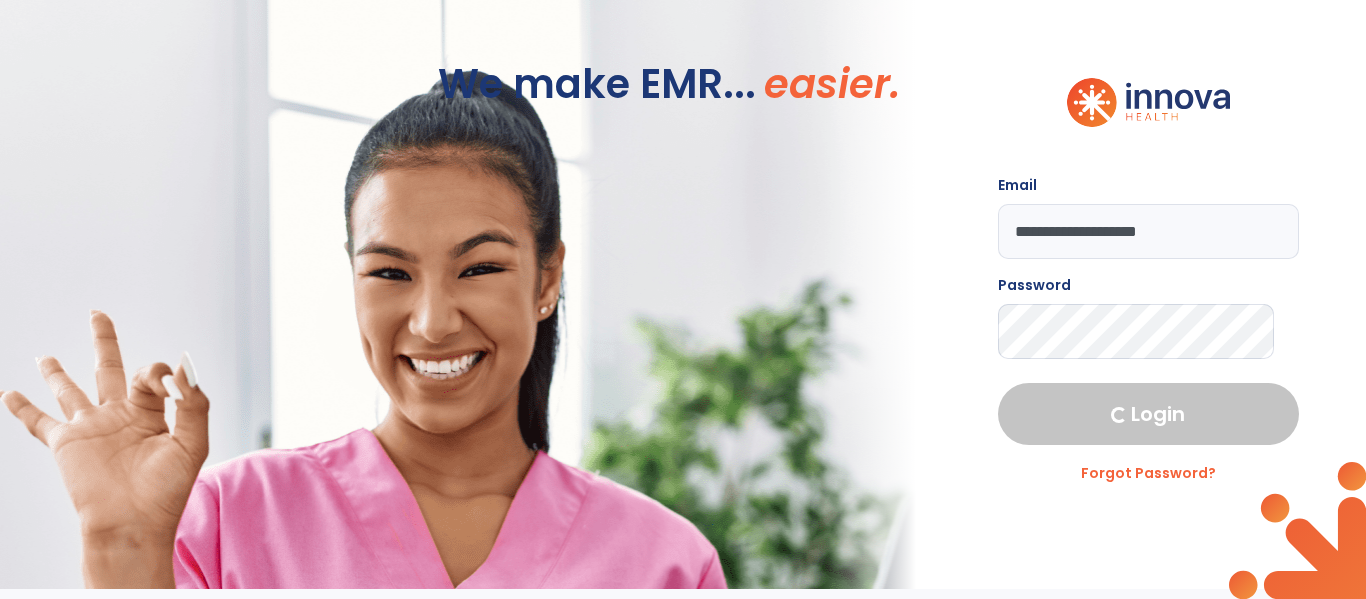 scroll, scrollTop: 0, scrollLeft: 0, axis: both 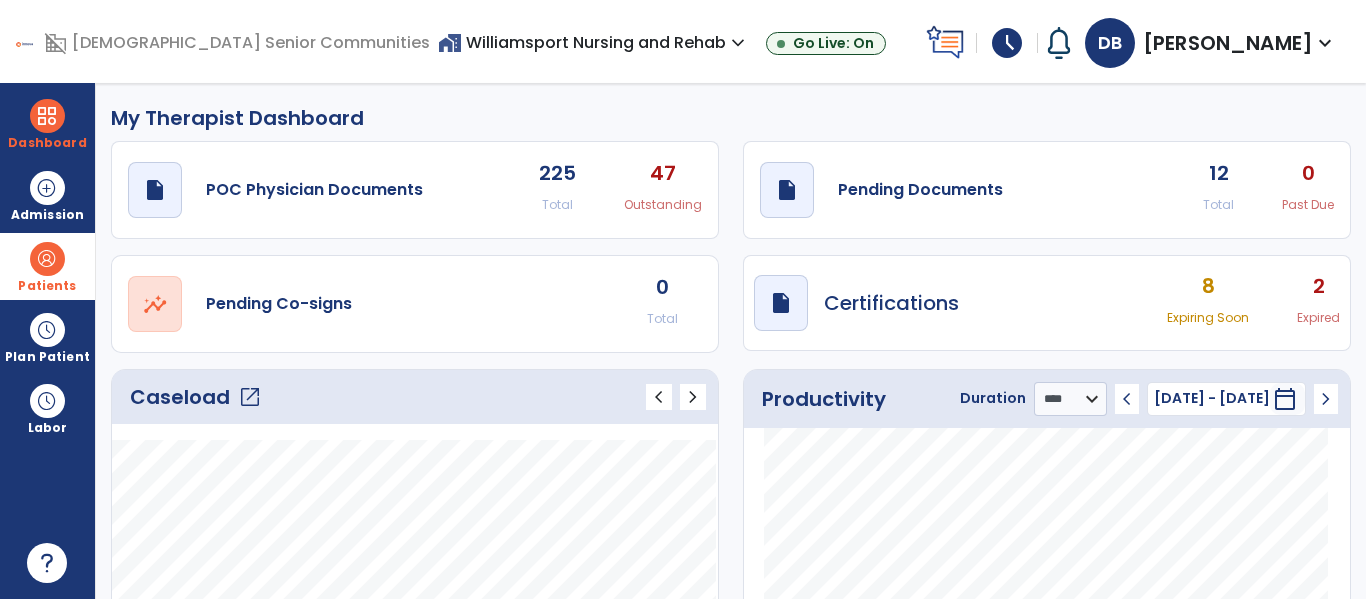 click at bounding box center [47, 259] 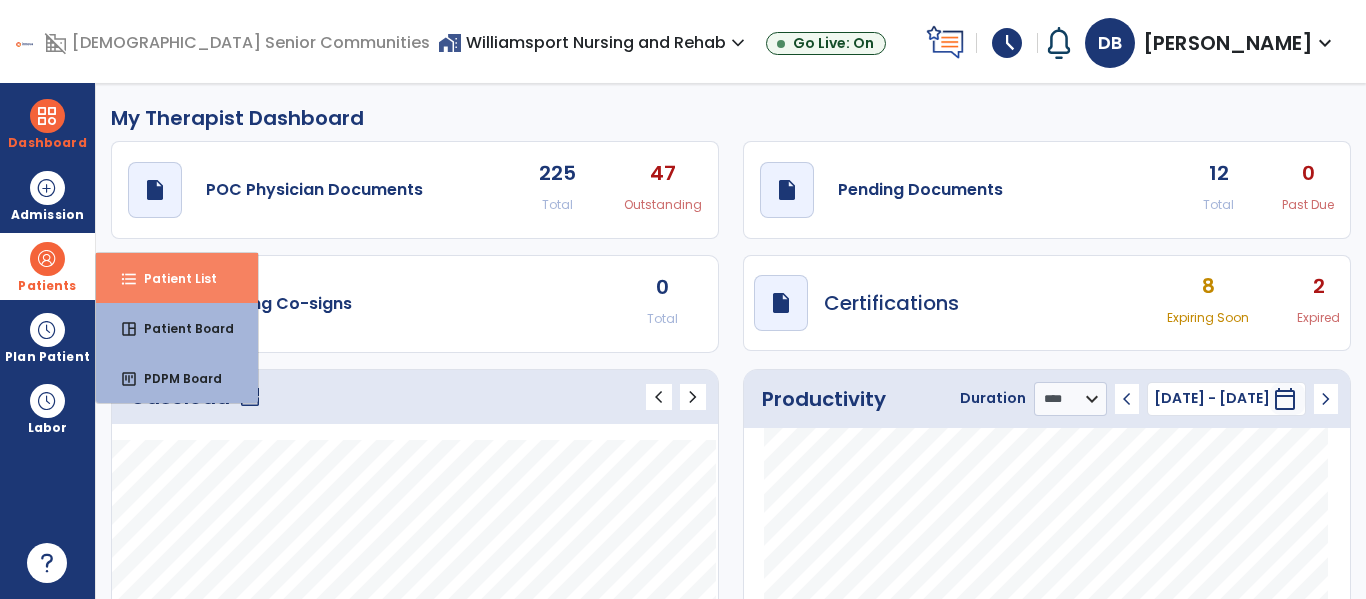 click on "Patient List" at bounding box center (172, 278) 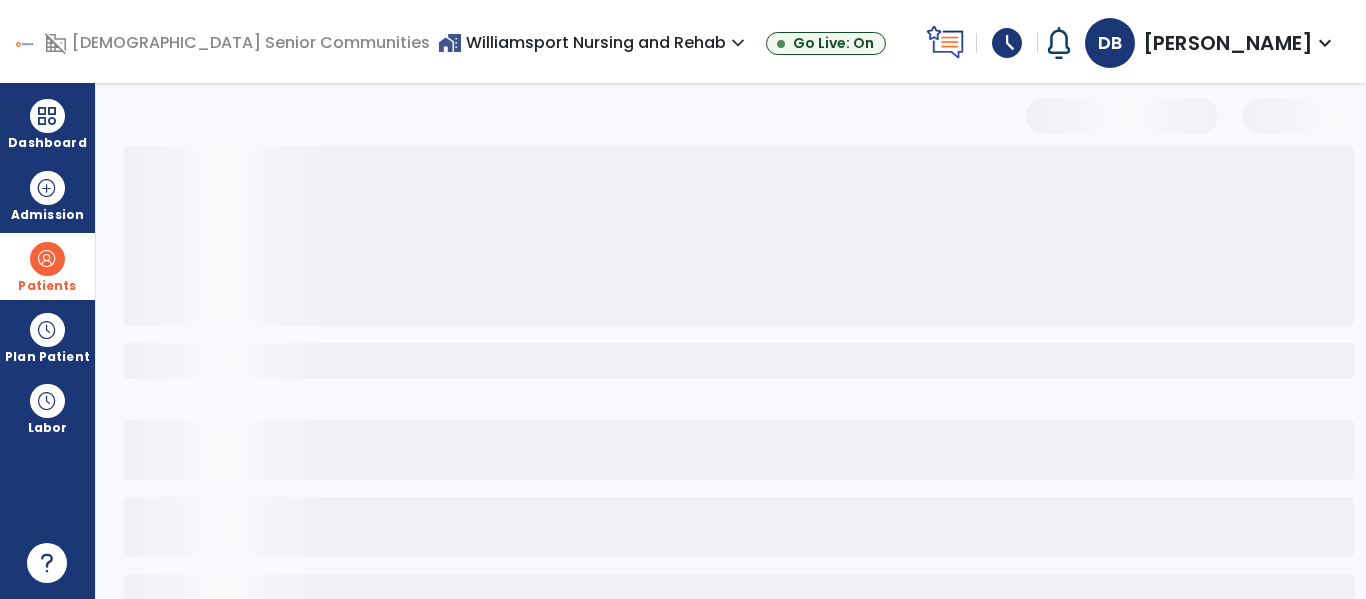 select on "***" 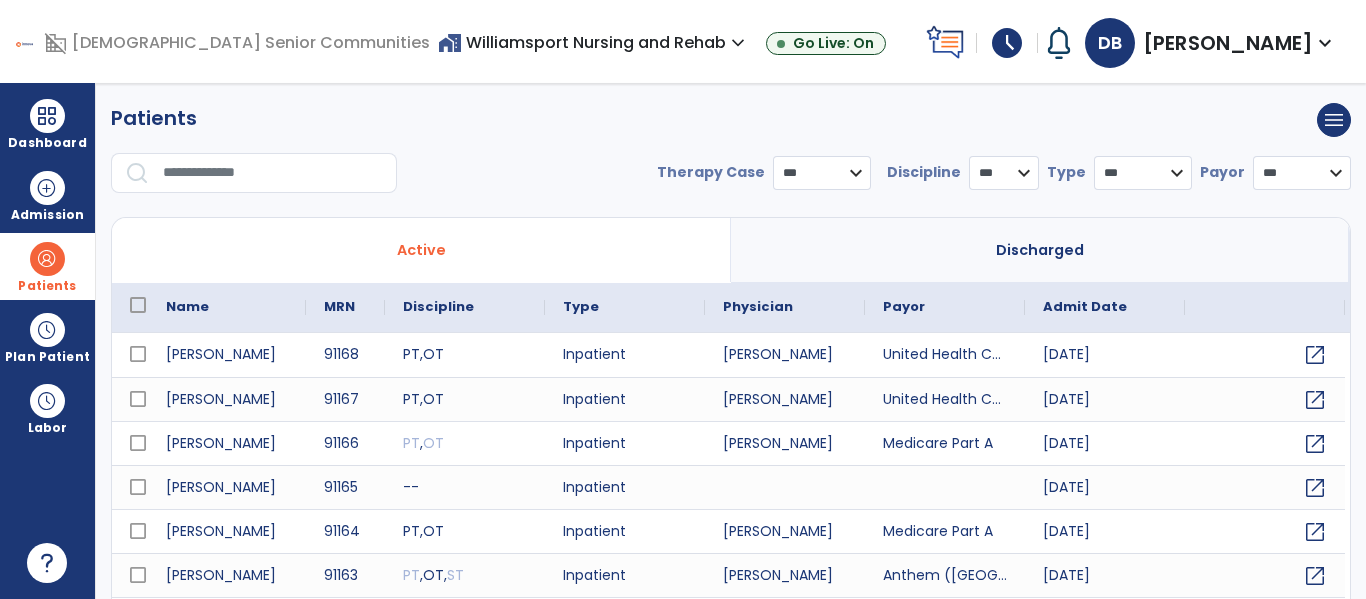 click at bounding box center (273, 173) 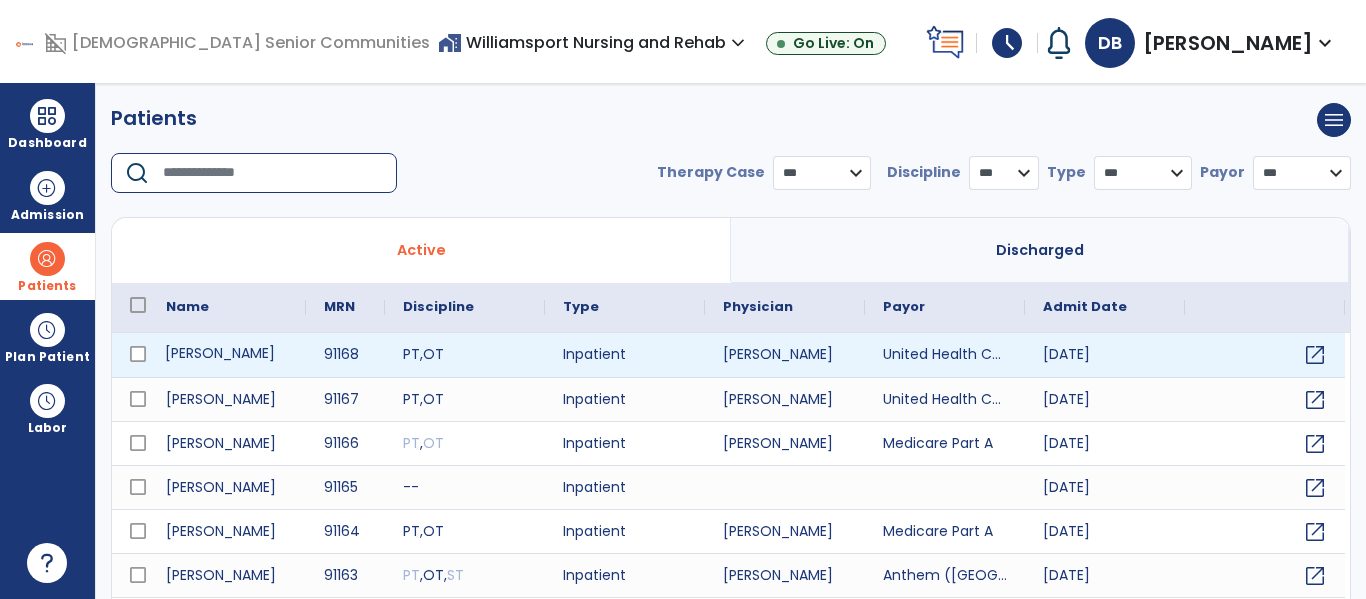 click on "[PERSON_NAME]" at bounding box center (227, 355) 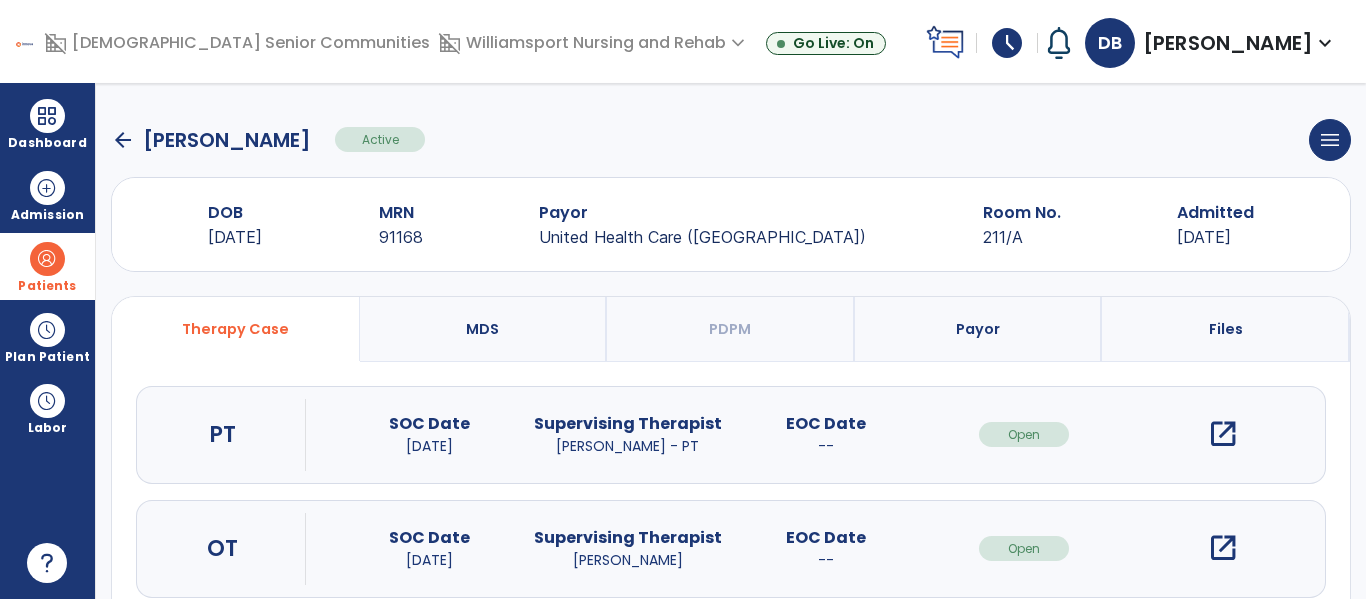 click on "open_in_new" at bounding box center (1223, 434) 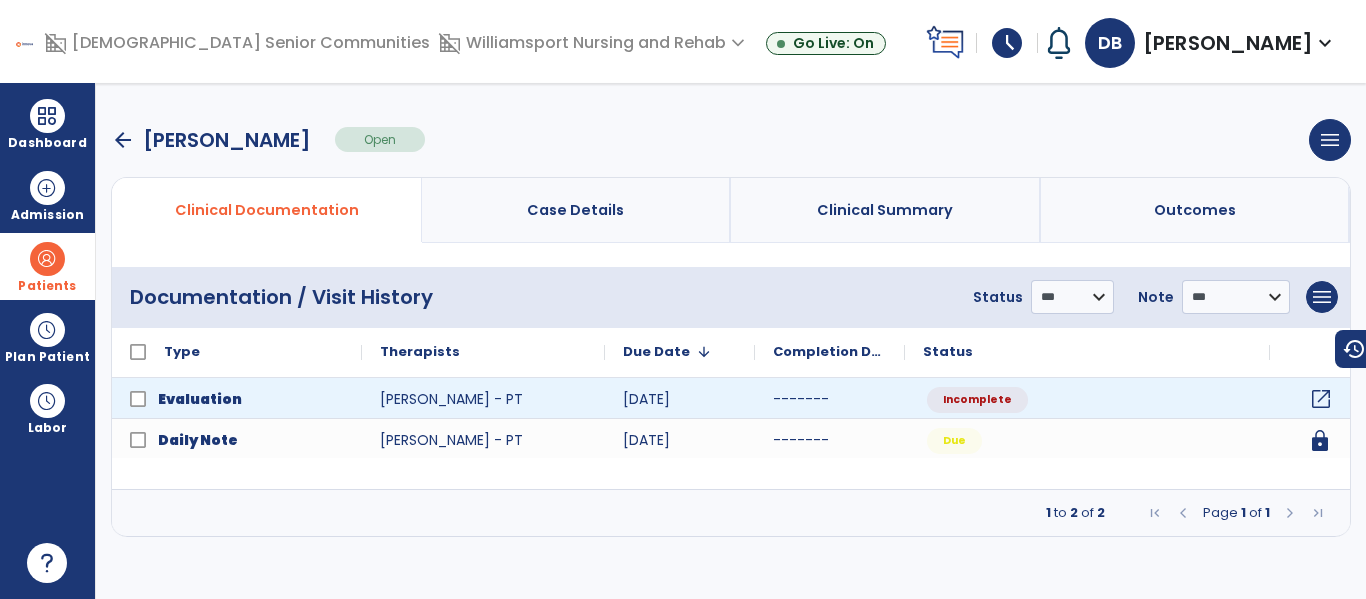 click on "open_in_new" 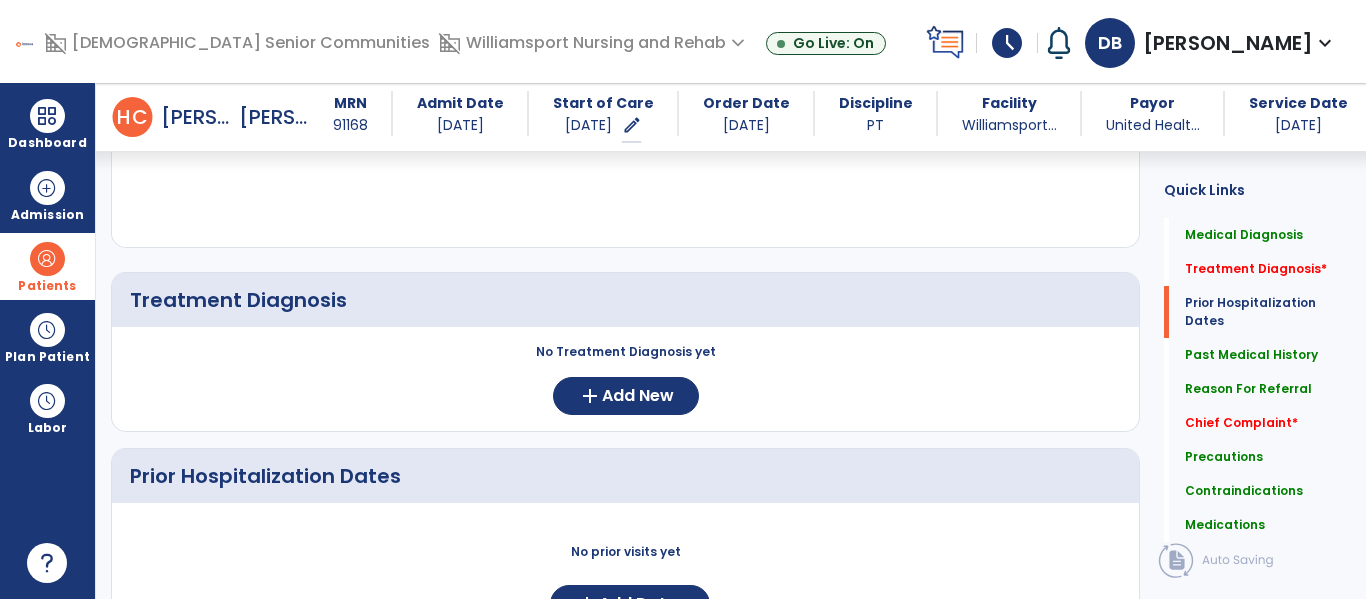 scroll, scrollTop: 559, scrollLeft: 0, axis: vertical 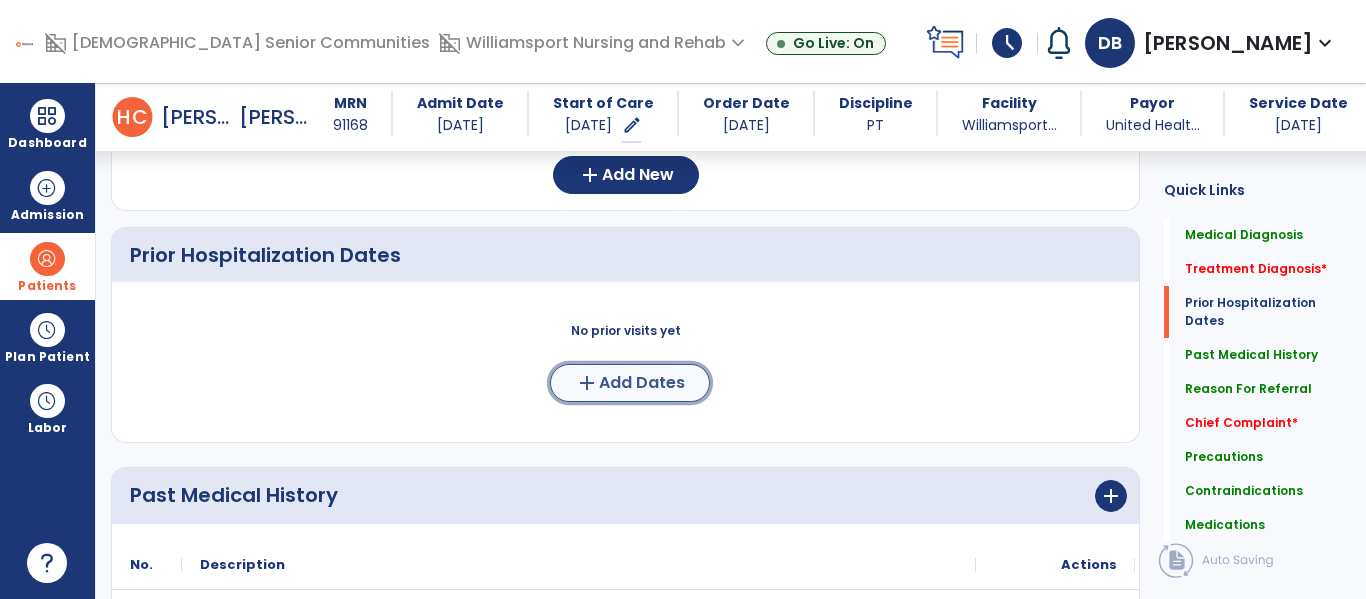 click on "Add Dates" 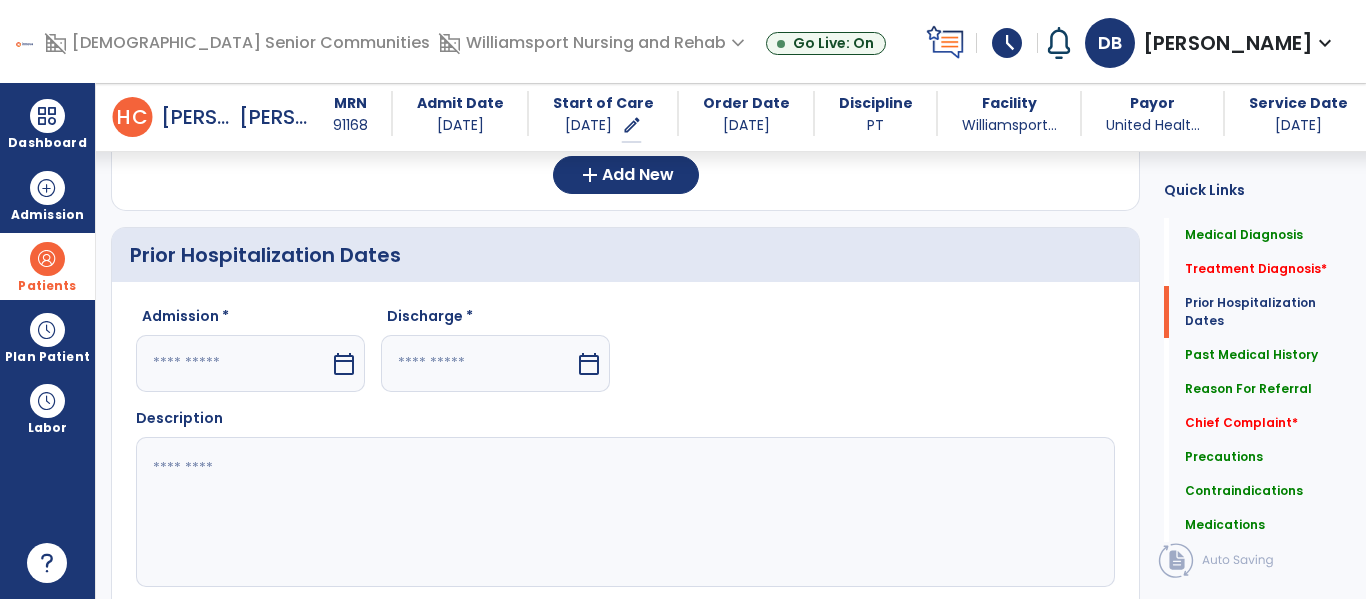 click at bounding box center [233, 363] 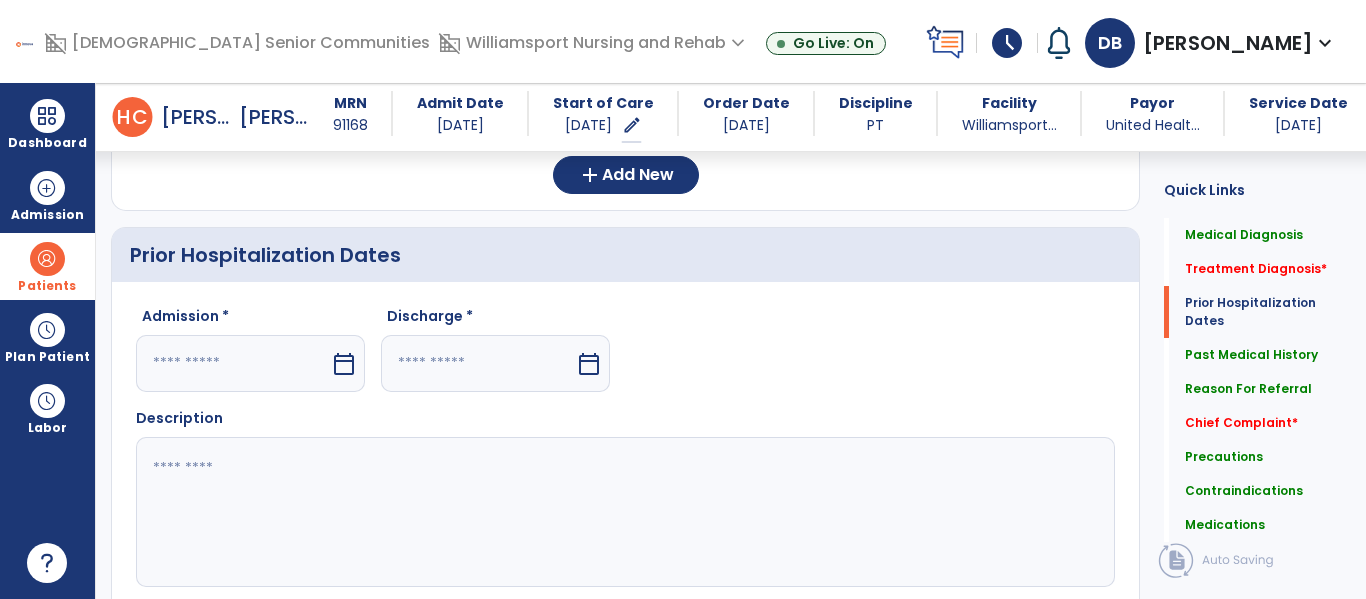 select on "*" 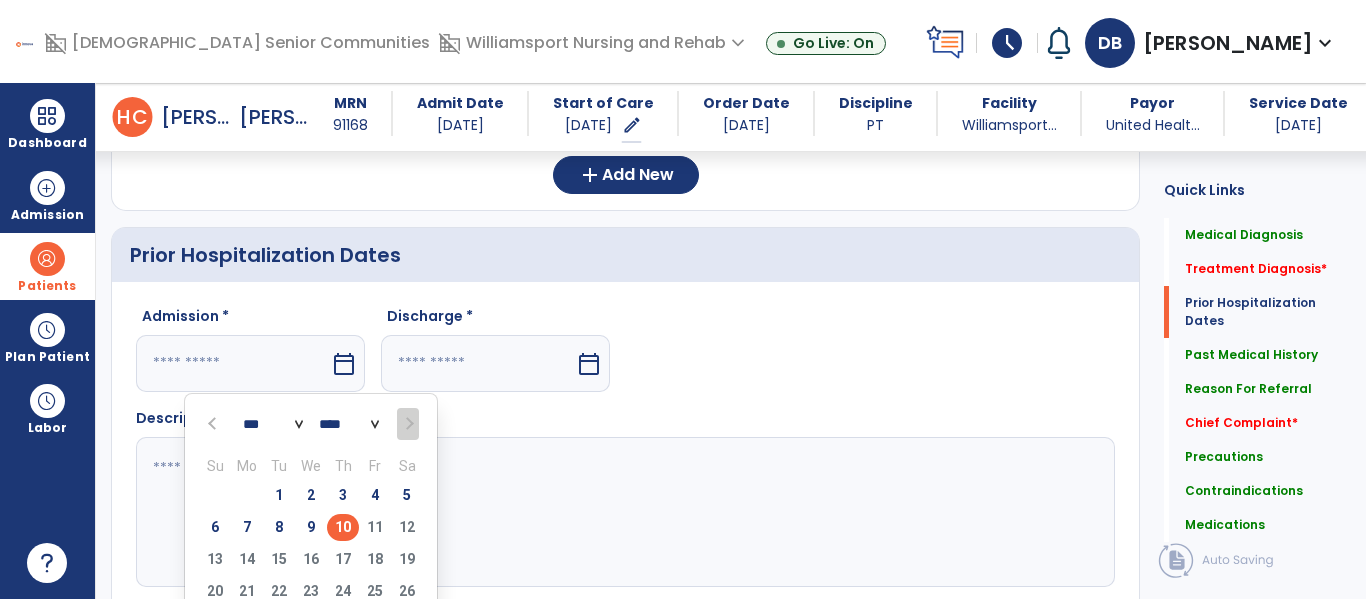 click at bounding box center [214, 424] 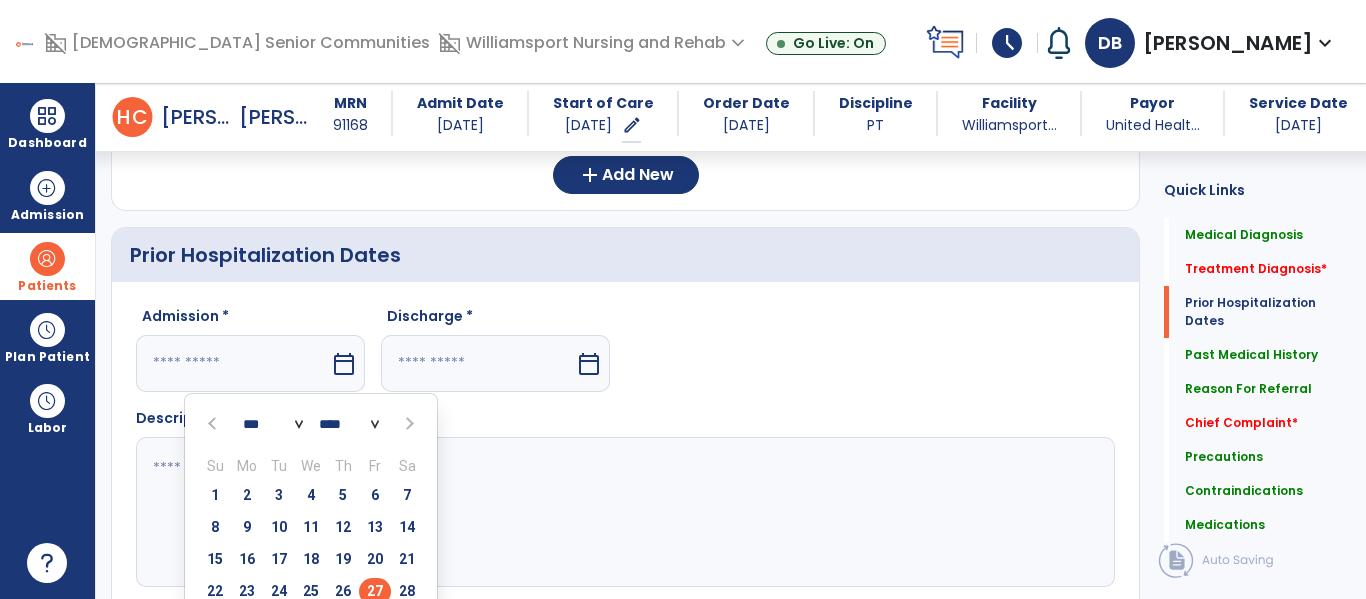 click on "27" at bounding box center [375, 591] 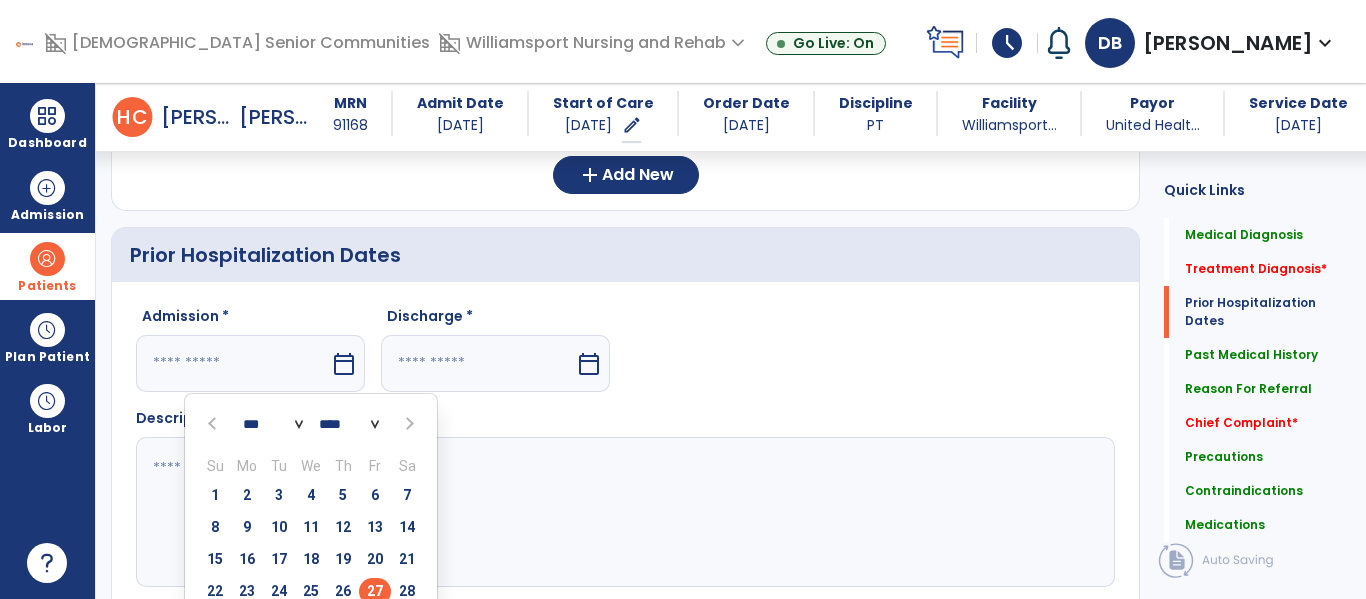 type on "*********" 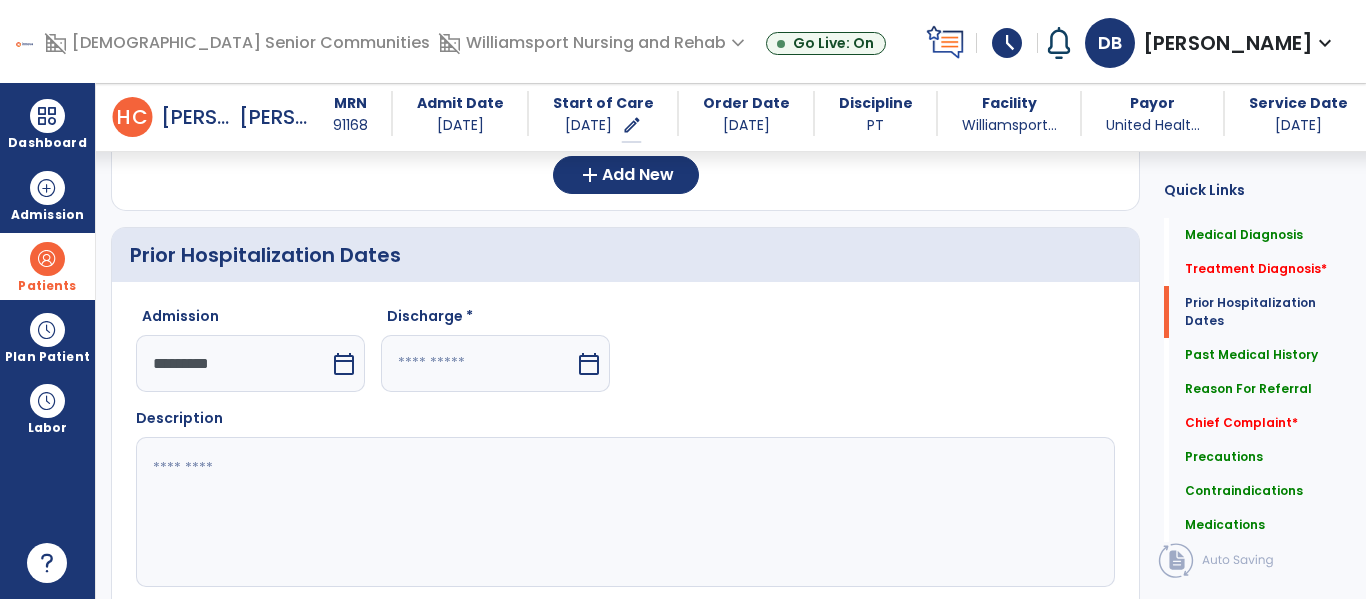 click on "calendar_today" at bounding box center (589, 364) 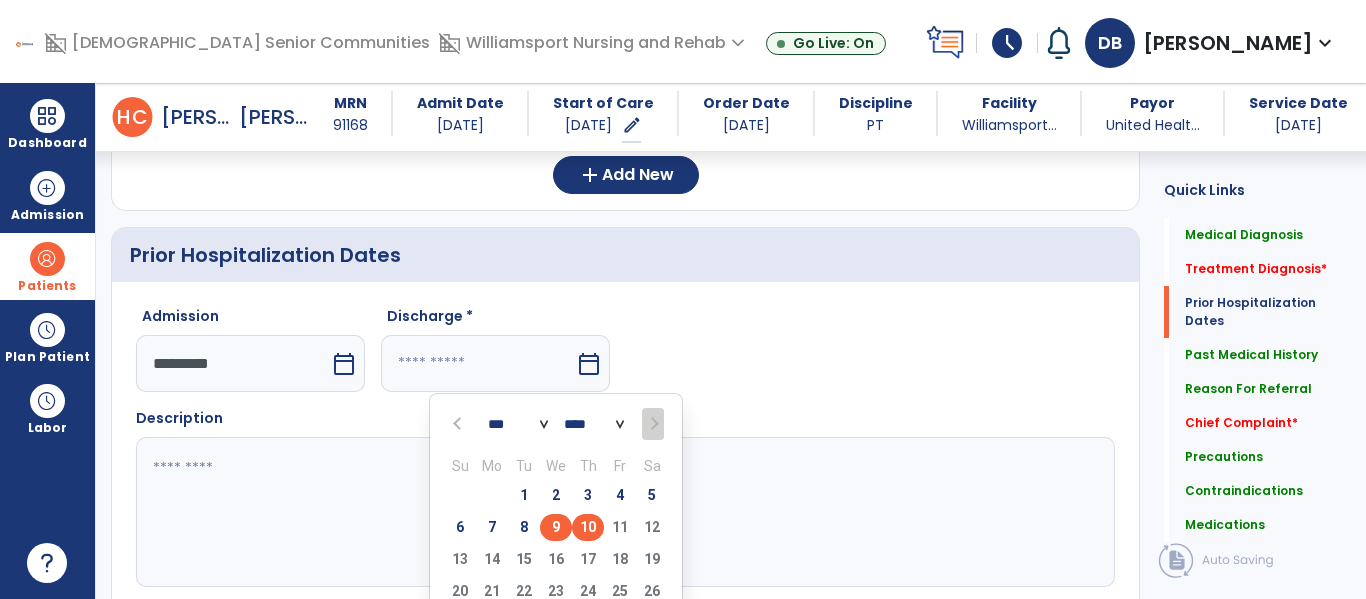 click on "9" at bounding box center (556, 527) 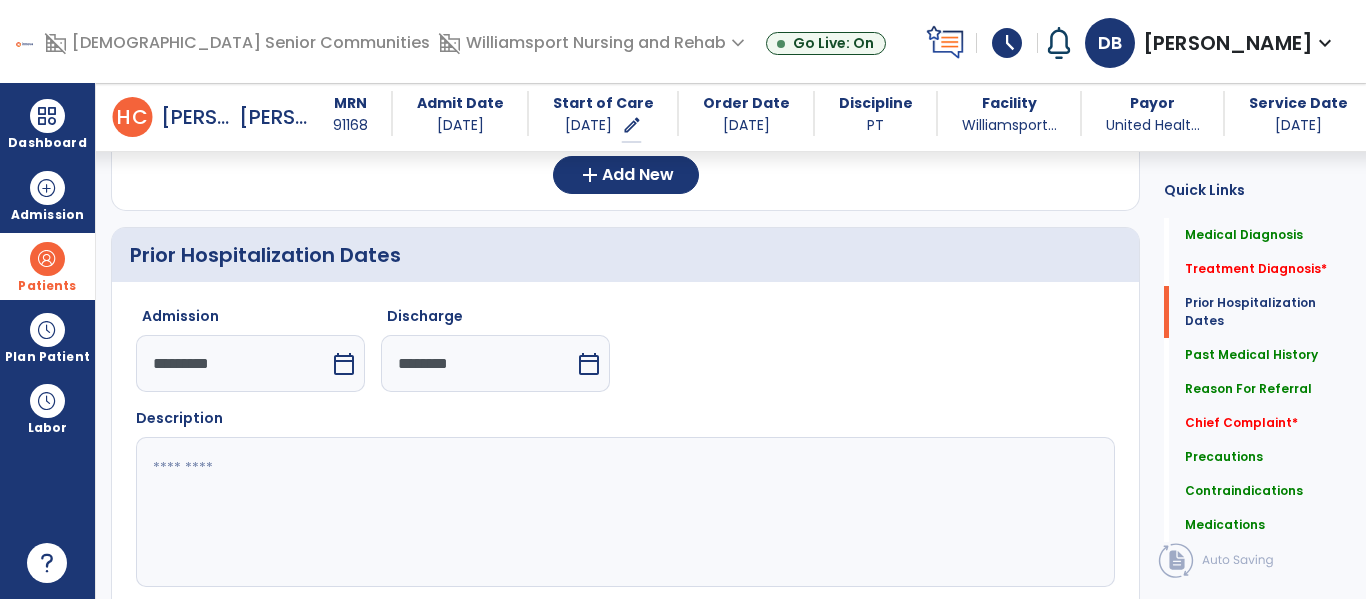 click 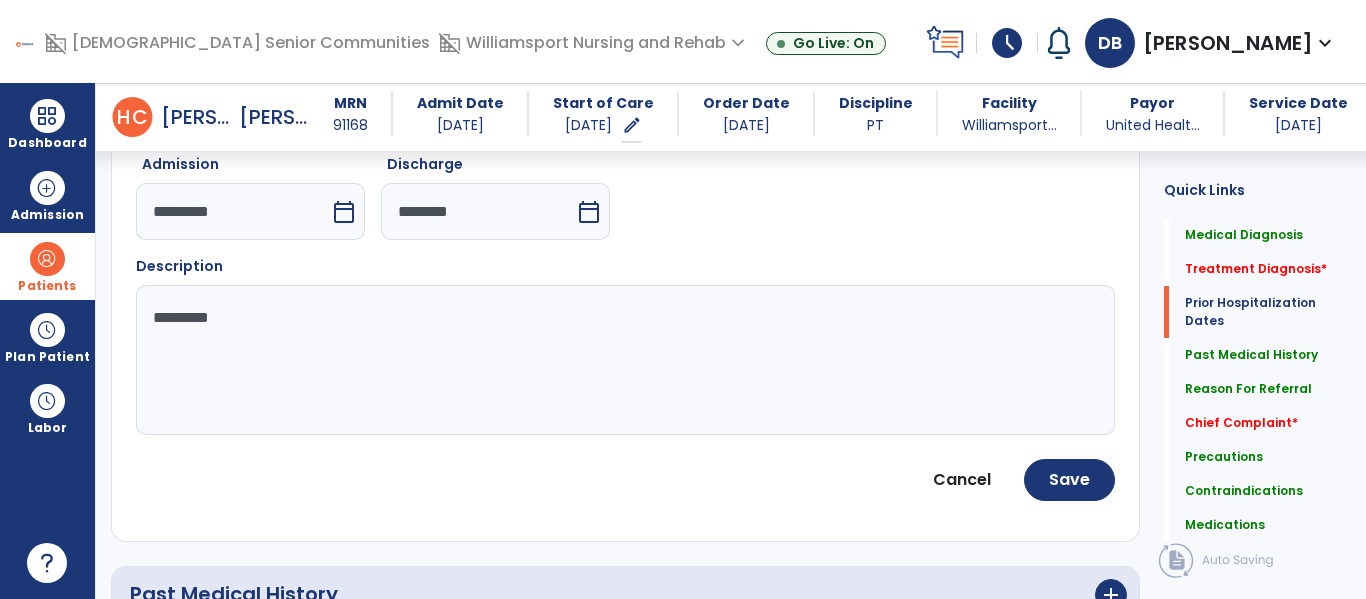 scroll, scrollTop: 741, scrollLeft: 0, axis: vertical 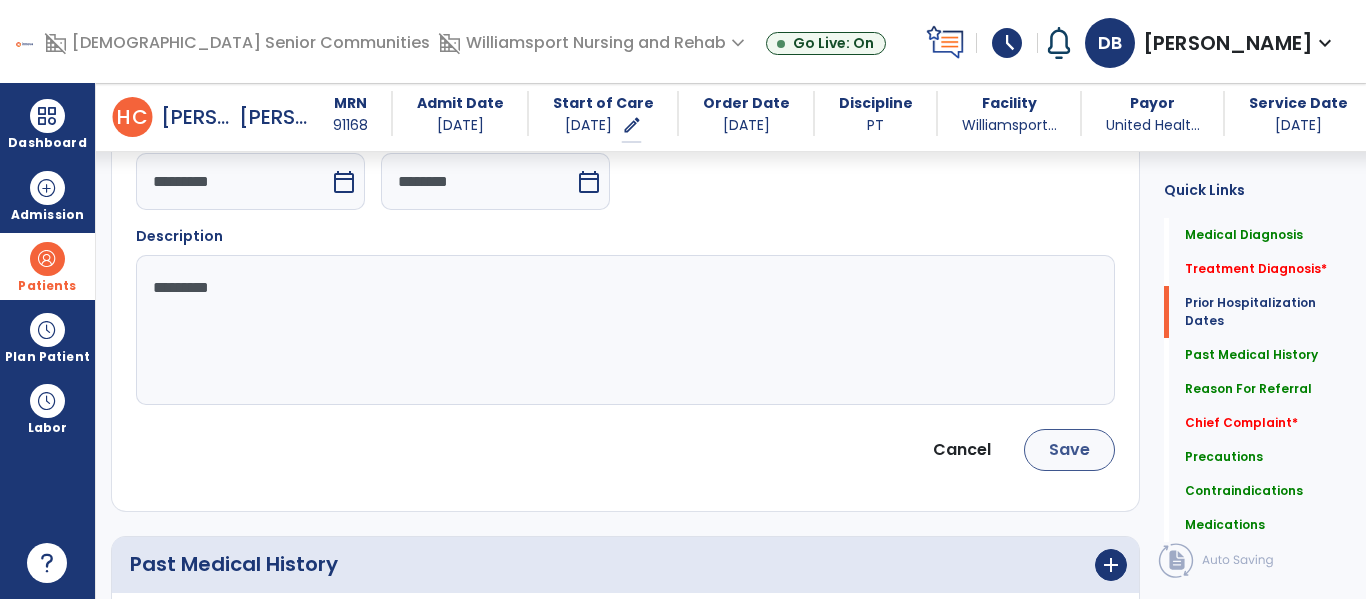 type on "*********" 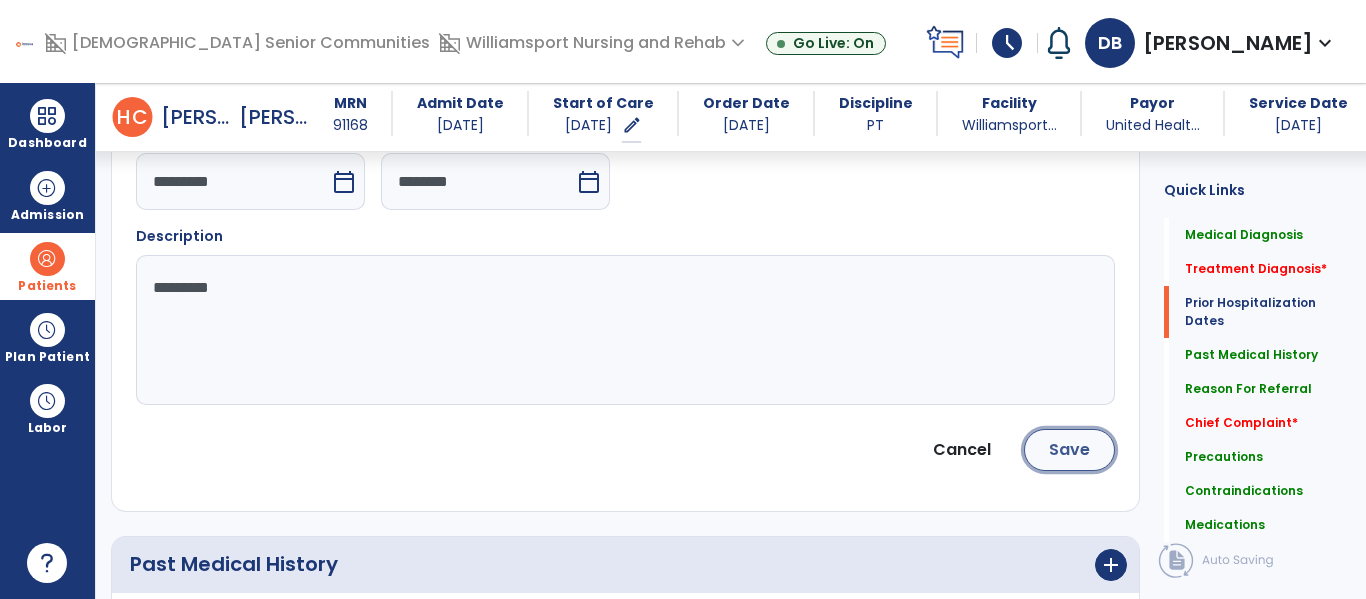 click on "Save" 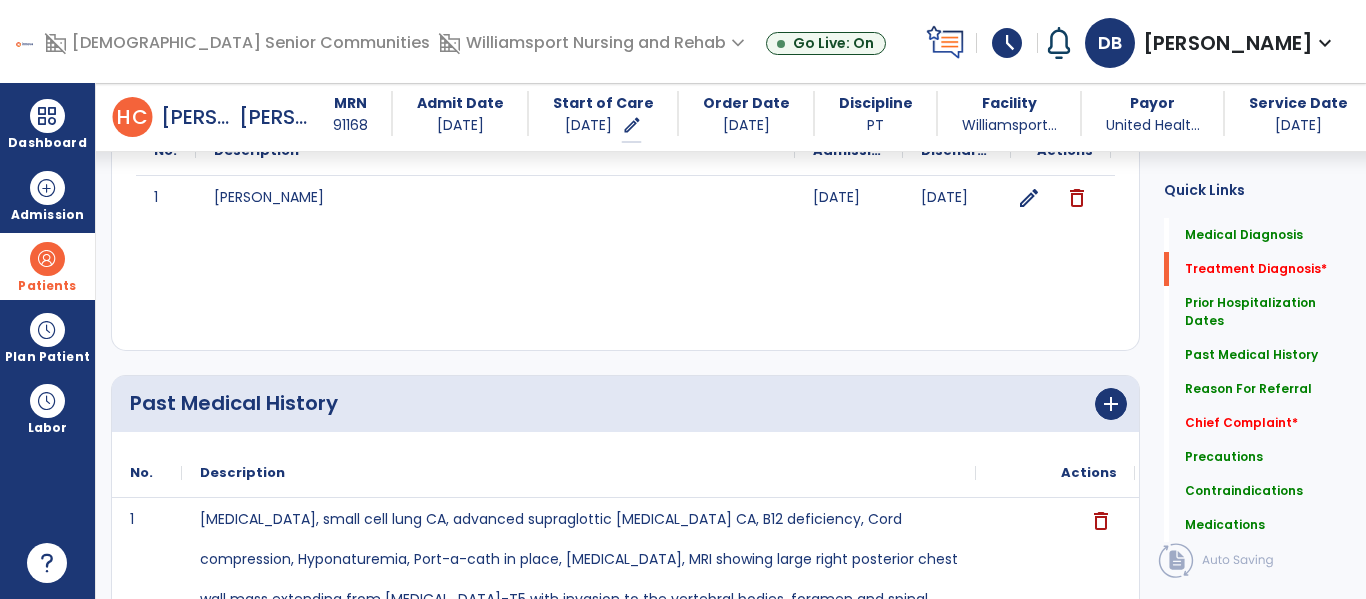 scroll, scrollTop: 0, scrollLeft: 0, axis: both 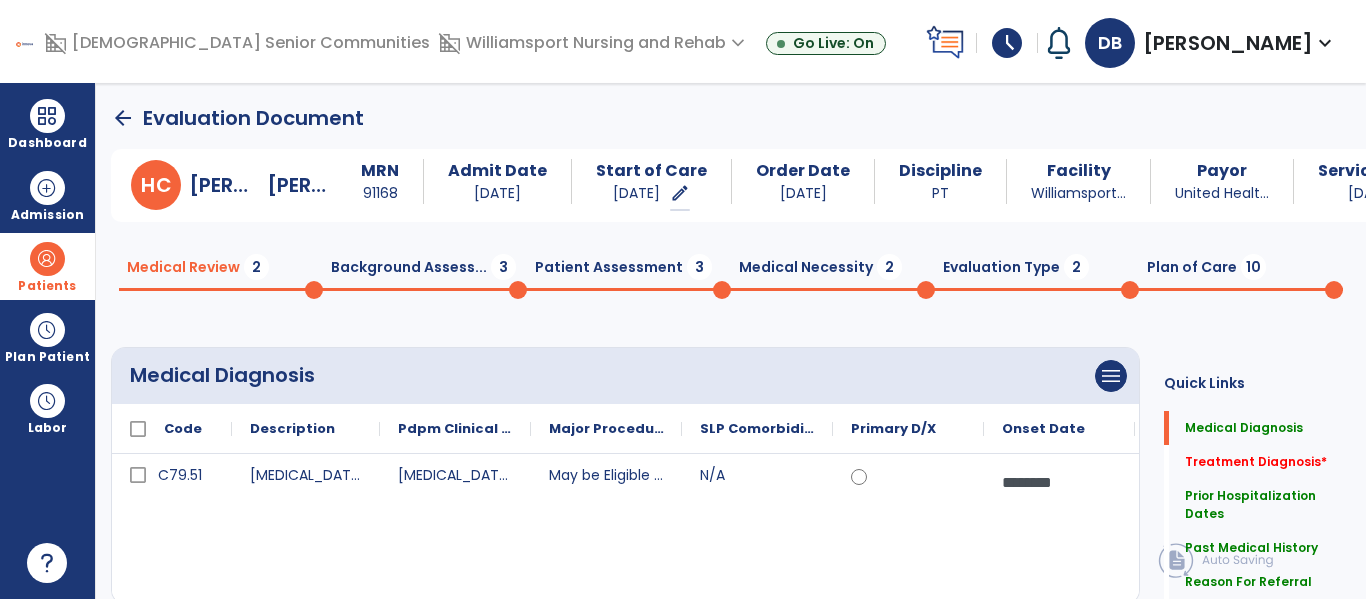 click on "Background Assess...  3" 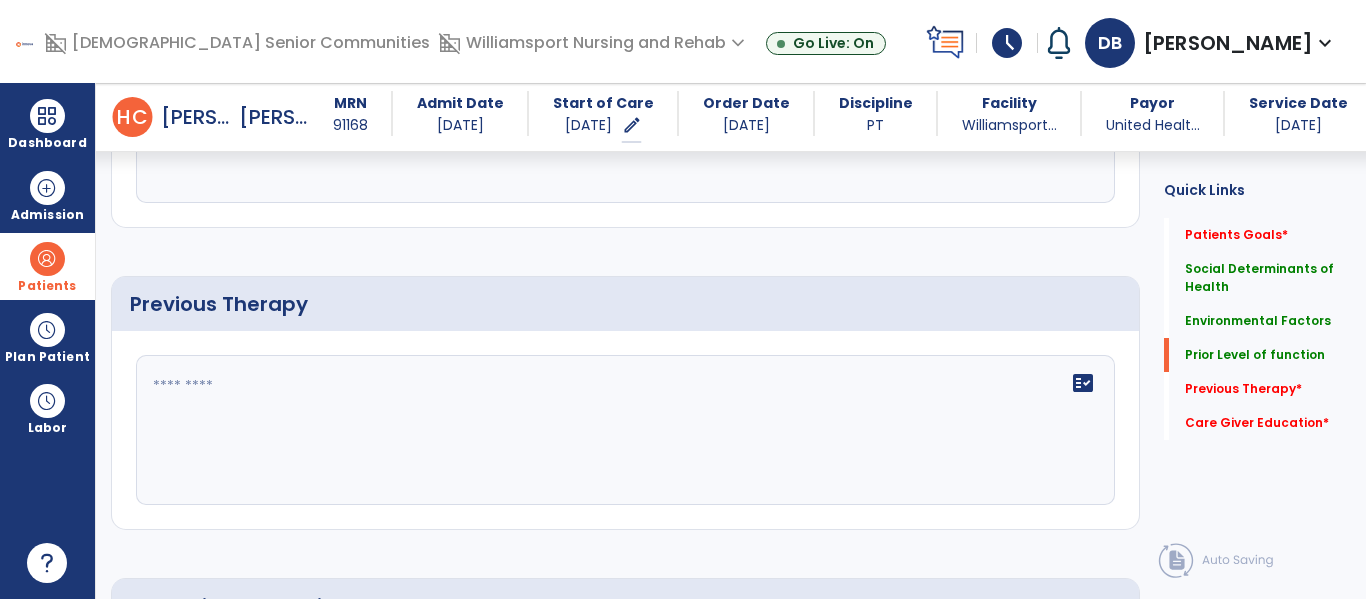 scroll, scrollTop: 1250, scrollLeft: 0, axis: vertical 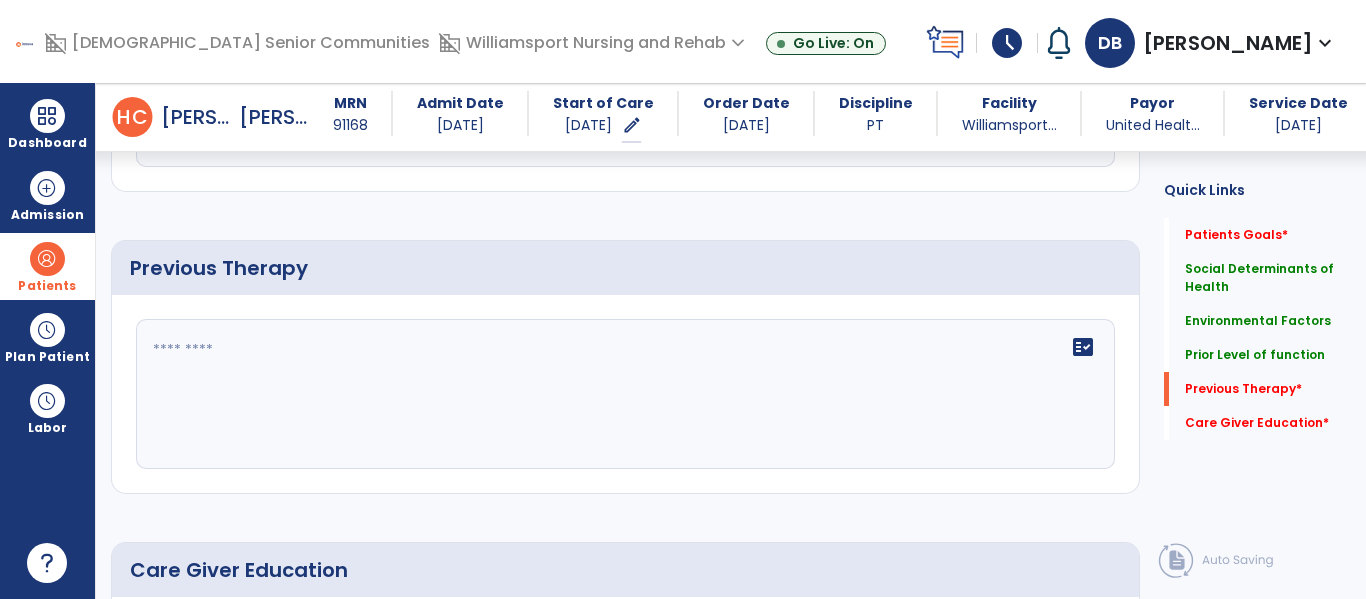 click on "fact_check" 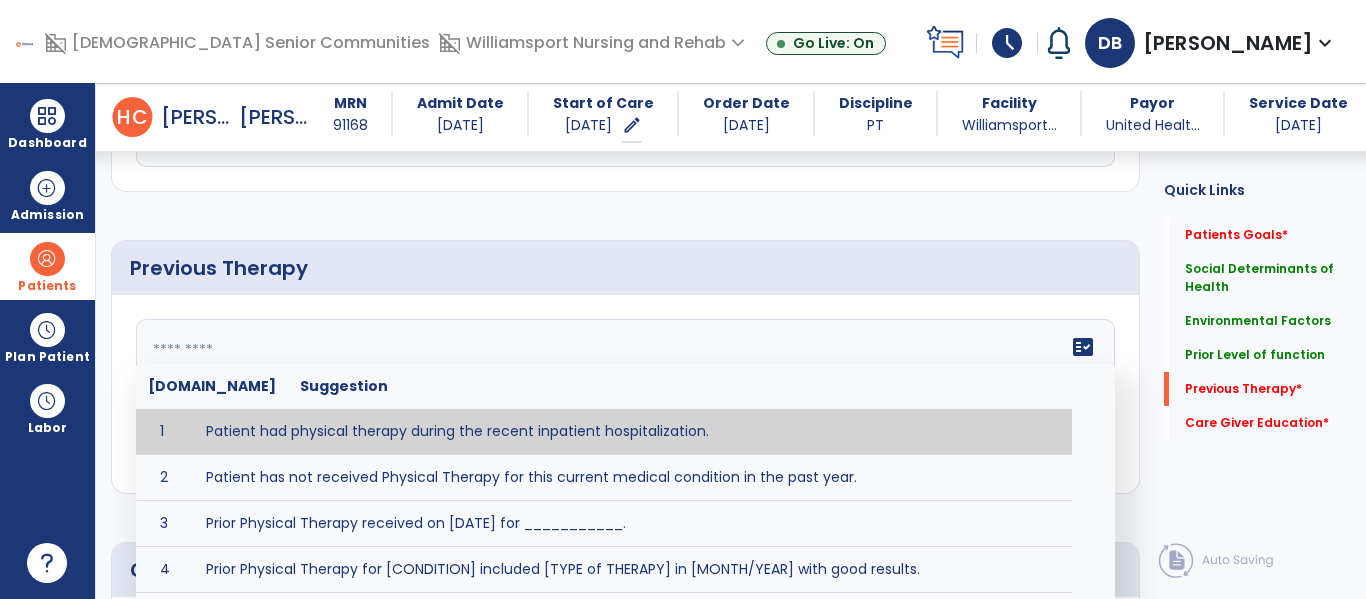 type on "**********" 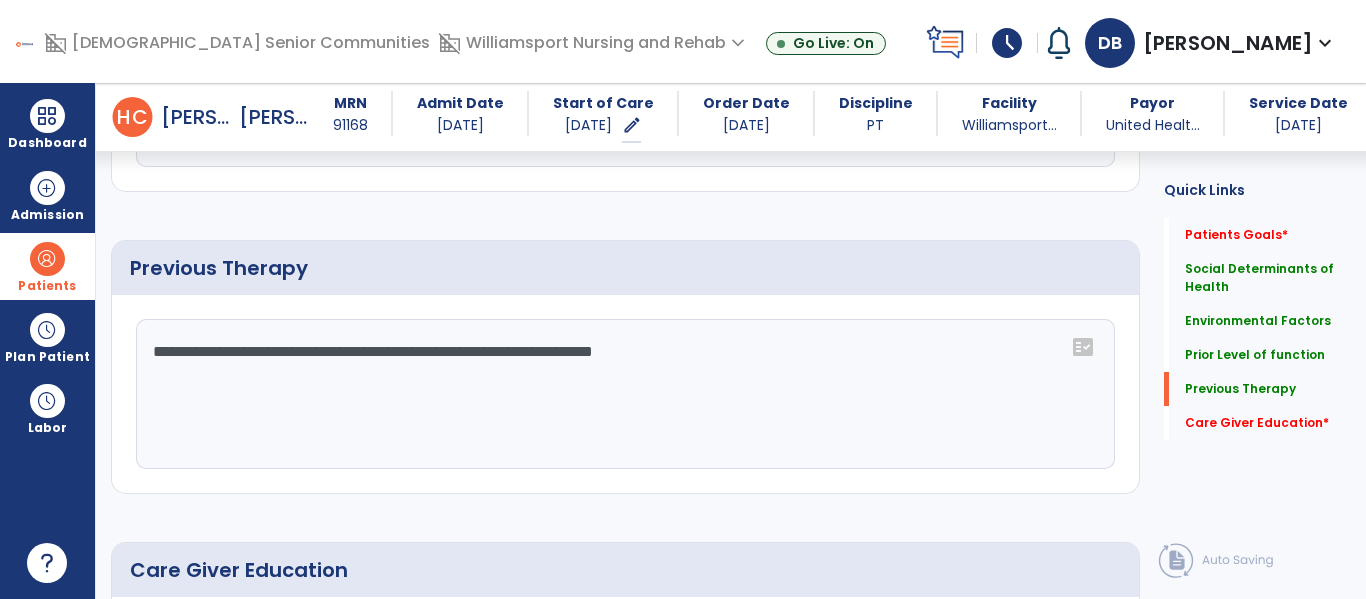 scroll, scrollTop: 0, scrollLeft: 0, axis: both 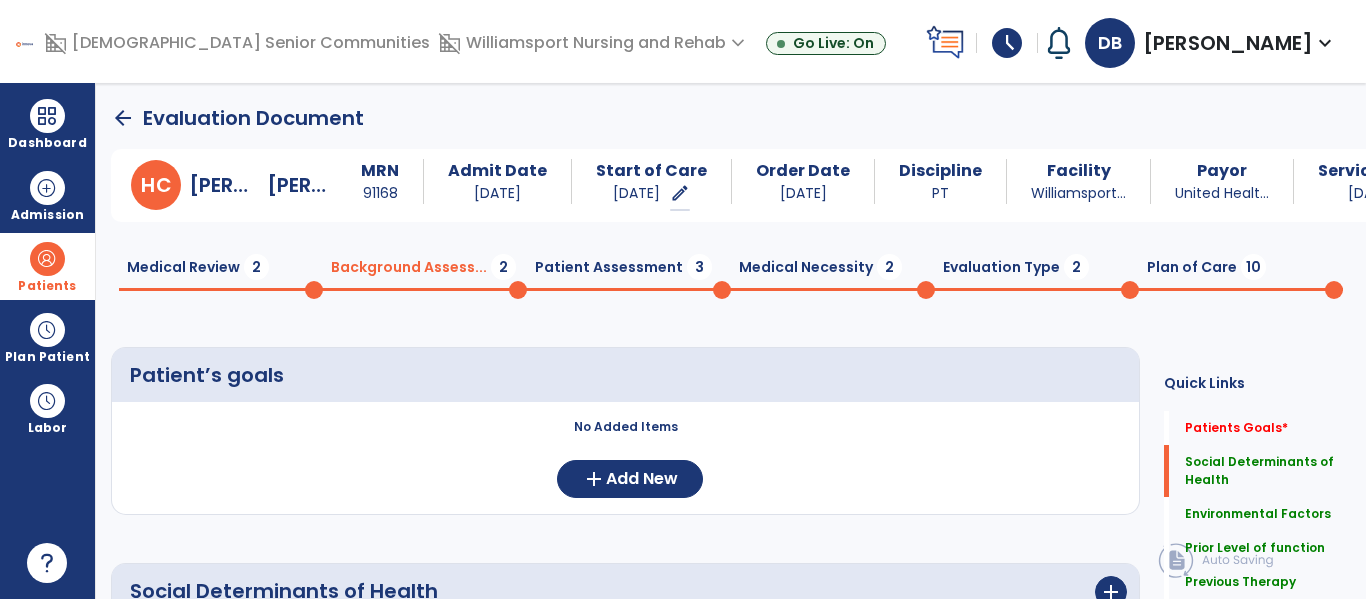 click on "Patients" at bounding box center (47, 286) 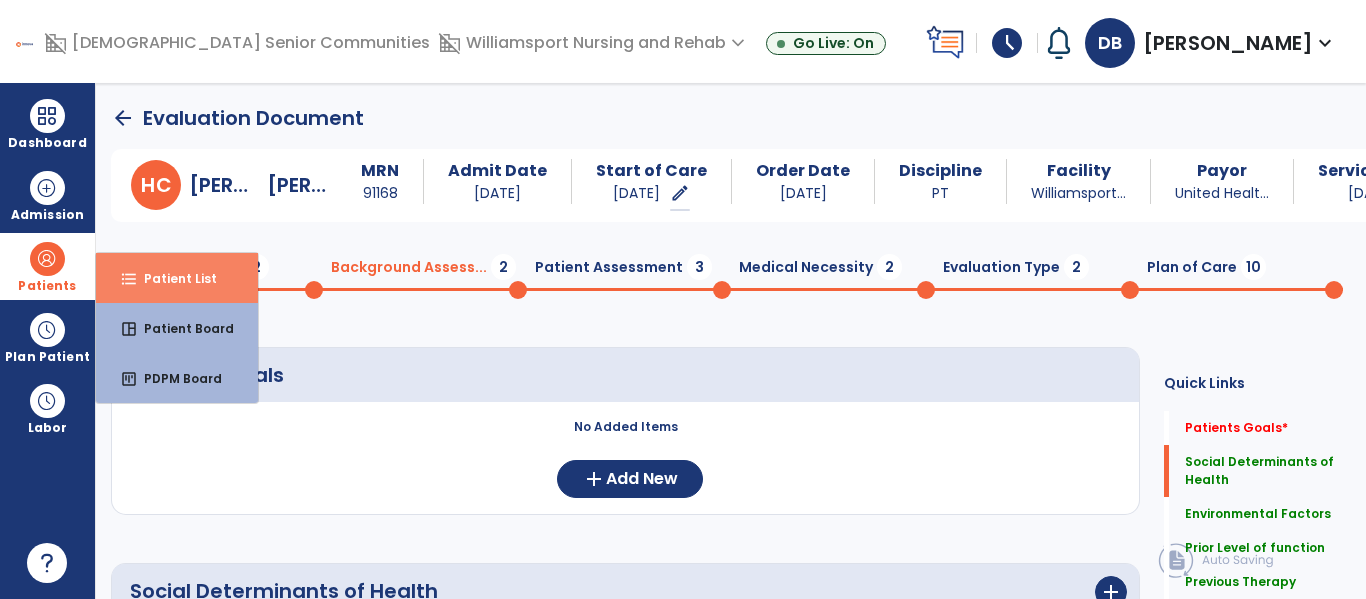 click on "format_list_bulleted  Patient List" at bounding box center [177, 278] 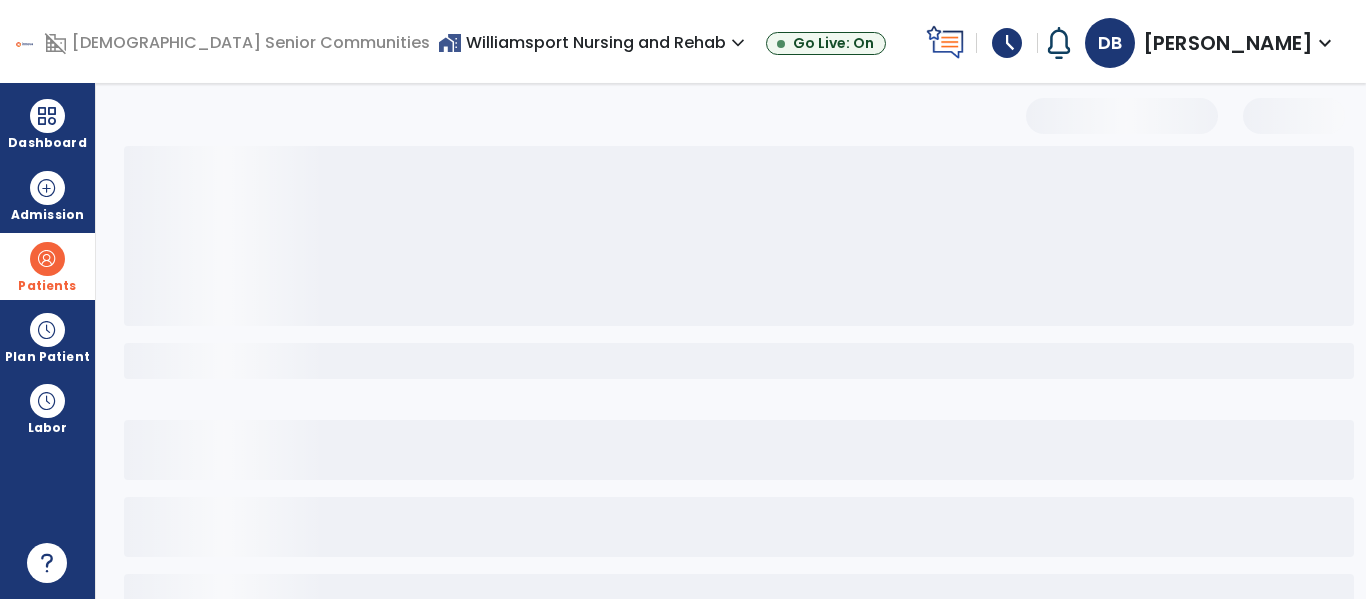 select on "***" 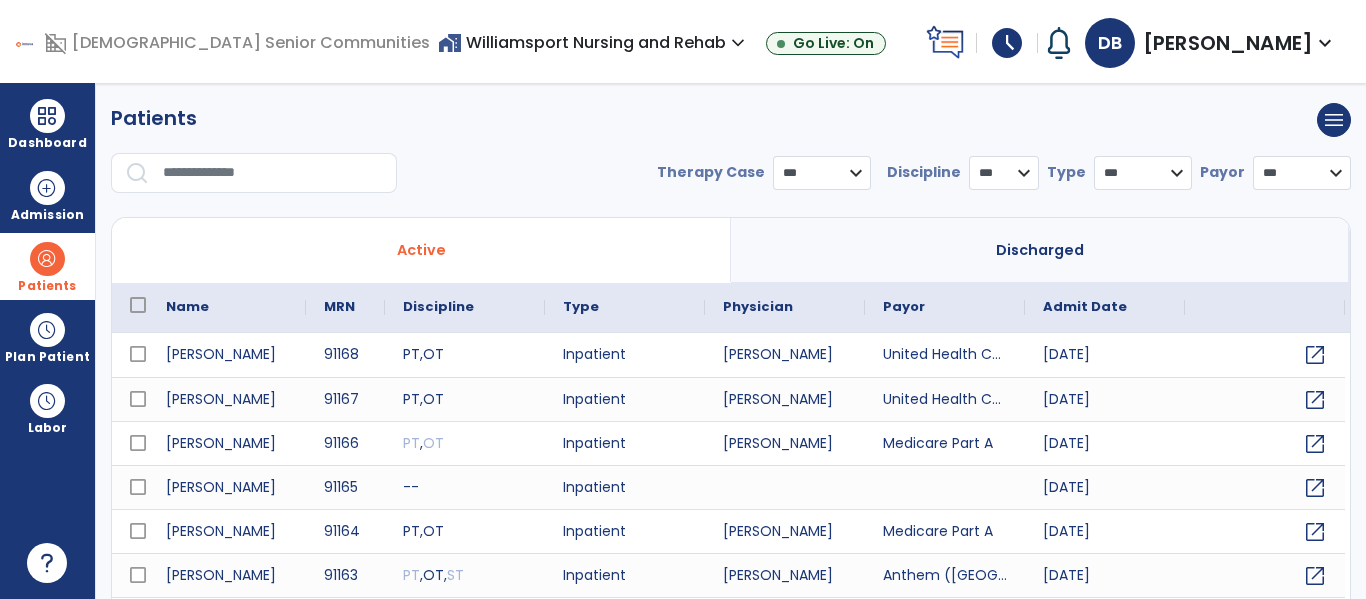 click at bounding box center (273, 173) 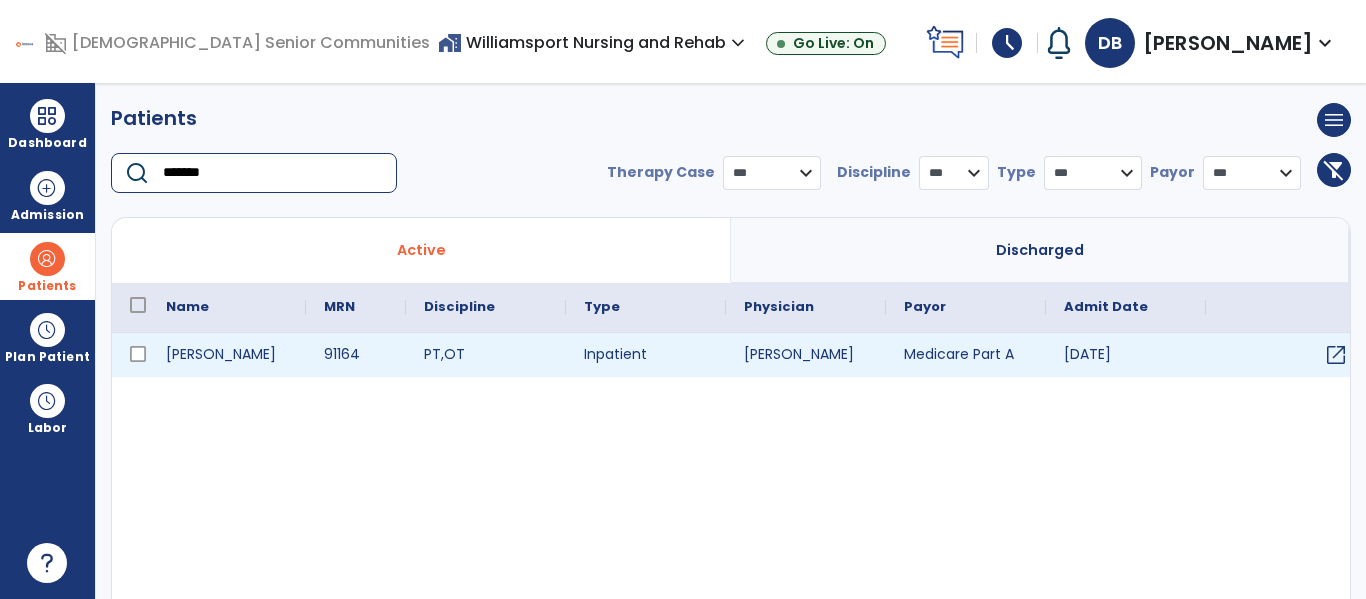 type on "*******" 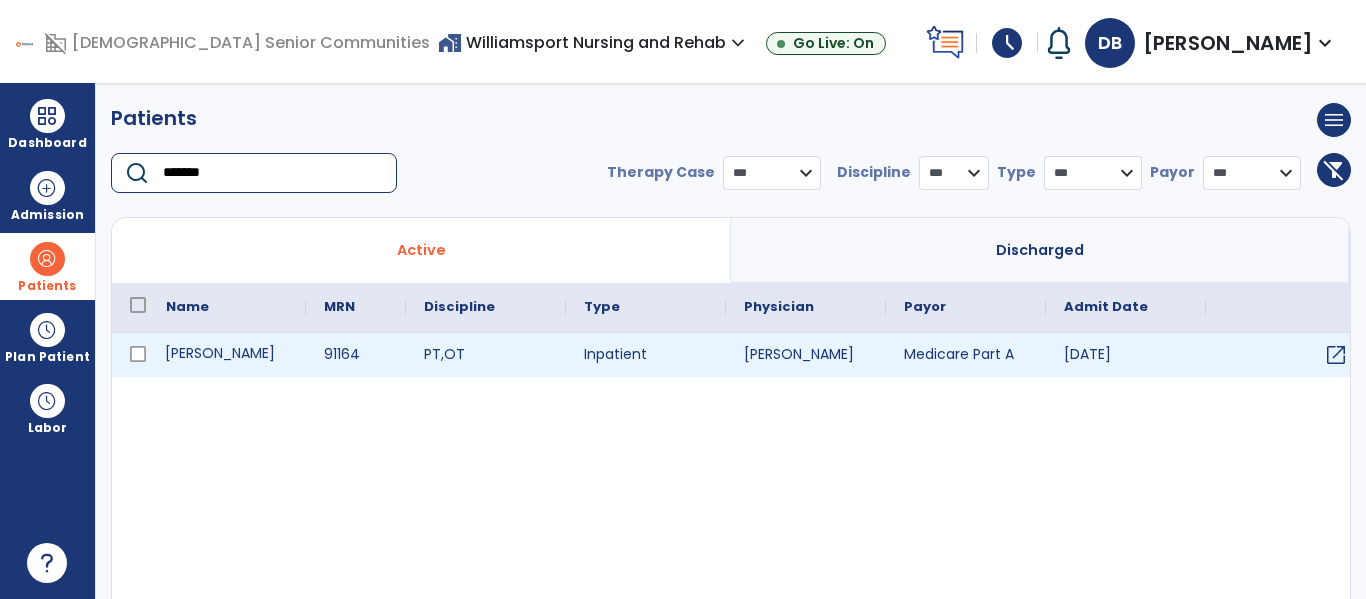 click on "[PERSON_NAME]" at bounding box center [227, 355] 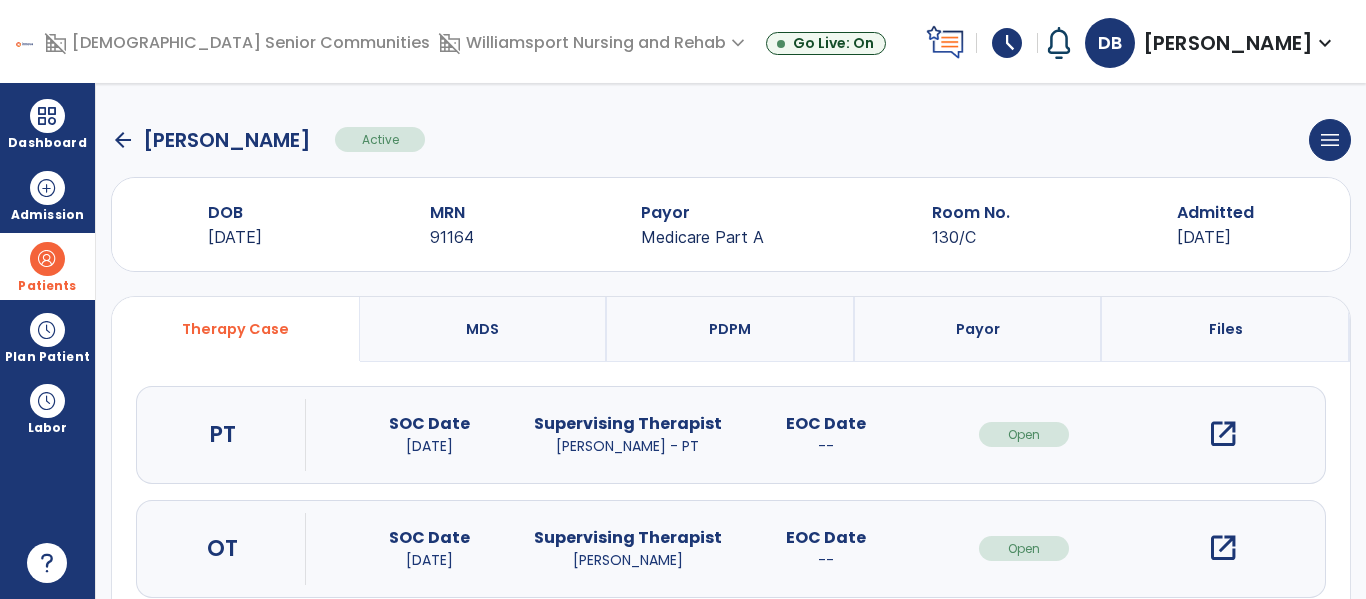 click on "open_in_new" at bounding box center (1223, 434) 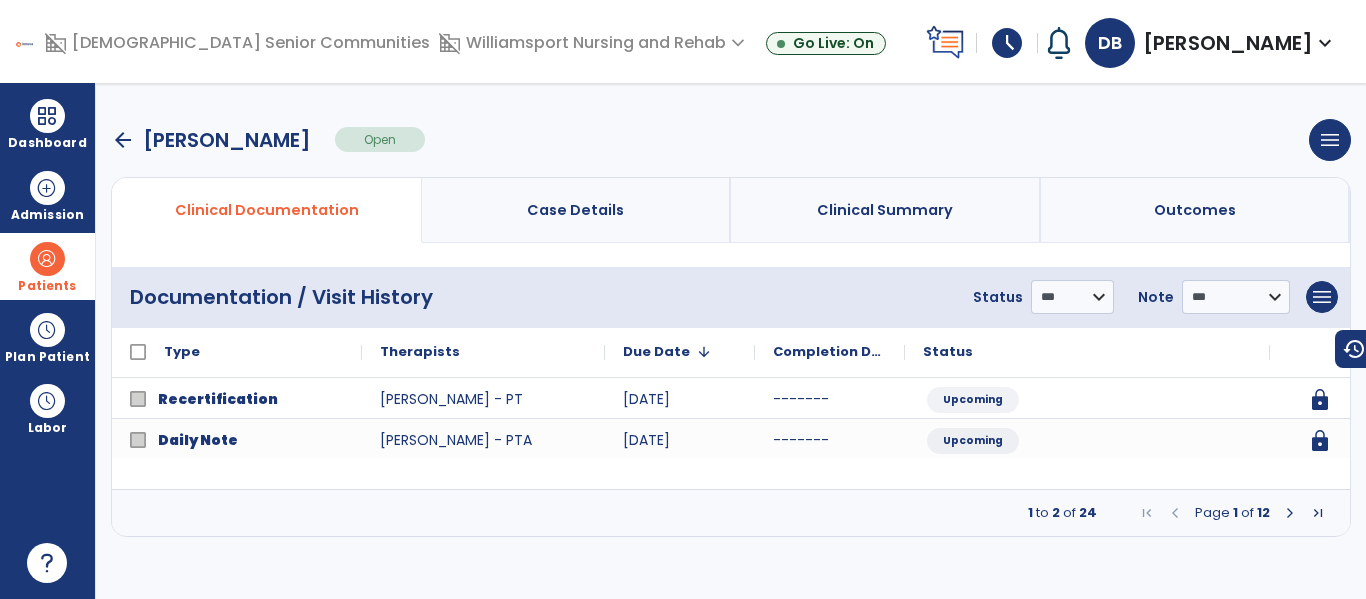 click at bounding box center (1290, 513) 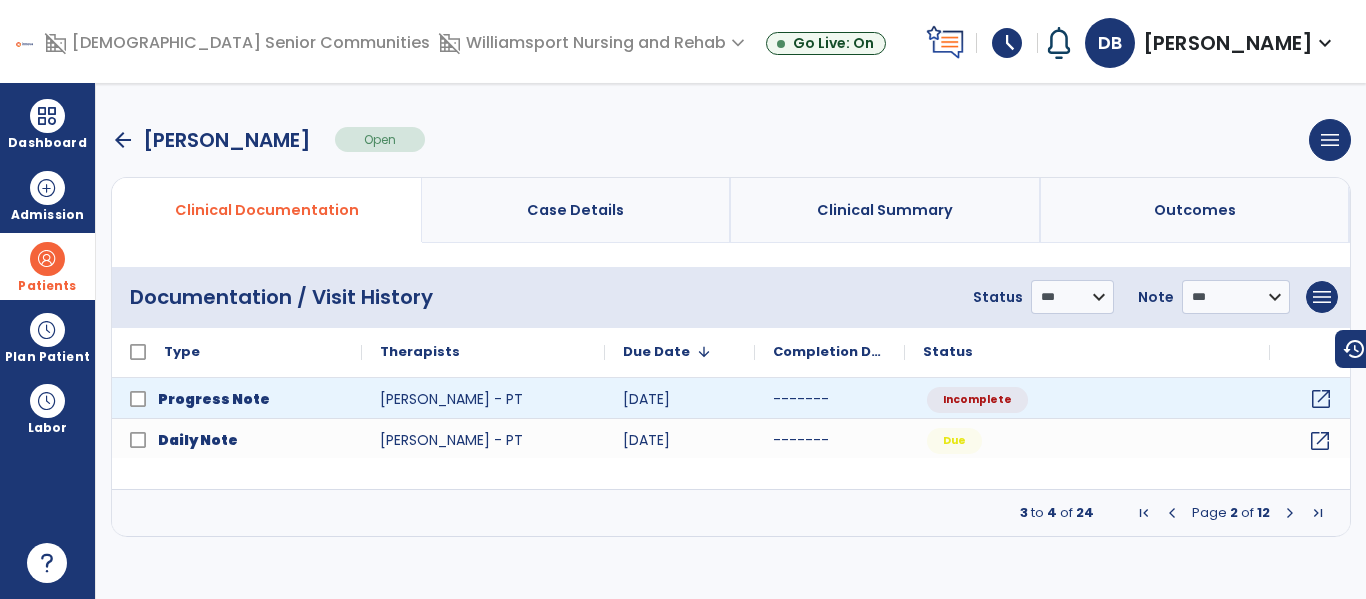 click on "open_in_new" 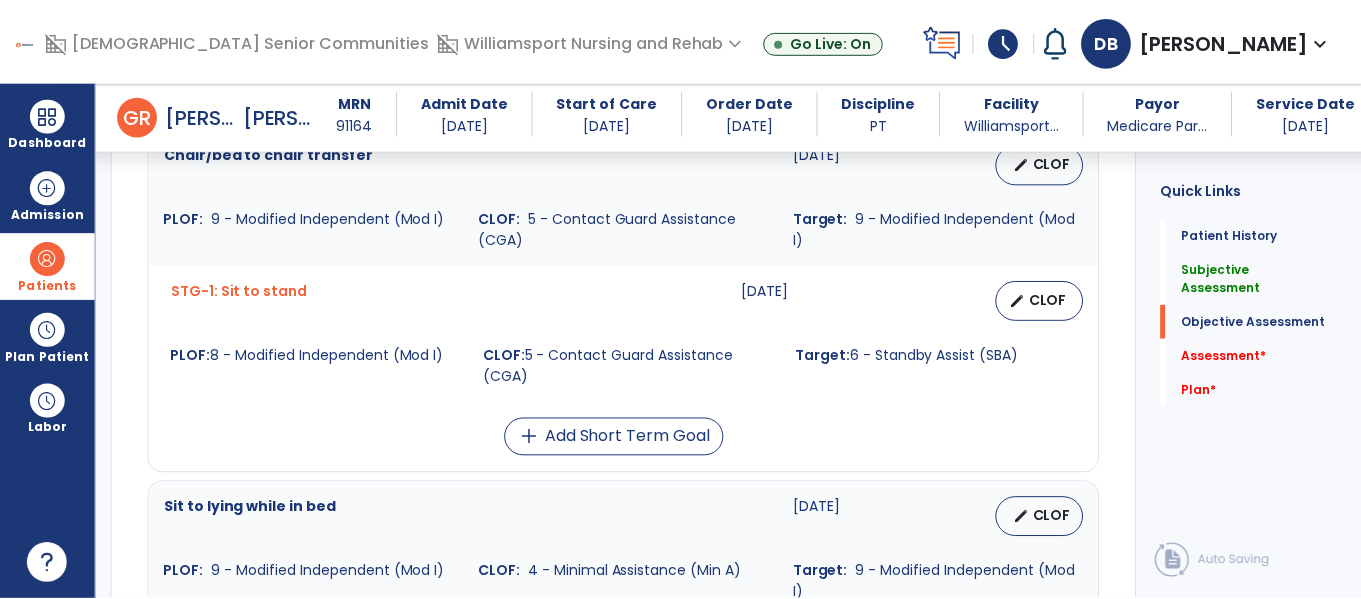 scroll, scrollTop: 920, scrollLeft: 0, axis: vertical 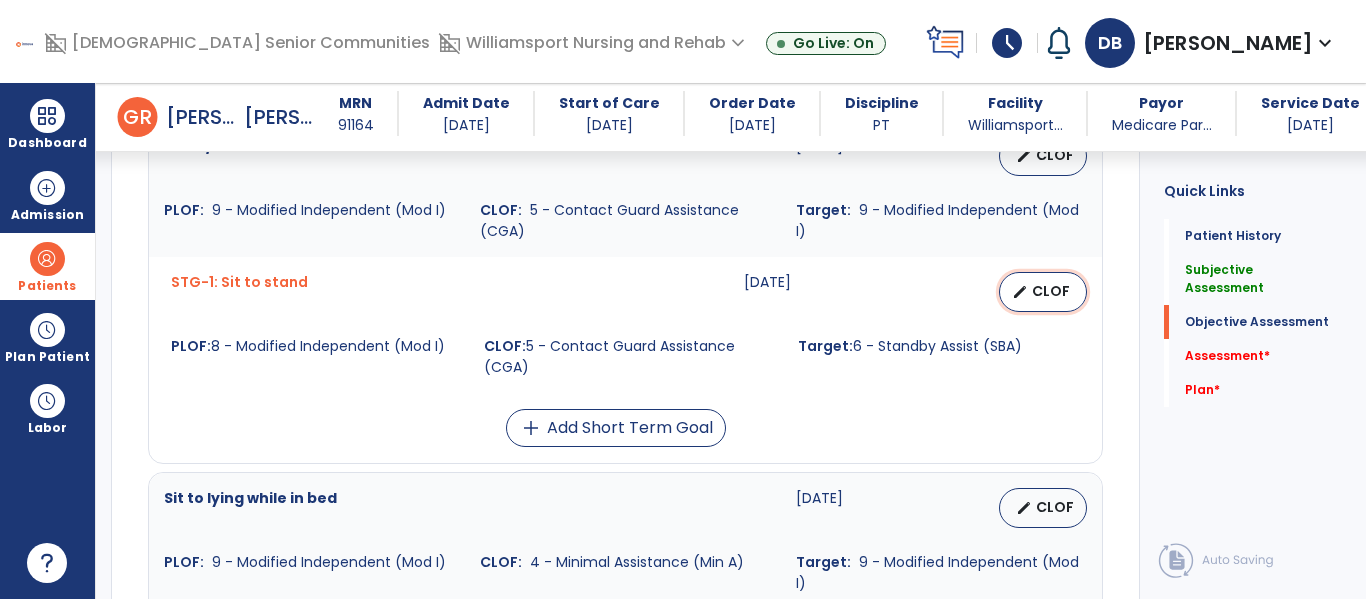click on "edit   CLOF" at bounding box center [1043, 292] 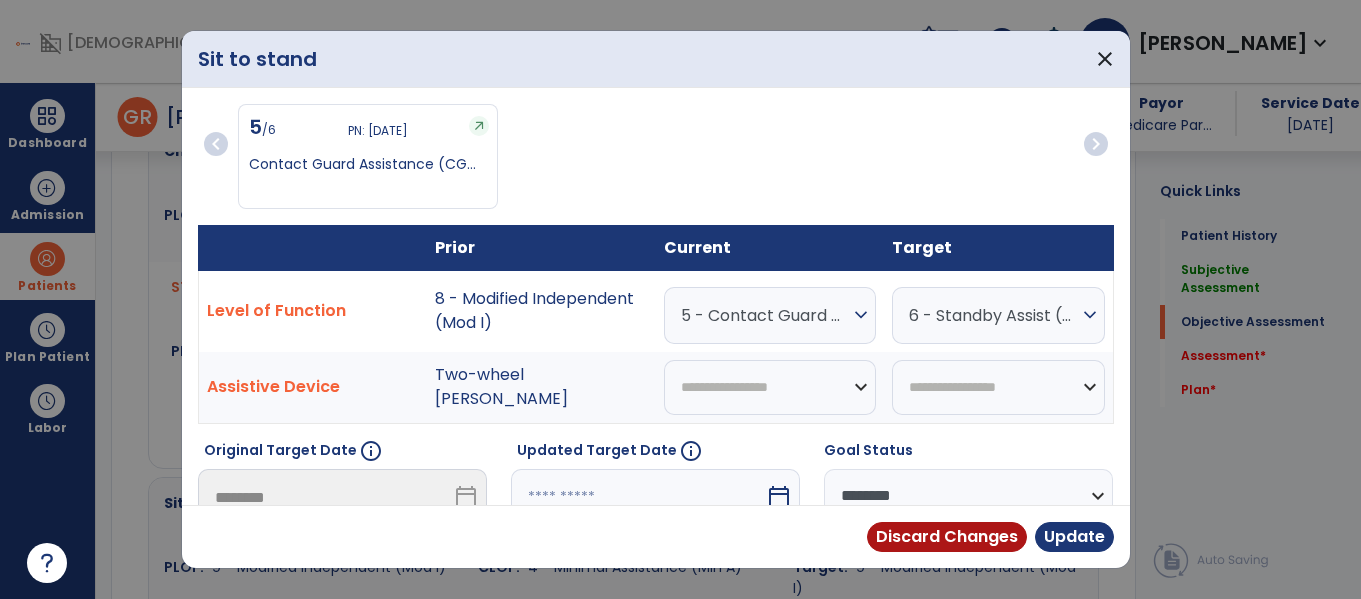 scroll, scrollTop: 920, scrollLeft: 0, axis: vertical 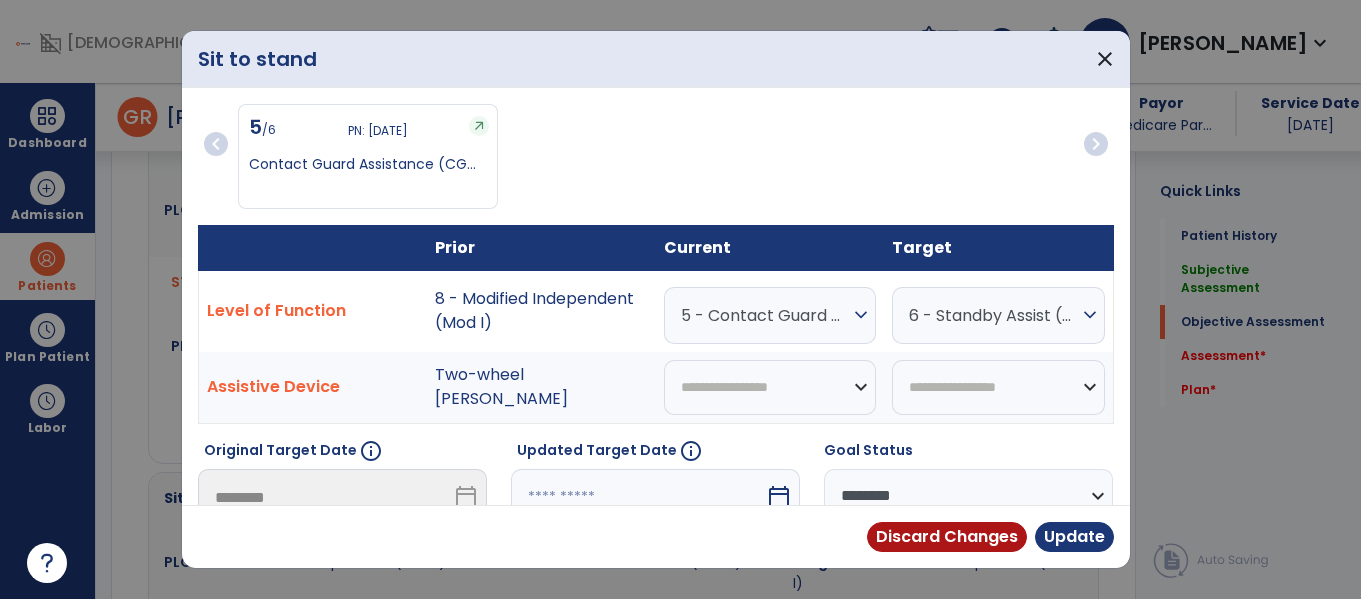 click on "expand_more" at bounding box center [861, 315] 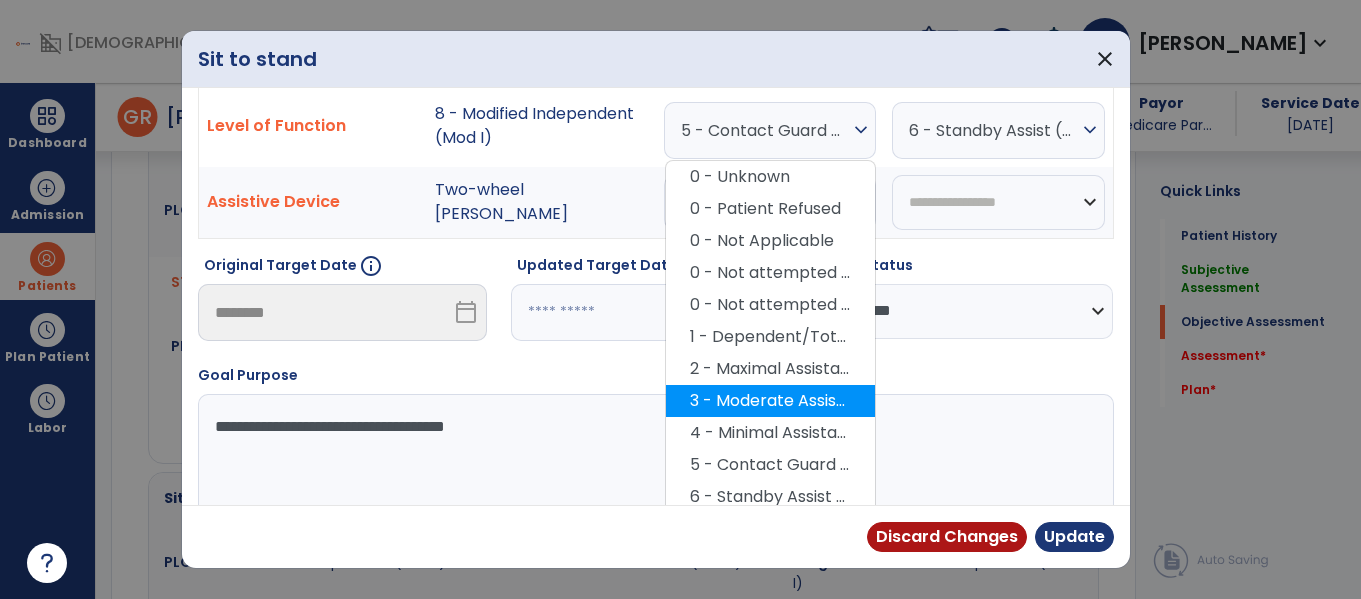 scroll, scrollTop: 197, scrollLeft: 0, axis: vertical 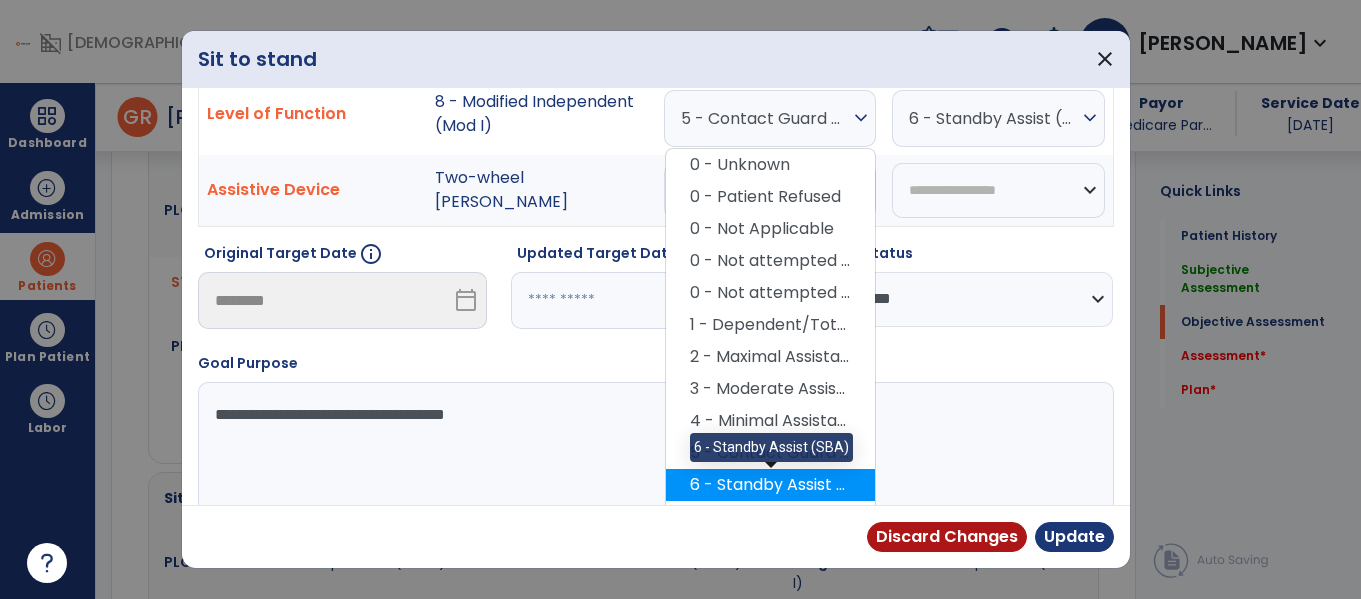 click on "6 - Standby Assist (SBA)" at bounding box center (770, 485) 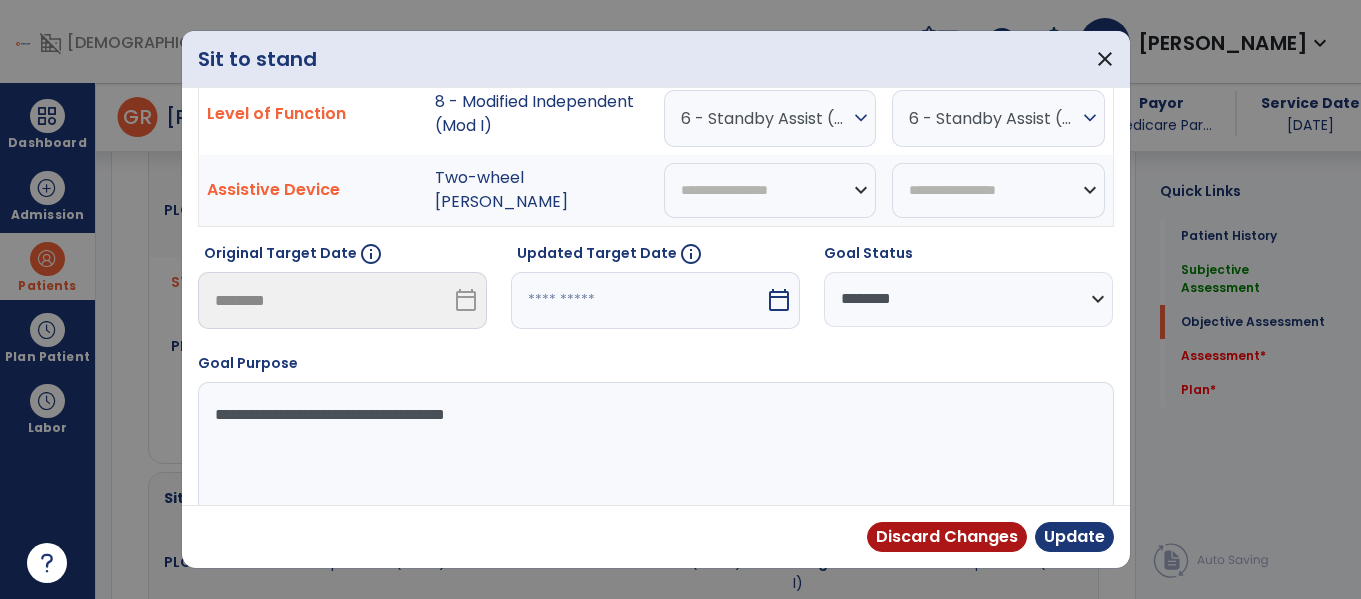 click on "expand_more" at bounding box center (1090, 118) 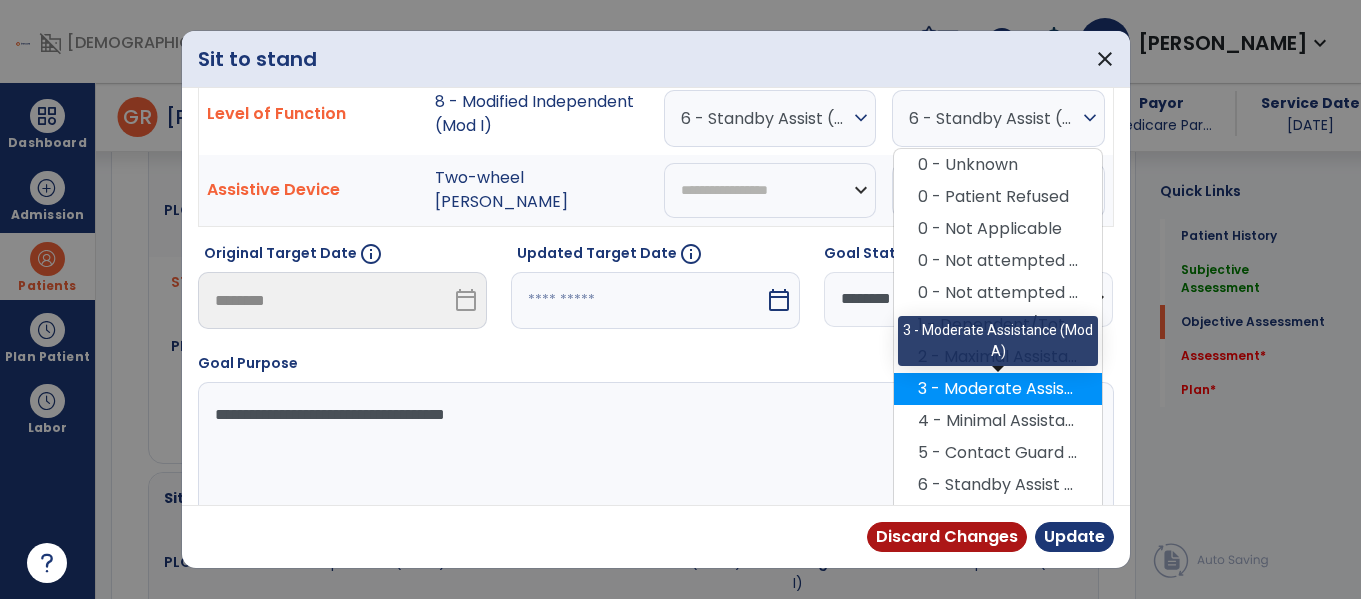scroll, scrollTop: 322, scrollLeft: 0, axis: vertical 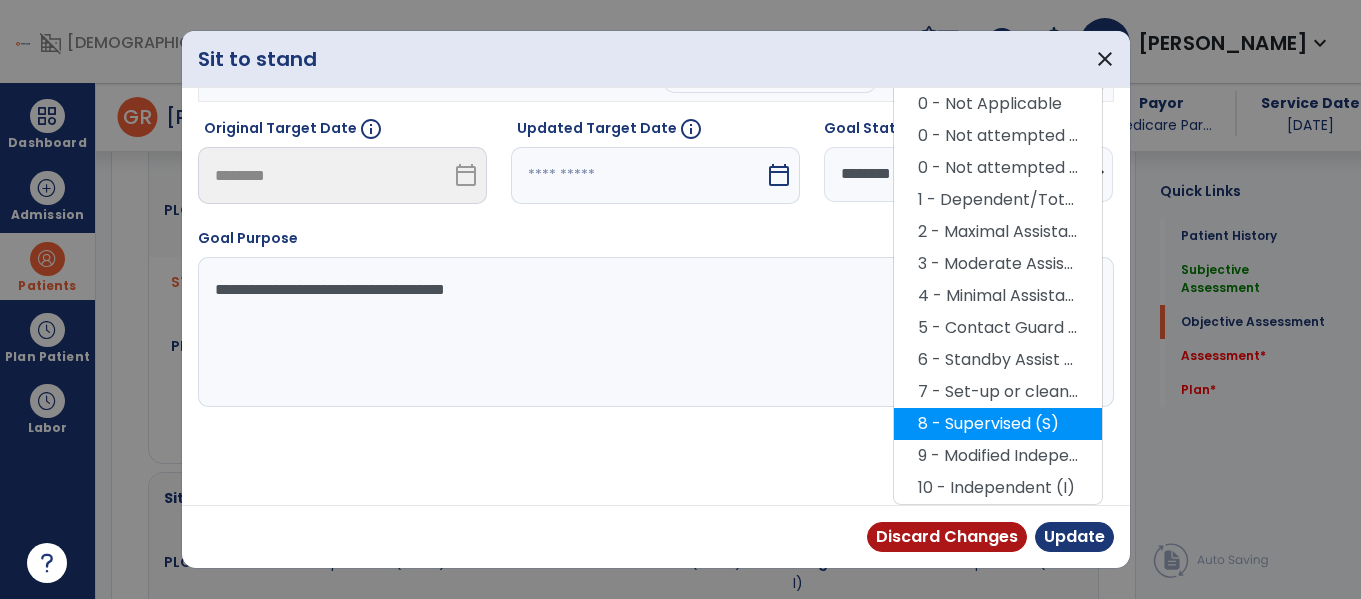 click on "8 - Supervised (S)" at bounding box center [998, 424] 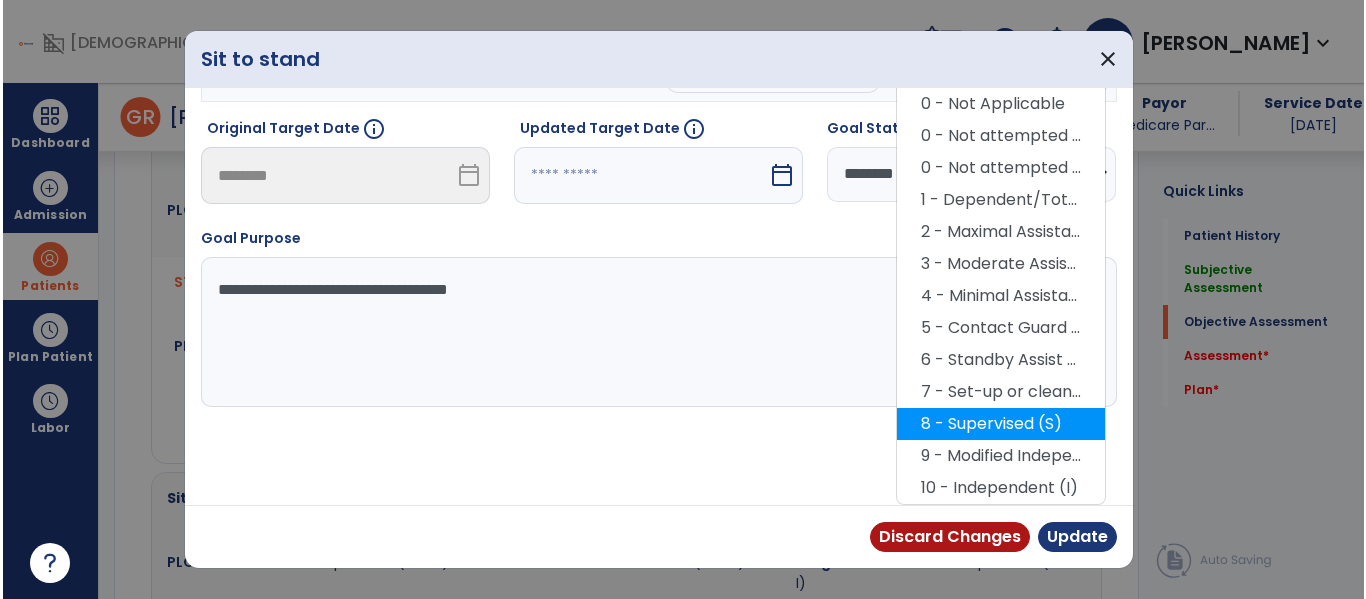 scroll, scrollTop: 240, scrollLeft: 0, axis: vertical 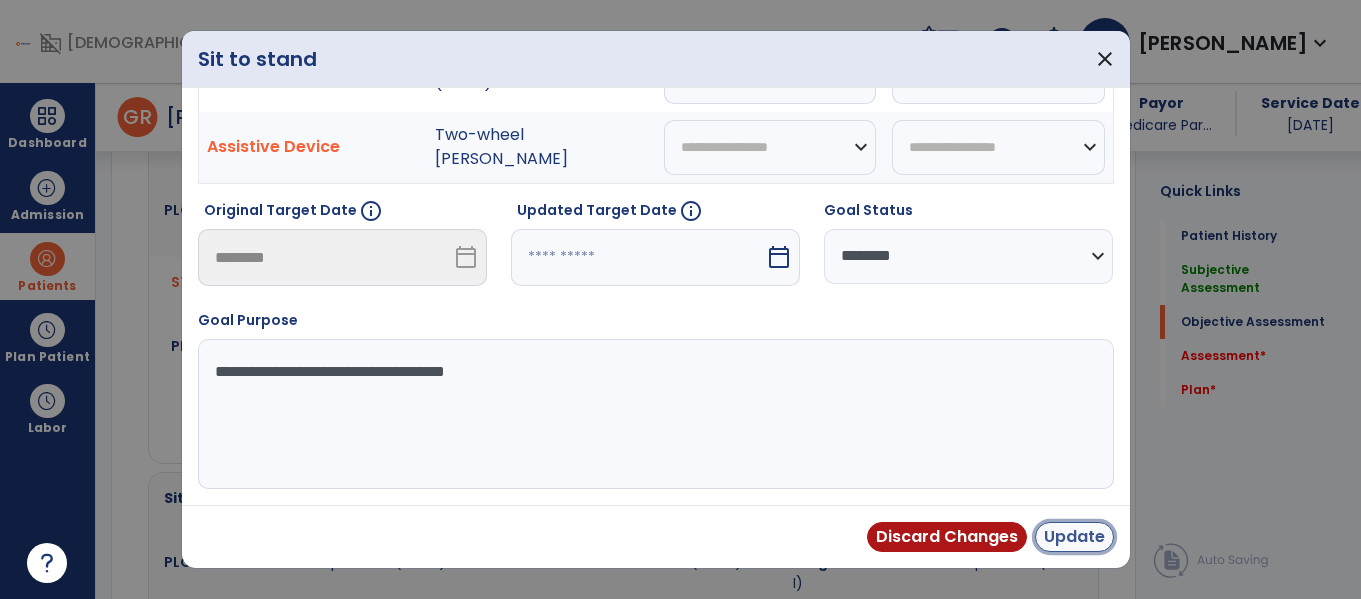 click on "Update" at bounding box center [1074, 537] 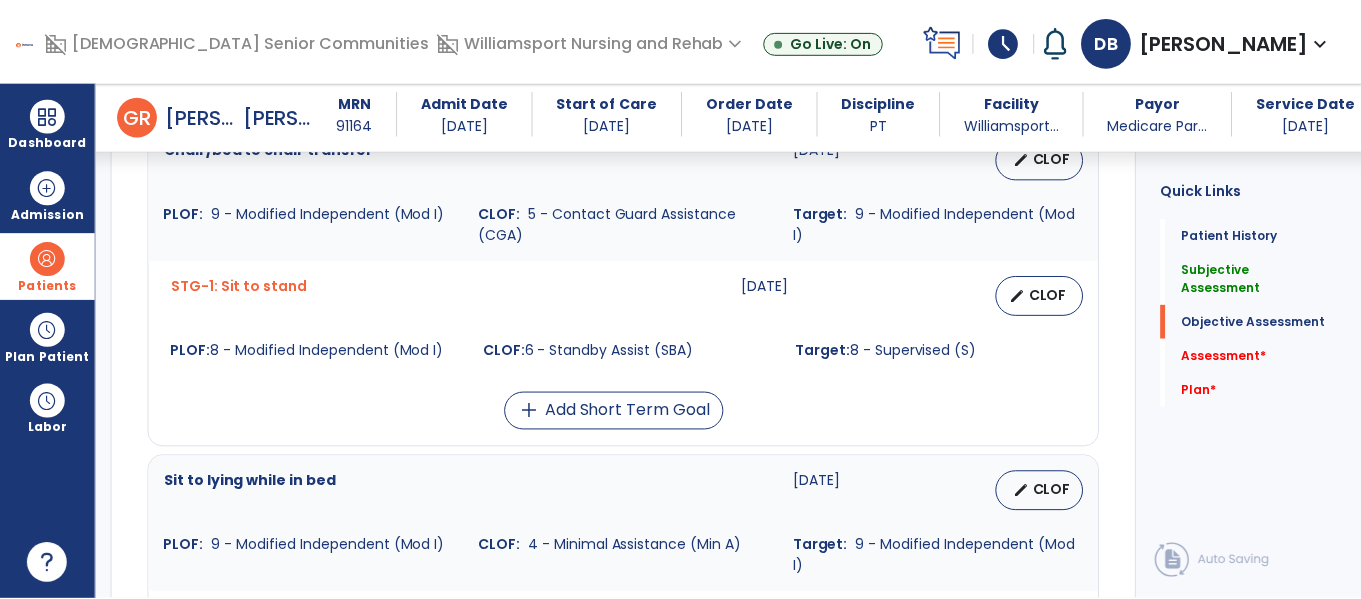 scroll, scrollTop: 929, scrollLeft: 0, axis: vertical 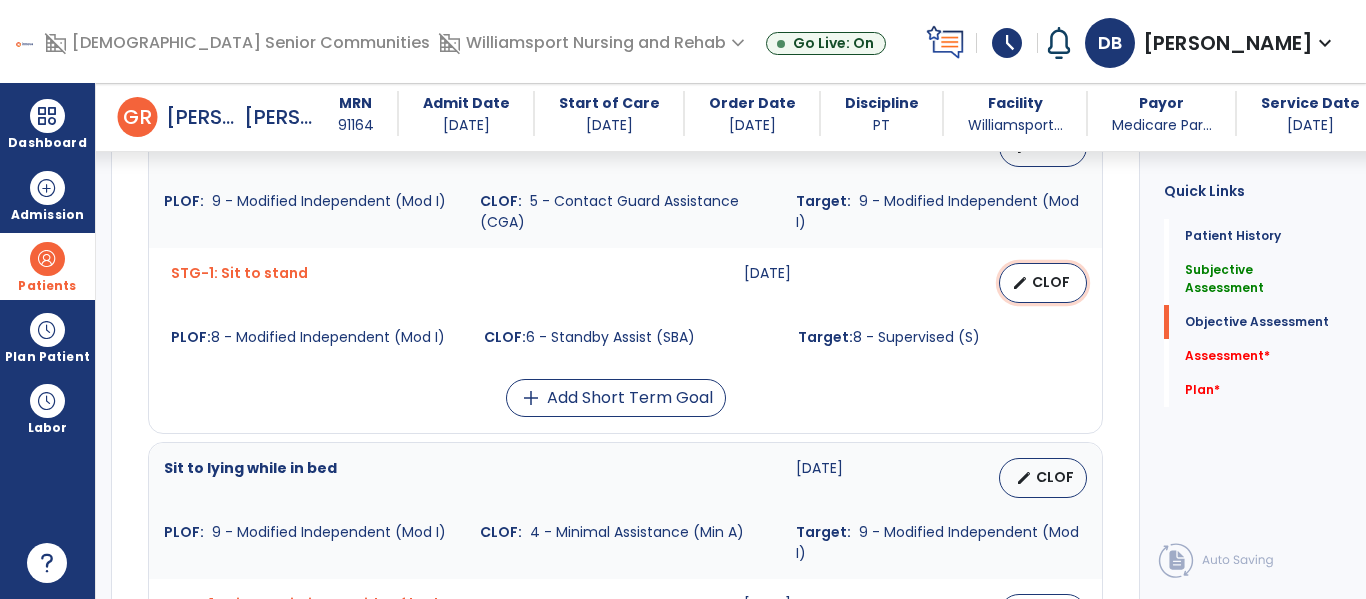 click on "CLOF" at bounding box center (1051, 282) 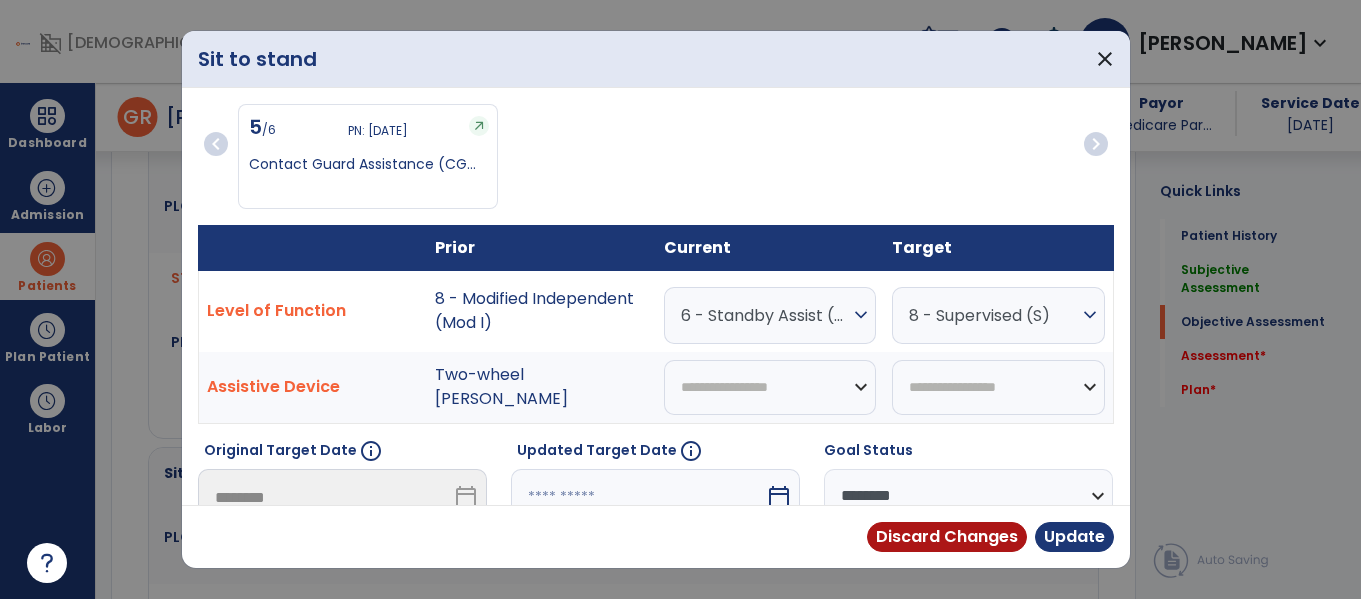 scroll, scrollTop: 929, scrollLeft: 0, axis: vertical 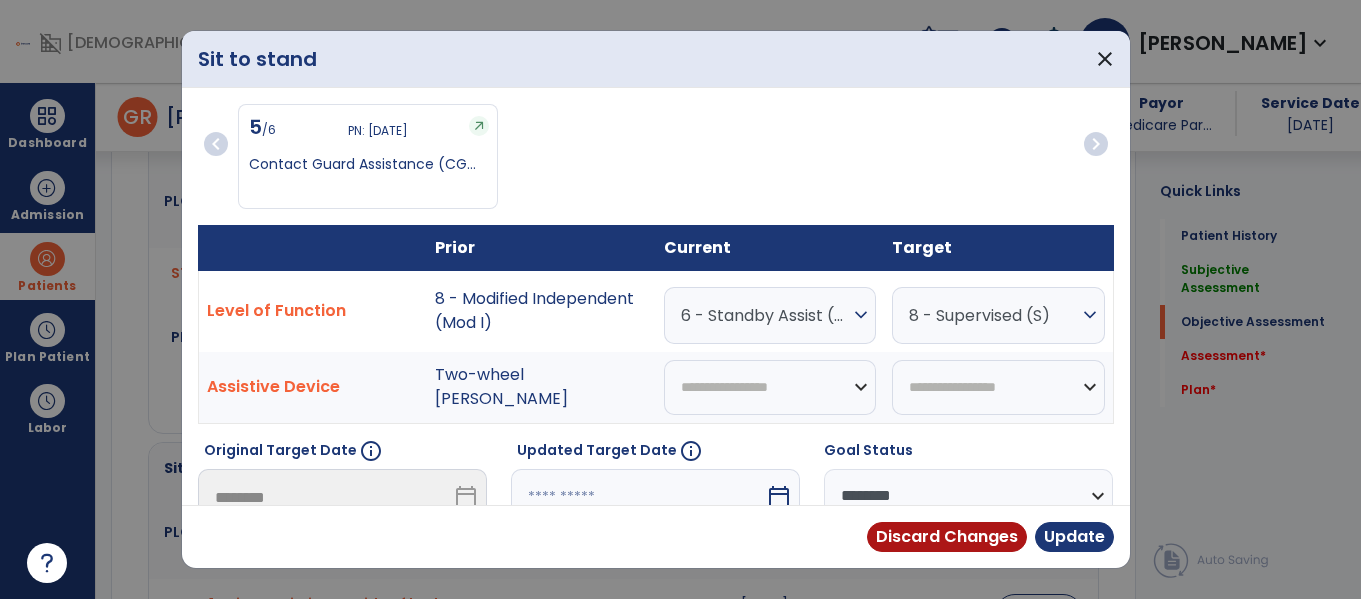 click on "calendar_today" at bounding box center (779, 497) 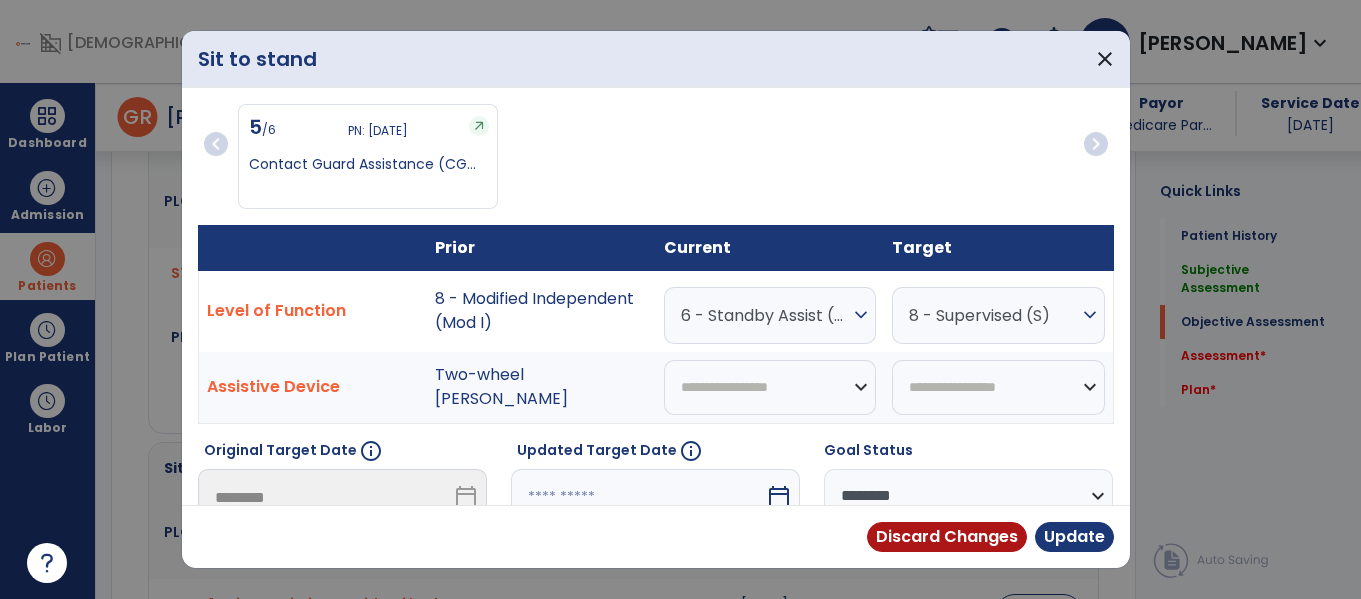 scroll, scrollTop: 318, scrollLeft: 0, axis: vertical 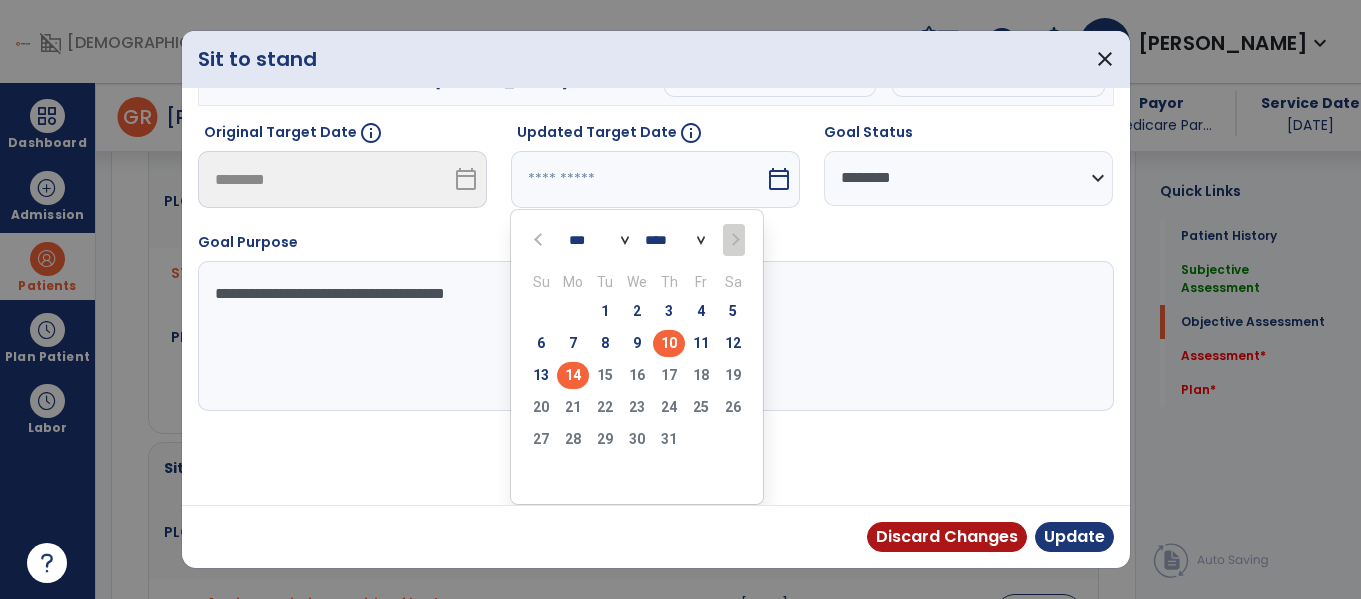 click on "14" at bounding box center [573, 375] 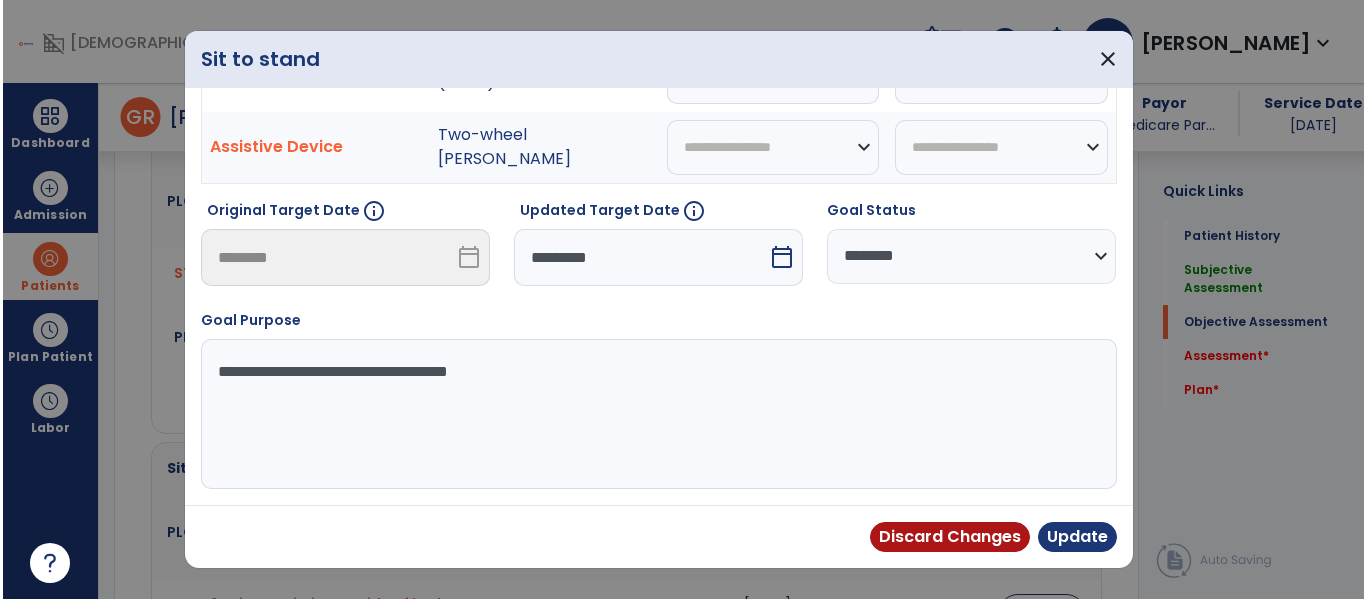 scroll, scrollTop: 240, scrollLeft: 0, axis: vertical 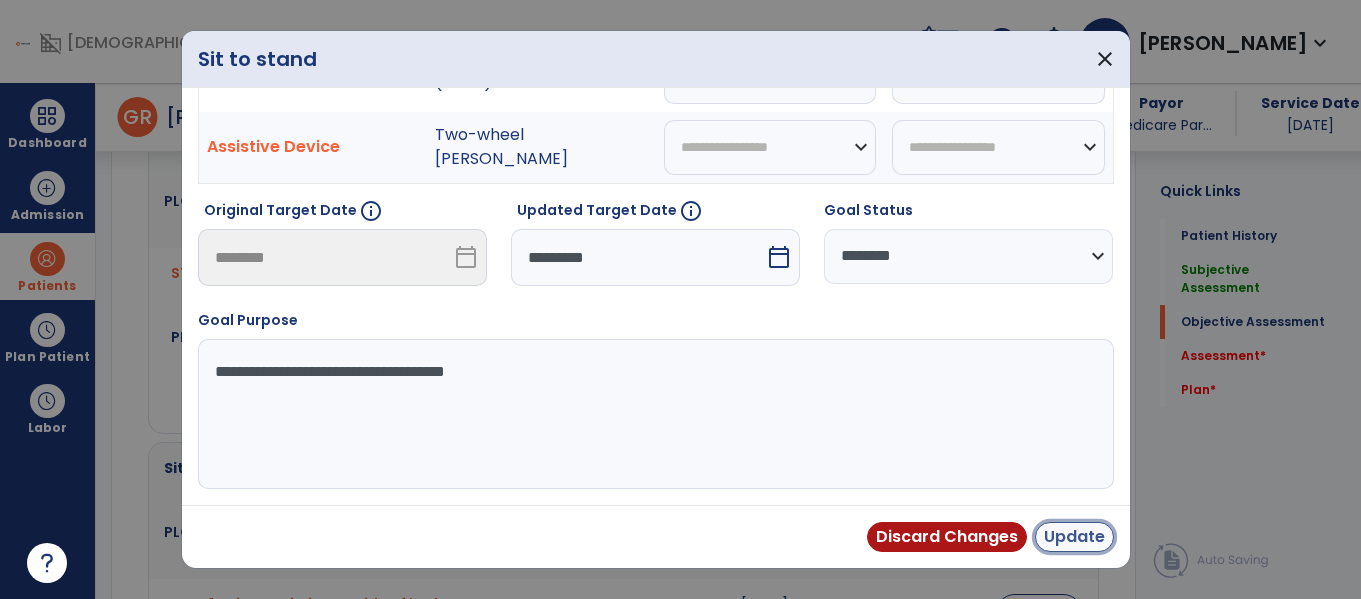 click on "Update" at bounding box center (1074, 537) 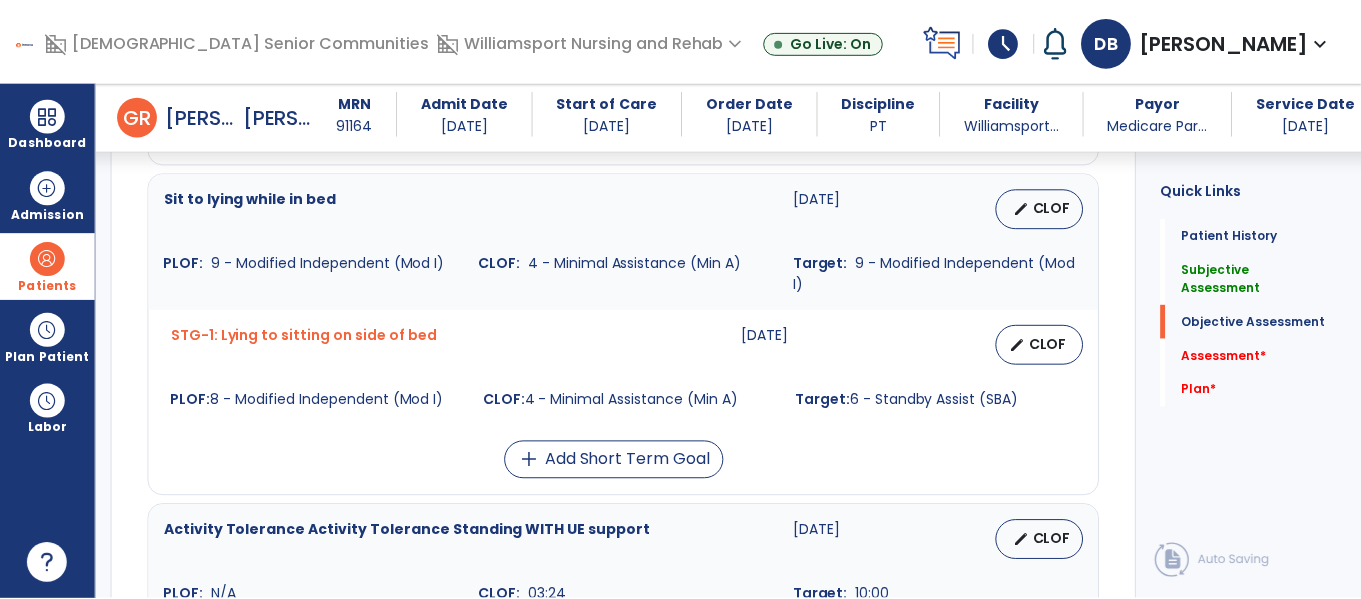 scroll, scrollTop: 1199, scrollLeft: 0, axis: vertical 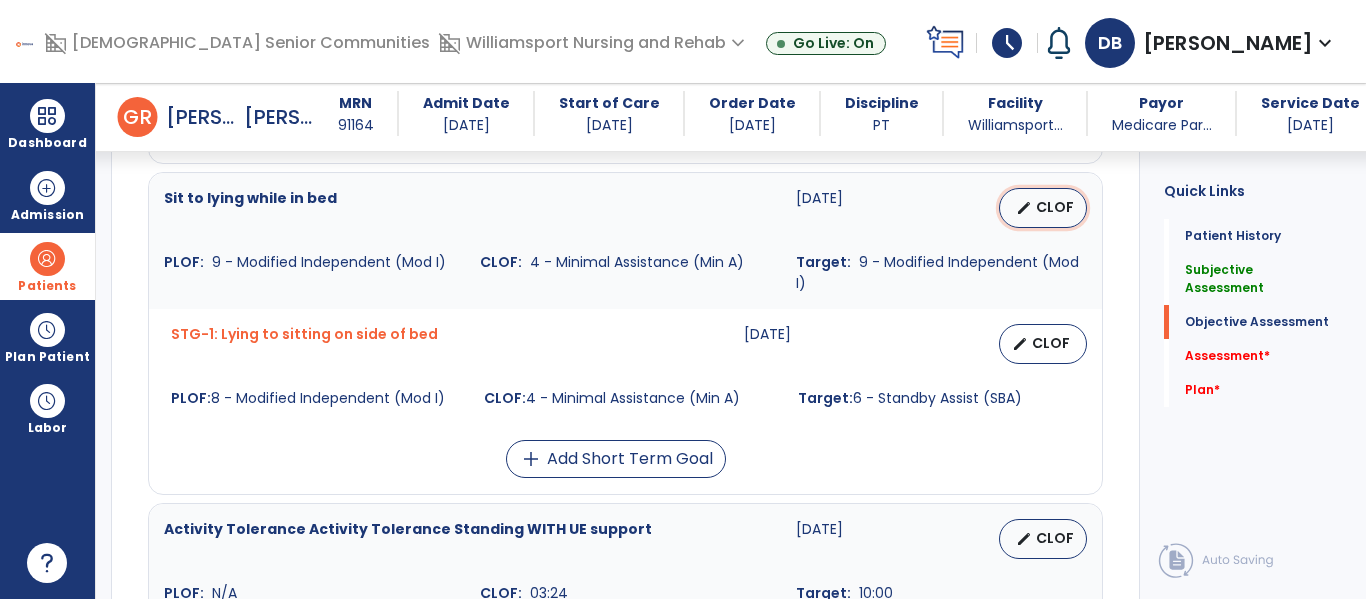 click on "CLOF" at bounding box center (1055, 207) 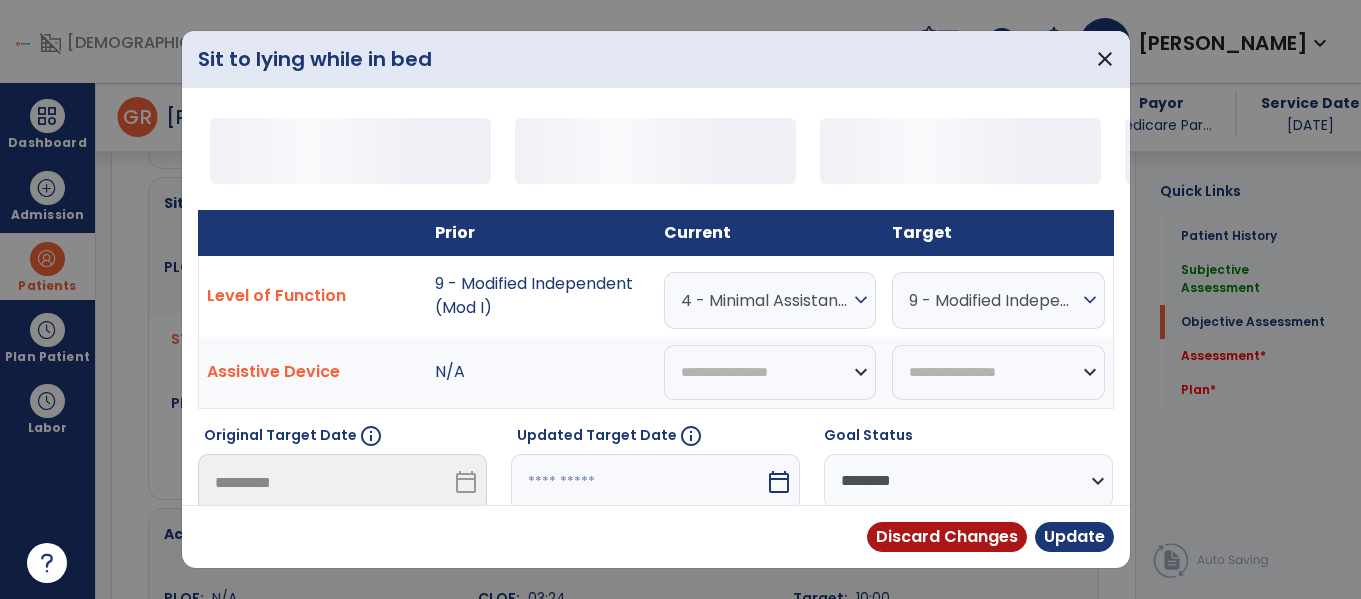 scroll, scrollTop: 1199, scrollLeft: 0, axis: vertical 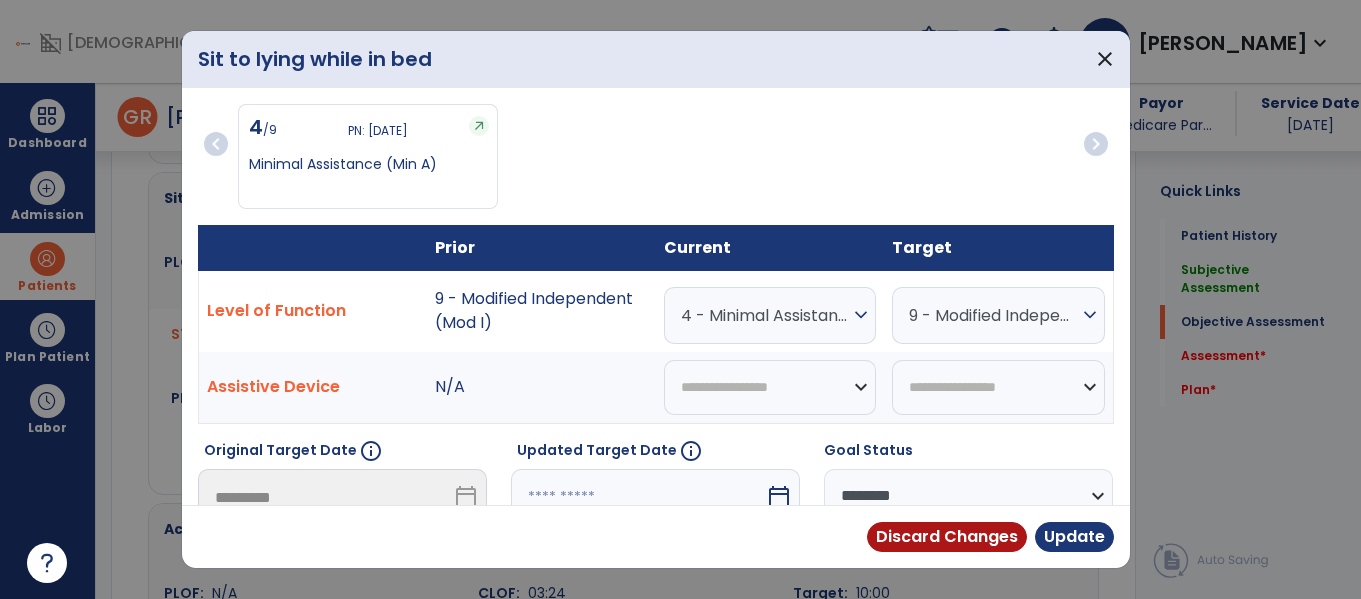 click on "expand_more" at bounding box center (861, 315) 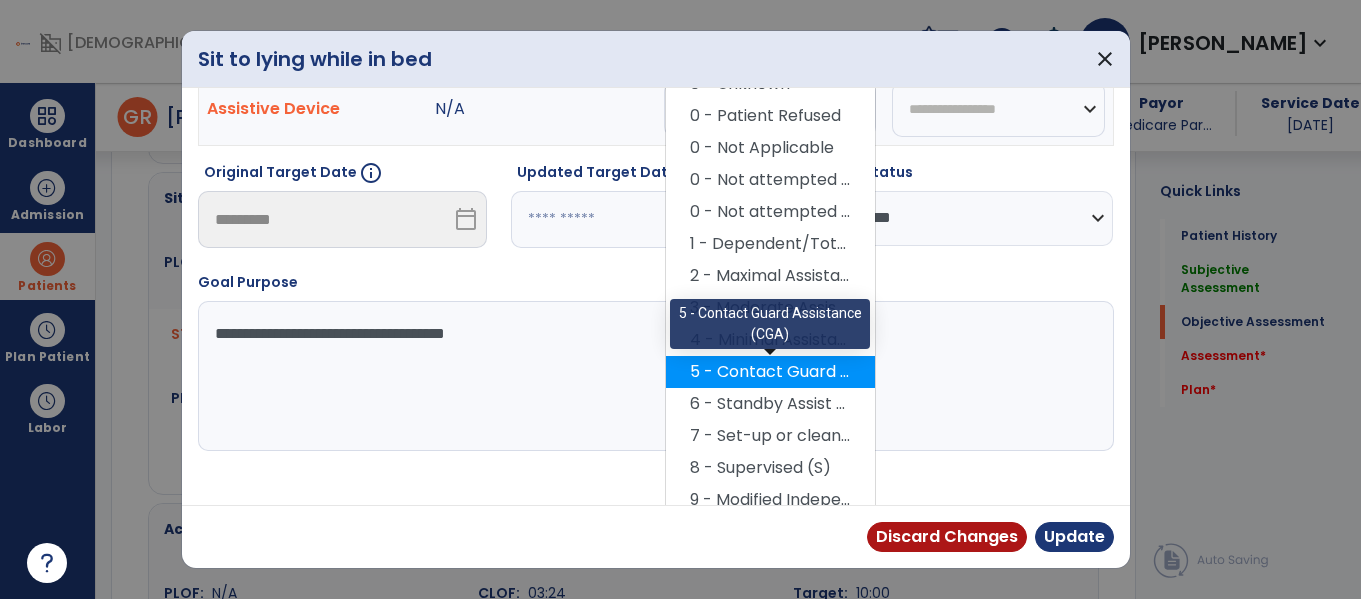click on "5 - Contact Guard Assistance (CGA)" at bounding box center [770, 372] 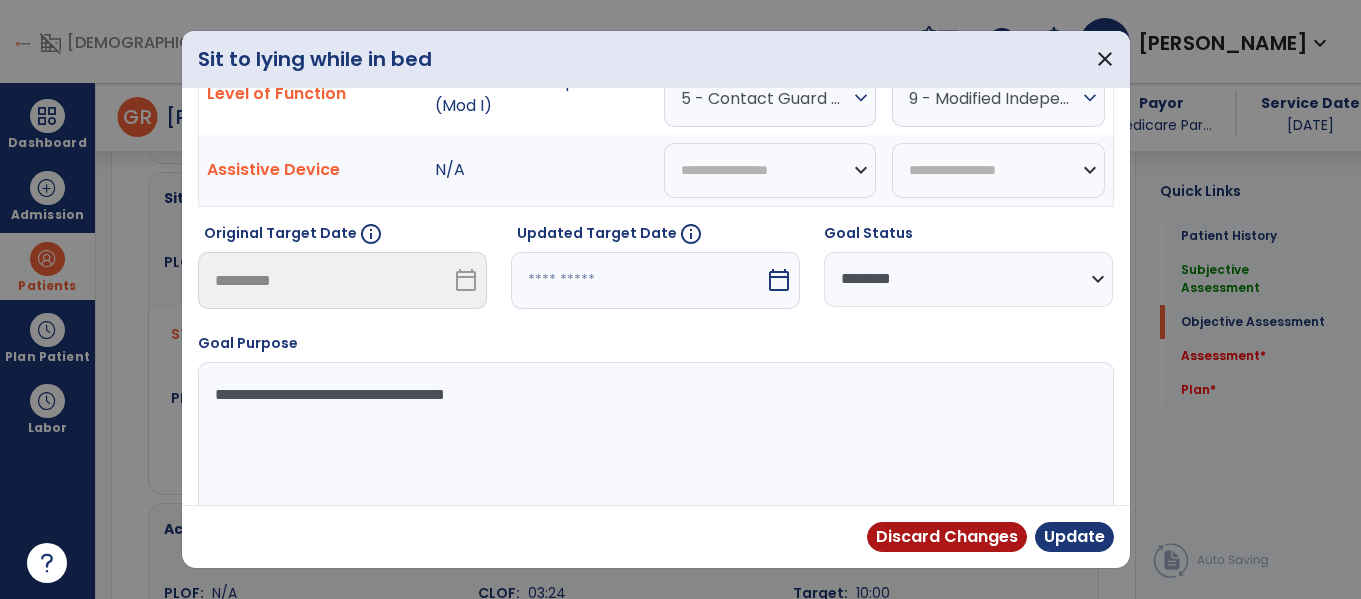 scroll, scrollTop: 181, scrollLeft: 0, axis: vertical 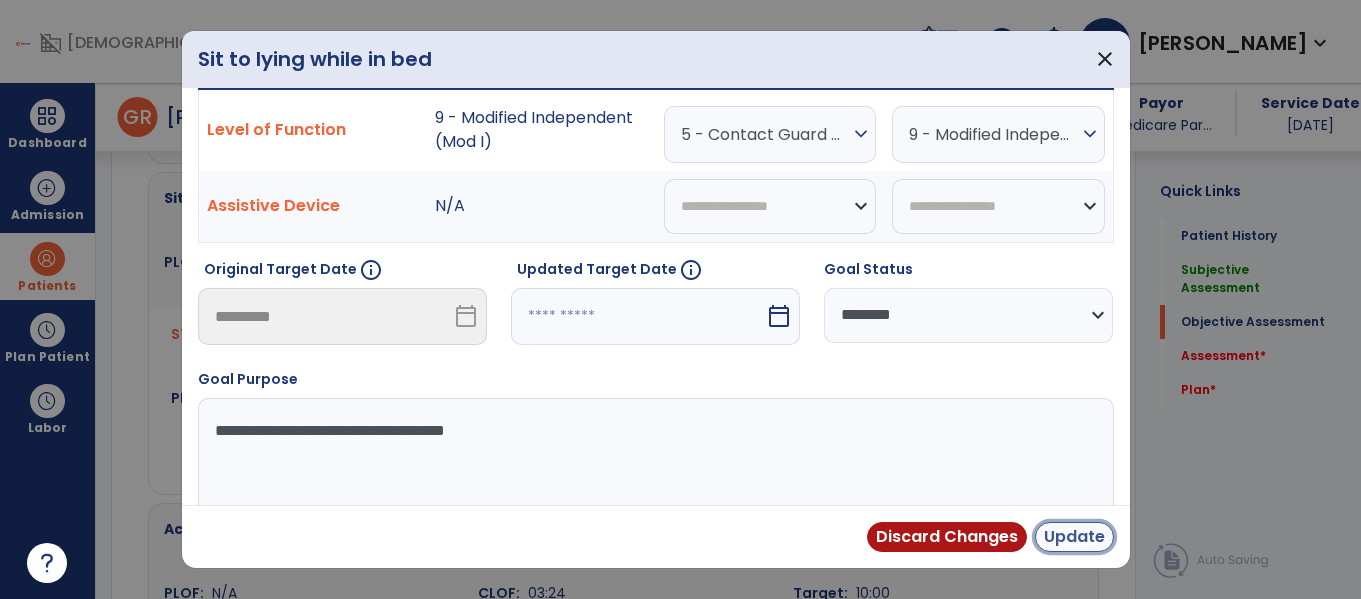 click on "Update" at bounding box center [1074, 537] 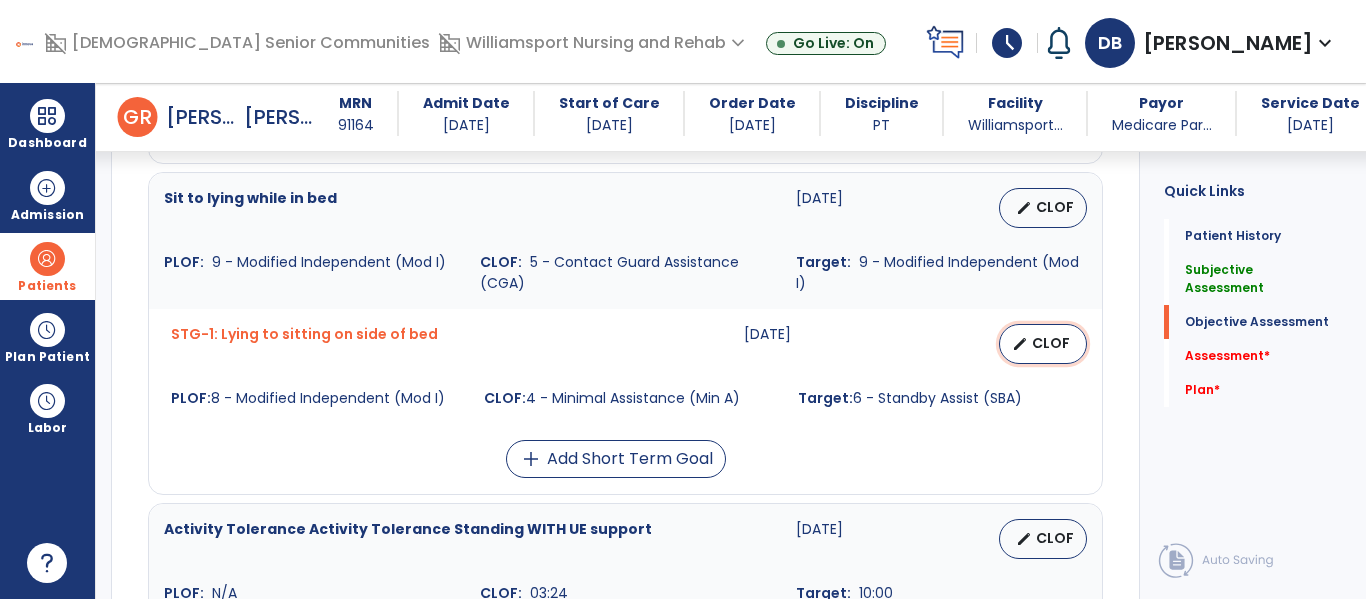click on "edit" at bounding box center [1020, 344] 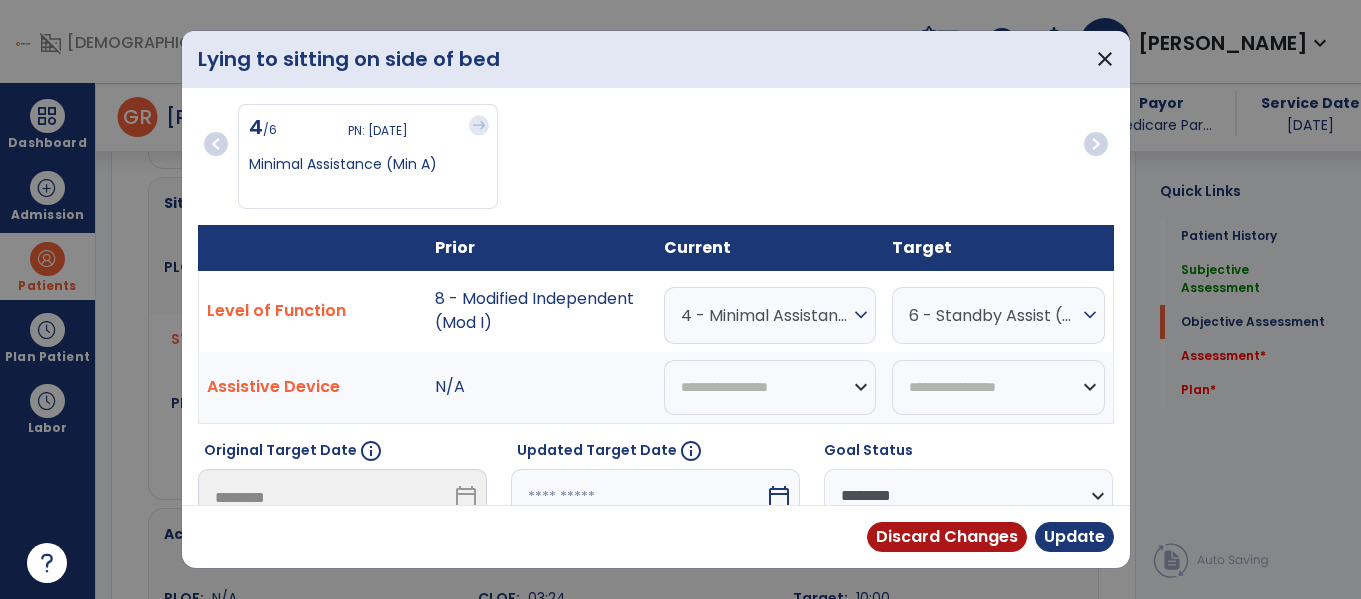scroll, scrollTop: 1199, scrollLeft: 0, axis: vertical 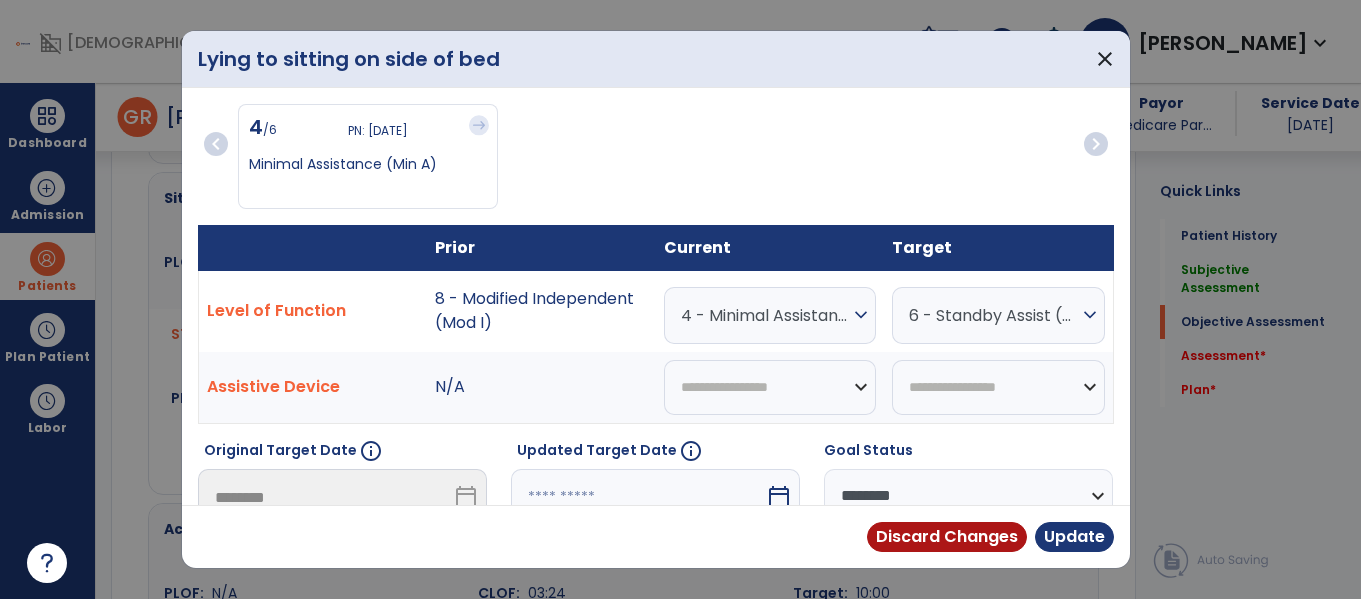 click on "expand_more" at bounding box center (861, 315) 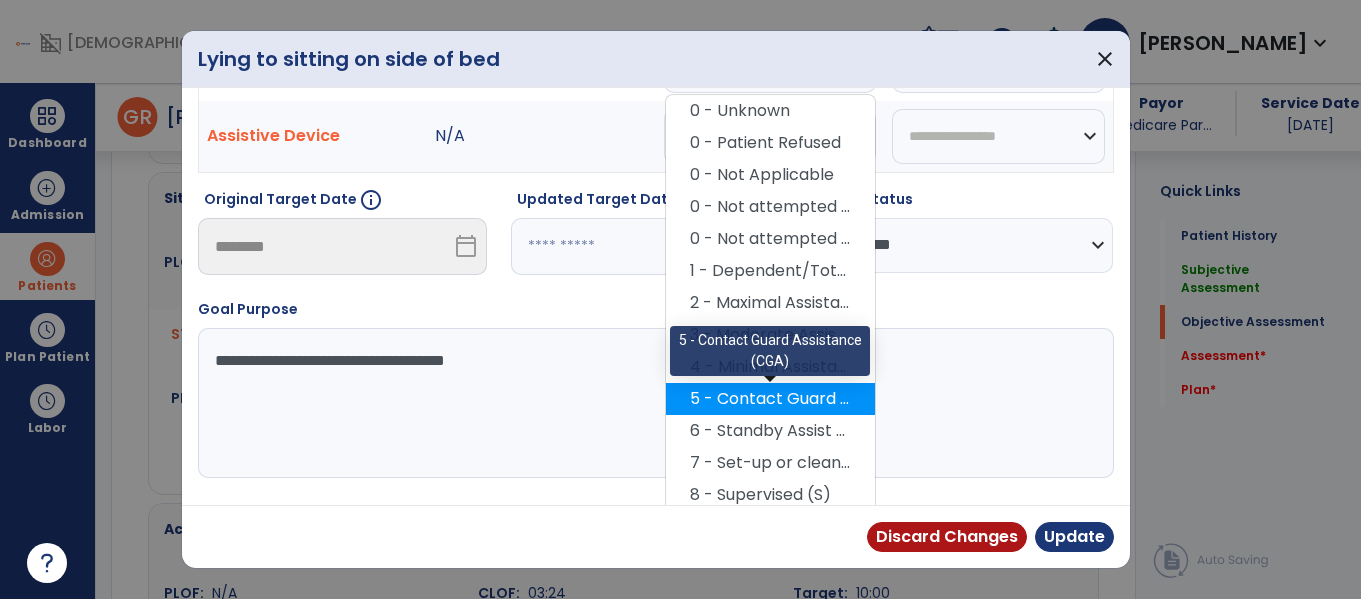 click on "5 - Contact Guard Assistance (CGA)" at bounding box center [770, 399] 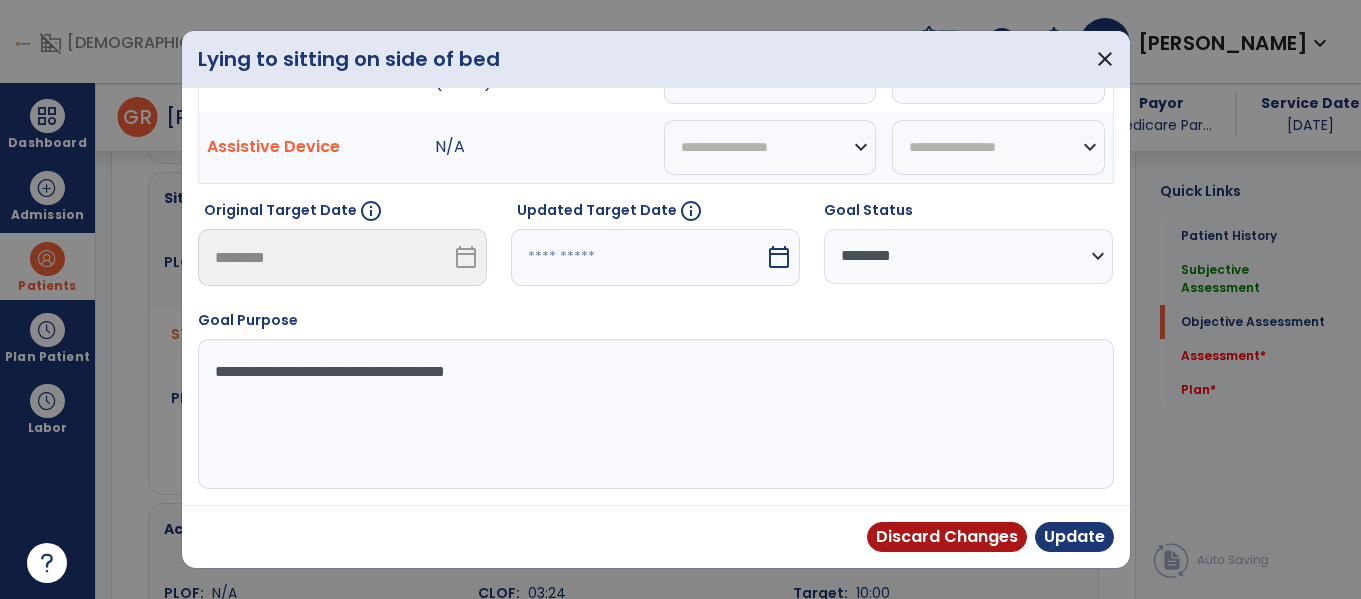 scroll, scrollTop: 240, scrollLeft: 0, axis: vertical 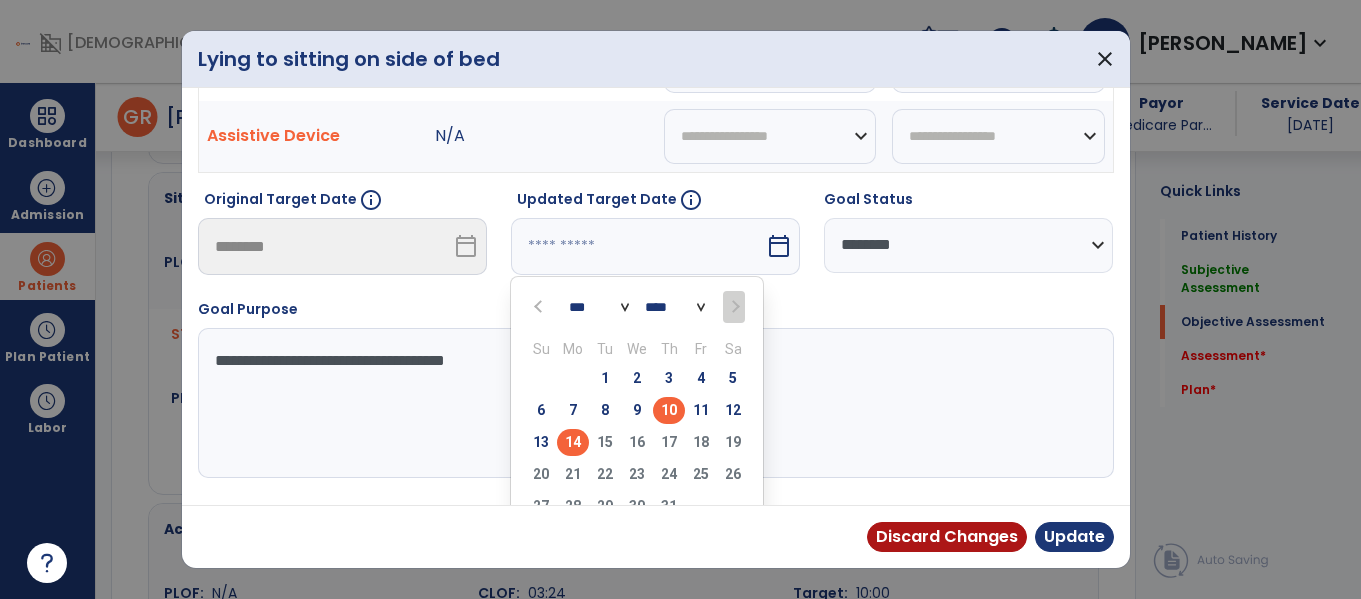 click on "14" at bounding box center (573, 442) 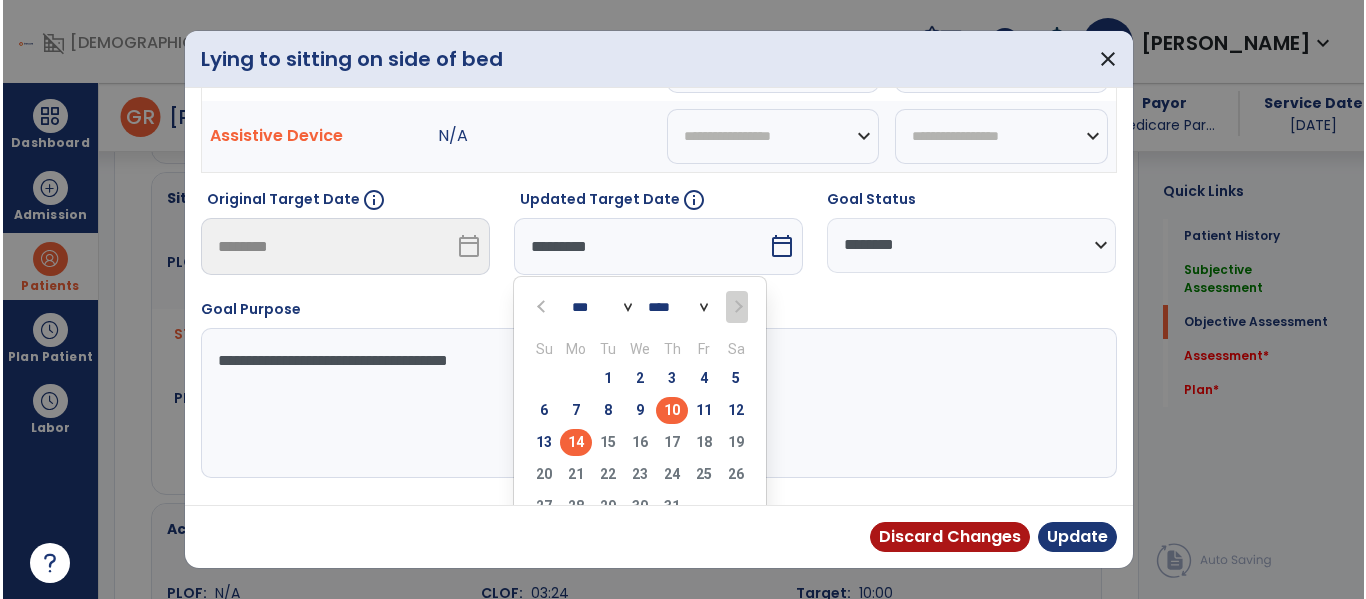 scroll, scrollTop: 240, scrollLeft: 0, axis: vertical 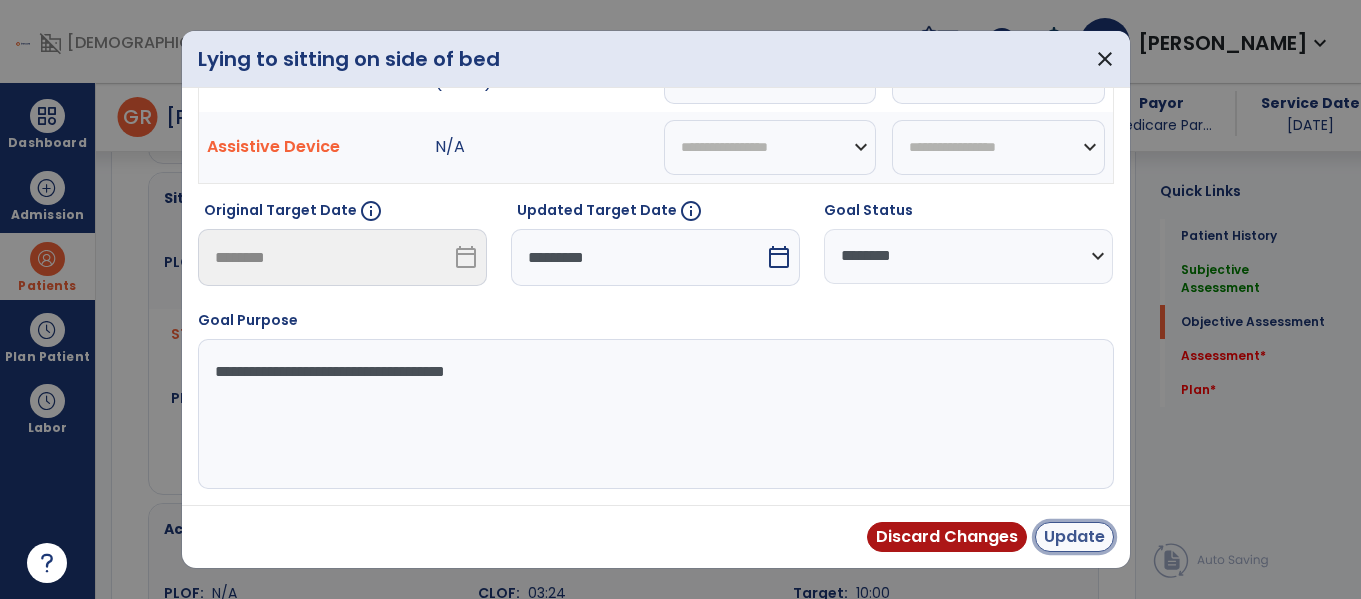 click on "Update" at bounding box center [1074, 537] 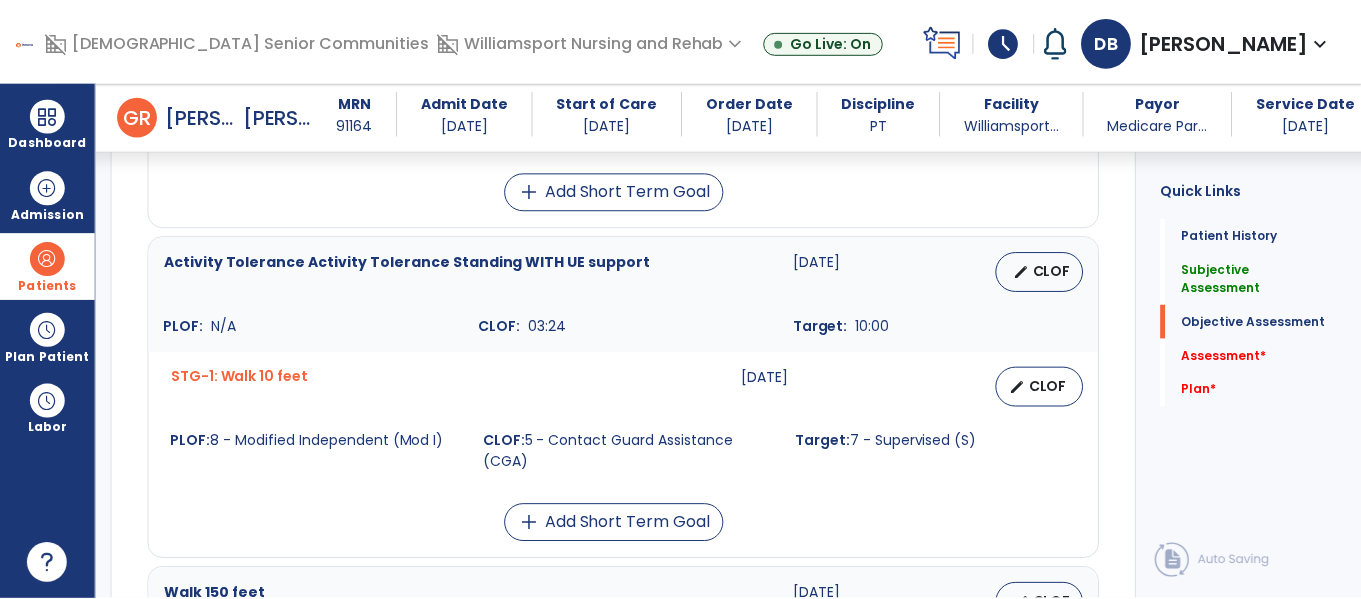 scroll, scrollTop: 1488, scrollLeft: 0, axis: vertical 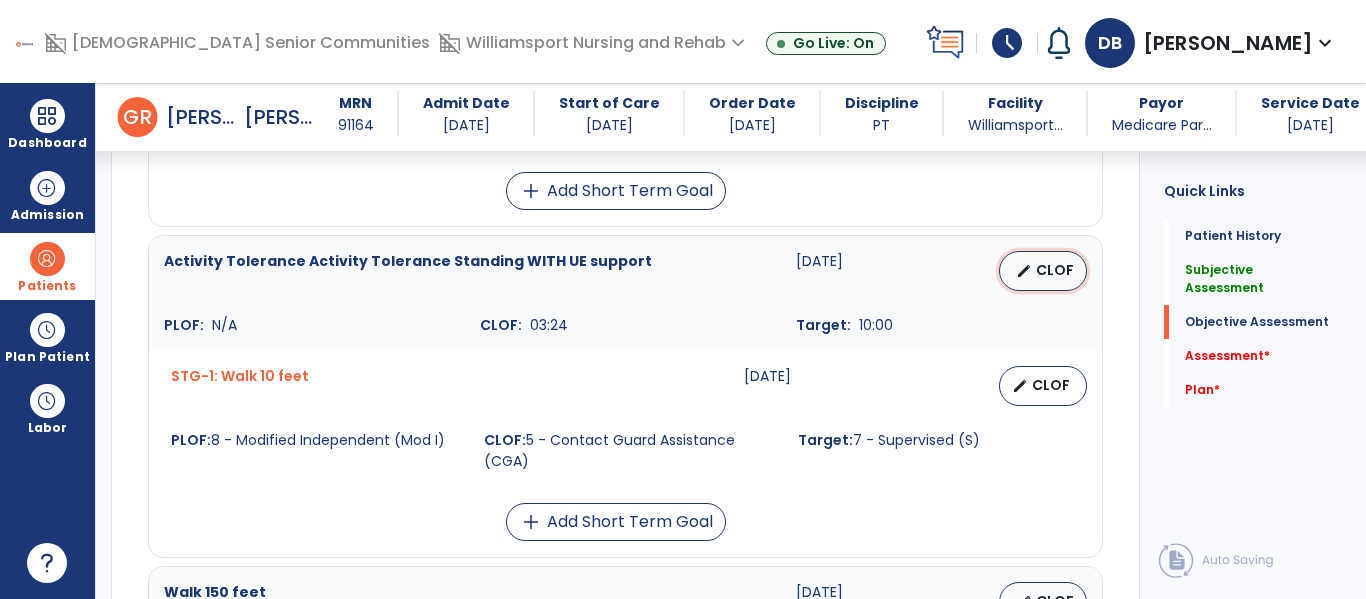 click on "CLOF" at bounding box center [1055, 270] 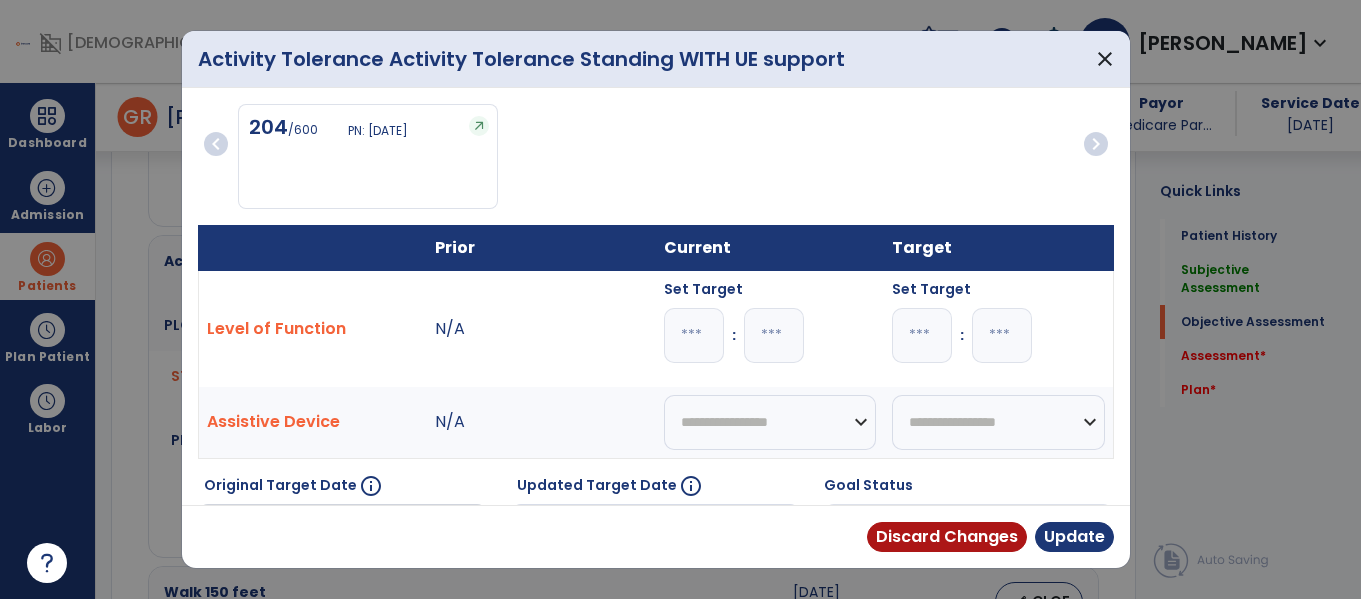 scroll, scrollTop: 1488, scrollLeft: 0, axis: vertical 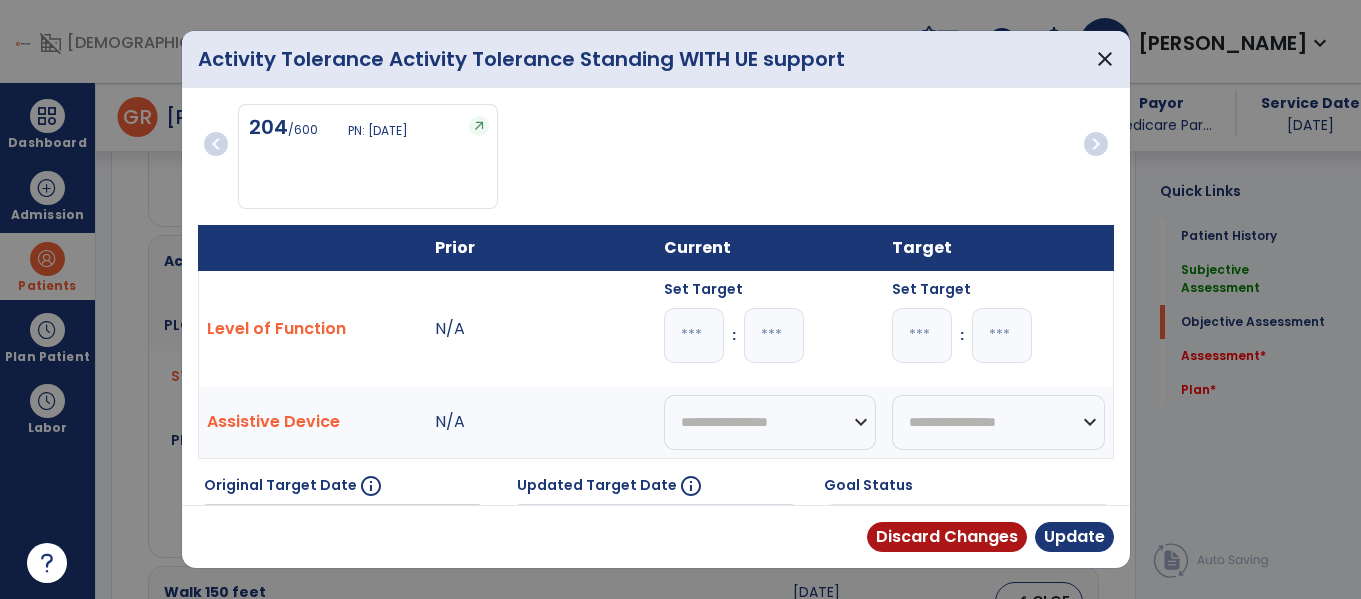 click on "*" at bounding box center (694, 335) 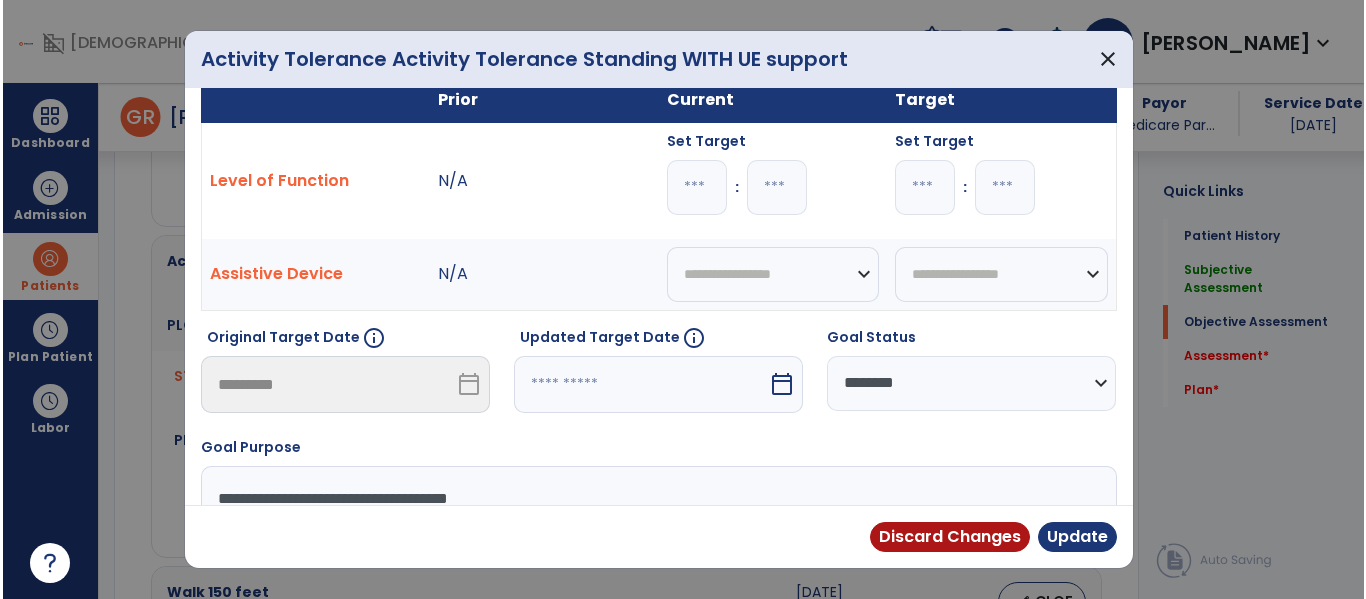 scroll, scrollTop: 152, scrollLeft: 0, axis: vertical 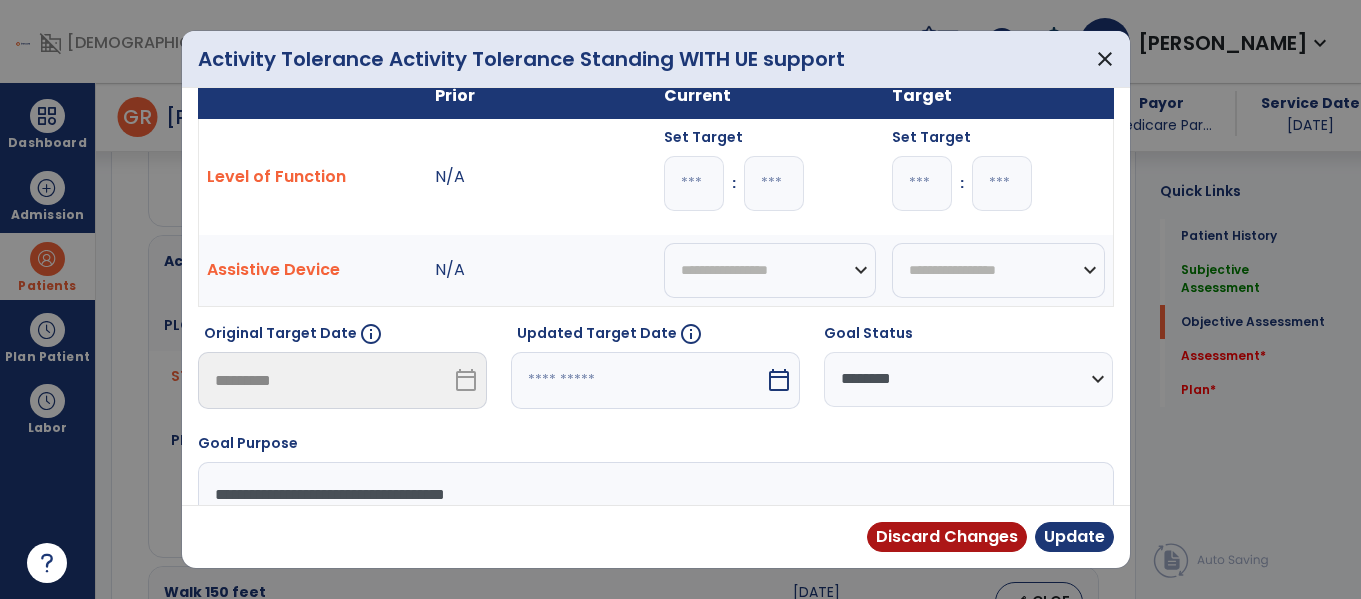 type on "**" 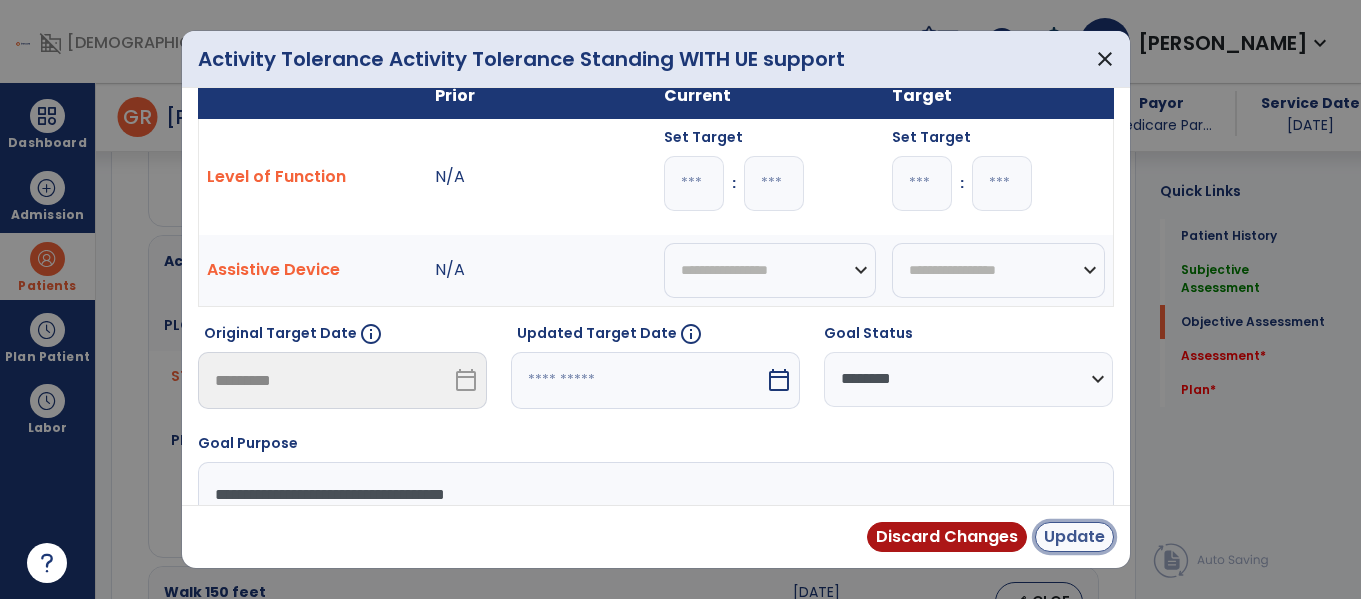 click on "Update" at bounding box center [1074, 537] 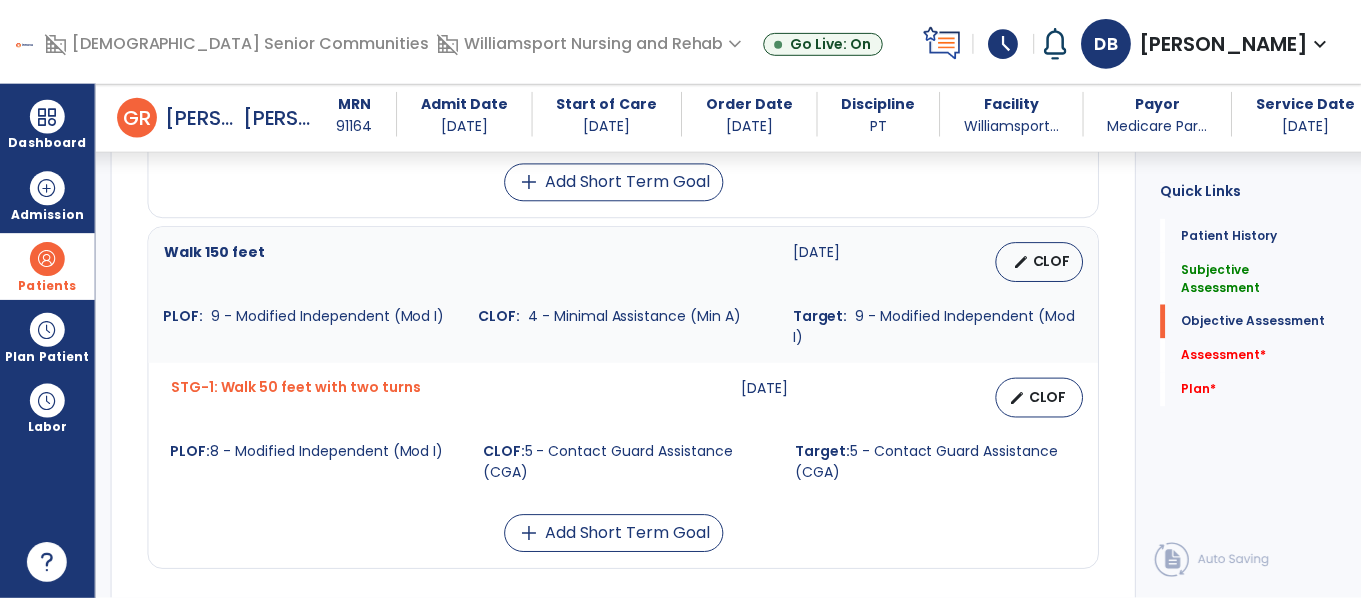 scroll, scrollTop: 1838, scrollLeft: 0, axis: vertical 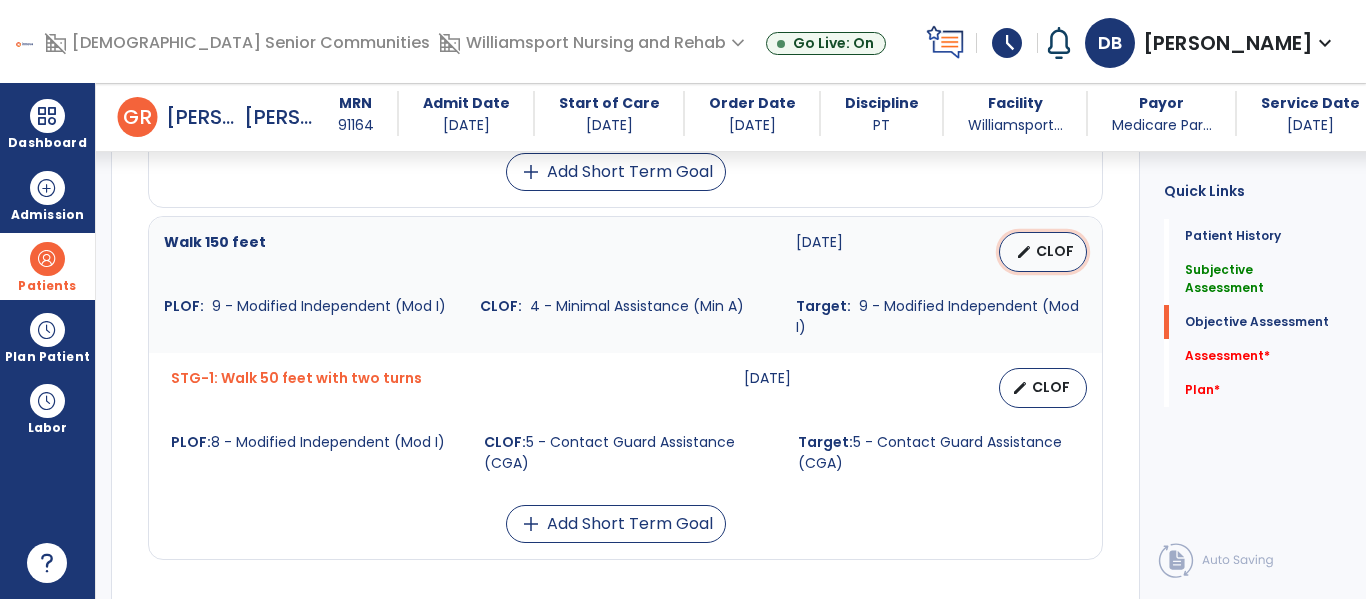 click on "CLOF" at bounding box center (1055, 251) 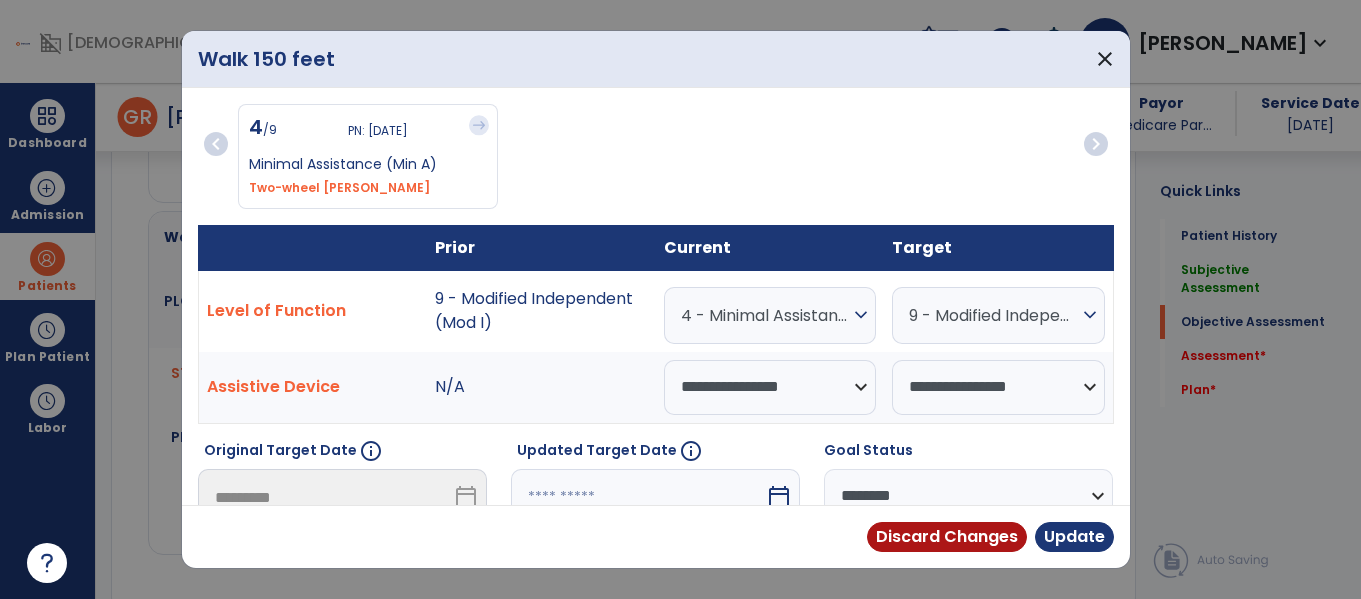 scroll, scrollTop: 1838, scrollLeft: 0, axis: vertical 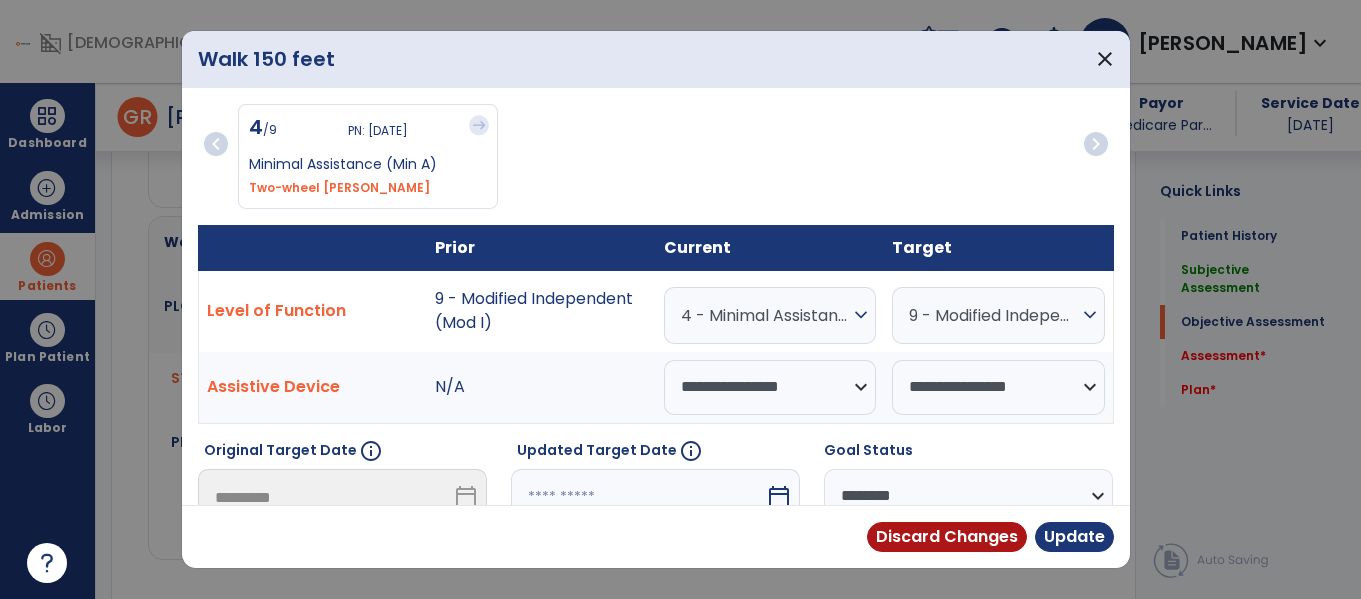 click on "expand_more" at bounding box center [861, 315] 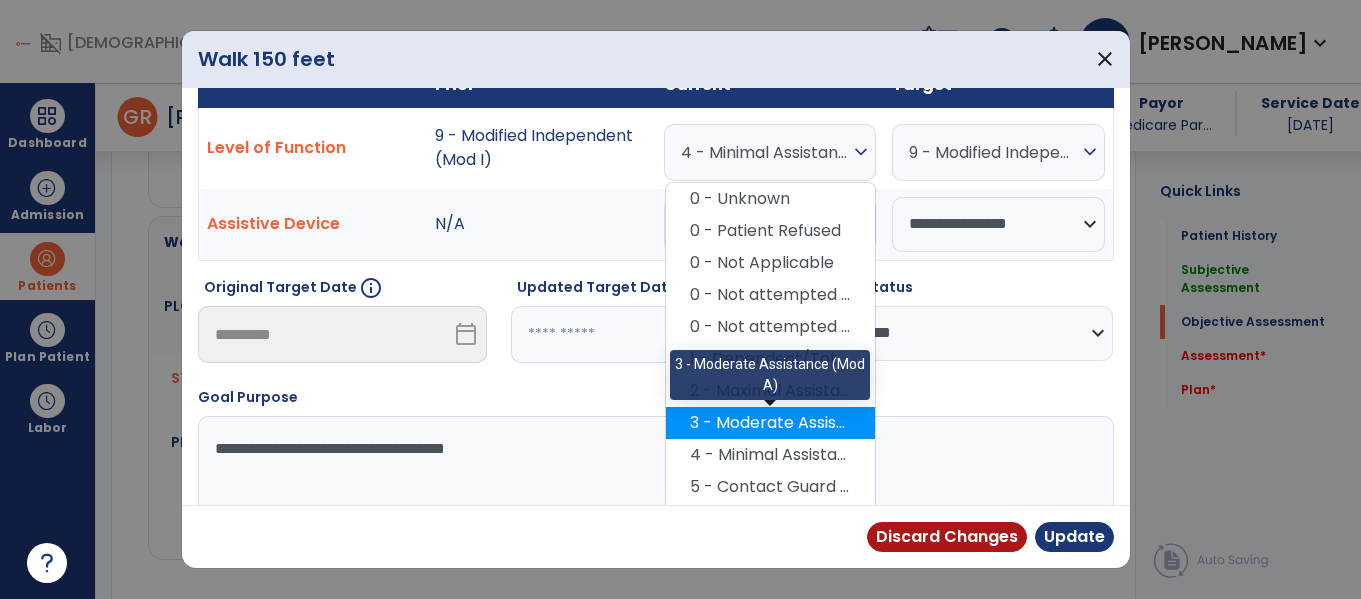 scroll, scrollTop: 169, scrollLeft: 0, axis: vertical 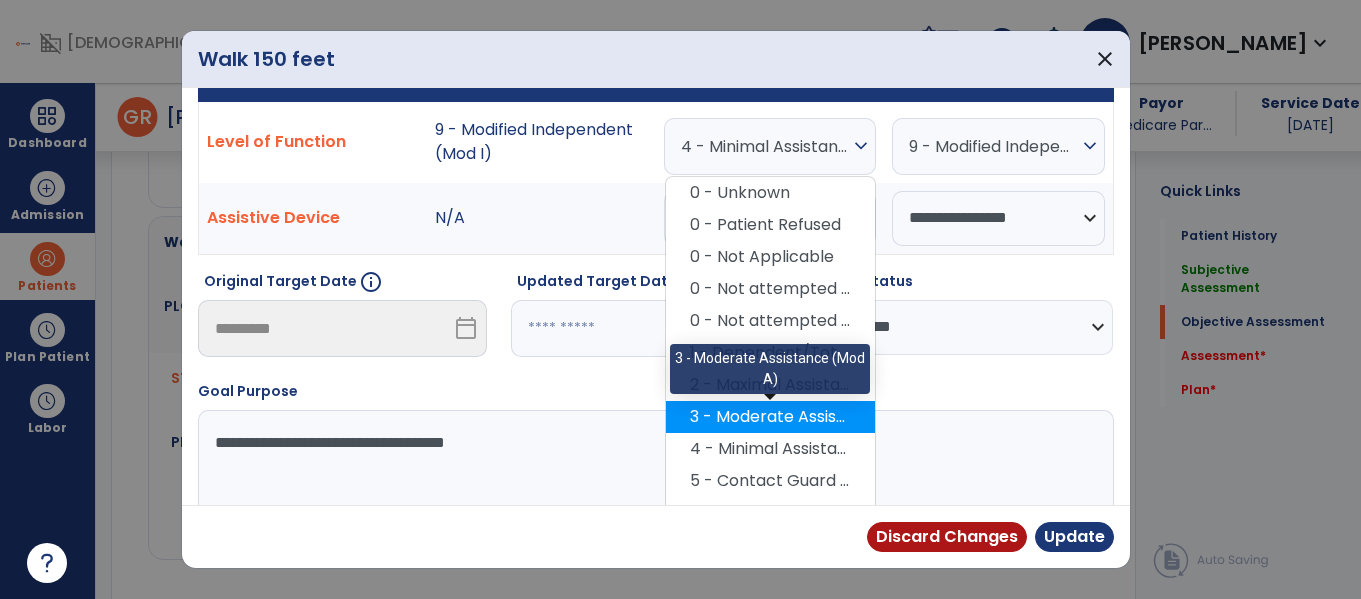 click on "4 - Minimal Assistance (Min A)" at bounding box center [770, 449] 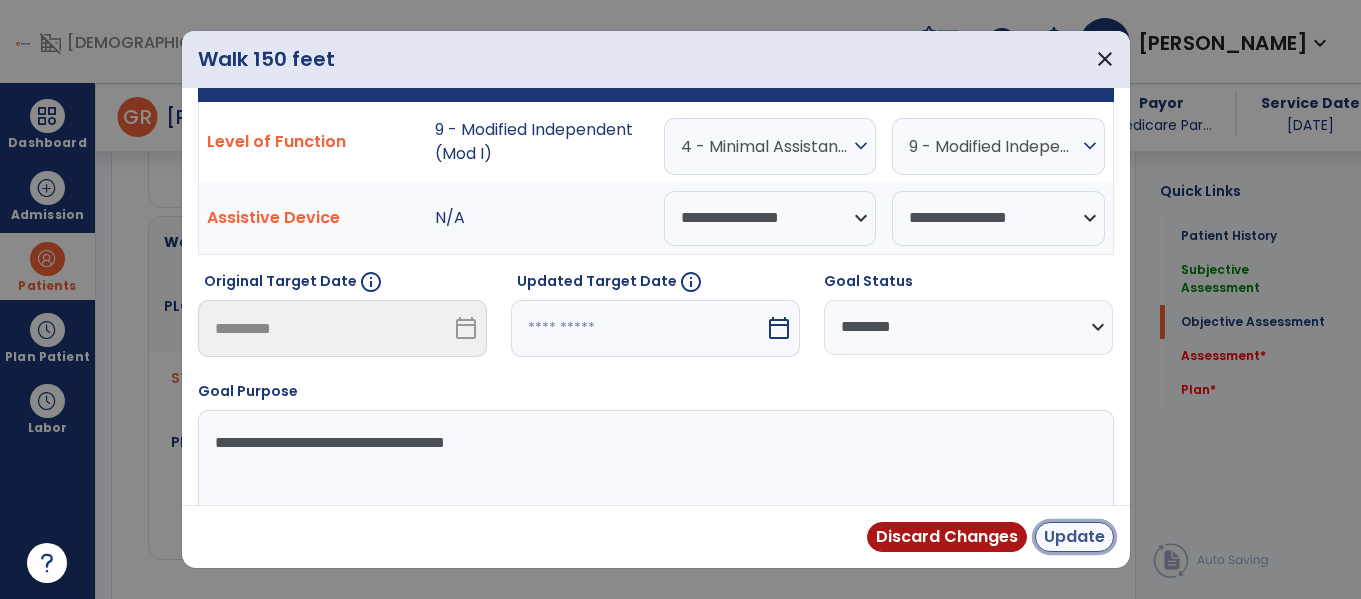 click on "Update" at bounding box center [1074, 537] 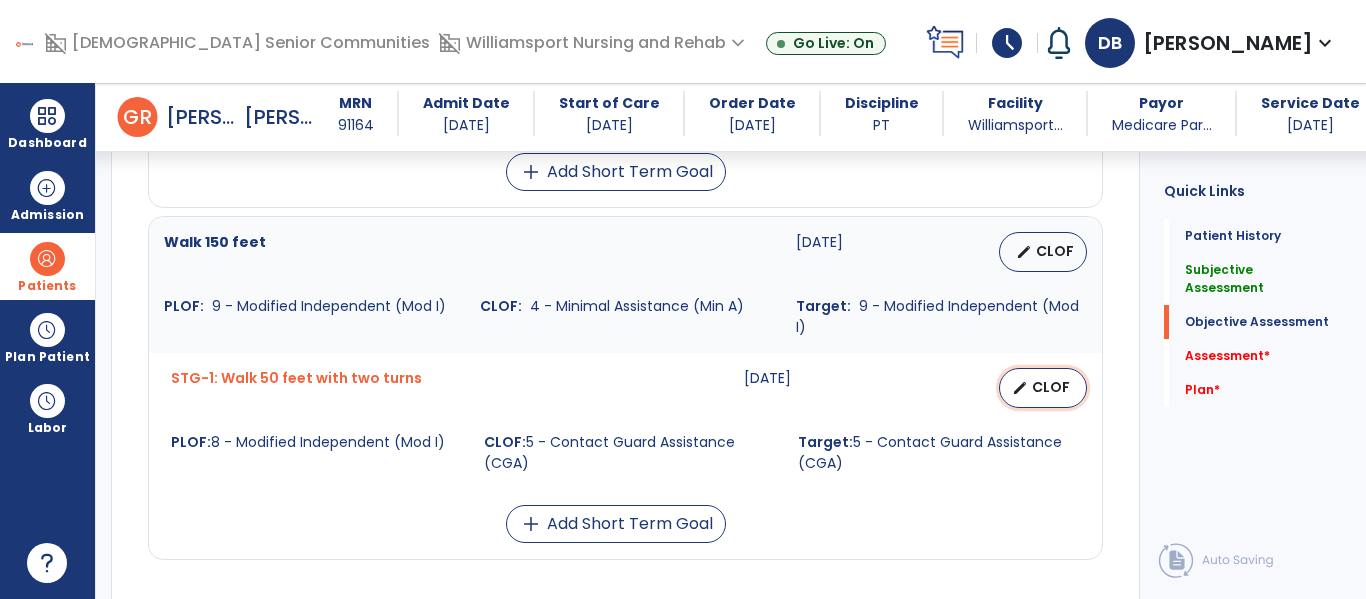 click on "edit   CLOF" at bounding box center (1043, 388) 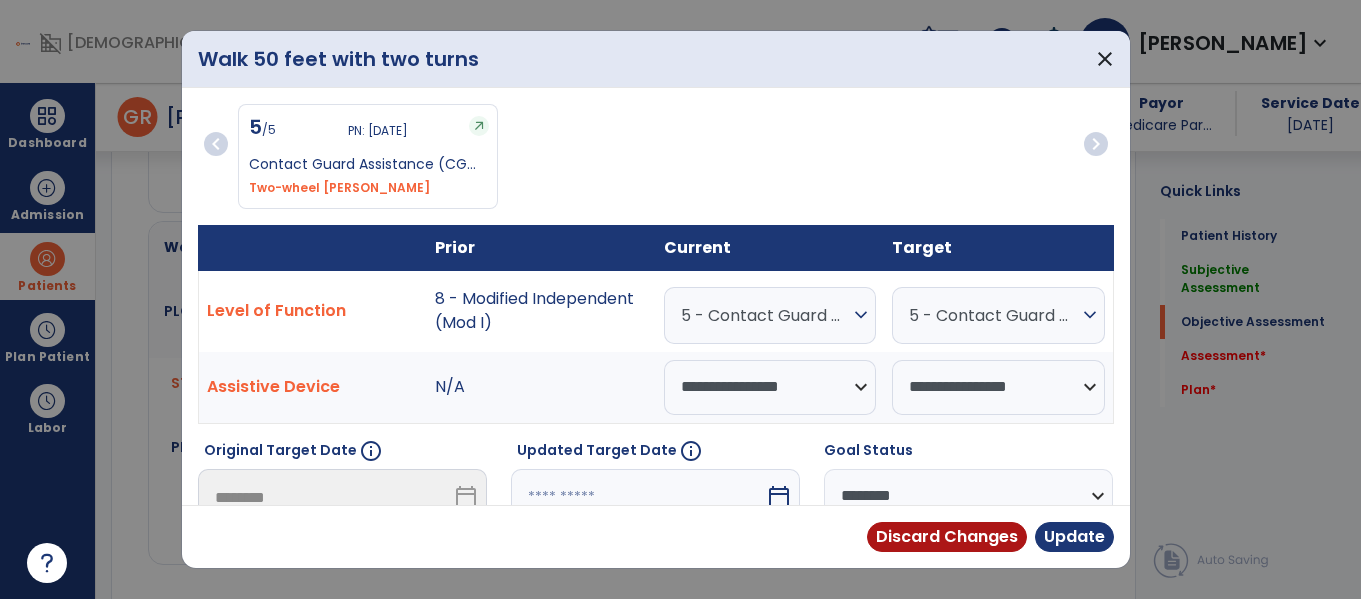 scroll, scrollTop: 1838, scrollLeft: 0, axis: vertical 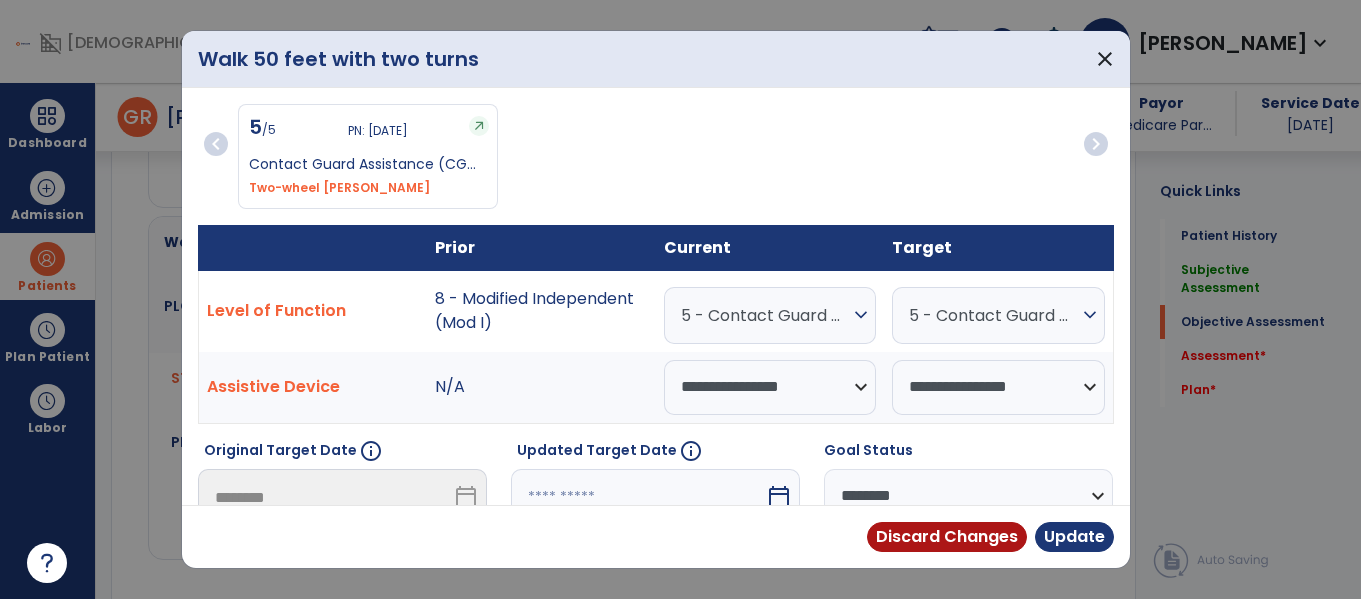 click on "expand_more" at bounding box center (861, 315) 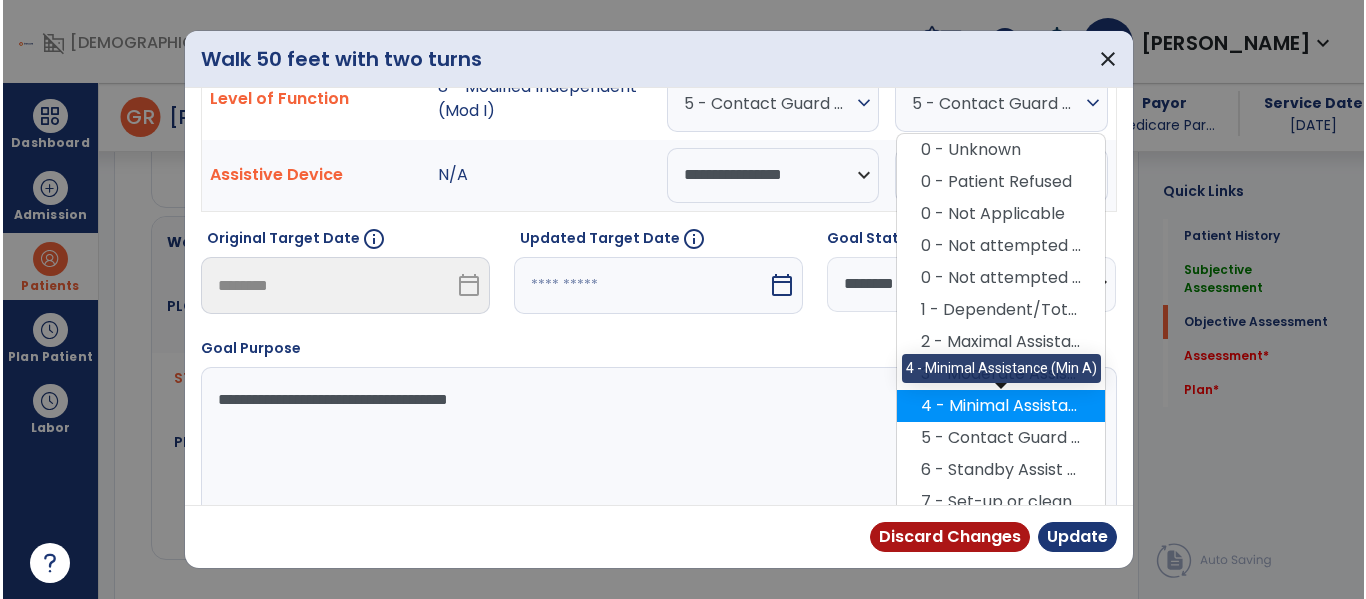 scroll, scrollTop: 214, scrollLeft: 0, axis: vertical 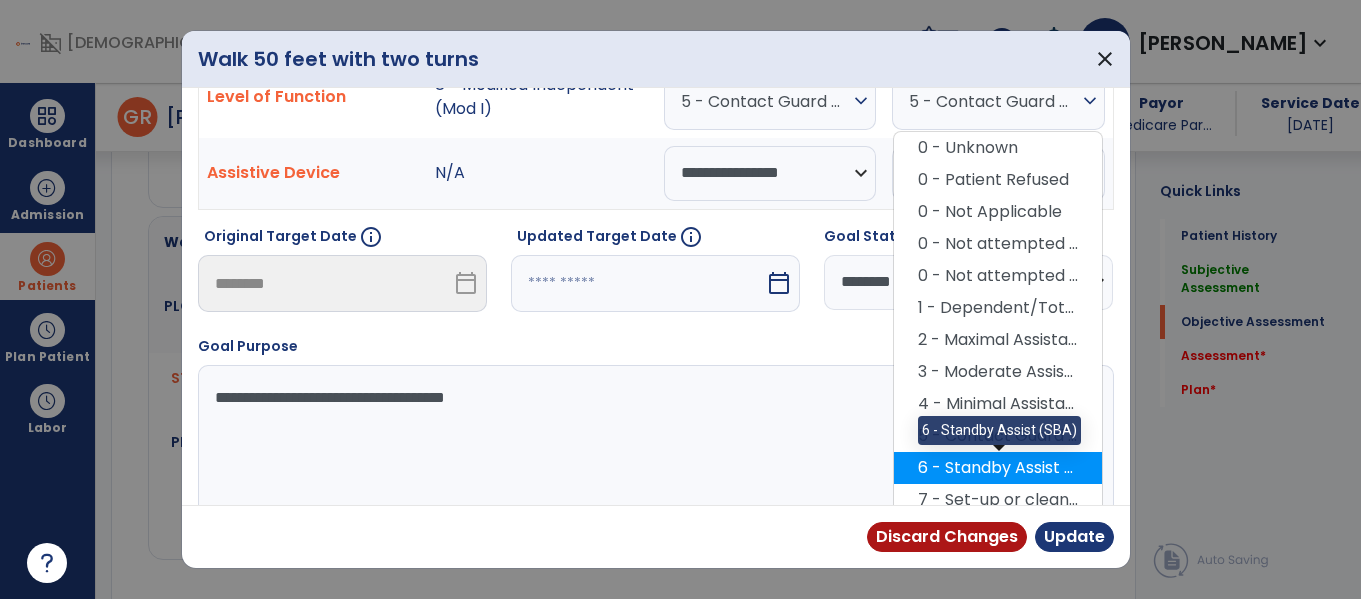 click on "6 - Standby Assist (SBA)" at bounding box center [998, 468] 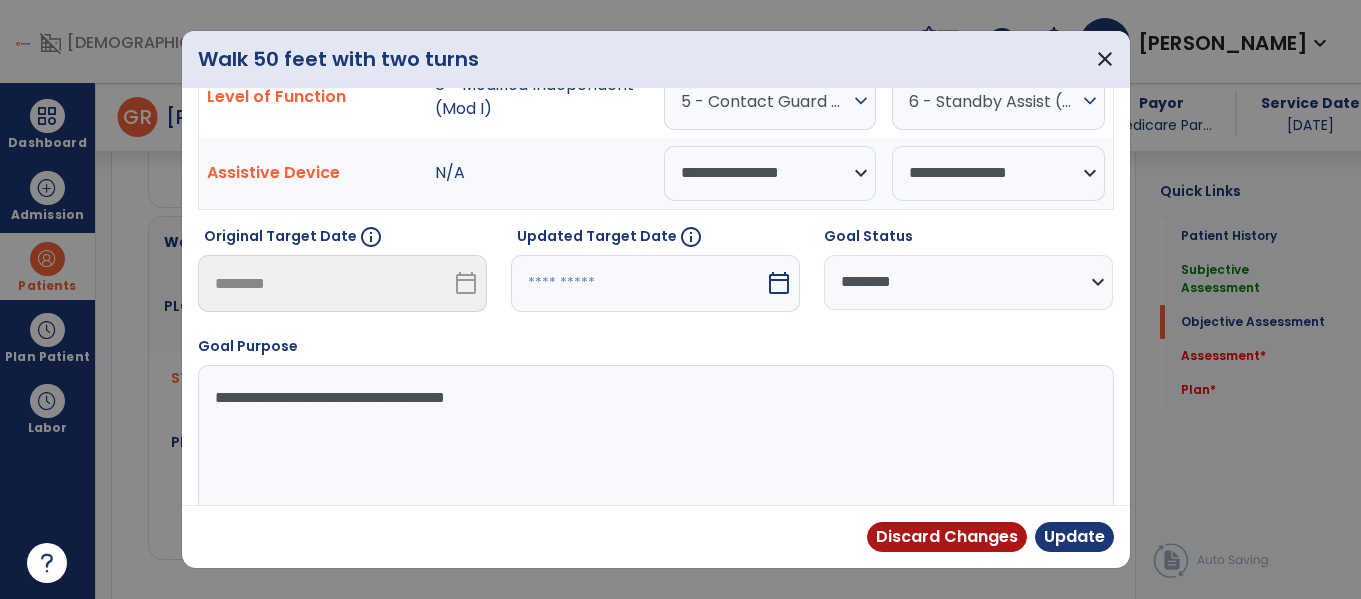 click on "calendar_today" at bounding box center [779, 283] 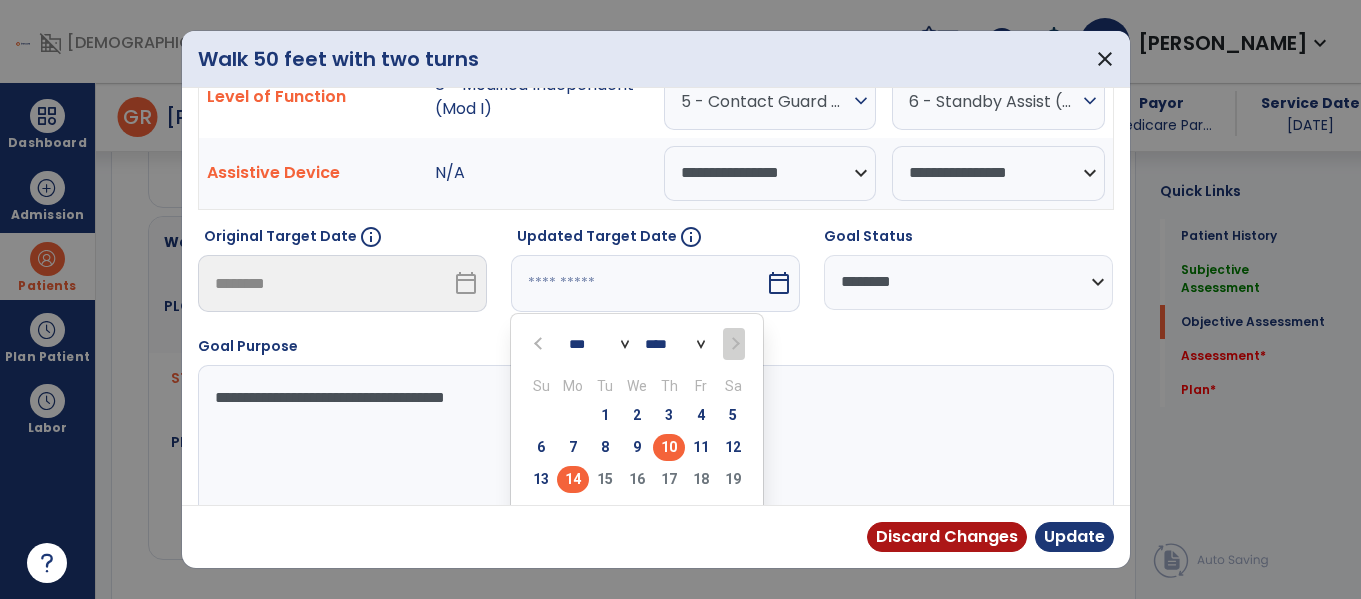 click on "14" at bounding box center (573, 479) 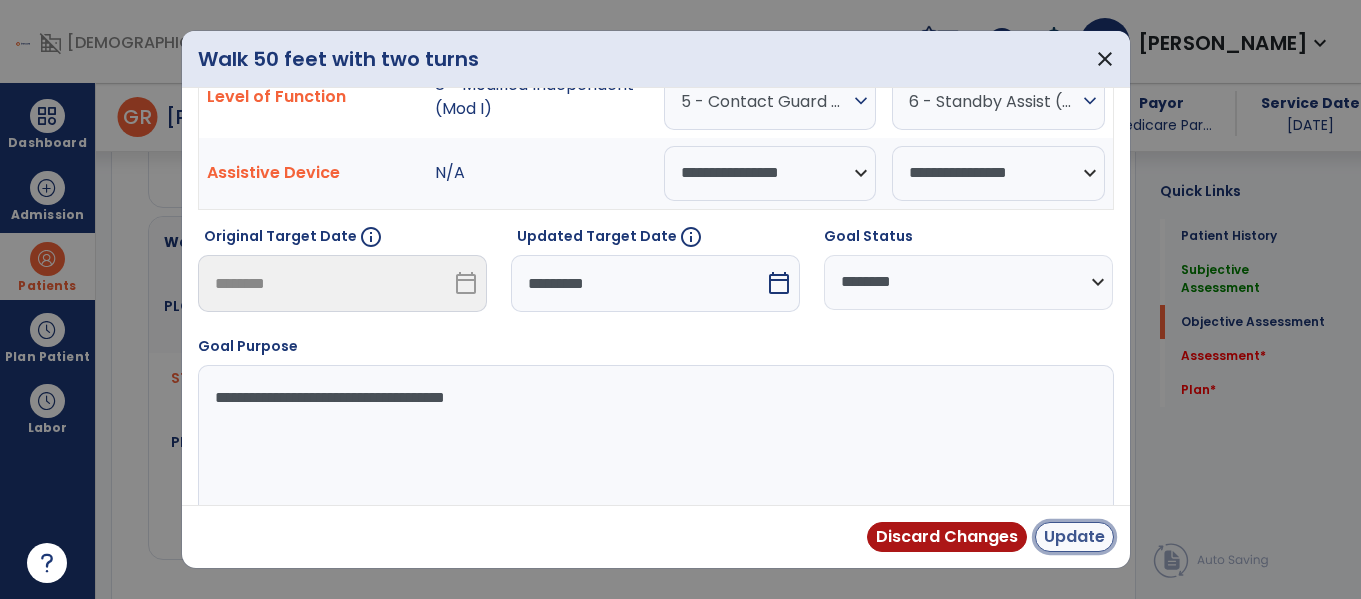 click on "Update" at bounding box center (1074, 537) 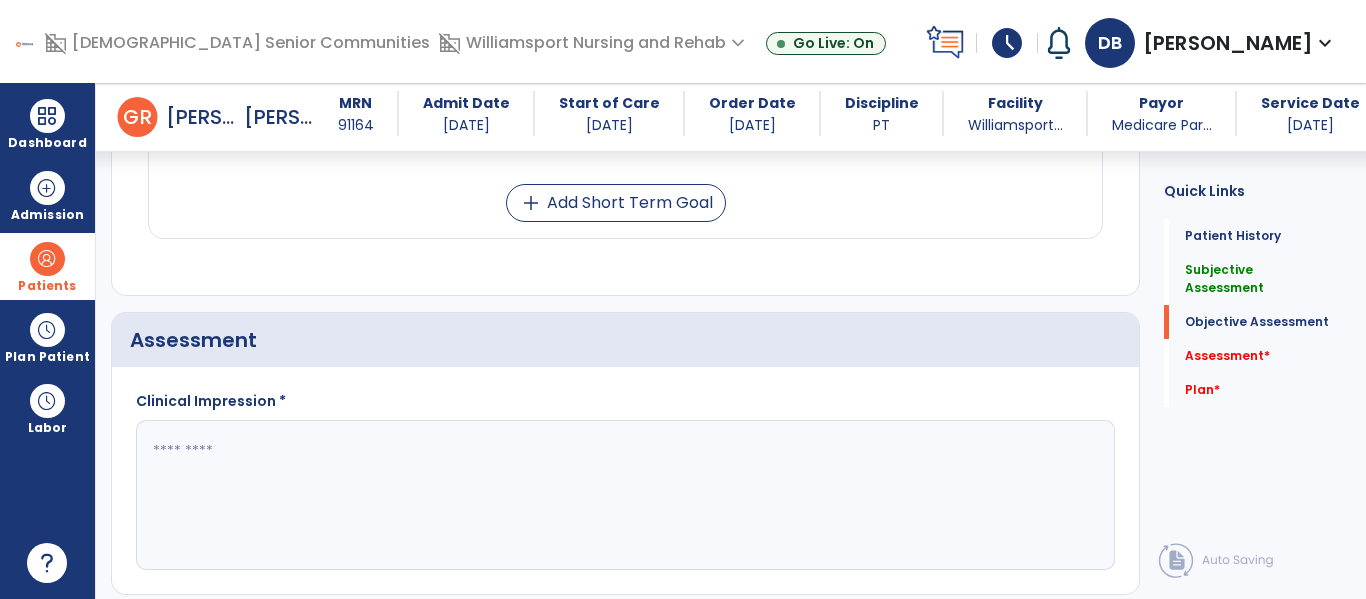 scroll, scrollTop: 2168, scrollLeft: 0, axis: vertical 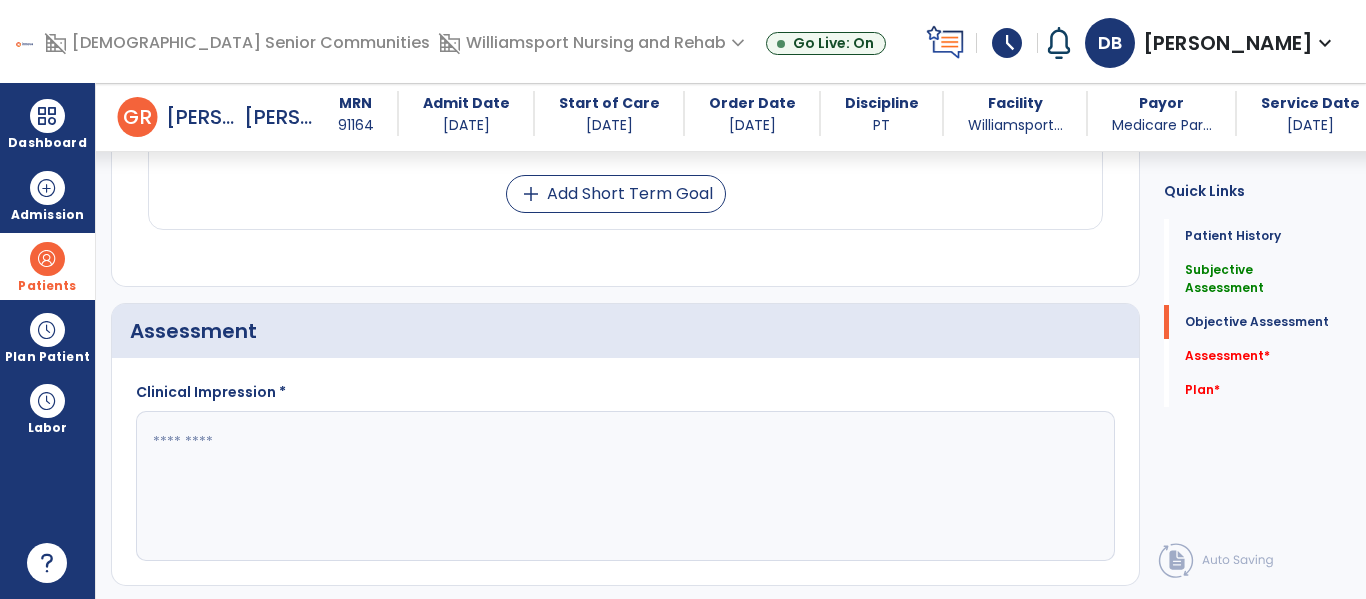 click 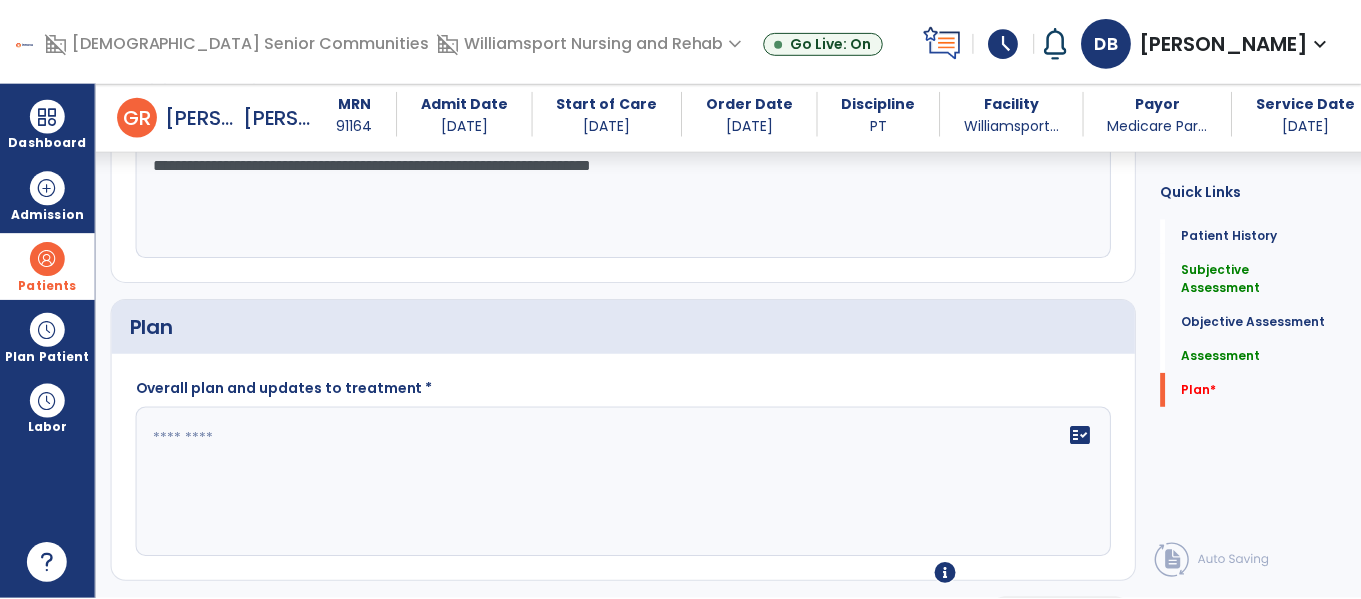 scroll, scrollTop: 2505, scrollLeft: 0, axis: vertical 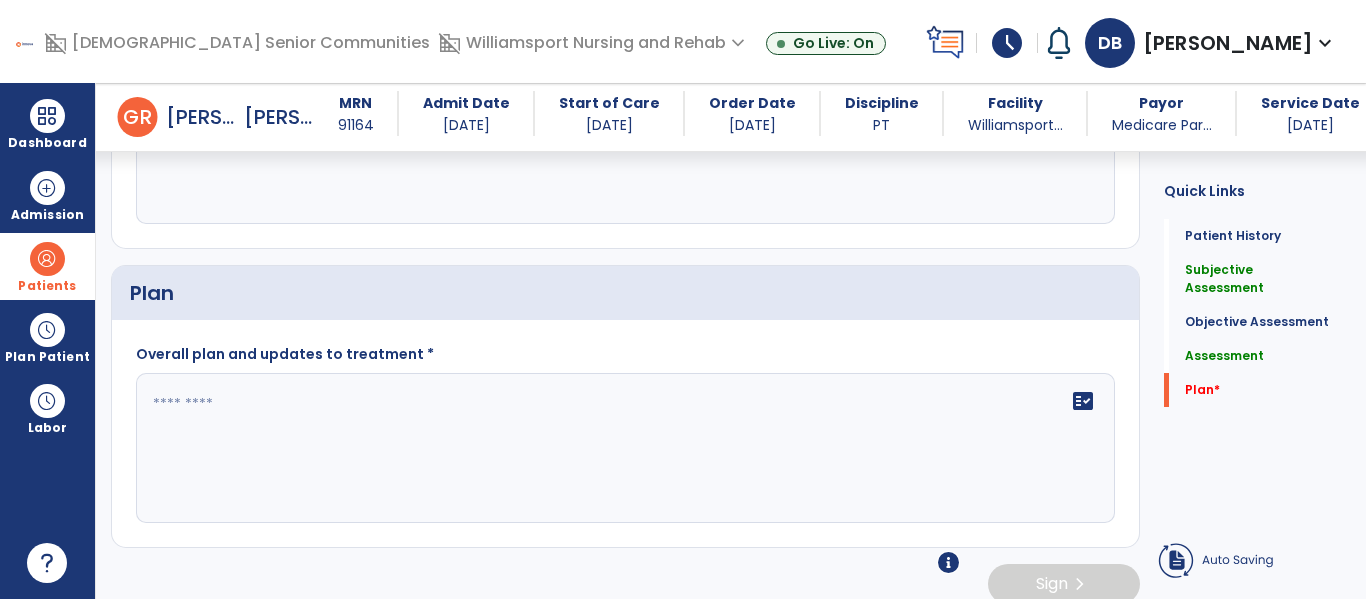 type on "**********" 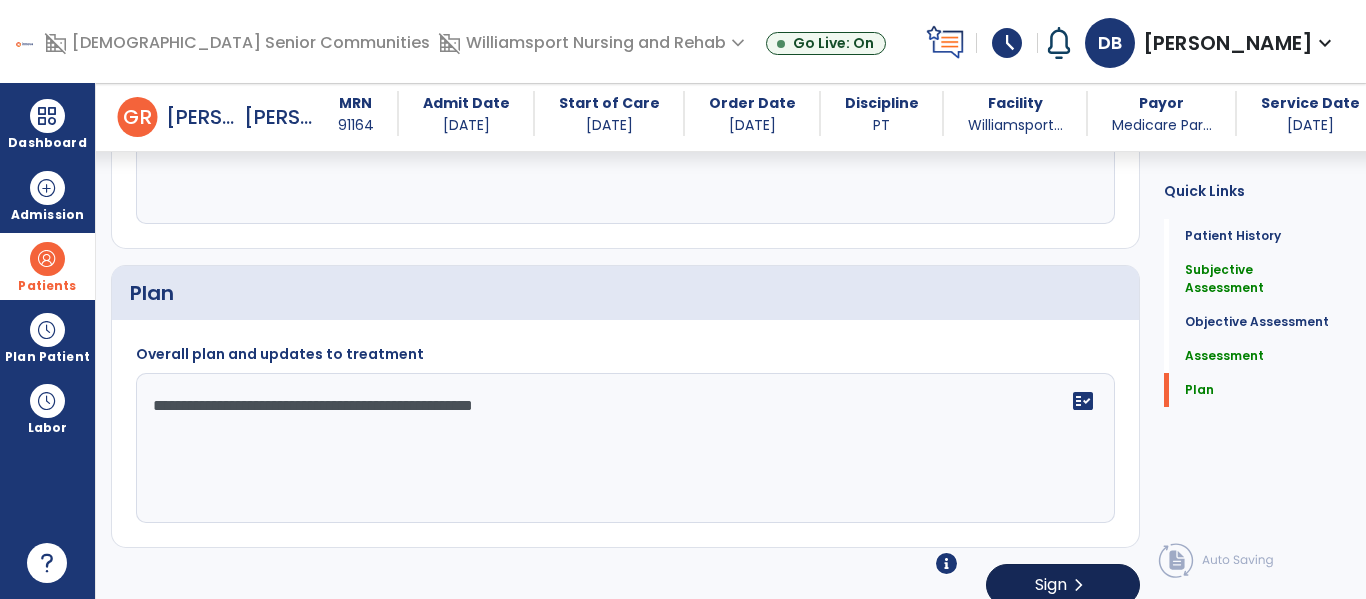 type on "**********" 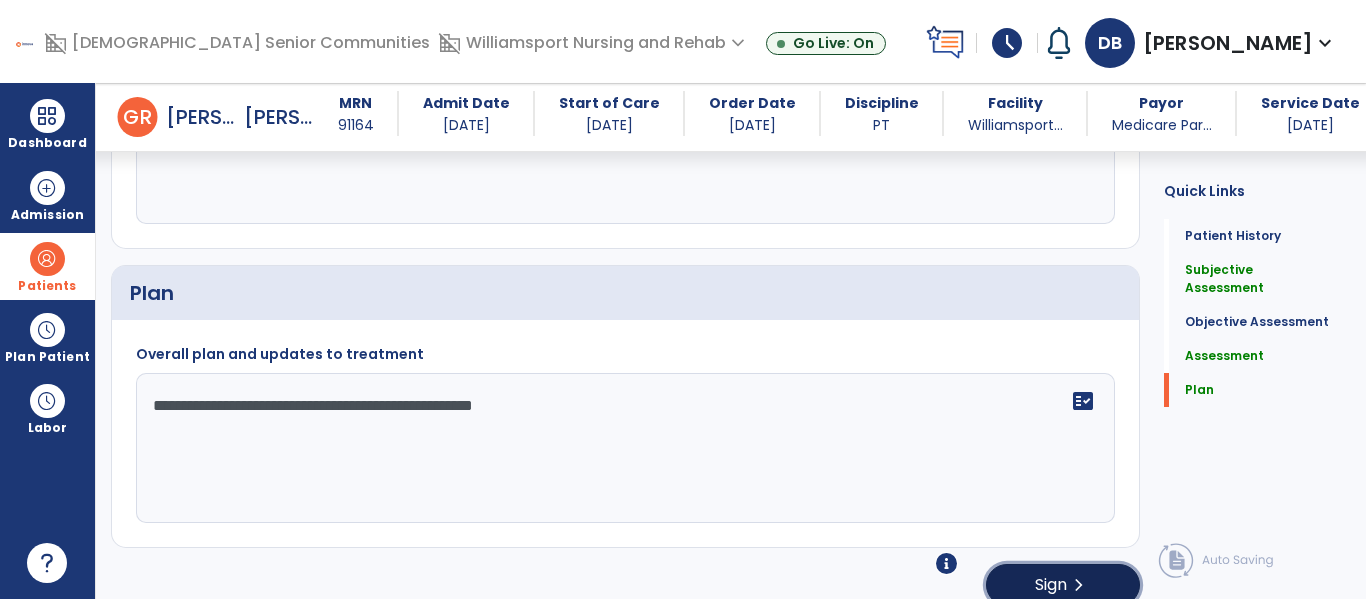 click on "Sign  chevron_right" 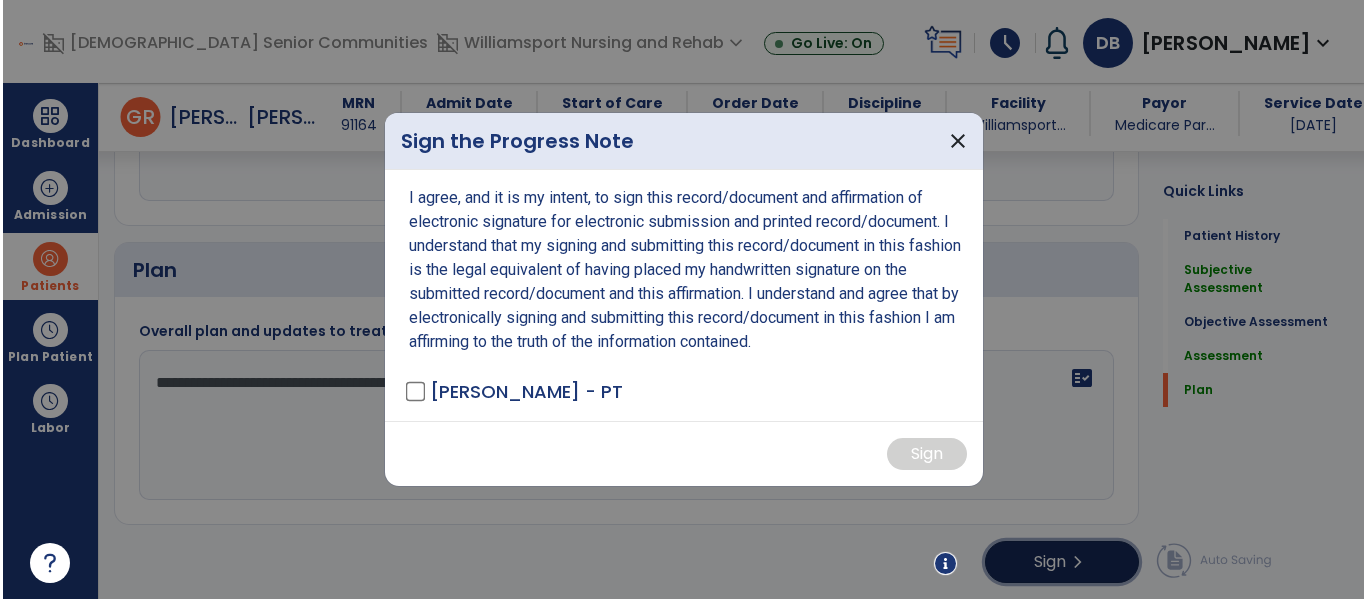 scroll, scrollTop: 2526, scrollLeft: 0, axis: vertical 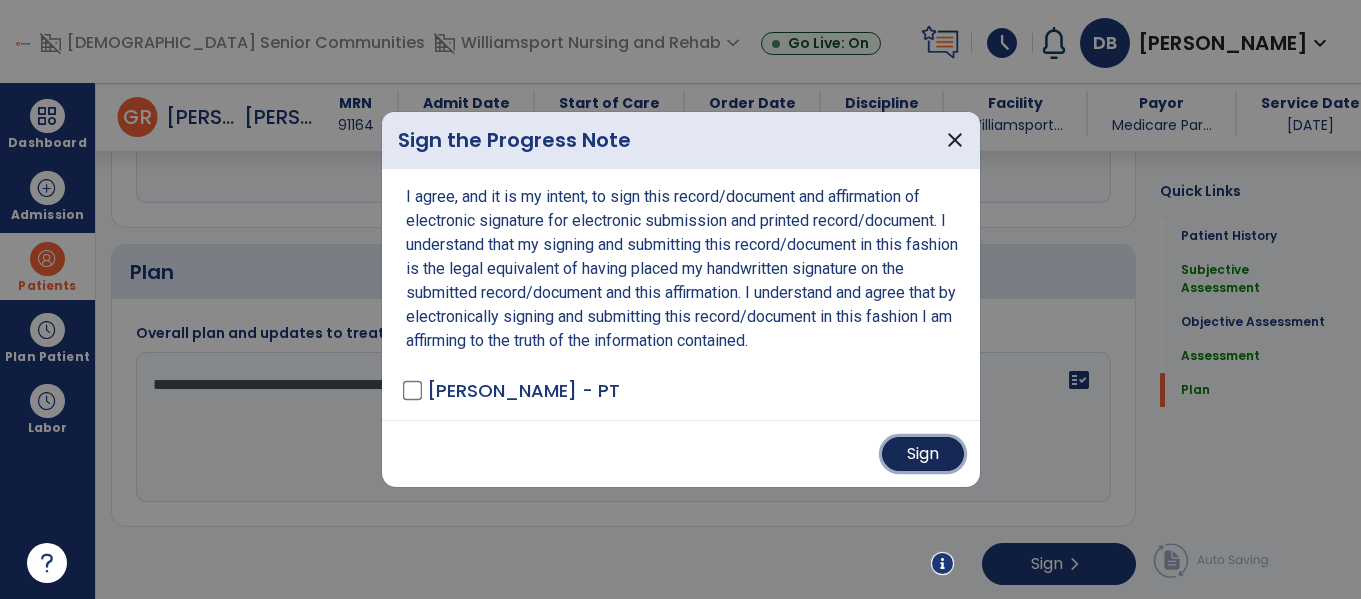 click on "Sign" at bounding box center [923, 454] 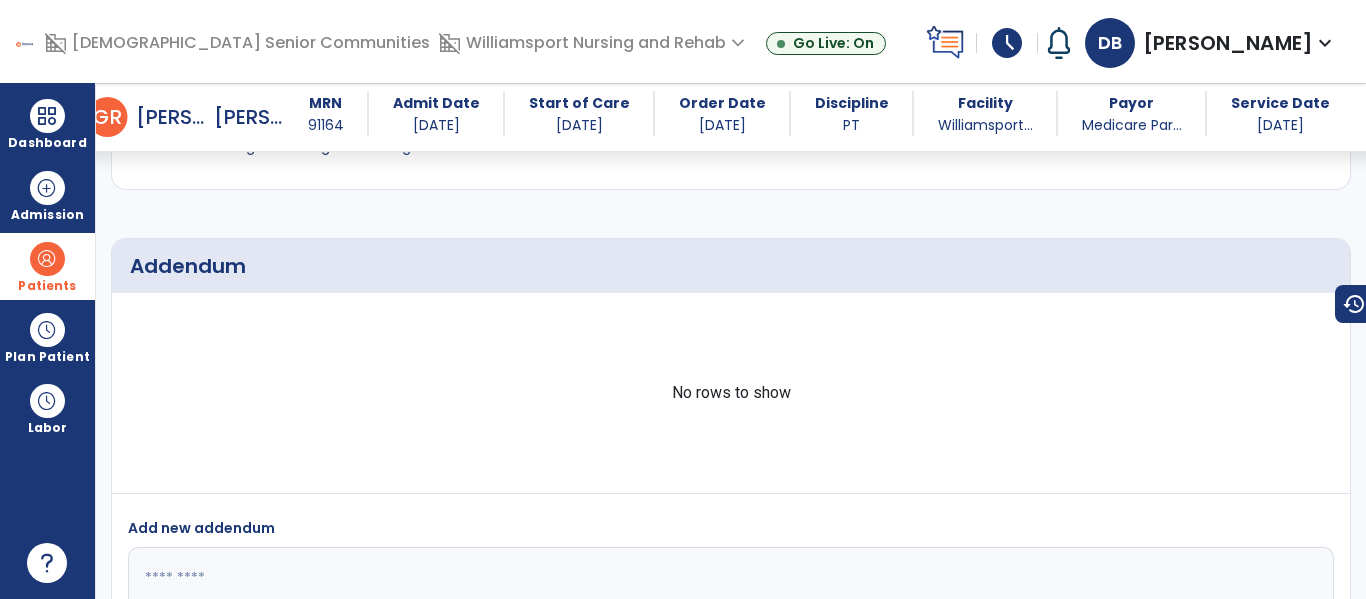 scroll, scrollTop: 2880, scrollLeft: 0, axis: vertical 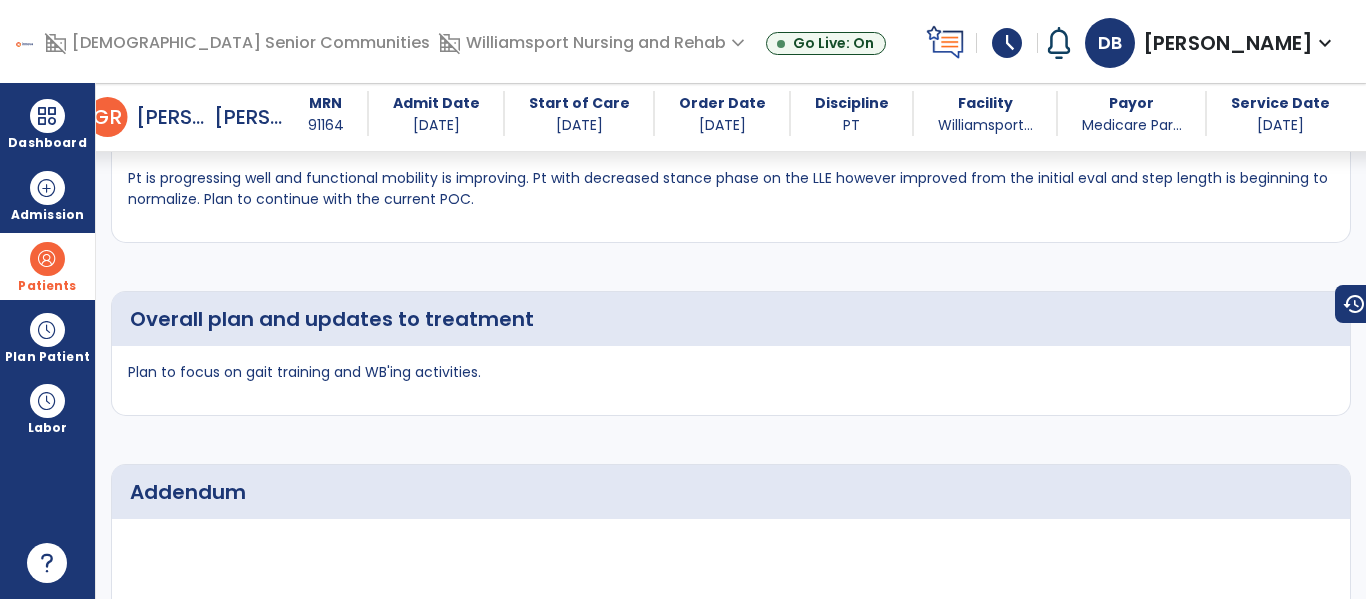 click on "Patients" at bounding box center [47, 266] 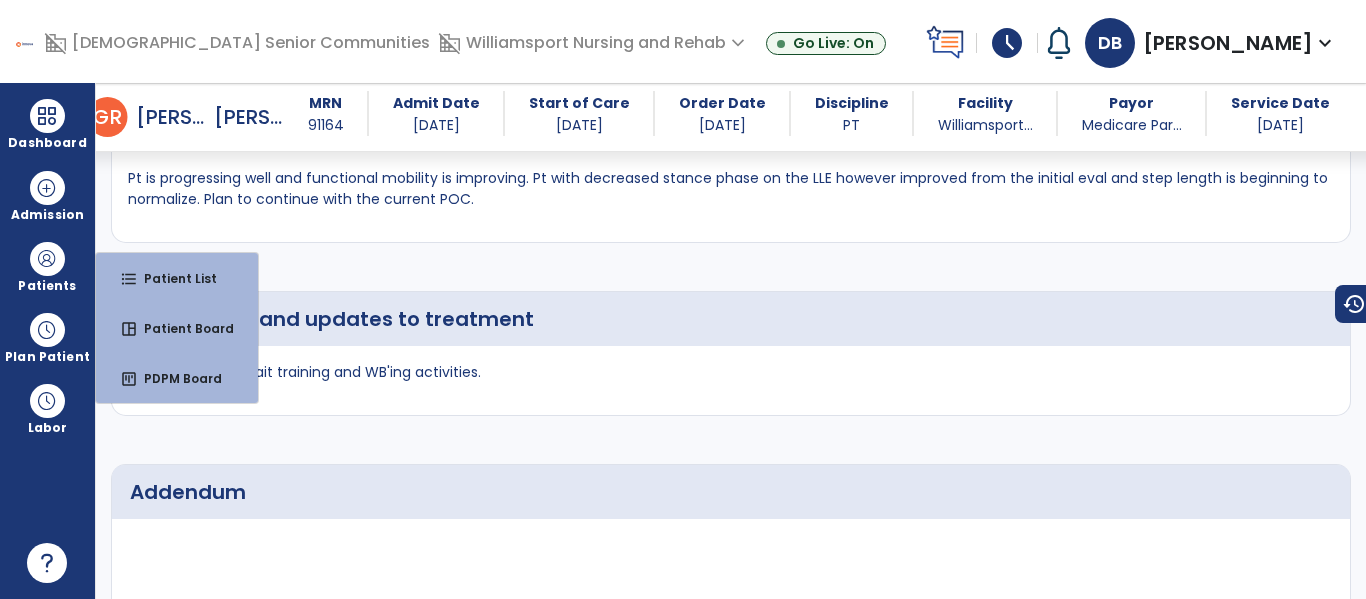 scroll, scrollTop: 0, scrollLeft: 0, axis: both 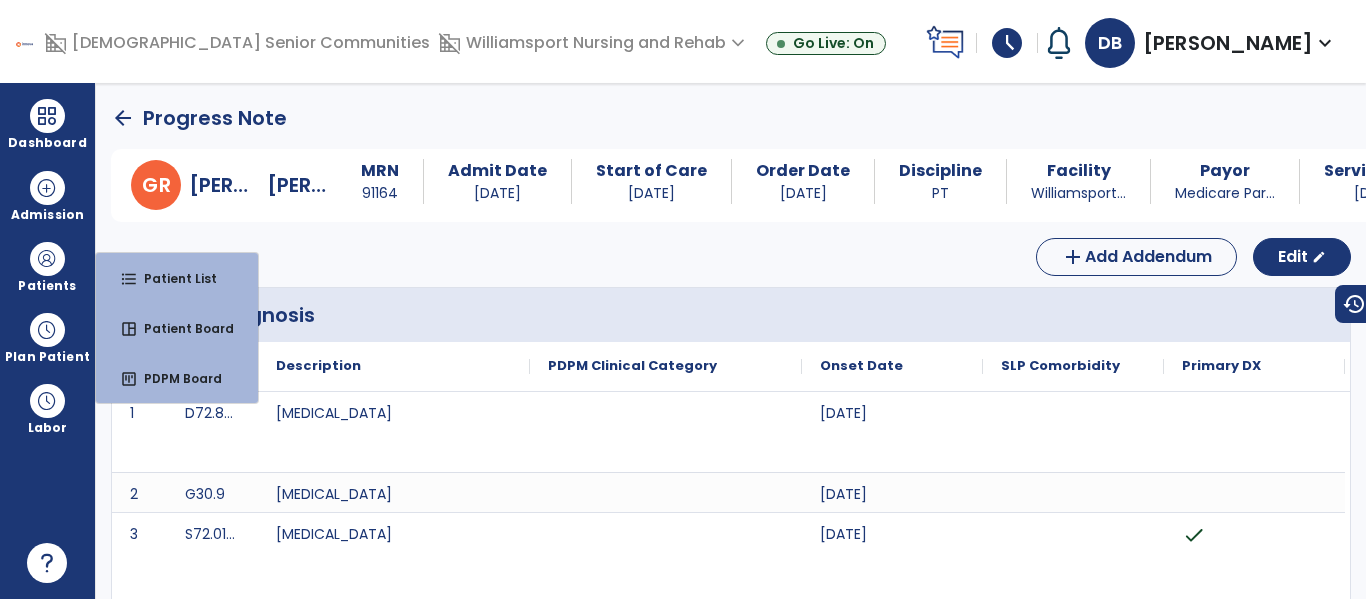 click on "arrow_back" 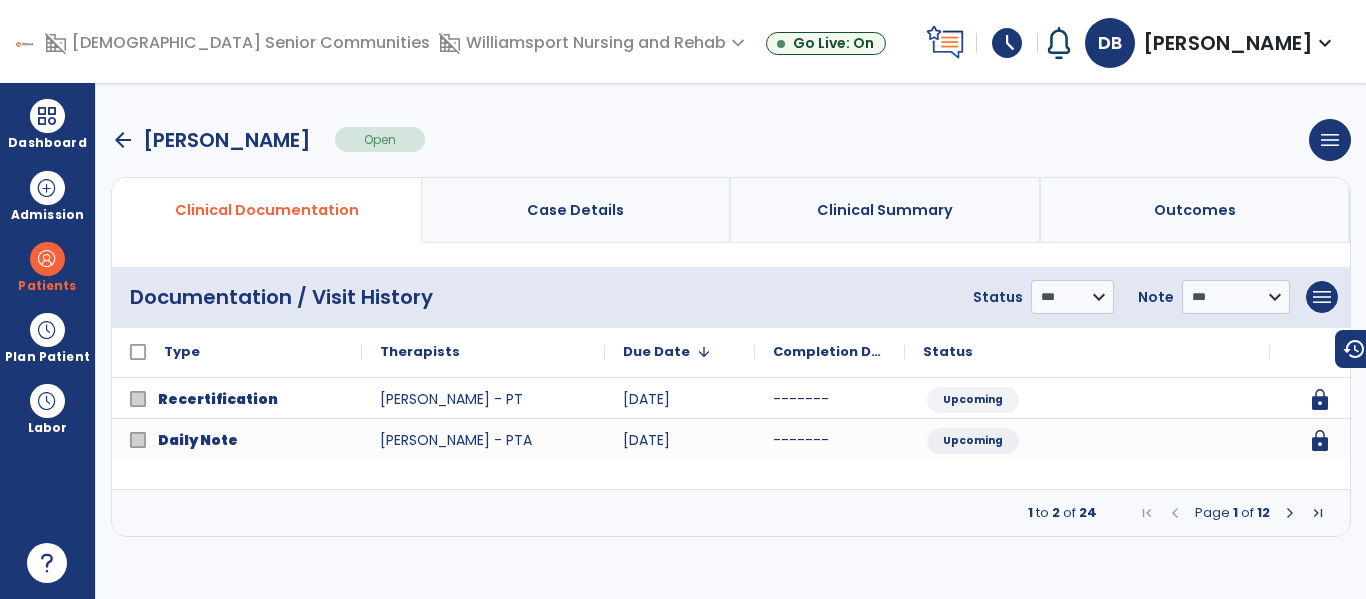 click at bounding box center (1290, 513) 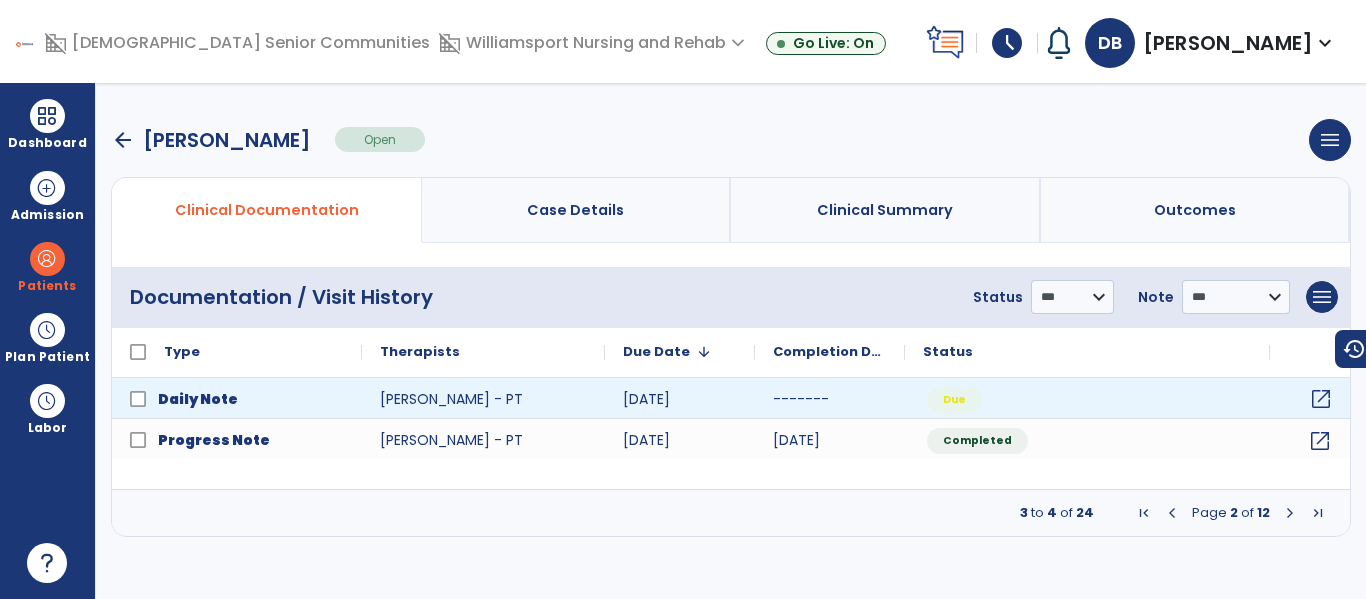 click on "open_in_new" 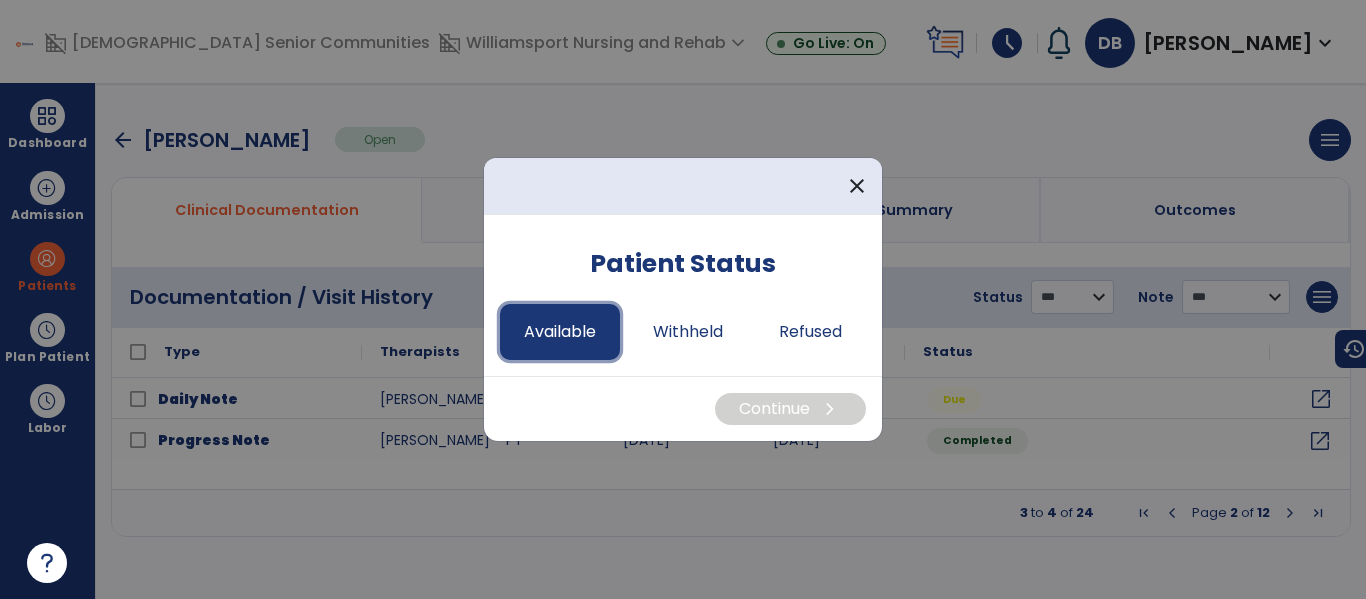 click on "Available" at bounding box center (560, 332) 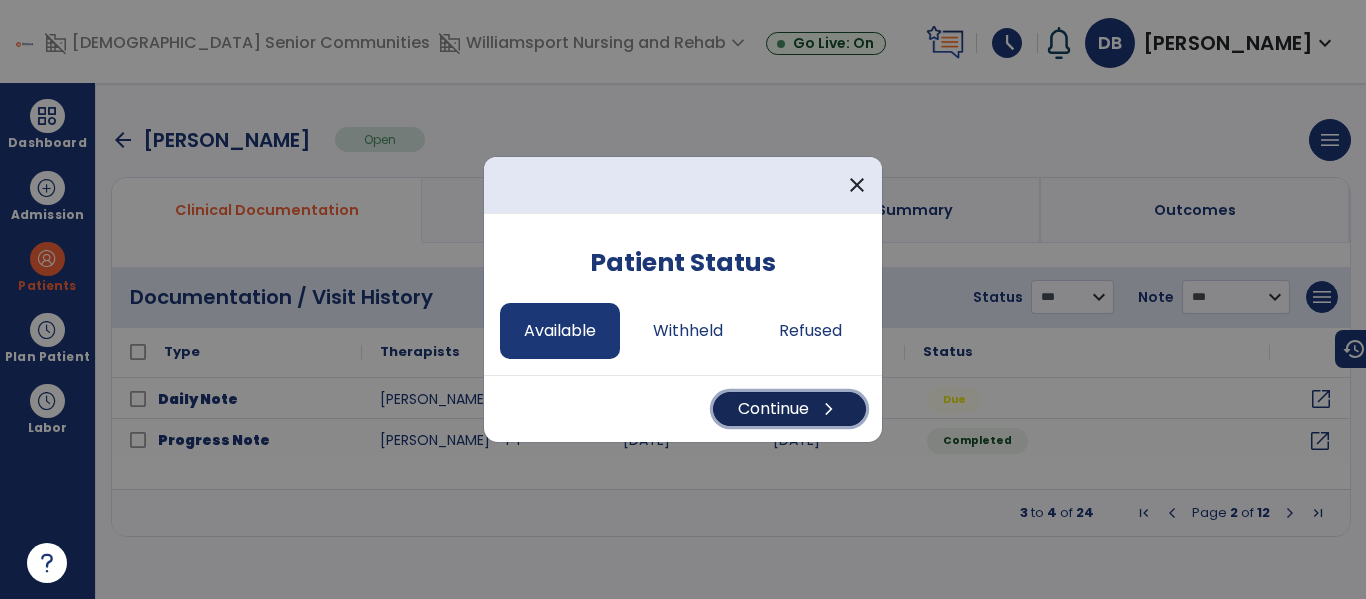 click on "Continue   chevron_right" at bounding box center (789, 409) 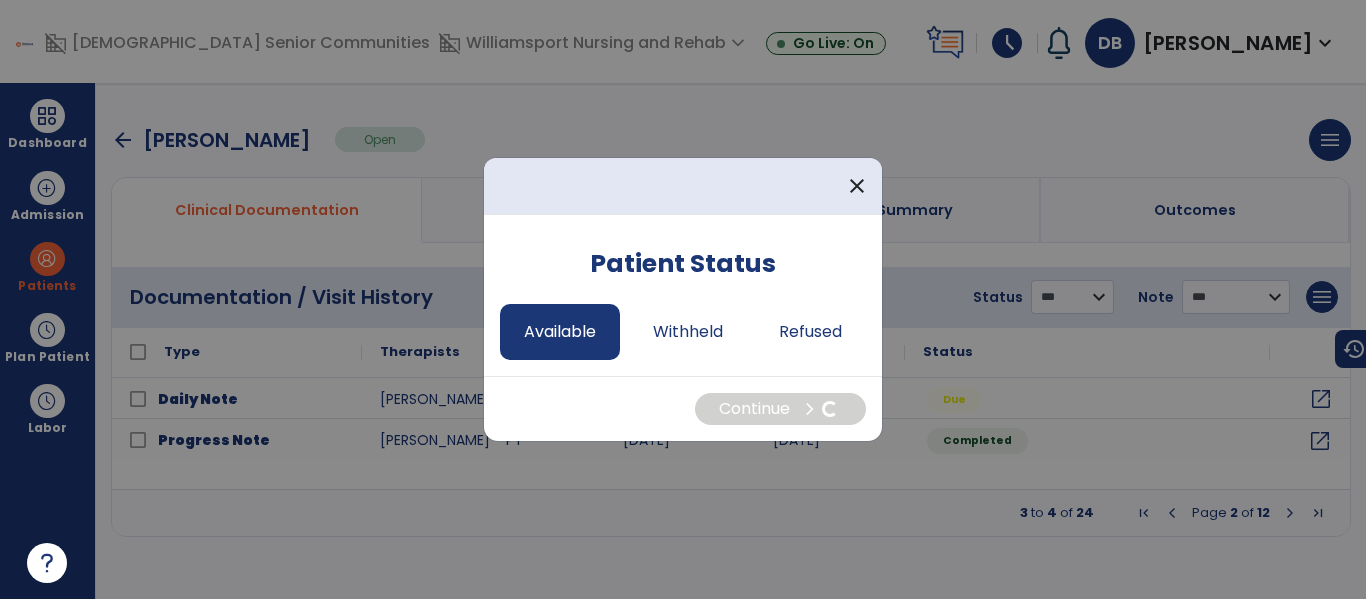 select on "*" 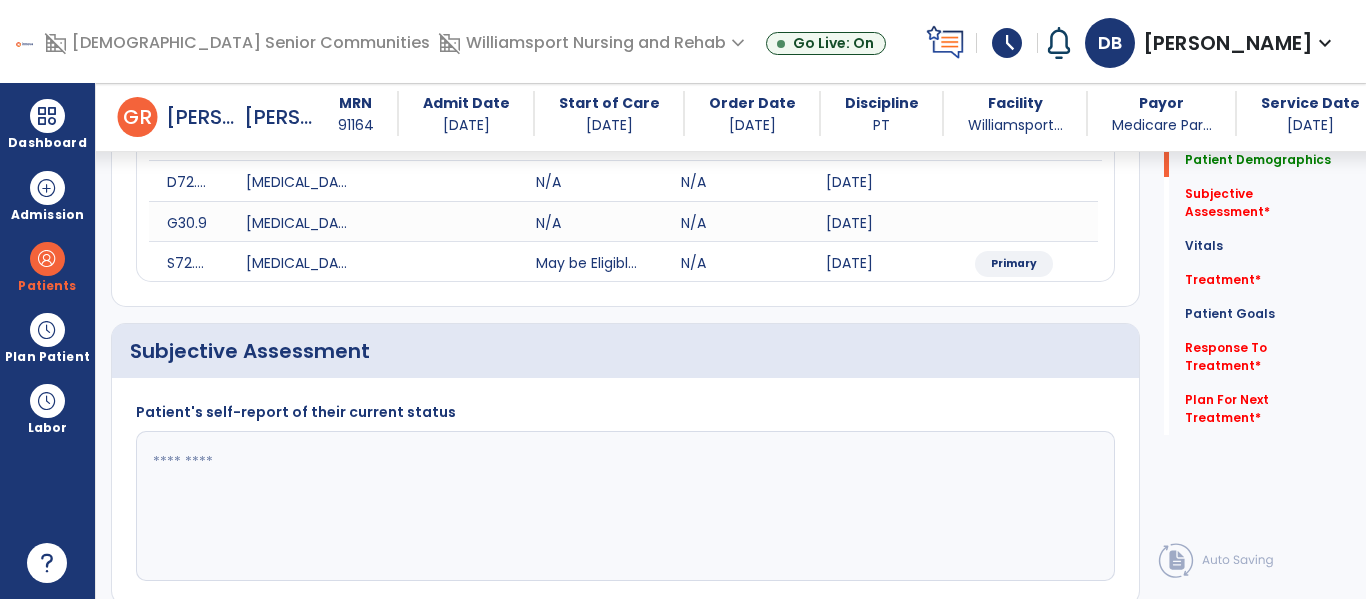 scroll, scrollTop: 287, scrollLeft: 0, axis: vertical 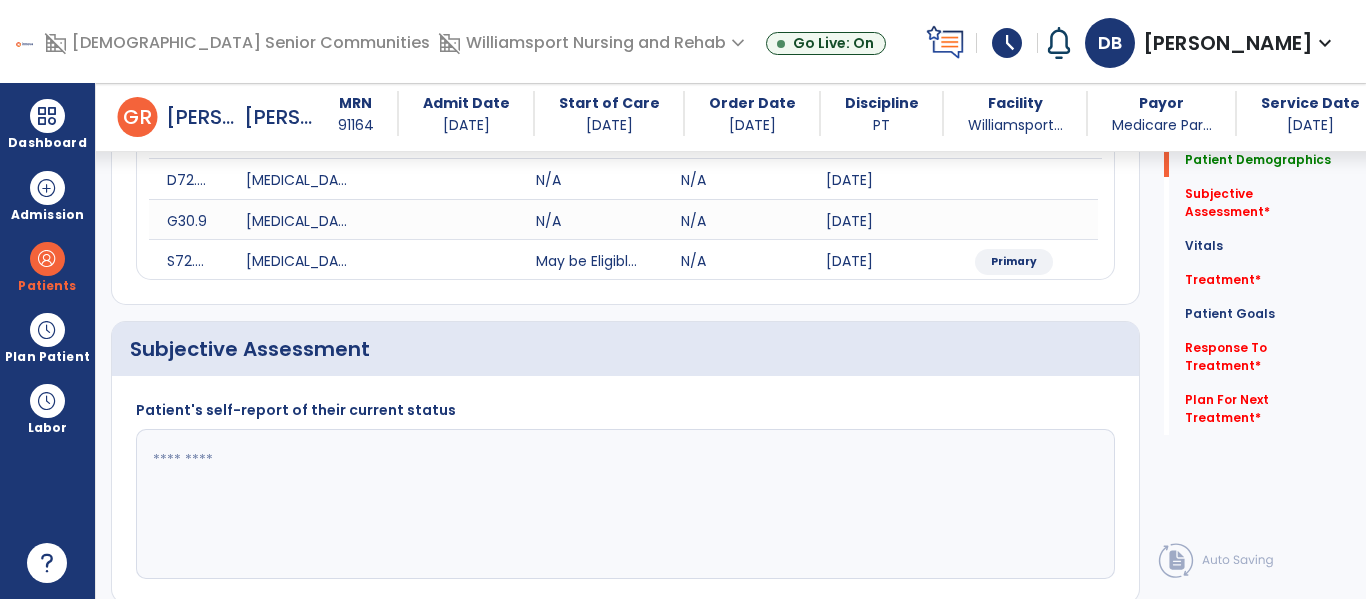 click 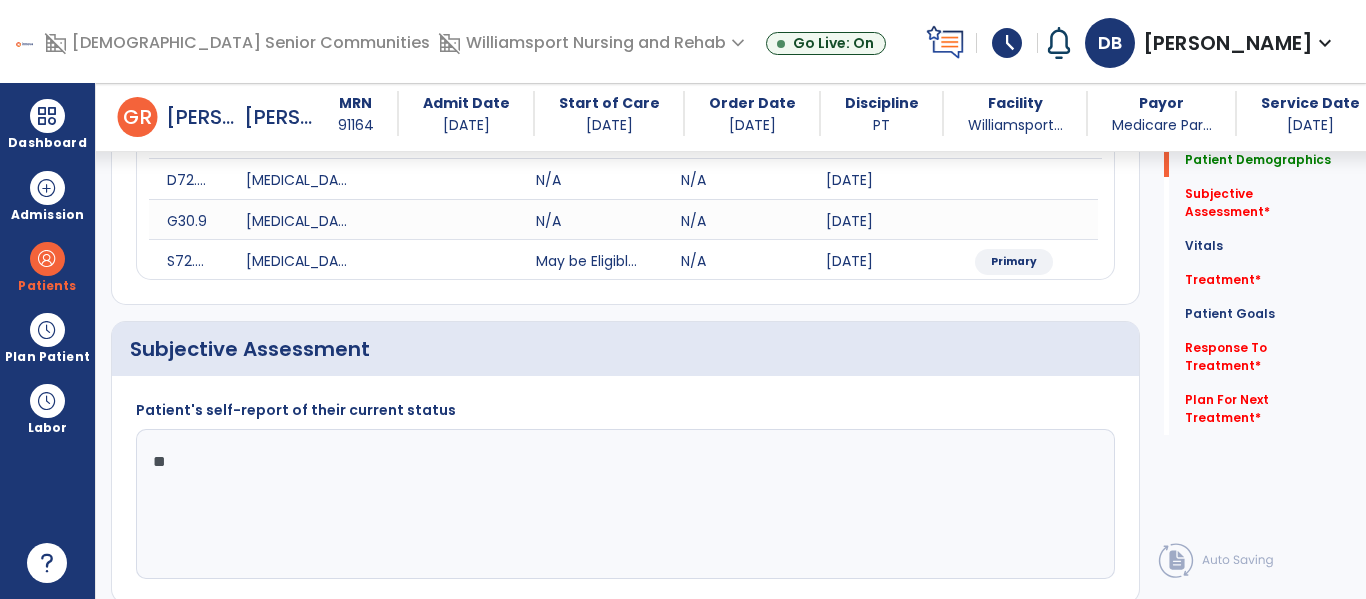 type on "*" 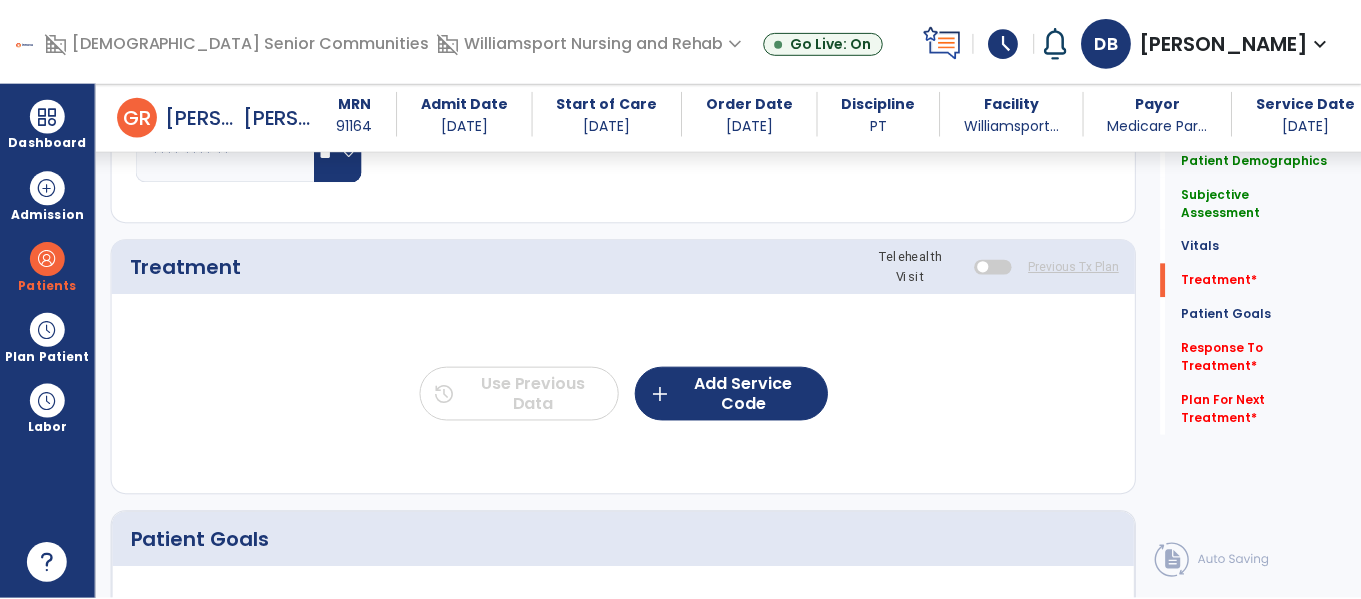 scroll, scrollTop: 1103, scrollLeft: 0, axis: vertical 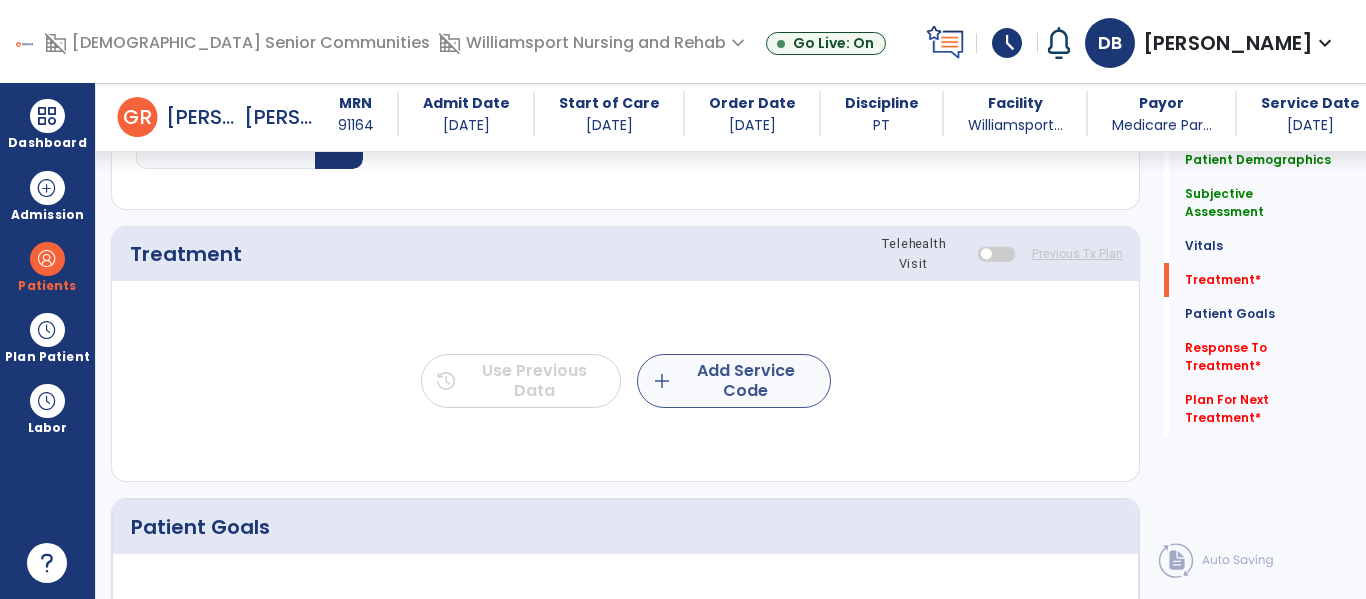 type on "**********" 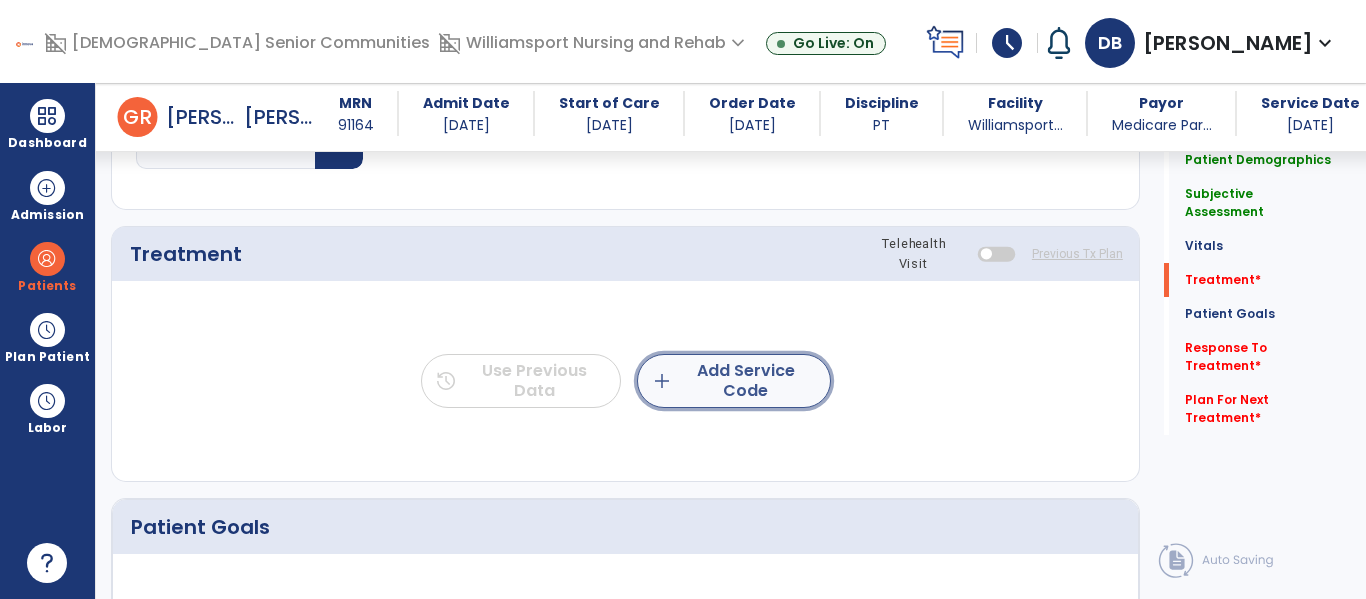 click on "add  Add Service Code" 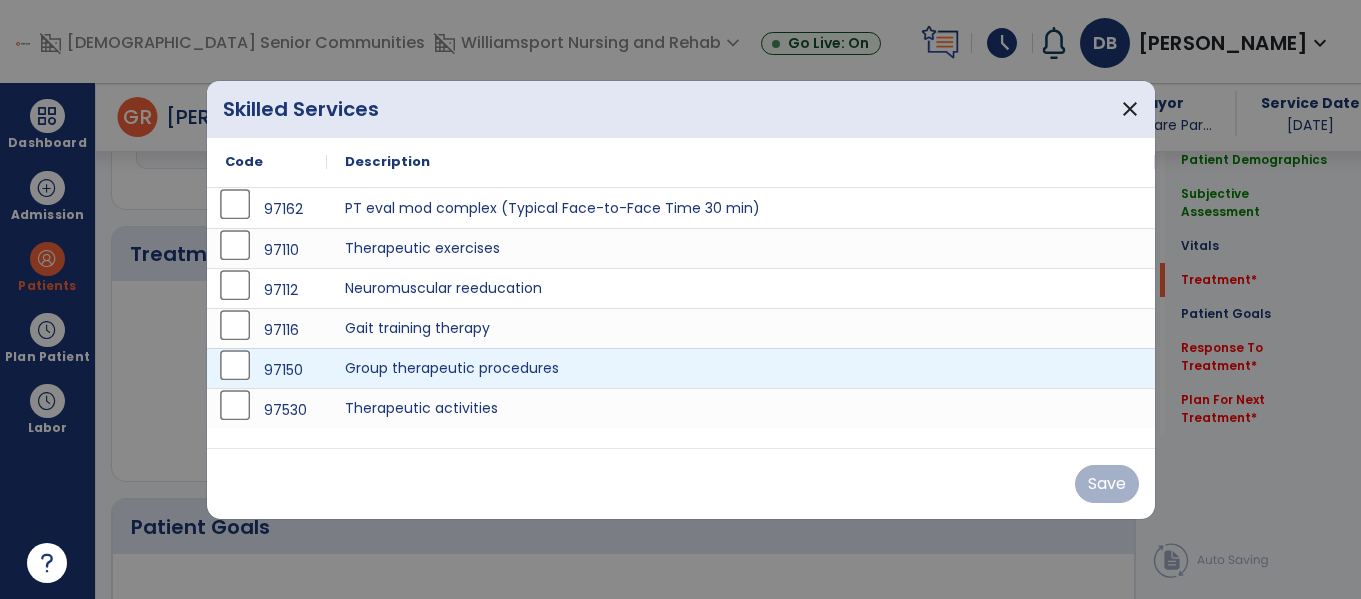 scroll, scrollTop: 1103, scrollLeft: 0, axis: vertical 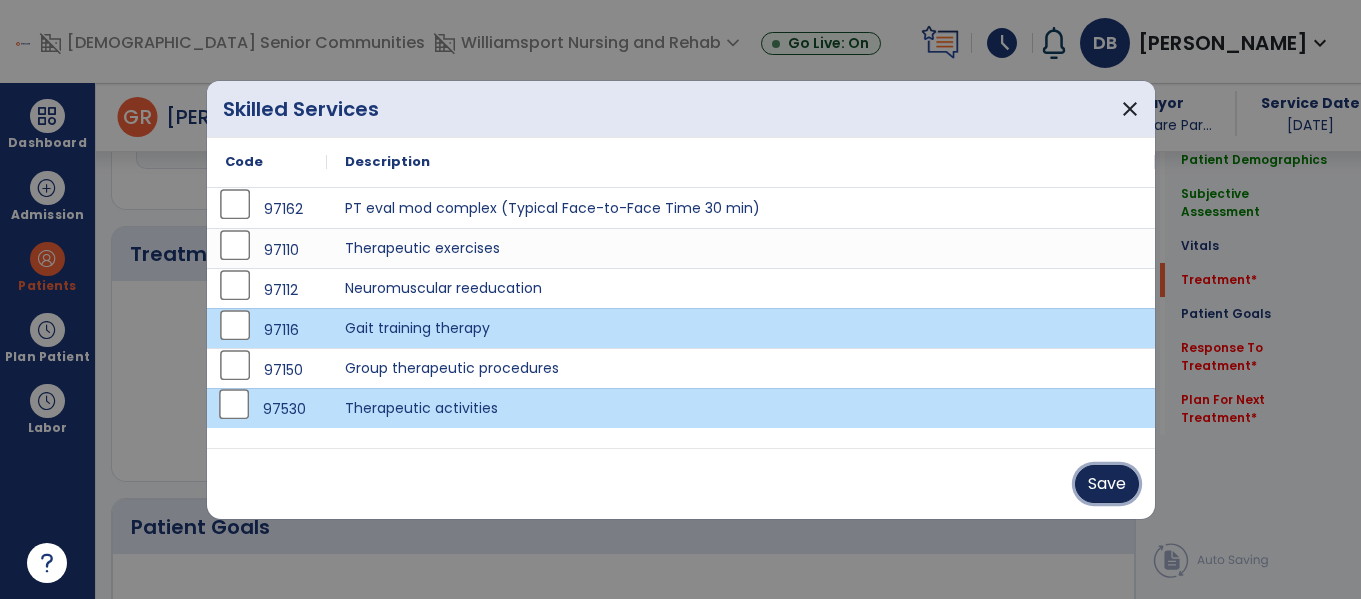 click on "Save" at bounding box center [1107, 484] 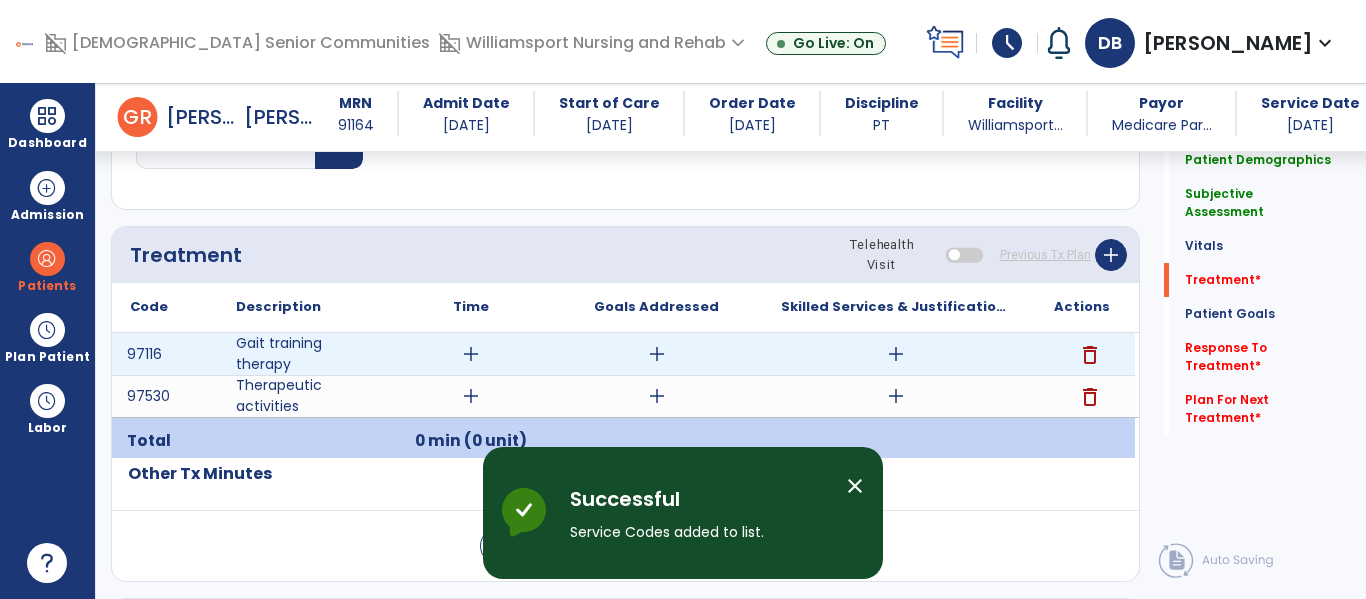 click on "add" at bounding box center [471, 354] 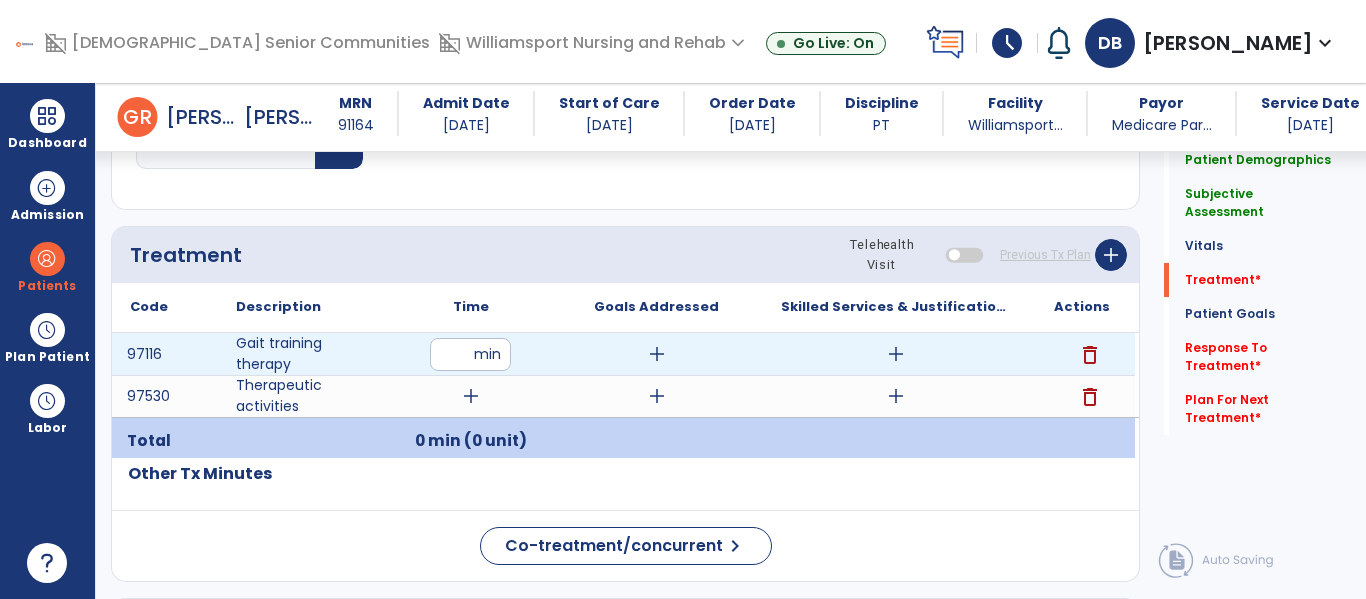 type on "**" 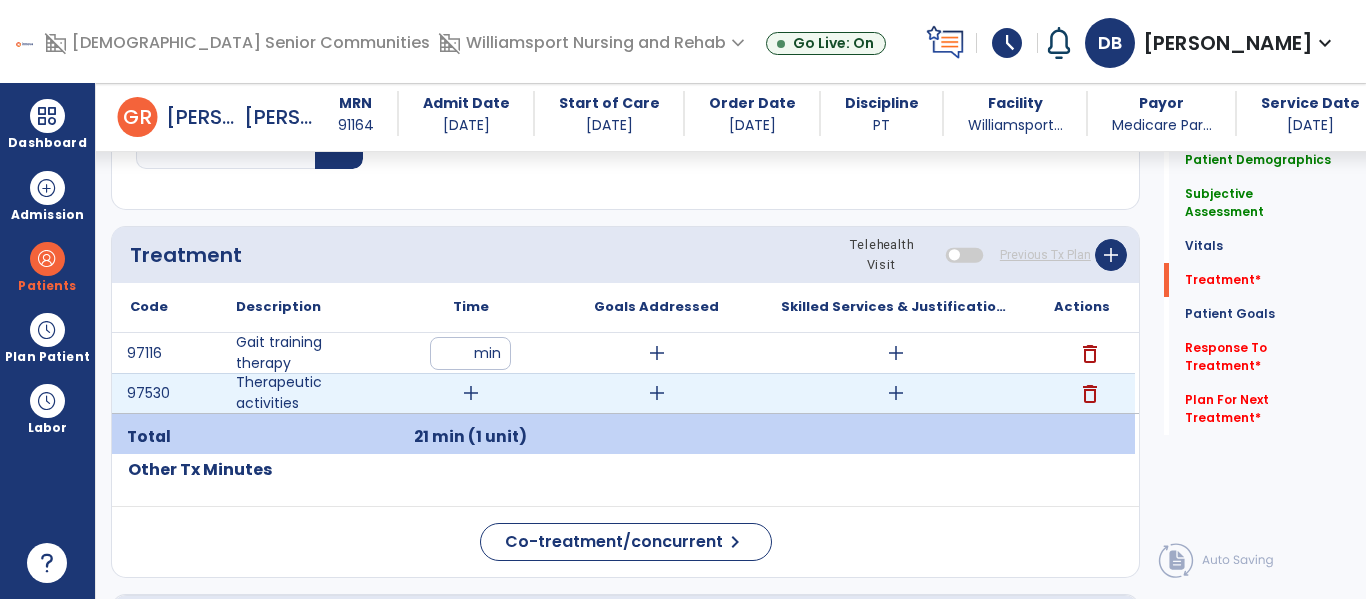 click on "add" at bounding box center (471, 393) 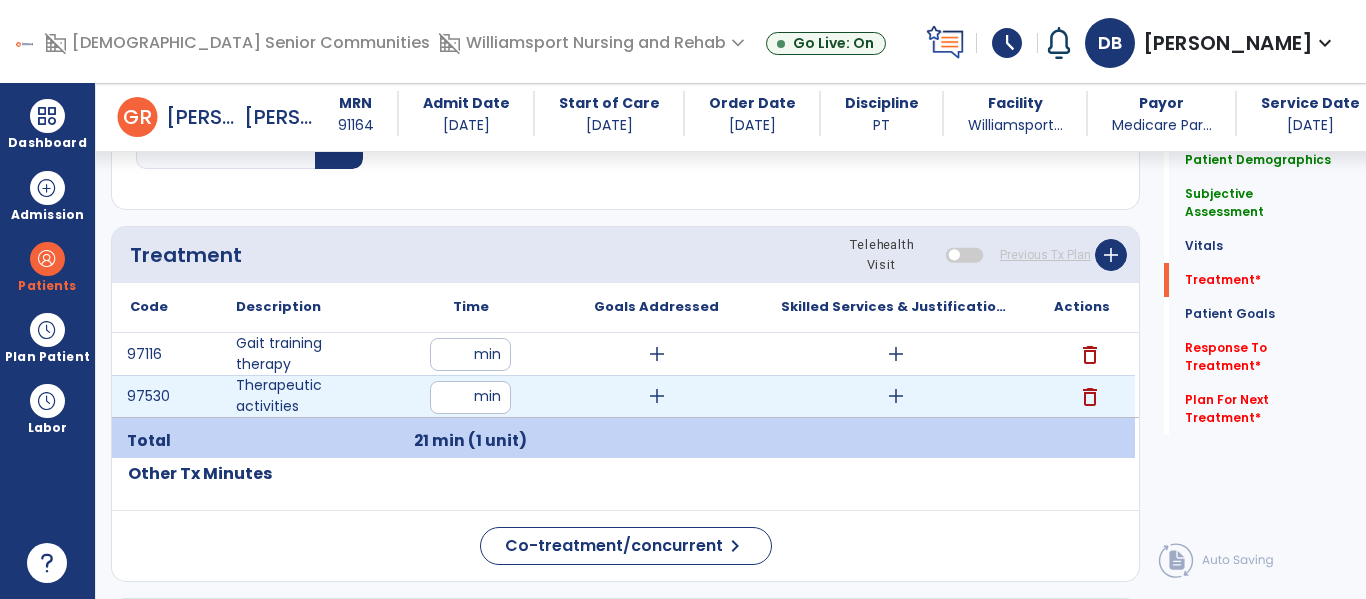 type on "**" 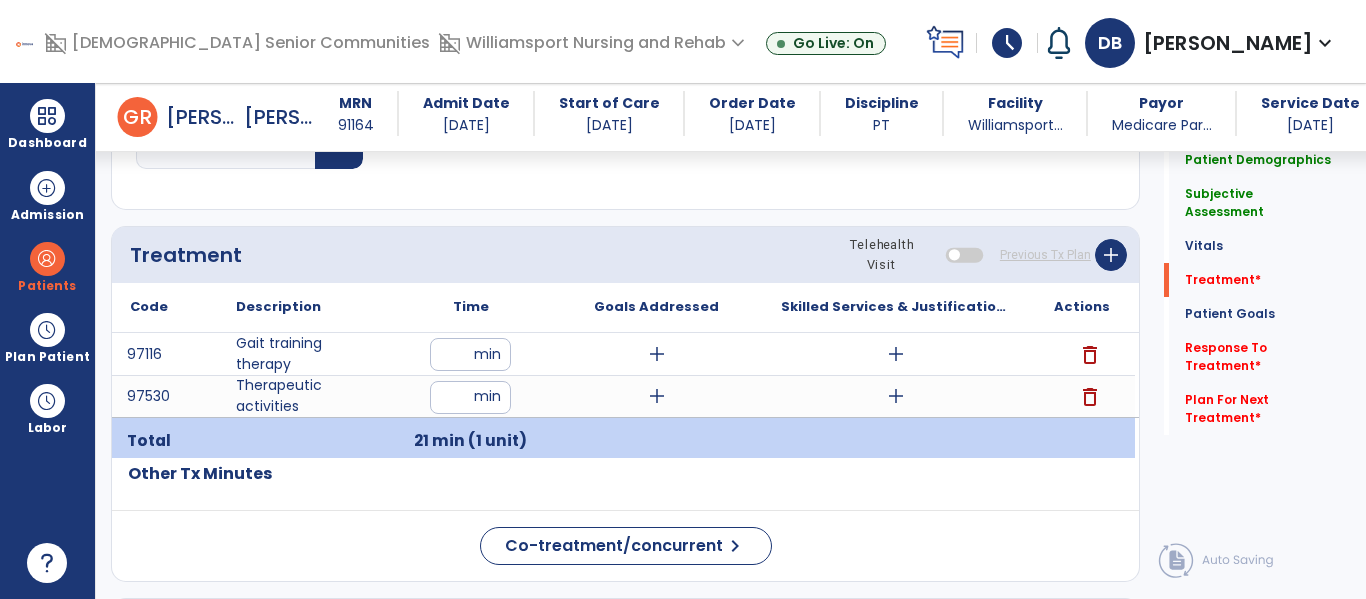 click on "Patient Demographics  Medical Diagnosis   Treatment Diagnosis   Precautions   Contraindications
Code
Description
Pdpm Clinical Category
D72.829" 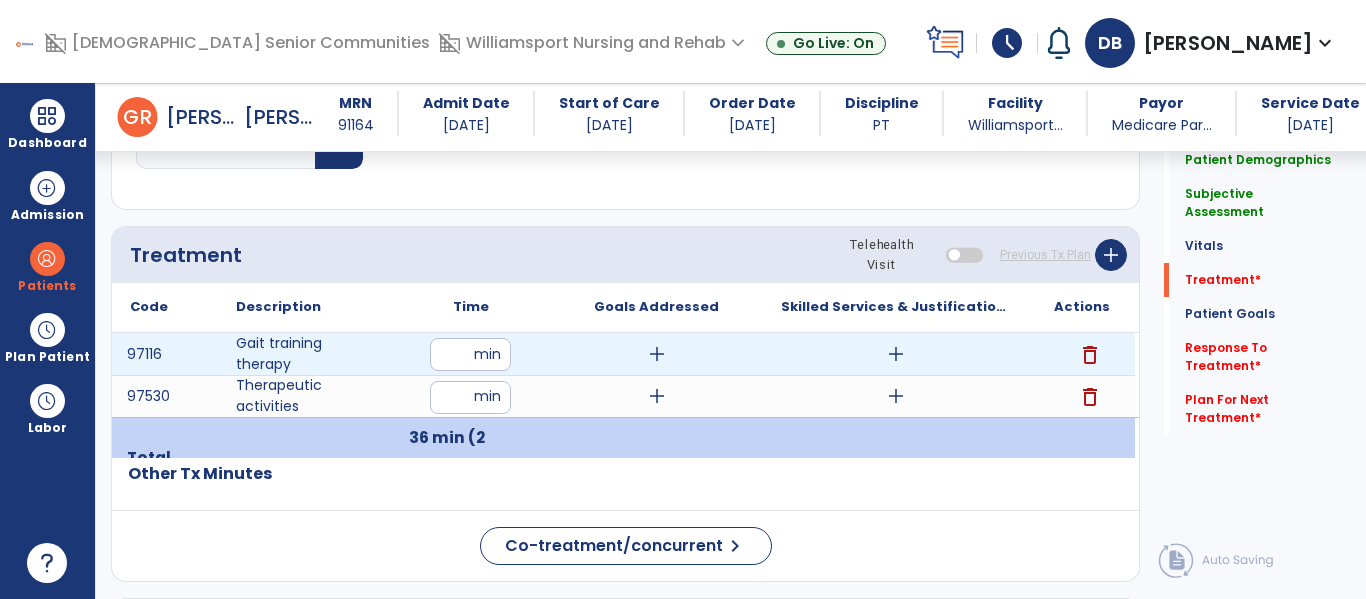 click on "add" at bounding box center [657, 354] 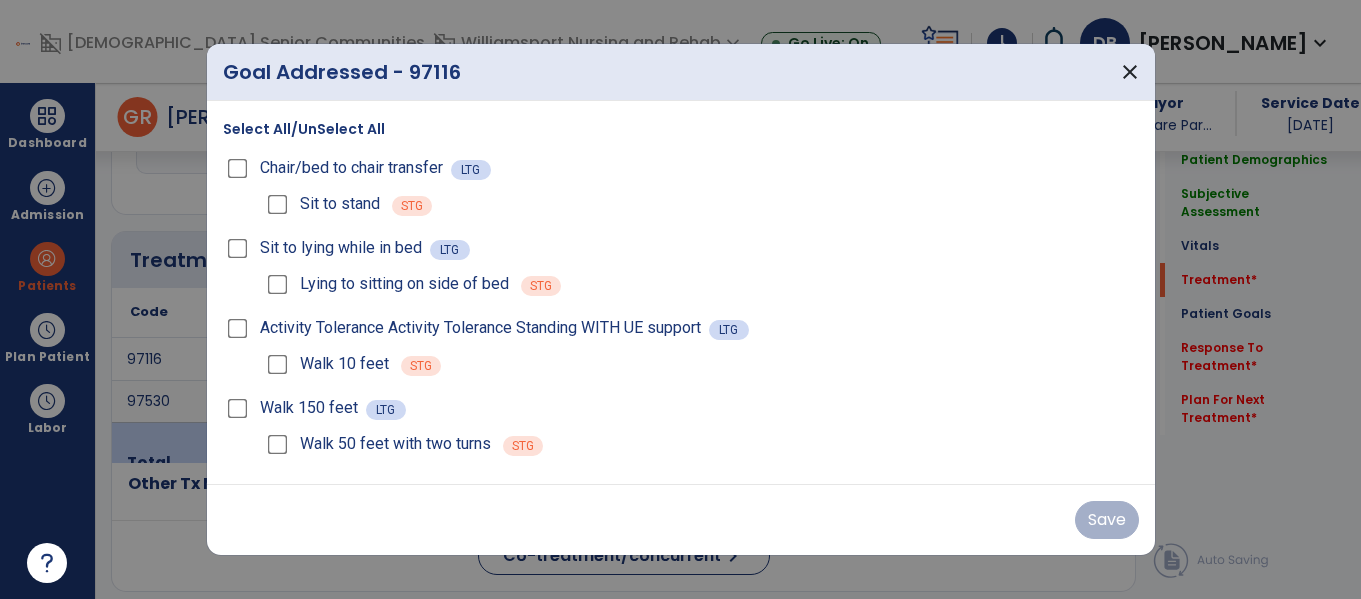 scroll, scrollTop: 1103, scrollLeft: 0, axis: vertical 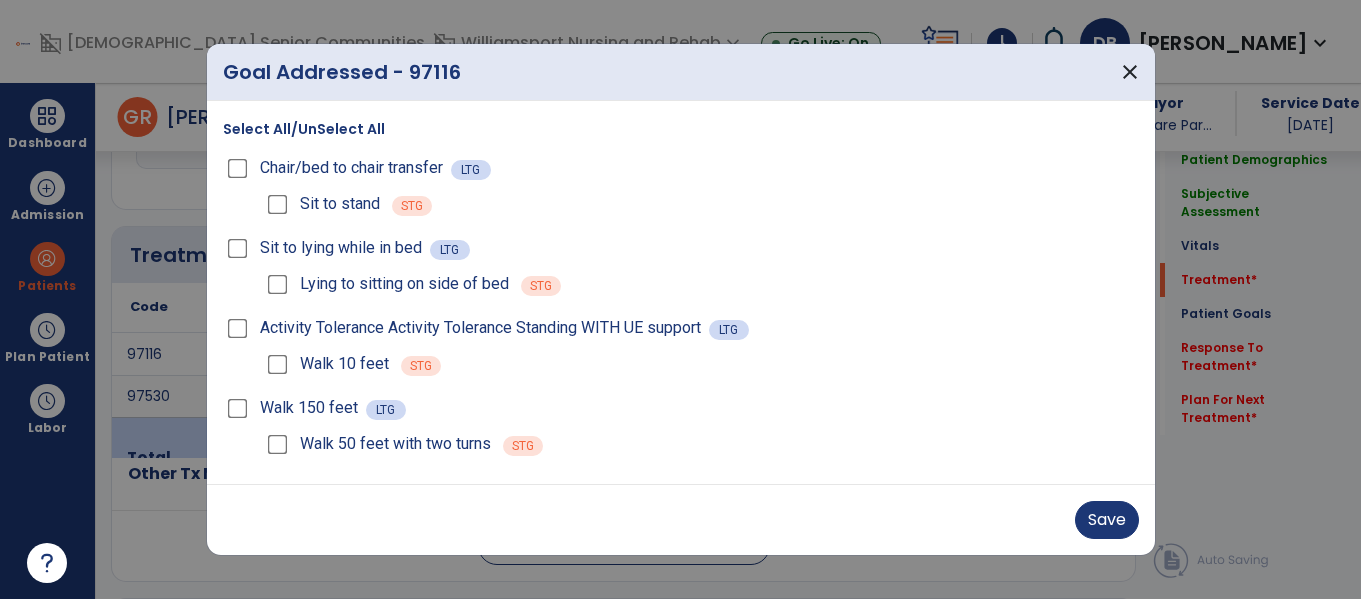 click on "Walk 50 feet with two turns" at bounding box center [377, 444] 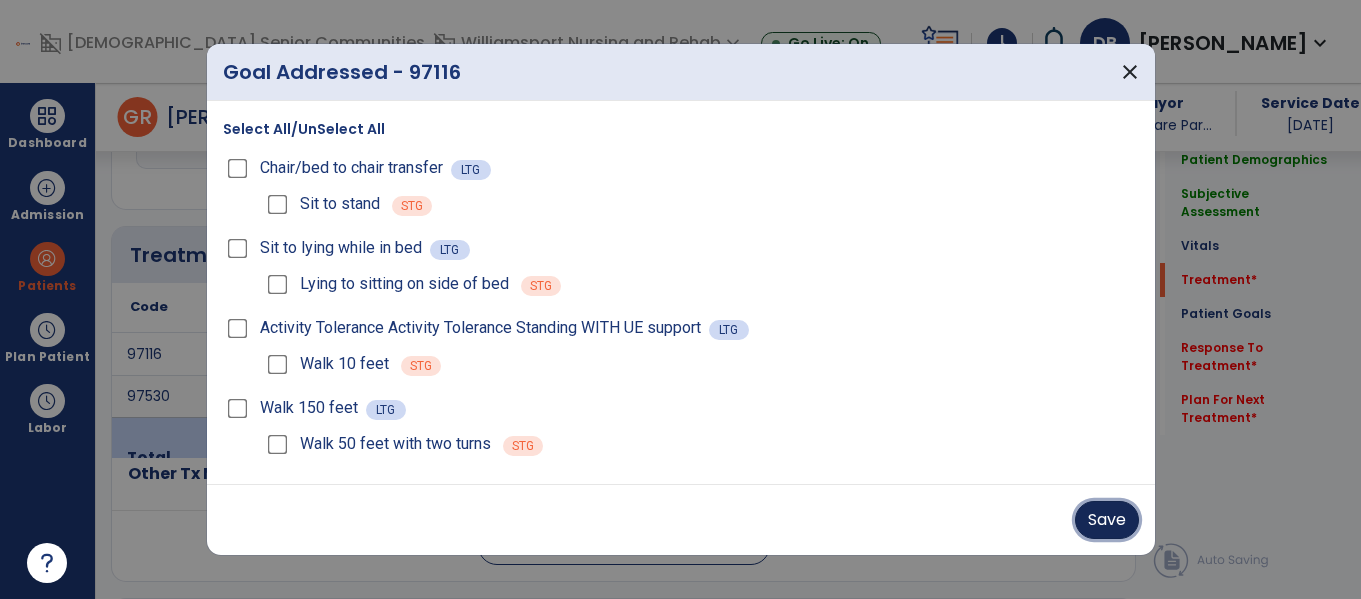 click on "Save" at bounding box center [1107, 520] 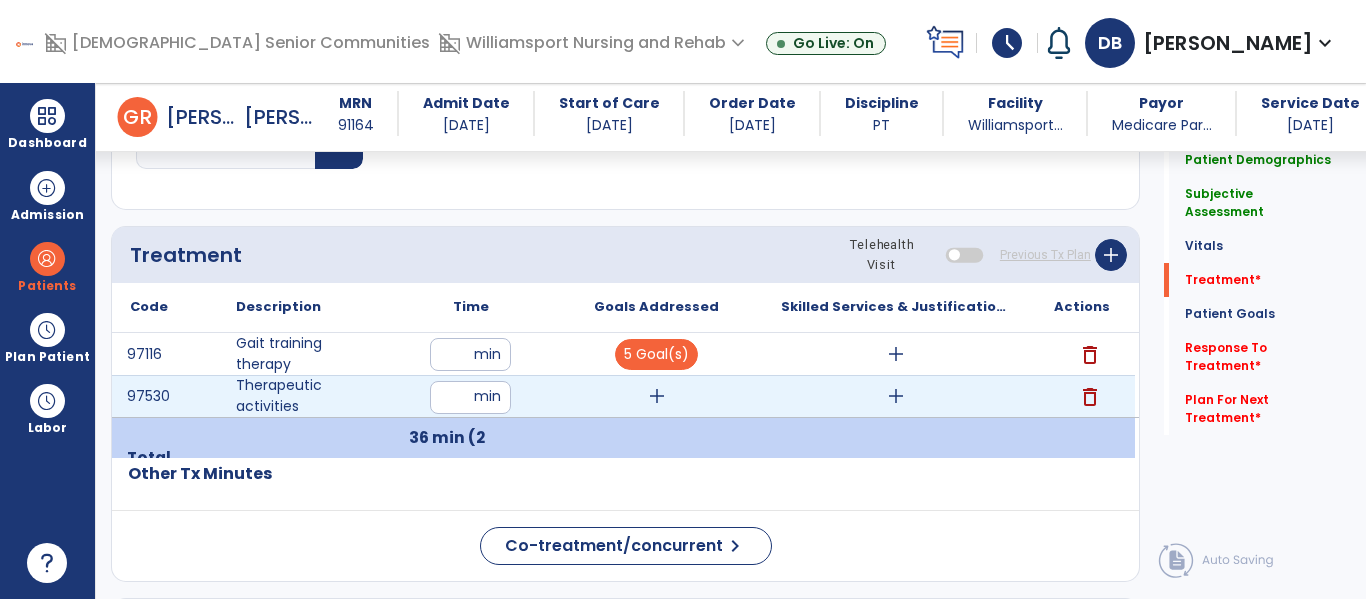 click on "add" at bounding box center [656, 396] 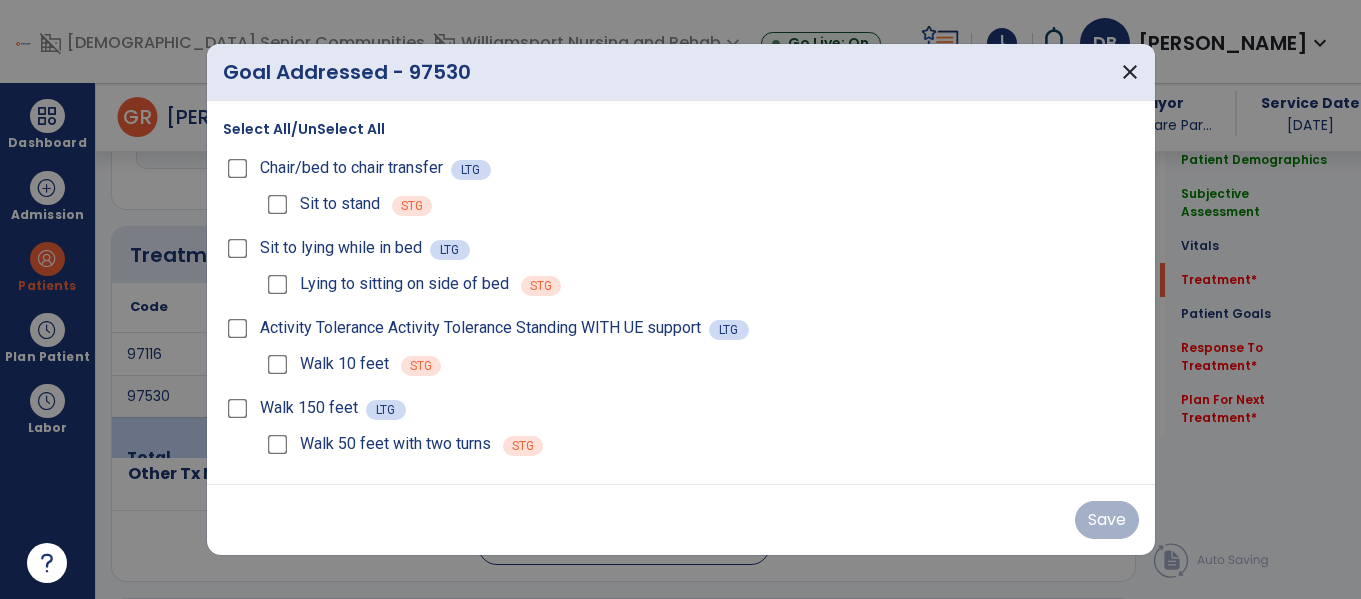 scroll, scrollTop: 1103, scrollLeft: 0, axis: vertical 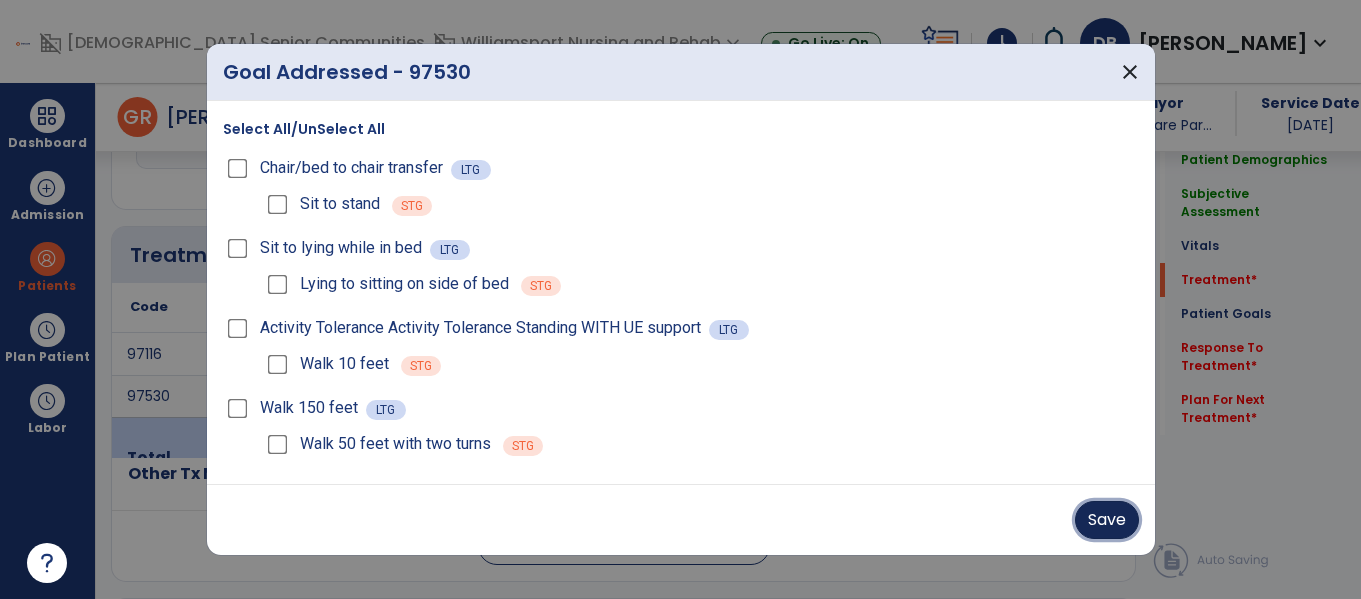 click on "Save" at bounding box center [1107, 520] 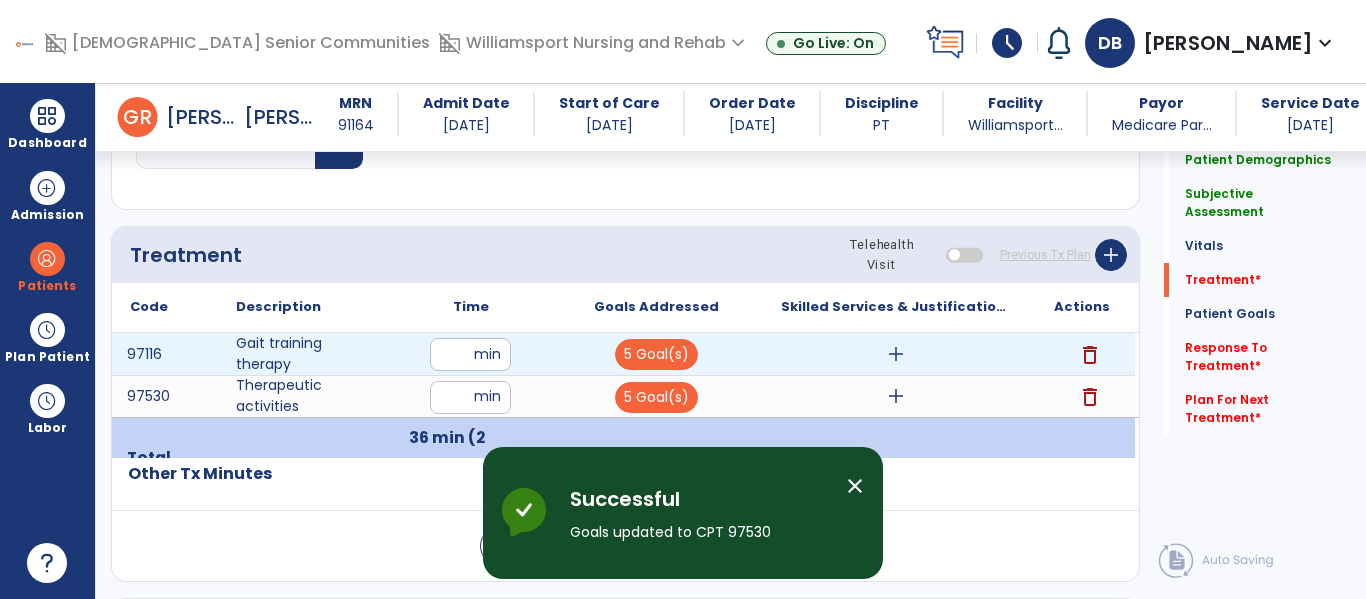 click on "add" at bounding box center [896, 354] 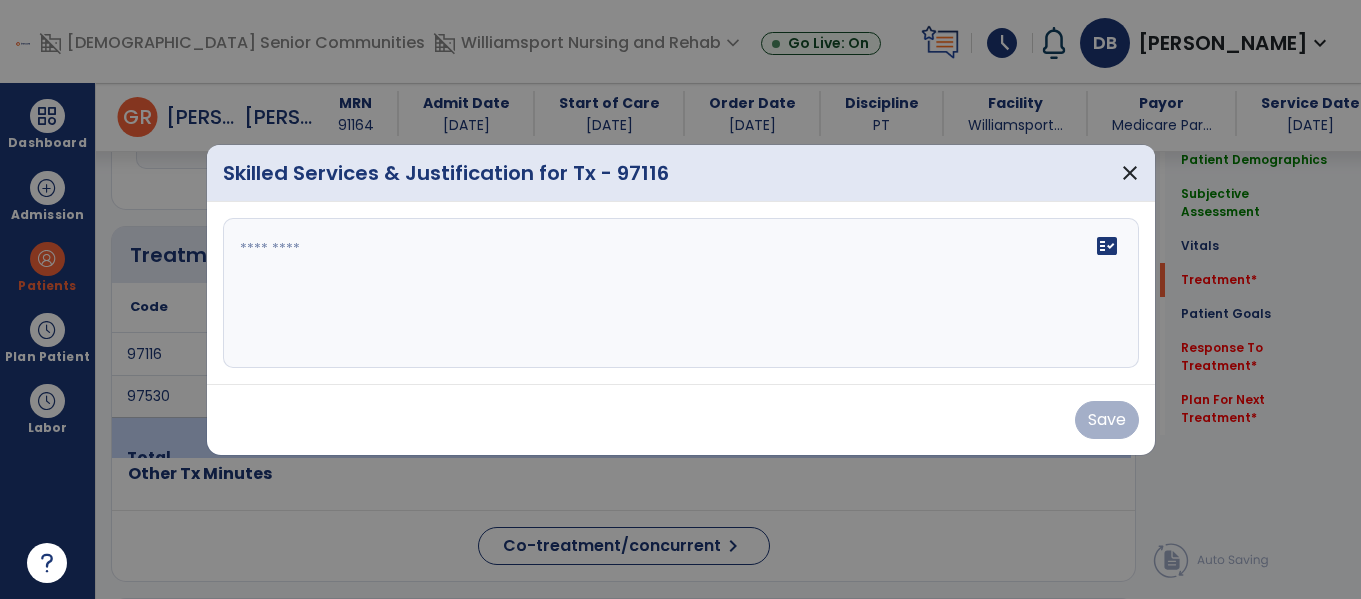 scroll, scrollTop: 1103, scrollLeft: 0, axis: vertical 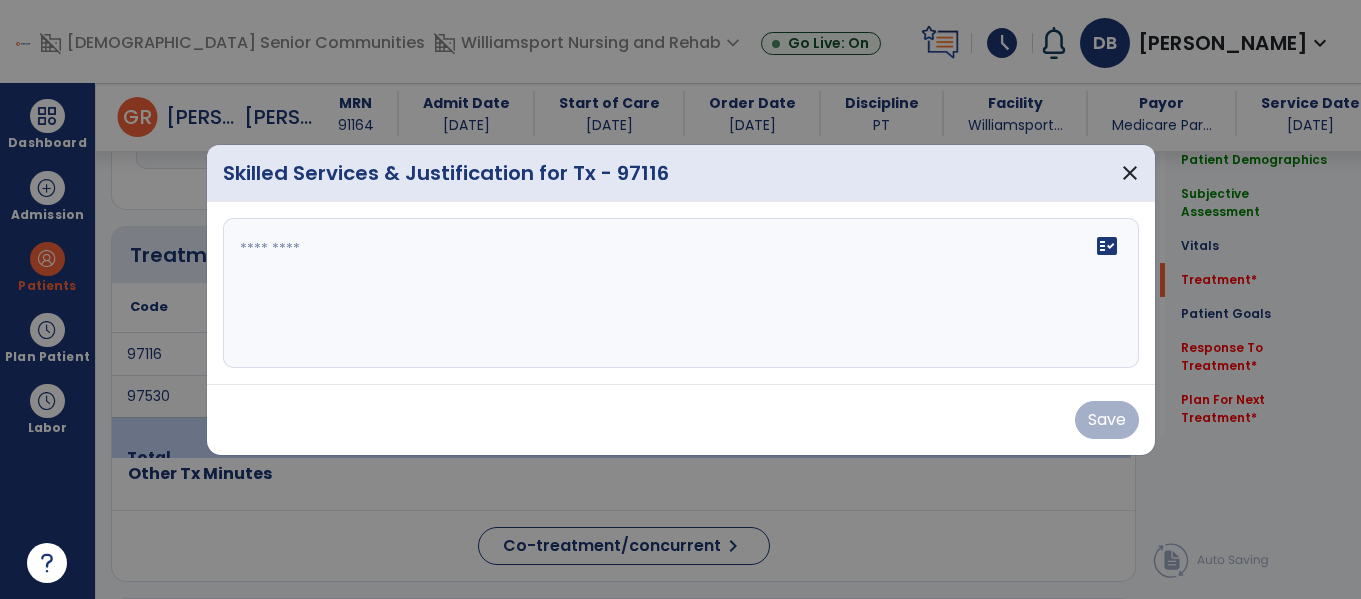 click on "fact_check" at bounding box center [681, 293] 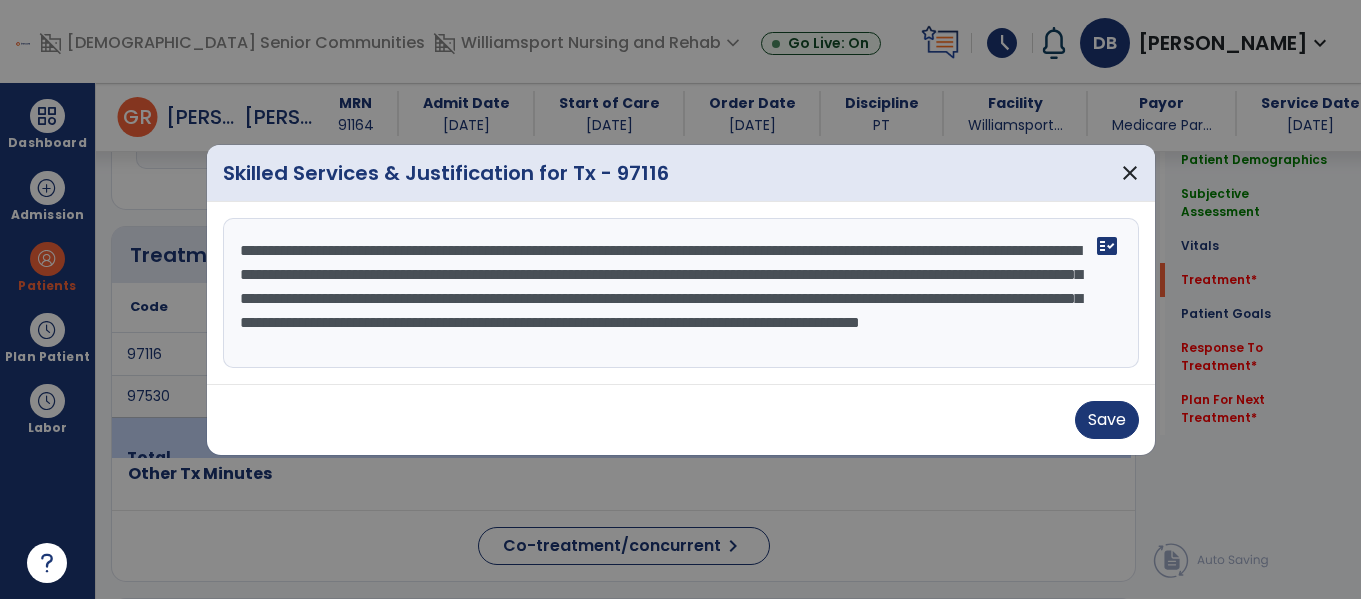 scroll, scrollTop: 16, scrollLeft: 0, axis: vertical 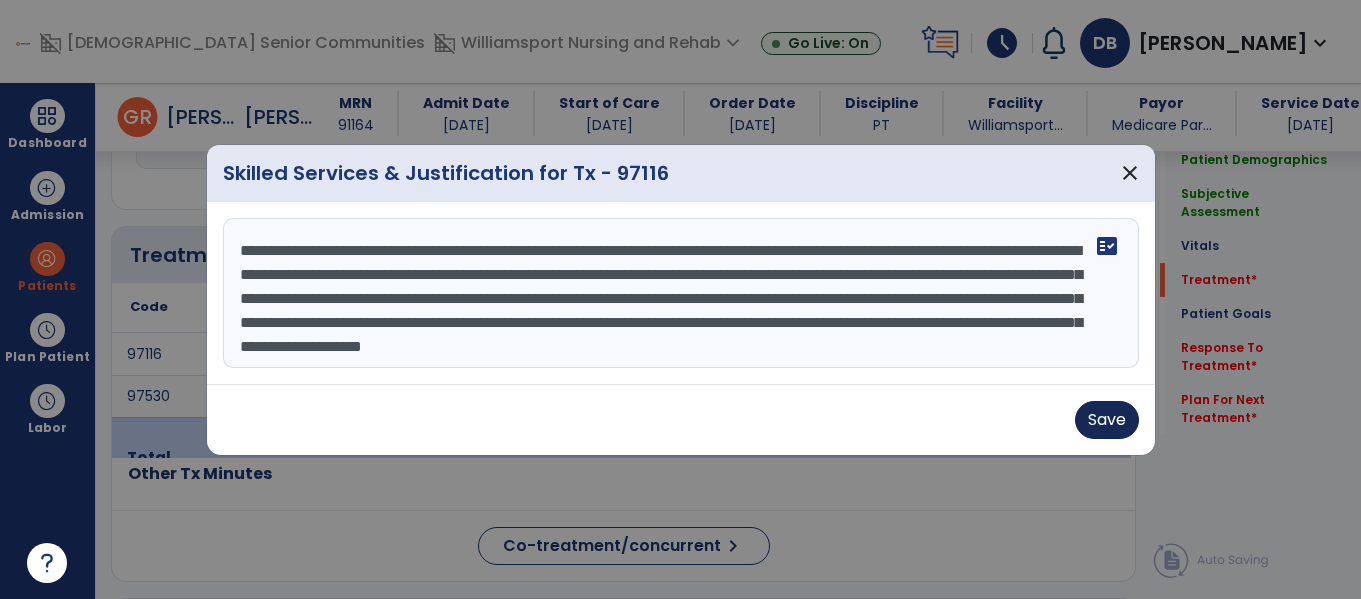 type on "**********" 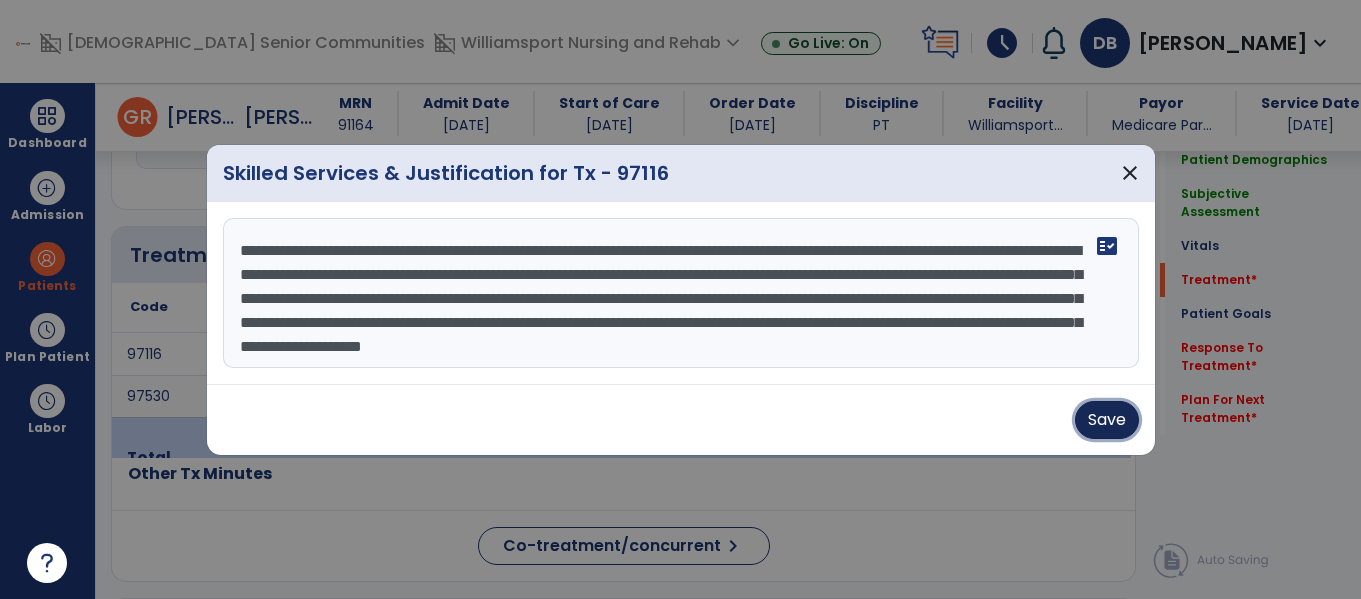 click on "Save" at bounding box center (1107, 420) 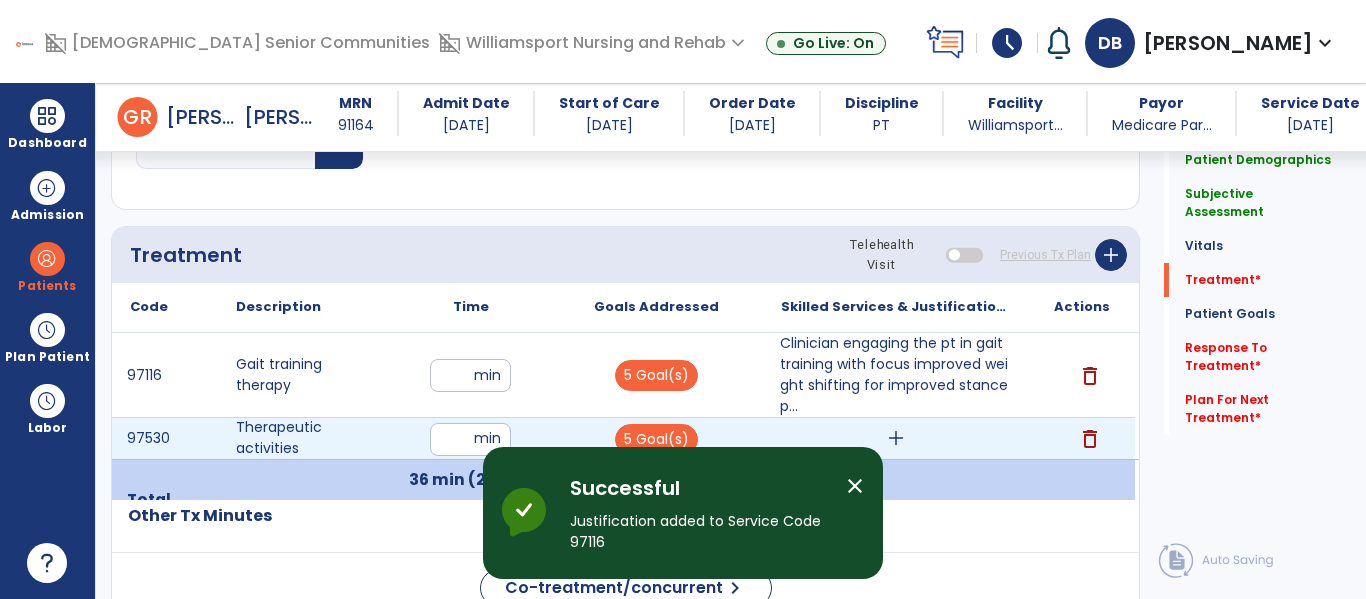 click on "add" at bounding box center (896, 438) 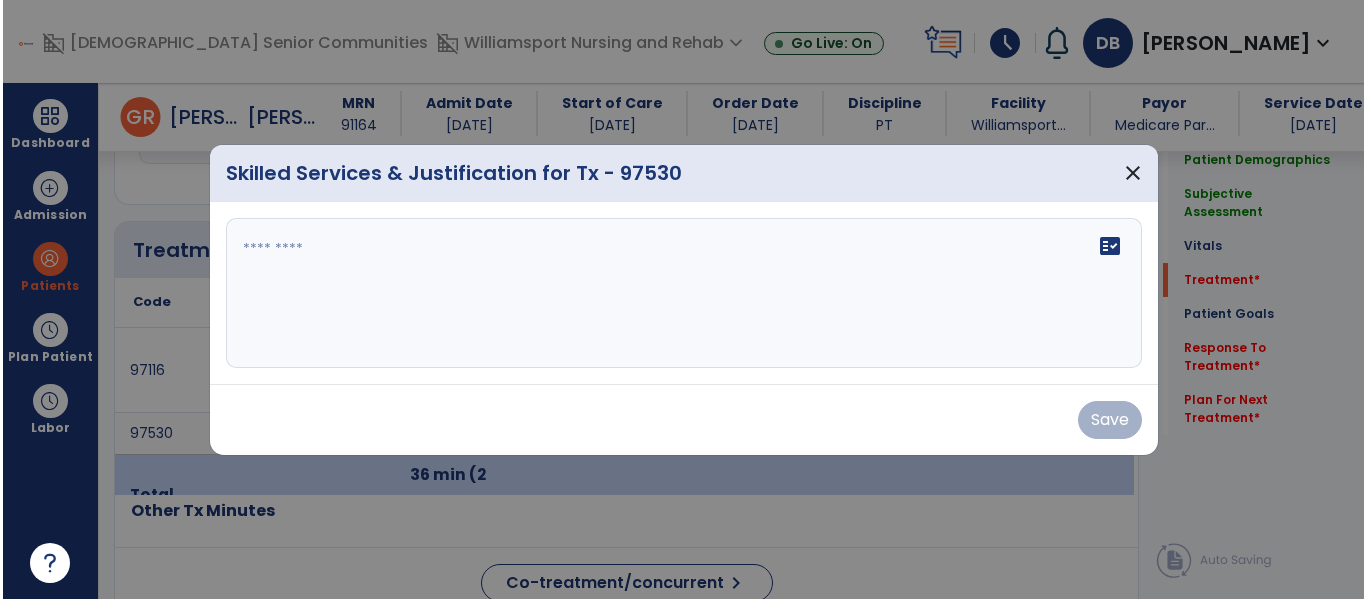 scroll, scrollTop: 1103, scrollLeft: 0, axis: vertical 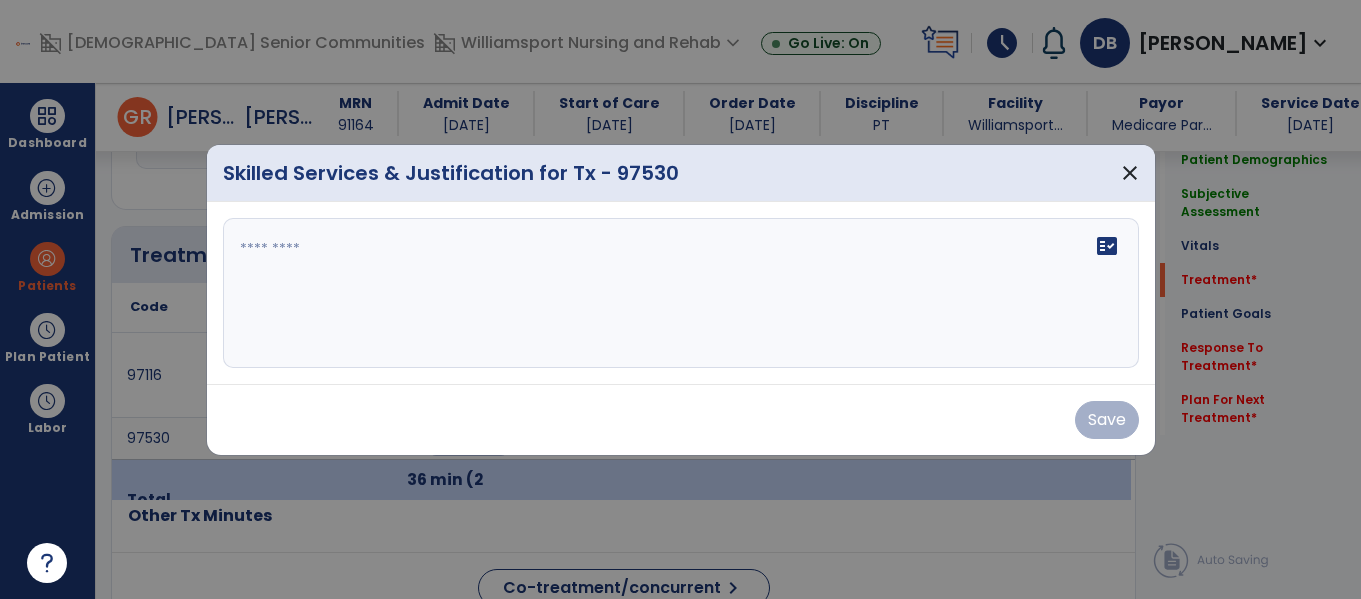 click on "fact_check" at bounding box center [681, 293] 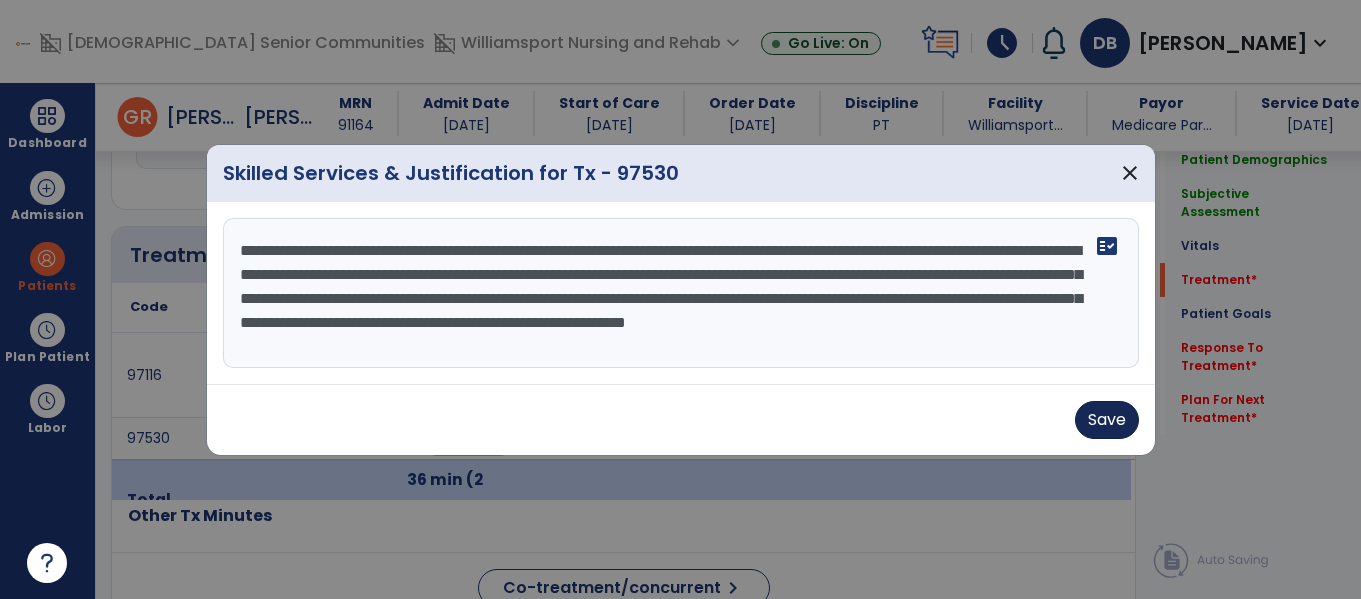 type on "**********" 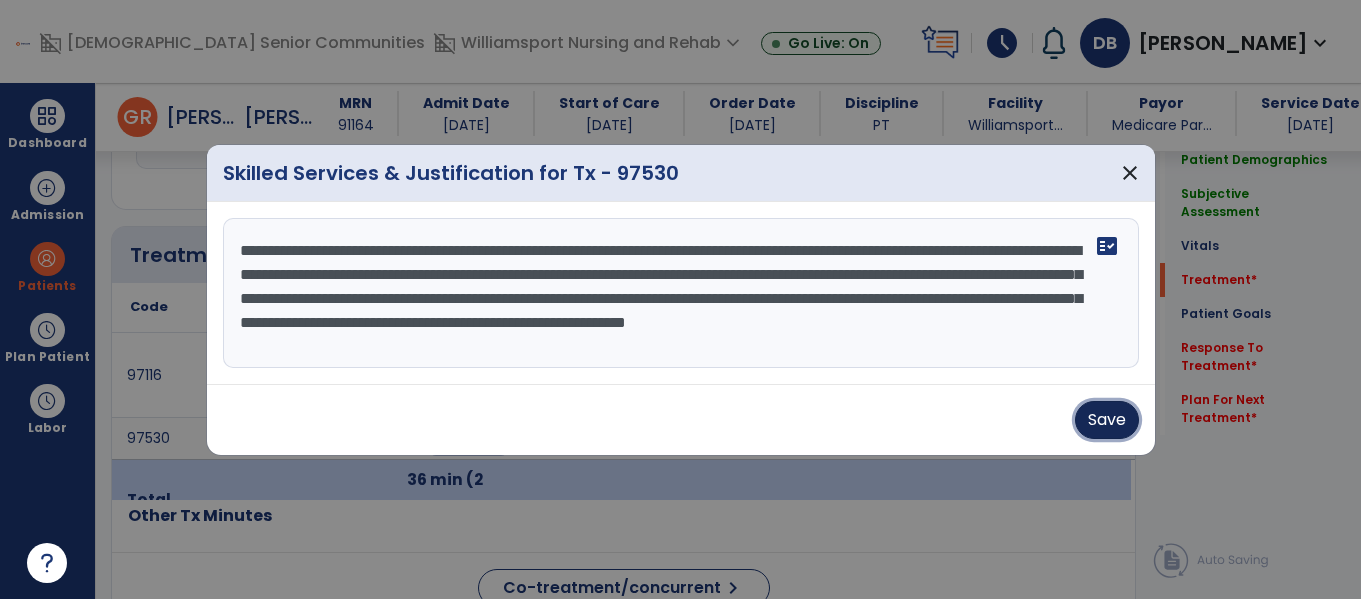 click on "Save" at bounding box center (1107, 420) 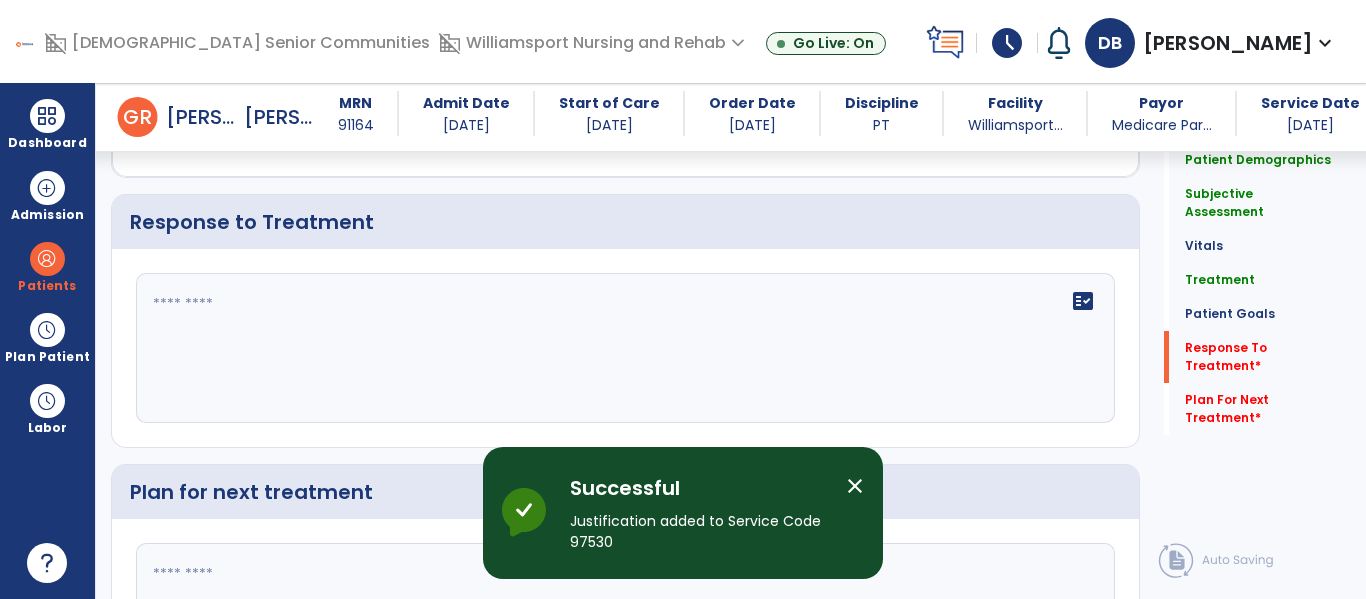 scroll, scrollTop: 2964, scrollLeft: 0, axis: vertical 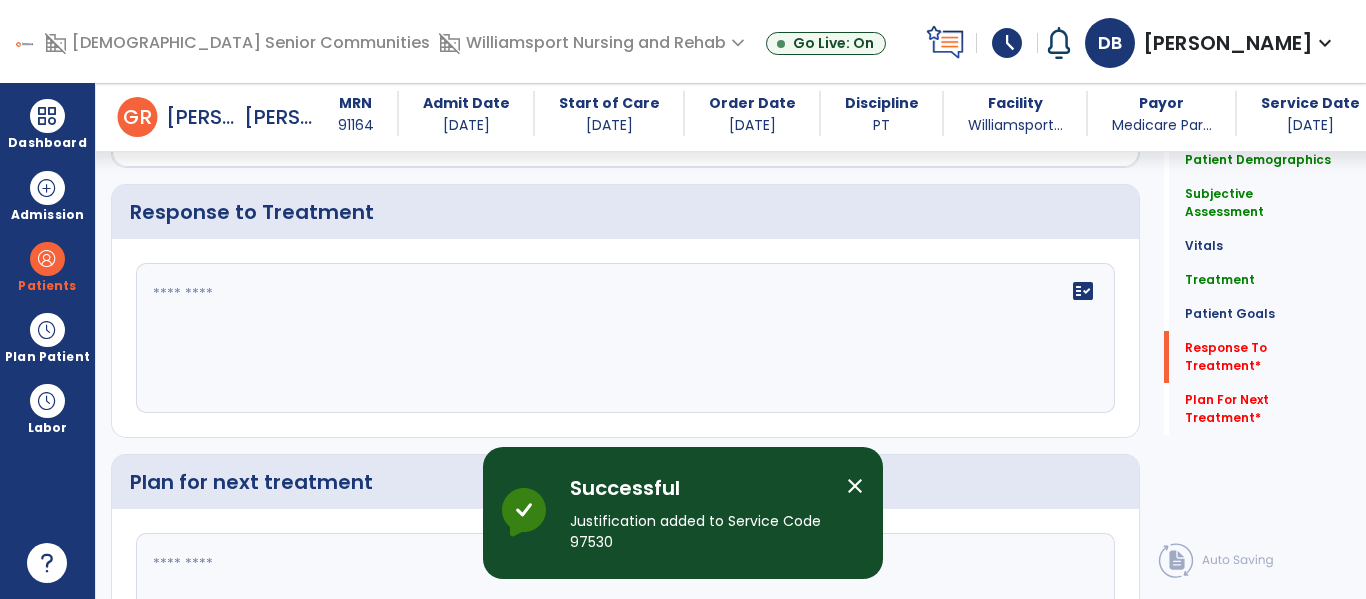 click on "fact_check" 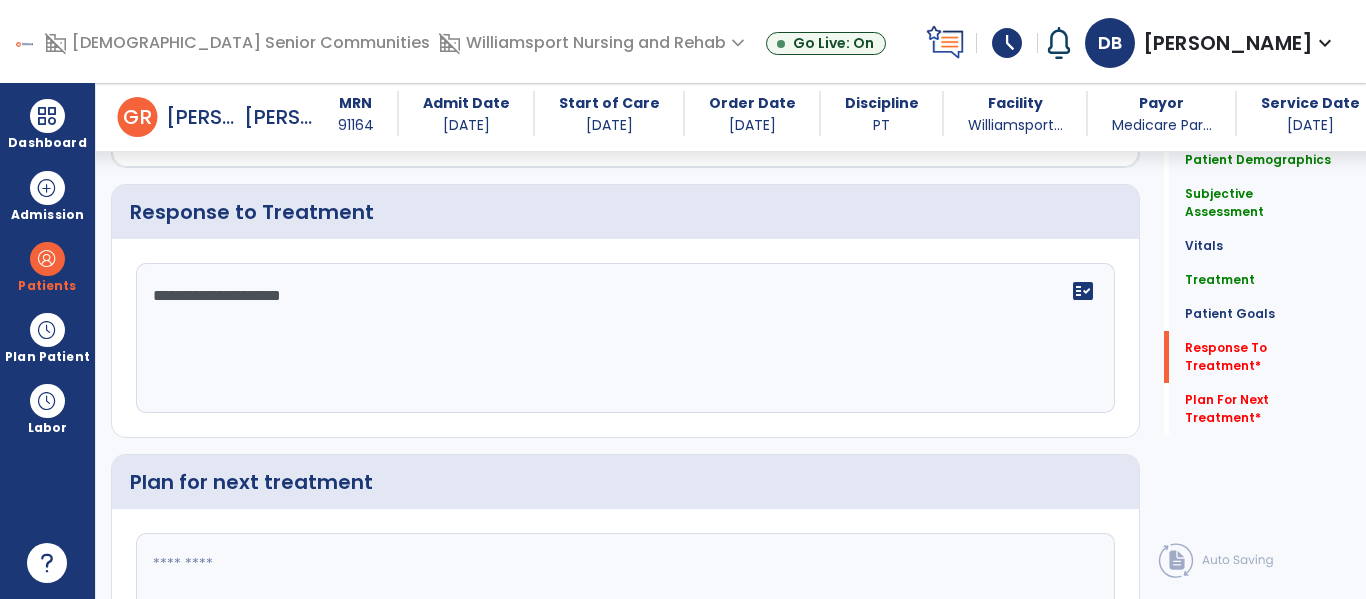 scroll, scrollTop: 3139, scrollLeft: 0, axis: vertical 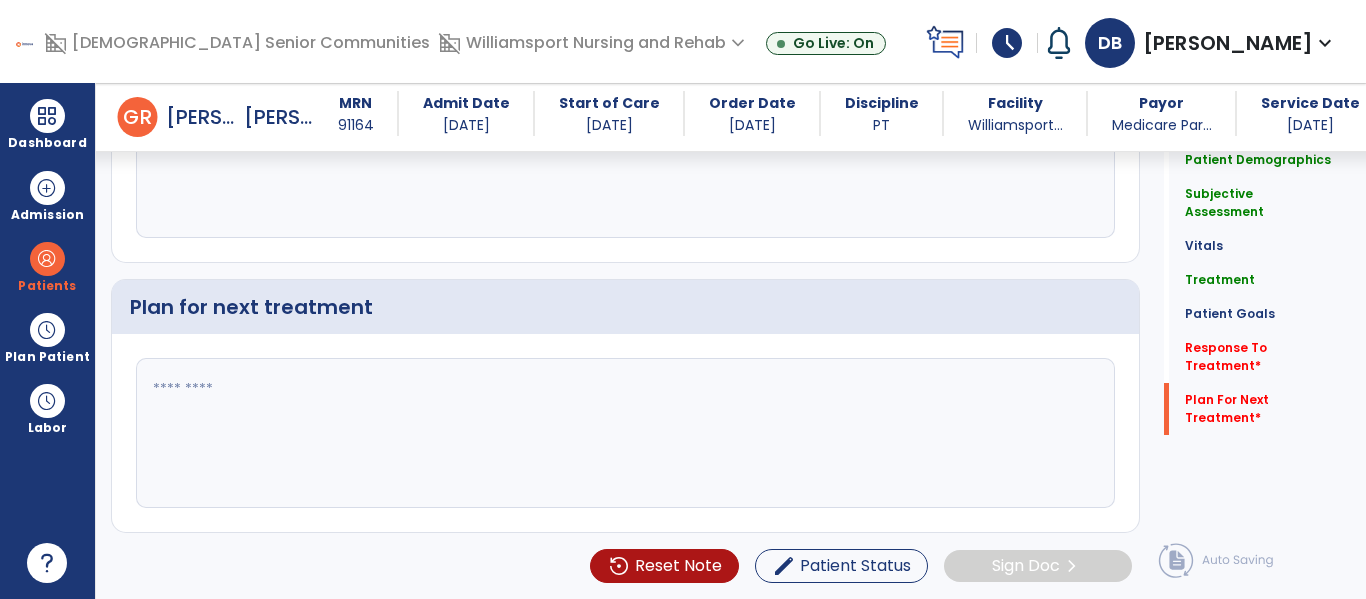 type on "**********" 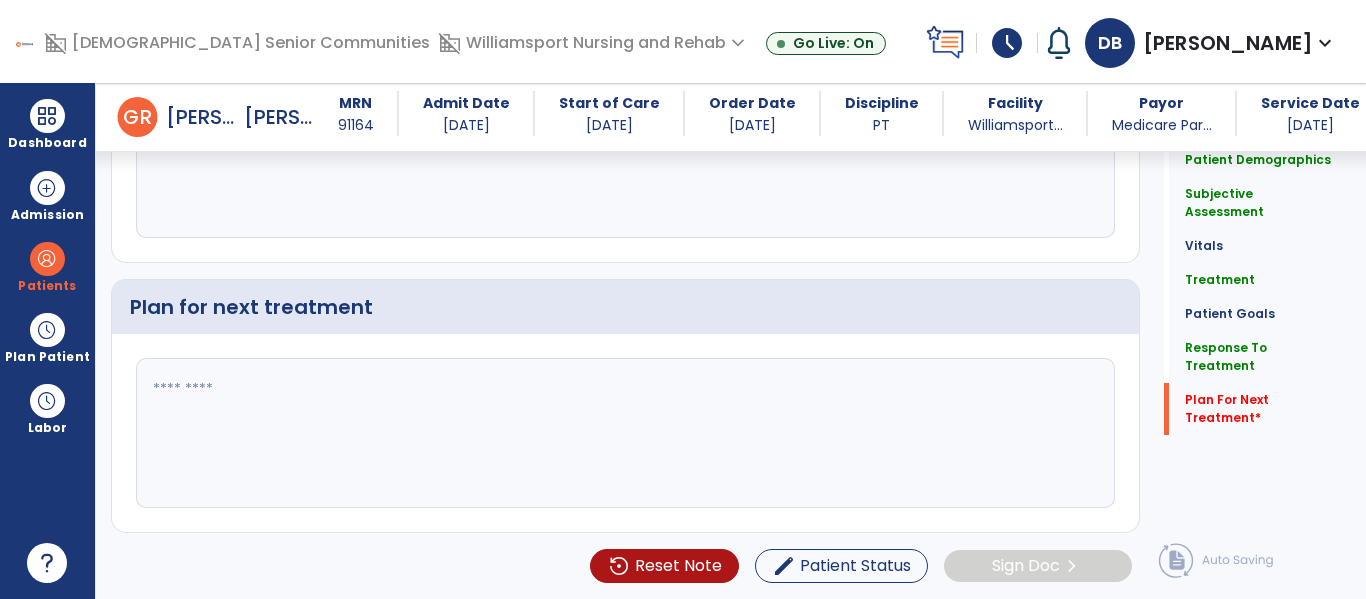 type on "*" 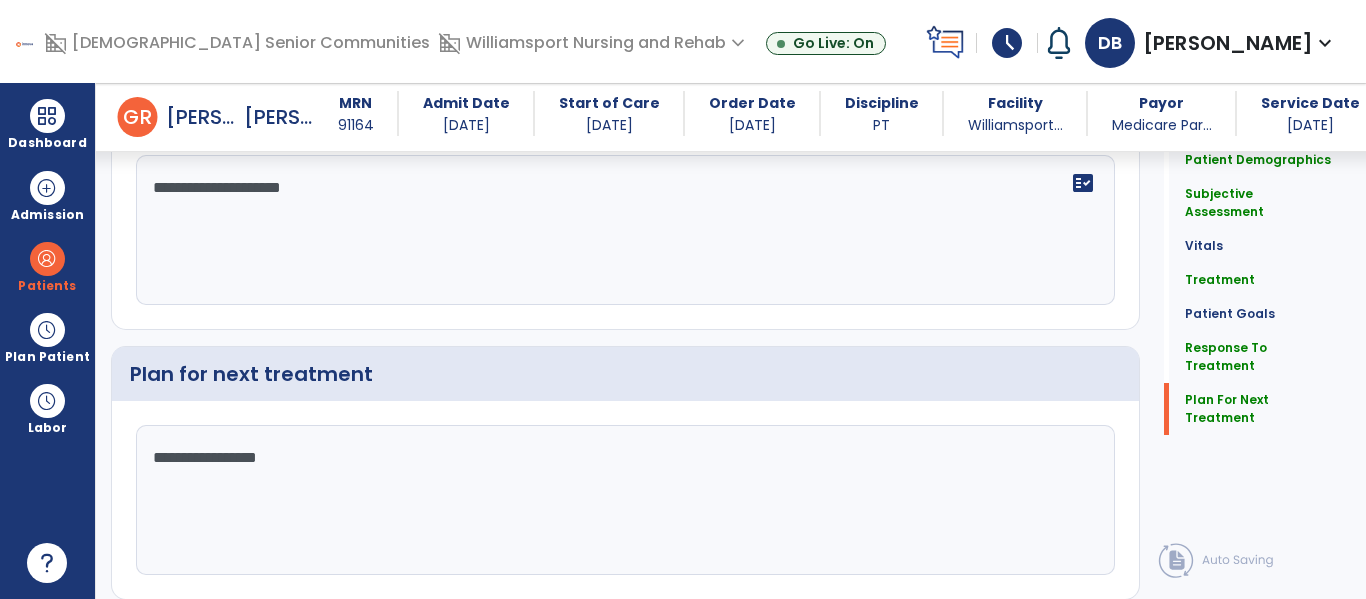 scroll, scrollTop: 3139, scrollLeft: 0, axis: vertical 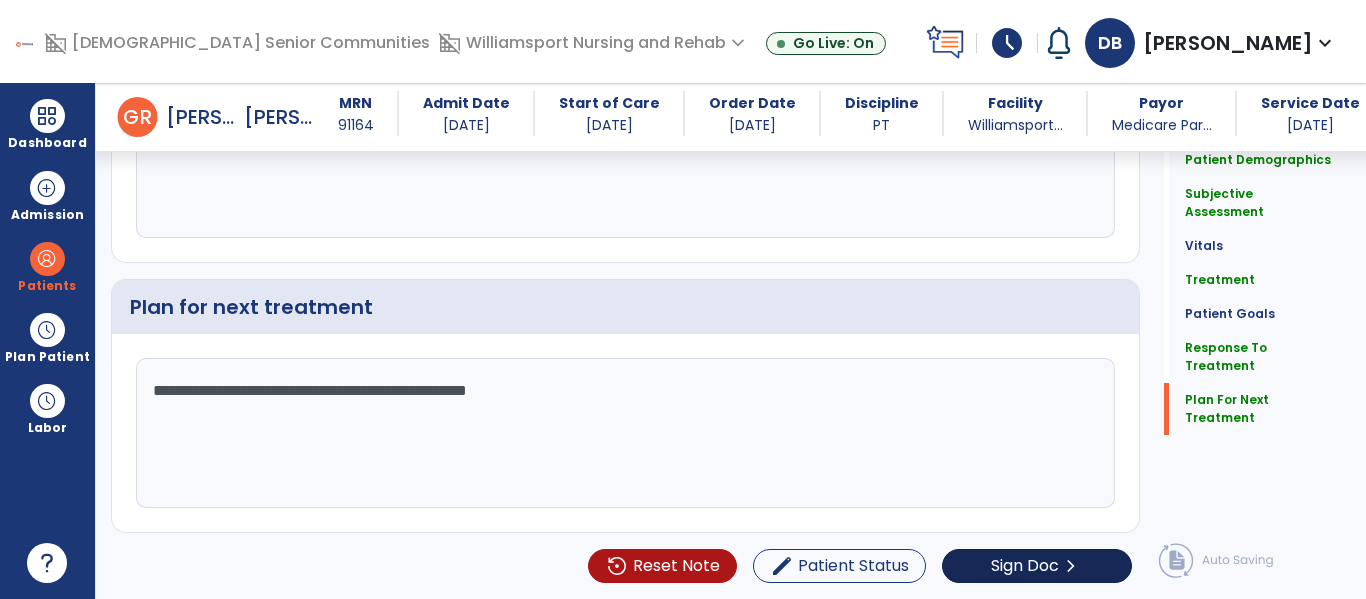 type on "**********" 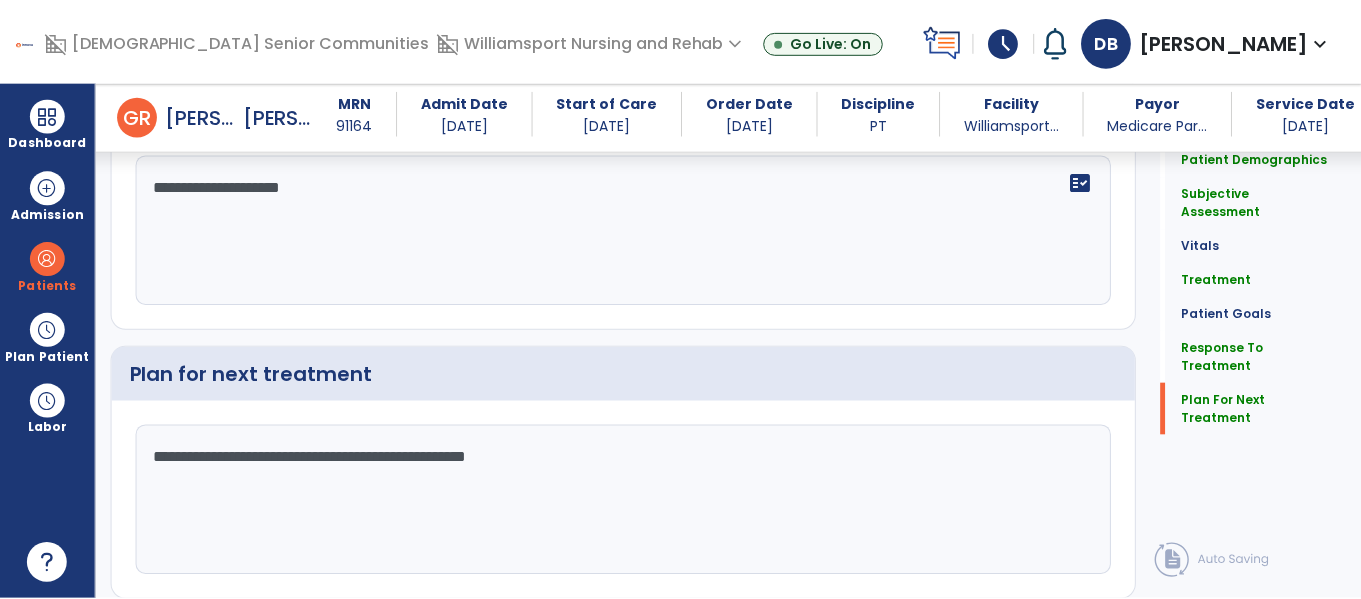 scroll, scrollTop: 3139, scrollLeft: 0, axis: vertical 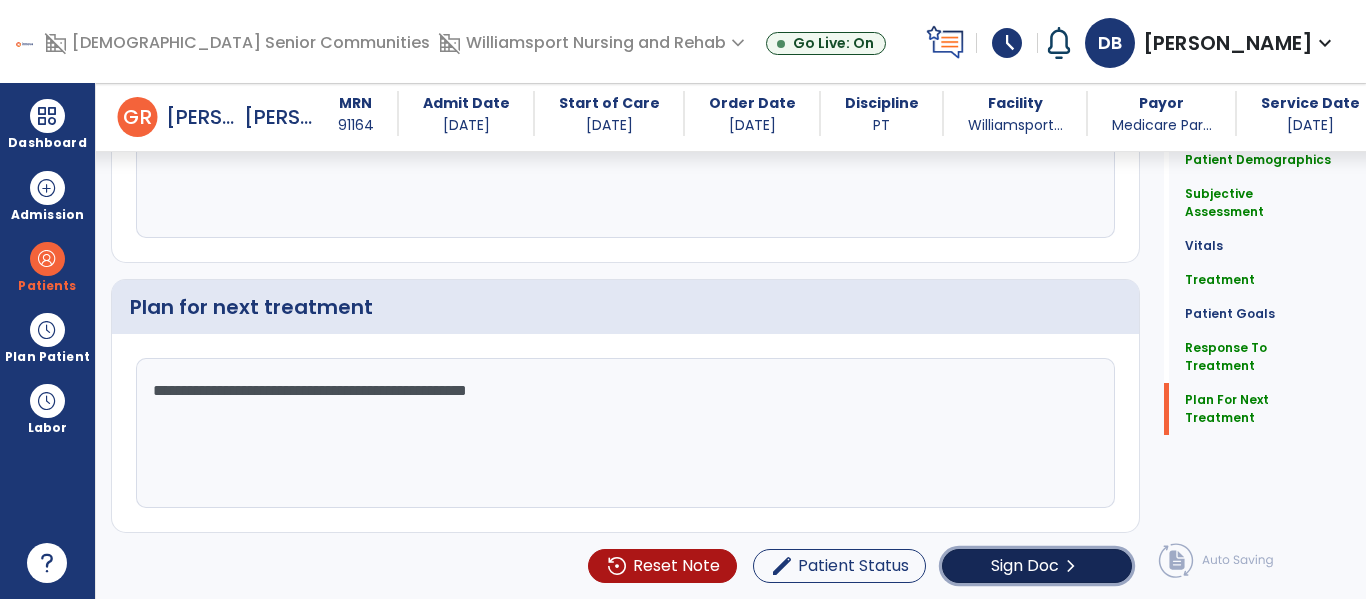 click on "Sign Doc" 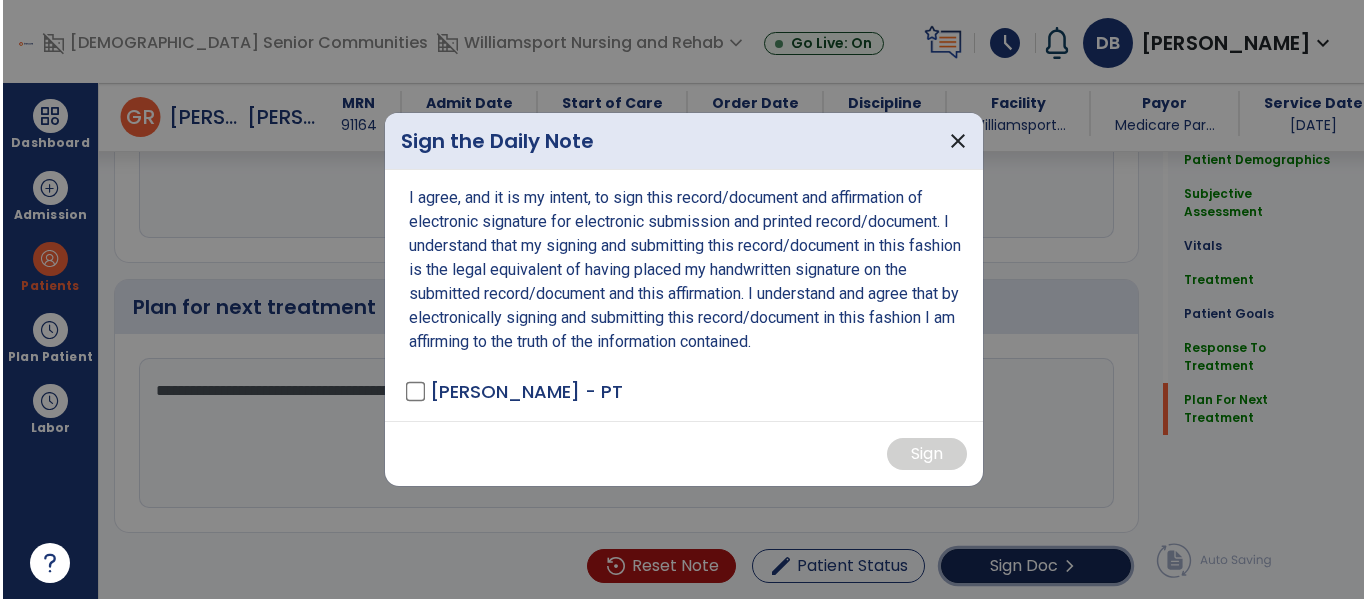 scroll, scrollTop: 3139, scrollLeft: 0, axis: vertical 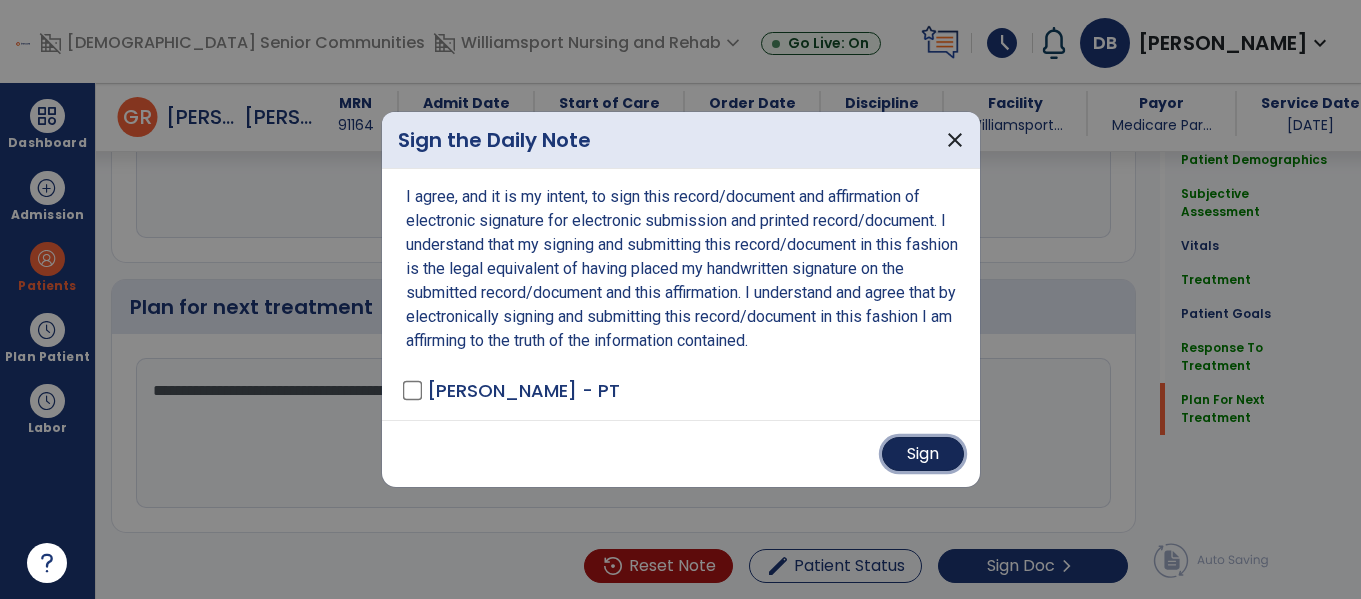 click on "Sign" at bounding box center [923, 454] 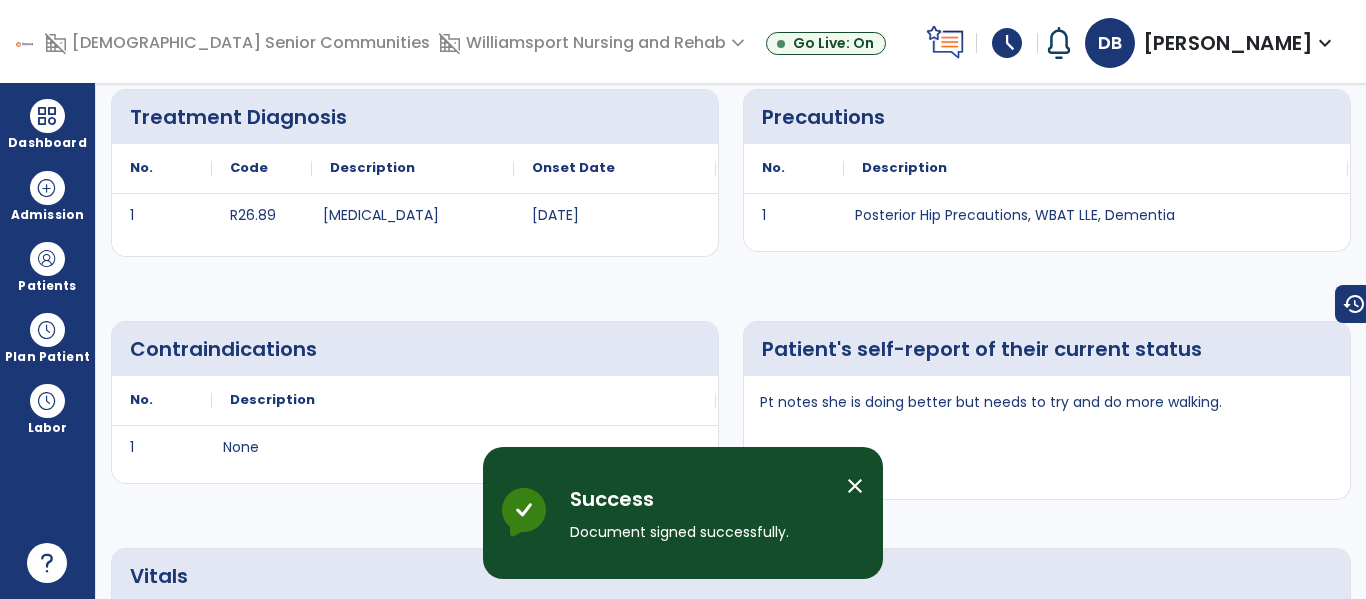 scroll, scrollTop: 0, scrollLeft: 0, axis: both 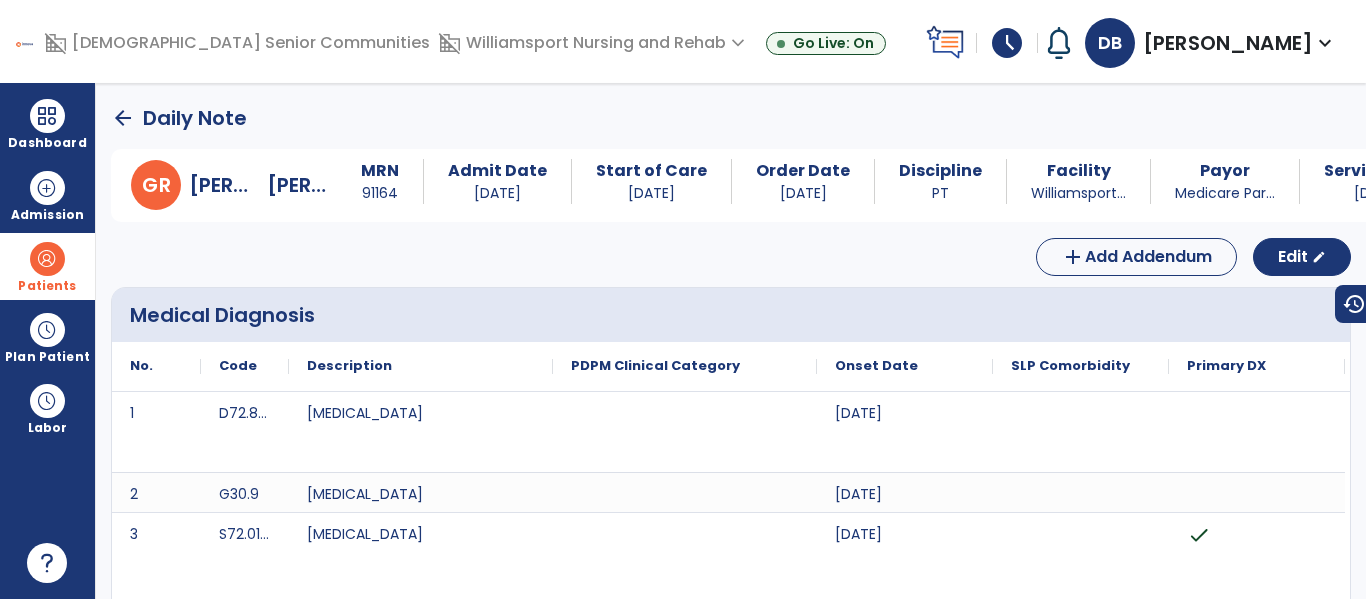 click on "Patients" at bounding box center [47, 286] 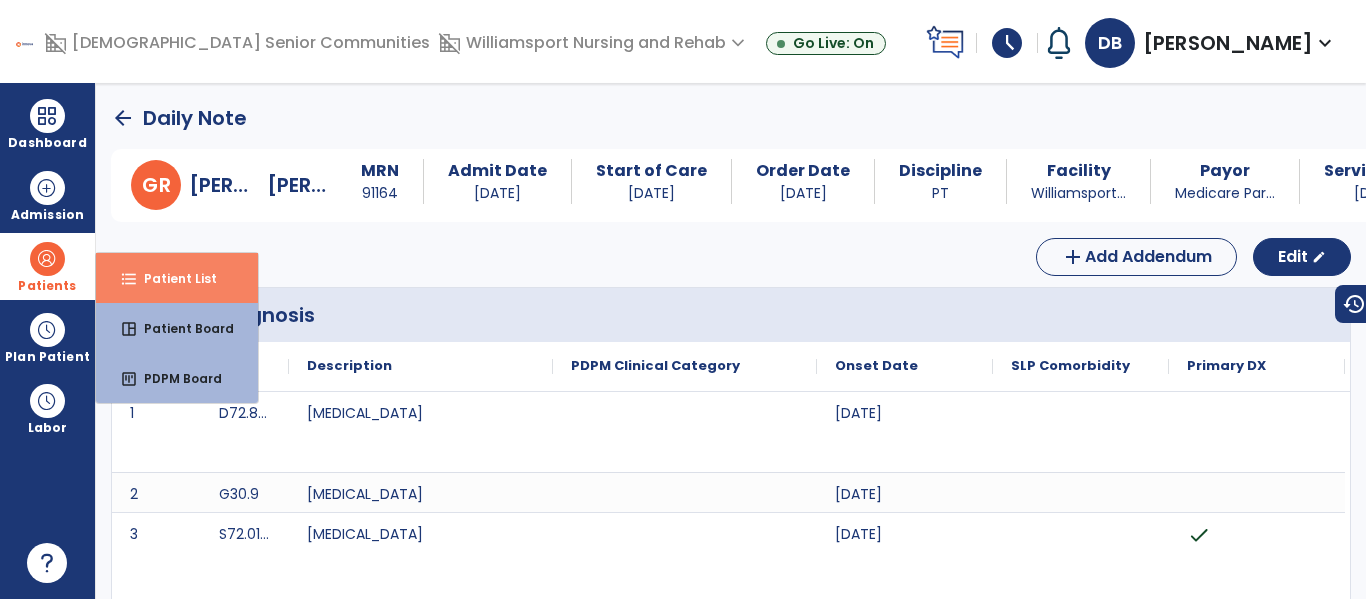 click on "Patient List" at bounding box center (172, 278) 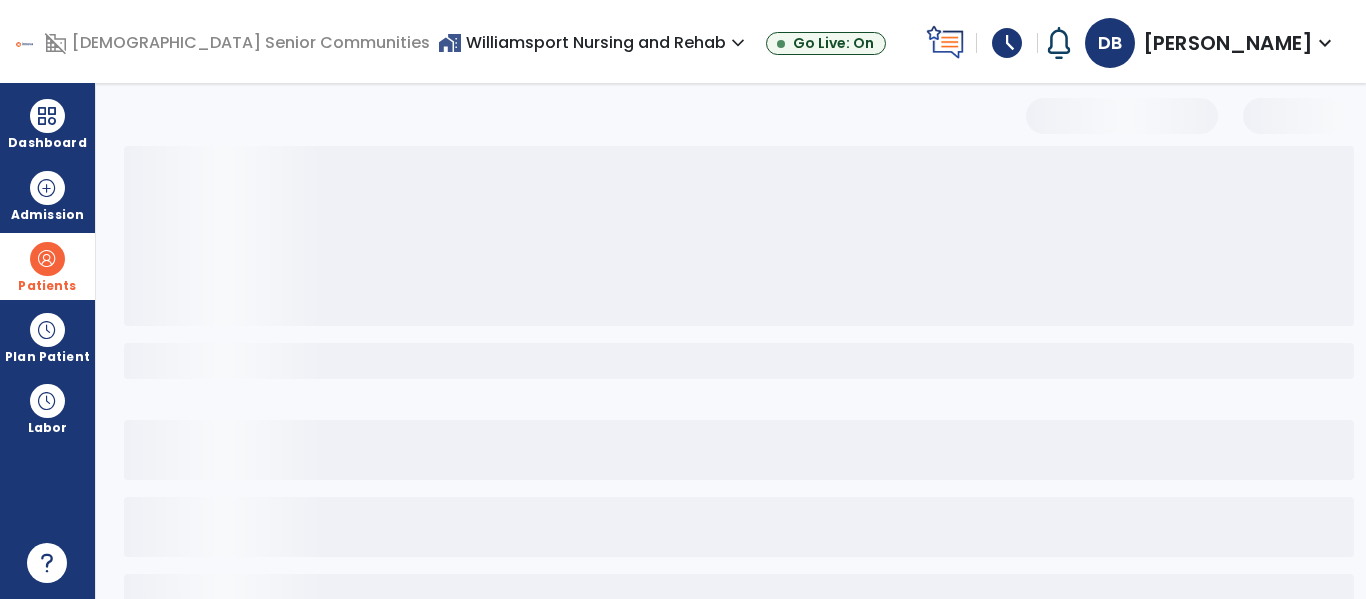 select on "***" 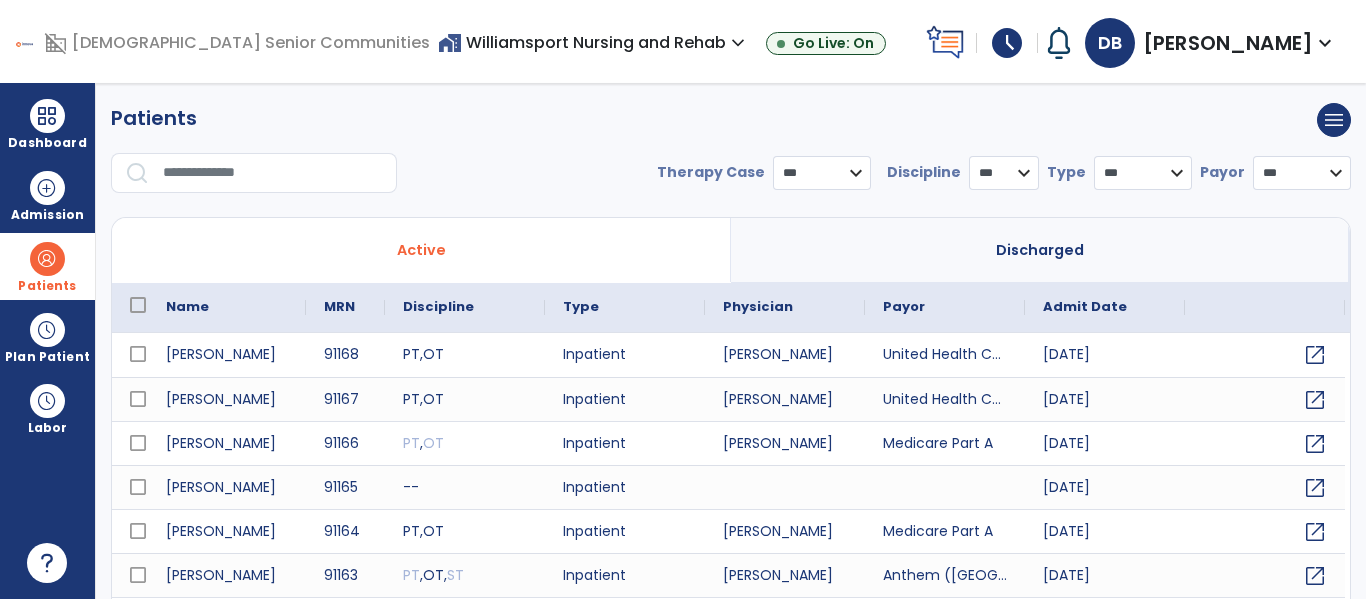 click at bounding box center (273, 173) 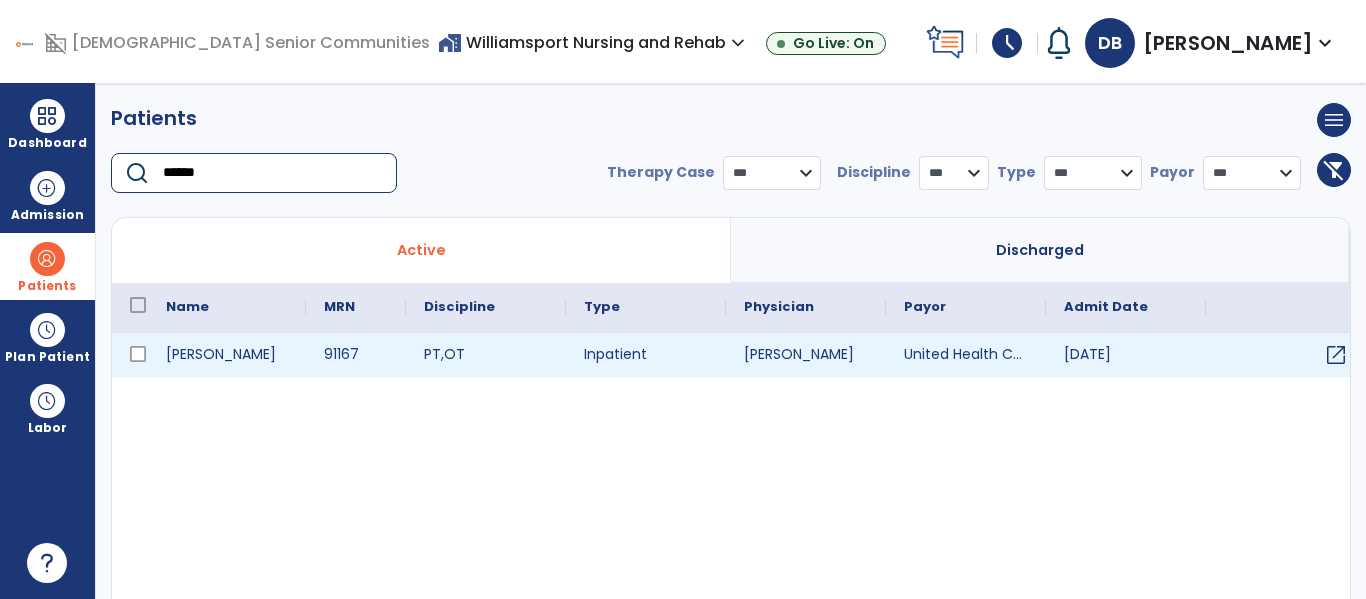type on "******" 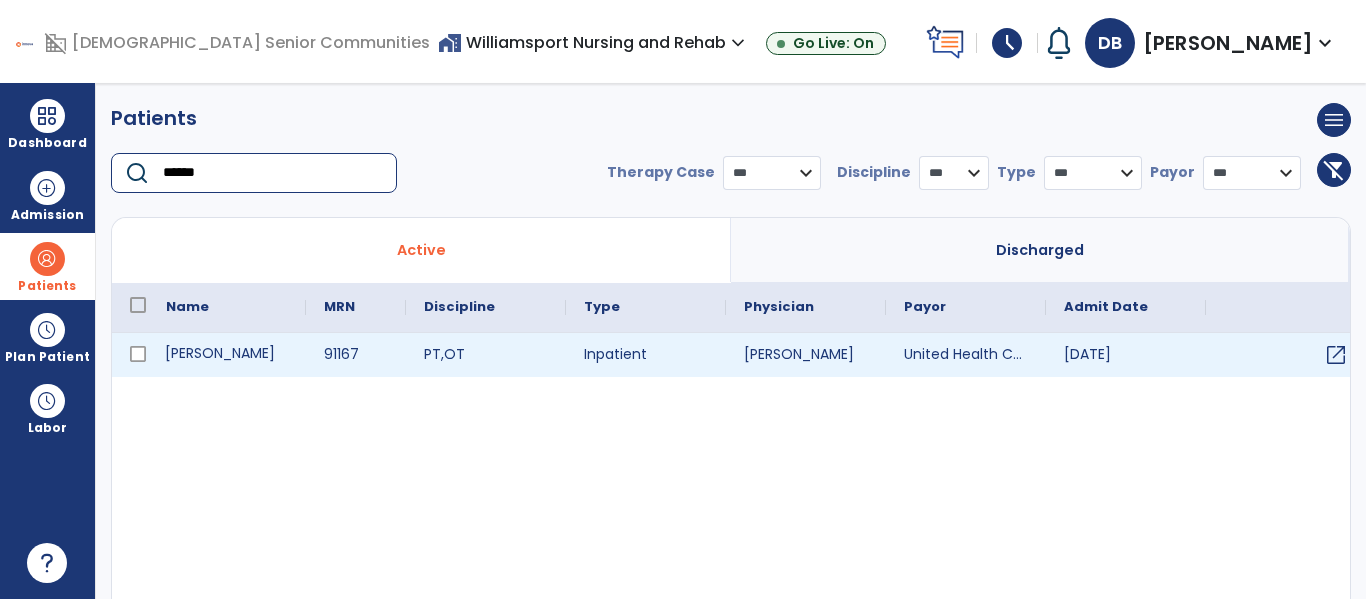 click on "[PERSON_NAME]" at bounding box center (227, 355) 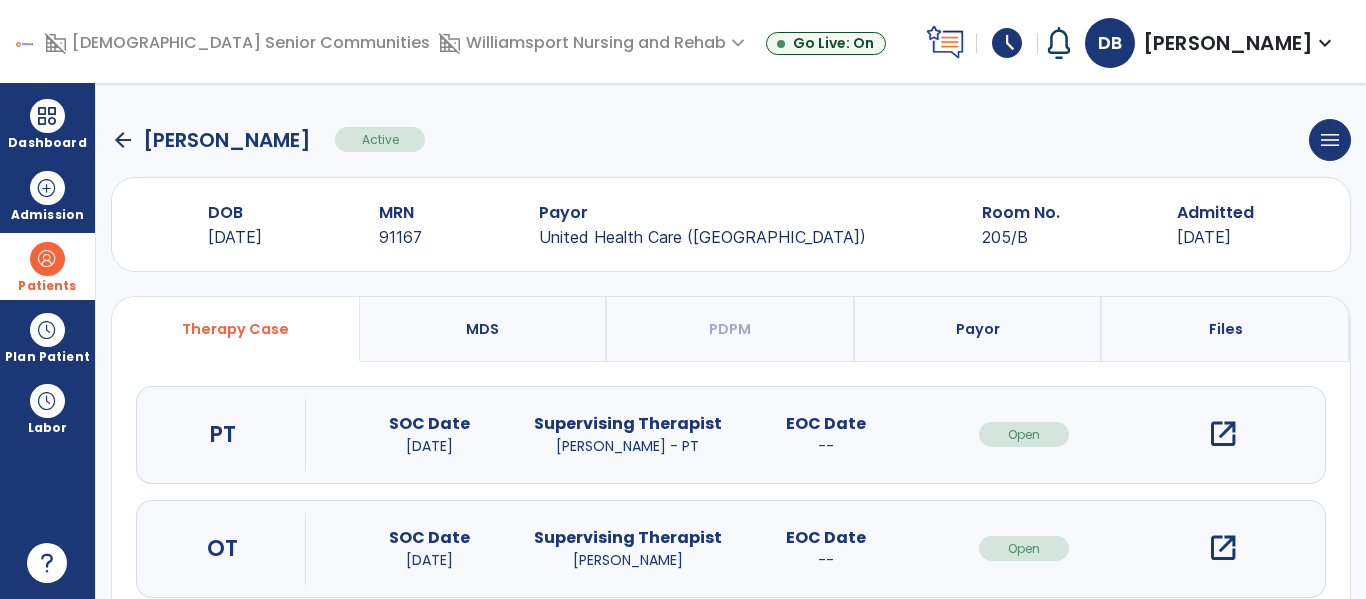 click on "open_in_new" at bounding box center [1223, 434] 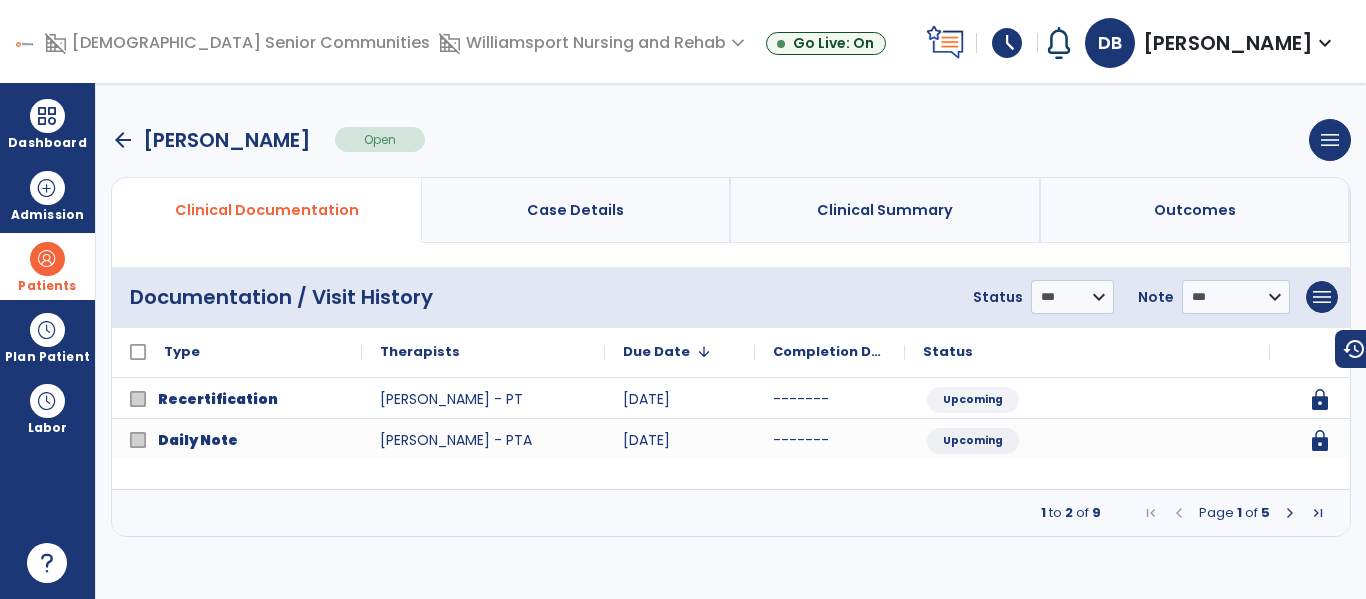 click at bounding box center [1290, 513] 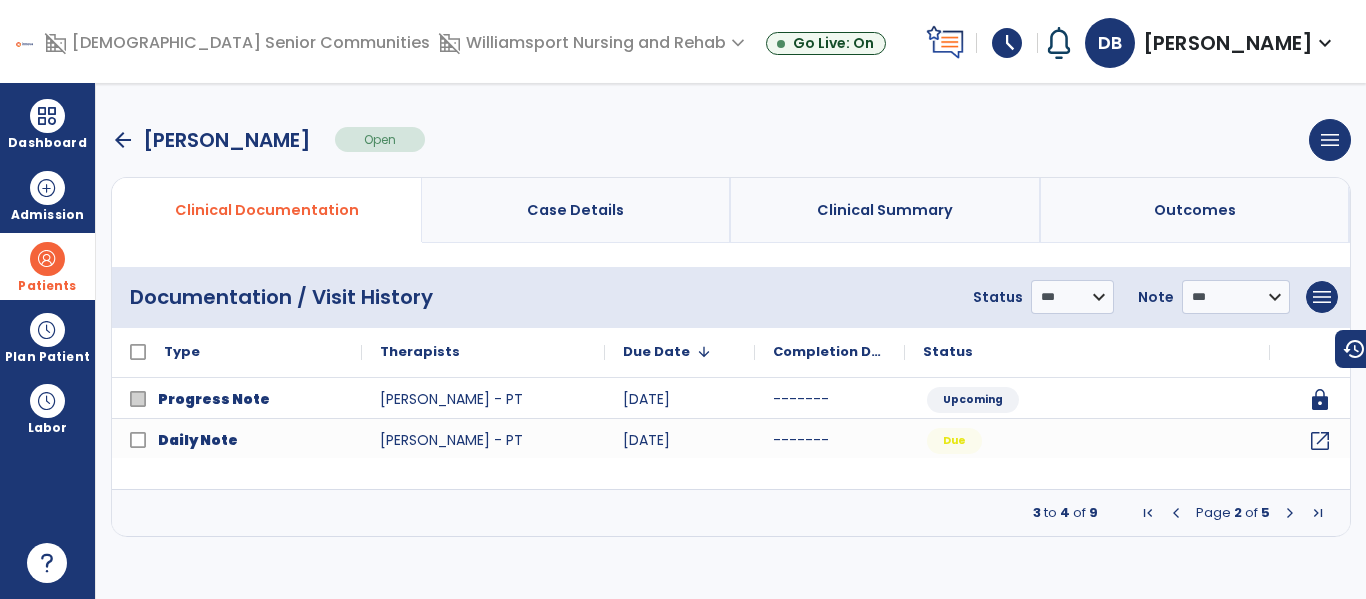 click at bounding box center (1290, 513) 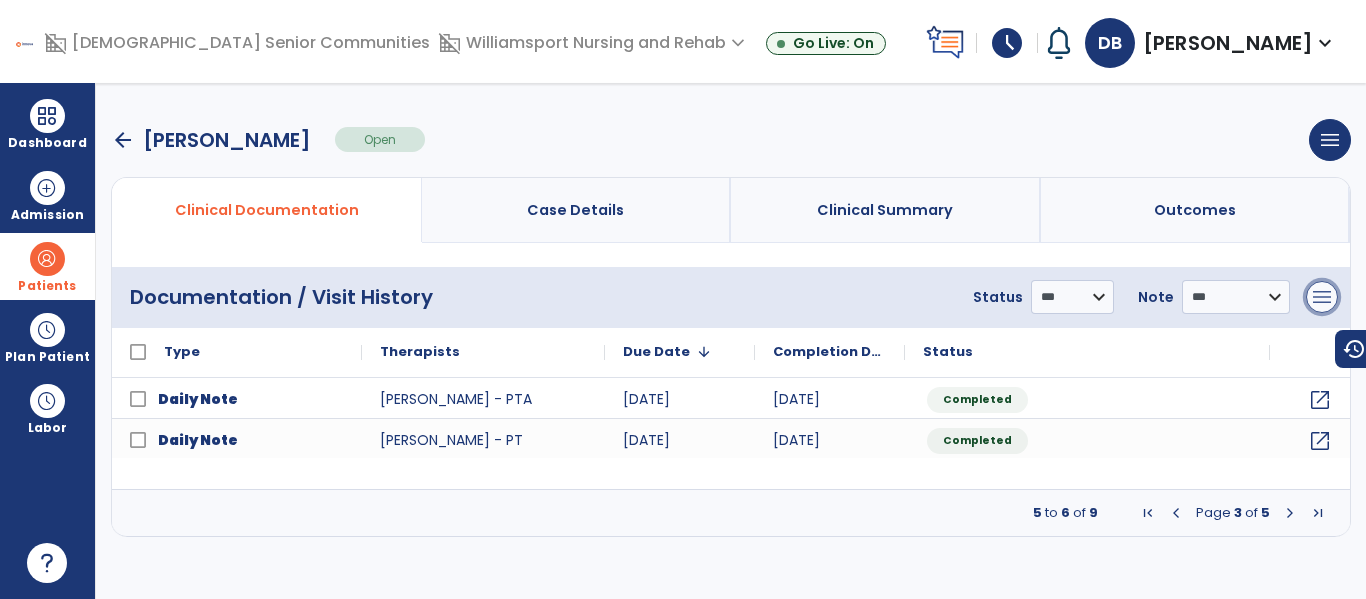 click on "menu" at bounding box center (1322, 297) 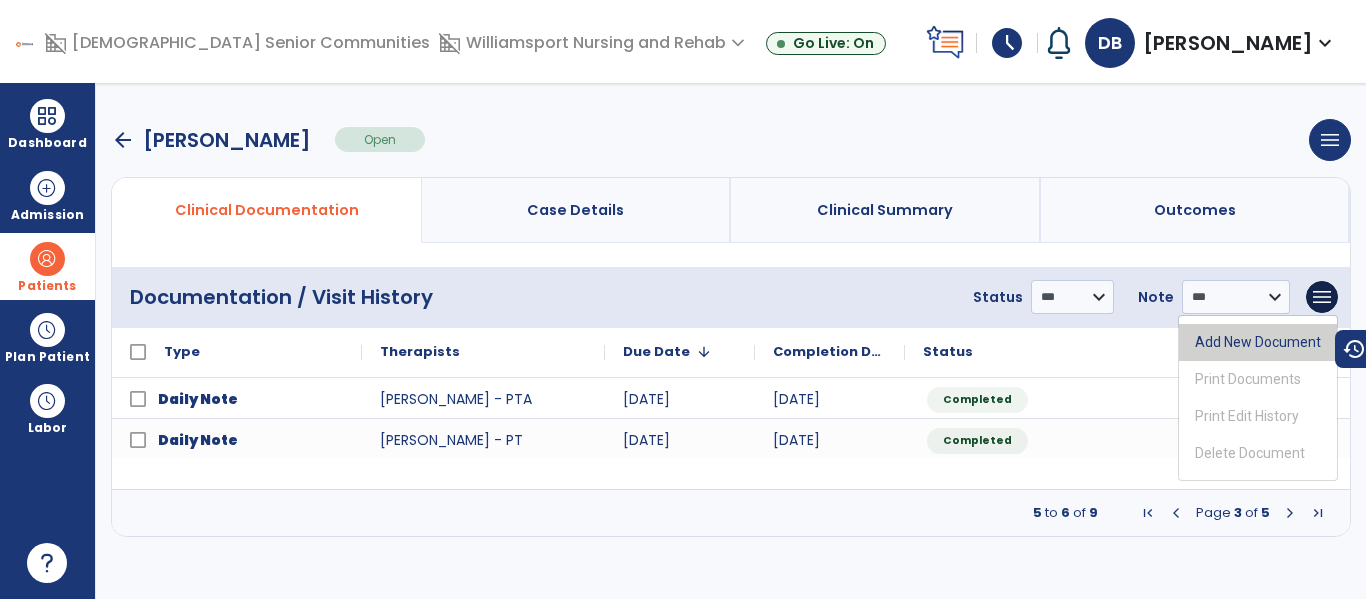 click on "Add New Document" at bounding box center [1258, 342] 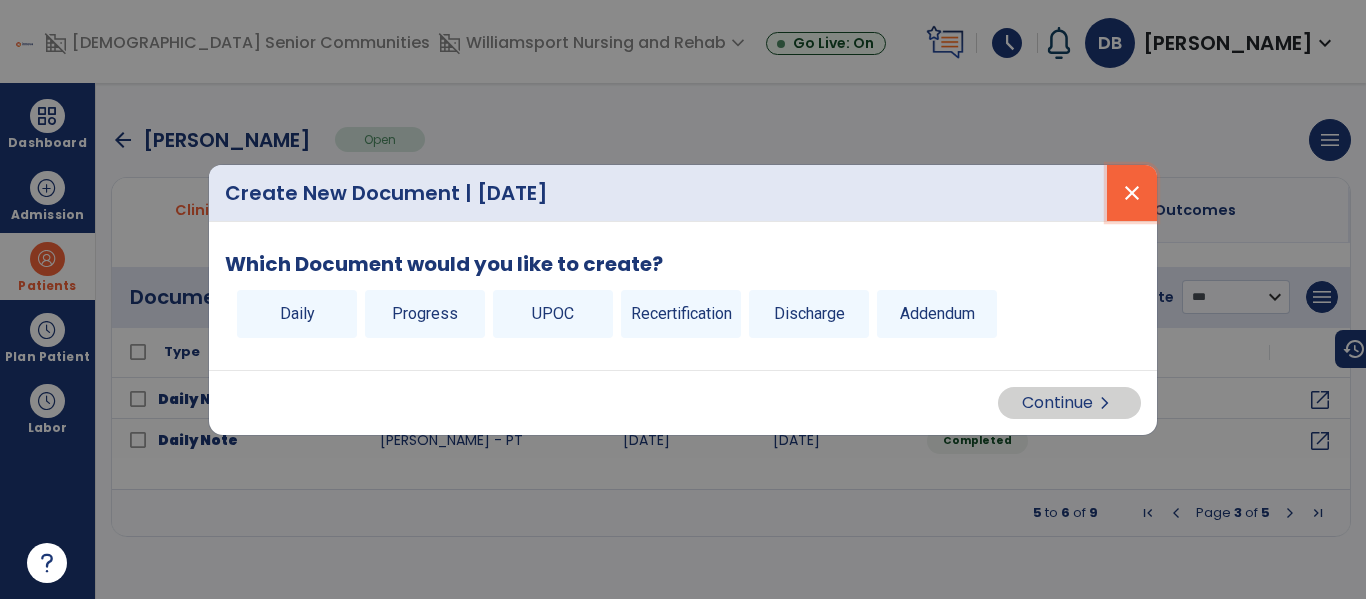 click on "close" at bounding box center [1132, 193] 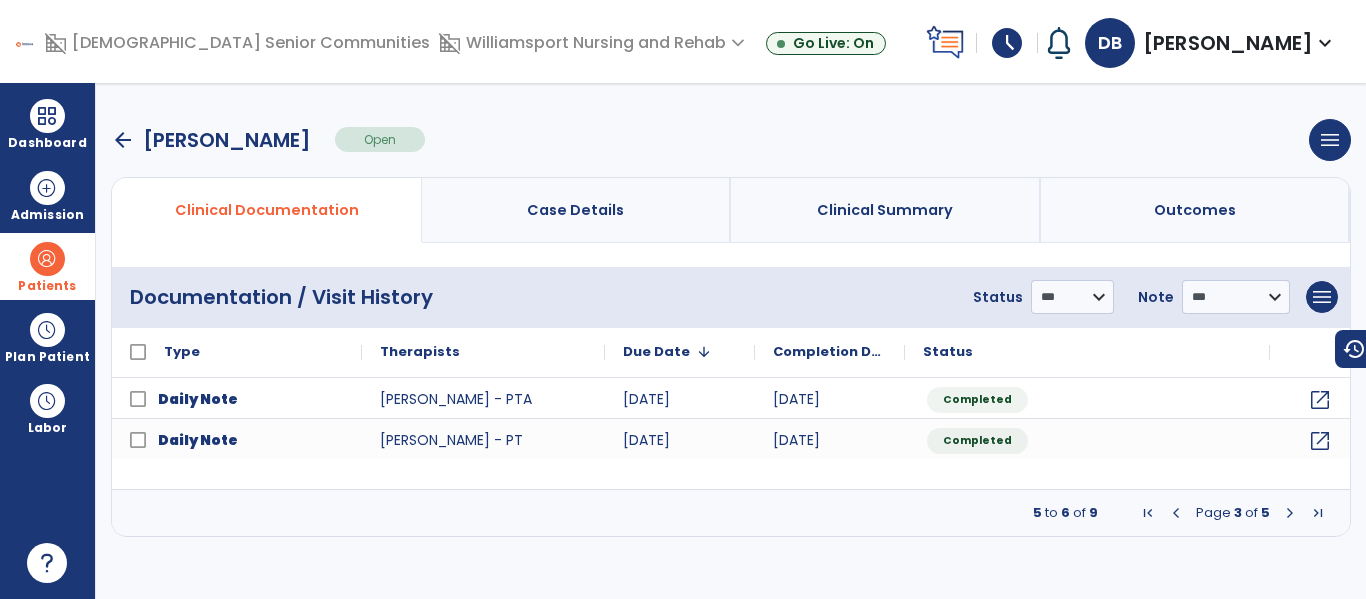 click at bounding box center [1176, 513] 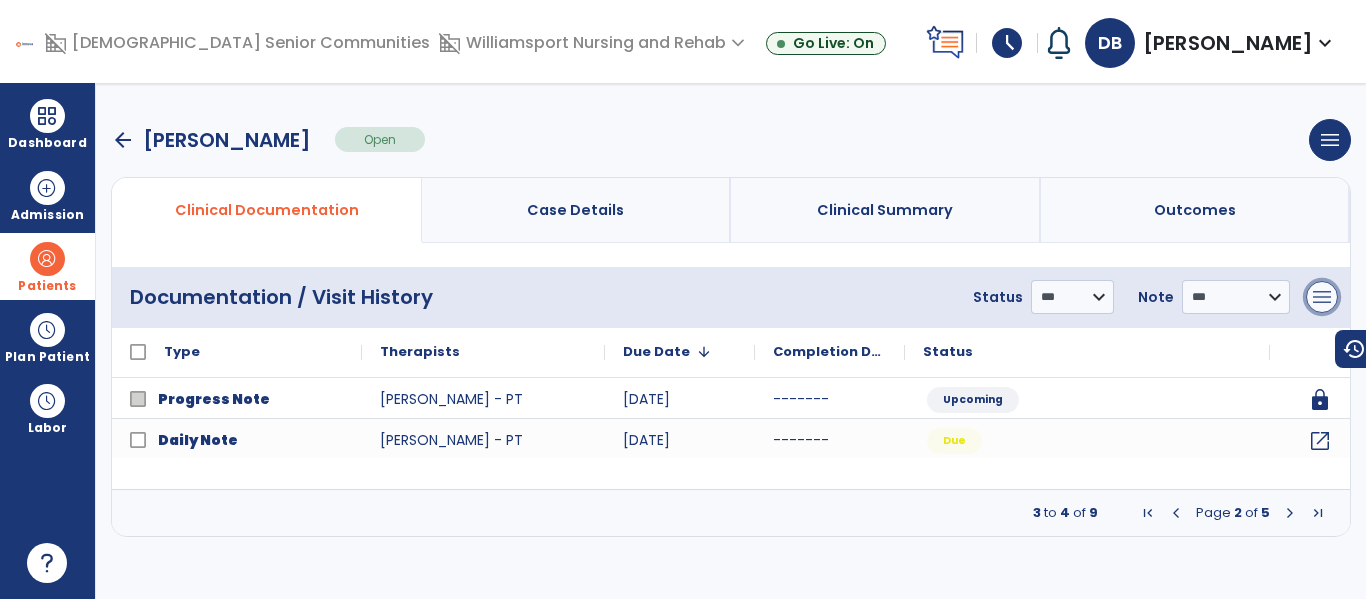 click on "menu" at bounding box center [1322, 297] 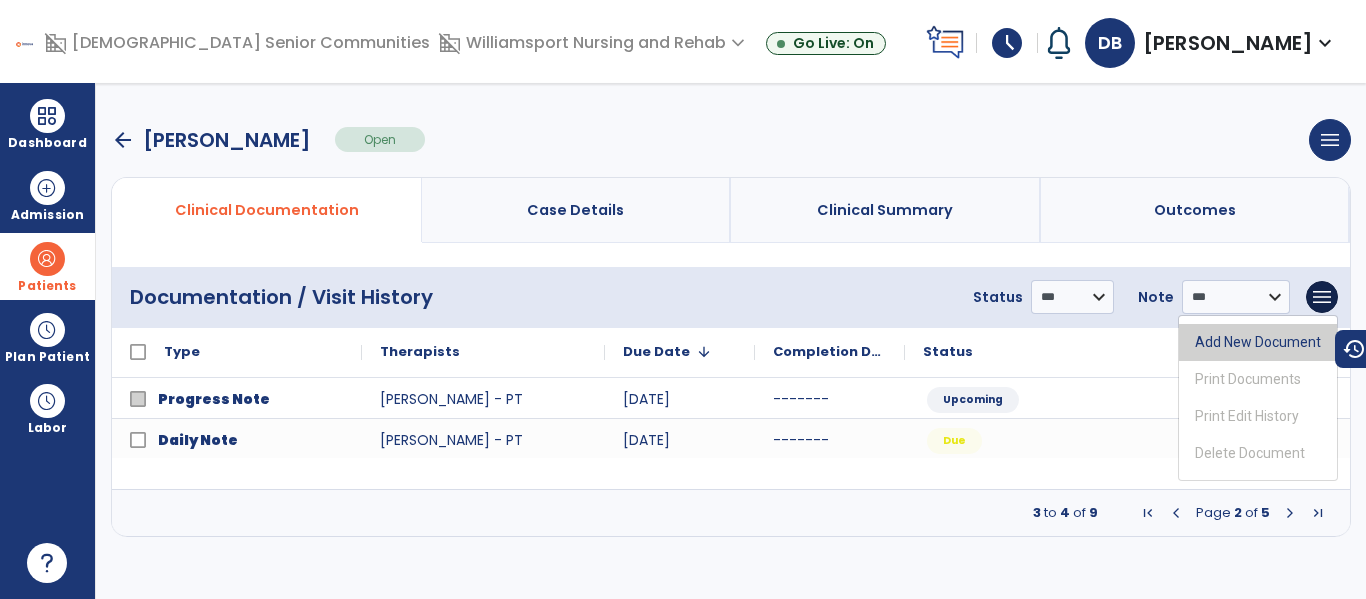 click on "Add New Document" at bounding box center [1258, 342] 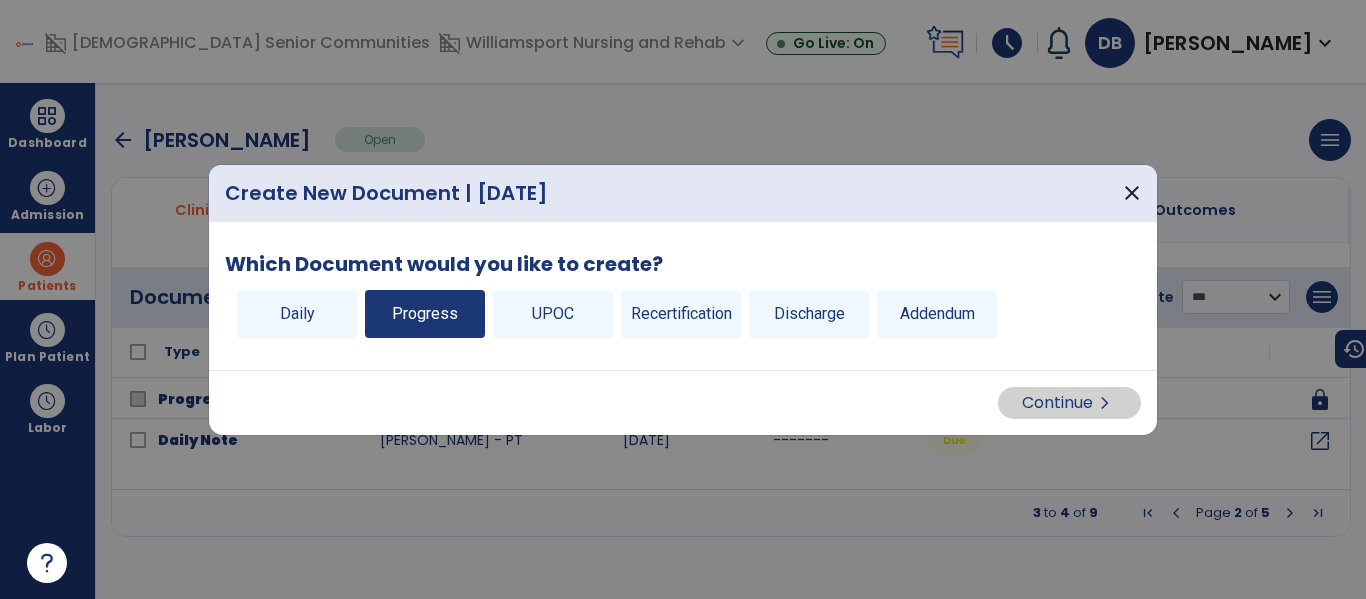 click on "Progress" at bounding box center (425, 314) 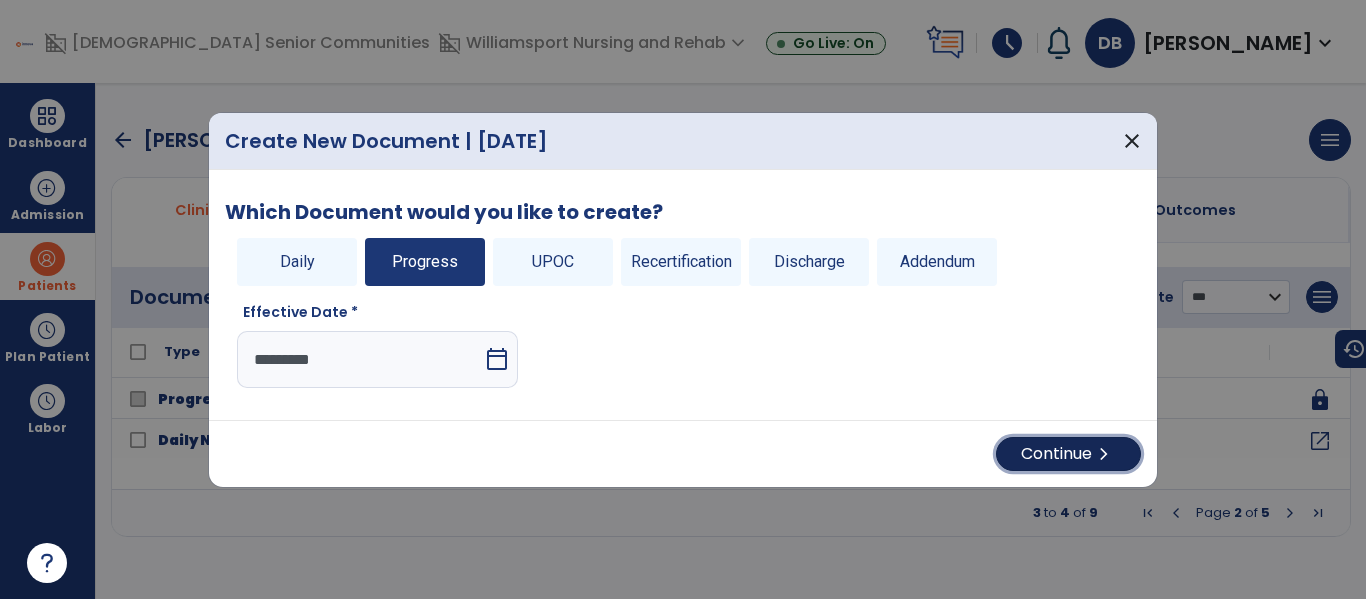click on "Continue   chevron_right" at bounding box center [1068, 454] 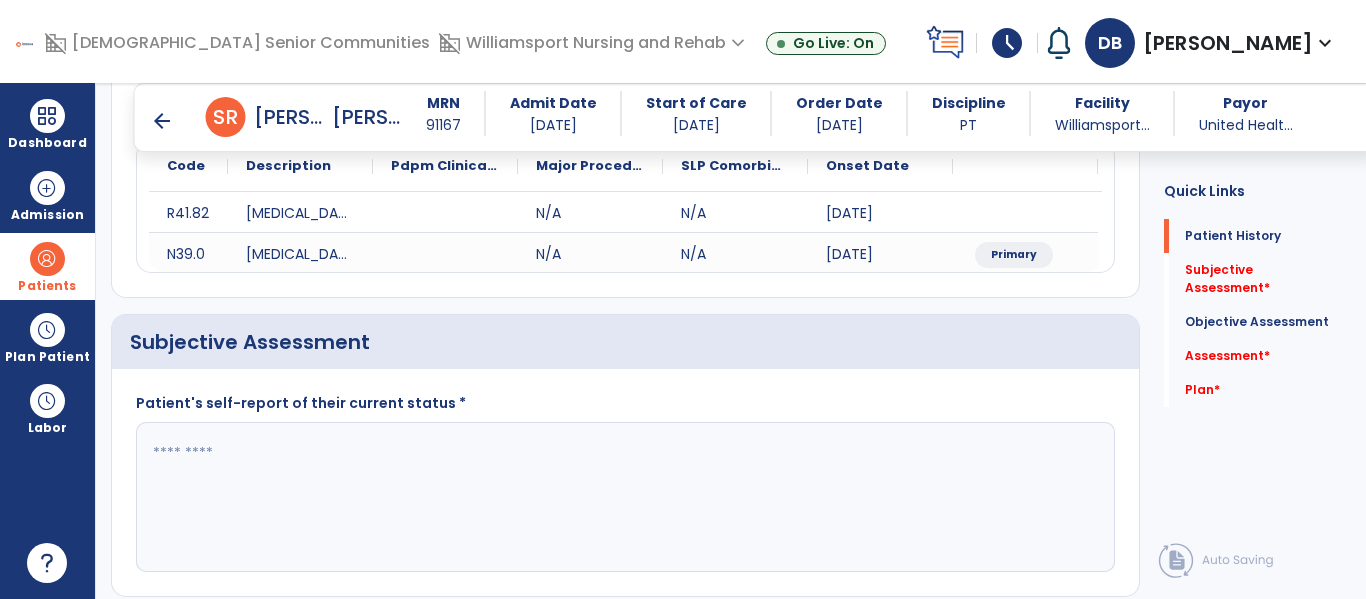 scroll, scrollTop: 255, scrollLeft: 0, axis: vertical 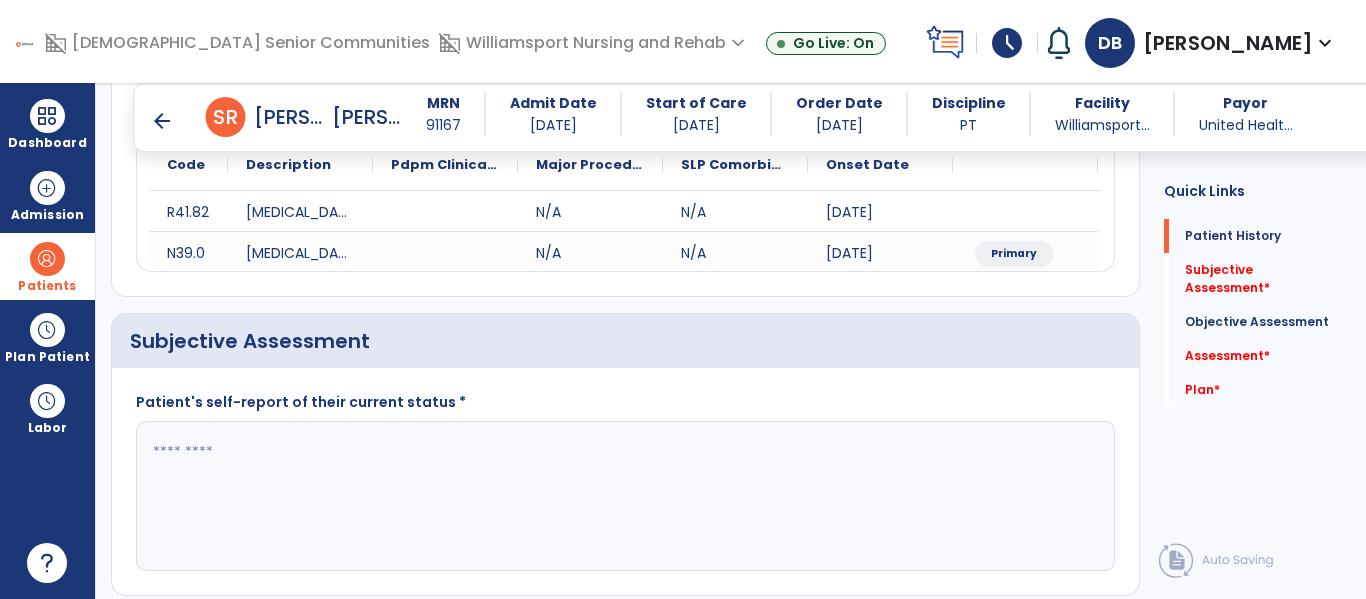click 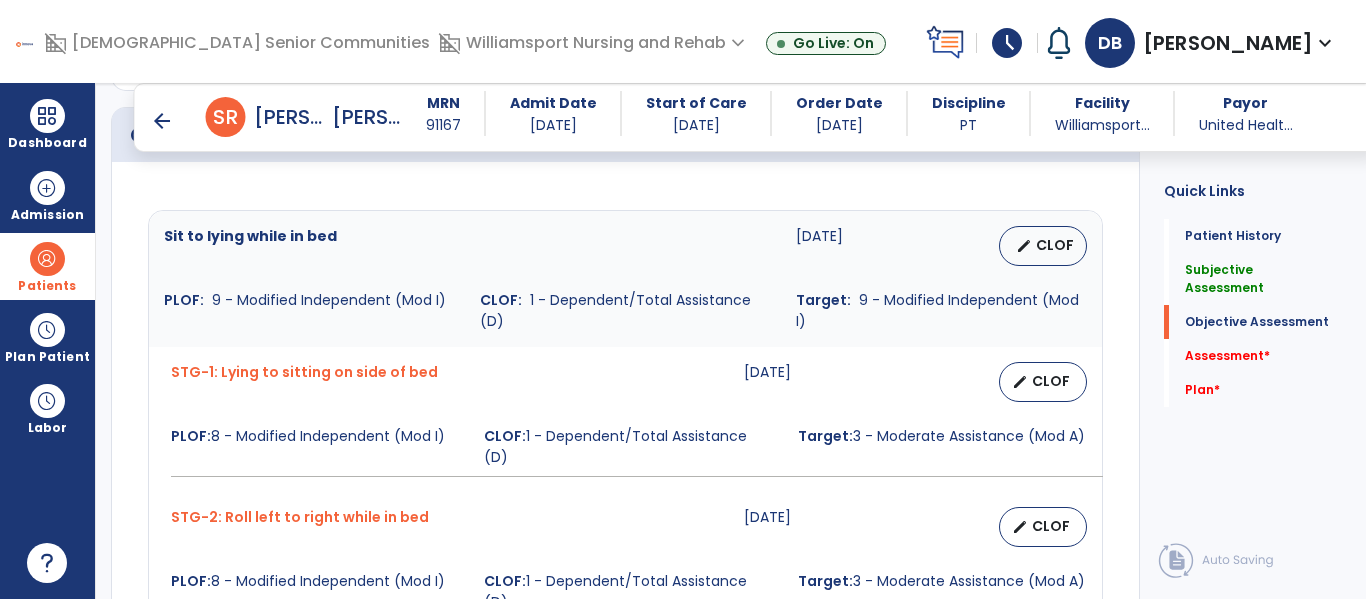 scroll, scrollTop: 766, scrollLeft: 0, axis: vertical 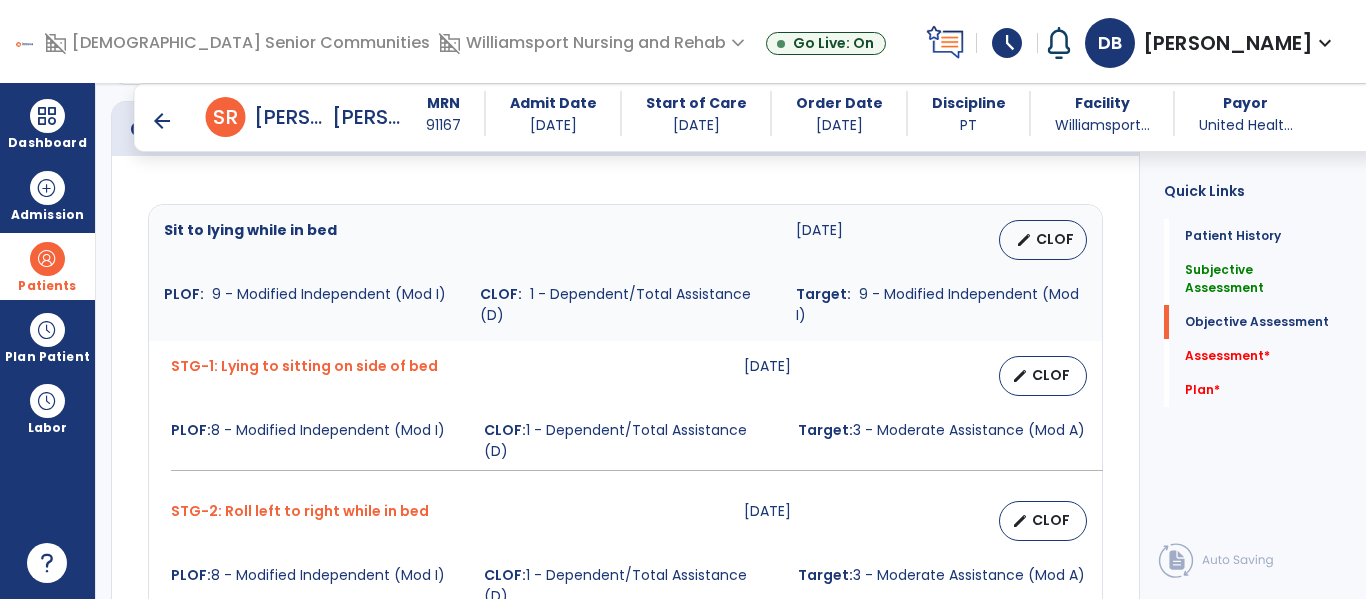 type on "**********" 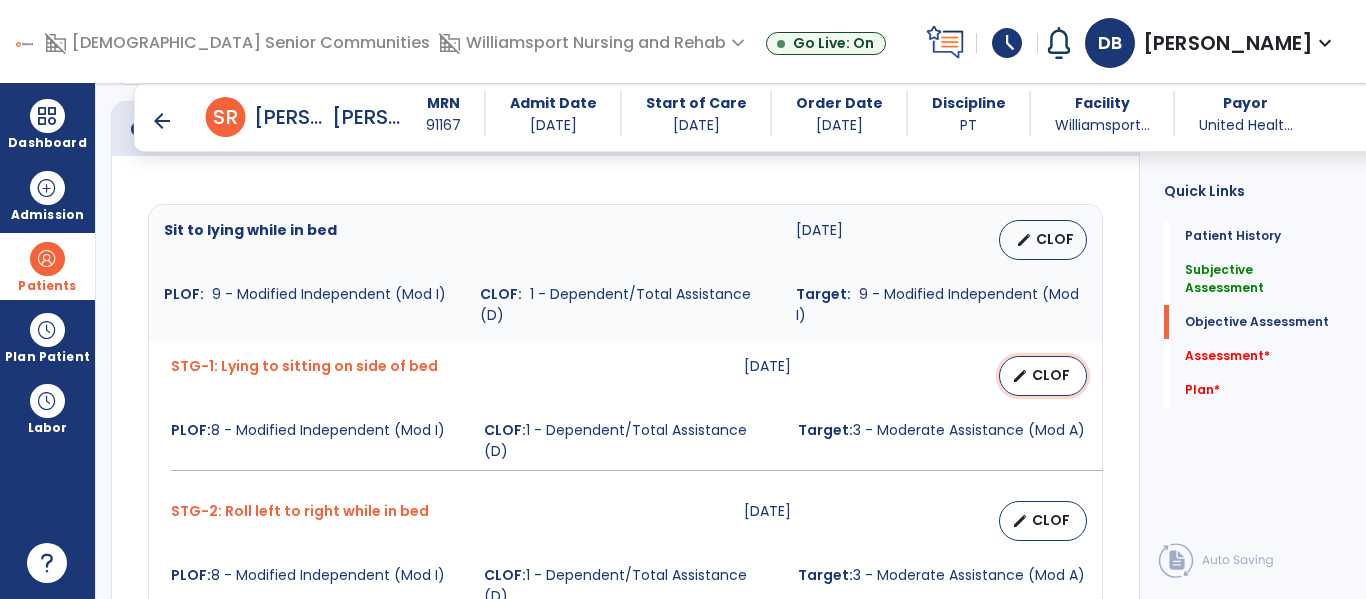 click on "CLOF" at bounding box center (1051, 375) 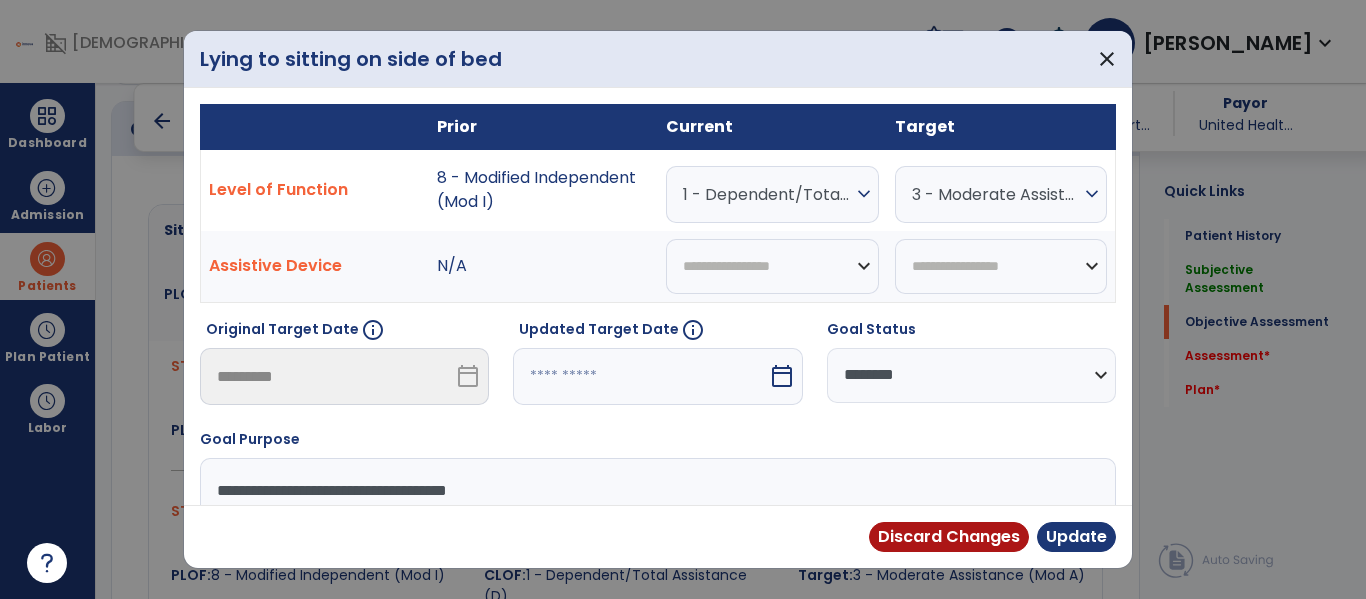click on "expand_more" at bounding box center (864, 194) 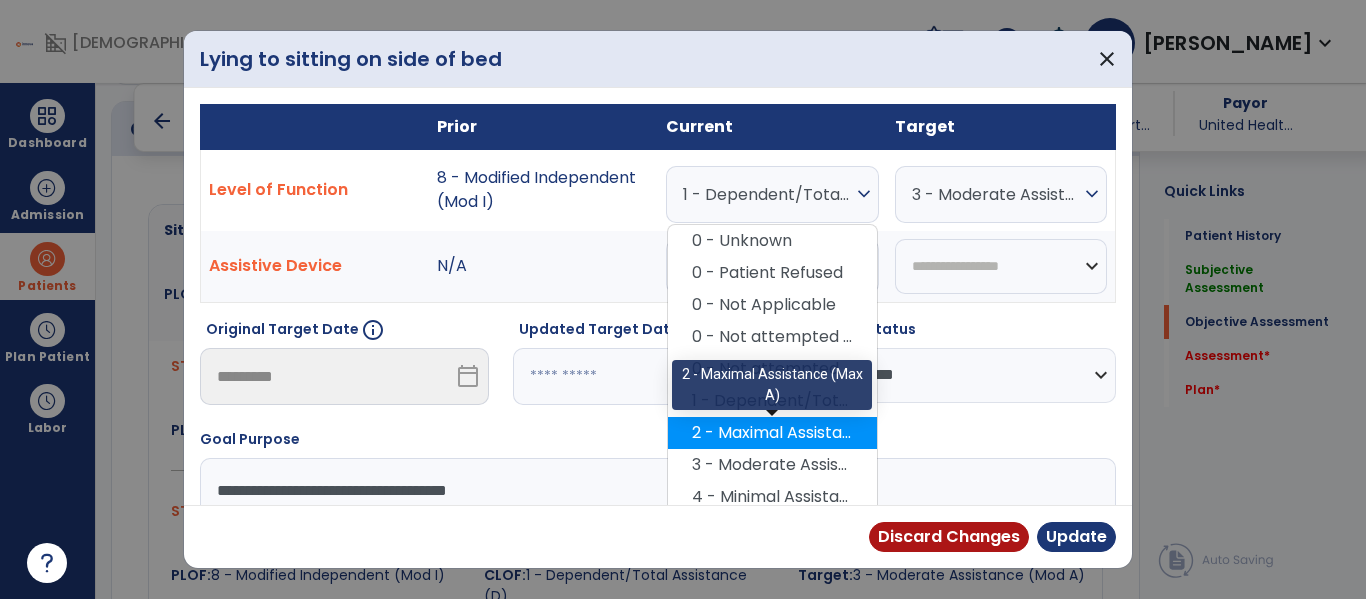 click on "2 - Maximal Assistance (Max A)" at bounding box center [772, 433] 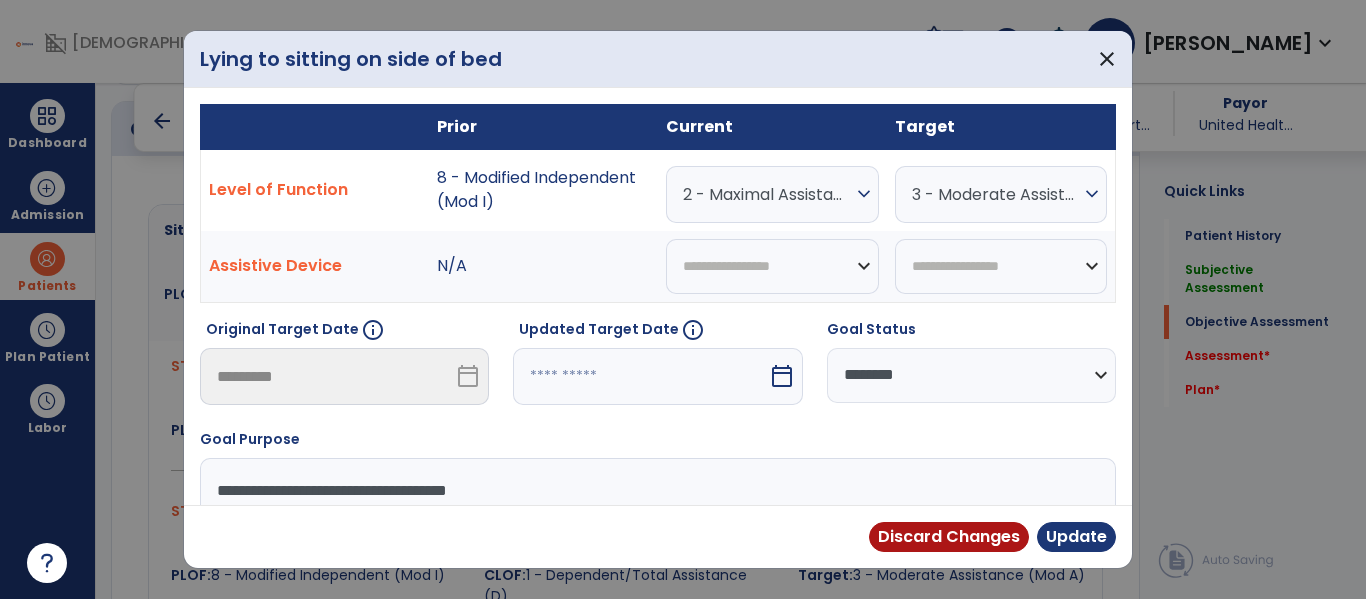 click on "expand_more" at bounding box center [864, 194] 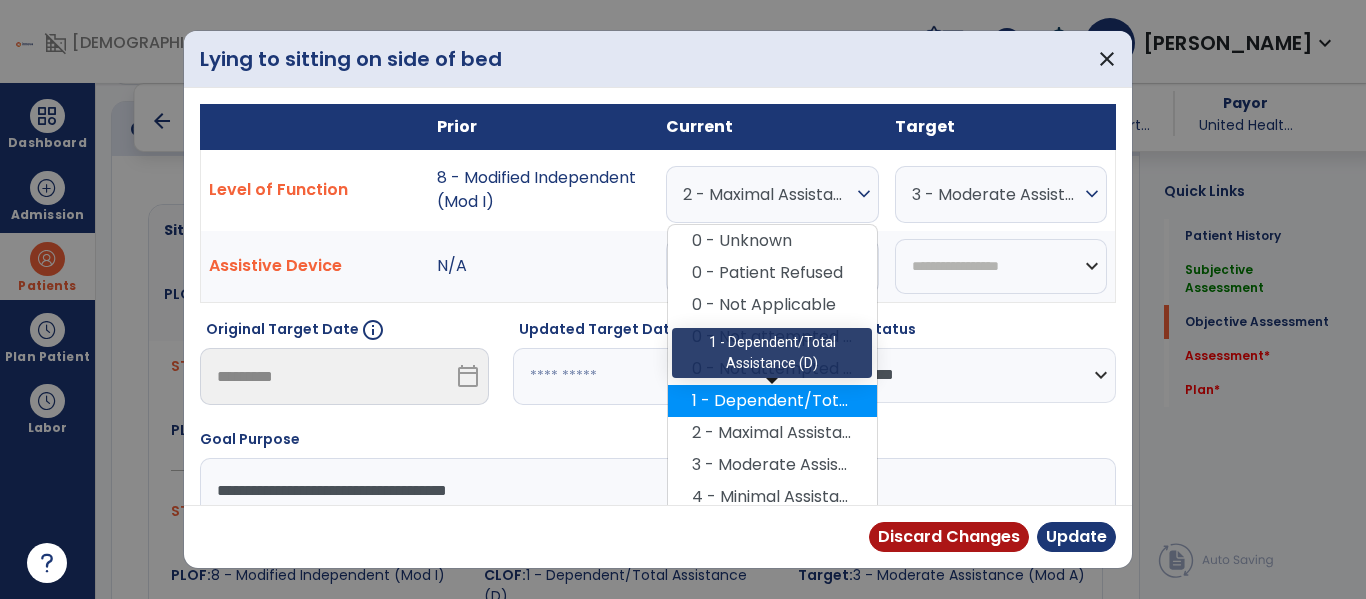click on "1 - Dependent/Total Assistance (D)" at bounding box center [772, 401] 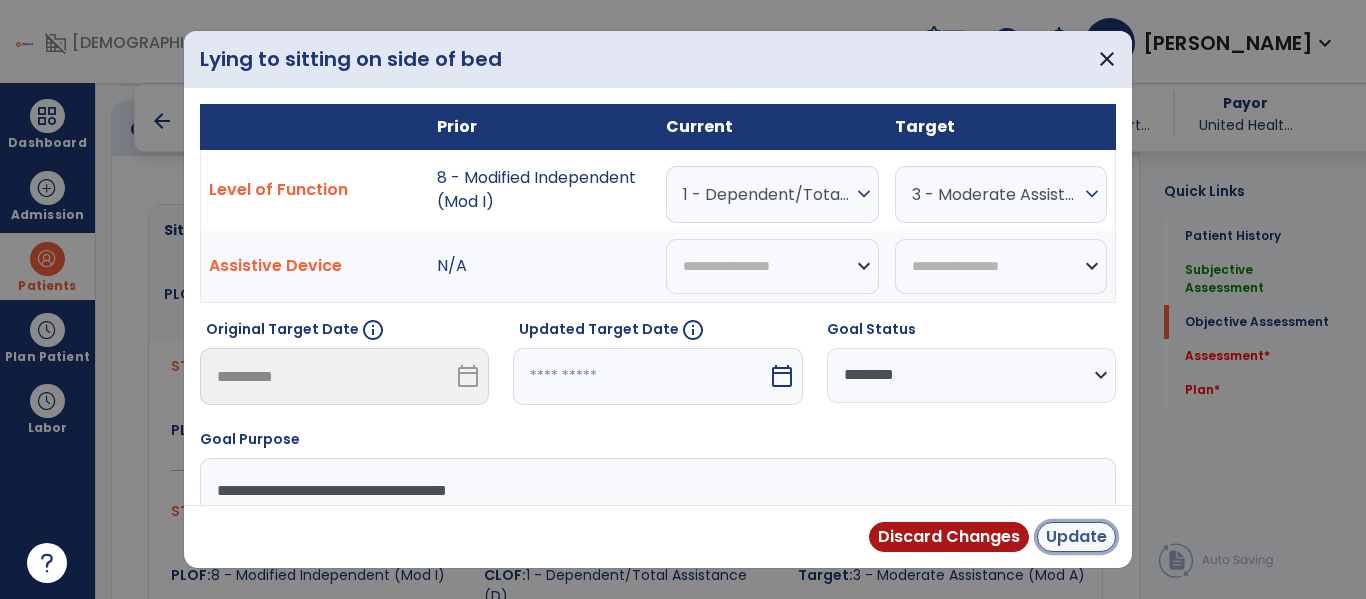 click on "Update" at bounding box center (1076, 537) 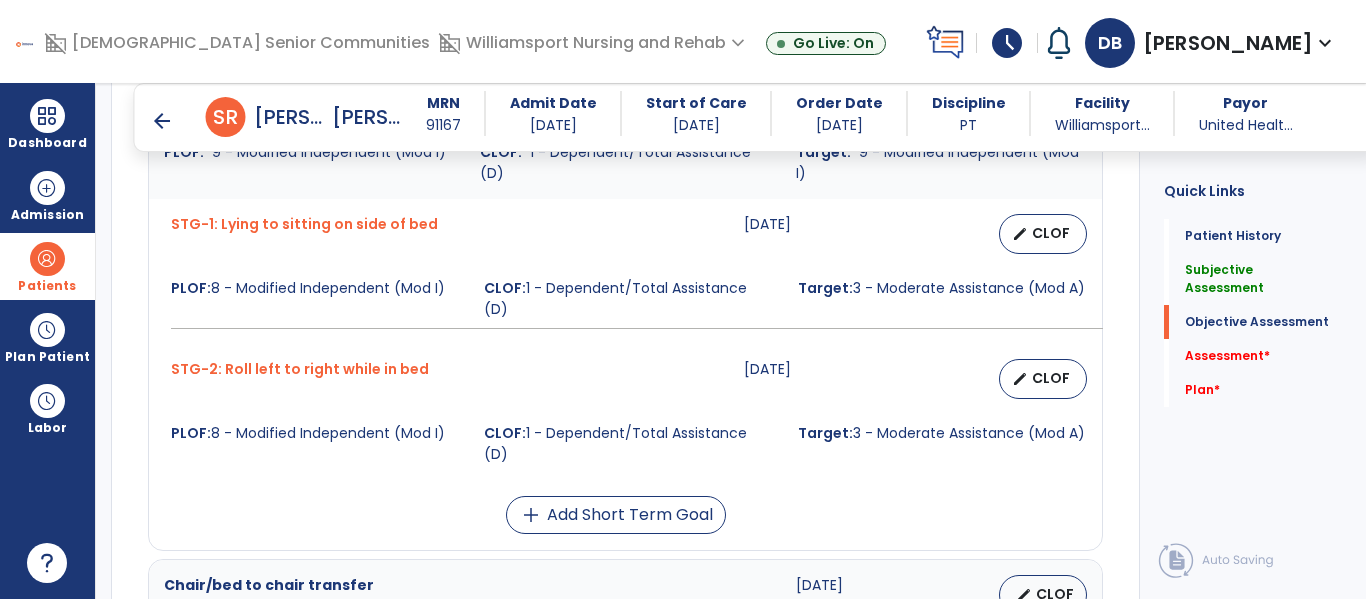 scroll, scrollTop: 912, scrollLeft: 0, axis: vertical 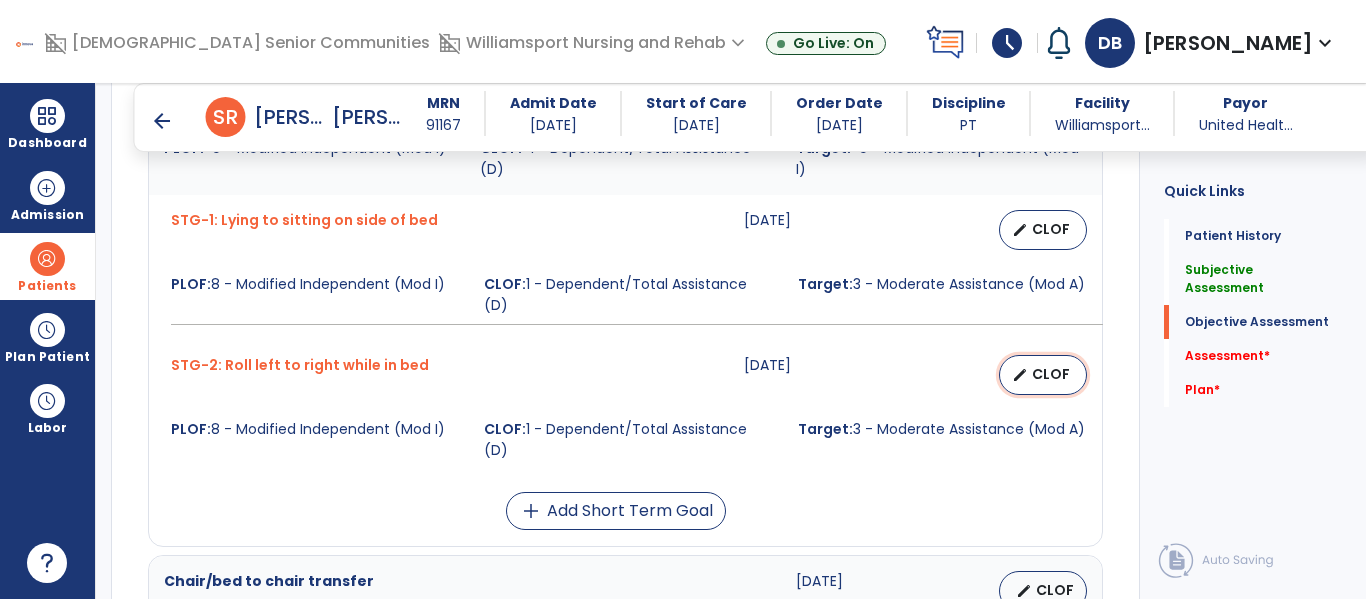 click on "edit   CLOF" at bounding box center (1043, 375) 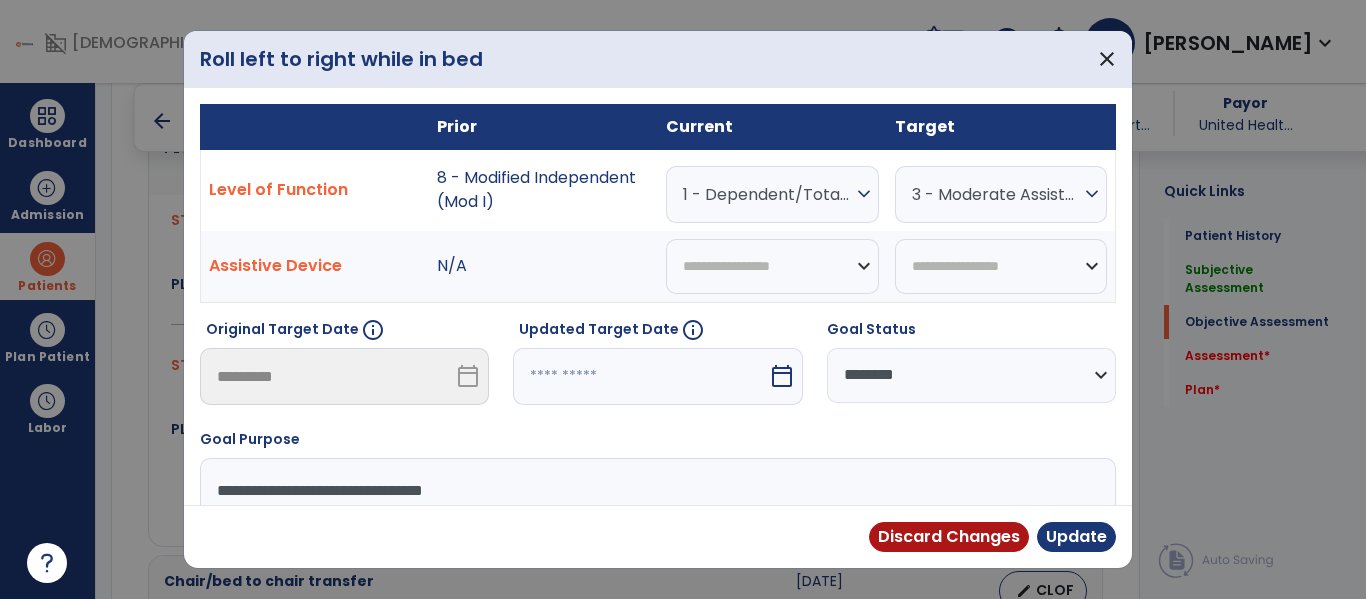 click on "expand_more" at bounding box center (864, 194) 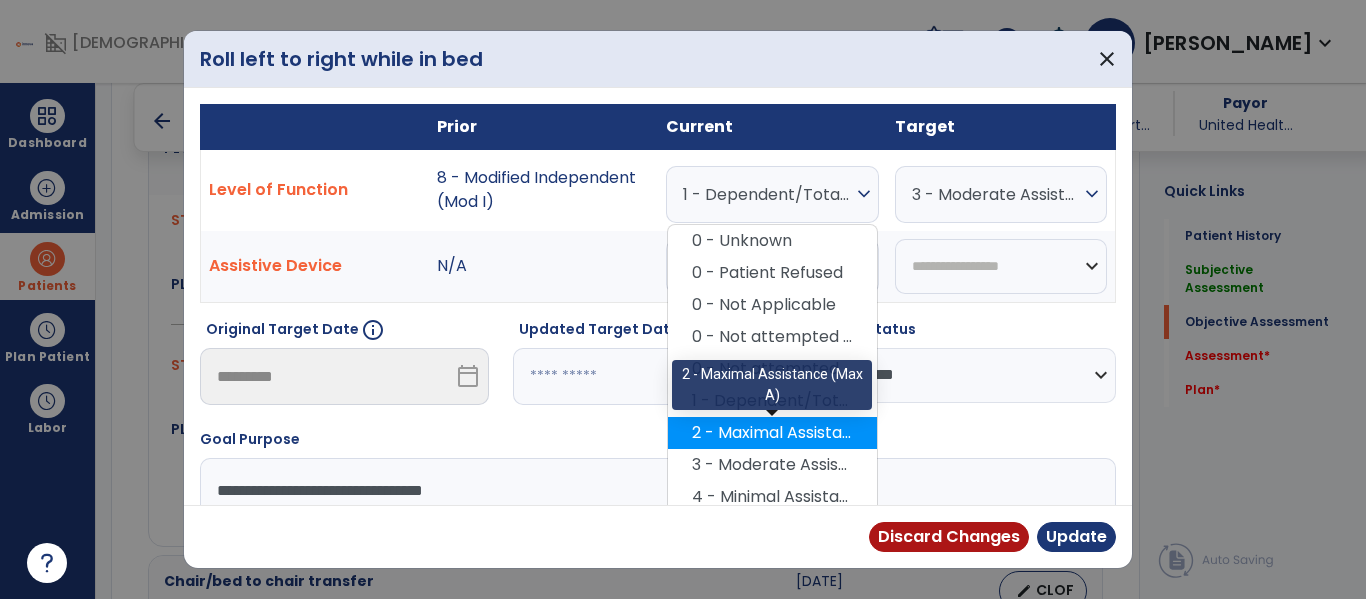 click on "2 - Maximal Assistance (Max A)" at bounding box center [772, 433] 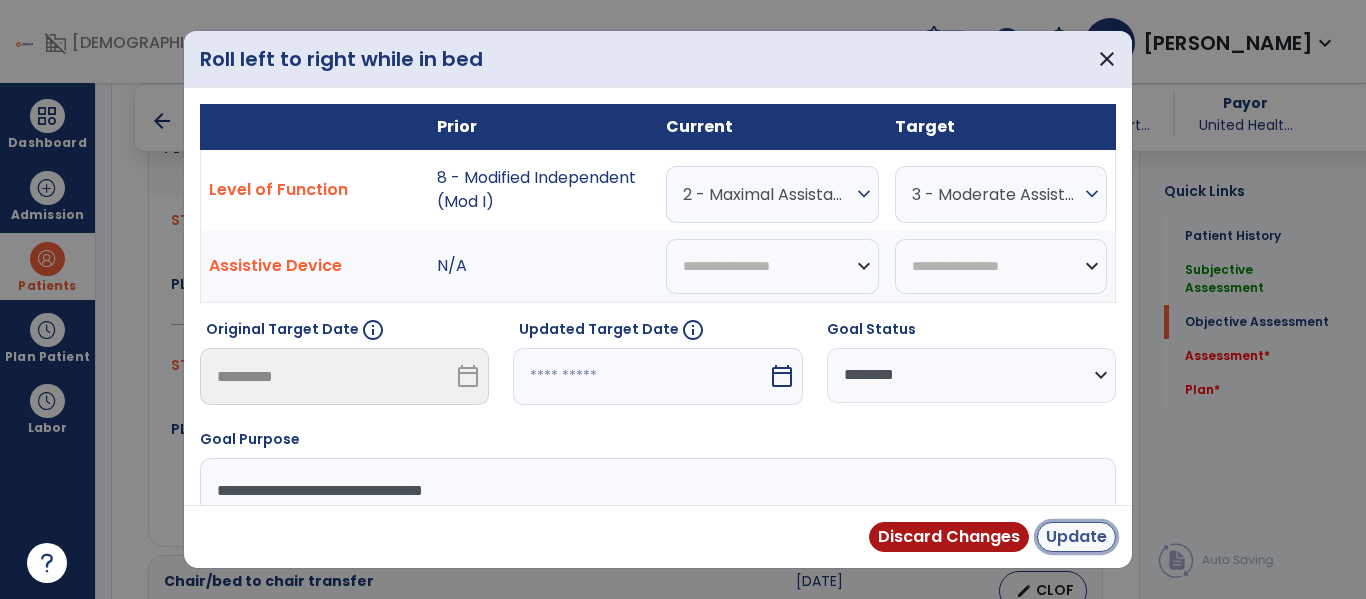click on "Update" at bounding box center [1076, 537] 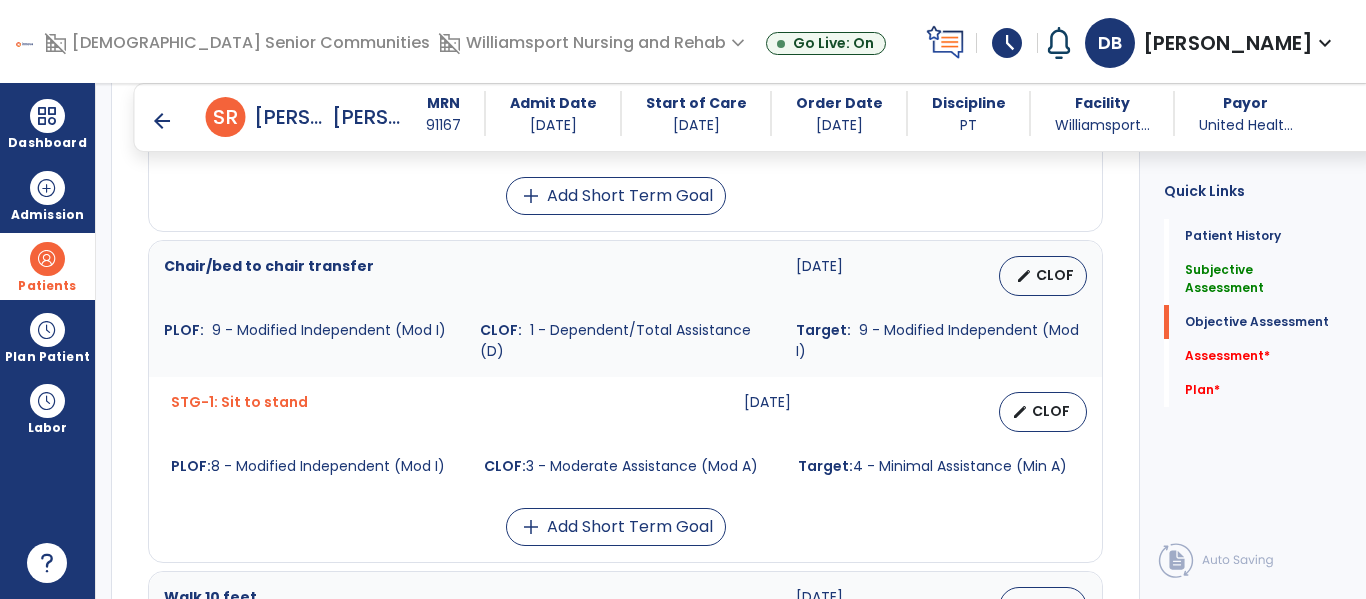 scroll, scrollTop: 1234, scrollLeft: 0, axis: vertical 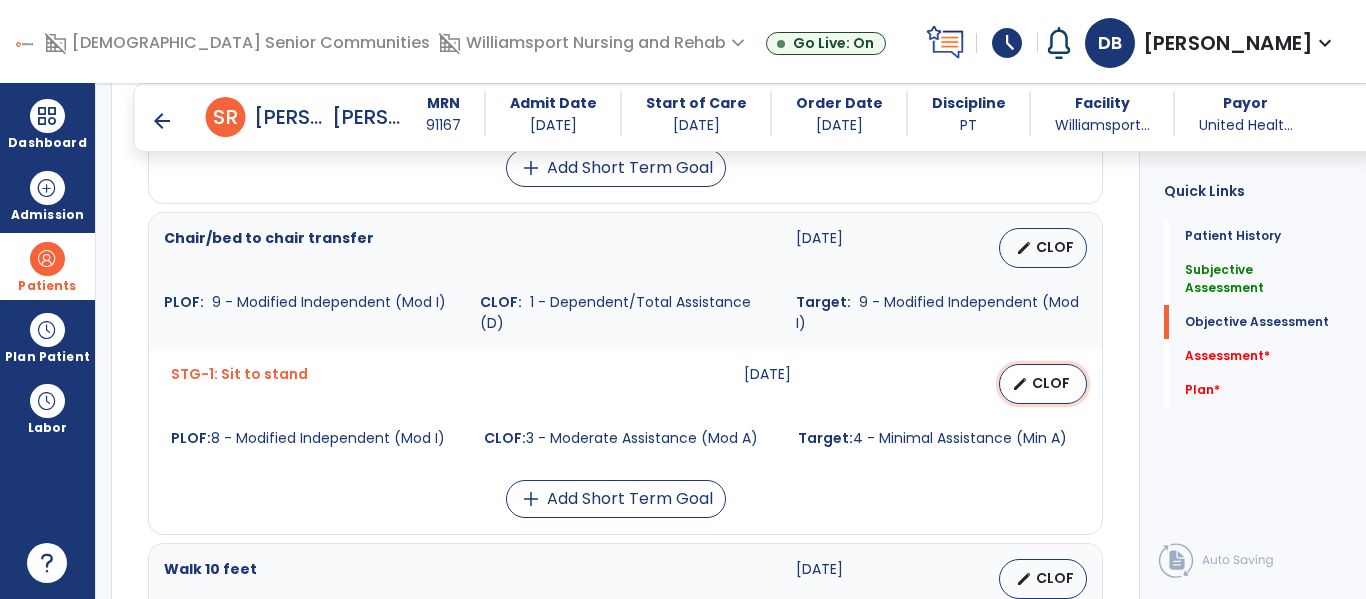 click on "edit   CLOF" at bounding box center (1043, 384) 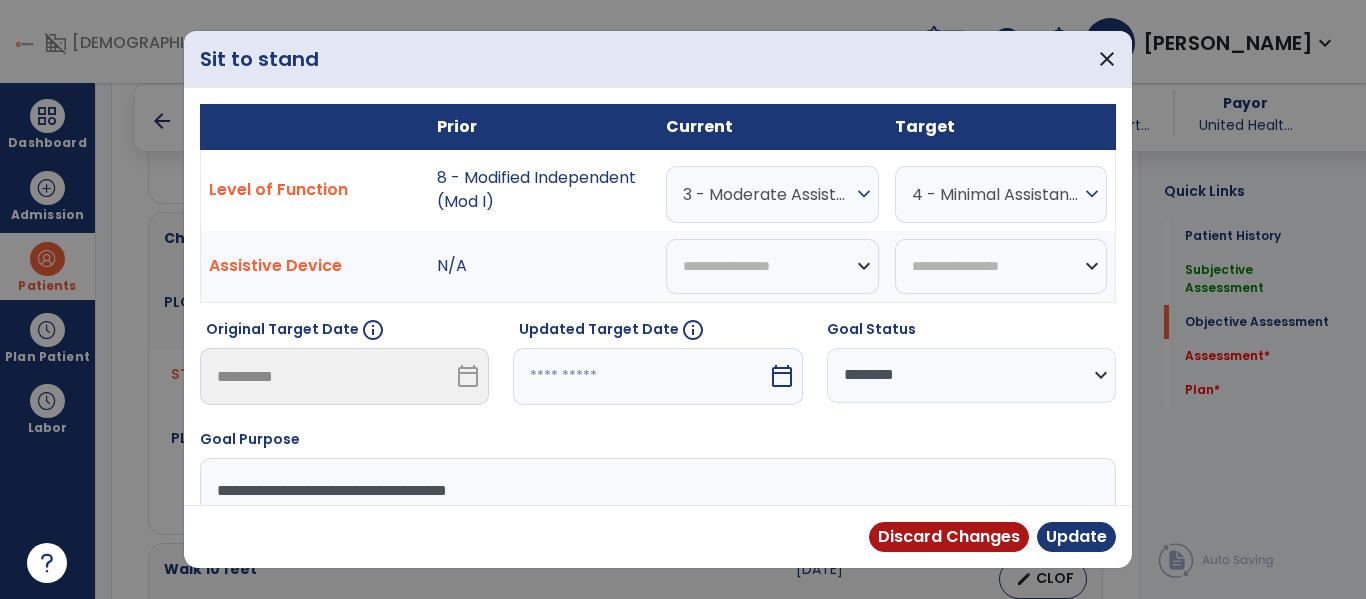 click on "expand_more" at bounding box center (864, 194) 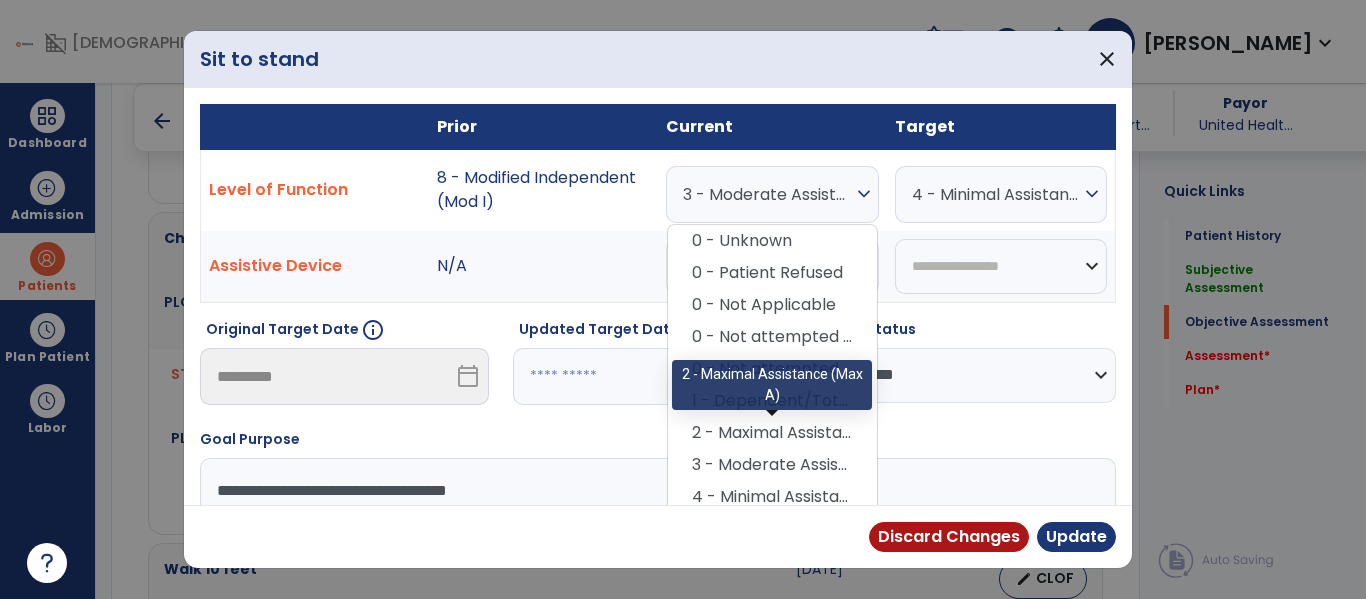 click on "2 - Maximal Assistance (Max A)" at bounding box center [772, 433] 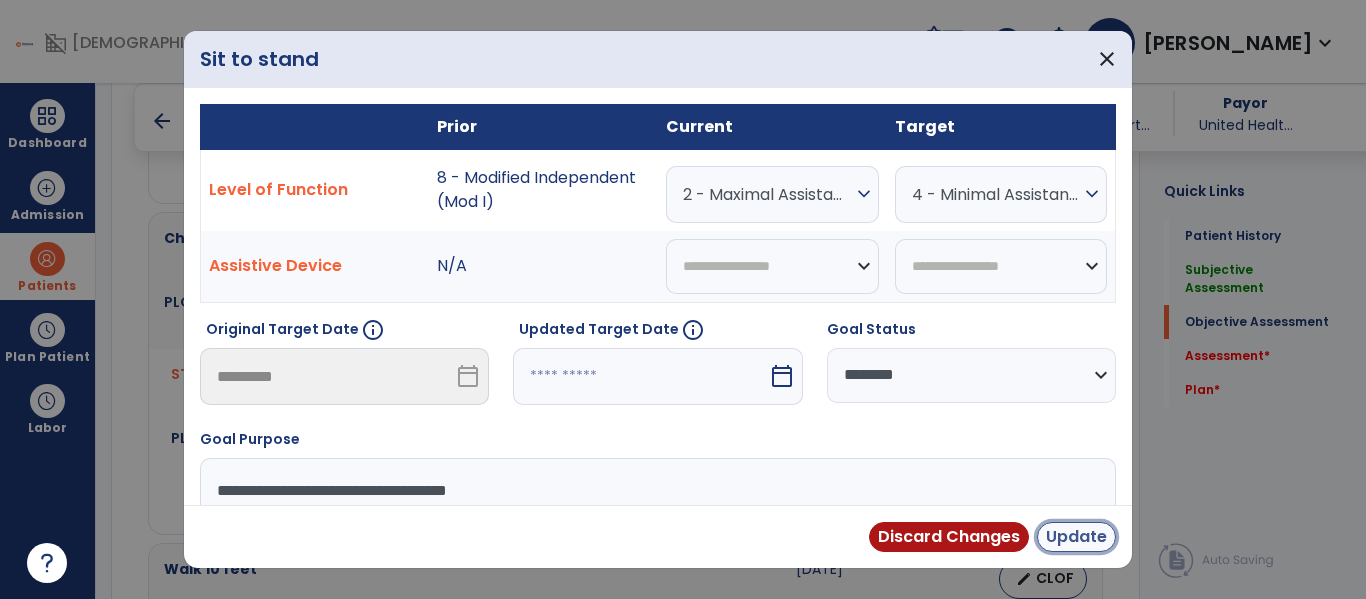 click on "Update" at bounding box center (1076, 537) 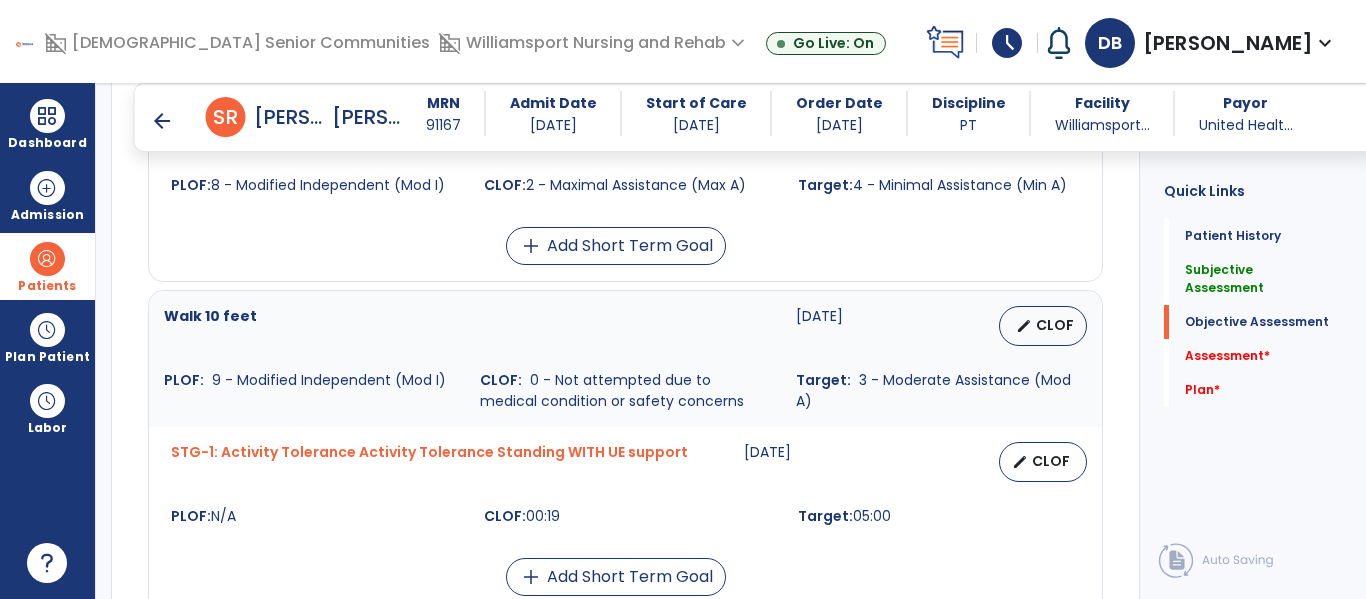scroll, scrollTop: 1532, scrollLeft: 0, axis: vertical 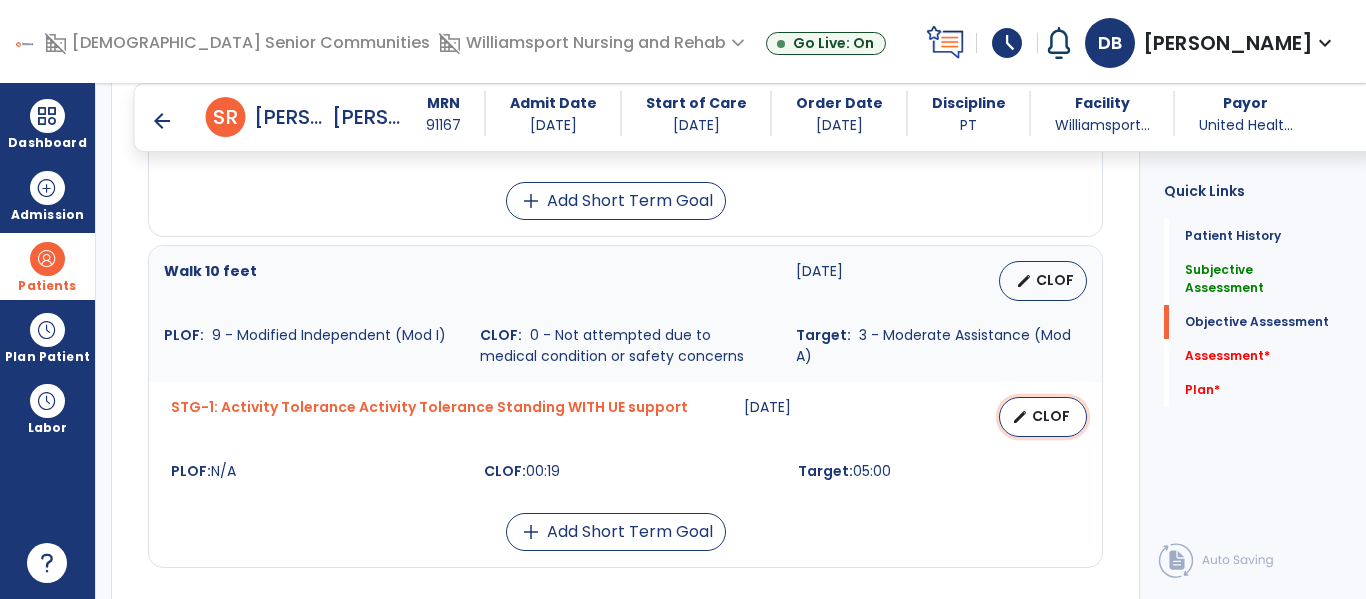 click on "edit   CLOF" at bounding box center (1043, 417) 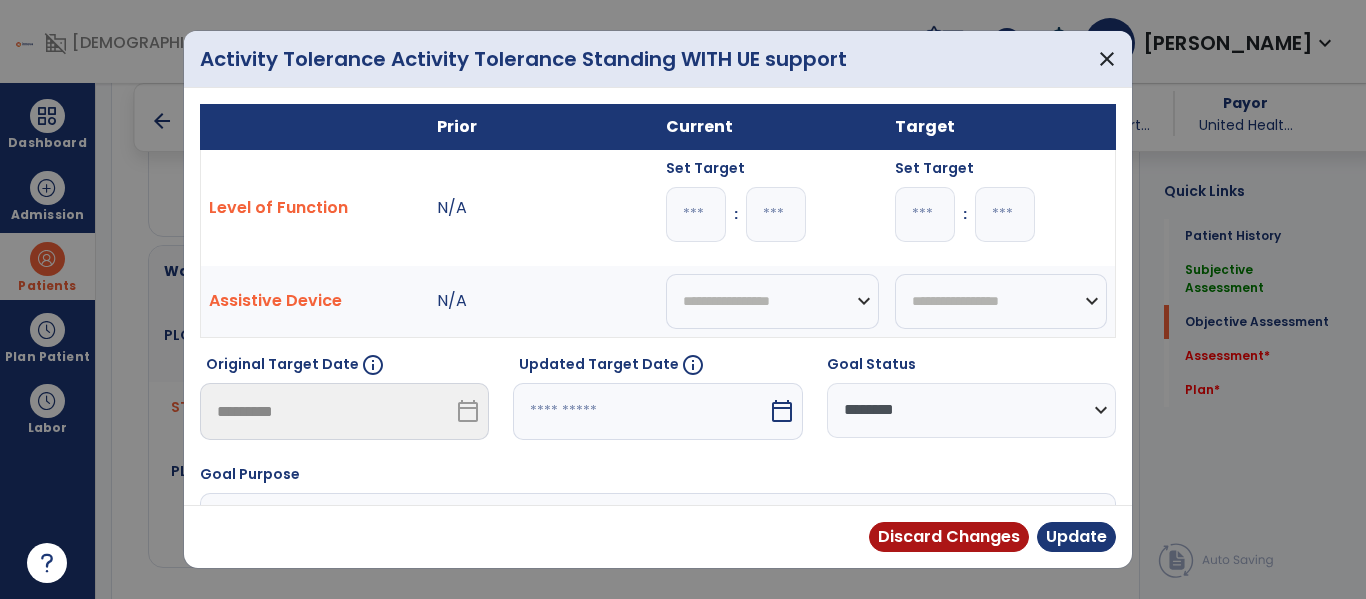 click on "**" at bounding box center (776, 214) 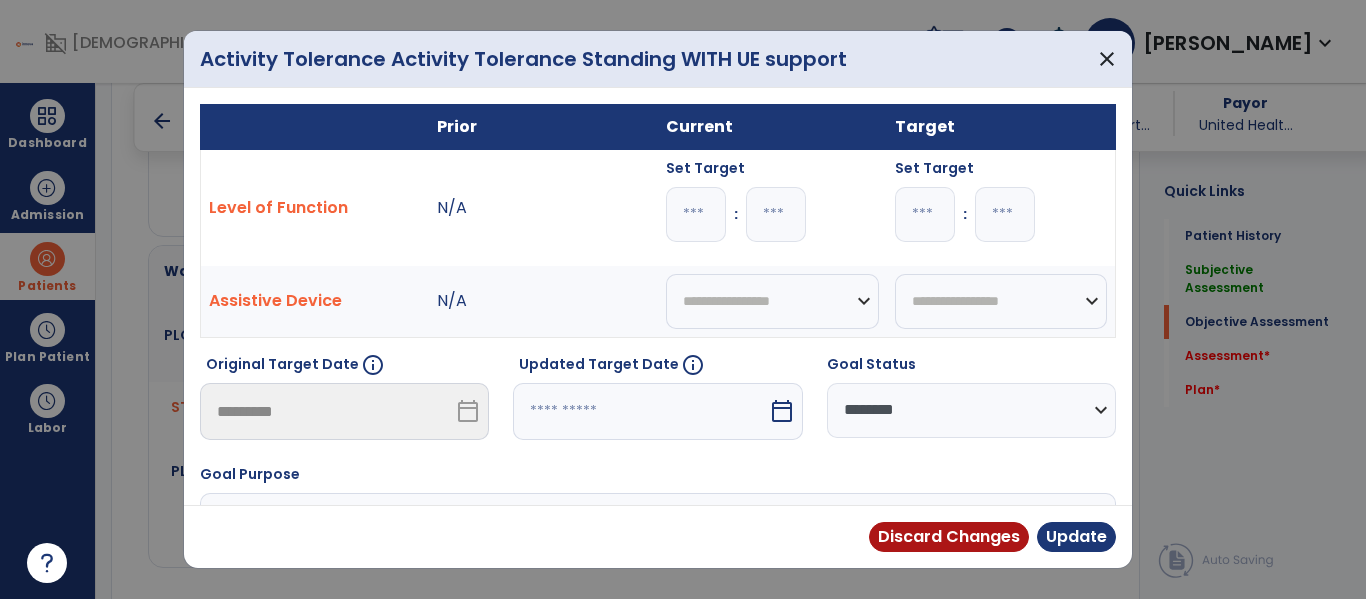 type on "**" 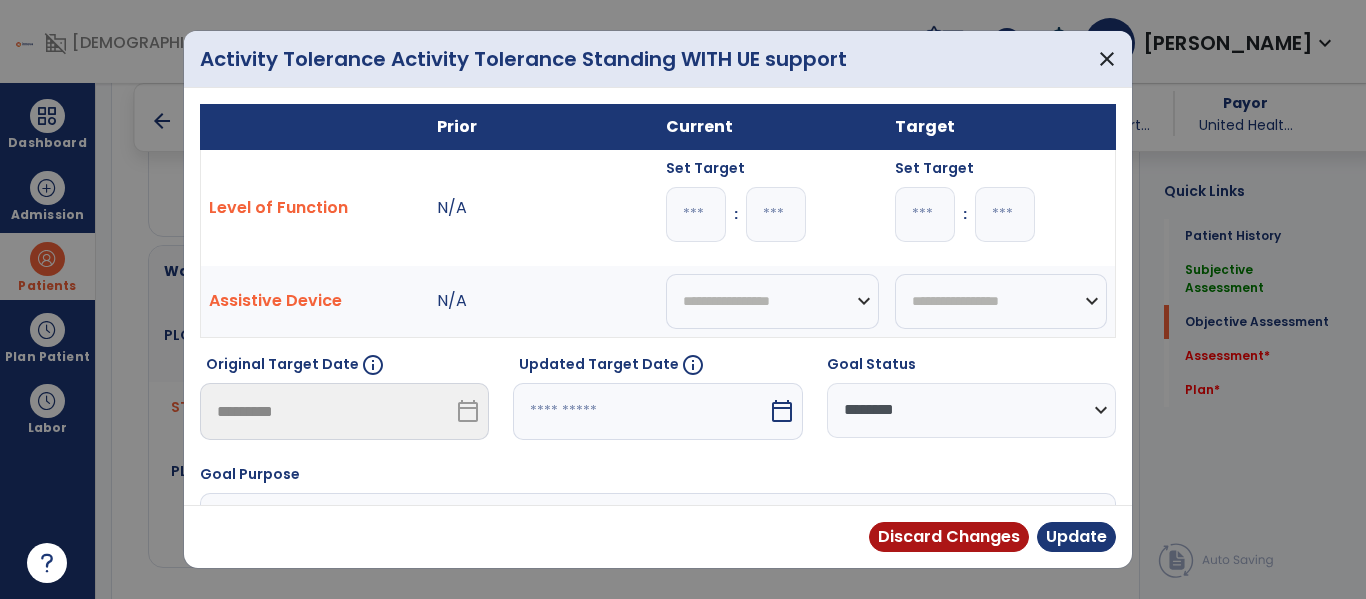 click on "Discard Changes  Update" at bounding box center [658, 536] 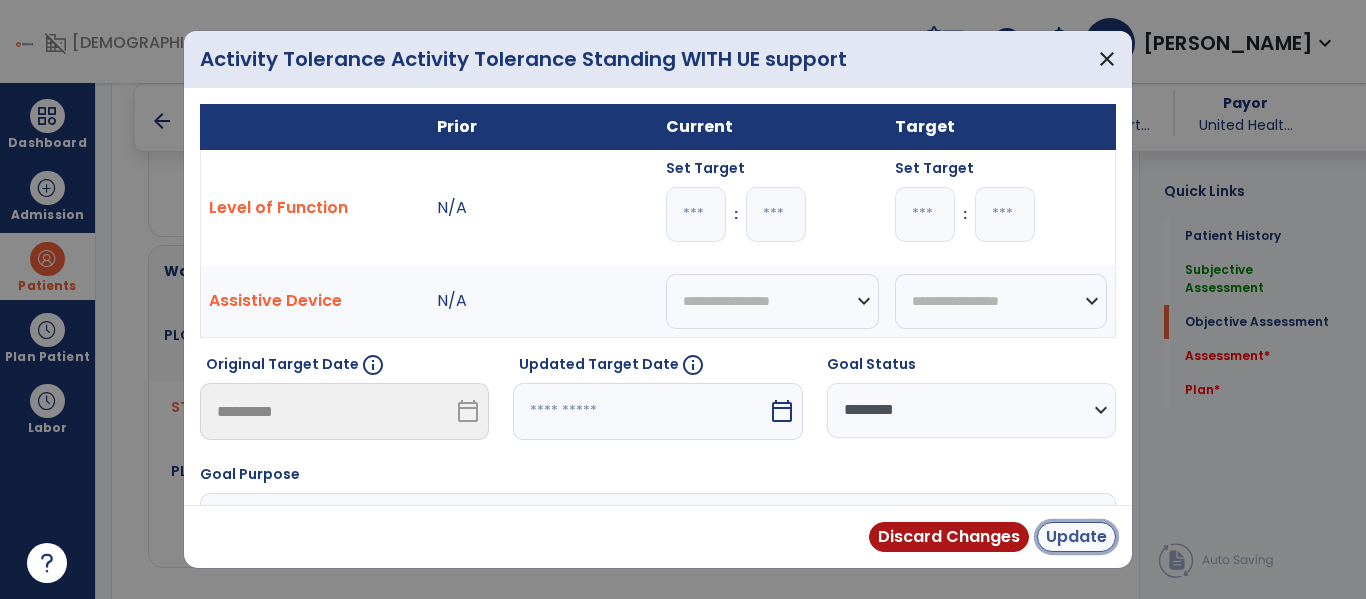 click on "Update" at bounding box center (1076, 537) 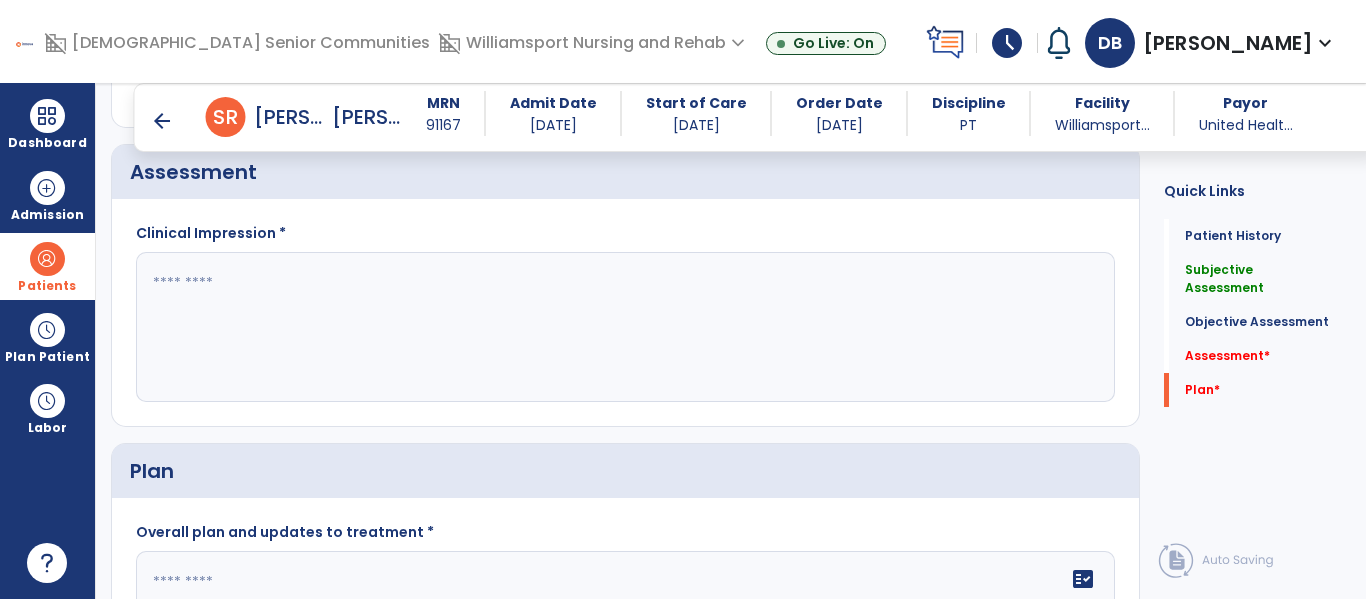 scroll, scrollTop: 2042, scrollLeft: 0, axis: vertical 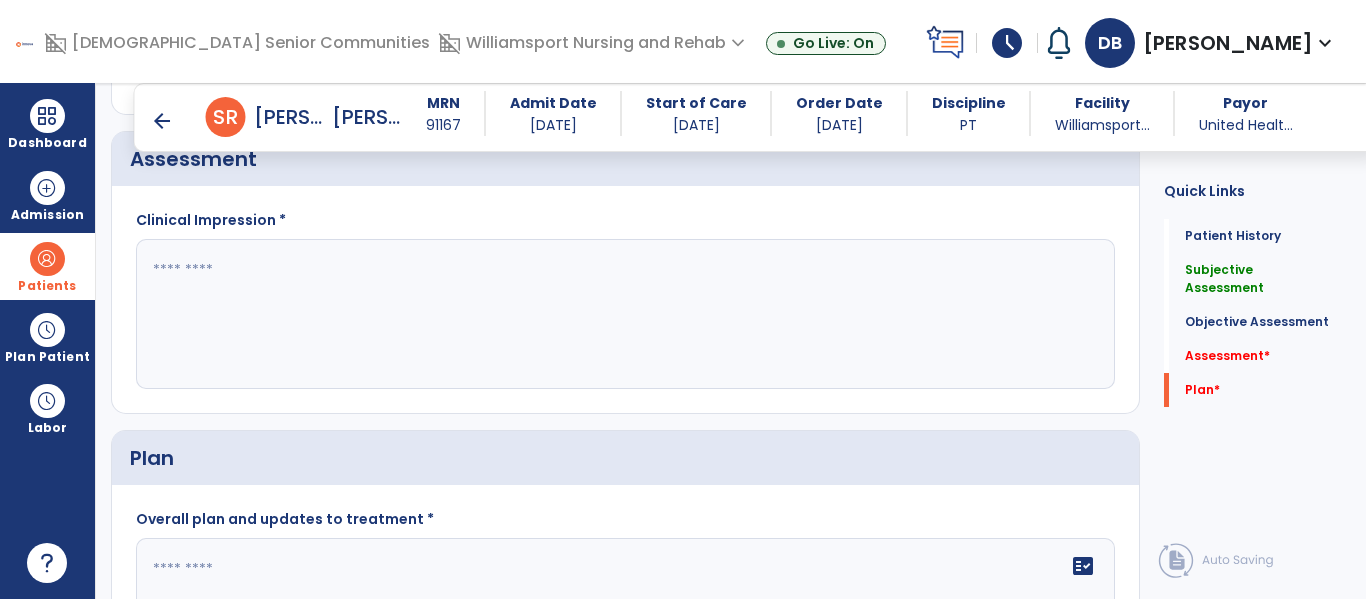 click 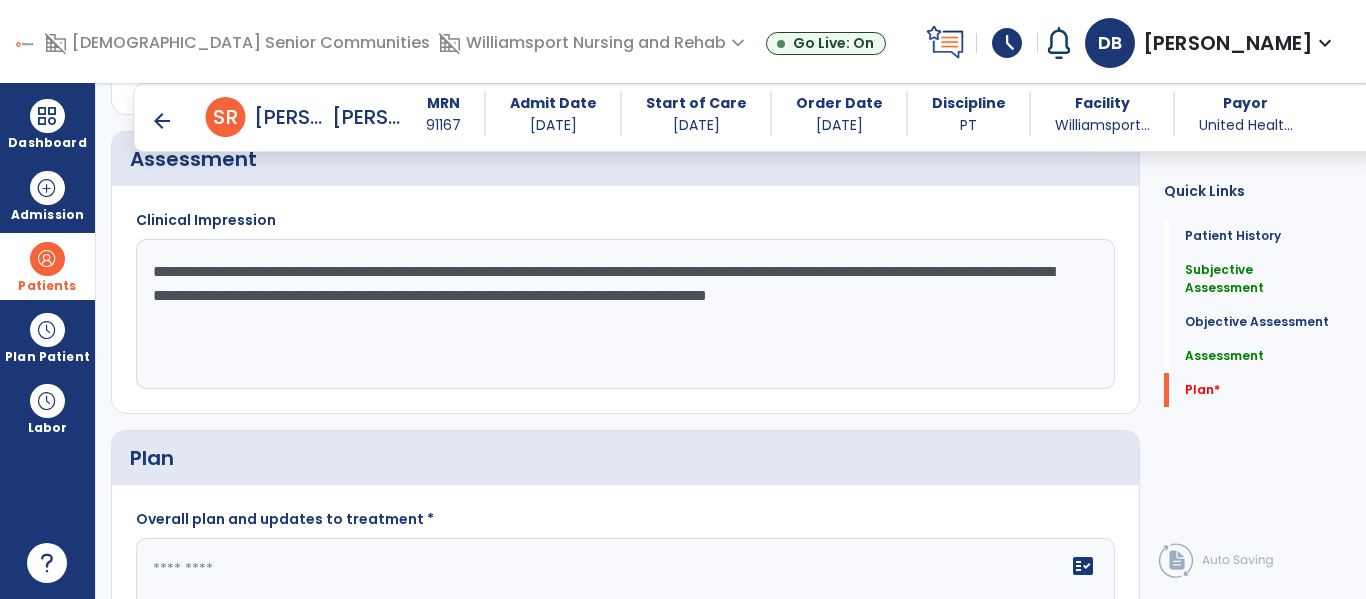 scroll, scrollTop: 2207, scrollLeft: 0, axis: vertical 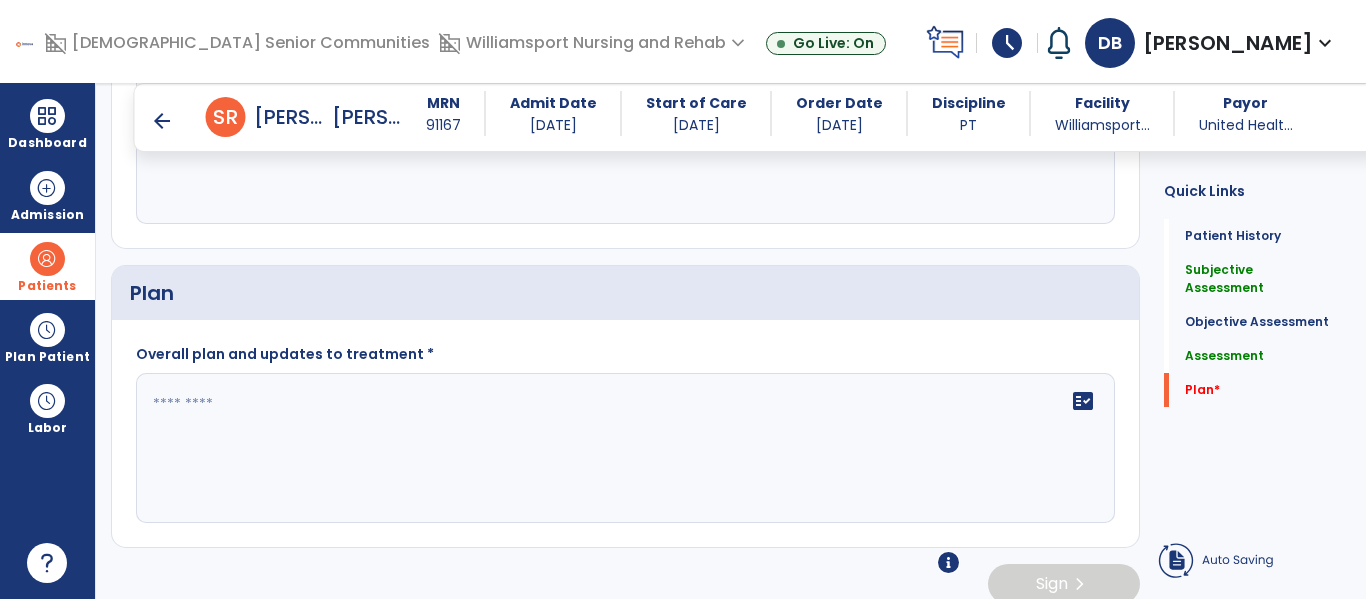 type on "**********" 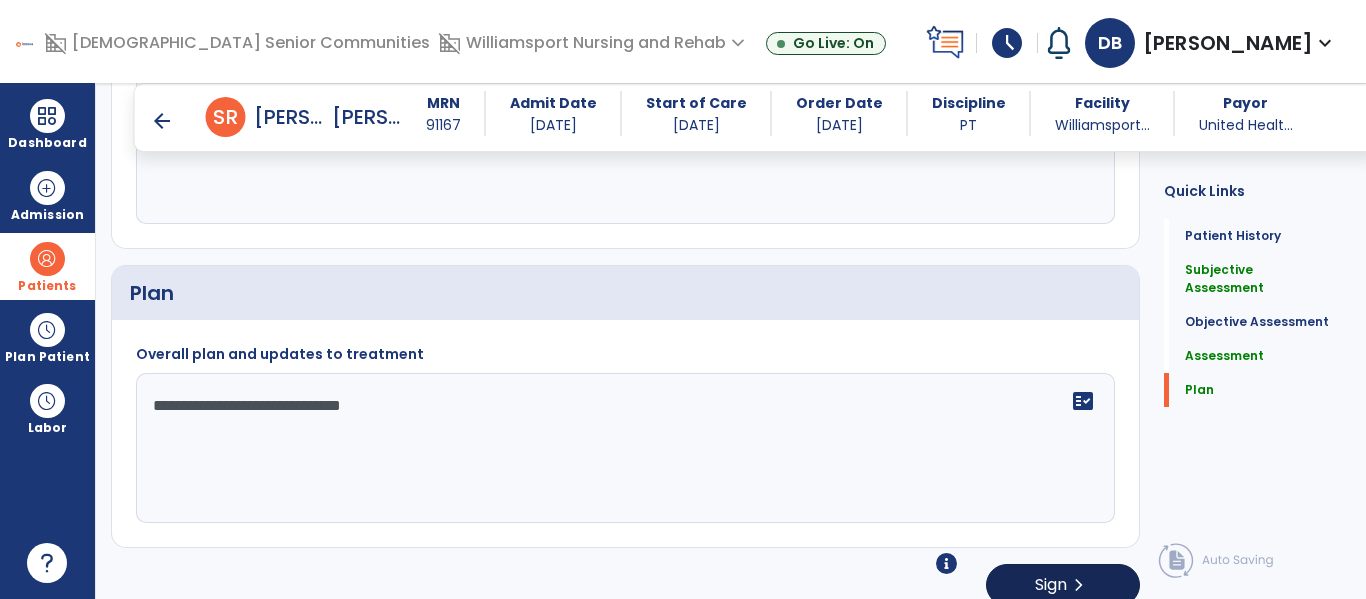 type on "**********" 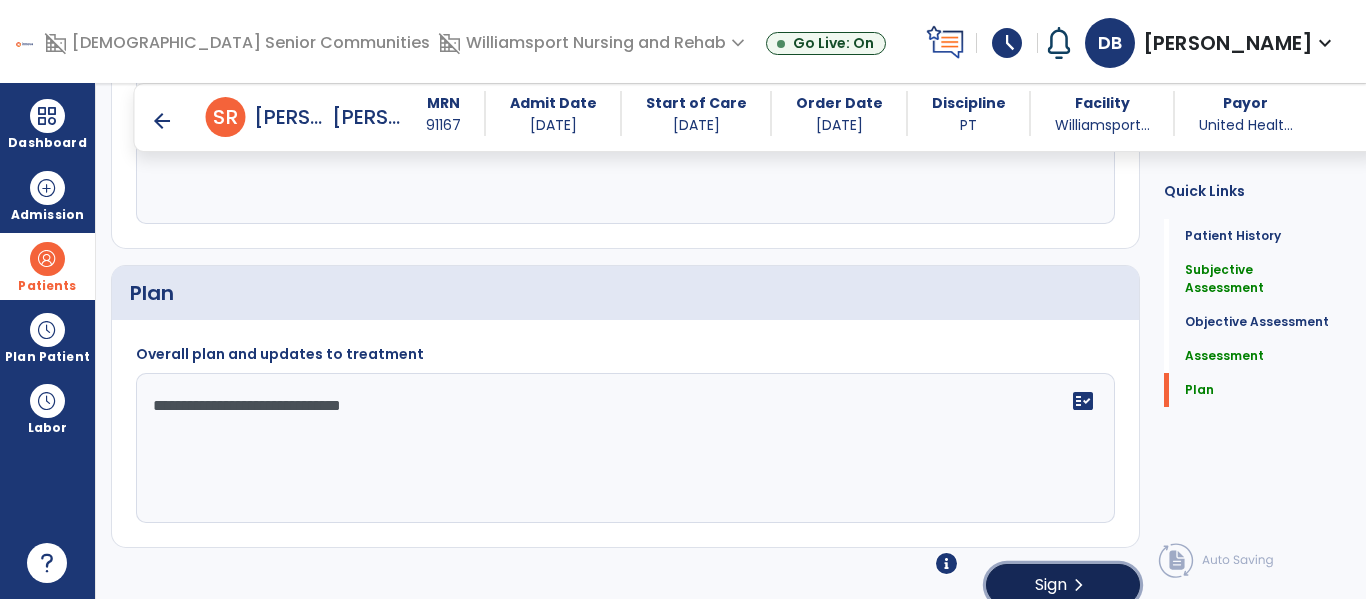click on "chevron_right" 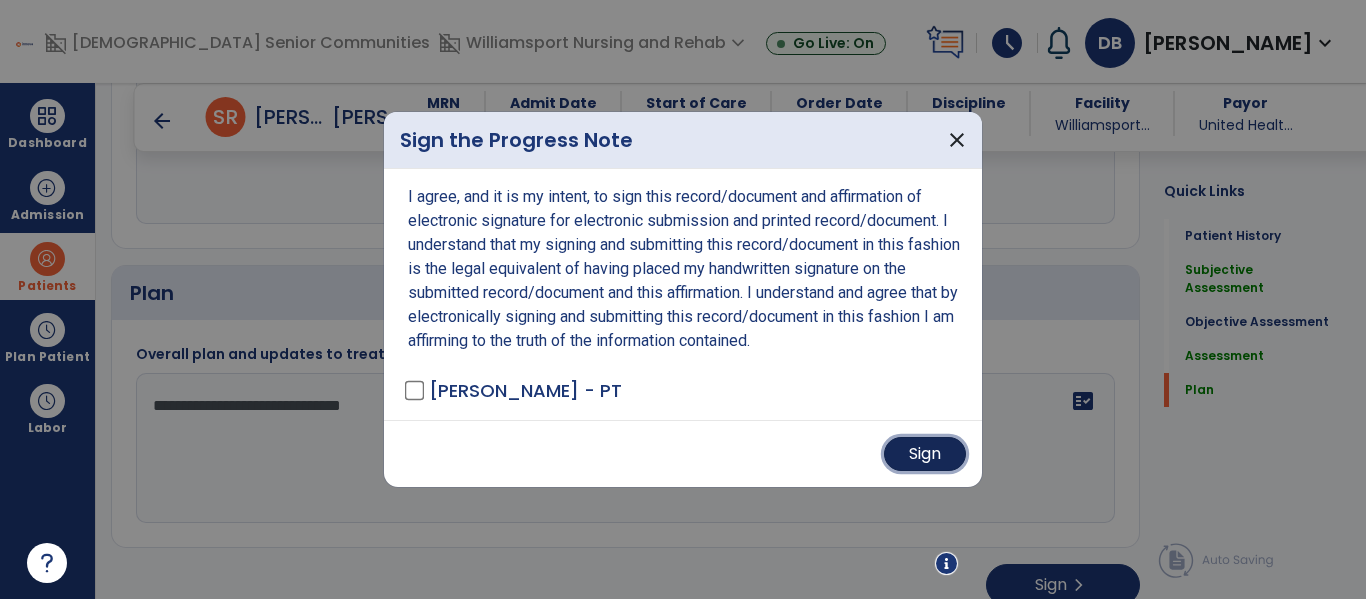 click on "Sign" at bounding box center [925, 454] 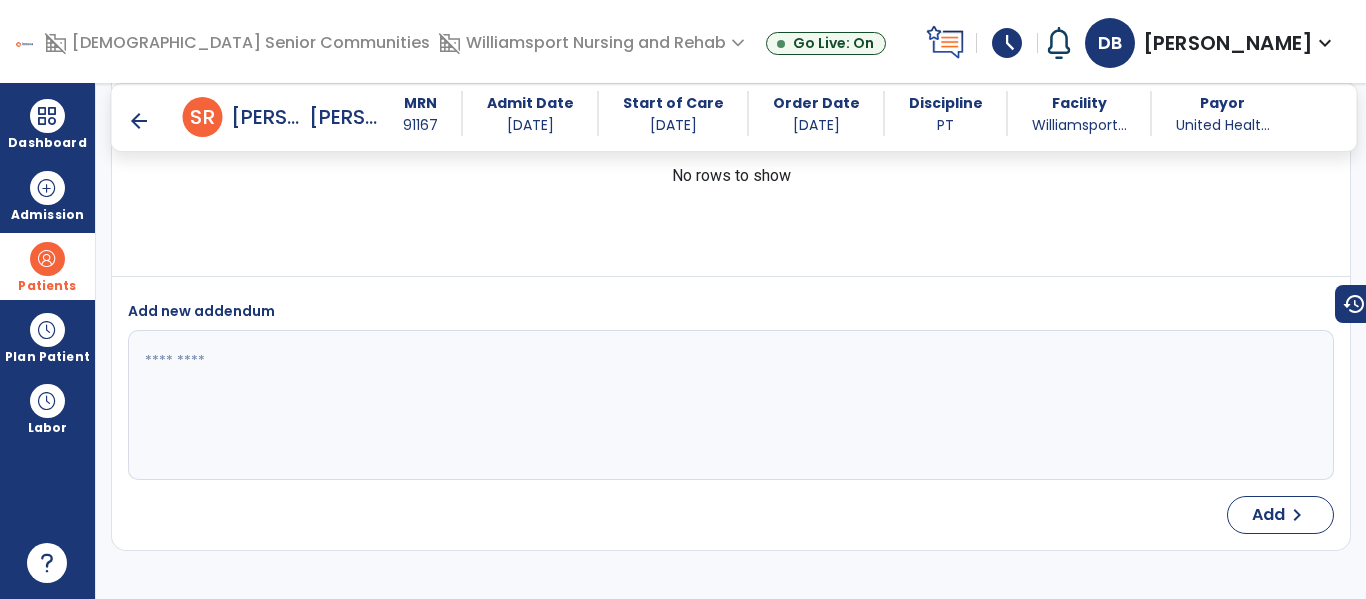 scroll, scrollTop: 0, scrollLeft: 0, axis: both 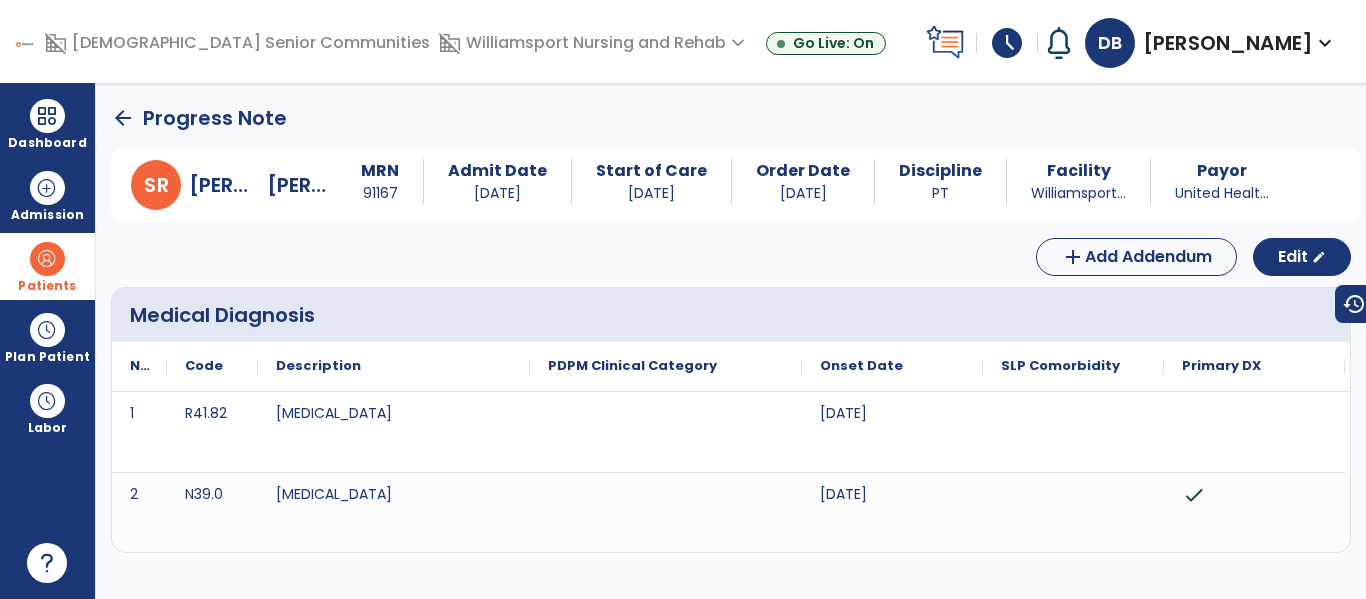 click on "arrow_back" 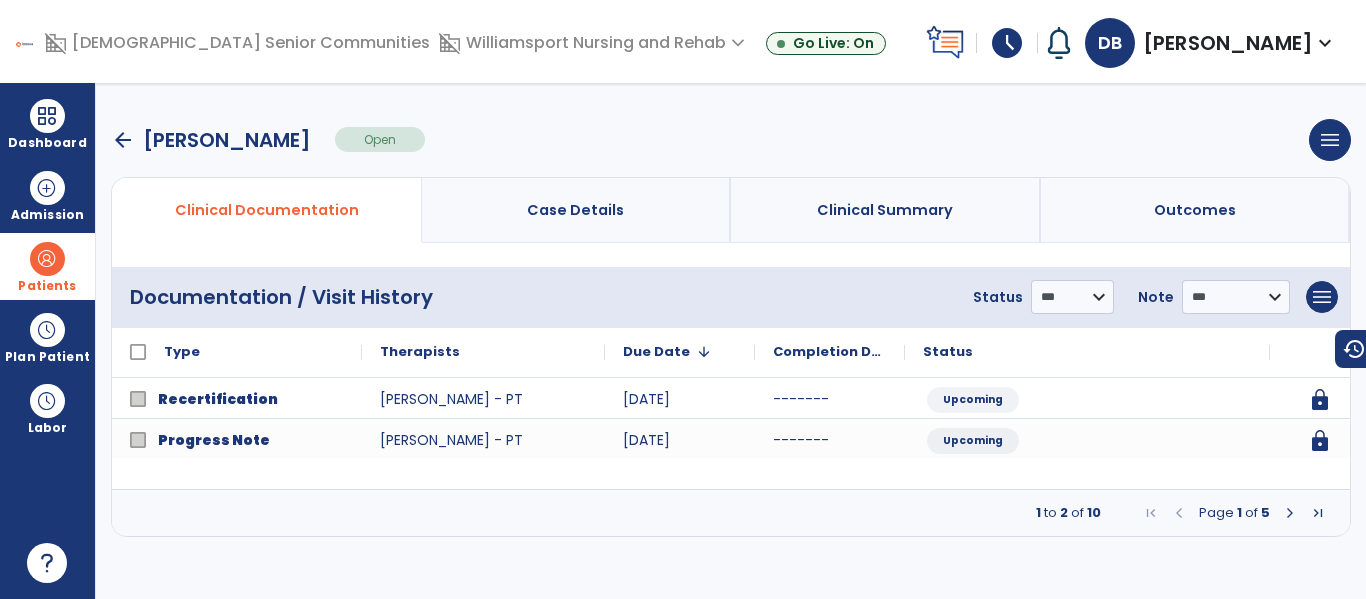 click at bounding box center [1290, 513] 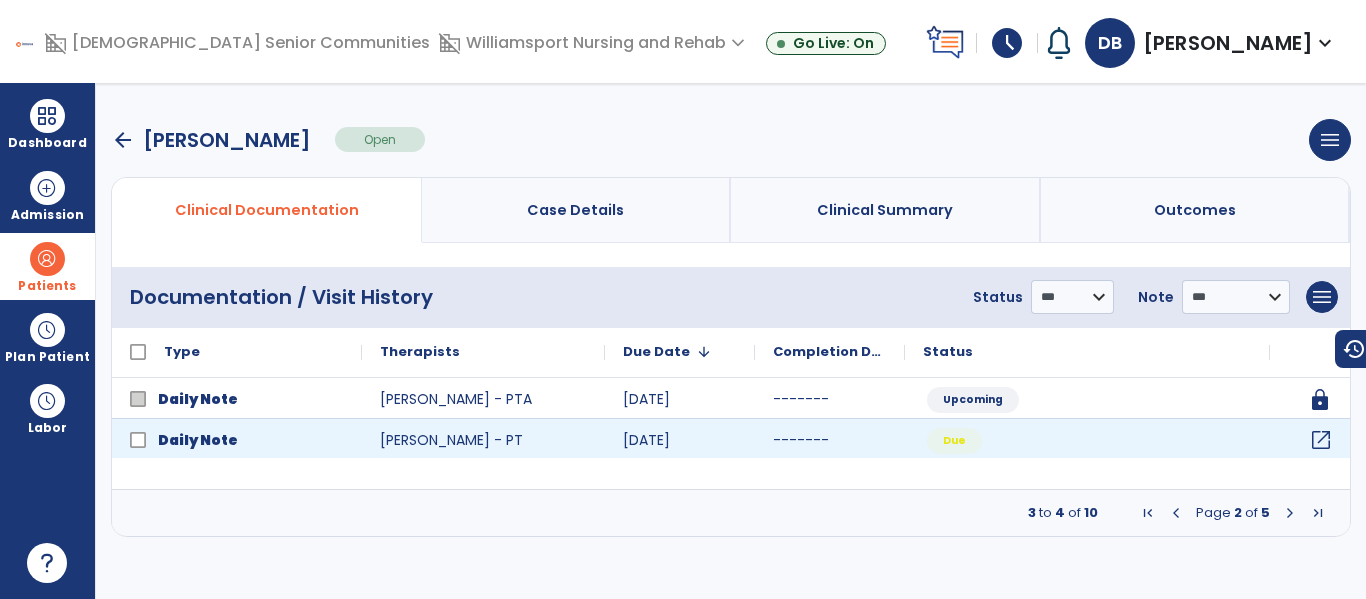 click on "open_in_new" 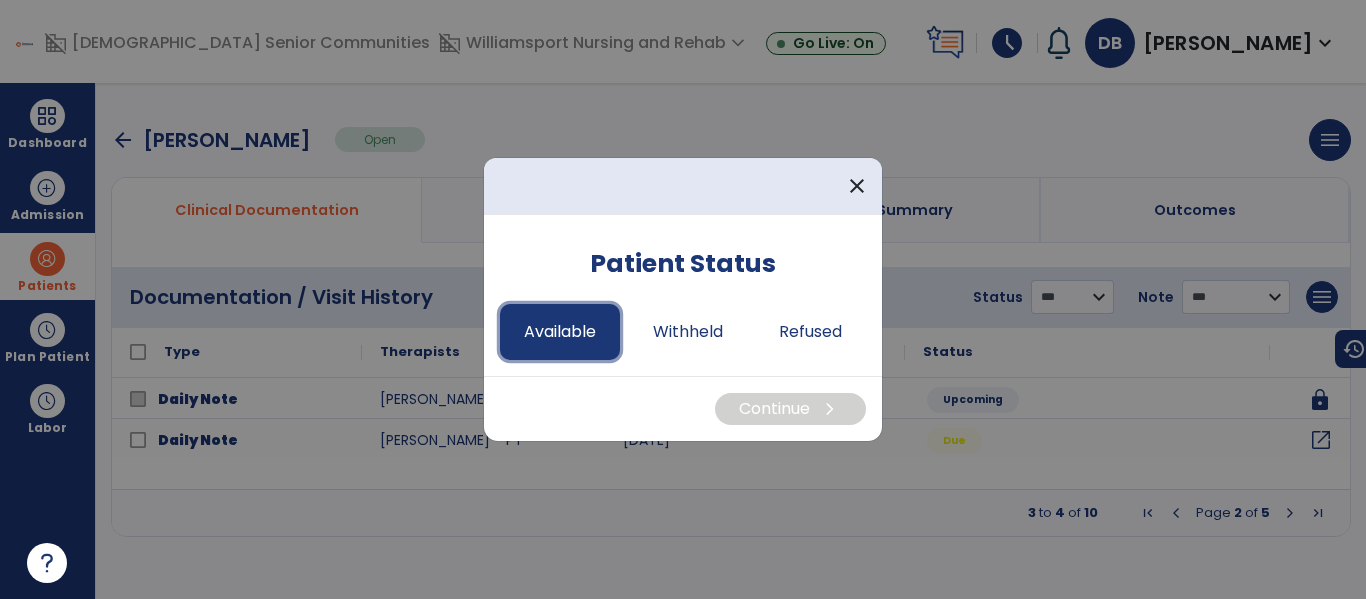 click on "Available" at bounding box center (560, 332) 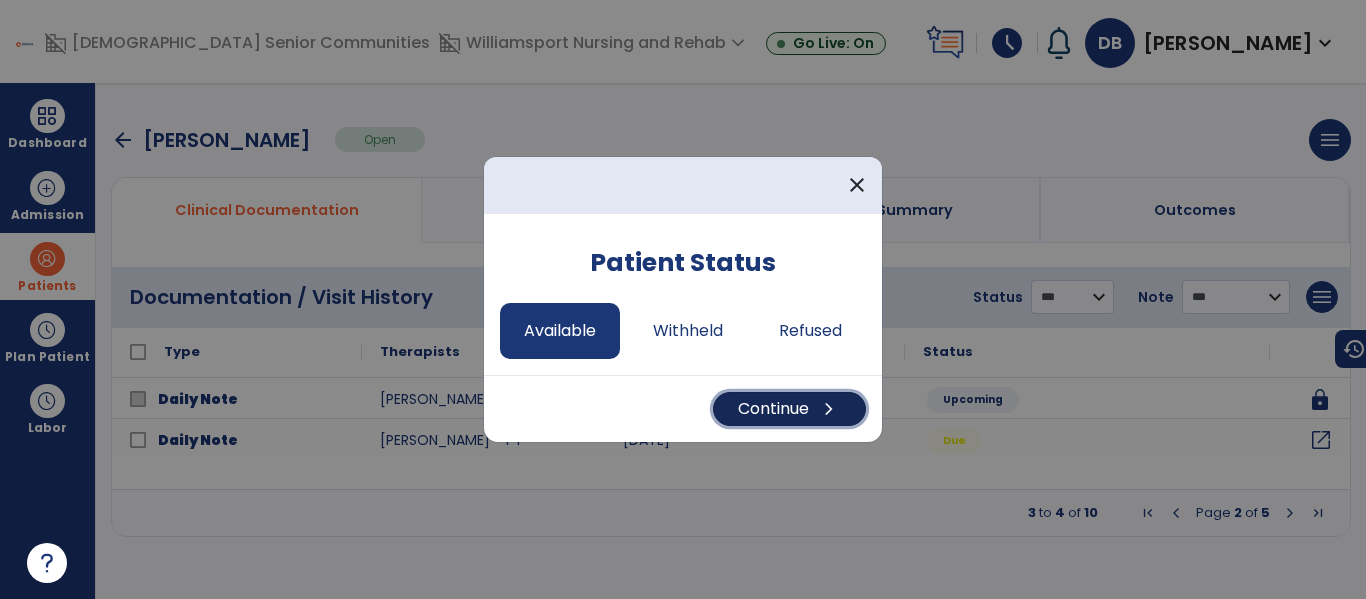 click on "Continue   chevron_right" at bounding box center (789, 409) 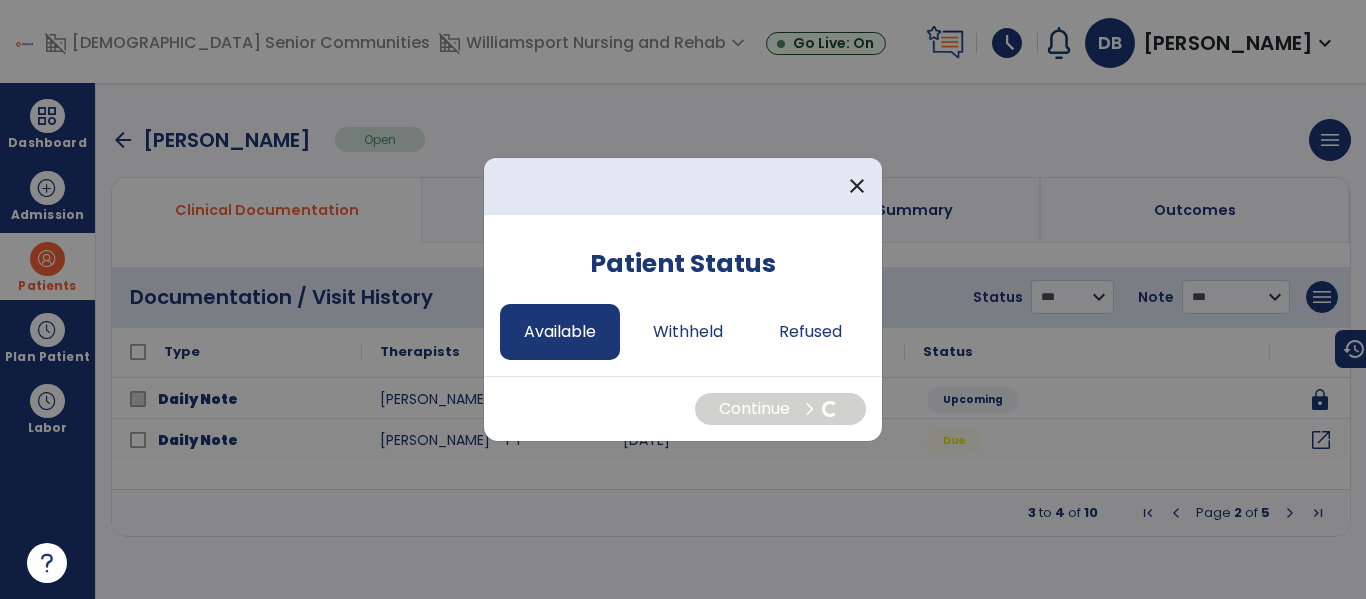 select on "*" 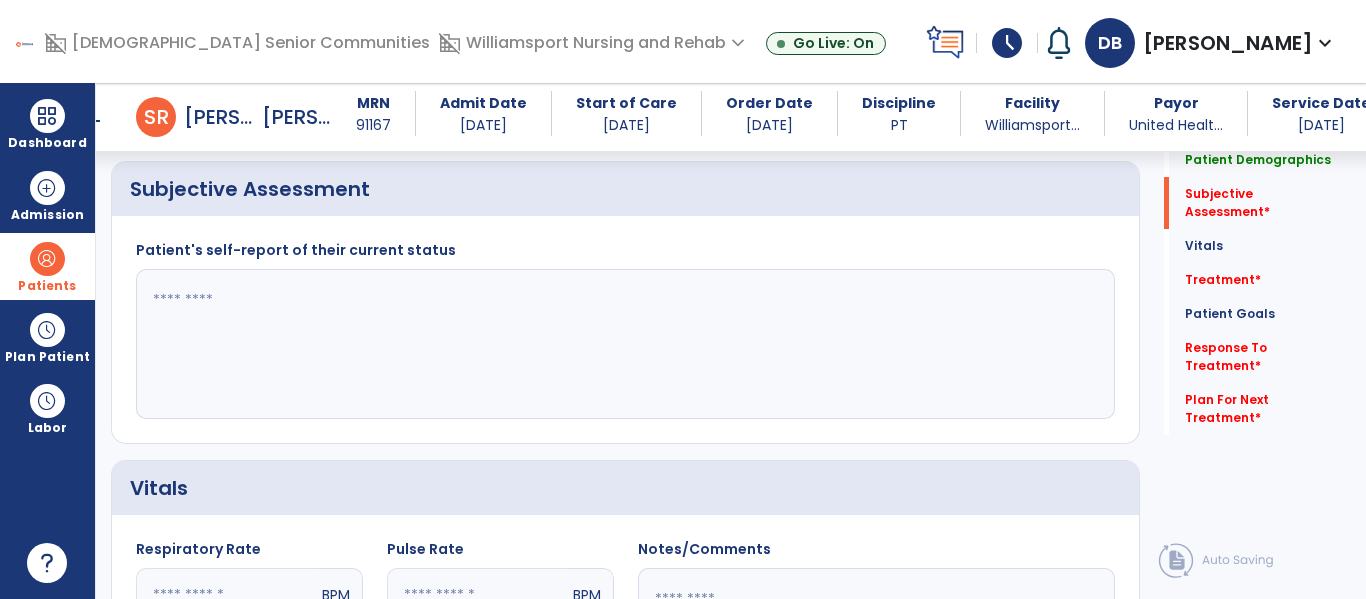 scroll, scrollTop: 415, scrollLeft: 0, axis: vertical 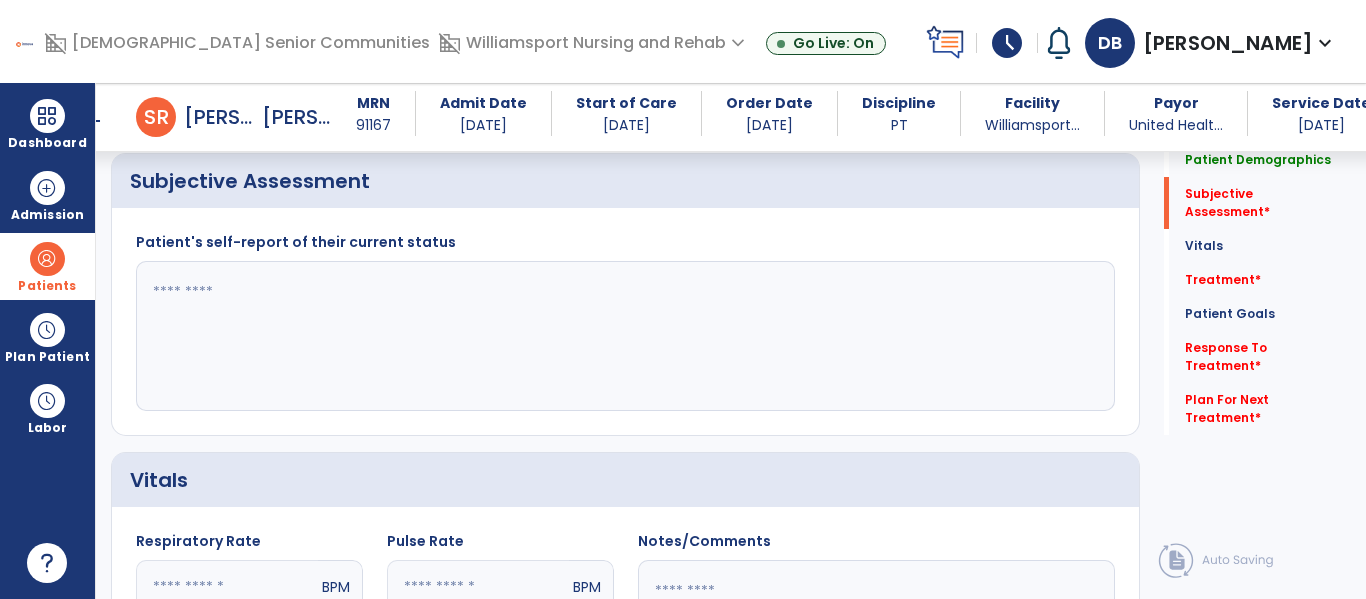 click 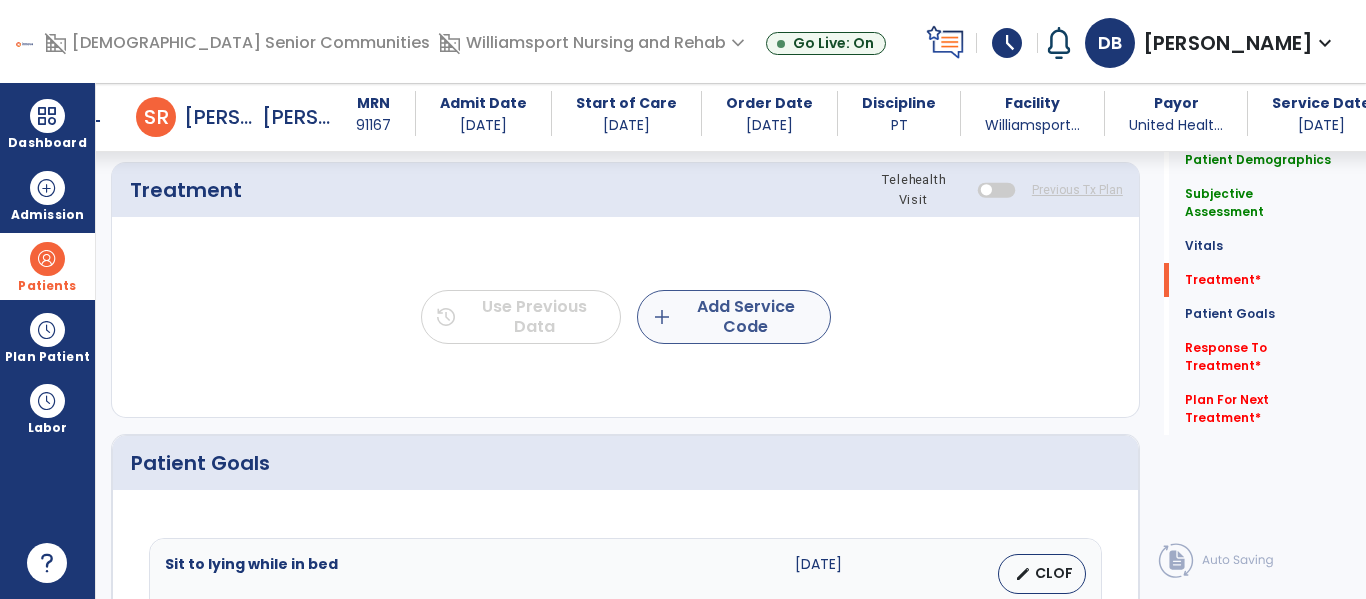 type on "**********" 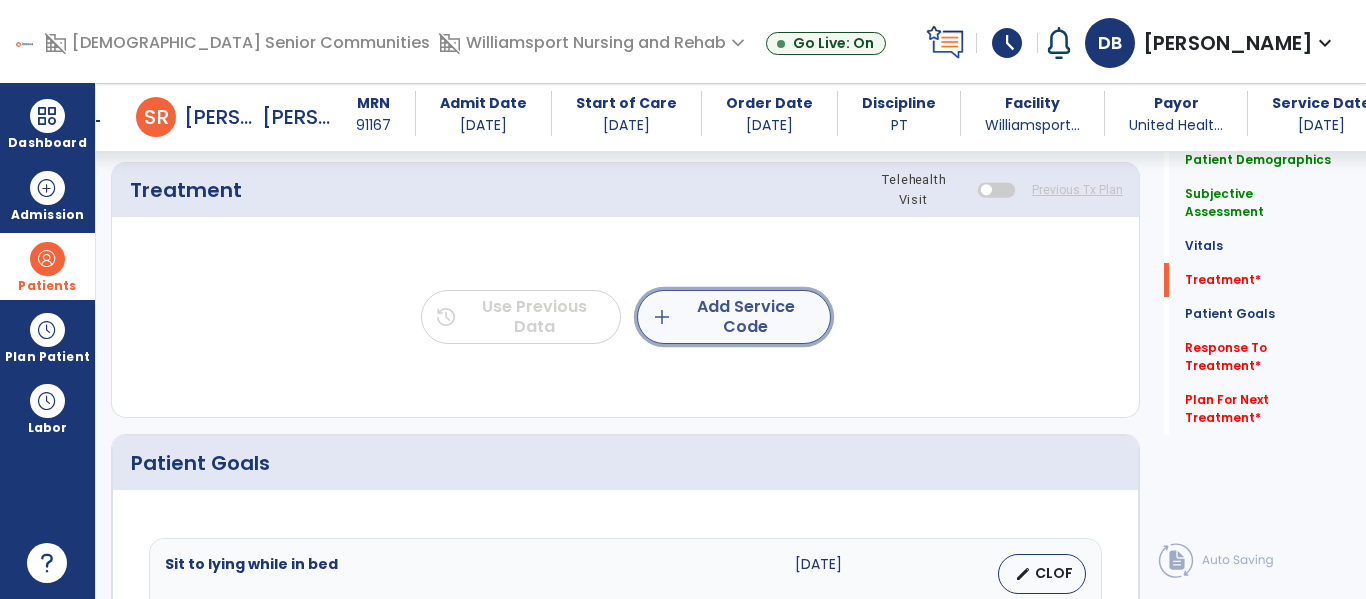 click on "add  Add Service Code" 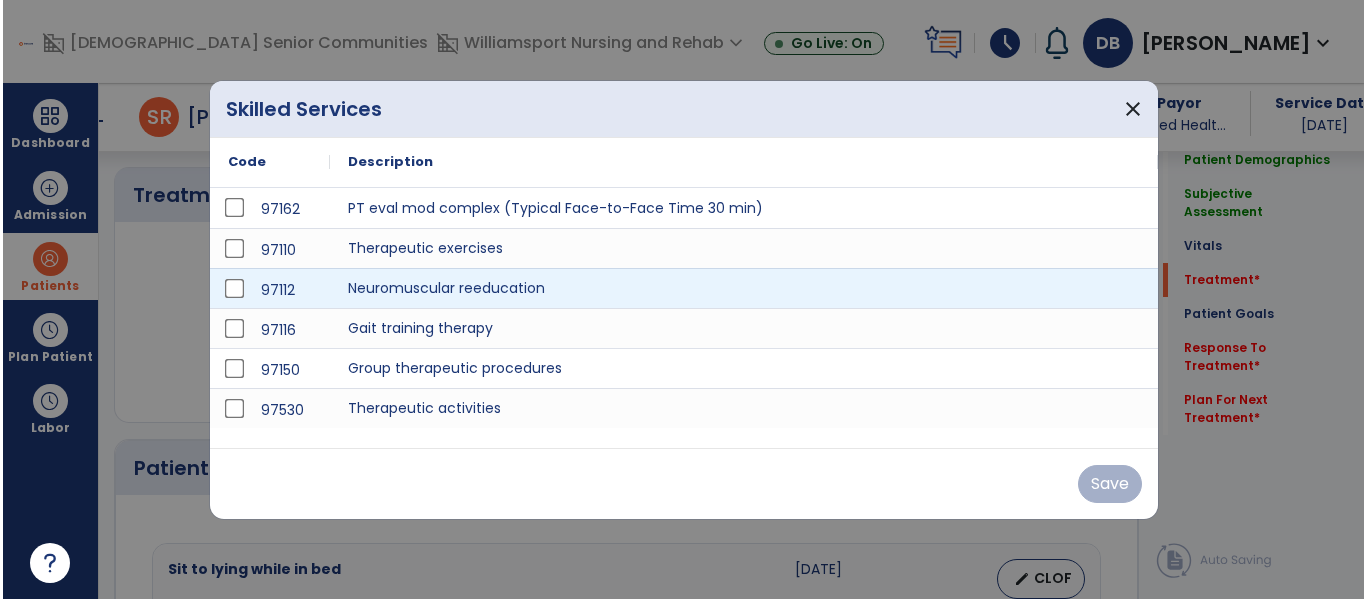 scroll, scrollTop: 1127, scrollLeft: 0, axis: vertical 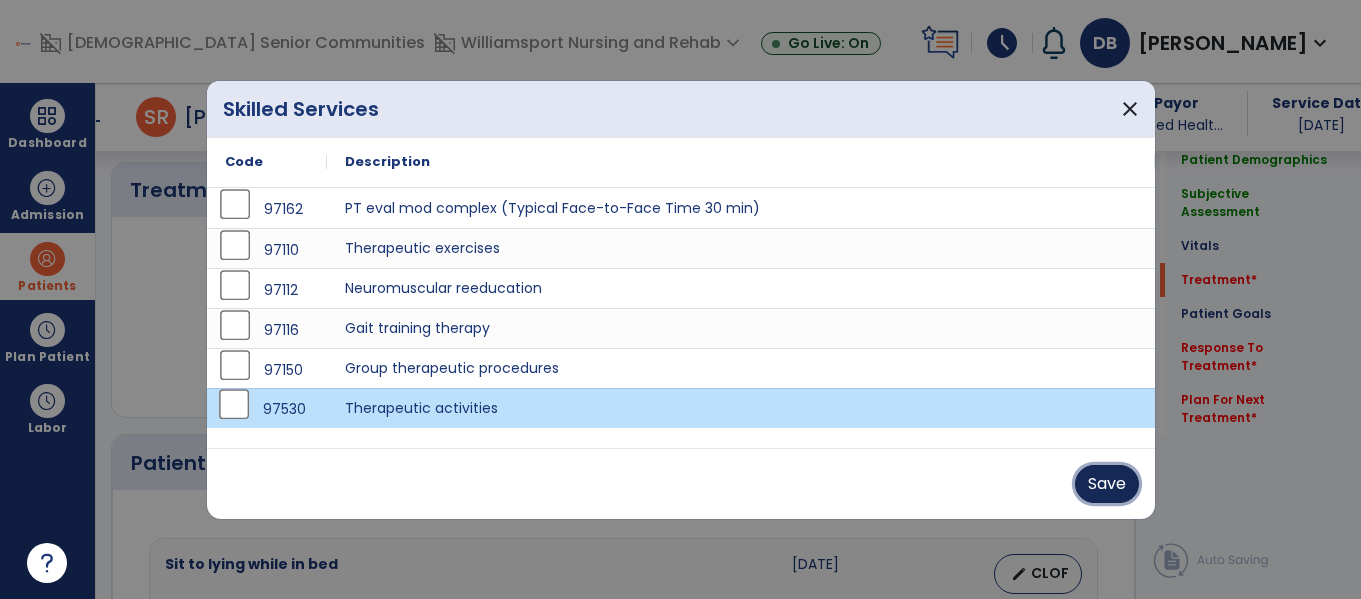 click on "Save" at bounding box center (1107, 484) 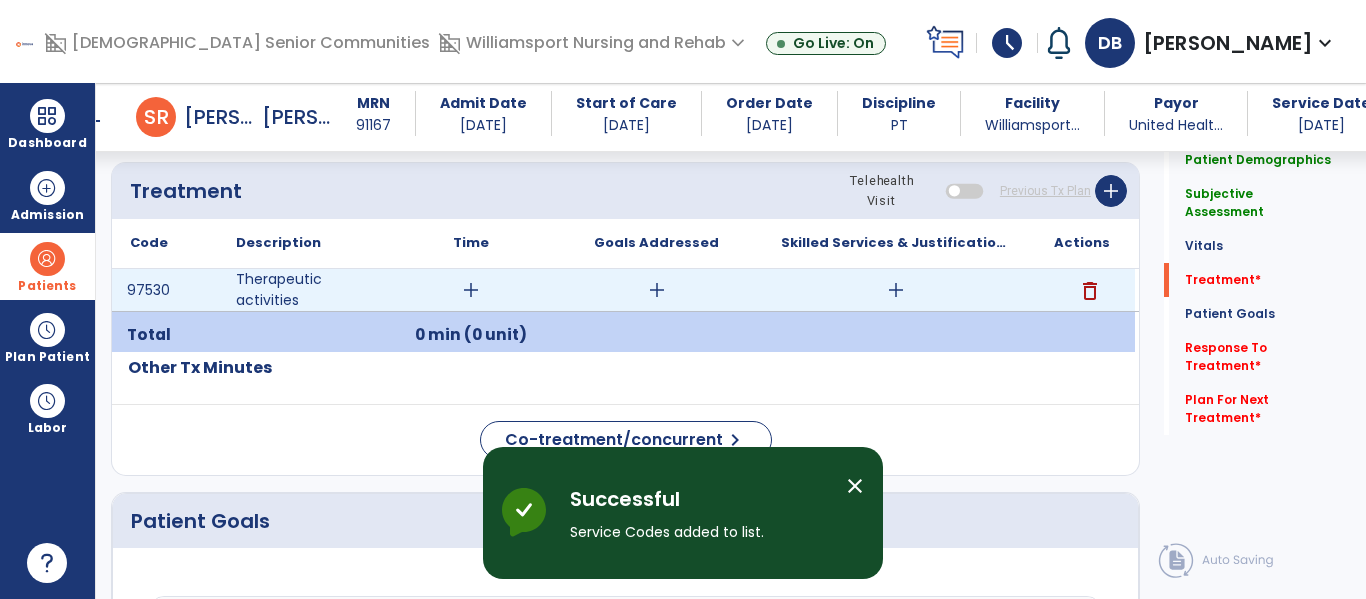 click on "add" at bounding box center (471, 290) 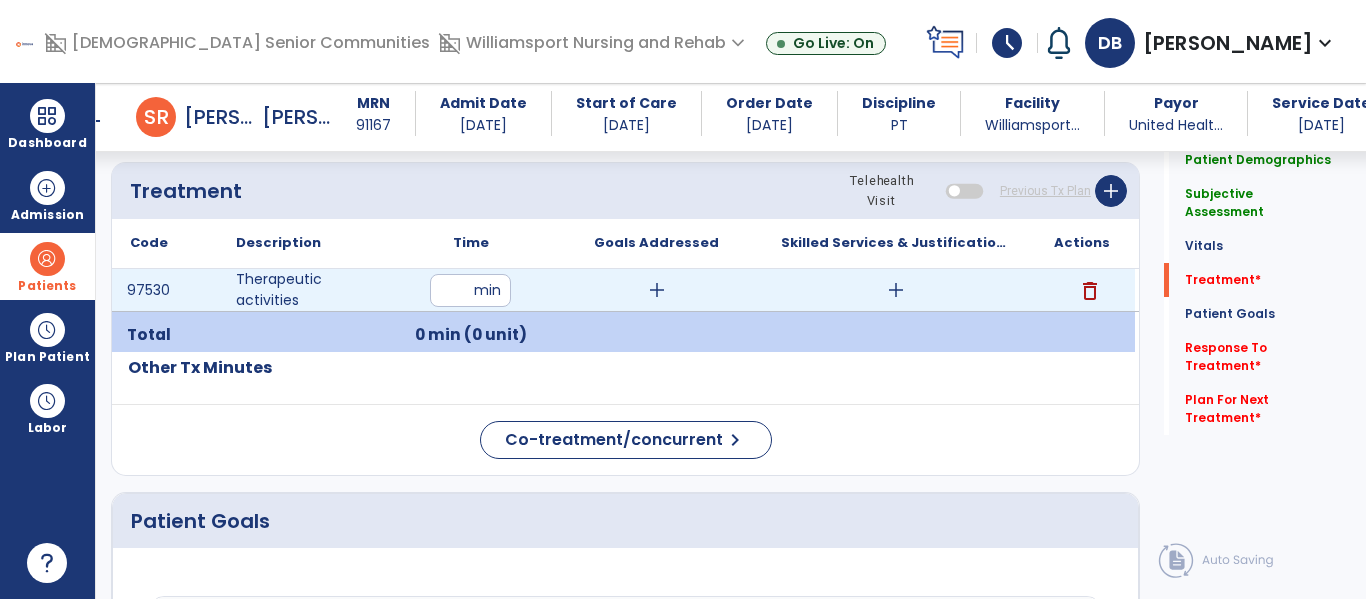 type on "**" 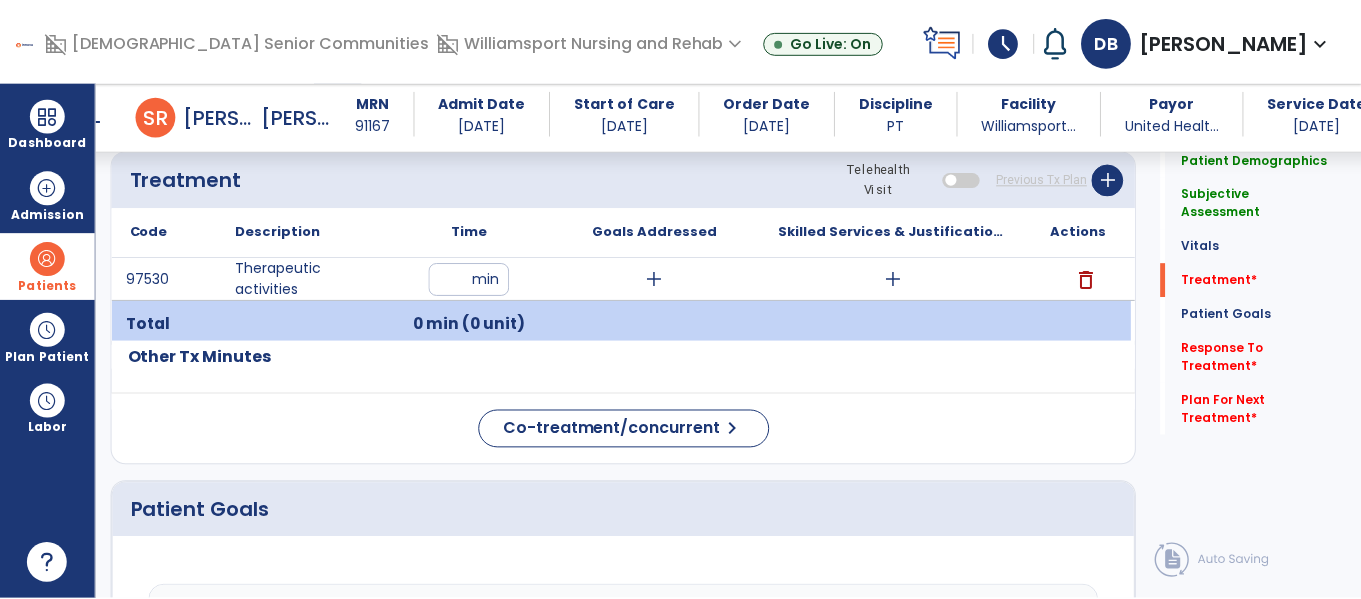 scroll, scrollTop: 1140, scrollLeft: 0, axis: vertical 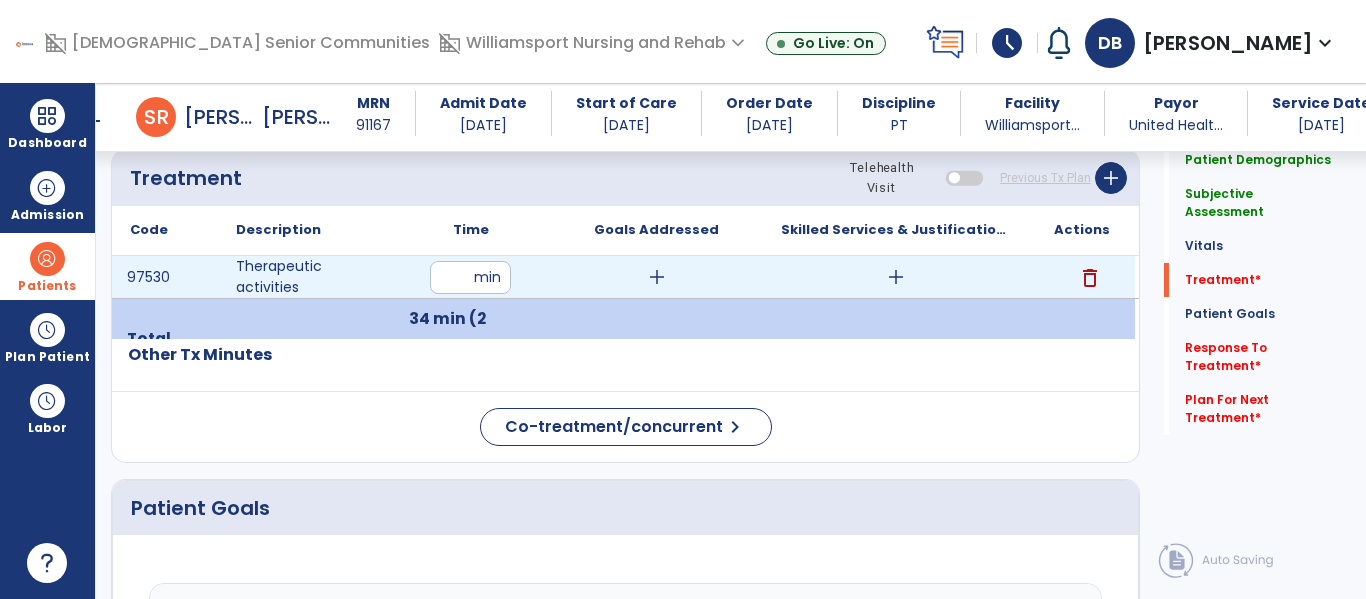 click on "add" at bounding box center [657, 277] 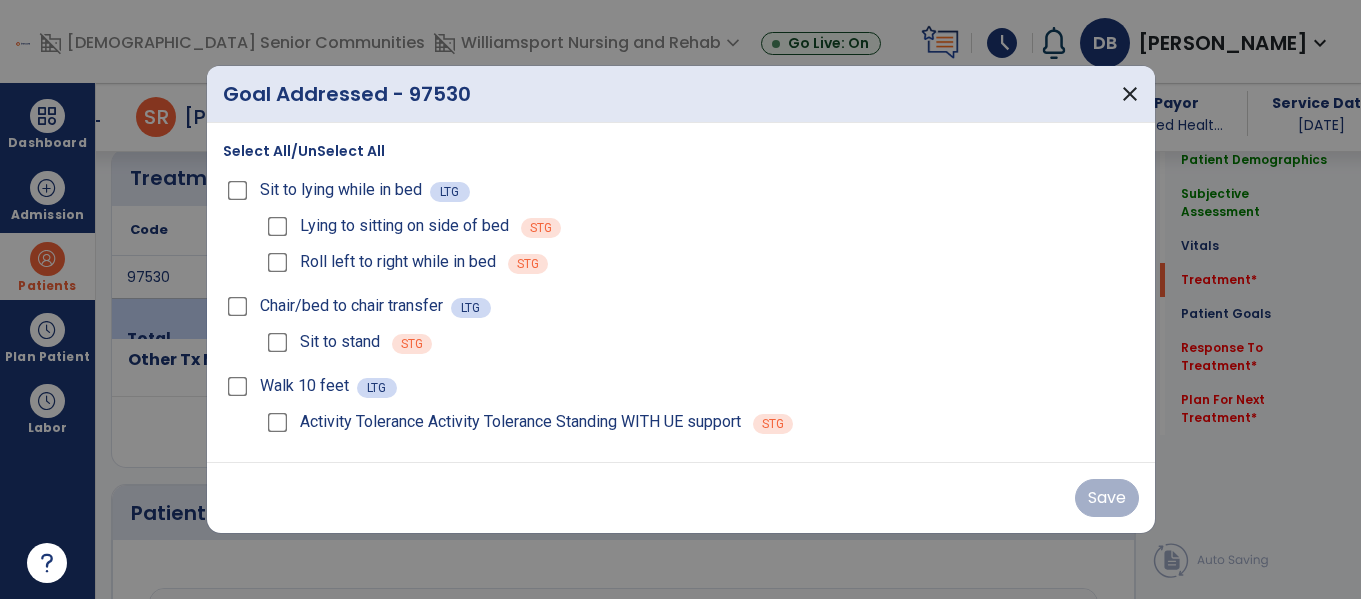 scroll, scrollTop: 1140, scrollLeft: 0, axis: vertical 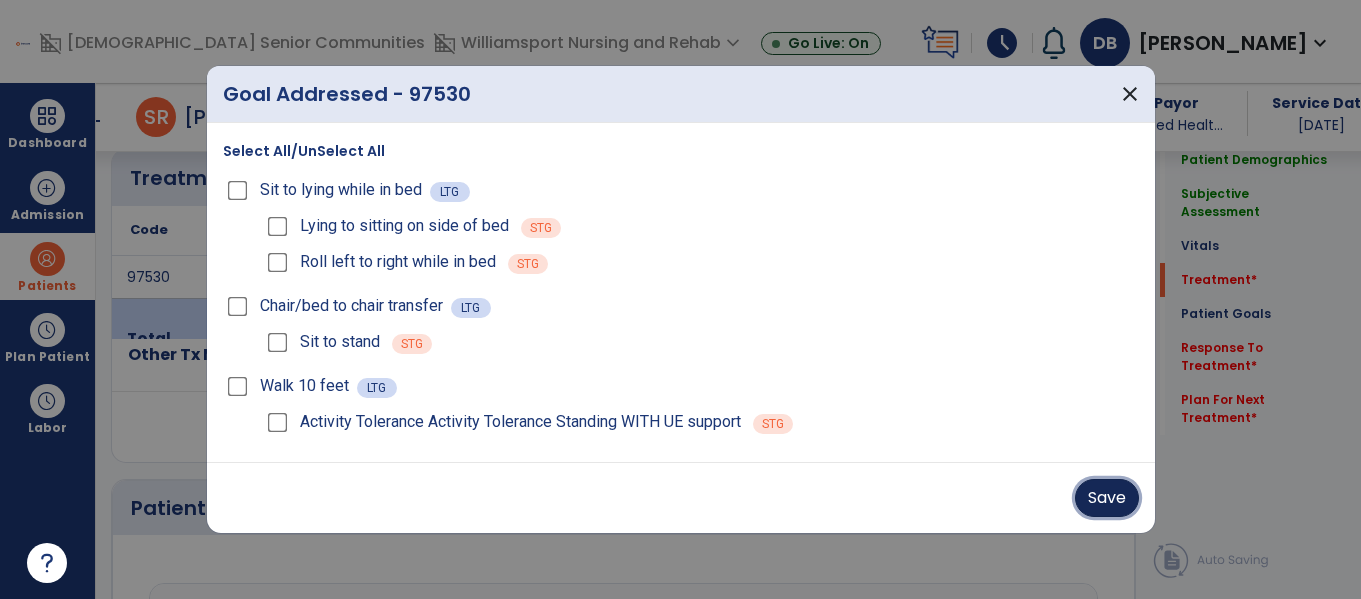 click on "Save" at bounding box center [1107, 498] 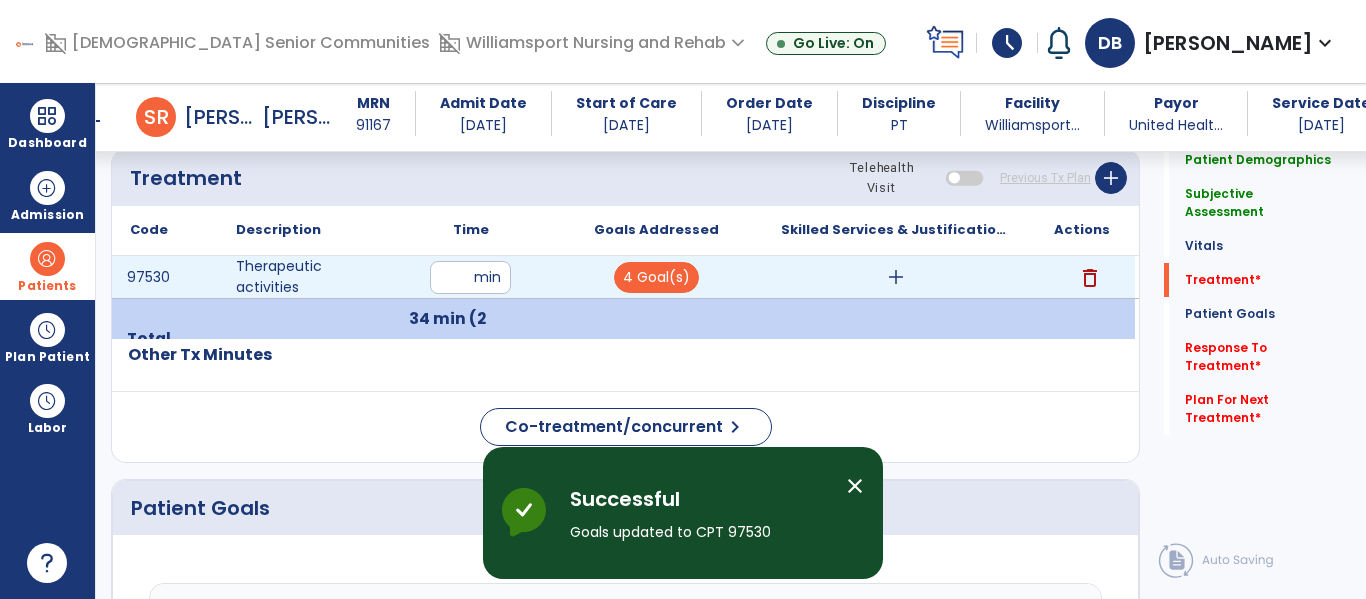 click on "add" at bounding box center (896, 277) 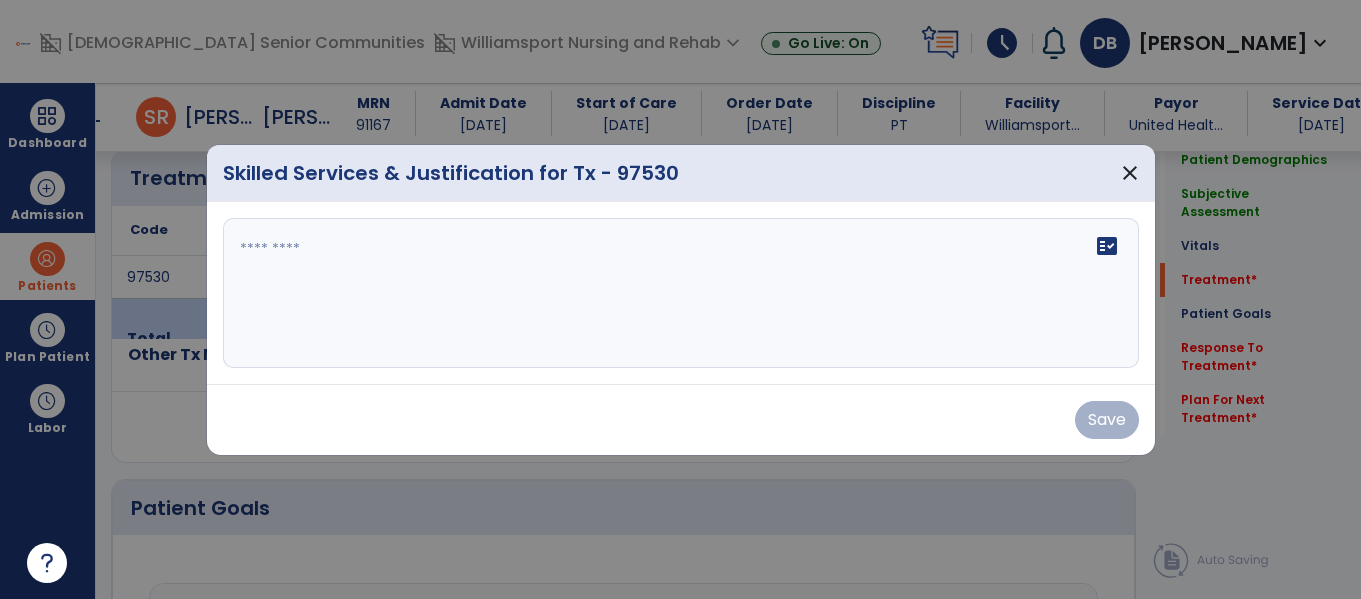 scroll, scrollTop: 1140, scrollLeft: 0, axis: vertical 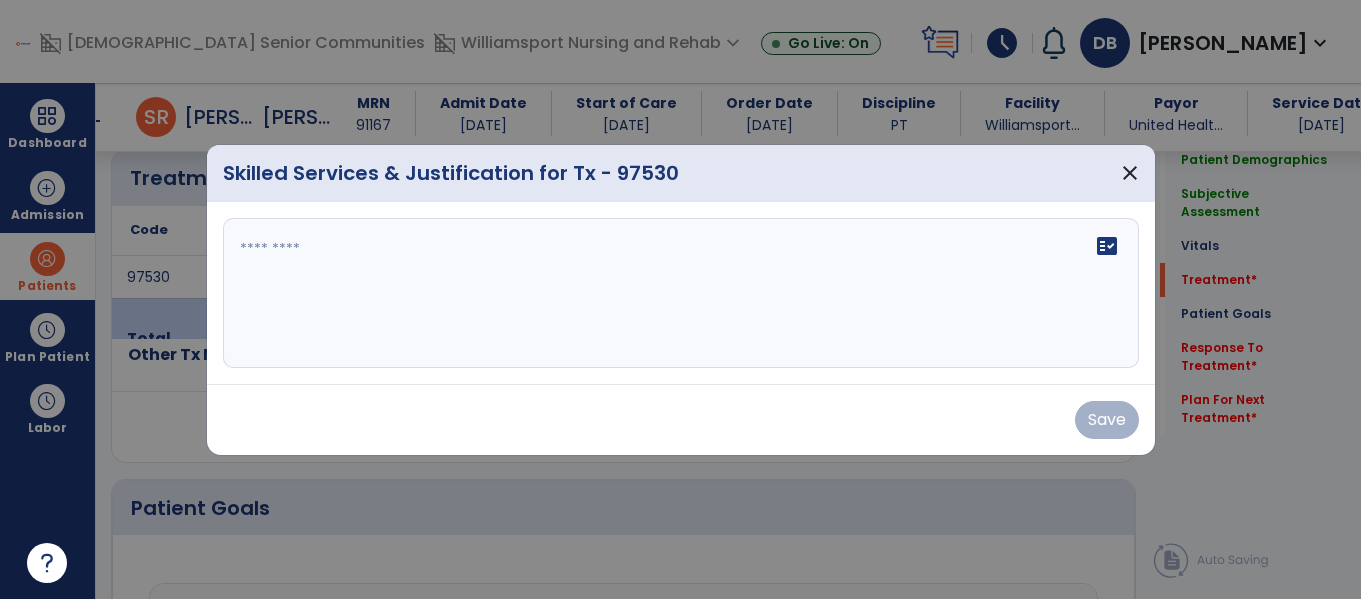 click on "fact_check" at bounding box center (681, 293) 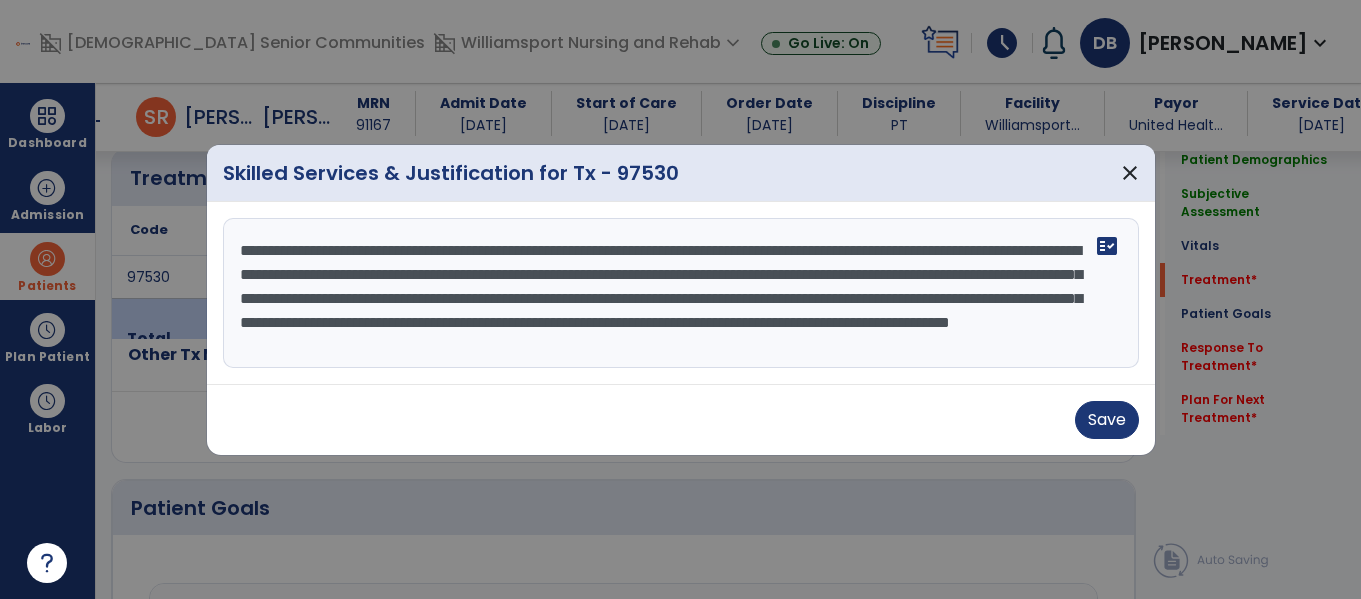 scroll, scrollTop: 16, scrollLeft: 0, axis: vertical 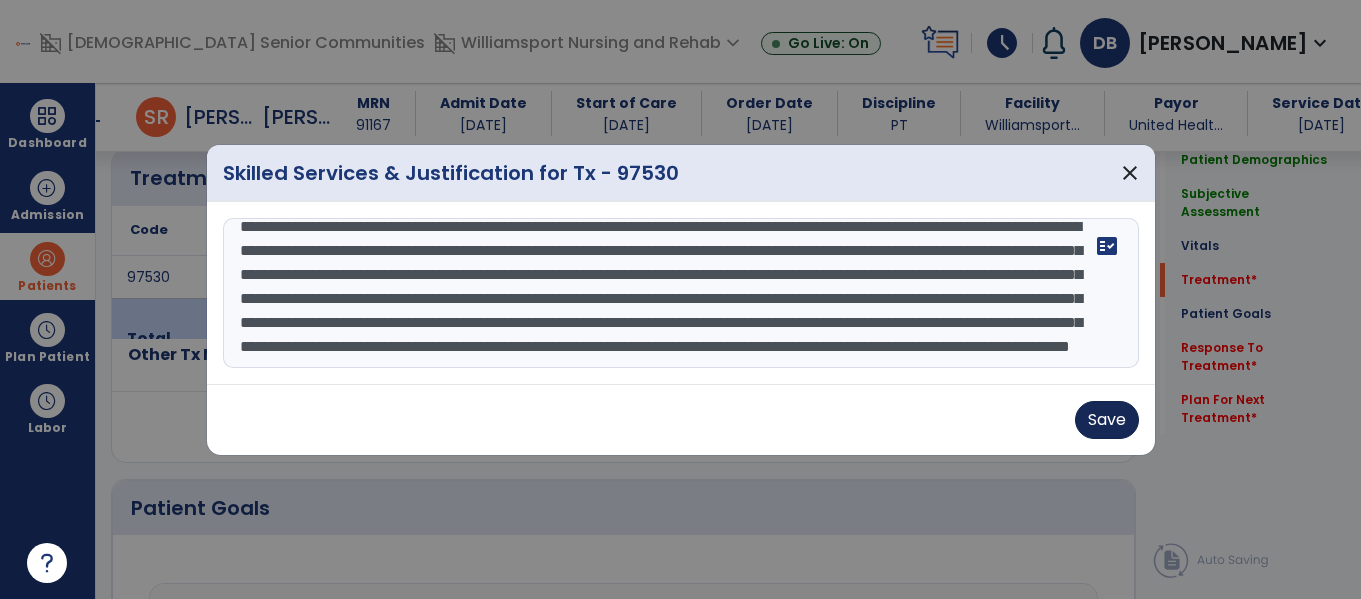 type on "**********" 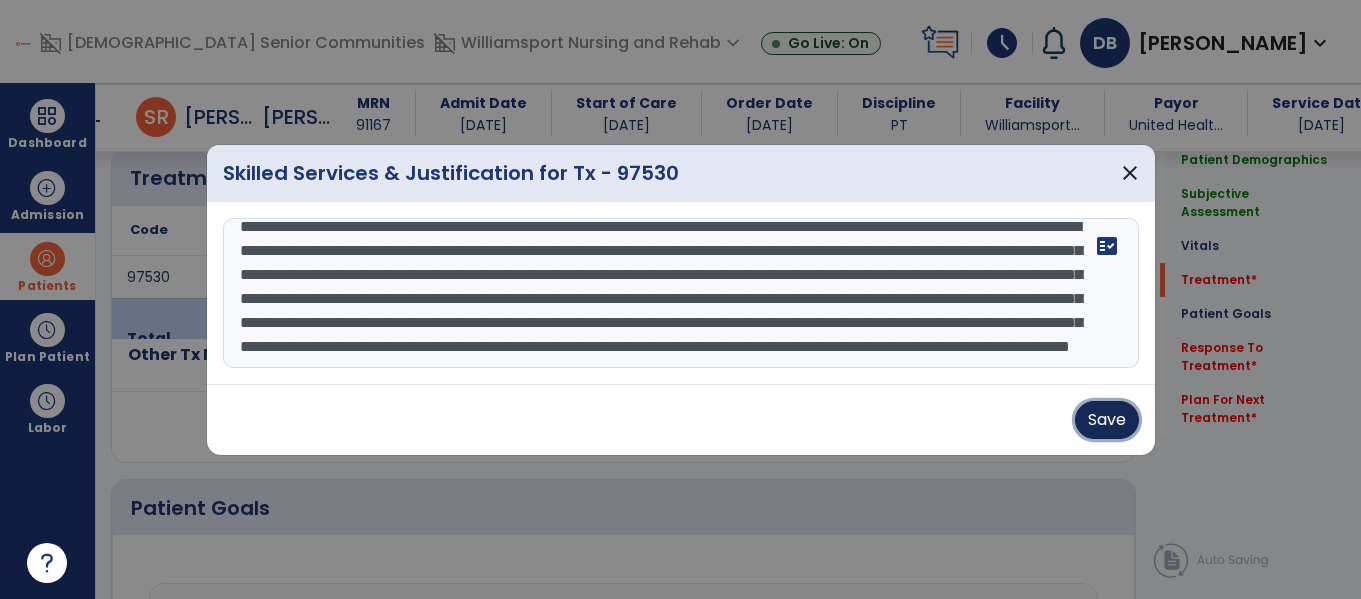 click on "Save" at bounding box center (1107, 420) 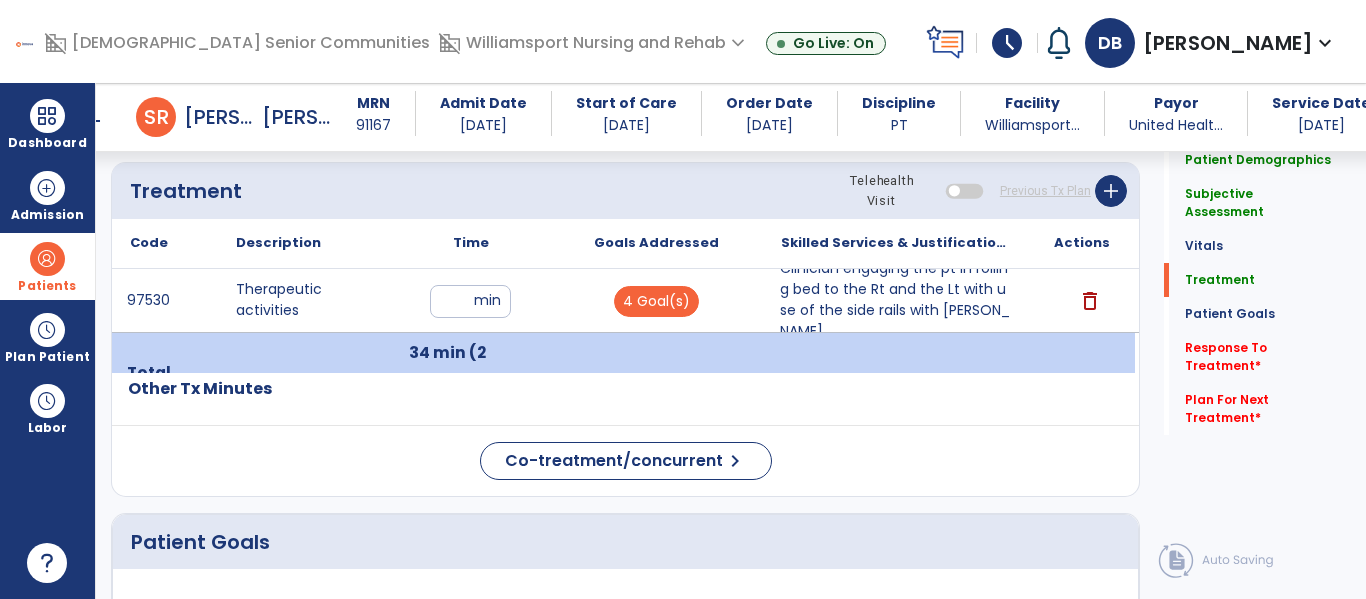 scroll, scrollTop: 1108, scrollLeft: 0, axis: vertical 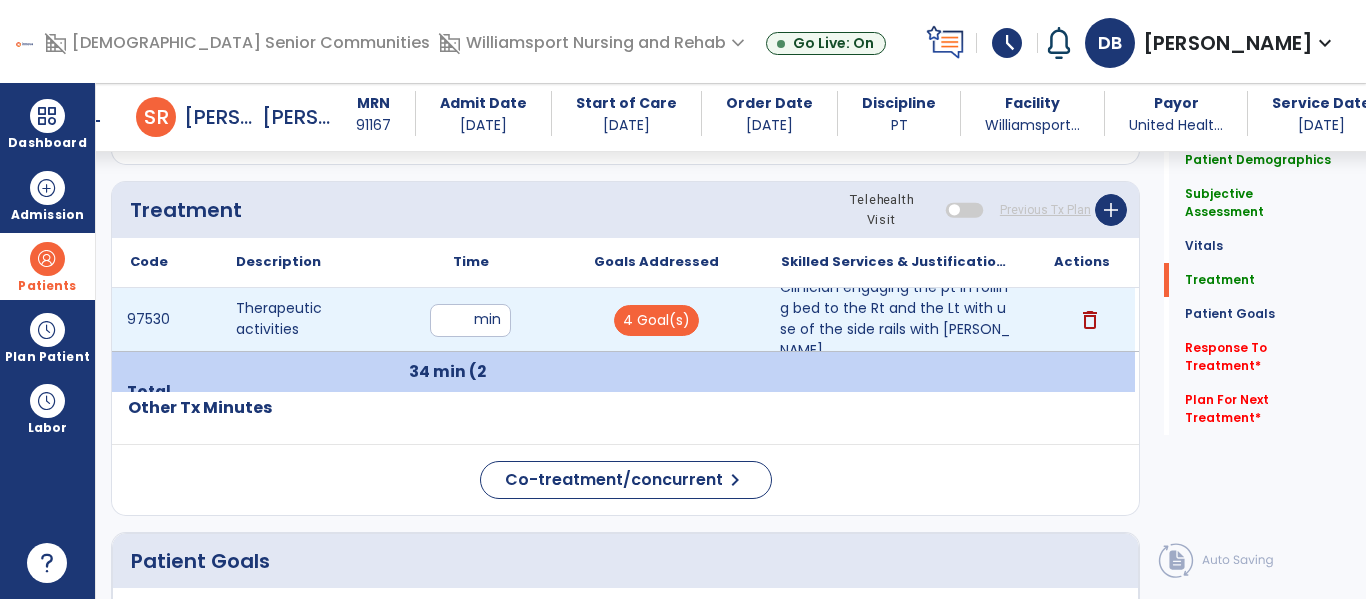 click on "**" at bounding box center [470, 320] 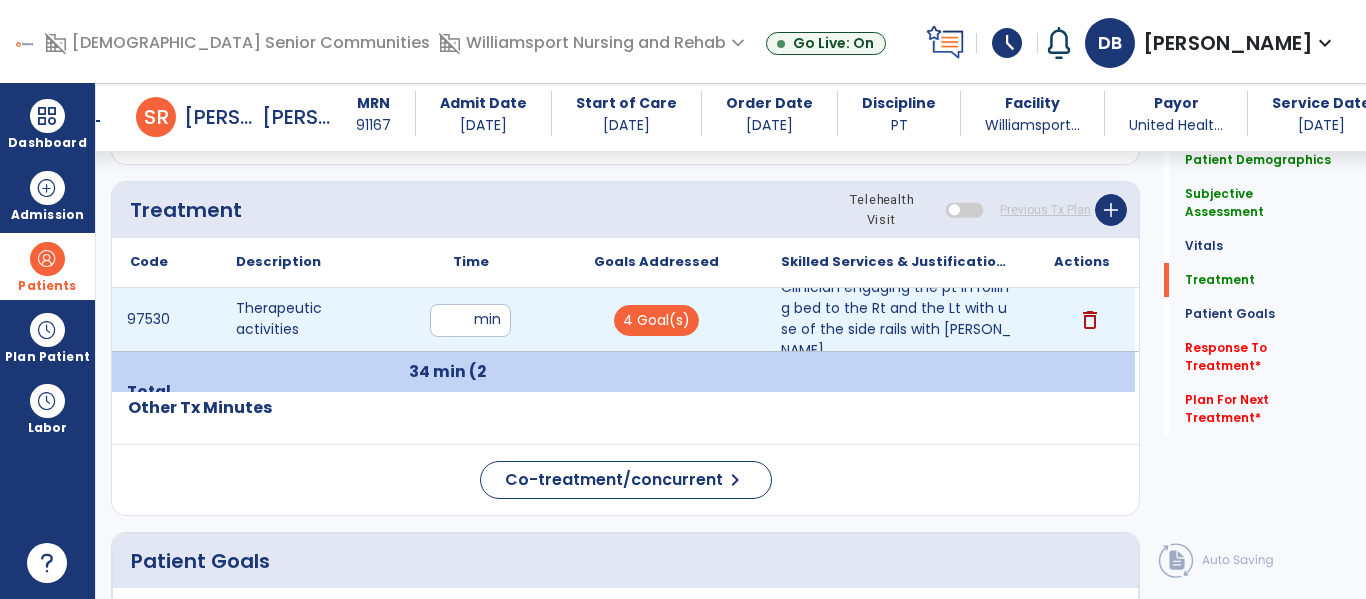 type on "**" 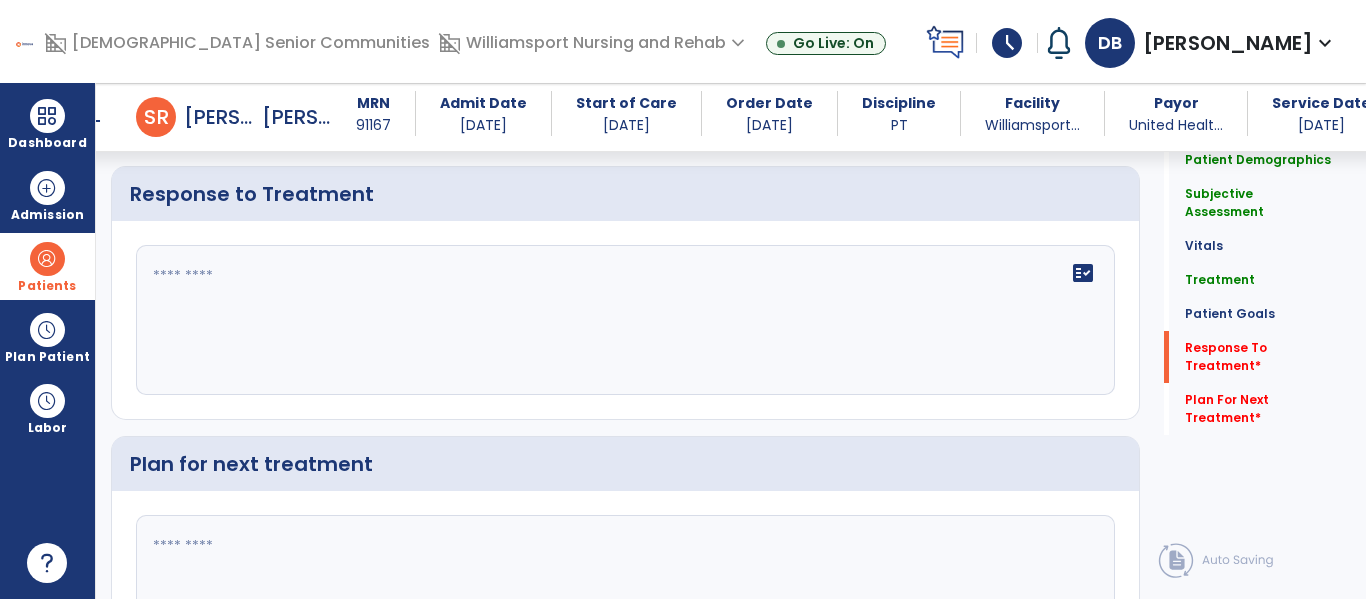scroll, scrollTop: 2658, scrollLeft: 0, axis: vertical 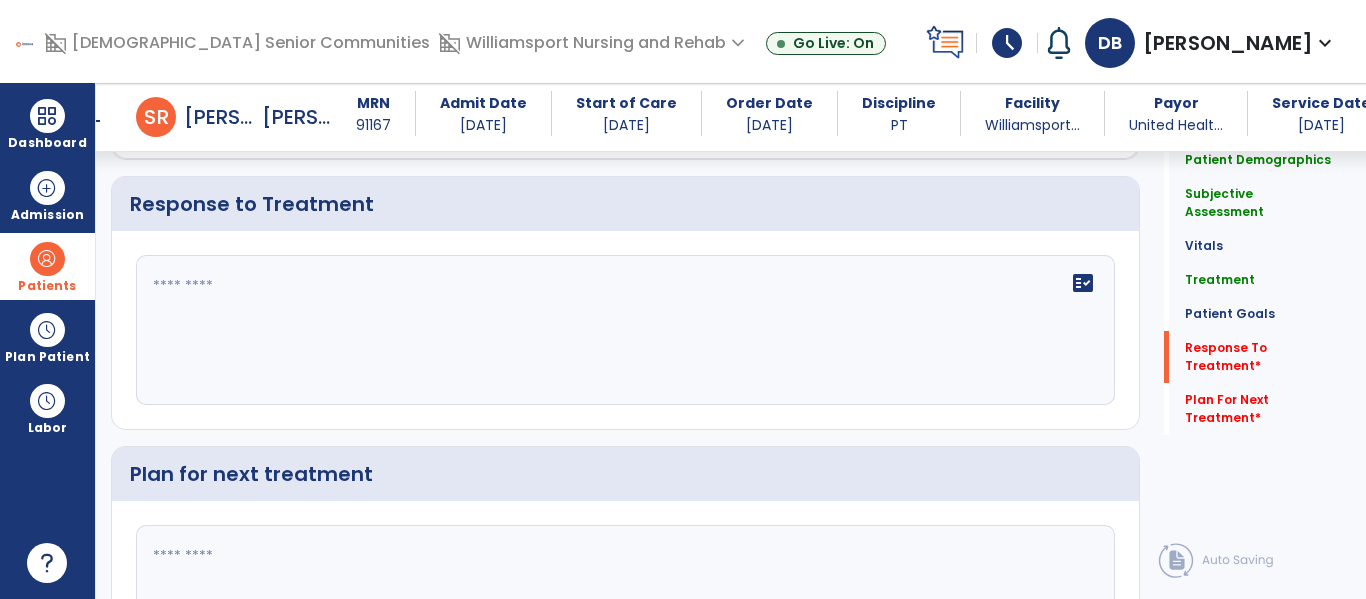 click on "fact_check" 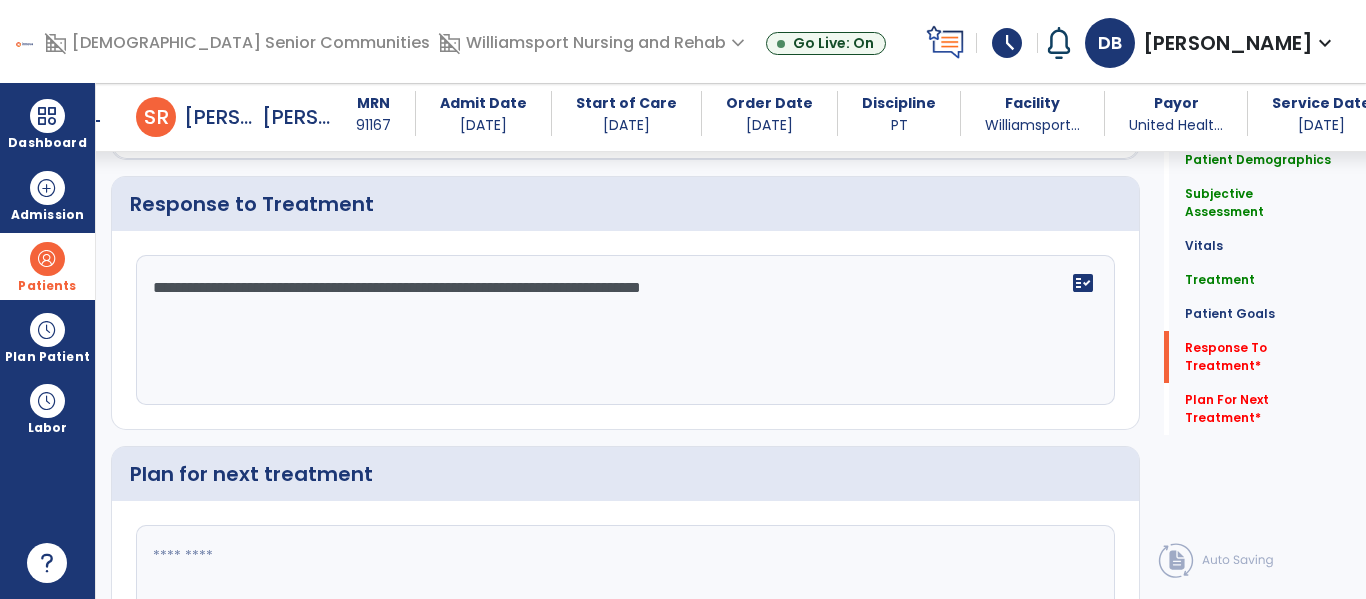 type on "**********" 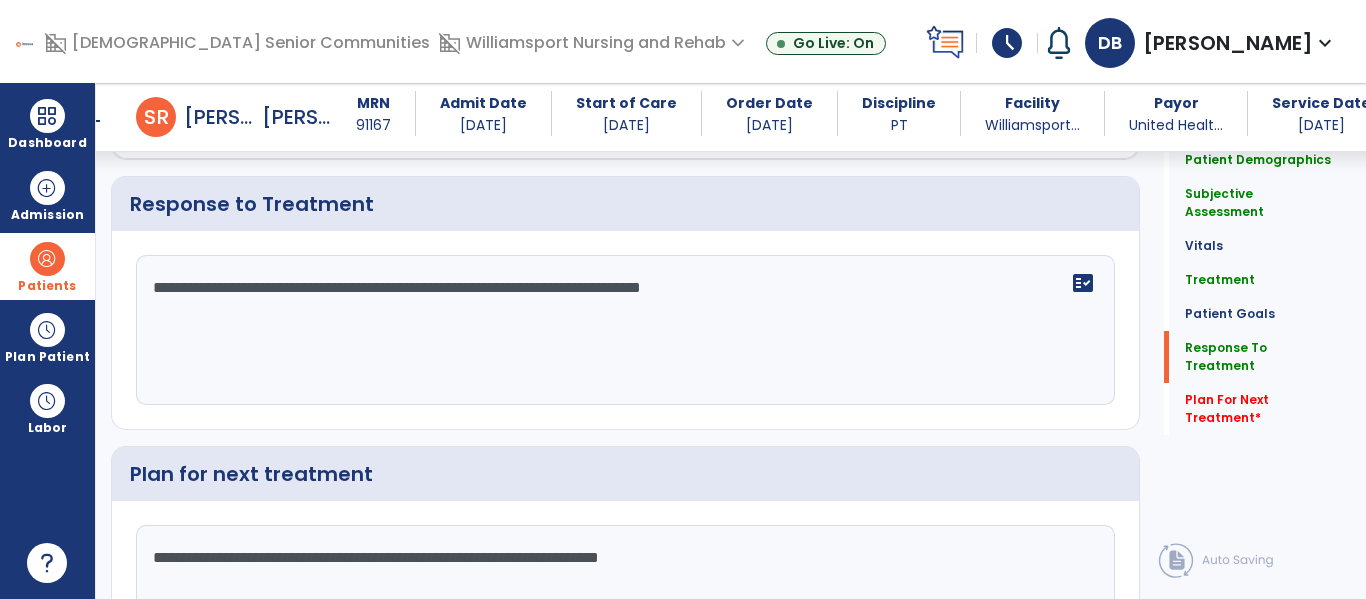 scroll, scrollTop: 2804, scrollLeft: 0, axis: vertical 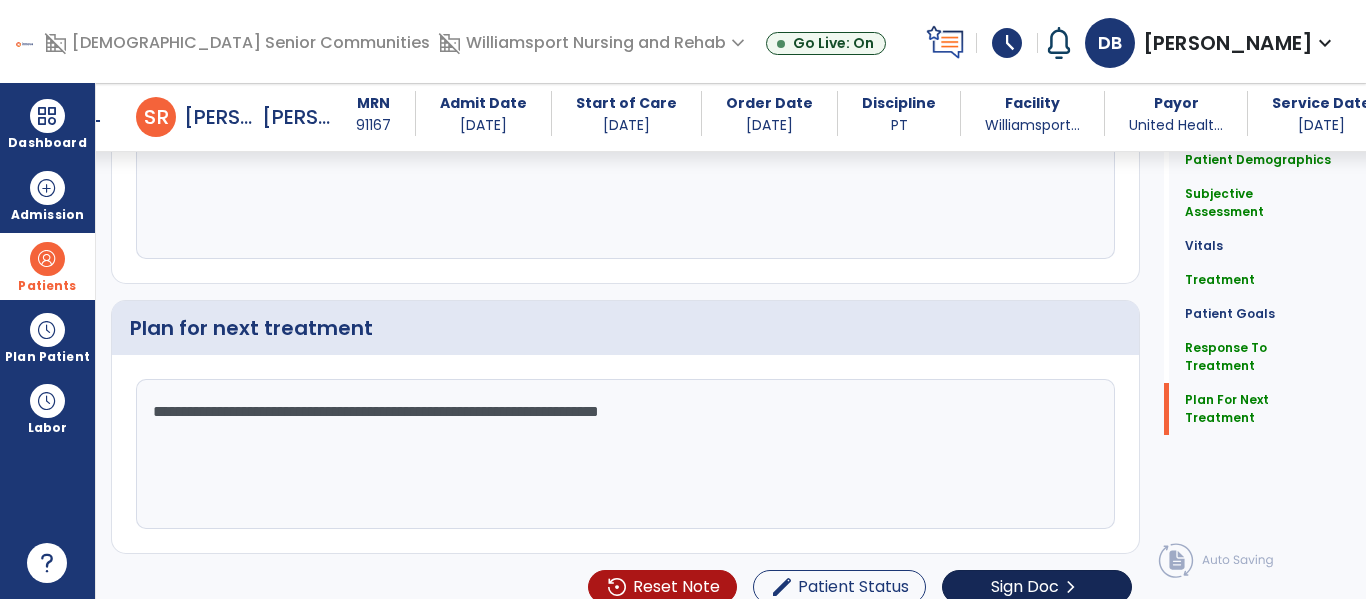 type on "**********" 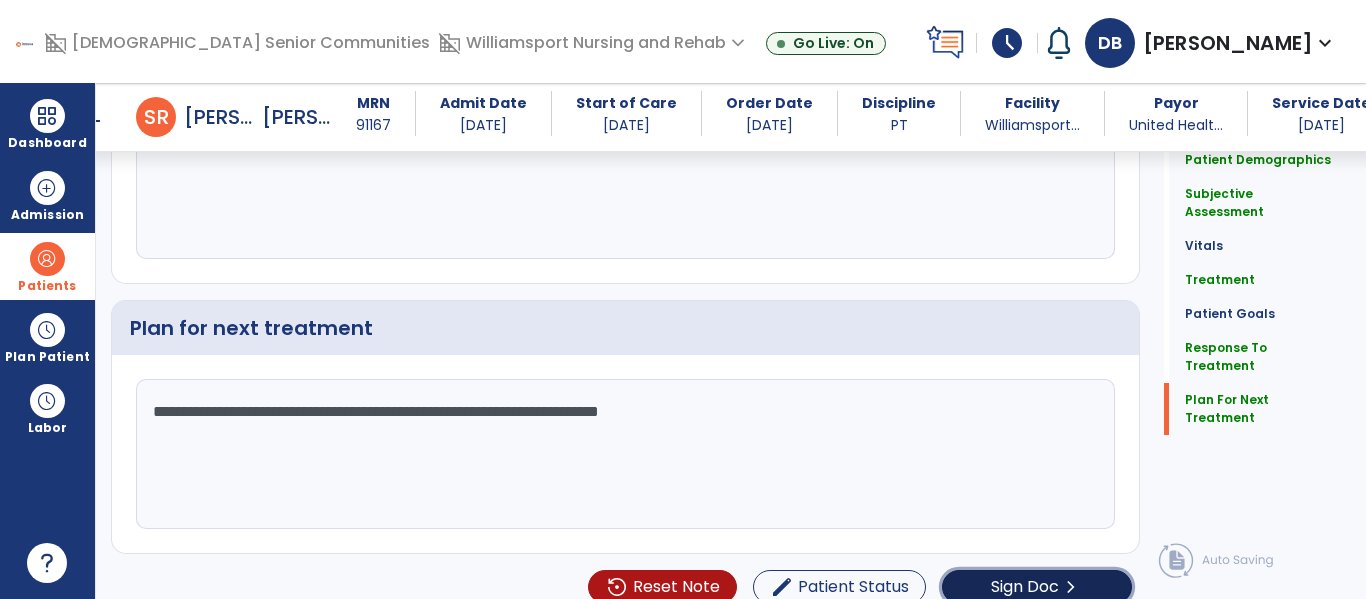 click on "Sign Doc" 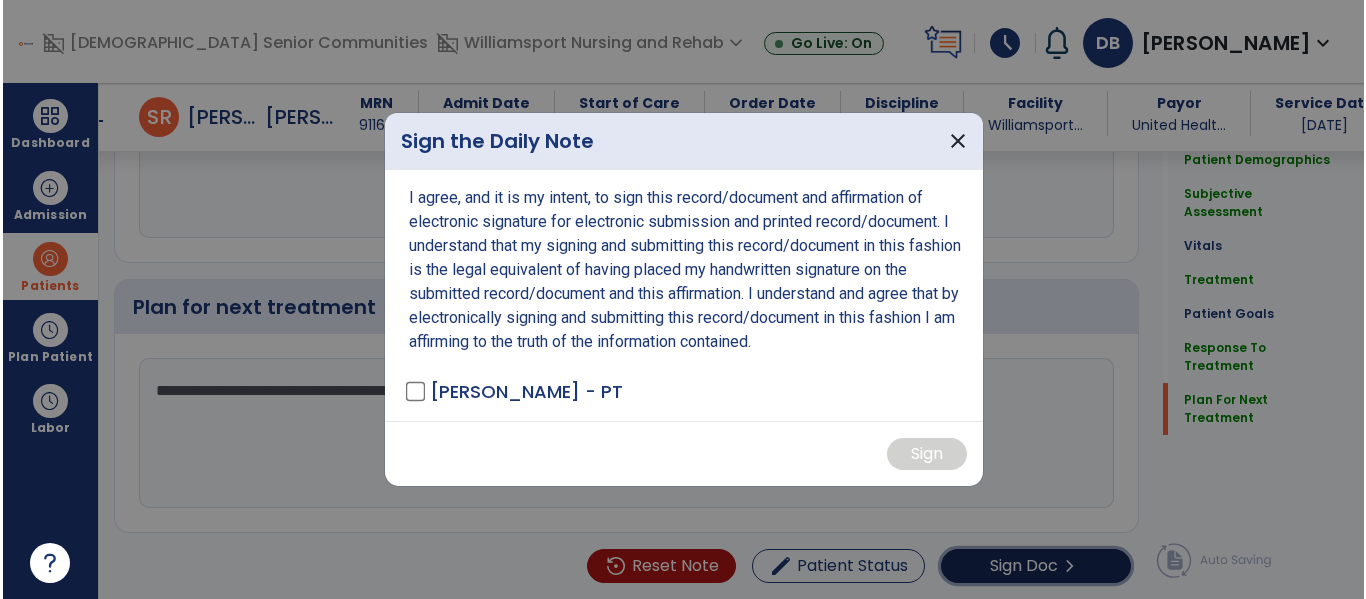 scroll, scrollTop: 2825, scrollLeft: 0, axis: vertical 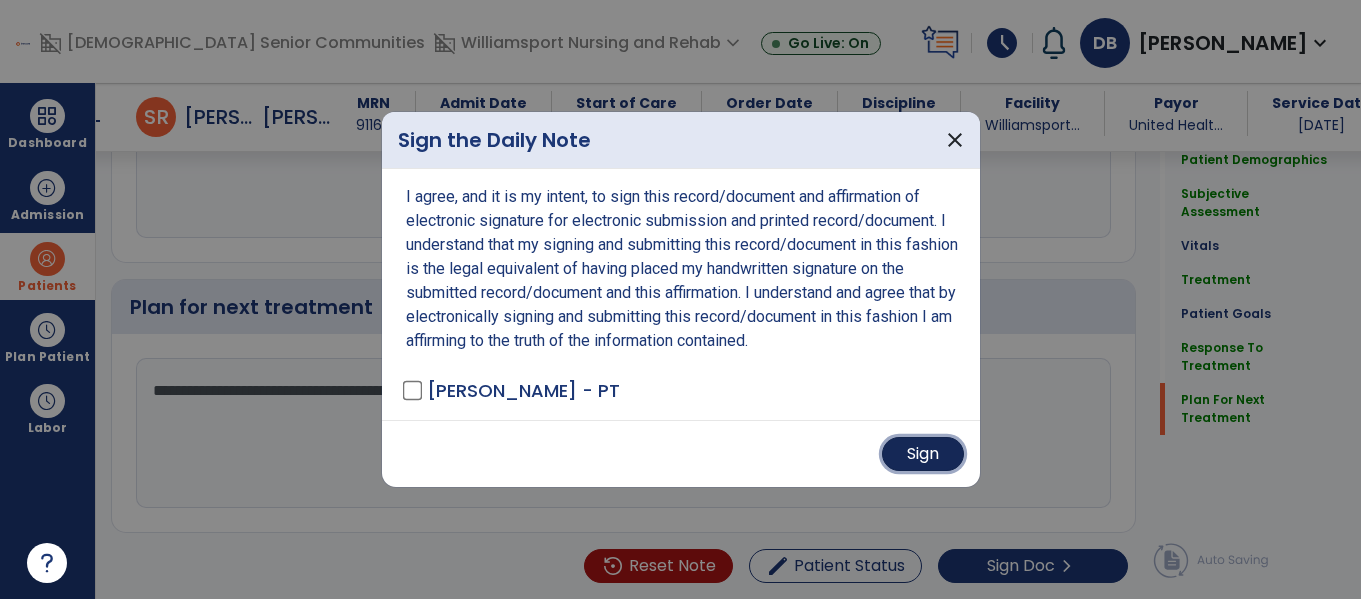 click on "Sign" at bounding box center (923, 454) 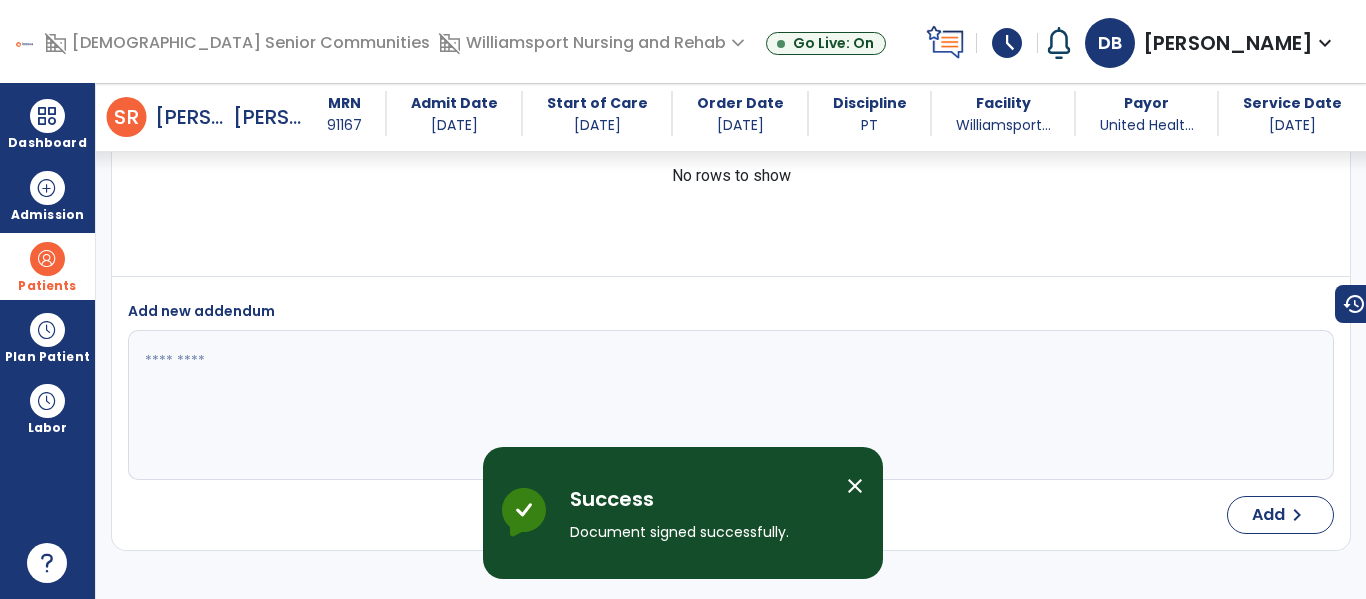 click on "close" at bounding box center (855, 486) 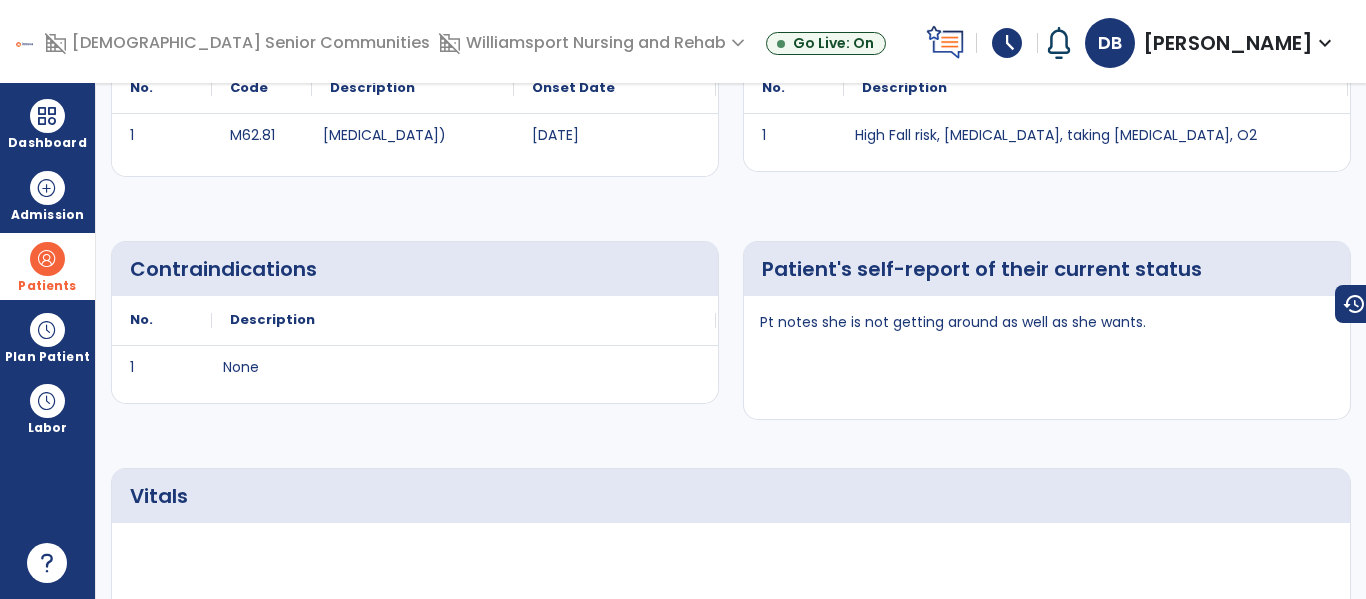 scroll, scrollTop: 0, scrollLeft: 0, axis: both 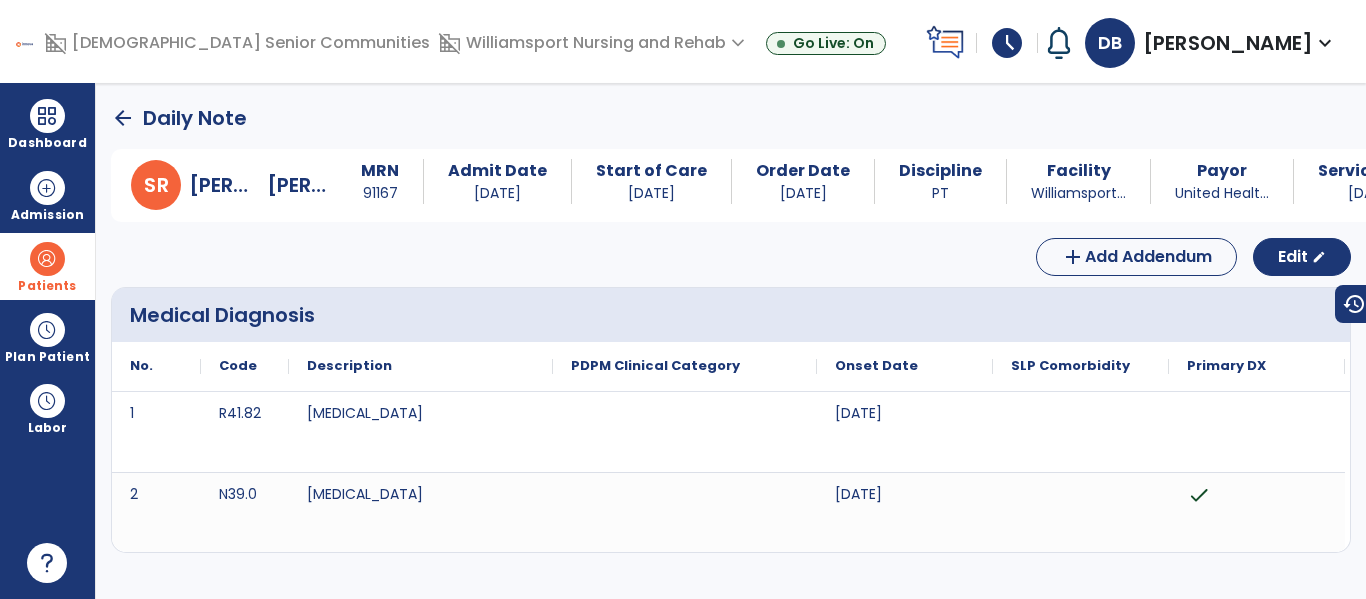 click on "arrow_back" 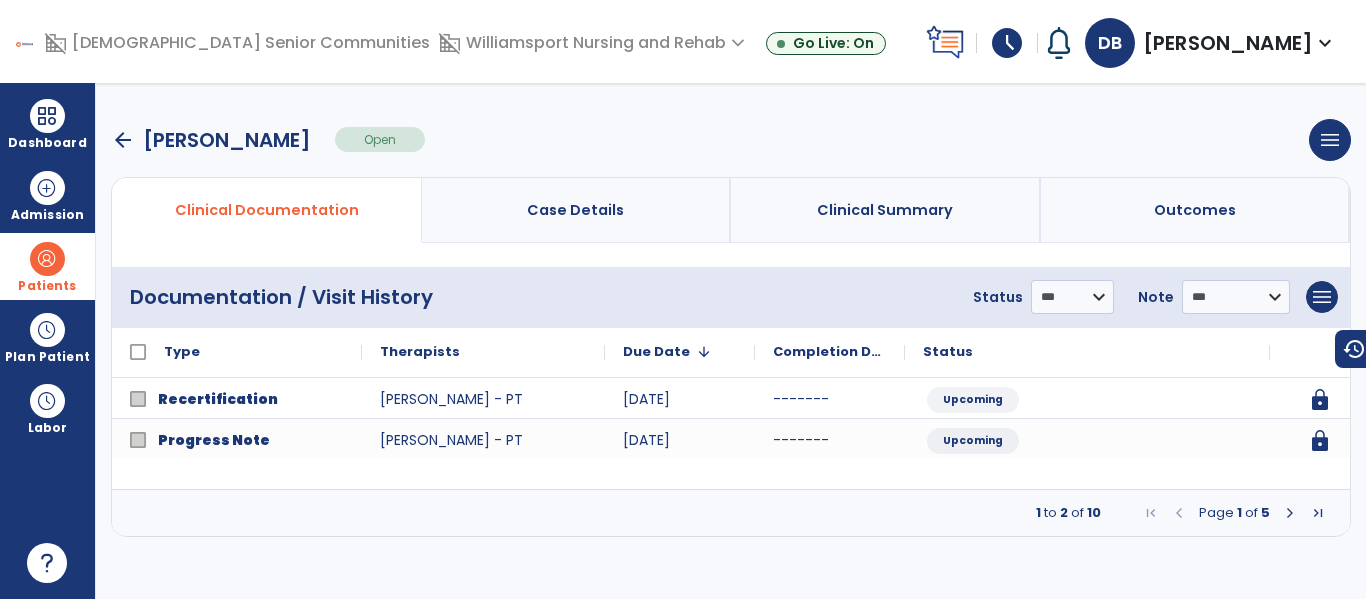 click at bounding box center [47, 259] 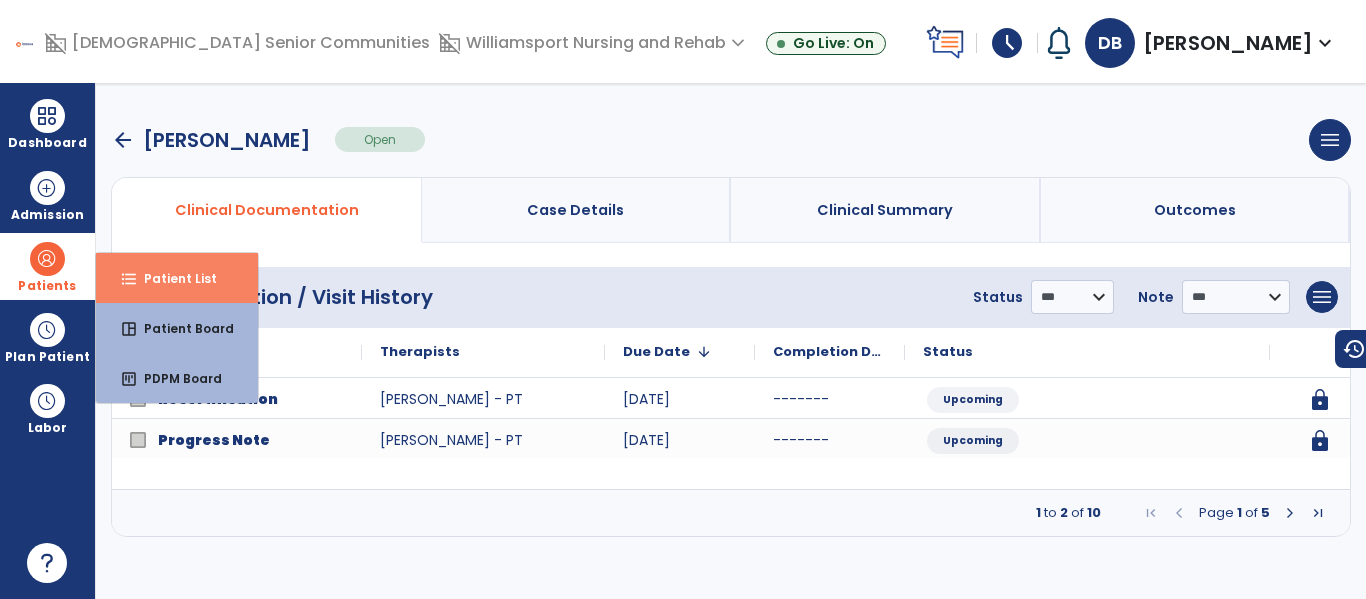click on "Patient List" at bounding box center (172, 278) 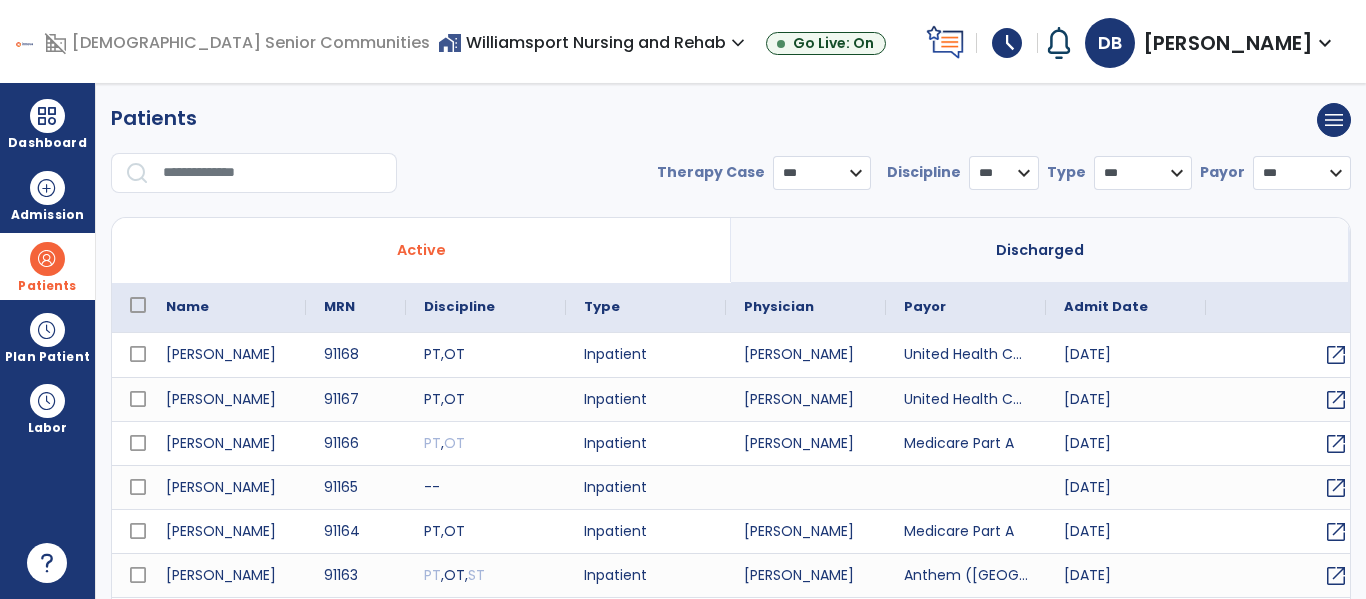 select on "***" 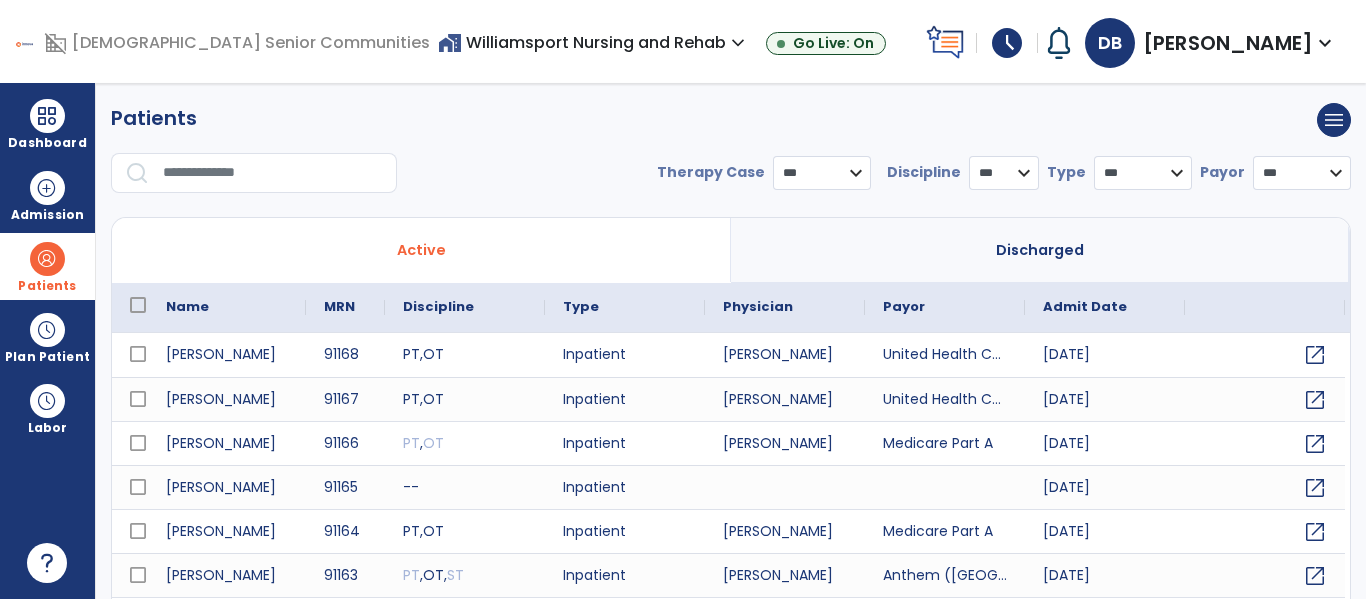 click at bounding box center (273, 173) 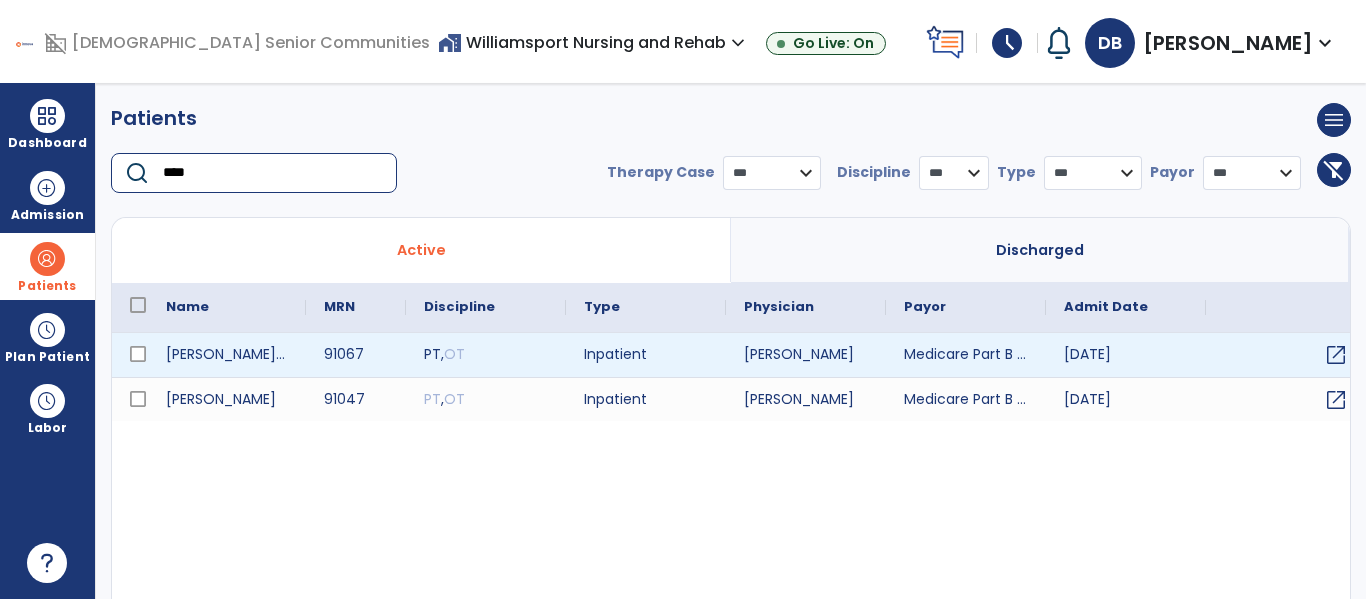 type on "****" 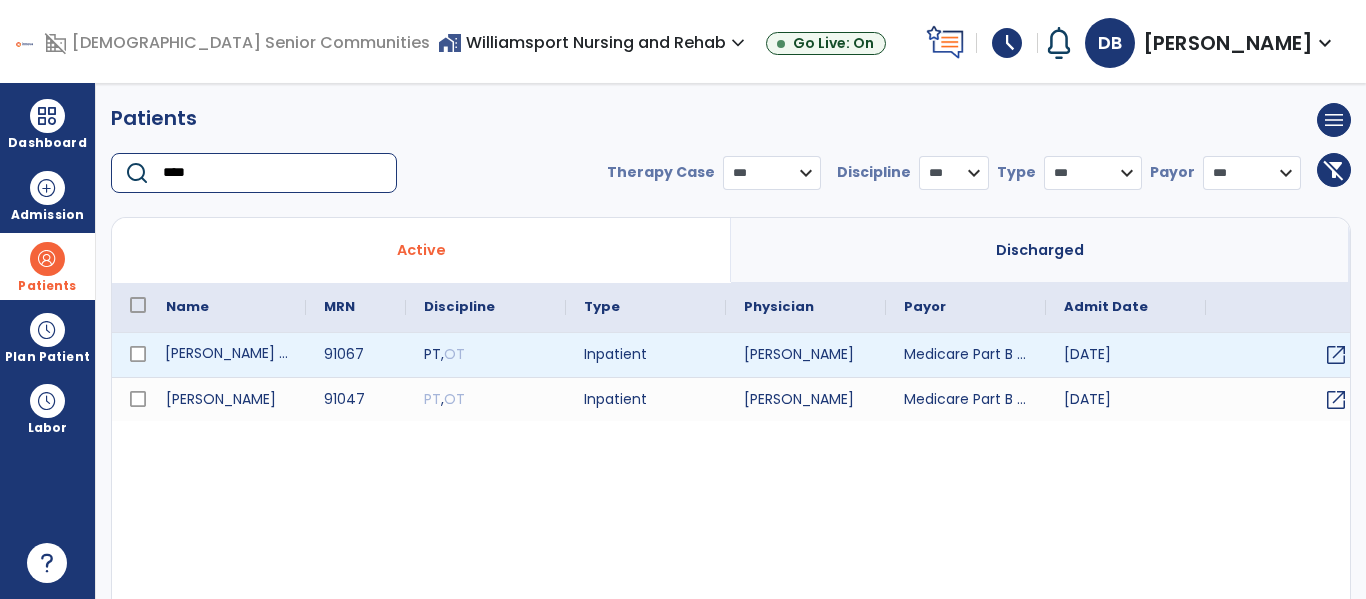 click on "Thomason, Anna "louise"" at bounding box center (227, 355) 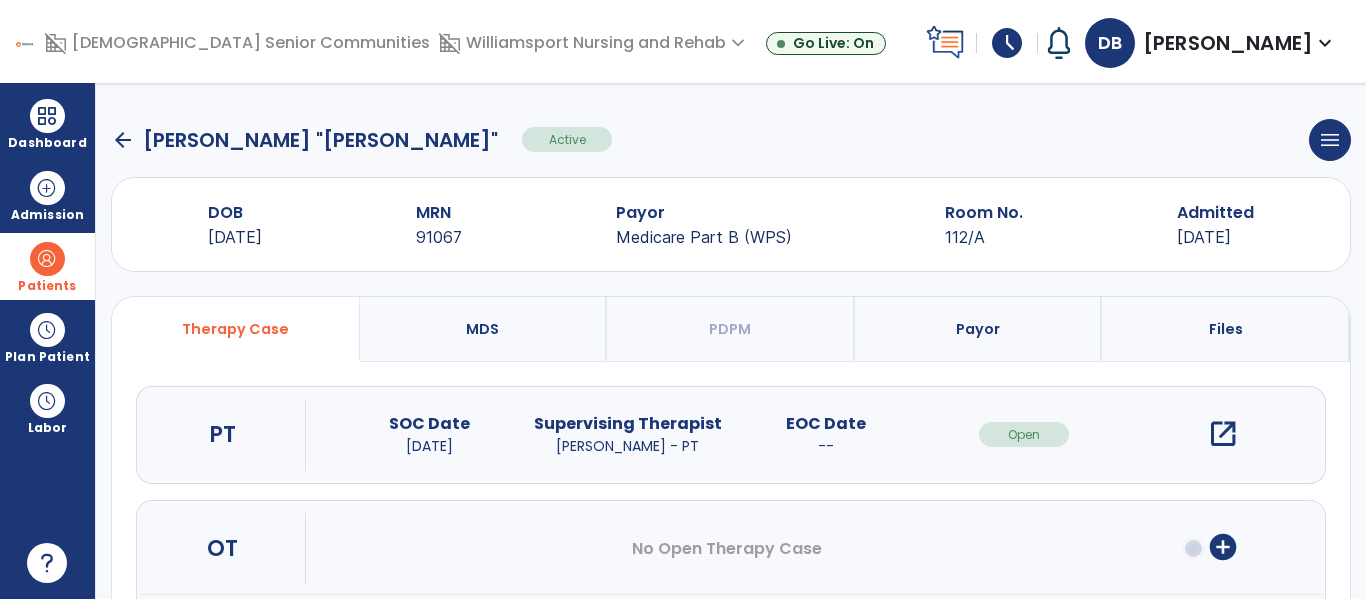 click on "open_in_new" at bounding box center [1223, 434] 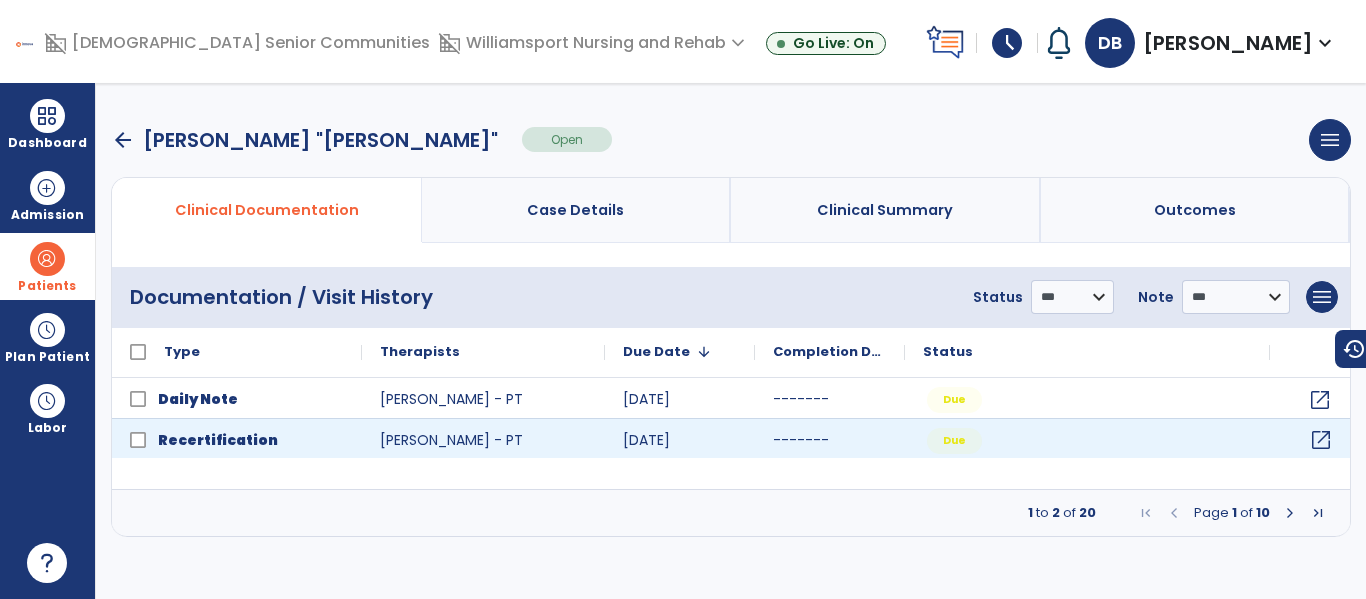 click on "open_in_new" 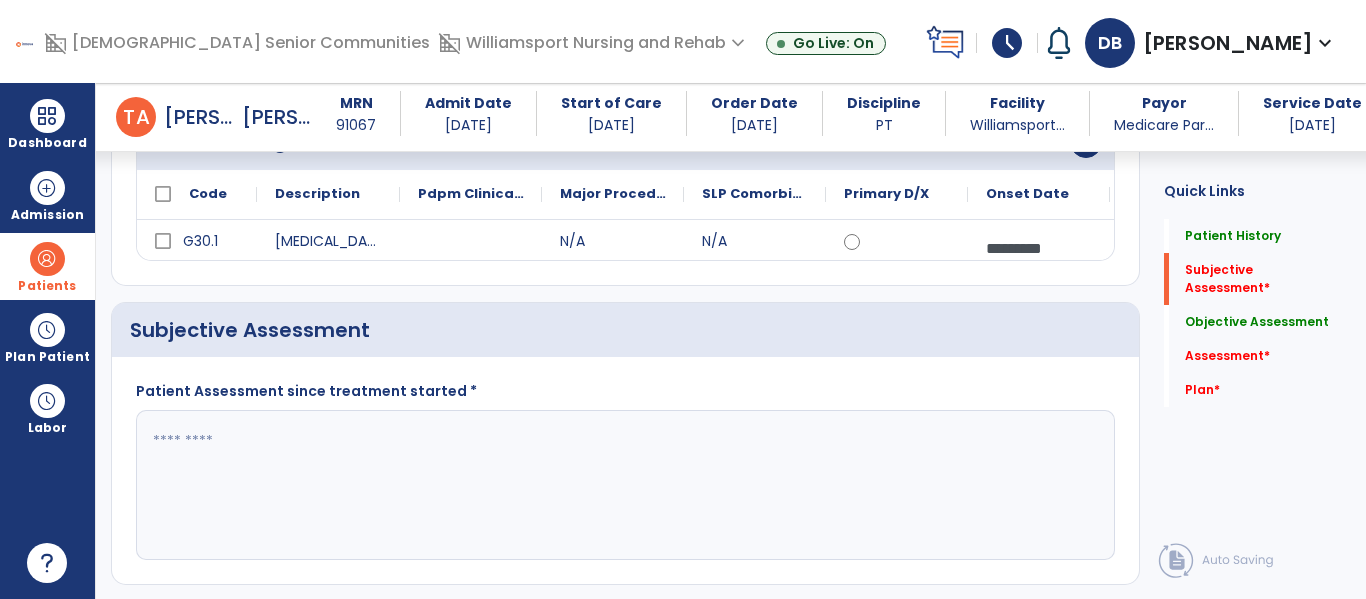 scroll, scrollTop: 337, scrollLeft: 0, axis: vertical 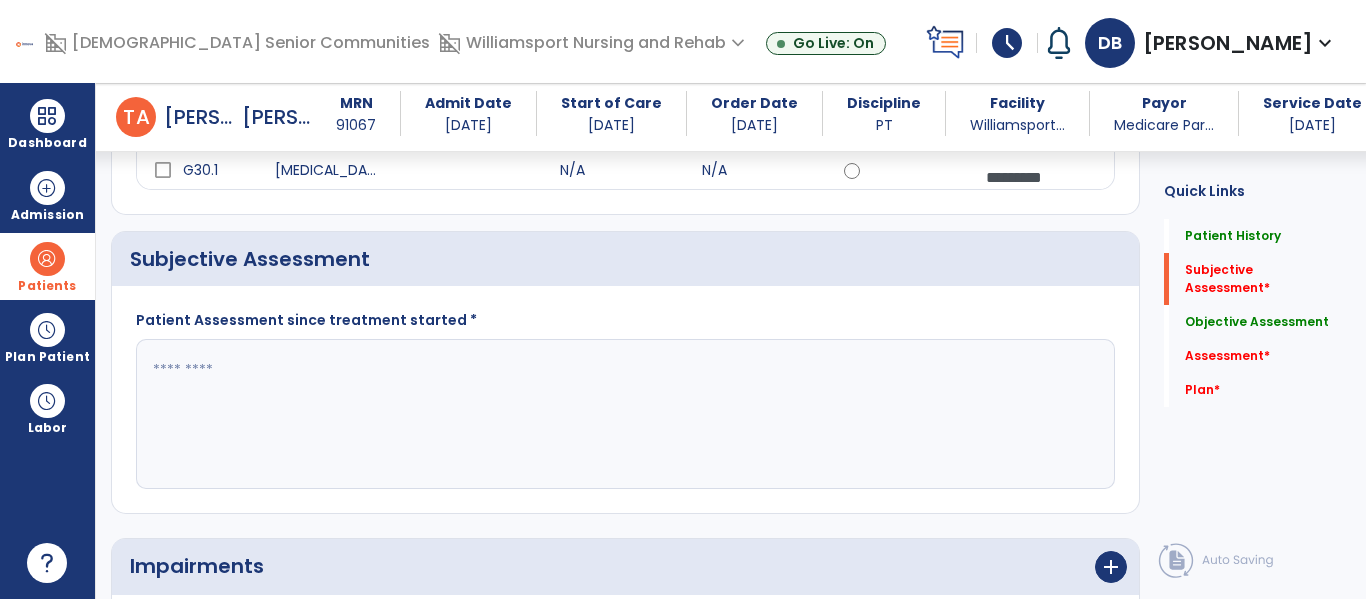 click 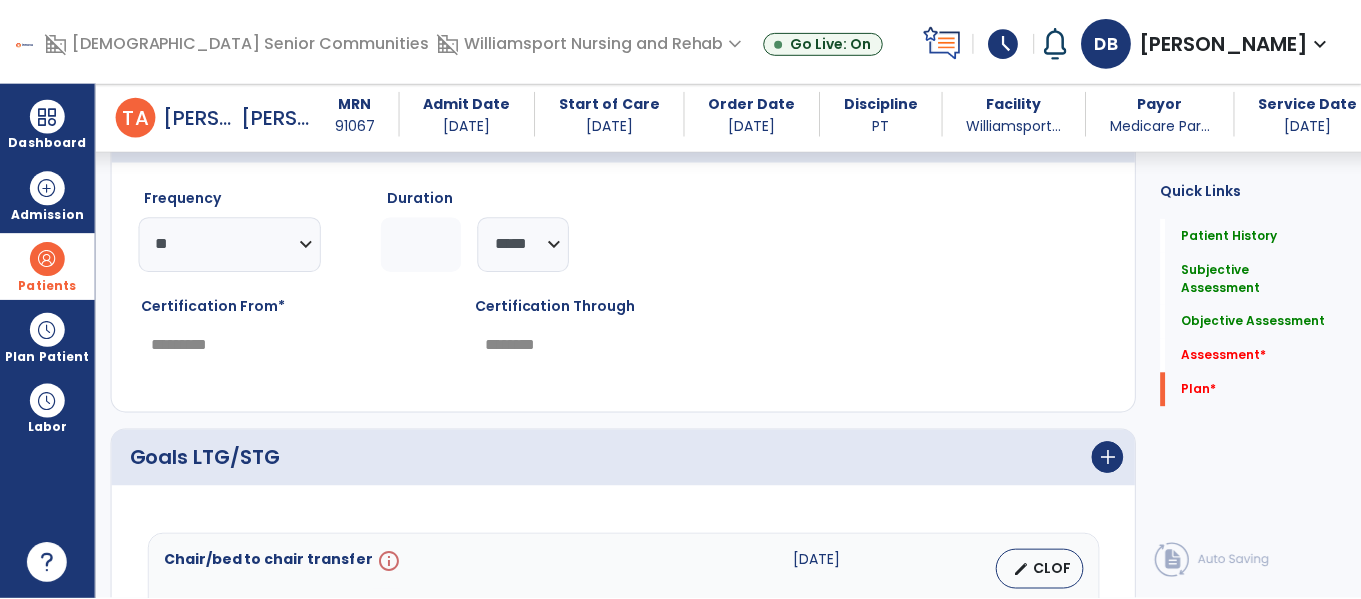 scroll, scrollTop: 3990, scrollLeft: 0, axis: vertical 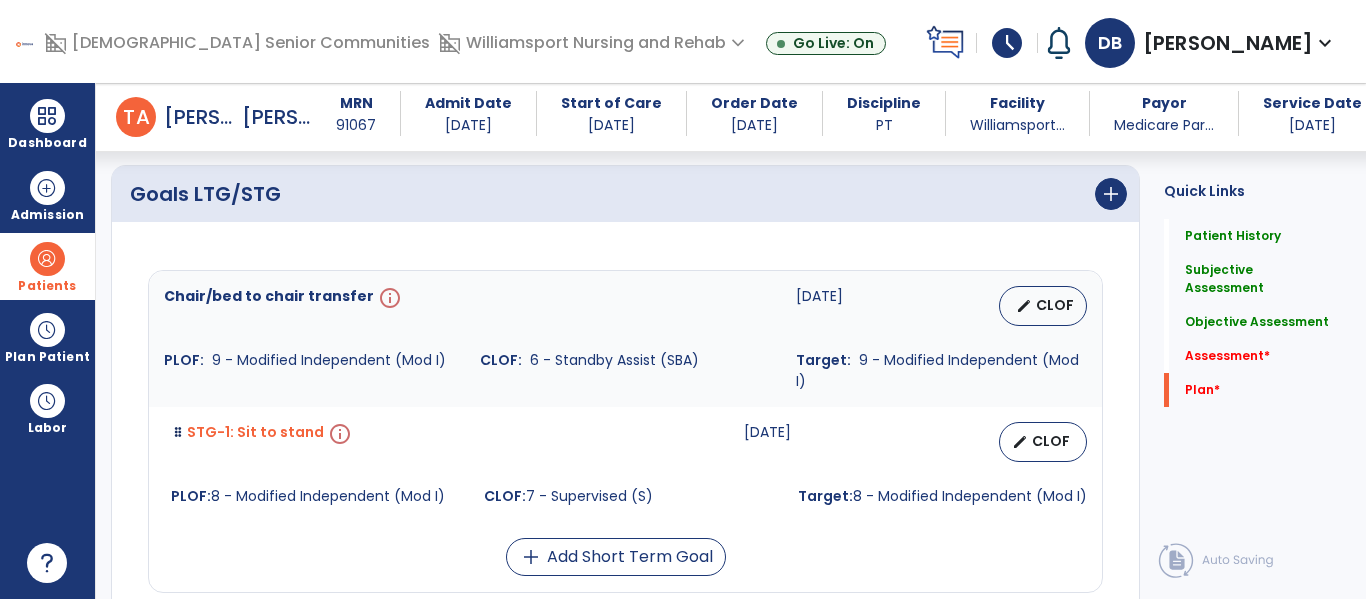 type on "**********" 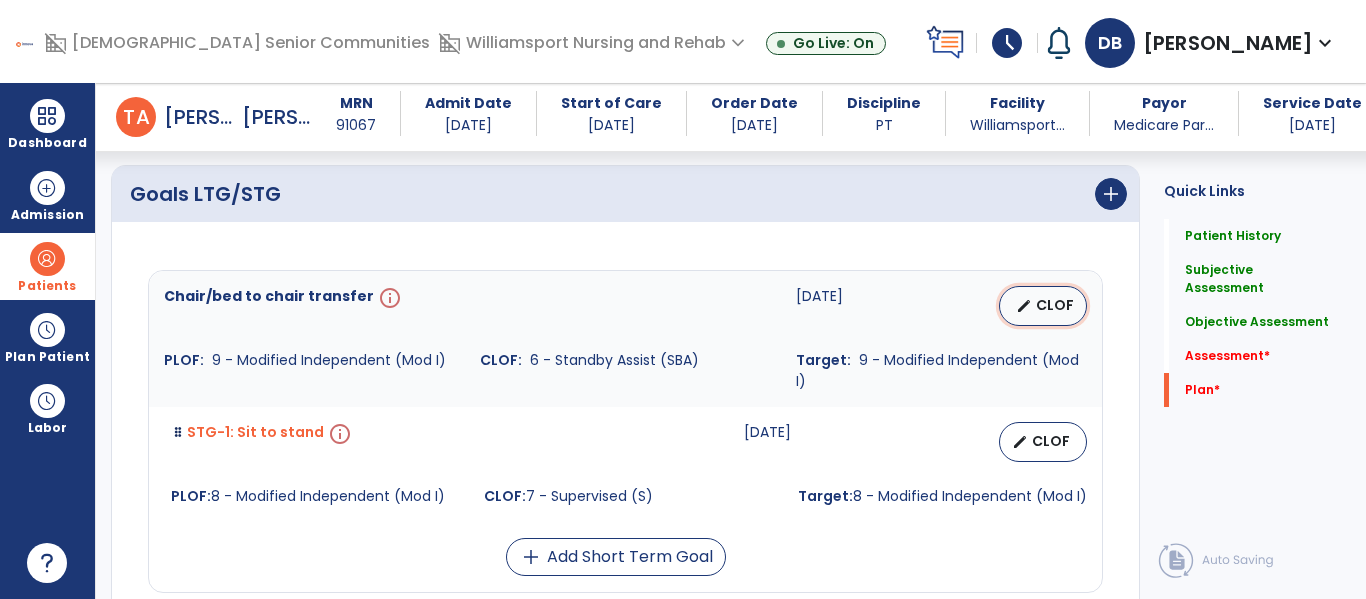 click on "edit   CLOF" at bounding box center (1043, 306) 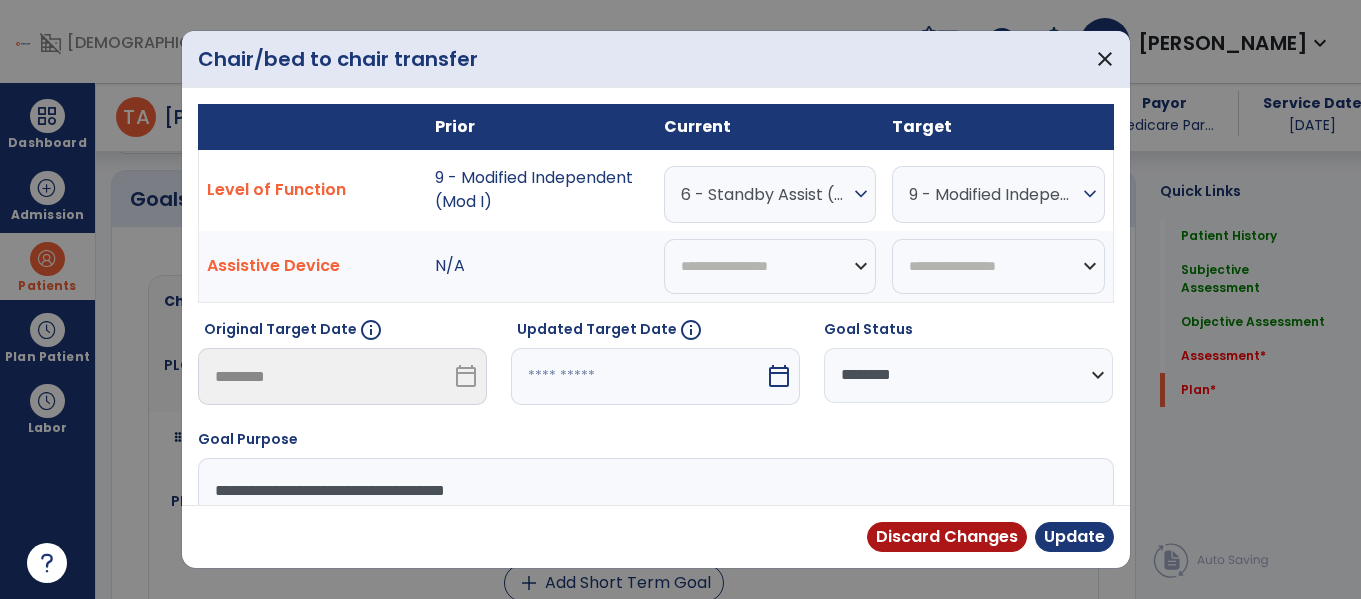 scroll, scrollTop: 3990, scrollLeft: 0, axis: vertical 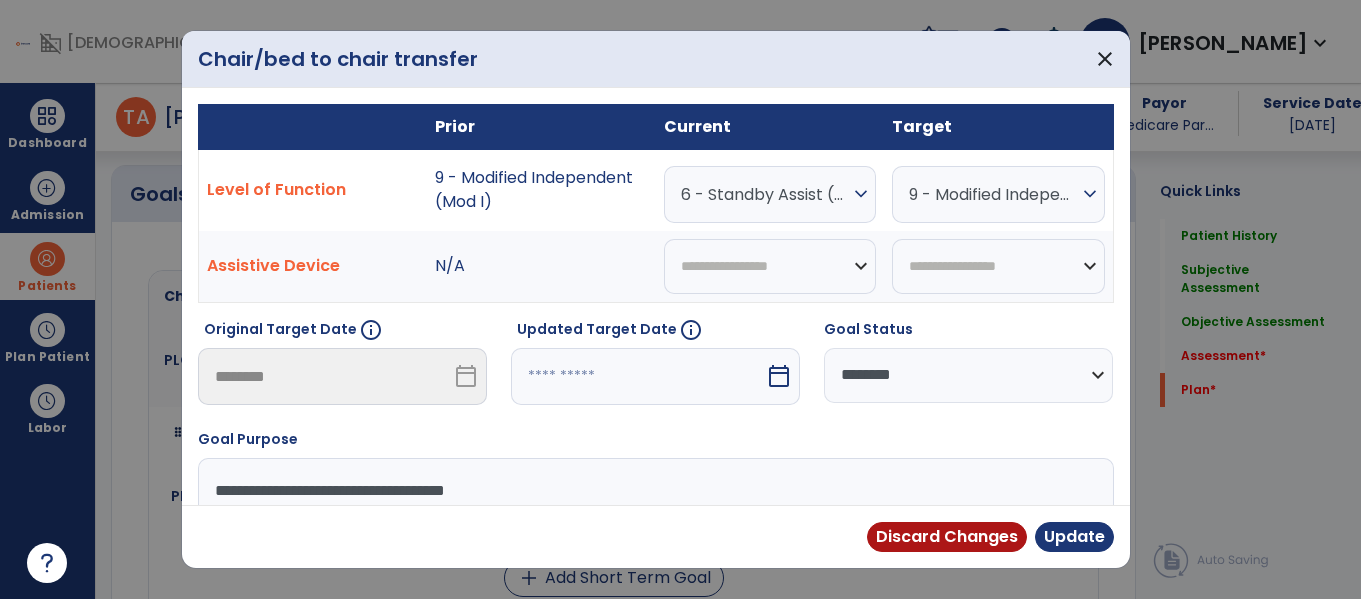 click on "expand_more" at bounding box center (861, 194) 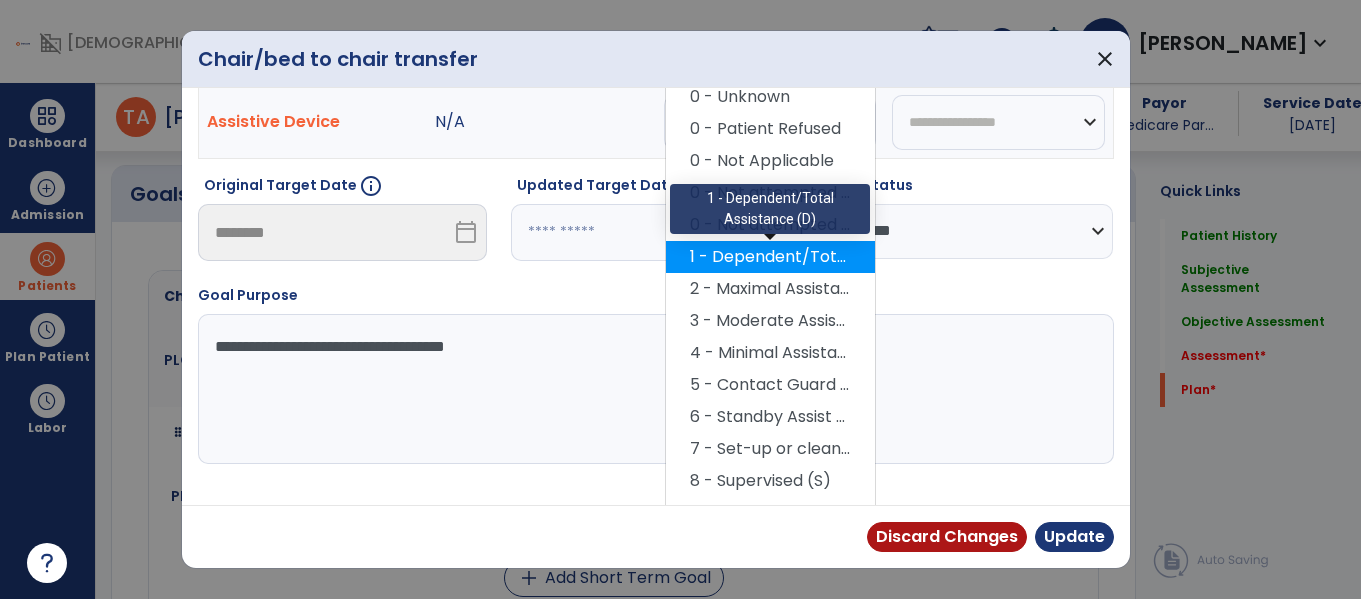 scroll, scrollTop: 186, scrollLeft: 0, axis: vertical 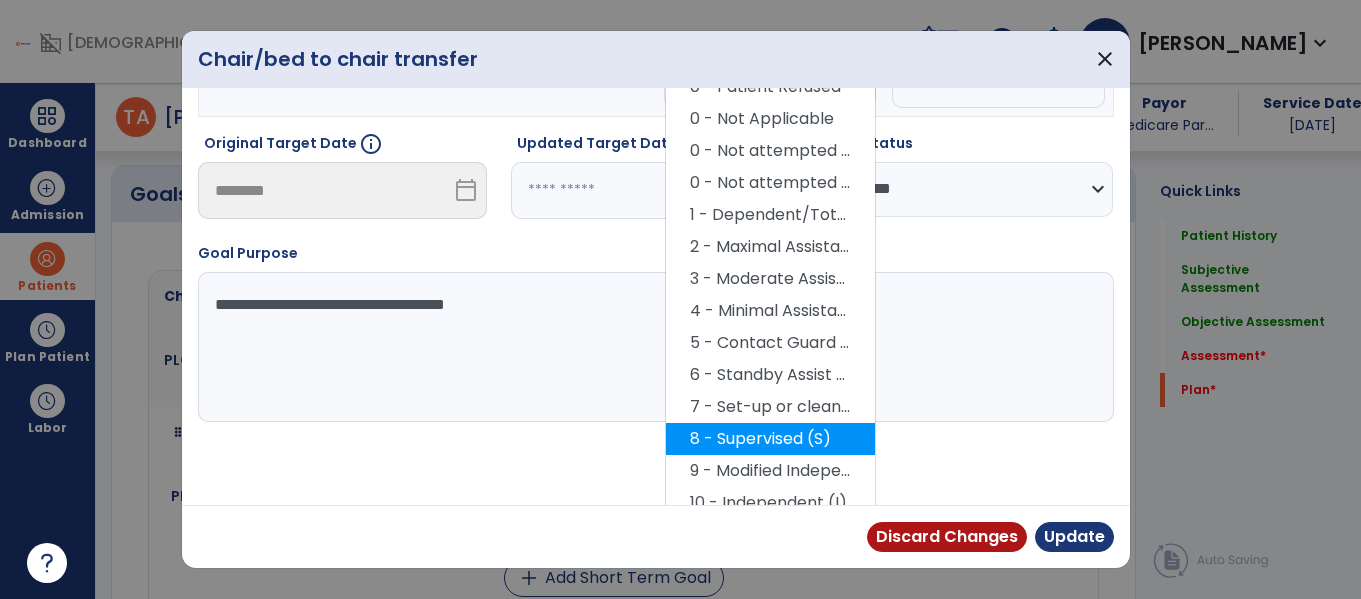 click on "8 - Supervised (S)" at bounding box center (770, 439) 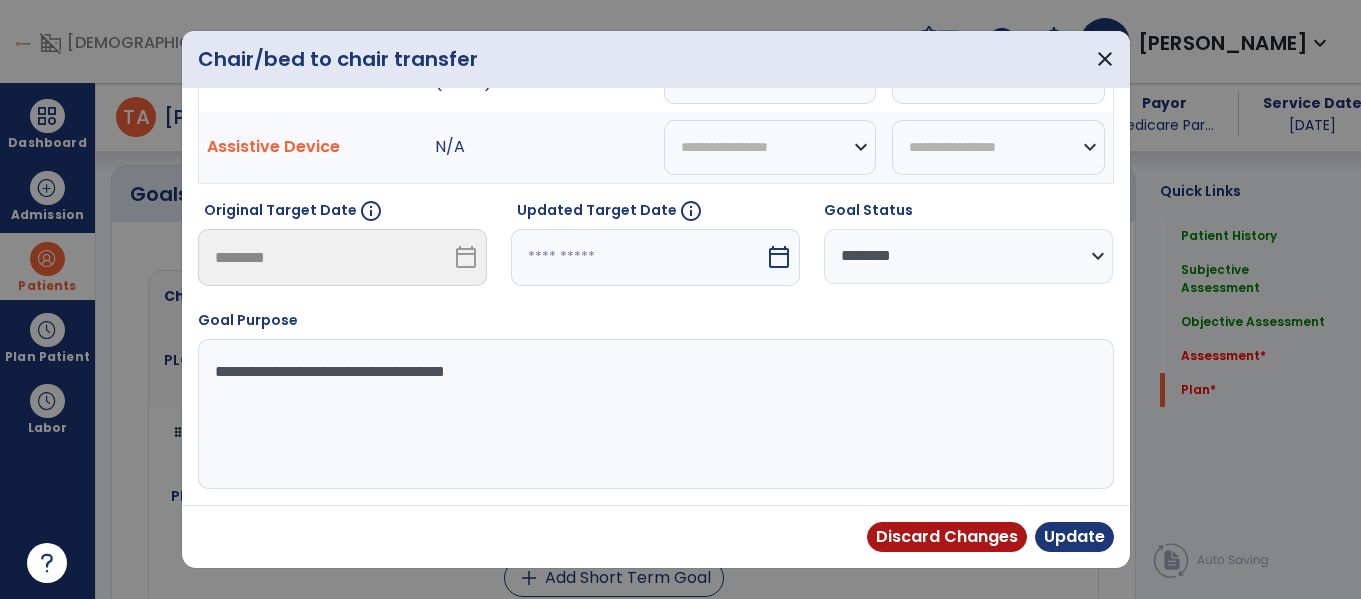 scroll, scrollTop: 119, scrollLeft: 0, axis: vertical 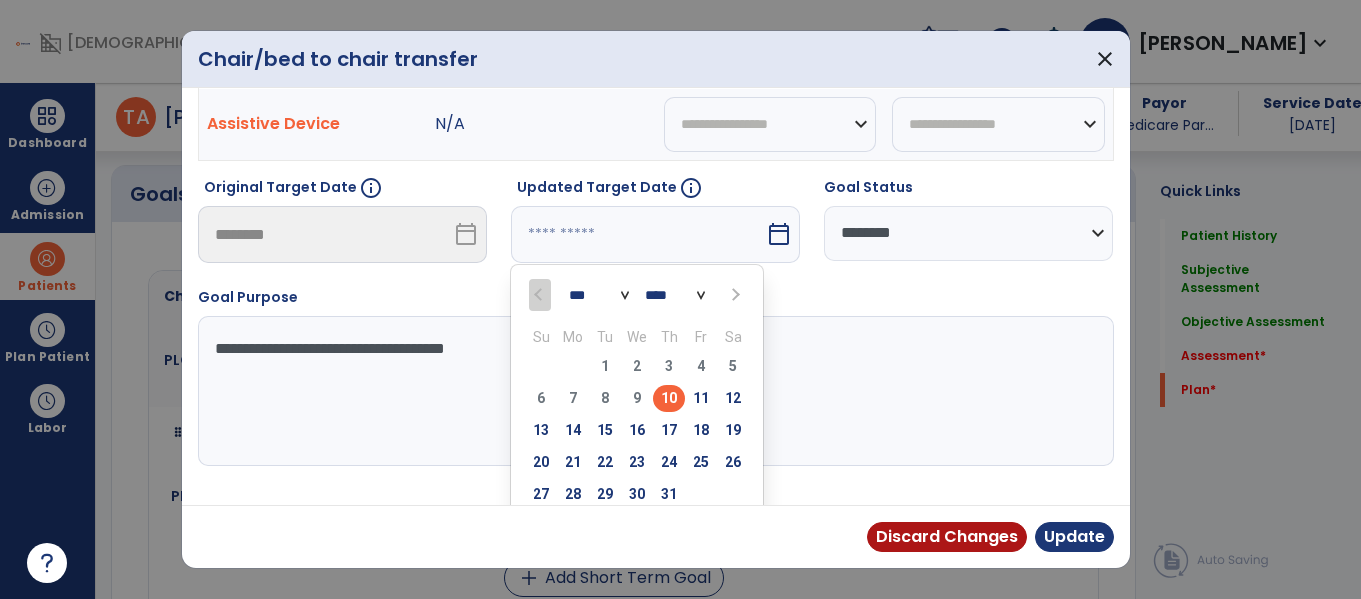 click at bounding box center (734, 295) 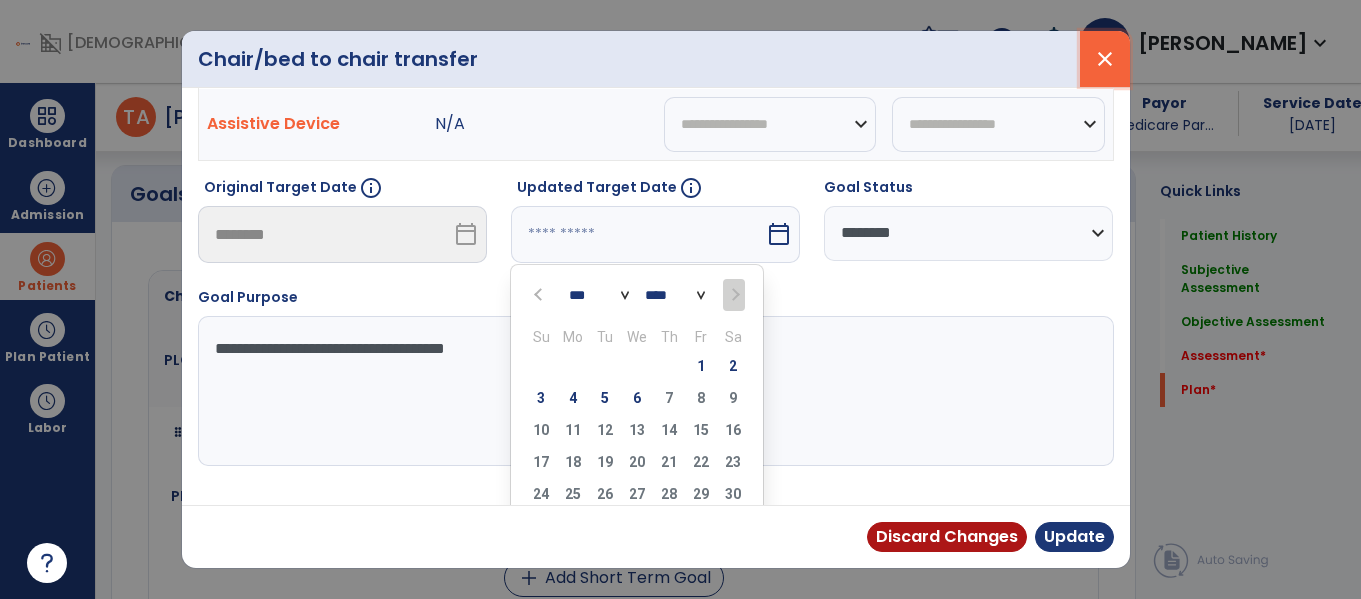 click on "close" at bounding box center [1105, 59] 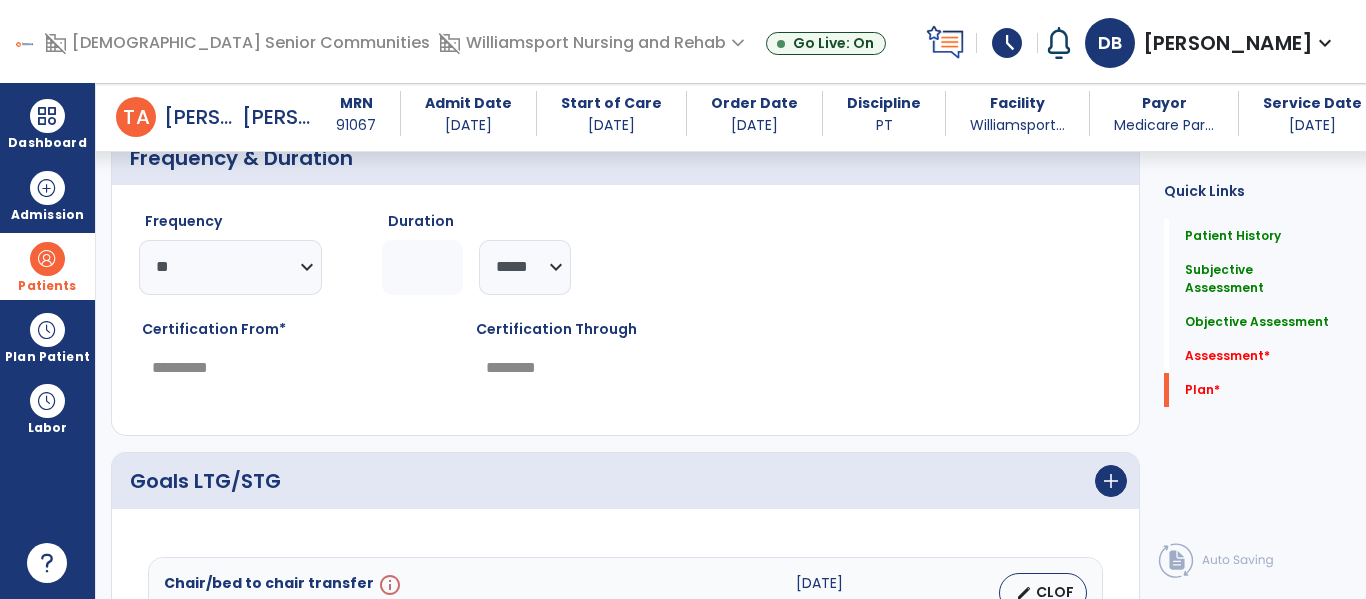 scroll, scrollTop: 3693, scrollLeft: 0, axis: vertical 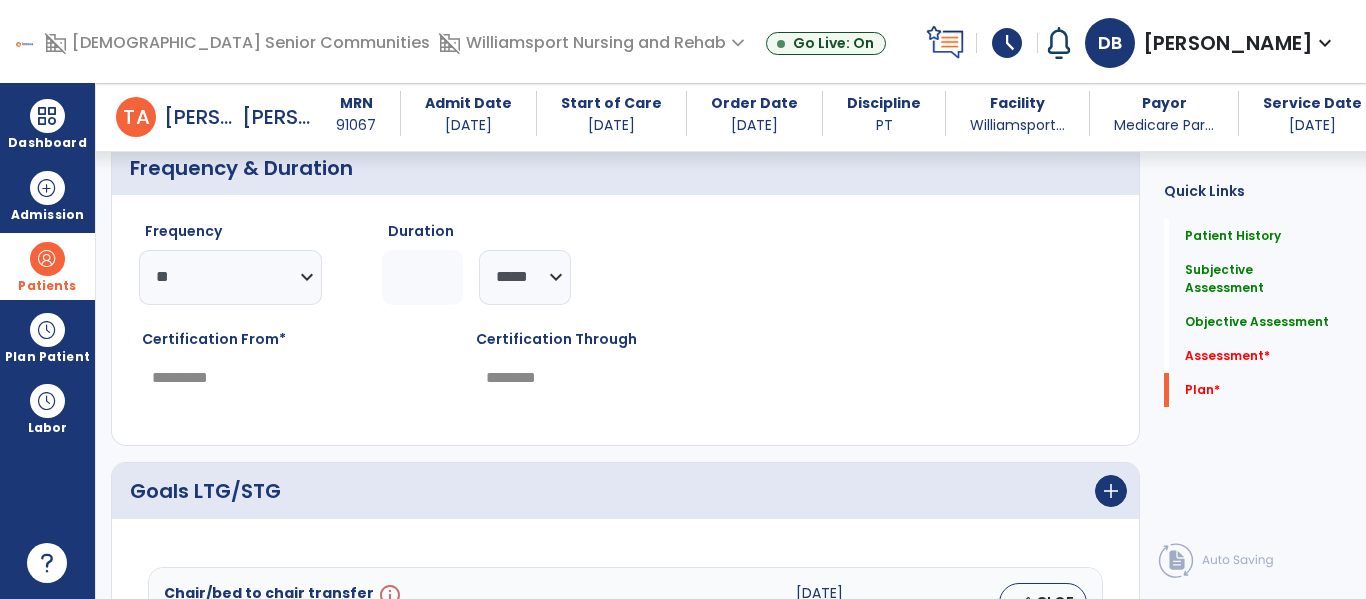 click on "*" 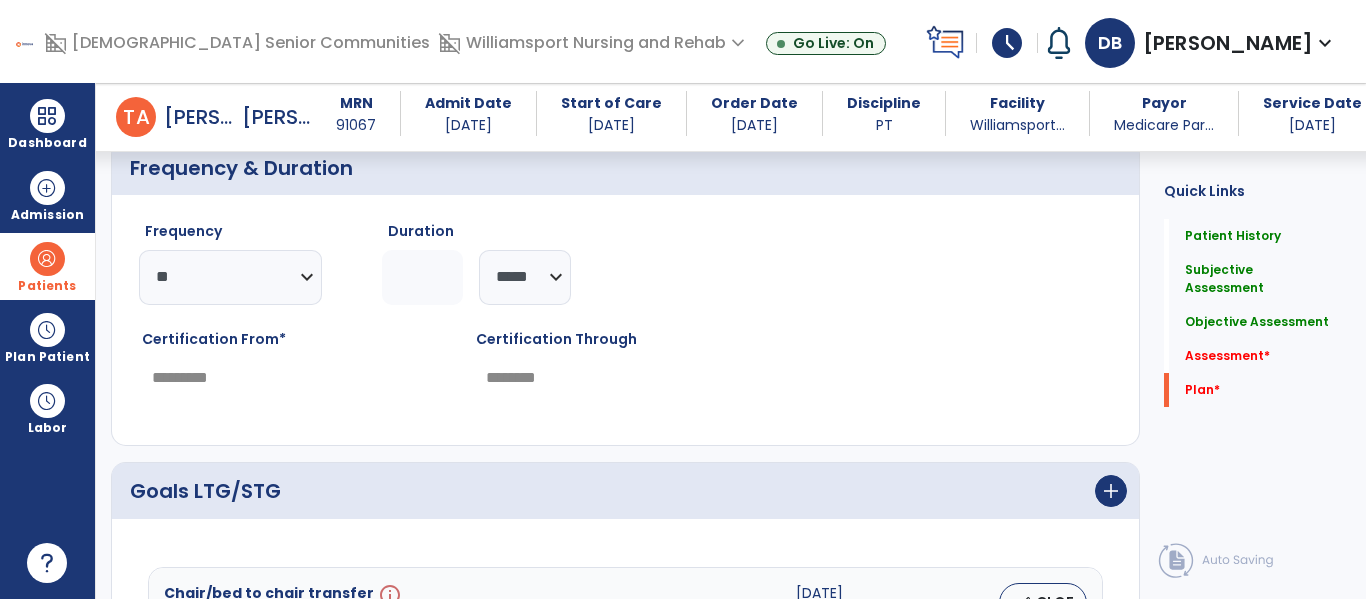 click on "********* ** ** ** ** ** ** **" 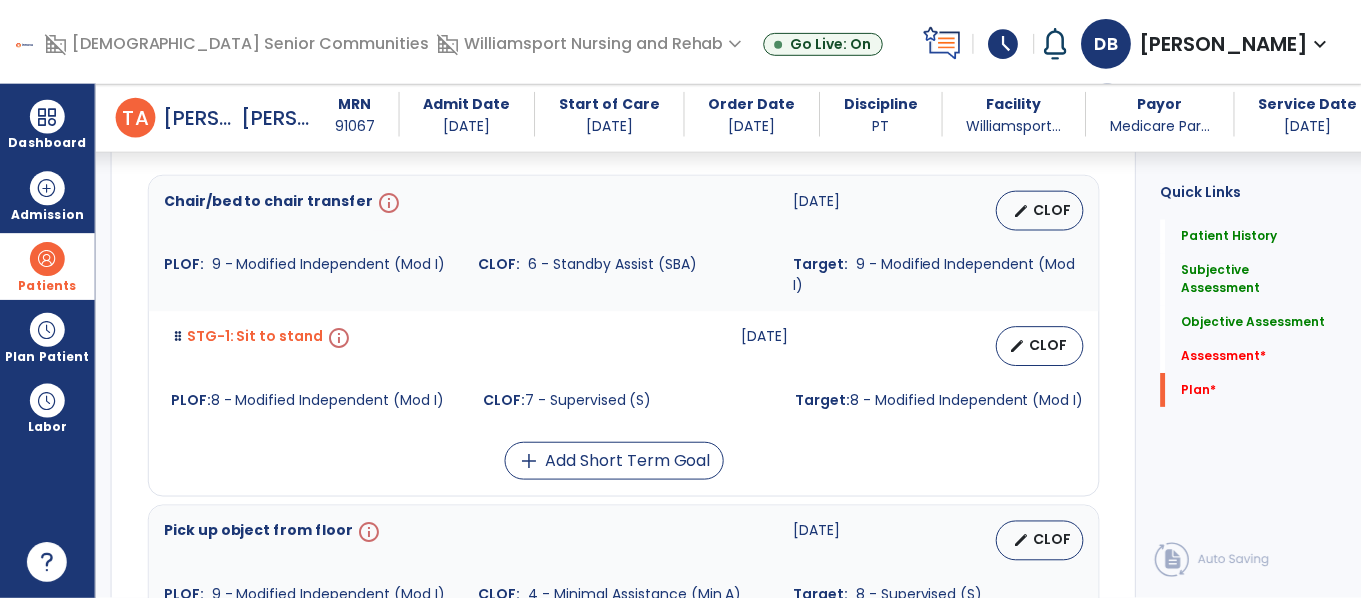 scroll, scrollTop: 4083, scrollLeft: 0, axis: vertical 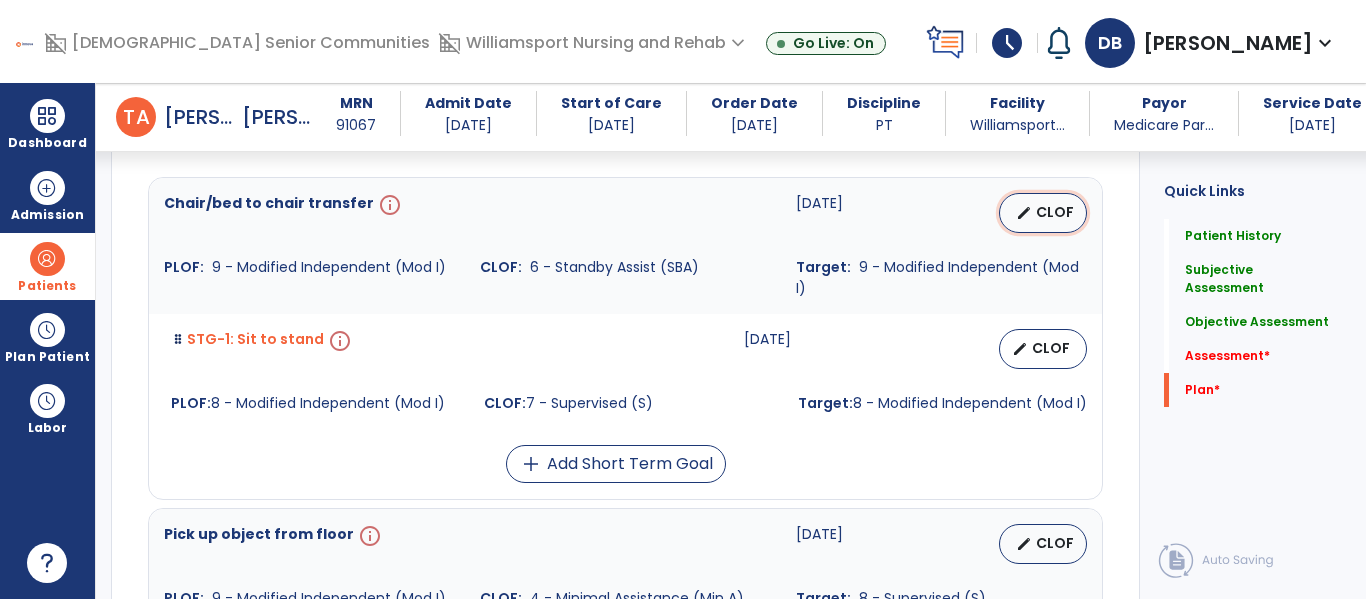 click on "edit   CLOF" at bounding box center (1043, 213) 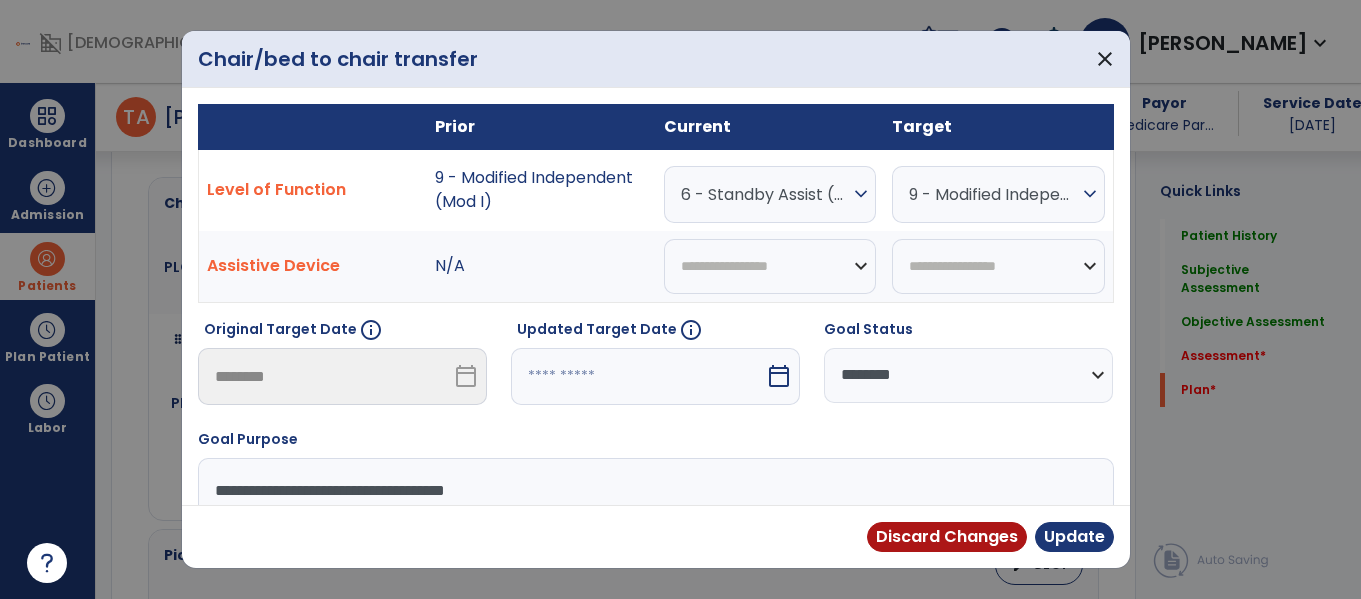 scroll, scrollTop: 4083, scrollLeft: 0, axis: vertical 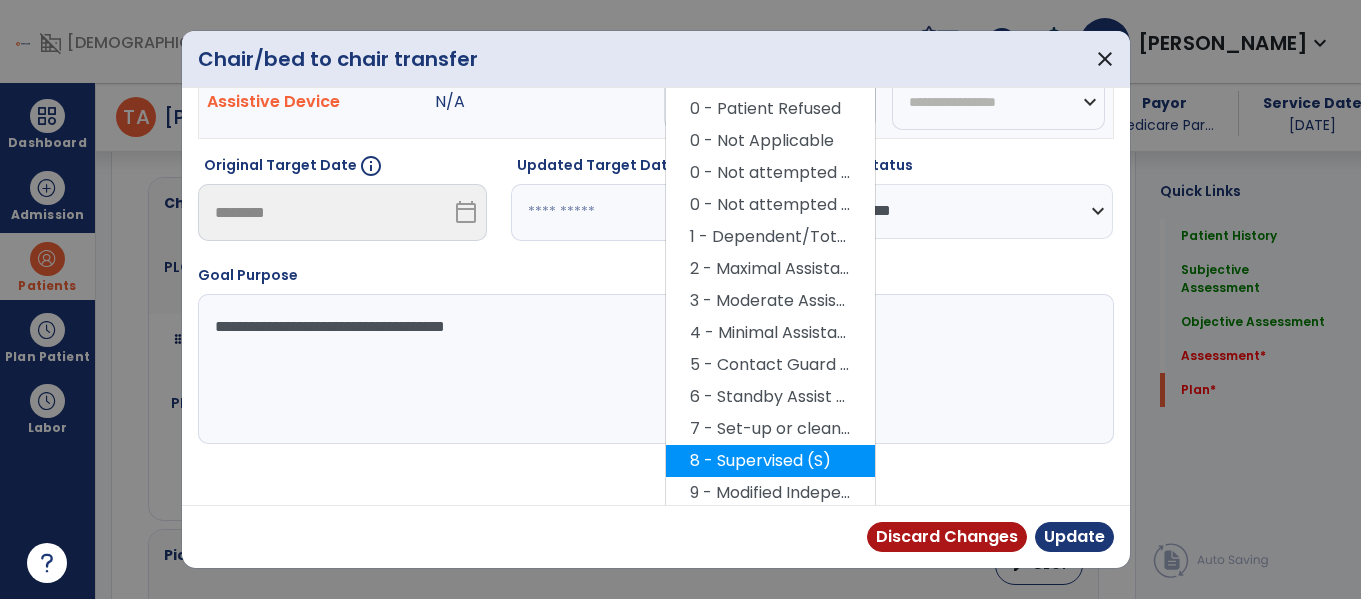 click on "8 - Supervised (S)" at bounding box center [770, 461] 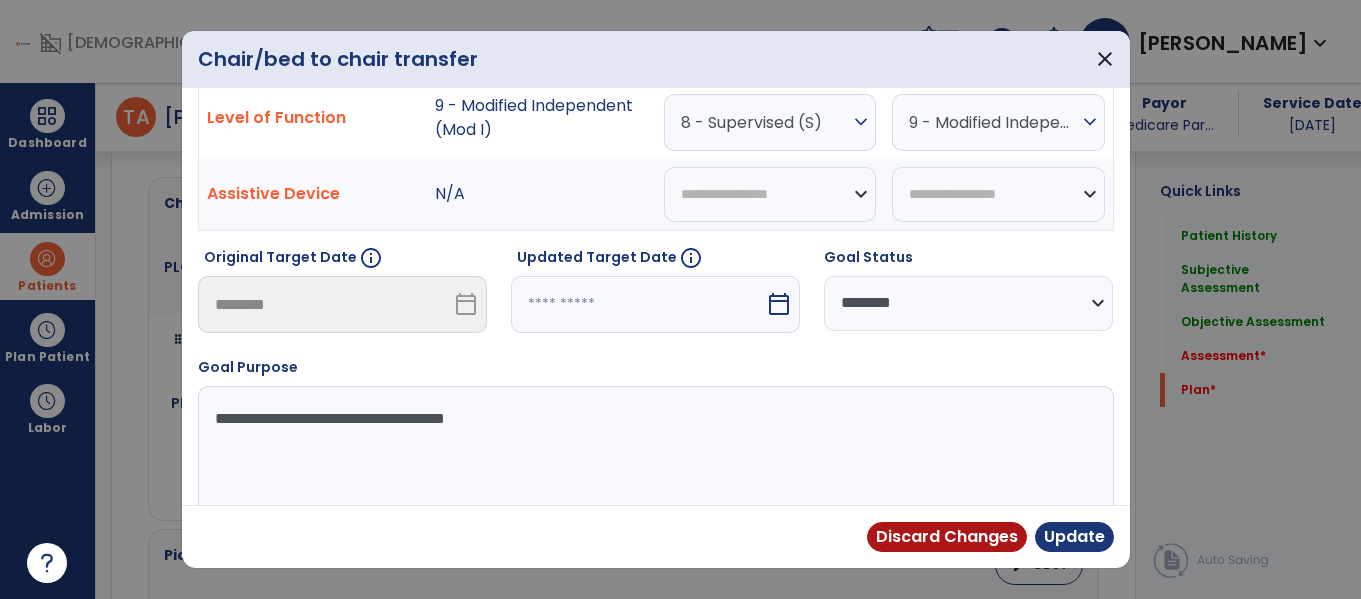 scroll, scrollTop: 69, scrollLeft: 0, axis: vertical 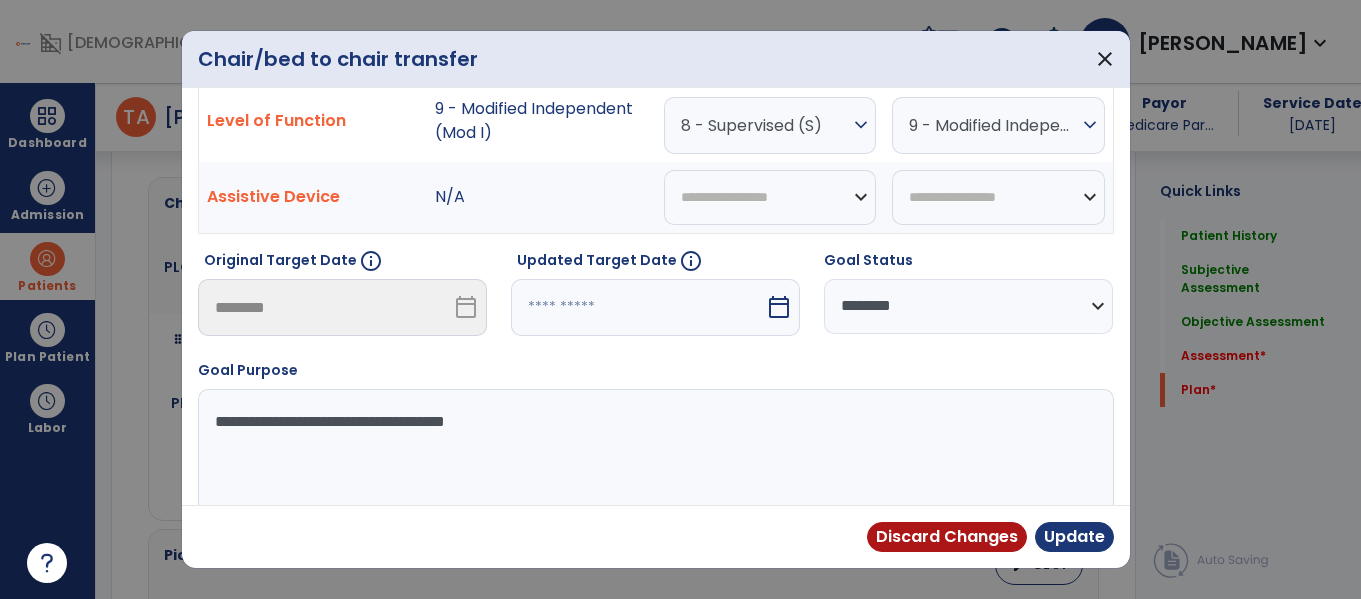 click on "calendar_today" at bounding box center [779, 307] 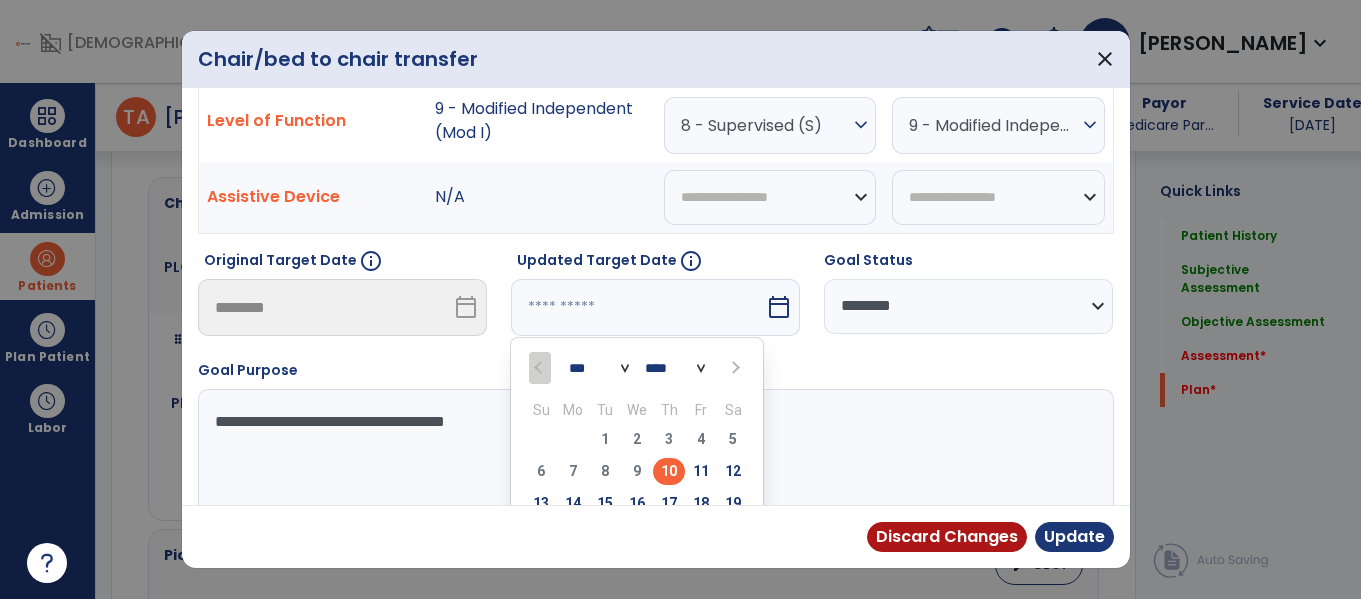 click at bounding box center [733, 368] 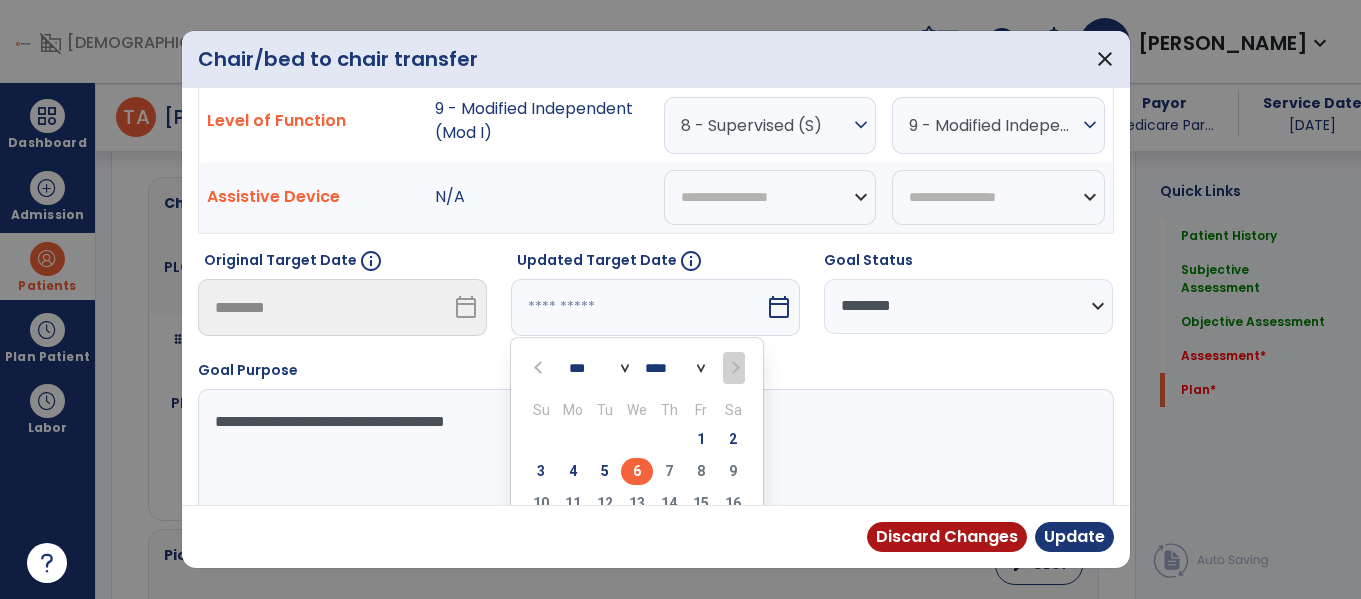 click on "6" at bounding box center (637, 471) 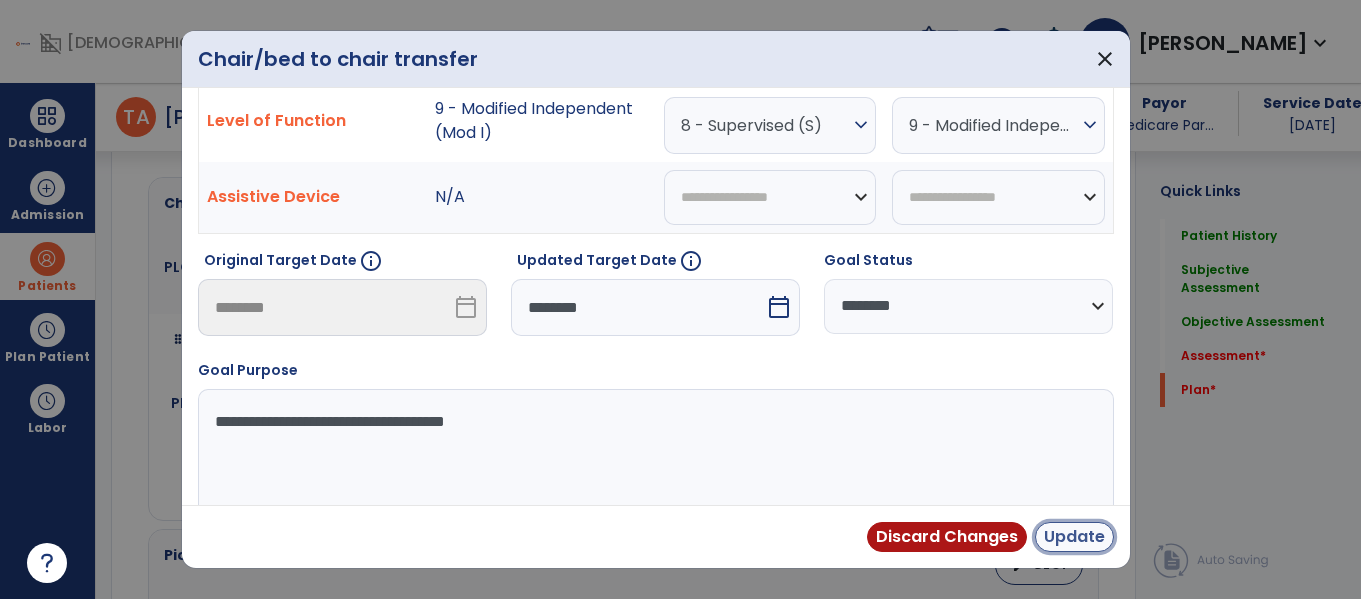 click on "Update" at bounding box center [1074, 537] 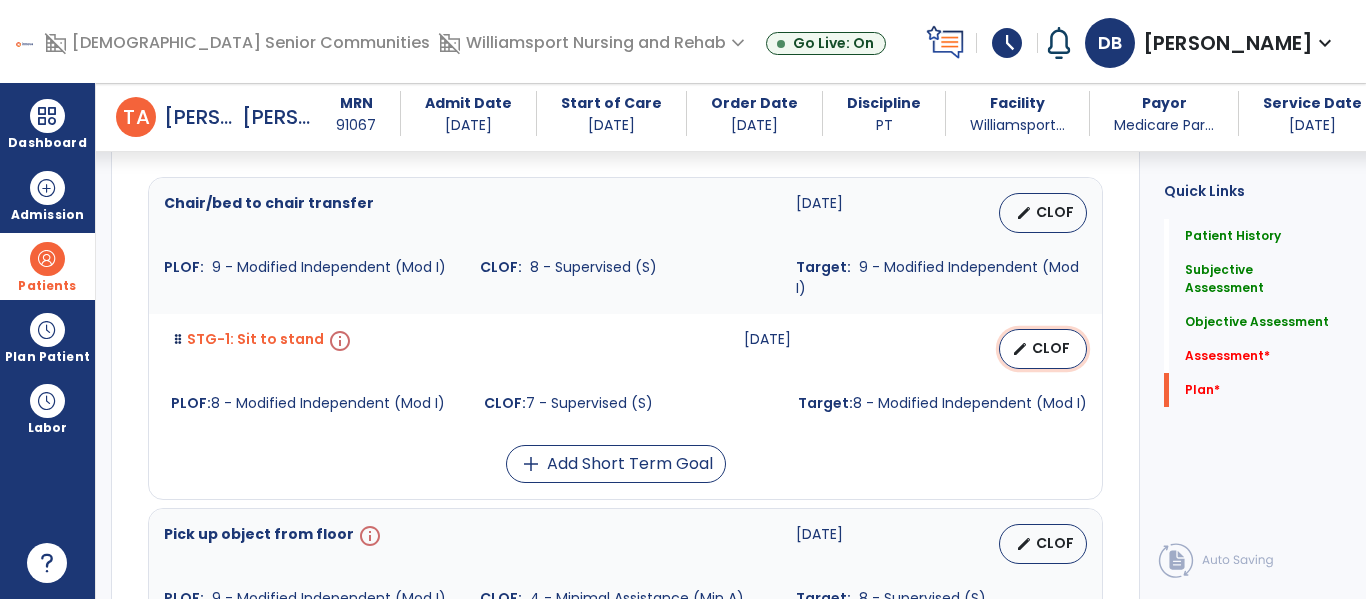 click on "edit   CLOF" at bounding box center [1043, 349] 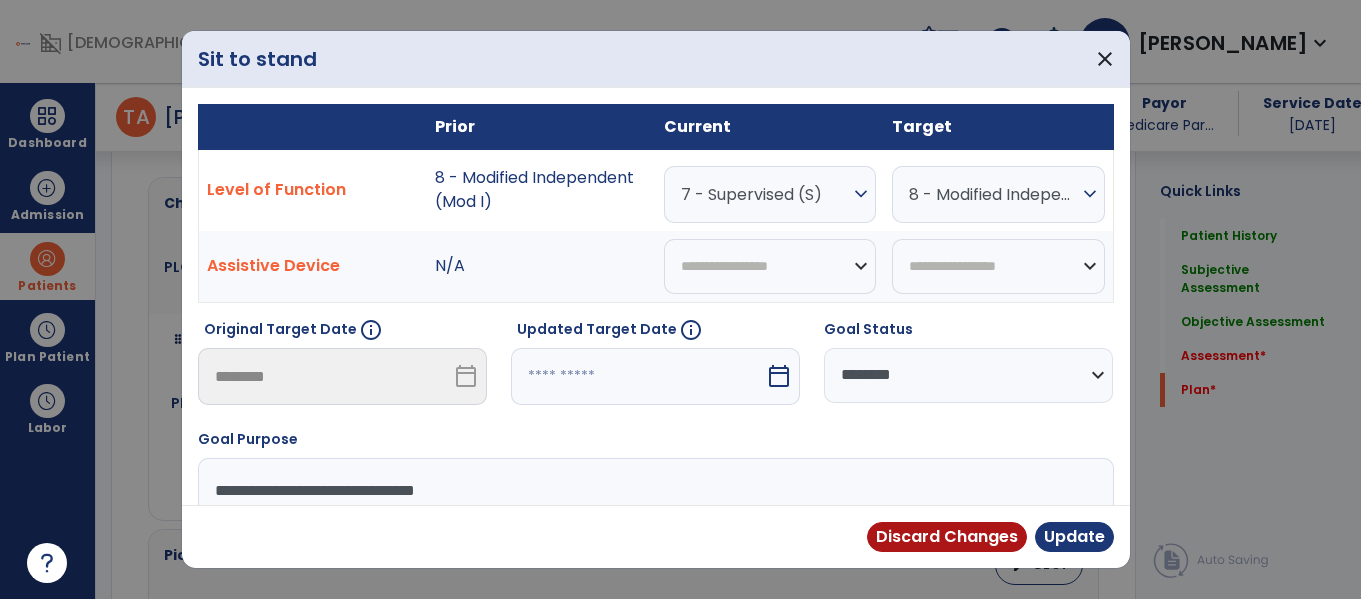 scroll, scrollTop: 4083, scrollLeft: 0, axis: vertical 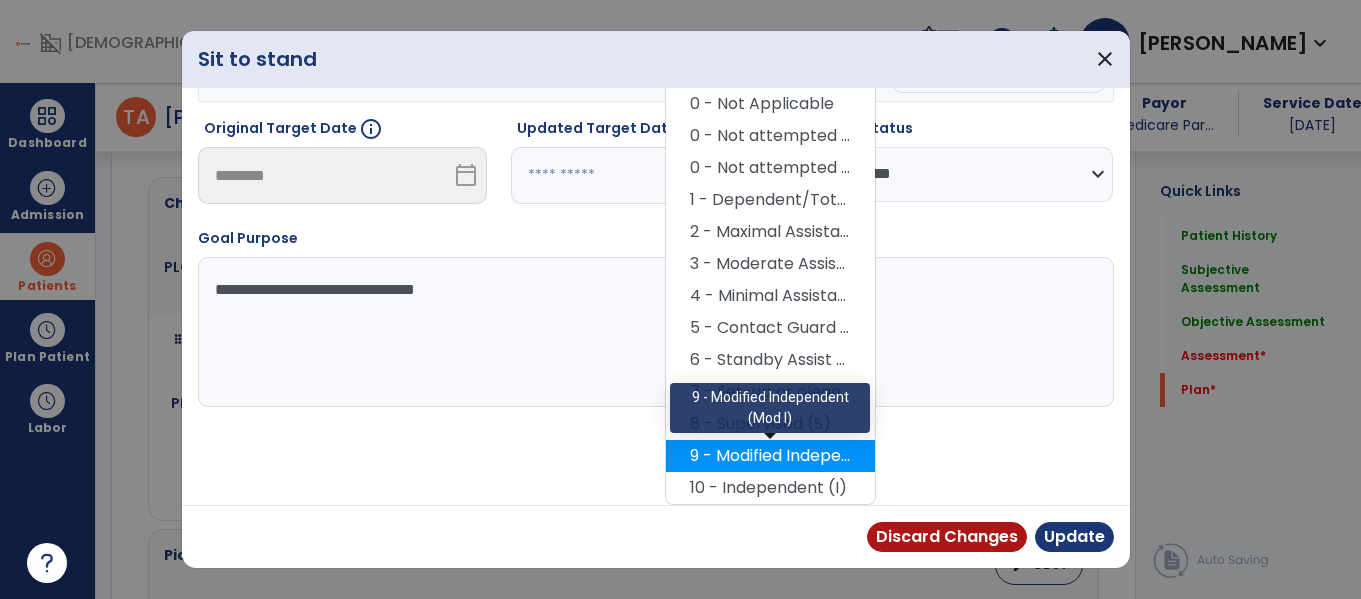 click on "9 - Modified Independent (Mod I)" at bounding box center [770, 456] 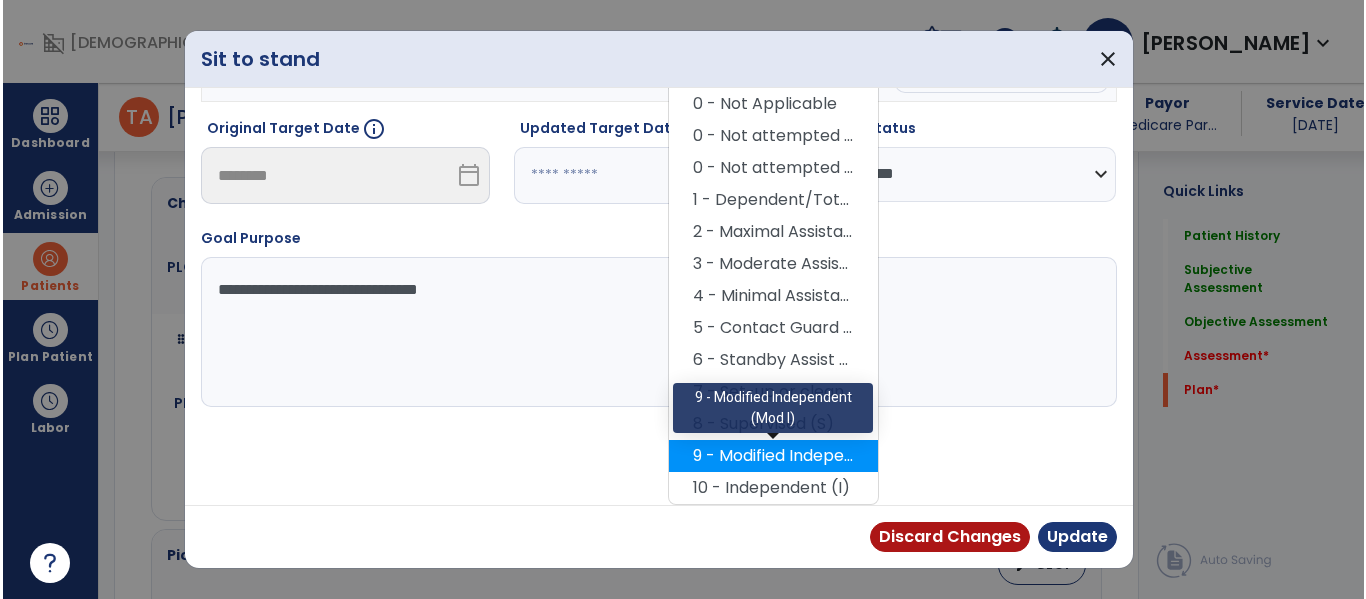 scroll, scrollTop: 119, scrollLeft: 0, axis: vertical 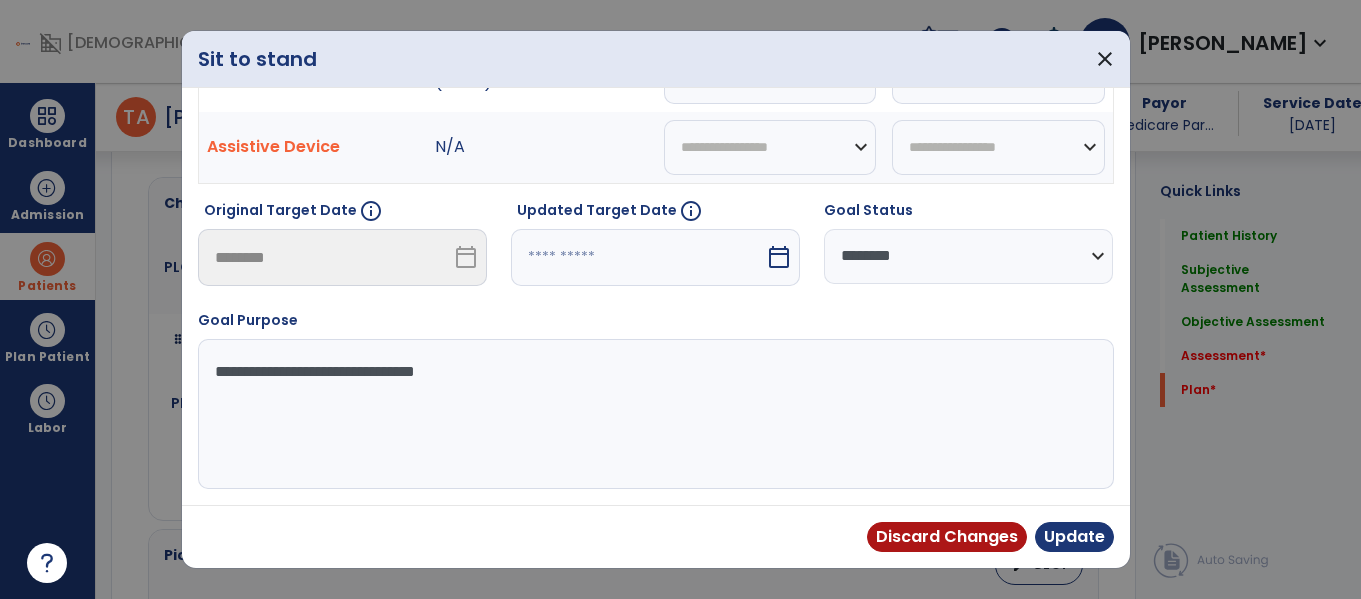click on "**********" at bounding box center [968, 256] 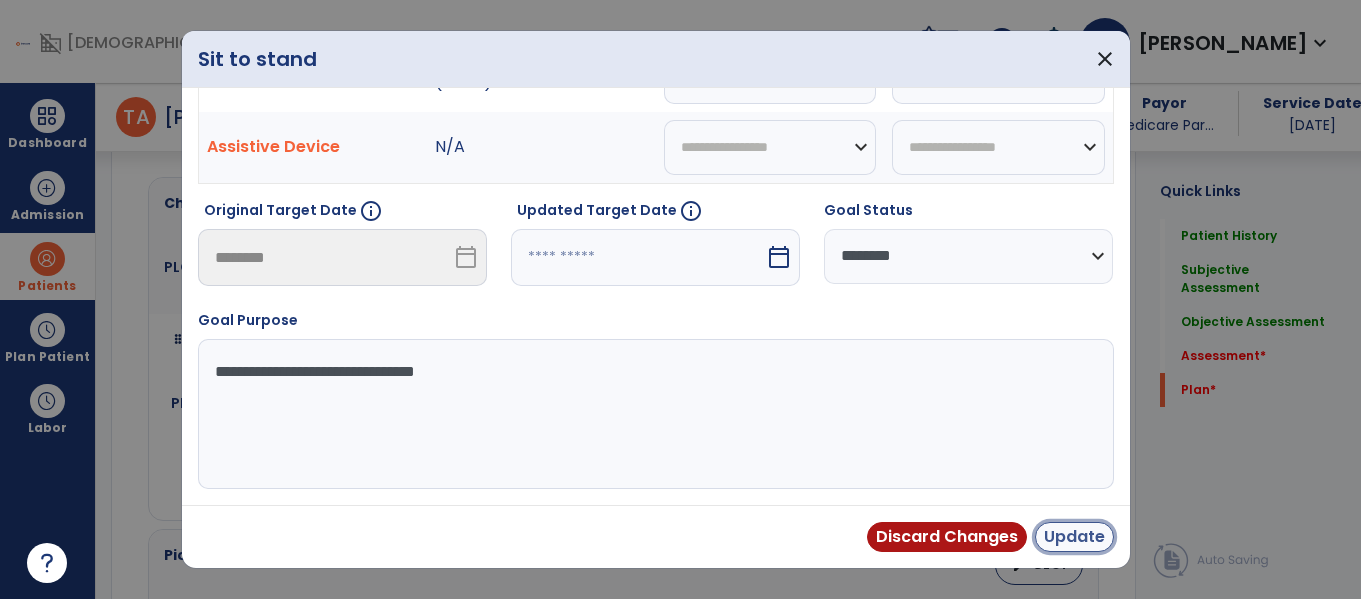 click on "Update" at bounding box center (1074, 537) 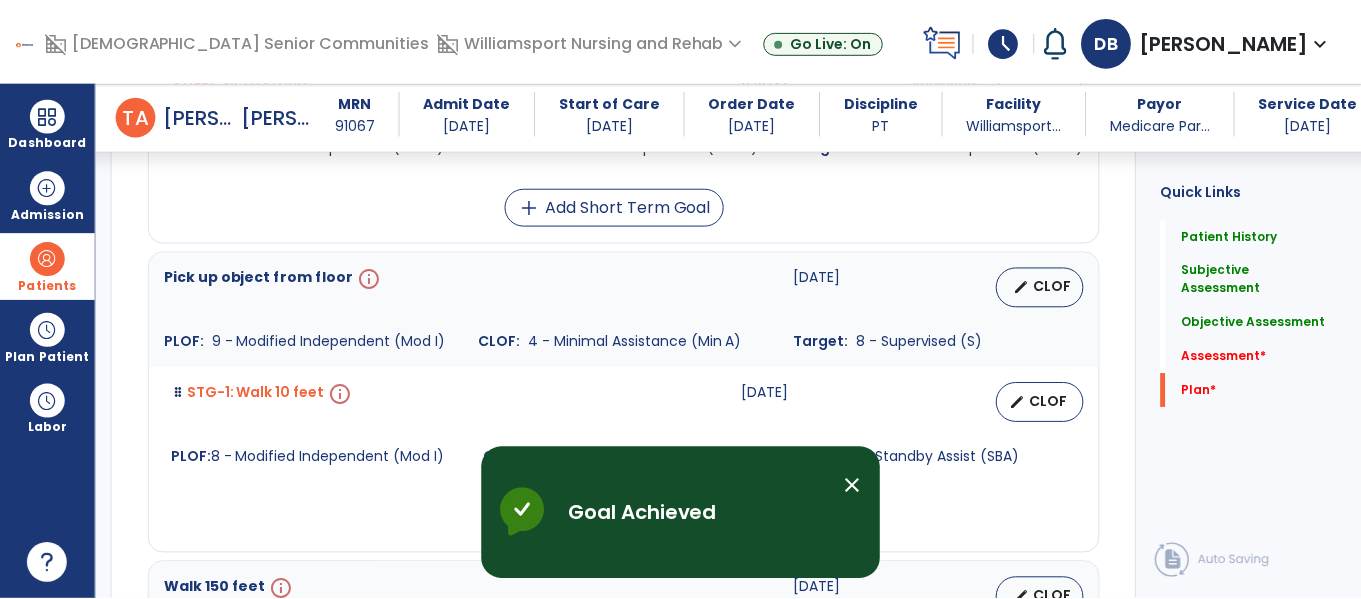scroll, scrollTop: 4343, scrollLeft: 0, axis: vertical 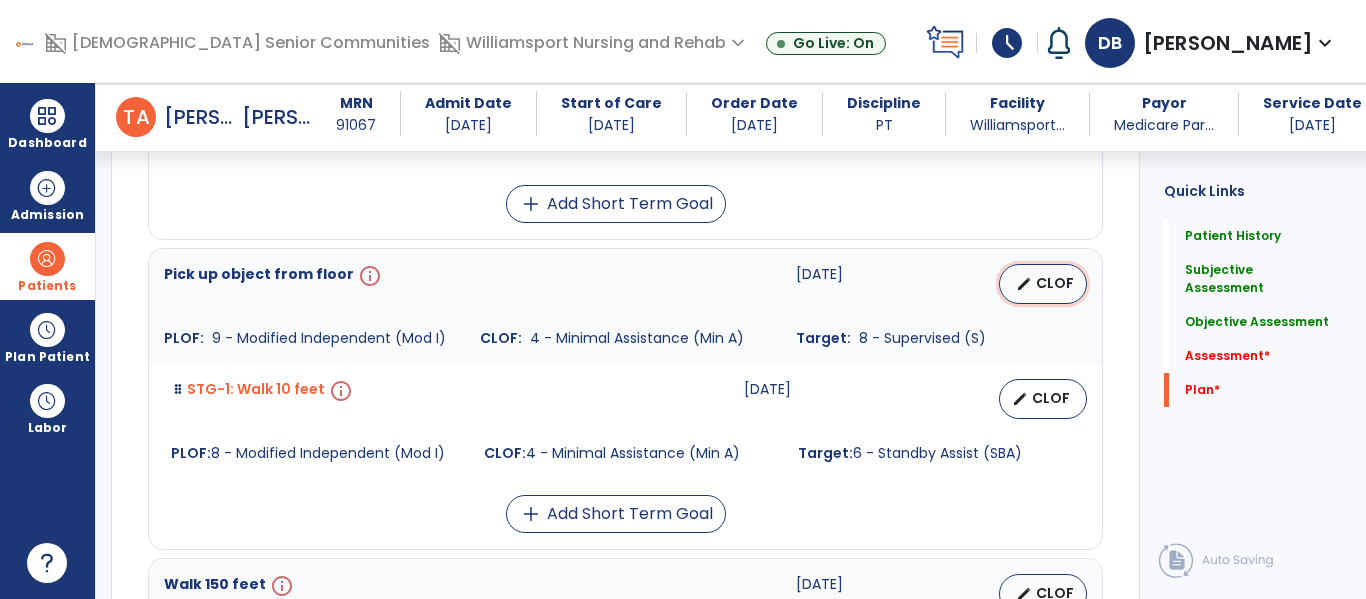 click on "edit   CLOF" at bounding box center (1043, 284) 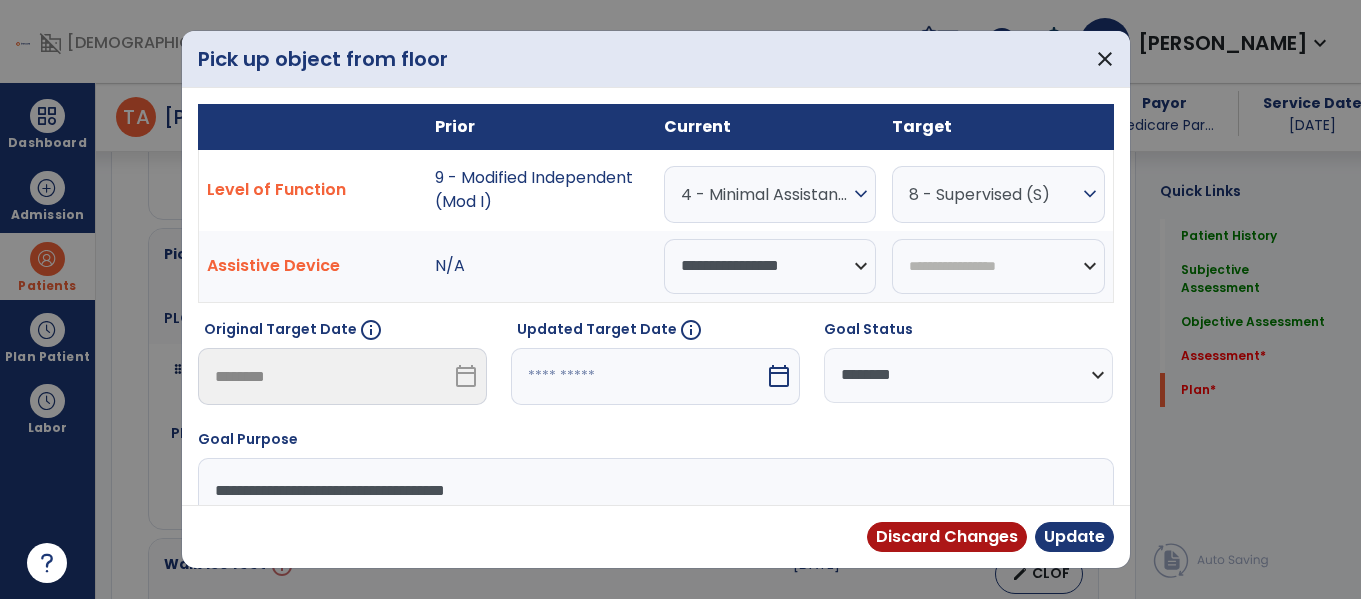 scroll, scrollTop: 4364, scrollLeft: 0, axis: vertical 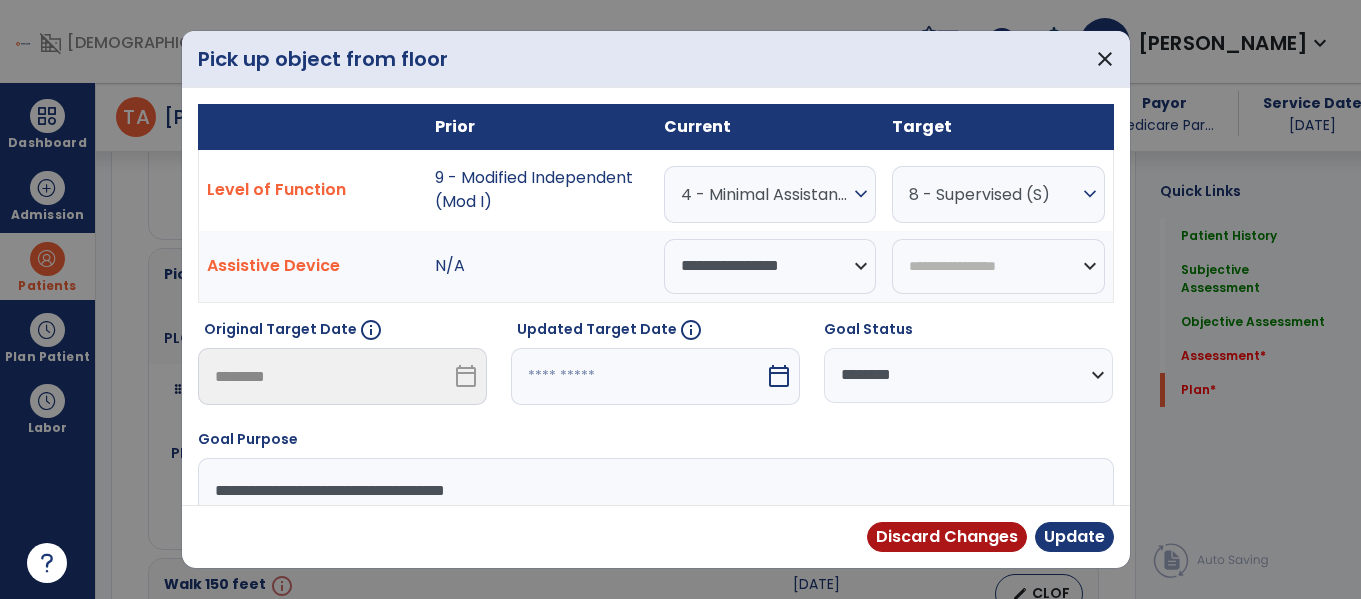 click on "expand_more" at bounding box center (861, 194) 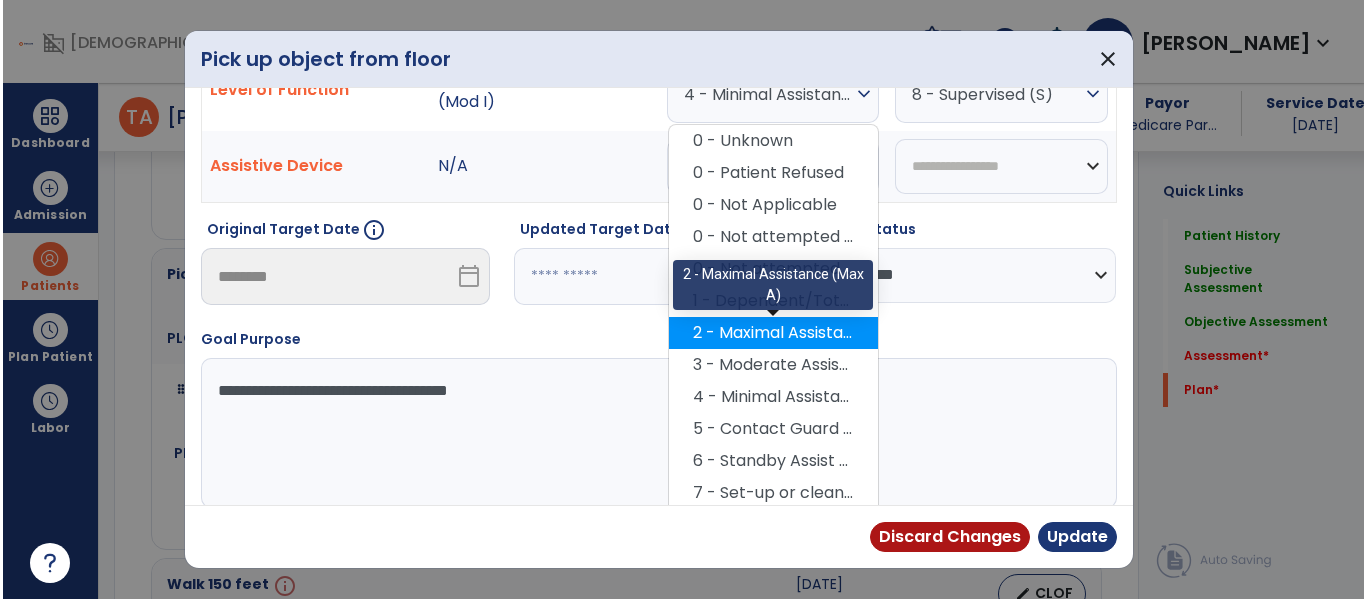 scroll, scrollTop: 102, scrollLeft: 0, axis: vertical 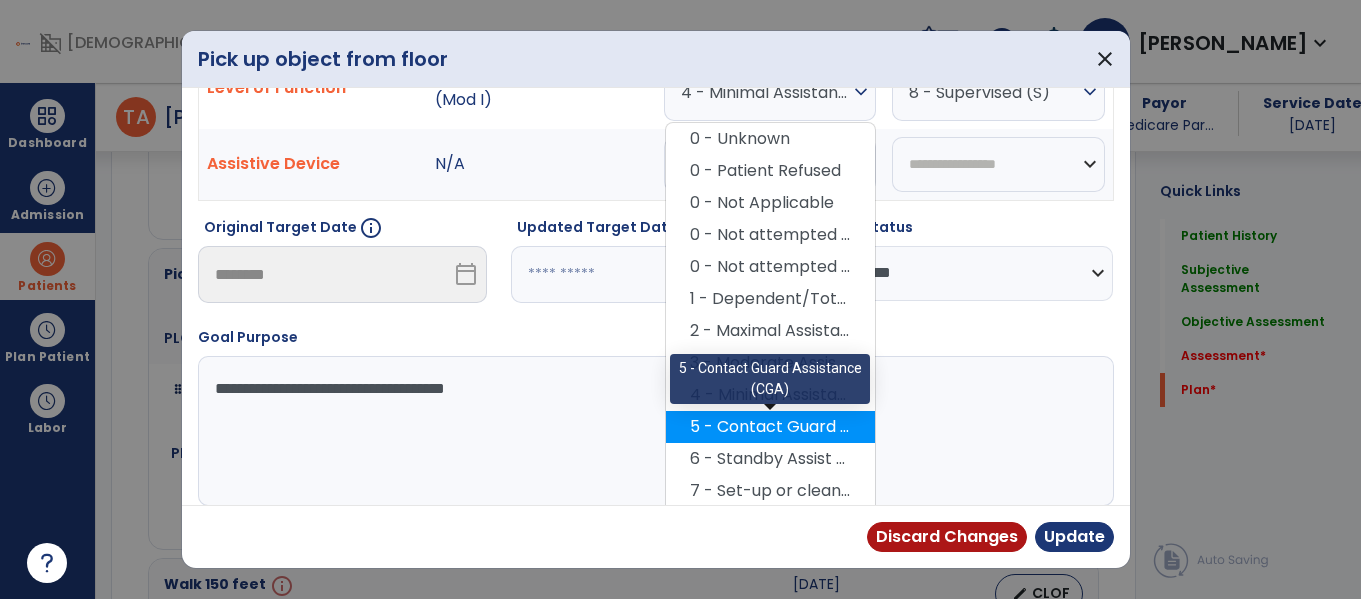 click on "5 - Contact Guard Assistance (CGA)" at bounding box center (770, 427) 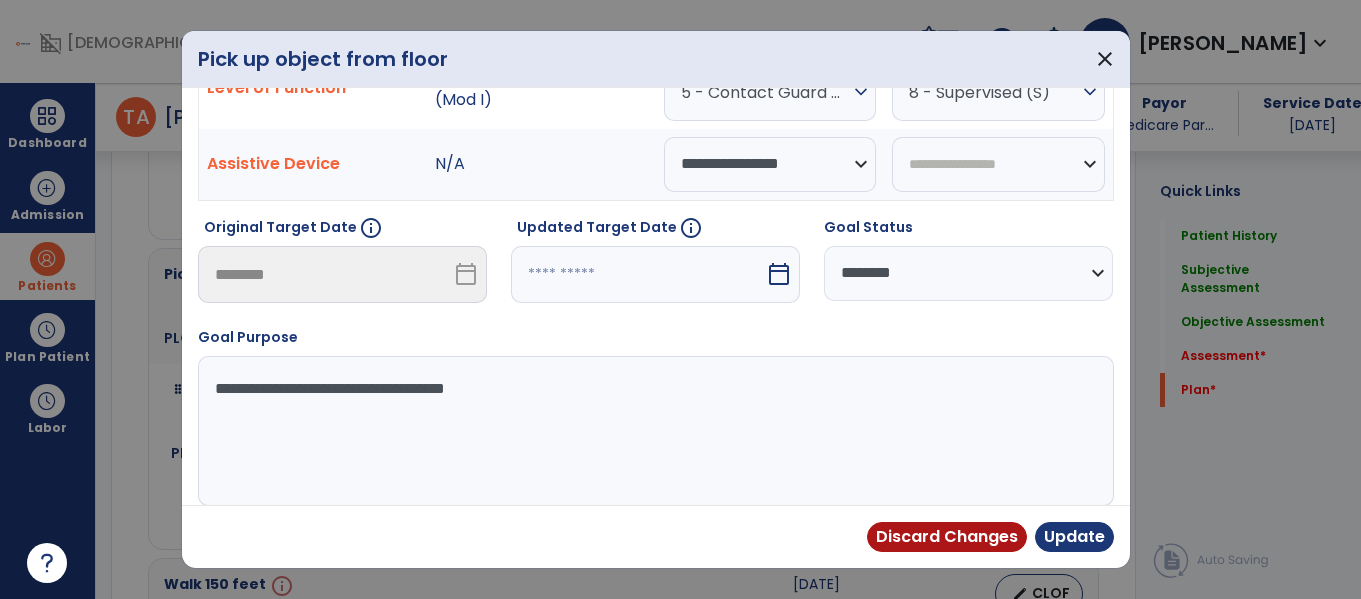 click on "calendar_today" at bounding box center (779, 274) 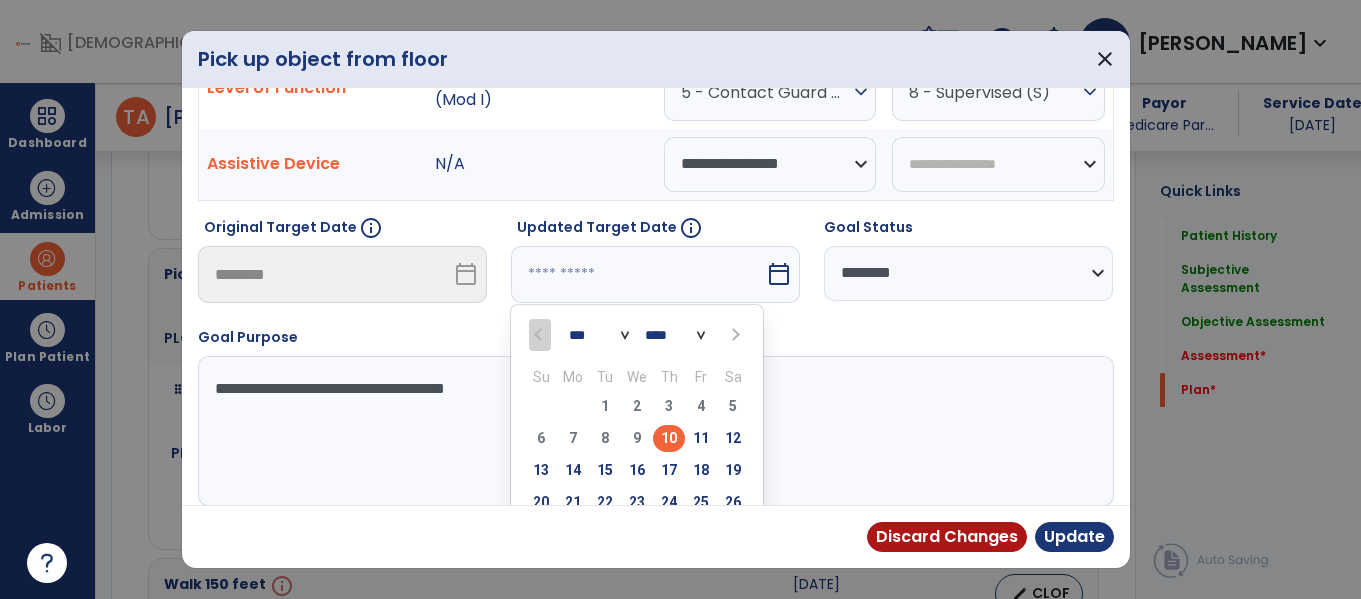 click at bounding box center [734, 335] 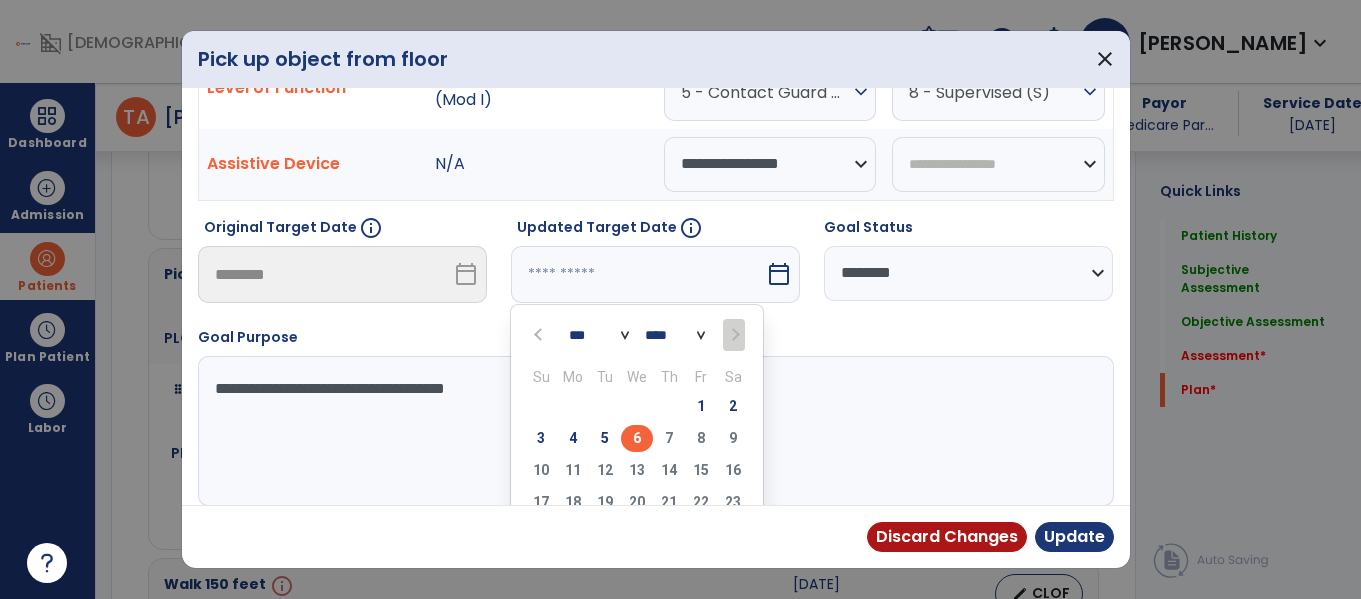 click on "6" at bounding box center [637, 438] 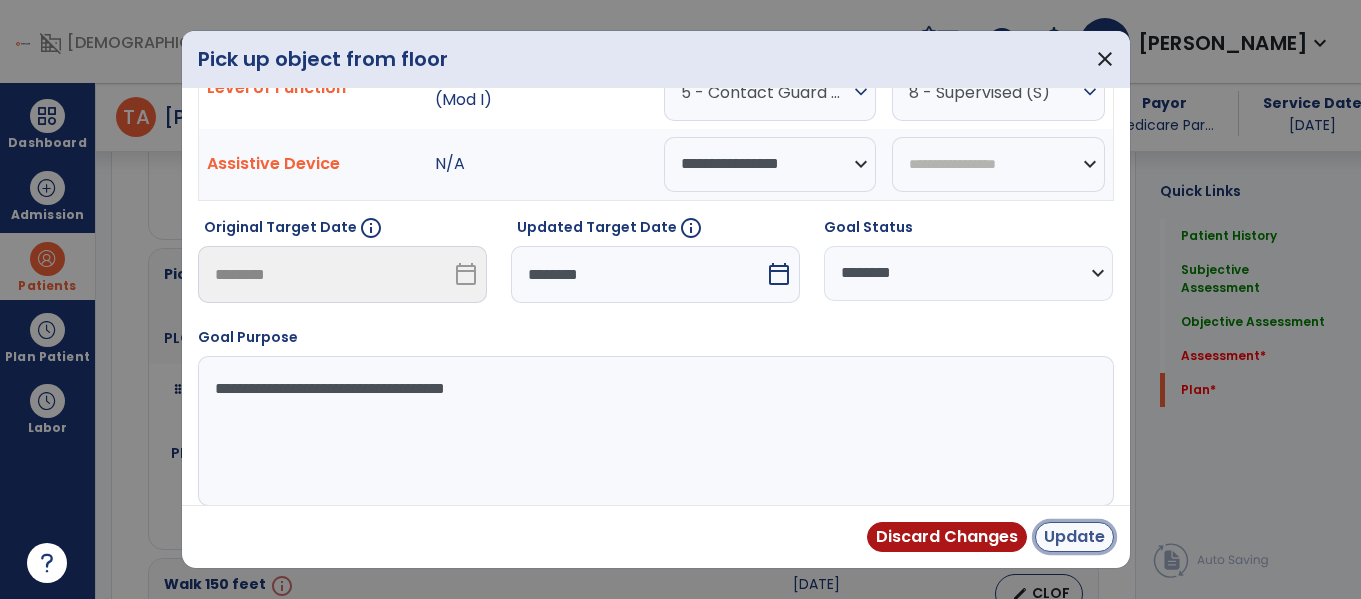 click on "Update" at bounding box center [1074, 537] 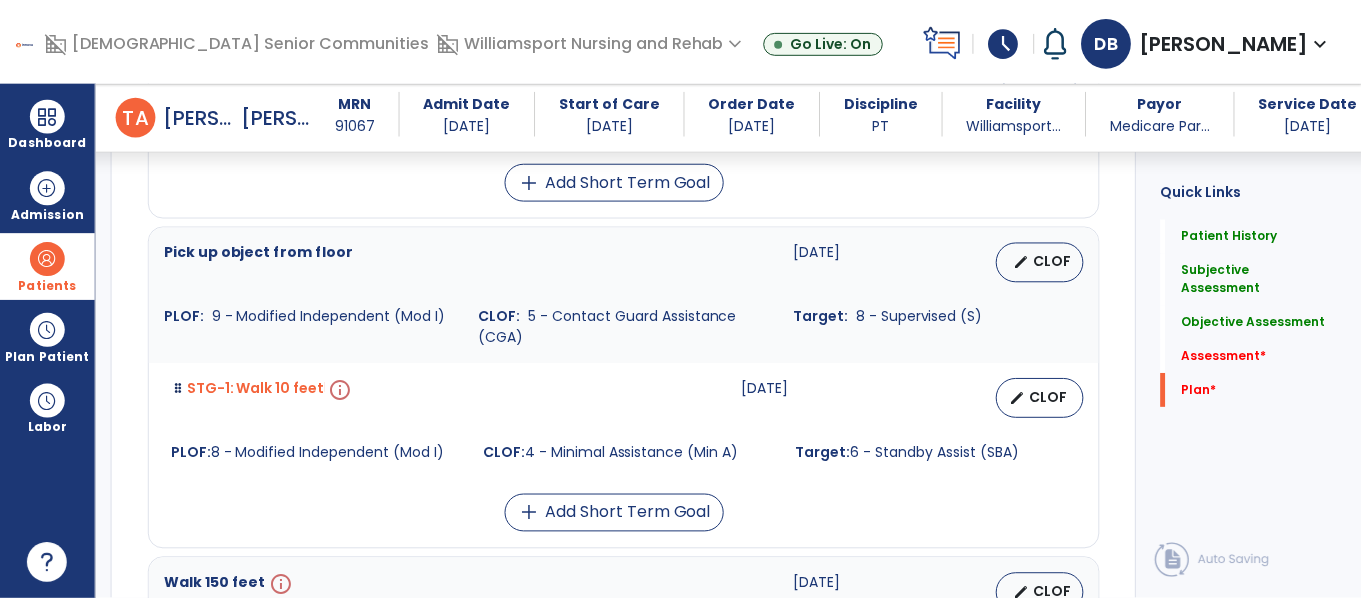 scroll, scrollTop: 4372, scrollLeft: 0, axis: vertical 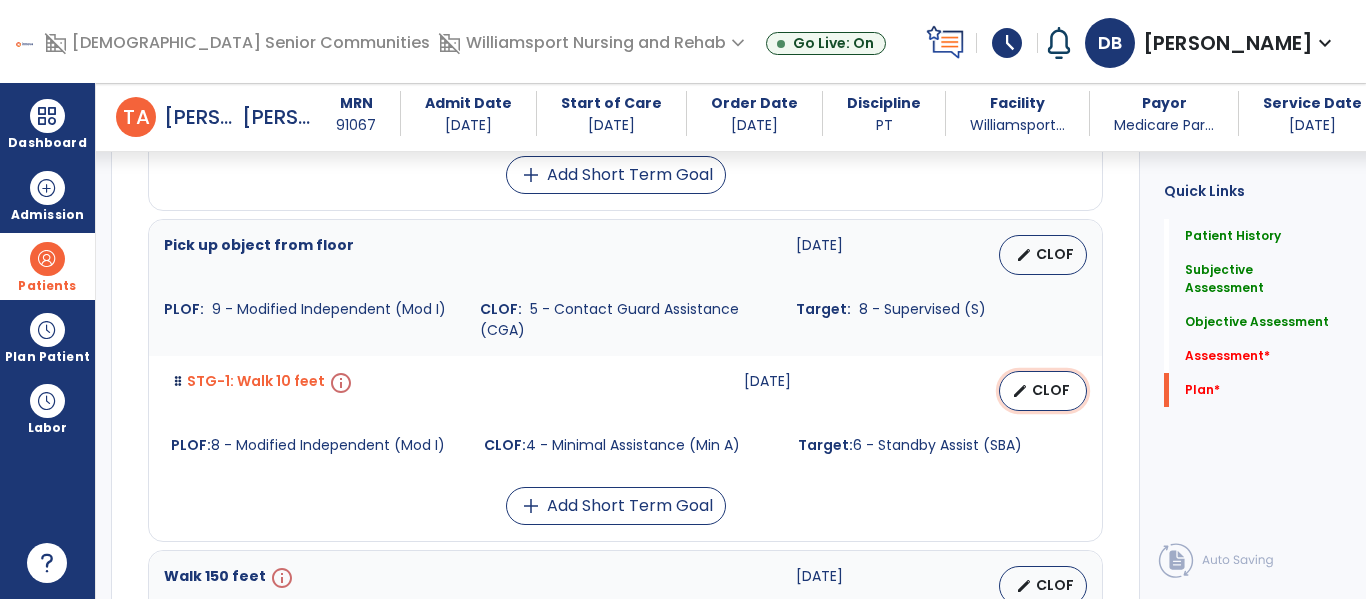 click on "CLOF" at bounding box center (1051, 390) 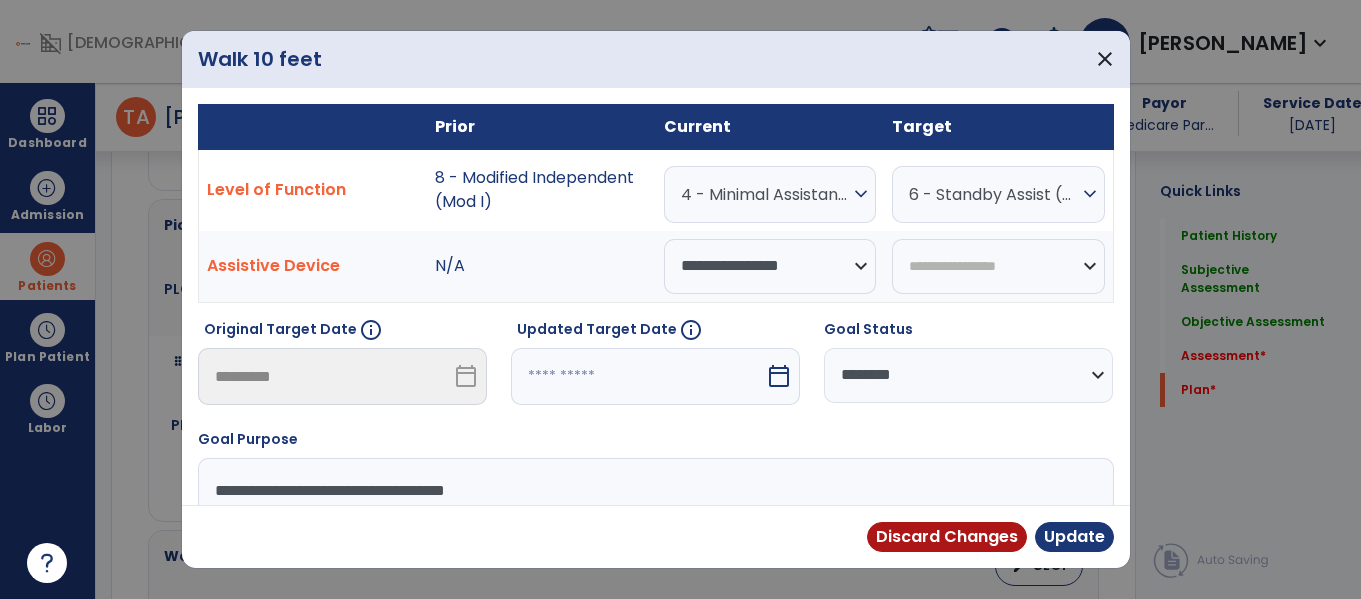 scroll, scrollTop: 4393, scrollLeft: 0, axis: vertical 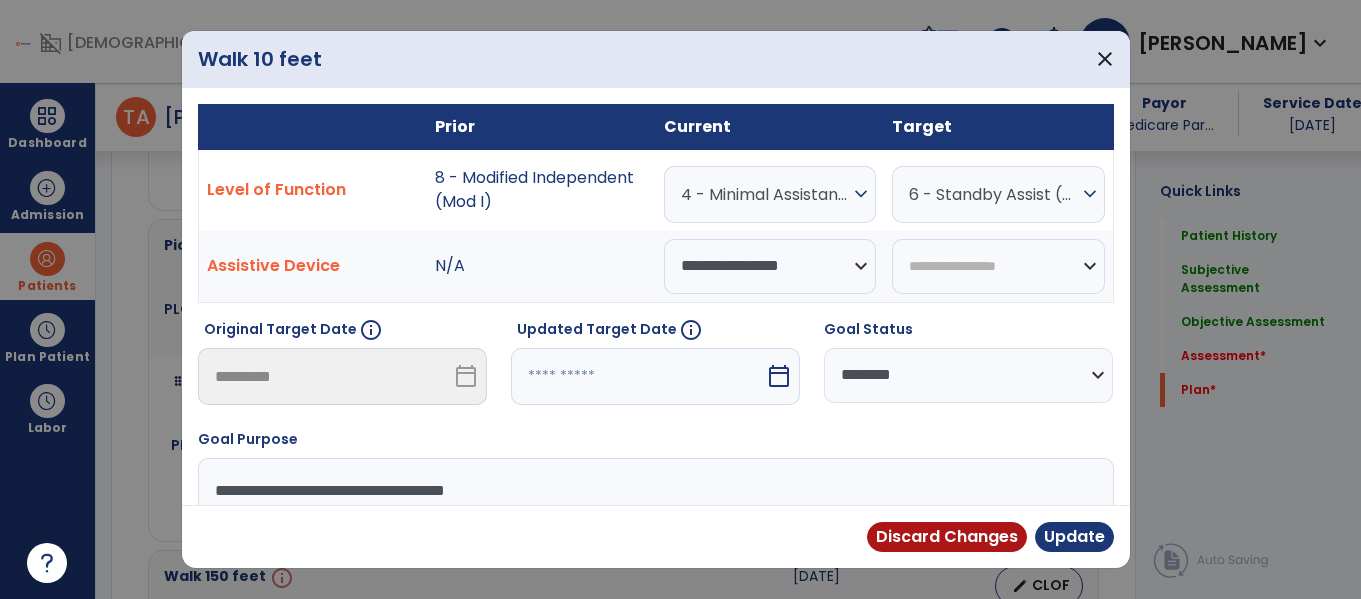 click on "expand_more" at bounding box center [861, 194] 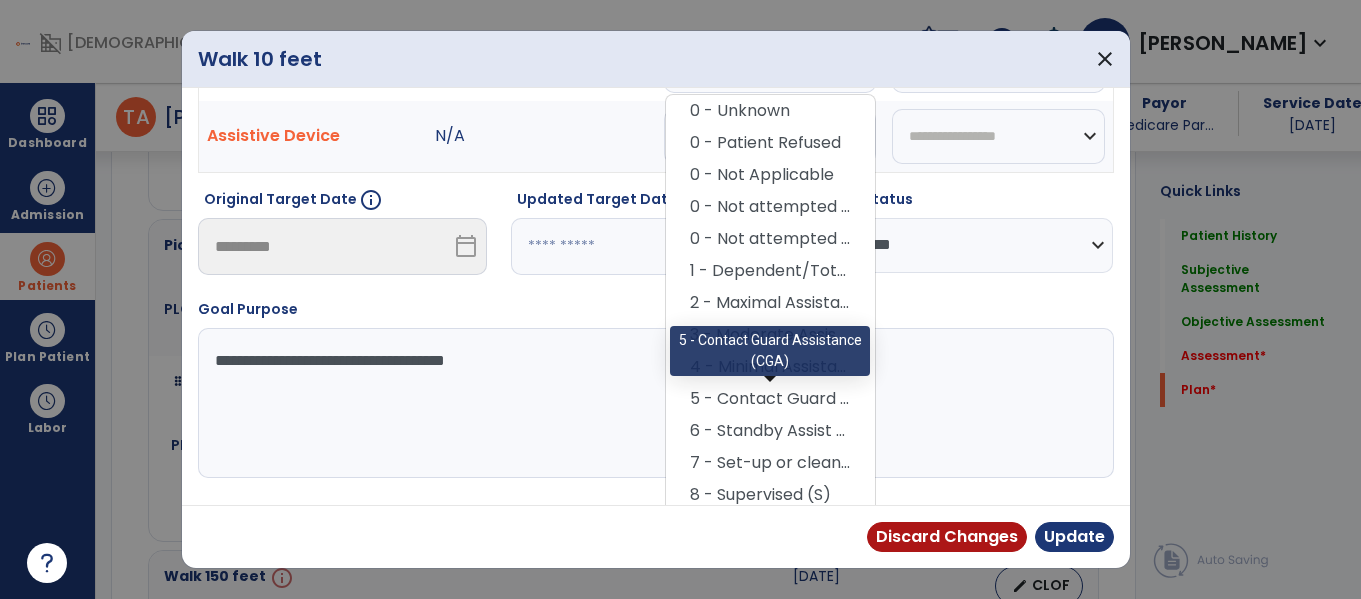 click on "5 - Contact Guard Assistance (CGA)" at bounding box center (770, 399) 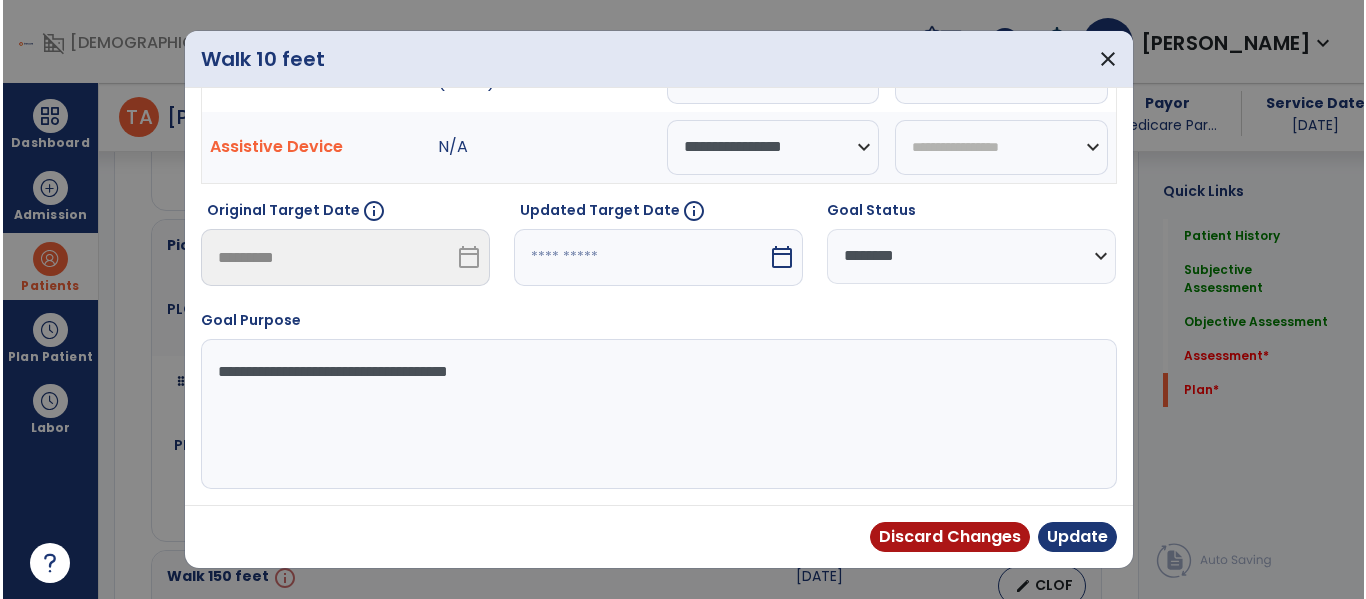 scroll, scrollTop: 119, scrollLeft: 0, axis: vertical 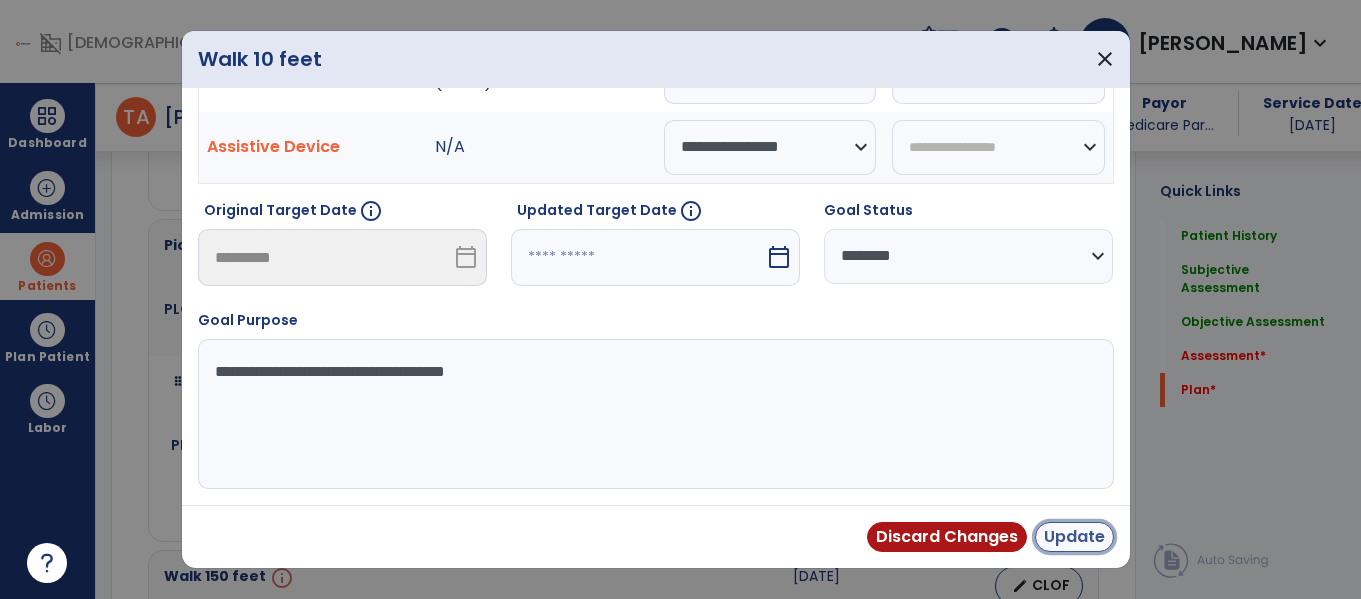 click on "Update" at bounding box center (1074, 537) 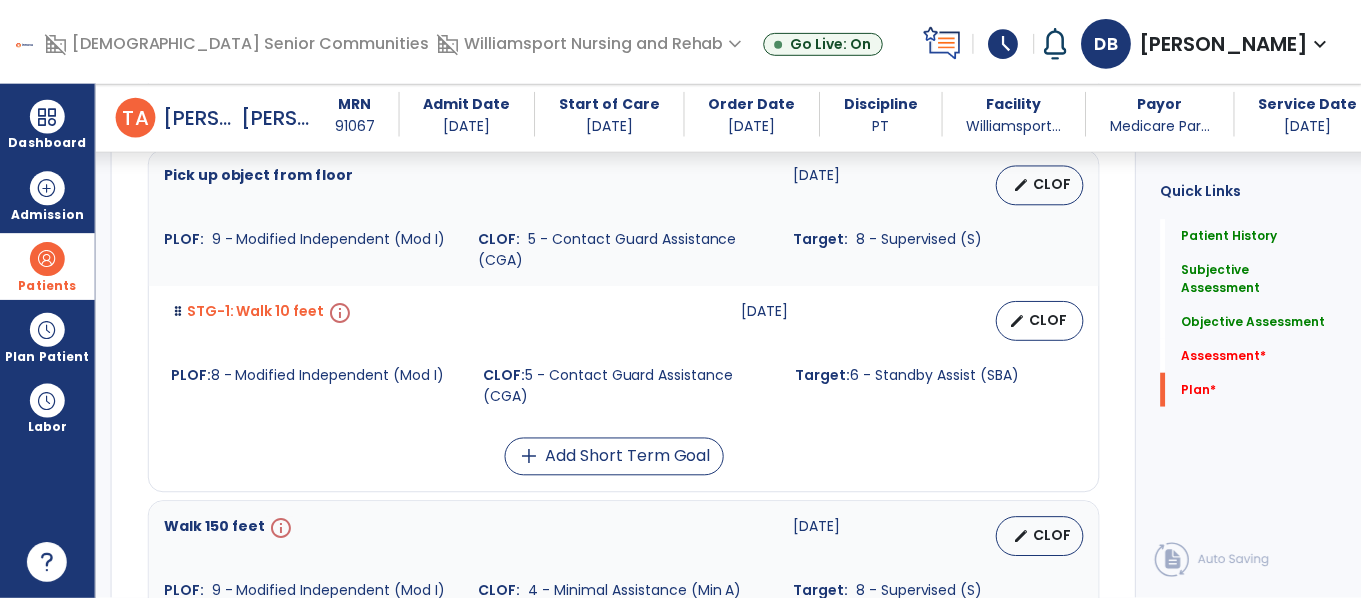 scroll, scrollTop: 4469, scrollLeft: 0, axis: vertical 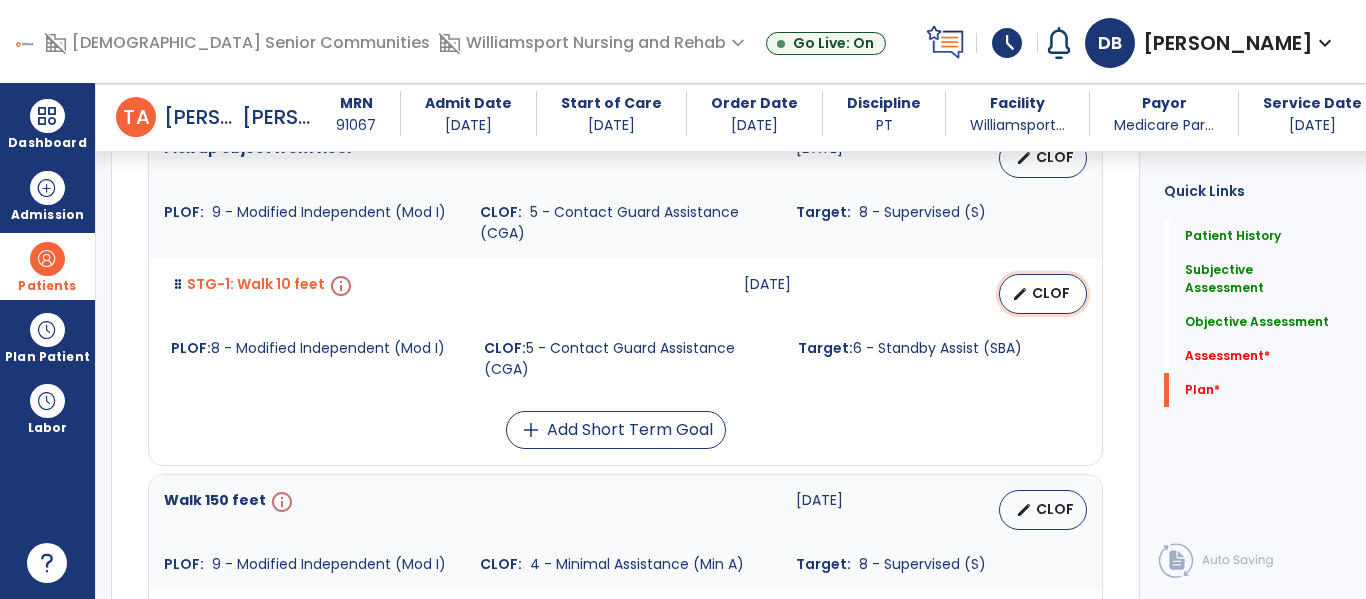 click on "CLOF" at bounding box center [1051, 293] 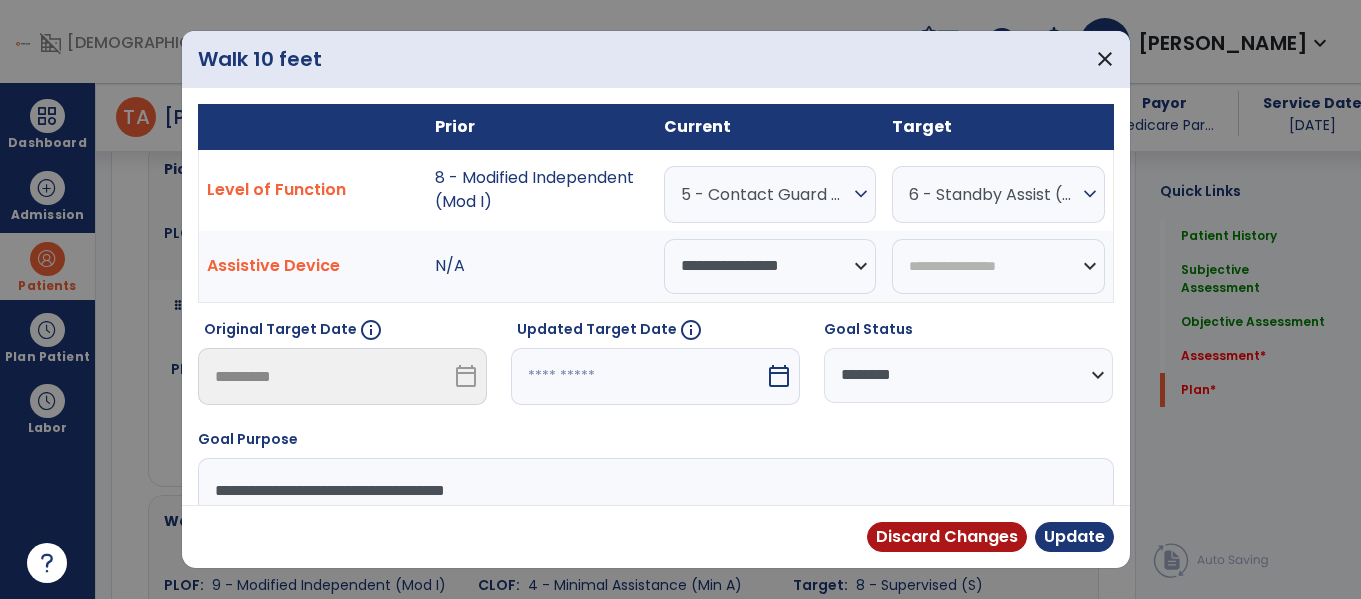scroll, scrollTop: 4469, scrollLeft: 0, axis: vertical 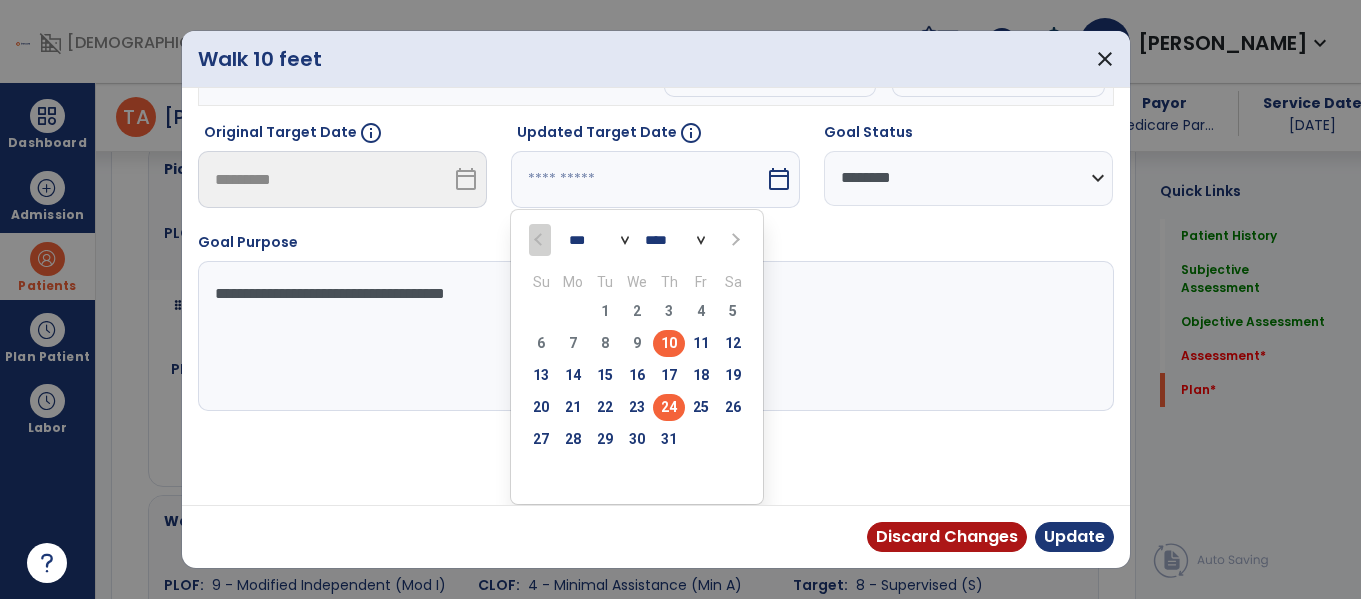 click on "24" at bounding box center [669, 407] 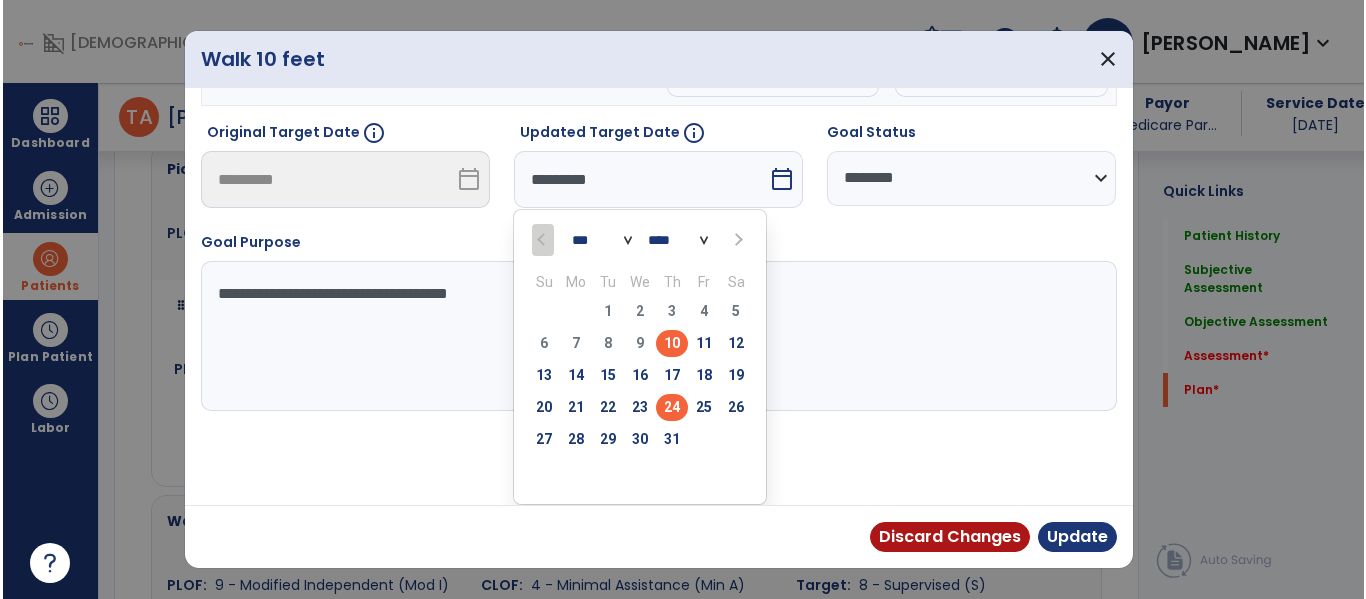 scroll, scrollTop: 119, scrollLeft: 0, axis: vertical 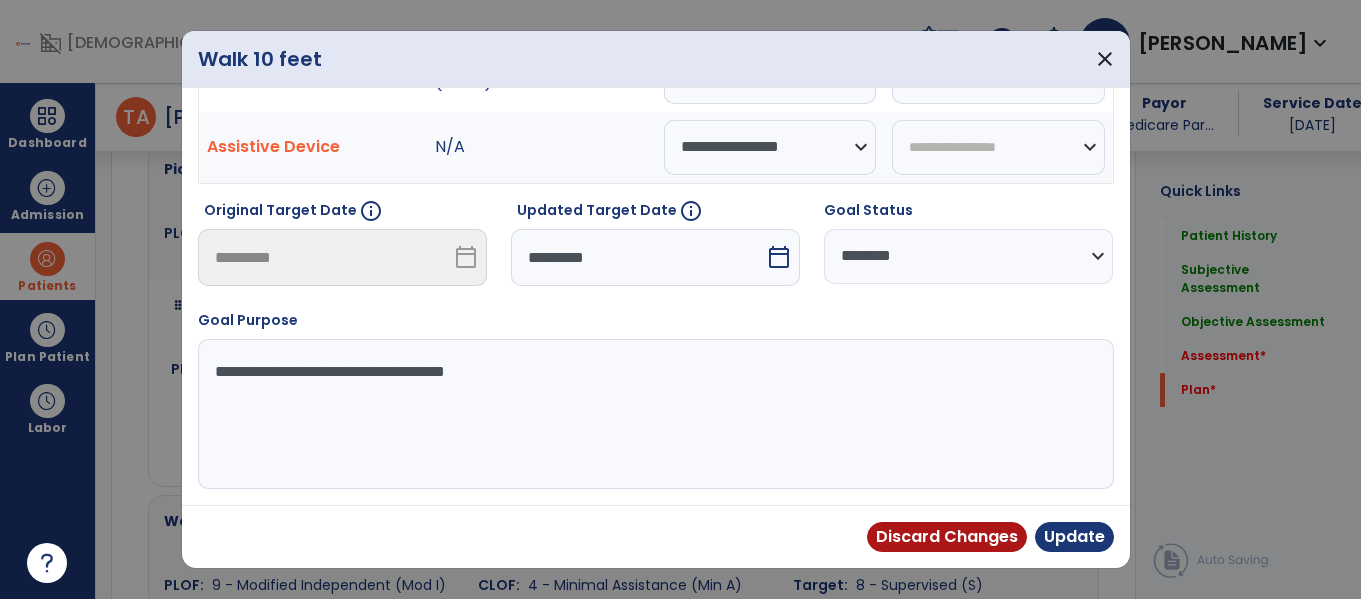 click on "Discard Changes  Update" at bounding box center (656, 536) 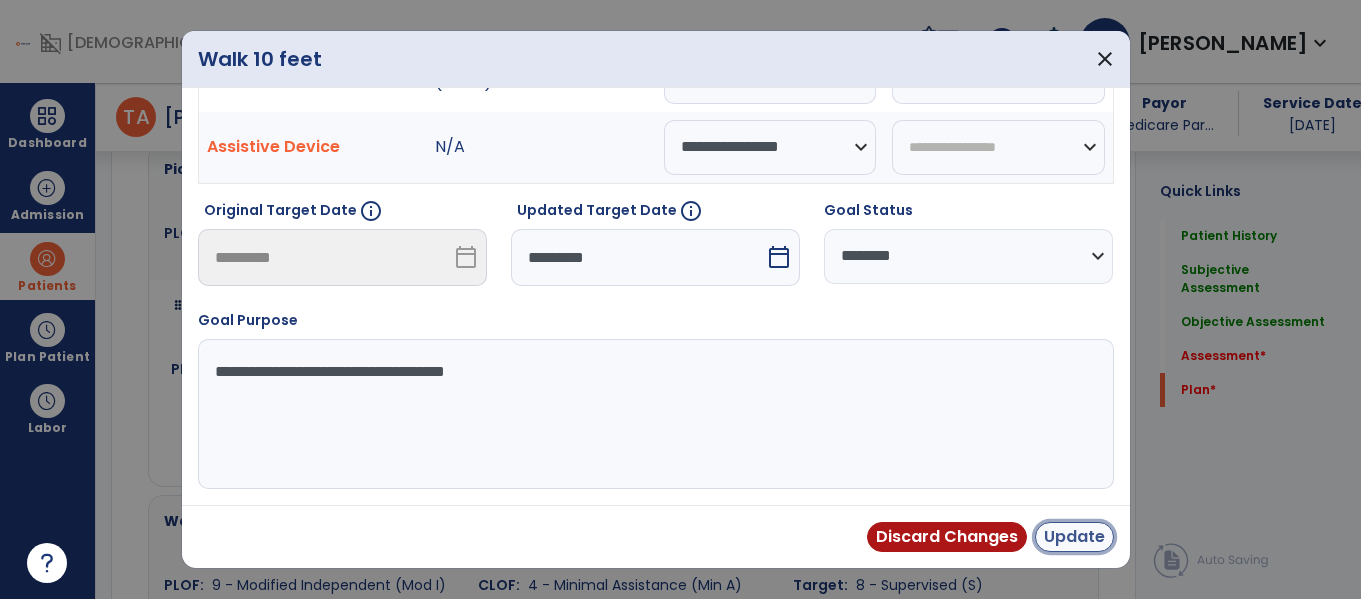 click on "Update" at bounding box center [1074, 537] 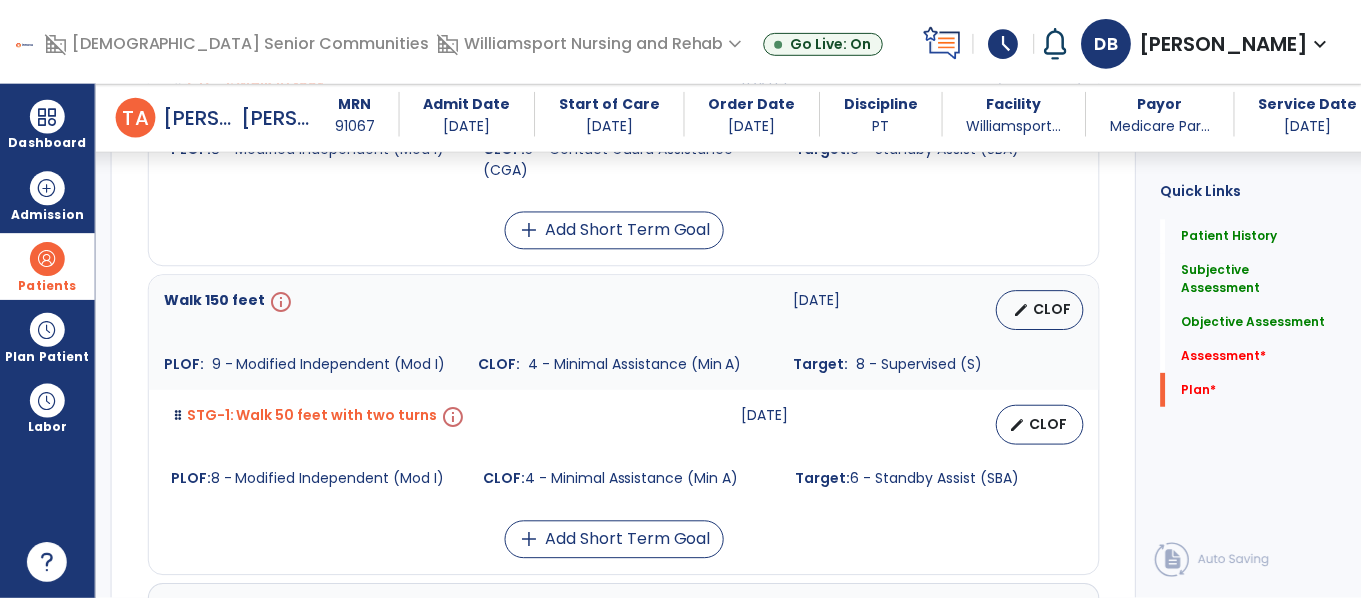 scroll, scrollTop: 4671, scrollLeft: 0, axis: vertical 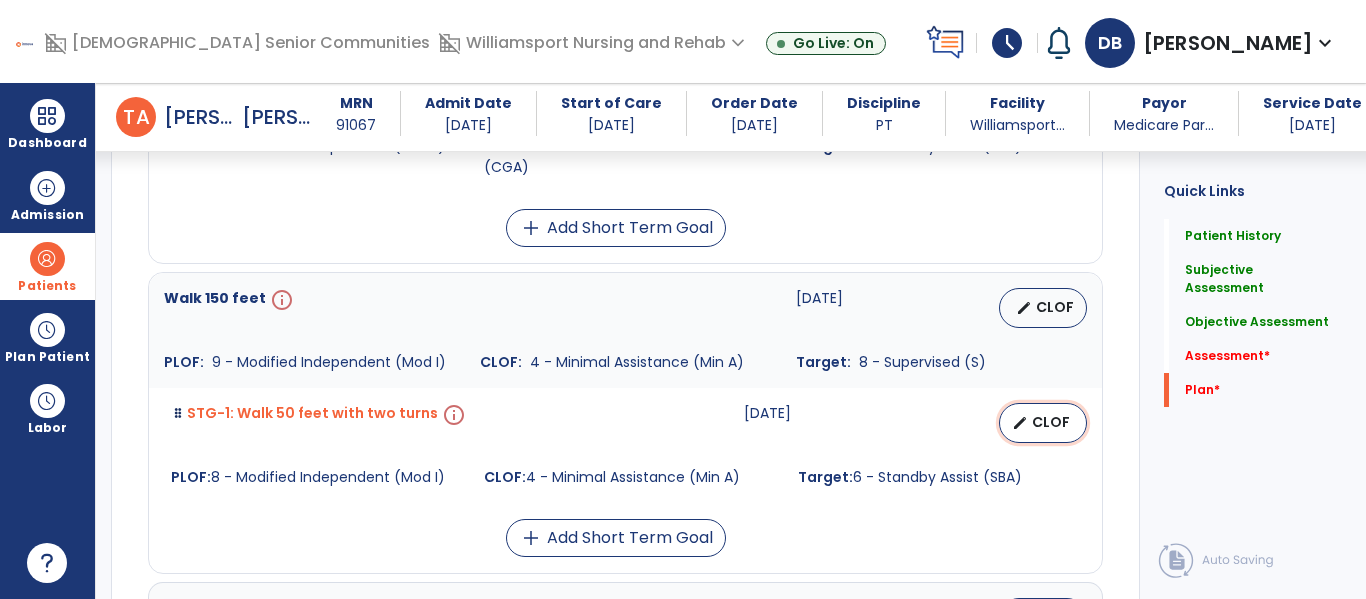 click on "edit   CLOF" at bounding box center [1043, 423] 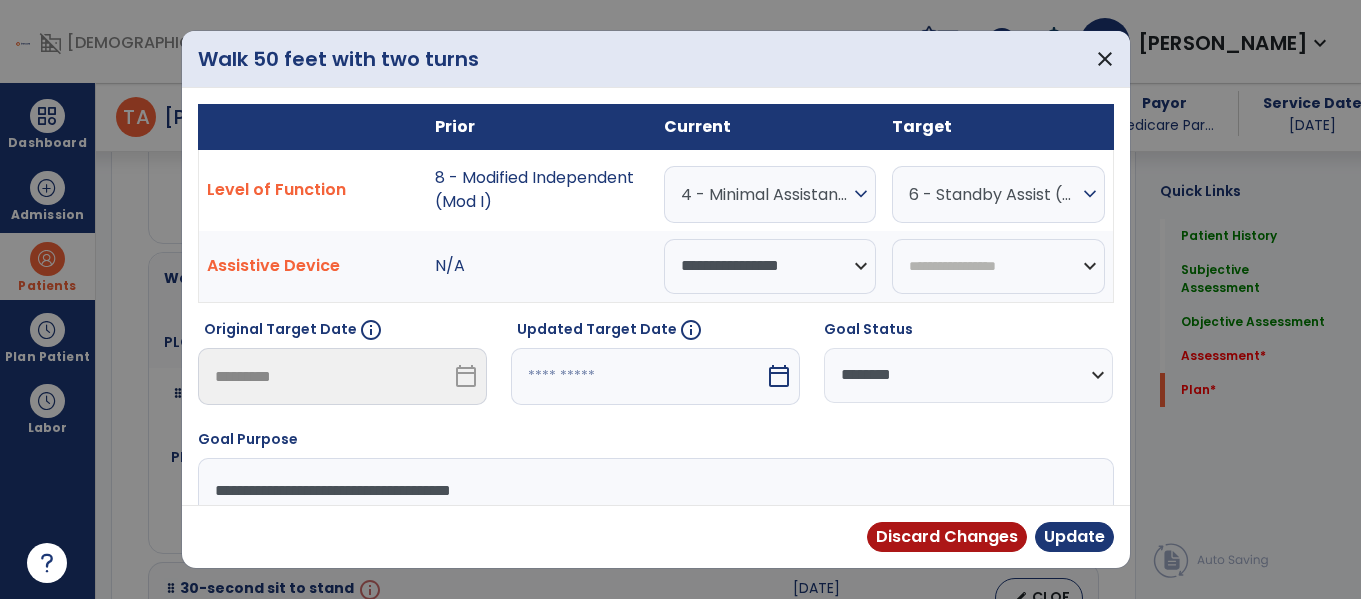scroll, scrollTop: 4692, scrollLeft: 0, axis: vertical 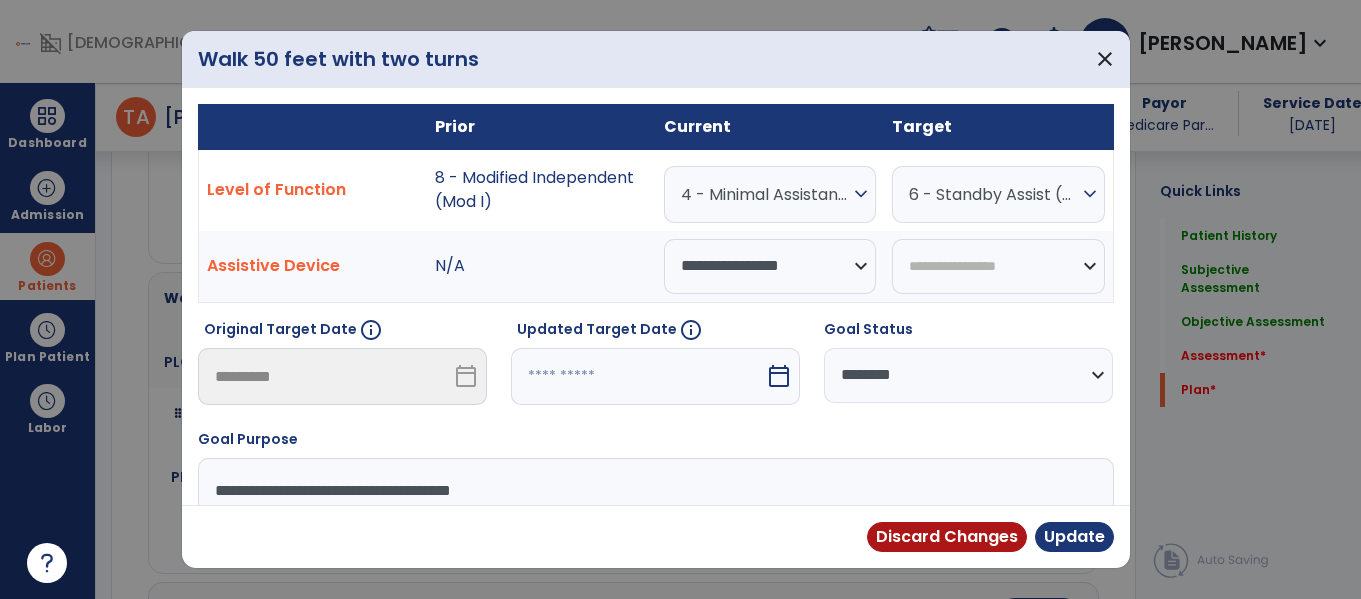 click on "expand_more" at bounding box center [861, 194] 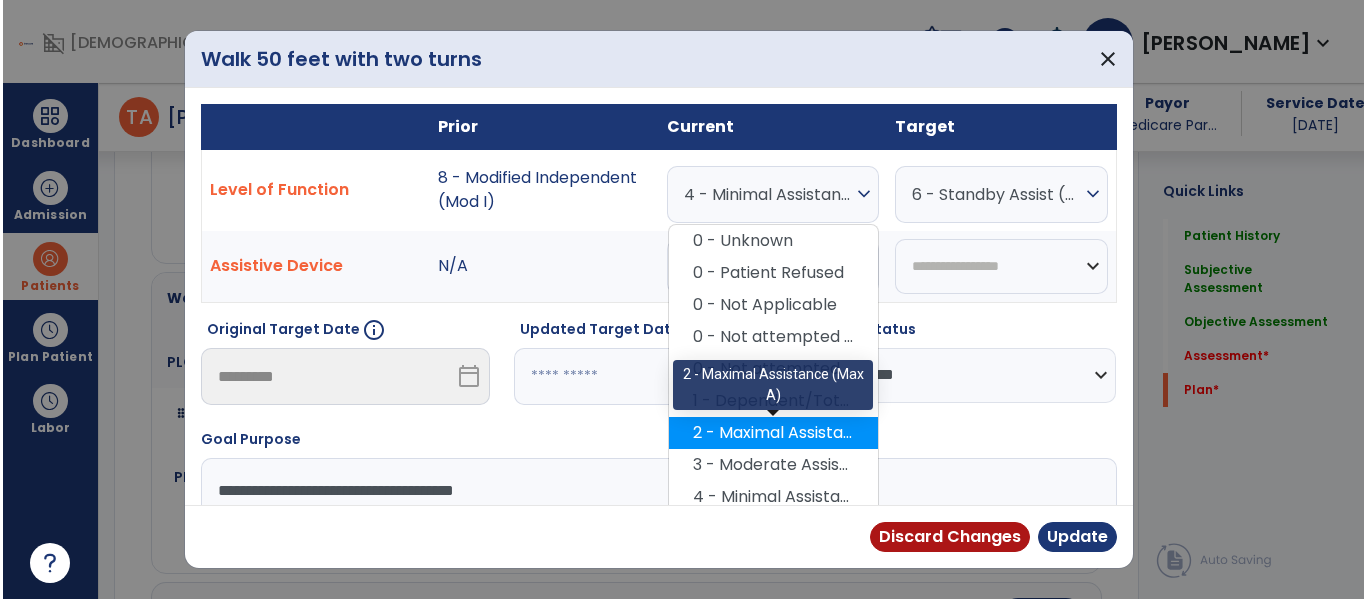 scroll, scrollTop: 111, scrollLeft: 0, axis: vertical 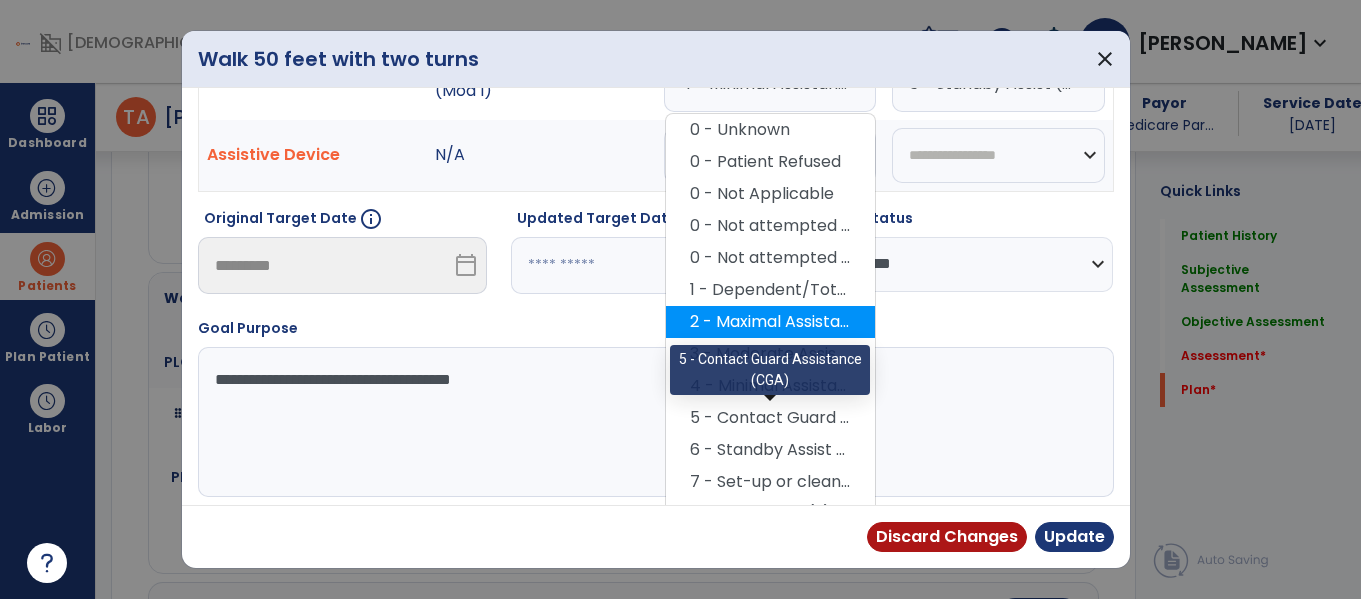 click on "5 - Contact Guard Assistance (CGA)" at bounding box center (770, 418) 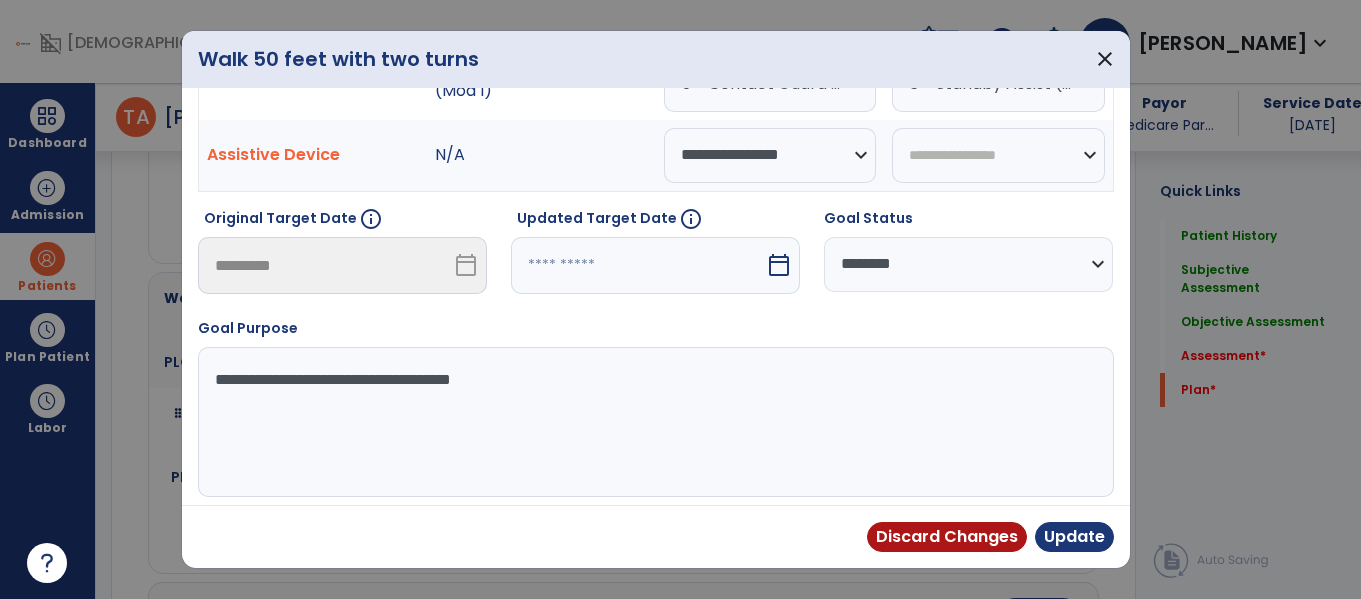 click on "calendar_today" at bounding box center (779, 265) 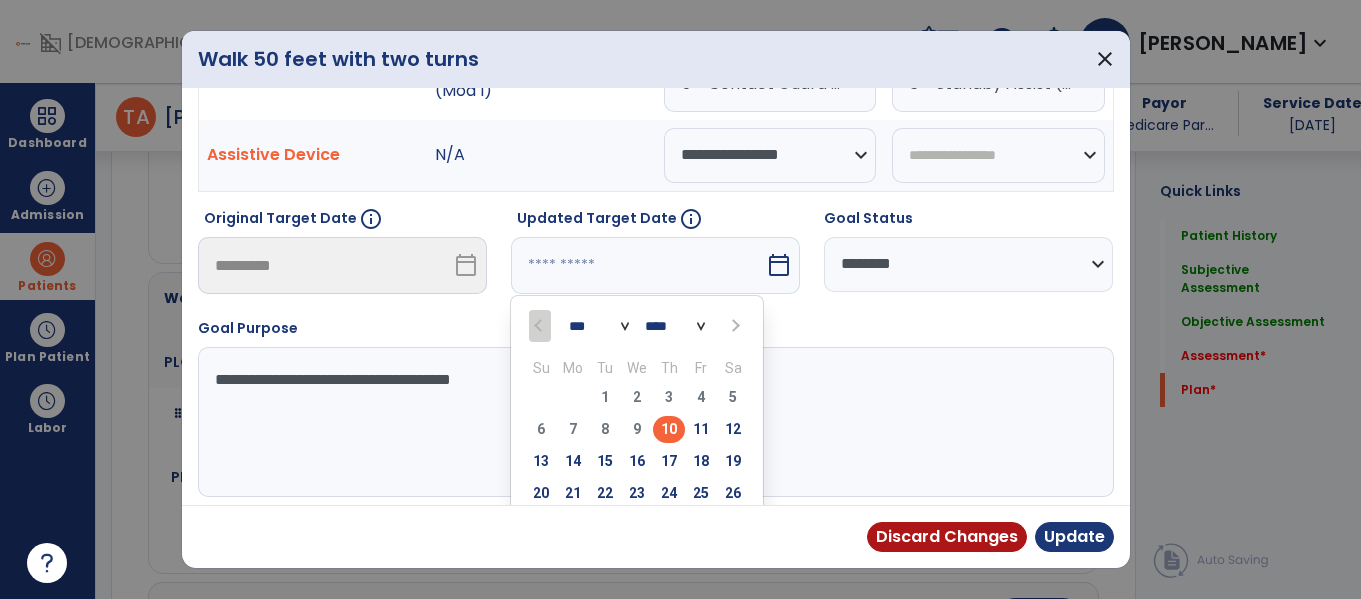 click at bounding box center (734, 326) 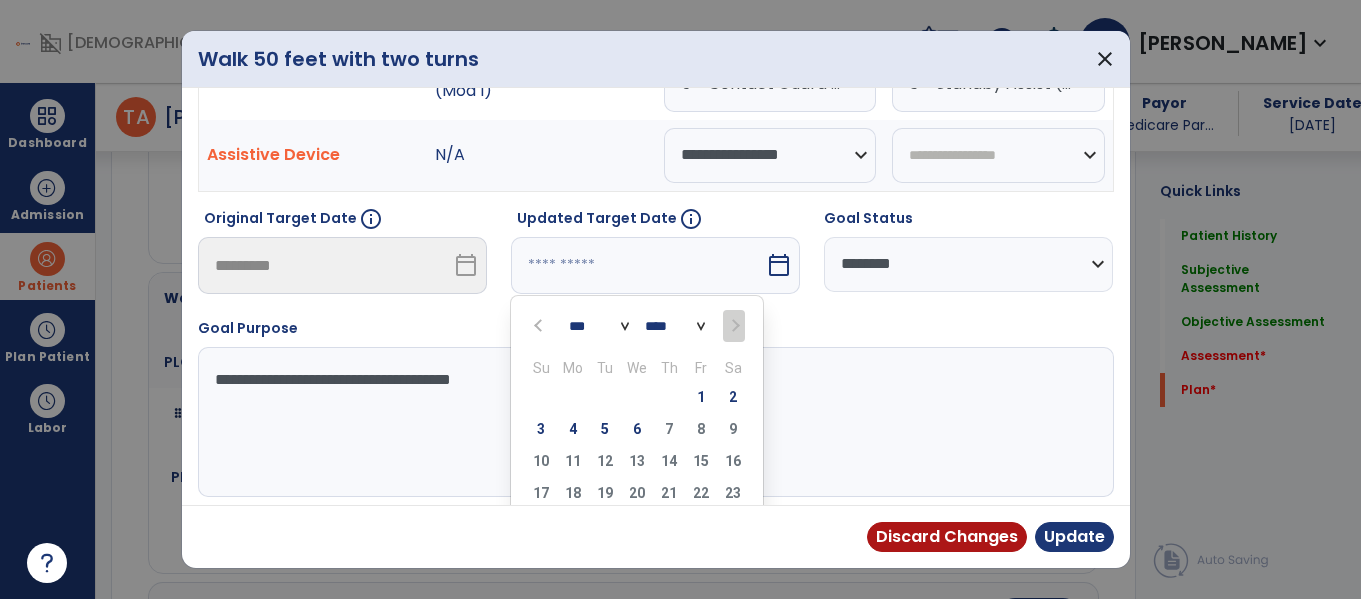 click at bounding box center [540, 325] 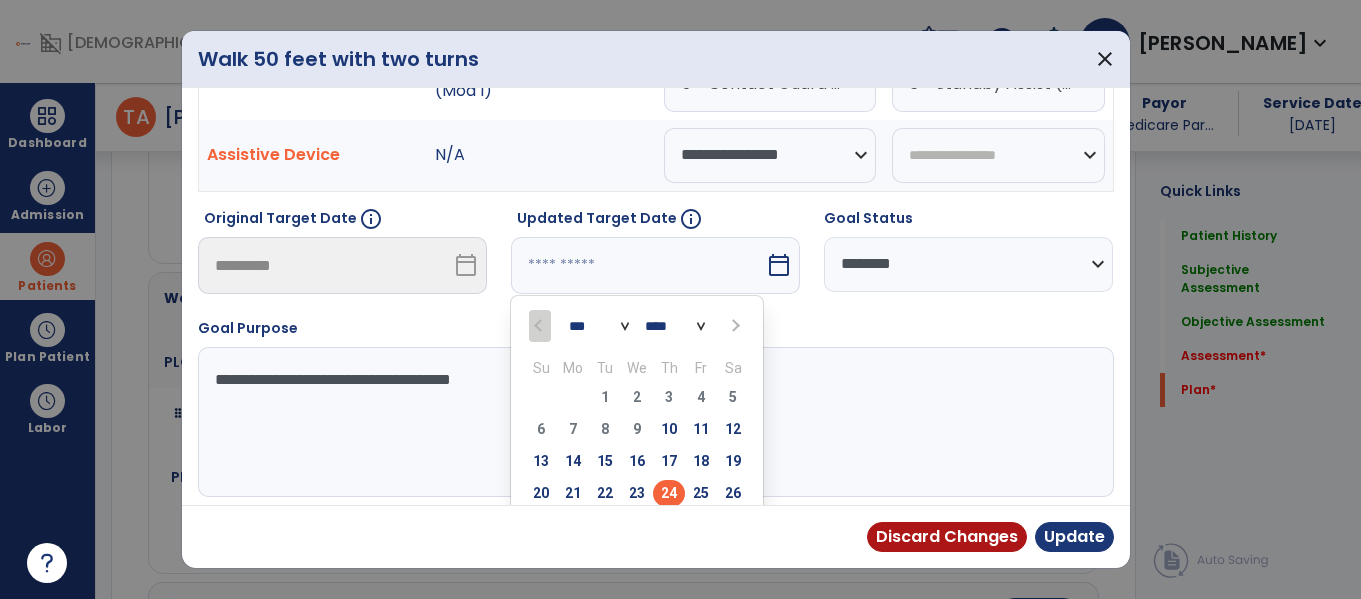 click on "24" at bounding box center (669, 493) 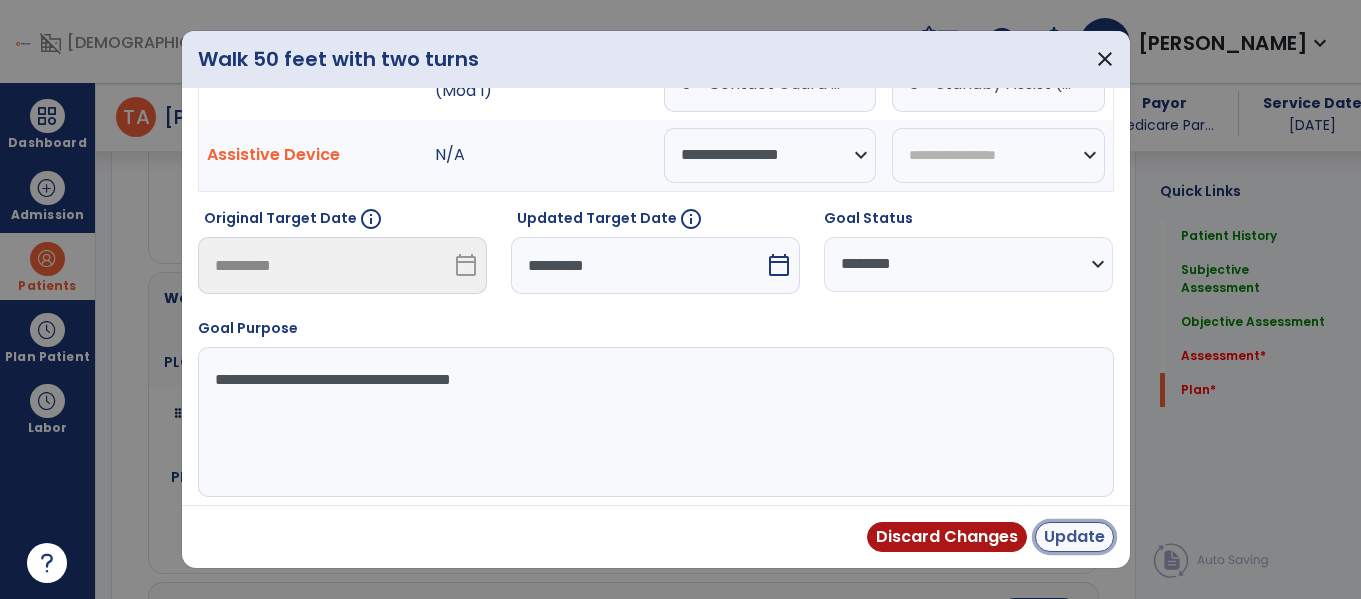 click on "Update" at bounding box center [1074, 537] 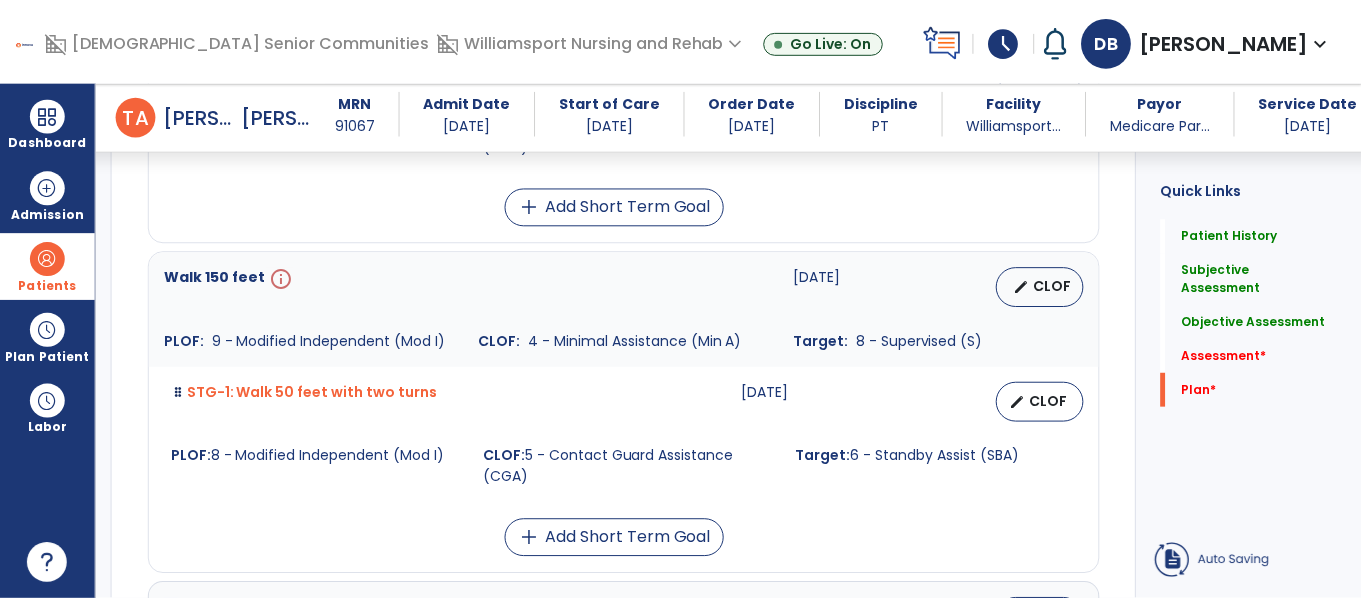 scroll, scrollTop: 4671, scrollLeft: 0, axis: vertical 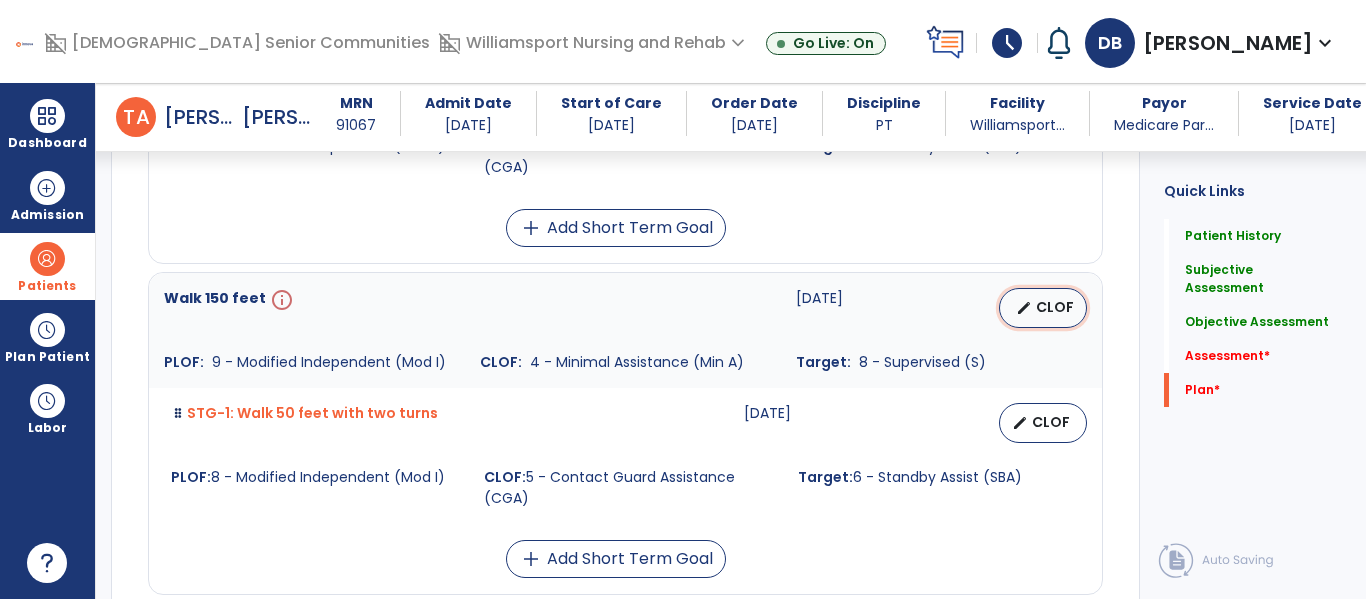 click on "CLOF" at bounding box center (1055, 307) 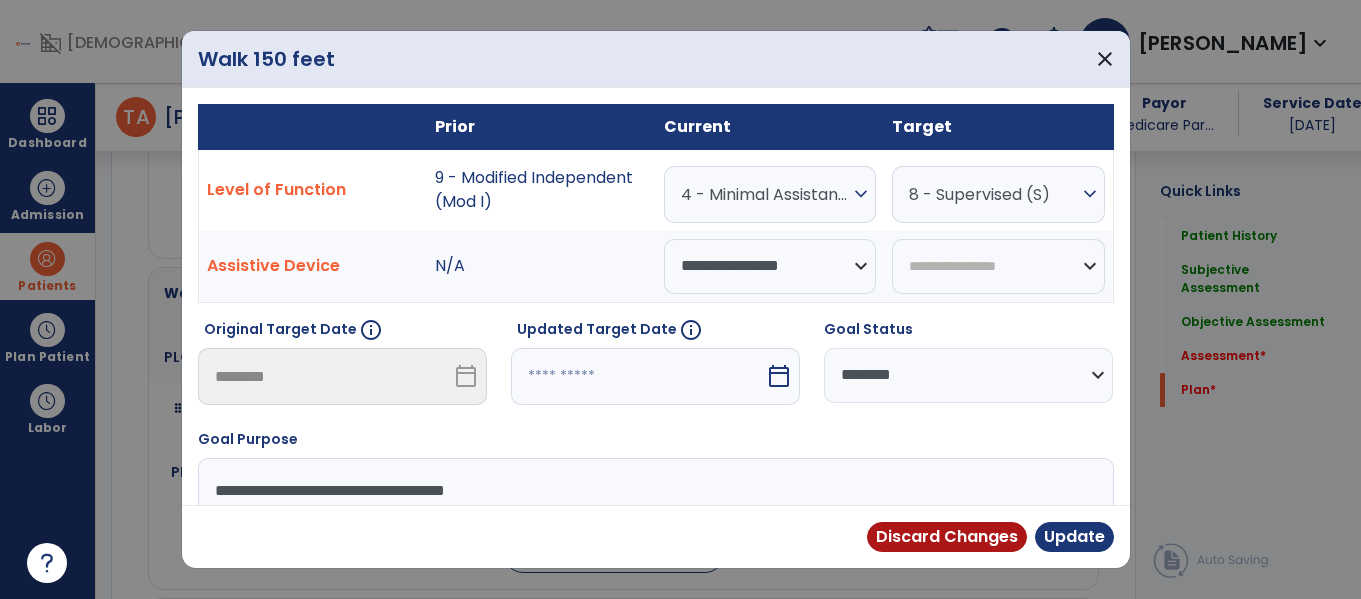 scroll, scrollTop: 4692, scrollLeft: 0, axis: vertical 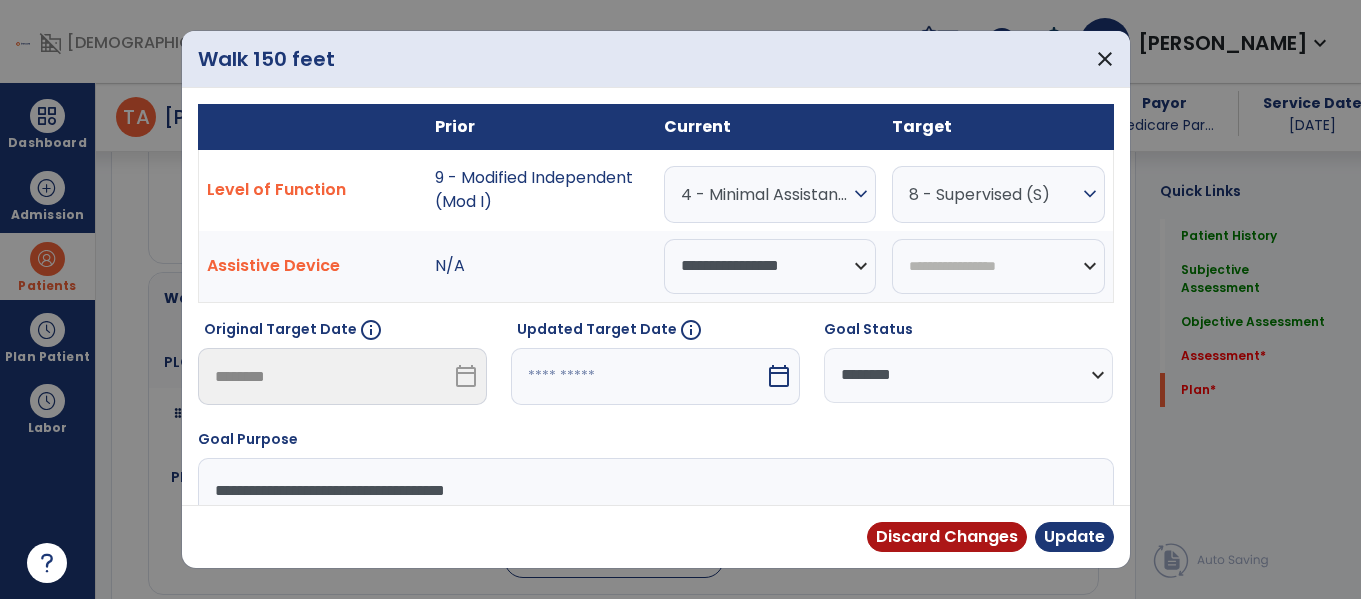 click on "calendar_today" at bounding box center (779, 376) 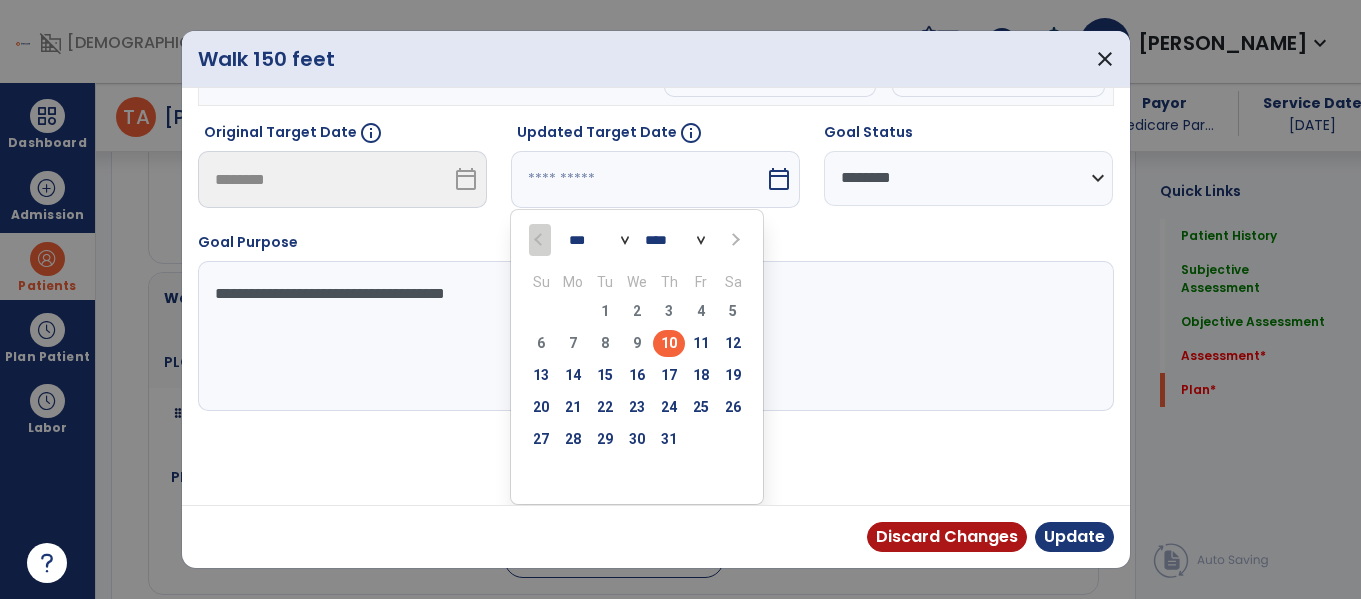 click at bounding box center [734, 240] 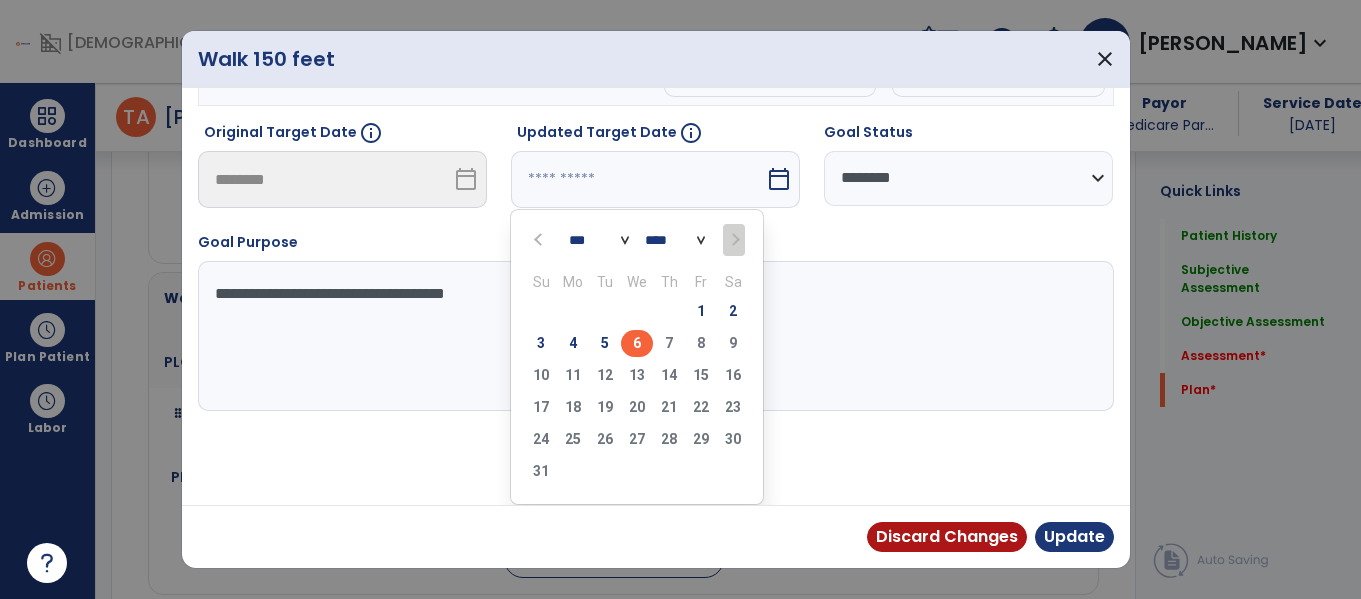 click on "6" at bounding box center [637, 343] 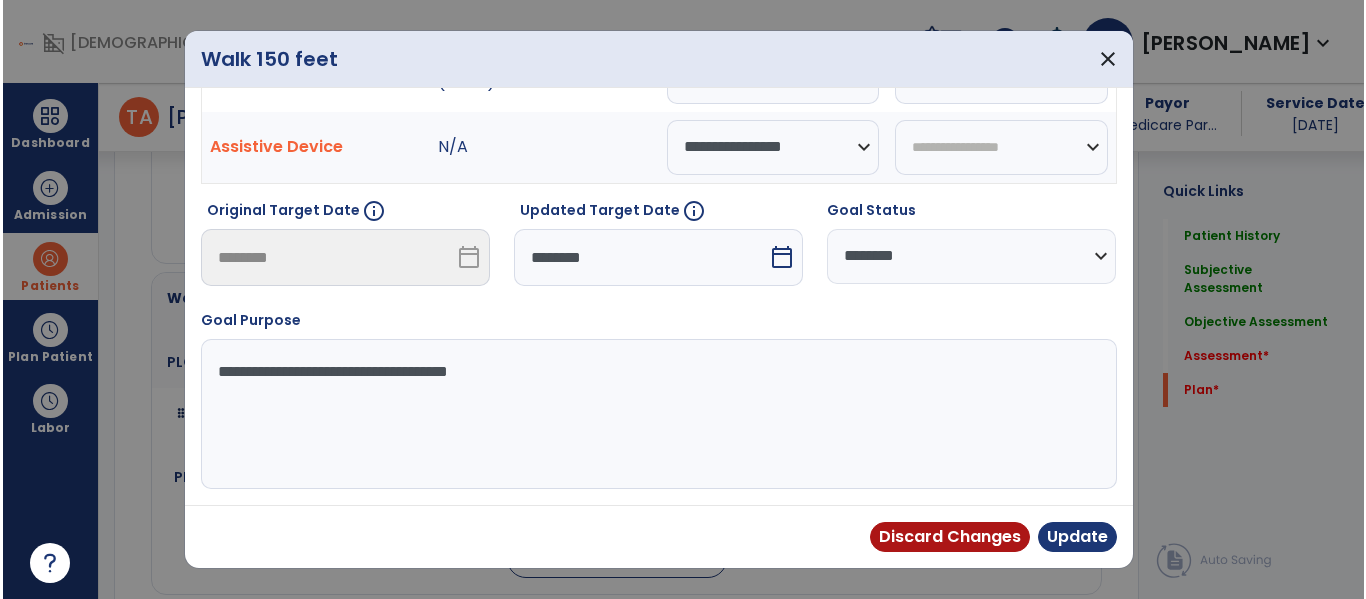 scroll, scrollTop: 119, scrollLeft: 0, axis: vertical 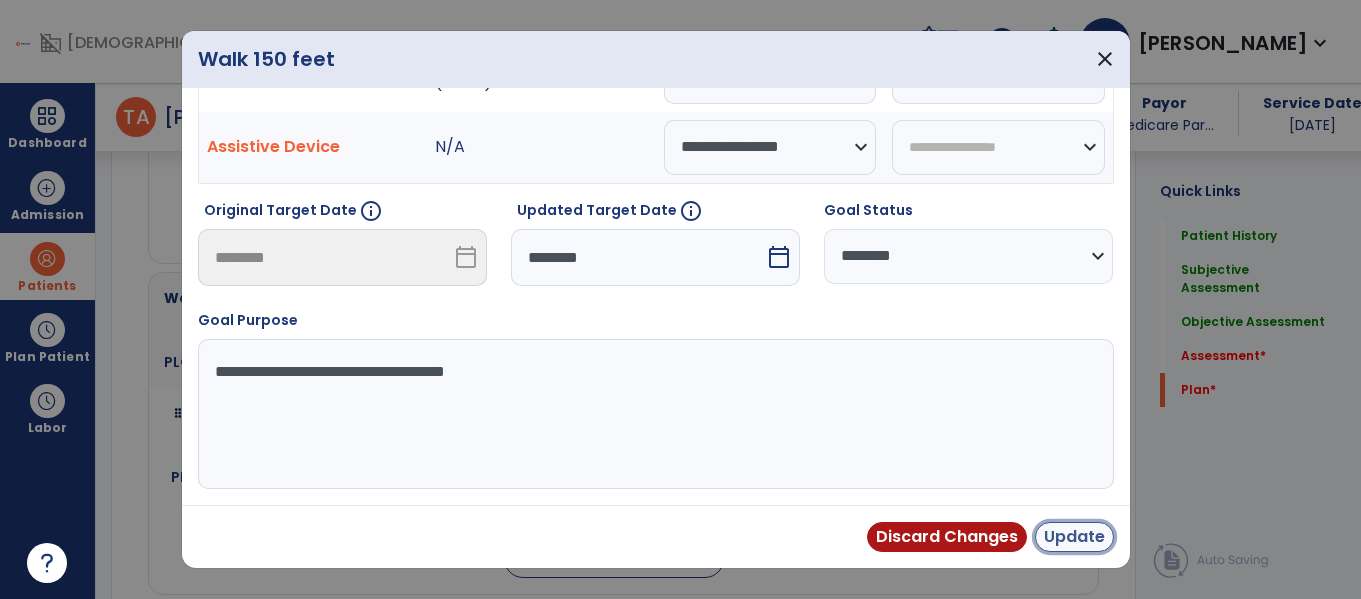 click on "Update" at bounding box center [1074, 537] 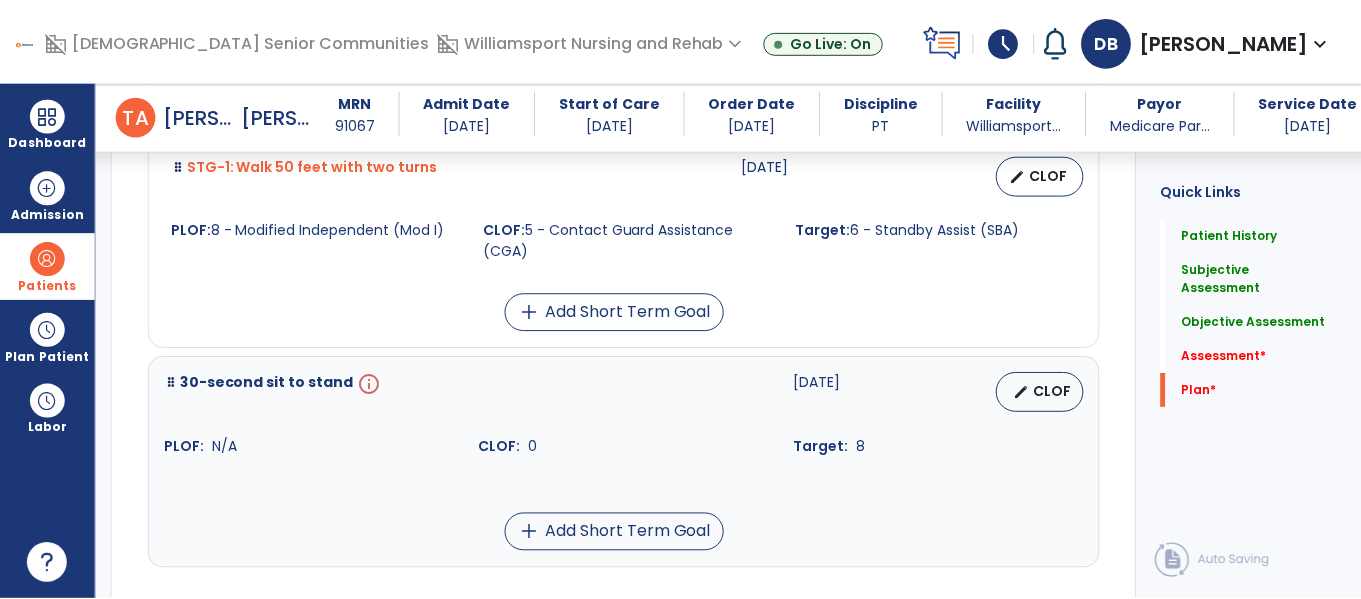 scroll, scrollTop: 4957, scrollLeft: 0, axis: vertical 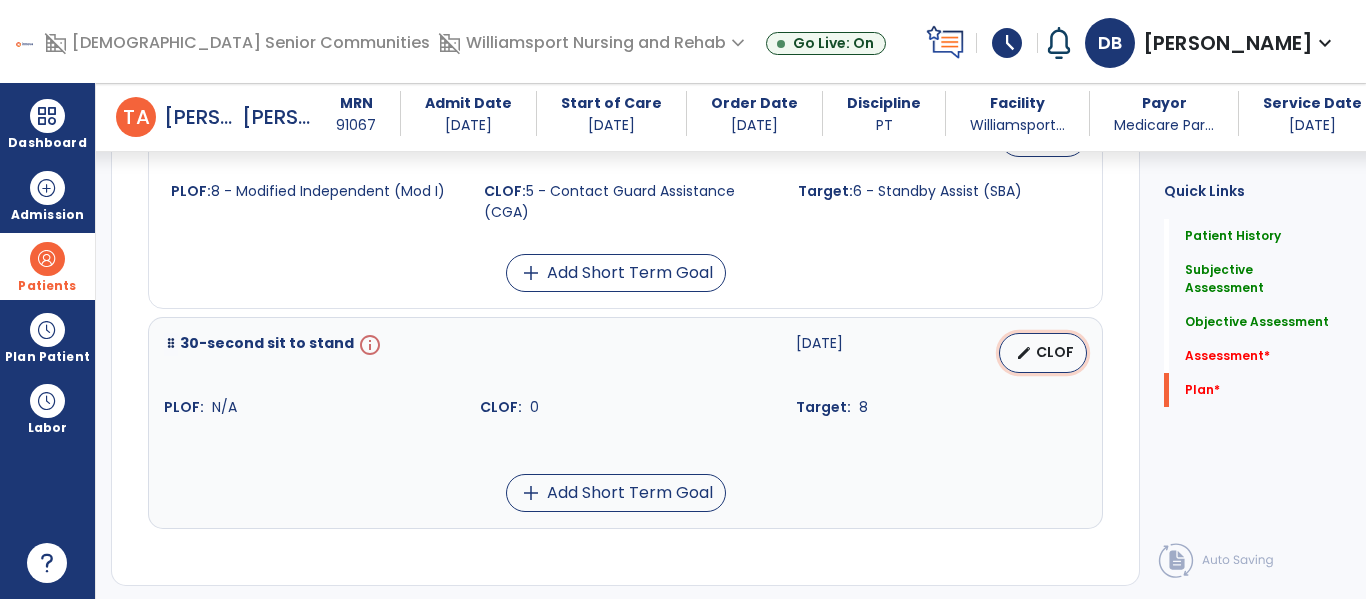 click on "edit" at bounding box center [1024, 353] 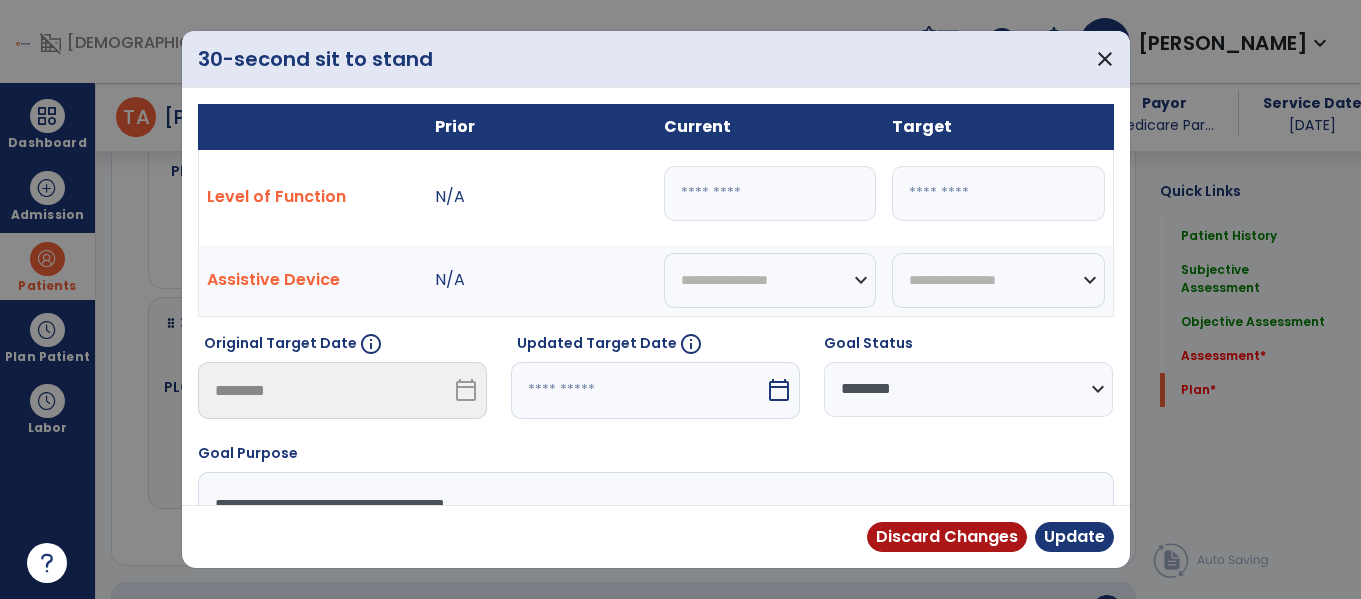 scroll, scrollTop: 4978, scrollLeft: 0, axis: vertical 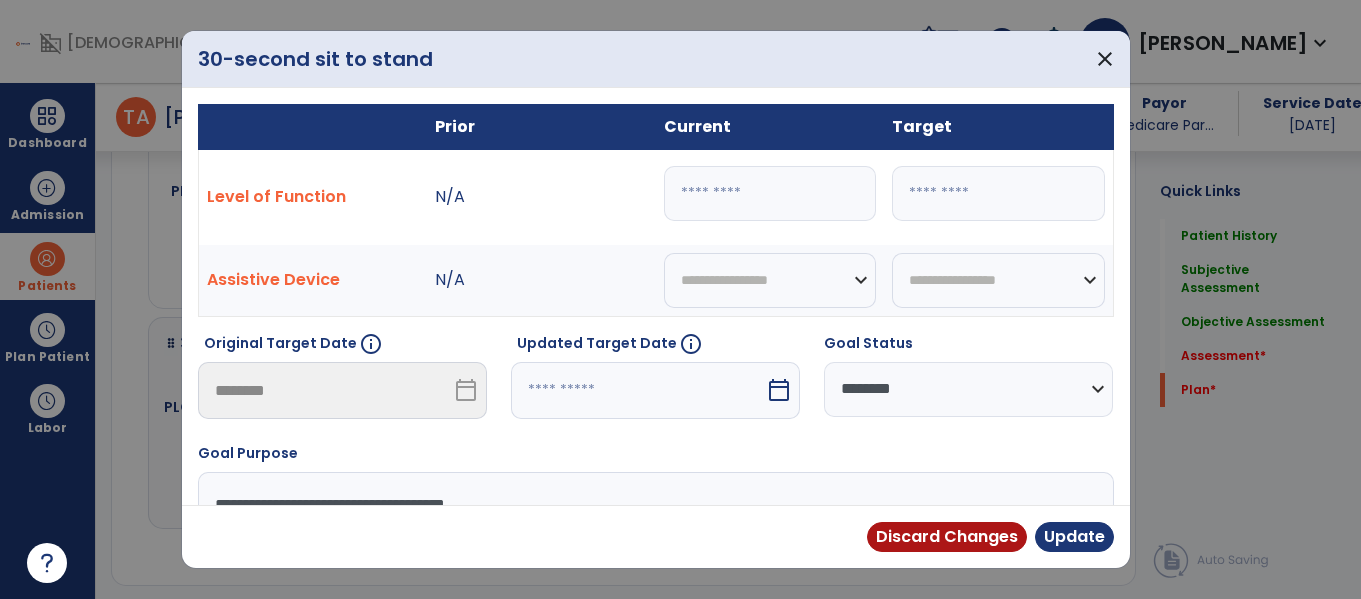 click on "calendar_today" at bounding box center (779, 390) 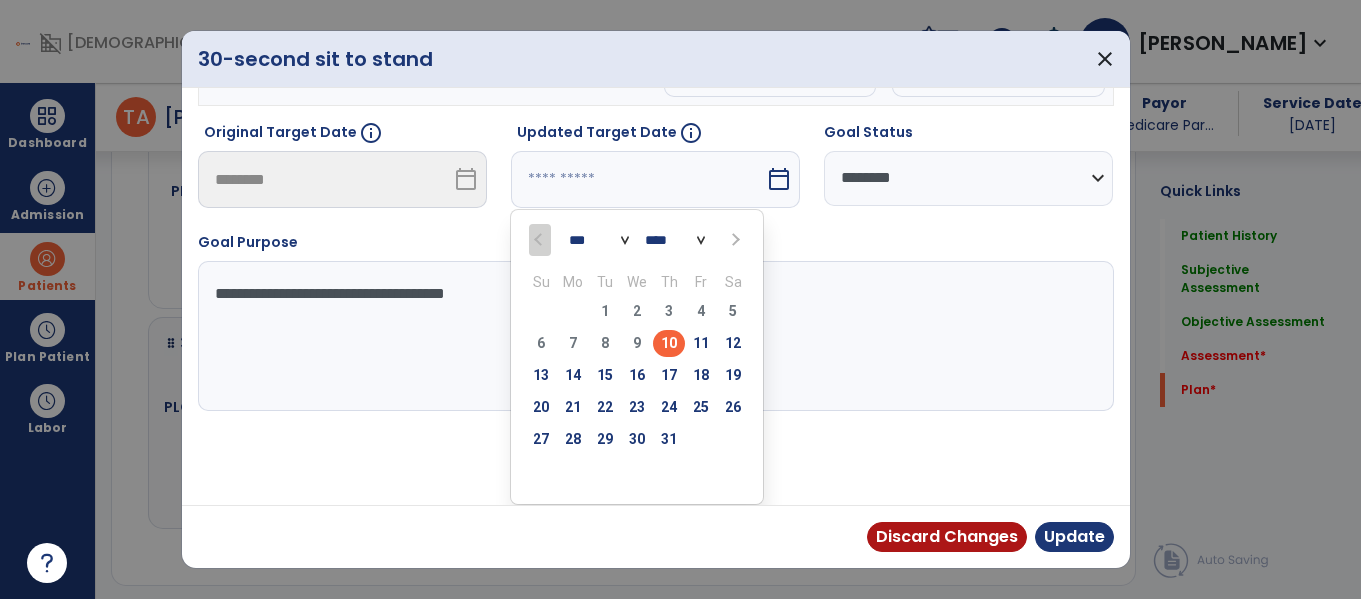 click at bounding box center [734, 240] 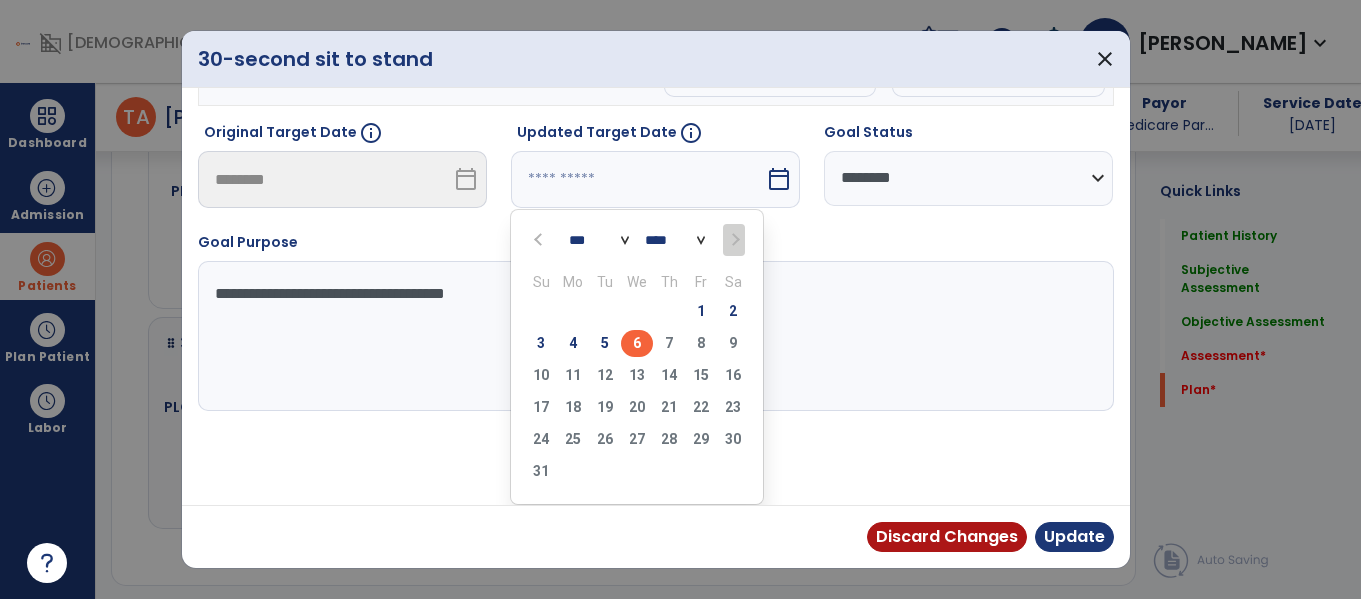 click on "6" at bounding box center (637, 343) 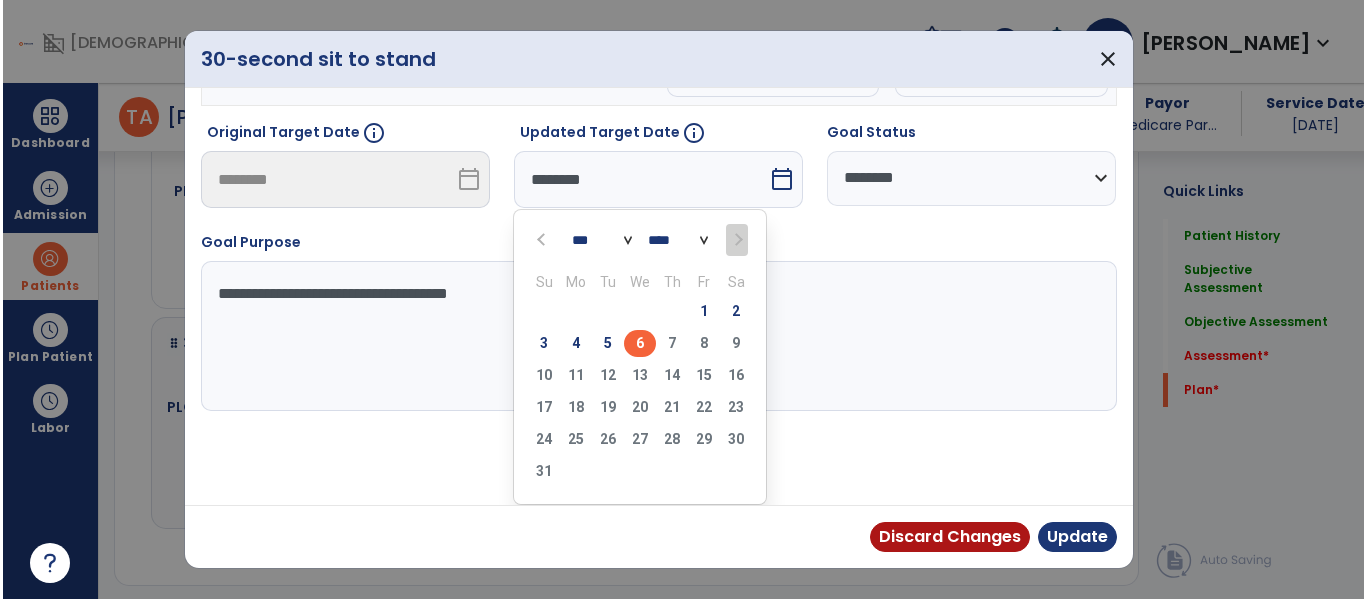 scroll, scrollTop: 133, scrollLeft: 0, axis: vertical 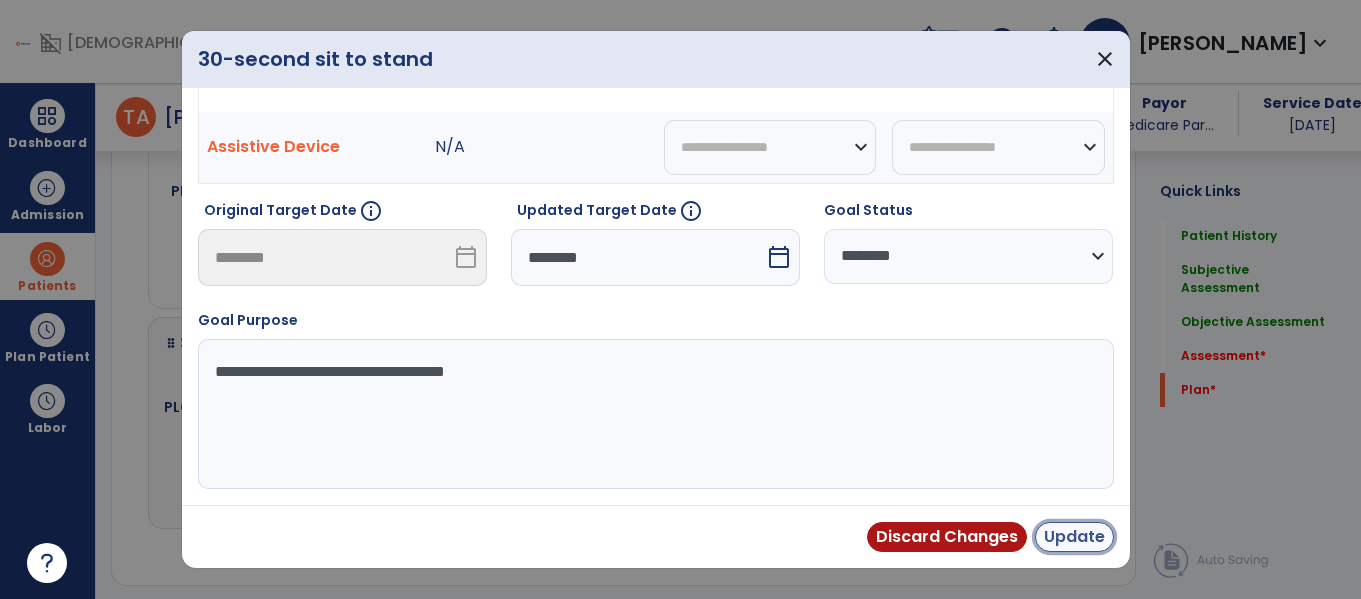 click on "Update" at bounding box center (1074, 537) 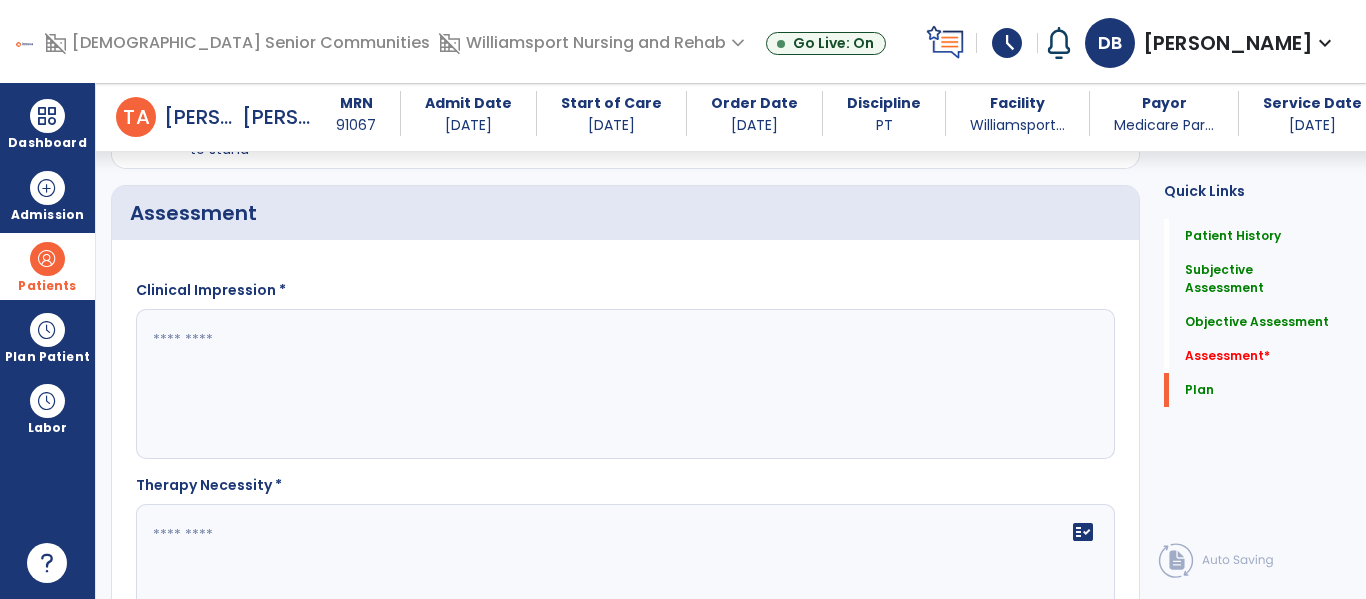 scroll, scrollTop: 2340, scrollLeft: 0, axis: vertical 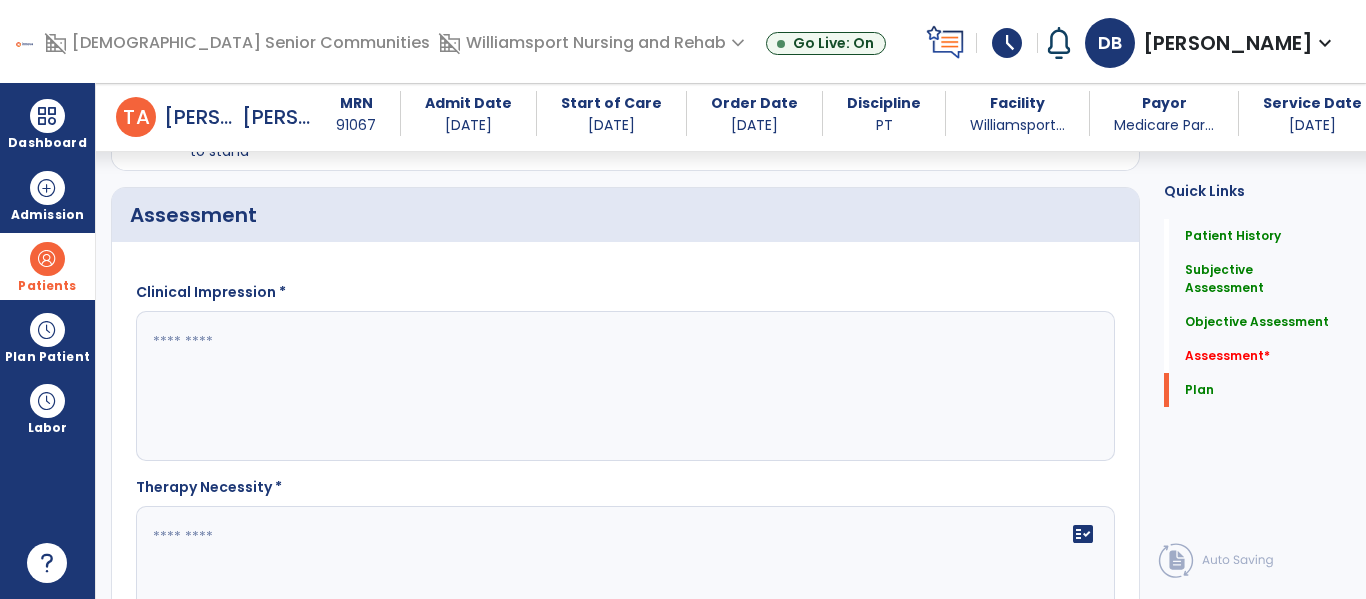 click 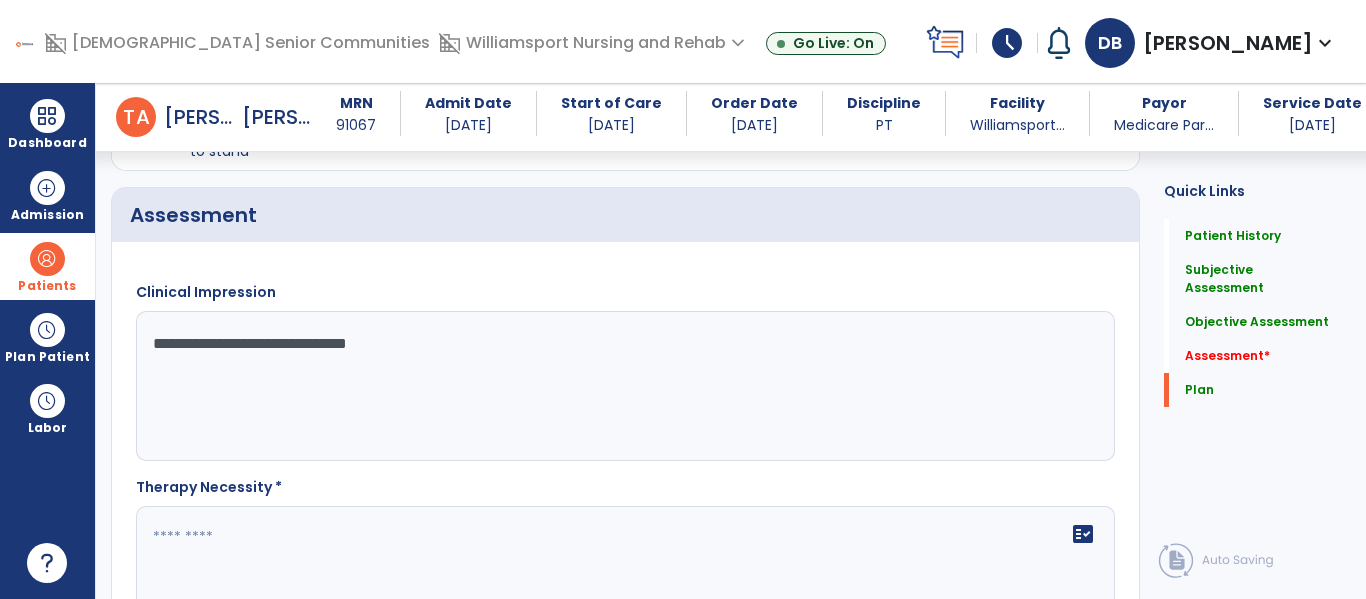 type on "**********" 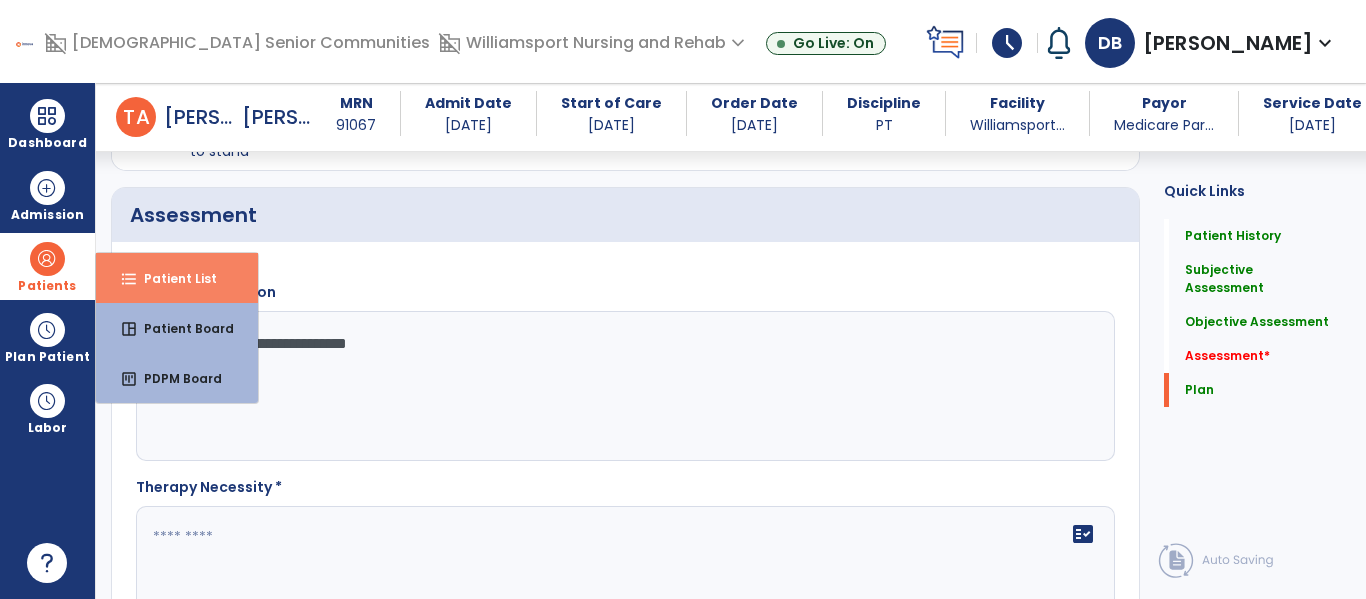 click on "Patient List" at bounding box center (172, 278) 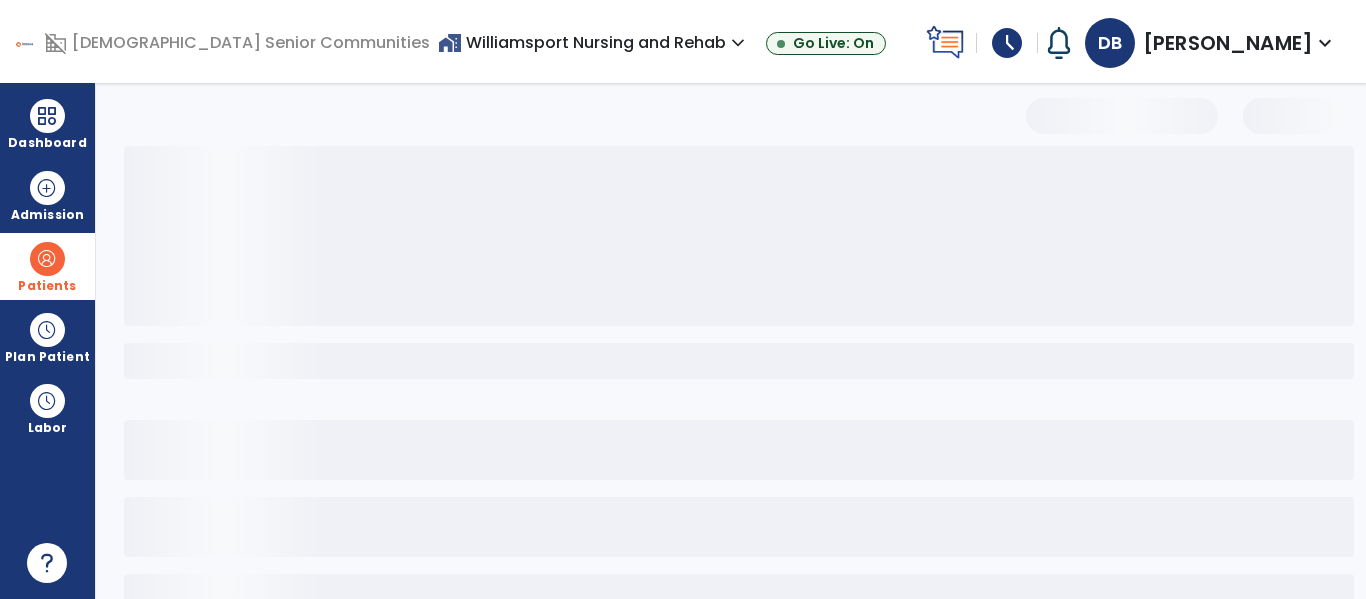 select on "***" 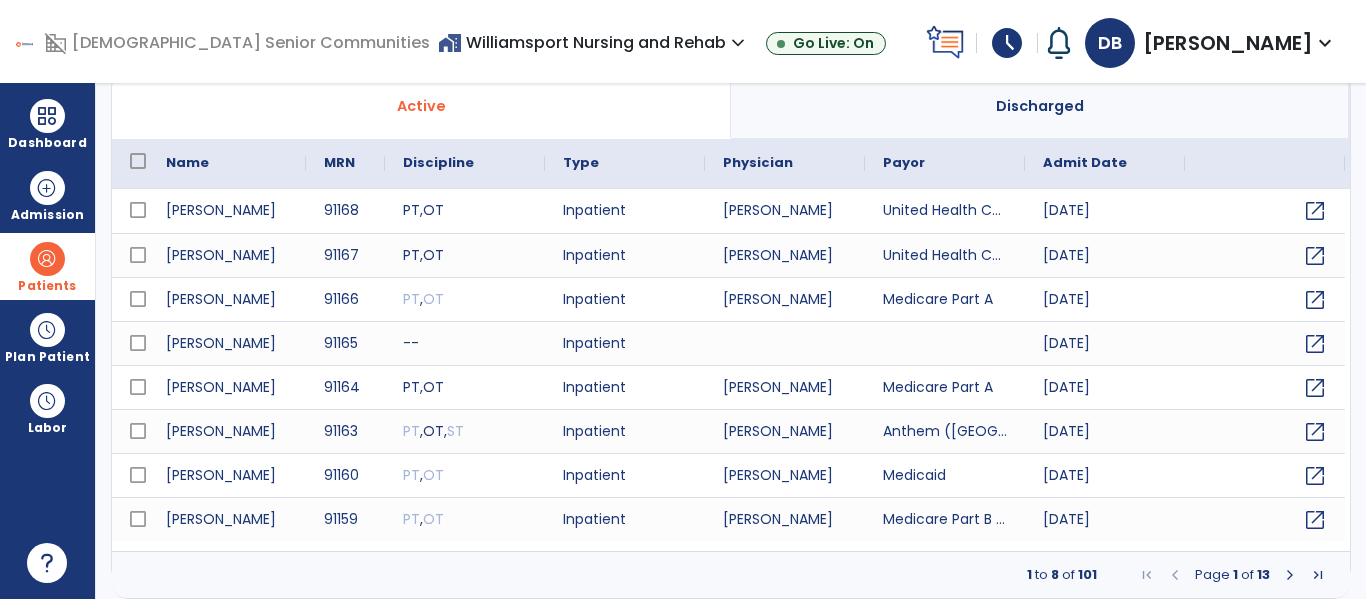 scroll, scrollTop: 0, scrollLeft: 0, axis: both 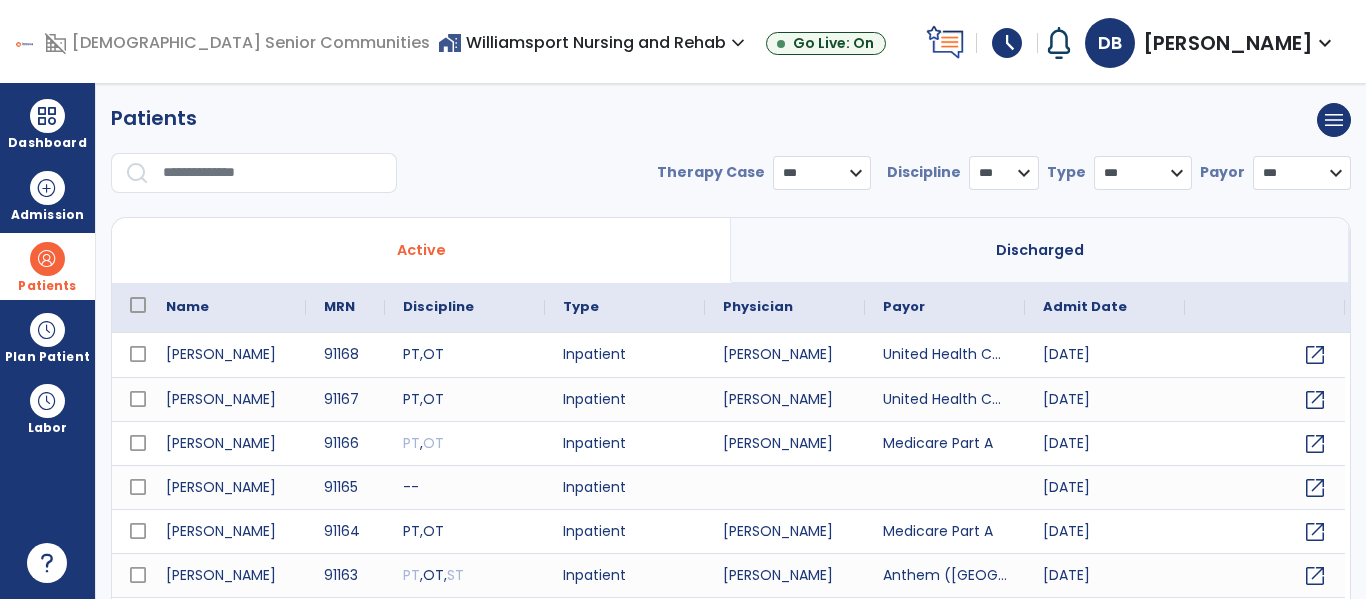 click at bounding box center [273, 173] 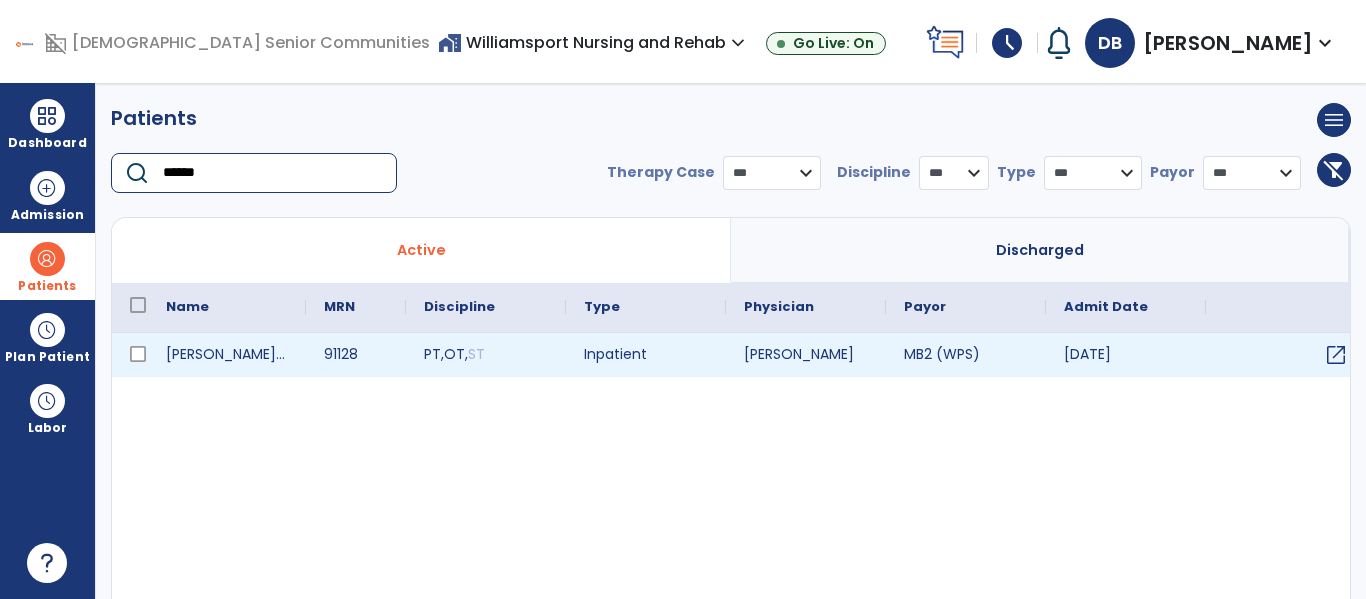 type on "******" 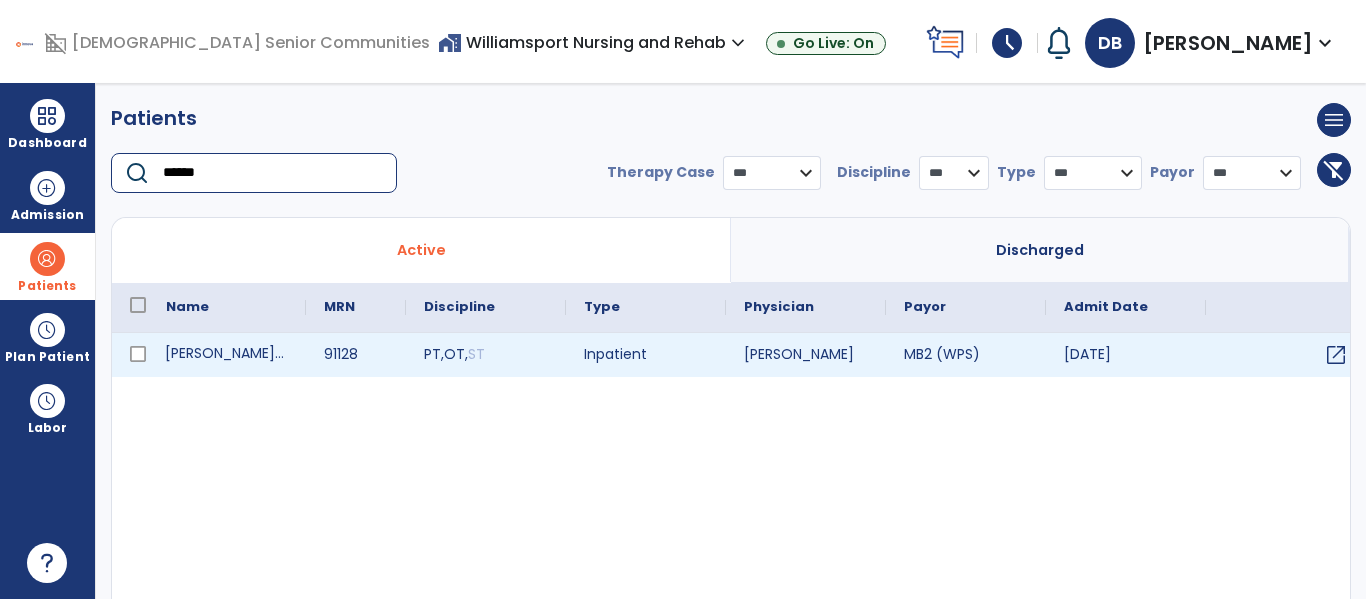 click on "Bowman, Dallas" at bounding box center [227, 355] 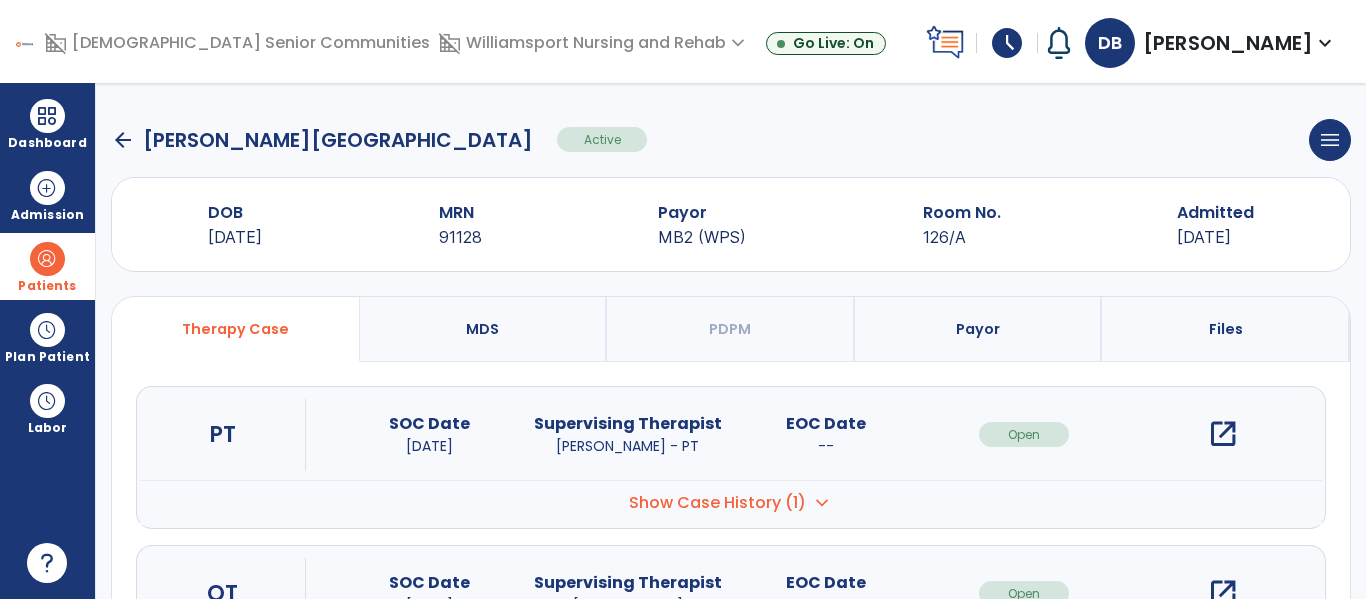 click on "open_in_new" at bounding box center [1223, 434] 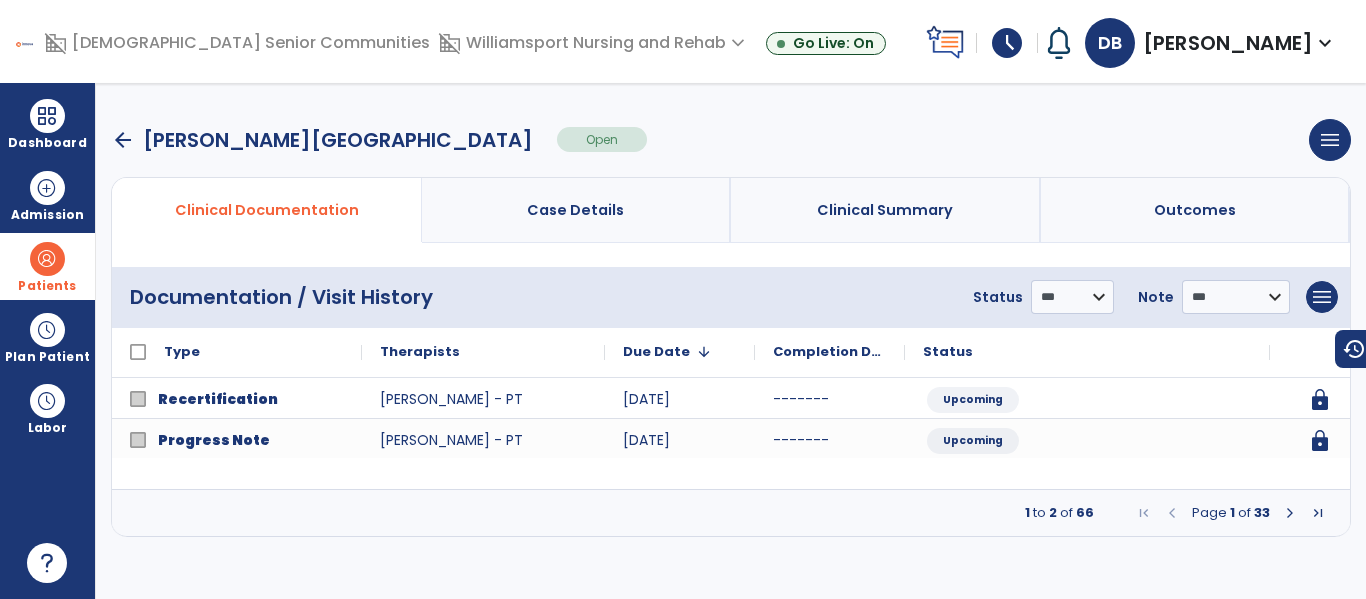 click at bounding box center [1290, 513] 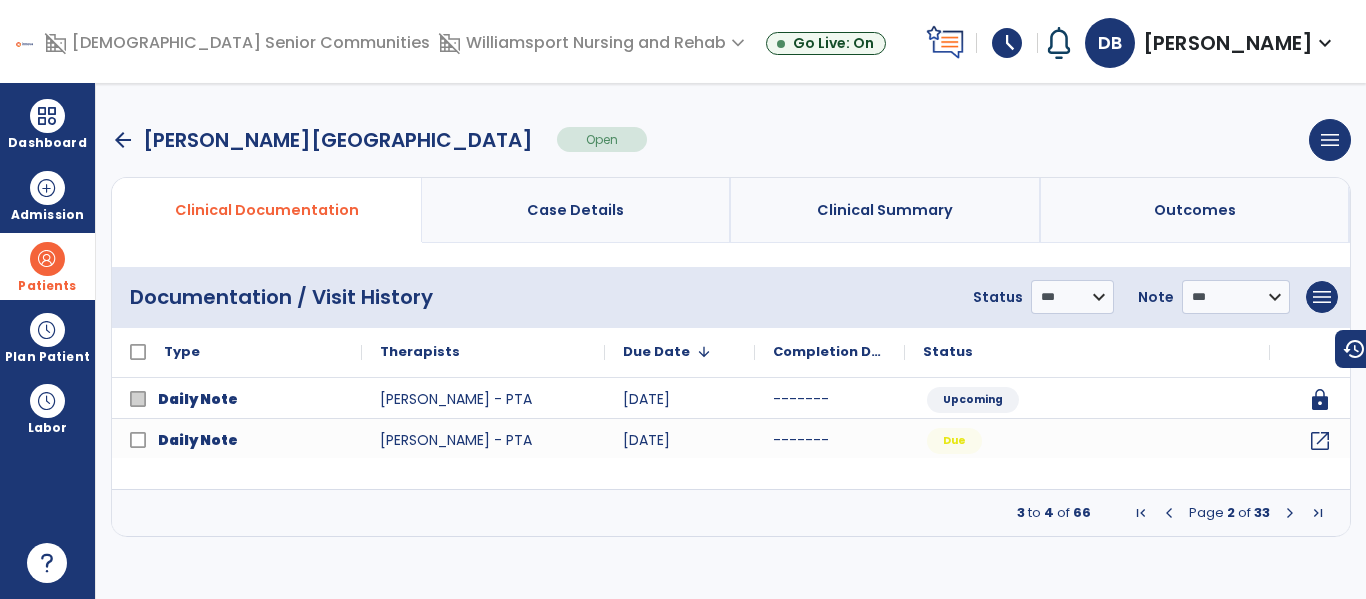 click at bounding box center [1290, 513] 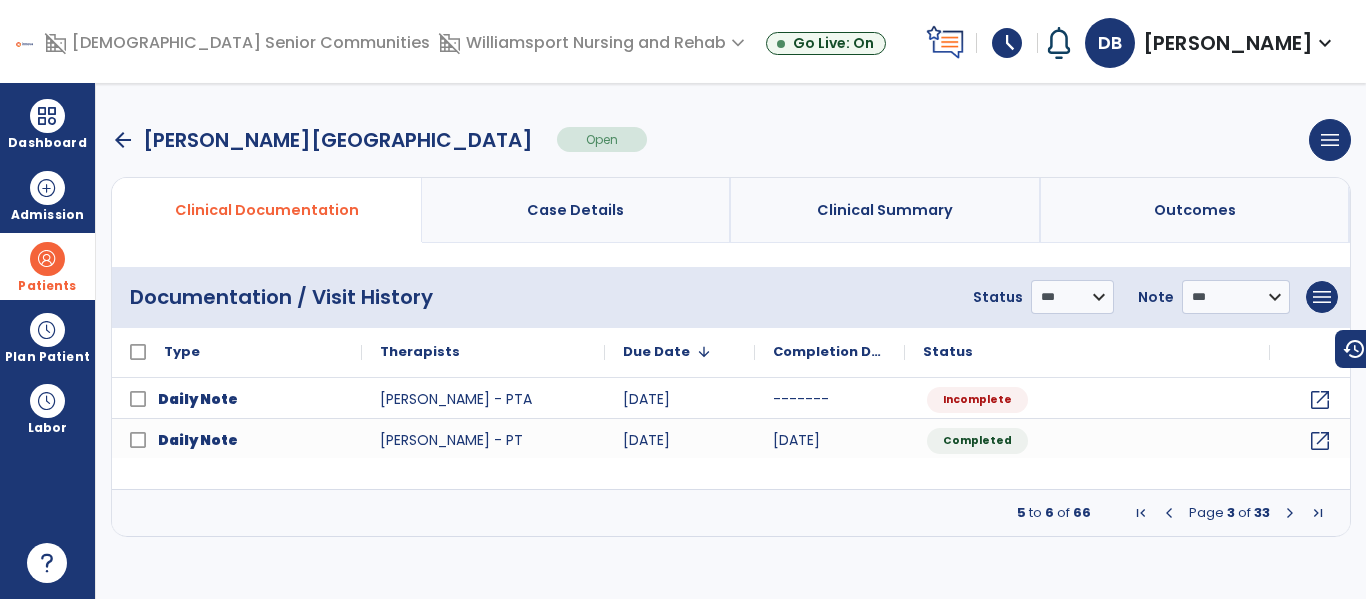 click at bounding box center [1169, 513] 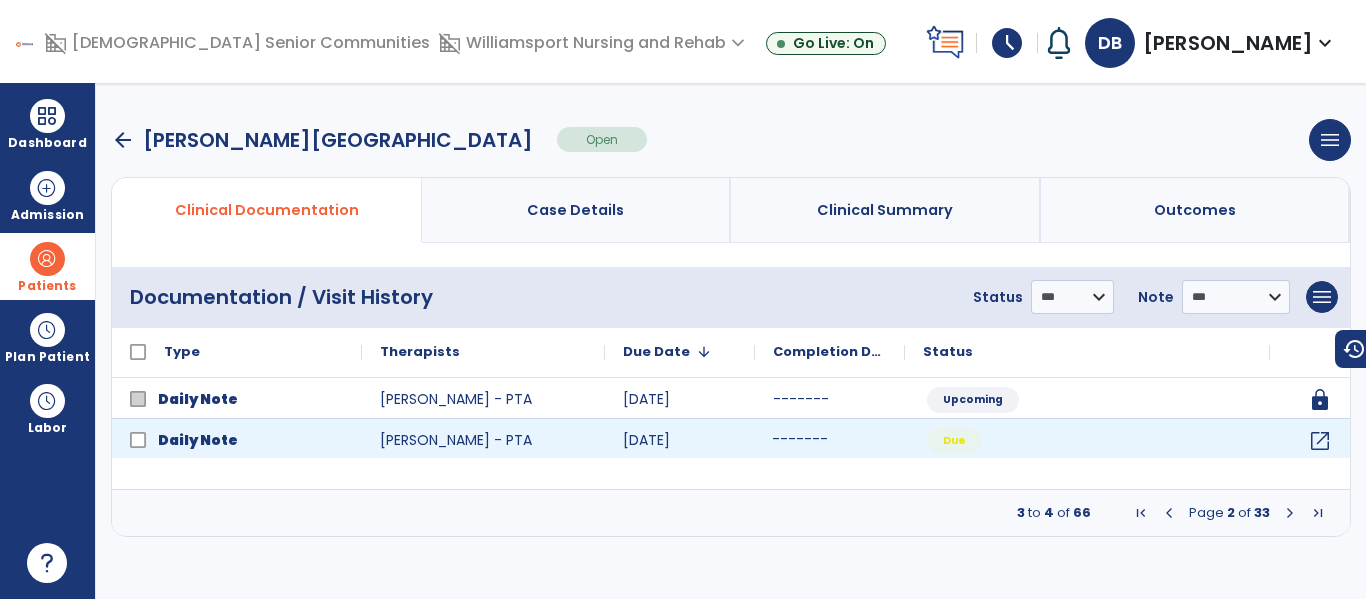 click on "-------" 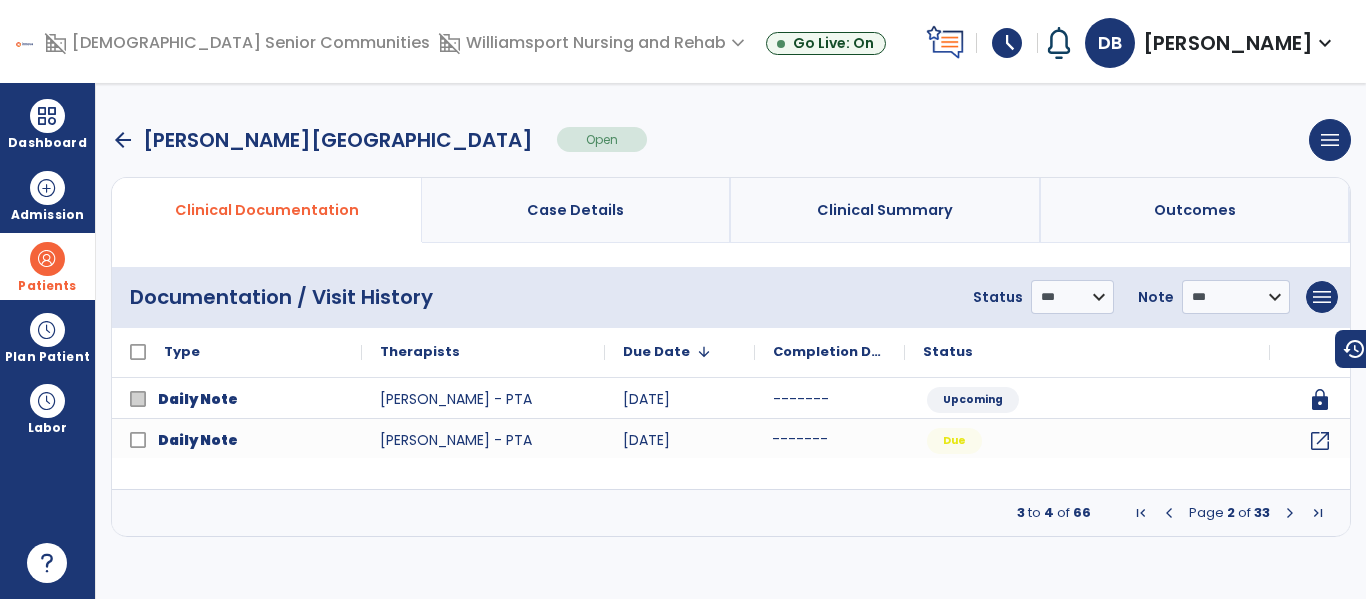 click at bounding box center [47, 259] 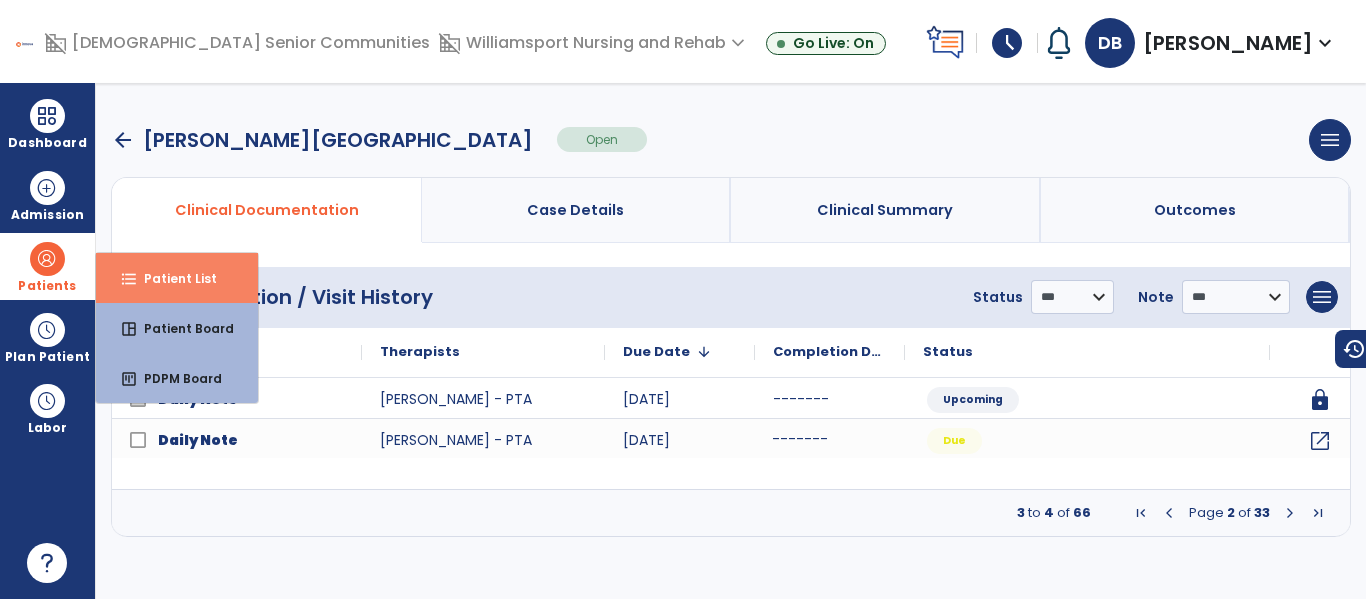 click on "format_list_bulleted  Patient List" at bounding box center (177, 278) 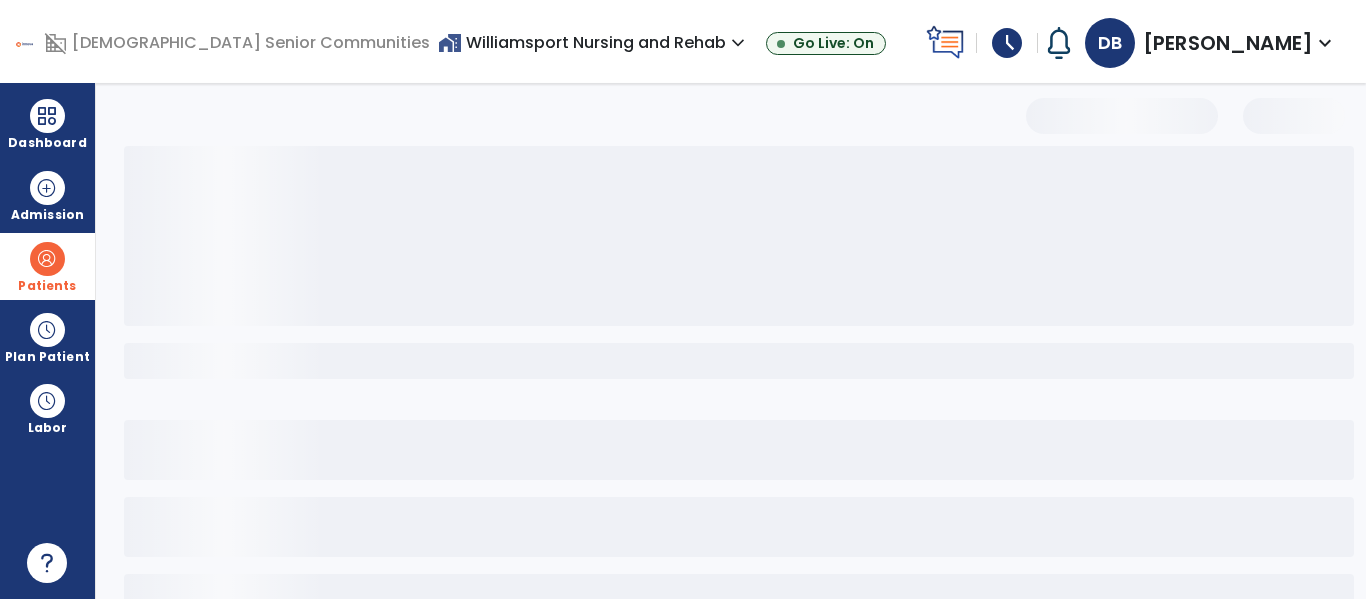 select on "***" 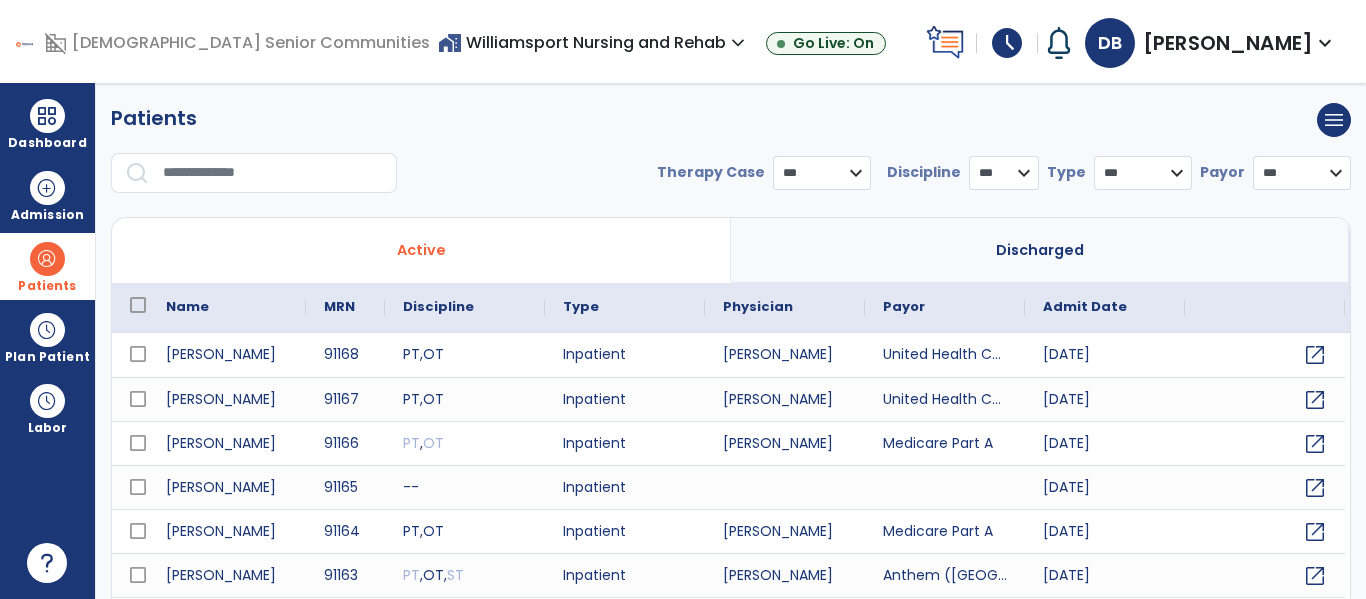 click at bounding box center (273, 173) 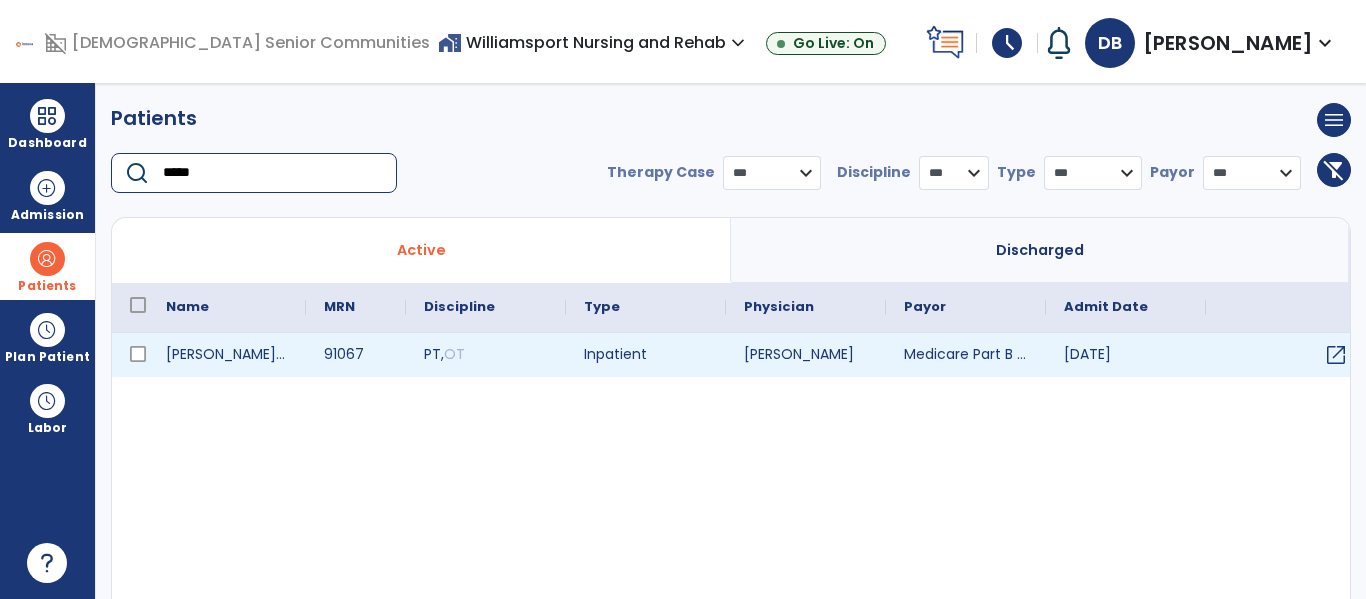 type on "*****" 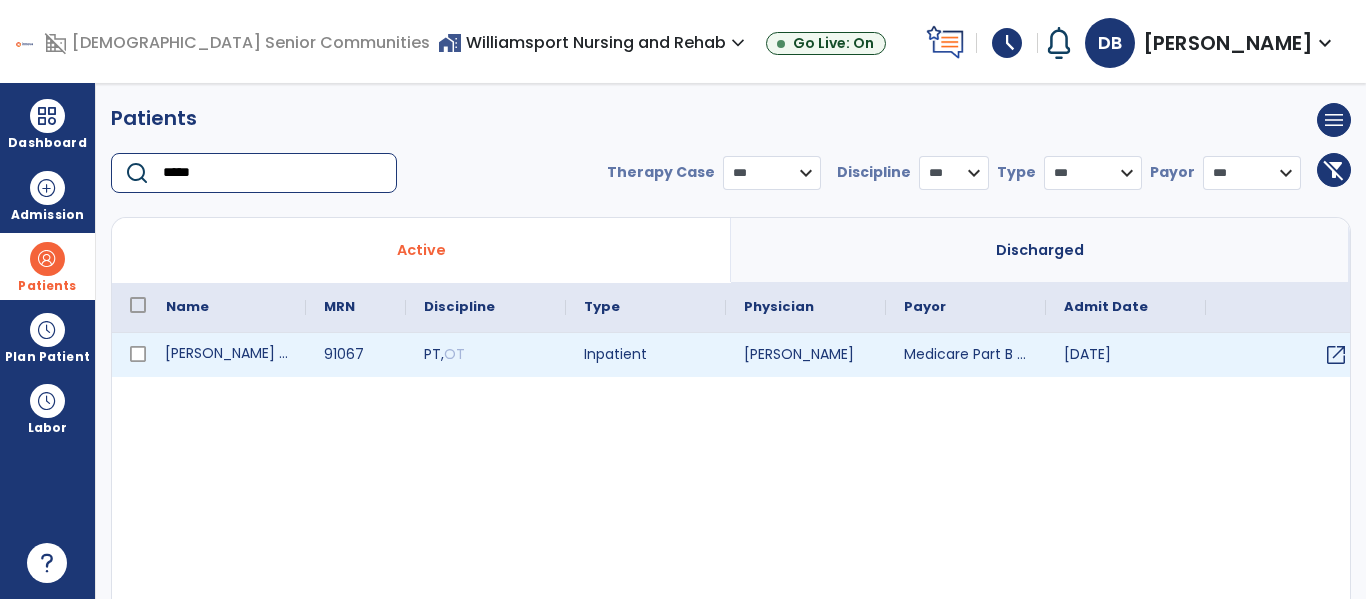click on "Thomason, Anna "louise"" at bounding box center [227, 355] 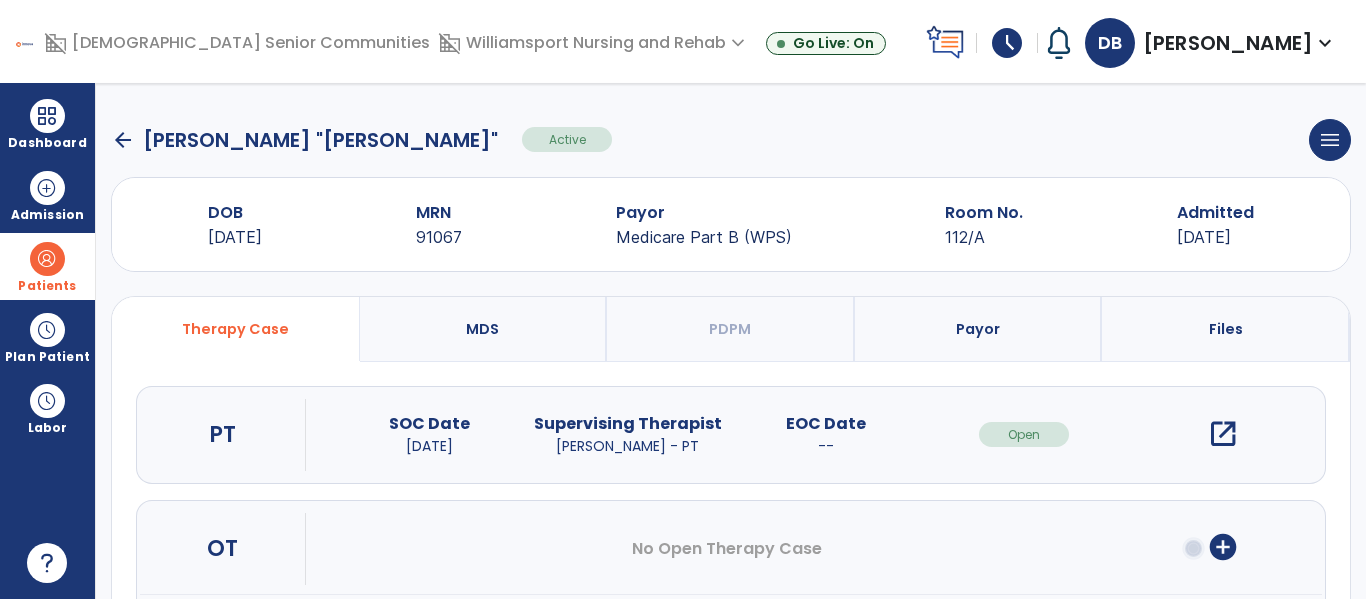 click on "open_in_new" at bounding box center [1223, 434] 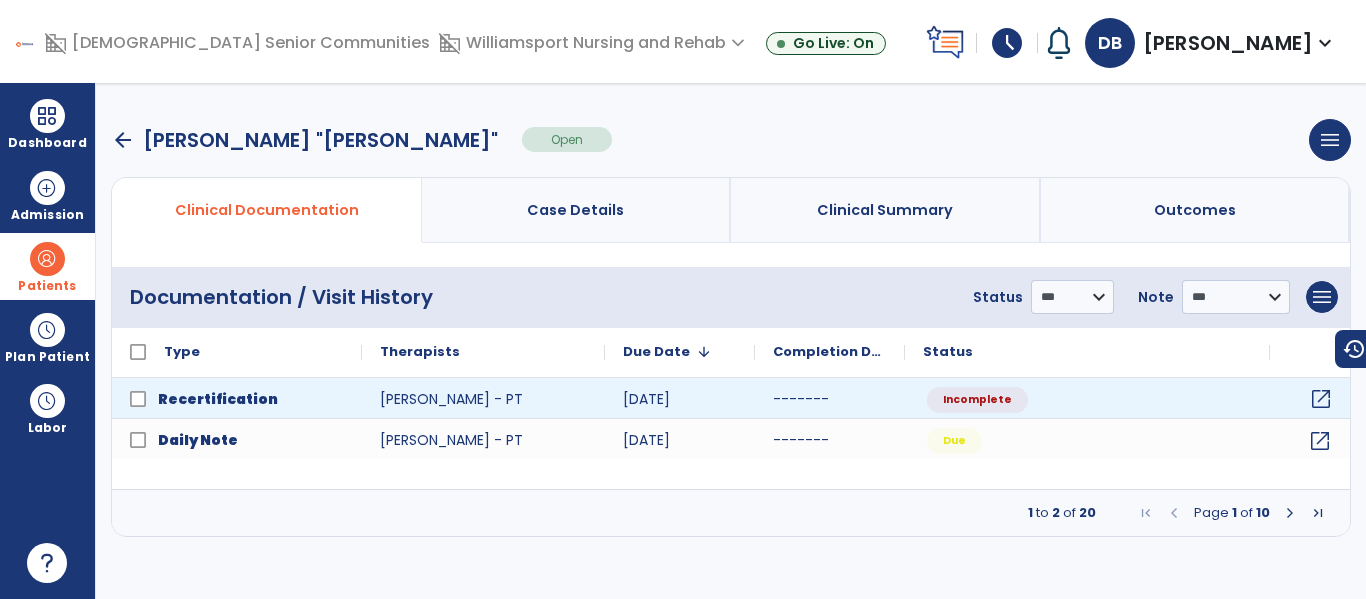 click on "open_in_new" 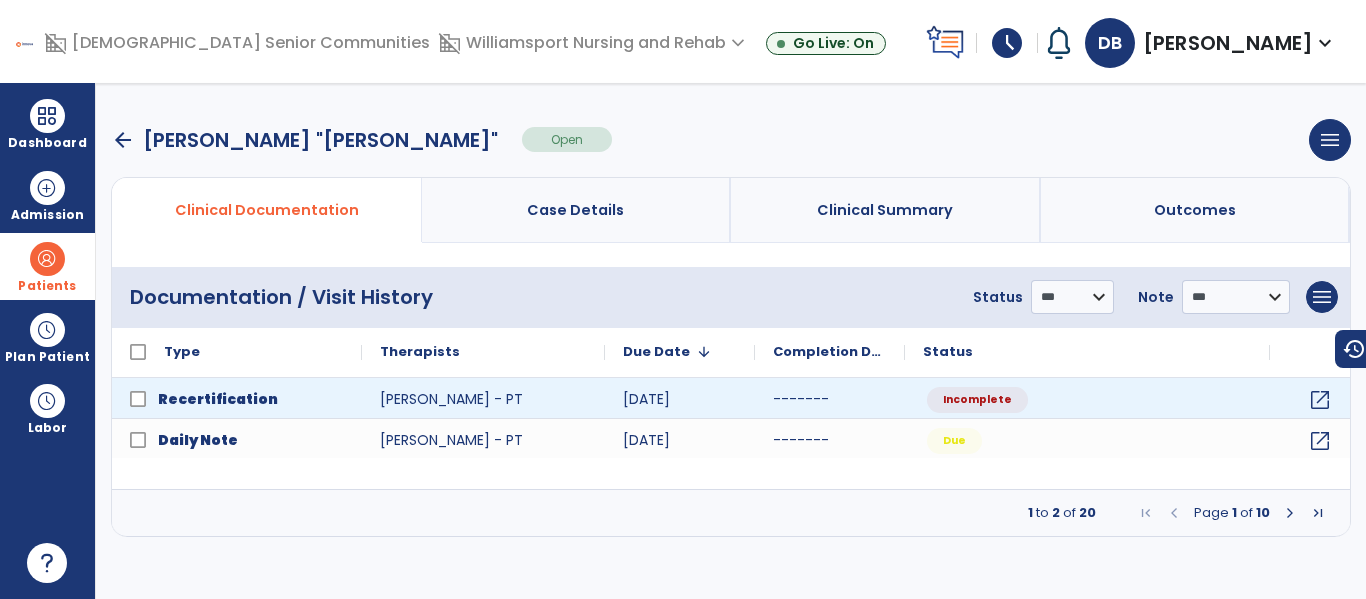 select on "**" 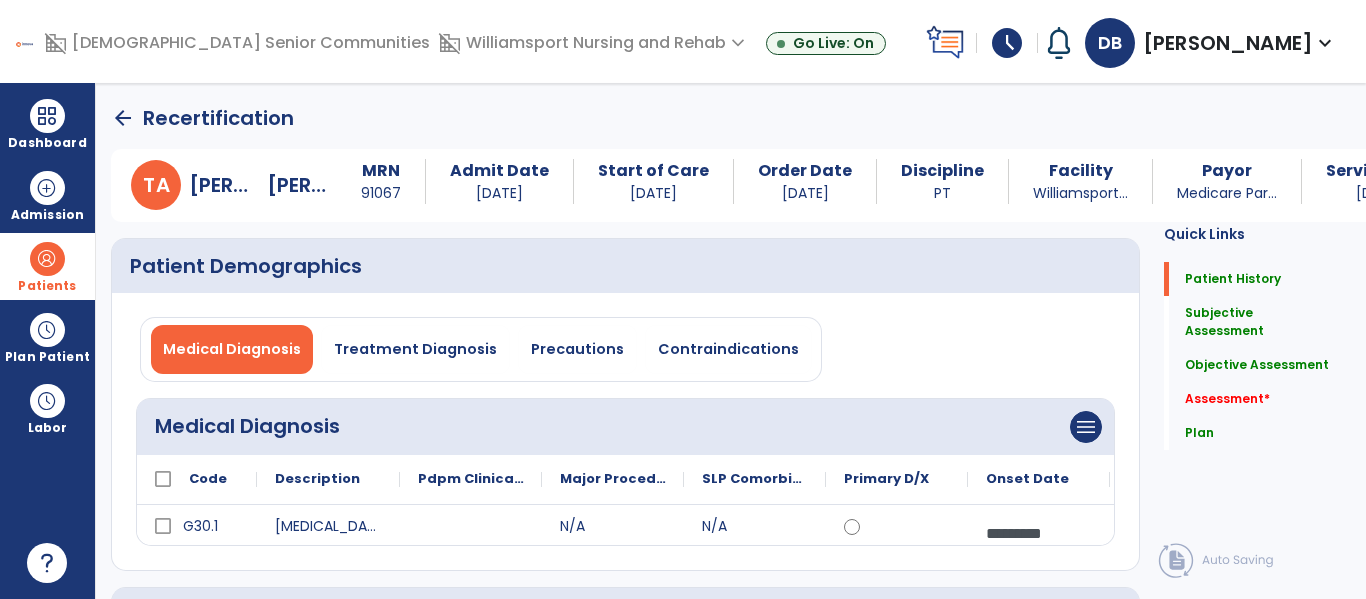 click at bounding box center (47, 259) 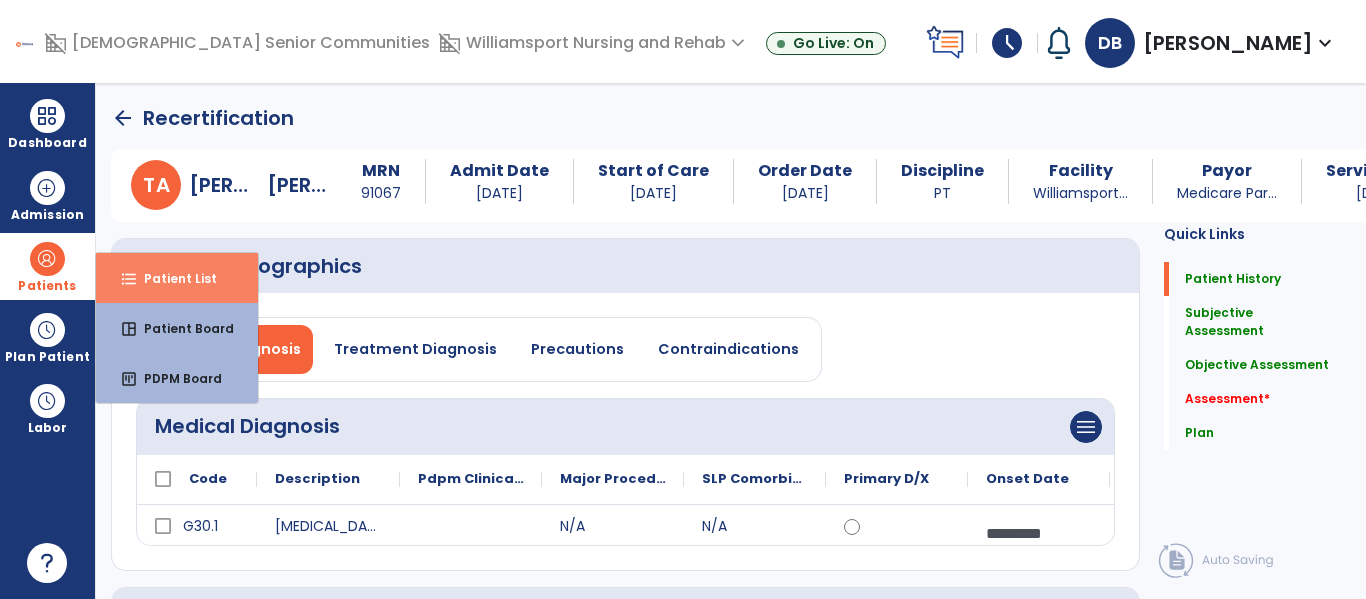 click on "format_list_bulleted" at bounding box center (129, 279) 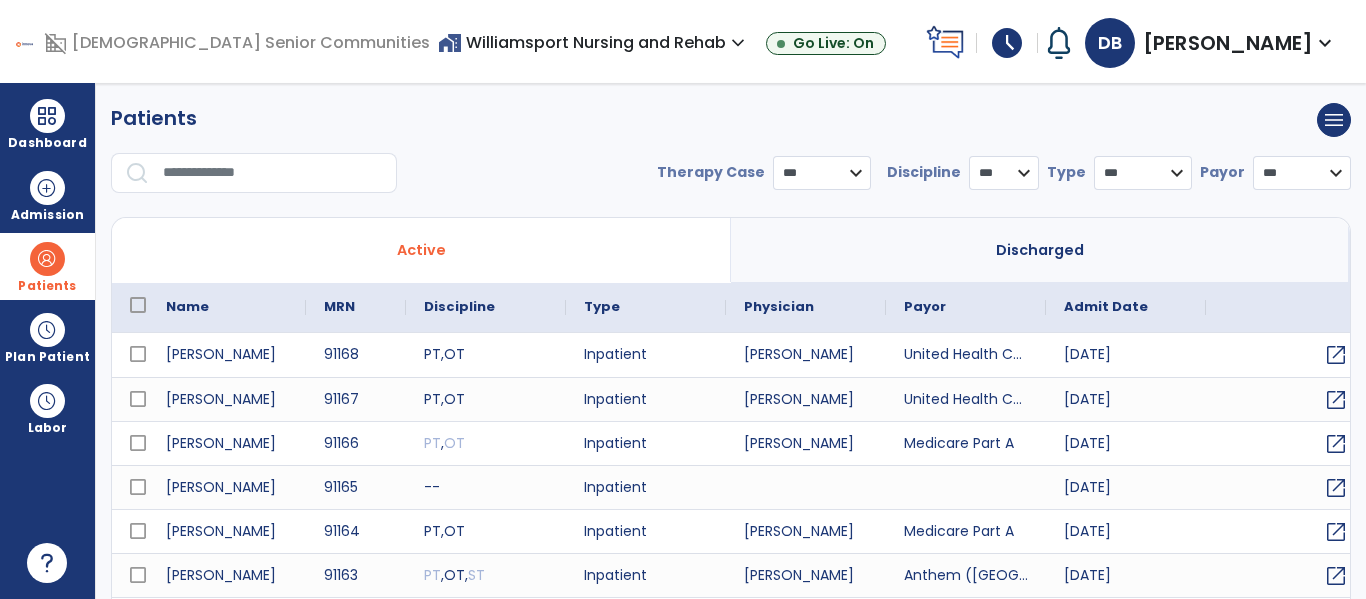 select on "***" 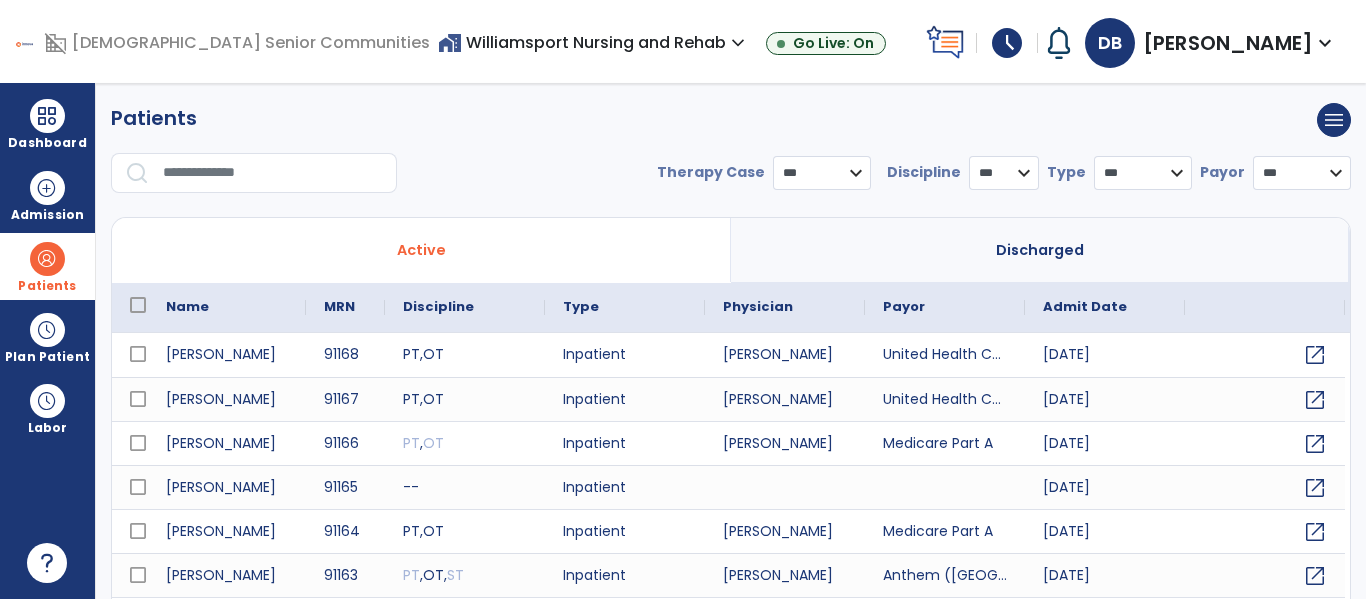 click at bounding box center [273, 173] 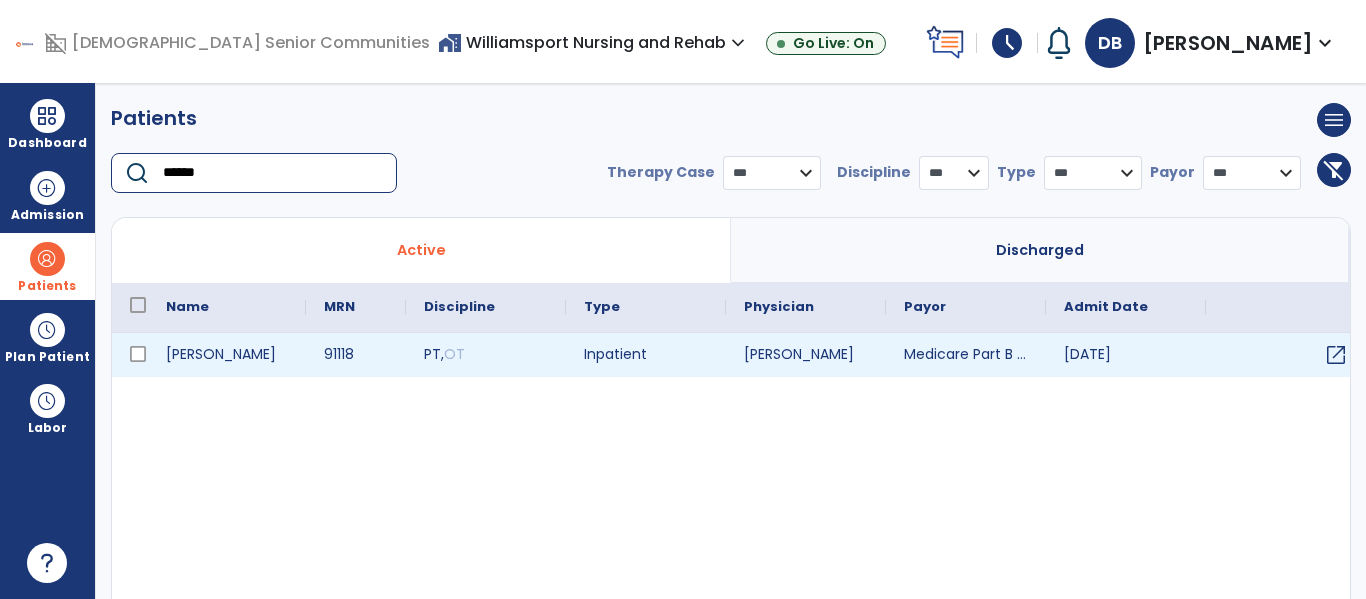 type on "******" 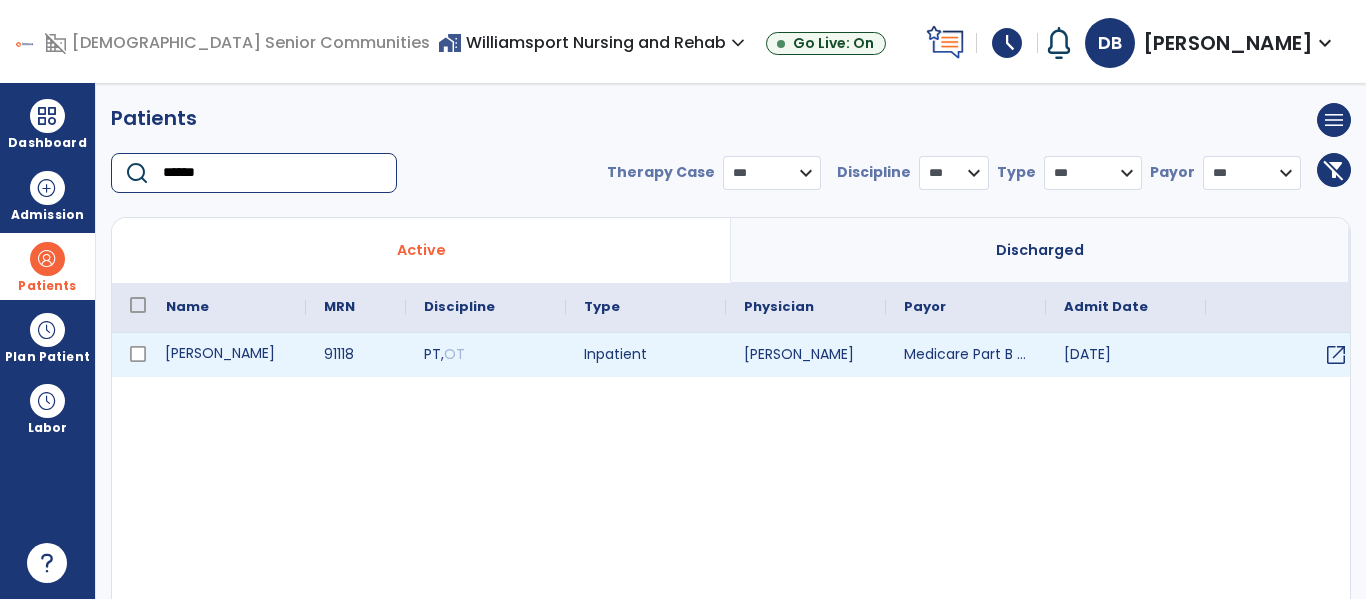 click on "[PERSON_NAME]" at bounding box center [227, 355] 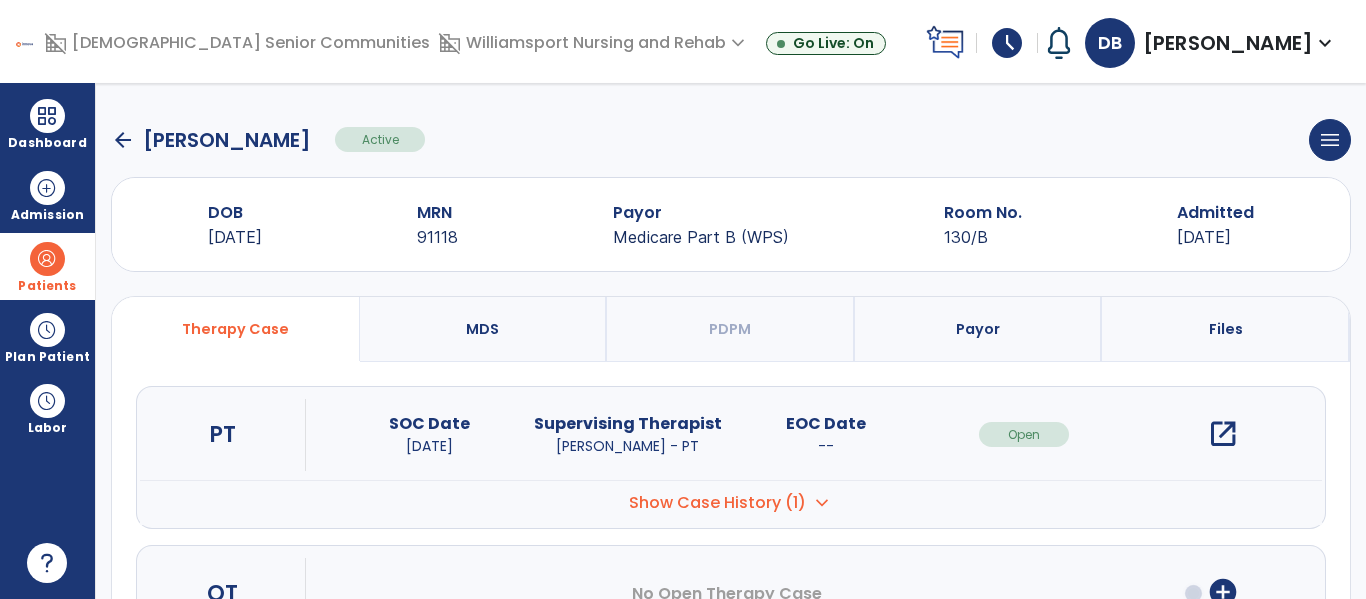 click on "open_in_new" at bounding box center [1223, 434] 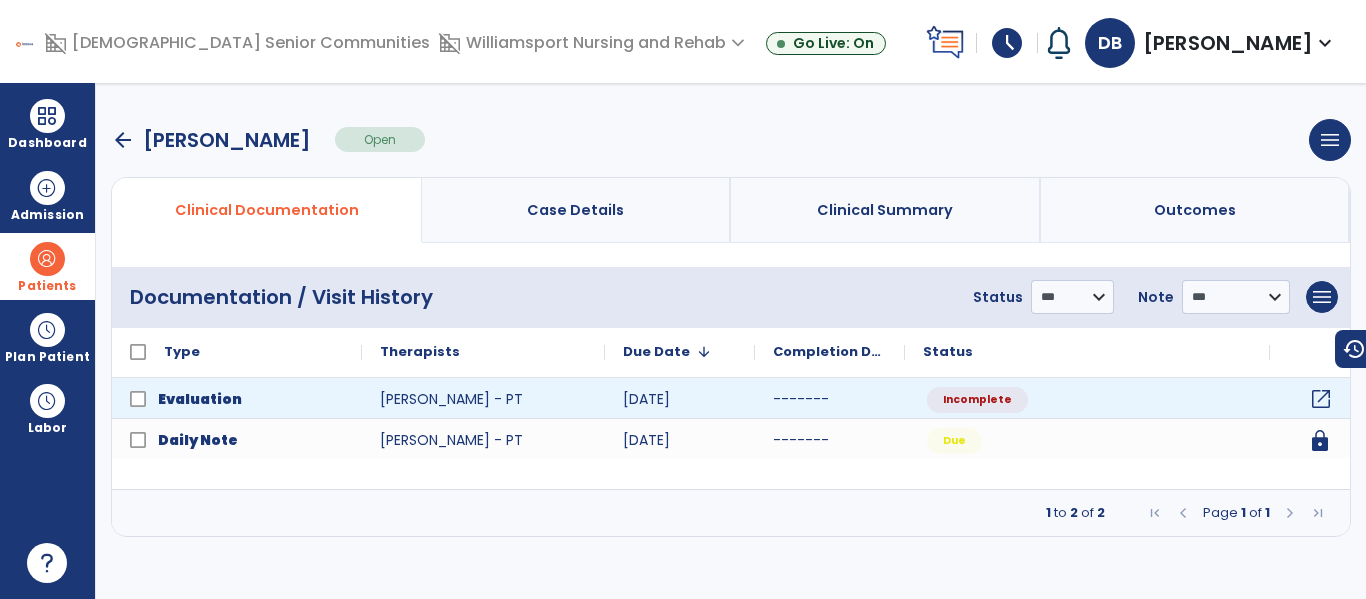 click on "open_in_new" 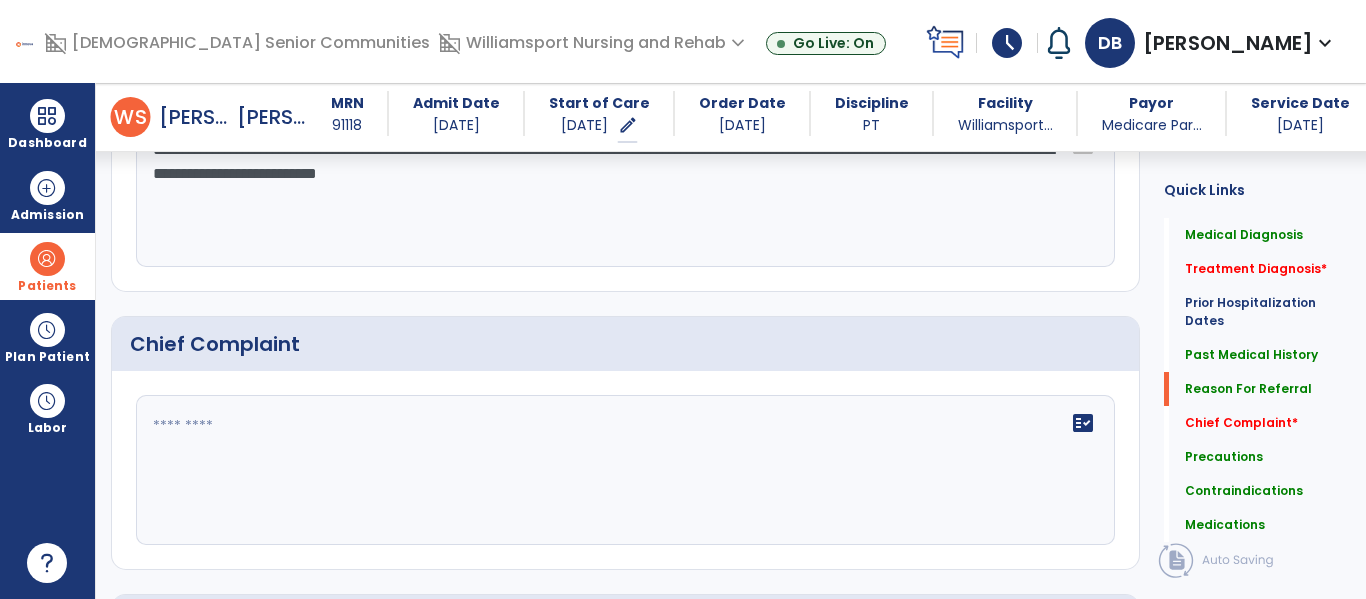 scroll, scrollTop: 1114, scrollLeft: 0, axis: vertical 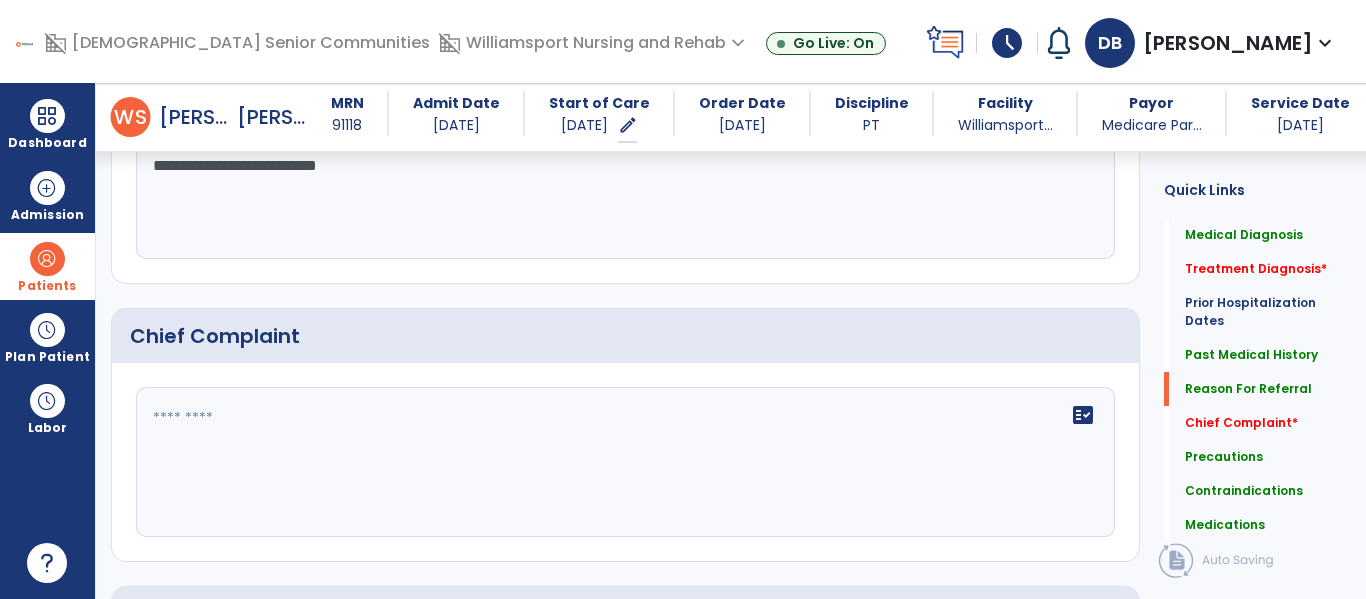 click 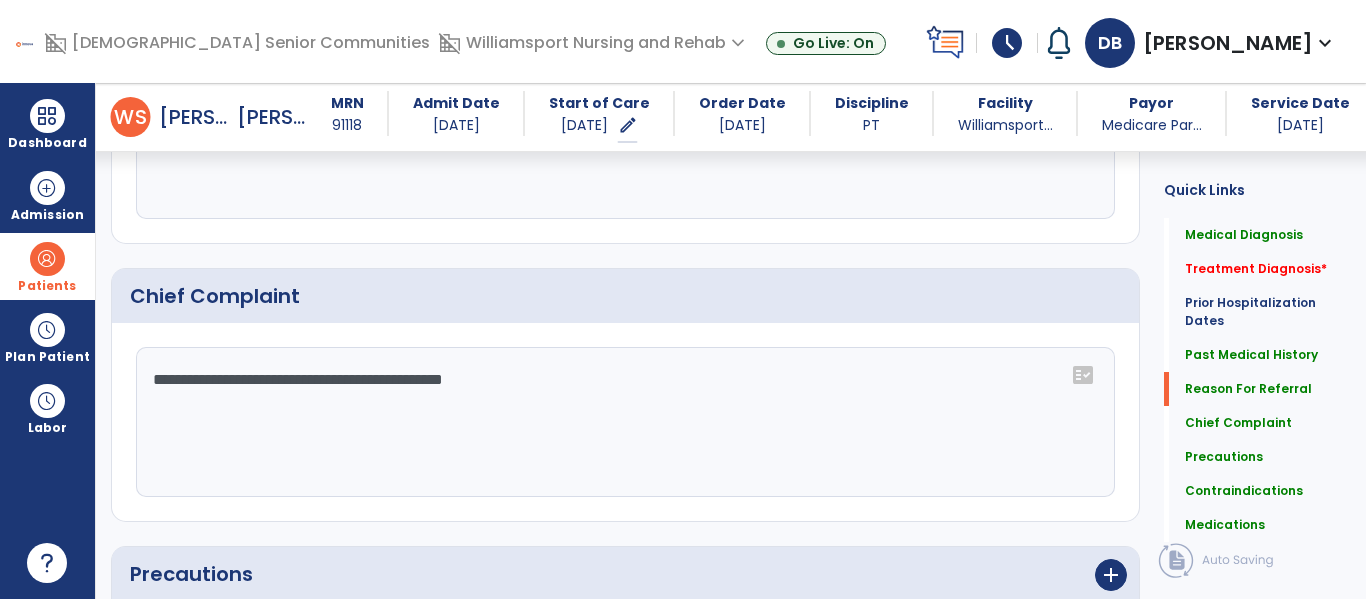 scroll, scrollTop: 1114, scrollLeft: 0, axis: vertical 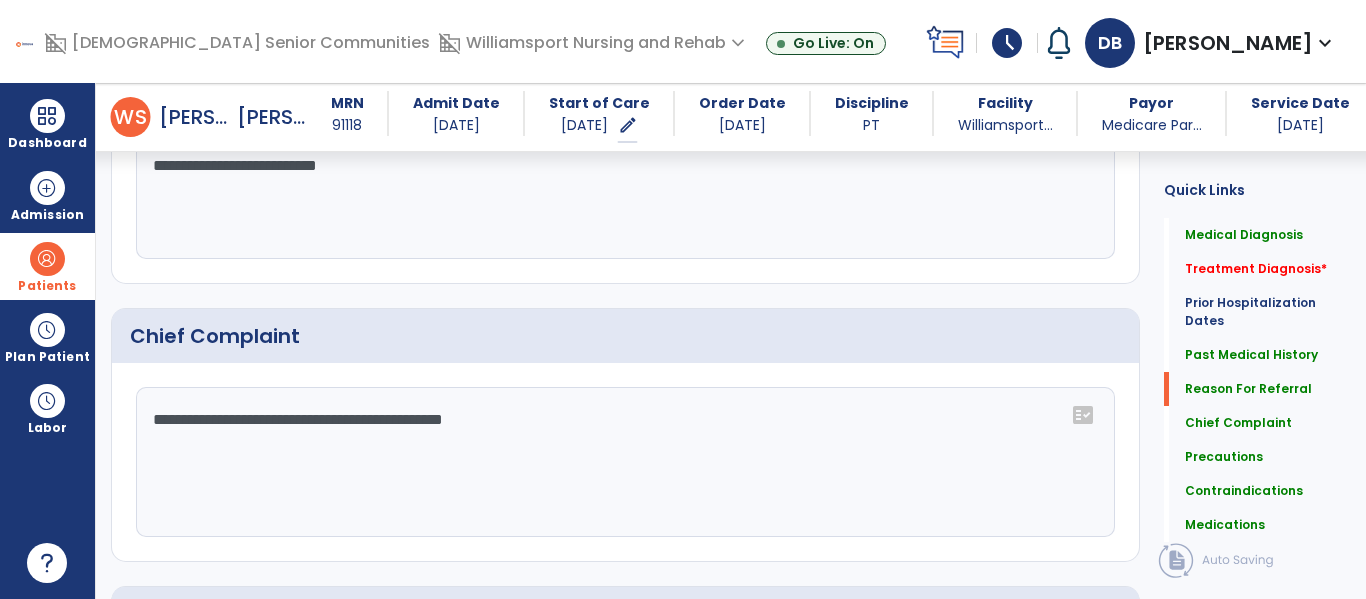 type on "**********" 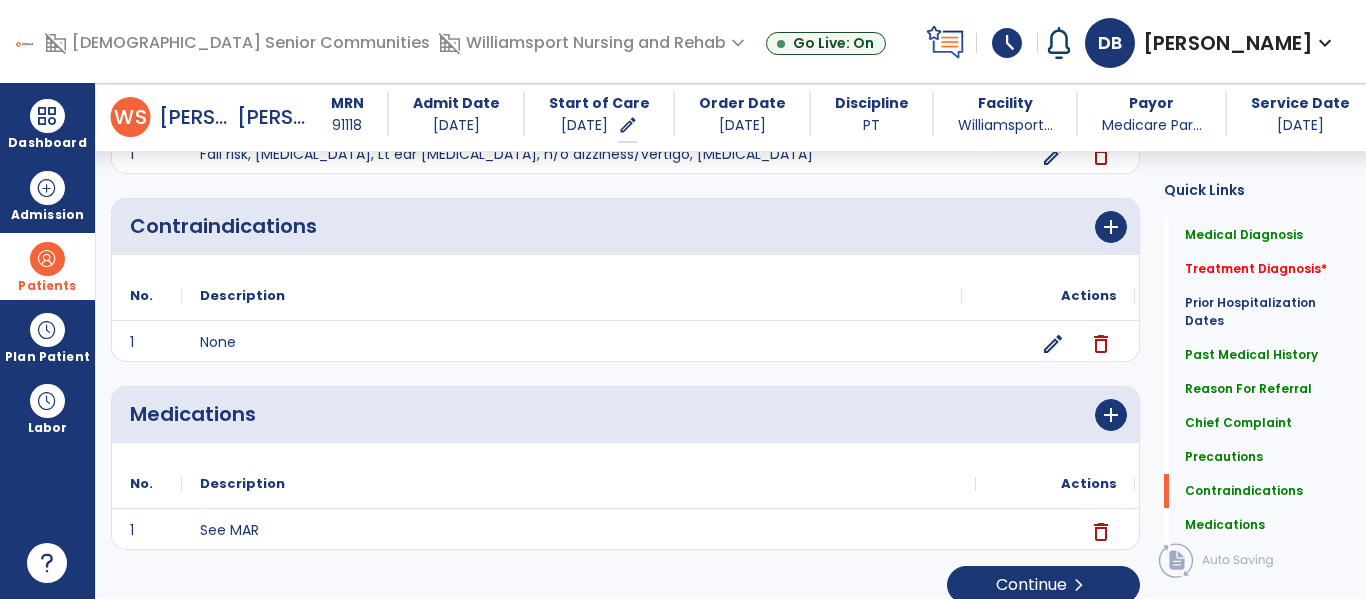 scroll, scrollTop: 1687, scrollLeft: 0, axis: vertical 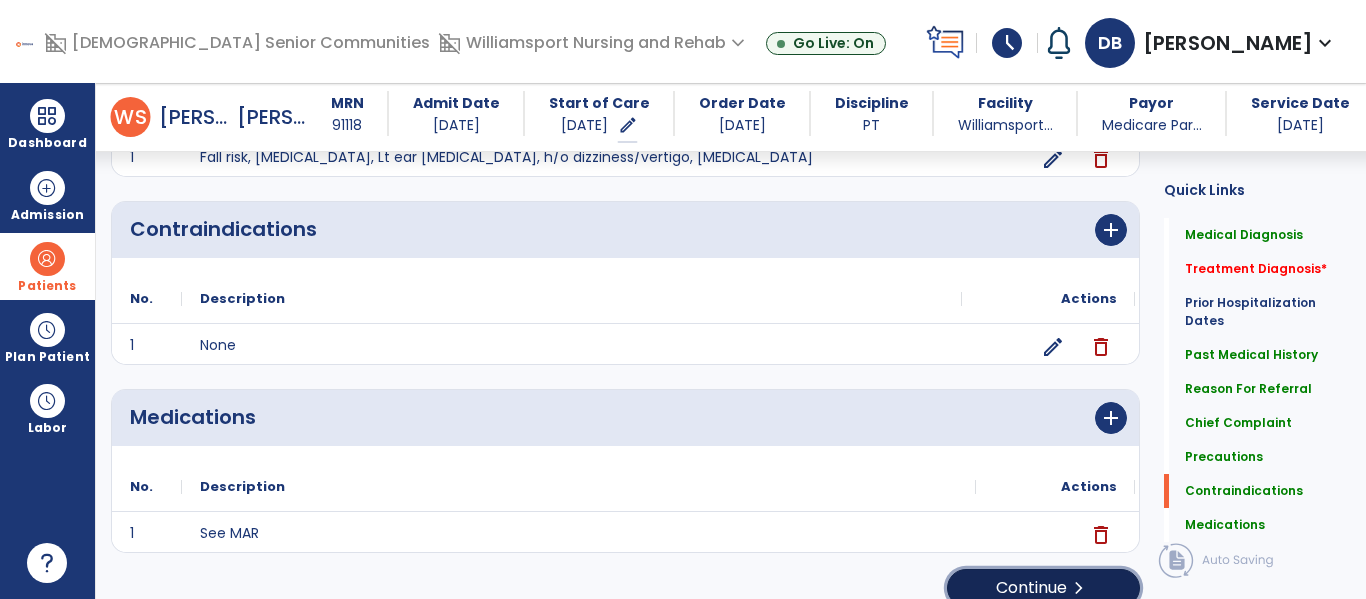 click on "Continue  chevron_right" 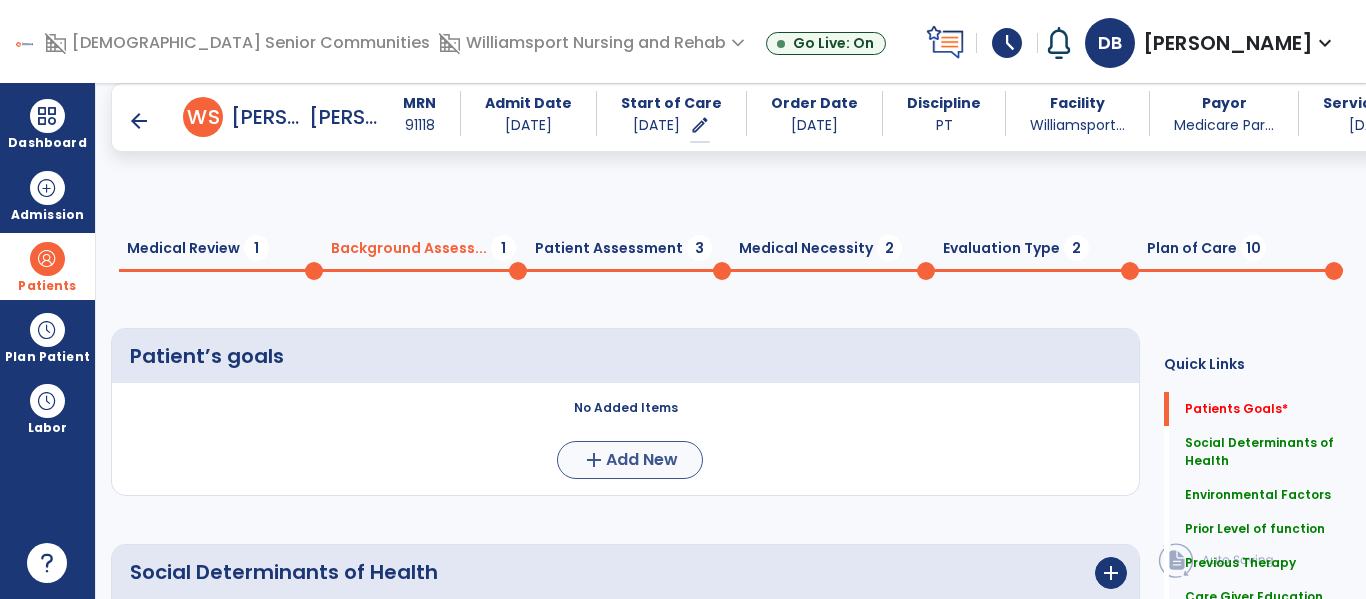 scroll, scrollTop: 75, scrollLeft: 0, axis: vertical 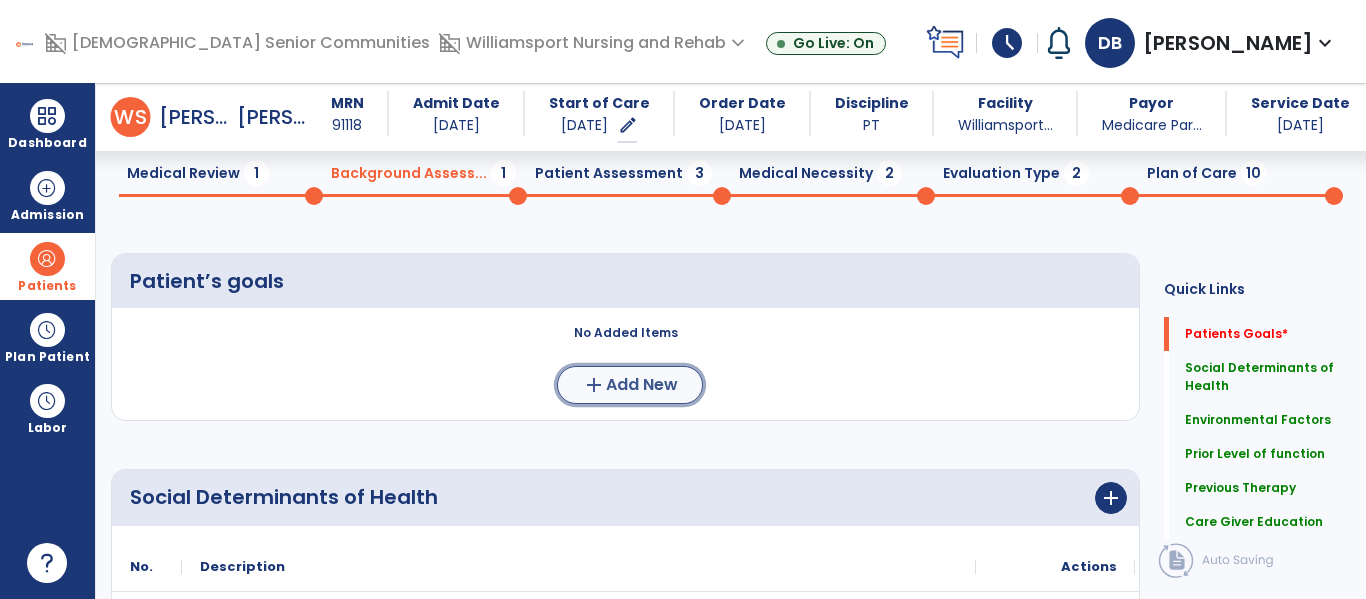 click on "add  Add New" 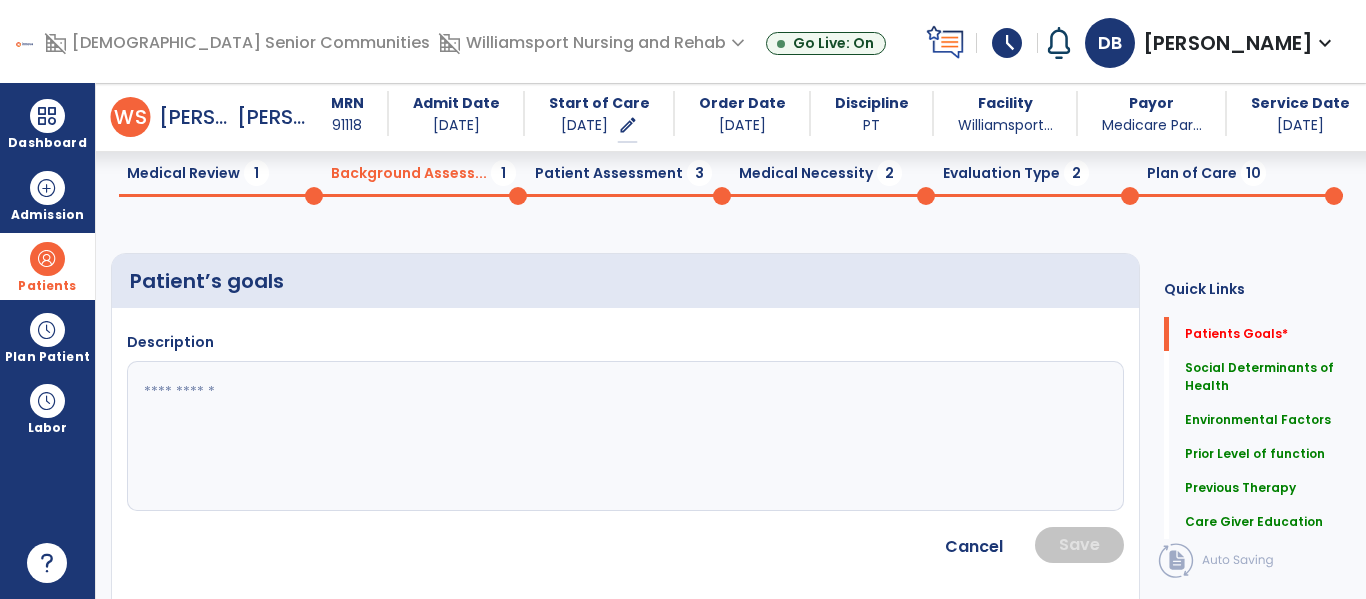 click 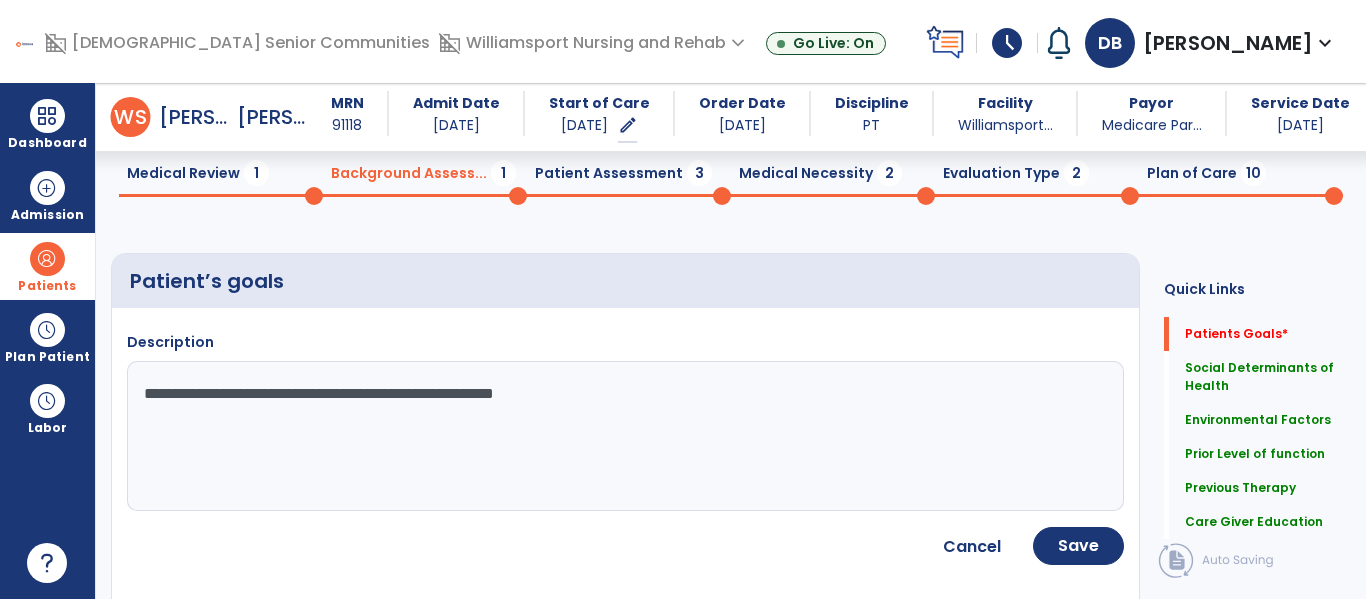 type on "**********" 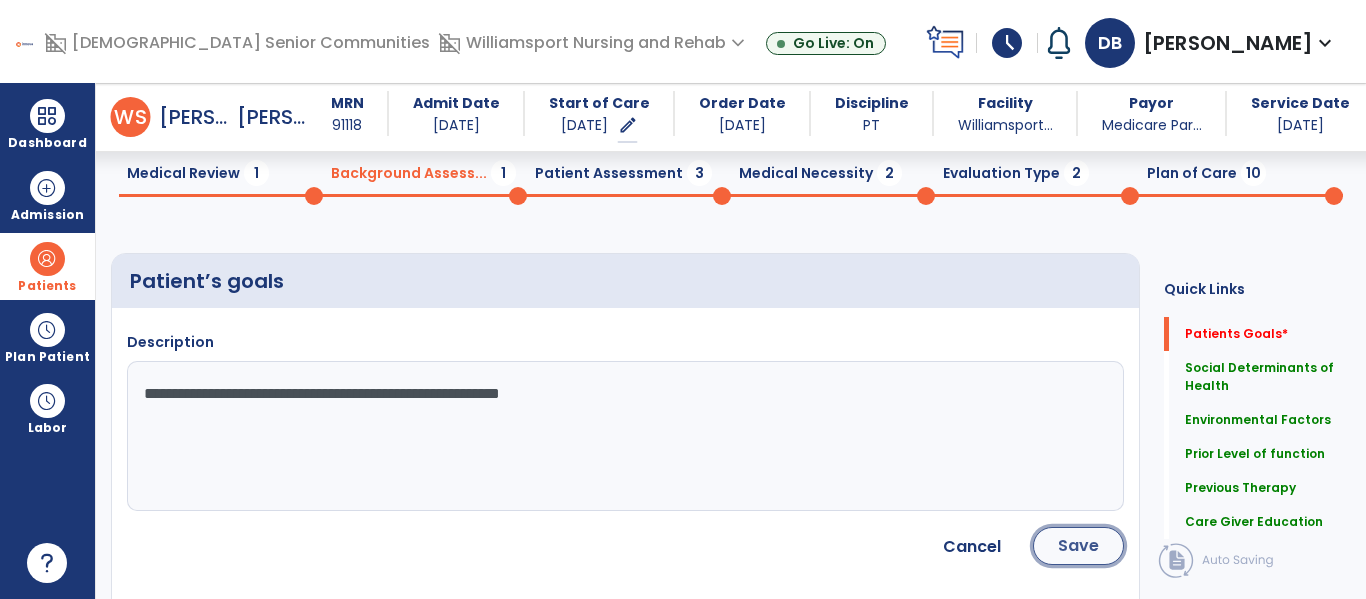 click on "Save" 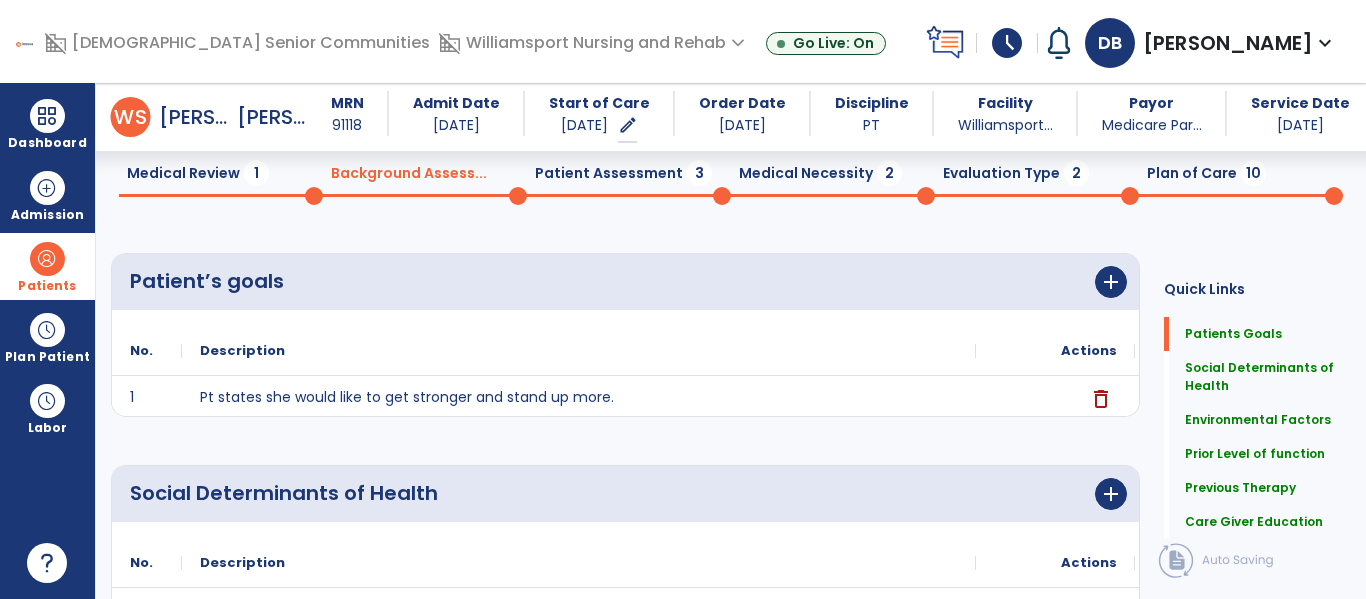 click on "Medical Review  1" 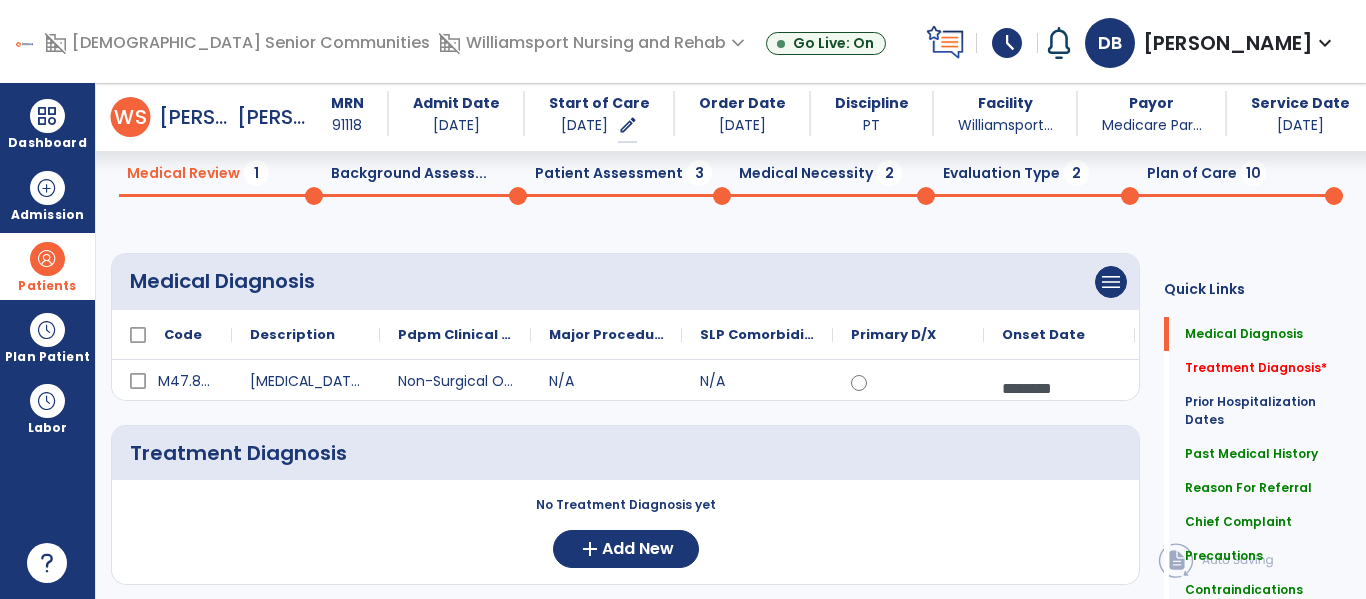 click on "Medical Review  1" 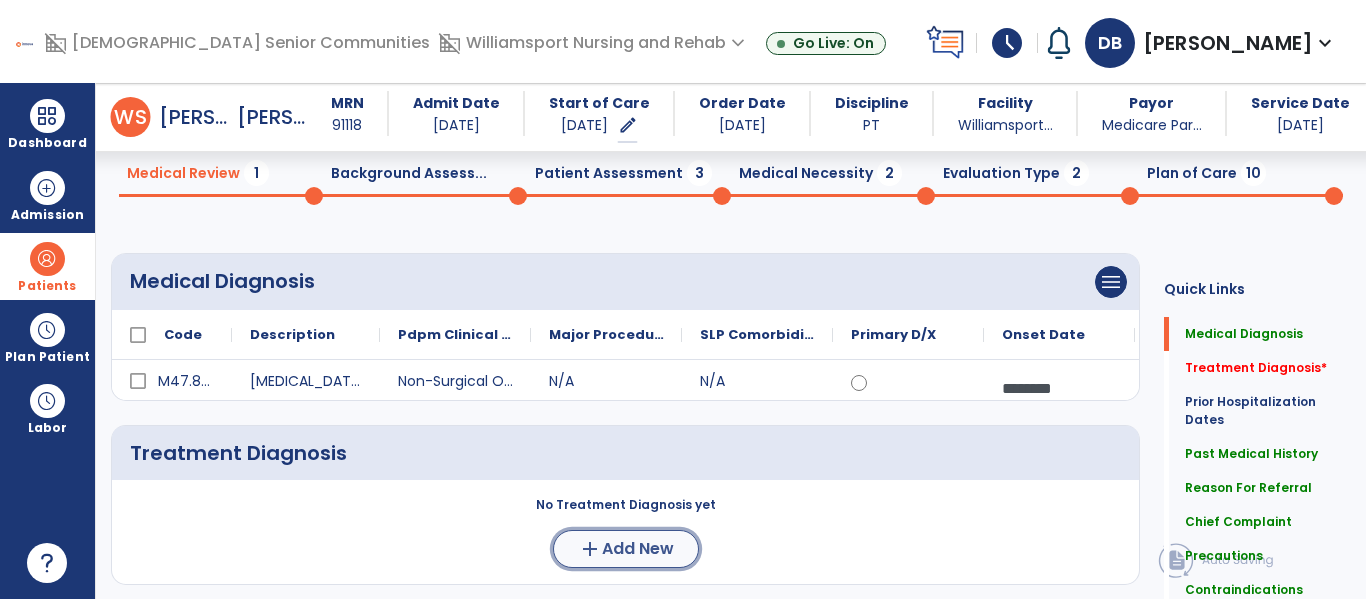 click on "Add New" 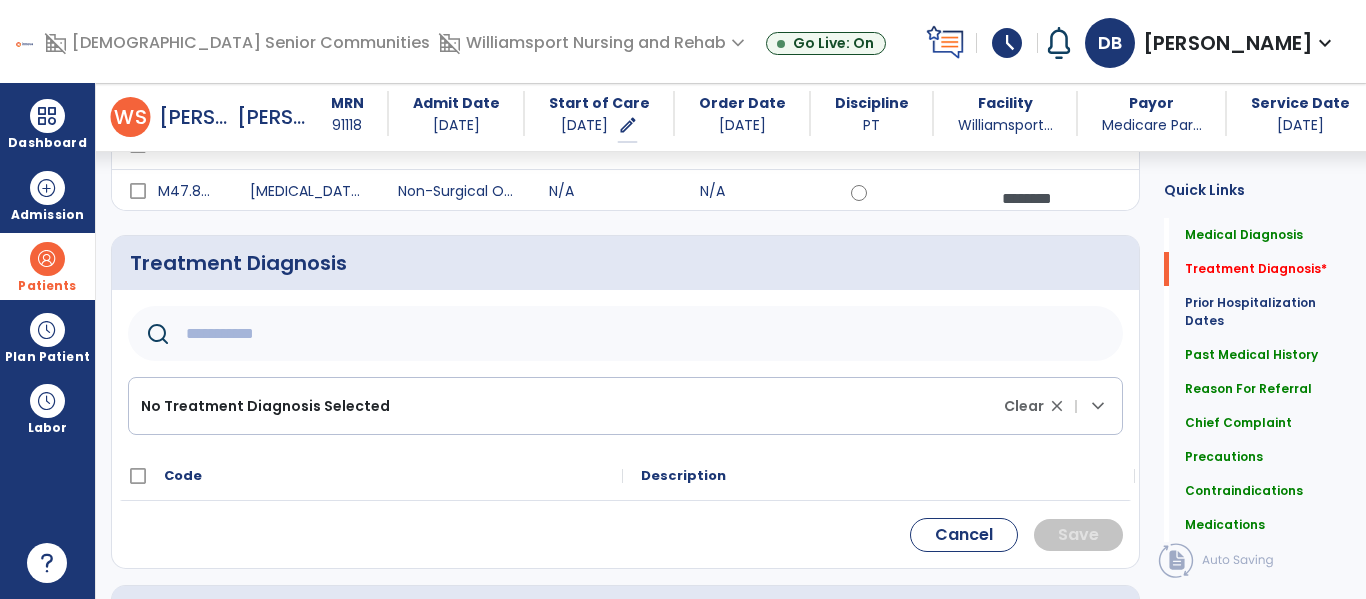 scroll, scrollTop: 270, scrollLeft: 0, axis: vertical 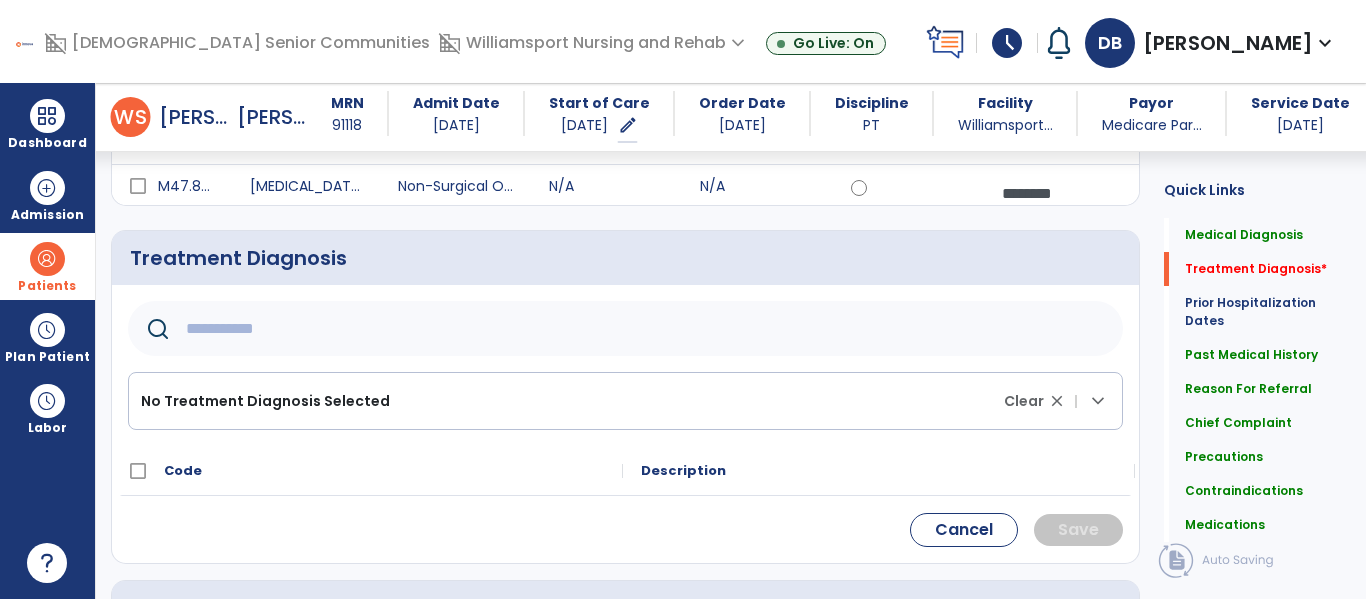 click 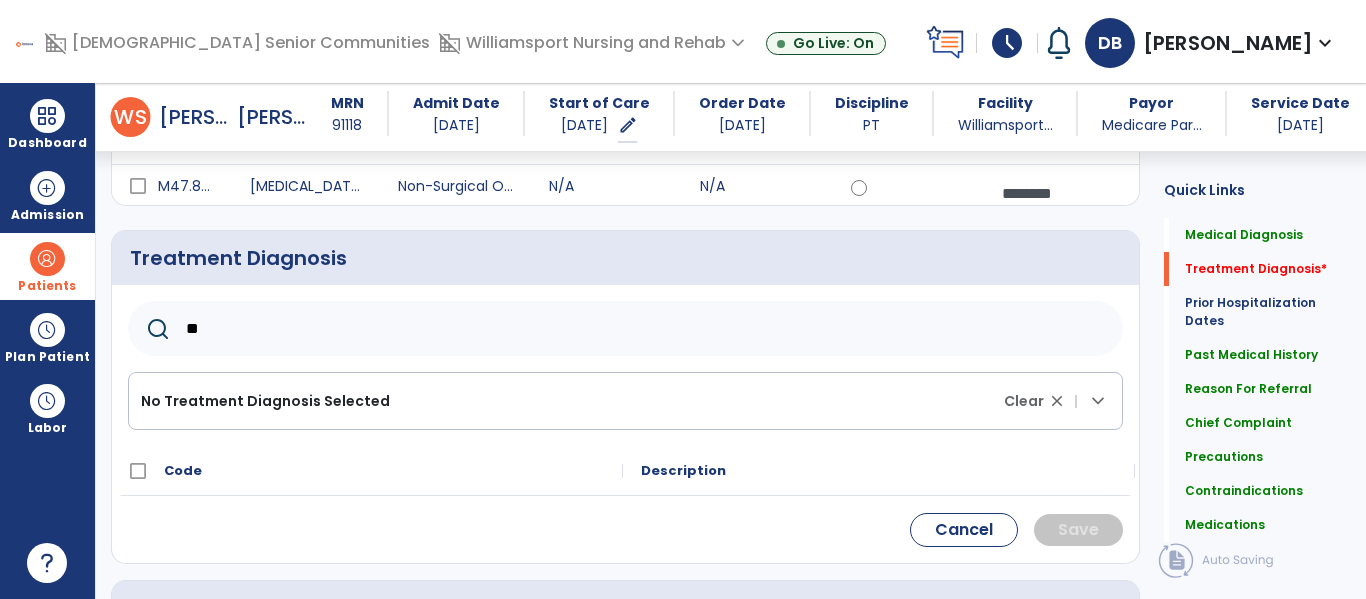 type on "*" 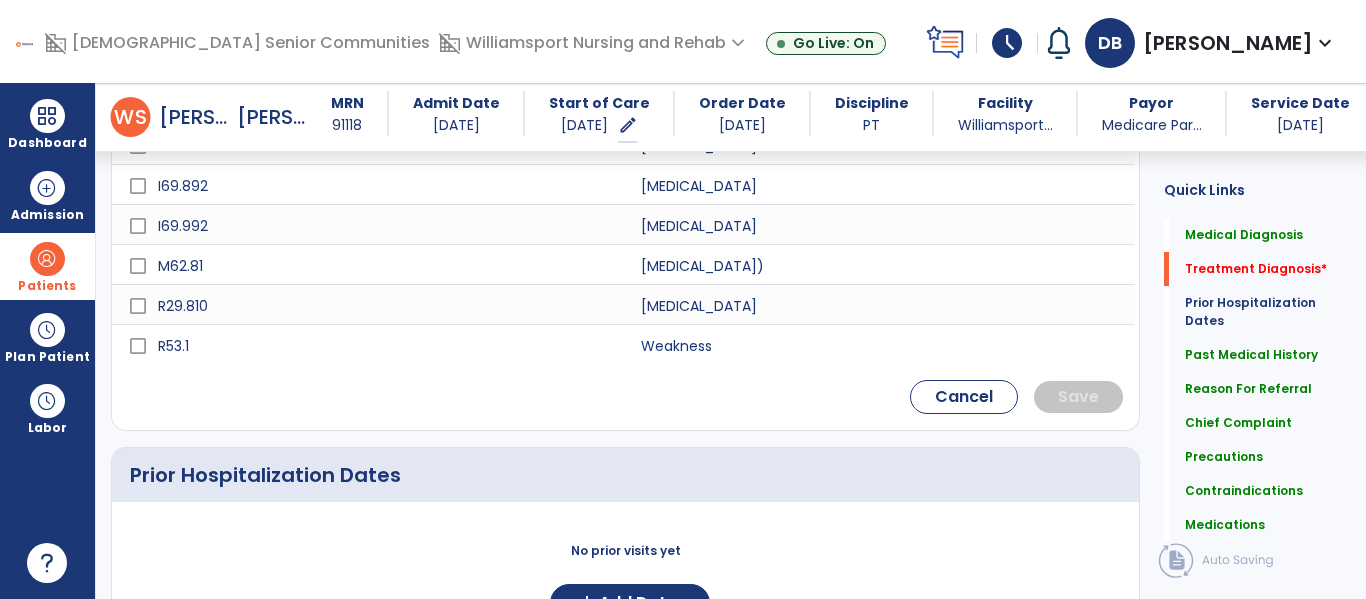scroll, scrollTop: 766, scrollLeft: 0, axis: vertical 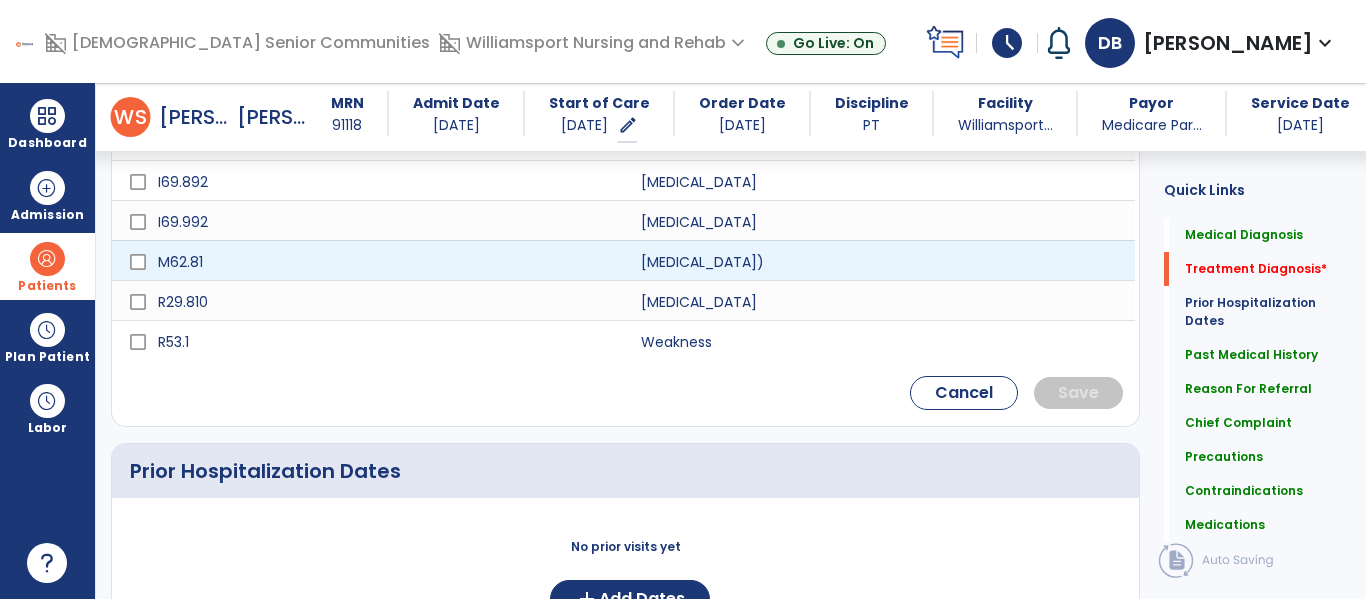 type on "********" 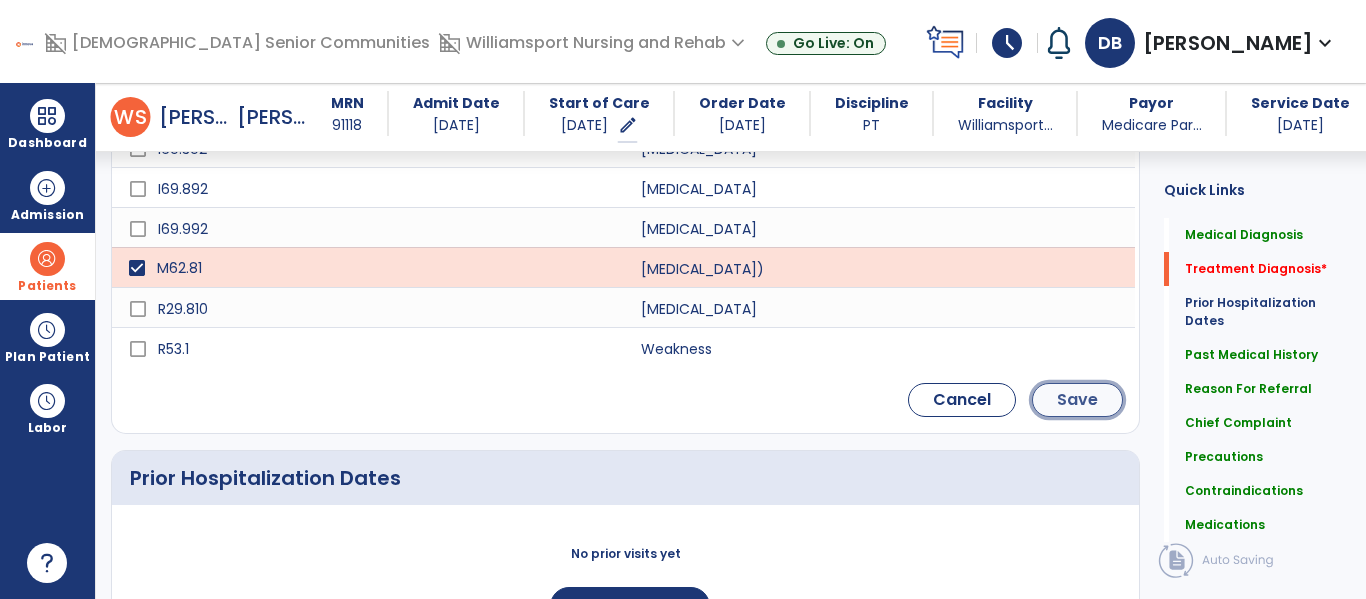 click on "Save" 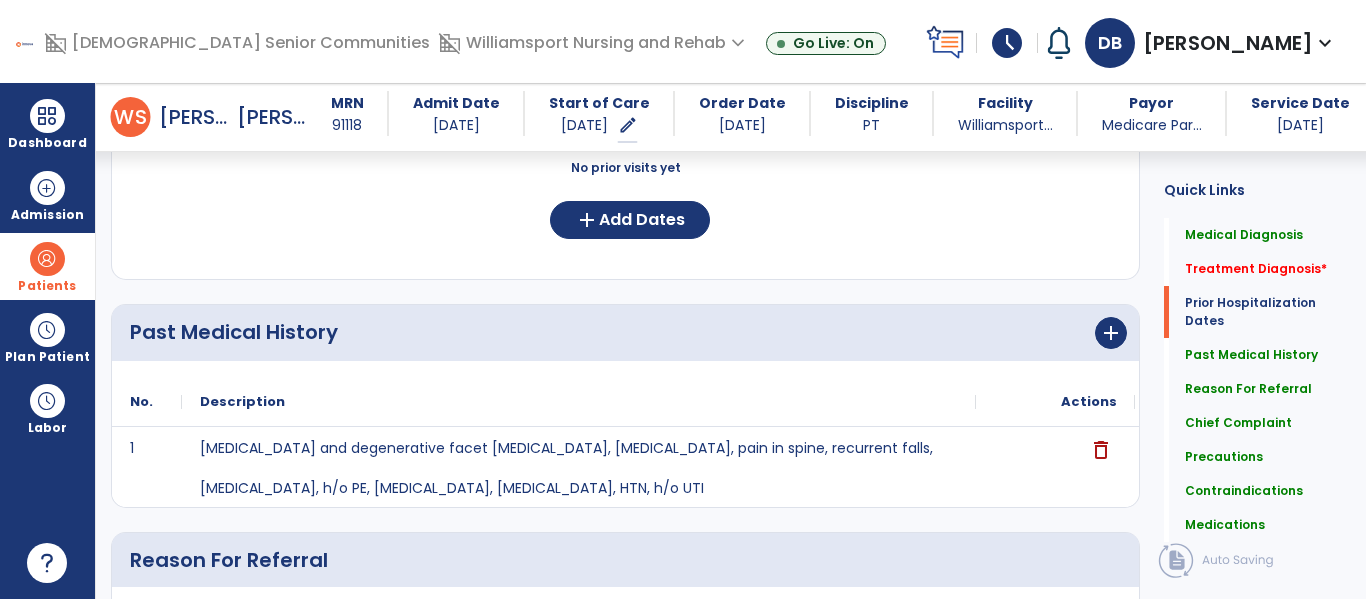 scroll, scrollTop: 356, scrollLeft: 0, axis: vertical 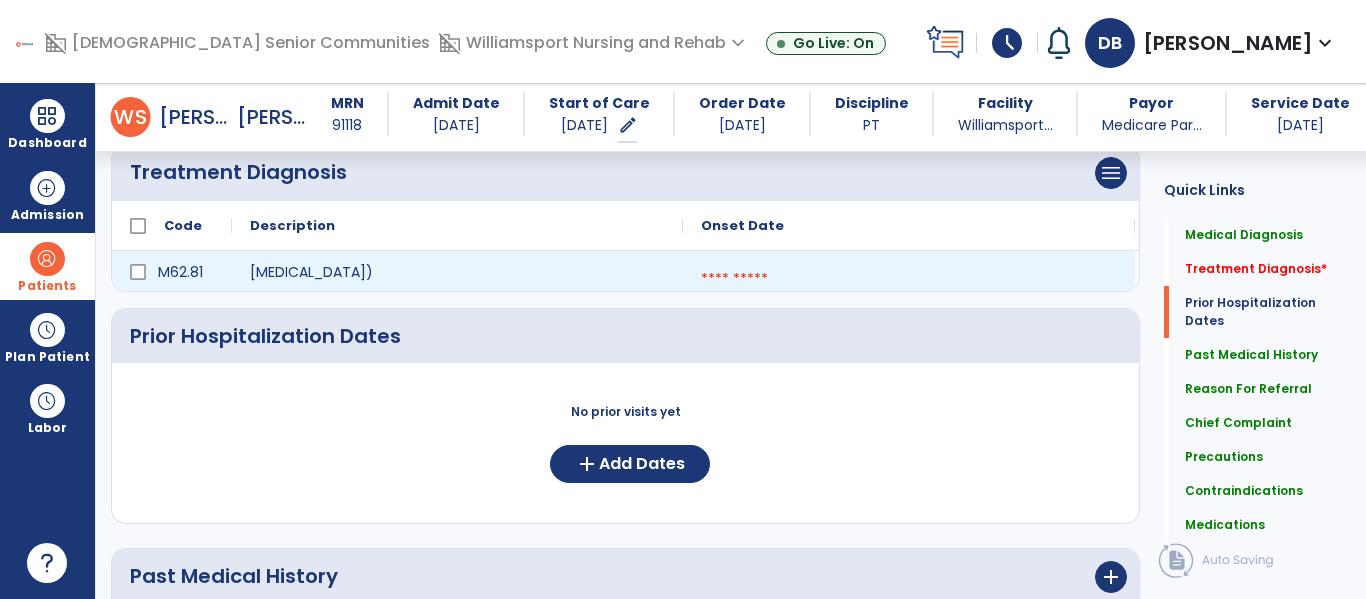 click at bounding box center (909, 279) 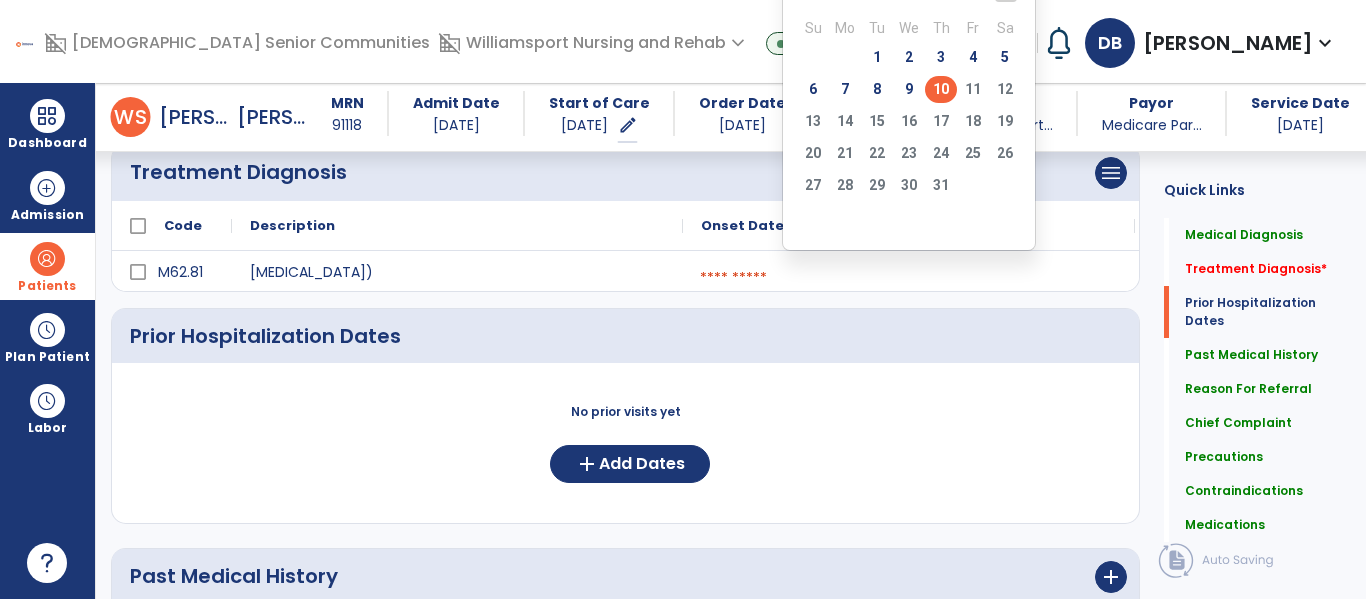 click on "10" 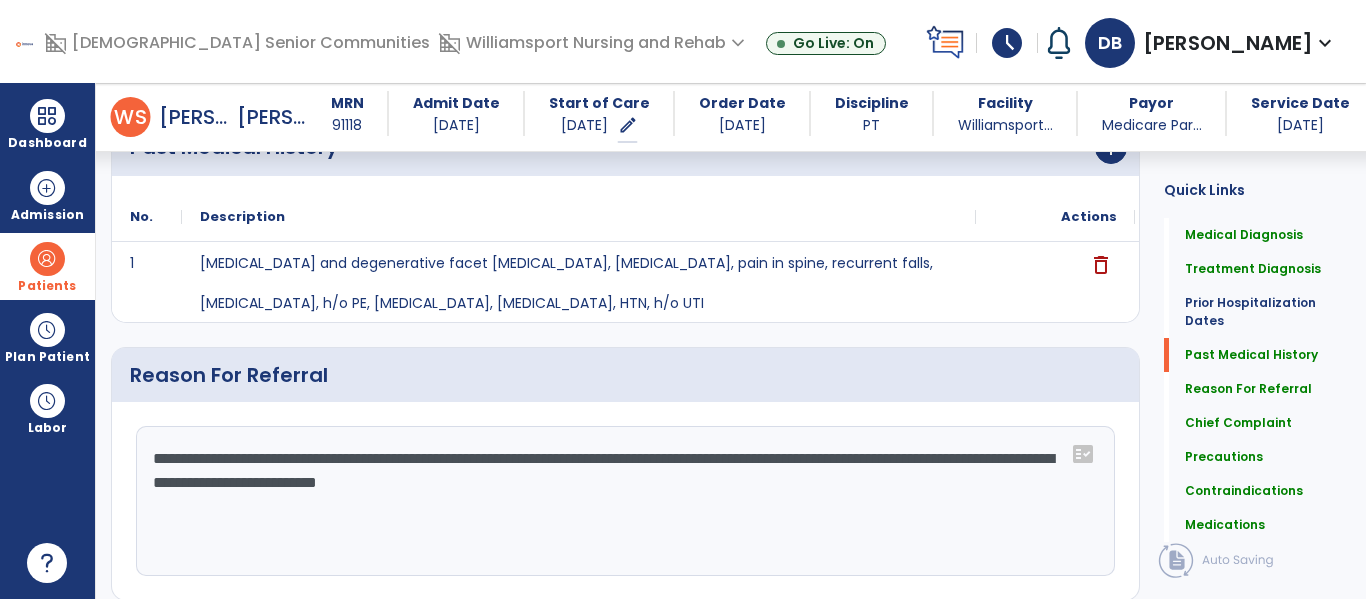 scroll, scrollTop: 0, scrollLeft: 0, axis: both 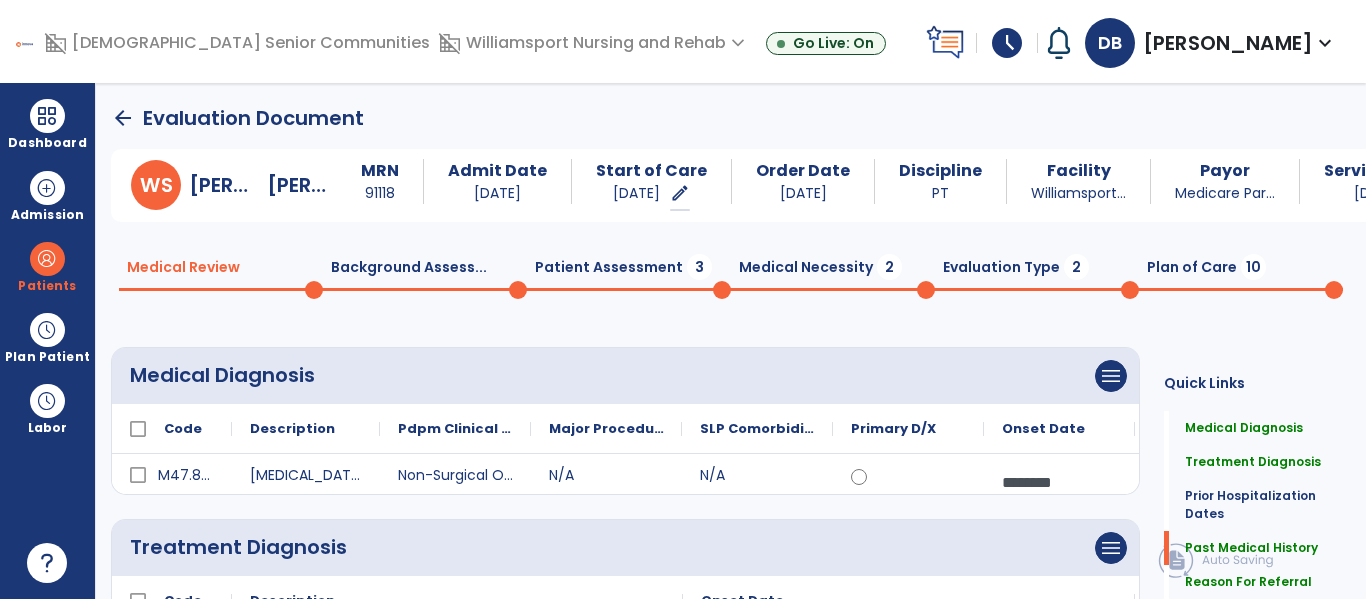 click on "Patient Assessment  3" 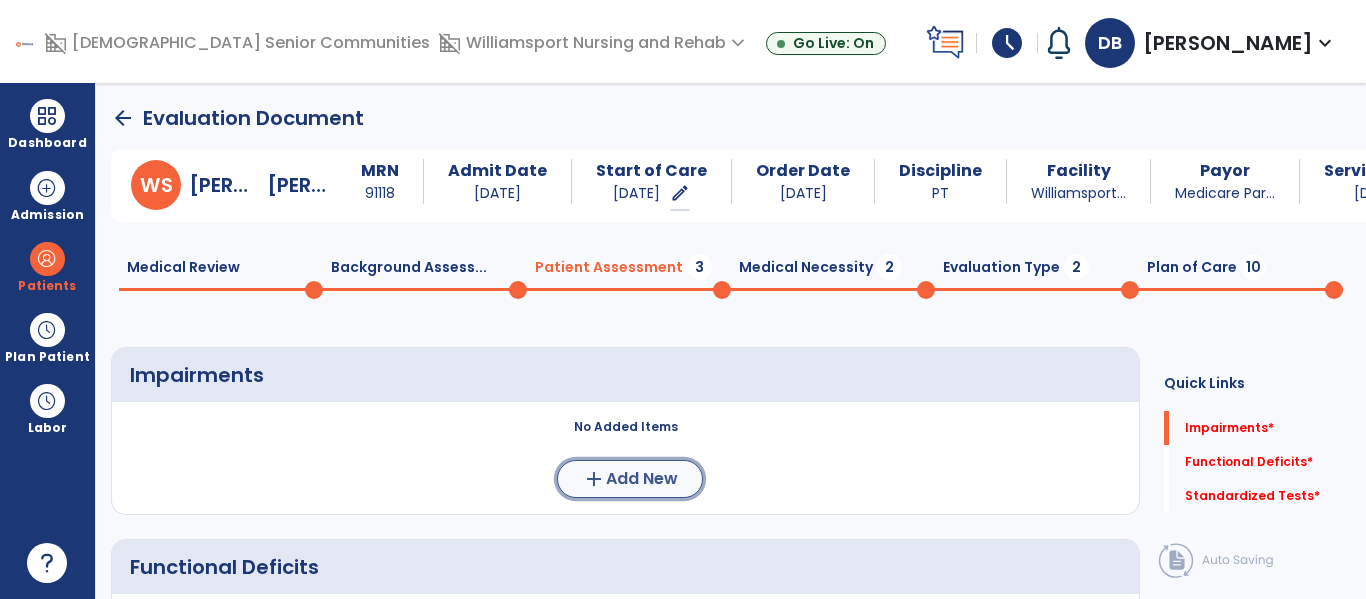 click on "Add New" 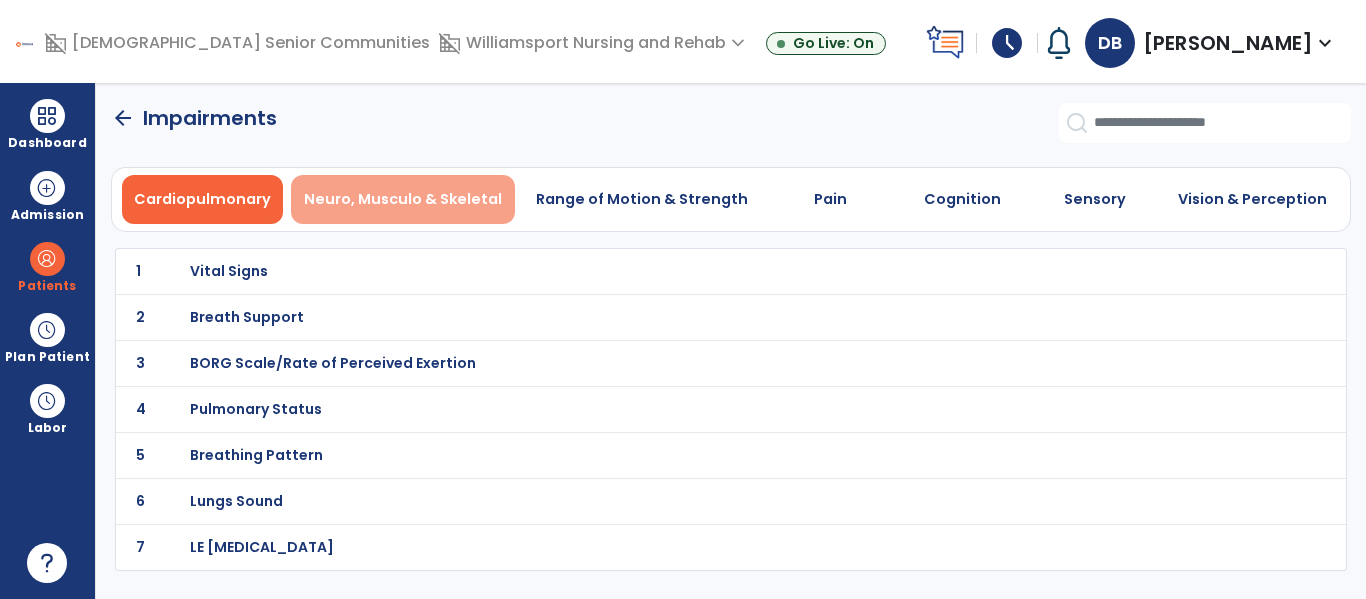 click on "Neuro, Musculo & Skeletal" at bounding box center [403, 199] 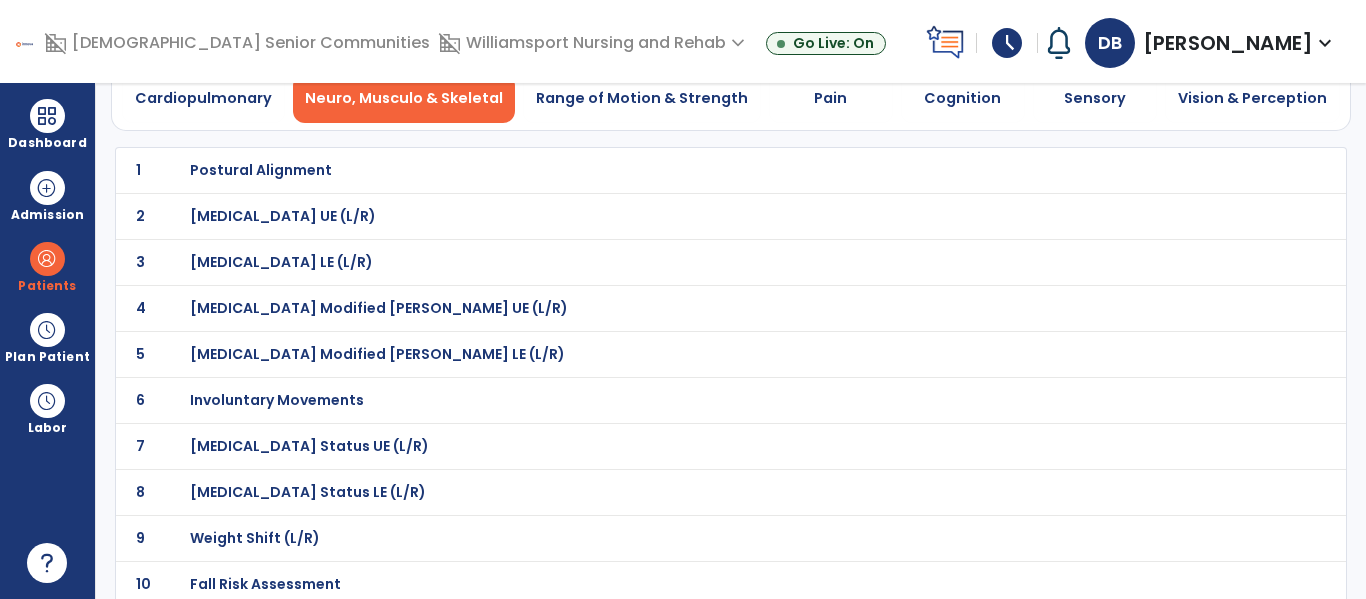 scroll, scrollTop: 0, scrollLeft: 0, axis: both 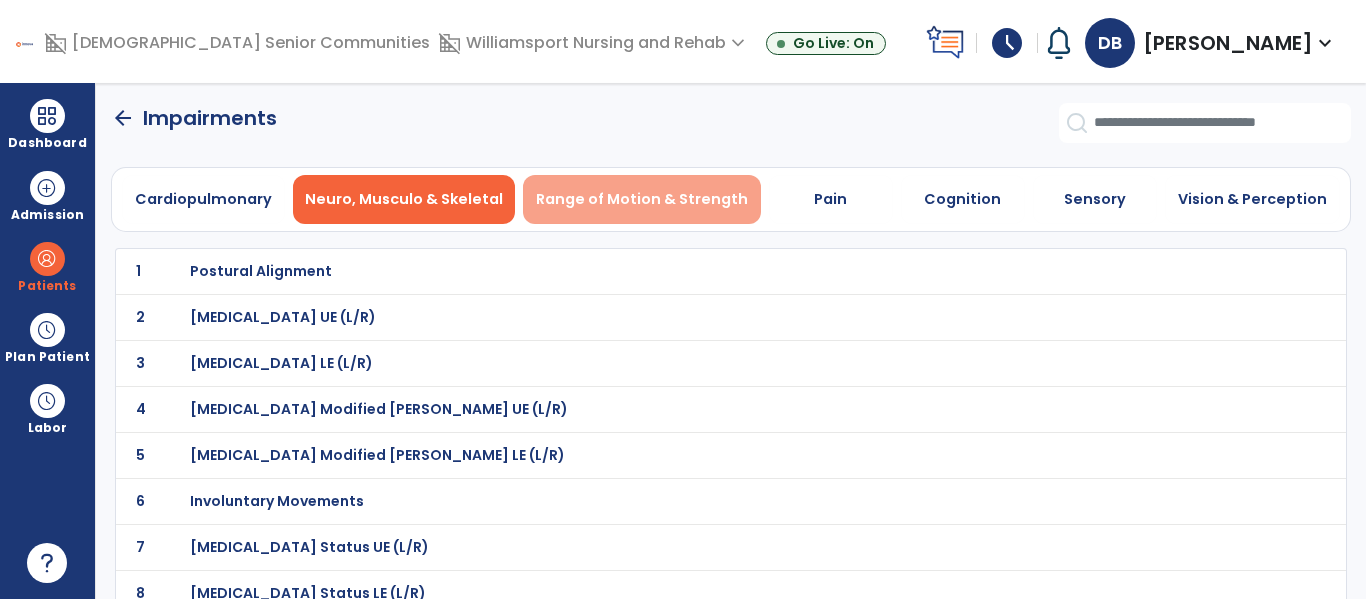 click on "Range of Motion & Strength" at bounding box center [642, 199] 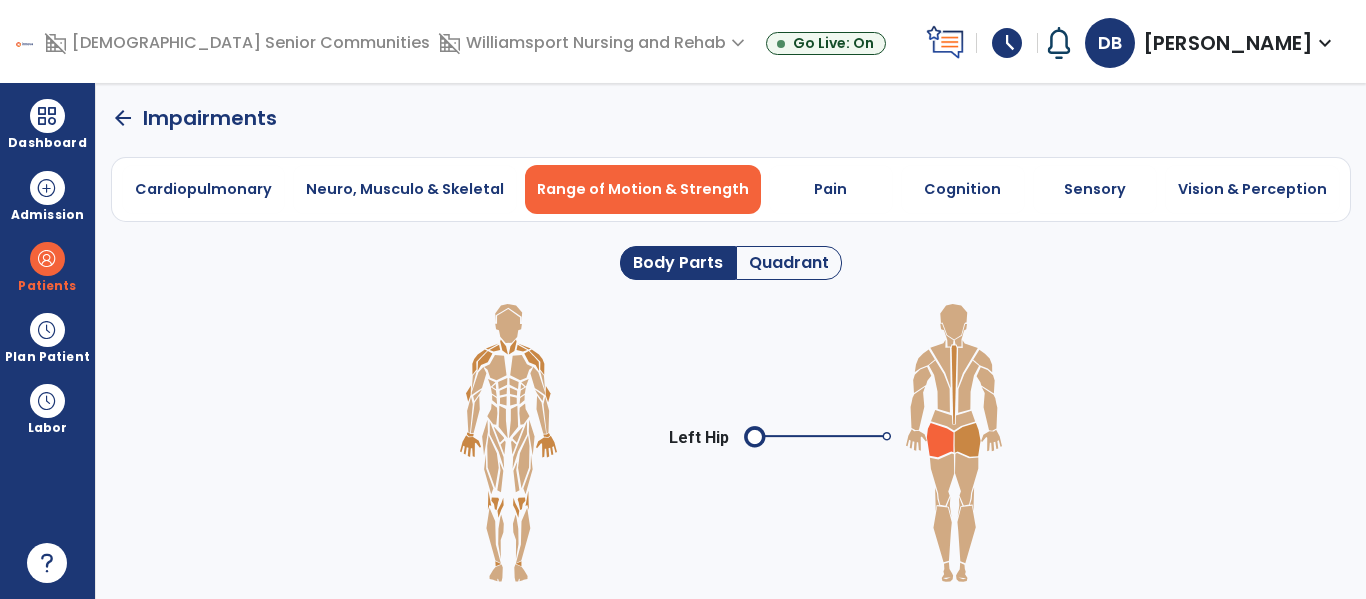 click 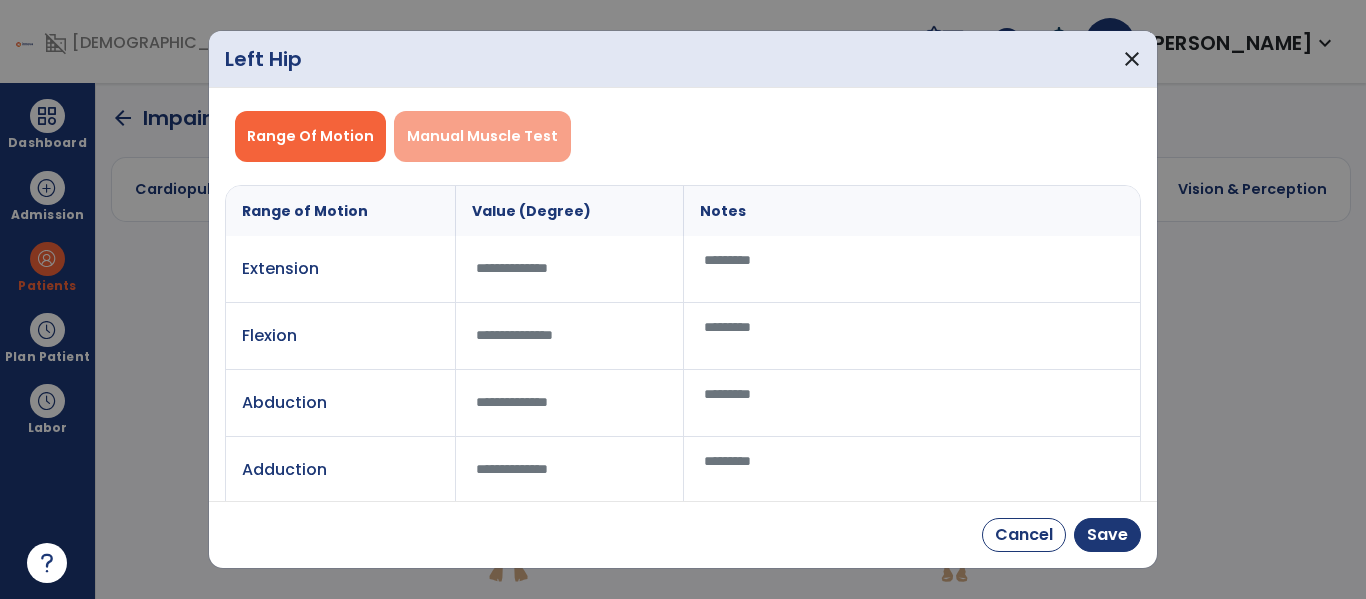 click on "Manual Muscle Test" at bounding box center [482, 136] 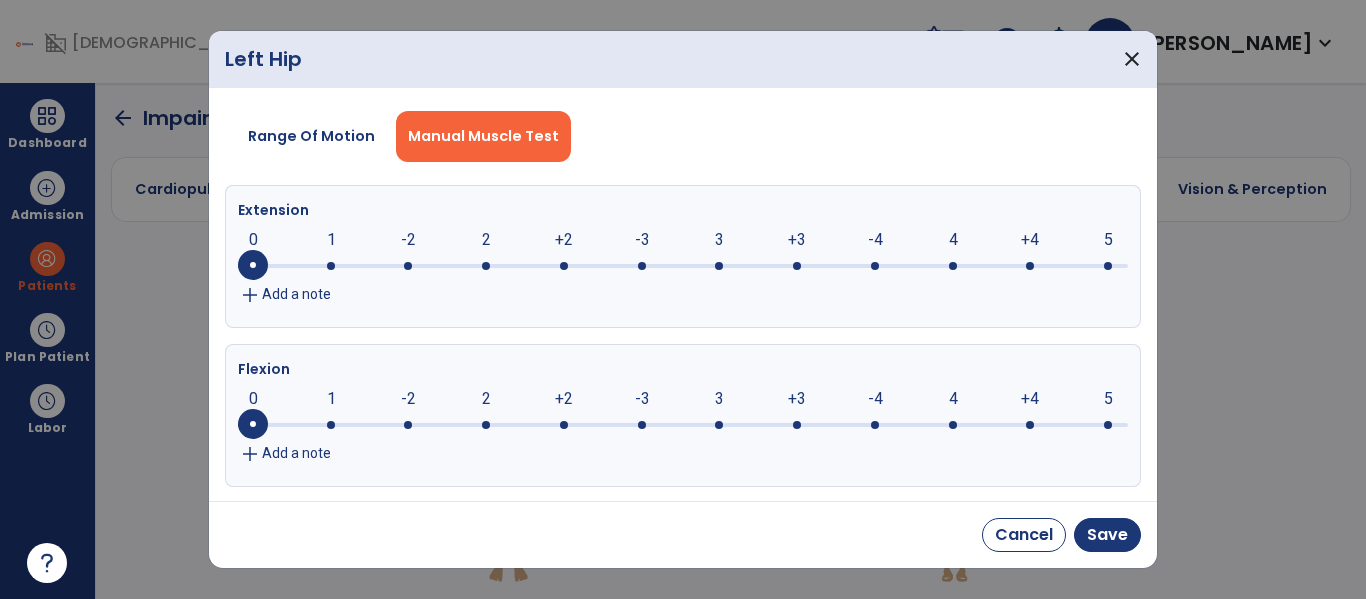 click 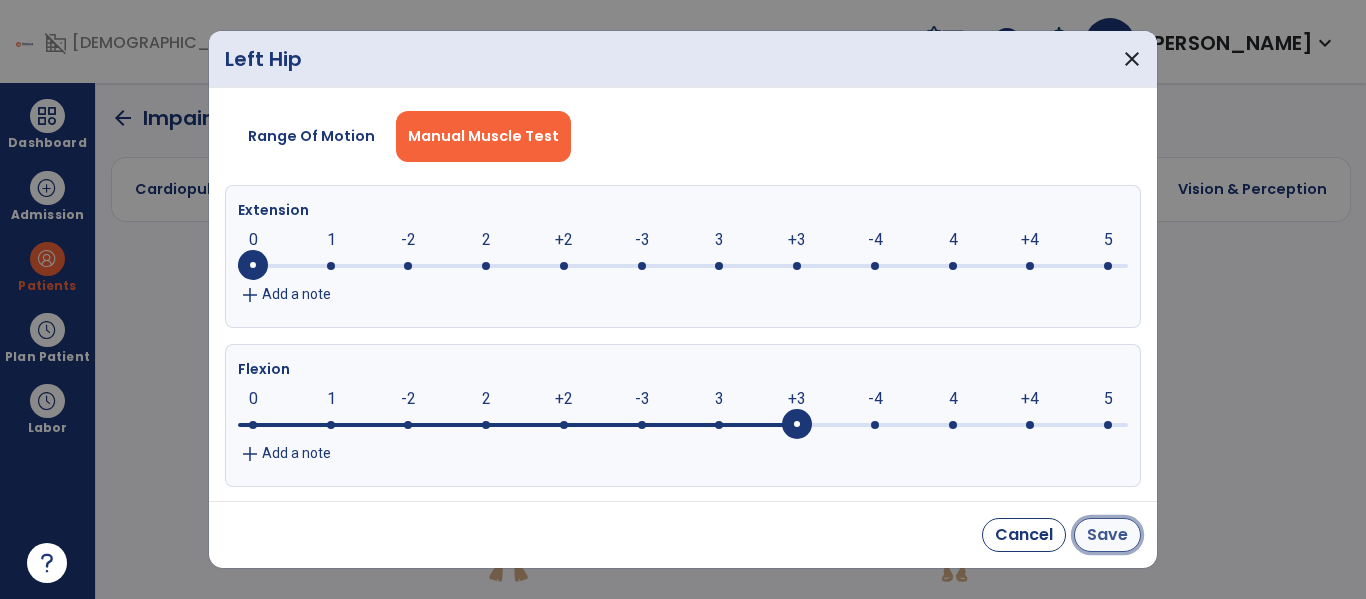 click on "Save" at bounding box center (1107, 535) 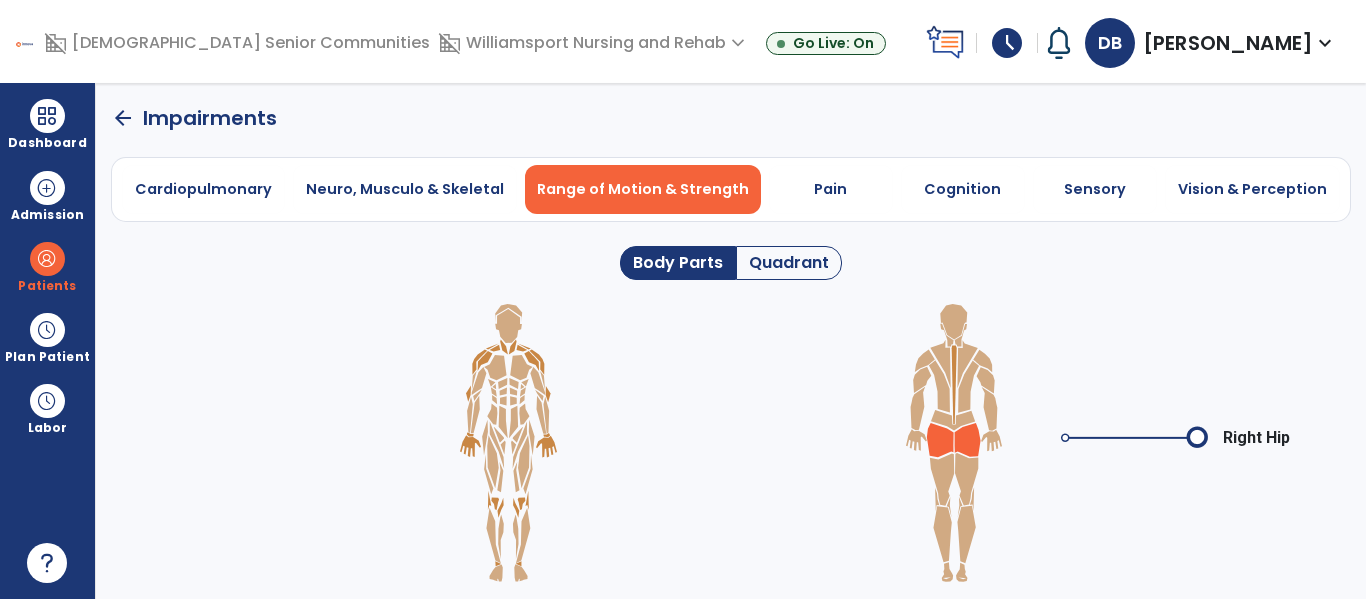 click 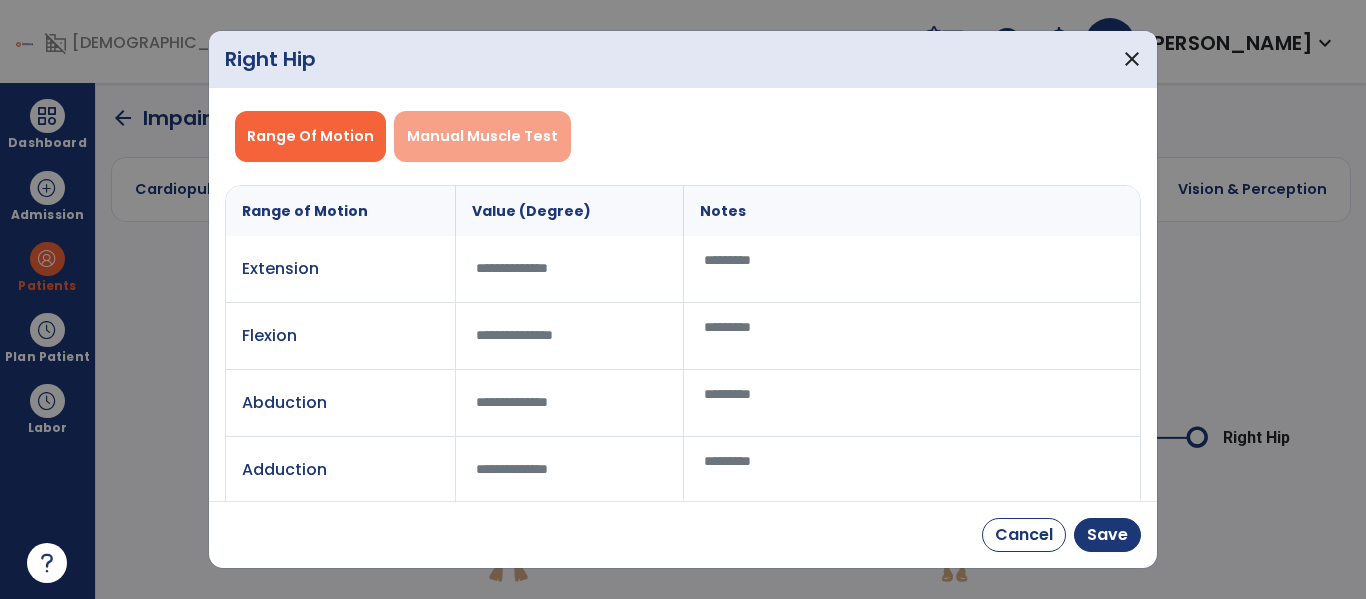 click on "Manual Muscle Test" at bounding box center [482, 136] 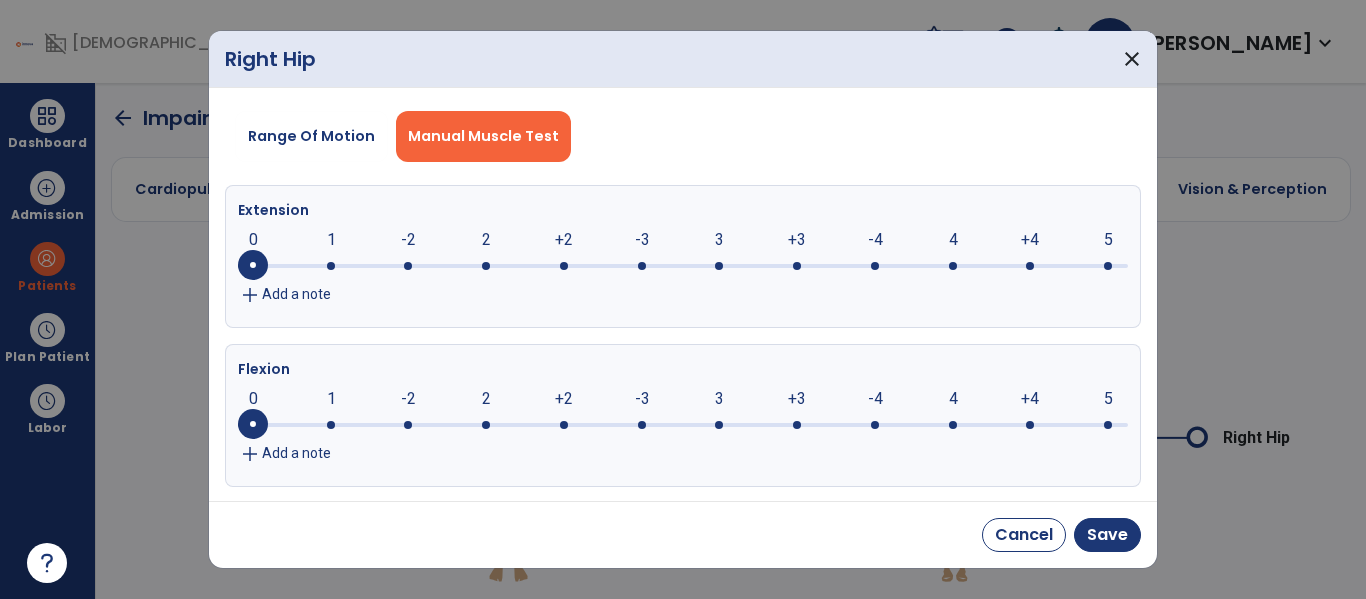 click 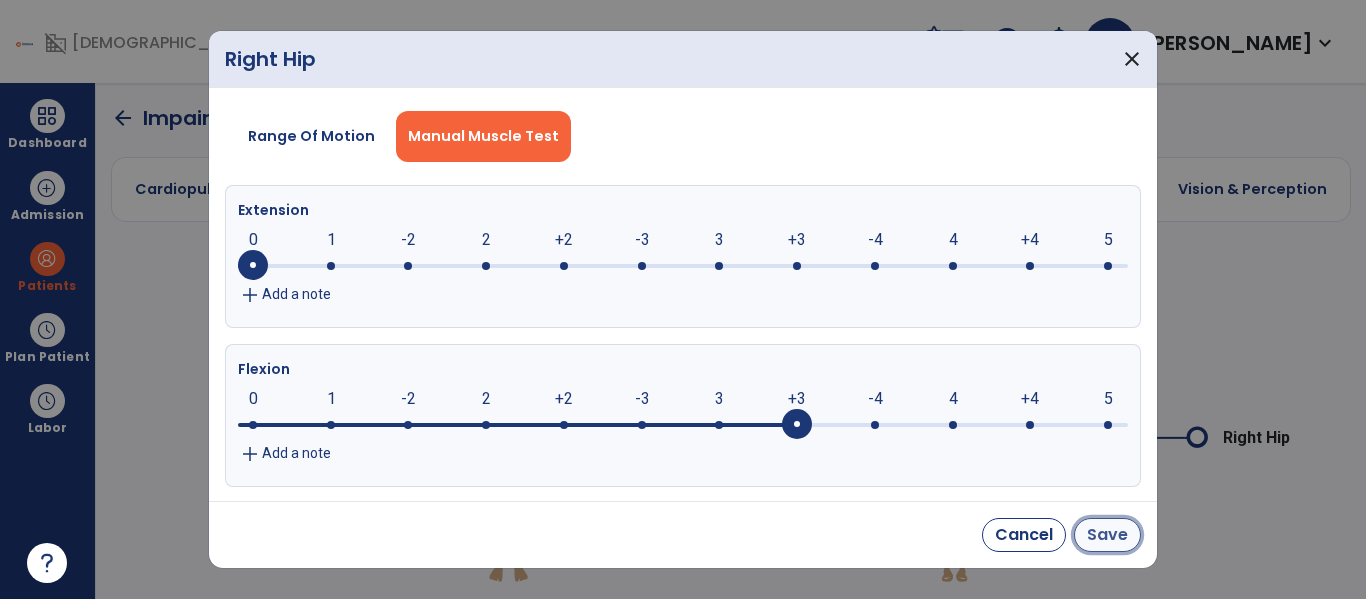 click on "Save" at bounding box center [1107, 535] 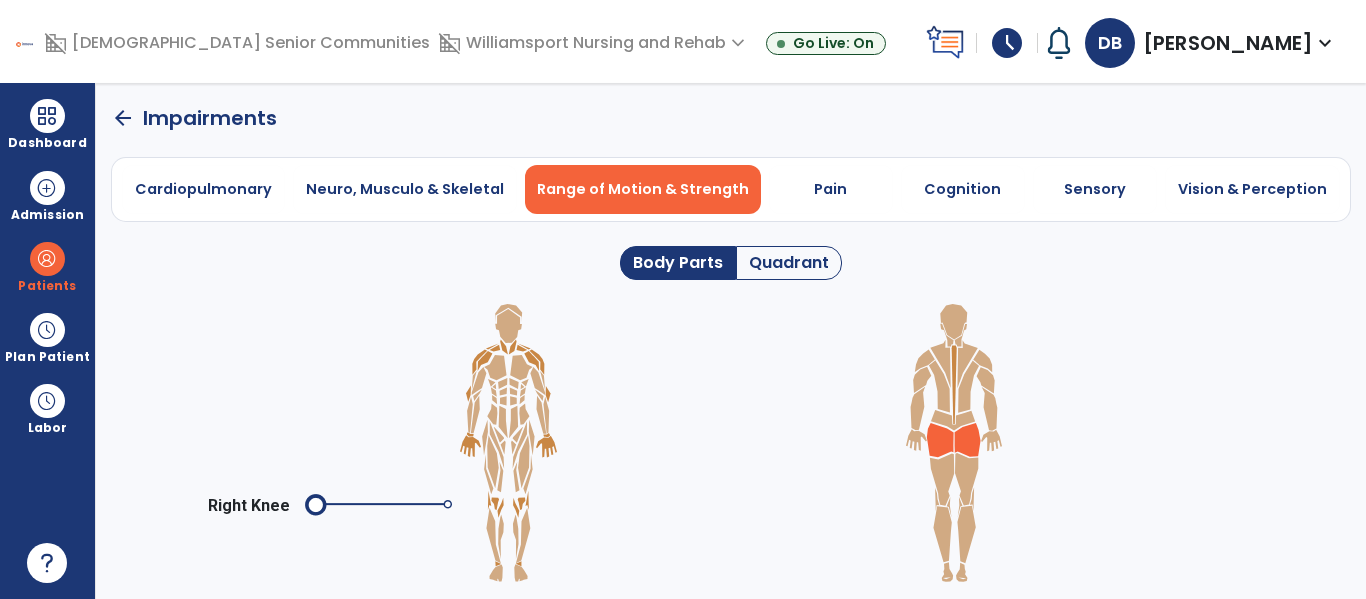 click 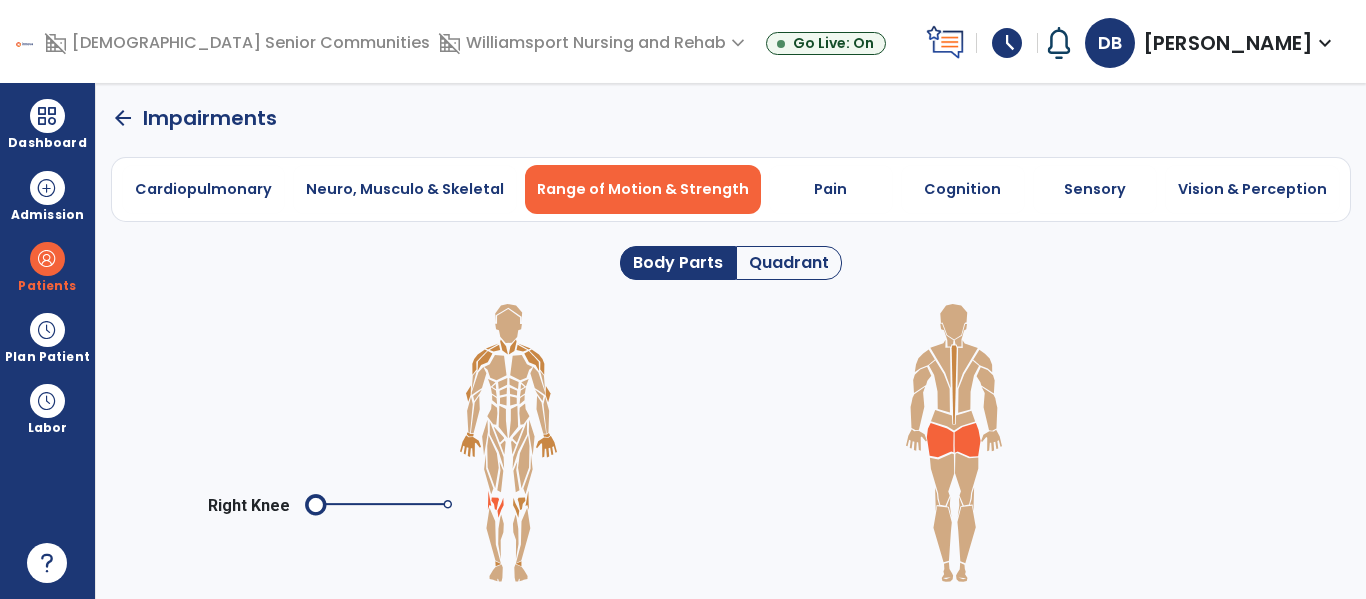 click 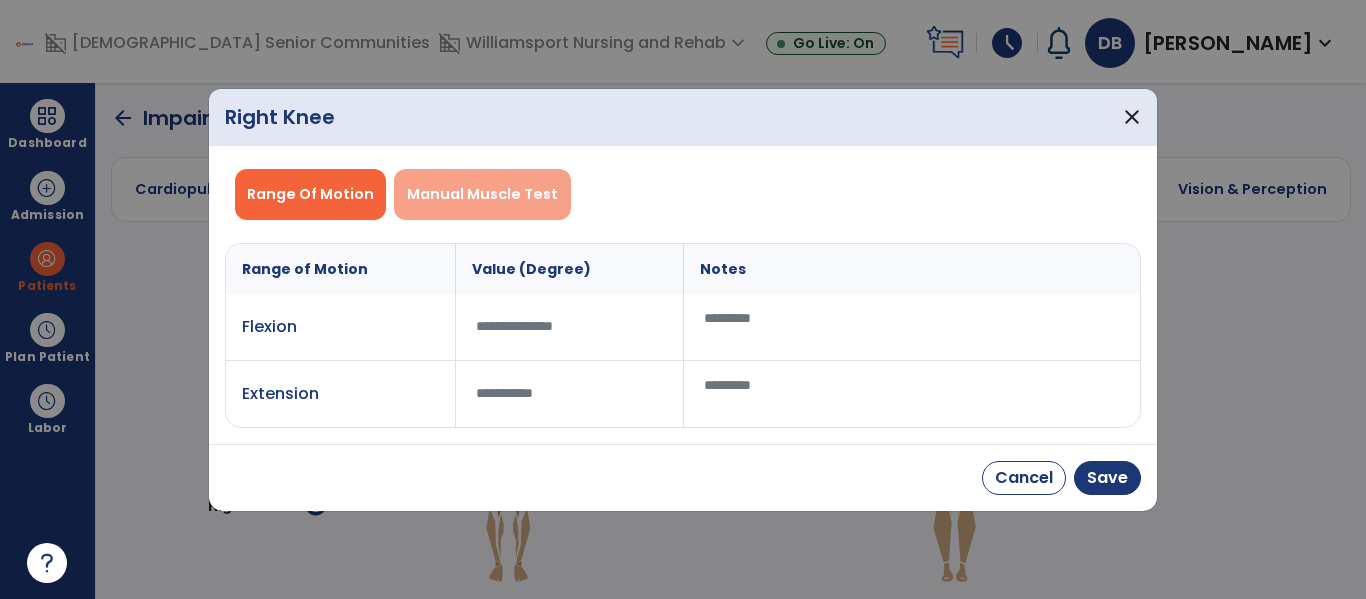 click on "Manual Muscle Test" at bounding box center [482, 194] 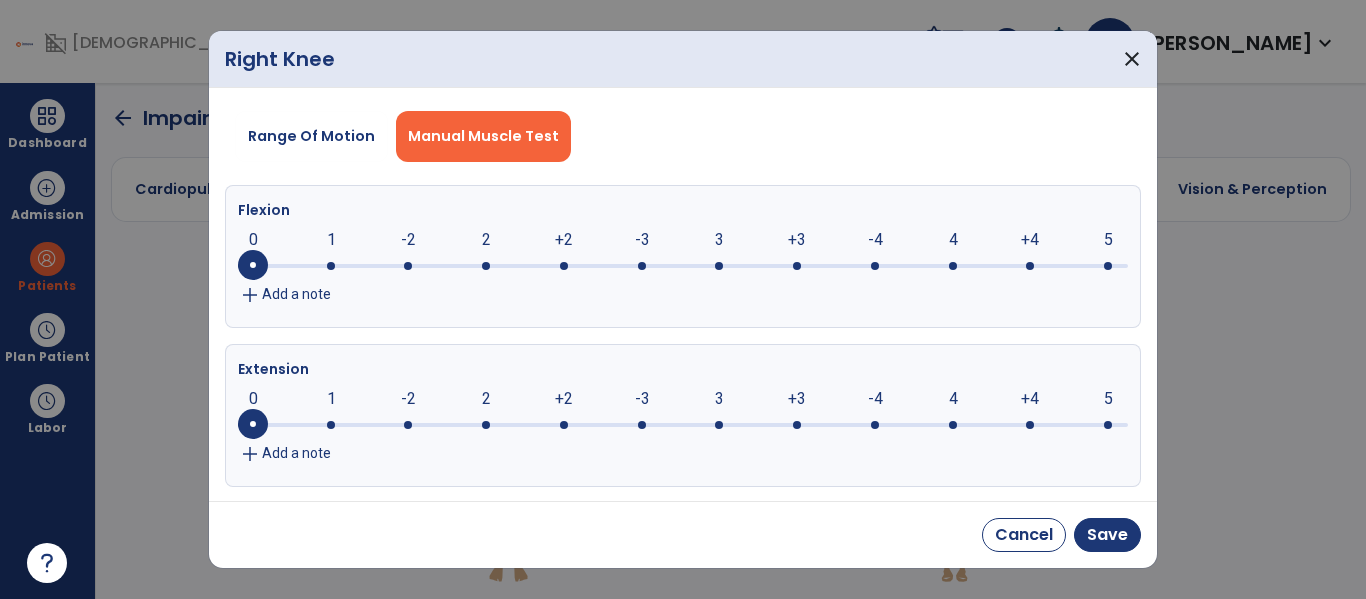 click 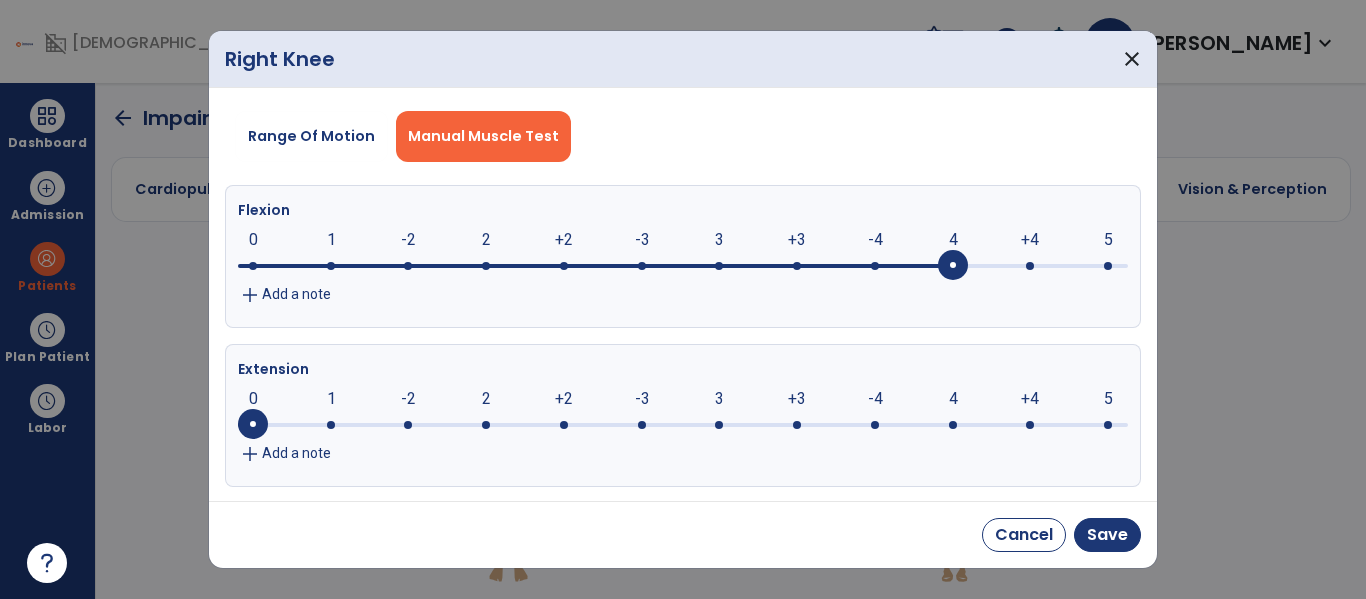 click 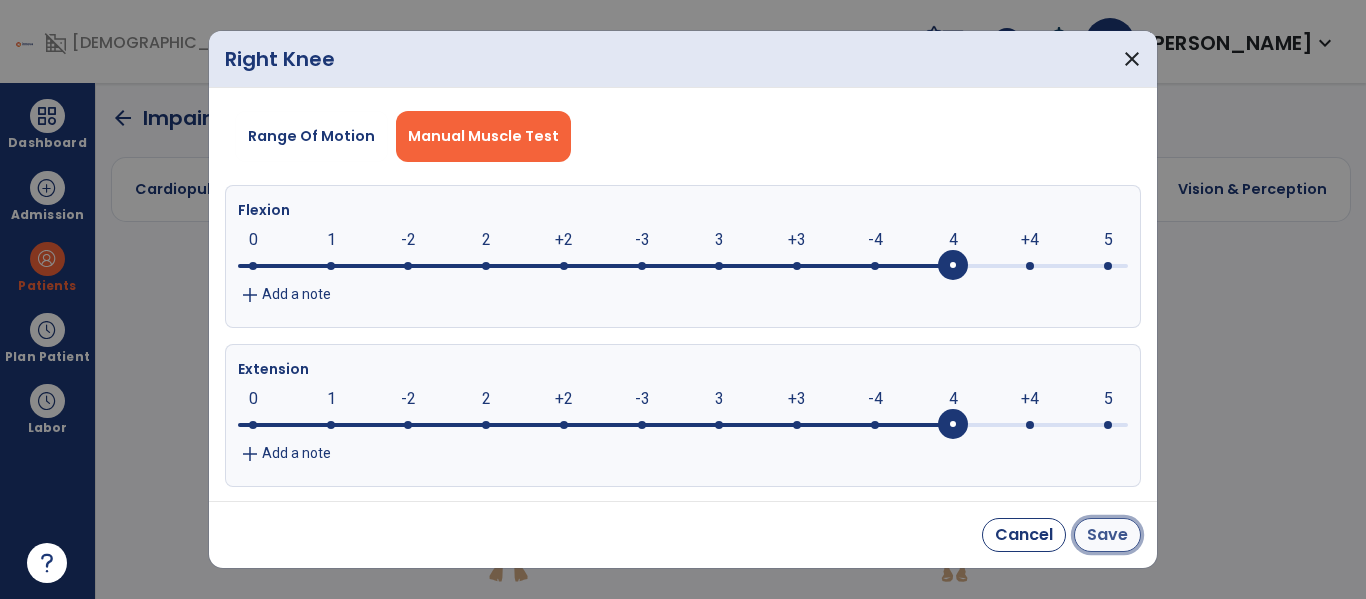 click on "Save" at bounding box center (1107, 535) 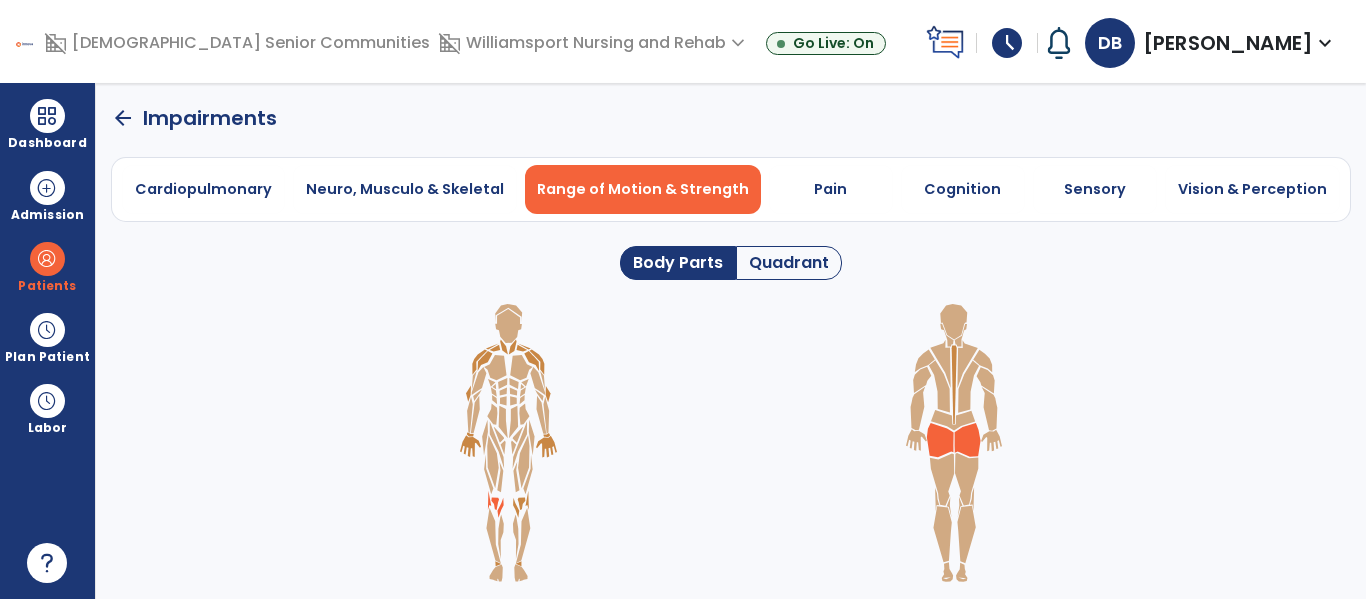 click 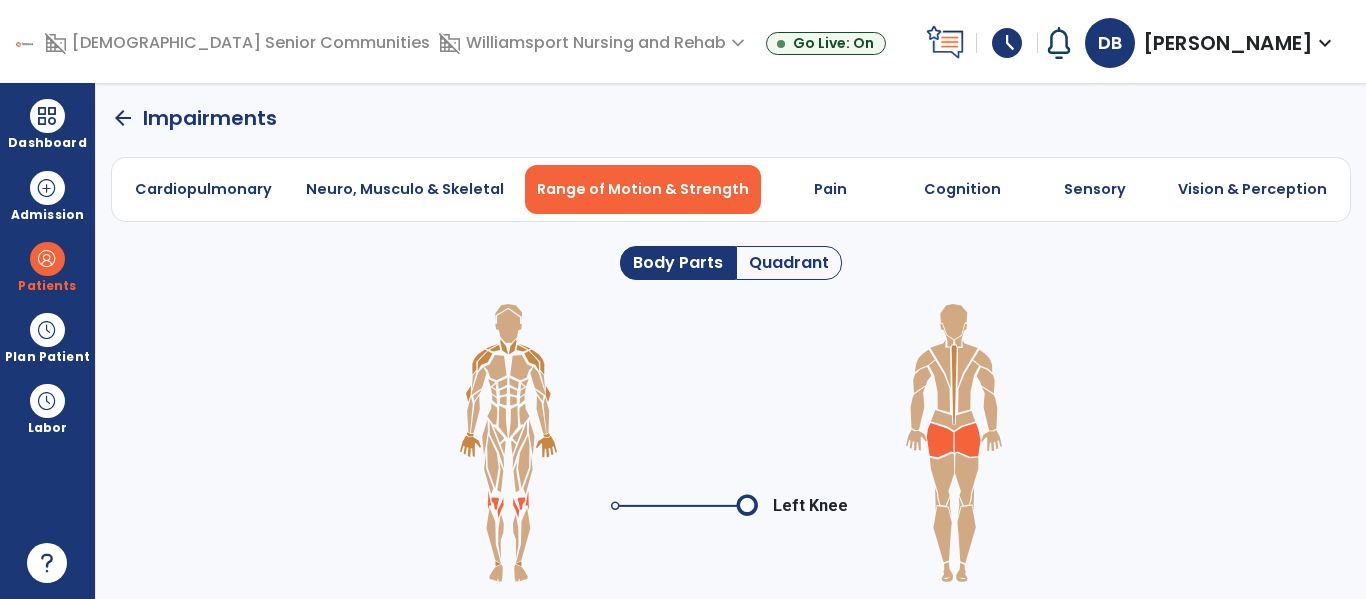click 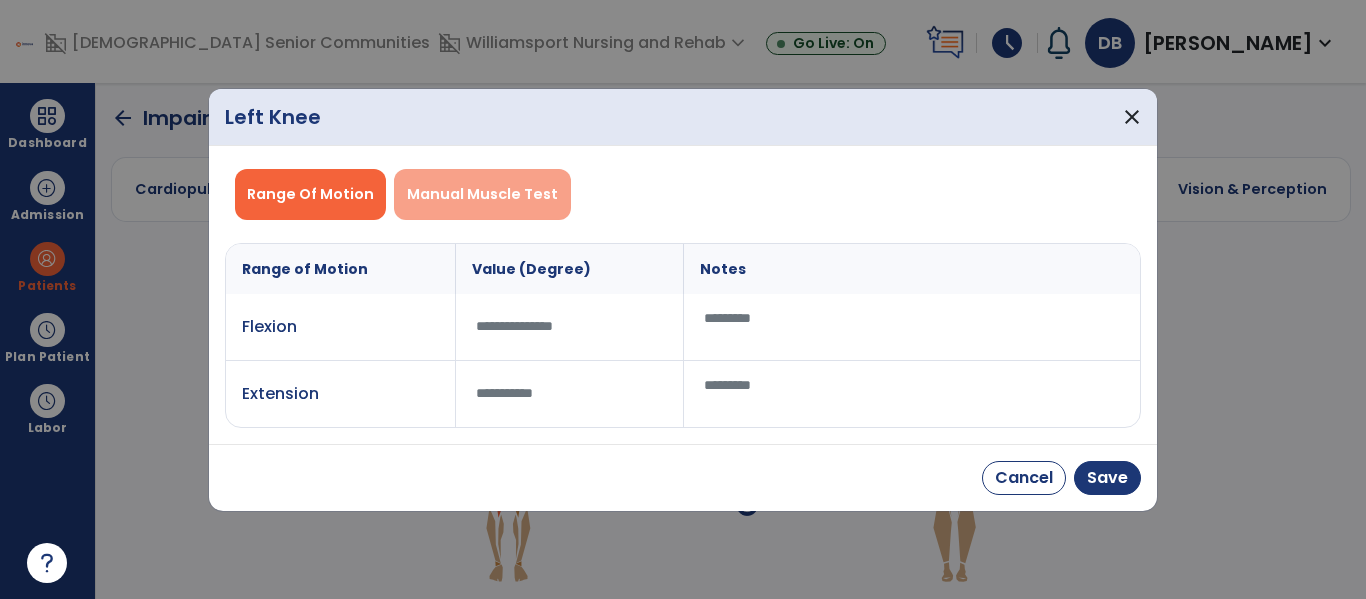 click on "Manual Muscle Test" at bounding box center (482, 194) 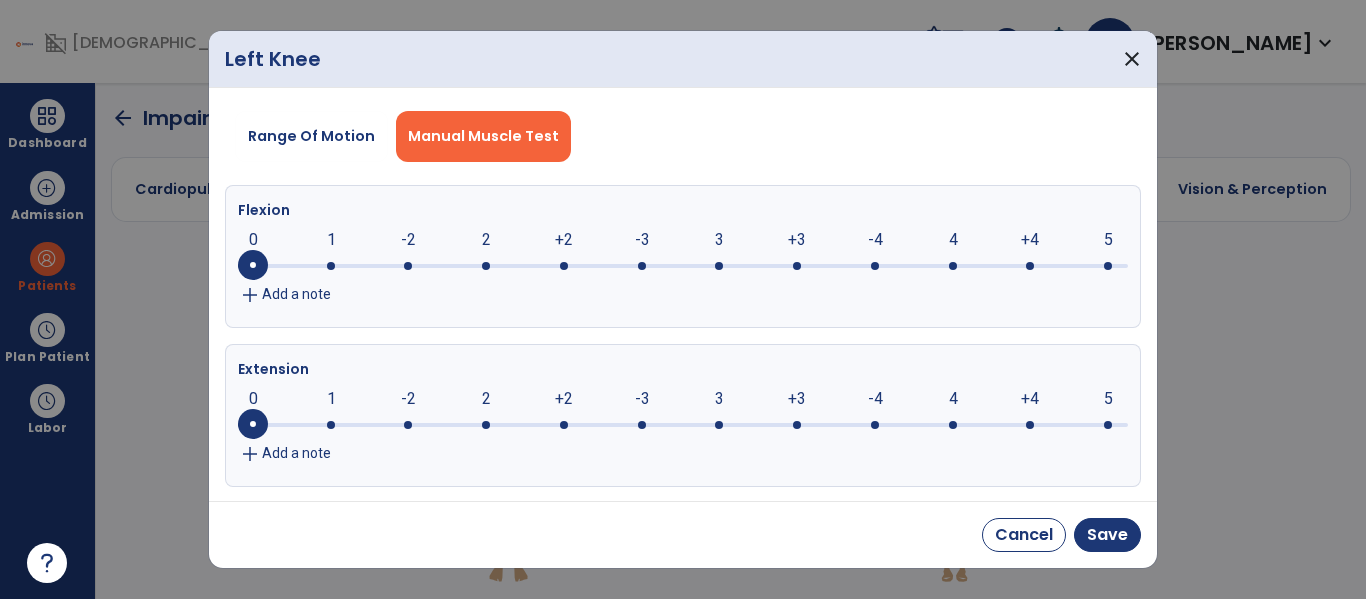 click 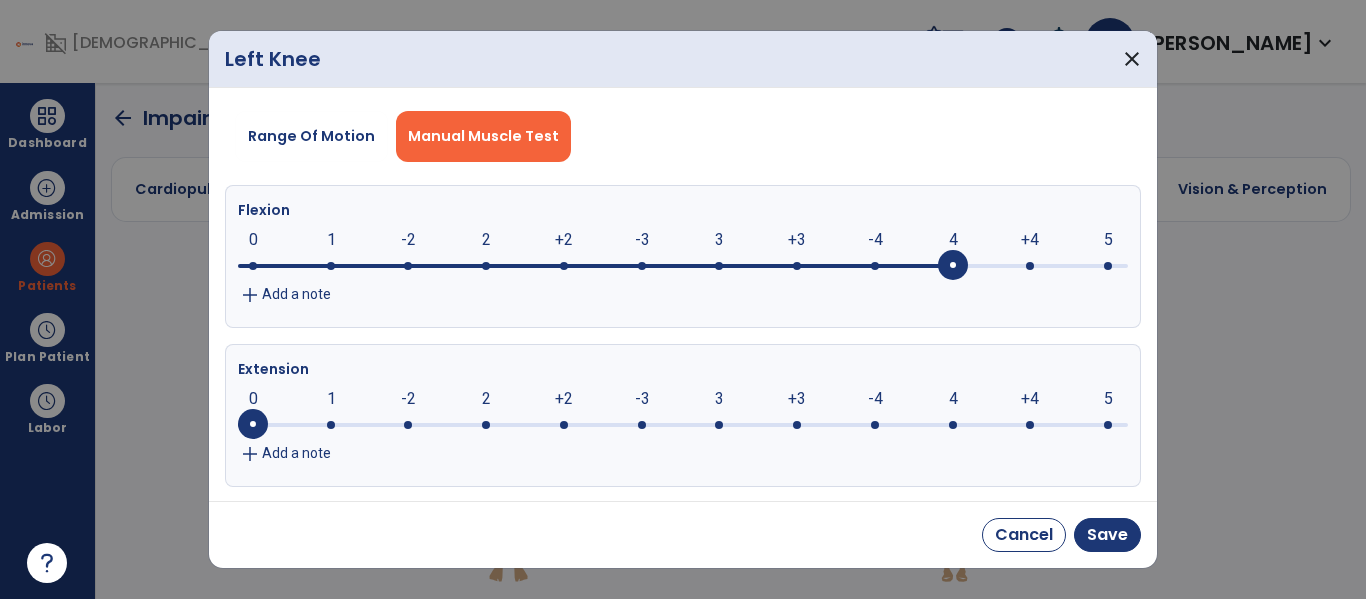 click 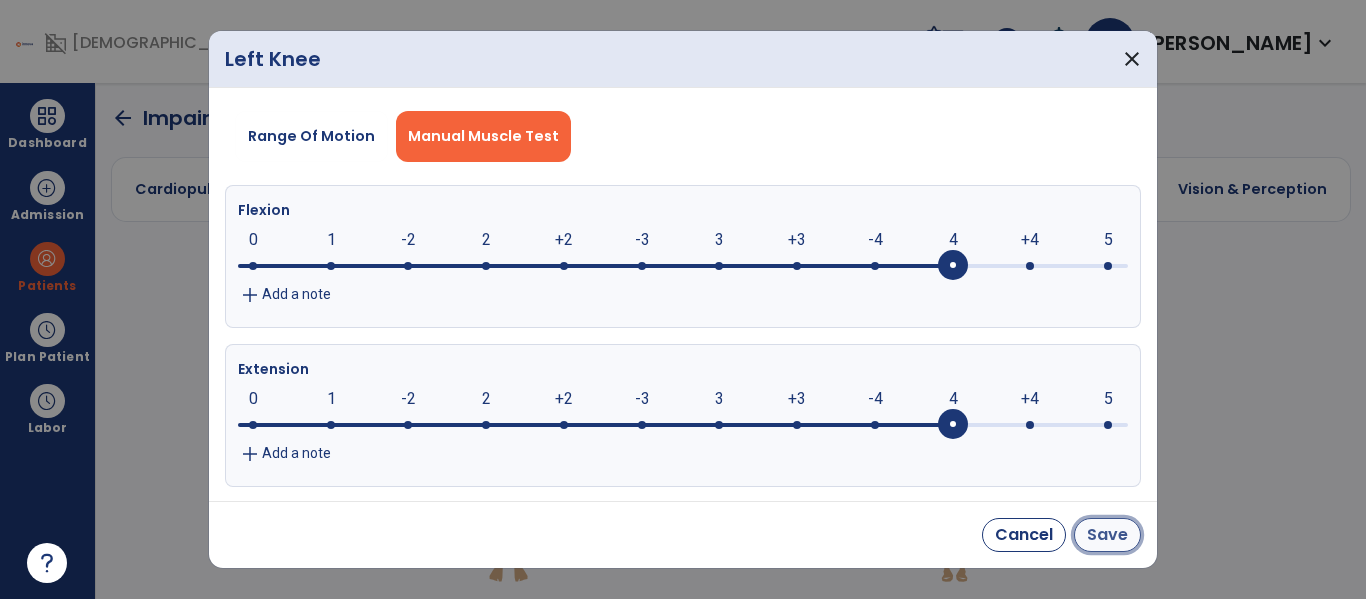click on "Save" at bounding box center [1107, 535] 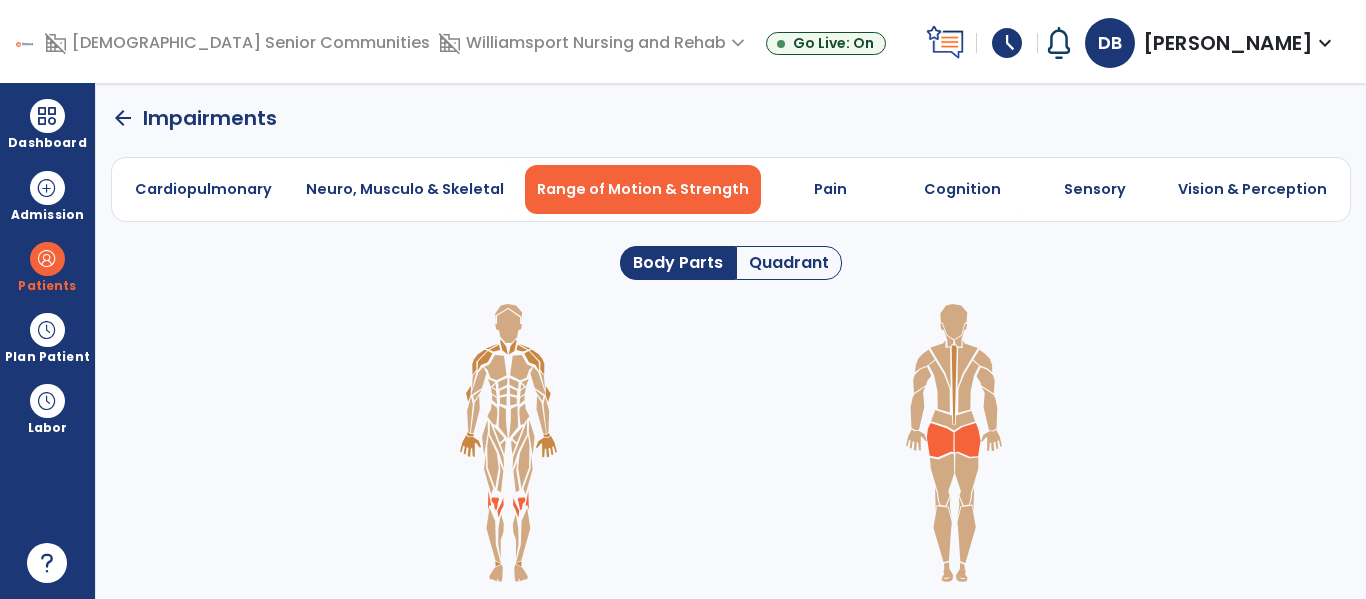 click 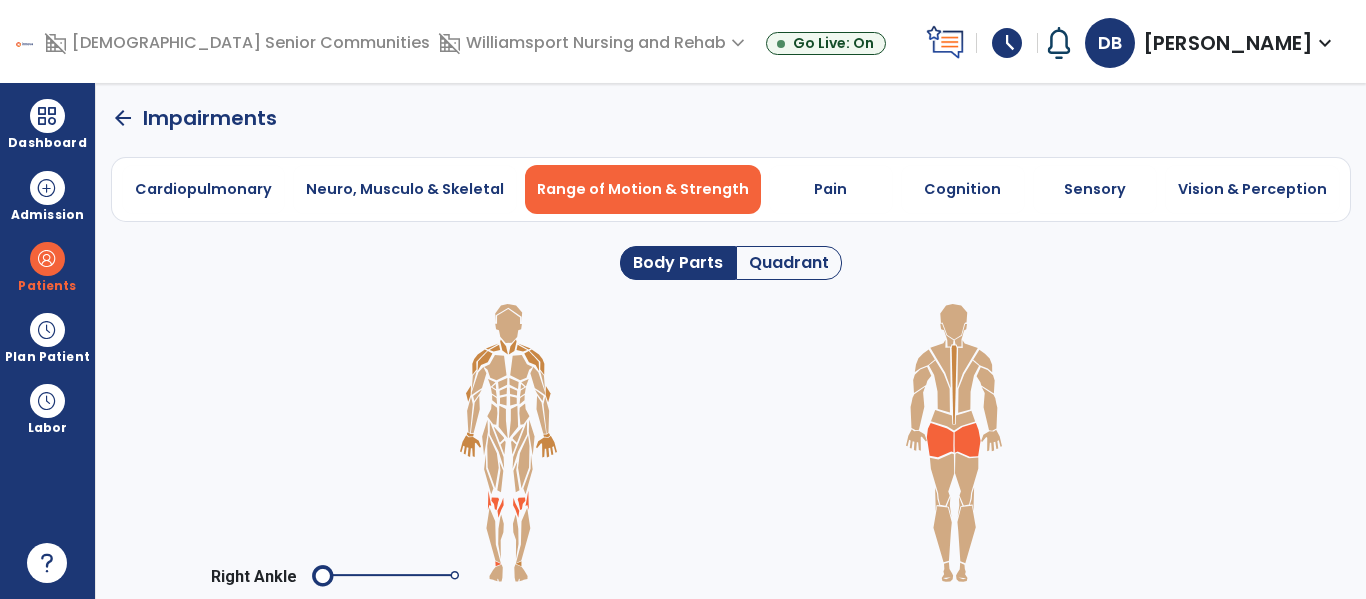 click 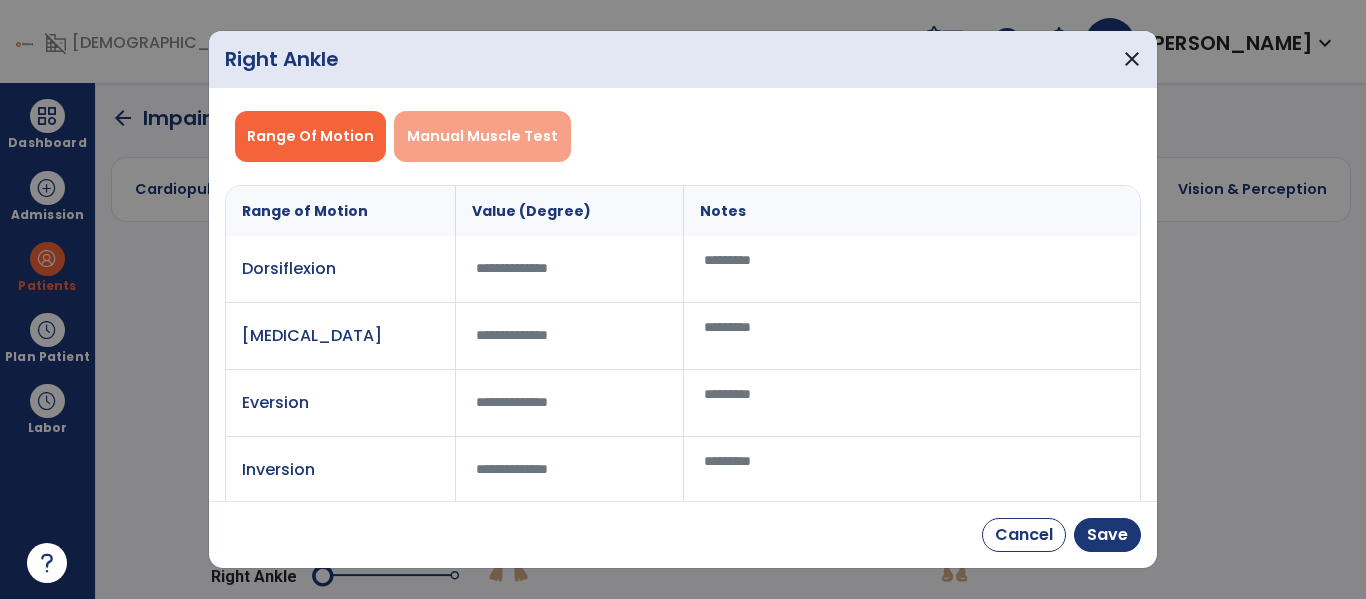 click on "Manual Muscle Test" at bounding box center (482, 136) 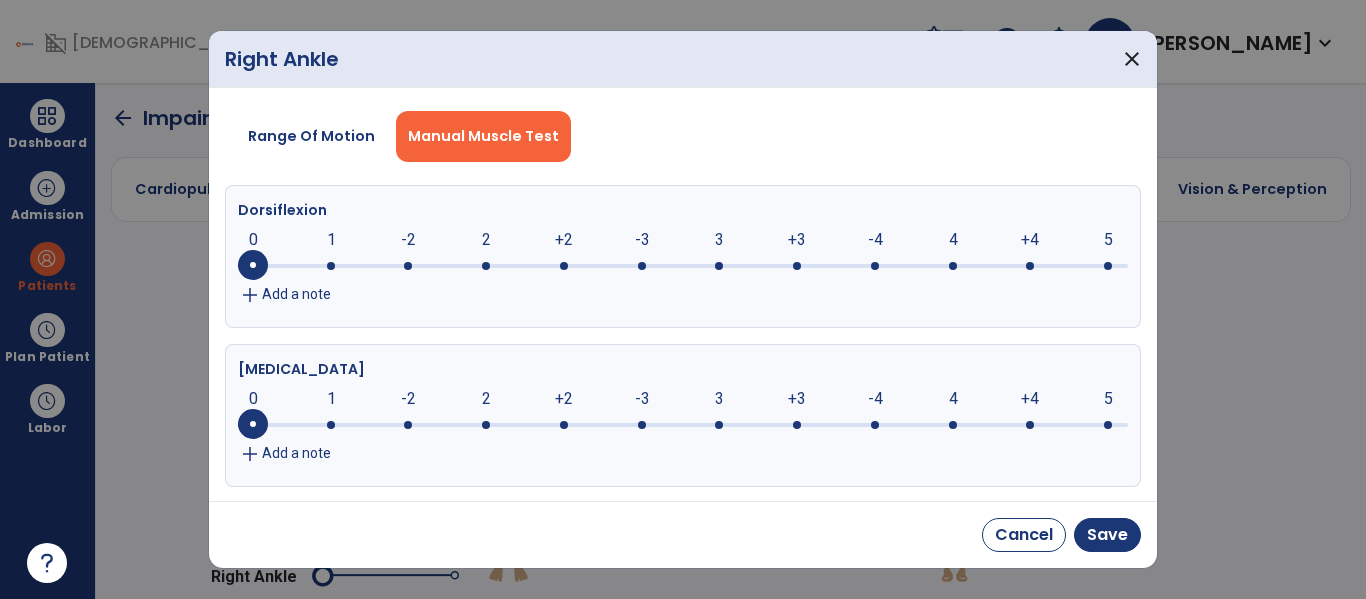 click 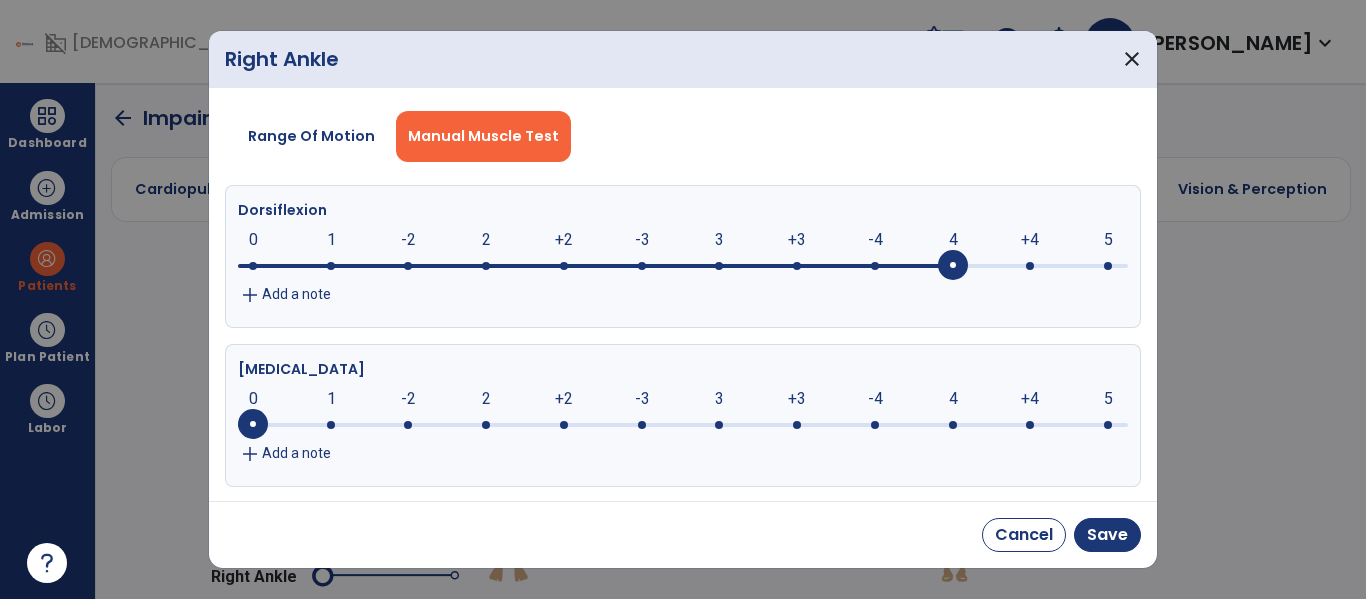 click 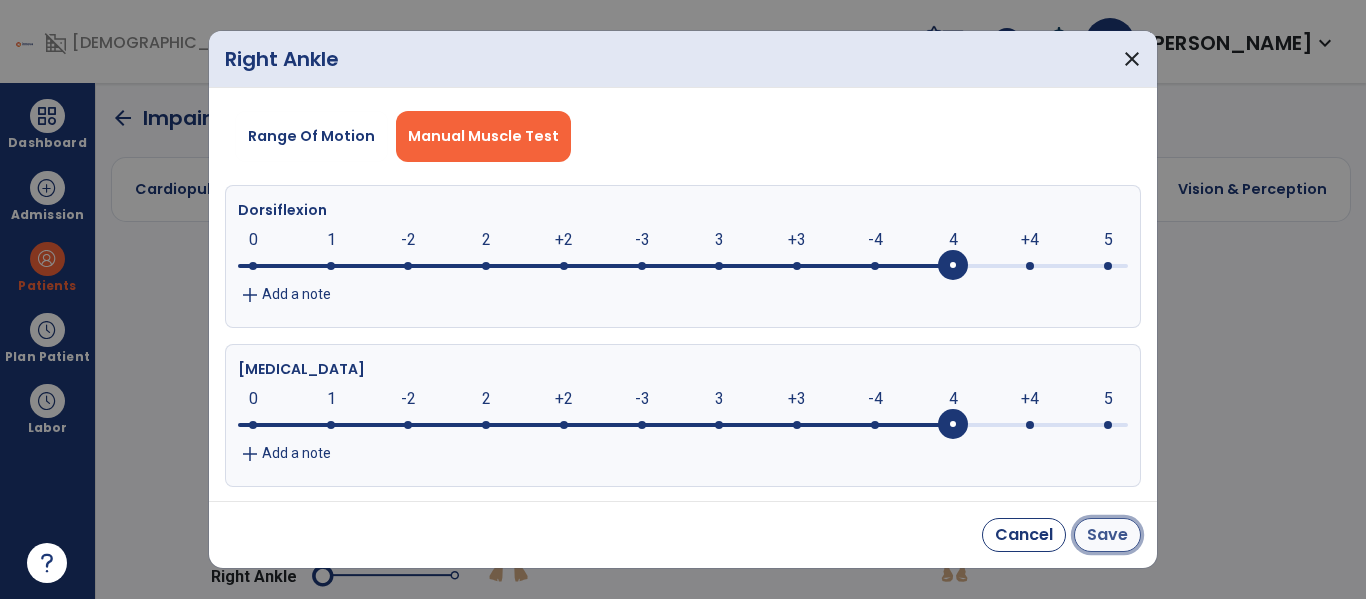 click on "Save" at bounding box center (1107, 535) 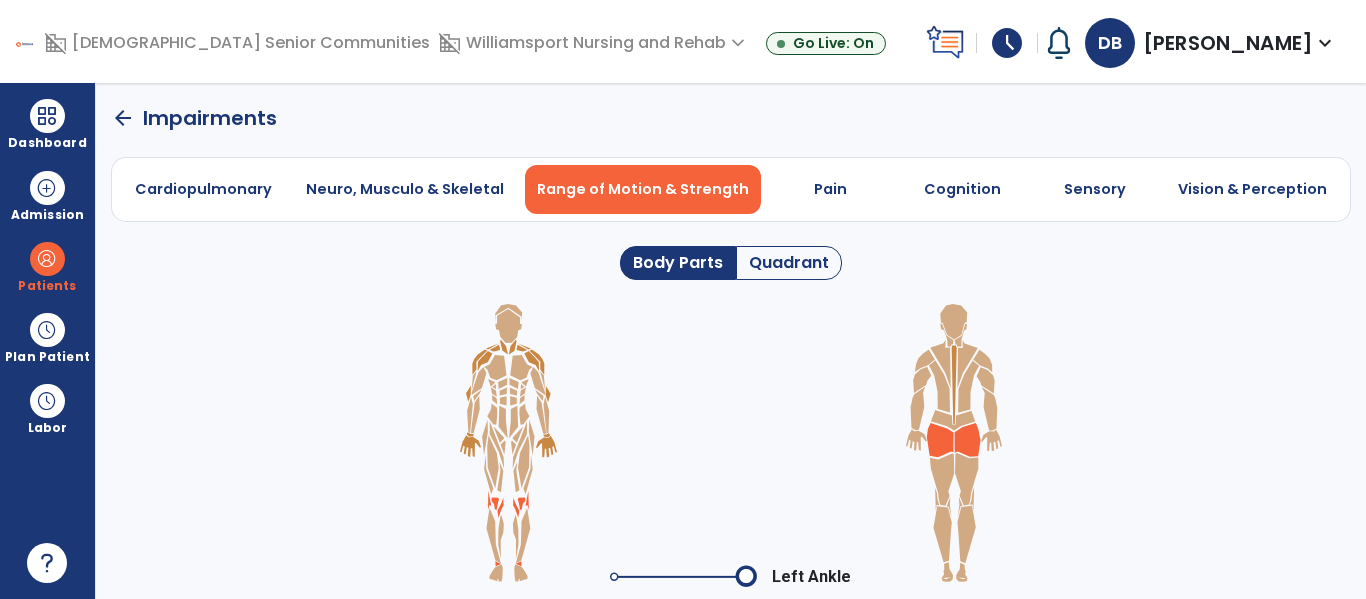 click 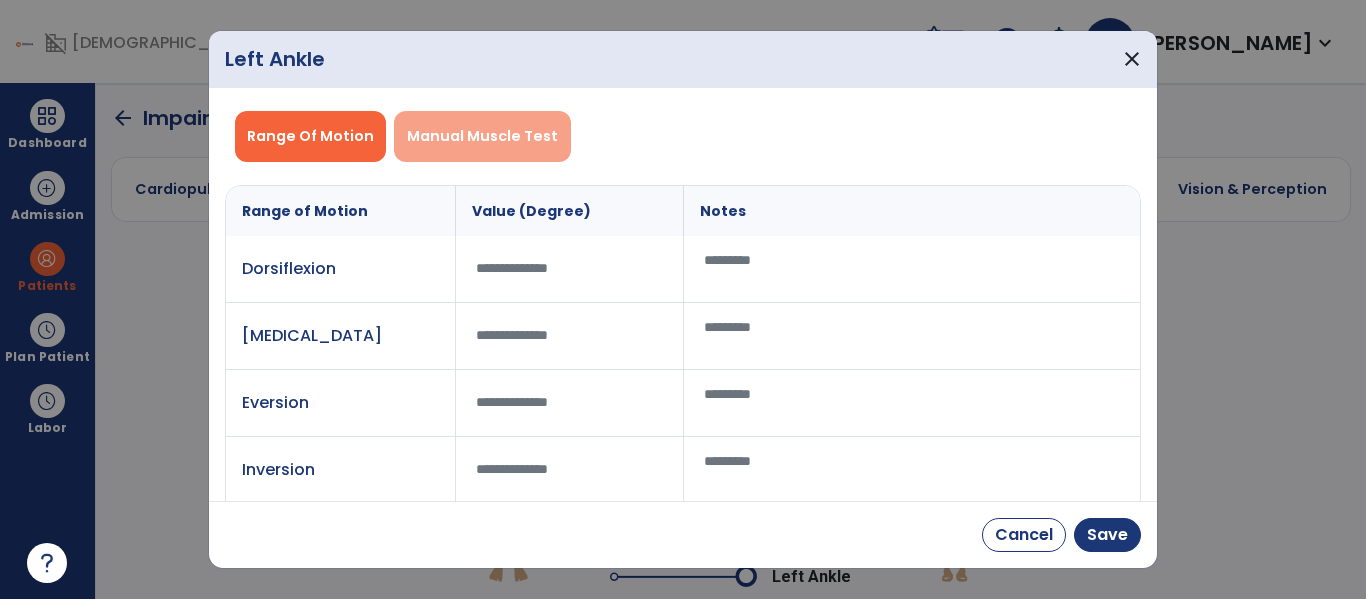 click on "Manual Muscle Test" at bounding box center (482, 136) 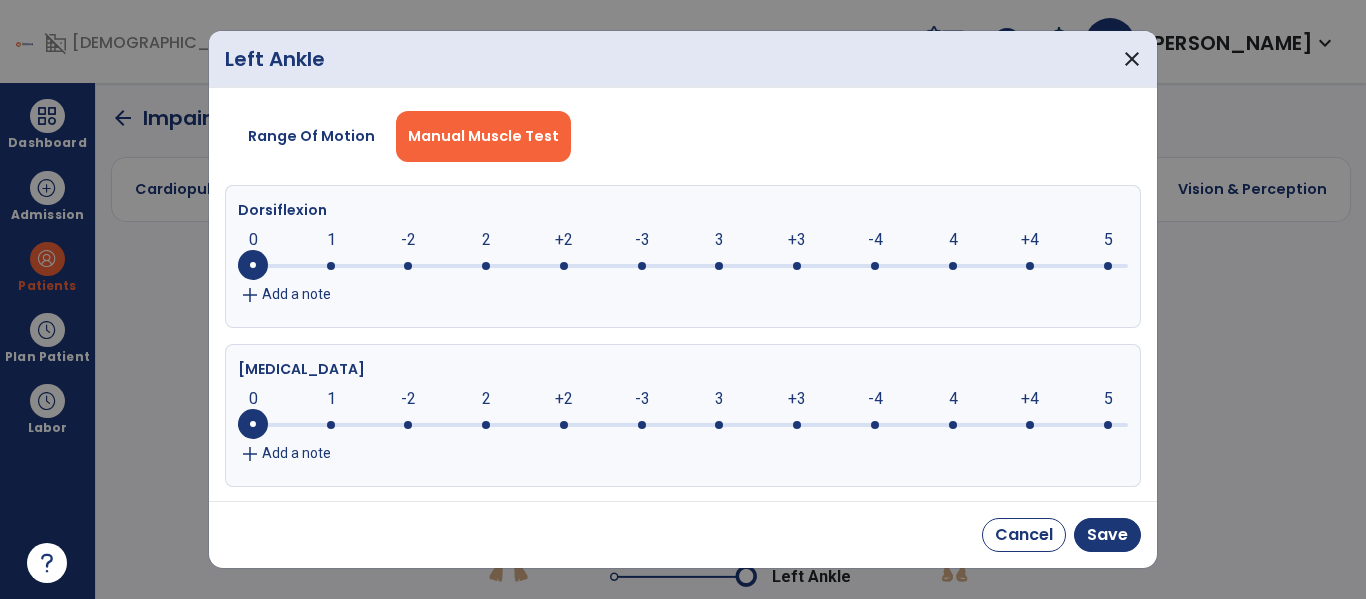 click 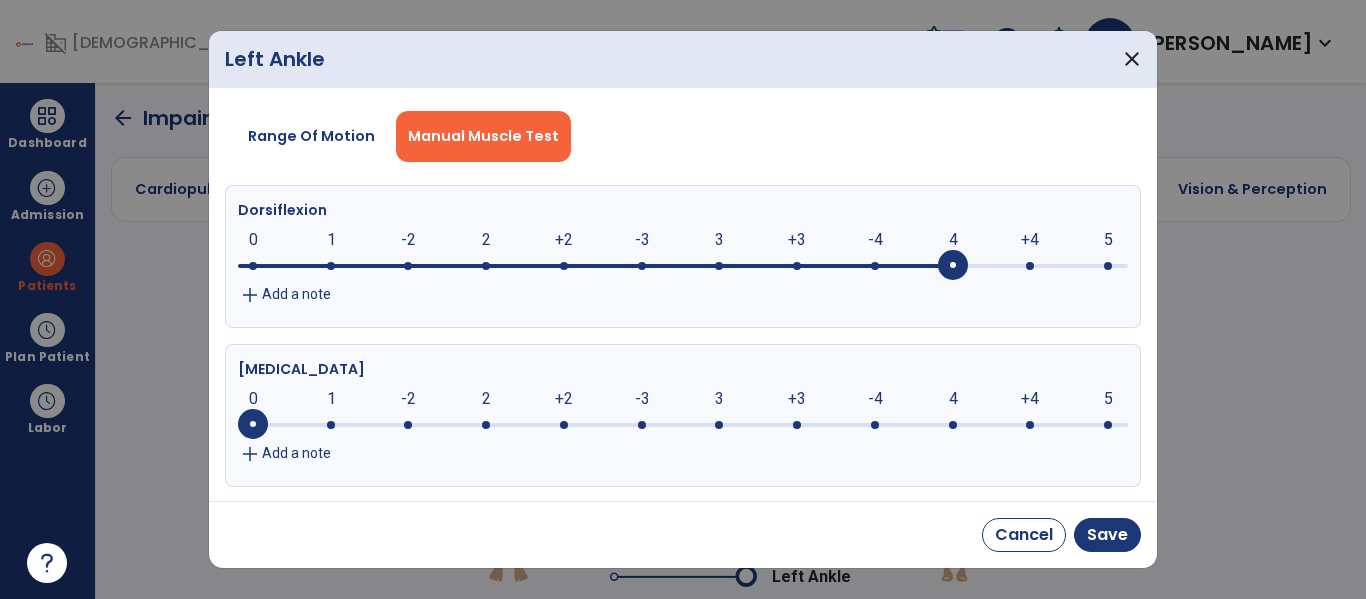 click 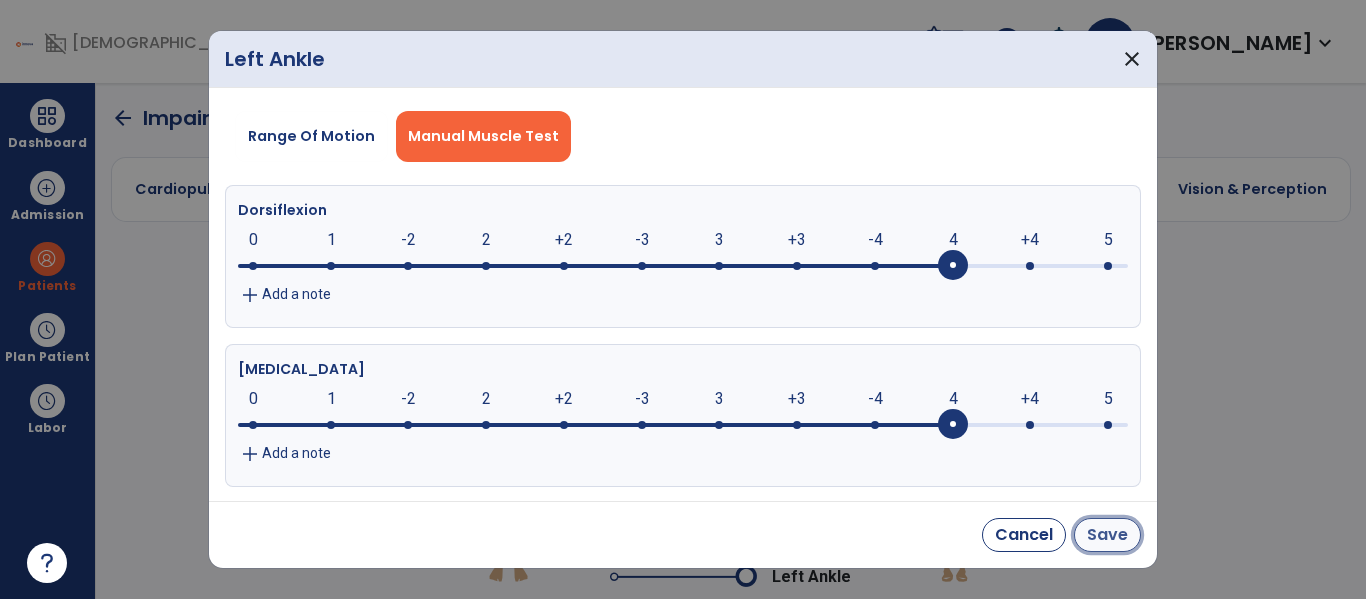 click on "Save" at bounding box center (1107, 535) 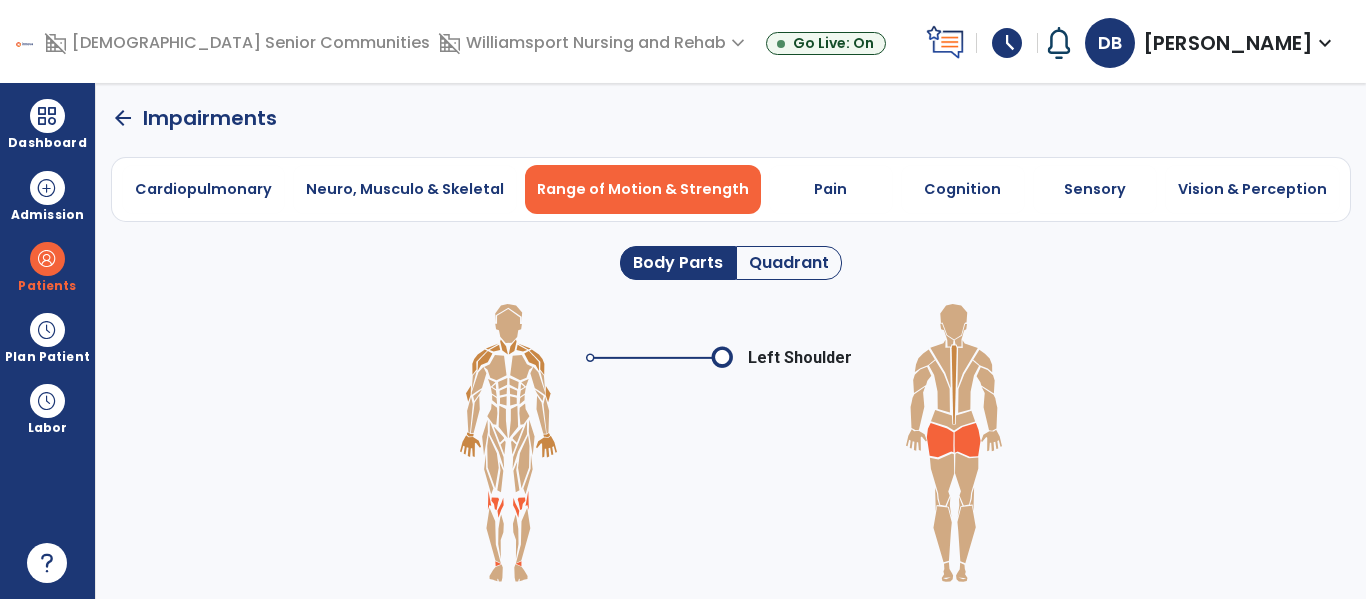 click on "arrow_back" 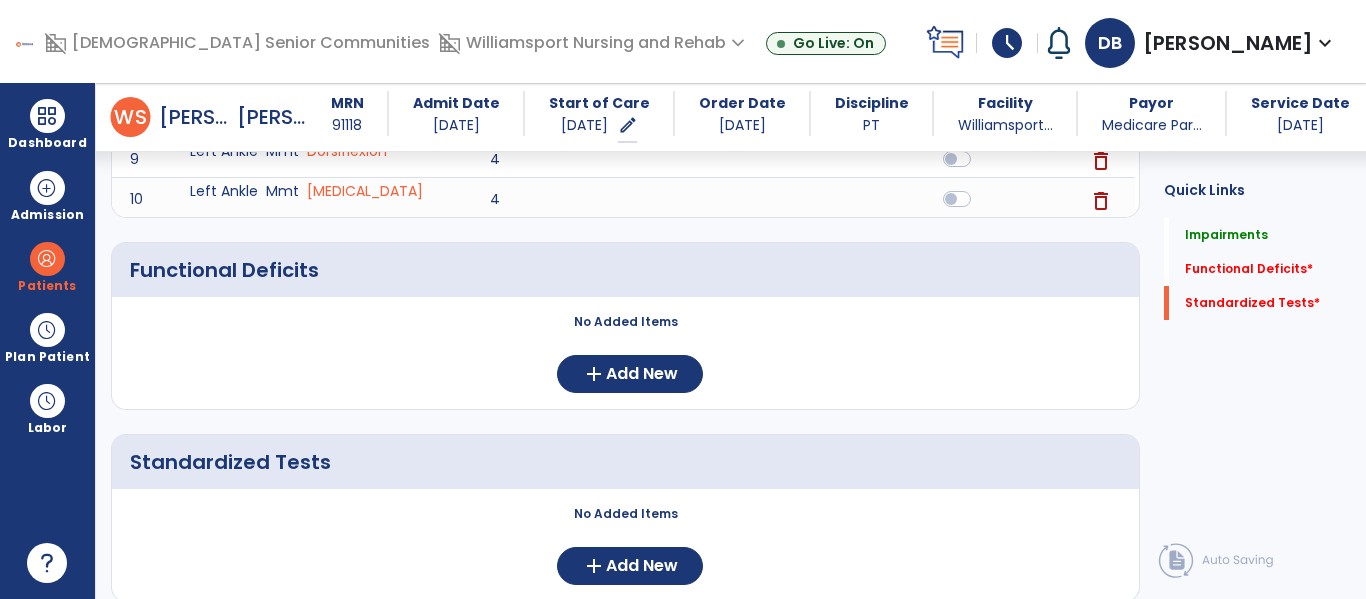 scroll, scrollTop: 632, scrollLeft: 0, axis: vertical 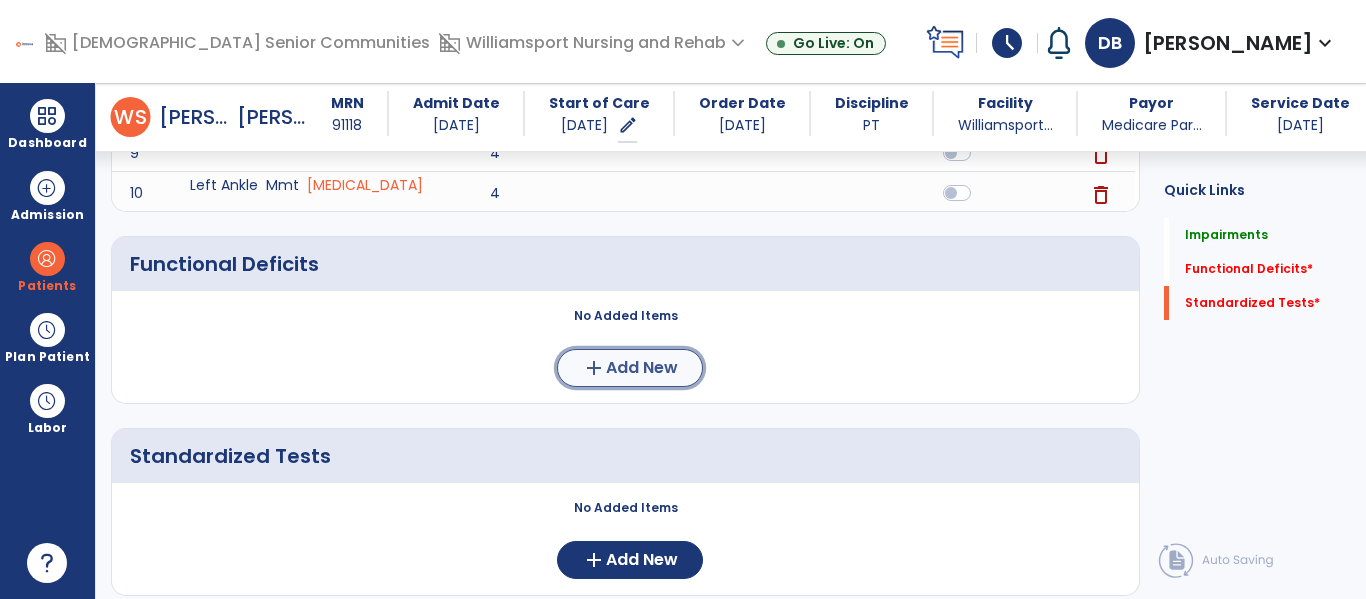 click on "Add New" 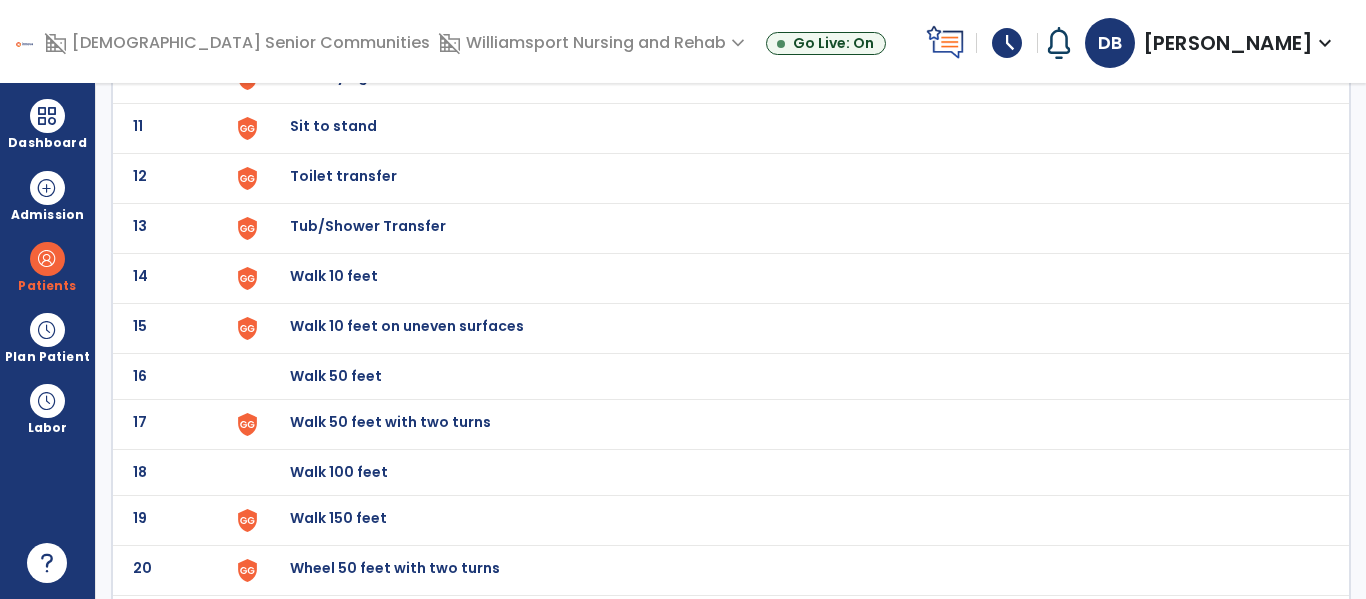 scroll, scrollTop: 0, scrollLeft: 0, axis: both 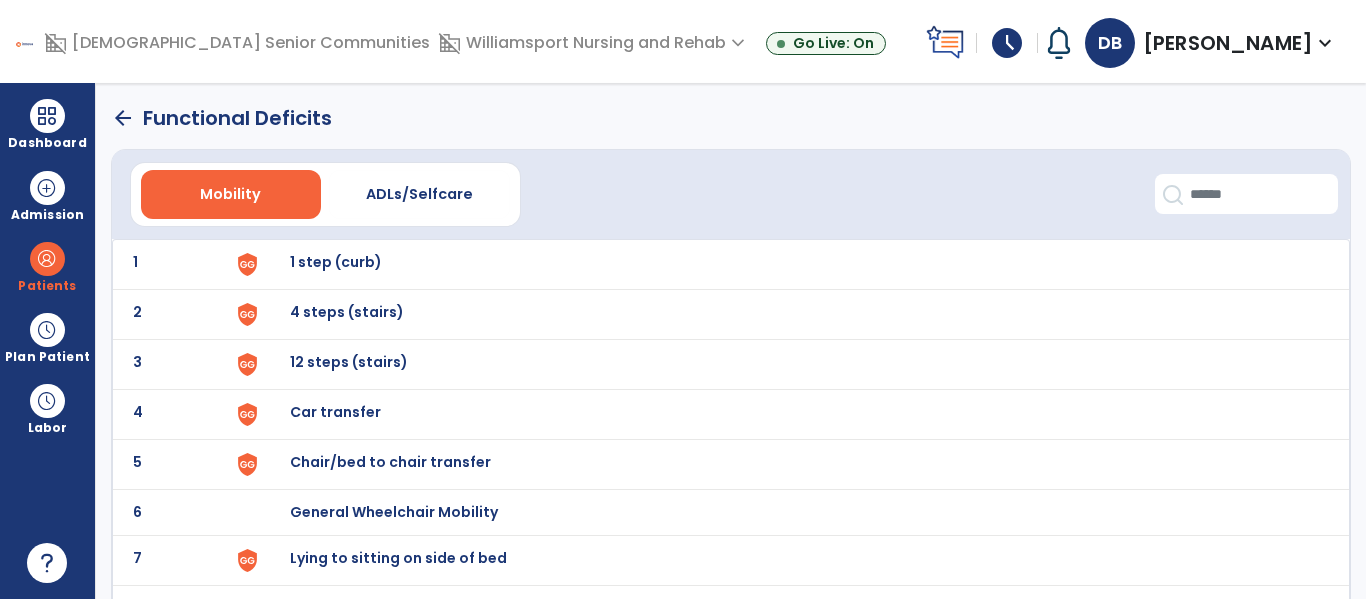 click on "Chair/bed to chair transfer" at bounding box center (336, 262) 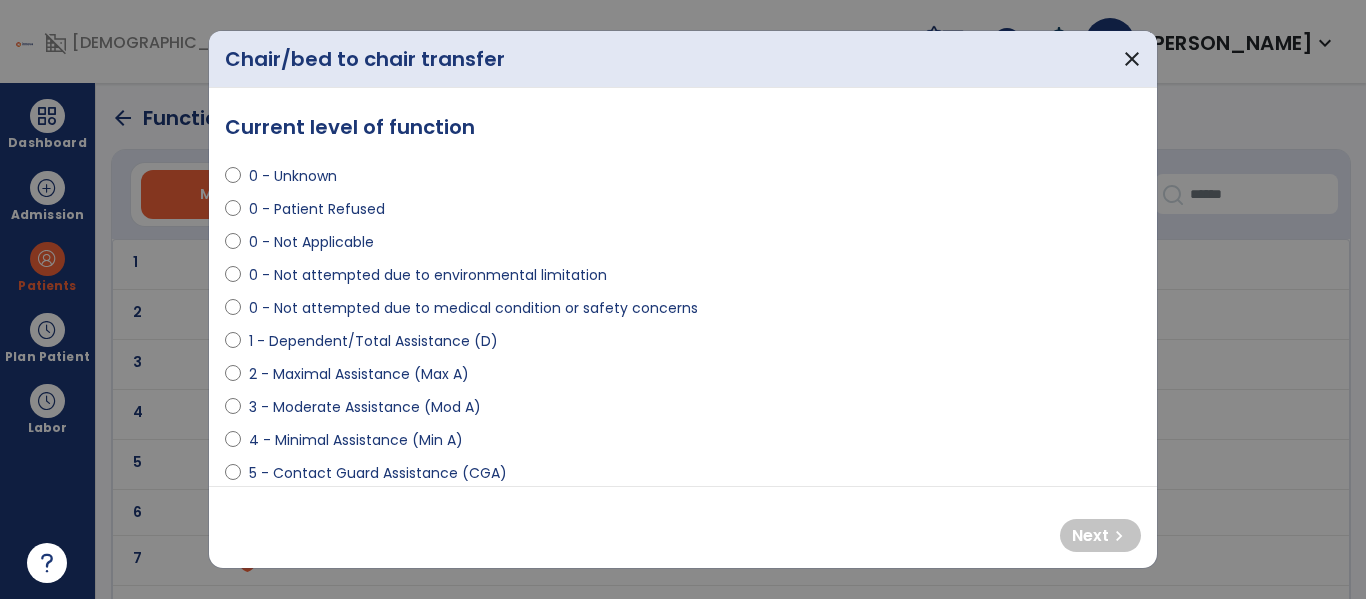 select on "**********" 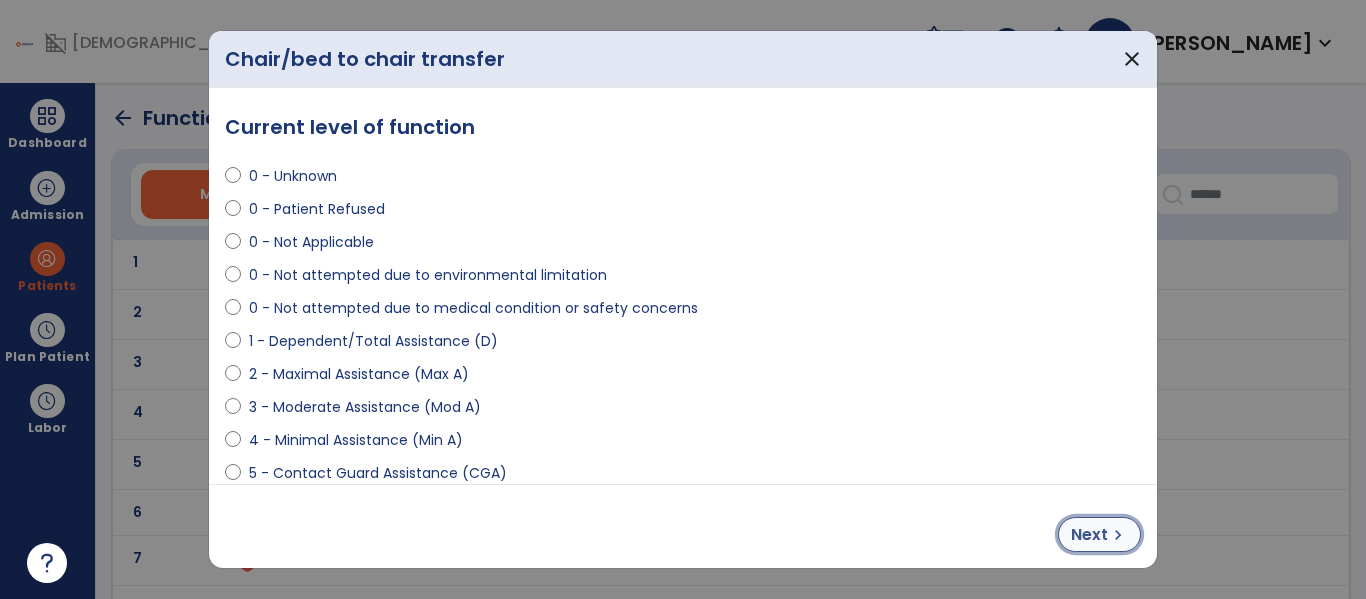 click on "Next" at bounding box center [1089, 535] 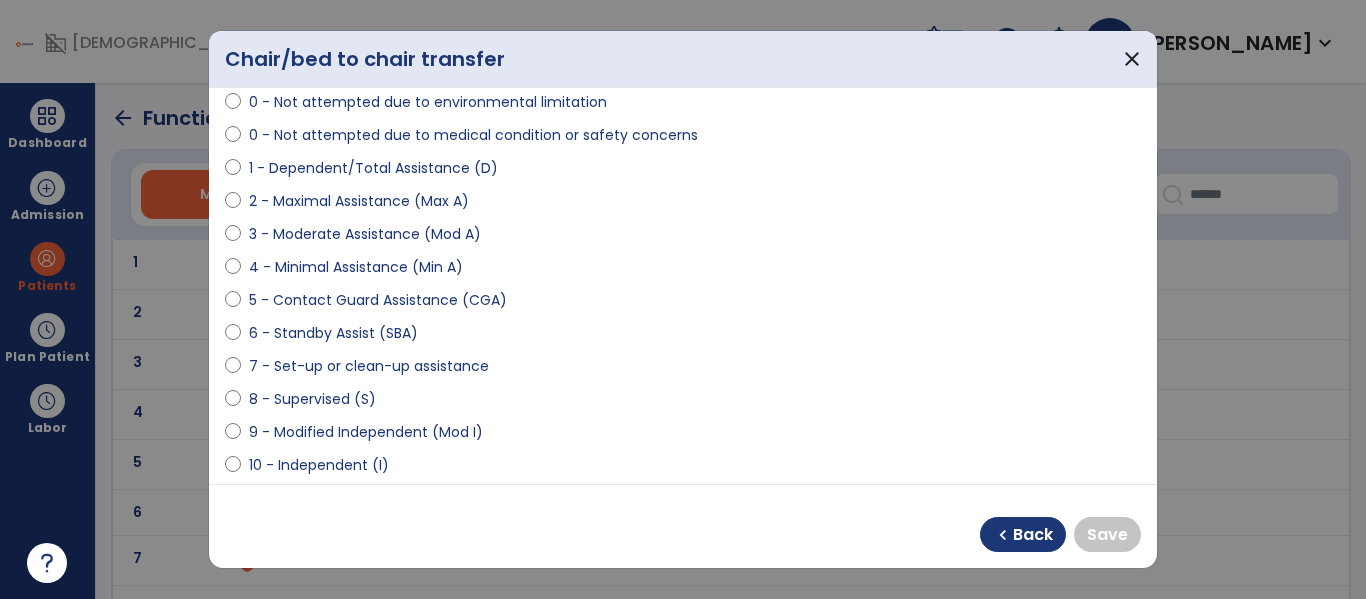 scroll, scrollTop: 177, scrollLeft: 0, axis: vertical 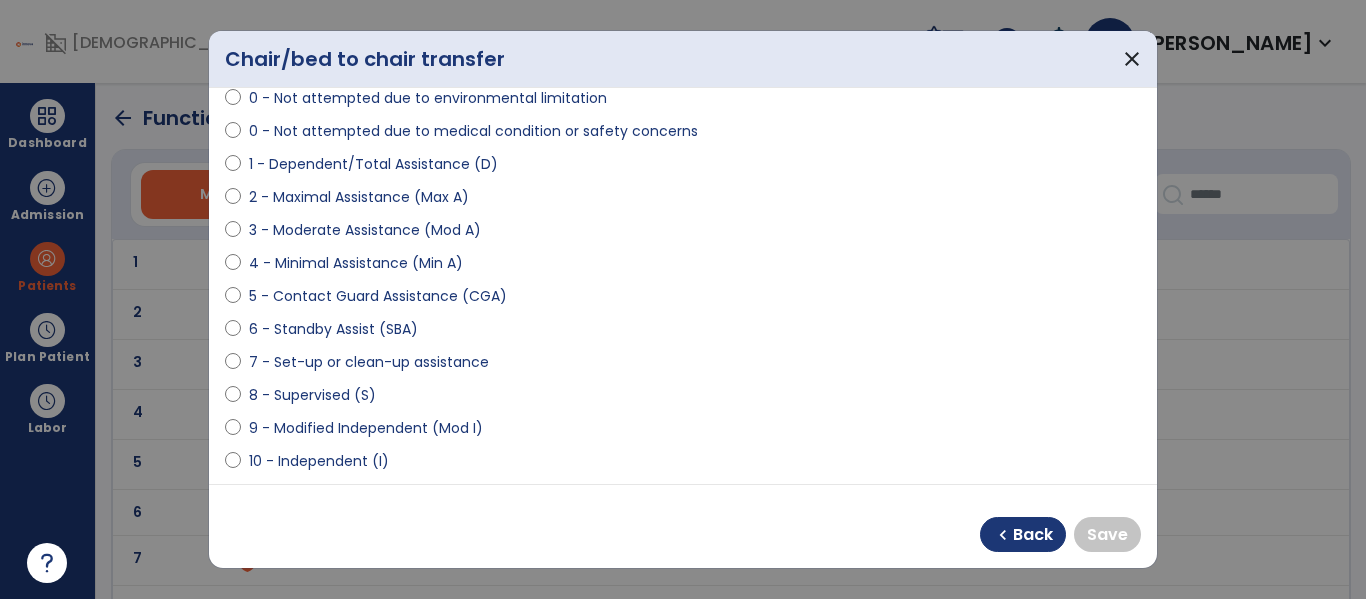 select on "**********" 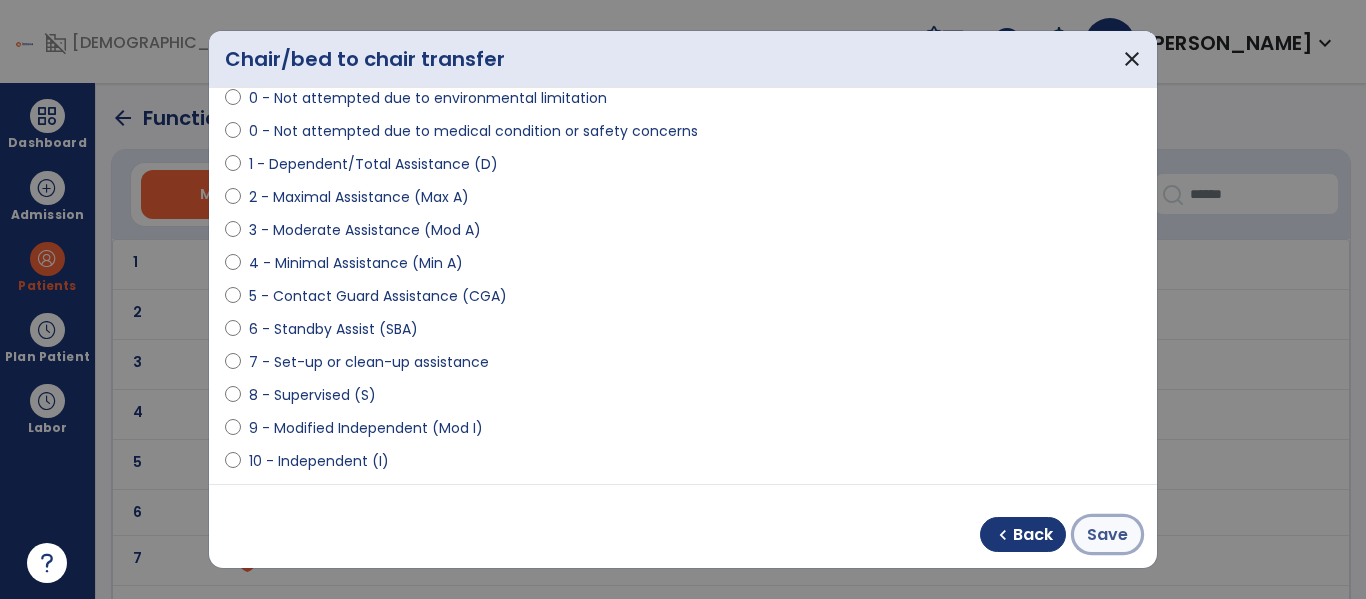 click on "Save" at bounding box center (1107, 535) 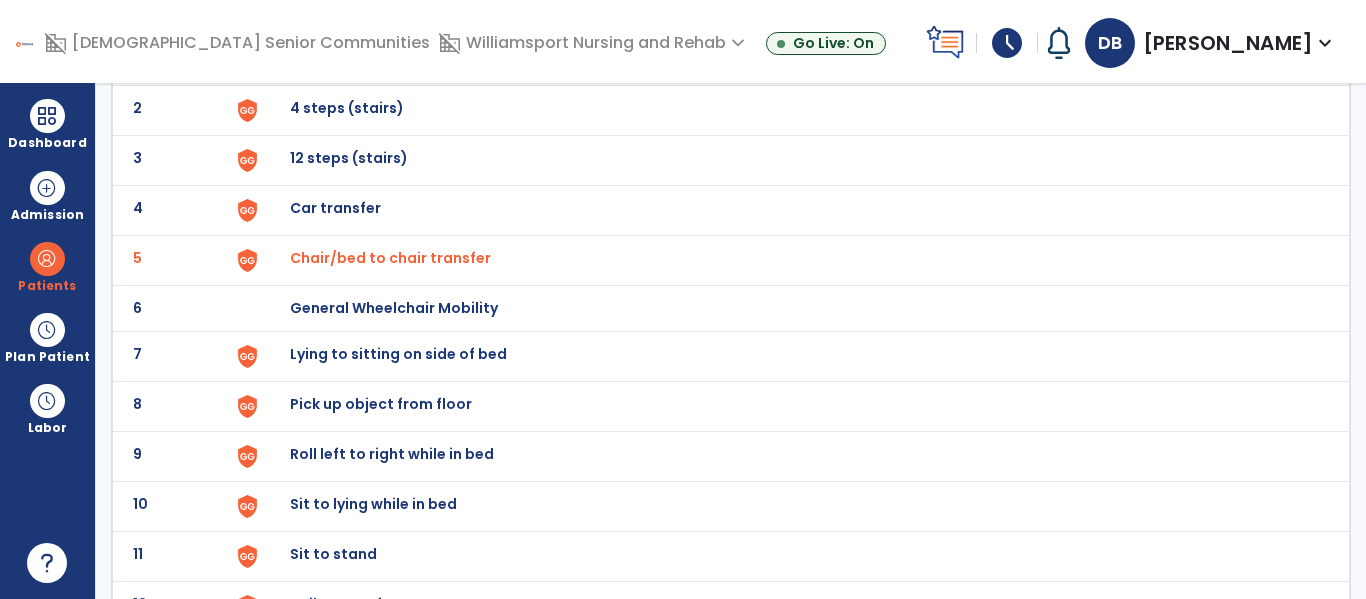 scroll, scrollTop: 205, scrollLeft: 0, axis: vertical 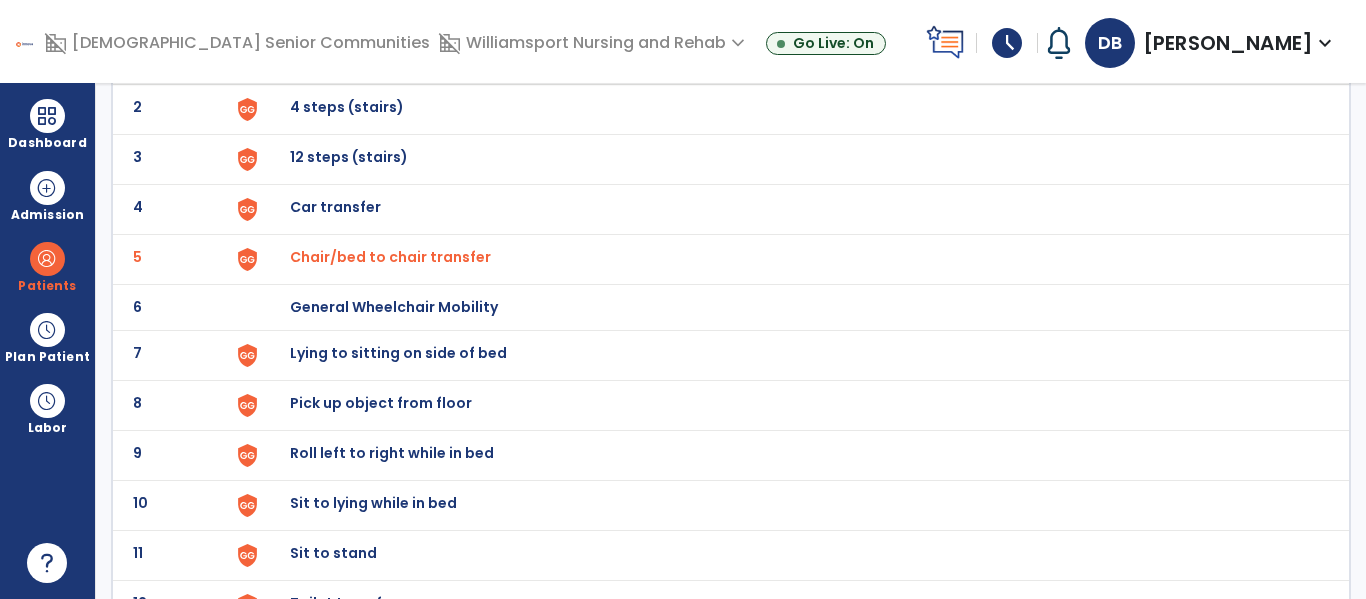 click on "Lying to sitting on side of bed" at bounding box center (789, 59) 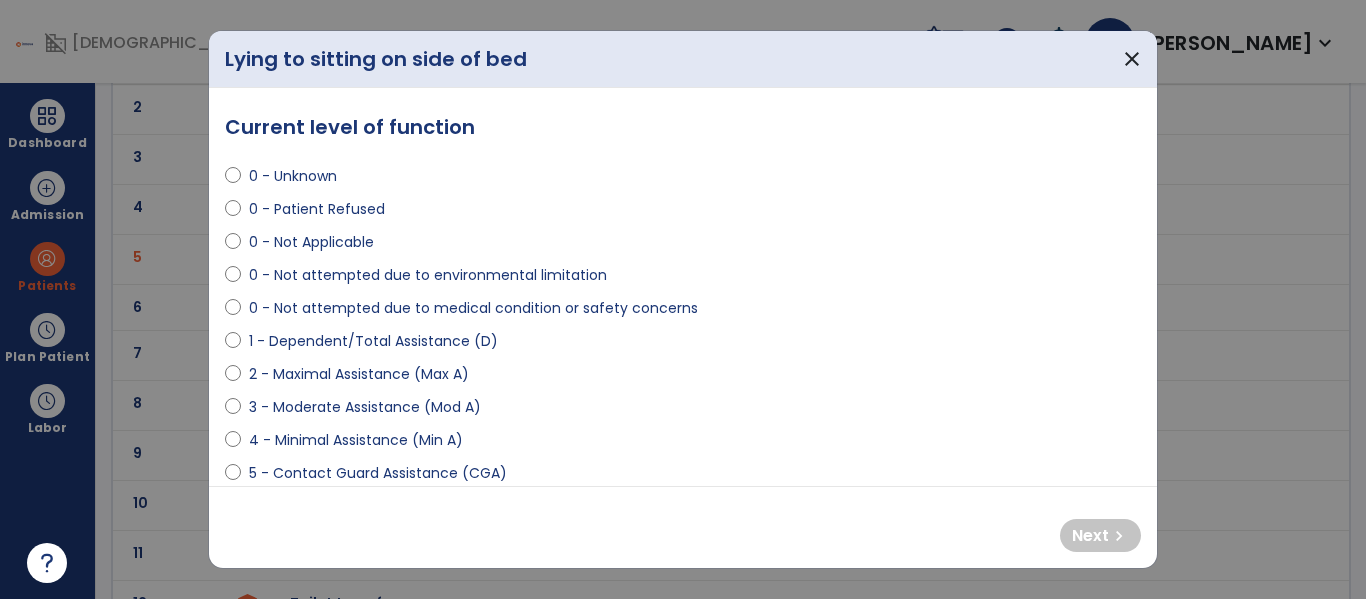 select on "**********" 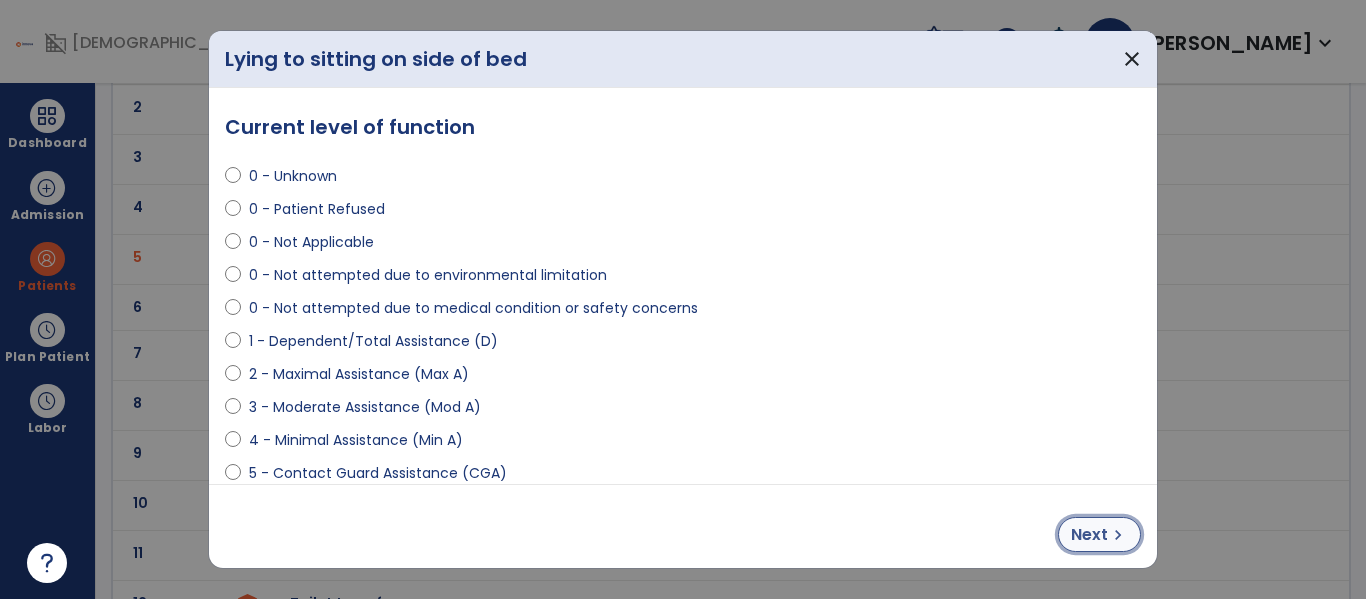 click on "chevron_right" at bounding box center (1118, 535) 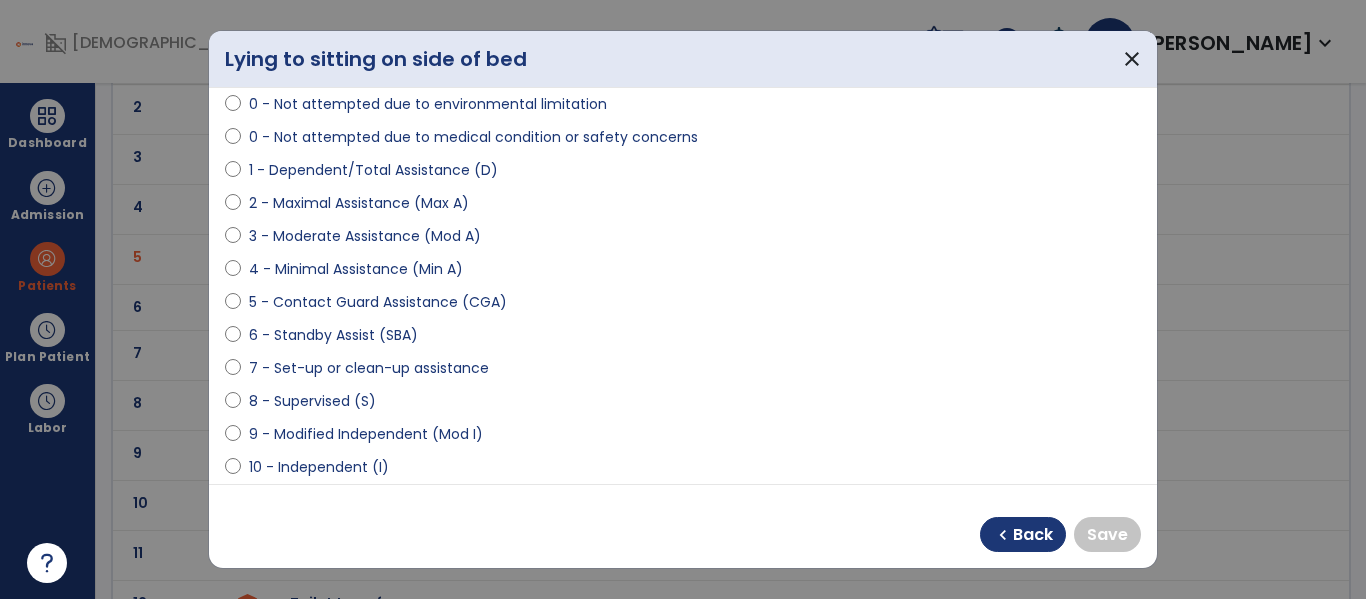 scroll, scrollTop: 201, scrollLeft: 0, axis: vertical 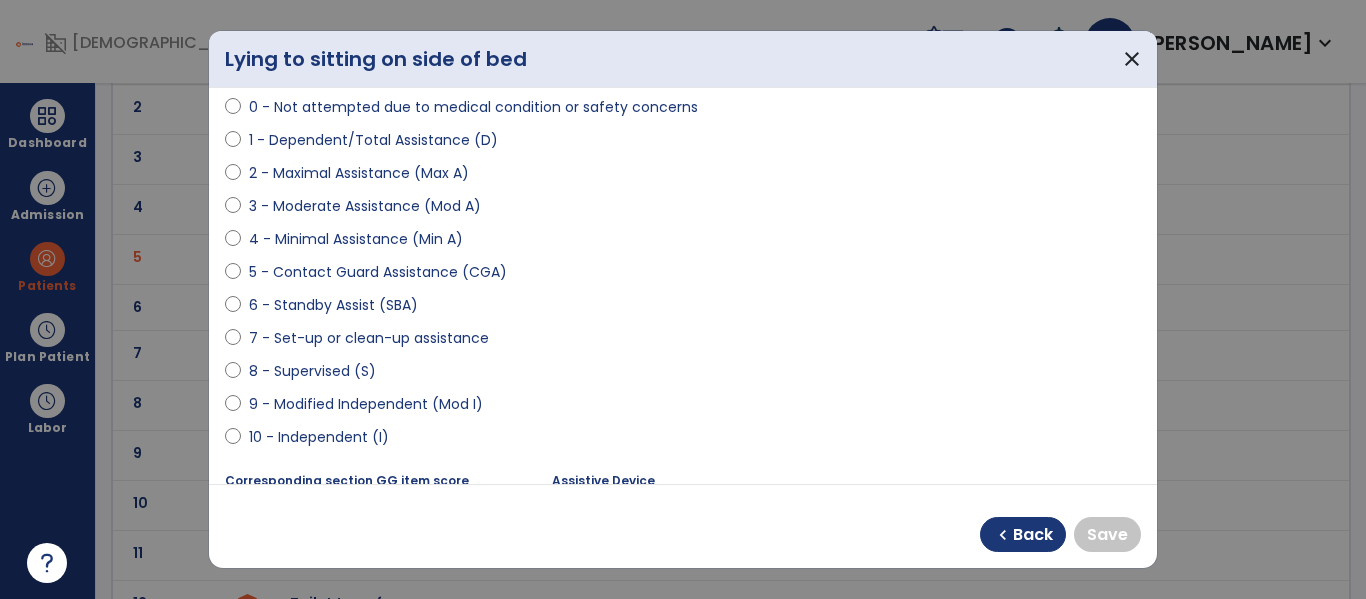 select on "**********" 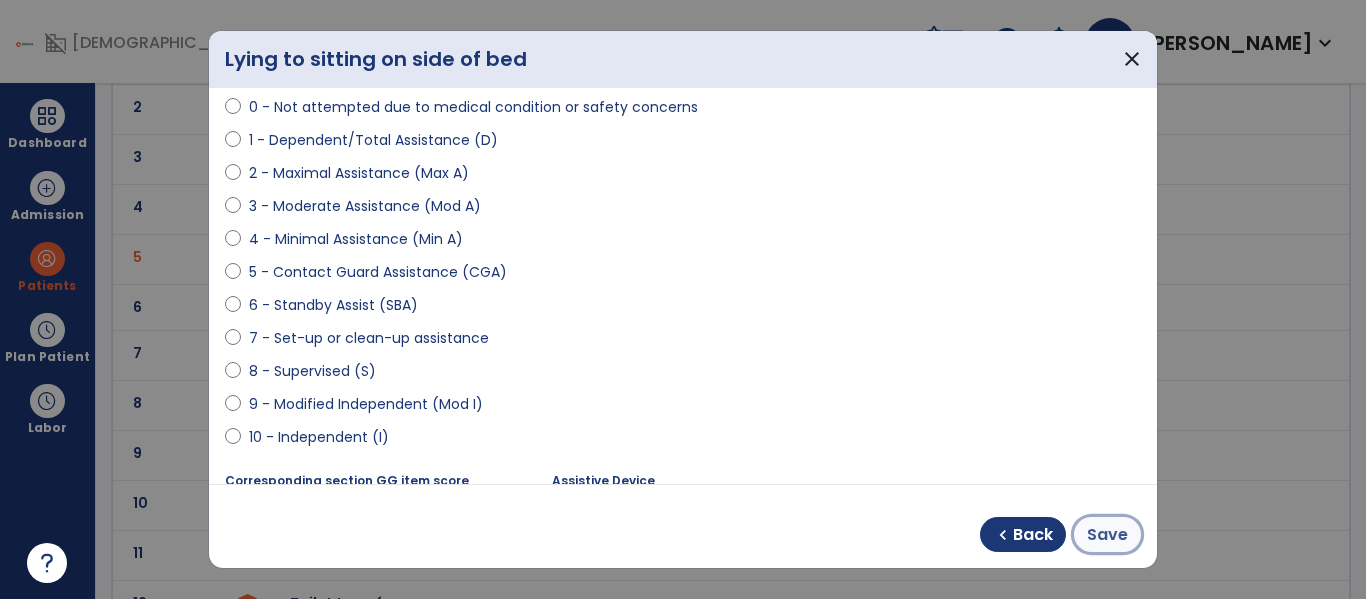 click on "Save" at bounding box center (1107, 535) 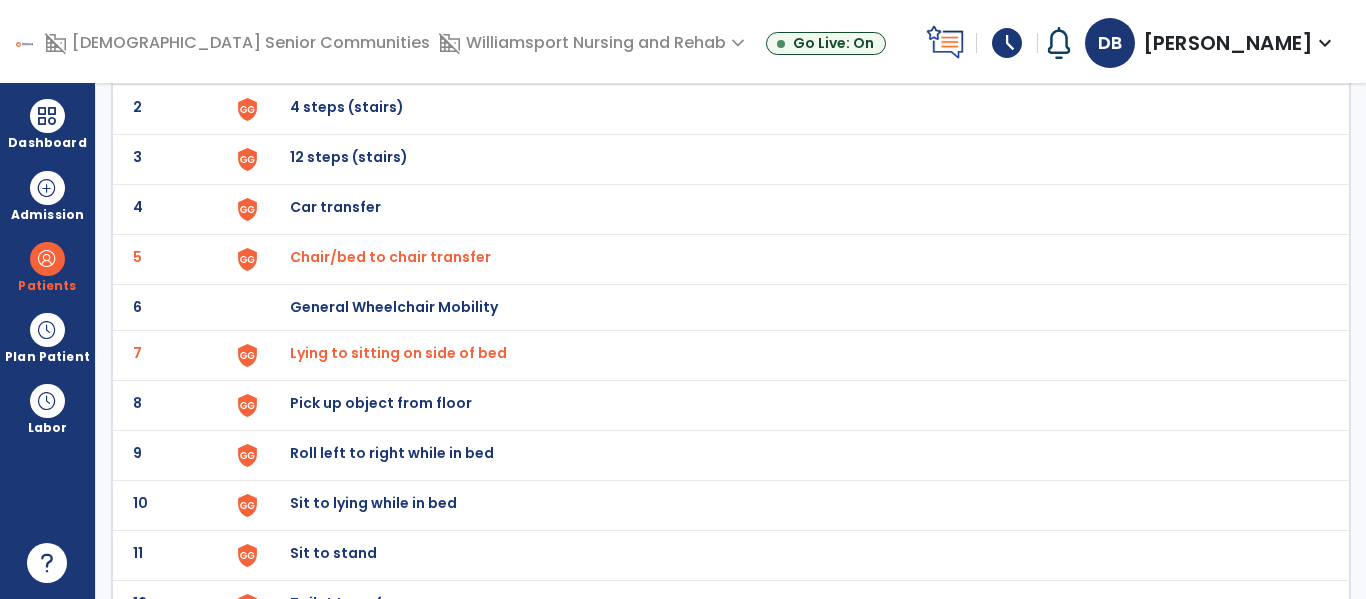 click on "Sit to lying while in bed" at bounding box center (789, 59) 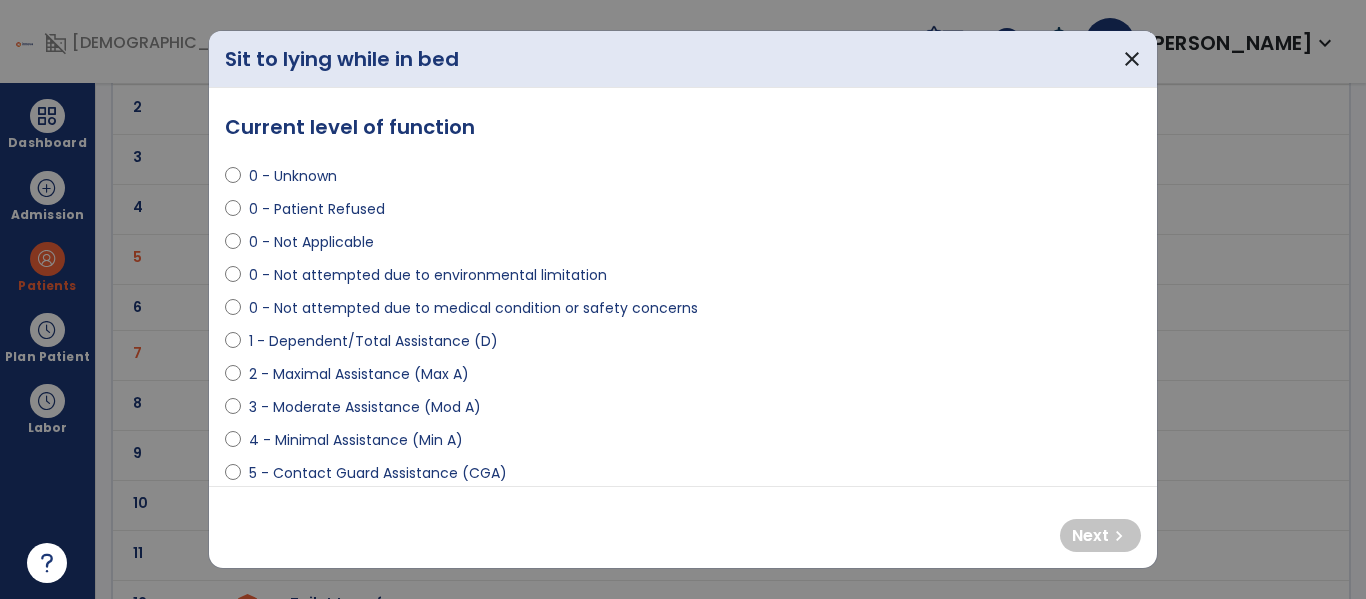 select on "**********" 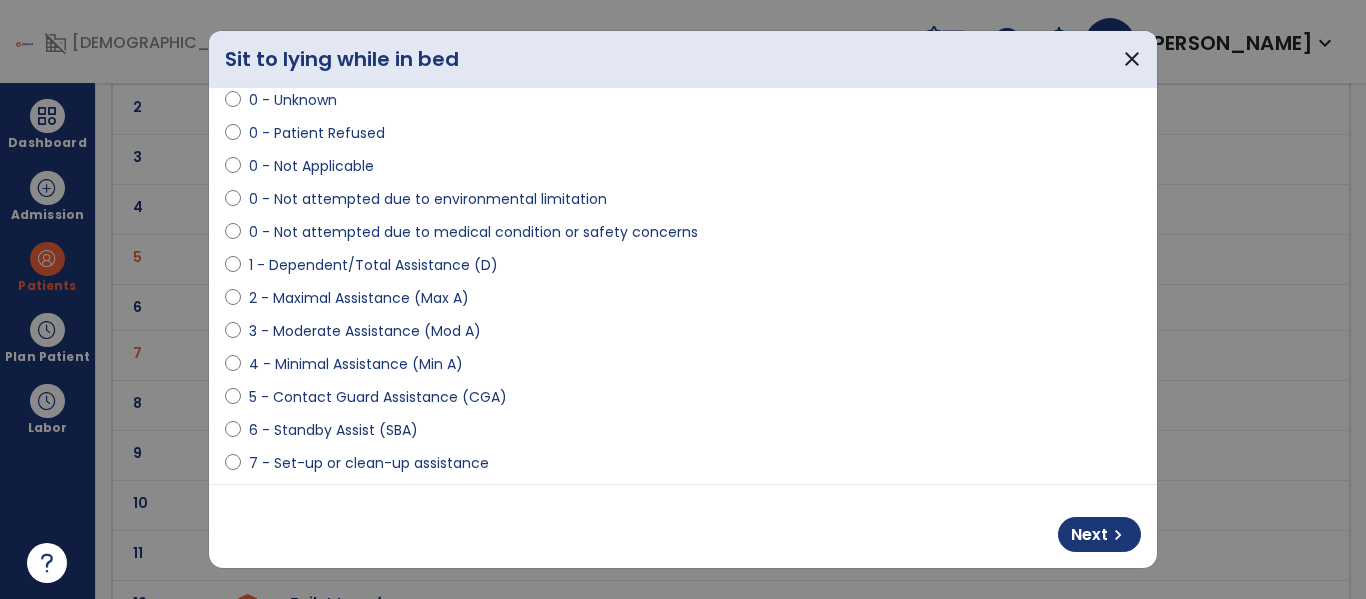 scroll, scrollTop: 77, scrollLeft: 0, axis: vertical 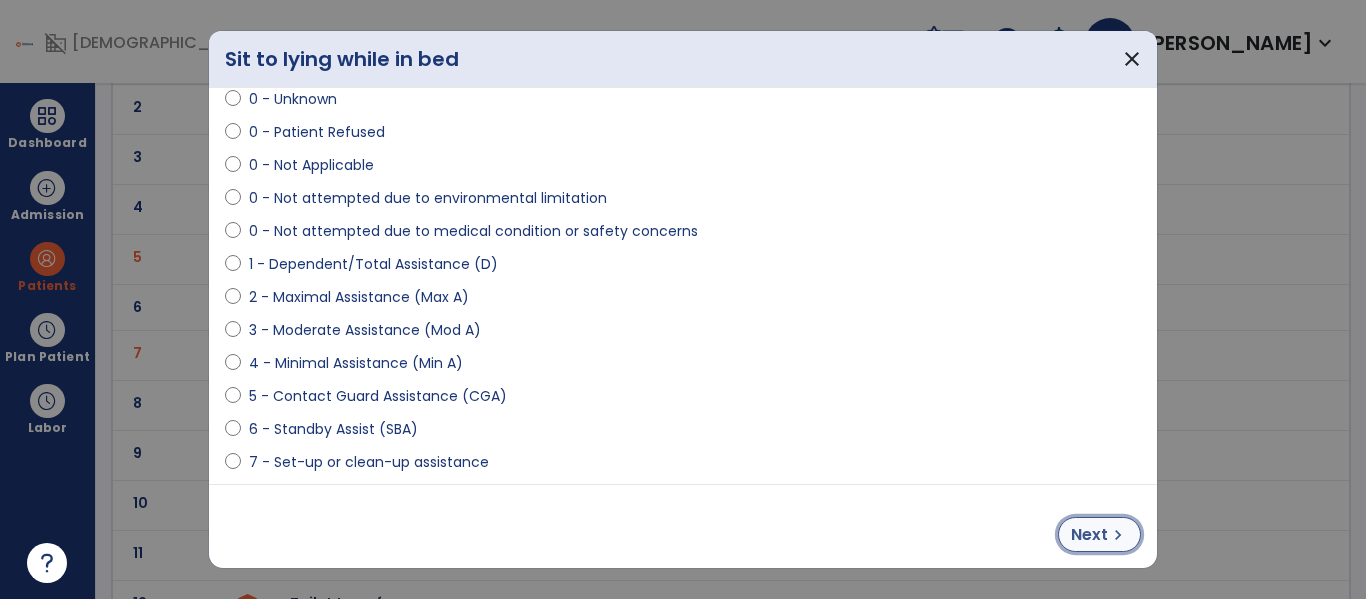click on "Next" at bounding box center (1089, 535) 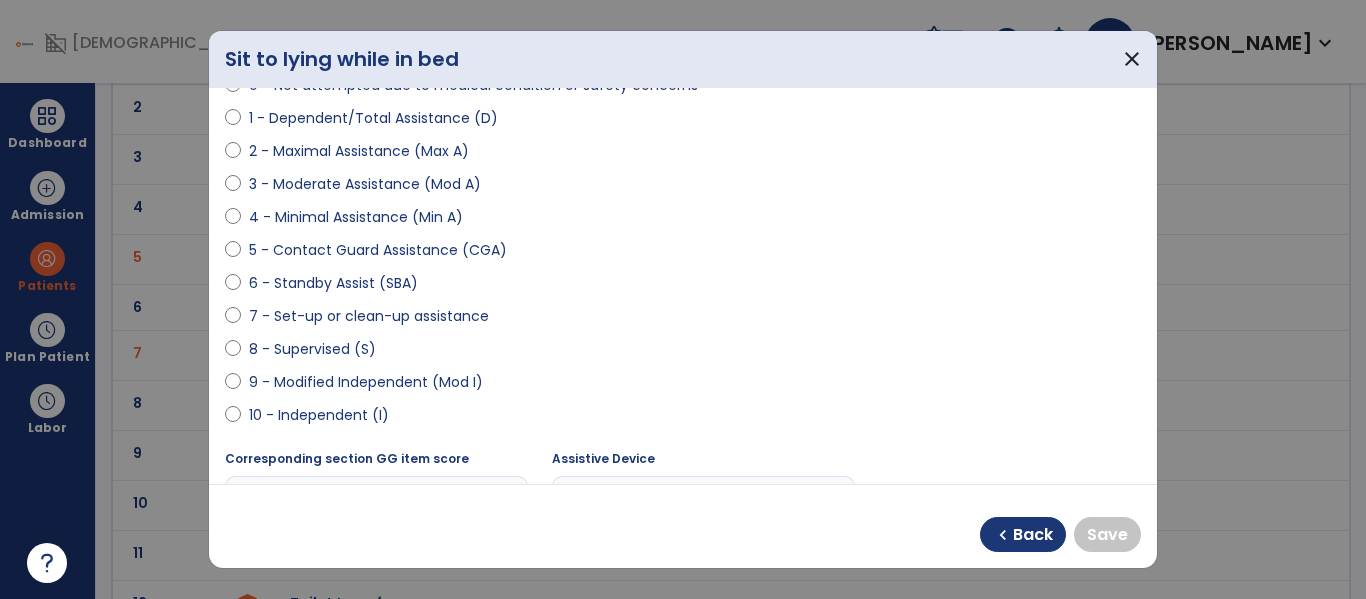 scroll, scrollTop: 240, scrollLeft: 0, axis: vertical 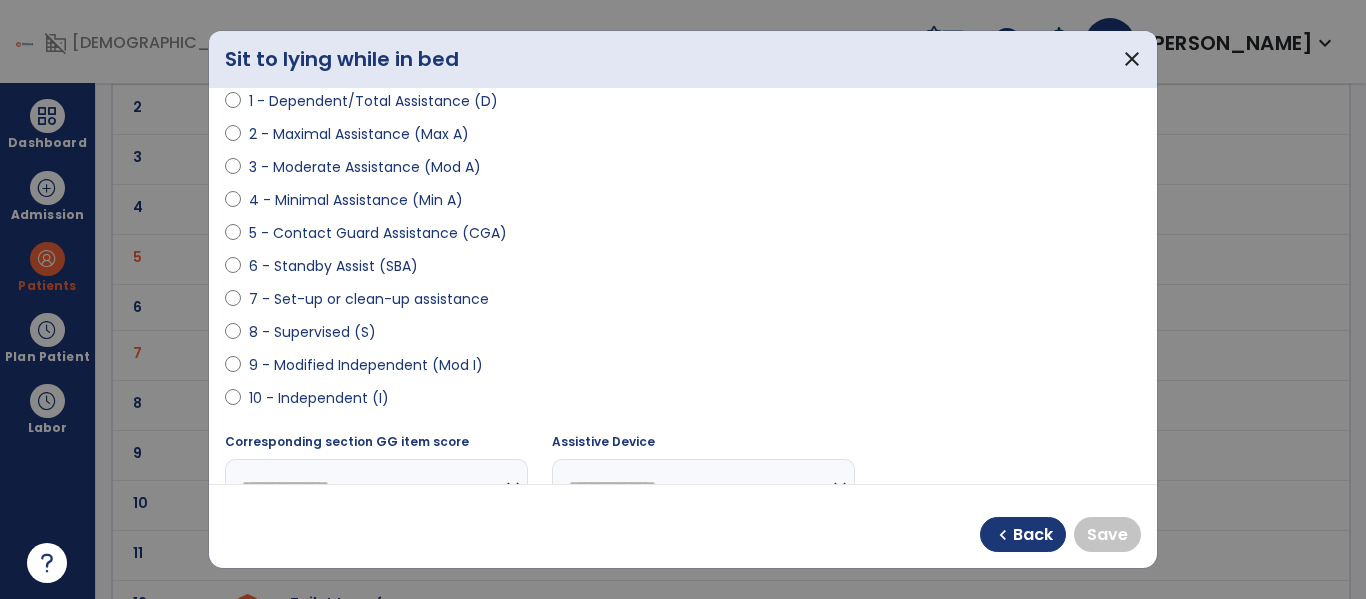 select on "**********" 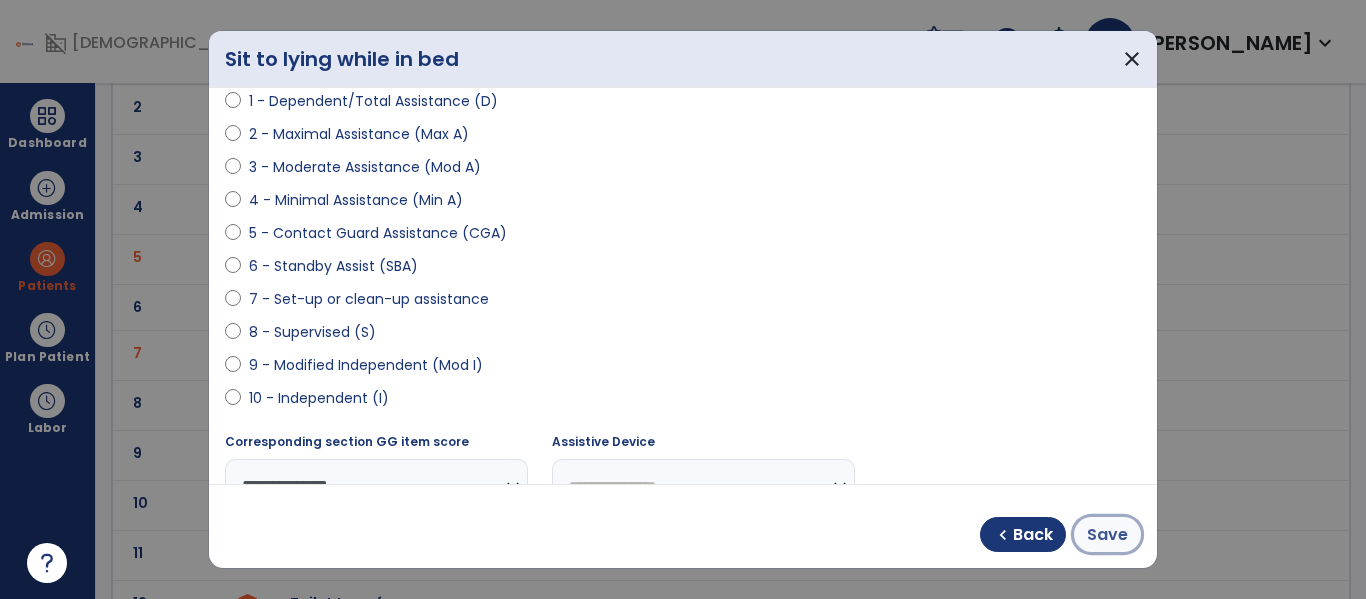 click on "Save" at bounding box center (1107, 535) 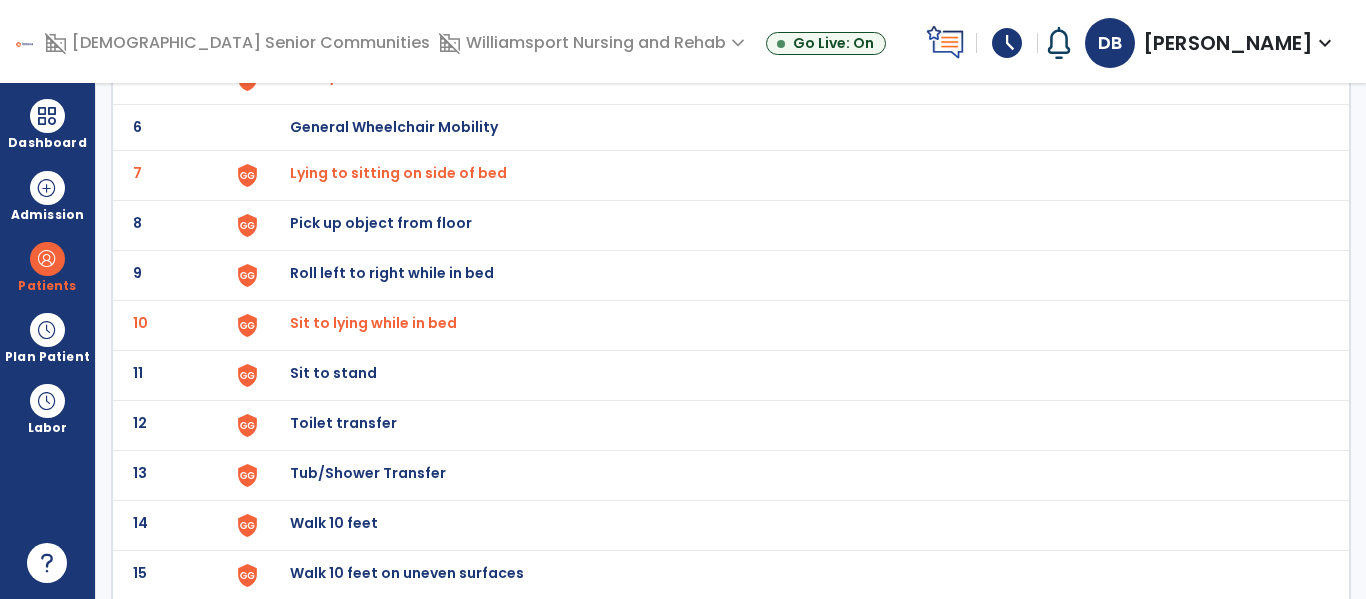 scroll, scrollTop: 390, scrollLeft: 0, axis: vertical 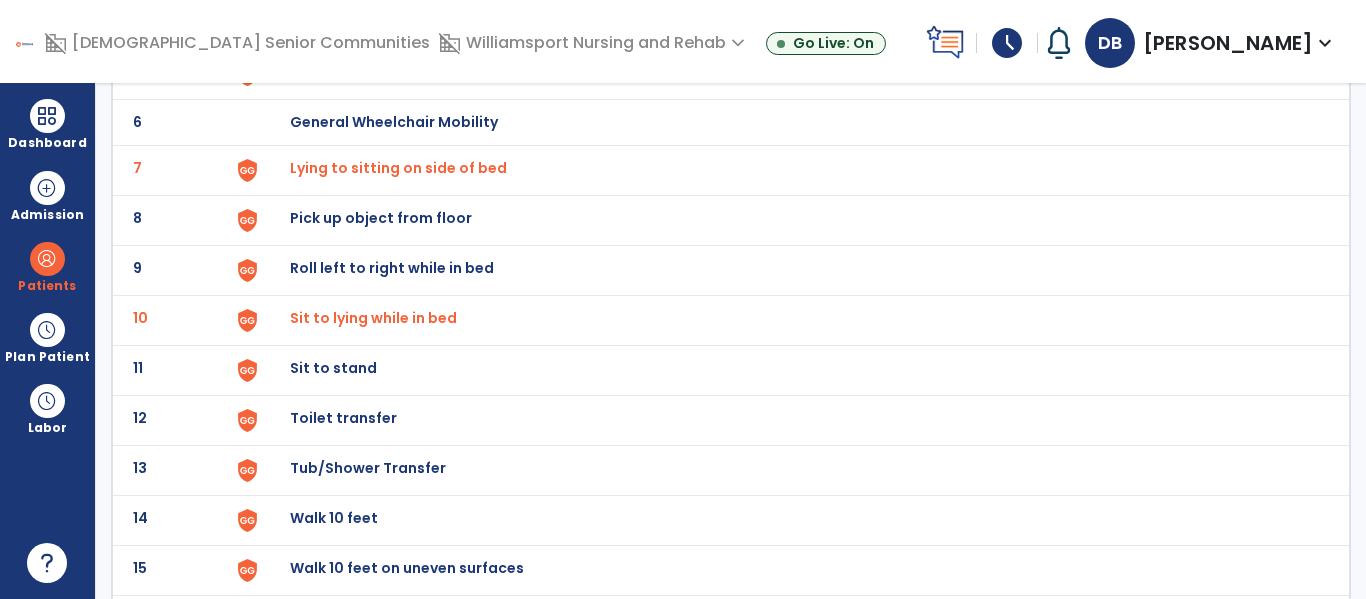 click on "11 Sit to stand" 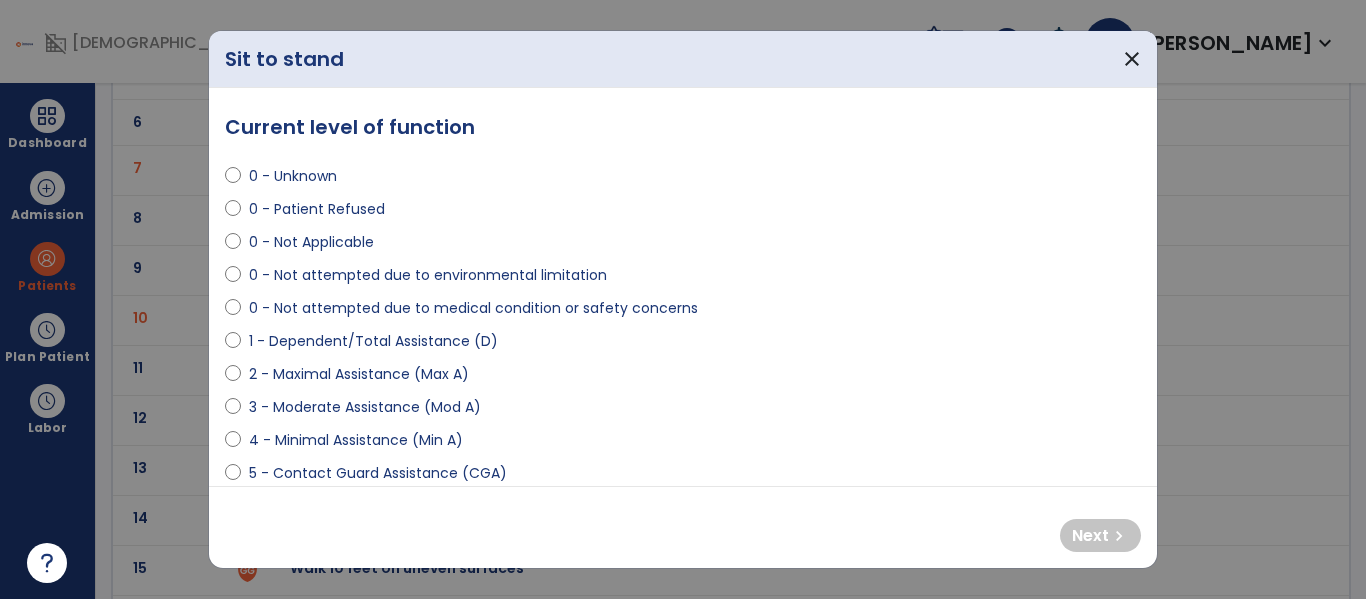 select on "**********" 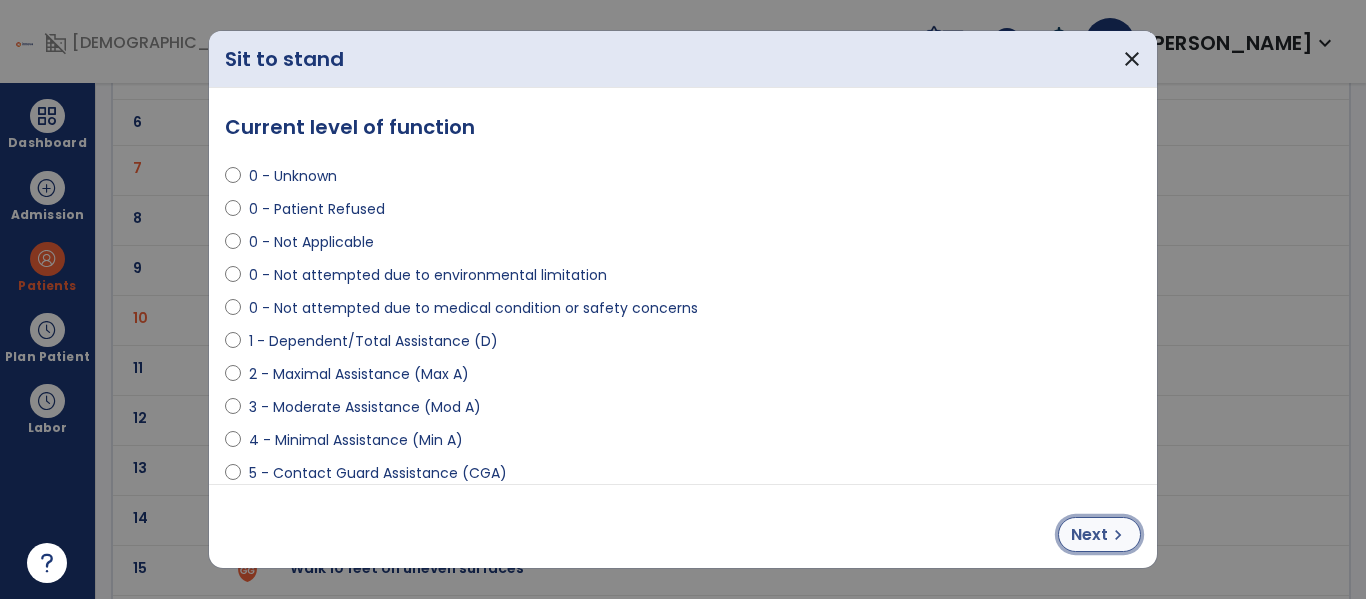 click on "Next" at bounding box center (1089, 535) 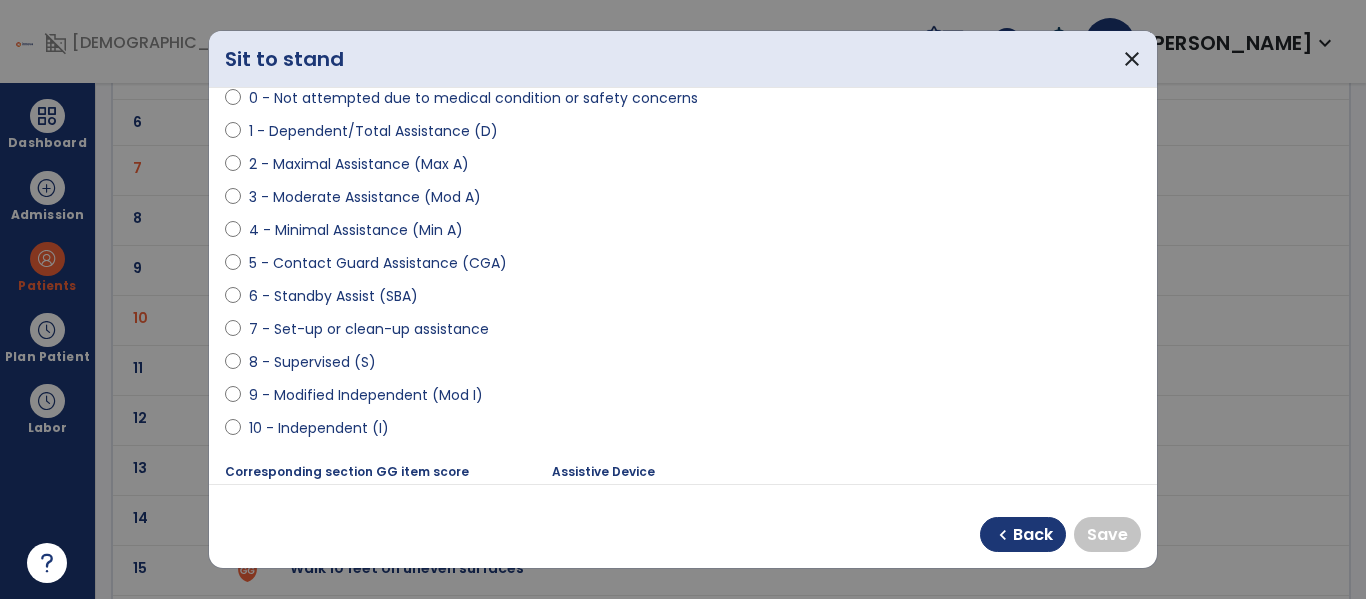 scroll, scrollTop: 215, scrollLeft: 0, axis: vertical 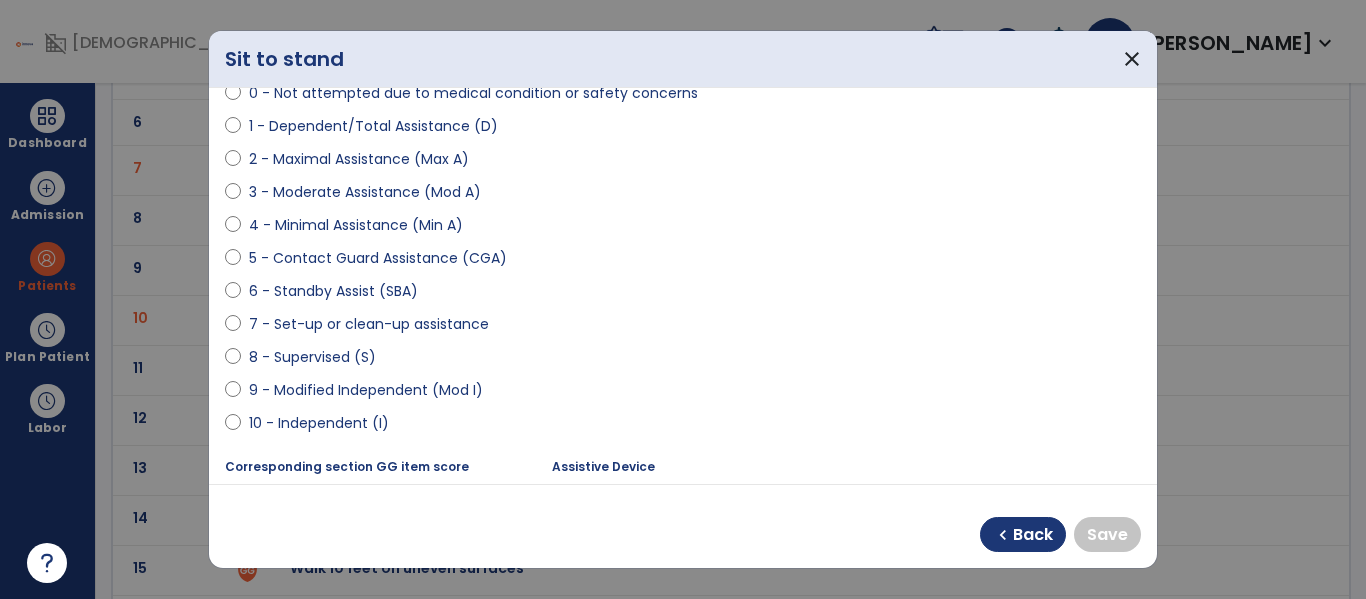 select on "**********" 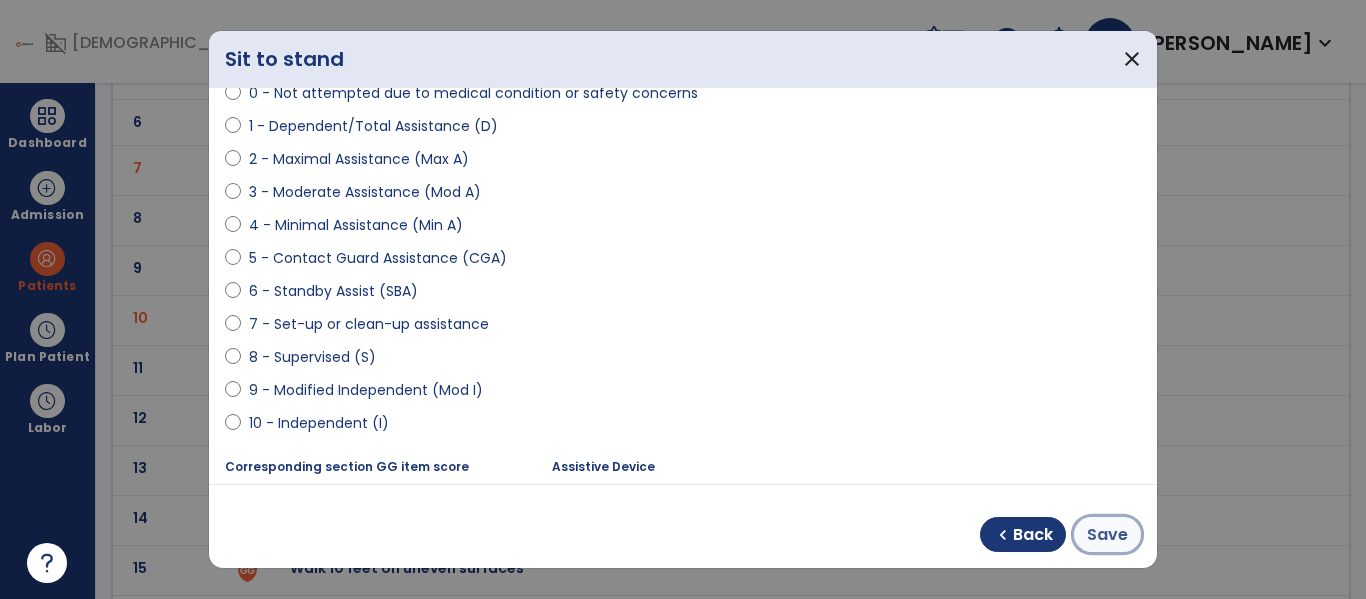 click on "Save" at bounding box center [1107, 535] 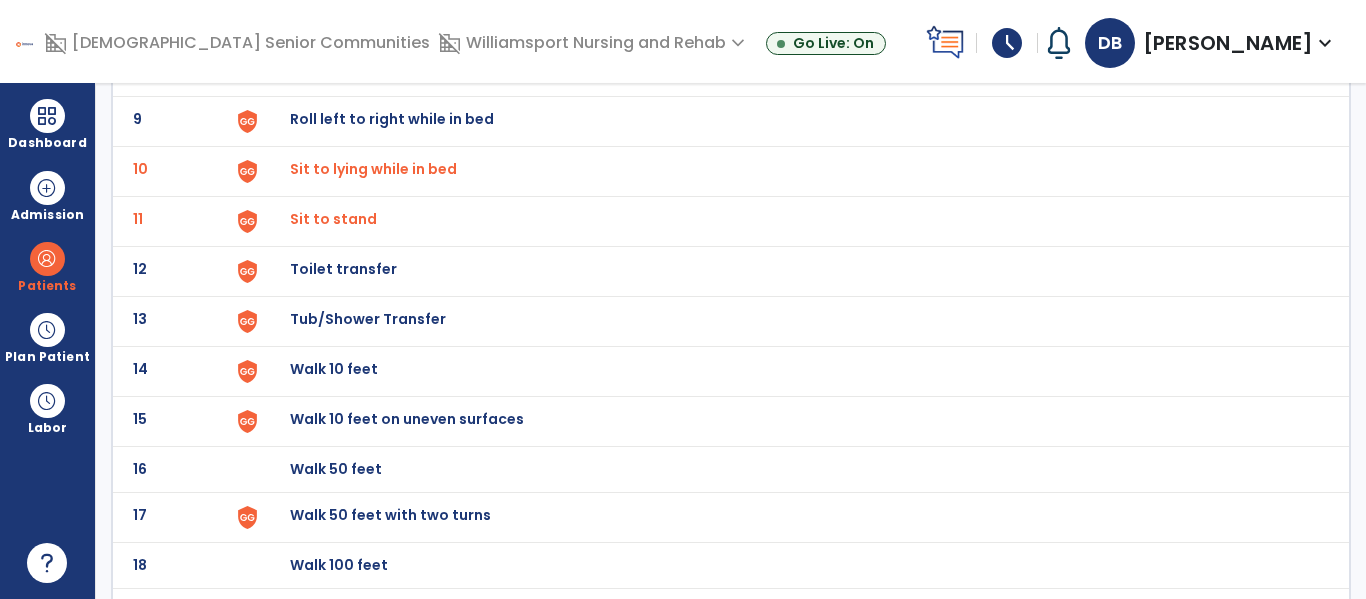 scroll, scrollTop: 560, scrollLeft: 0, axis: vertical 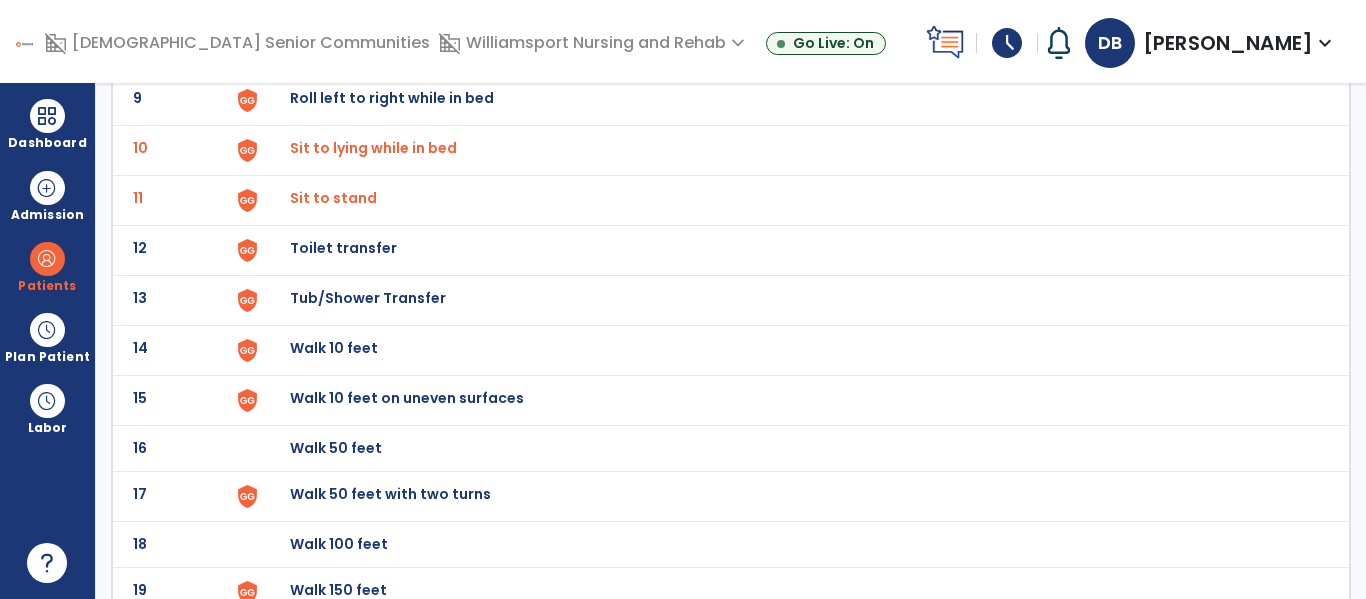 click on "Walk 10 feet" at bounding box center [789, -296] 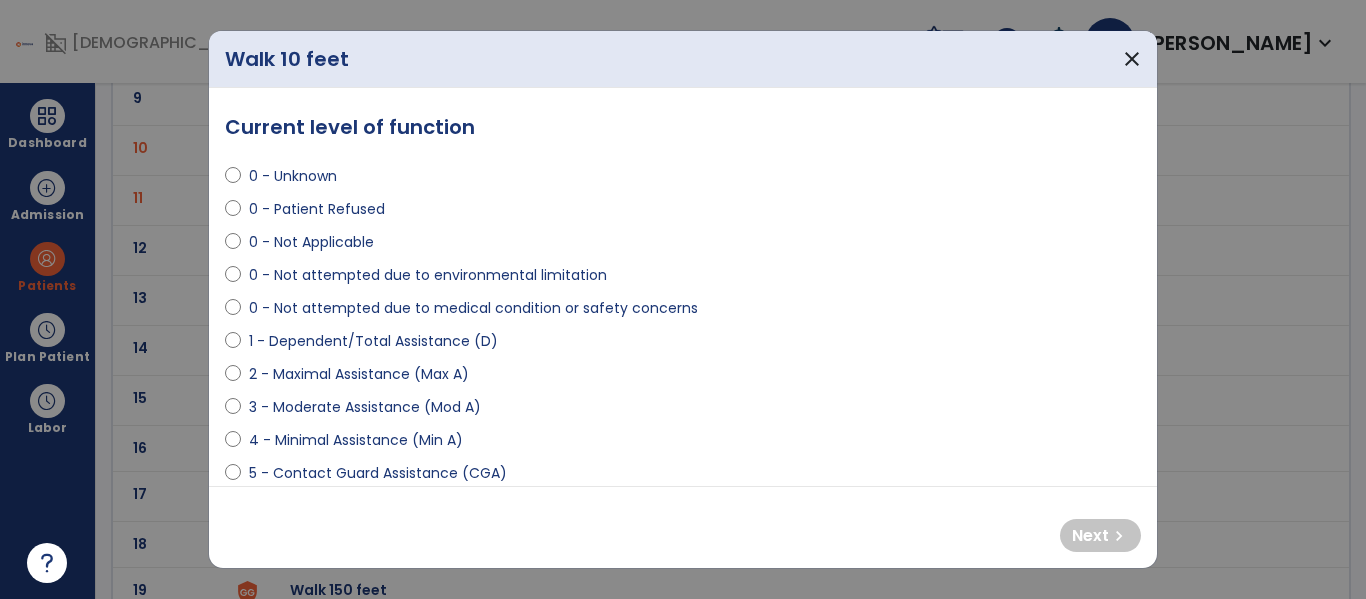 select on "**********" 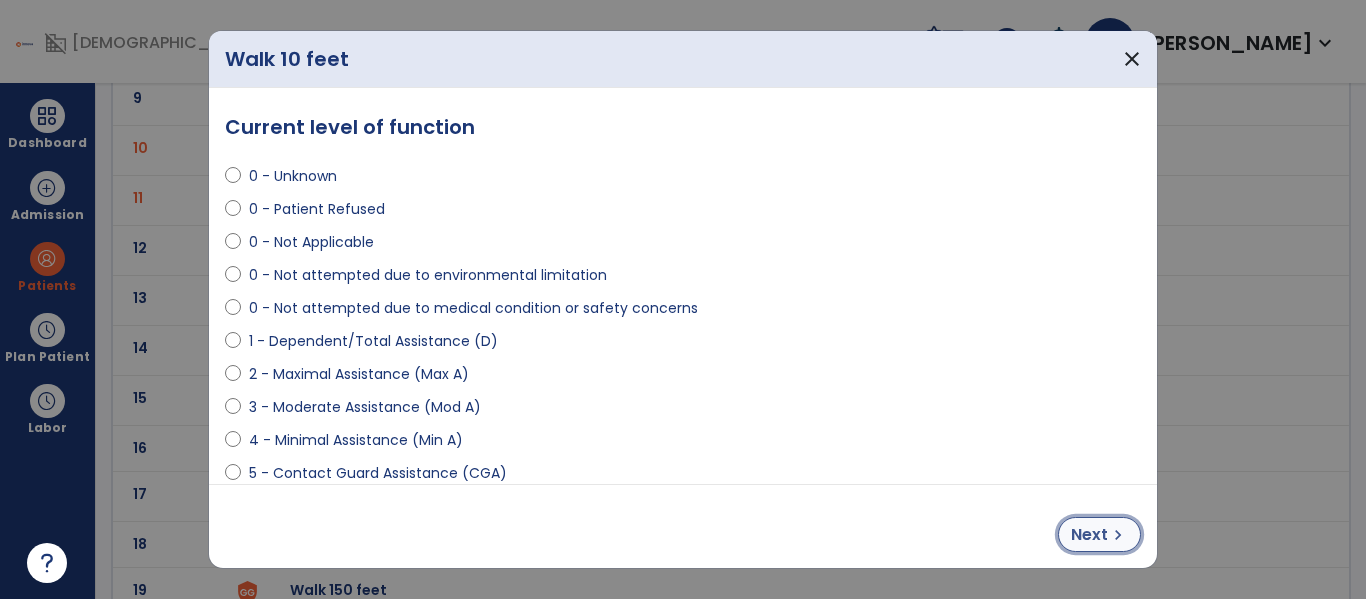 click on "Next" at bounding box center [1089, 535] 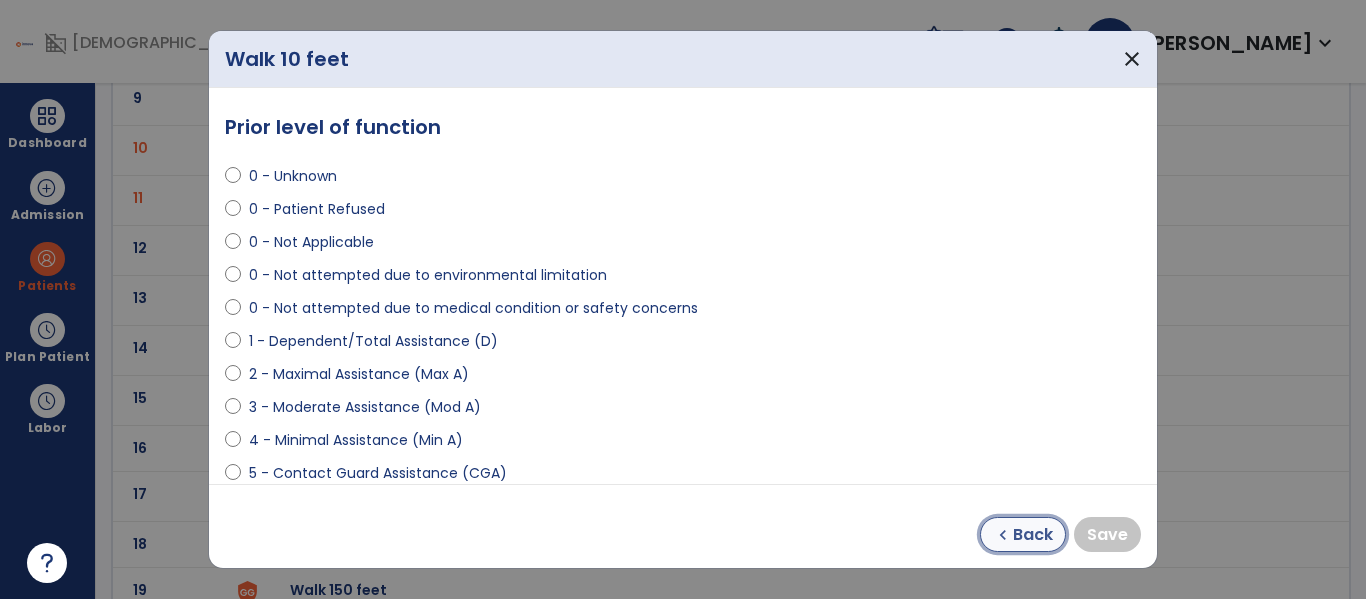 click on "Back" at bounding box center (1033, 535) 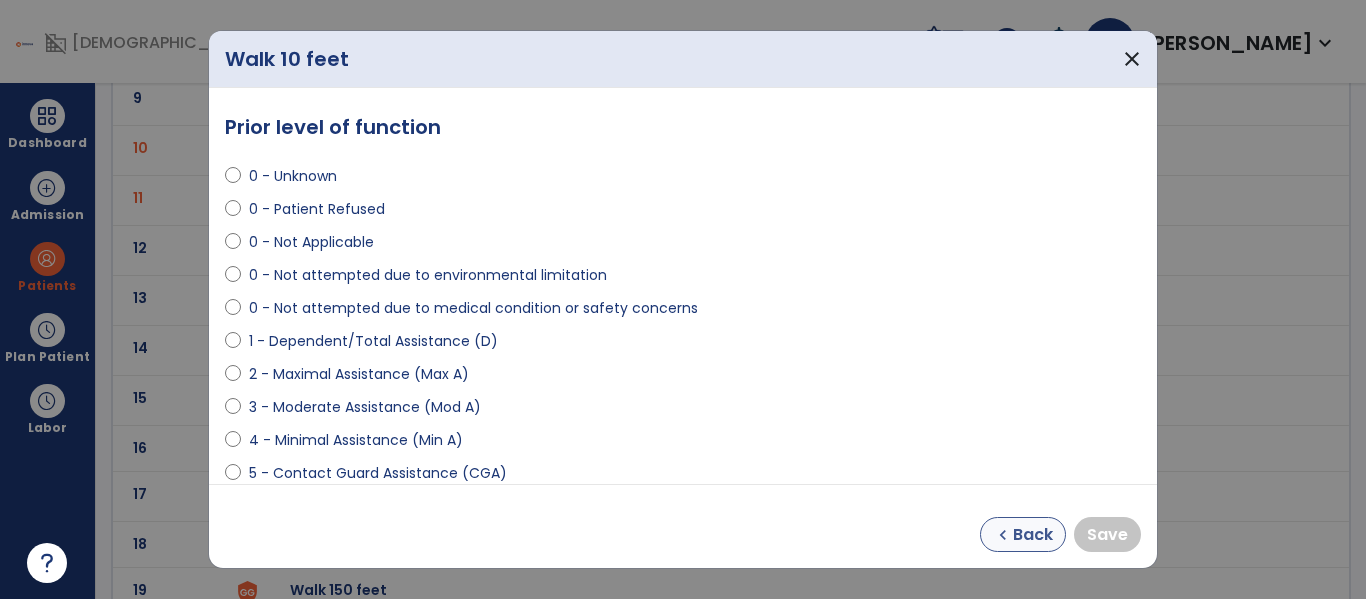 select on "**********" 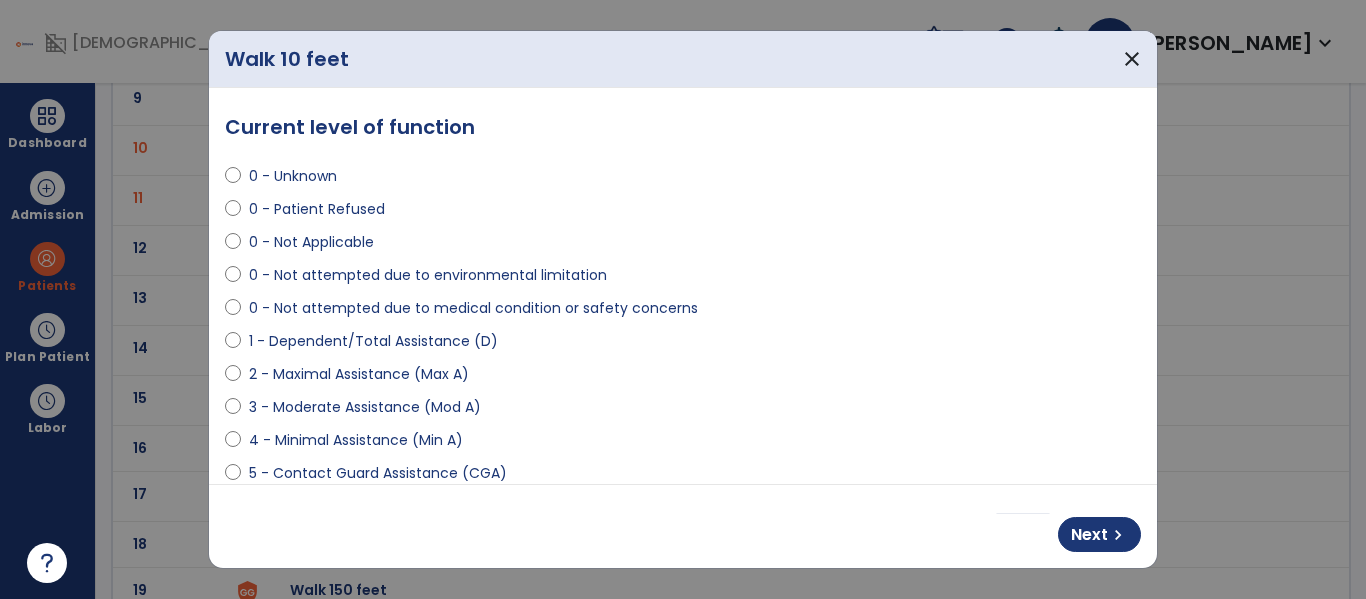 scroll, scrollTop: 314, scrollLeft: 0, axis: vertical 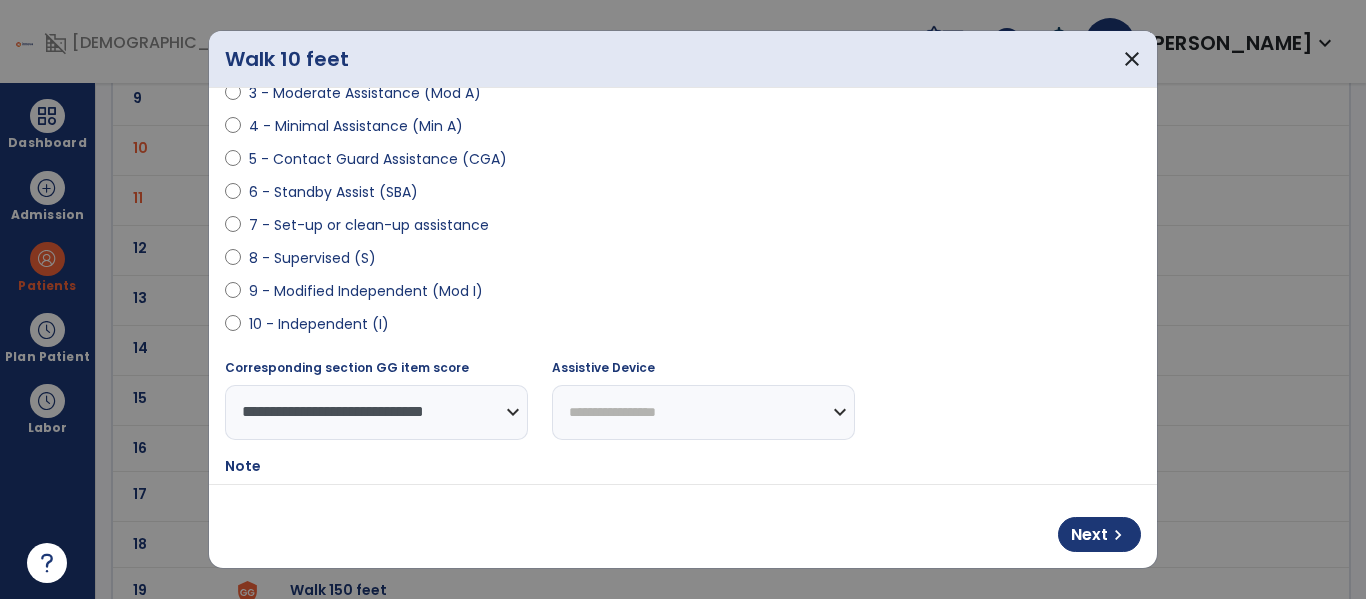click on "**********" at bounding box center (703, 412) 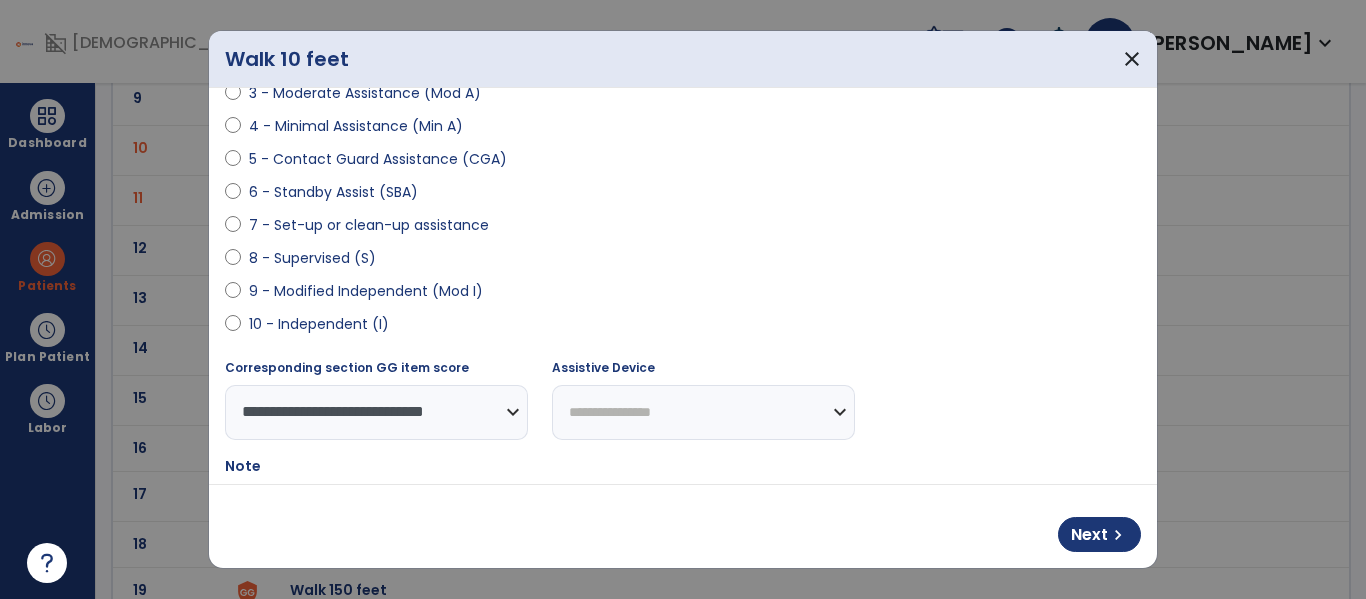 click on "**********" at bounding box center (703, 412) 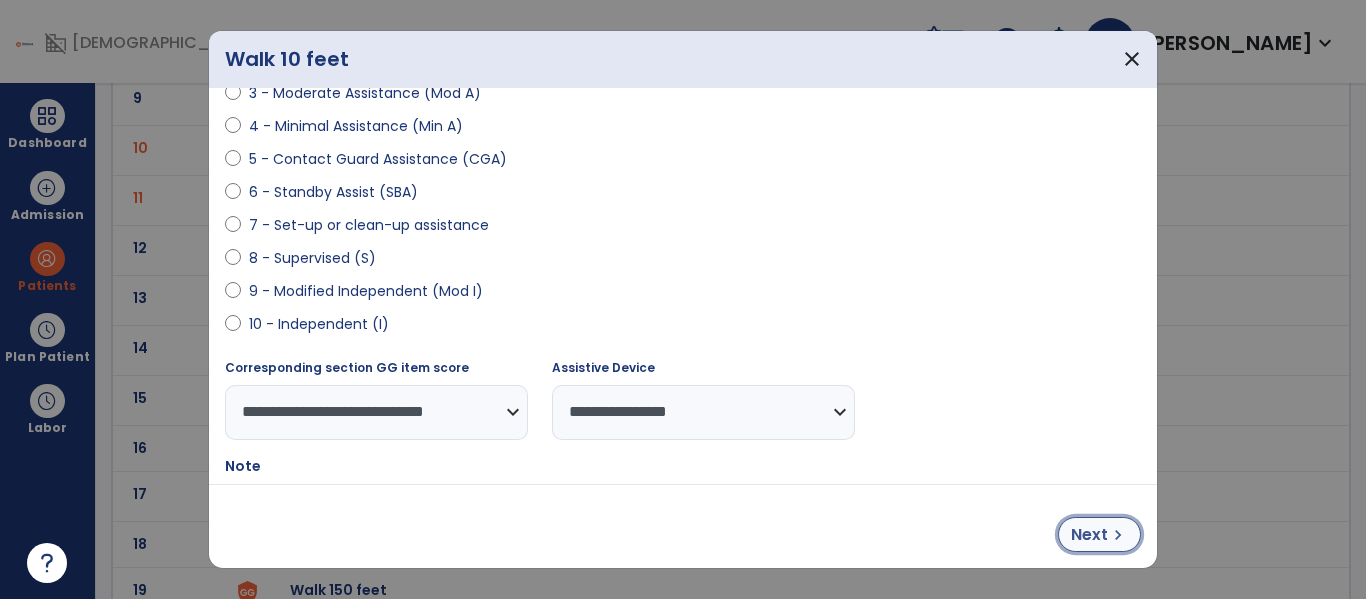 click on "Next" at bounding box center [1089, 535] 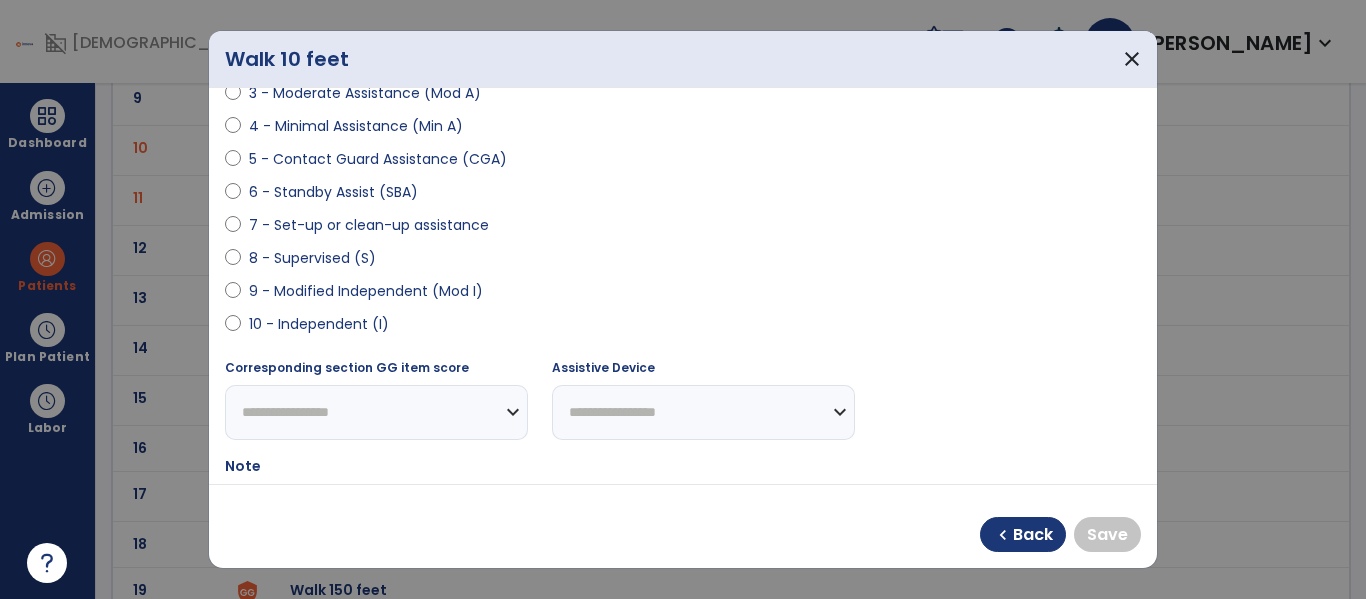 select on "**********" 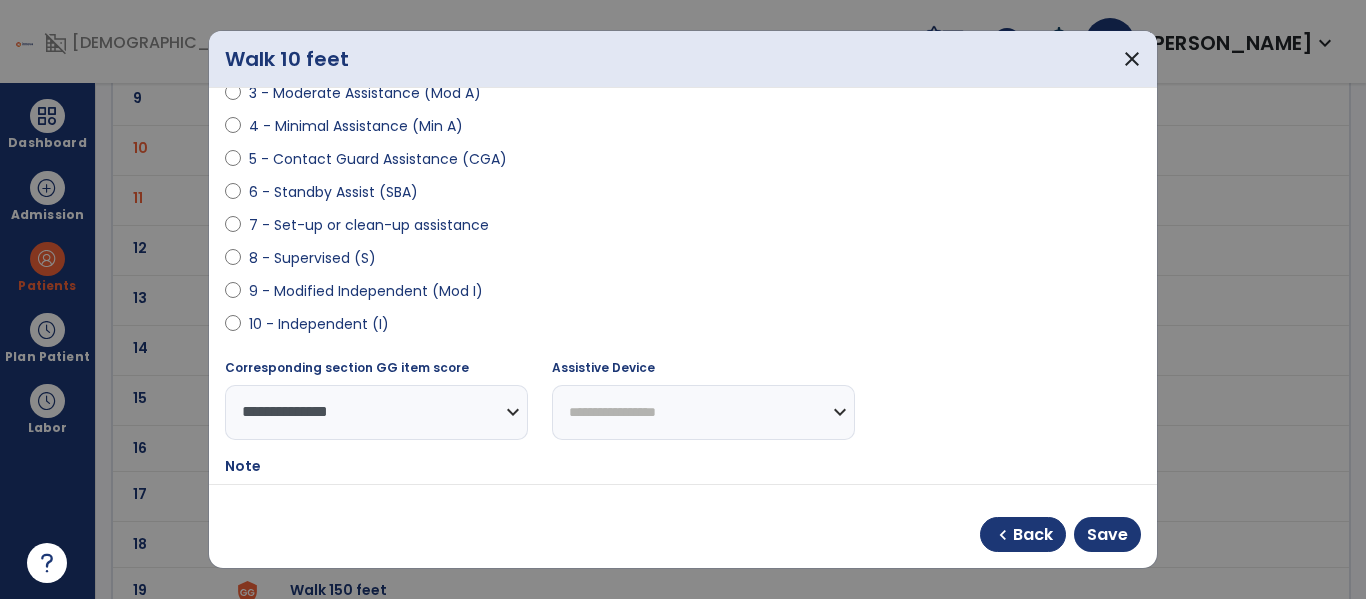 click on "**********" at bounding box center (703, 412) 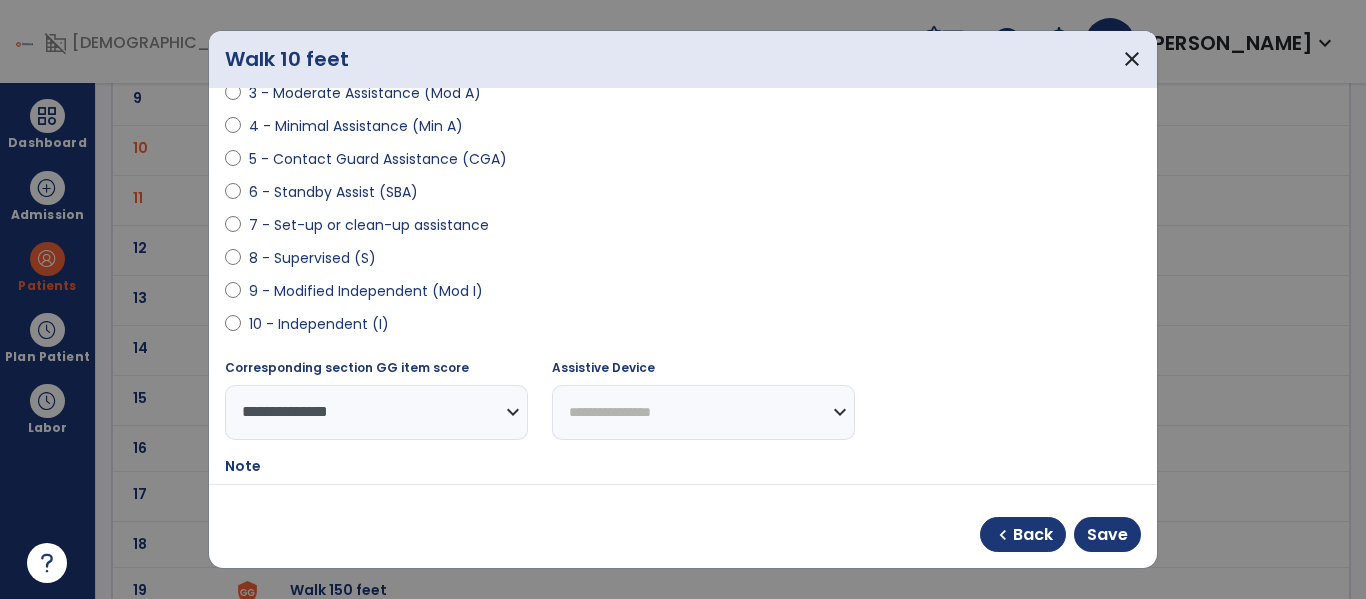 click on "**********" at bounding box center [703, 412] 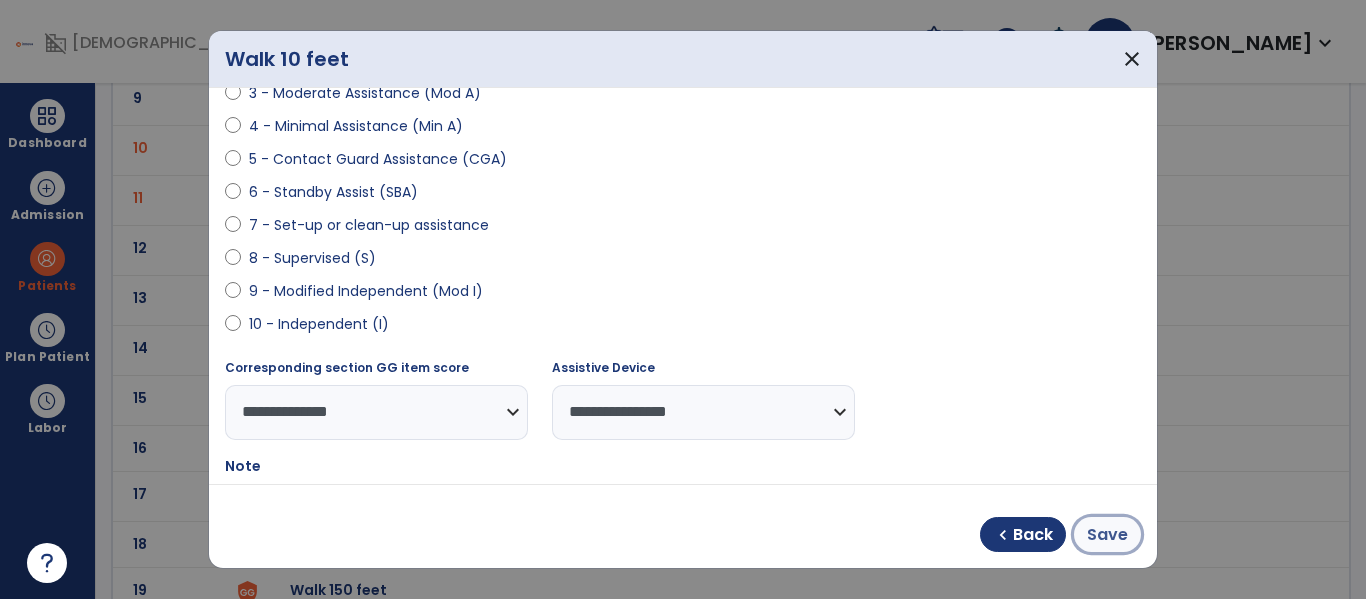 click on "Save" at bounding box center [1107, 535] 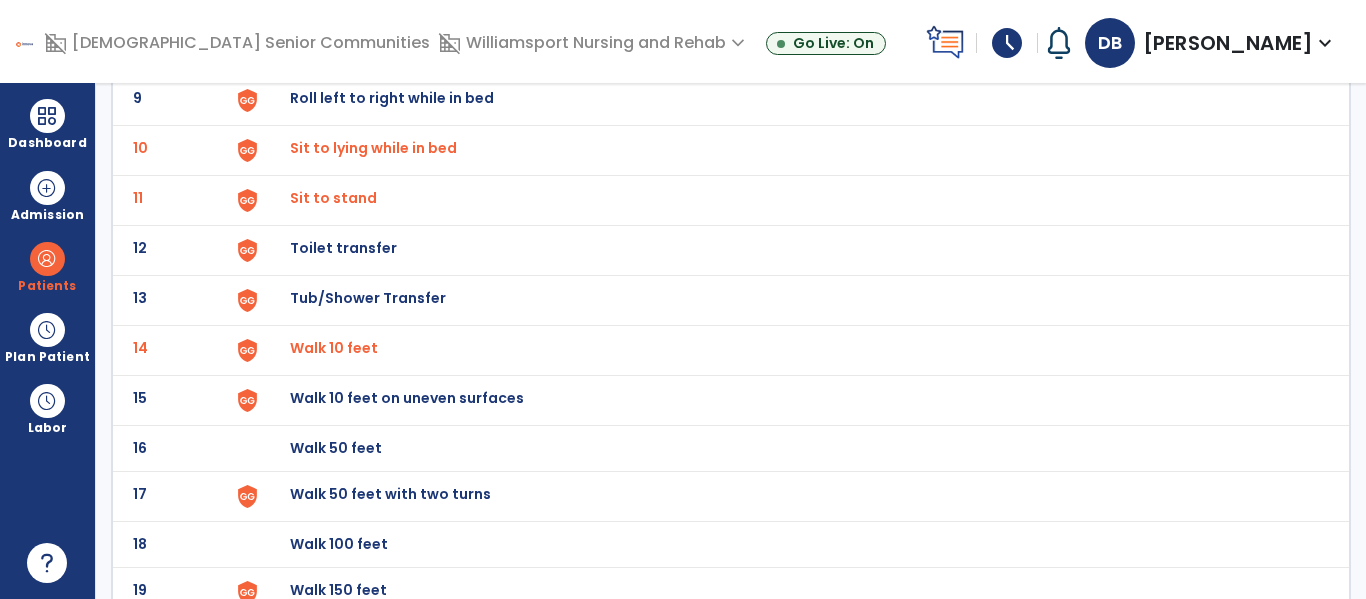 click on "Walk 50 feet with two turns" at bounding box center (789, -296) 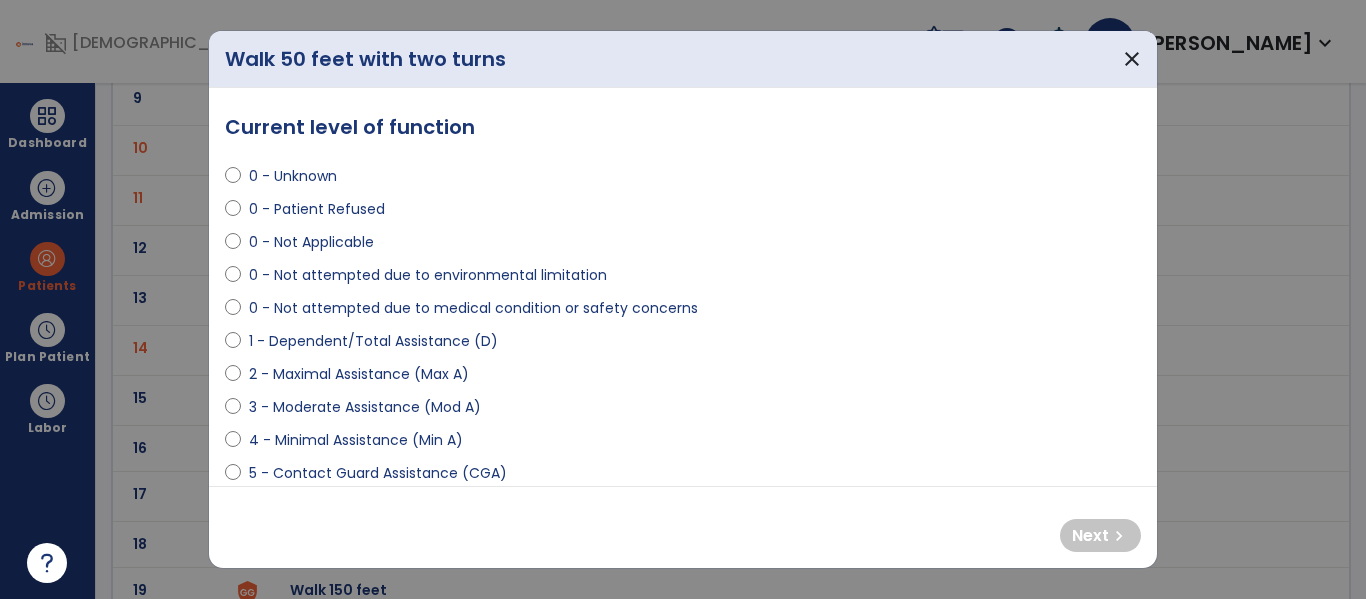 select on "**********" 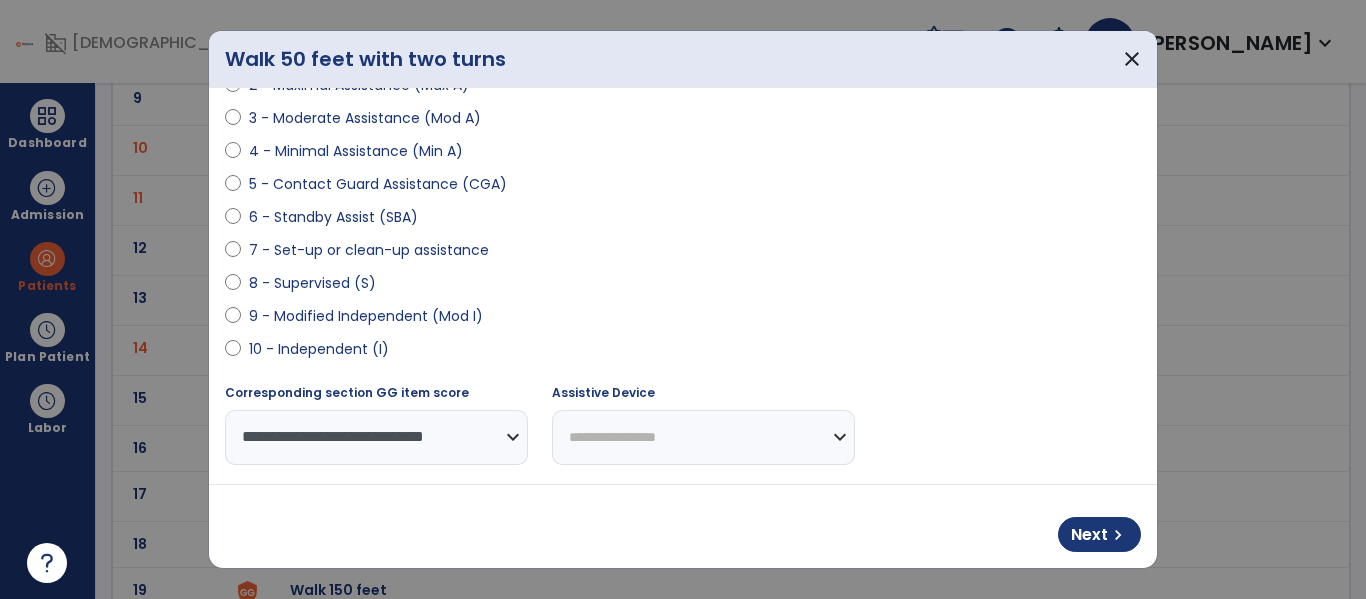scroll, scrollTop: 300, scrollLeft: 0, axis: vertical 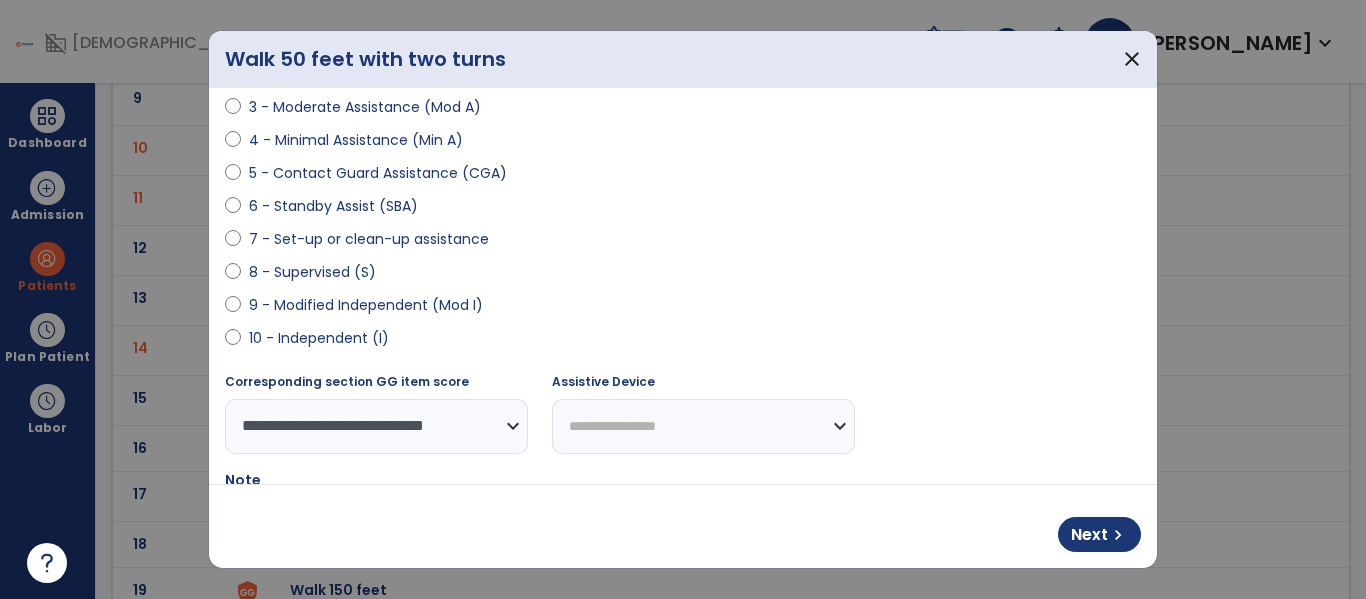 click on "**********" at bounding box center (703, 426) 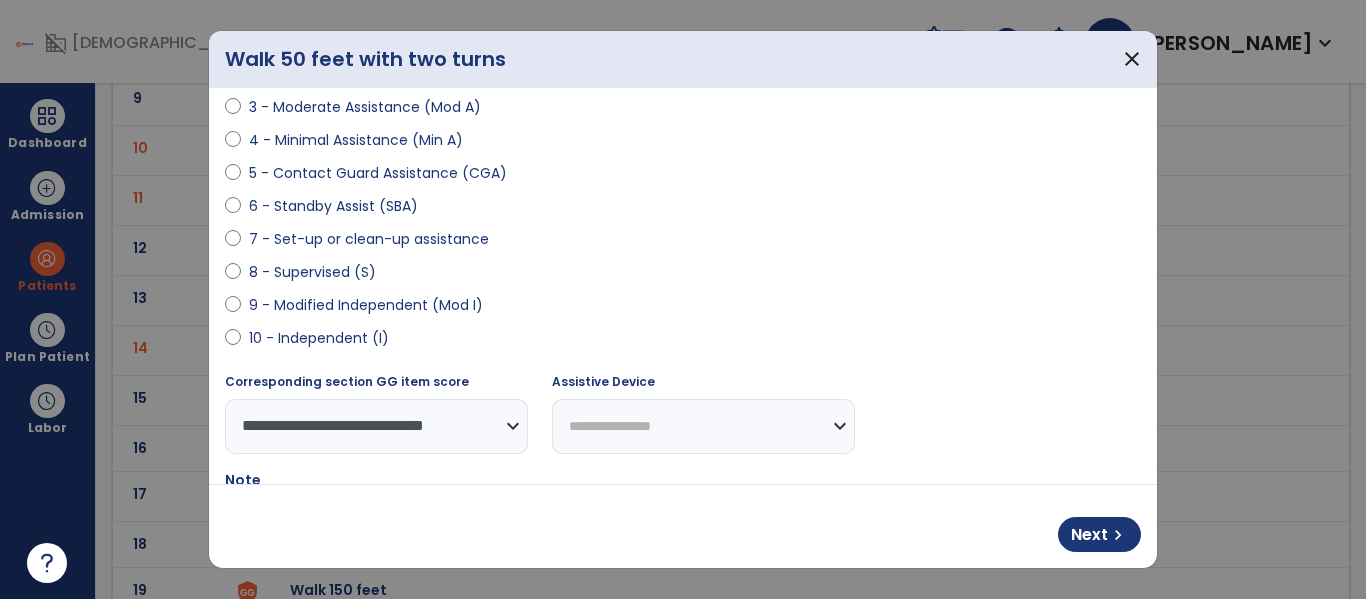 click on "**********" at bounding box center (703, 426) 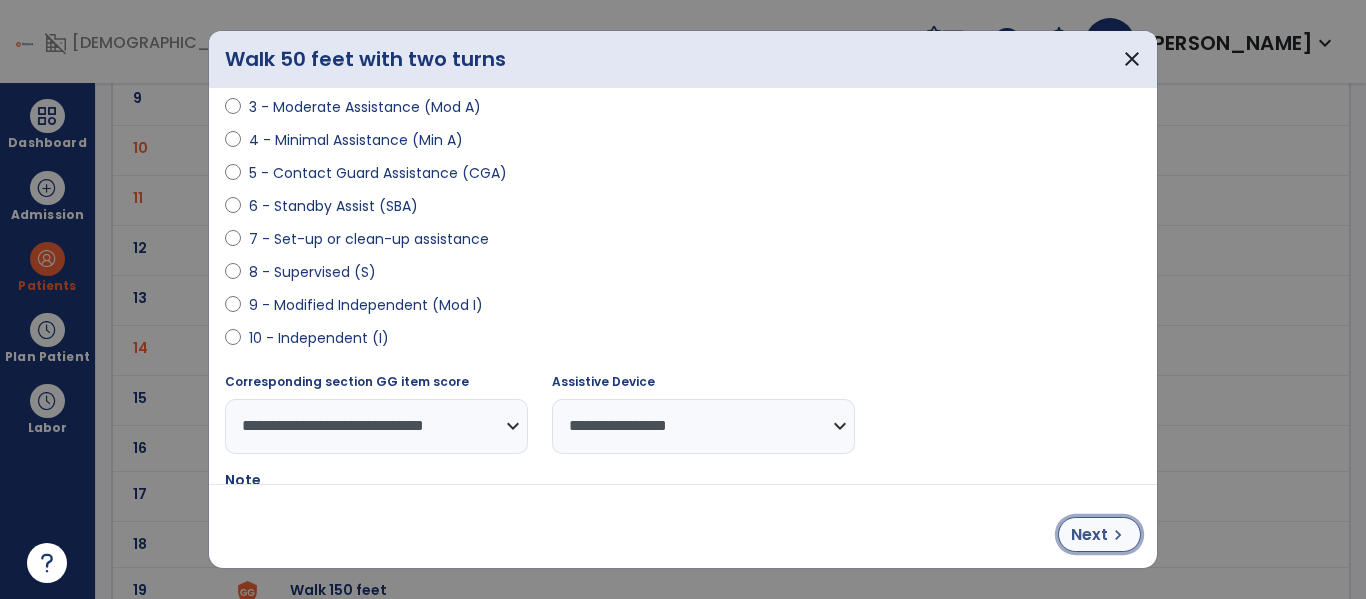 click on "Next" at bounding box center [1089, 535] 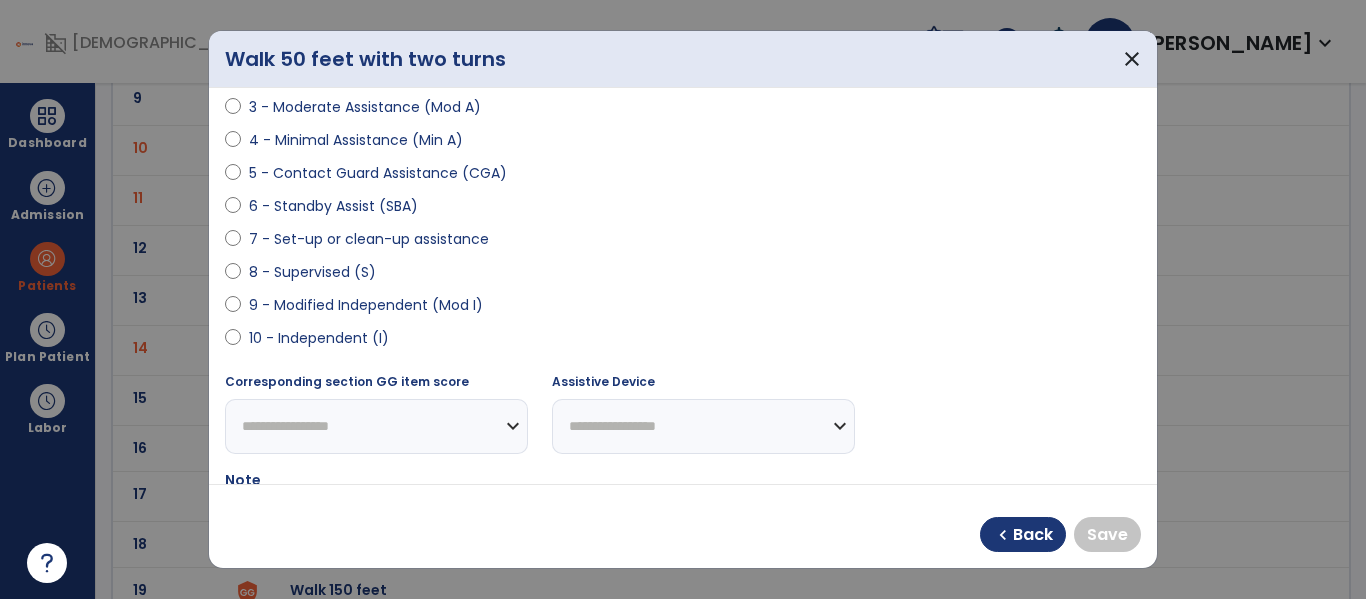 select on "**********" 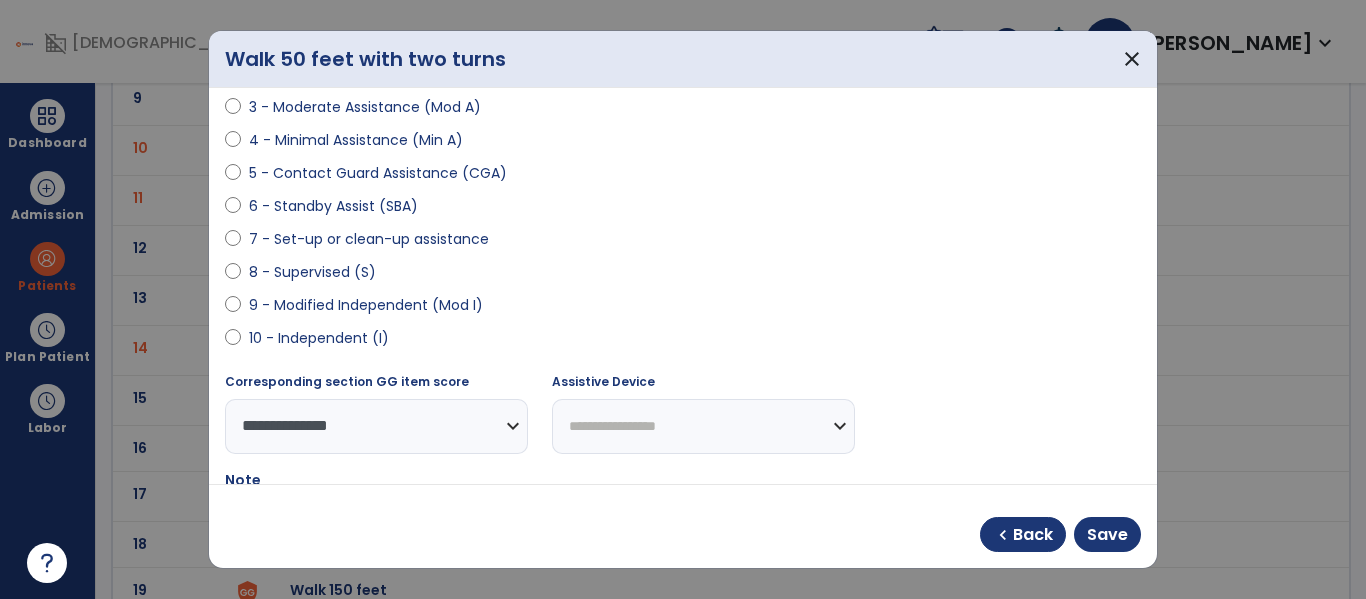 click on "**********" at bounding box center (703, 426) 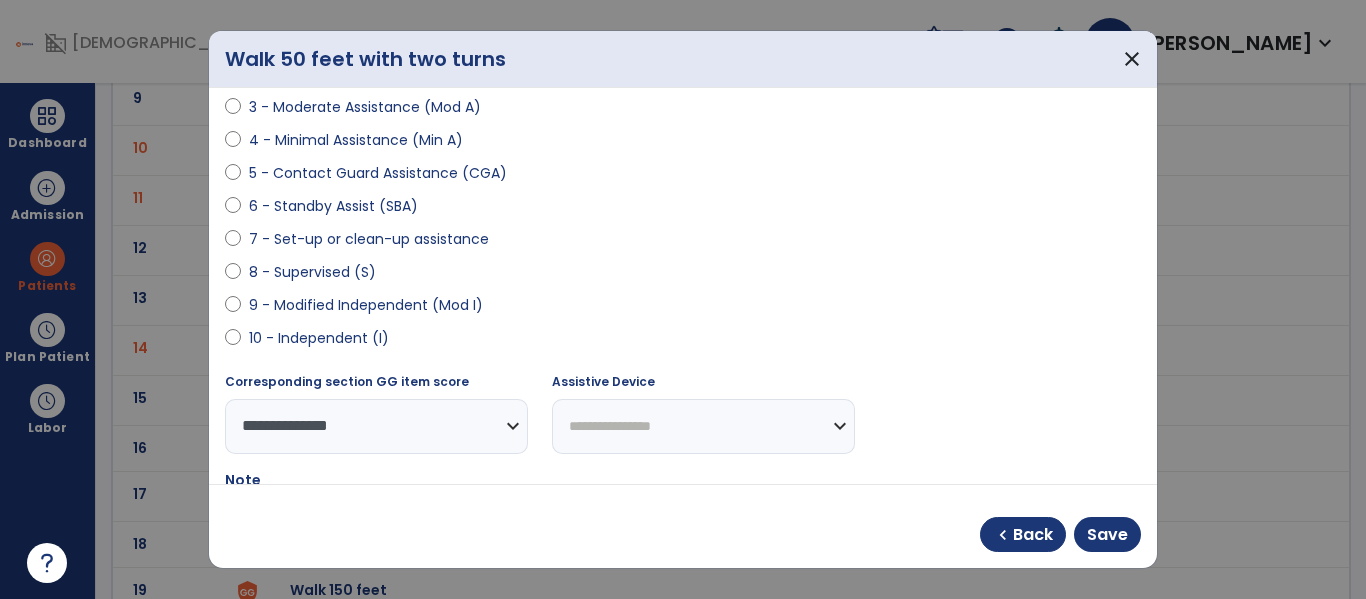 click on "**********" at bounding box center (703, 426) 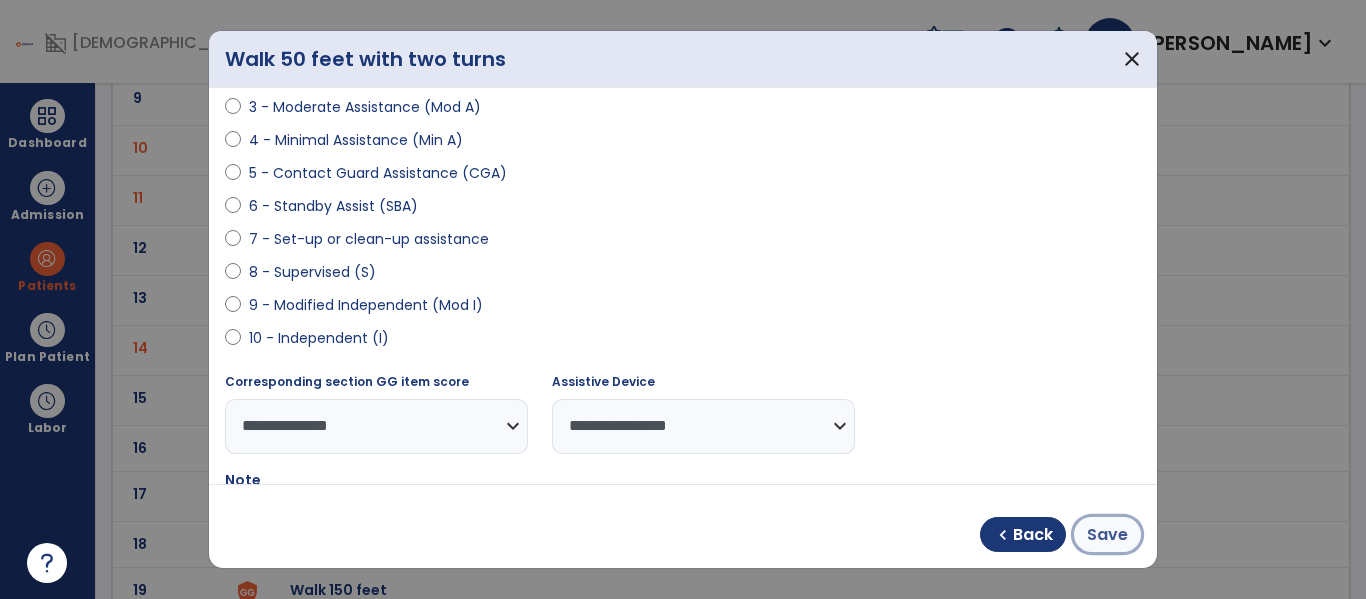 click on "Save" at bounding box center (1107, 535) 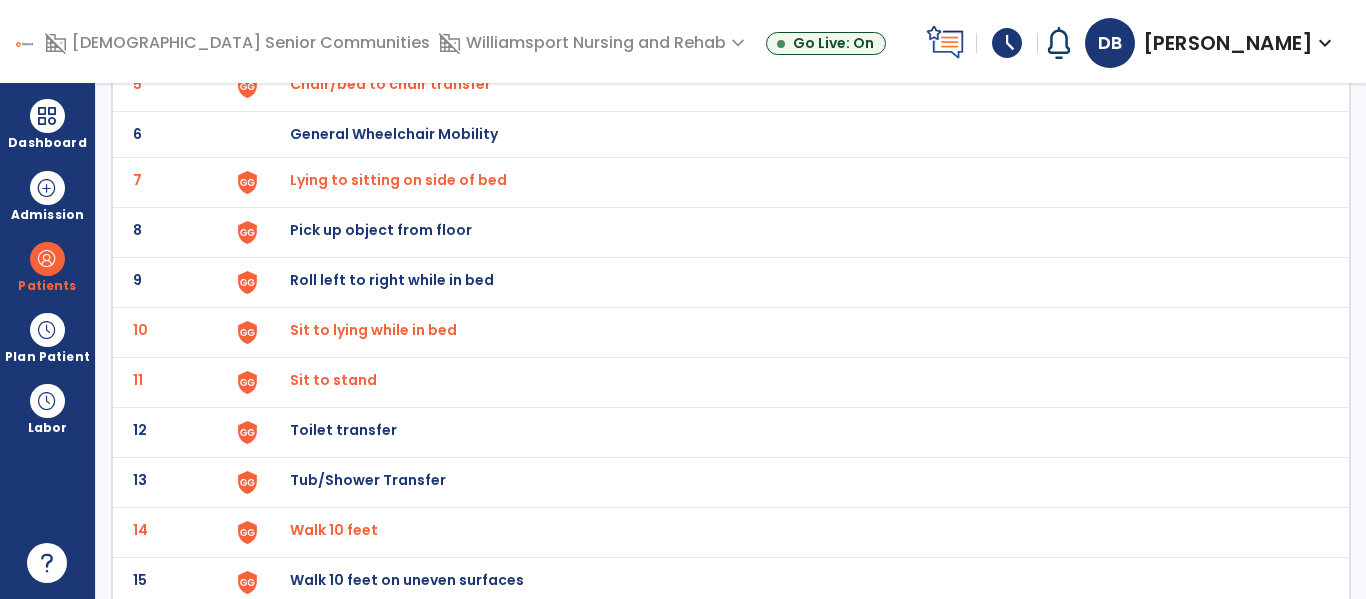 scroll, scrollTop: 772, scrollLeft: 0, axis: vertical 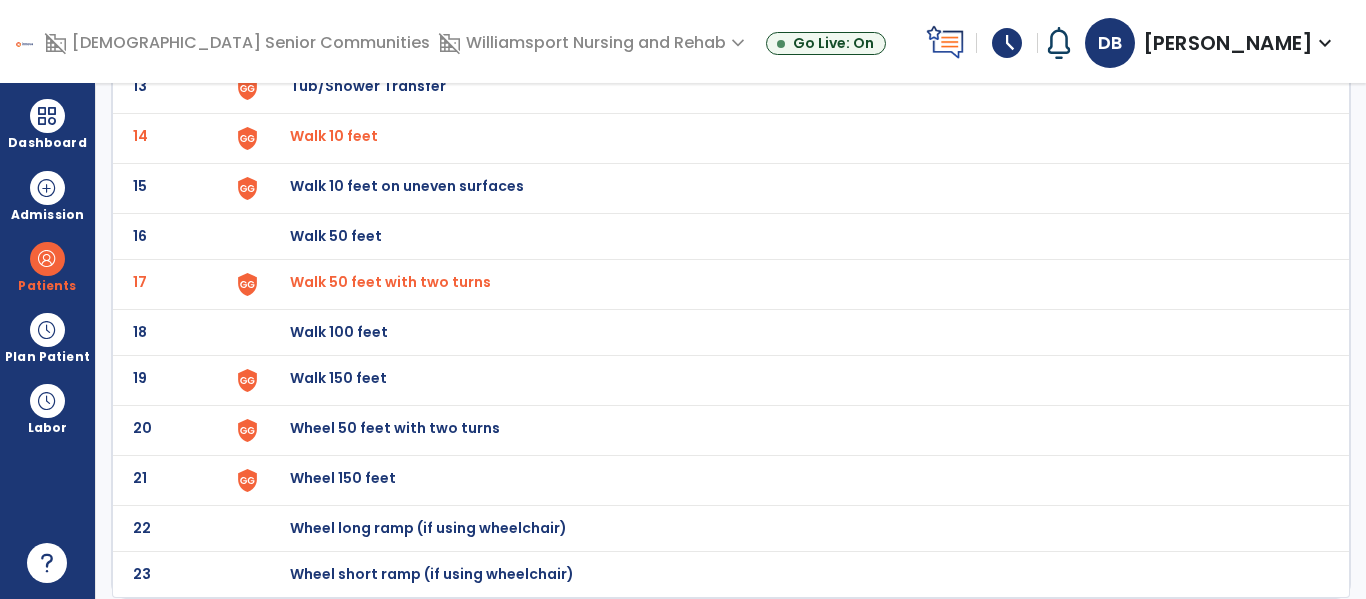 click on "Wheel 50 feet with two turns" at bounding box center [336, -510] 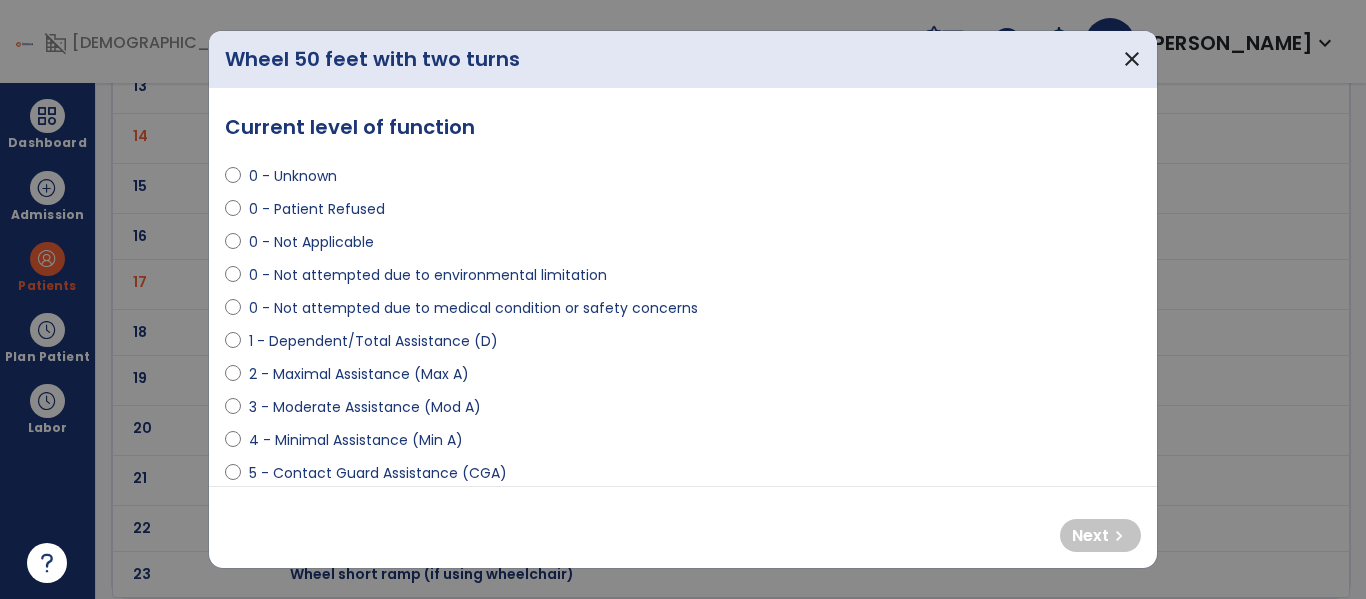 scroll, scrollTop: 494, scrollLeft: 0, axis: vertical 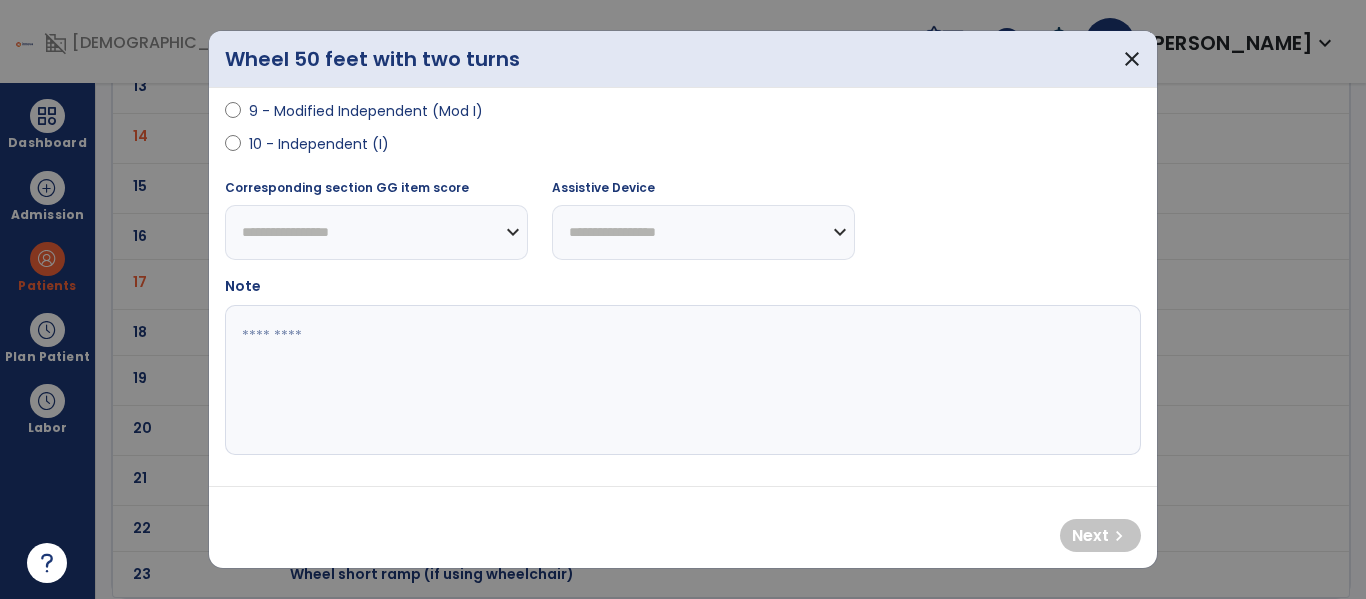 select on "**********" 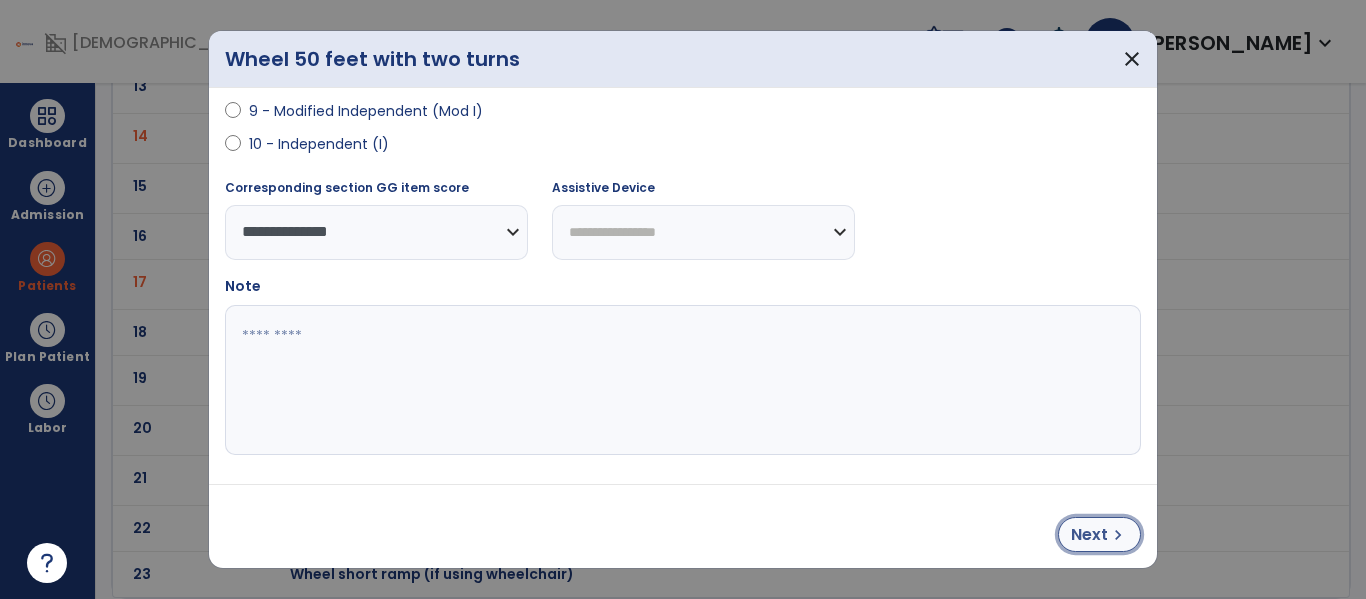 click on "Next" at bounding box center [1089, 535] 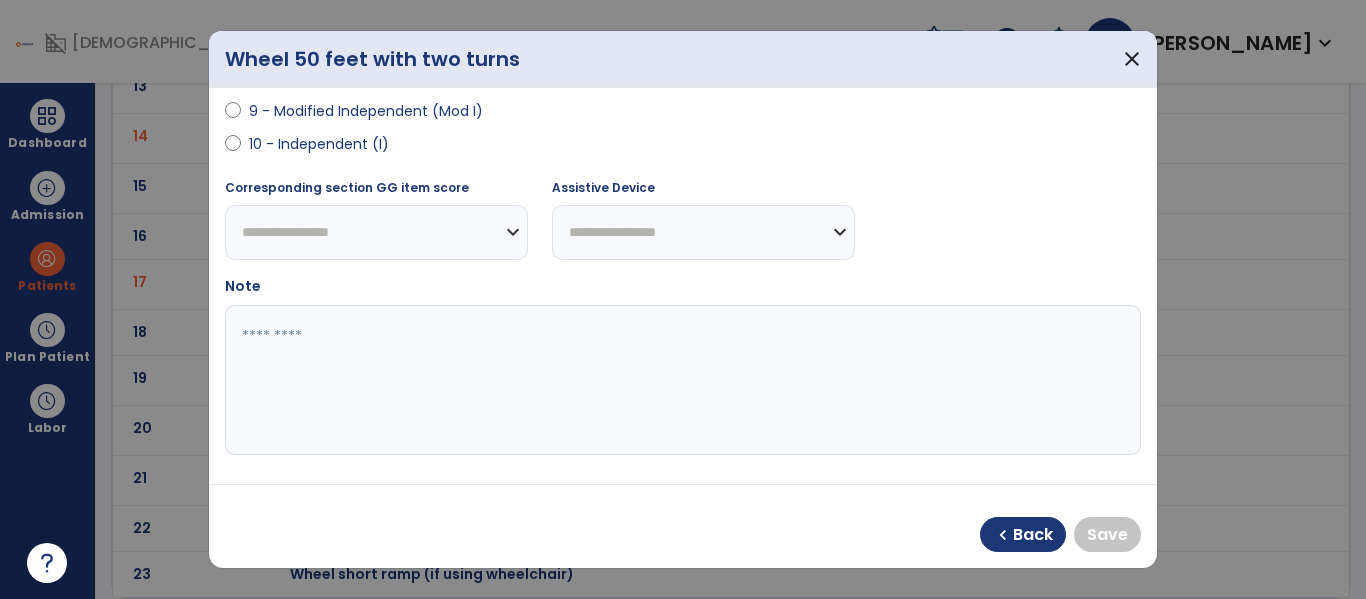 select on "**********" 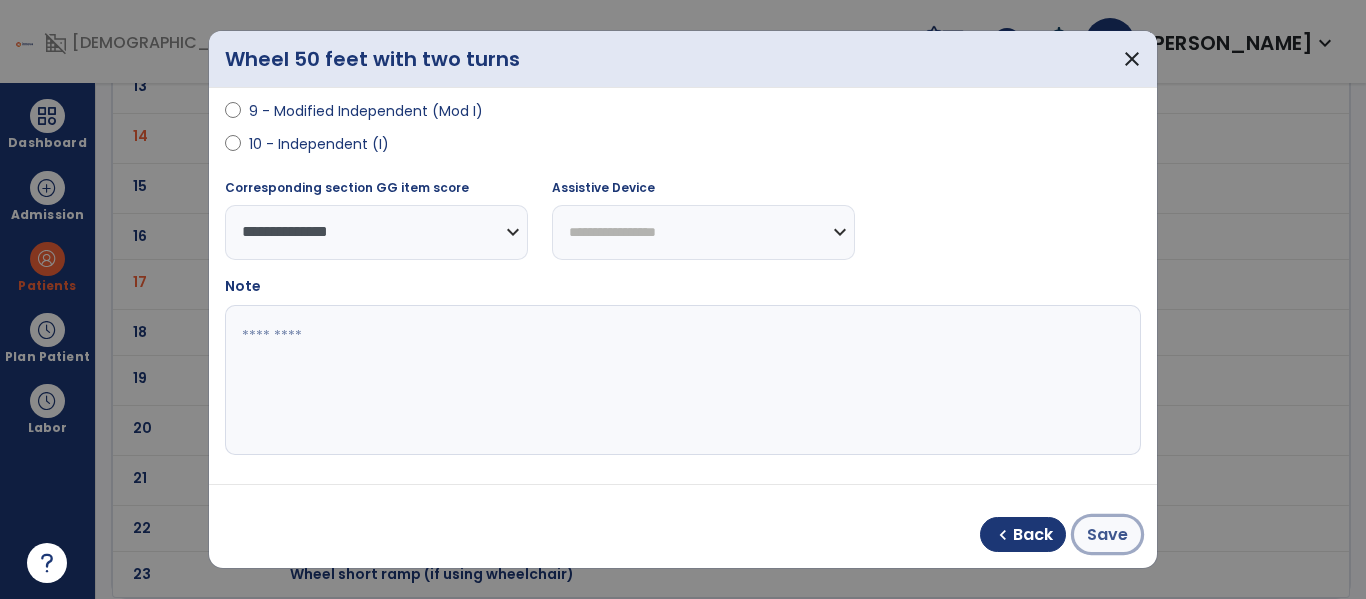 click on "Save" at bounding box center (1107, 535) 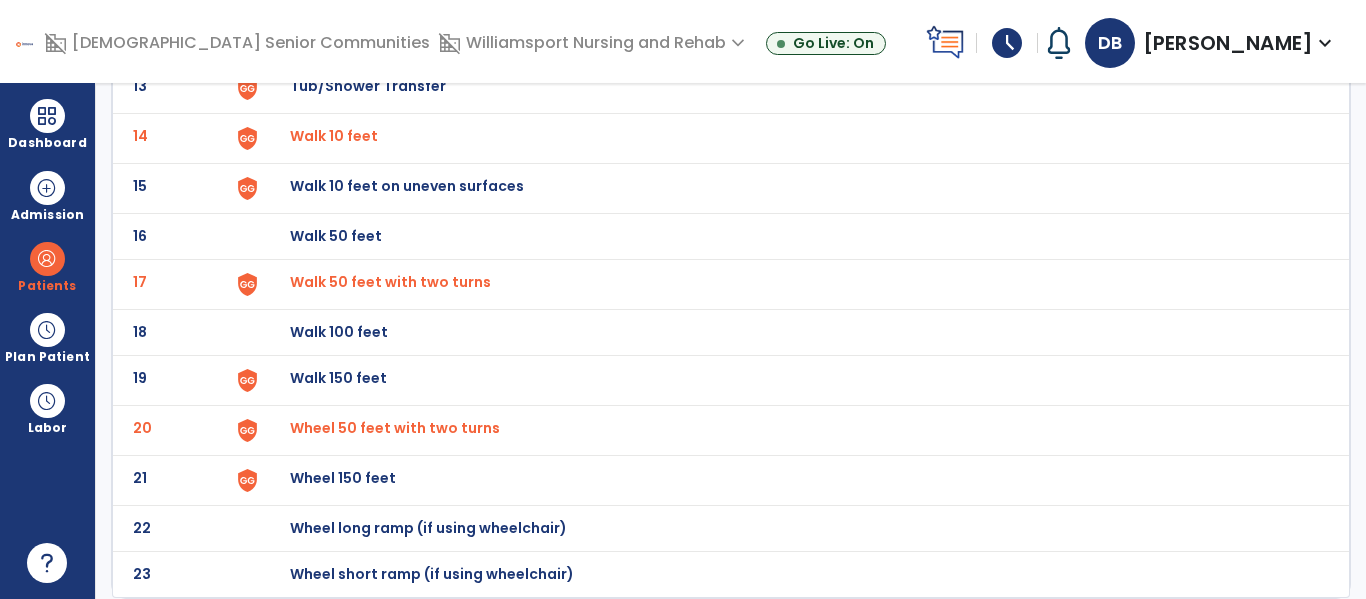 click on "Wheel 150 feet" at bounding box center [789, -508] 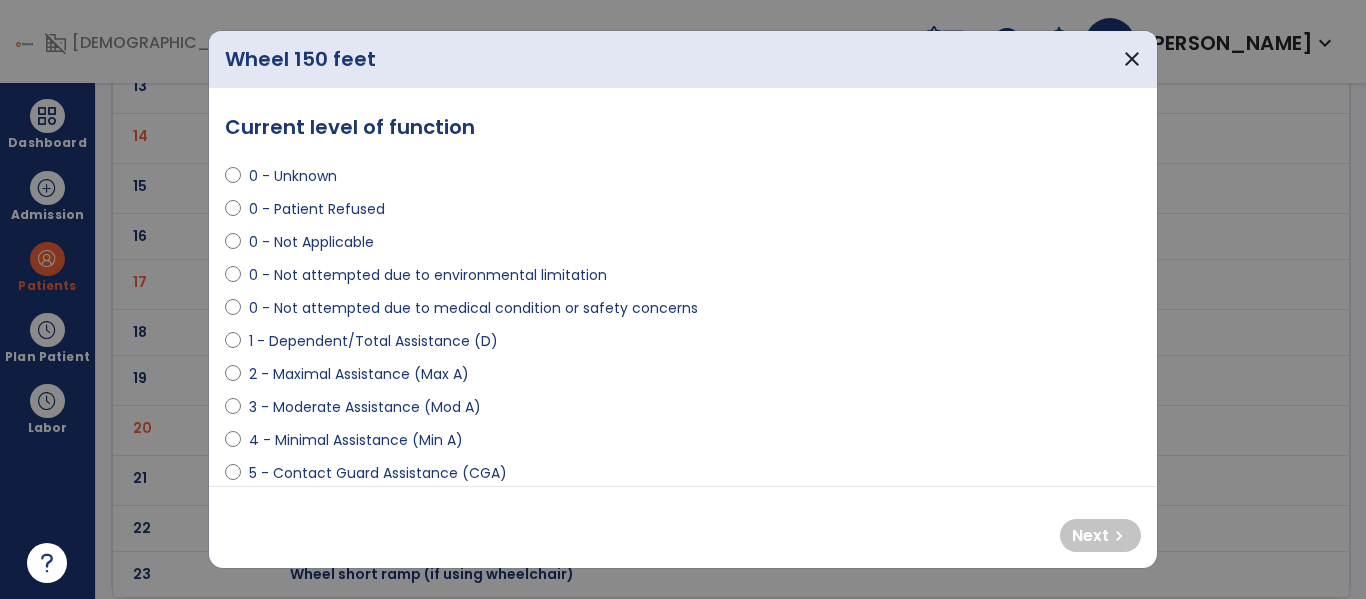 scroll, scrollTop: 494, scrollLeft: 0, axis: vertical 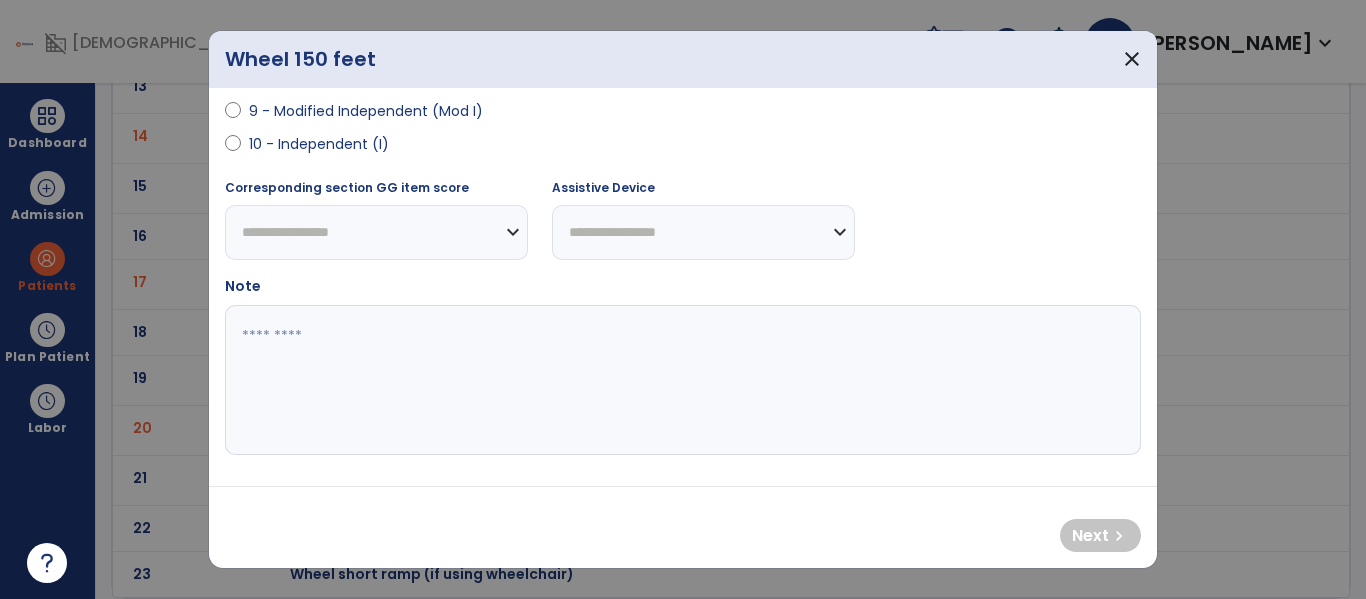 select on "**********" 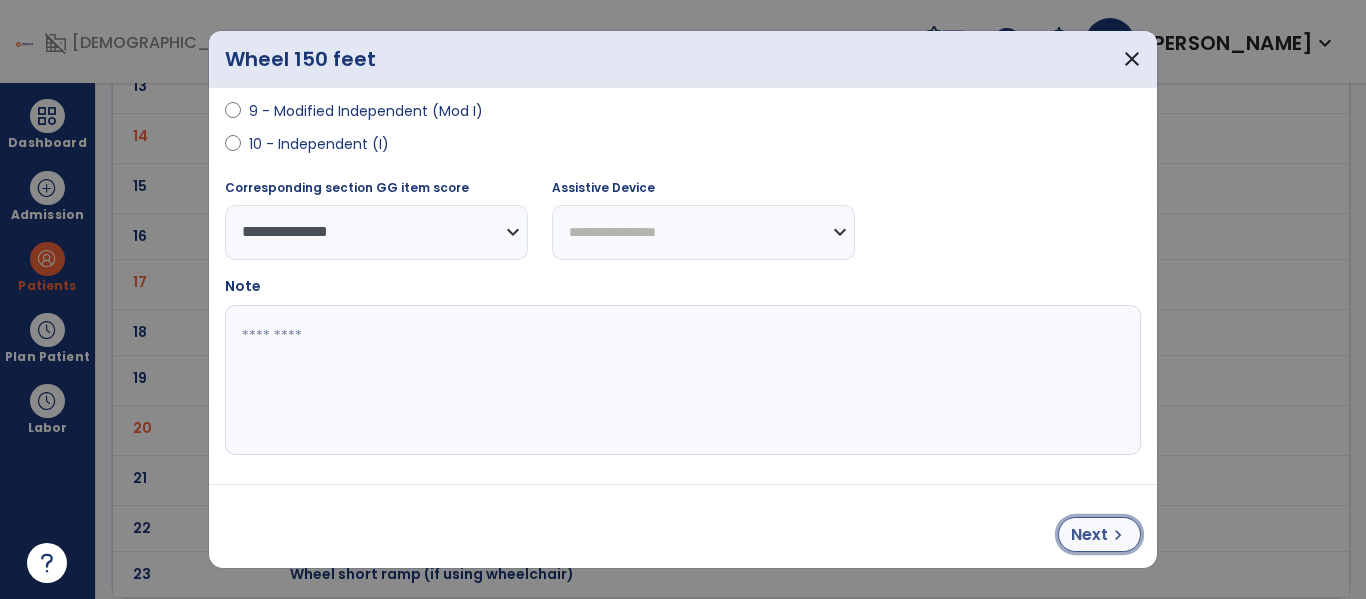 click on "Next" at bounding box center [1089, 535] 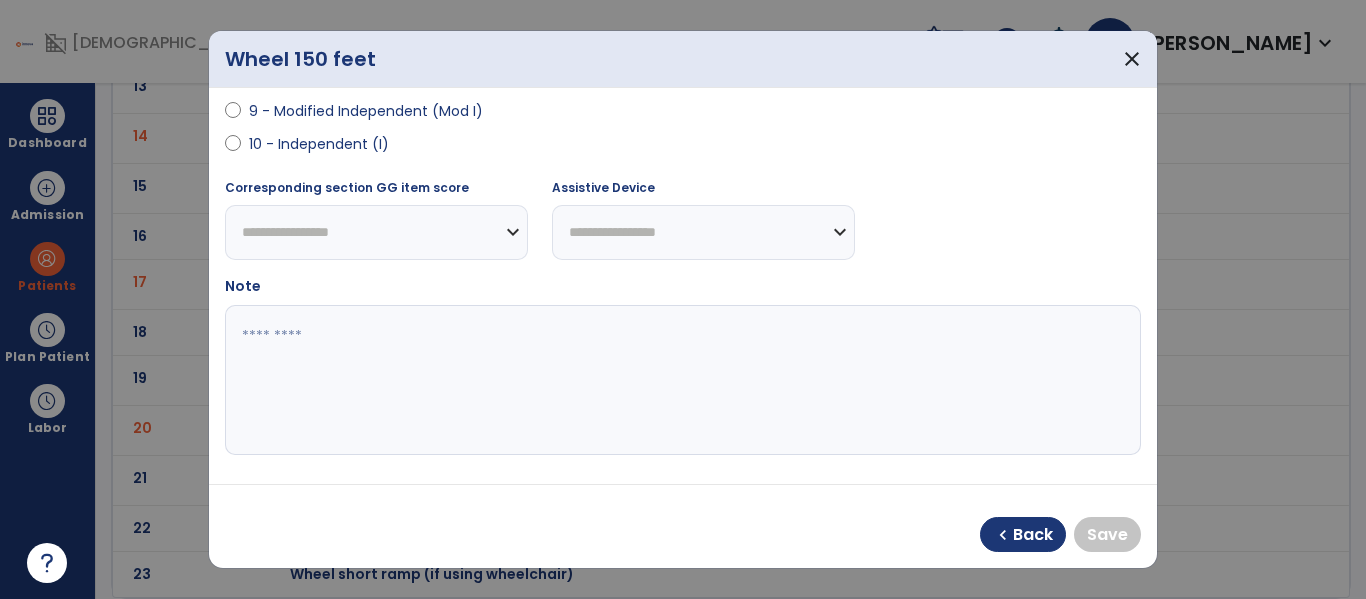 select on "**********" 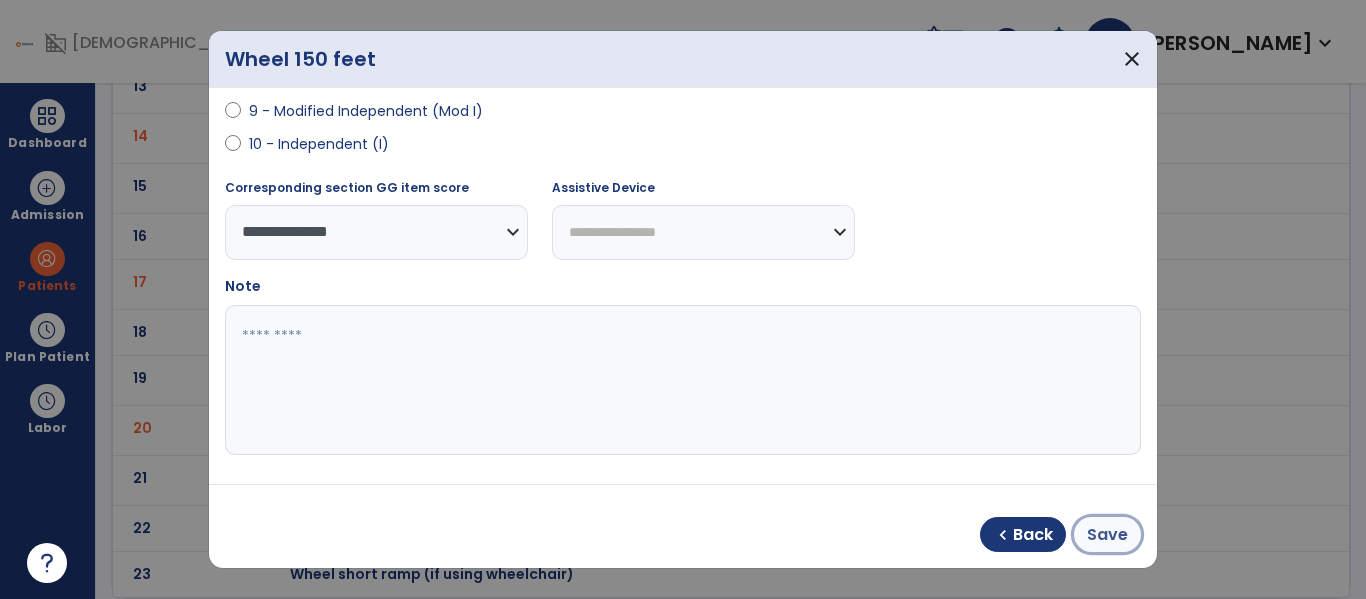 click on "Save" at bounding box center [1107, 535] 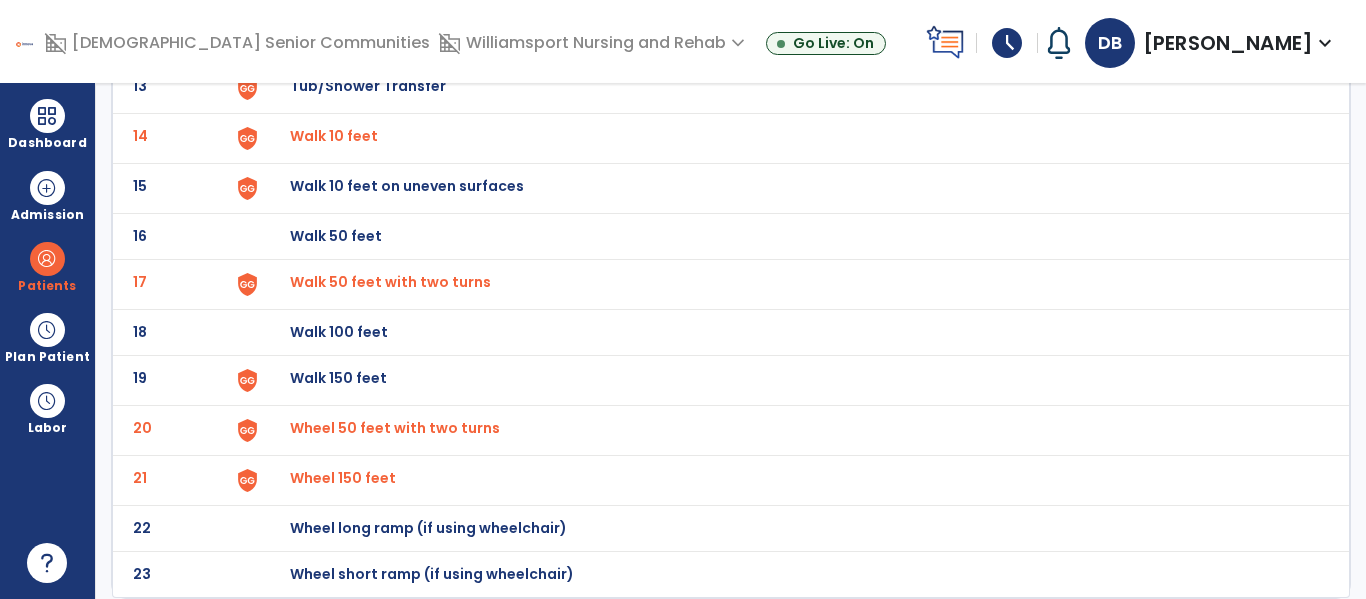 scroll, scrollTop: 0, scrollLeft: 0, axis: both 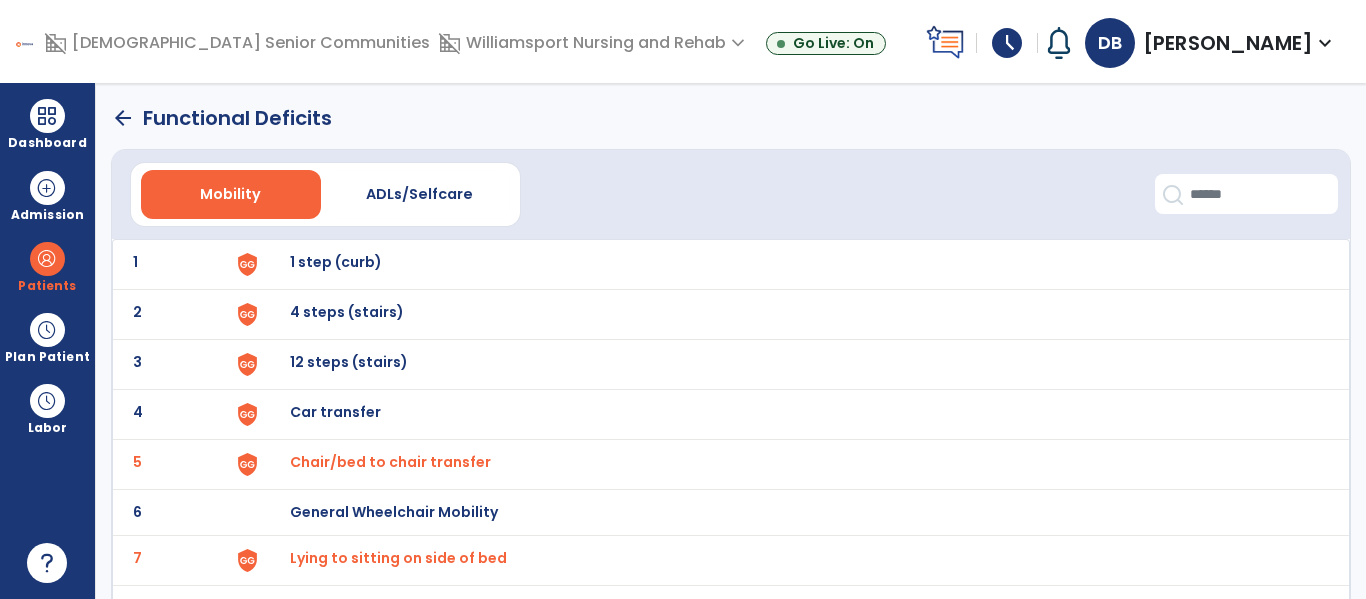 click on "arrow_back" 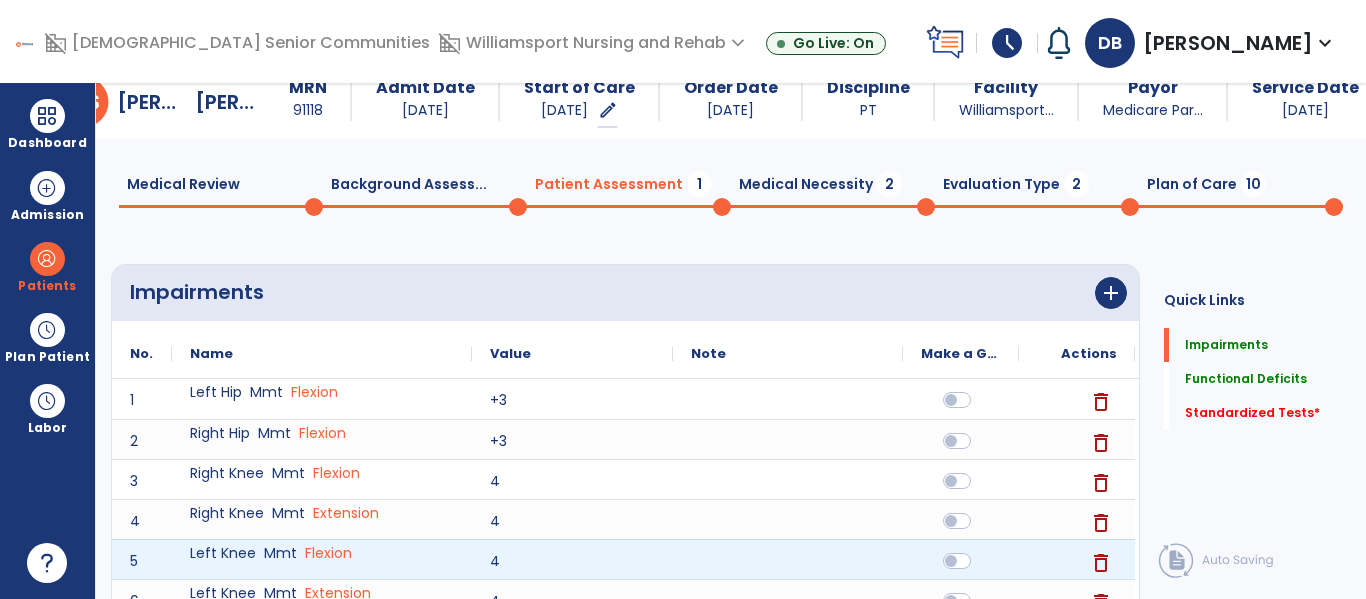 scroll, scrollTop: 29, scrollLeft: 0, axis: vertical 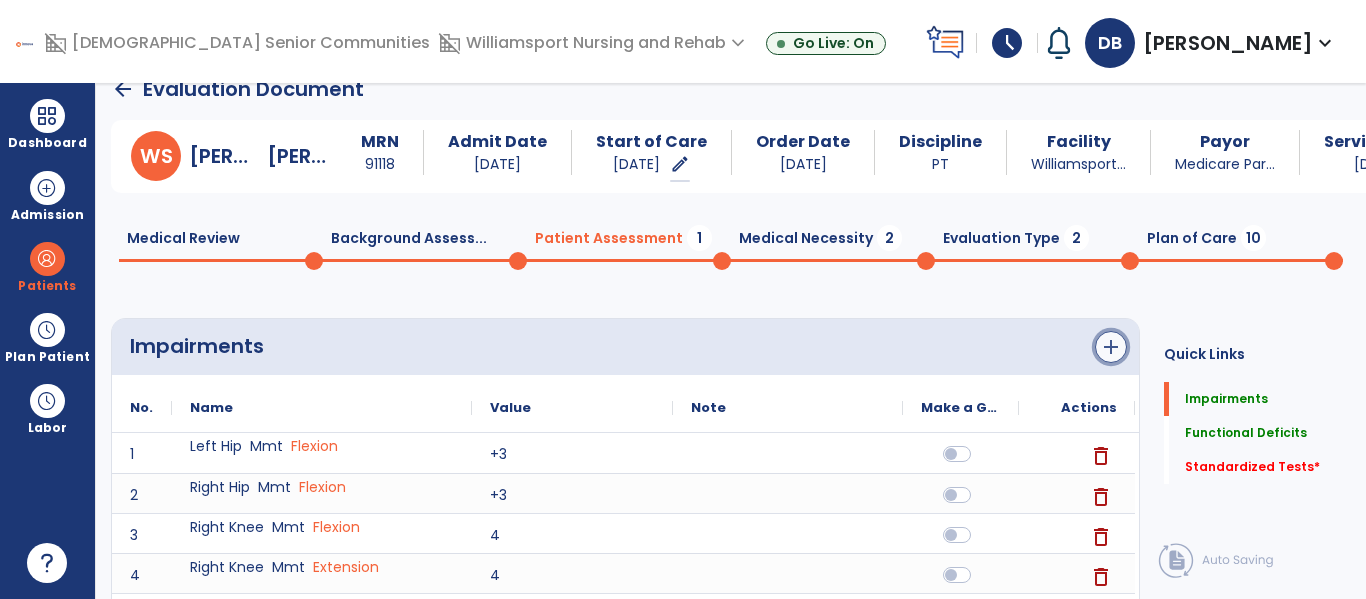click on "add" 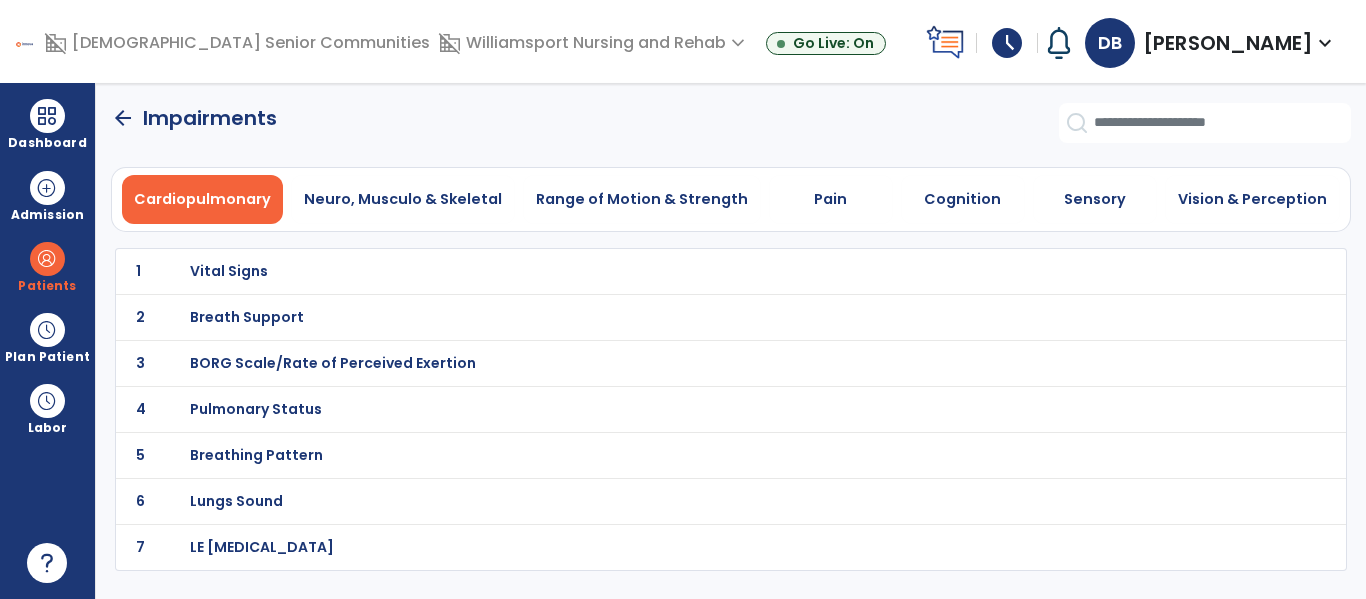 scroll, scrollTop: 0, scrollLeft: 0, axis: both 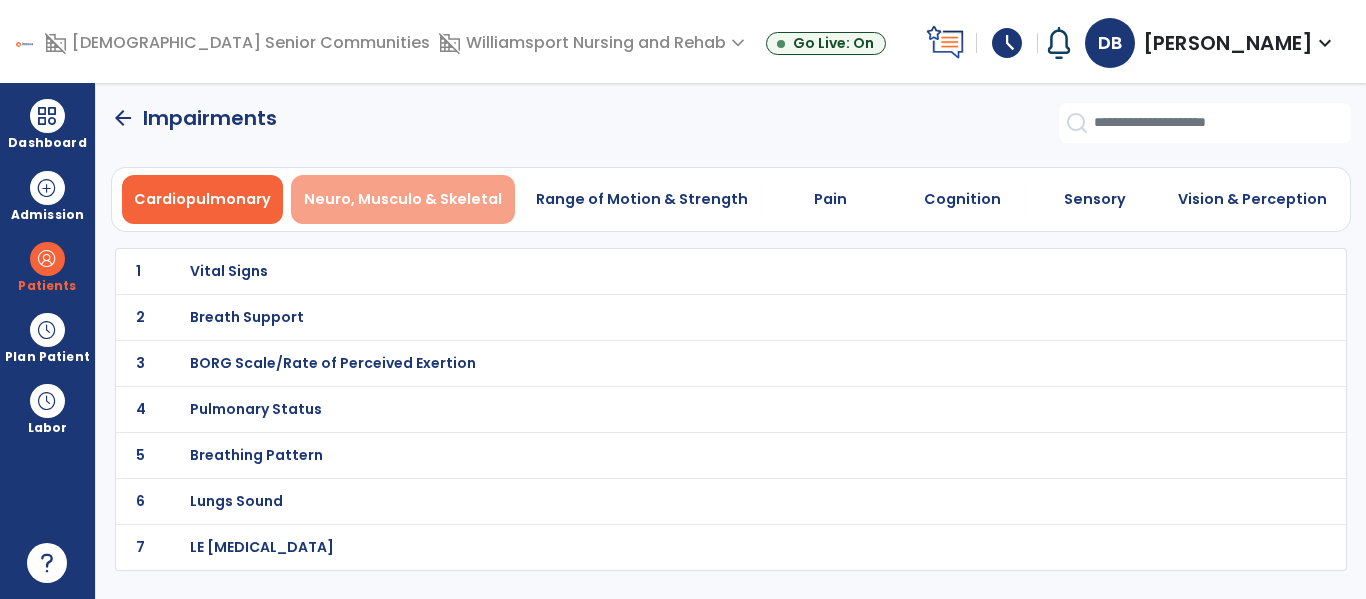 click on "Neuro, Musculo & Skeletal" at bounding box center [403, 199] 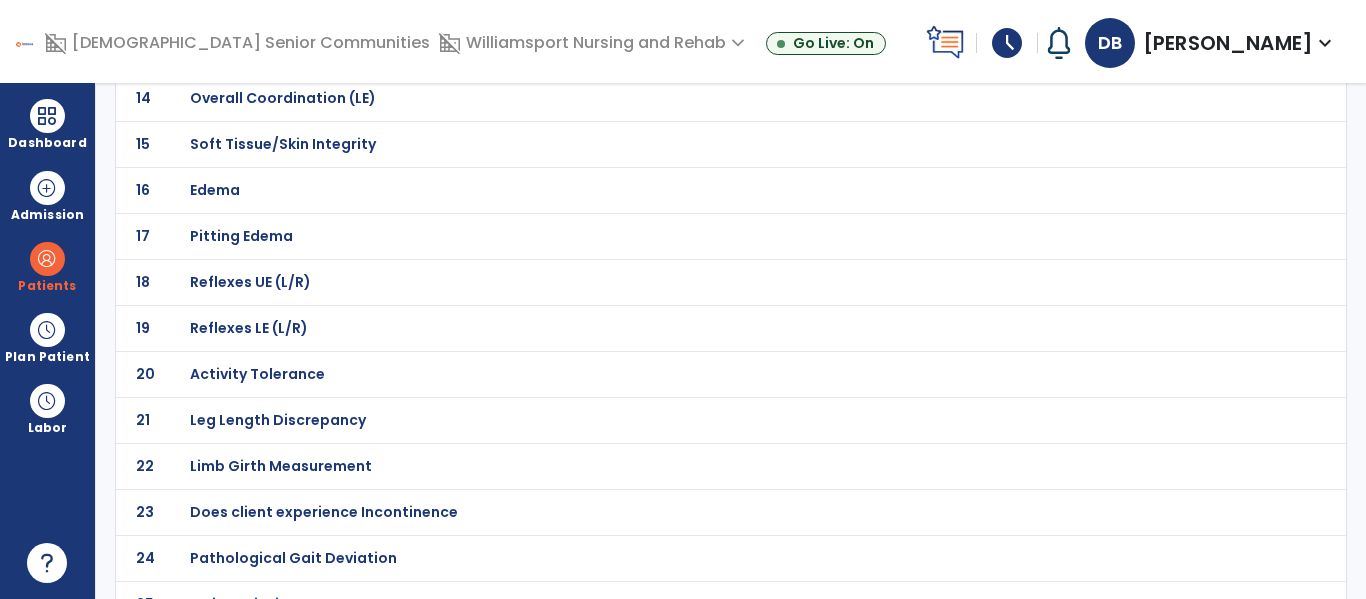 scroll, scrollTop: 800, scrollLeft: 0, axis: vertical 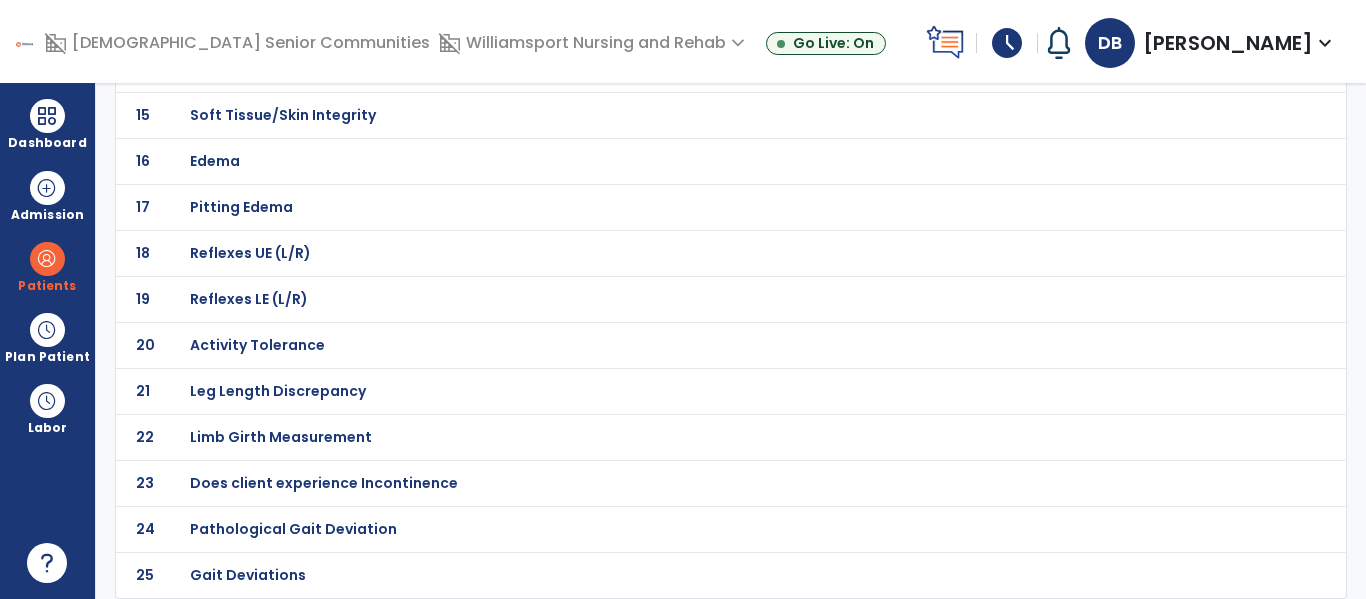 click on "20 Activity Tolerance" 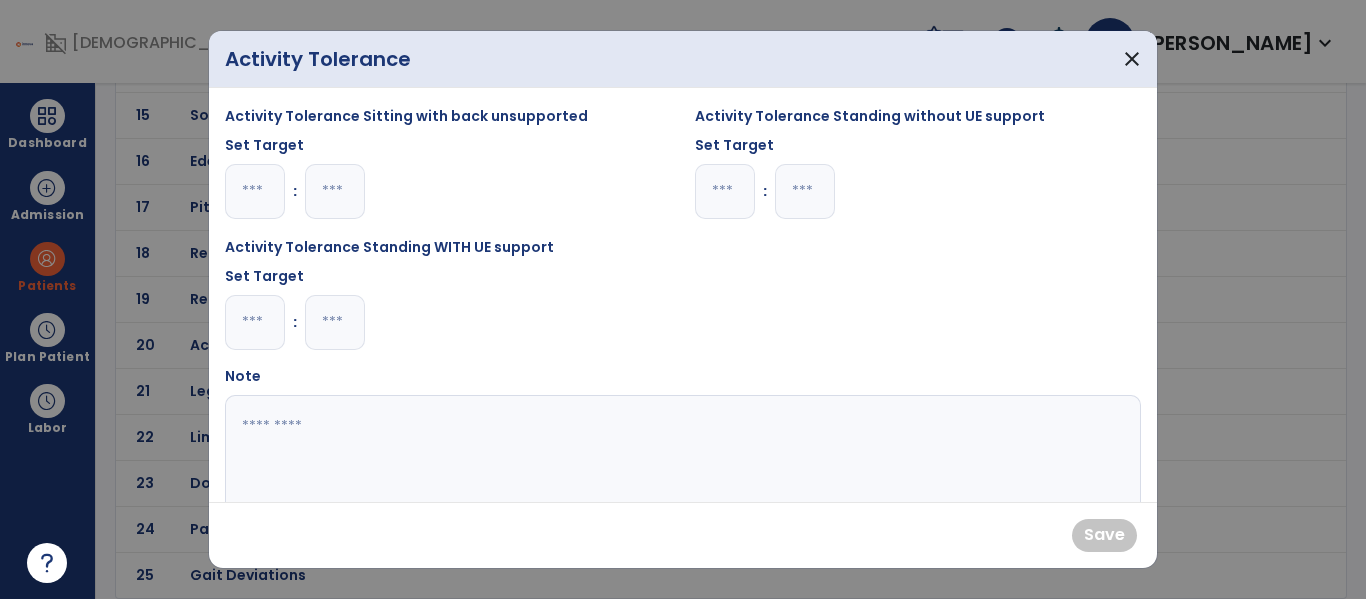 click at bounding box center [335, 322] 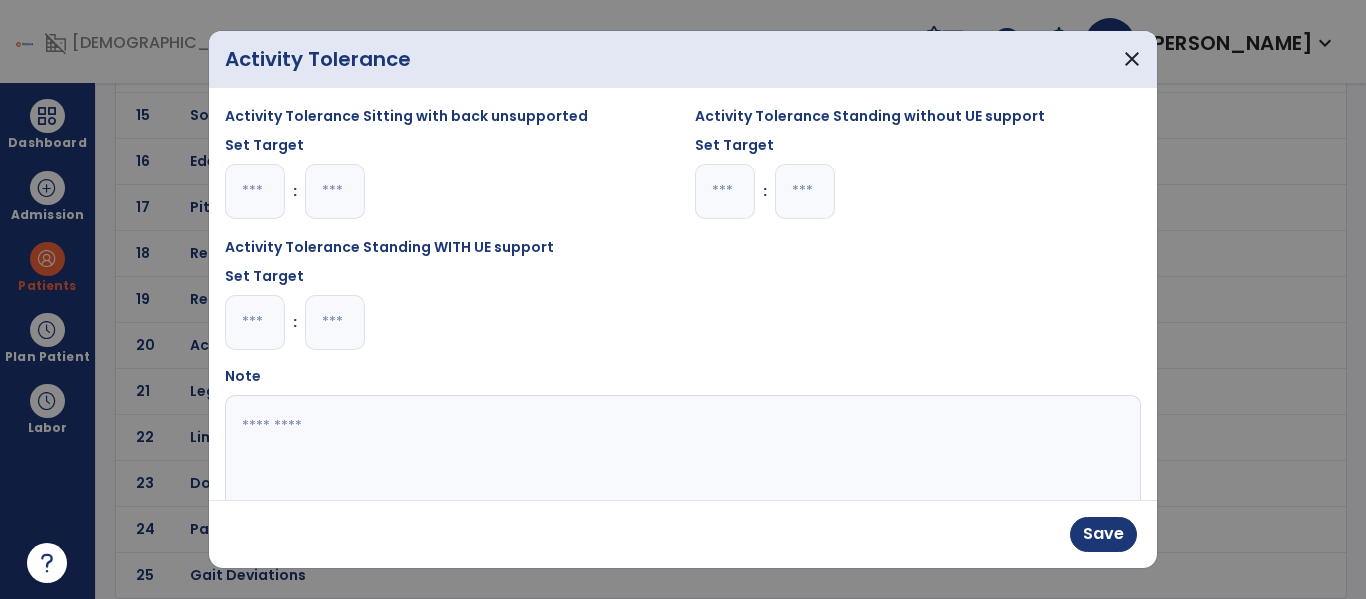 type on "**" 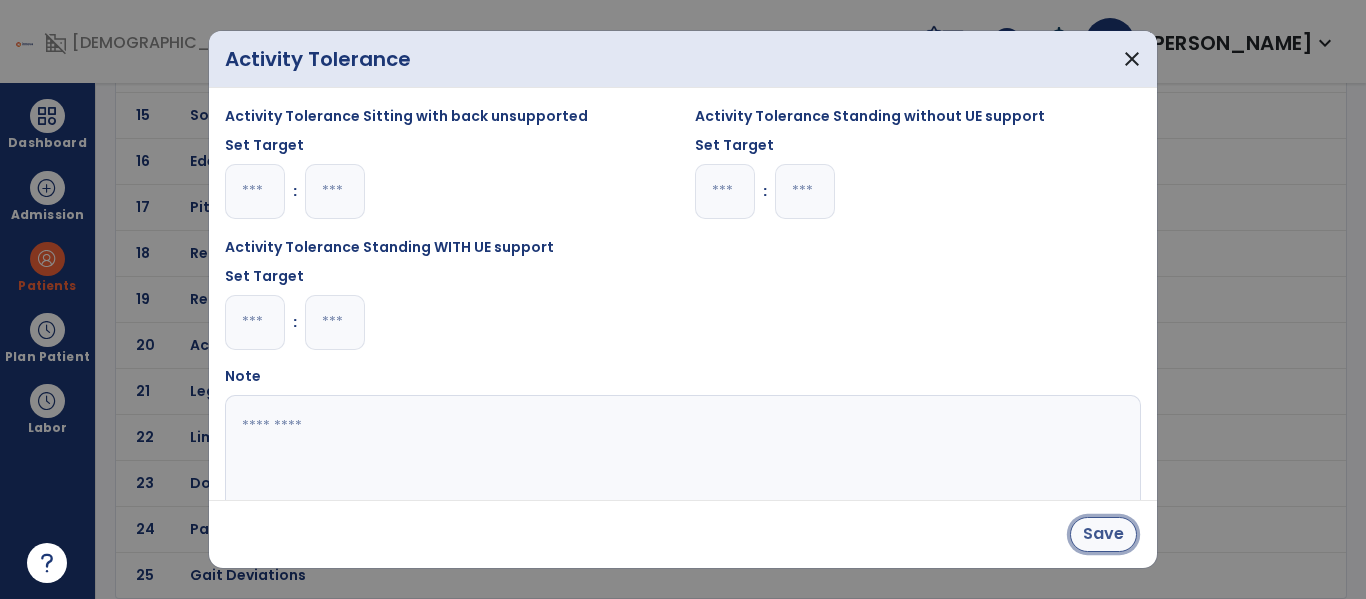 click on "Save" at bounding box center [1103, 534] 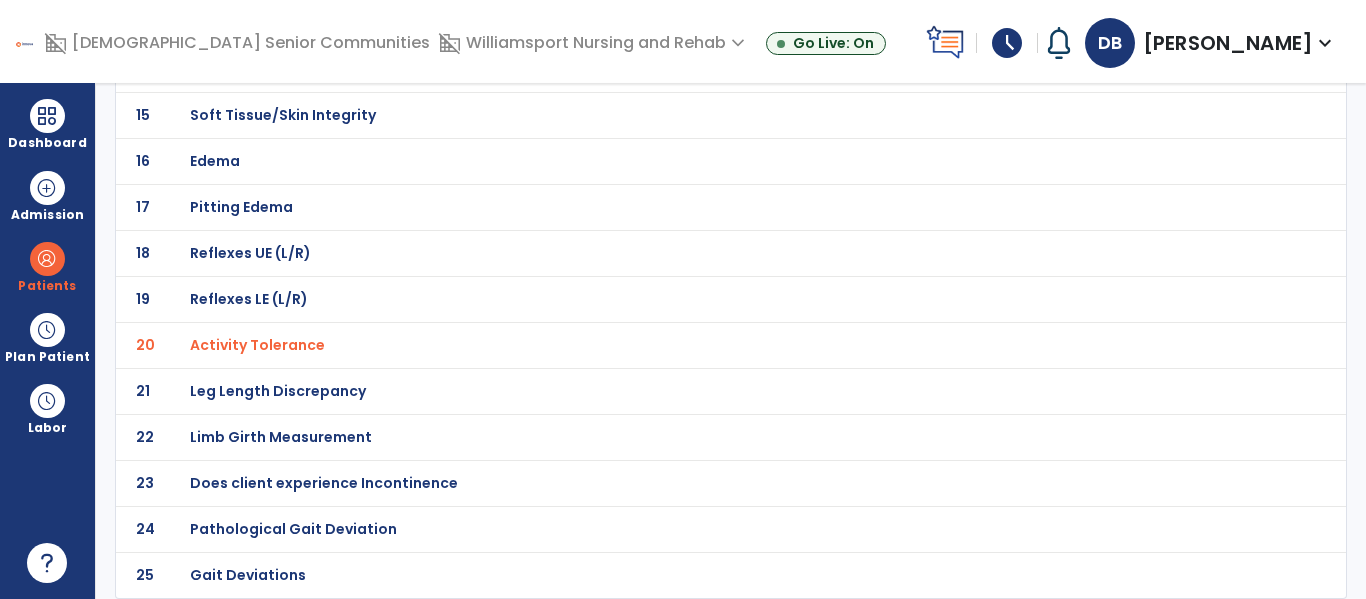 scroll, scrollTop: 0, scrollLeft: 0, axis: both 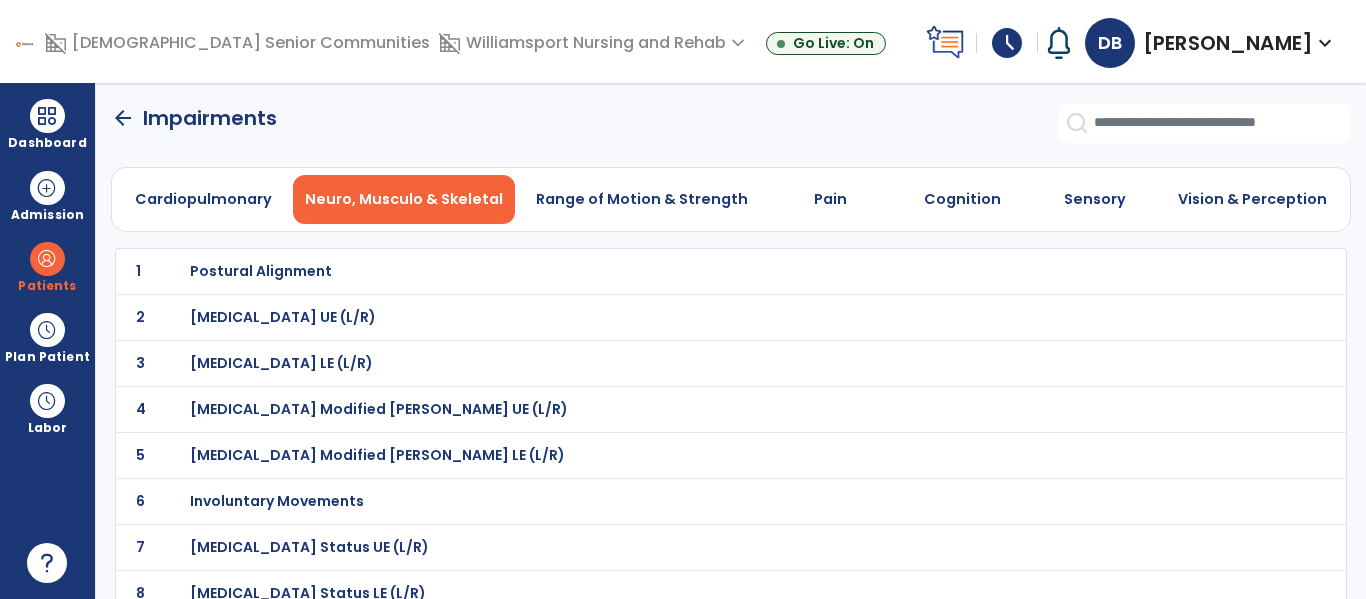 click on "arrow_back" 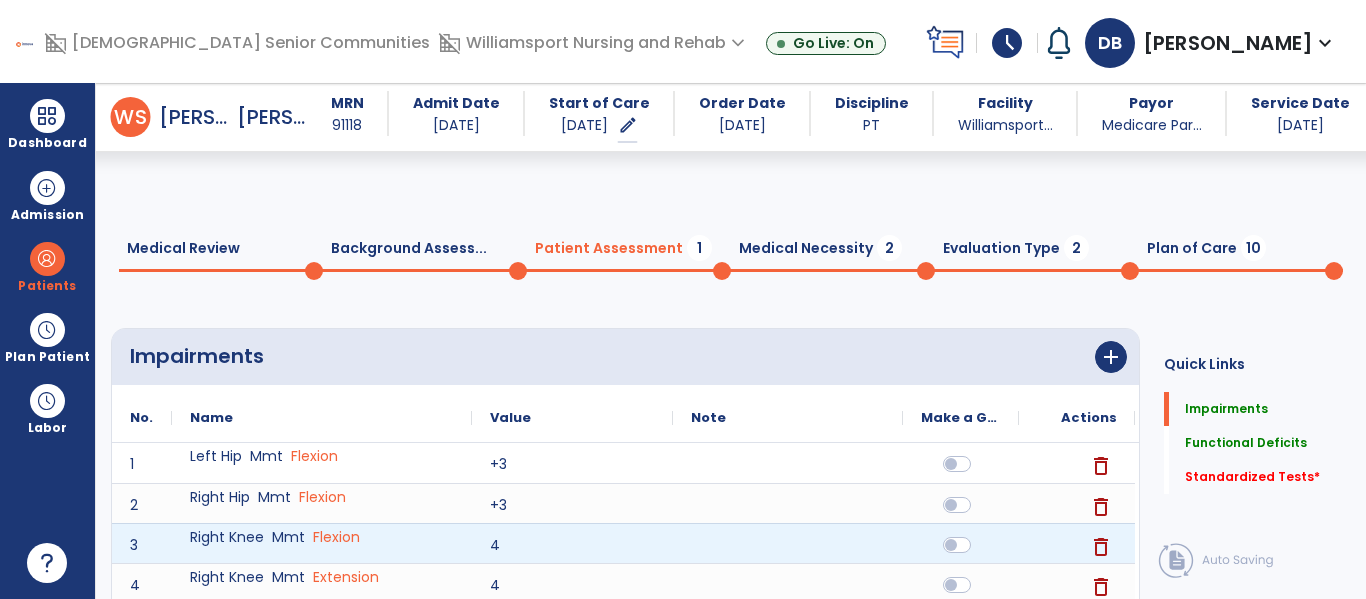 scroll, scrollTop: 547, scrollLeft: 0, axis: vertical 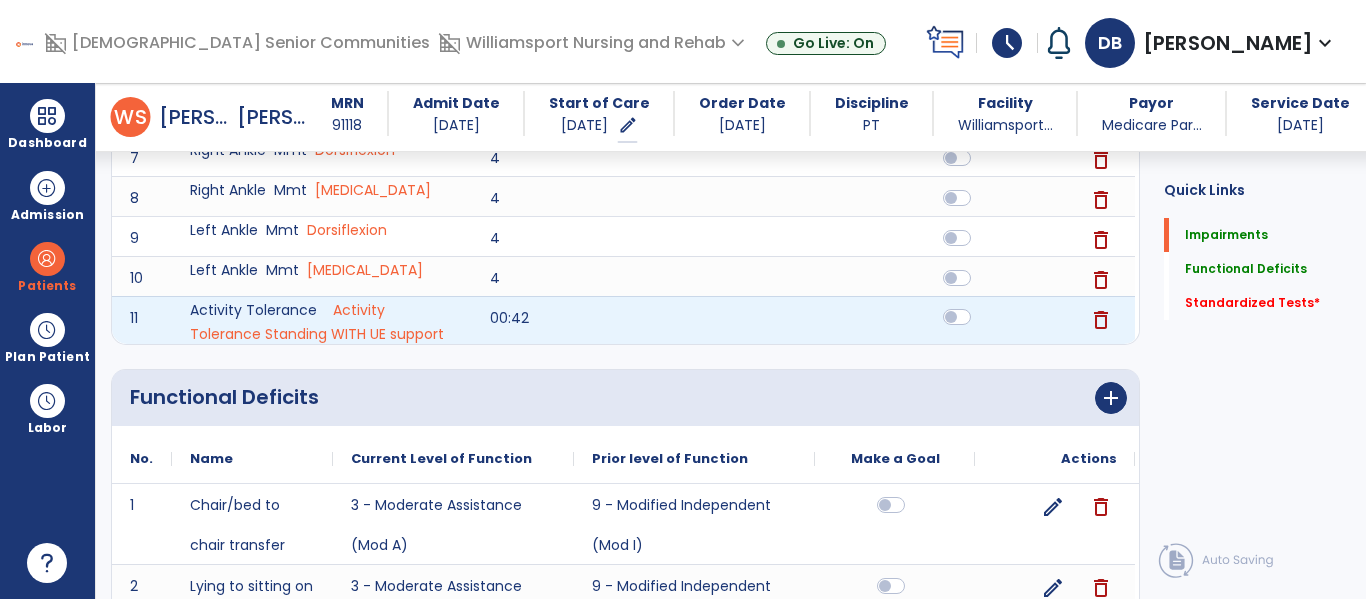 click 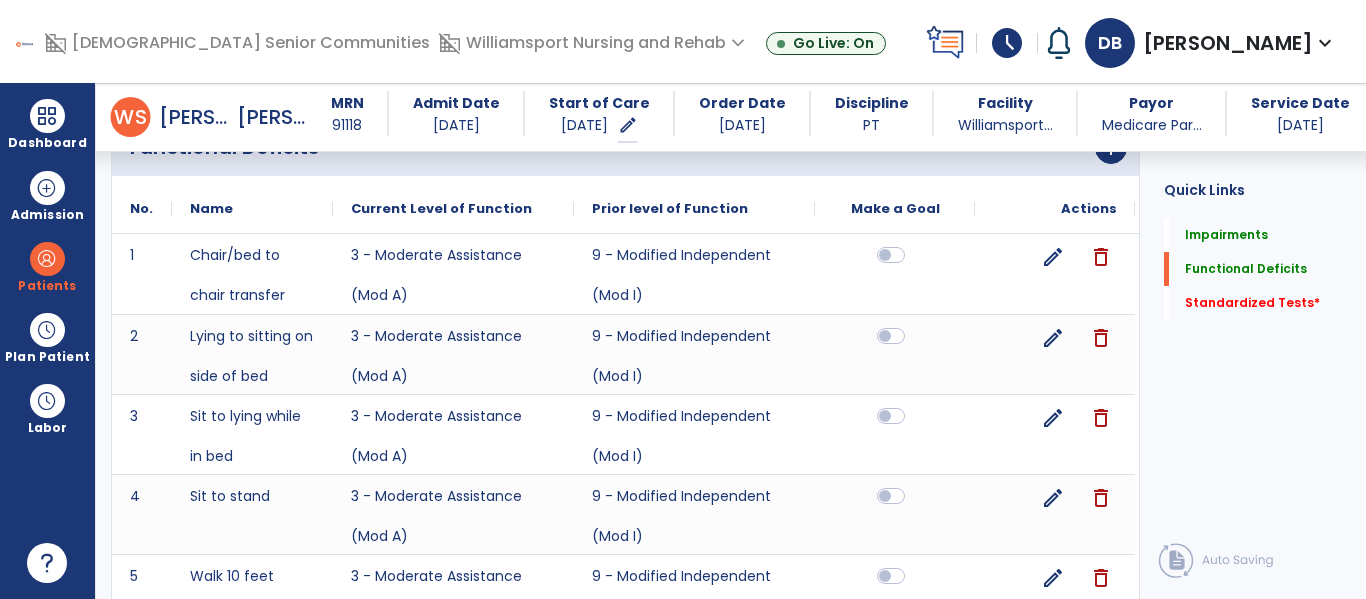 scroll, scrollTop: 800, scrollLeft: 0, axis: vertical 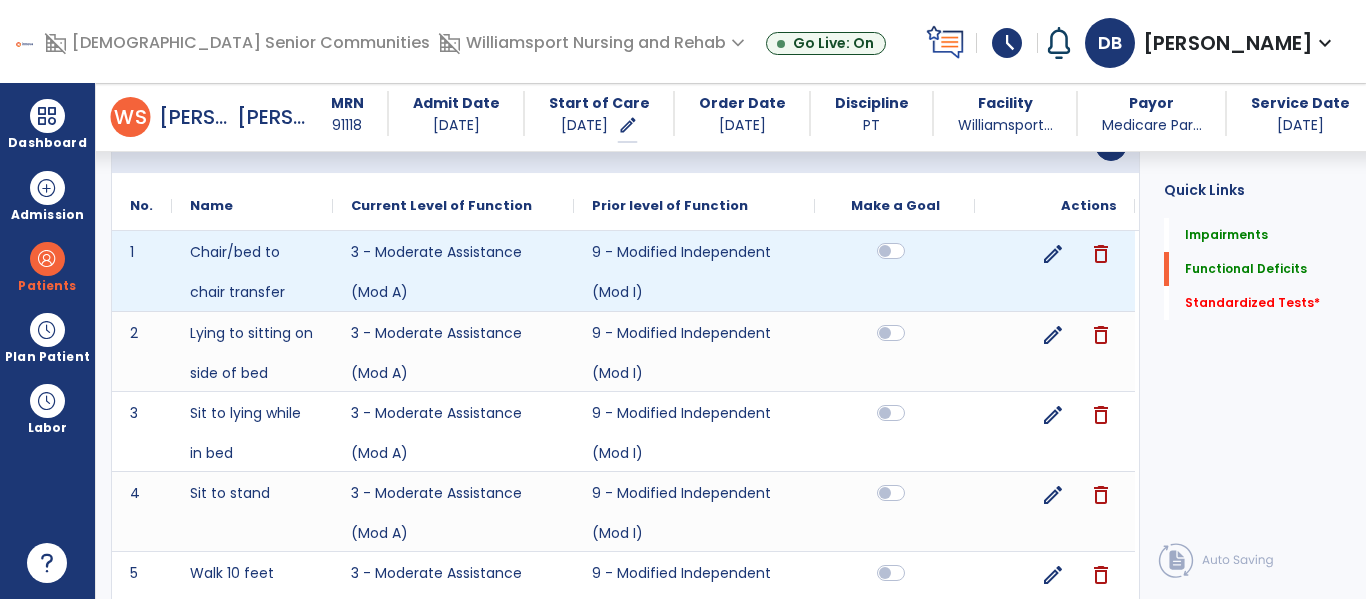 click 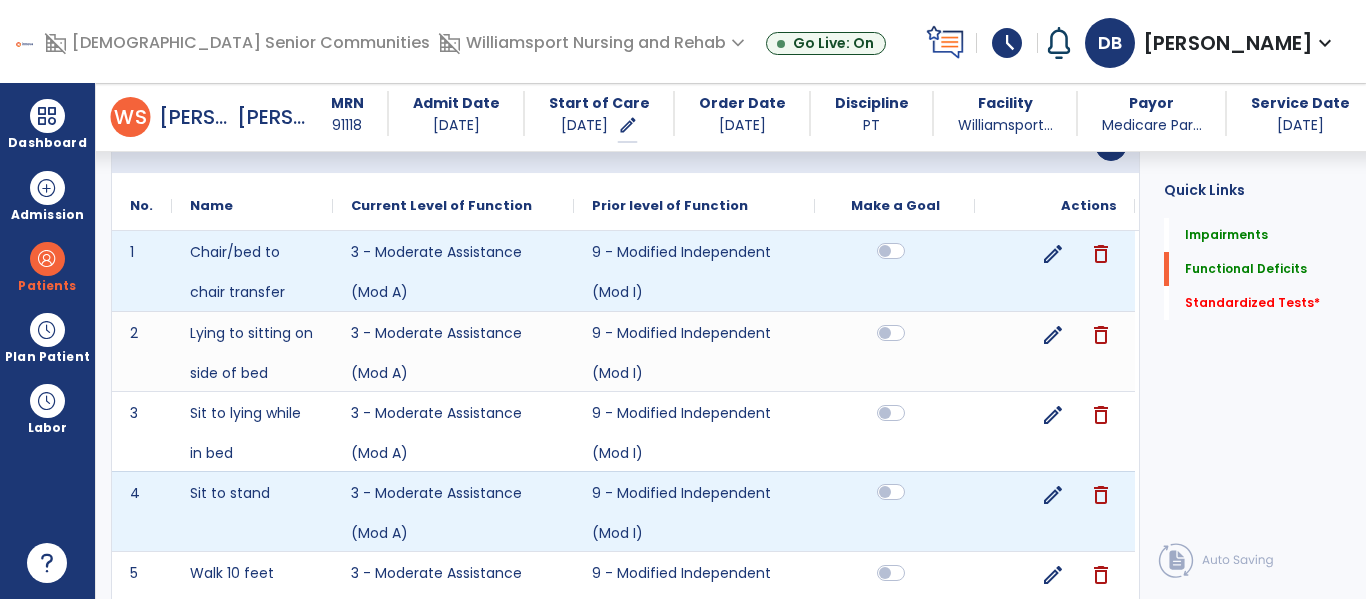 click 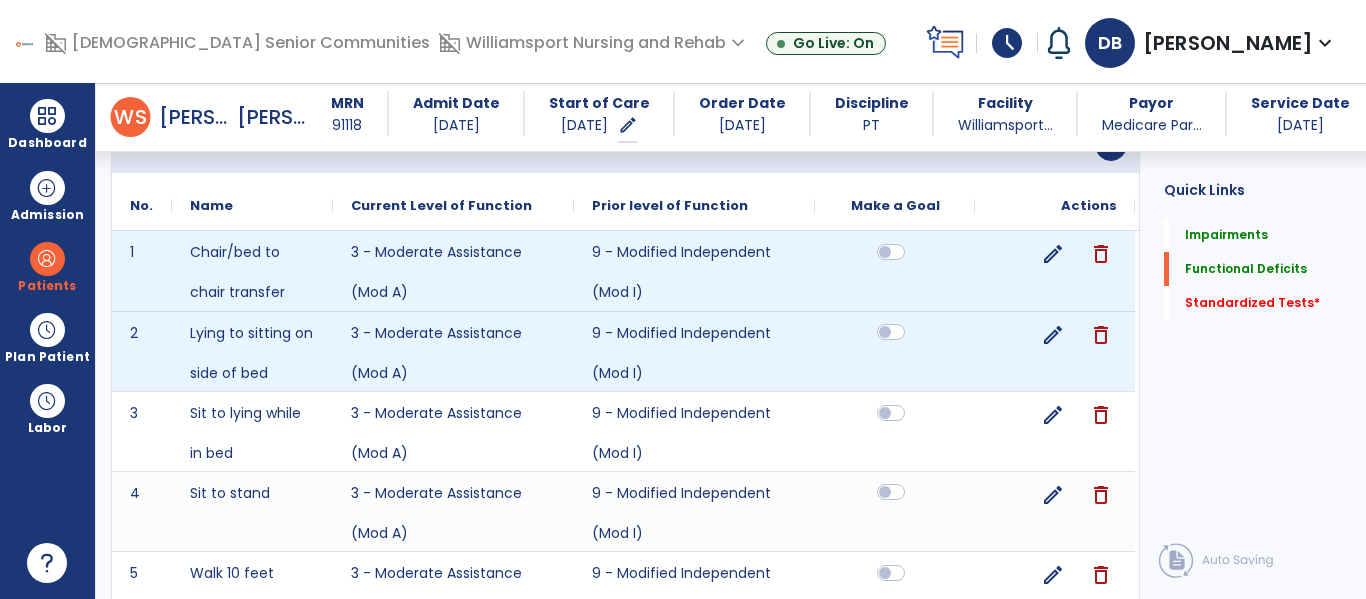 click 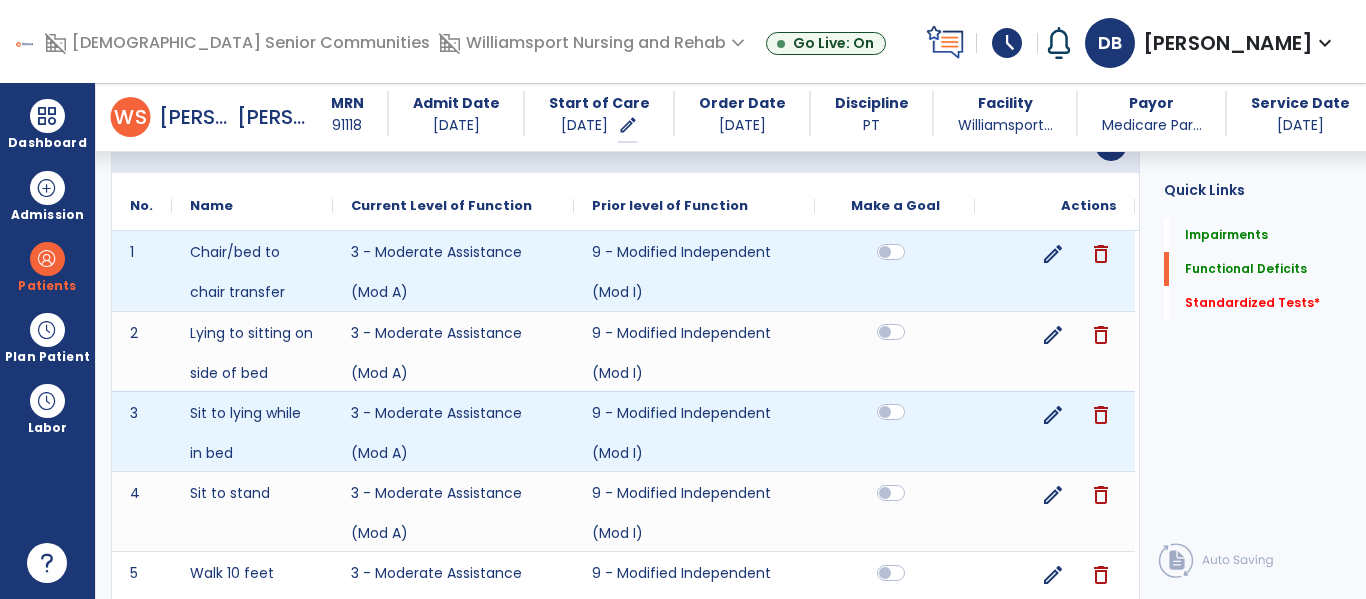 click 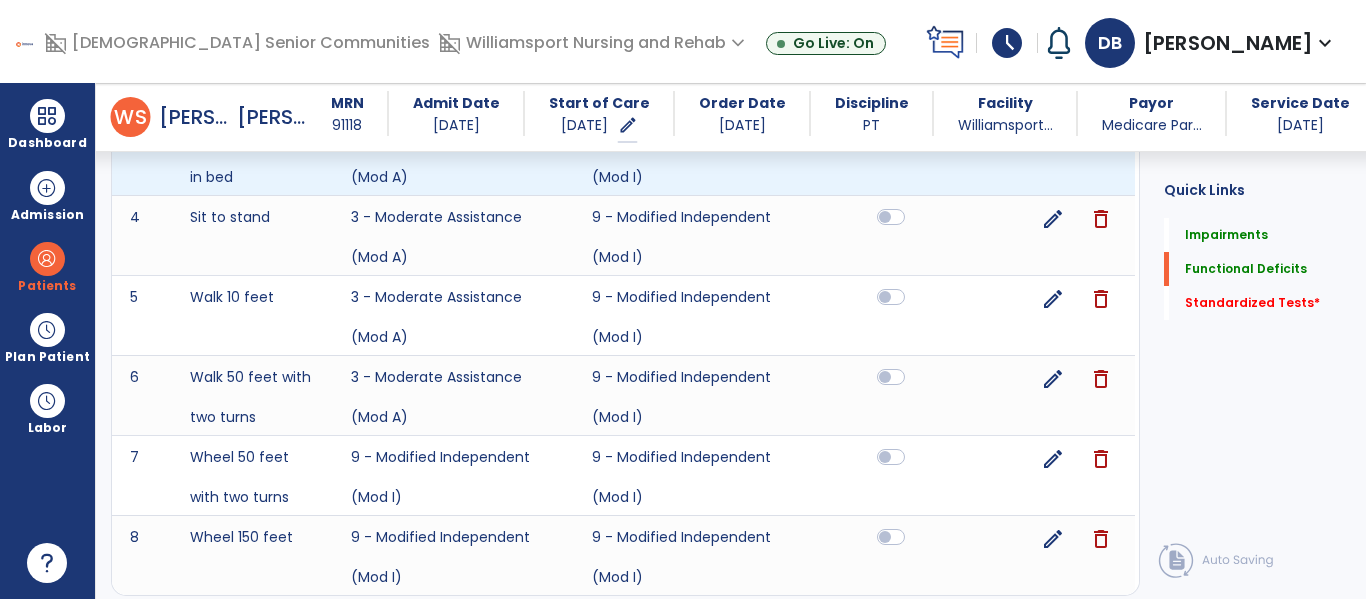 scroll, scrollTop: 1079, scrollLeft: 0, axis: vertical 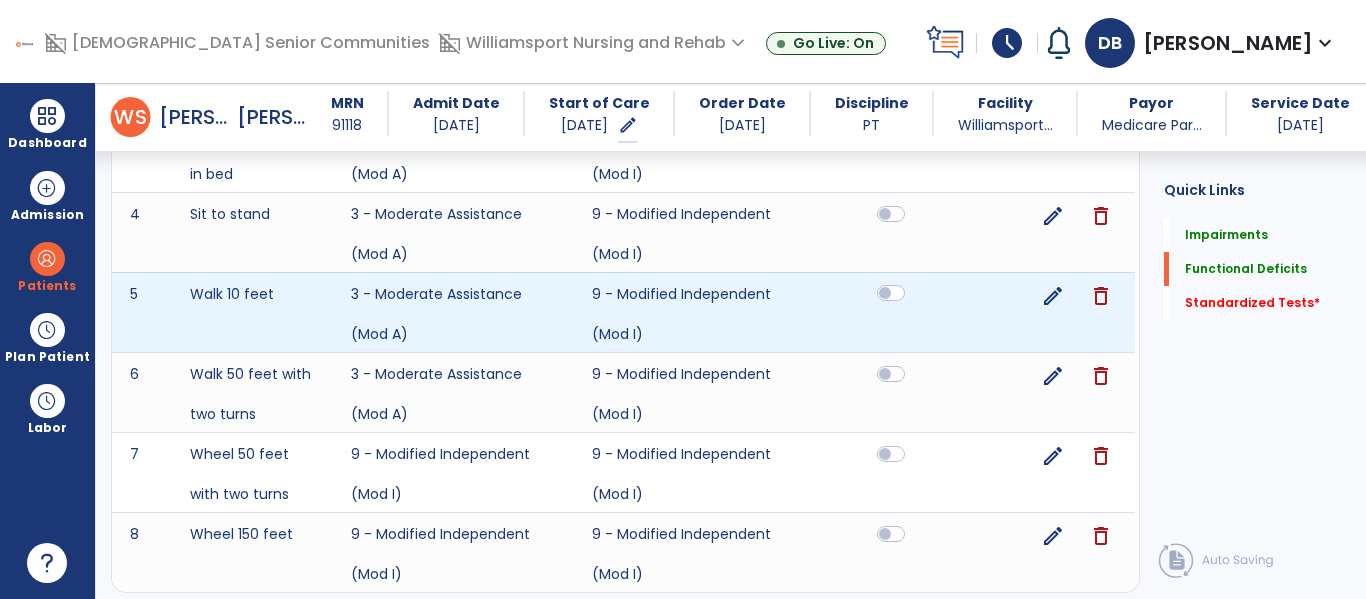 click 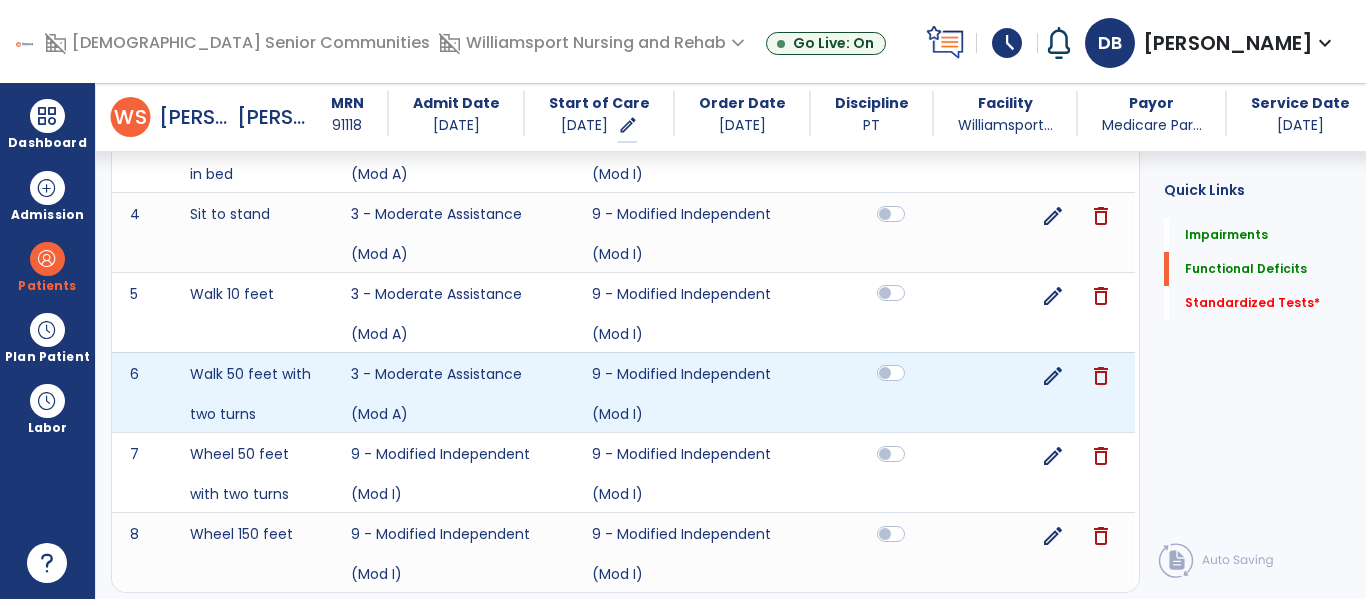 click 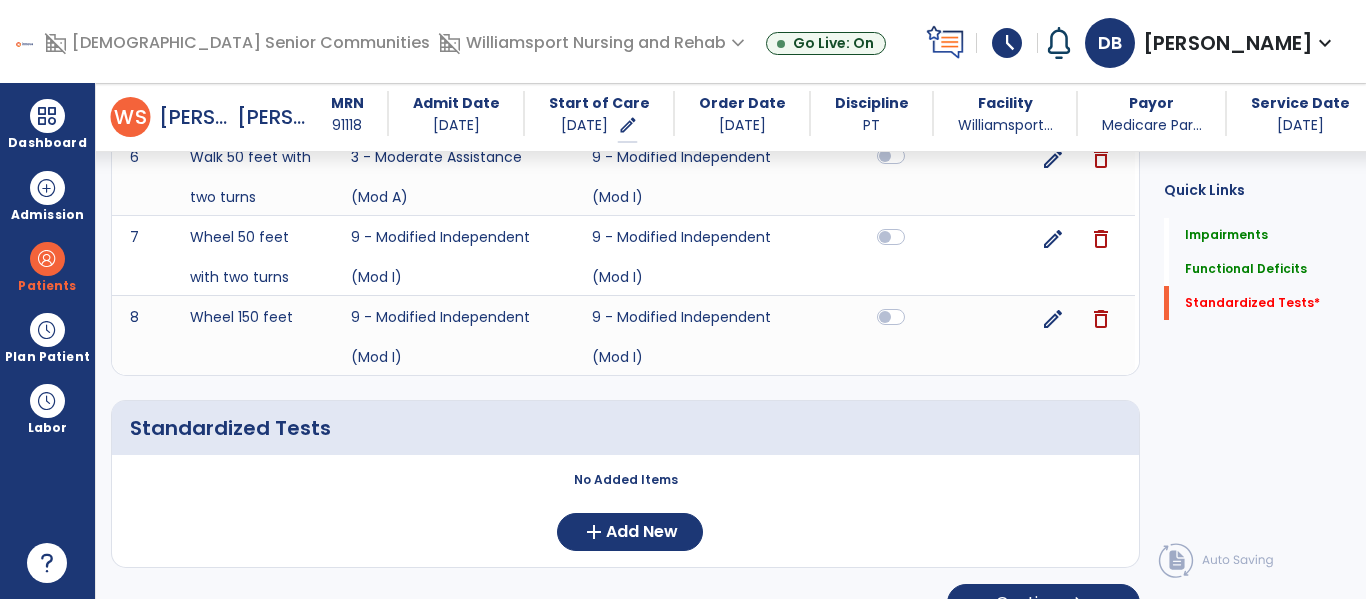 scroll, scrollTop: 1335, scrollLeft: 0, axis: vertical 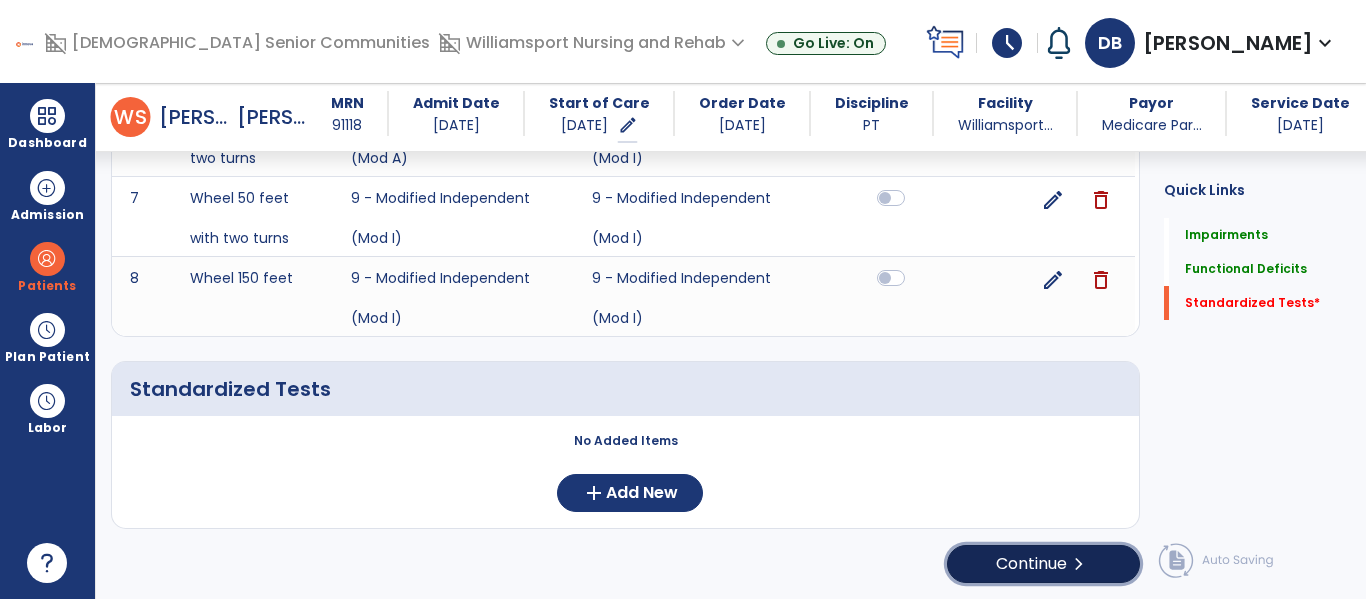 click on "Continue  chevron_right" 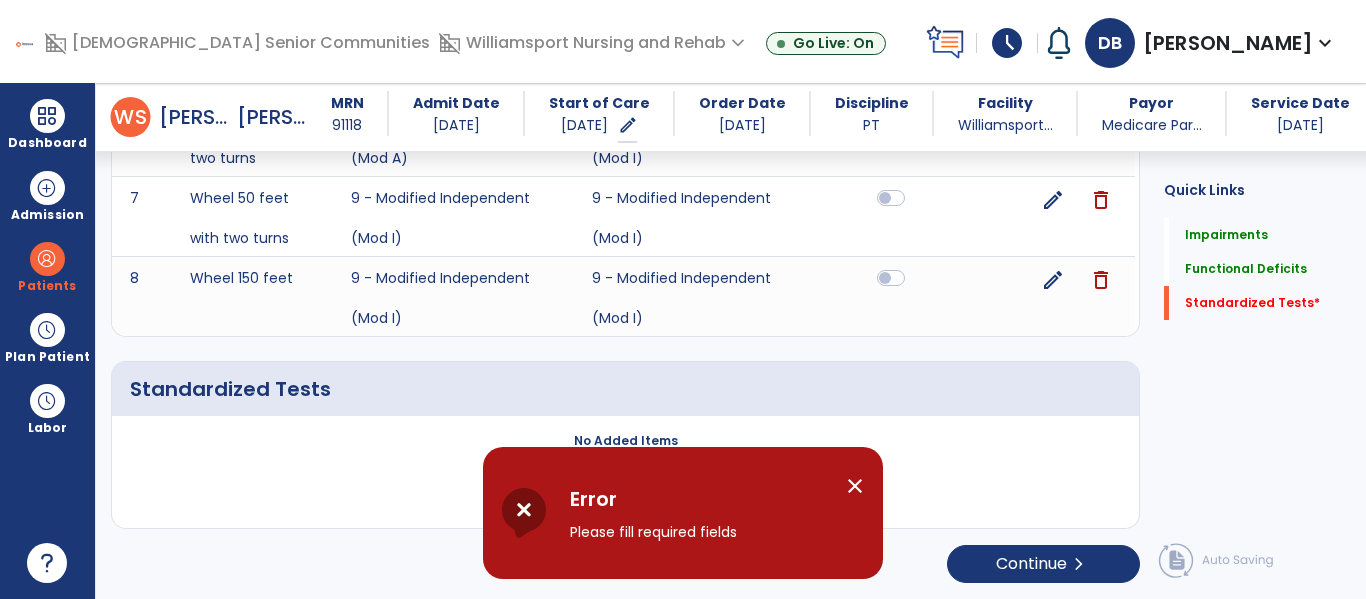 click on "close" at bounding box center (855, 486) 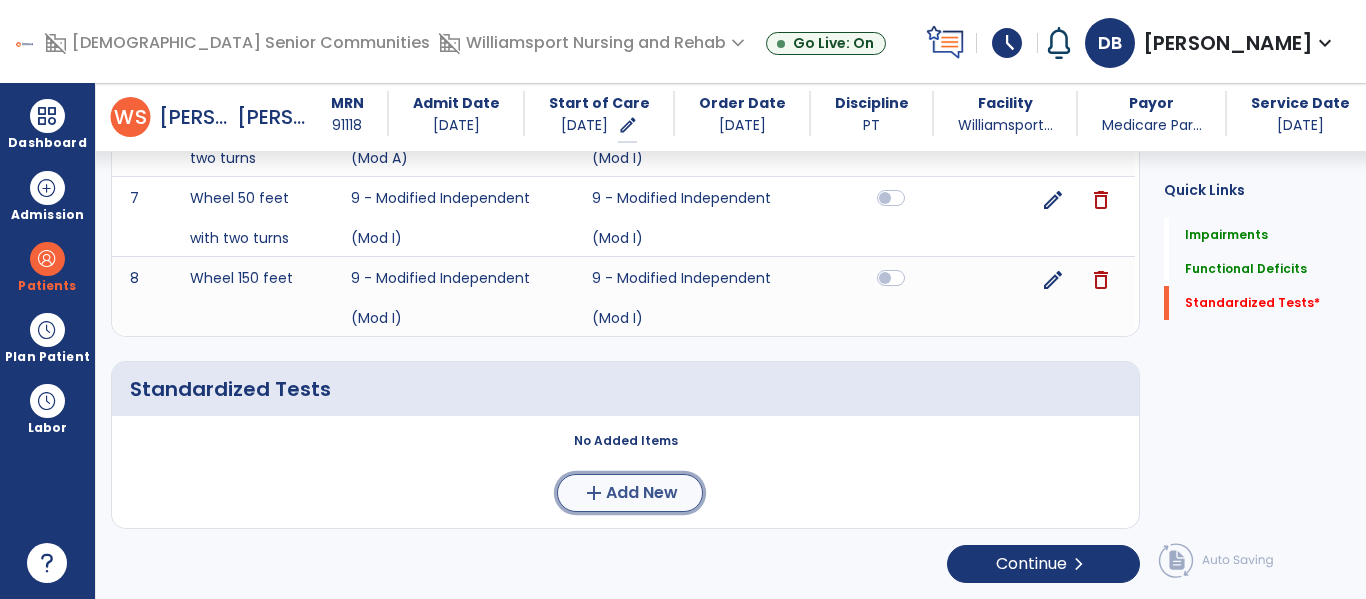 click on "Add New" 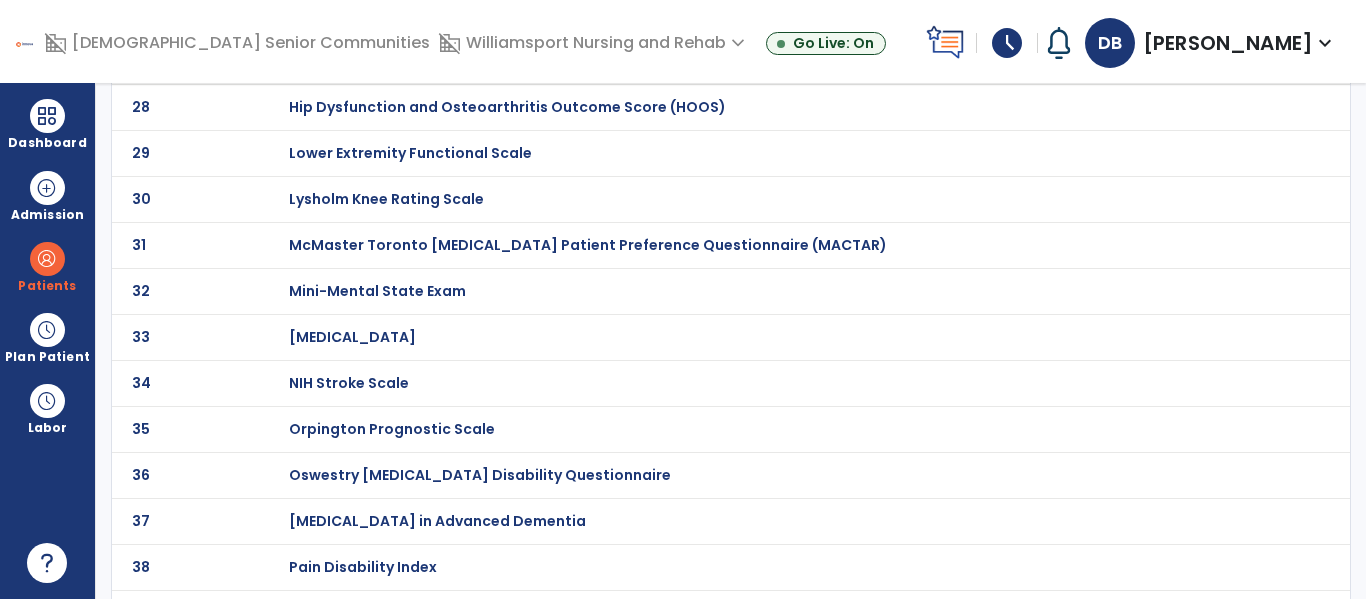 scroll, scrollTop: 0, scrollLeft: 0, axis: both 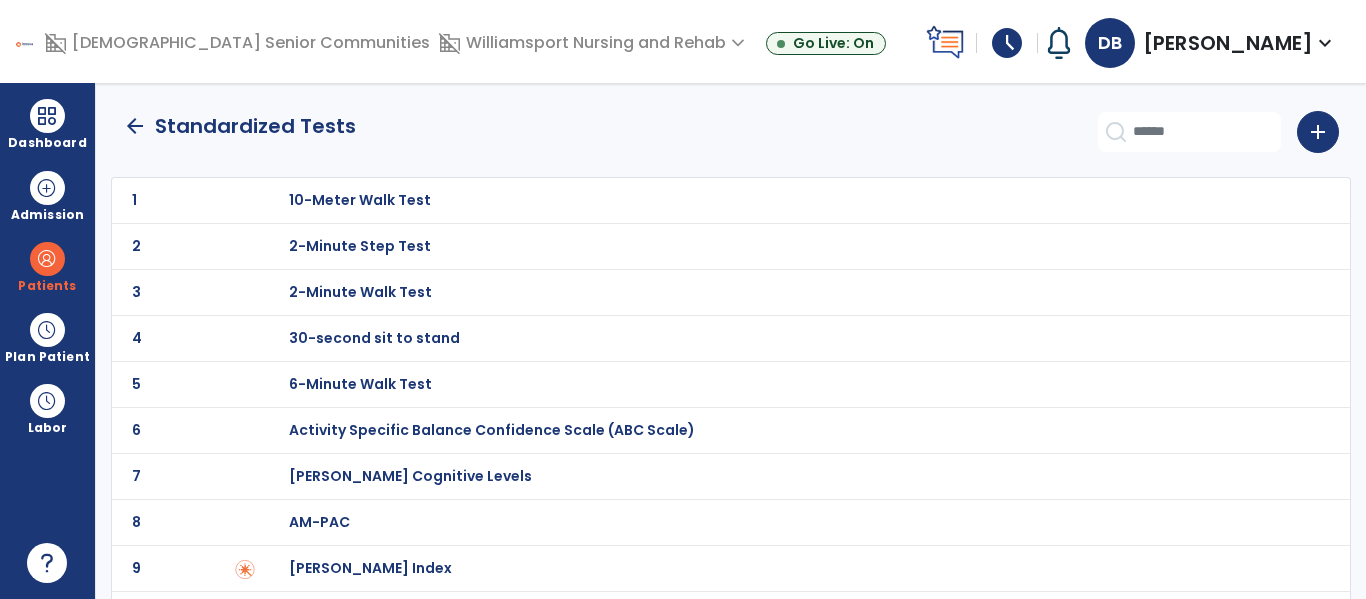 click on "30-second sit to stand" at bounding box center (360, 200) 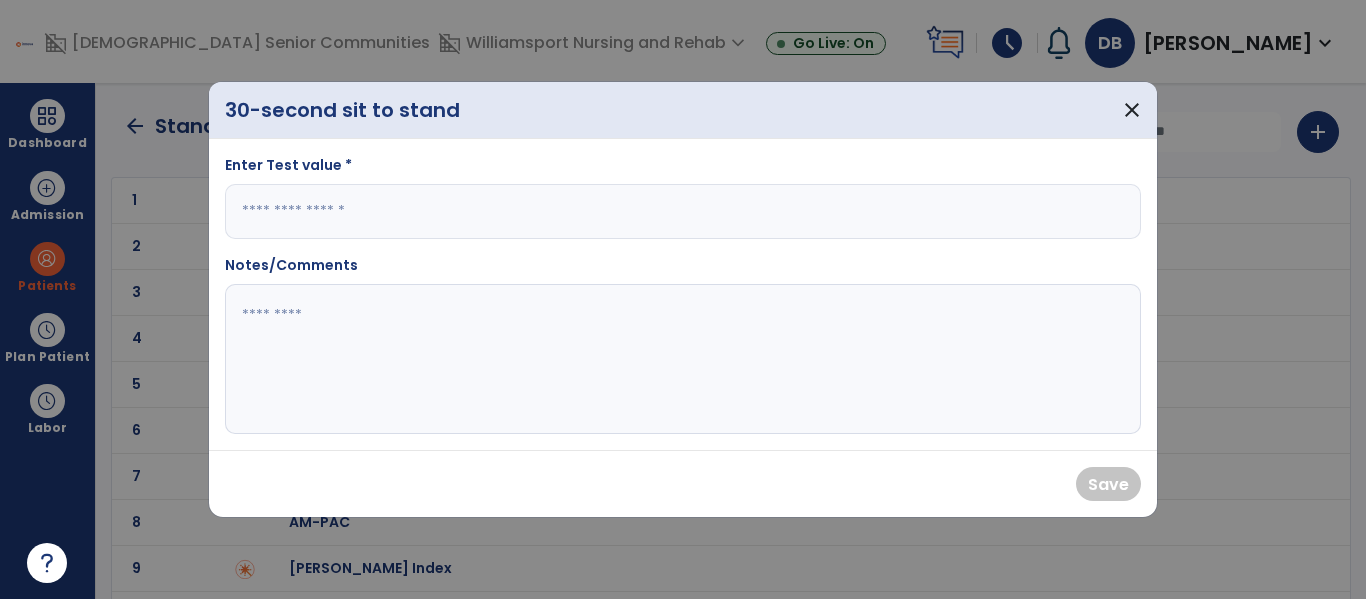click at bounding box center [683, 211] 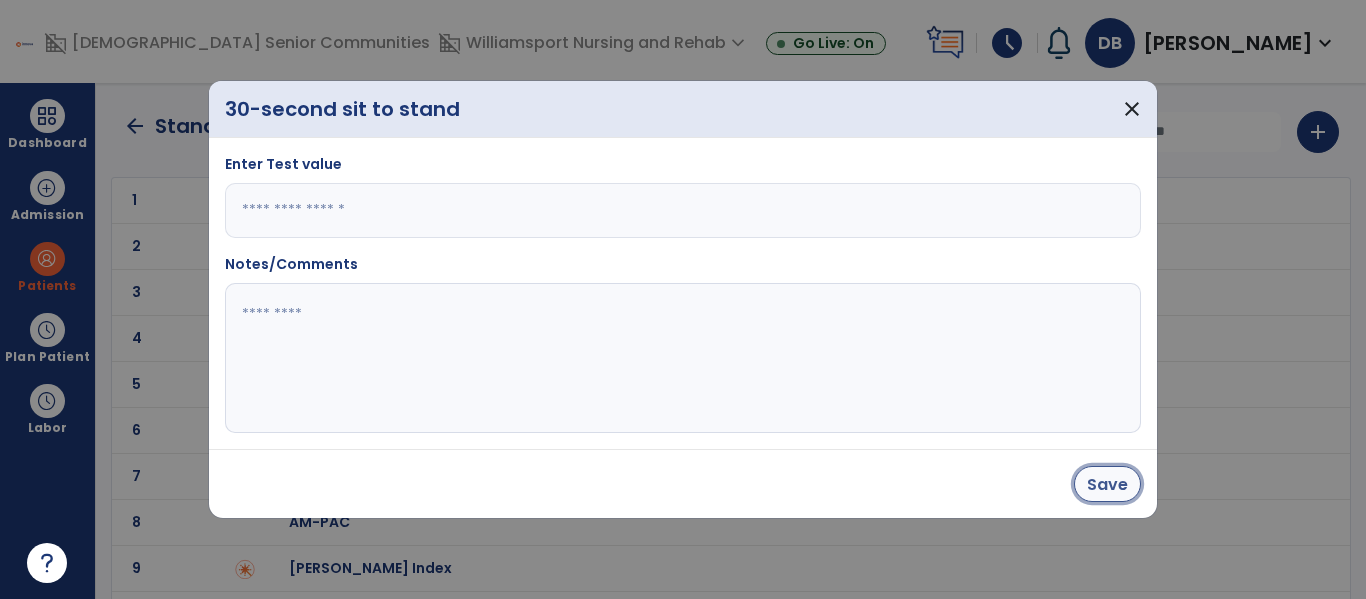 click on "Save" at bounding box center (1107, 484) 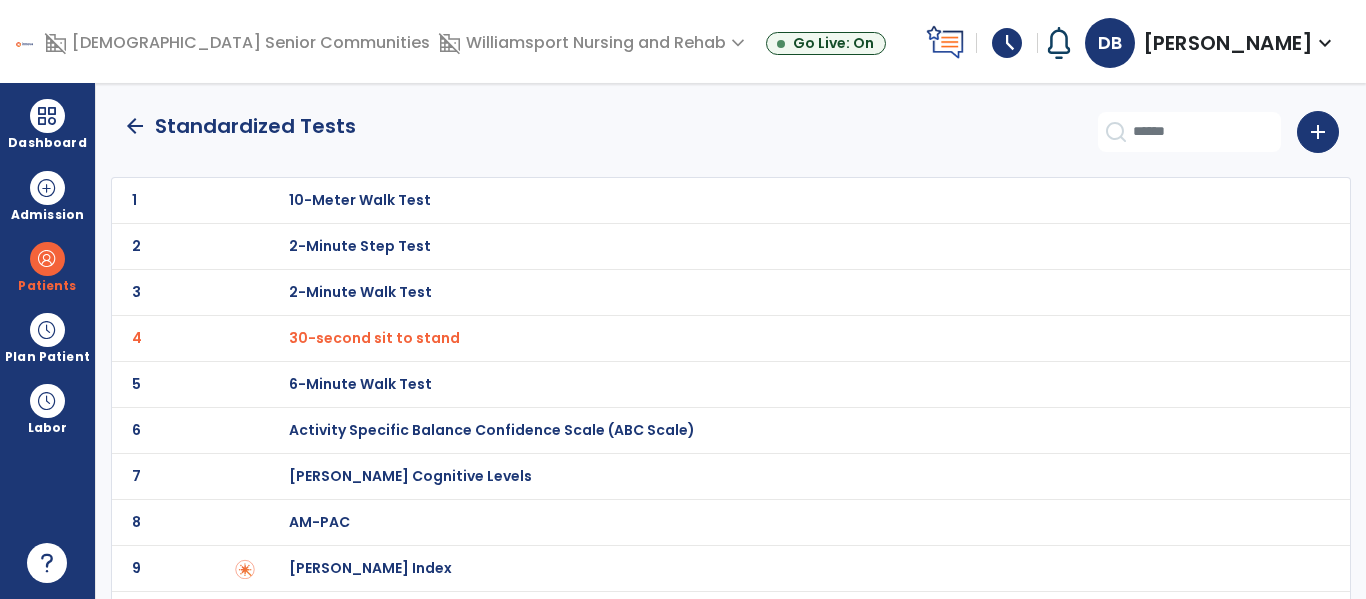 click on "arrow_back" 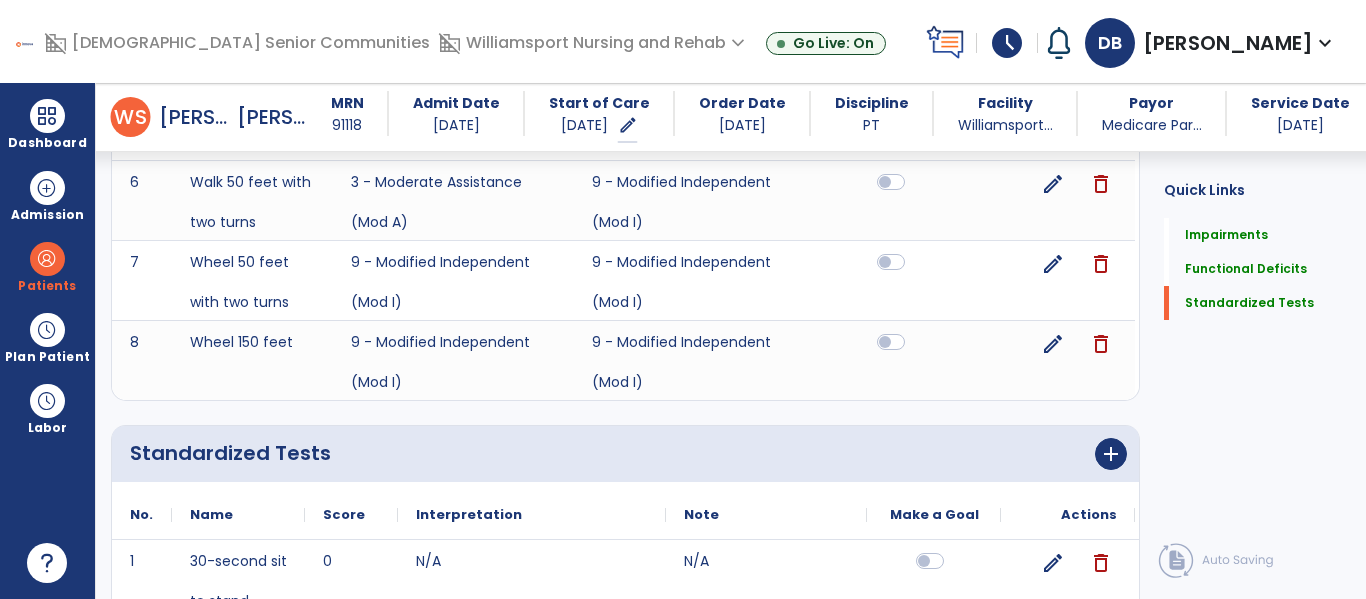 scroll, scrollTop: 1363, scrollLeft: 0, axis: vertical 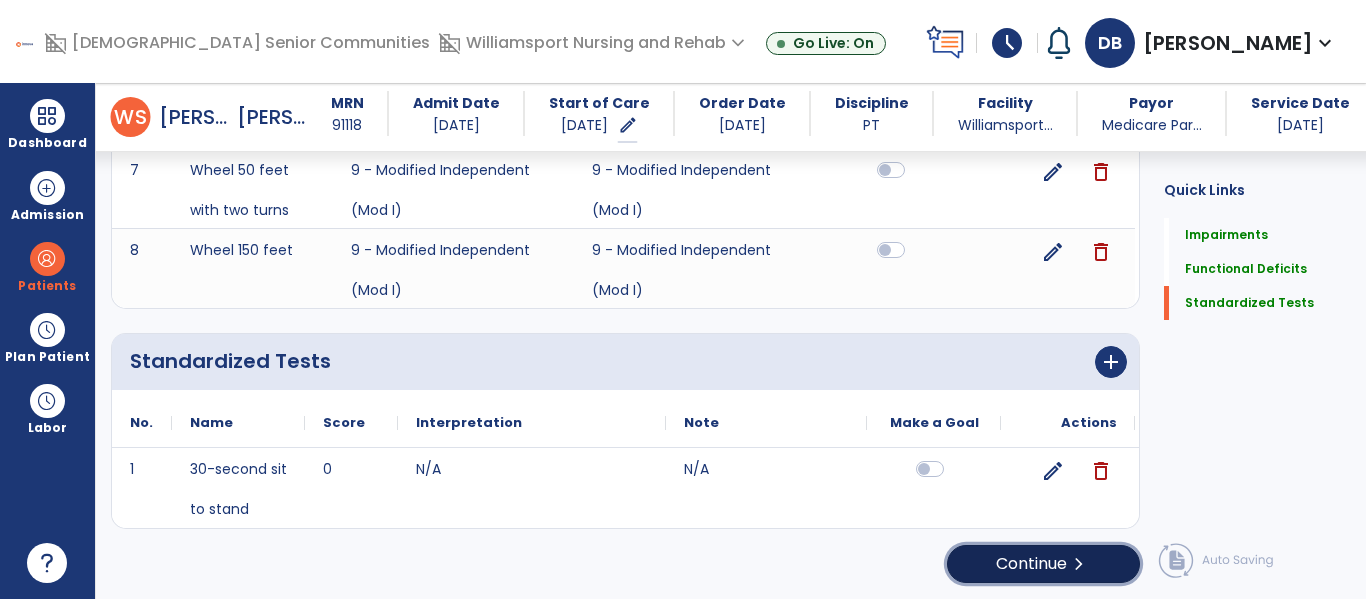 click on "Continue  chevron_right" 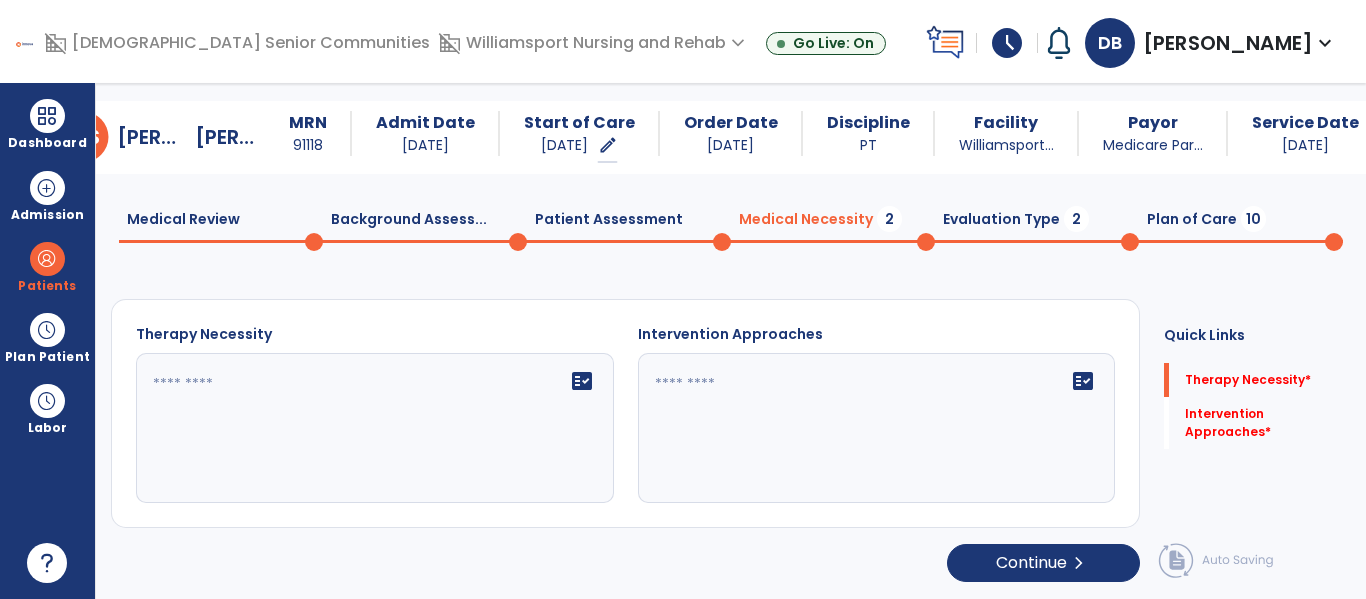 scroll, scrollTop: 29, scrollLeft: 0, axis: vertical 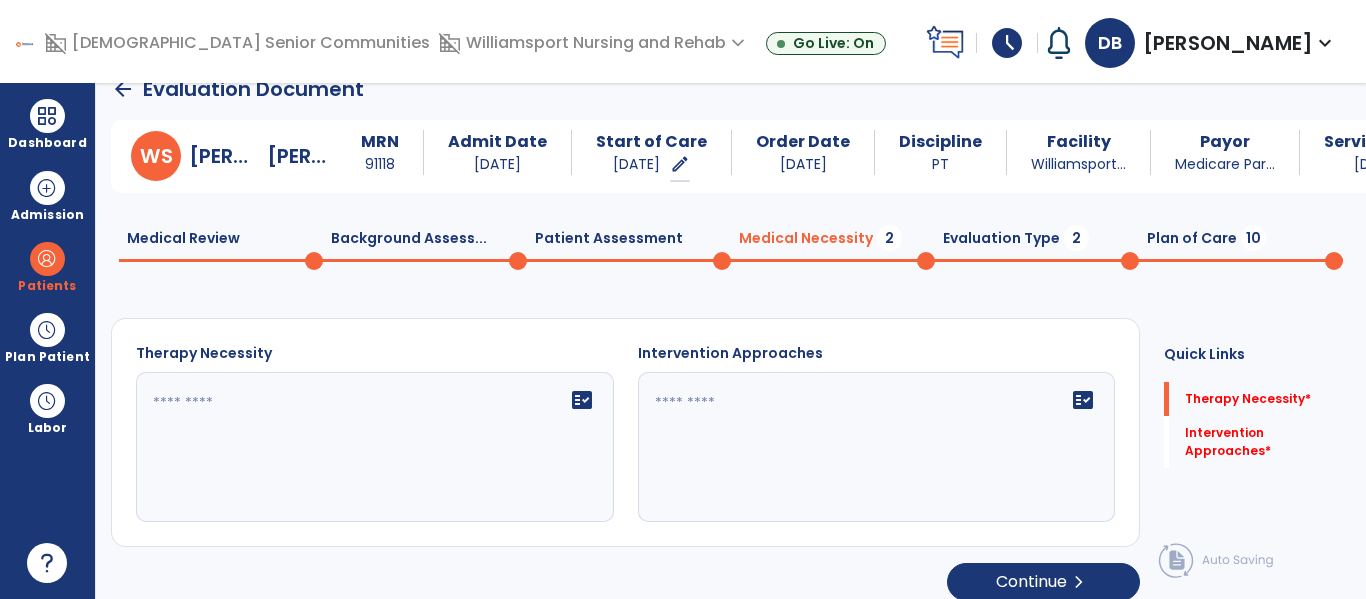 click 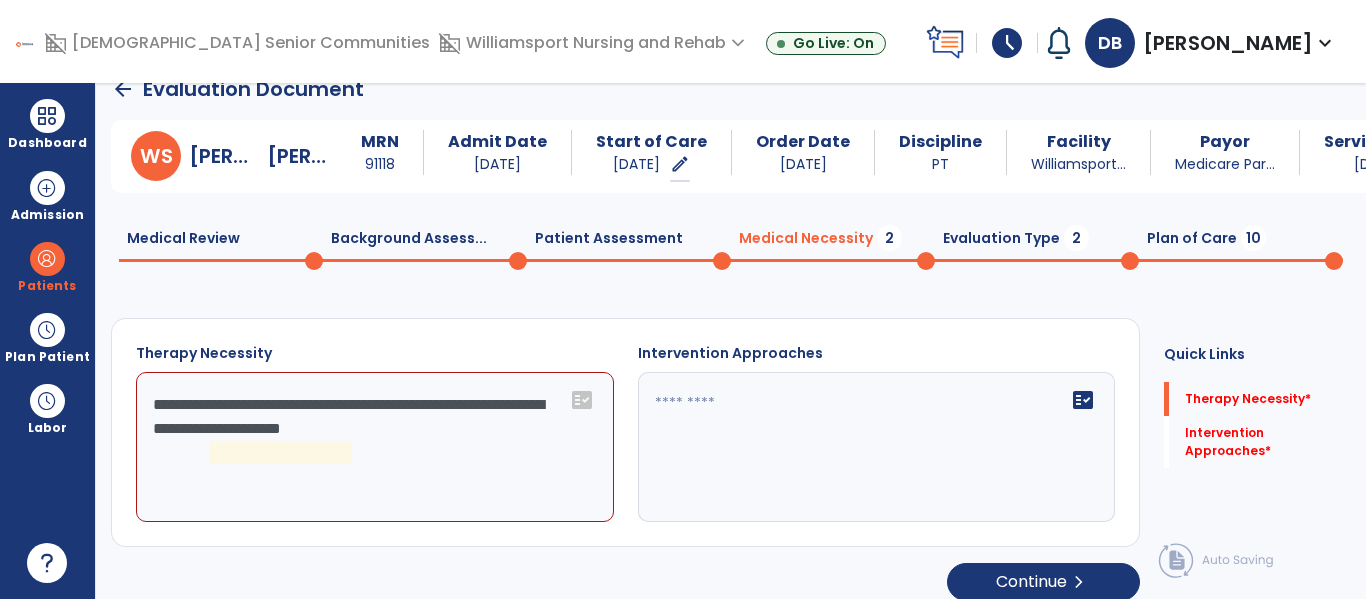 click on "**********" 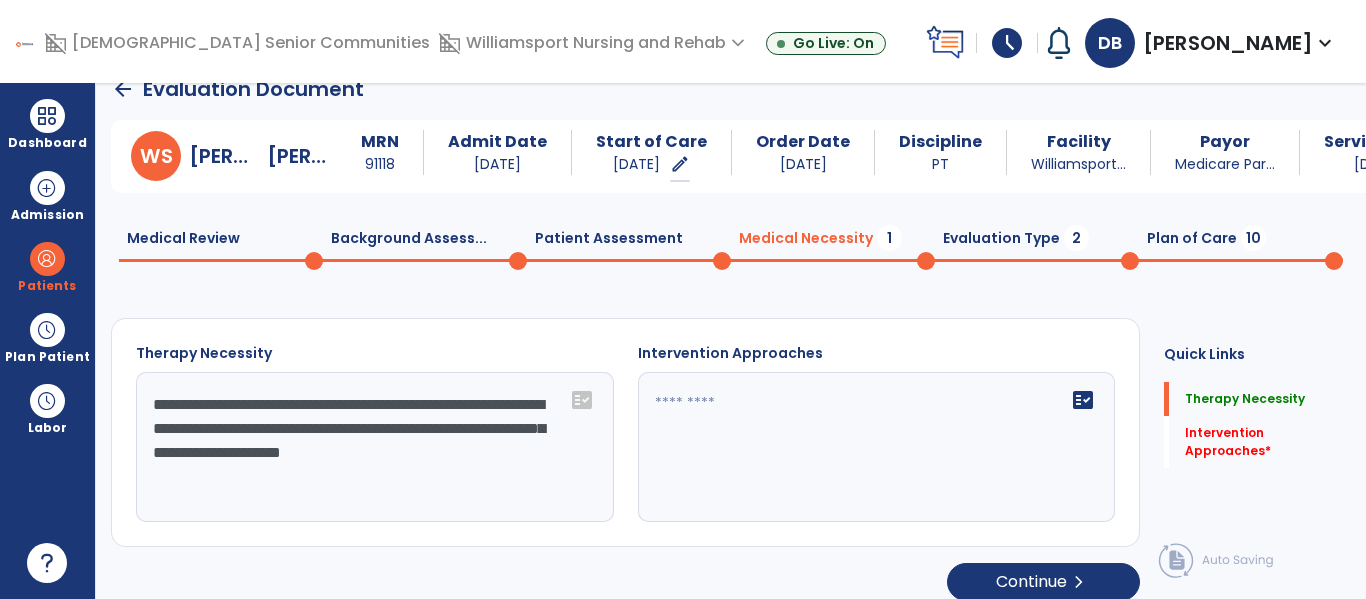 type on "**********" 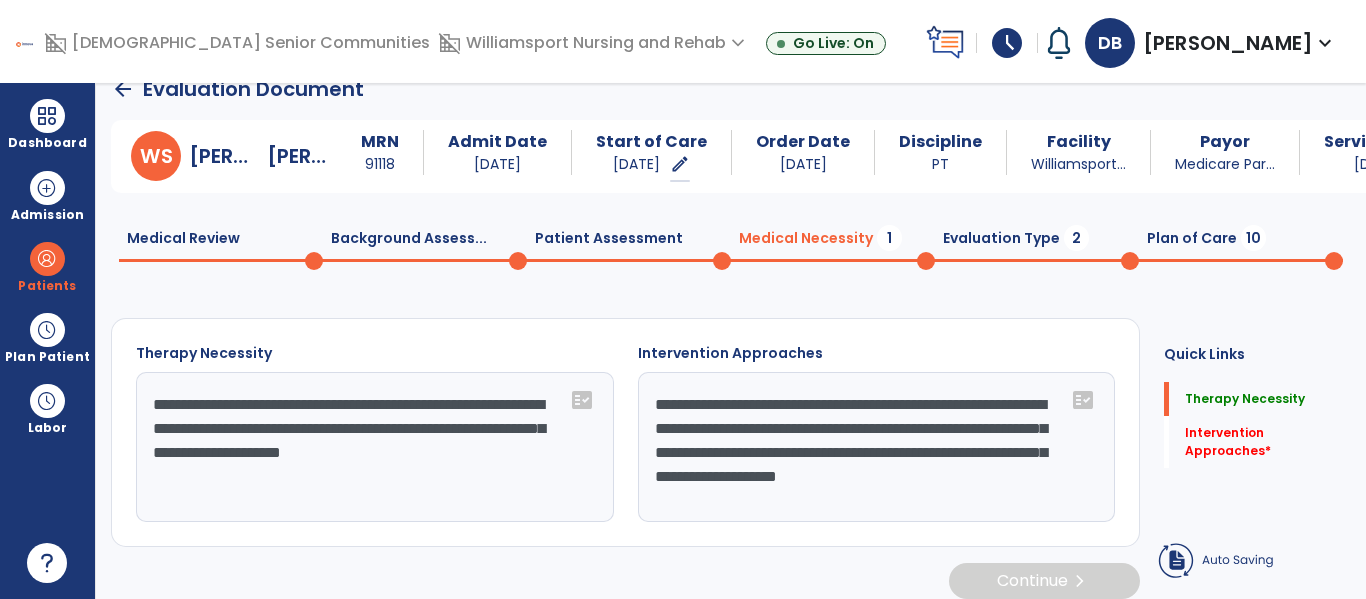 type on "**********" 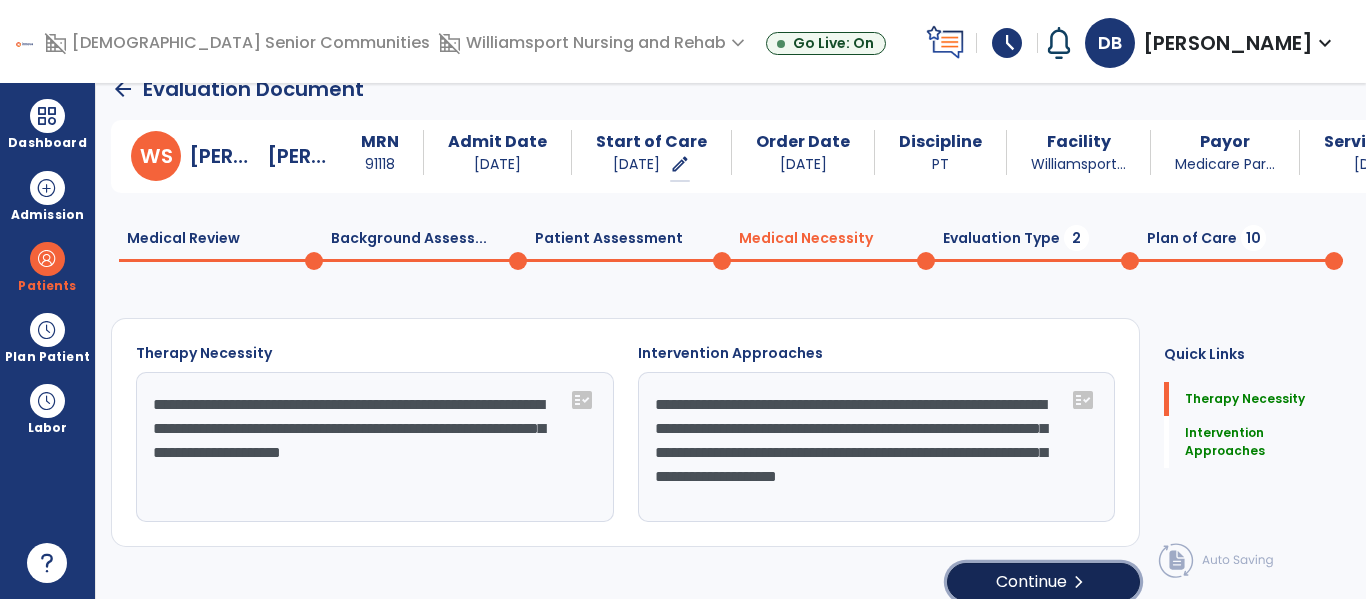 click on "Continue  chevron_right" 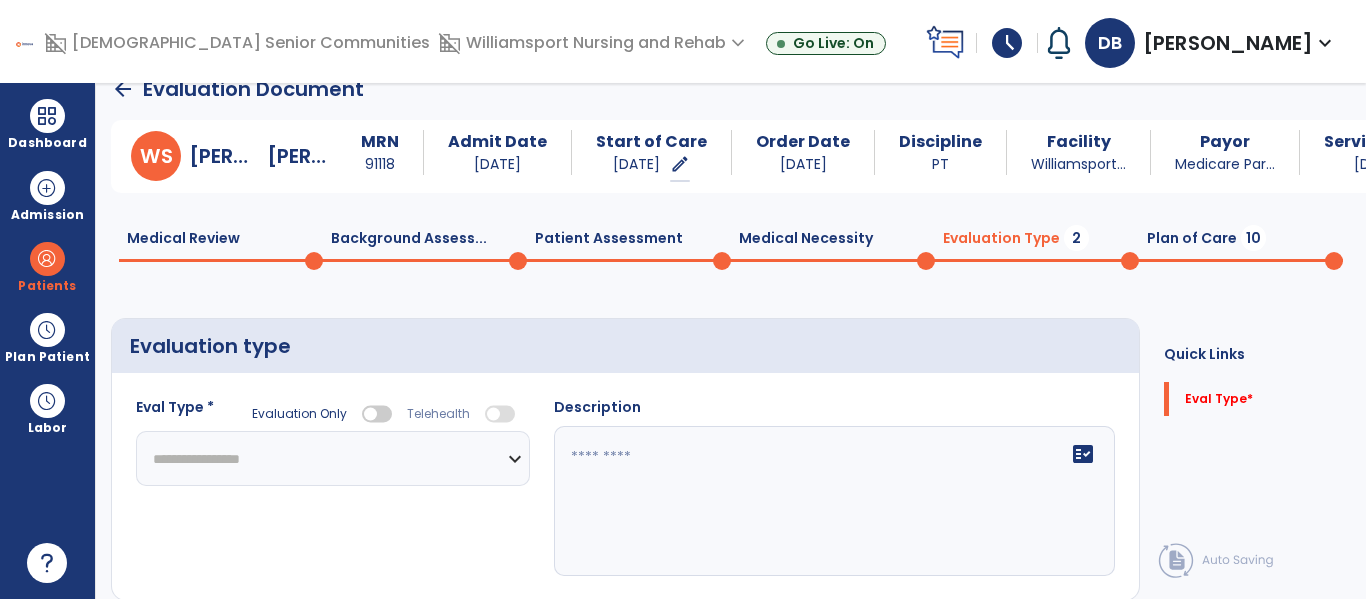 click on "**********" 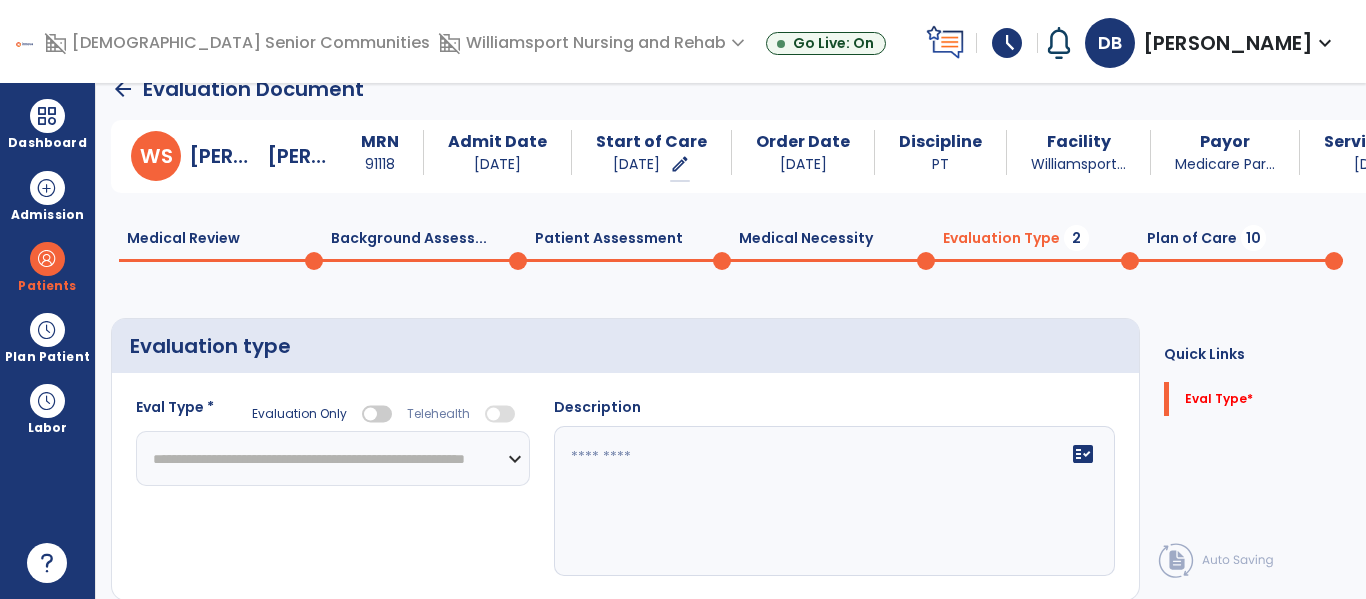 click on "**********" 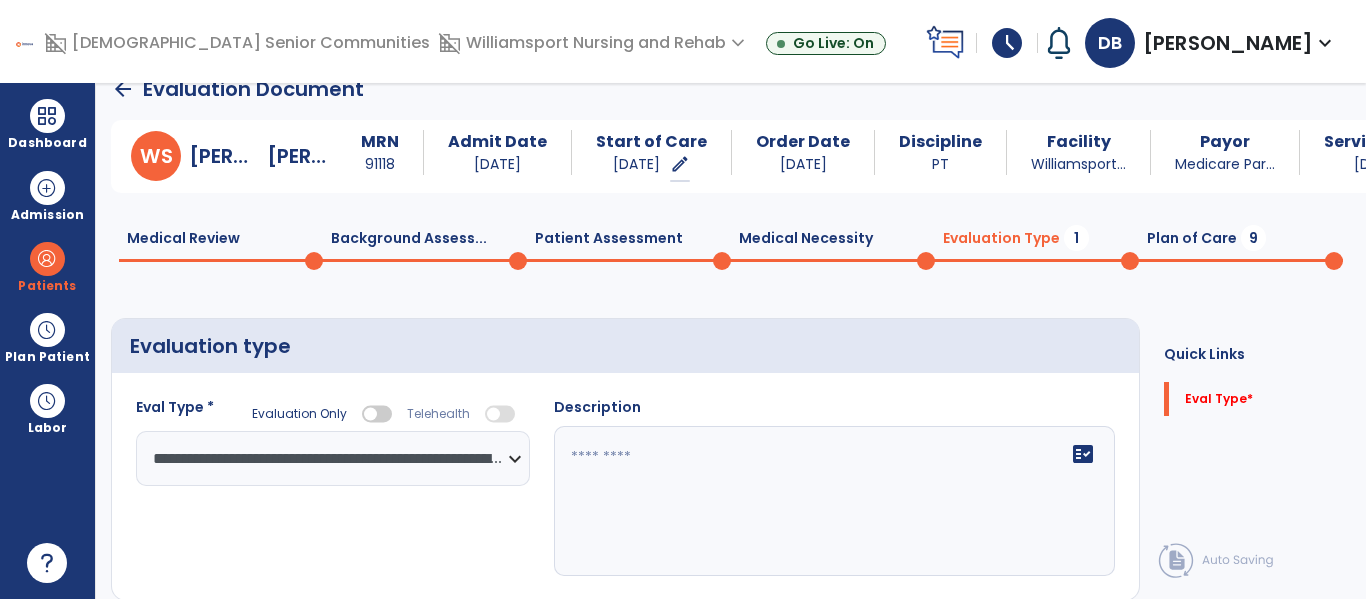 click 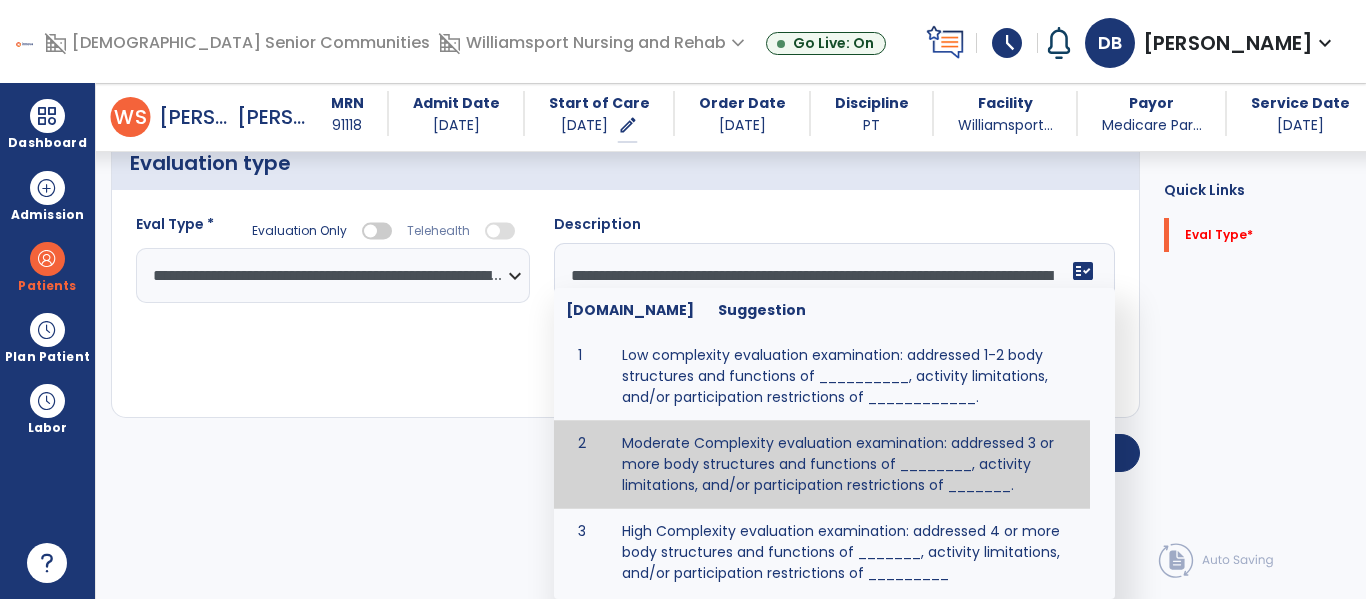 scroll, scrollTop: 83, scrollLeft: 0, axis: vertical 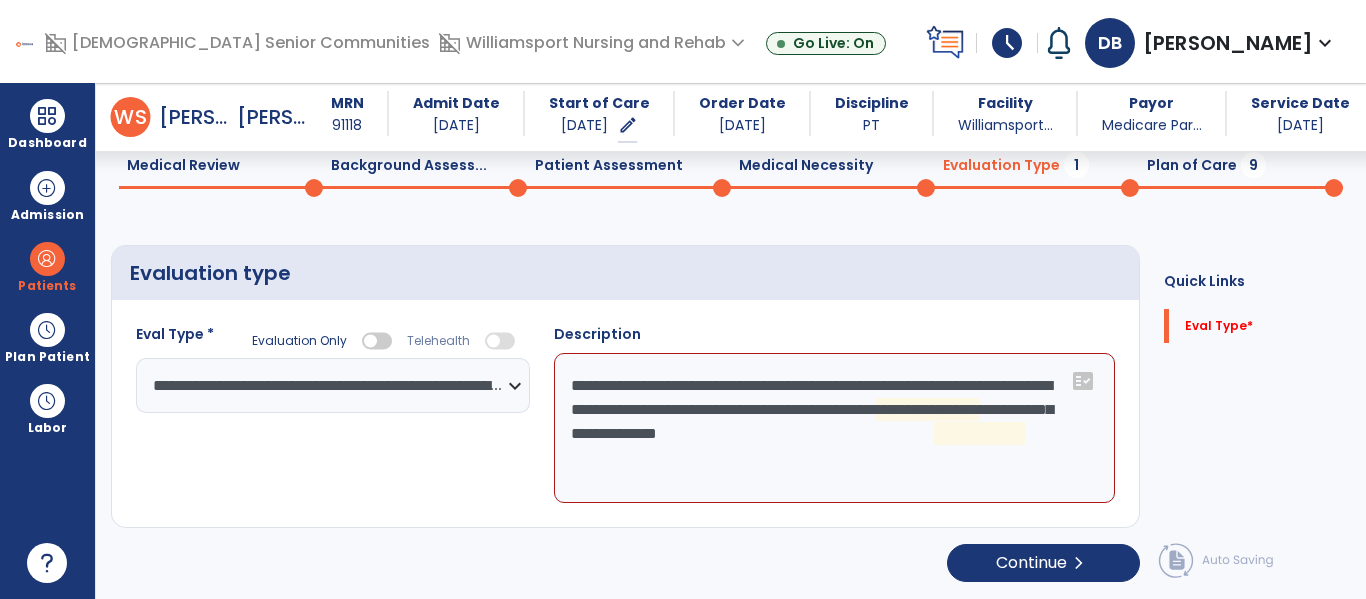 click on "**********" 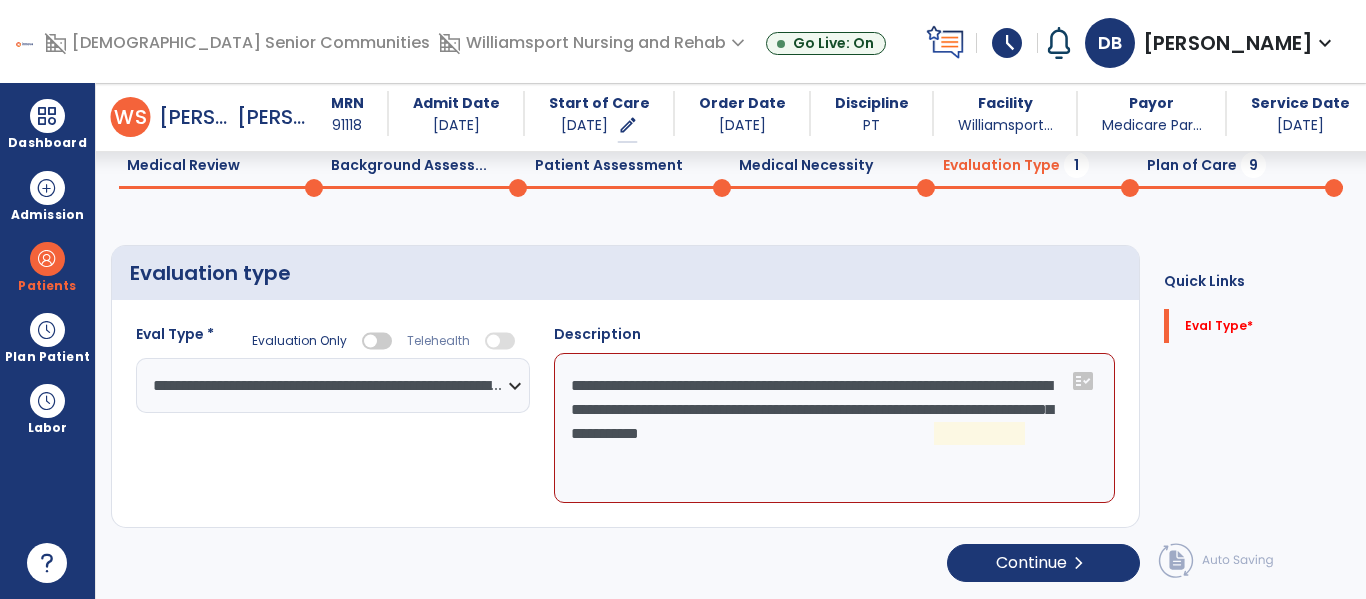 click on "**********" 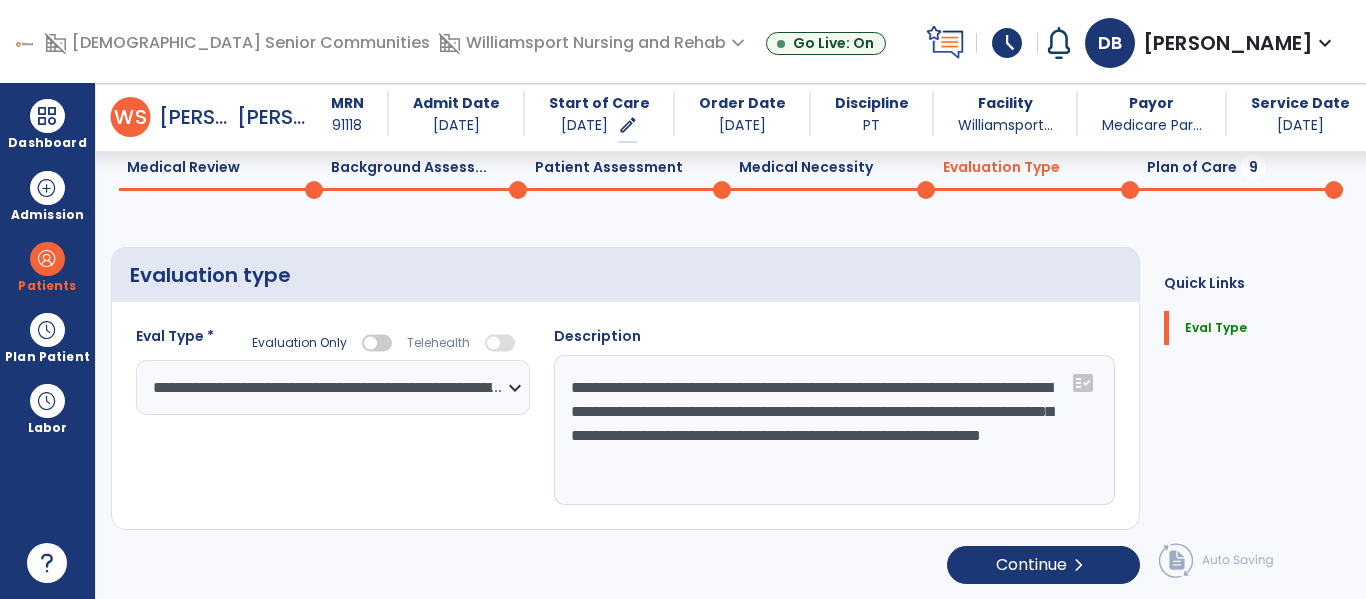 scroll, scrollTop: 83, scrollLeft: 0, axis: vertical 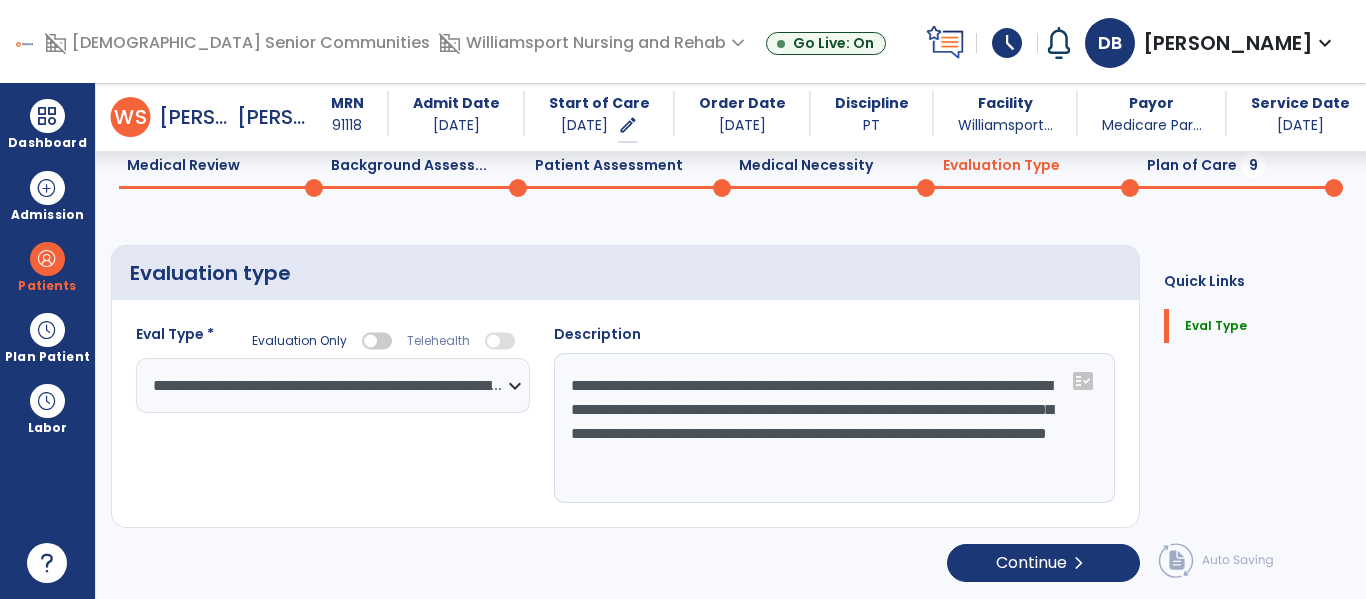 type on "**********" 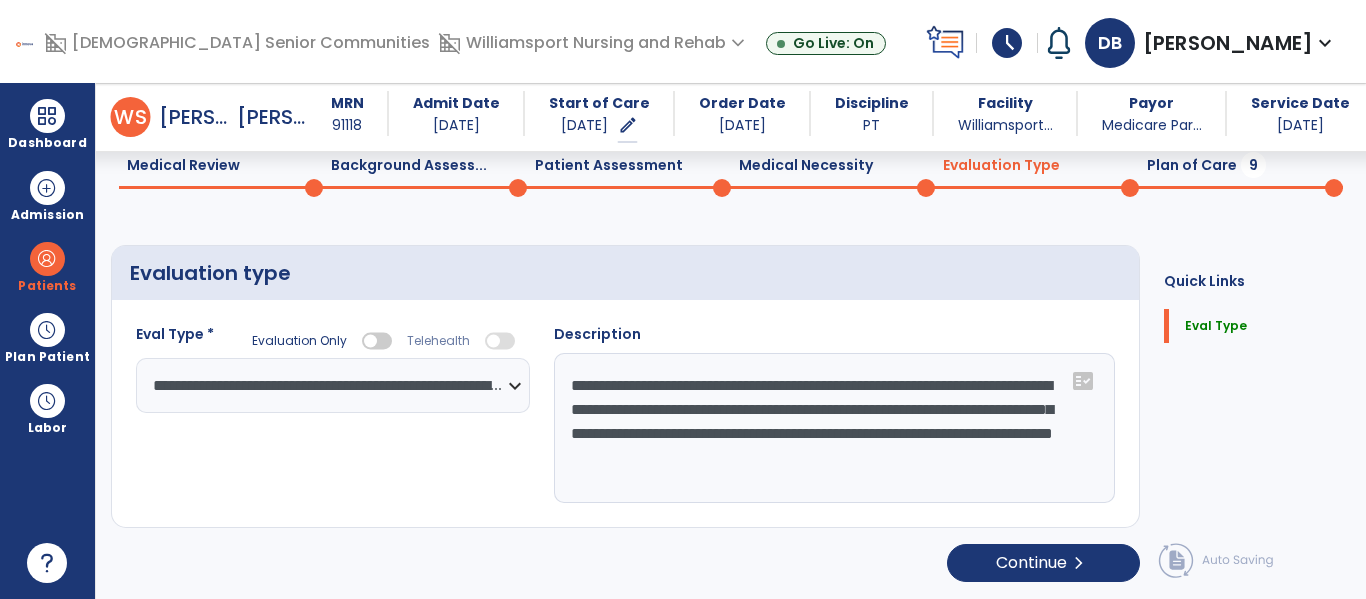 scroll, scrollTop: 82, scrollLeft: 0, axis: vertical 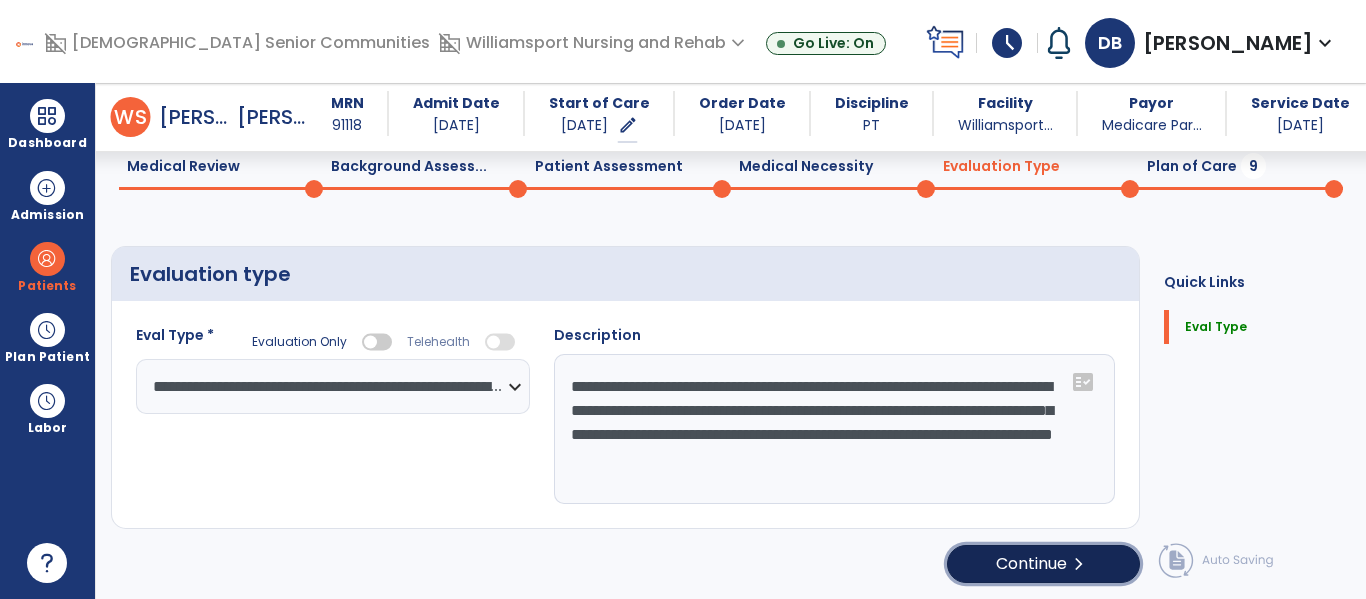 click on "Continue  chevron_right" 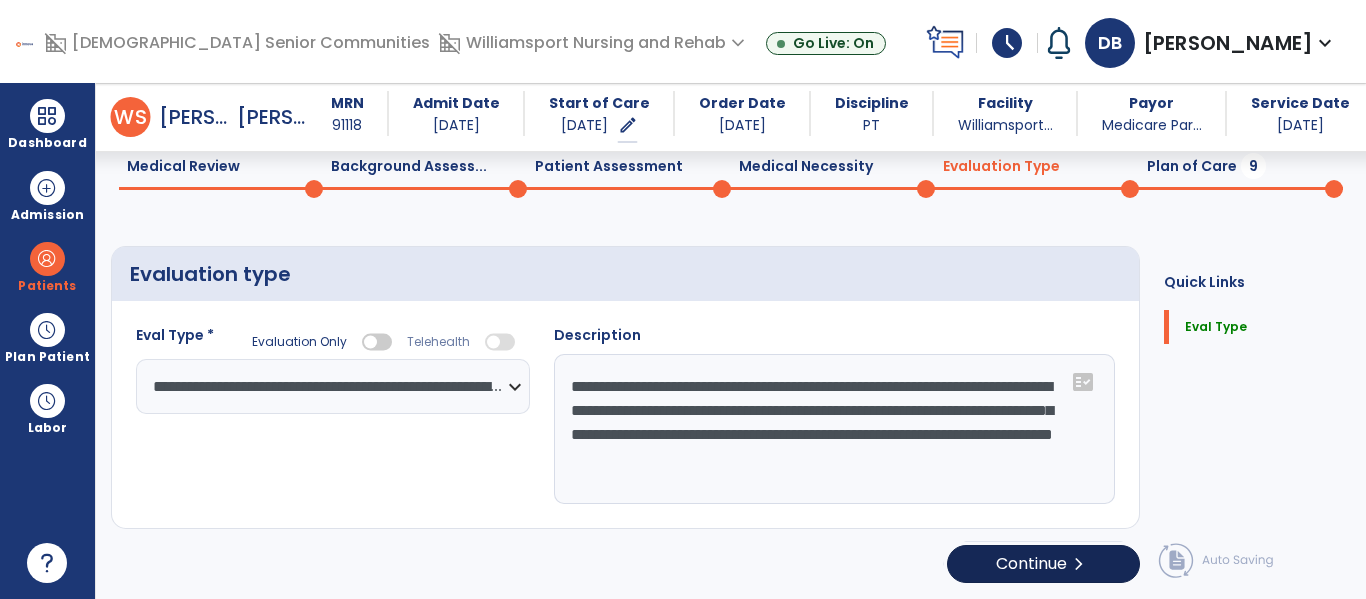 select on "*****" 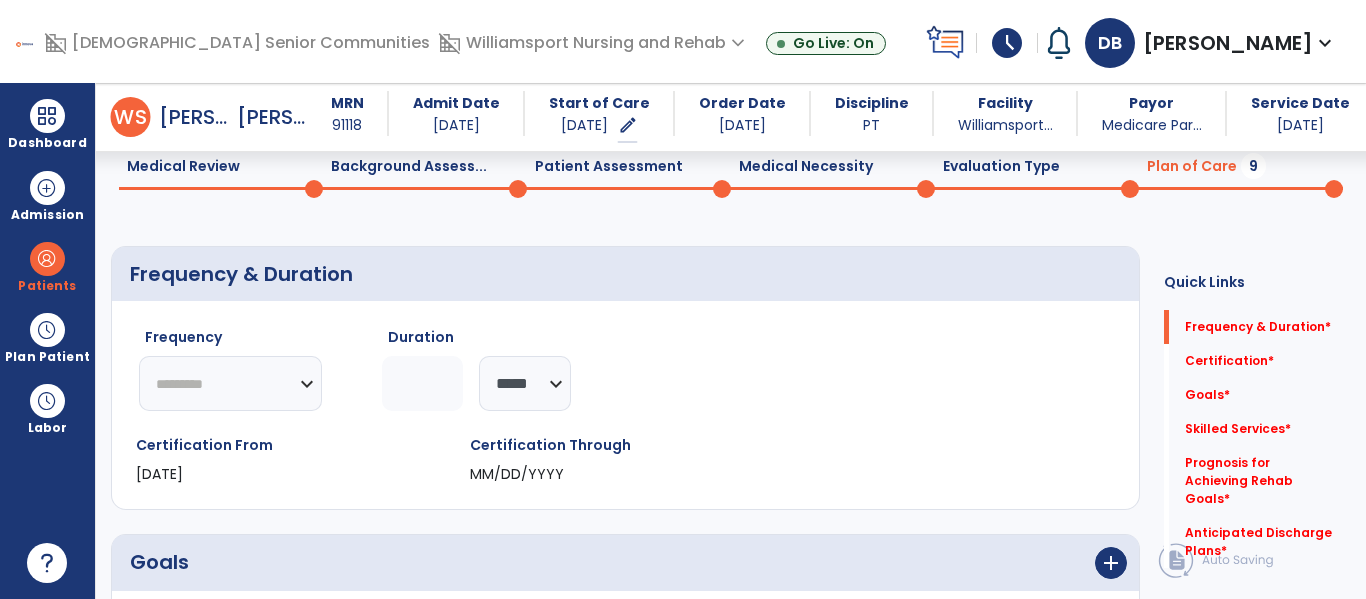 click on "********* ** ** ** ** ** ** **" 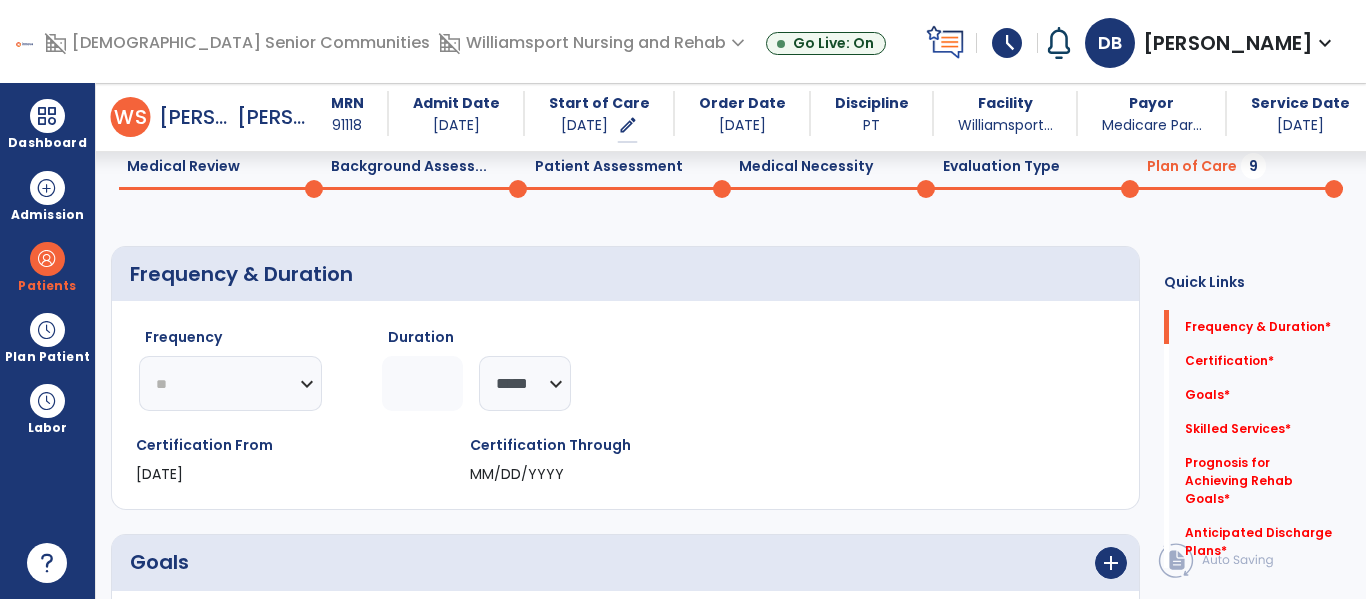 click on "********* ** ** ** ** ** ** **" 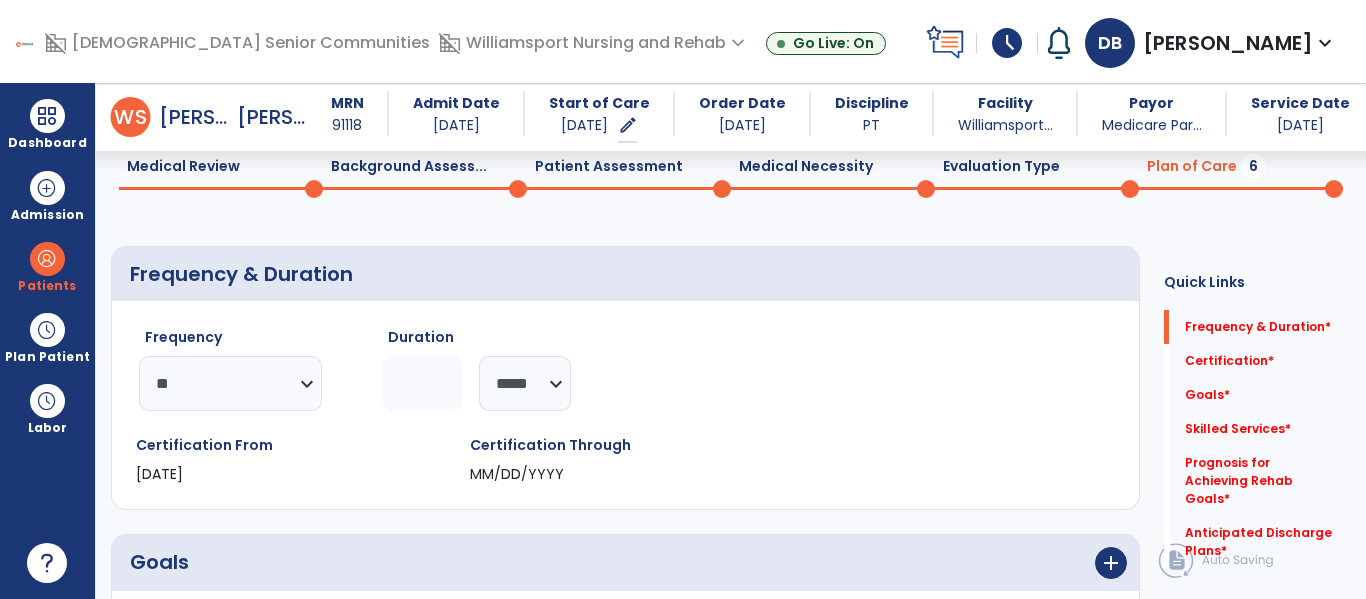click 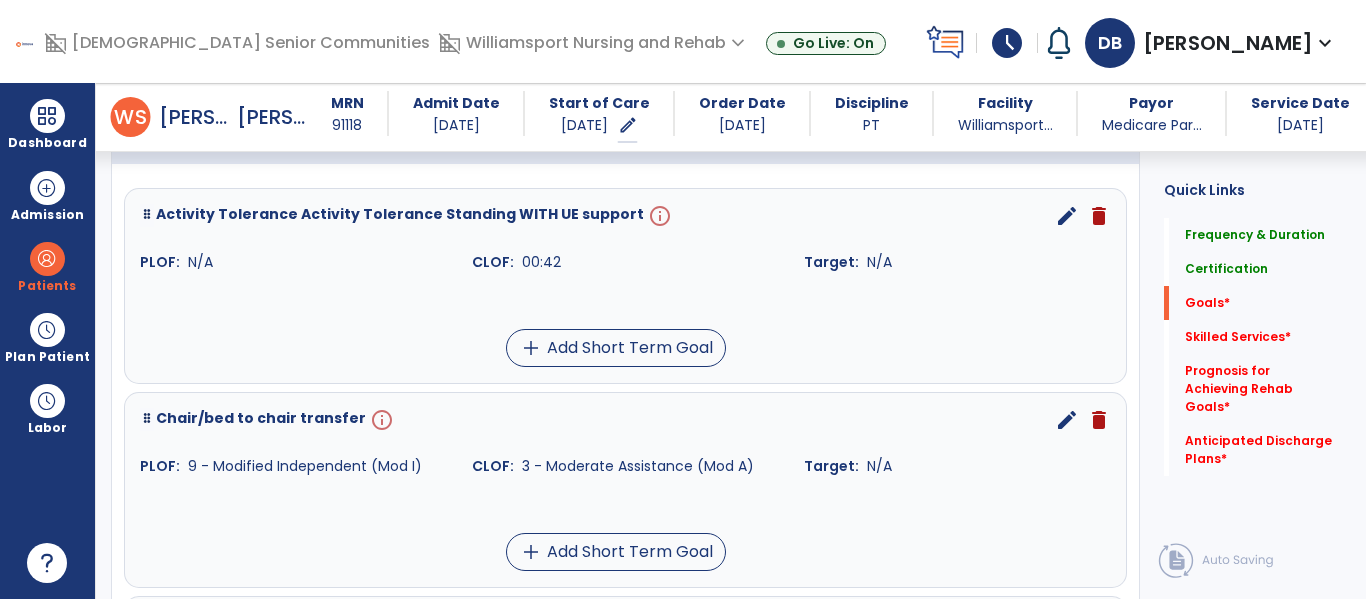 scroll, scrollTop: 510, scrollLeft: 0, axis: vertical 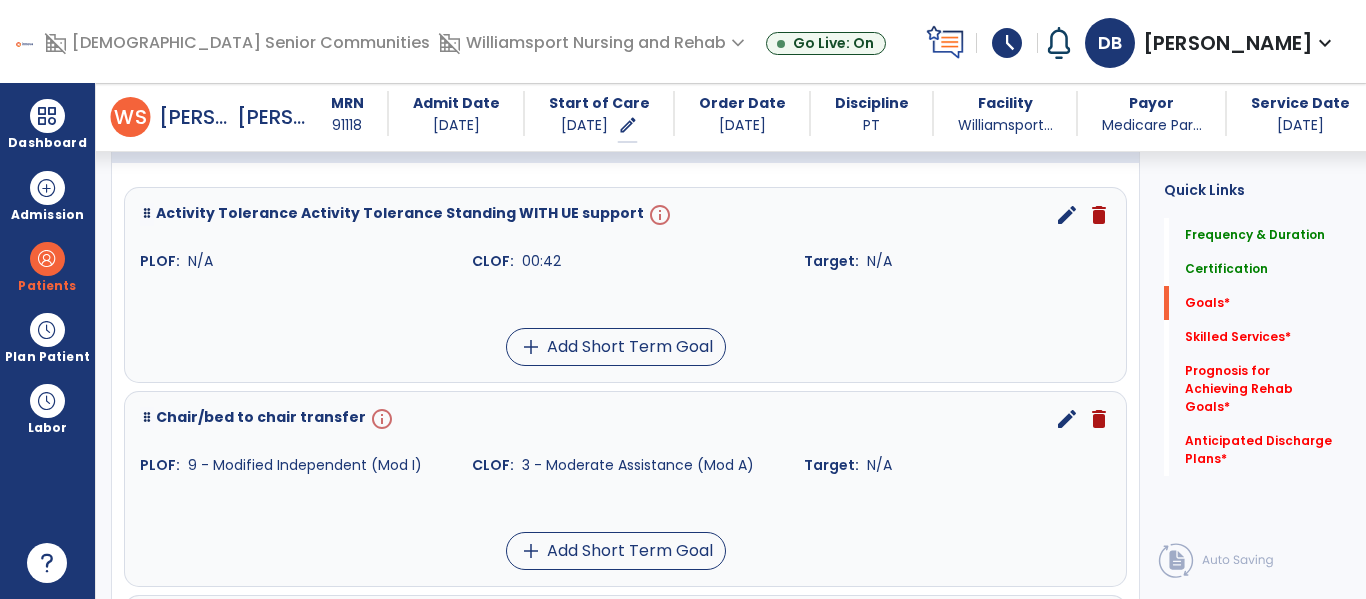 type on "*" 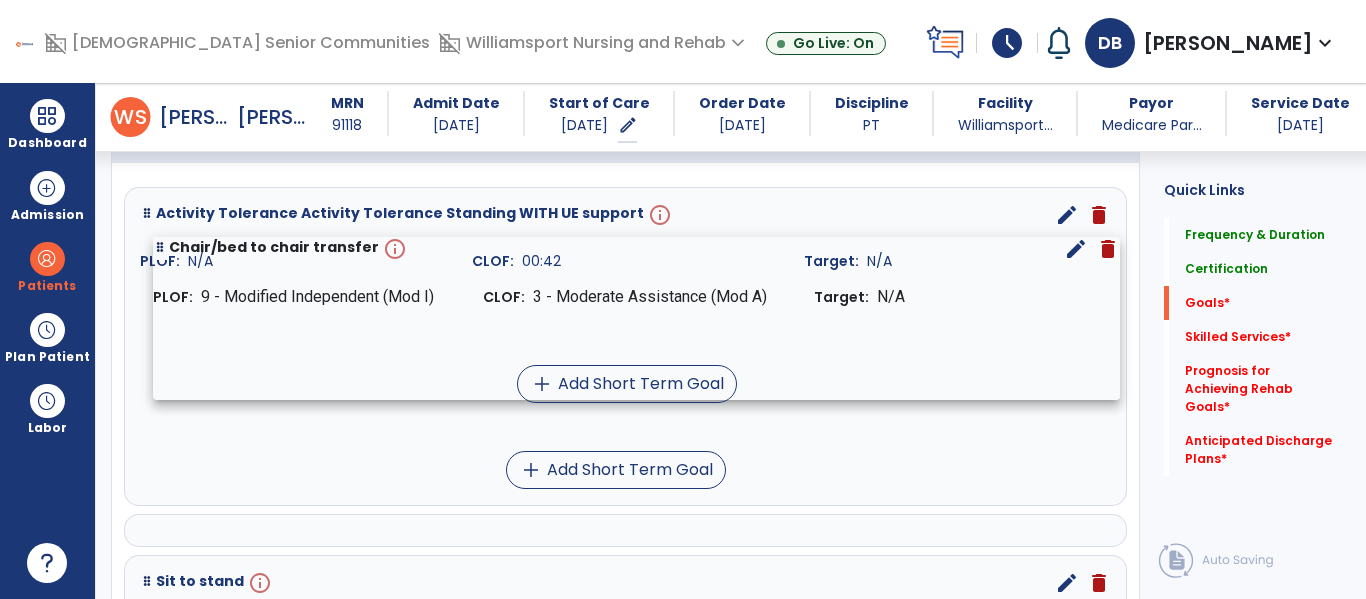 drag, startPoint x: 142, startPoint y: 414, endPoint x: 155, endPoint y: 244, distance: 170.49634 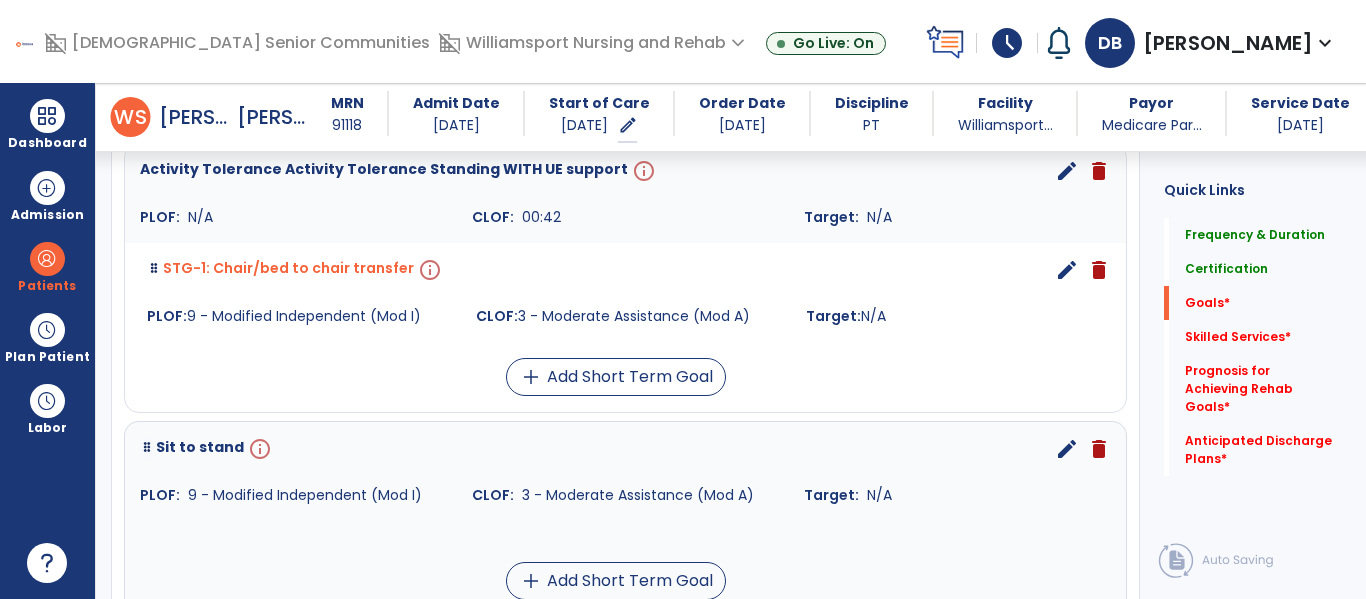scroll, scrollTop: 566, scrollLeft: 0, axis: vertical 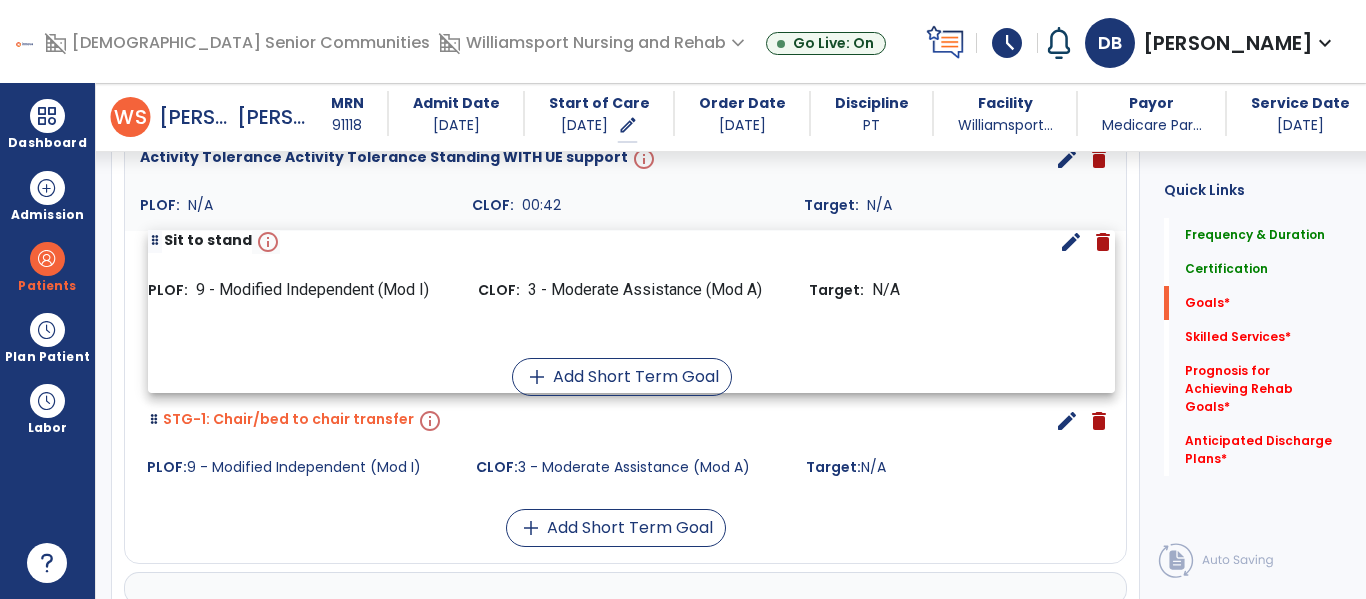 drag, startPoint x: 143, startPoint y: 435, endPoint x: 151, endPoint y: 241, distance: 194.16487 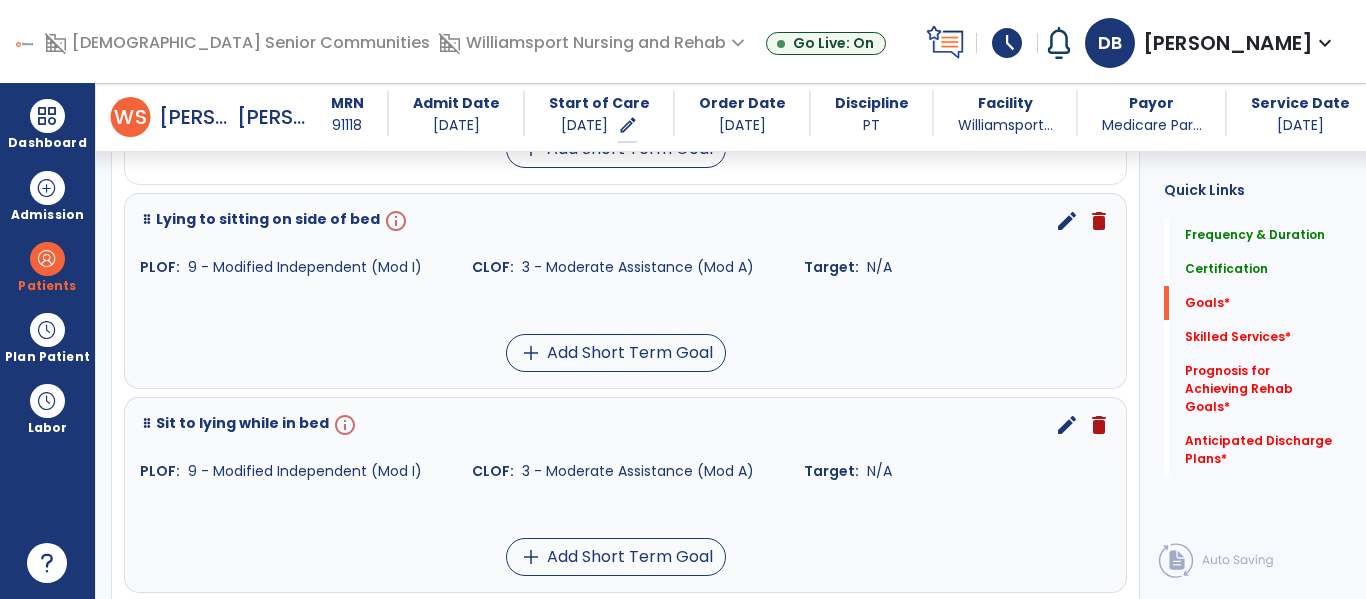 scroll, scrollTop: 891, scrollLeft: 0, axis: vertical 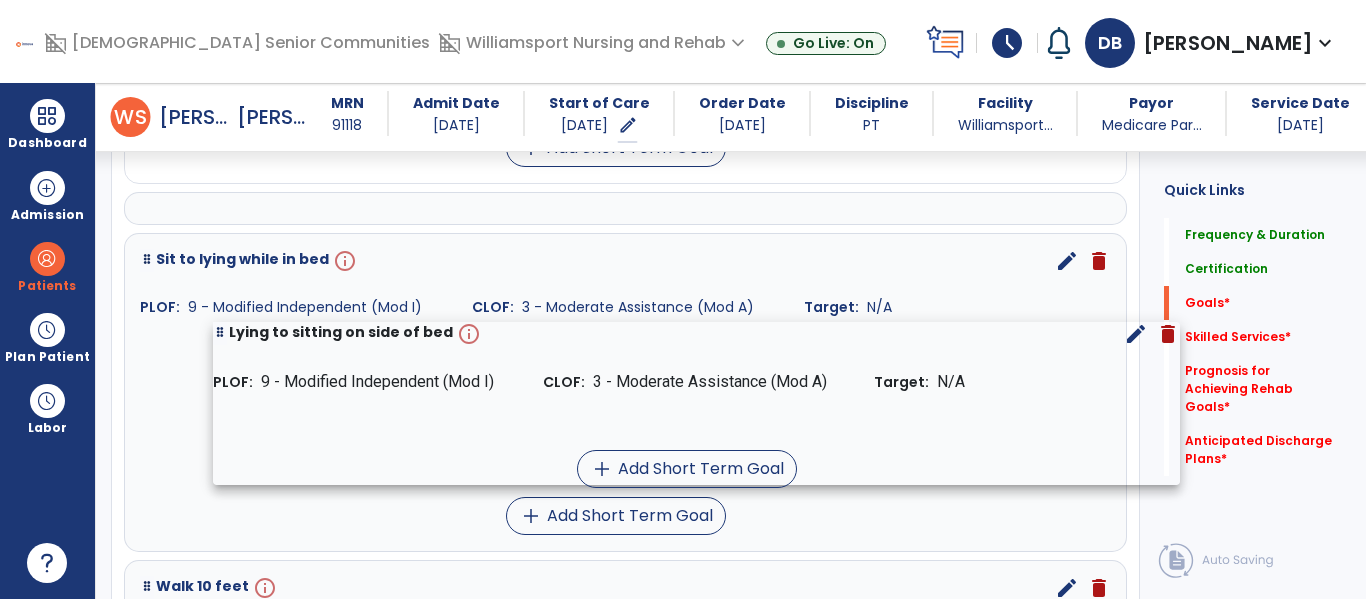drag, startPoint x: 161, startPoint y: 283, endPoint x: 215, endPoint y: 329, distance: 70.93659 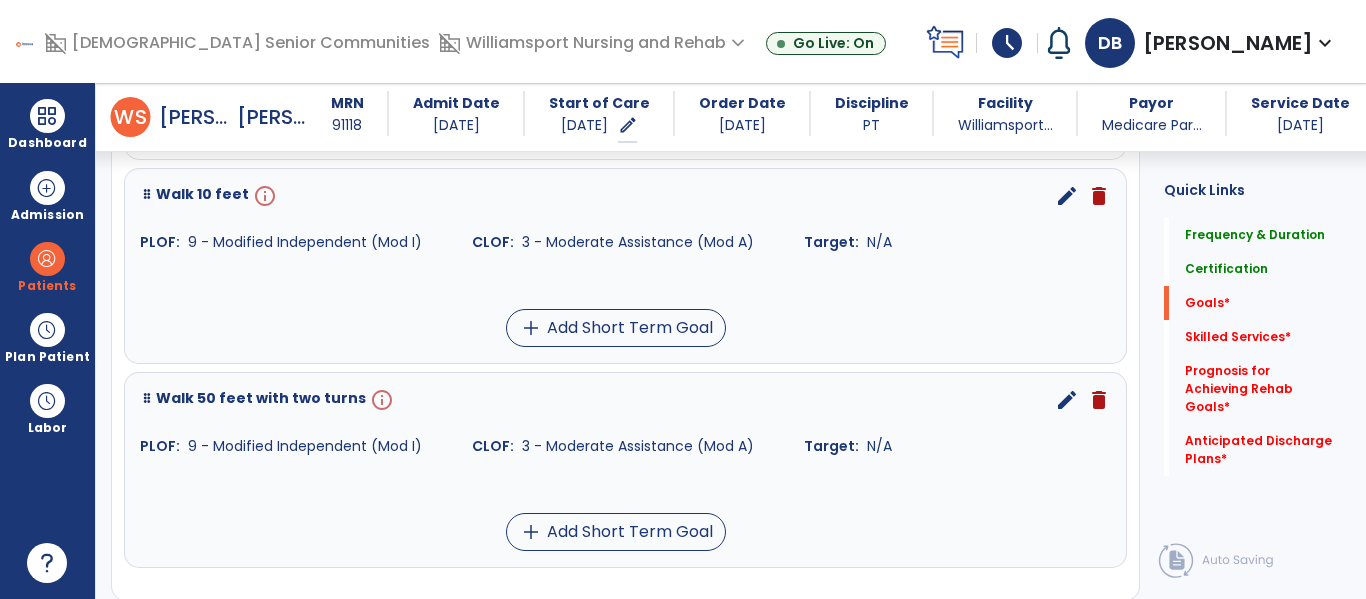 scroll, scrollTop: 1197, scrollLeft: 0, axis: vertical 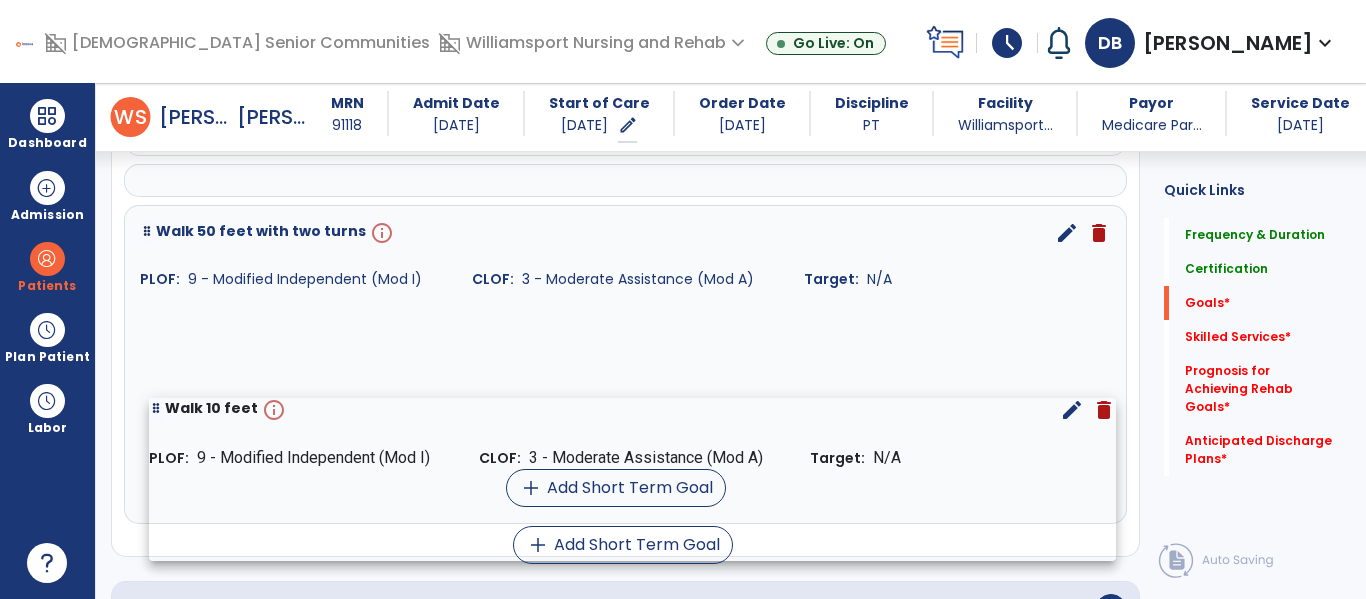 drag, startPoint x: 143, startPoint y: 186, endPoint x: 153, endPoint y: 392, distance: 206.24257 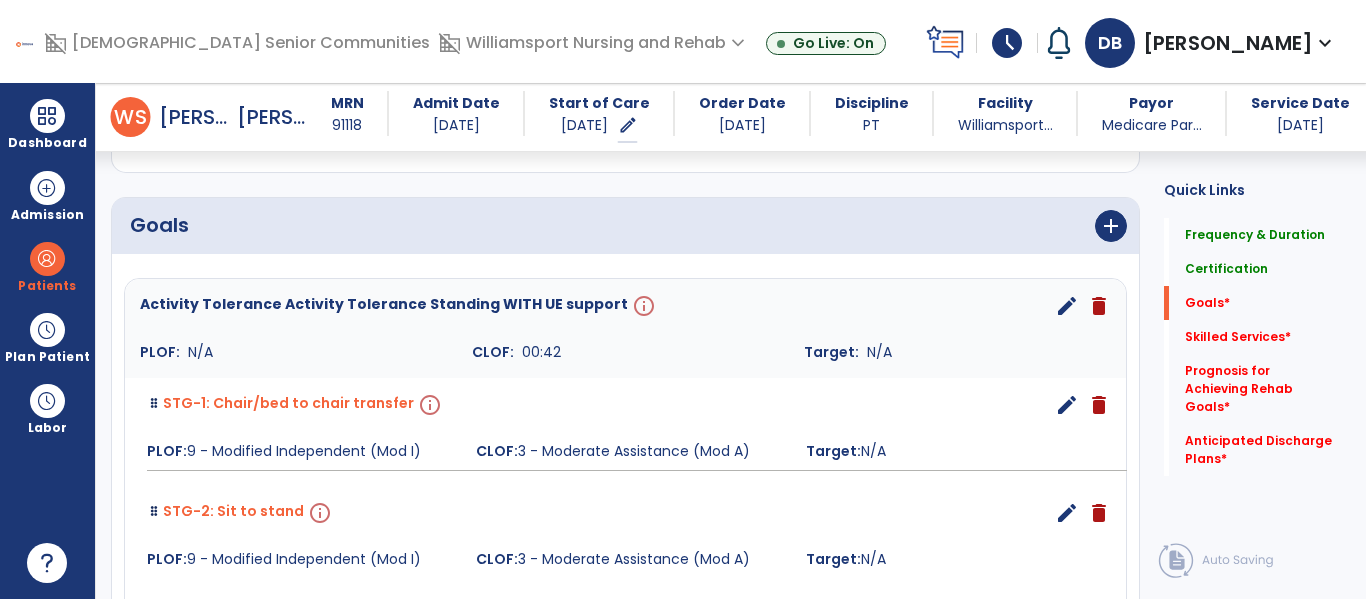 scroll, scrollTop: 457, scrollLeft: 0, axis: vertical 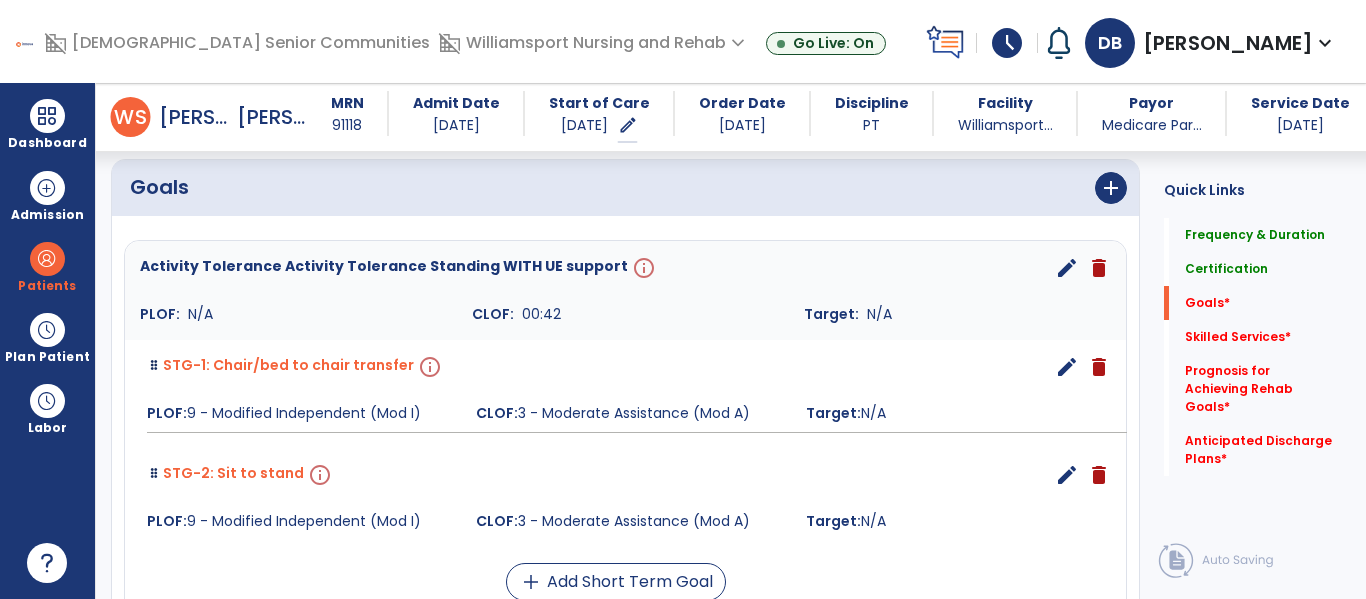 click on "edit" at bounding box center (1067, 268) 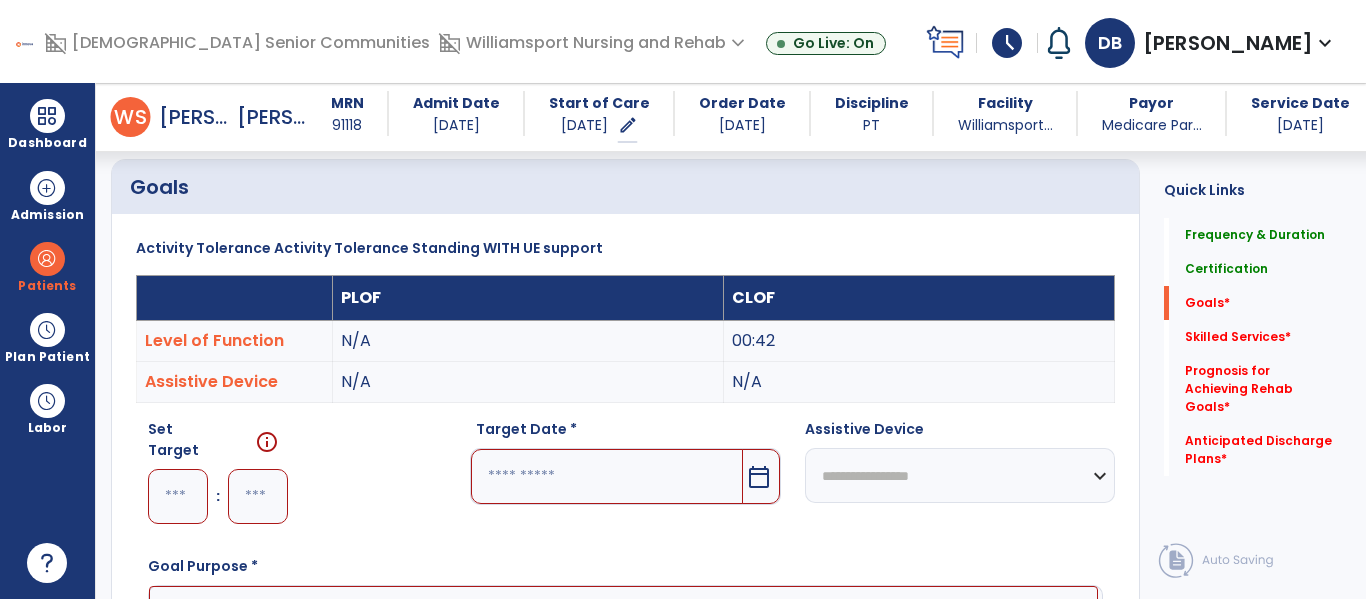 scroll, scrollTop: 534, scrollLeft: 0, axis: vertical 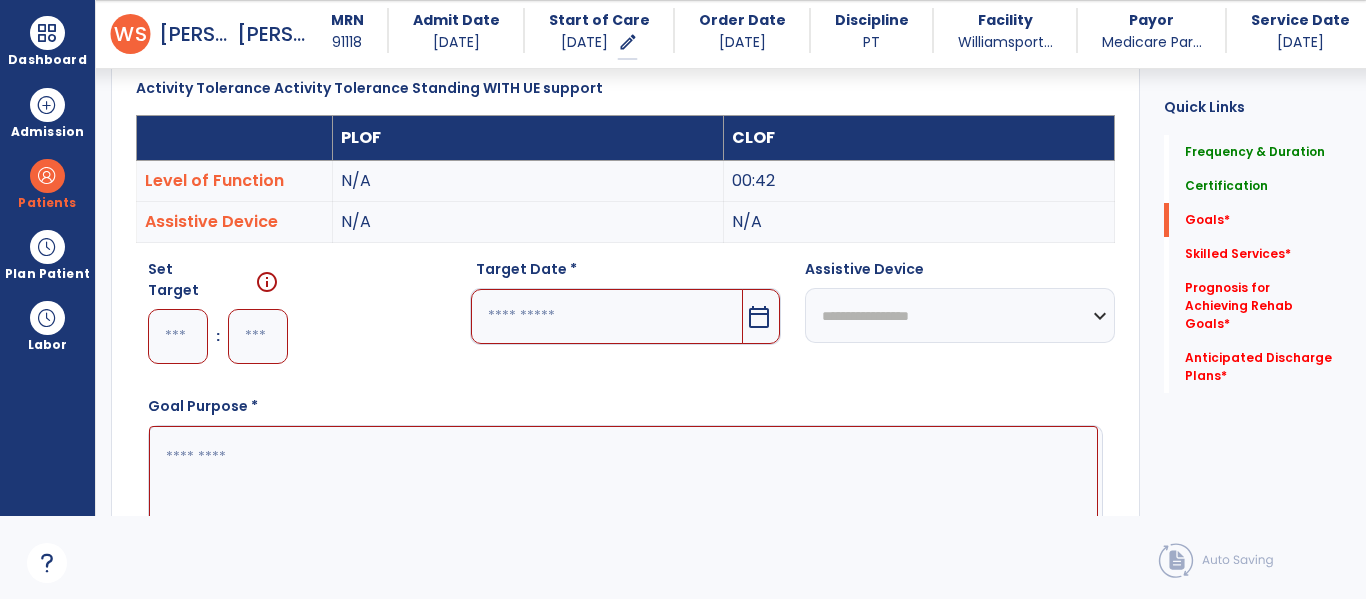 click at bounding box center [178, 336] 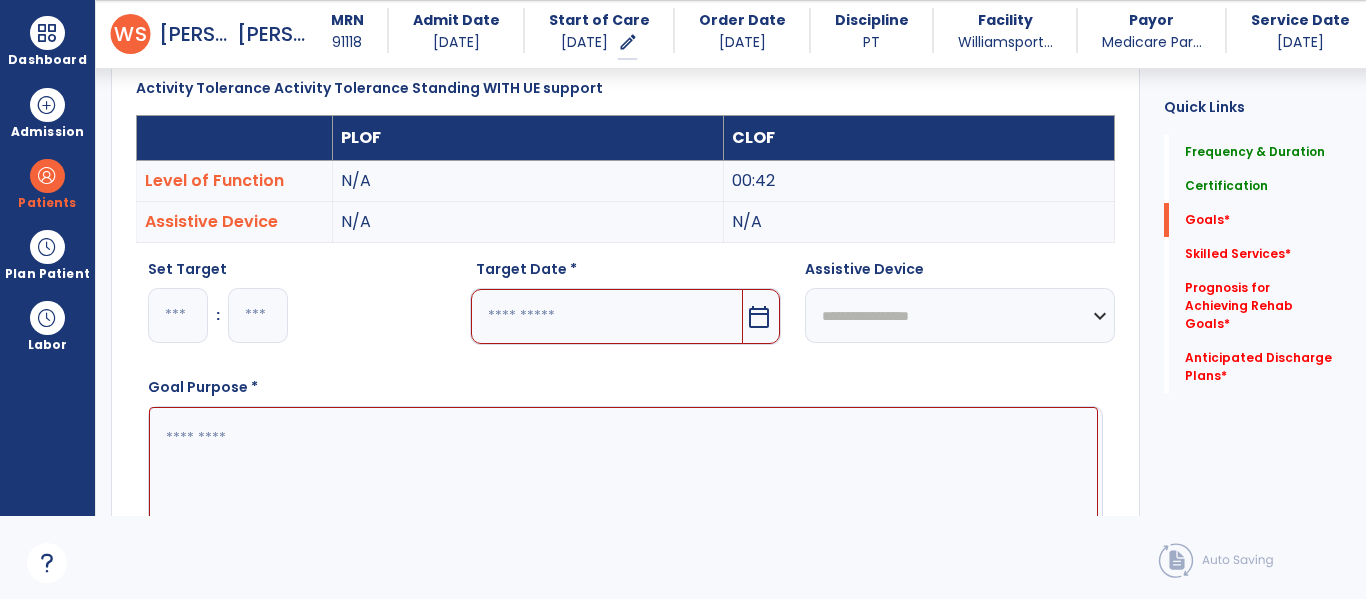 type on "*" 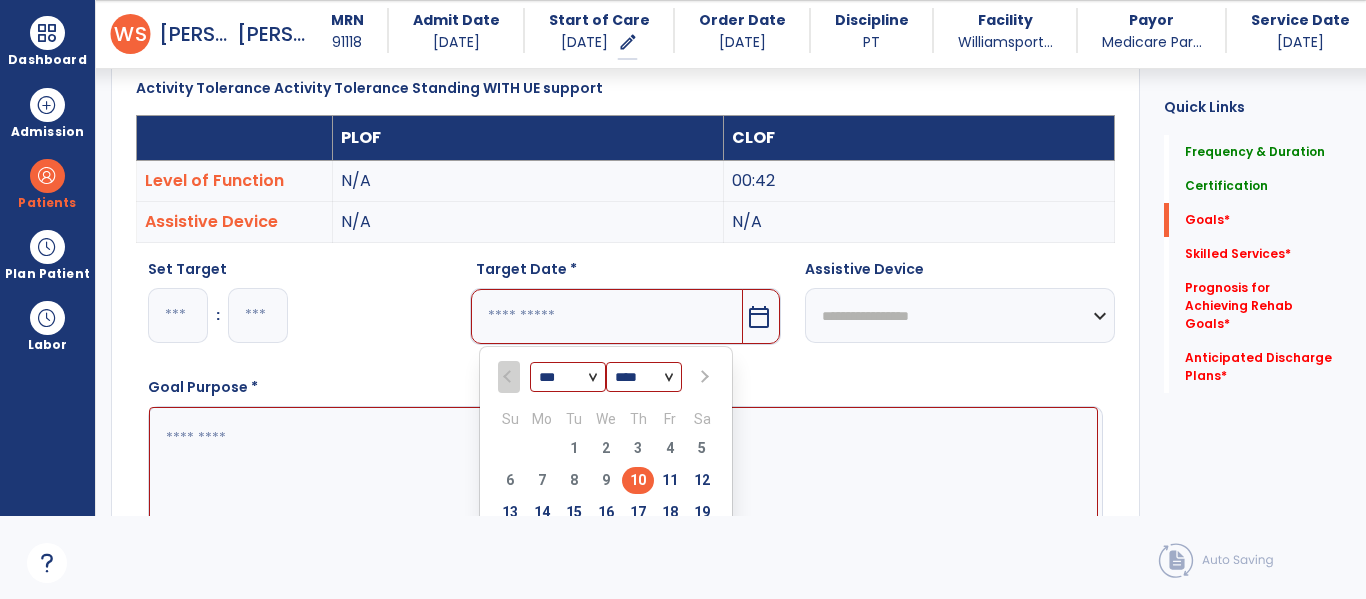 click at bounding box center [704, 377] 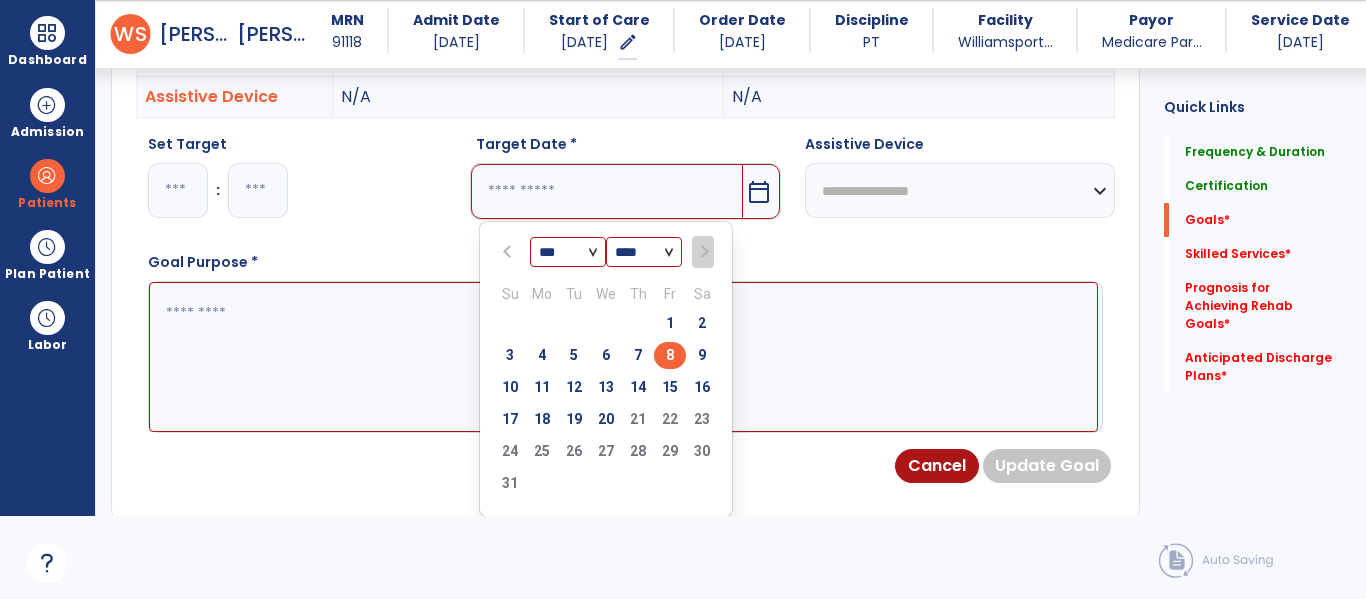 scroll, scrollTop: 660, scrollLeft: 0, axis: vertical 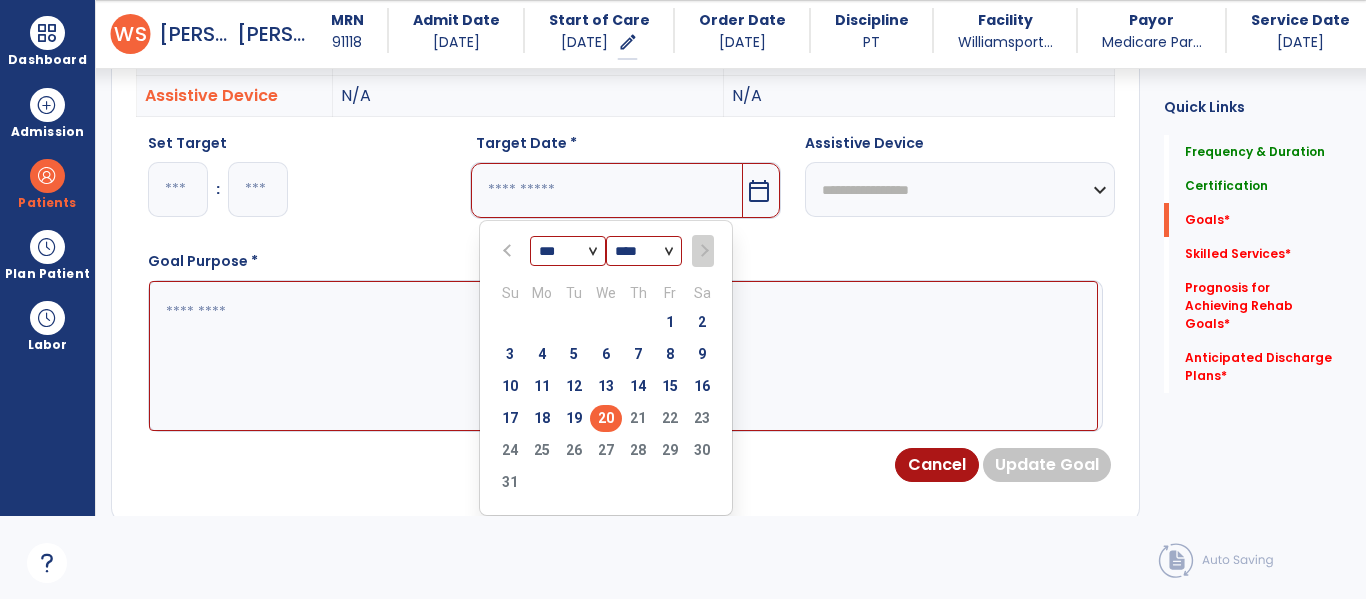 click on "20" at bounding box center (606, 418) 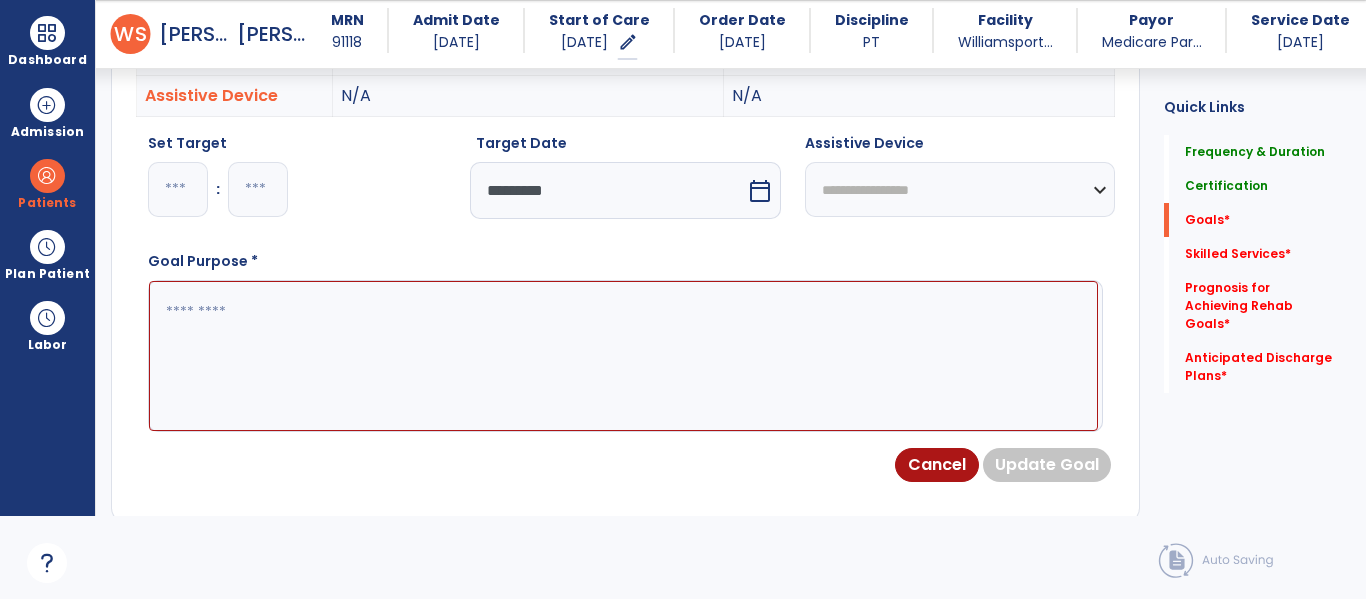 click at bounding box center (623, 356) 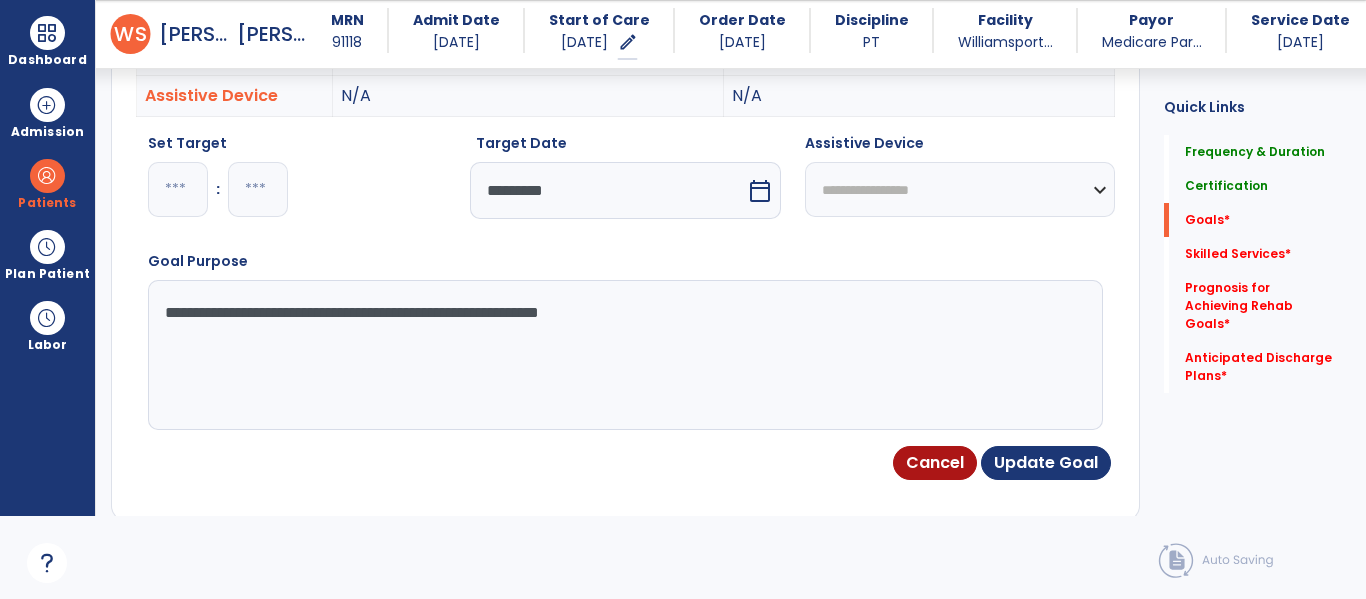type on "**********" 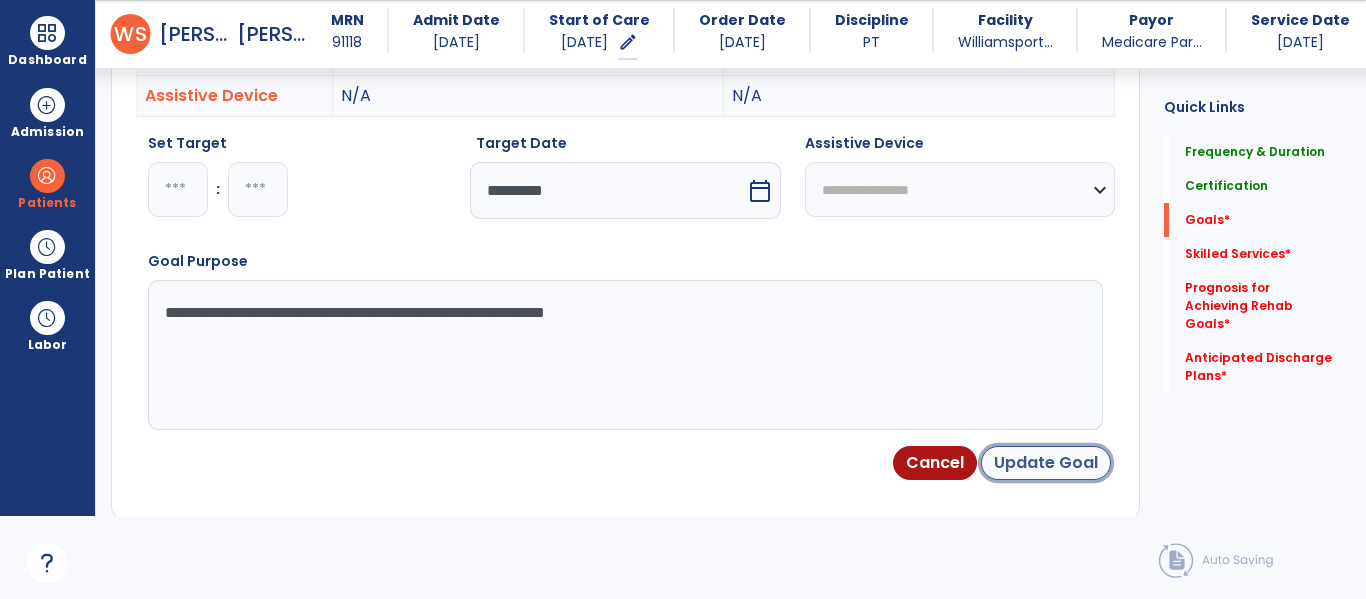click on "Update Goal" at bounding box center (1046, 463) 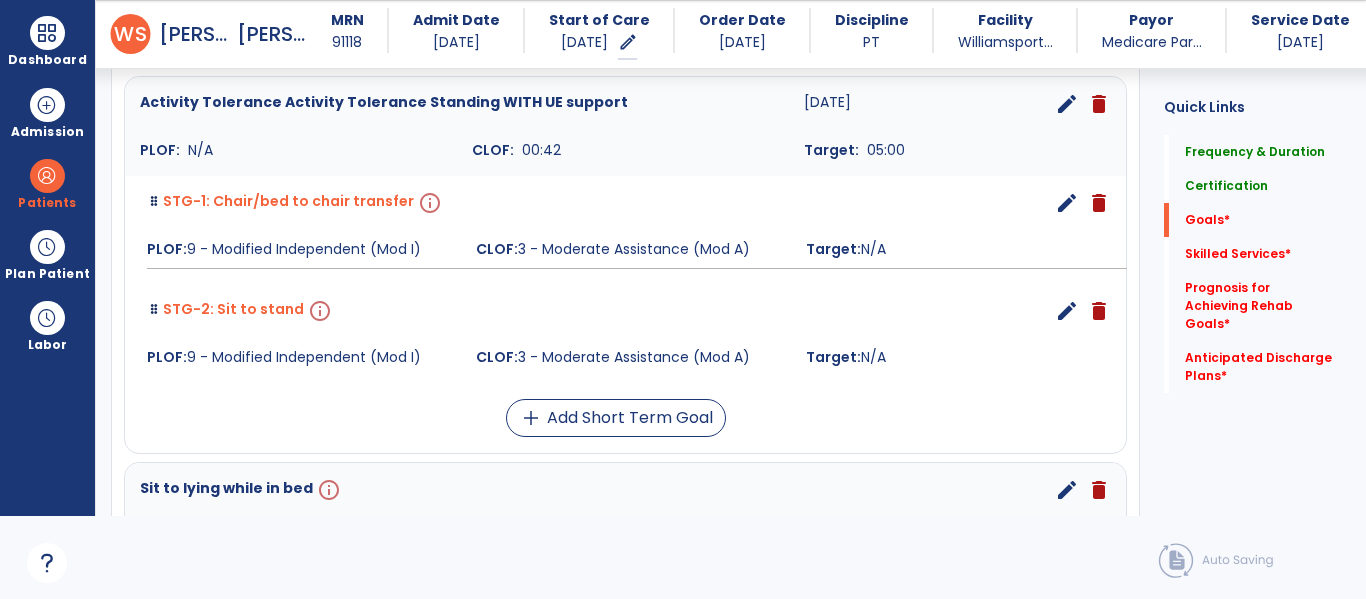 scroll, scrollTop: 565, scrollLeft: 0, axis: vertical 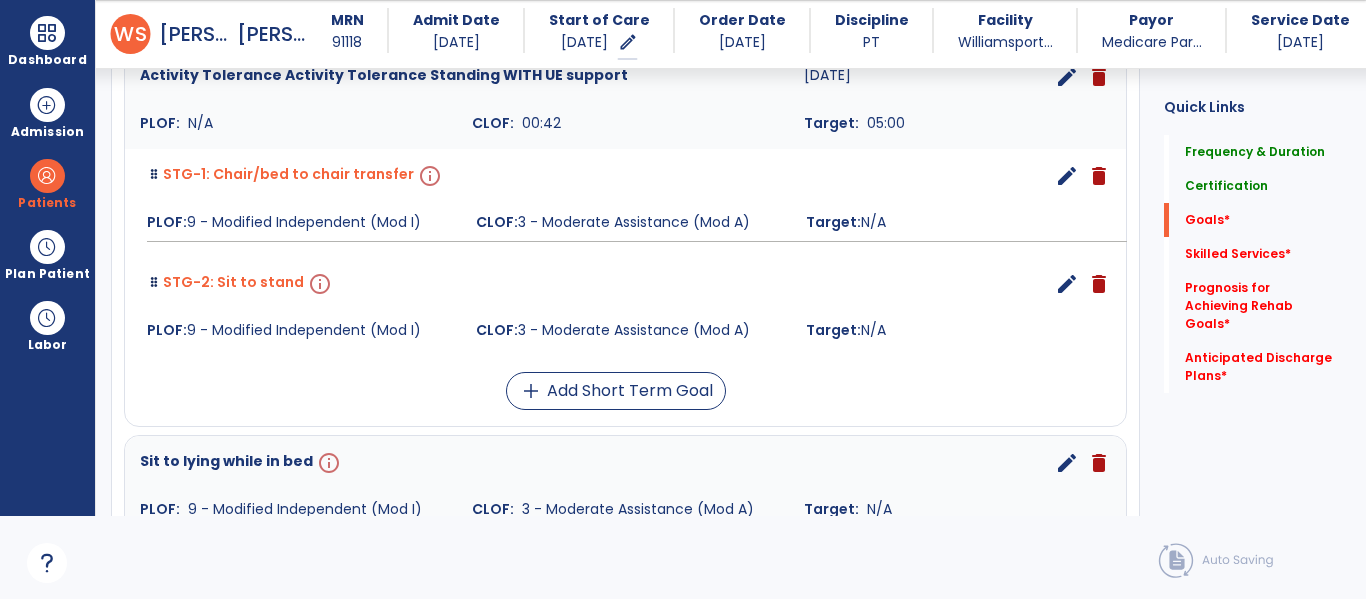 click on "edit" at bounding box center [1067, 176] 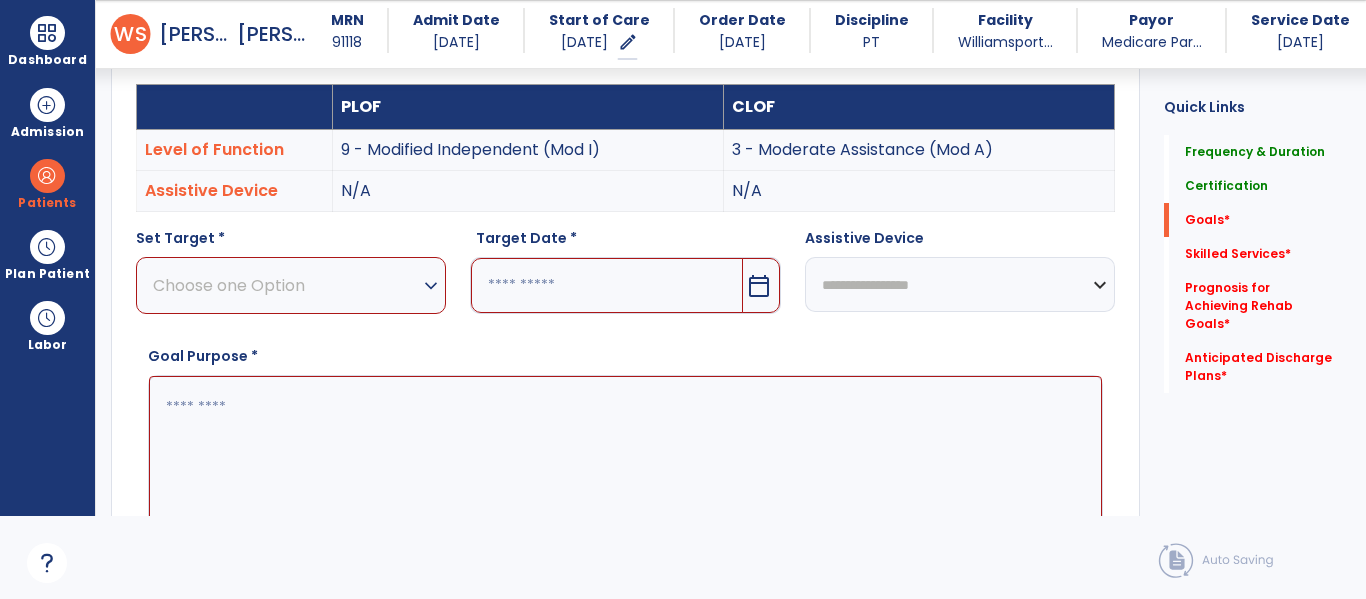 scroll, scrollTop: 534, scrollLeft: 0, axis: vertical 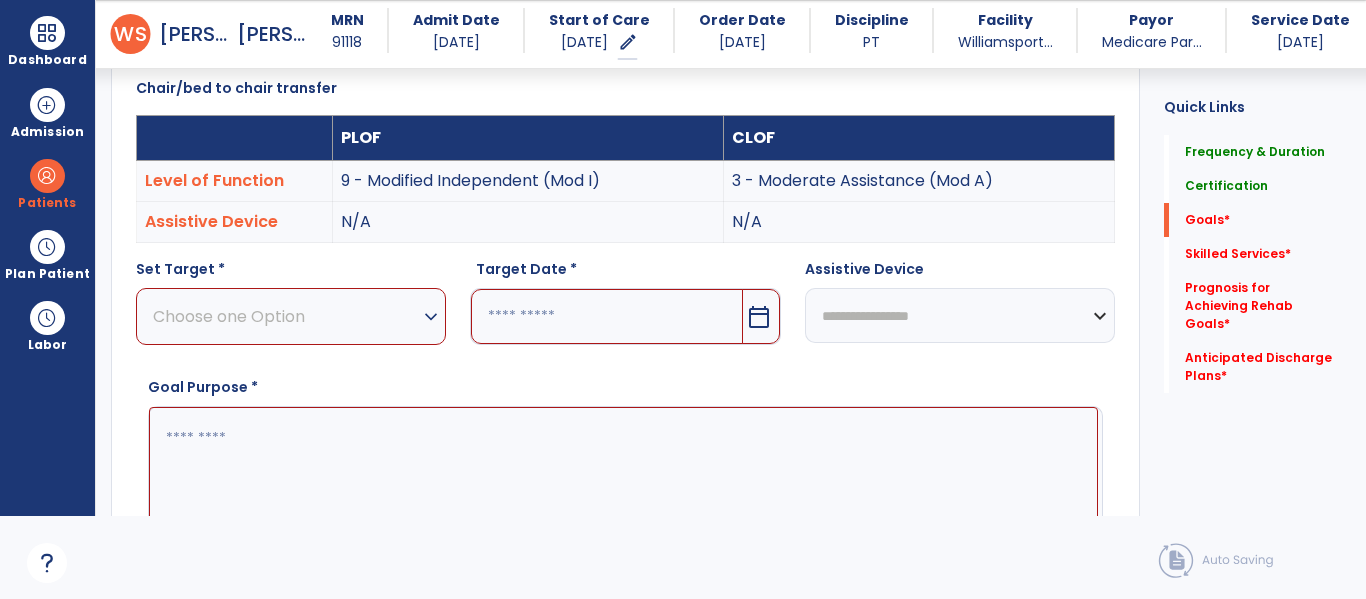 click on "expand_more" at bounding box center (431, 317) 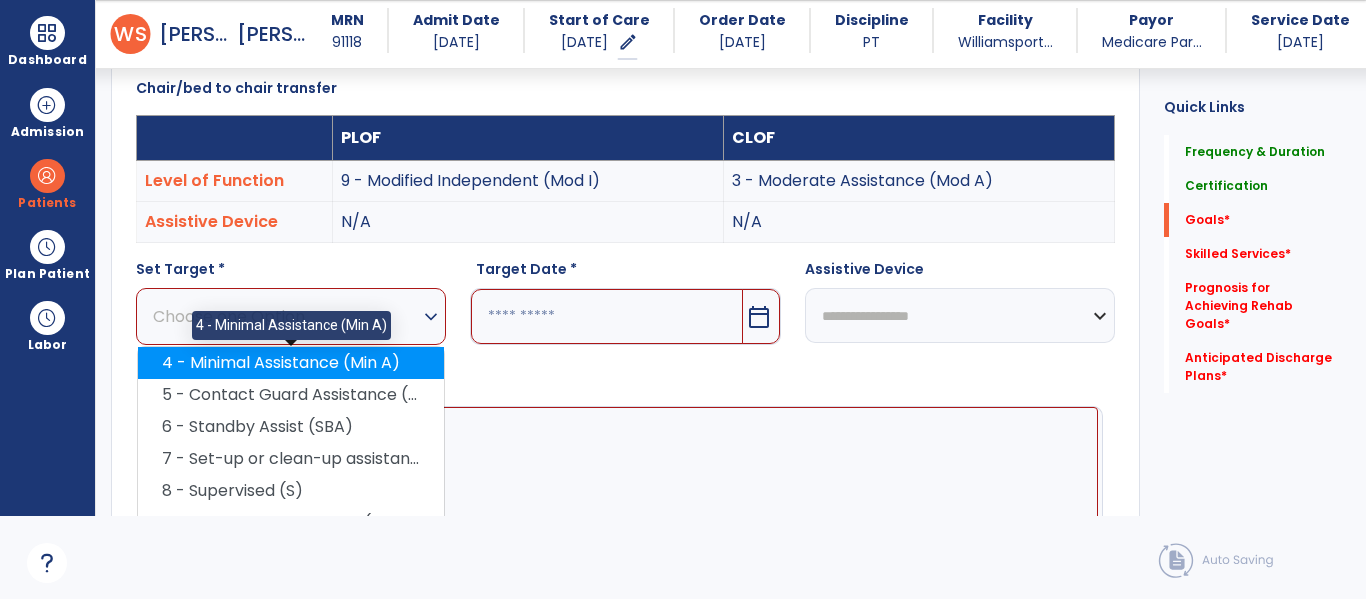 click on "4 - Minimal Assistance (Min A)" at bounding box center (291, 363) 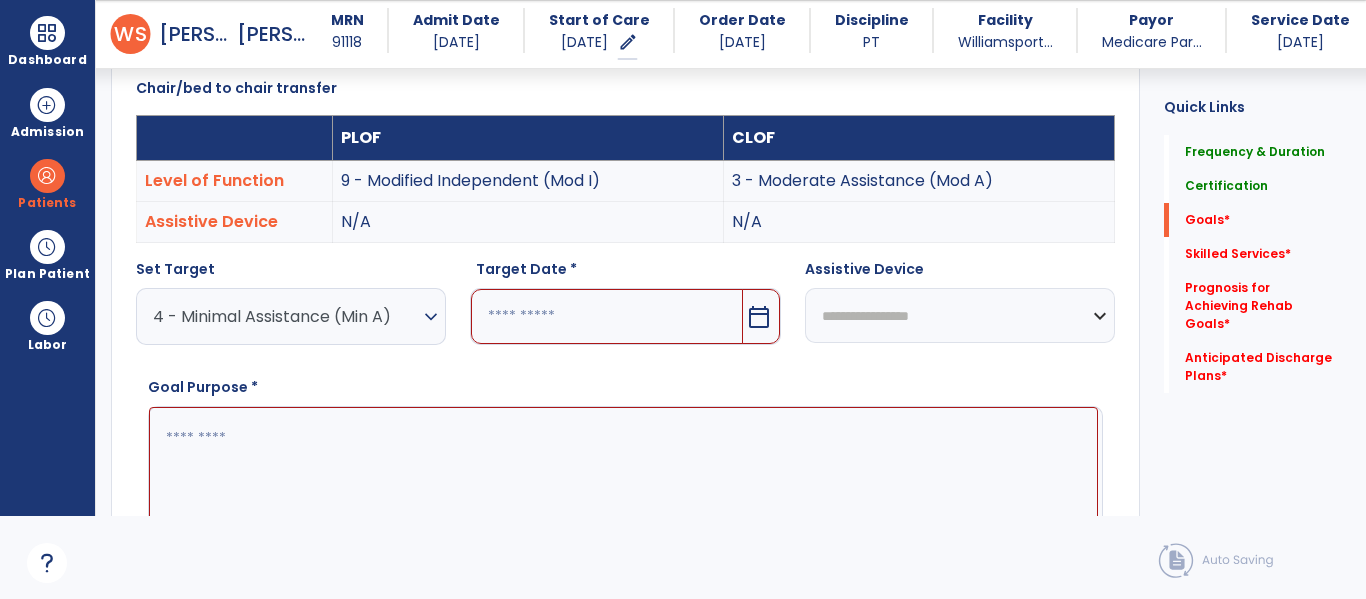 click on "calendar_today" at bounding box center (759, 317) 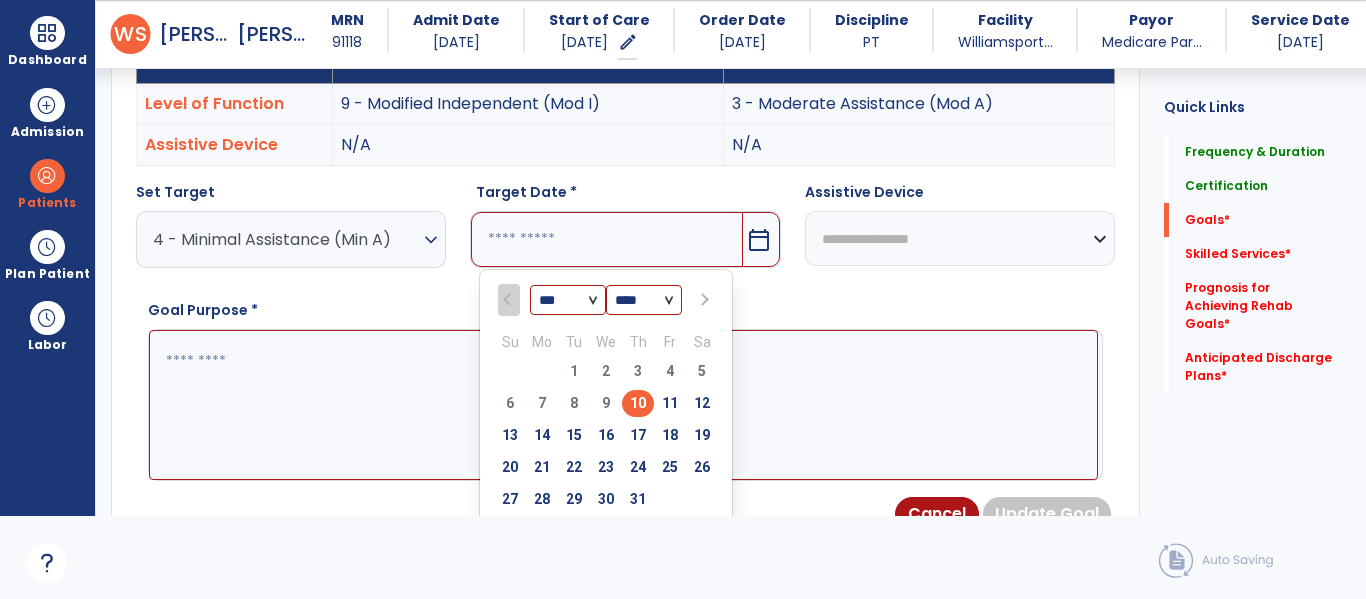 scroll, scrollTop: 614, scrollLeft: 0, axis: vertical 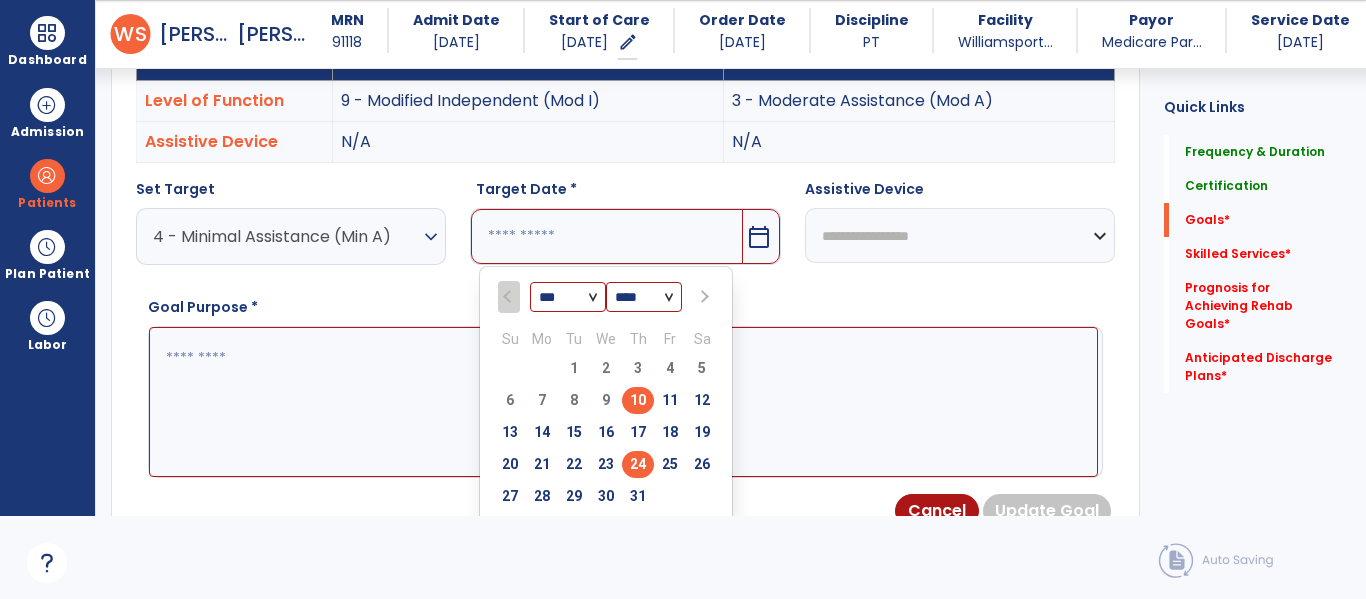 click on "24" at bounding box center (638, 464) 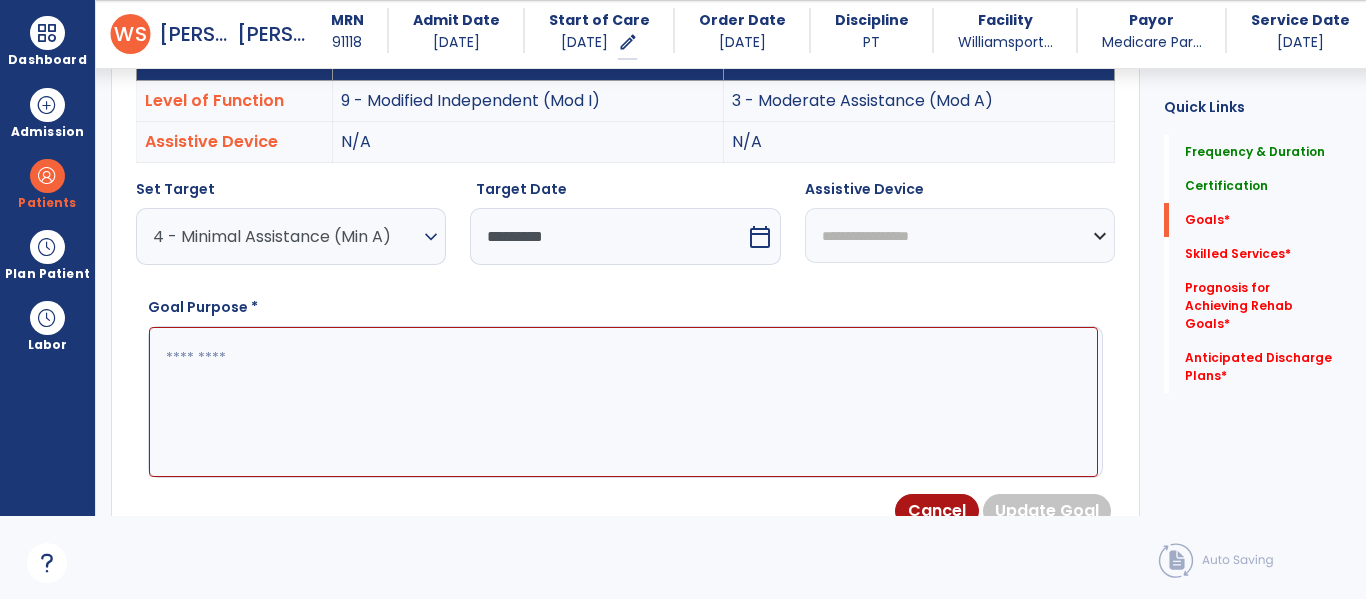 click at bounding box center (623, 402) 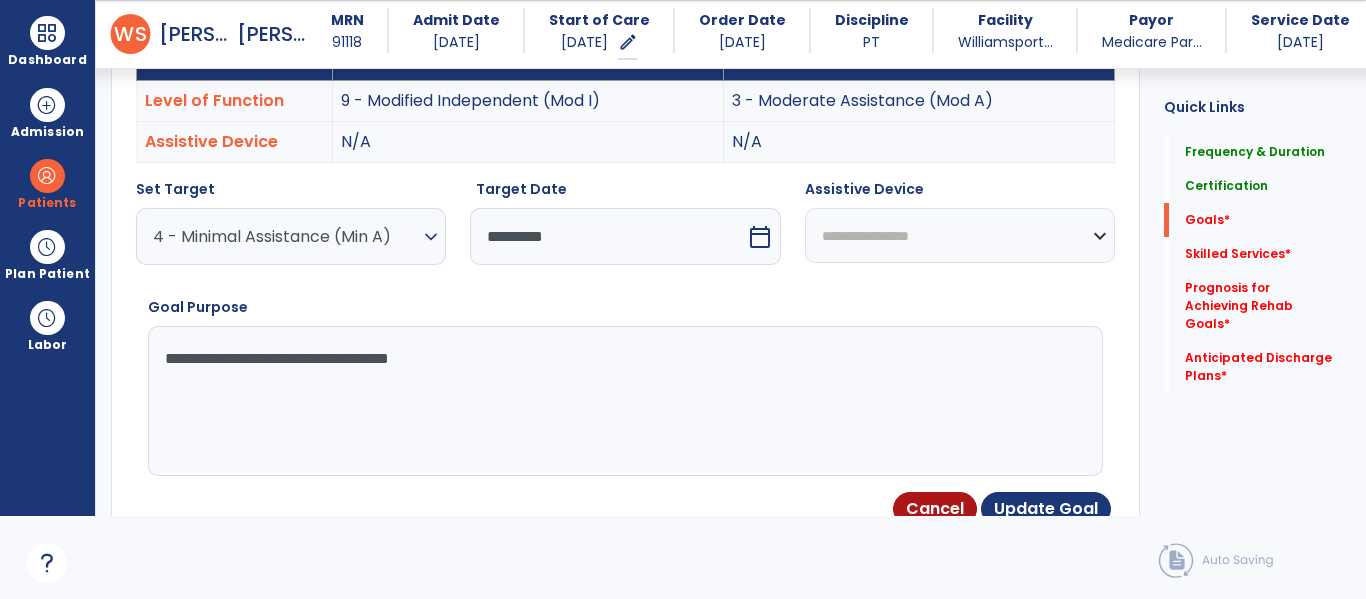 type on "**********" 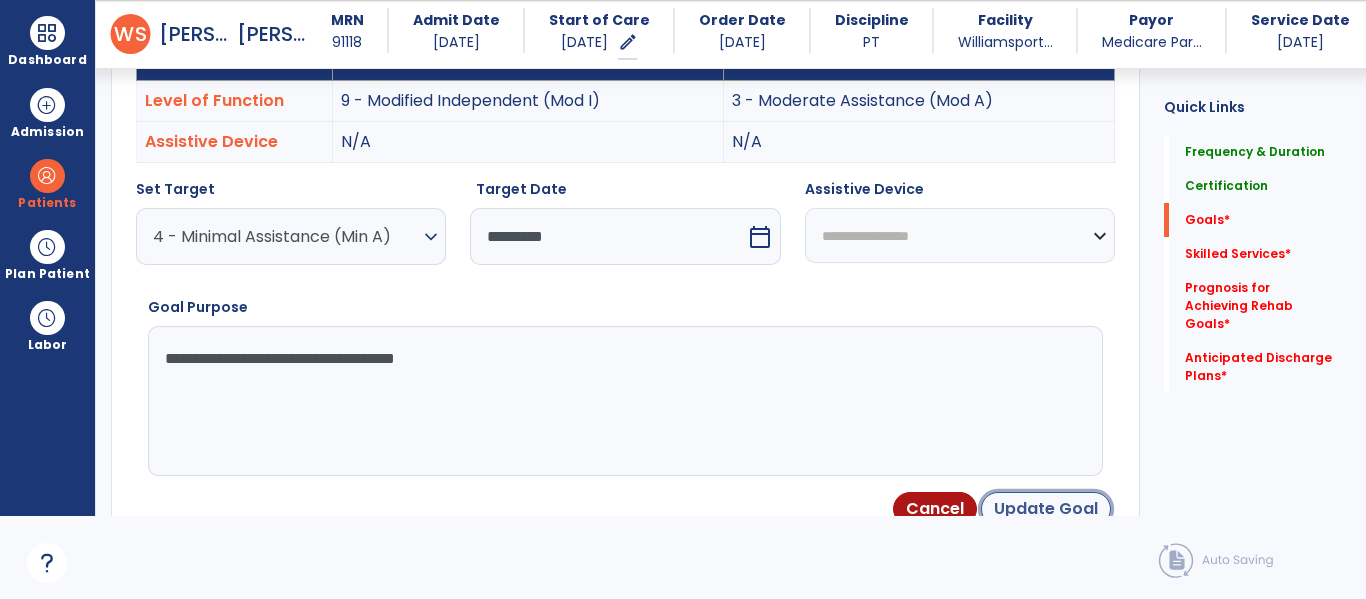 click on "Update Goal" at bounding box center (1046, 509) 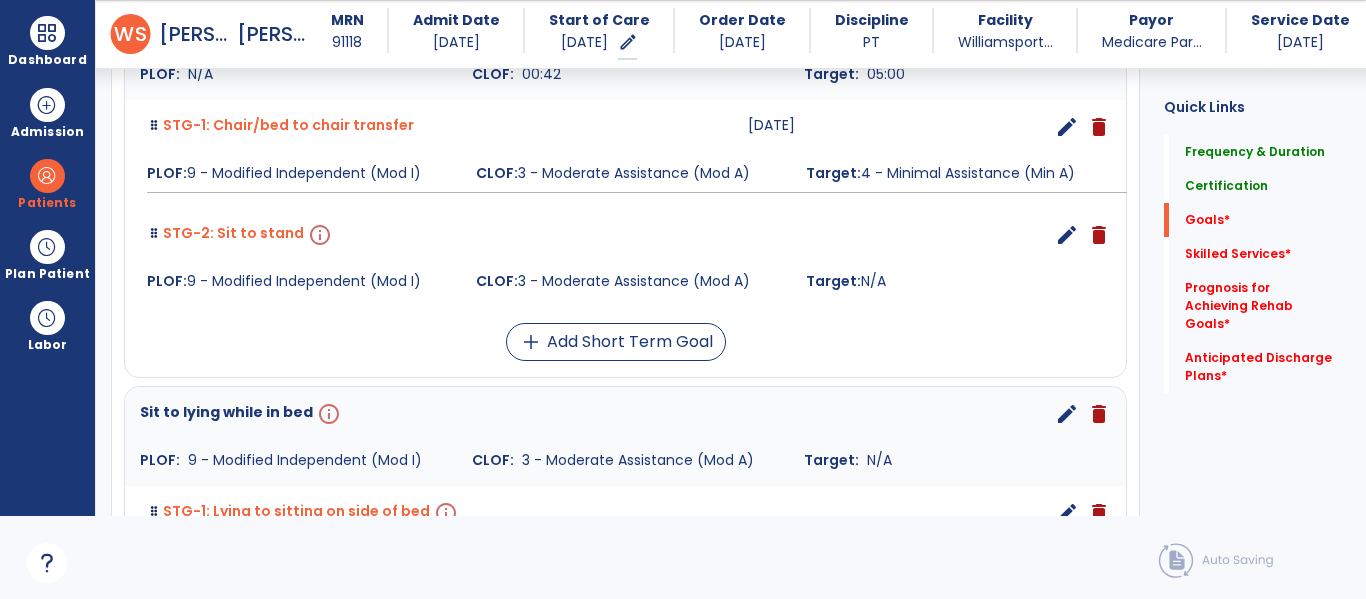 scroll, scrollTop: 616, scrollLeft: 0, axis: vertical 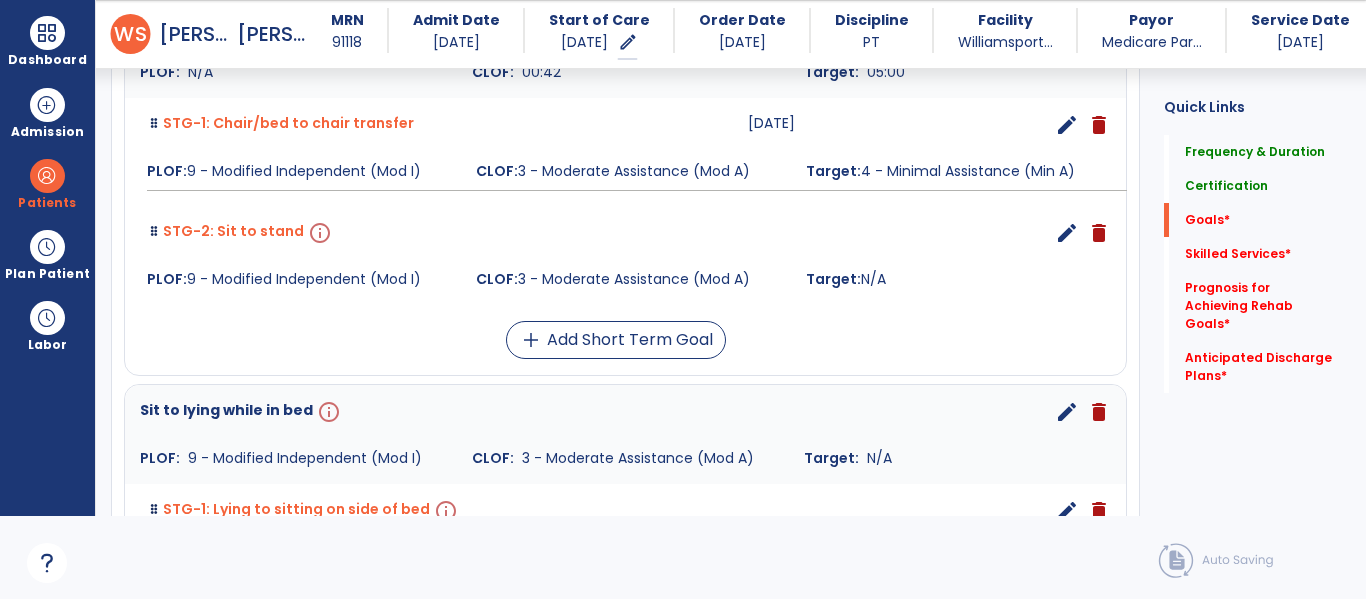 click on "edit" at bounding box center (1067, 233) 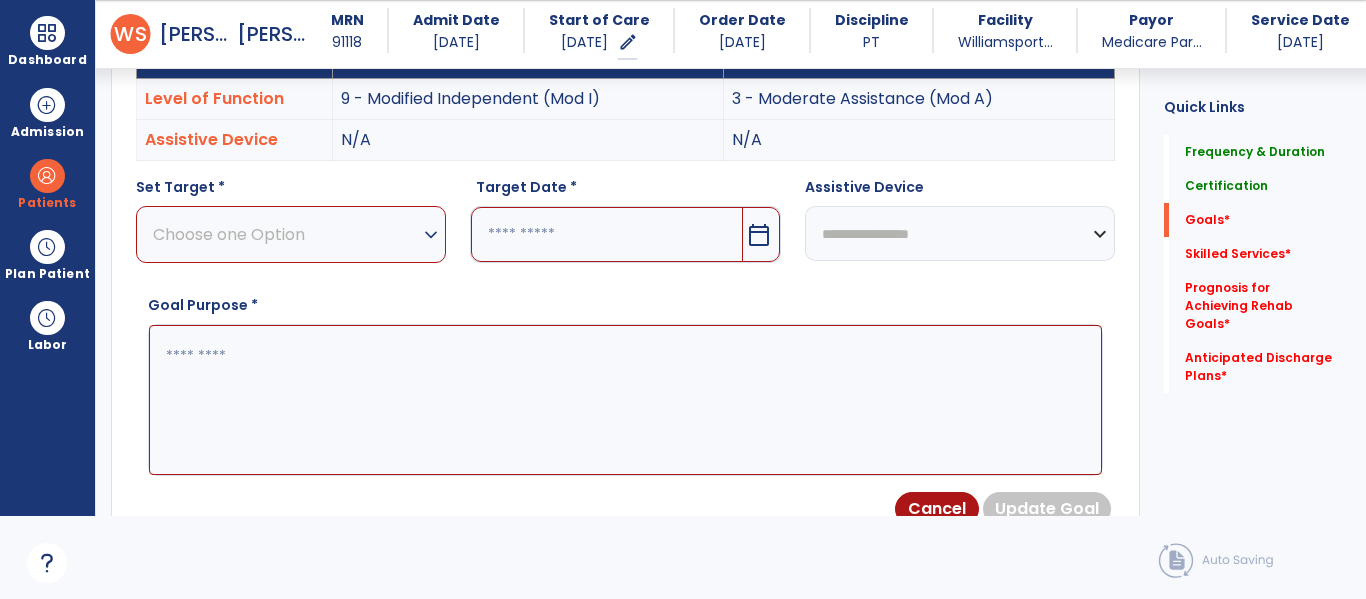 scroll, scrollTop: 534, scrollLeft: 0, axis: vertical 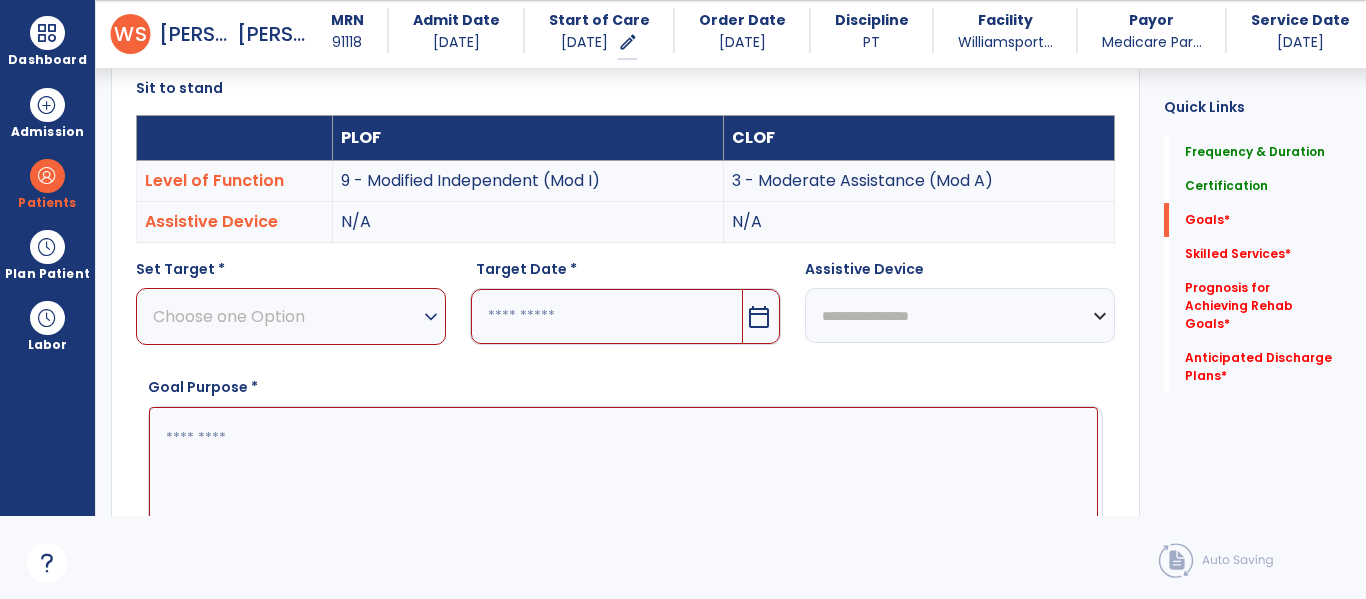 click on "Choose one Option" at bounding box center (286, 316) 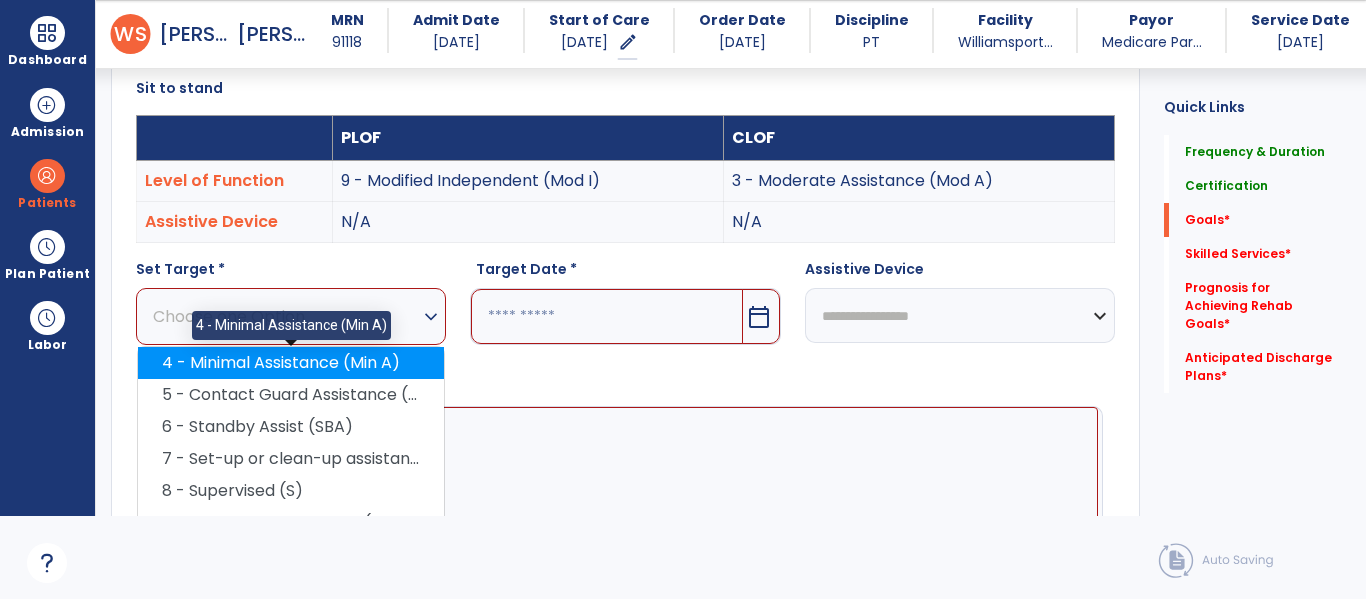 click on "4 - Minimal Assistance (Min A)" at bounding box center (291, 363) 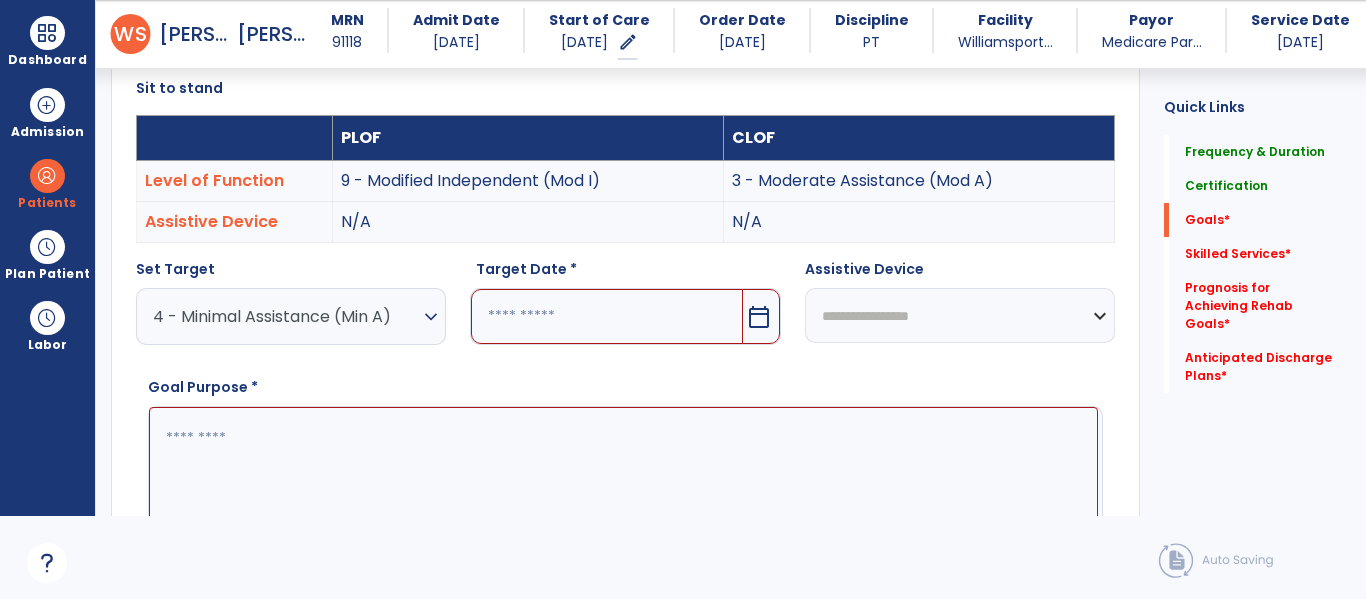 click on "calendar_today" at bounding box center [759, 317] 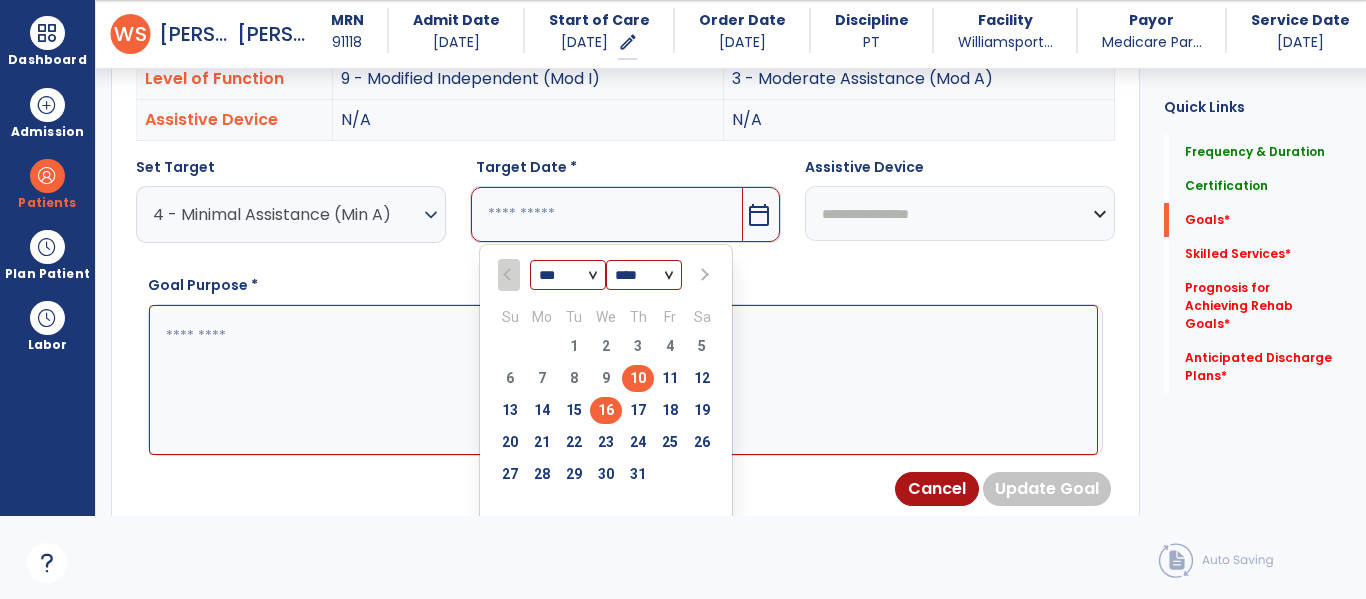 scroll, scrollTop: 647, scrollLeft: 0, axis: vertical 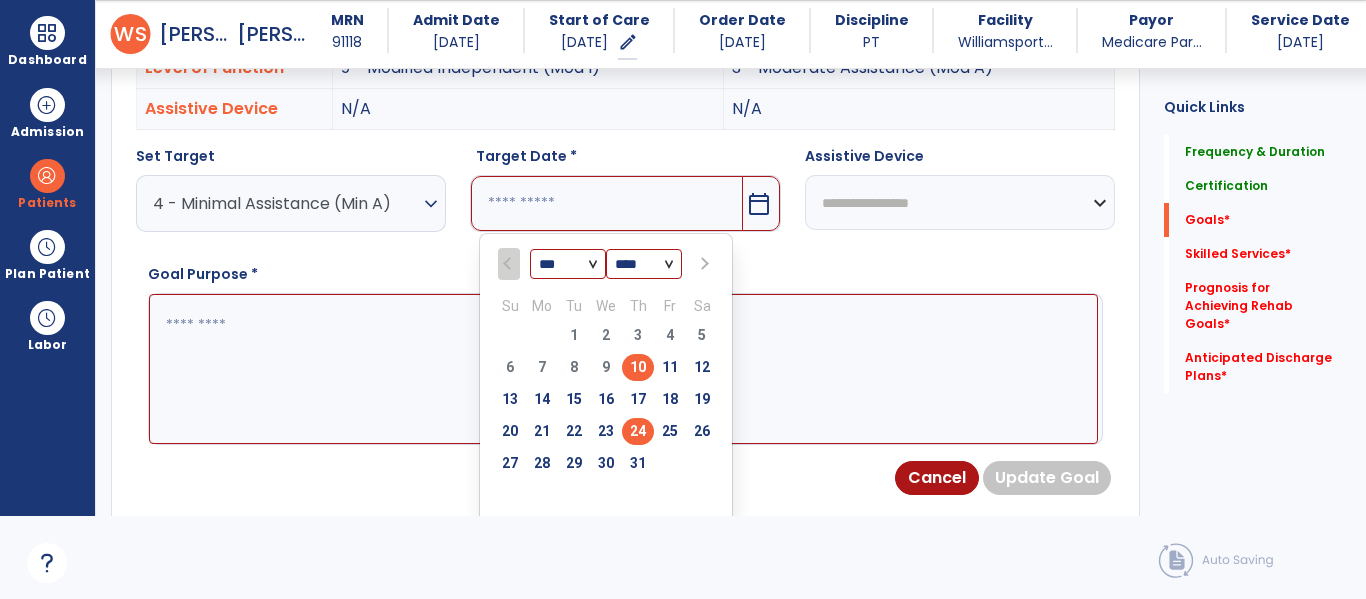 click on "24" at bounding box center (638, 431) 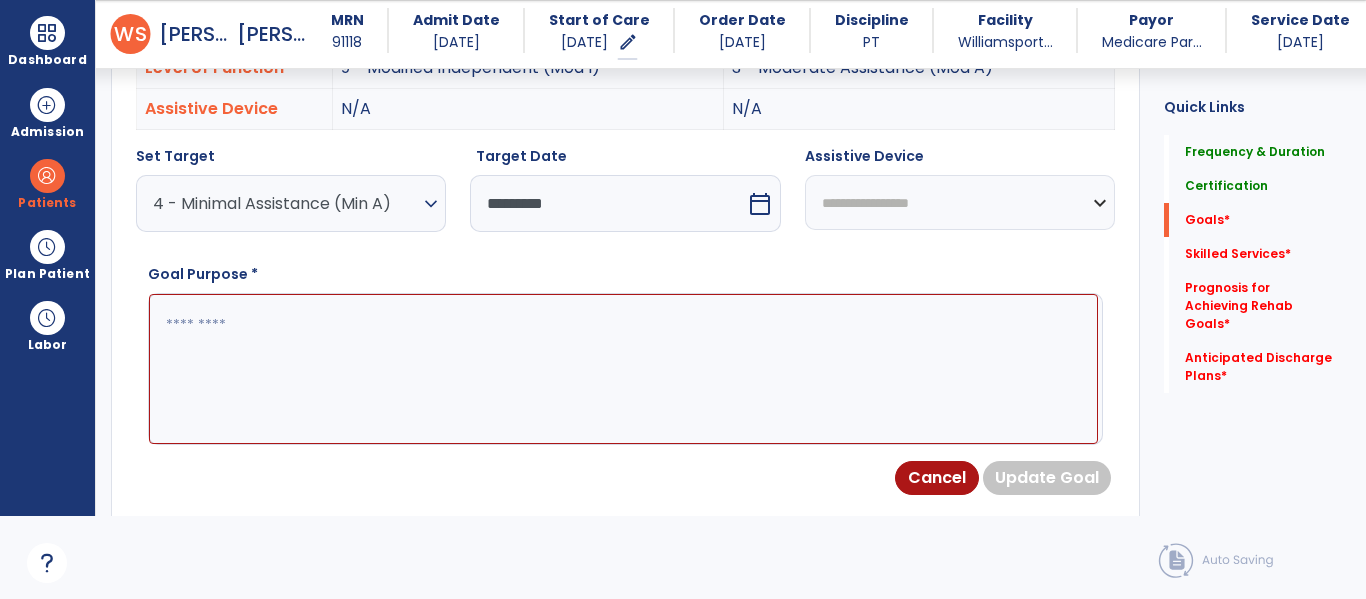 click at bounding box center (623, 369) 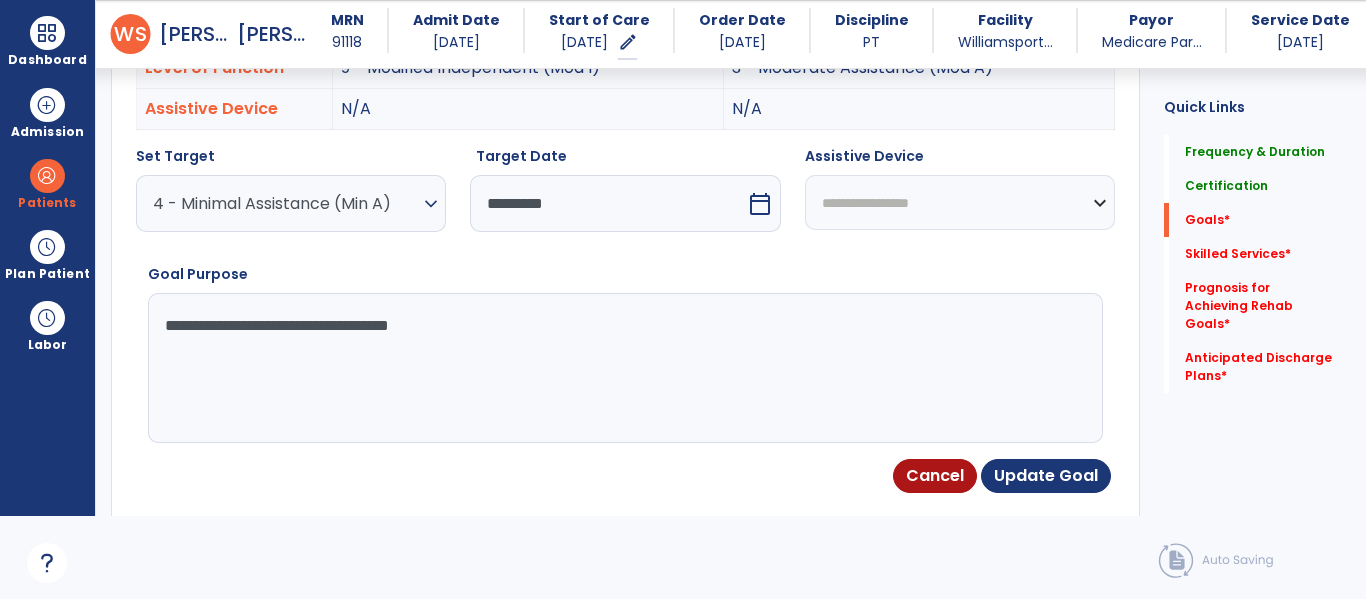 type on "**********" 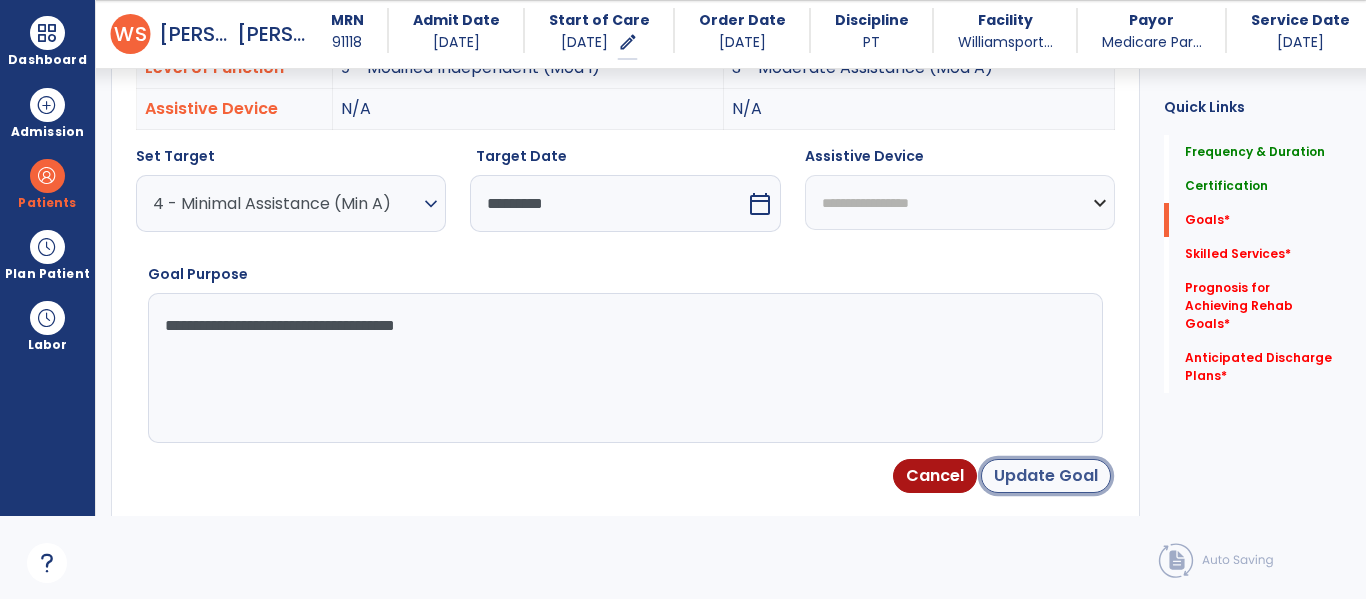 click on "Update Goal" at bounding box center [1046, 476] 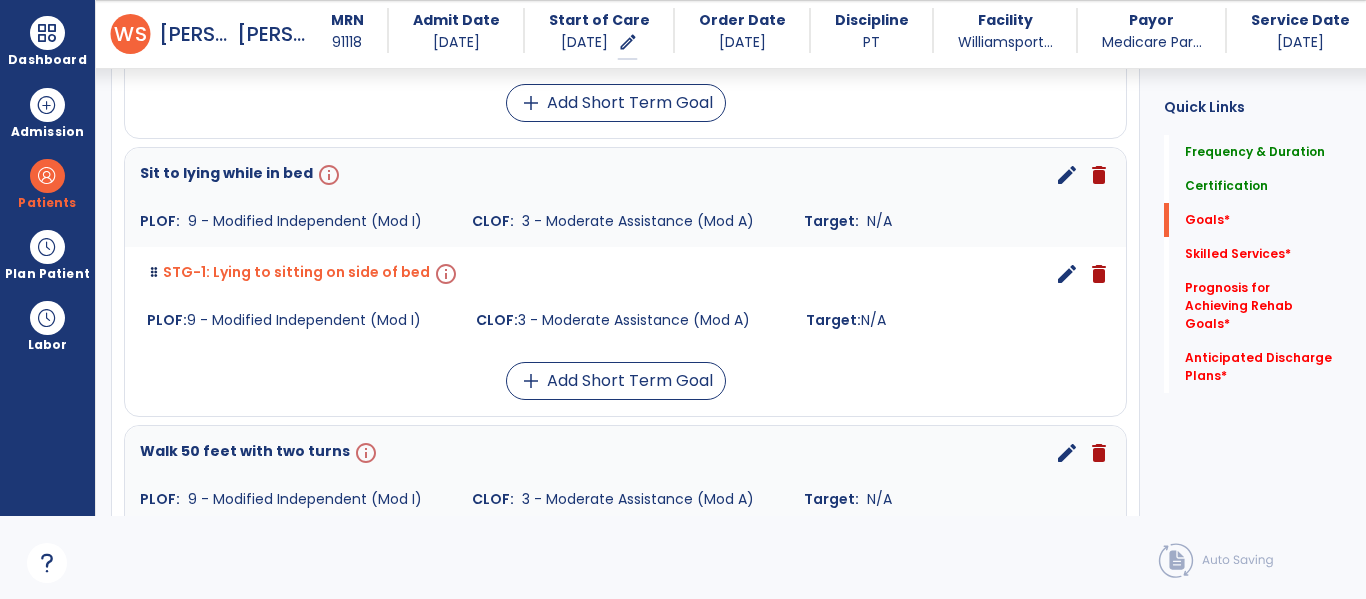 scroll, scrollTop: 856, scrollLeft: 0, axis: vertical 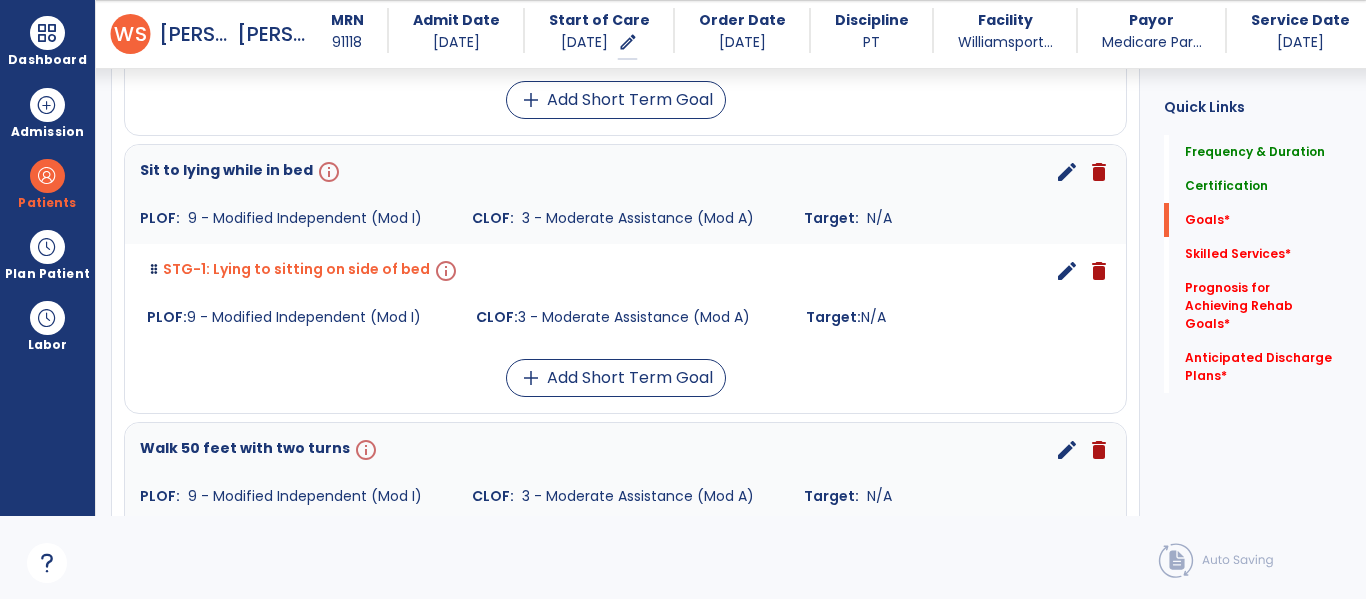 click on "edit" at bounding box center (1067, 172) 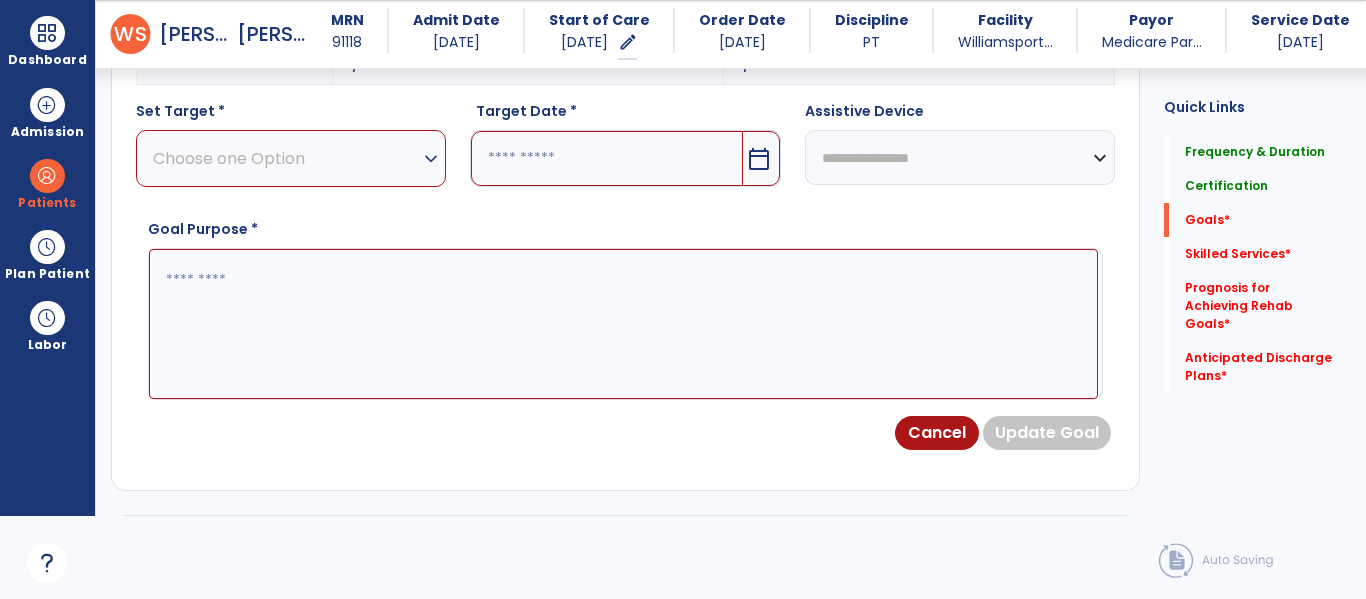 scroll, scrollTop: 534, scrollLeft: 0, axis: vertical 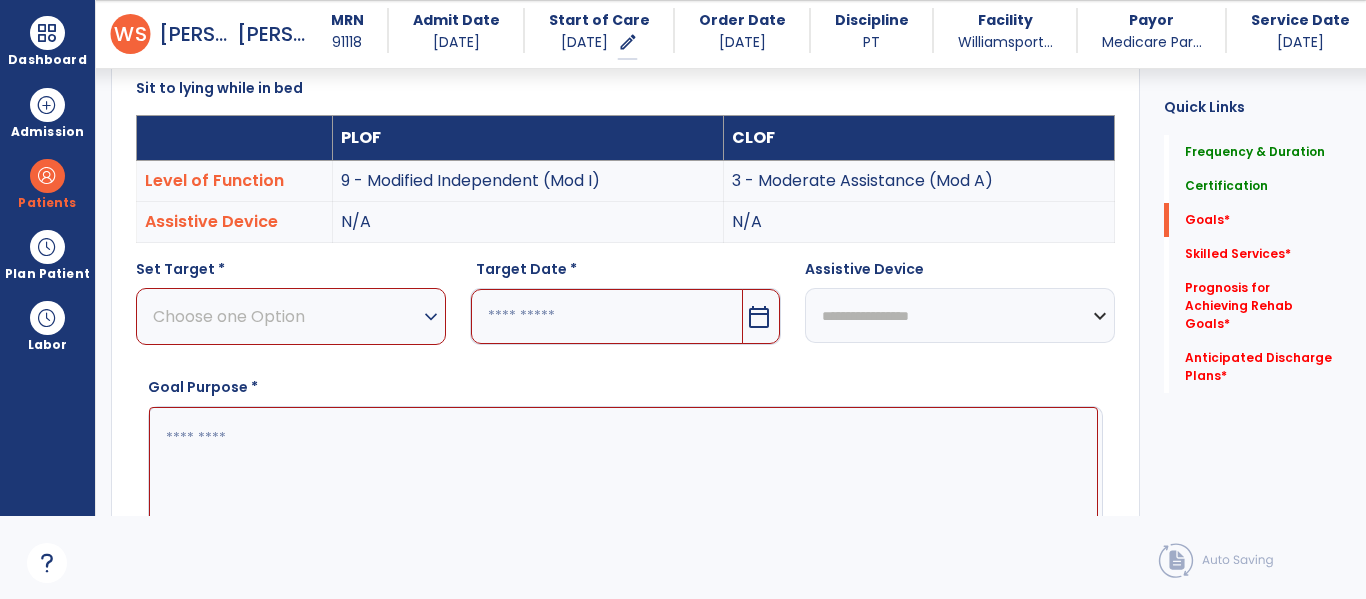 click on "expand_more" at bounding box center [431, 317] 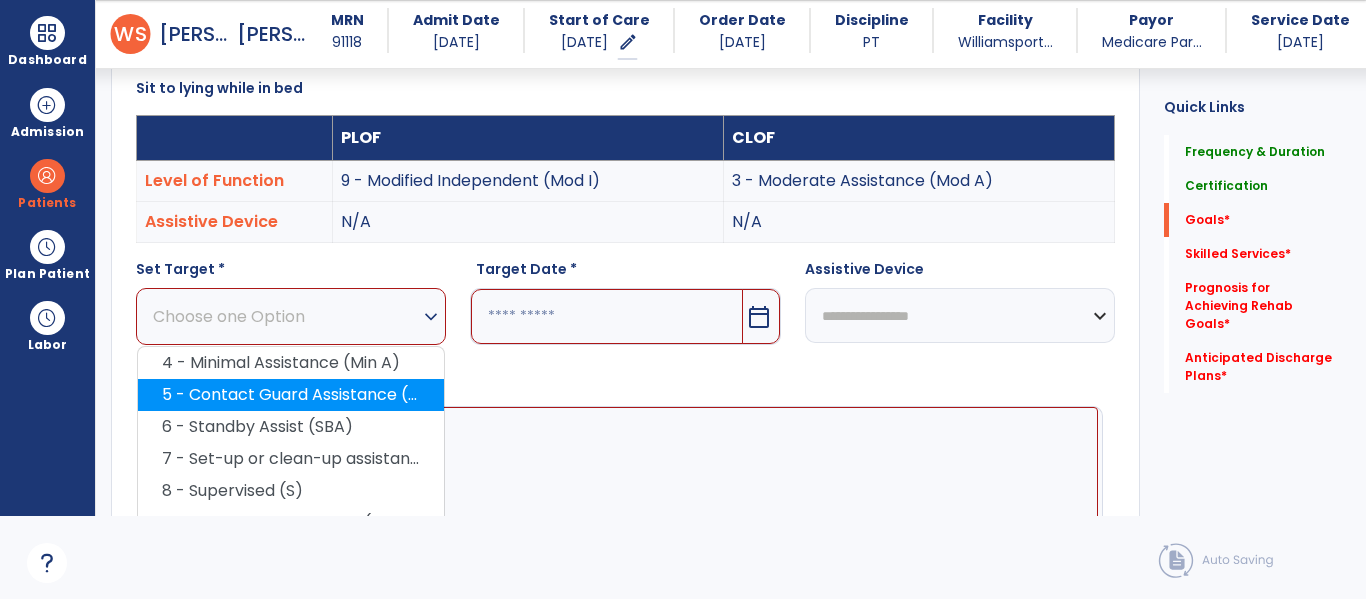 click on "5 - Contact Guard Assistance (CGA)" at bounding box center [291, 395] 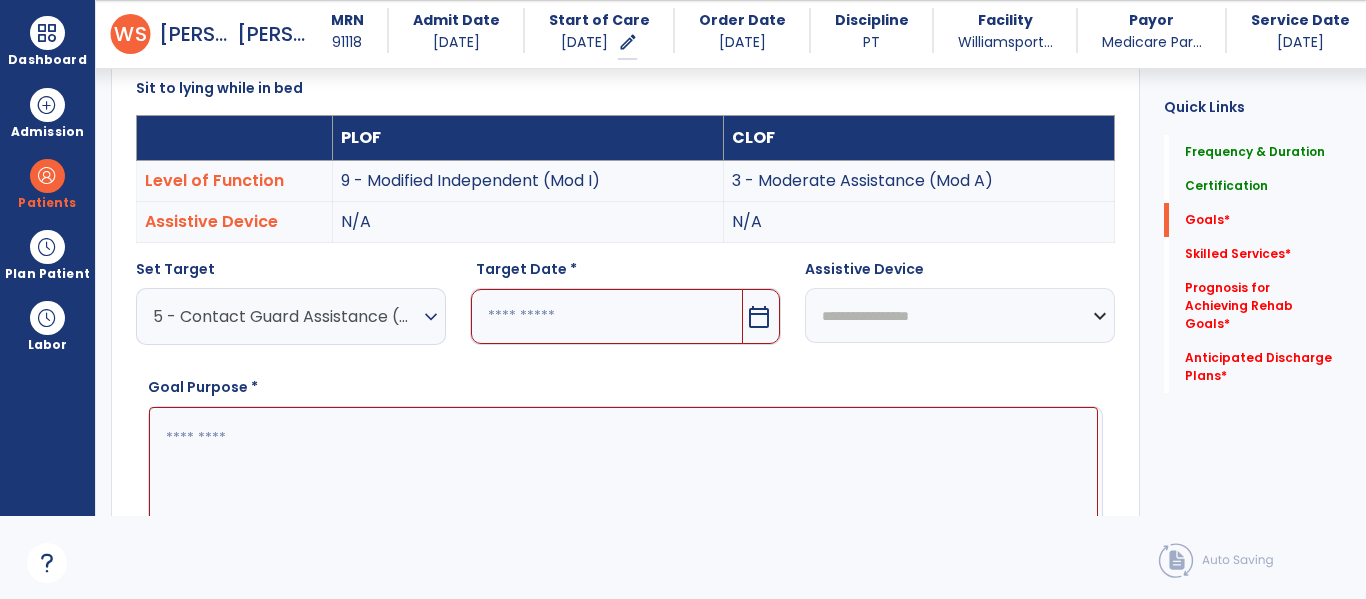 click on "calendar_today" at bounding box center [759, 317] 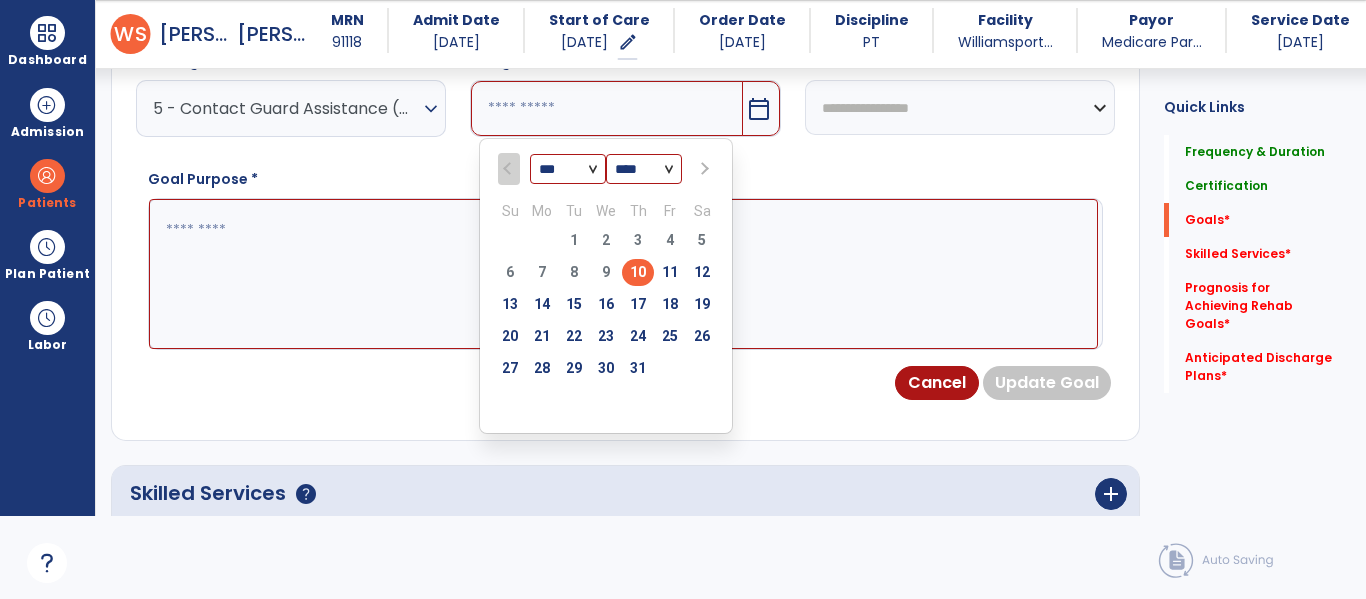 scroll, scrollTop: 754, scrollLeft: 0, axis: vertical 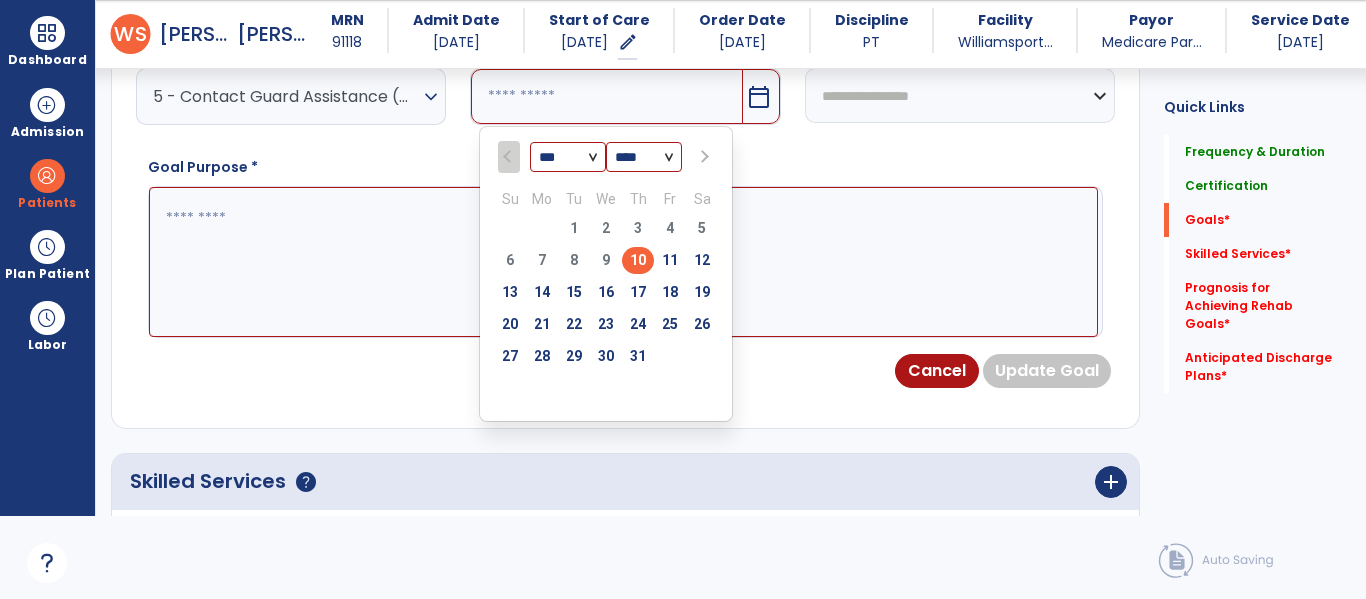 click at bounding box center (704, 157) 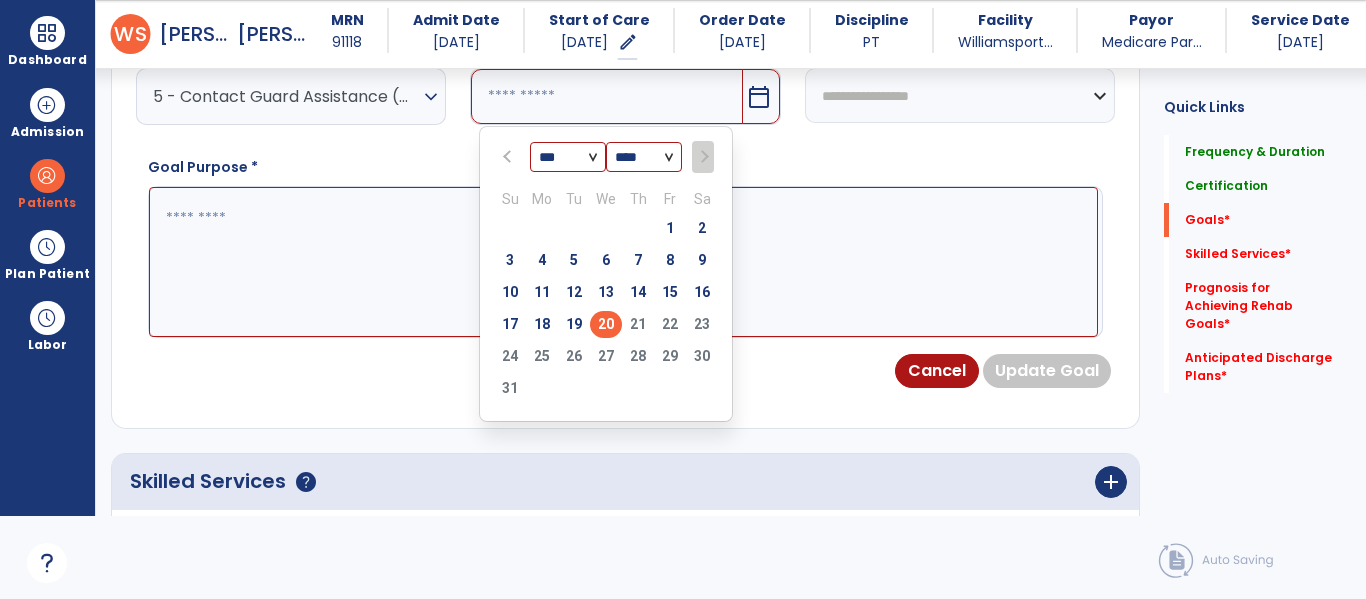 click on "20" at bounding box center (606, 324) 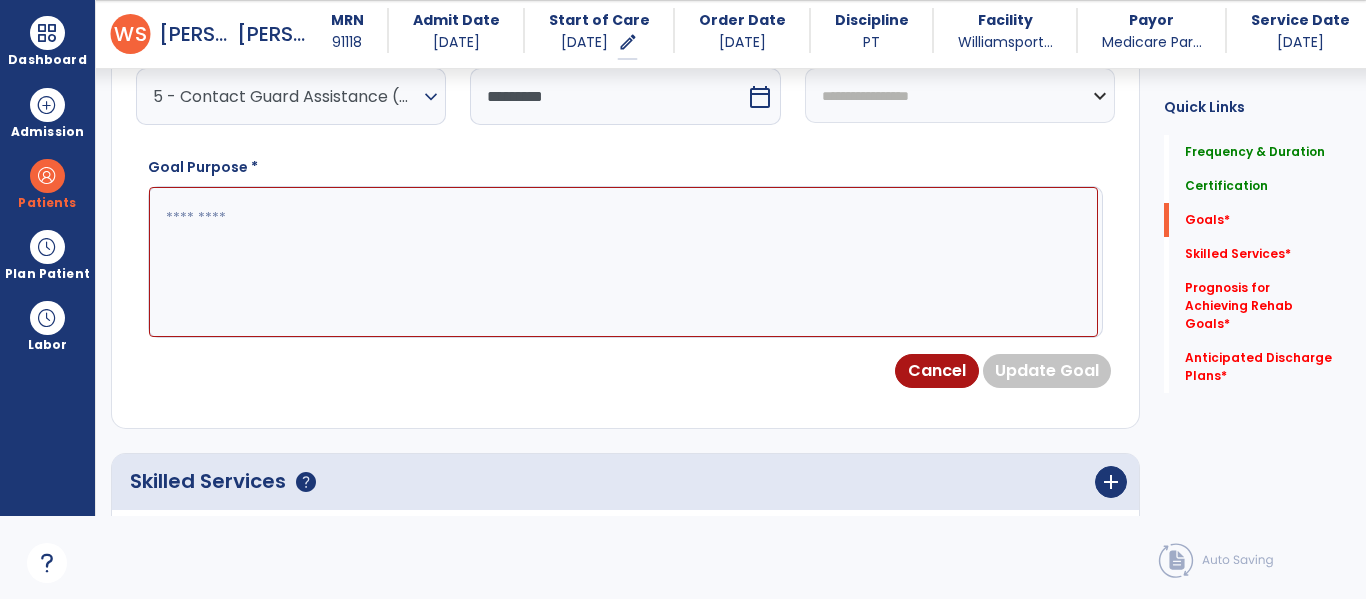 click at bounding box center (623, 262) 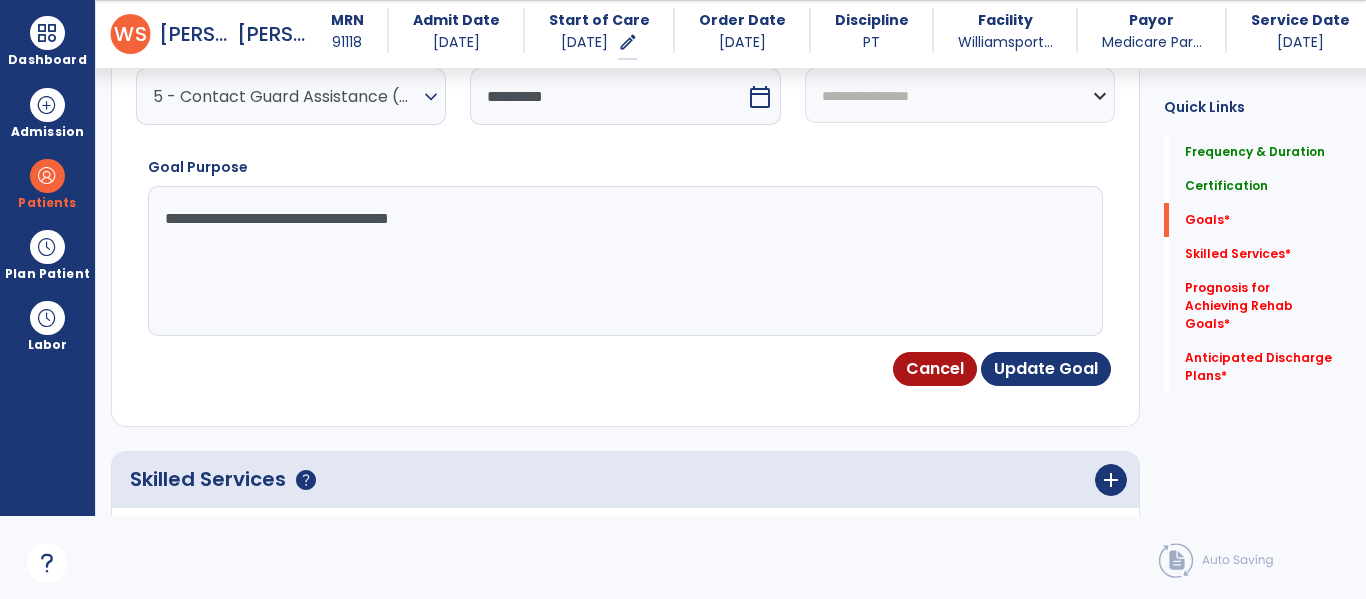 type on "**********" 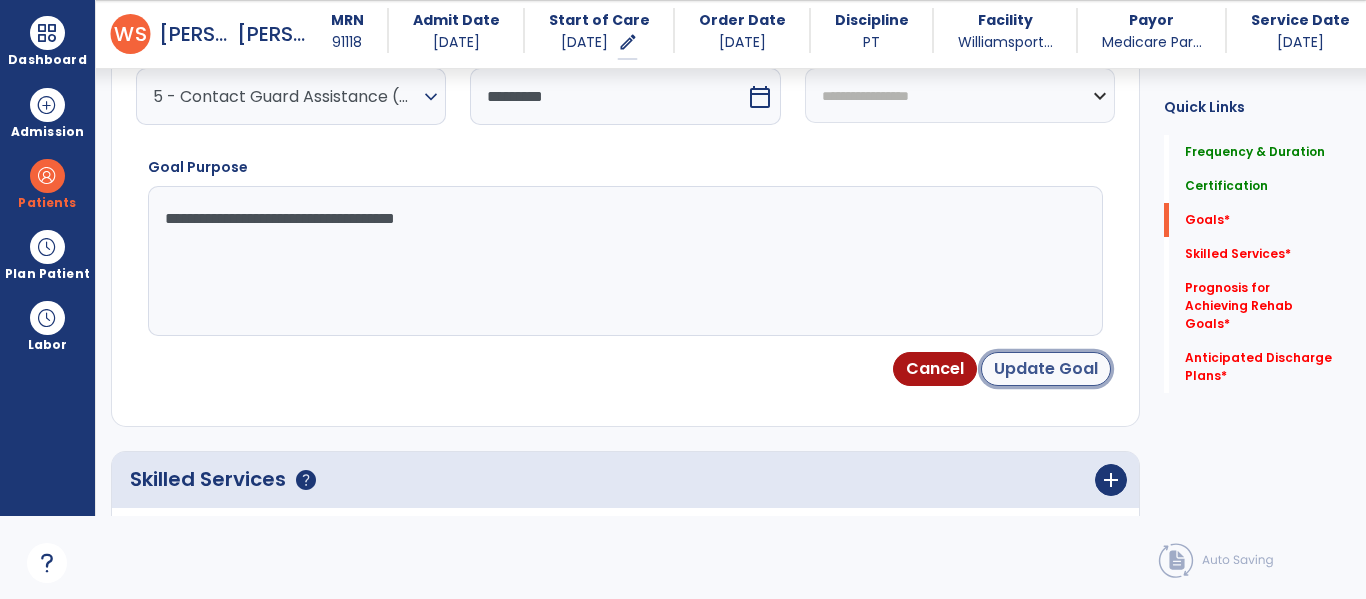 click on "Update Goal" at bounding box center [1046, 369] 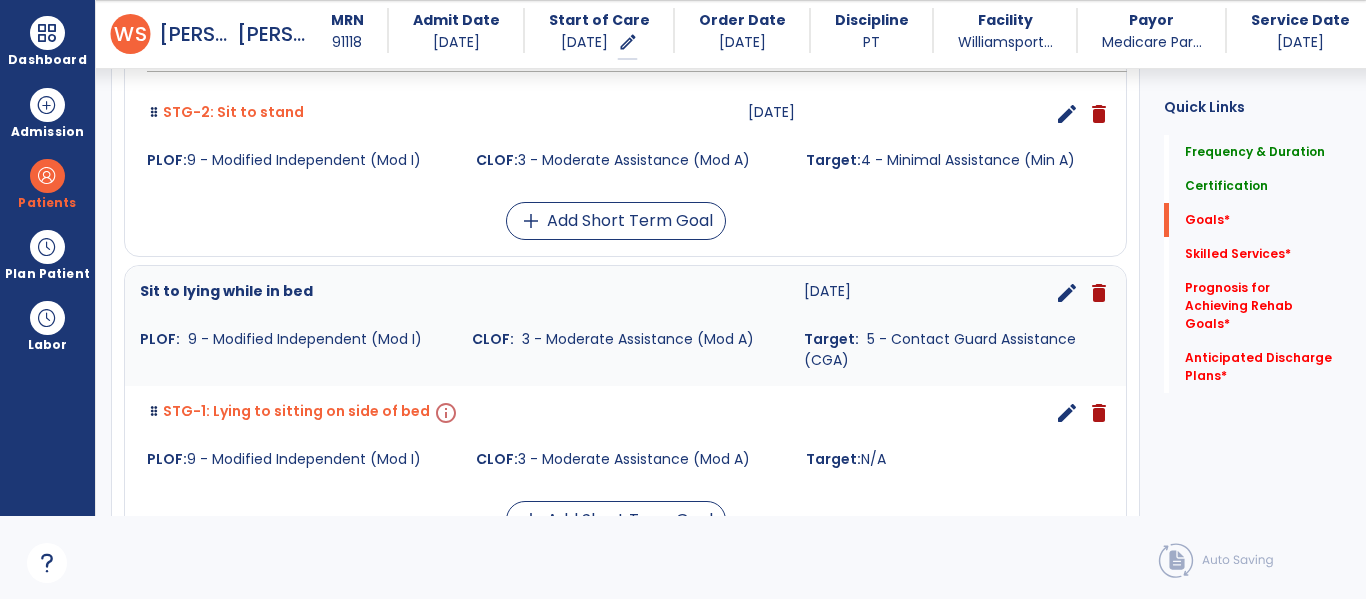 scroll, scrollTop: 777, scrollLeft: 0, axis: vertical 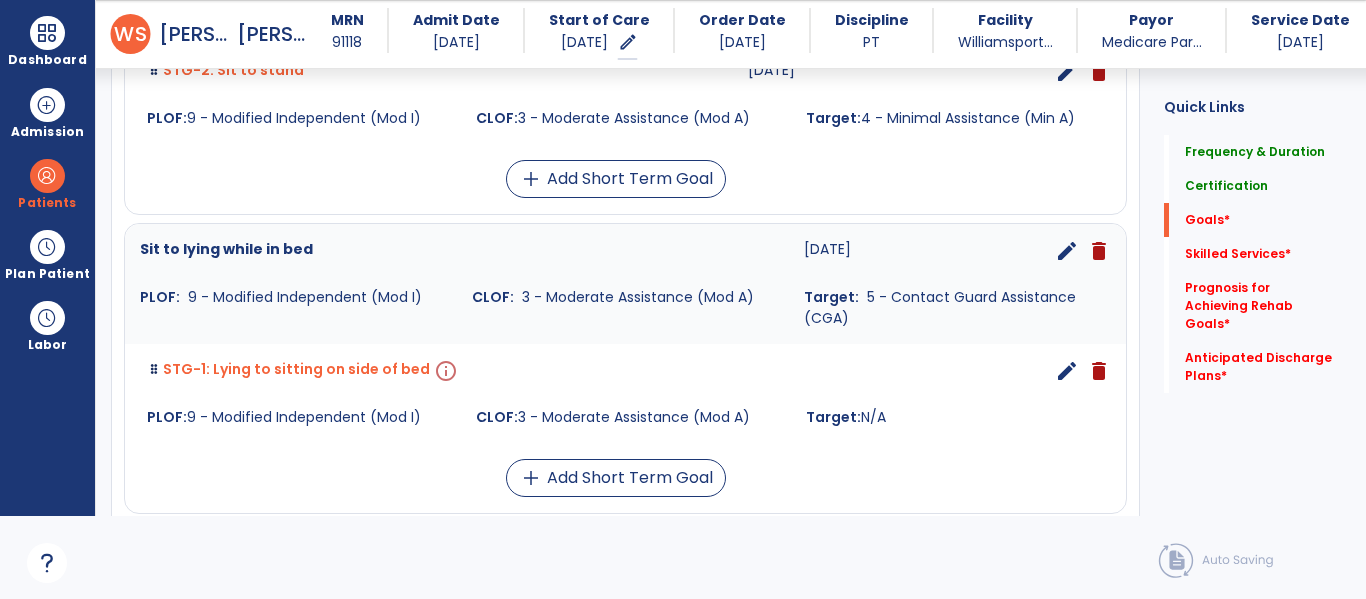 click on "edit" at bounding box center [1067, 371] 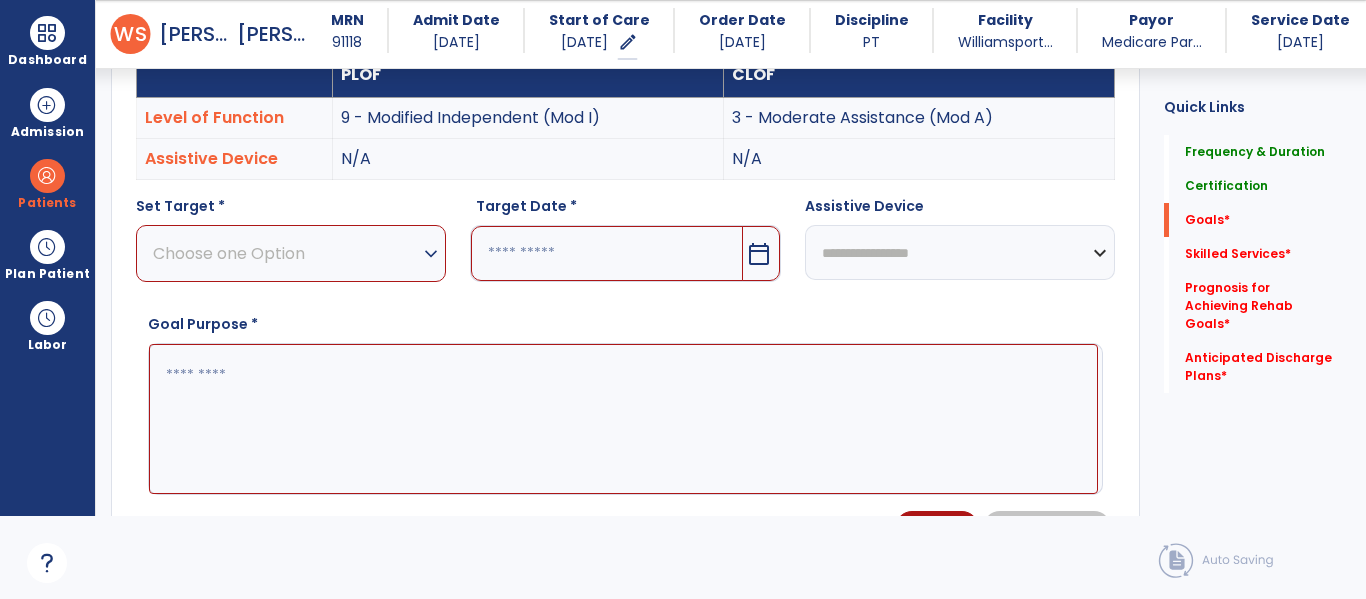 scroll, scrollTop: 534, scrollLeft: 0, axis: vertical 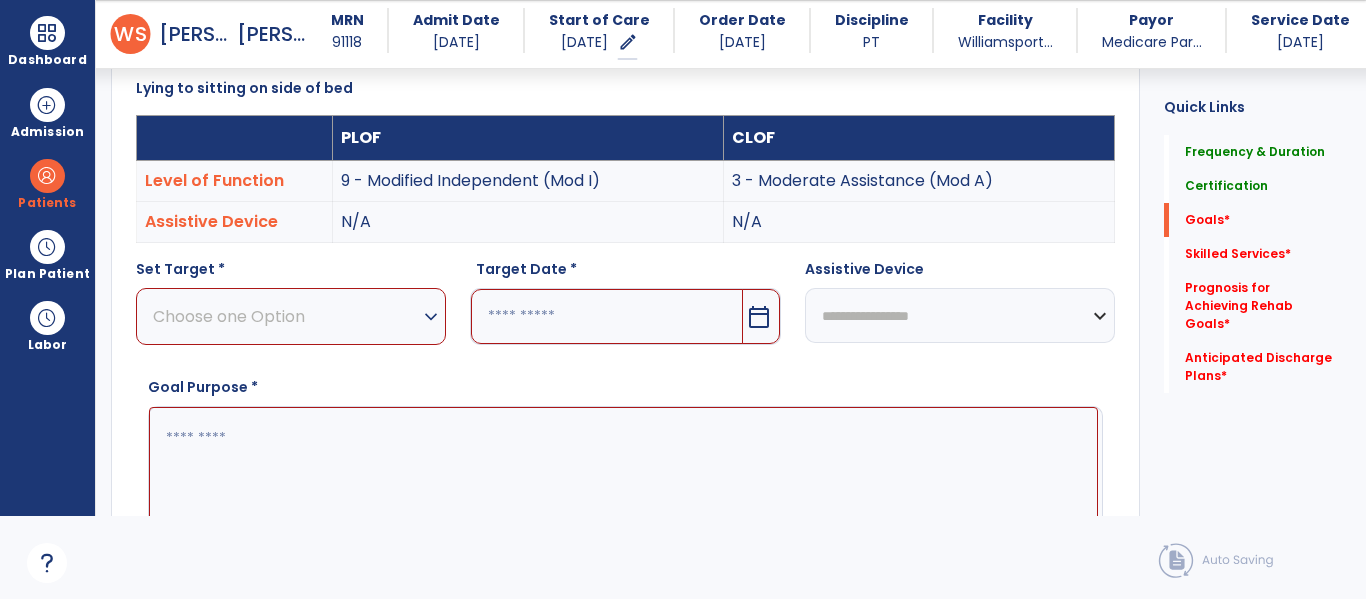 click on "Choose one Option" at bounding box center (286, 316) 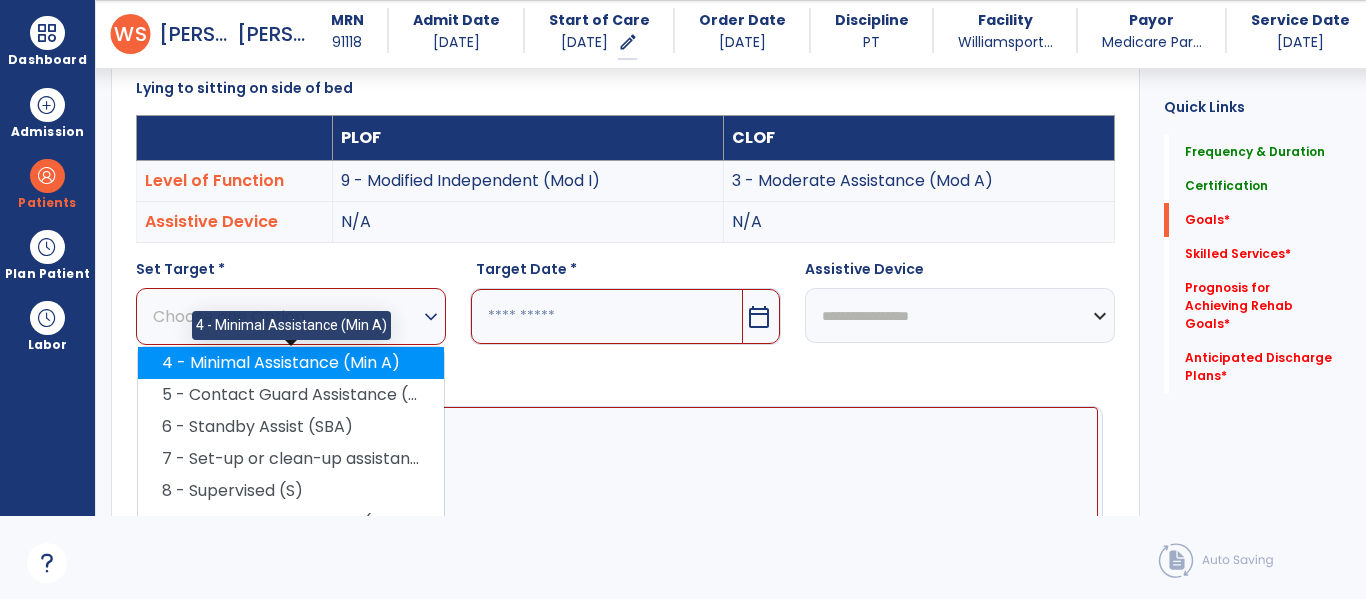 click on "4 - Minimal Assistance (Min A)" at bounding box center [291, 363] 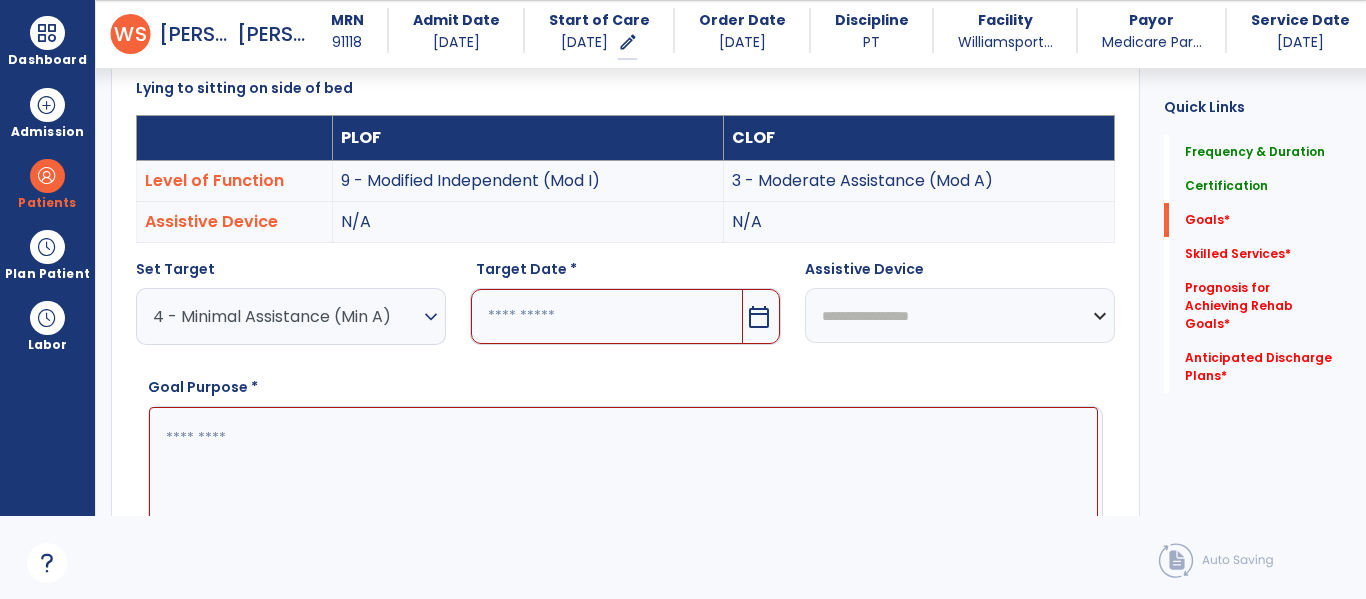 click at bounding box center (606, 316) 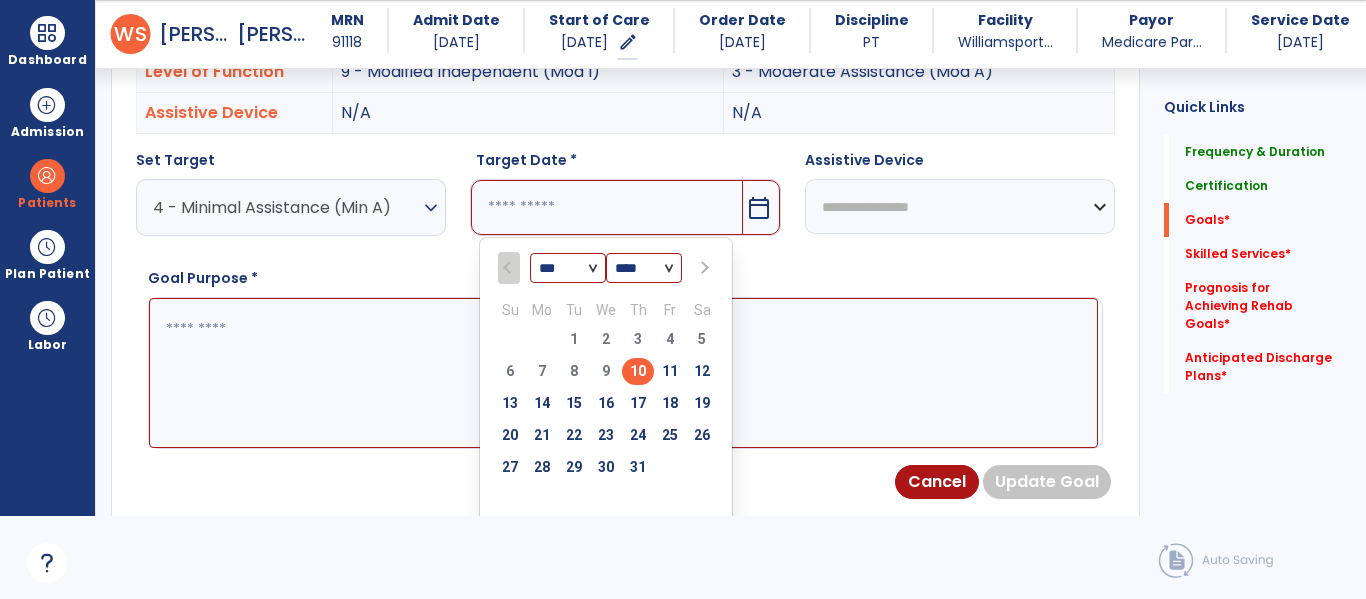 scroll, scrollTop: 651, scrollLeft: 0, axis: vertical 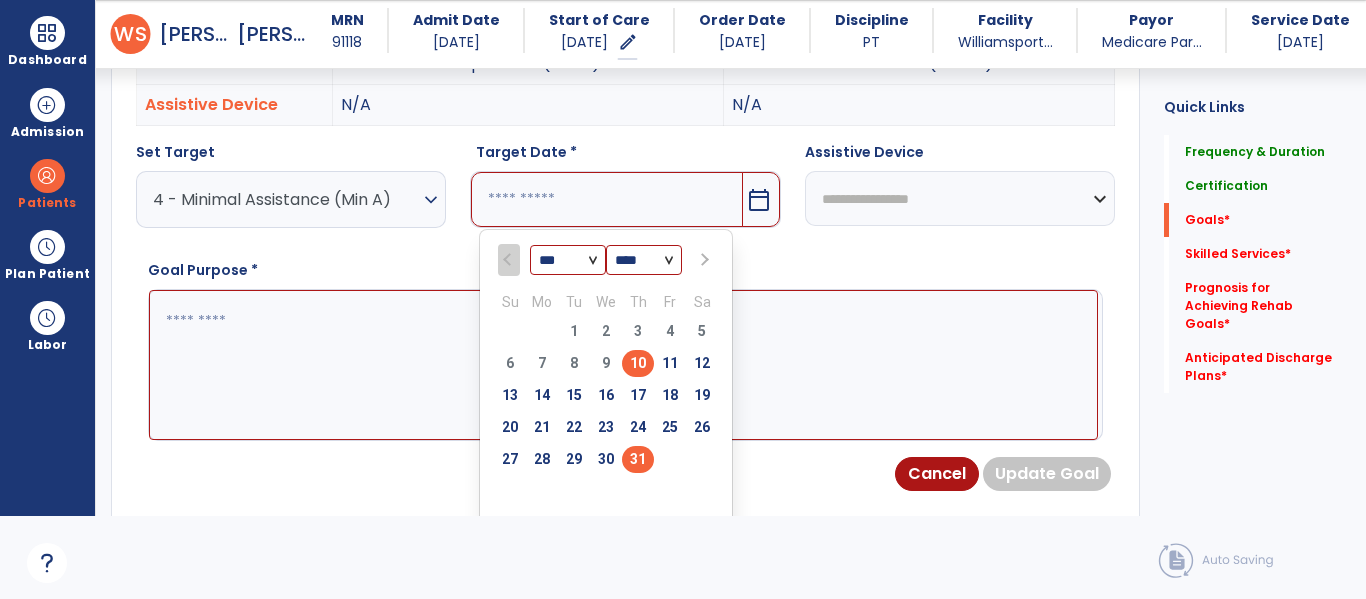 click on "31" at bounding box center (638, 459) 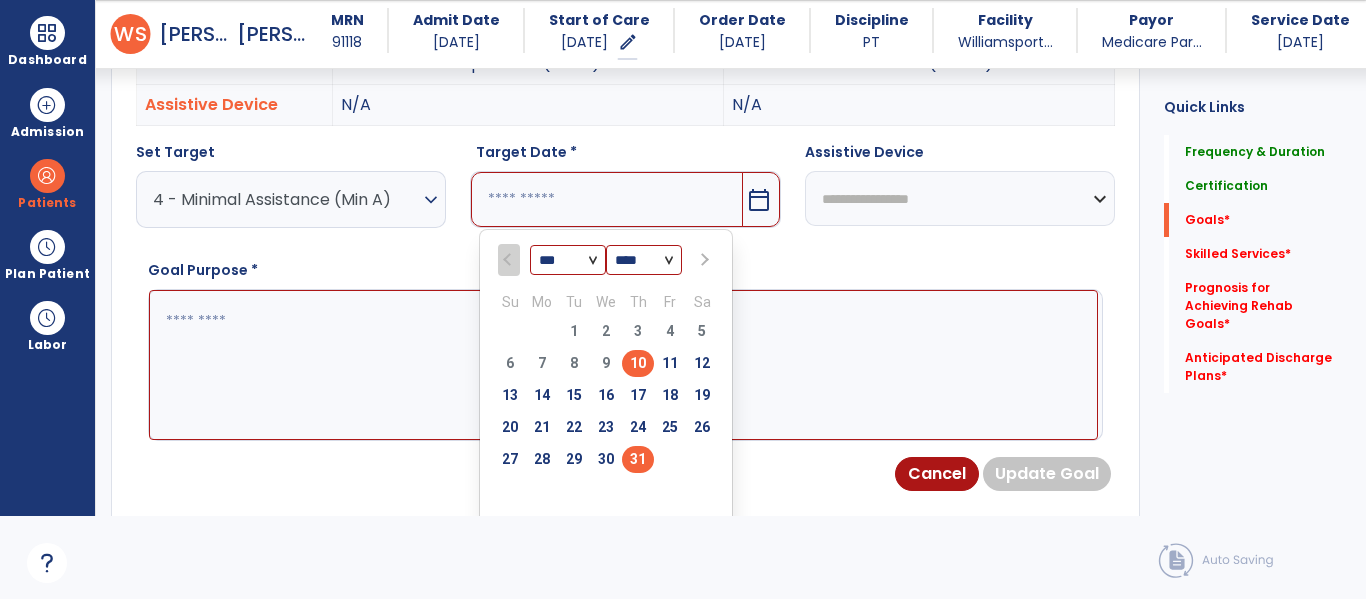 type on "*********" 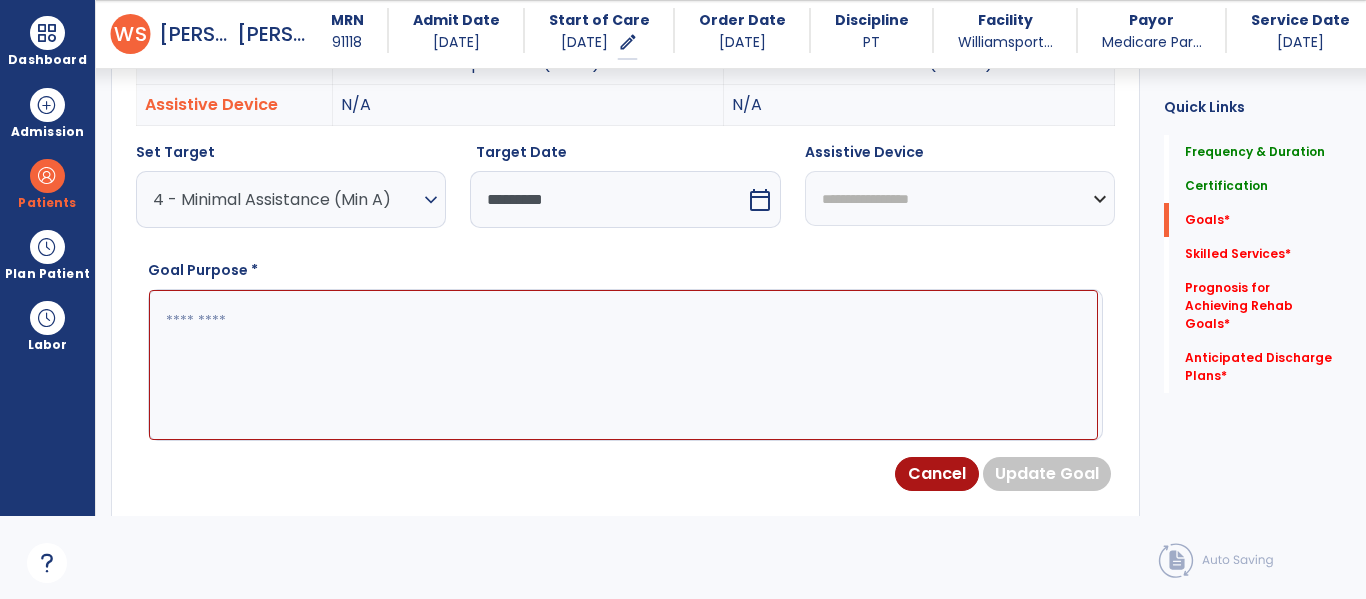 click at bounding box center (623, 365) 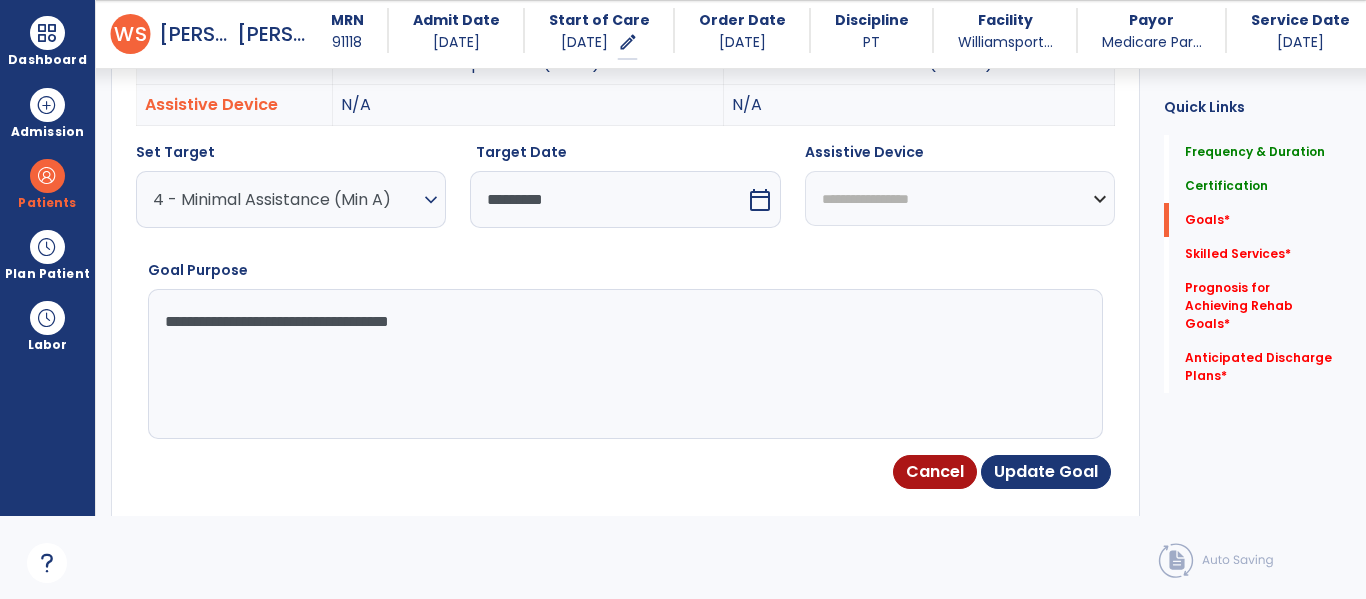 type on "**********" 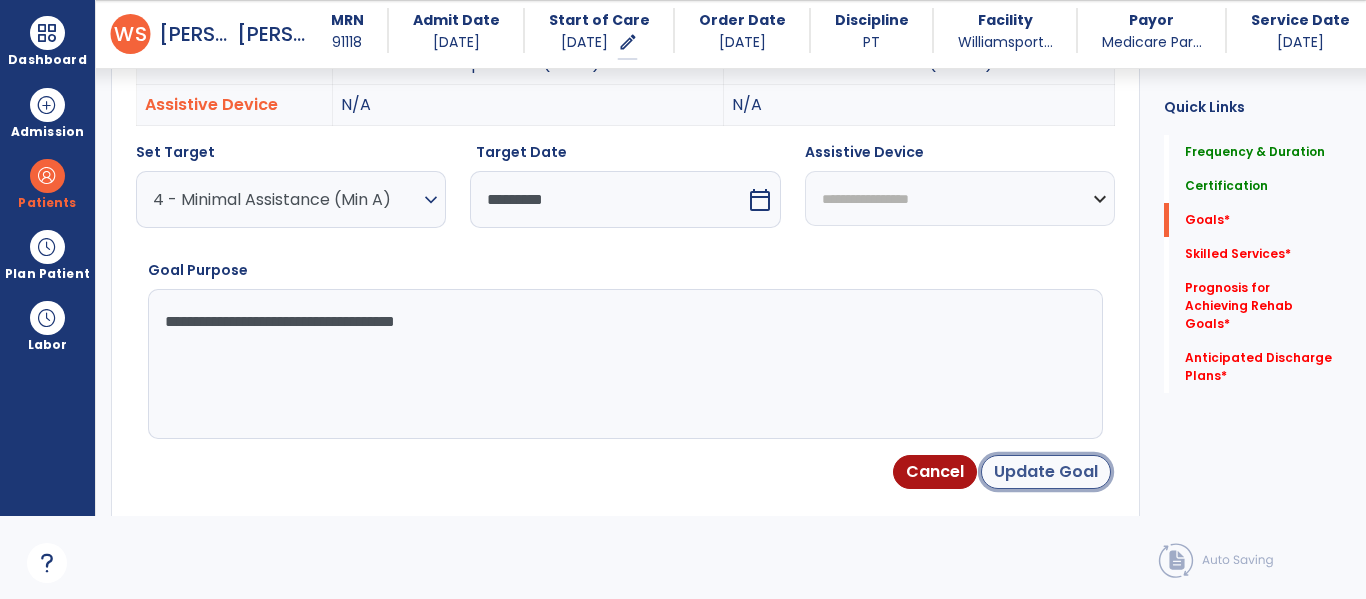 click on "Update Goal" at bounding box center [1046, 472] 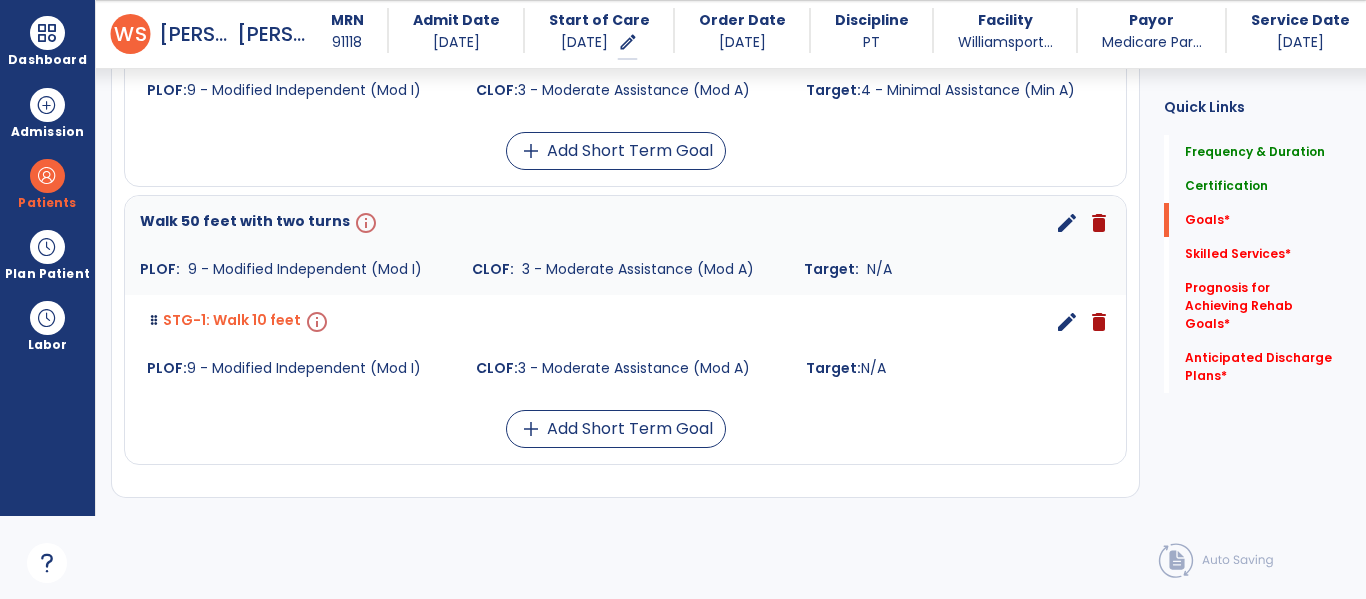 scroll, scrollTop: 1116, scrollLeft: 0, axis: vertical 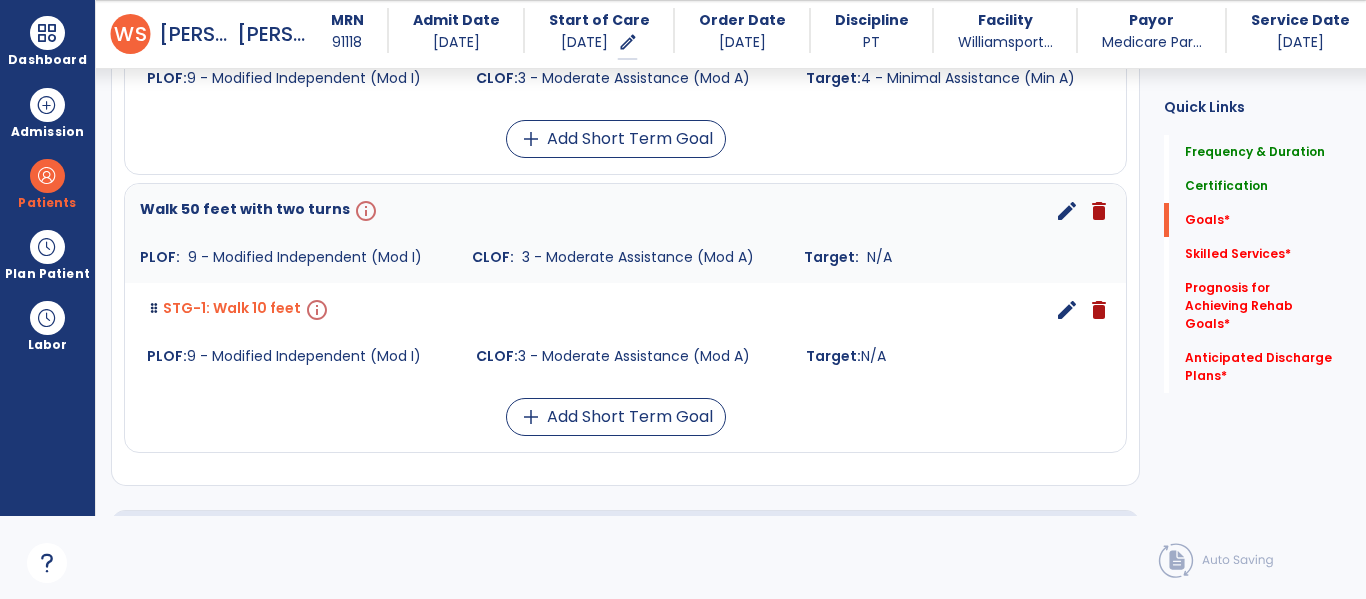 click on "edit" at bounding box center (1067, 211) 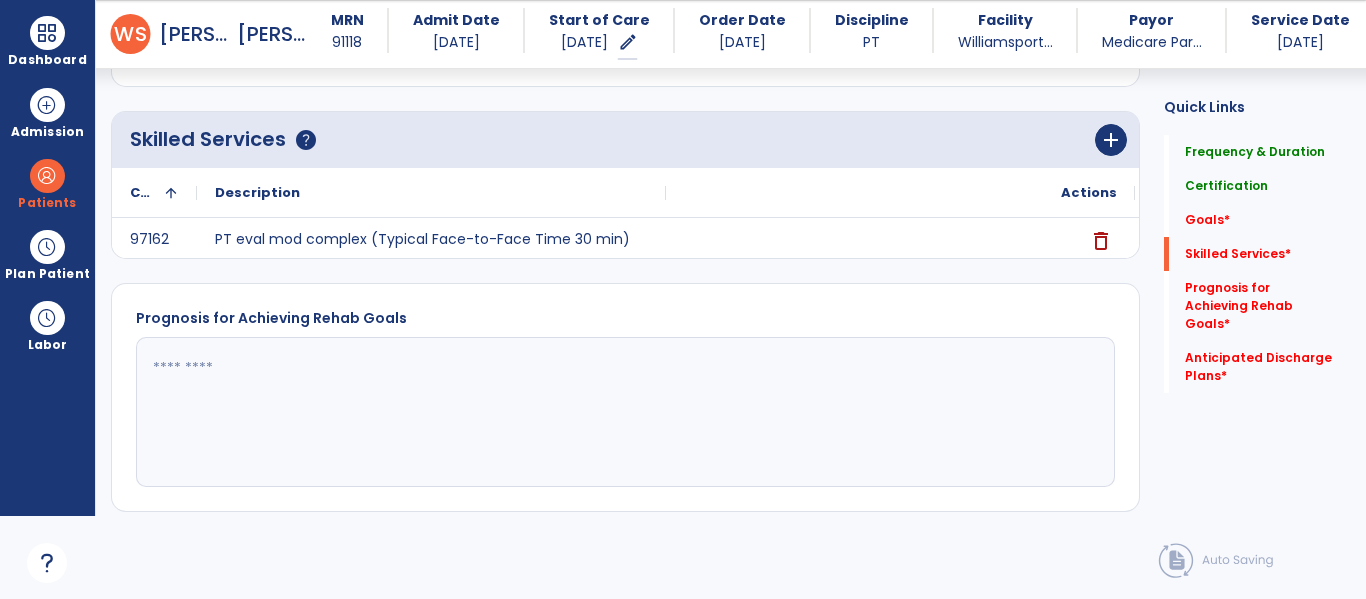 scroll, scrollTop: 534, scrollLeft: 0, axis: vertical 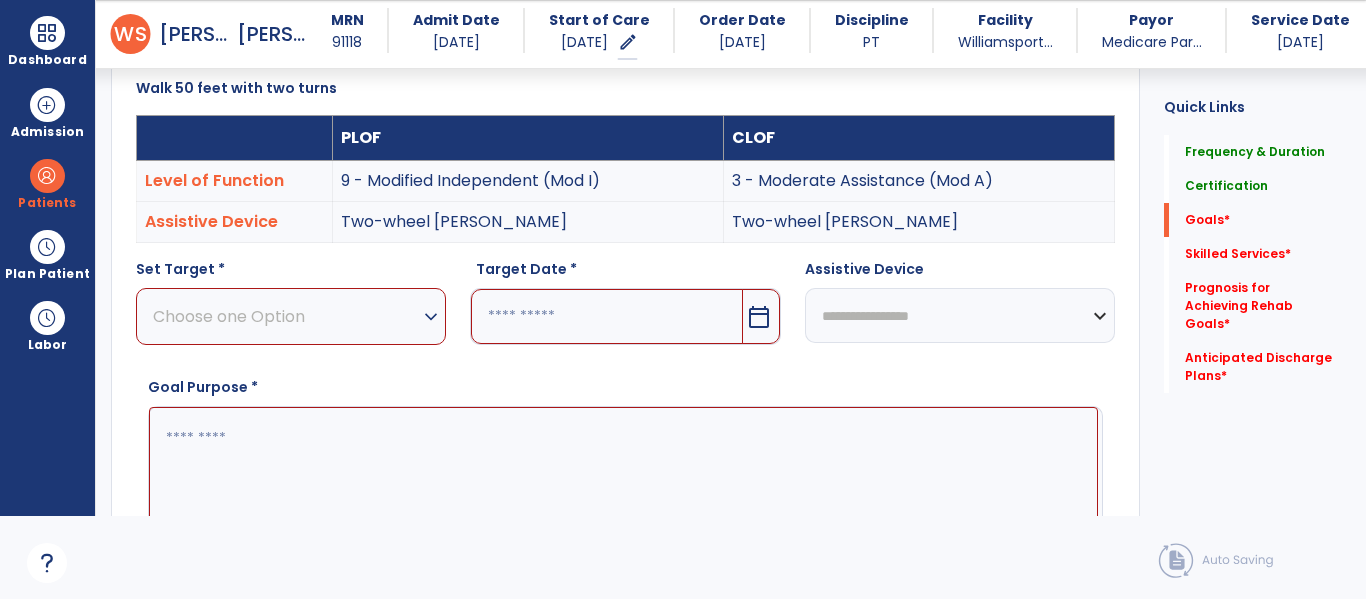 click on "Choose one Option   expand_more" at bounding box center (291, 316) 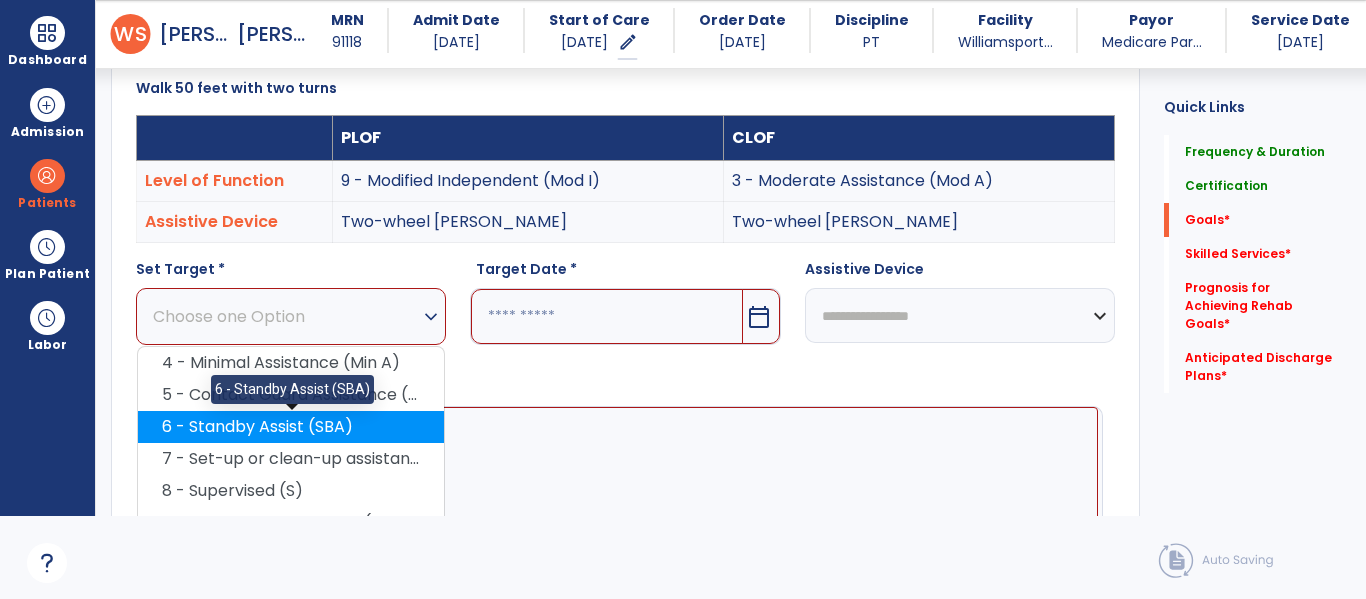 click on "6 - Standby Assist (SBA)" at bounding box center [291, 427] 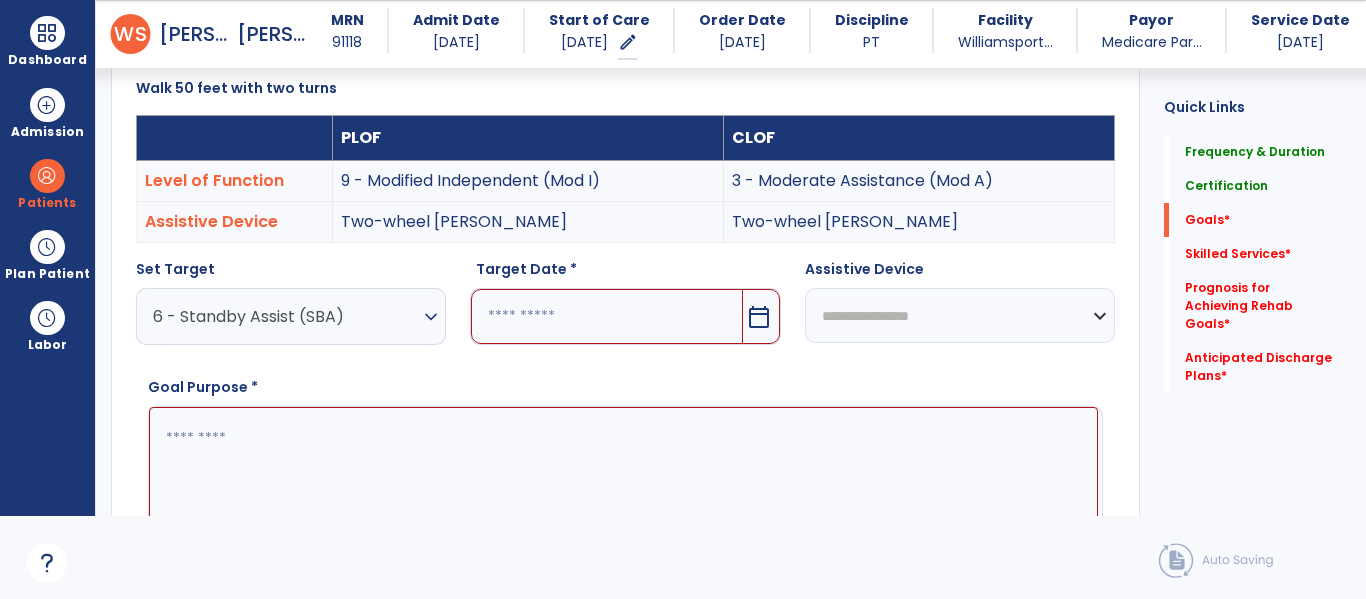 click on "calendar_today" at bounding box center (759, 317) 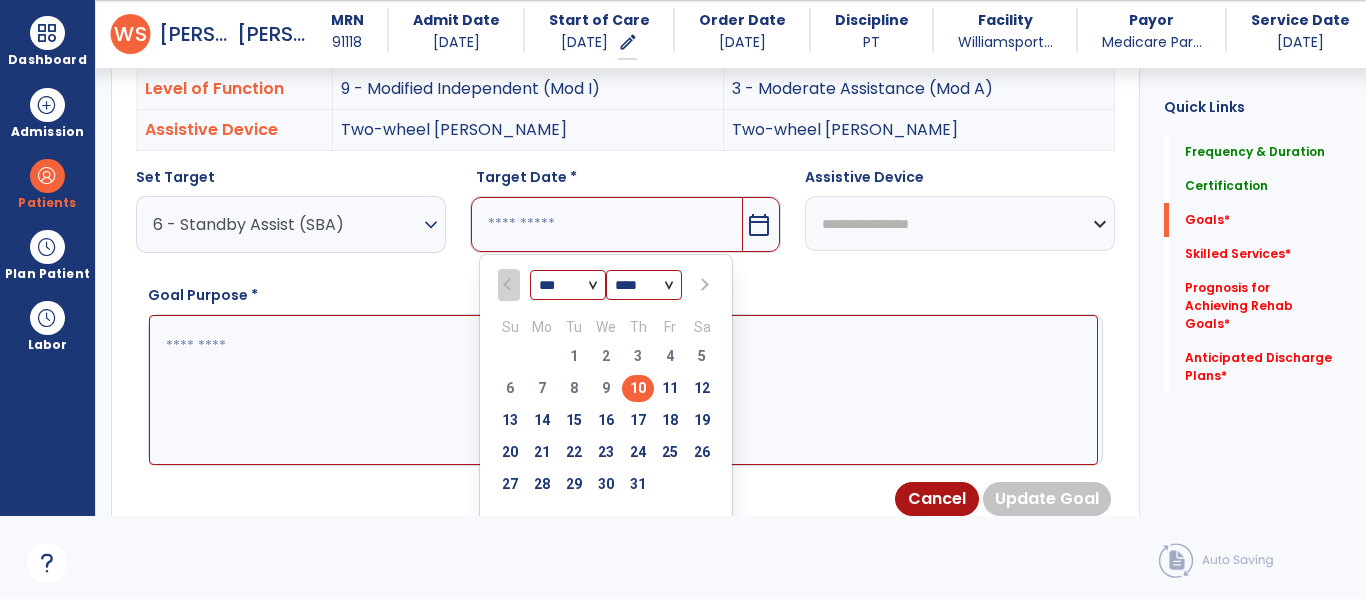 scroll, scrollTop: 632, scrollLeft: 0, axis: vertical 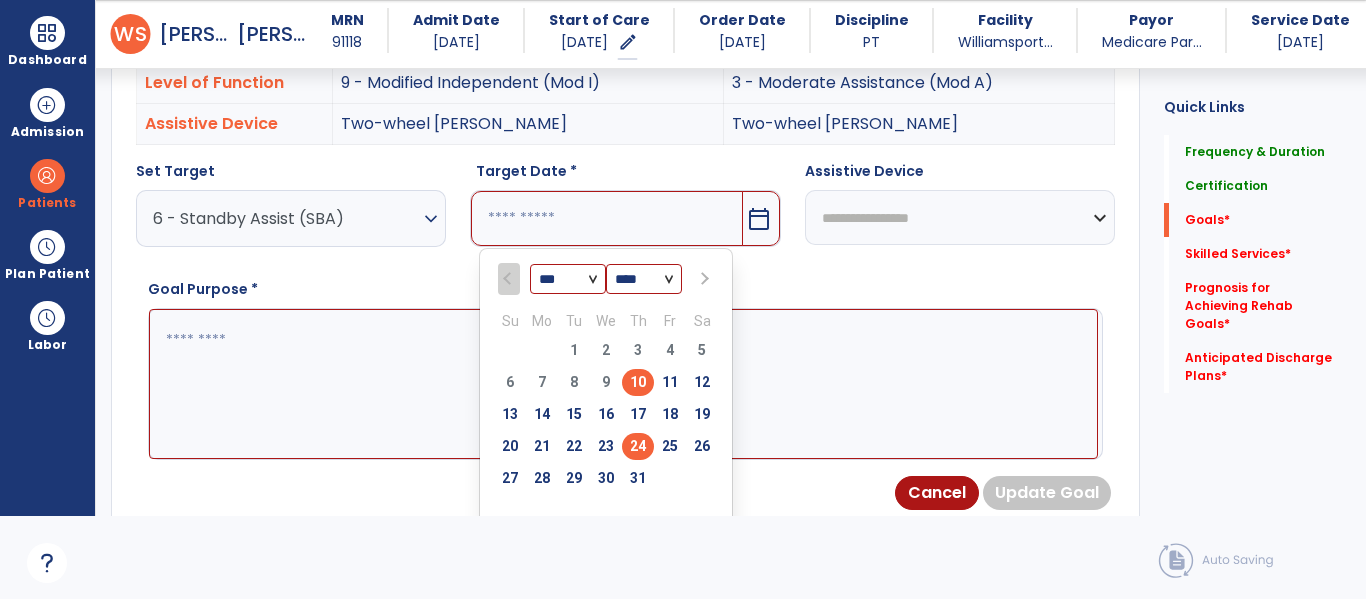 click on "24" at bounding box center [638, 446] 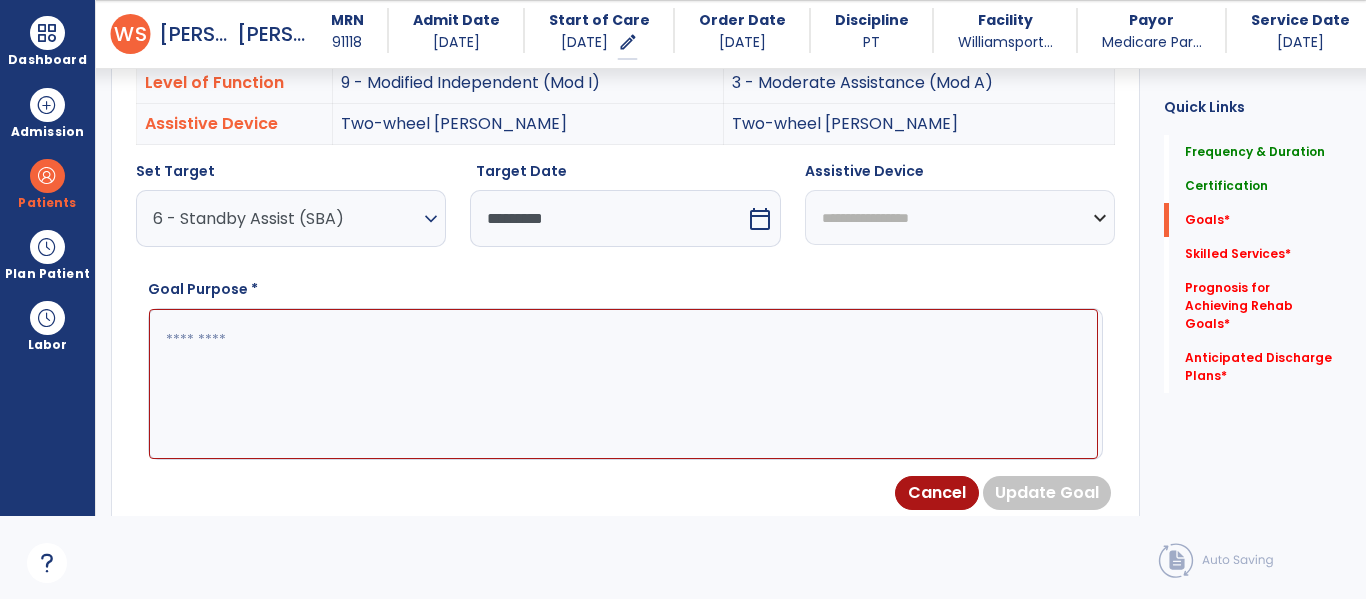 click on "calendar_today" at bounding box center (760, 219) 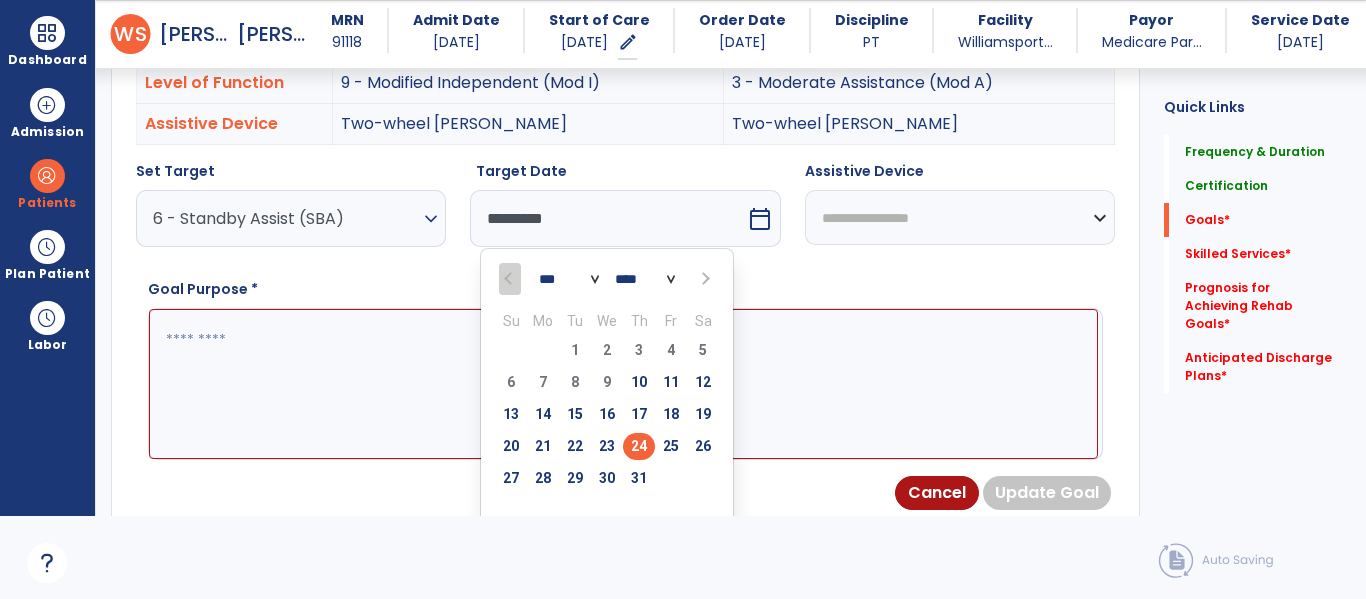 click at bounding box center [704, 279] 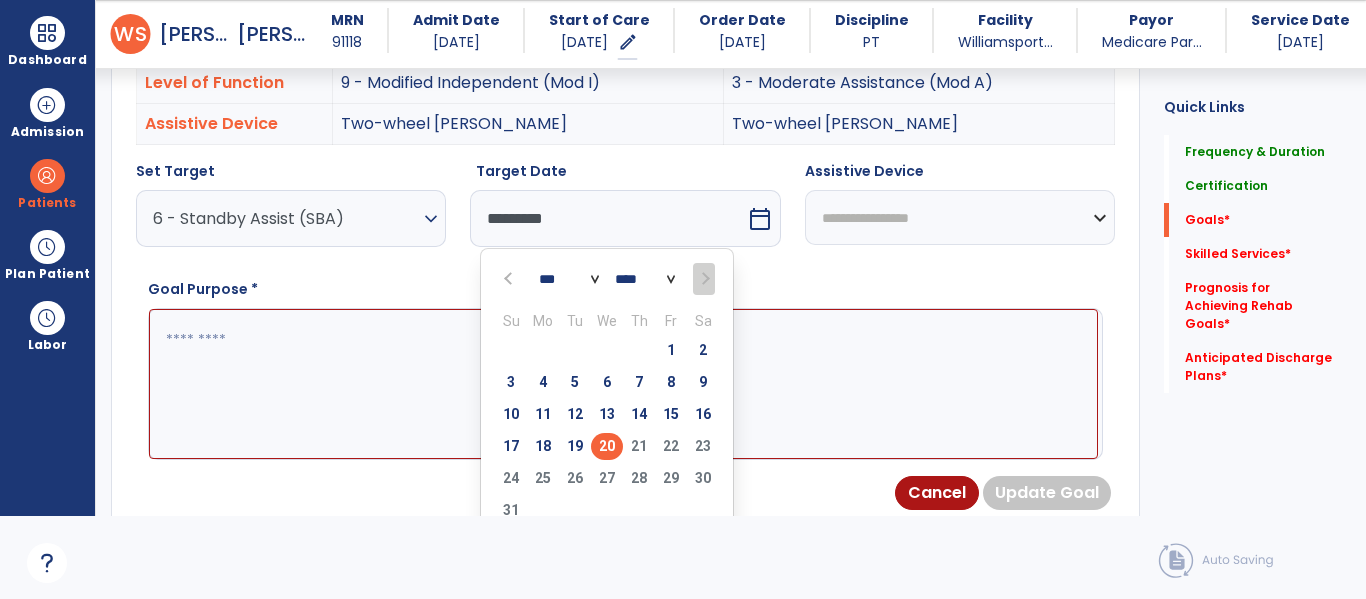 click on "20" at bounding box center (607, 446) 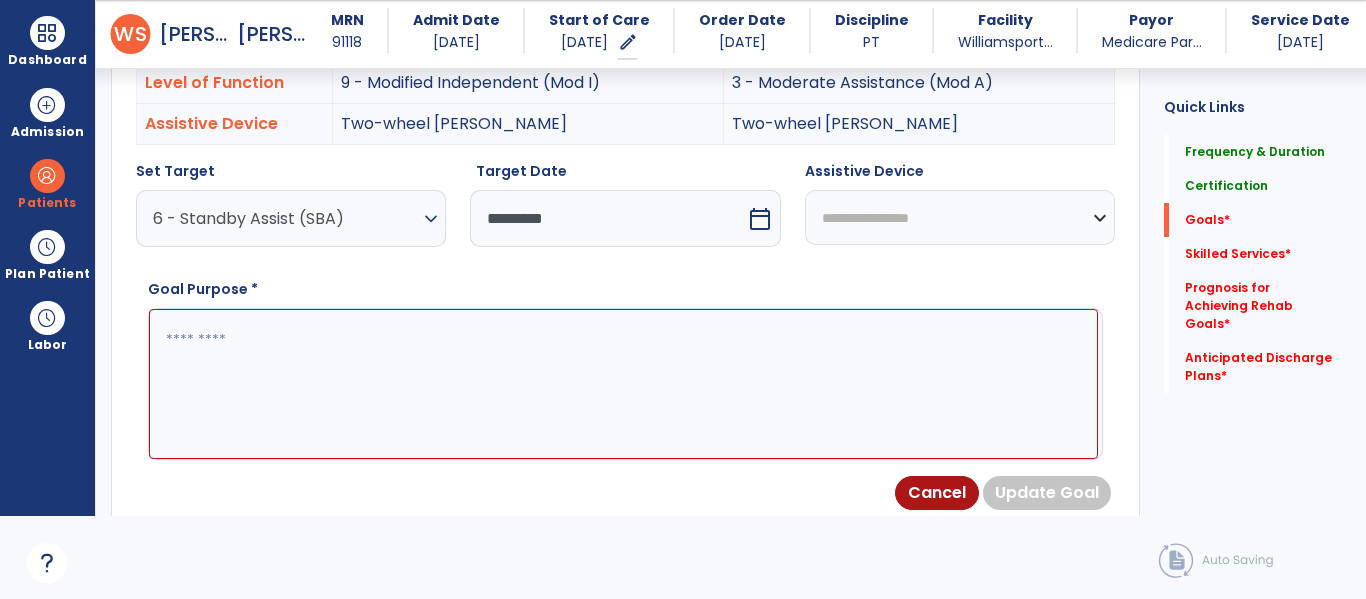 click at bounding box center (623, 384) 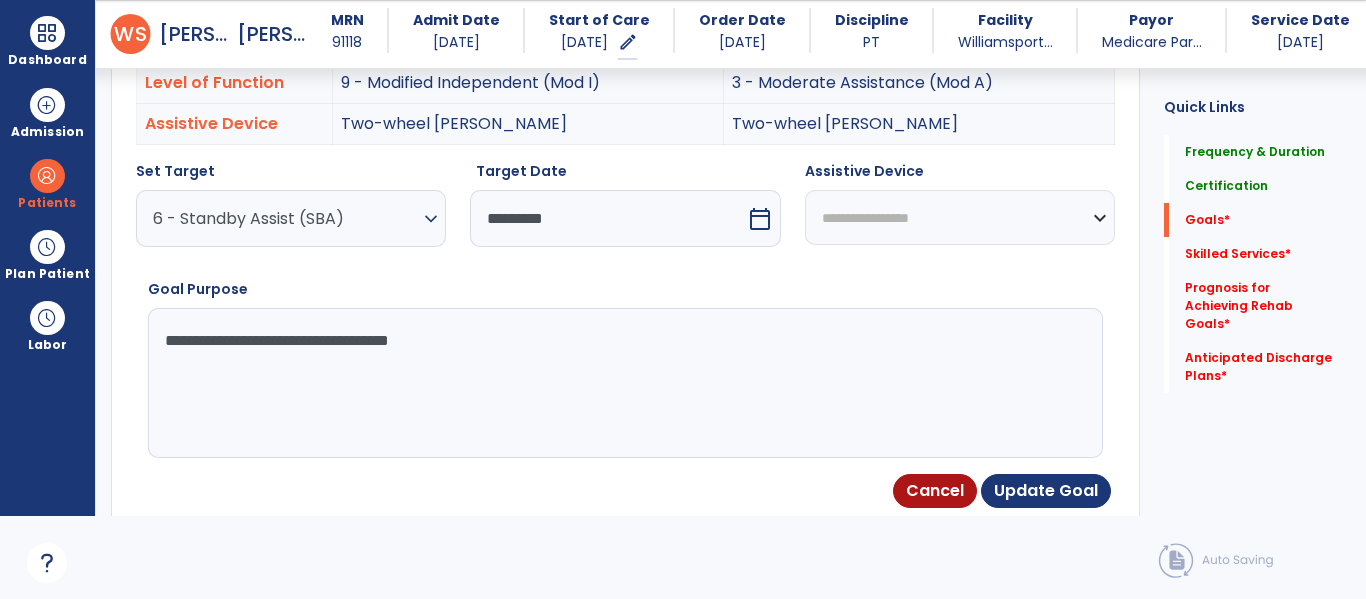 type on "**********" 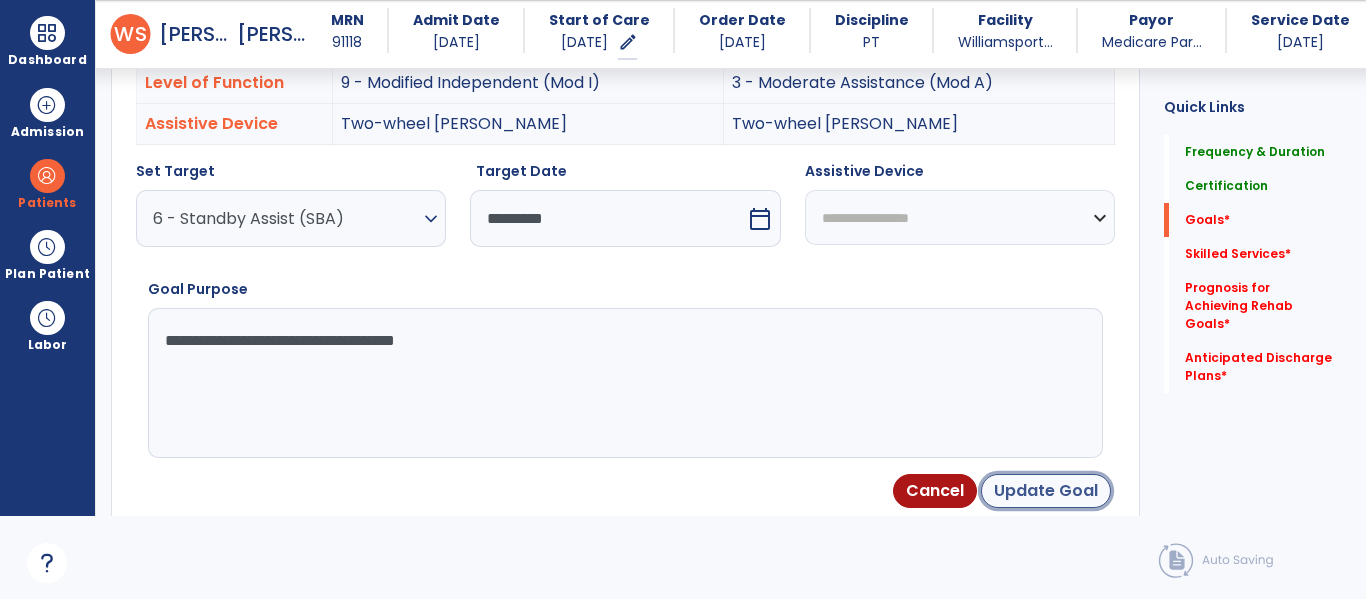 click on "Update Goal" at bounding box center (1046, 491) 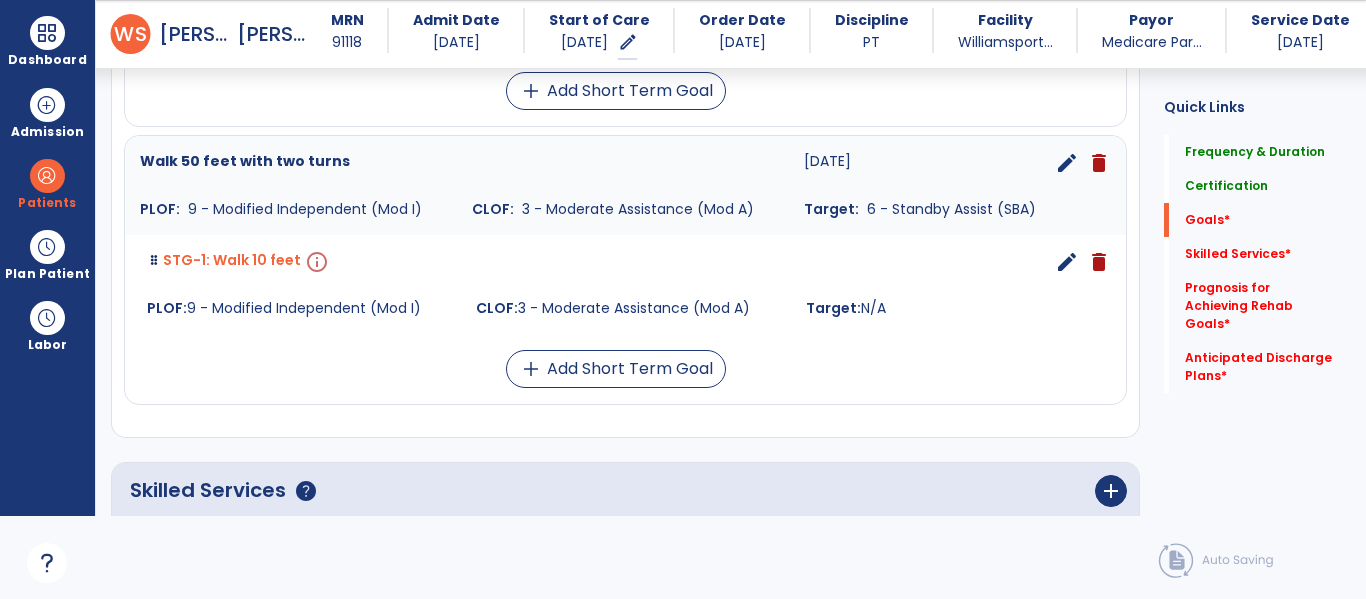 click on "edit" at bounding box center (1067, 262) 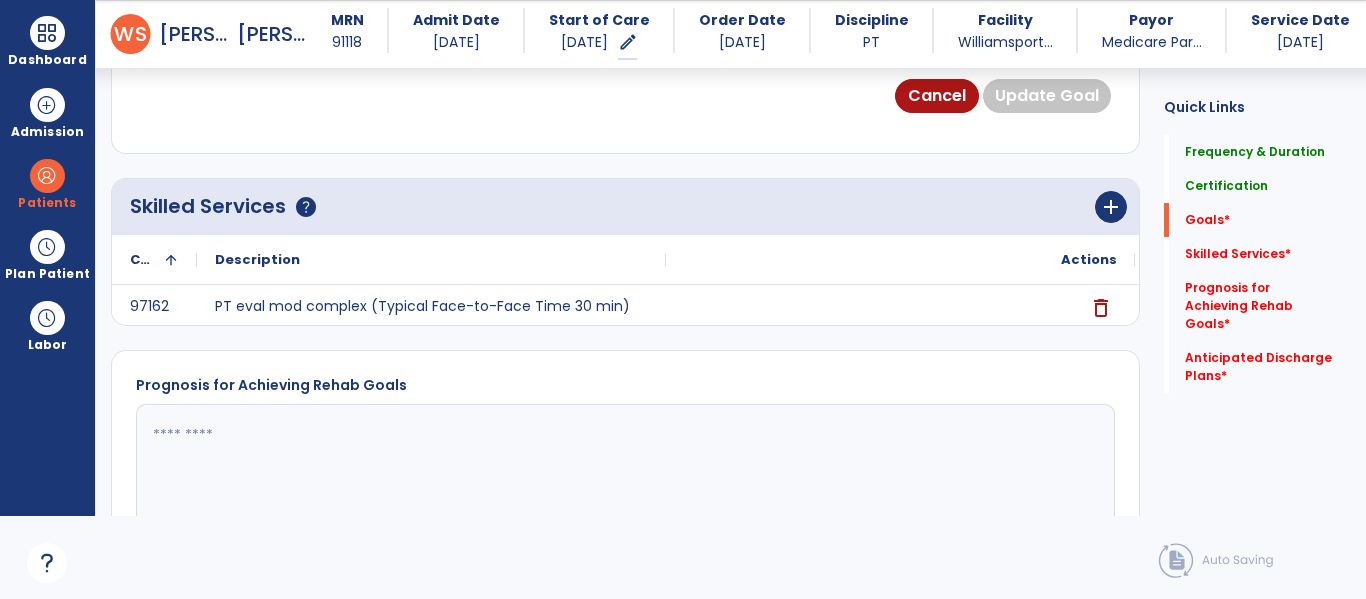 scroll, scrollTop: 534, scrollLeft: 0, axis: vertical 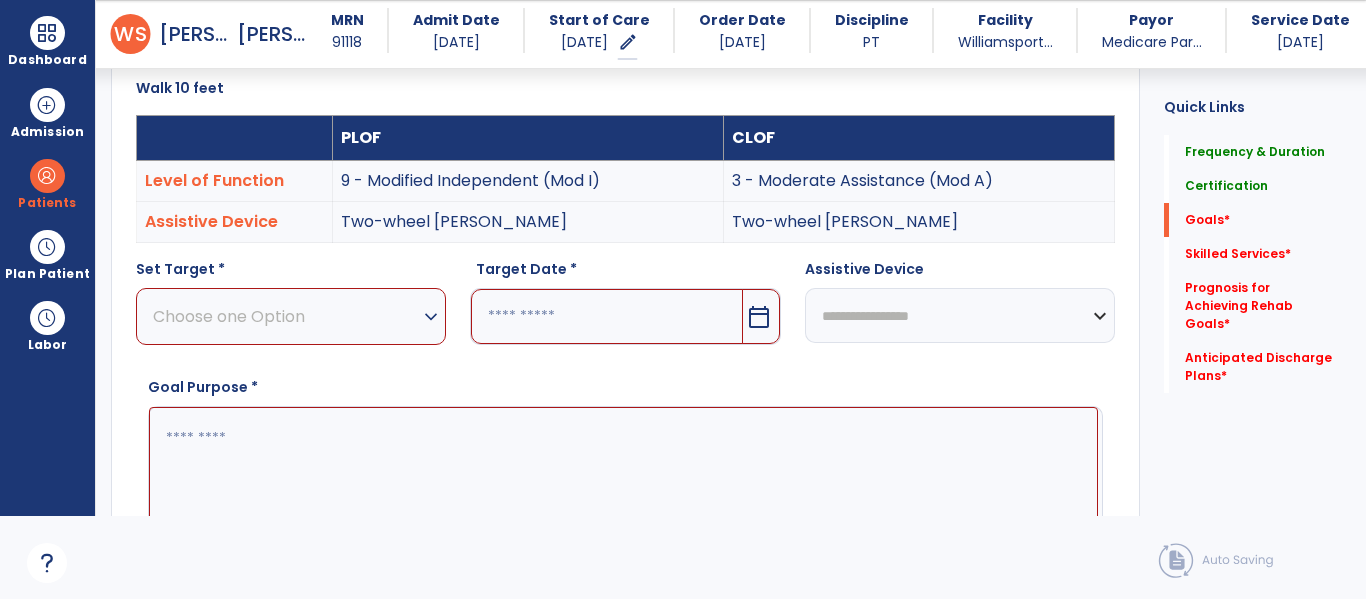 click on "Choose one Option" at bounding box center [286, 316] 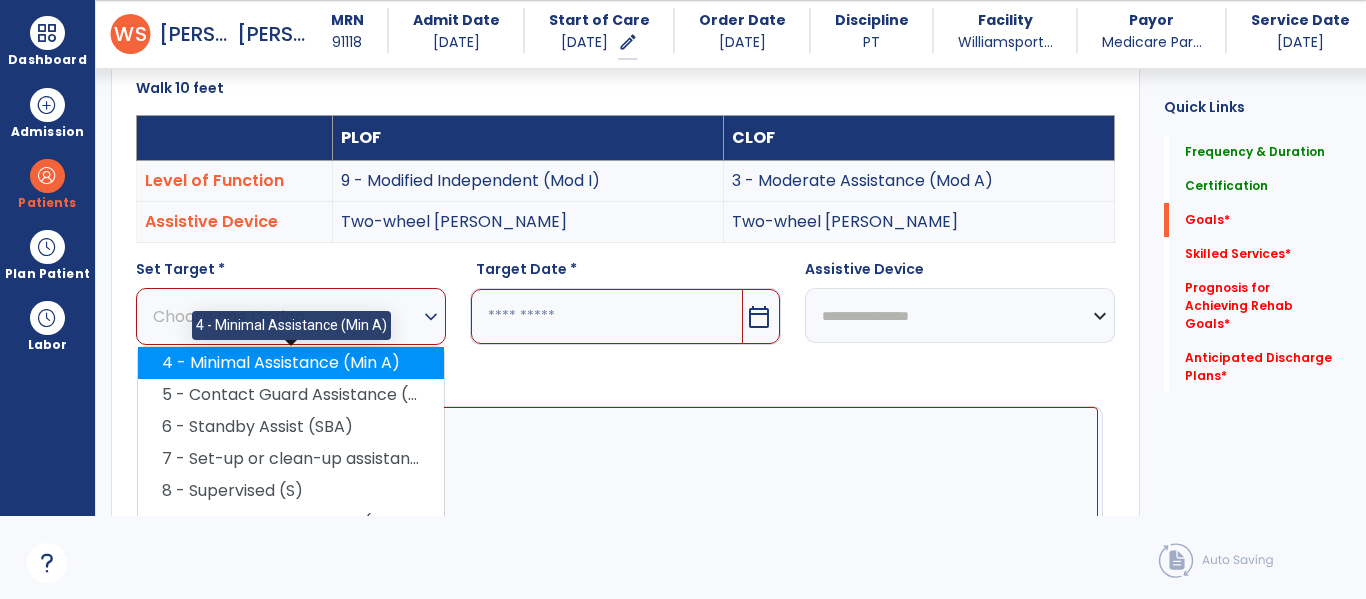 click on "4 - Minimal Assistance (Min A)" at bounding box center (291, 363) 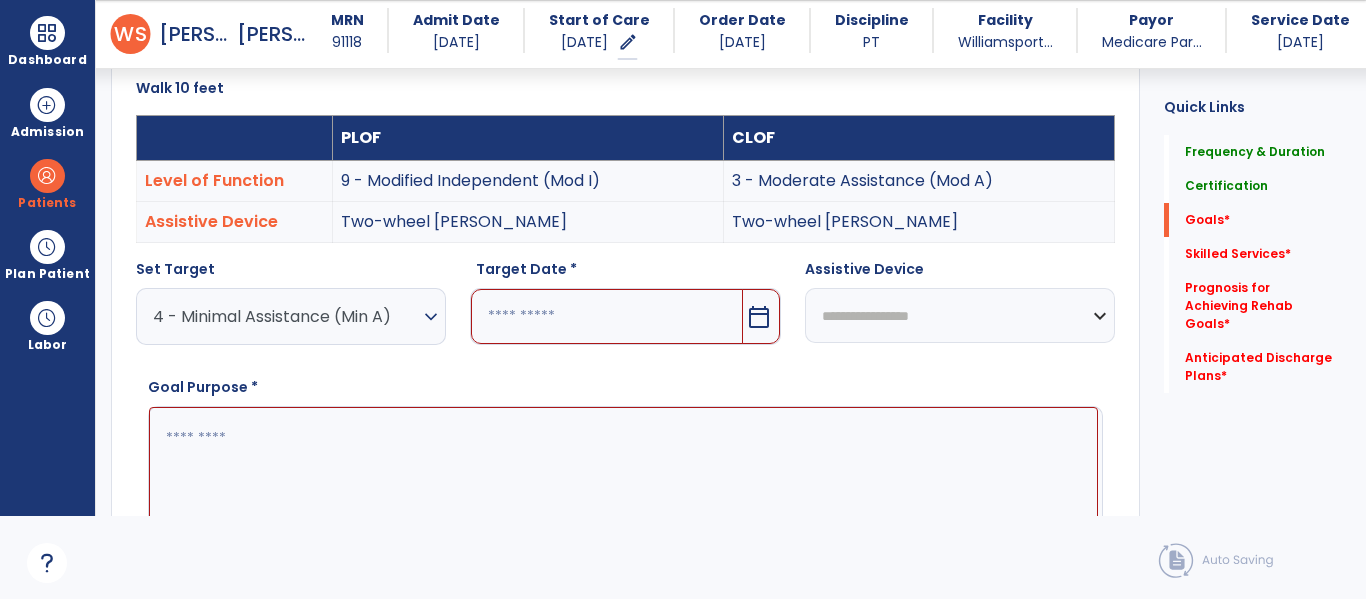 click on "calendar_today" at bounding box center (759, 317) 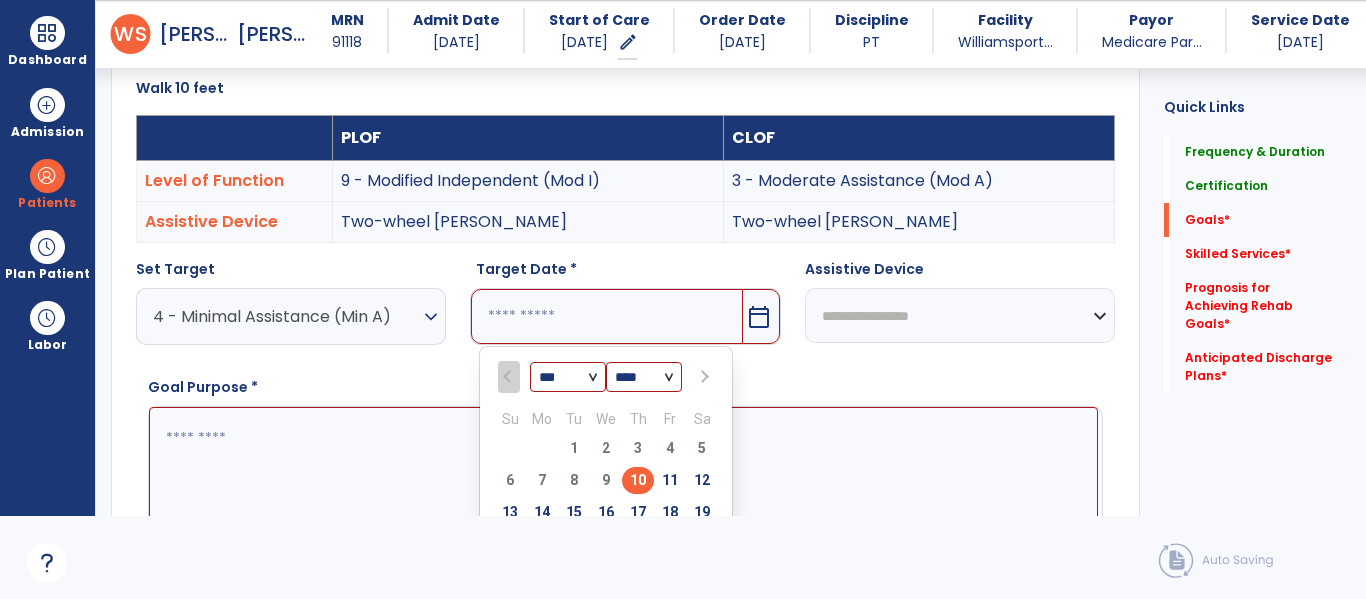 click at bounding box center [704, 377] 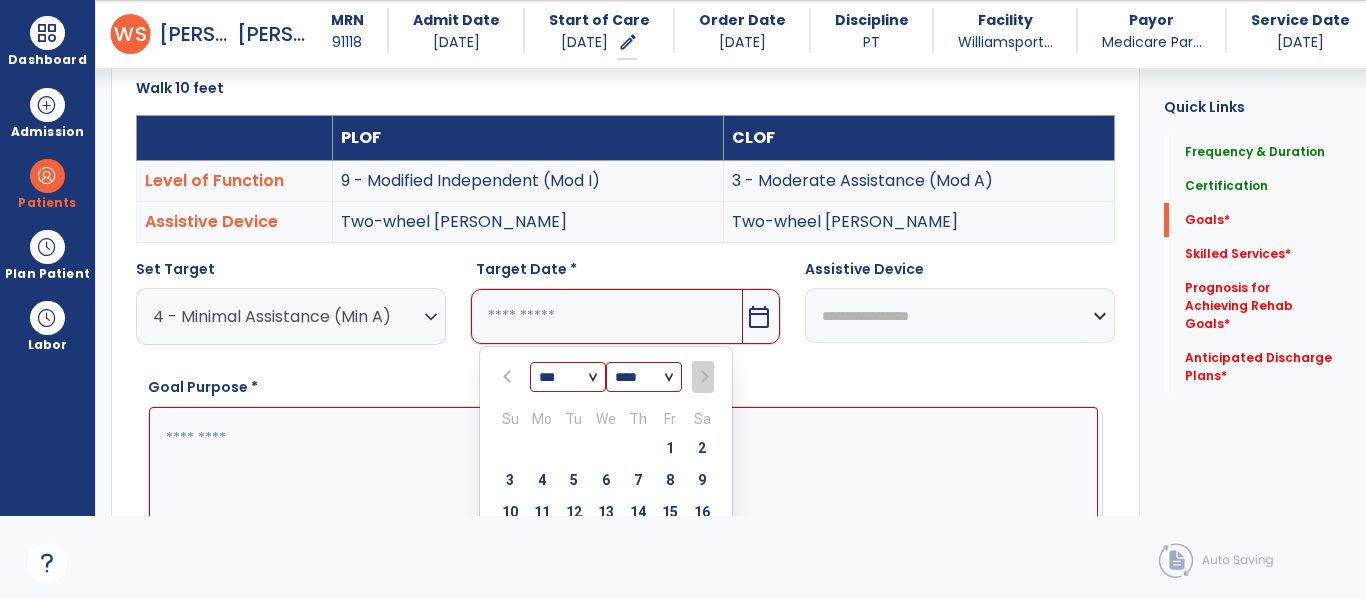 click at bounding box center (510, 377) 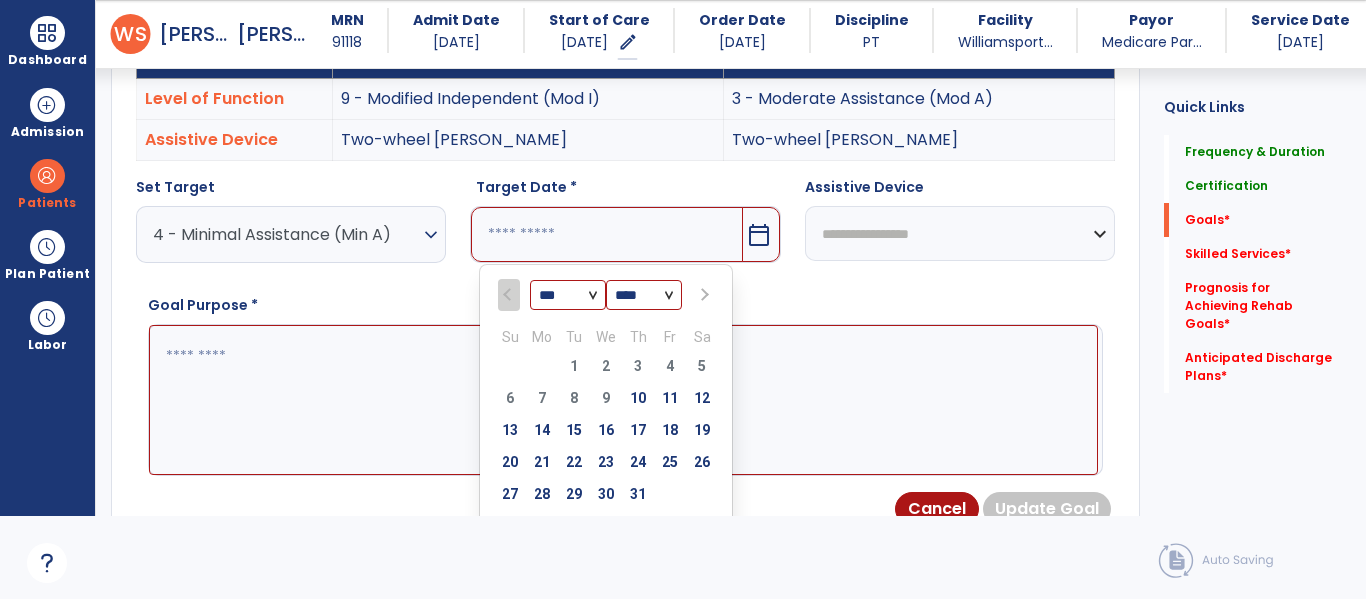 scroll, scrollTop: 620, scrollLeft: 0, axis: vertical 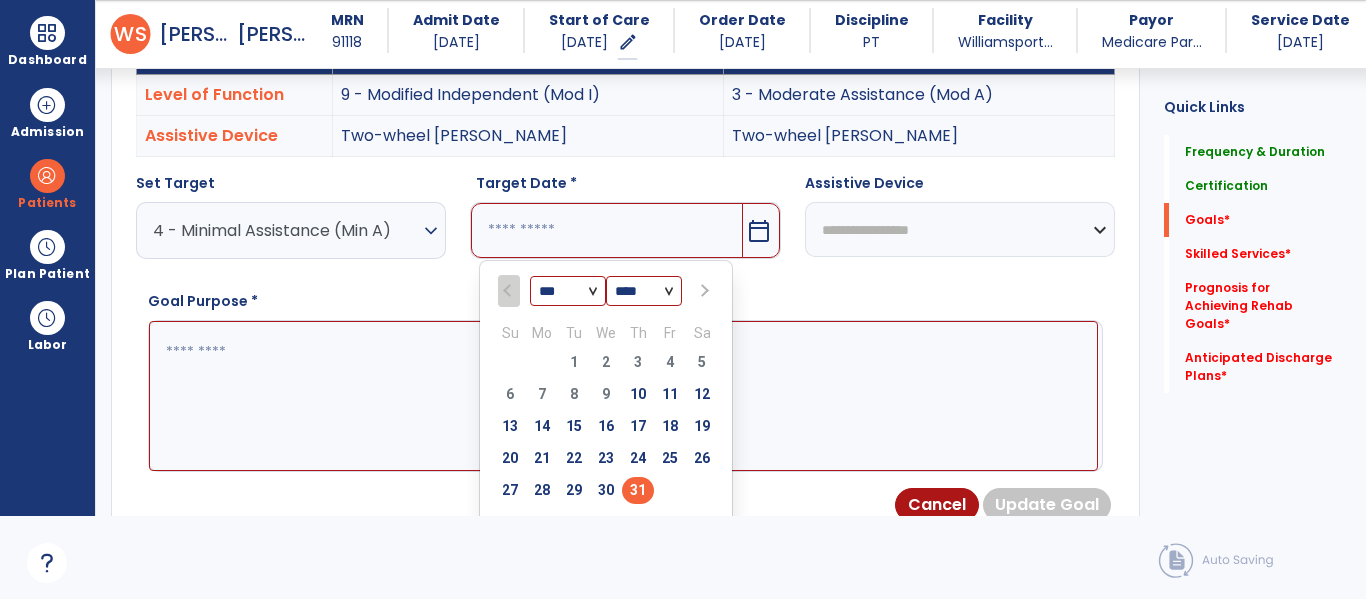 click on "31" at bounding box center [638, 490] 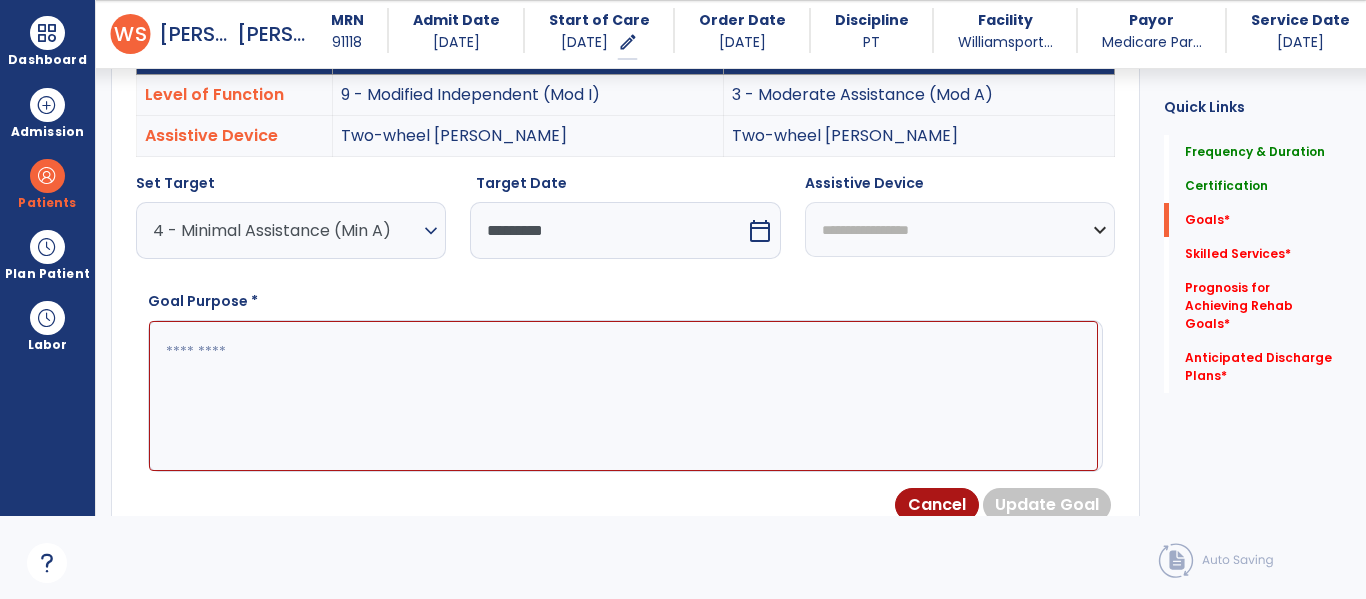 click at bounding box center (623, 396) 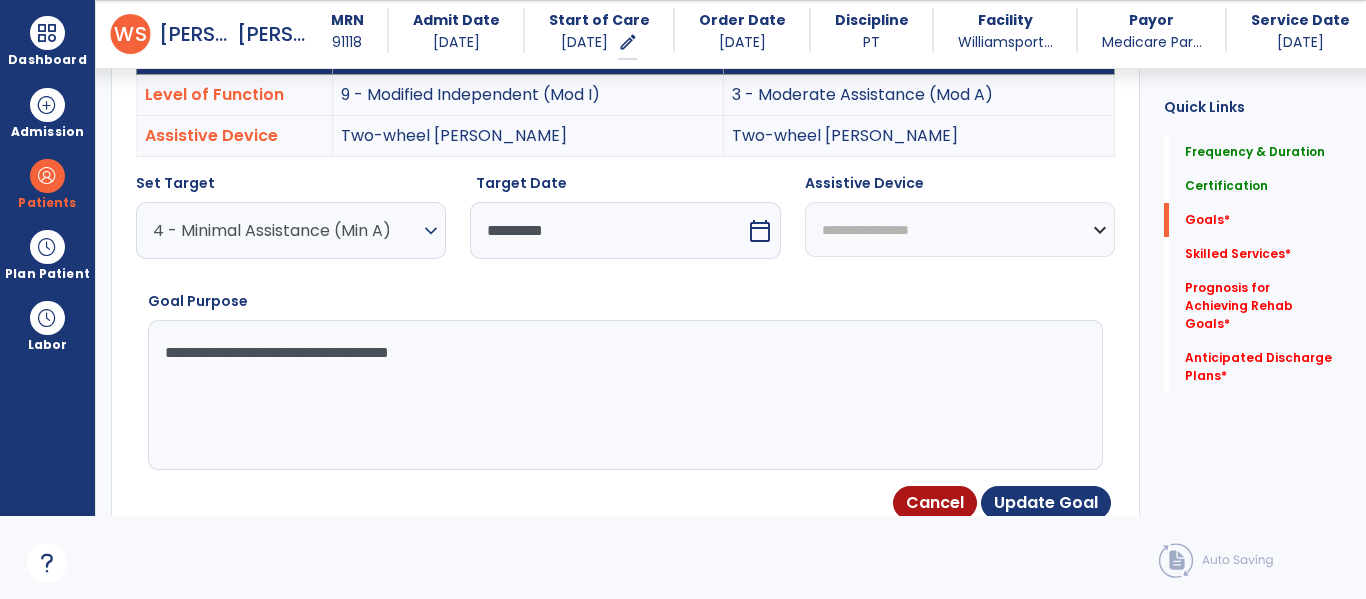 type on "**********" 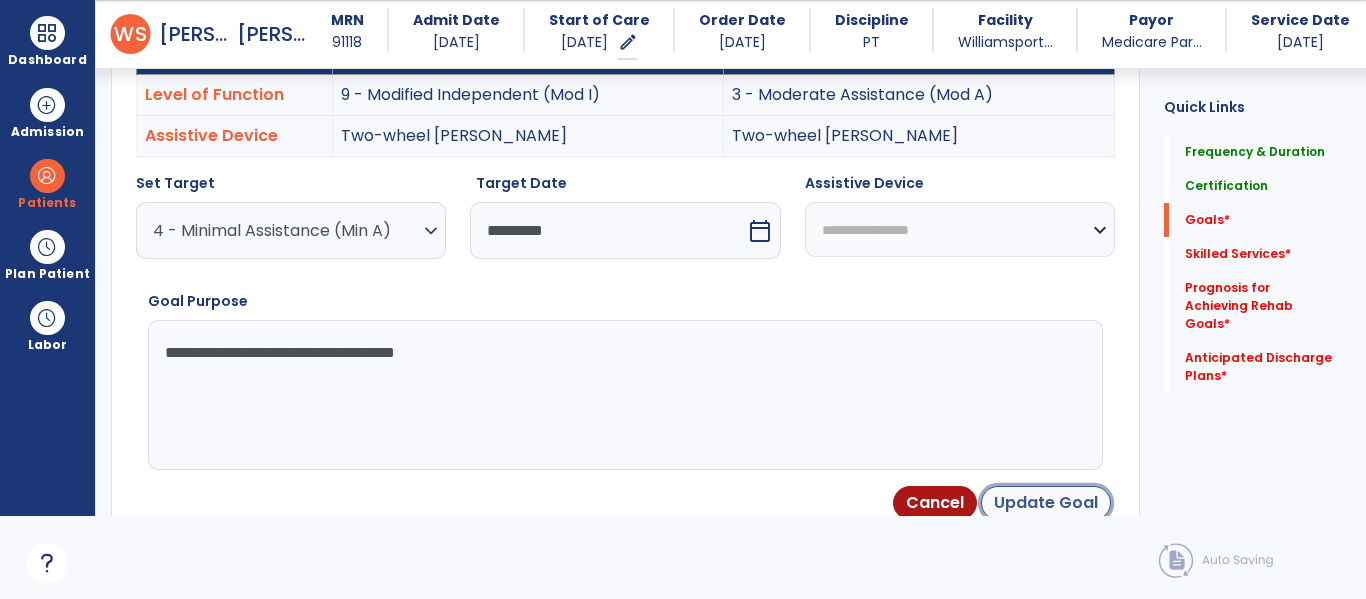 click on "Update Goal" at bounding box center (1046, 503) 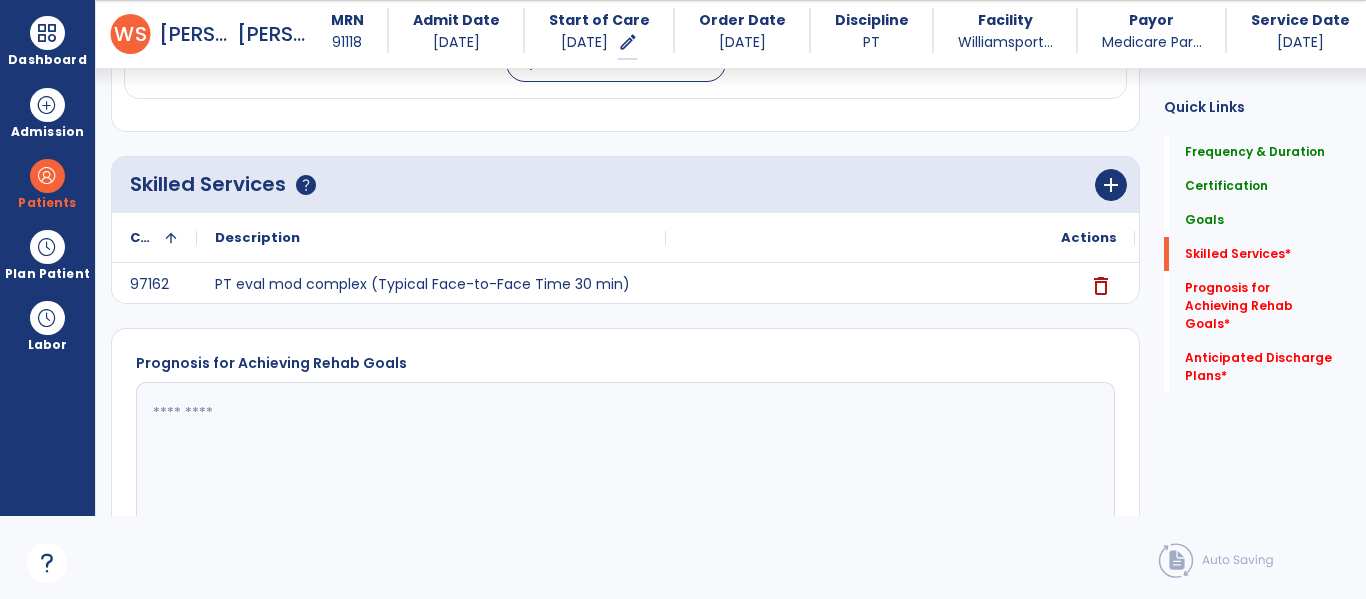 scroll, scrollTop: 1491, scrollLeft: 0, axis: vertical 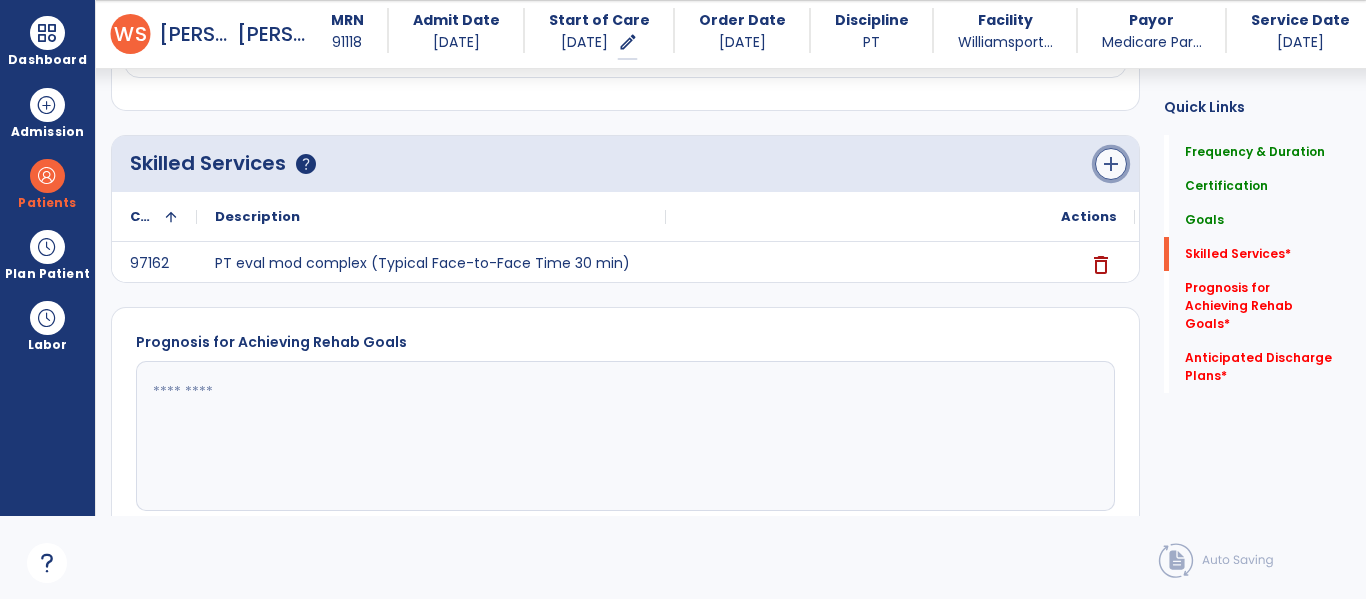 click on "add" 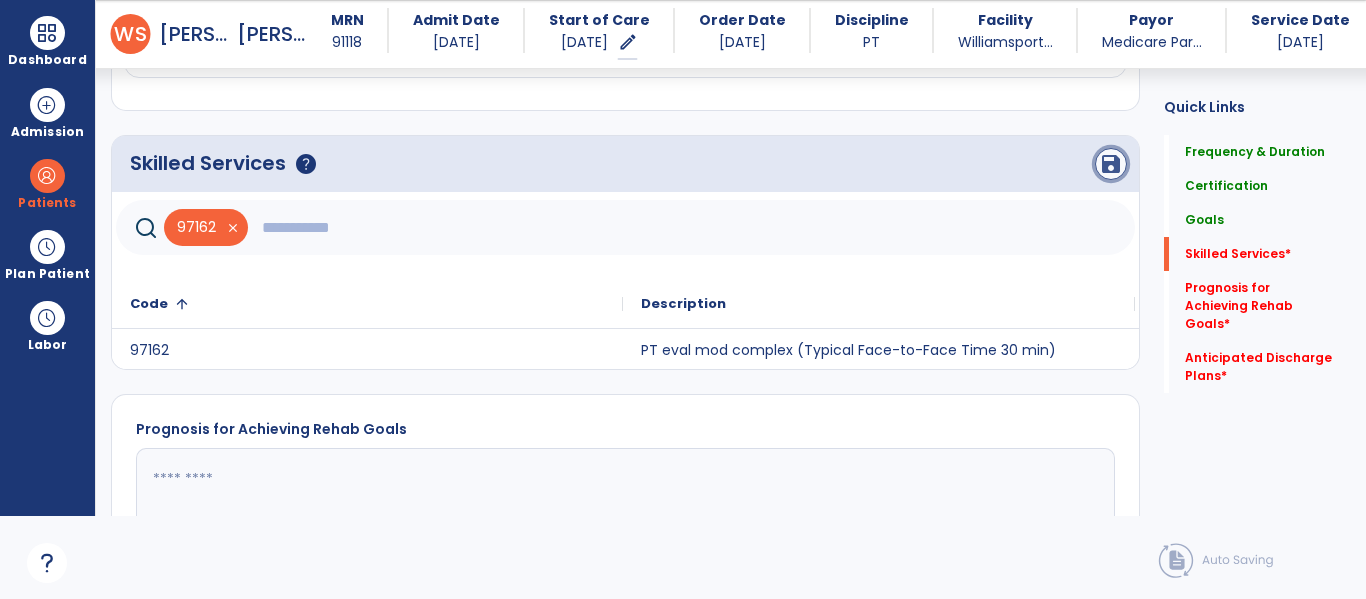 click on "save" 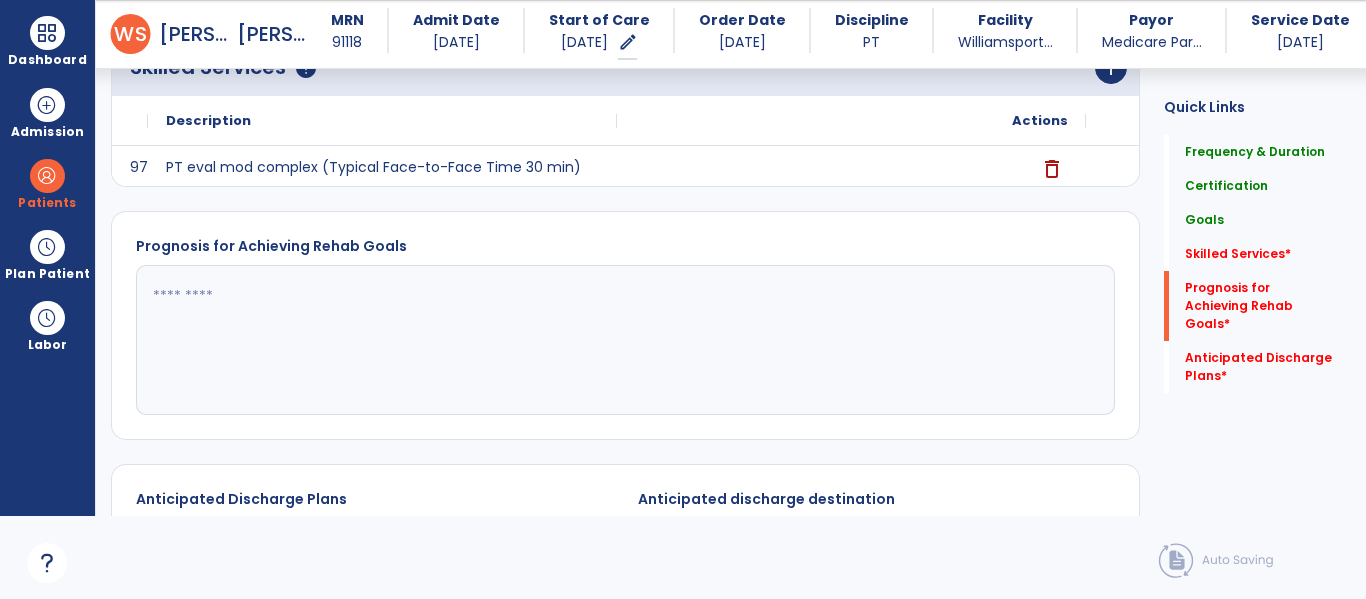scroll, scrollTop: 1524, scrollLeft: 0, axis: vertical 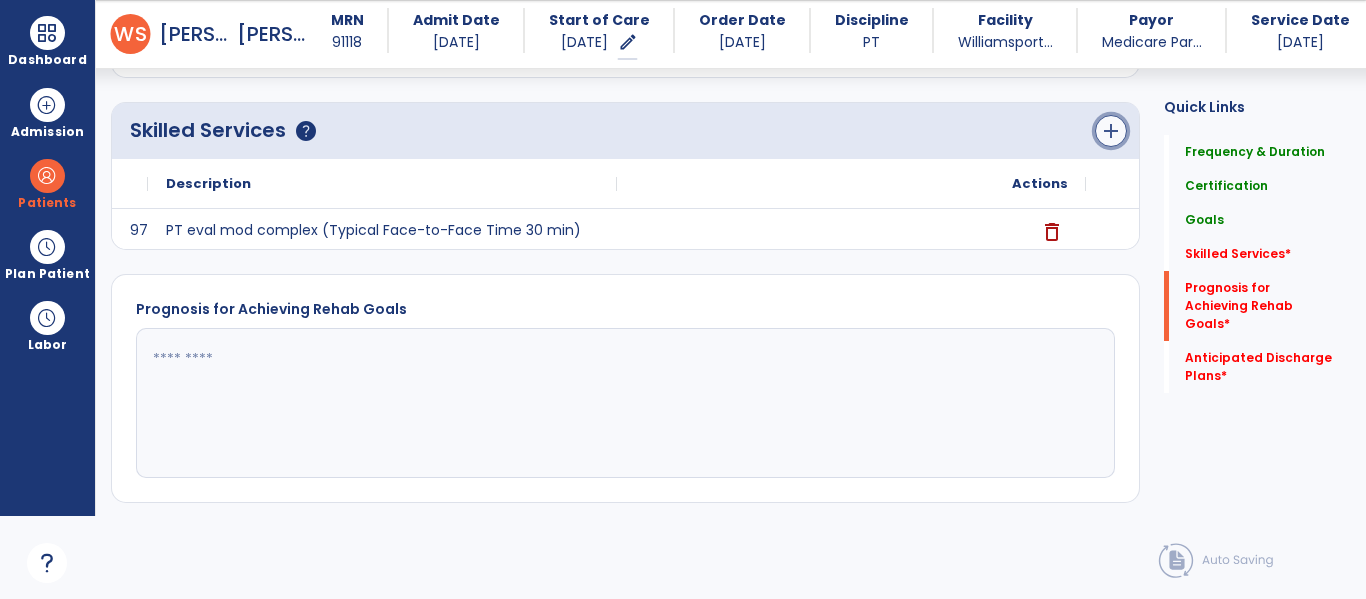 click on "add" 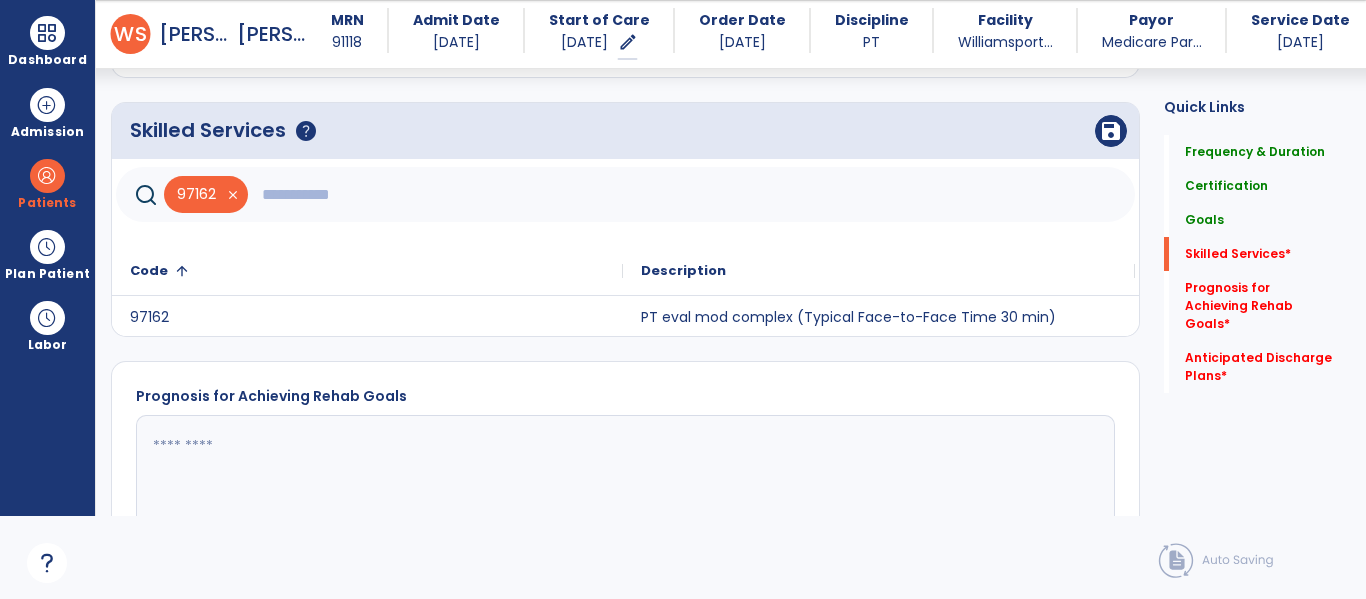 click 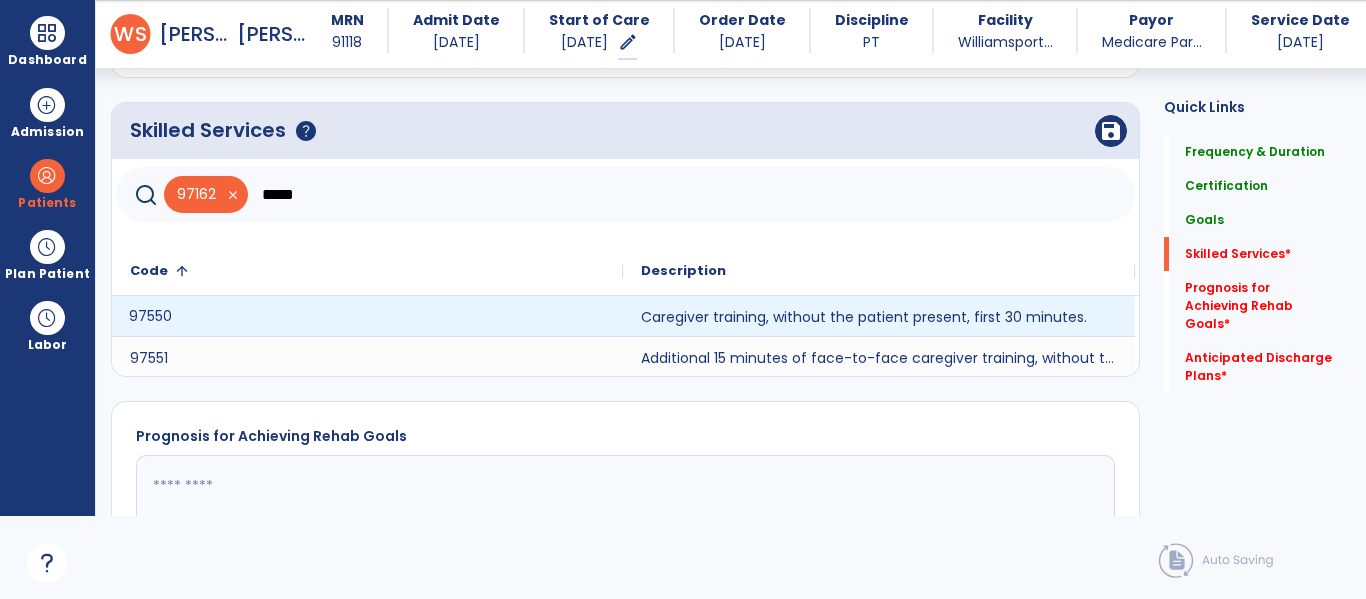 click on "97550" 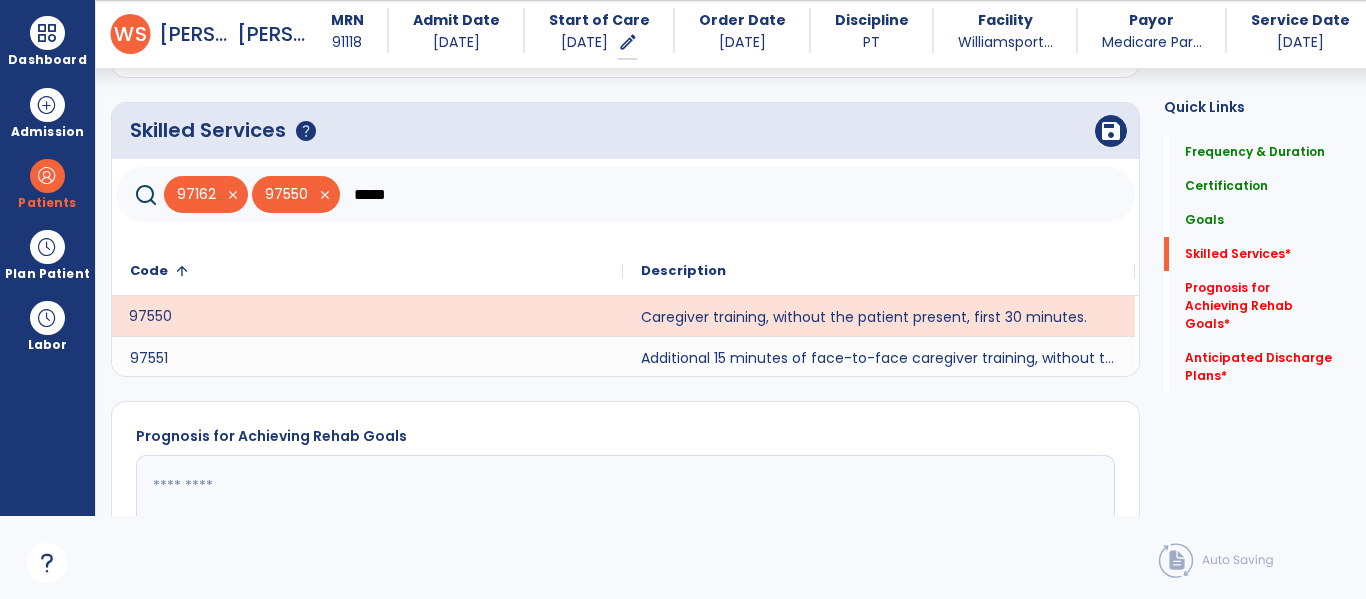 click on "*****" 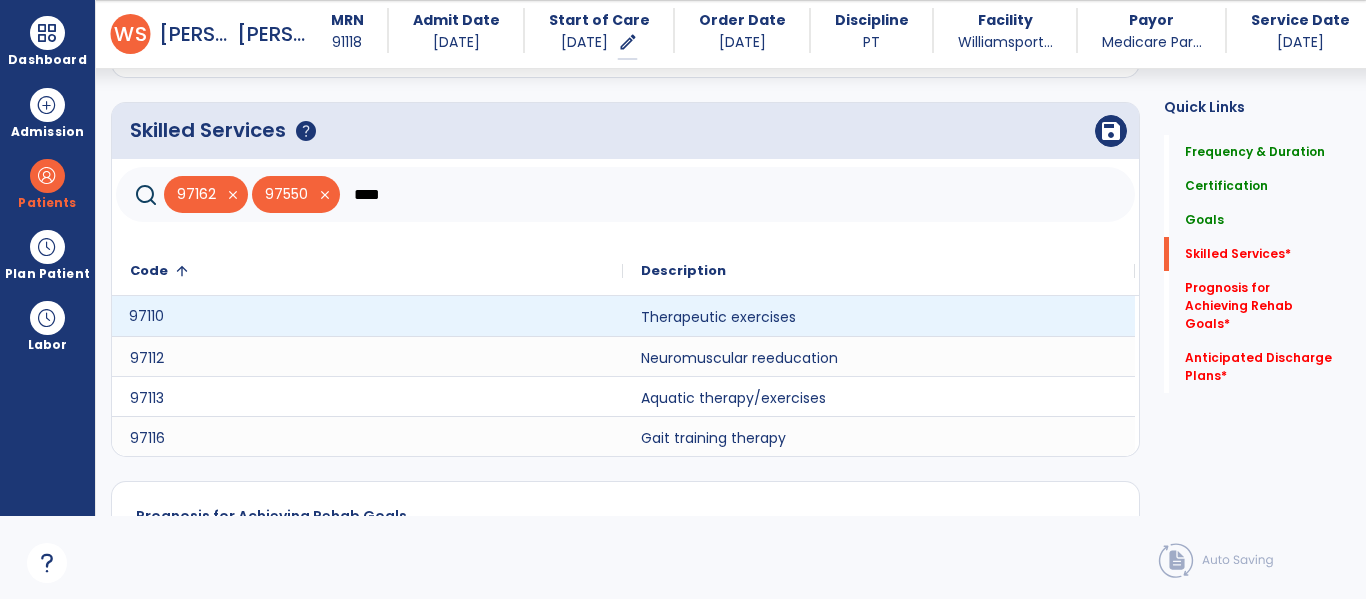 click on "97110" 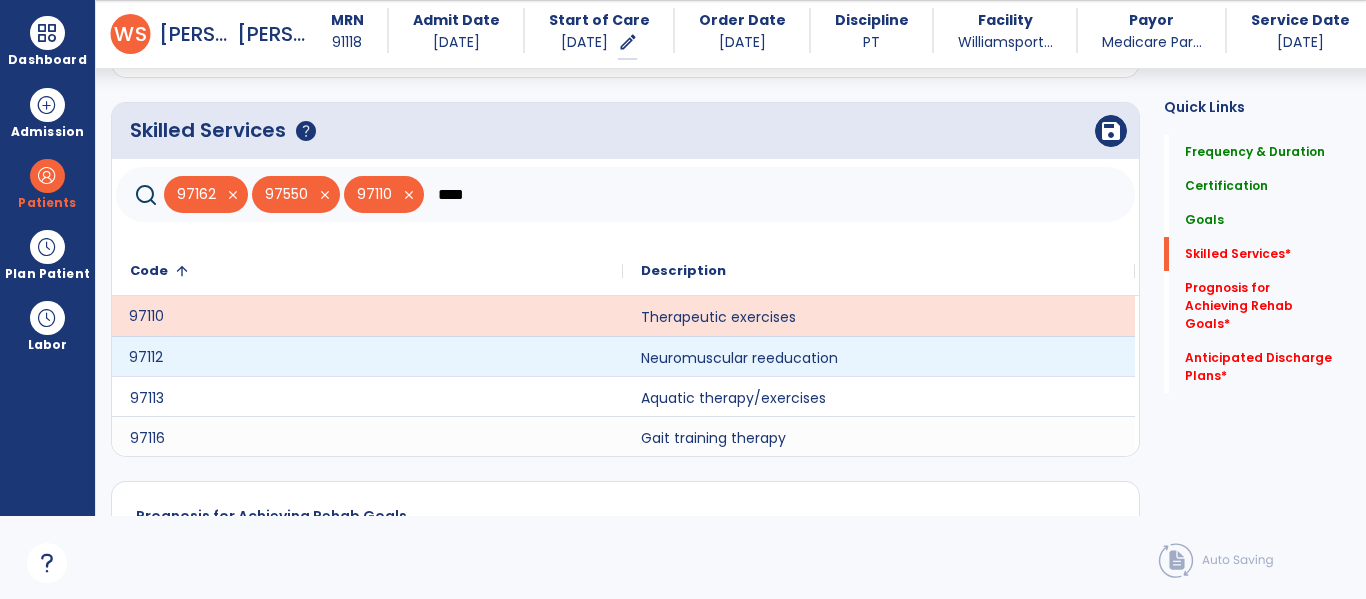 click on "97112" 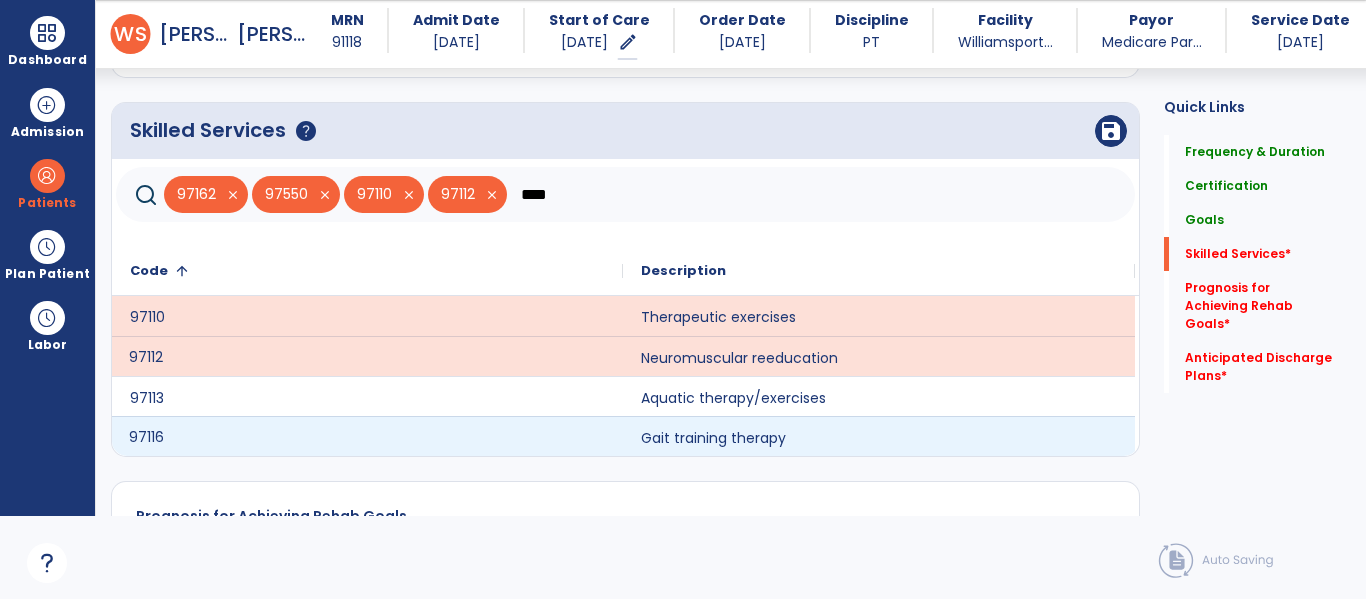 click on "97116" 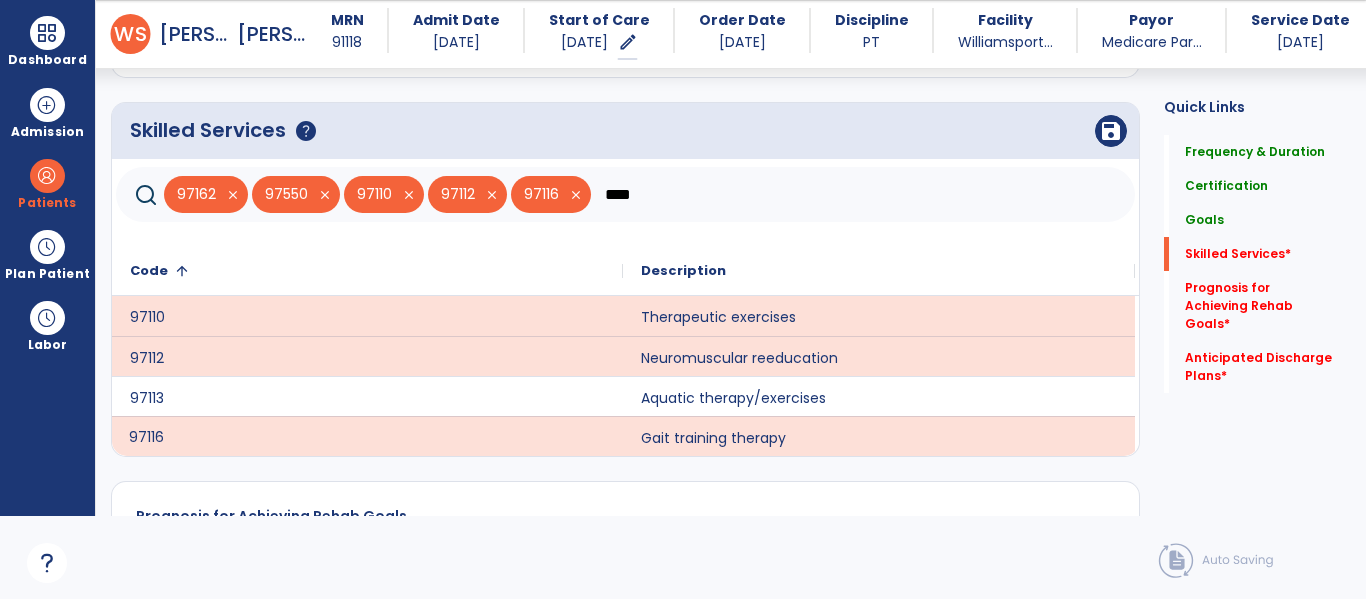 click on "****" 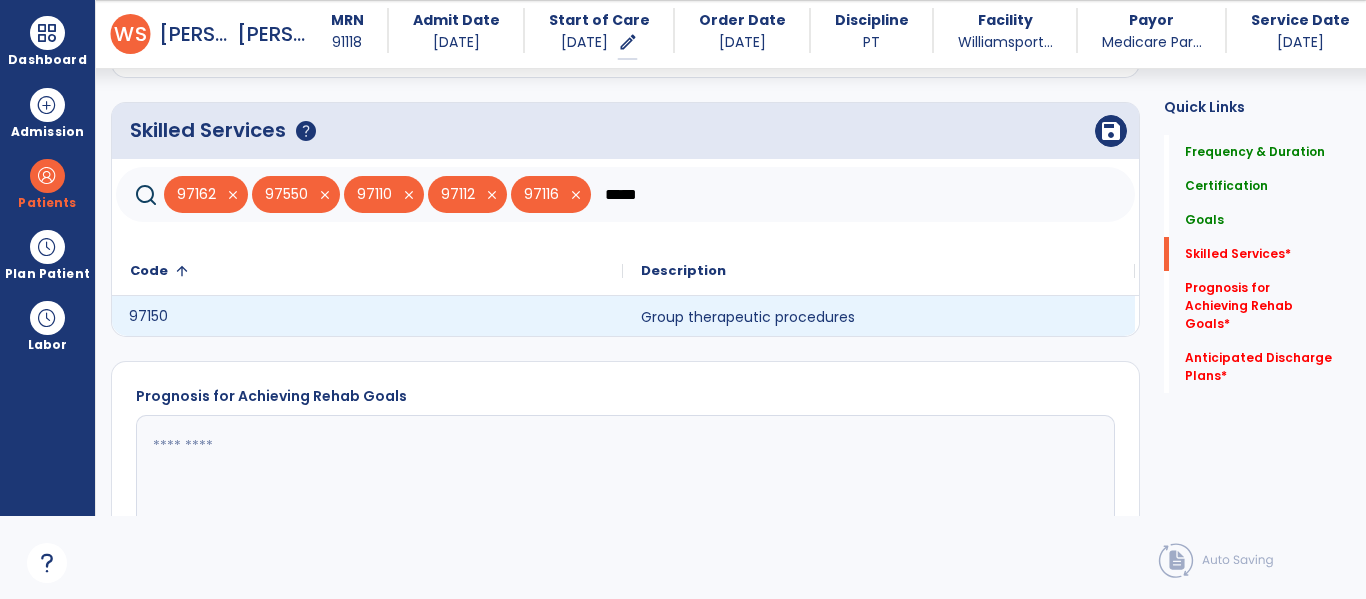 click on "97150" 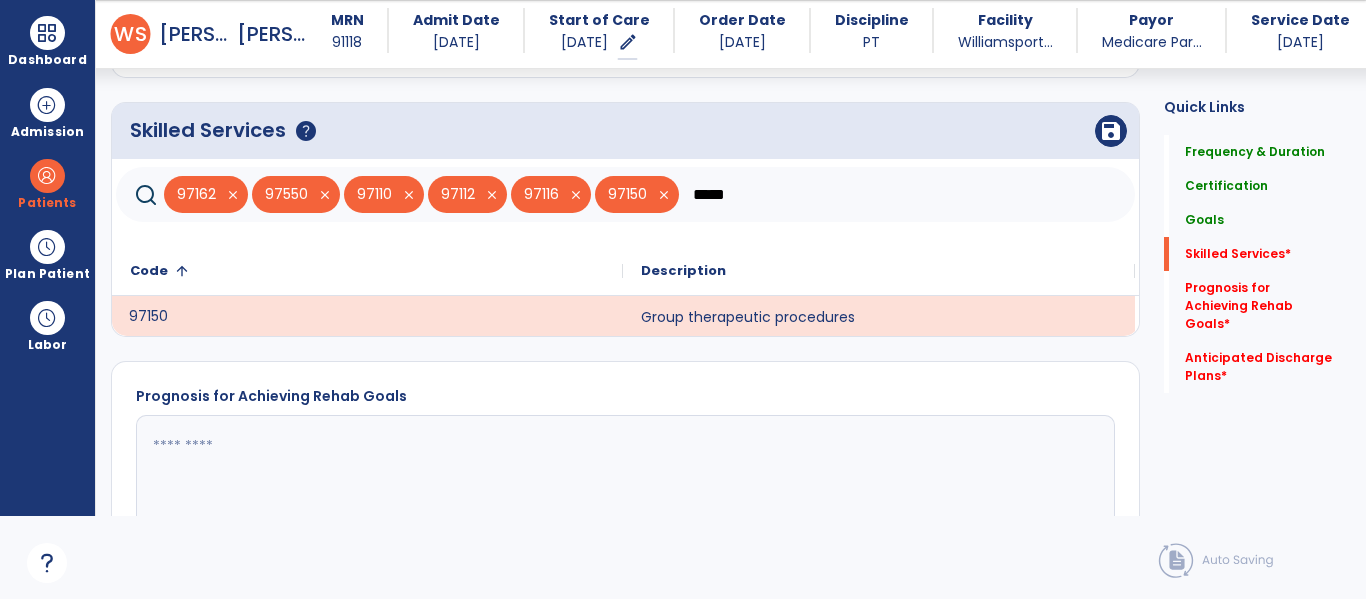 click on "*****" 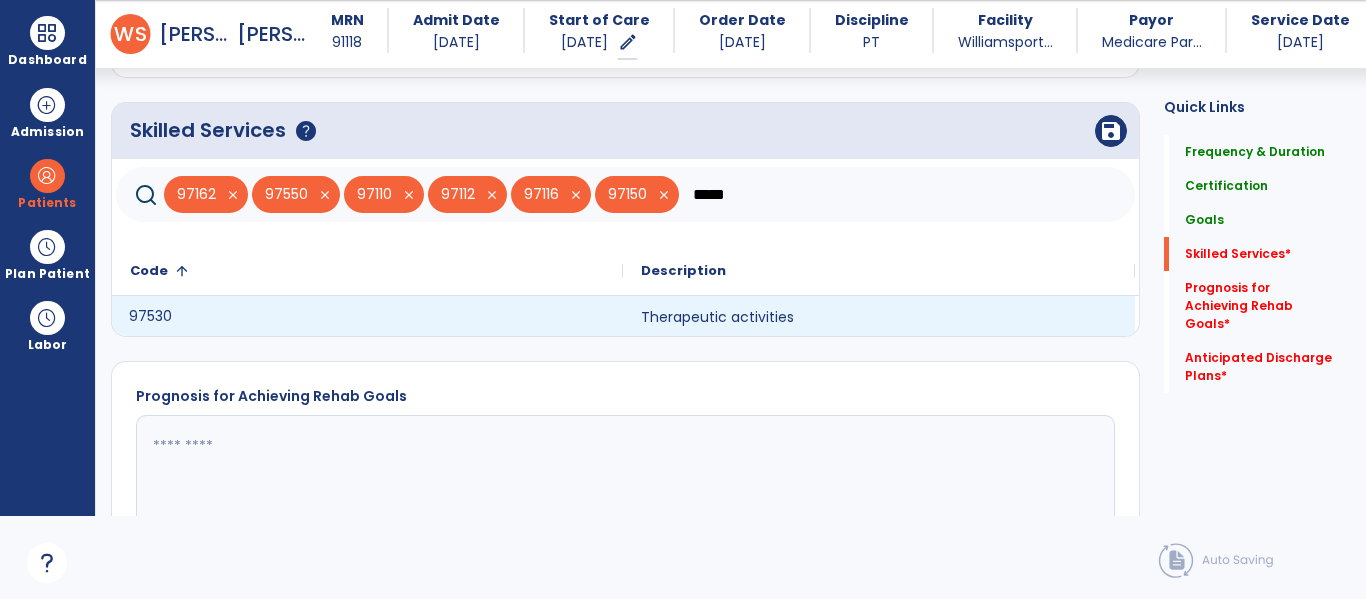 type on "*****" 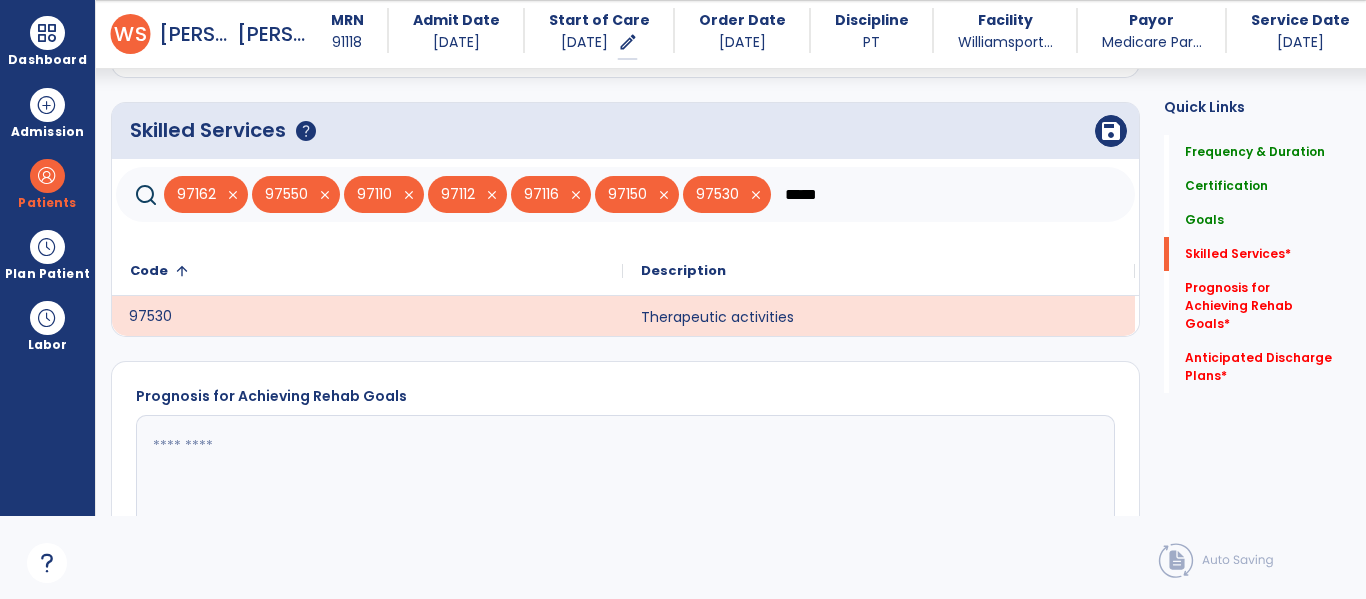 click on "*****" 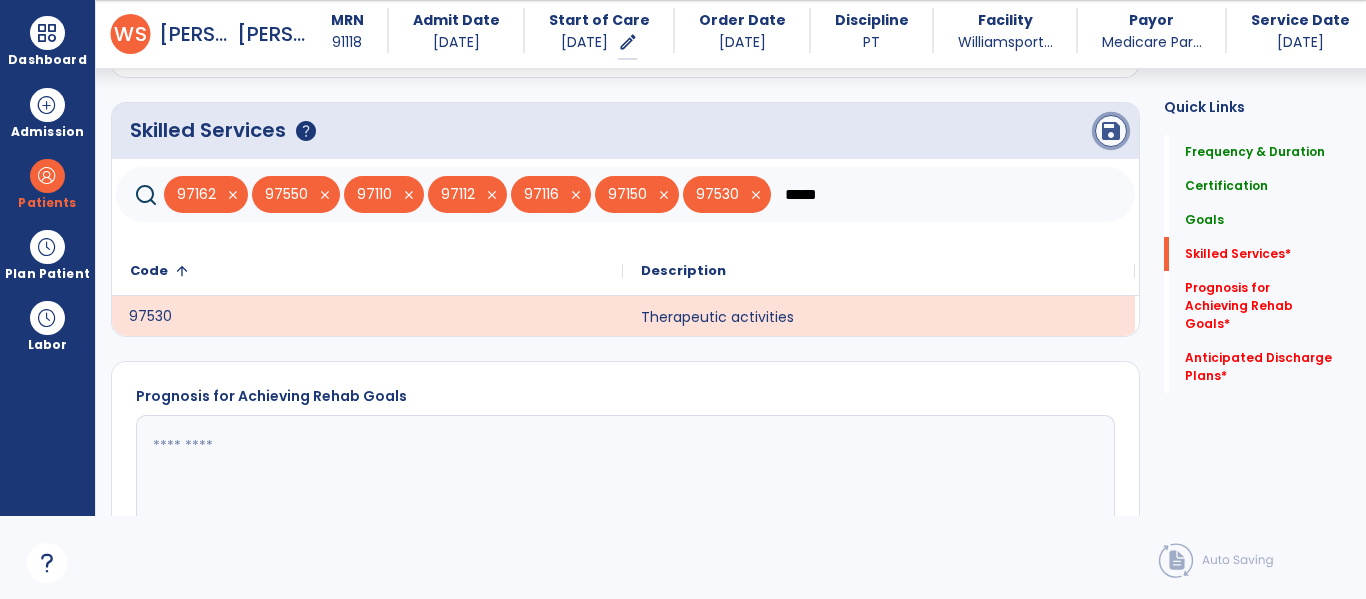 click on "save" 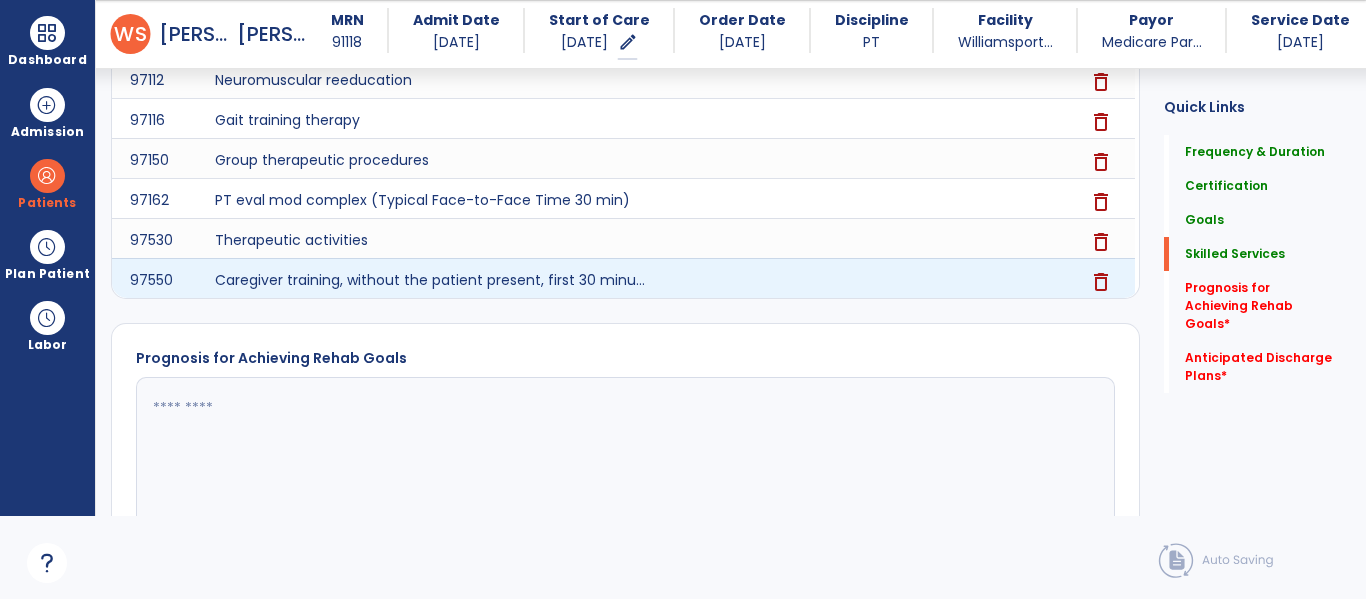 scroll, scrollTop: 1790, scrollLeft: 0, axis: vertical 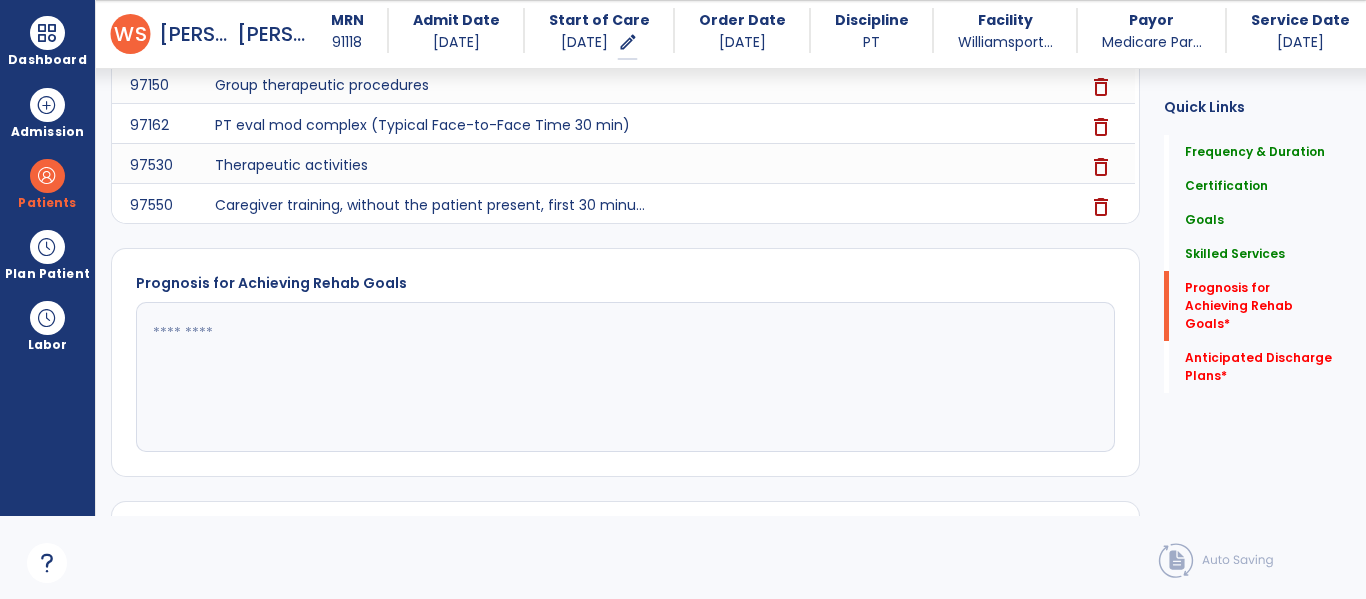 click 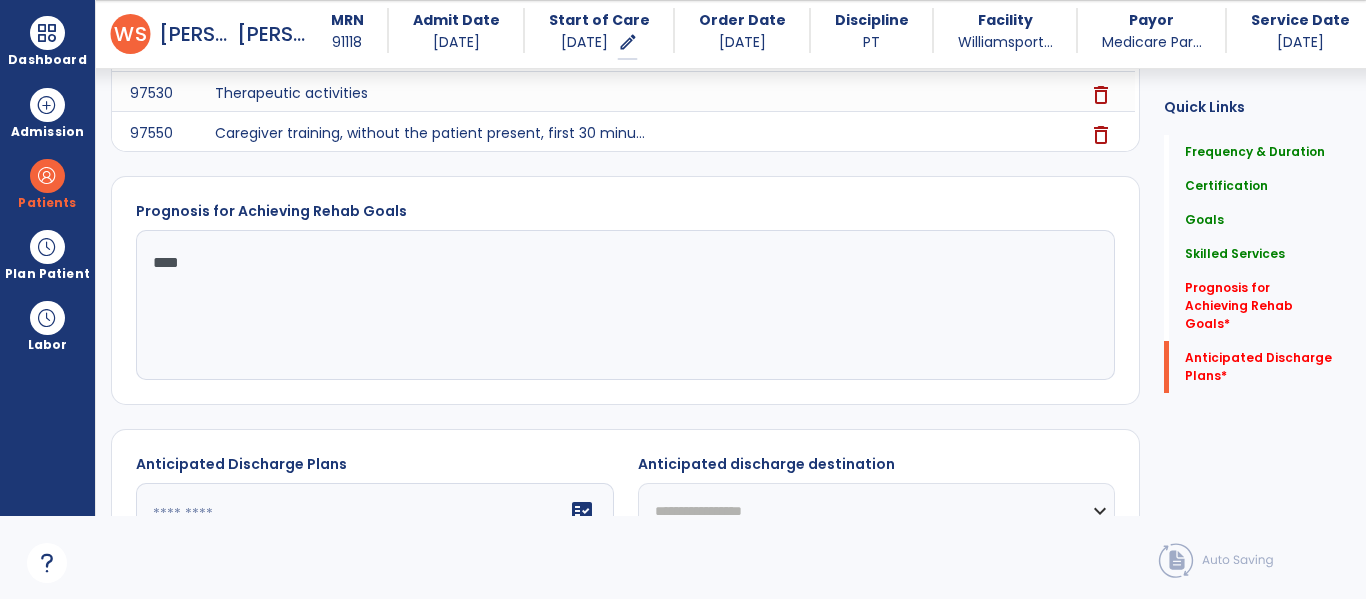 scroll, scrollTop: 1888, scrollLeft: 0, axis: vertical 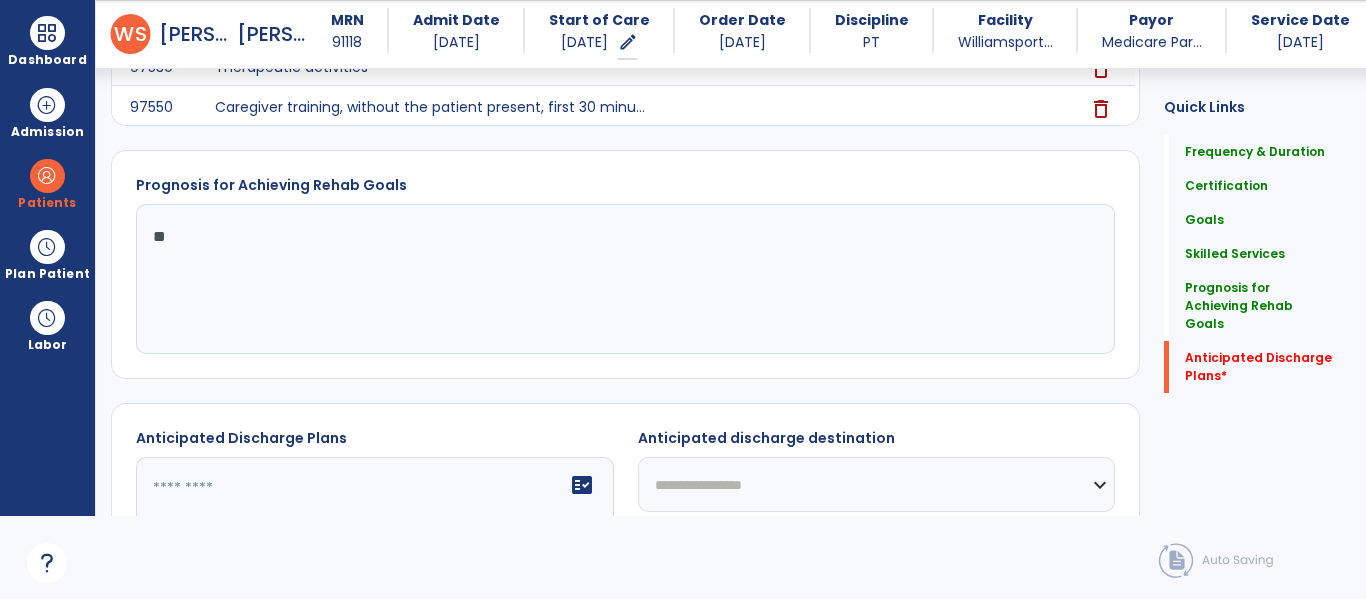 type on "*" 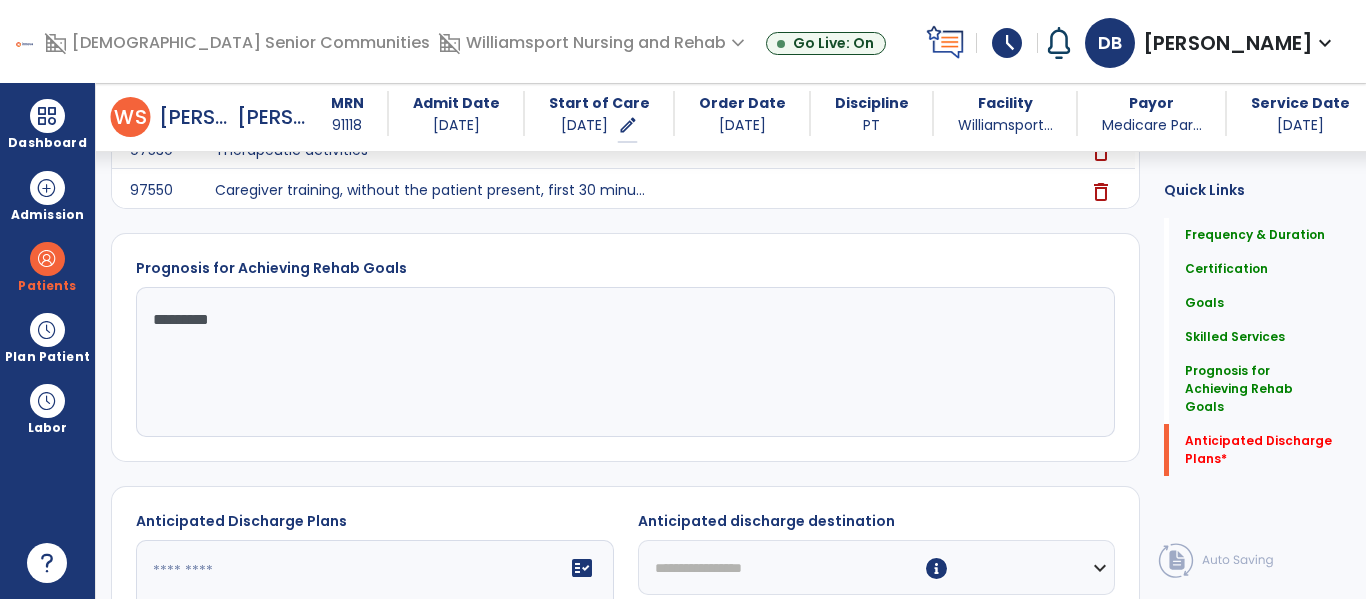 scroll, scrollTop: 2100, scrollLeft: 0, axis: vertical 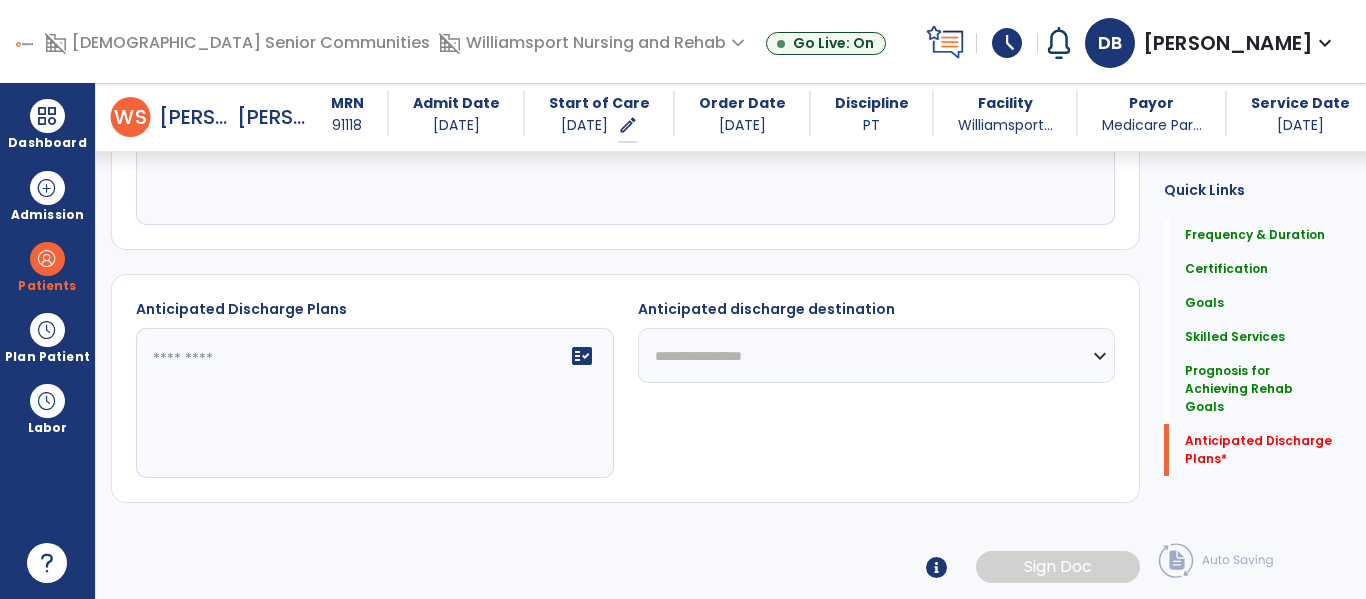 type on "*********" 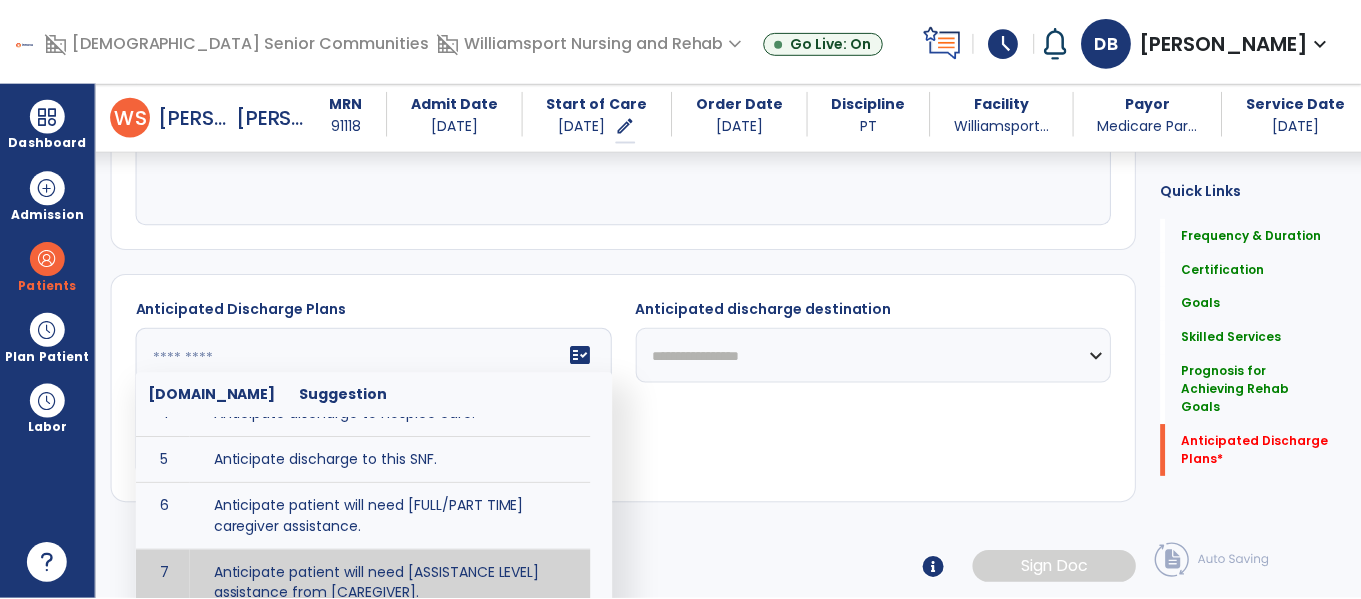 scroll, scrollTop: 161, scrollLeft: 0, axis: vertical 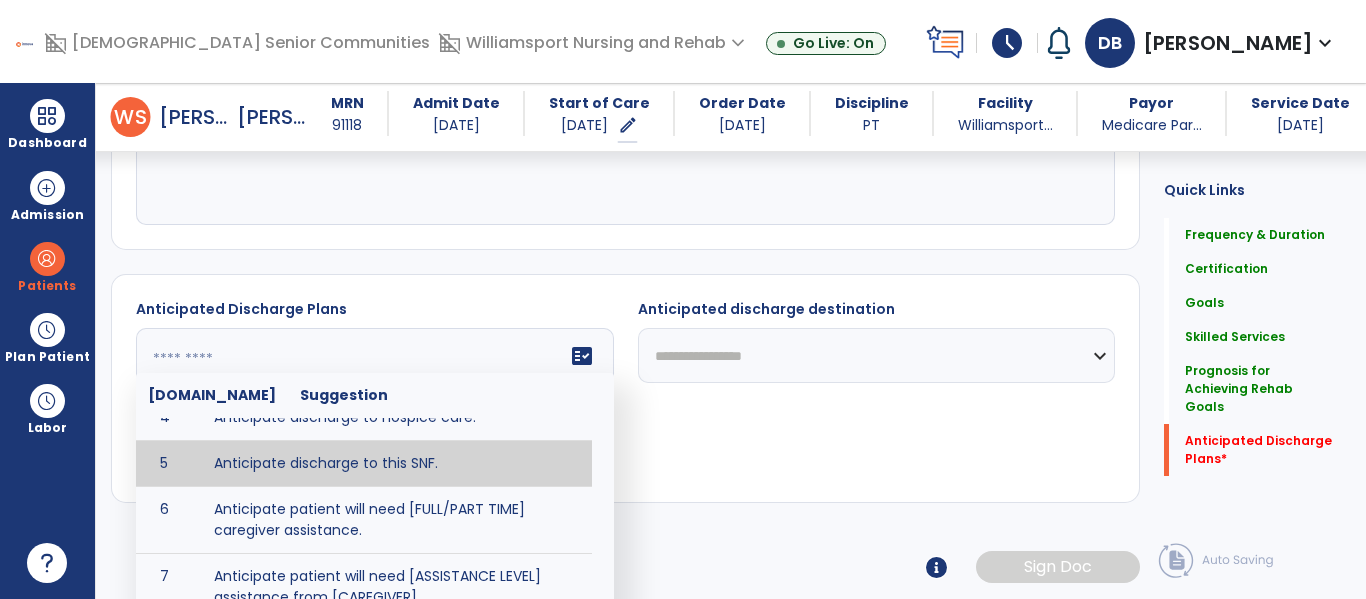 type on "**********" 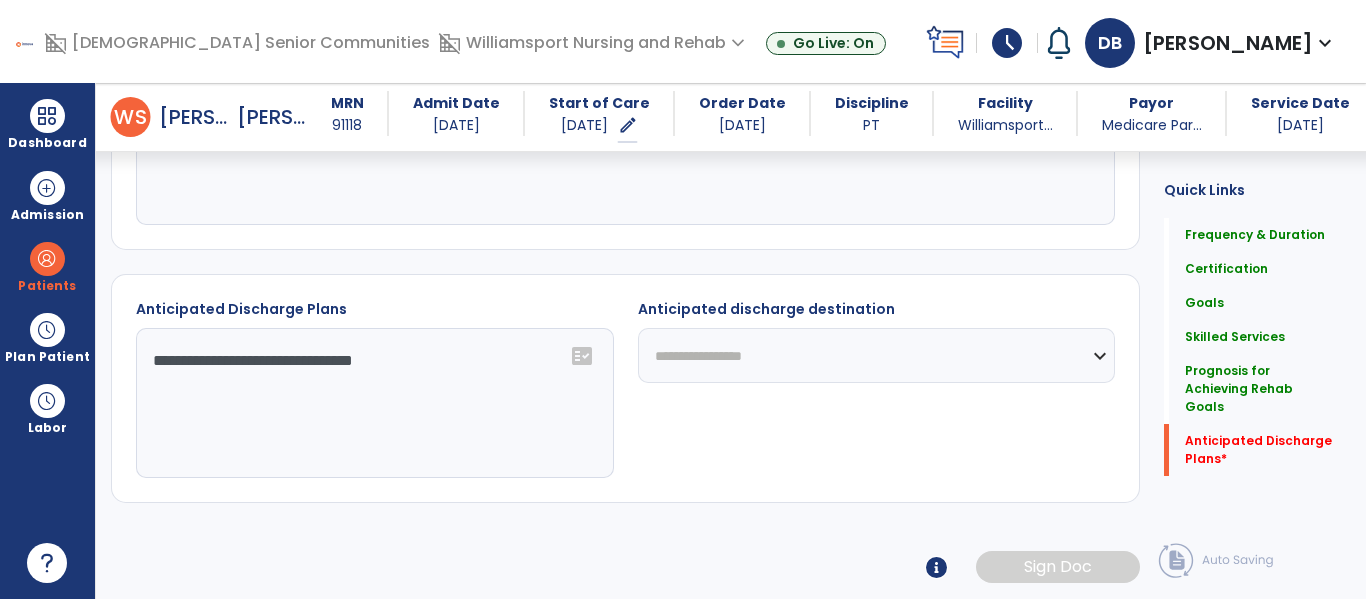 click on "**********" 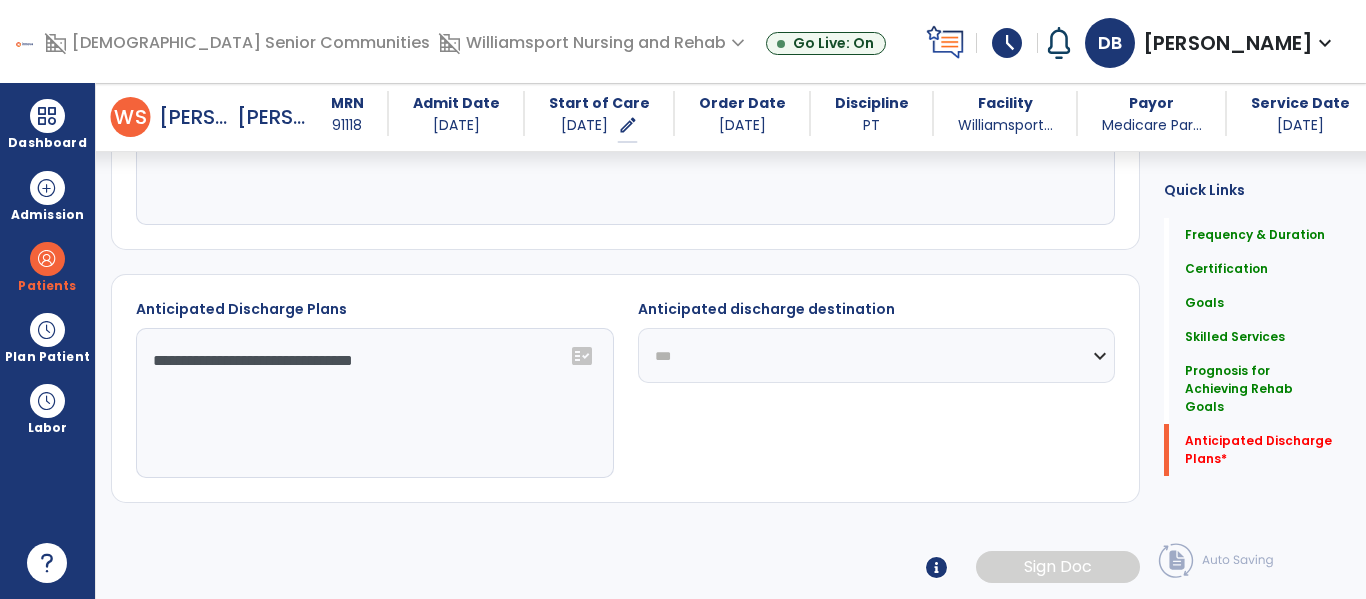 click on "**********" 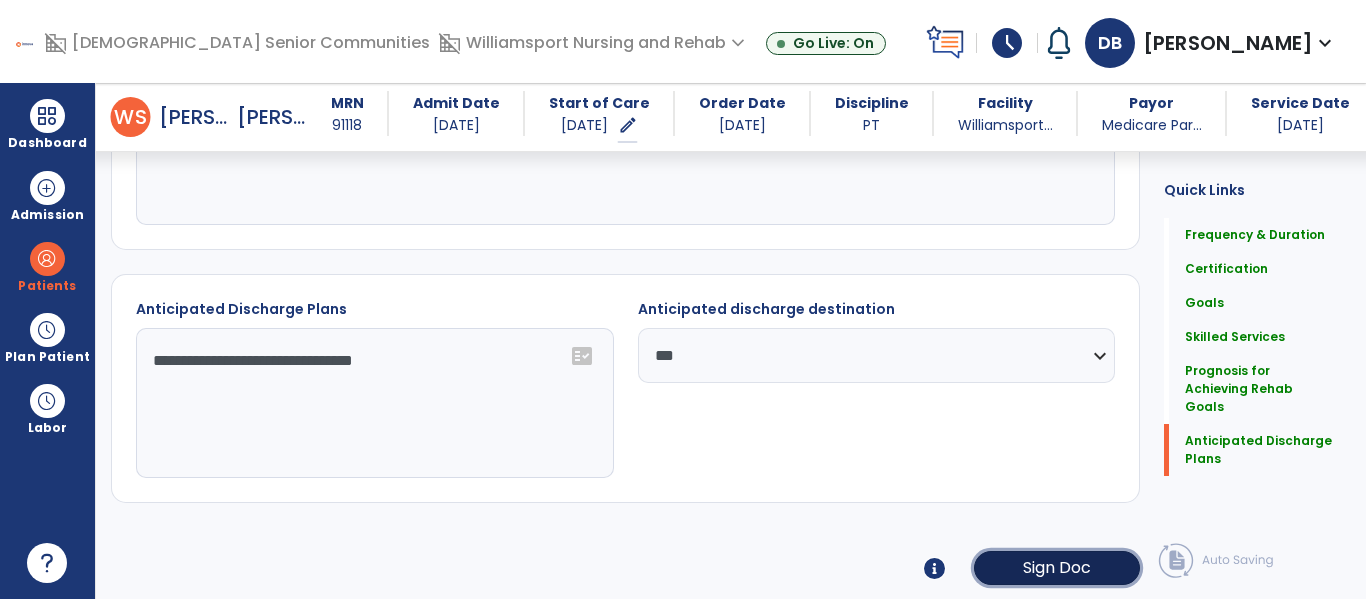 click on "Sign Doc" 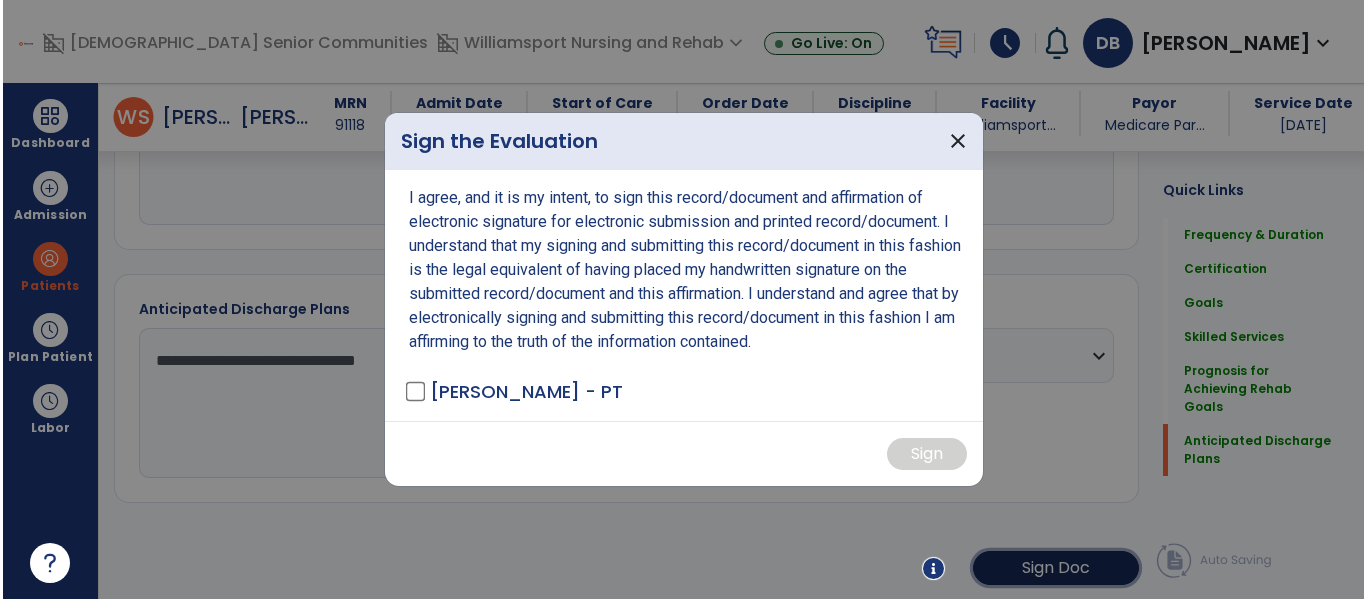 scroll, scrollTop: 2100, scrollLeft: 0, axis: vertical 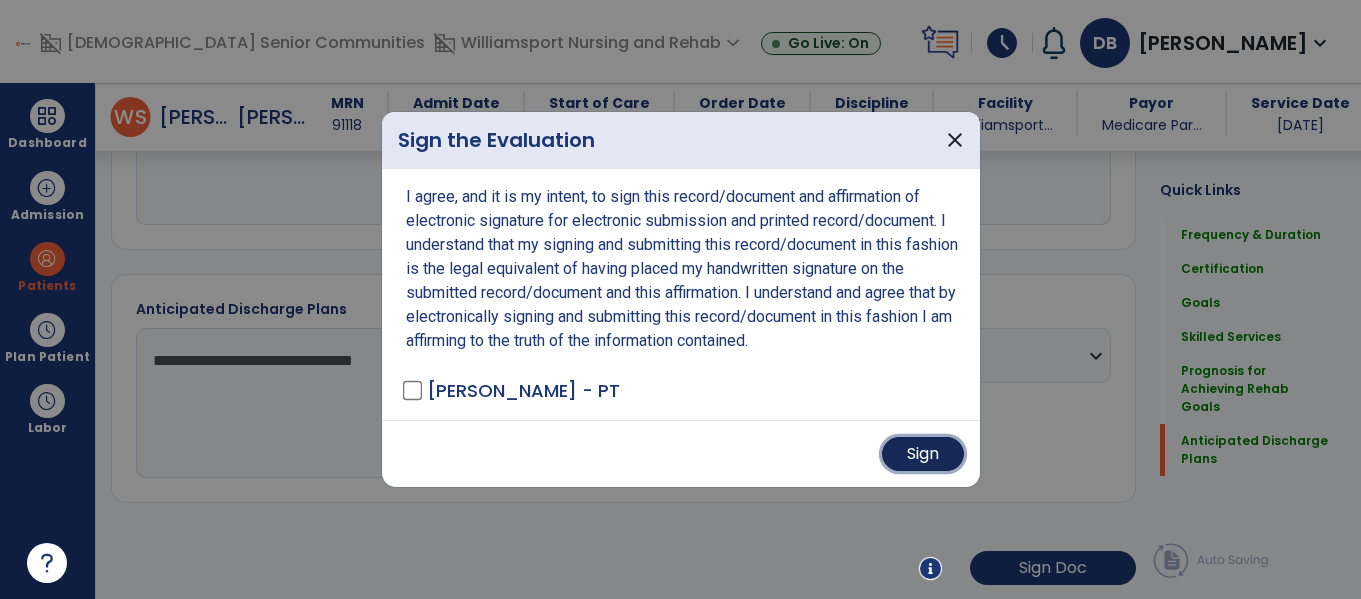 click on "Sign" at bounding box center (923, 454) 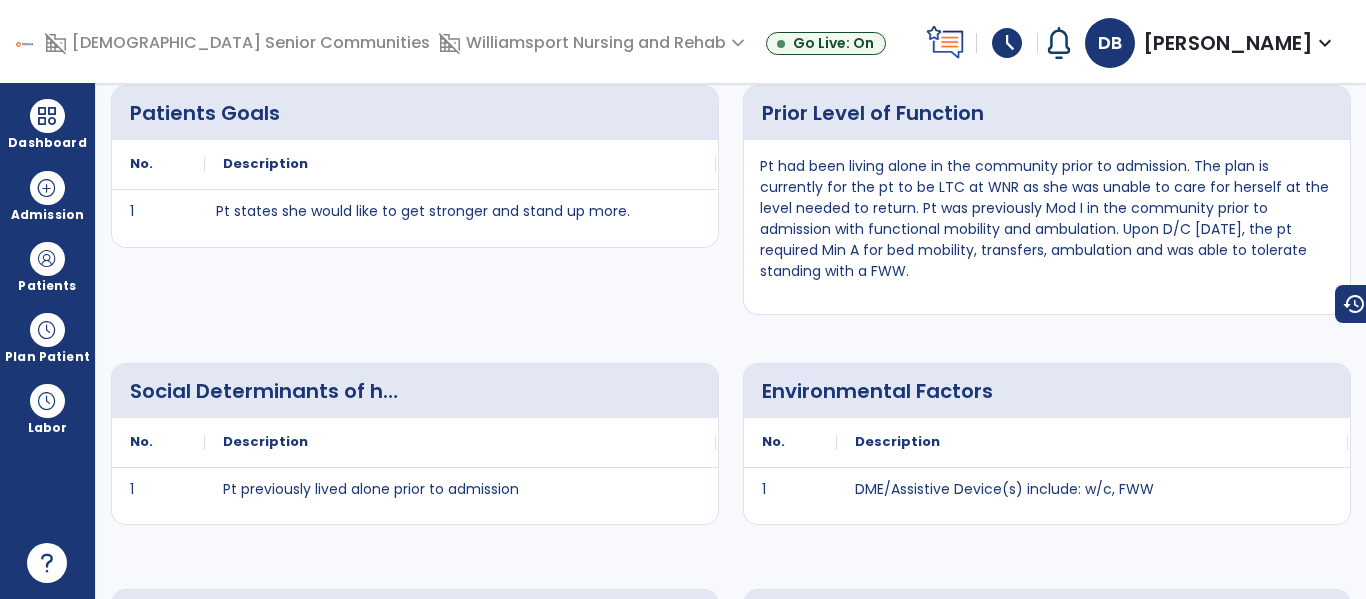 scroll, scrollTop: 0, scrollLeft: 0, axis: both 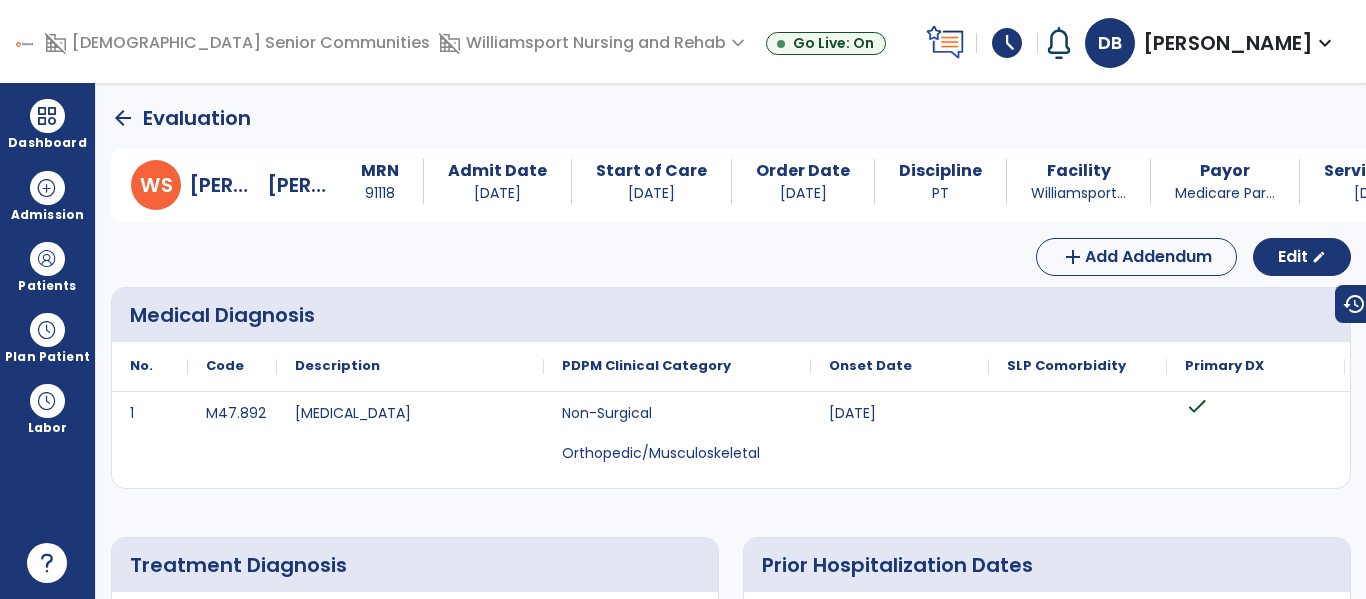 click on "arrow_back" 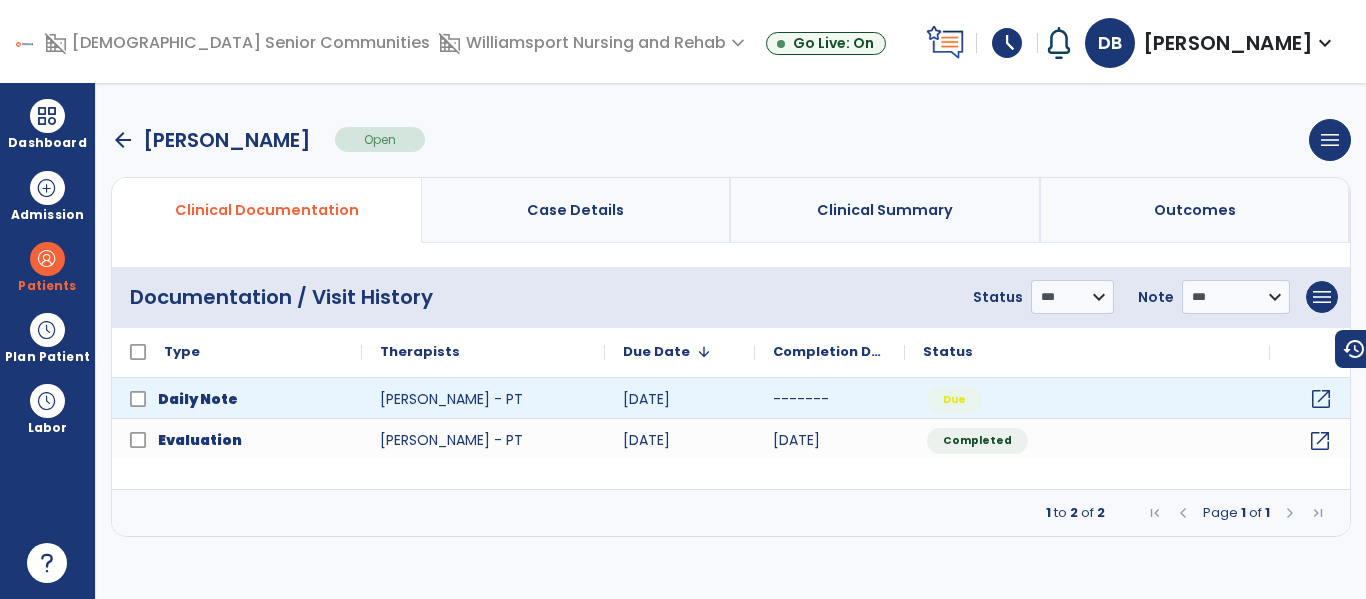 click on "open_in_new" 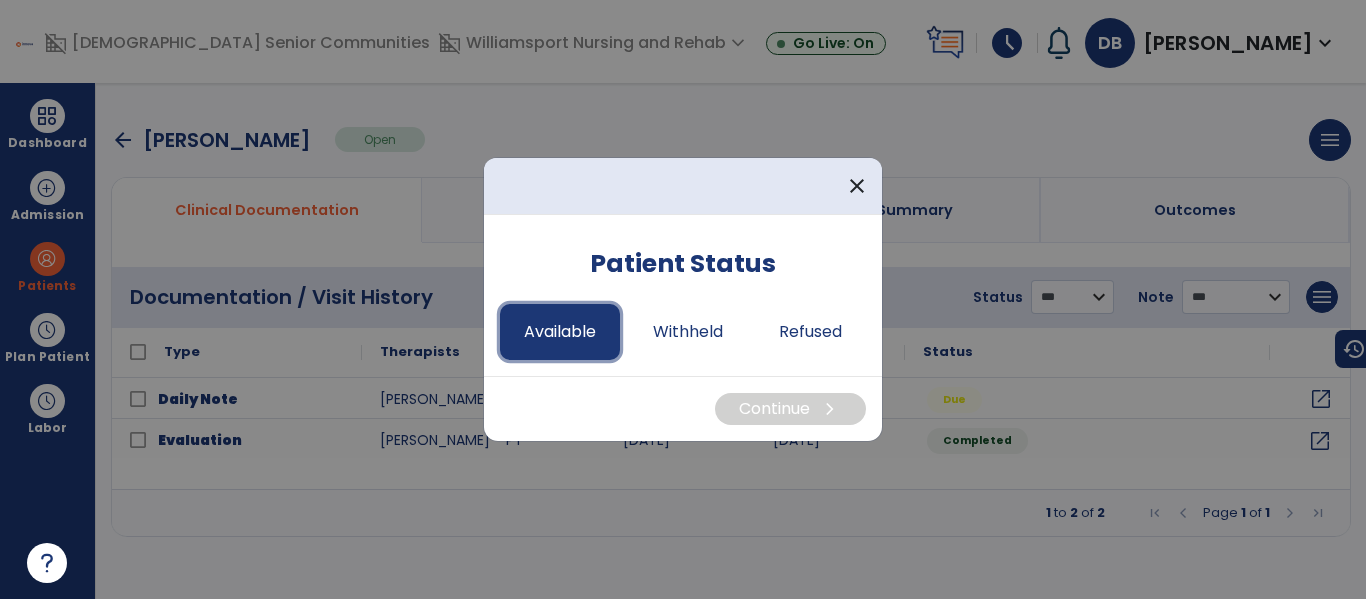 click on "Available" at bounding box center (560, 332) 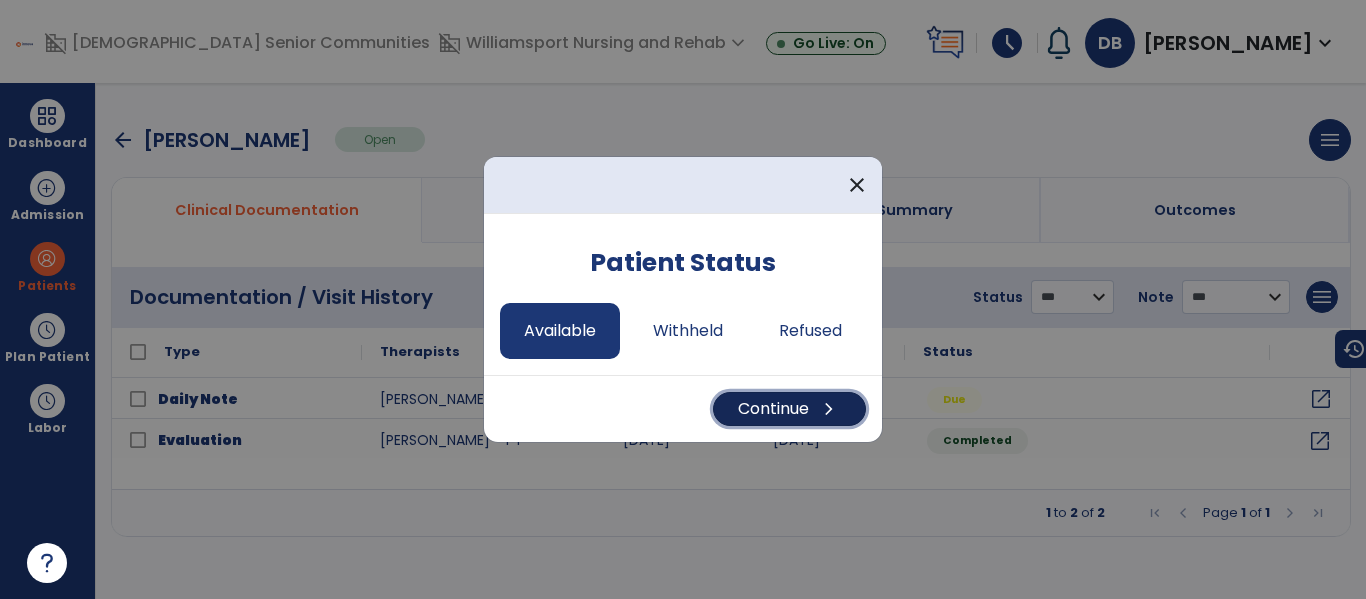 click on "Continue   chevron_right" at bounding box center [789, 409] 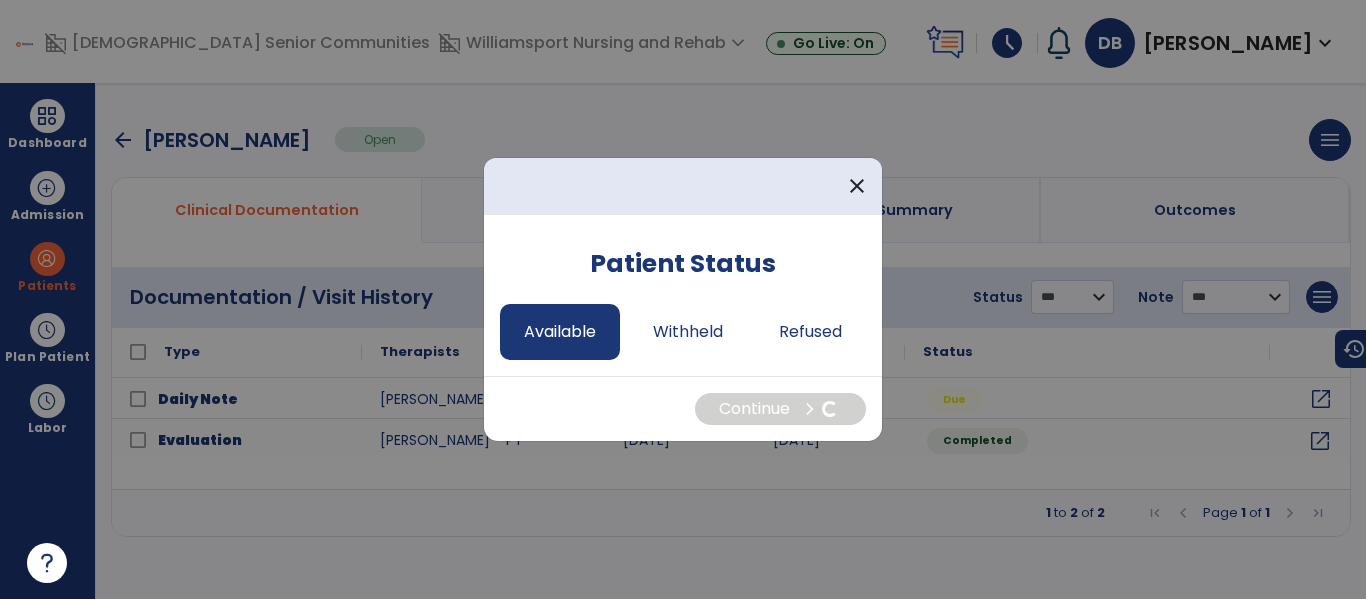 select on "*" 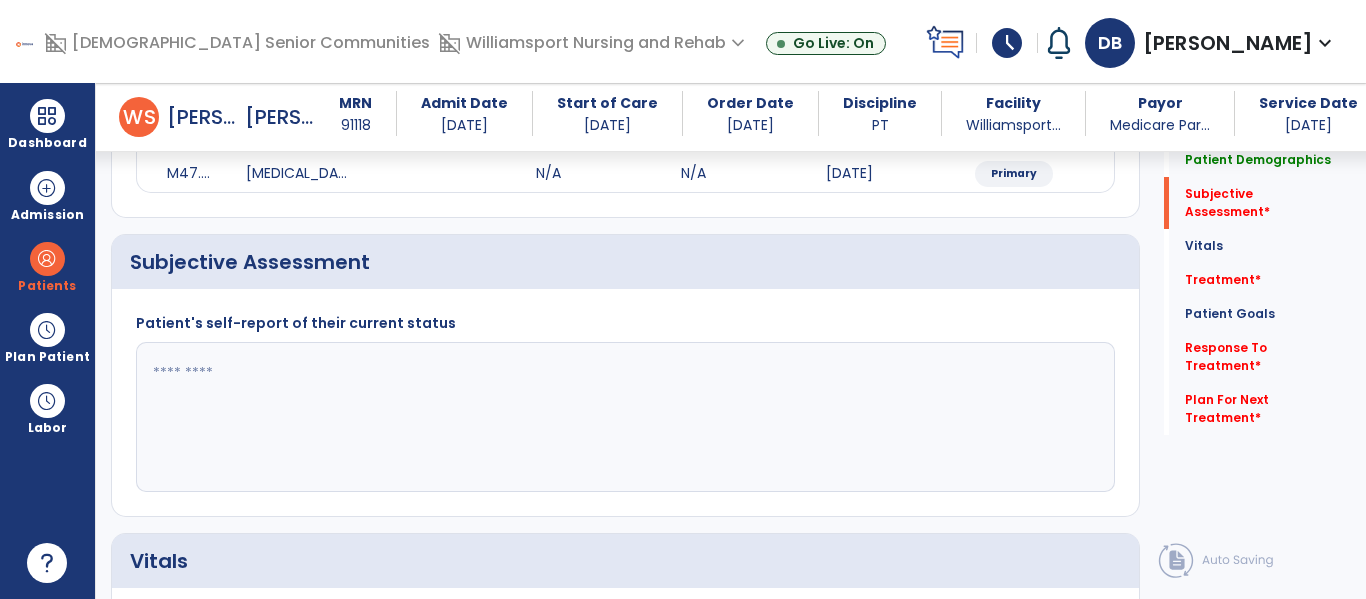 scroll, scrollTop: 295, scrollLeft: 0, axis: vertical 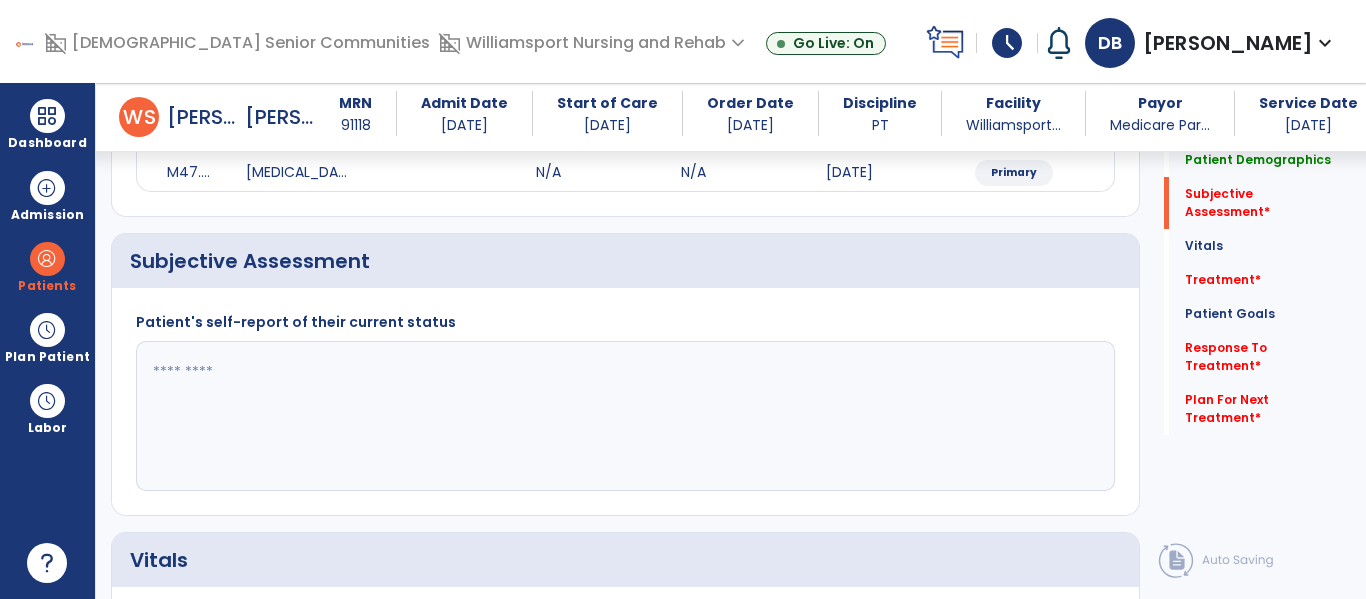 click 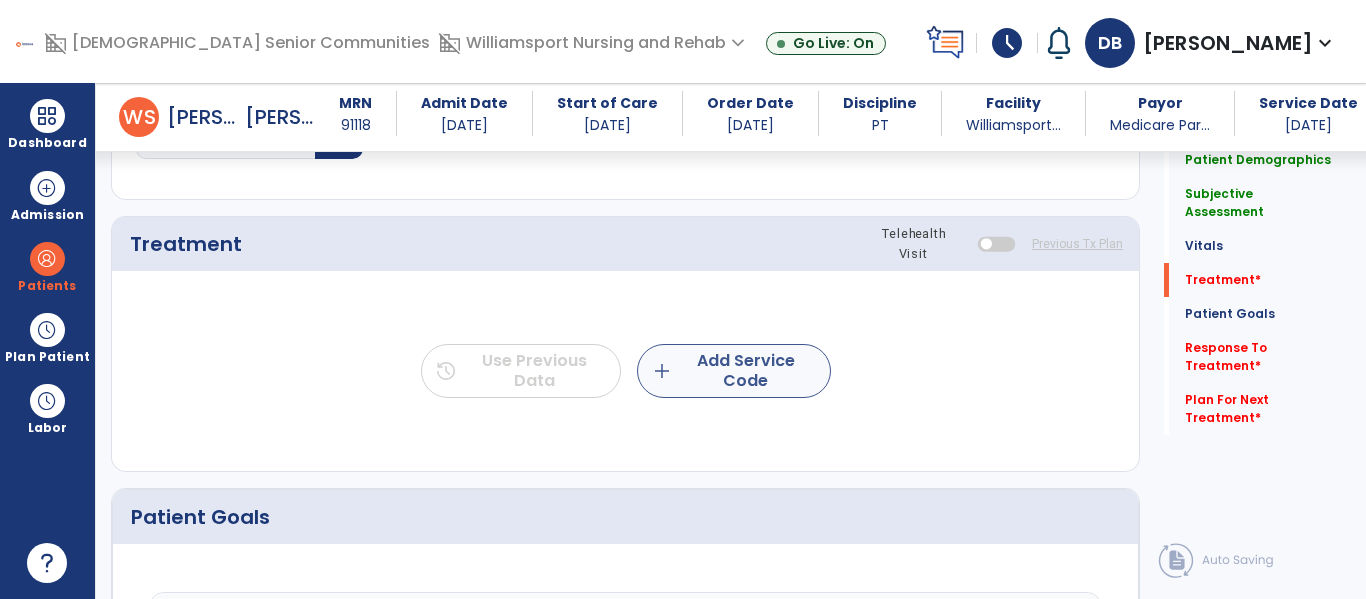 type on "**********" 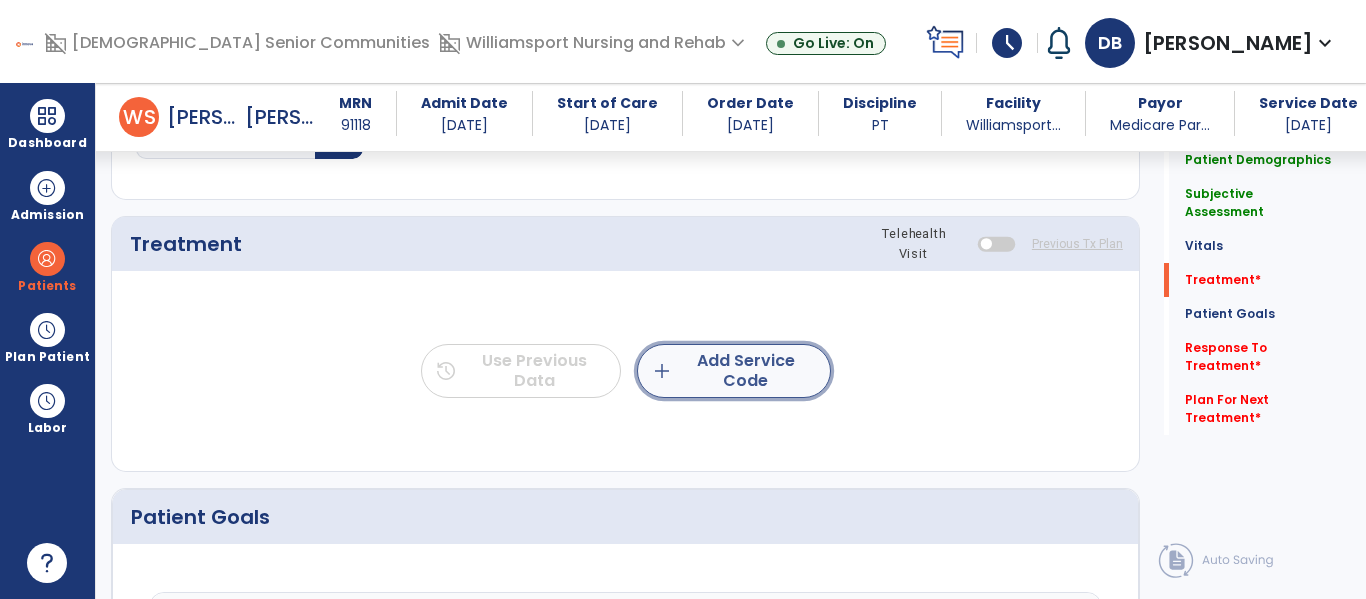 click on "add  Add Service Code" 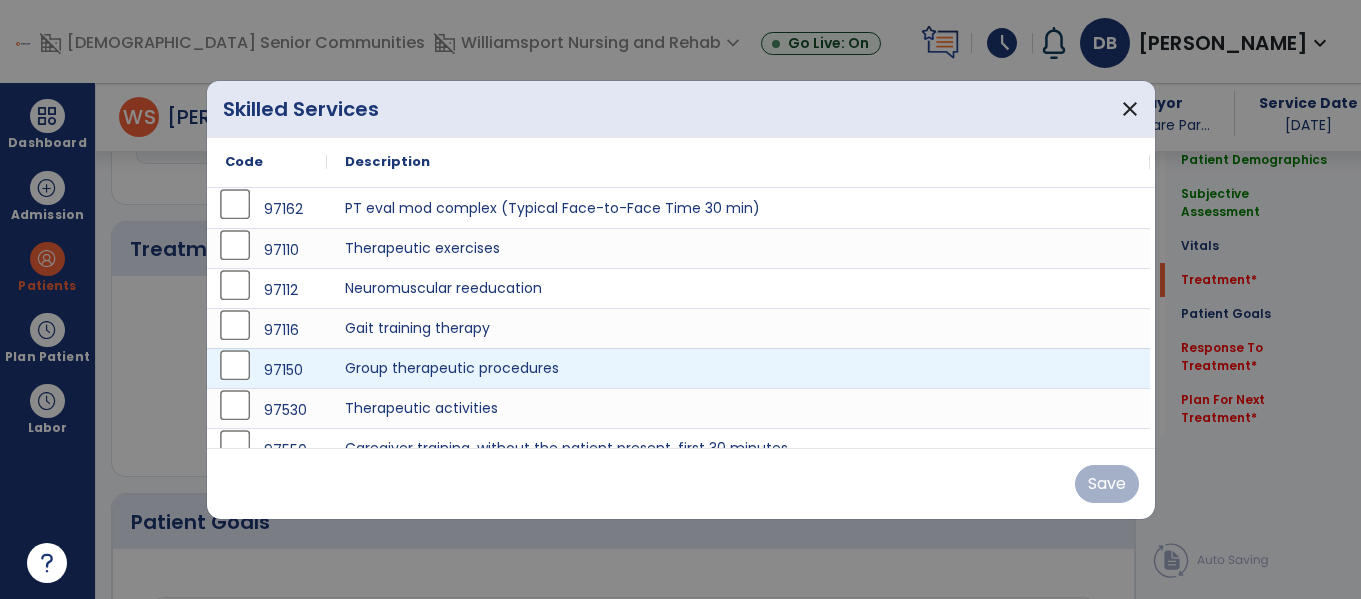 scroll, scrollTop: 1033, scrollLeft: 0, axis: vertical 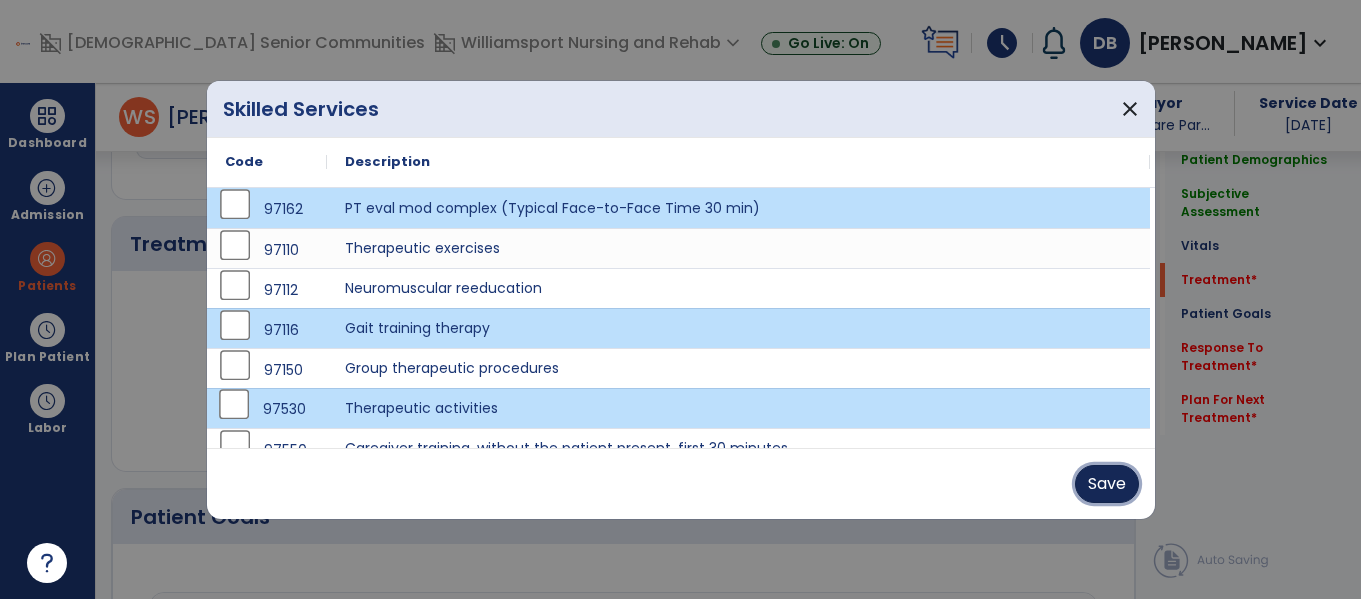 click on "Save" at bounding box center [1107, 484] 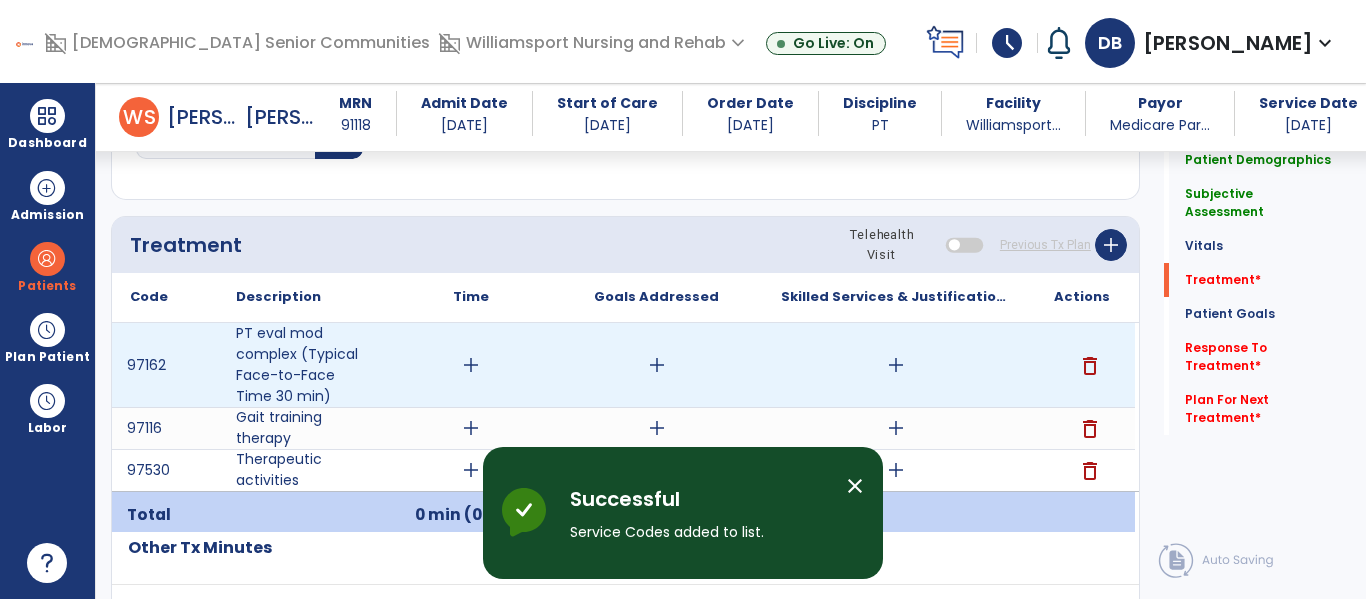 click on "add" at bounding box center [471, 365] 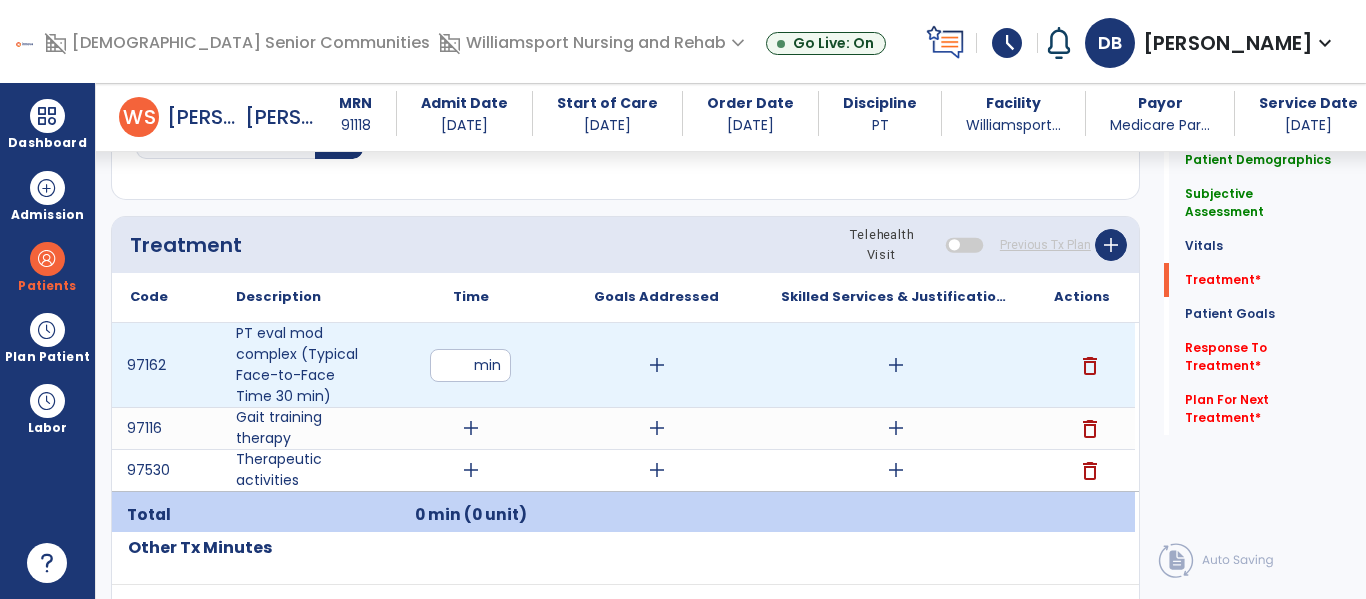 type on "**" 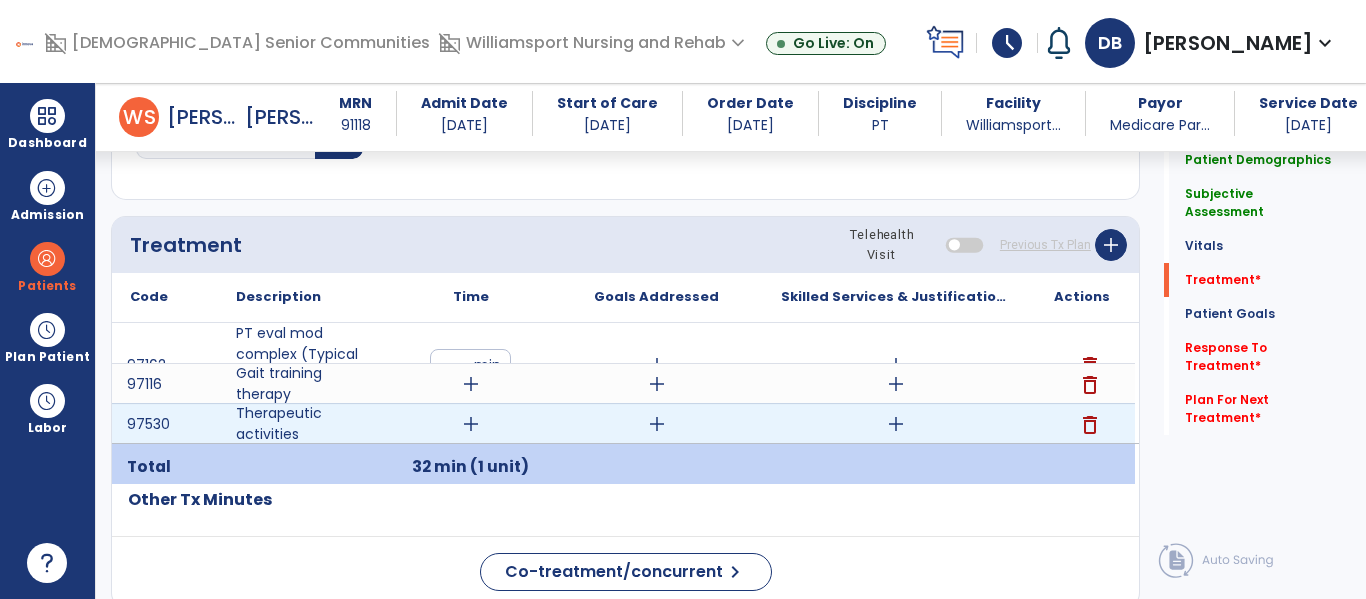 click on "add" at bounding box center [471, 384] 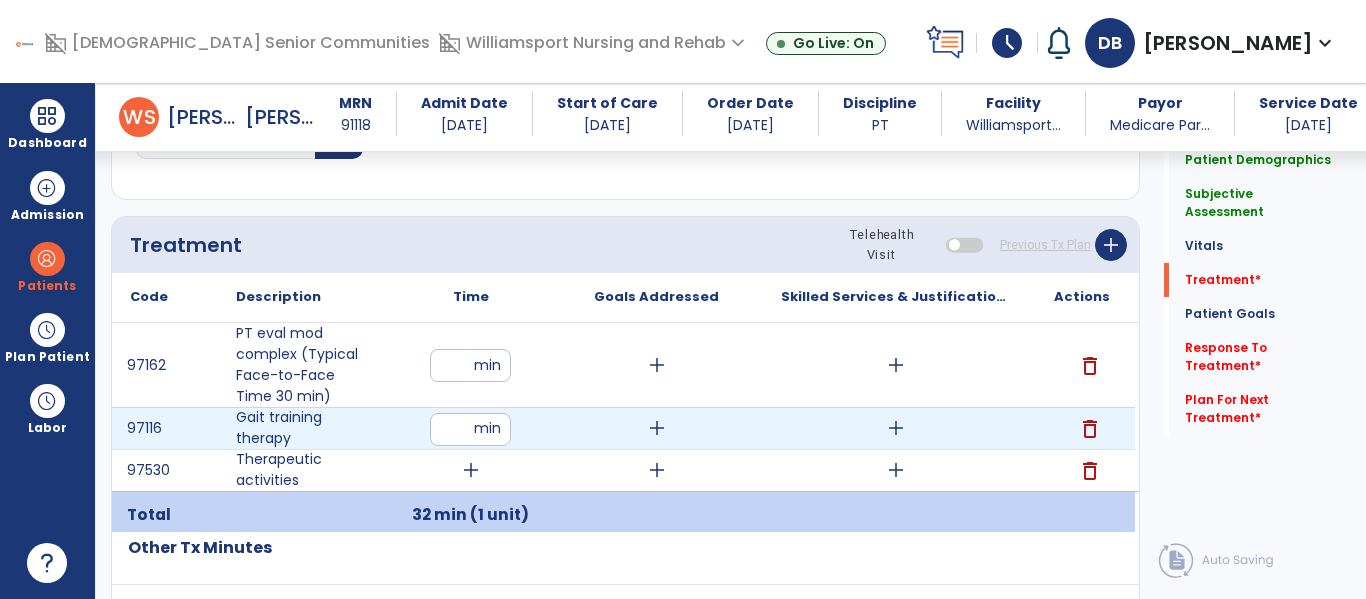 type on "**" 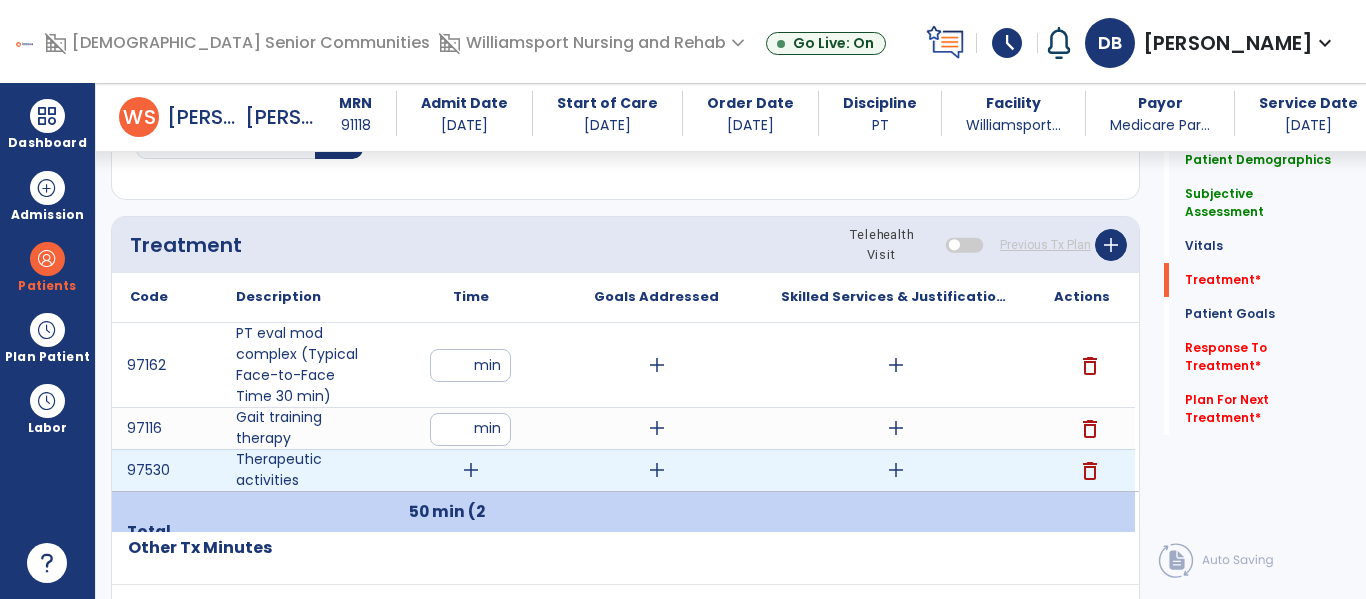 click on "add" at bounding box center (471, 470) 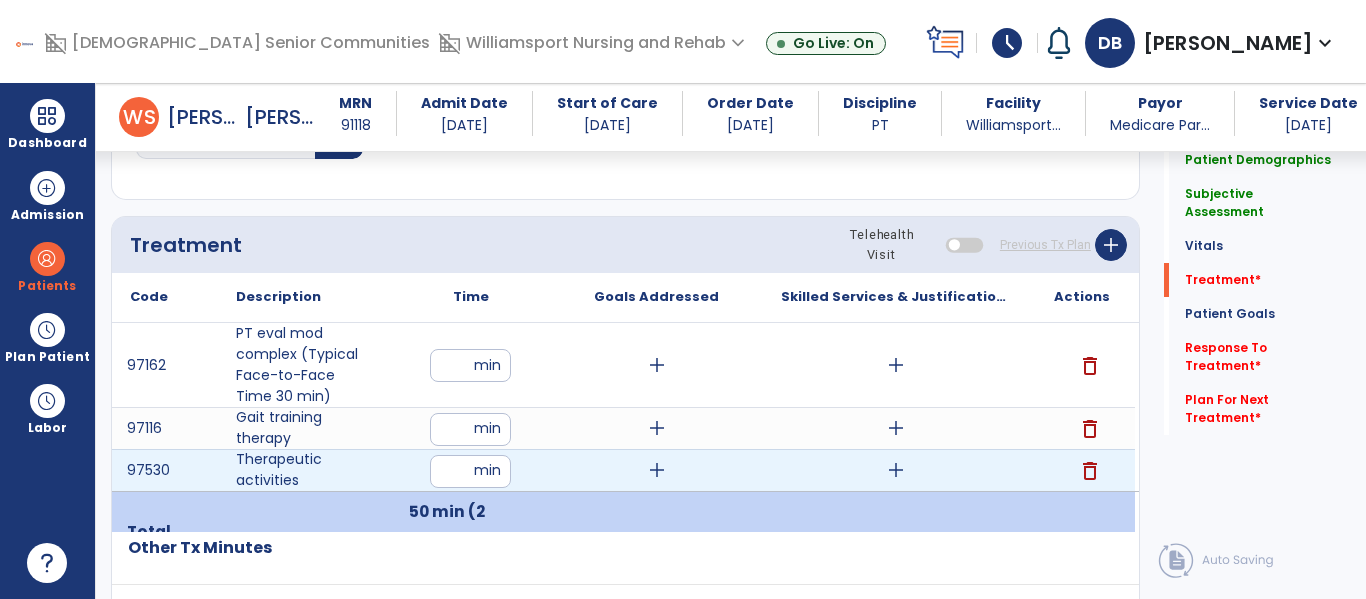 type on "**" 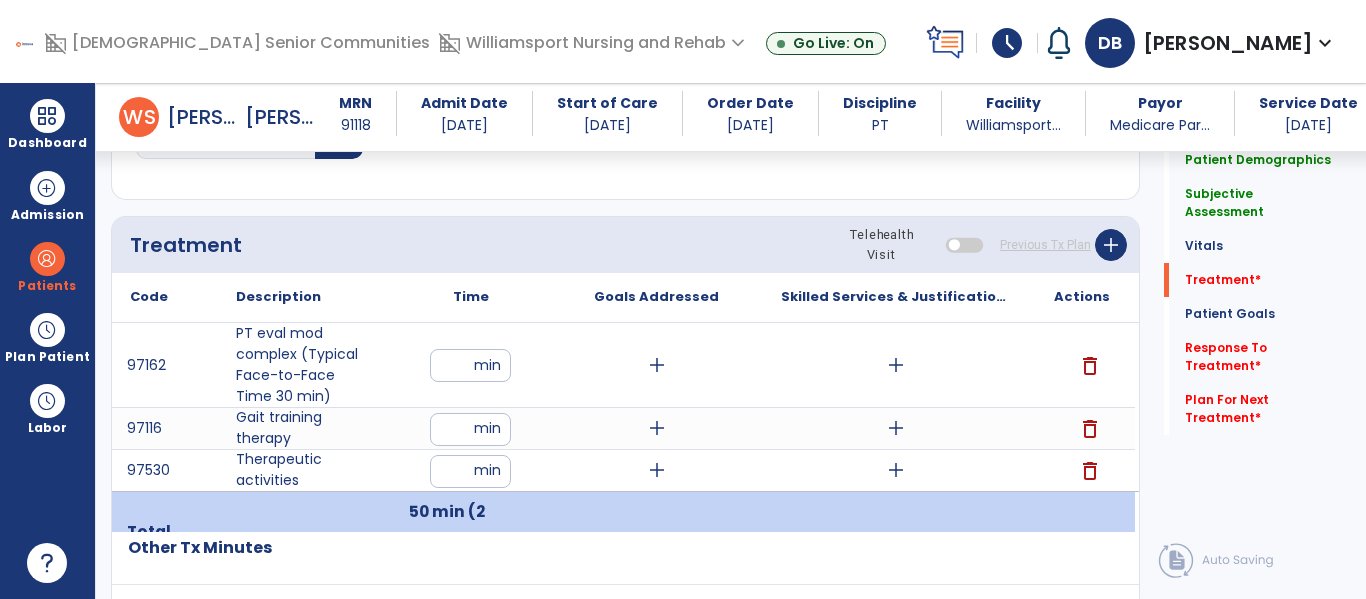 click on "Treatment Telehealth Visit  Previous Tx Plan   add" 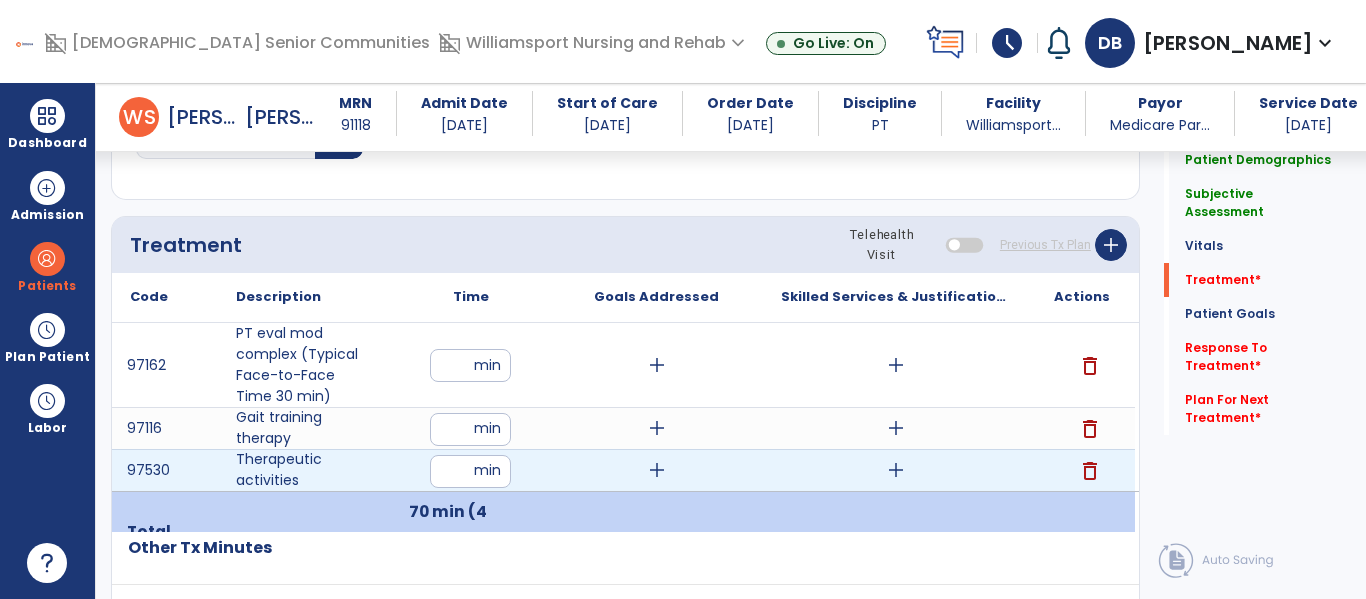 click on "**" at bounding box center [470, 471] 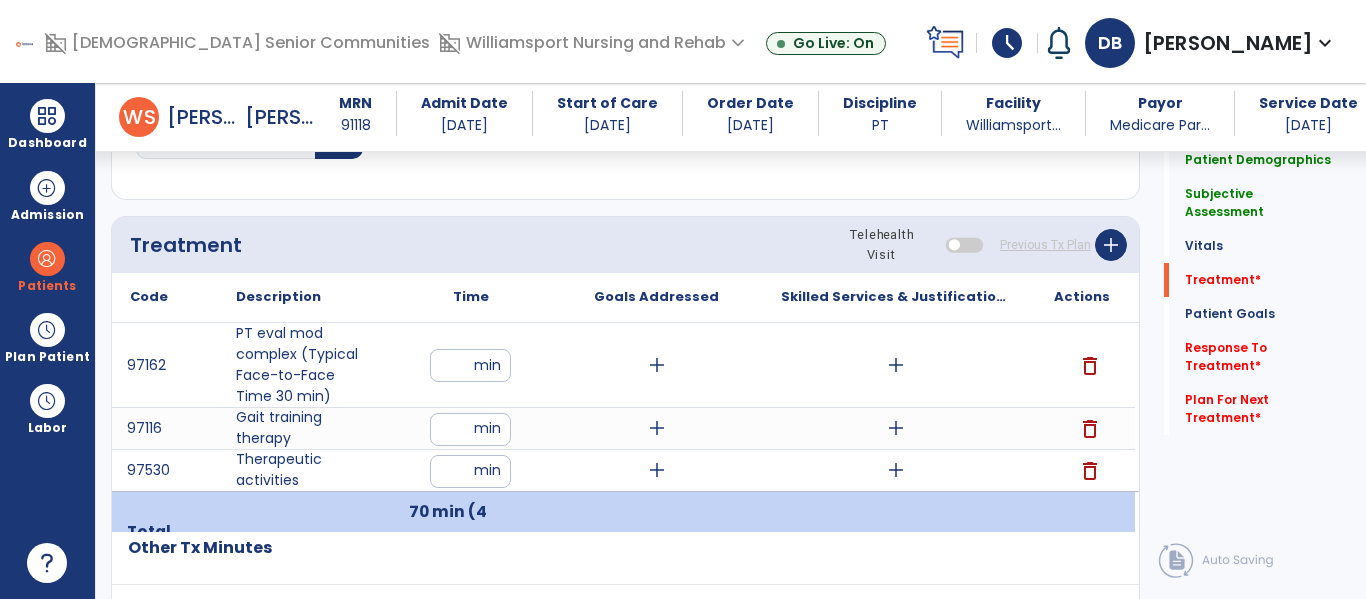type on "**" 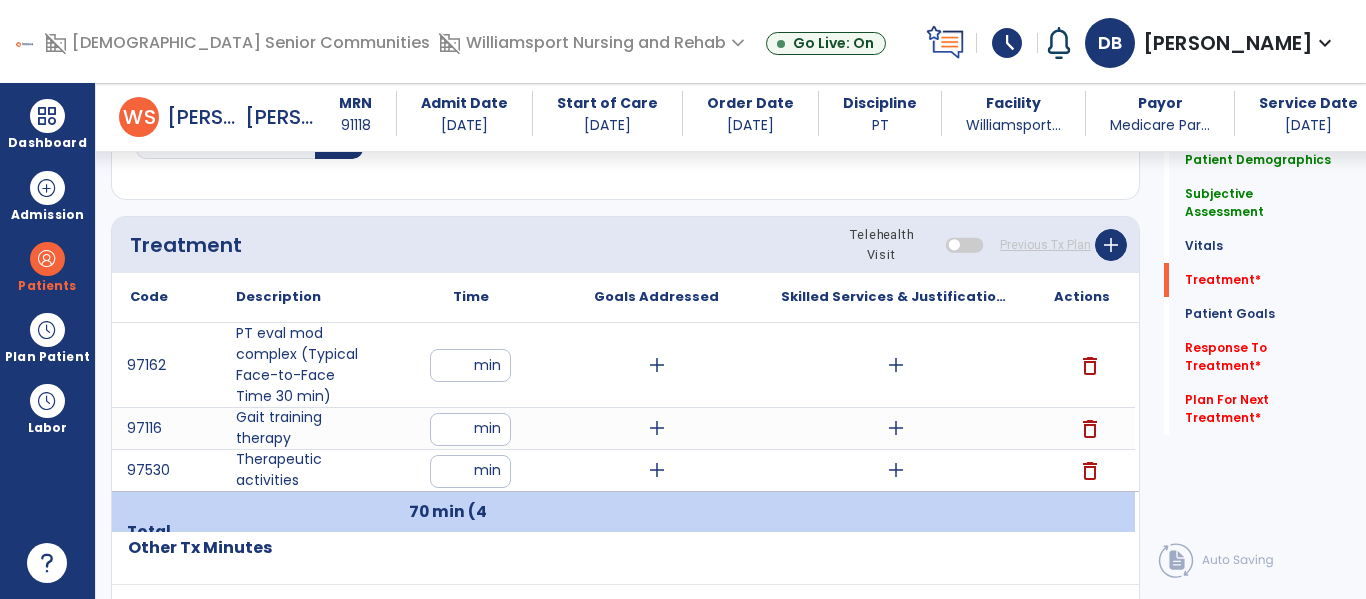 click on "Pulse Rate  BPM O2 Saturation  %" 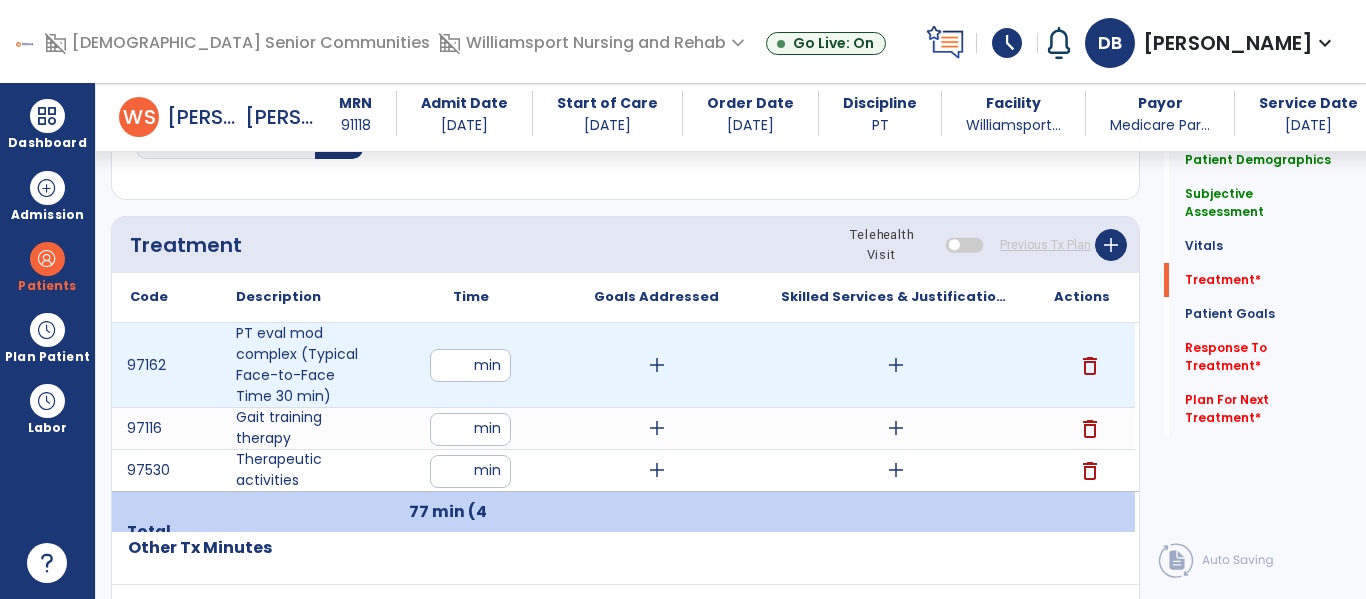 click on "add" at bounding box center (657, 365) 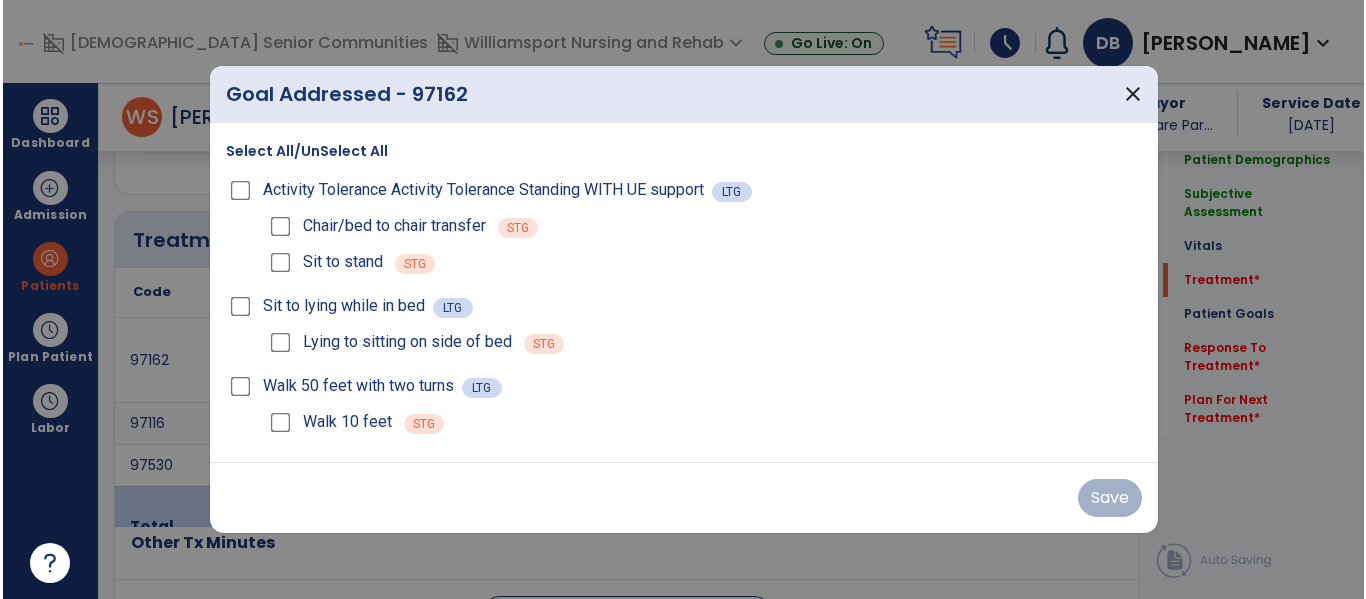 scroll, scrollTop: 1033, scrollLeft: 0, axis: vertical 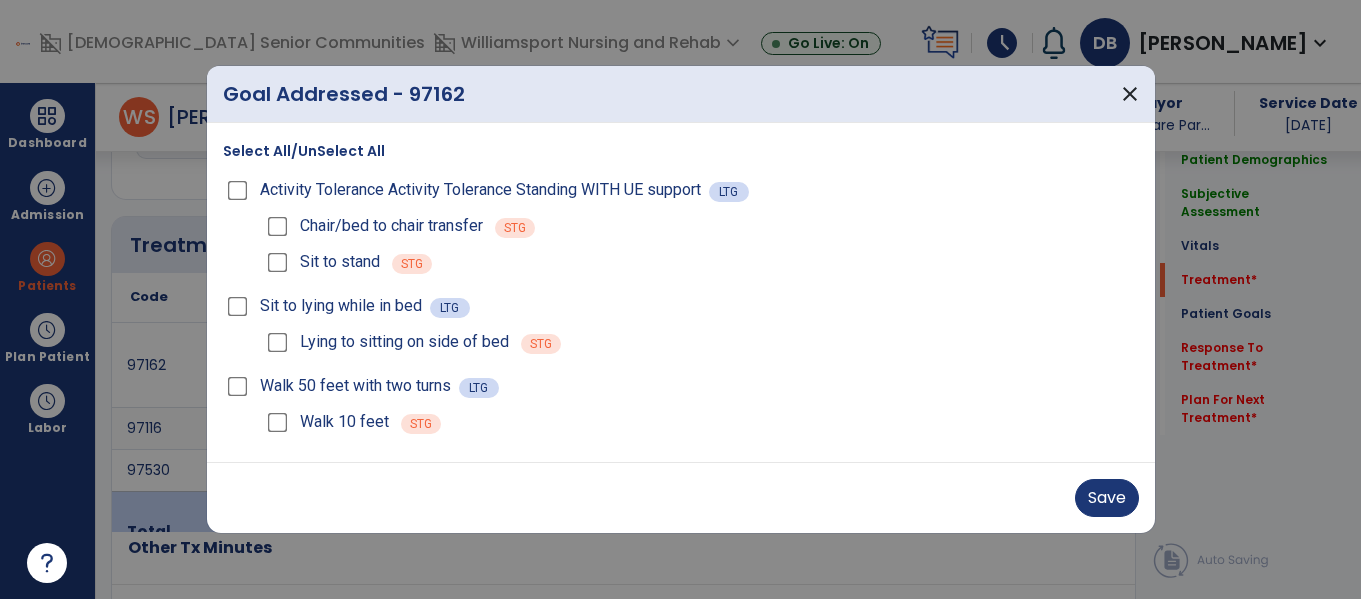 click on "Chair/bed to chair transfer  STG" at bounding box center (701, 226) 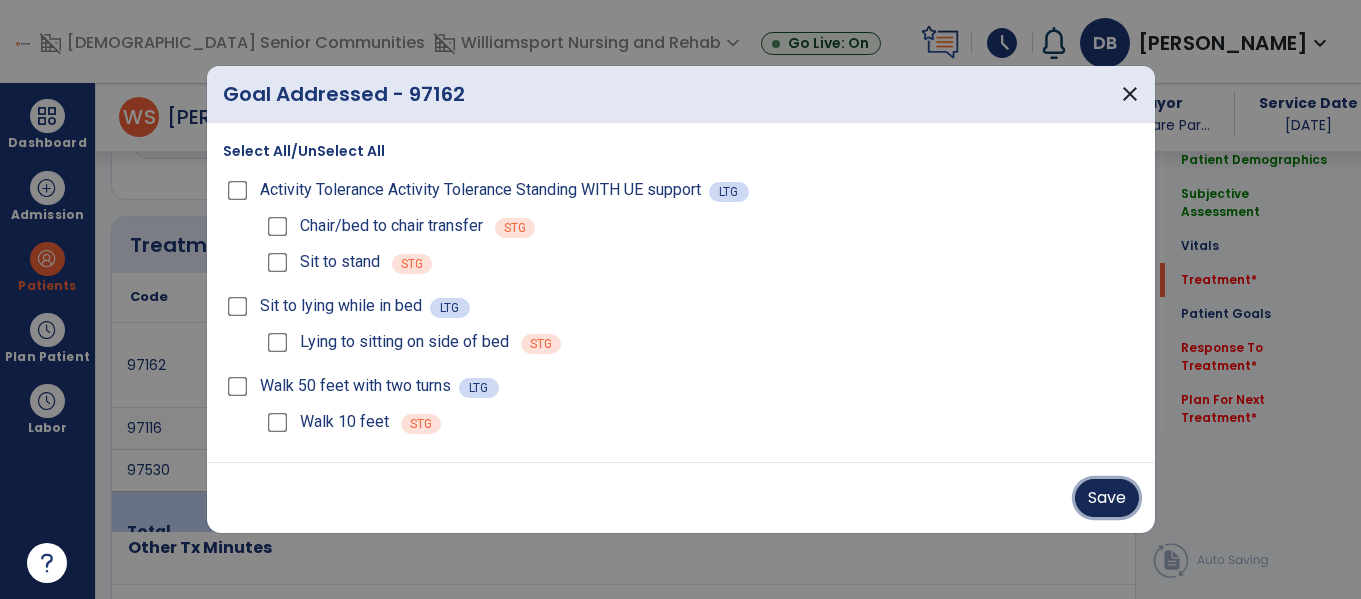 click on "Save" at bounding box center (1107, 498) 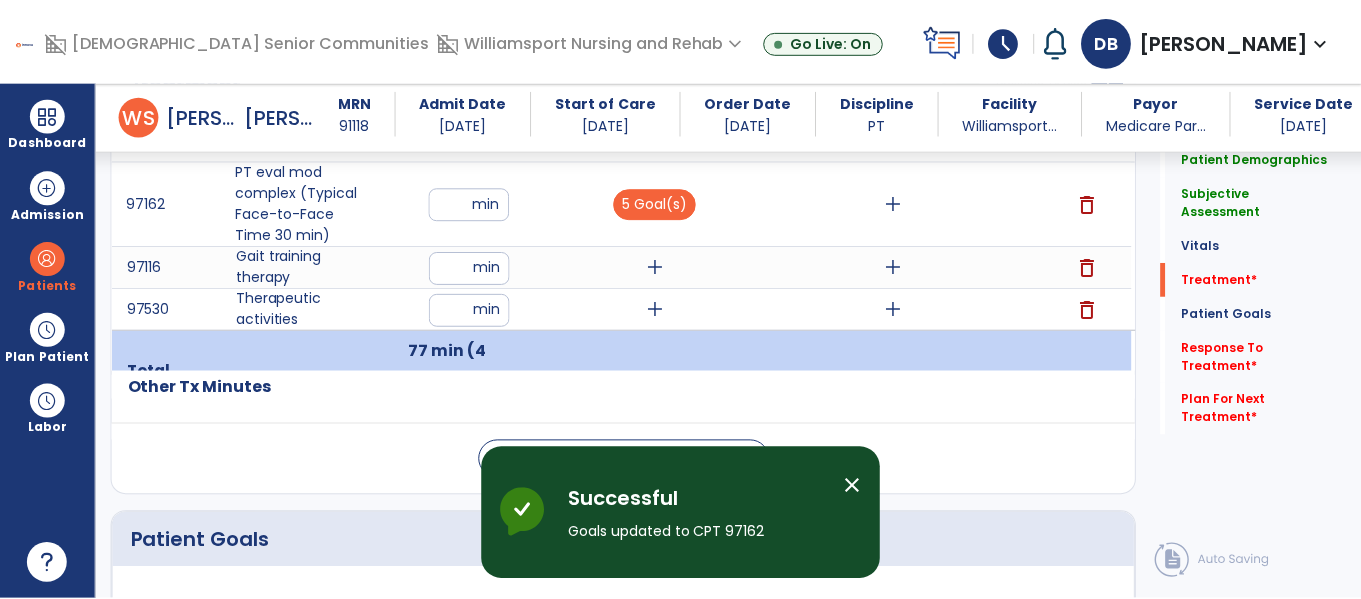 scroll, scrollTop: 1187, scrollLeft: 0, axis: vertical 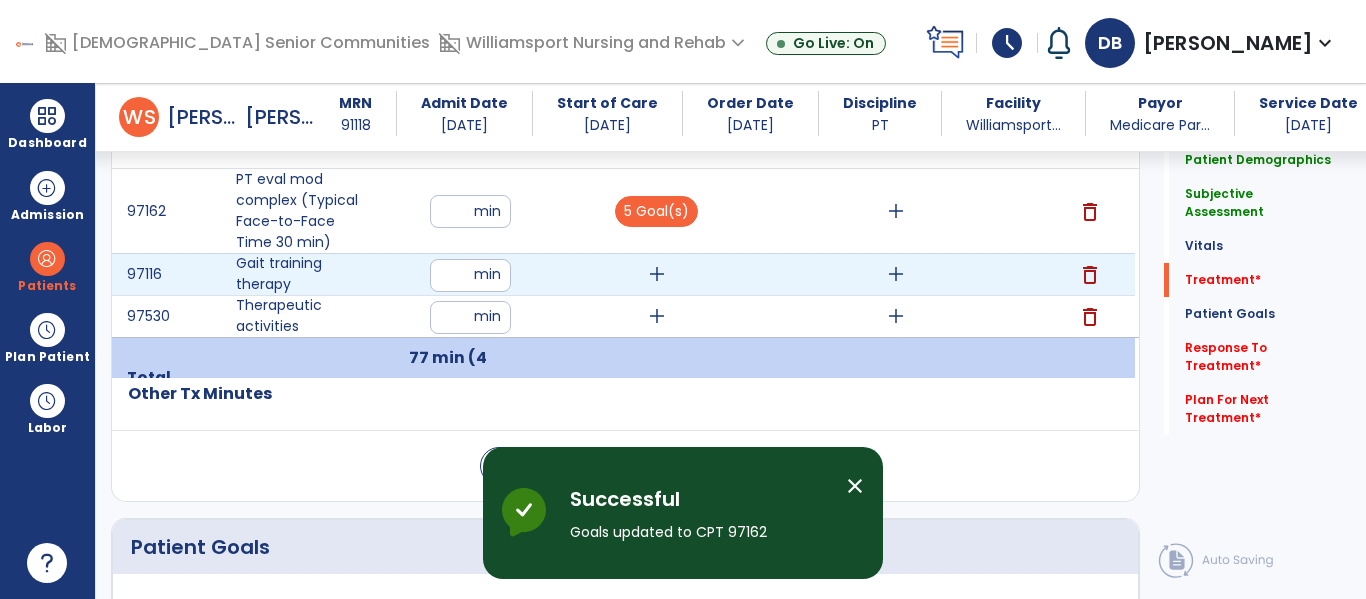 click on "add" at bounding box center (657, 274) 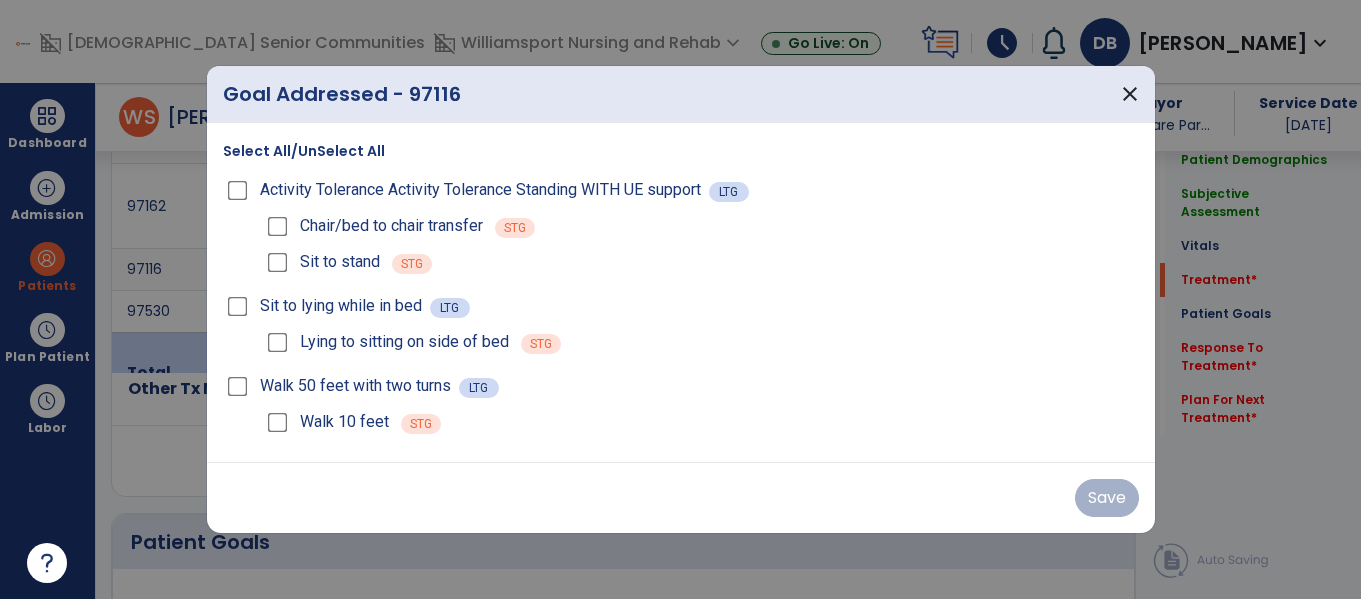 scroll, scrollTop: 1187, scrollLeft: 0, axis: vertical 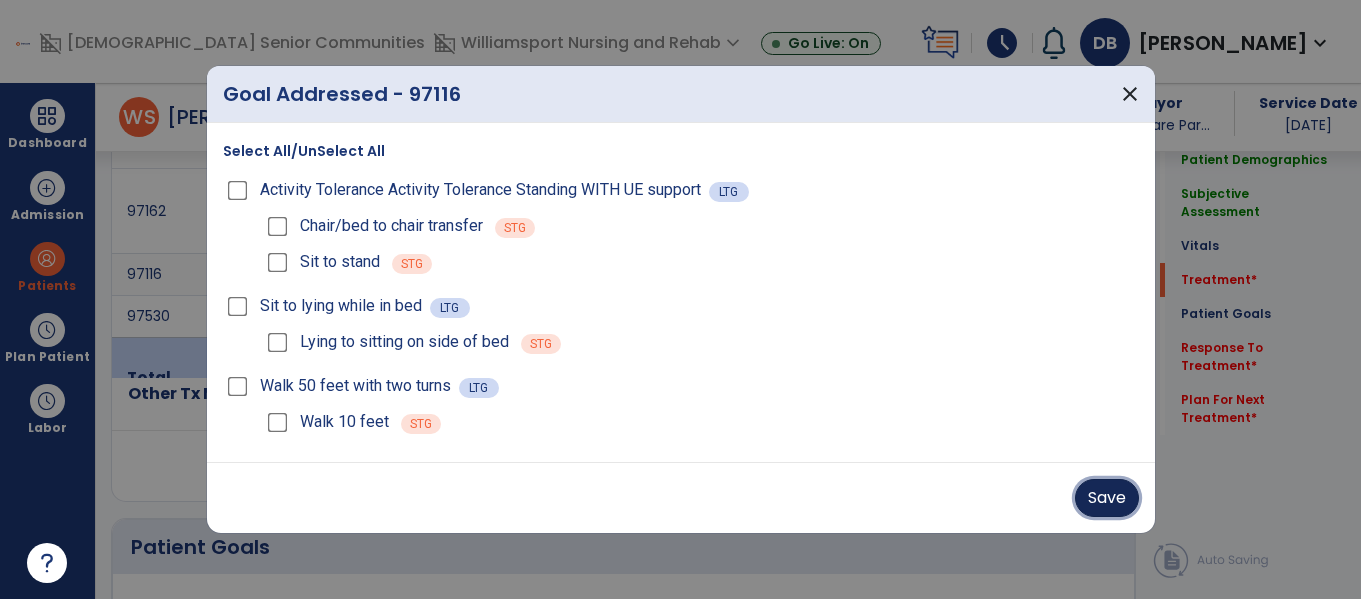 click on "Save" at bounding box center [1107, 498] 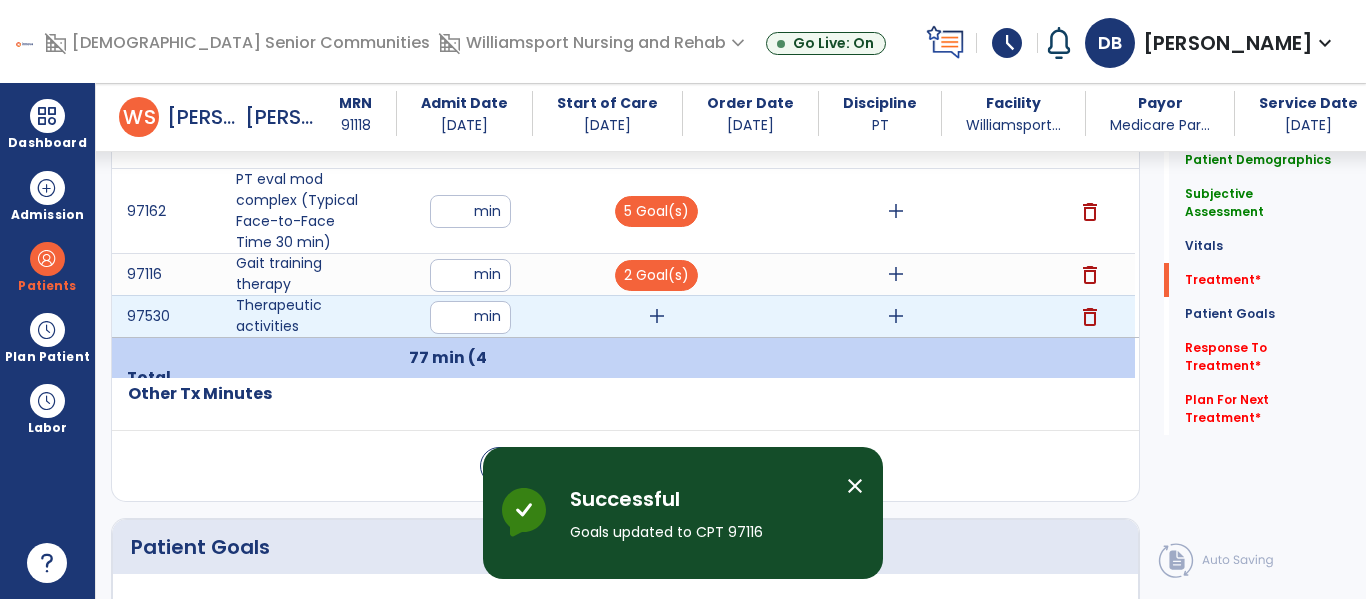click on "add" at bounding box center (656, 316) 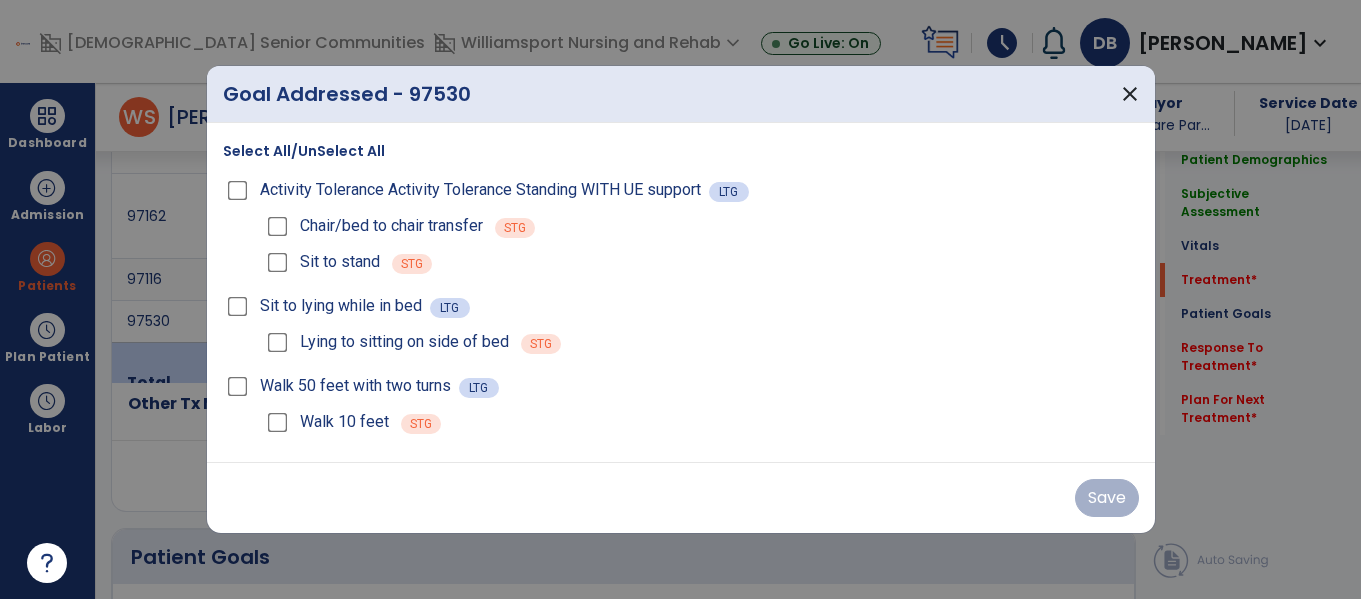 scroll, scrollTop: 1187, scrollLeft: 0, axis: vertical 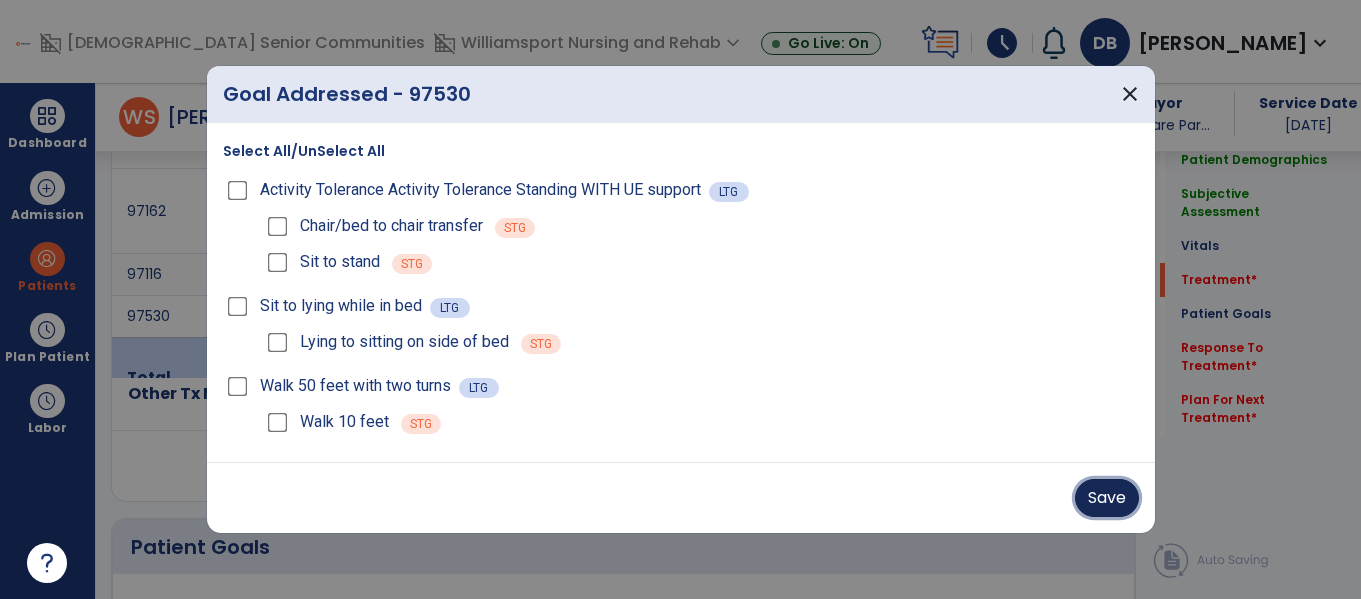 click on "Save" at bounding box center [1107, 498] 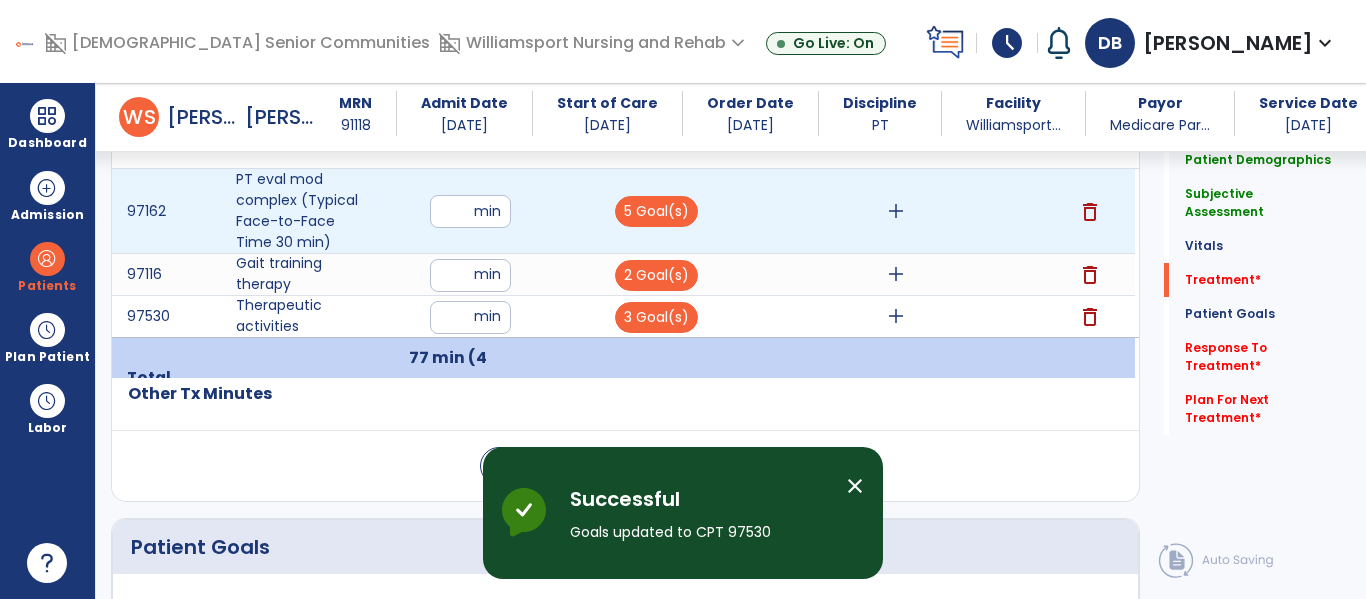 click on "add" at bounding box center [896, 211] 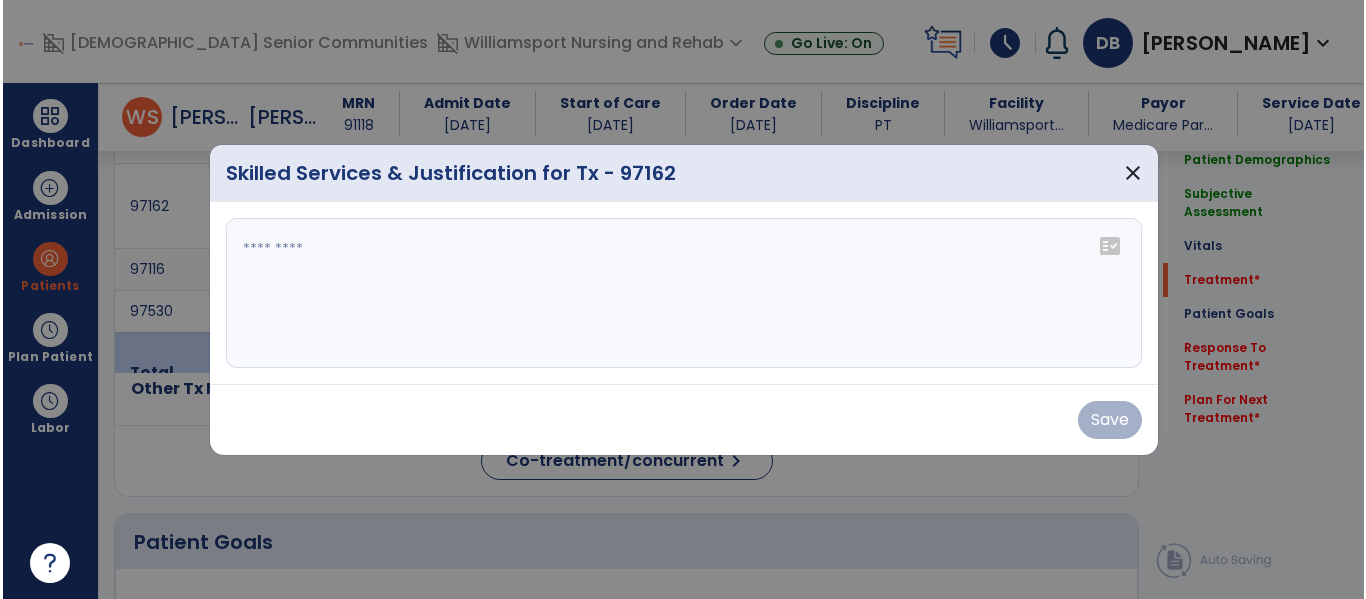 scroll, scrollTop: 1187, scrollLeft: 0, axis: vertical 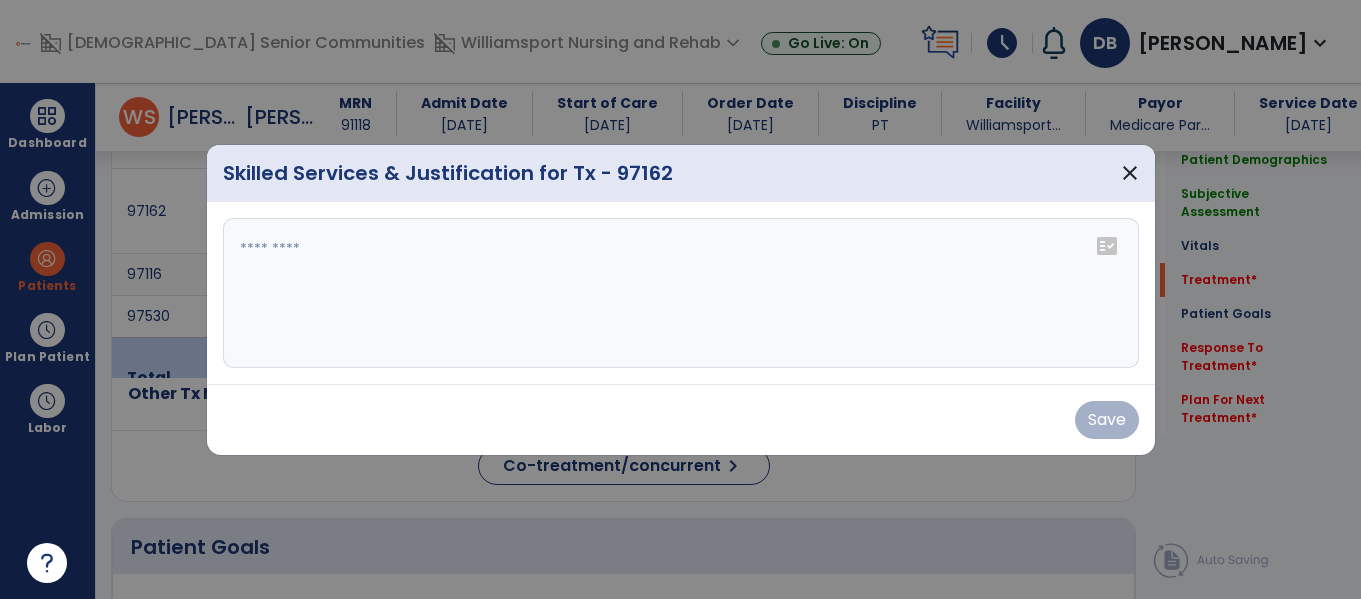 click at bounding box center [681, 293] 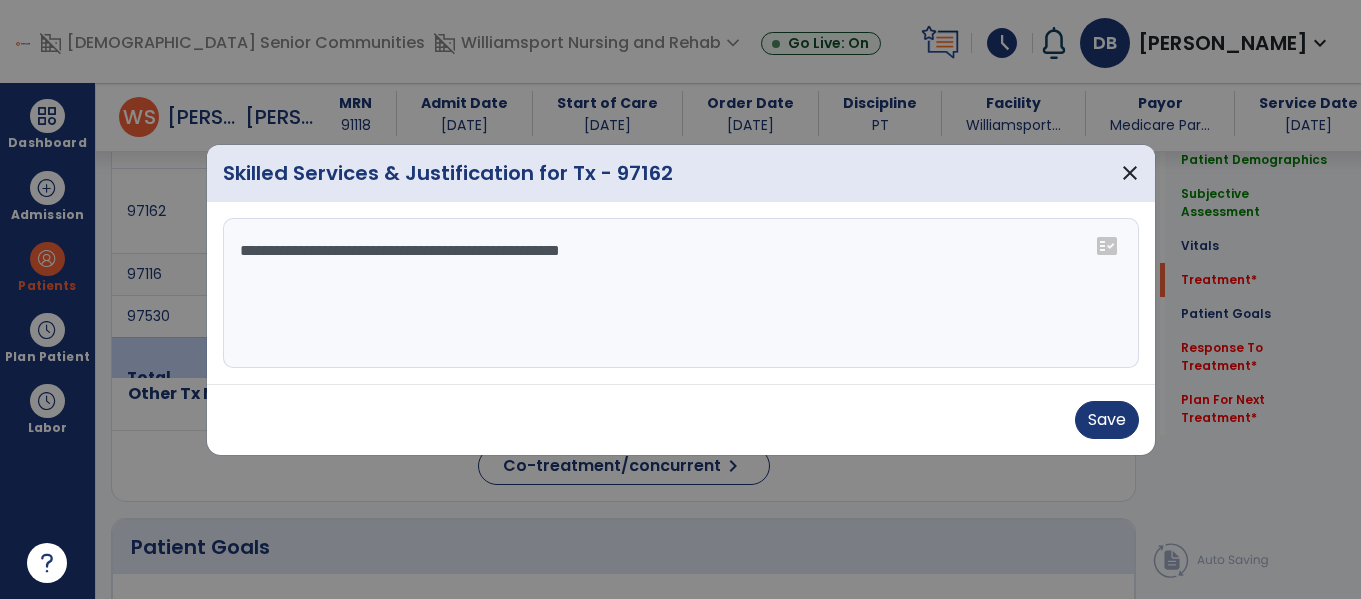 type on "**********" 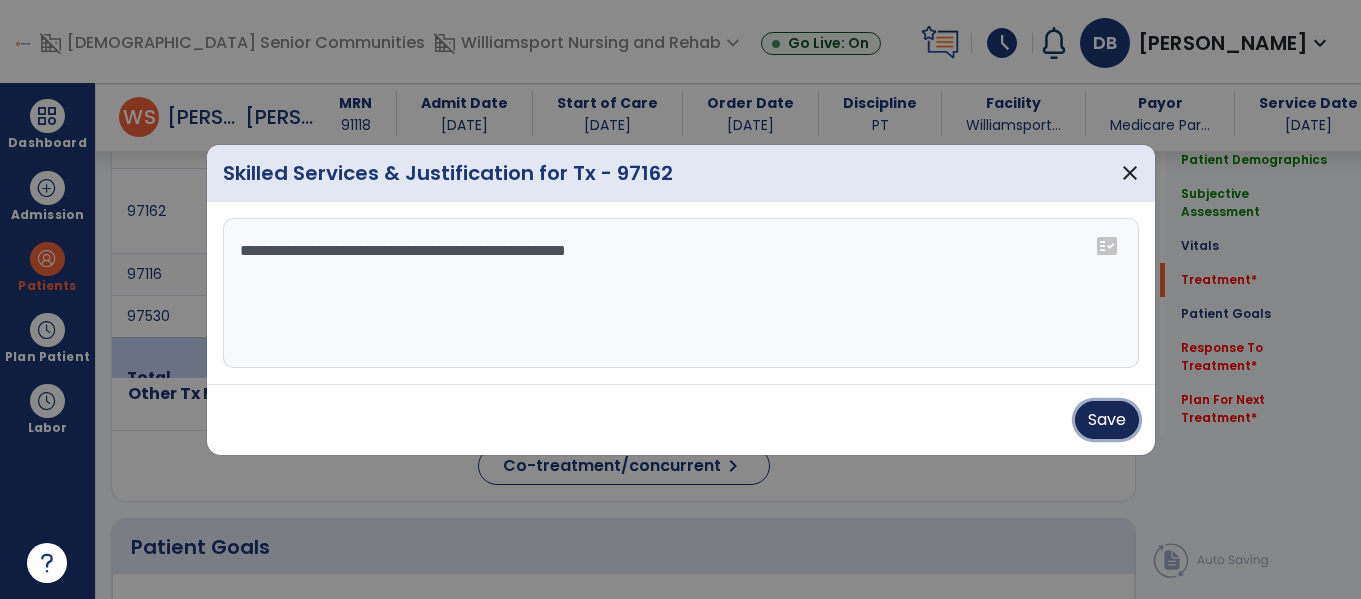 click on "Save" at bounding box center (1107, 420) 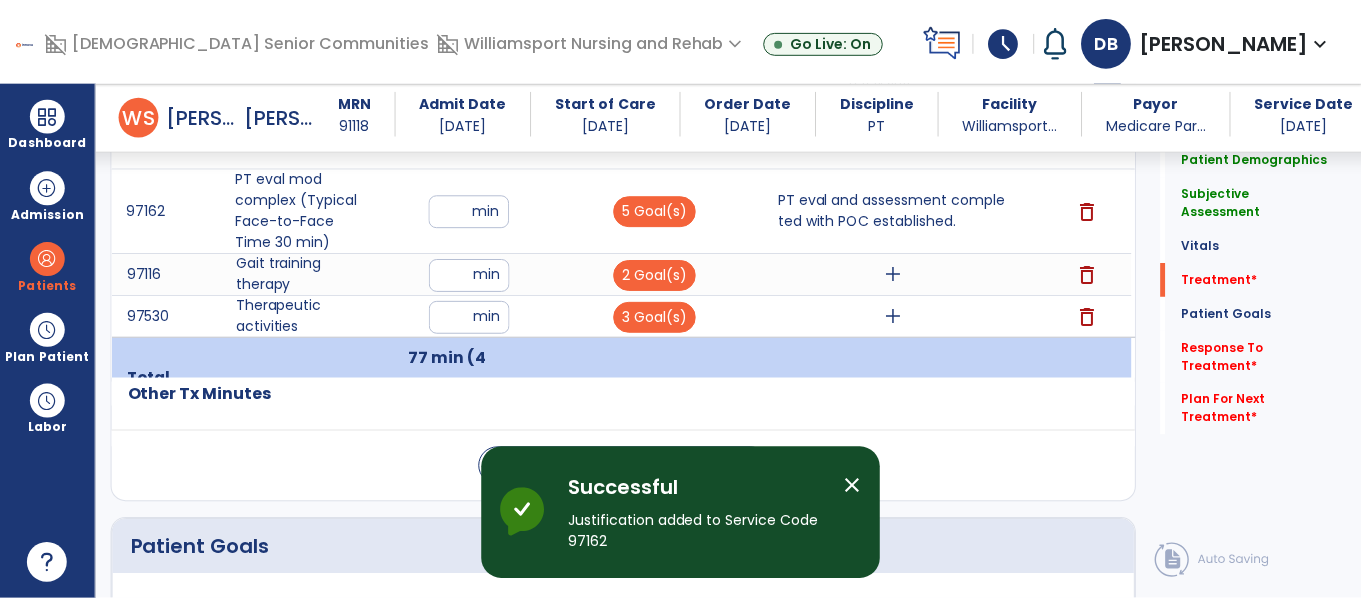 scroll, scrollTop: 1194, scrollLeft: 0, axis: vertical 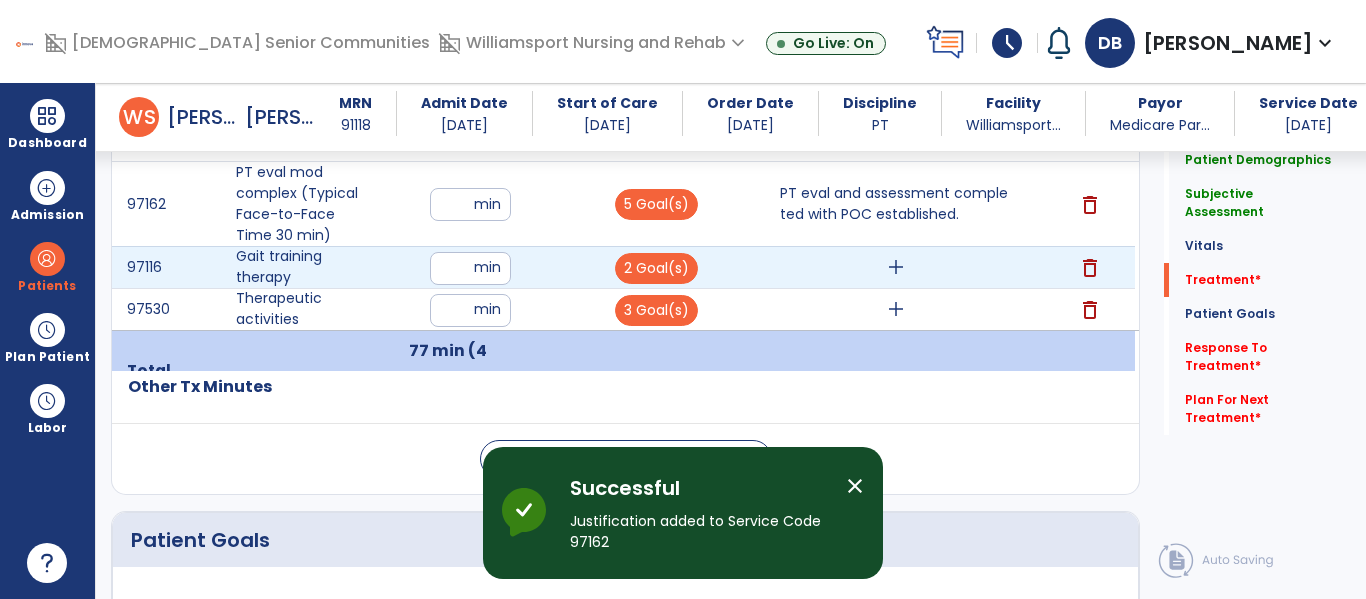 click on "add" at bounding box center [896, 267] 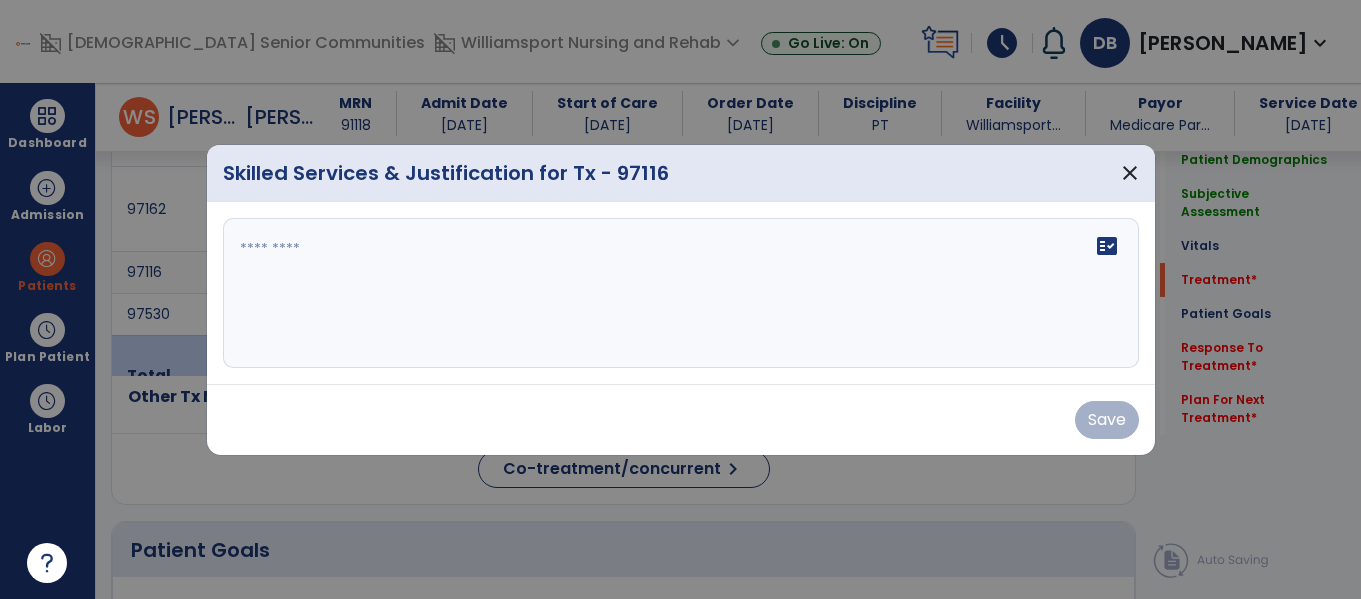 scroll, scrollTop: 1194, scrollLeft: 0, axis: vertical 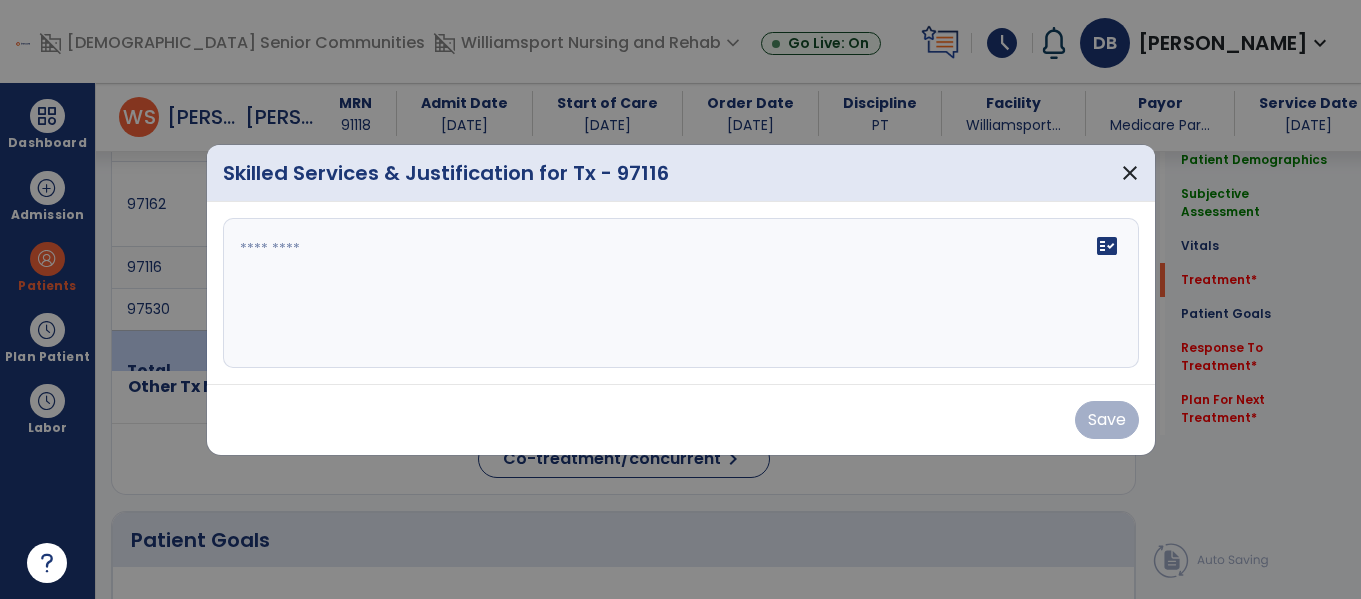 click on "fact_check" at bounding box center [681, 293] 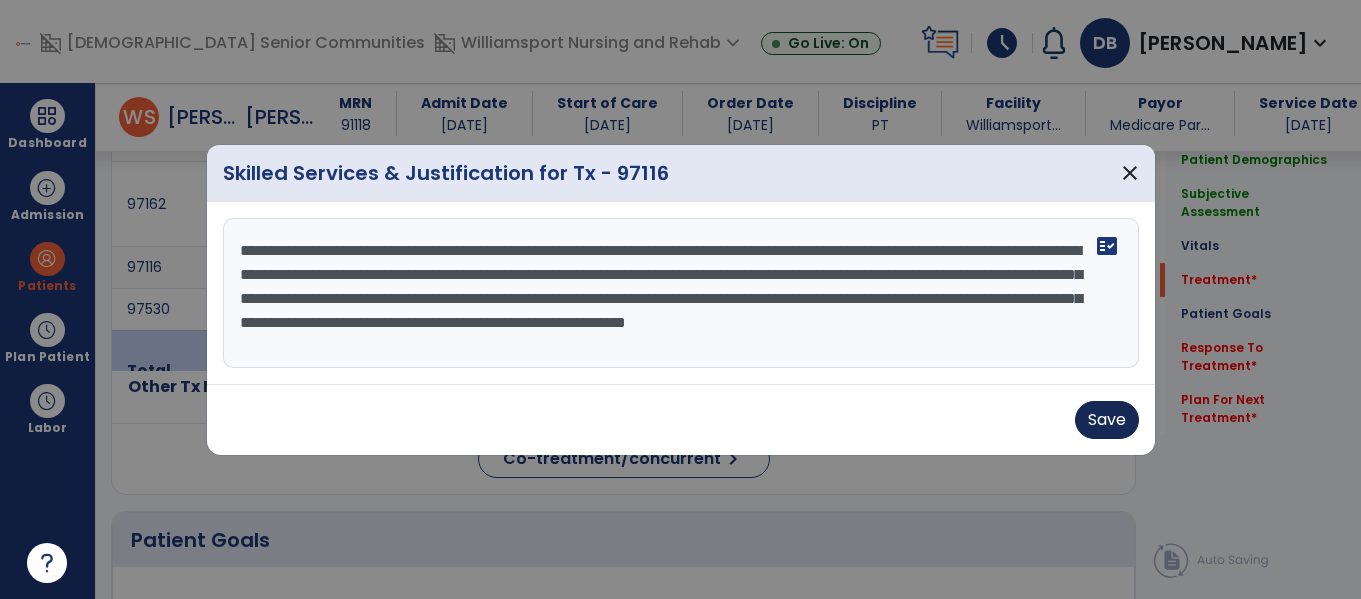 type on "**********" 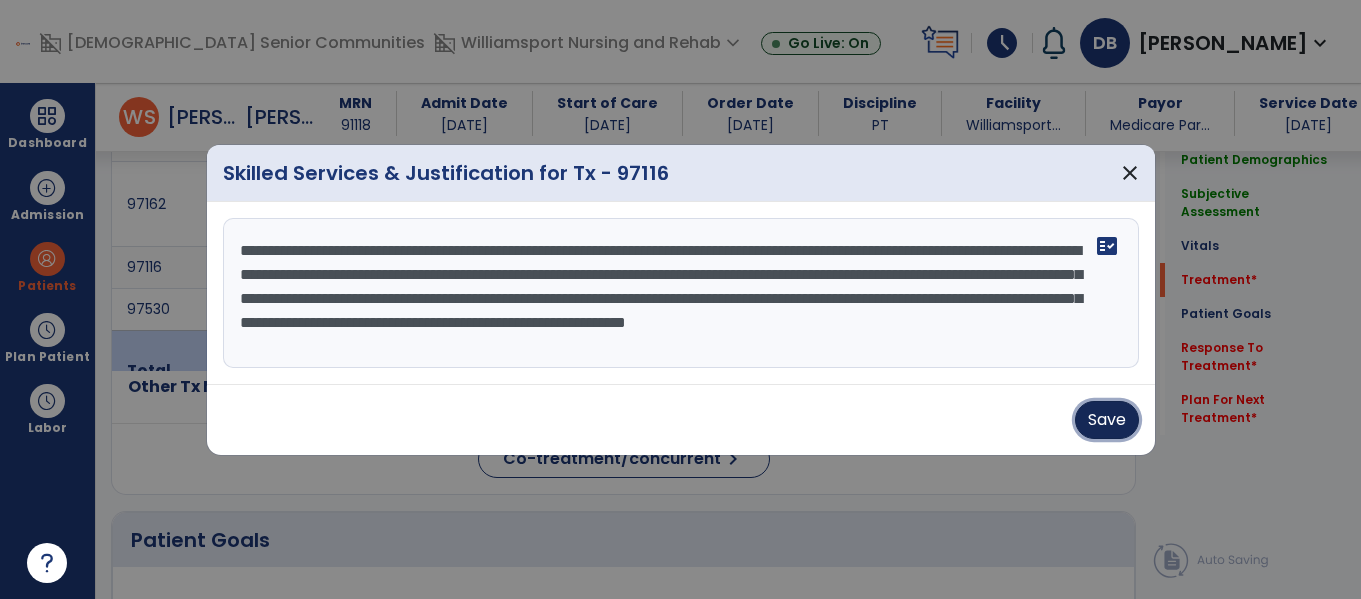 click on "Save" at bounding box center (1107, 420) 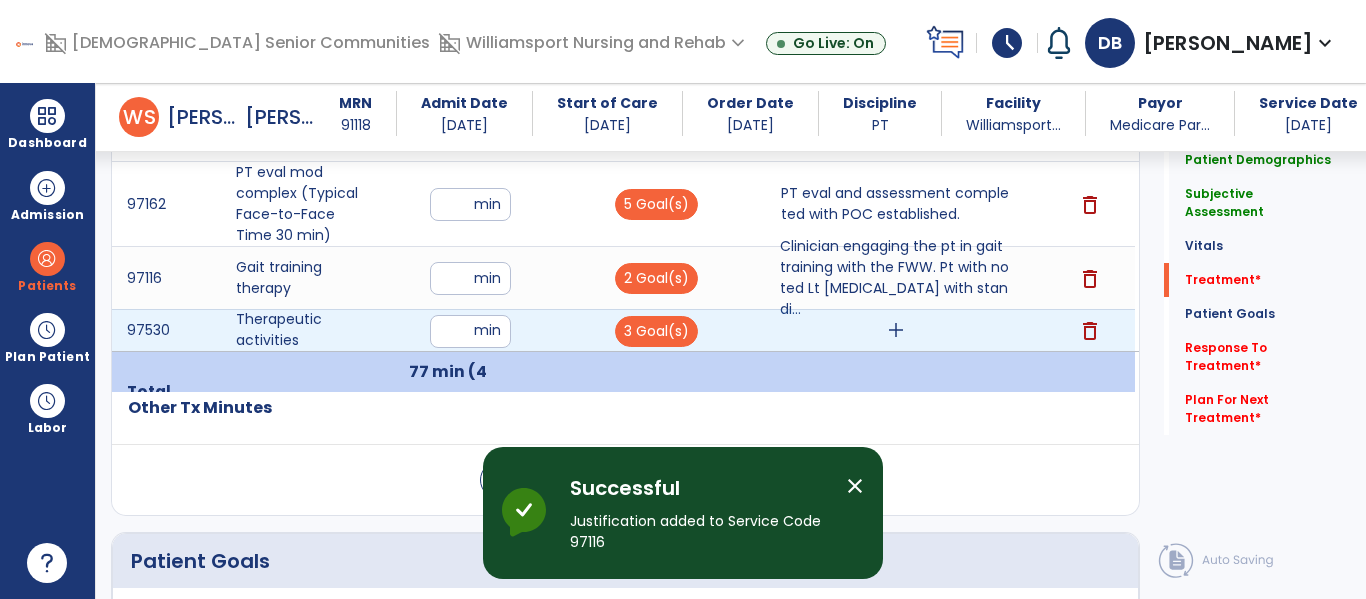 click on "add" at bounding box center [896, 330] 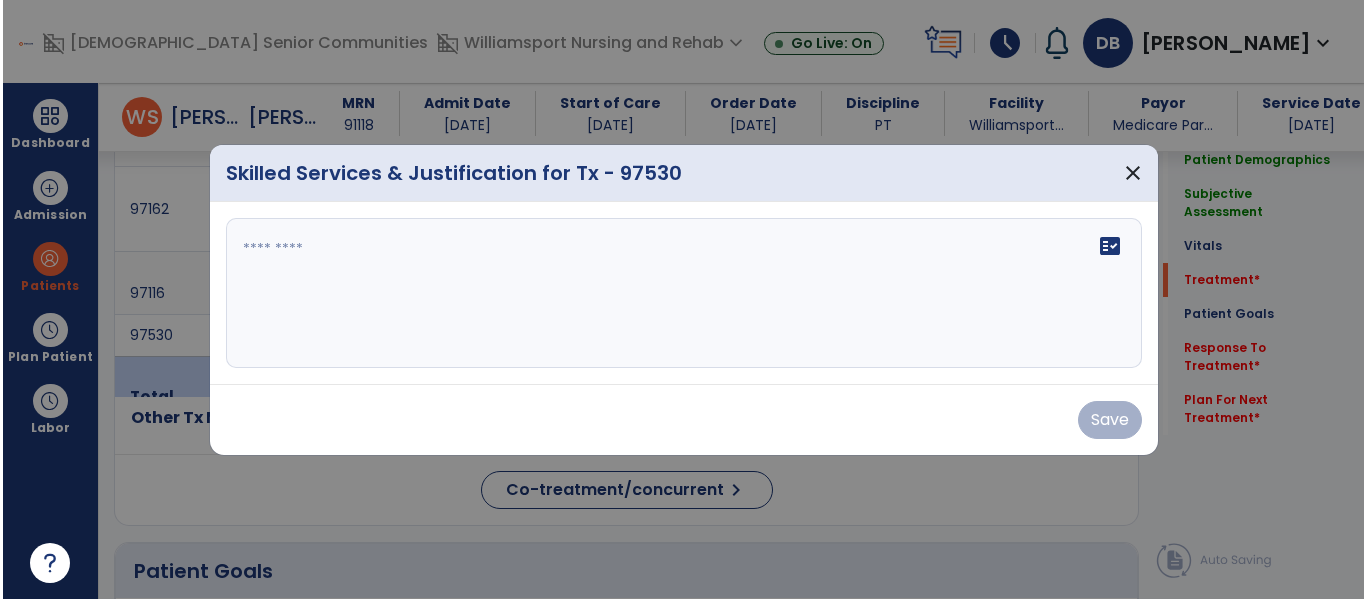 scroll, scrollTop: 1194, scrollLeft: 0, axis: vertical 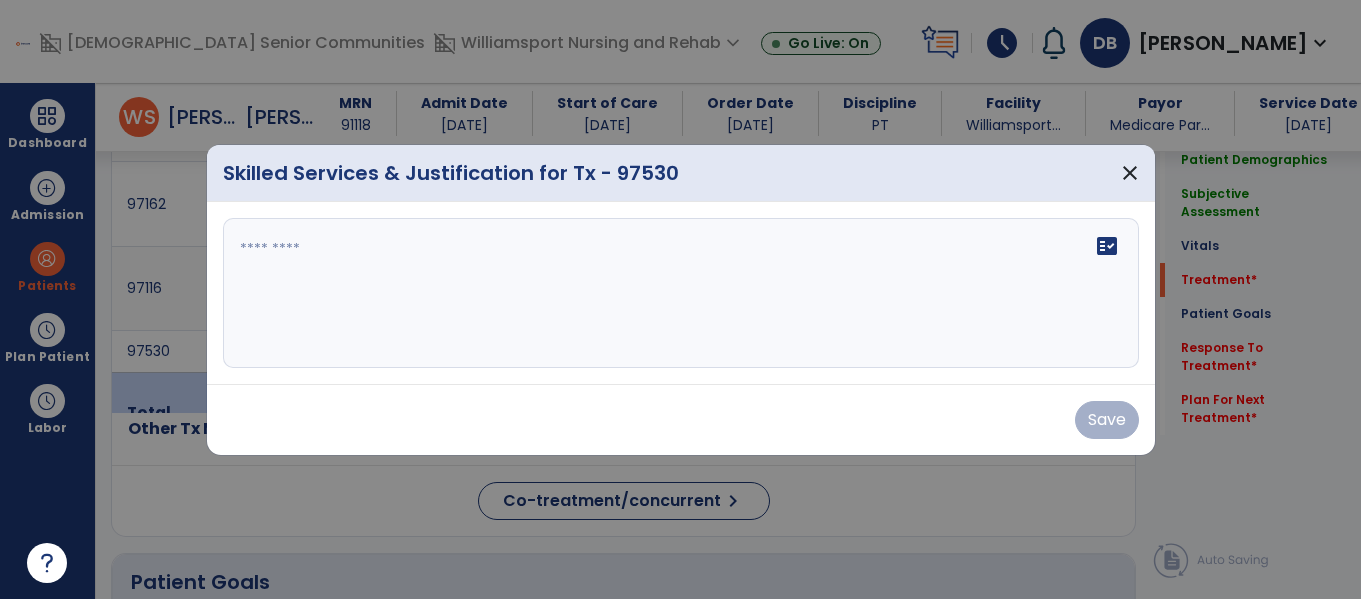 click on "fact_check" at bounding box center [681, 293] 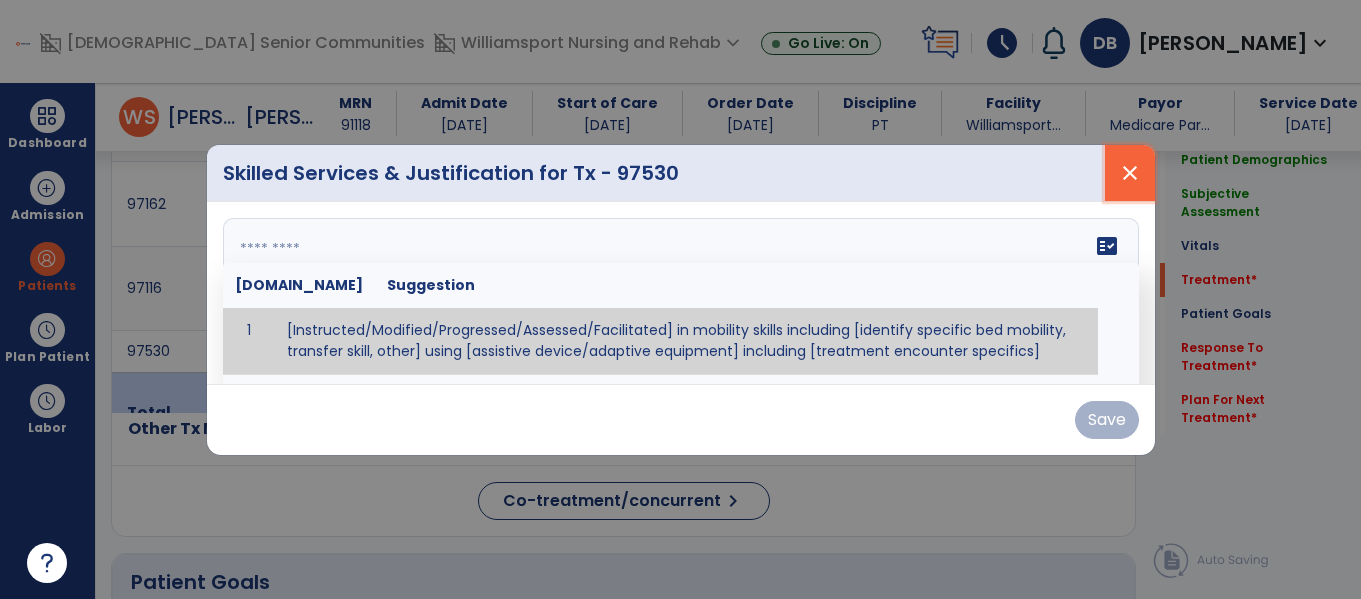 click on "close" at bounding box center (1130, 173) 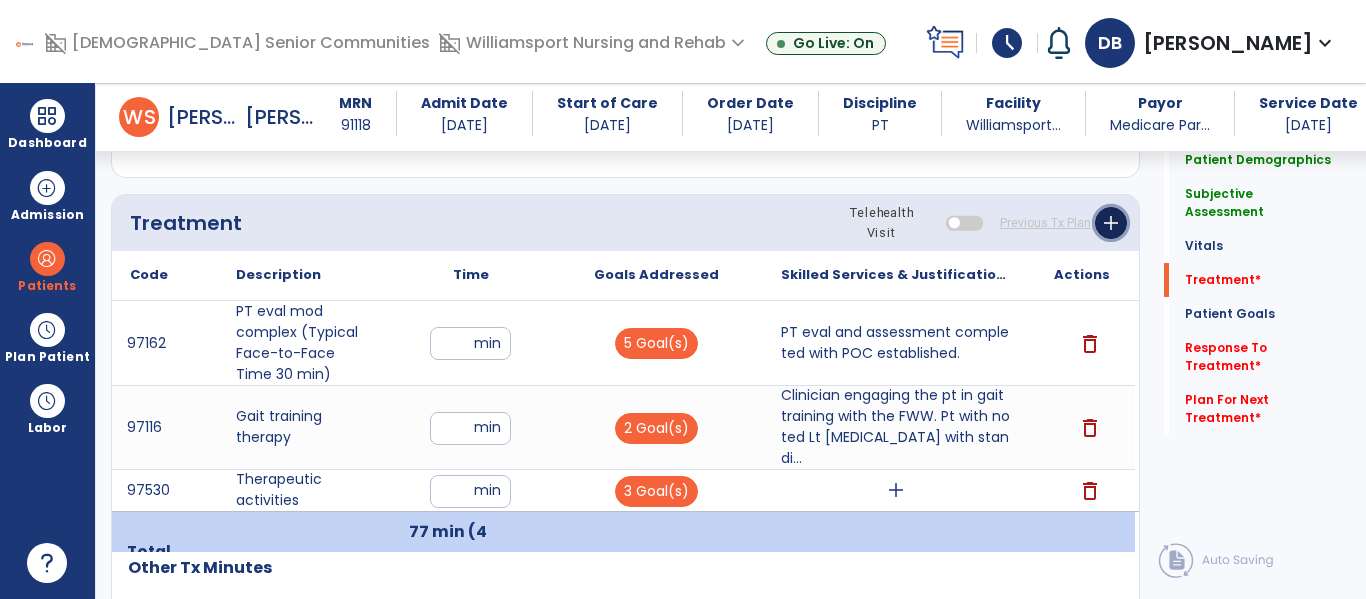 click on "add" 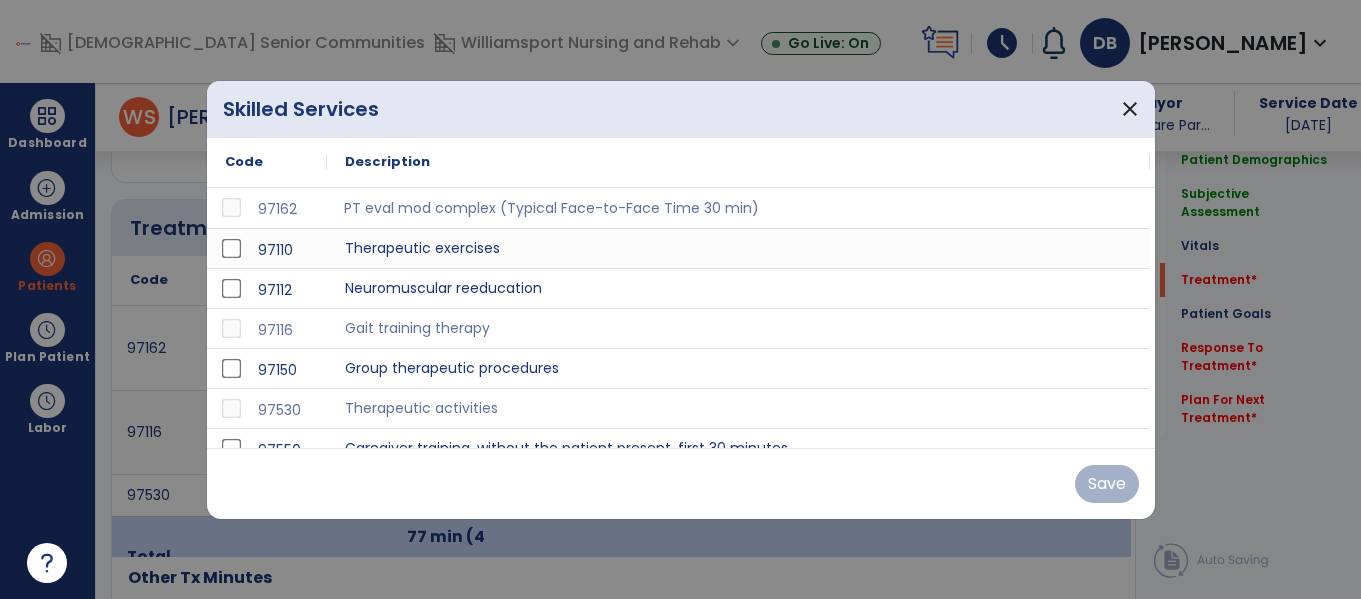 click on "PT eval mod complex (Typical Face-to-Face Time 30 min)" at bounding box center (738, 208) 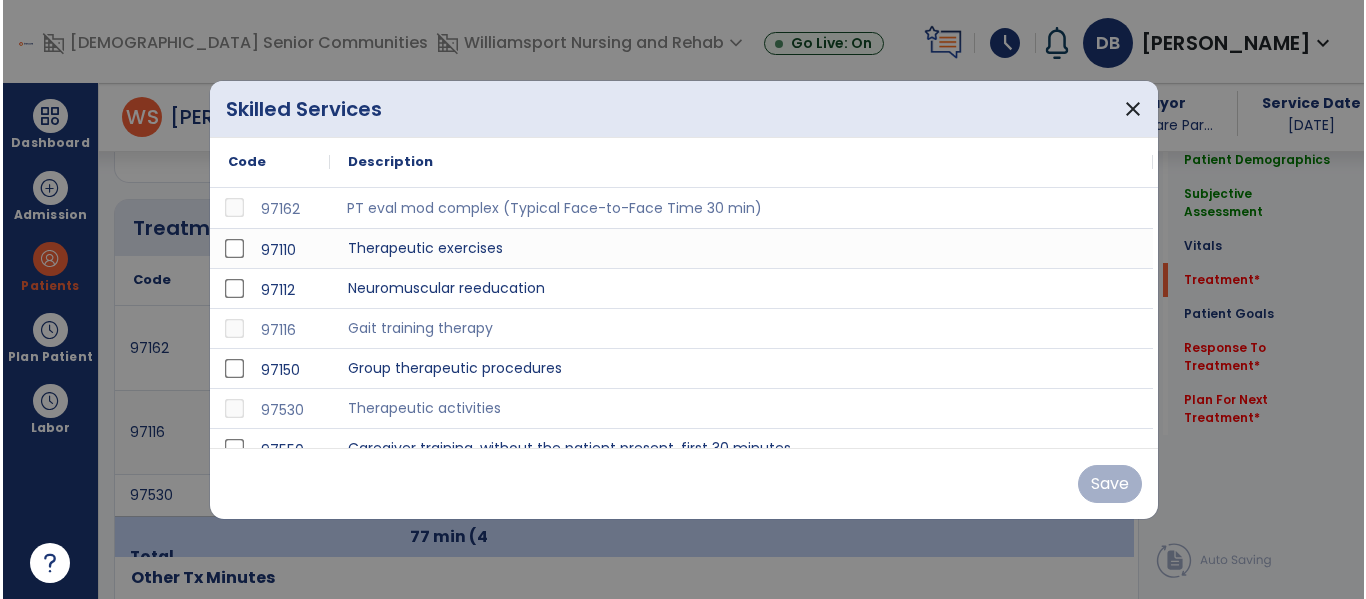 scroll, scrollTop: 1055, scrollLeft: 0, axis: vertical 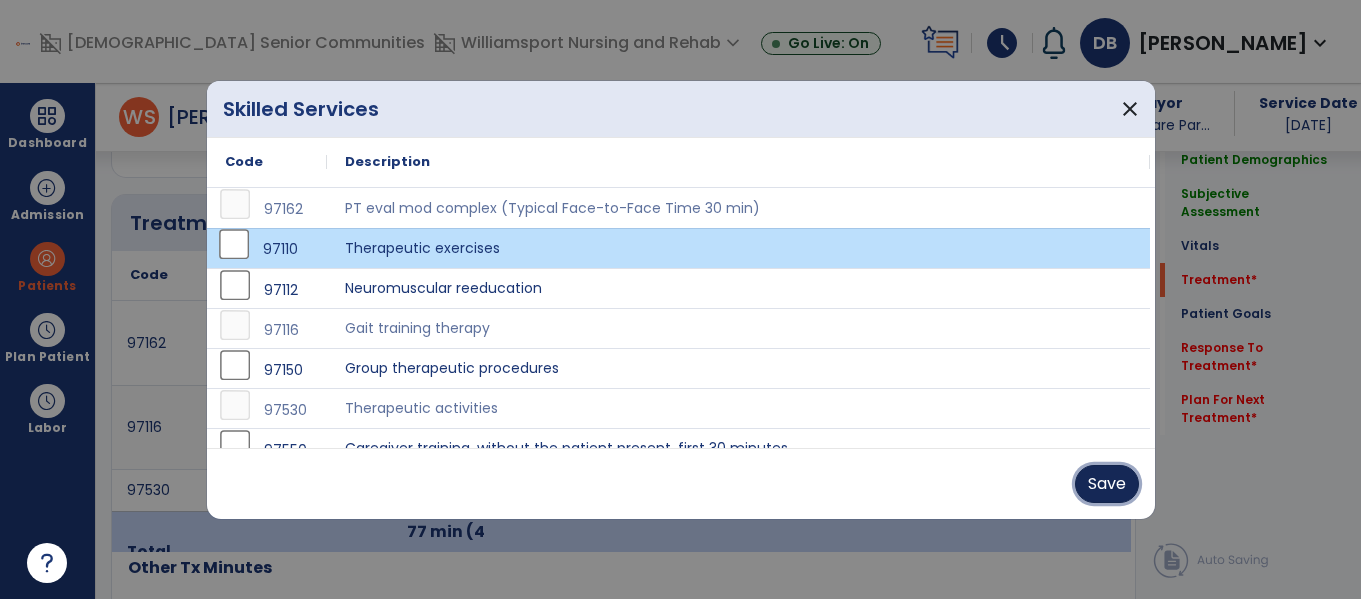 click on "Save" at bounding box center [1107, 484] 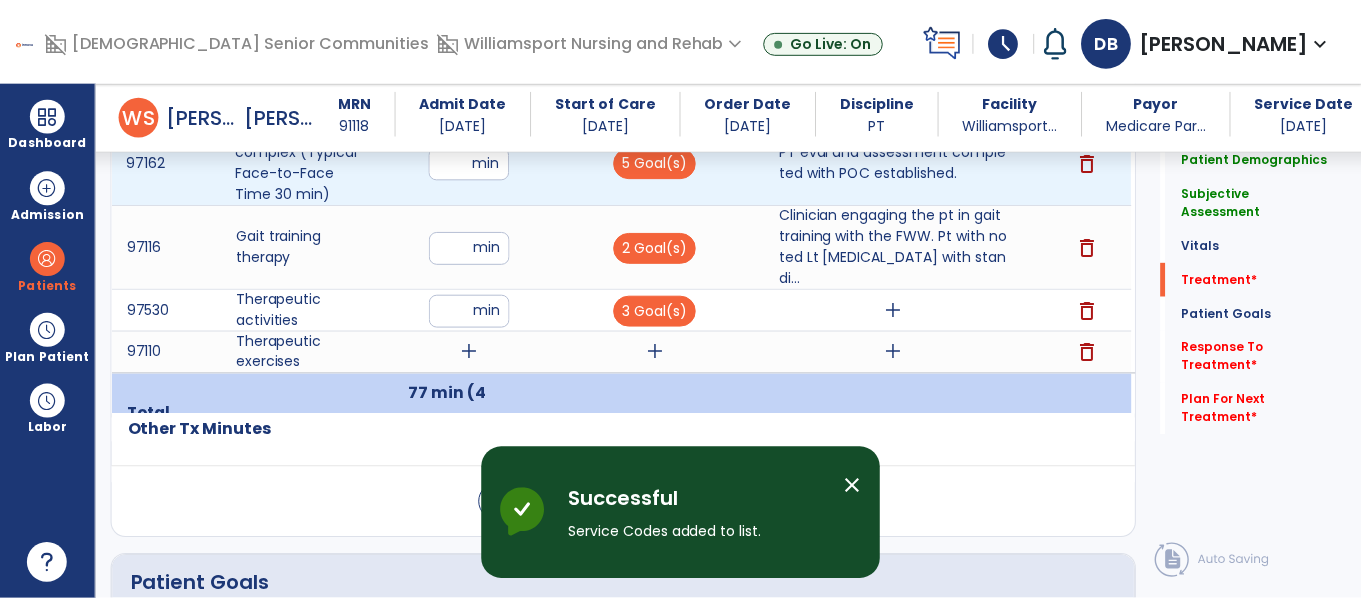 scroll, scrollTop: 1241, scrollLeft: 0, axis: vertical 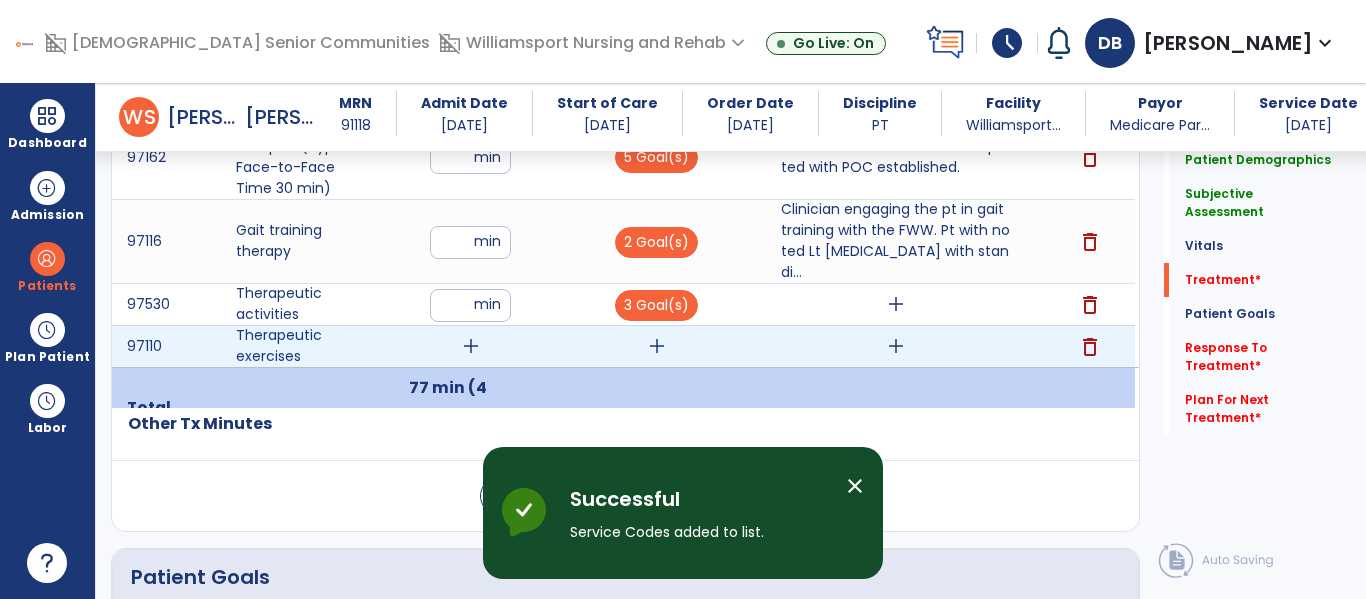 click on "add" at bounding box center [471, 346] 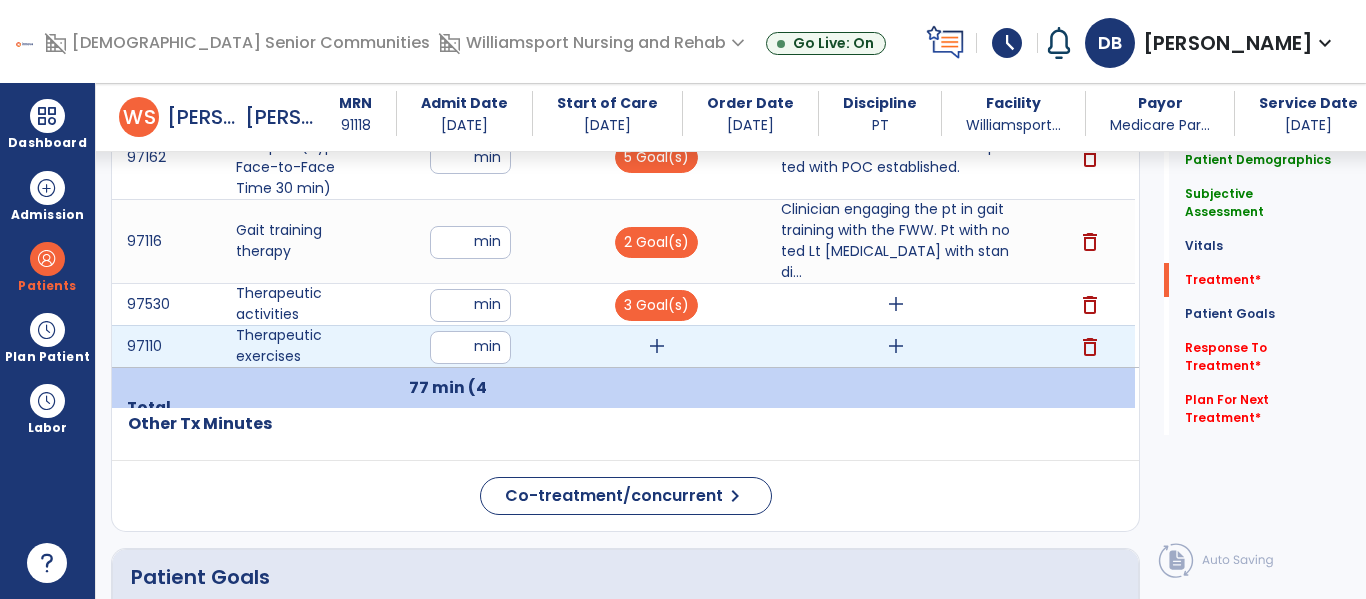 type on "**" 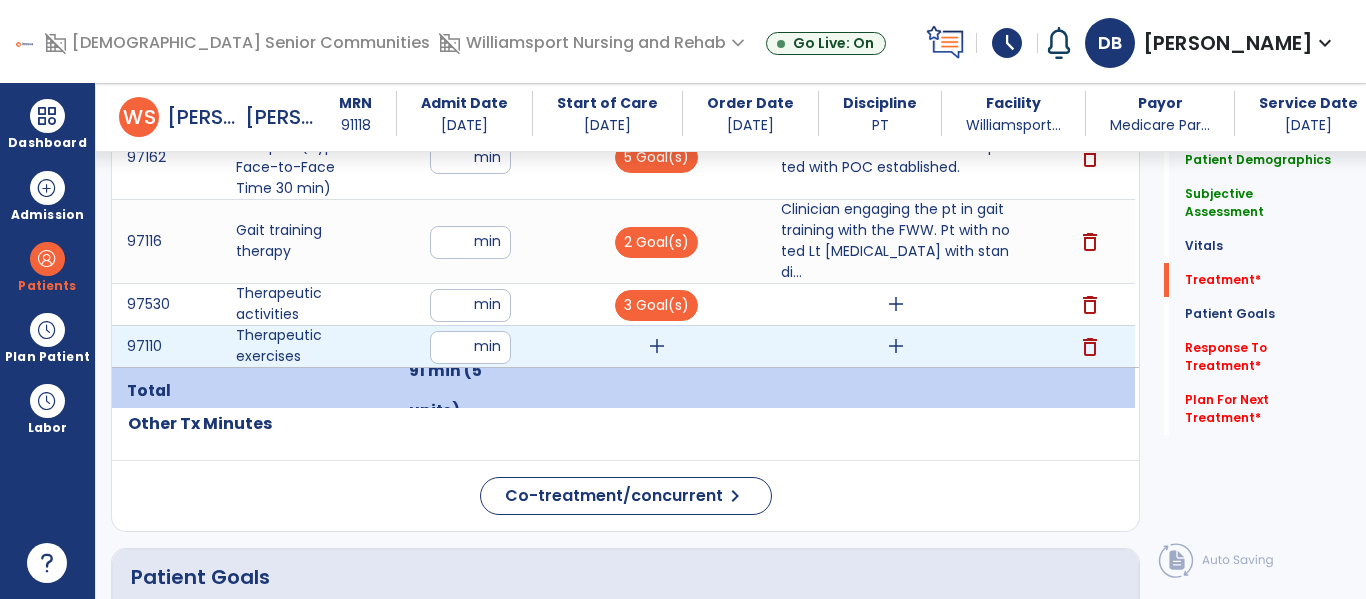 click on "add" at bounding box center (657, 346) 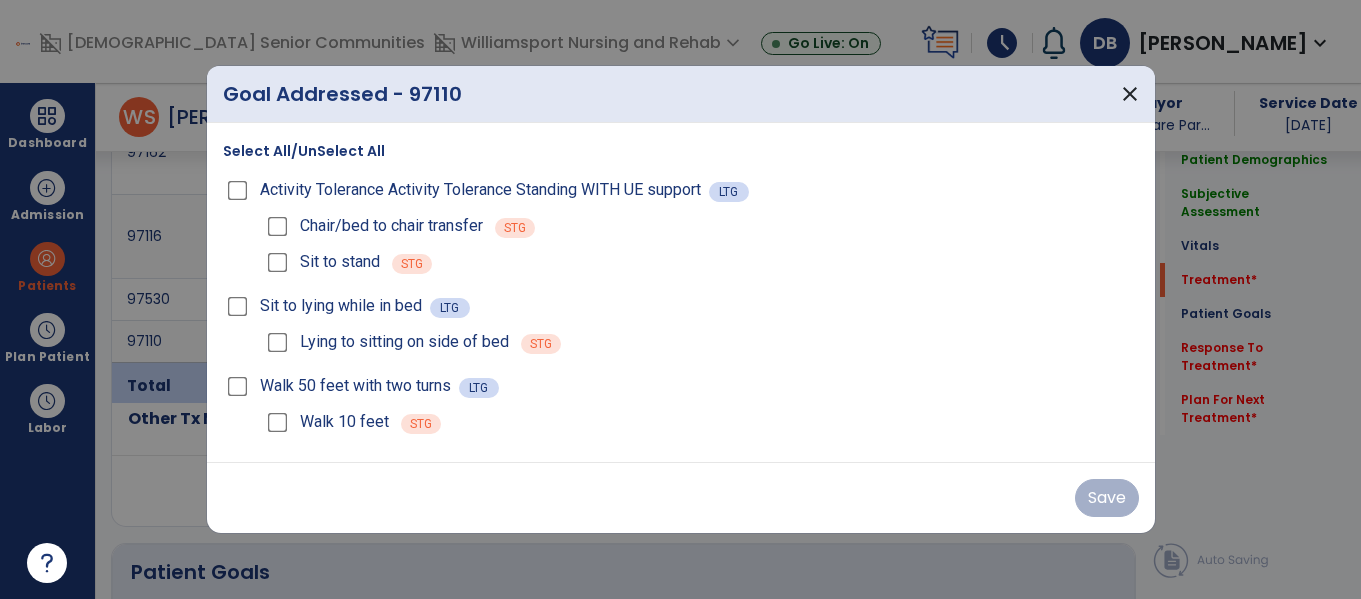 scroll, scrollTop: 1241, scrollLeft: 0, axis: vertical 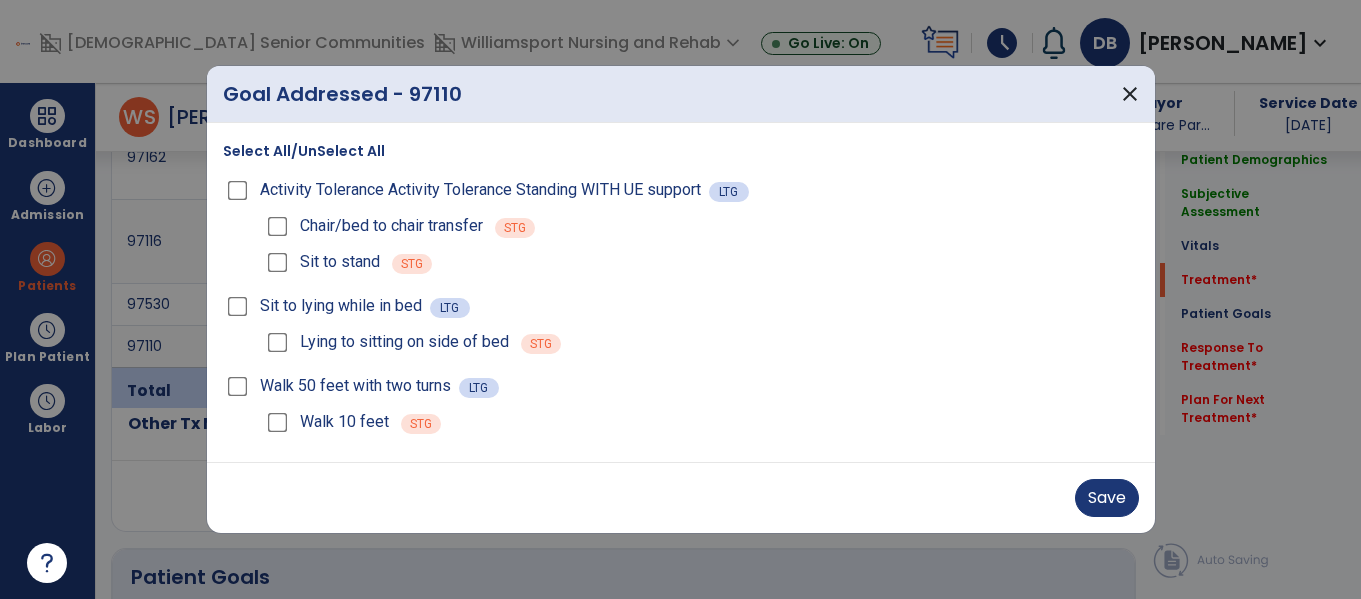 click on "Sit to stand  STG" at bounding box center [701, 262] 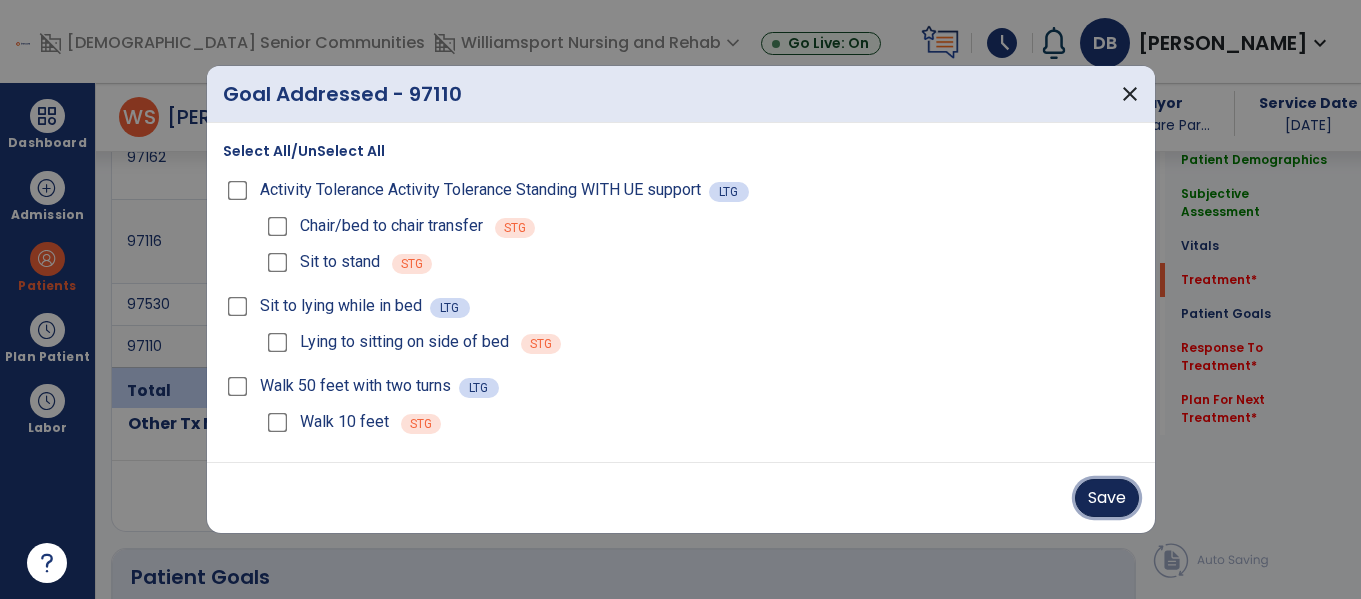 click on "Save" at bounding box center [1107, 498] 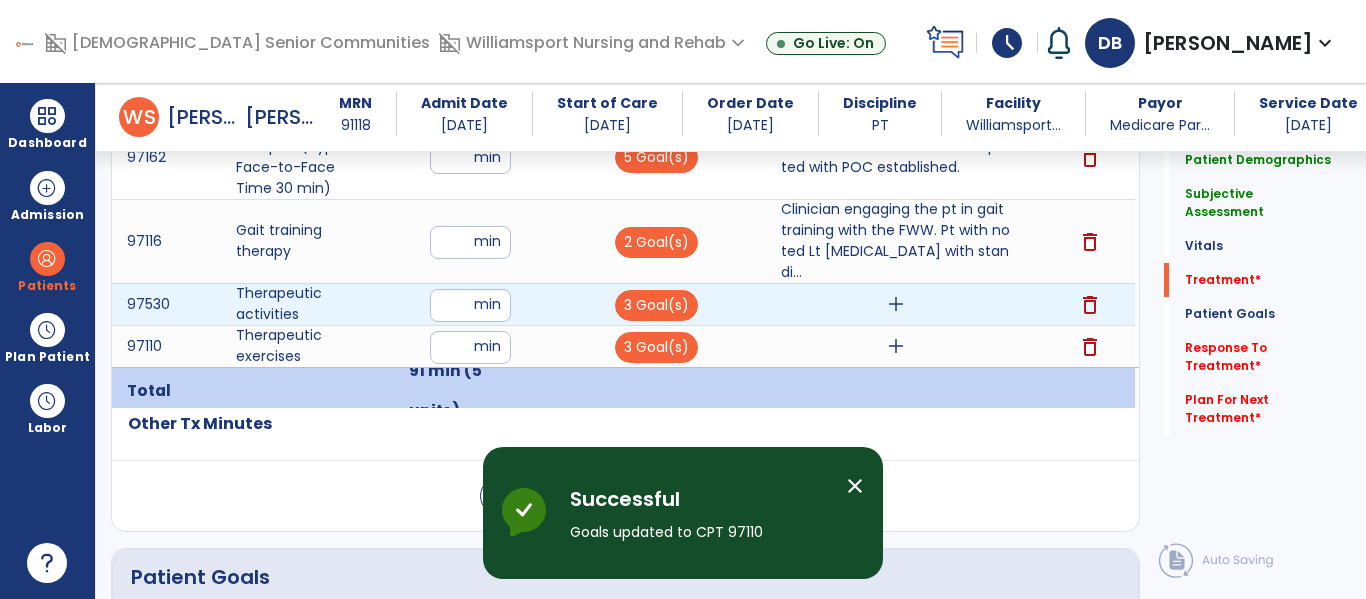 click on "add" at bounding box center (896, 304) 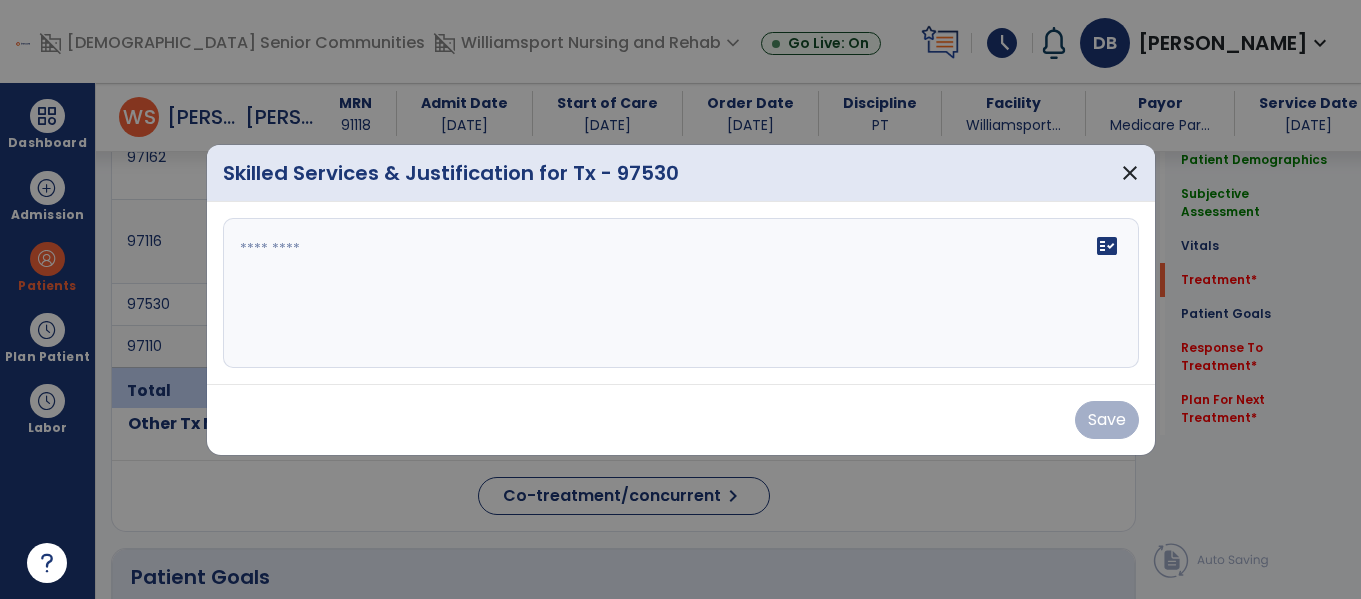 scroll, scrollTop: 1241, scrollLeft: 0, axis: vertical 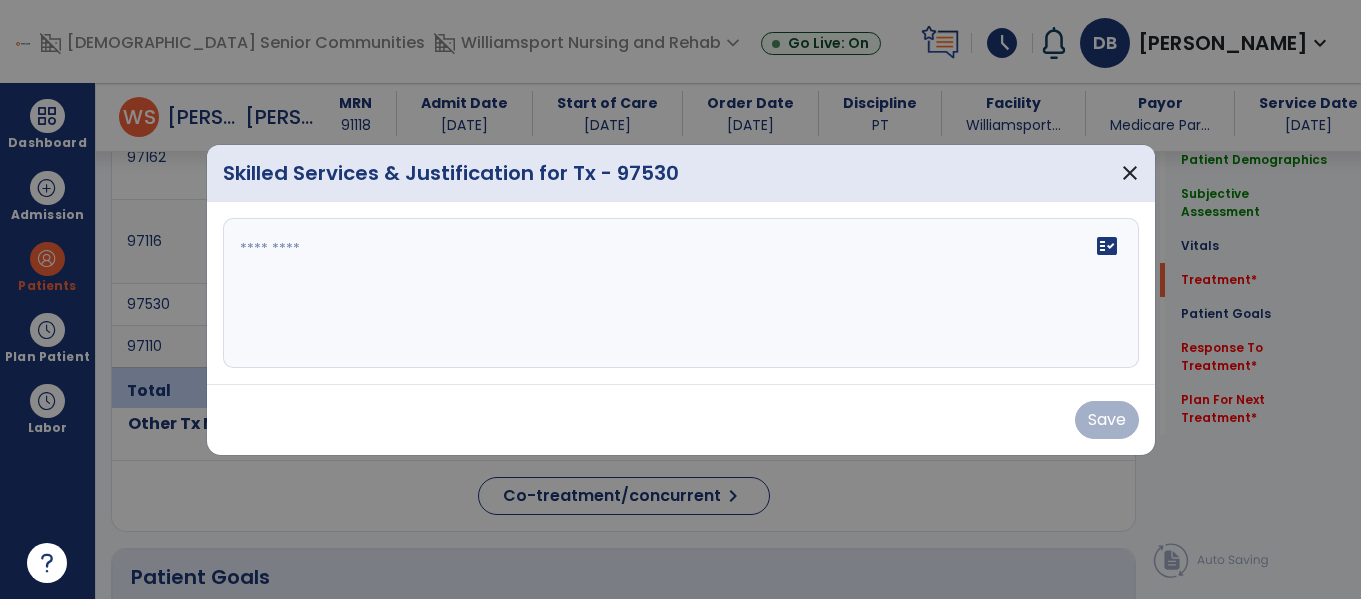 click on "fact_check" at bounding box center (681, 293) 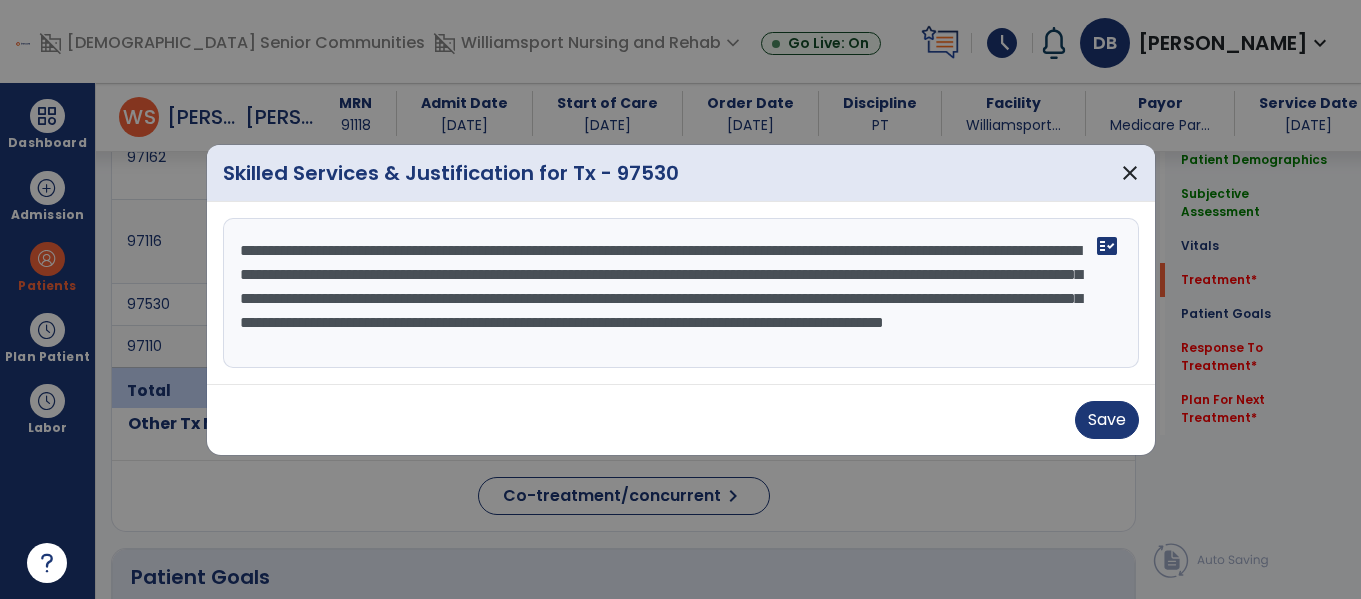 scroll, scrollTop: 16, scrollLeft: 0, axis: vertical 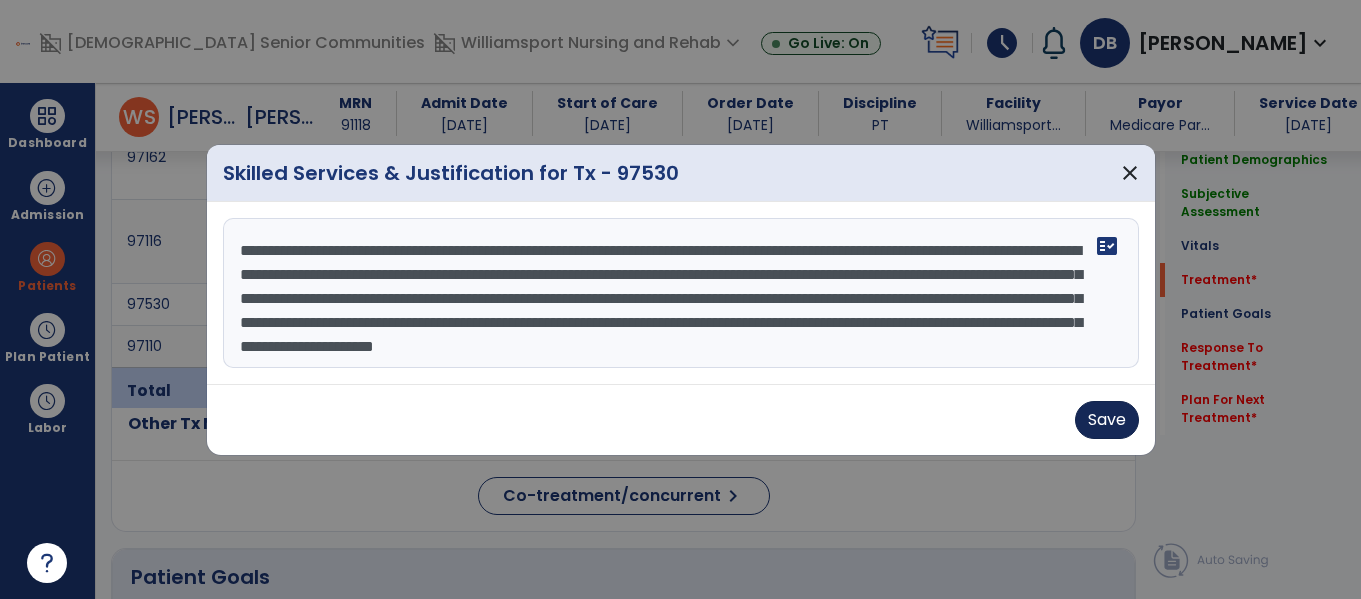 type on "**********" 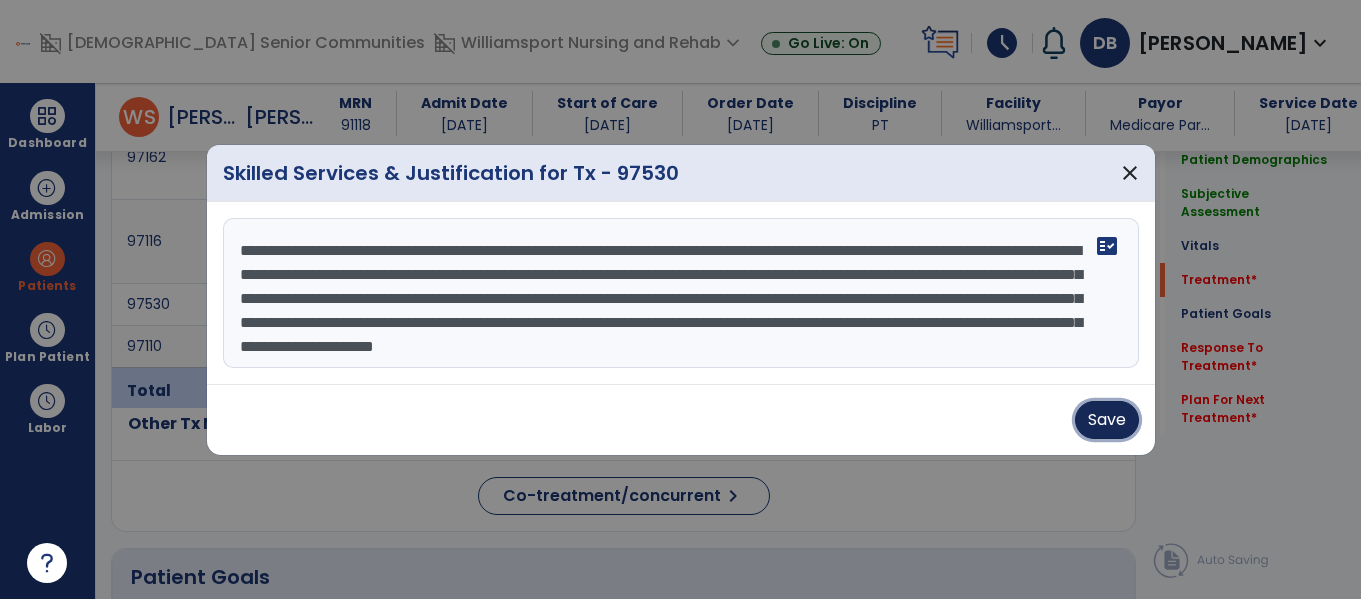 click on "Save" at bounding box center [1107, 420] 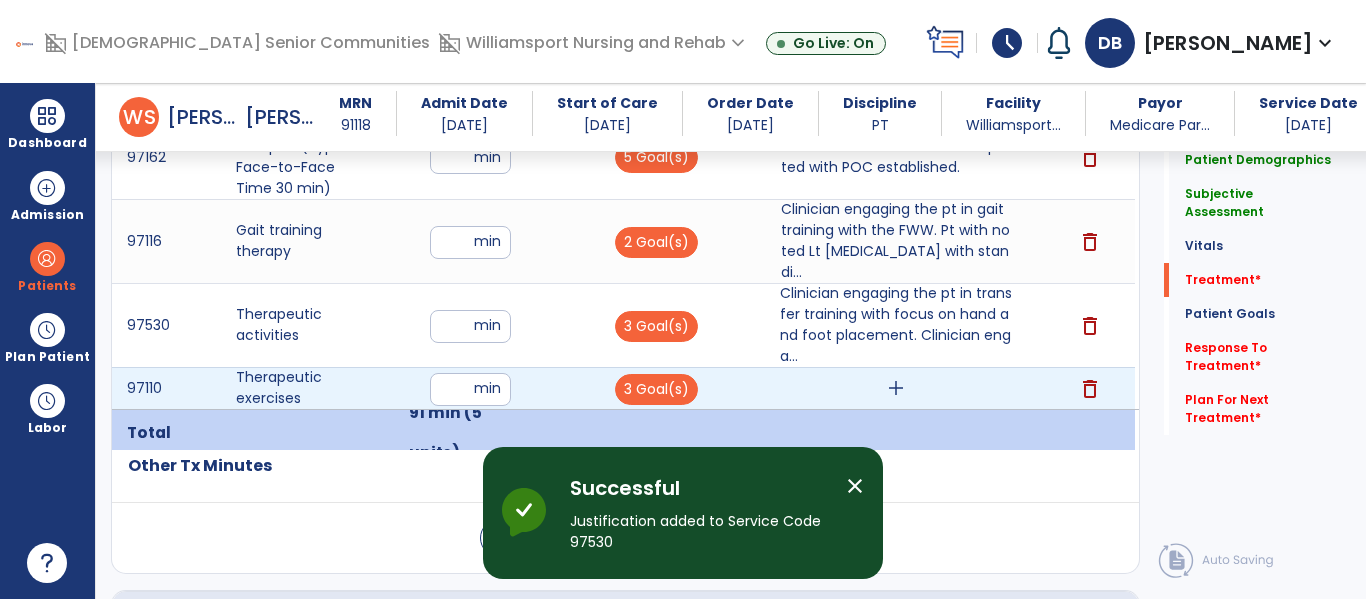 click on "add" at bounding box center (896, 388) 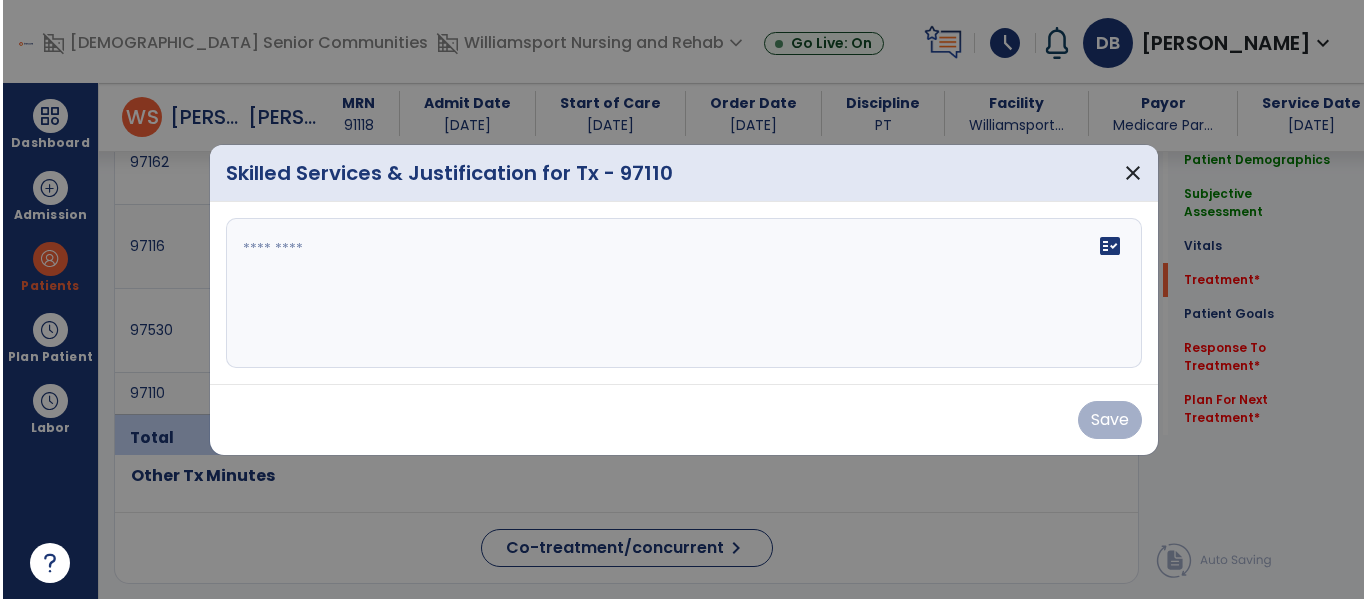 scroll, scrollTop: 1241, scrollLeft: 0, axis: vertical 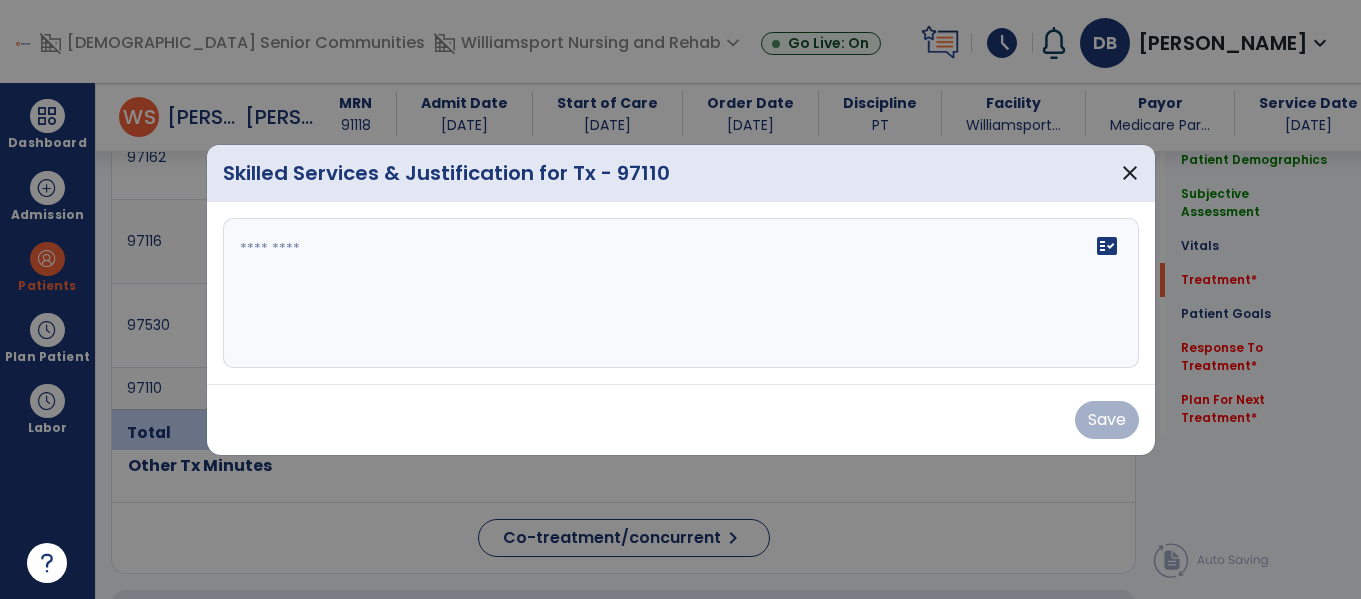 click on "fact_check" at bounding box center (681, 293) 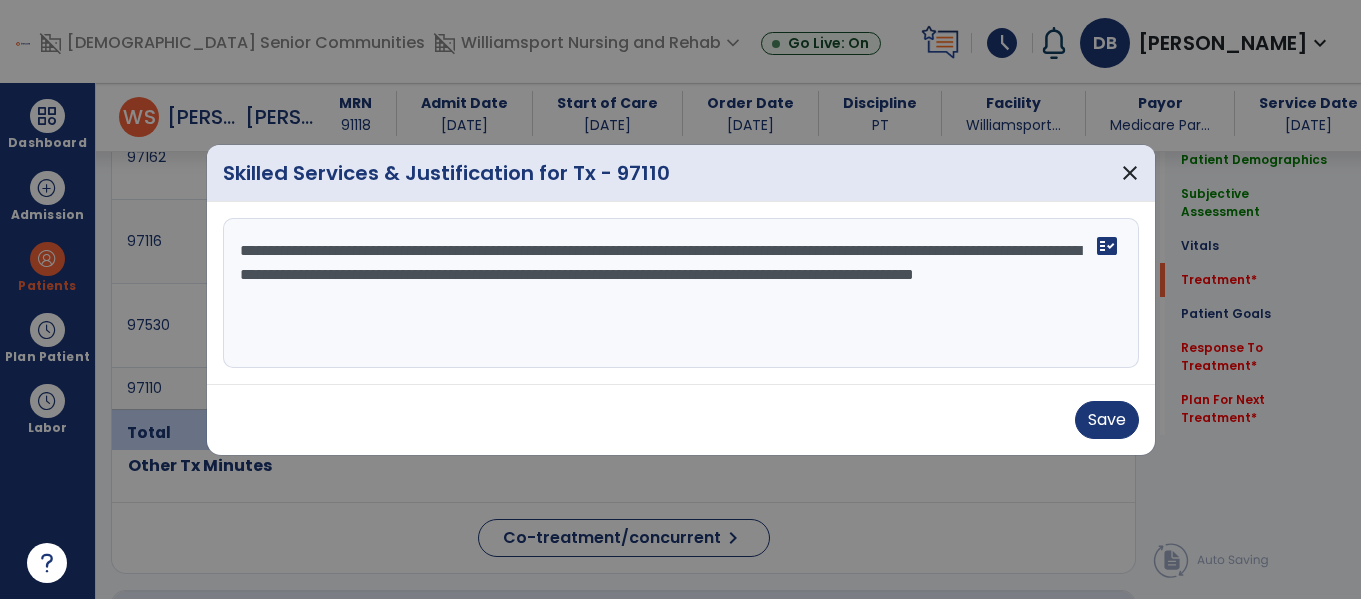 type on "**********" 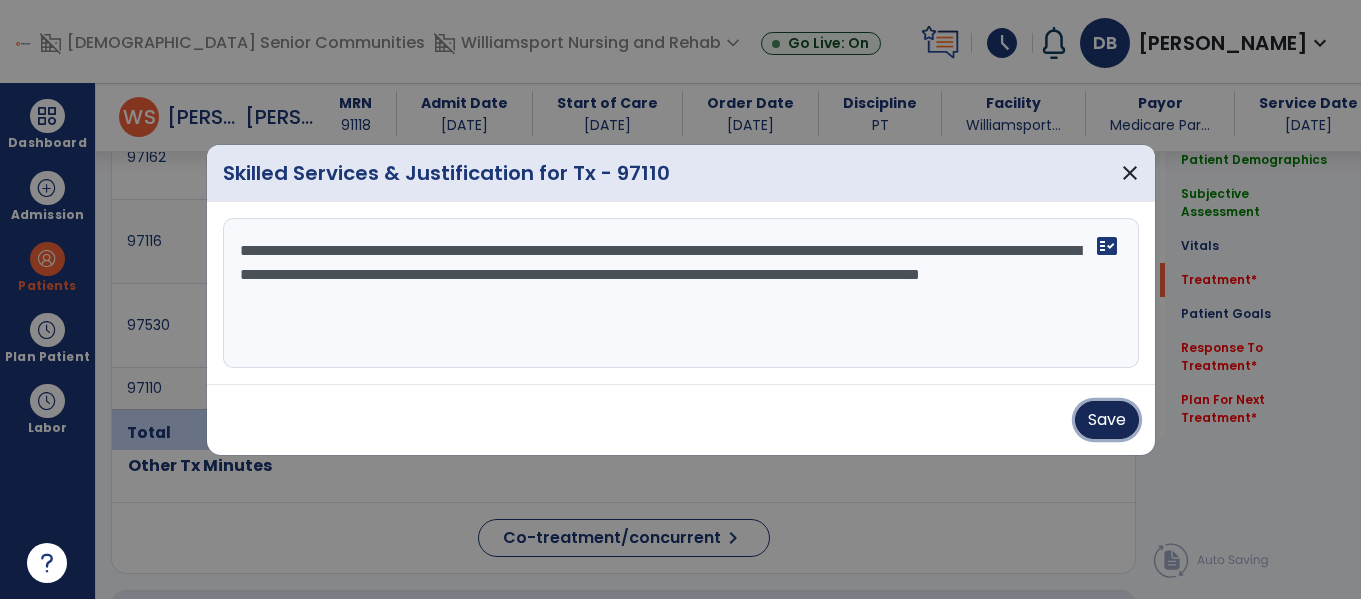 click on "Save" at bounding box center [1107, 420] 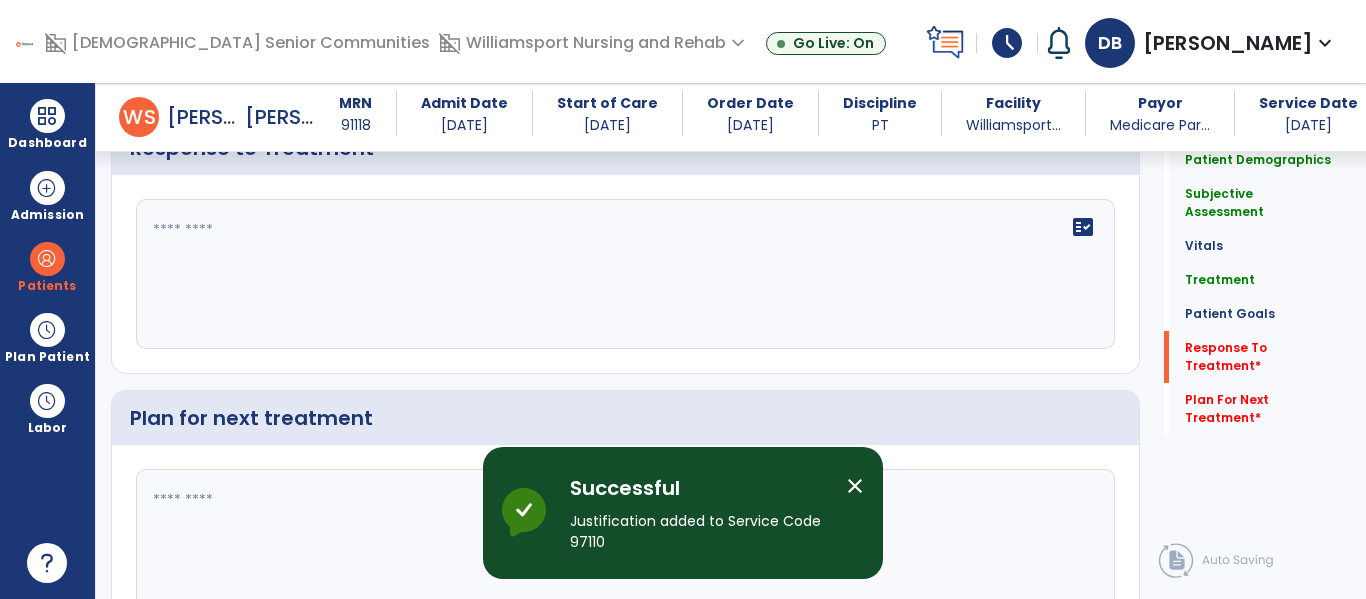 scroll, scrollTop: 2862, scrollLeft: 0, axis: vertical 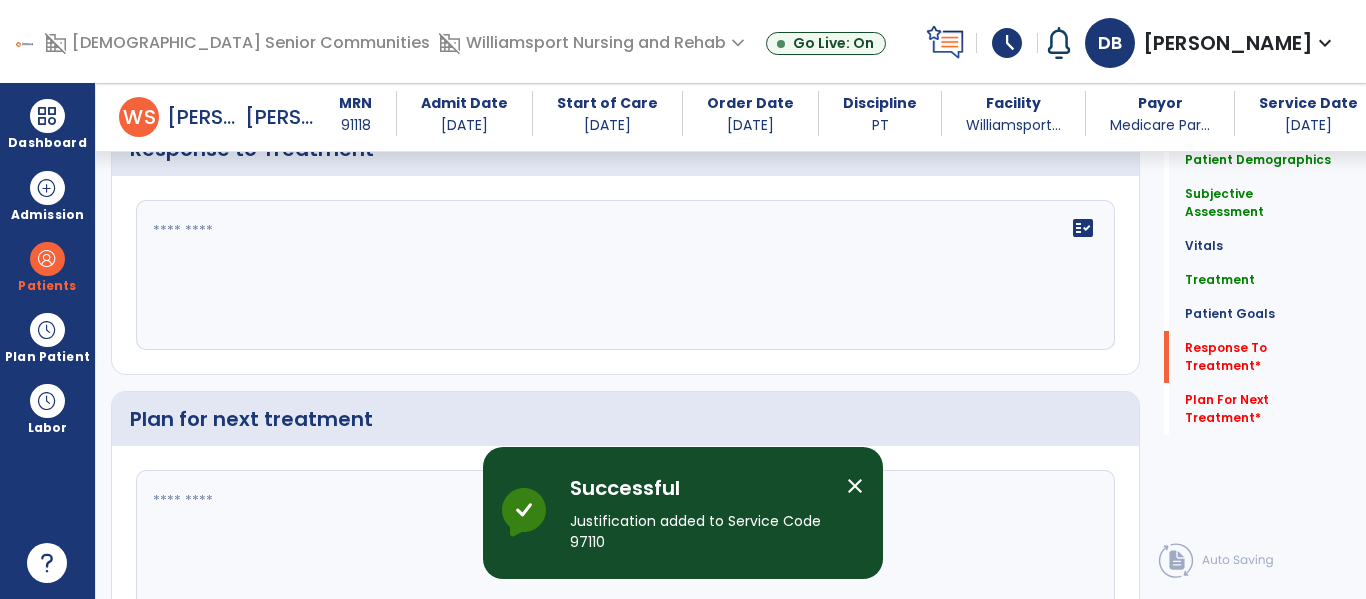 click on "fact_check" 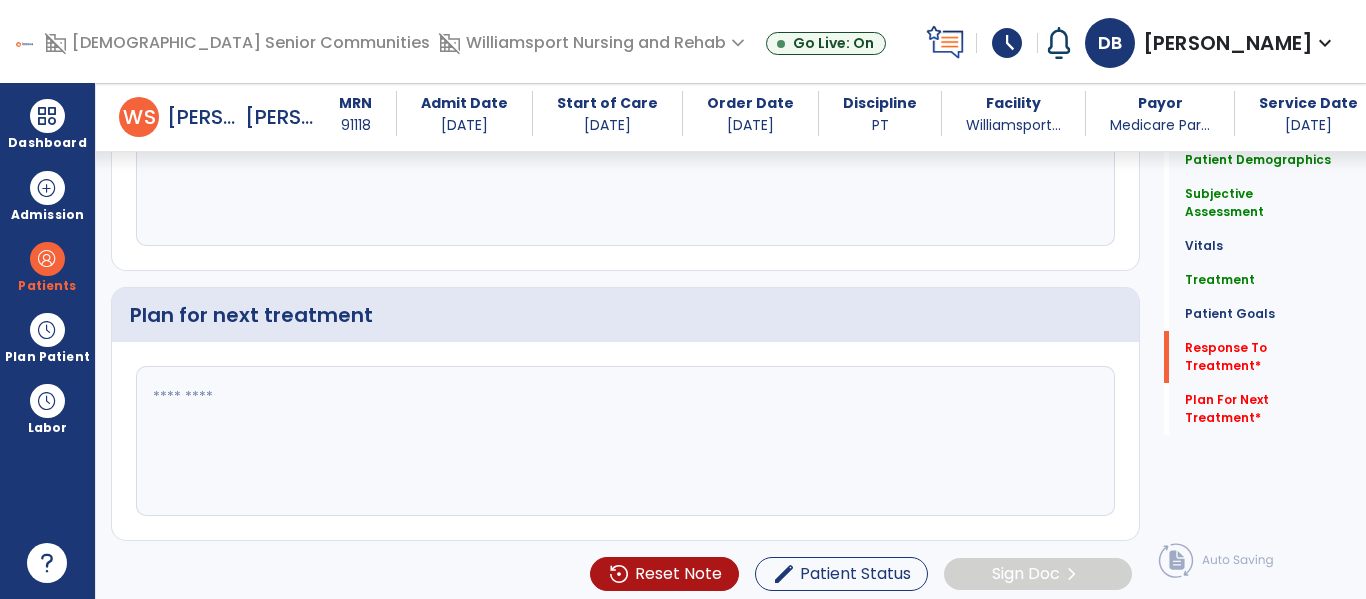 scroll, scrollTop: 2972, scrollLeft: 0, axis: vertical 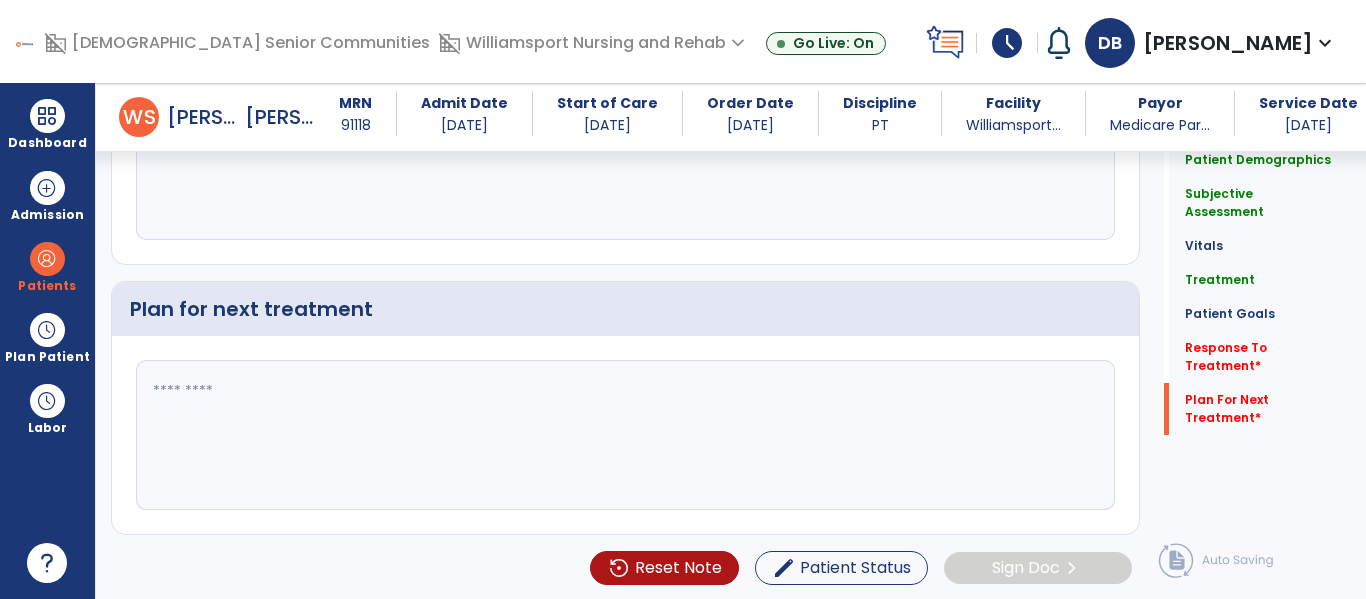 type on "**********" 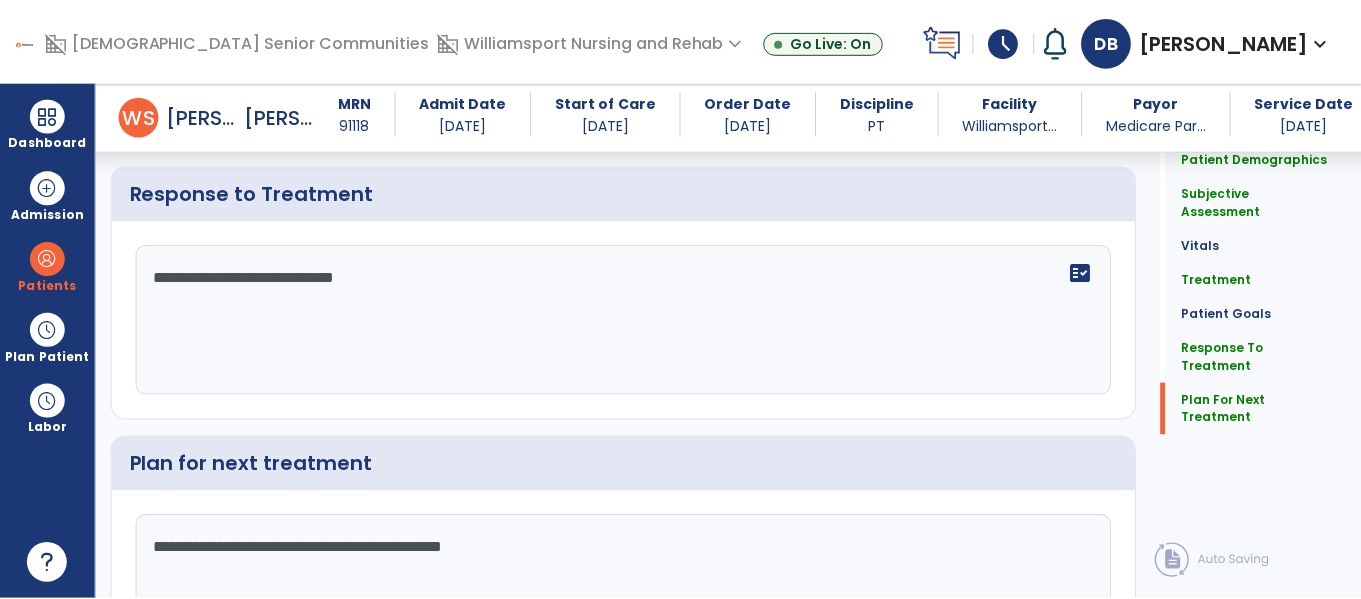 scroll, scrollTop: 2972, scrollLeft: 0, axis: vertical 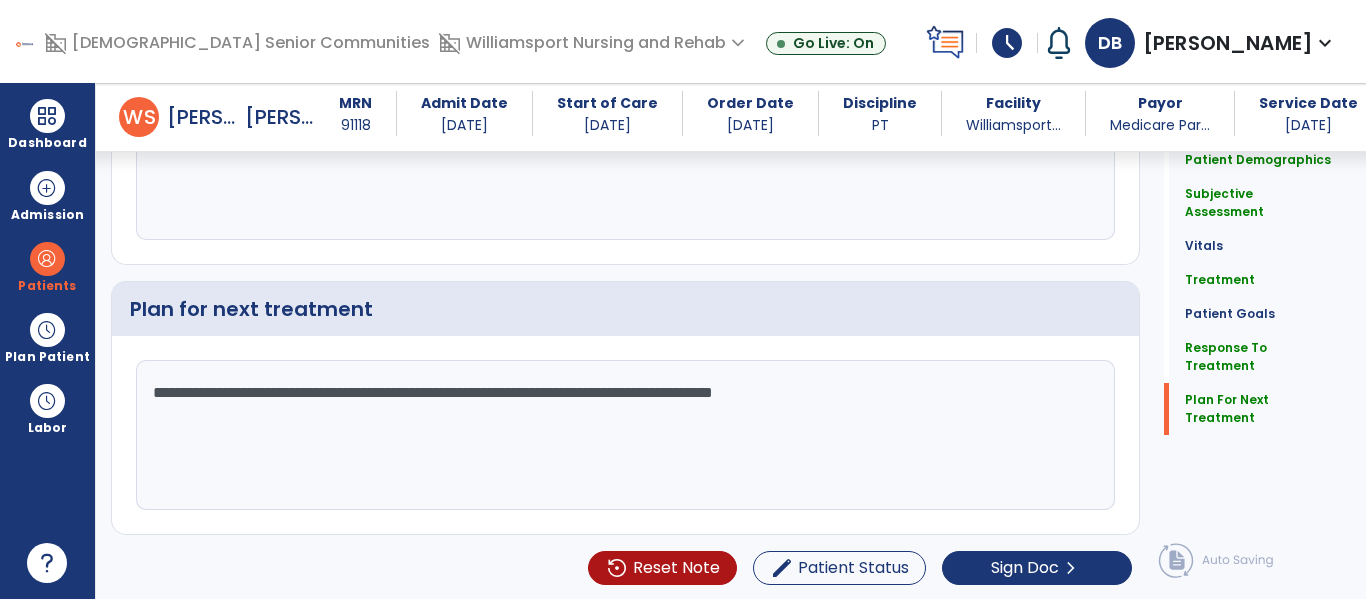 type on "**********" 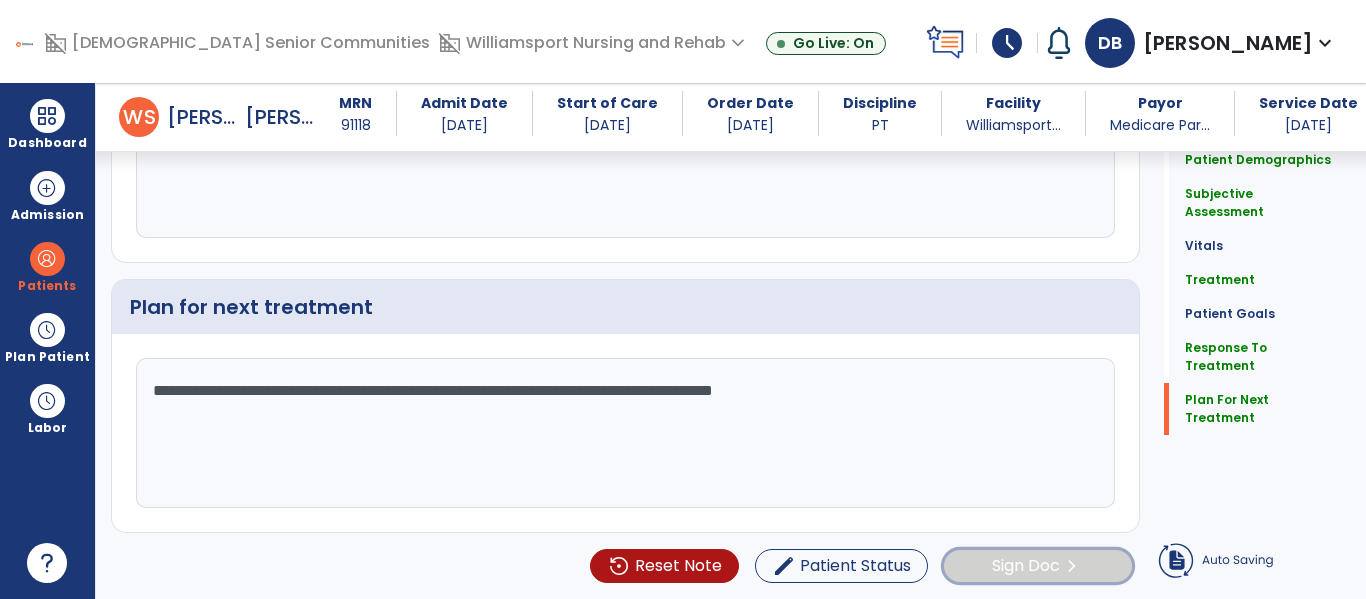 click on "Sign Doc" 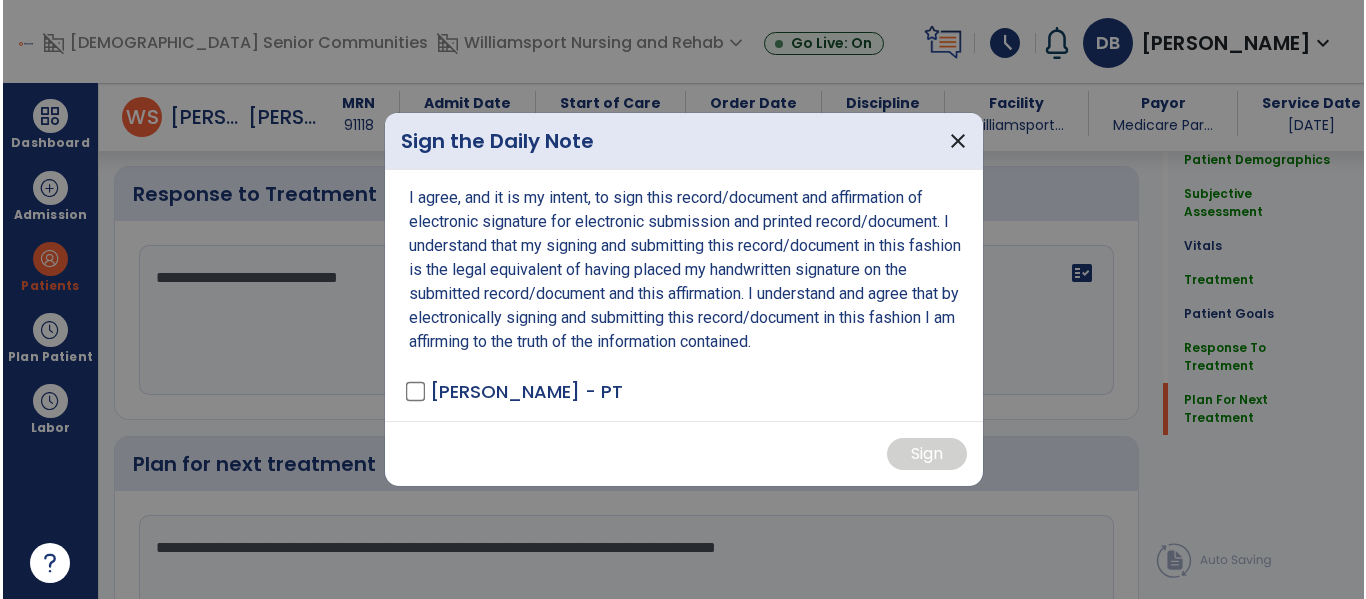 scroll, scrollTop: 2972, scrollLeft: 0, axis: vertical 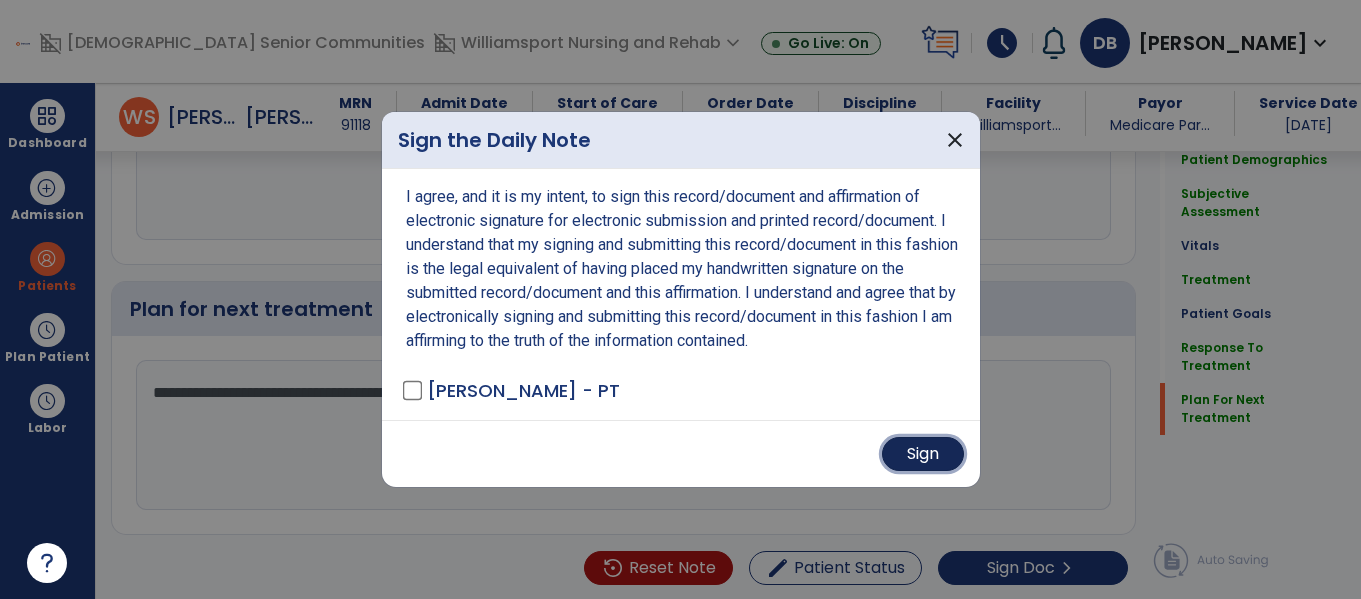 click on "Sign" at bounding box center (923, 454) 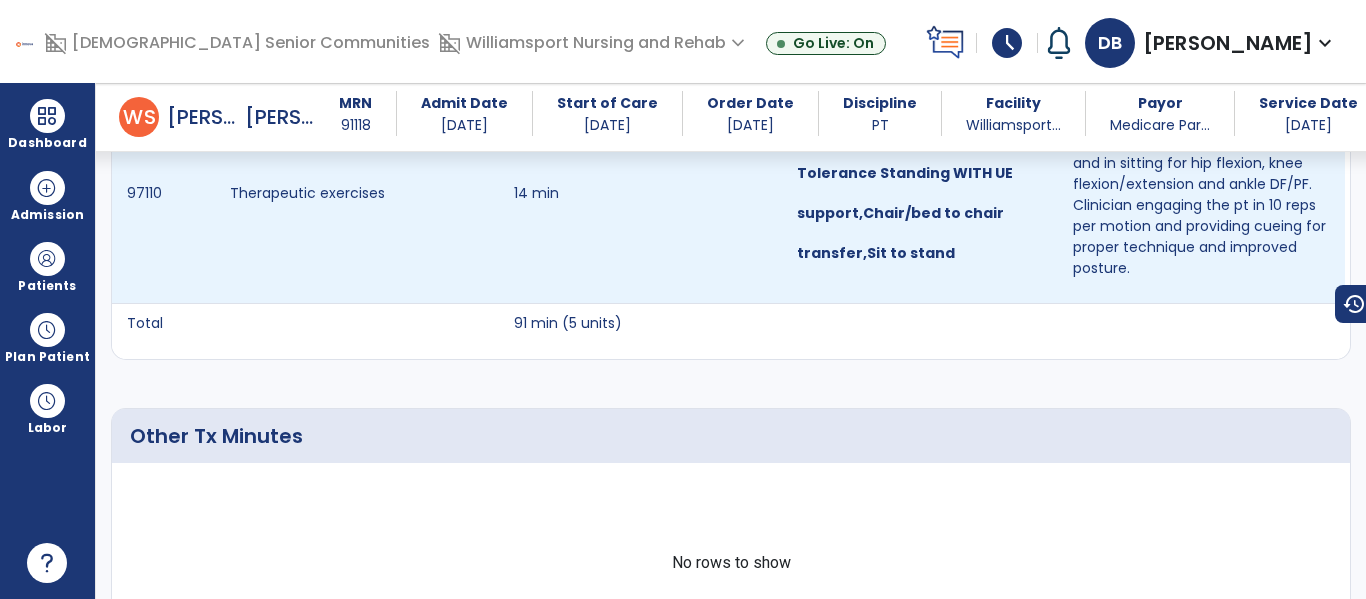 scroll, scrollTop: 2105, scrollLeft: 0, axis: vertical 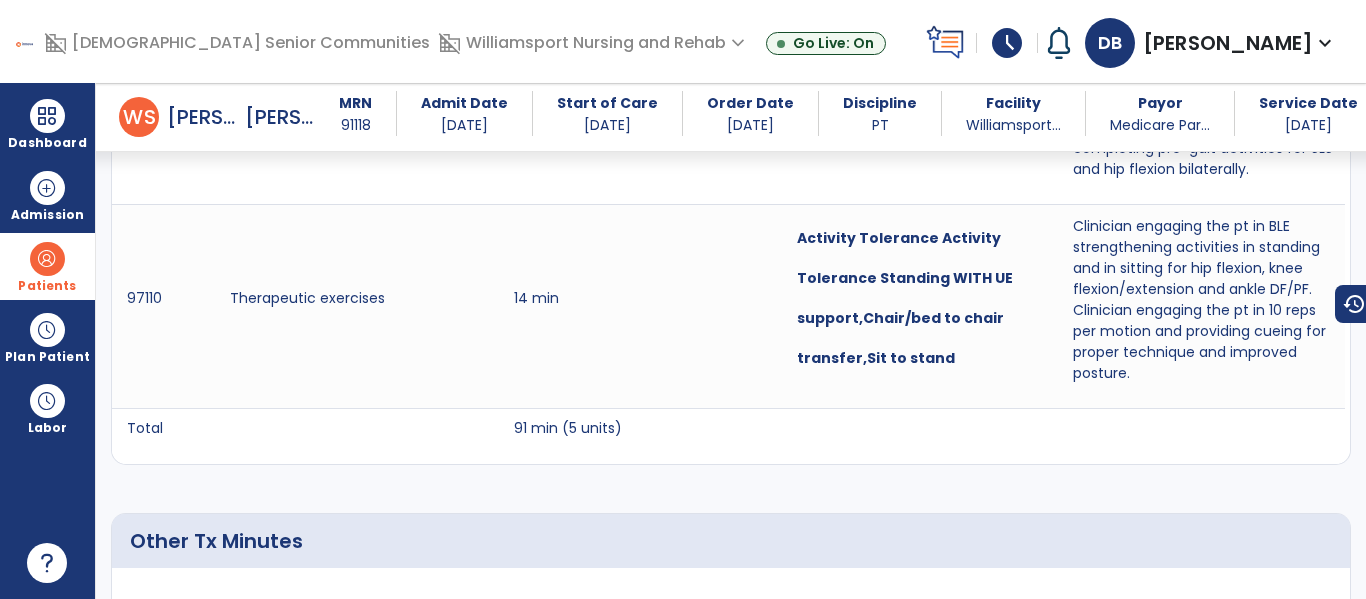 click at bounding box center (47, 259) 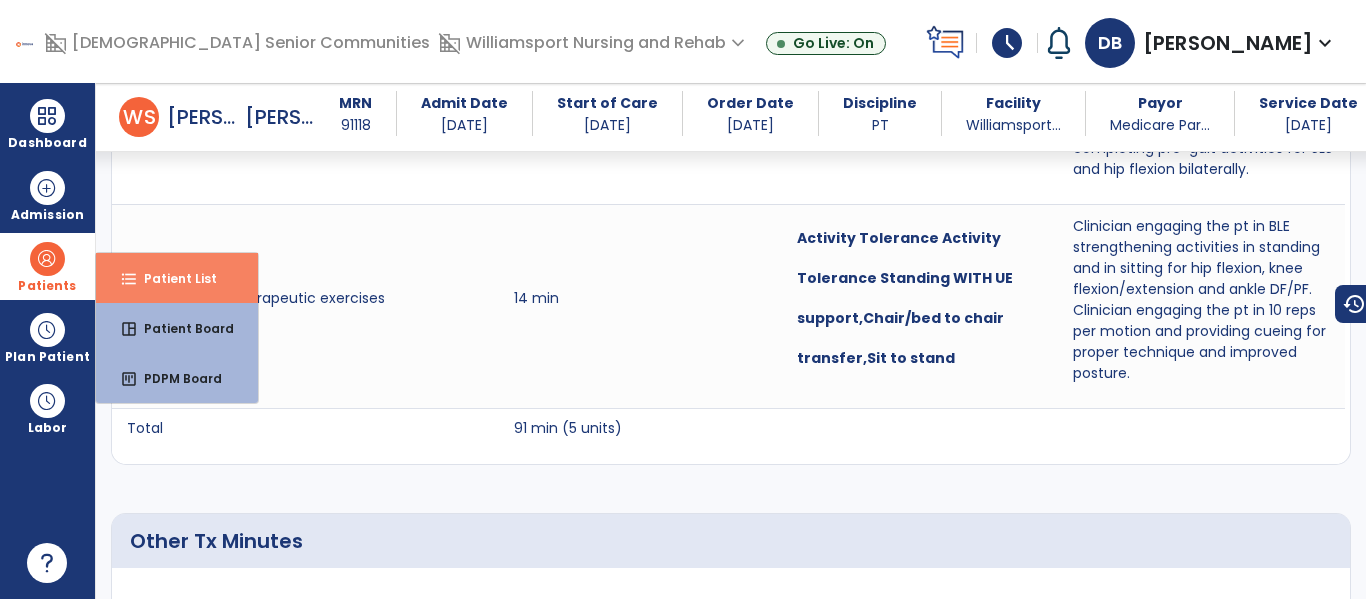 click on "format_list_bulleted  Patient List" at bounding box center [177, 278] 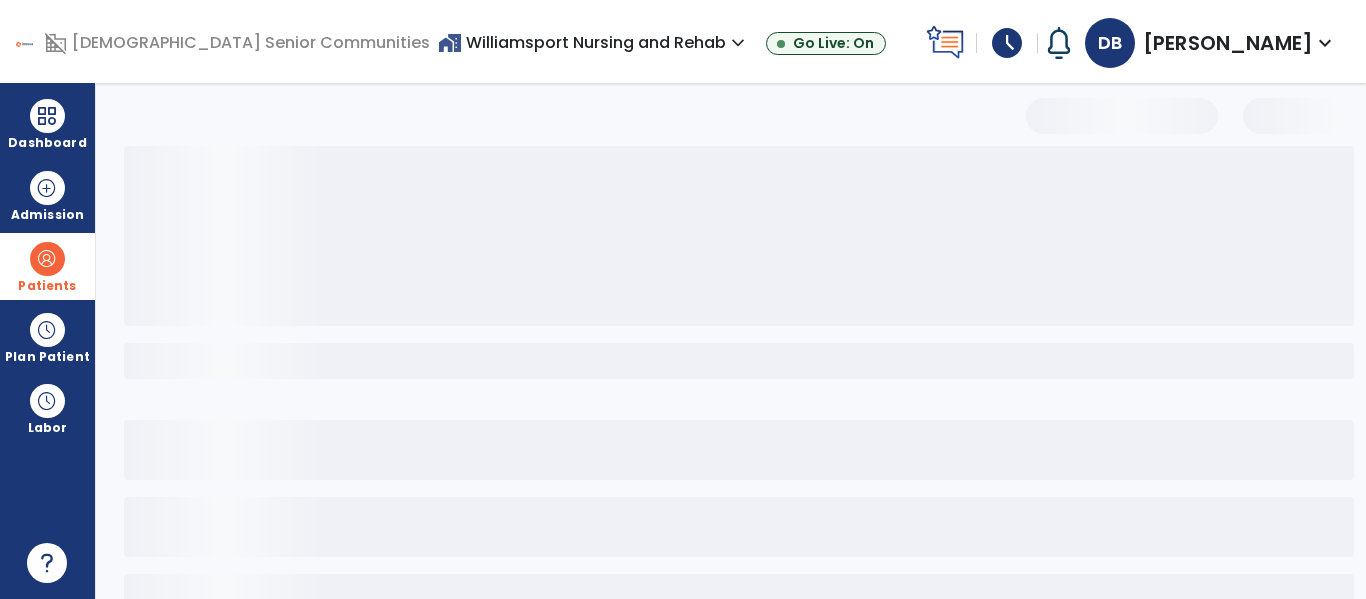 select on "***" 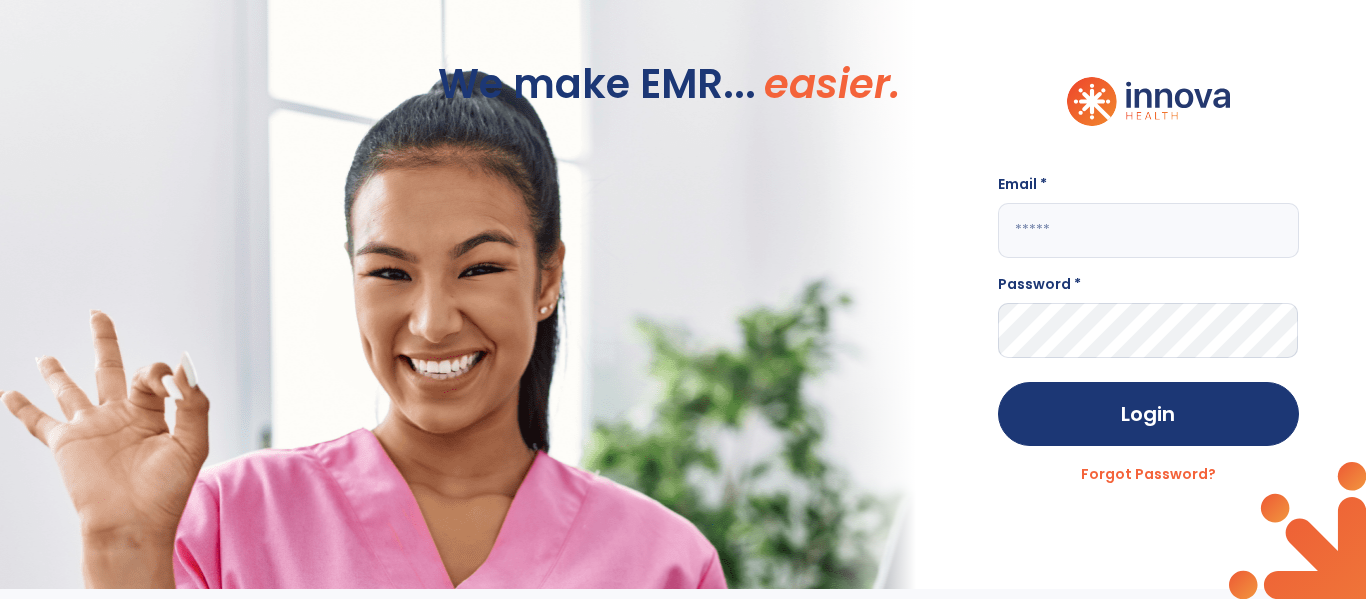 scroll, scrollTop: 0, scrollLeft: 0, axis: both 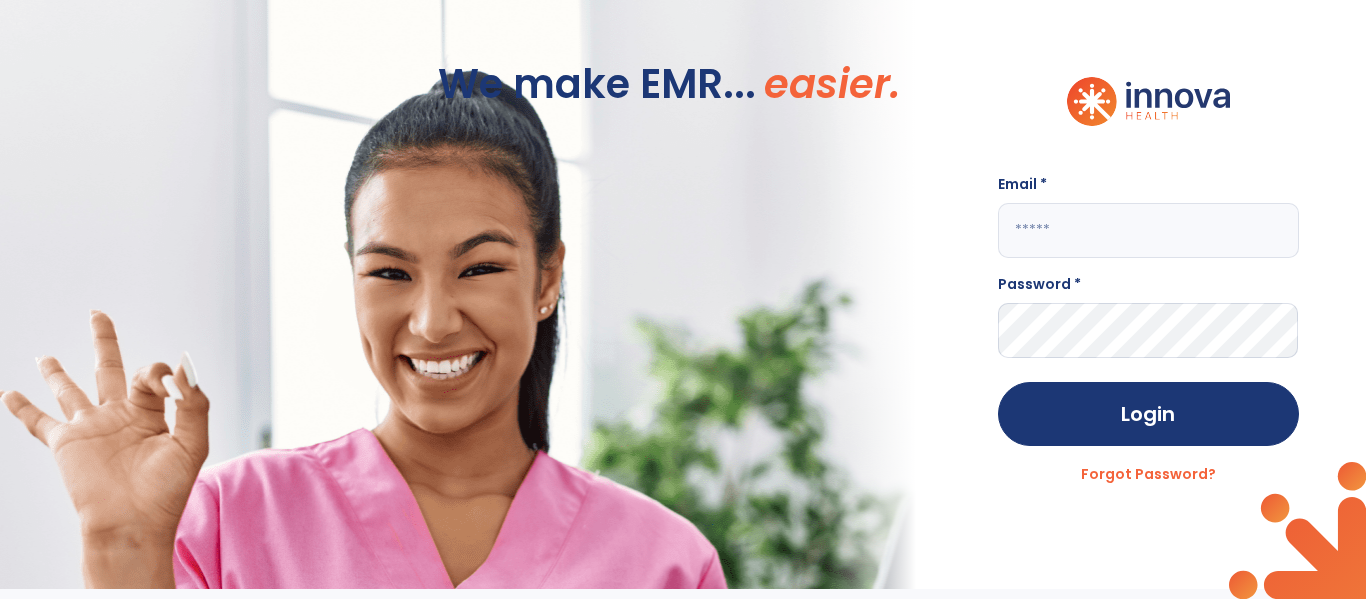 click 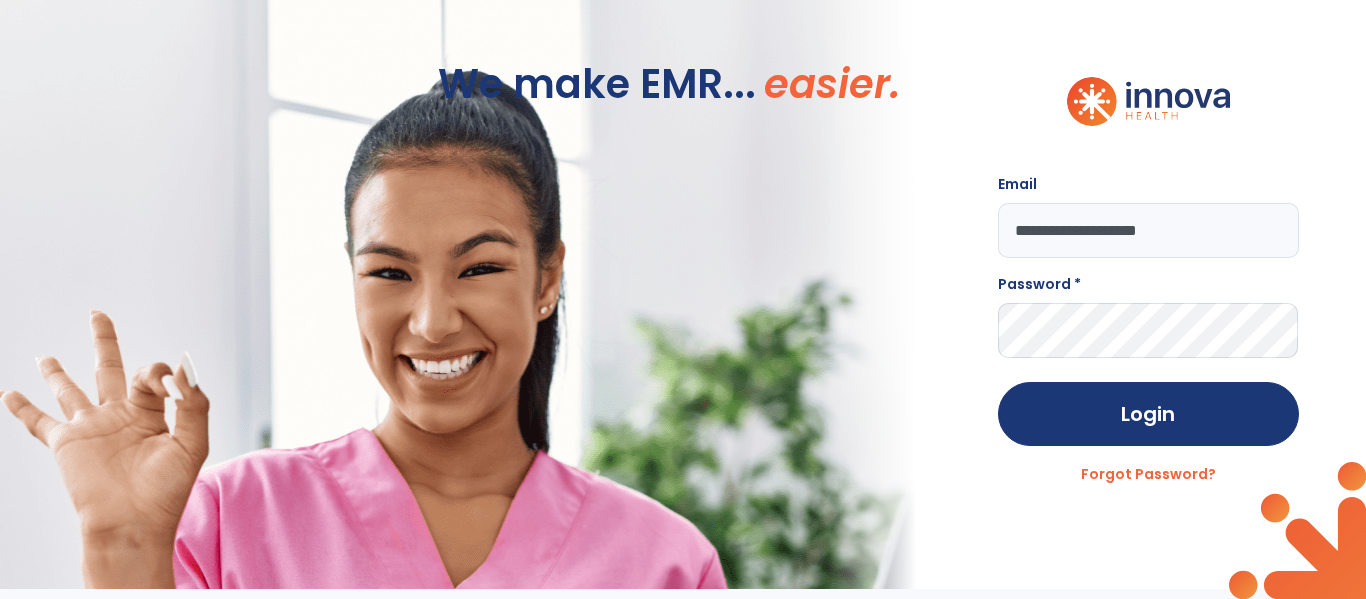 type on "**********" 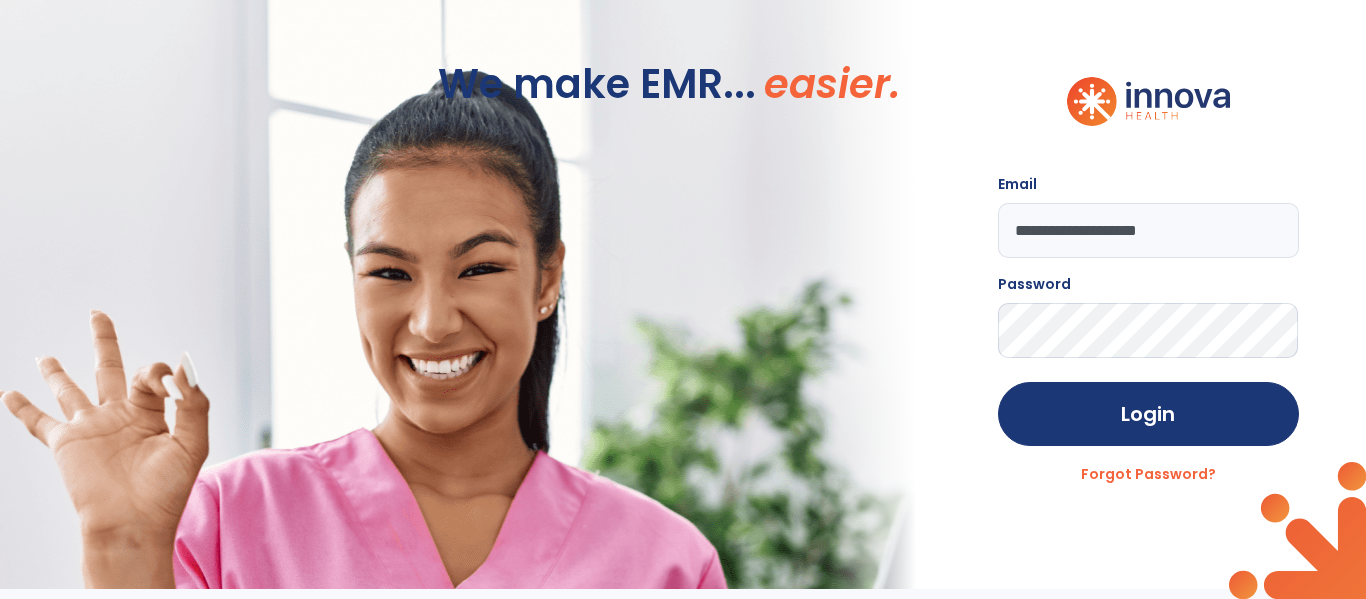 click on "Login" 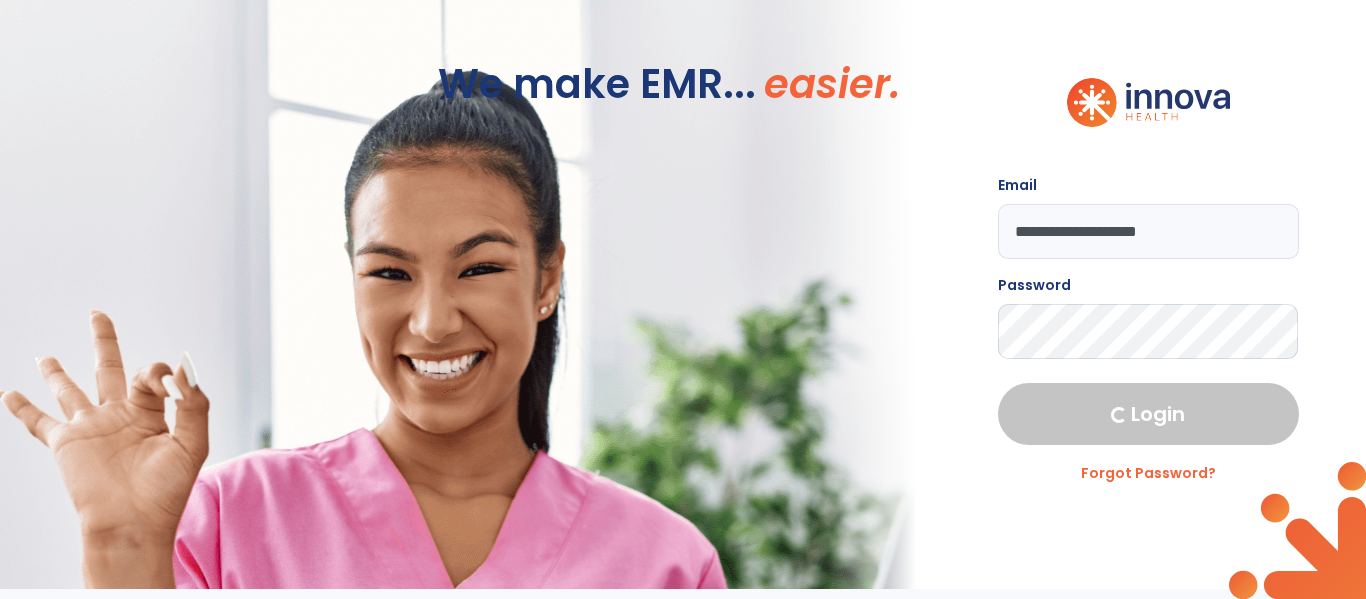 select on "****" 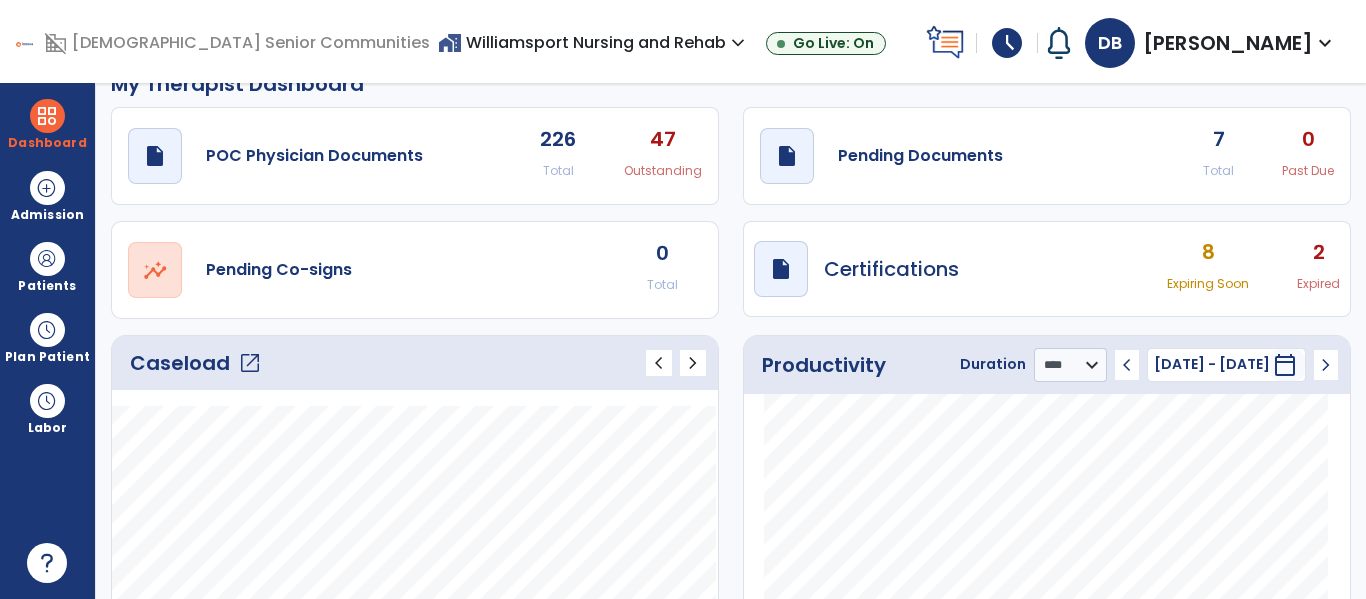 scroll, scrollTop: 0, scrollLeft: 0, axis: both 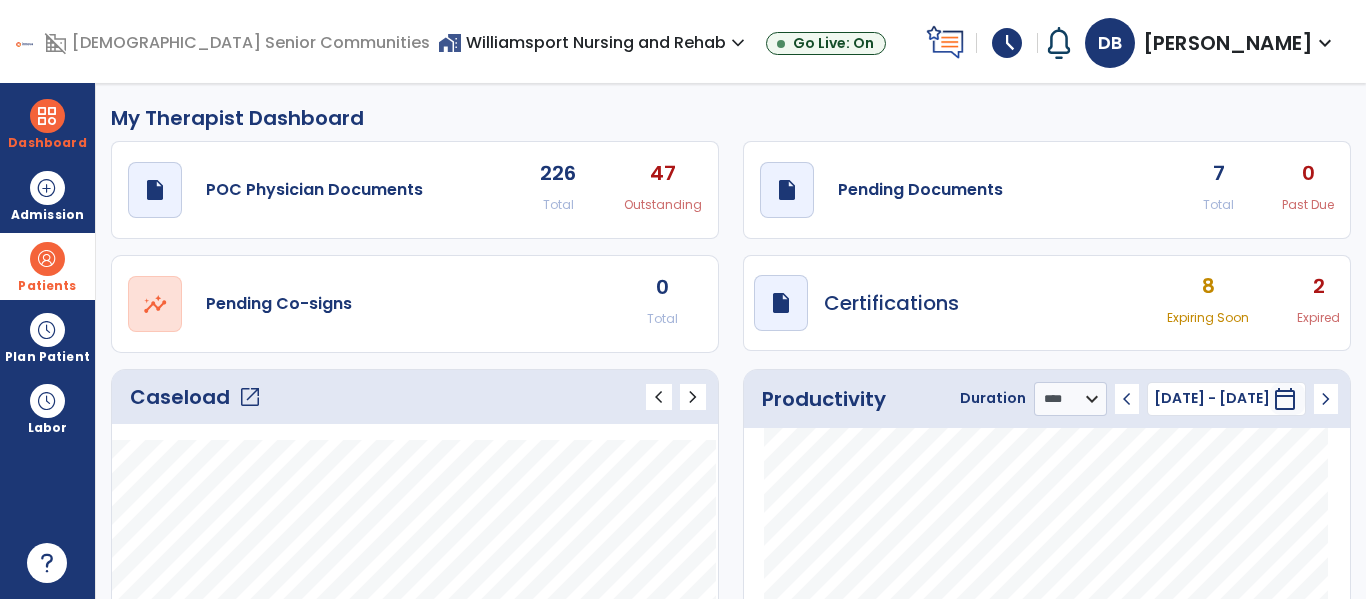 click on "Patients" at bounding box center (47, 286) 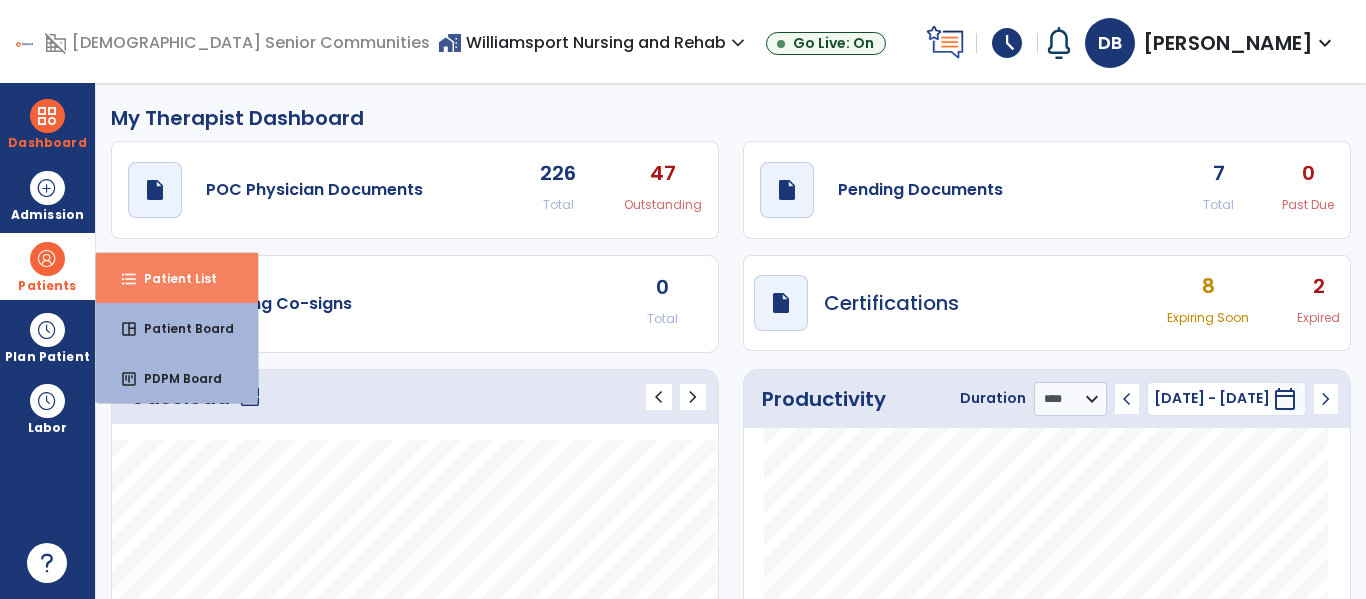 click on "Patient List" at bounding box center [172, 278] 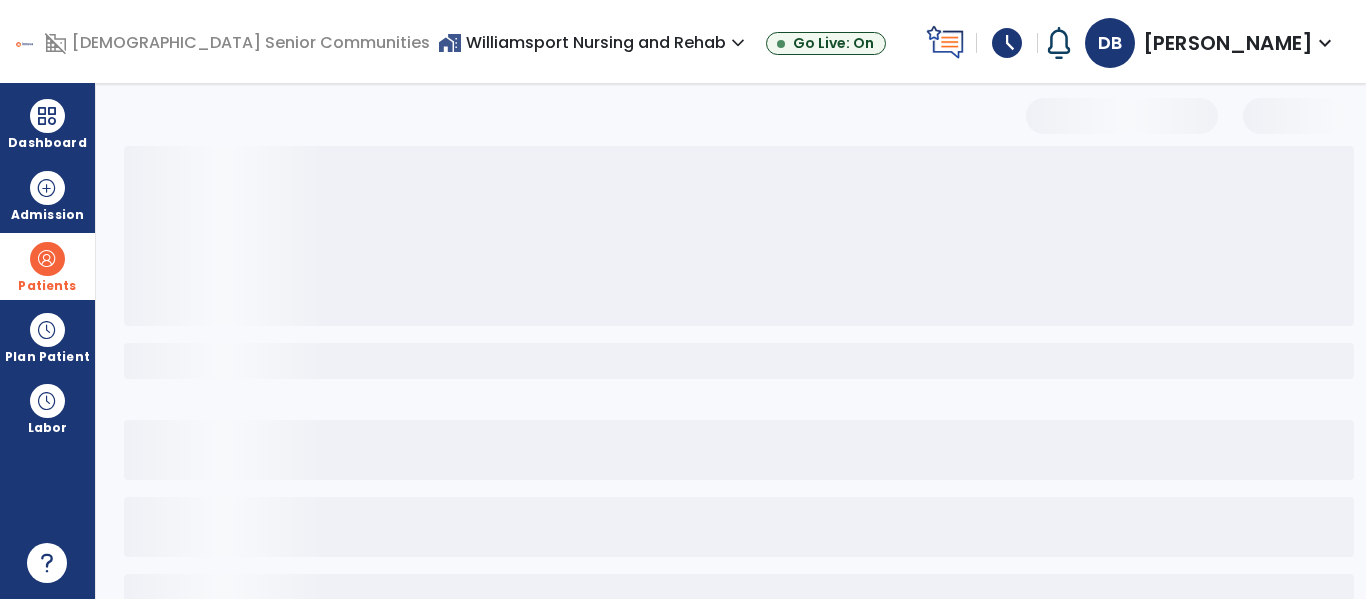 select on "***" 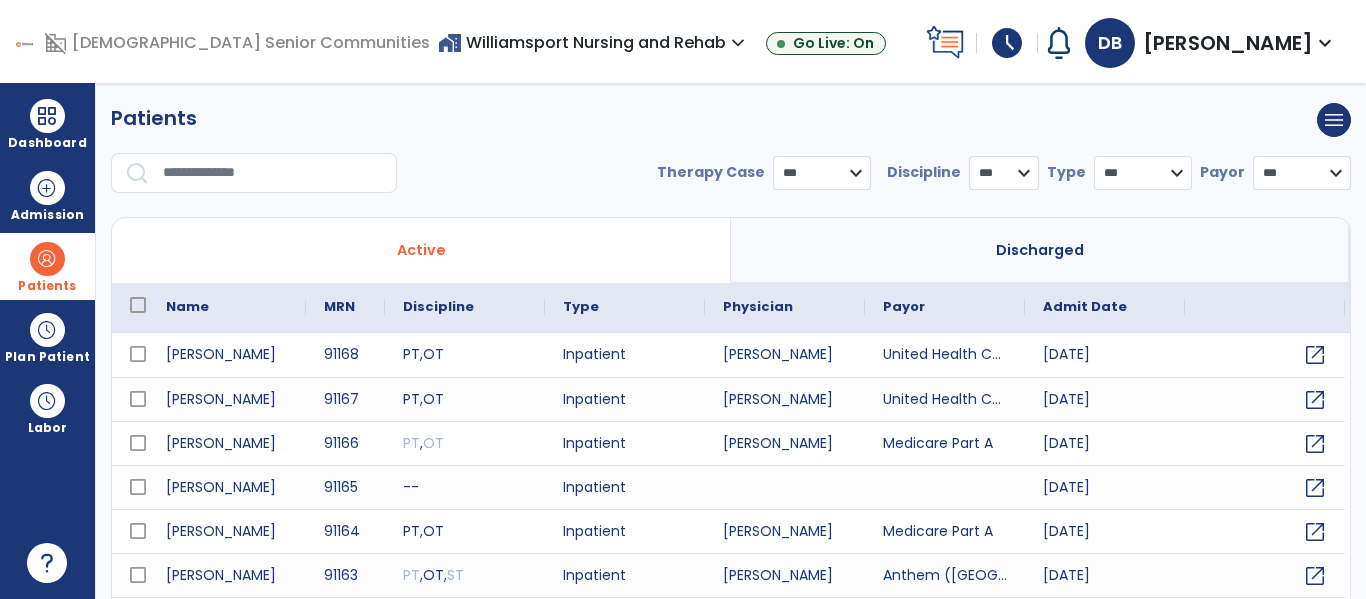 click at bounding box center [273, 173] 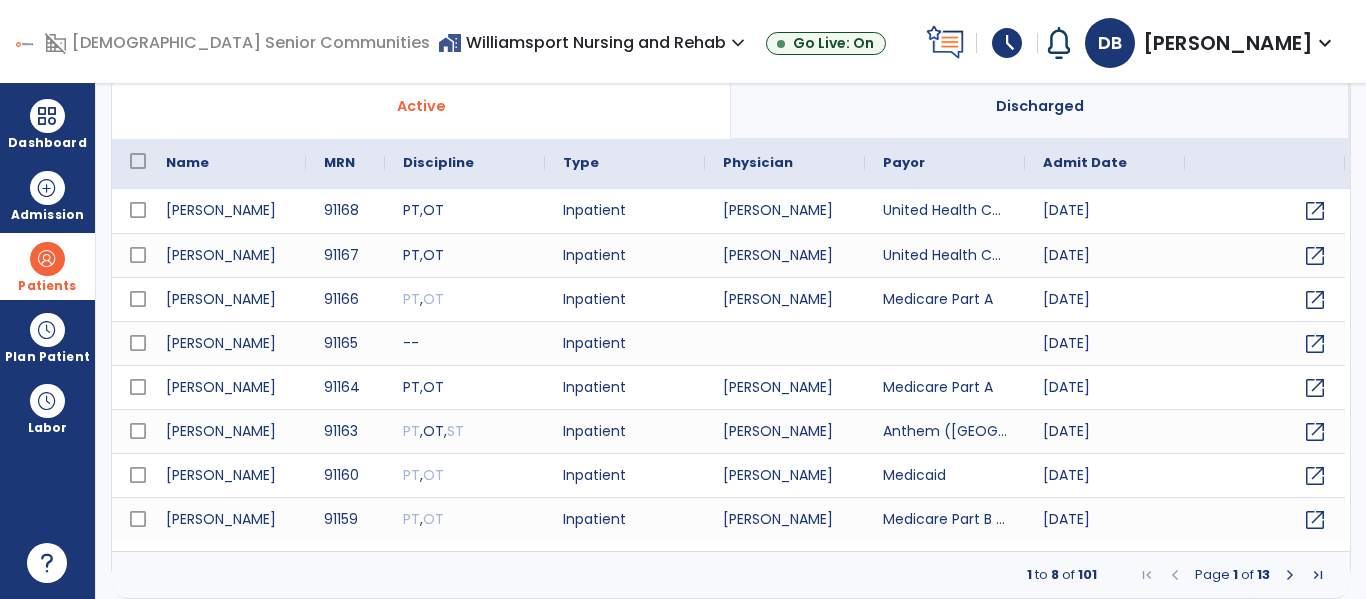 scroll, scrollTop: 0, scrollLeft: 0, axis: both 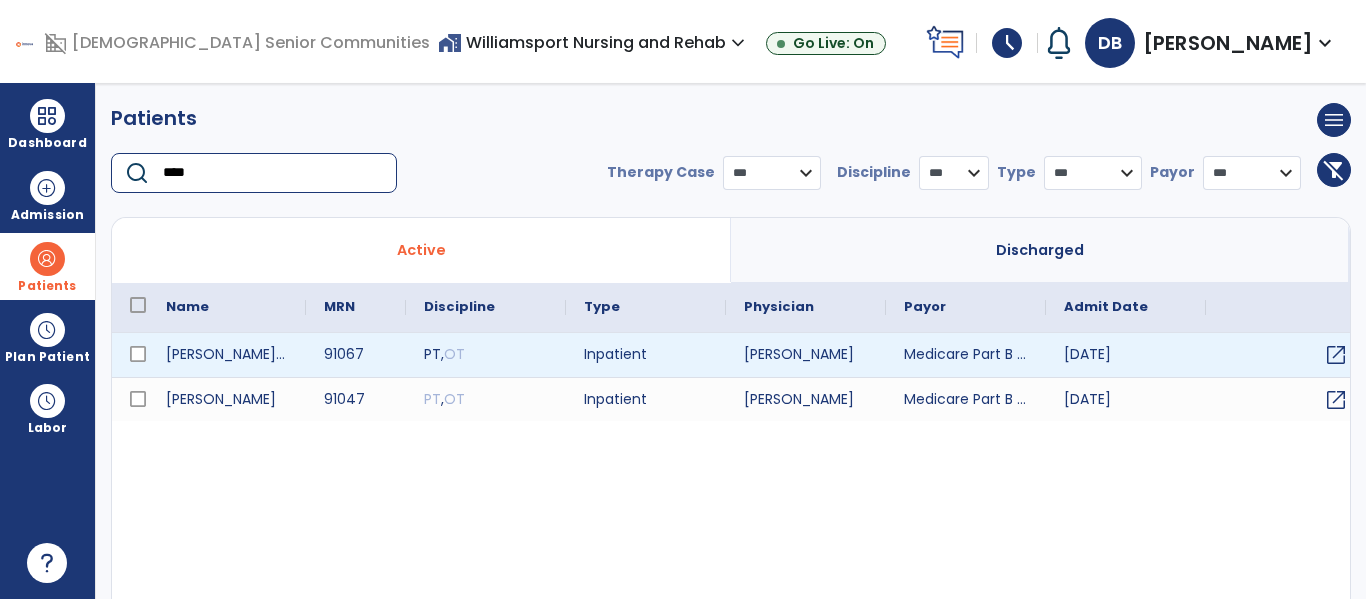 type on "****" 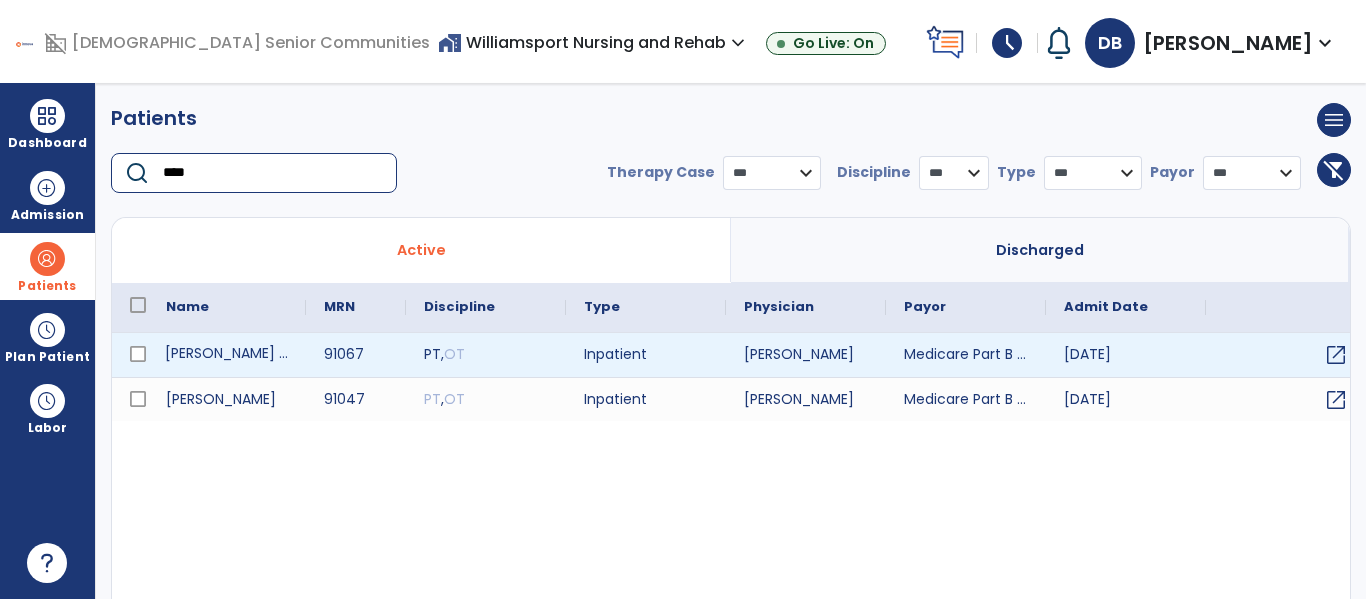 click on "Thomason, Anna "louise"" at bounding box center [227, 355] 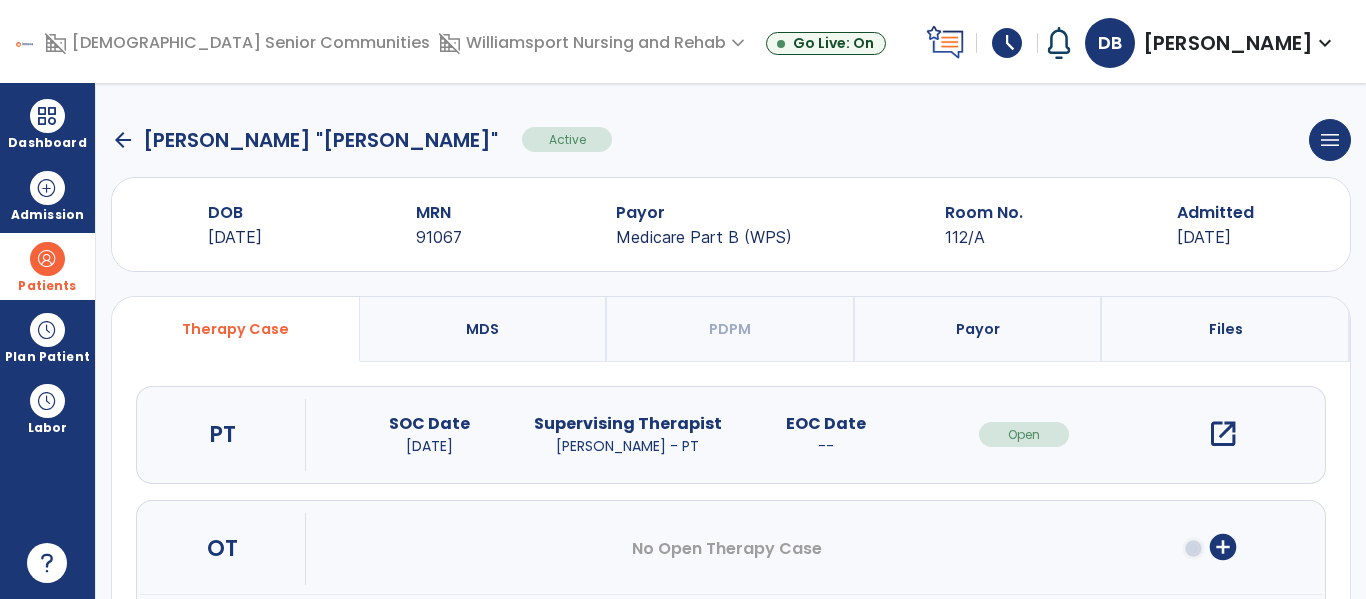 click on "open_in_new" at bounding box center (1223, 434) 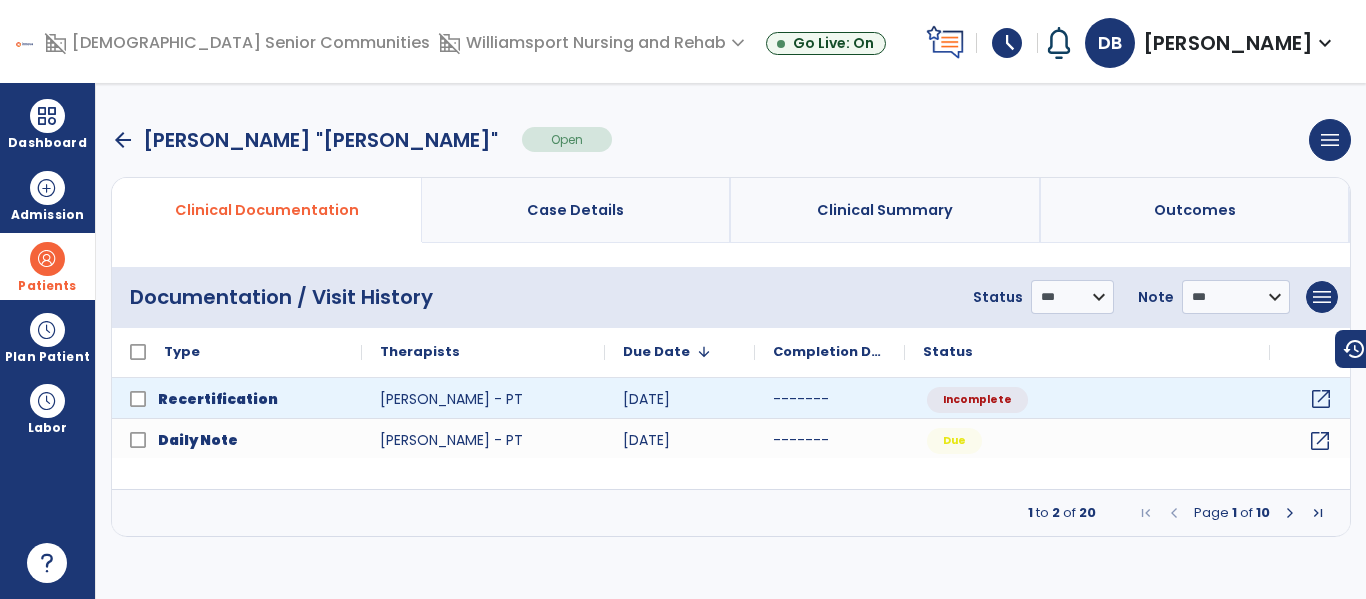 click on "open_in_new" 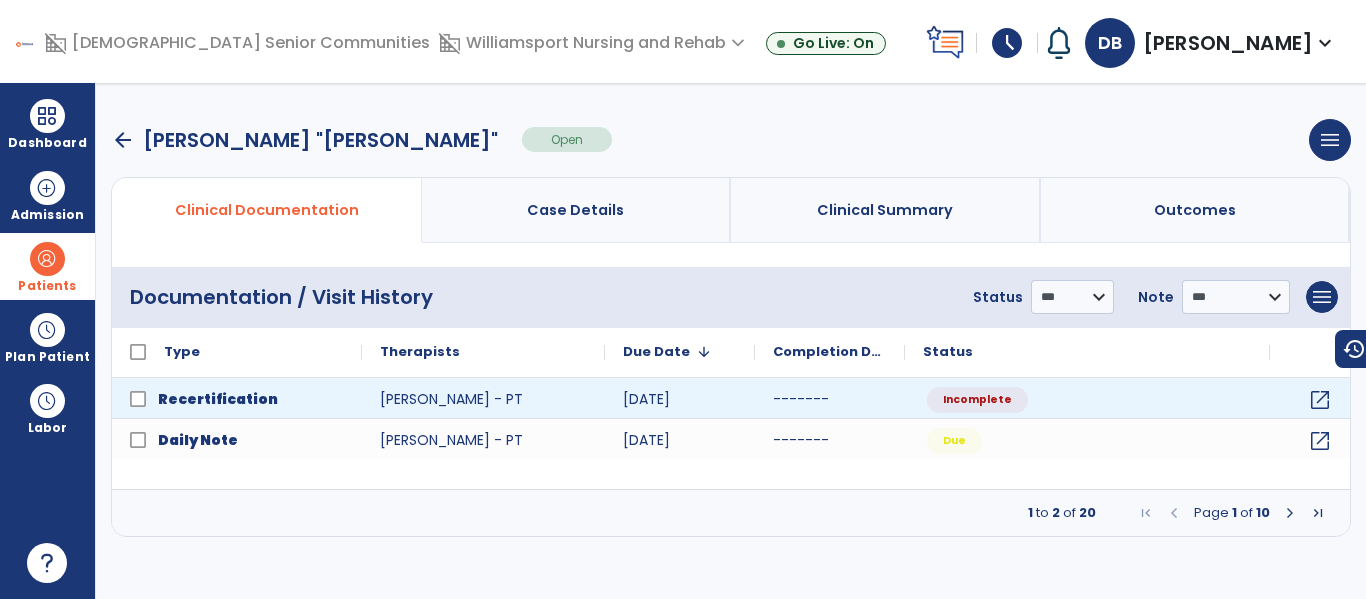 select on "**" 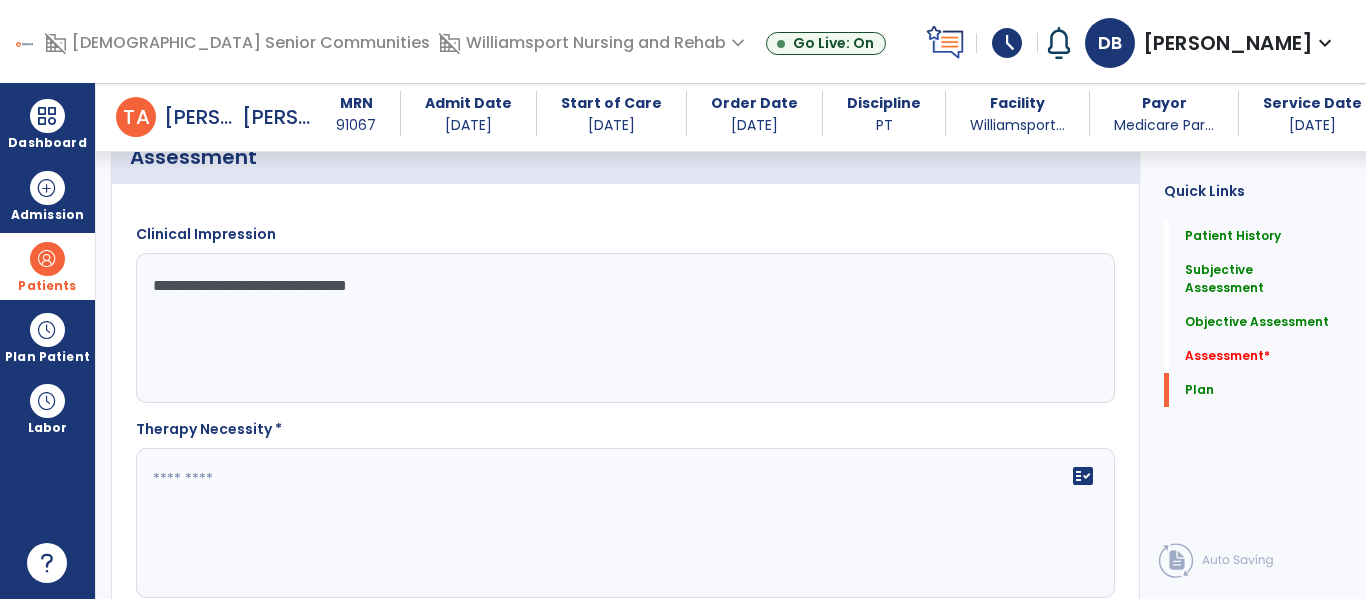 scroll, scrollTop: 2395, scrollLeft: 0, axis: vertical 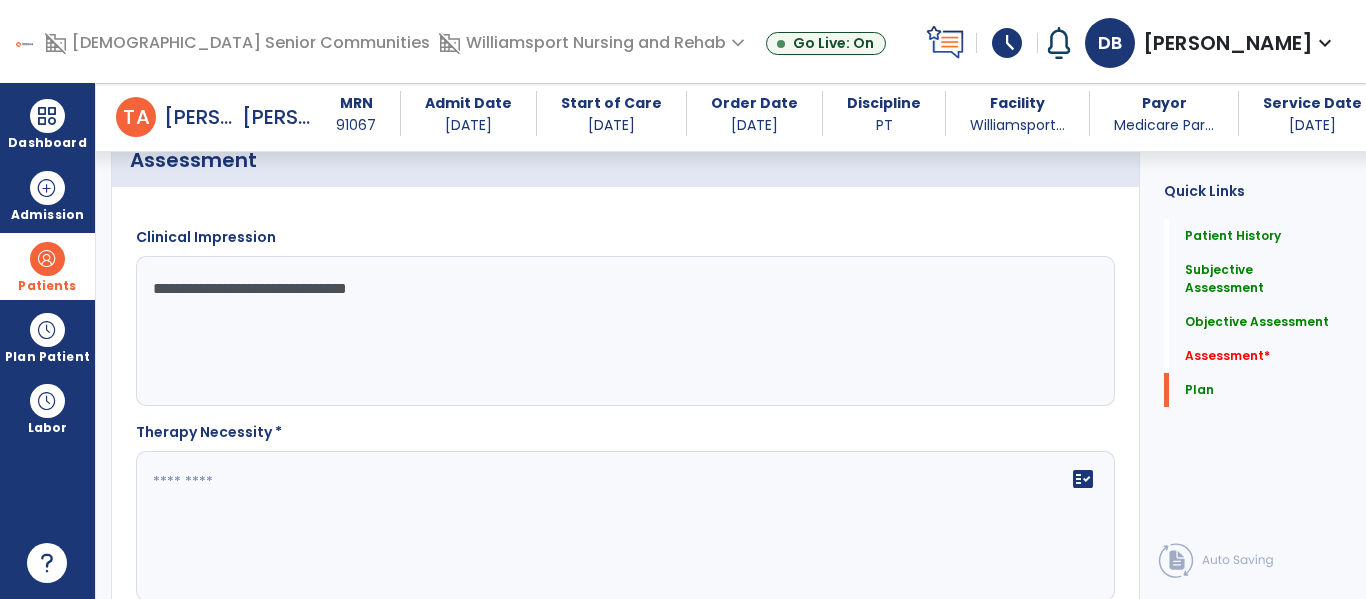 click on "**********" 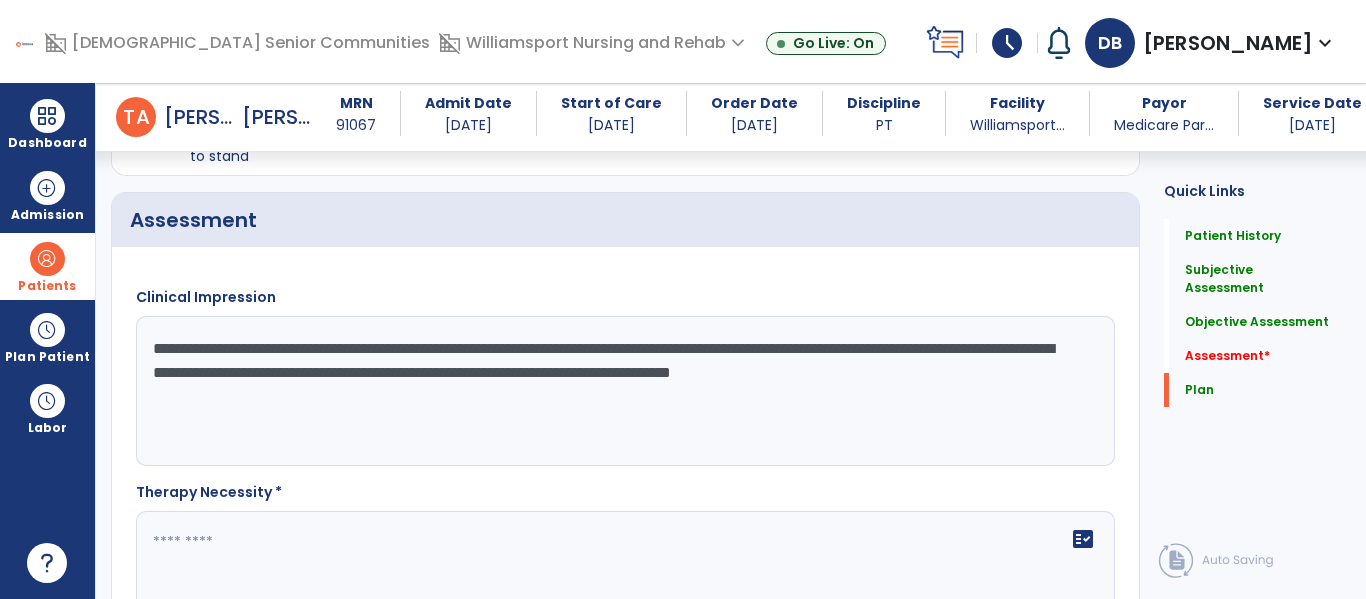 scroll, scrollTop: 2536, scrollLeft: 0, axis: vertical 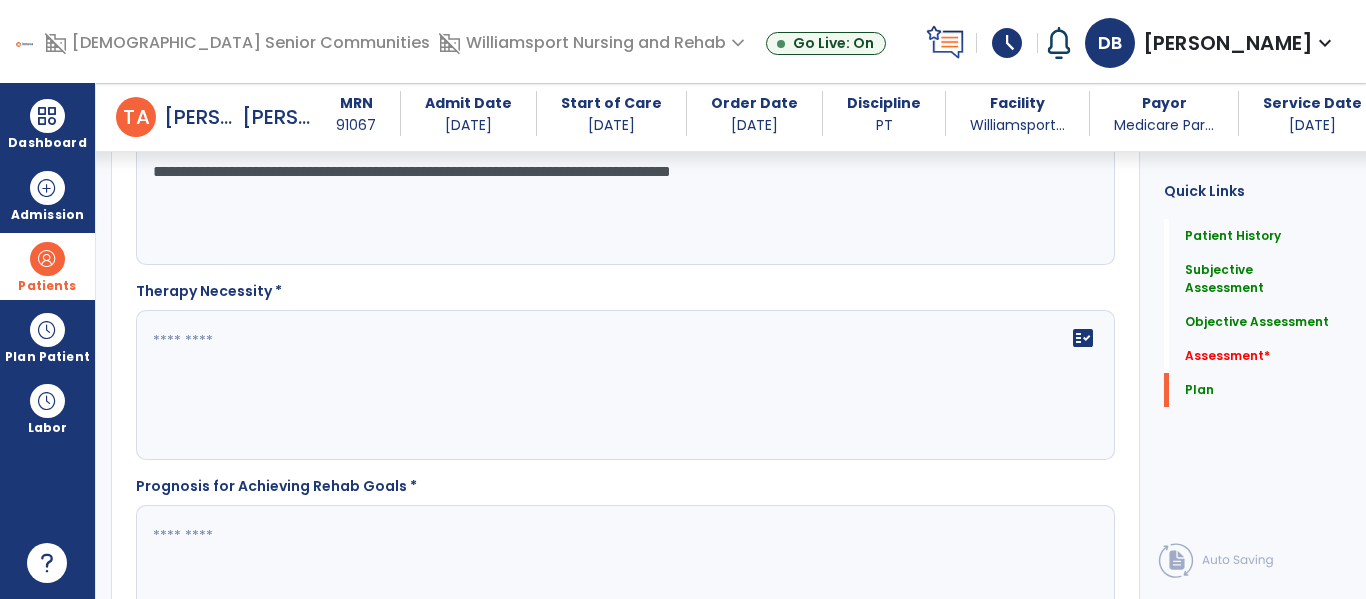type on "**********" 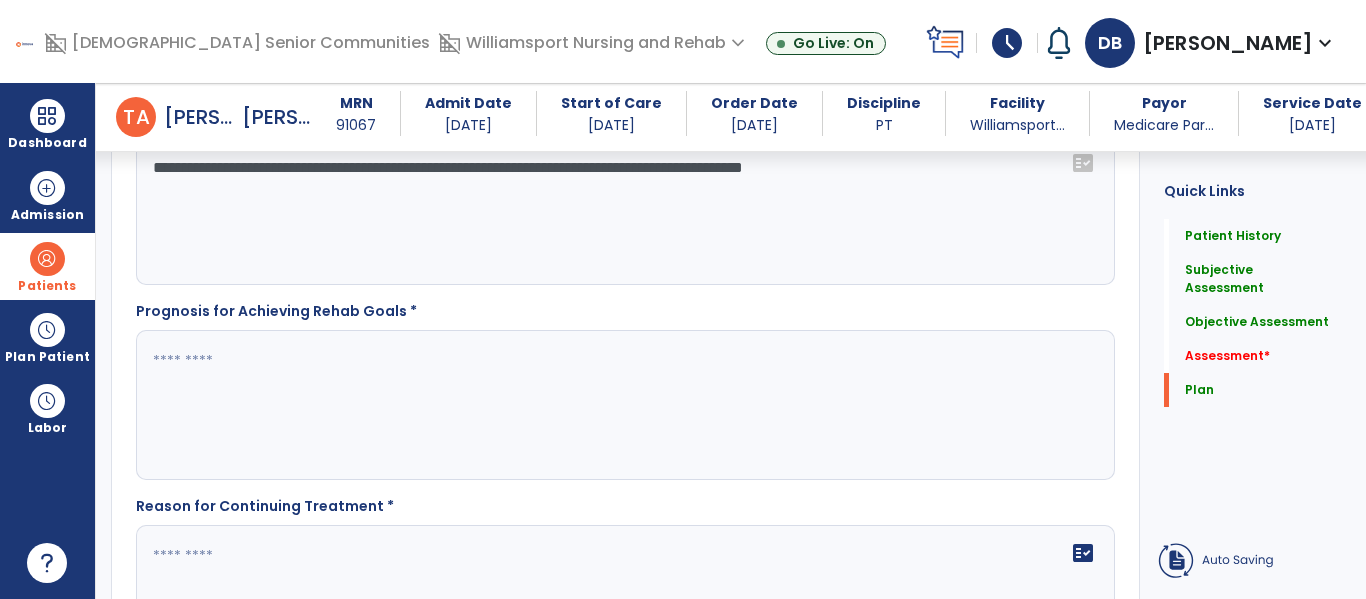 type on "**********" 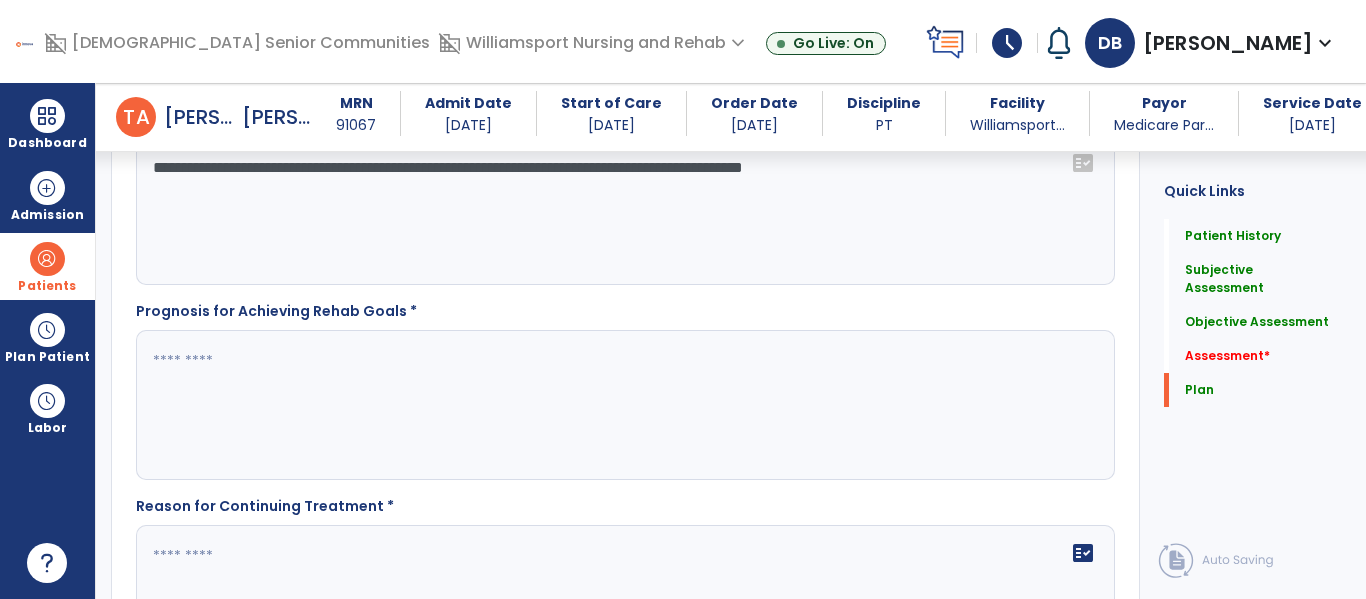 scroll, scrollTop: 2715, scrollLeft: 0, axis: vertical 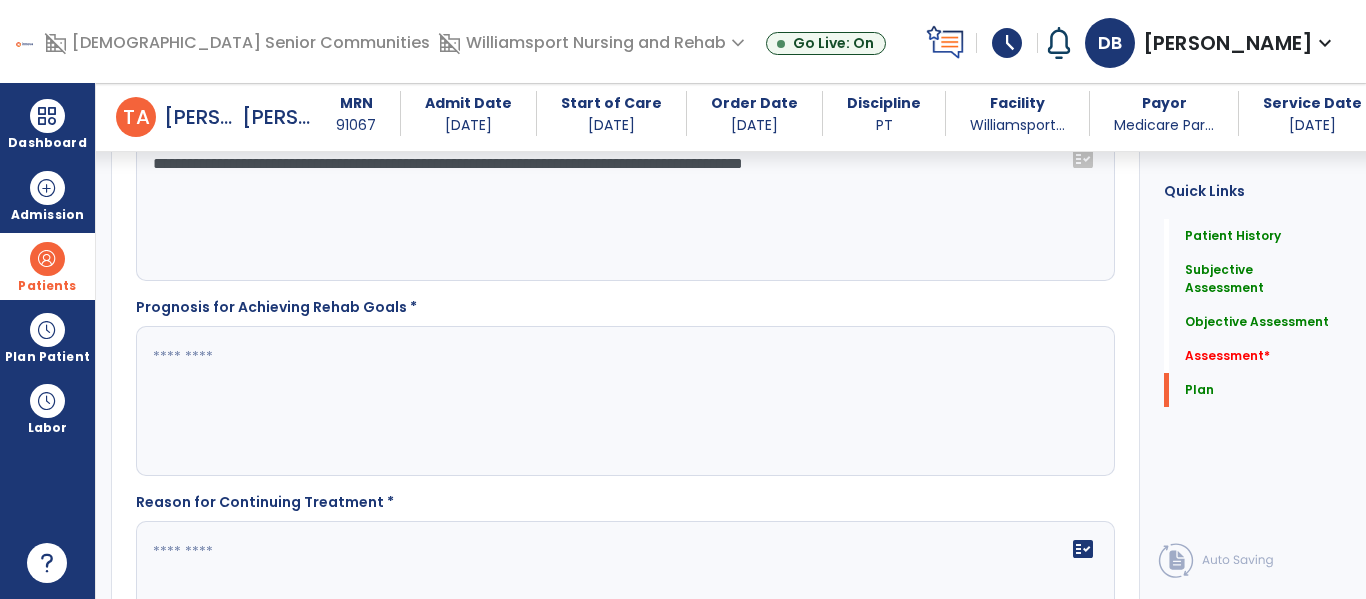 click 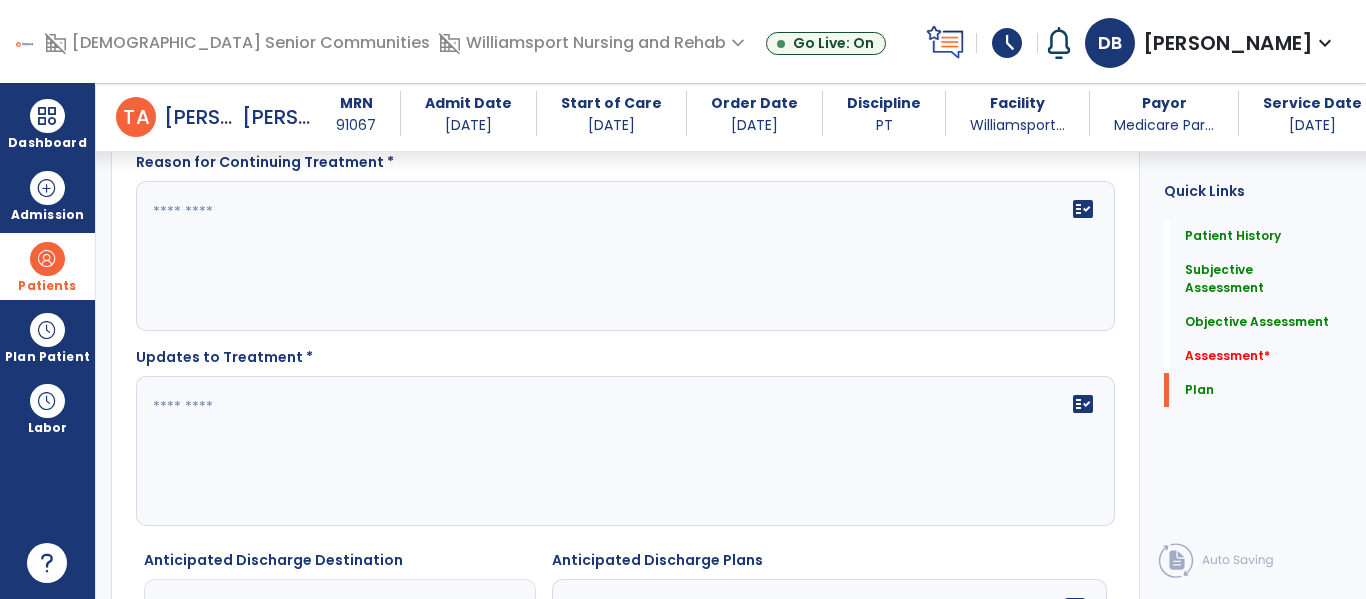 type on "*********" 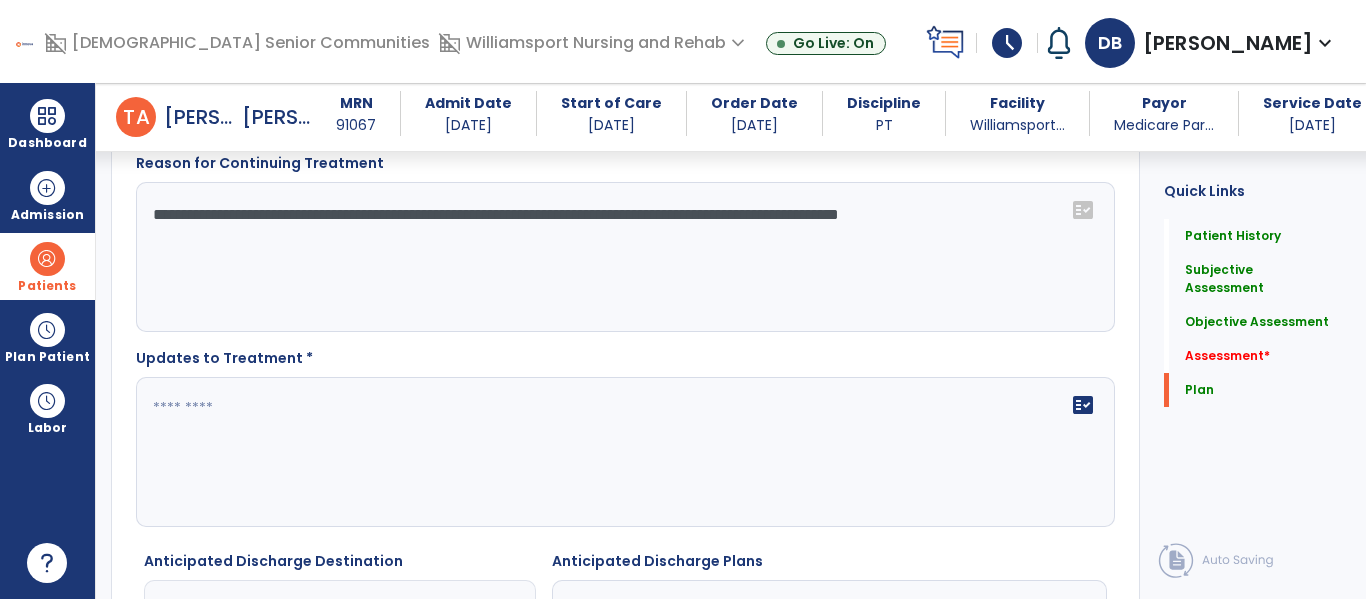 type on "**********" 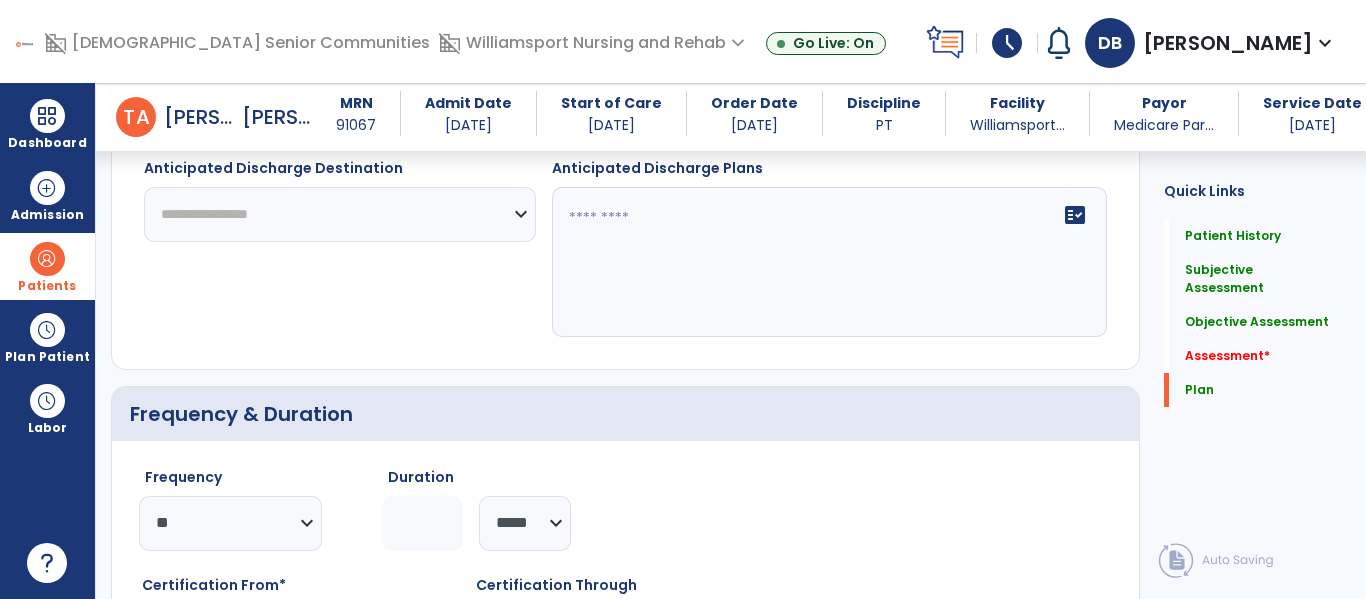 scroll, scrollTop: 3460, scrollLeft: 0, axis: vertical 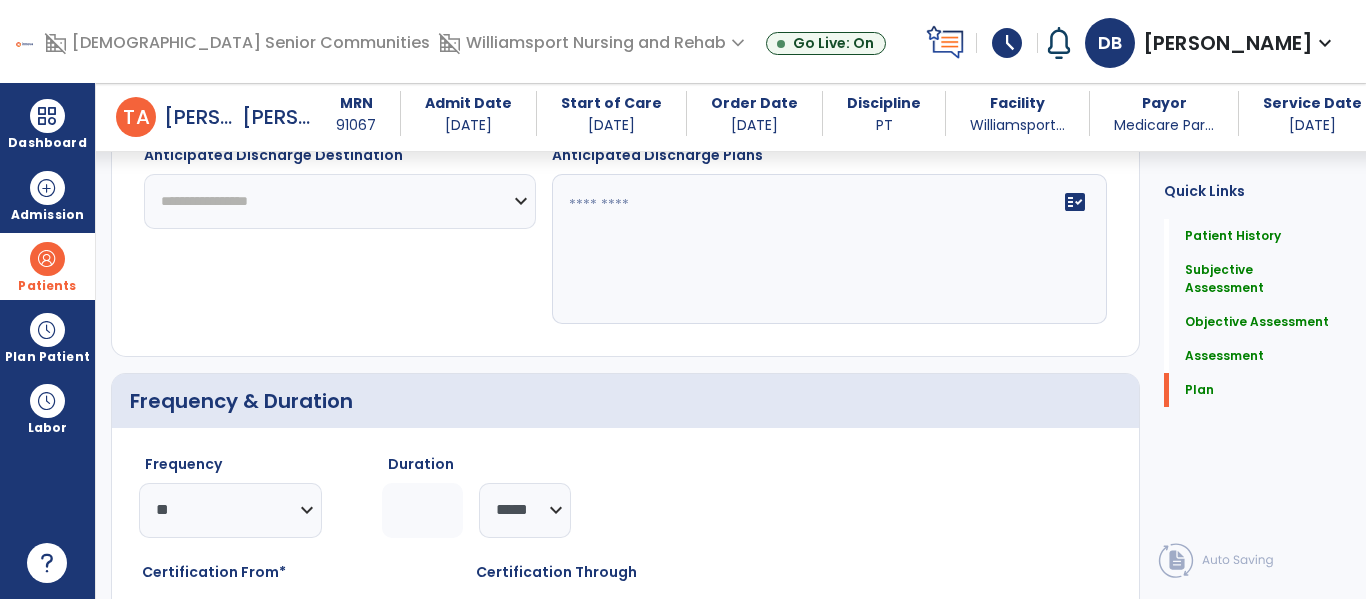type on "**********" 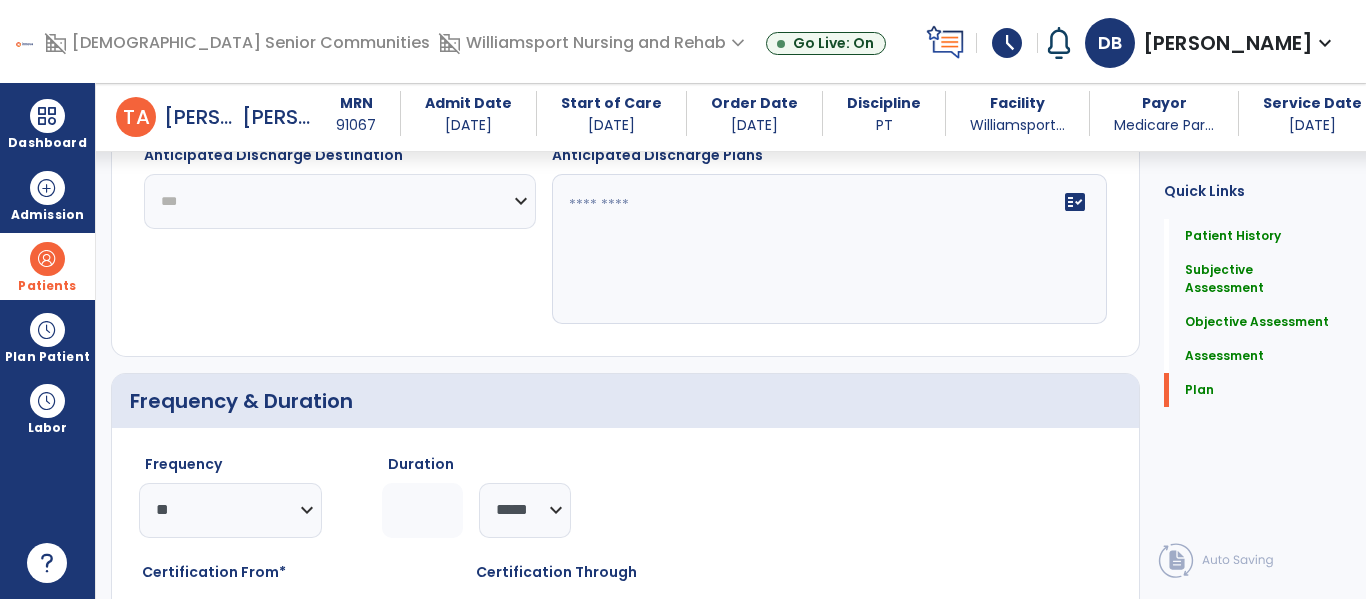 click on "**********" 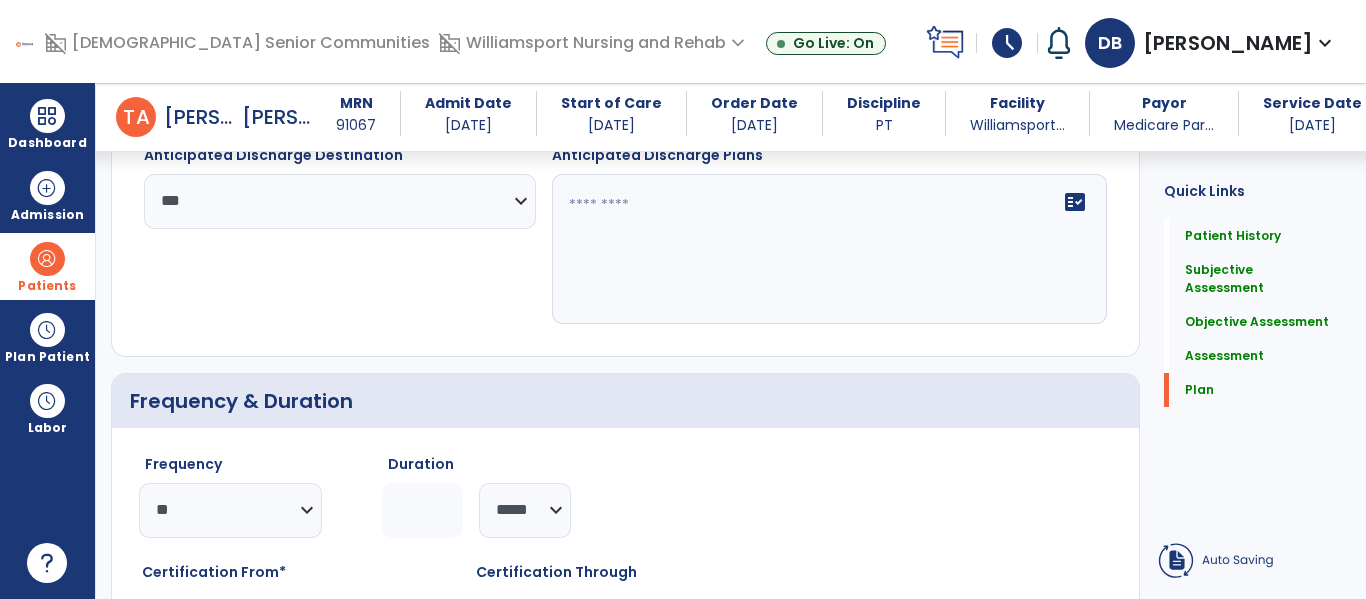 click on "fact_check" 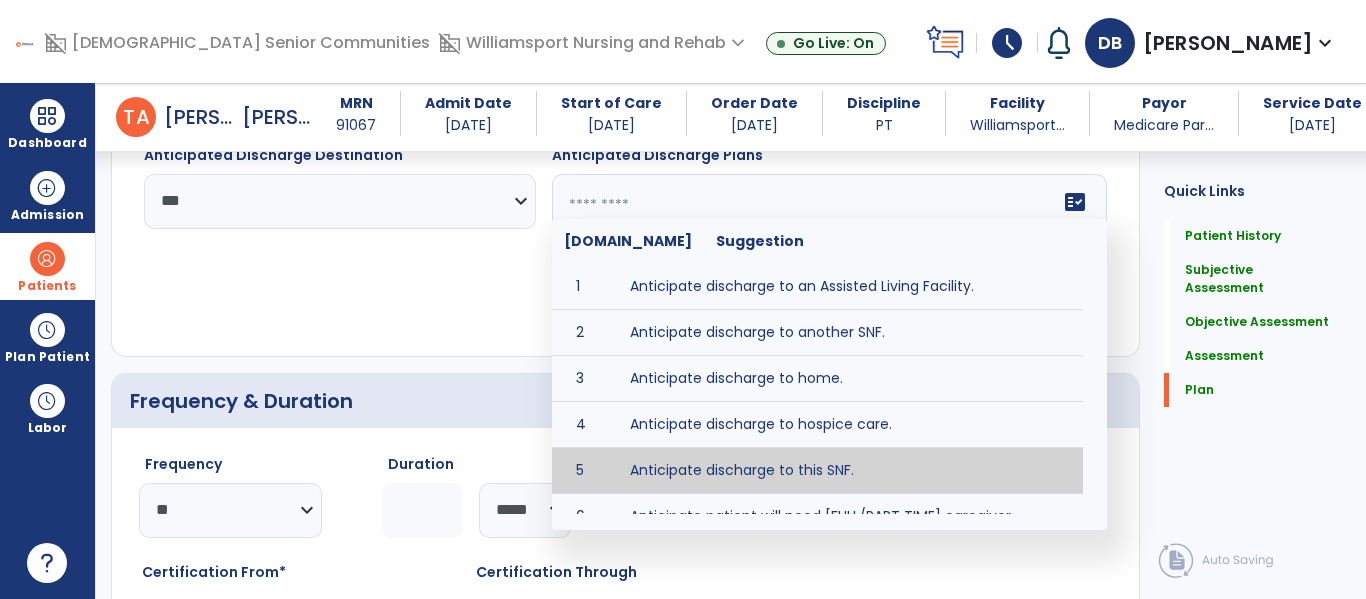 type on "**********" 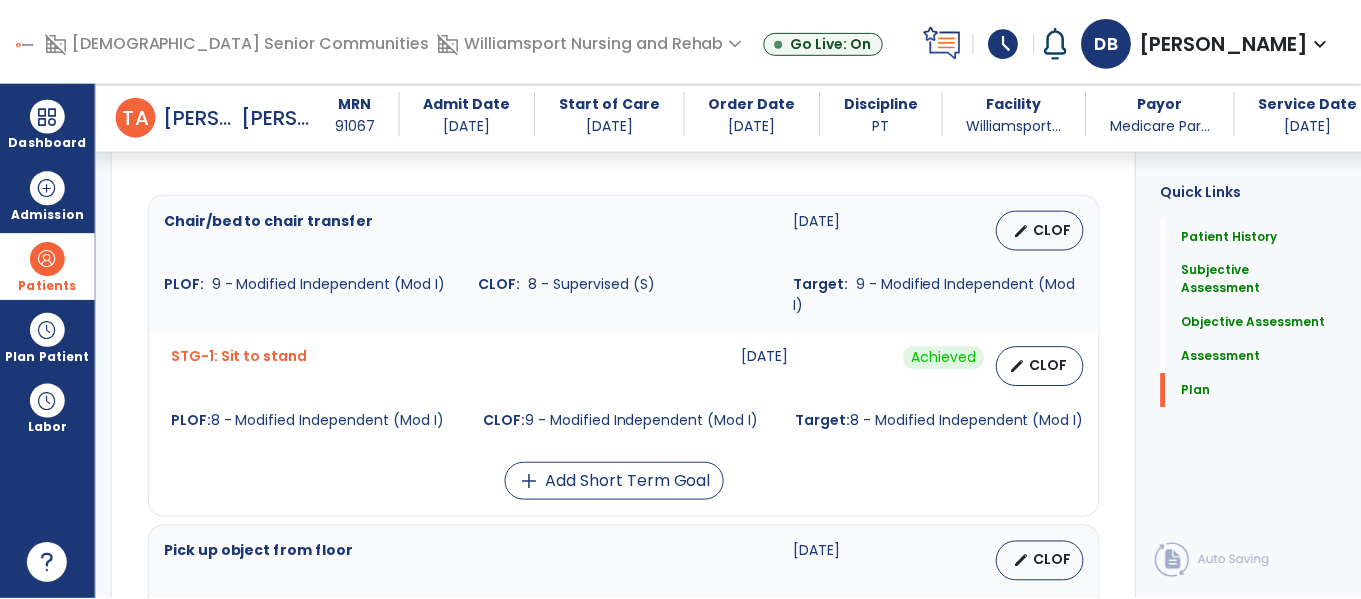 scroll, scrollTop: 5361, scrollLeft: 0, axis: vertical 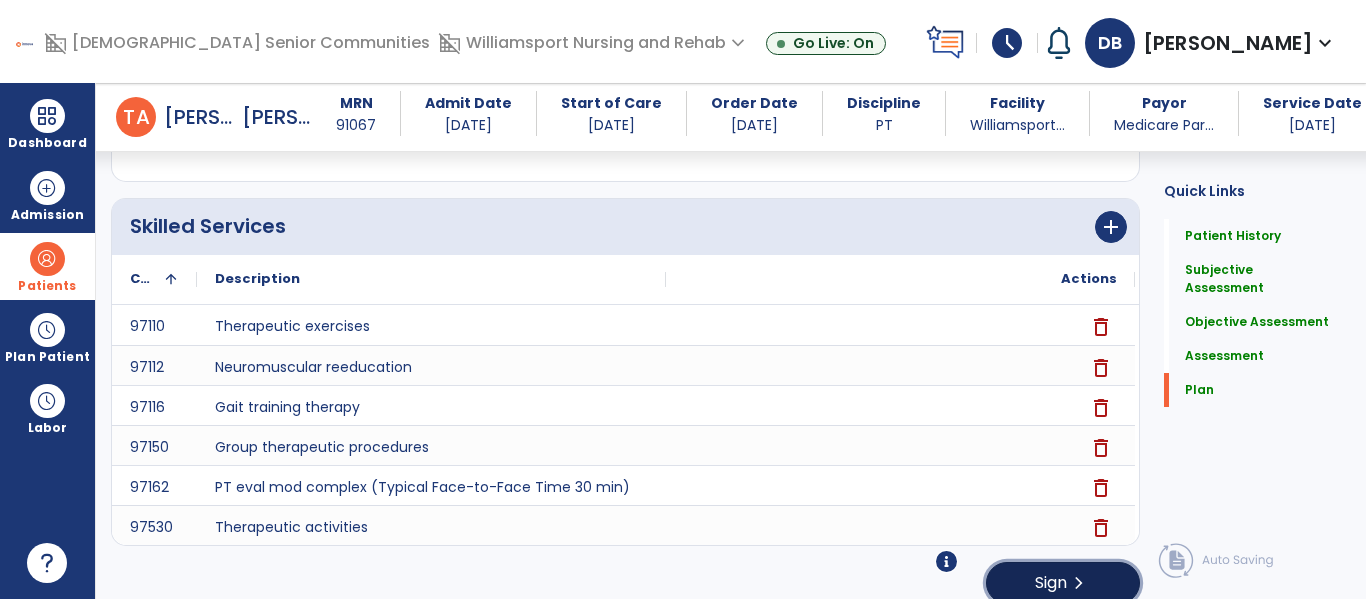 click on "Sign" 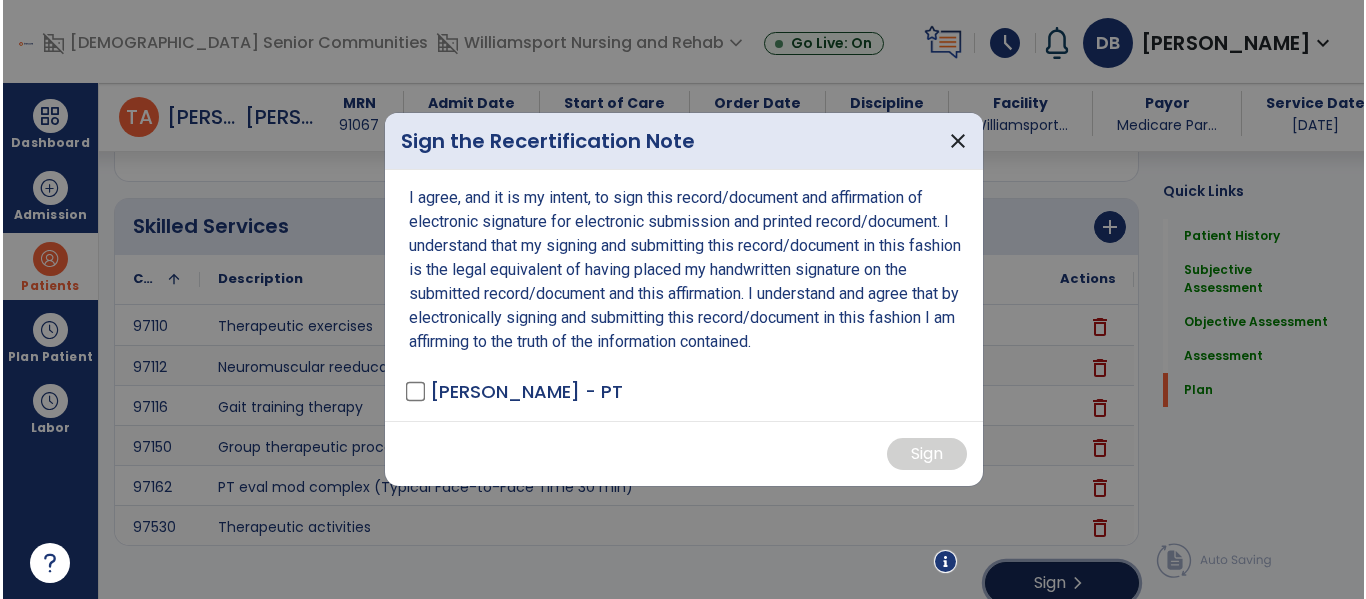 scroll, scrollTop: 5382, scrollLeft: 0, axis: vertical 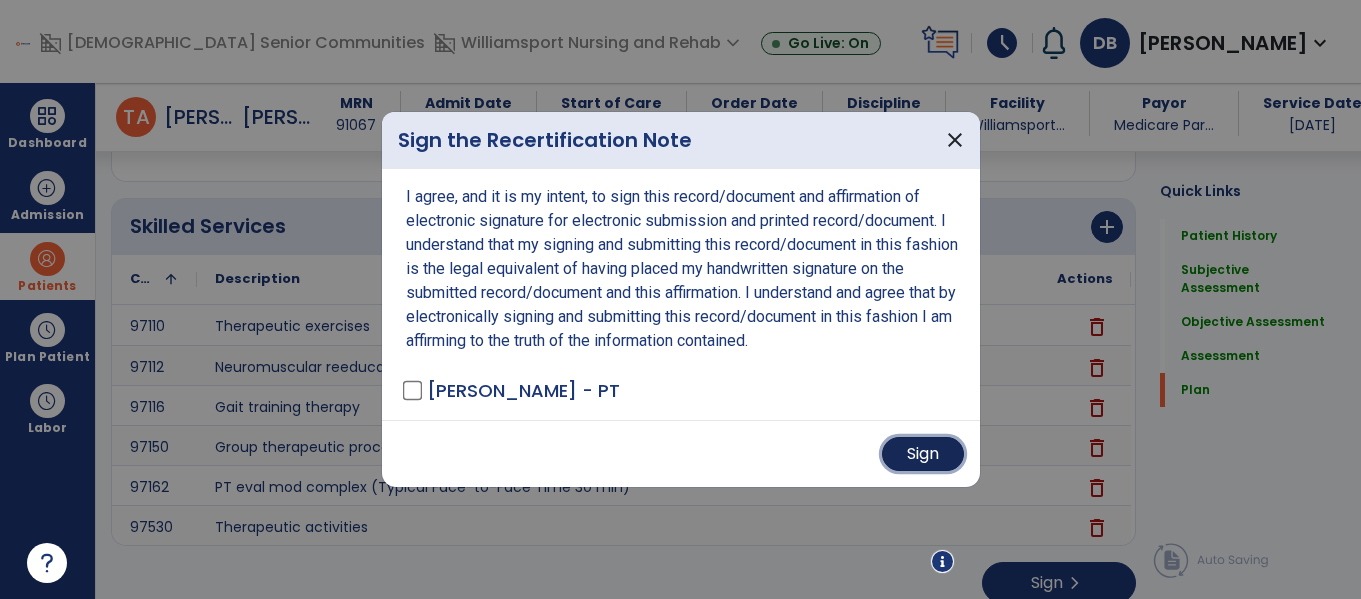click on "Sign" at bounding box center [923, 454] 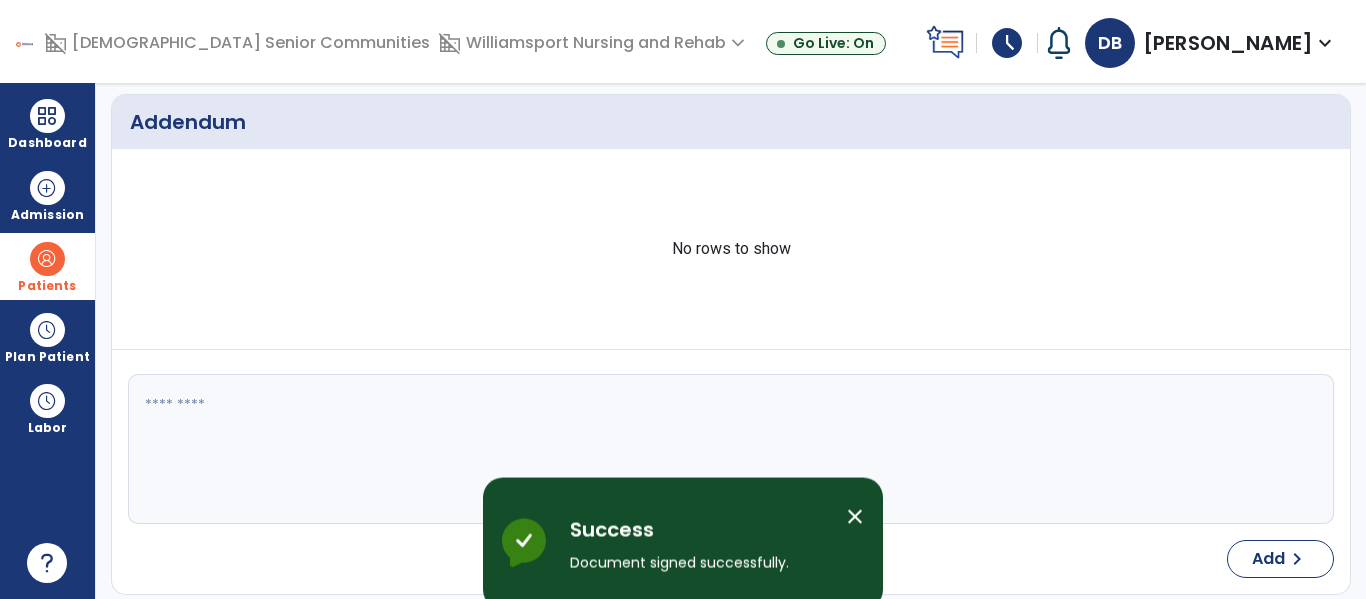 scroll, scrollTop: 0, scrollLeft: 0, axis: both 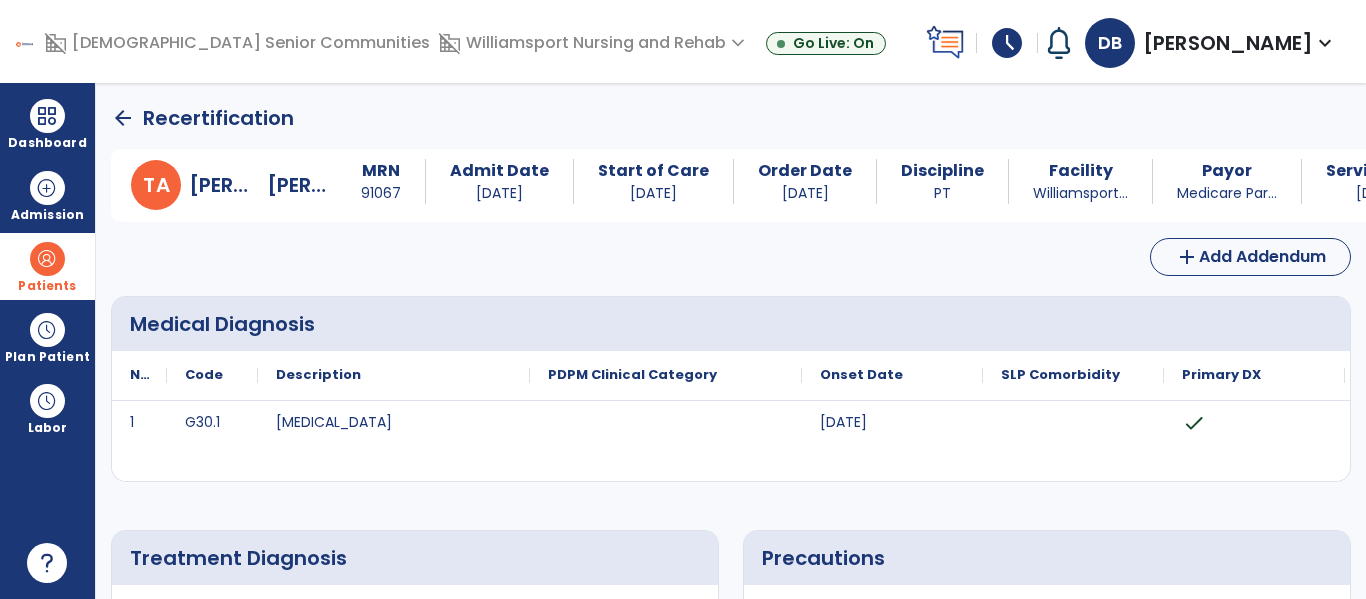 click on "arrow_back" 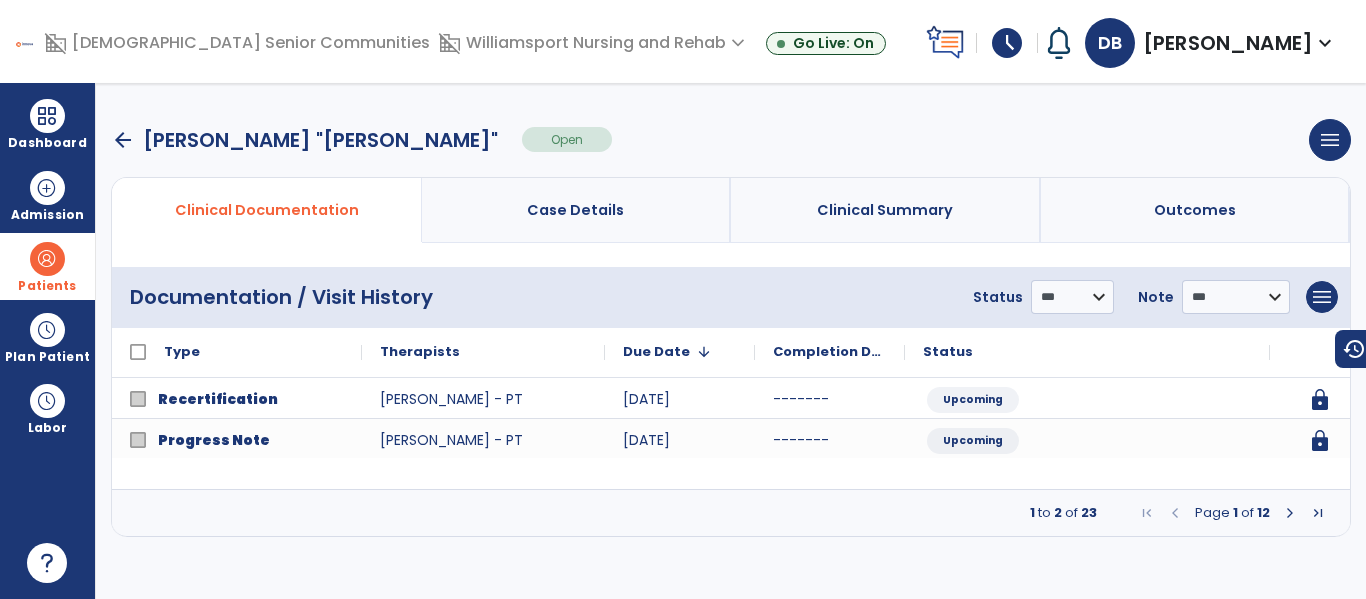 click at bounding box center [1290, 513] 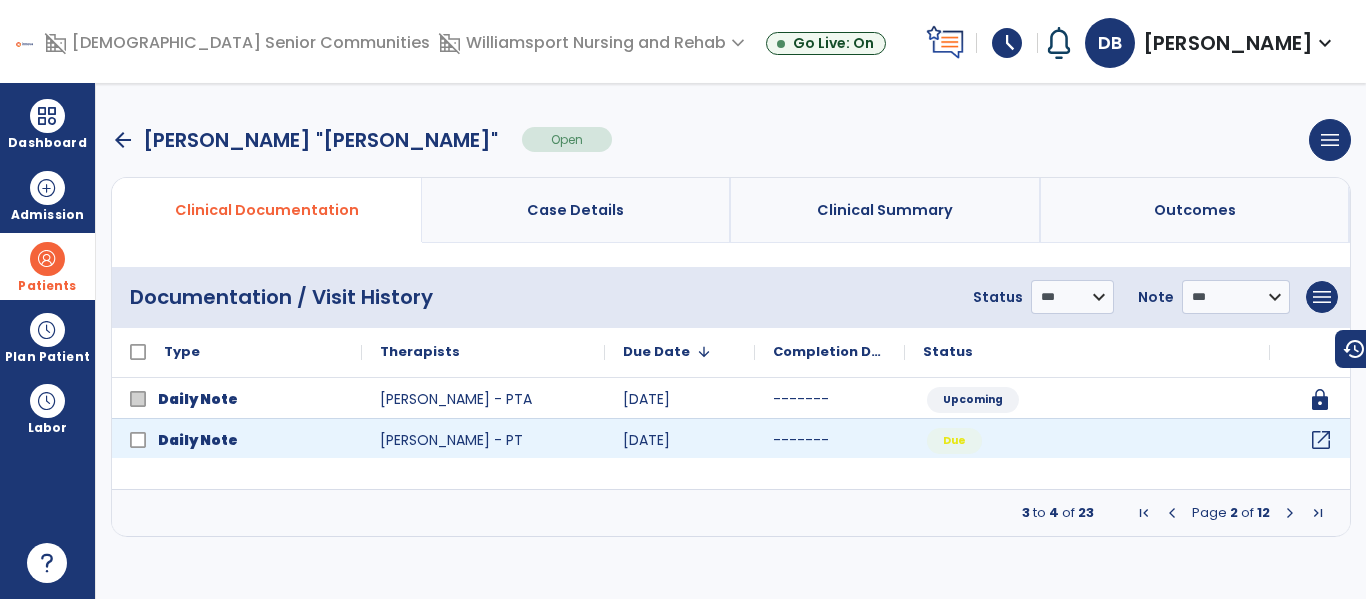 click on "open_in_new" 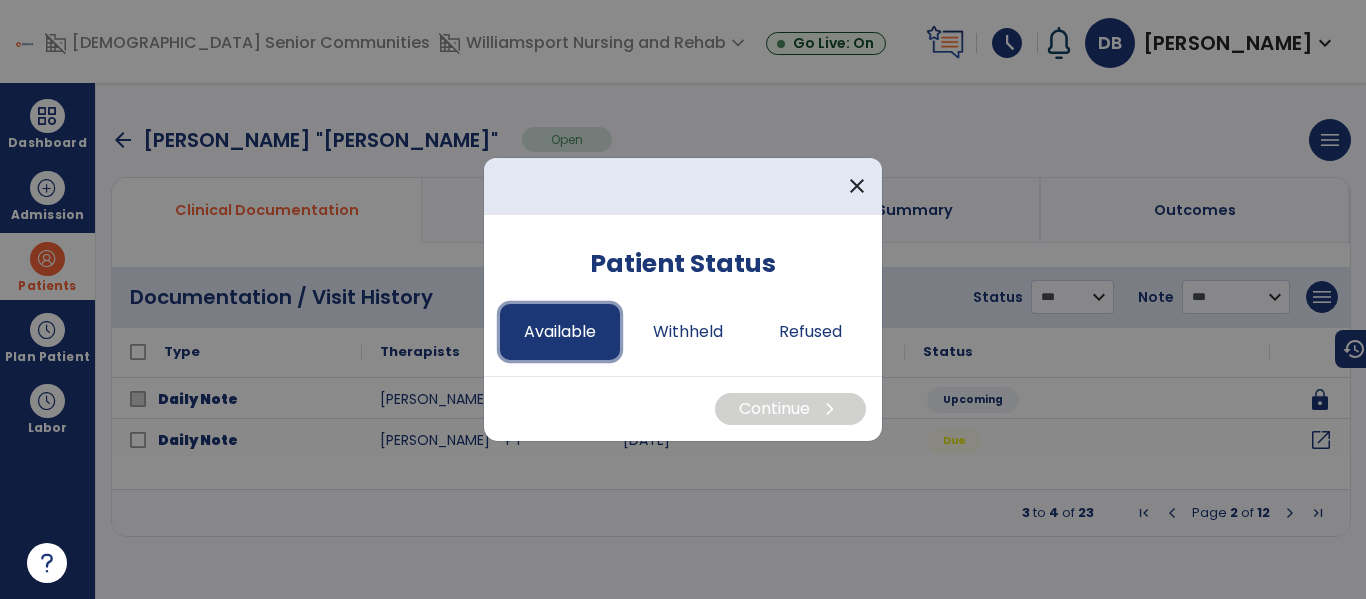 click on "Available" at bounding box center (560, 332) 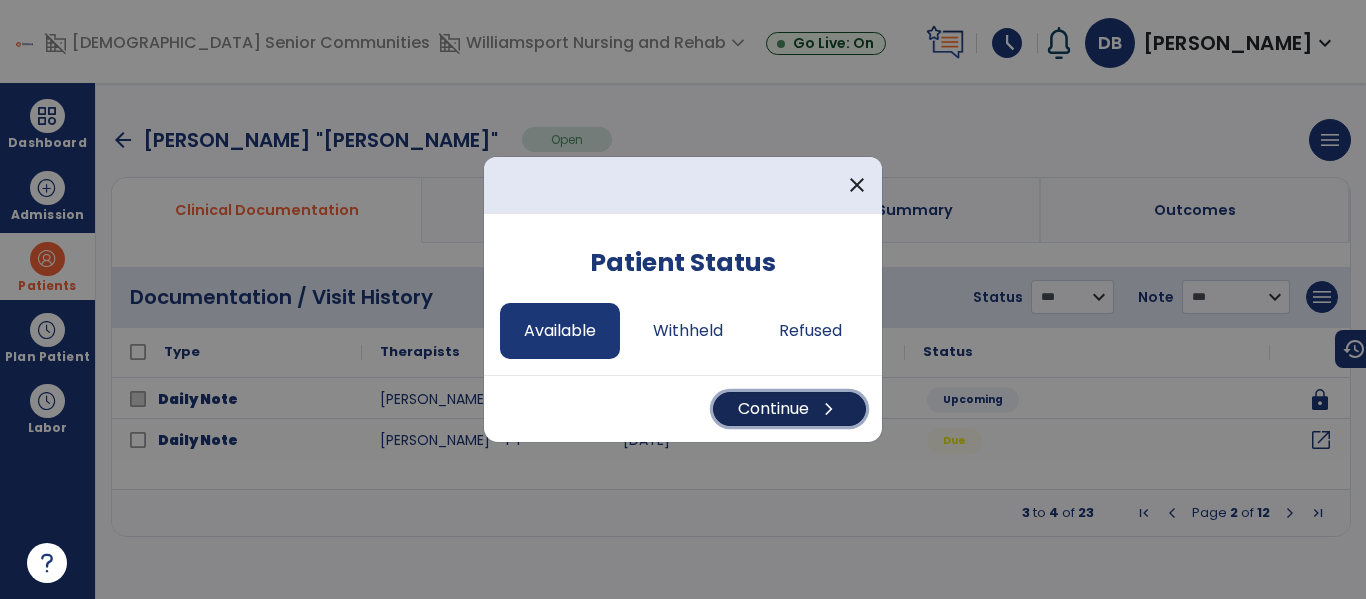 click on "Continue   chevron_right" at bounding box center [789, 409] 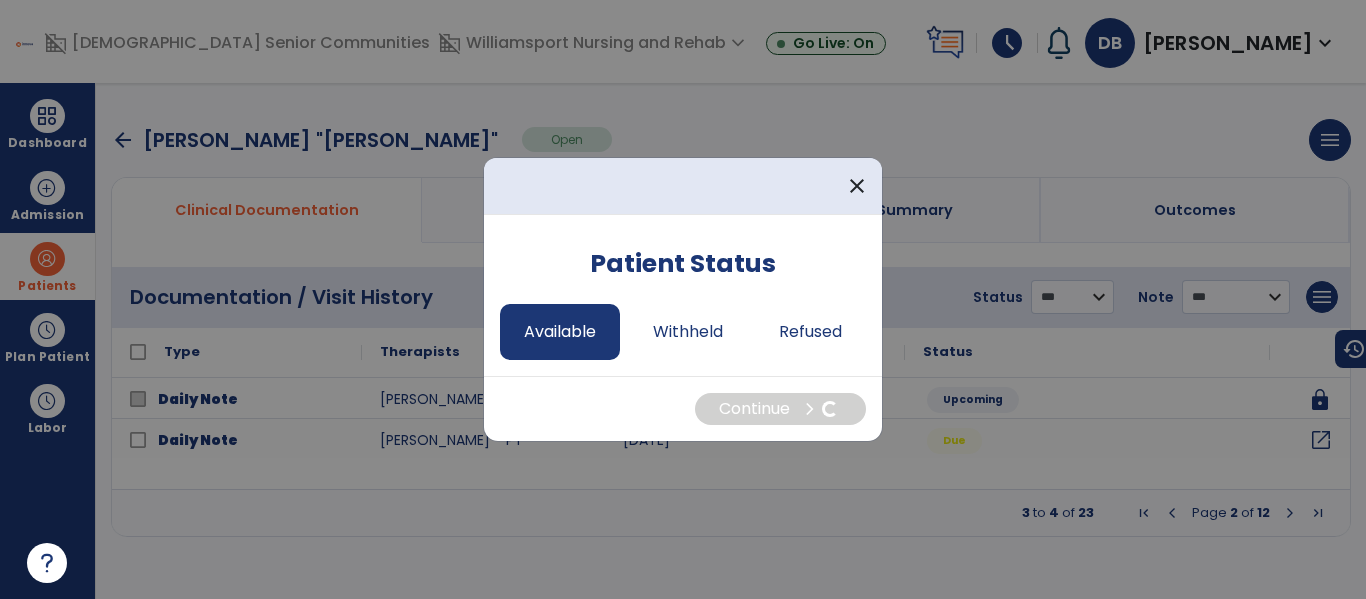 select on "*" 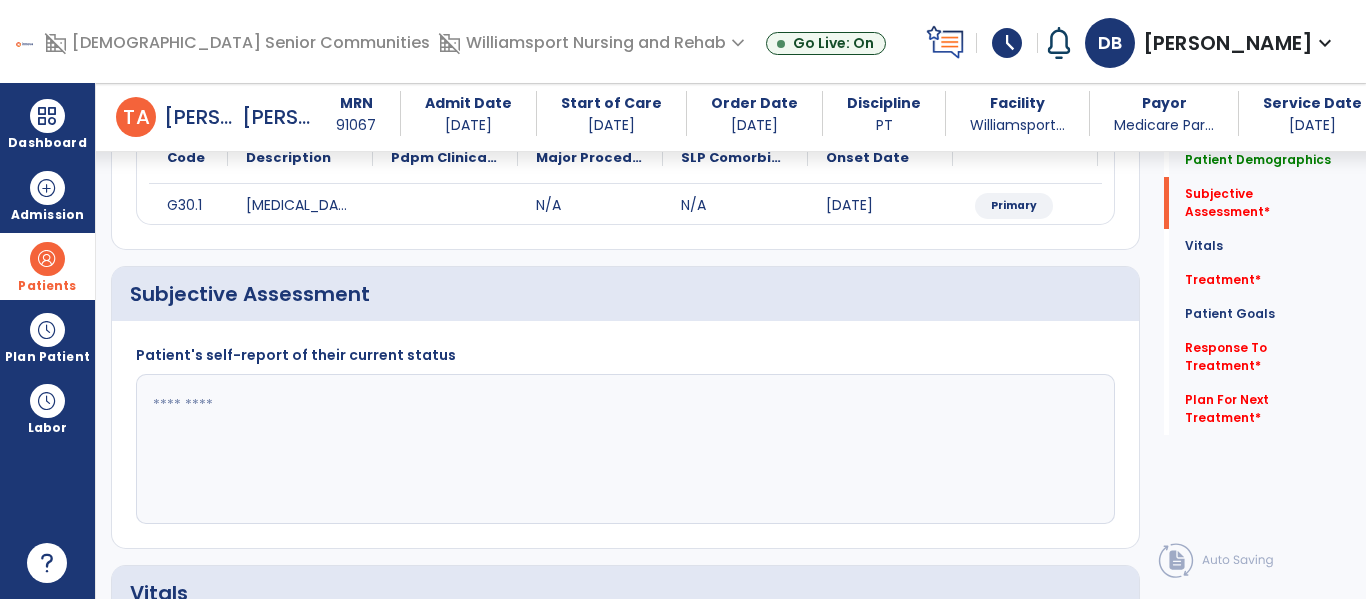 scroll, scrollTop: 269, scrollLeft: 0, axis: vertical 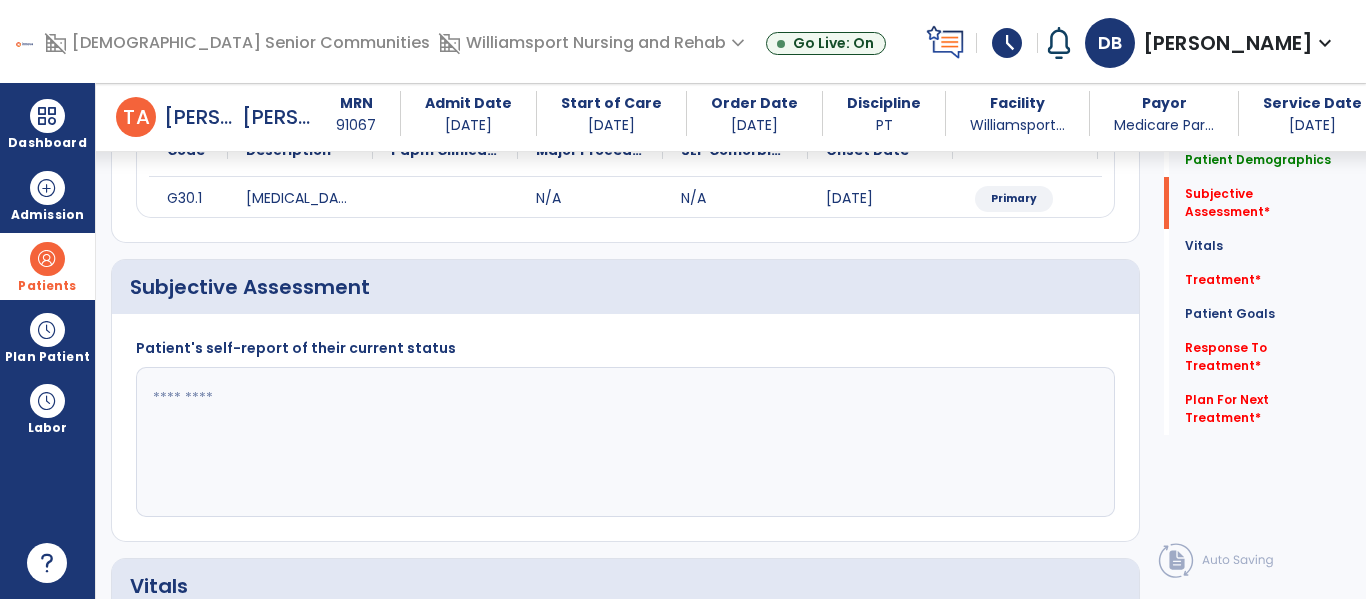 click 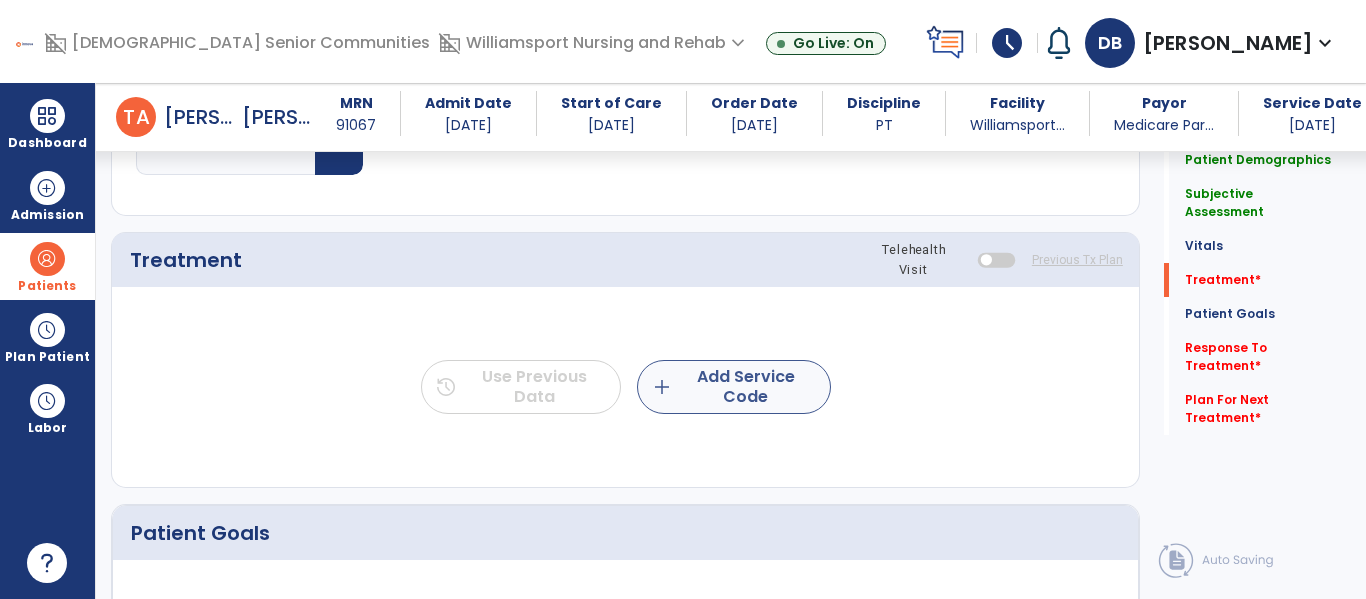 type on "**********" 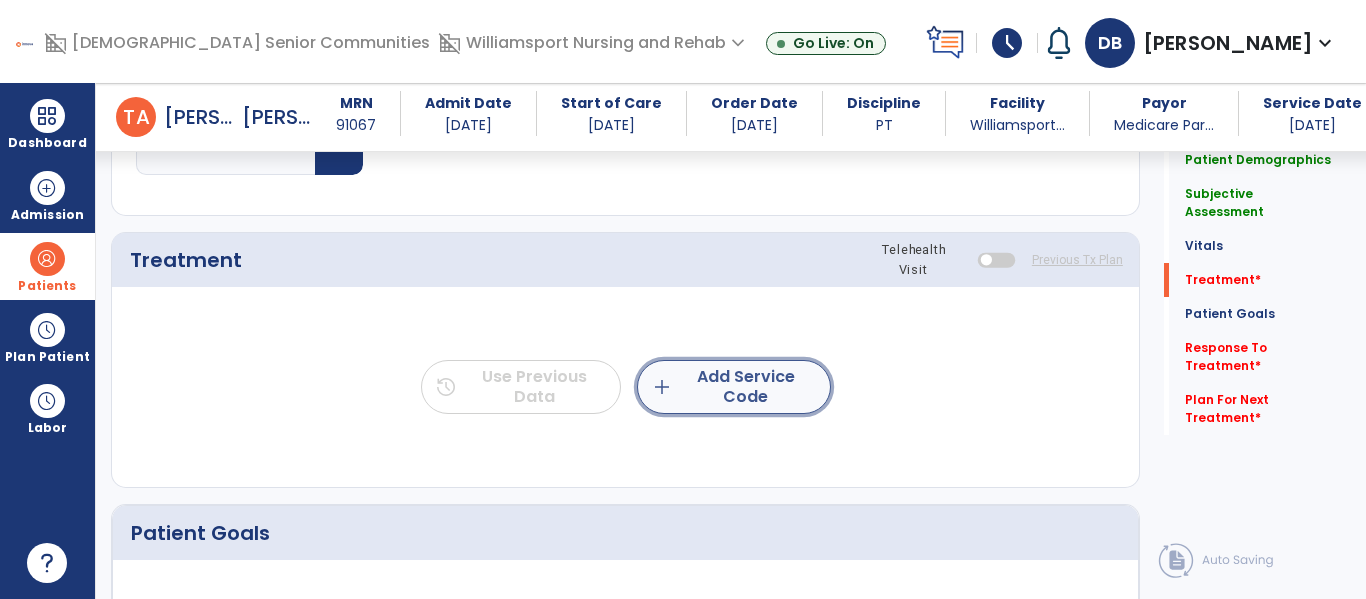 click on "add  Add Service Code" 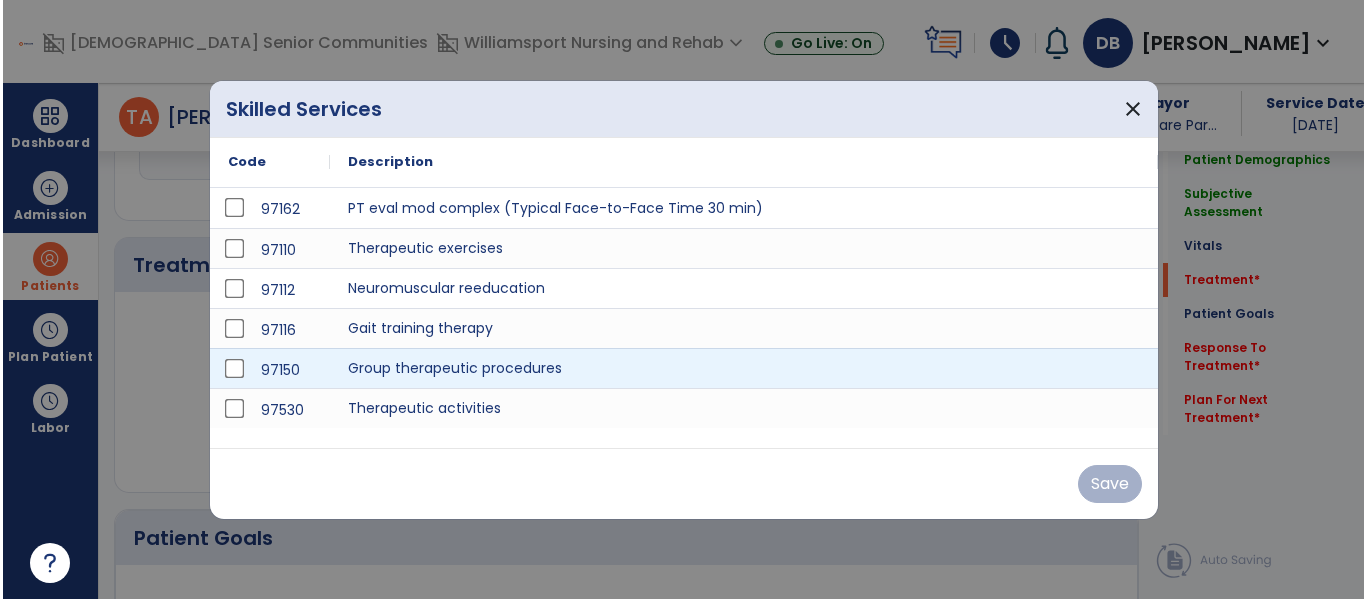 scroll, scrollTop: 1017, scrollLeft: 0, axis: vertical 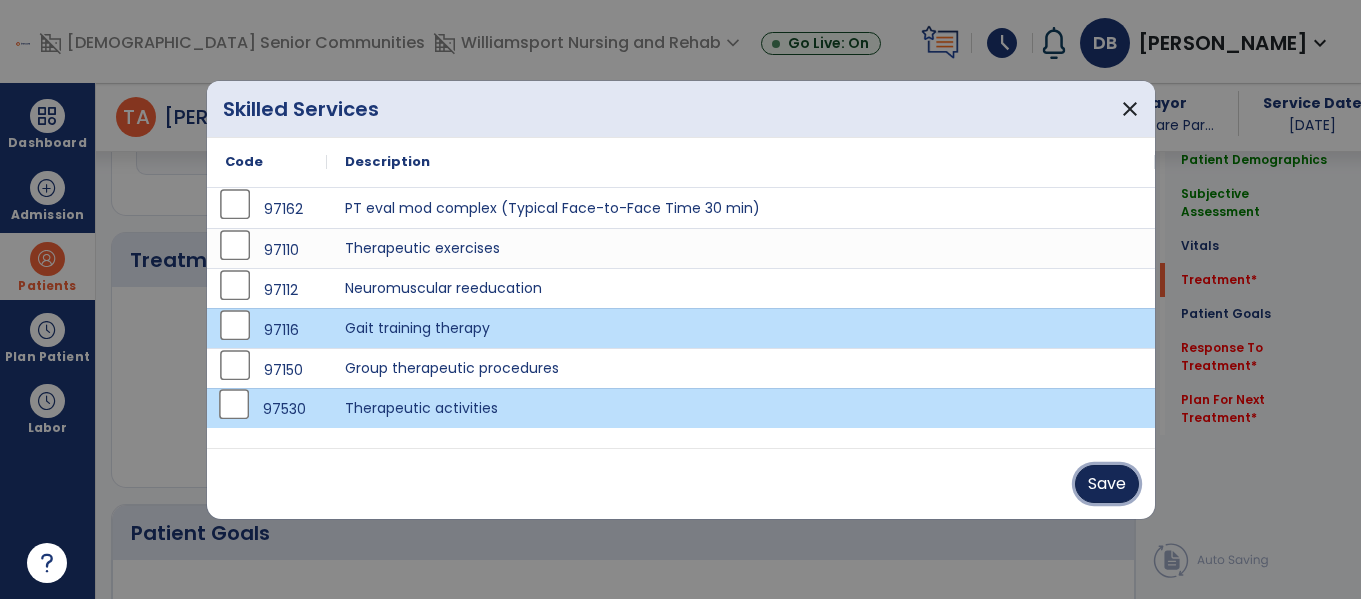 click on "Save" at bounding box center (1107, 484) 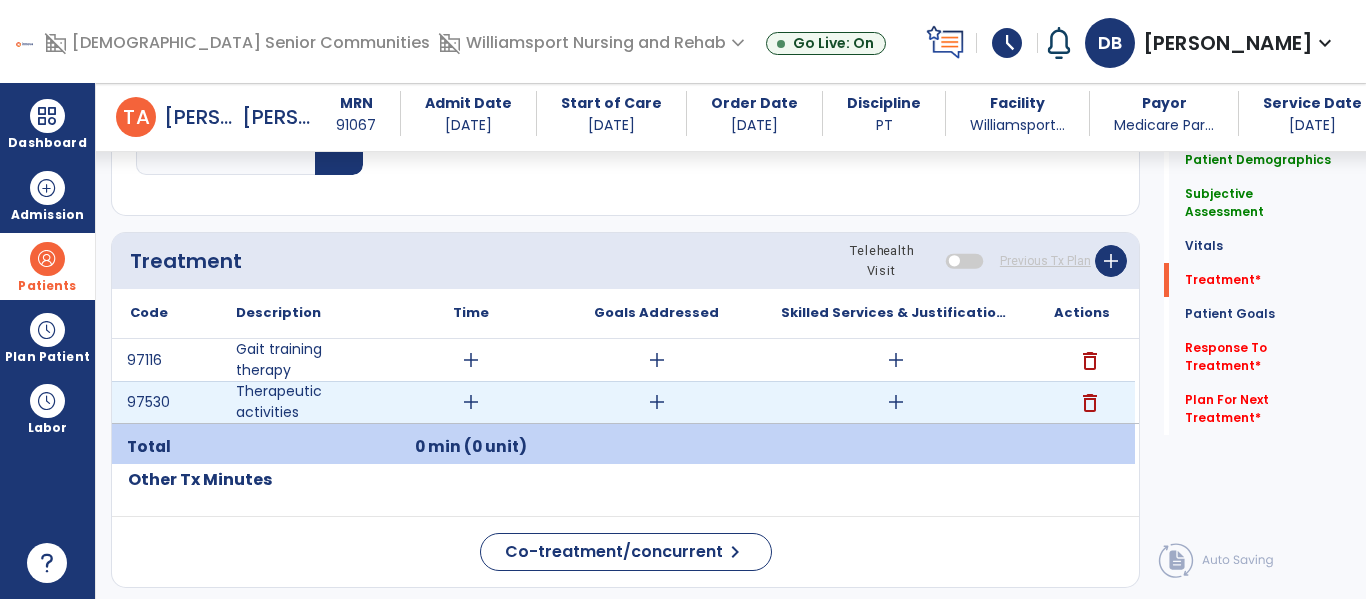 click on "add" at bounding box center (471, 402) 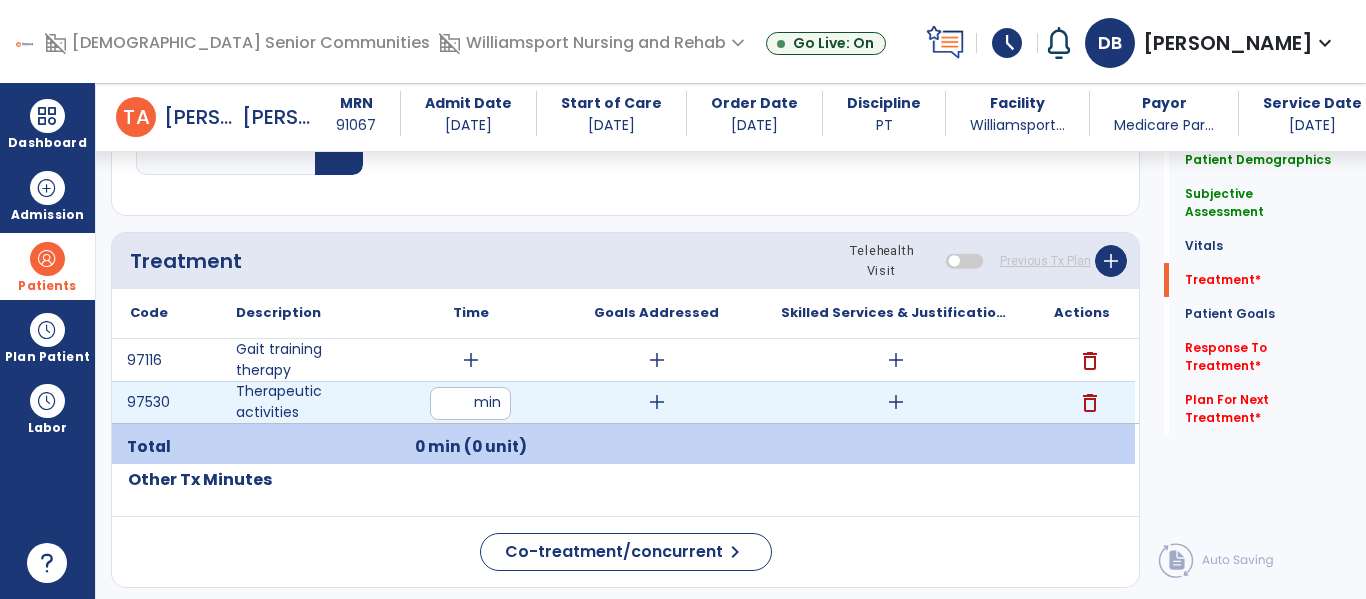 type on "**" 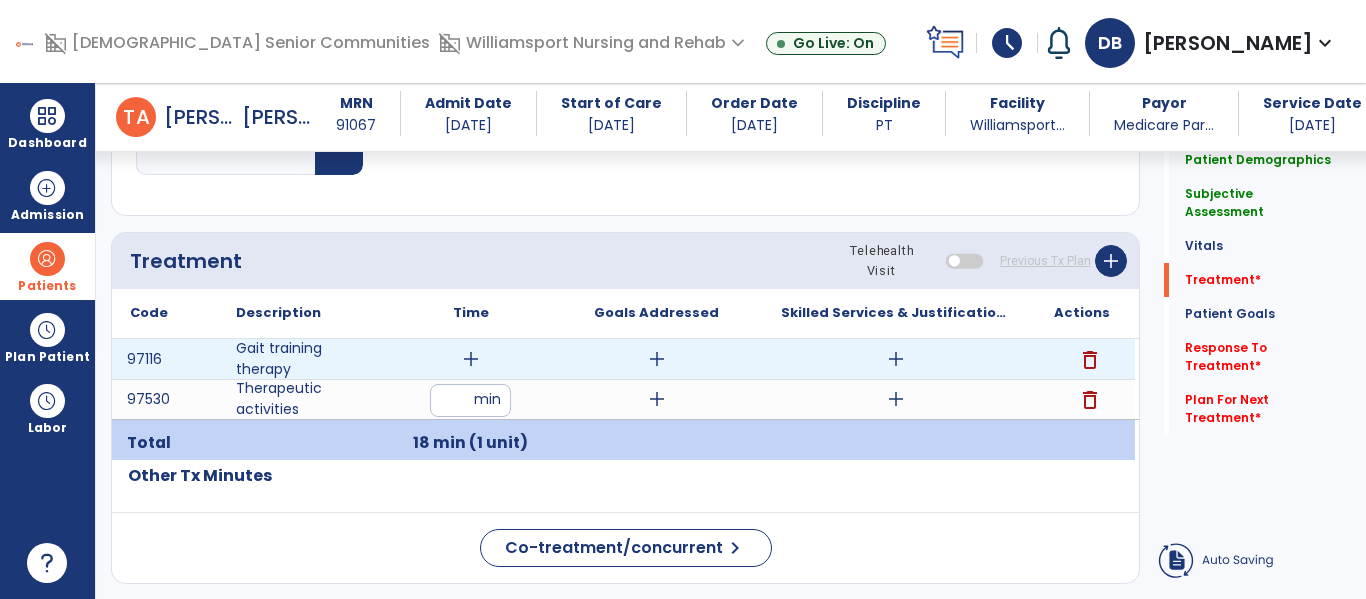 click on "add" at bounding box center (471, 359) 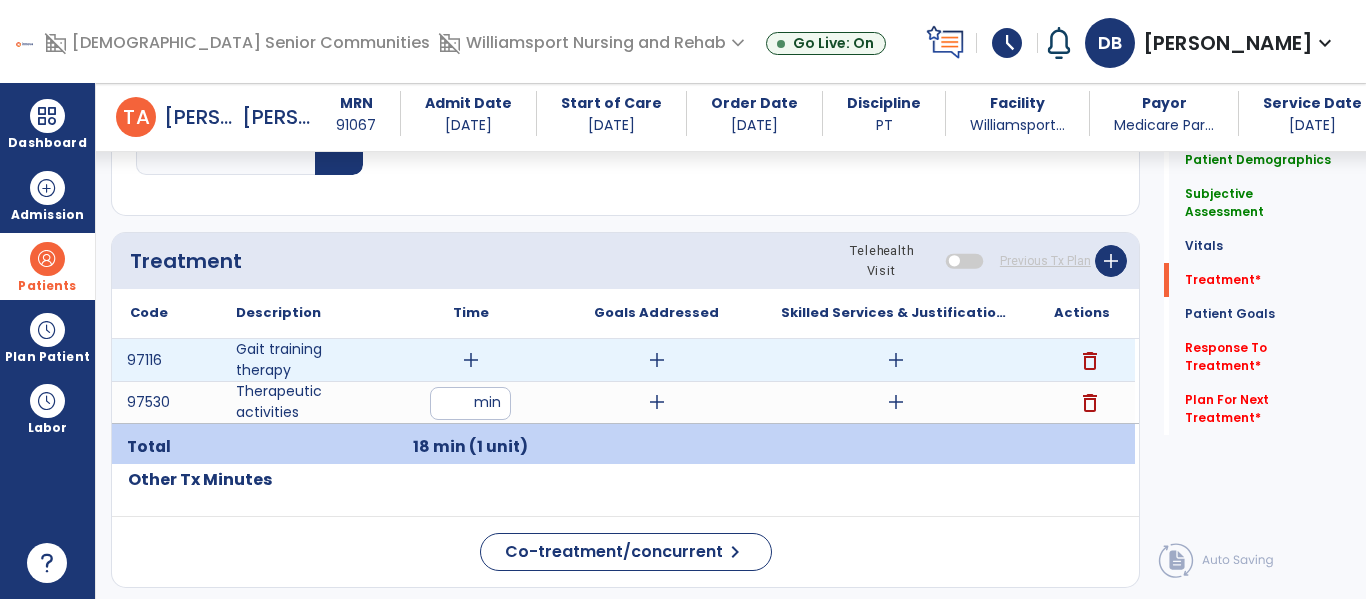 click on "add" at bounding box center [471, 360] 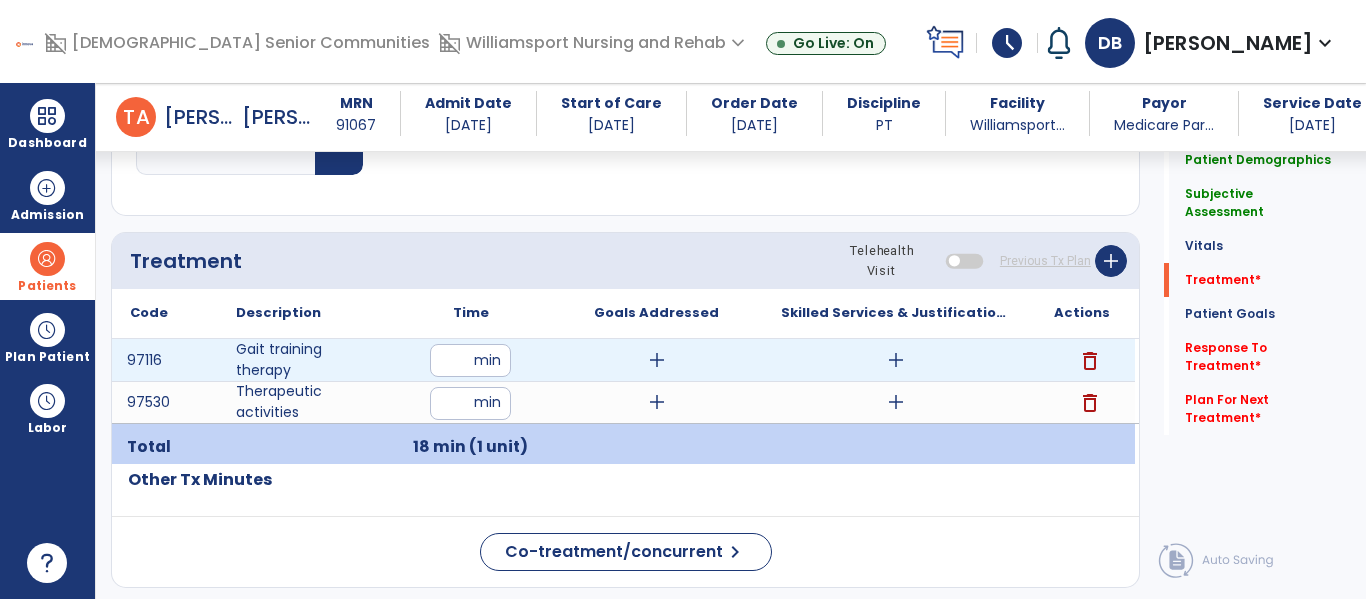 type on "**" 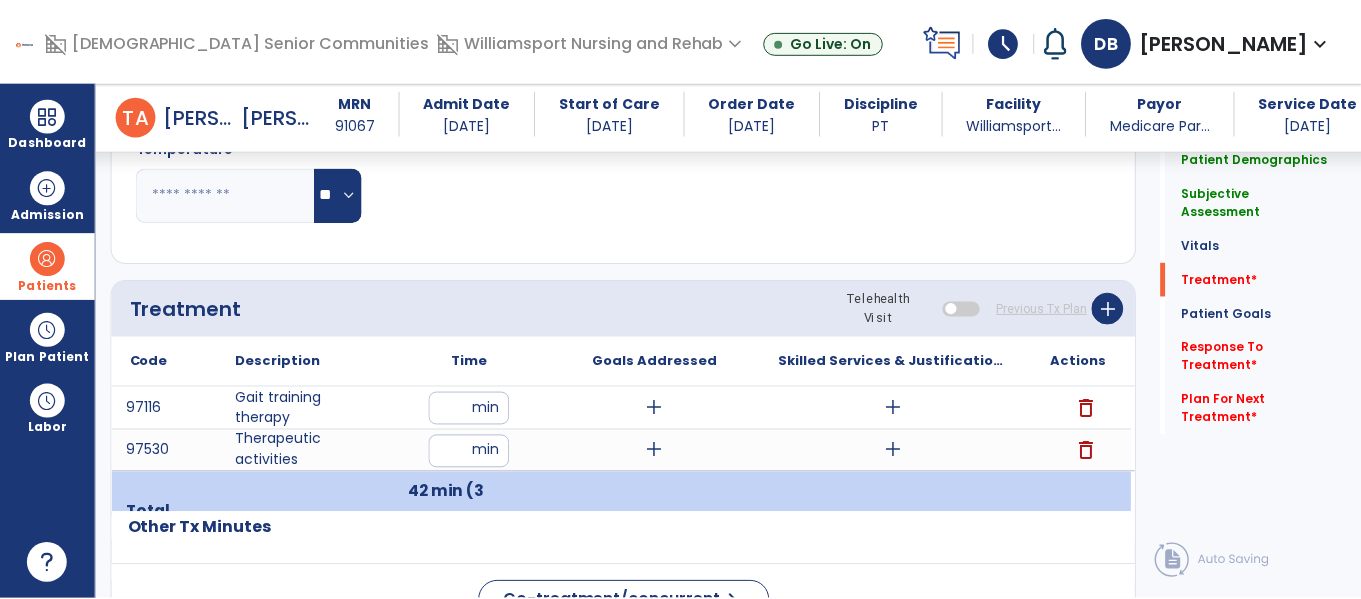 scroll, scrollTop: 961, scrollLeft: 0, axis: vertical 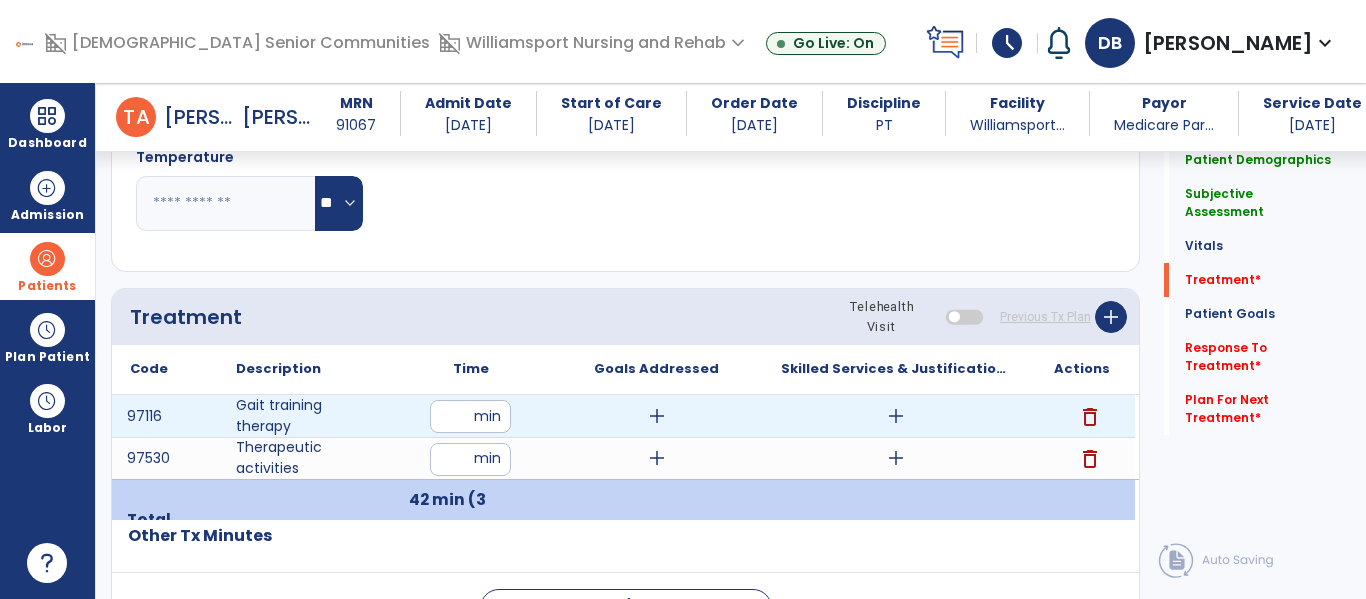 click on "add" at bounding box center [657, 416] 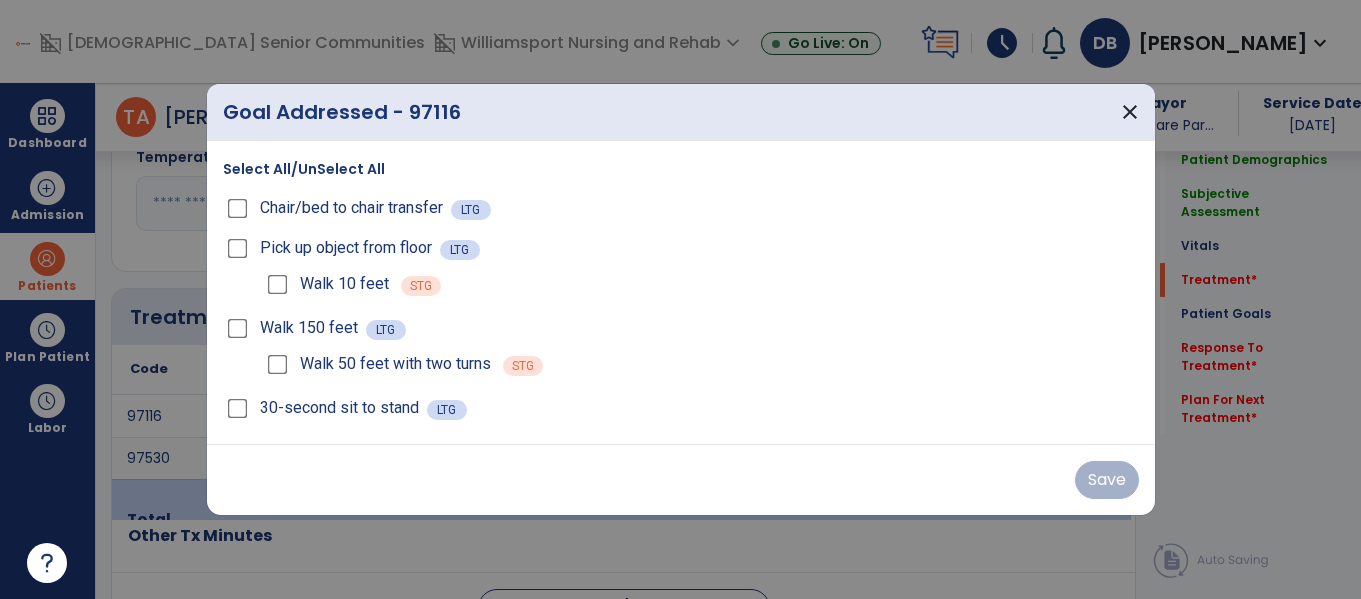 scroll, scrollTop: 961, scrollLeft: 0, axis: vertical 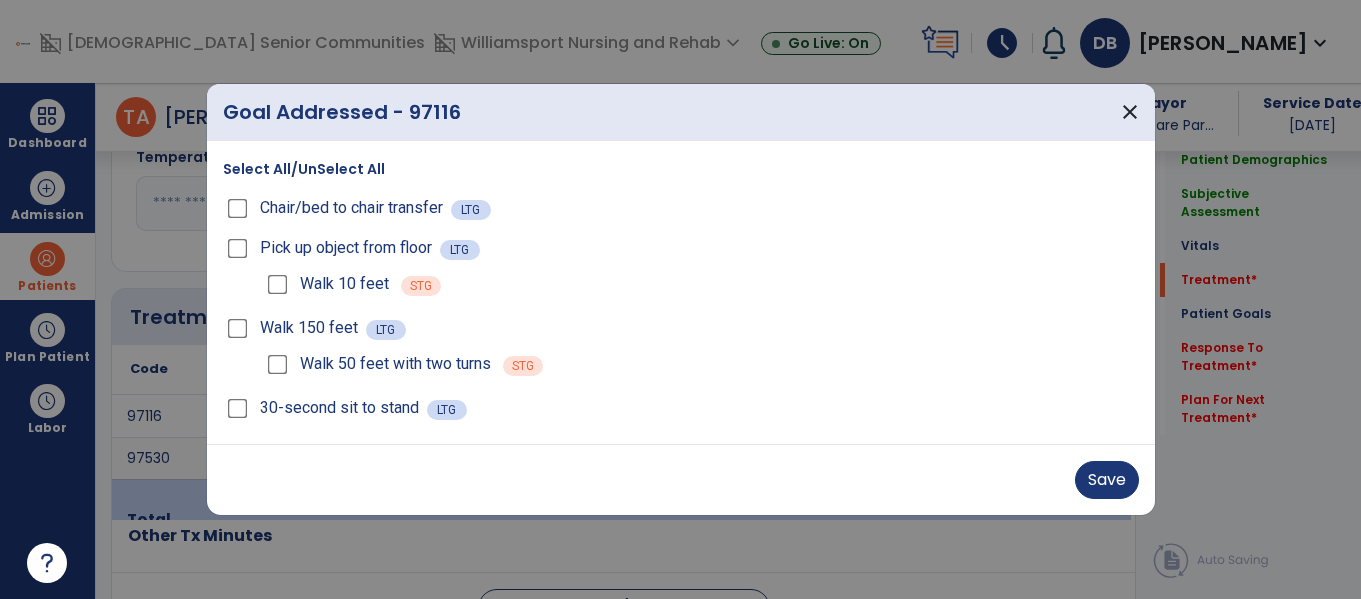 click on "Walk 10 feet" at bounding box center (326, 284) 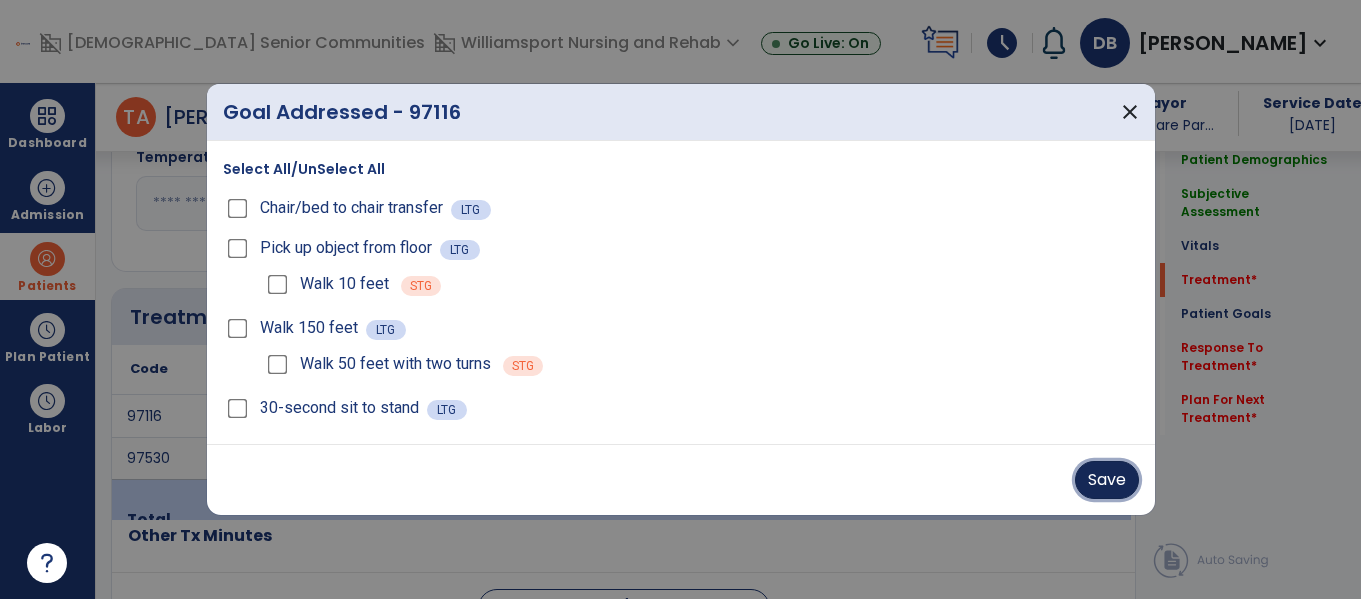 click on "Save" at bounding box center (1107, 480) 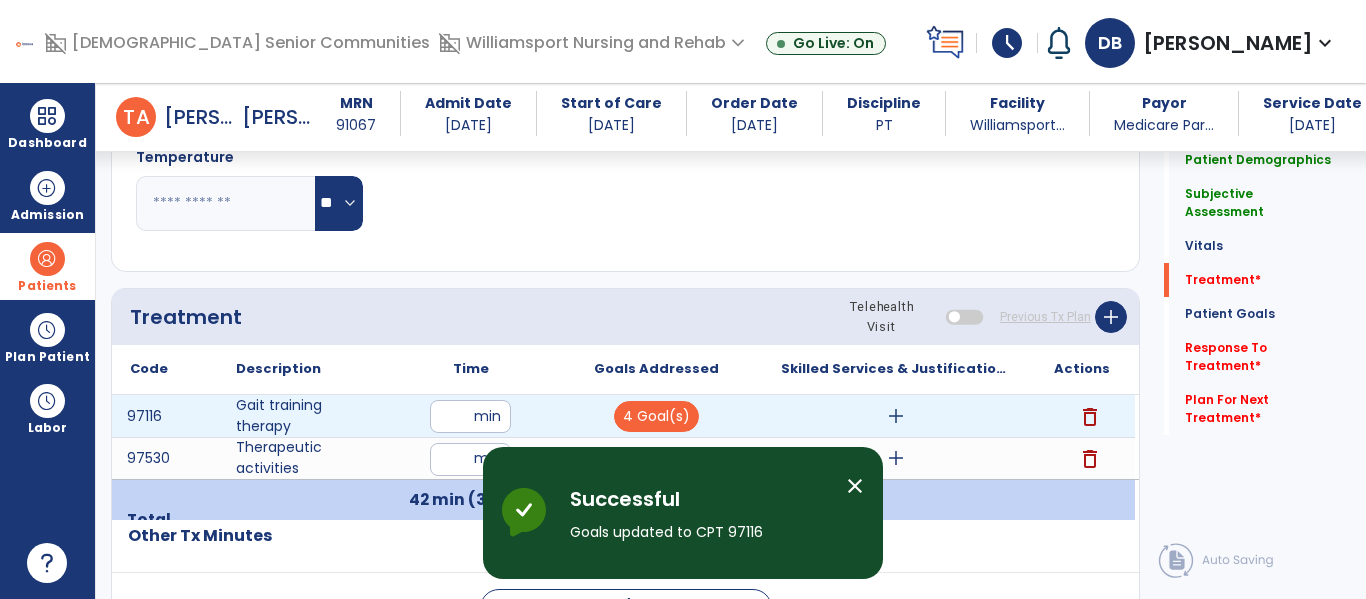 click on "add" at bounding box center [896, 416] 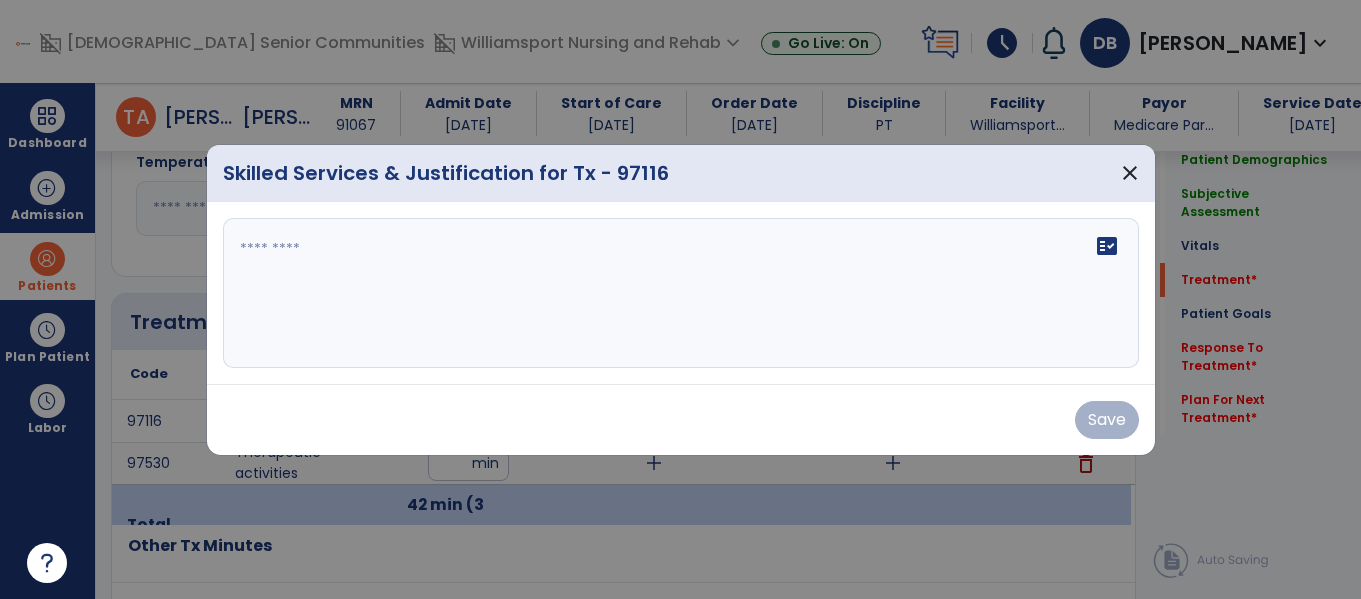 click on "Save" at bounding box center [681, 420] 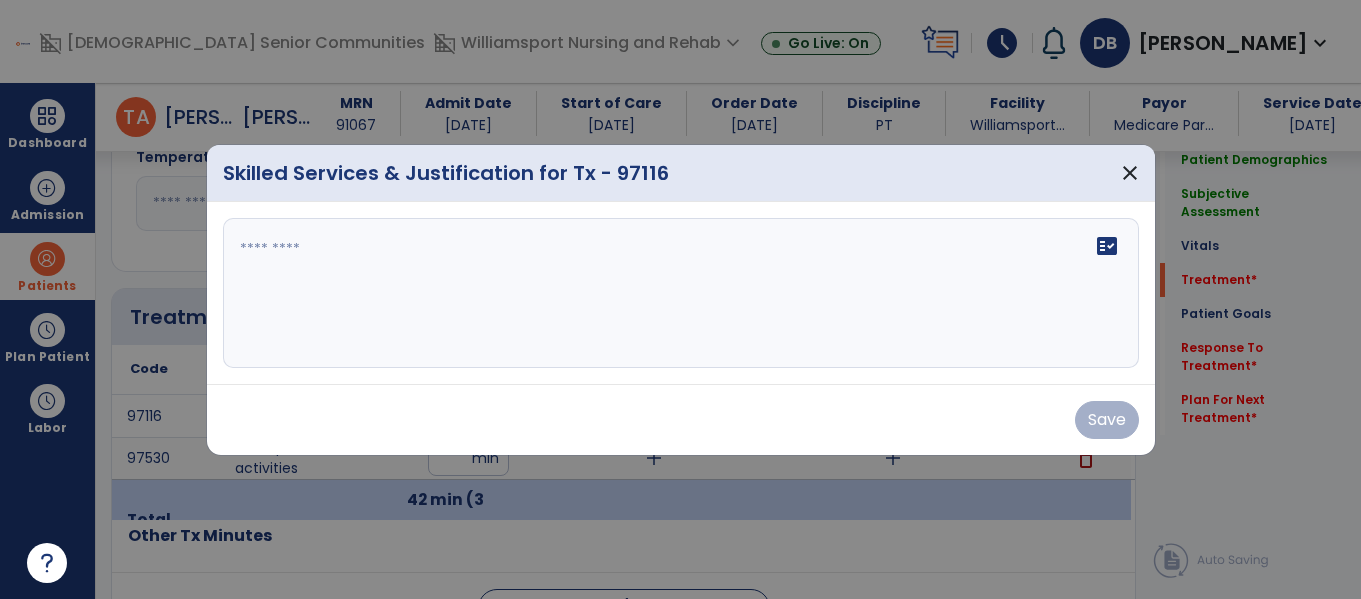 click at bounding box center (681, 293) 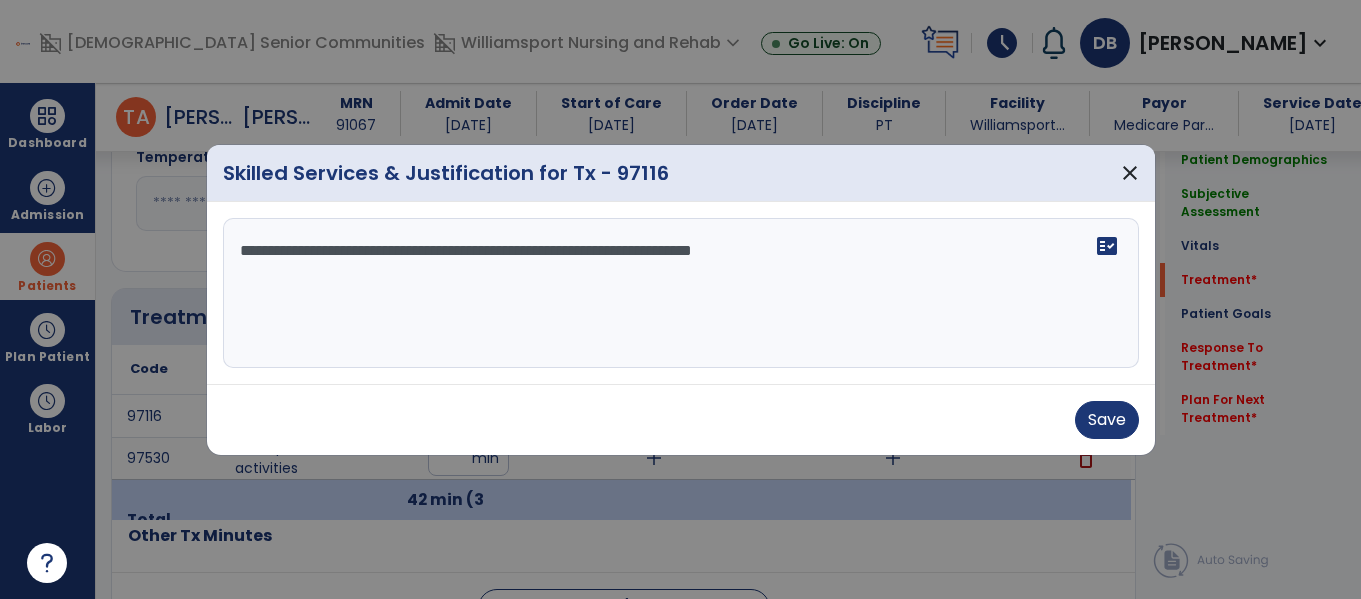 type on "**********" 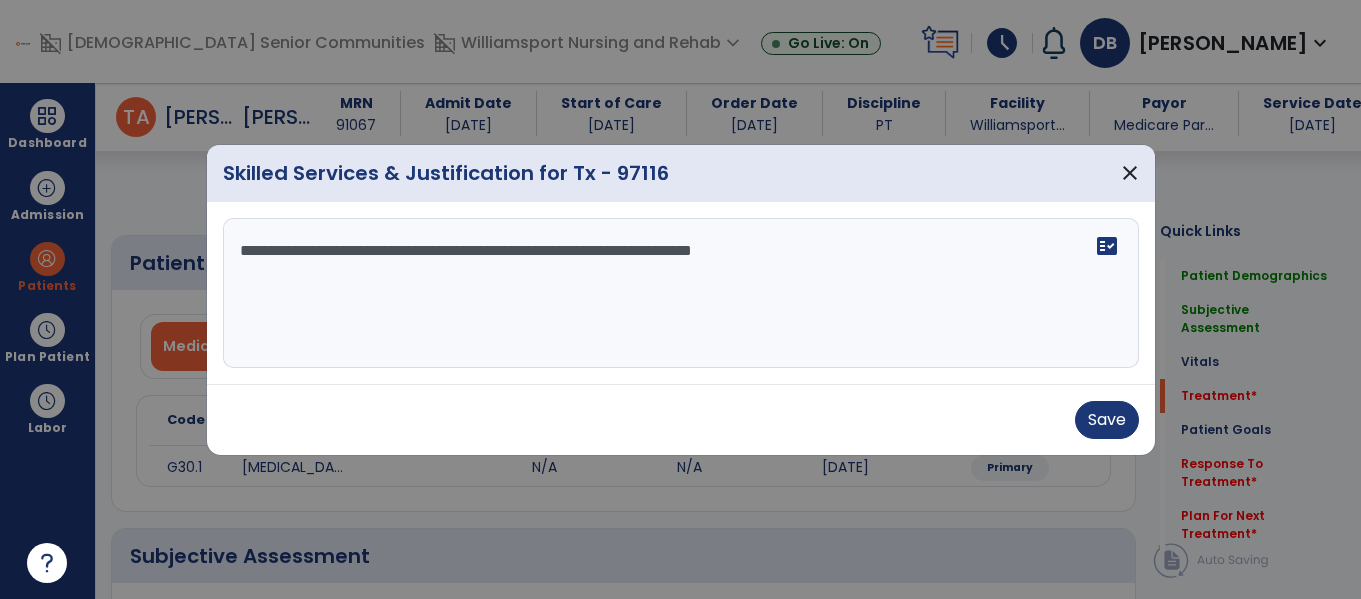 select on "*" 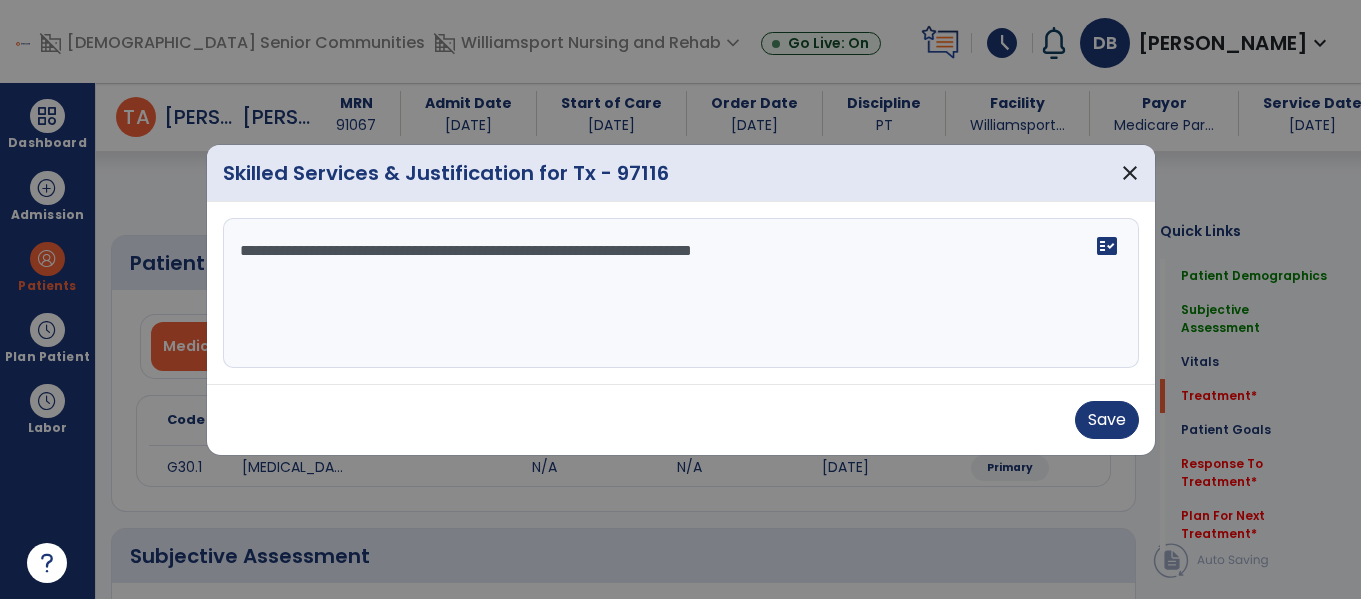 scroll, scrollTop: 0, scrollLeft: 0, axis: both 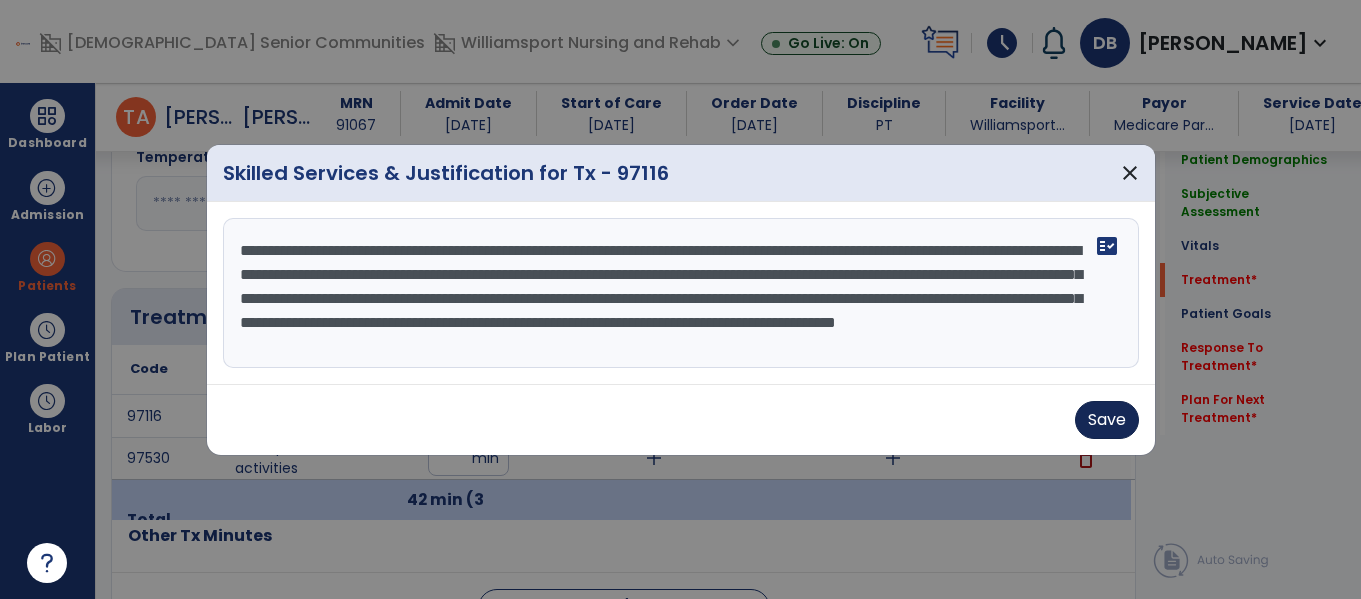 type on "**********" 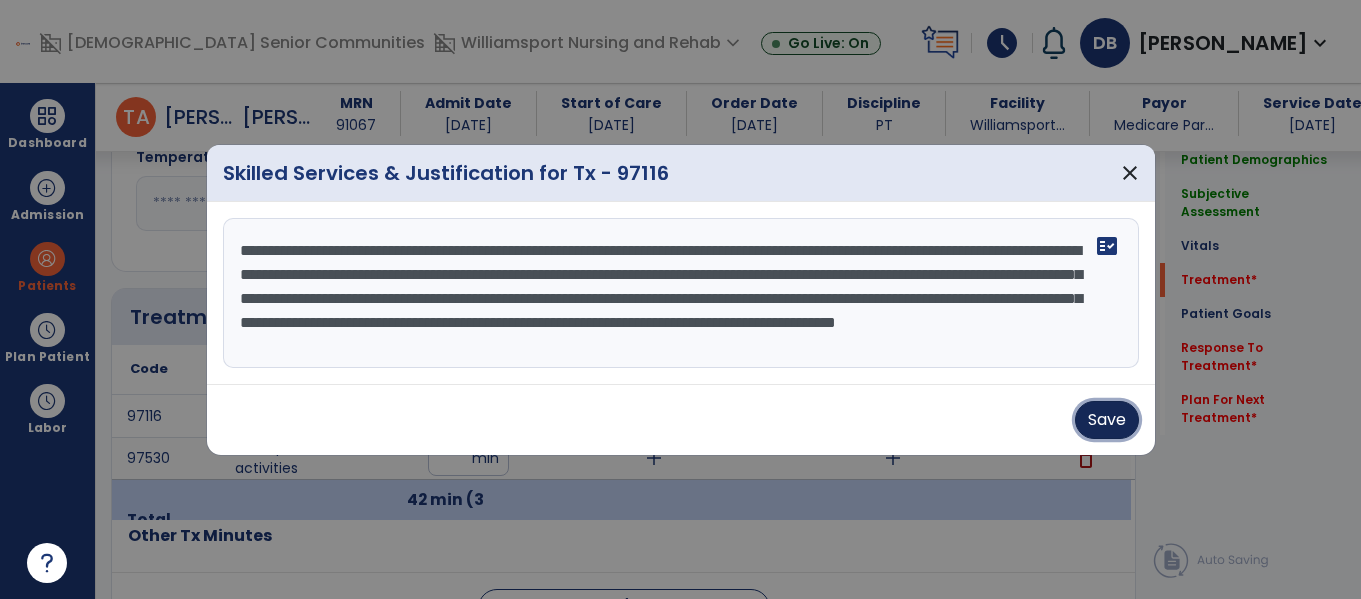 click on "Save" at bounding box center (1107, 420) 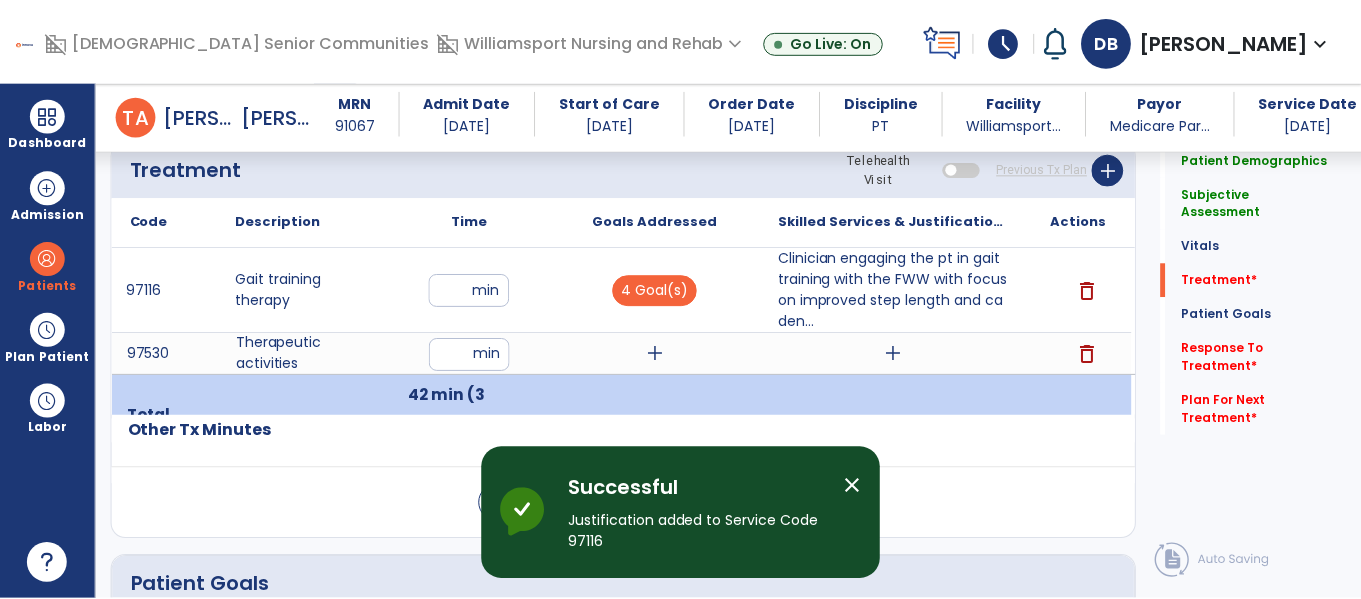 scroll, scrollTop: 1112, scrollLeft: 0, axis: vertical 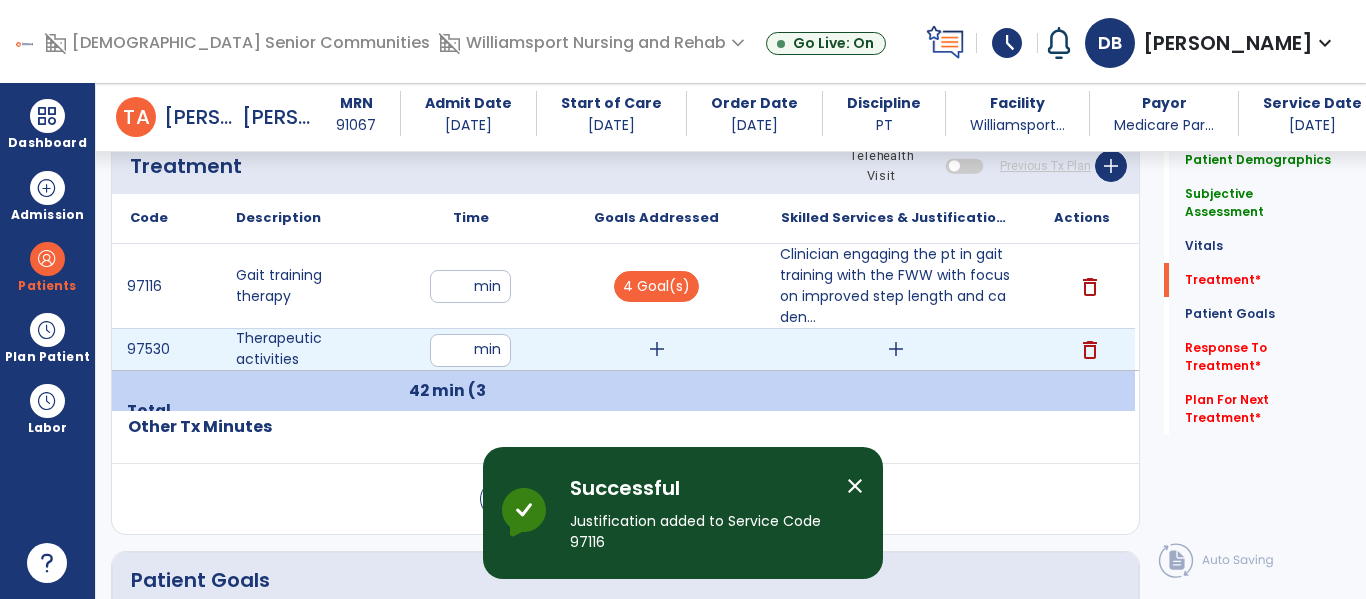 click on "add" at bounding box center (657, 349) 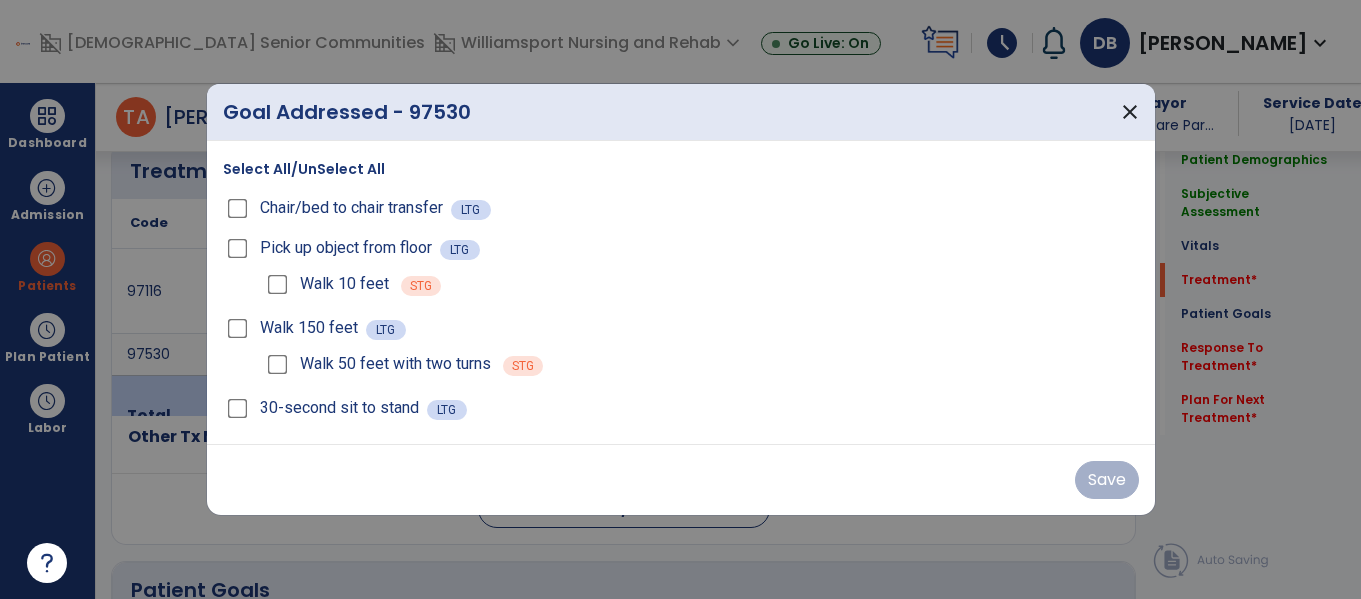 scroll, scrollTop: 1112, scrollLeft: 0, axis: vertical 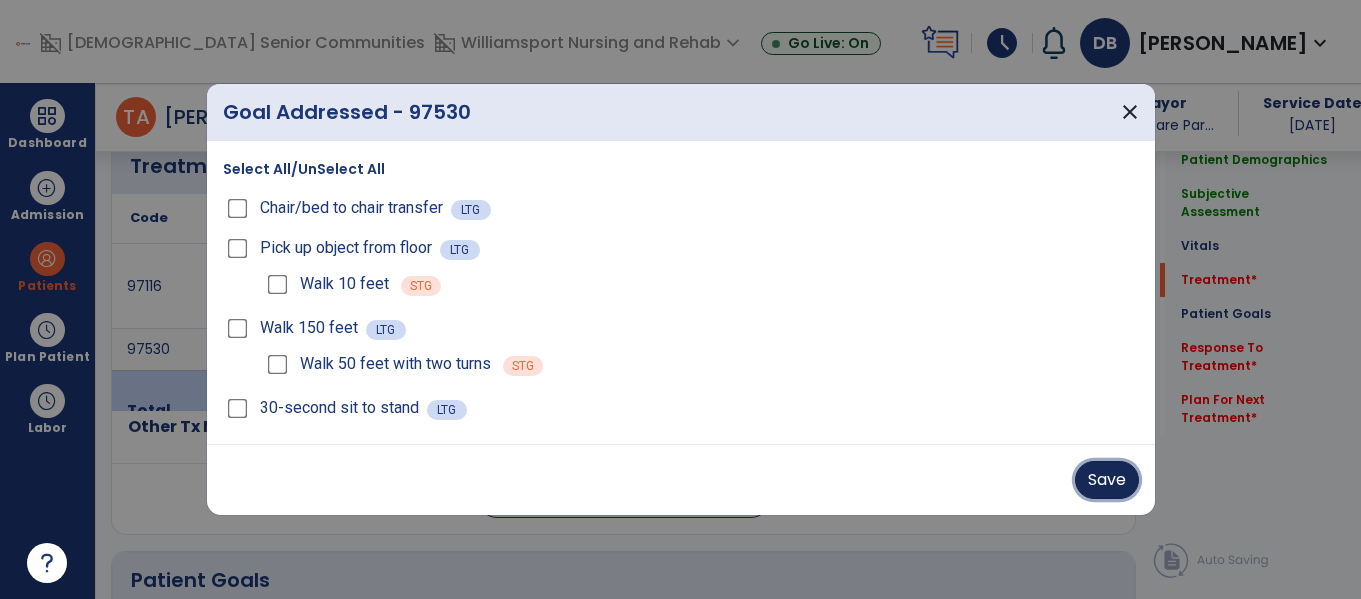 click on "Save" at bounding box center [1107, 480] 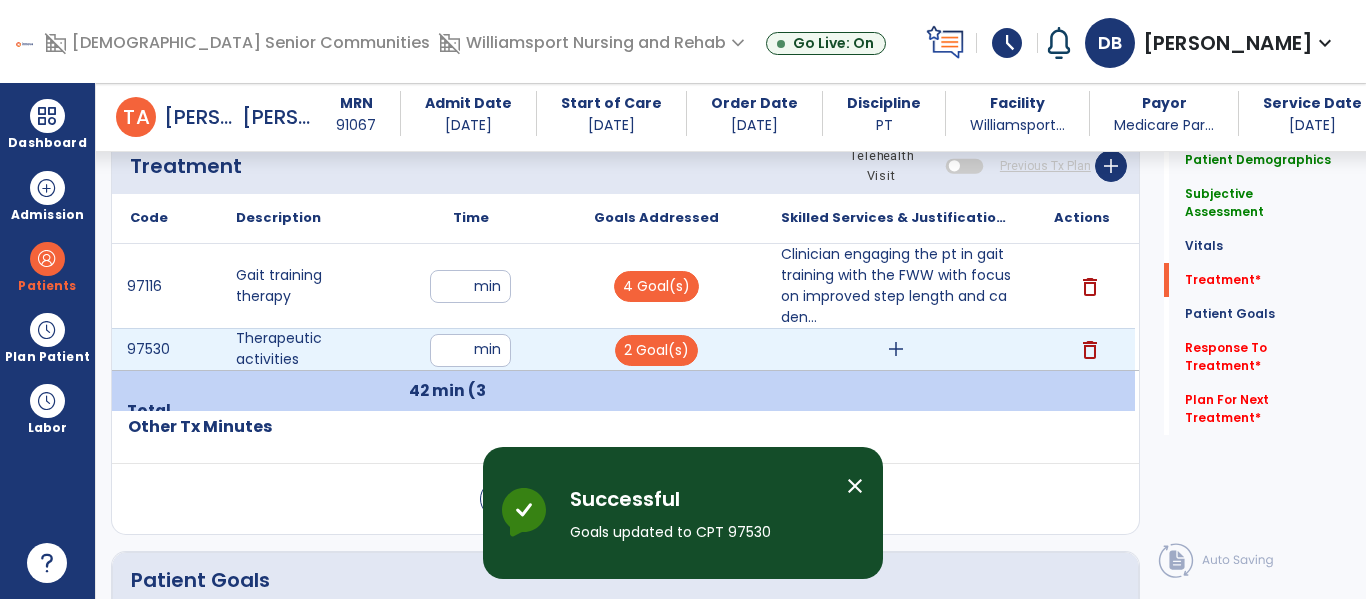 click on "add" at bounding box center [896, 349] 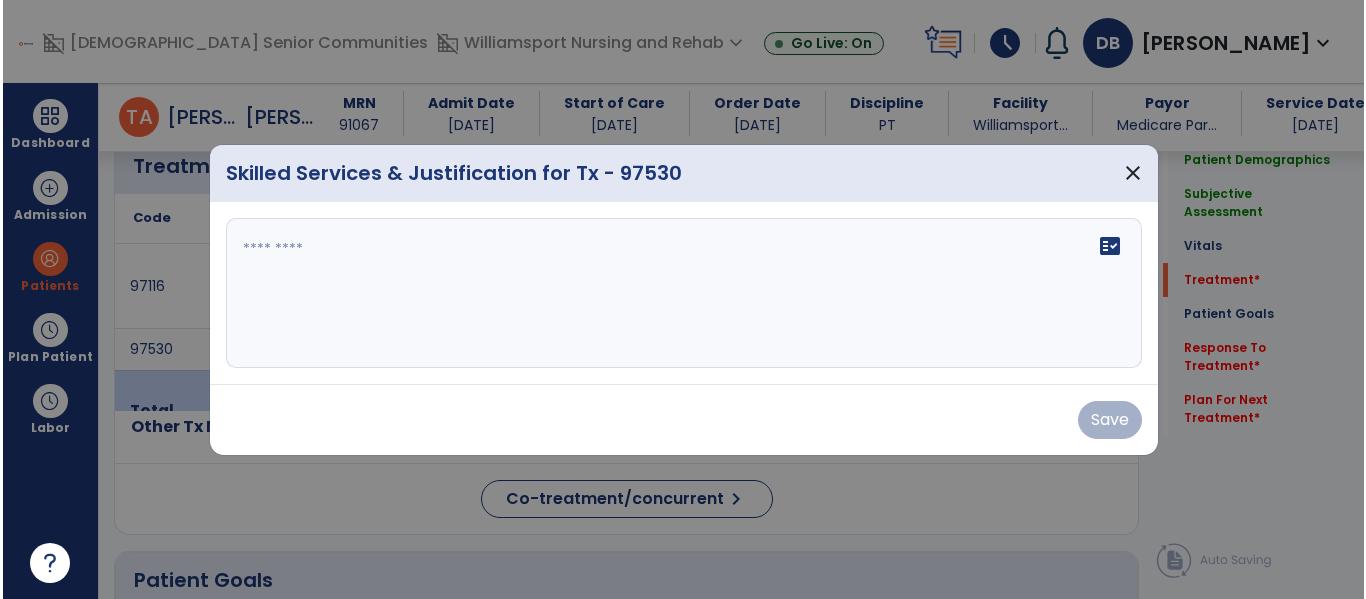 scroll, scrollTop: 1112, scrollLeft: 0, axis: vertical 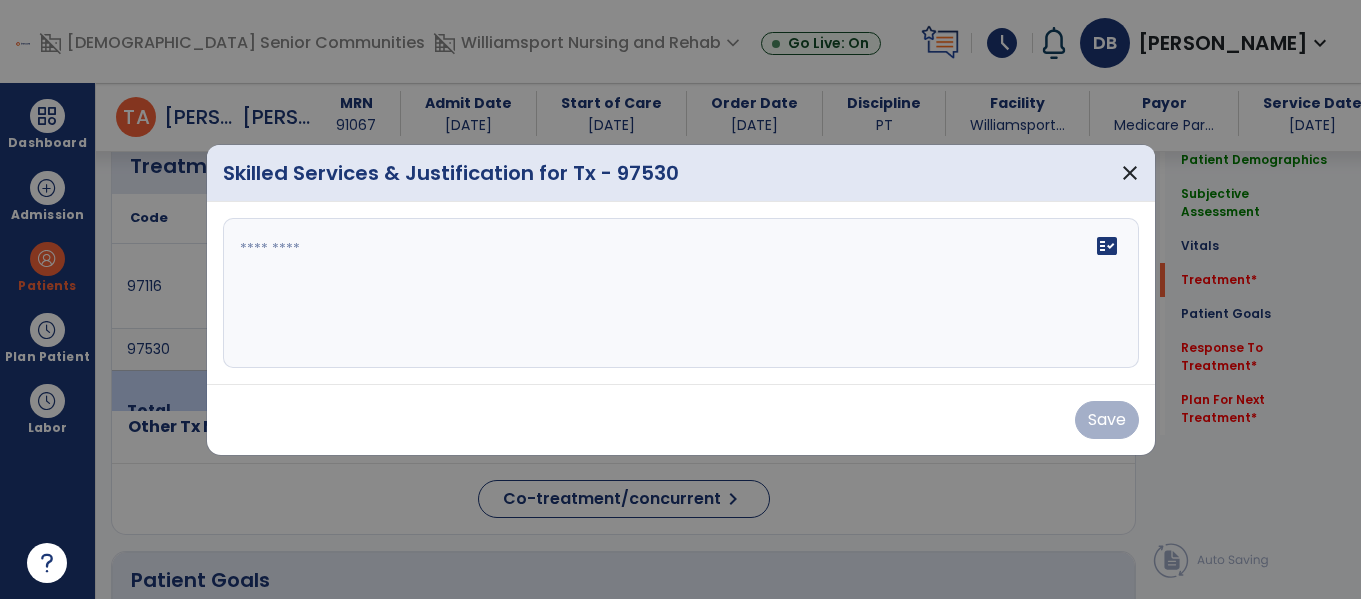 click on "fact_check" at bounding box center [681, 293] 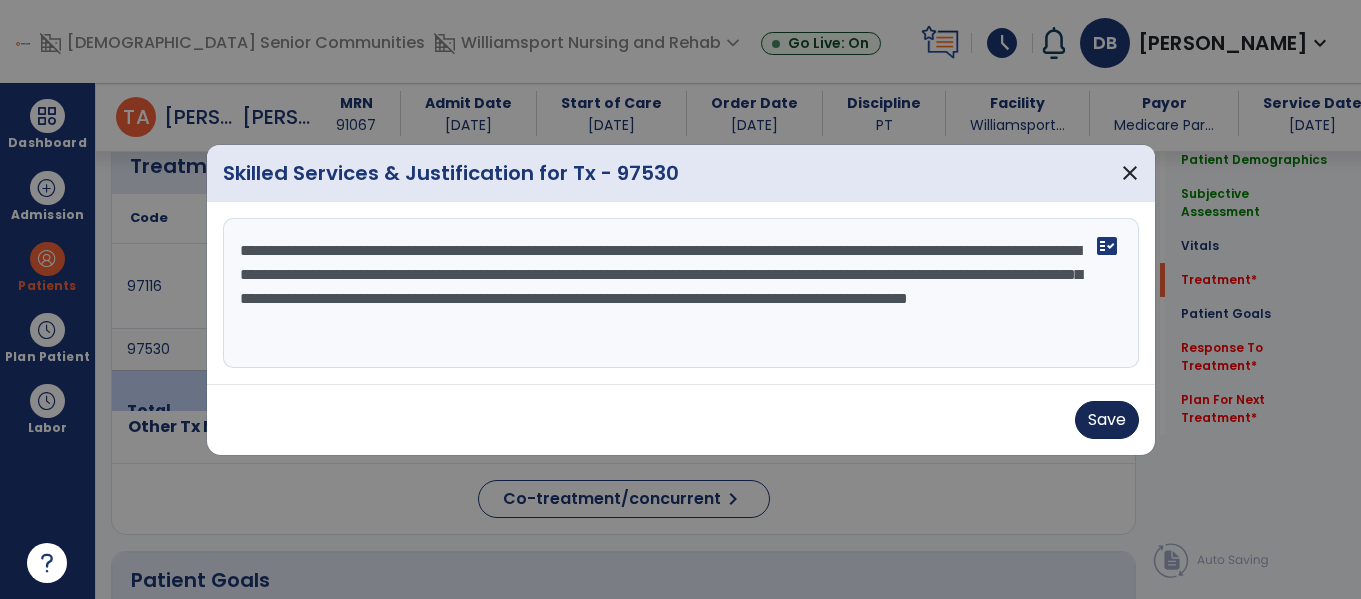 type on "**********" 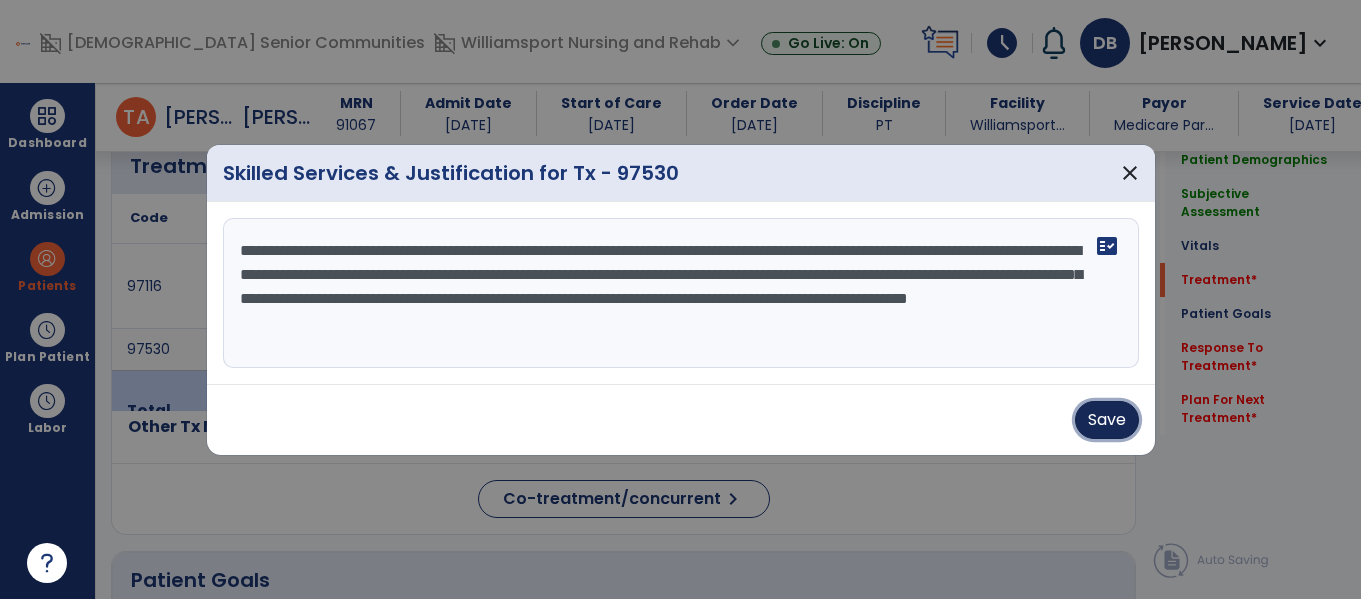 click on "Save" at bounding box center [1107, 420] 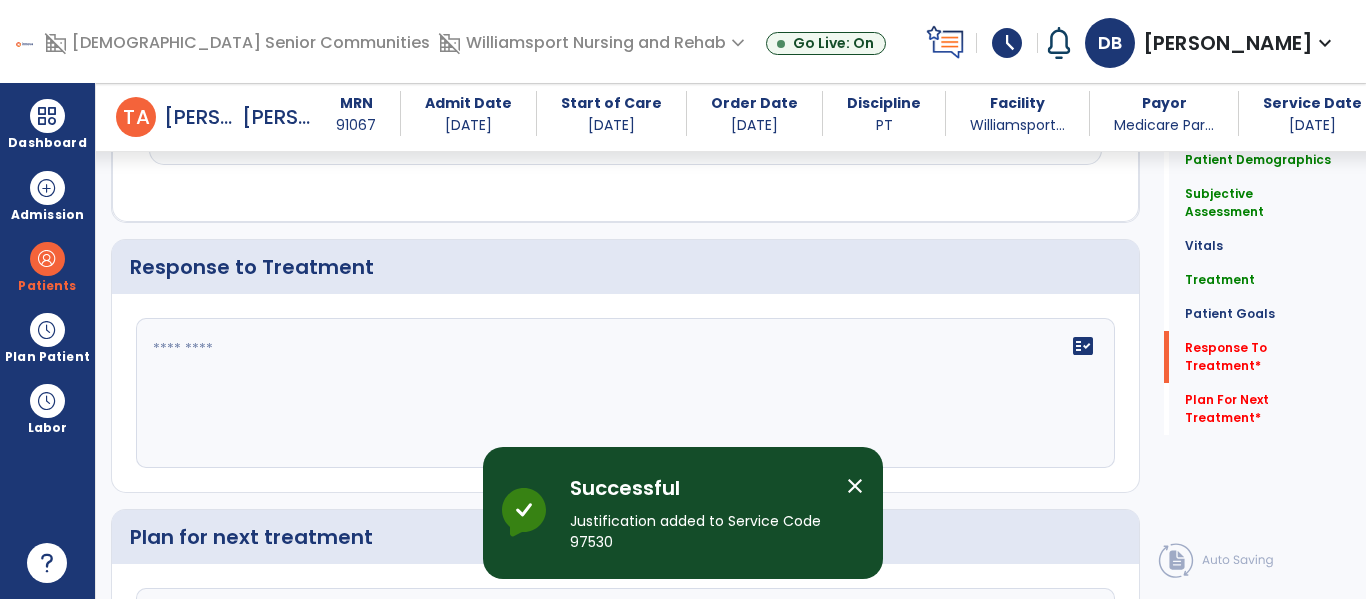 scroll, scrollTop: 2748, scrollLeft: 0, axis: vertical 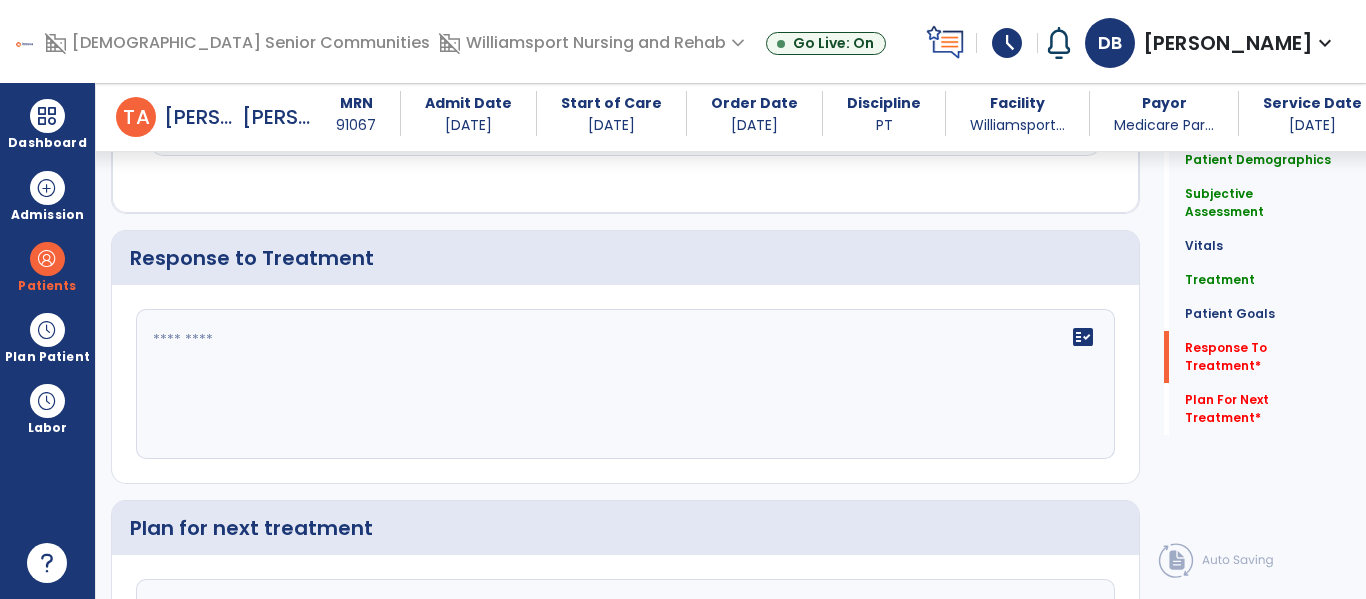 click on "fact_check" 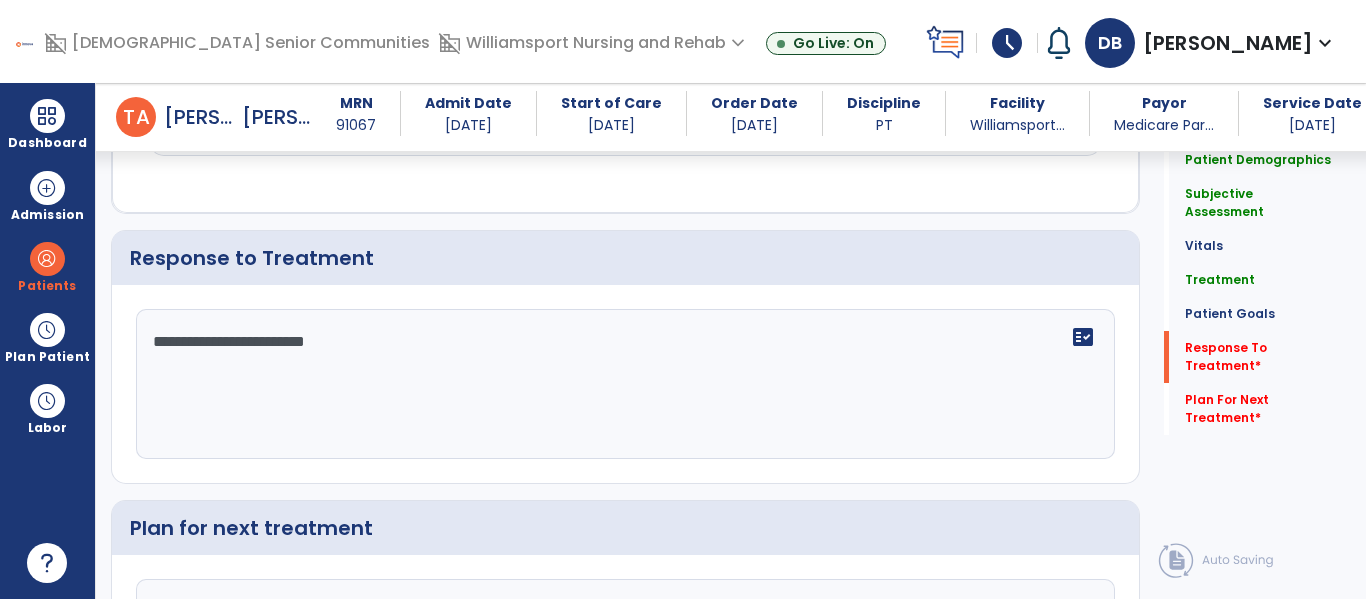 scroll, scrollTop: 2948, scrollLeft: 0, axis: vertical 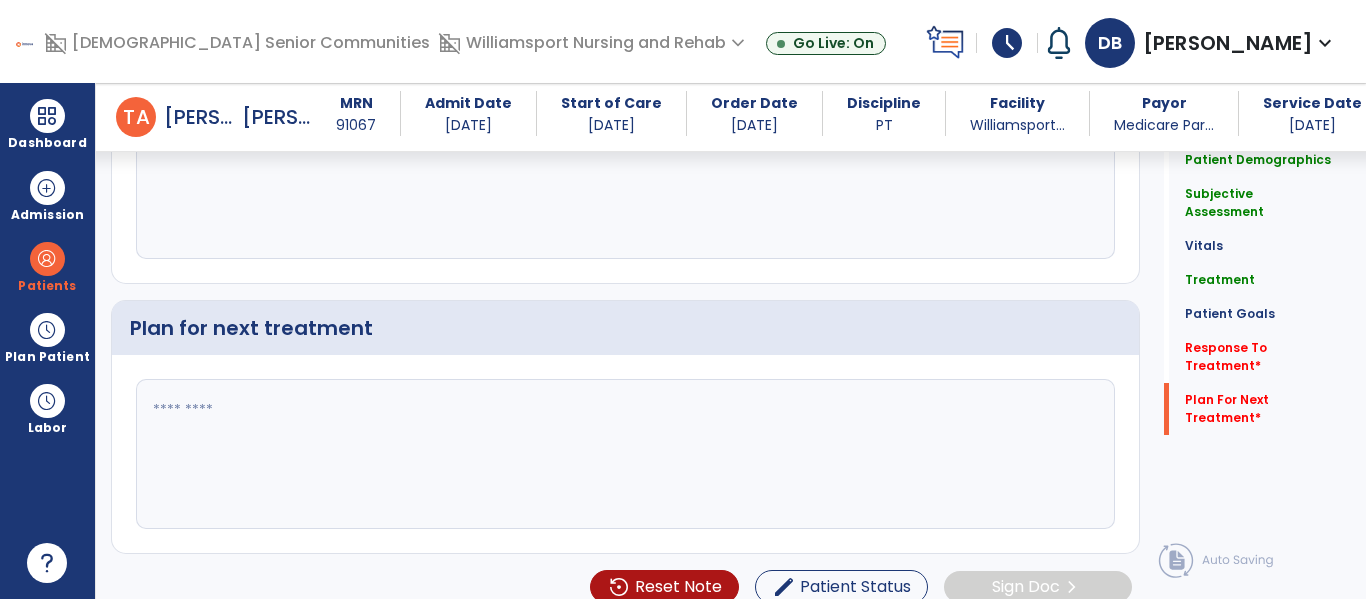type on "**********" 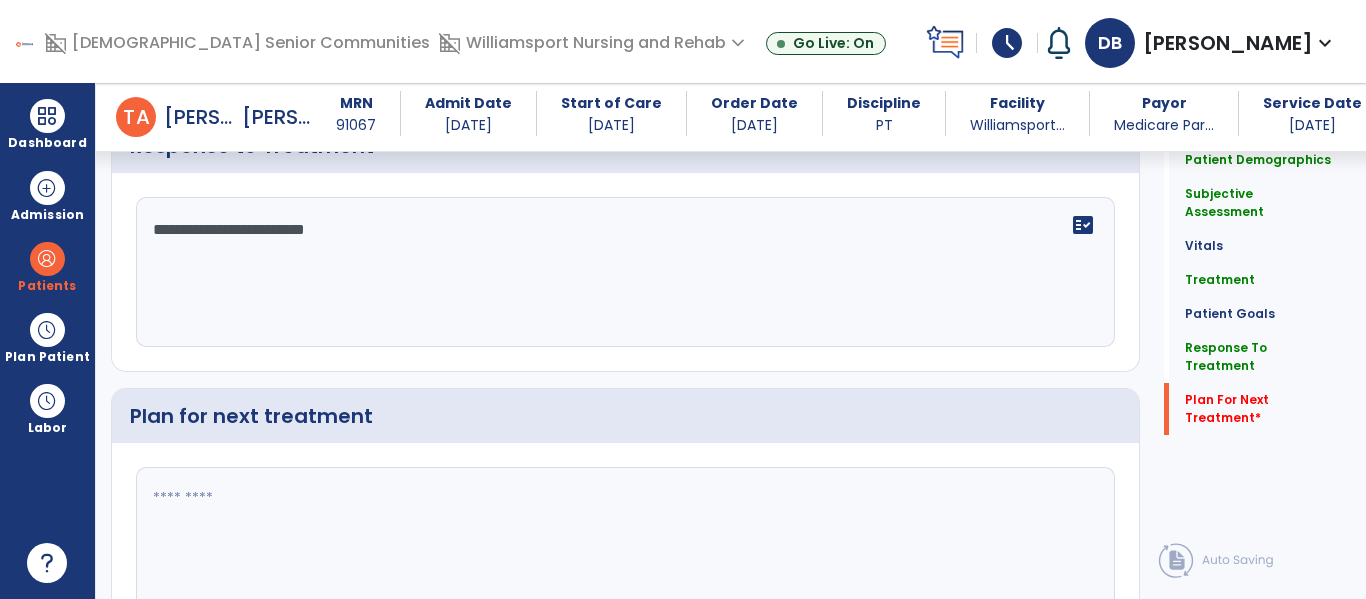 scroll, scrollTop: 2948, scrollLeft: 0, axis: vertical 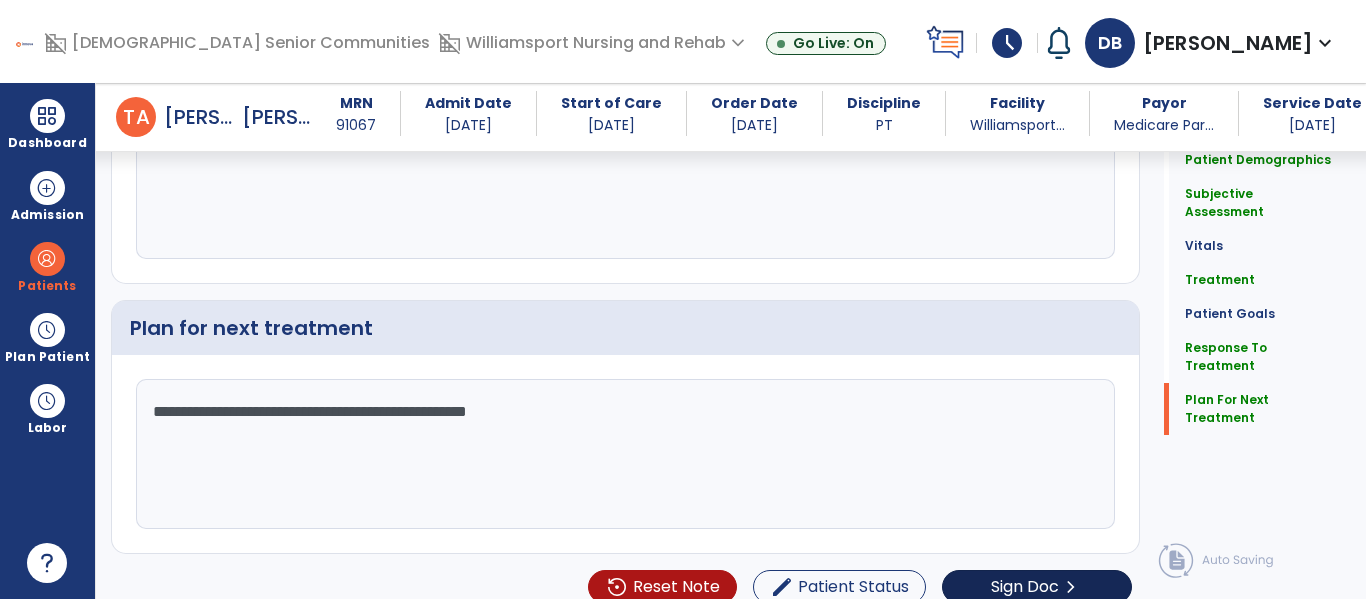 type on "**********" 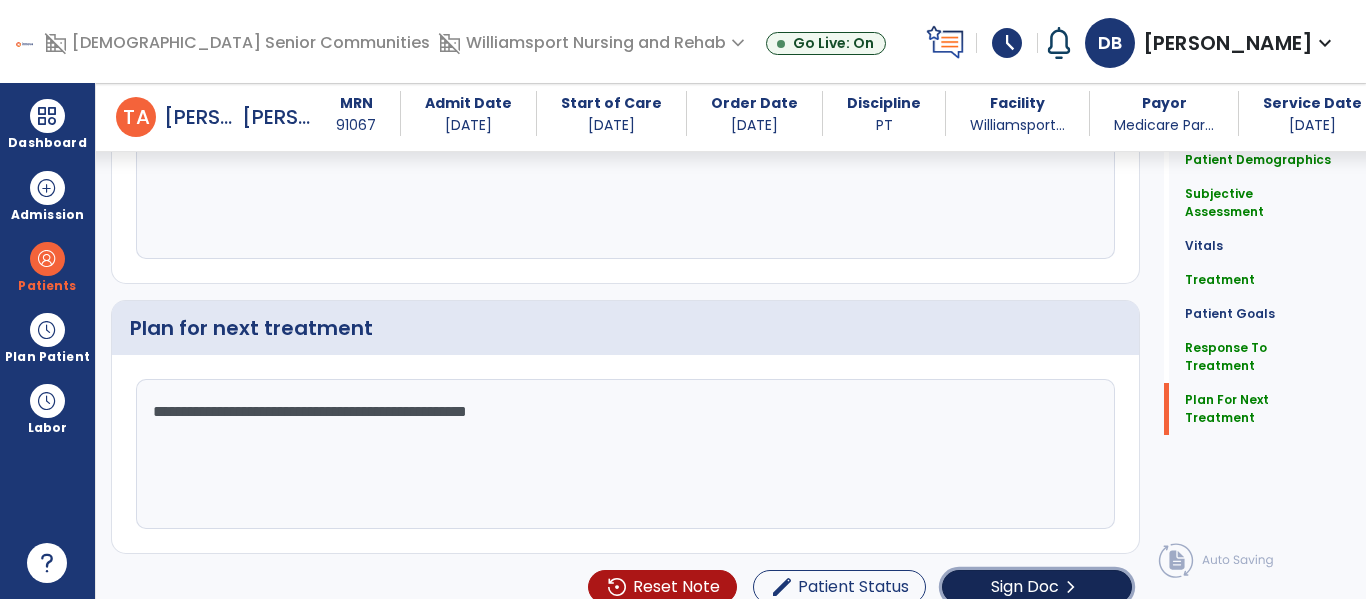 click on "Sign Doc" 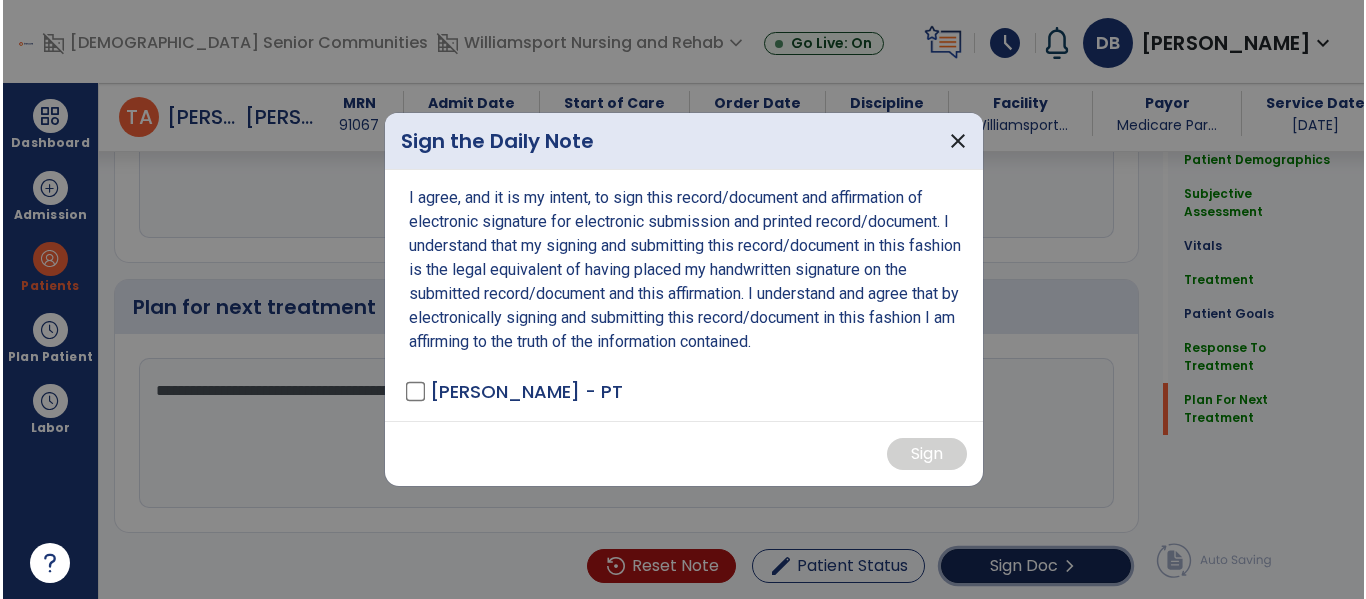 scroll, scrollTop: 2969, scrollLeft: 0, axis: vertical 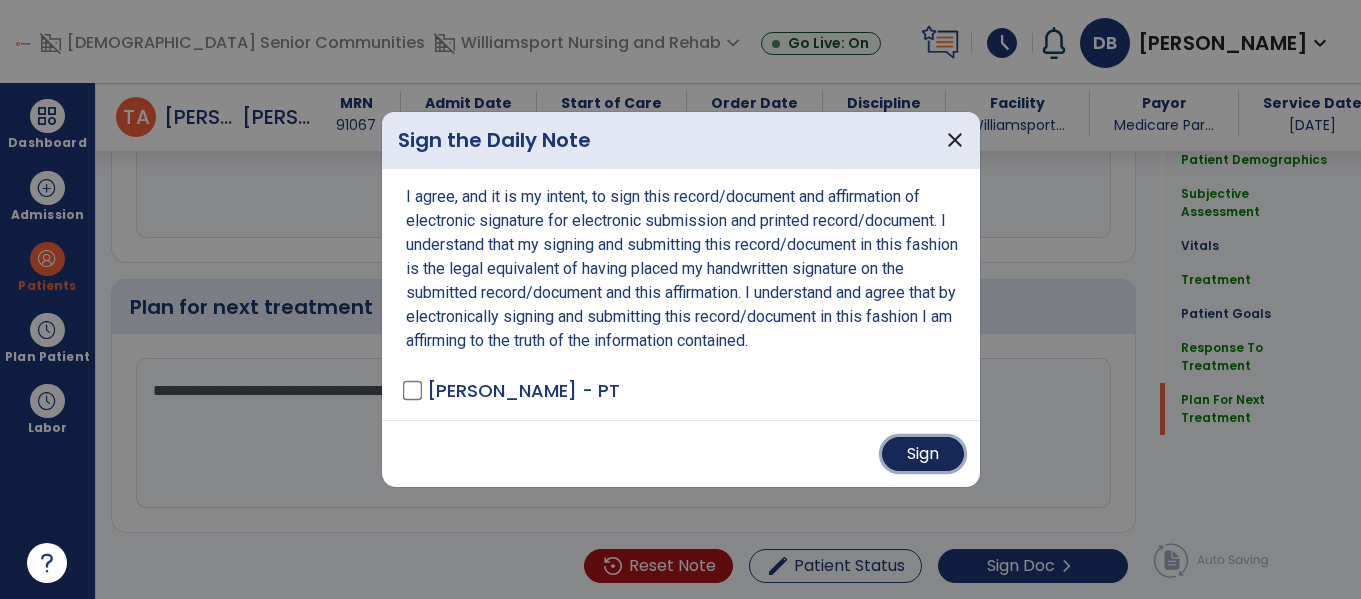 click on "Sign" at bounding box center [923, 454] 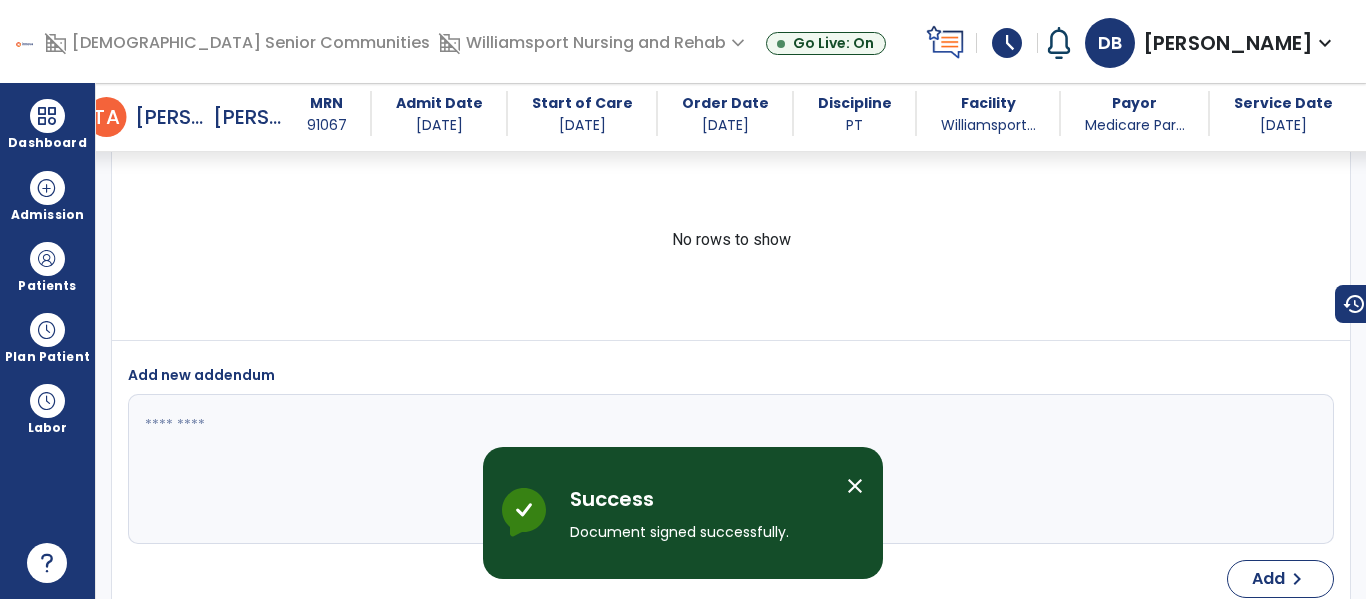 scroll, scrollTop: 4321, scrollLeft: 0, axis: vertical 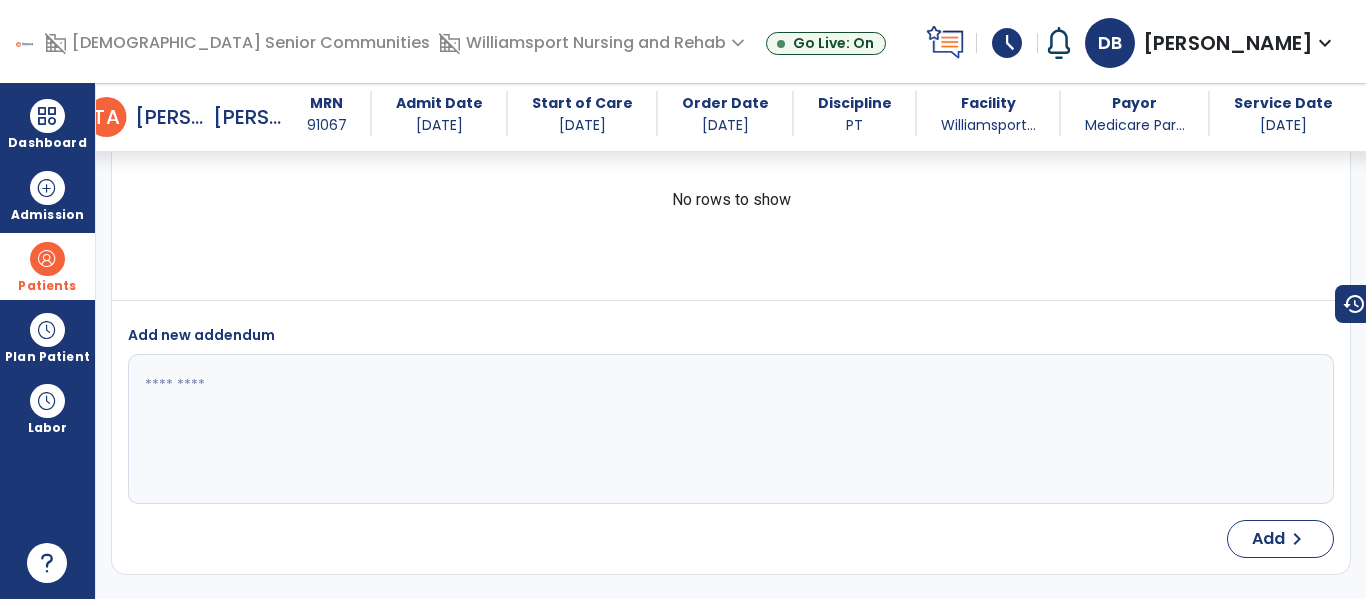 click at bounding box center (47, 259) 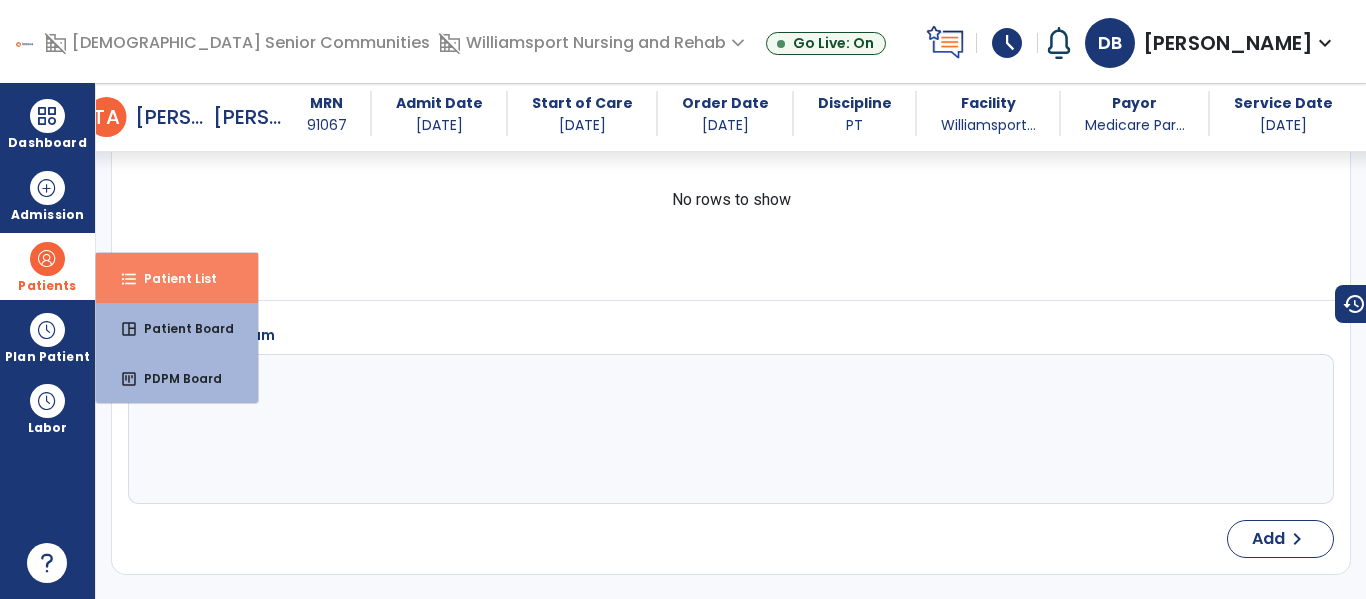 click on "Patient List" at bounding box center (172, 278) 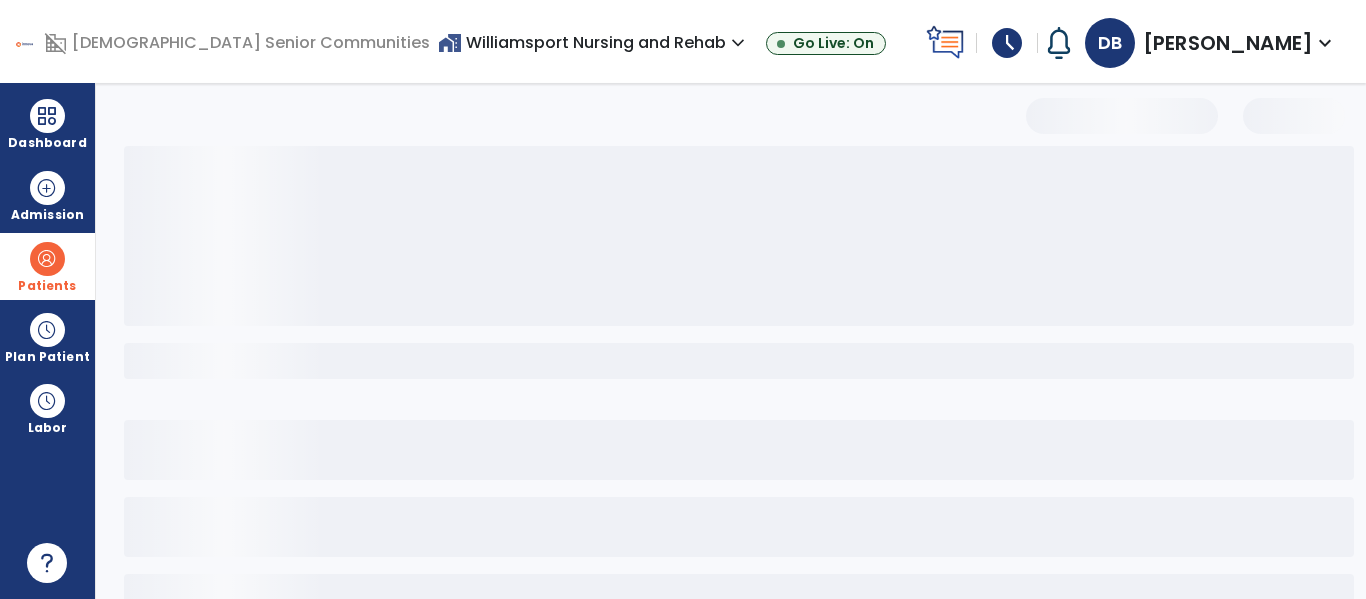 scroll, scrollTop: 0, scrollLeft: 0, axis: both 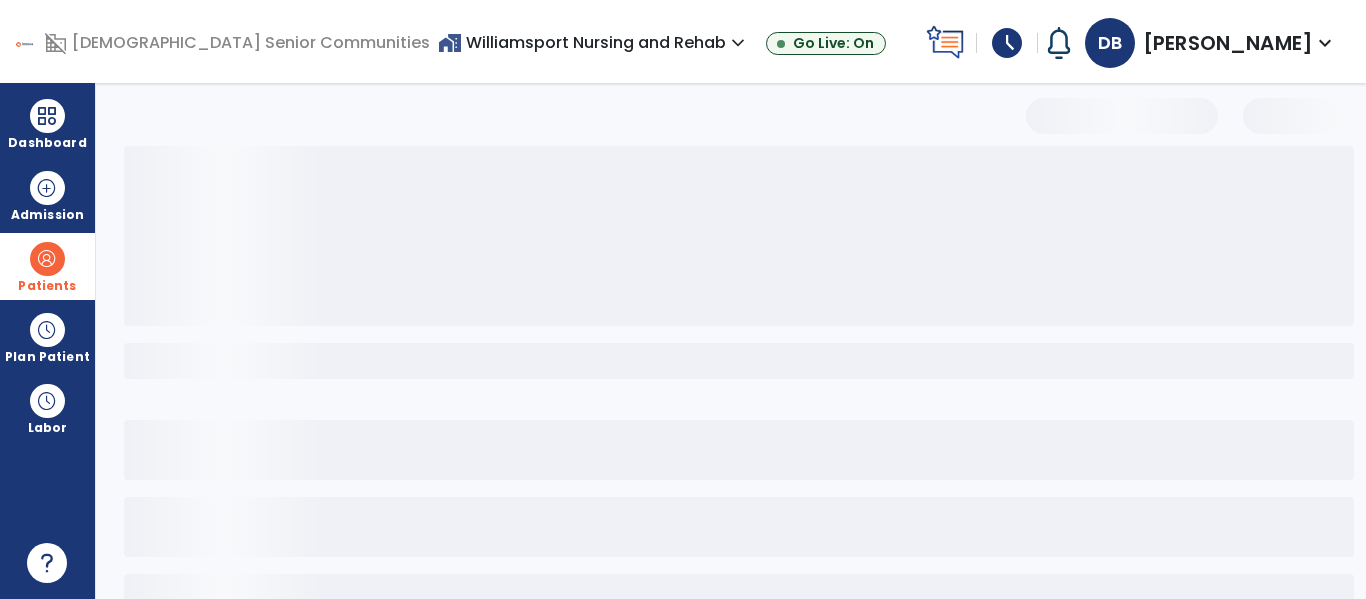 select on "***" 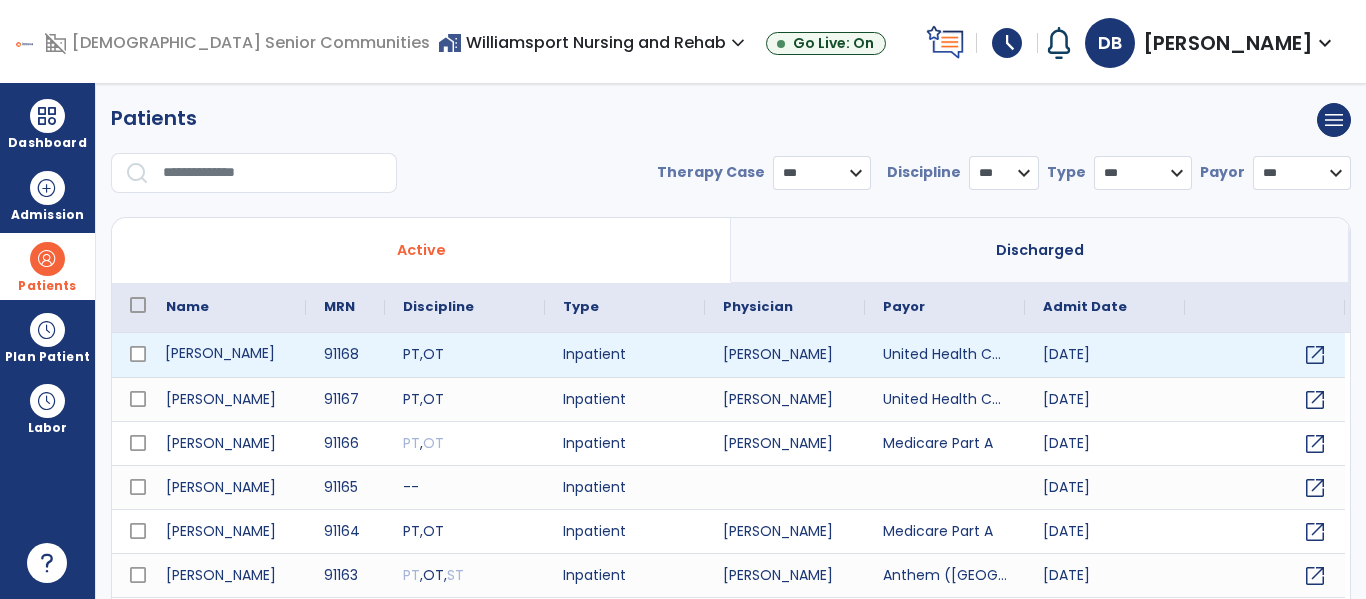 click on "[PERSON_NAME]" at bounding box center [227, 355] 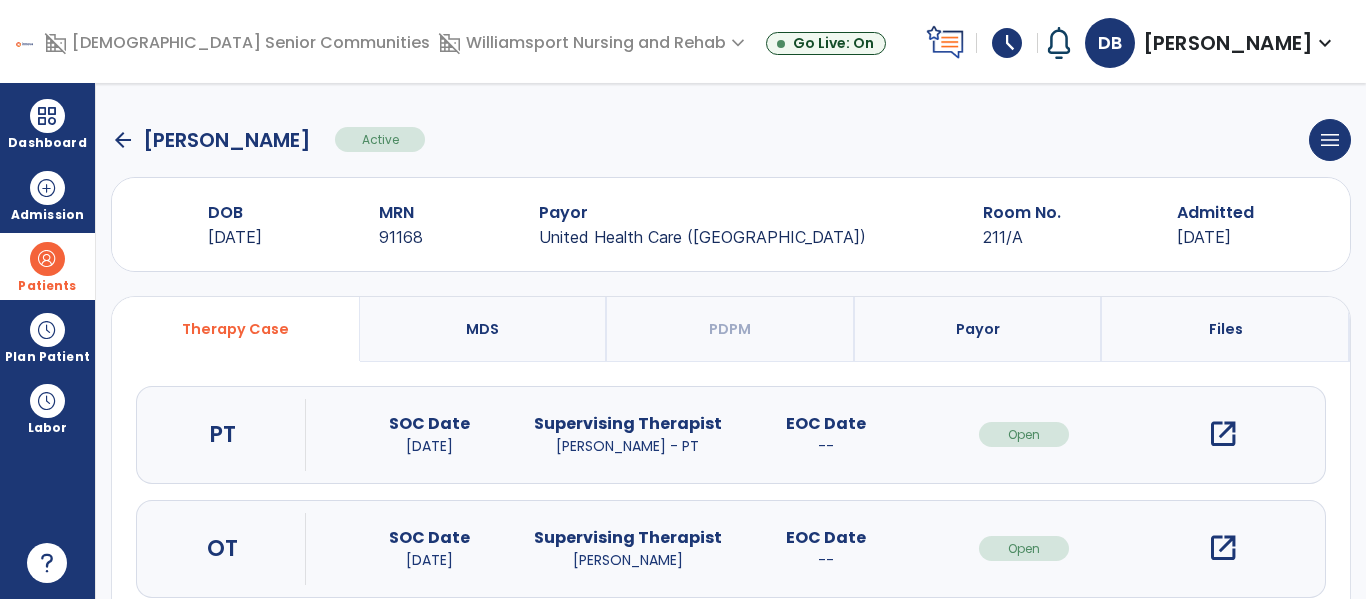 click on "open_in_new" at bounding box center (1223, 434) 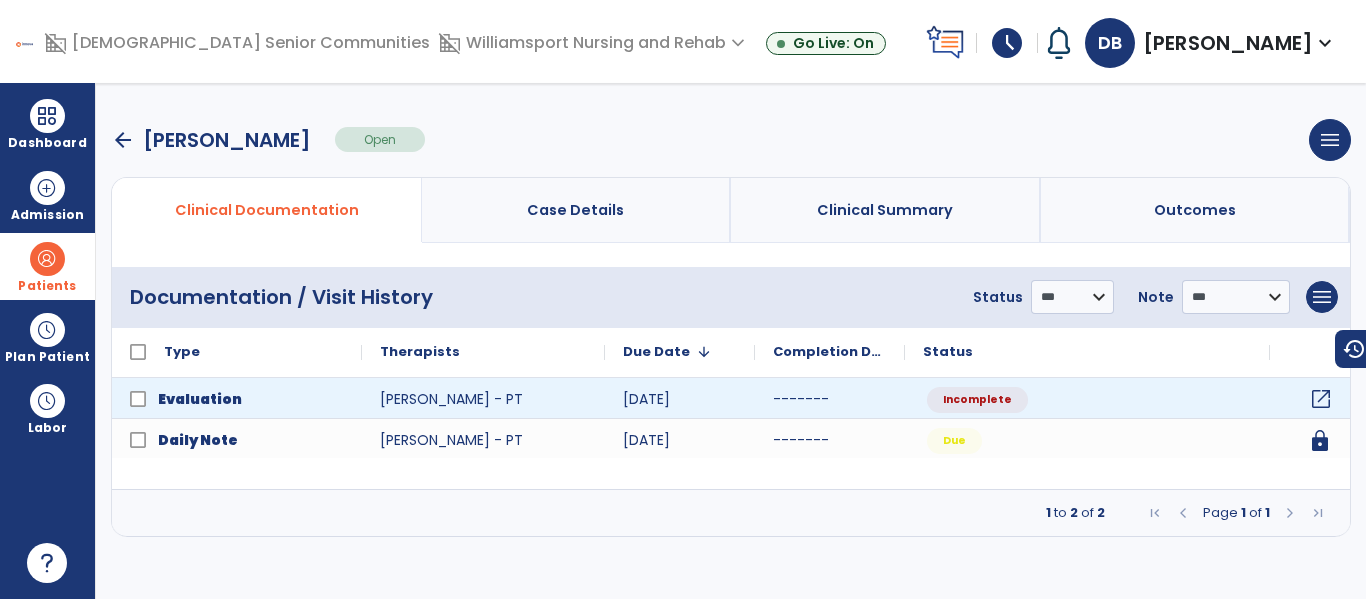 click on "open_in_new" 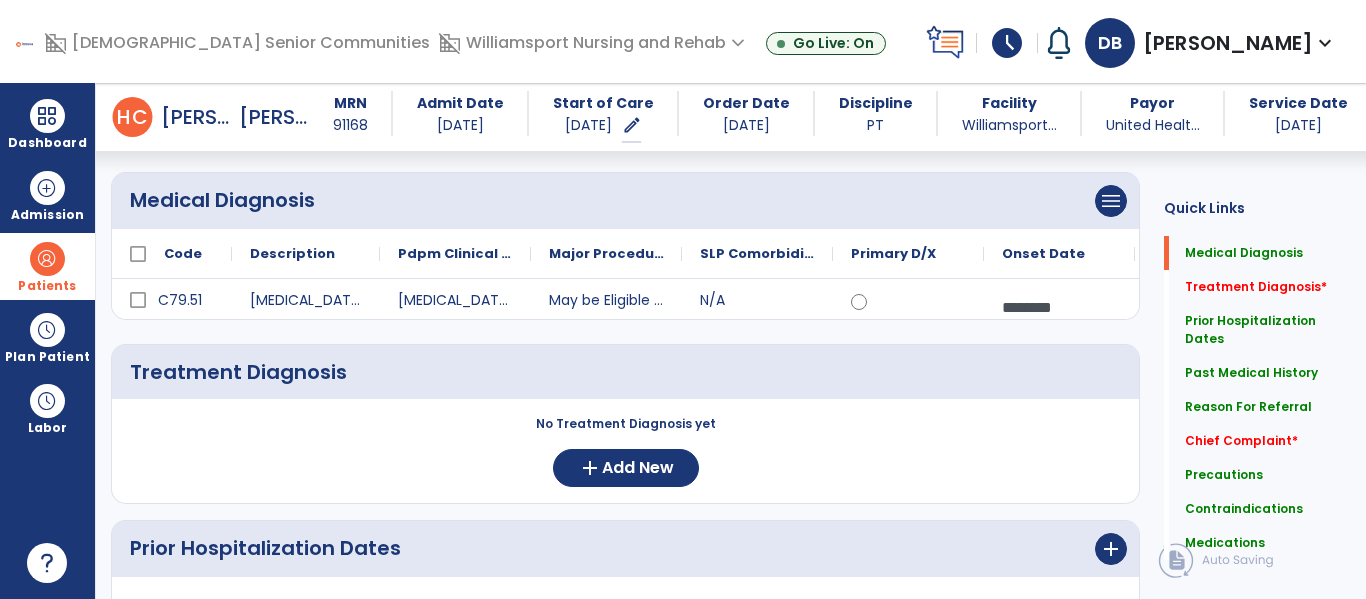 scroll, scrollTop: 158, scrollLeft: 0, axis: vertical 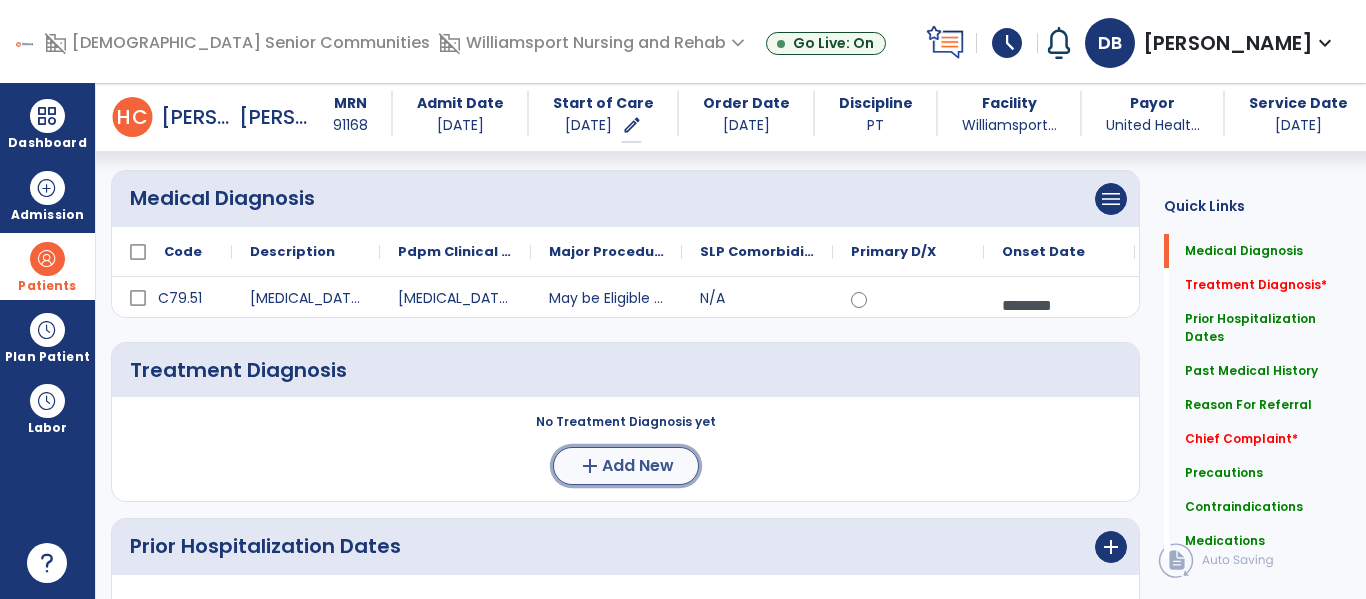 click on "Add New" 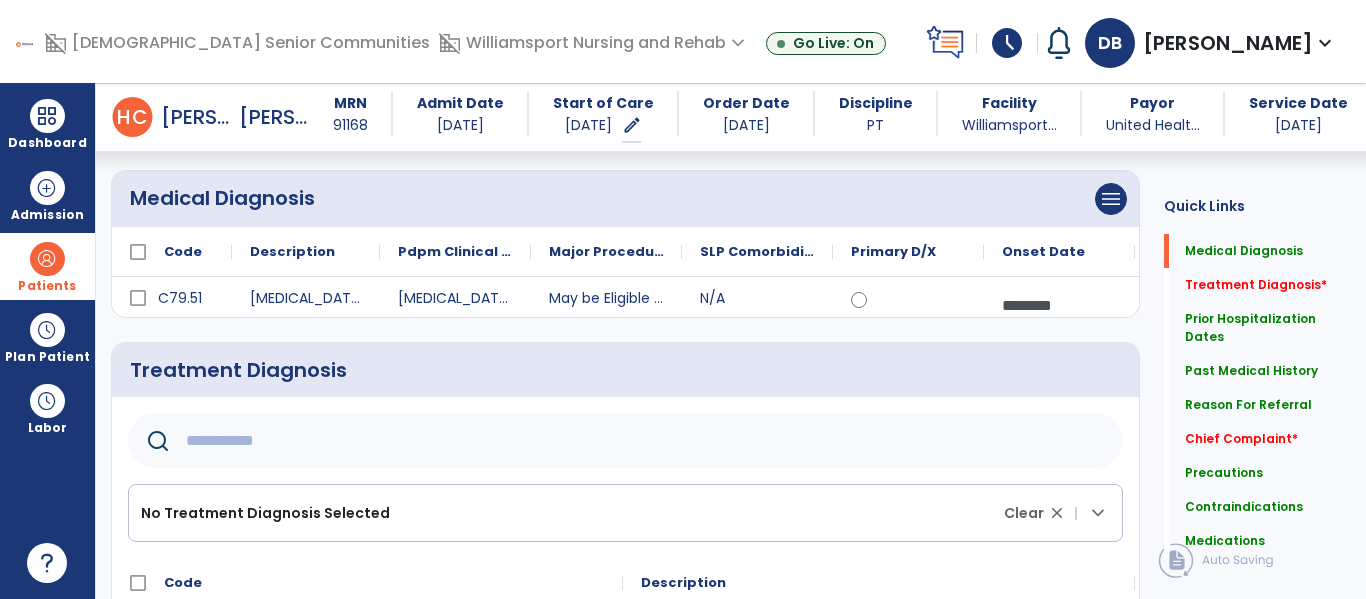 click 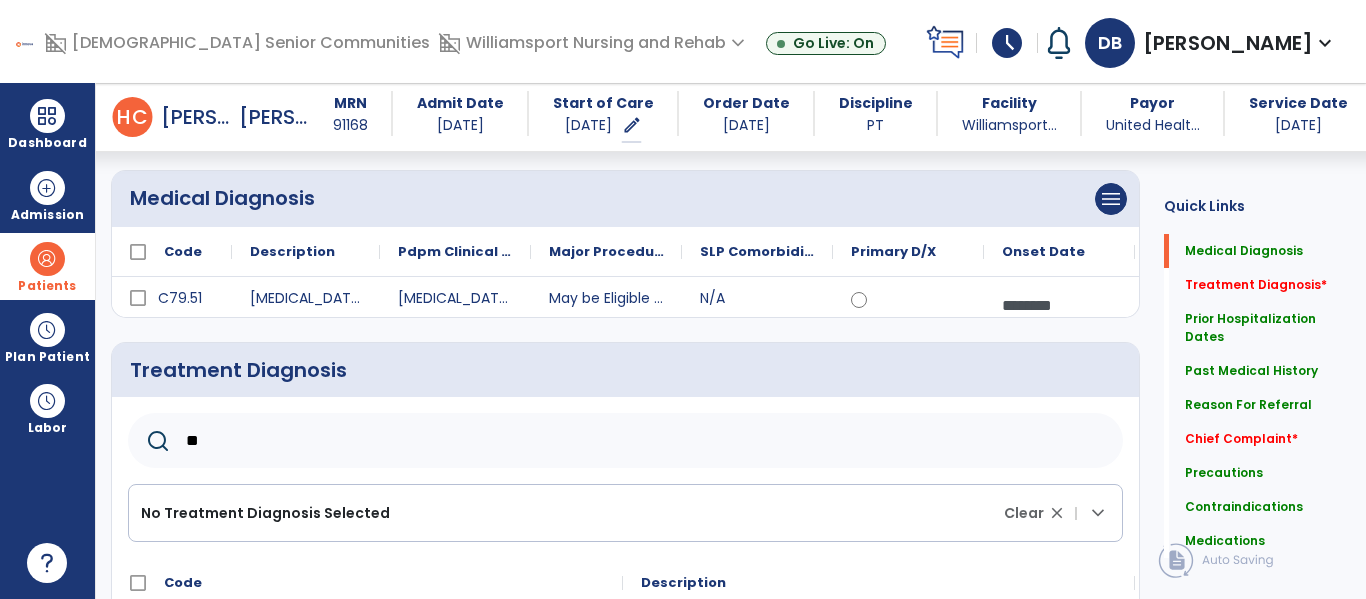 type on "*" 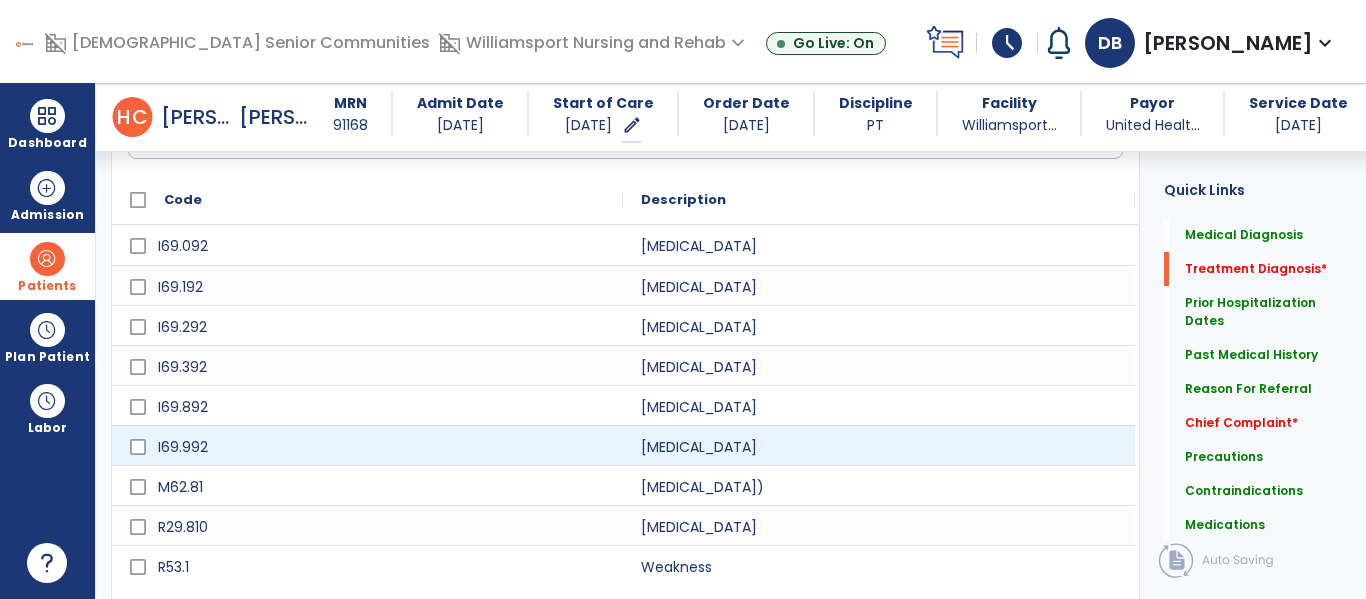 scroll, scrollTop: 537, scrollLeft: 0, axis: vertical 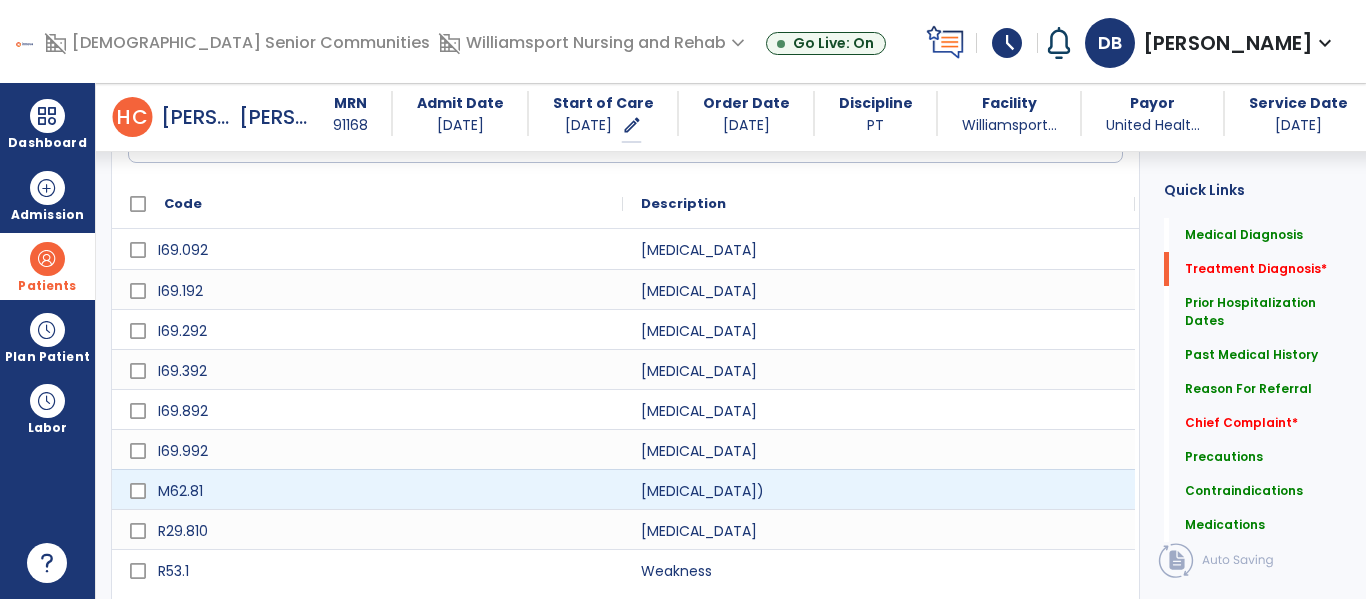type on "********" 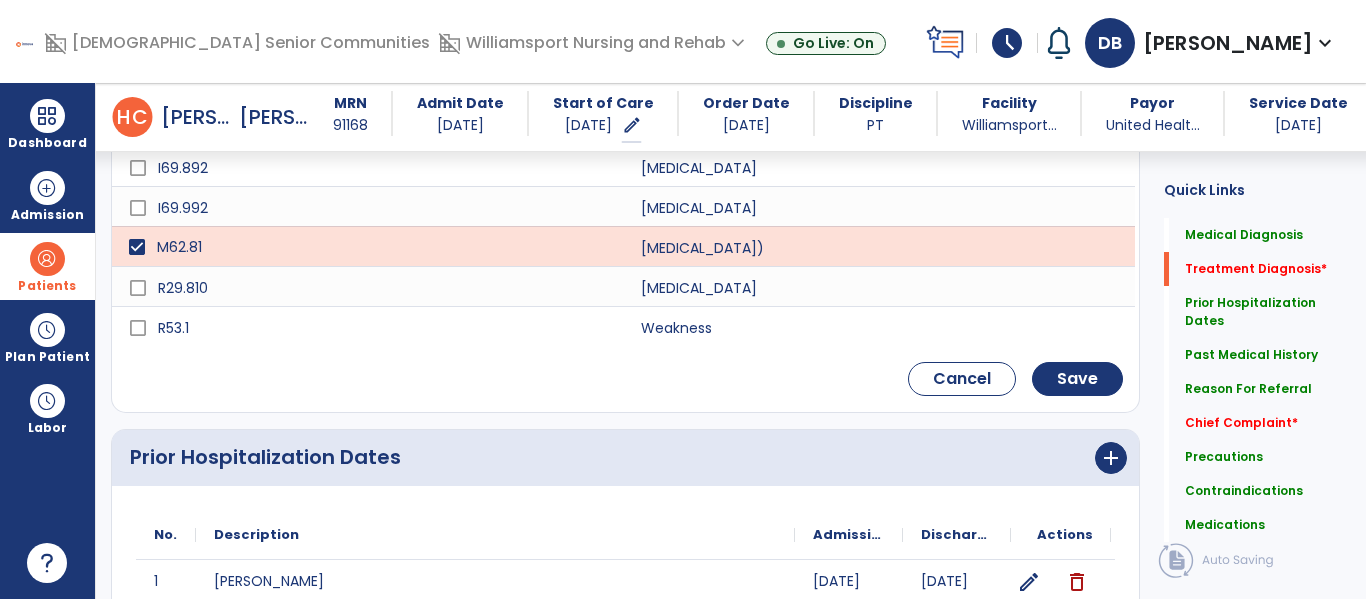 scroll, scrollTop: 781, scrollLeft: 0, axis: vertical 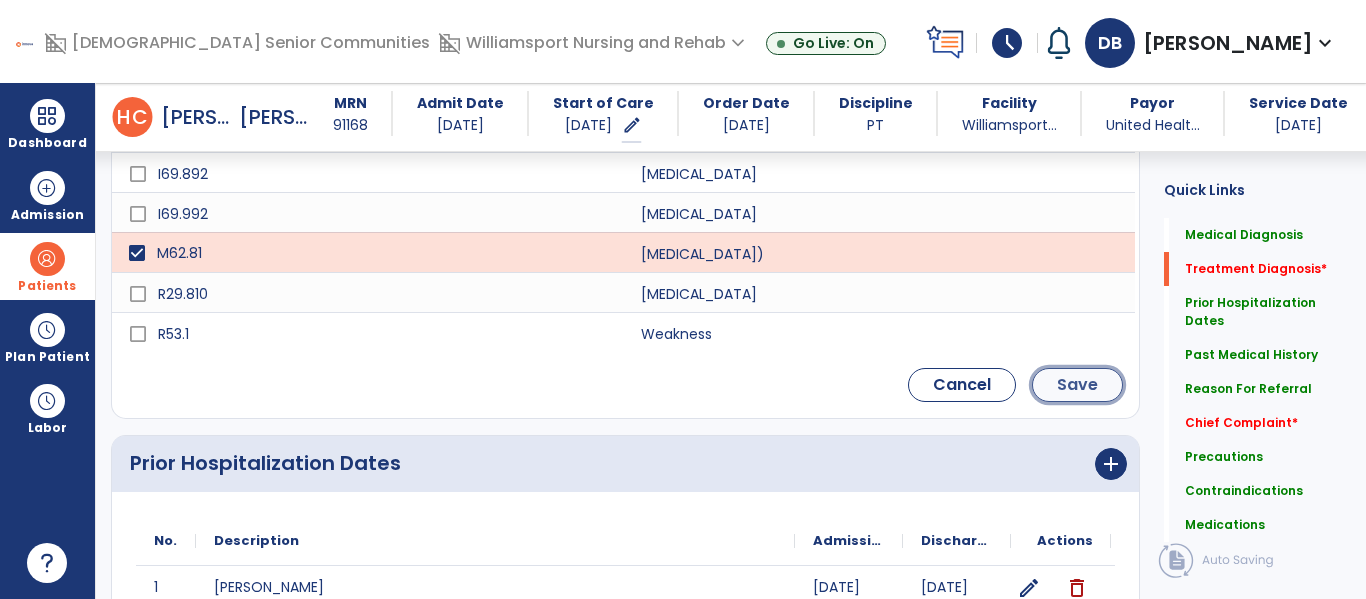click on "Save" 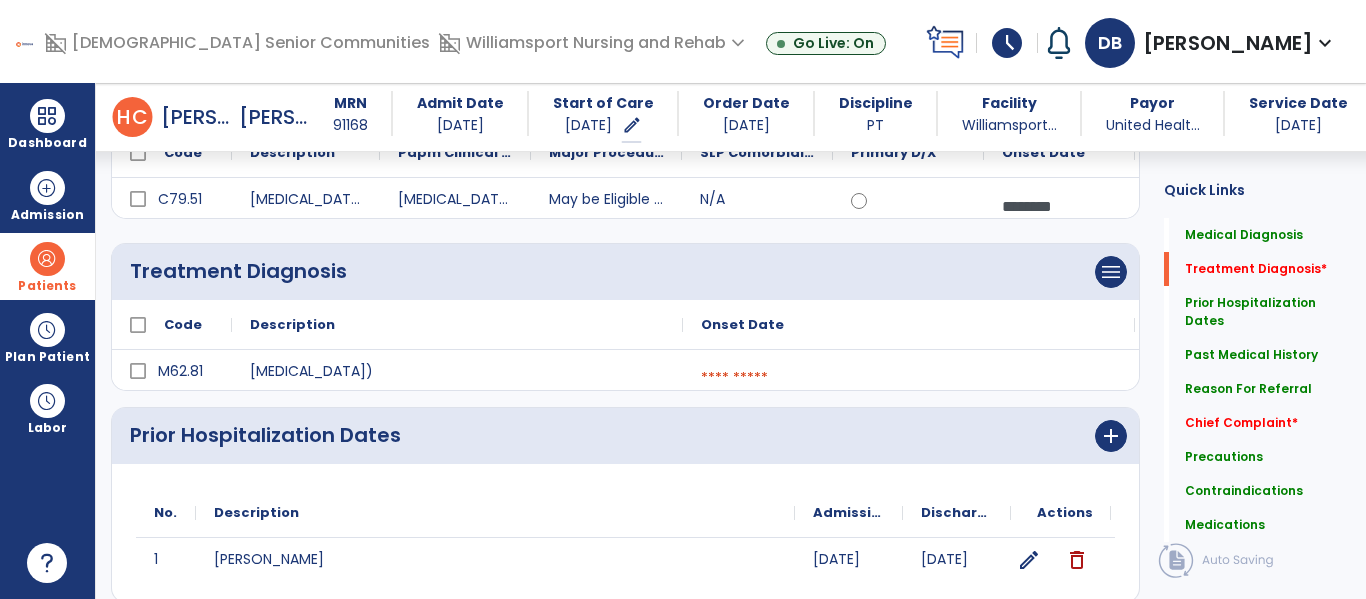 scroll, scrollTop: 255, scrollLeft: 0, axis: vertical 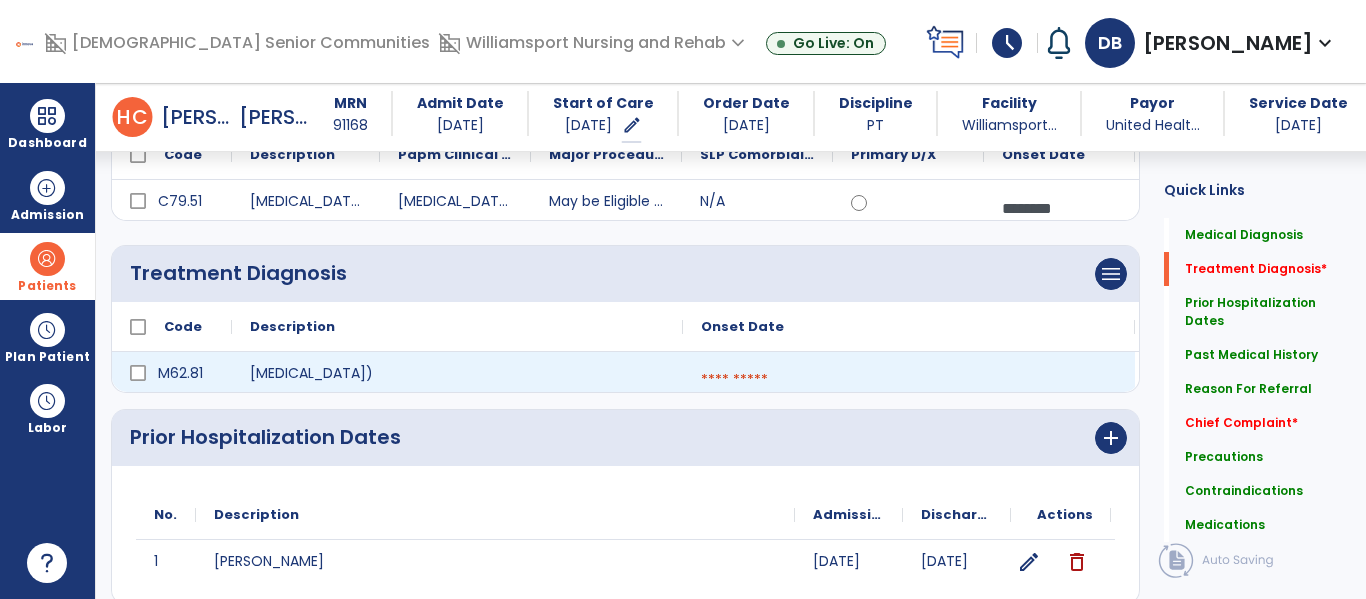 click at bounding box center [909, 380] 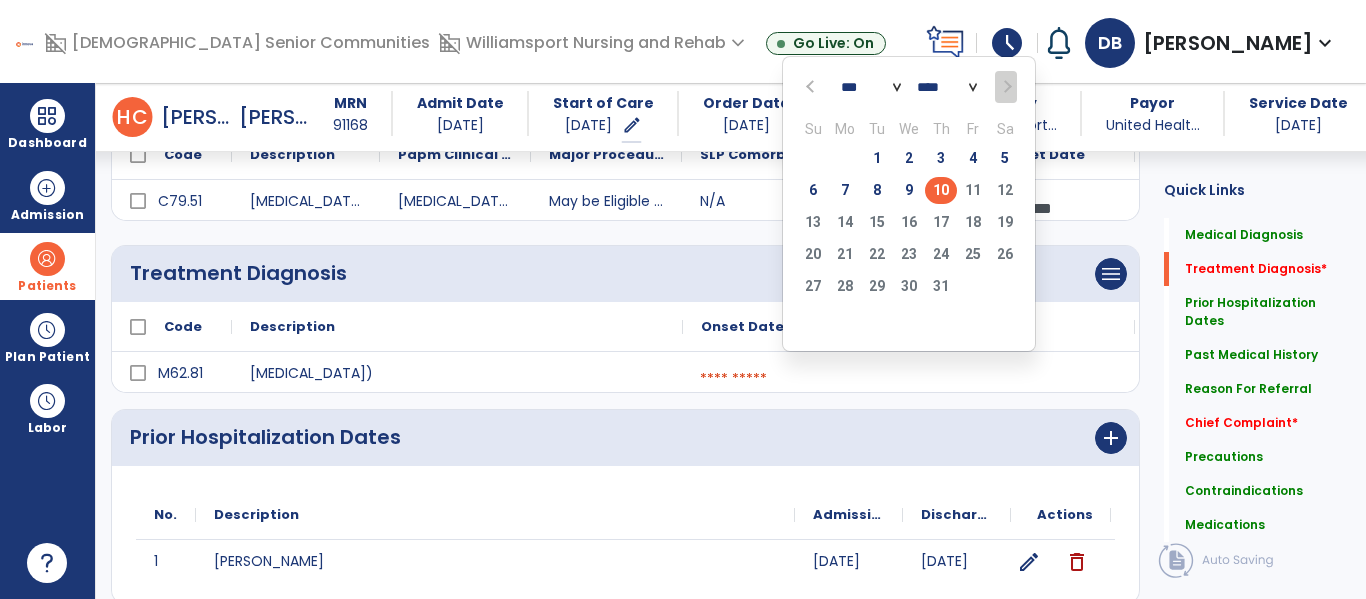 click on "10" 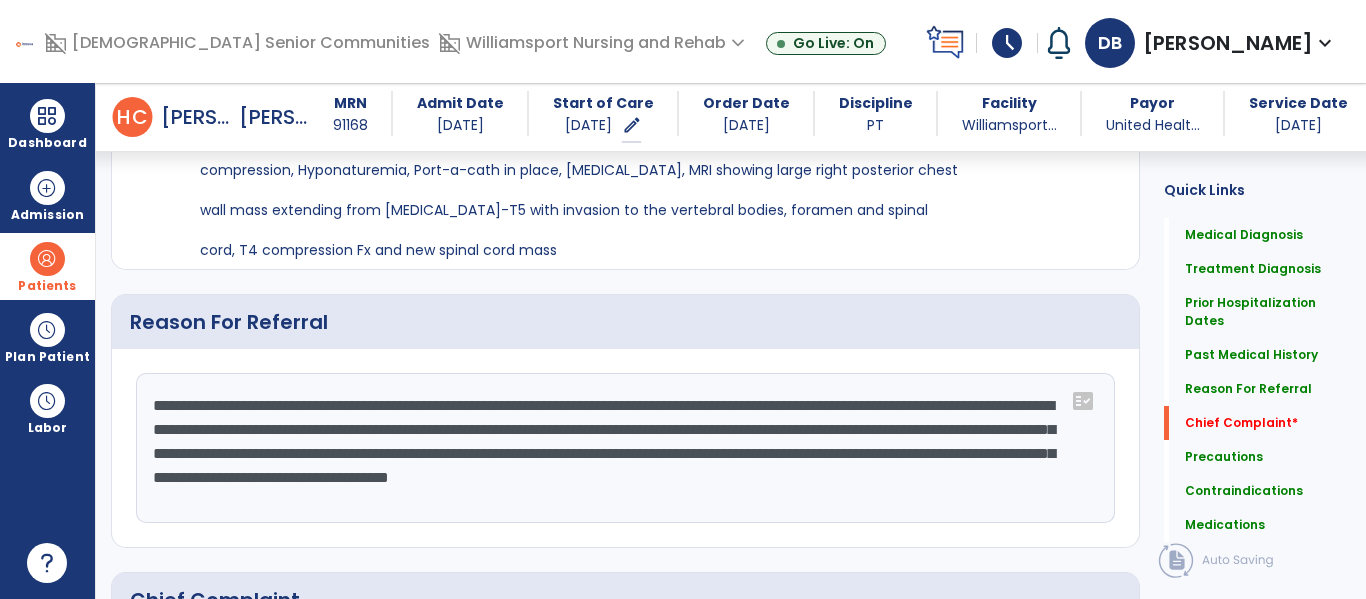 scroll, scrollTop: 1322, scrollLeft: 0, axis: vertical 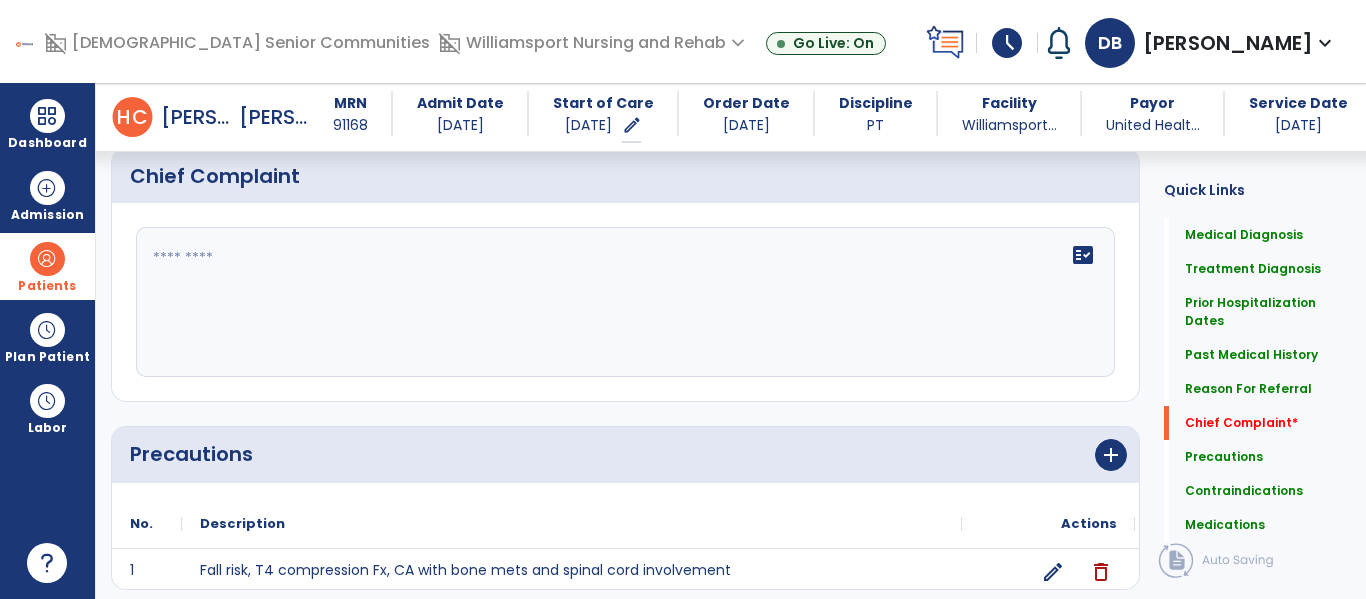 click on "fact_check" 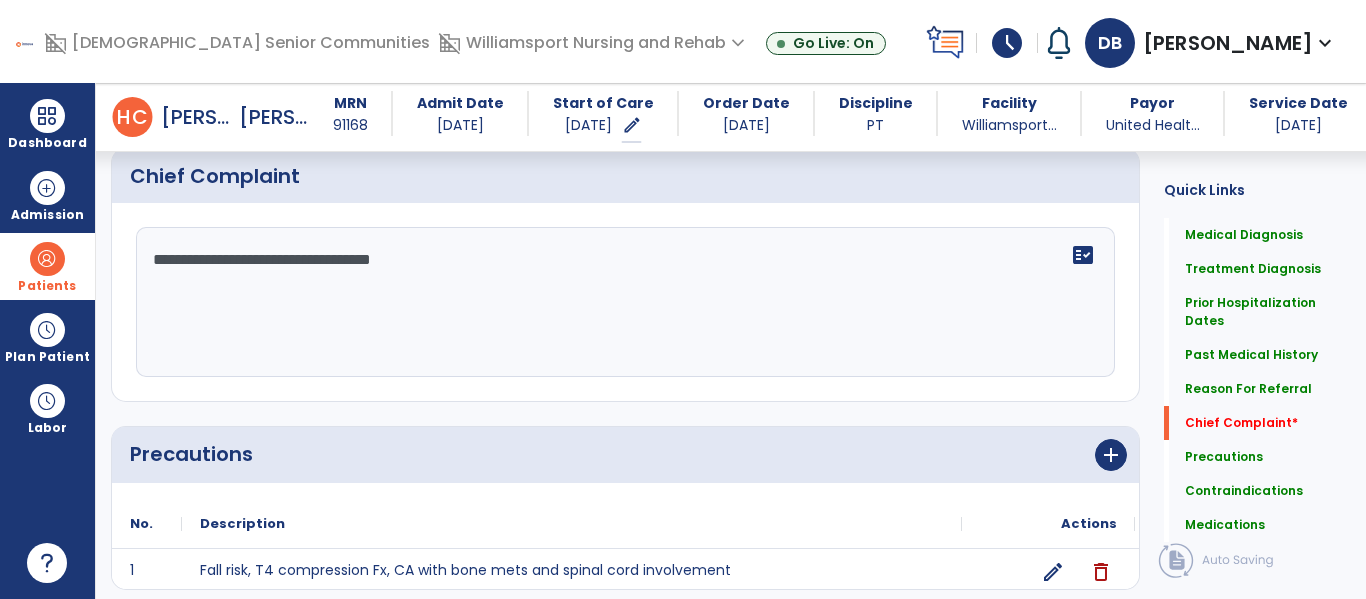 type on "**********" 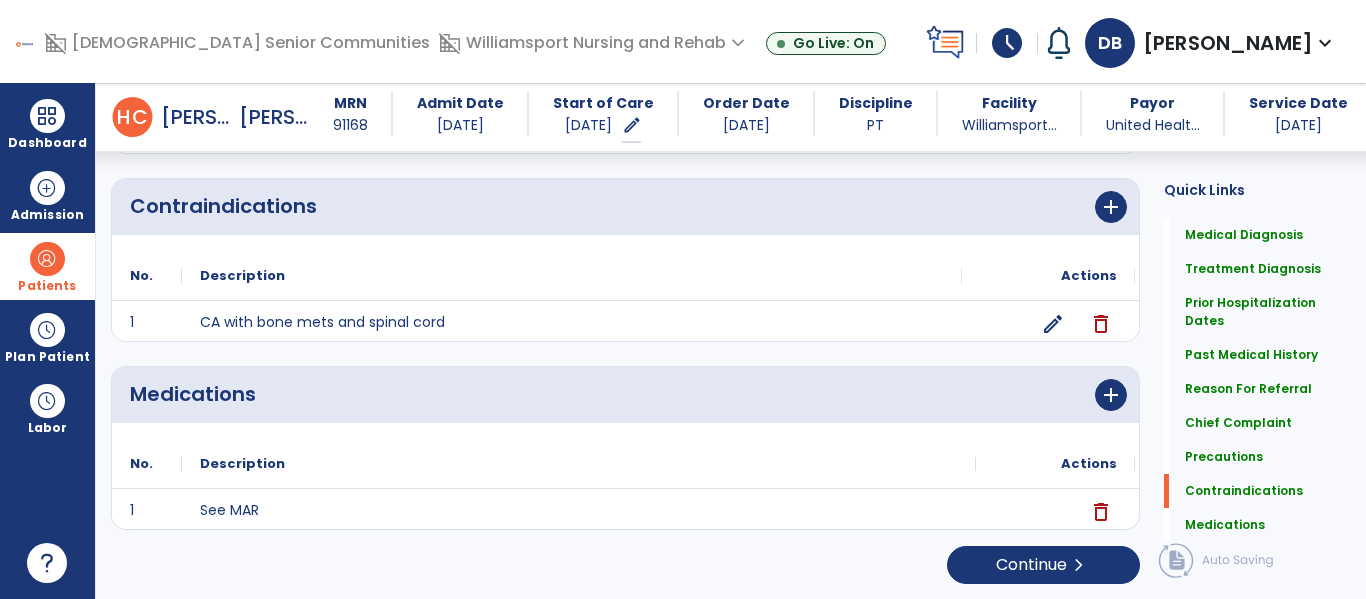 scroll, scrollTop: 1759, scrollLeft: 0, axis: vertical 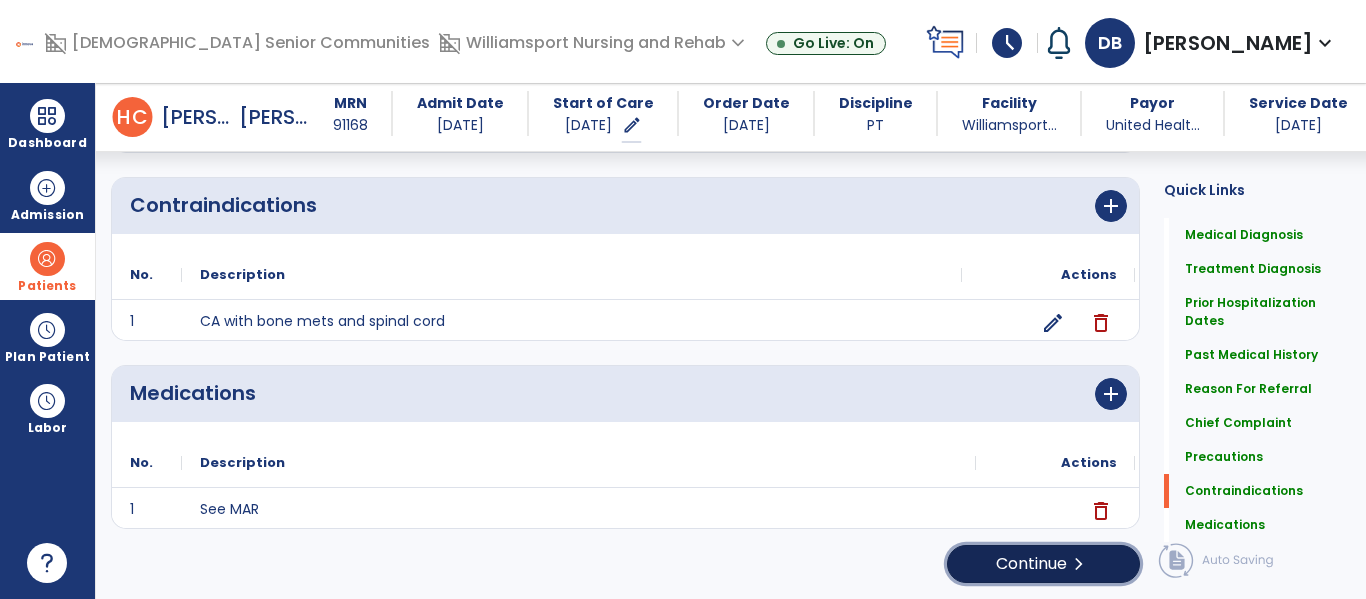 click on "Continue  chevron_right" 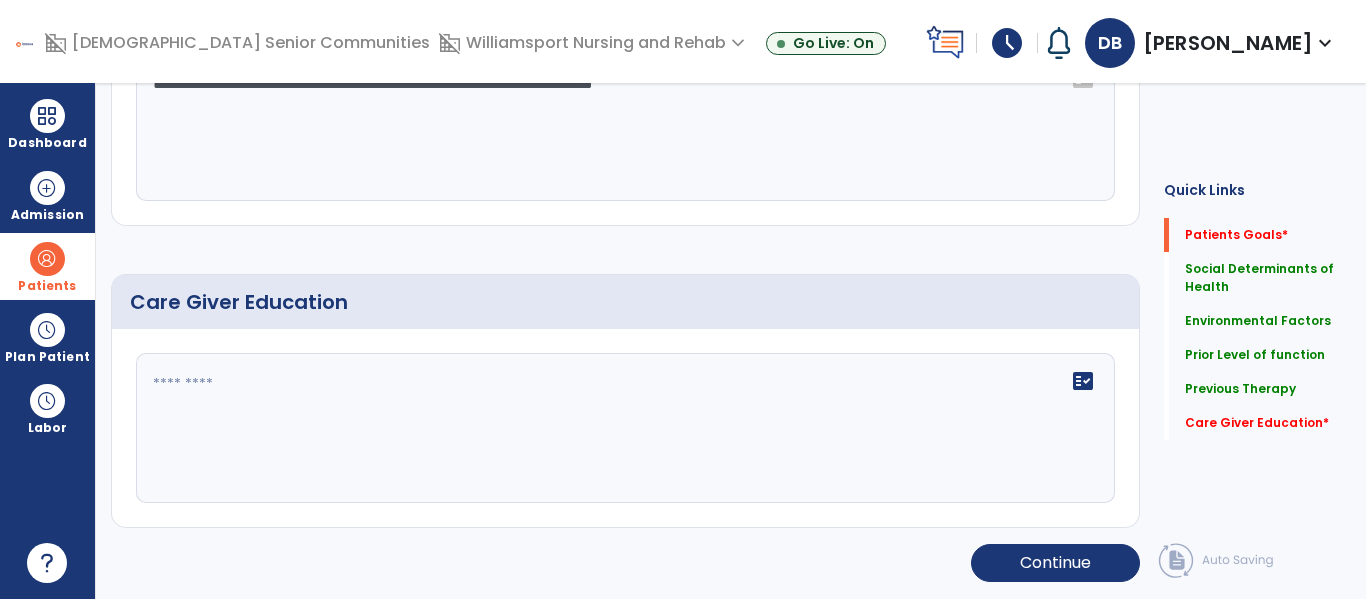 scroll, scrollTop: 0, scrollLeft: 0, axis: both 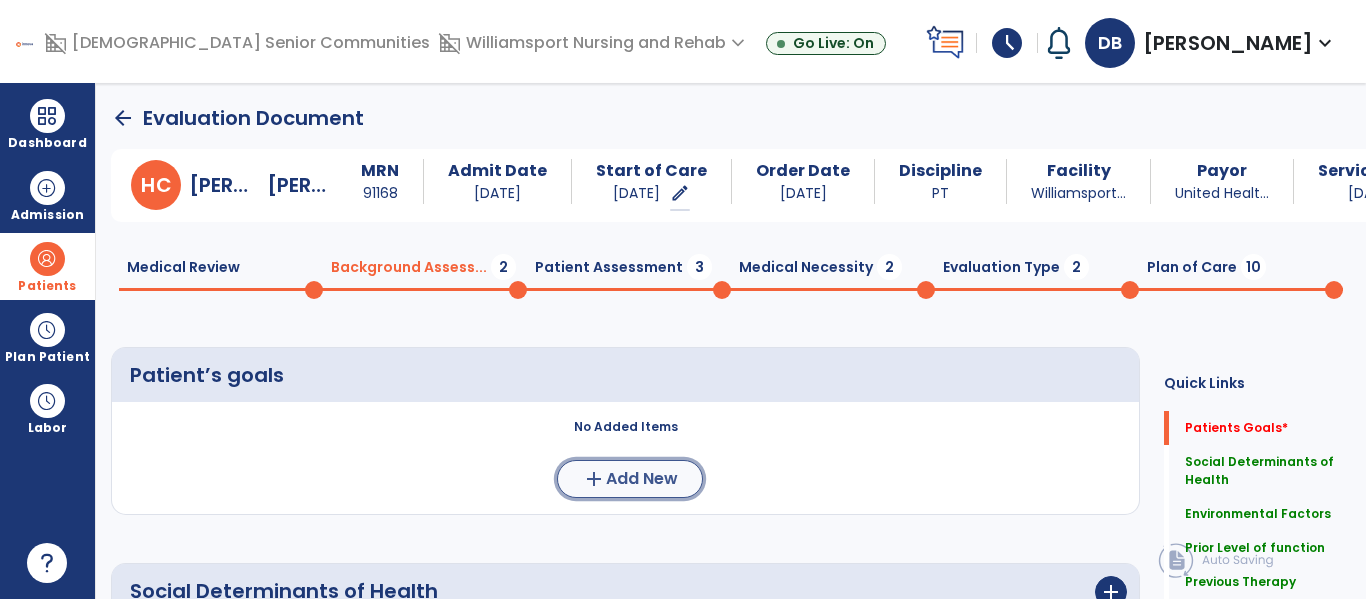 click on "Add New" 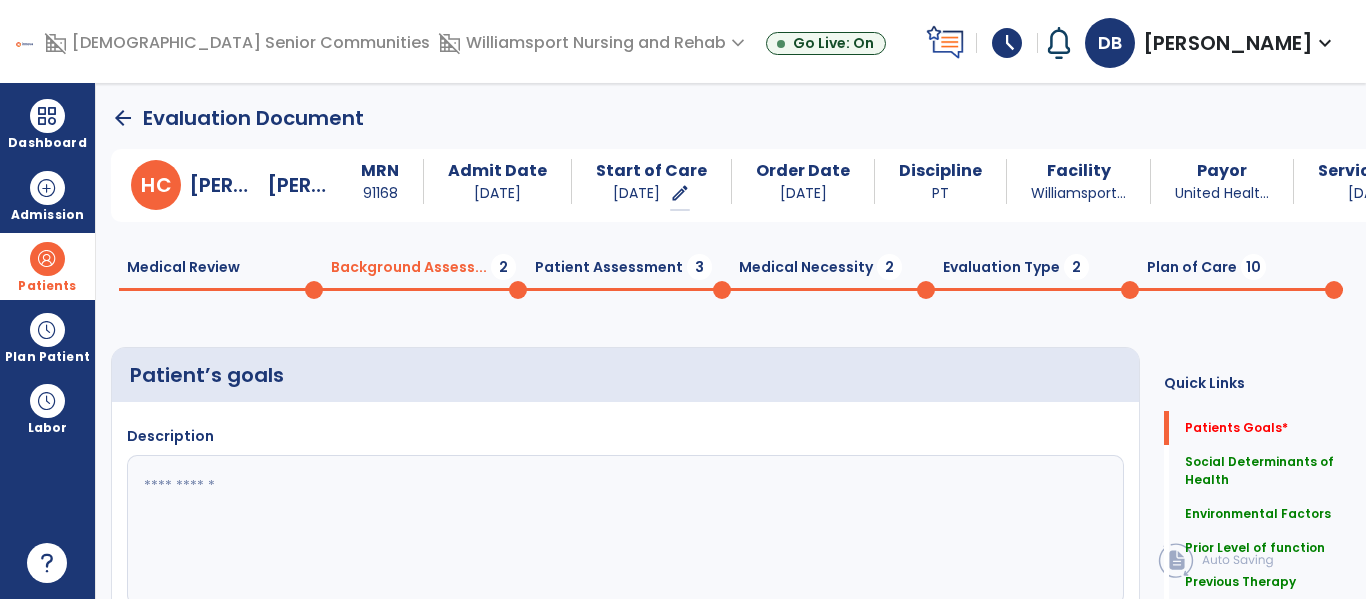 click 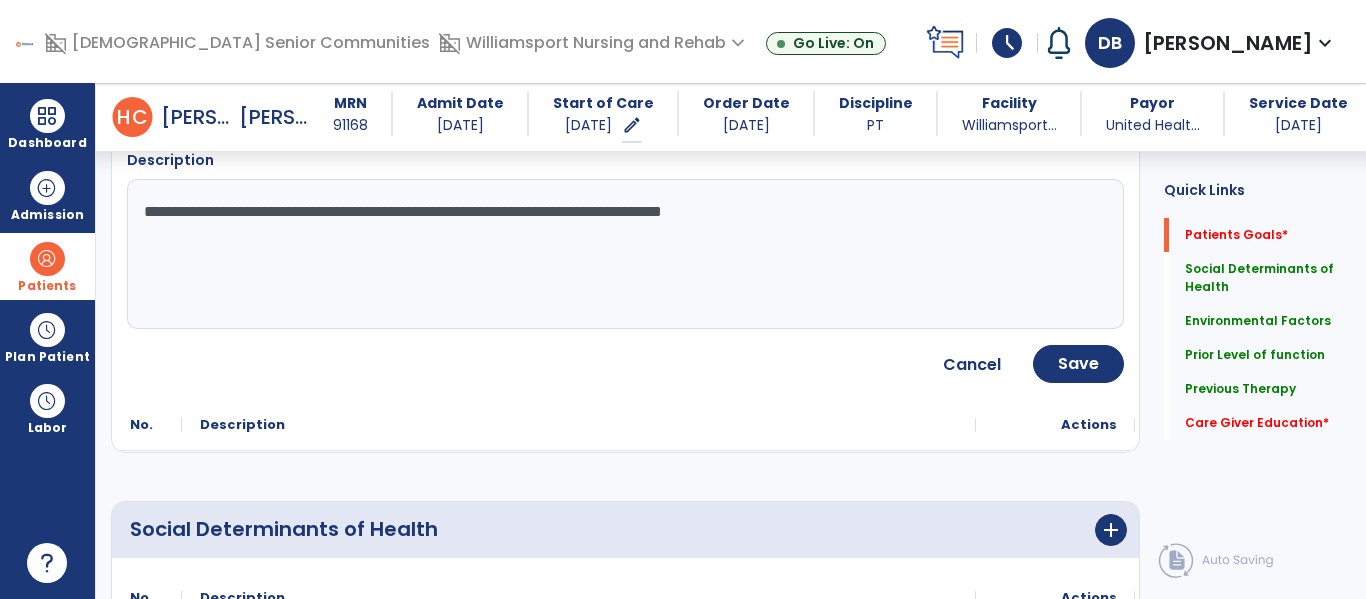scroll, scrollTop: 1511, scrollLeft: 0, axis: vertical 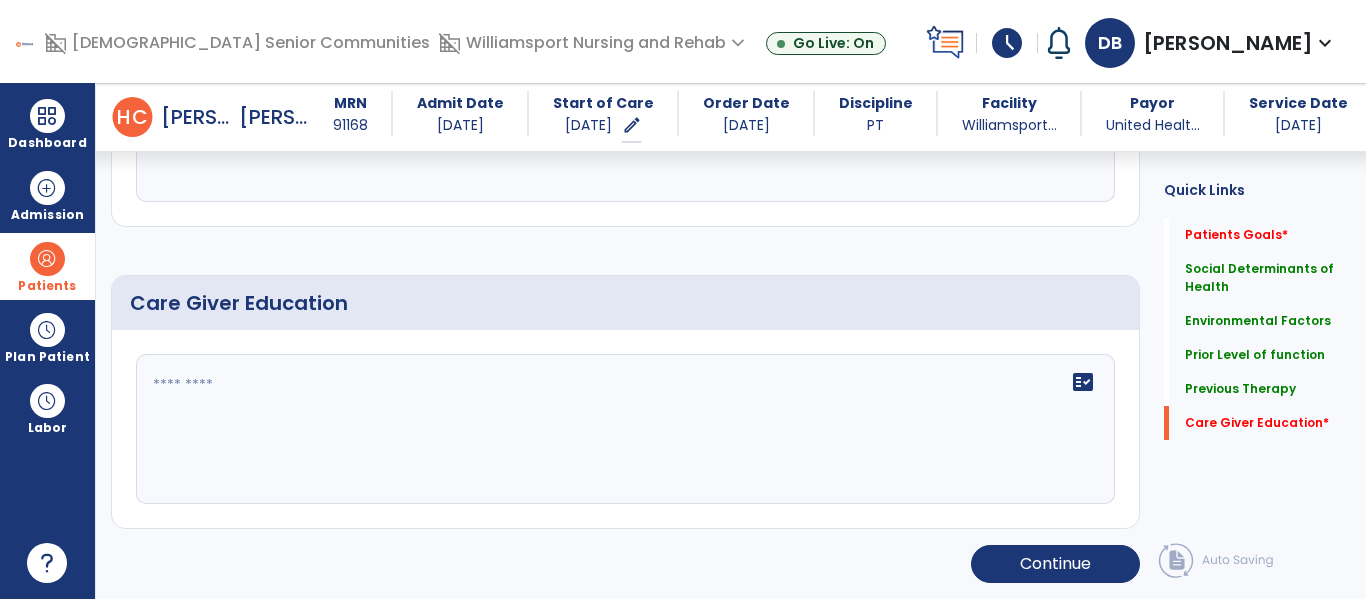 type on "**********" 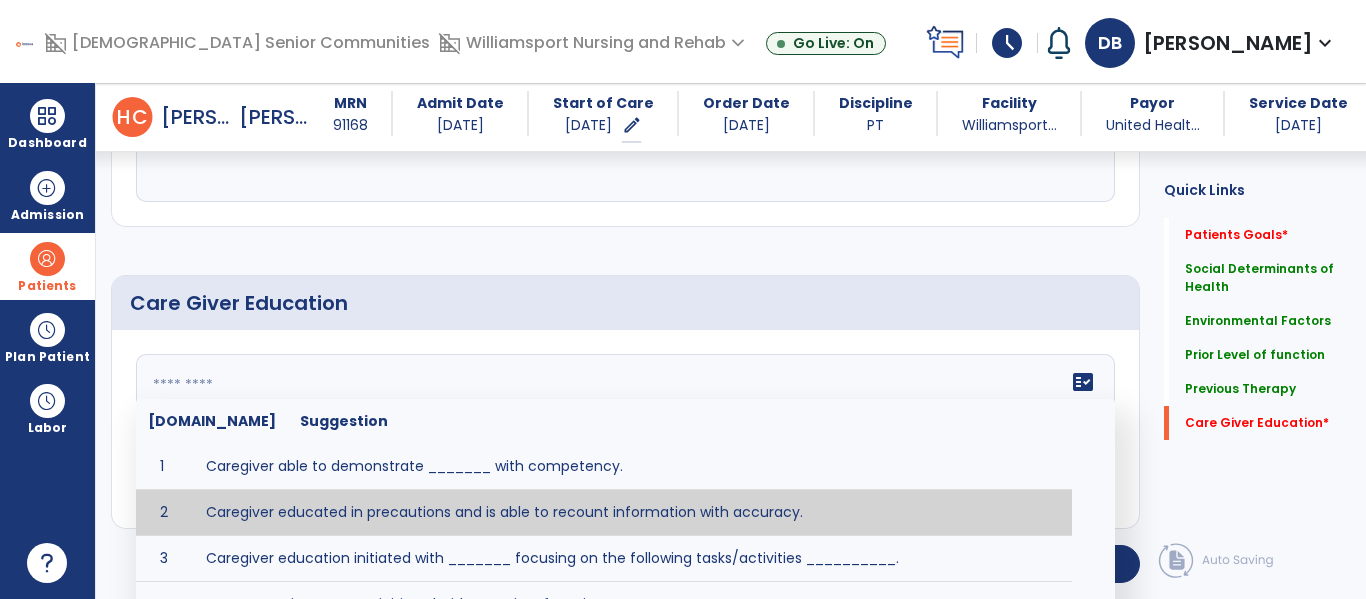 scroll, scrollTop: 1602, scrollLeft: 0, axis: vertical 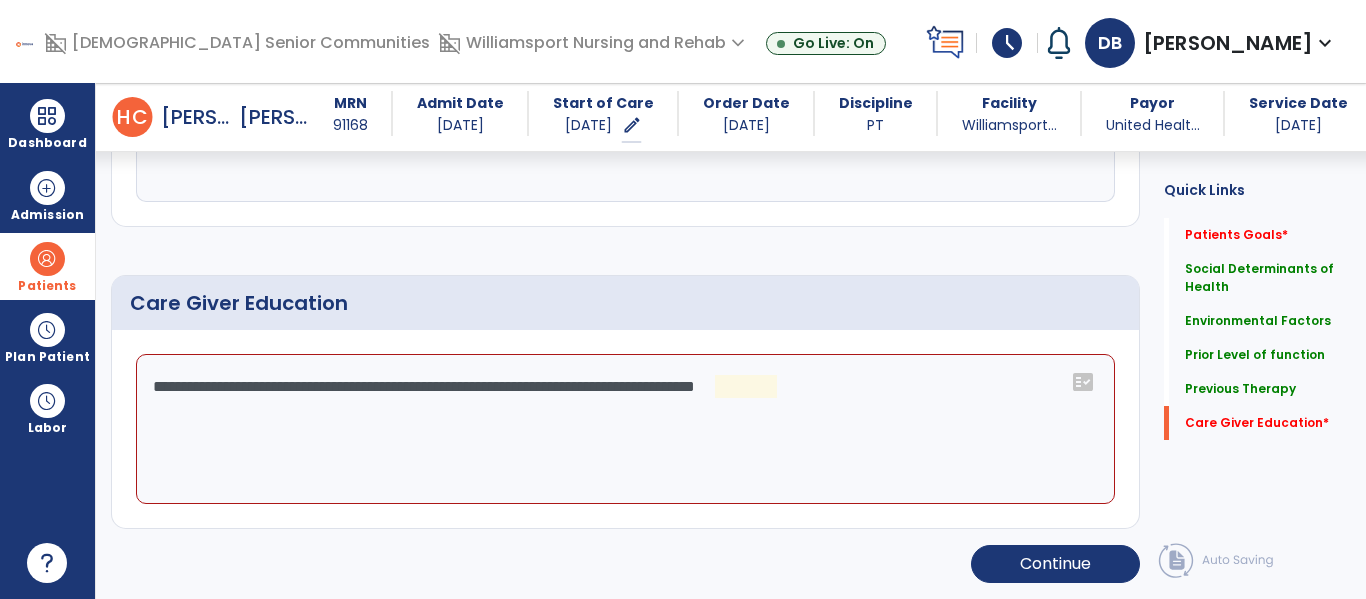 click on "**********" 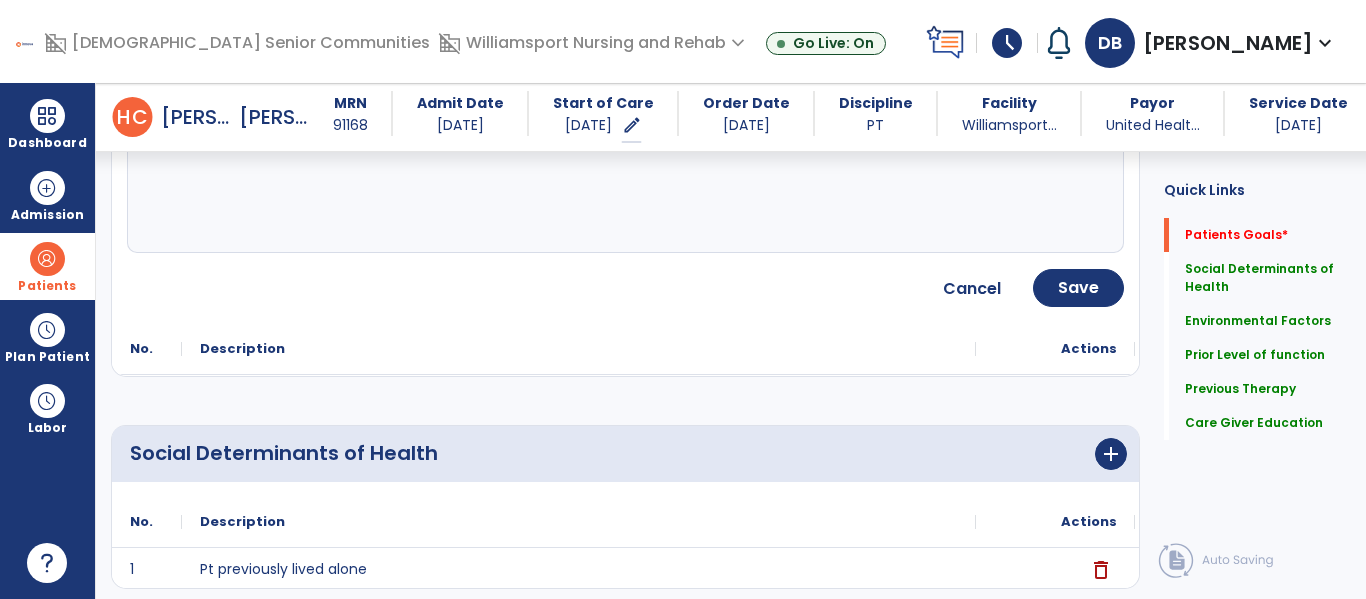 scroll, scrollTop: 330, scrollLeft: 0, axis: vertical 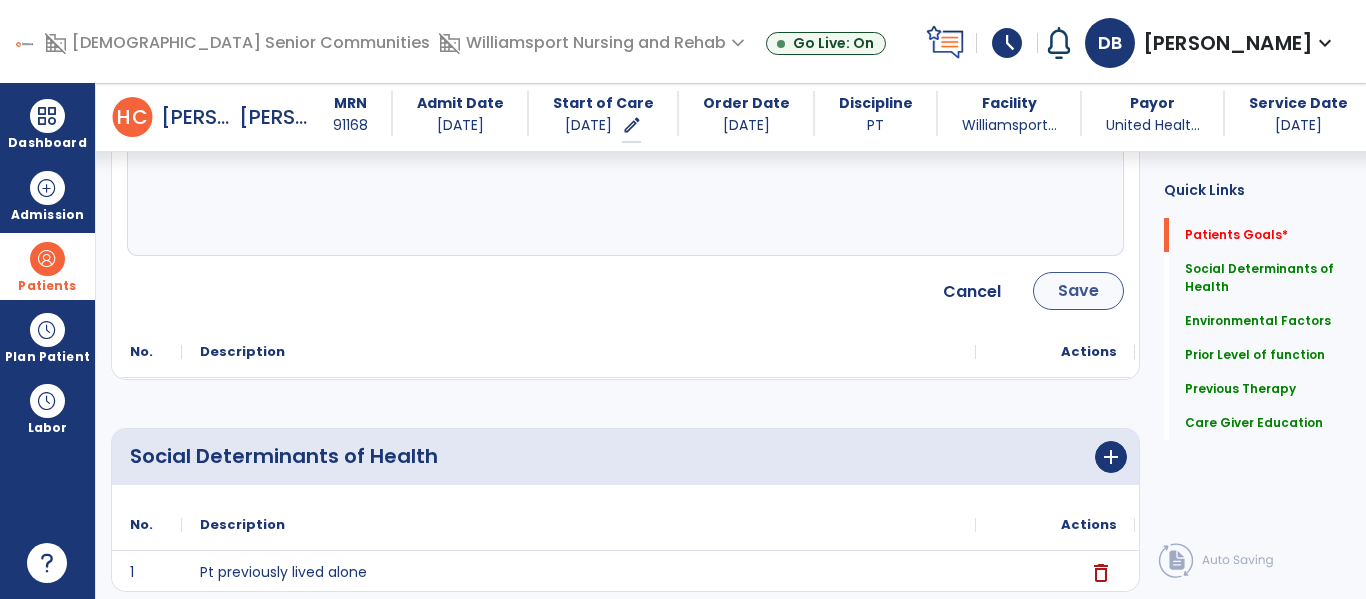 type on "**********" 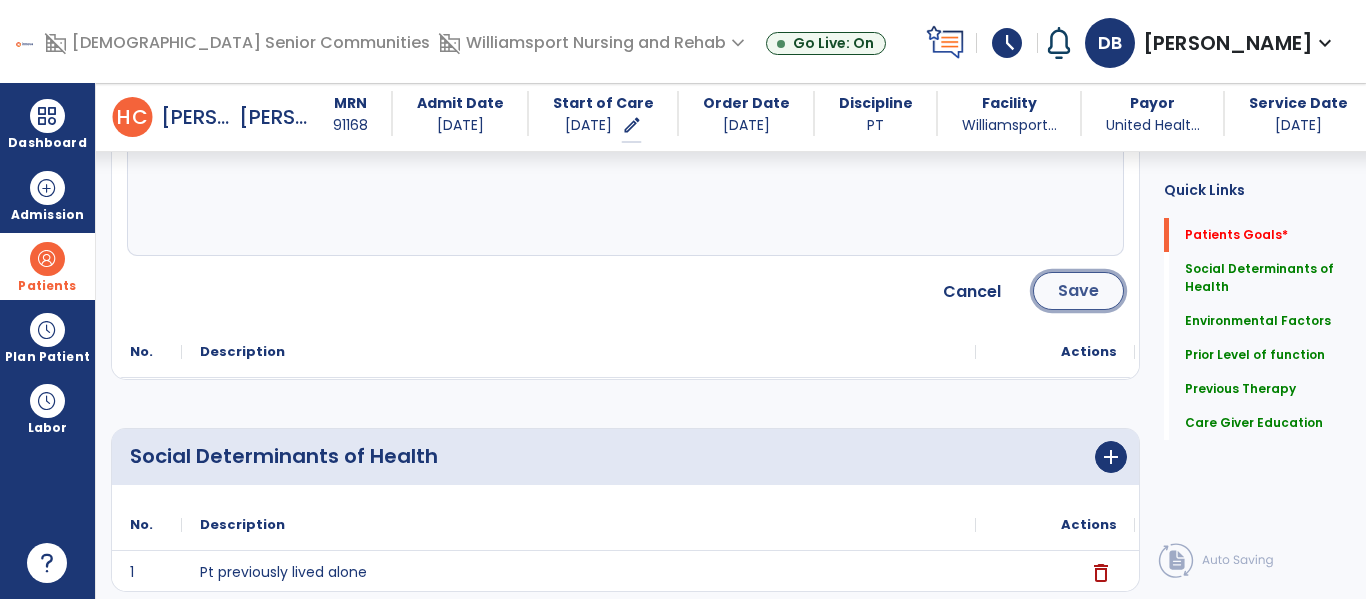 click on "Save" 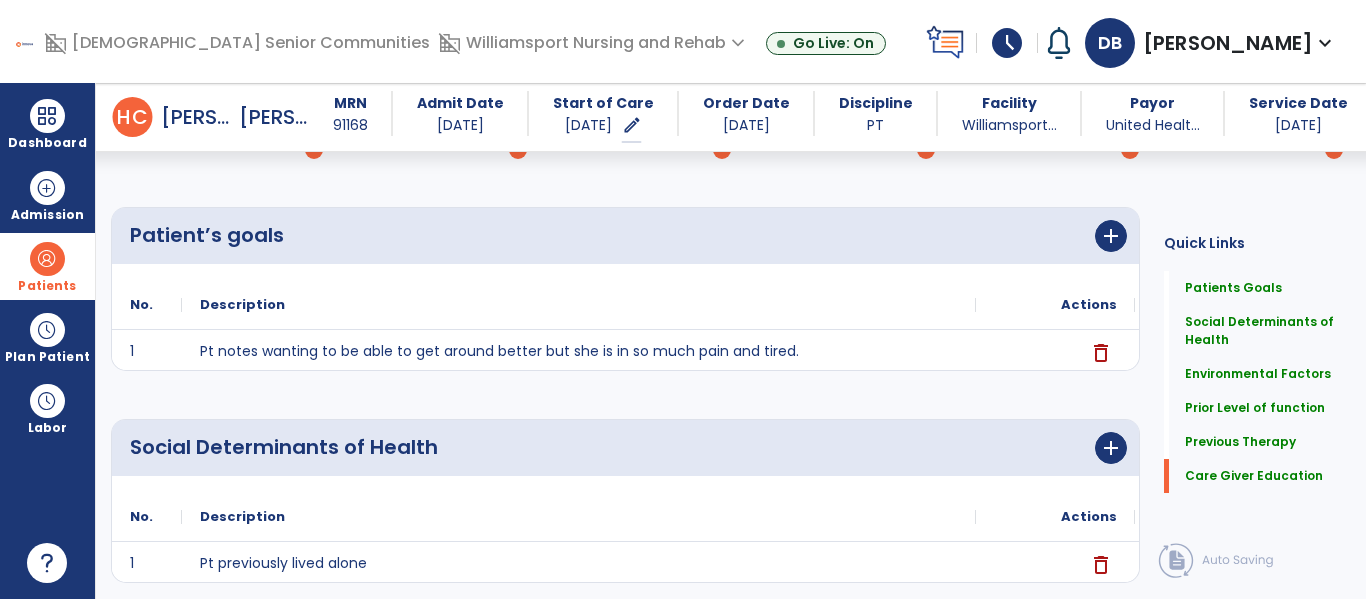 scroll, scrollTop: 1293, scrollLeft: 0, axis: vertical 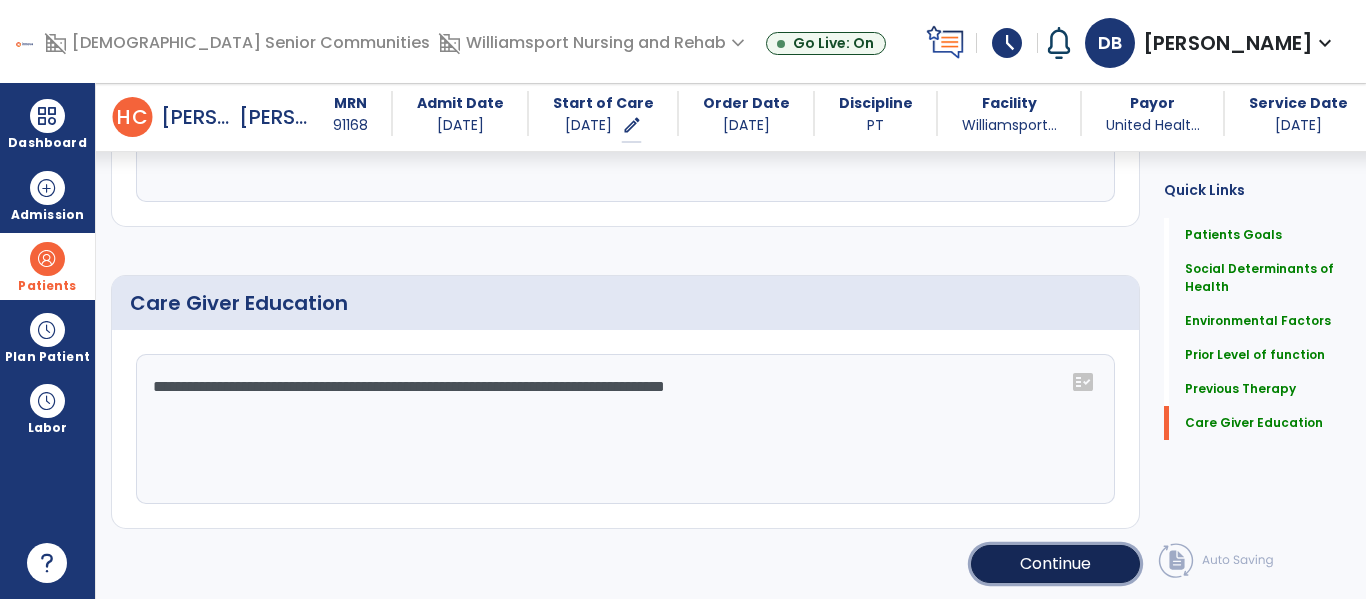 click on "Continue" 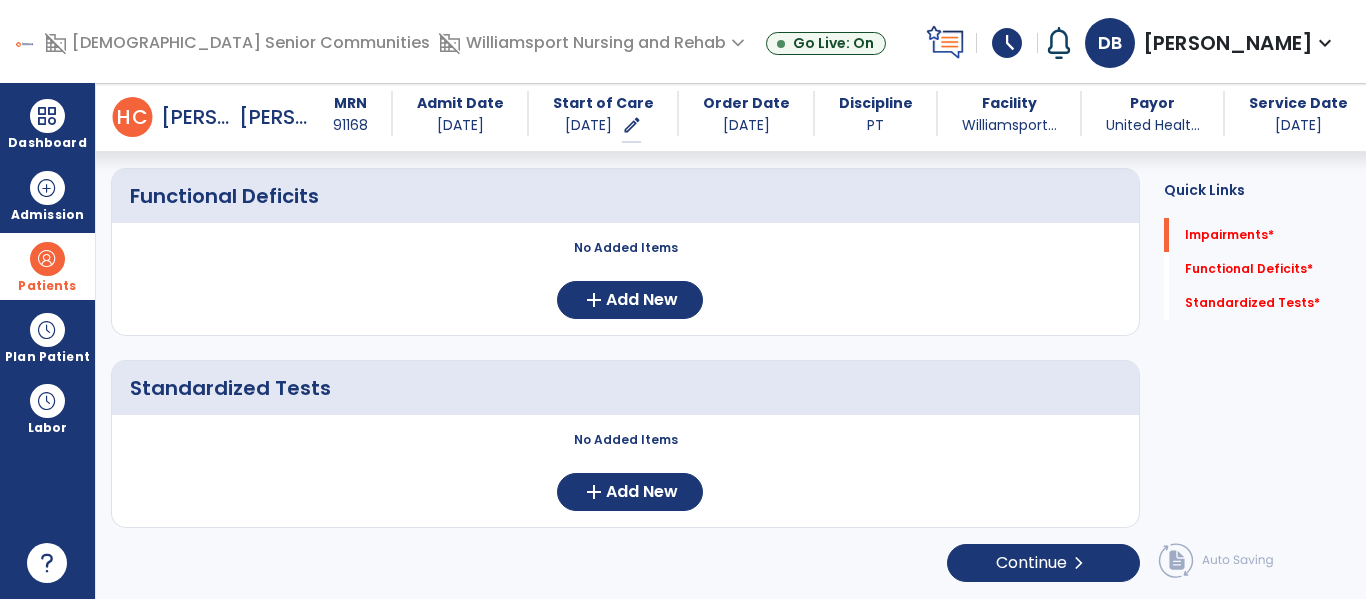 scroll, scrollTop: 352, scrollLeft: 0, axis: vertical 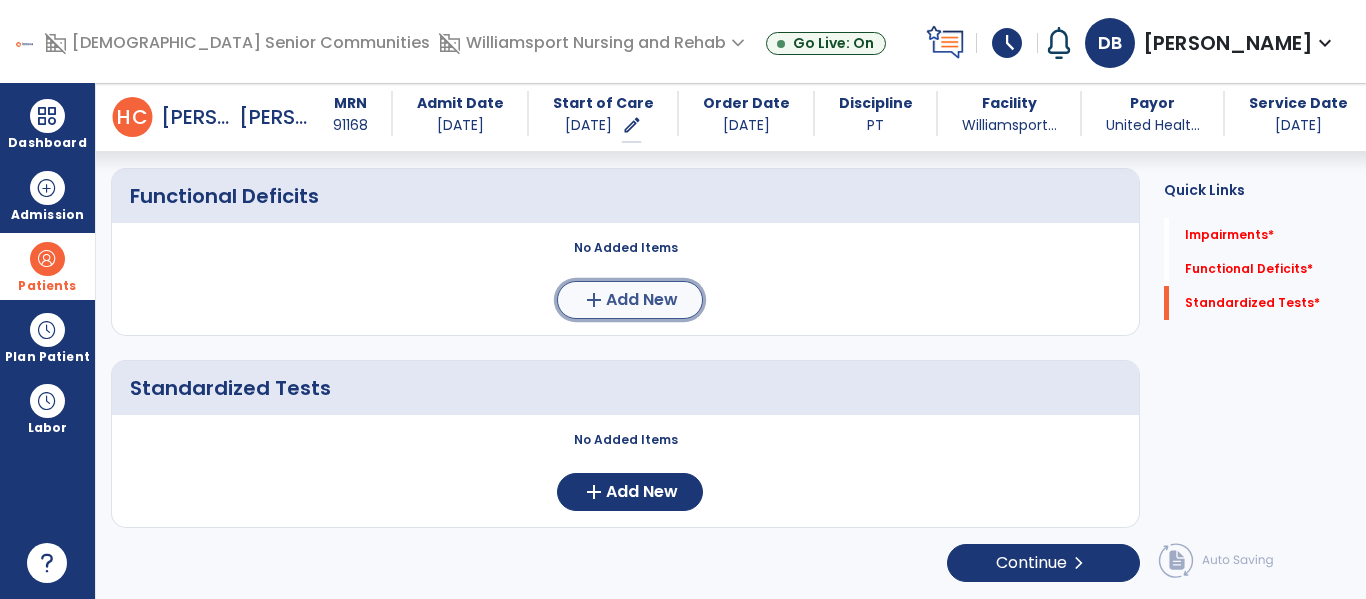 click on "Add New" 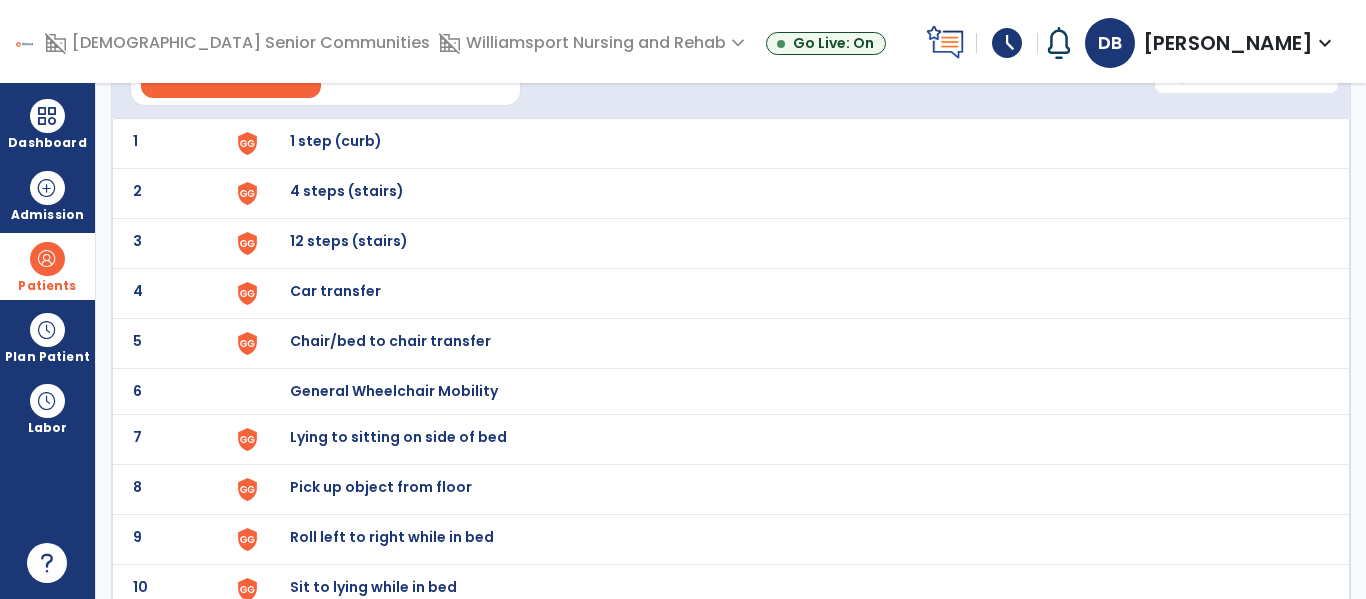 scroll, scrollTop: 133, scrollLeft: 0, axis: vertical 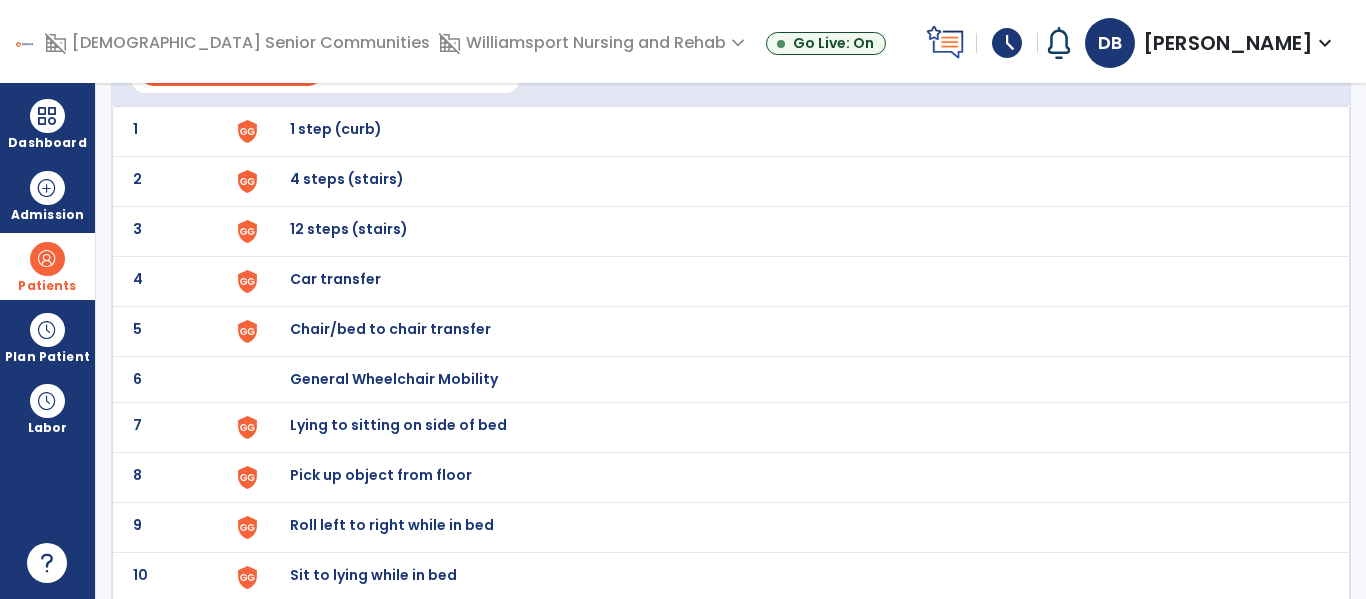 click on "Chair/bed to chair transfer" at bounding box center [336, 129] 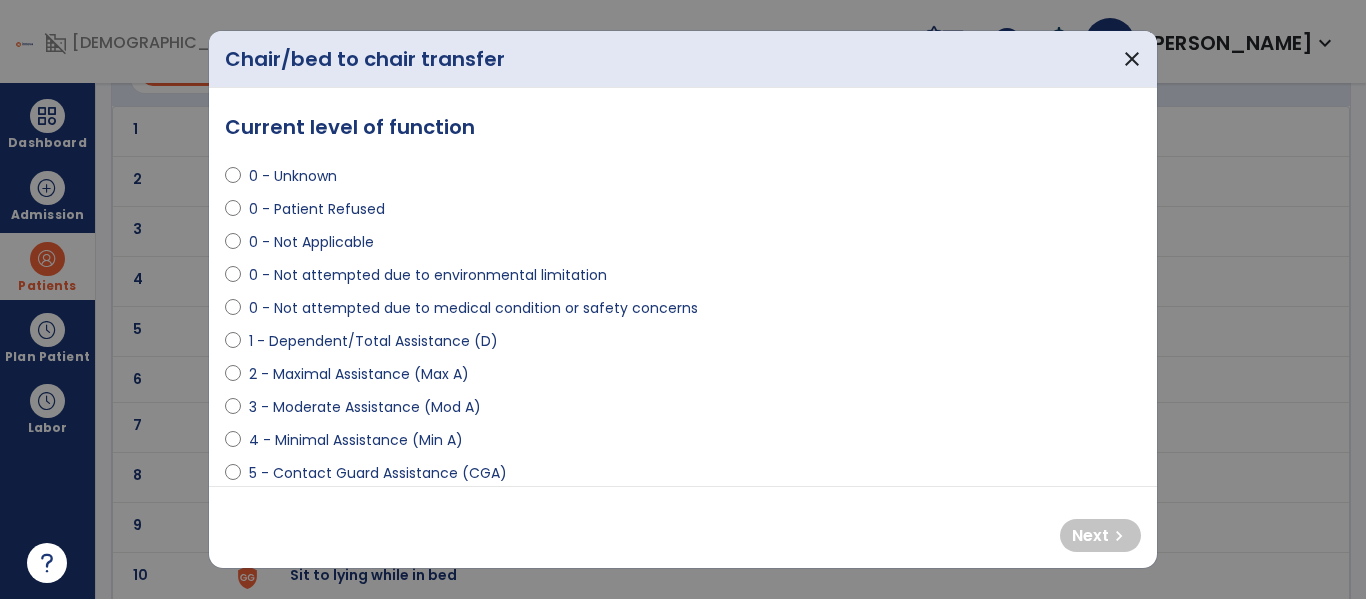 select on "**********" 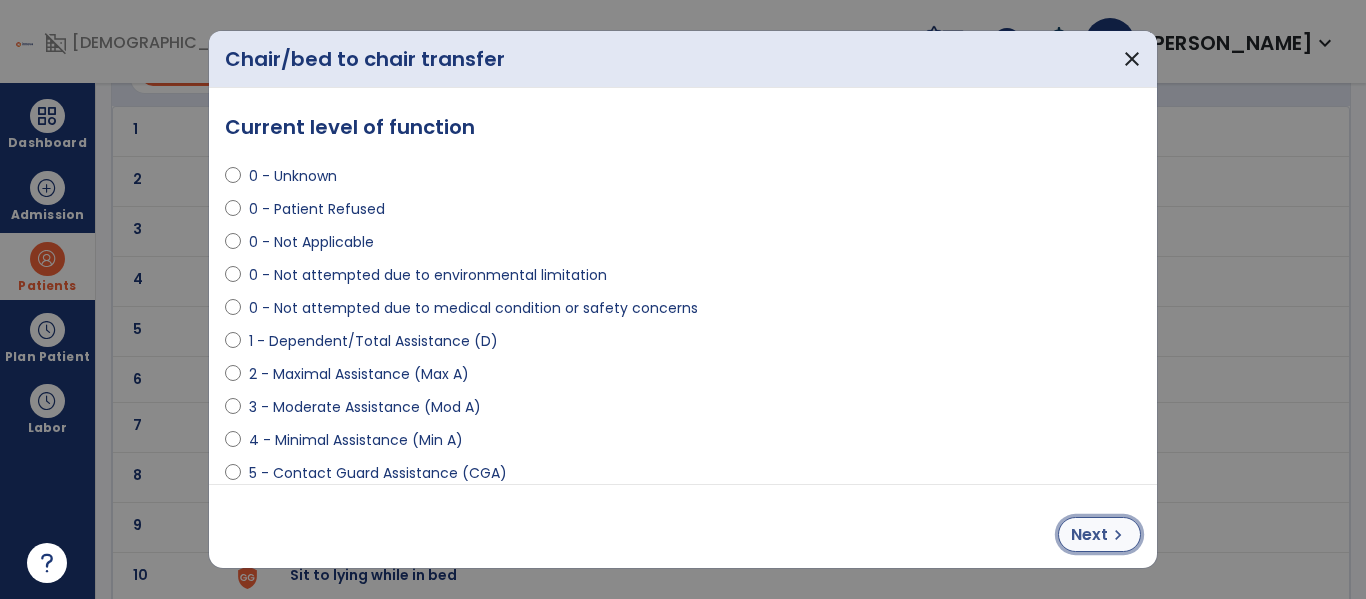 click on "chevron_right" at bounding box center (1118, 535) 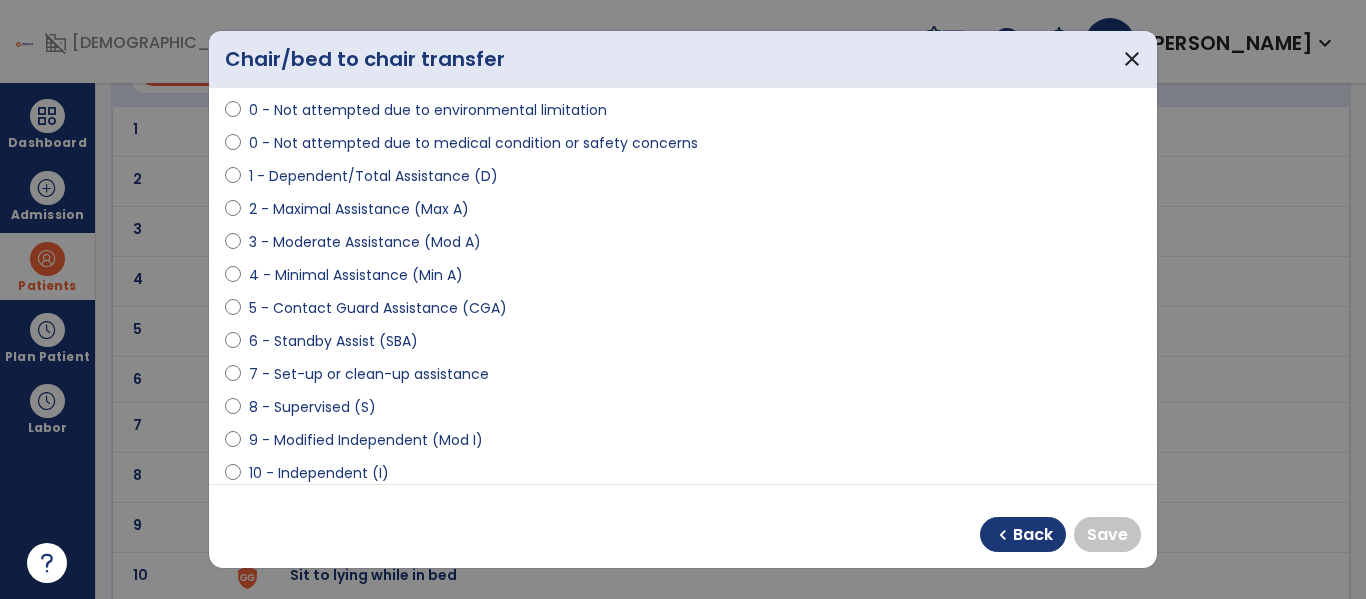 scroll, scrollTop: 191, scrollLeft: 0, axis: vertical 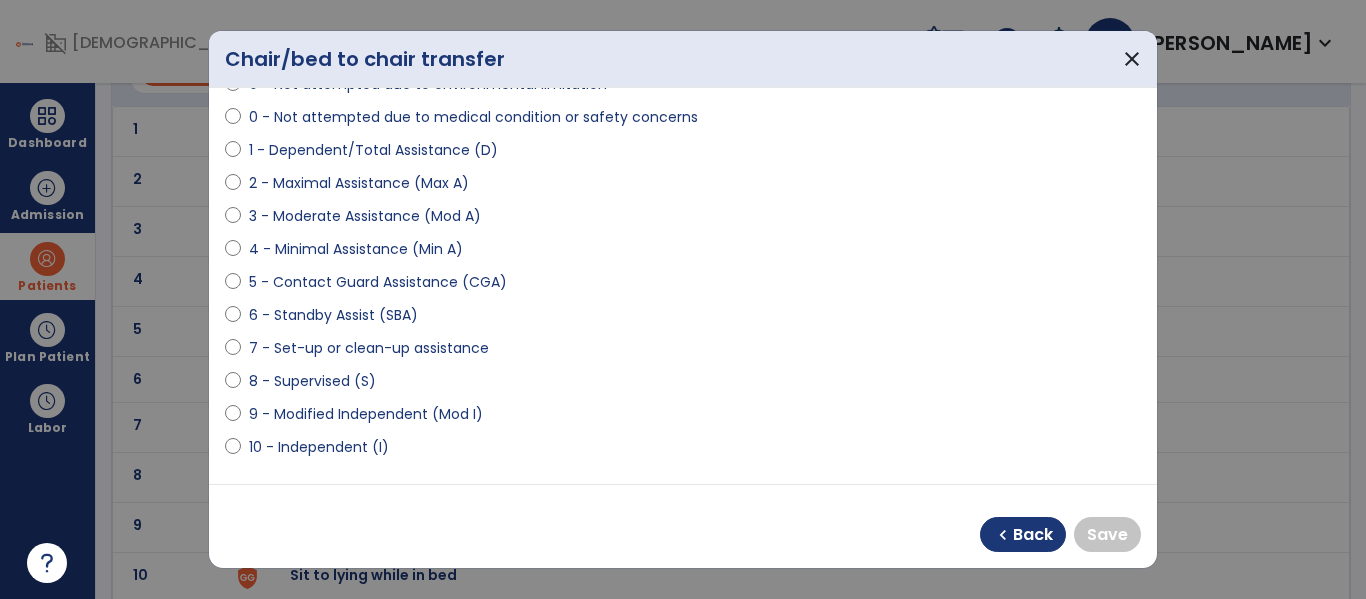 click on "9 - Modified Independent (Mod I)" at bounding box center (683, 418) 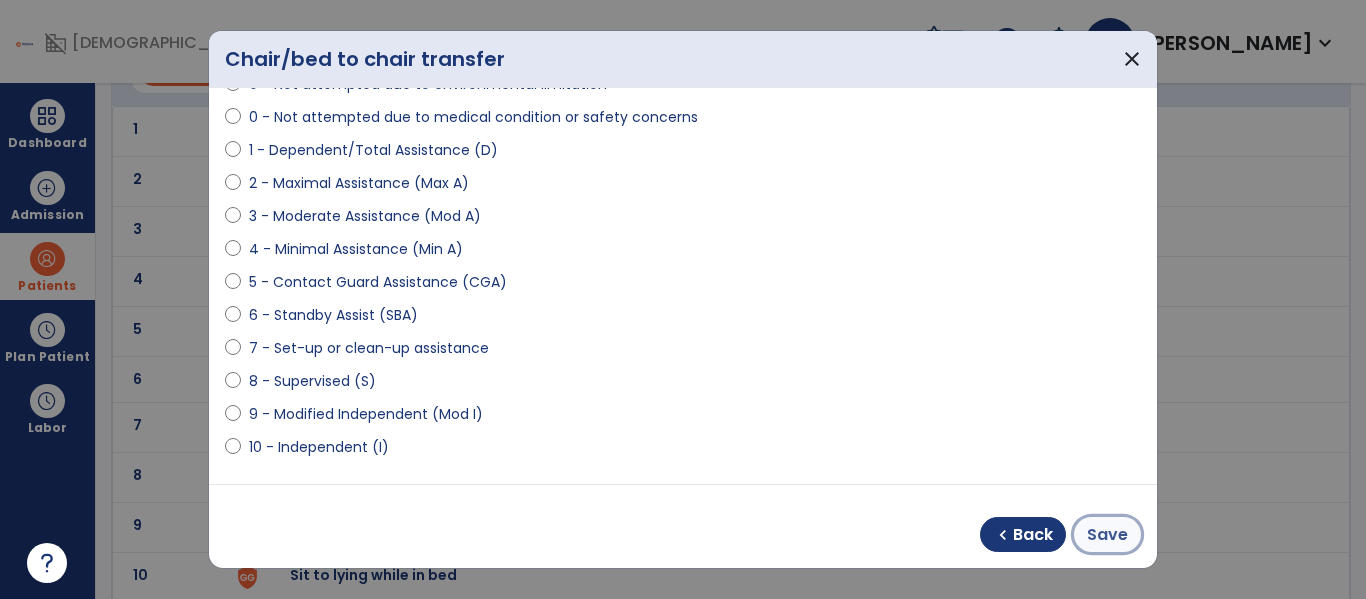 click on "Save" at bounding box center [1107, 535] 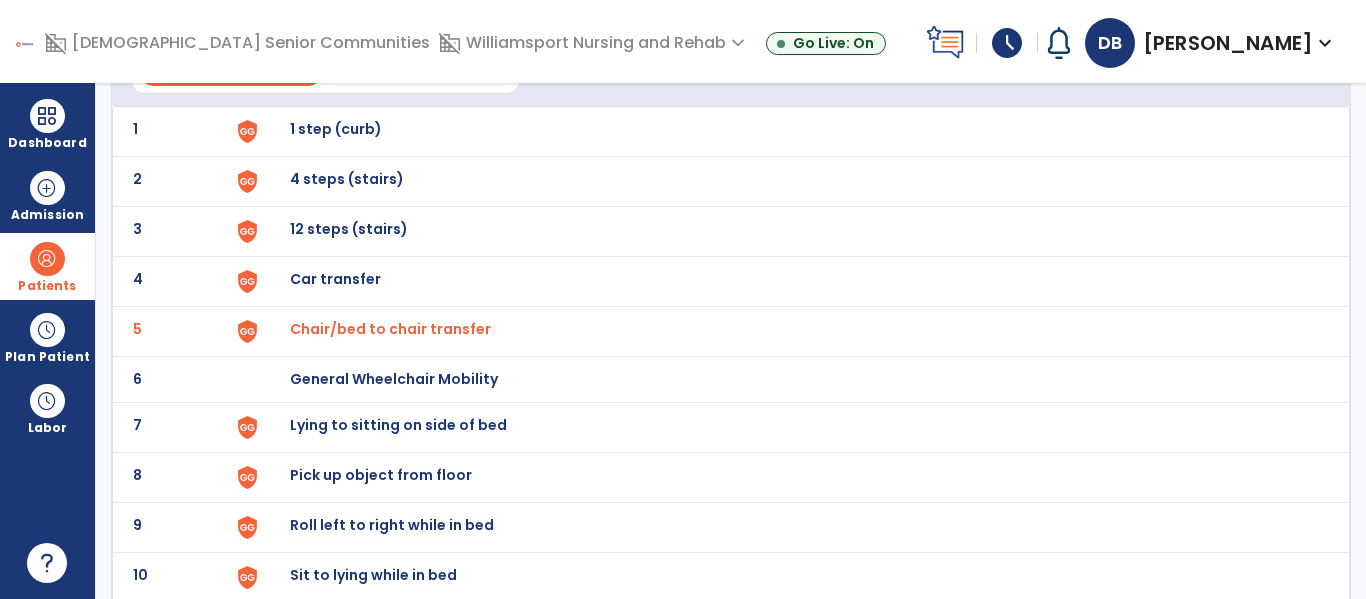 click on "Lying to sitting on side of bed" at bounding box center [789, 131] 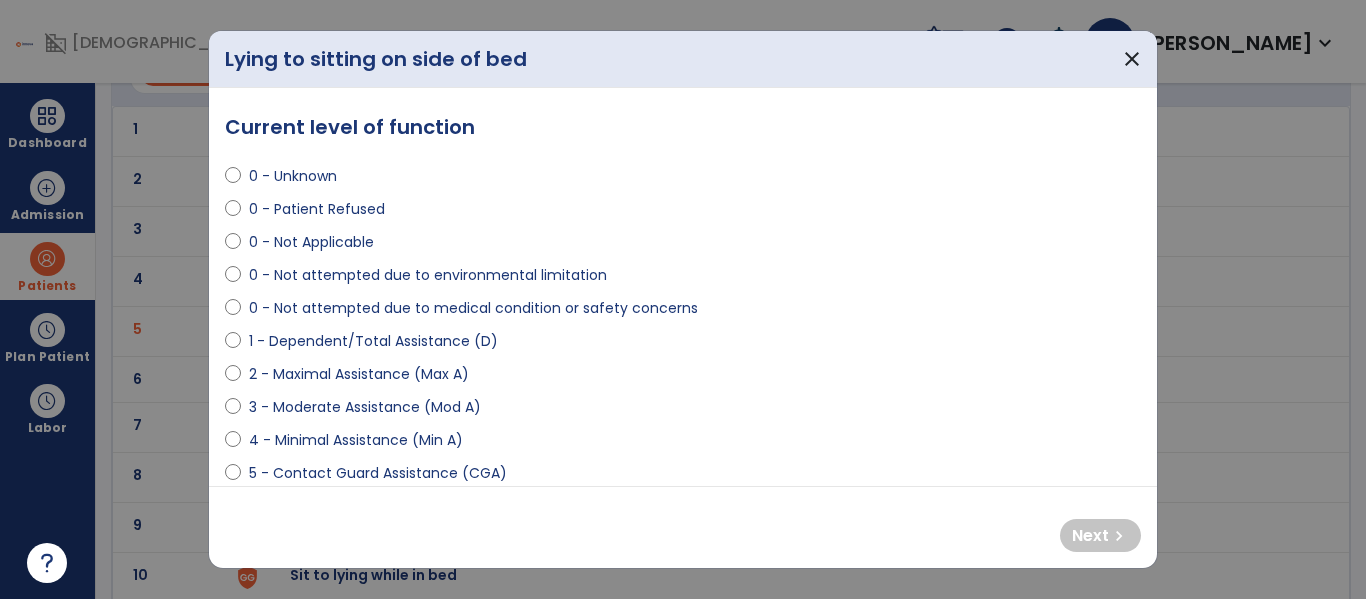 select on "**********" 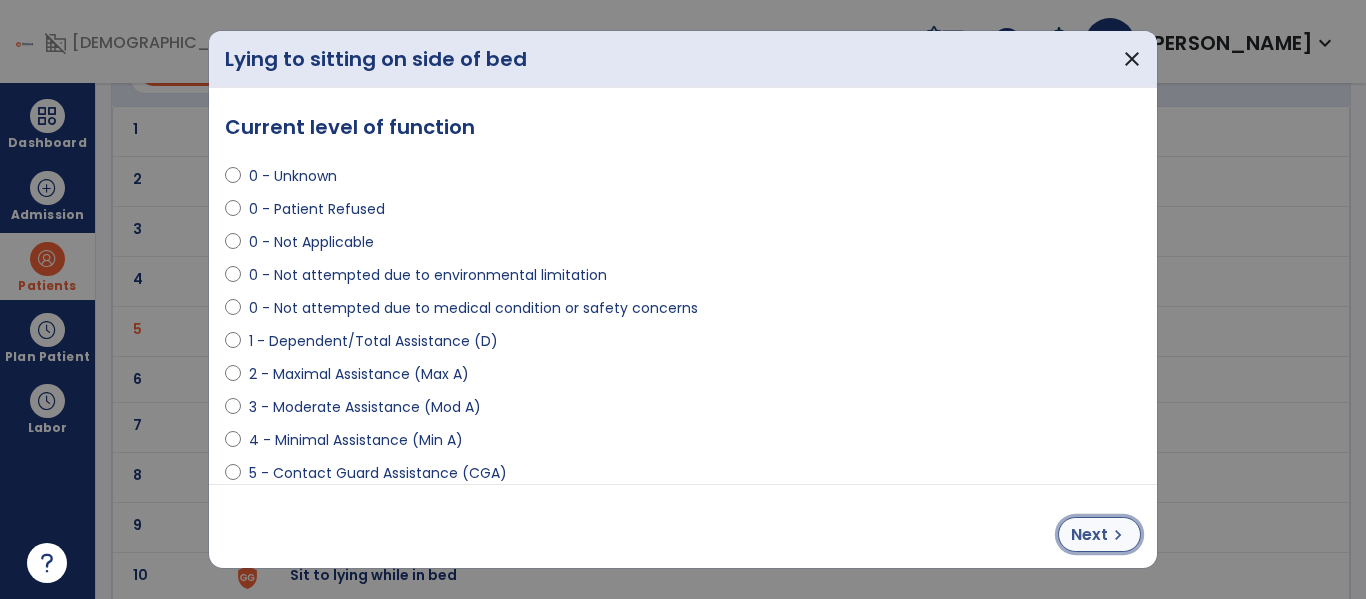 click on "chevron_right" at bounding box center [1118, 535] 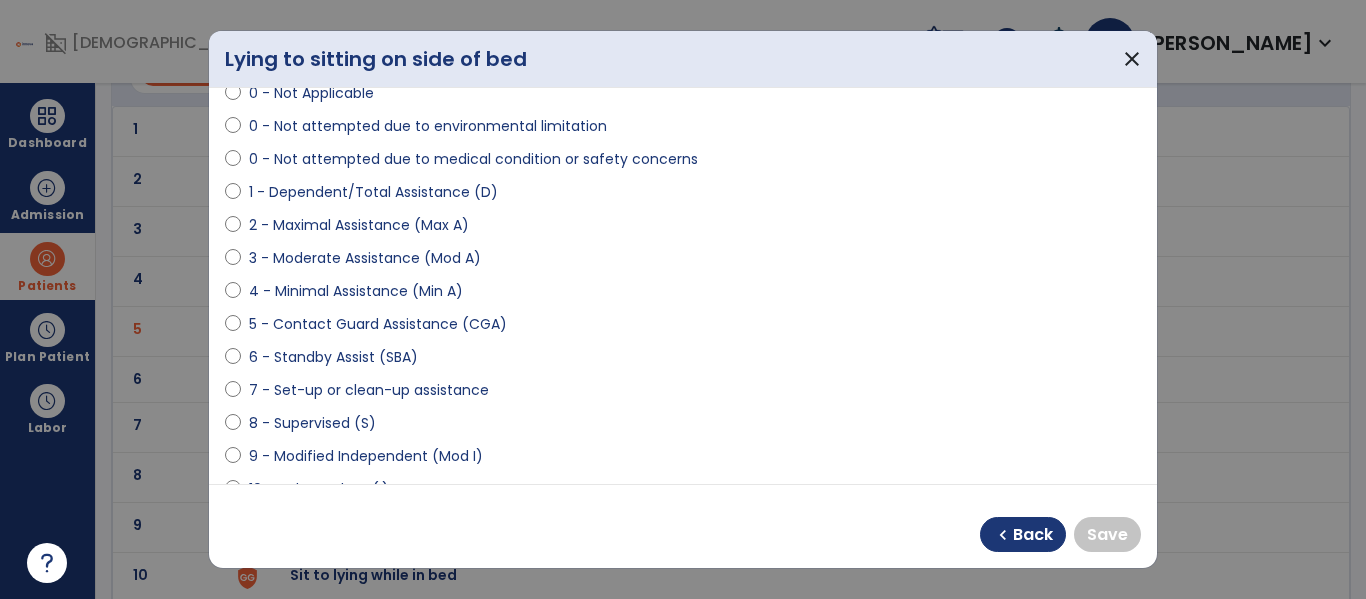 scroll, scrollTop: 153, scrollLeft: 0, axis: vertical 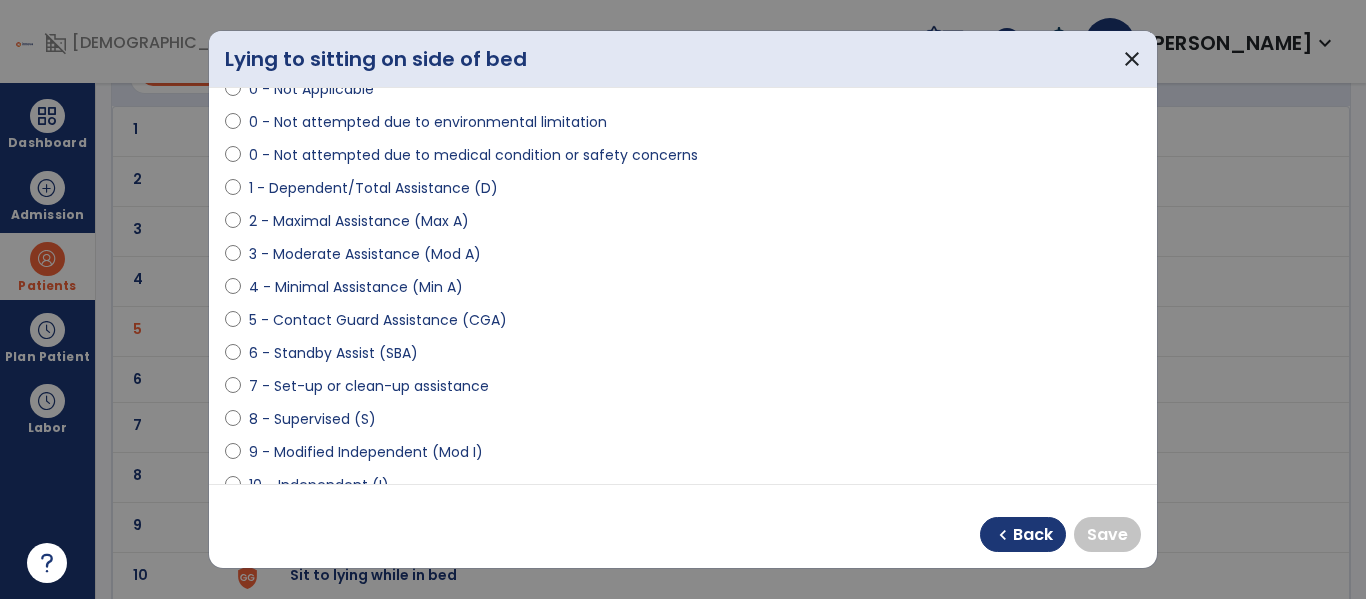 select on "**********" 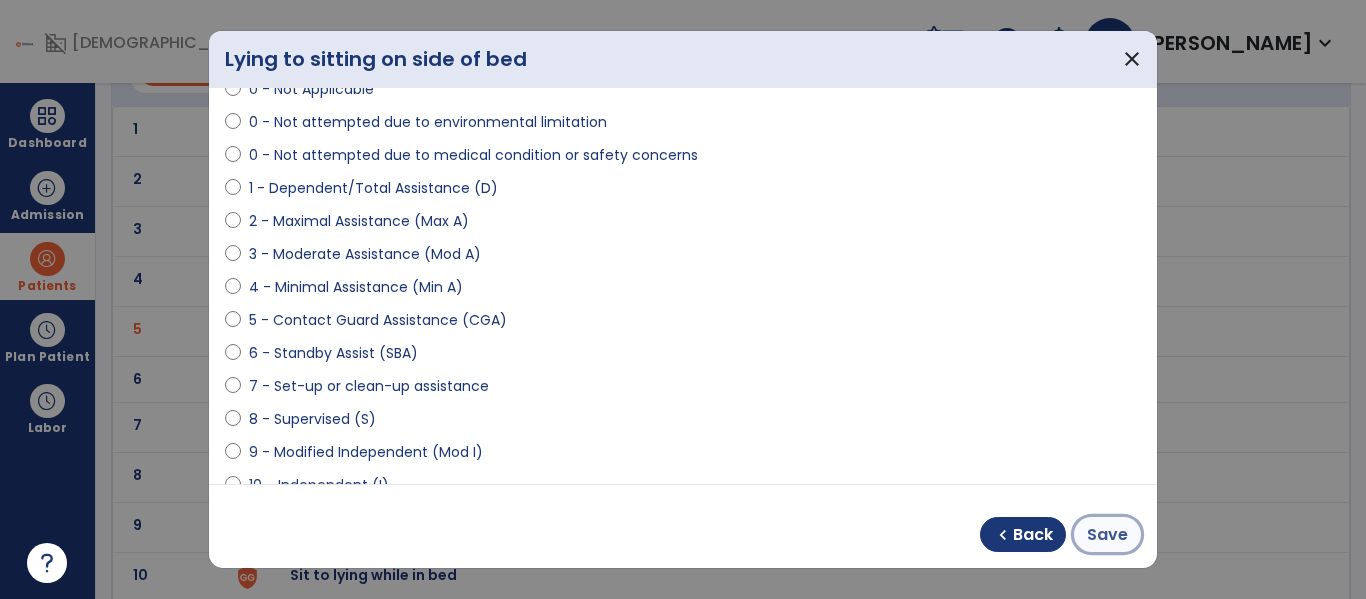 click on "Save" at bounding box center [1107, 535] 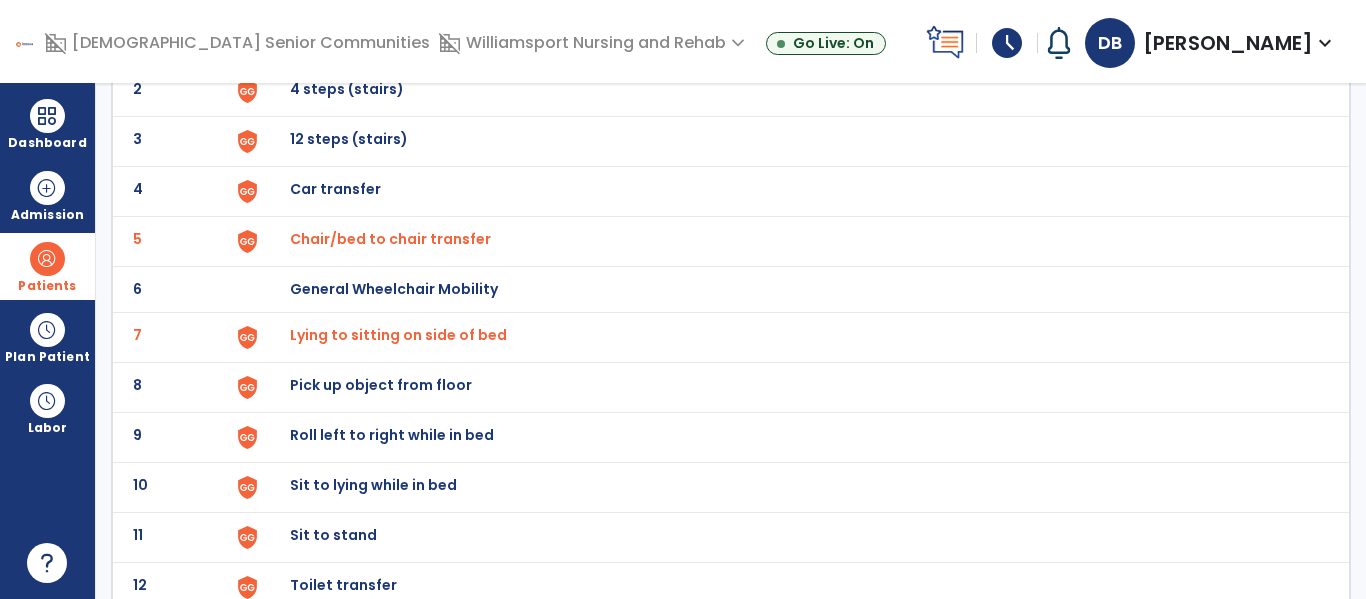 scroll, scrollTop: 226, scrollLeft: 0, axis: vertical 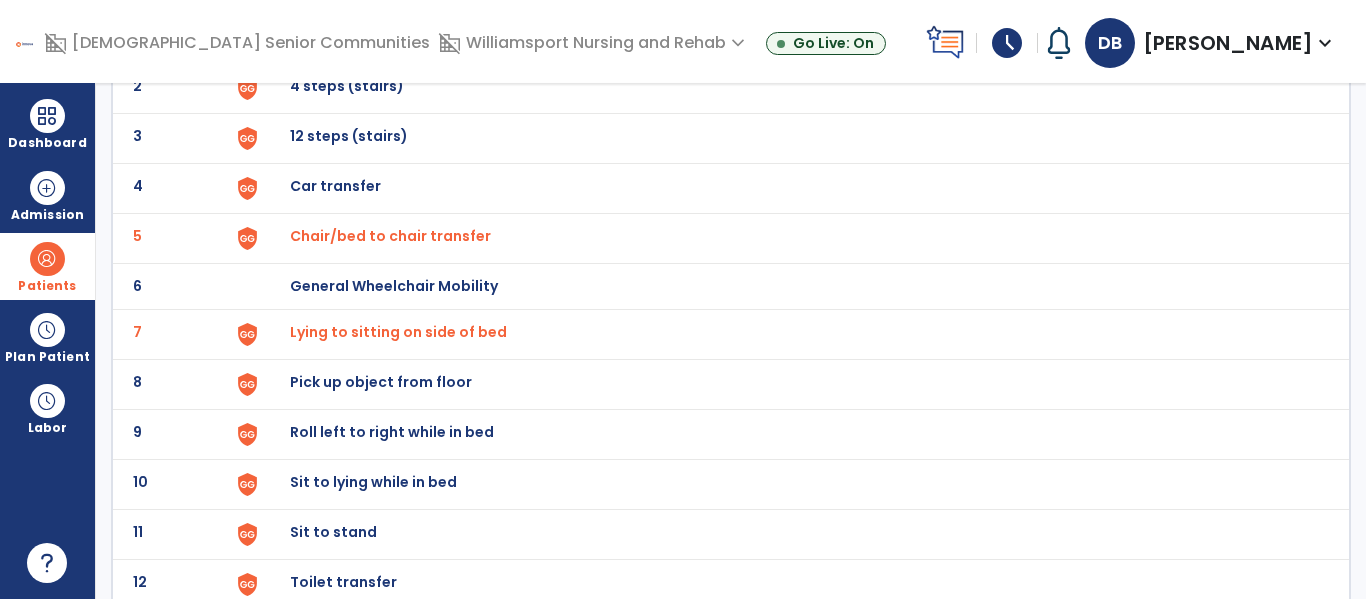 click on "Sit to lying while in bed" at bounding box center [336, 36] 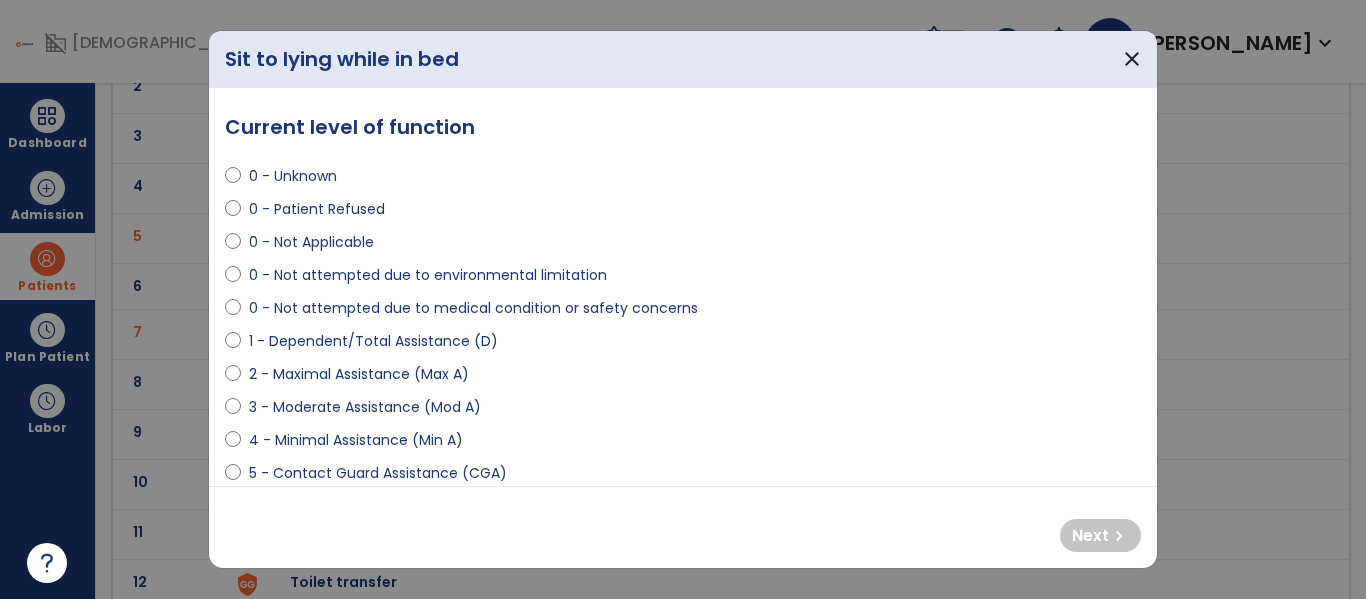 select on "**********" 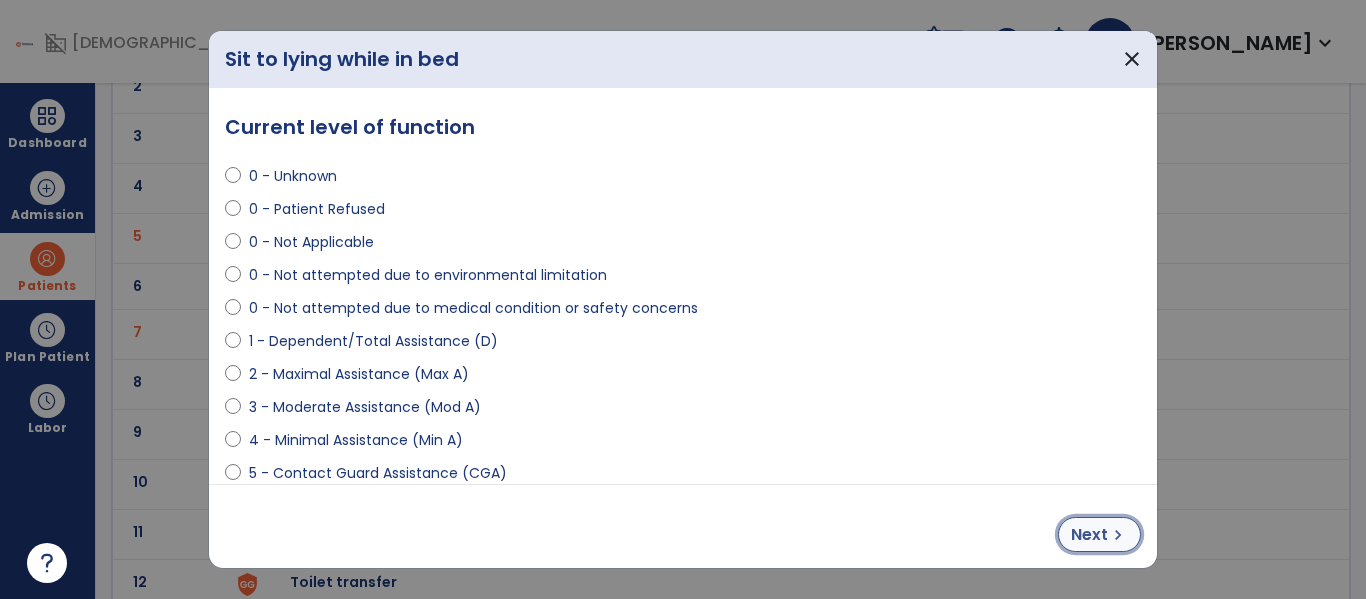 click on "Next" at bounding box center (1089, 535) 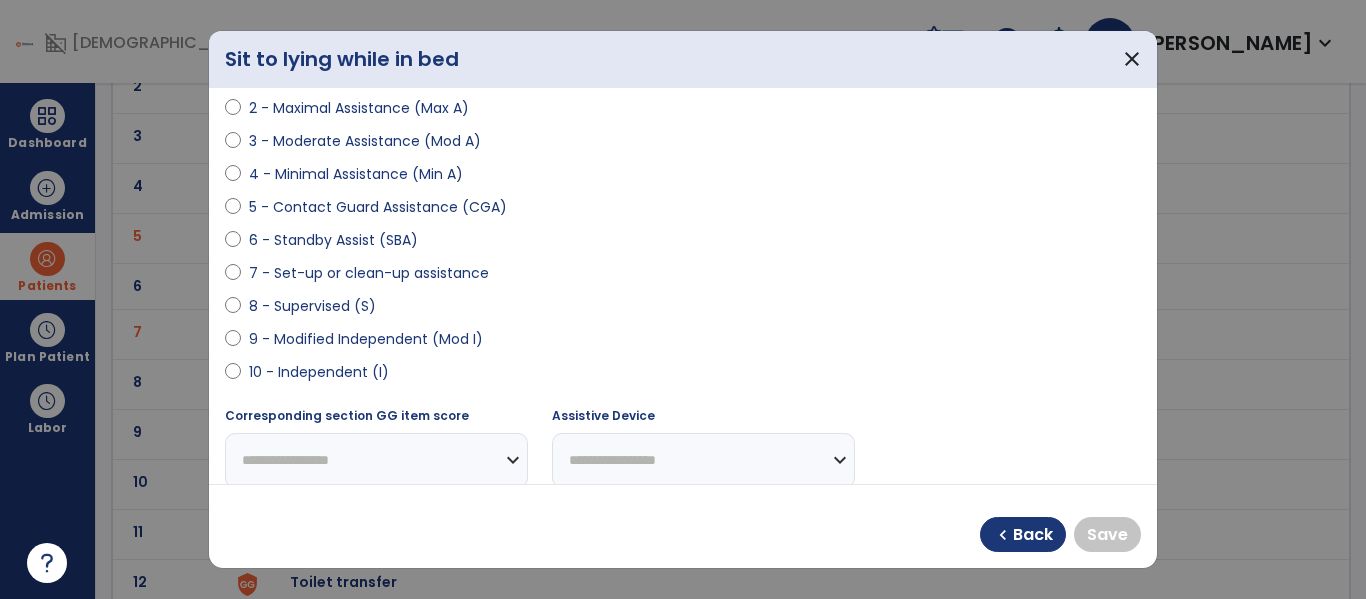 scroll, scrollTop: 275, scrollLeft: 0, axis: vertical 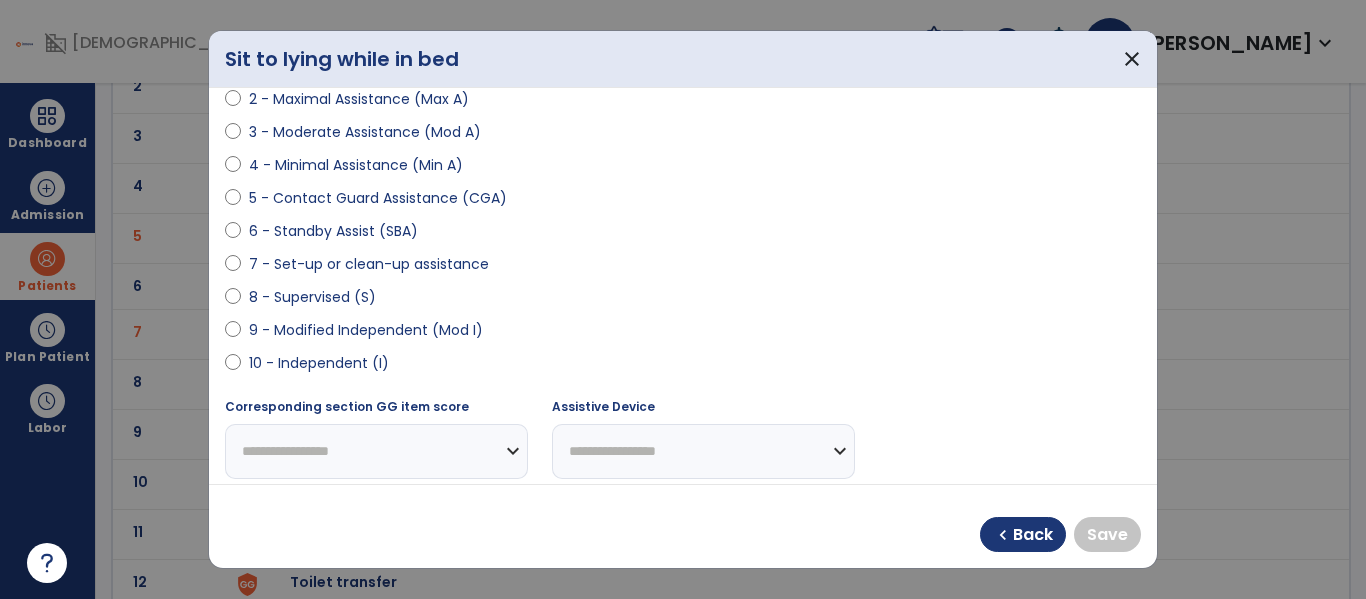 select on "**********" 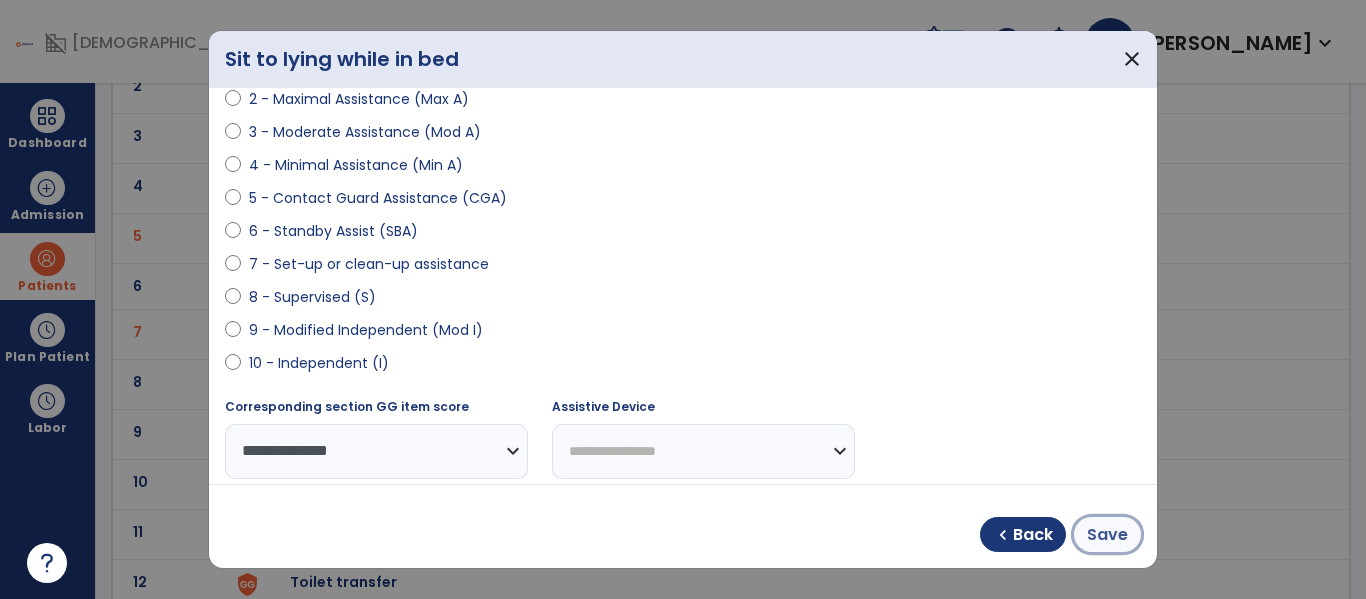 click on "Save" at bounding box center [1107, 535] 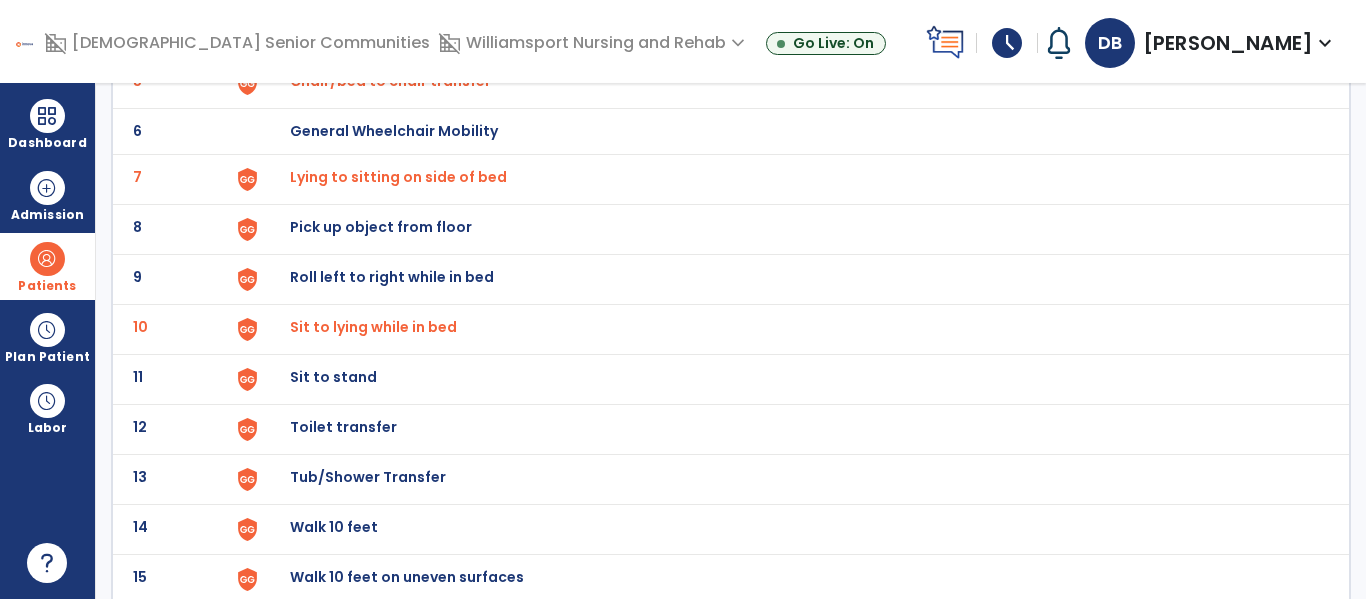 scroll, scrollTop: 383, scrollLeft: 0, axis: vertical 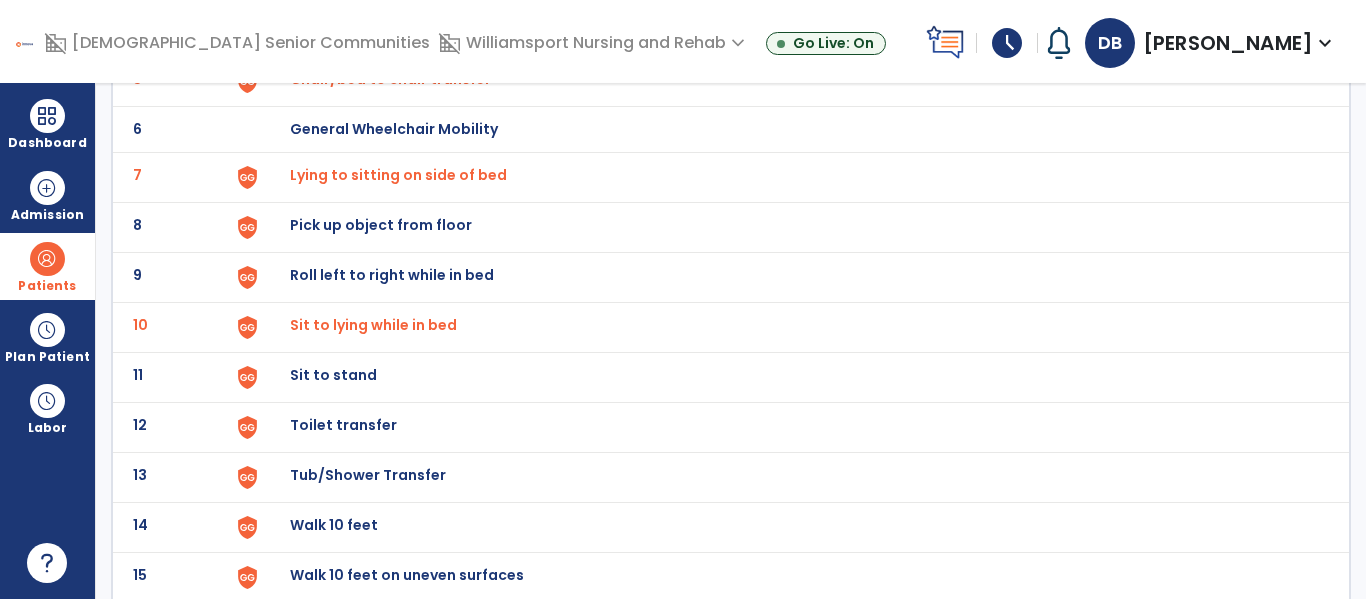 click on "Sit to stand" at bounding box center [789, -119] 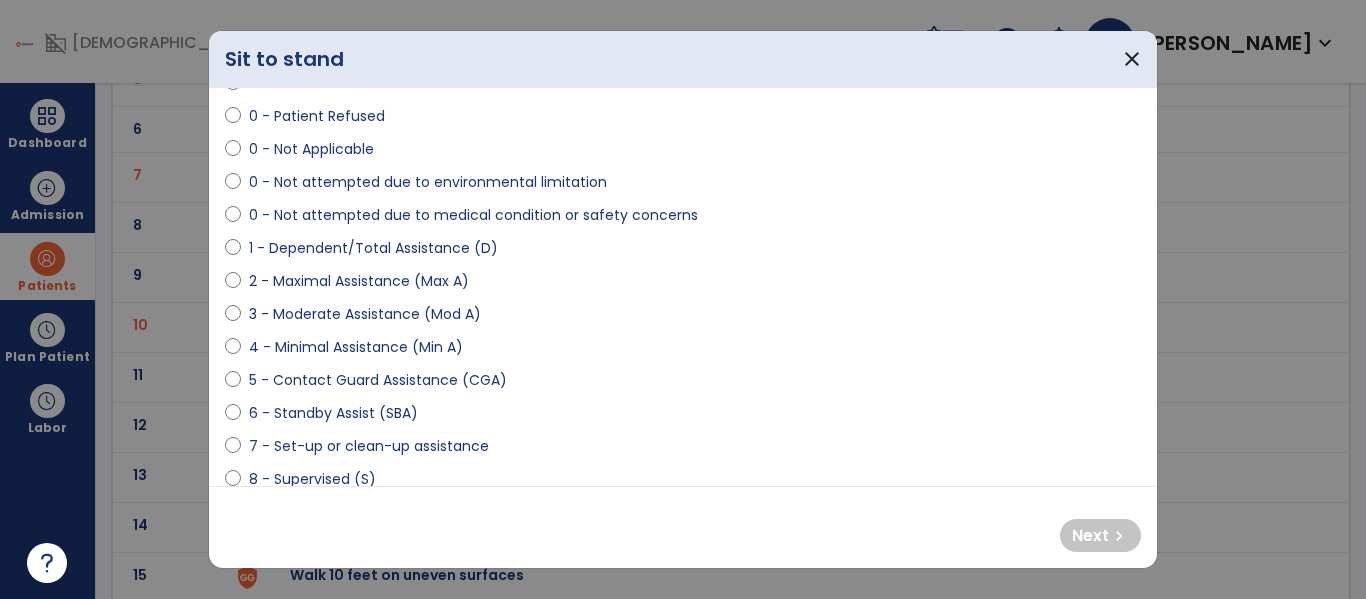 scroll, scrollTop: 94, scrollLeft: 0, axis: vertical 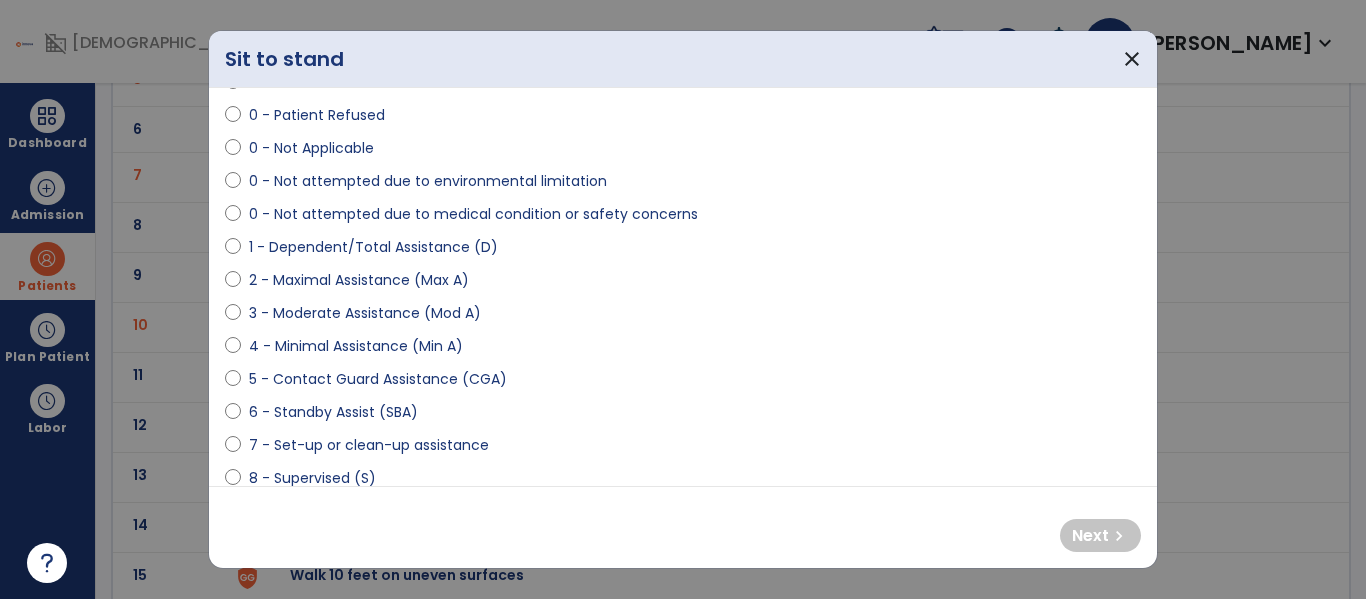 select on "**********" 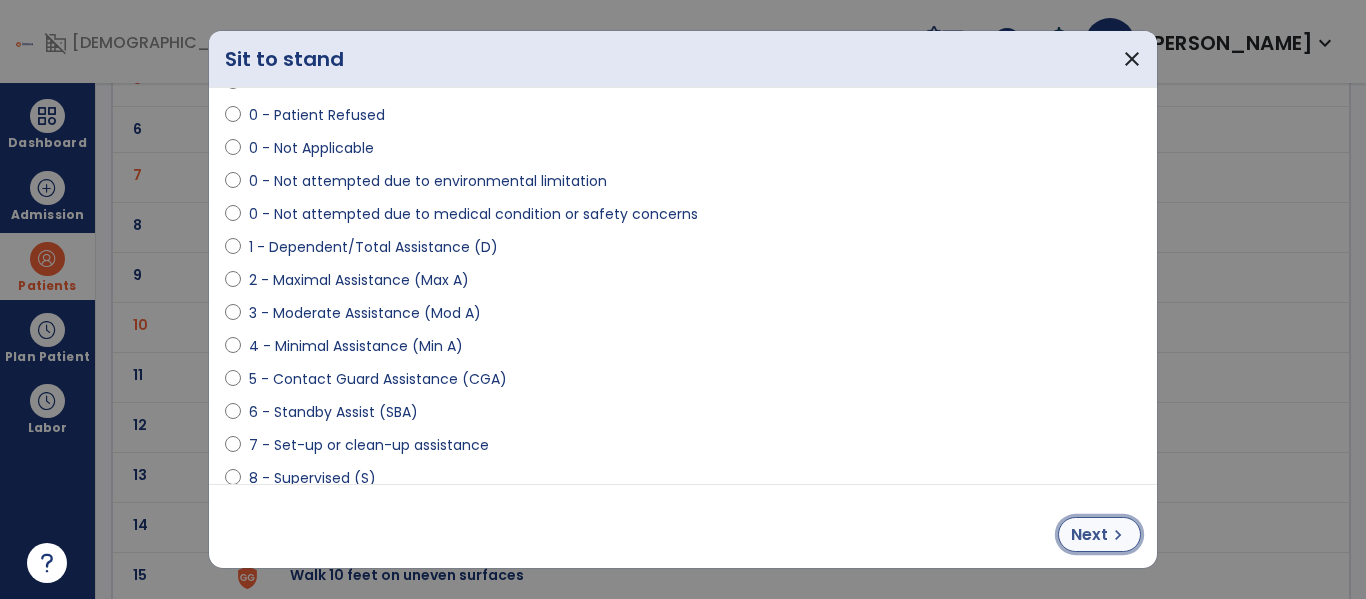 click on "Next" at bounding box center (1089, 535) 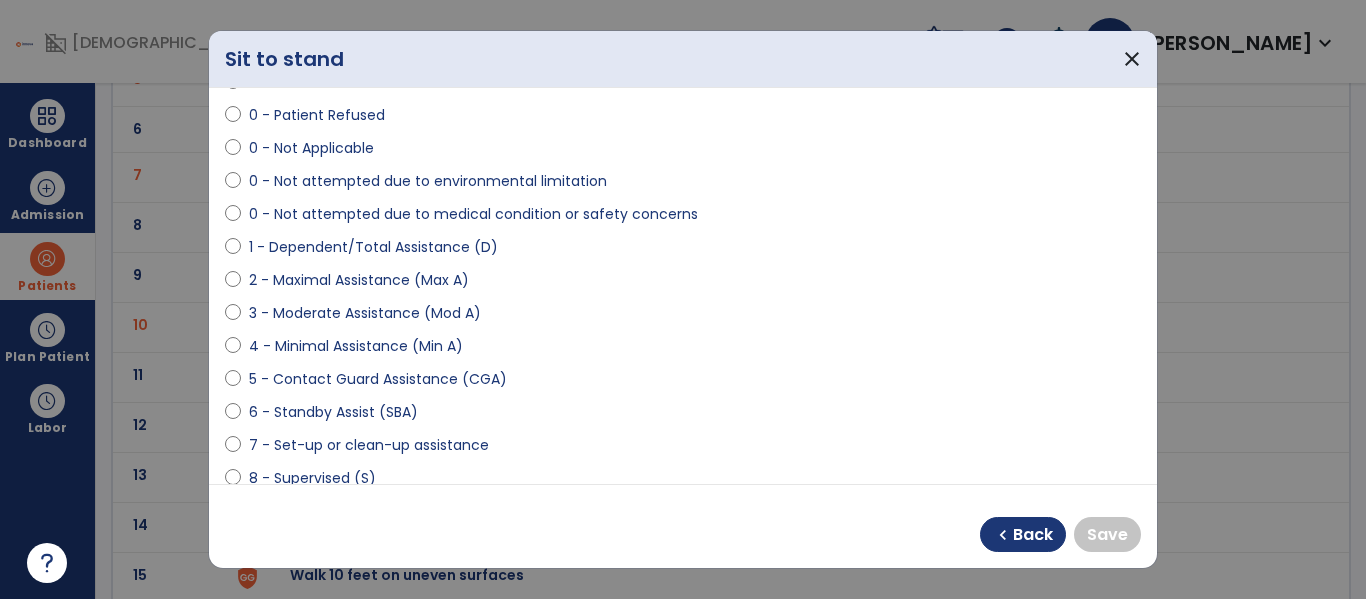 scroll, scrollTop: 270, scrollLeft: 0, axis: vertical 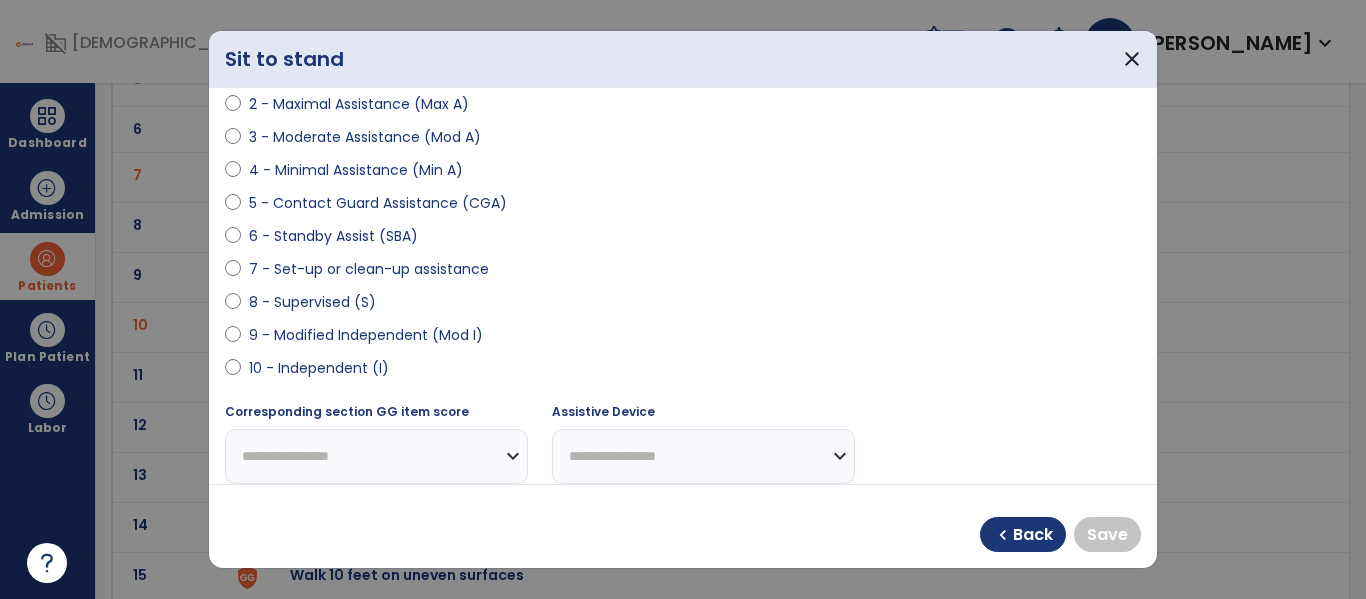 select on "**********" 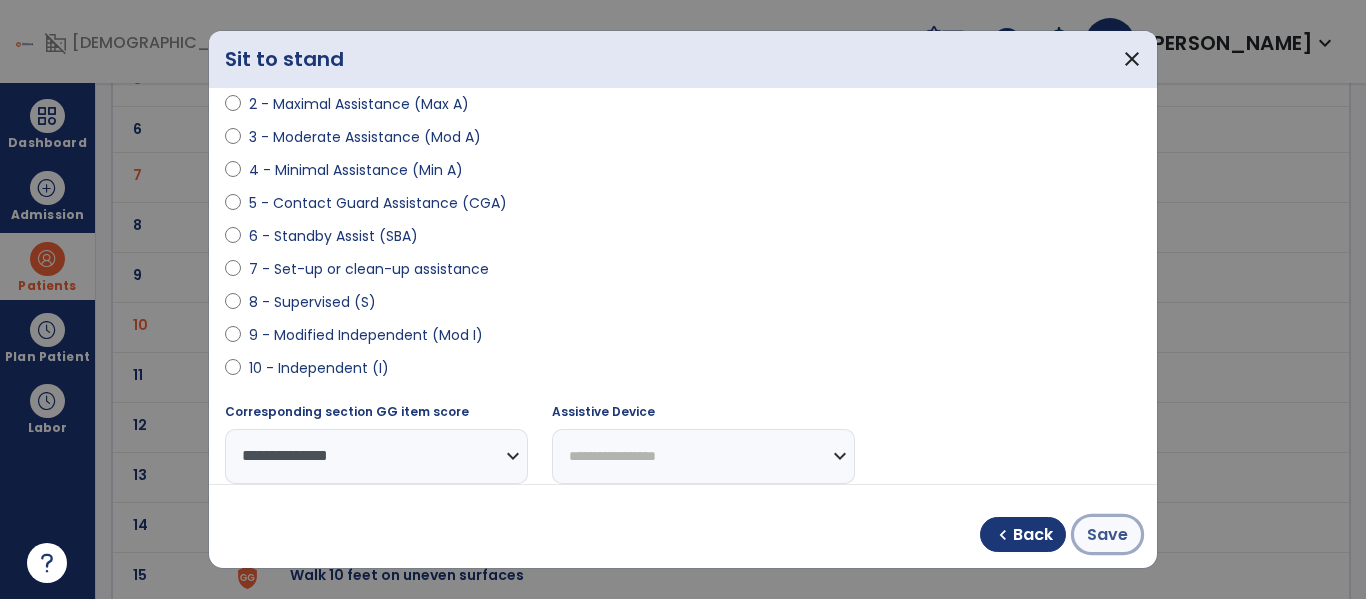 click on "Save" at bounding box center [1107, 535] 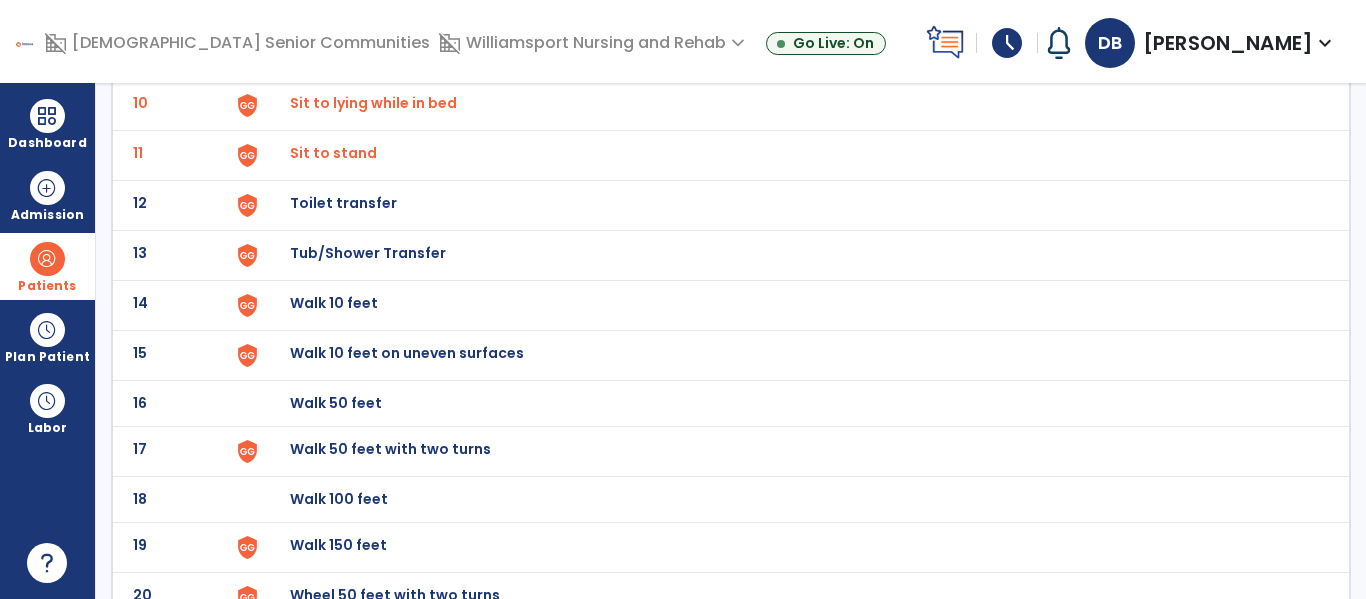 scroll, scrollTop: 607, scrollLeft: 0, axis: vertical 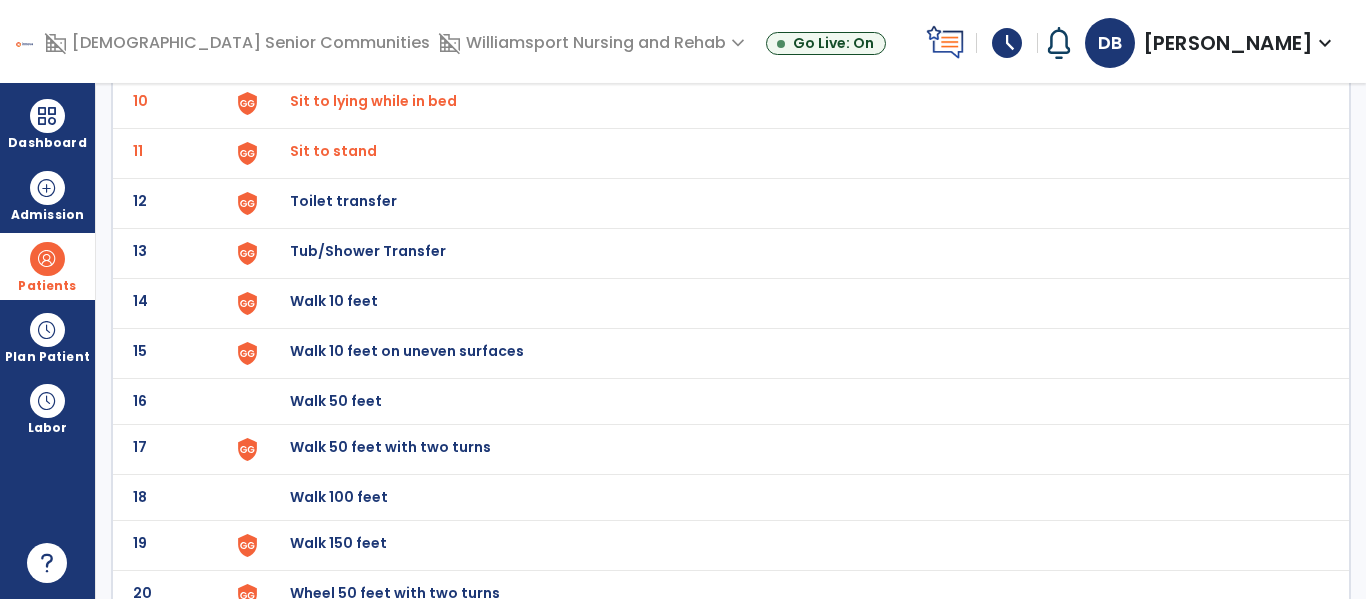 click on "14 Walk 10 feet" 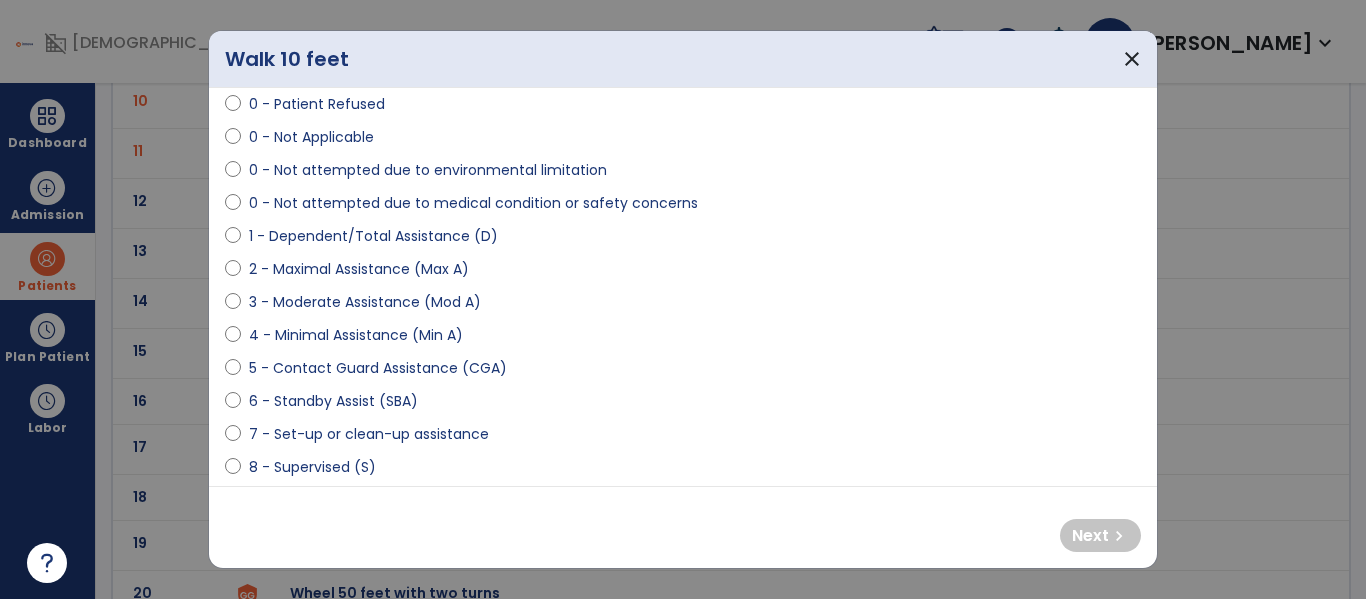 scroll, scrollTop: 108, scrollLeft: 0, axis: vertical 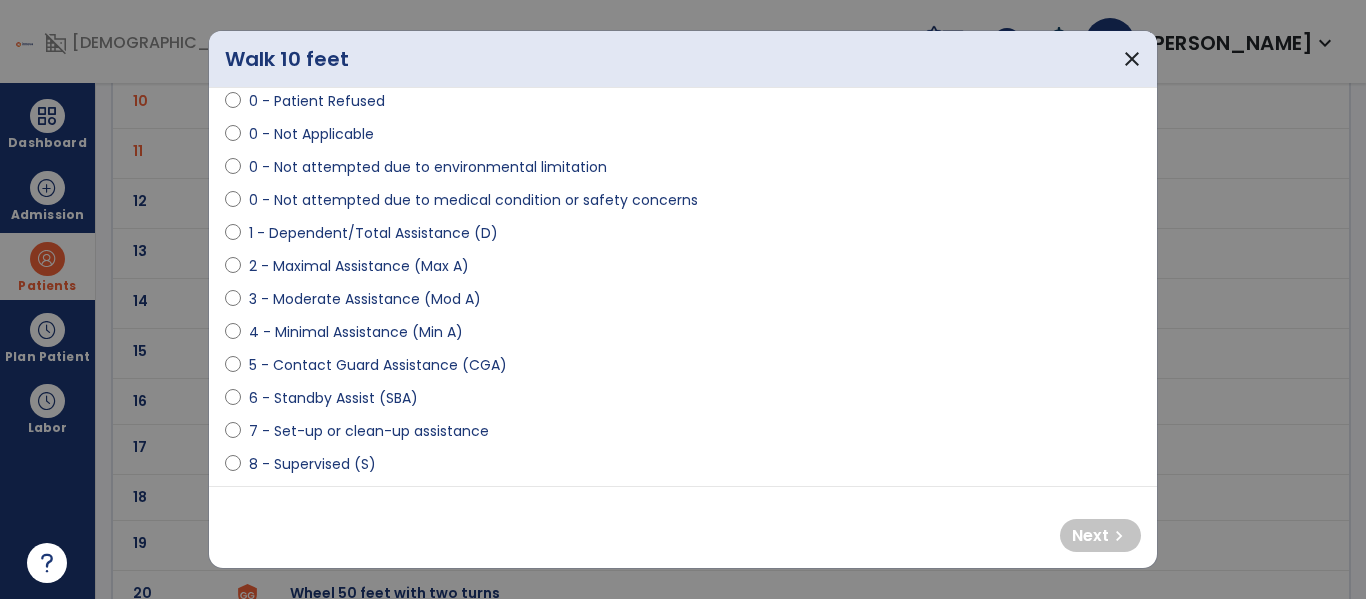 select on "**********" 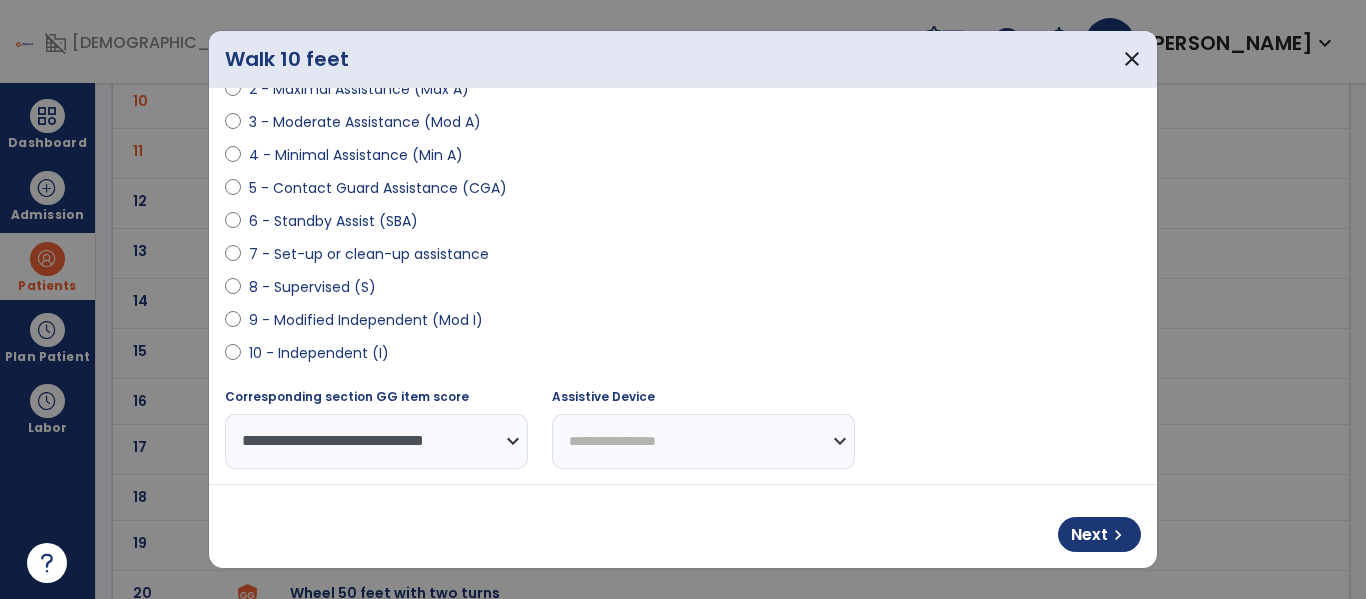 scroll, scrollTop: 289, scrollLeft: 0, axis: vertical 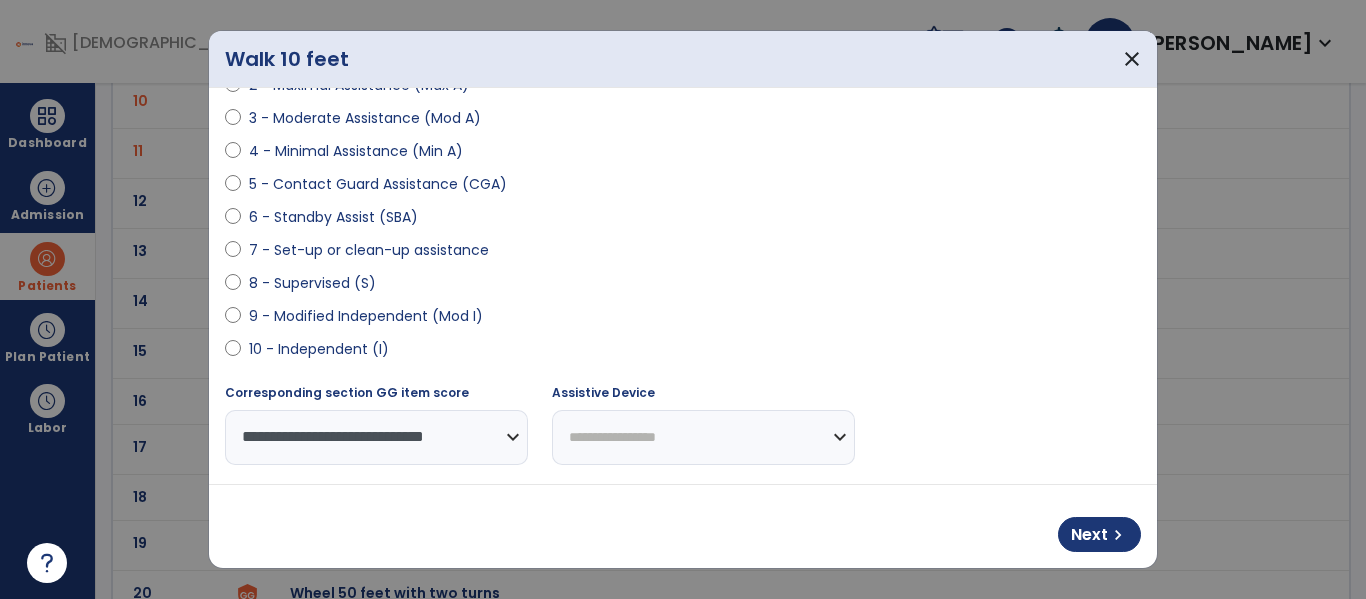 click on "**********" at bounding box center [703, 437] 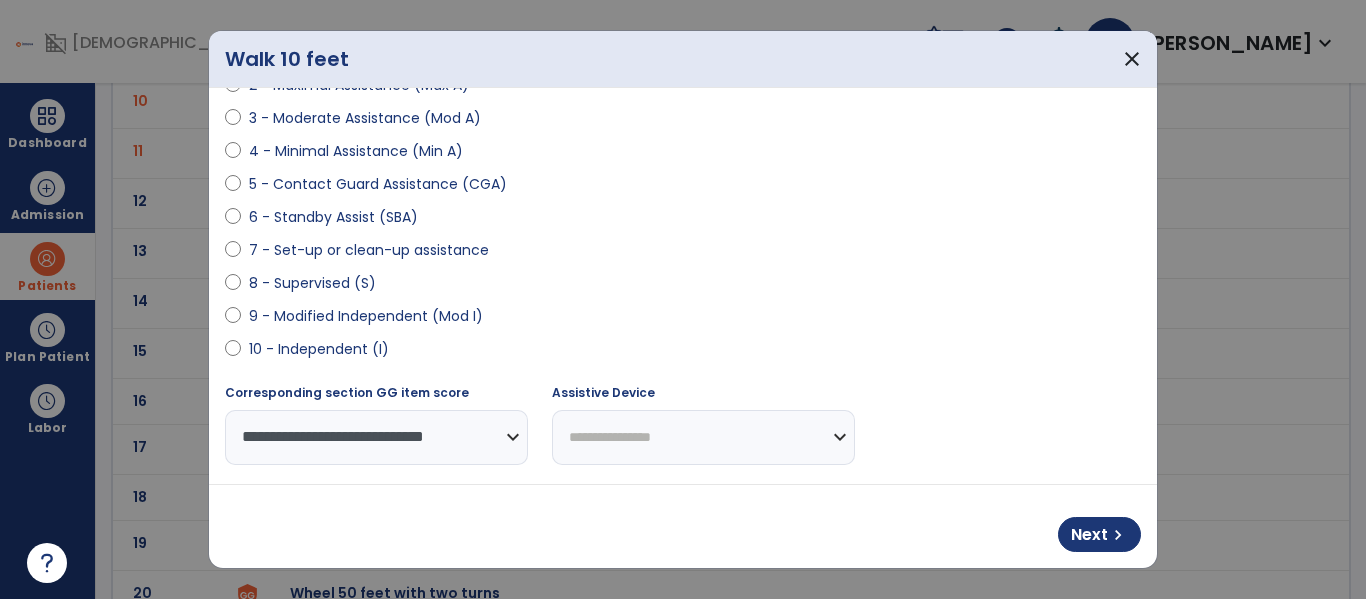 click on "**********" at bounding box center [703, 437] 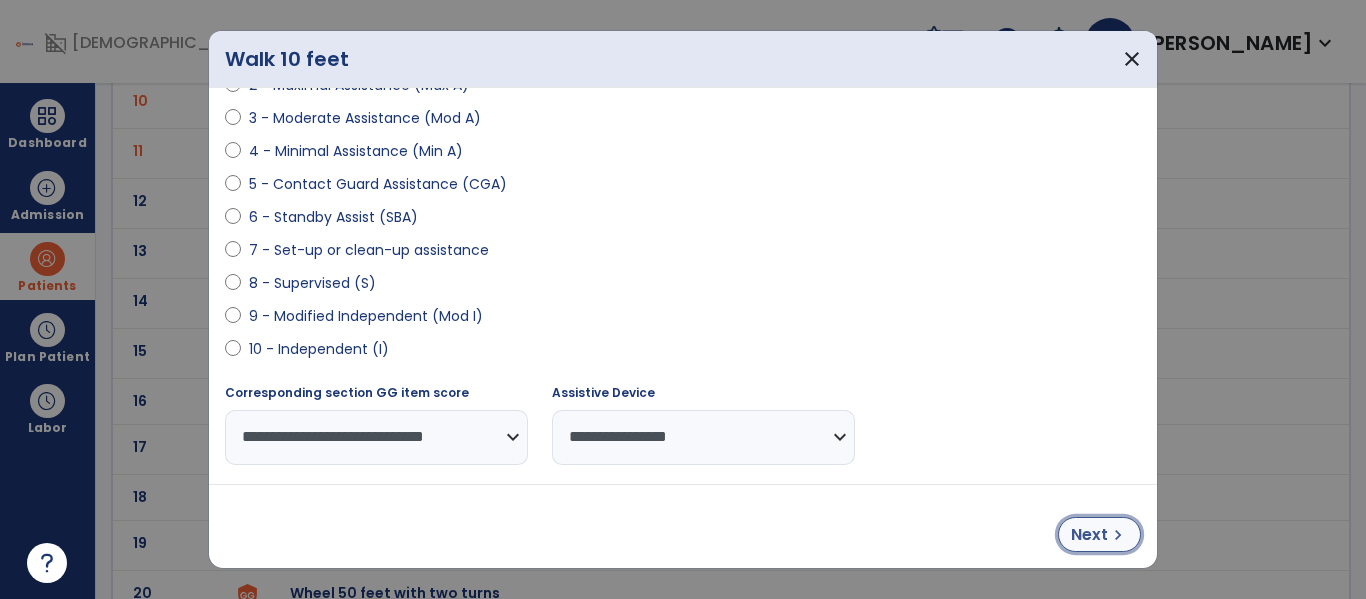 click on "Next" at bounding box center (1089, 535) 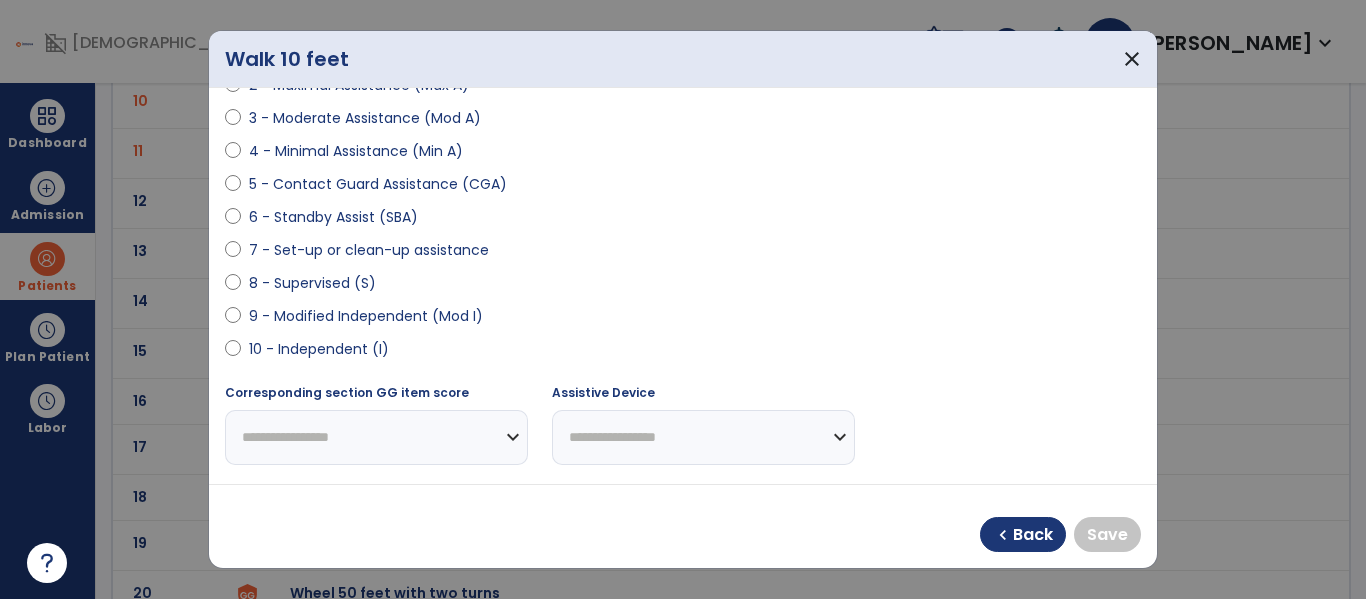 select on "**********" 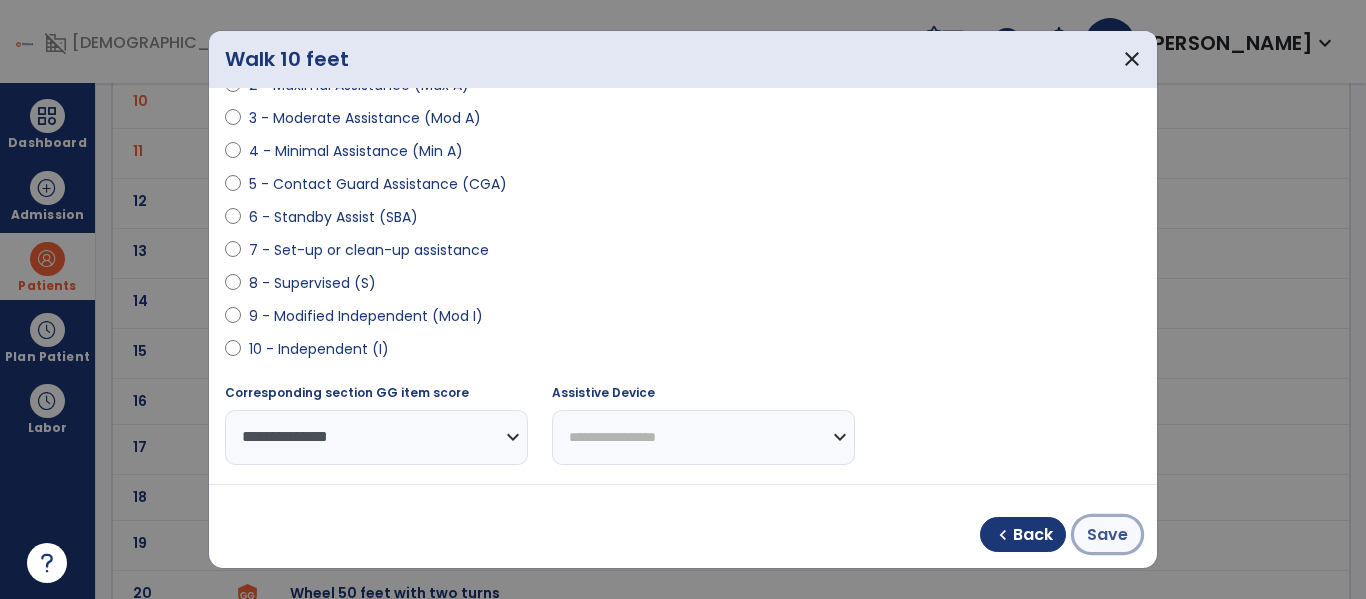 click on "Save" at bounding box center [1107, 535] 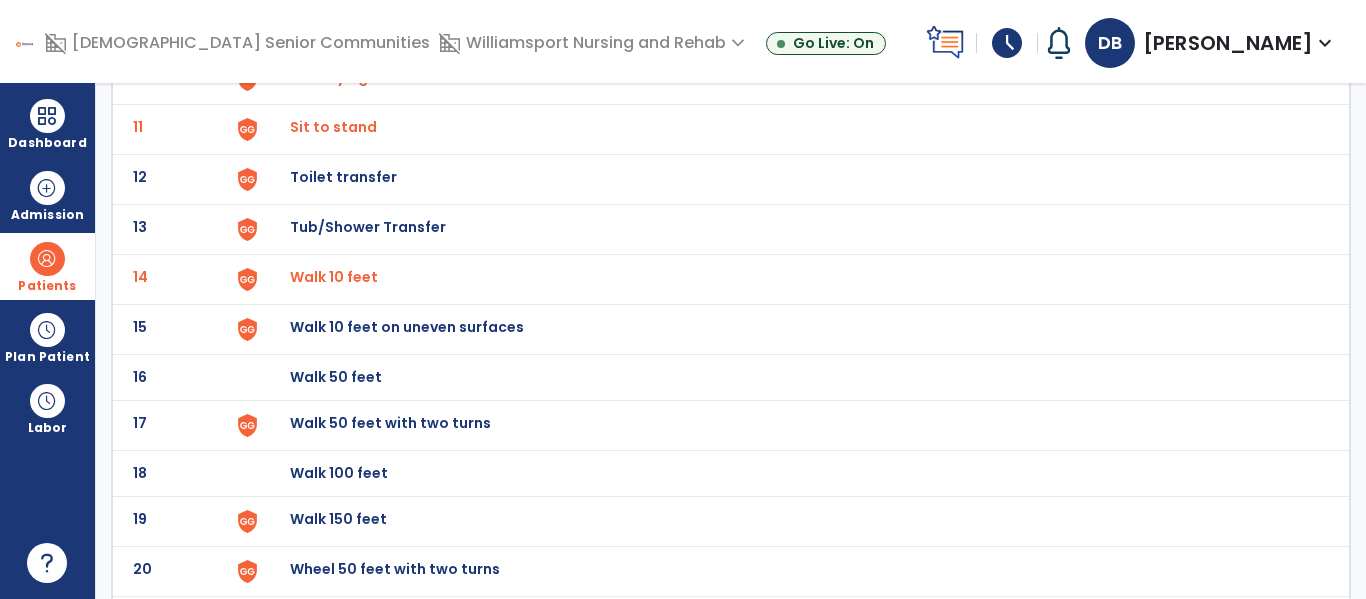 scroll, scrollTop: 633, scrollLeft: 0, axis: vertical 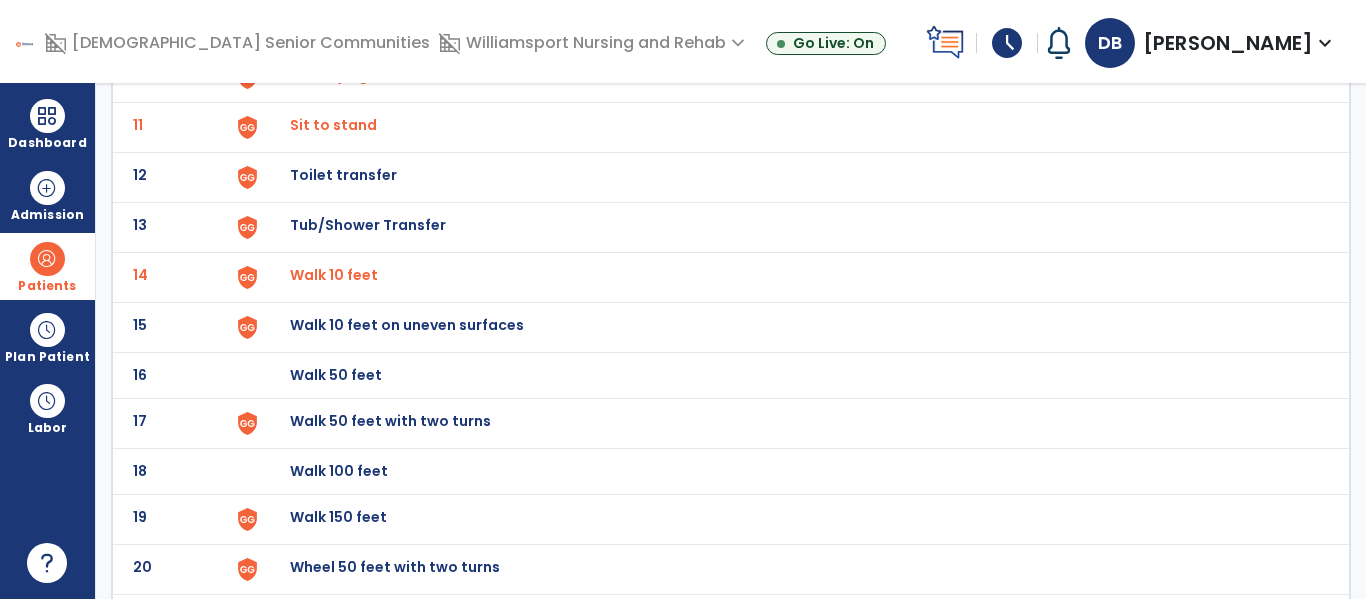 click on "Walk 50 feet with two turns" at bounding box center [336, -371] 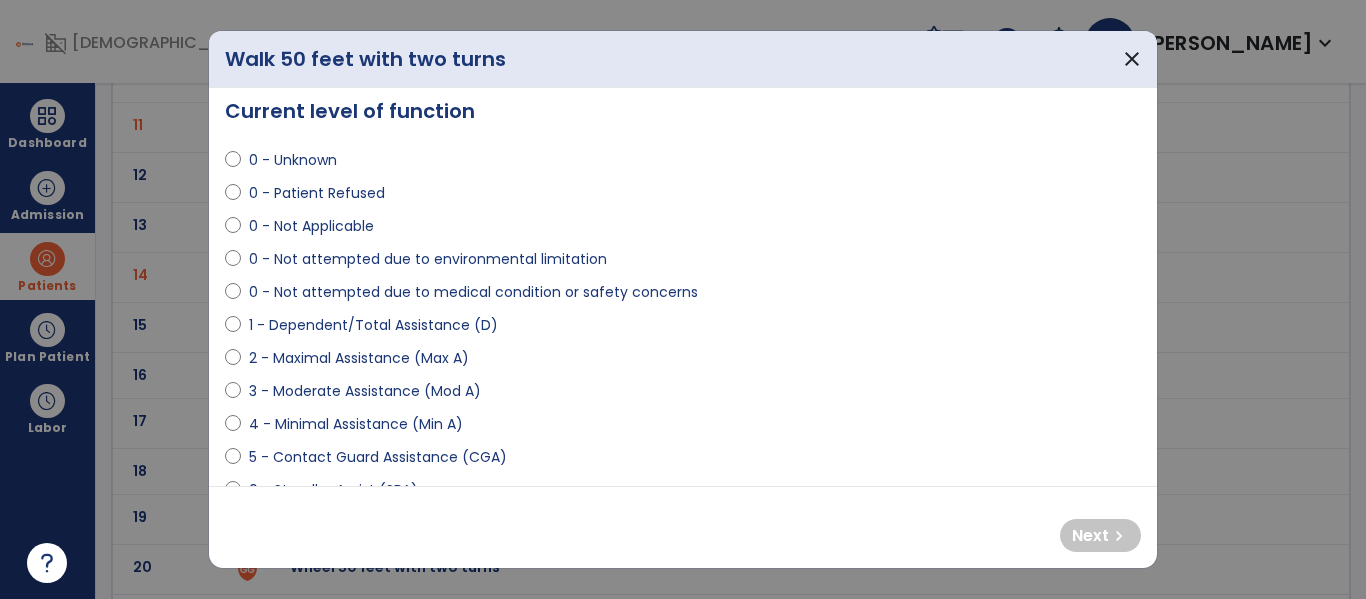 scroll, scrollTop: 18, scrollLeft: 0, axis: vertical 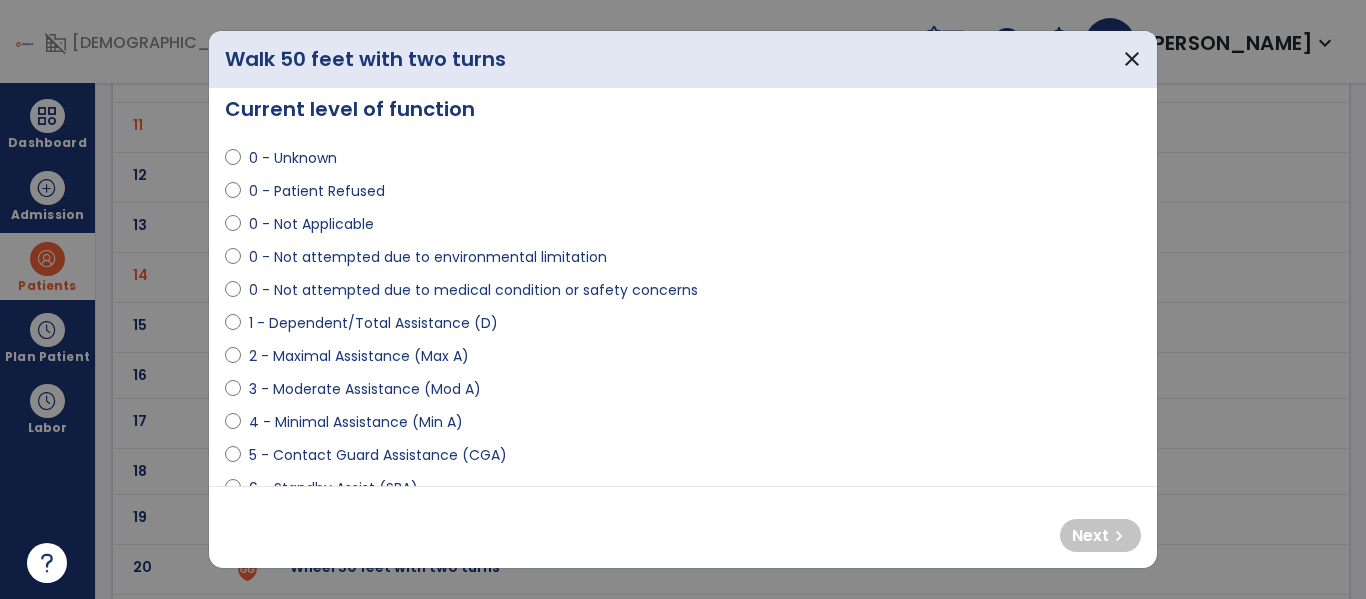 select on "**********" 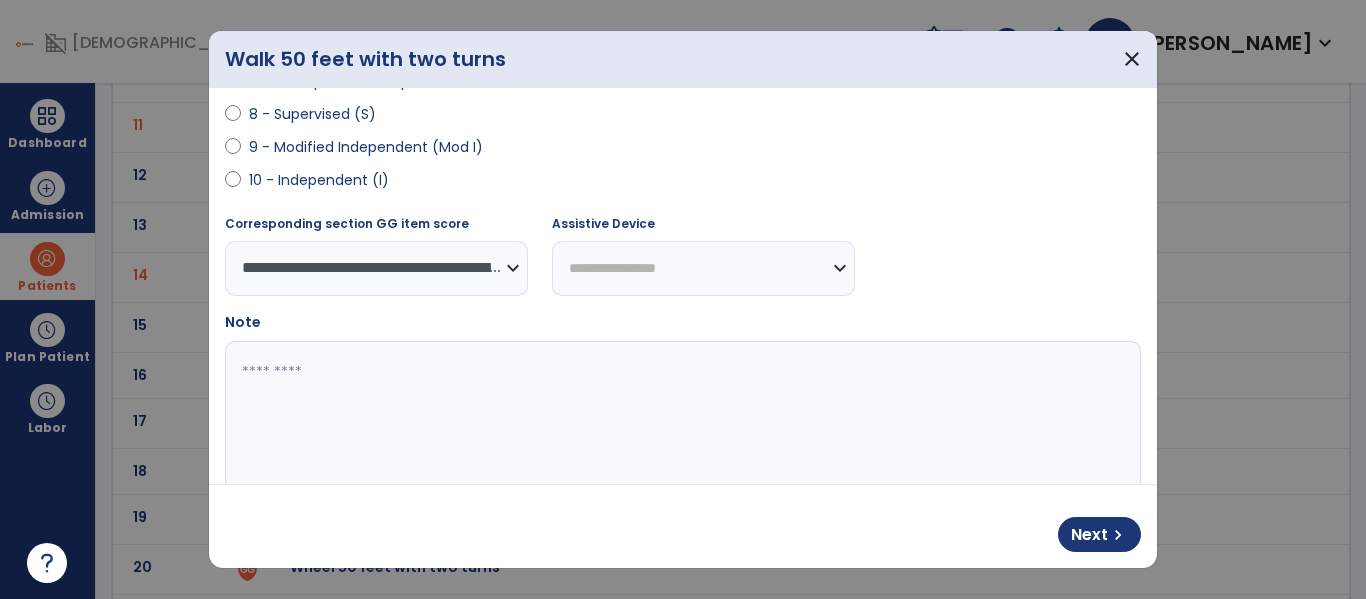 scroll, scrollTop: 496, scrollLeft: 0, axis: vertical 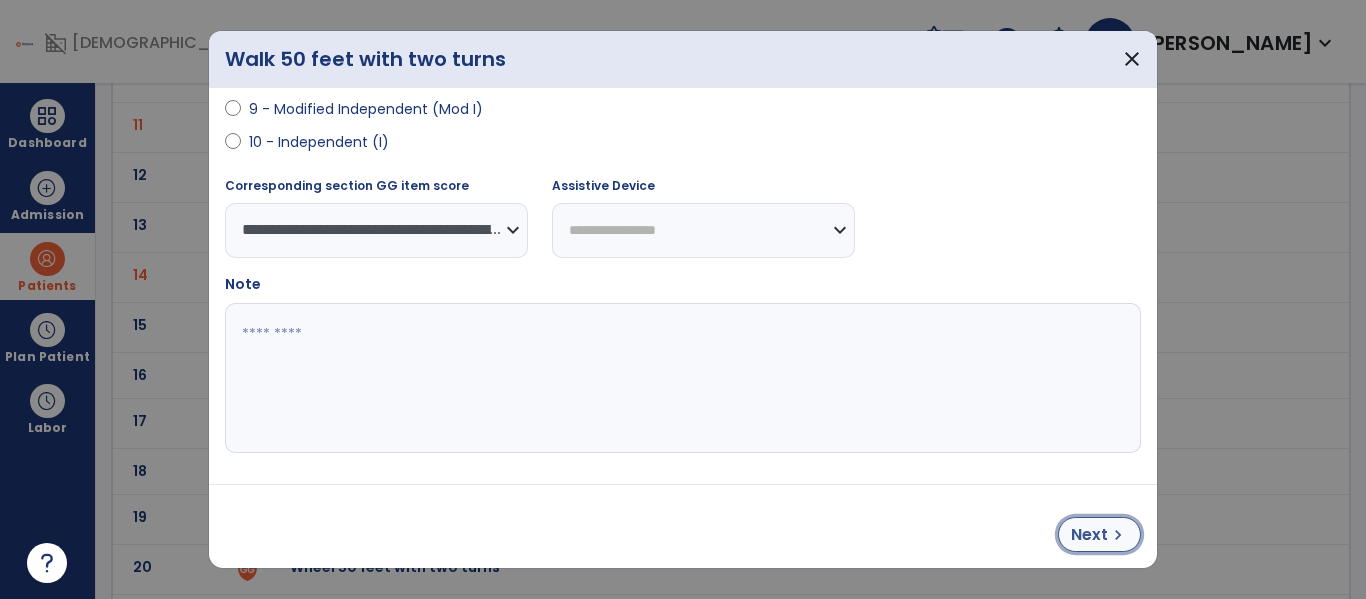 click on "Next" at bounding box center (1089, 535) 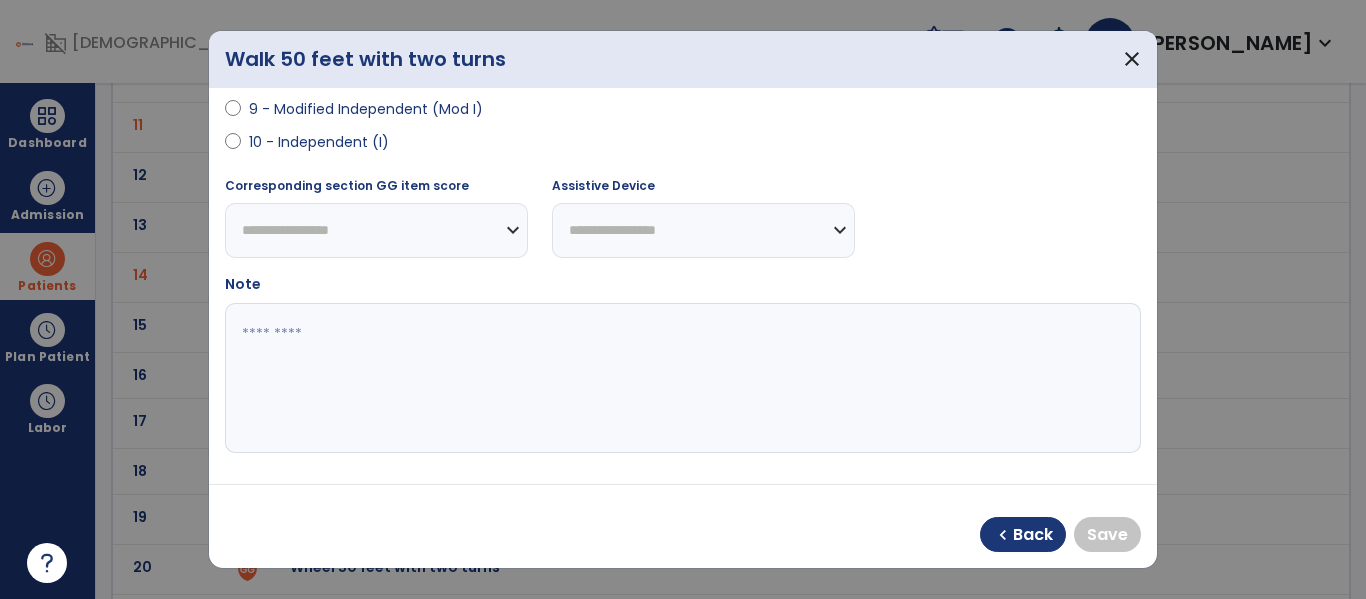 select on "**********" 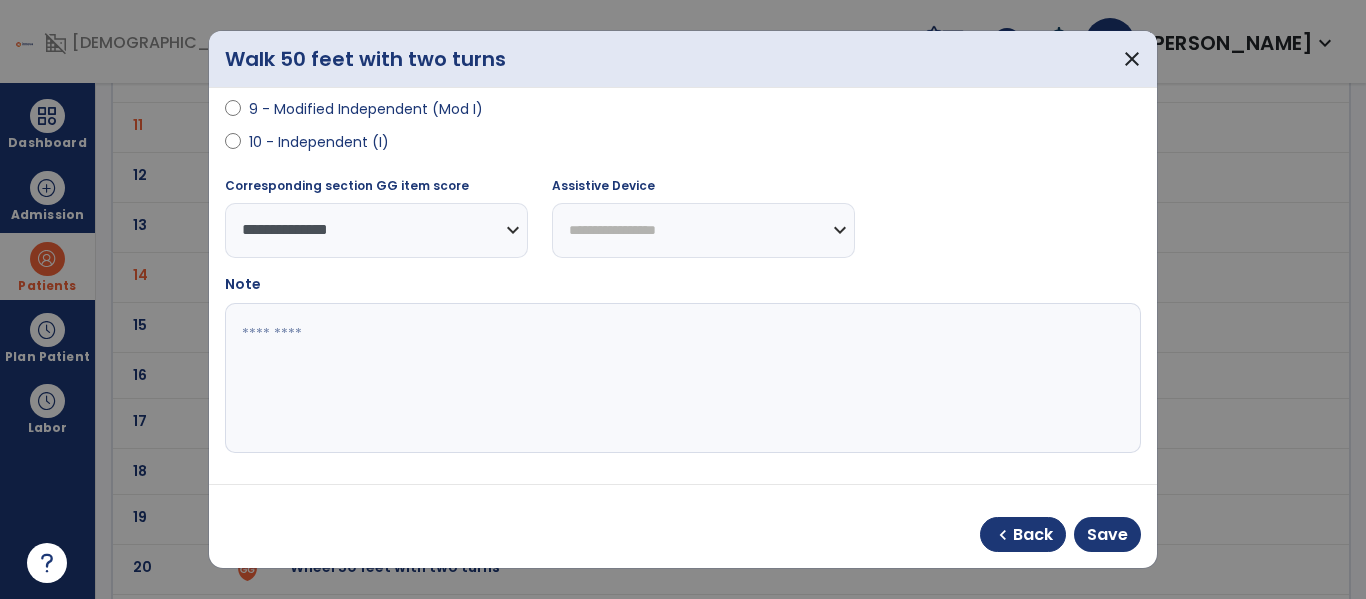 click on "**********" at bounding box center [703, 230] 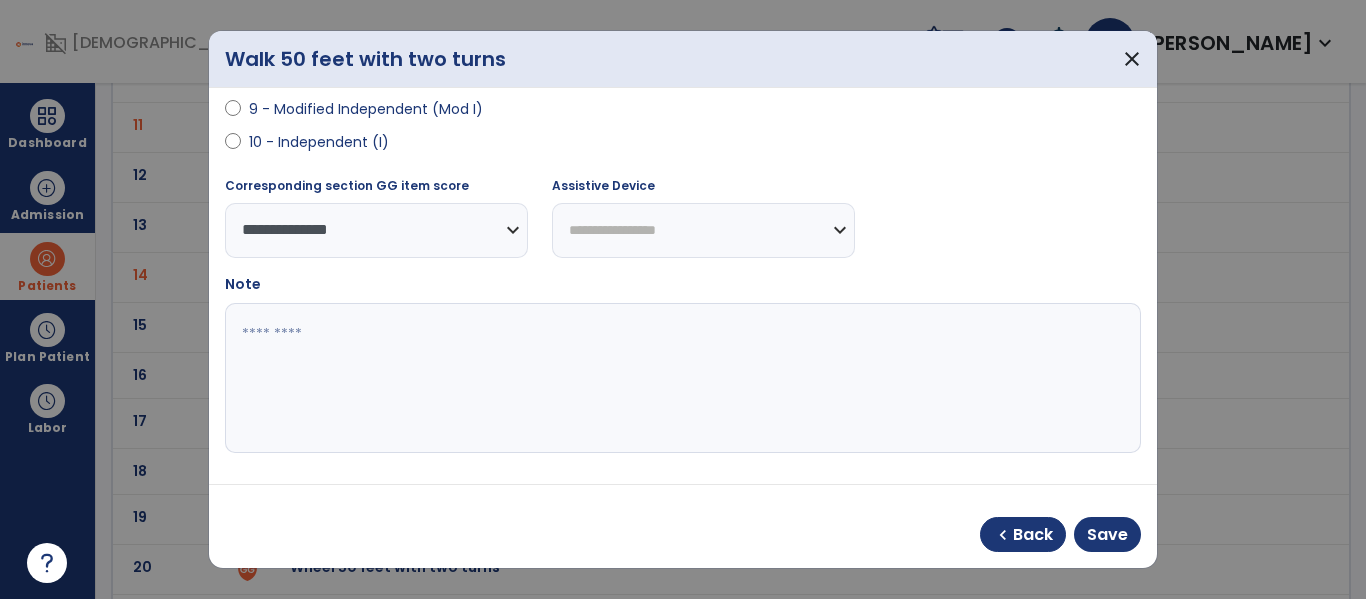select on "**********" 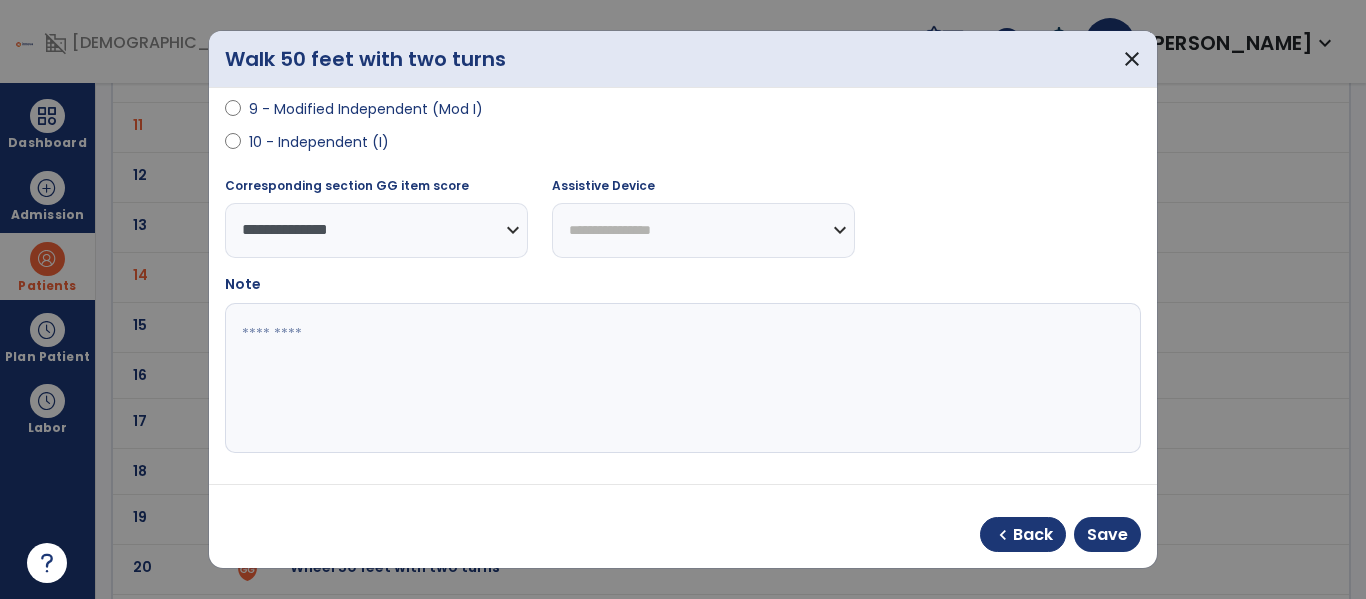 click on "**********" at bounding box center [703, 230] 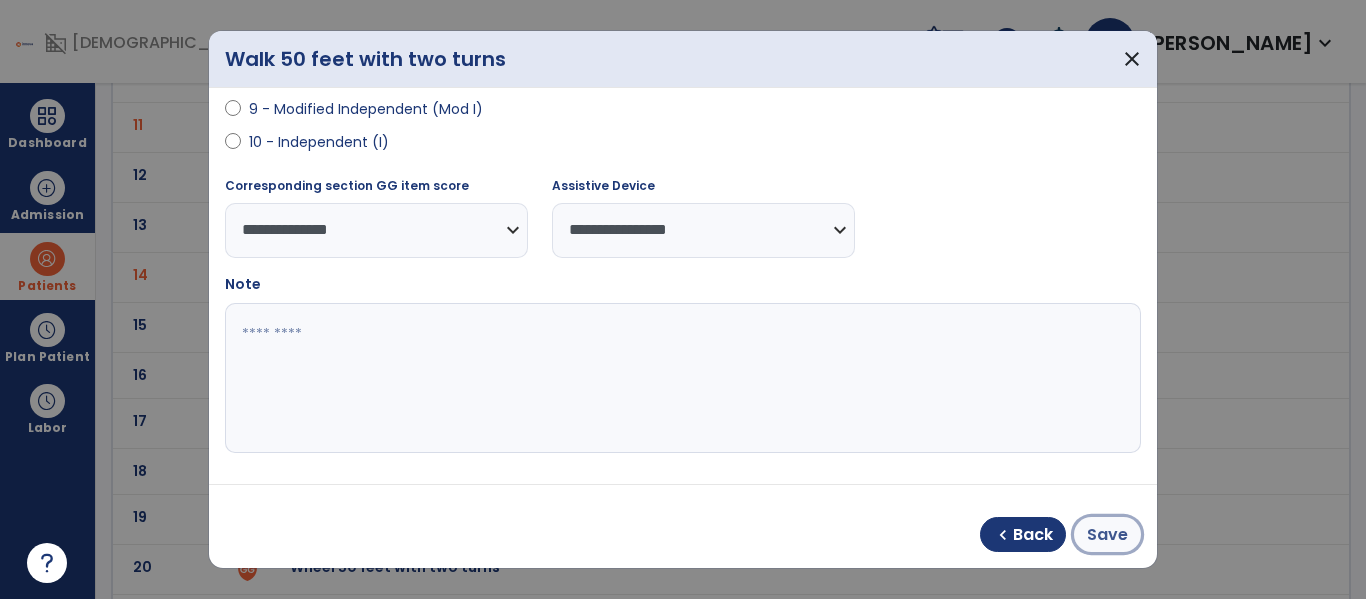 click on "Save" at bounding box center [1107, 535] 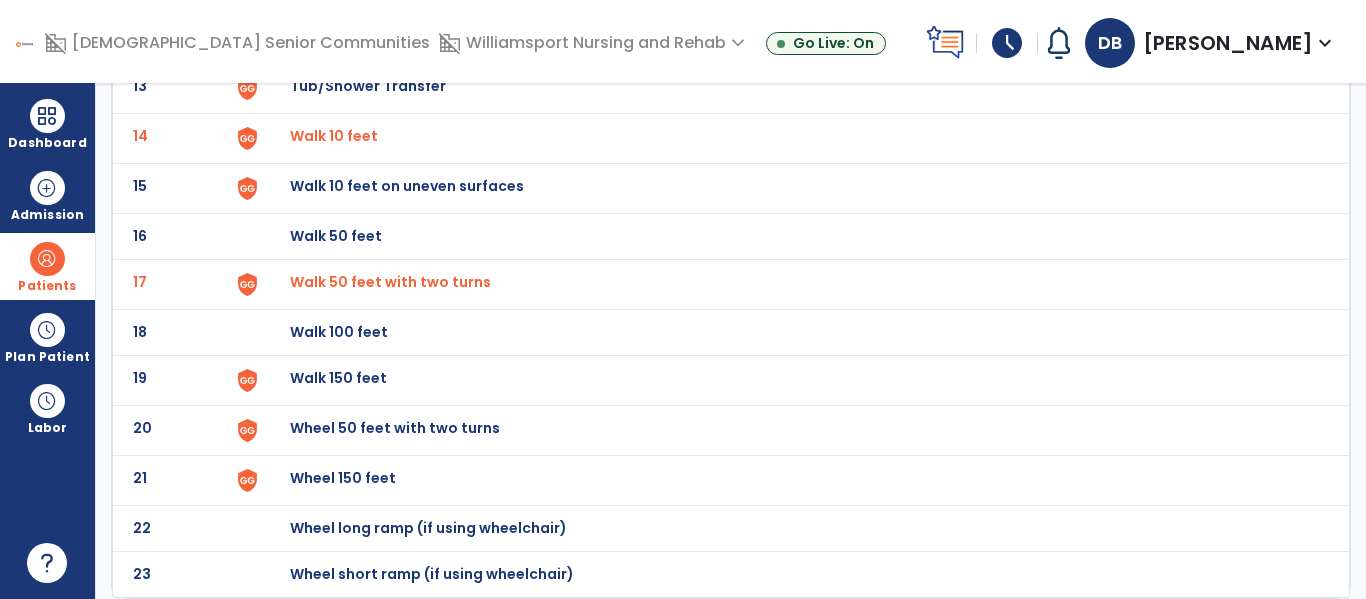 scroll, scrollTop: 0, scrollLeft: 0, axis: both 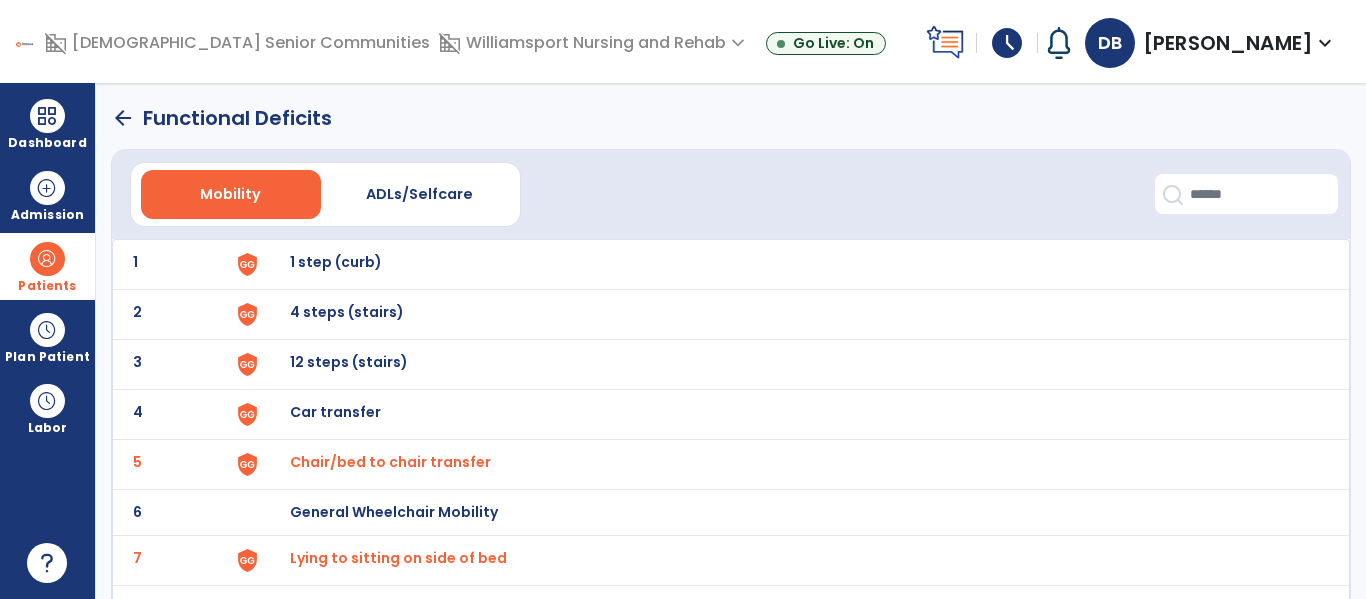click on "arrow_back" 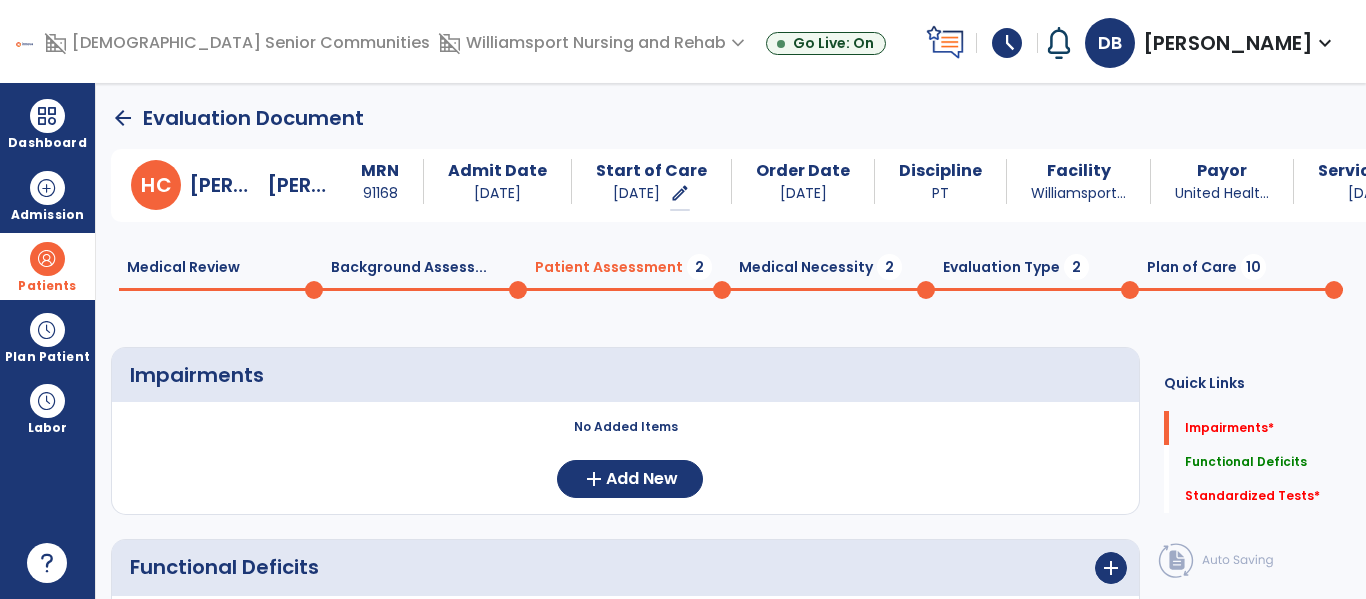 scroll, scrollTop: 20, scrollLeft: 0, axis: vertical 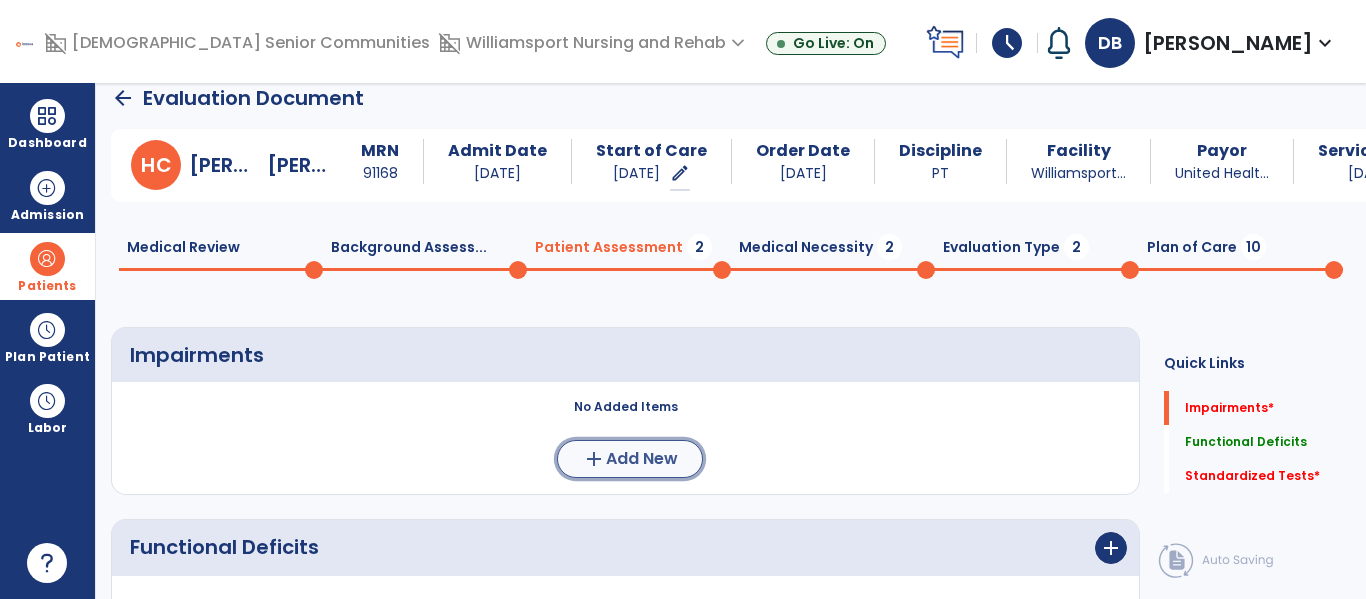 click on "Add New" 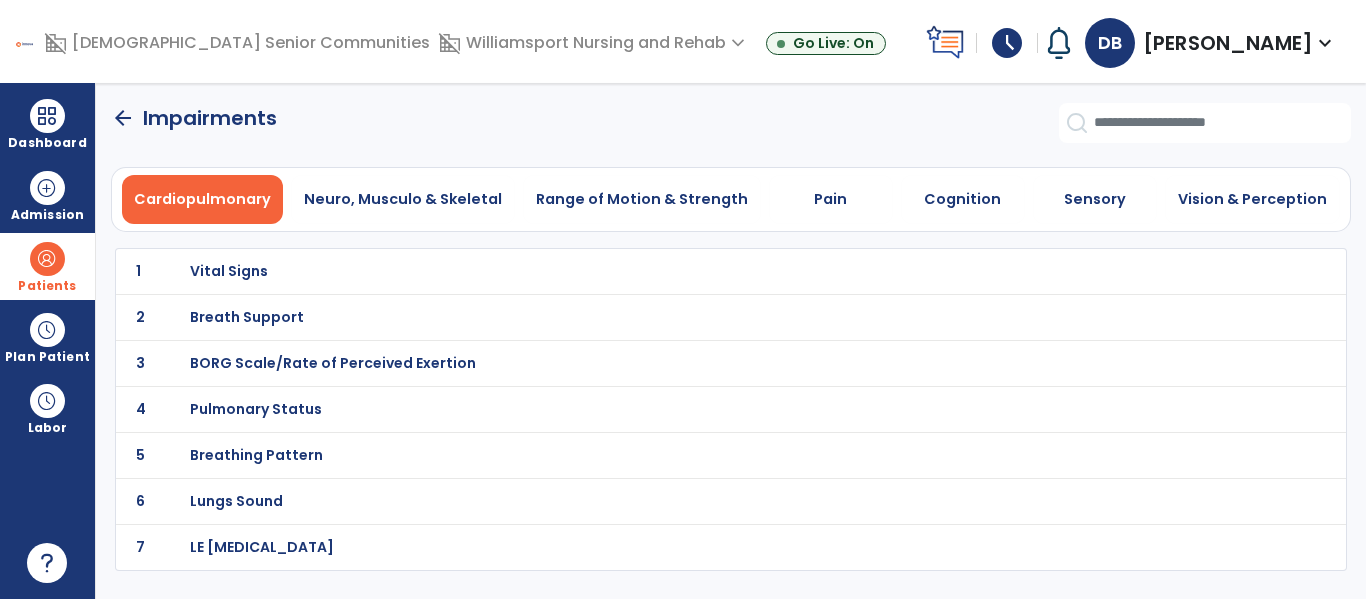 scroll, scrollTop: 0, scrollLeft: 0, axis: both 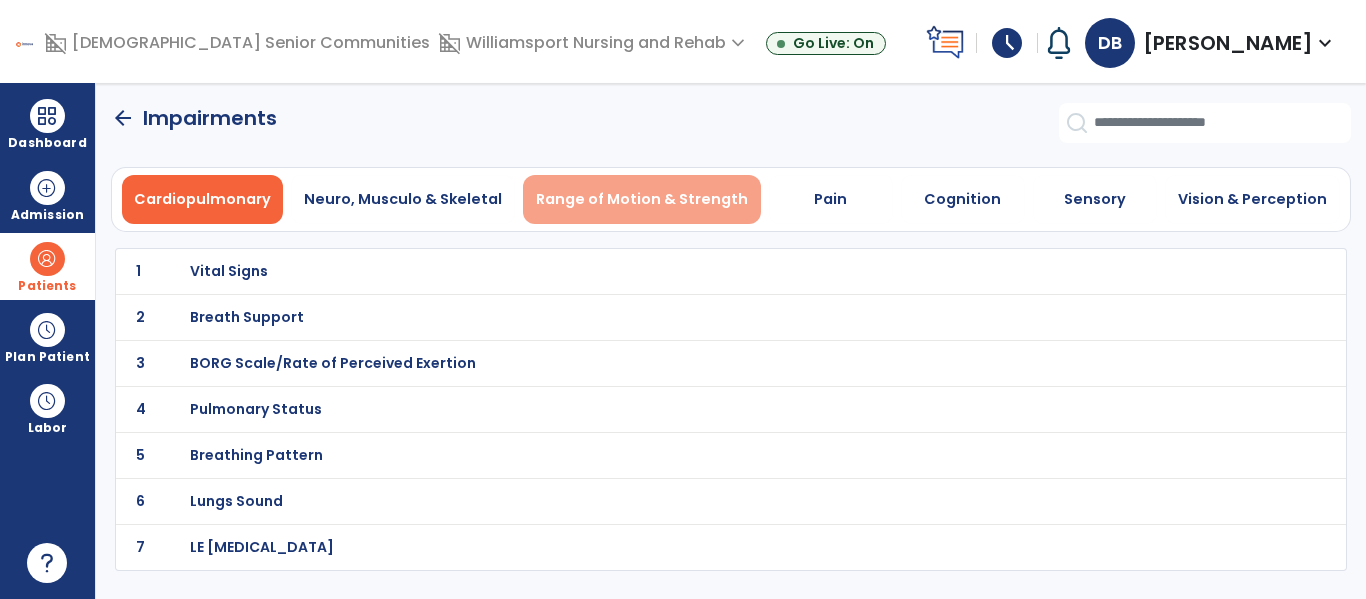 click on "Range of Motion & Strength" at bounding box center (642, 199) 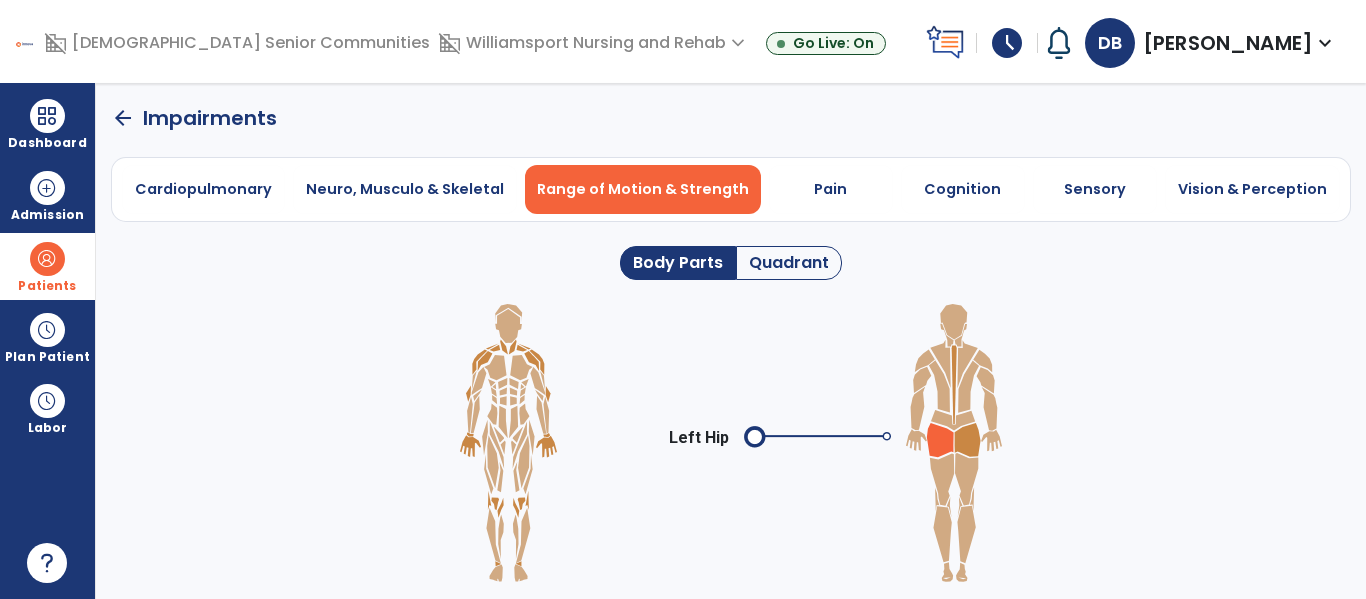 click 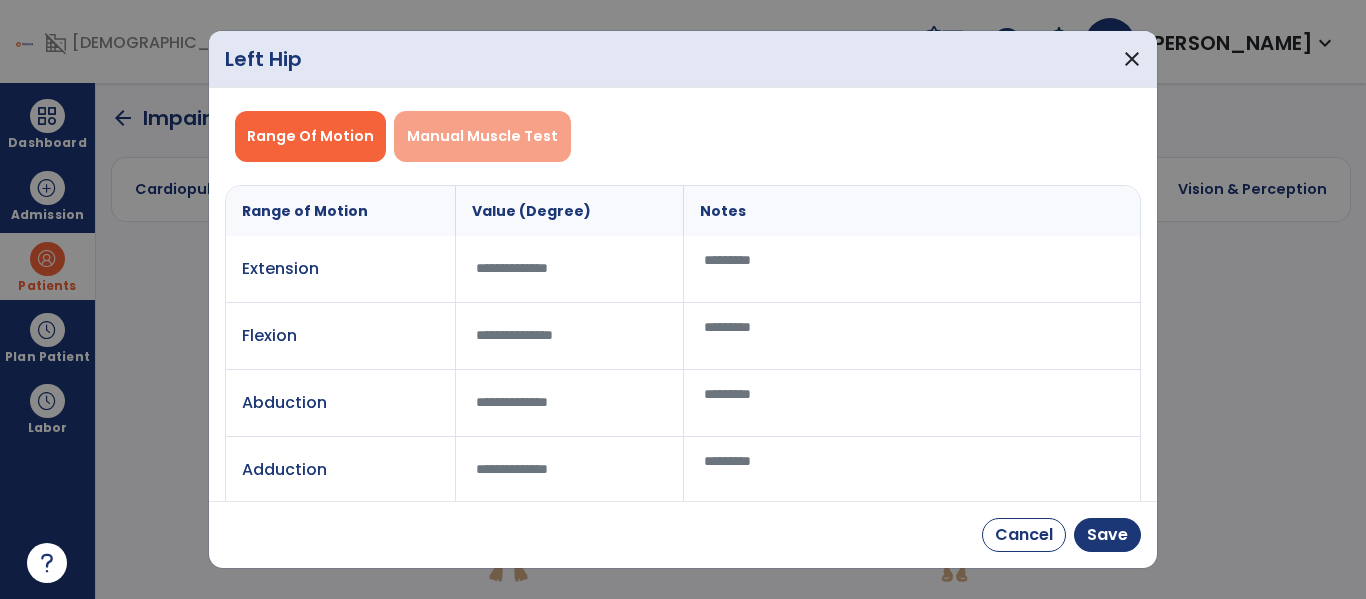 click on "Manual Muscle Test" at bounding box center (482, 136) 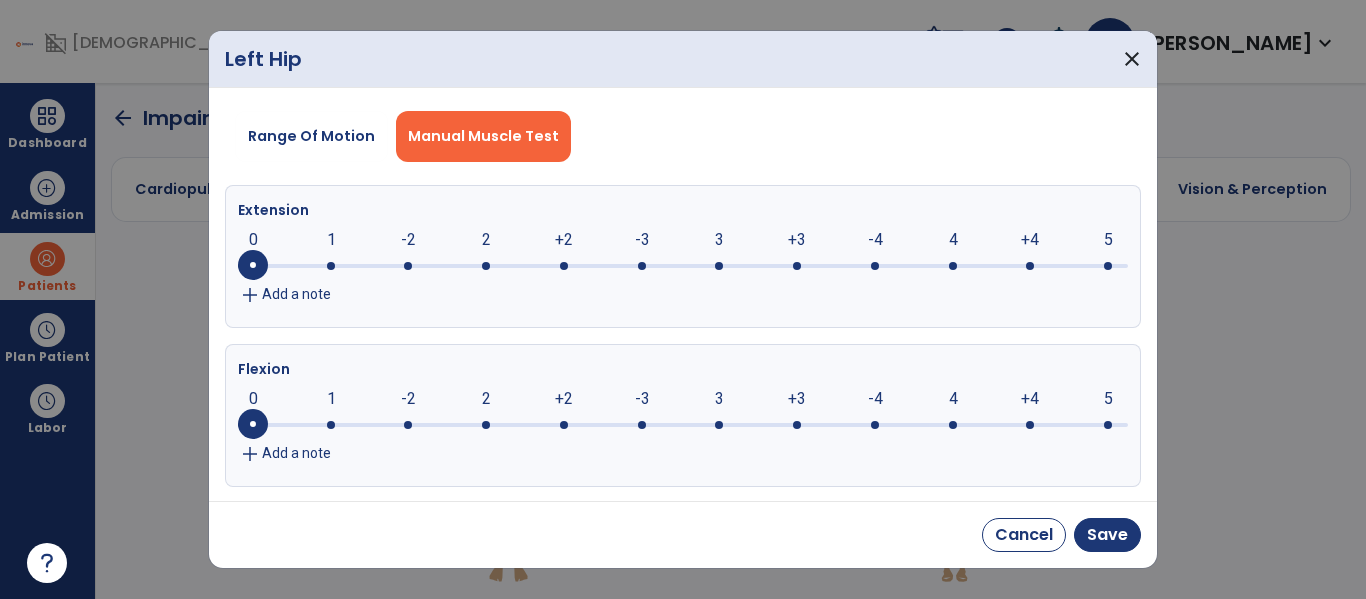 click 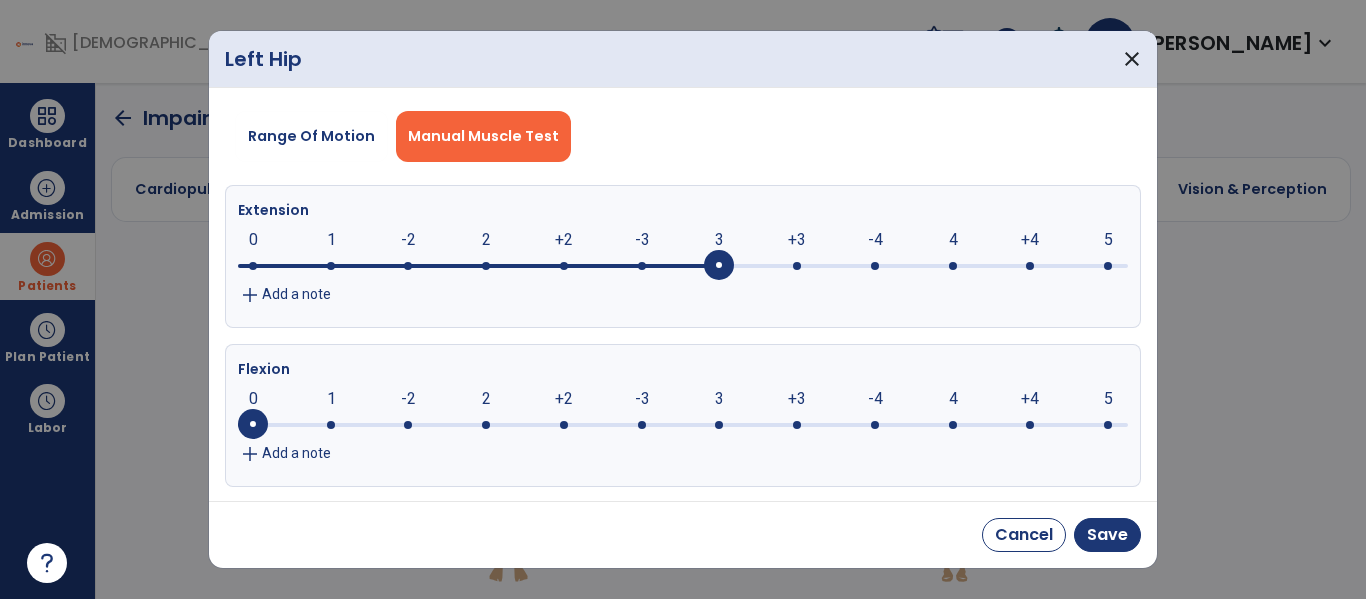 click 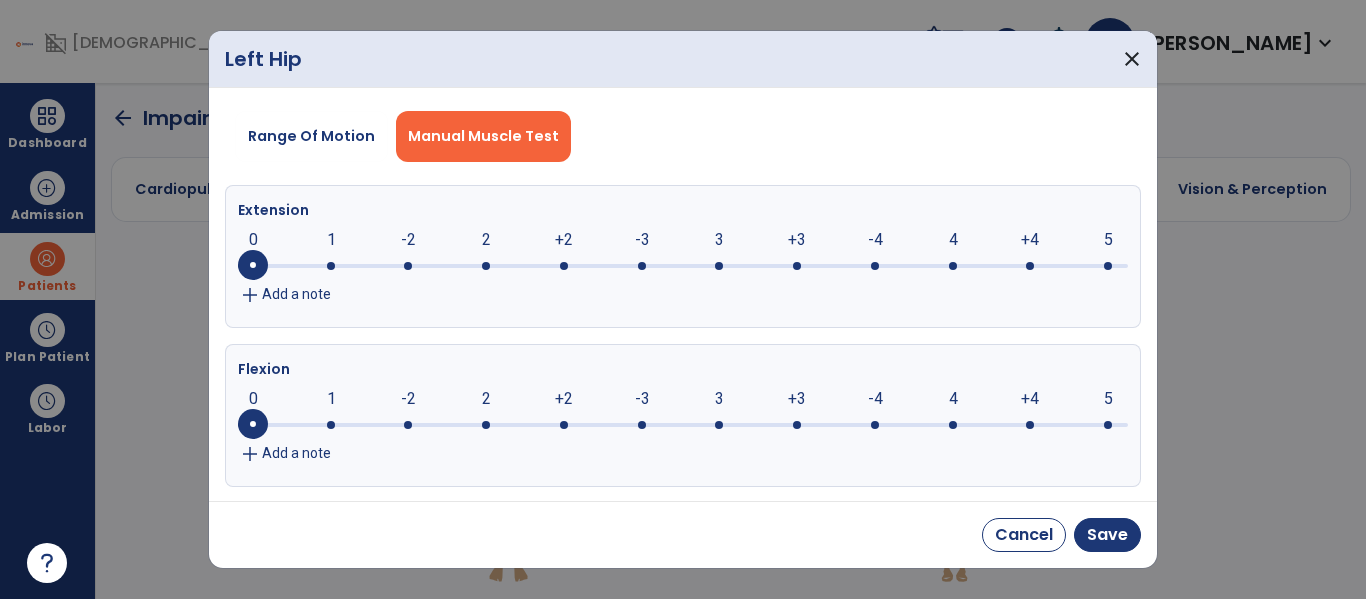 click 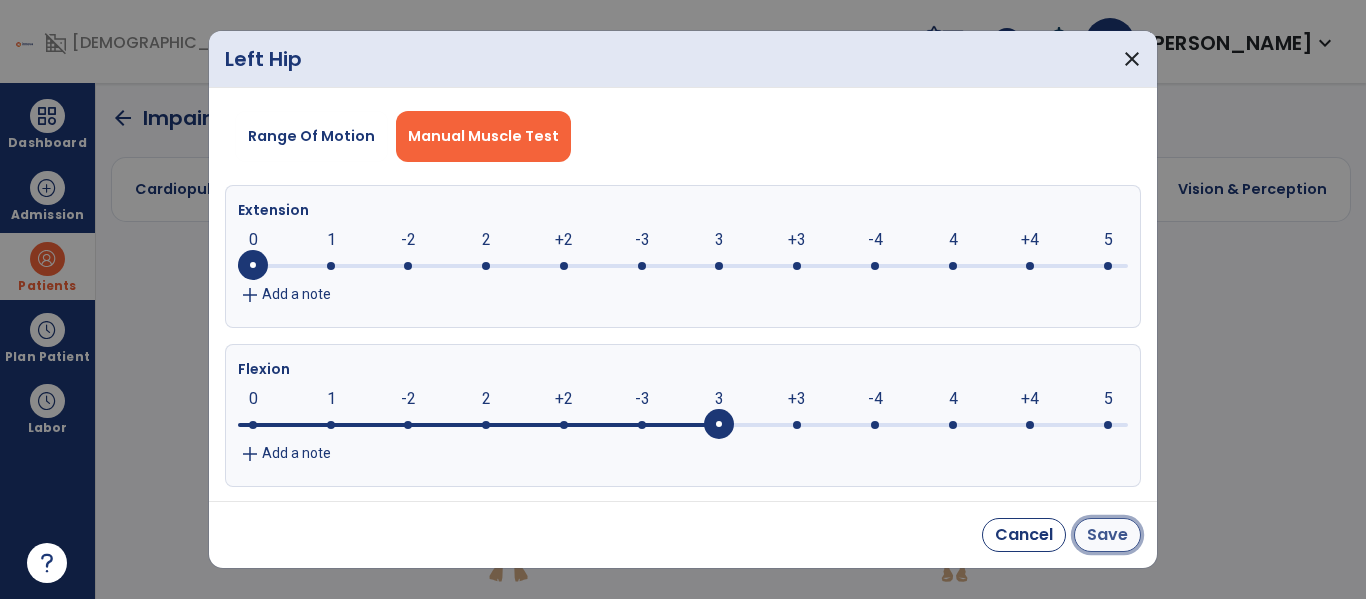 click on "Save" at bounding box center [1107, 535] 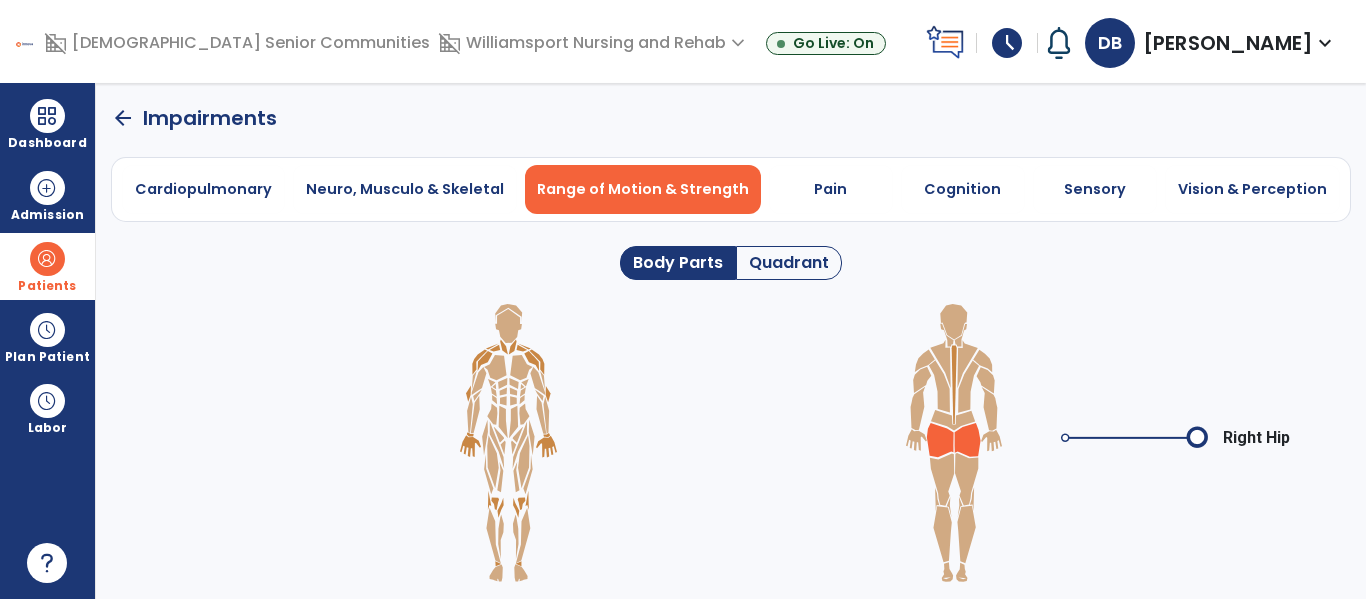 click 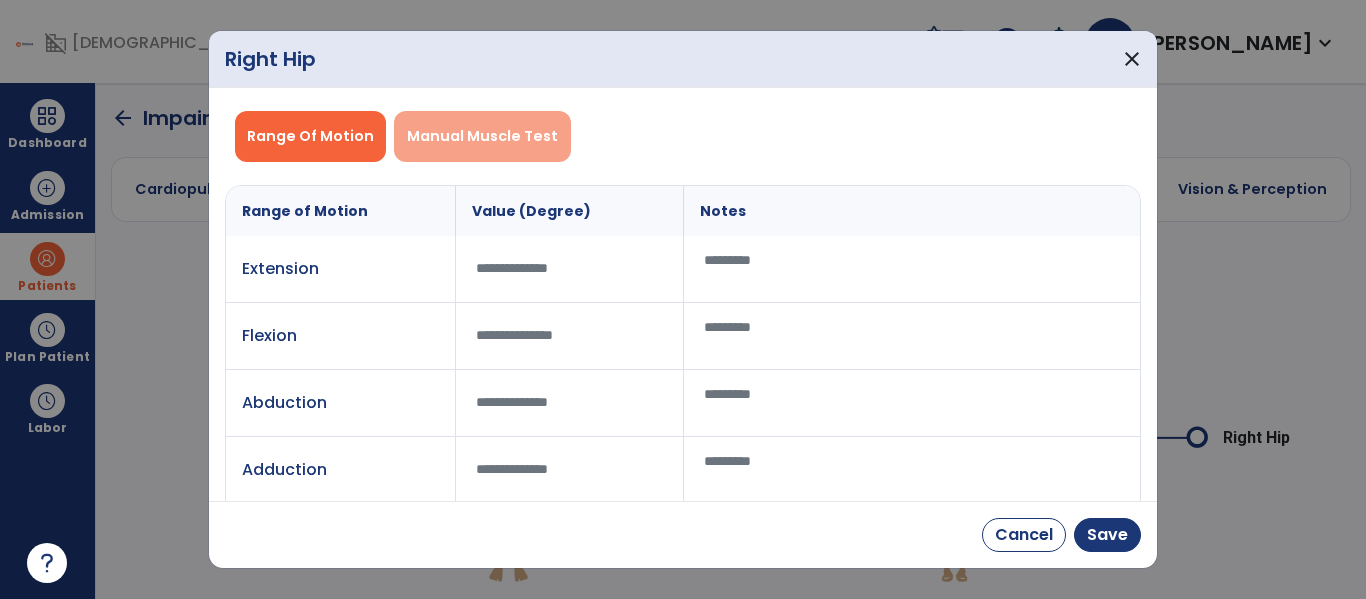 click on "Manual Muscle Test" at bounding box center [482, 136] 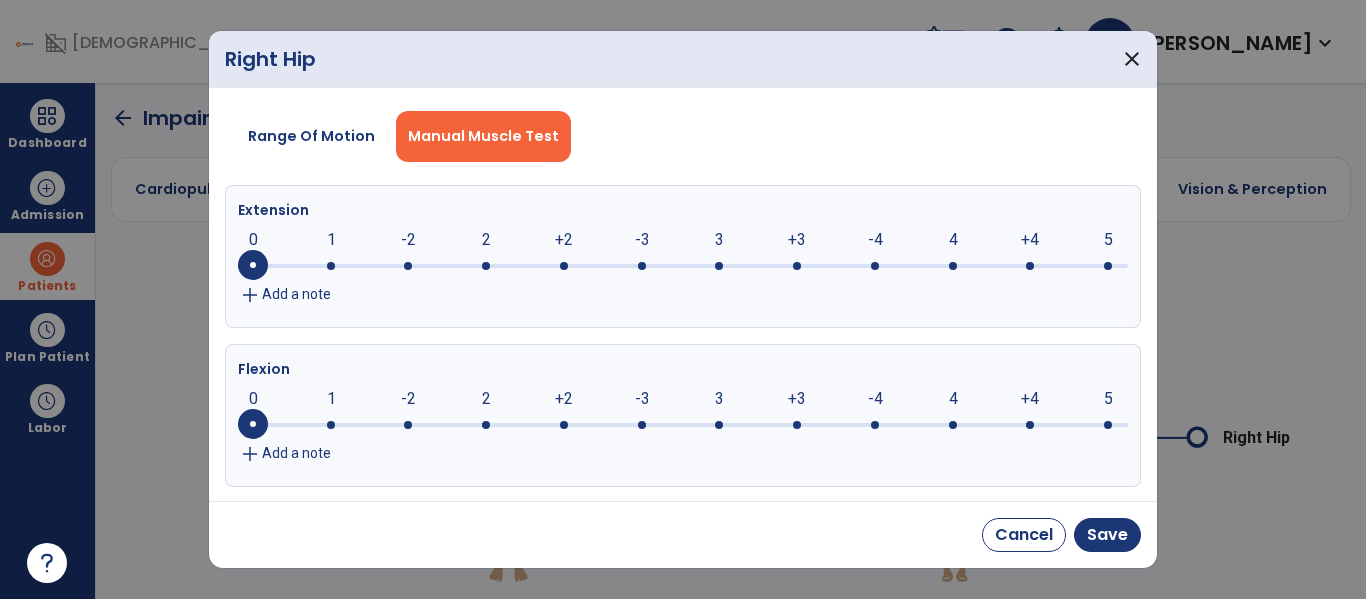 click 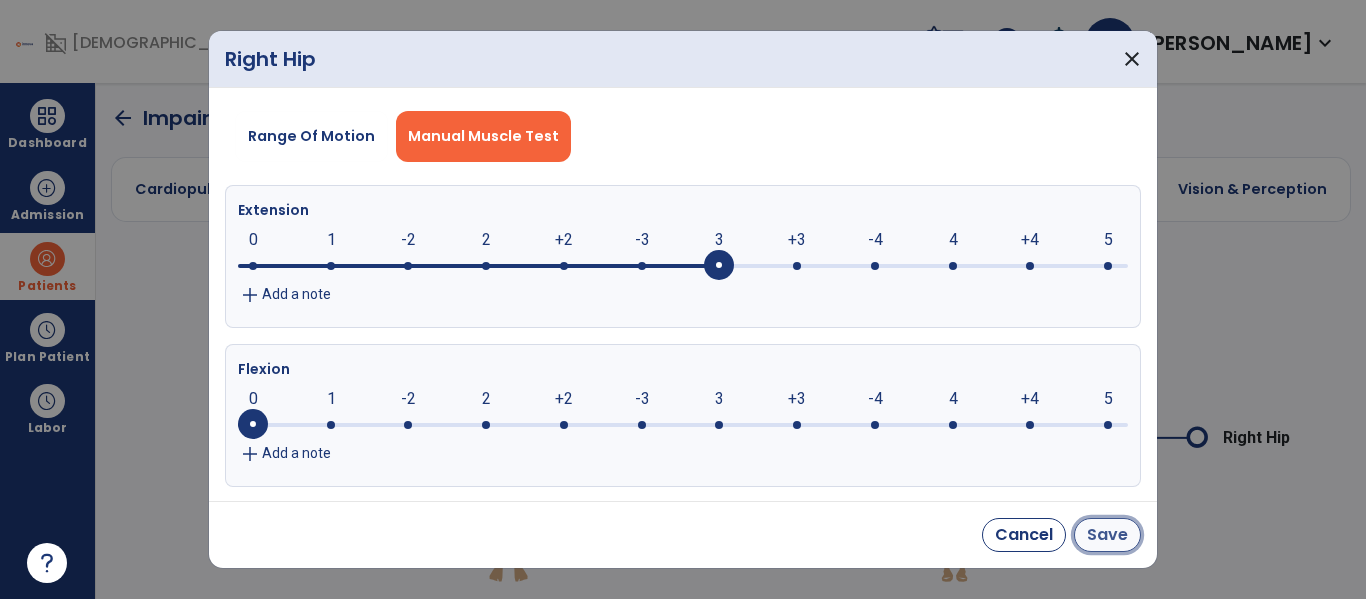 click on "Save" at bounding box center (1107, 535) 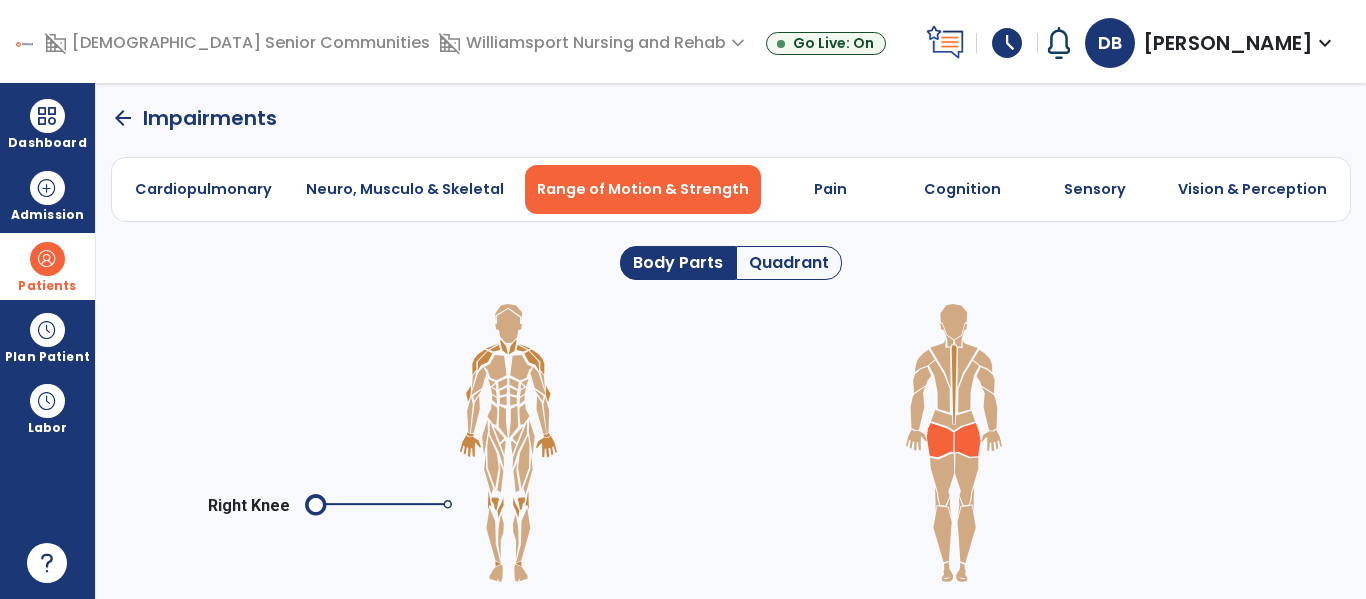 click 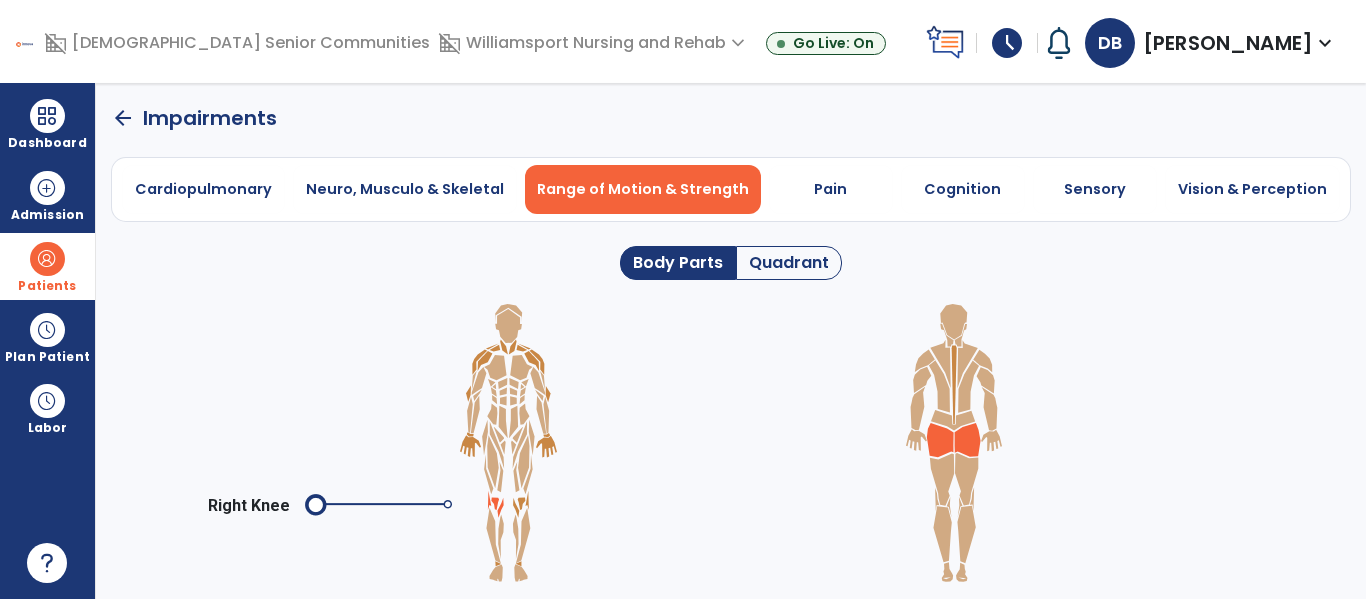 click 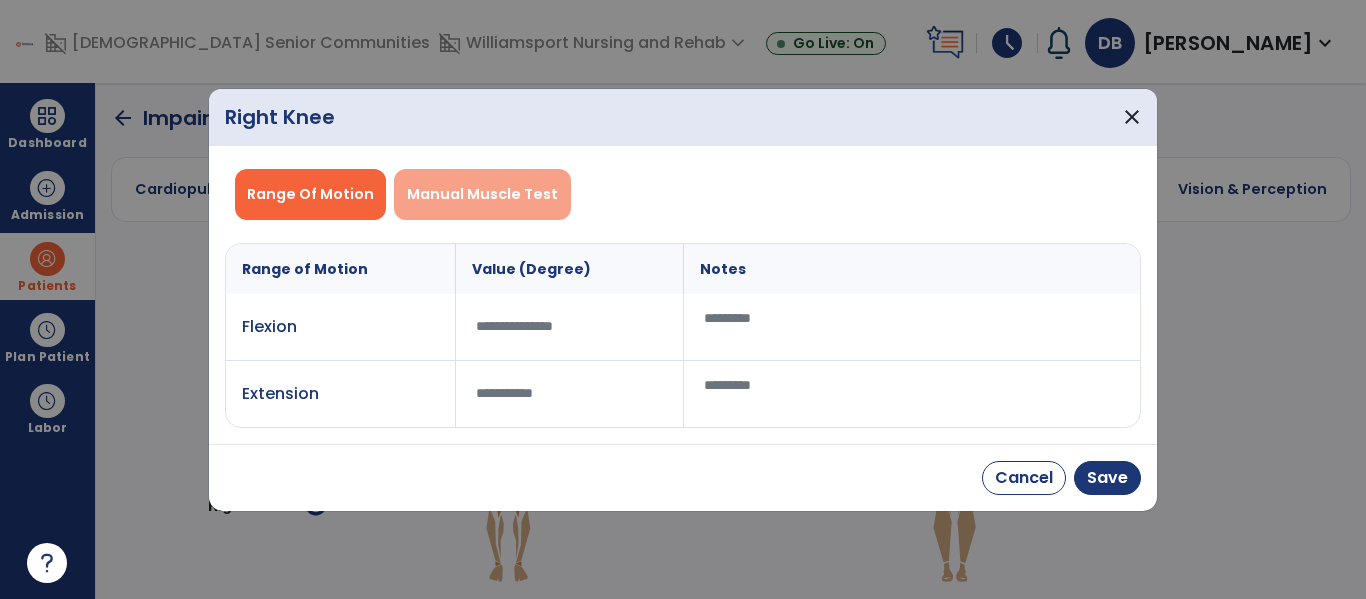 click on "Manual Muscle Test" at bounding box center (482, 194) 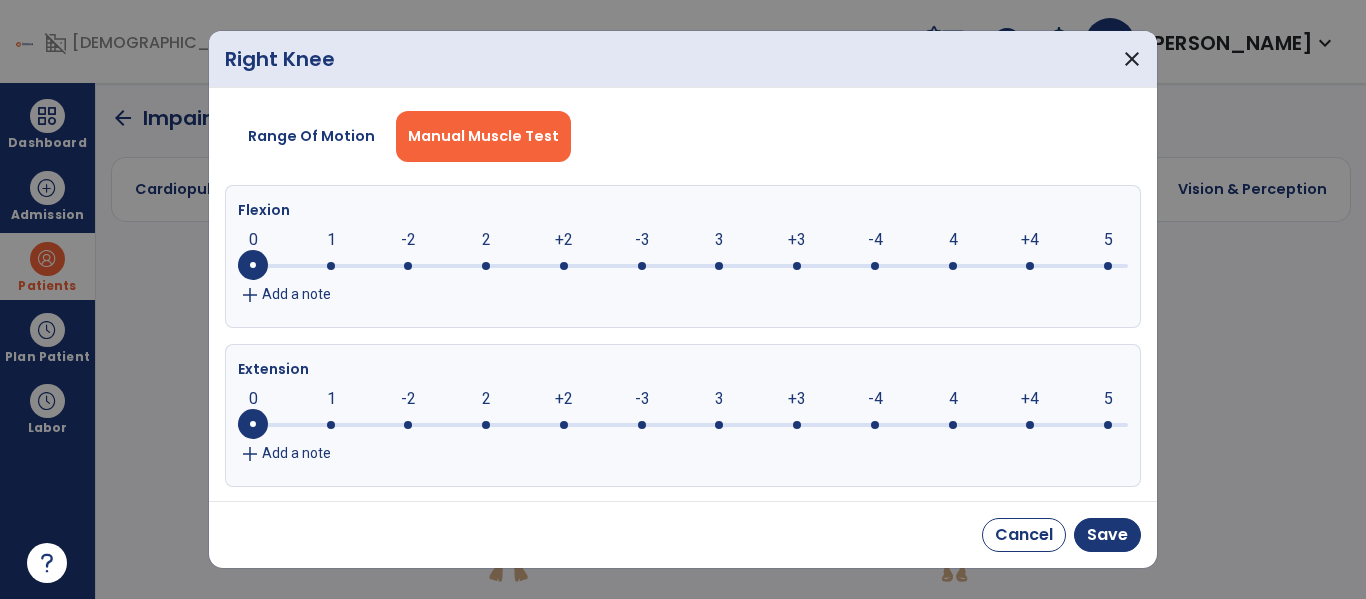 click on "Flexion 0     0      1      -2      2      +2      -3      3      +3      -4      4      +4      5  add Add a note" 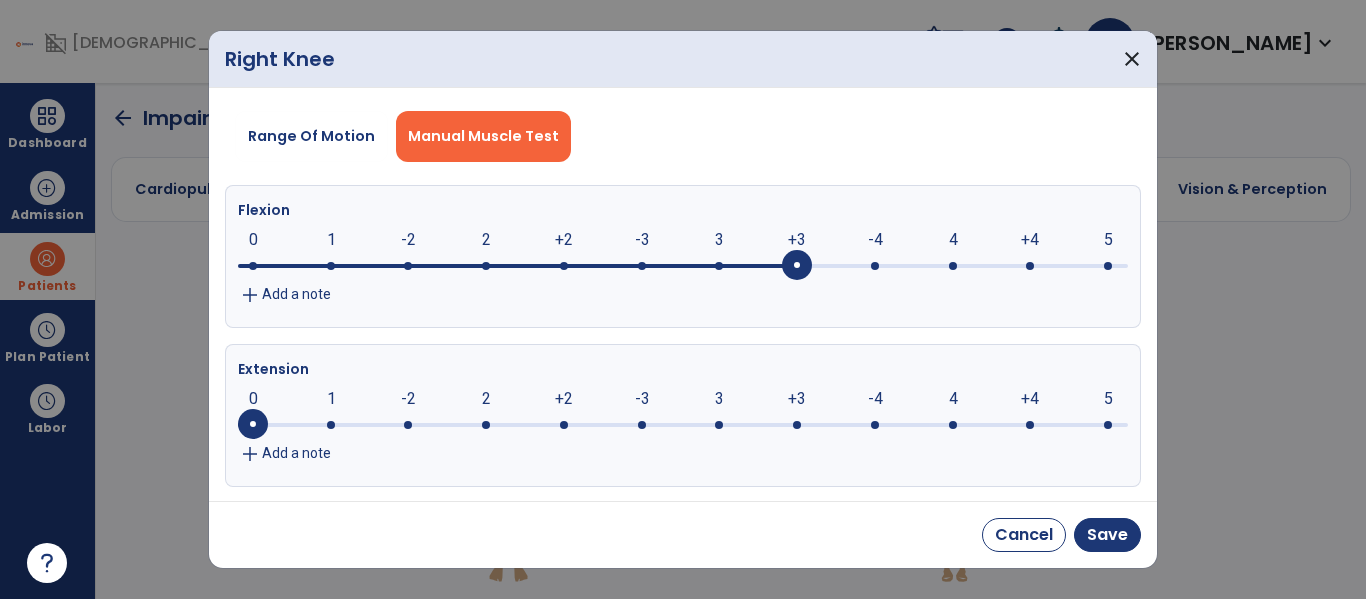 click 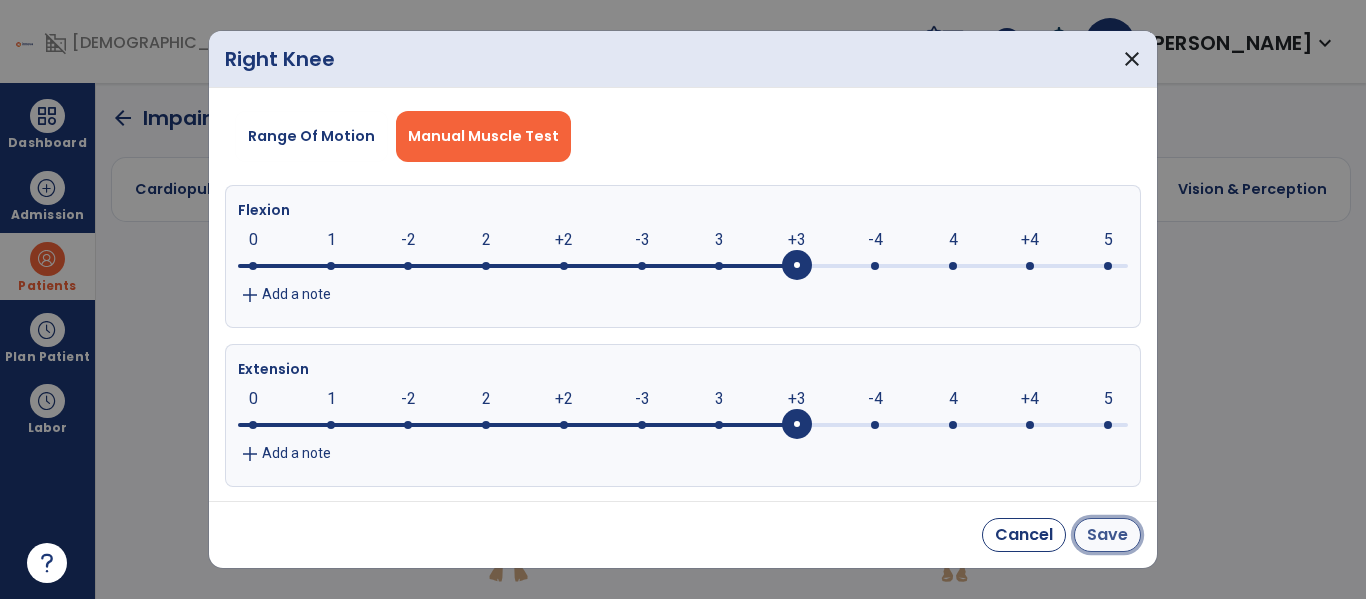 click on "Save" at bounding box center (1107, 535) 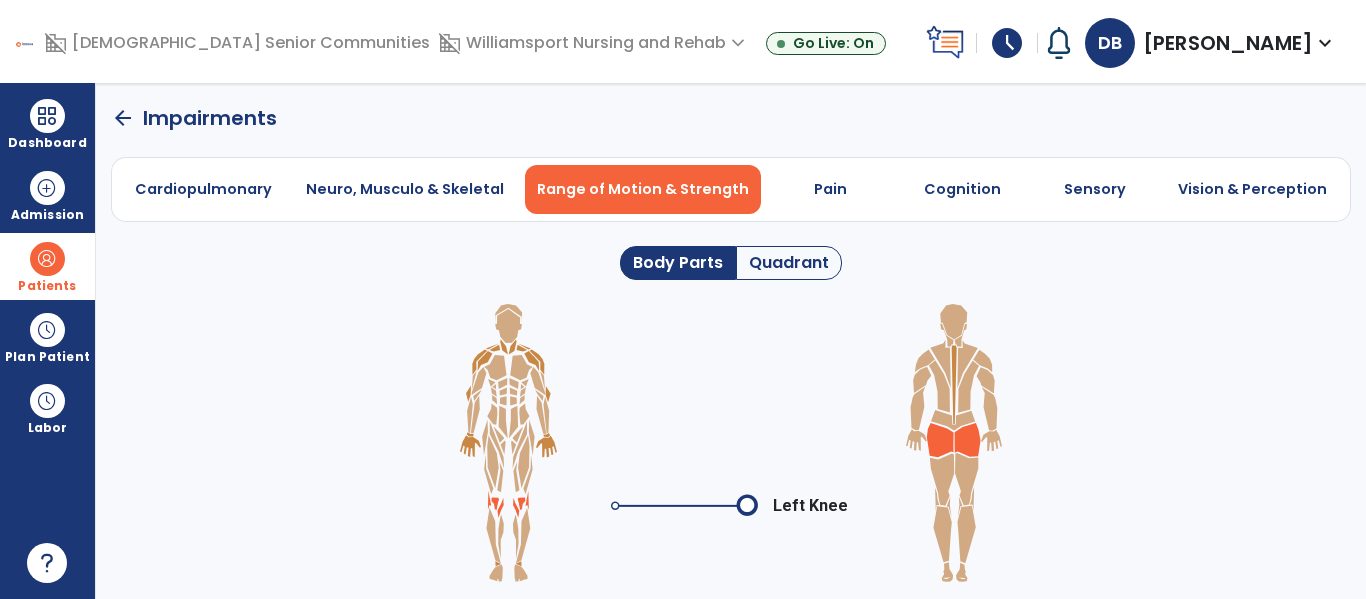 click 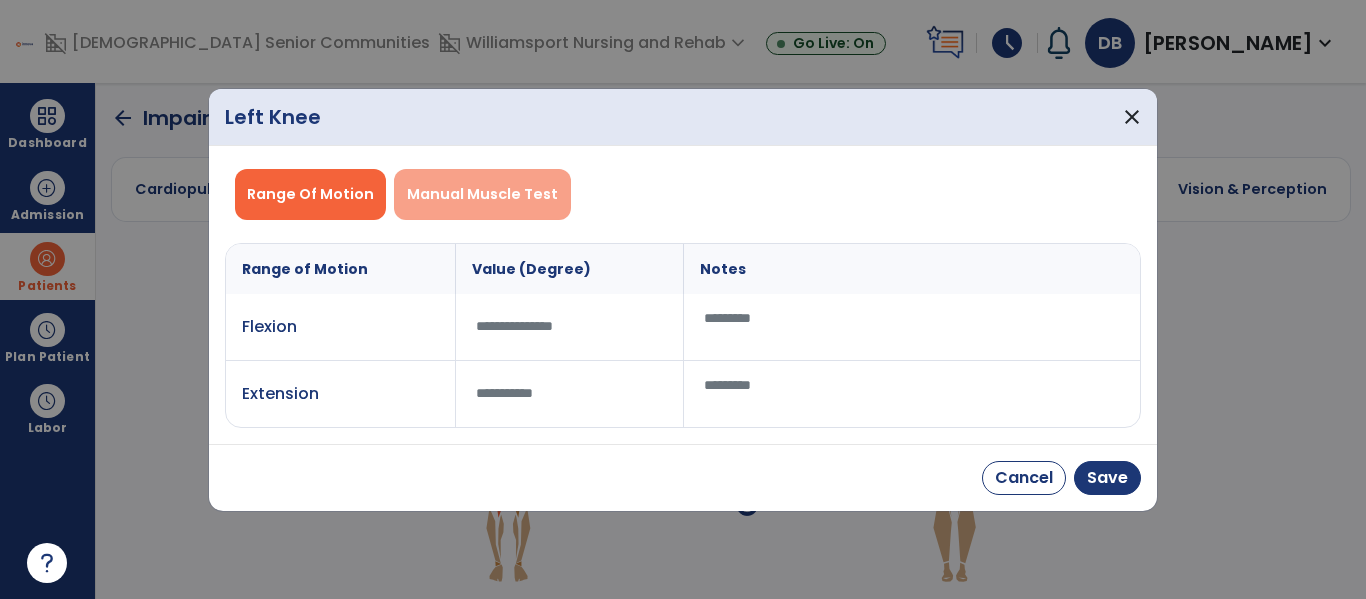 click on "Manual Muscle Test" at bounding box center [482, 194] 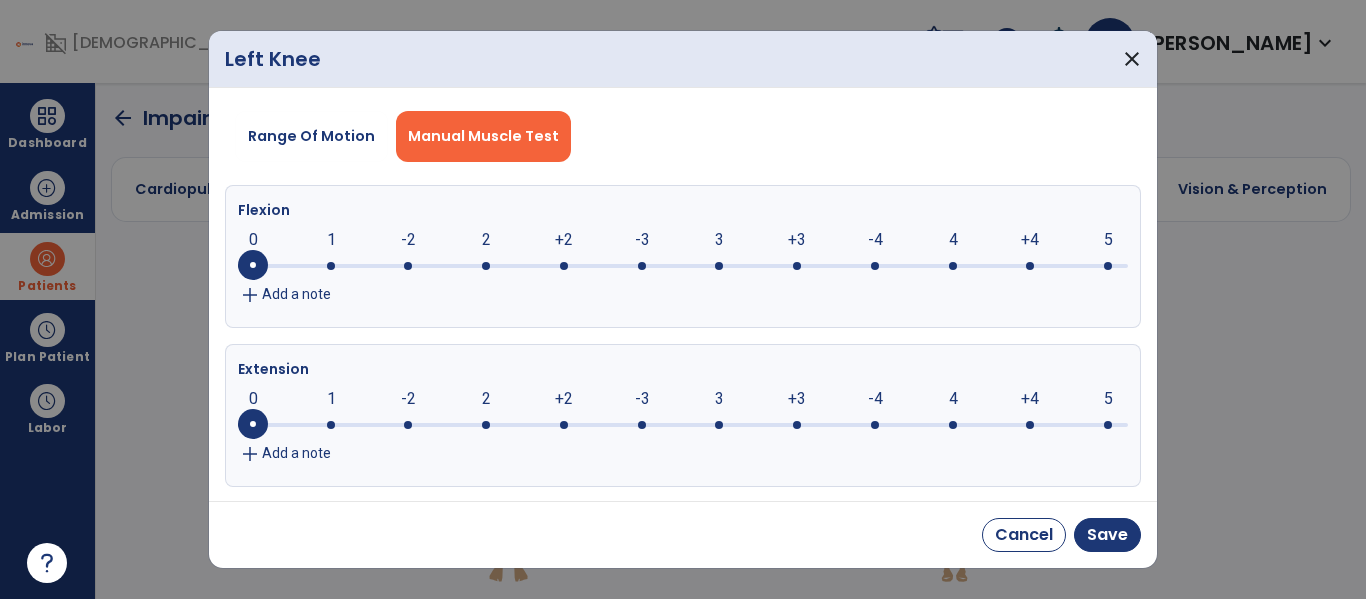 click 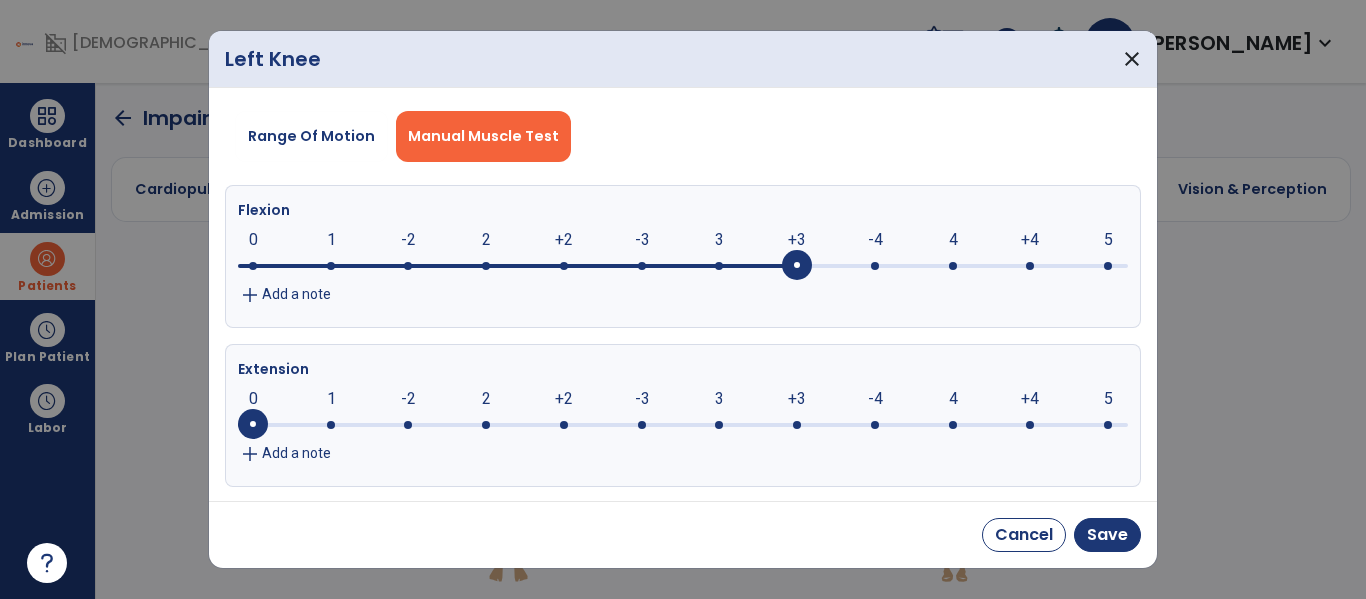 click 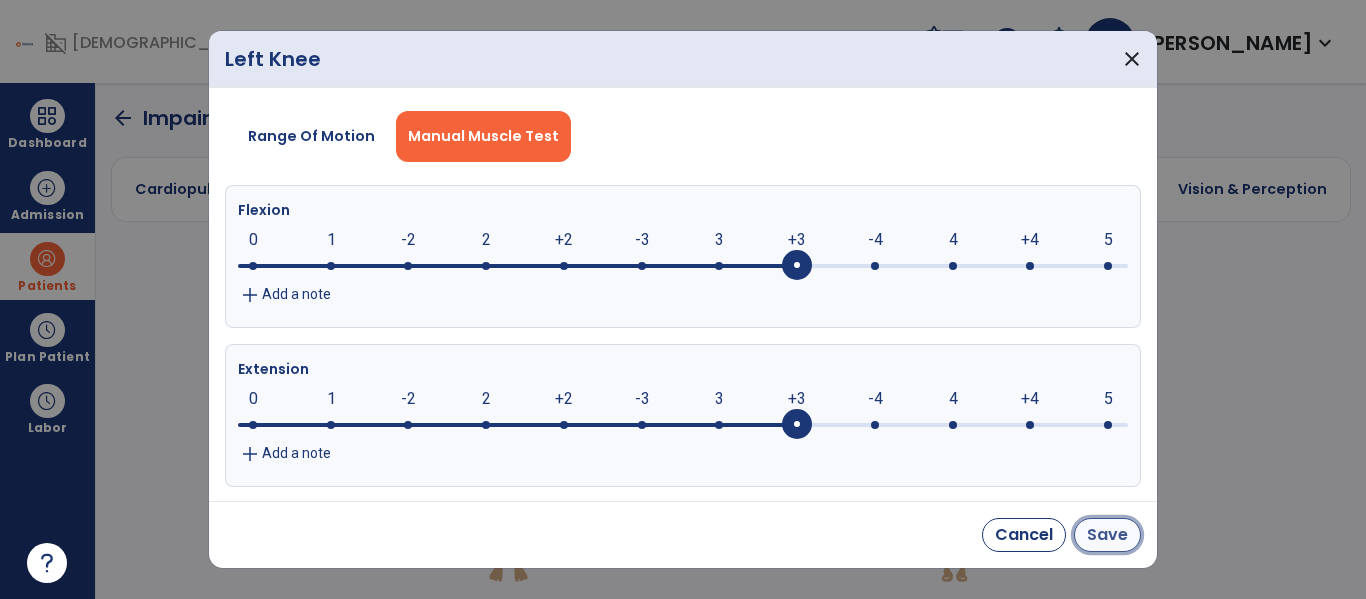click on "Save" at bounding box center (1107, 535) 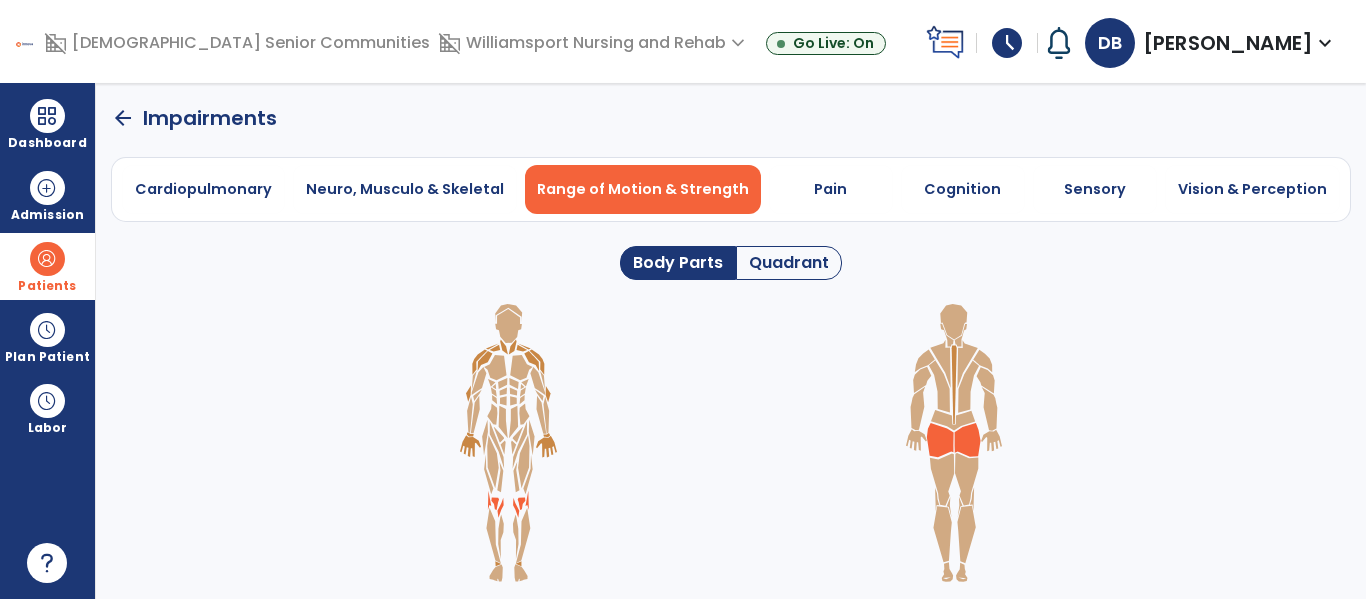 click 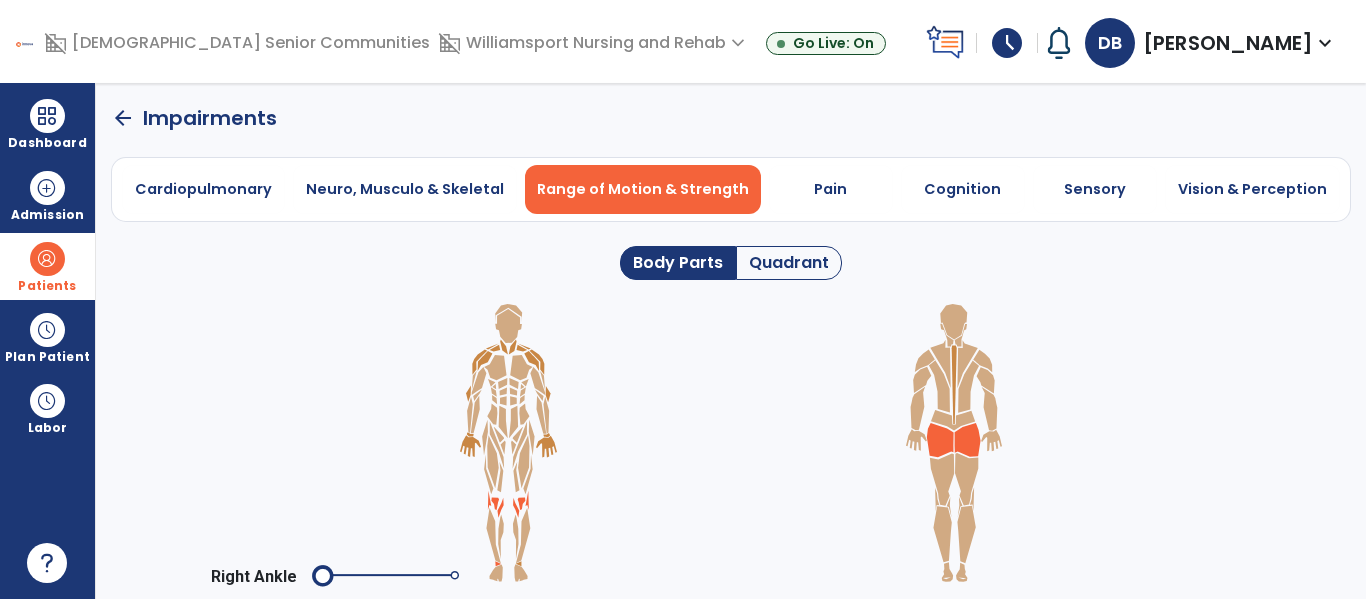 click 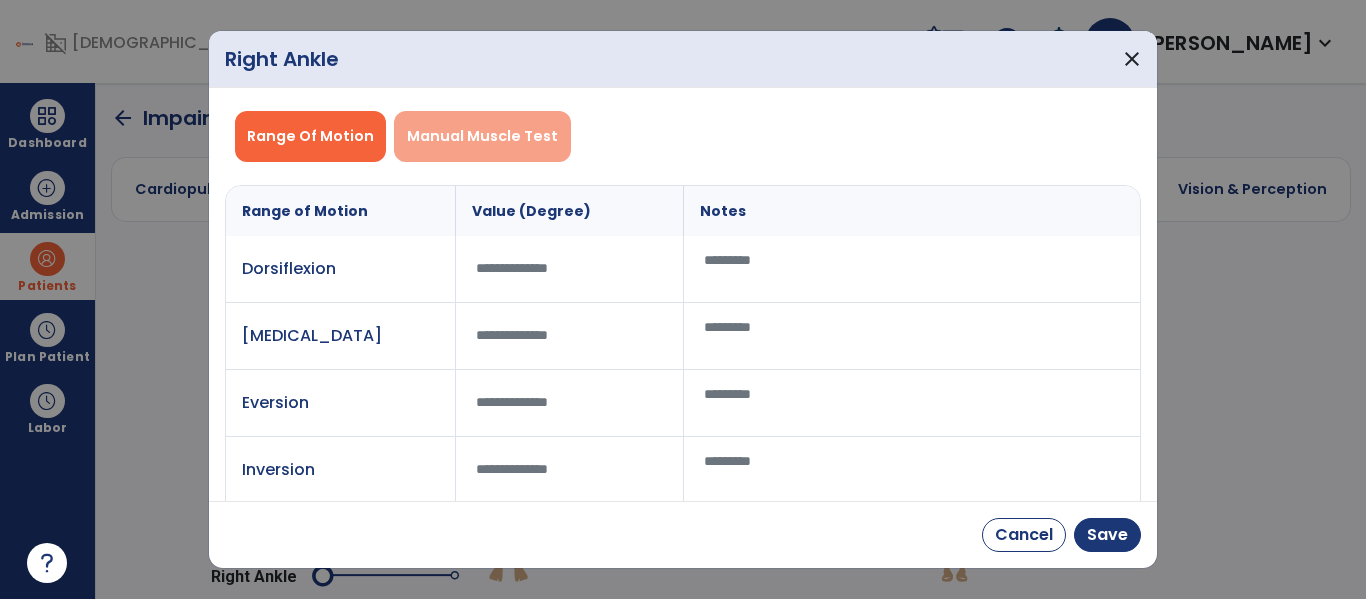 click on "Manual Muscle Test" at bounding box center (482, 136) 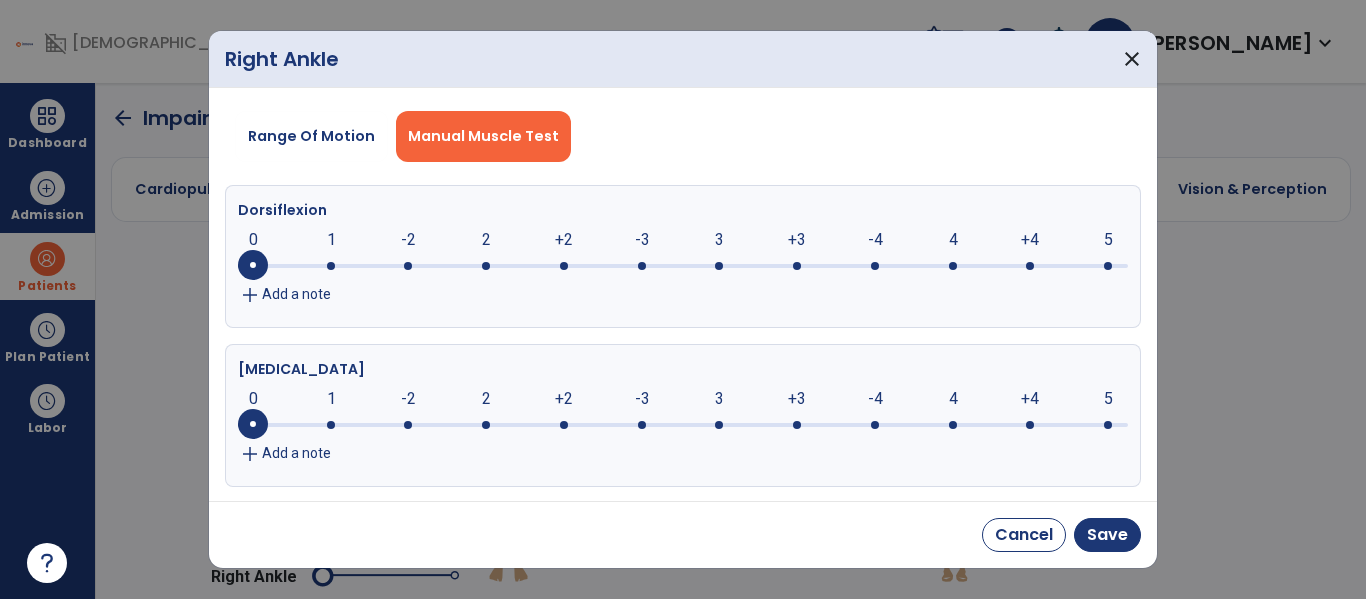 click 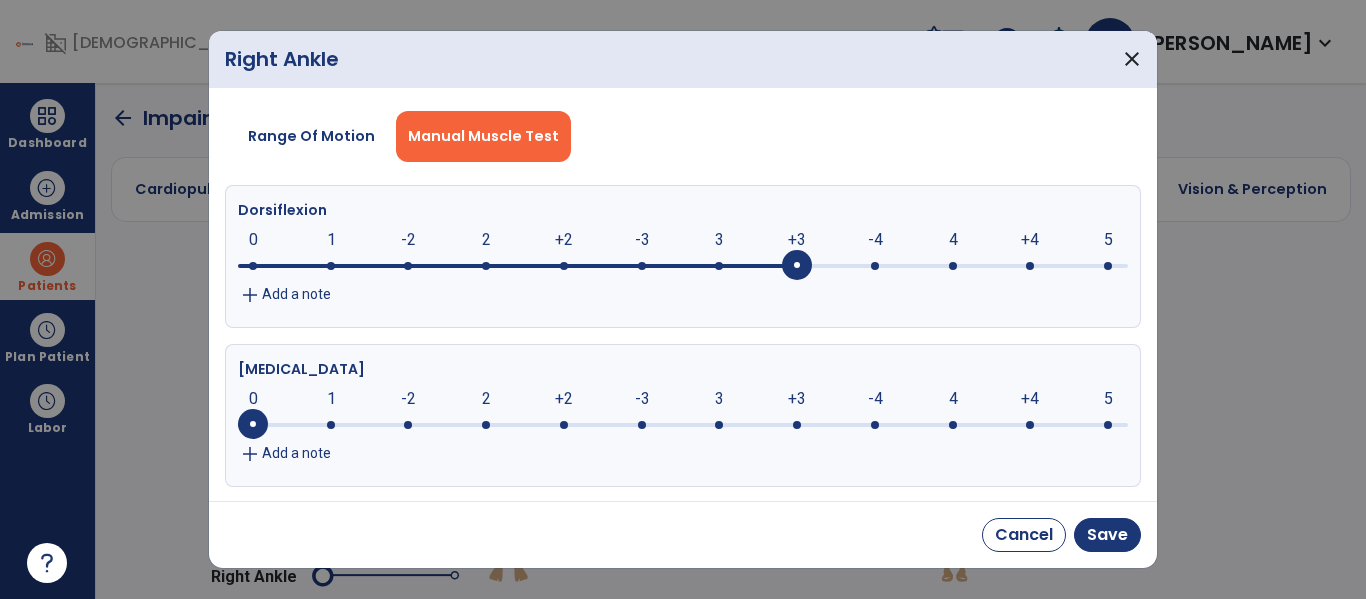 click 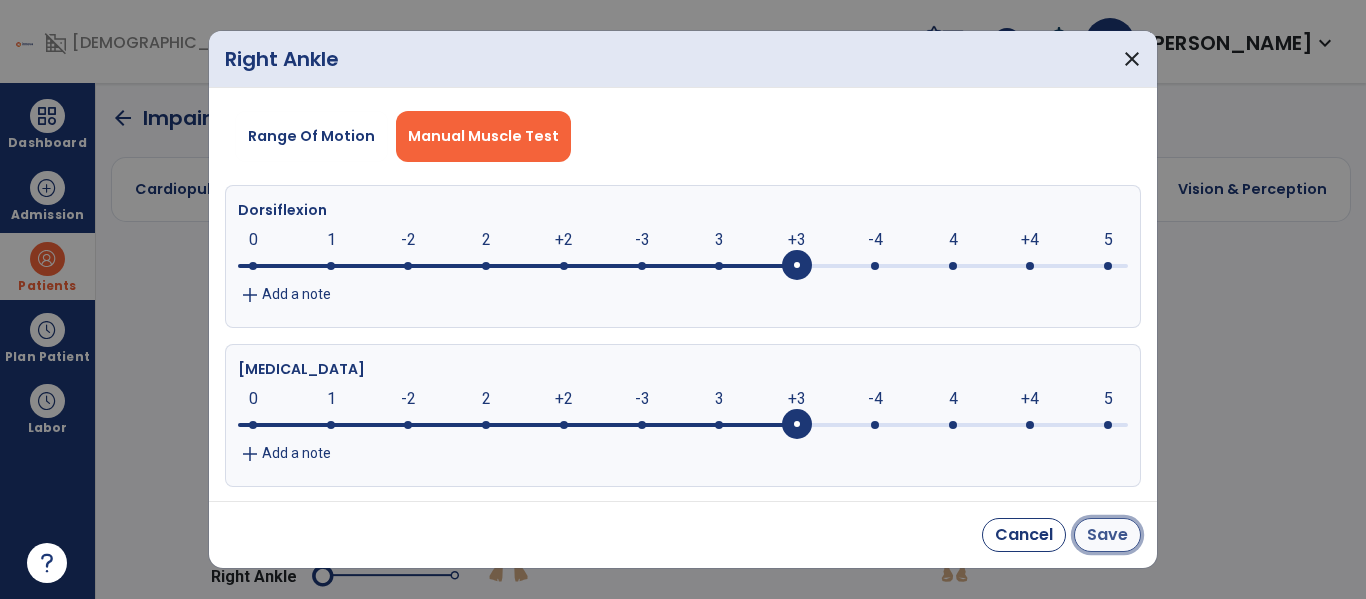 click on "Save" at bounding box center (1107, 535) 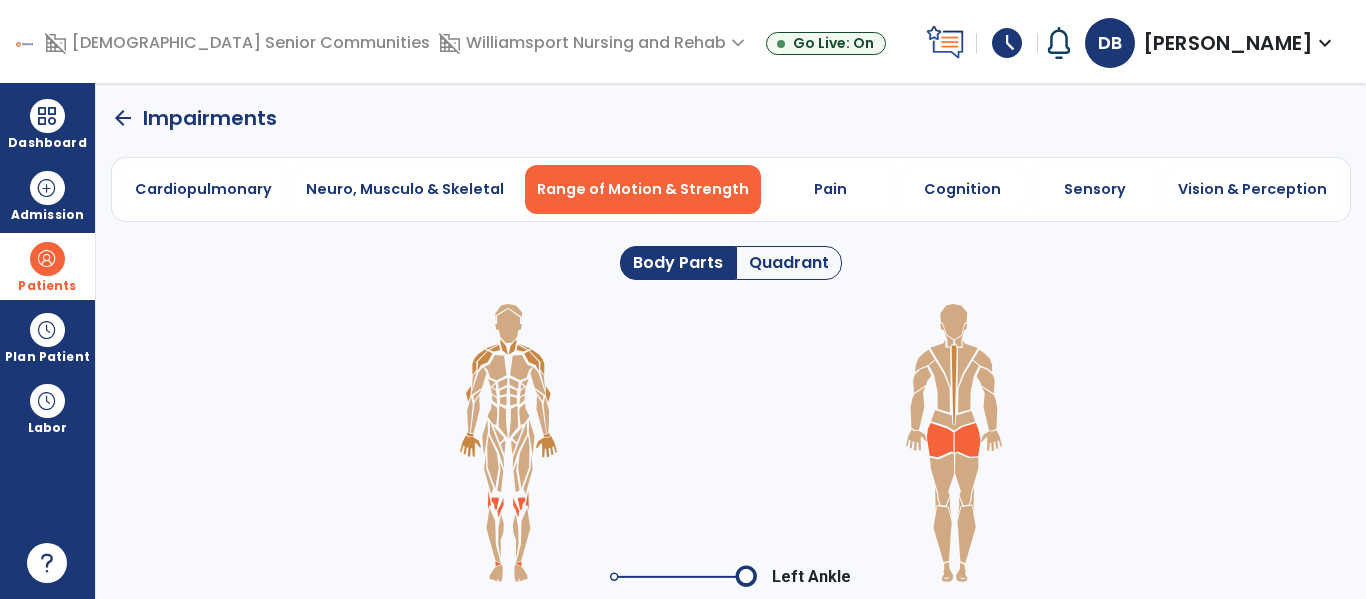 click 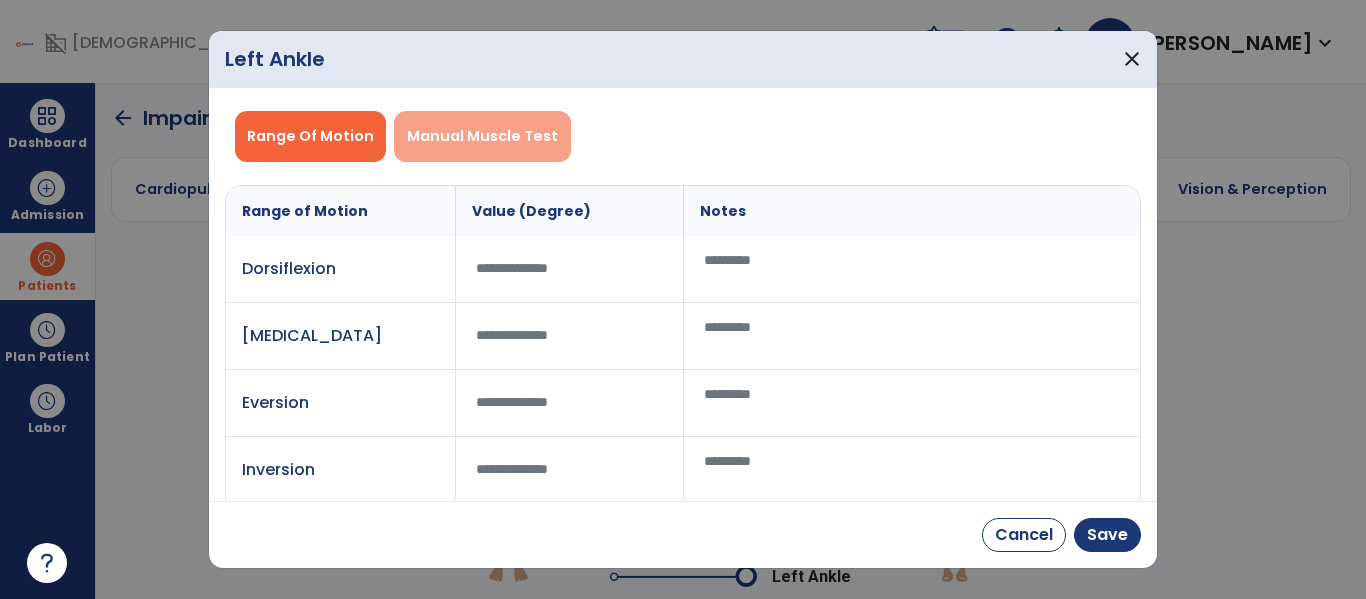 click on "Manual Muscle Test" at bounding box center (482, 136) 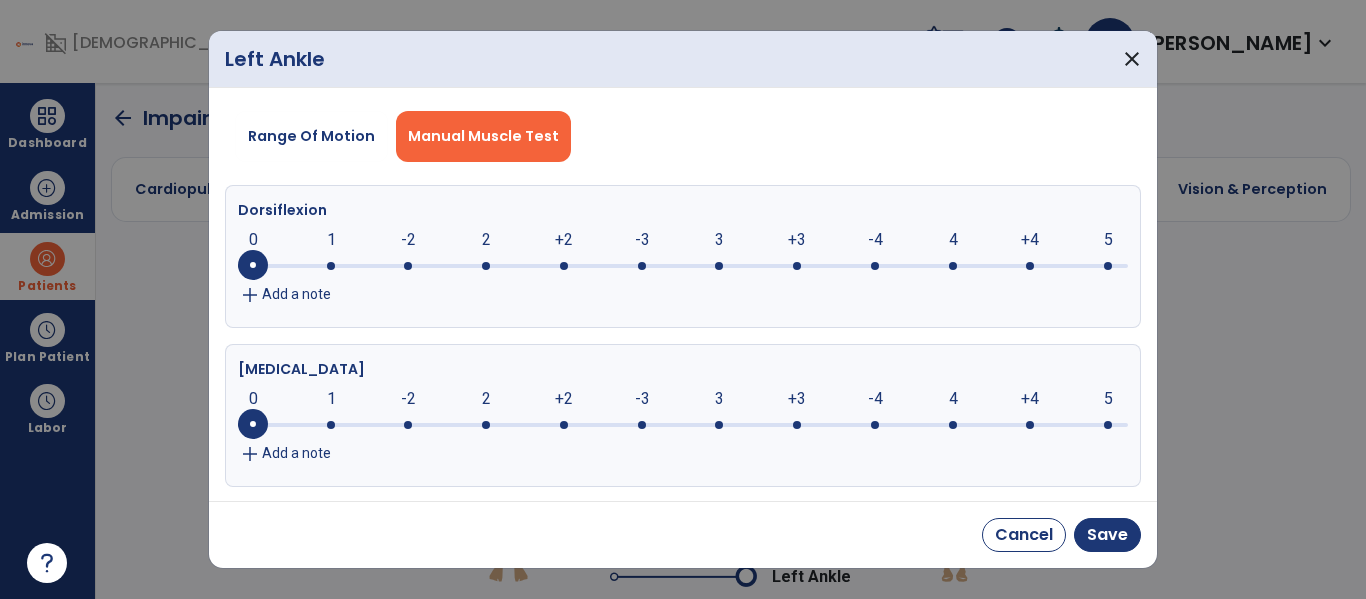 click 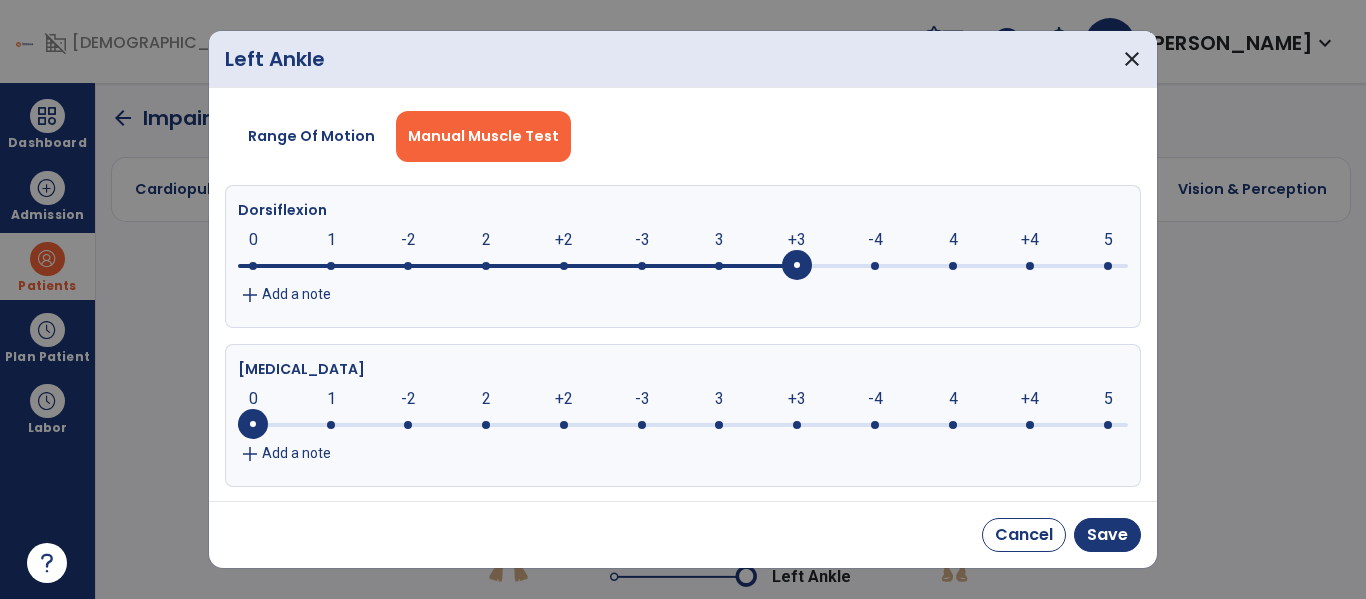 click 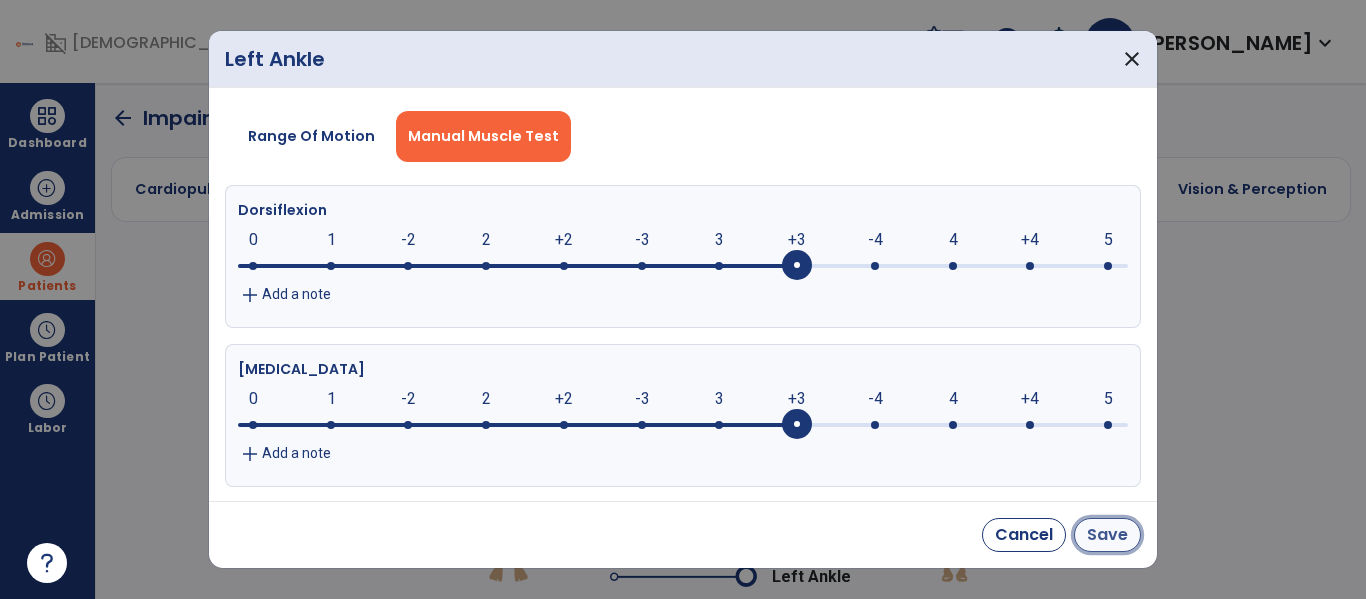 click on "Save" at bounding box center (1107, 535) 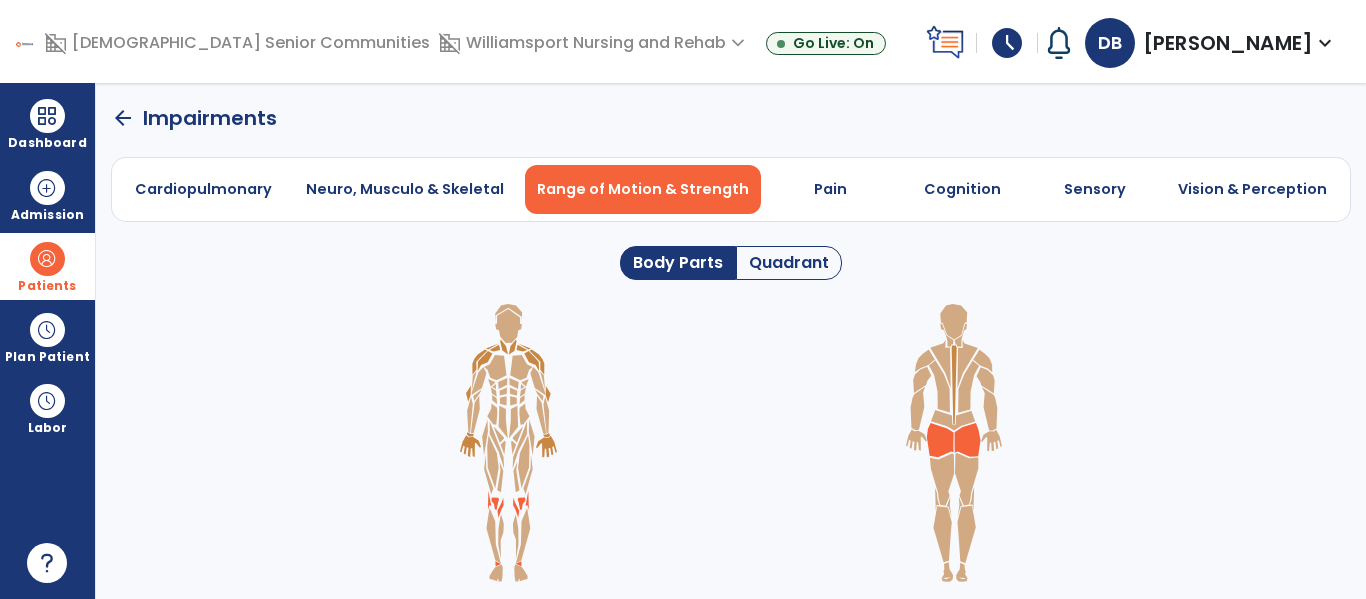 click on "arrow_back" 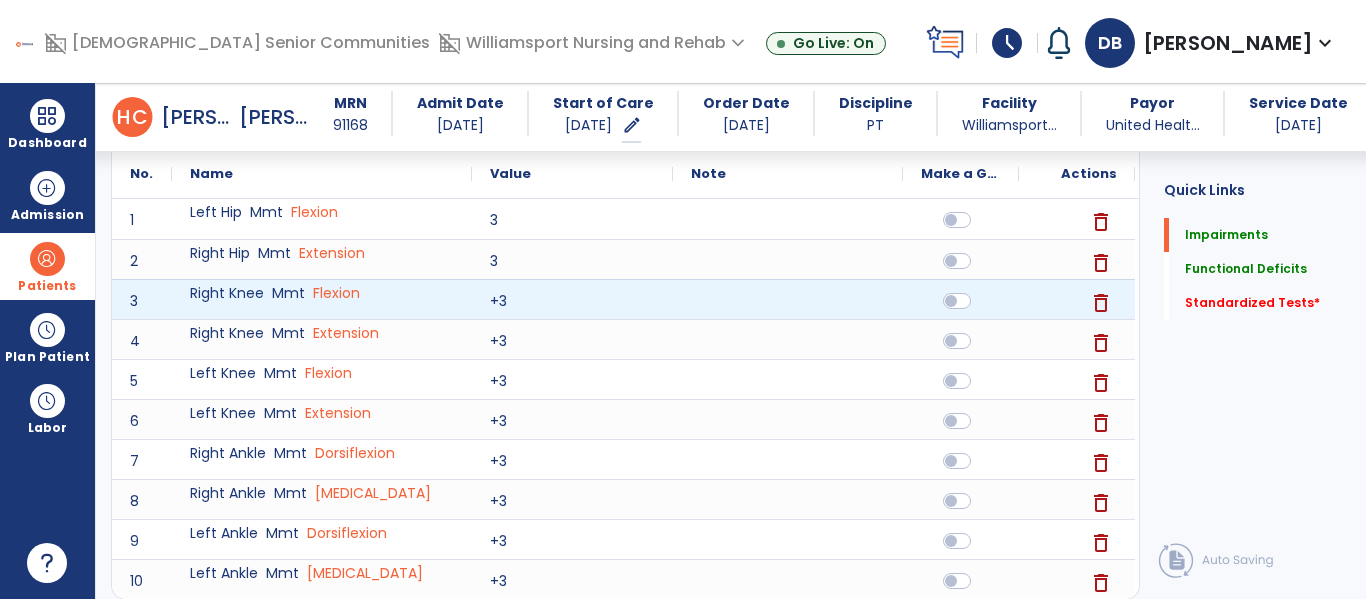 scroll, scrollTop: 0, scrollLeft: 0, axis: both 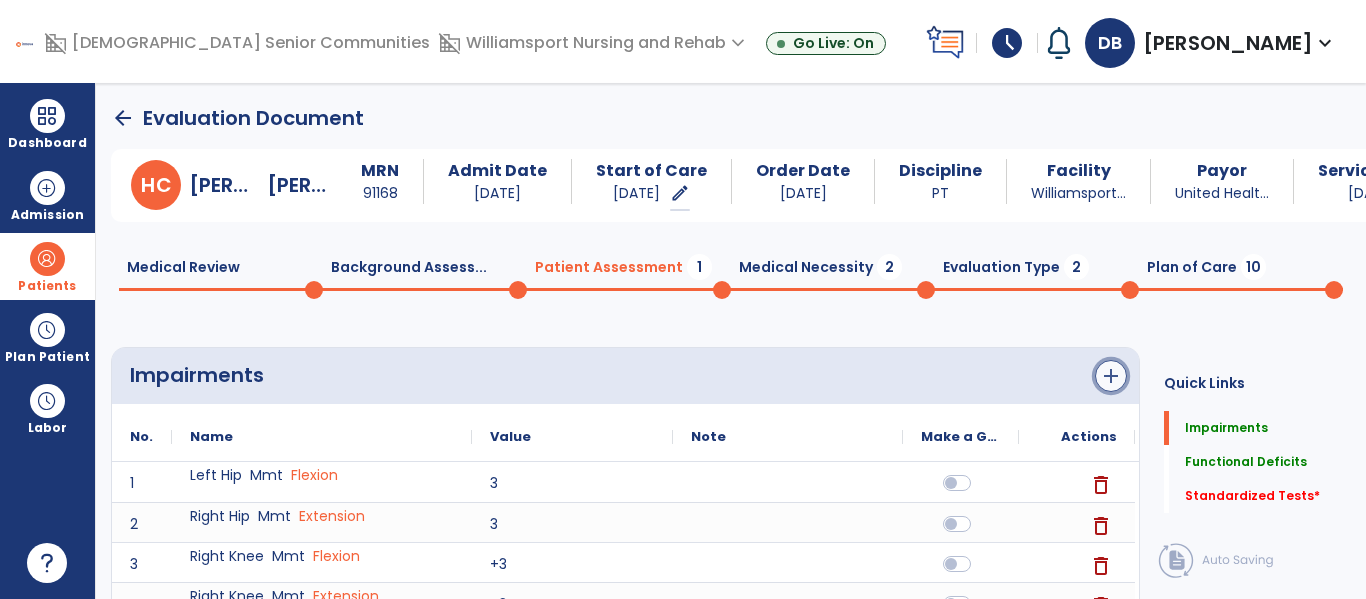 click on "add" 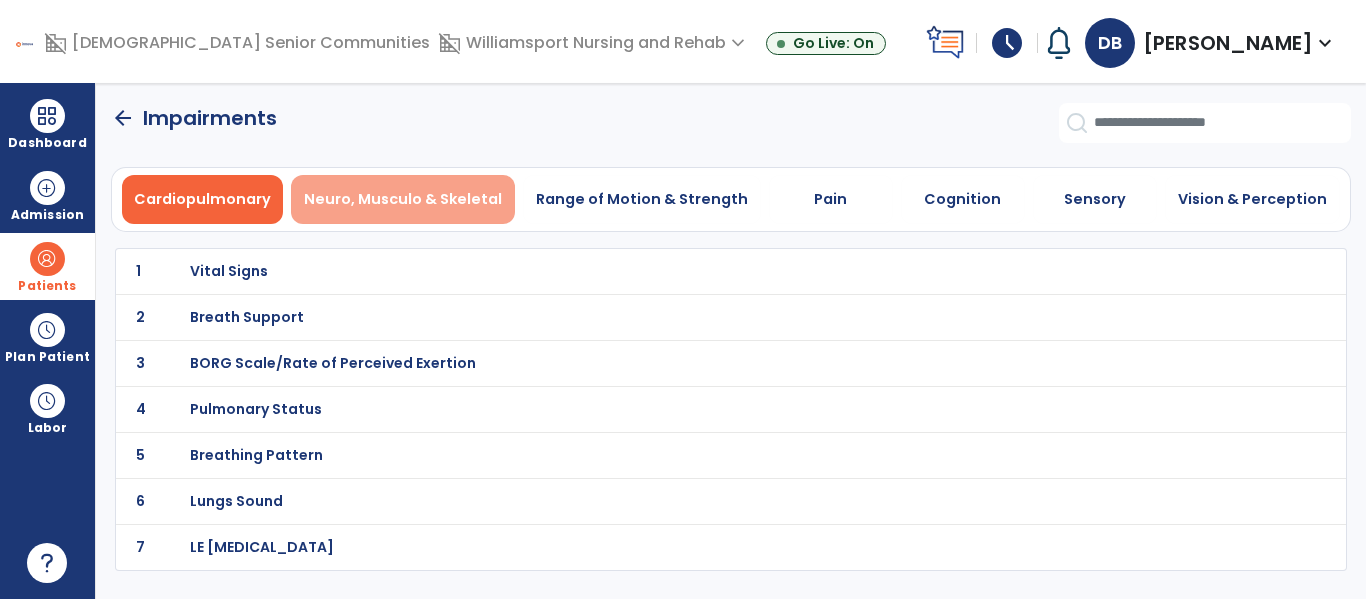 click on "Neuro, Musculo & Skeletal" at bounding box center (403, 199) 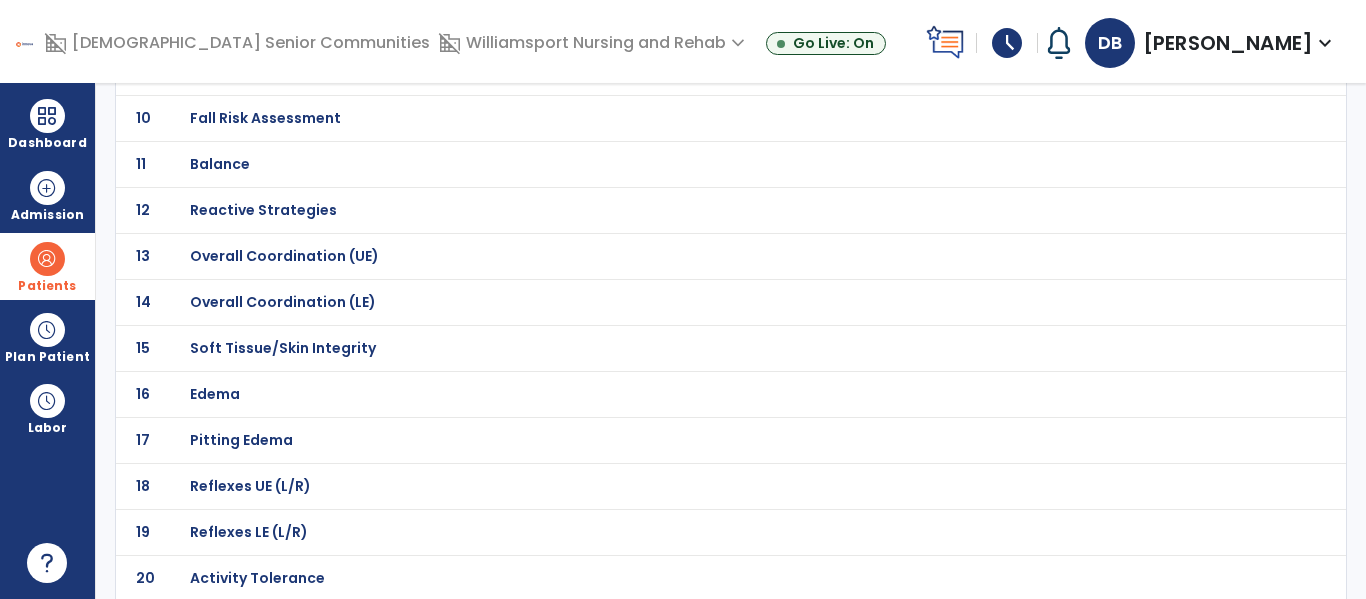 scroll, scrollTop: 571, scrollLeft: 0, axis: vertical 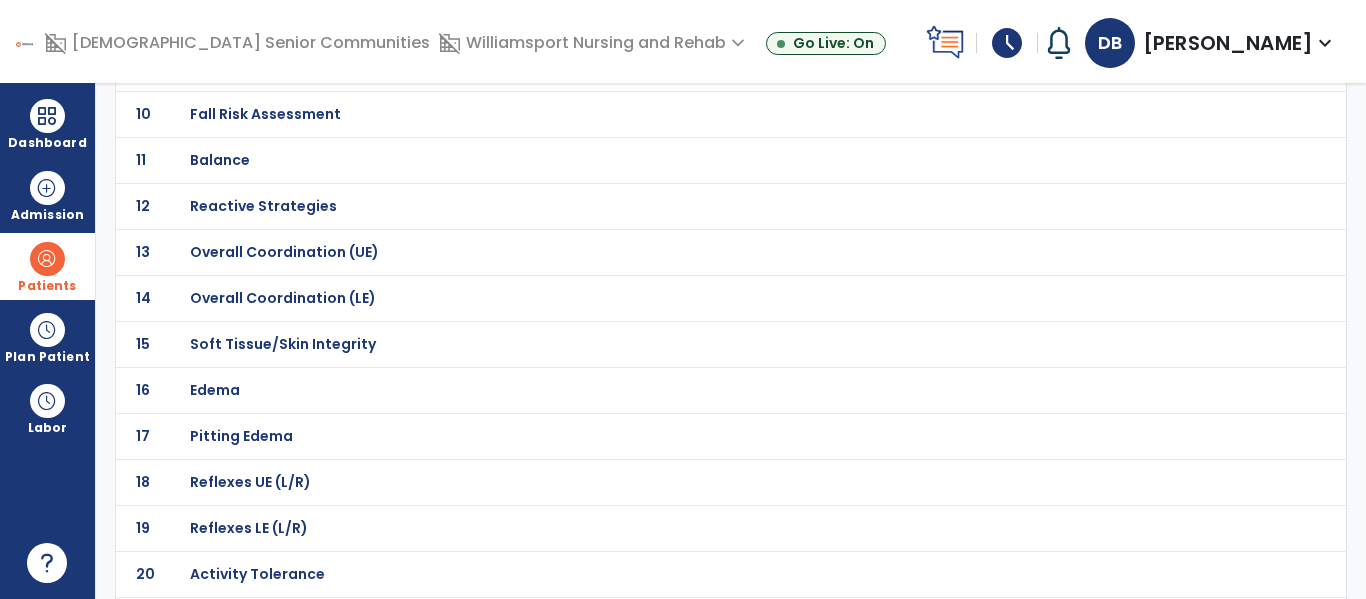 click on "Activity Tolerance" at bounding box center (261, -300) 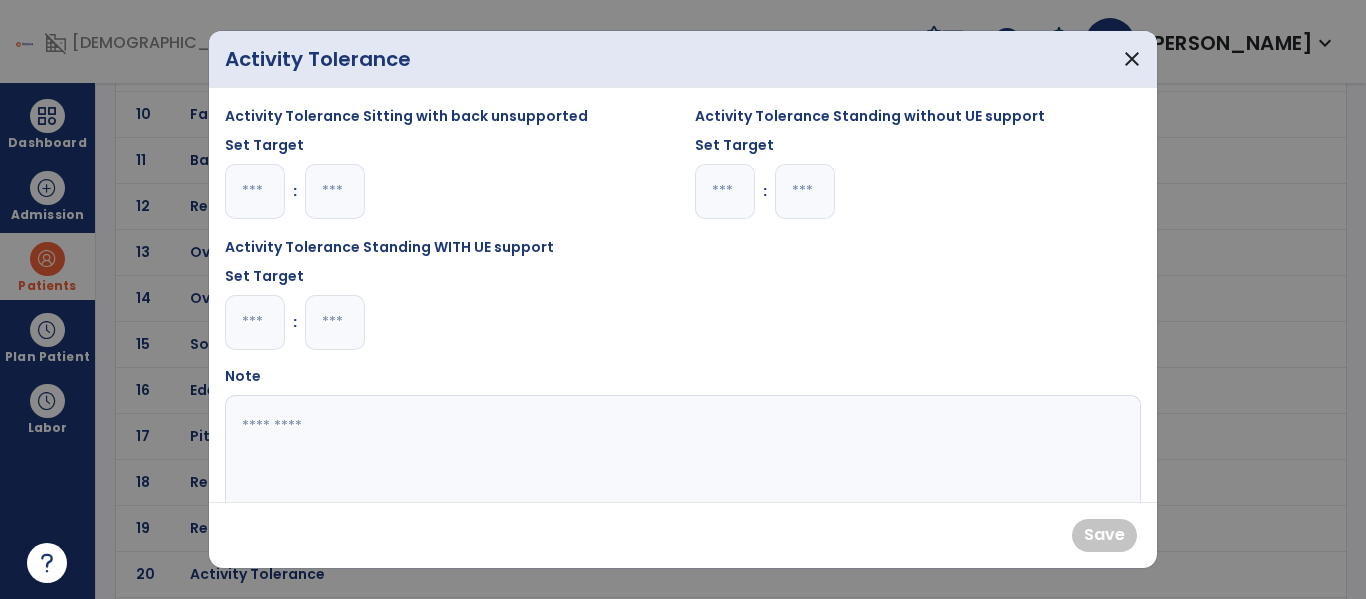 click at bounding box center [335, 322] 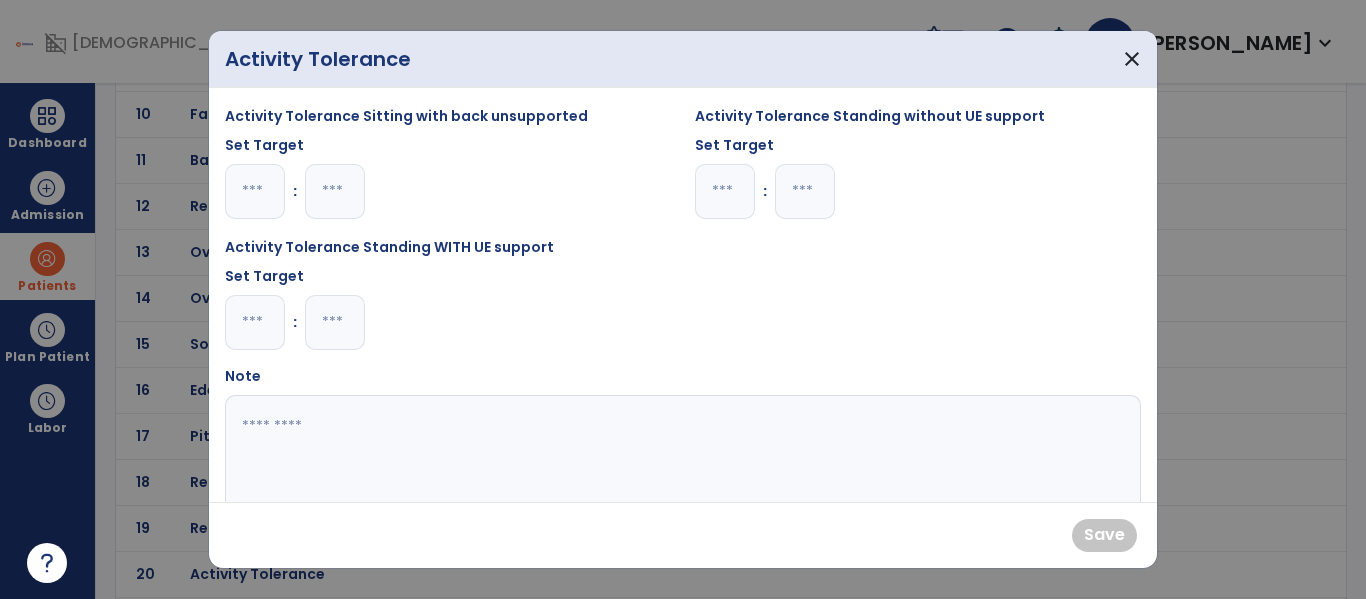 type on "*" 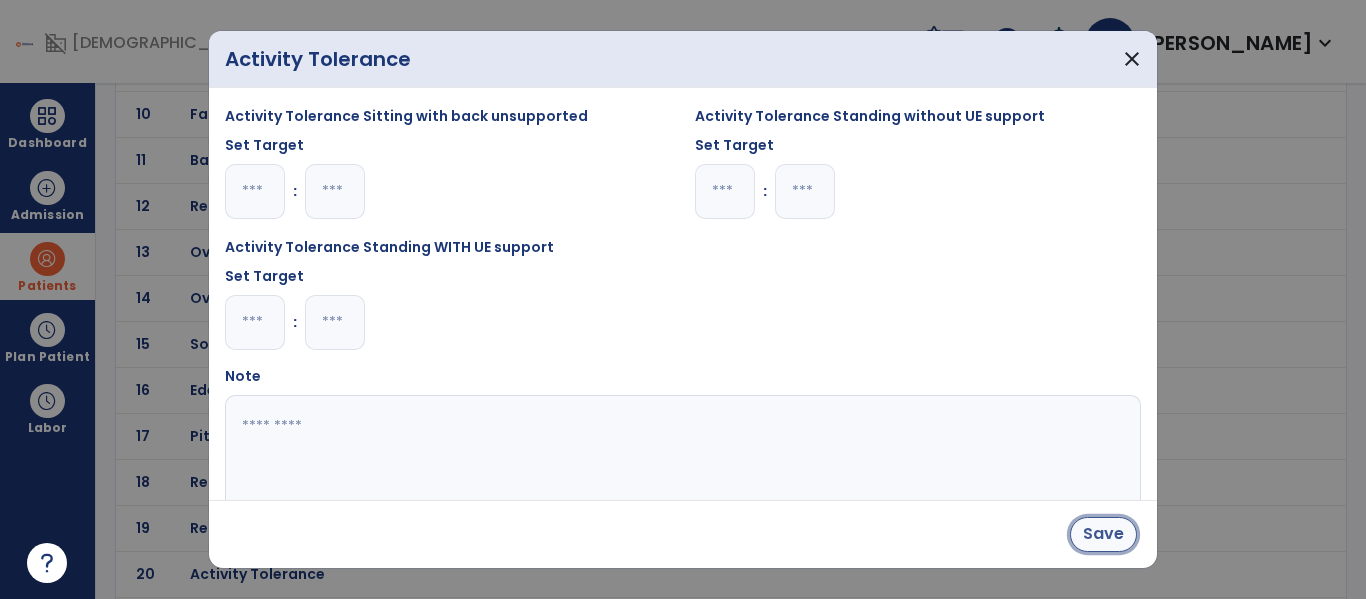 click on "Save" at bounding box center [1103, 534] 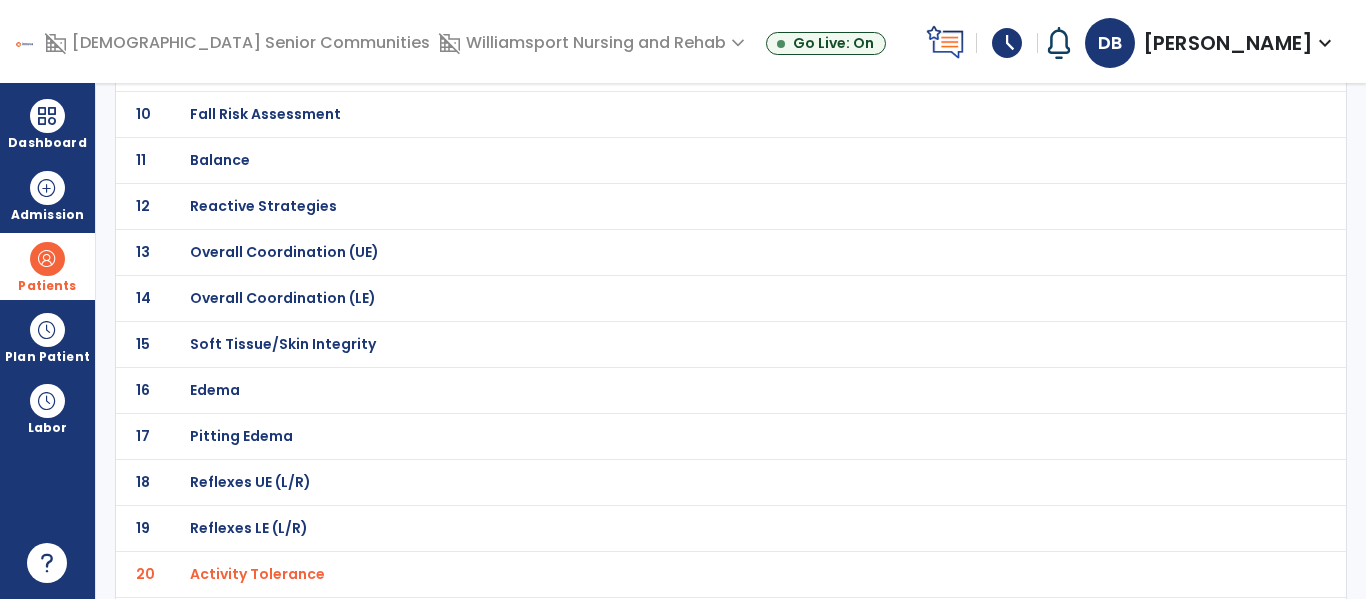 scroll, scrollTop: 0, scrollLeft: 0, axis: both 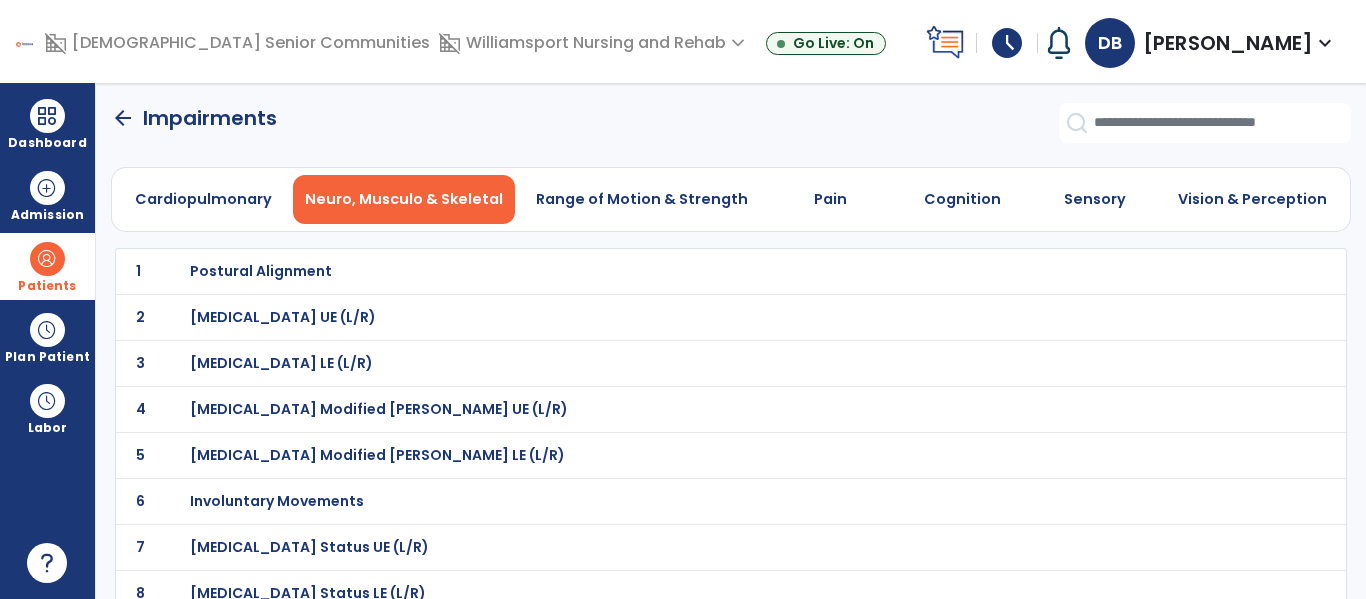 click on "arrow_back" 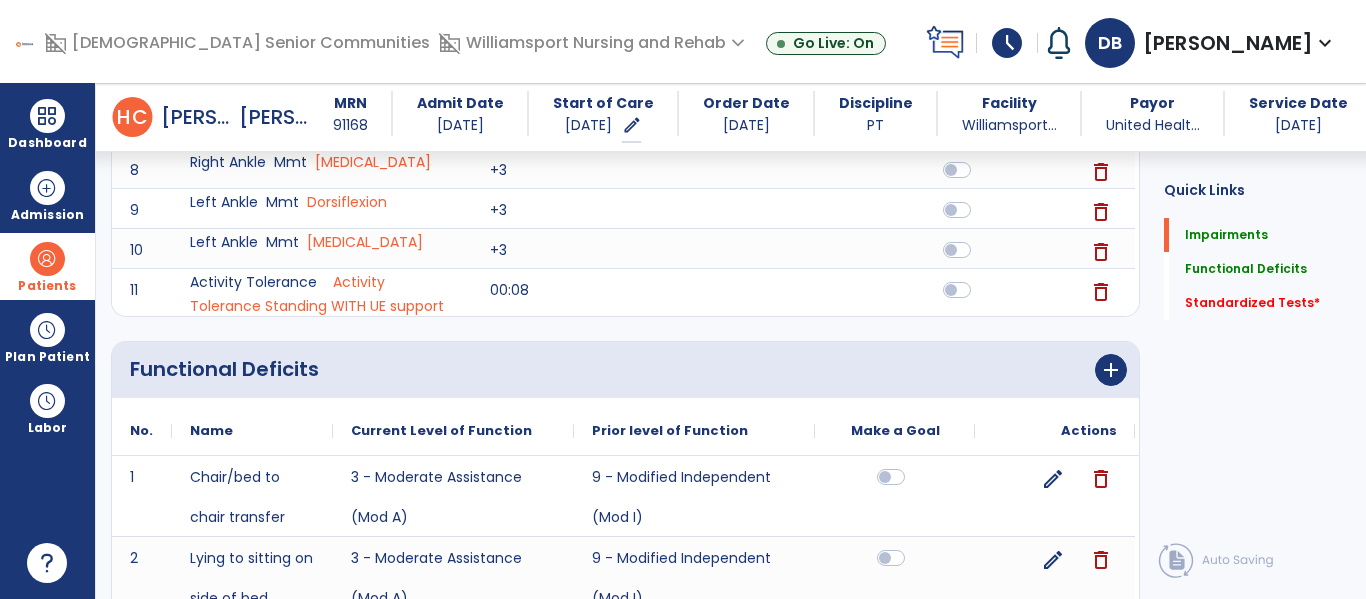 scroll, scrollTop: 573, scrollLeft: 0, axis: vertical 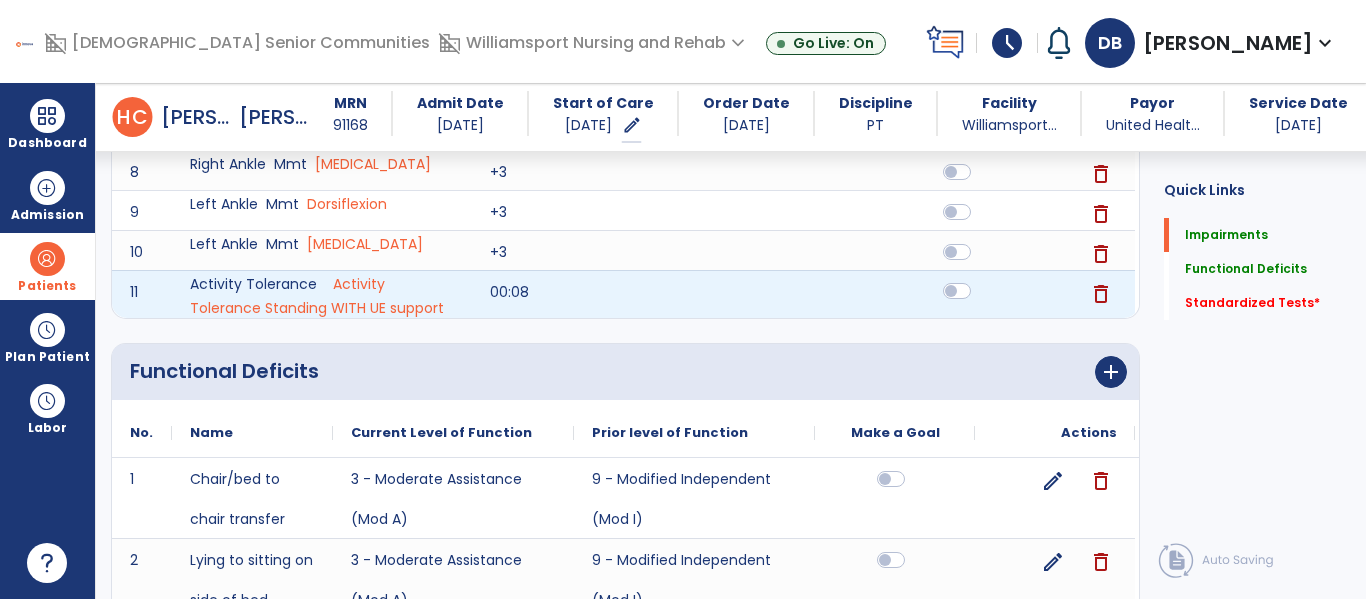 click 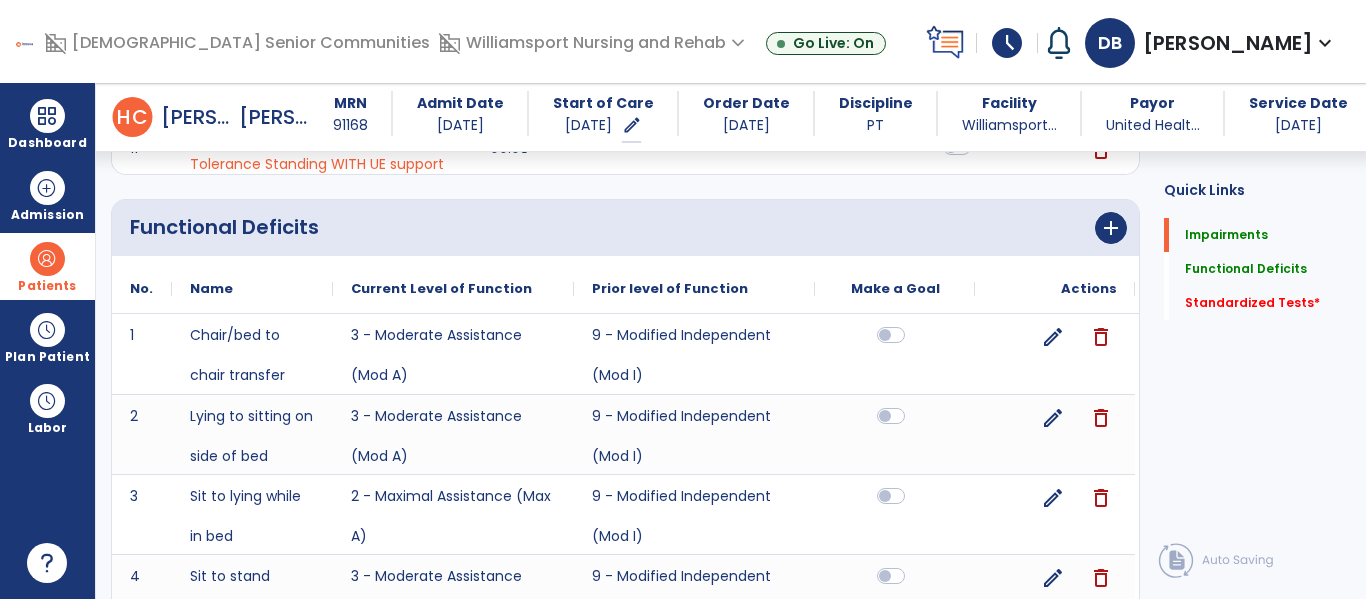 scroll, scrollTop: 722, scrollLeft: 0, axis: vertical 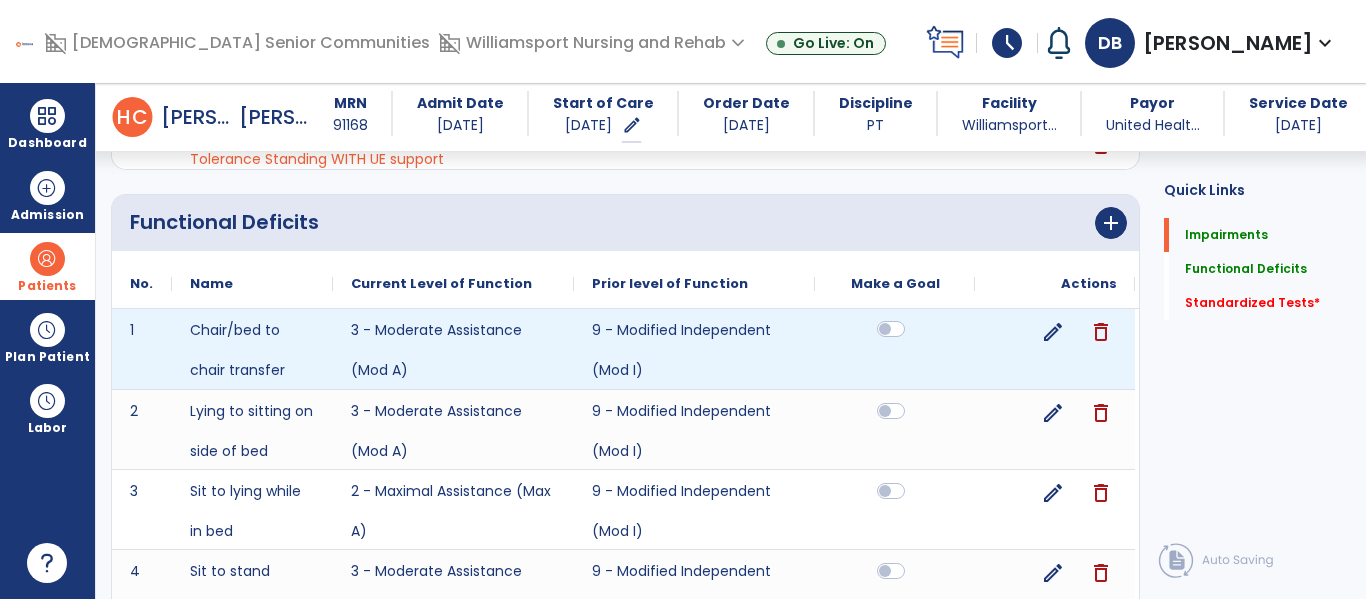 click 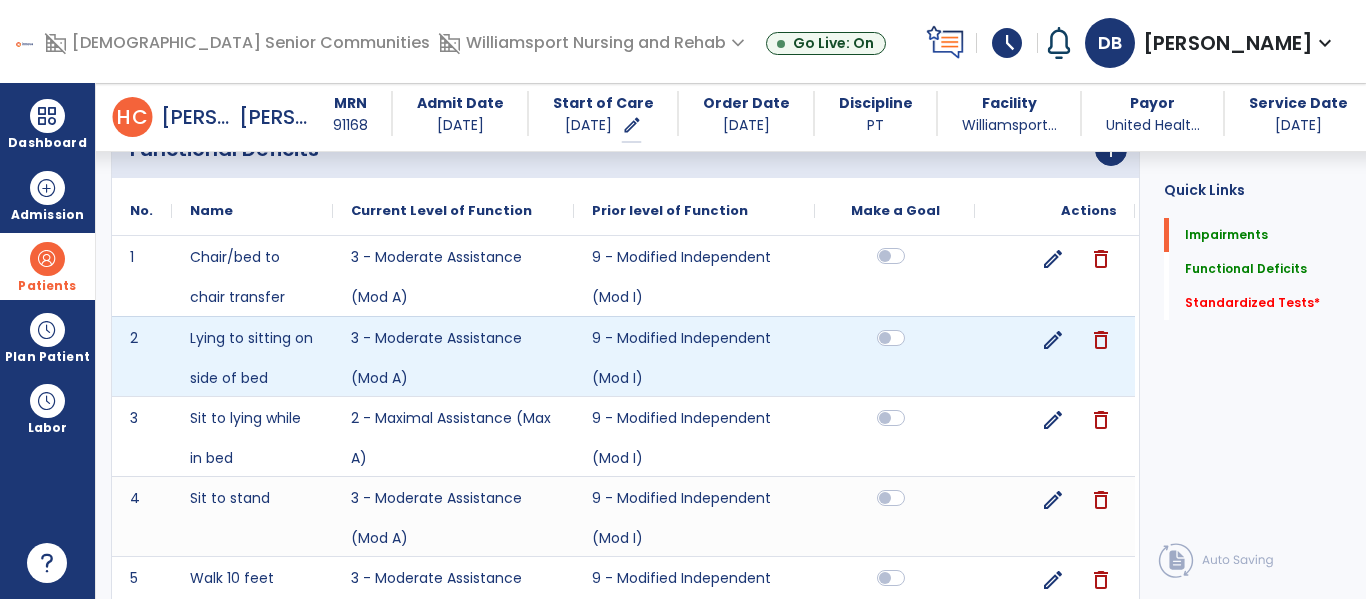 scroll, scrollTop: 796, scrollLeft: 0, axis: vertical 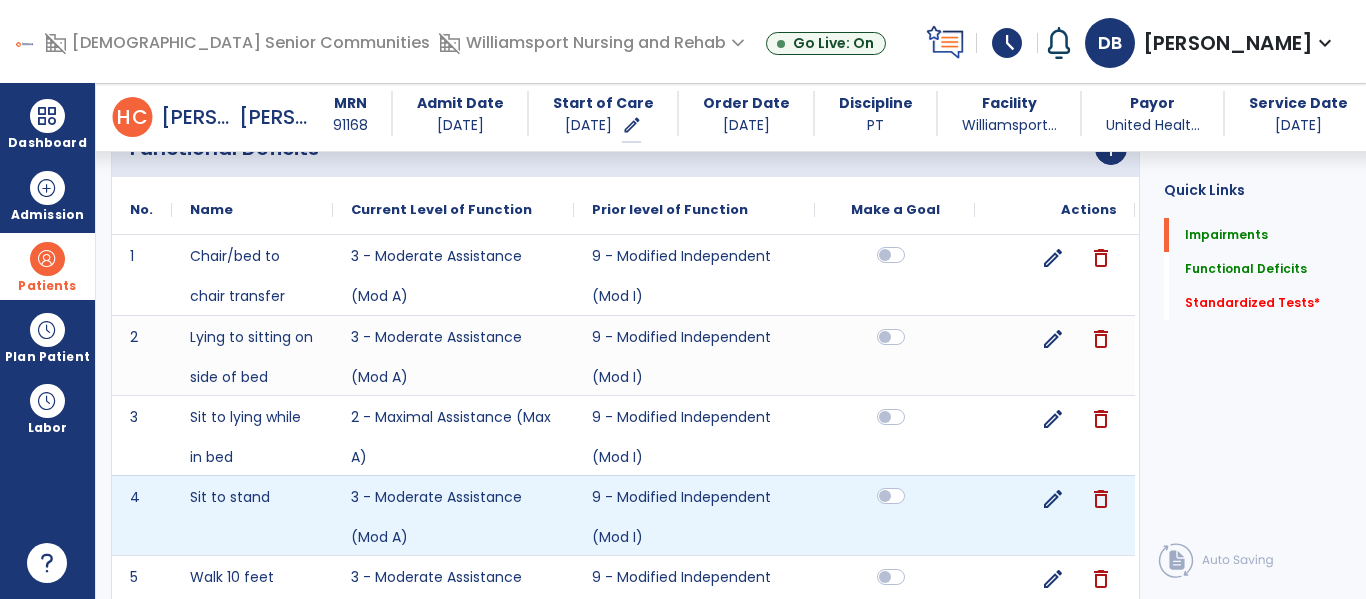 click 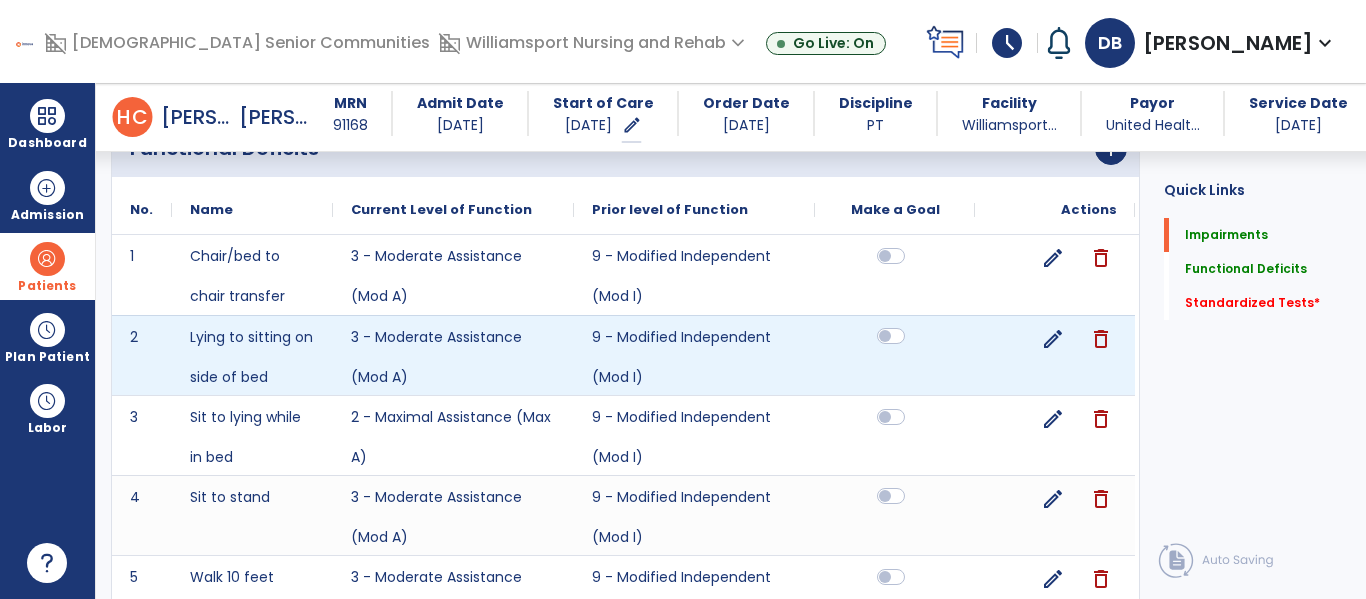 click 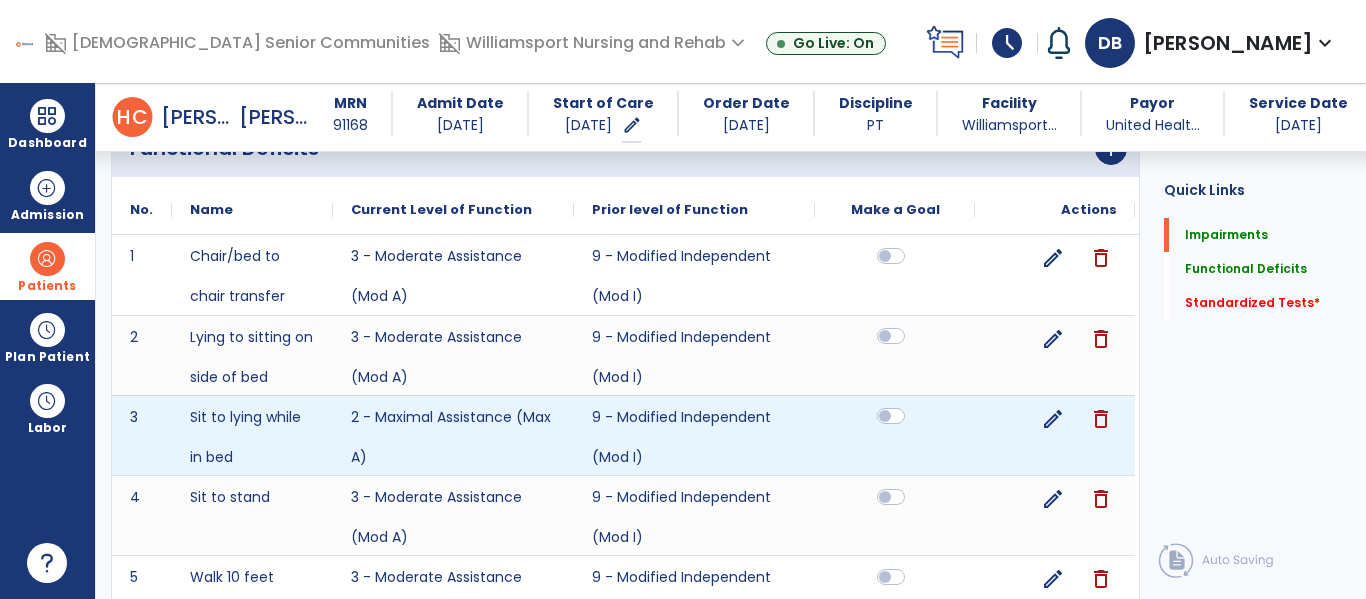 click 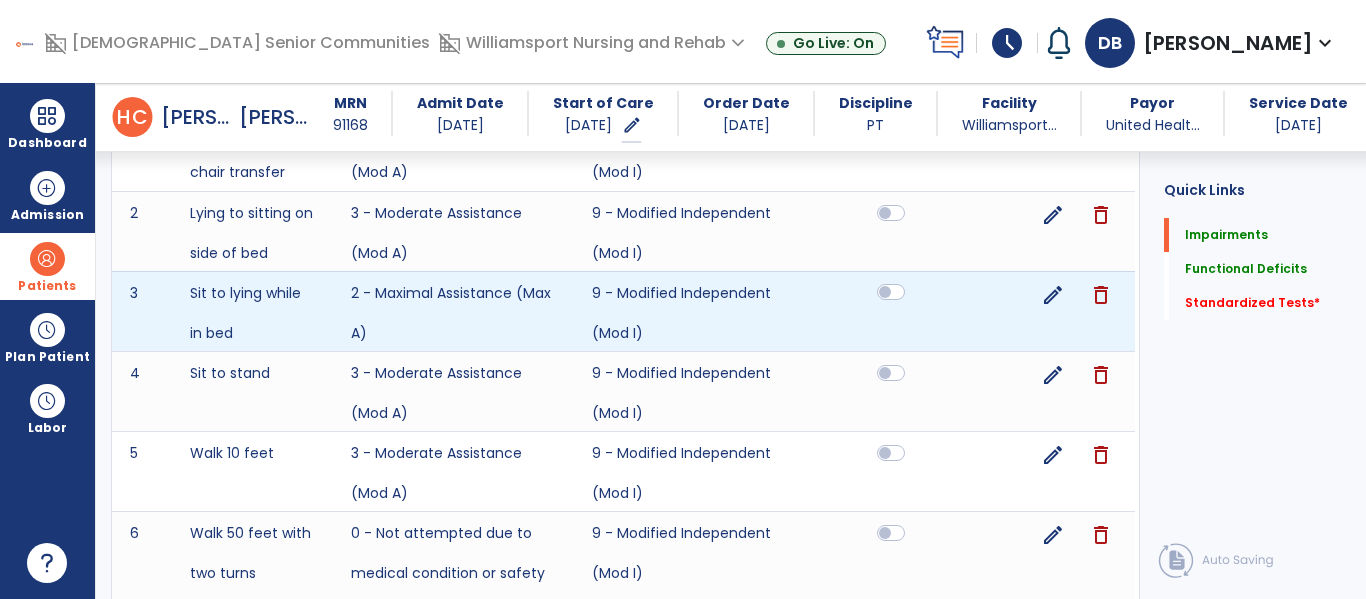scroll, scrollTop: 927, scrollLeft: 0, axis: vertical 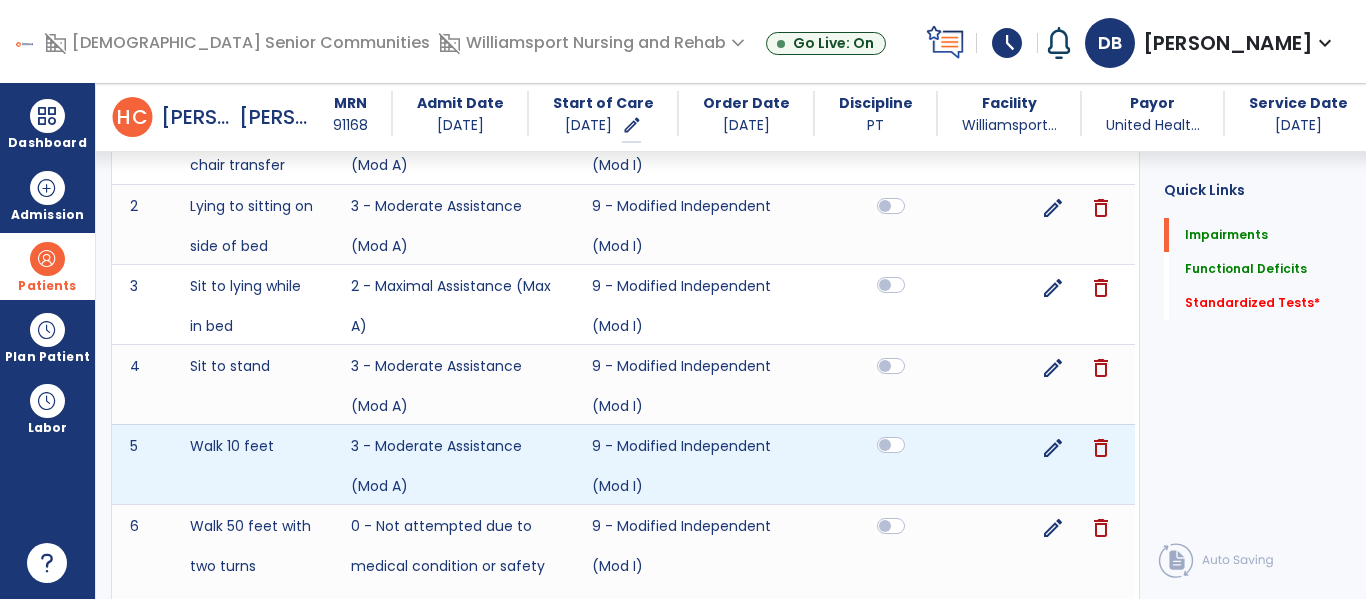 click 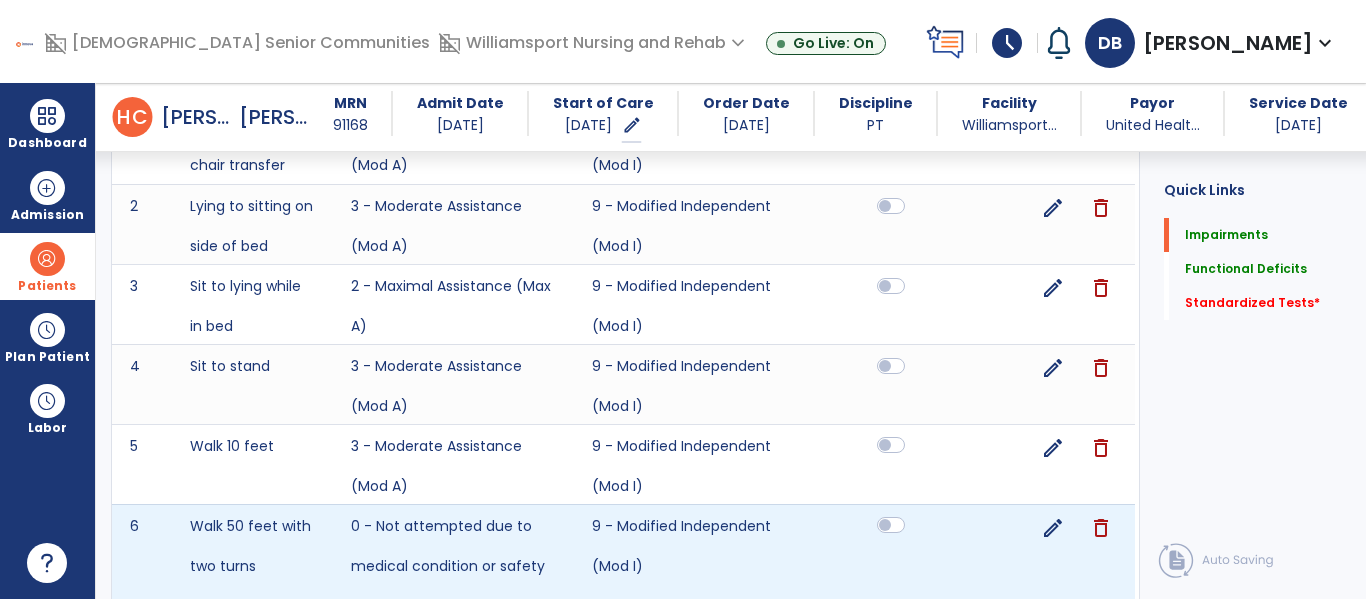 click 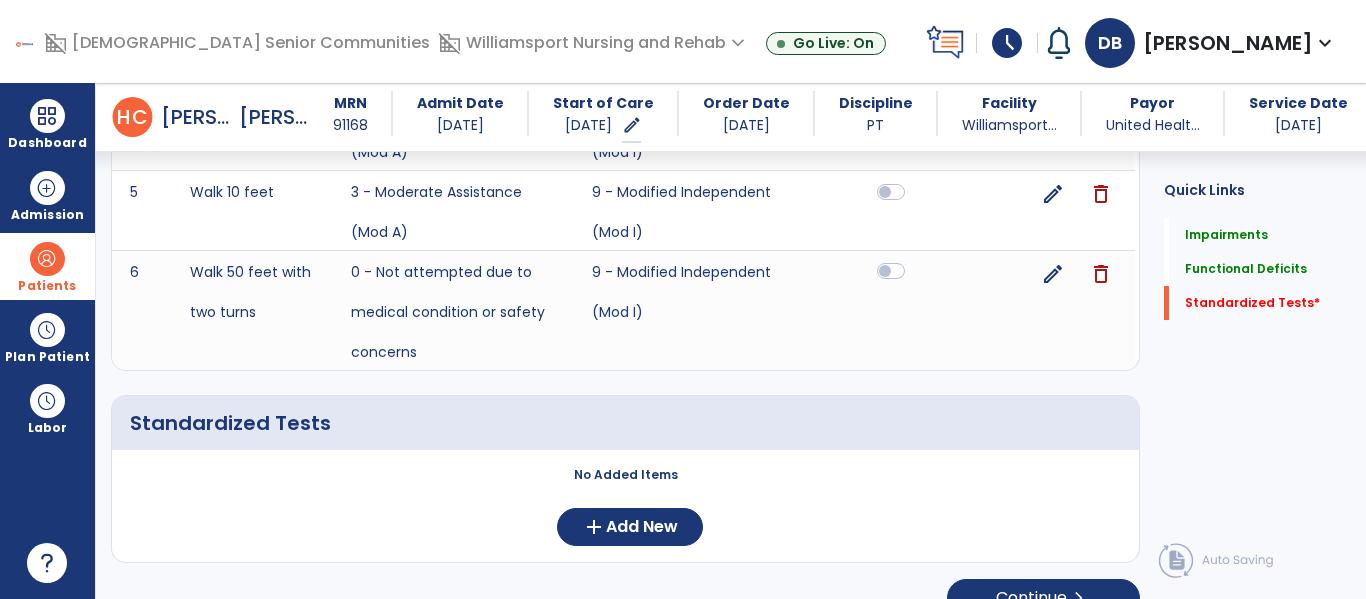 scroll, scrollTop: 1215, scrollLeft: 0, axis: vertical 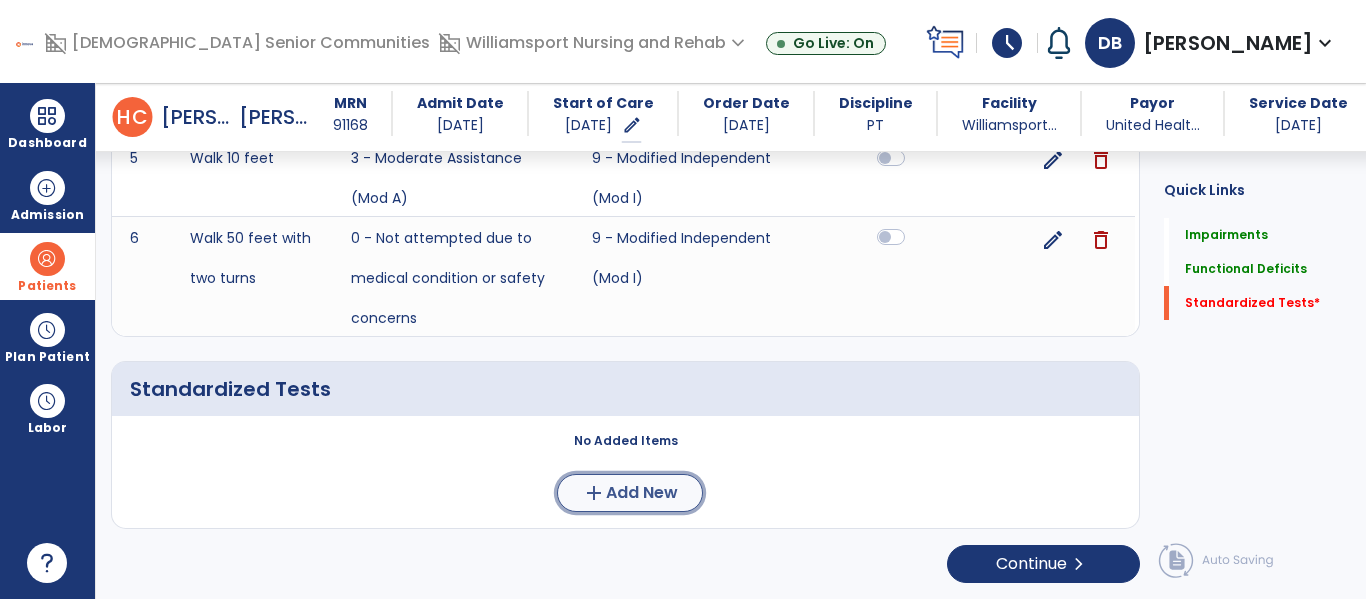 click on "Add New" 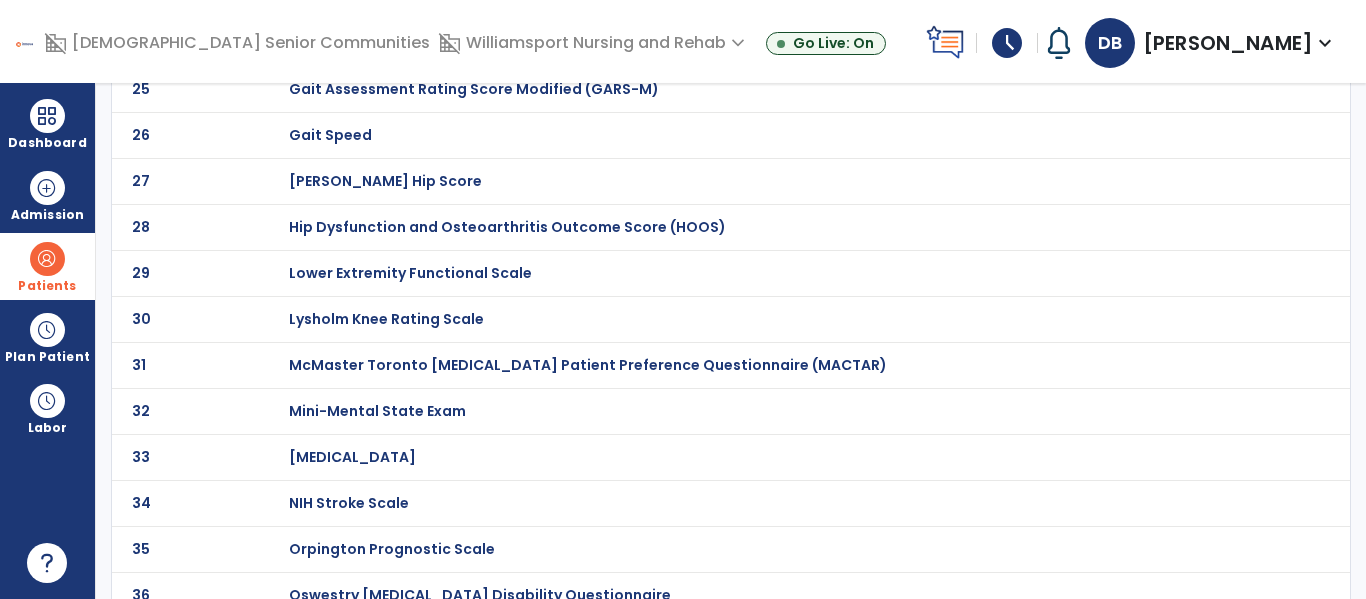 scroll, scrollTop: 0, scrollLeft: 0, axis: both 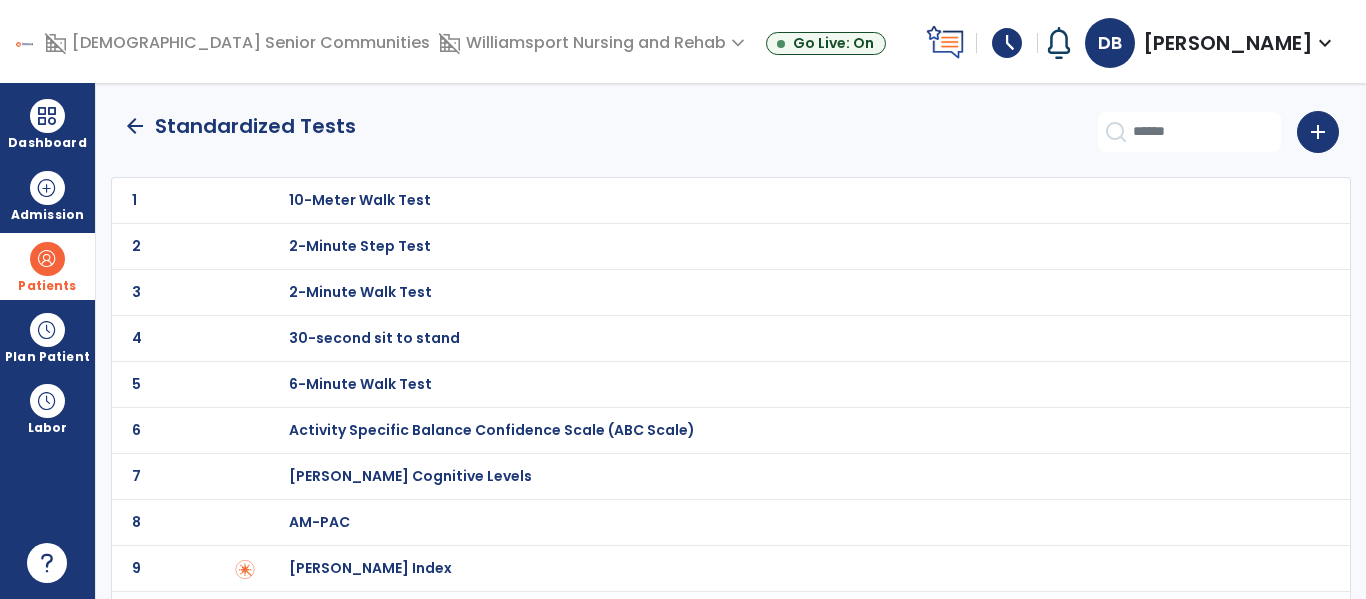 click on "30-second sit to stand" at bounding box center (789, 200) 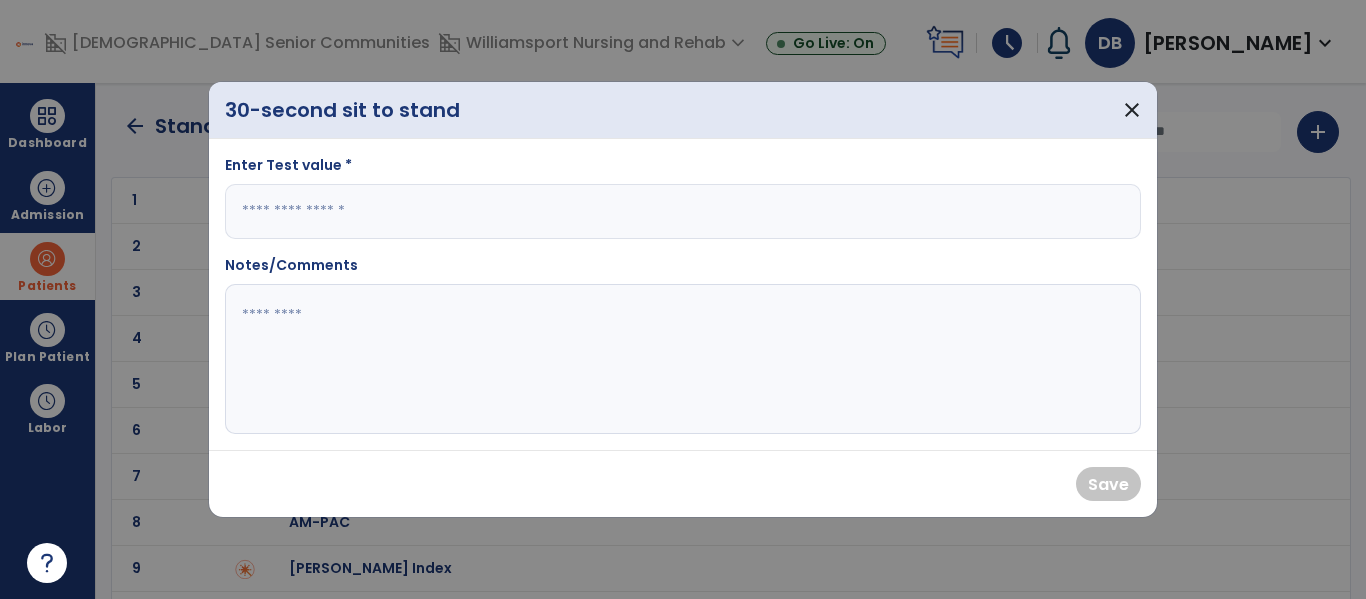 click at bounding box center (683, 211) 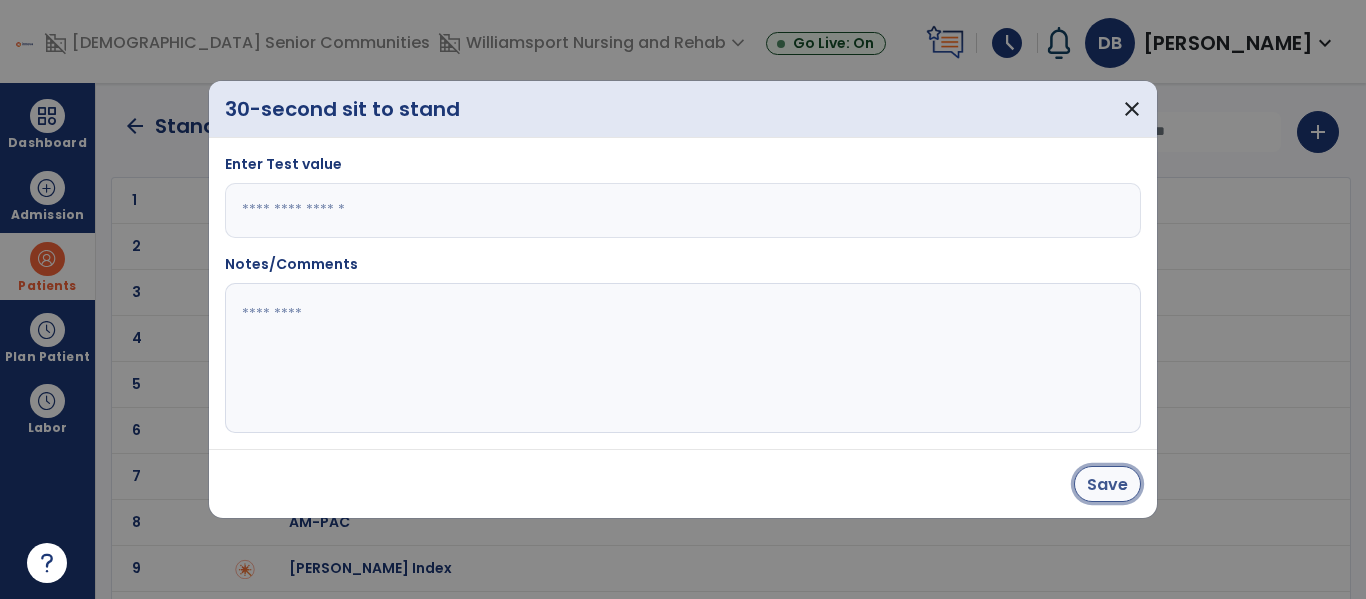 click on "Save" at bounding box center [1107, 484] 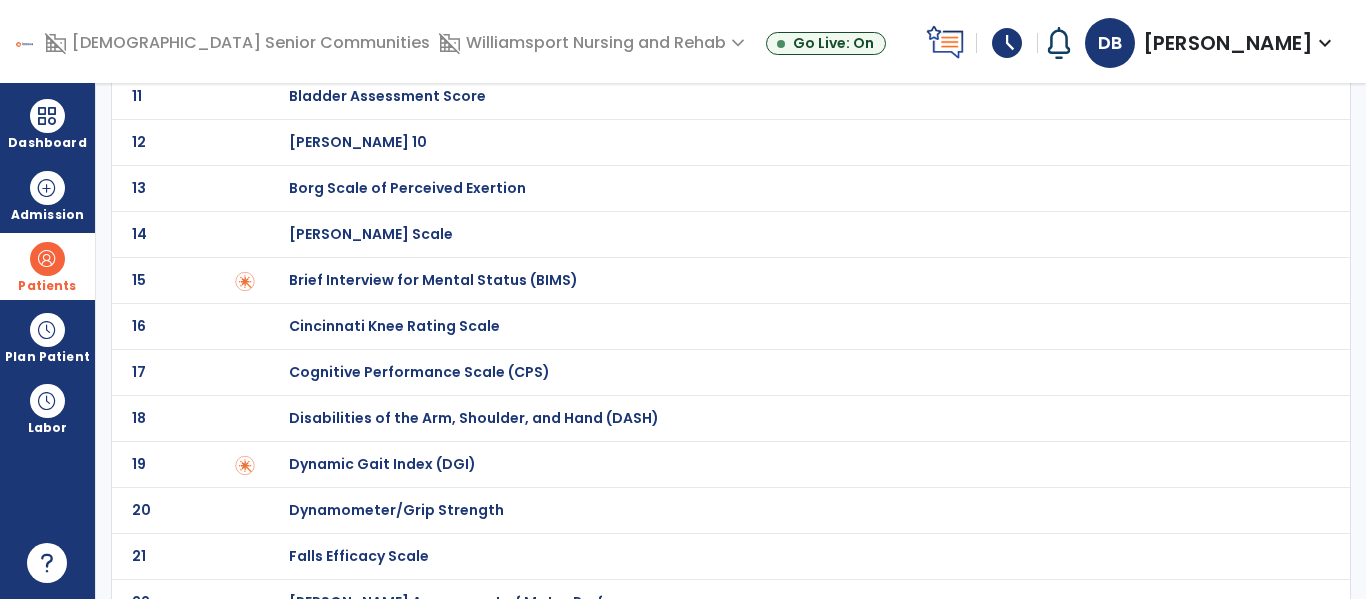 scroll, scrollTop: 0, scrollLeft: 0, axis: both 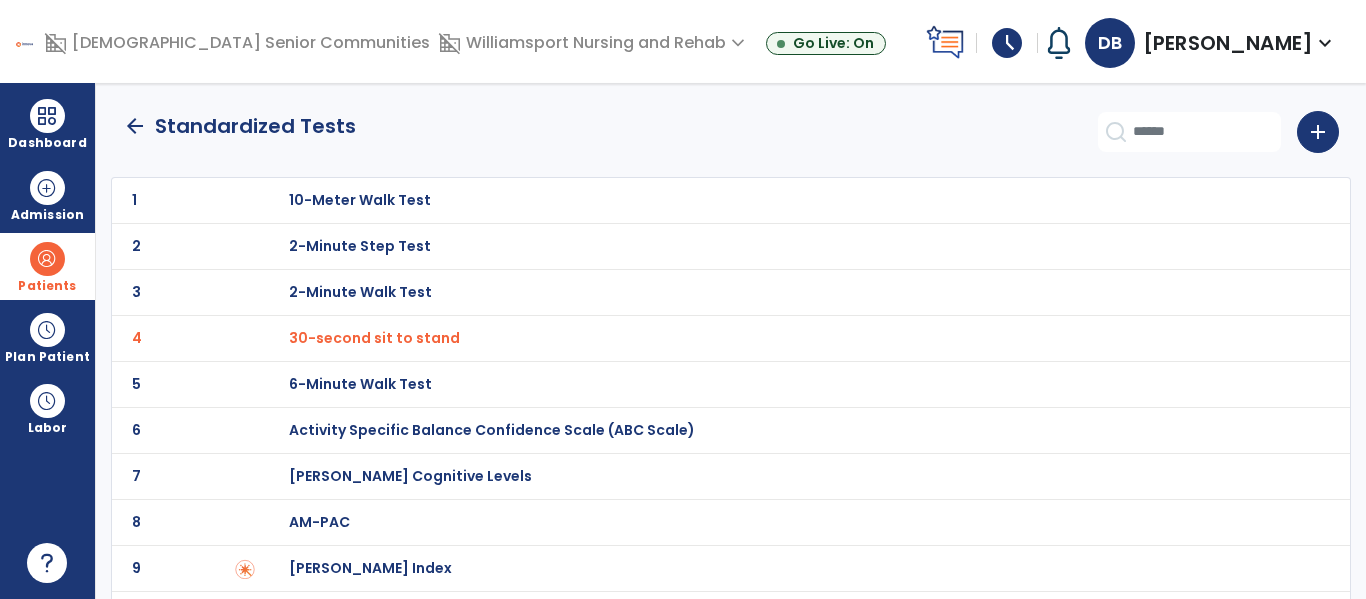 click on "arrow_back" 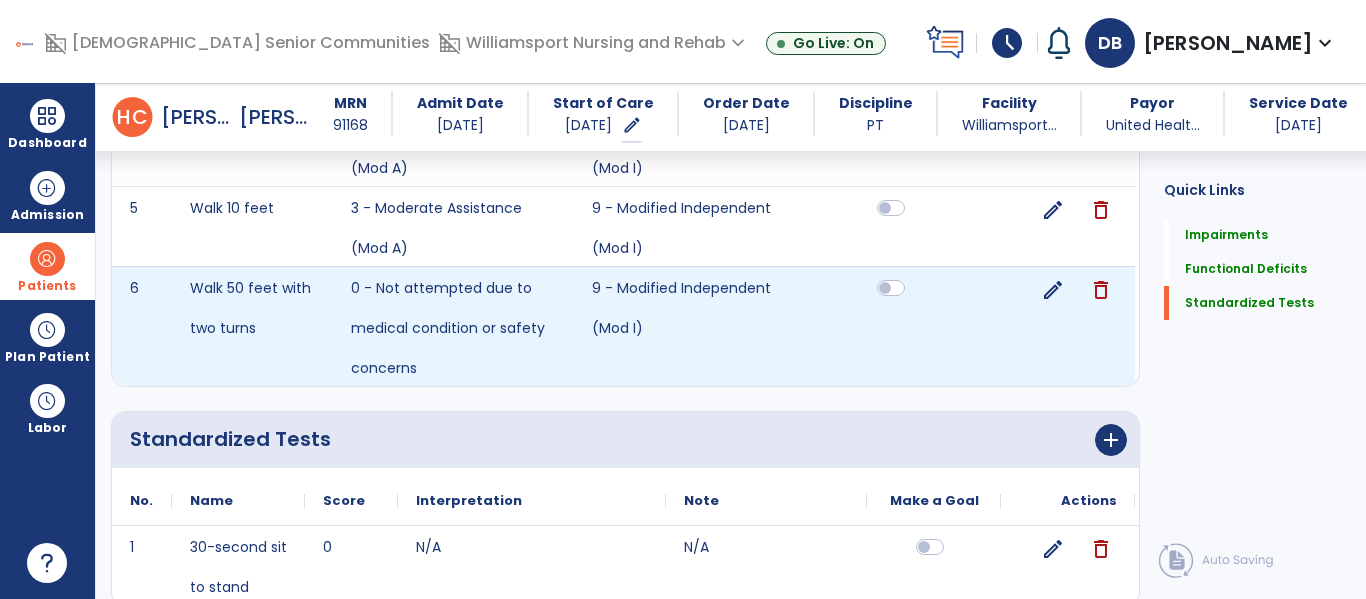 scroll, scrollTop: 1243, scrollLeft: 0, axis: vertical 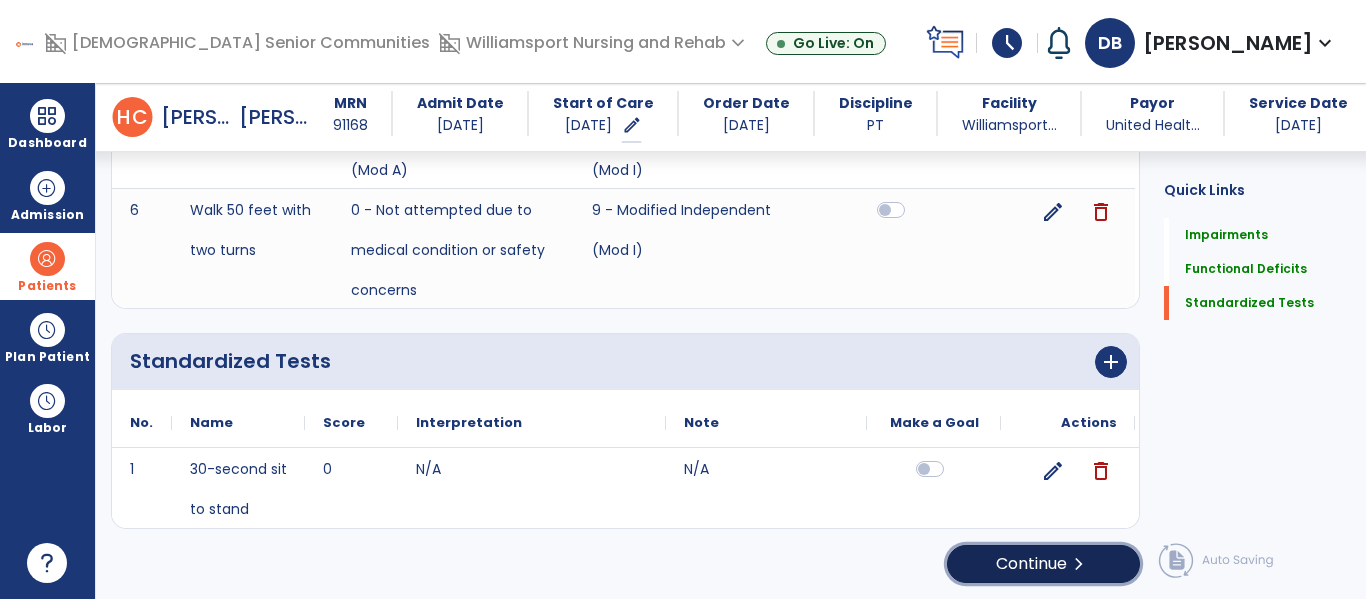click on "Continue  chevron_right" 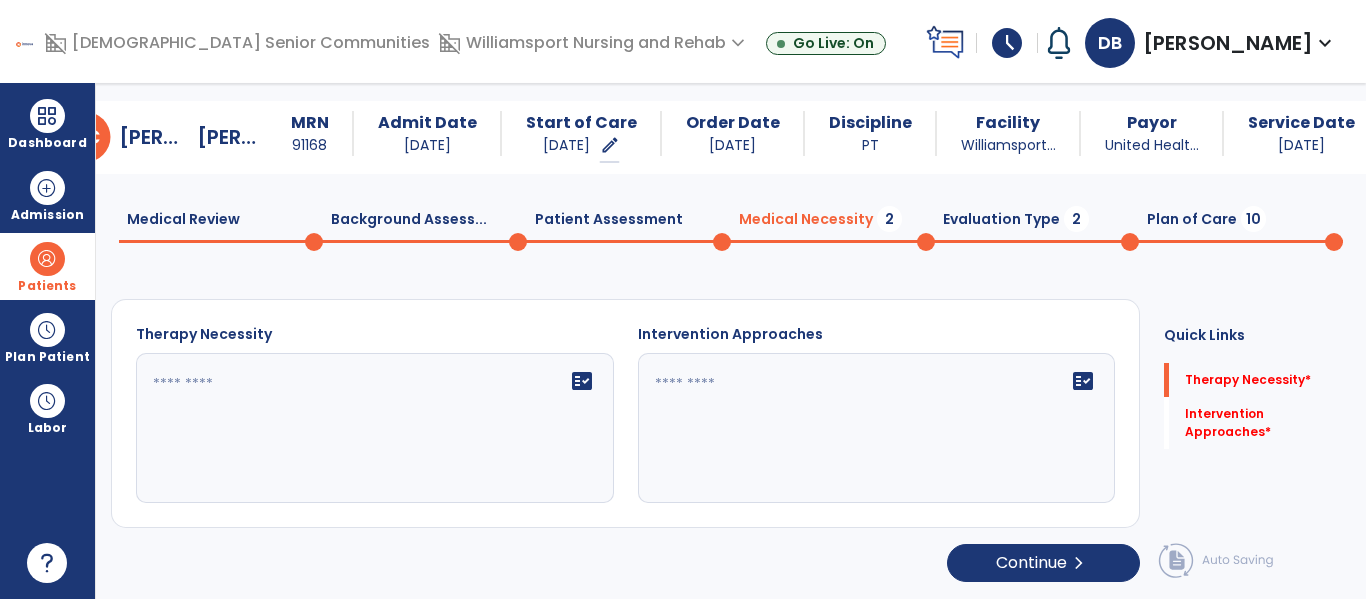 scroll, scrollTop: 29, scrollLeft: 0, axis: vertical 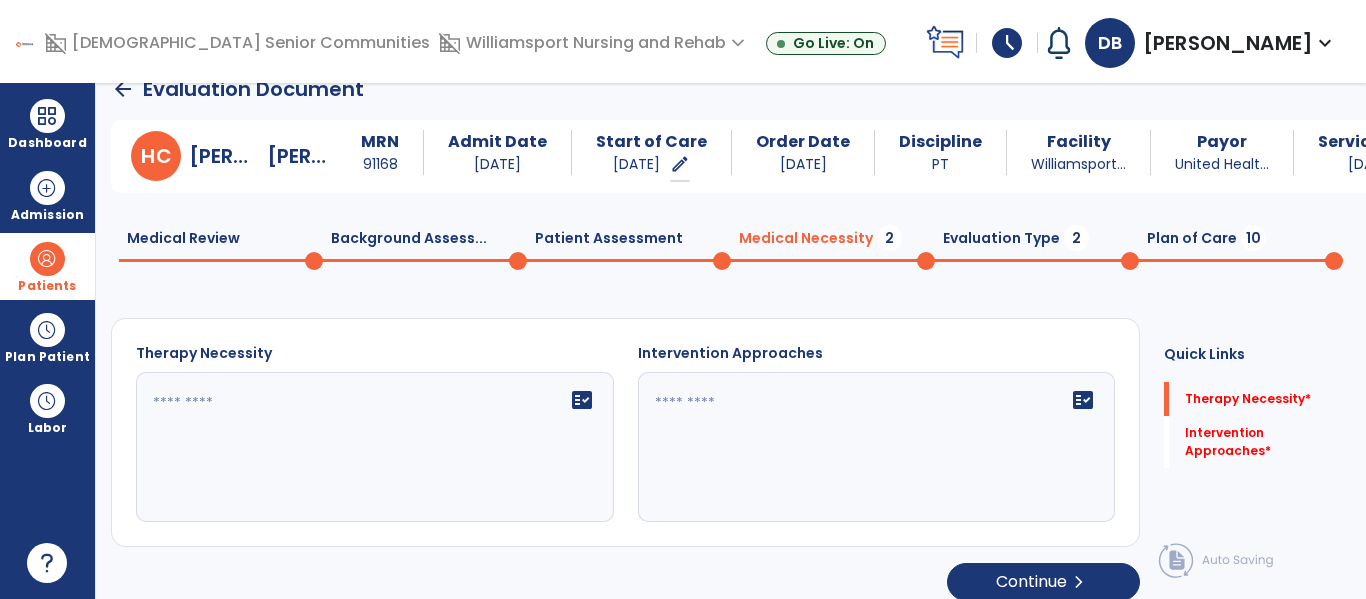 click 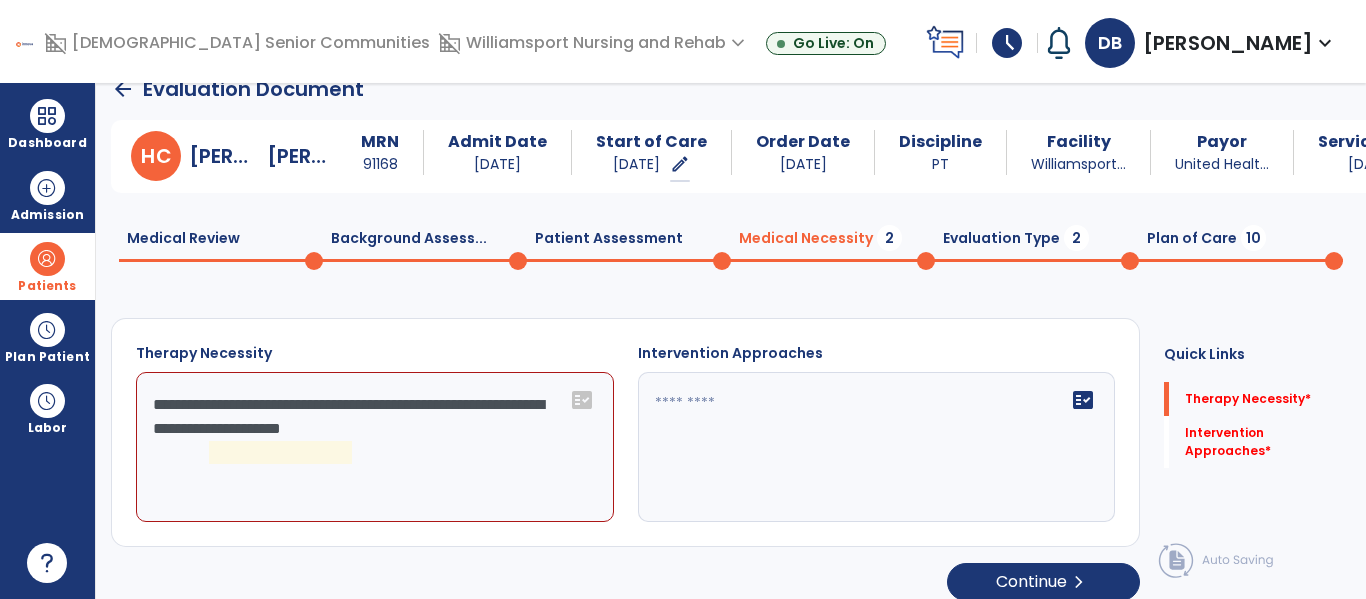 click on "**********" 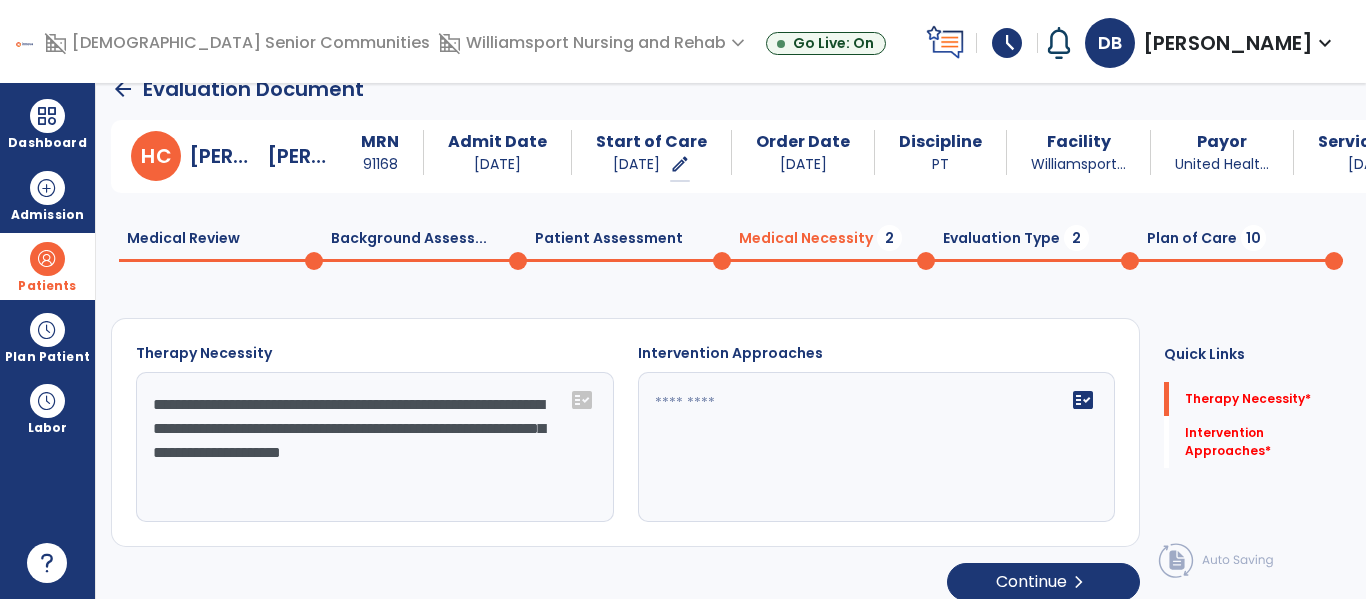 type on "**********" 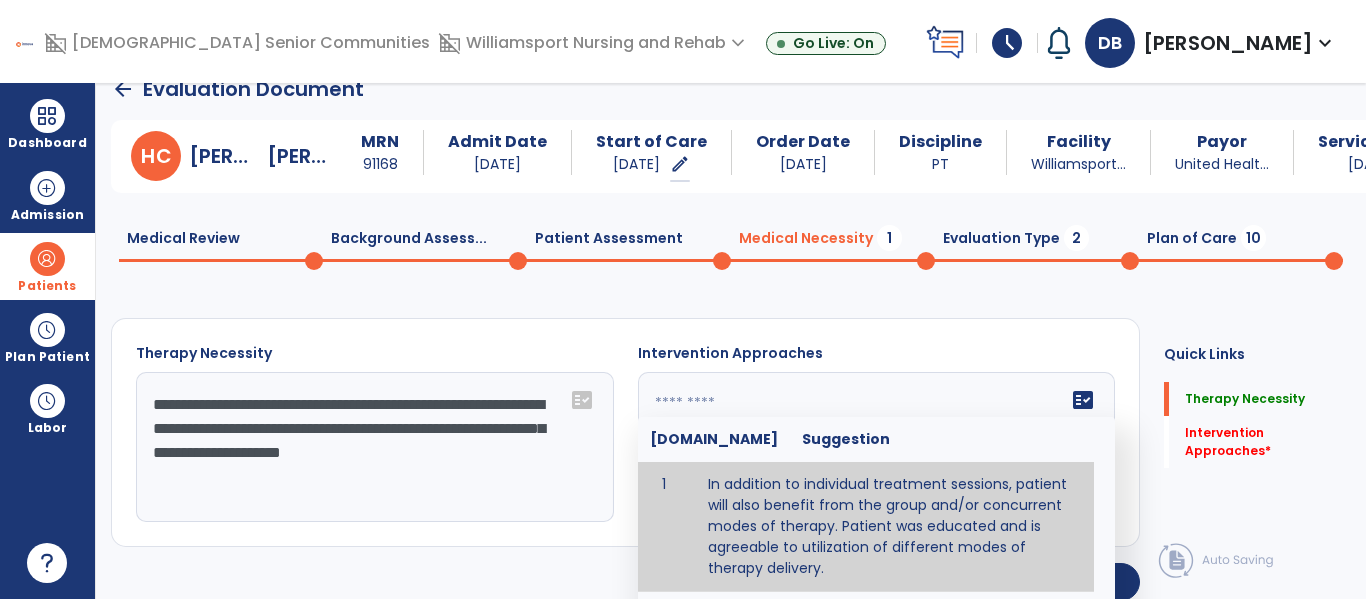 type on "**********" 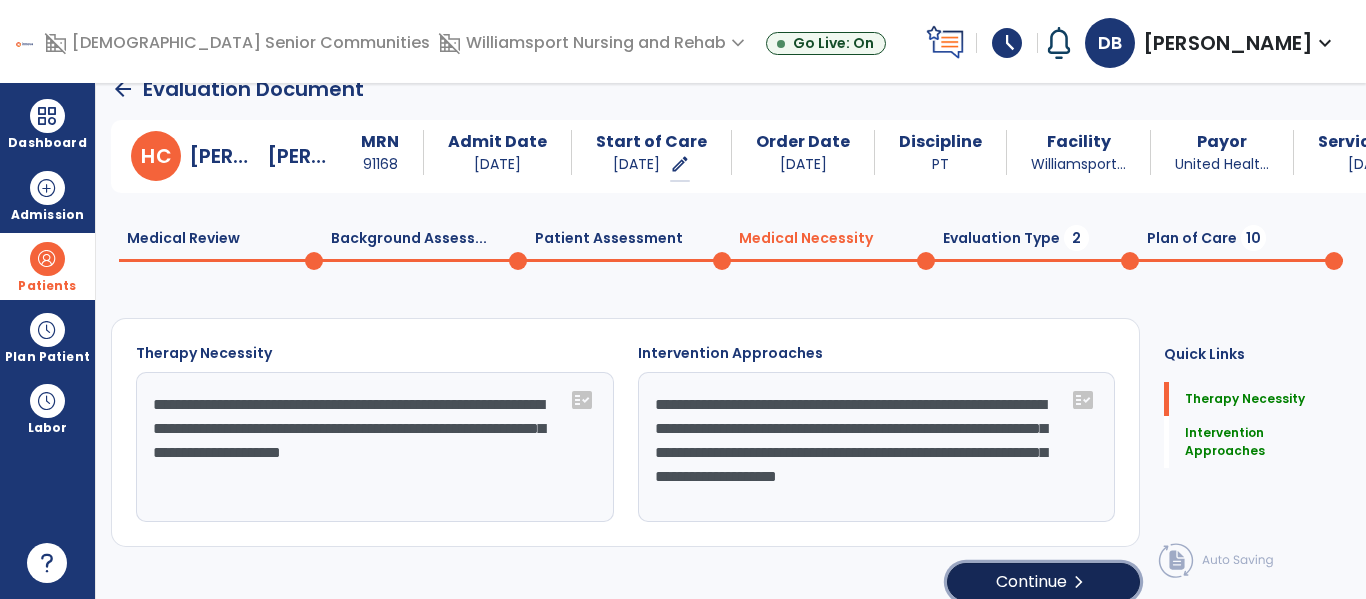 click on "Continue  chevron_right" 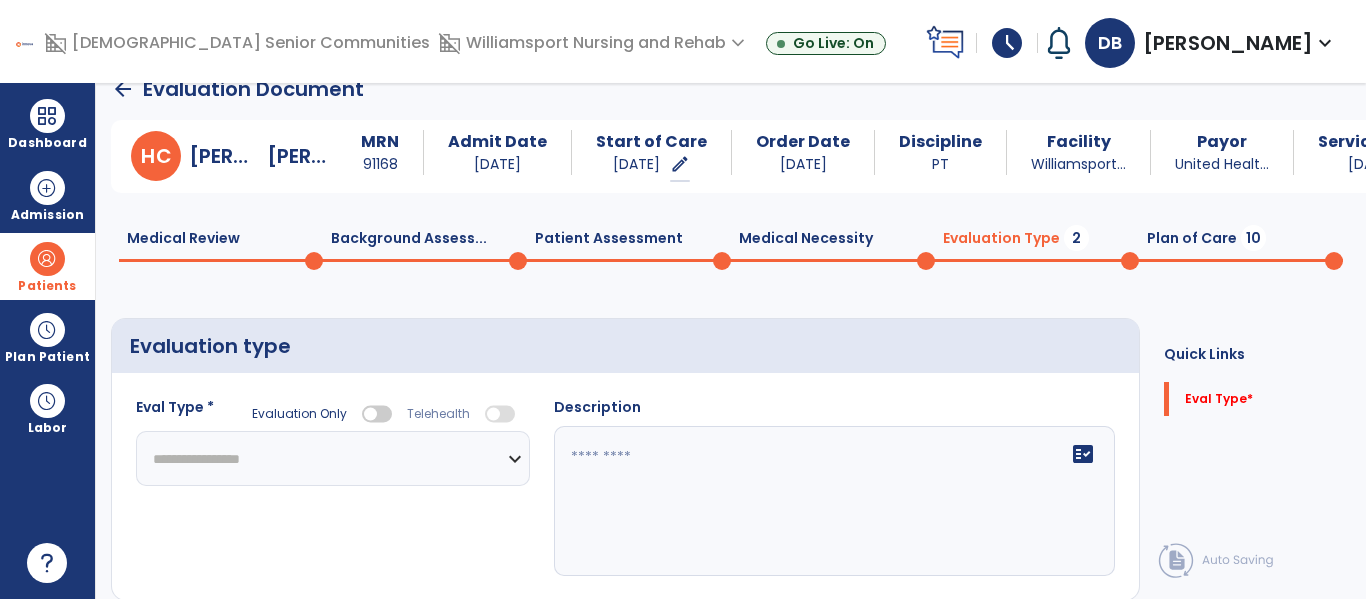 click on "**********" 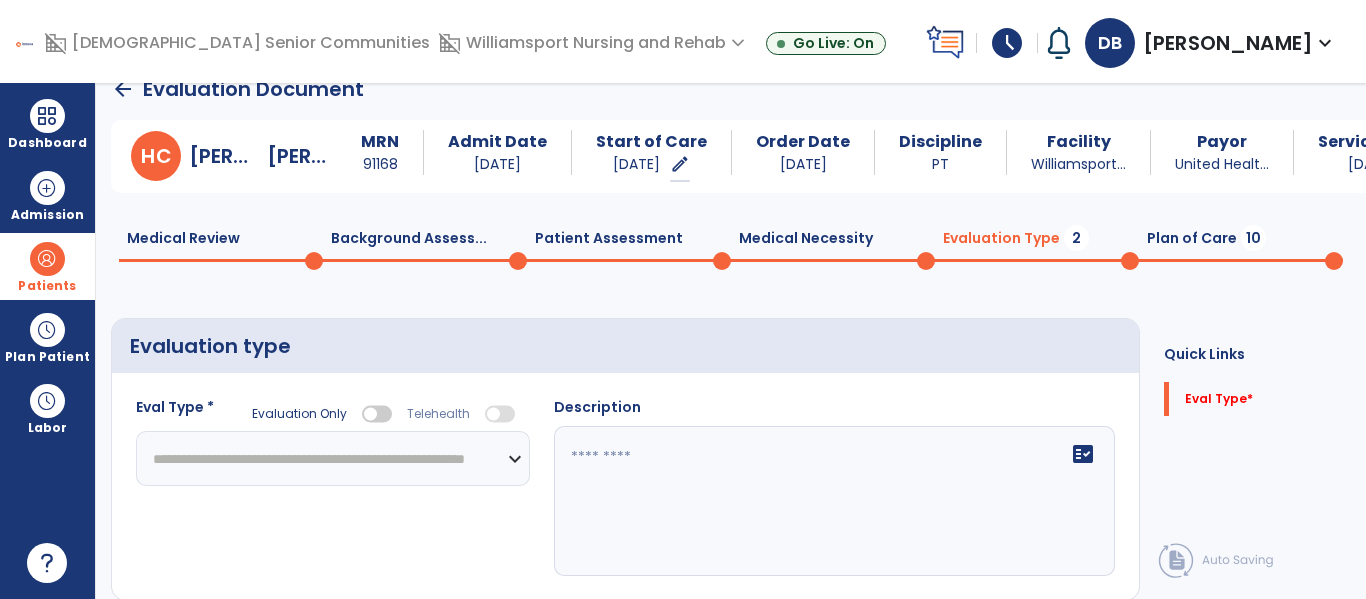 click on "**********" 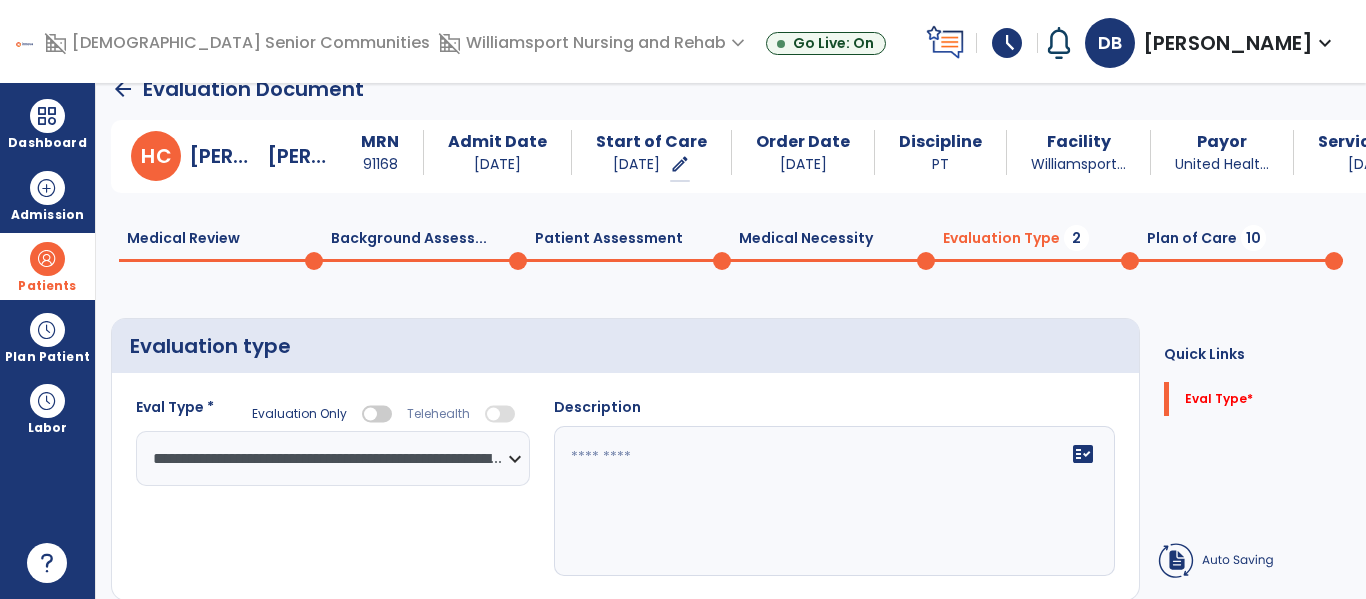 click 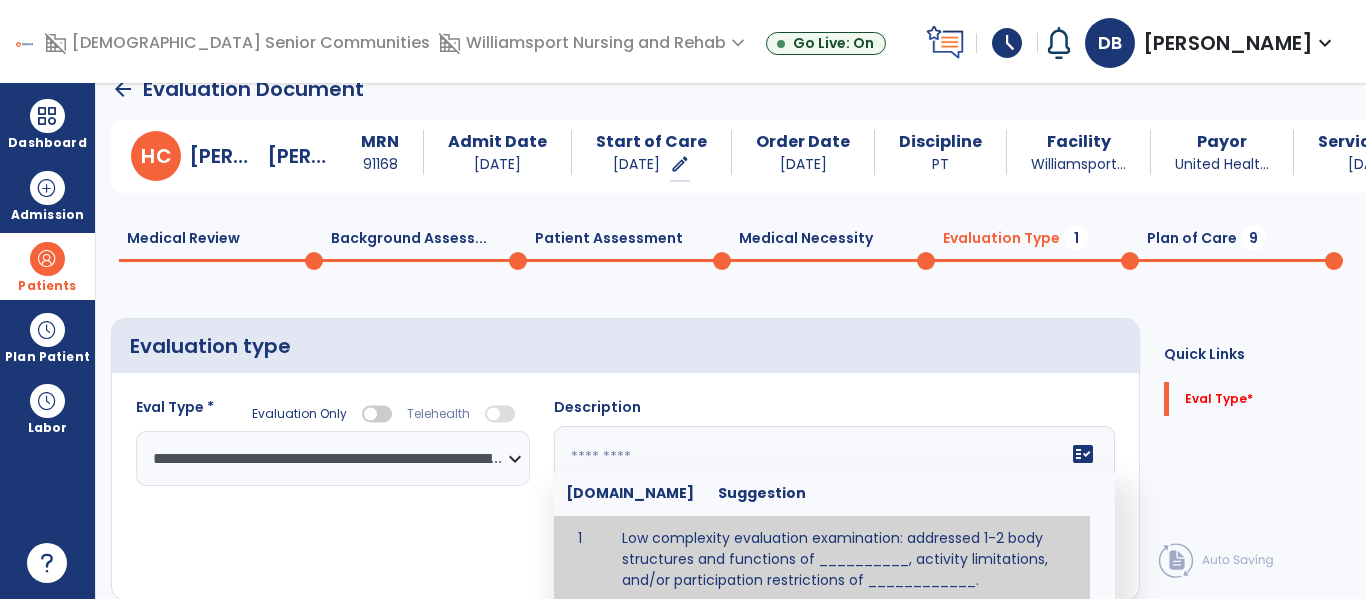 scroll, scrollTop: 14, scrollLeft: 0, axis: vertical 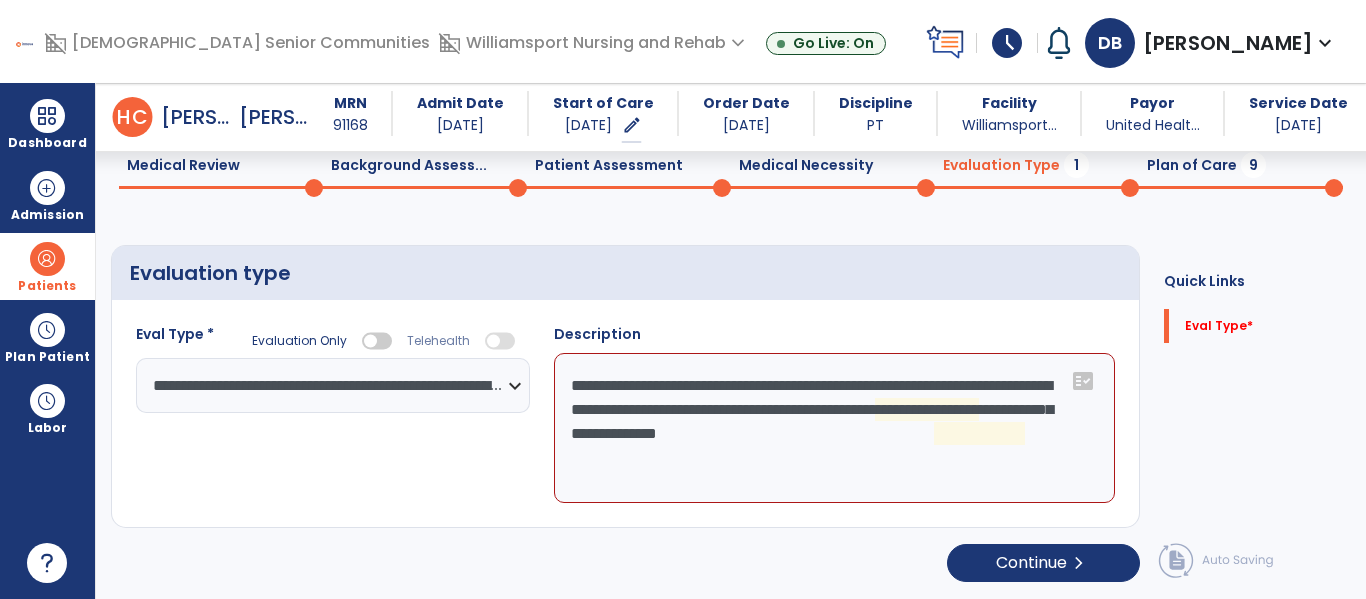 click on "**********" 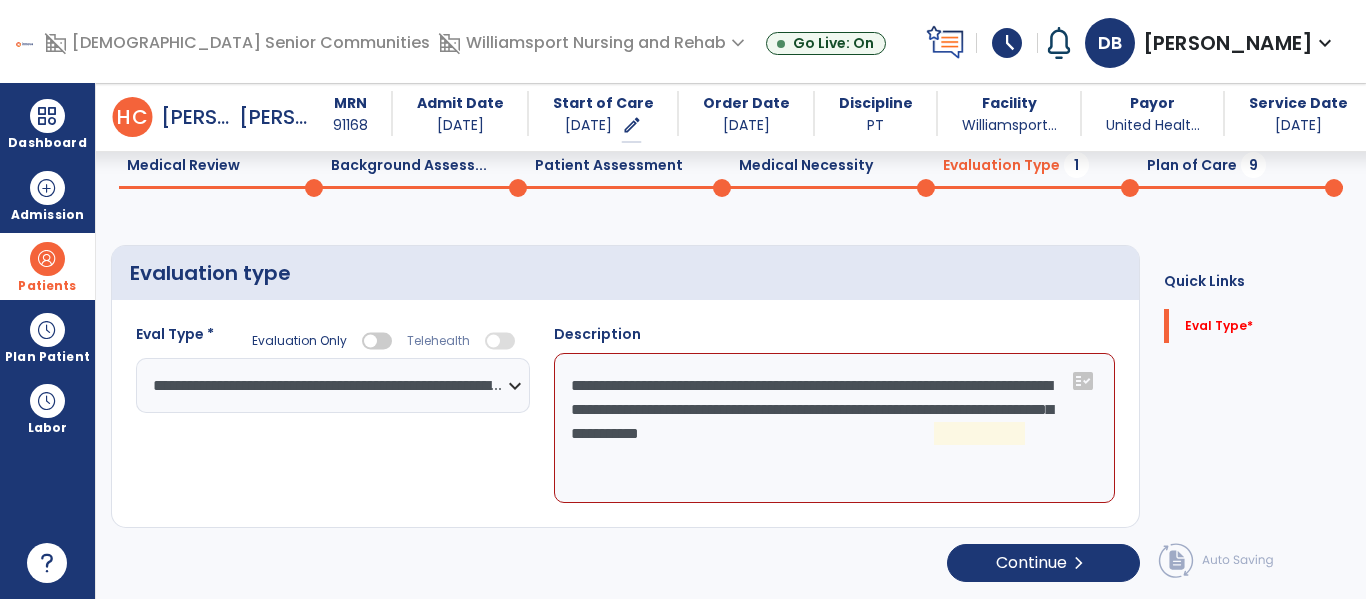 click on "**********" 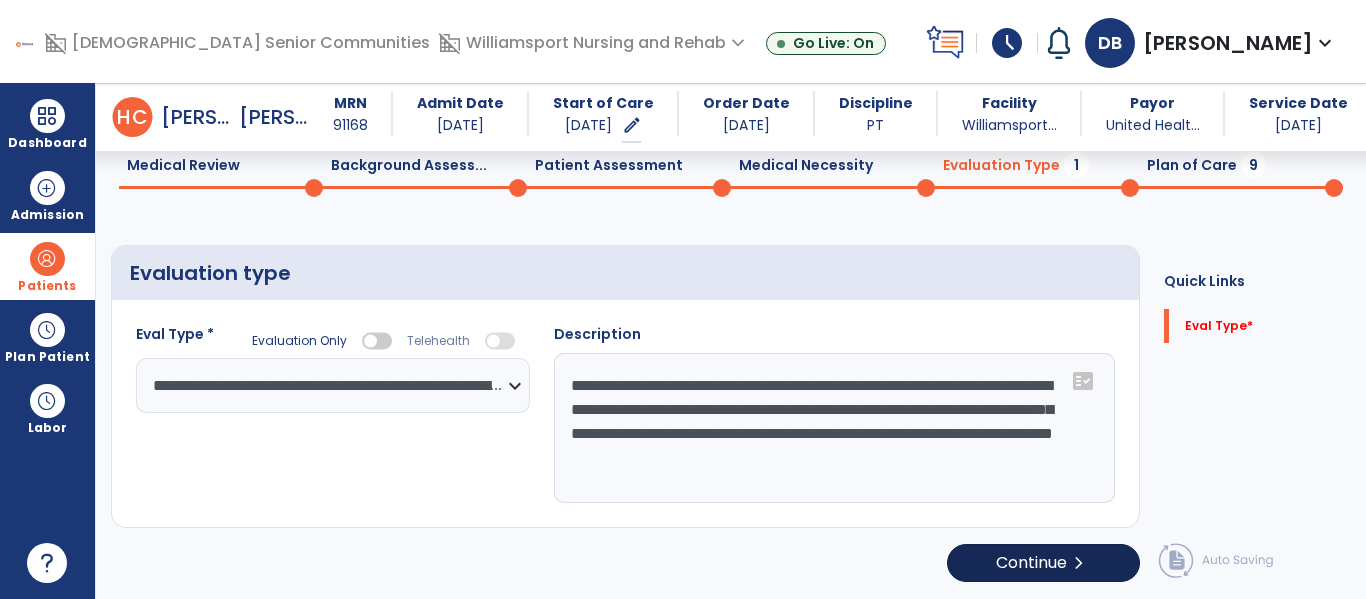 type on "**********" 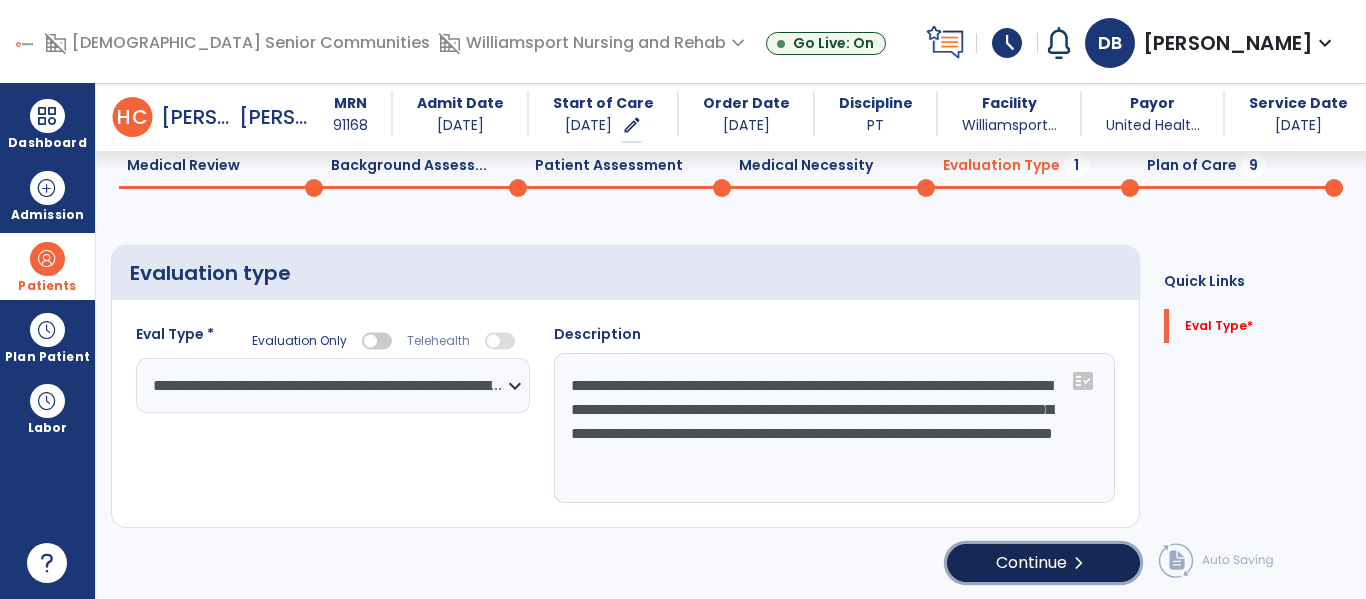 click on "Continue  chevron_right" 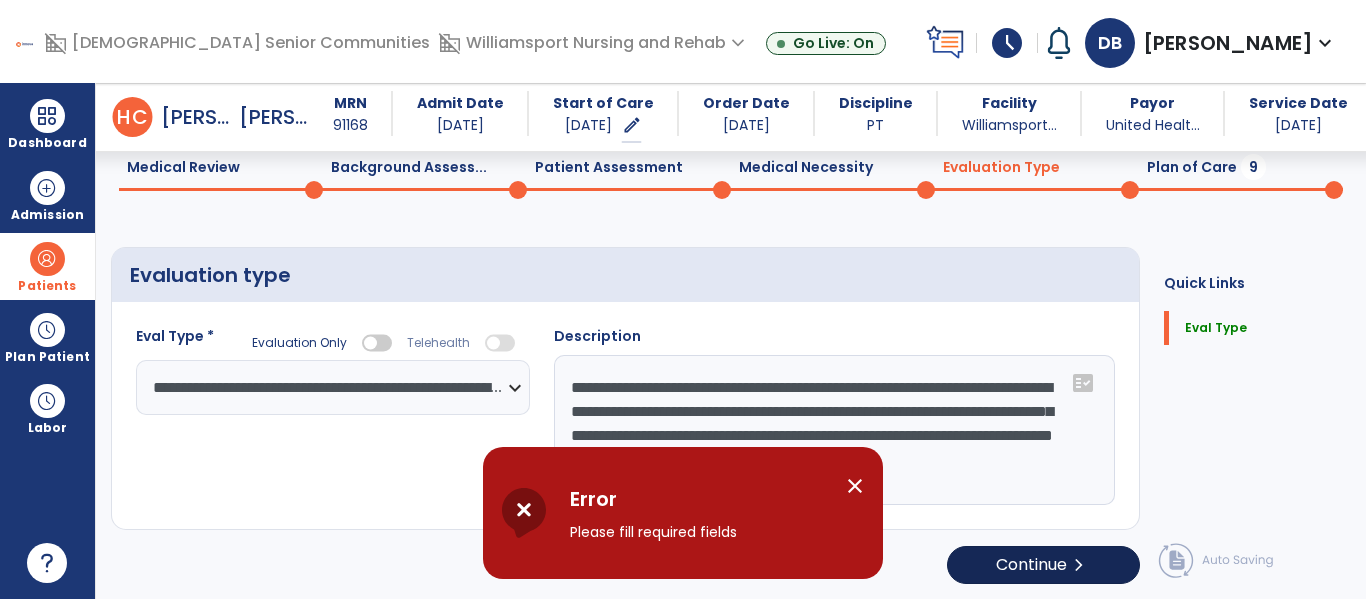scroll, scrollTop: 83, scrollLeft: 0, axis: vertical 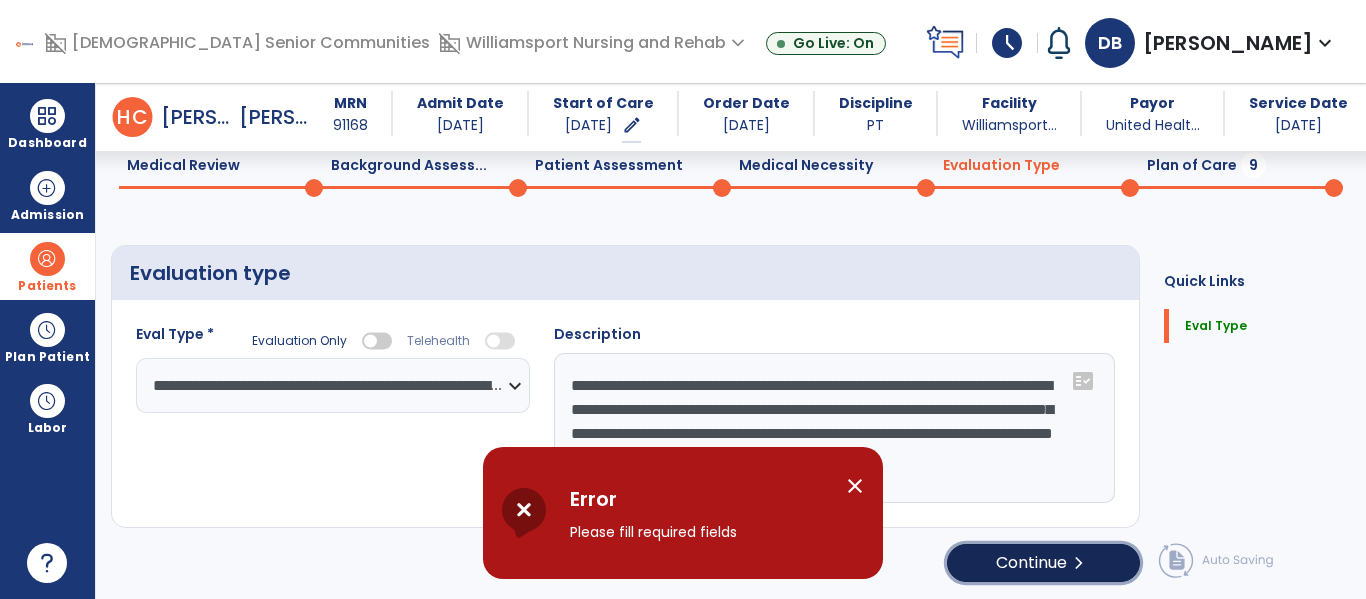 click on "Continue  chevron_right" 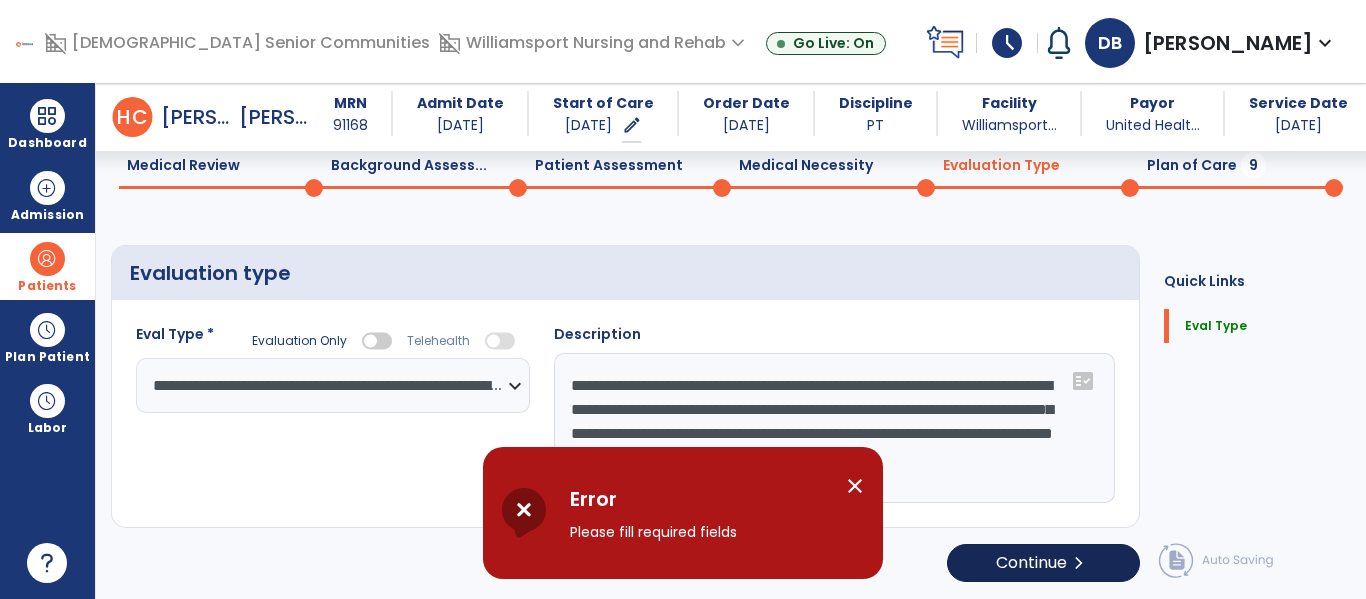 select on "*****" 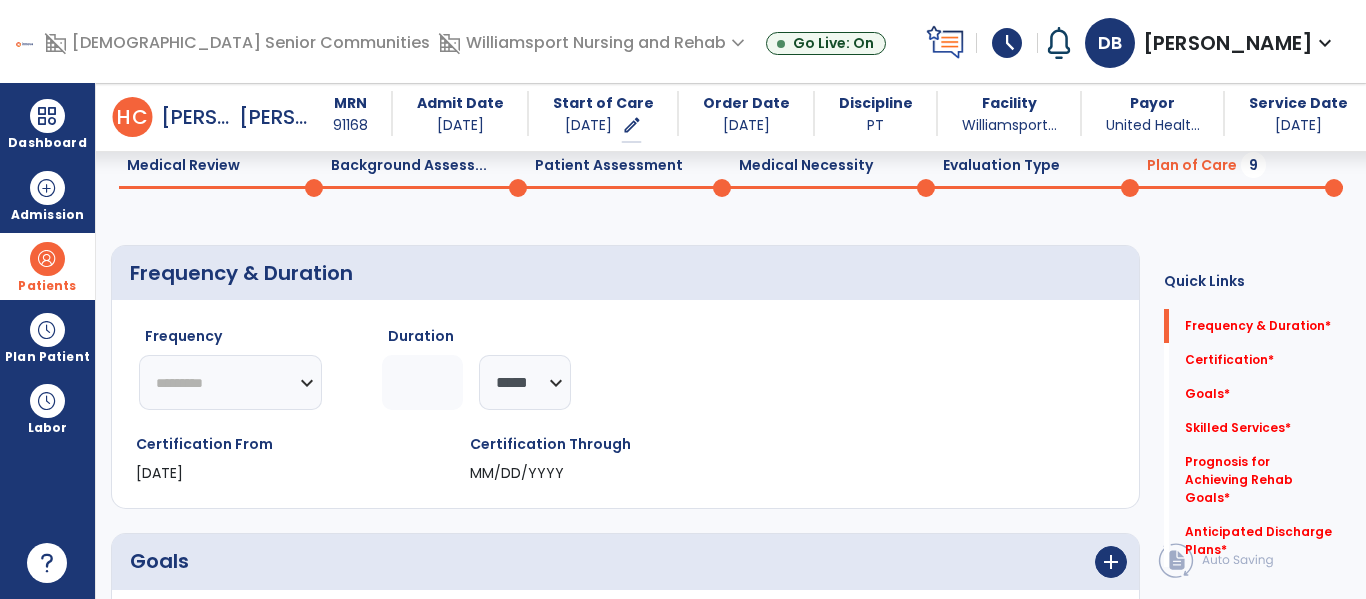 click on "********* ** ** ** ** ** ** **" 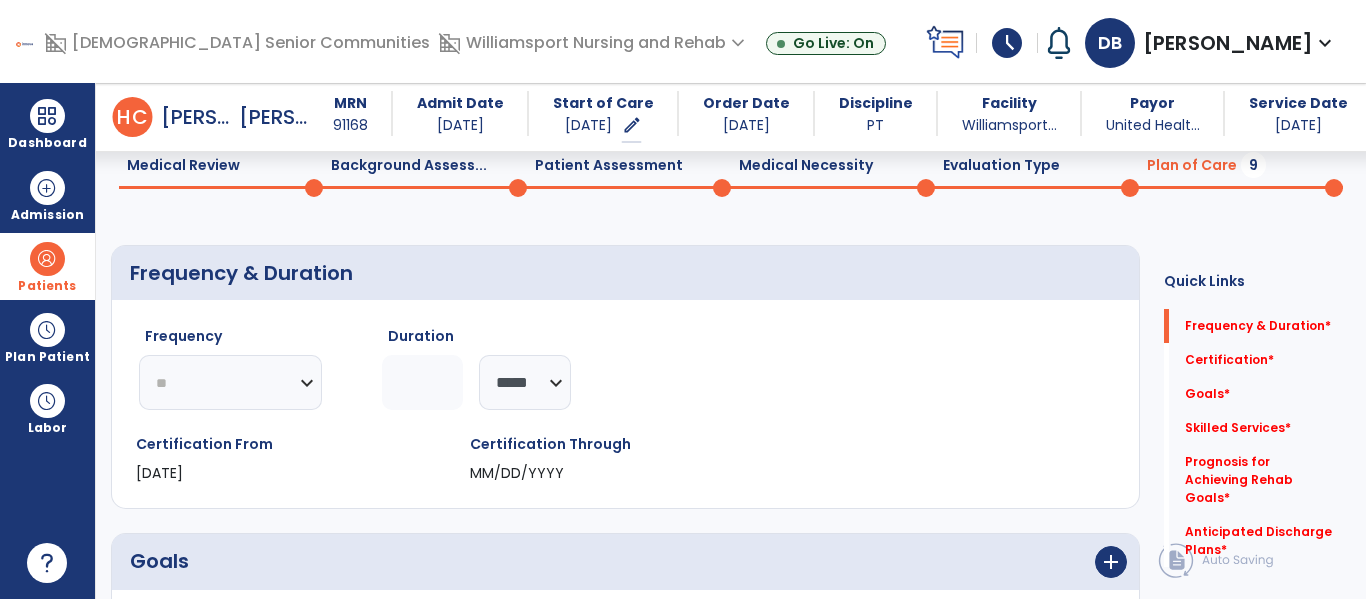 click on "********* ** ** ** ** ** ** **" 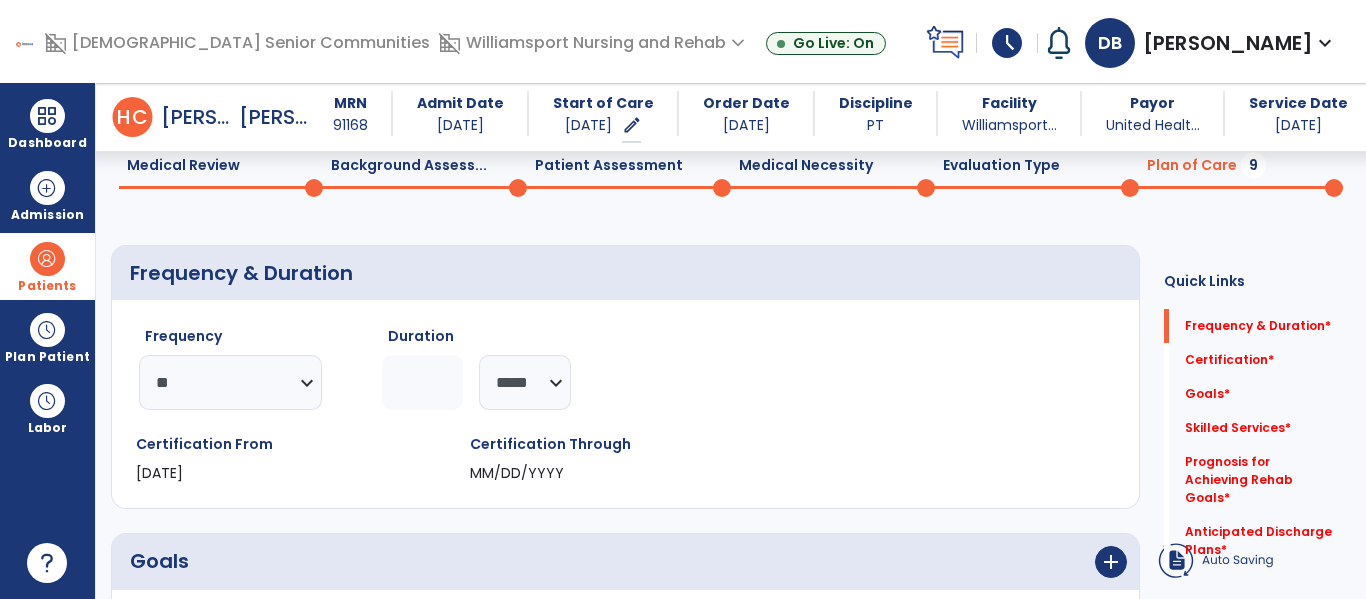 click 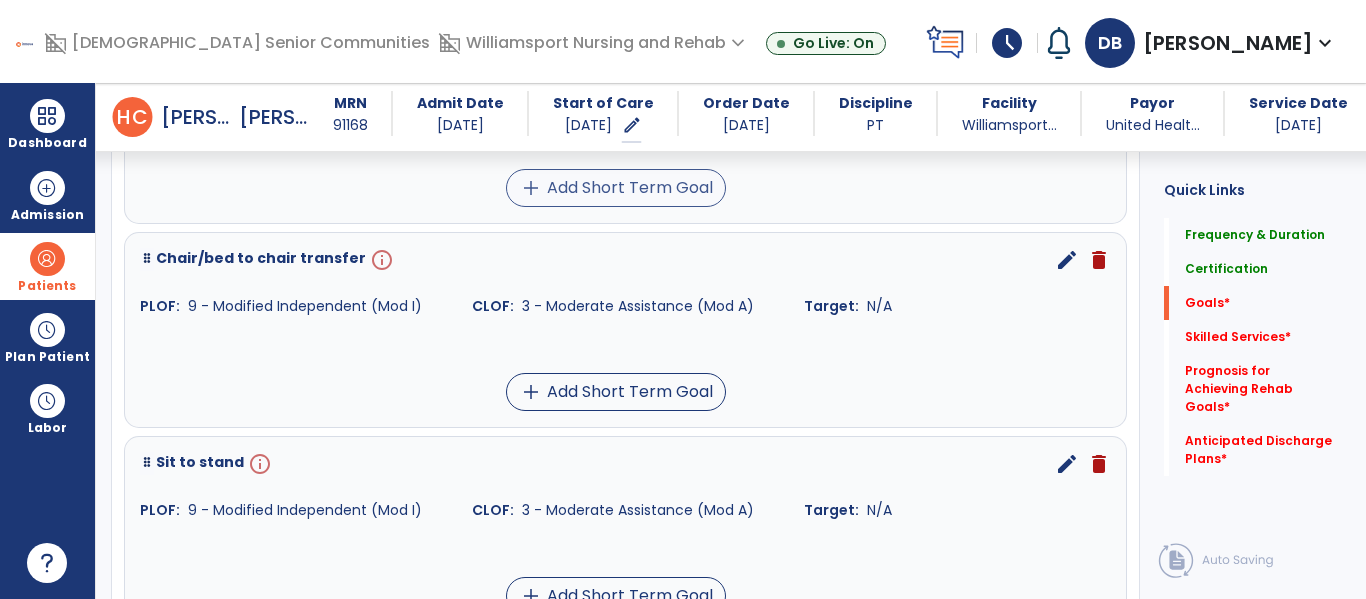 scroll, scrollTop: 679, scrollLeft: 0, axis: vertical 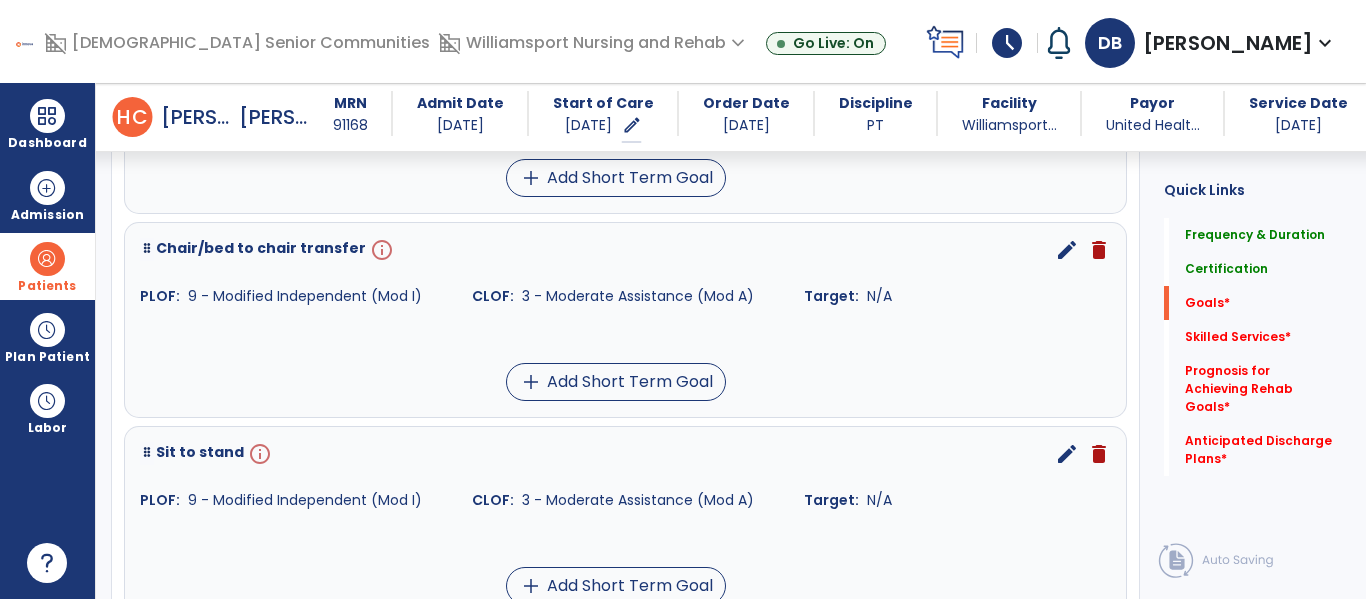 type on "*" 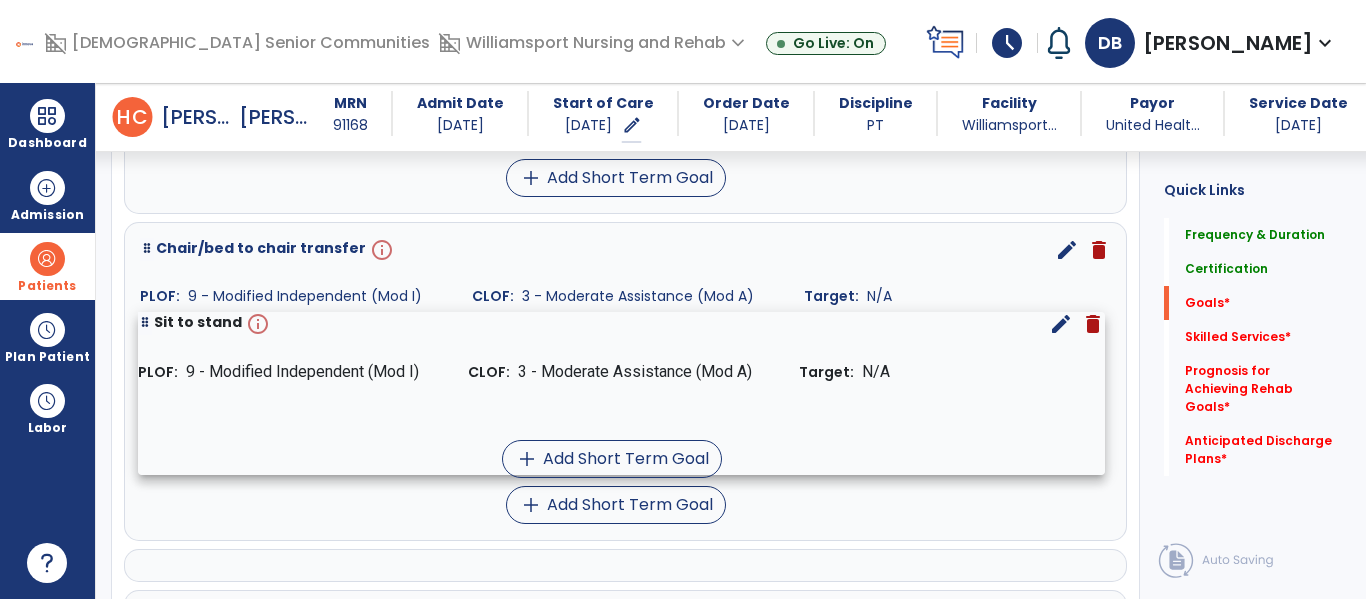 drag, startPoint x: 140, startPoint y: 446, endPoint x: 138, endPoint y: 316, distance: 130.01538 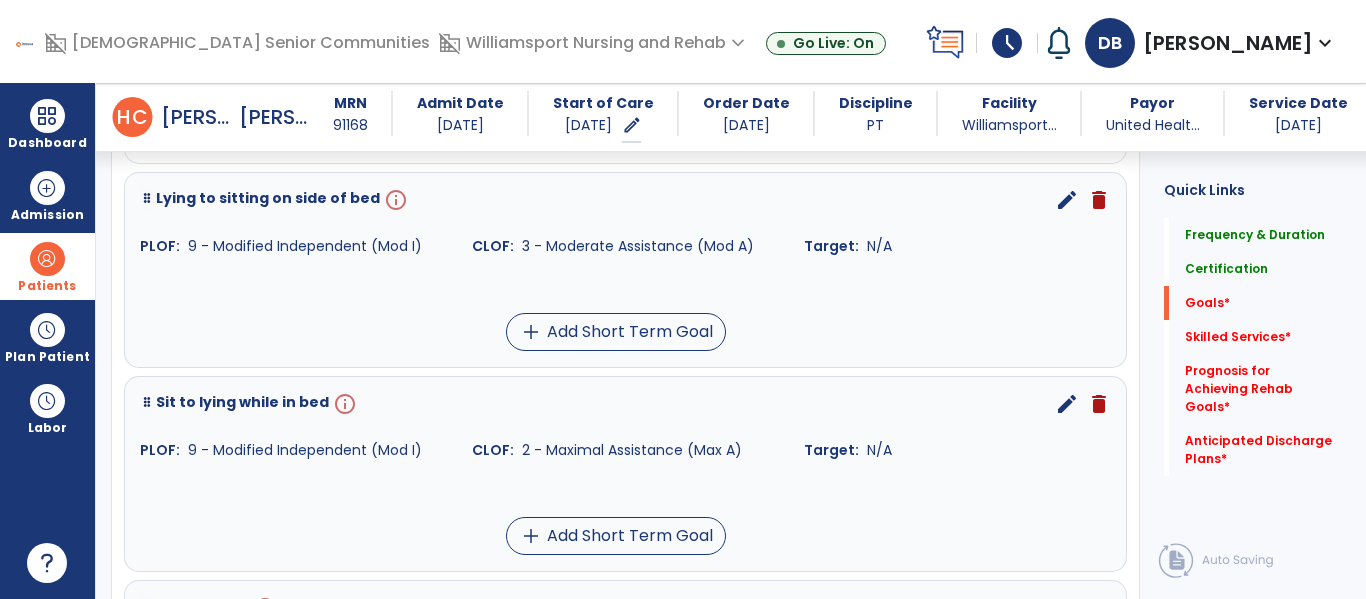 scroll, scrollTop: 1020, scrollLeft: 0, axis: vertical 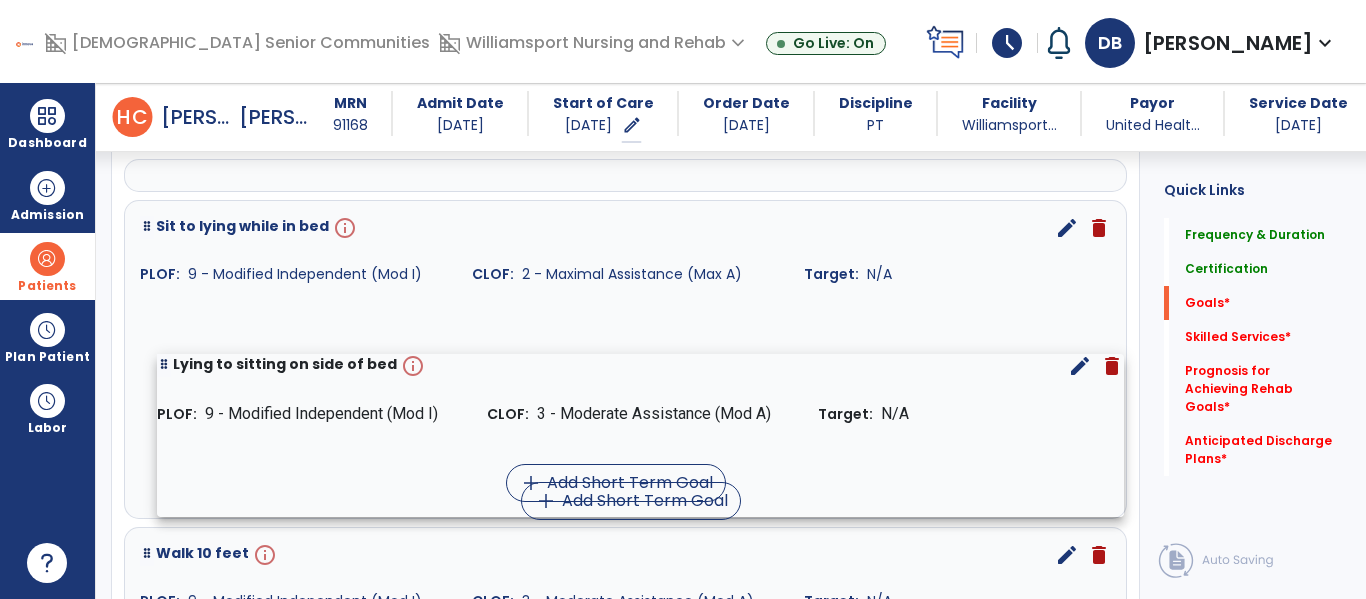 drag, startPoint x: 143, startPoint y: 177, endPoint x: 160, endPoint y: 356, distance: 179.80545 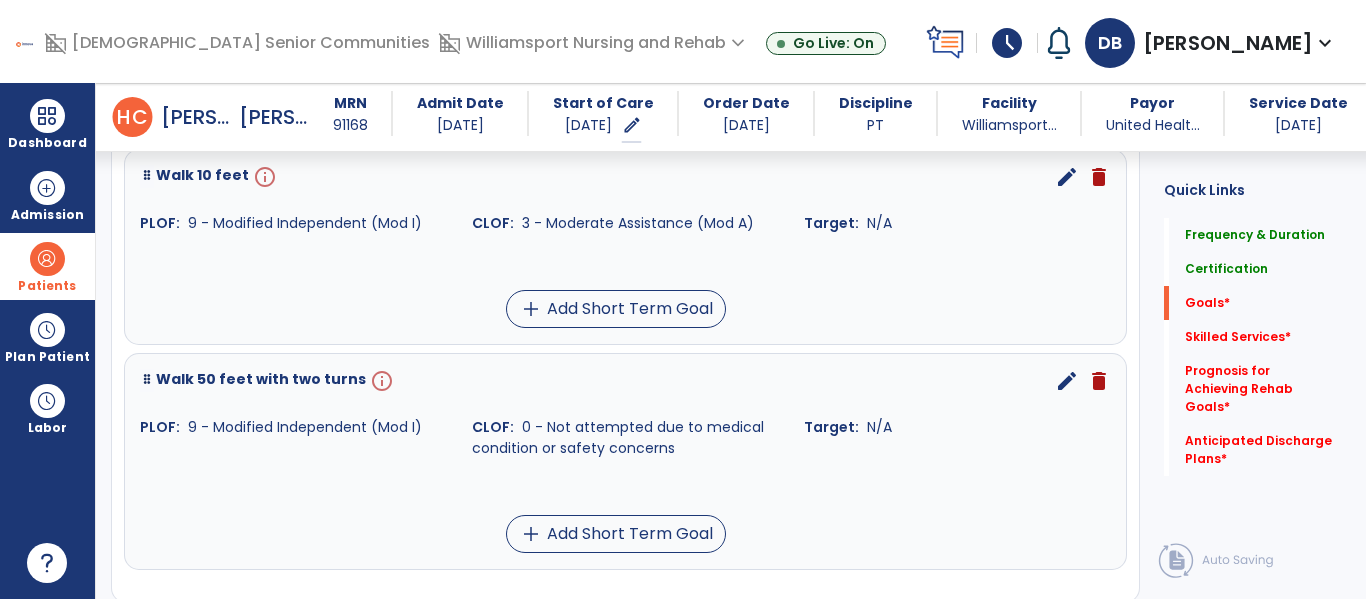 scroll, scrollTop: 1315, scrollLeft: 0, axis: vertical 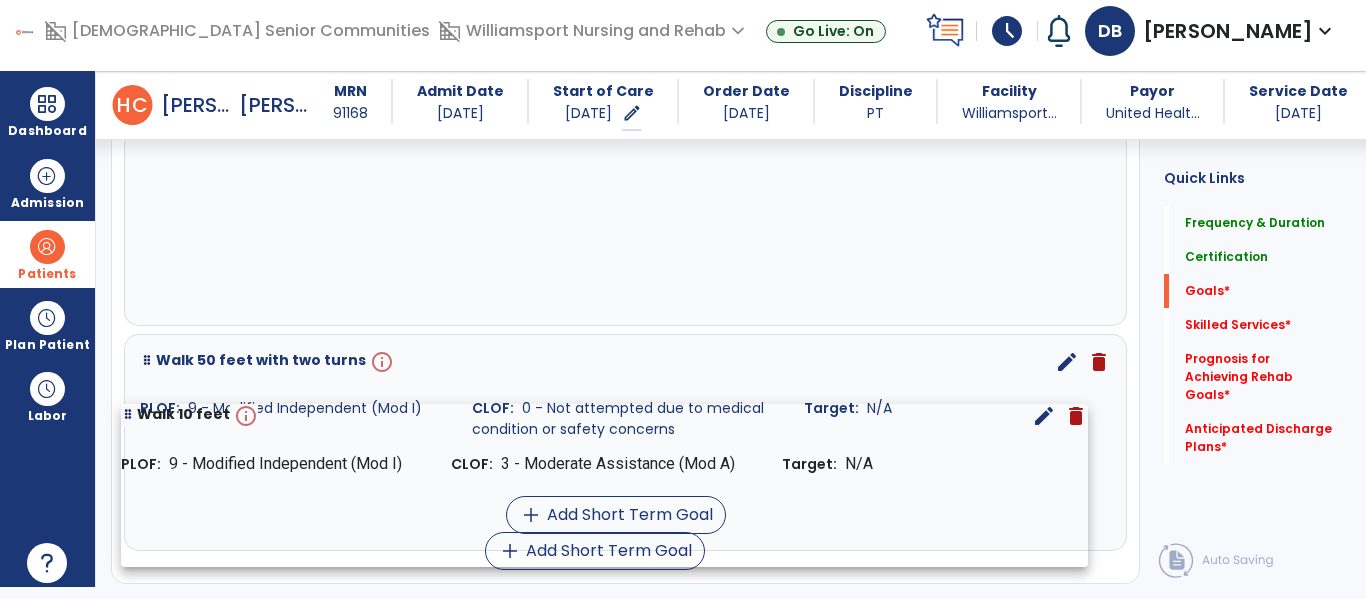 drag, startPoint x: 144, startPoint y: 164, endPoint x: 125, endPoint y: 410, distance: 246.73265 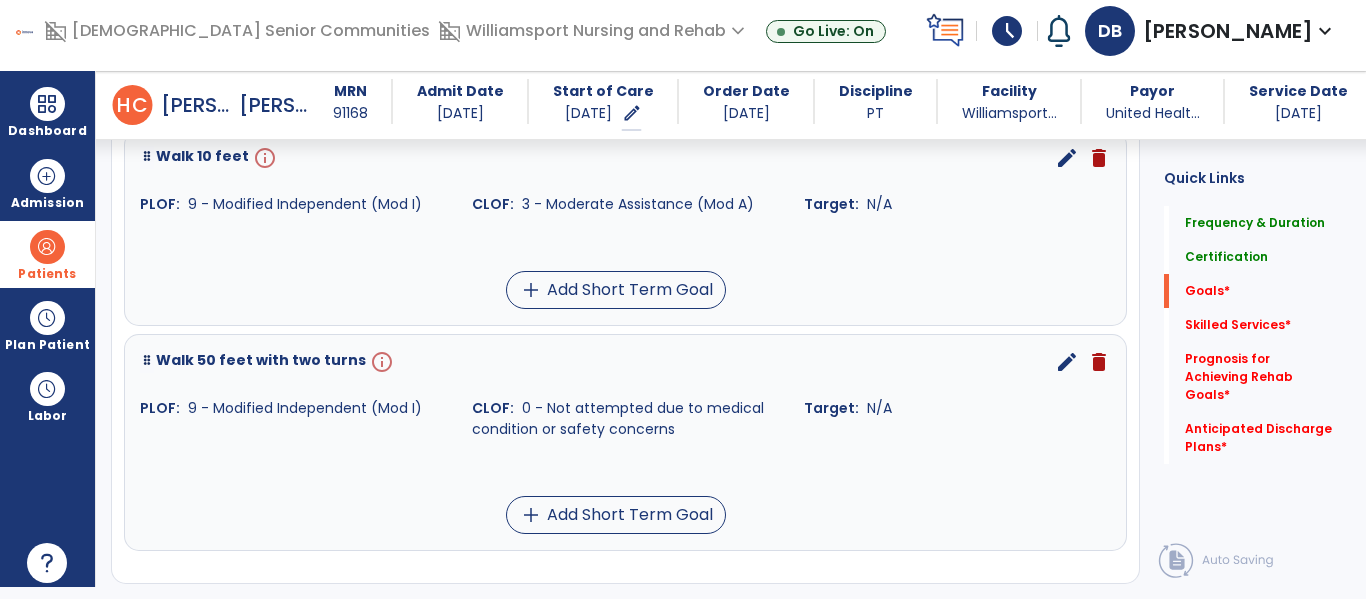 scroll, scrollTop: 1299, scrollLeft: 0, axis: vertical 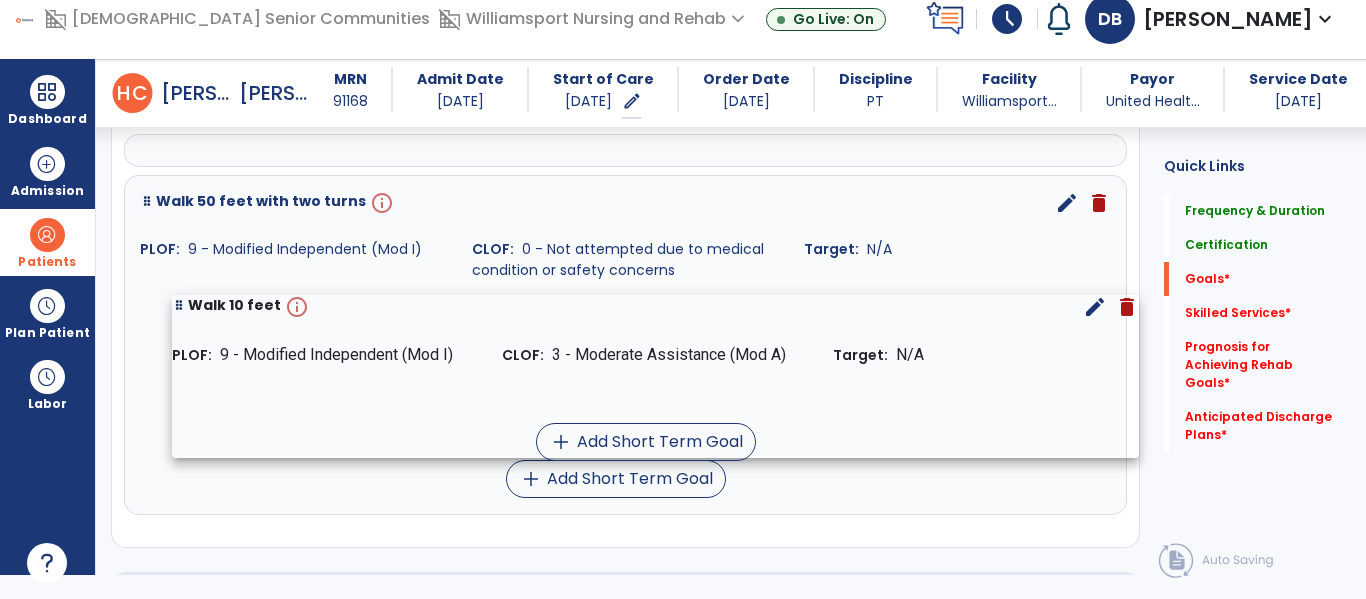 drag, startPoint x: 144, startPoint y: 168, endPoint x: 175, endPoint y: 301, distance: 136.565 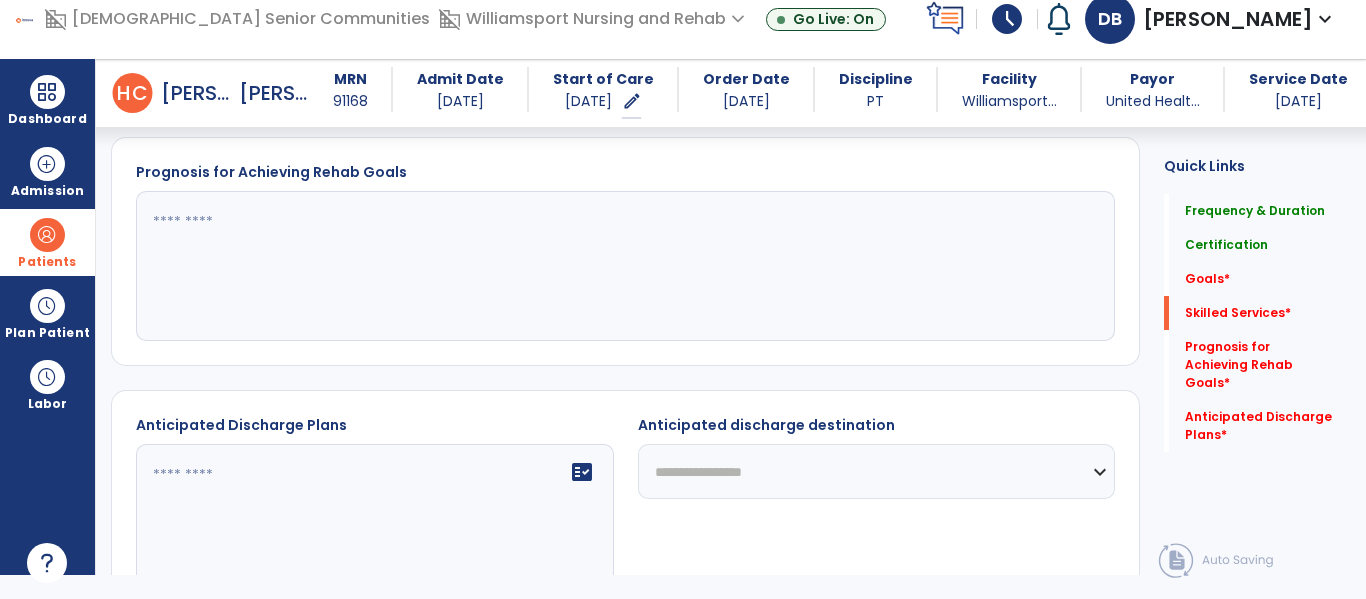scroll, scrollTop: 1956, scrollLeft: 0, axis: vertical 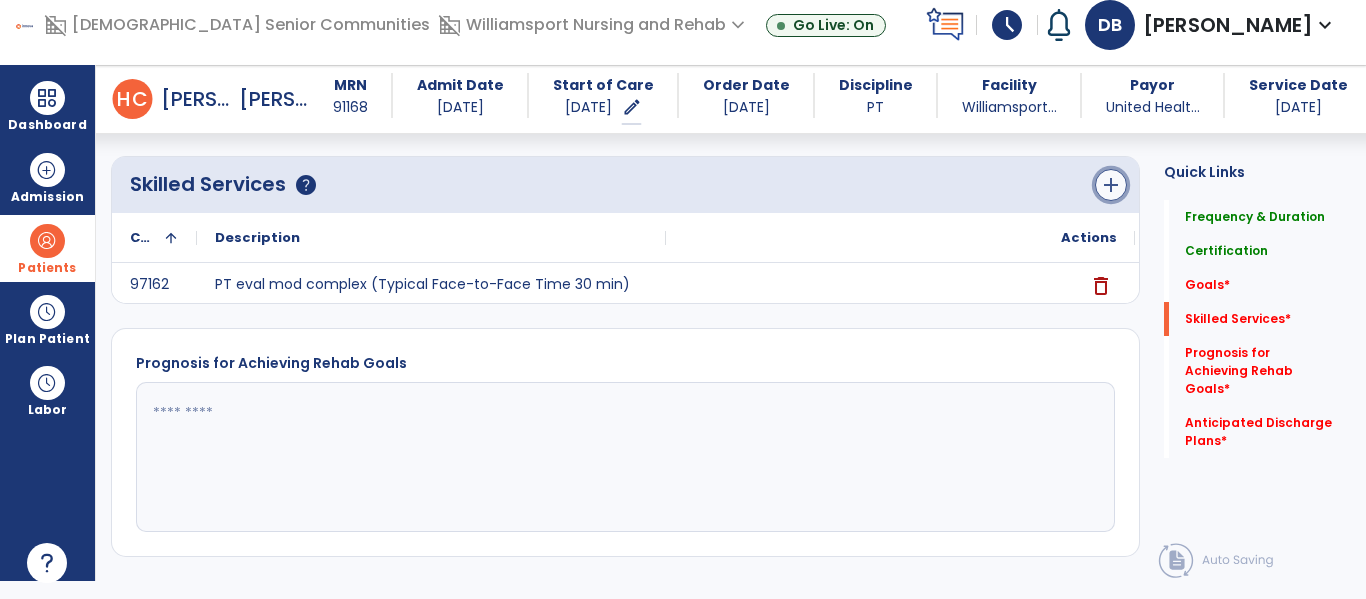 click on "add" 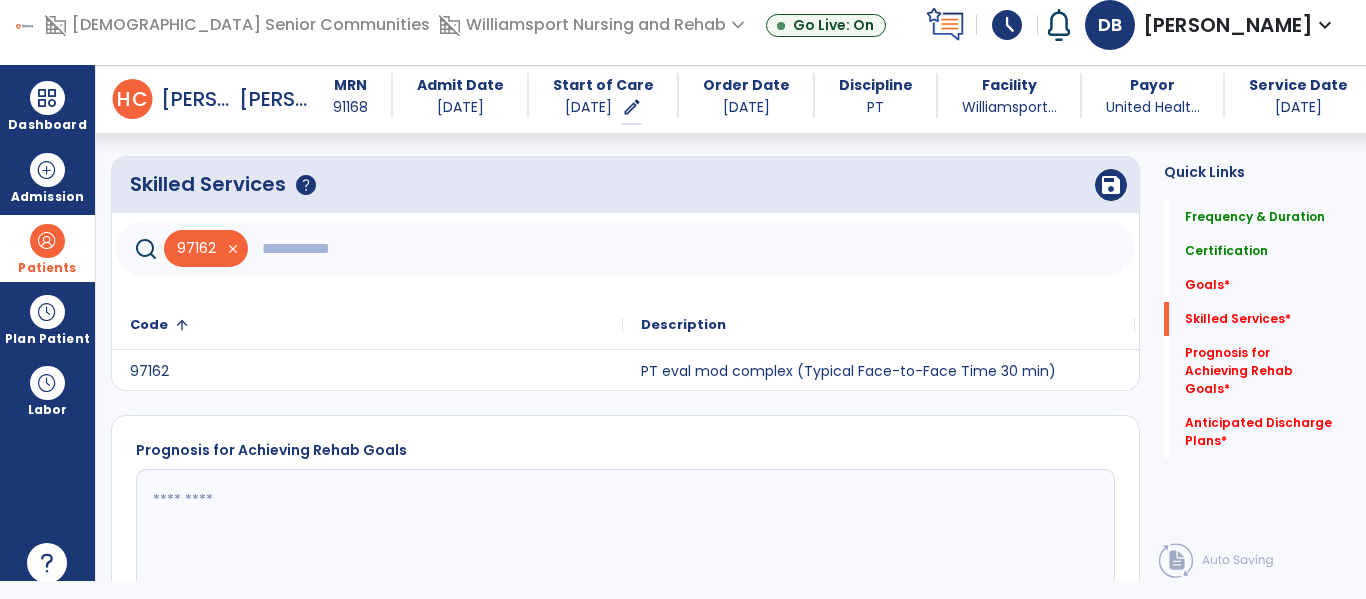 click 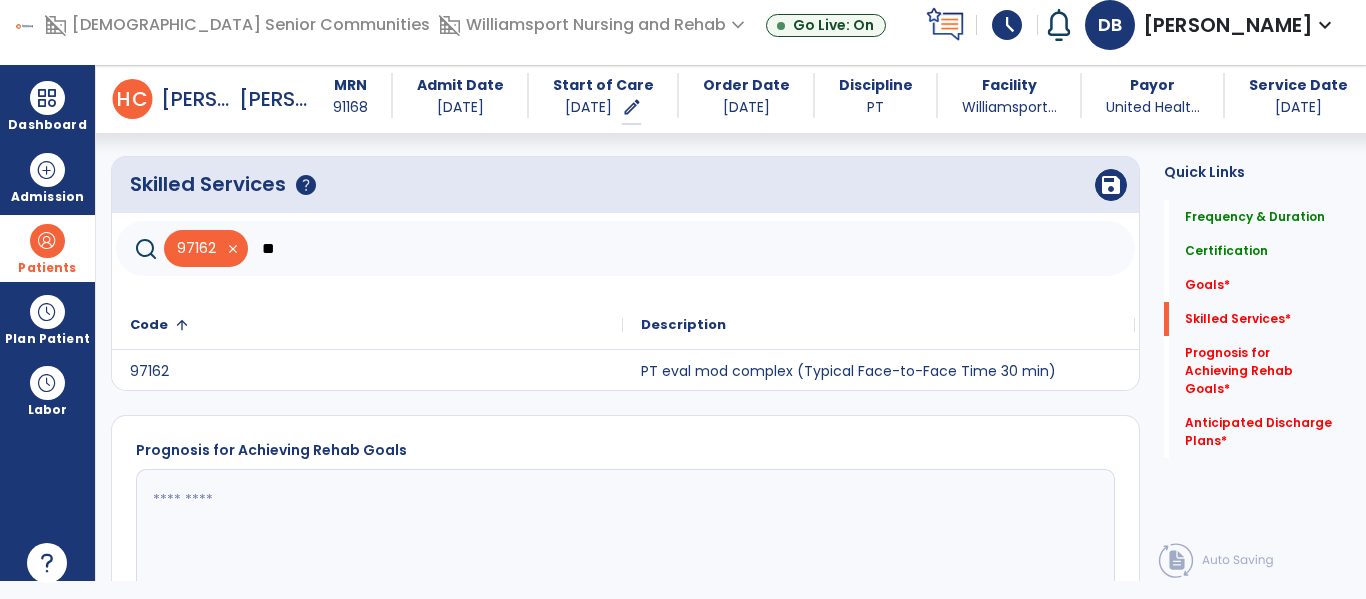 type on "*" 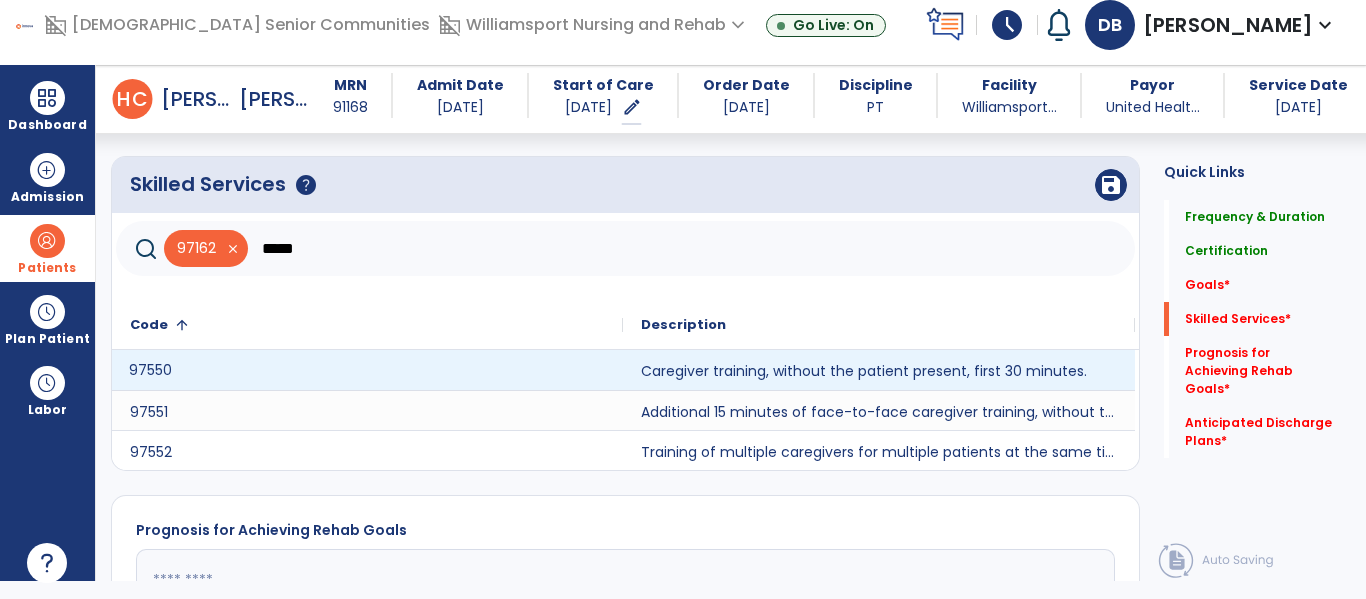 click on "97550" 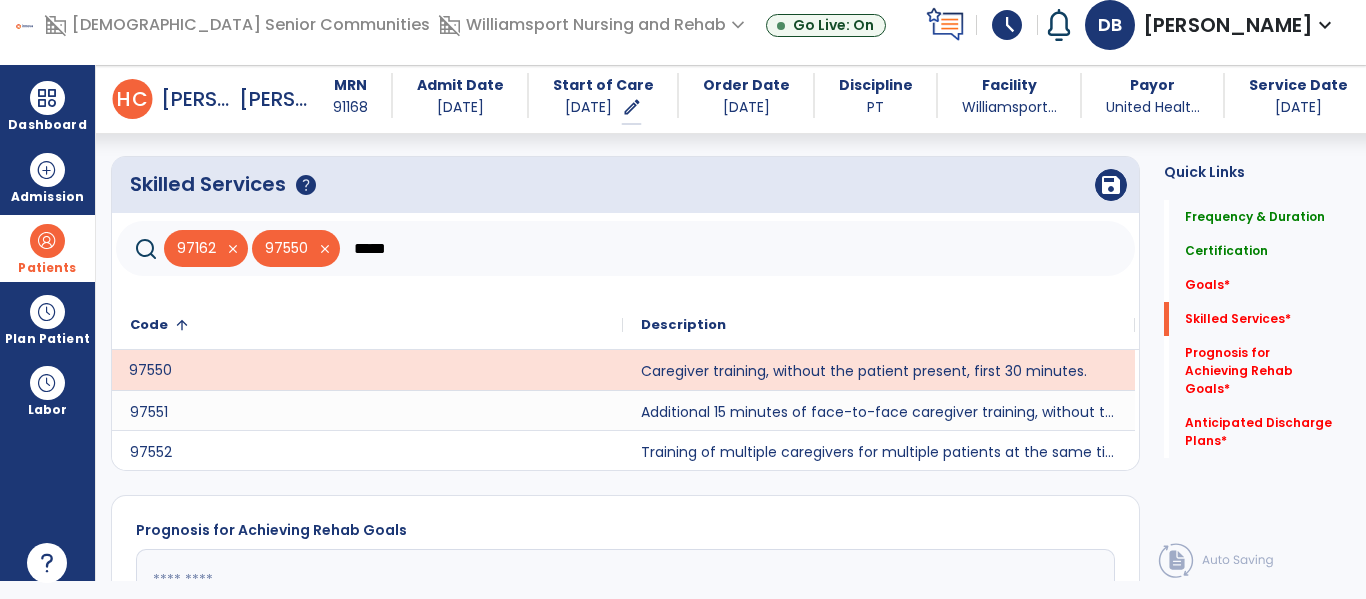 click on "*****" 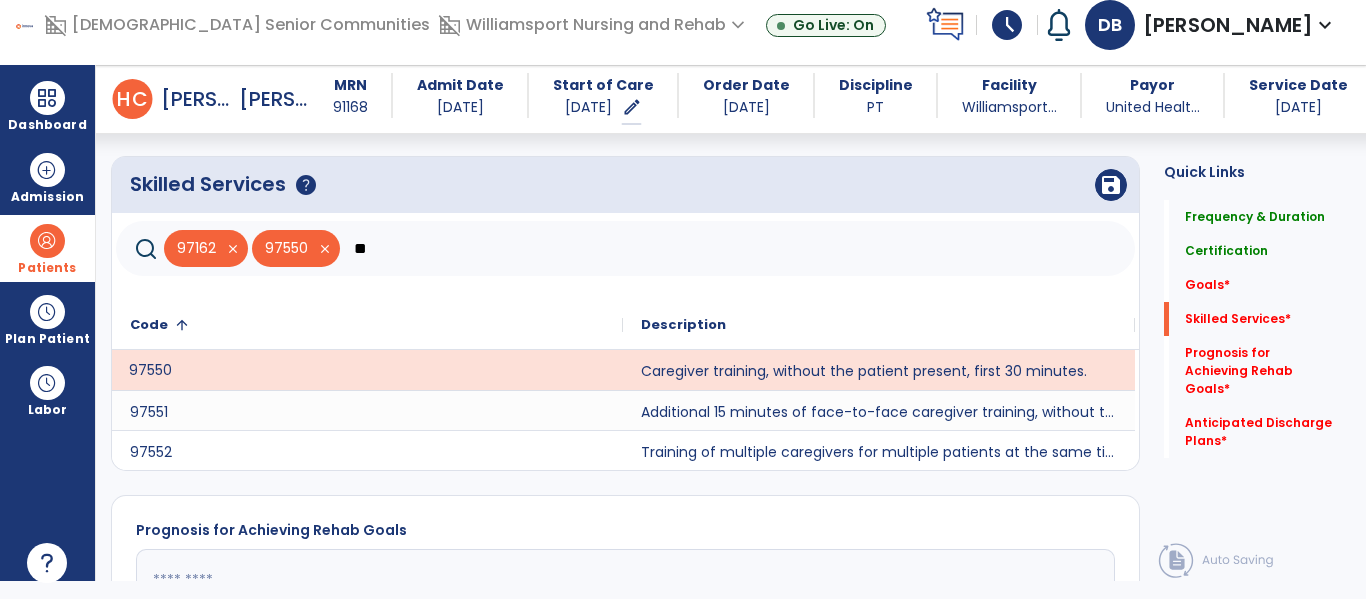 type on "*" 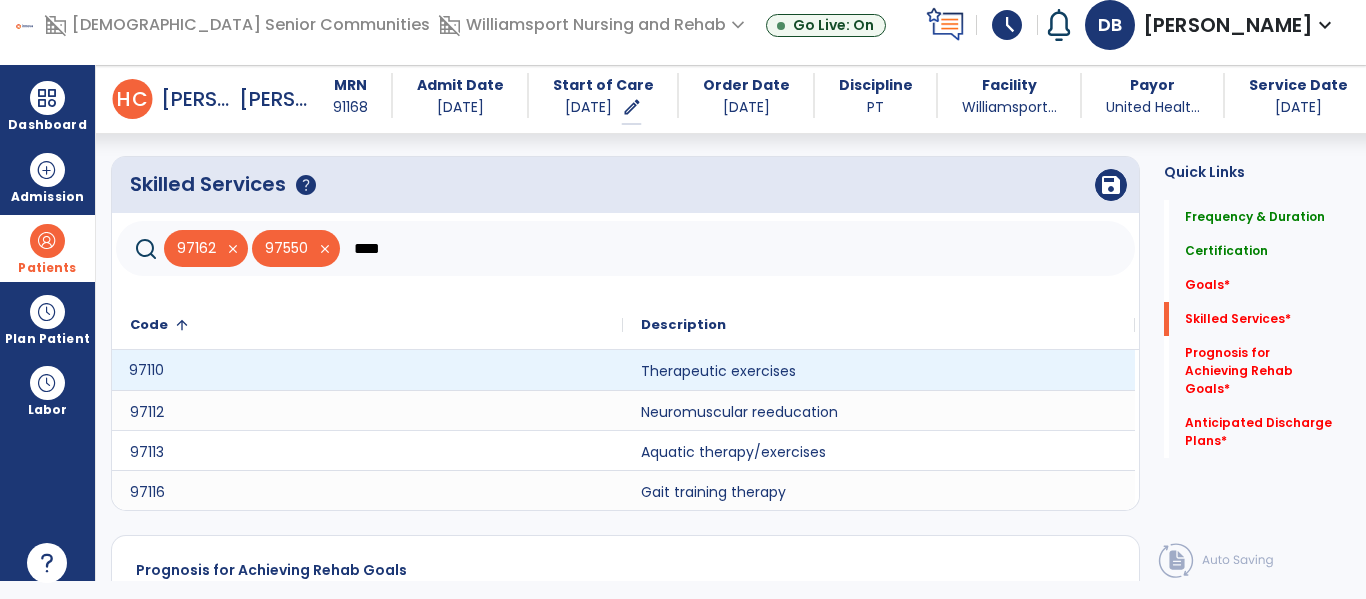 click on "97110" 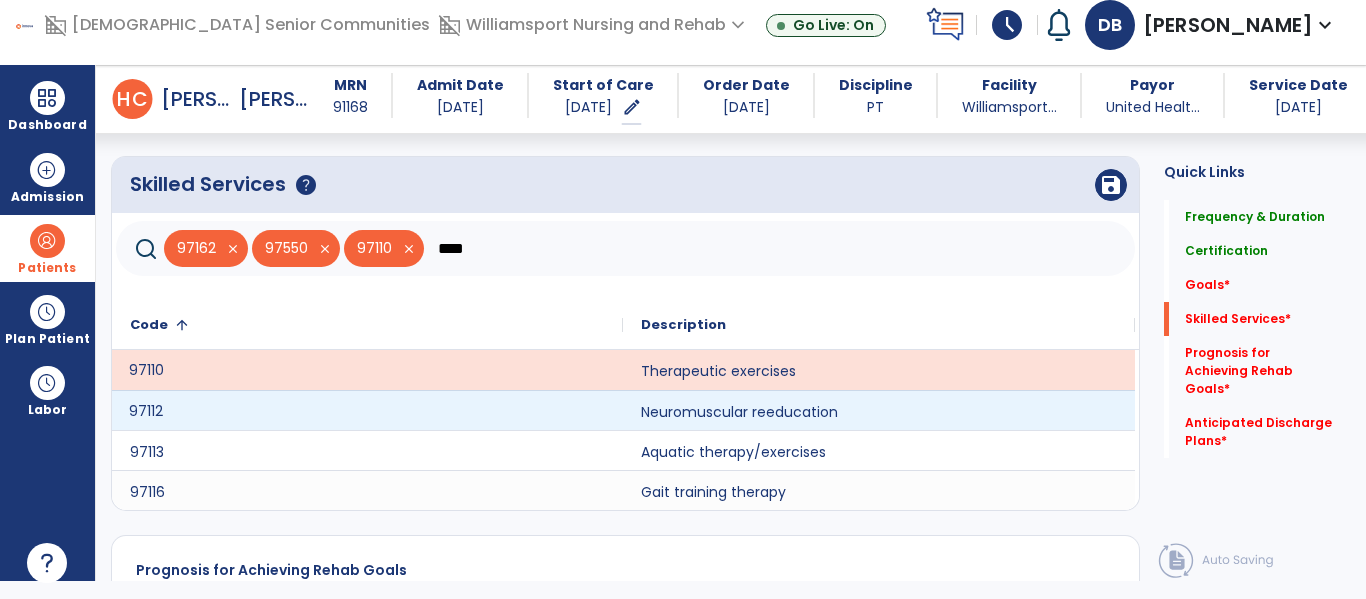 click on "97112" 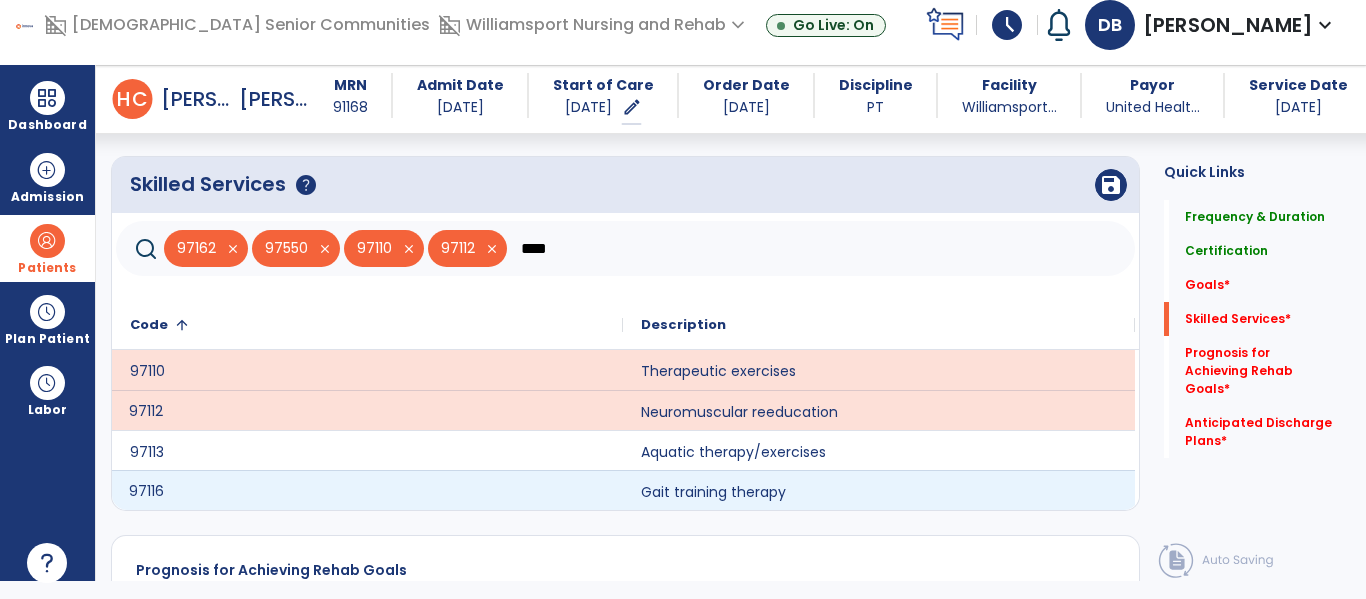 click on "97116" 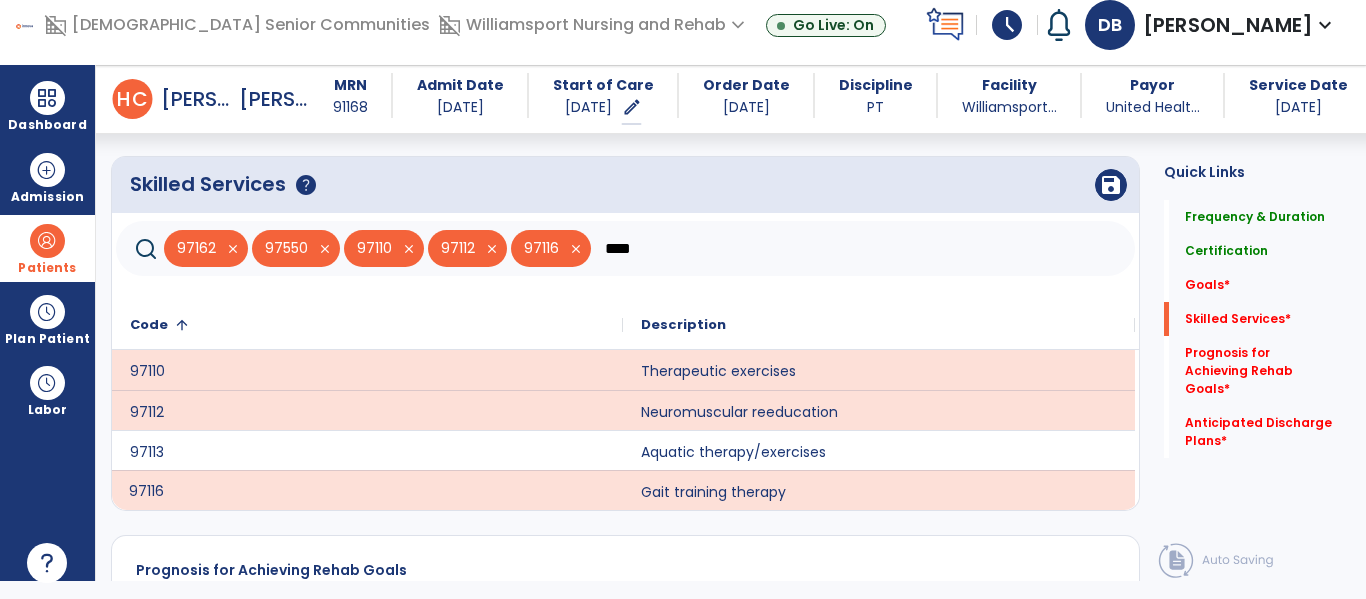 click on "****" 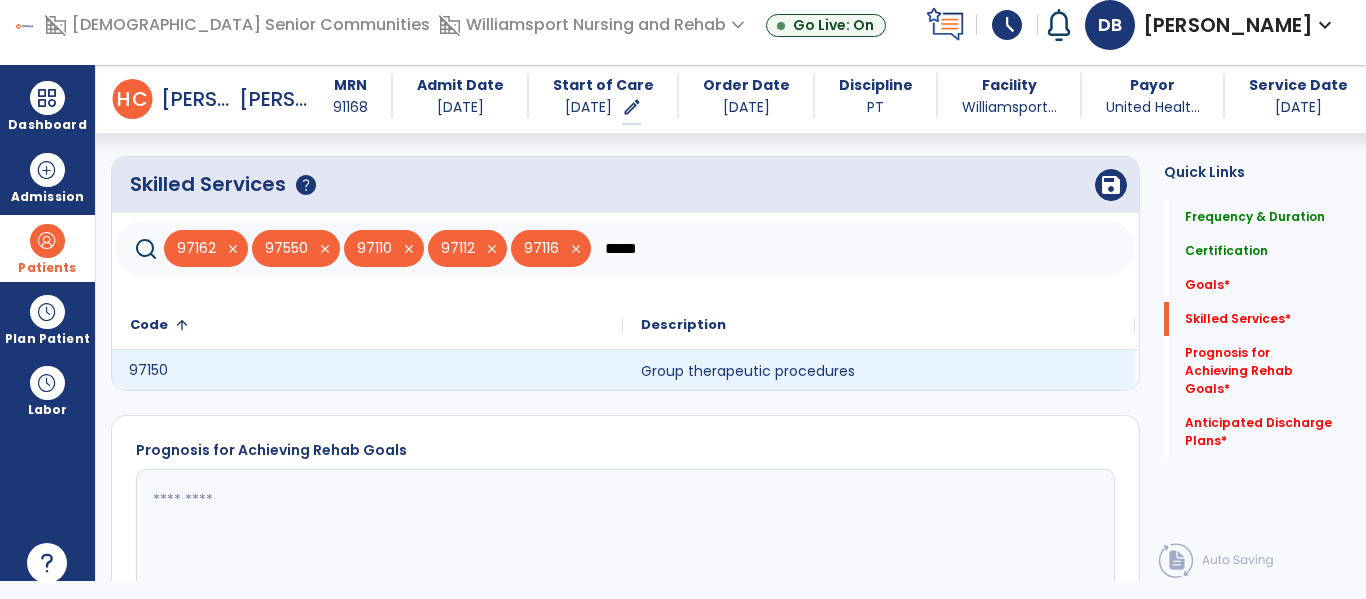 click on "97150" 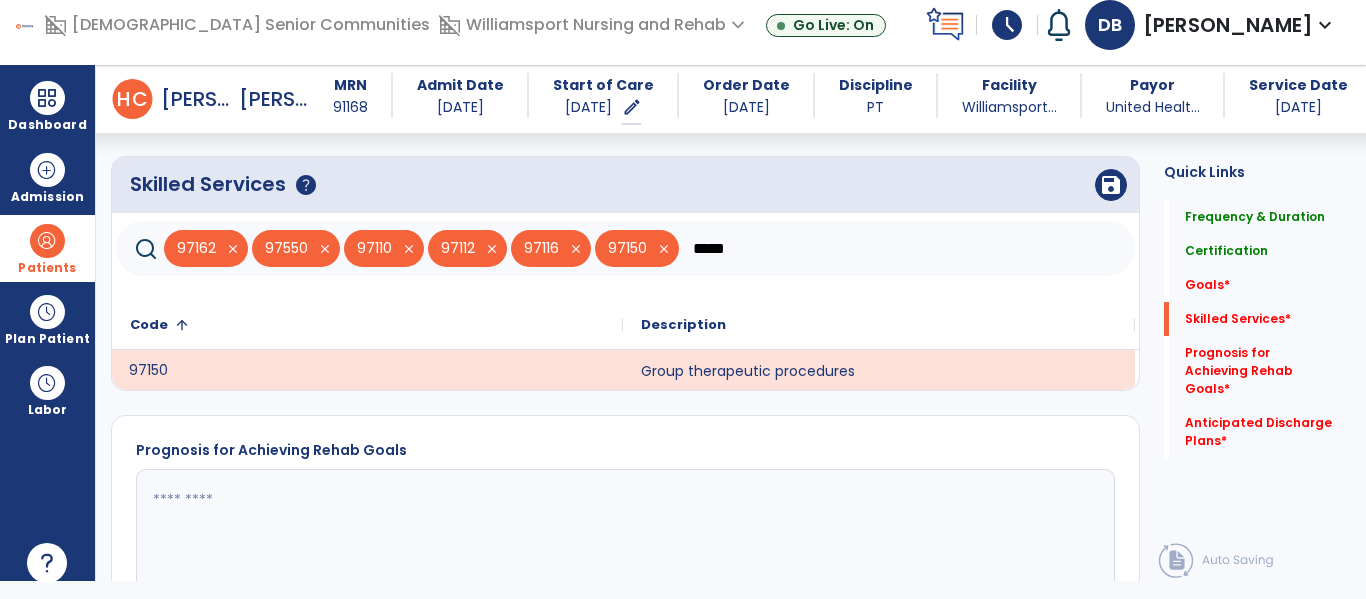click on "*****" 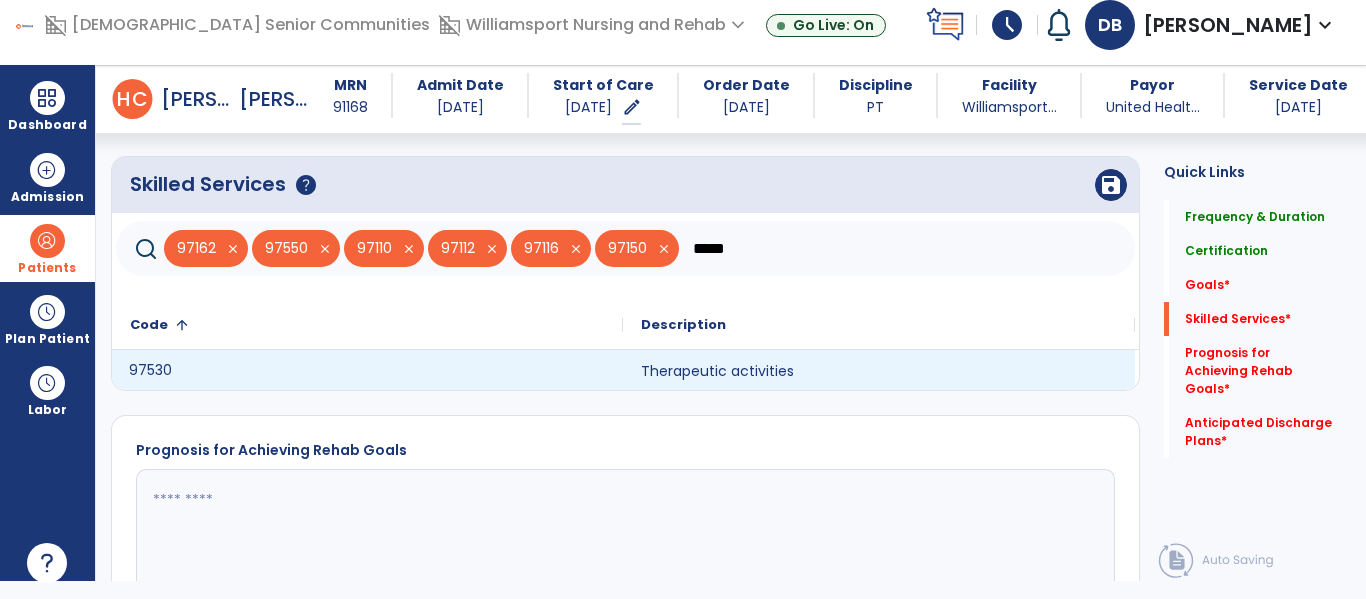 type on "*****" 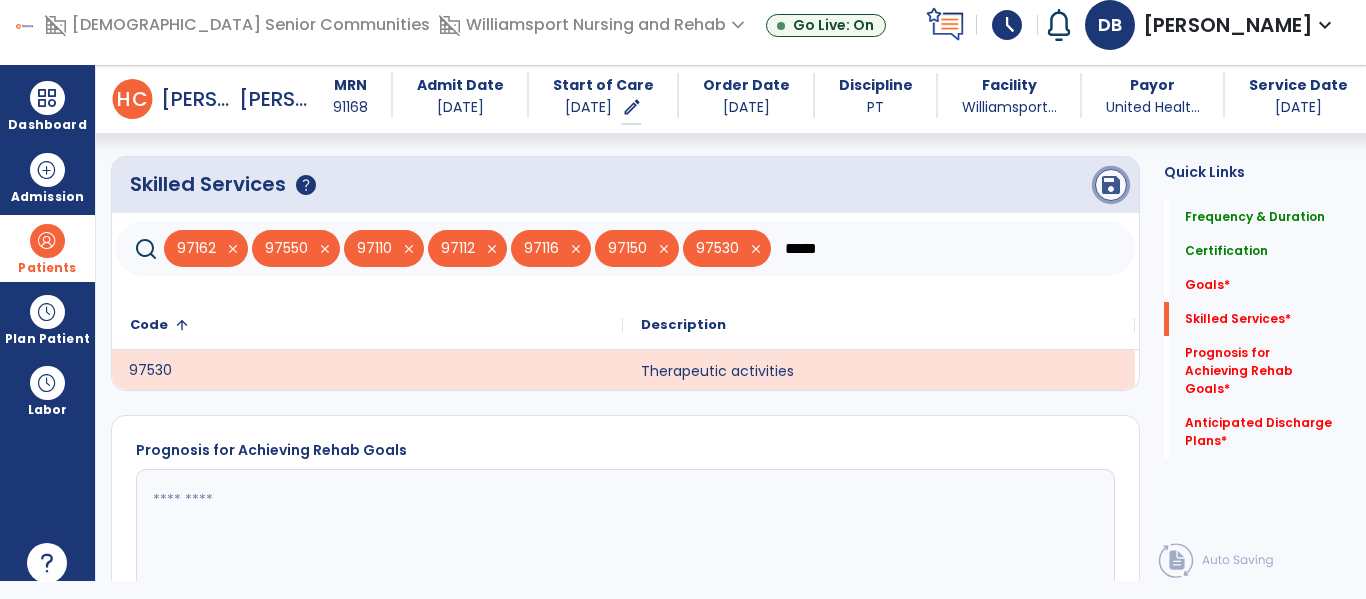 click on "save" 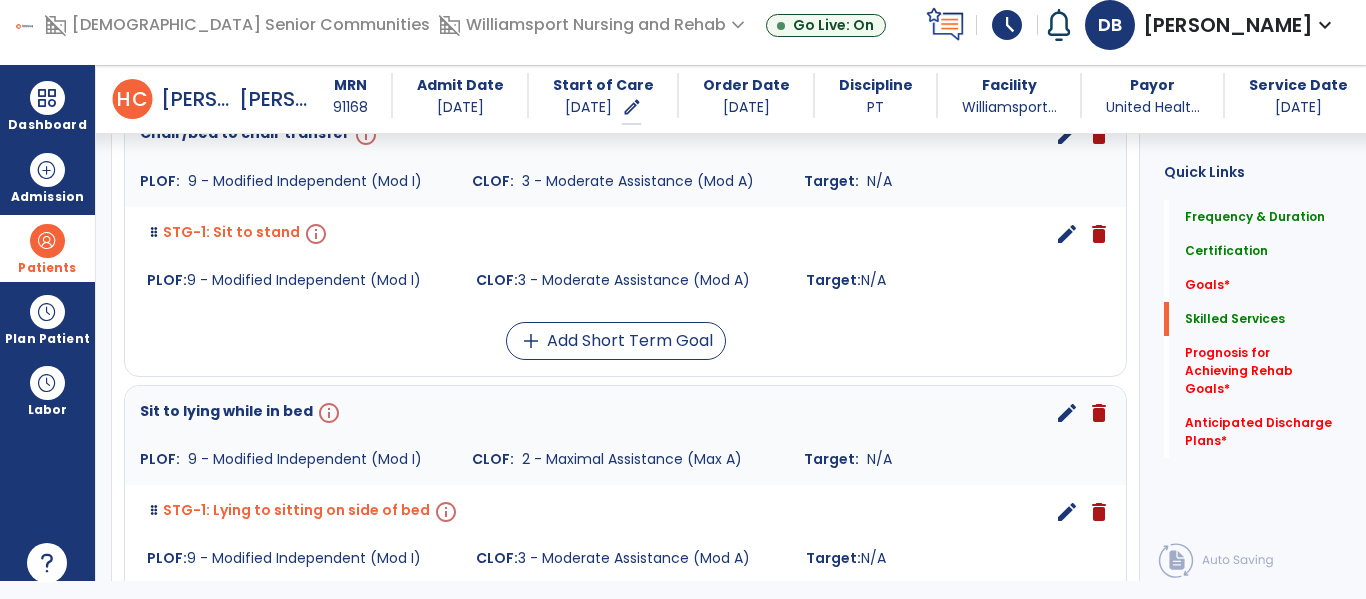scroll, scrollTop: 2196, scrollLeft: 0, axis: vertical 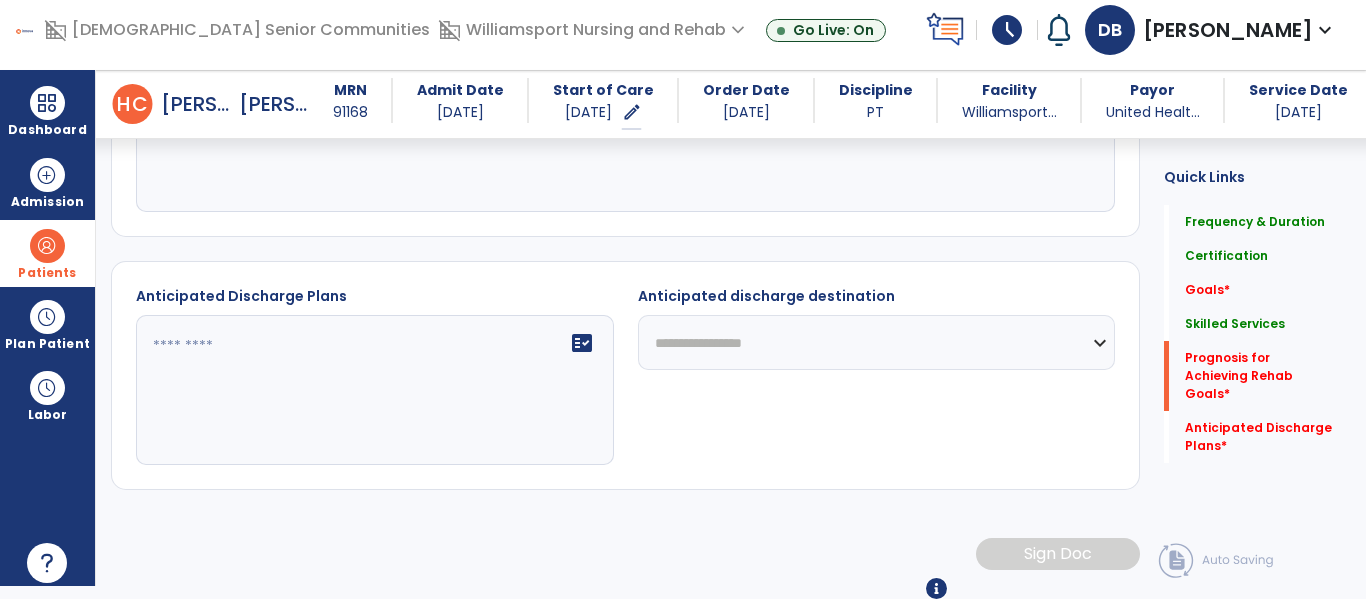 click on "fact_check" 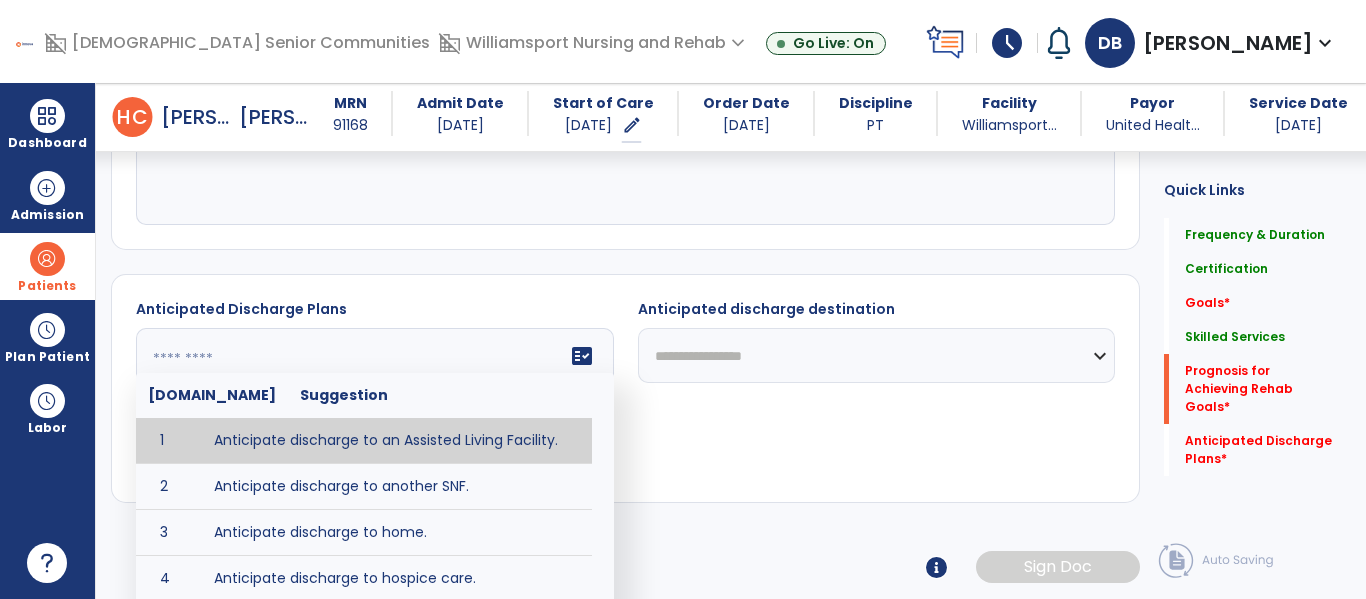scroll, scrollTop: 0, scrollLeft: 0, axis: both 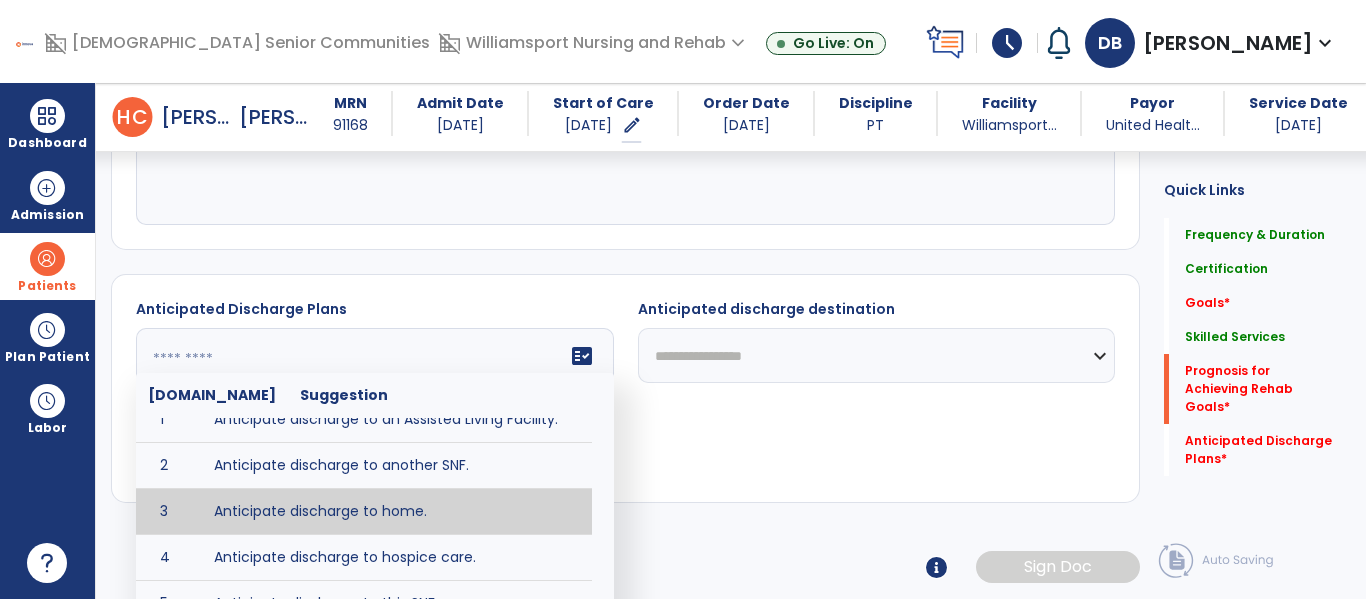 type on "**********" 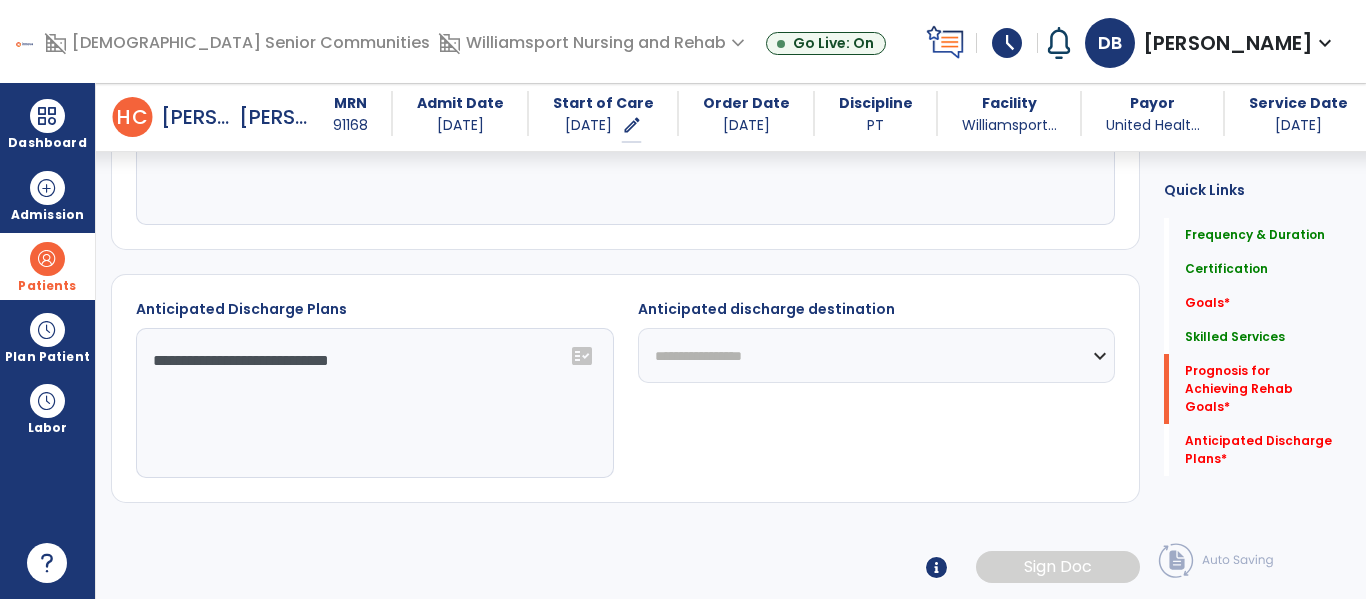 click on "**********" 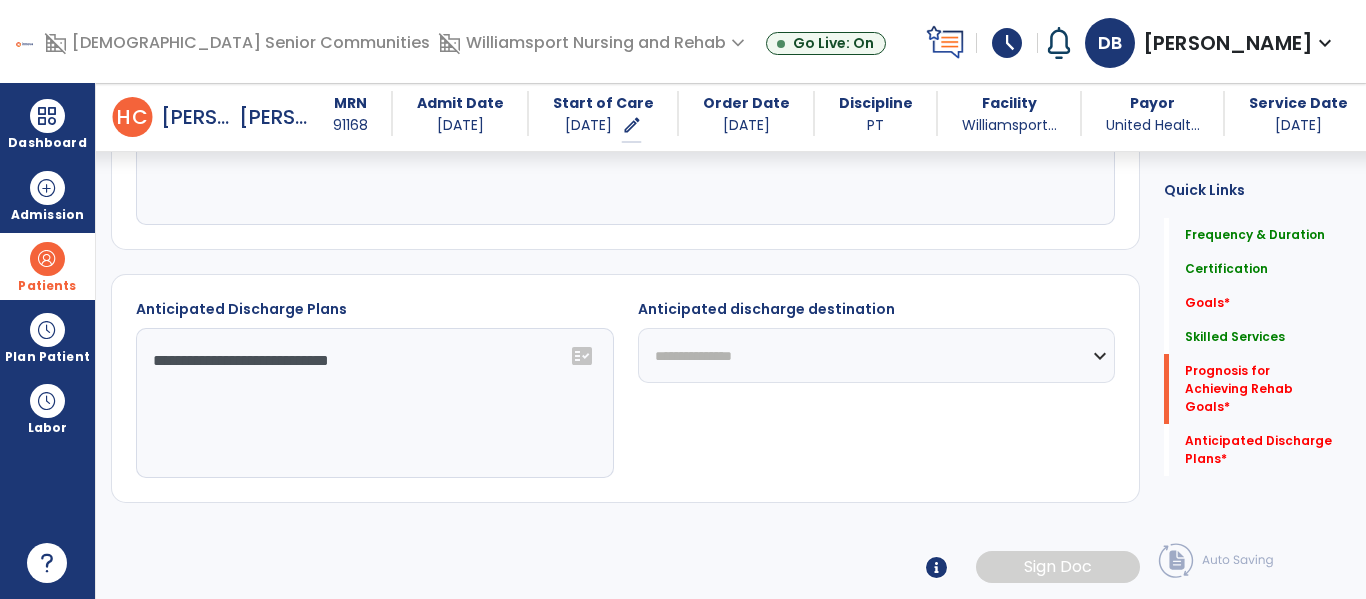 click on "**********" 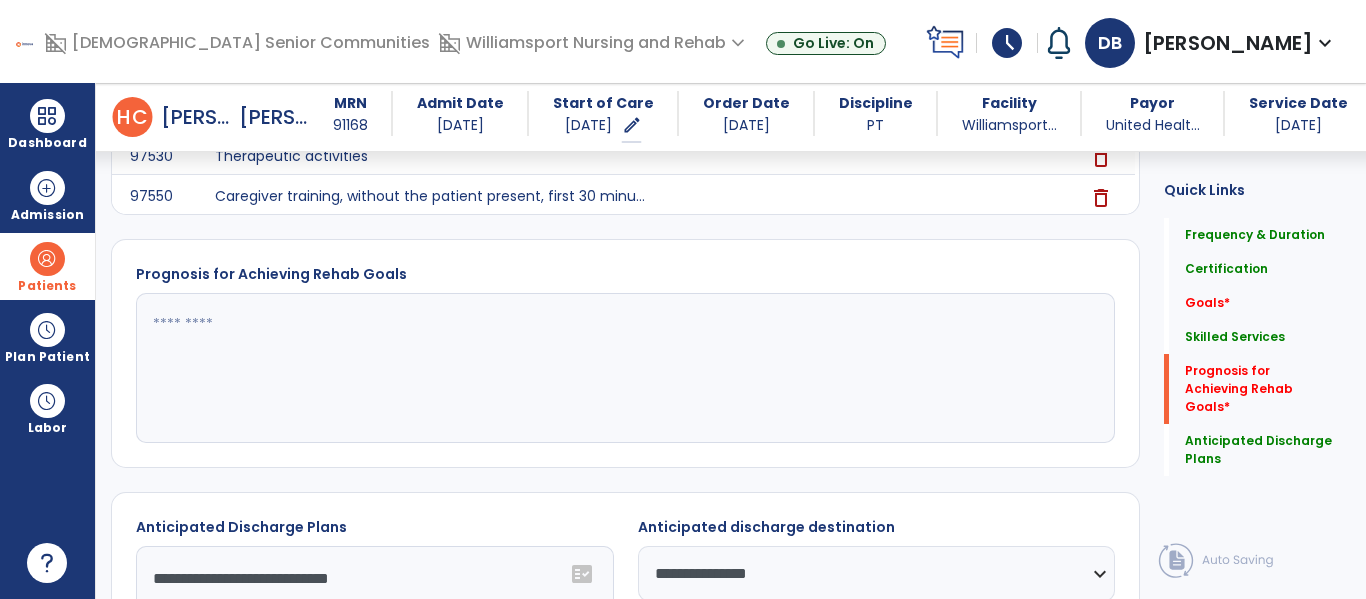 scroll, scrollTop: 1976, scrollLeft: 0, axis: vertical 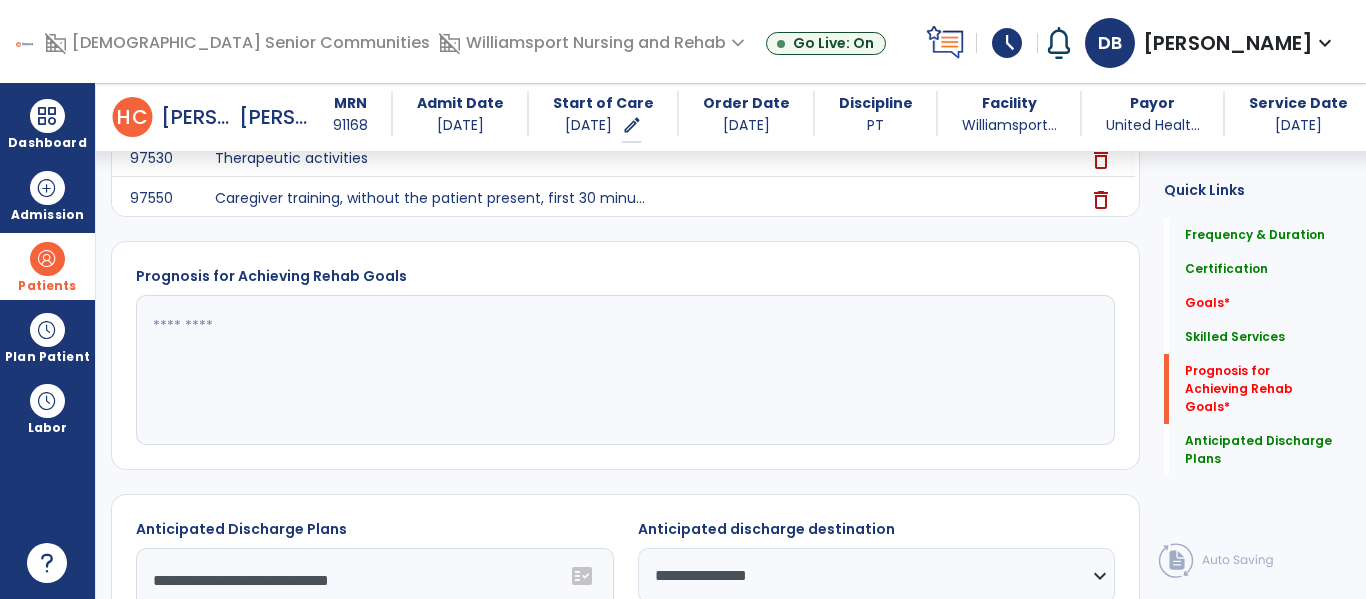 click 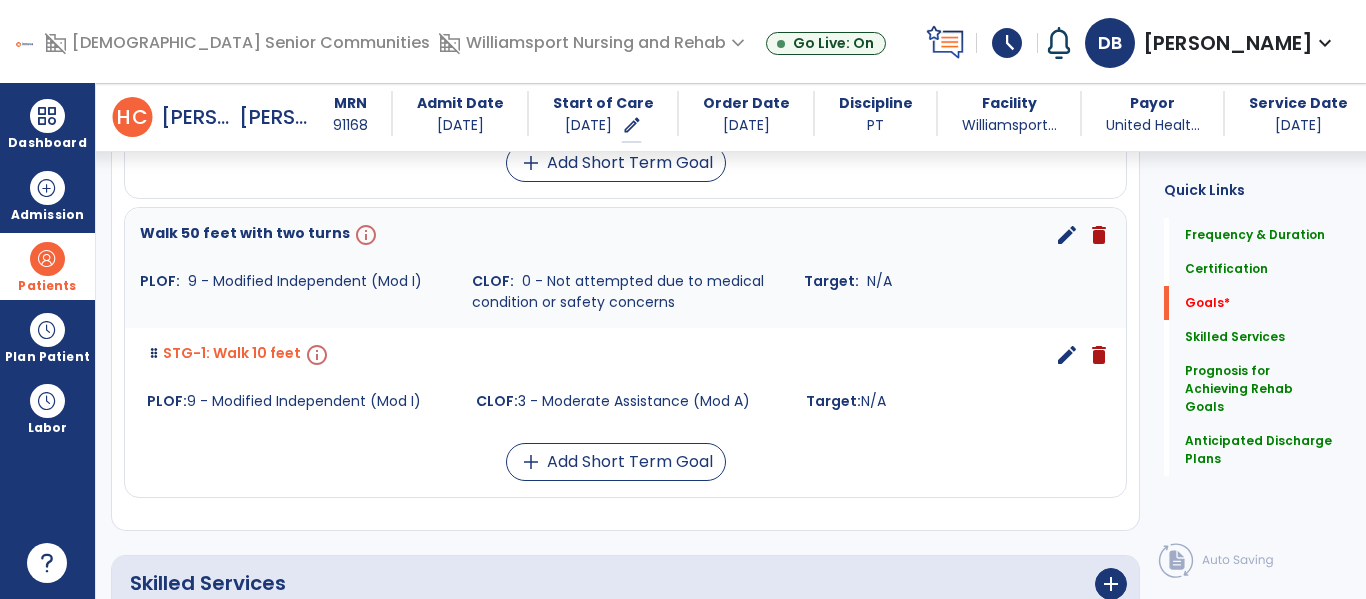 scroll, scrollTop: 1249, scrollLeft: 0, axis: vertical 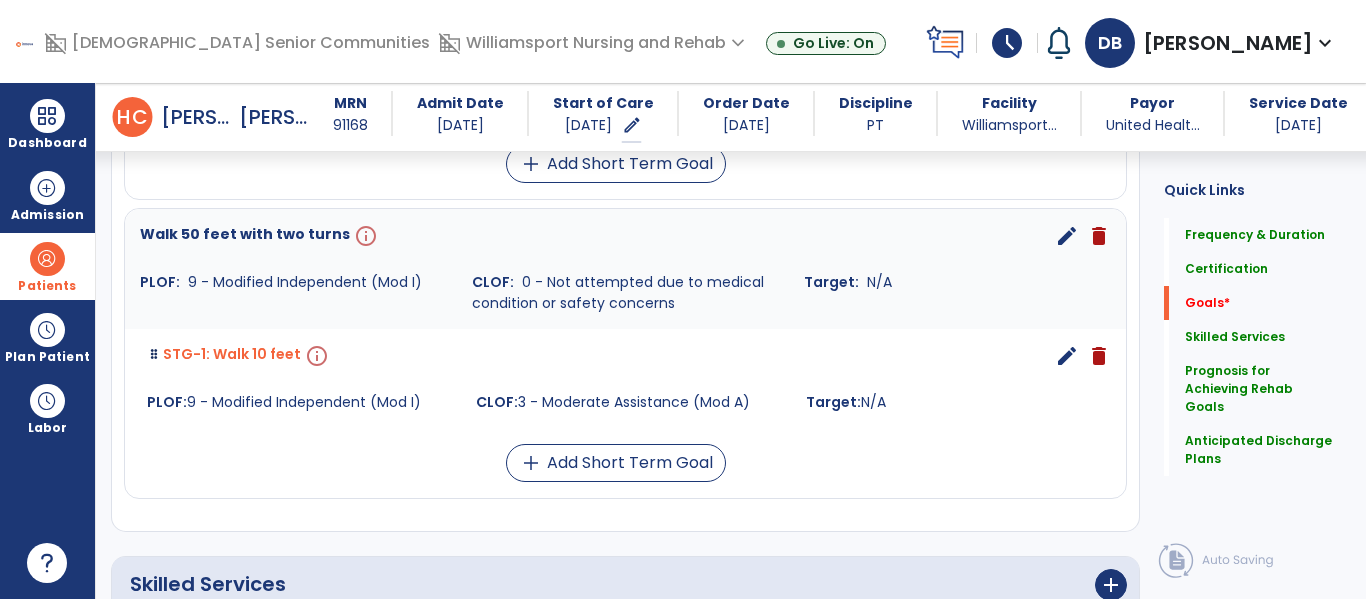 type on "****" 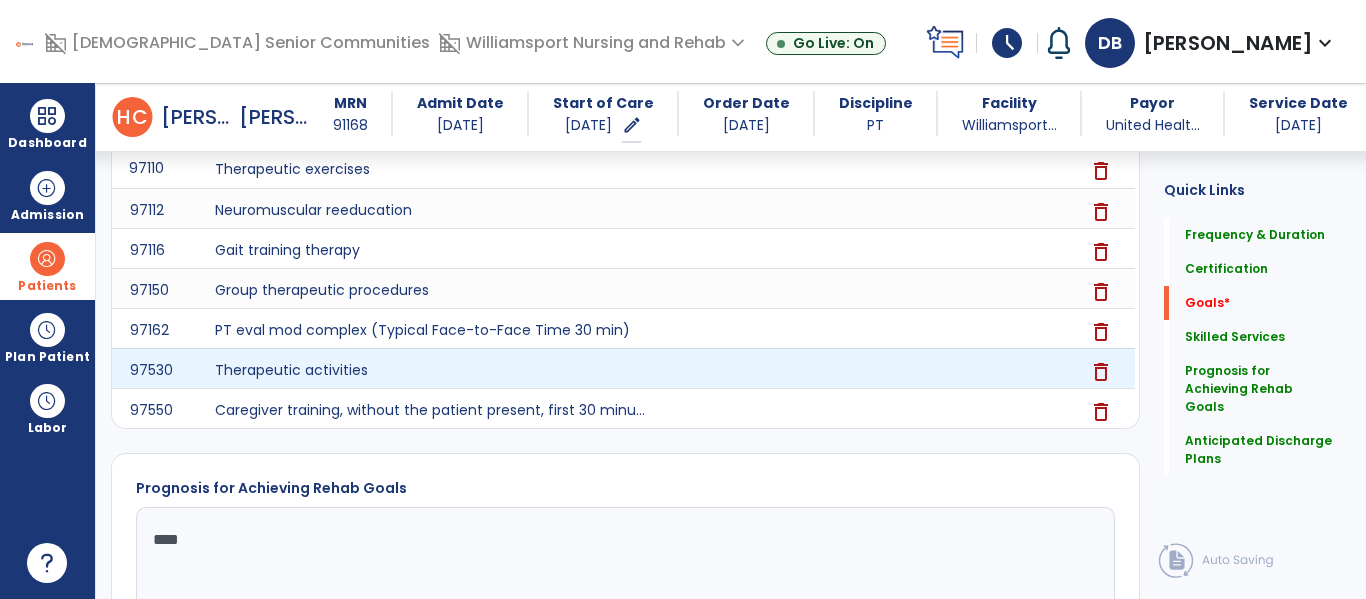 scroll, scrollTop: 83, scrollLeft: 0, axis: vertical 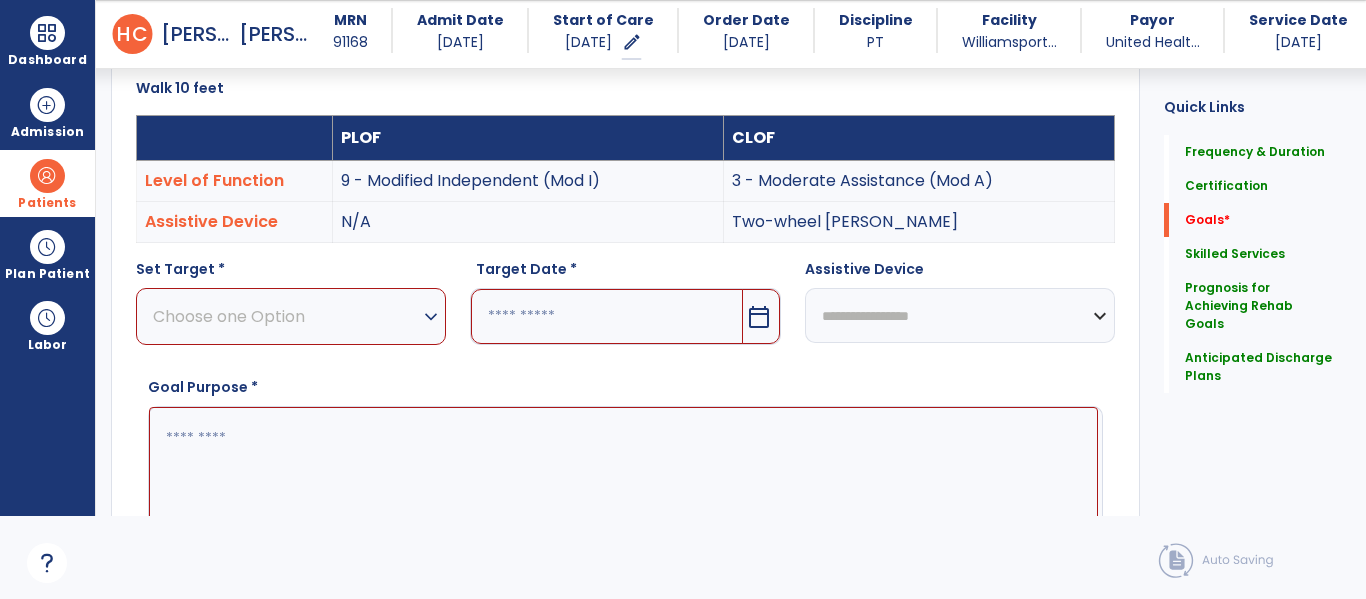 click on "Choose one Option" at bounding box center [286, 316] 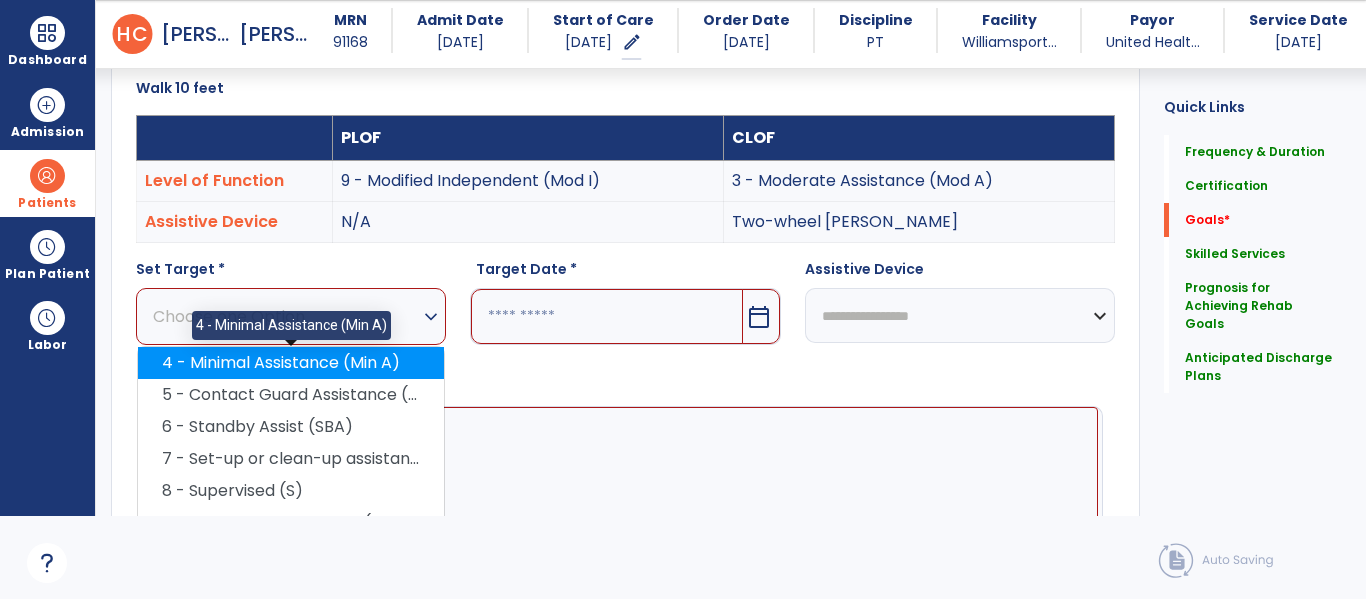click on "4 - Minimal Assistance (Min A)" at bounding box center [291, 363] 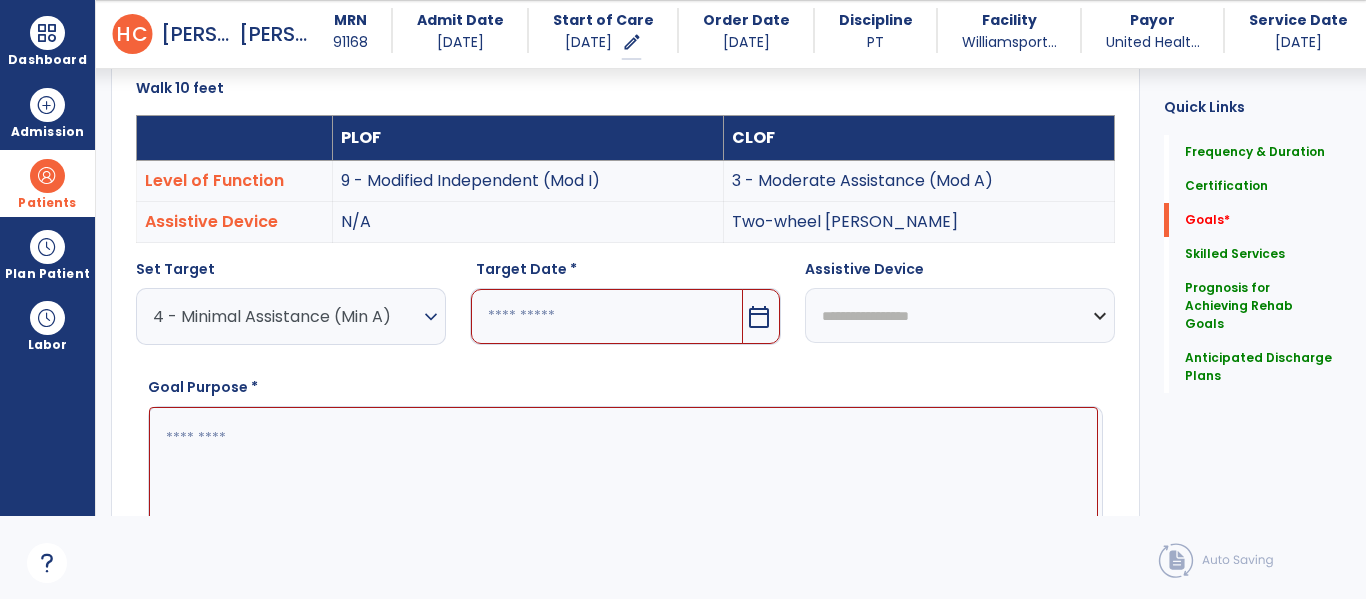 click on "expand_more" at bounding box center [431, 317] 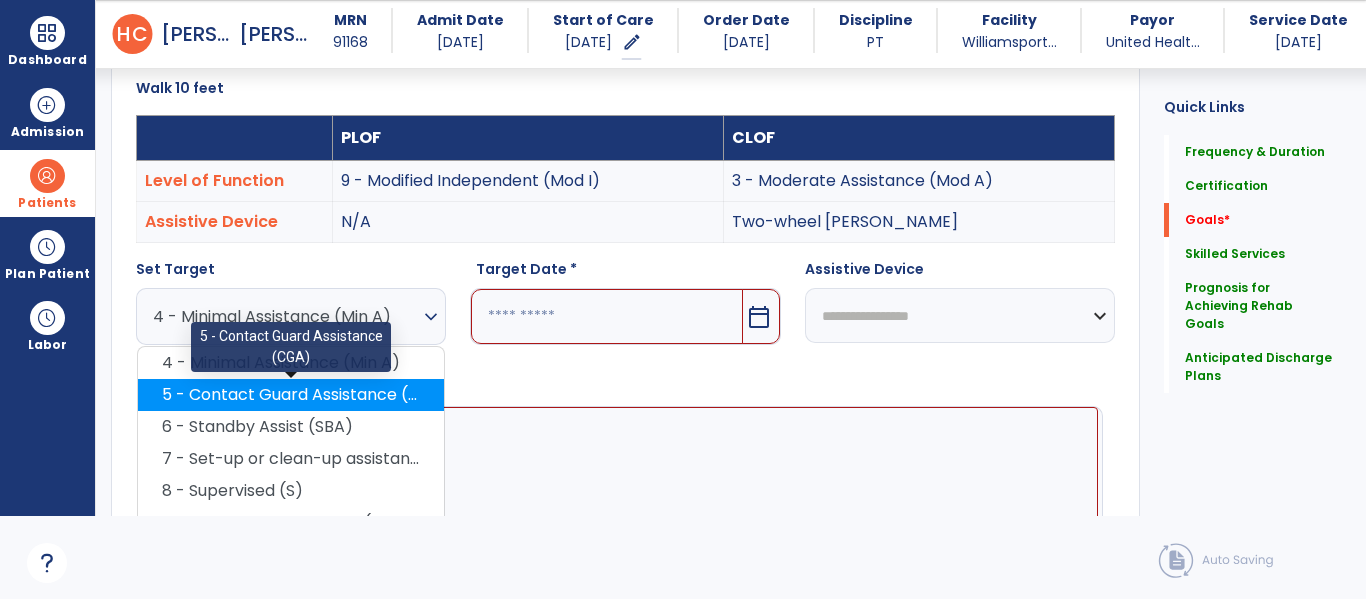 click on "5 - Contact Guard Assistance (CGA)" at bounding box center [291, 395] 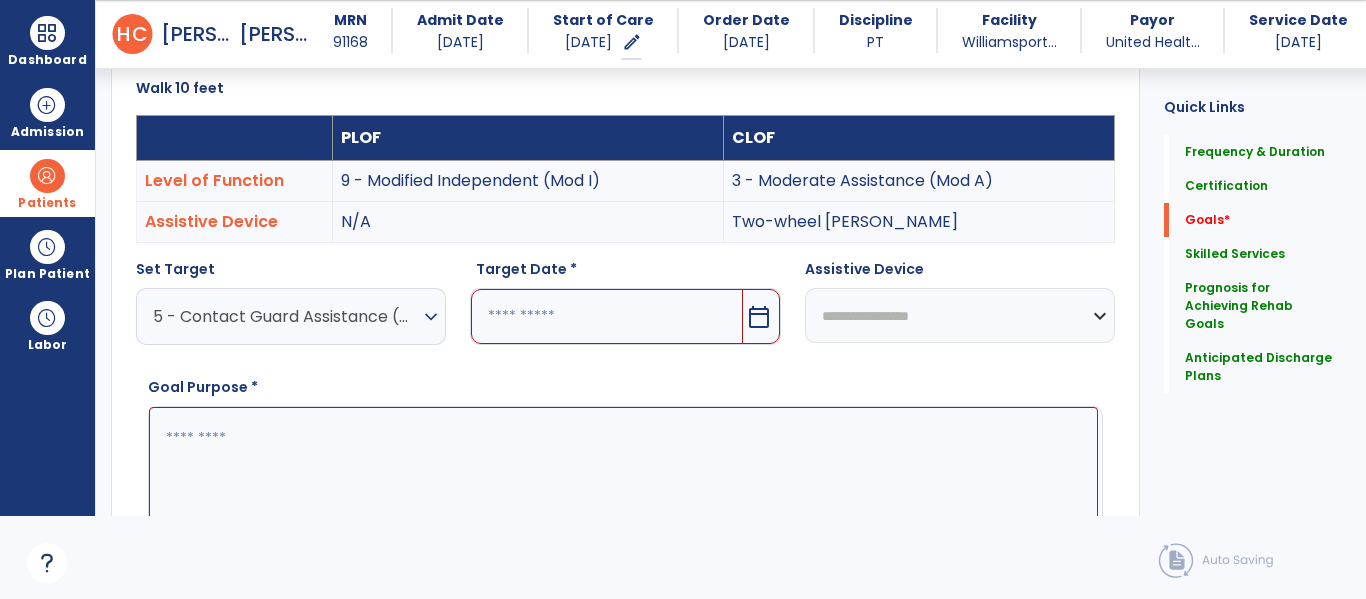 click on "calendar_today" at bounding box center [761, 316] 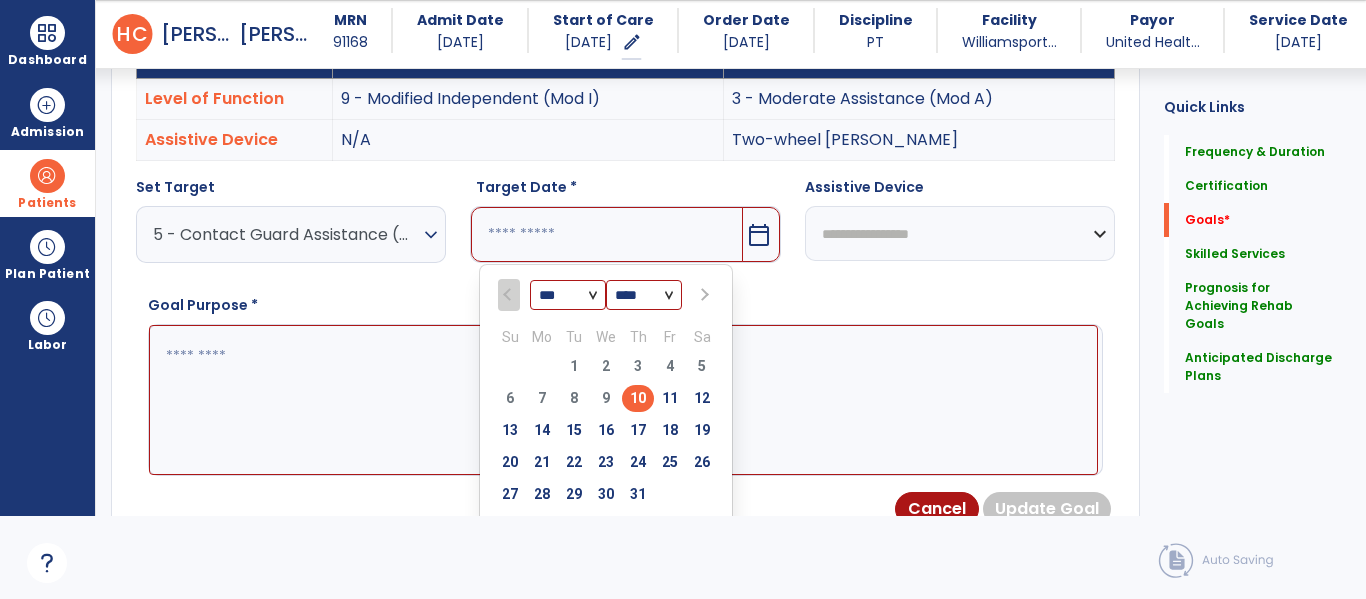 scroll, scrollTop: 617, scrollLeft: 0, axis: vertical 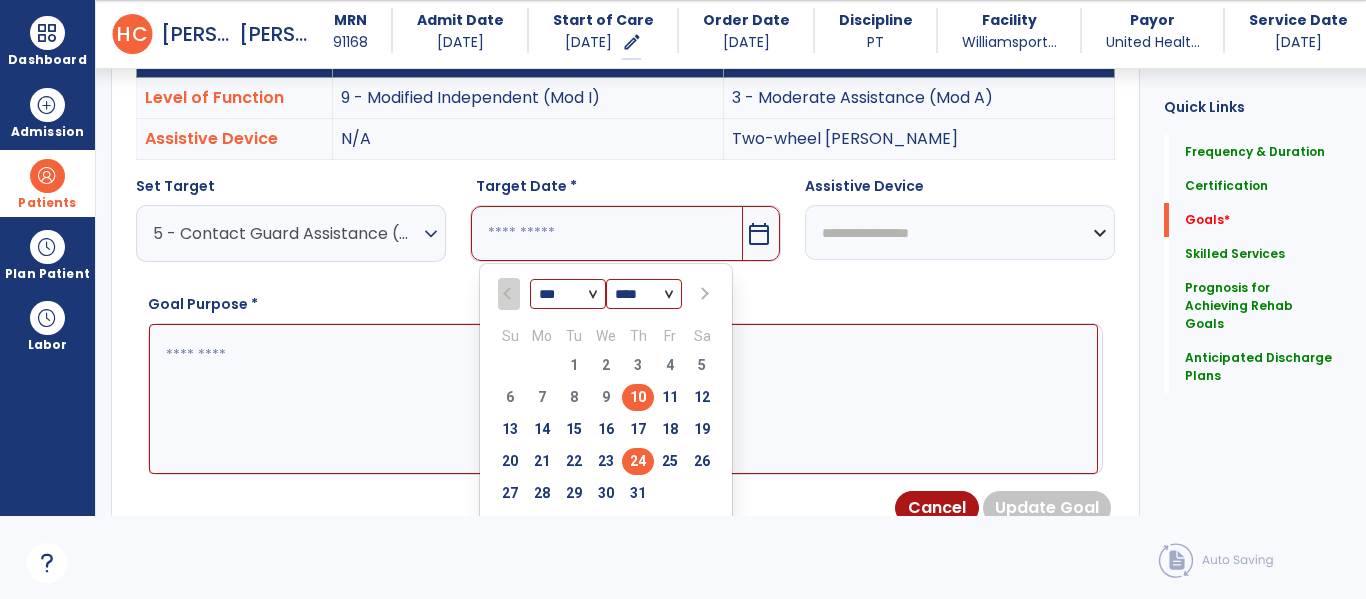 click on "24" at bounding box center [638, 461] 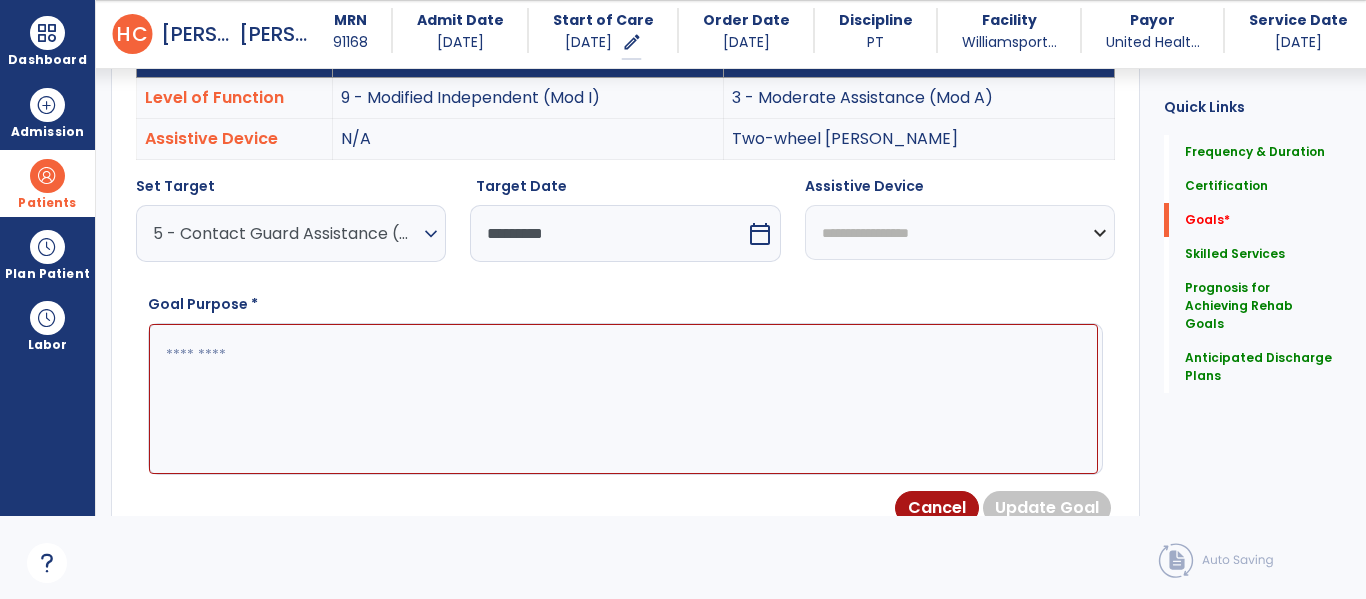 click at bounding box center (623, 399) 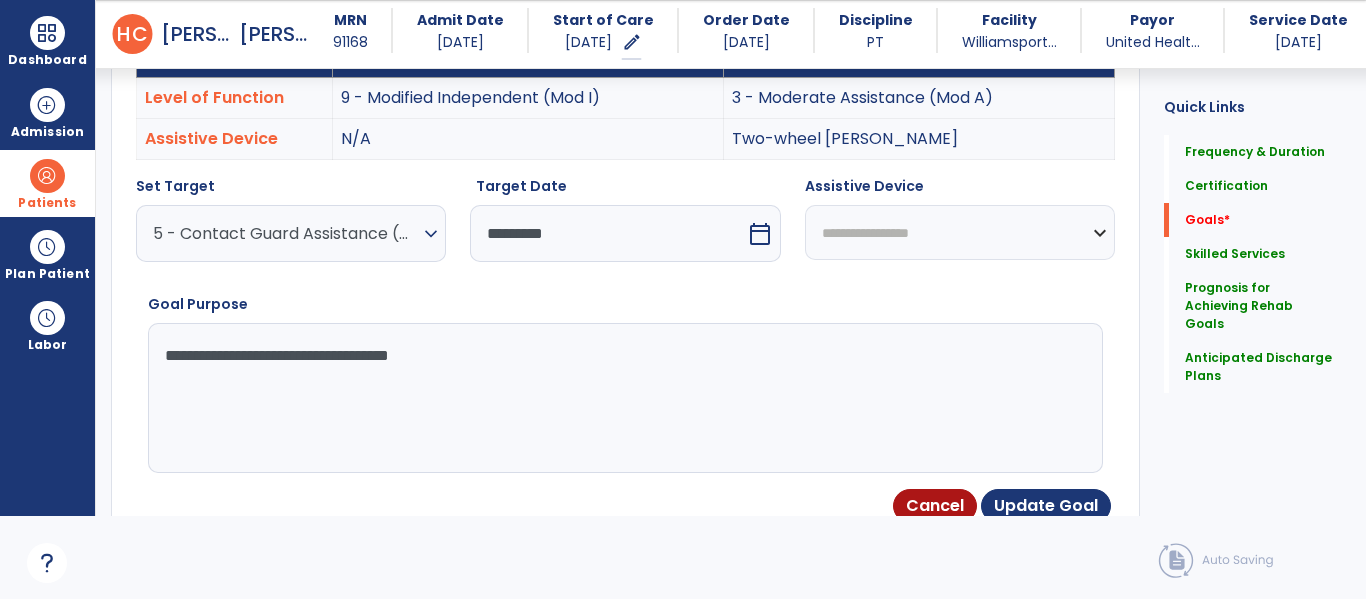 type on "**********" 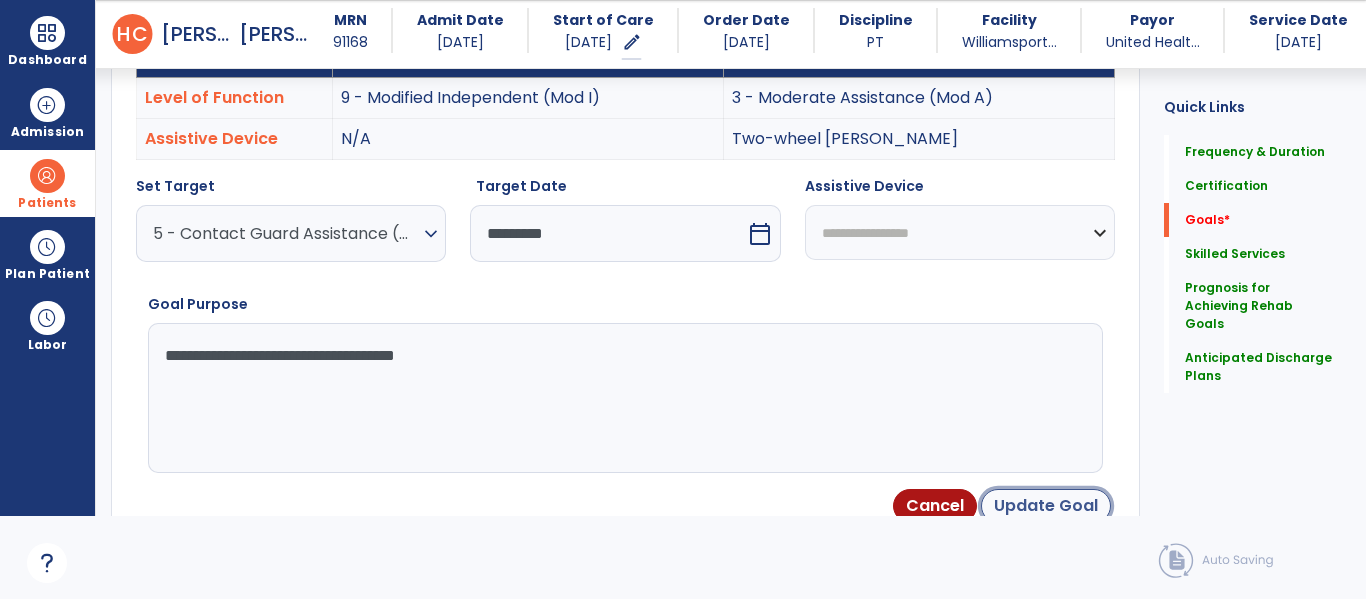 click on "Update Goal" at bounding box center (1046, 506) 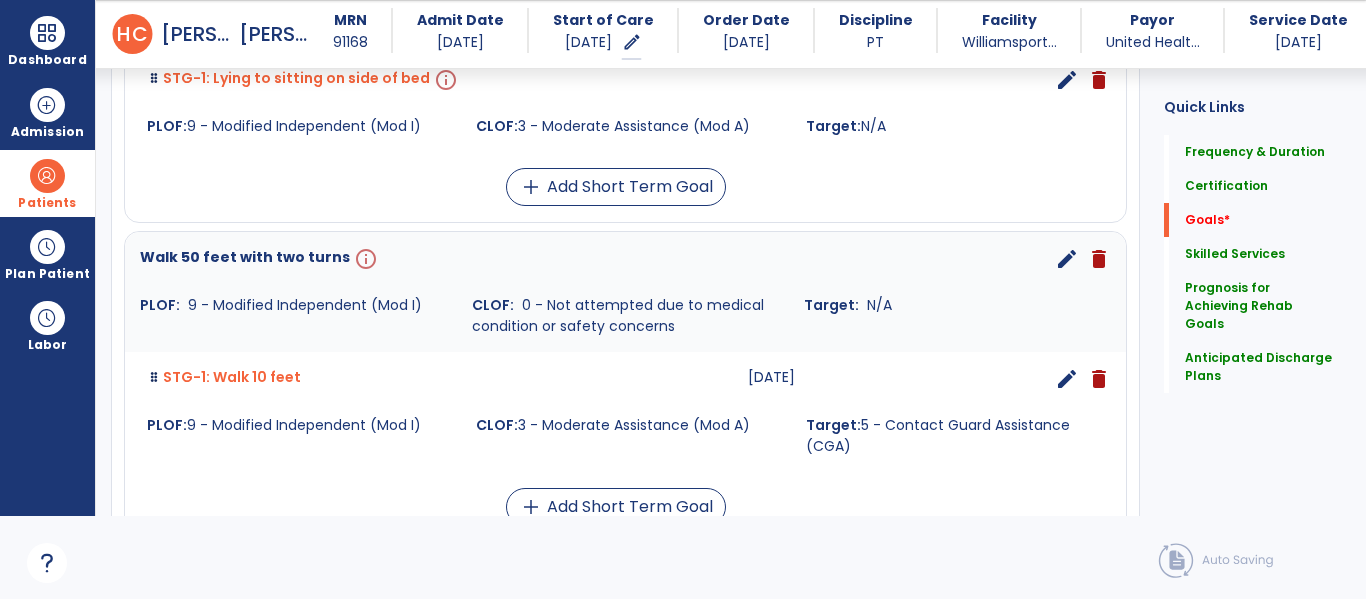 scroll, scrollTop: 1138, scrollLeft: 0, axis: vertical 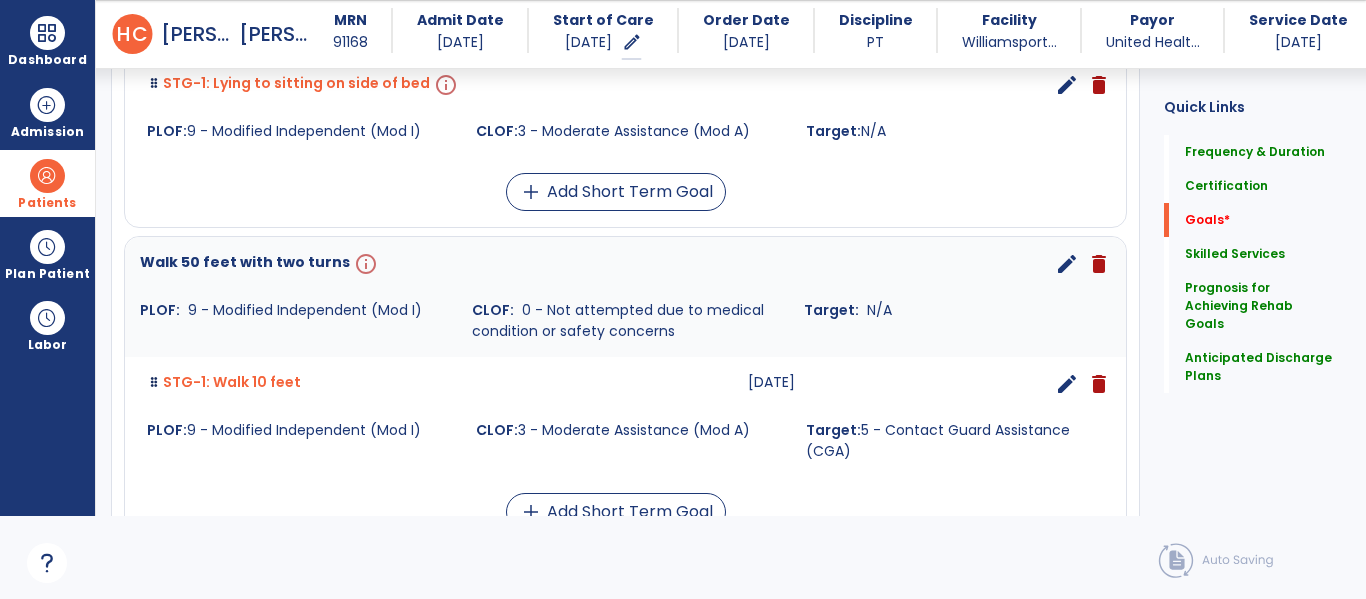click on "edit" at bounding box center (1067, 264) 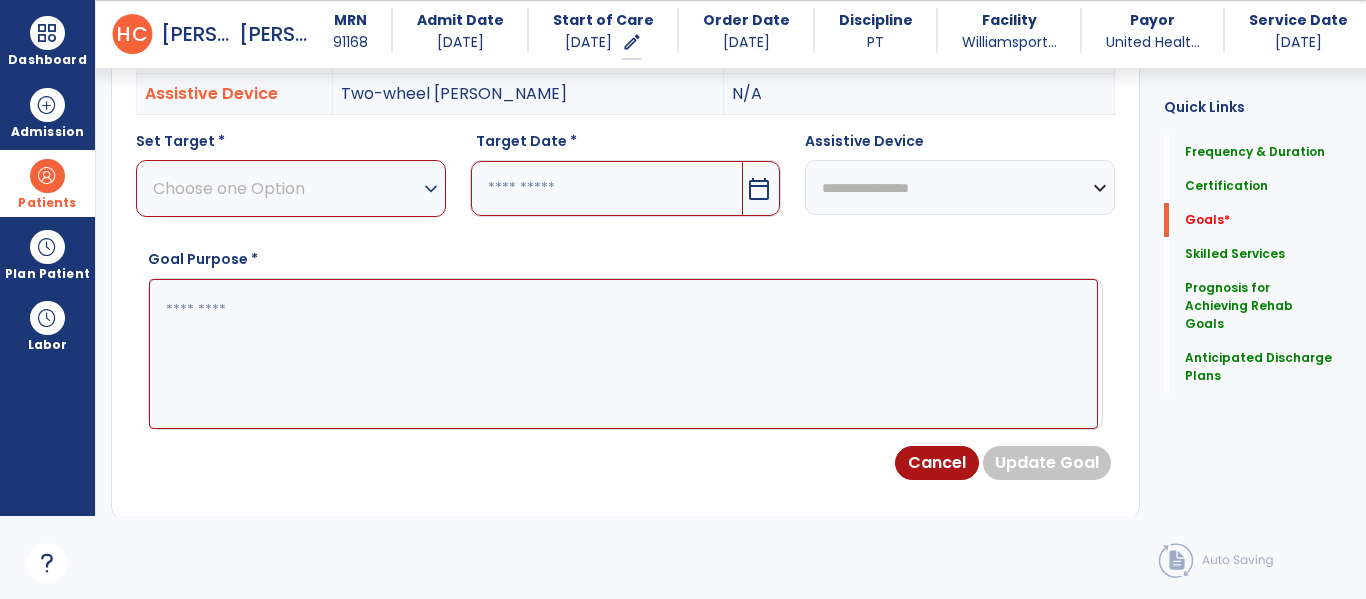 scroll, scrollTop: 534, scrollLeft: 0, axis: vertical 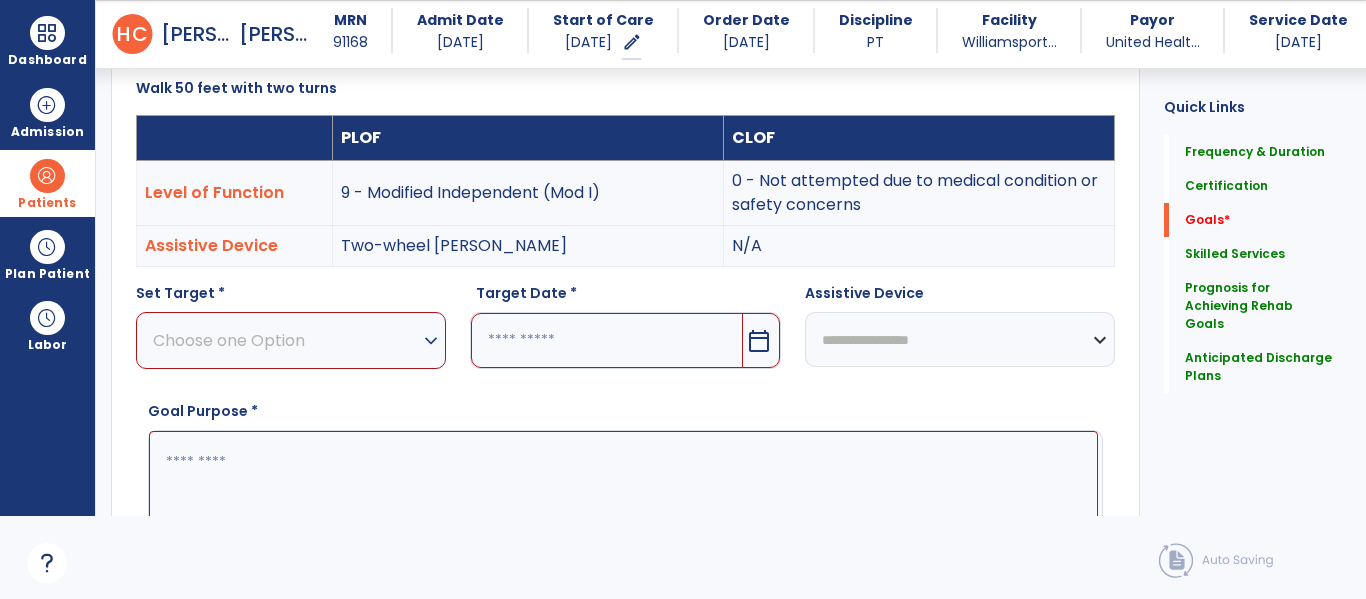 click on "Choose one Option" at bounding box center [286, 340] 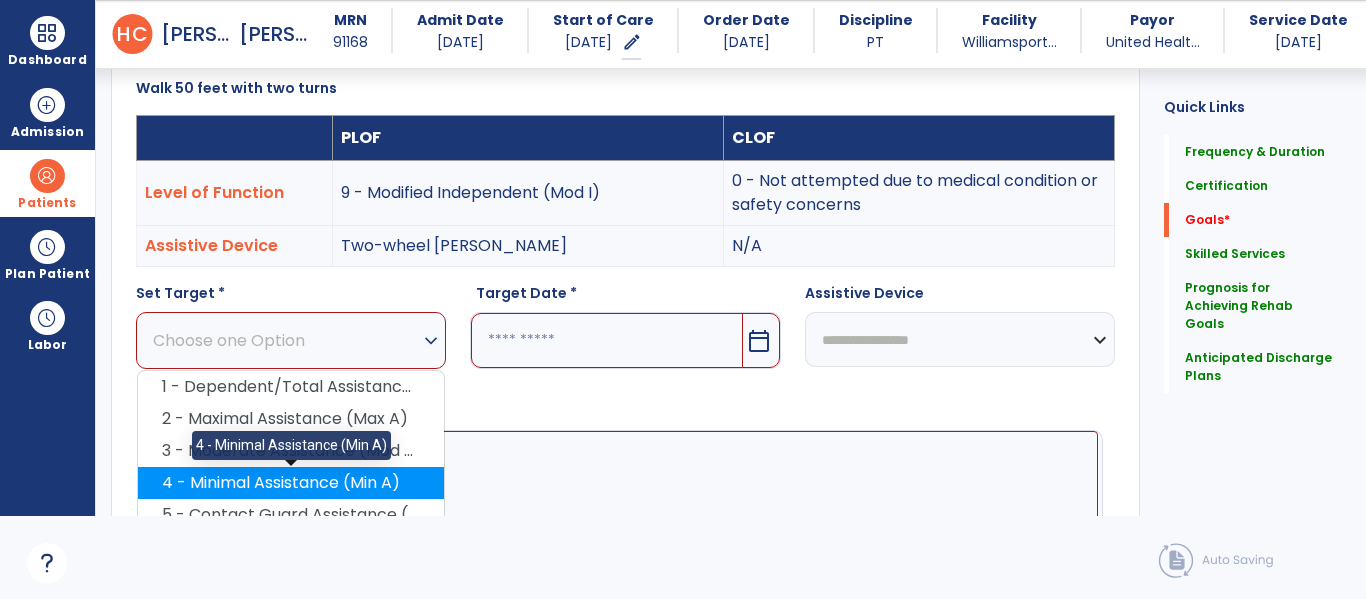 click on "4 - Minimal Assistance (Min A)" at bounding box center [291, 483] 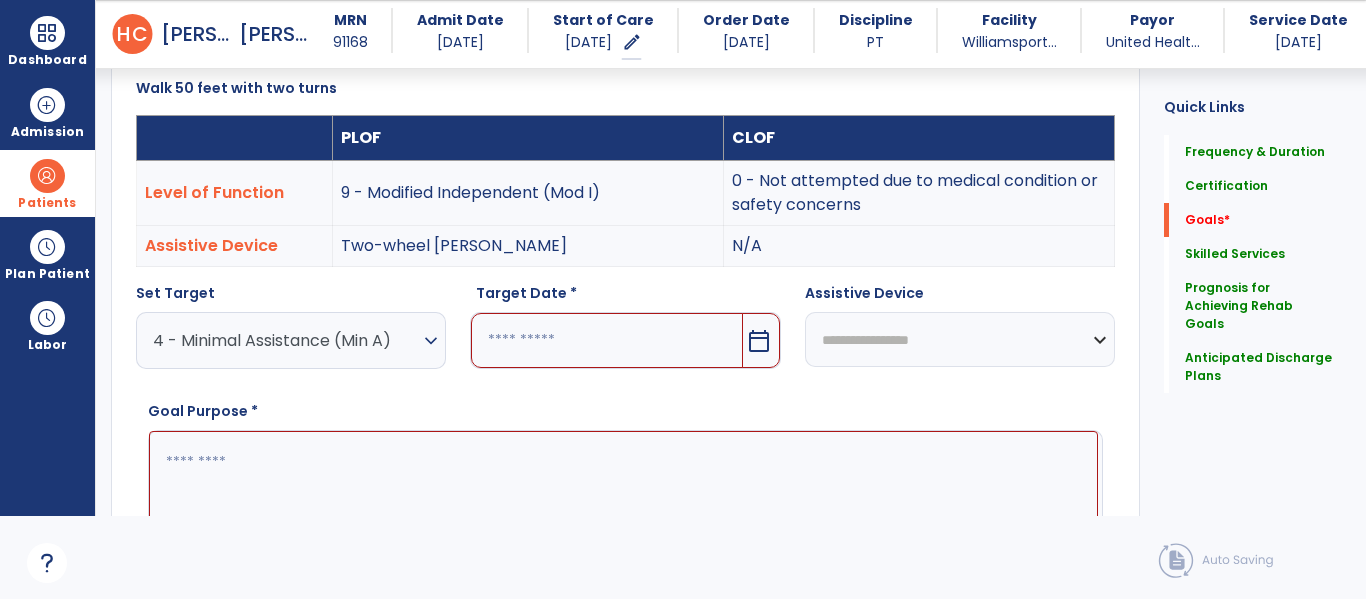 click on "expand_more" at bounding box center [431, 341] 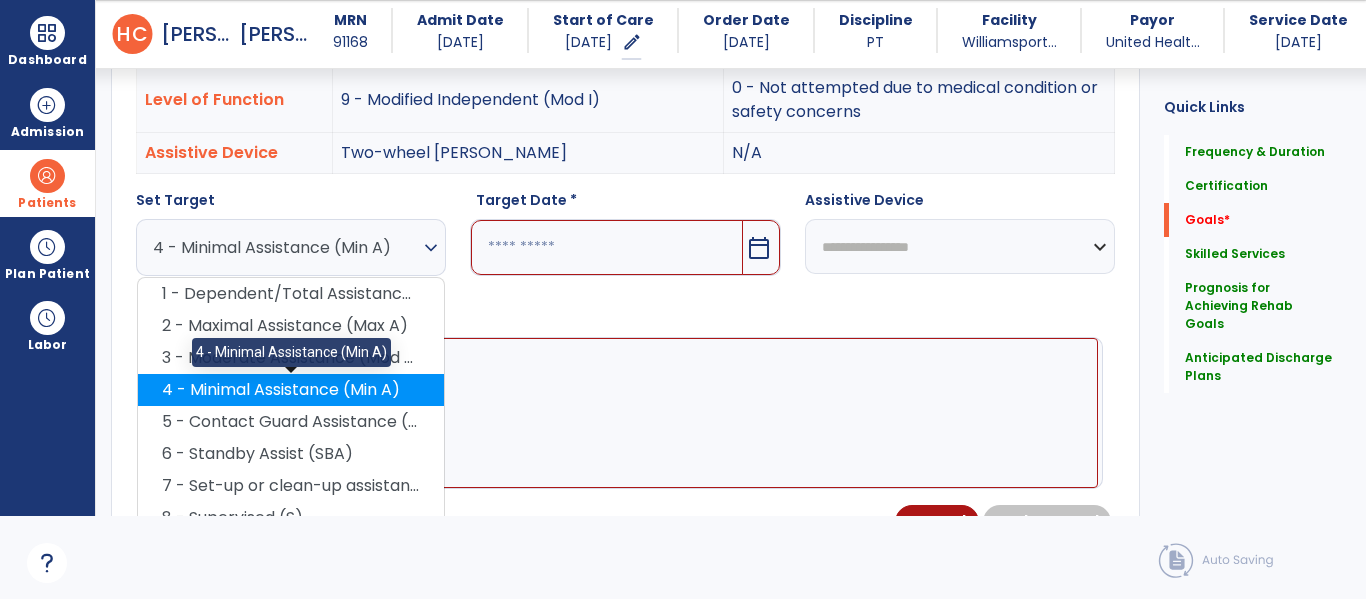 scroll, scrollTop: 646, scrollLeft: 0, axis: vertical 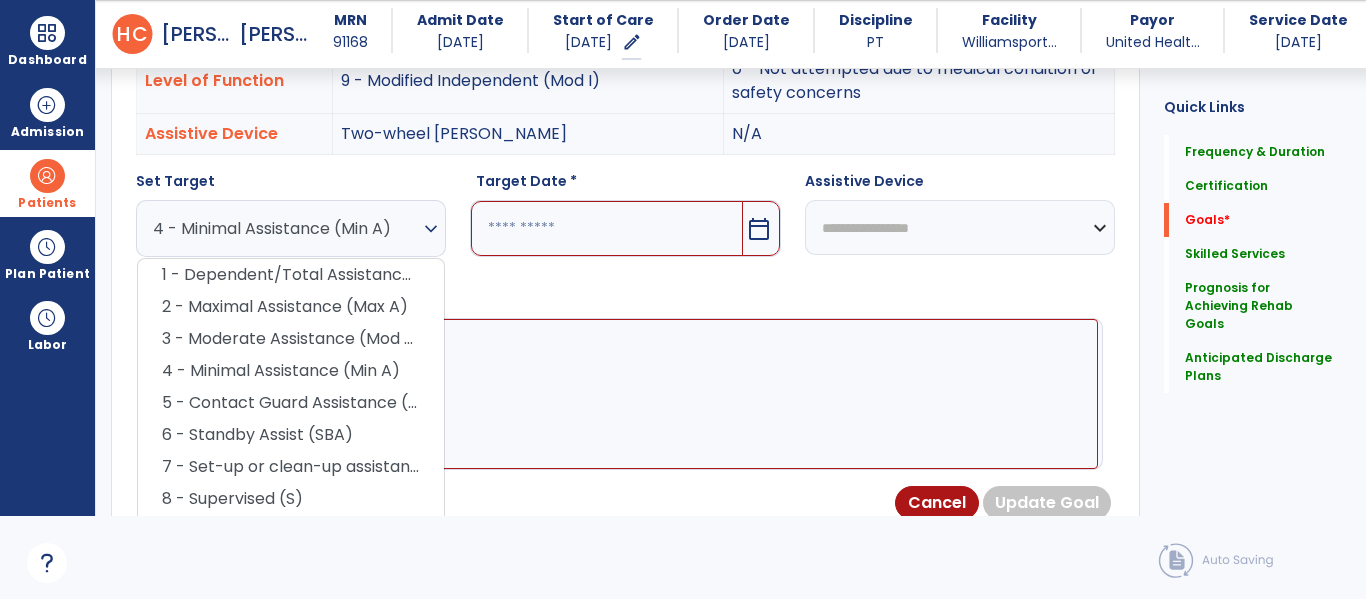 click on "5 - Contact Guard Assistance (CGA)" at bounding box center (291, 403) 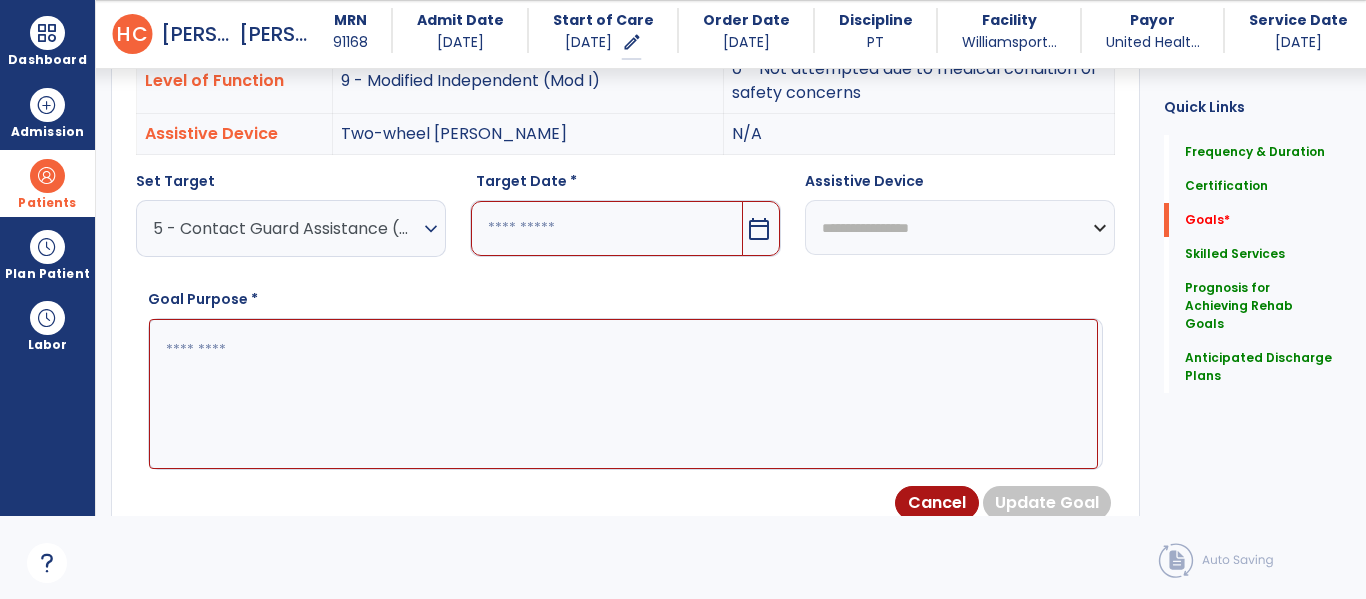 click on "calendar_today" at bounding box center (759, 229) 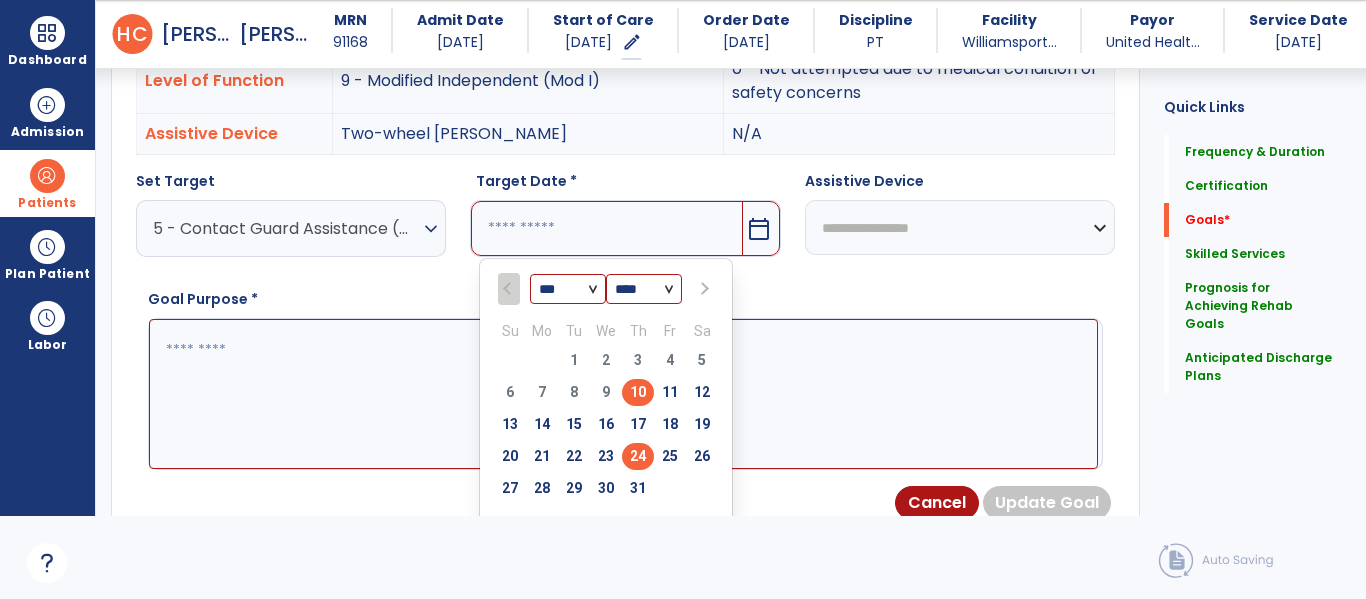 click on "24" at bounding box center (638, 456) 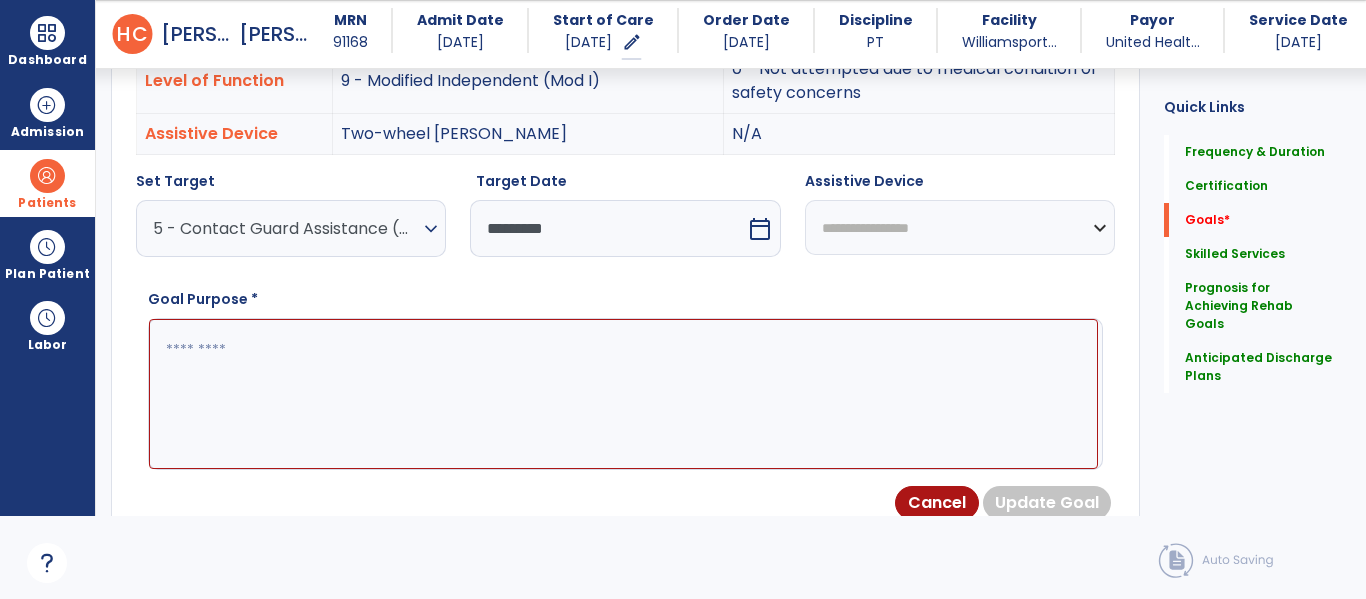 click at bounding box center [623, 394] 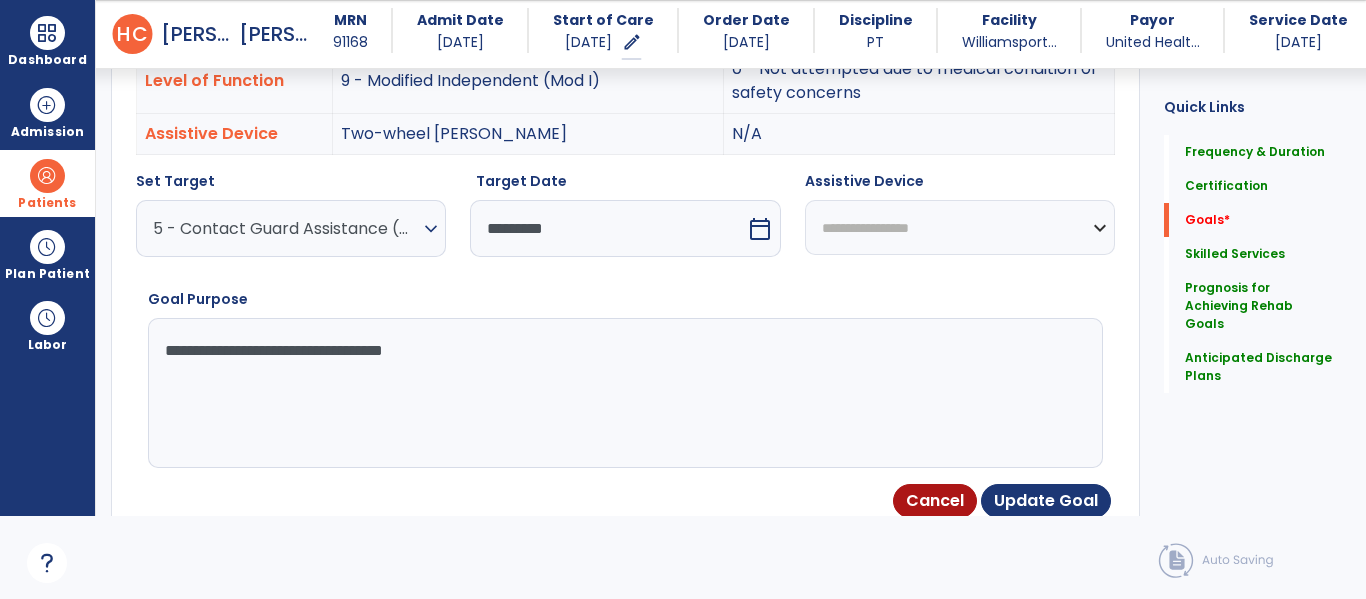 type on "**********" 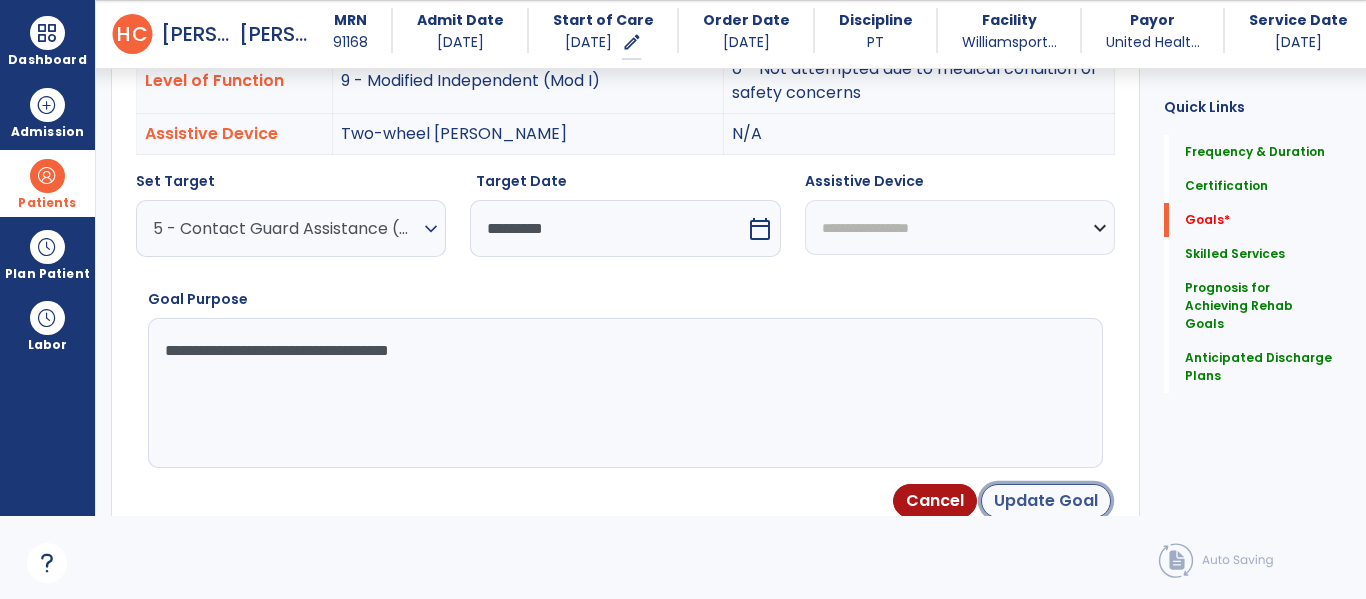 click on "Update Goal" at bounding box center (1046, 501) 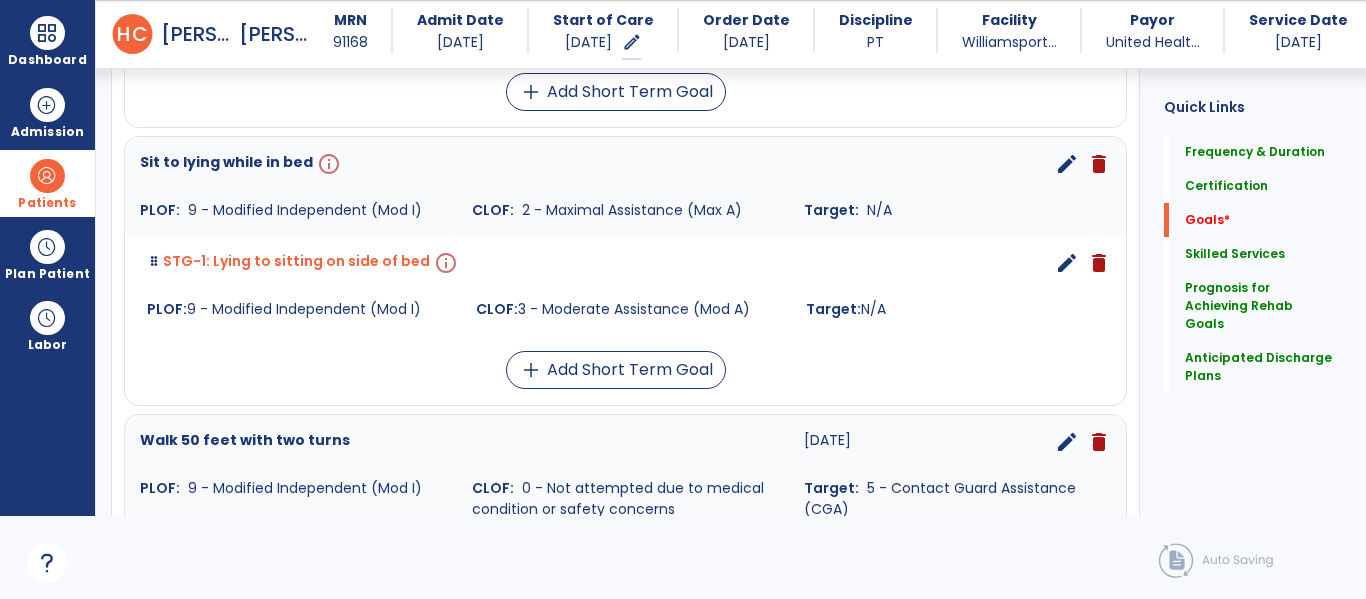 scroll, scrollTop: 928, scrollLeft: 0, axis: vertical 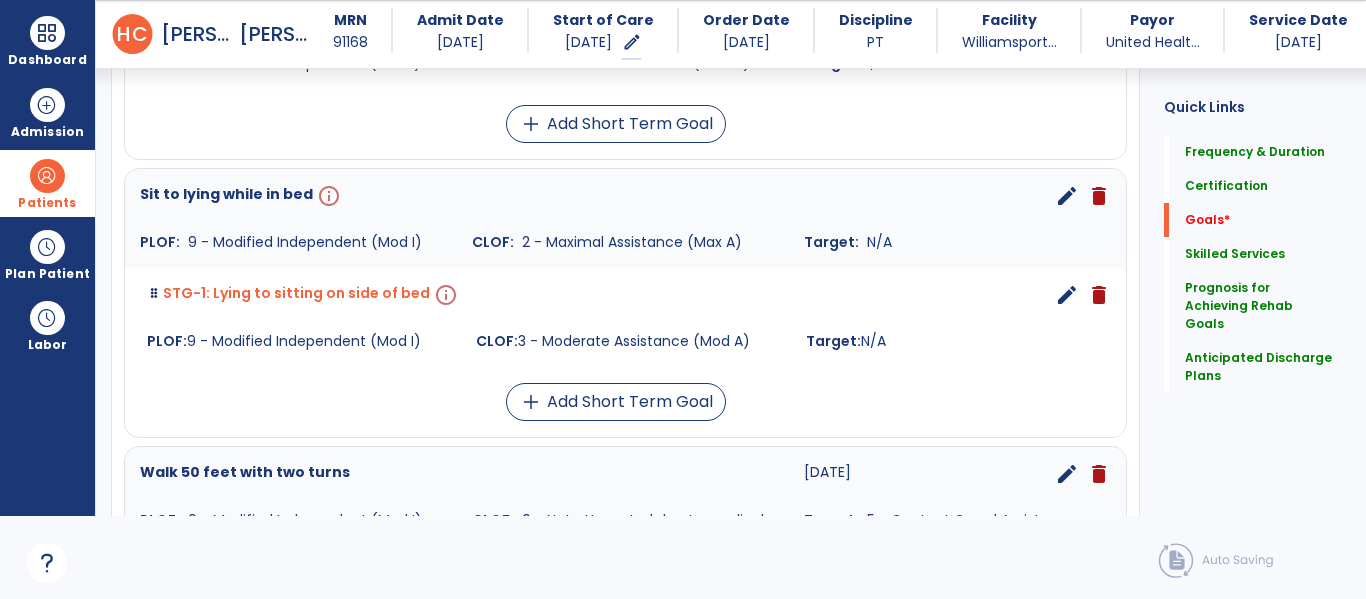 click on "edit" at bounding box center [1067, 295] 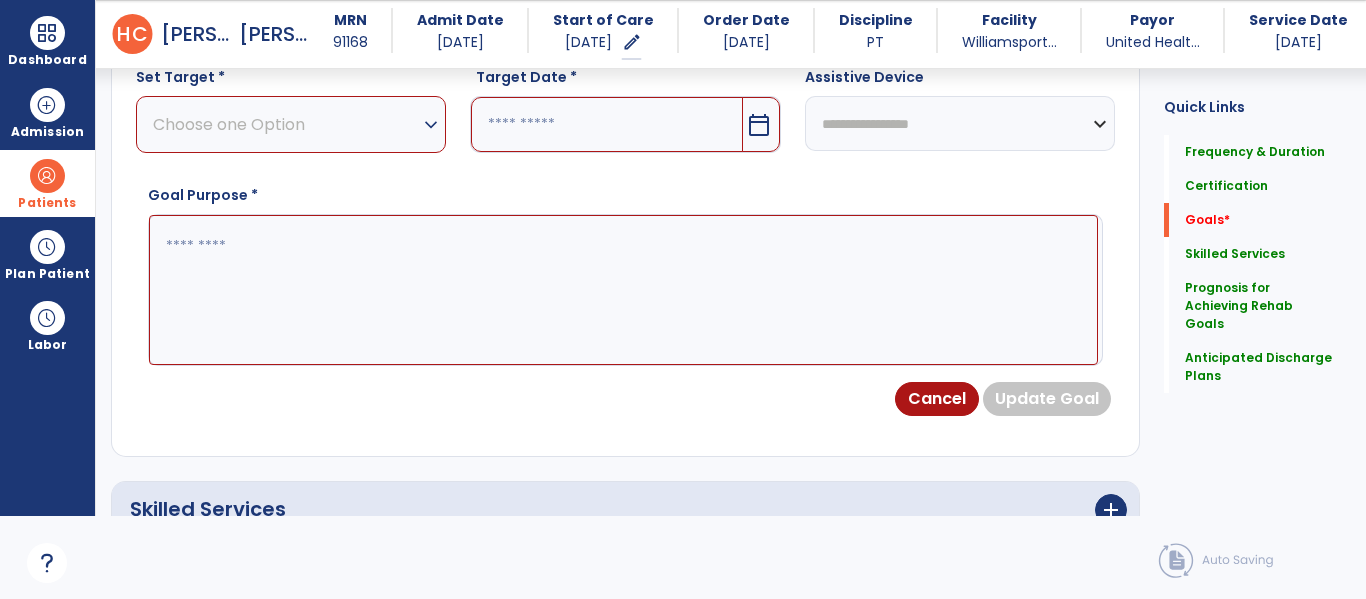 scroll, scrollTop: 534, scrollLeft: 0, axis: vertical 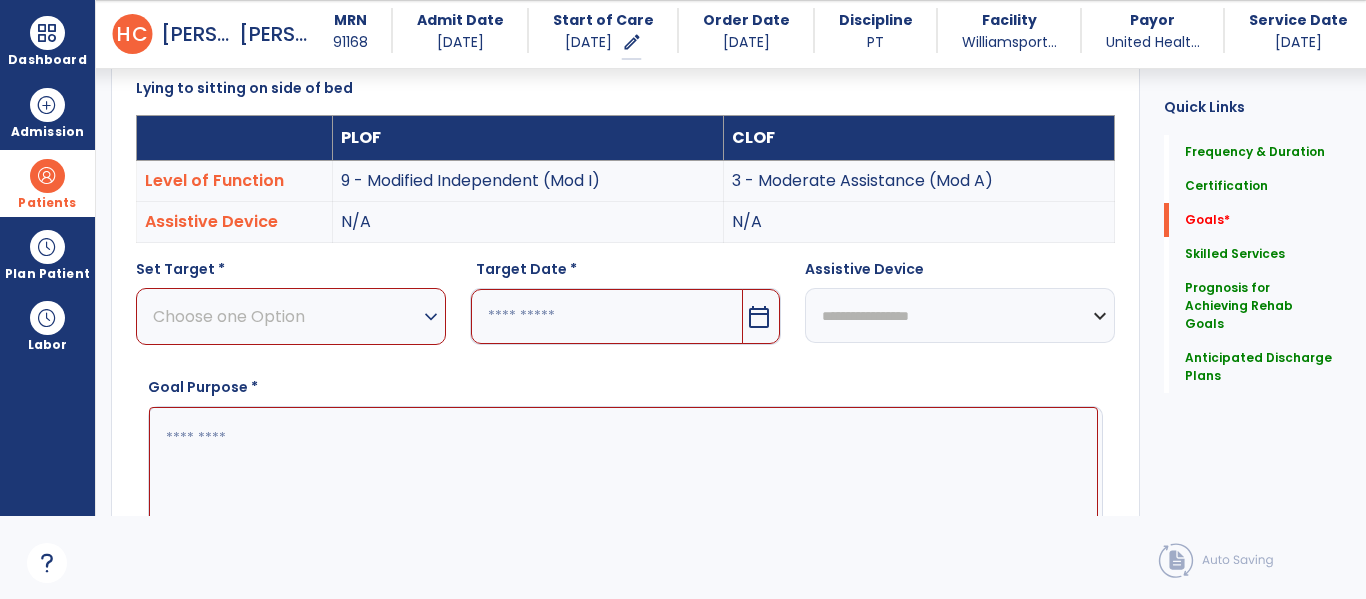 click on "expand_more" at bounding box center [431, 317] 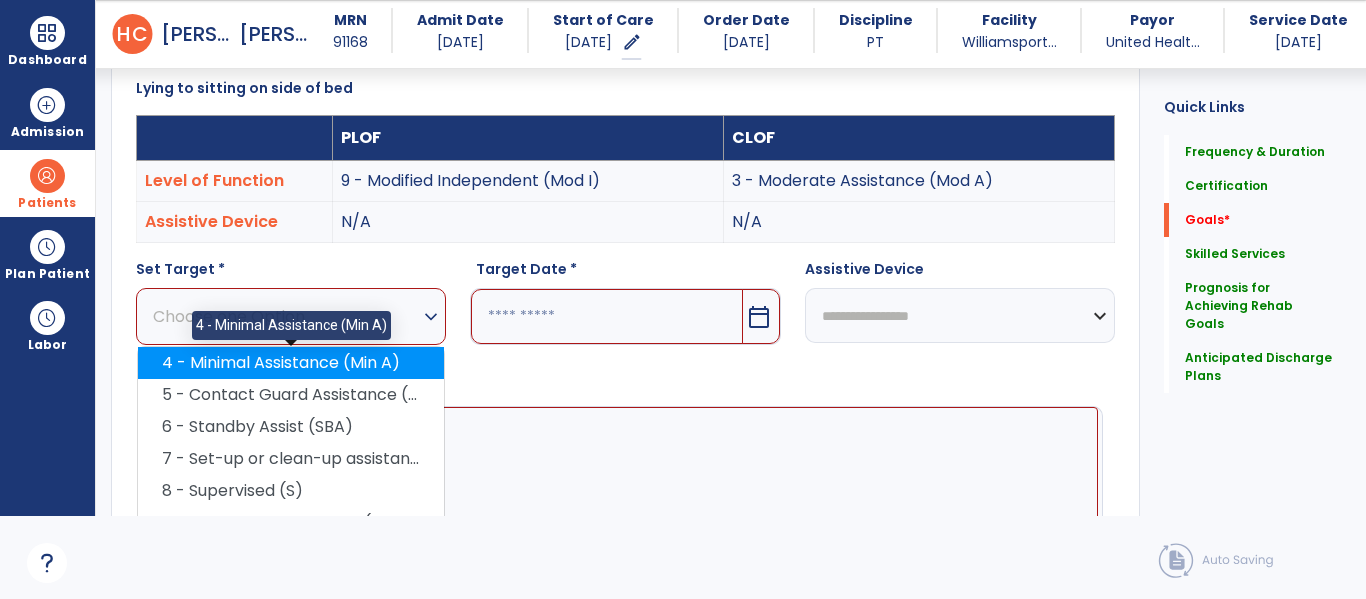 click on "4 - Minimal Assistance (Min A)" at bounding box center (291, 363) 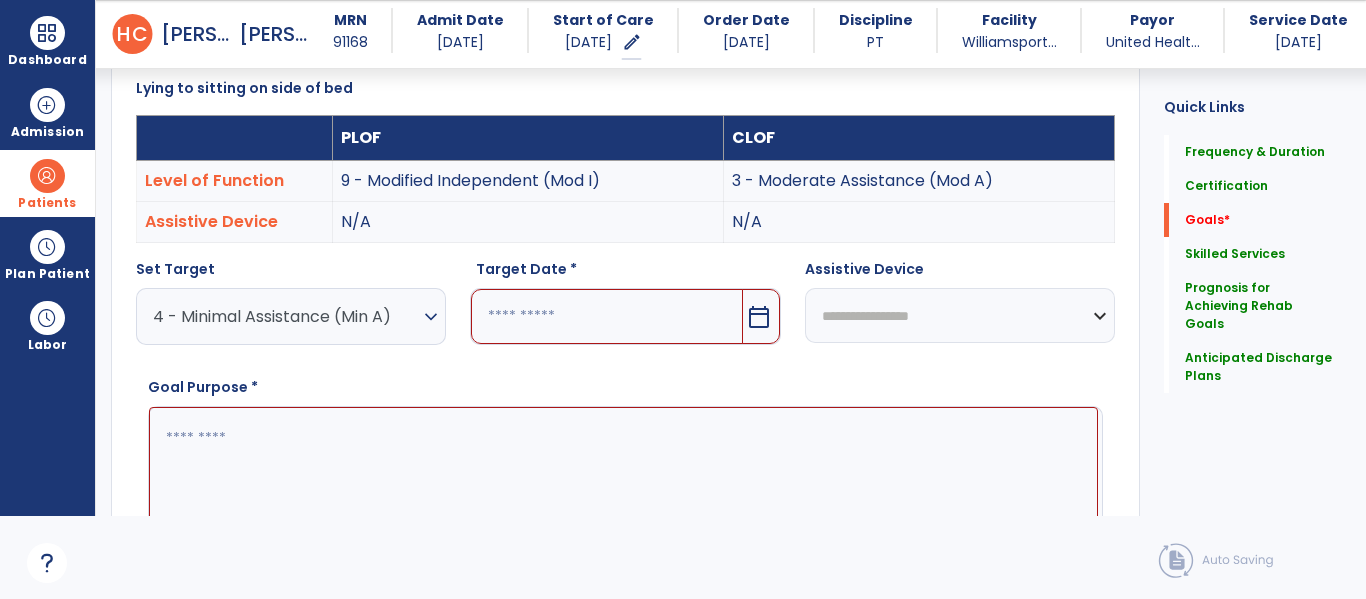 click on "calendar_today" at bounding box center (759, 317) 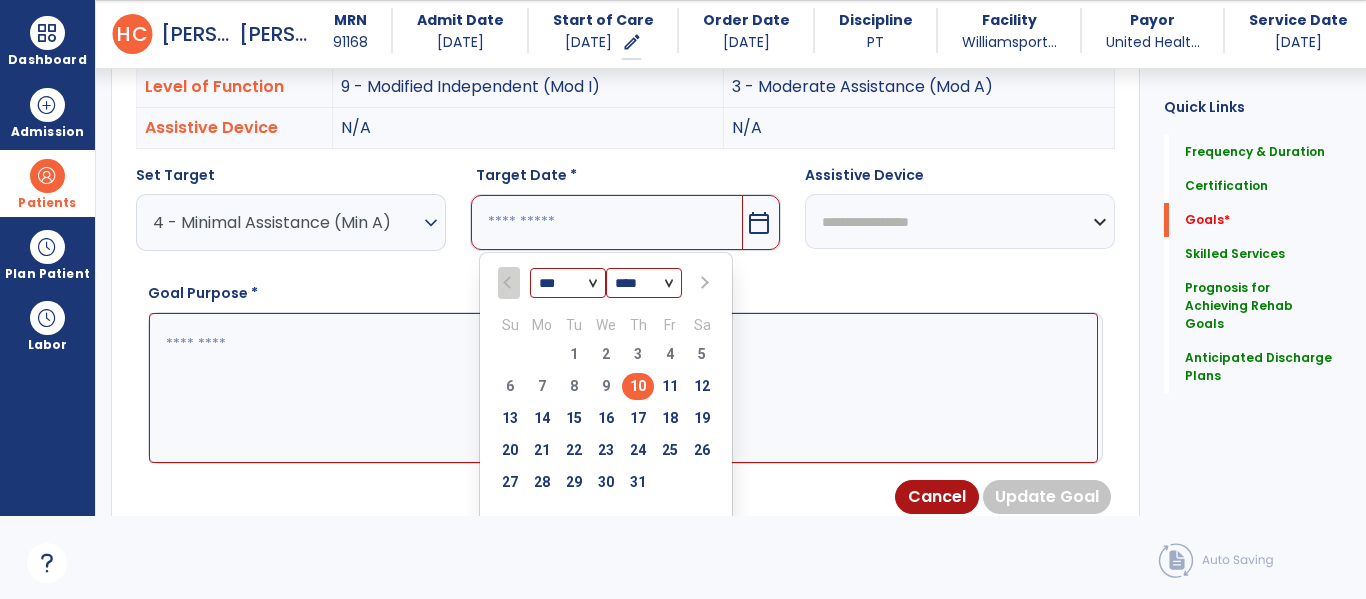 scroll, scrollTop: 629, scrollLeft: 0, axis: vertical 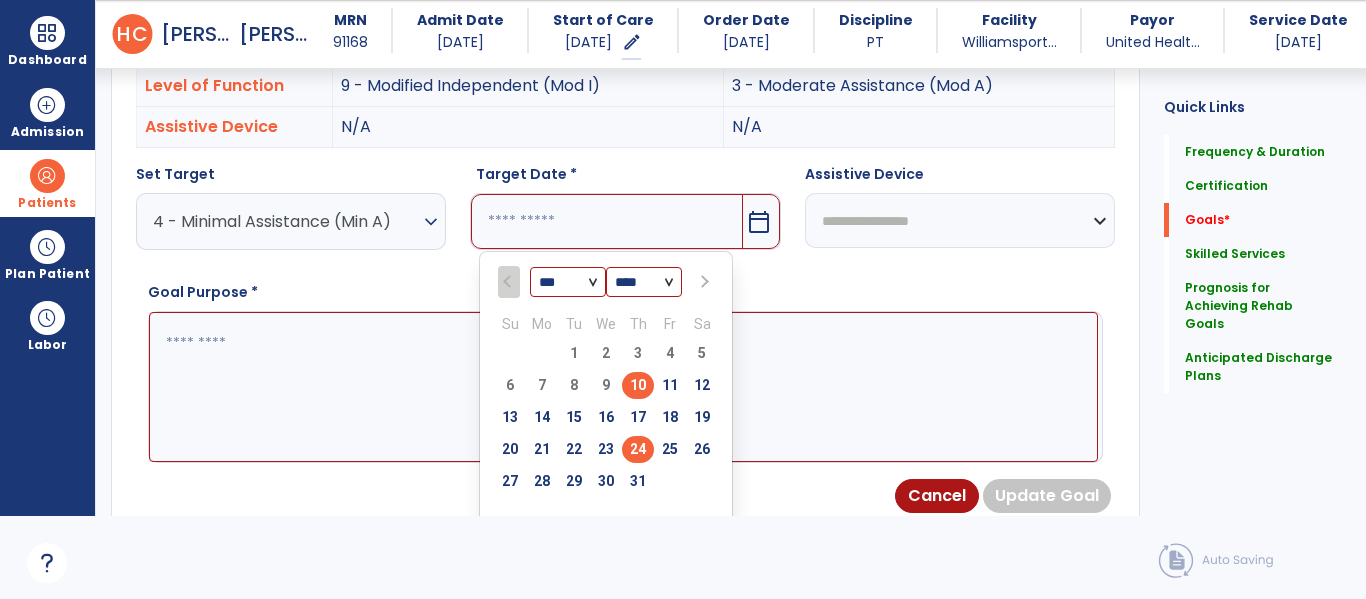 click on "24" at bounding box center [638, 449] 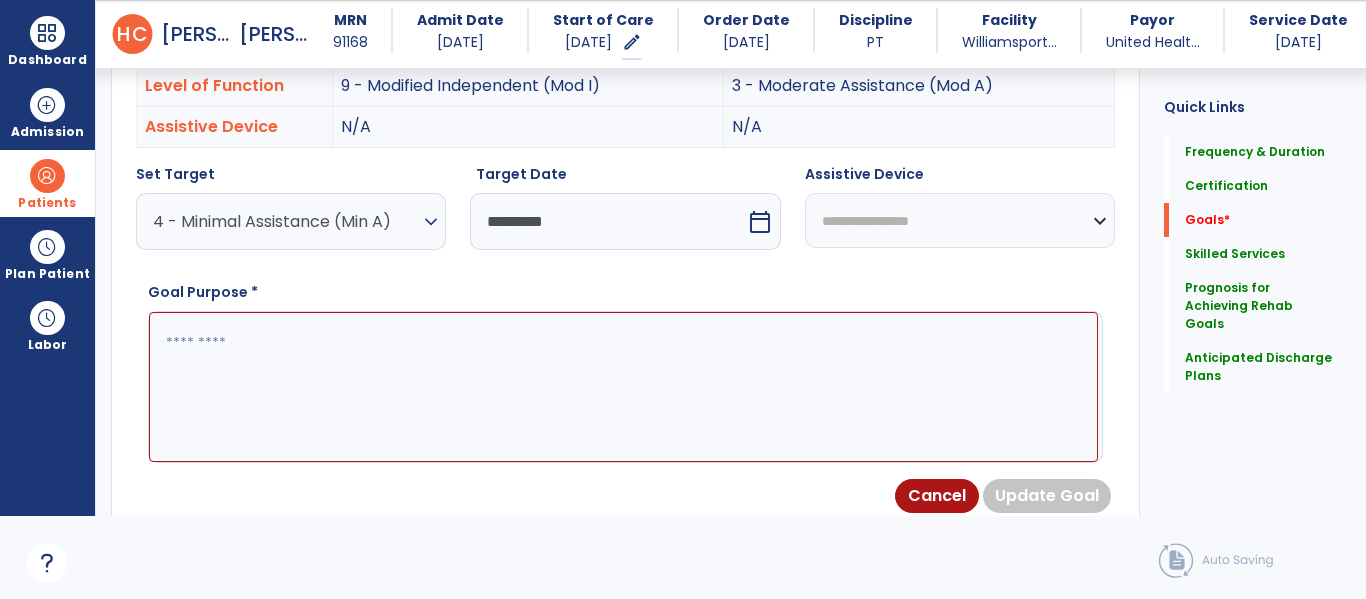 click at bounding box center [623, 387] 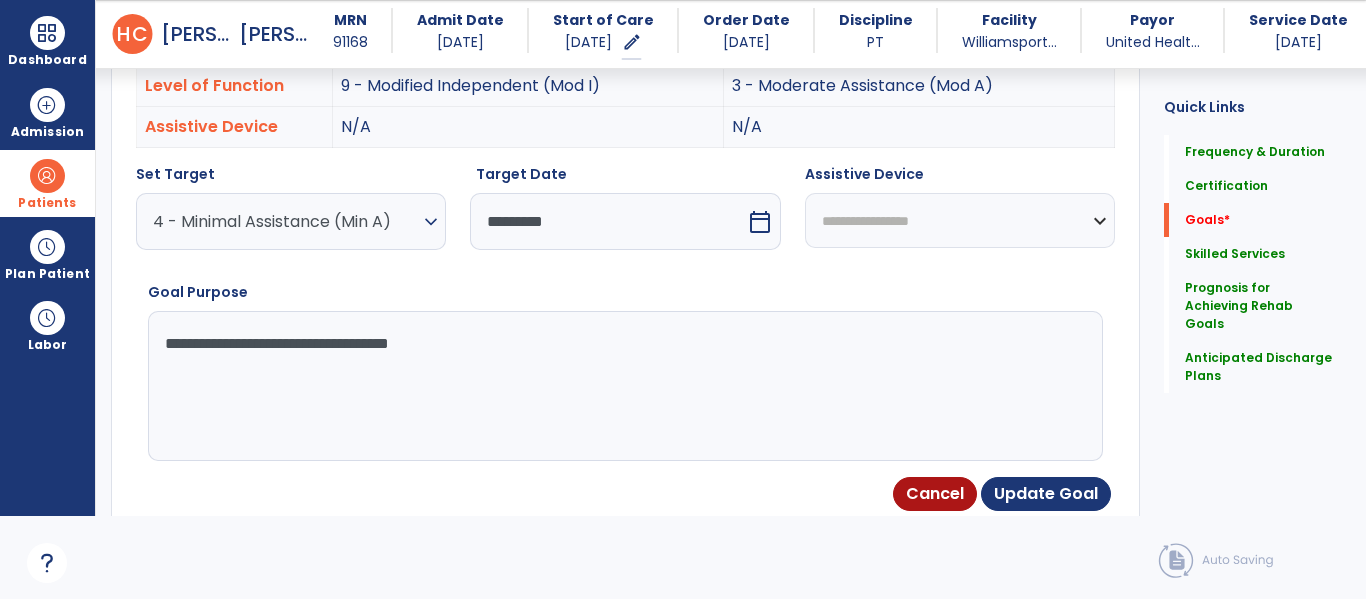 type on "**********" 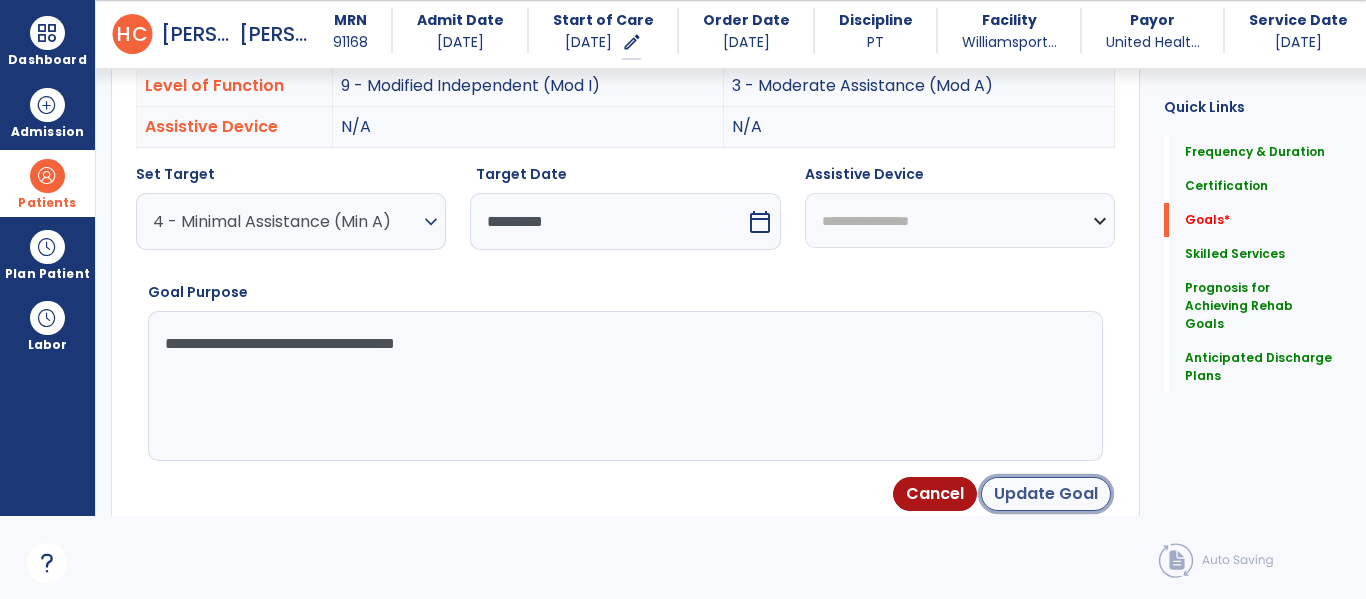 click on "Update Goal" at bounding box center [1046, 494] 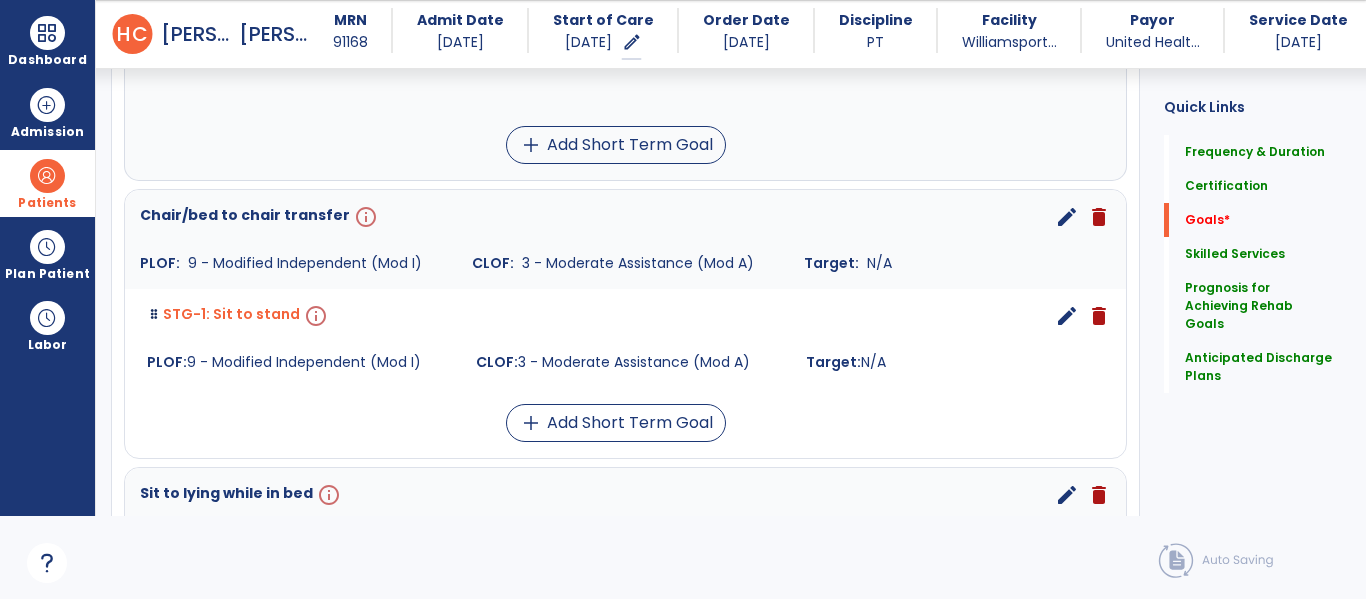 scroll, scrollTop: 631, scrollLeft: 0, axis: vertical 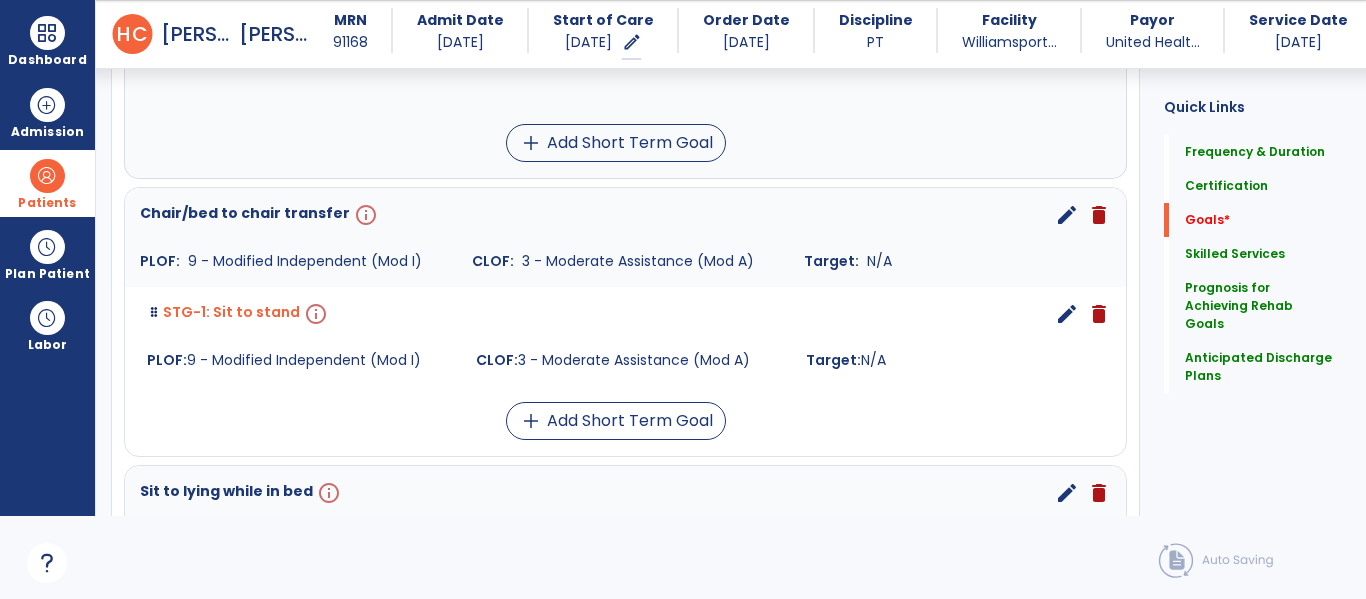 click on "edit" at bounding box center (1067, 314) 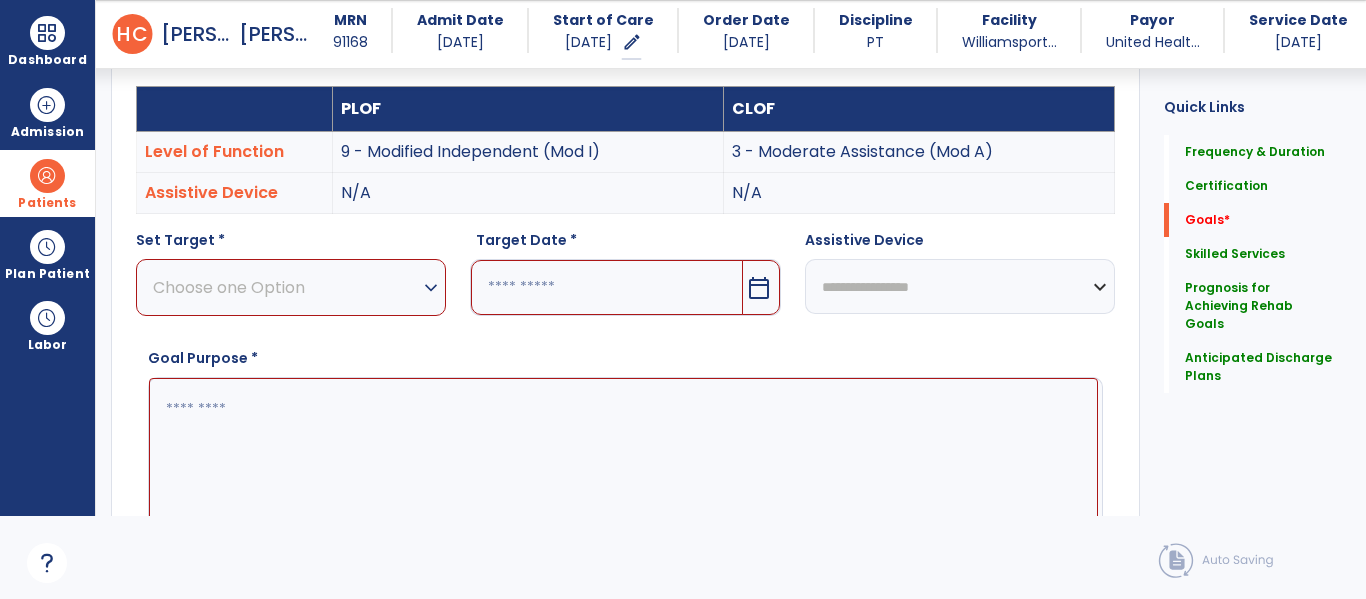 scroll, scrollTop: 534, scrollLeft: 0, axis: vertical 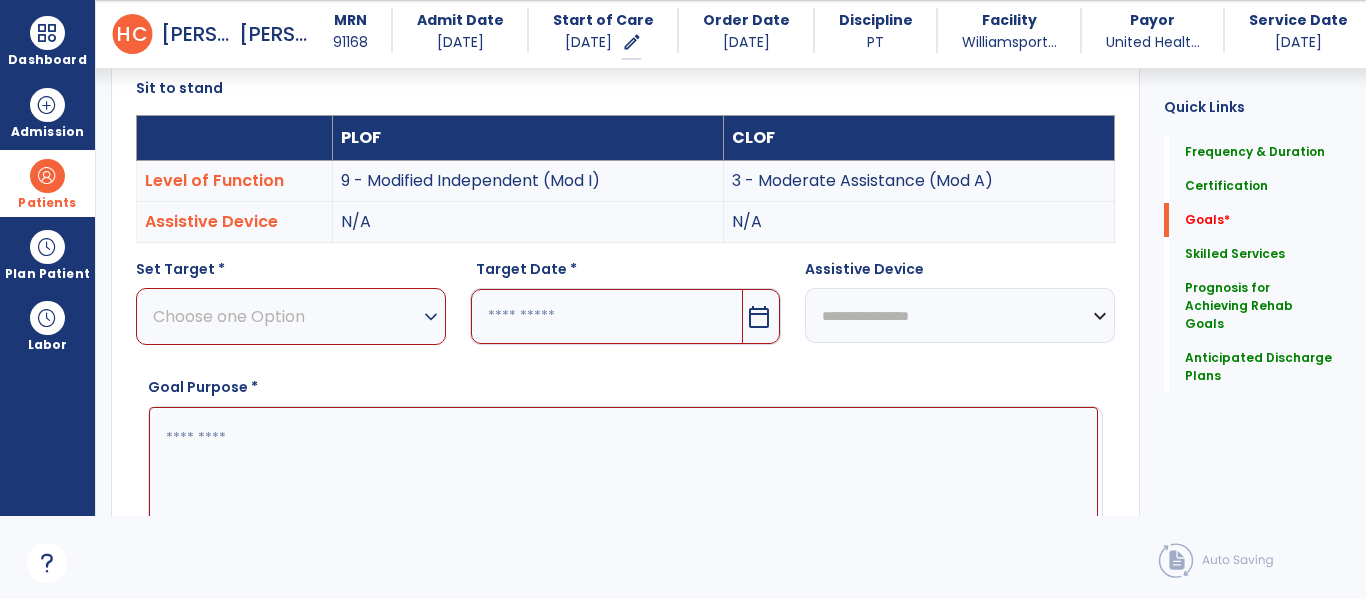 click on "Choose one Option" at bounding box center [286, 316] 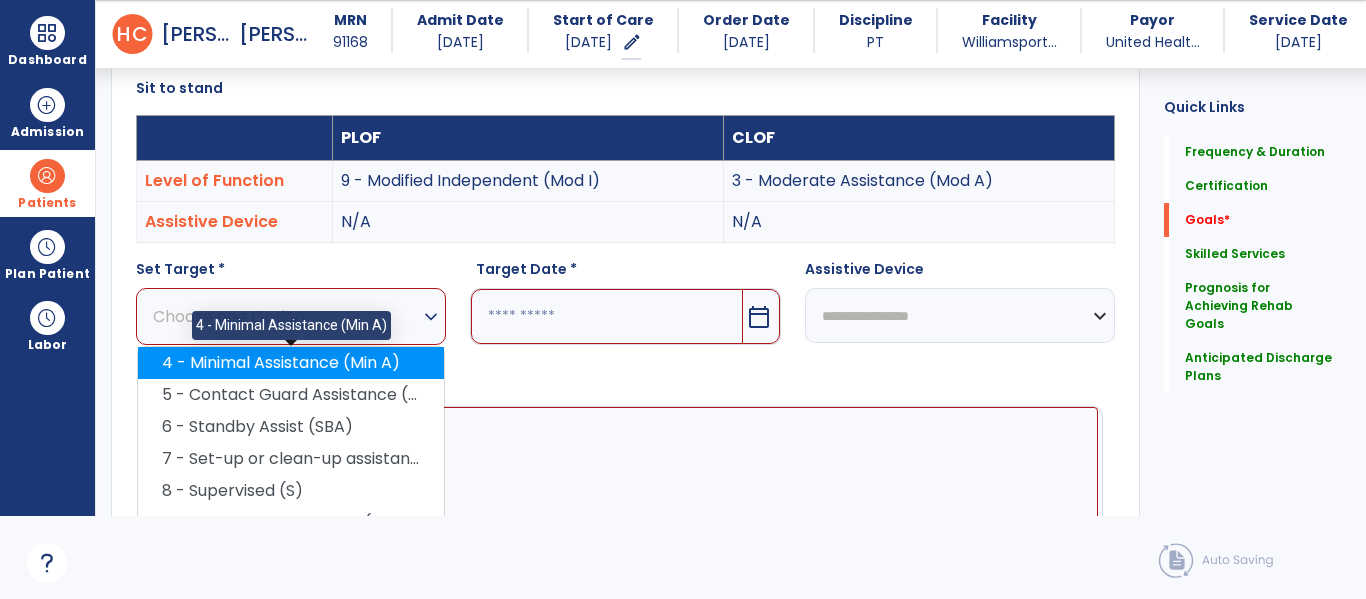 click on "4 - Minimal Assistance (Min A)" at bounding box center (291, 363) 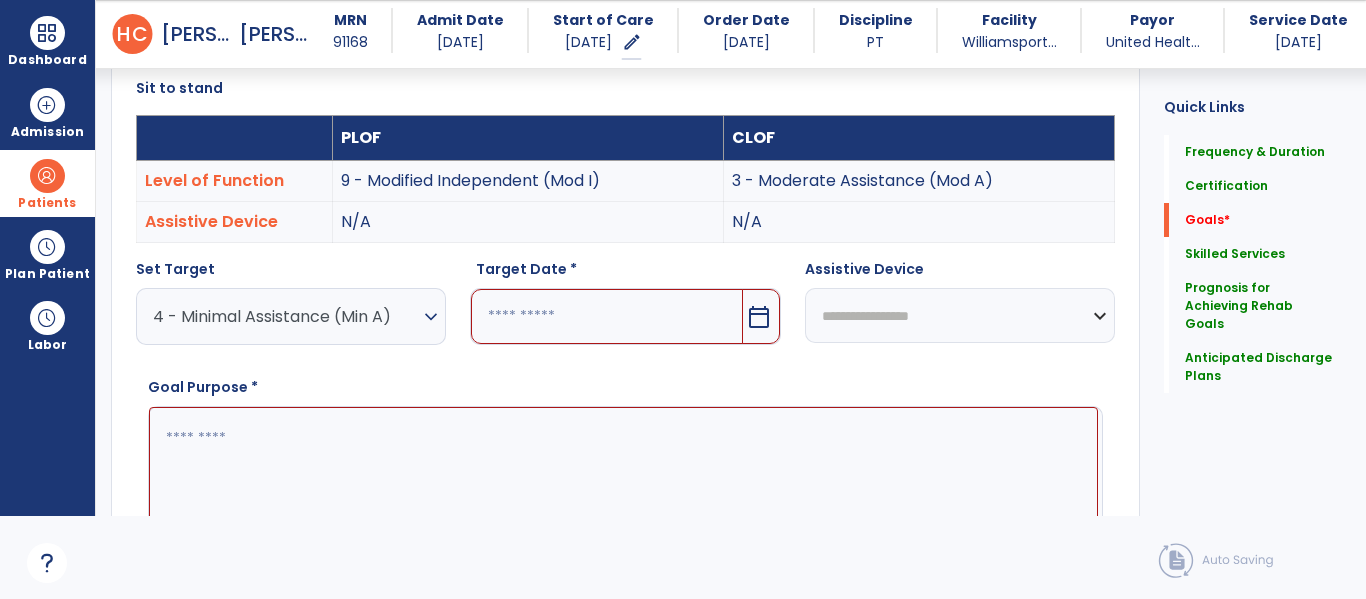 click on "calendar_today" at bounding box center [759, 317] 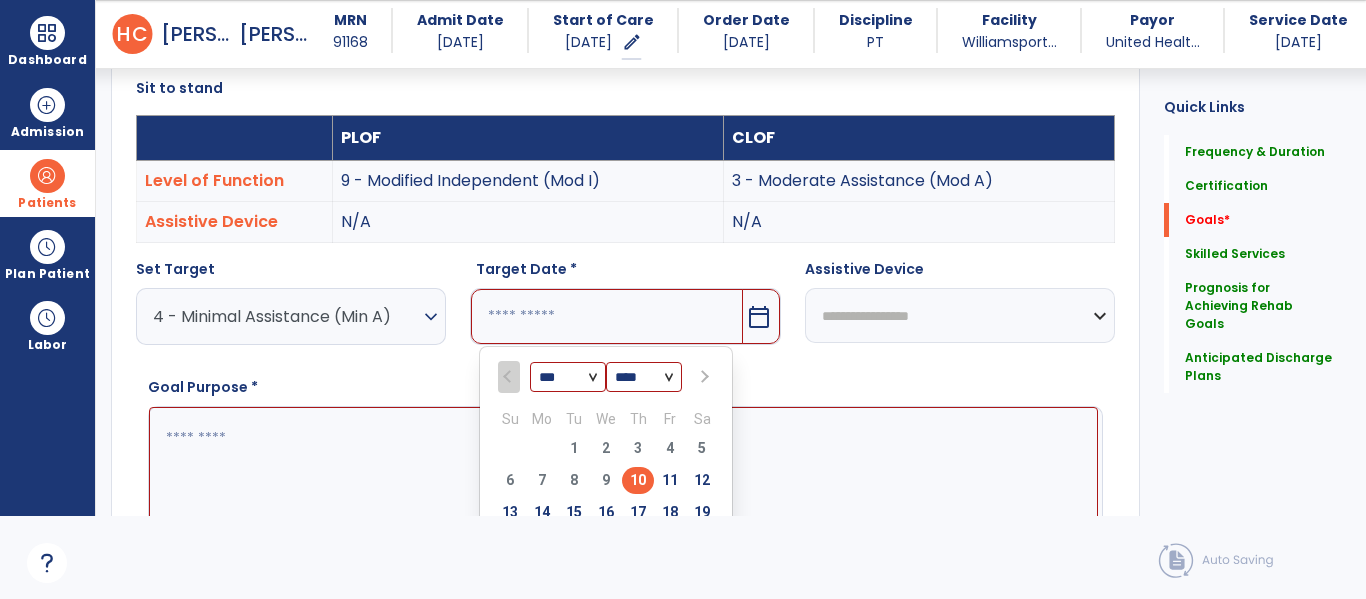 click at bounding box center [702, 377] 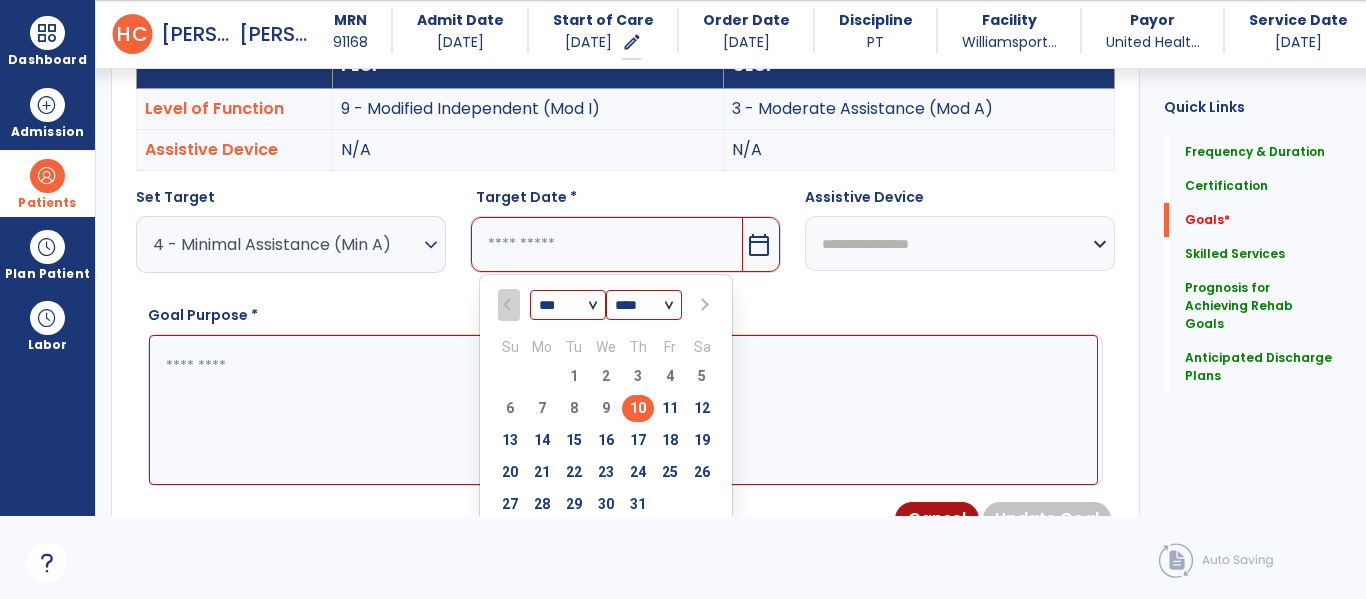 scroll, scrollTop: 611, scrollLeft: 0, axis: vertical 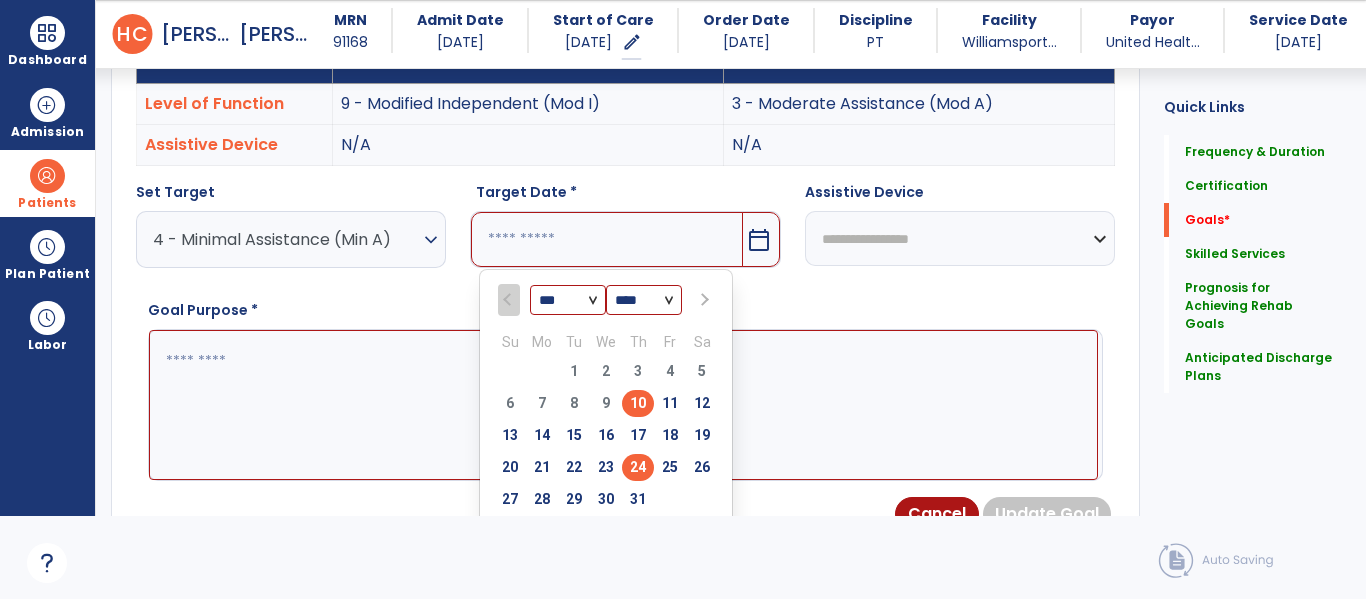 click on "24" at bounding box center (638, 467) 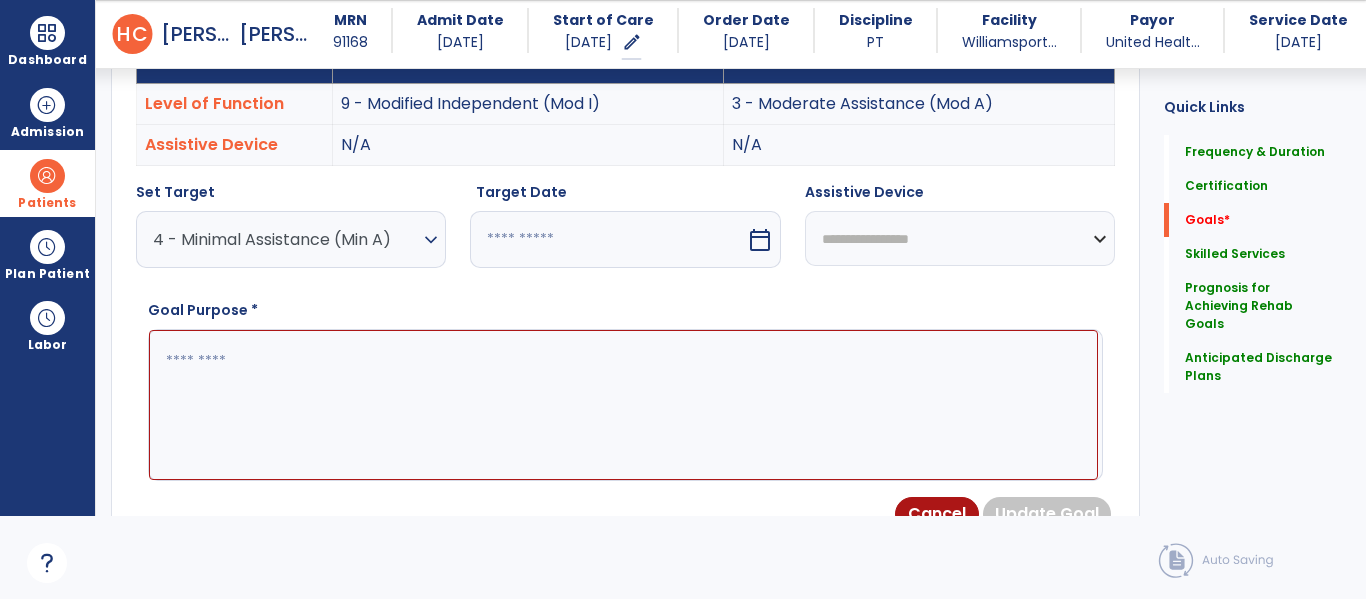 type on "*********" 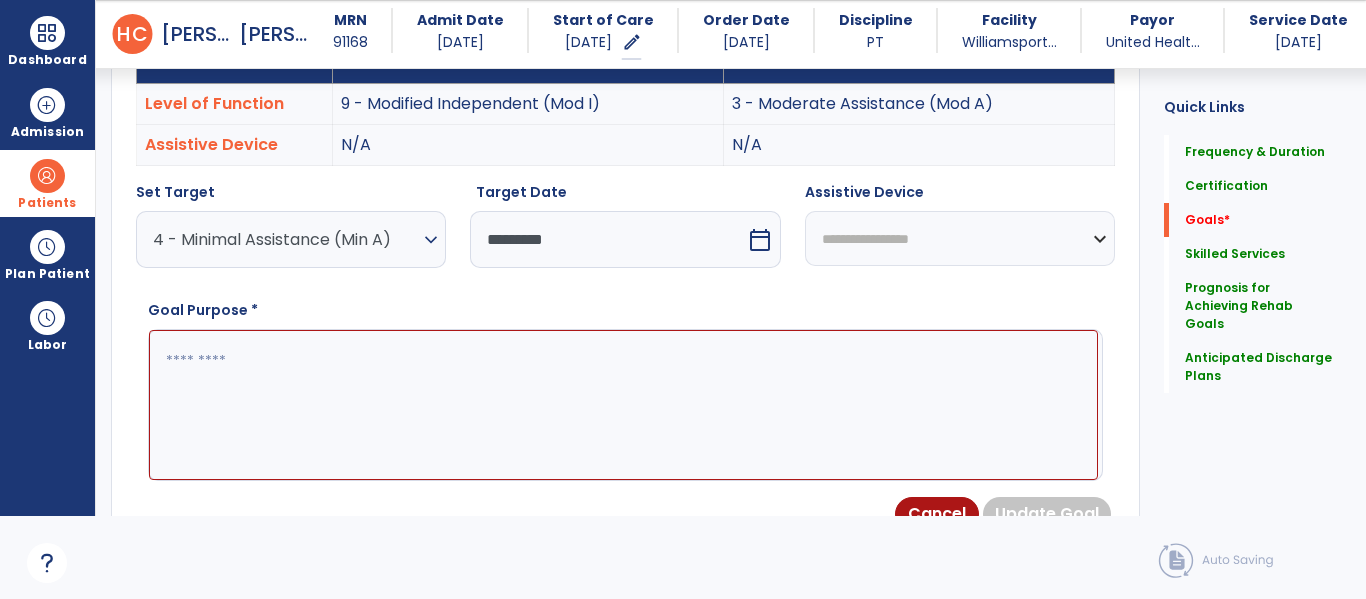 click at bounding box center [623, 405] 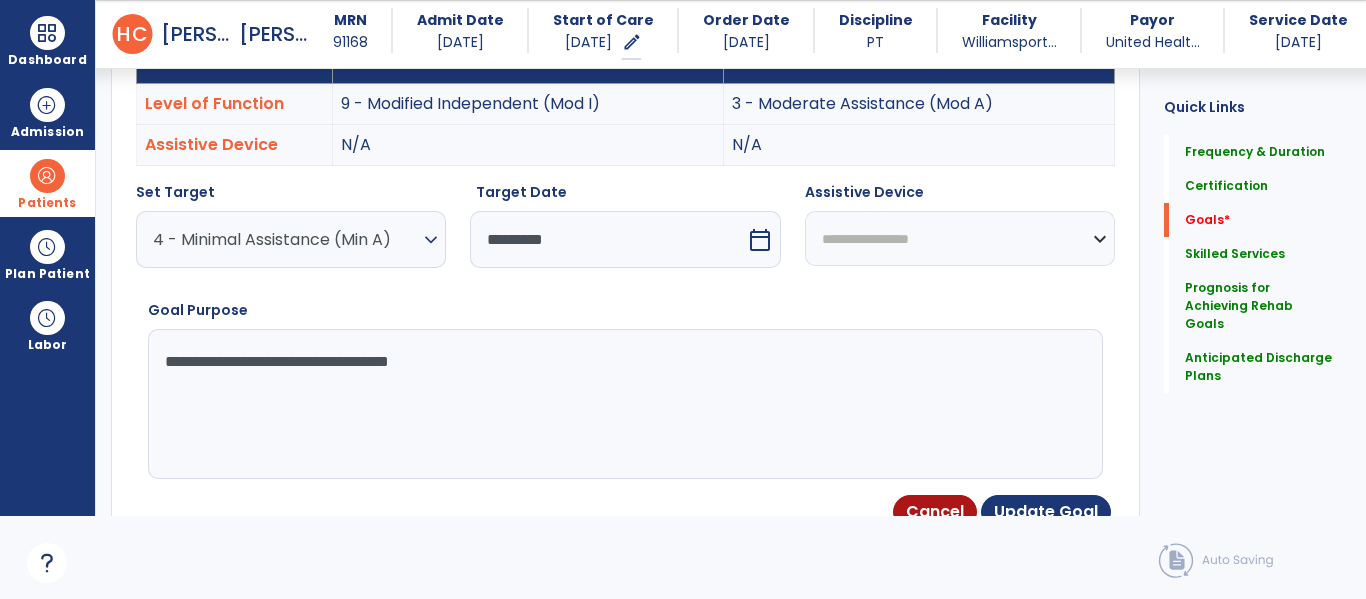 type on "**********" 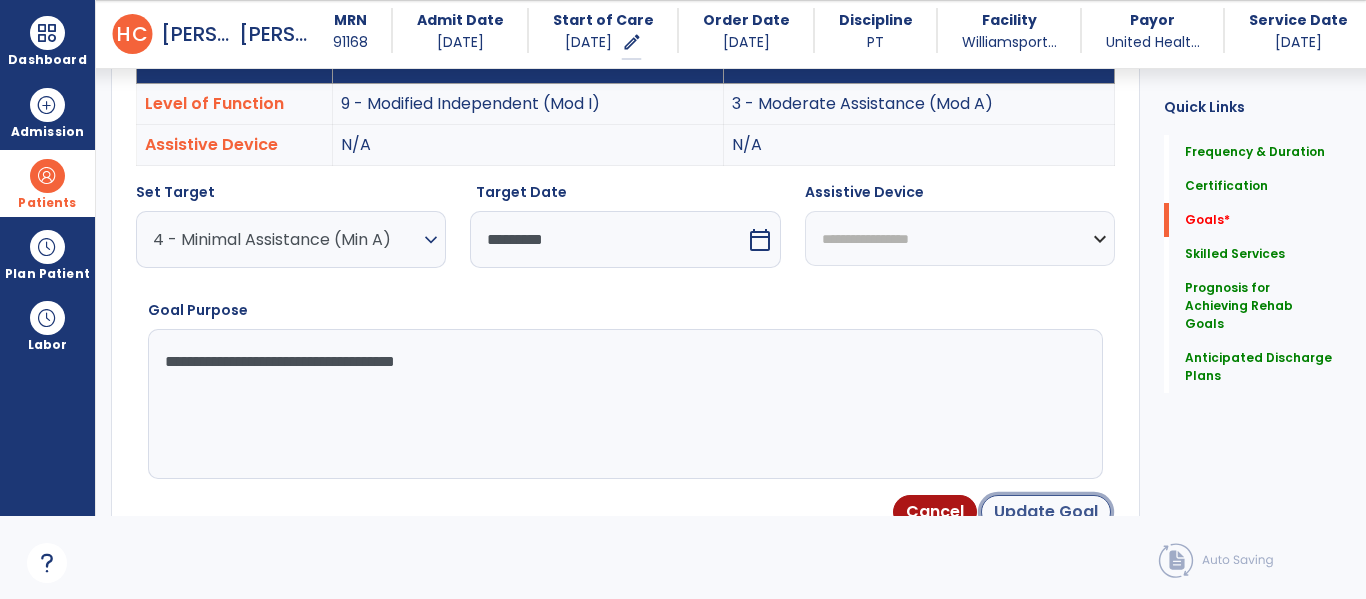 click on "Update Goal" at bounding box center [1046, 512] 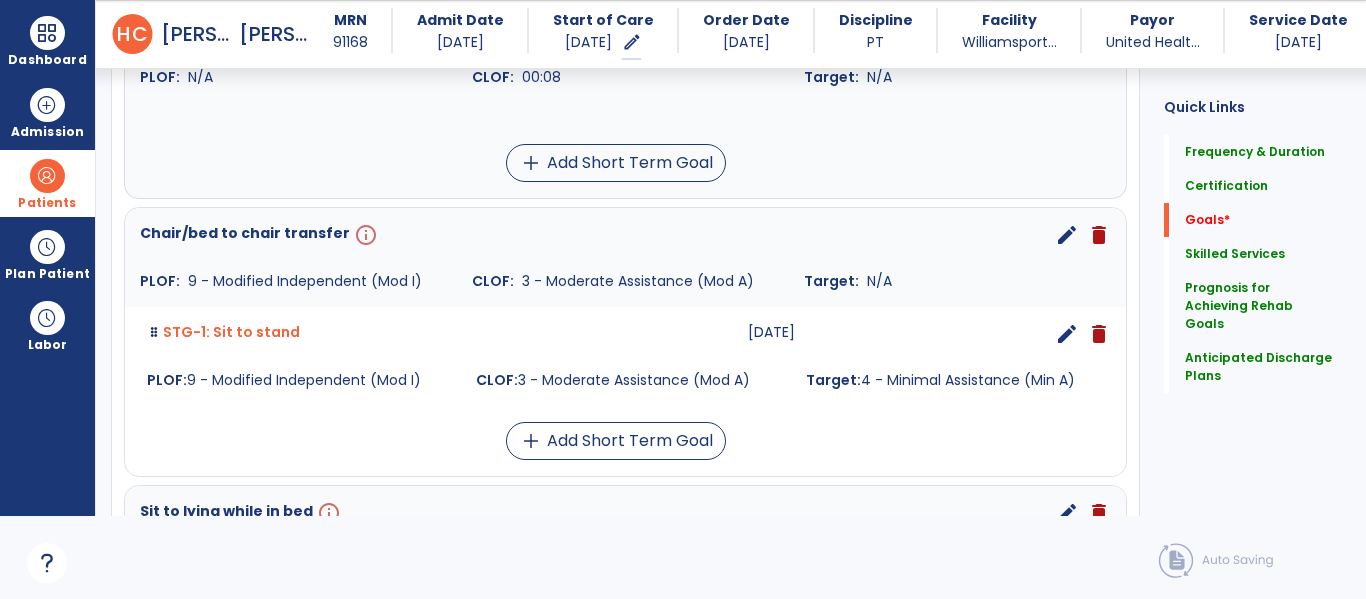 scroll, scrollTop: 613, scrollLeft: 0, axis: vertical 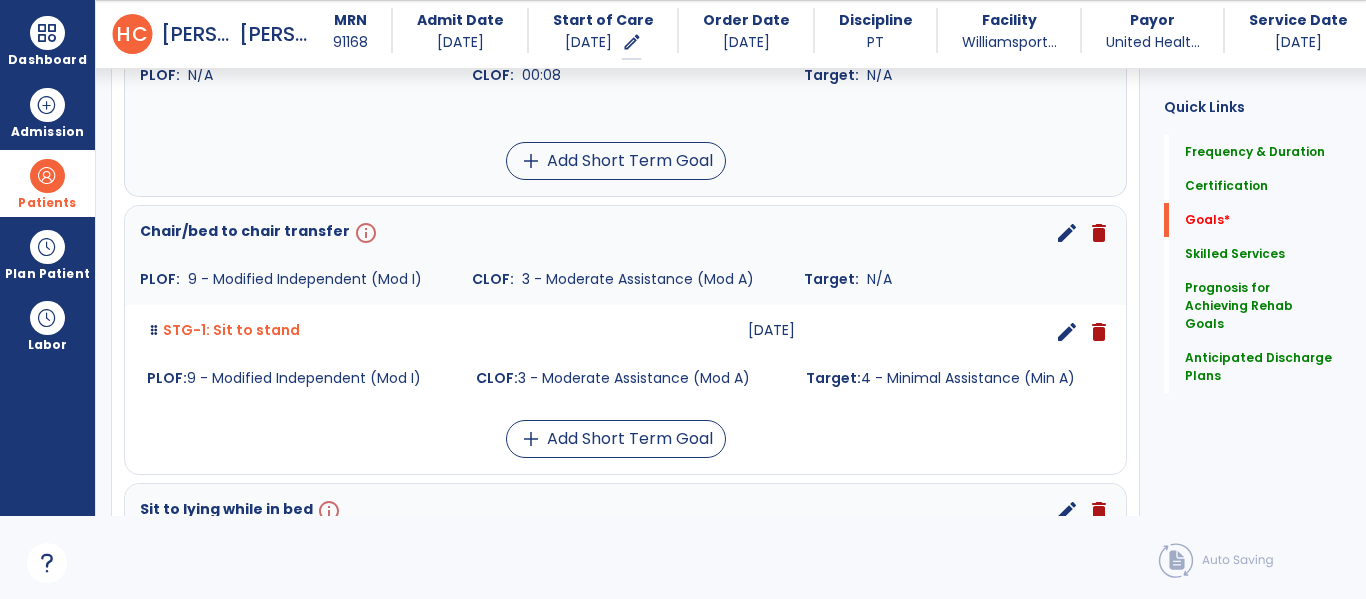click on "edit" at bounding box center [1067, 233] 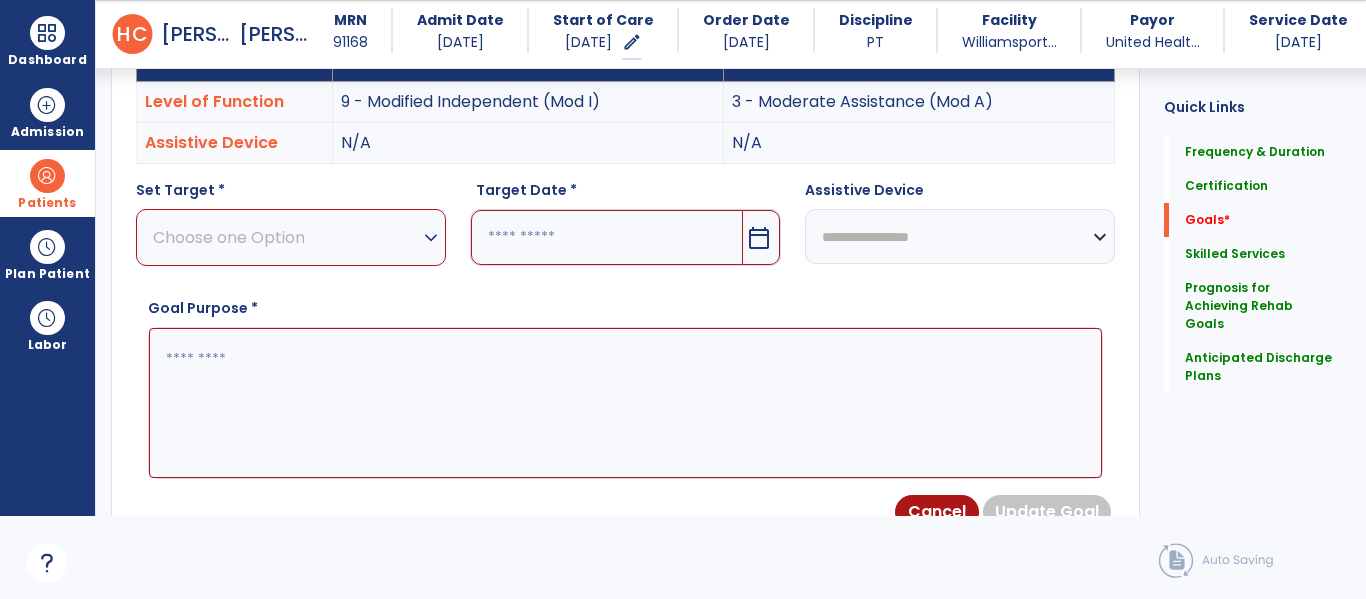 scroll, scrollTop: 534, scrollLeft: 0, axis: vertical 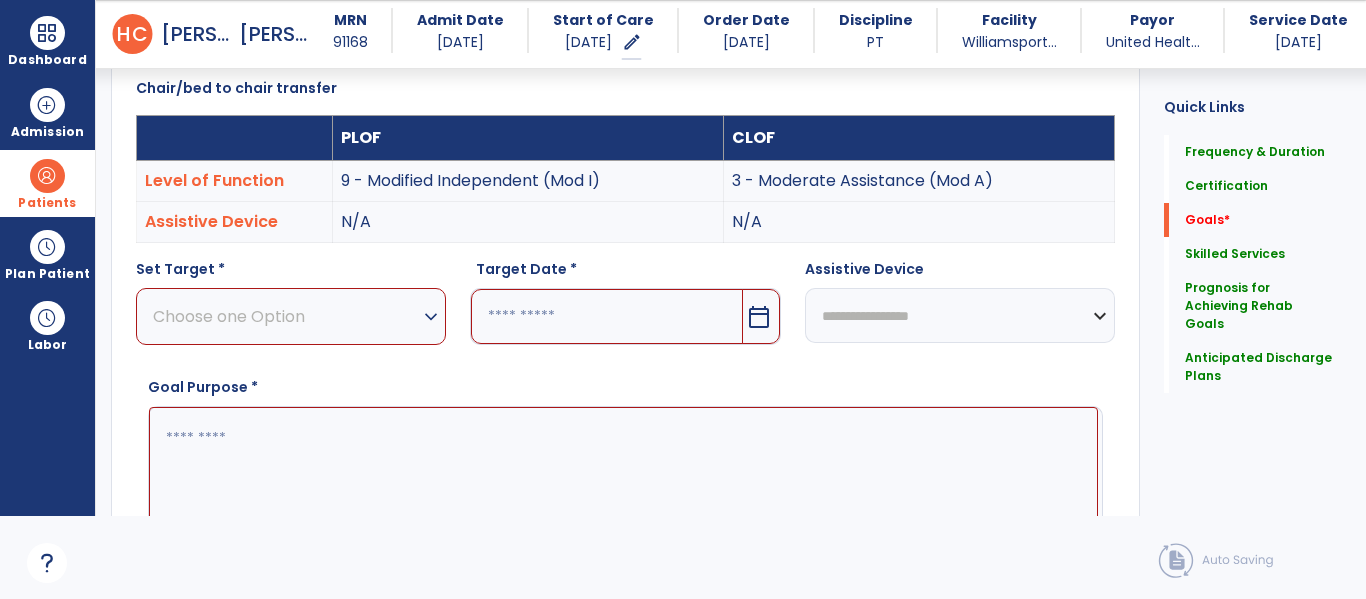 click on "Choose one Option" at bounding box center (286, 316) 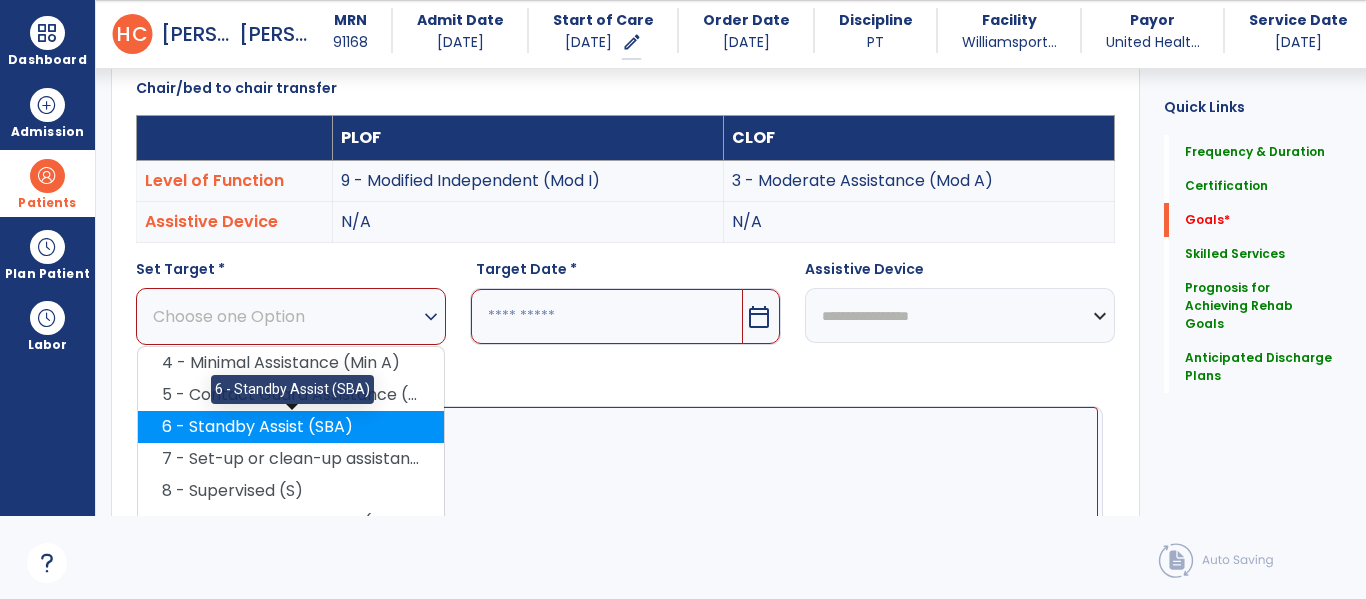 click on "6 - Standby Assist (SBA)" at bounding box center [291, 427] 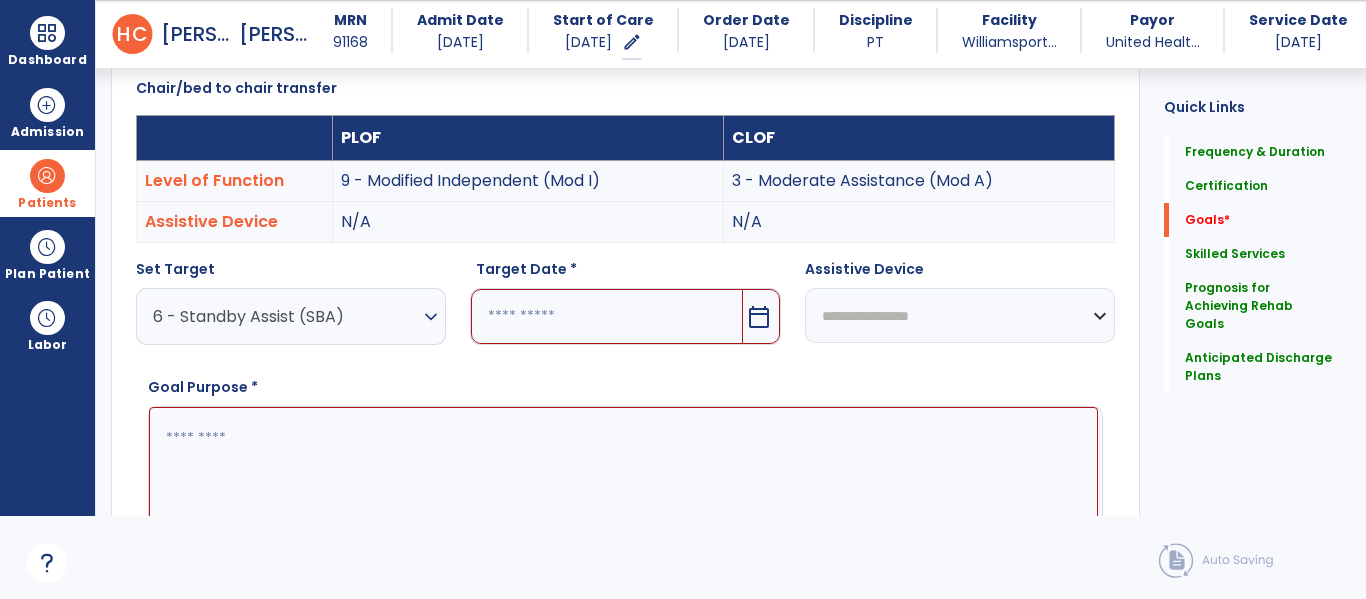click on "calendar_today" at bounding box center [759, 317] 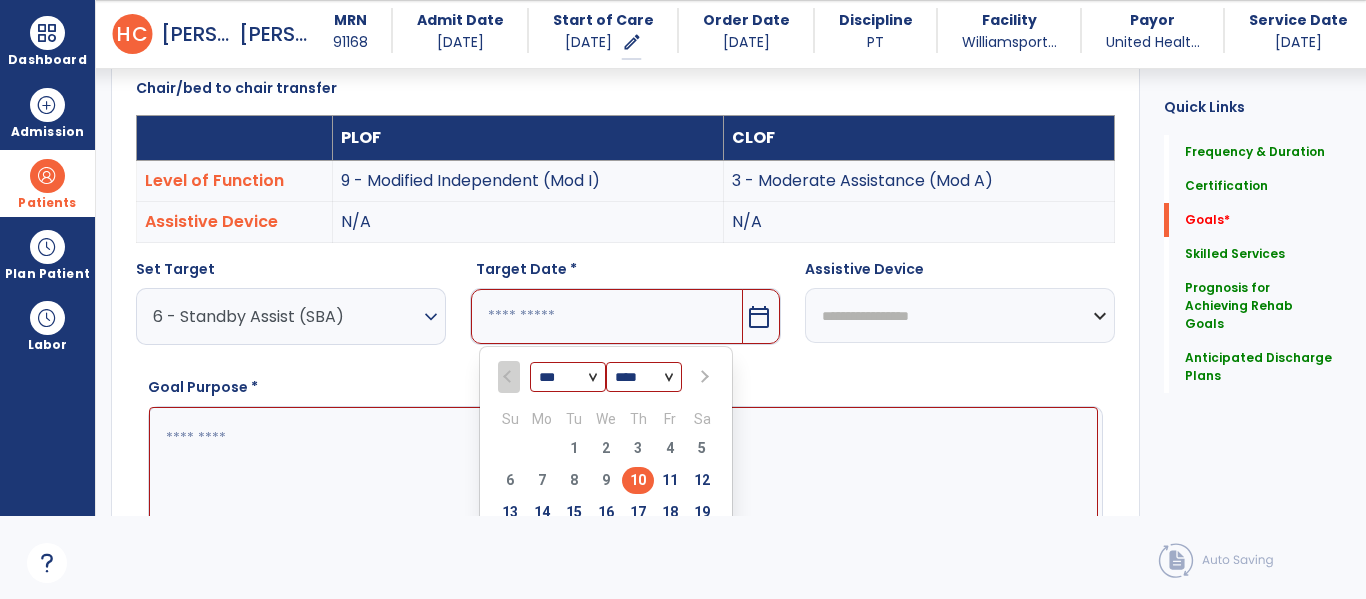 click at bounding box center (704, 377) 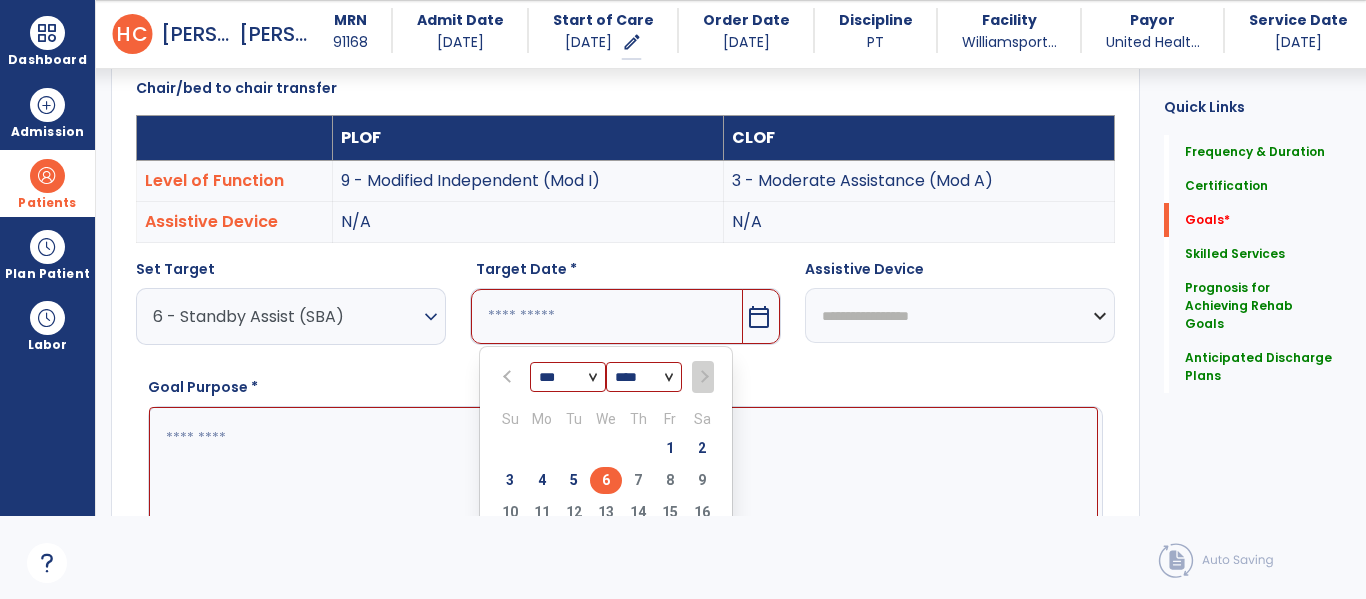 click on "6" at bounding box center [606, 480] 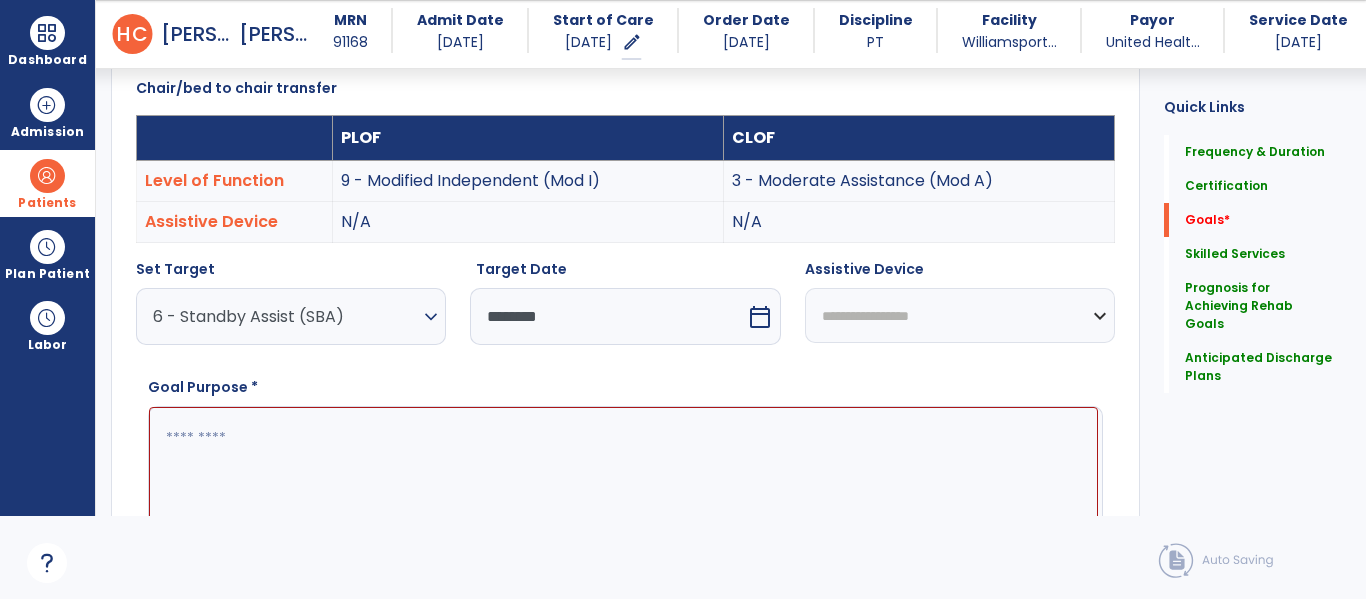 click at bounding box center [623, 482] 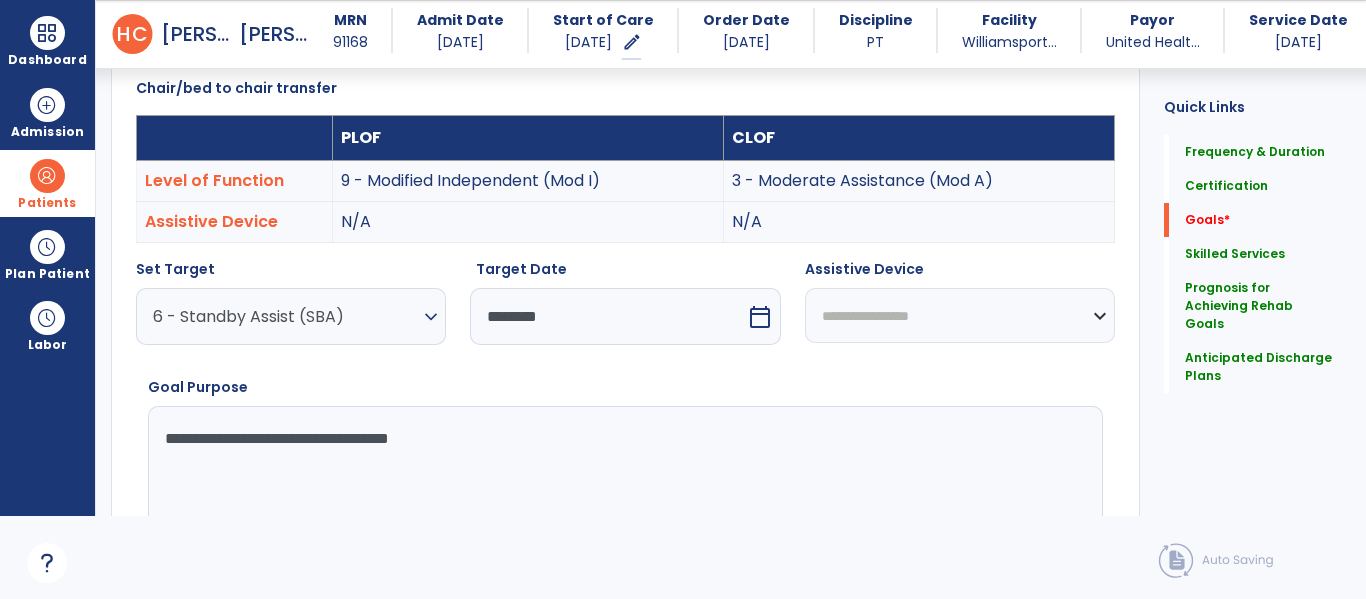 type on "**********" 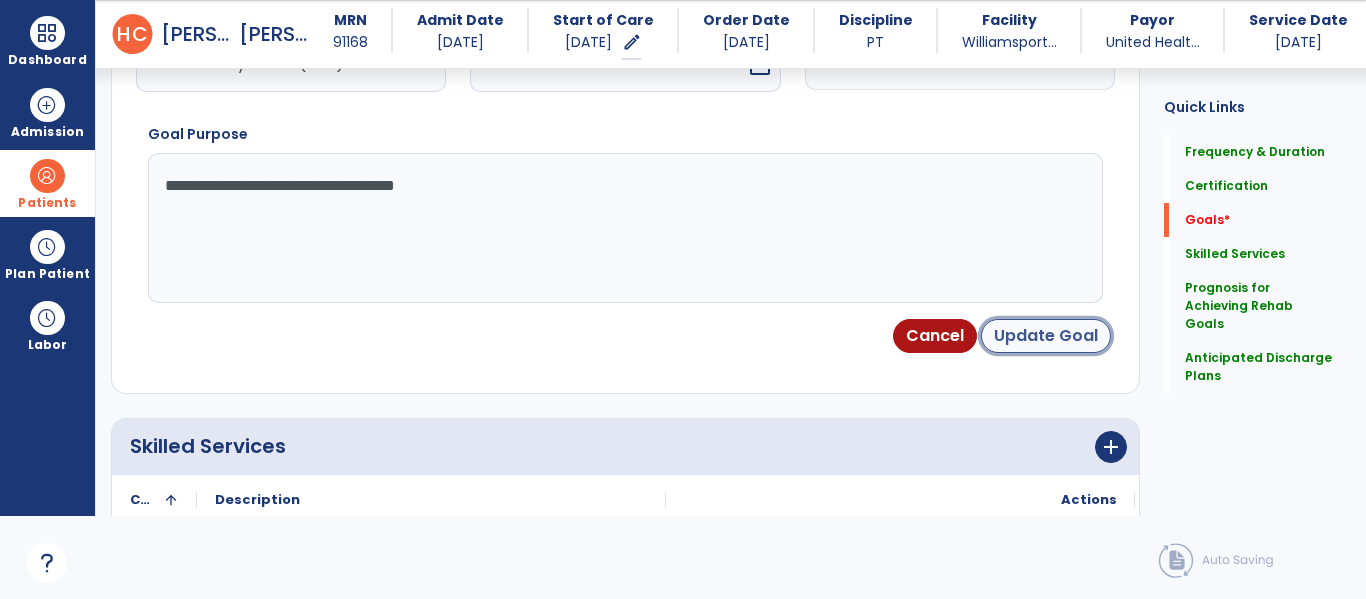 click on "Update Goal" at bounding box center (1046, 336) 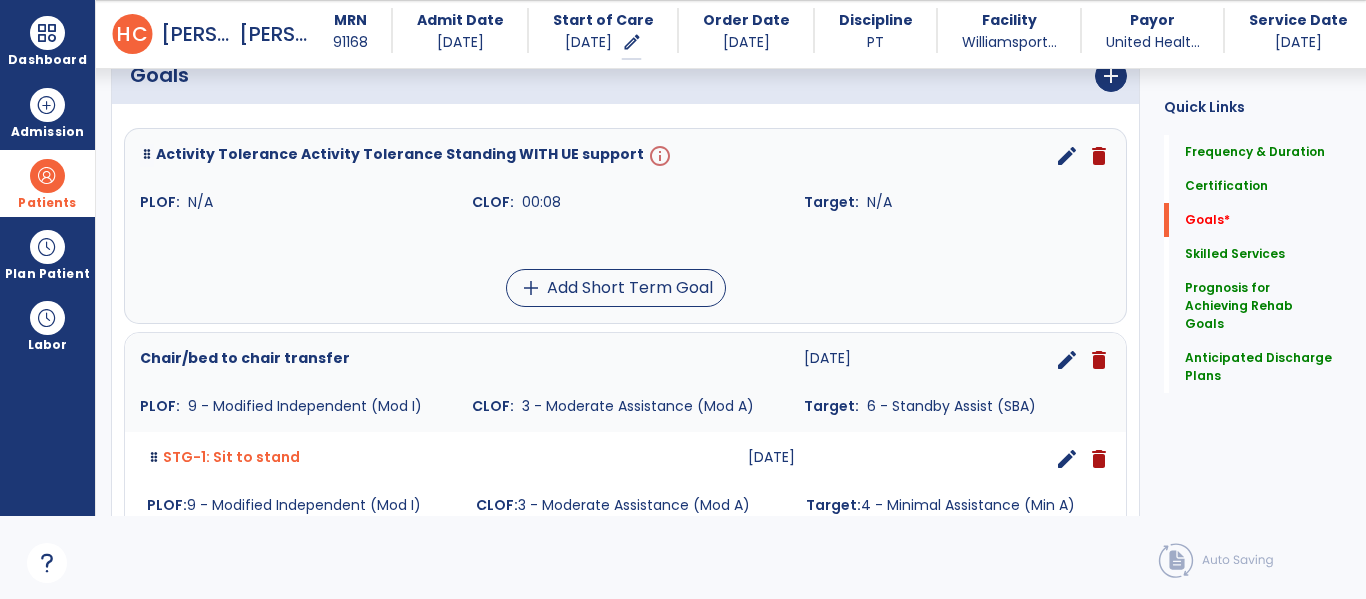 scroll, scrollTop: 499, scrollLeft: 0, axis: vertical 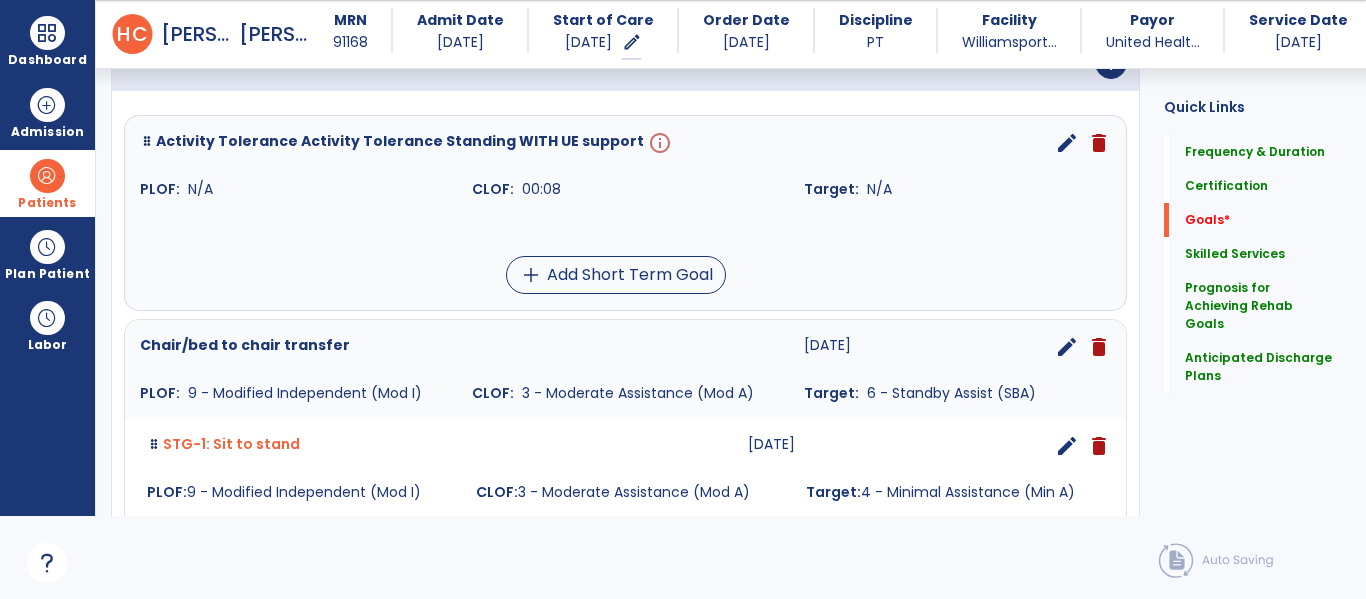 click on "edit delete" at bounding box center (1040, 143) 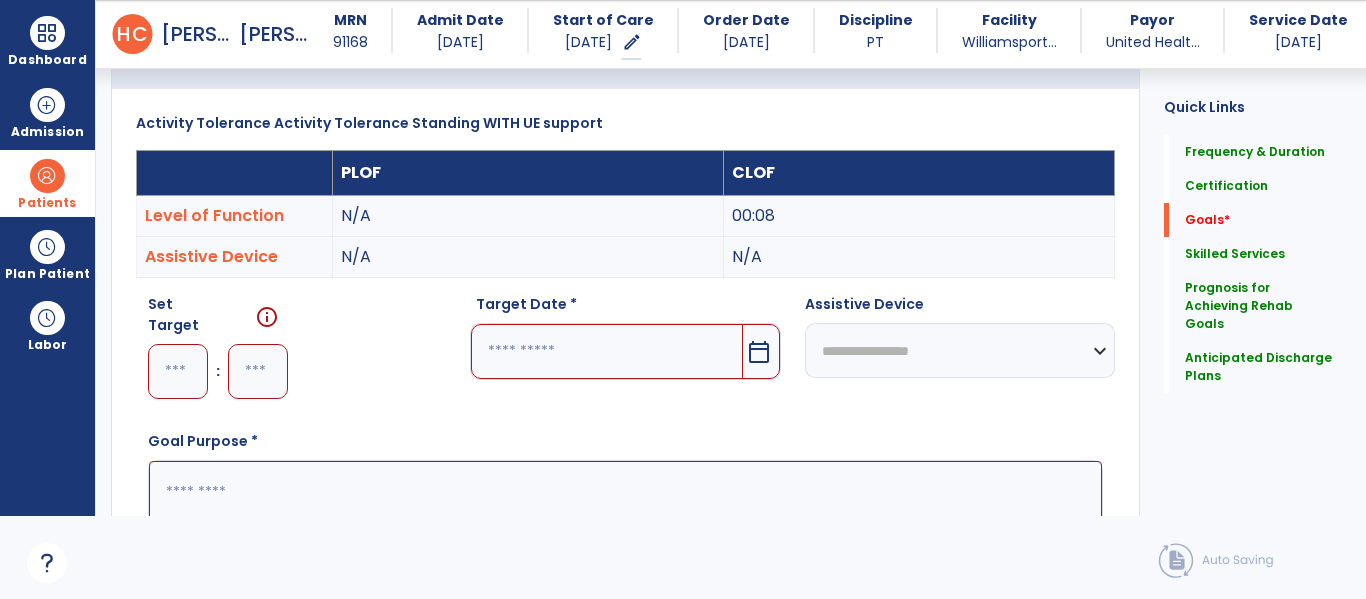 scroll, scrollTop: 534, scrollLeft: 0, axis: vertical 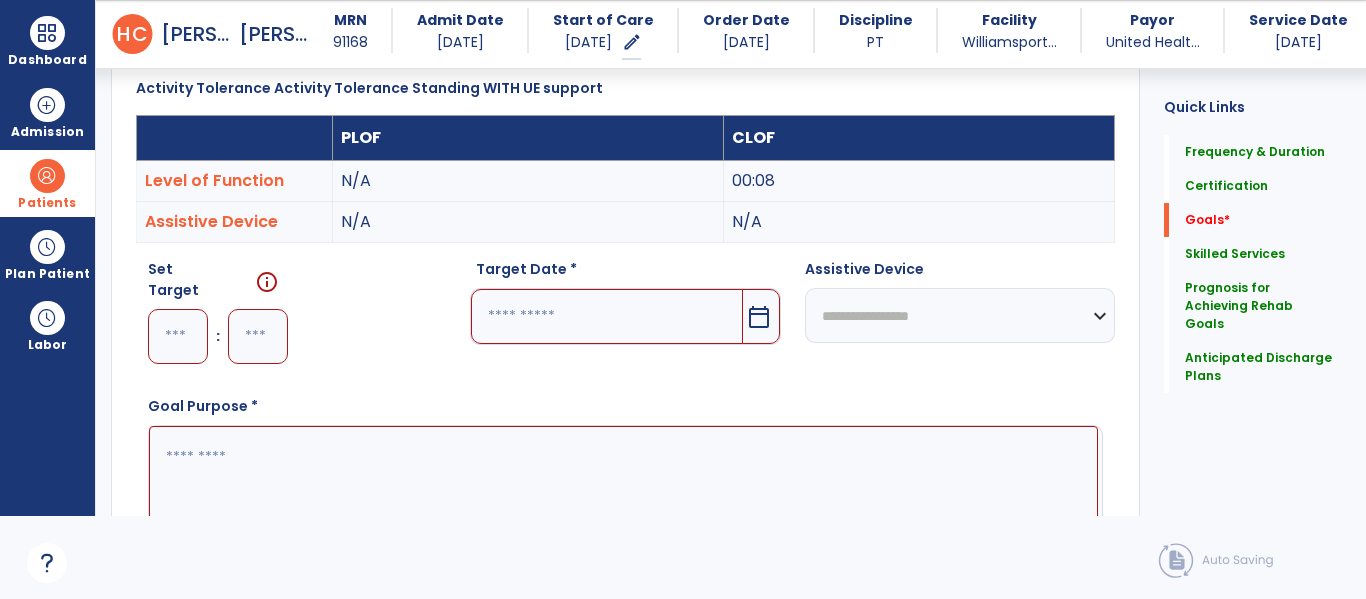 click at bounding box center (178, 336) 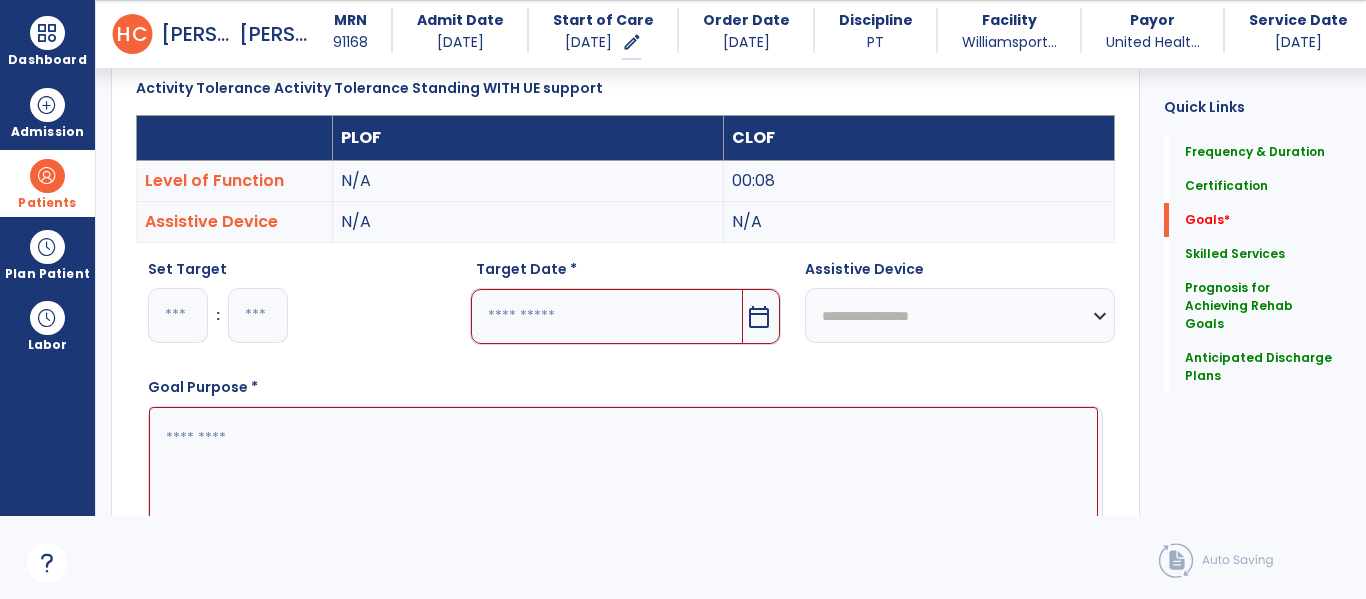 type on "*" 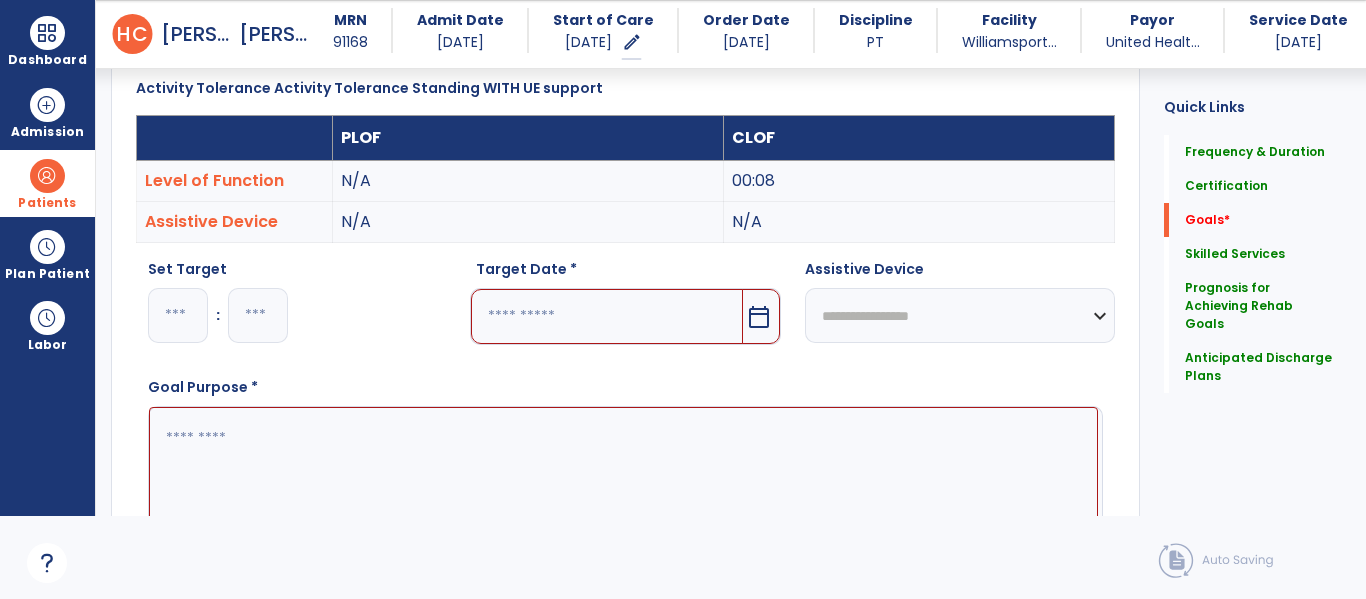 click at bounding box center (258, 315) 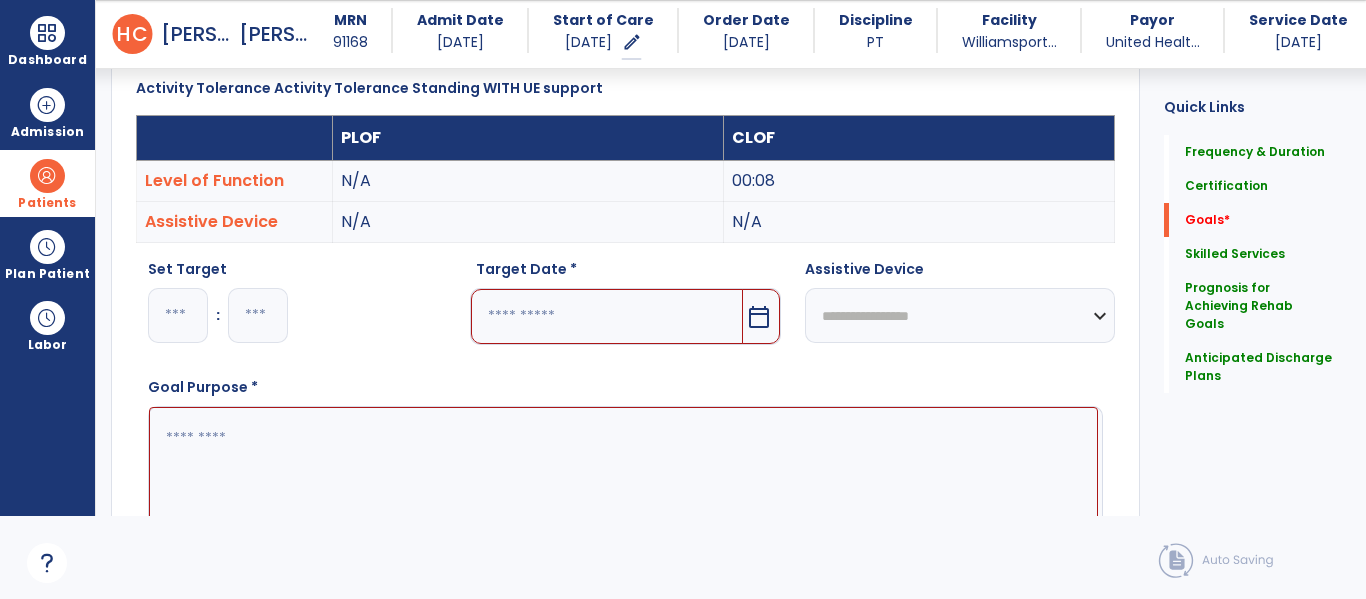 type on "**" 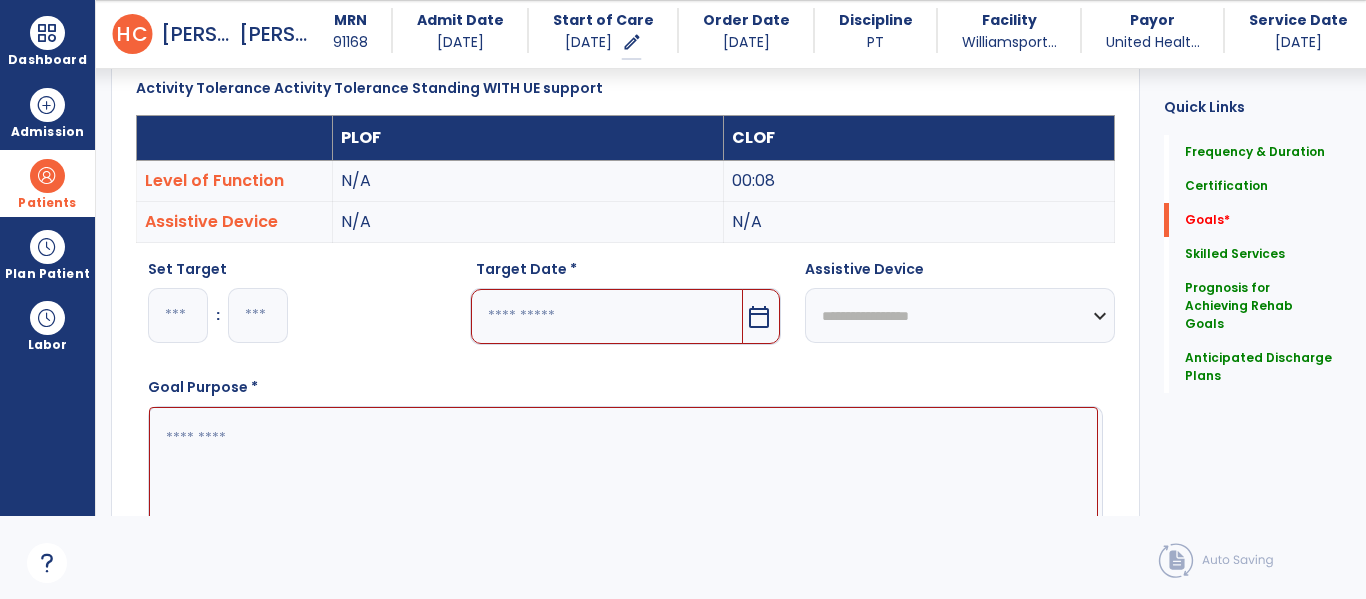 click on "calendar_today" at bounding box center [759, 317] 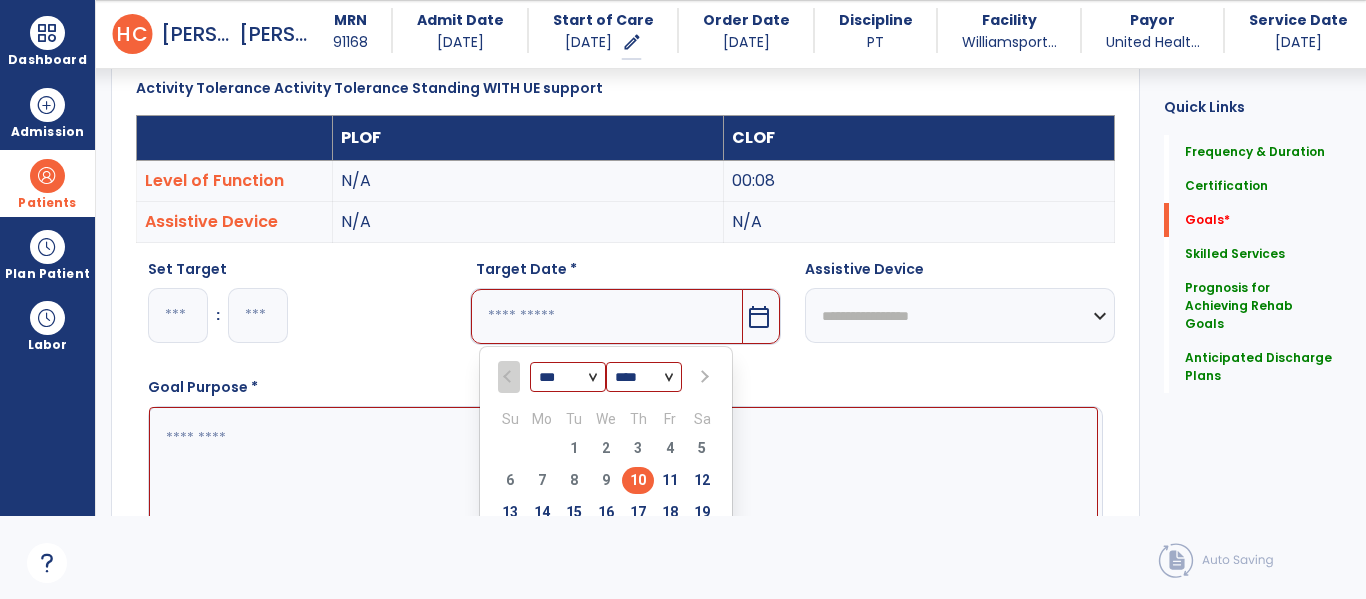 click at bounding box center [704, 377] 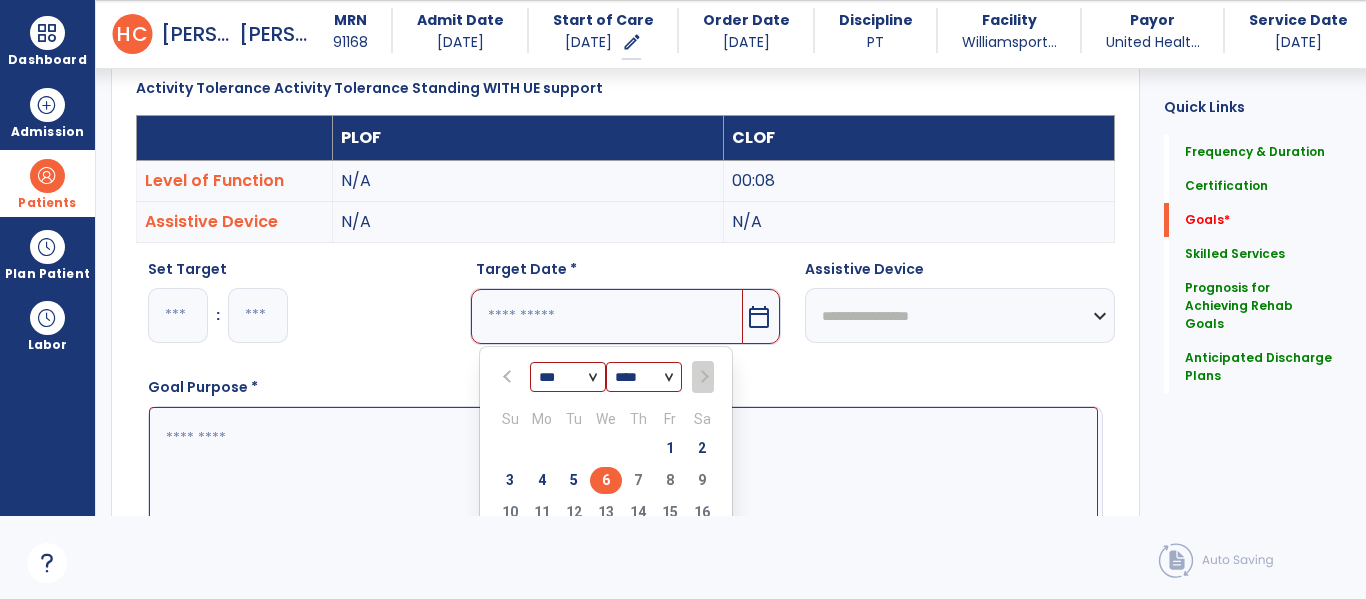 click on "6" at bounding box center (606, 480) 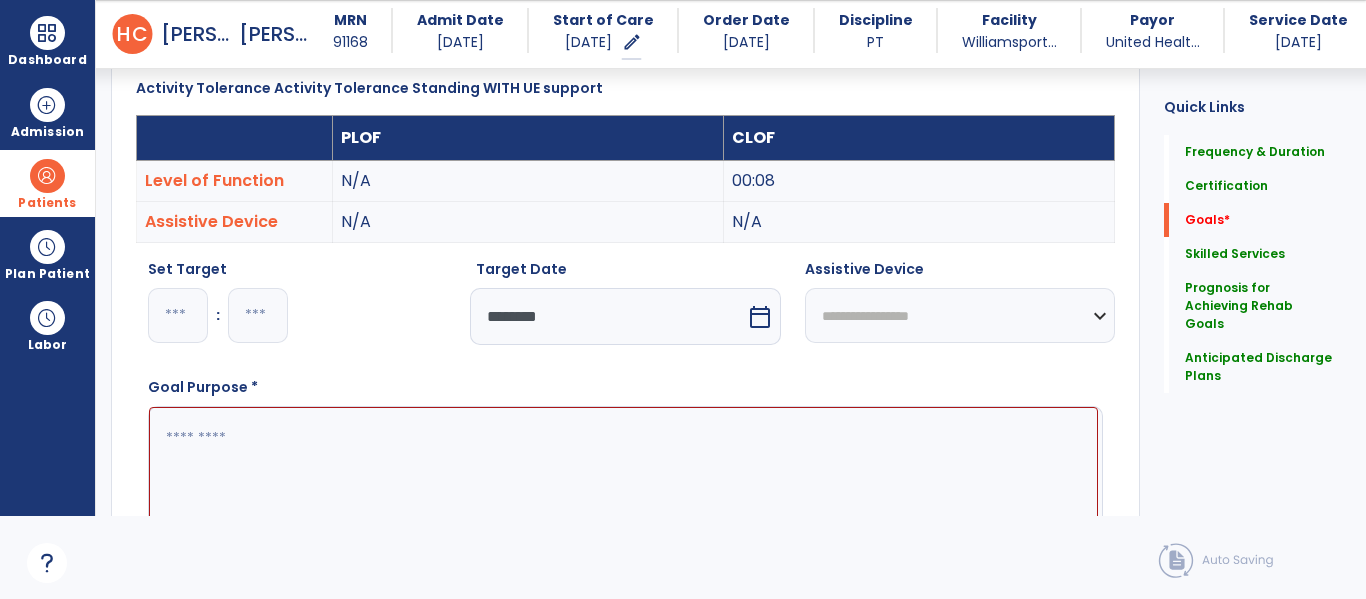 click at bounding box center (623, 482) 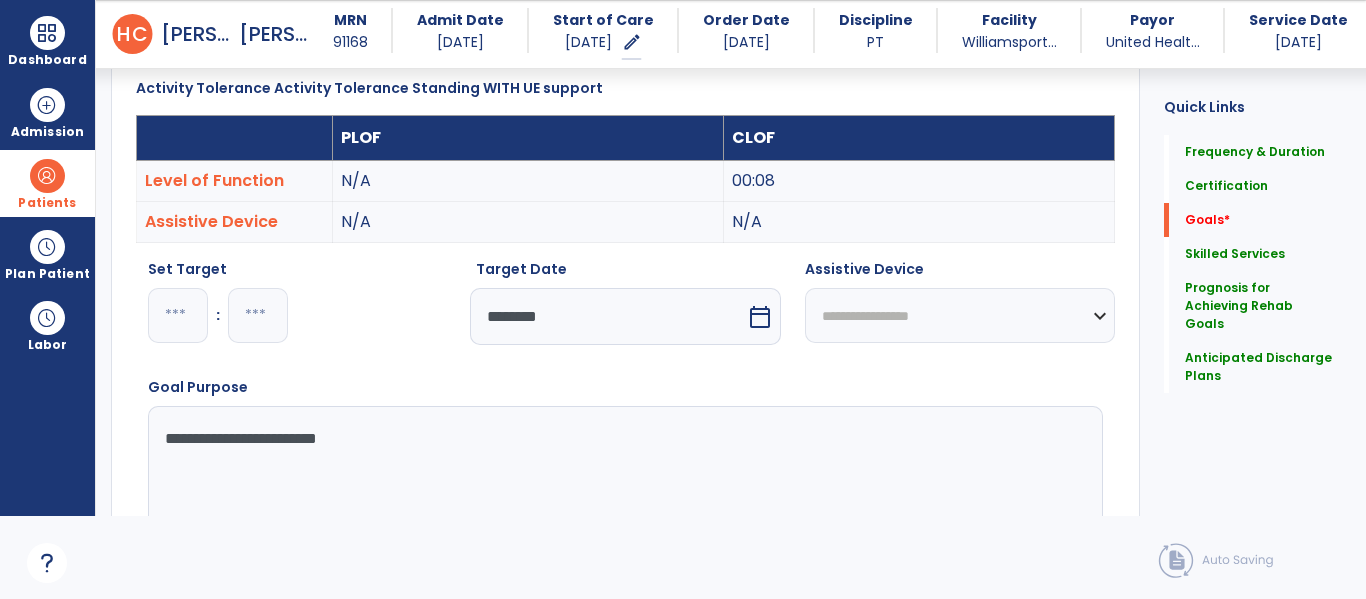 type on "**********" 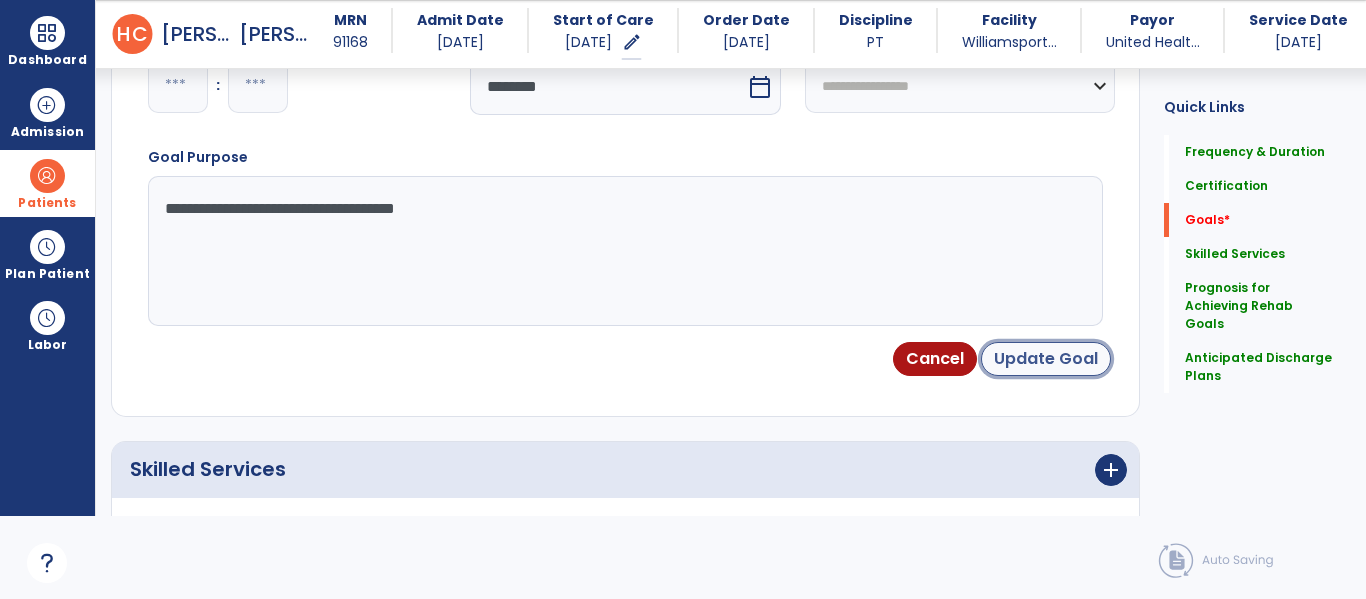 click on "Update Goal" at bounding box center [1046, 359] 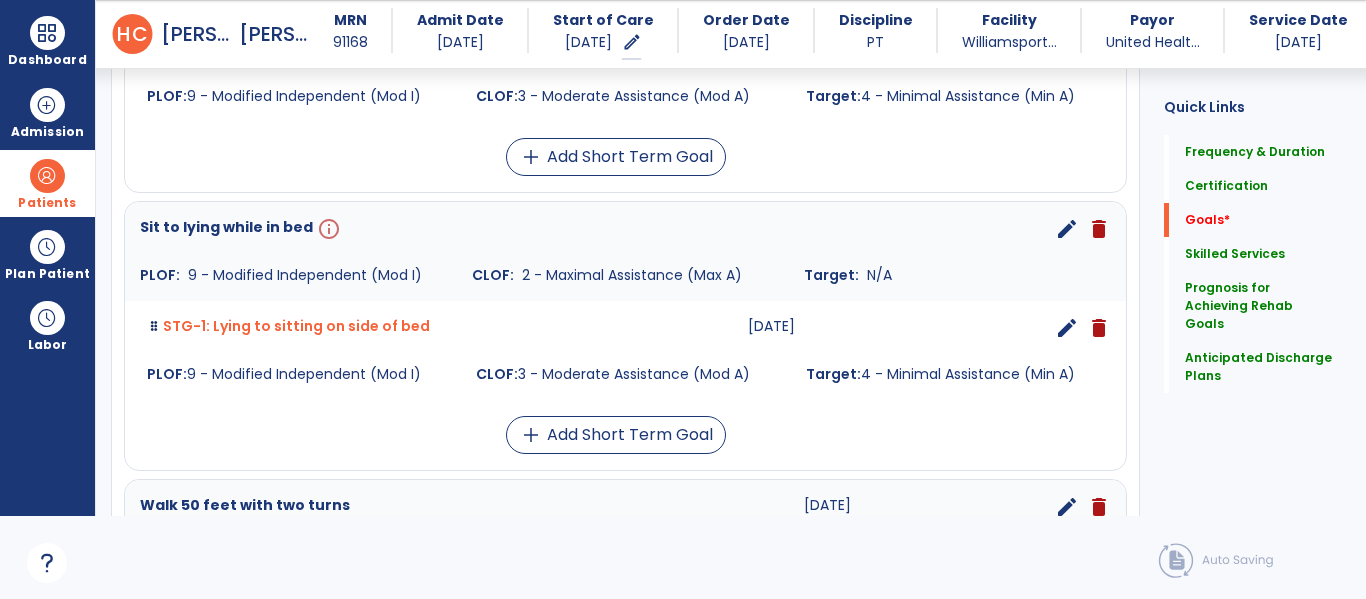 scroll, scrollTop: 901, scrollLeft: 0, axis: vertical 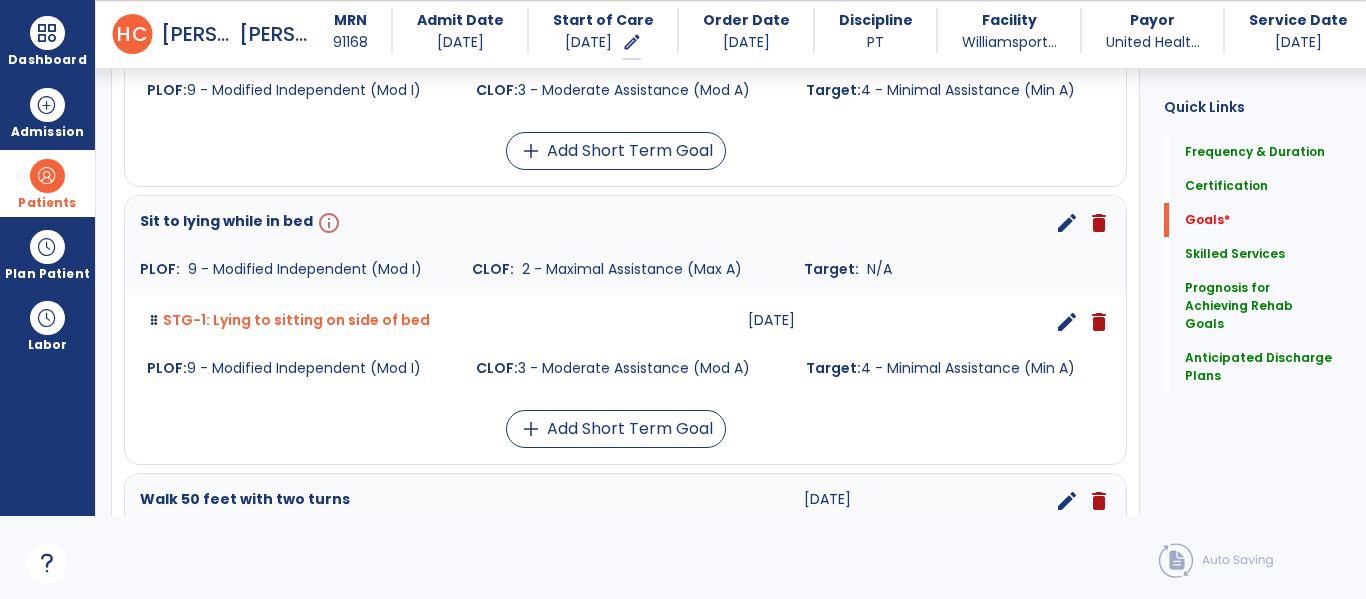click on "edit" at bounding box center [1067, 223] 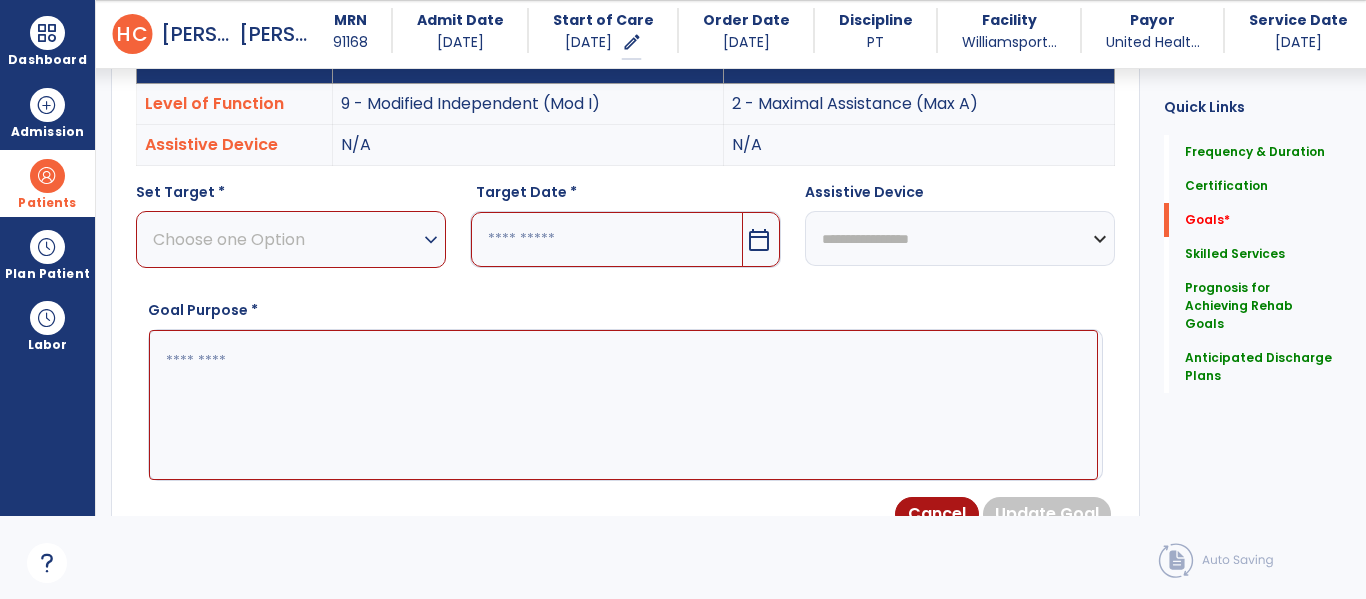 scroll, scrollTop: 534, scrollLeft: 0, axis: vertical 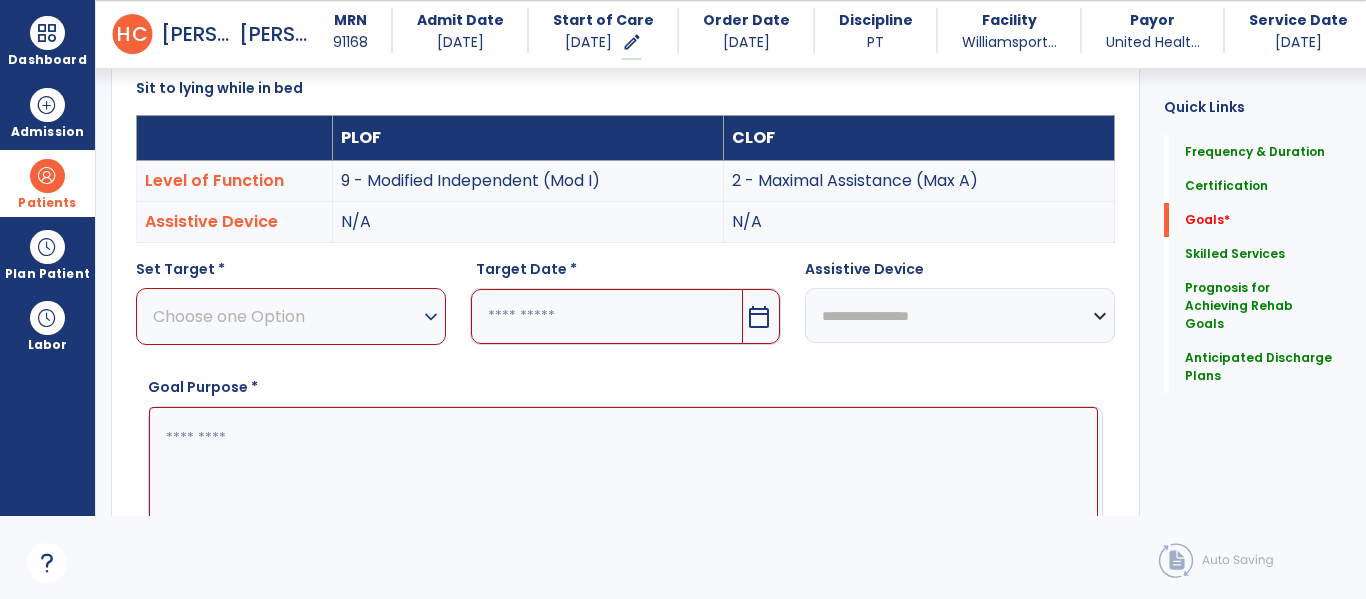 click on "Choose one Option" at bounding box center [286, 316] 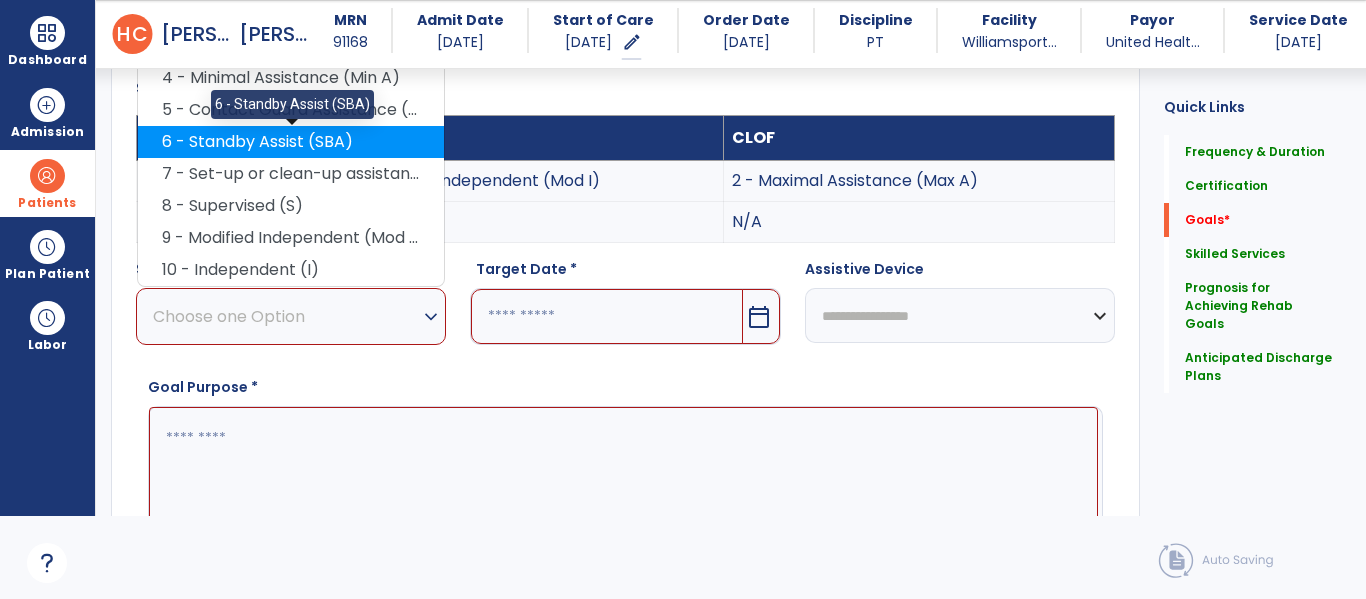 click on "6 - Standby Assist (SBA)" at bounding box center [291, 142] 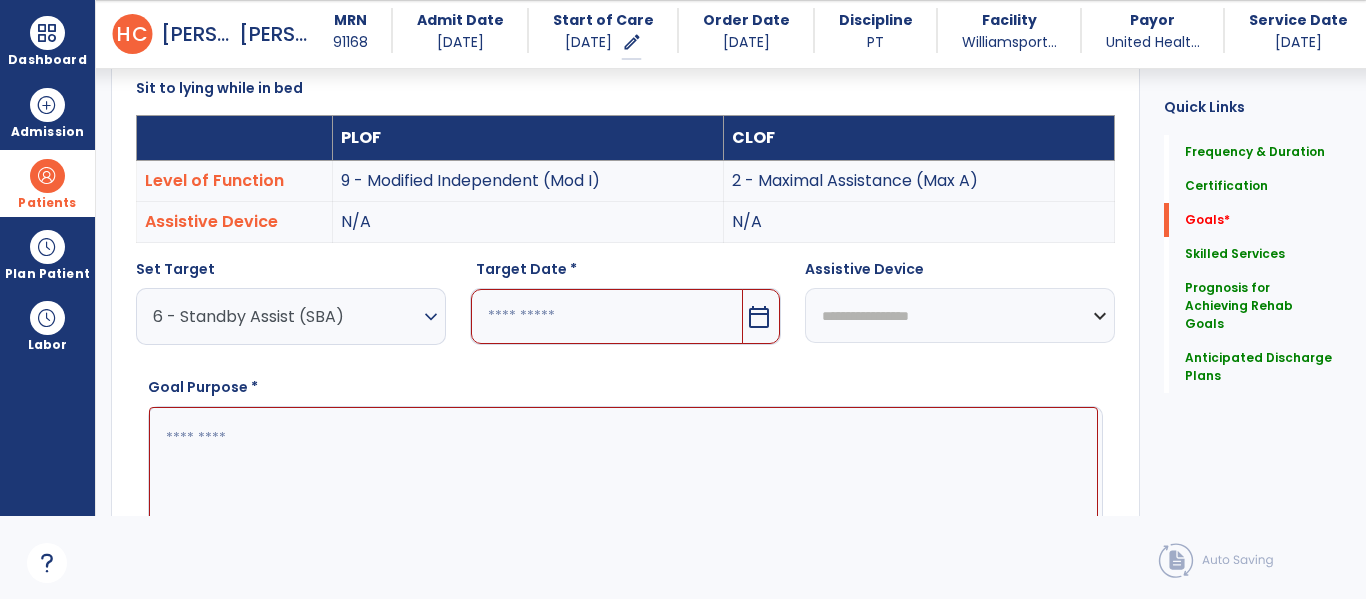 click on "calendar_today" at bounding box center (759, 317) 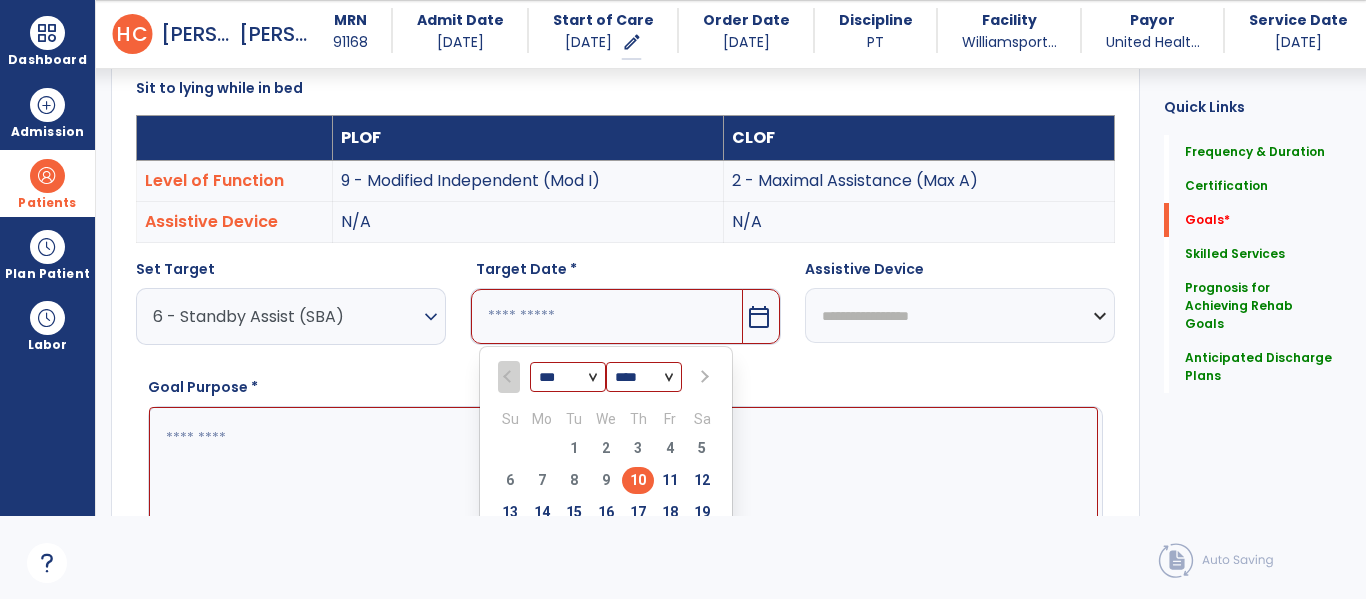 click at bounding box center [703, 377] 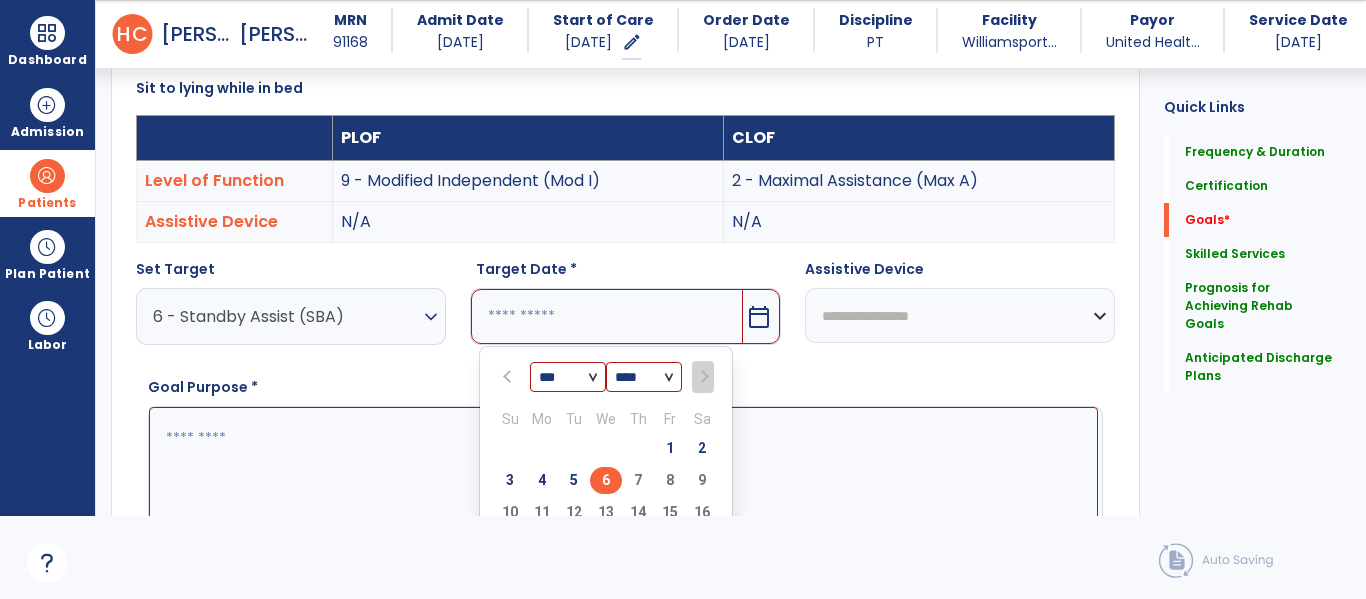 click on "6" at bounding box center [606, 480] 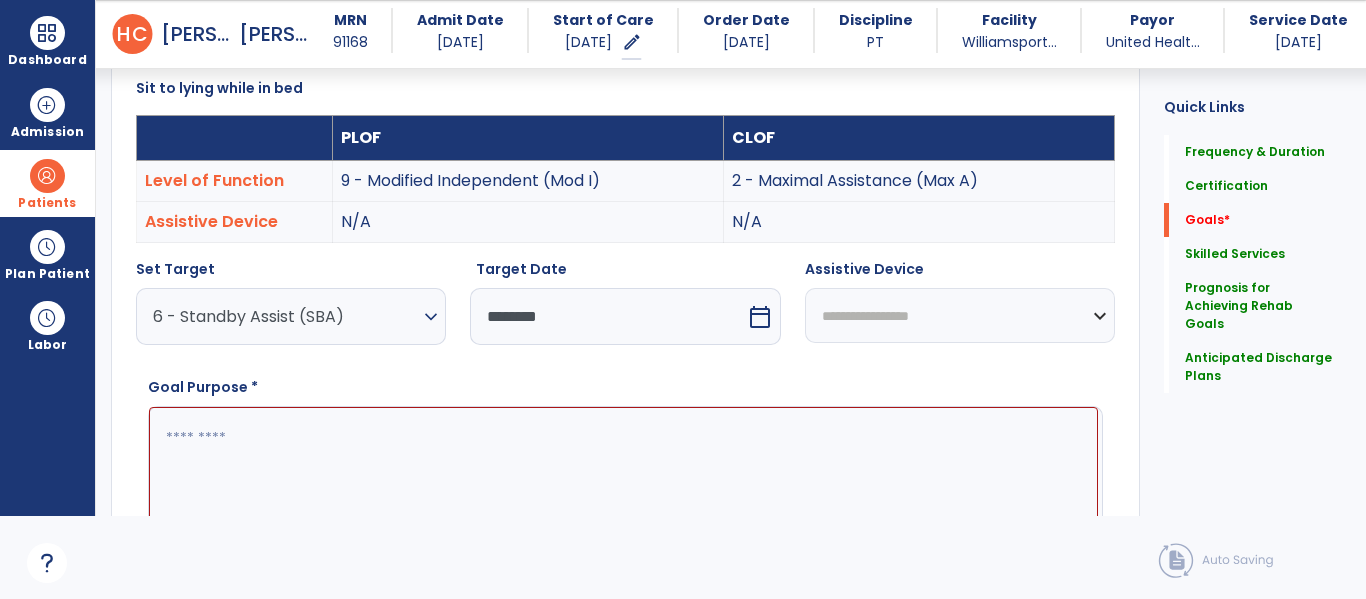 click at bounding box center [623, 482] 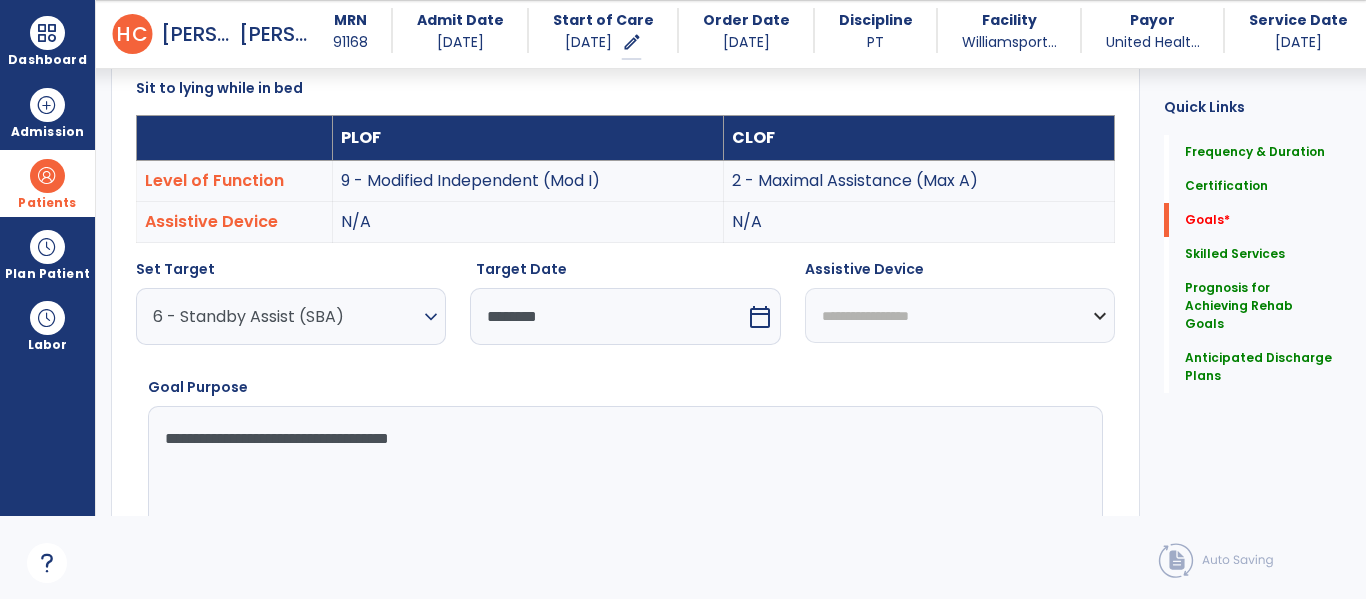 type on "**********" 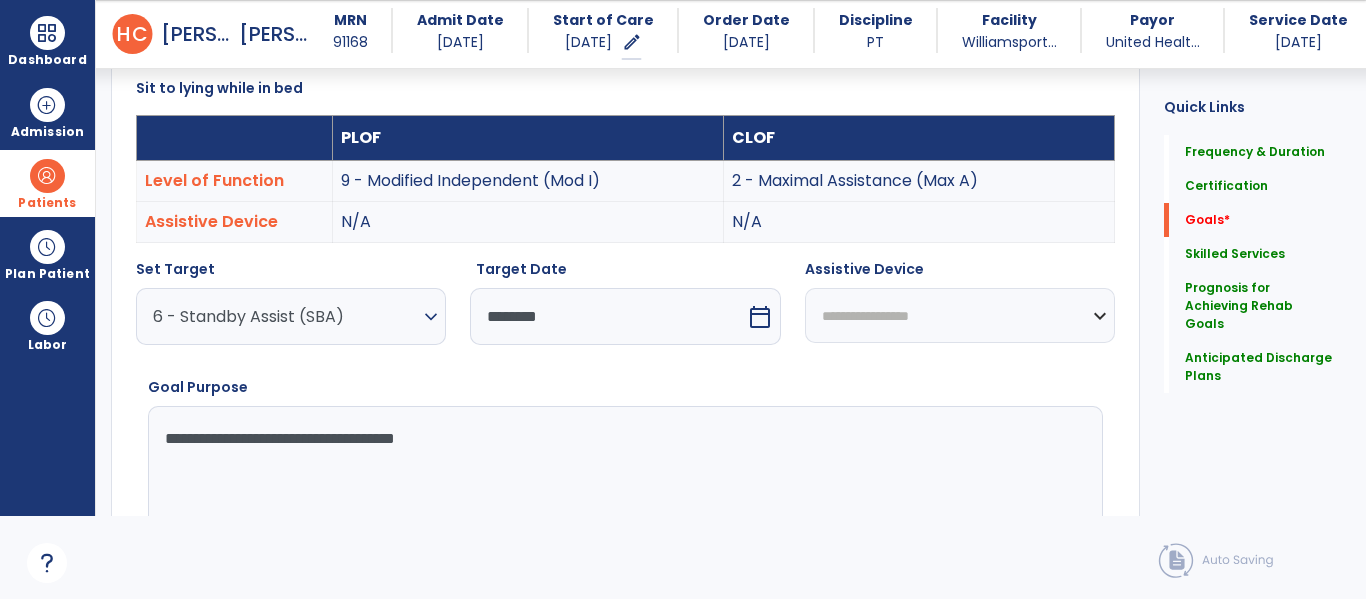 scroll, scrollTop: 684, scrollLeft: 0, axis: vertical 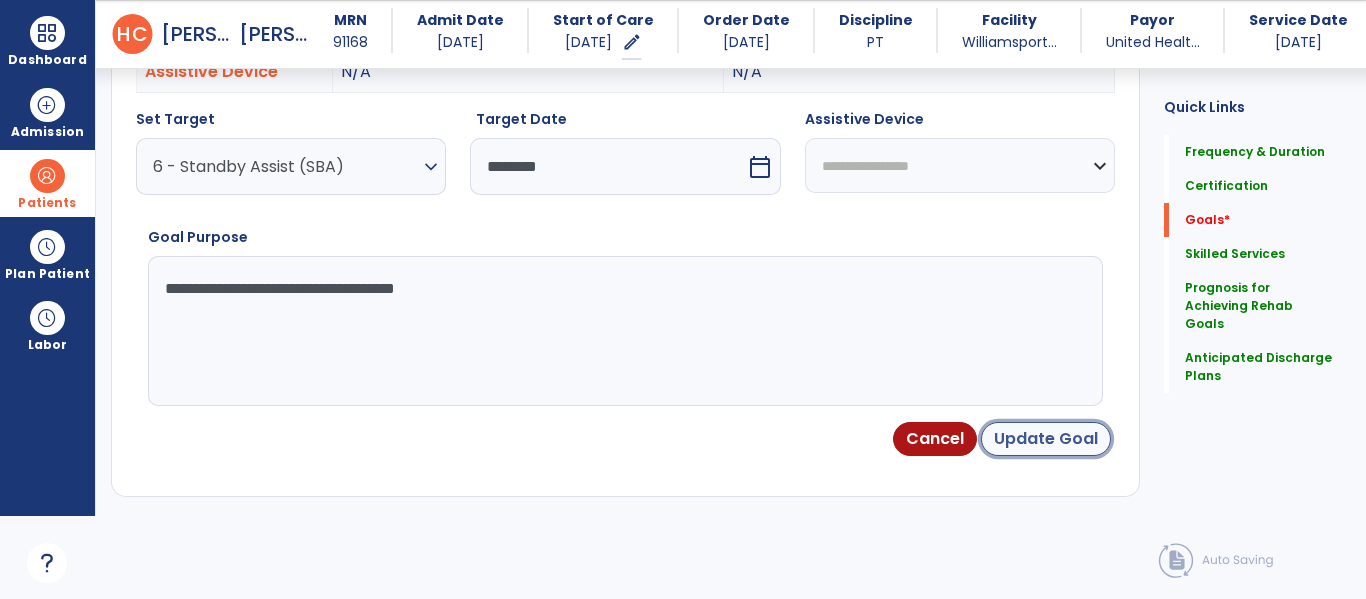 click on "Update Goal" at bounding box center [1046, 439] 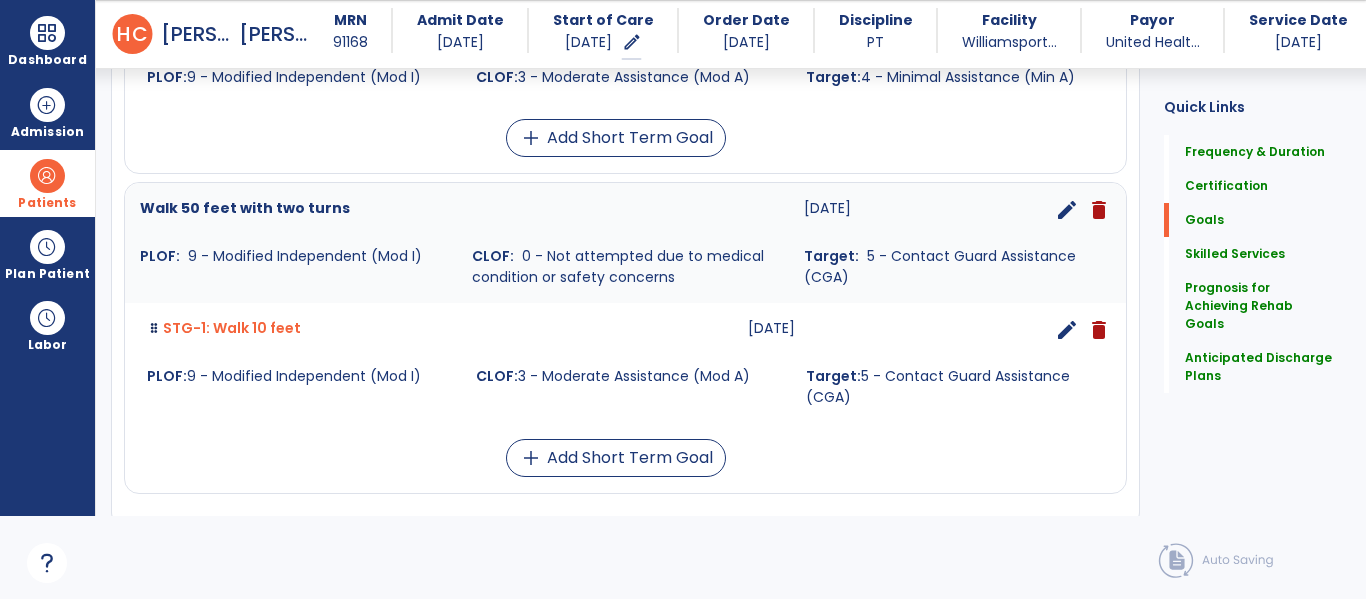 scroll, scrollTop: 1221, scrollLeft: 0, axis: vertical 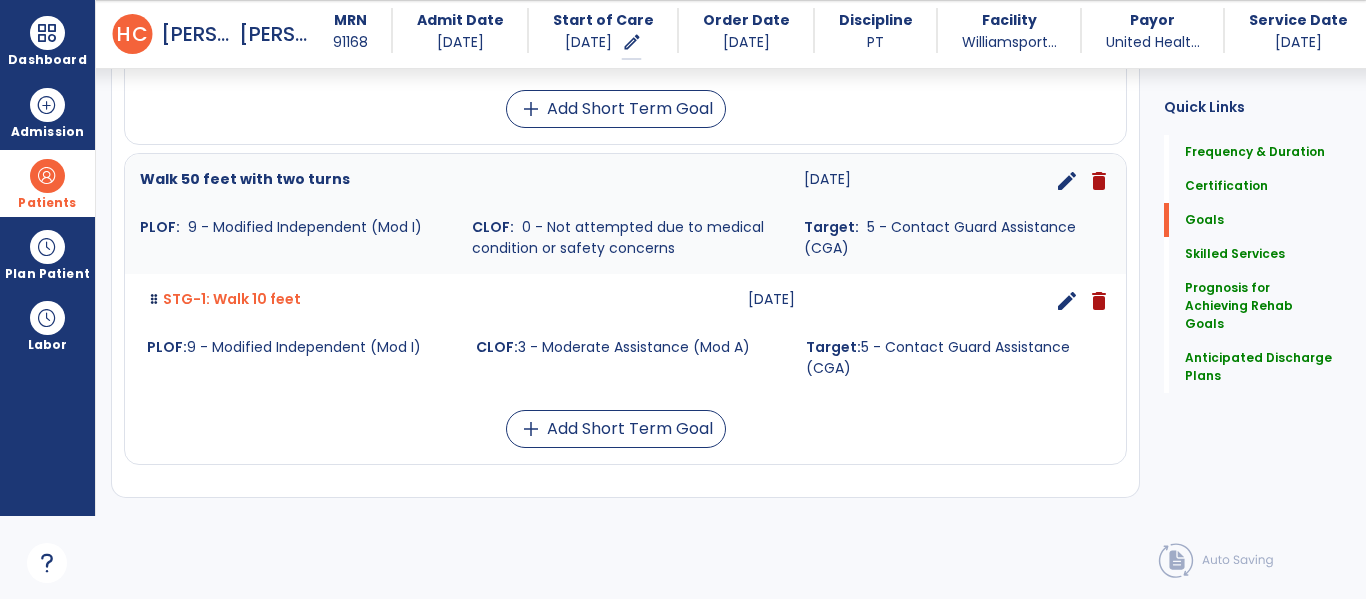 click on "edit" at bounding box center (1067, 181) 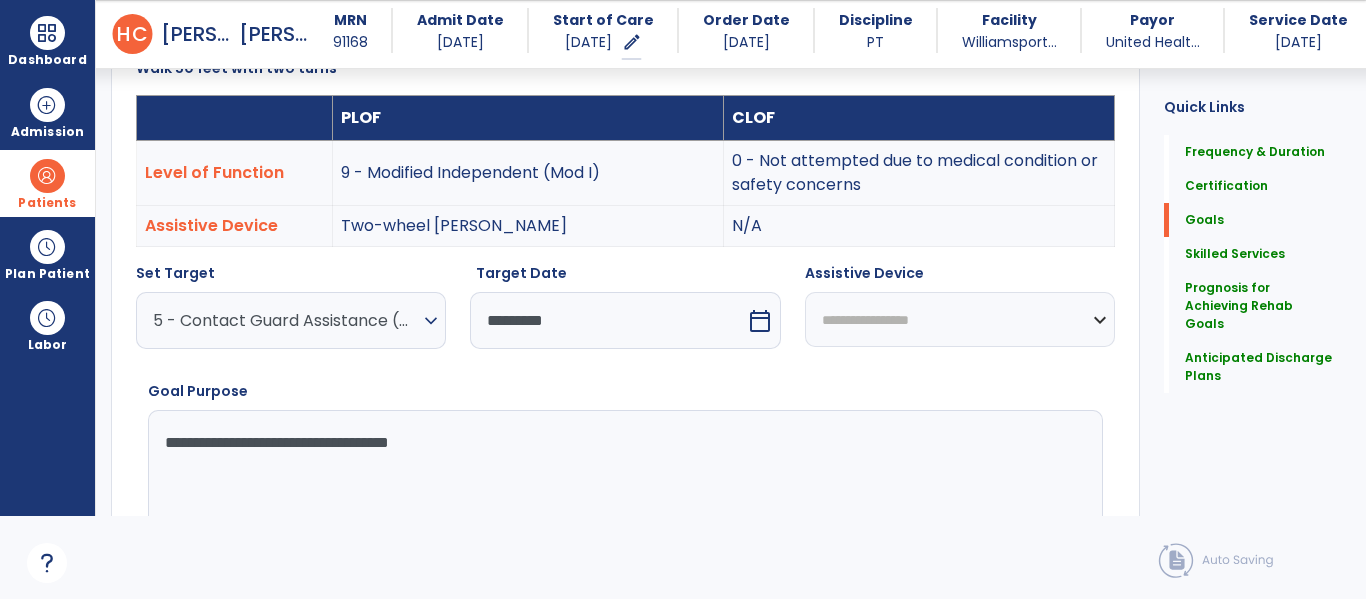 scroll, scrollTop: 534, scrollLeft: 0, axis: vertical 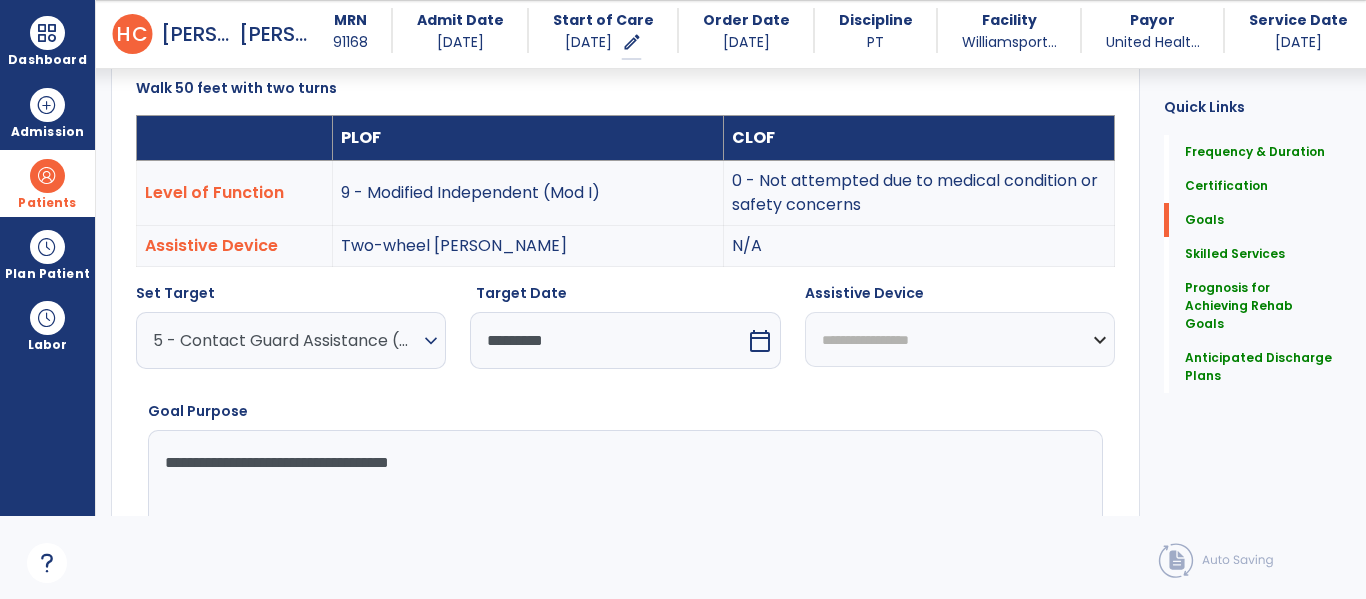 click on "calendar_today" at bounding box center (760, 341) 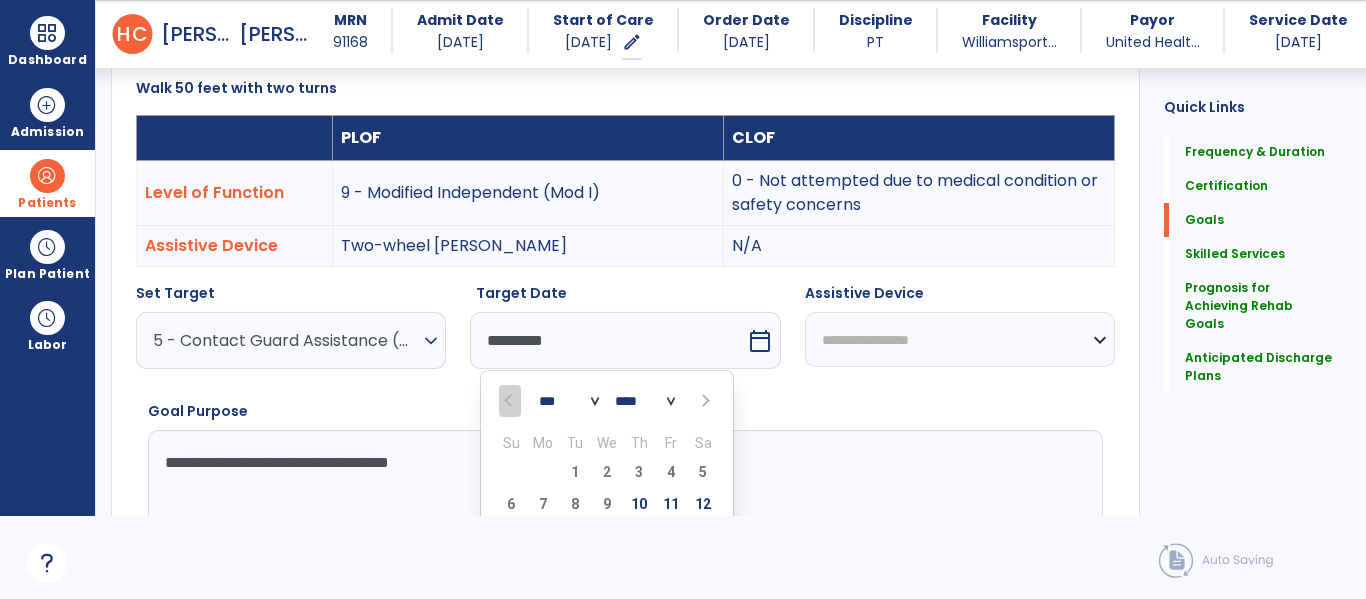 scroll, scrollTop: 848, scrollLeft: 0, axis: vertical 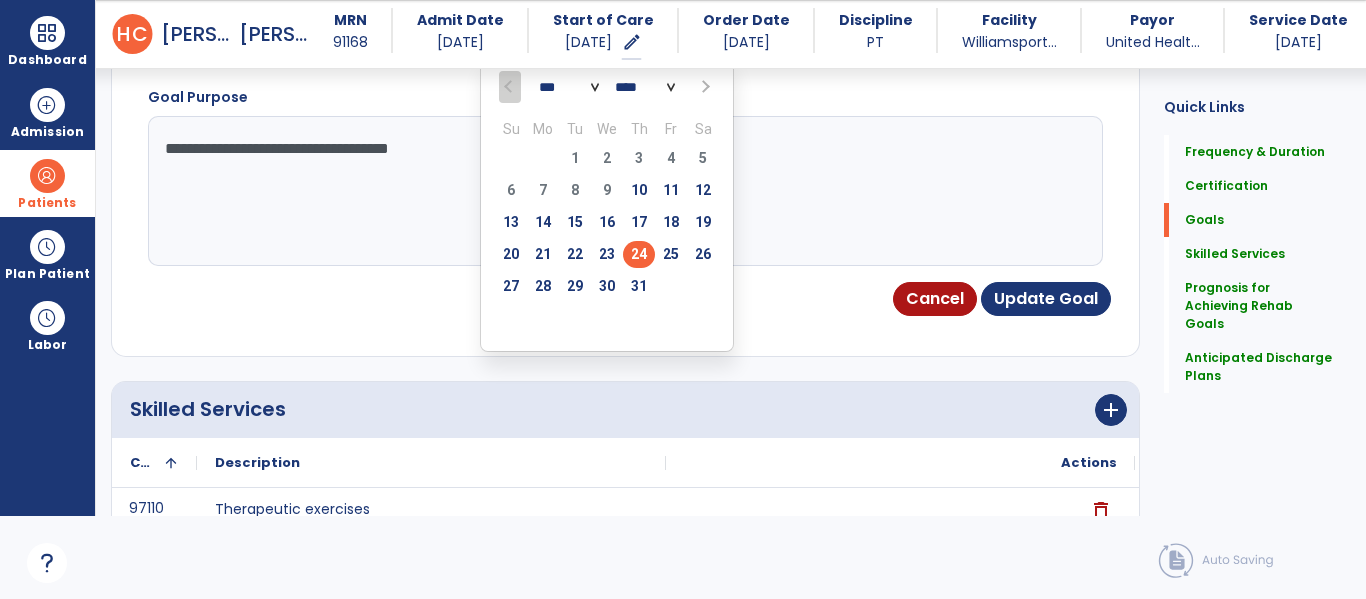 click at bounding box center [704, 87] 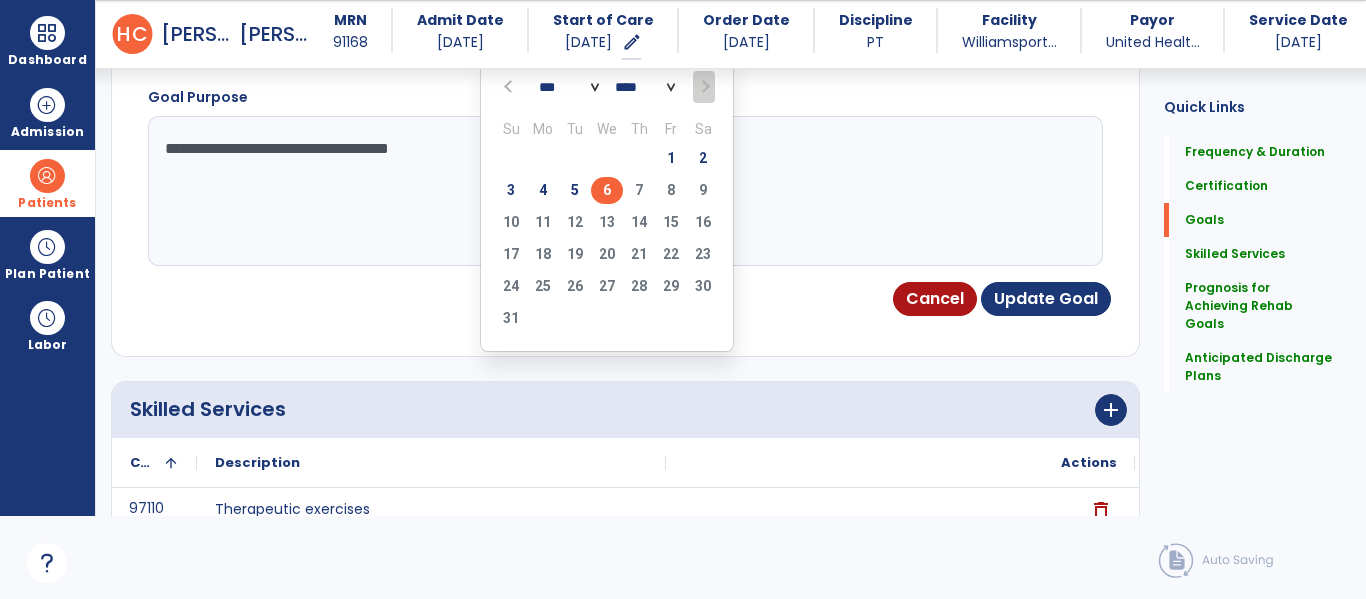 click on "6" at bounding box center (607, 190) 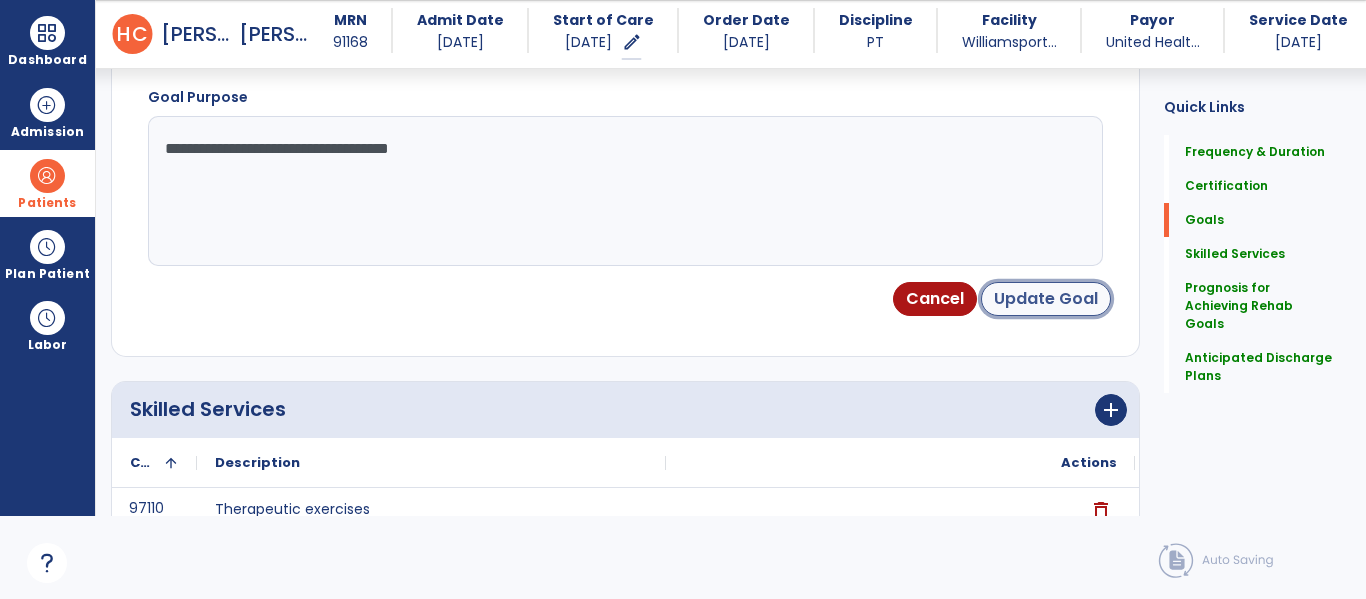 click on "Update Goal" at bounding box center [1046, 299] 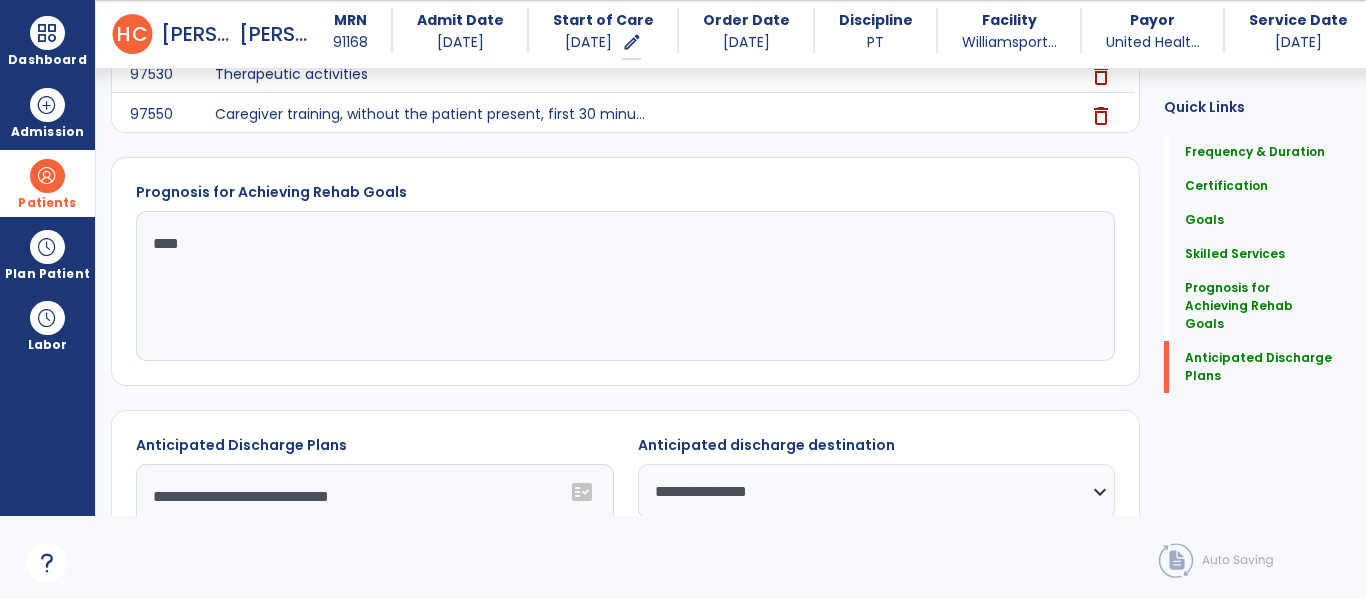 scroll, scrollTop: 2219, scrollLeft: 0, axis: vertical 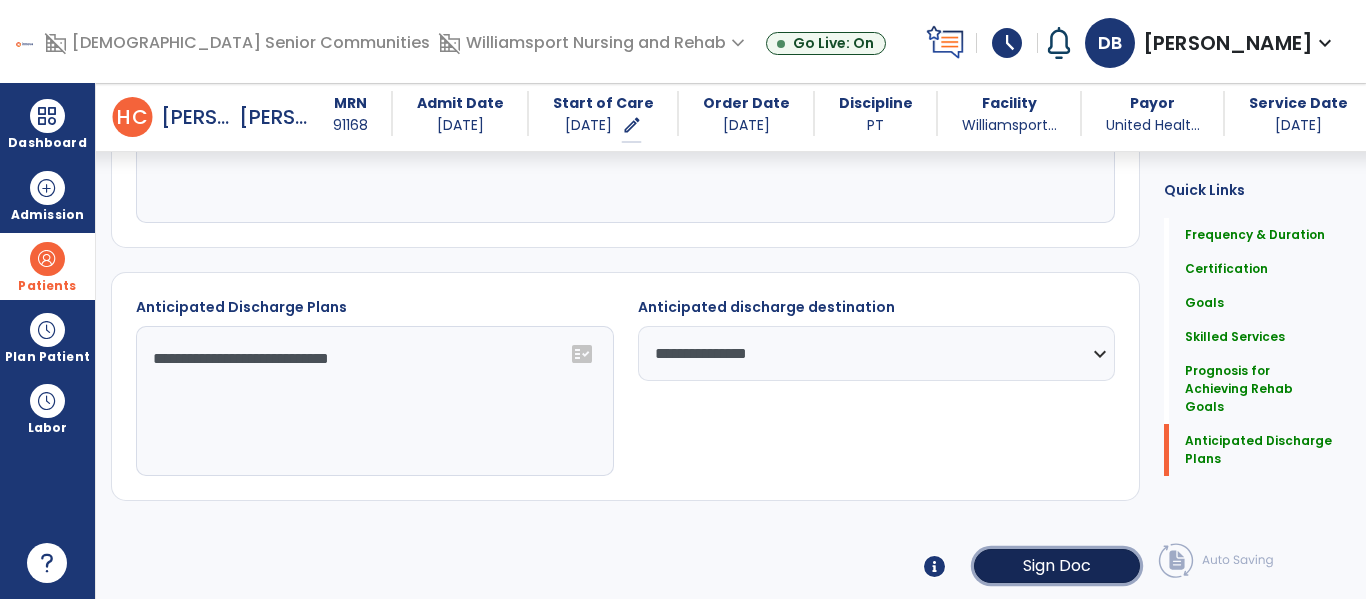 click on "Sign Doc" 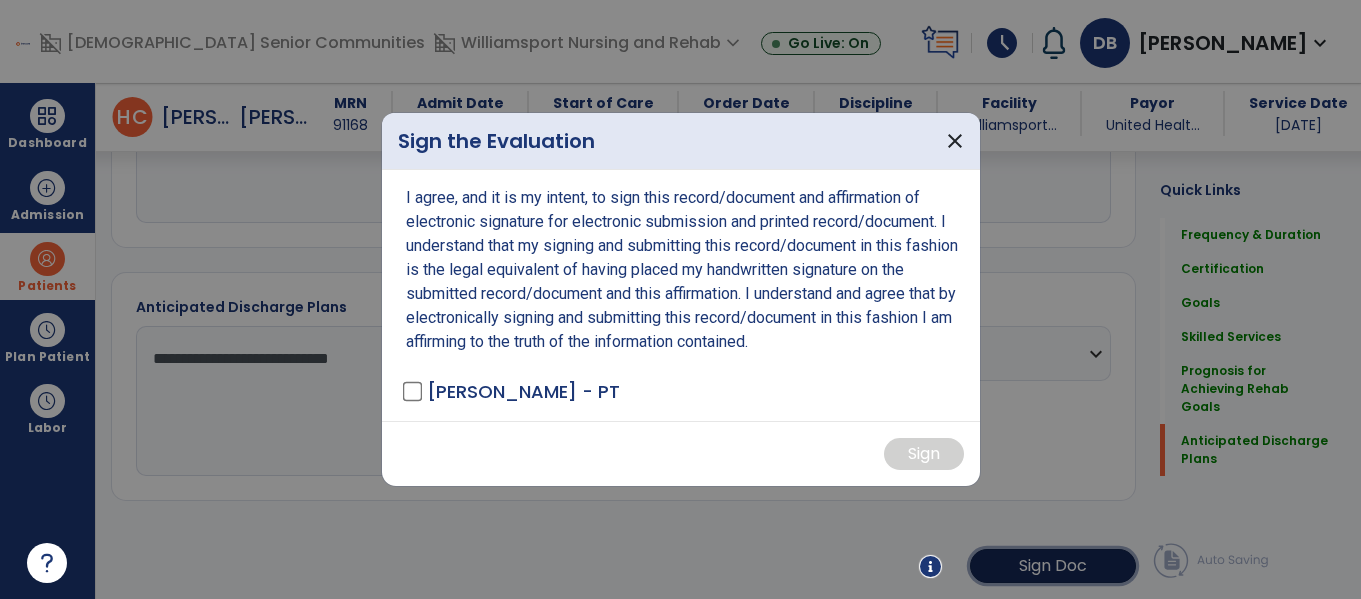 scroll, scrollTop: 2219, scrollLeft: 0, axis: vertical 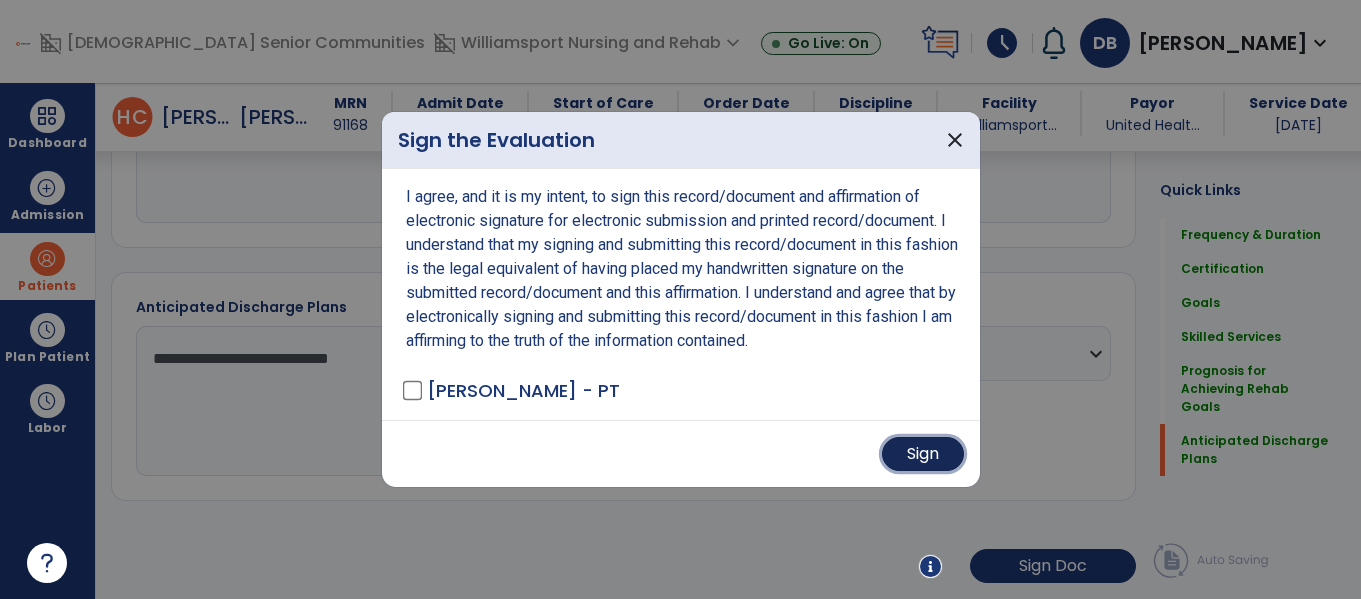 click on "Sign" at bounding box center (923, 454) 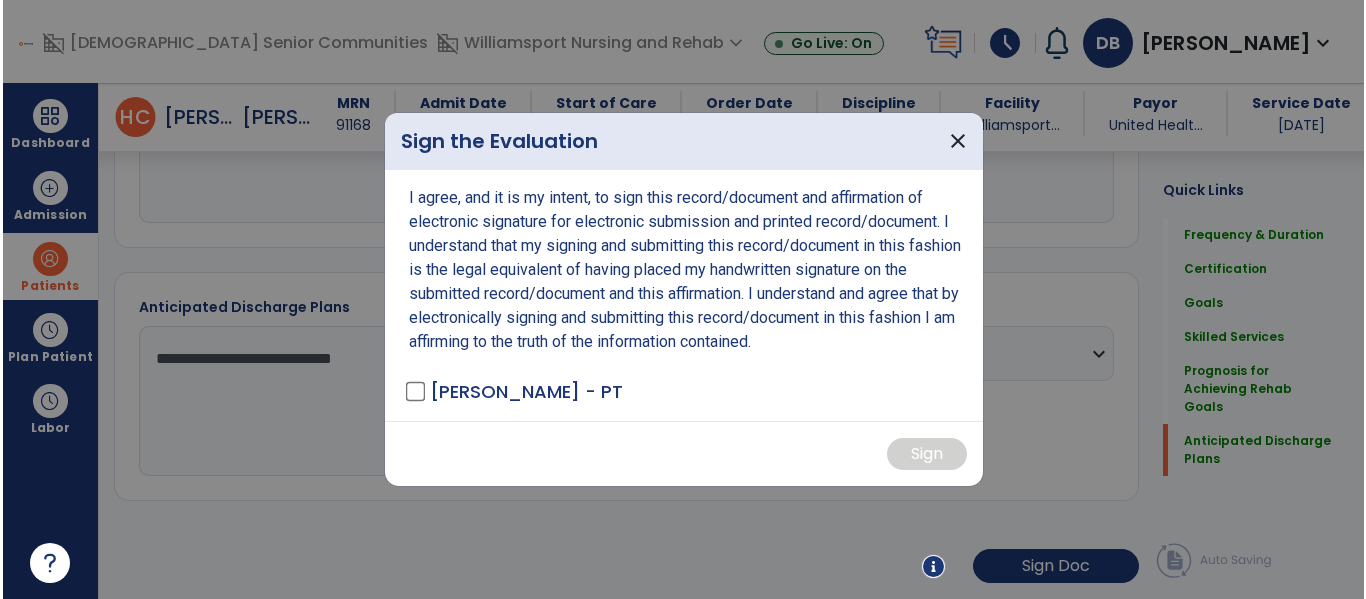 scroll, scrollTop: 2218, scrollLeft: 0, axis: vertical 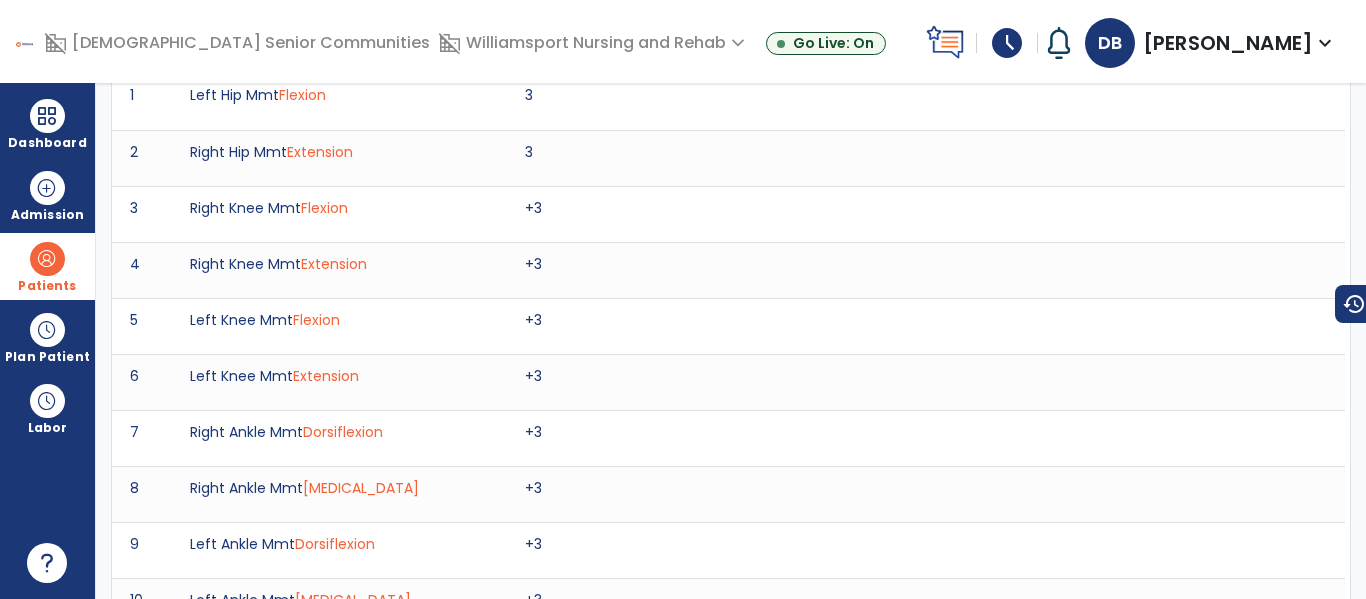 click on "arrow_back" 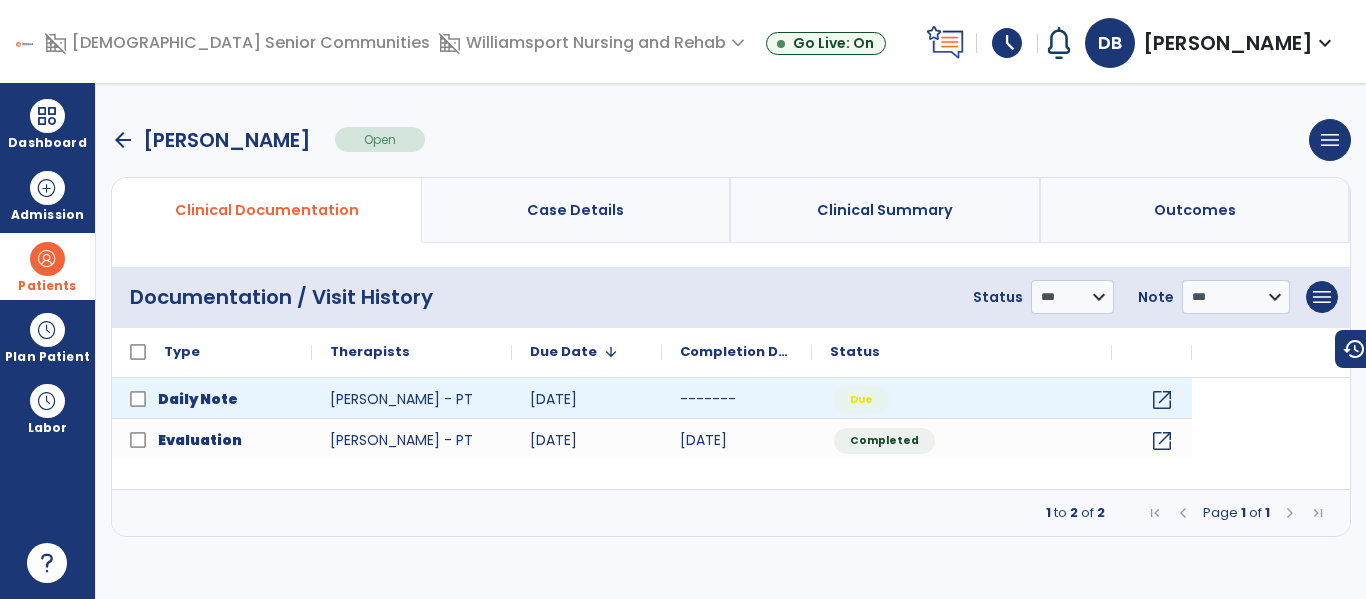 scroll, scrollTop: 0, scrollLeft: 0, axis: both 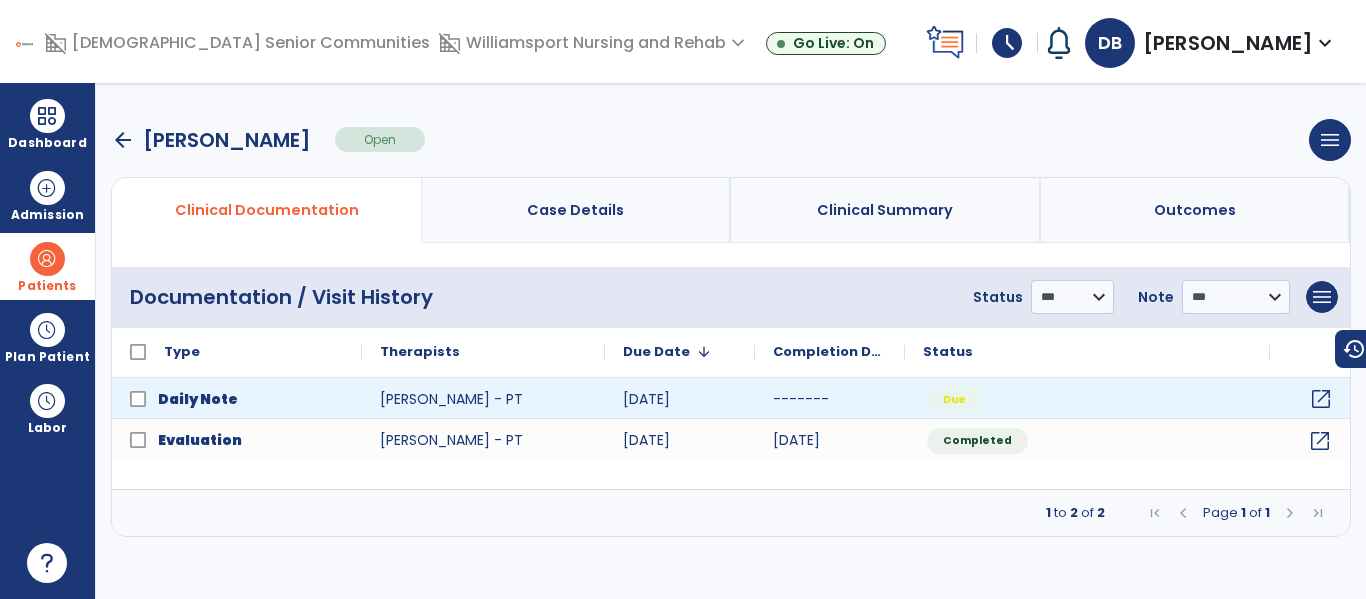 click on "open_in_new" 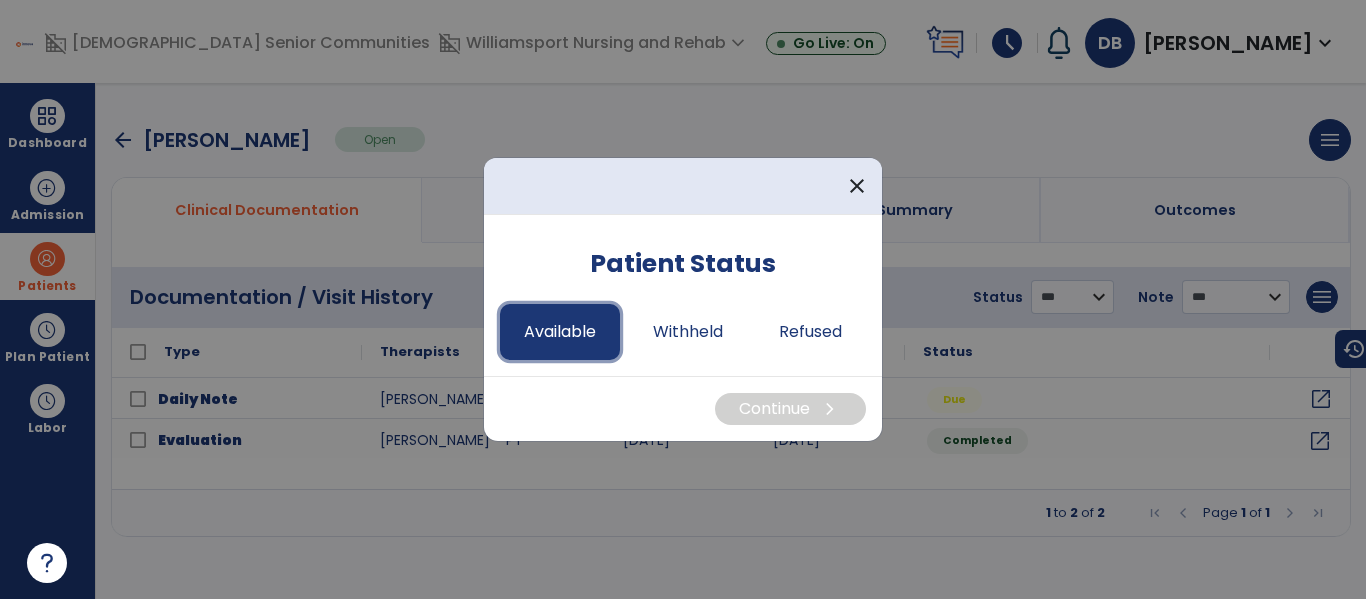 click on "Available" at bounding box center (560, 332) 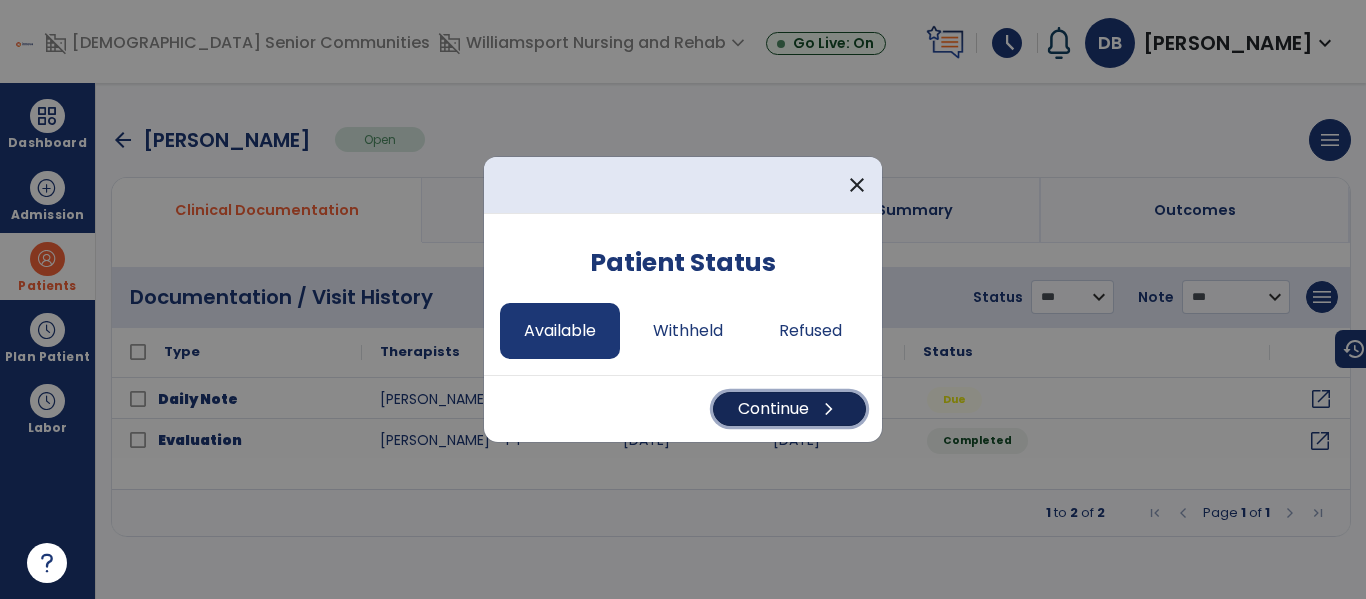 click on "Continue   chevron_right" at bounding box center [789, 409] 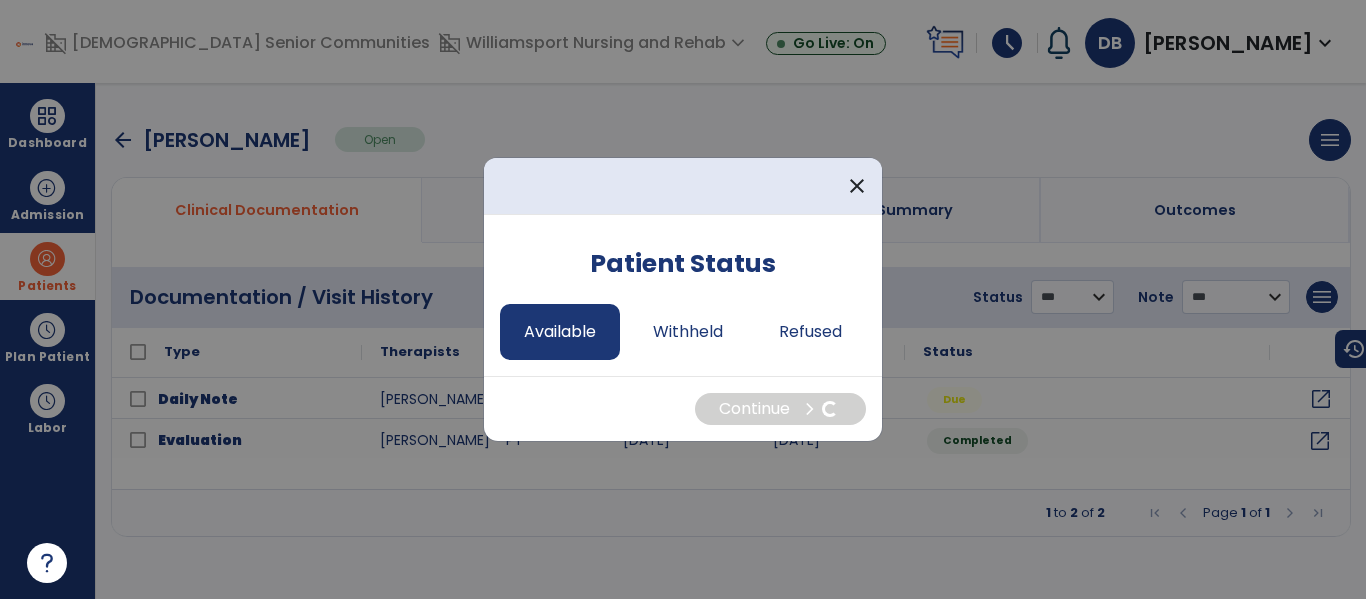 select on "*" 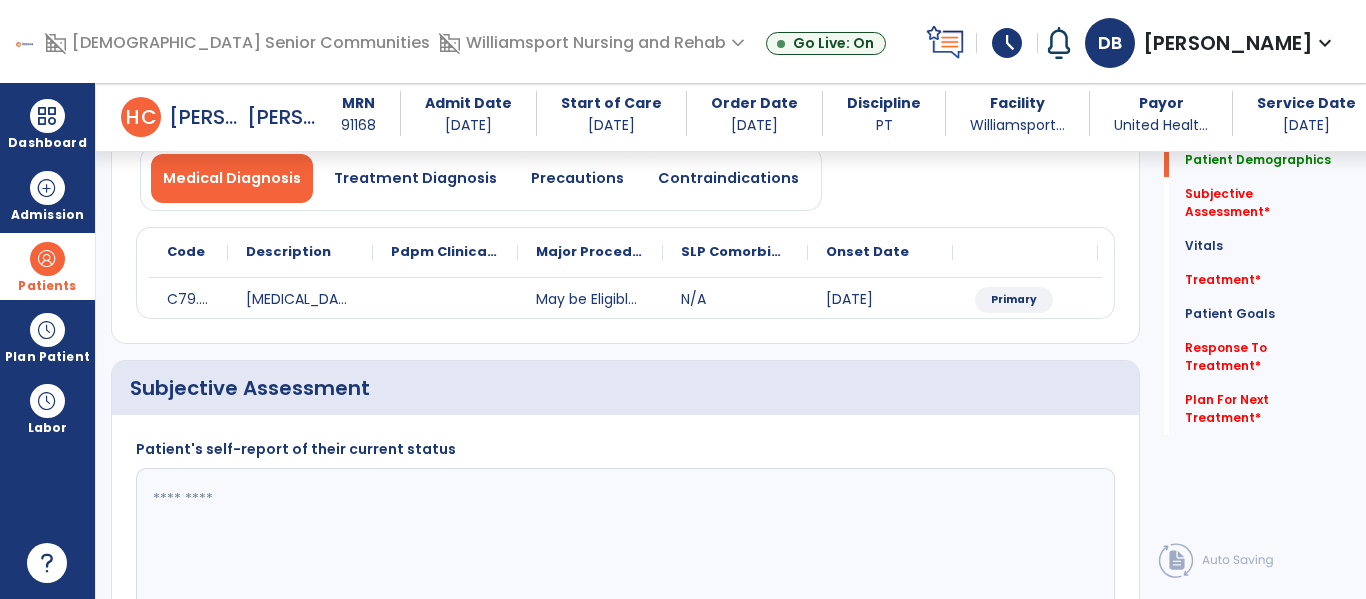 scroll, scrollTop: 221, scrollLeft: 0, axis: vertical 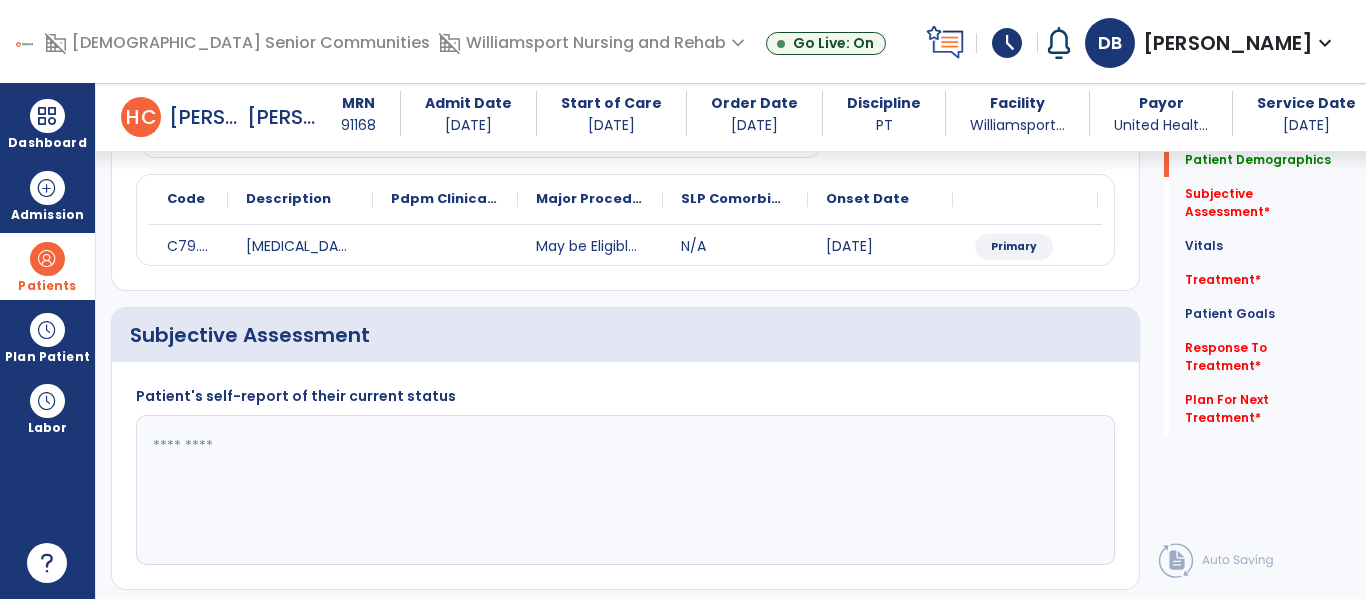 click 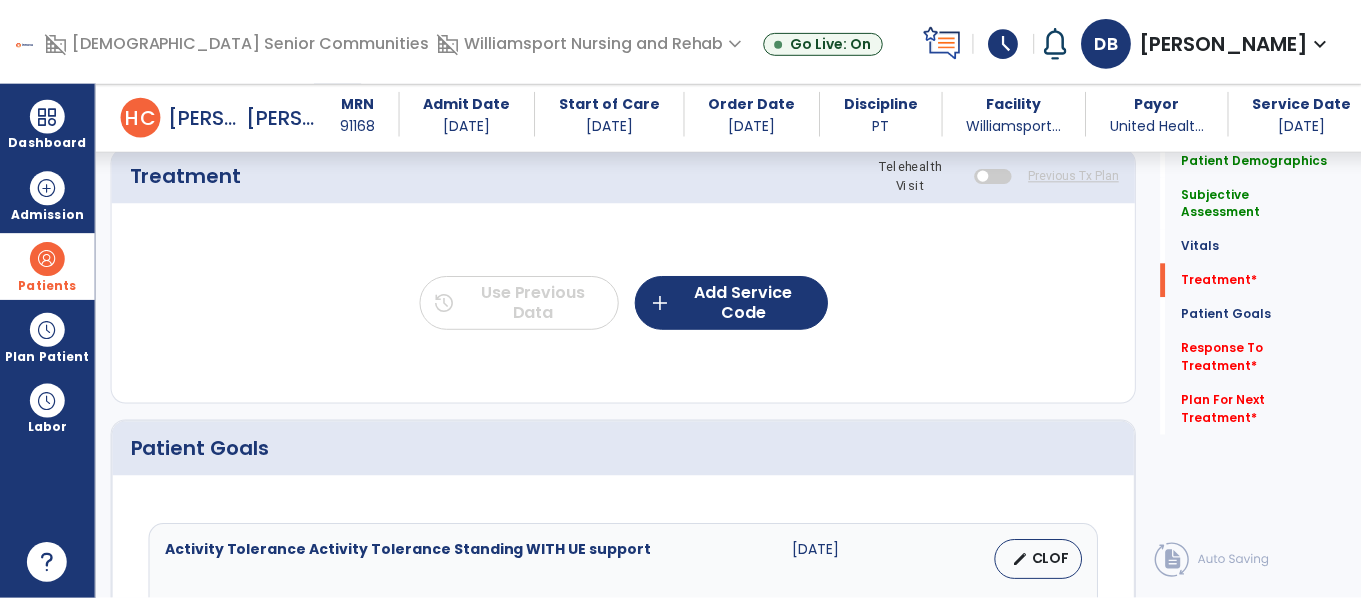 scroll, scrollTop: 1112, scrollLeft: 0, axis: vertical 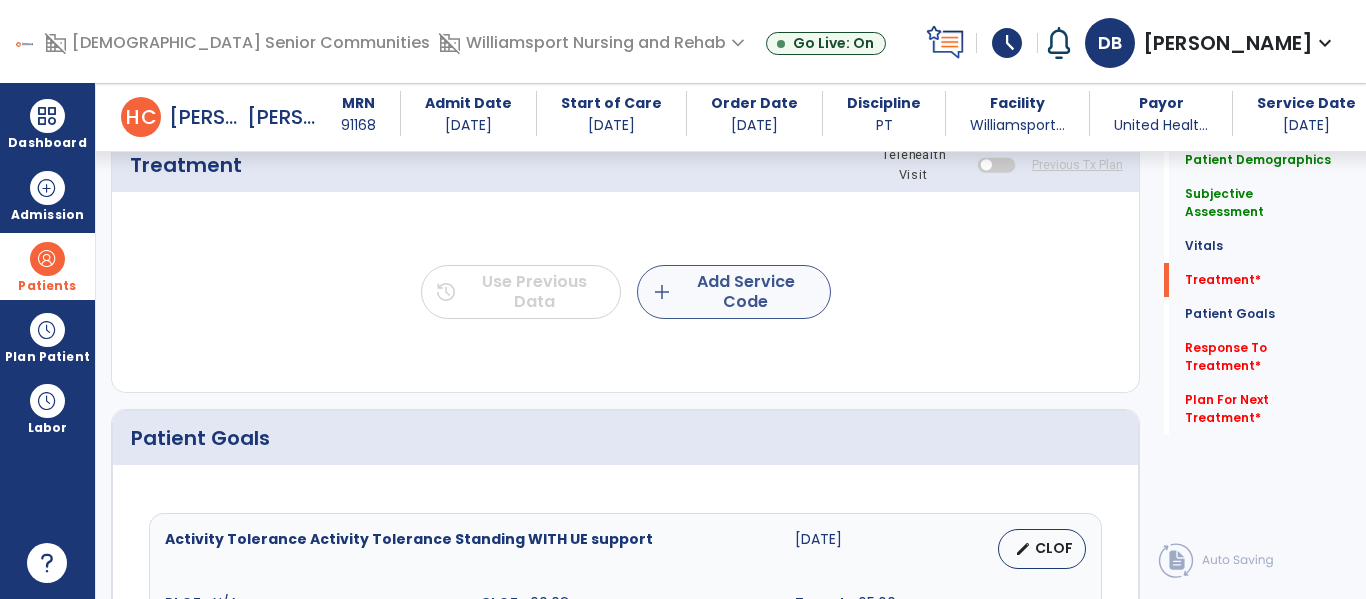 type on "**********" 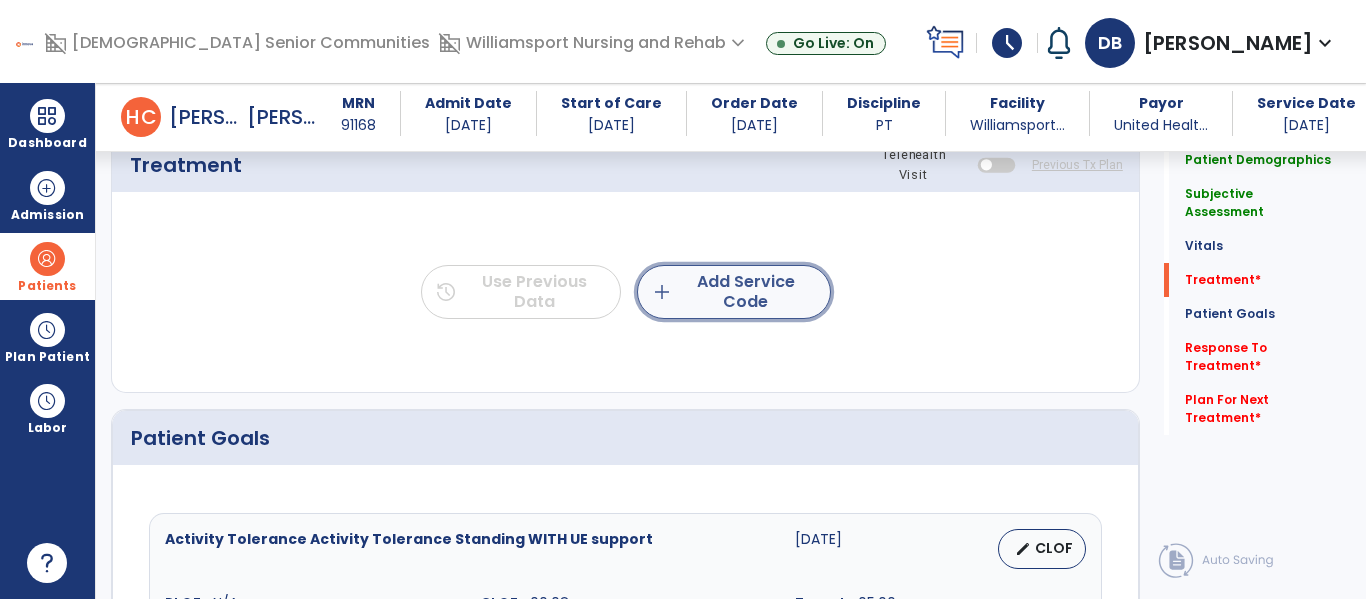 click on "add  Add Service Code" 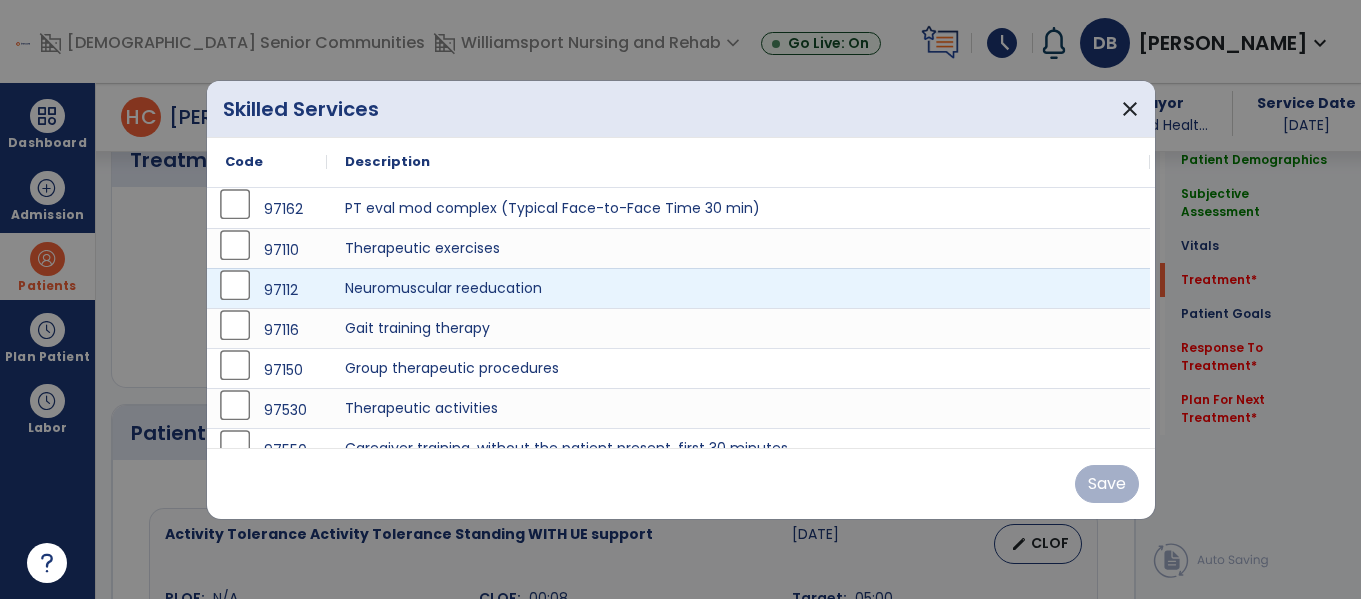 scroll, scrollTop: 1112, scrollLeft: 0, axis: vertical 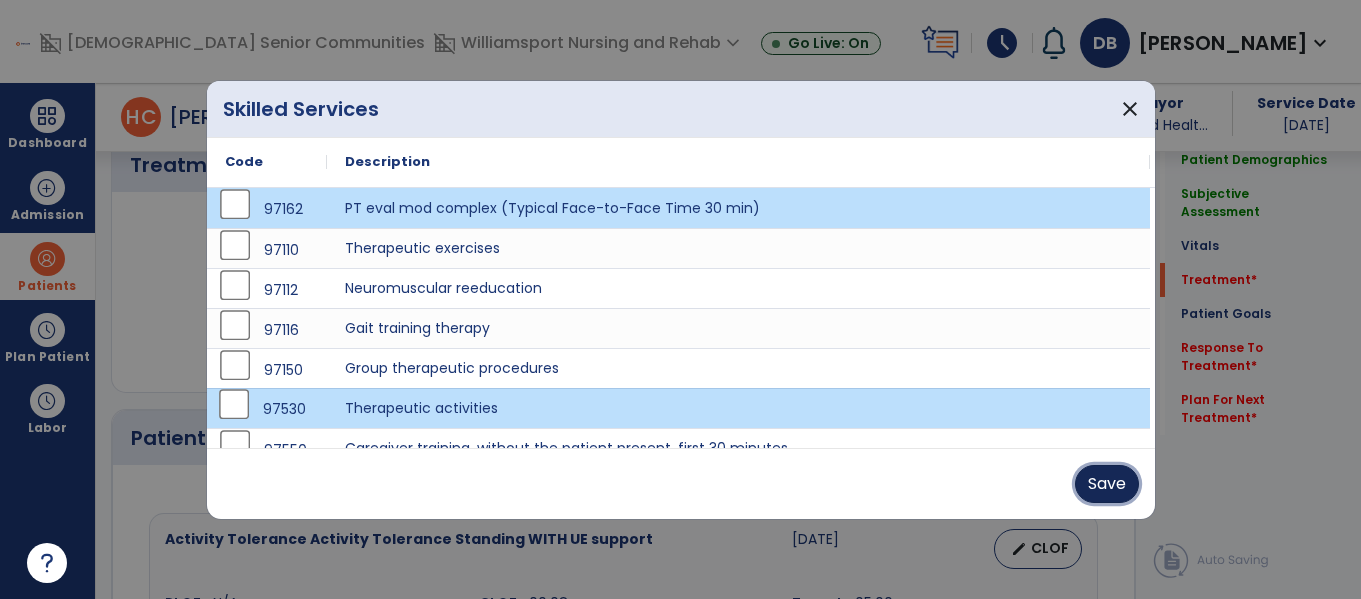 click on "Save" at bounding box center [1107, 484] 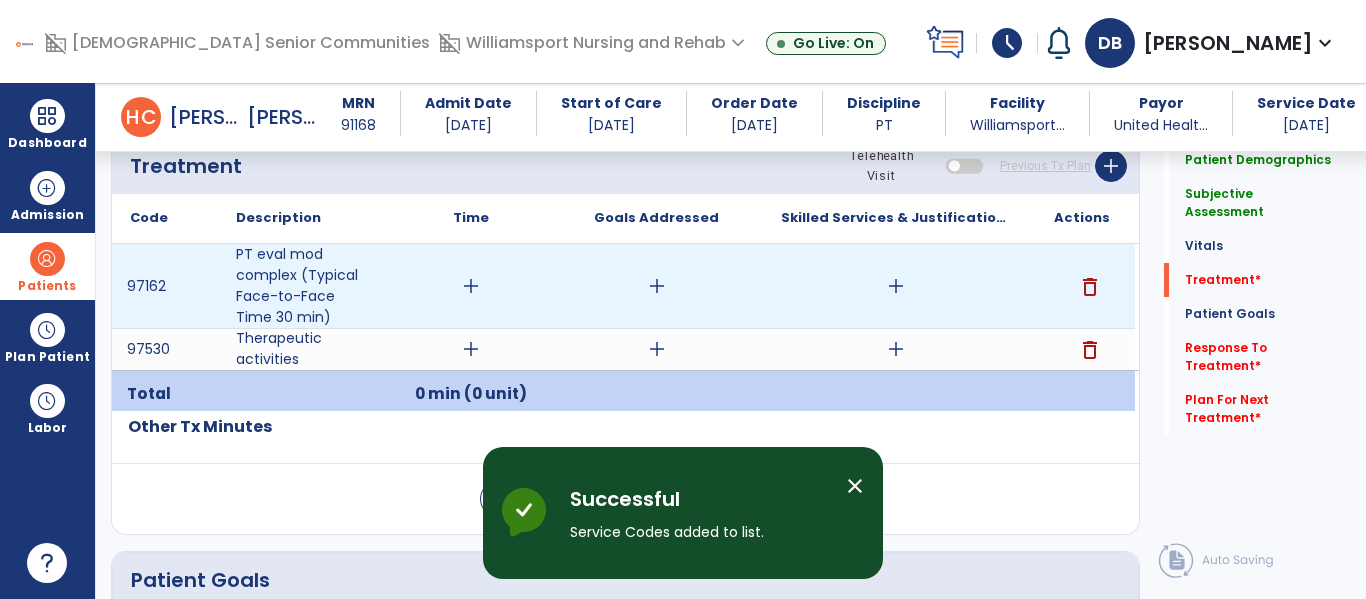 click on "add" at bounding box center (471, 286) 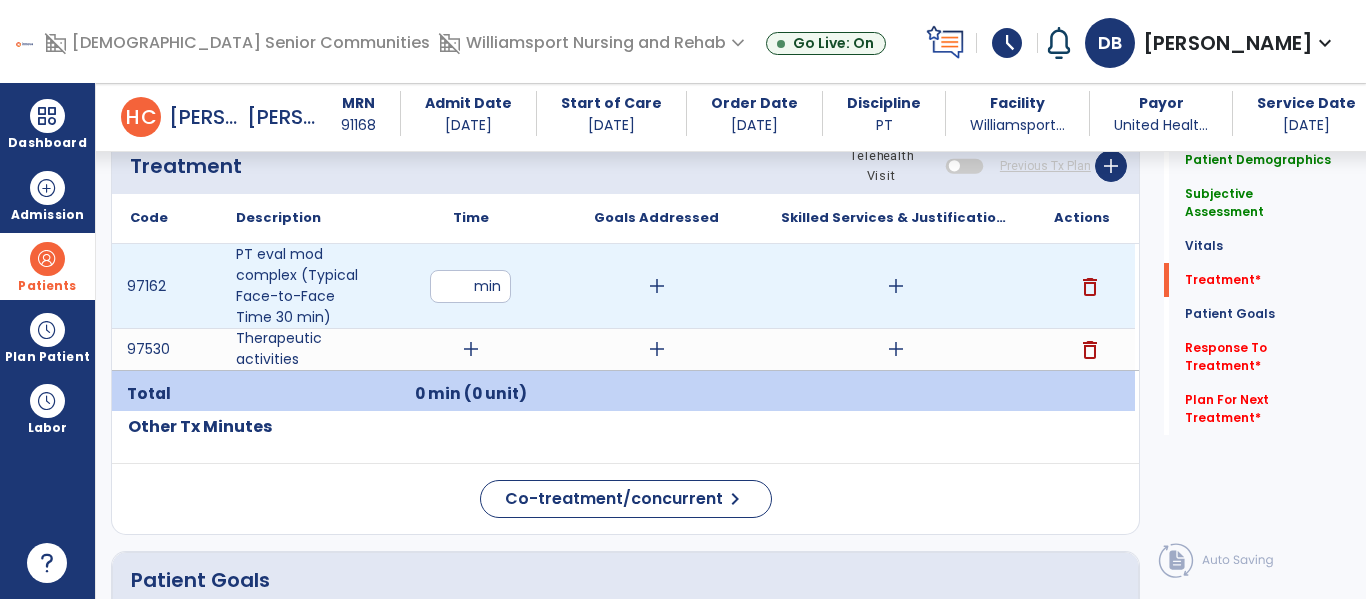 type on "**" 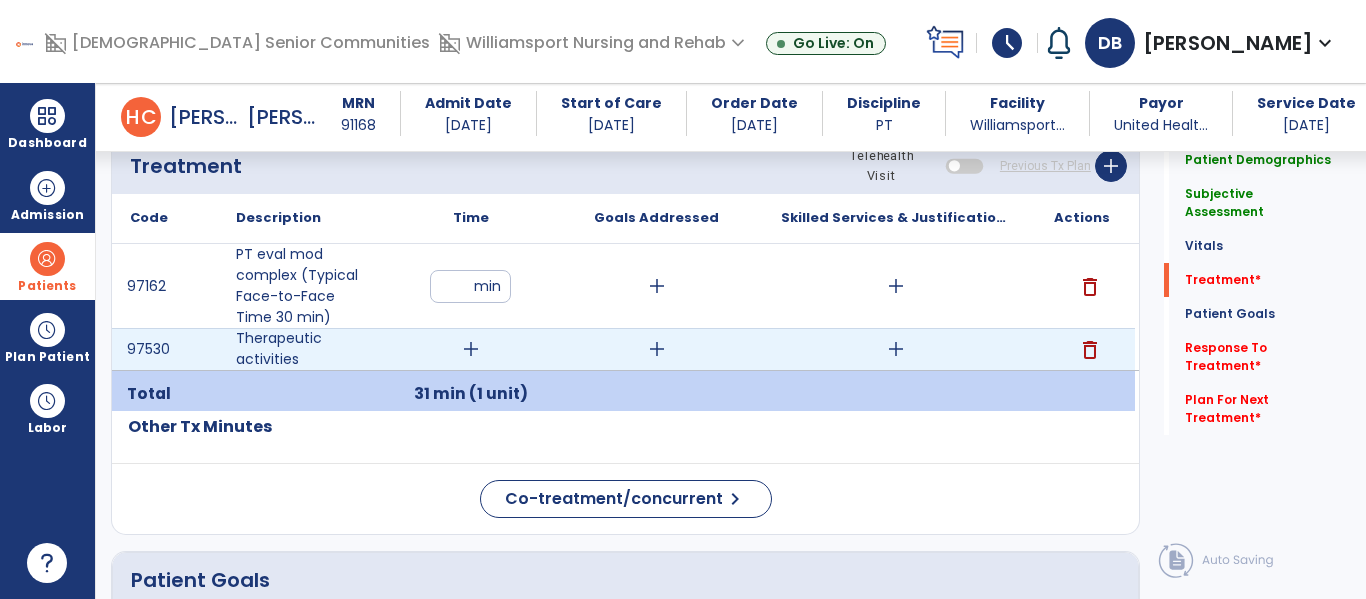 click on "add" at bounding box center (471, 349) 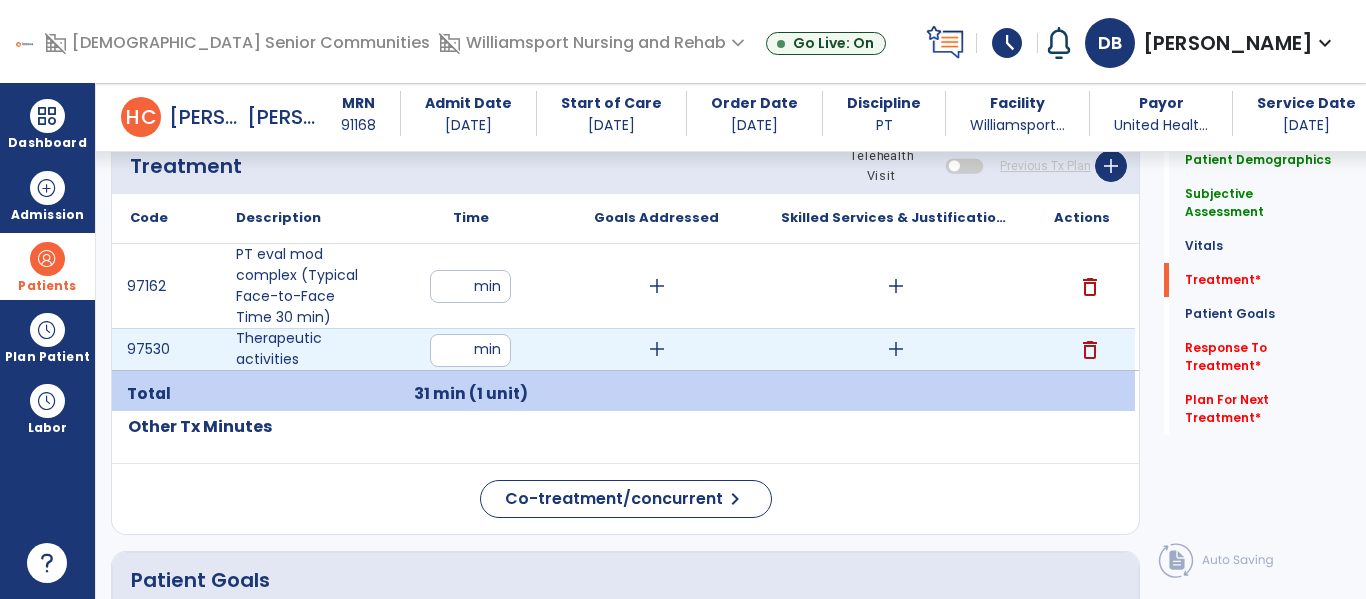type on "**" 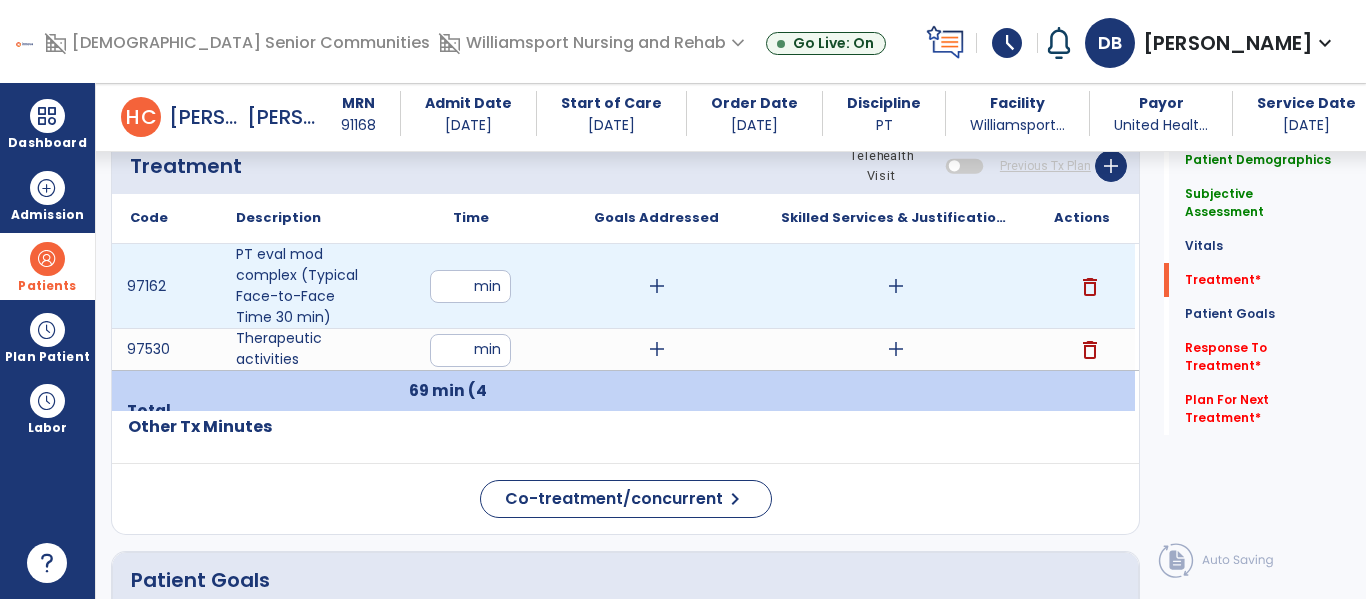 click on "add" at bounding box center (657, 286) 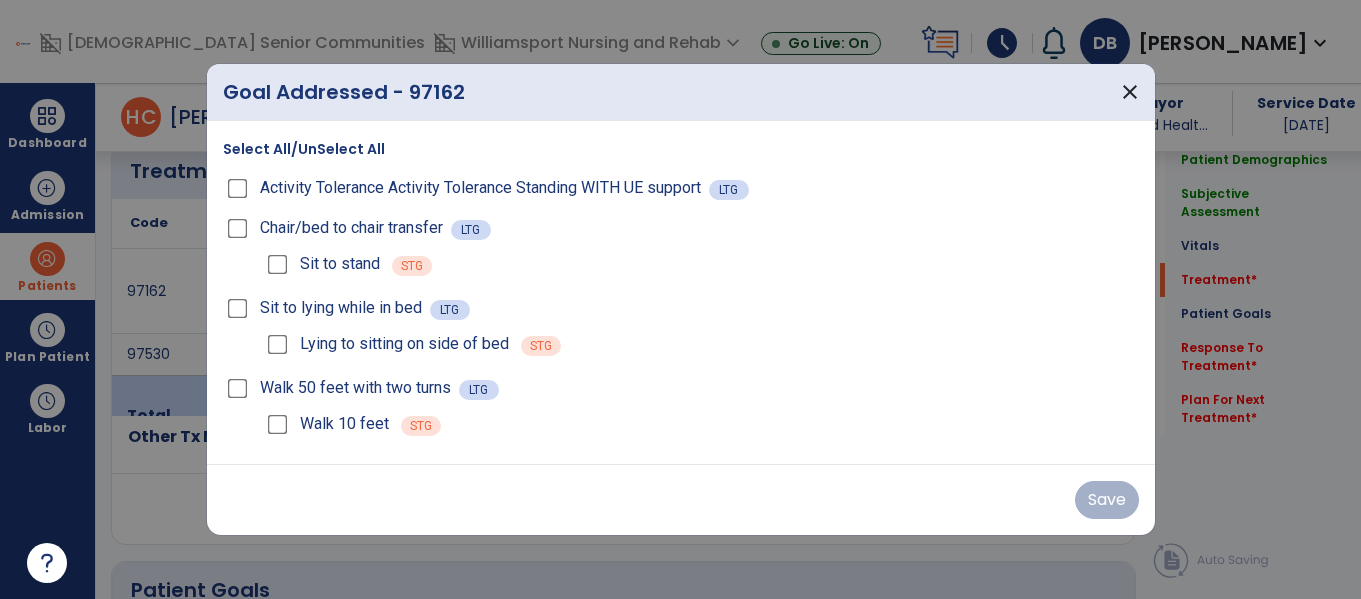 scroll, scrollTop: 1112, scrollLeft: 0, axis: vertical 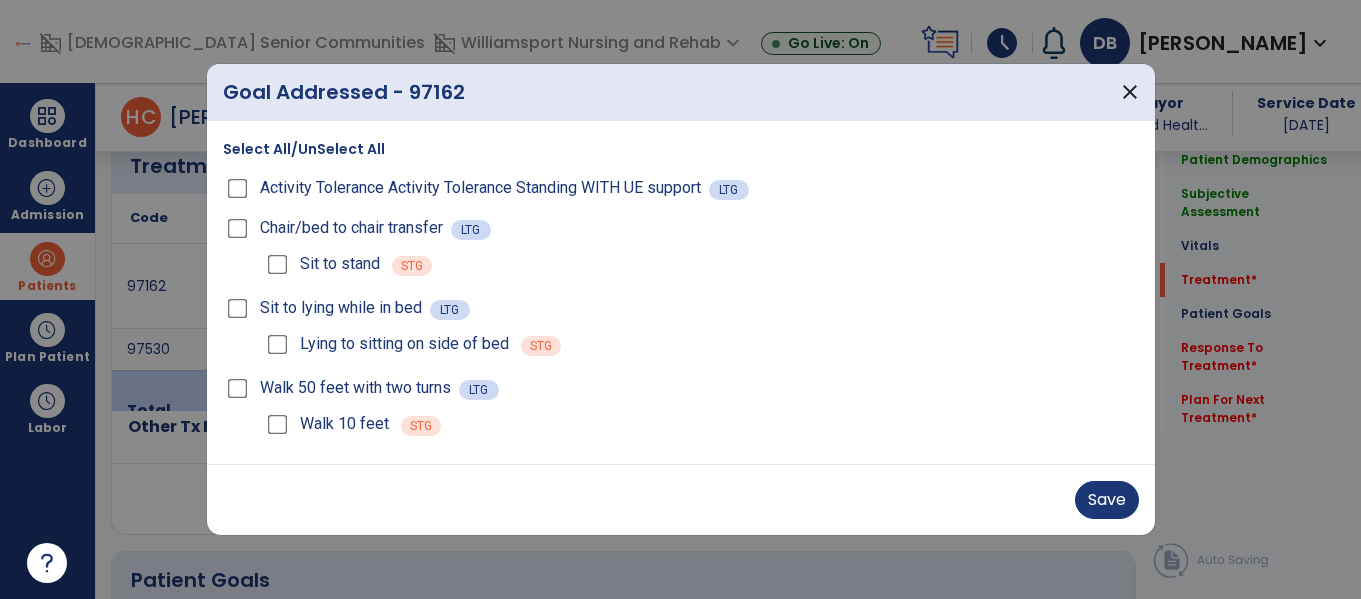 click on "Chair/bed to chair transfer  LTG" at bounding box center (681, 228) 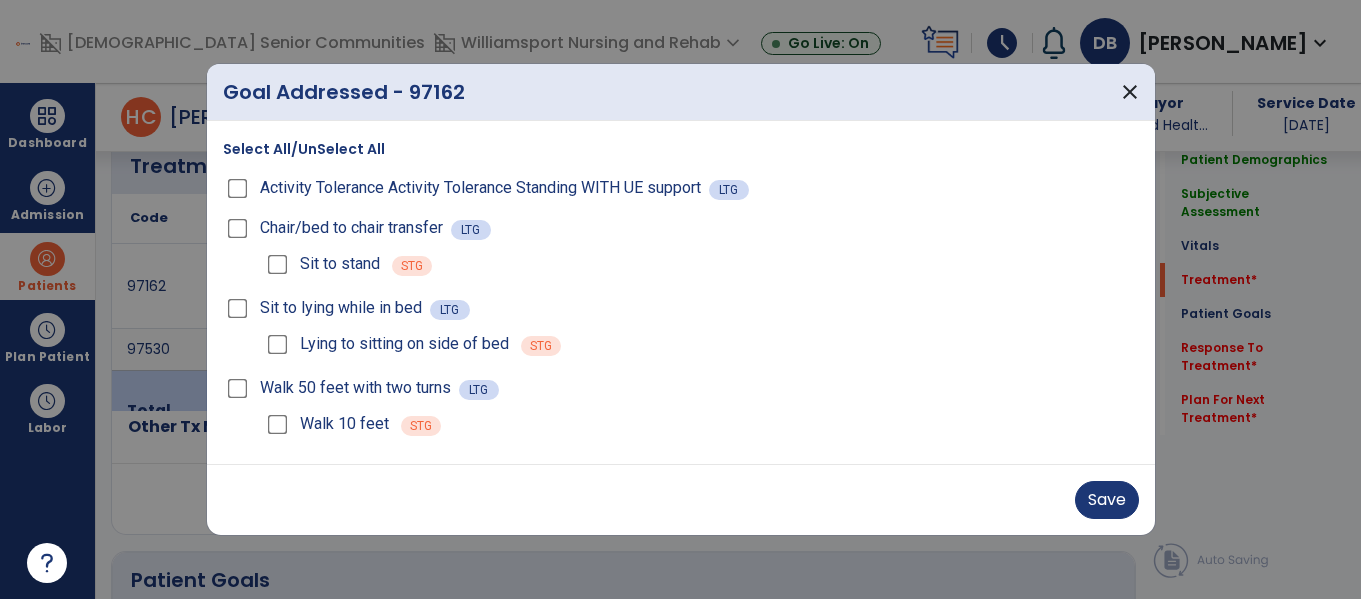 click on "Save" at bounding box center [681, 499] 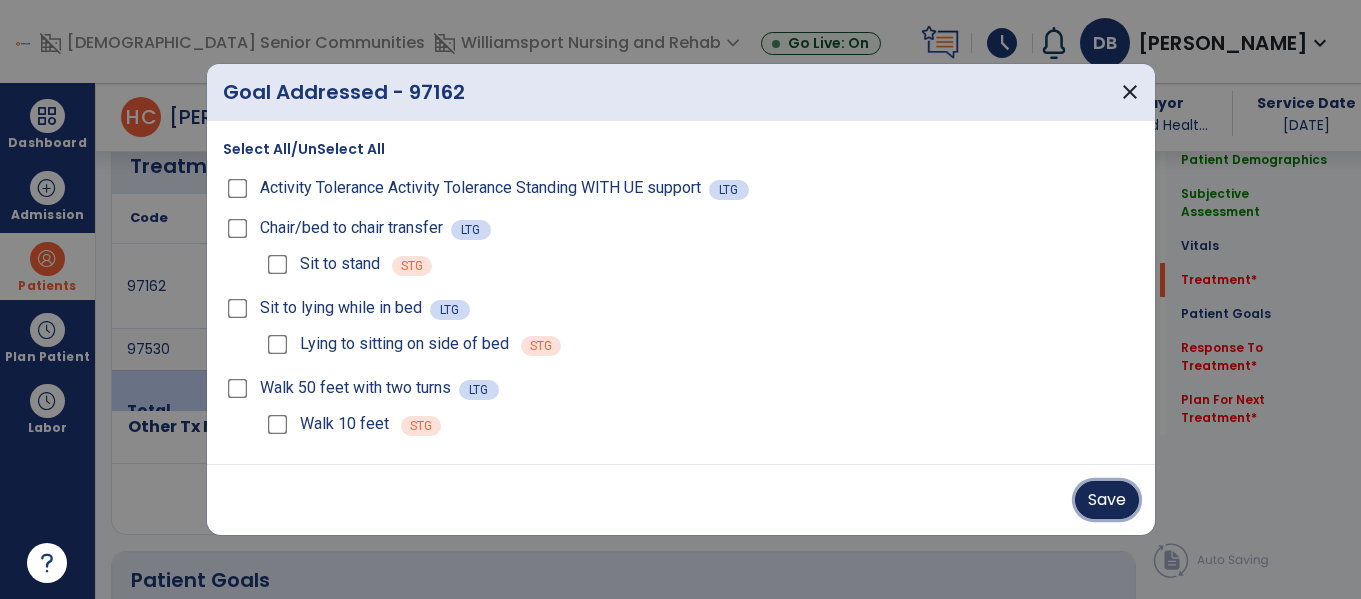click on "Save" at bounding box center (1107, 500) 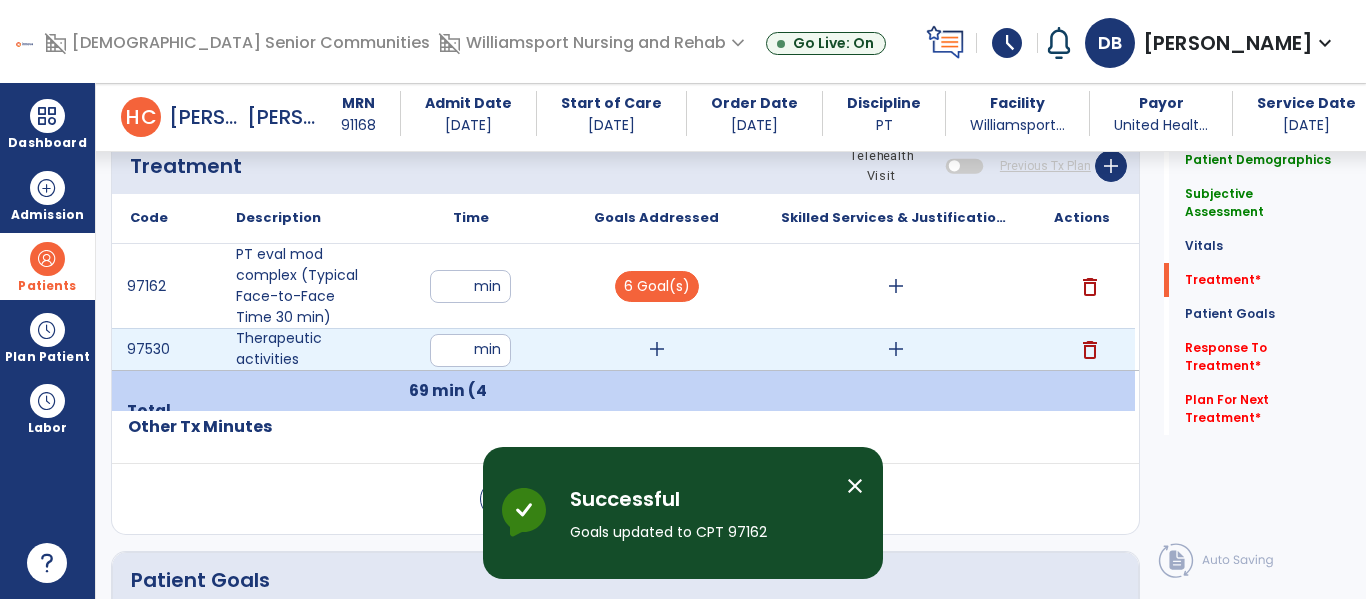 click on "add" at bounding box center (657, 349) 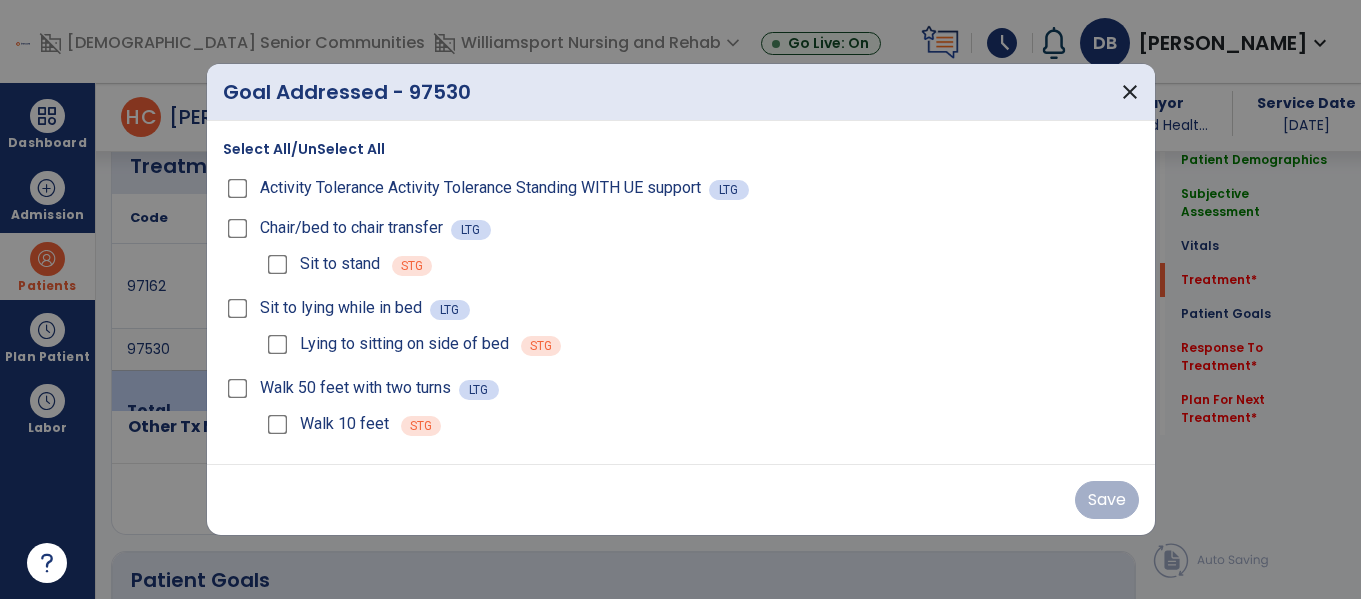 scroll, scrollTop: 1112, scrollLeft: 0, axis: vertical 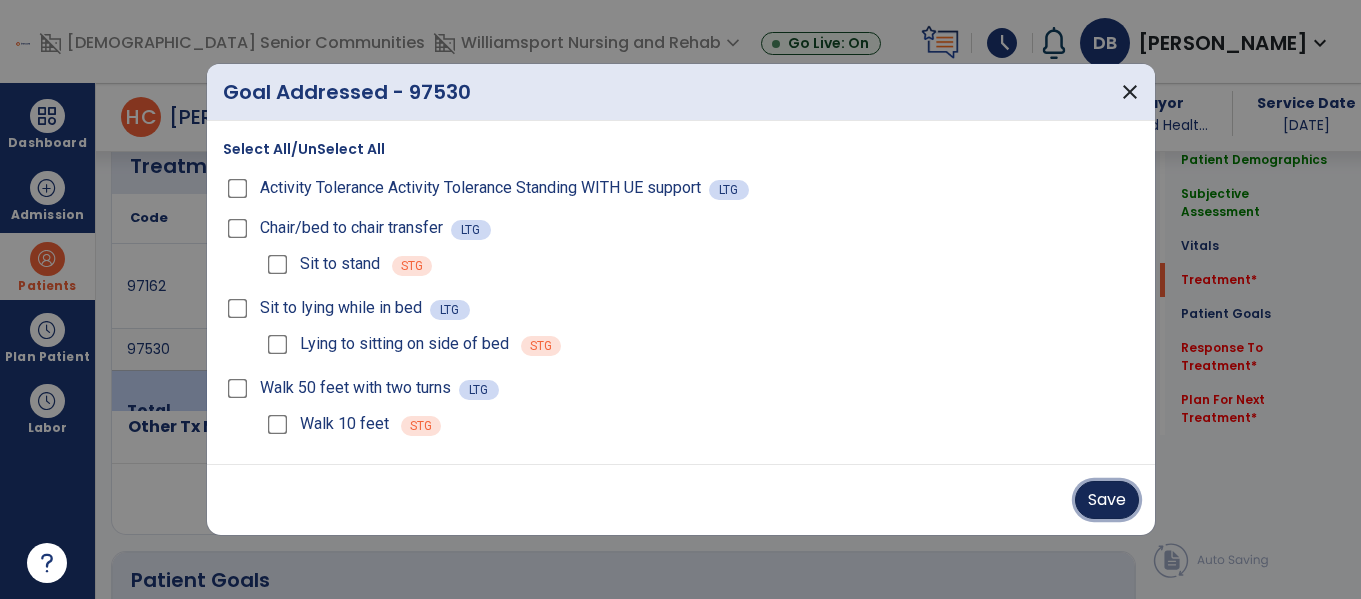 click on "Save" at bounding box center [1107, 500] 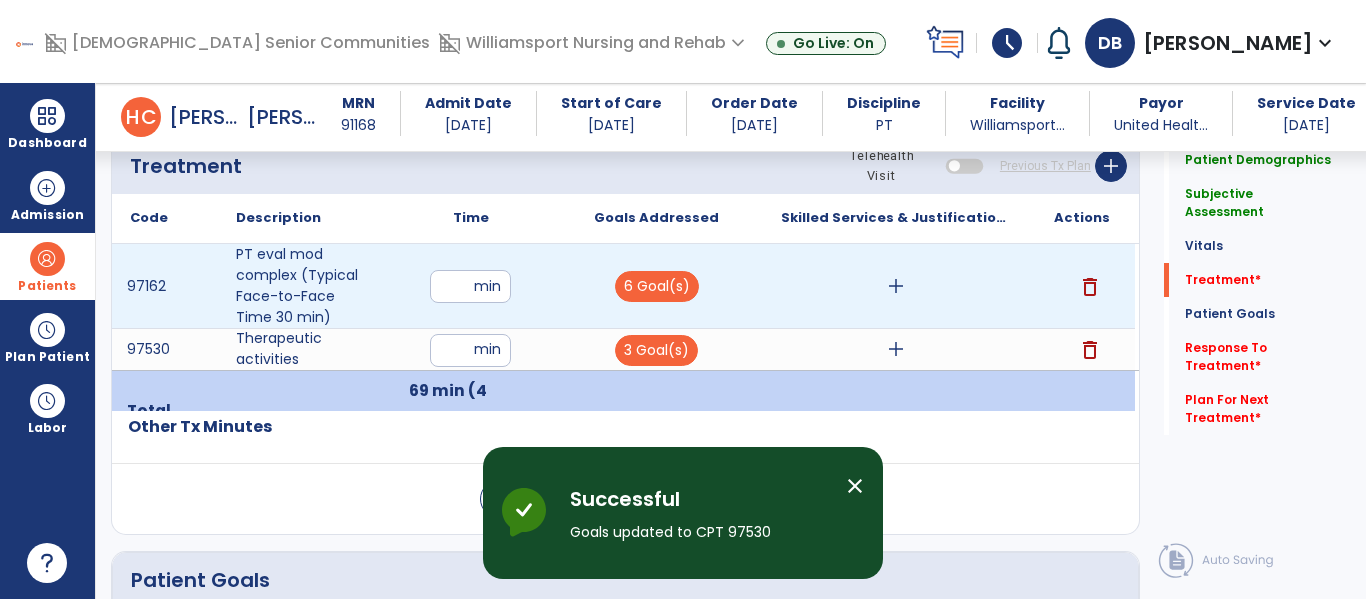 click on "add" at bounding box center [896, 286] 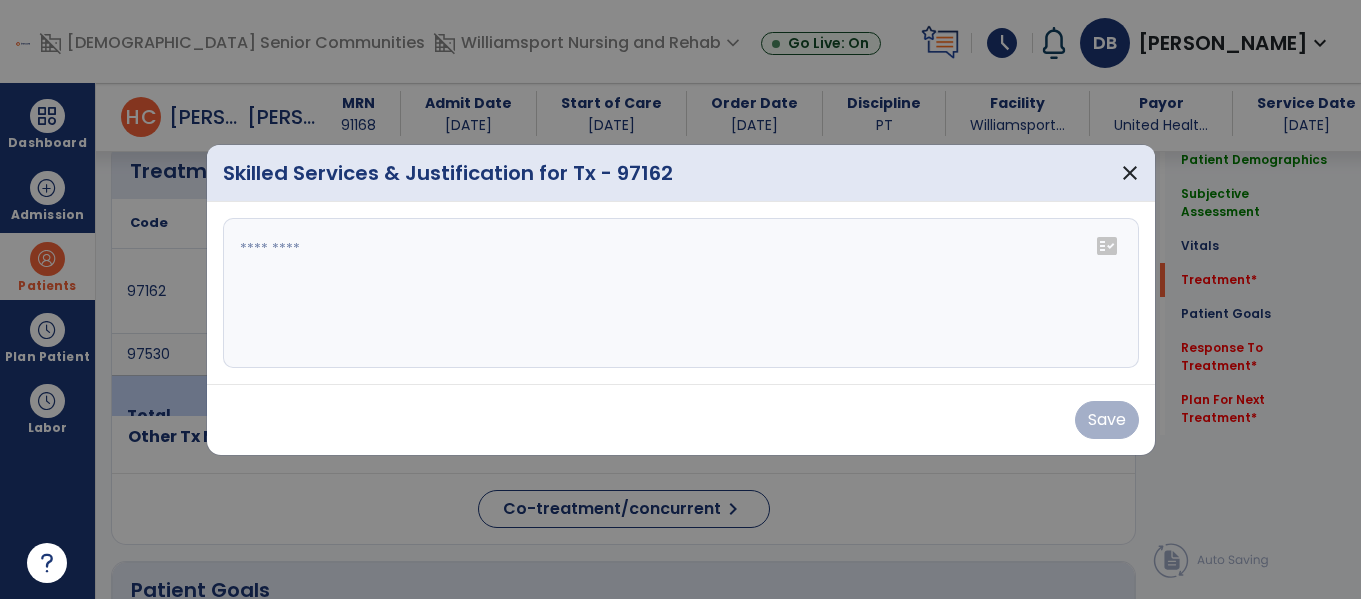 scroll, scrollTop: 1112, scrollLeft: 0, axis: vertical 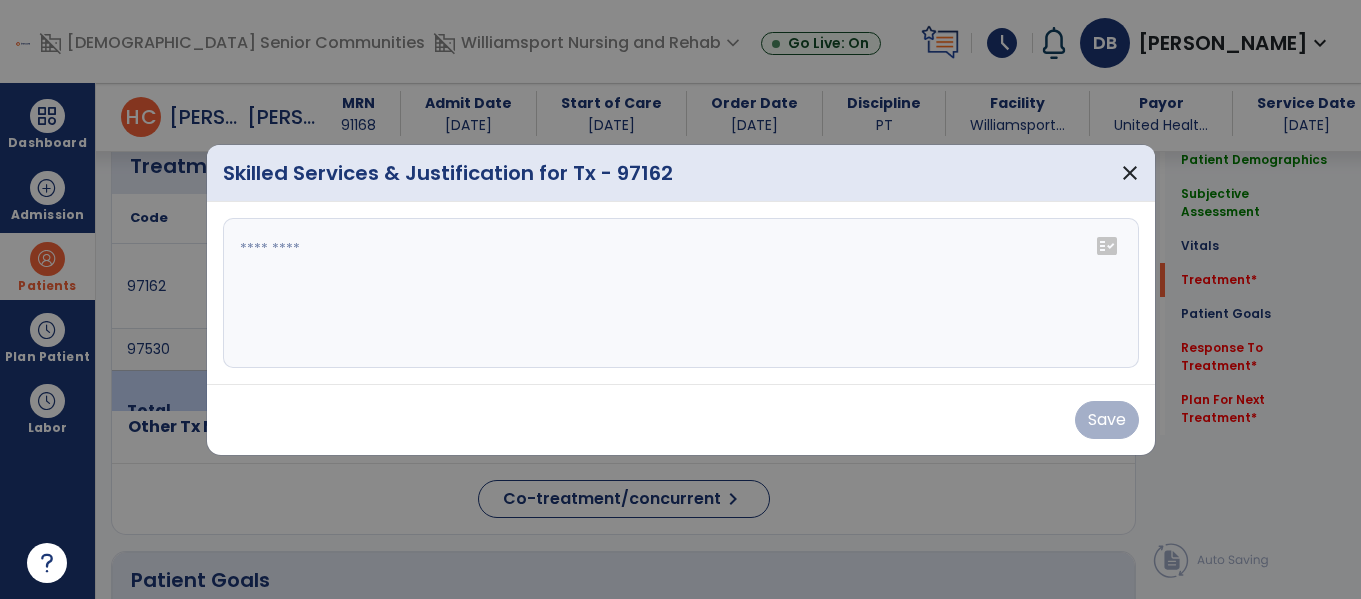 click at bounding box center [681, 293] 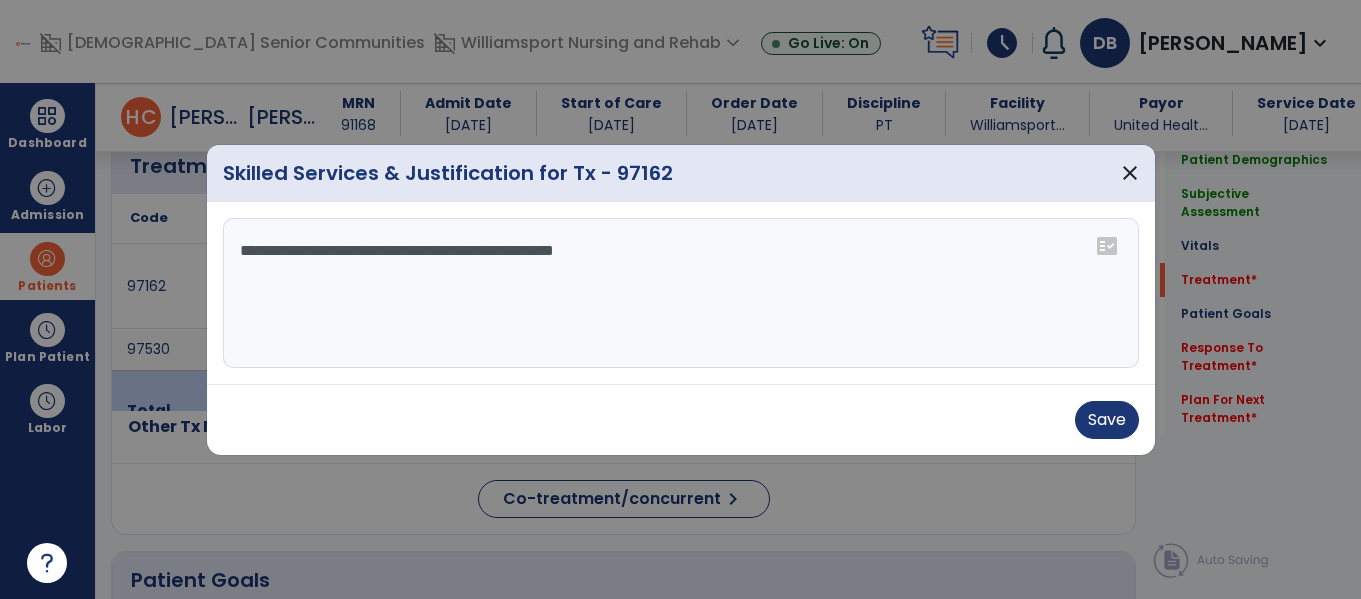 type on "**********" 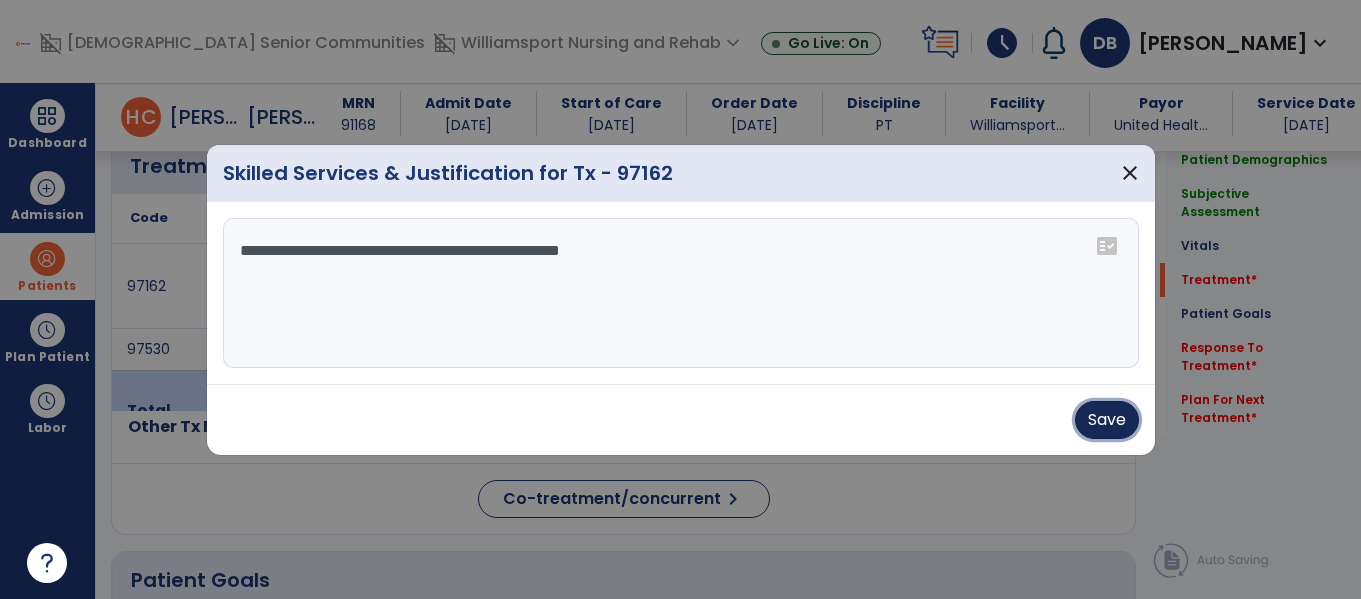click on "Save" at bounding box center [1107, 420] 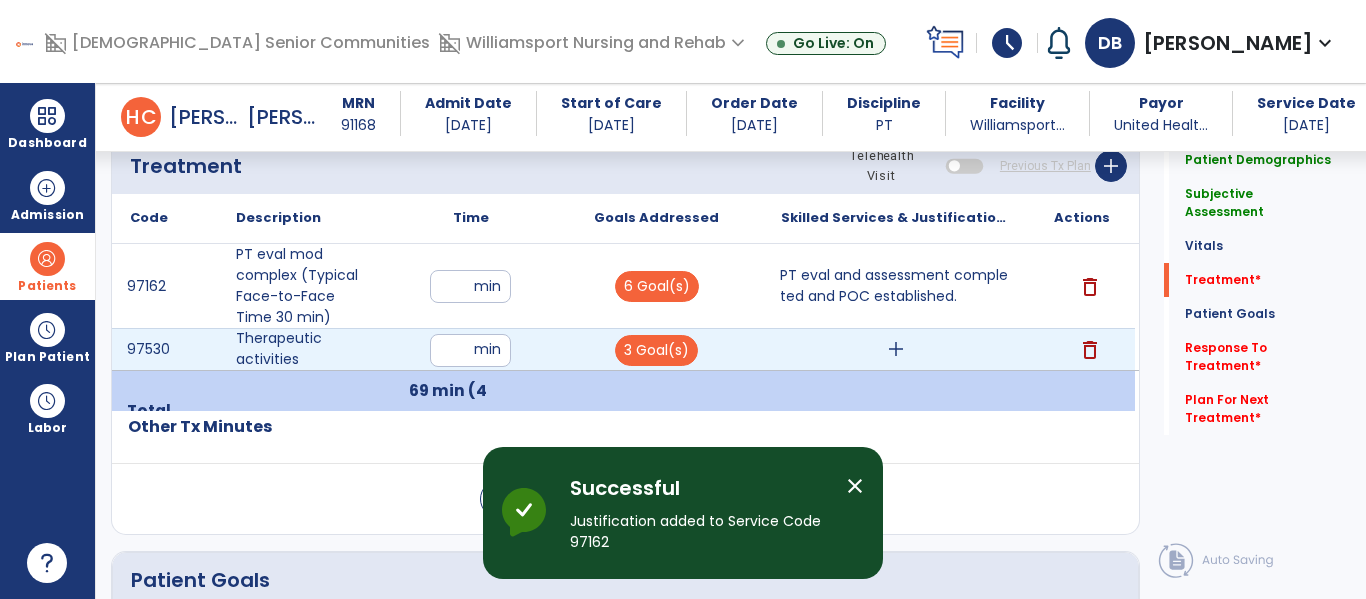 click on "add" at bounding box center (896, 349) 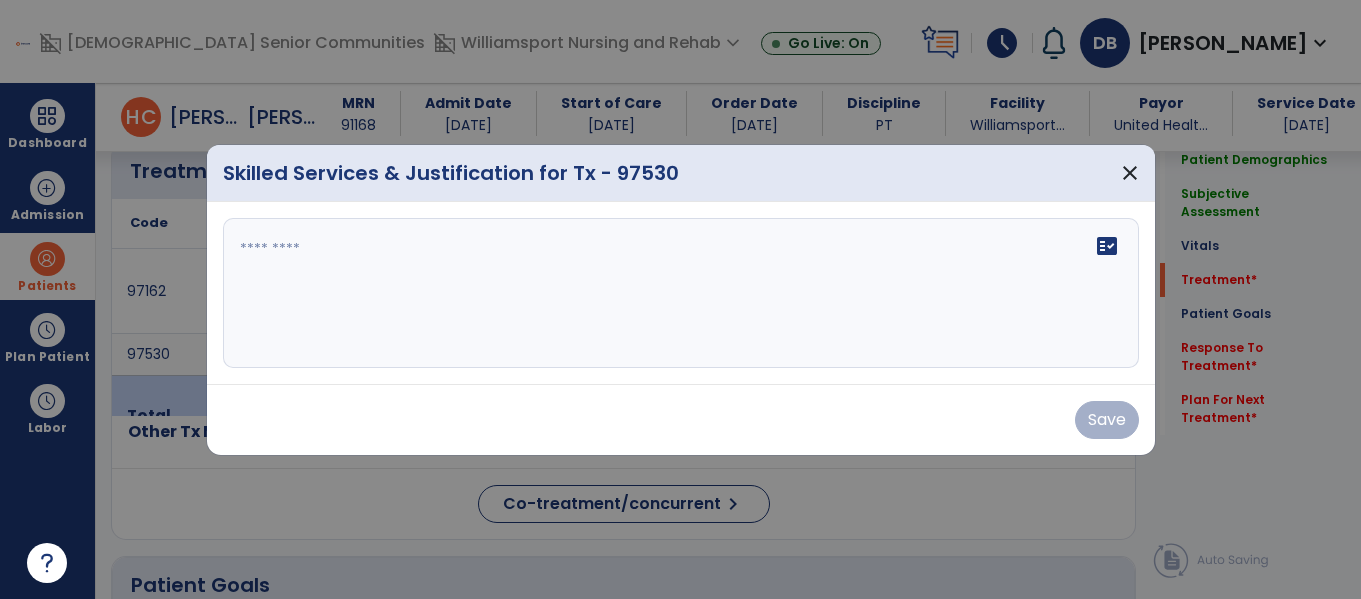 scroll, scrollTop: 1112, scrollLeft: 0, axis: vertical 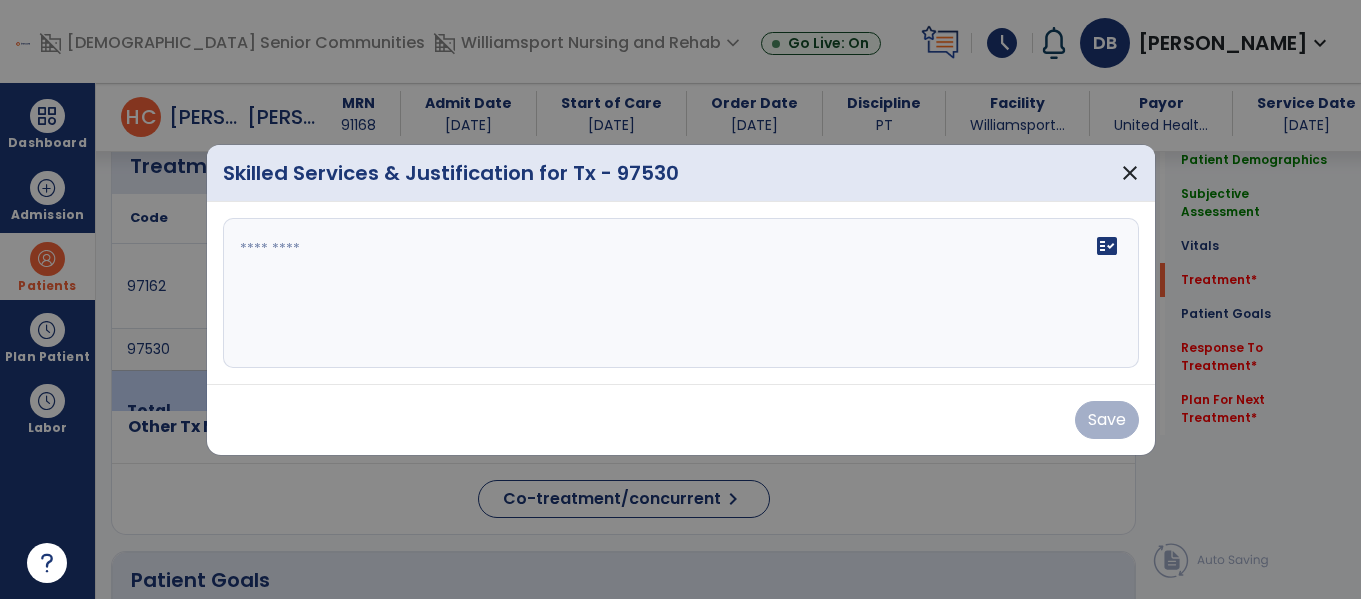click on "fact_check" at bounding box center [681, 293] 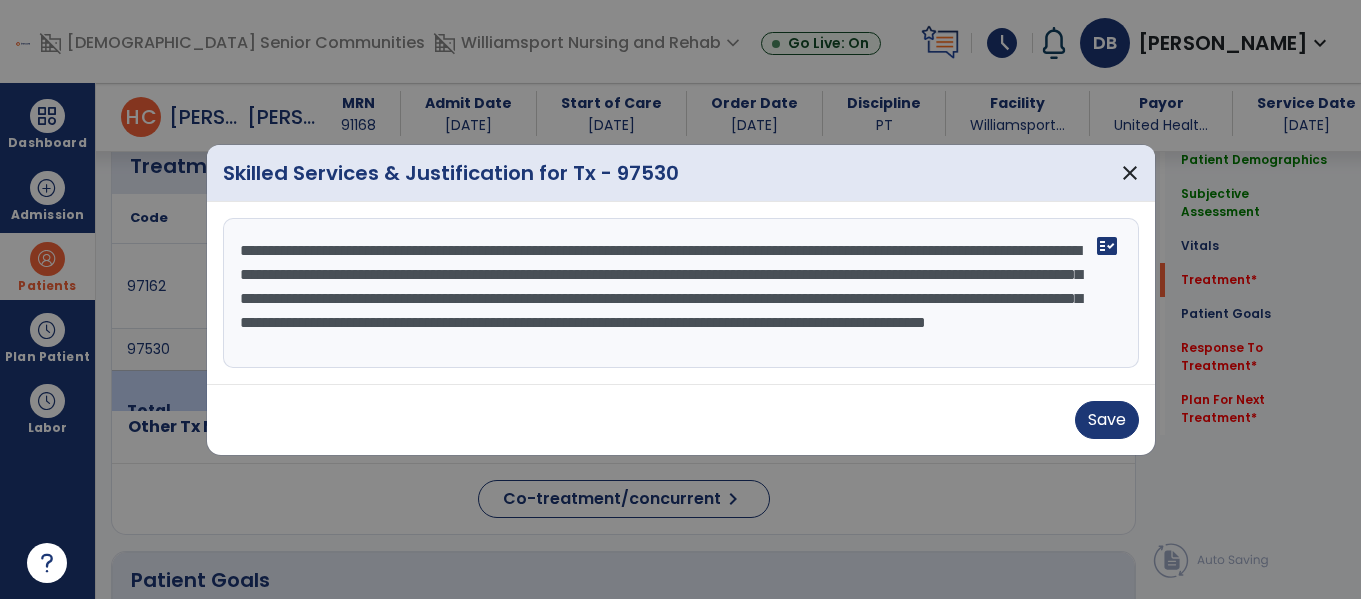 scroll, scrollTop: 16, scrollLeft: 0, axis: vertical 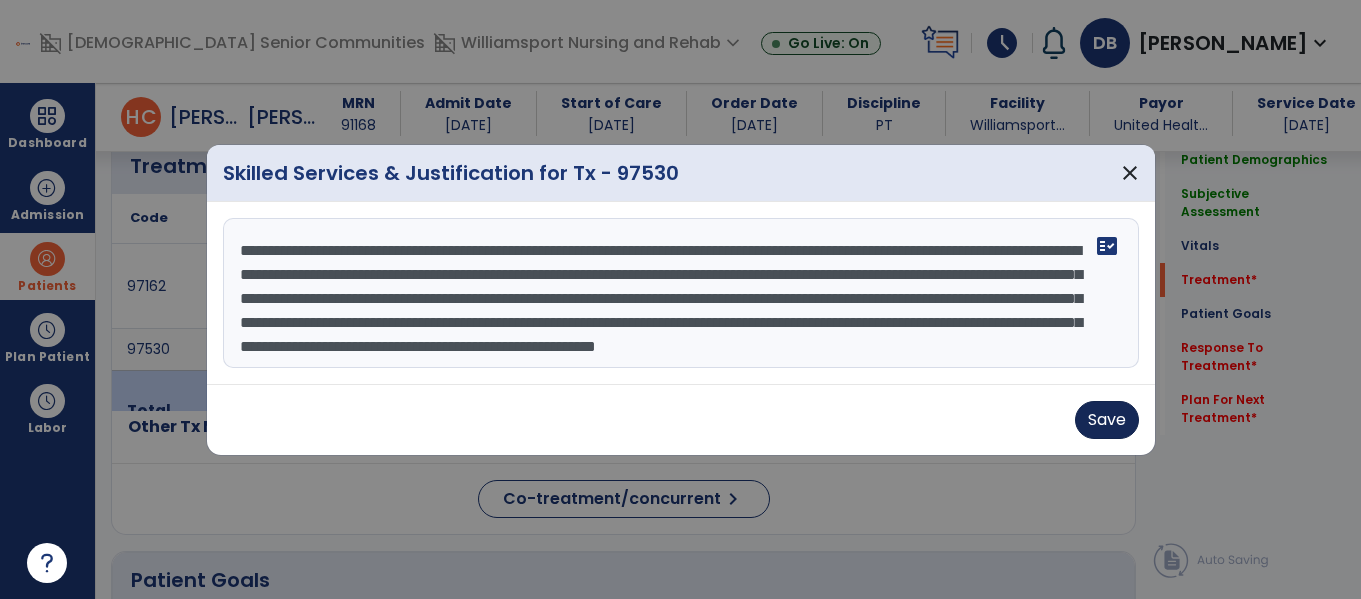 type on "**********" 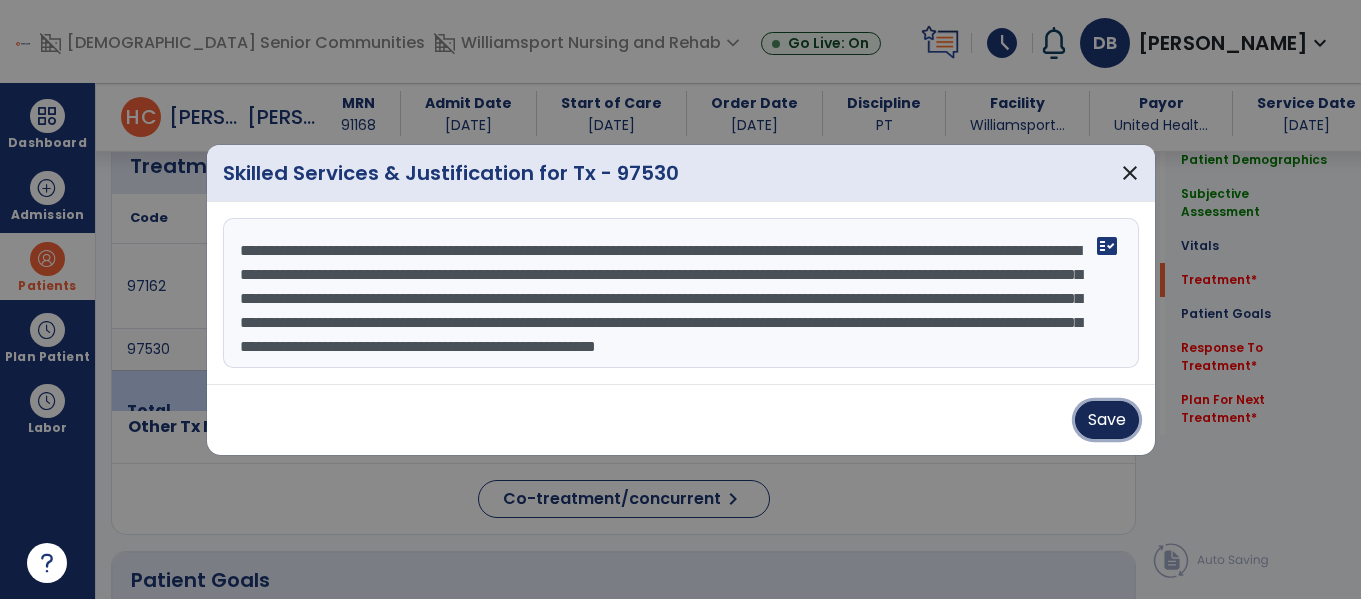 click on "Save" at bounding box center [1107, 420] 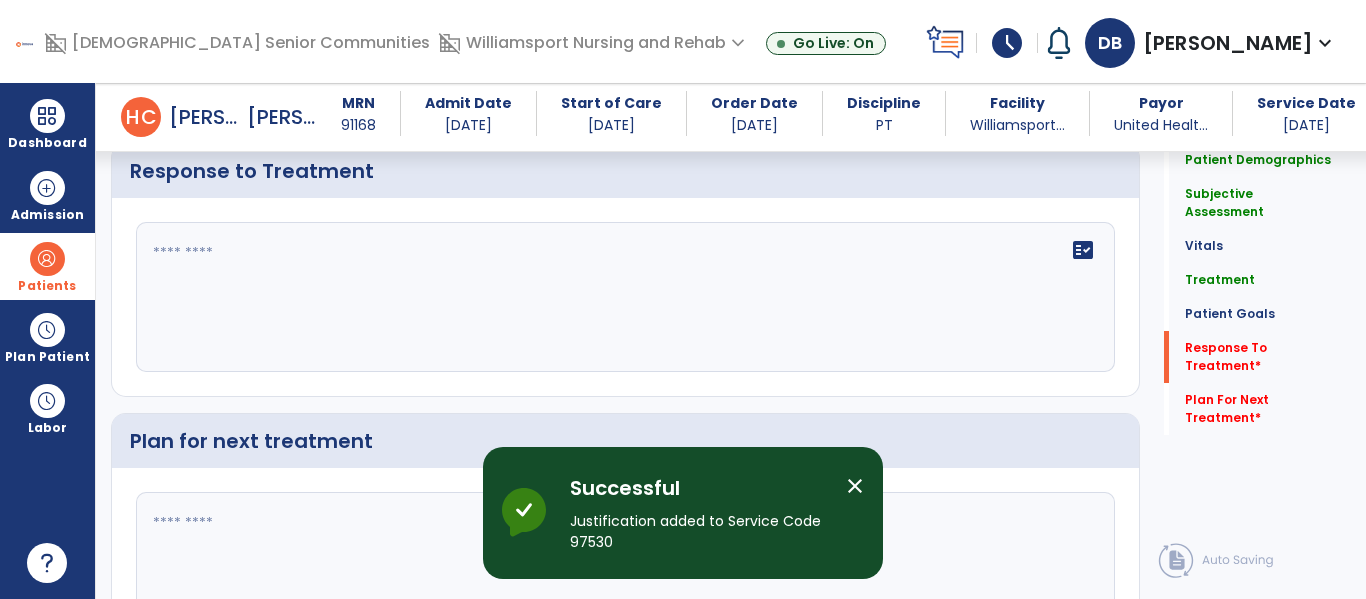 scroll, scrollTop: 2748, scrollLeft: 0, axis: vertical 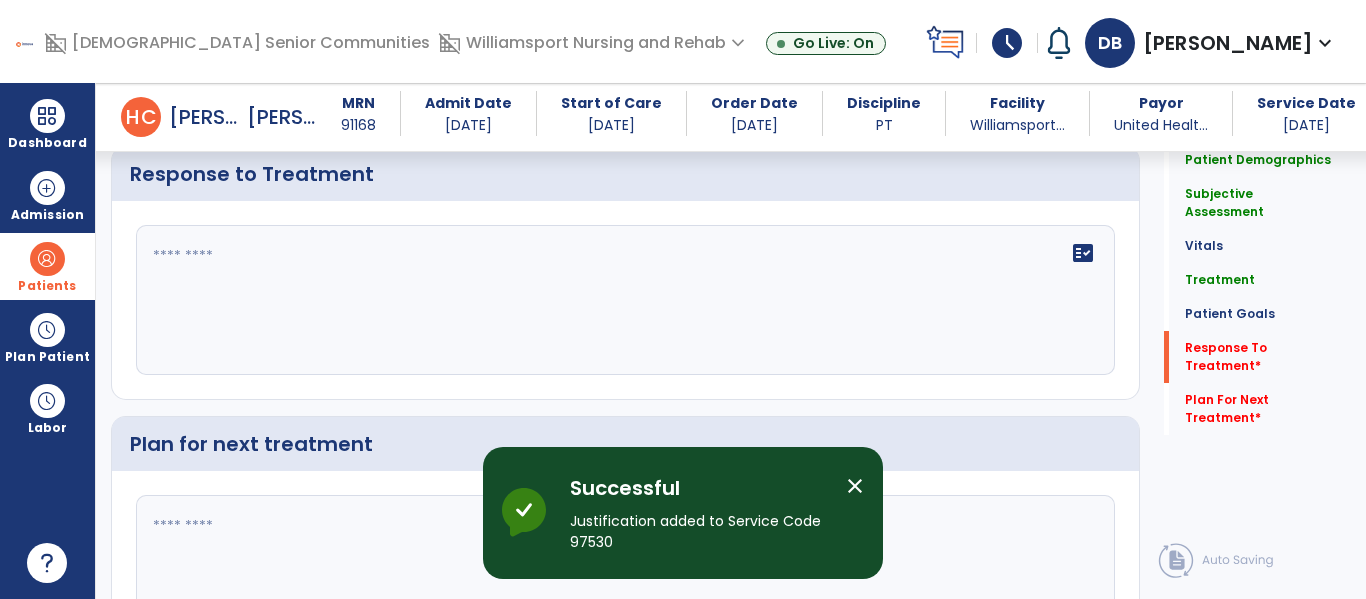 click on "fact_check" 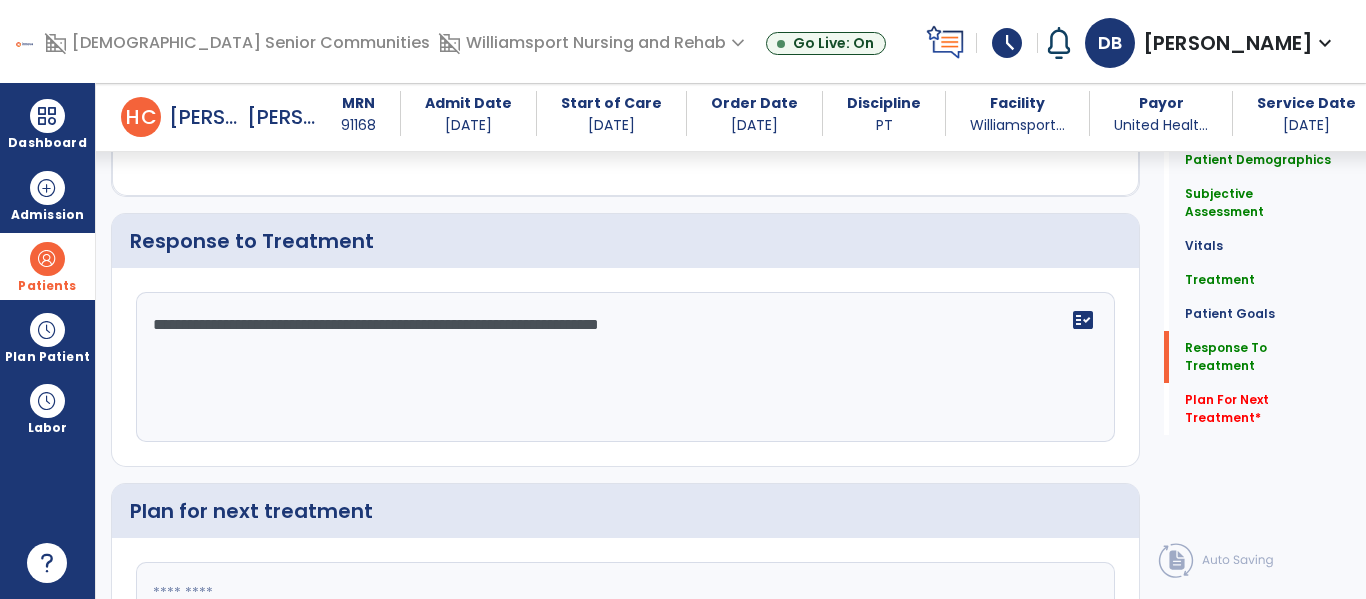 scroll, scrollTop: 2748, scrollLeft: 0, axis: vertical 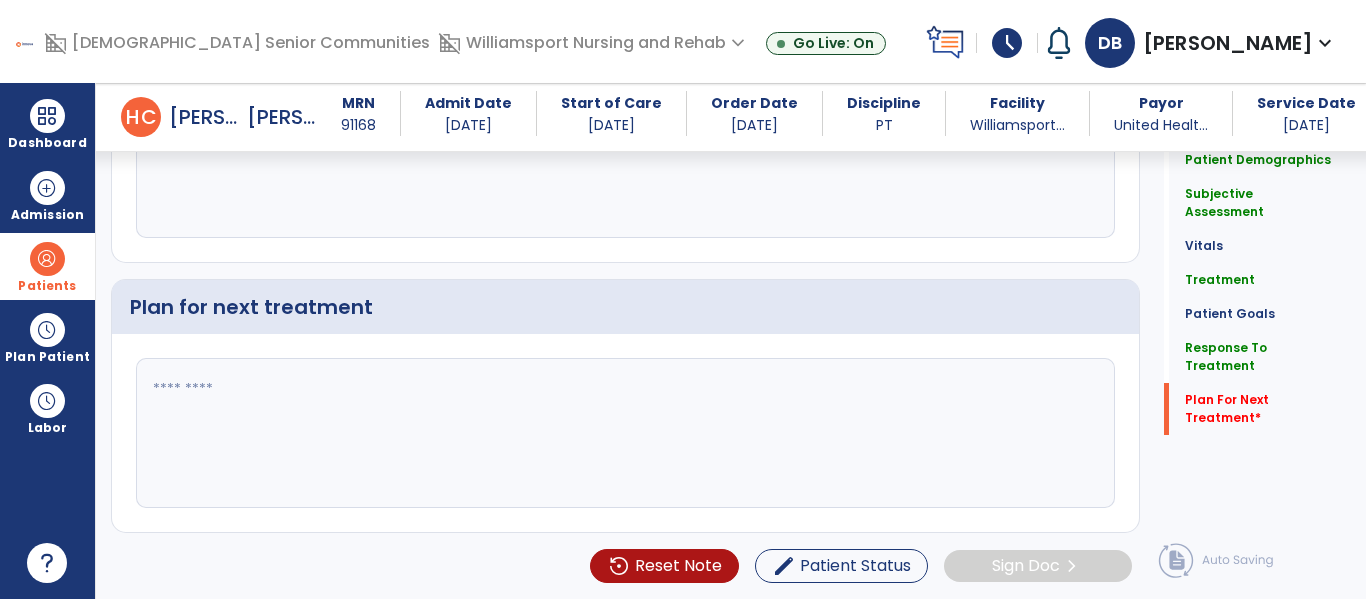type on "**********" 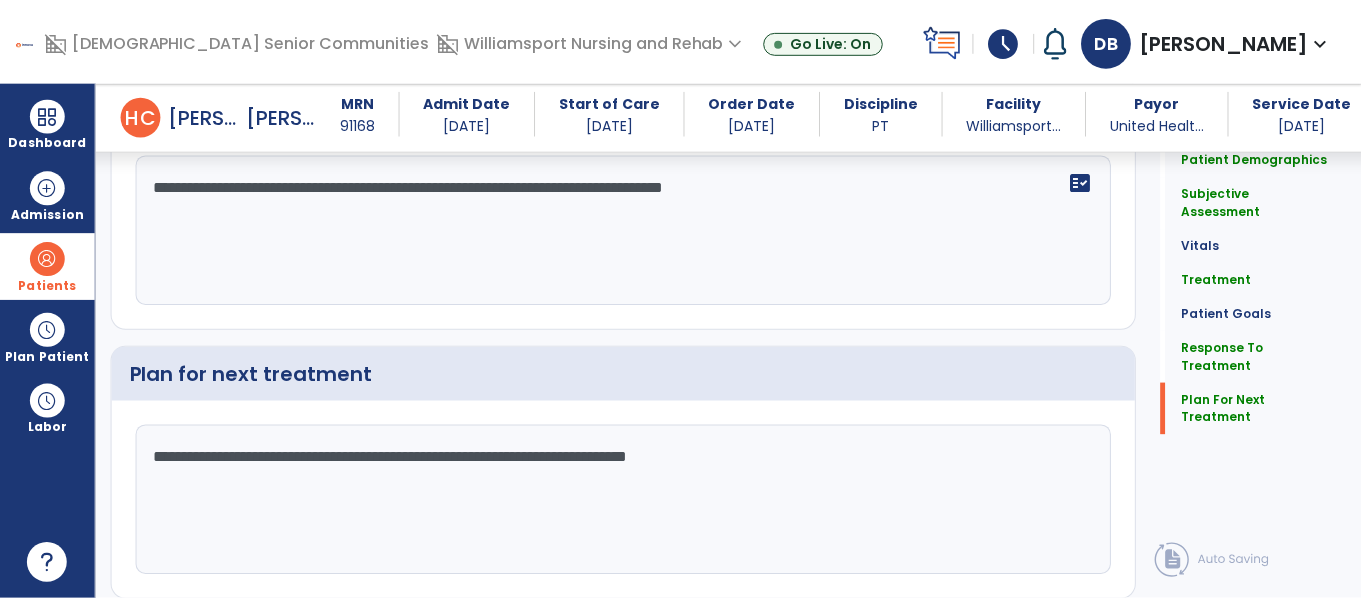 scroll, scrollTop: 2885, scrollLeft: 0, axis: vertical 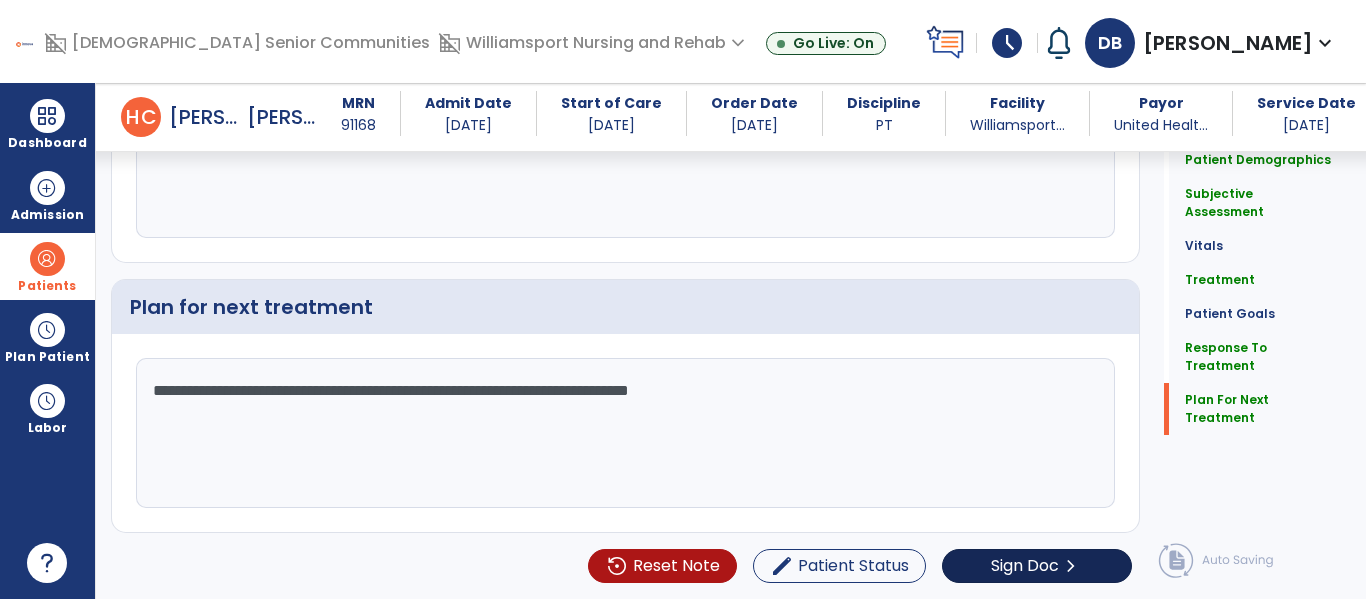 type on "**********" 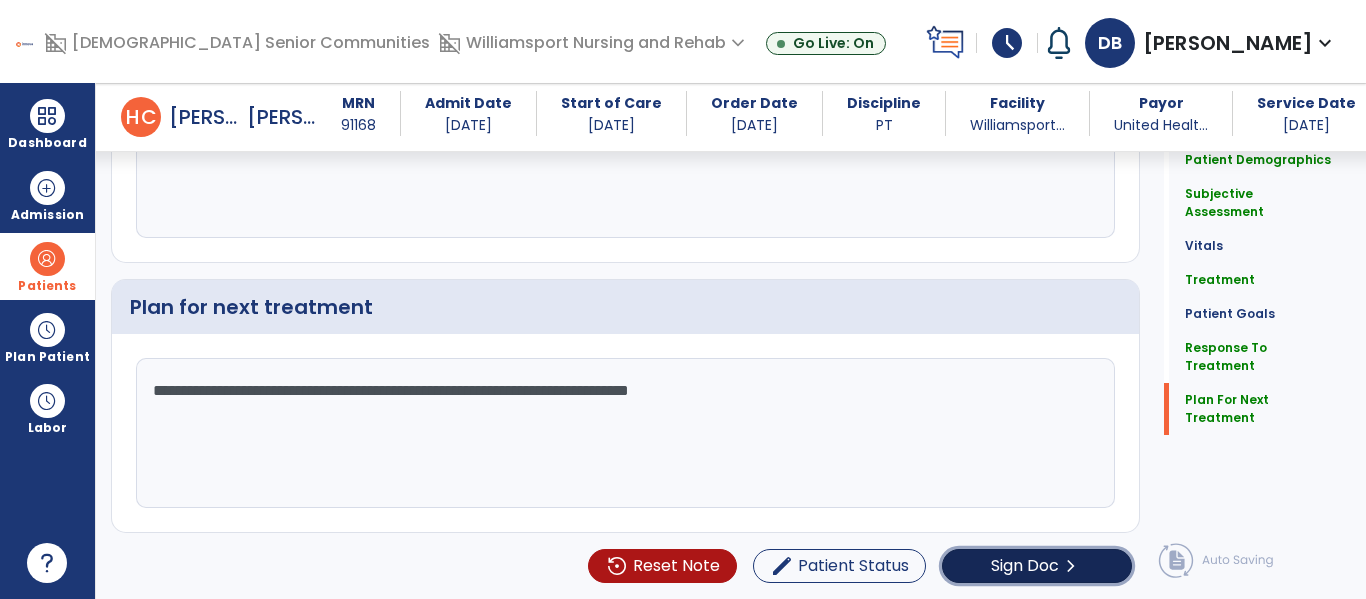 click on "Sign Doc" 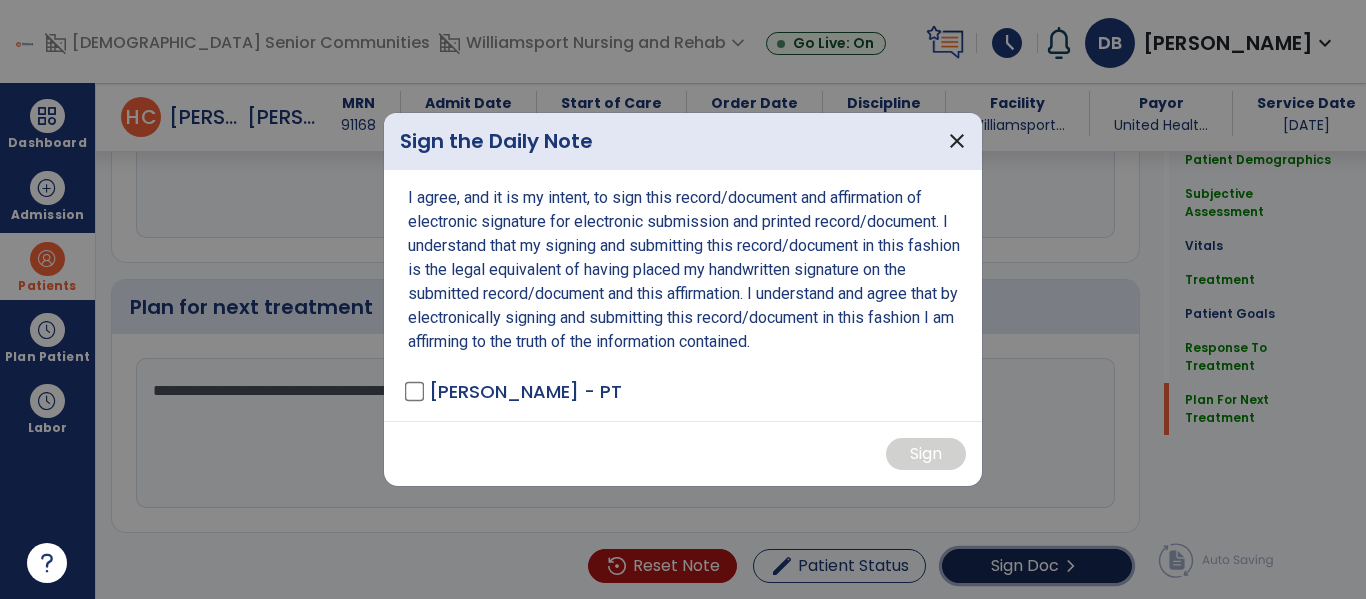 scroll, scrollTop: 2885, scrollLeft: 0, axis: vertical 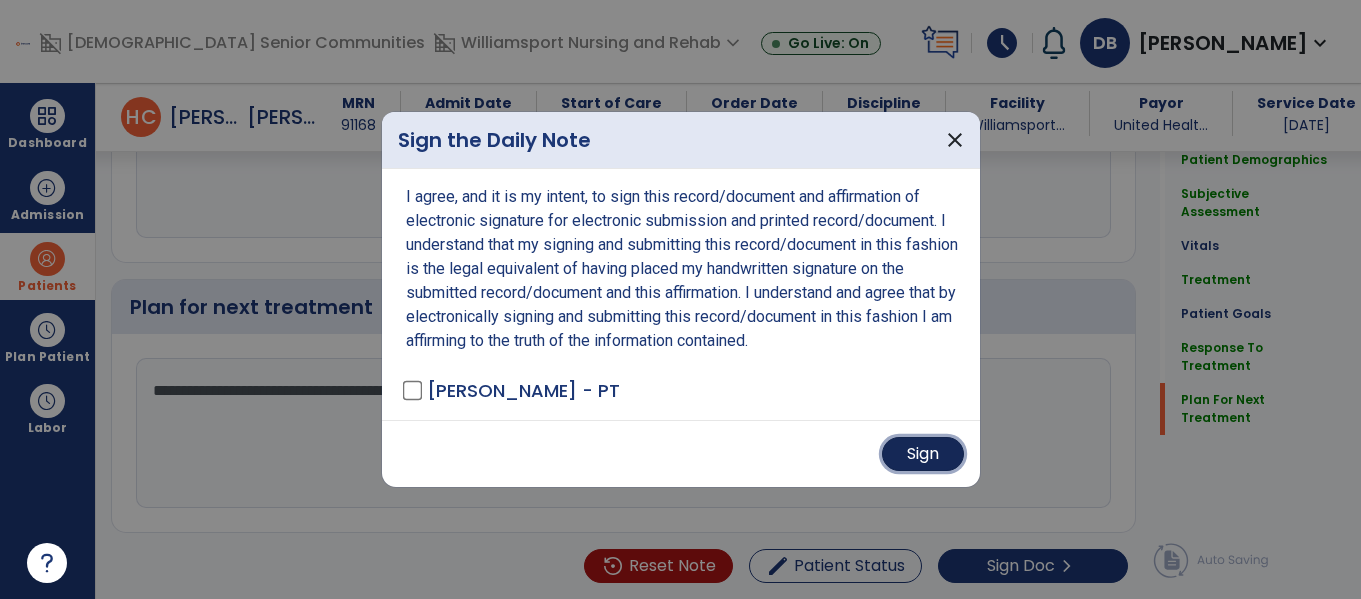 click on "Sign" at bounding box center (923, 454) 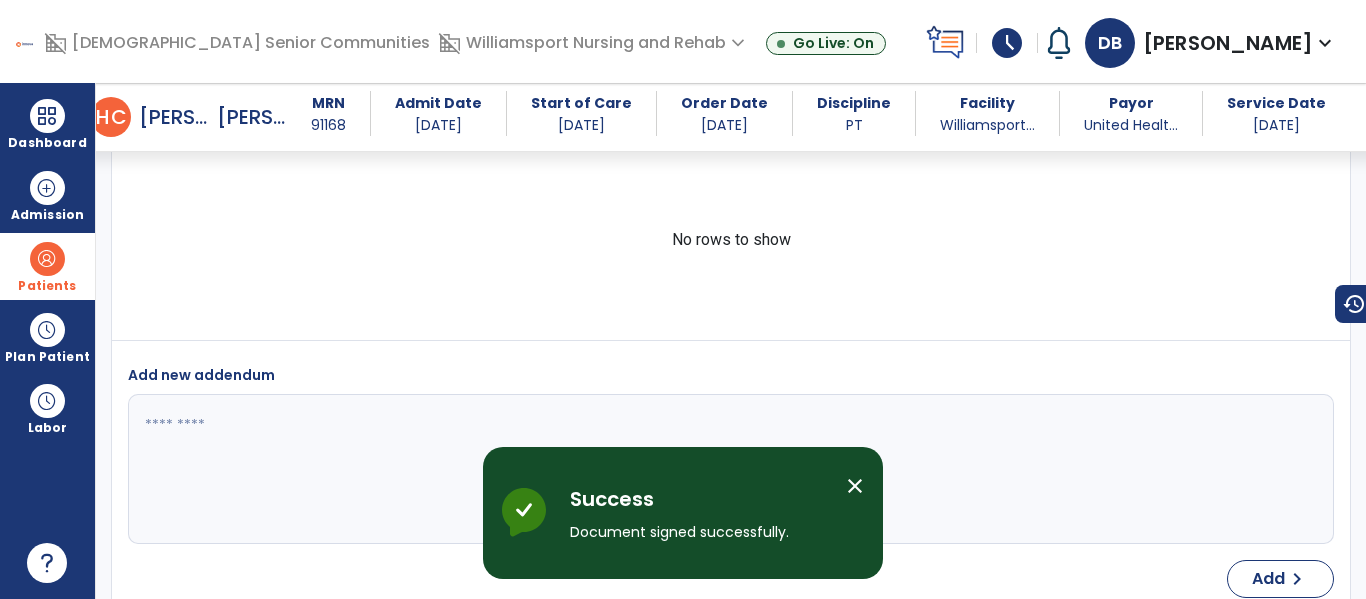 click on "close" at bounding box center [863, 489] 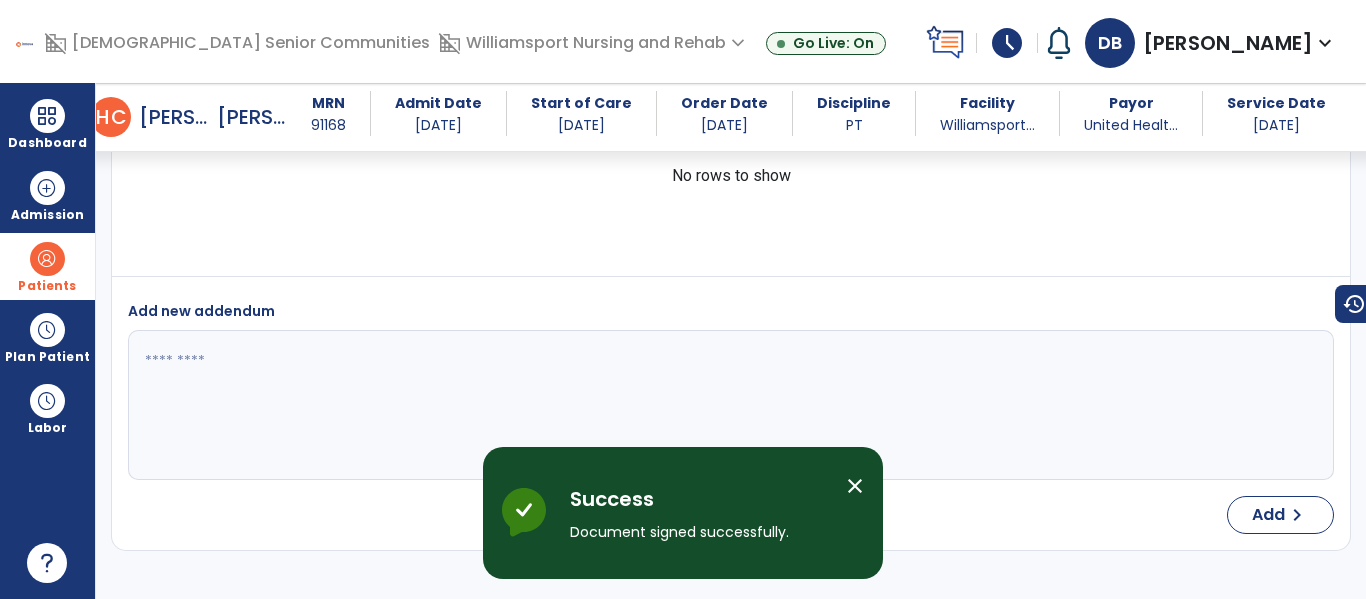 scroll, scrollTop: 4445, scrollLeft: 0, axis: vertical 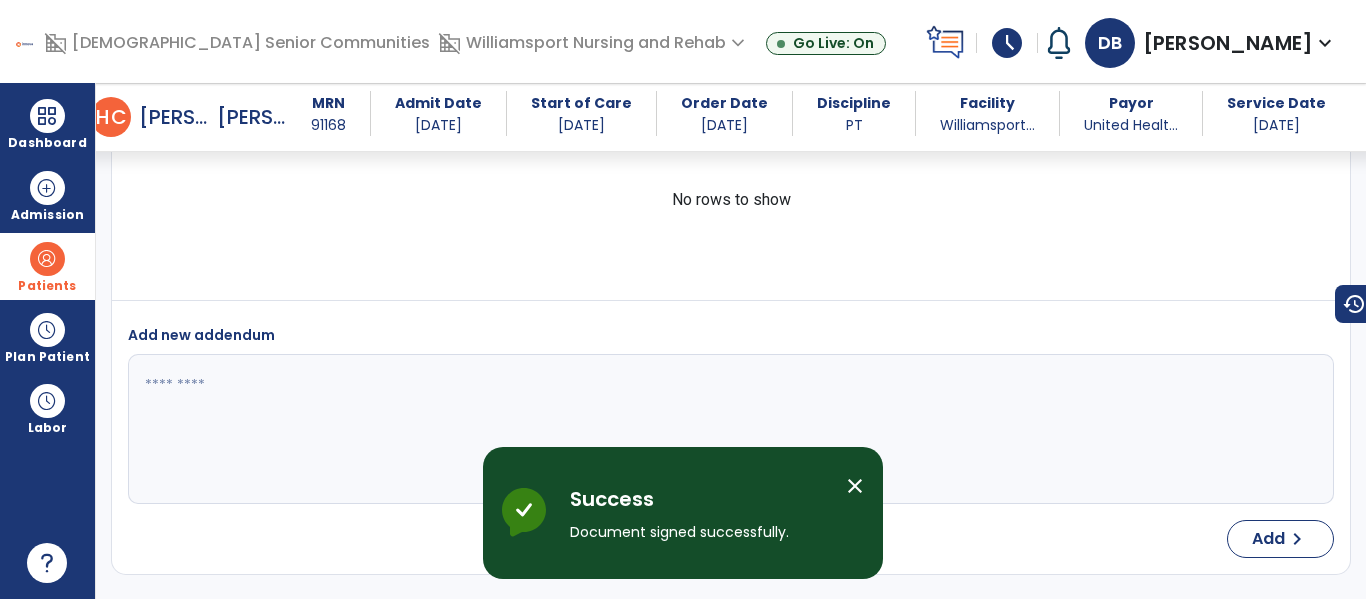 click on "close" at bounding box center [855, 486] 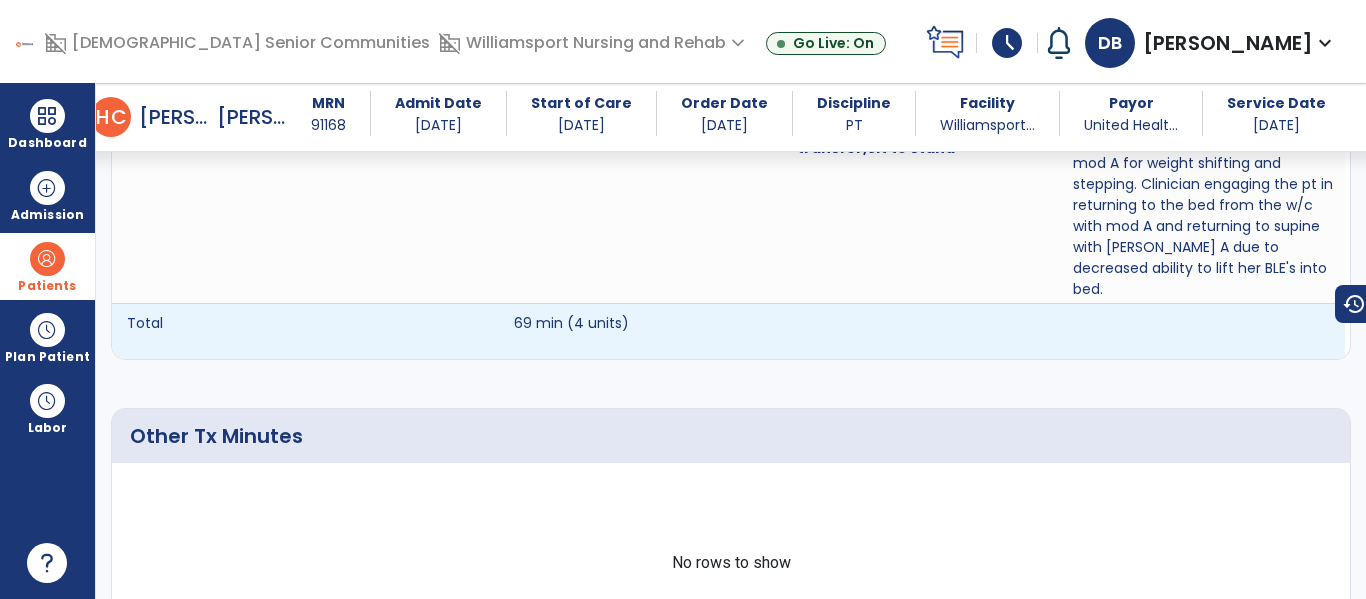 scroll, scrollTop: 1736, scrollLeft: 0, axis: vertical 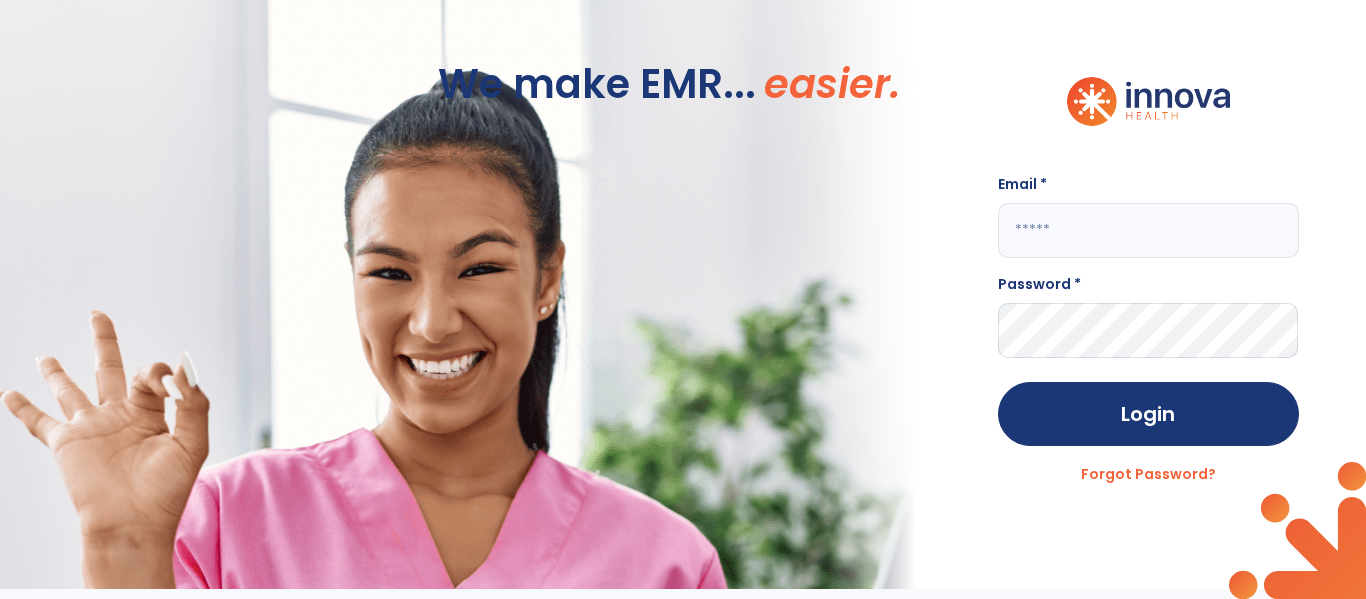 click 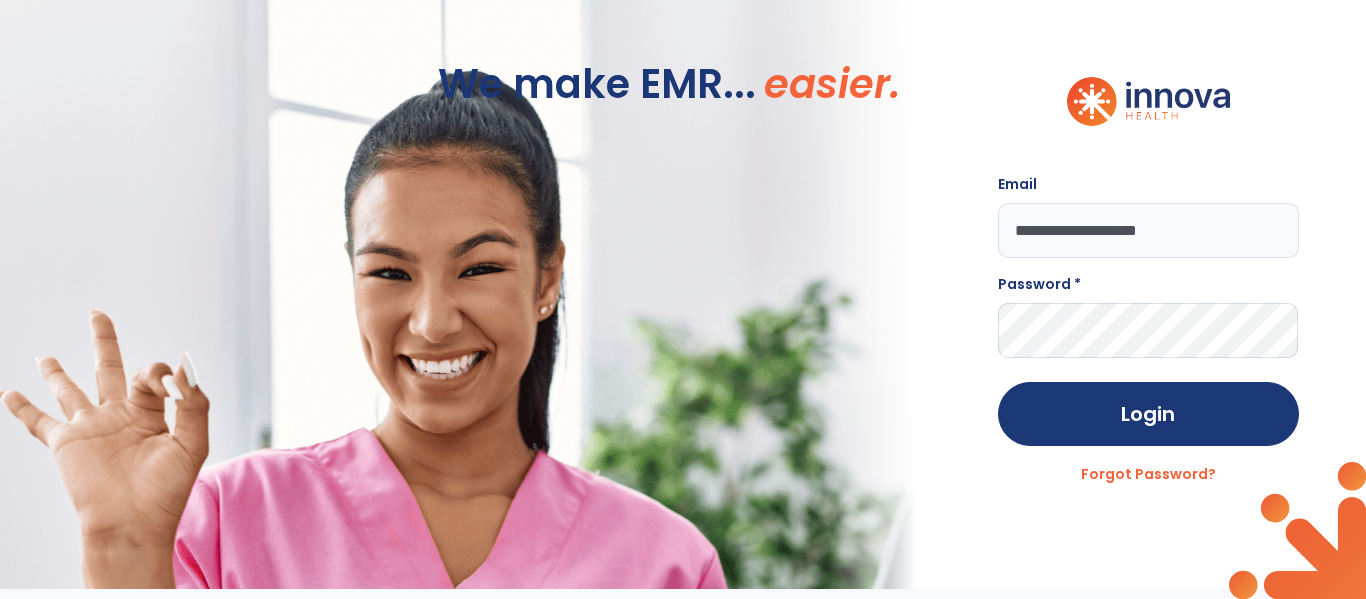 type on "**********" 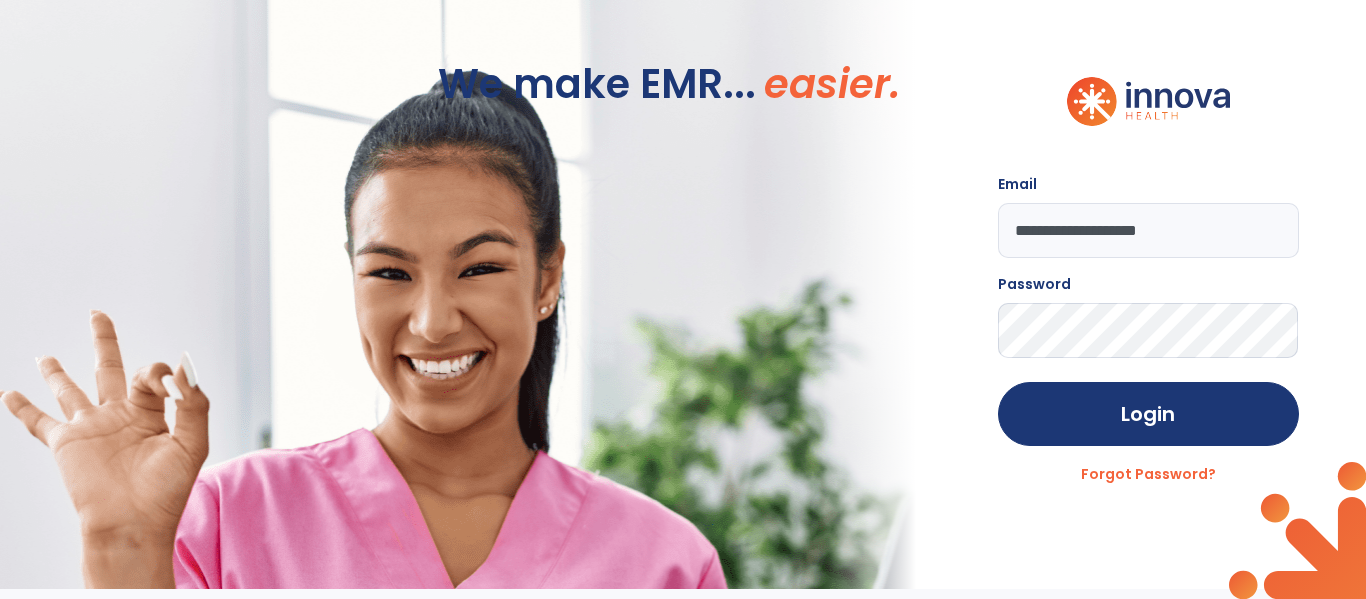 click on "Login" 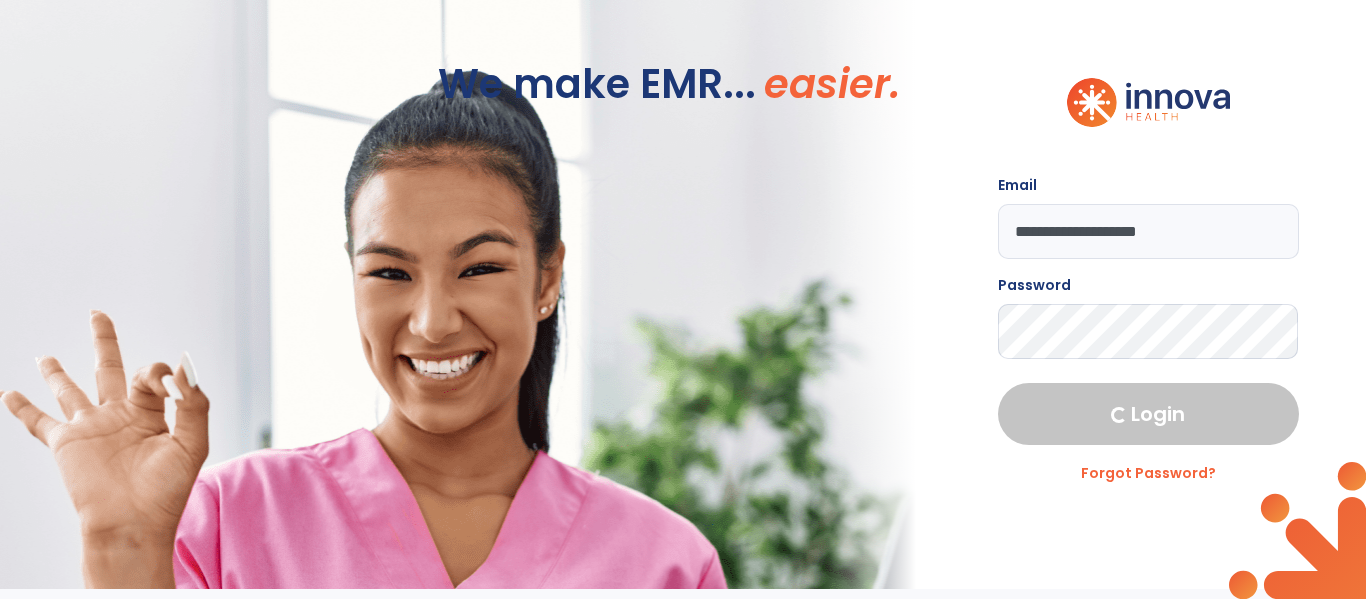 select on "****" 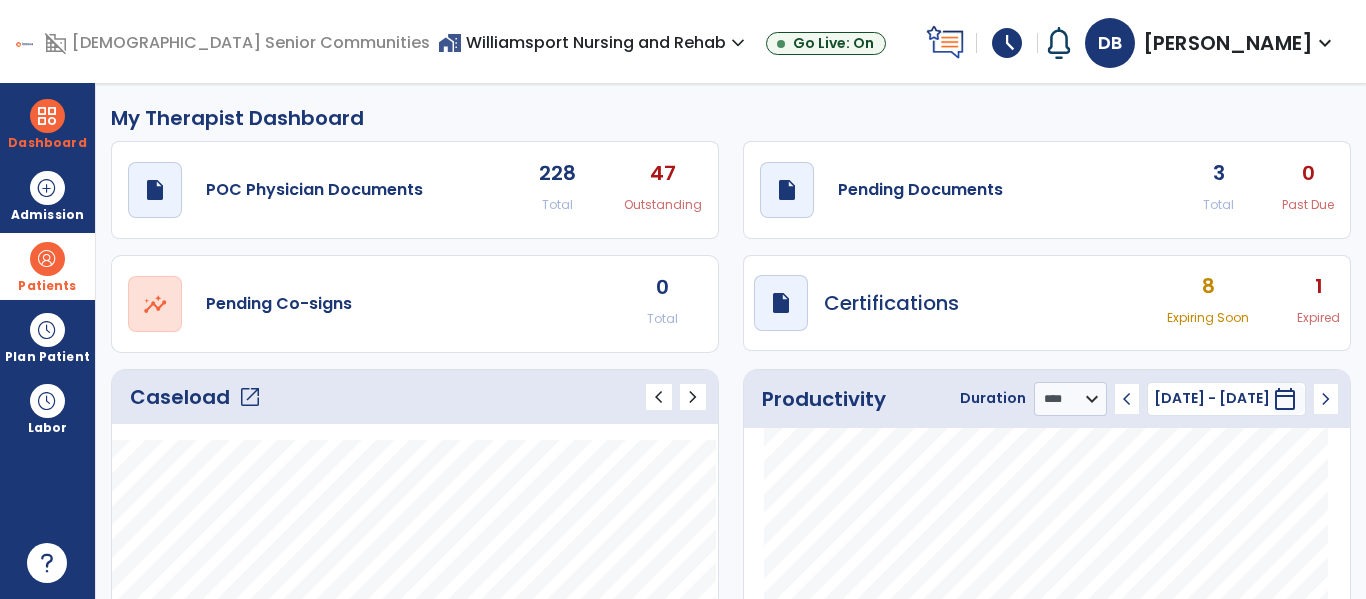 click at bounding box center (47, 259) 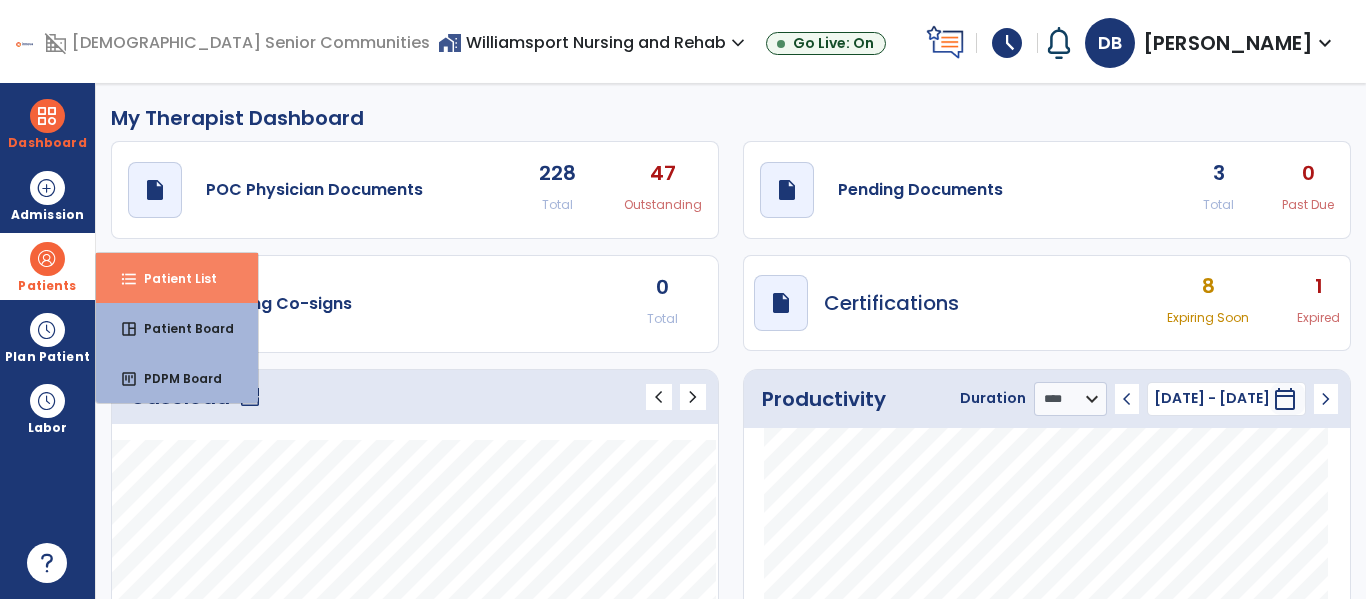 click on "format_list_bulleted  Patient List" at bounding box center (177, 278) 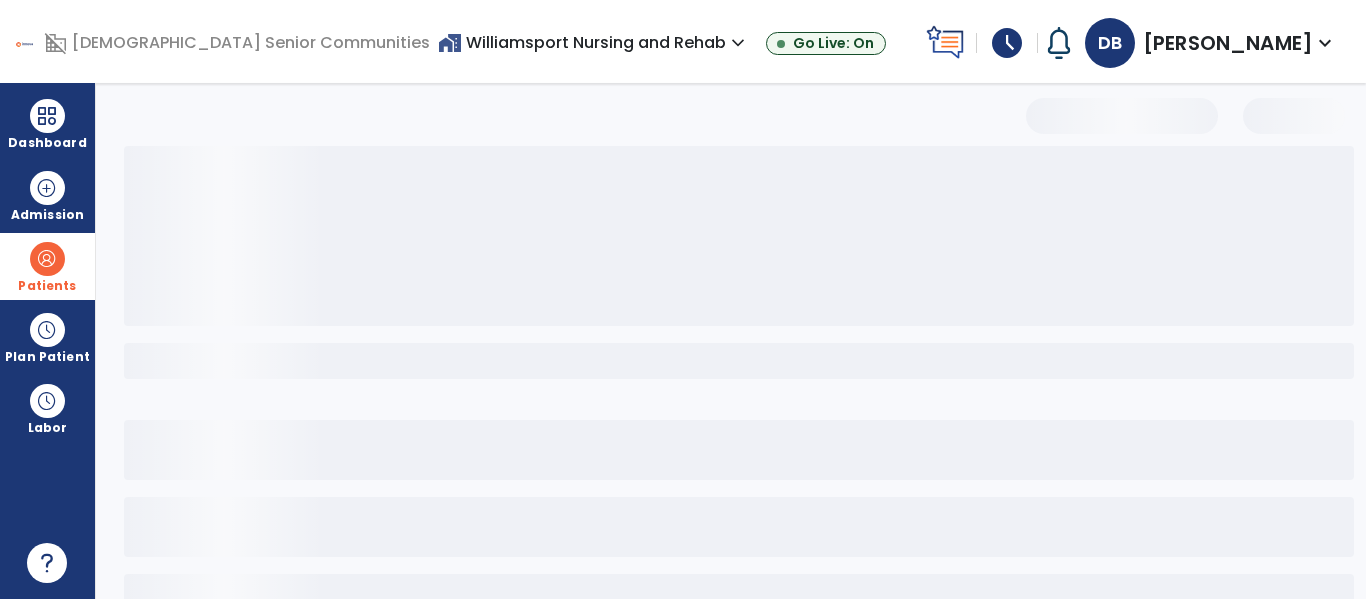 select on "***" 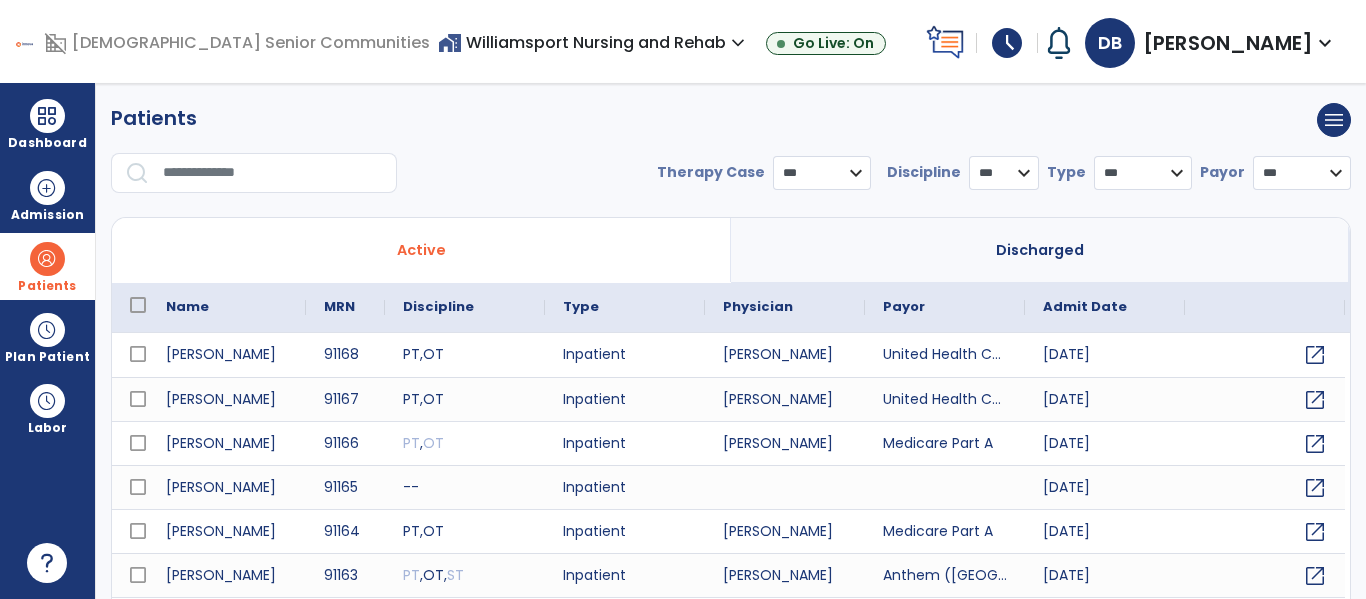 click at bounding box center [273, 173] 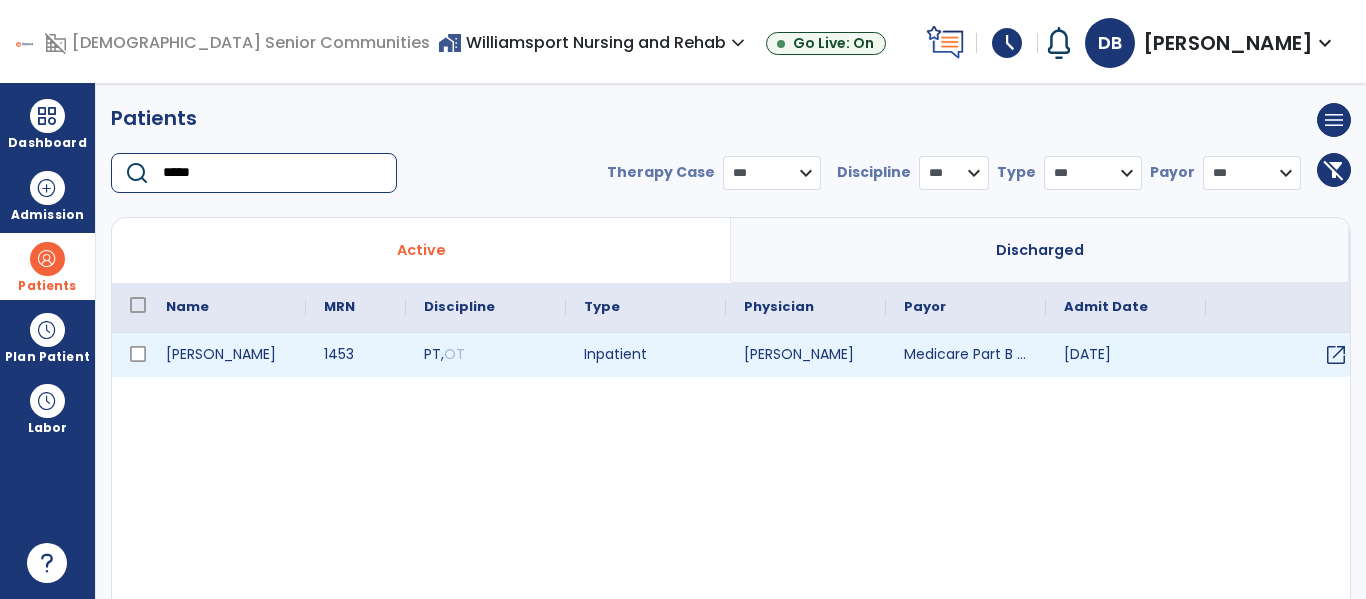 type on "*****" 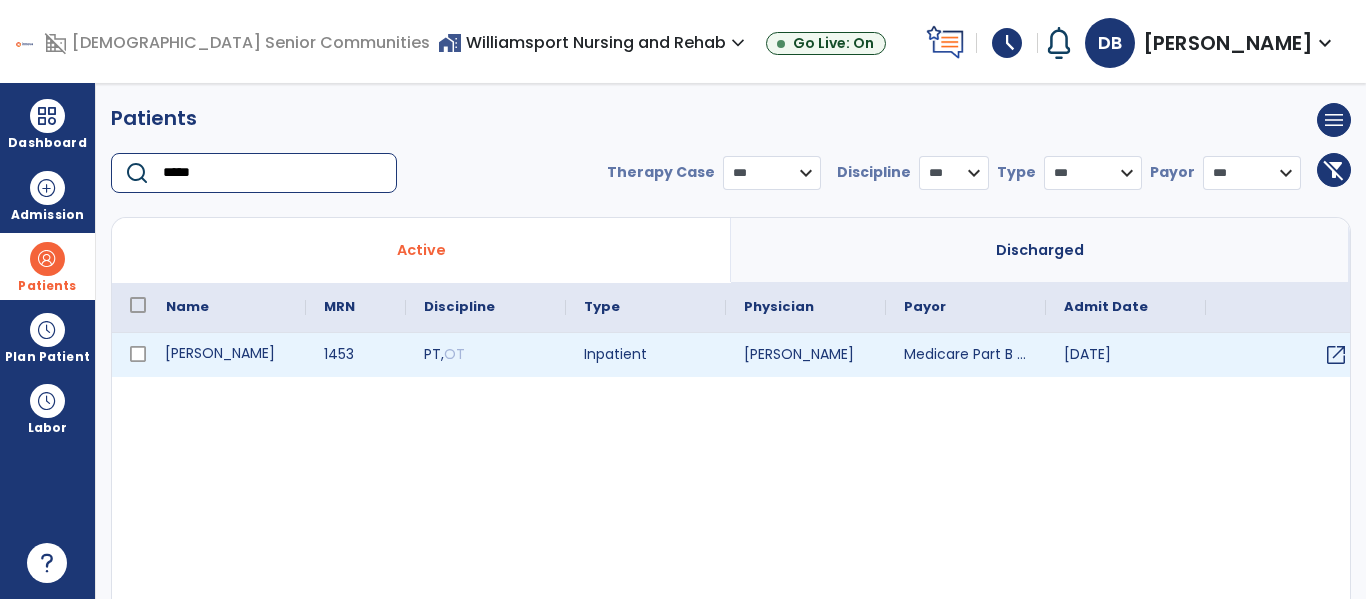 click on "[PERSON_NAME]" at bounding box center [227, 355] 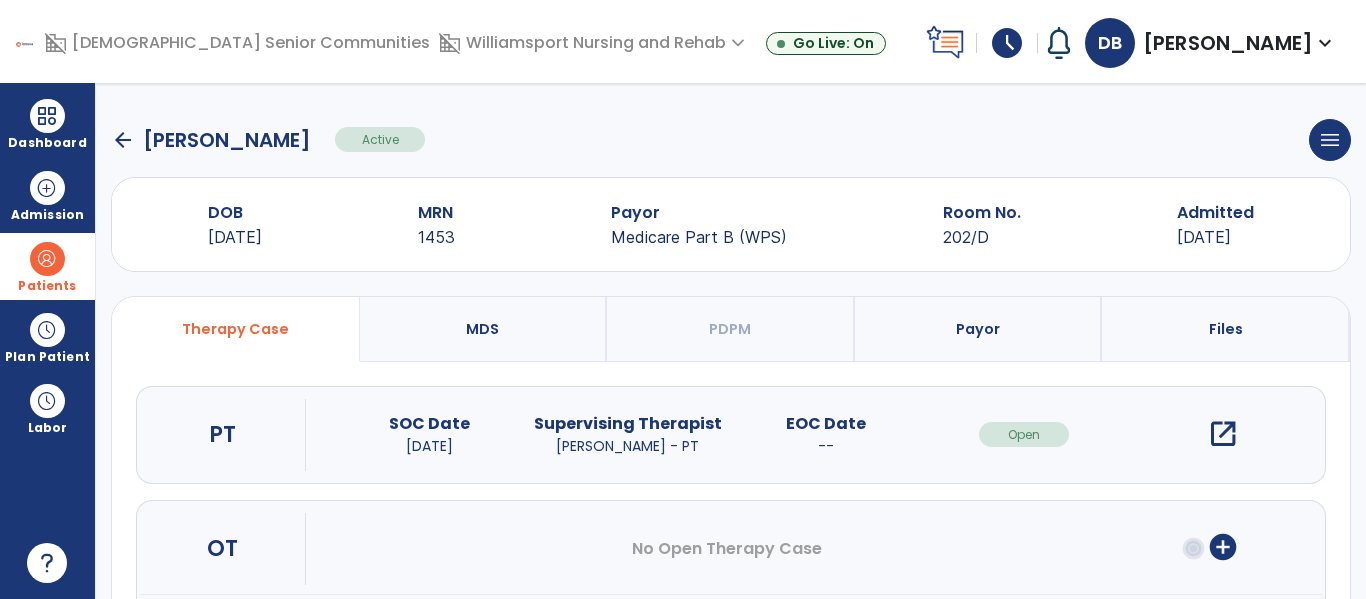 click on "open_in_new" at bounding box center (1223, 434) 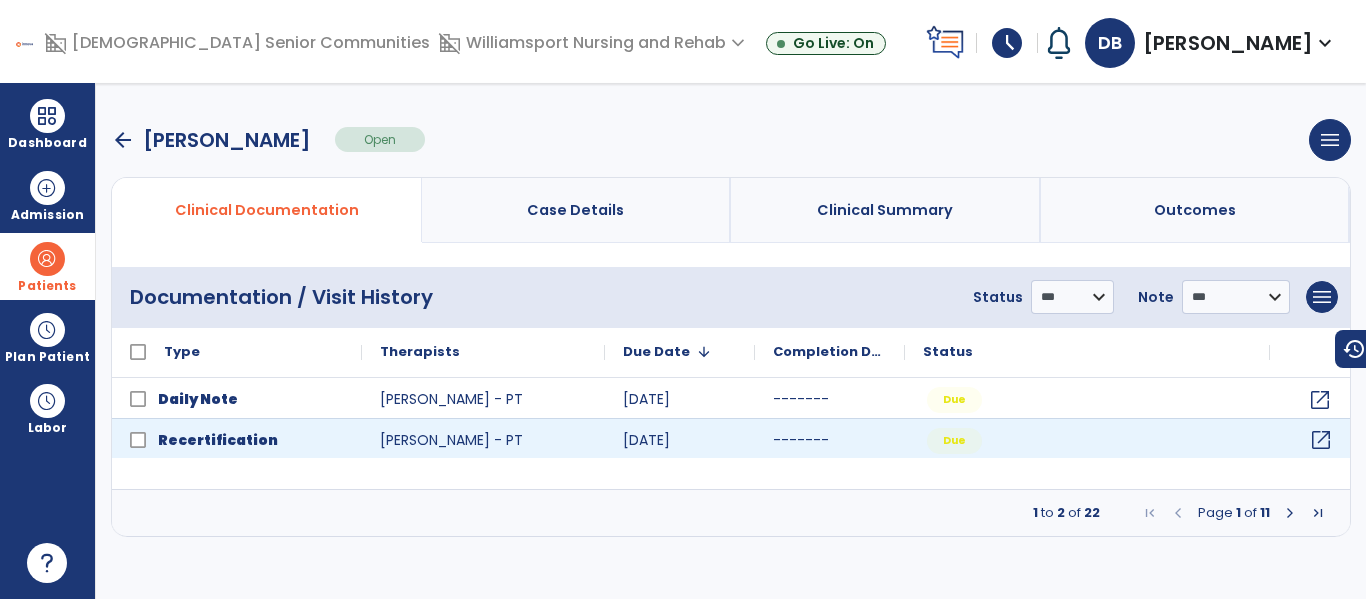 click on "open_in_new" 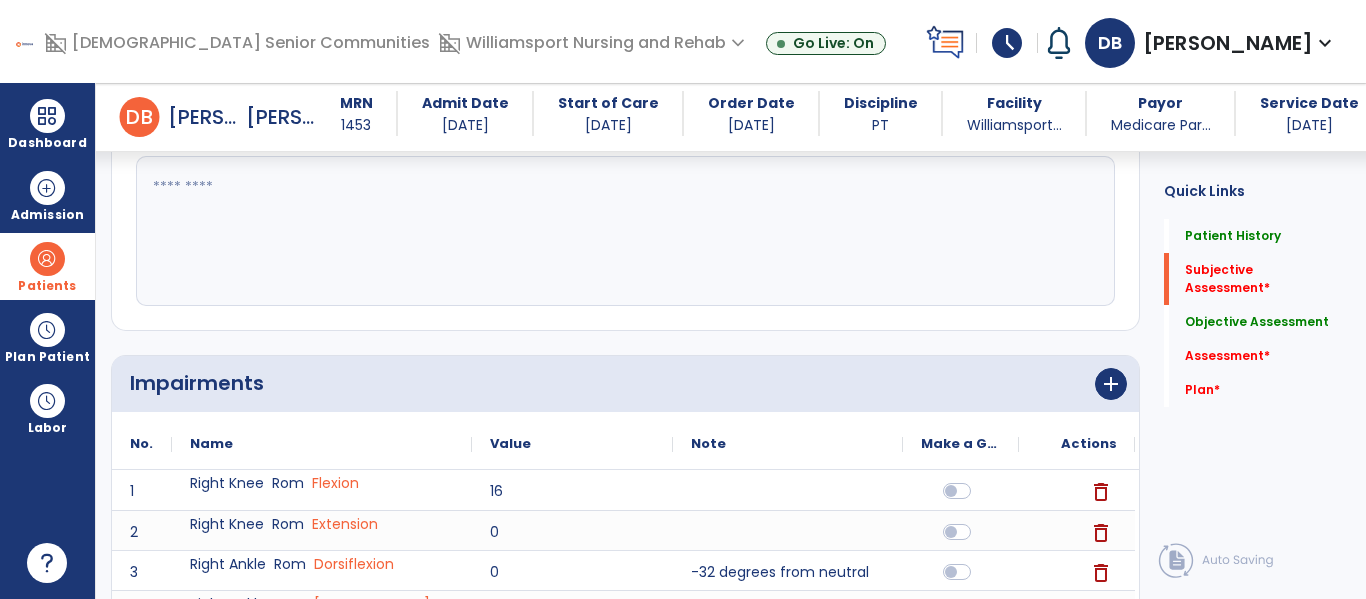 scroll, scrollTop: 457, scrollLeft: 0, axis: vertical 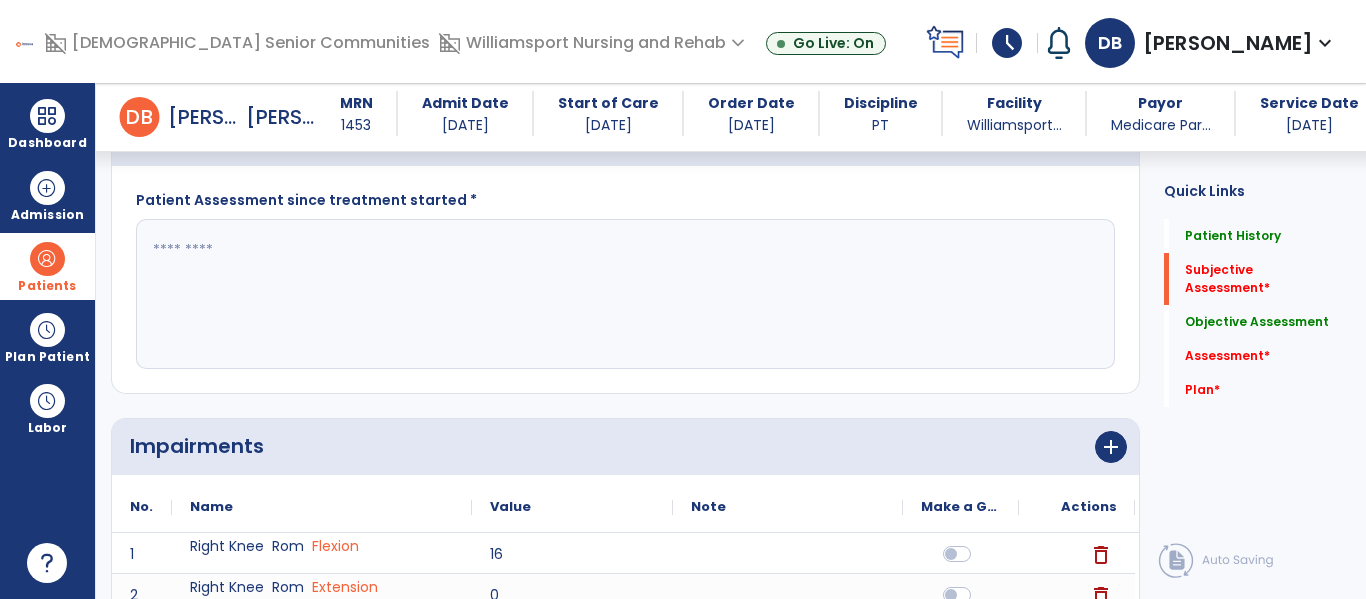 click 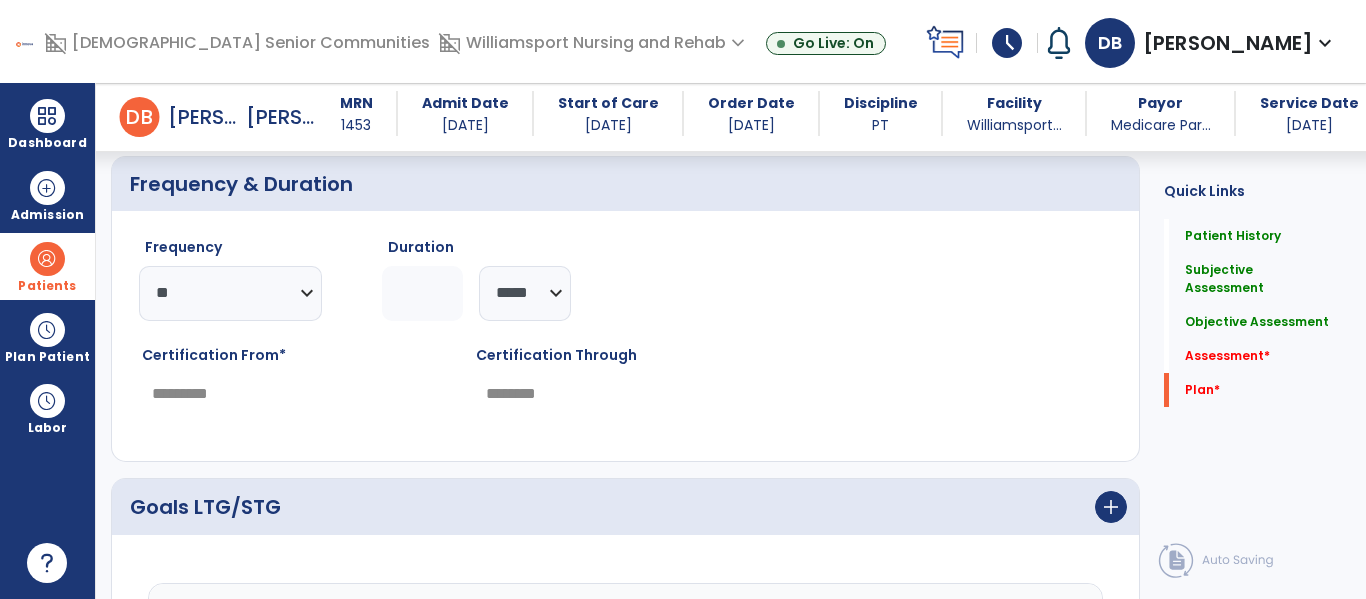 scroll, scrollTop: 3445, scrollLeft: 0, axis: vertical 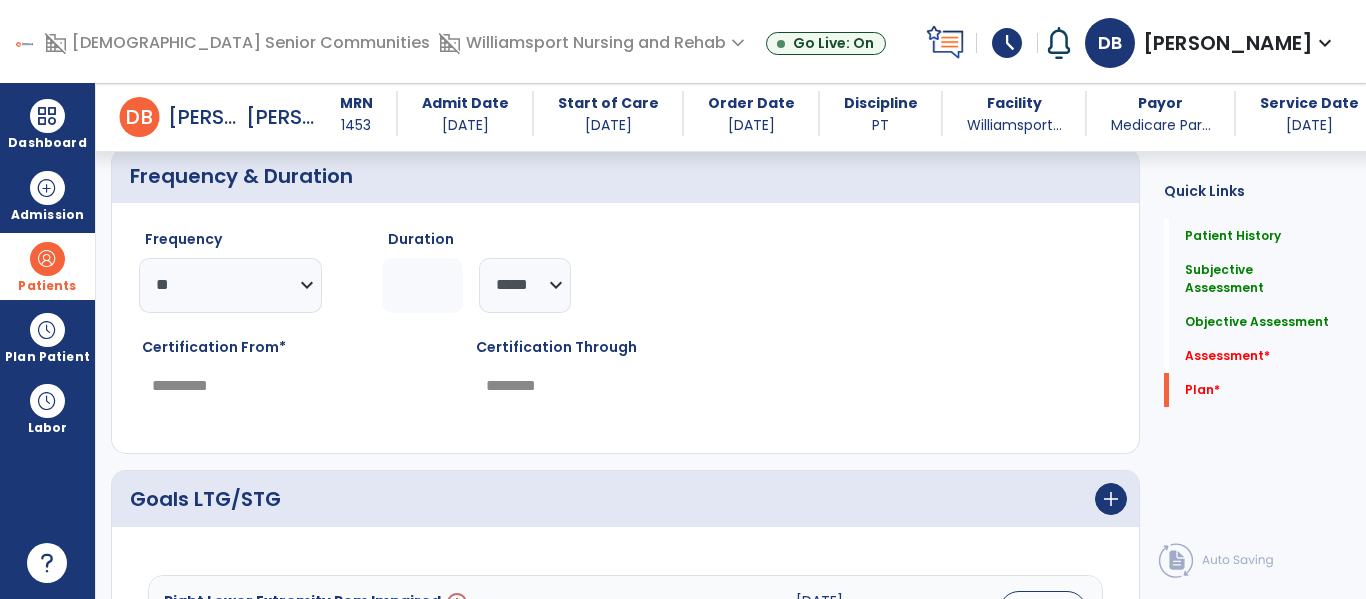 type on "**********" 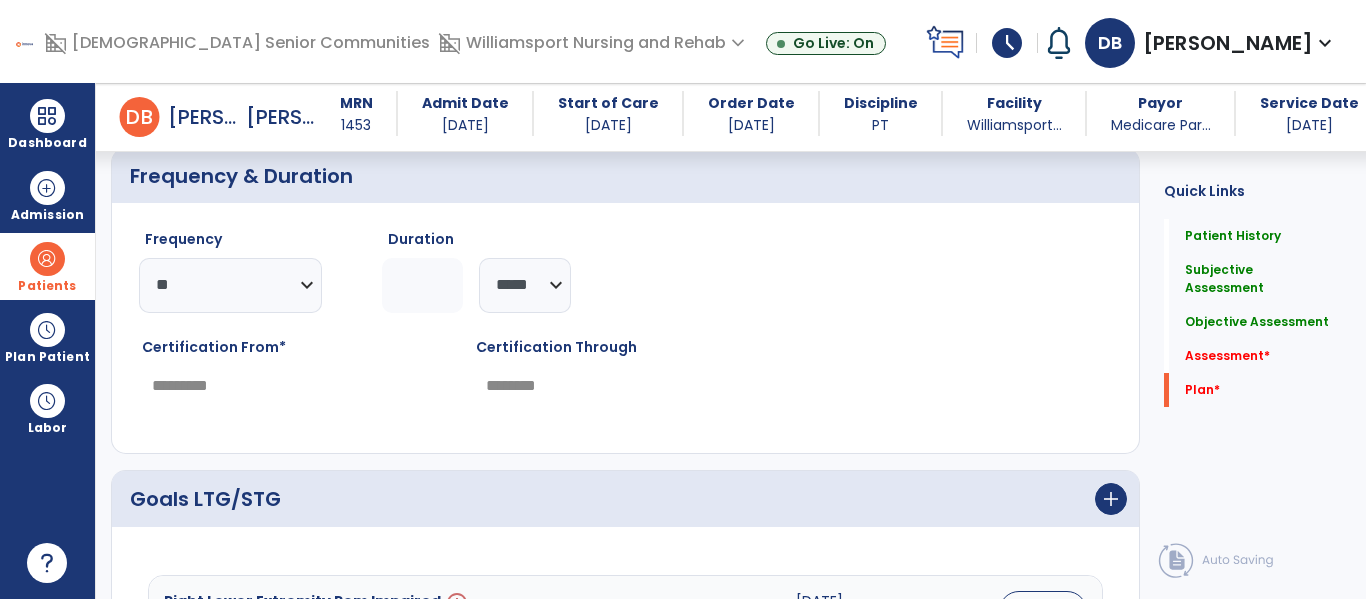 click on "********* ** ** ** ** ** ** **" 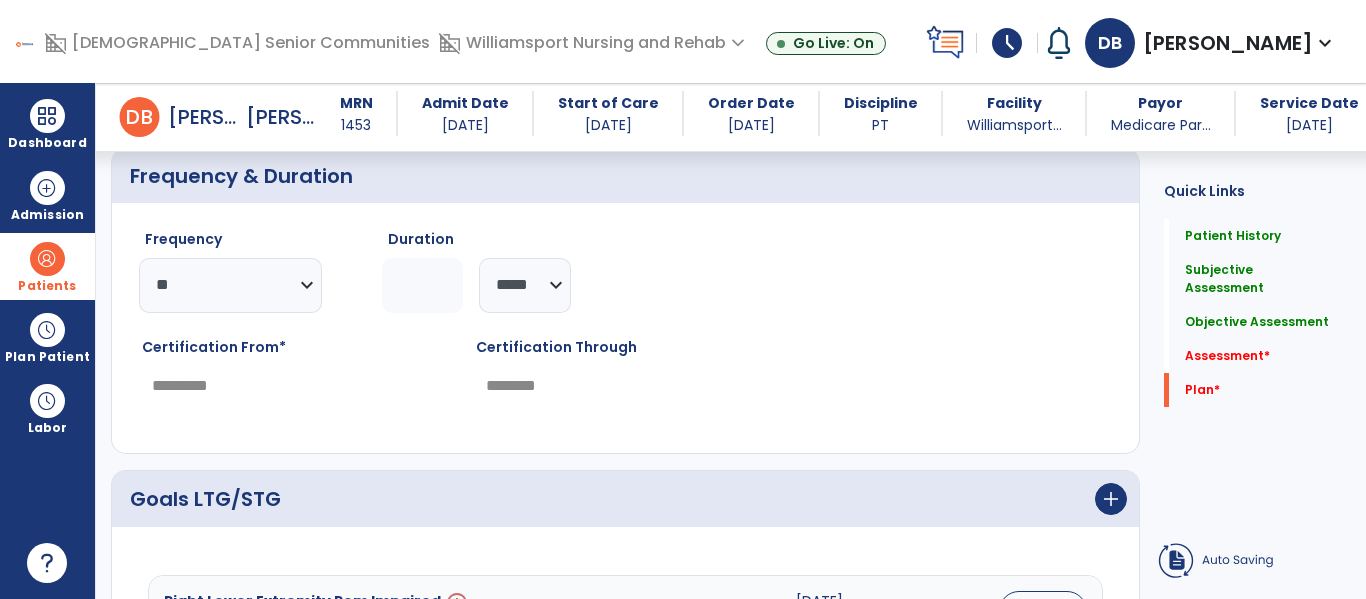 click on "*" 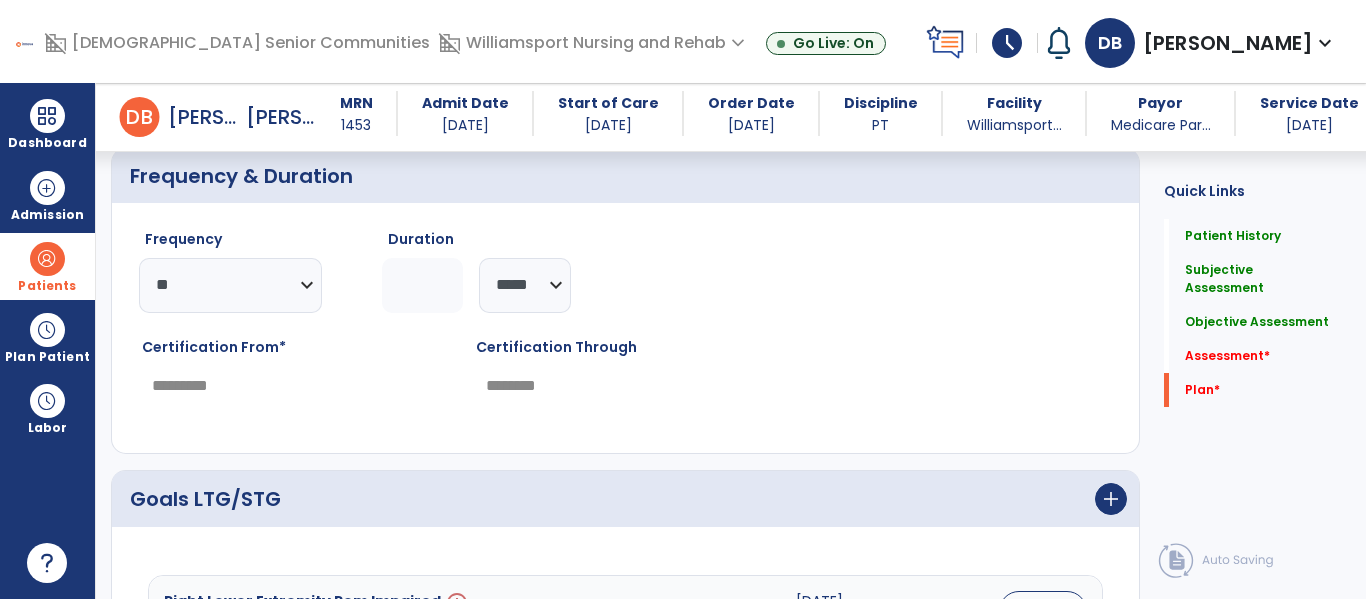 type on "*" 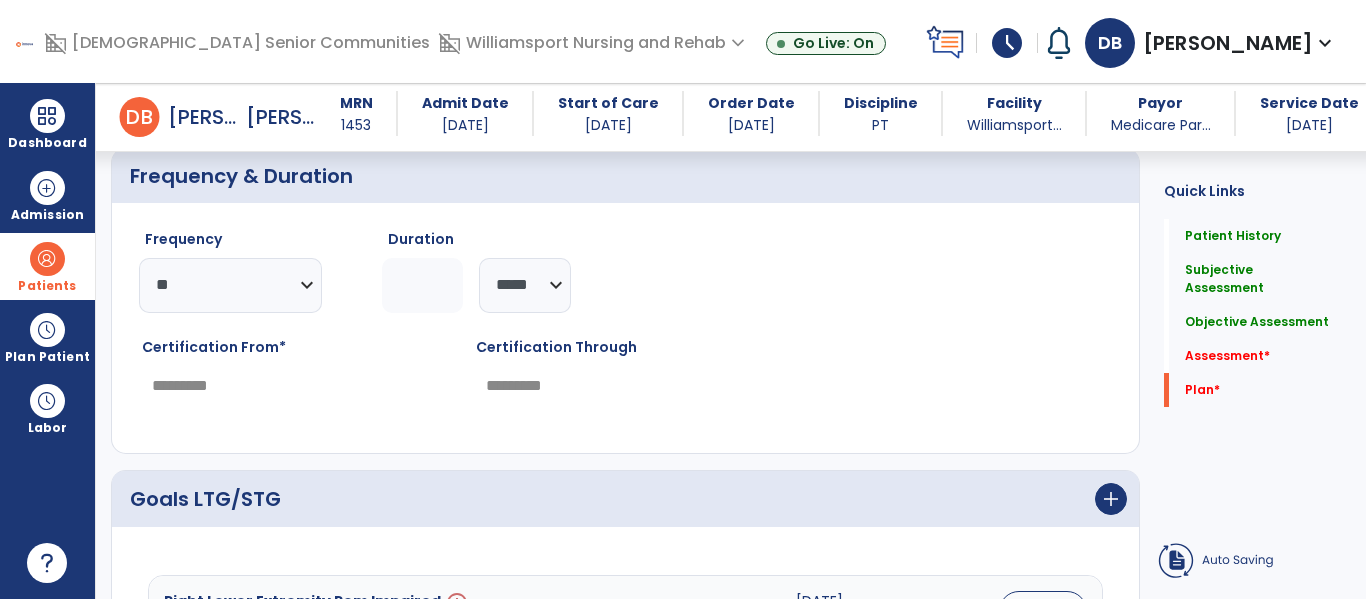 type on "*" 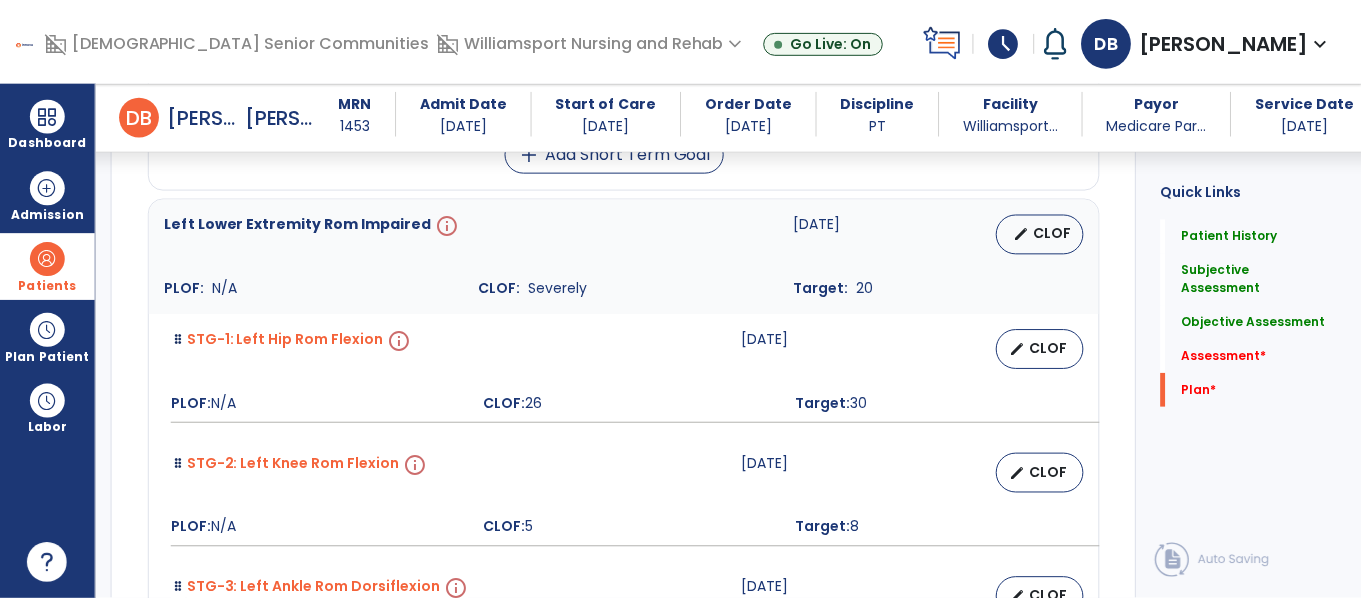 scroll, scrollTop: 4399, scrollLeft: 0, axis: vertical 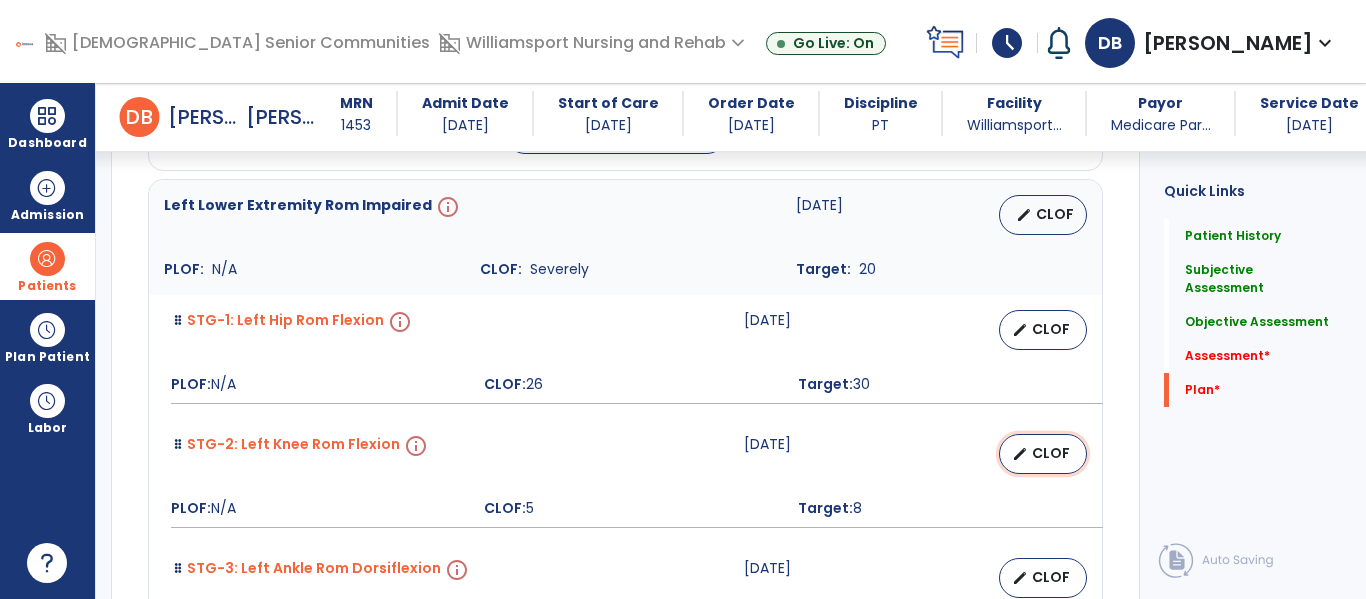 click on "CLOF" at bounding box center (1051, 453) 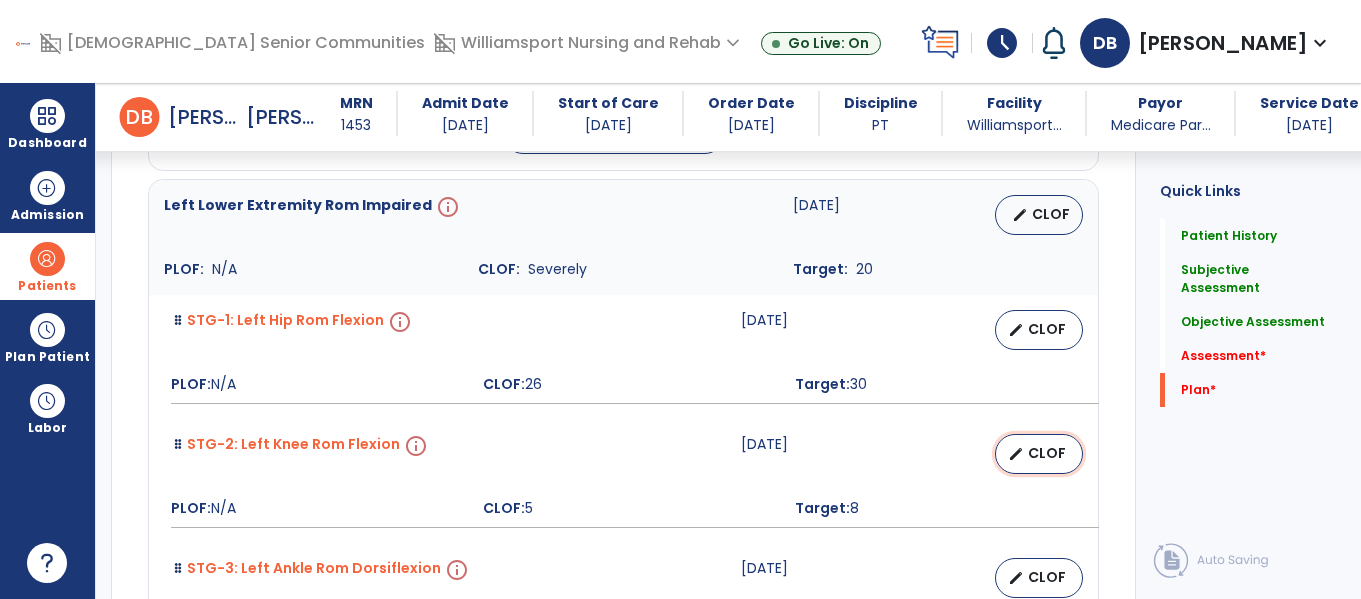 select on "********" 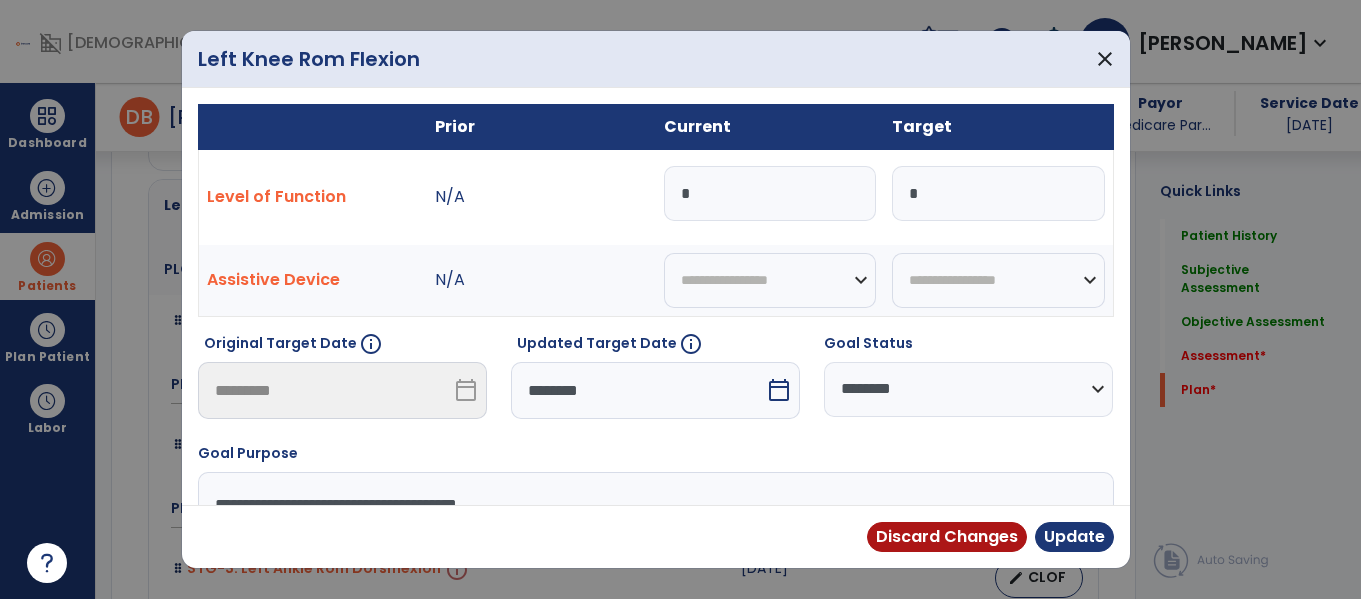 scroll, scrollTop: 4399, scrollLeft: 0, axis: vertical 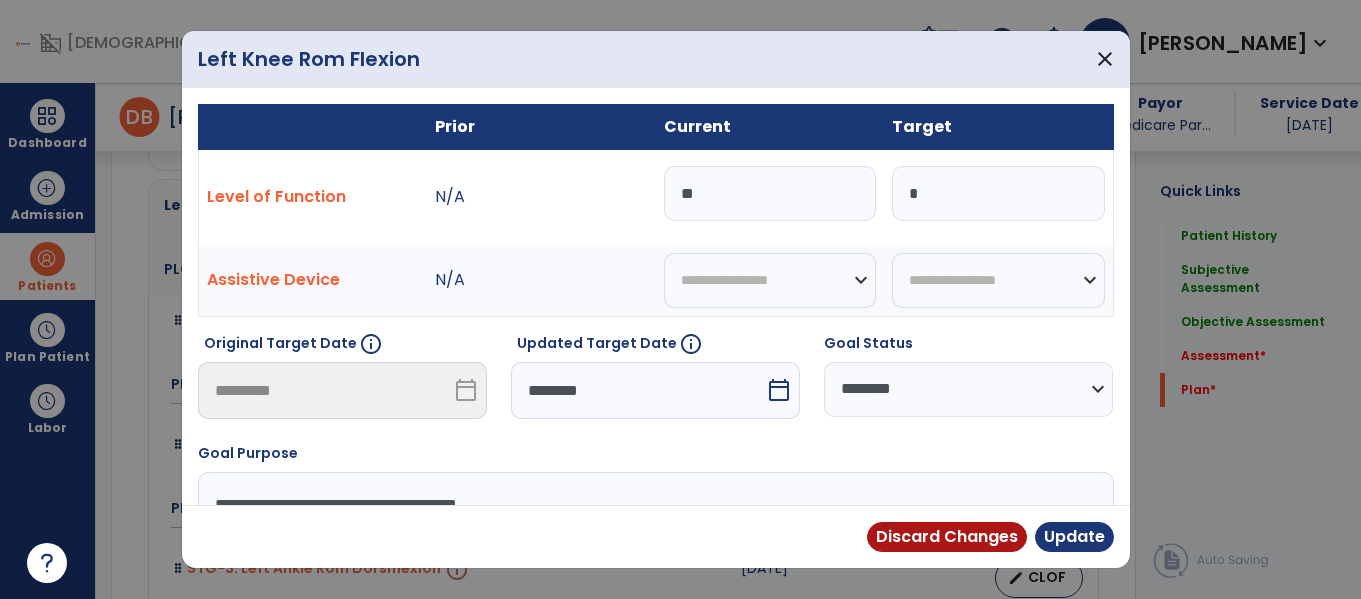 type on "**" 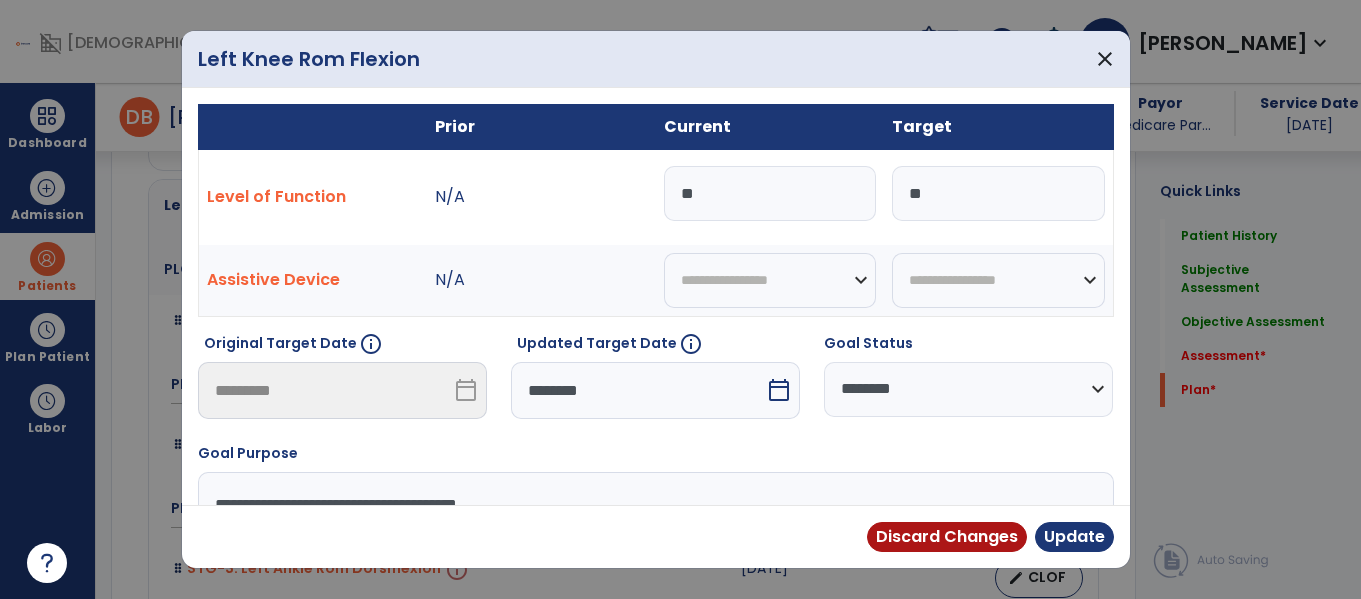 type on "**" 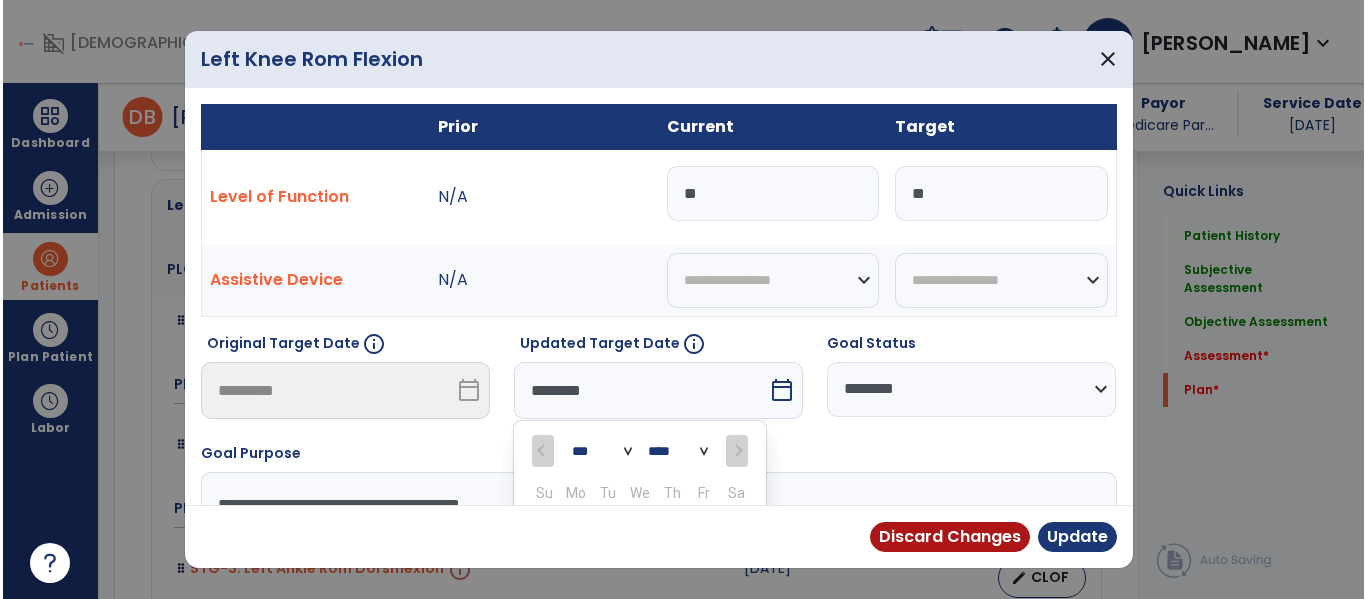 scroll, scrollTop: 211, scrollLeft: 0, axis: vertical 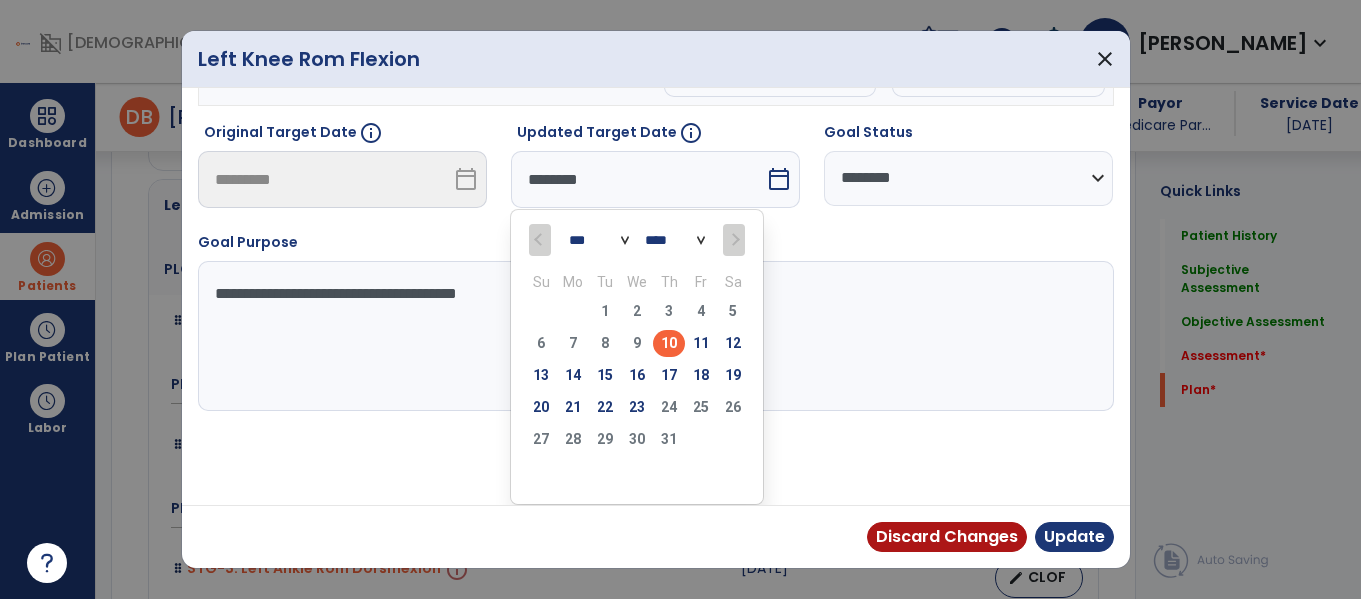 click at bounding box center (733, 240) 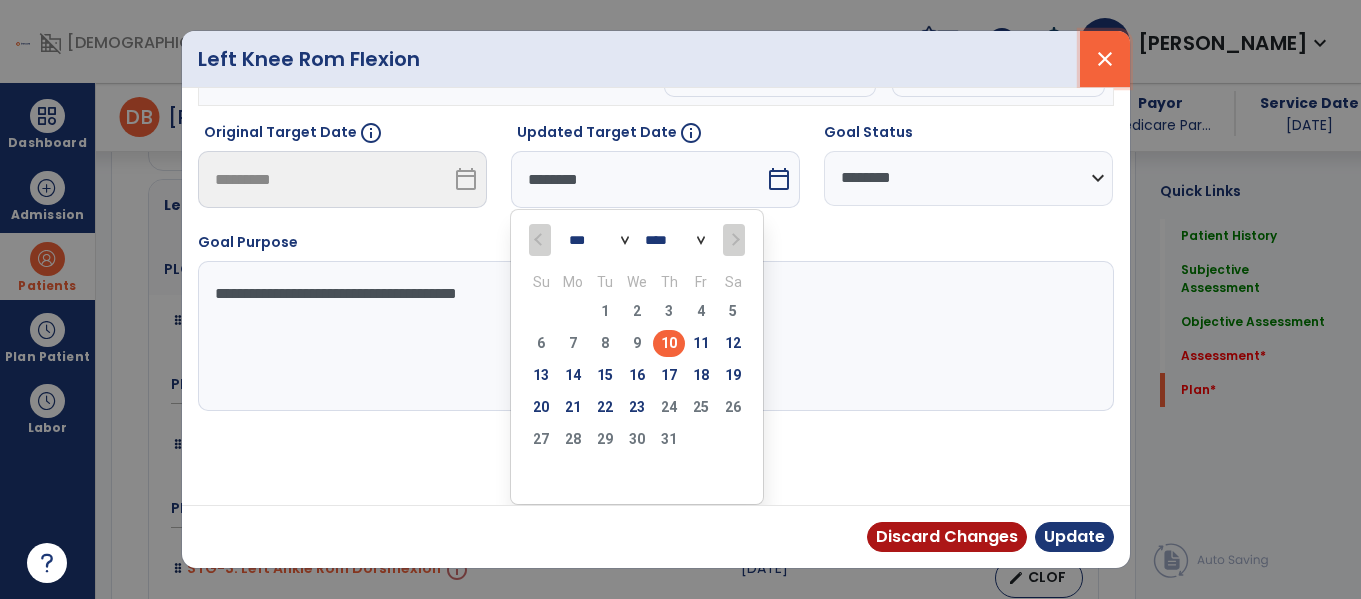 click on "close" at bounding box center (1105, 59) 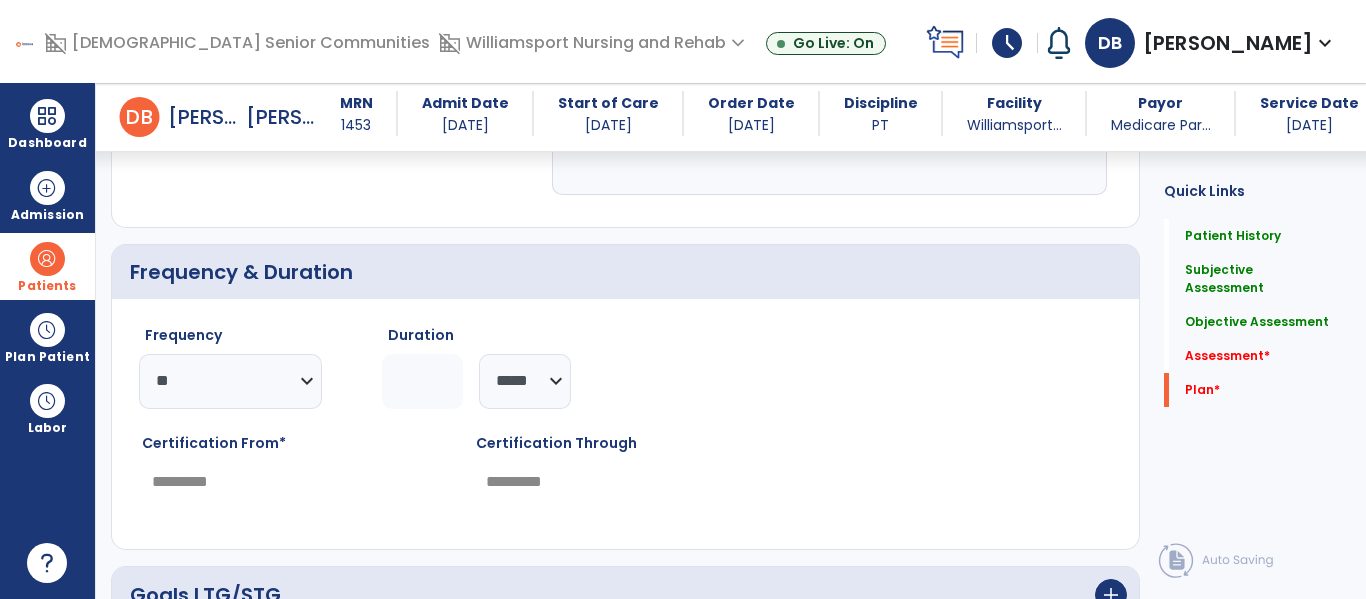 scroll, scrollTop: 3364, scrollLeft: 0, axis: vertical 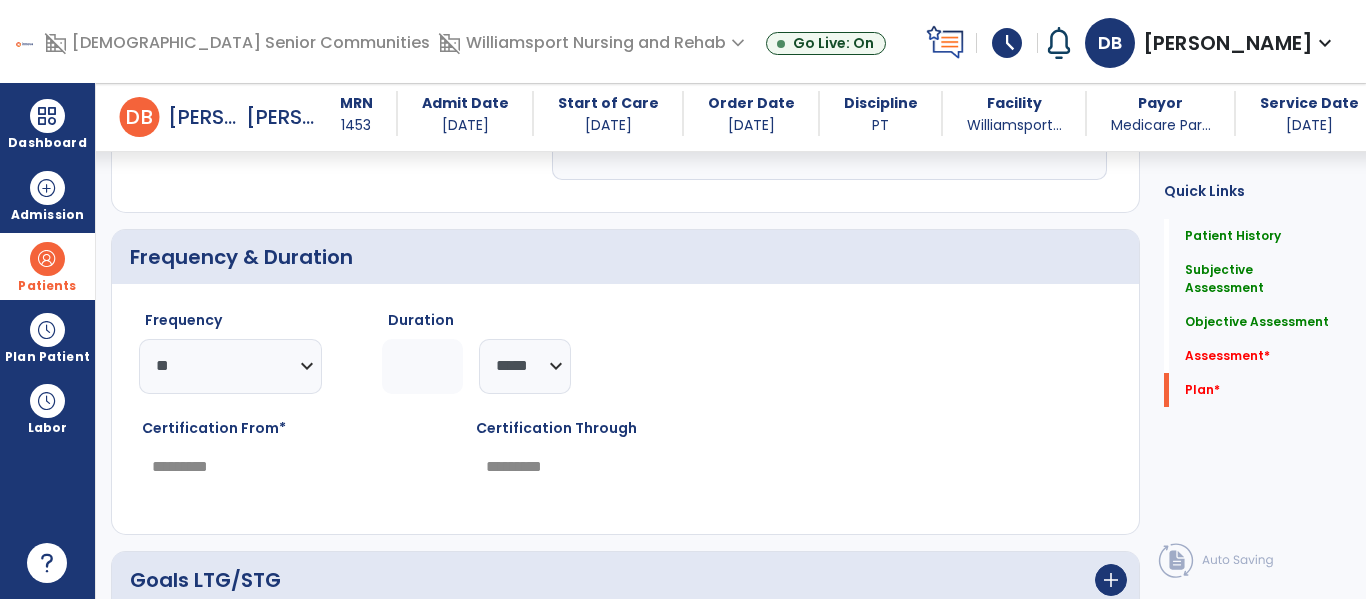 click on "*" 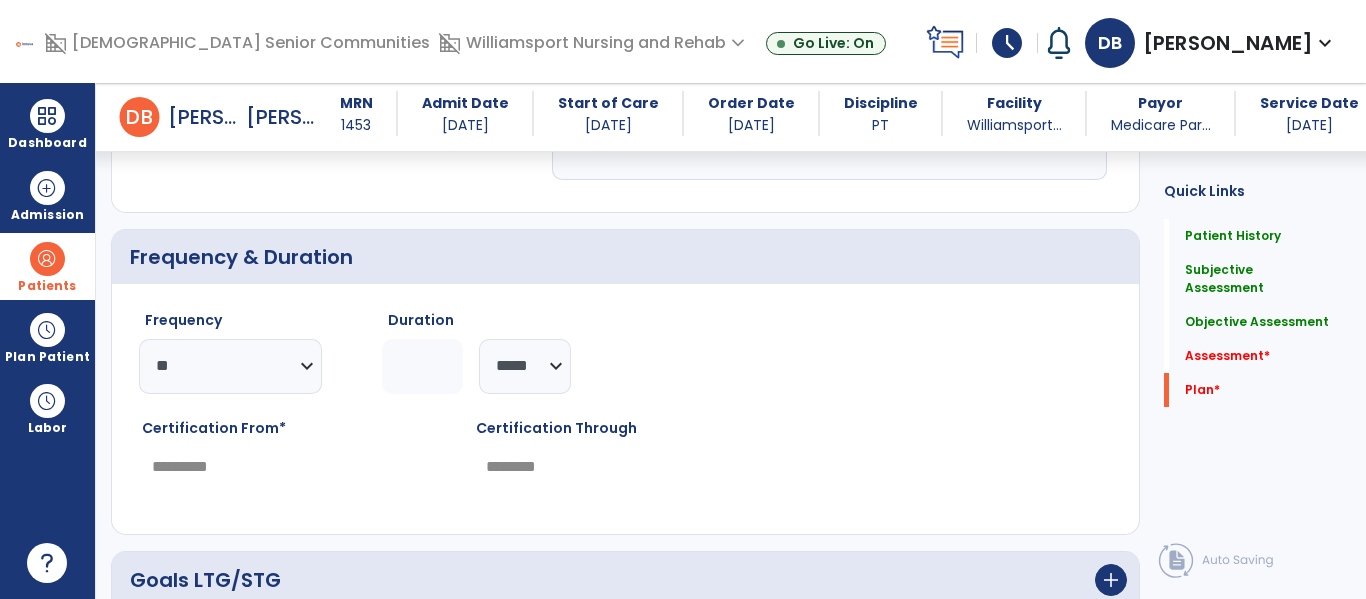 type on "*" 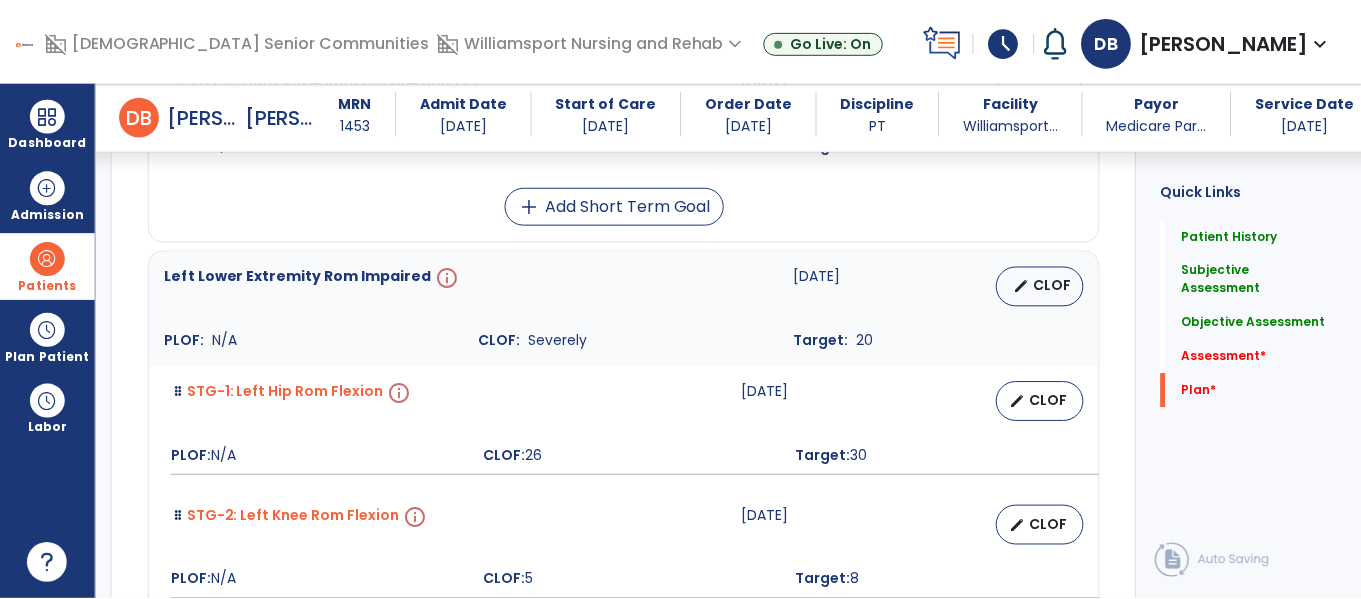 scroll, scrollTop: 4344, scrollLeft: 0, axis: vertical 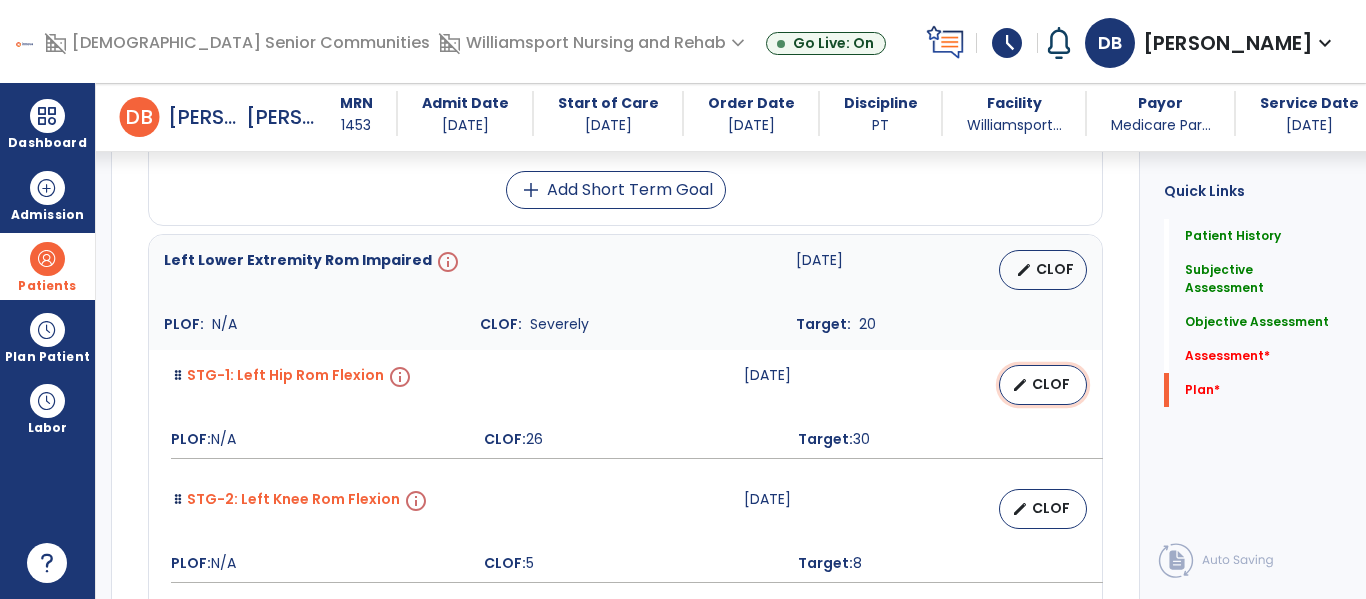 click on "edit   CLOF" at bounding box center (1043, 385) 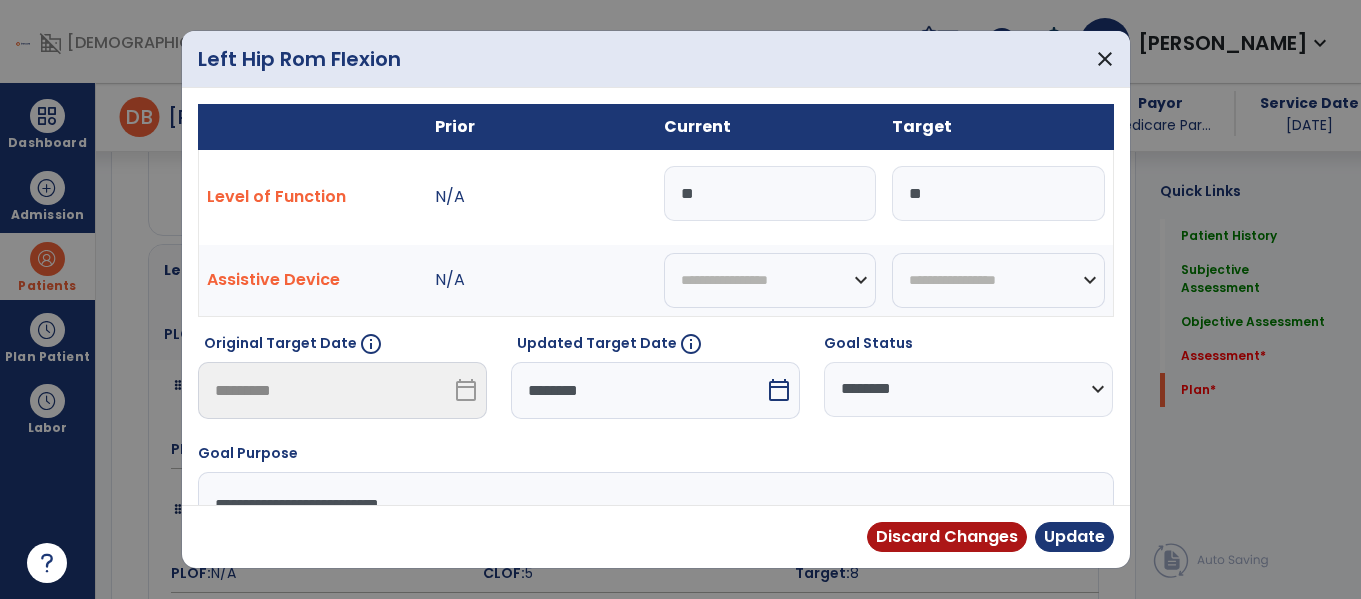 scroll, scrollTop: 4344, scrollLeft: 0, axis: vertical 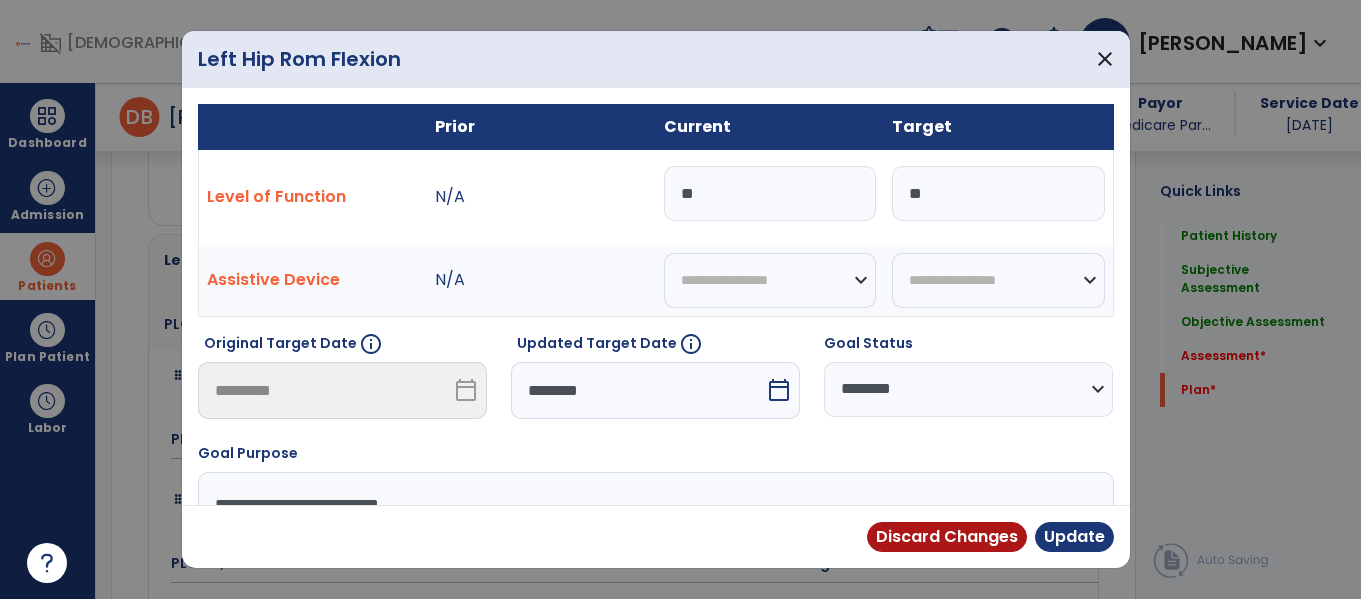 click on "**" at bounding box center [770, 193] 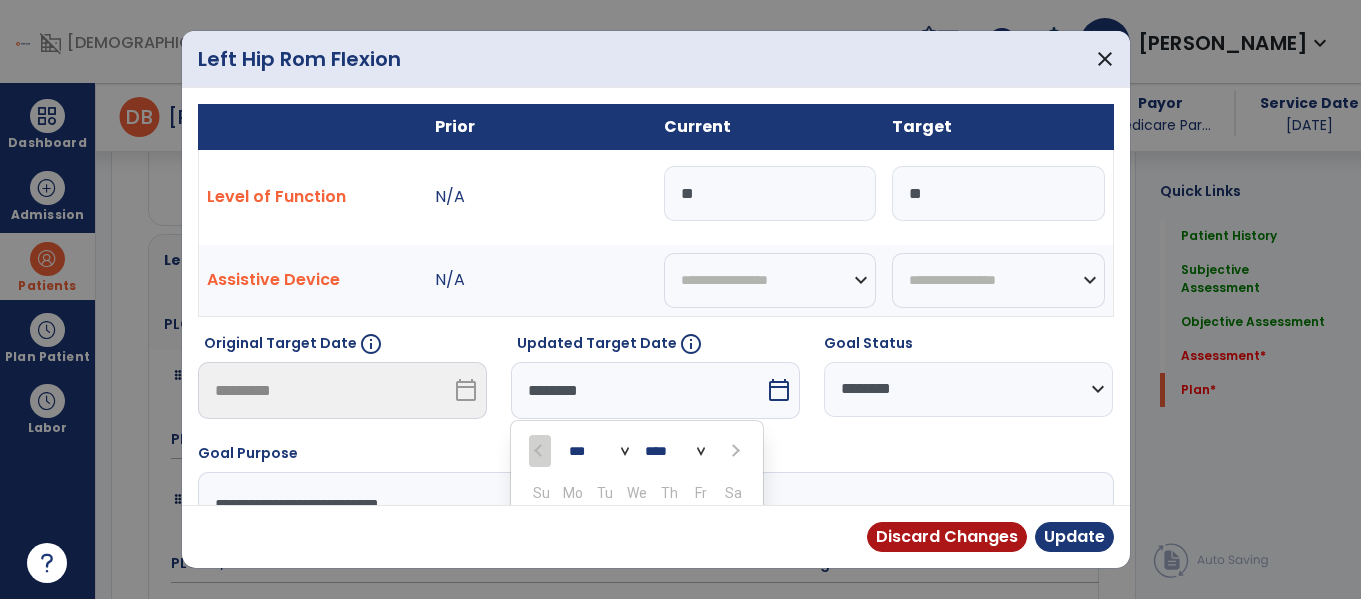 scroll, scrollTop: 211, scrollLeft: 0, axis: vertical 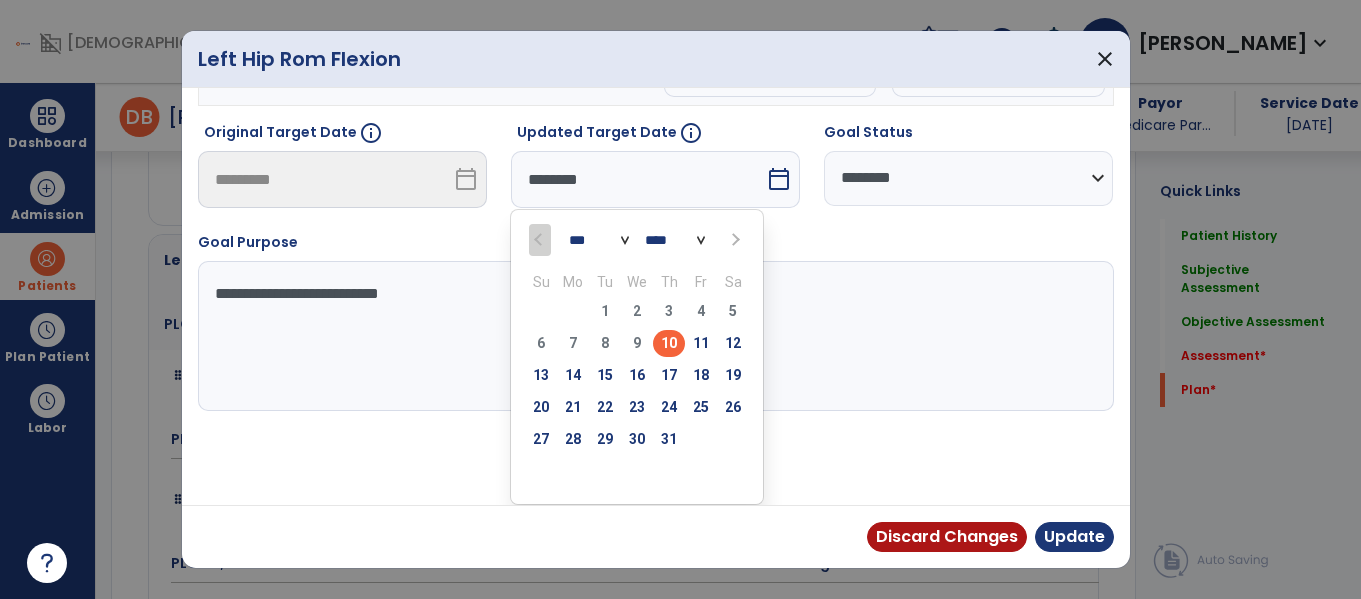 click at bounding box center [734, 240] 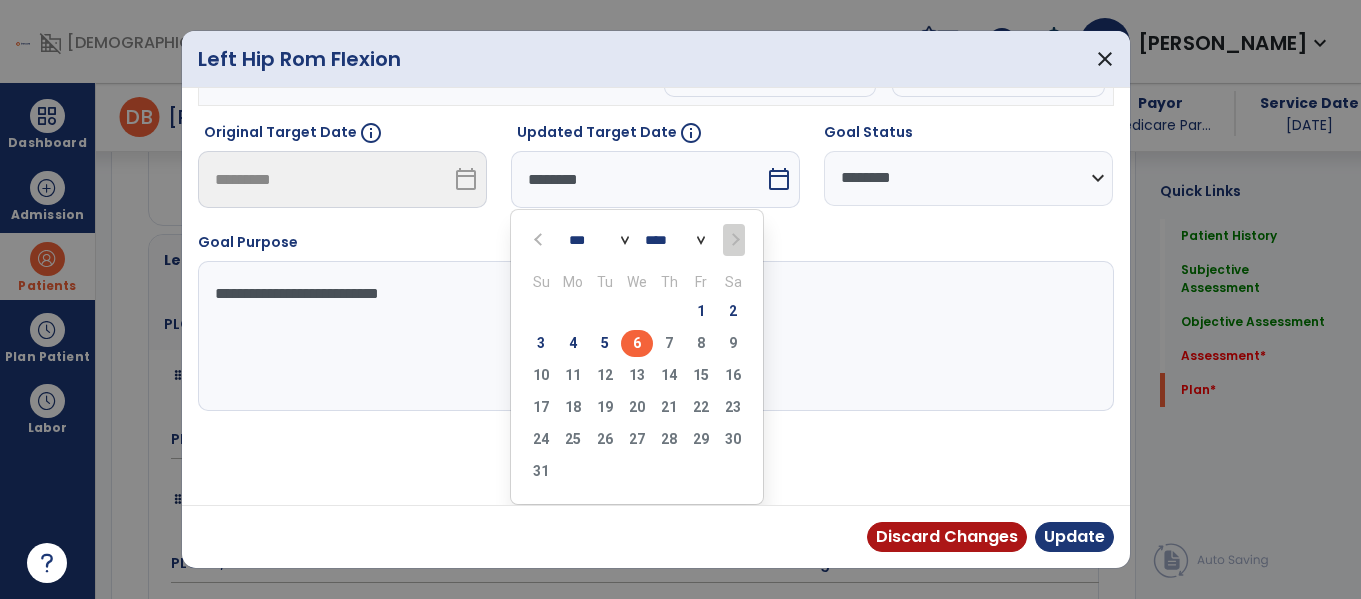 click on "6" at bounding box center (637, 343) 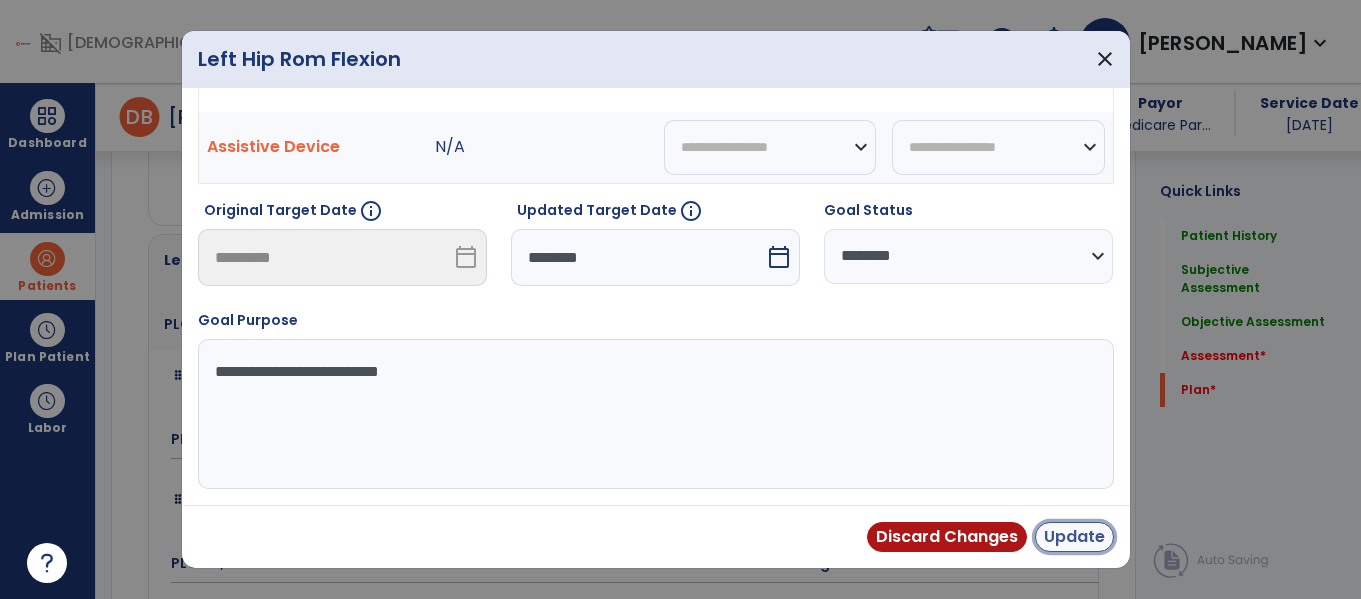 click on "Update" at bounding box center [1074, 537] 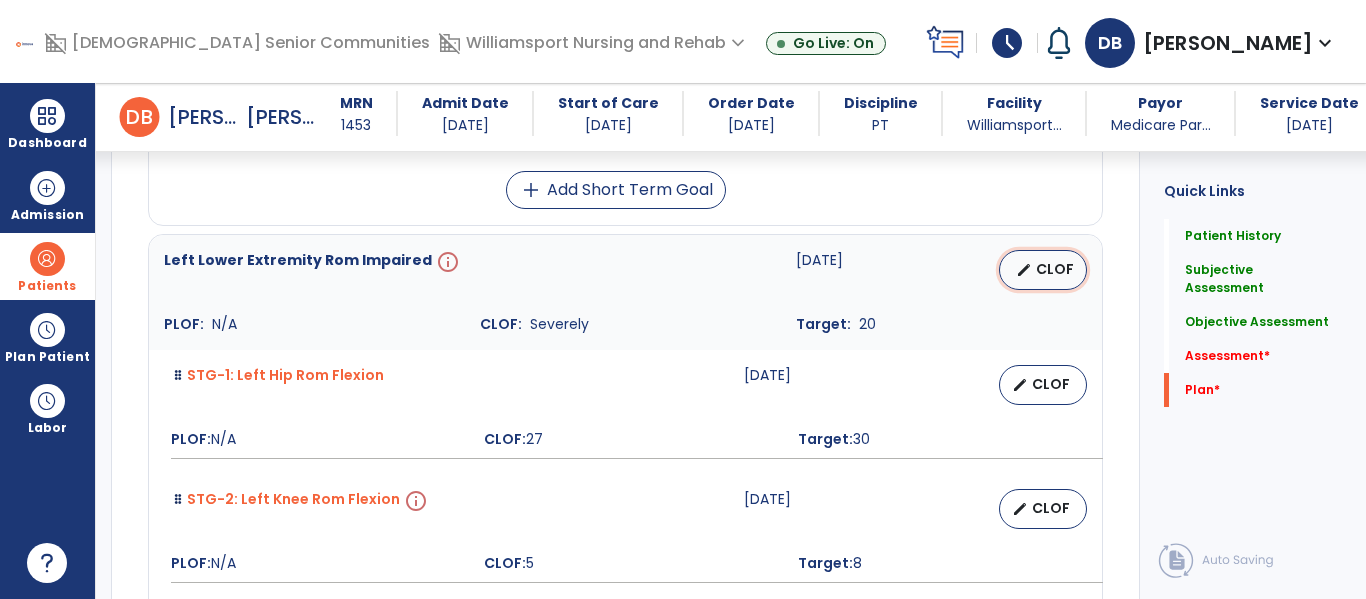 click on "edit   CLOF" at bounding box center (1043, 270) 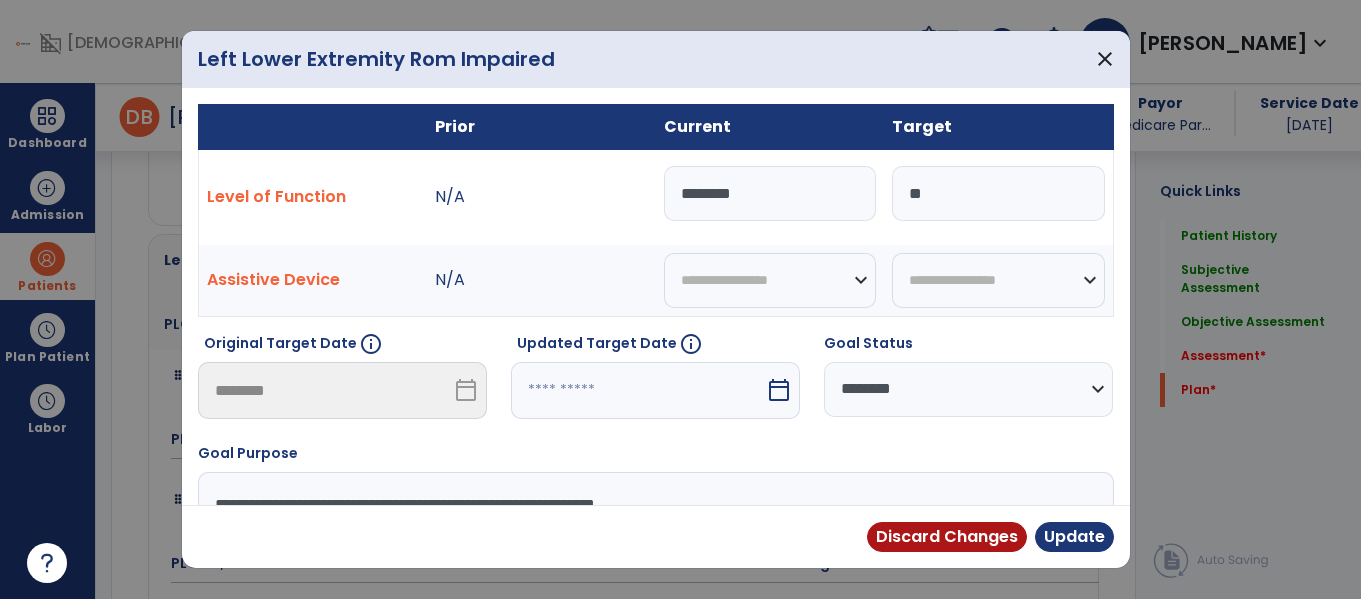 scroll, scrollTop: 4344, scrollLeft: 0, axis: vertical 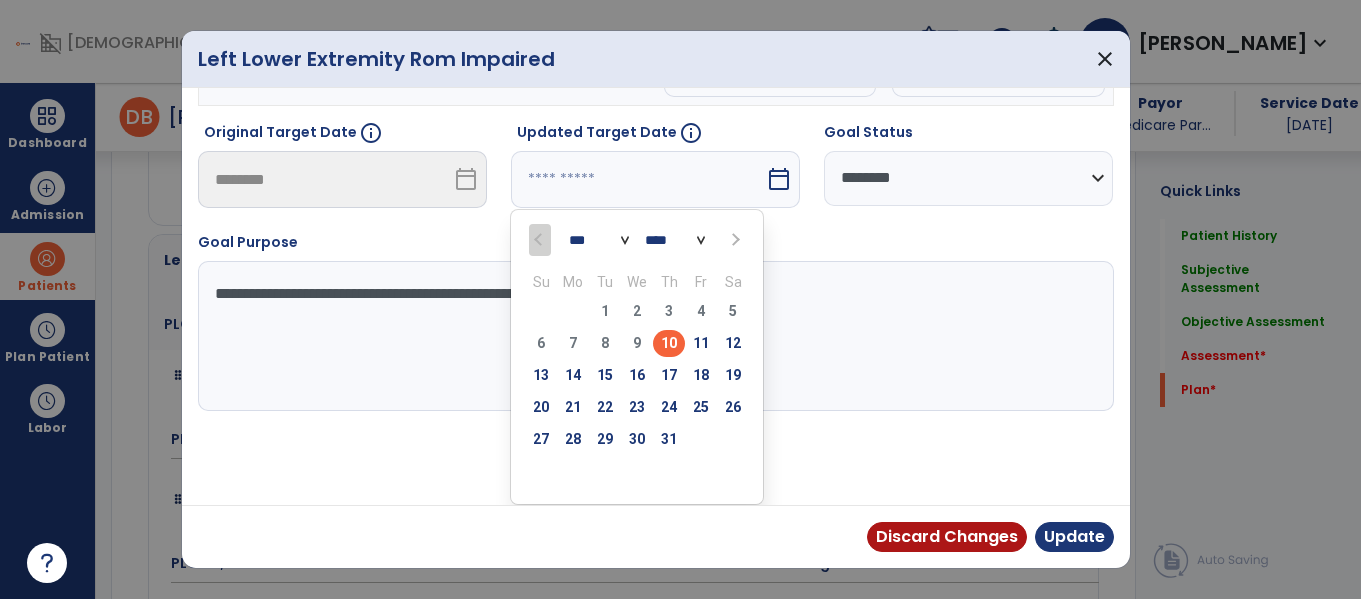 click at bounding box center [733, 239] 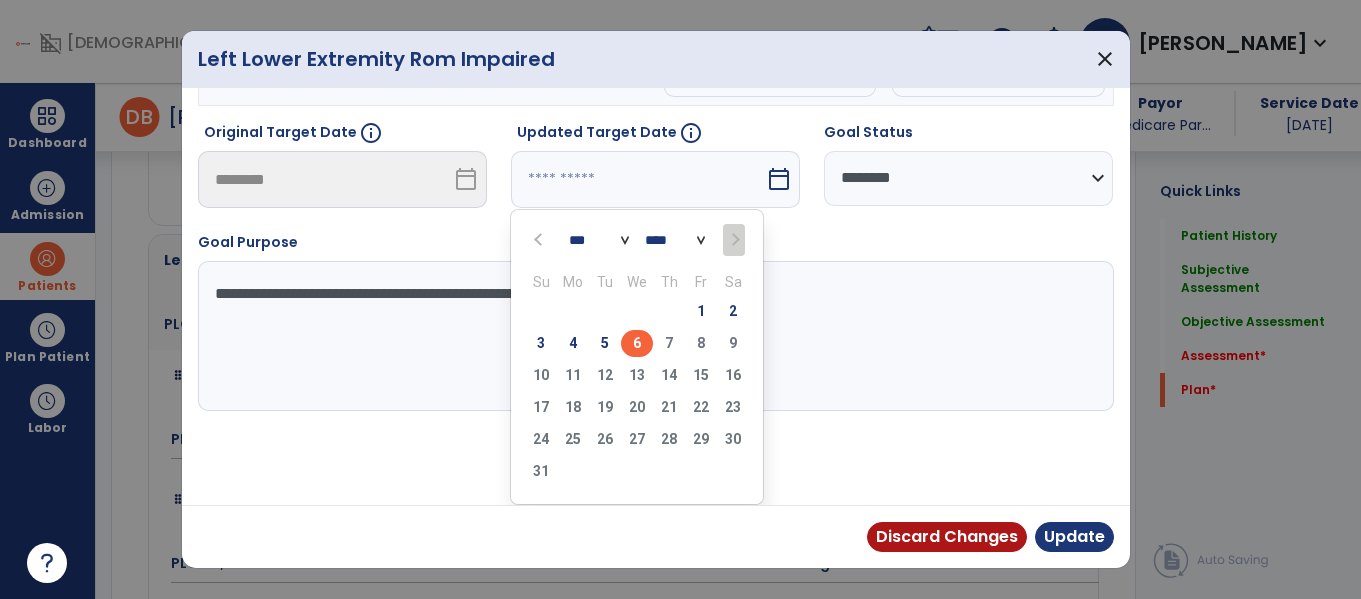click on "6" at bounding box center (637, 343) 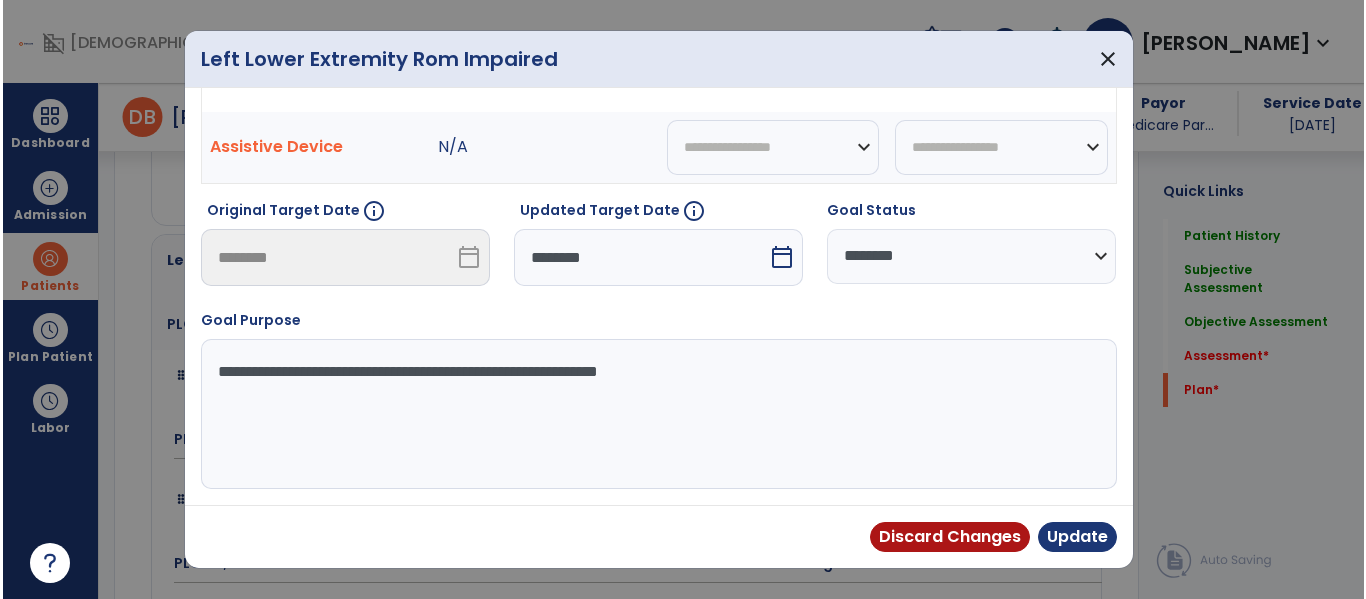 scroll, scrollTop: 133, scrollLeft: 0, axis: vertical 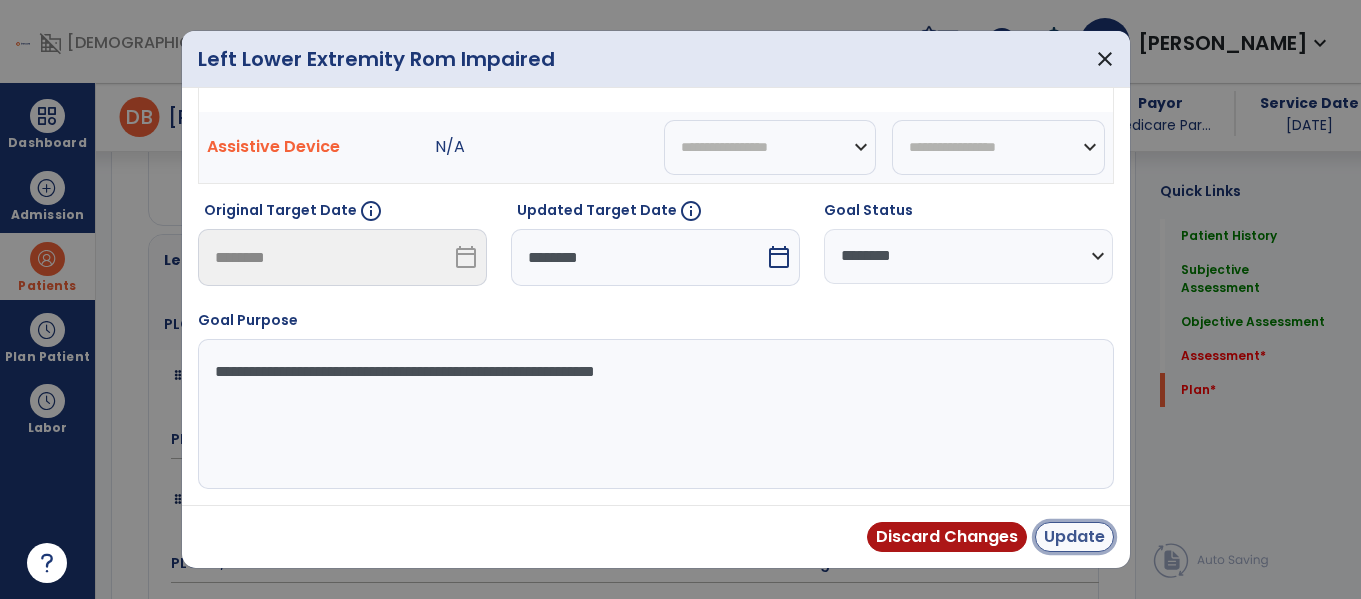 click on "Update" at bounding box center (1074, 537) 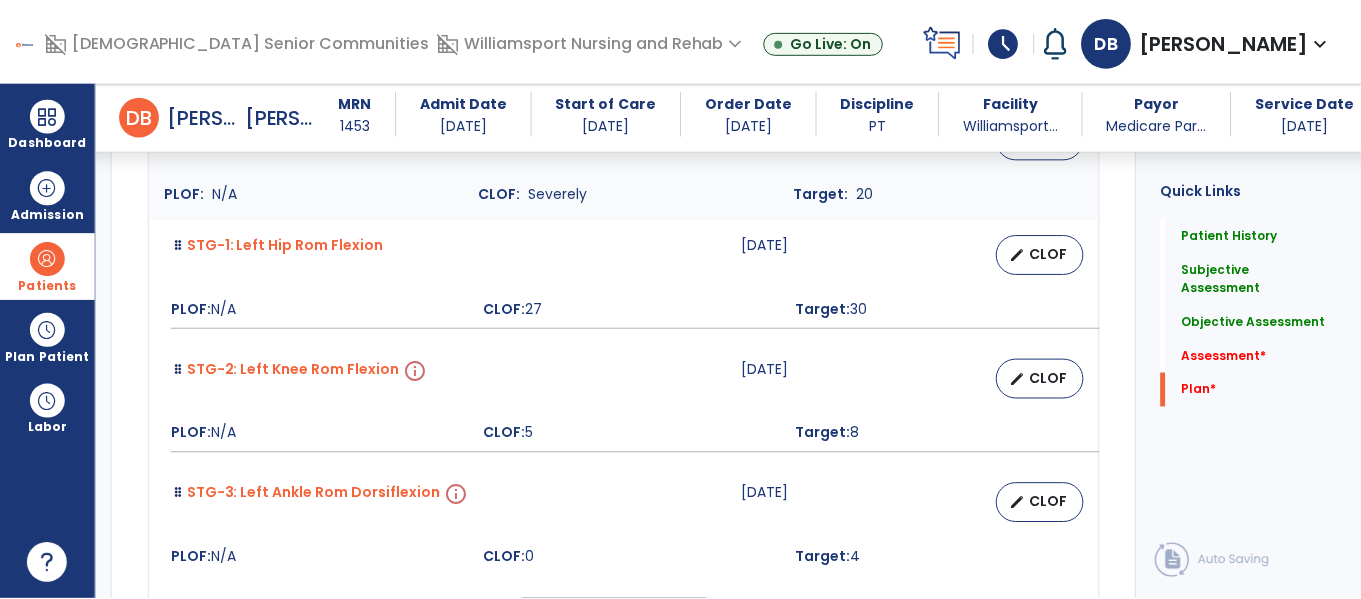 scroll, scrollTop: 4485, scrollLeft: 0, axis: vertical 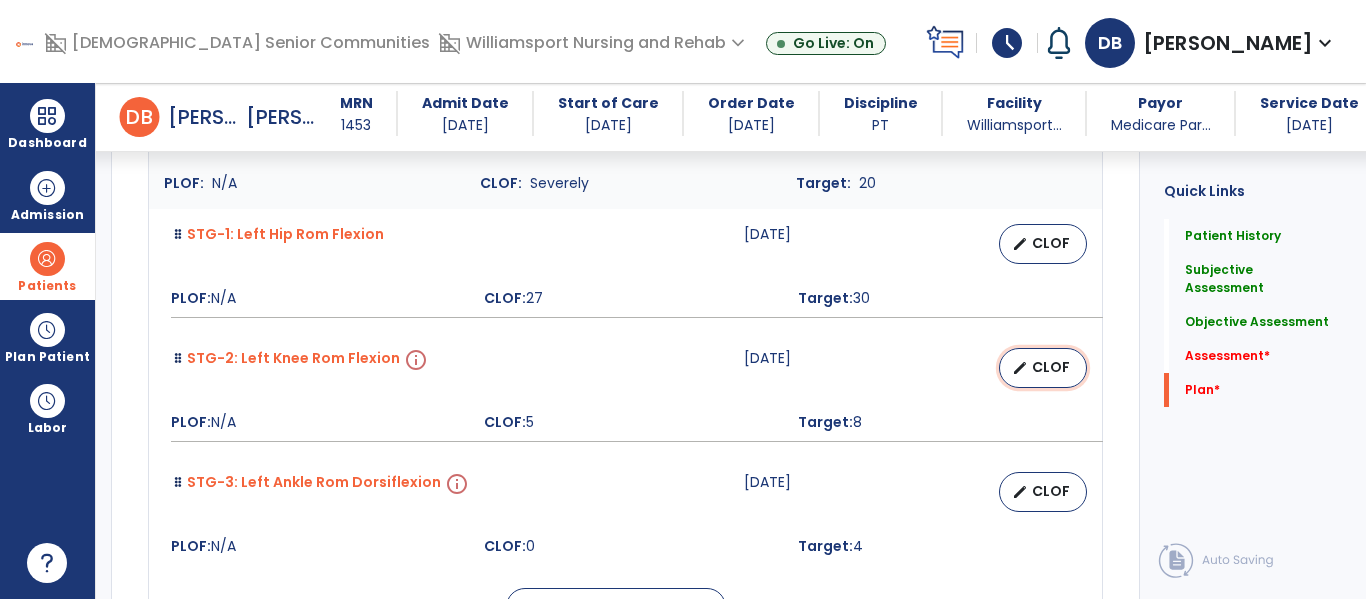 click on "CLOF" at bounding box center (1051, 367) 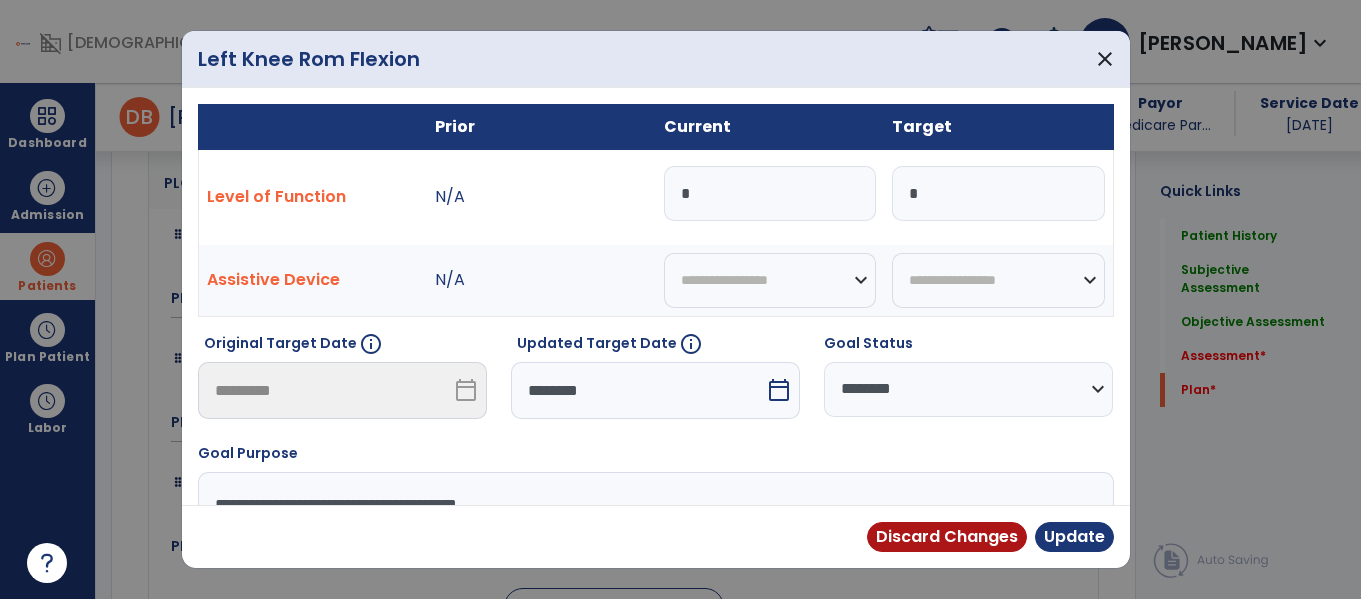 scroll, scrollTop: 4485, scrollLeft: 0, axis: vertical 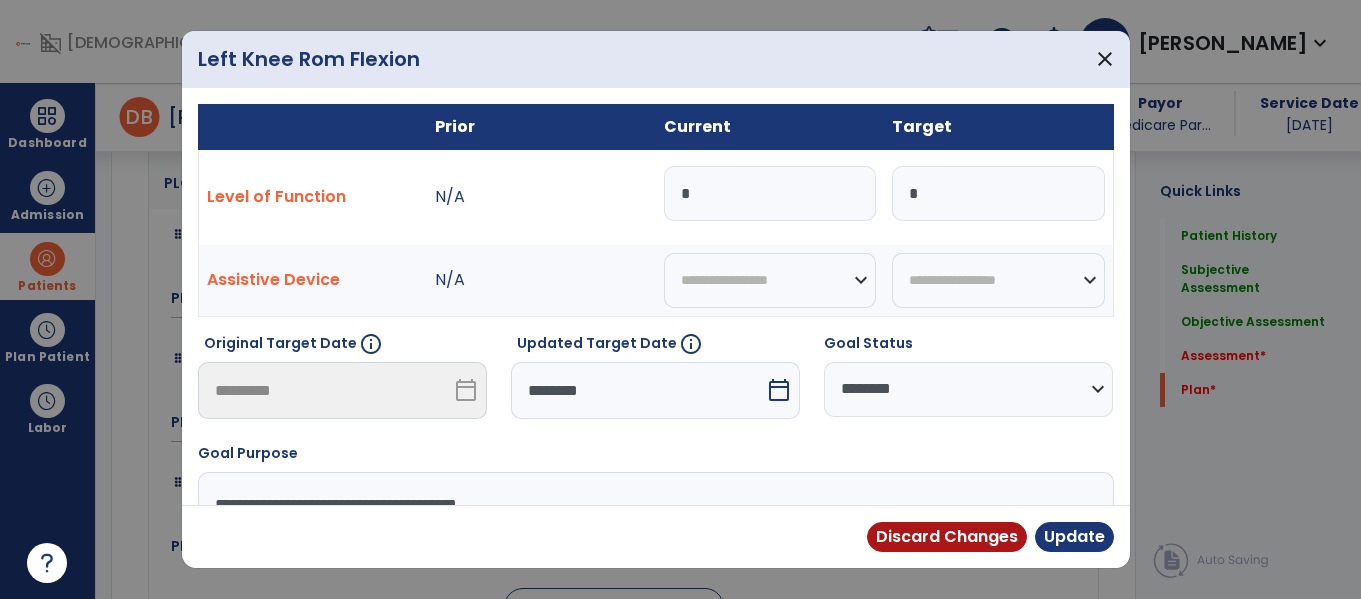 click on "*" at bounding box center [770, 193] 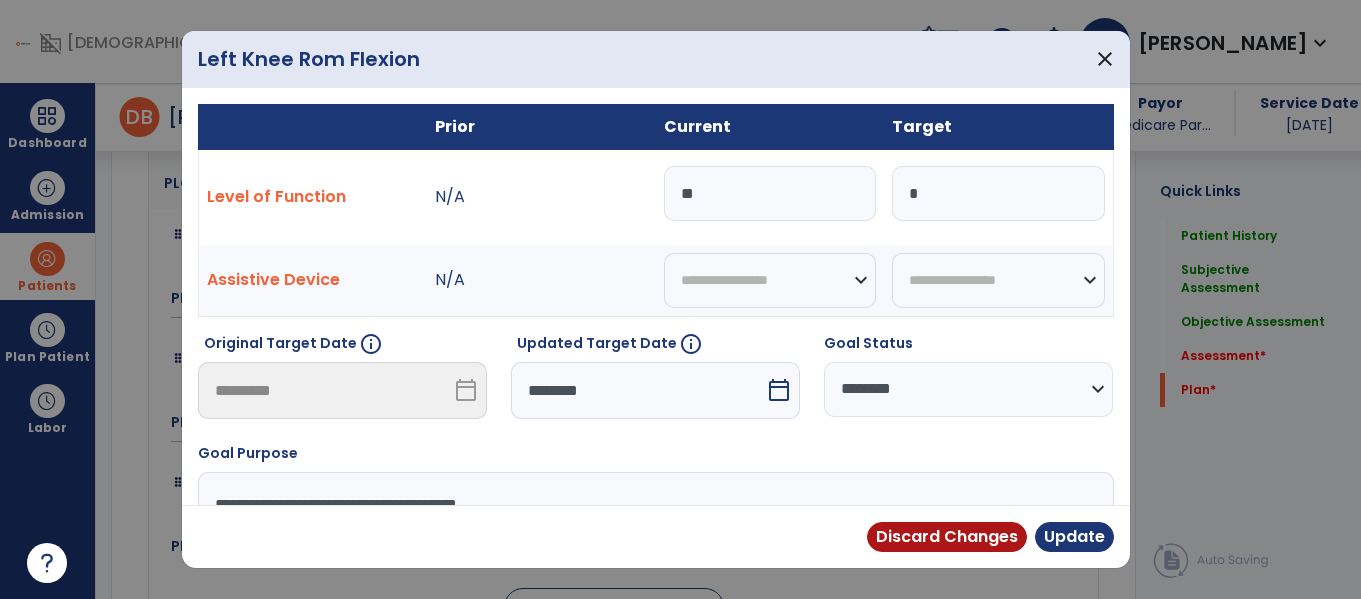type on "**" 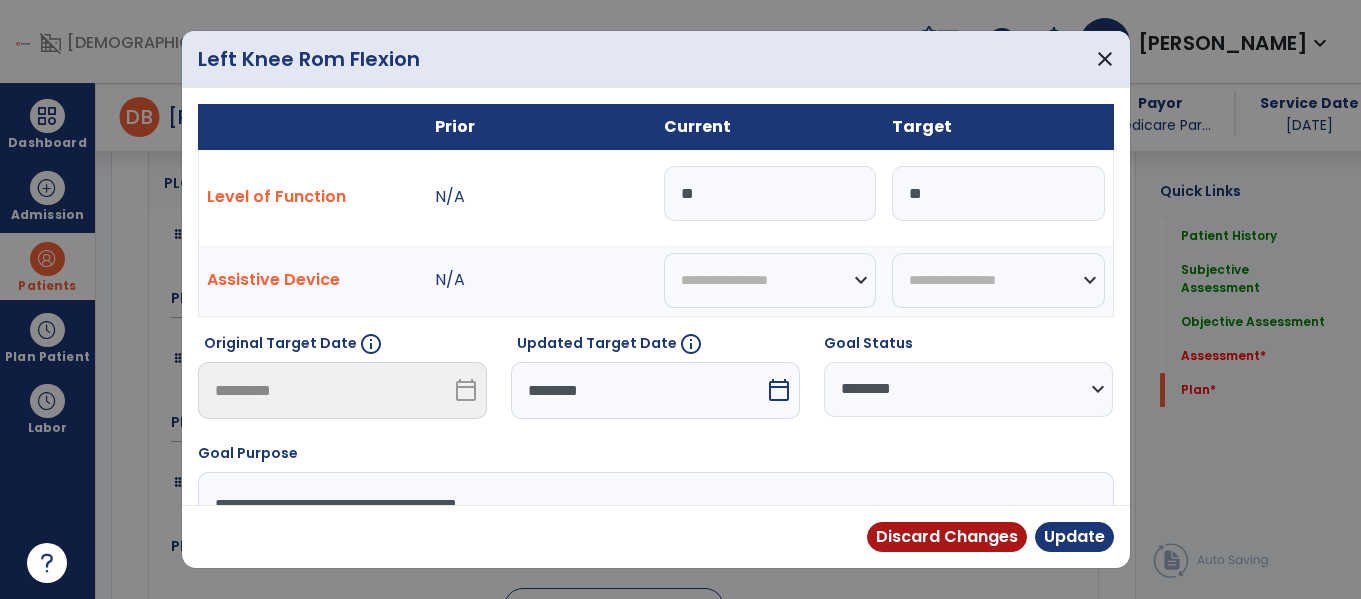 type on "**" 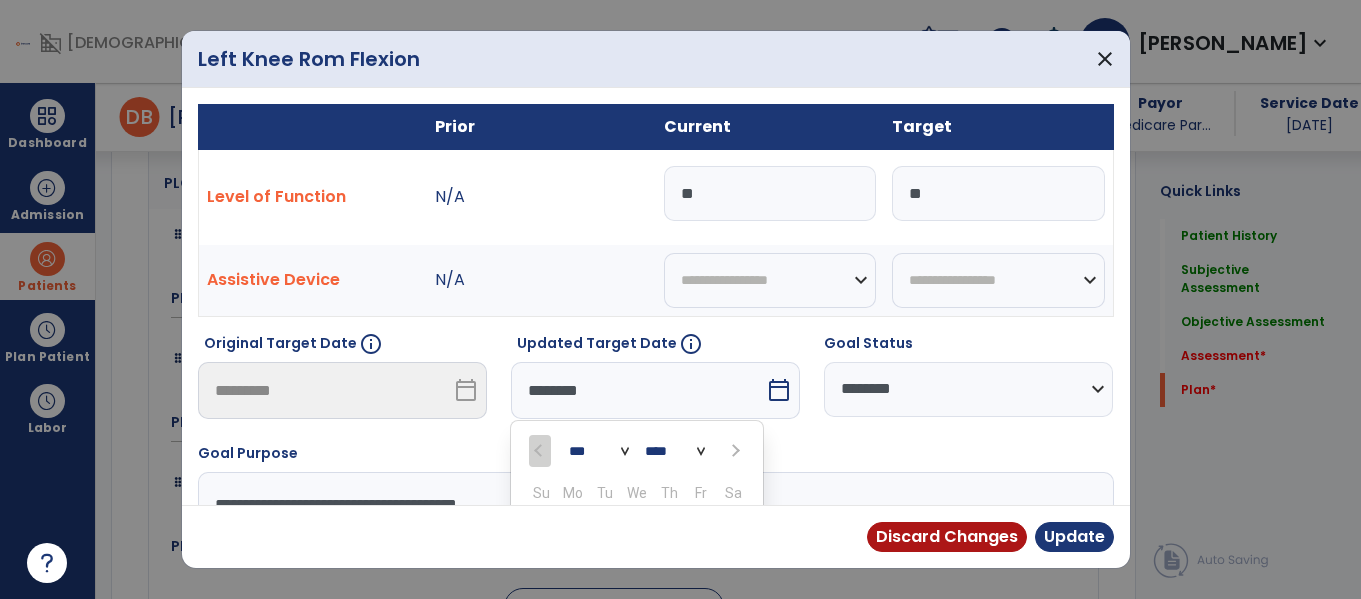 scroll, scrollTop: 211, scrollLeft: 0, axis: vertical 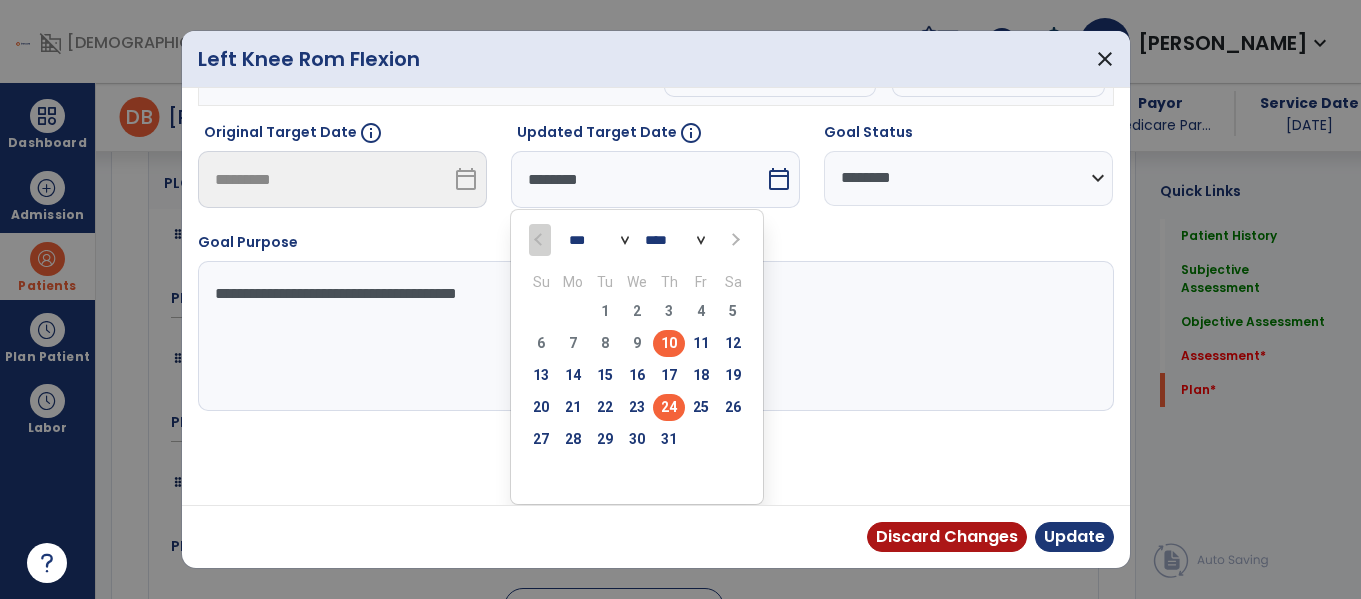 click on "24" at bounding box center [669, 407] 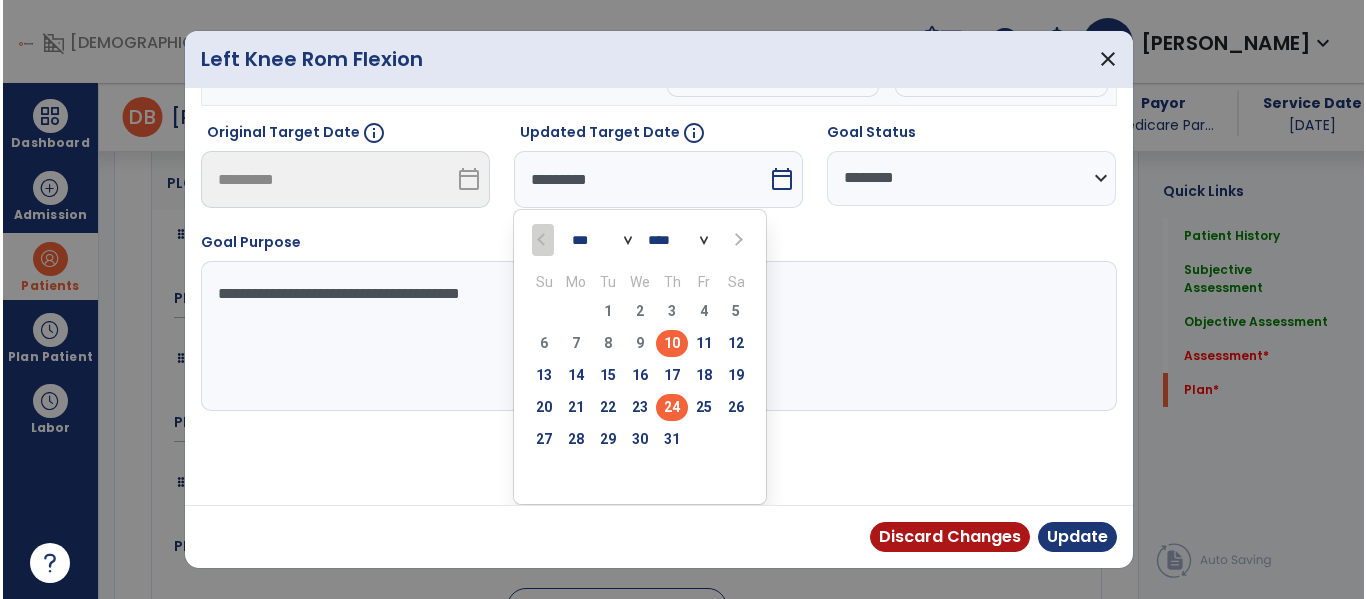 scroll, scrollTop: 133, scrollLeft: 0, axis: vertical 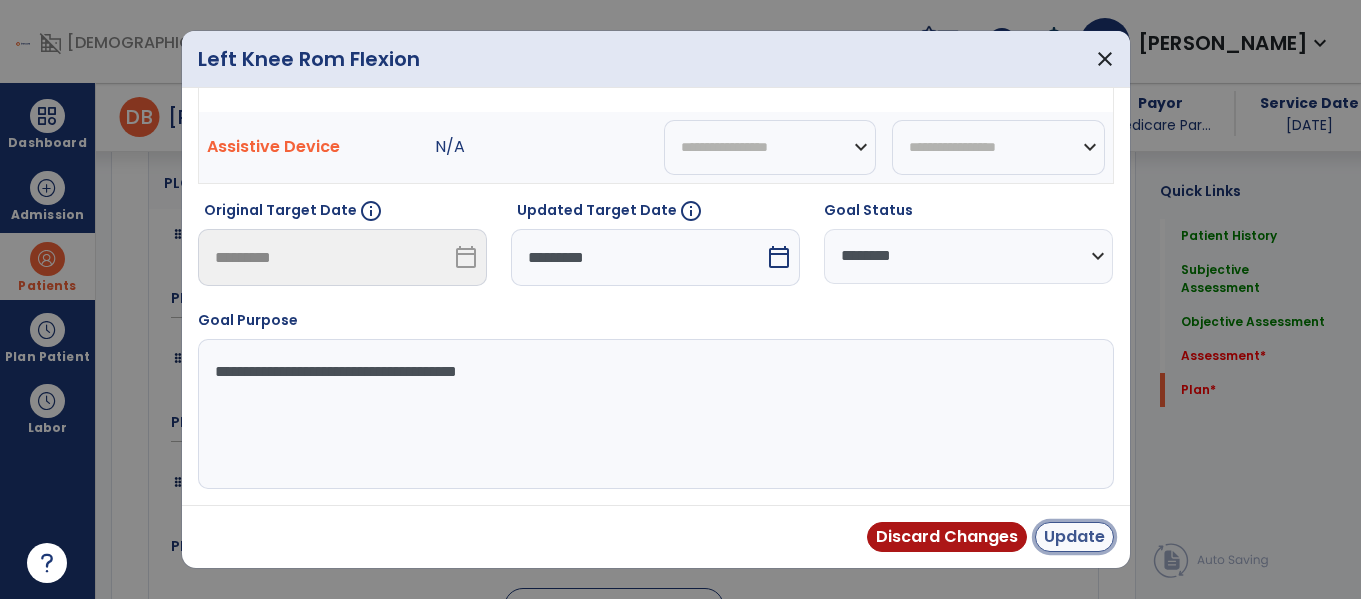 click on "Update" at bounding box center [1074, 537] 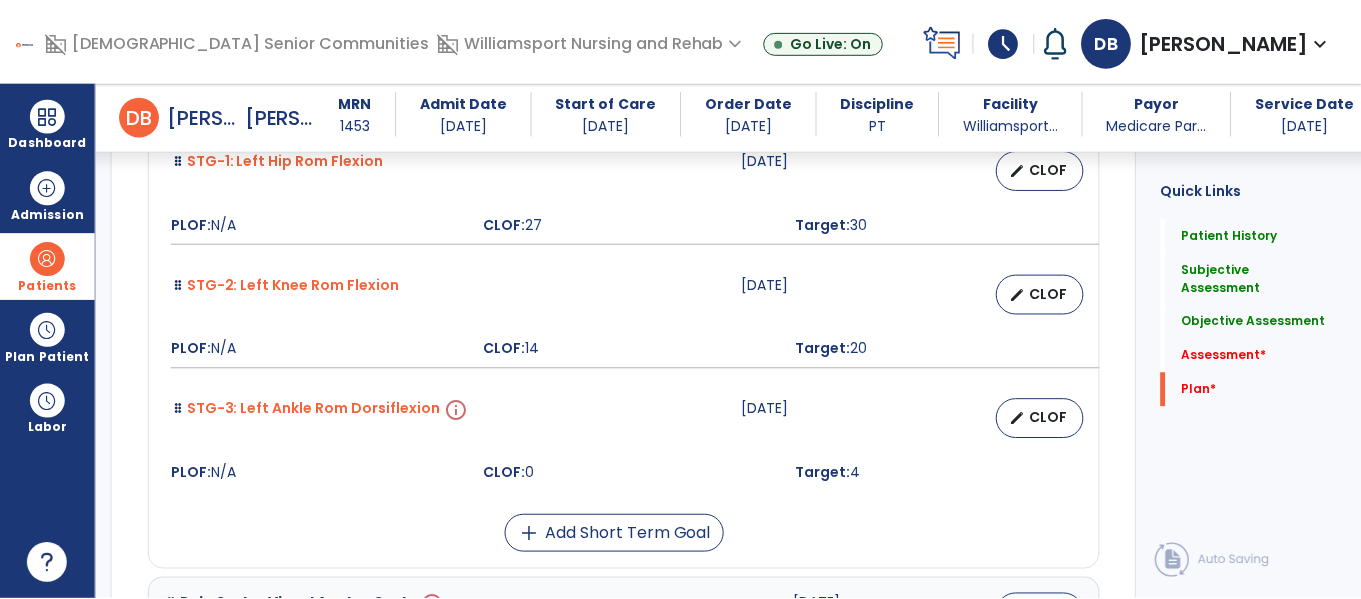 scroll, scrollTop: 4559, scrollLeft: 0, axis: vertical 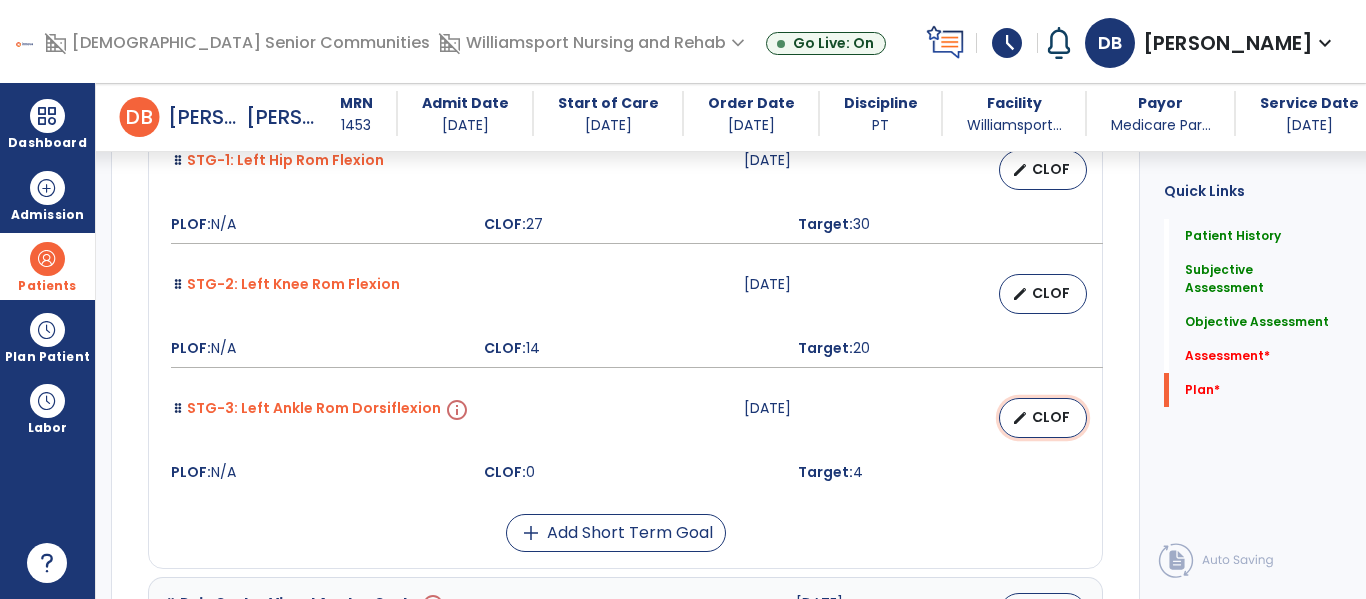 click on "CLOF" at bounding box center [1051, 417] 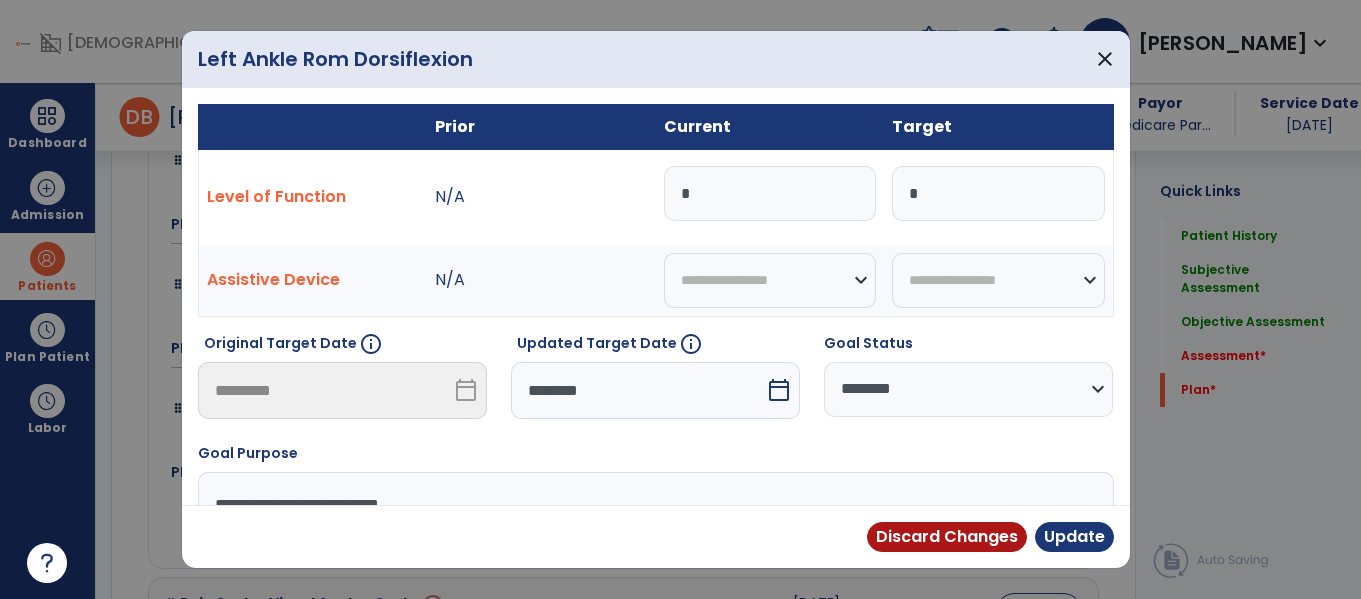 scroll, scrollTop: 4559, scrollLeft: 0, axis: vertical 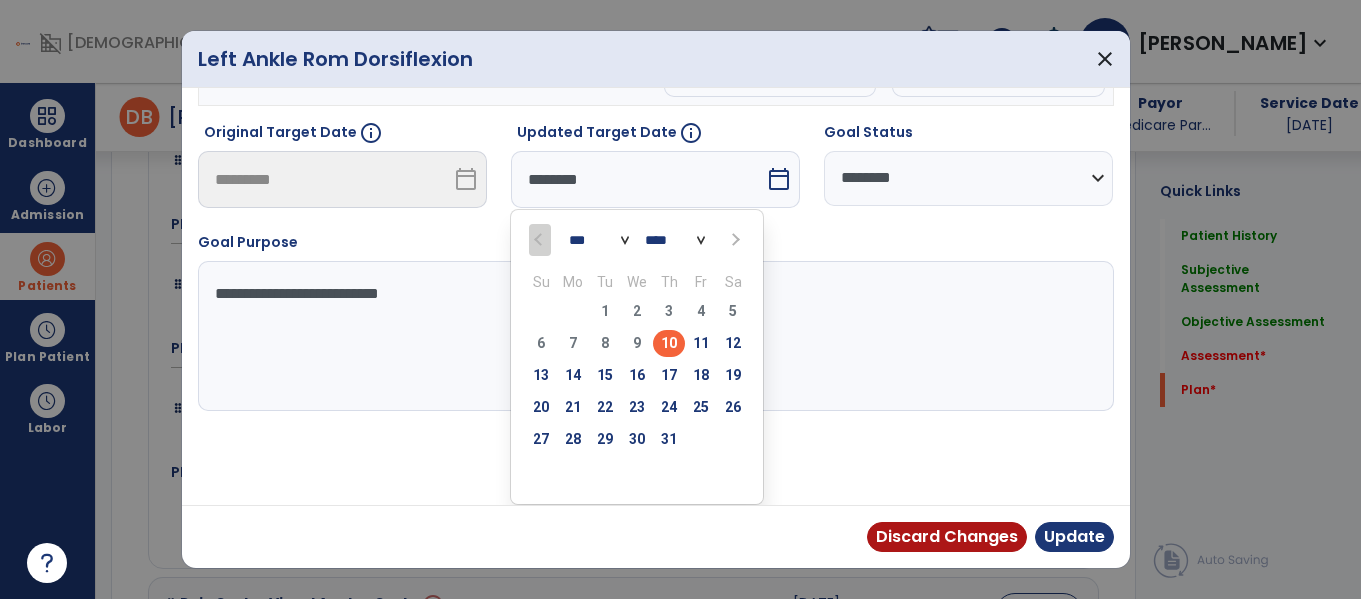 click at bounding box center [734, 240] 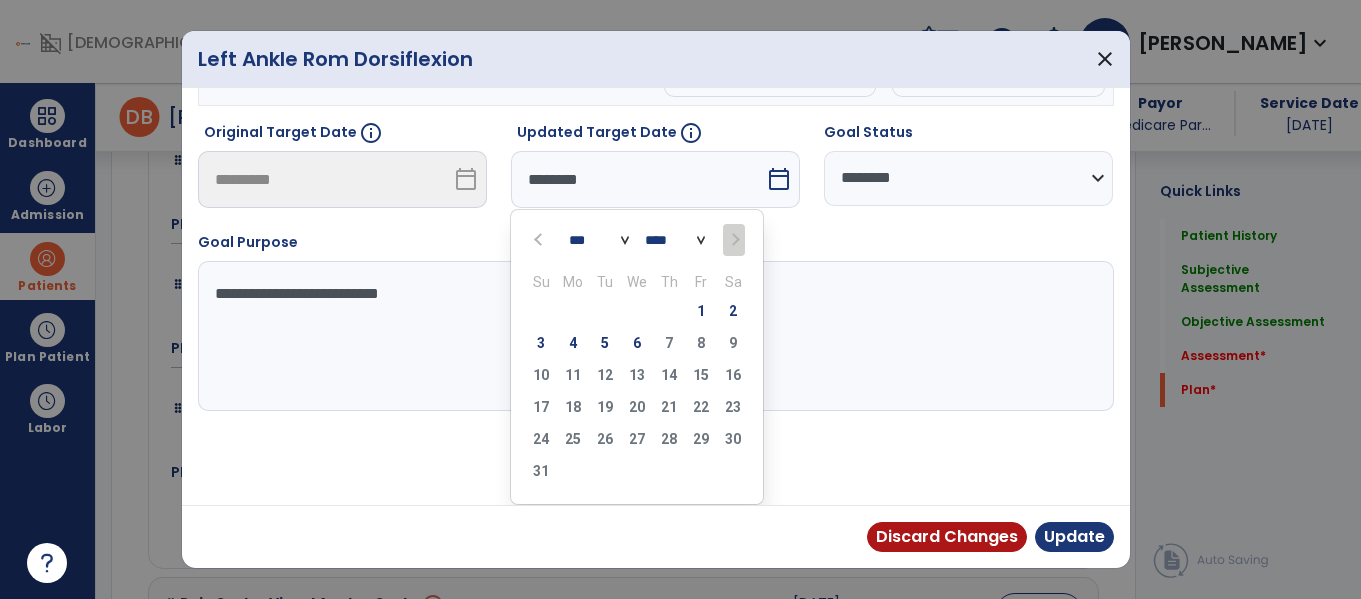 click at bounding box center (540, 239) 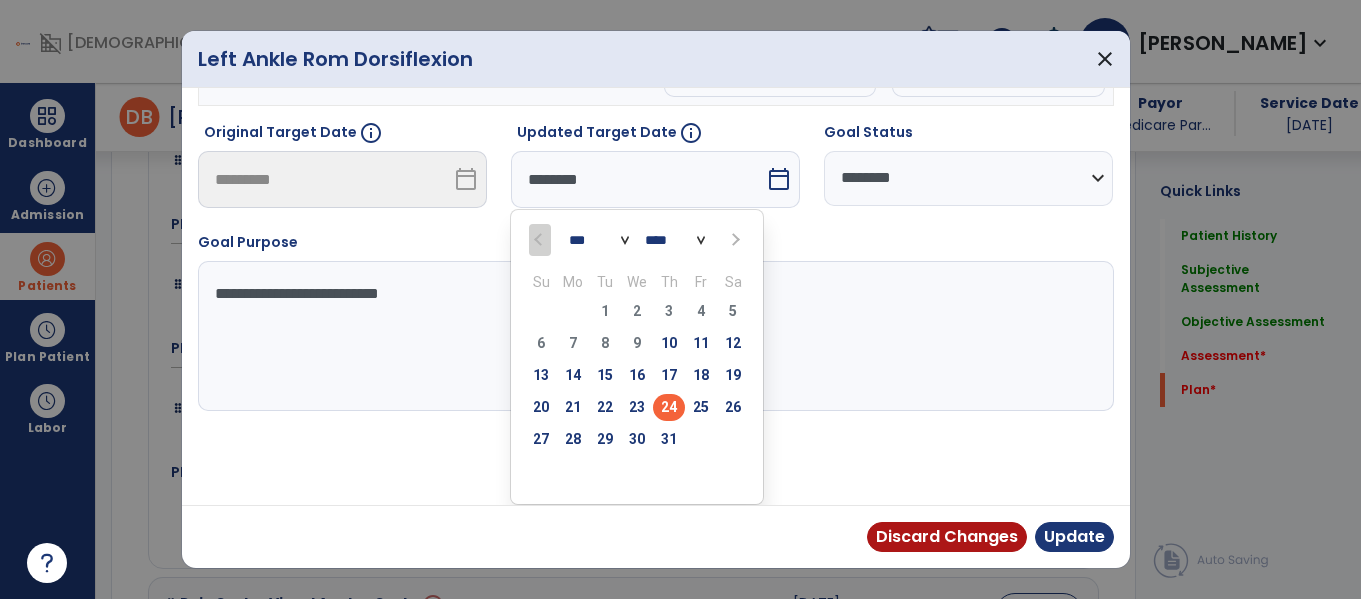 click on "24" at bounding box center [669, 407] 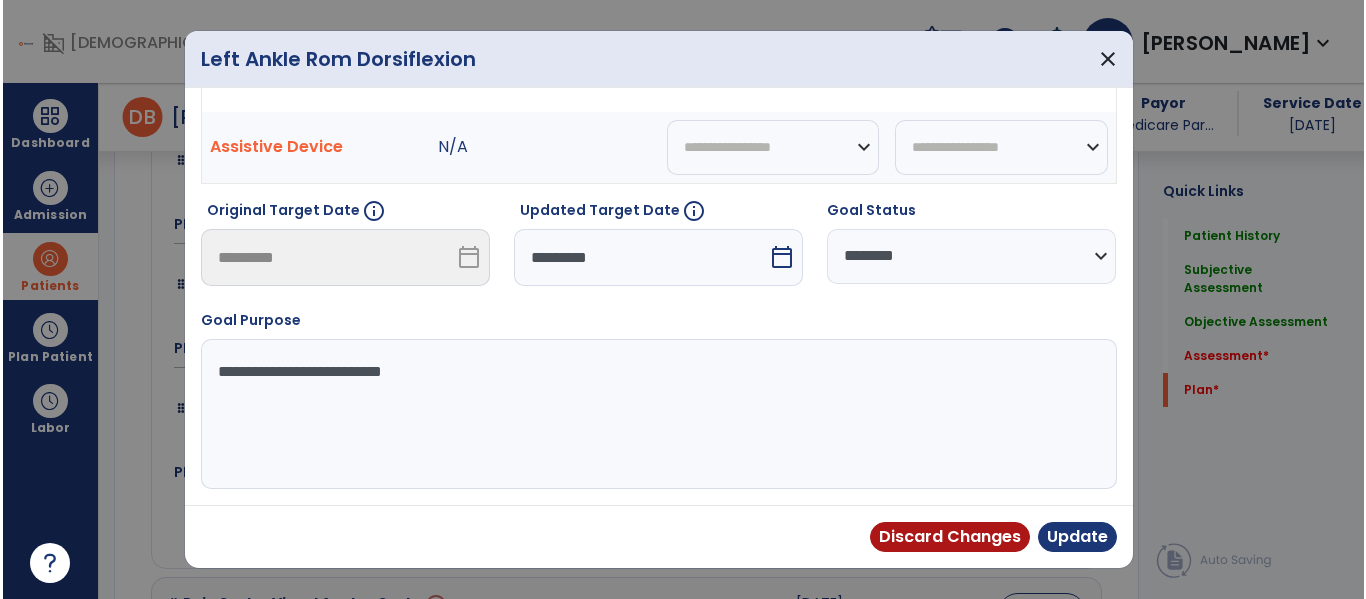 scroll, scrollTop: 133, scrollLeft: 0, axis: vertical 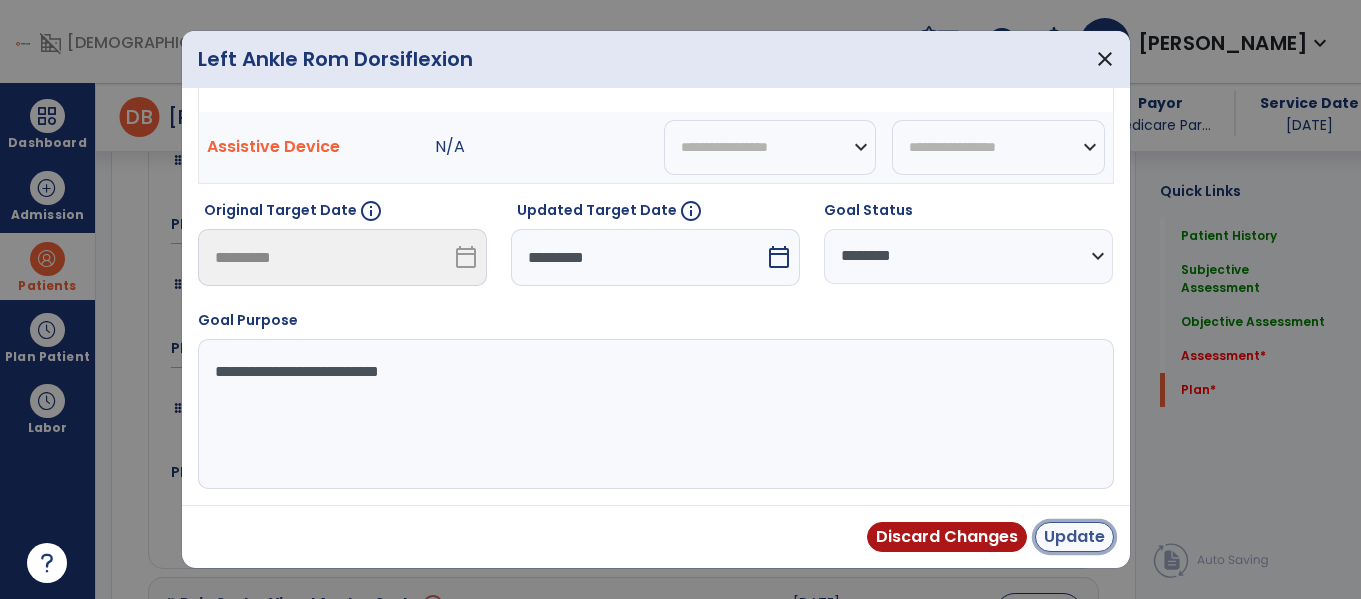 click on "Update" at bounding box center [1074, 537] 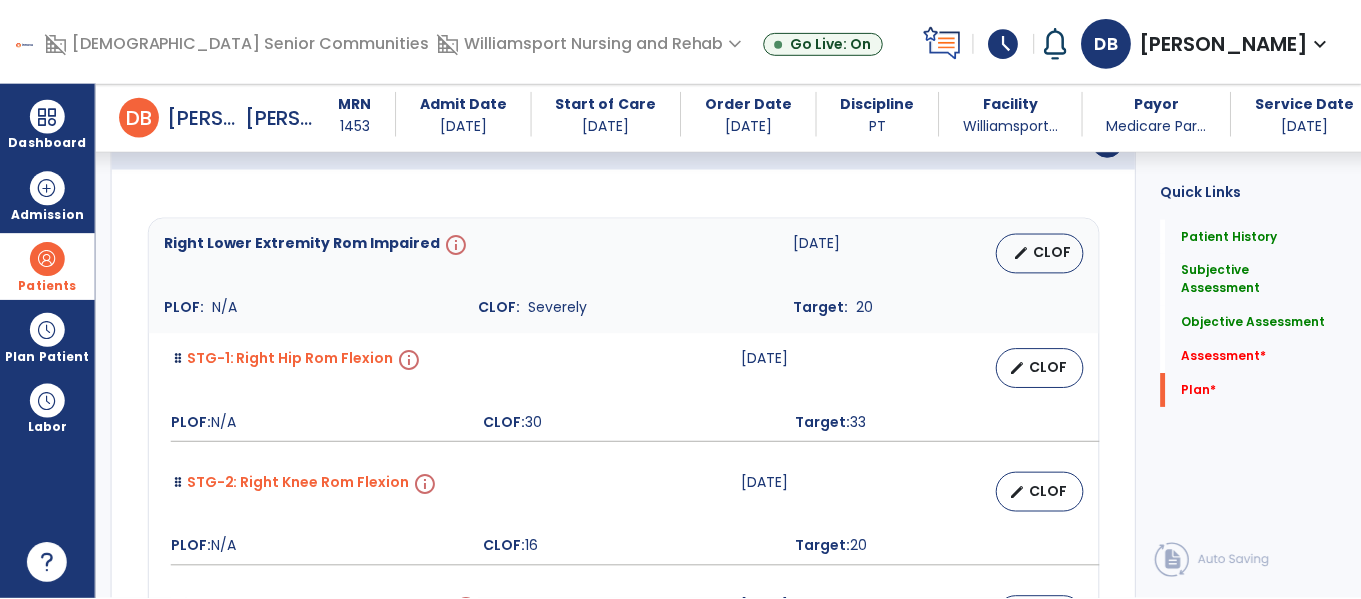 scroll, scrollTop: 3814, scrollLeft: 0, axis: vertical 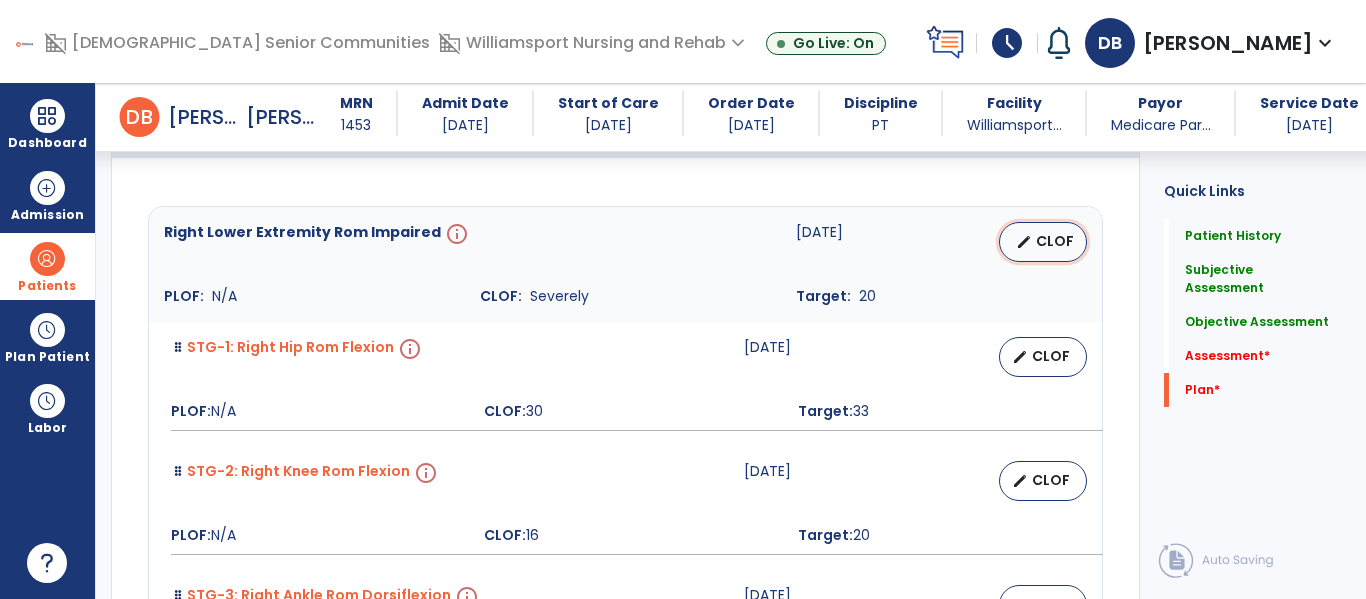 click on "CLOF" at bounding box center (1055, 241) 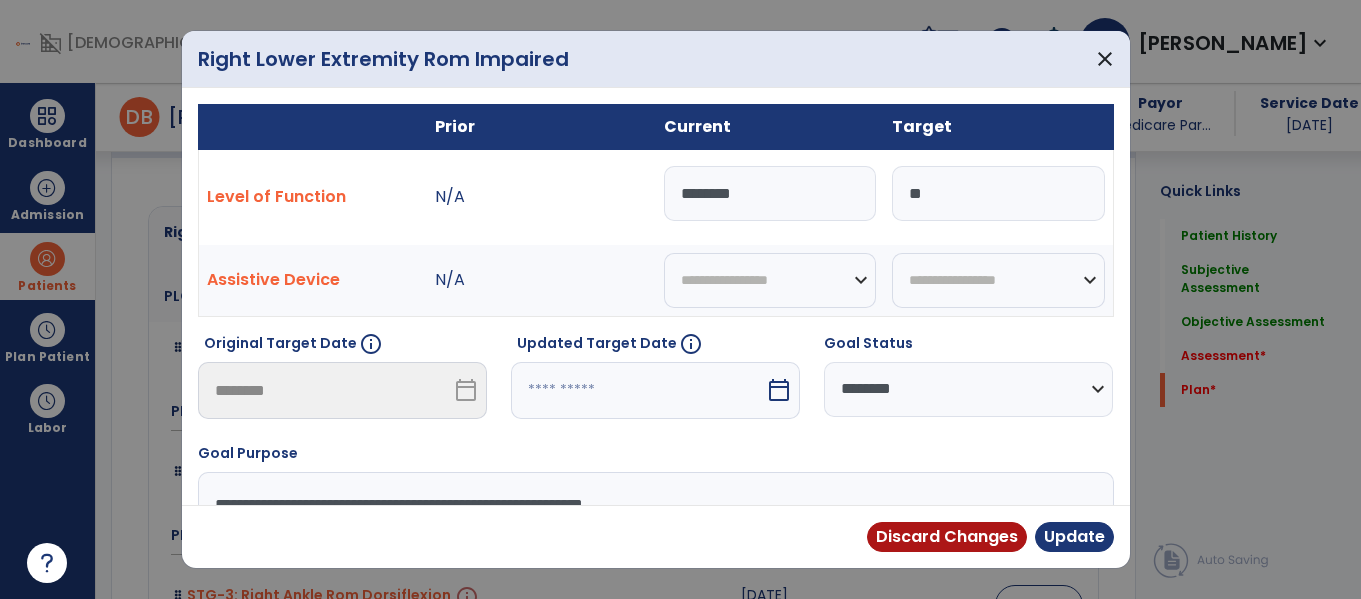 scroll, scrollTop: 3814, scrollLeft: 0, axis: vertical 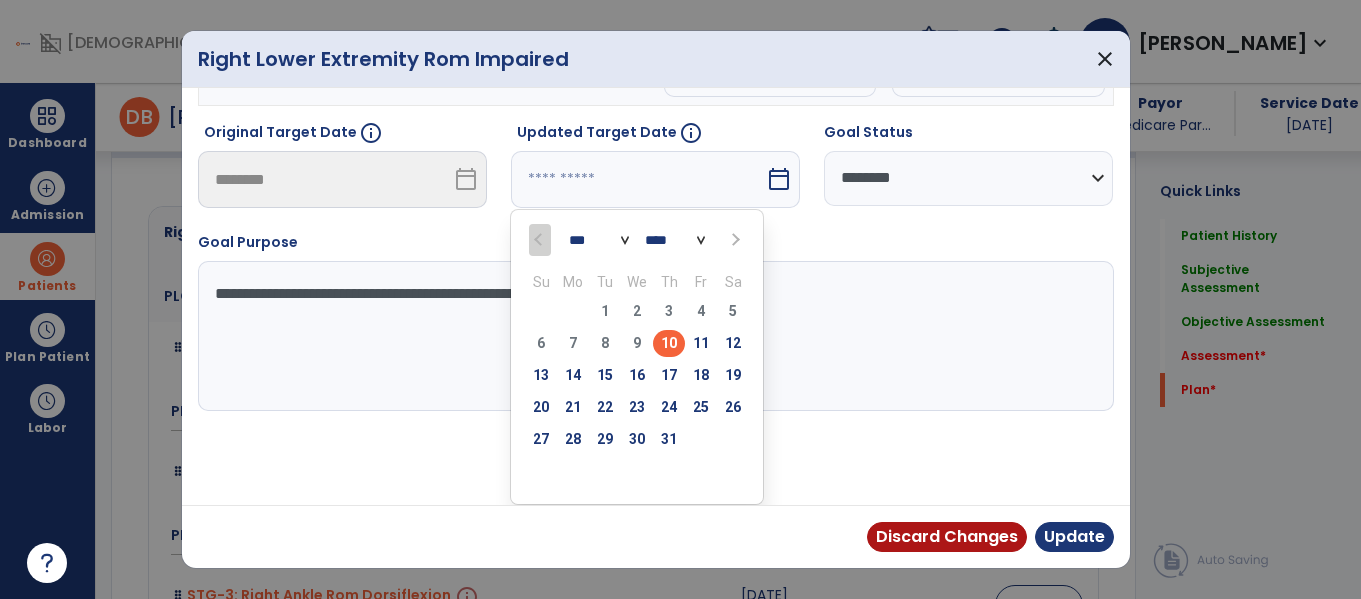 click at bounding box center [734, 240] 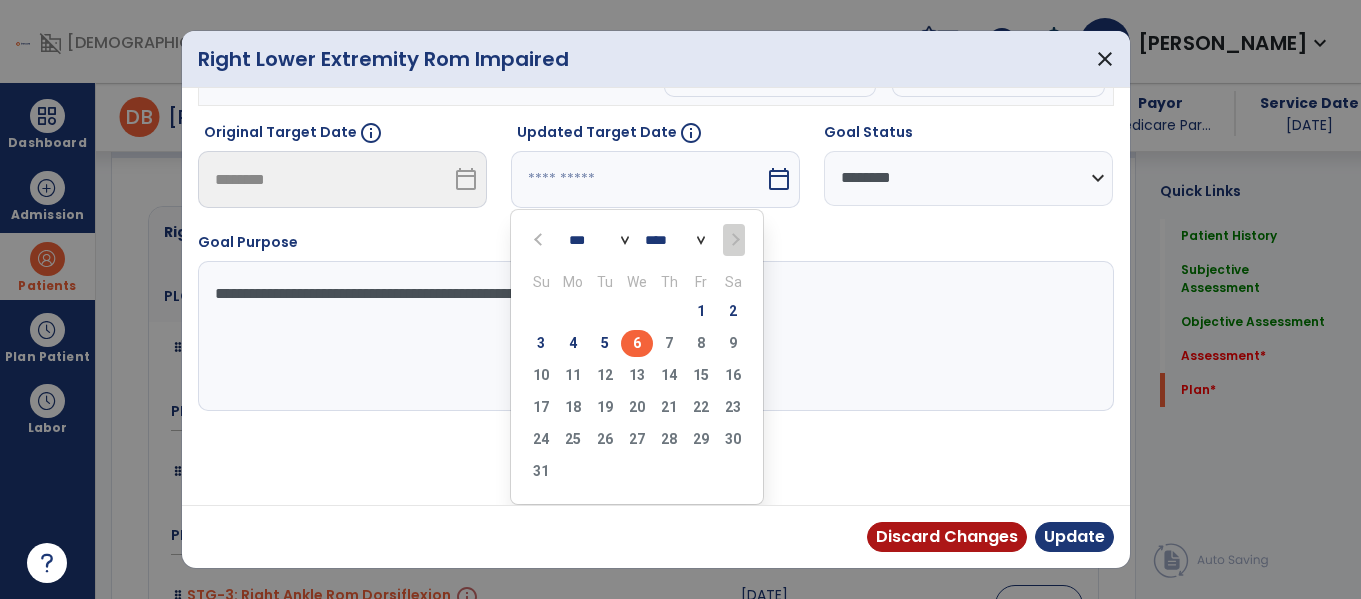 click on "6" at bounding box center [637, 343] 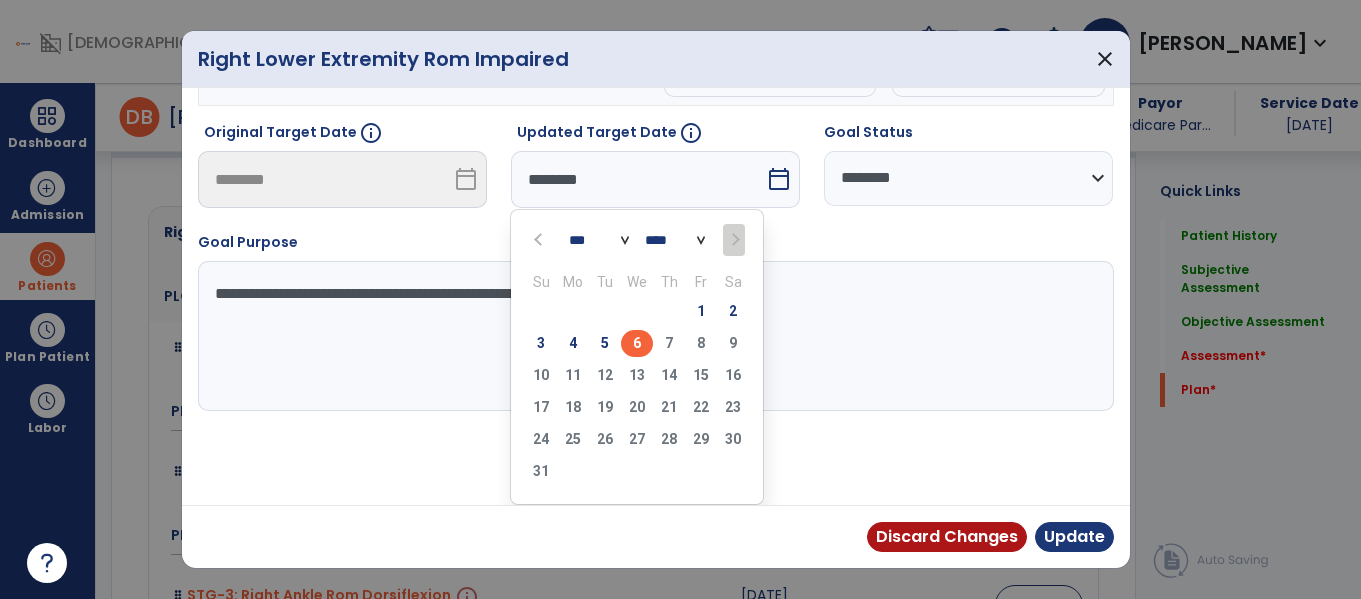 scroll, scrollTop: 133, scrollLeft: 0, axis: vertical 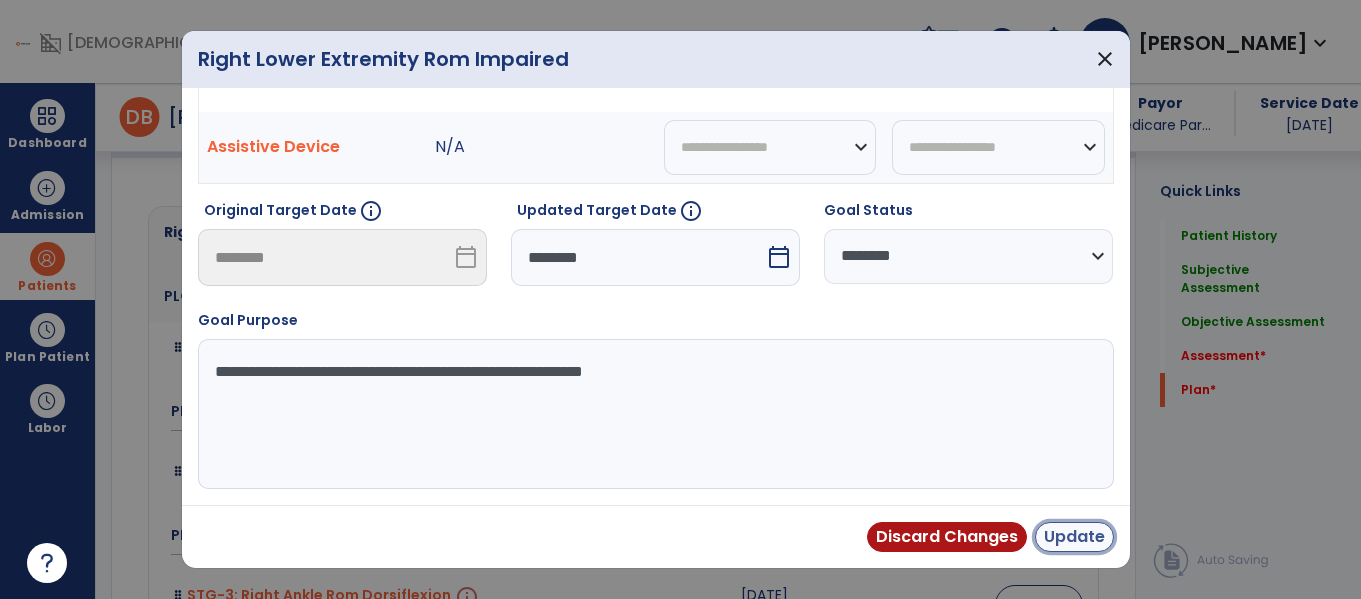 click on "Update" at bounding box center [1074, 537] 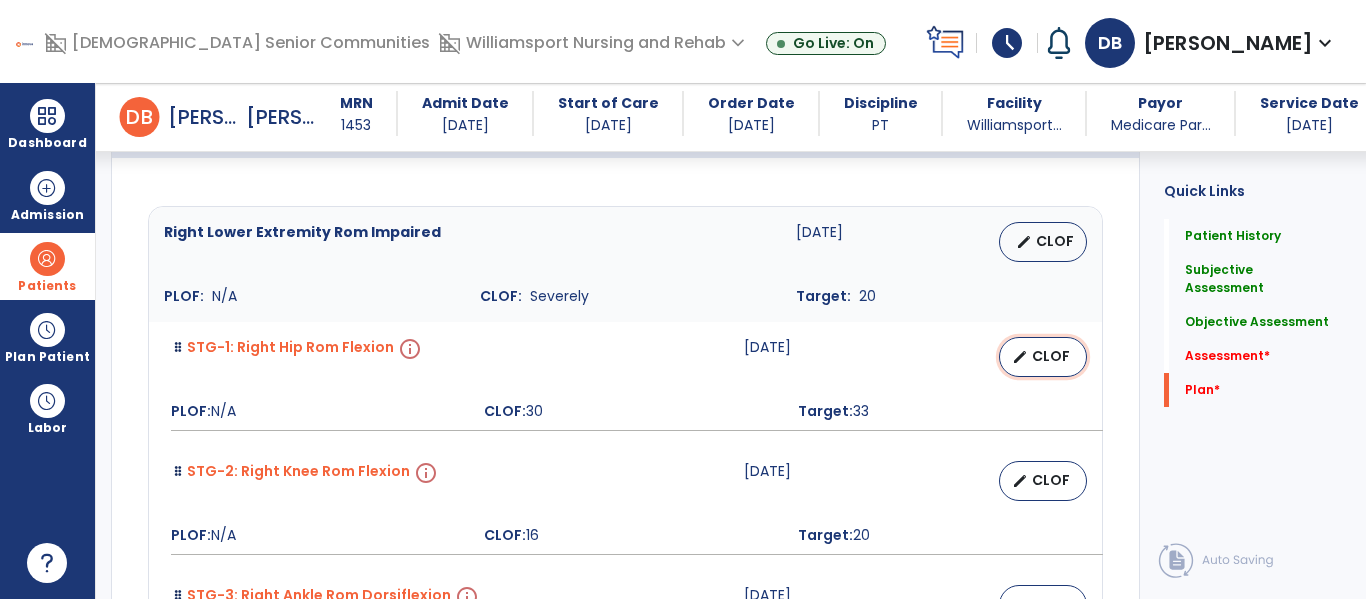 click on "CLOF" at bounding box center (1051, 356) 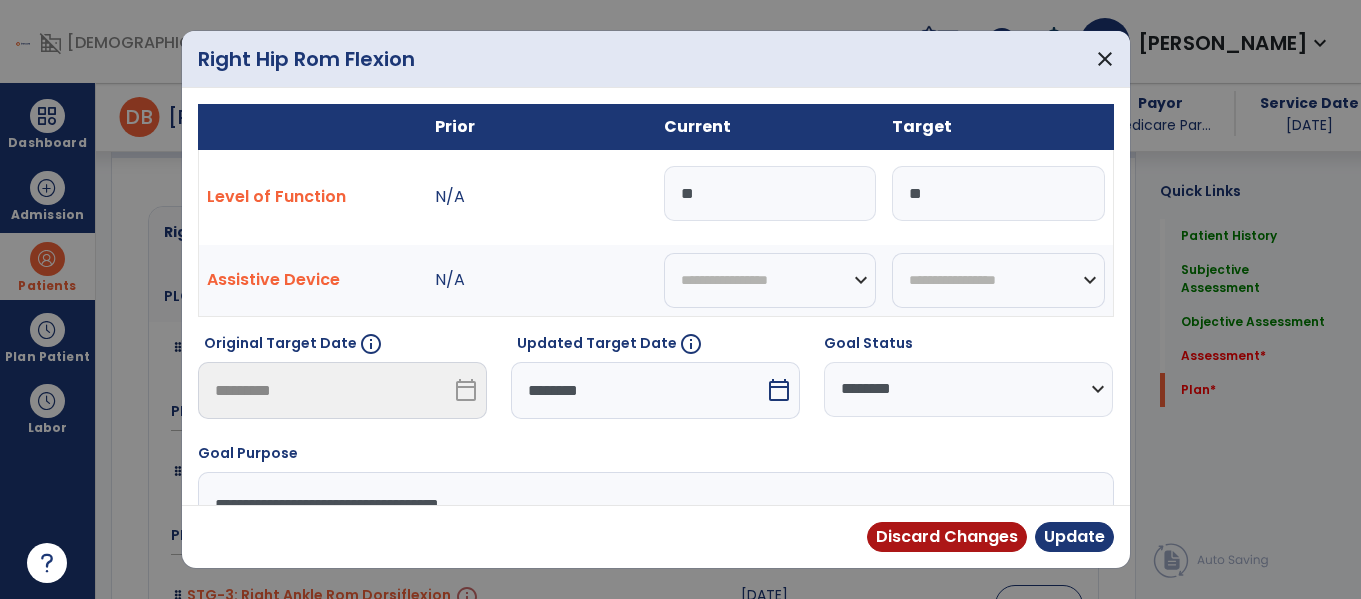 scroll, scrollTop: 3814, scrollLeft: 0, axis: vertical 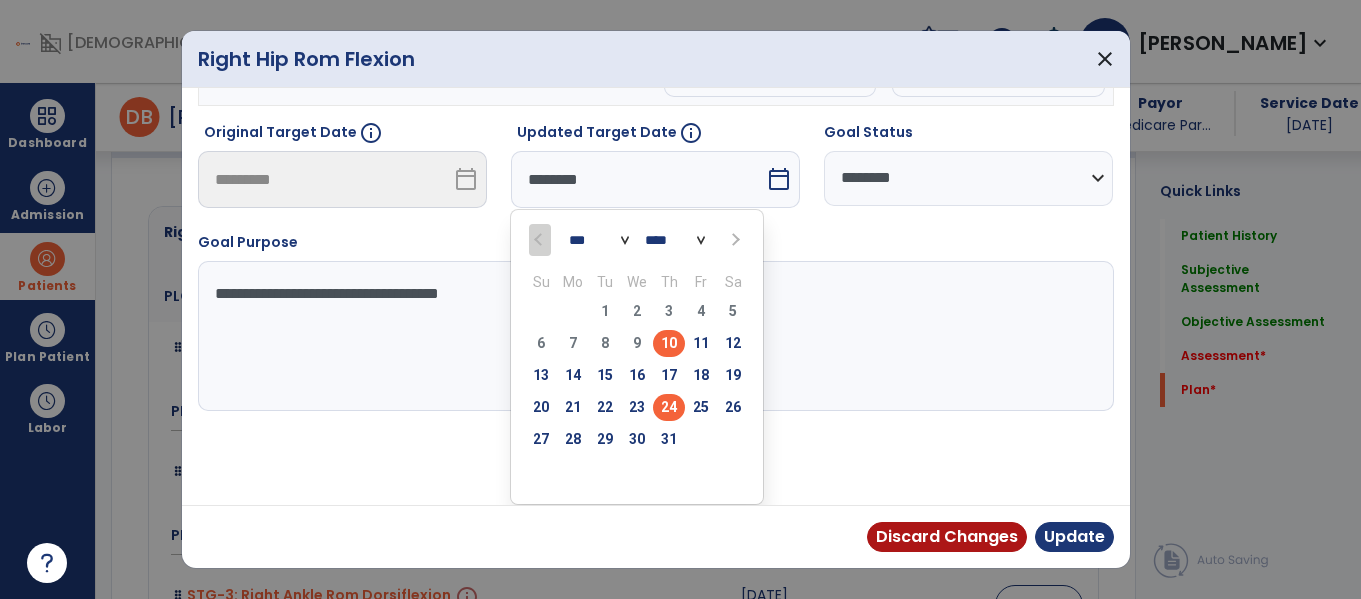 click on "24" at bounding box center [669, 407] 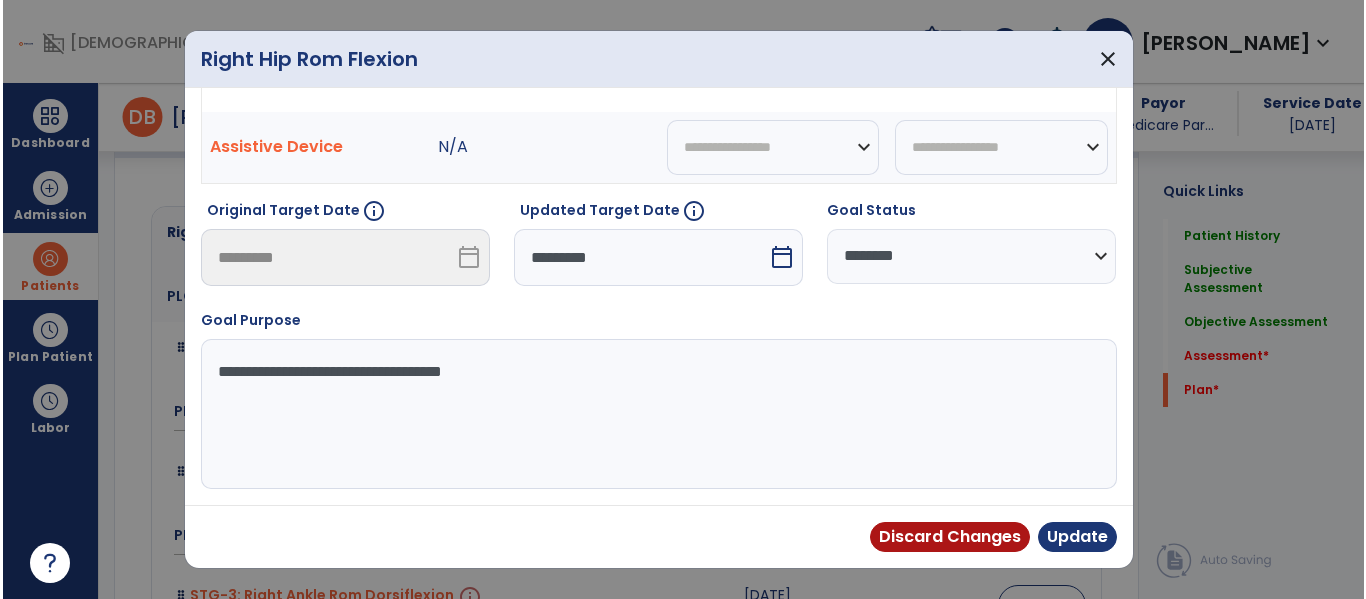 scroll, scrollTop: 133, scrollLeft: 0, axis: vertical 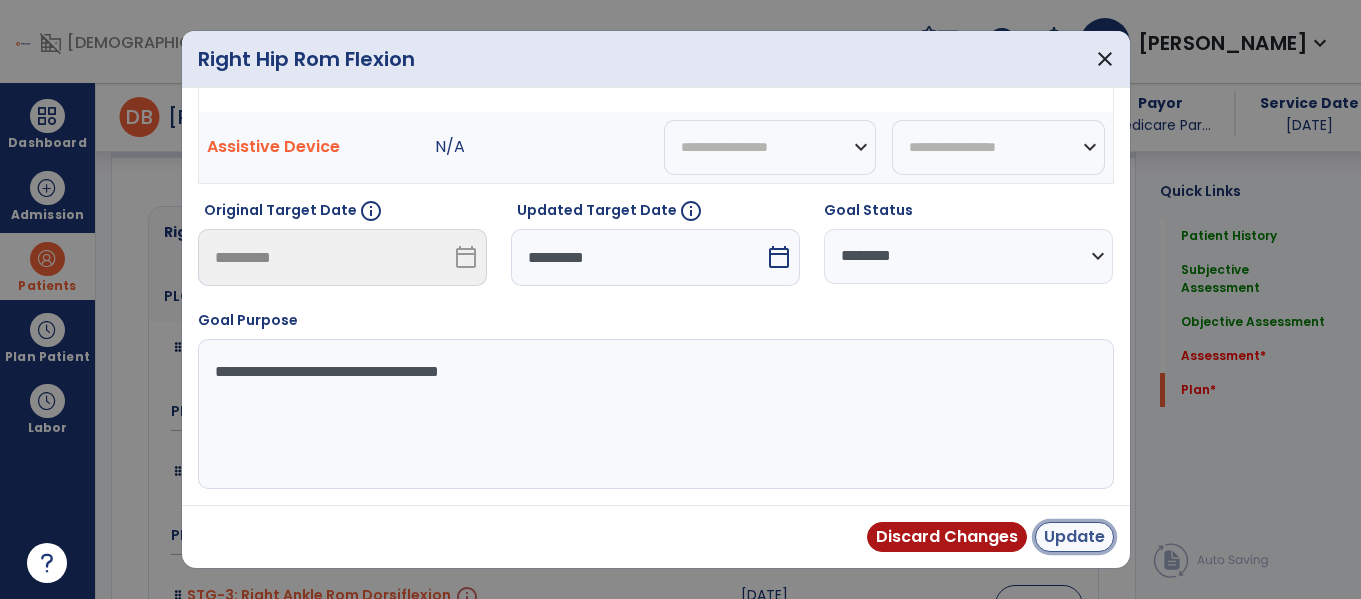 click on "Update" at bounding box center [1074, 537] 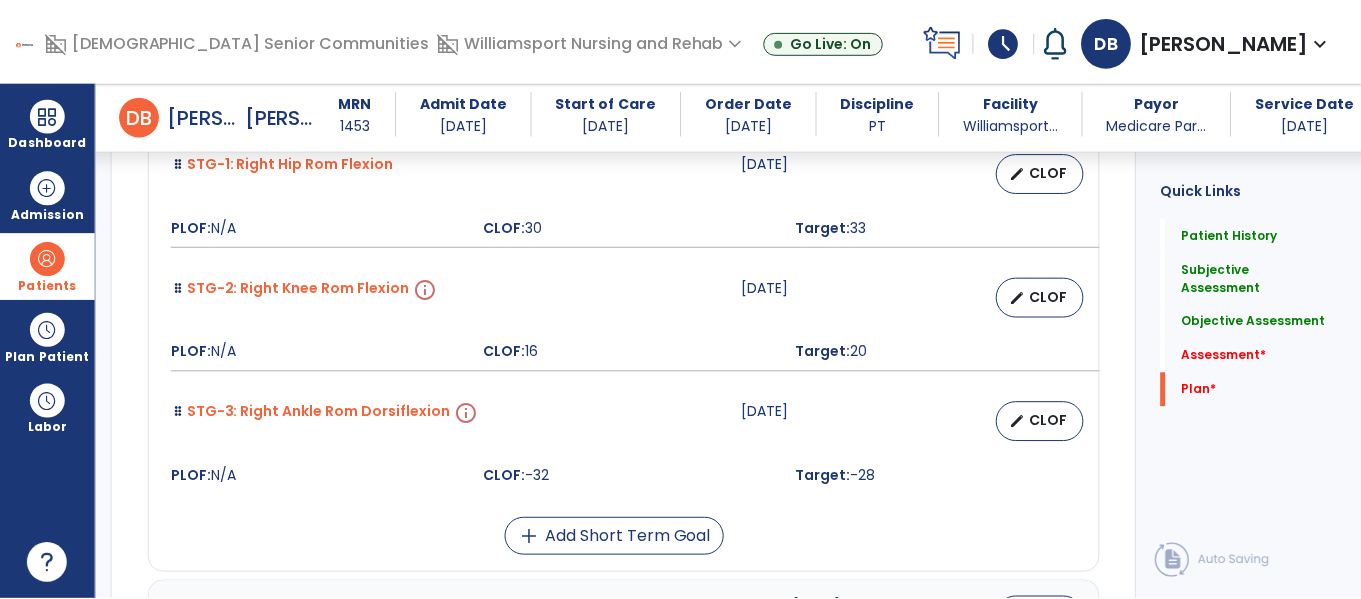 scroll, scrollTop: 4002, scrollLeft: 0, axis: vertical 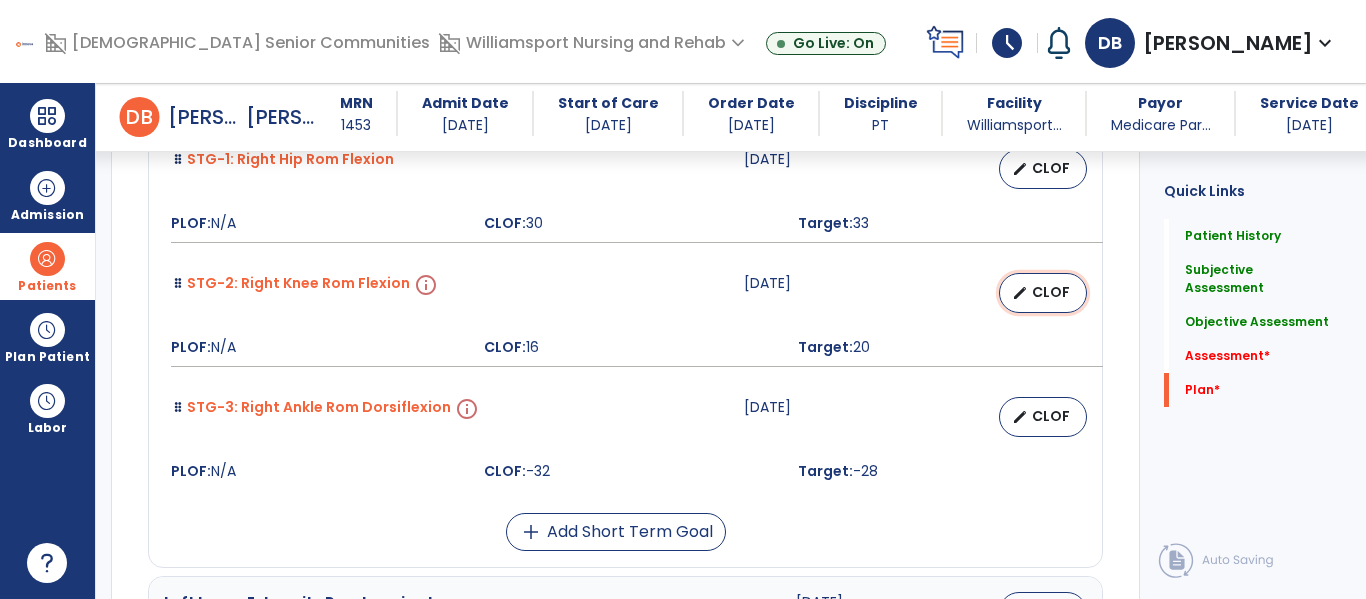 click on "edit   CLOF" at bounding box center (1043, 293) 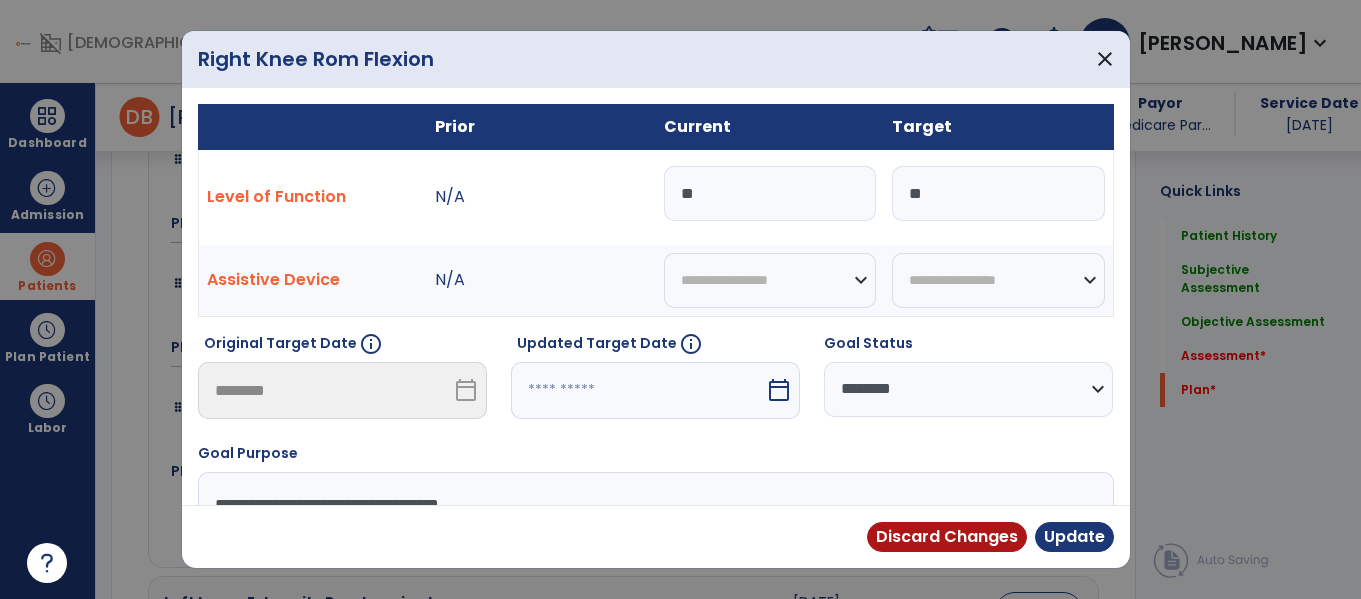 scroll, scrollTop: 4002, scrollLeft: 0, axis: vertical 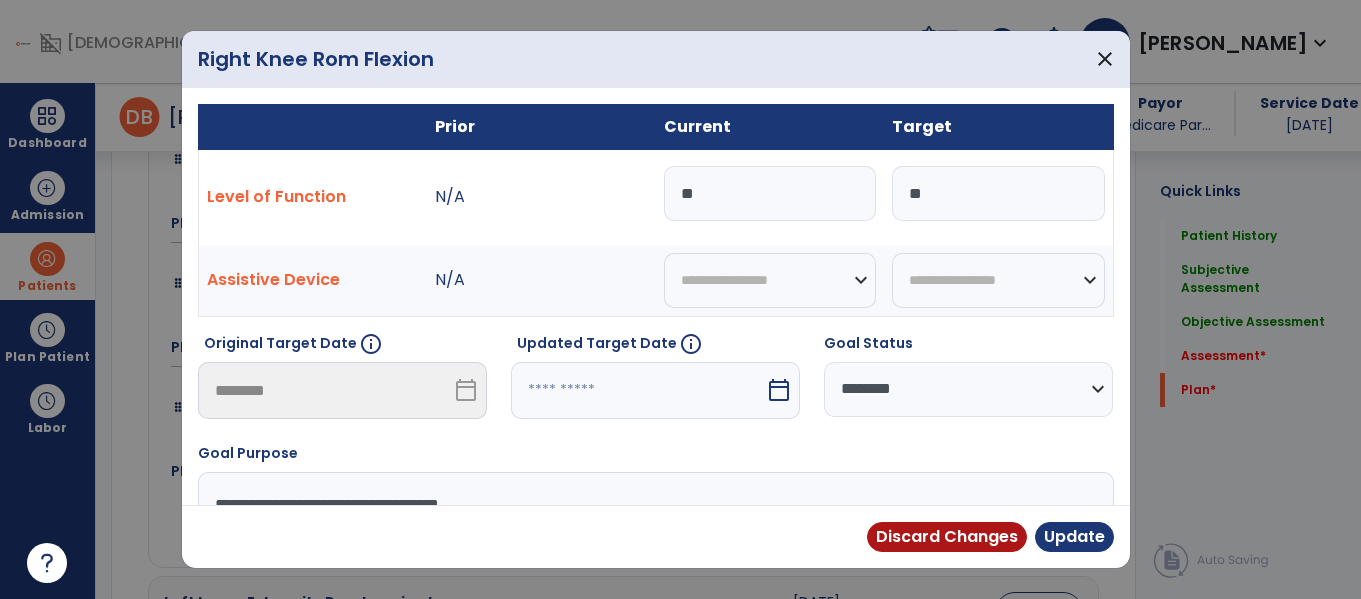 click on "**" at bounding box center (770, 193) 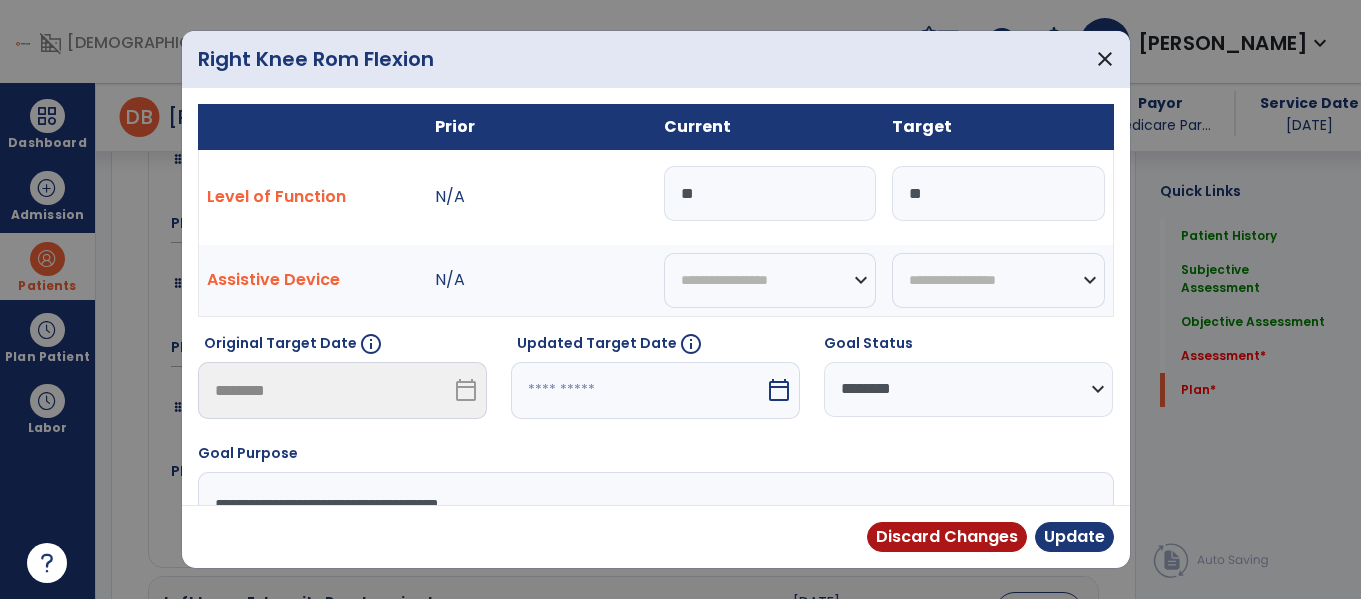 type on "**" 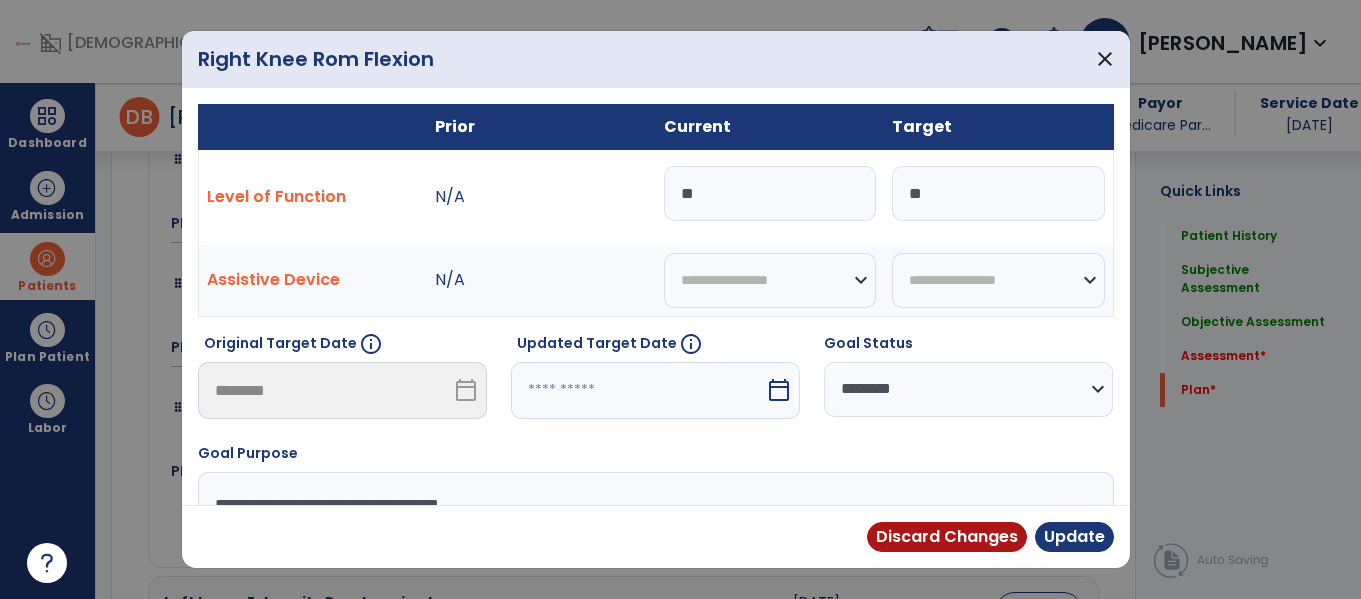 type on "**" 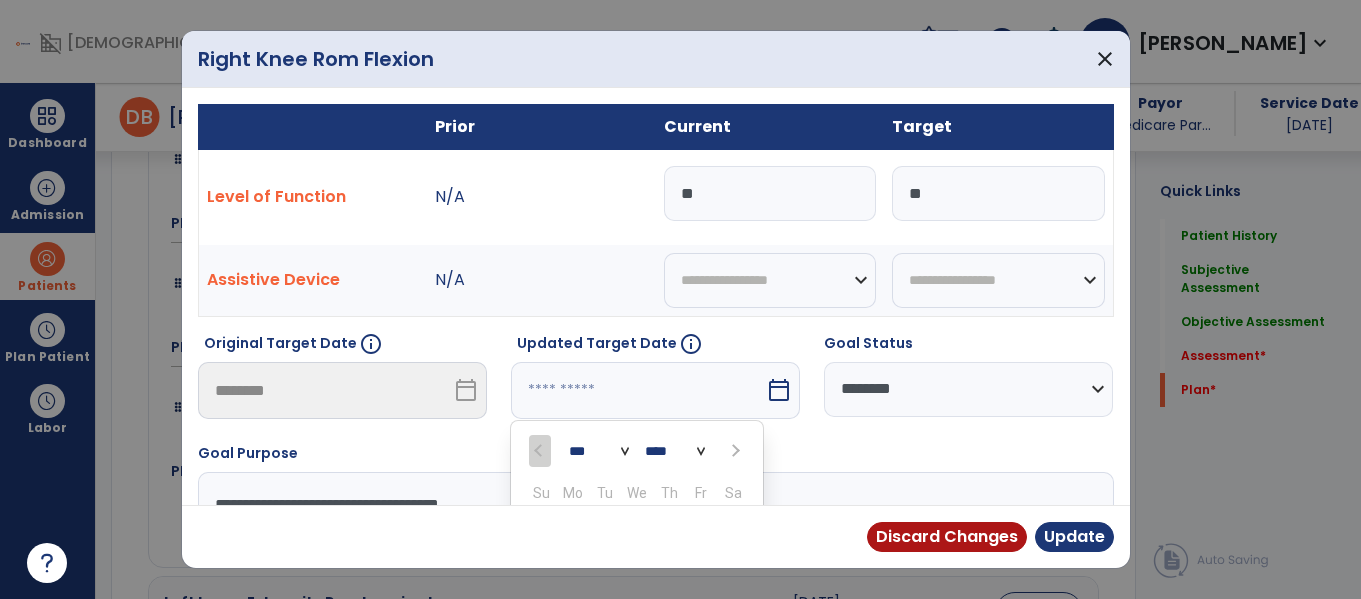 scroll, scrollTop: 211, scrollLeft: 0, axis: vertical 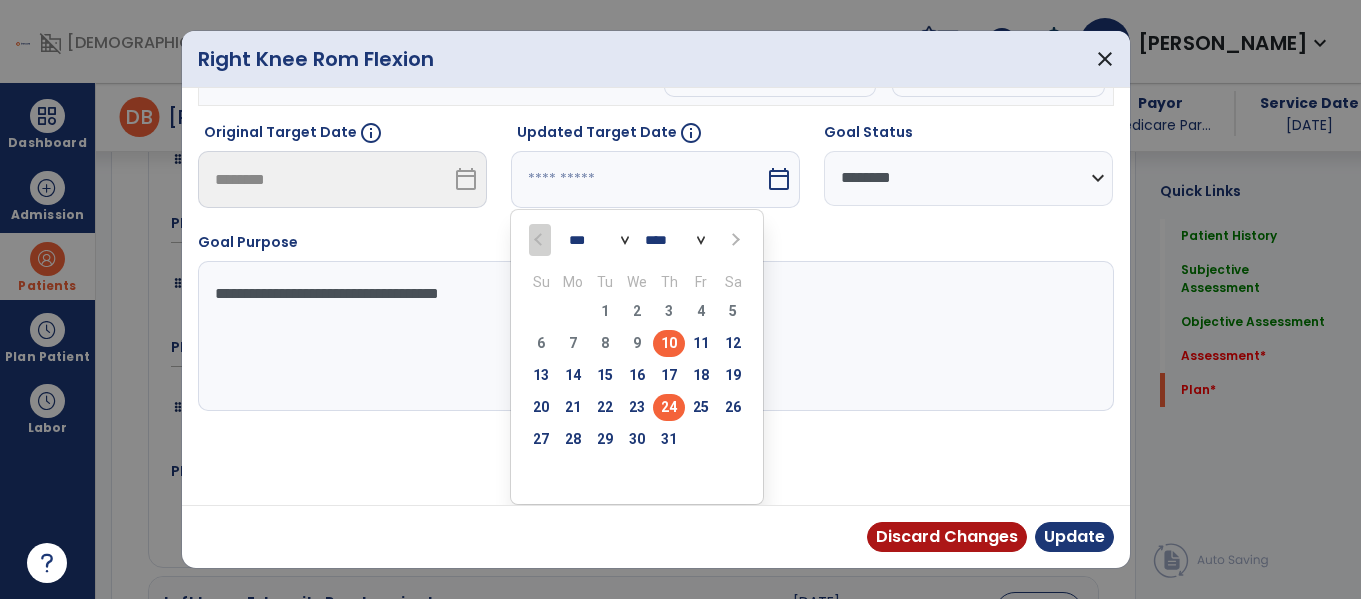 click on "24" at bounding box center (669, 407) 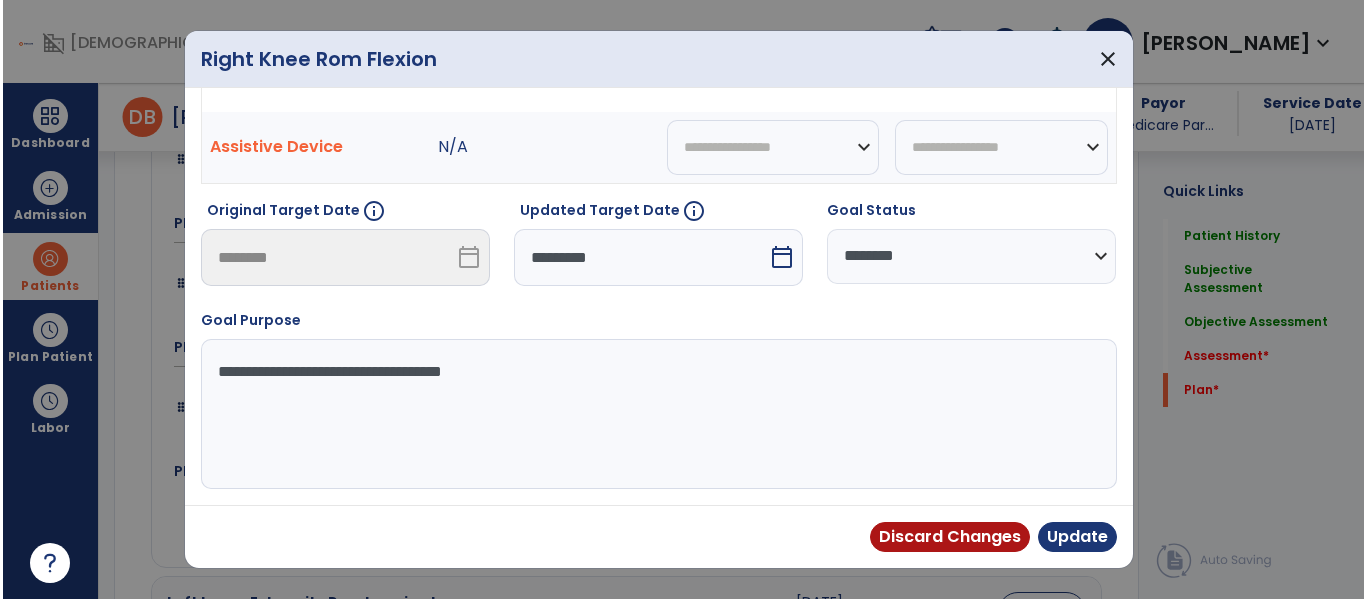 scroll, scrollTop: 133, scrollLeft: 0, axis: vertical 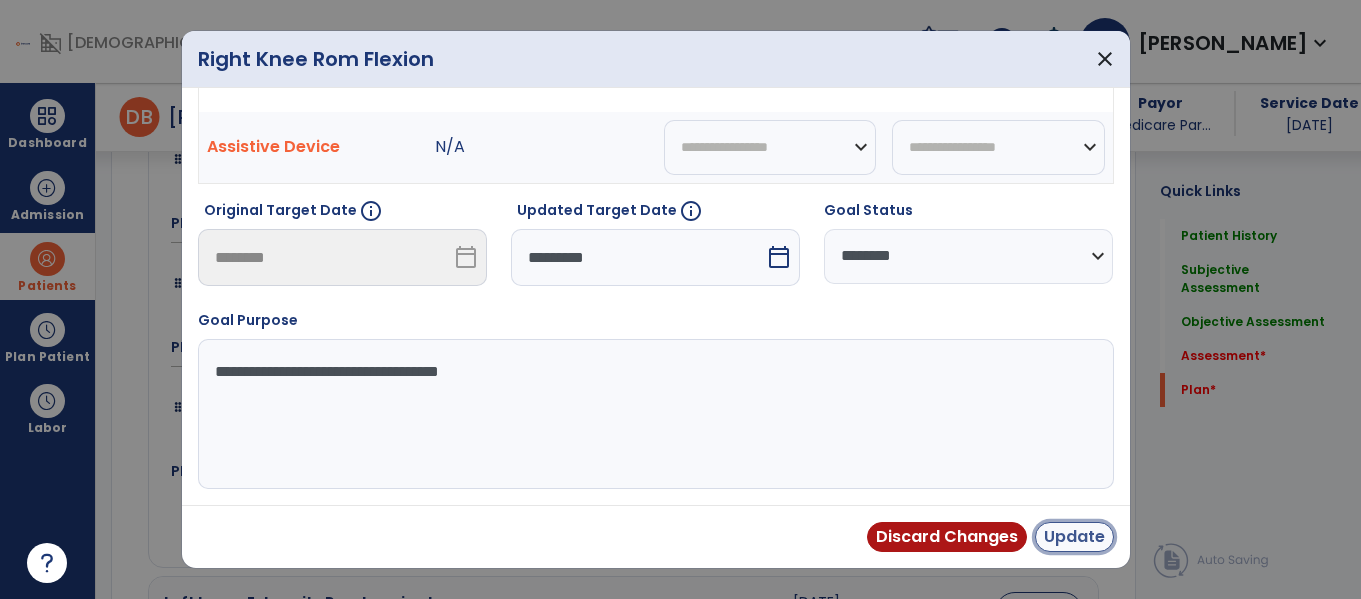 click on "Update" at bounding box center [1074, 537] 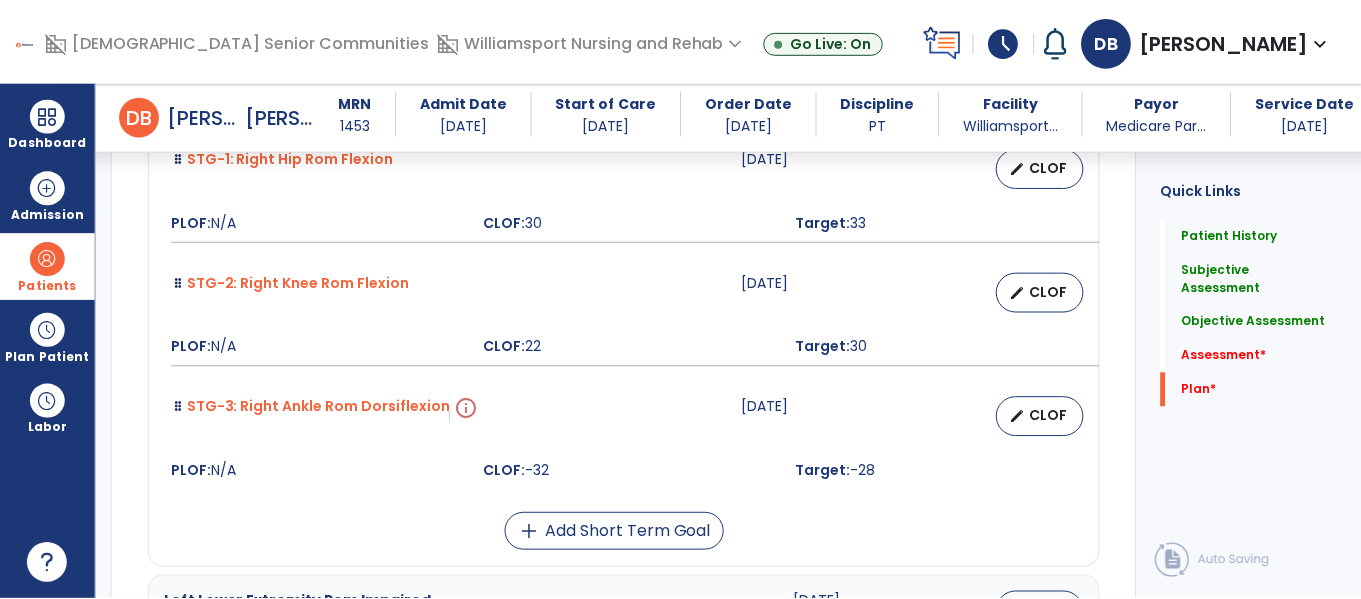 scroll, scrollTop: 4037, scrollLeft: 0, axis: vertical 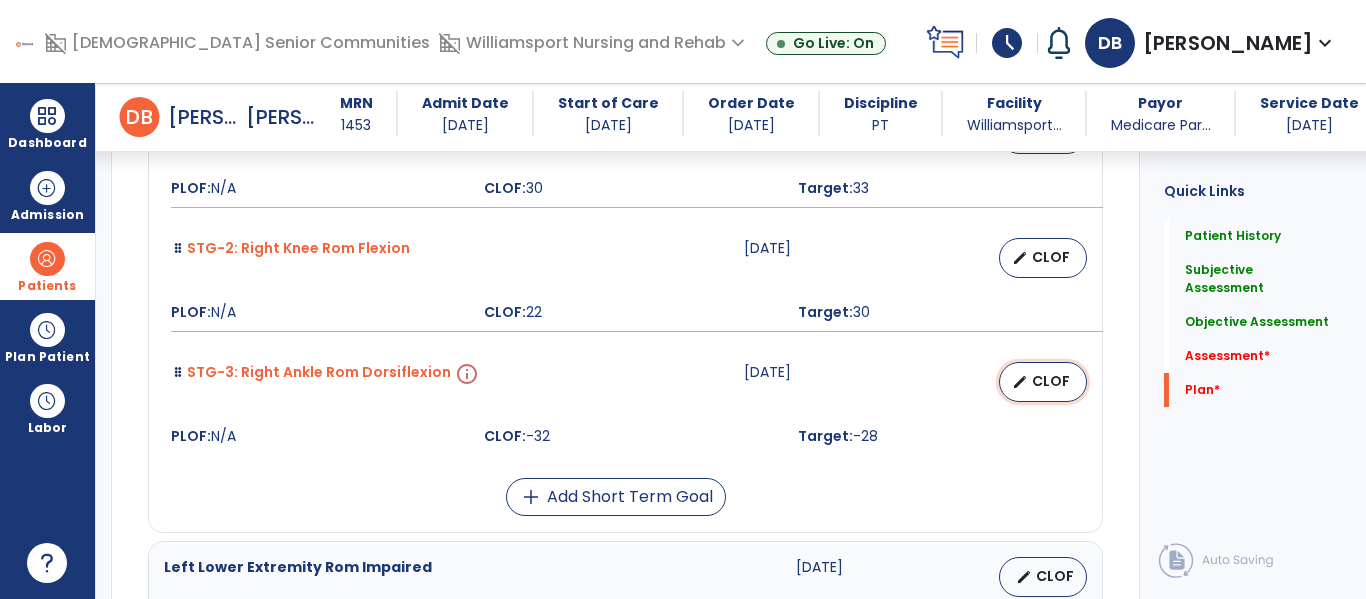 click on "CLOF" at bounding box center [1051, 381] 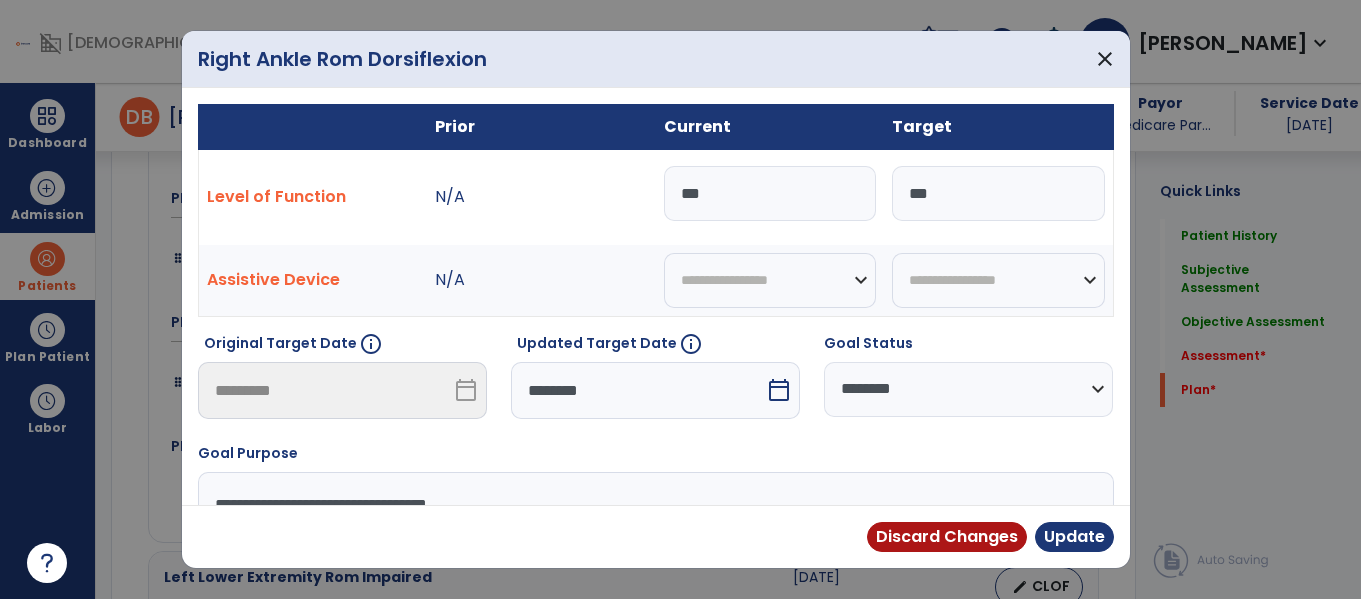 scroll, scrollTop: 4037, scrollLeft: 0, axis: vertical 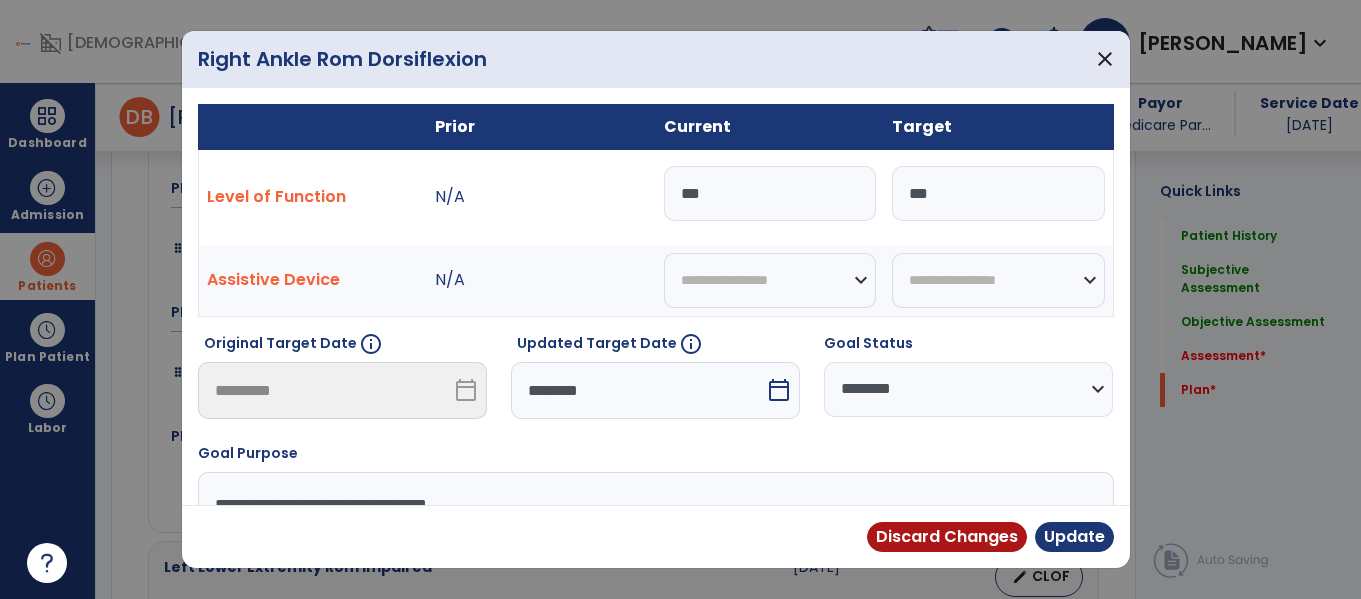 click on "***" at bounding box center (770, 193) 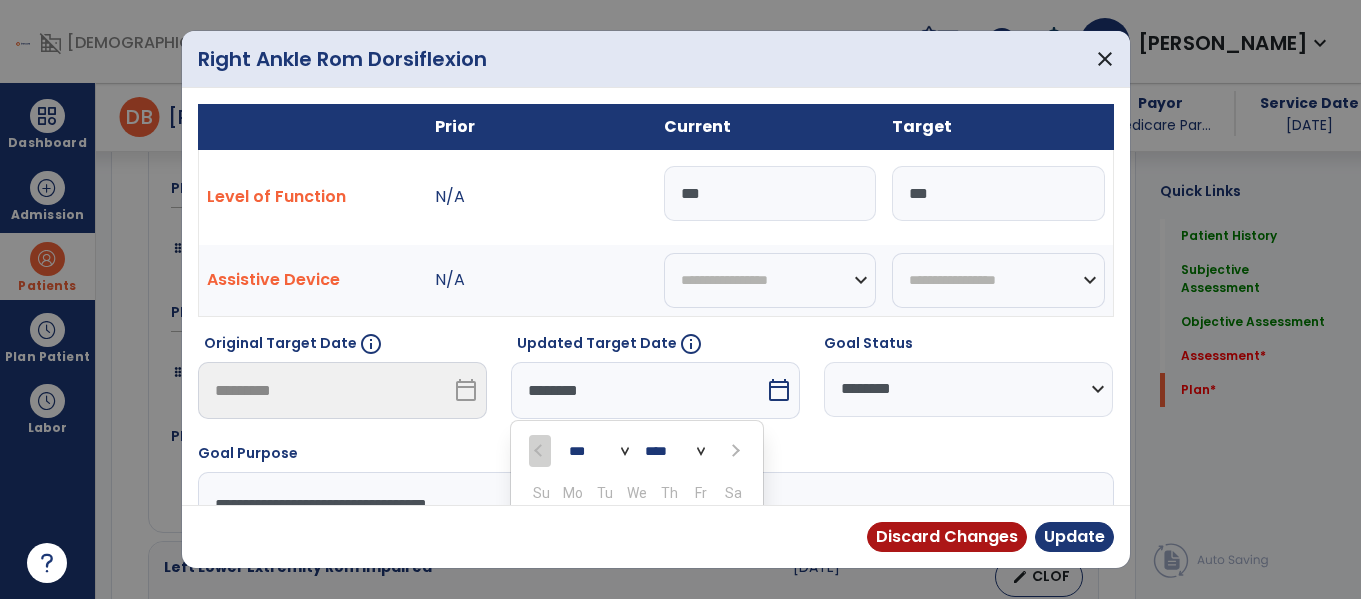 scroll, scrollTop: 211, scrollLeft: 0, axis: vertical 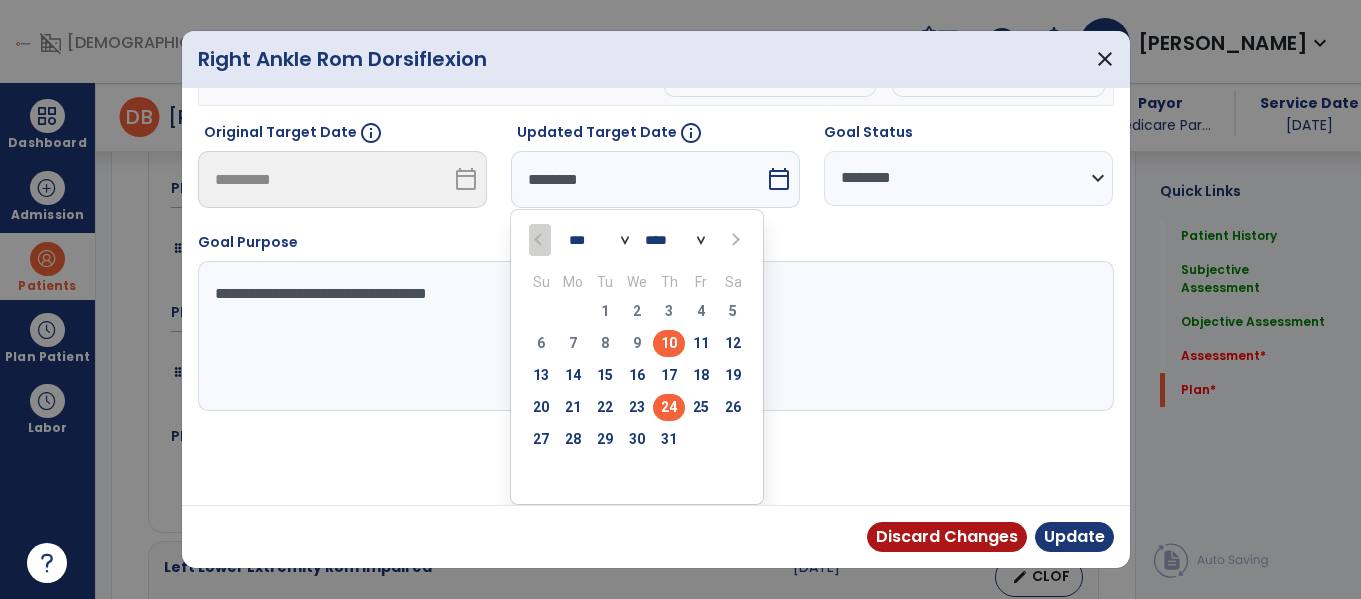 click on "24" at bounding box center [669, 407] 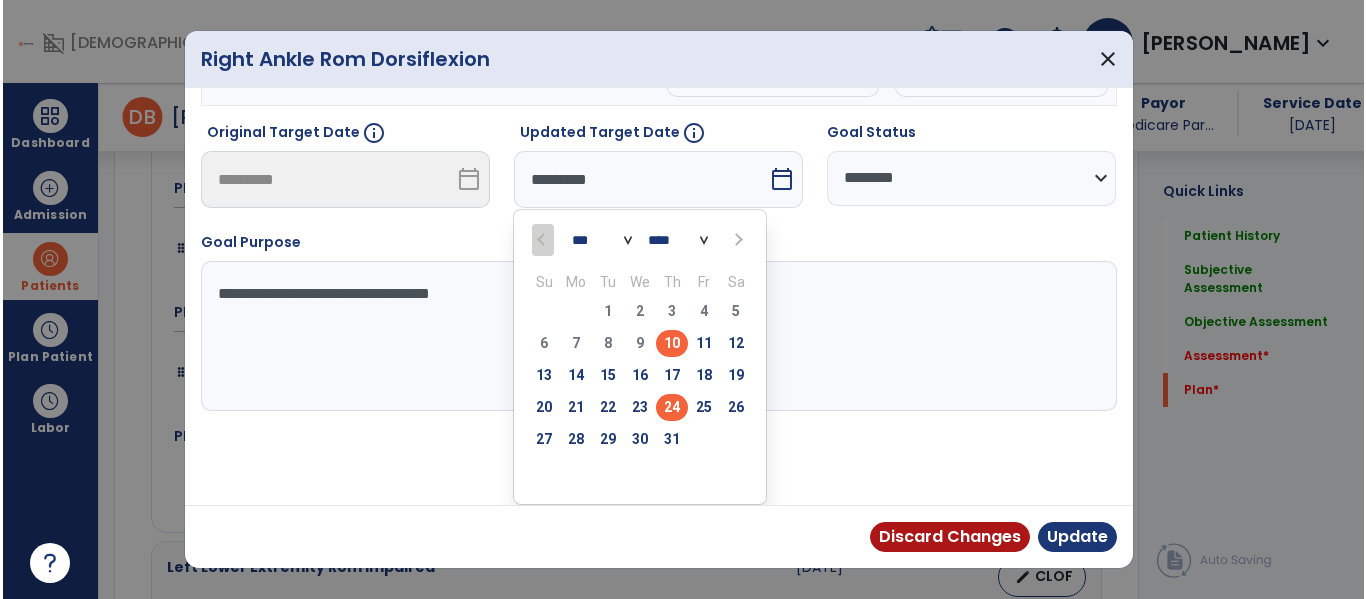 scroll, scrollTop: 133, scrollLeft: 0, axis: vertical 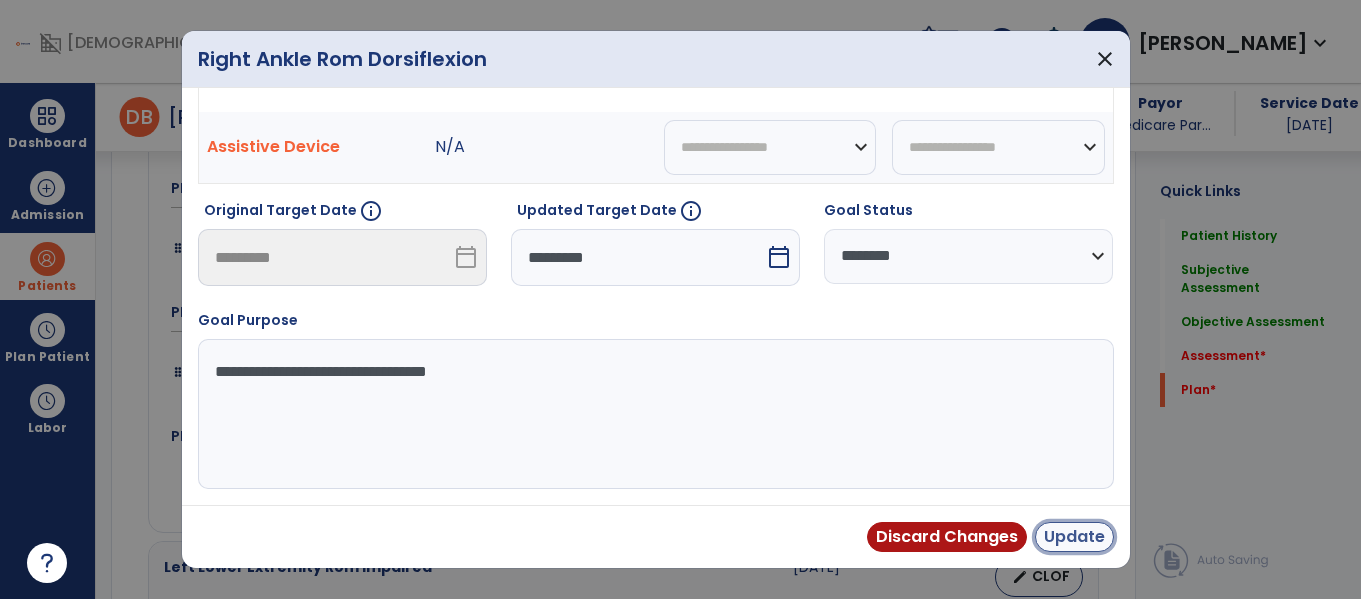 click on "Update" at bounding box center [1074, 537] 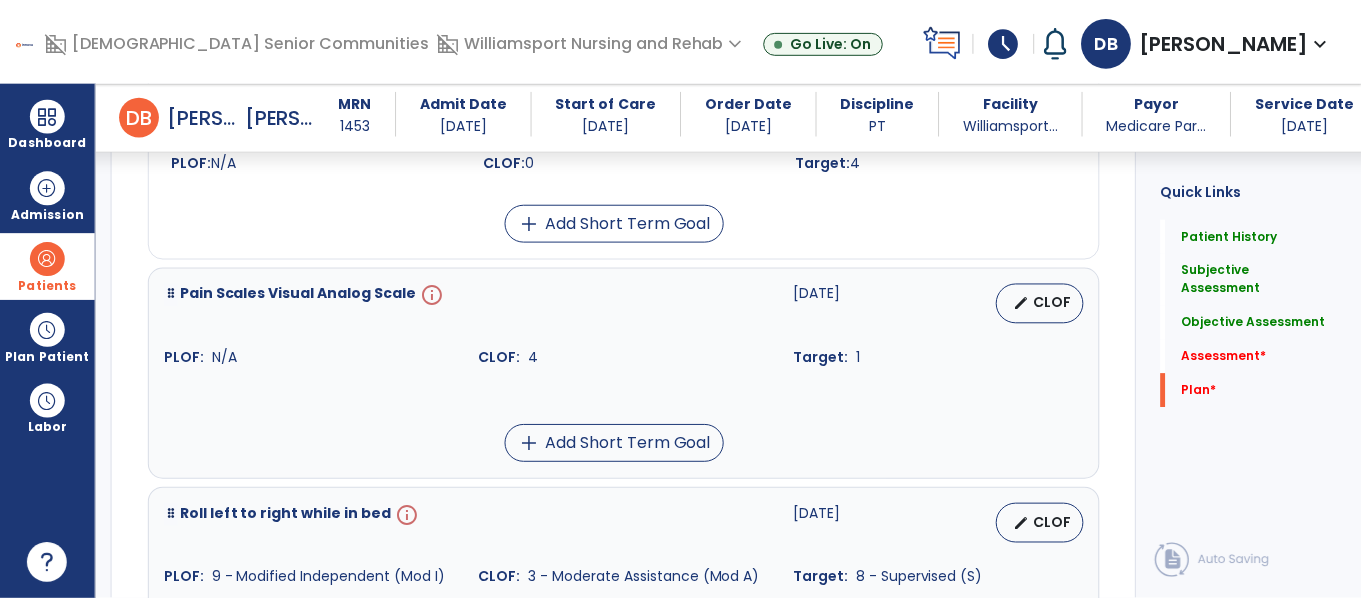 scroll, scrollTop: 4880, scrollLeft: 0, axis: vertical 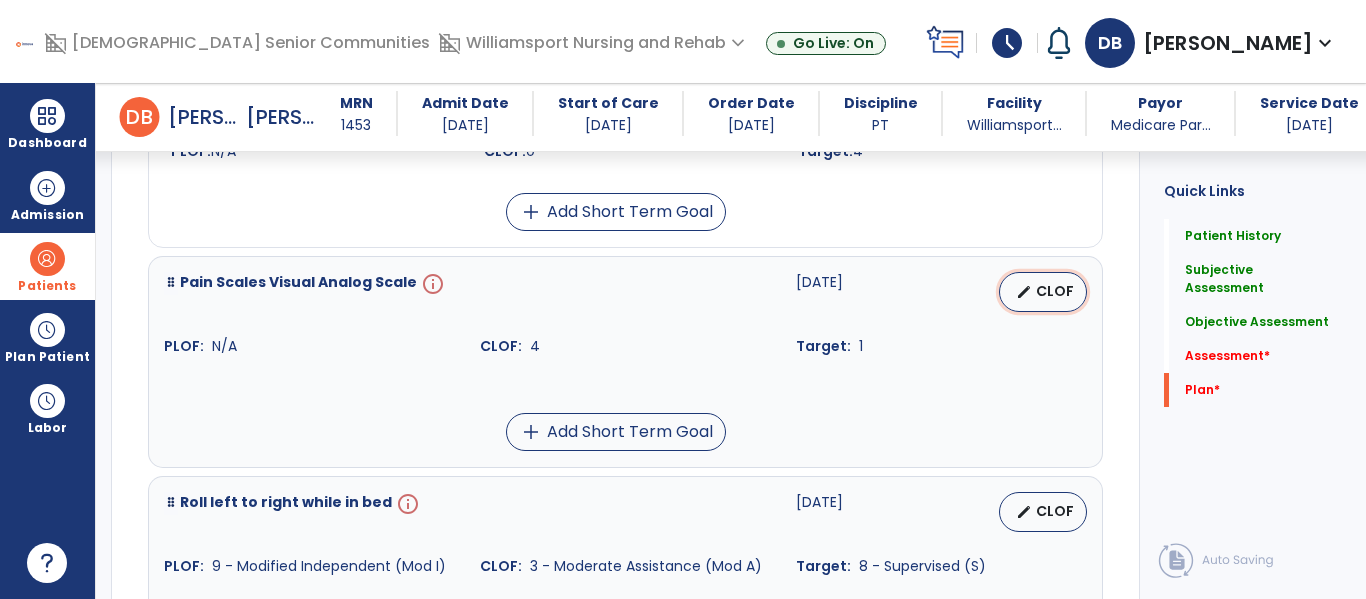 click on "edit   CLOF" at bounding box center [1043, 292] 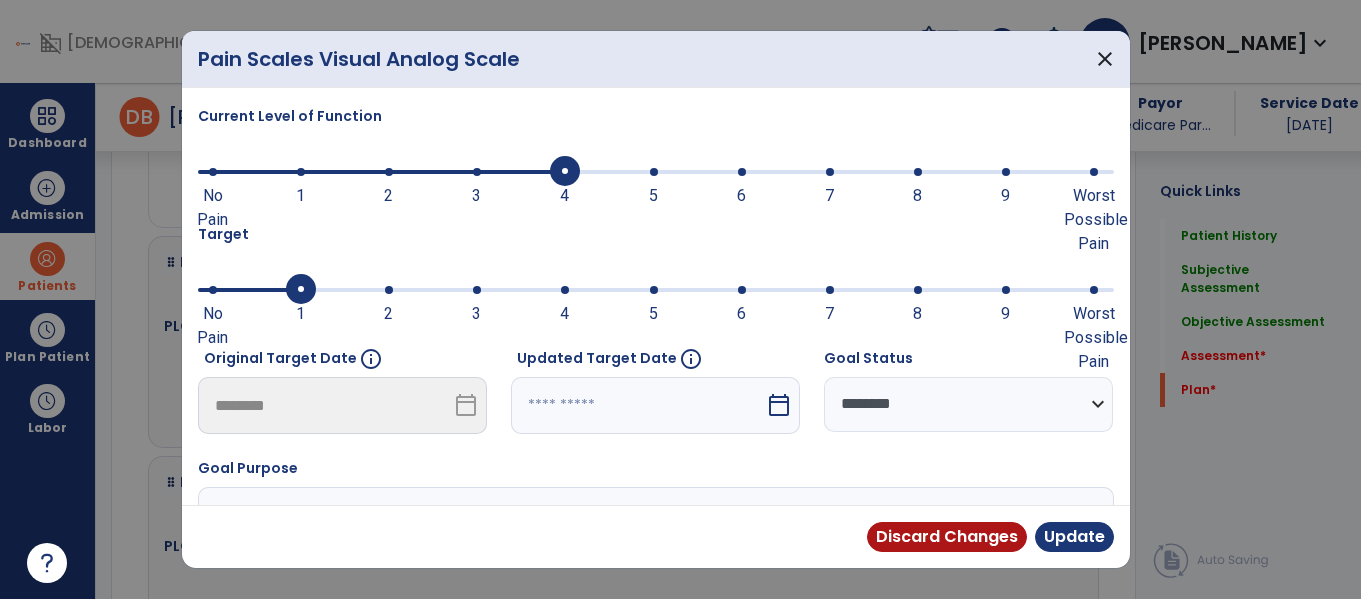 scroll, scrollTop: 4880, scrollLeft: 0, axis: vertical 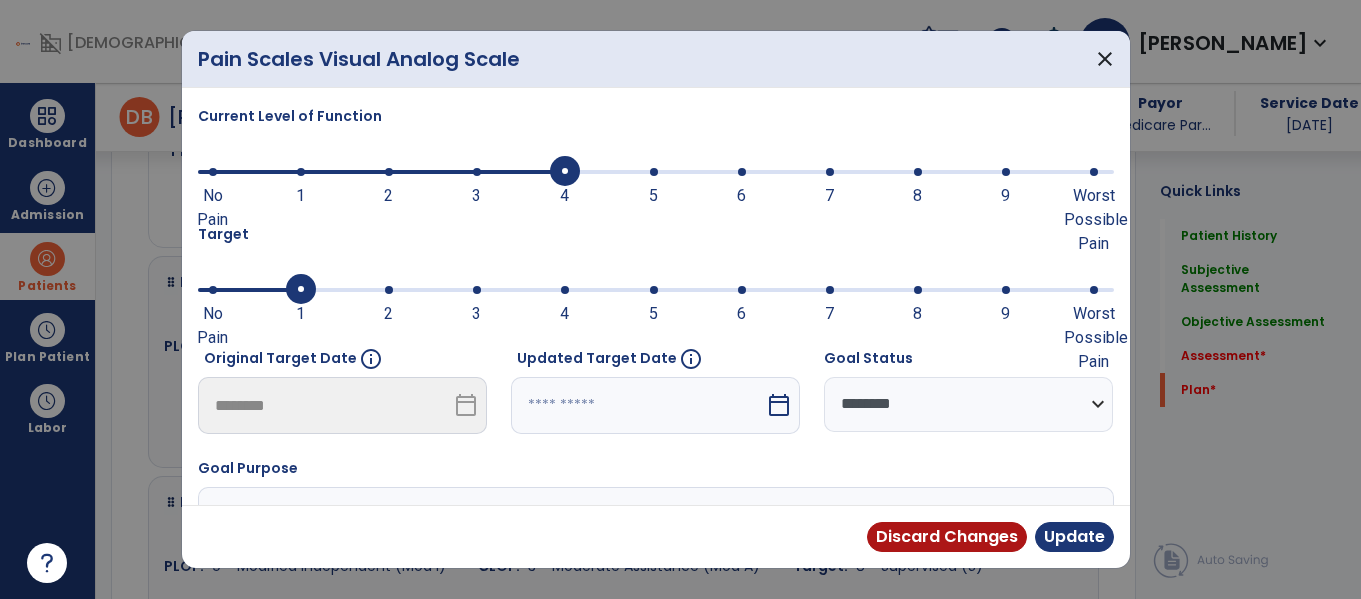 click at bounding box center [381, 170] 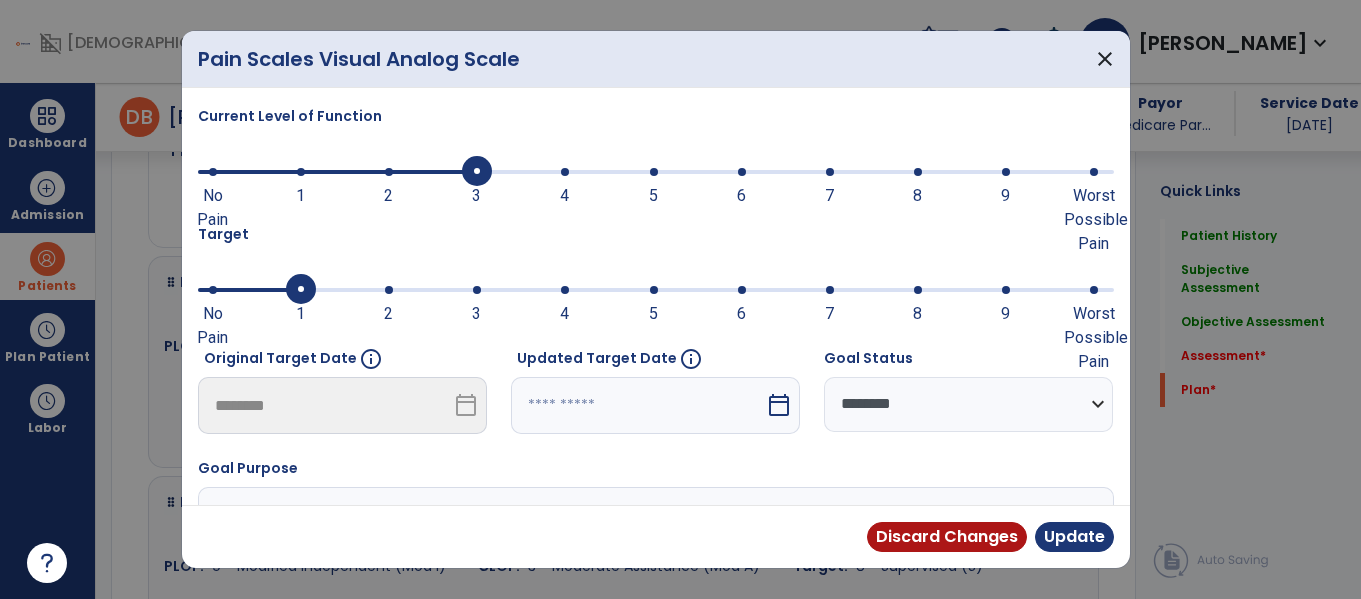 click at bounding box center (477, 171) 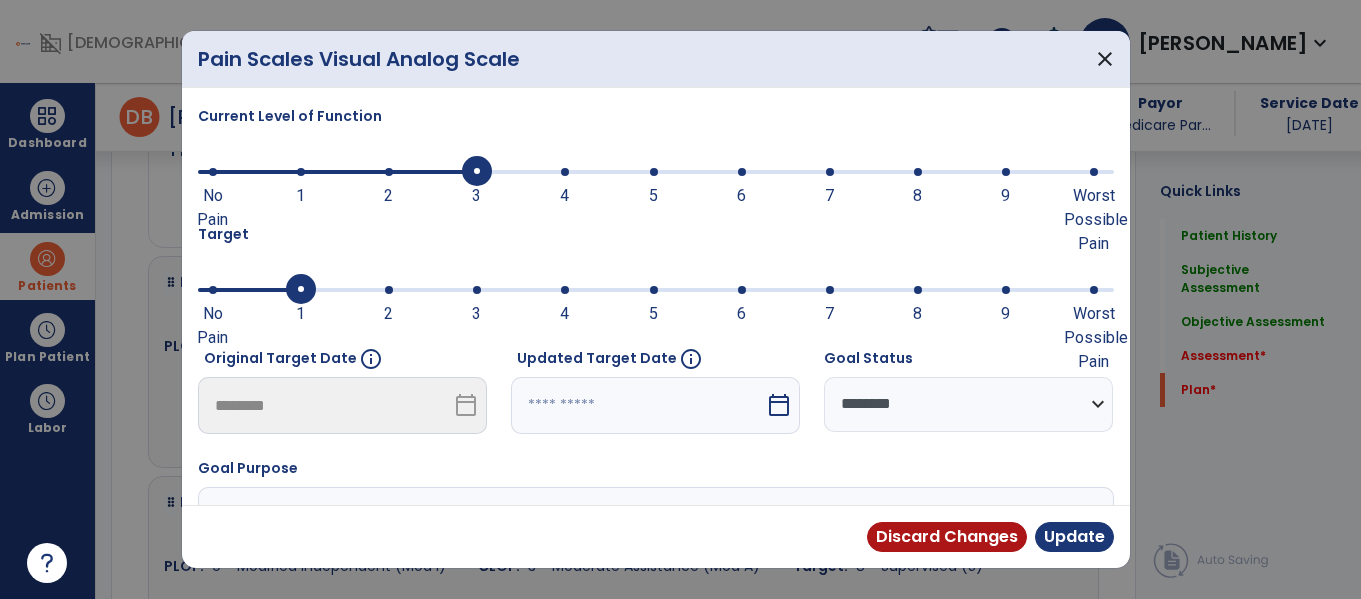 click on "calendar_today" at bounding box center [781, 405] 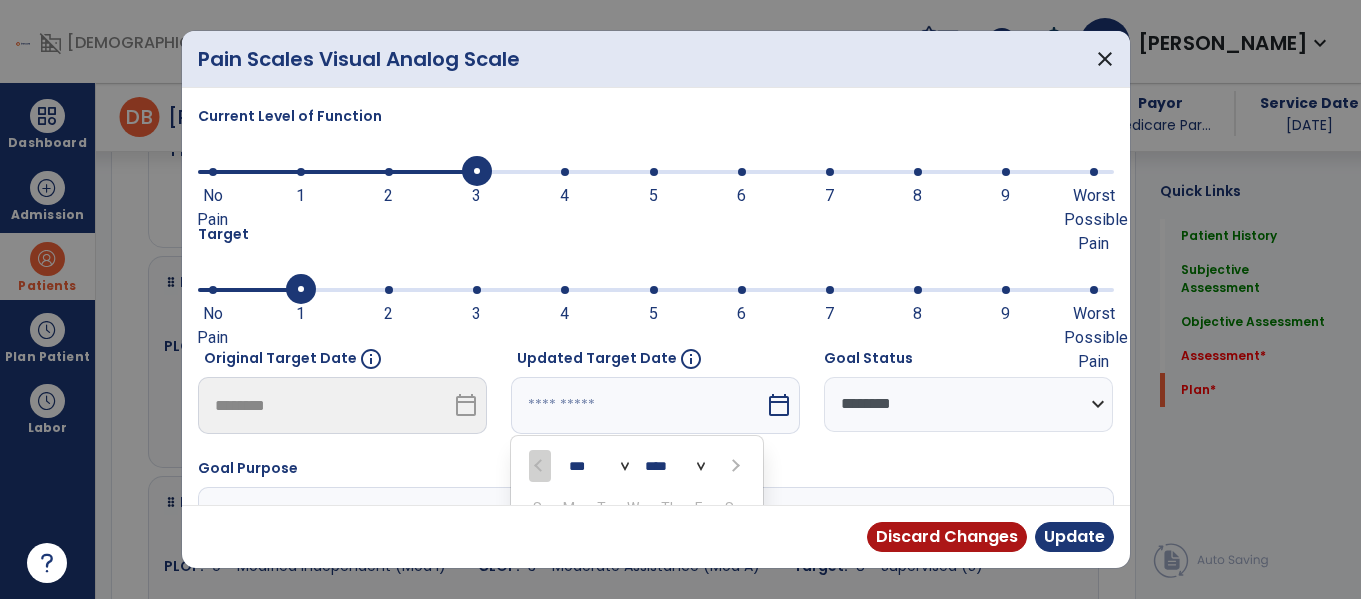 scroll, scrollTop: 226, scrollLeft: 0, axis: vertical 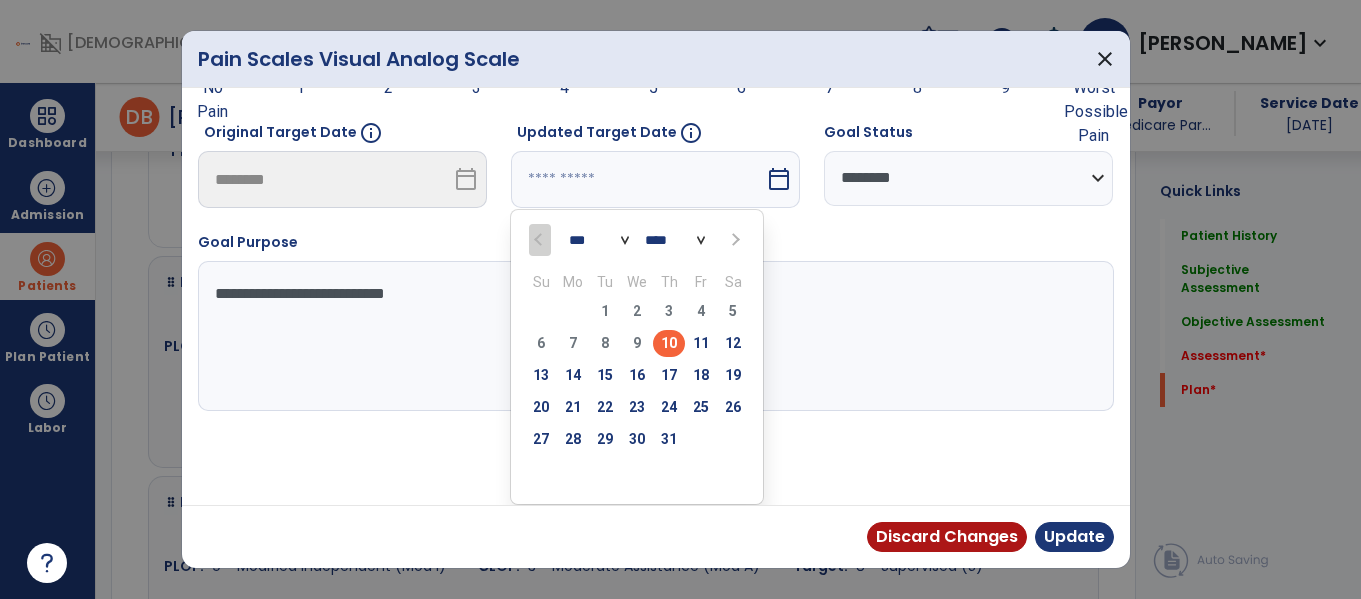 click at bounding box center (733, 239) 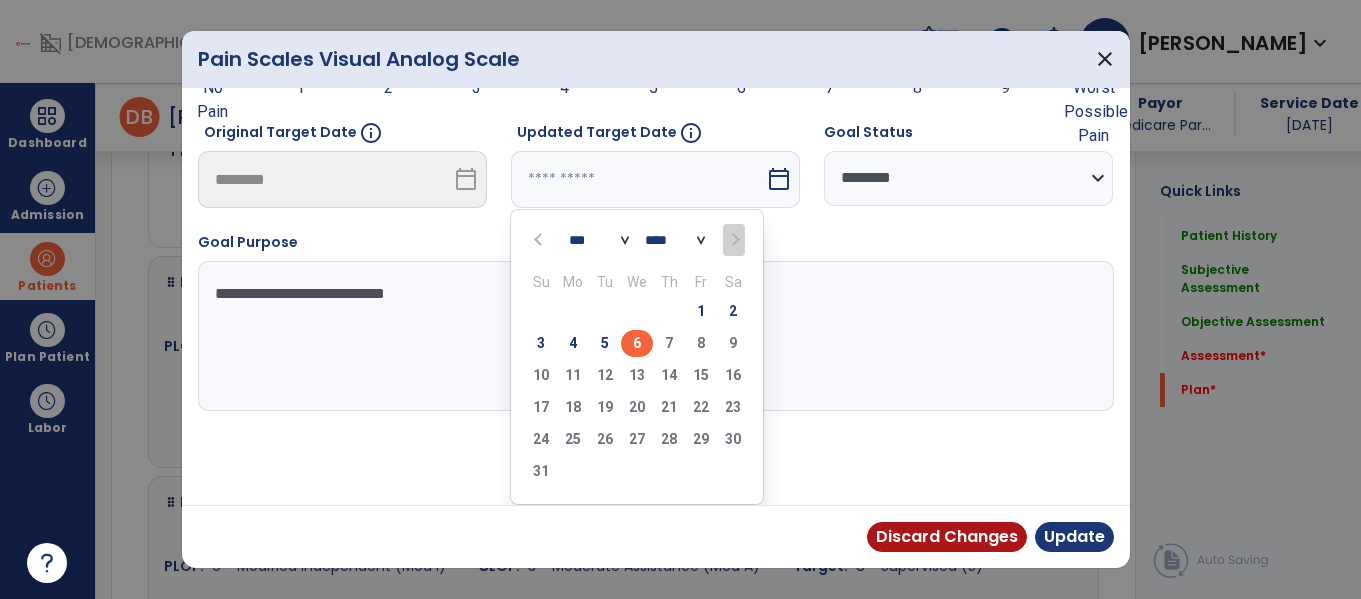 click on "6" at bounding box center (637, 343) 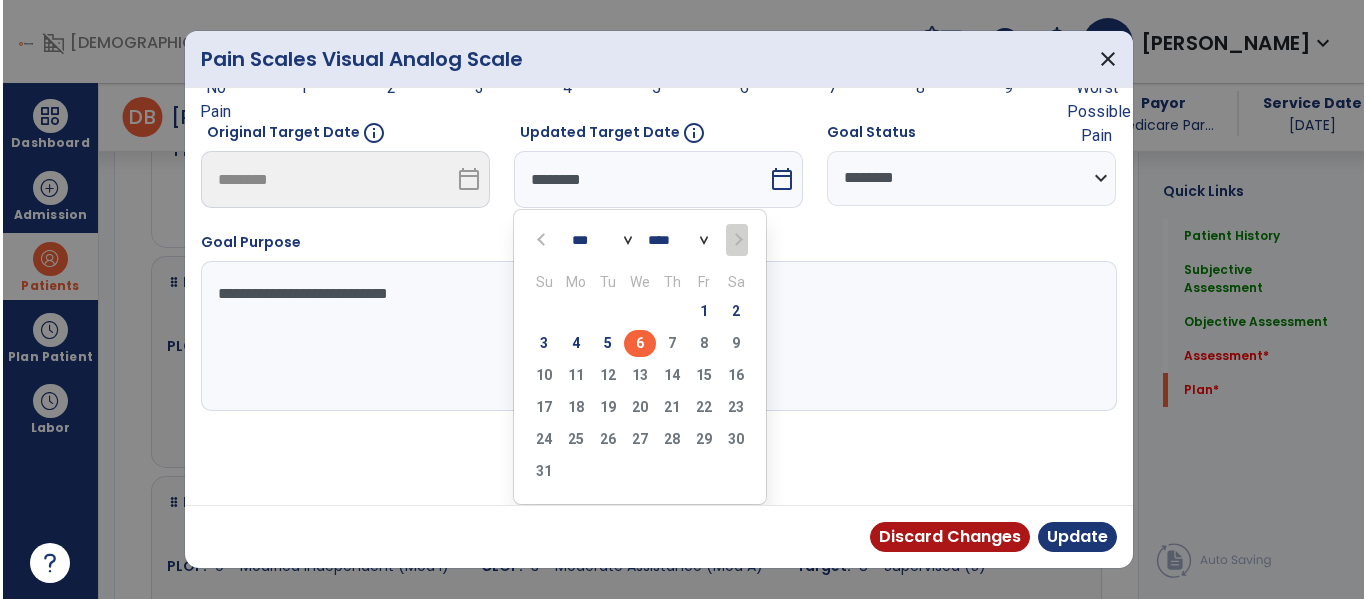 scroll, scrollTop: 148, scrollLeft: 0, axis: vertical 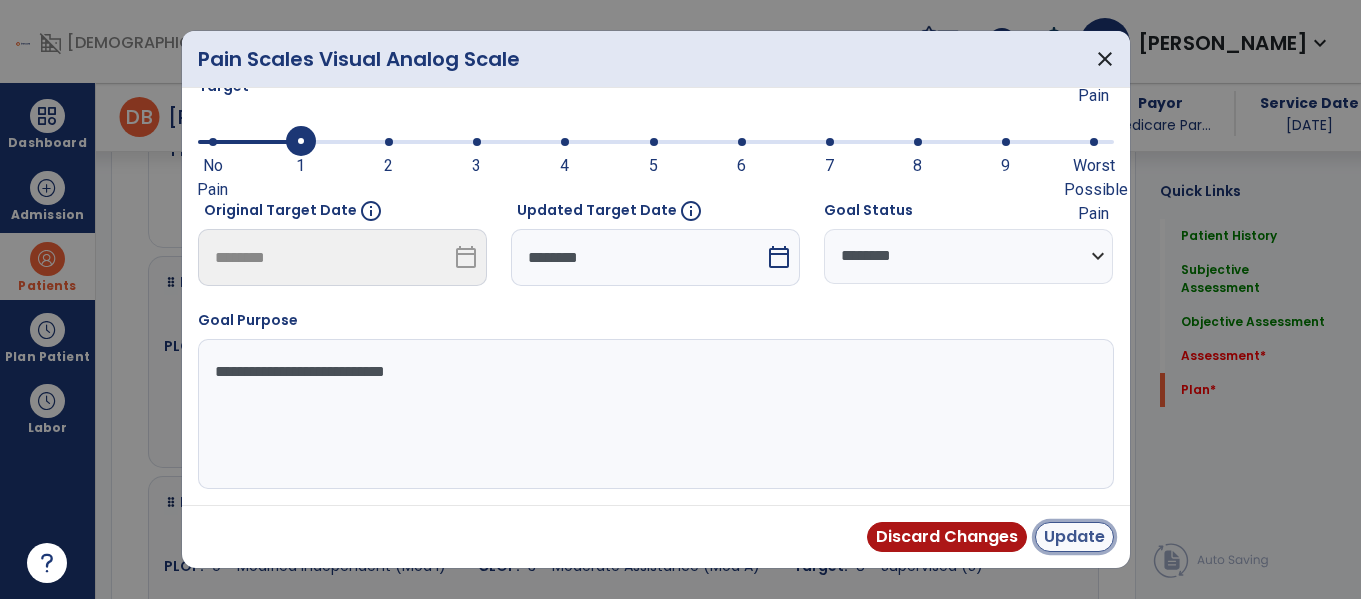 click on "Update" at bounding box center (1074, 537) 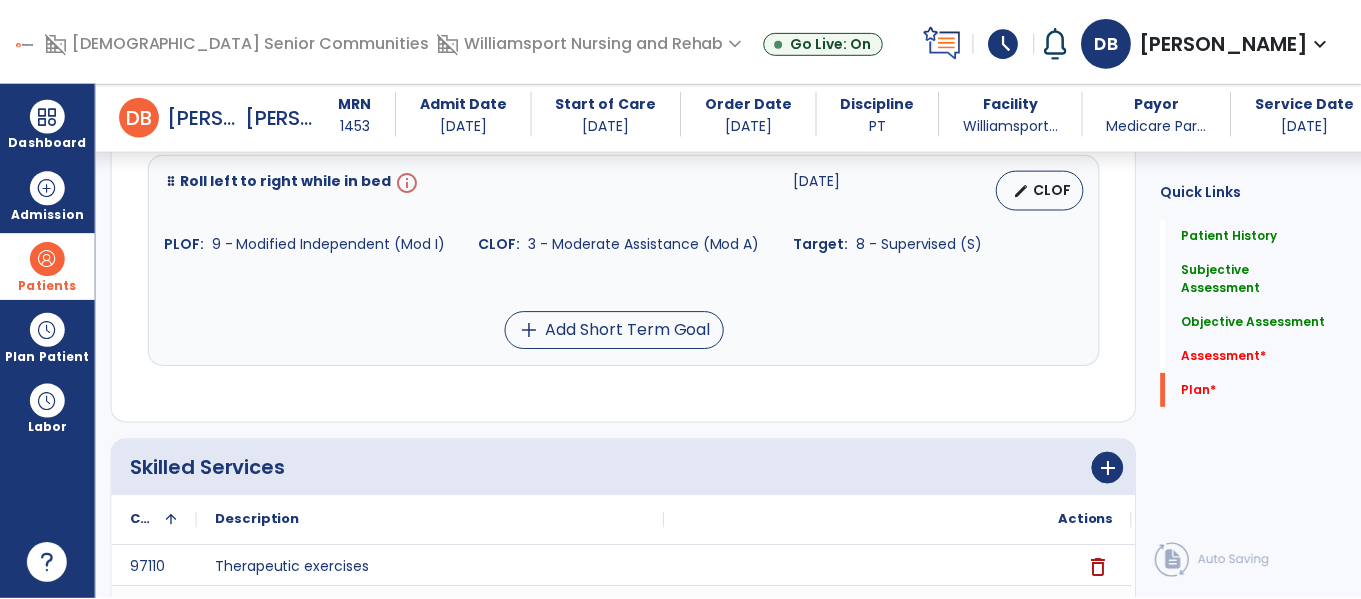 scroll, scrollTop: 5204, scrollLeft: 0, axis: vertical 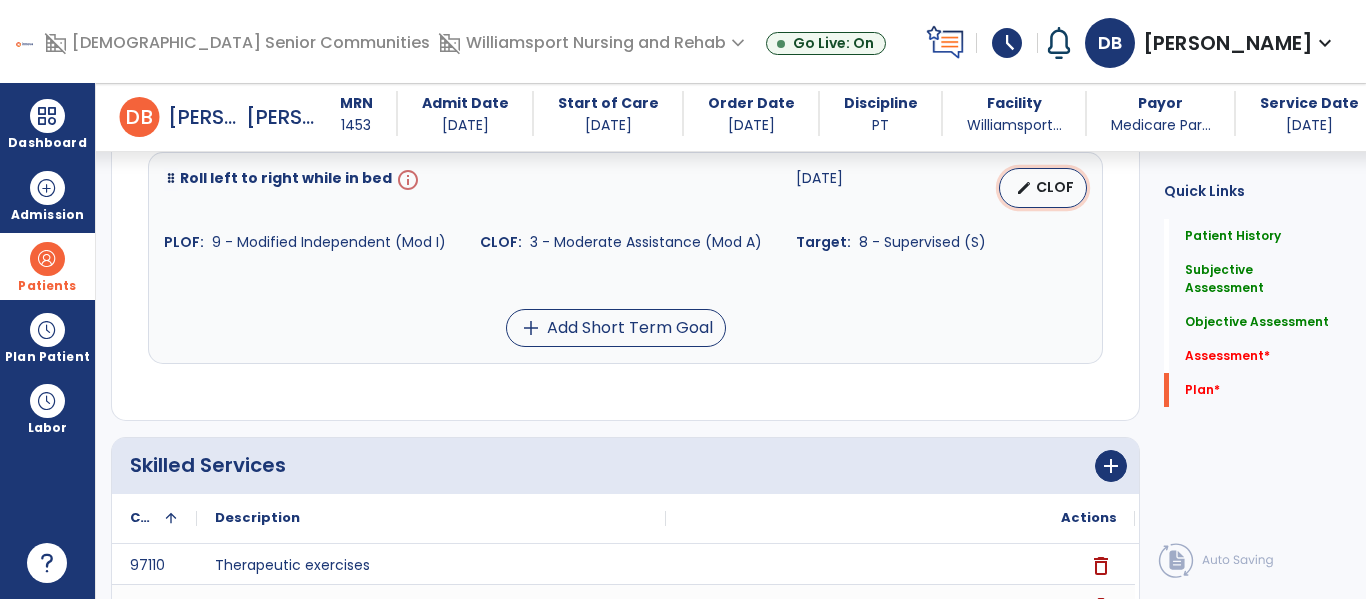 click on "edit   CLOF" at bounding box center [1043, 188] 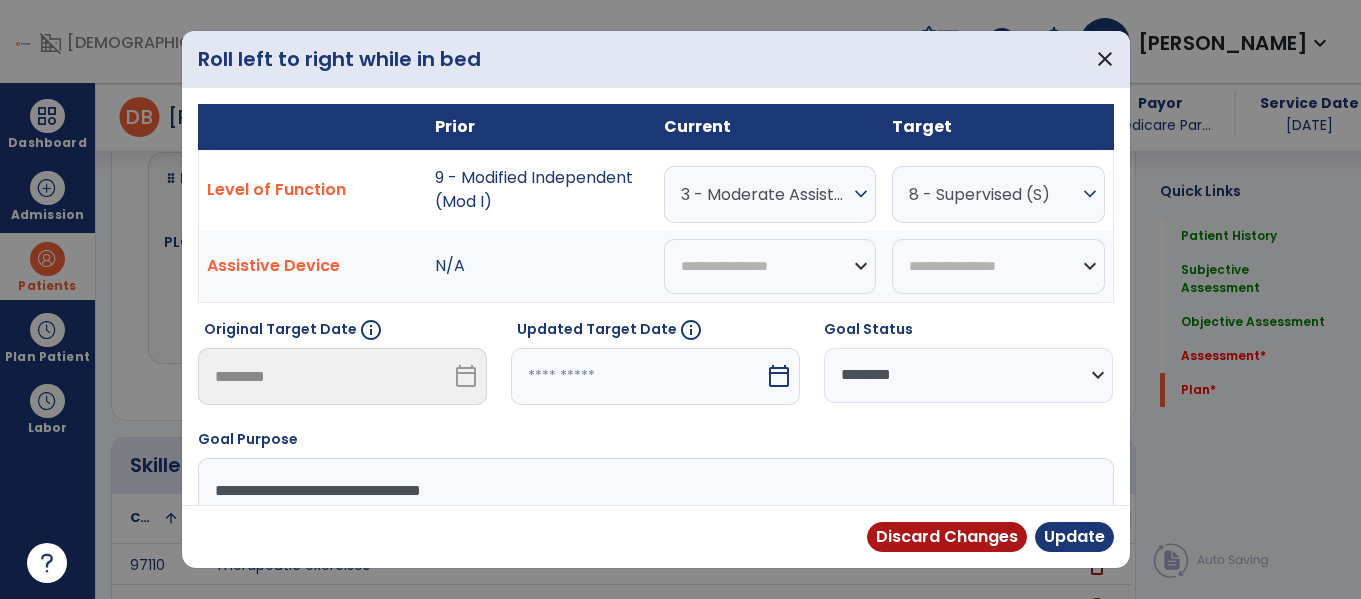 scroll, scrollTop: 5204, scrollLeft: 0, axis: vertical 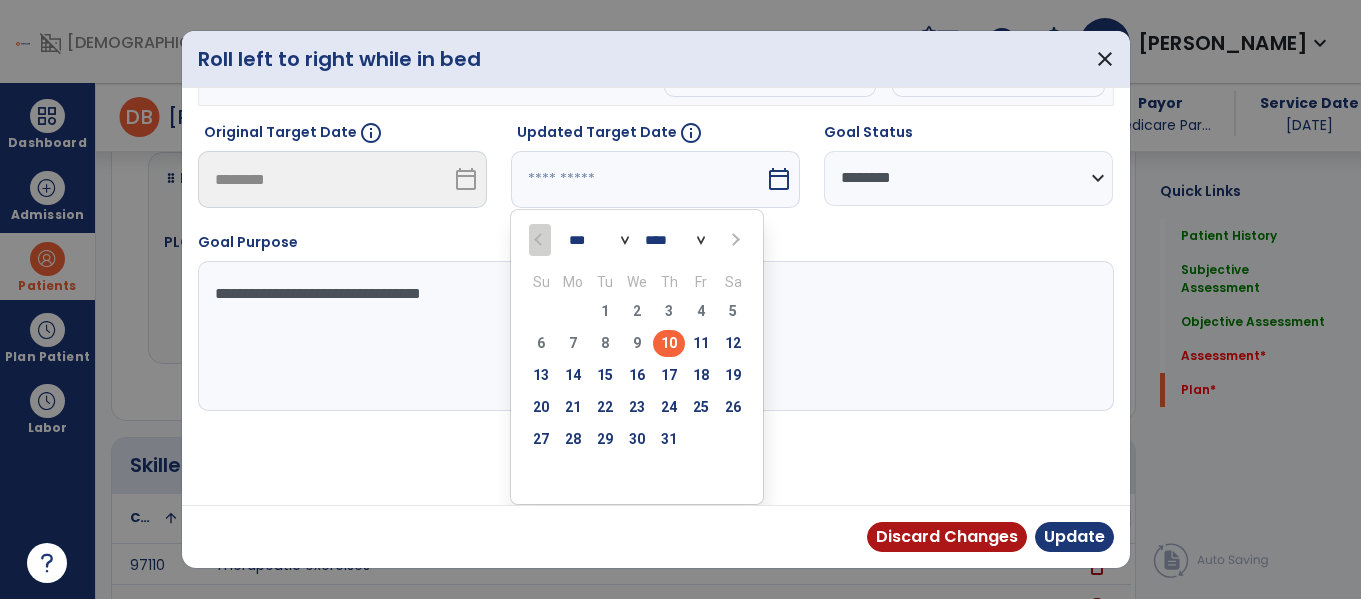 click at bounding box center (733, 239) 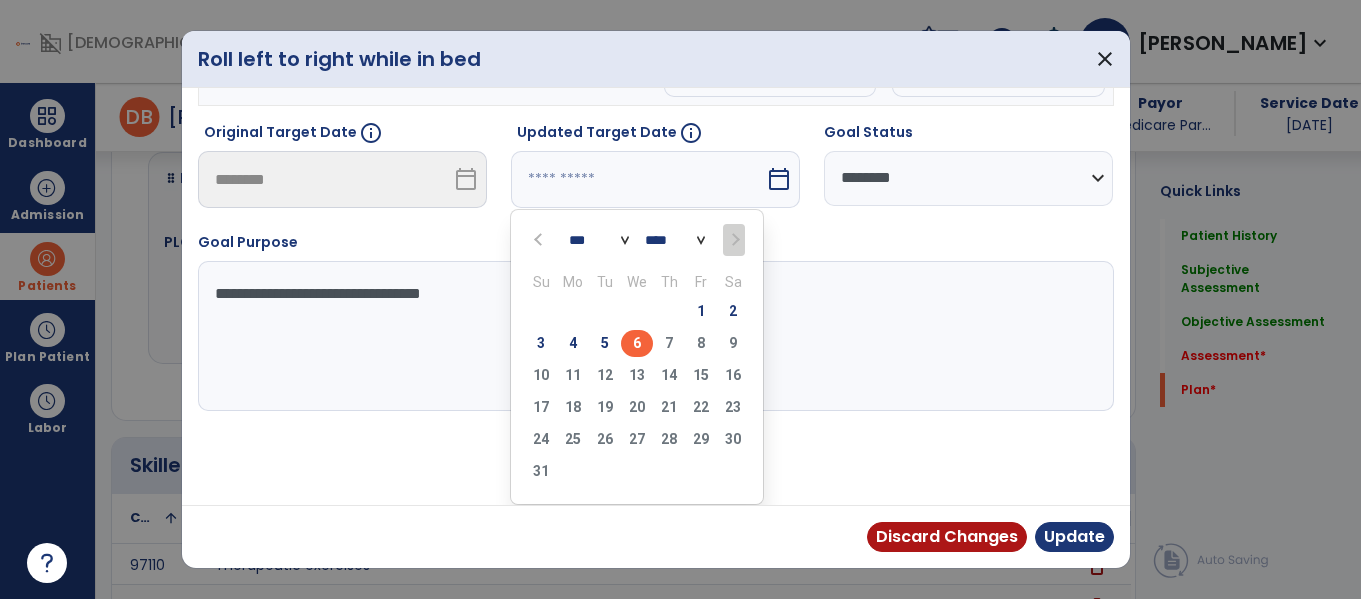 click on "6" at bounding box center [637, 343] 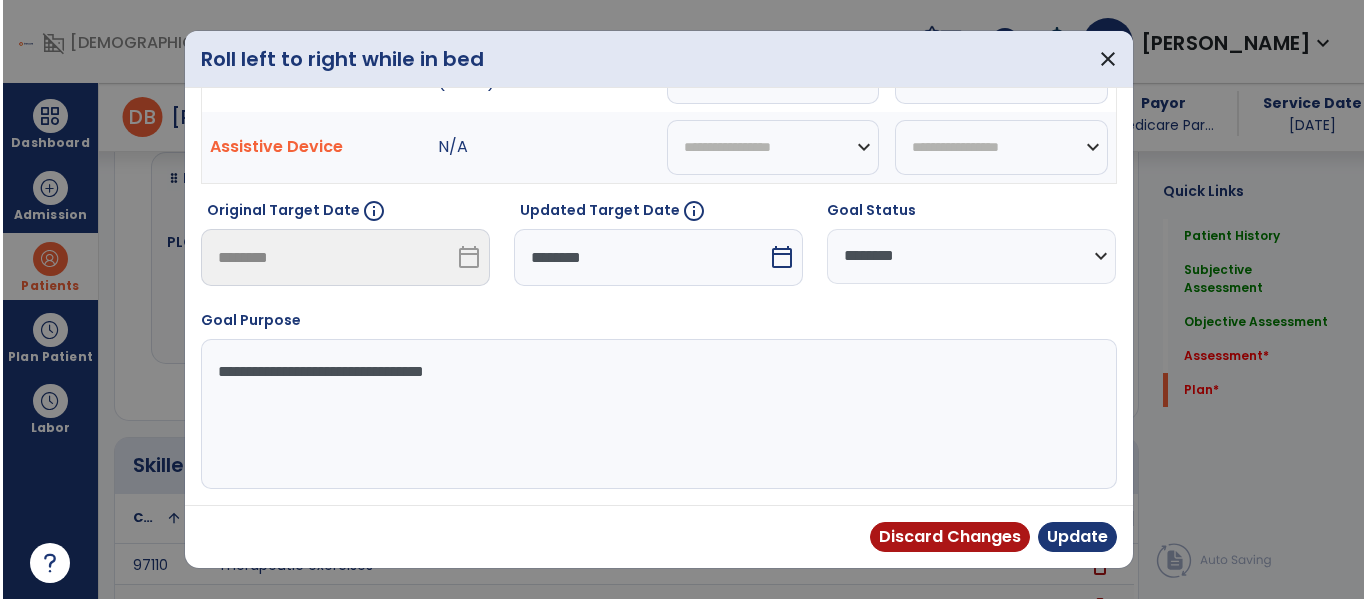 scroll, scrollTop: 119, scrollLeft: 0, axis: vertical 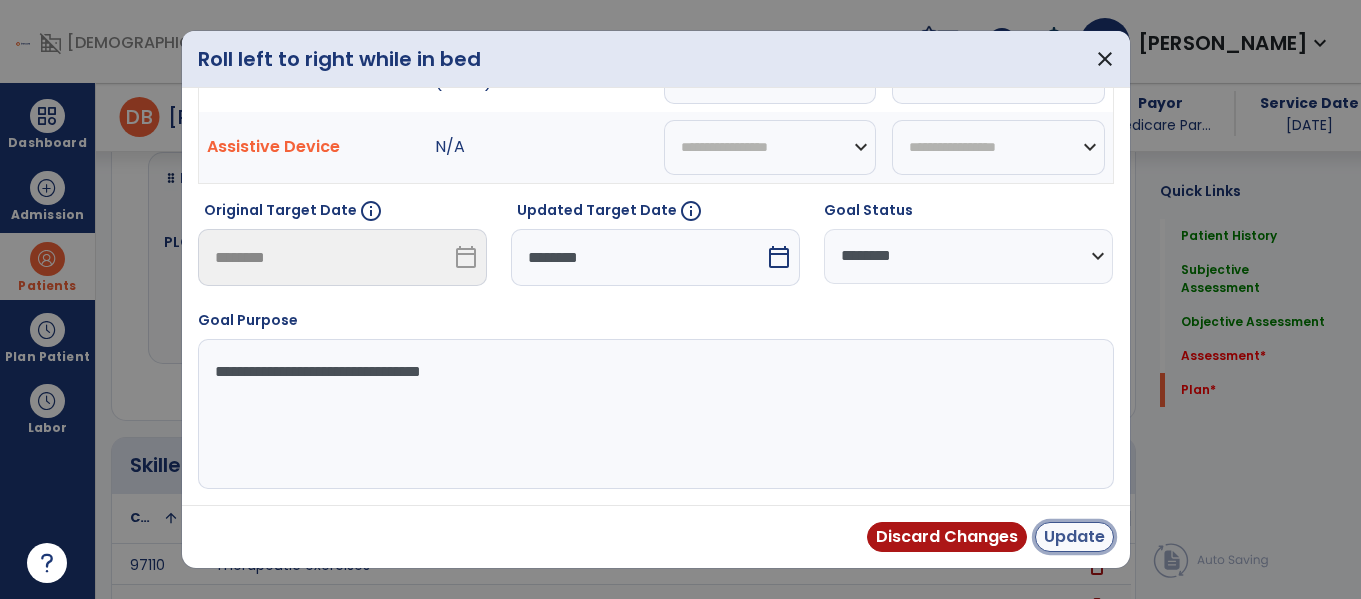 click on "Update" at bounding box center [1074, 537] 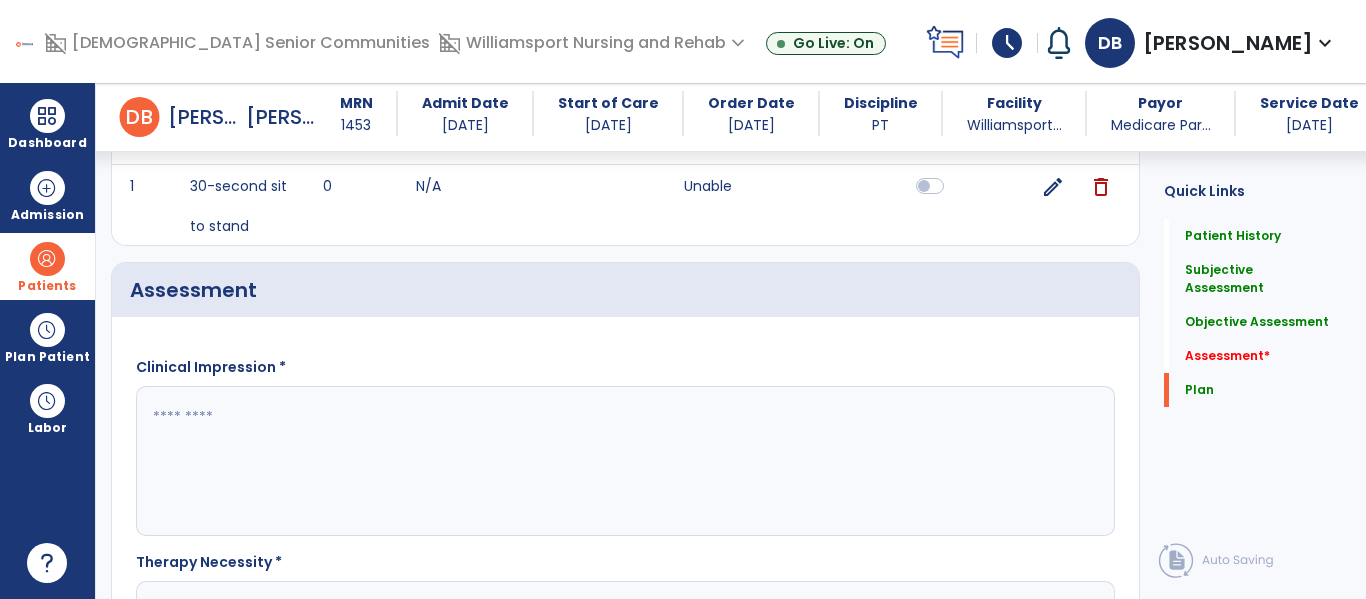 scroll, scrollTop: 2023, scrollLeft: 0, axis: vertical 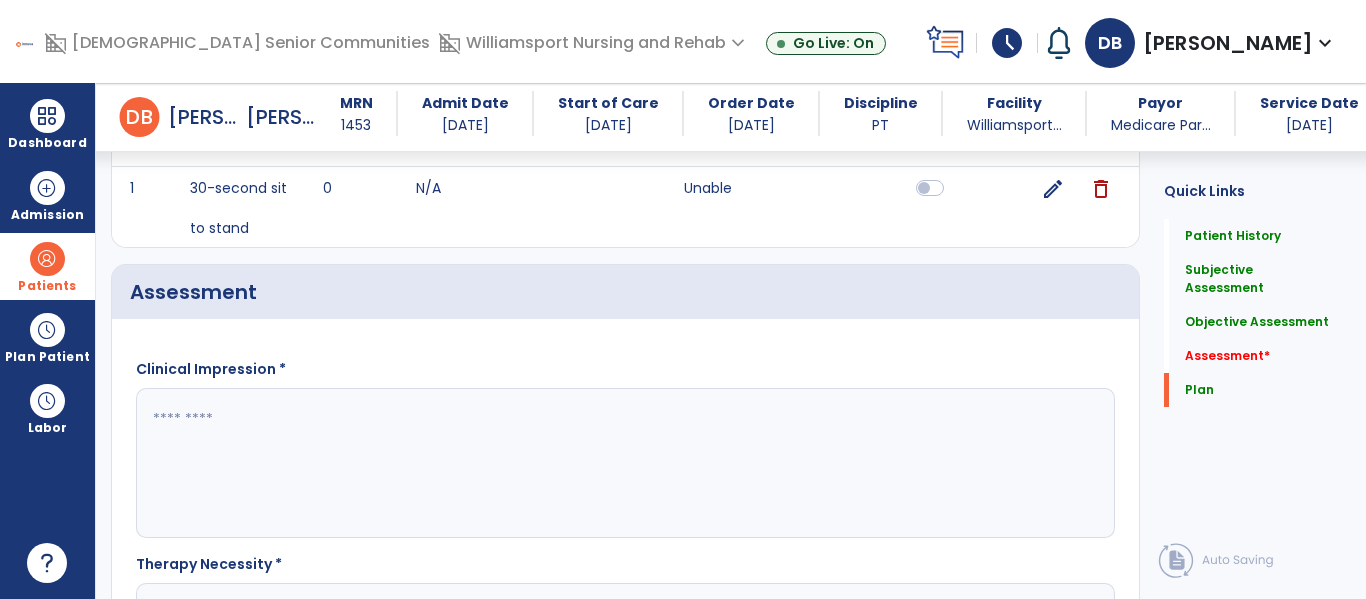 click 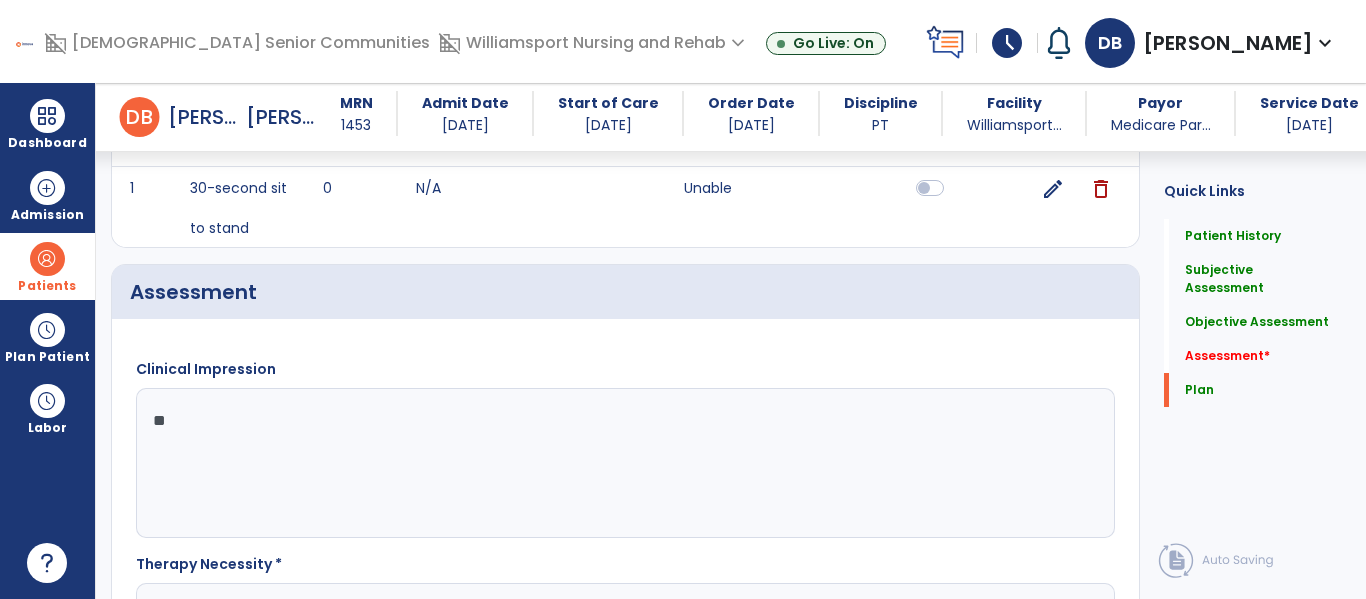 type on "*" 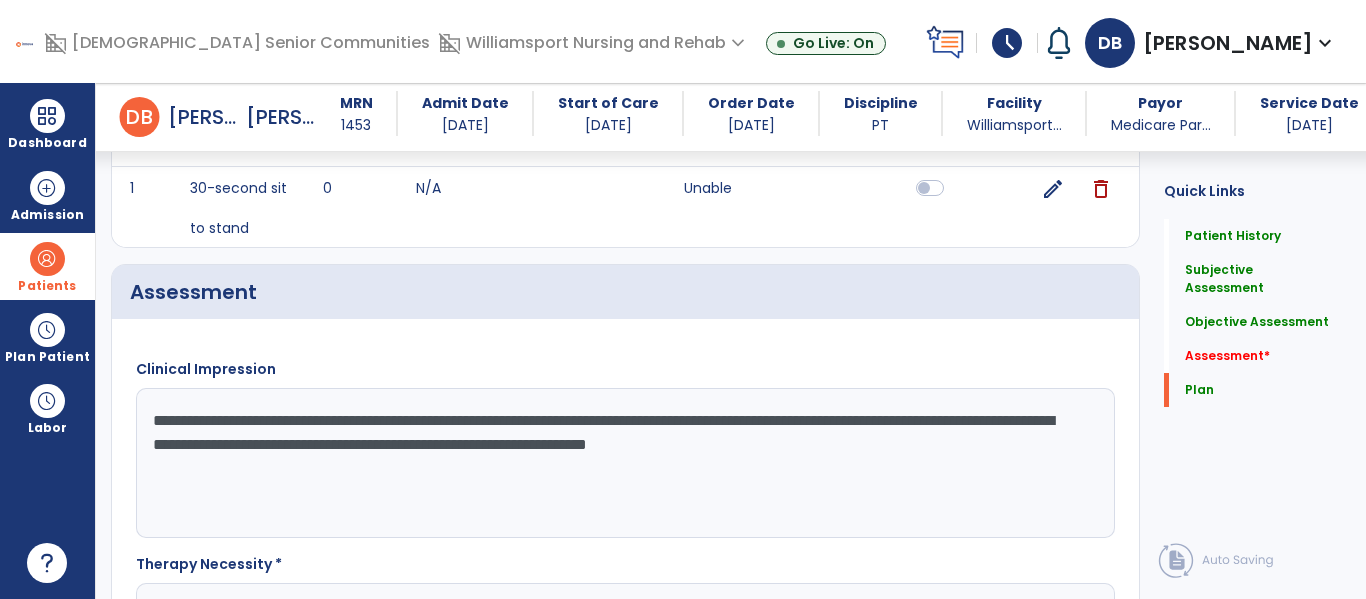 type on "**********" 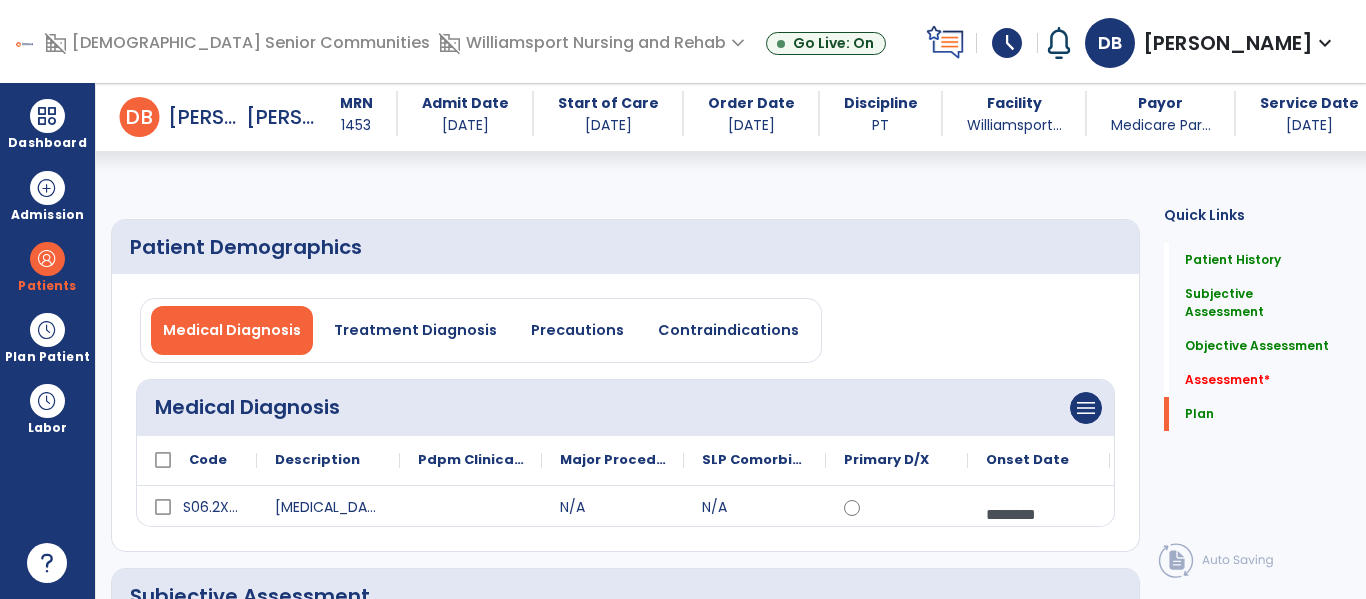 select on "**" 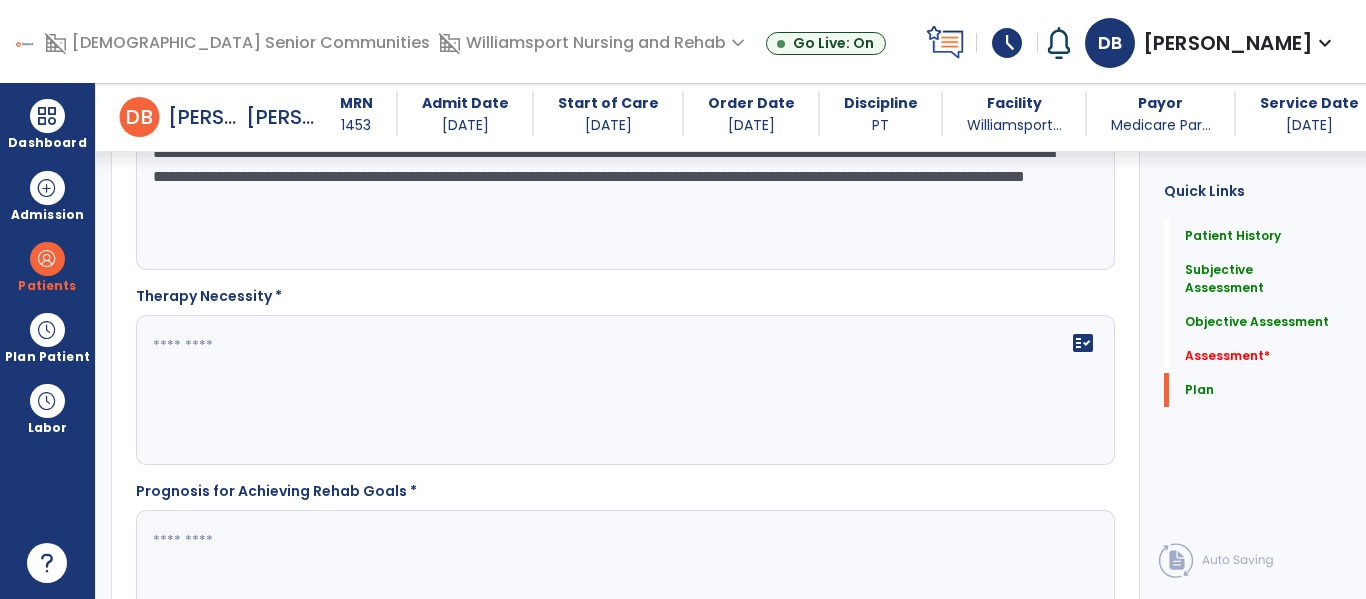 scroll, scrollTop: 2300, scrollLeft: 0, axis: vertical 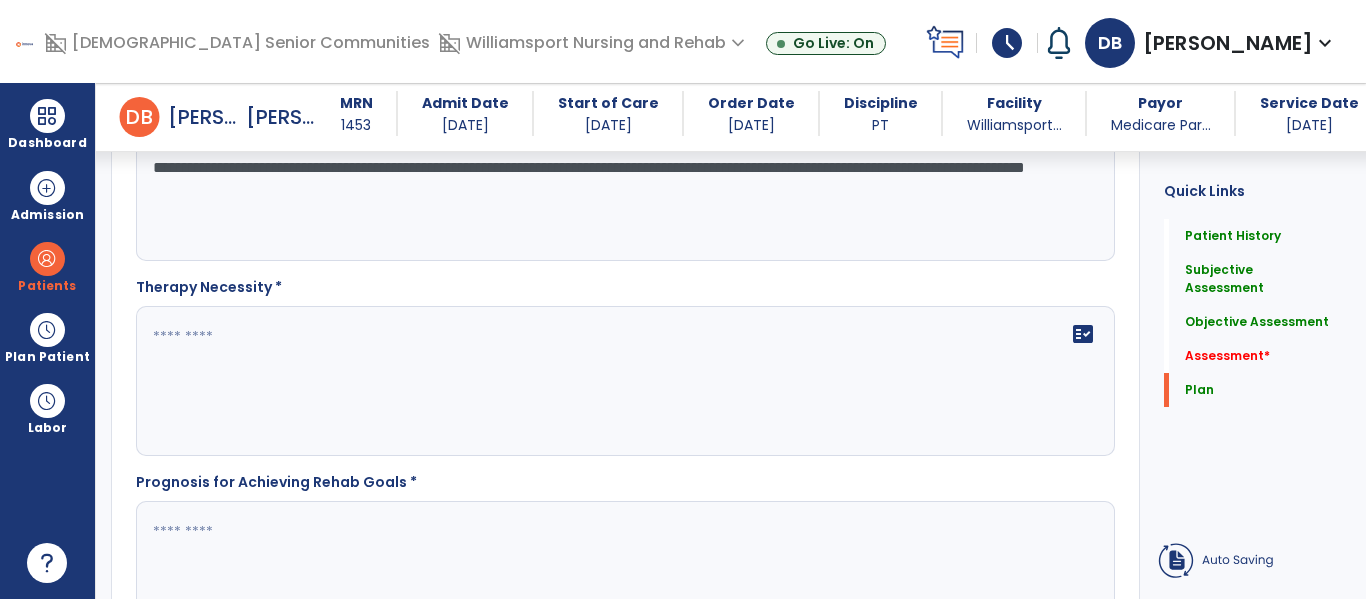 type on "**********" 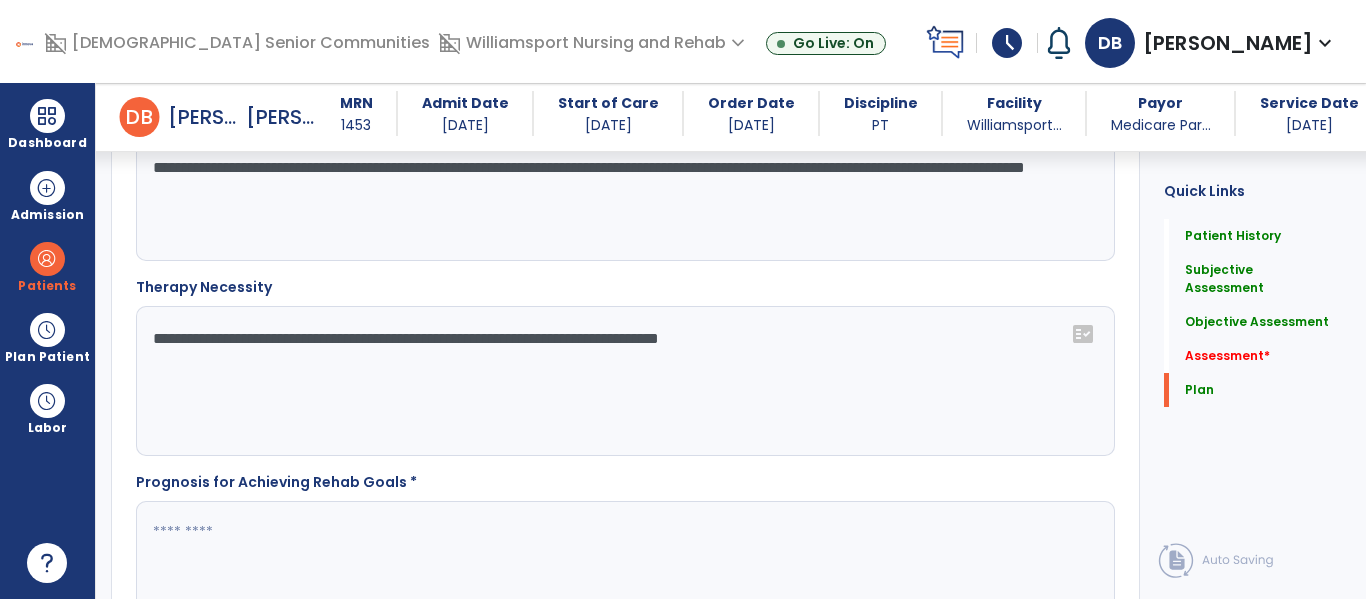 scroll, scrollTop: 2530, scrollLeft: 0, axis: vertical 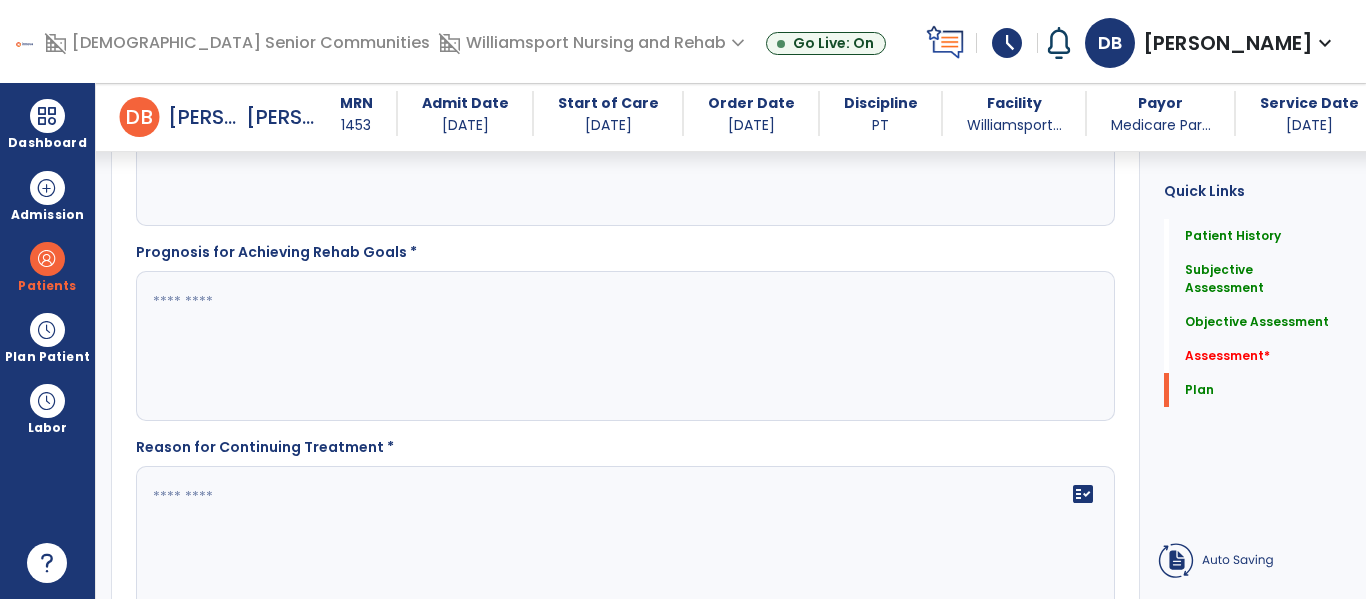 type on "**********" 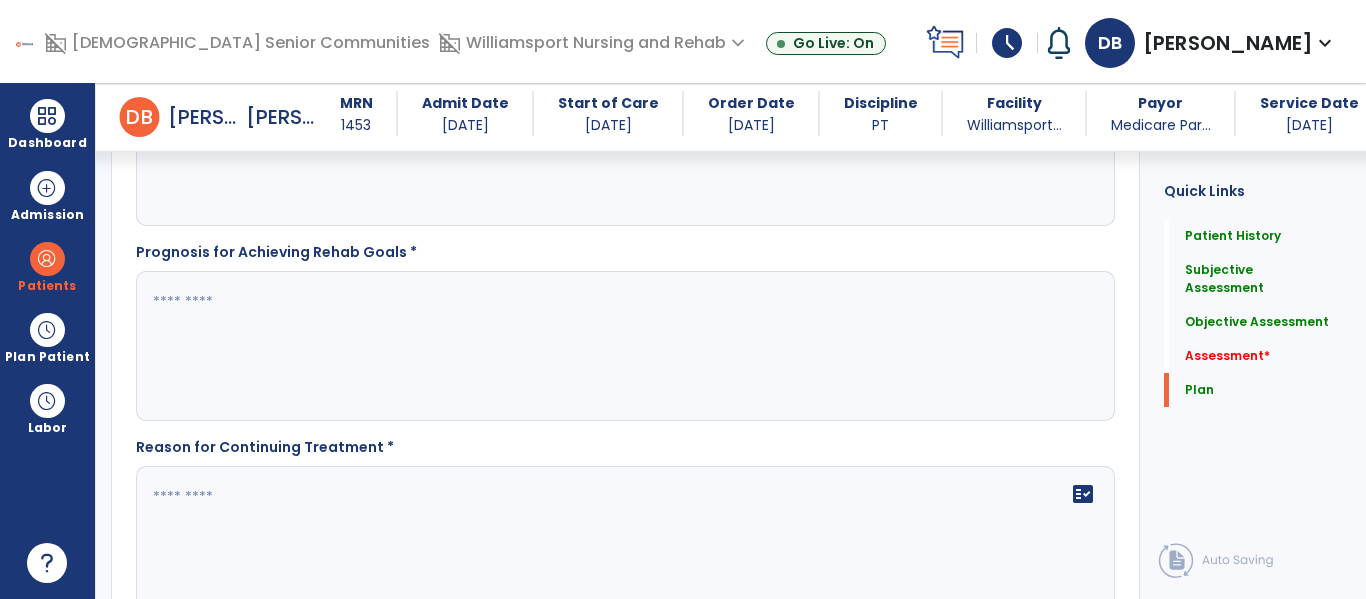 click 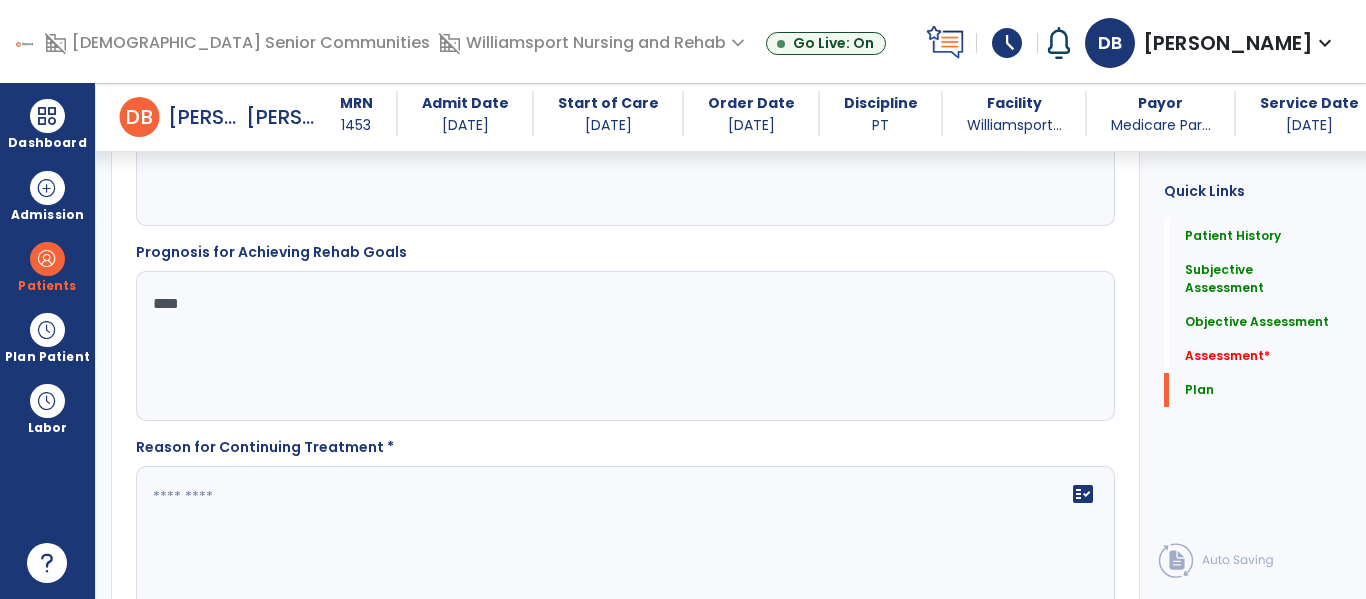 type on "****" 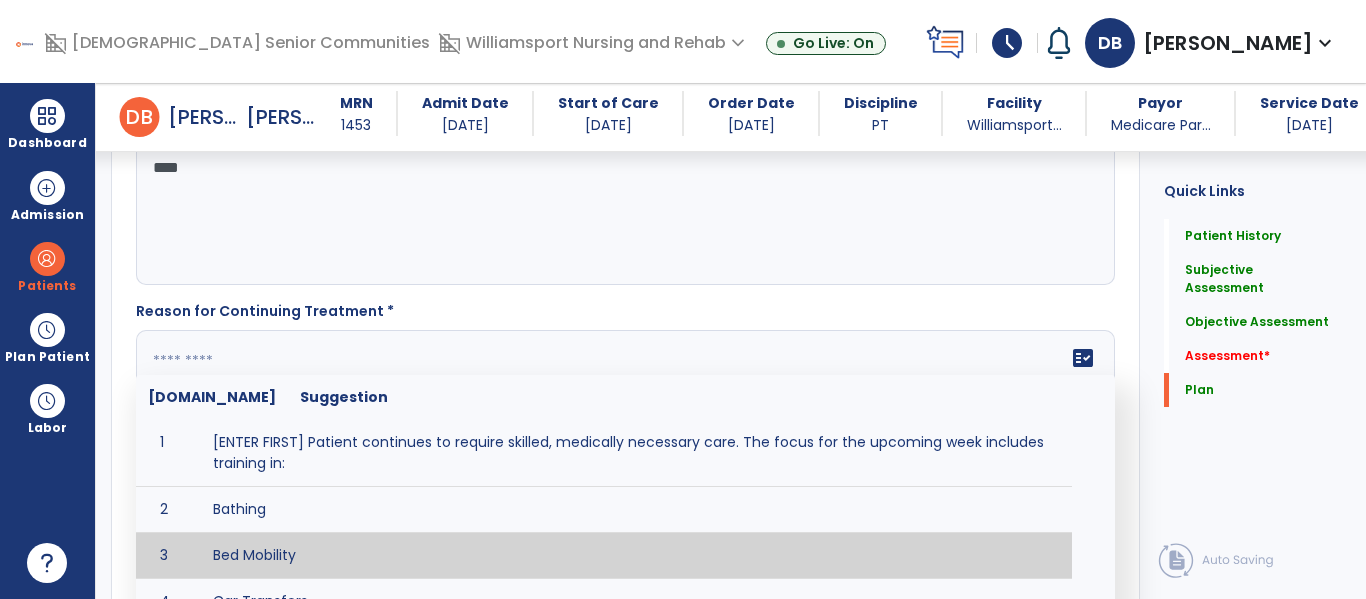 scroll, scrollTop: 2722, scrollLeft: 0, axis: vertical 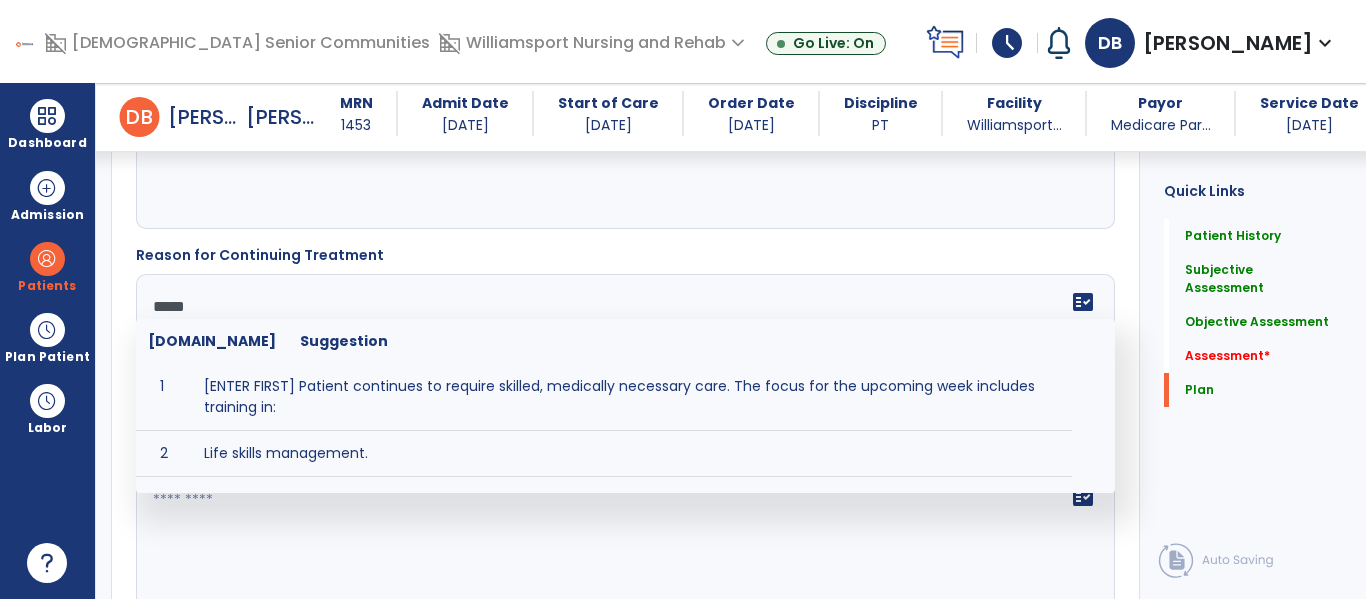 type on "******" 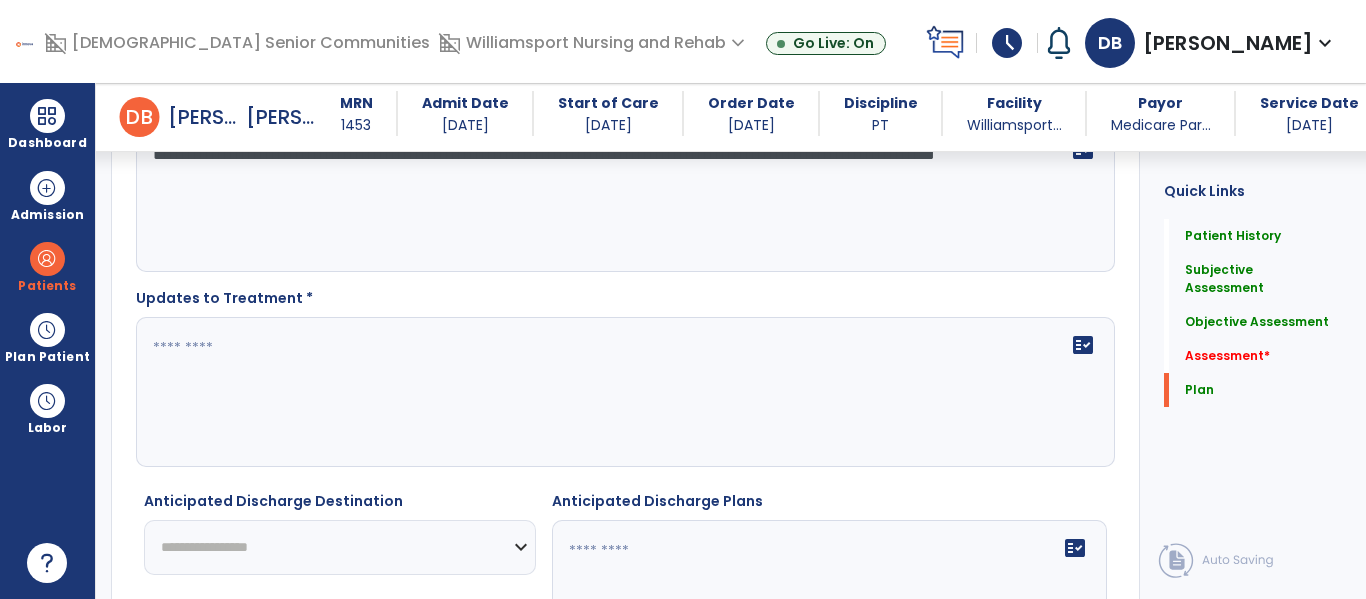 scroll, scrollTop: 2908, scrollLeft: 0, axis: vertical 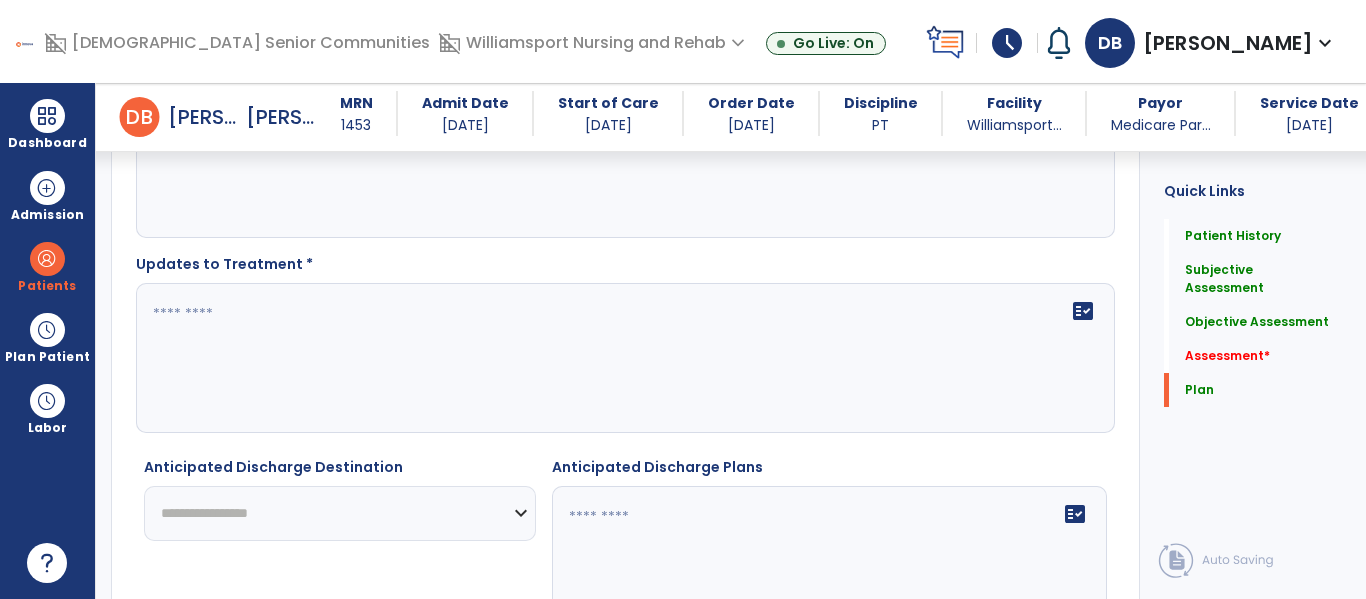type on "**********" 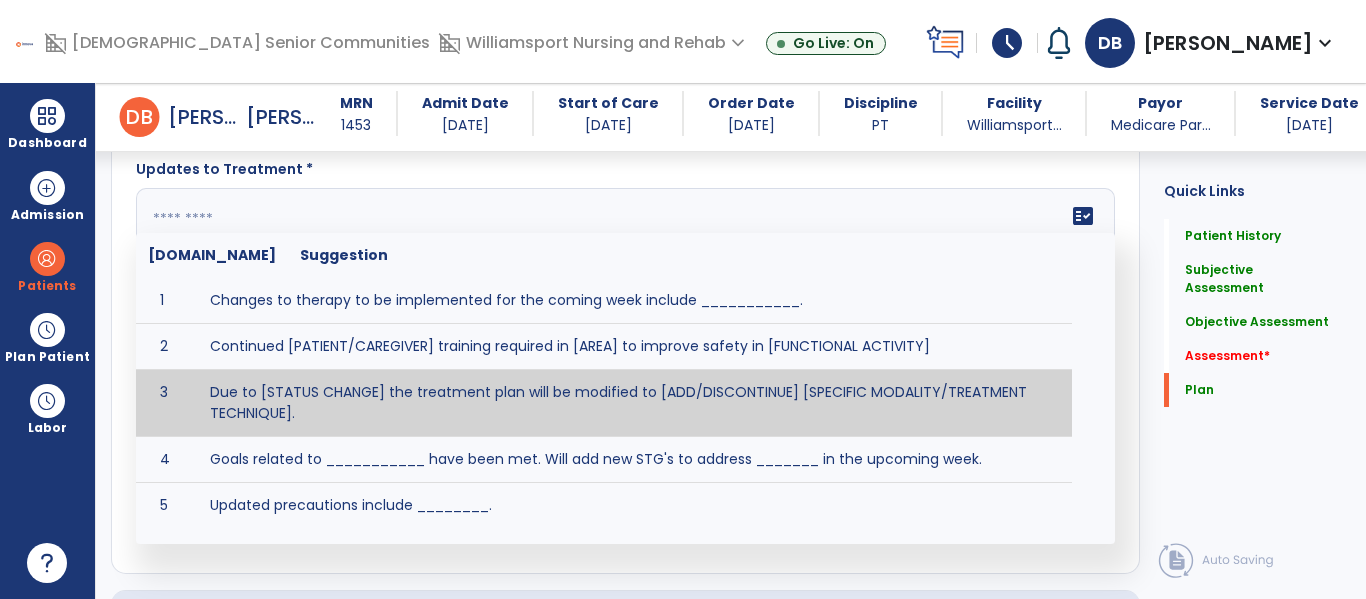 scroll, scrollTop: 3004, scrollLeft: 0, axis: vertical 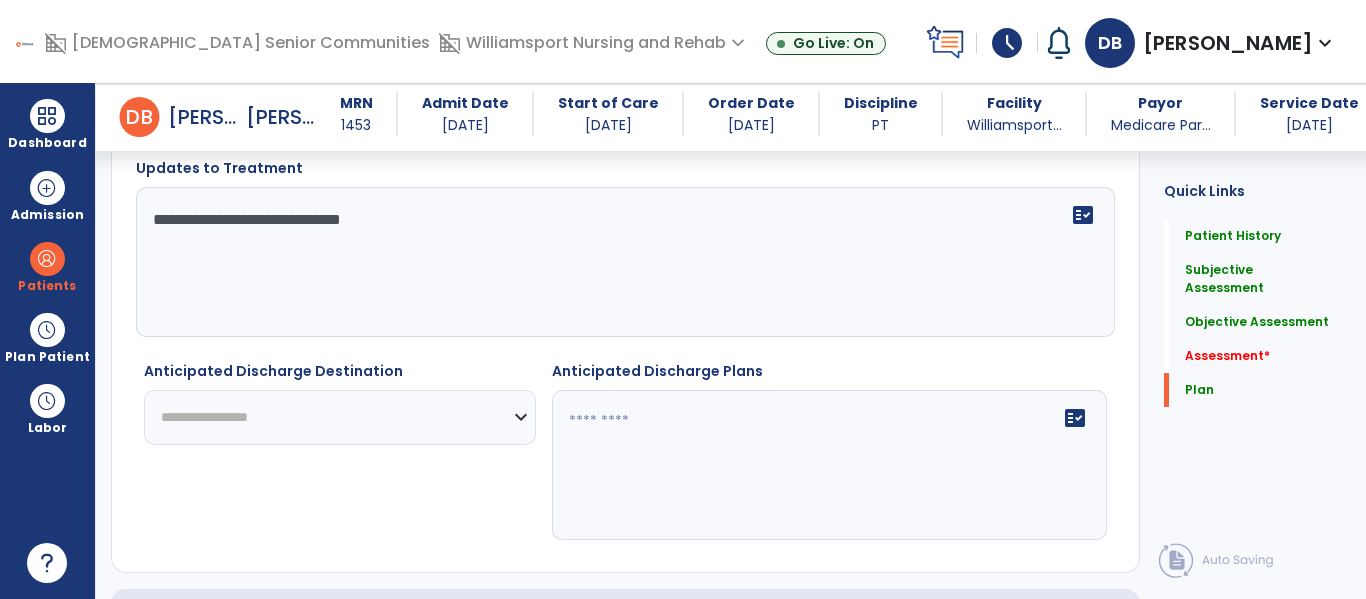 type on "**********" 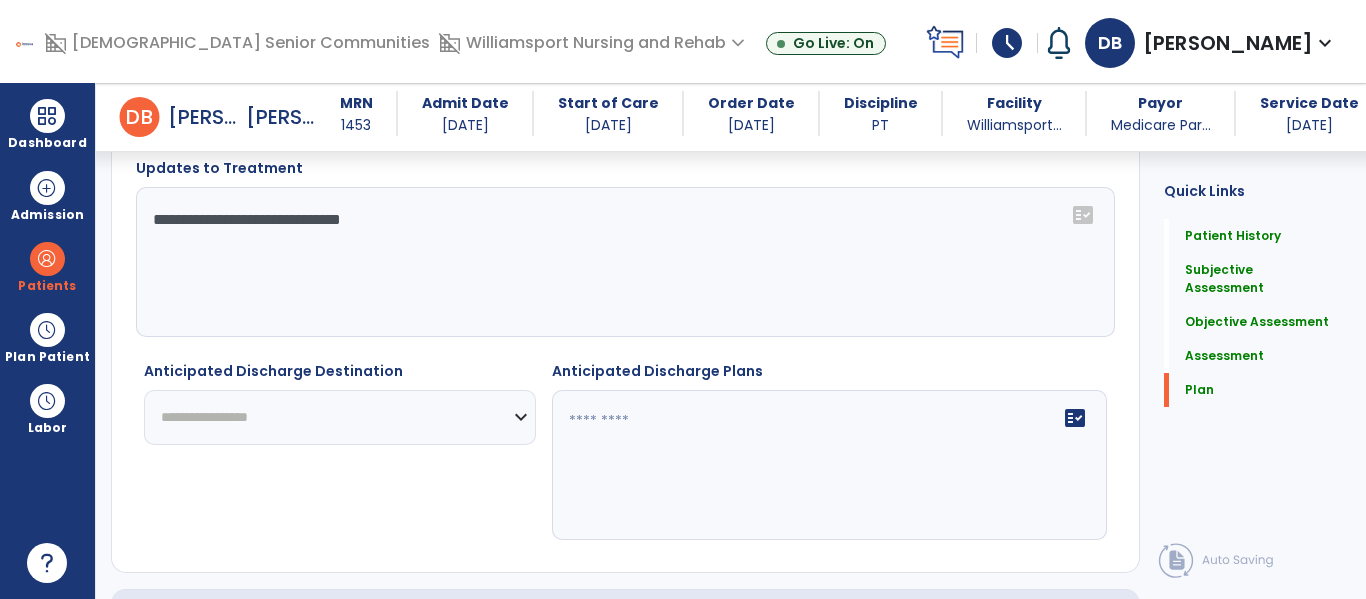 select on "***" 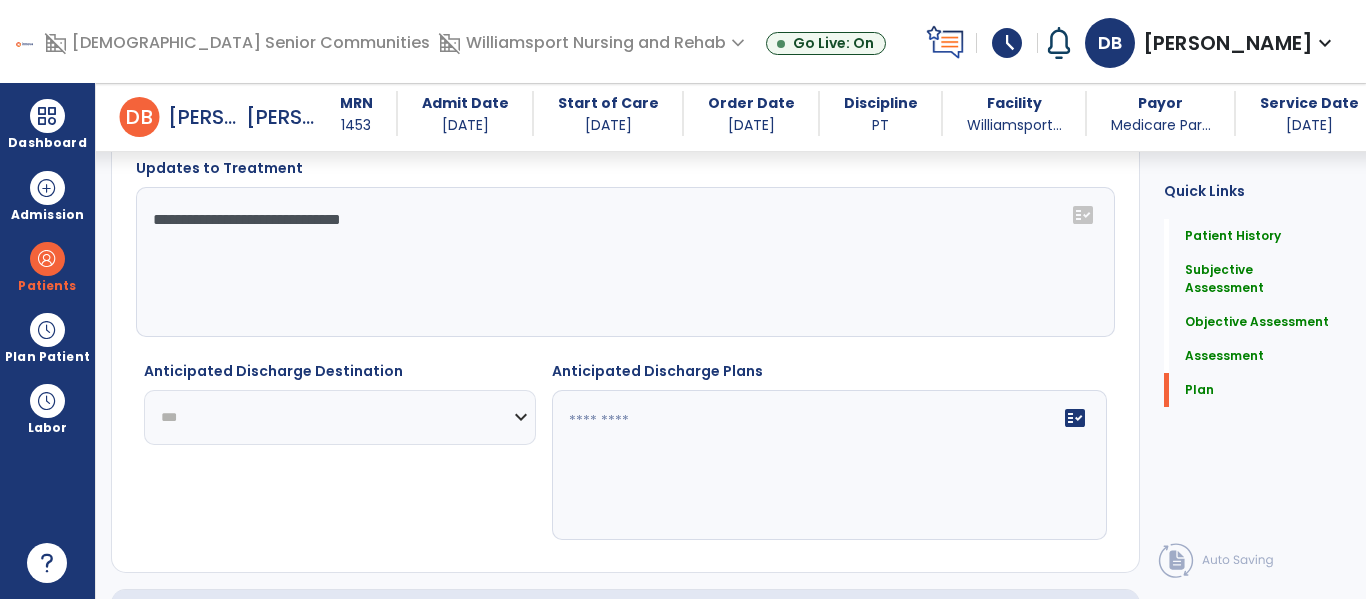click on "**********" 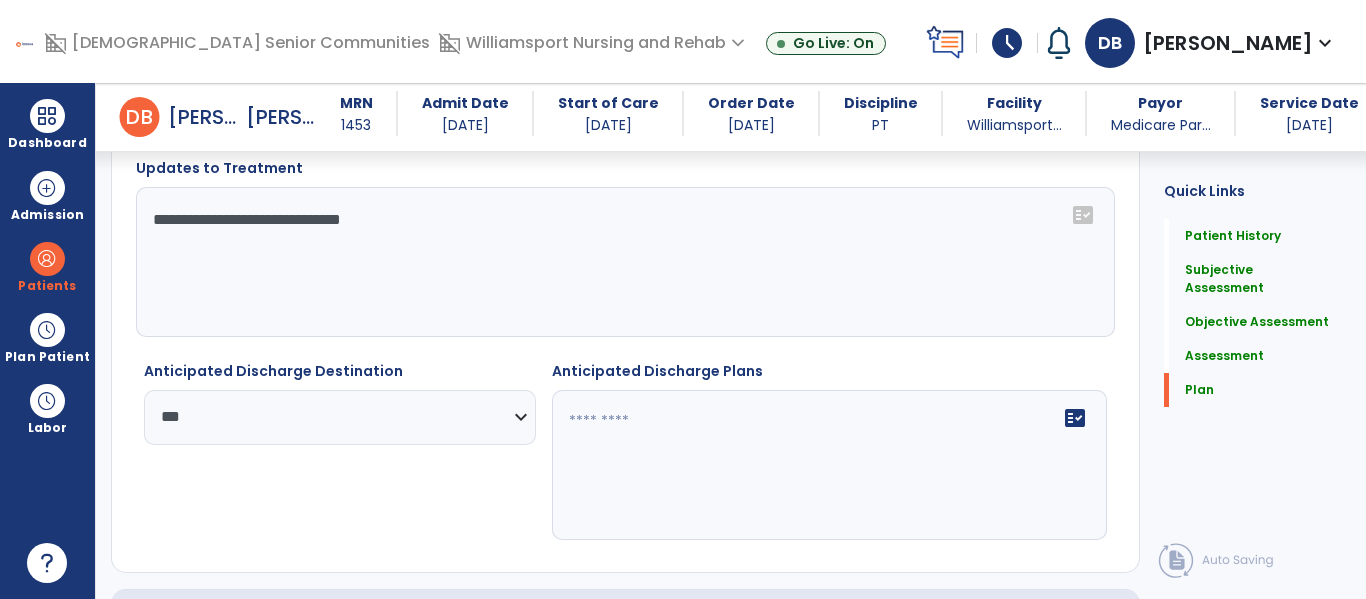 click on "fact_check" 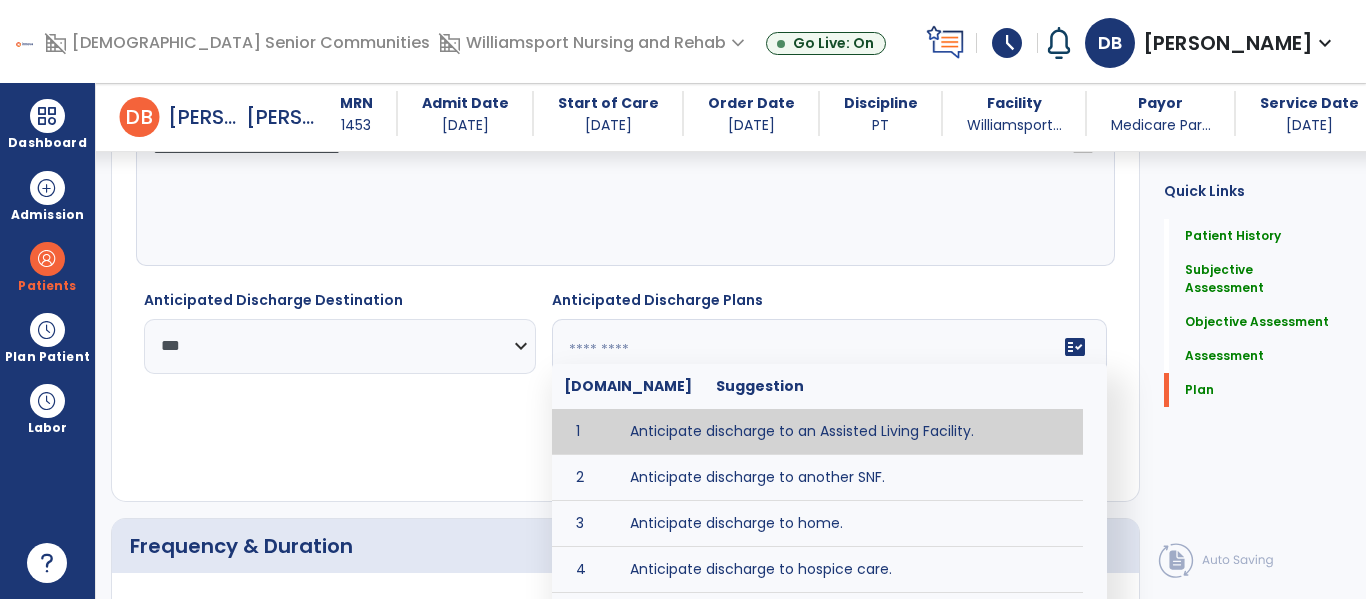 scroll, scrollTop: 3078, scrollLeft: 0, axis: vertical 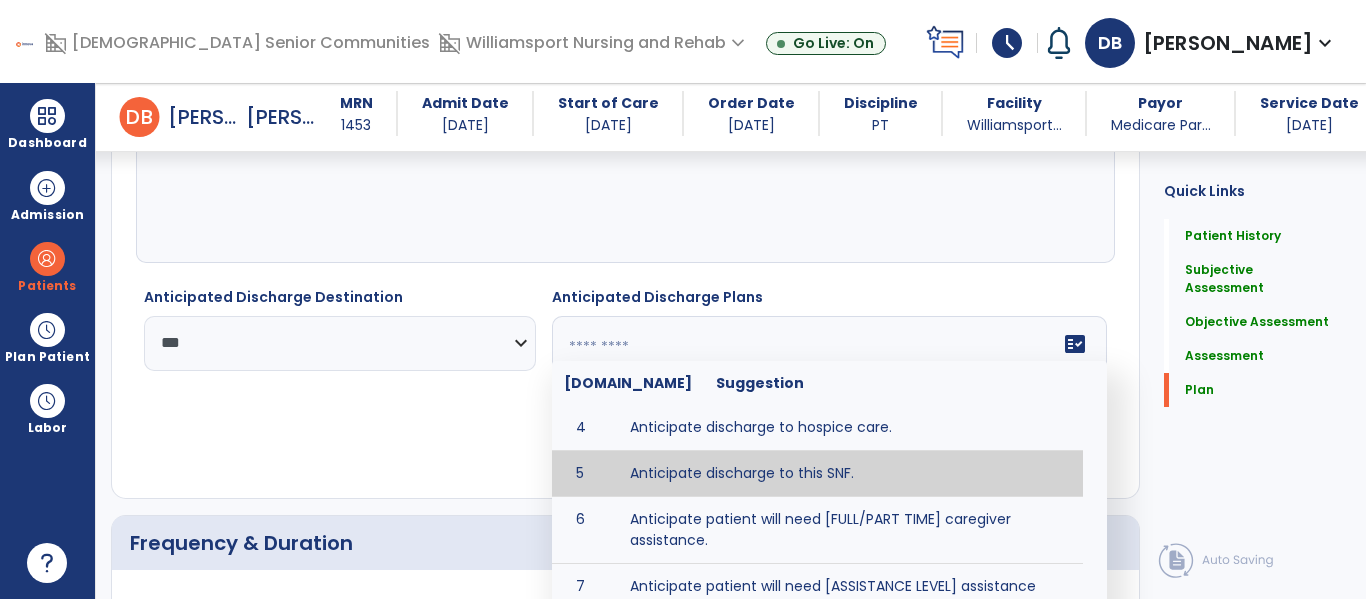type on "**********" 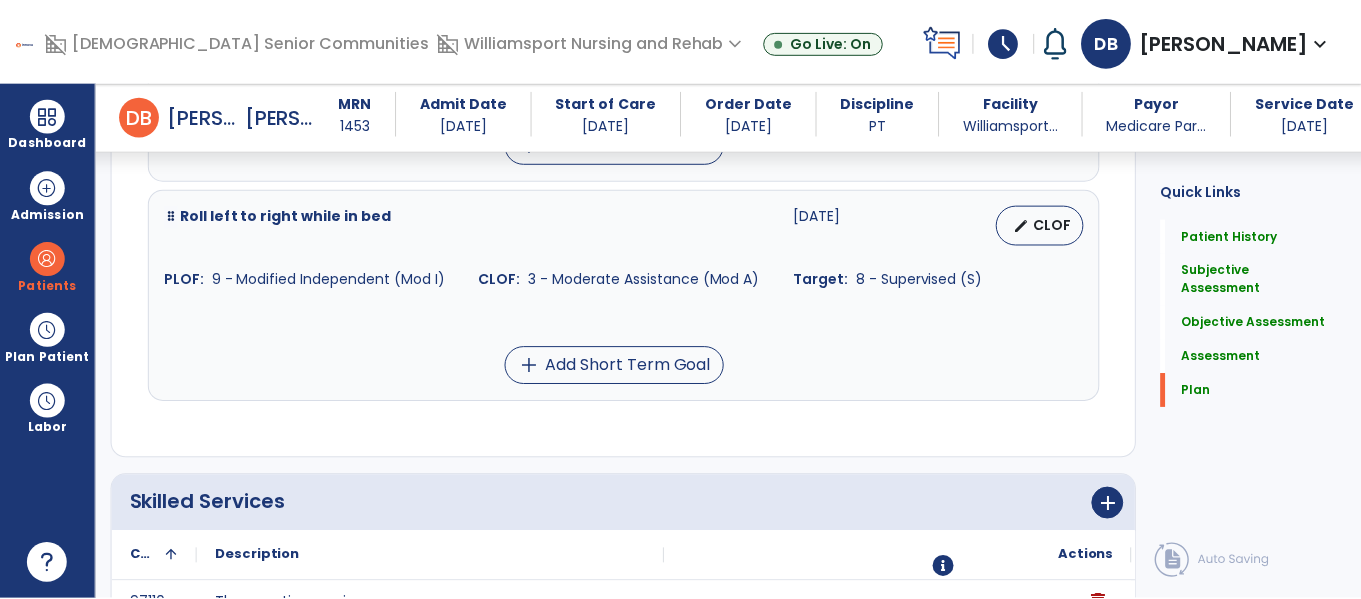 scroll, scrollTop: 5424, scrollLeft: 0, axis: vertical 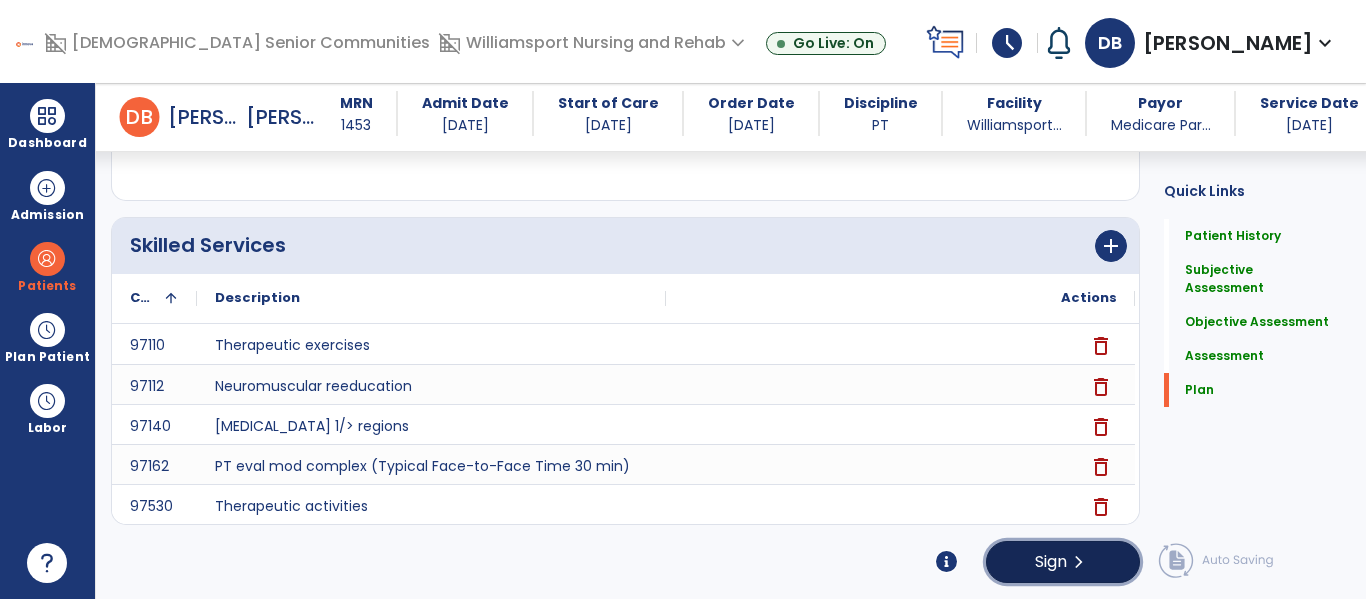 click on "Sign  chevron_right" 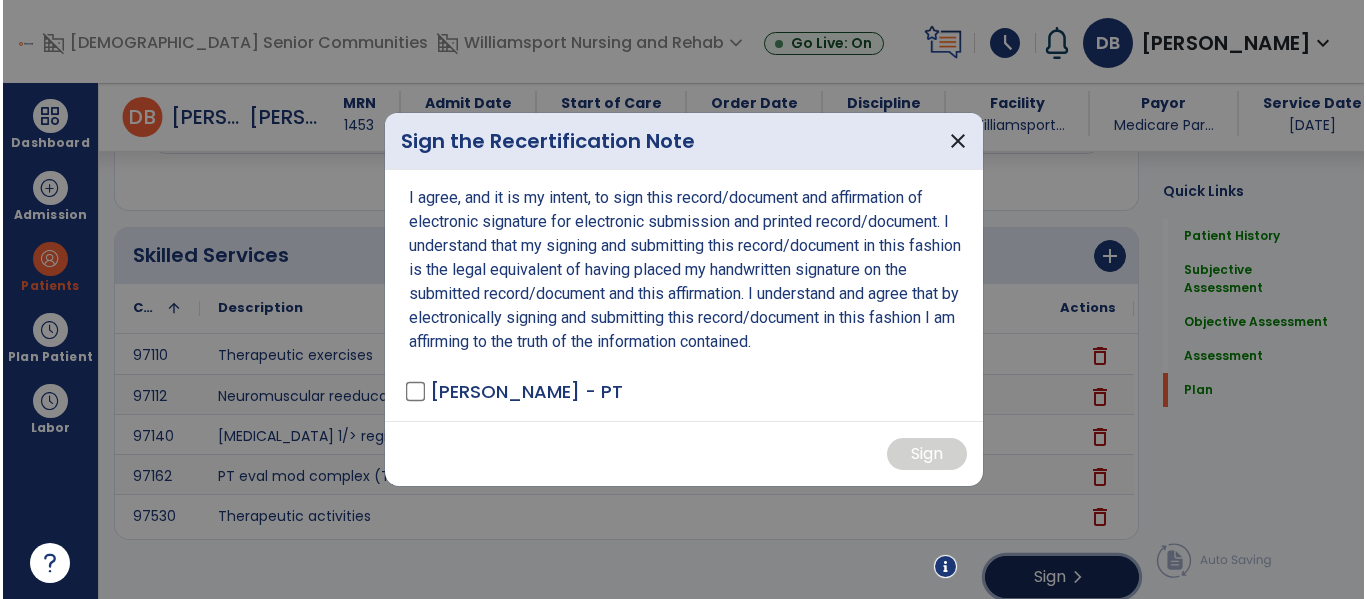 scroll, scrollTop: 5424, scrollLeft: 0, axis: vertical 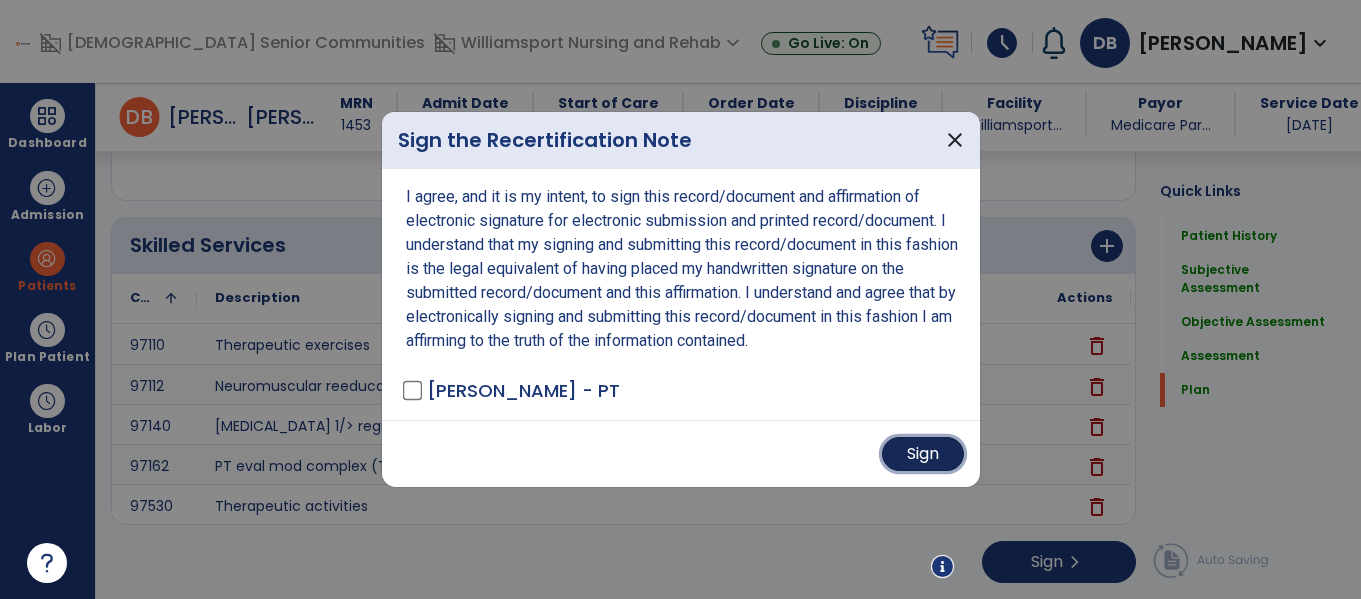 click on "Sign" at bounding box center [923, 454] 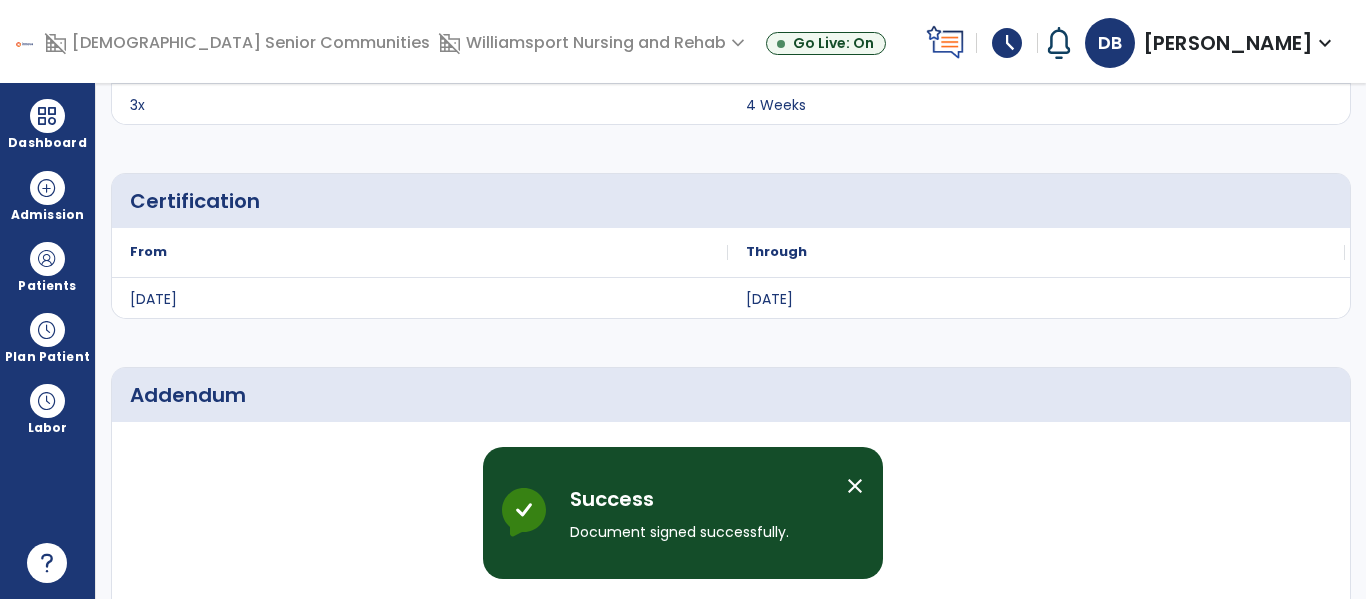 scroll, scrollTop: 0, scrollLeft: 0, axis: both 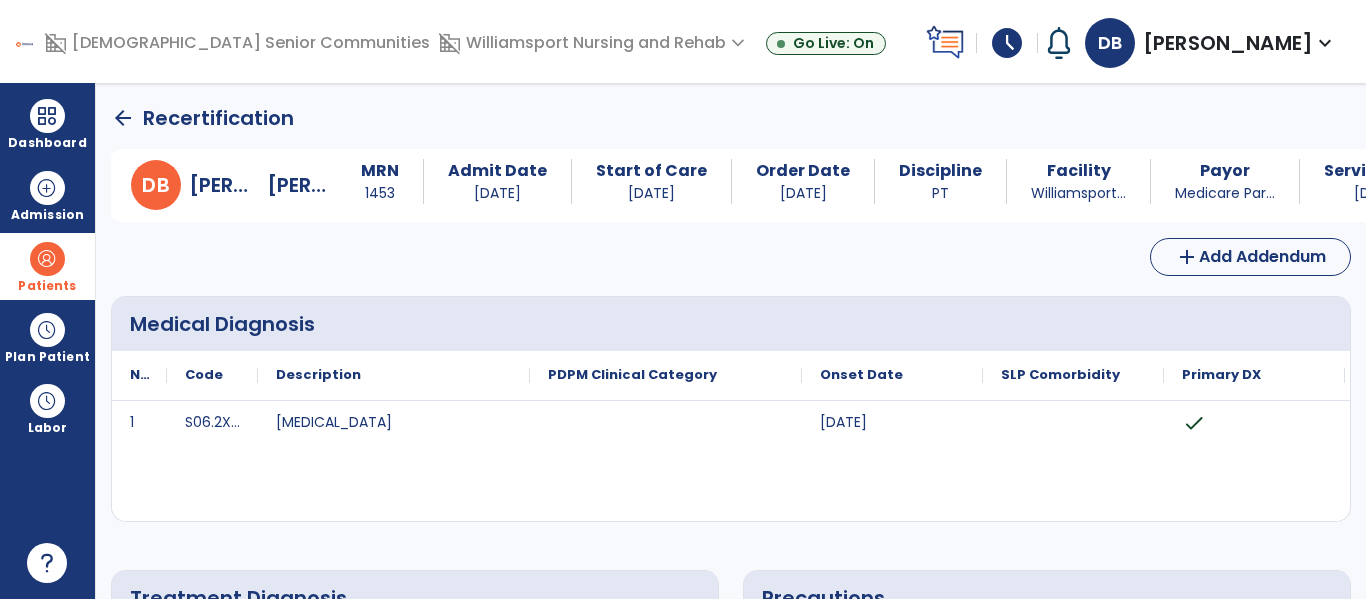 click at bounding box center [47, 259] 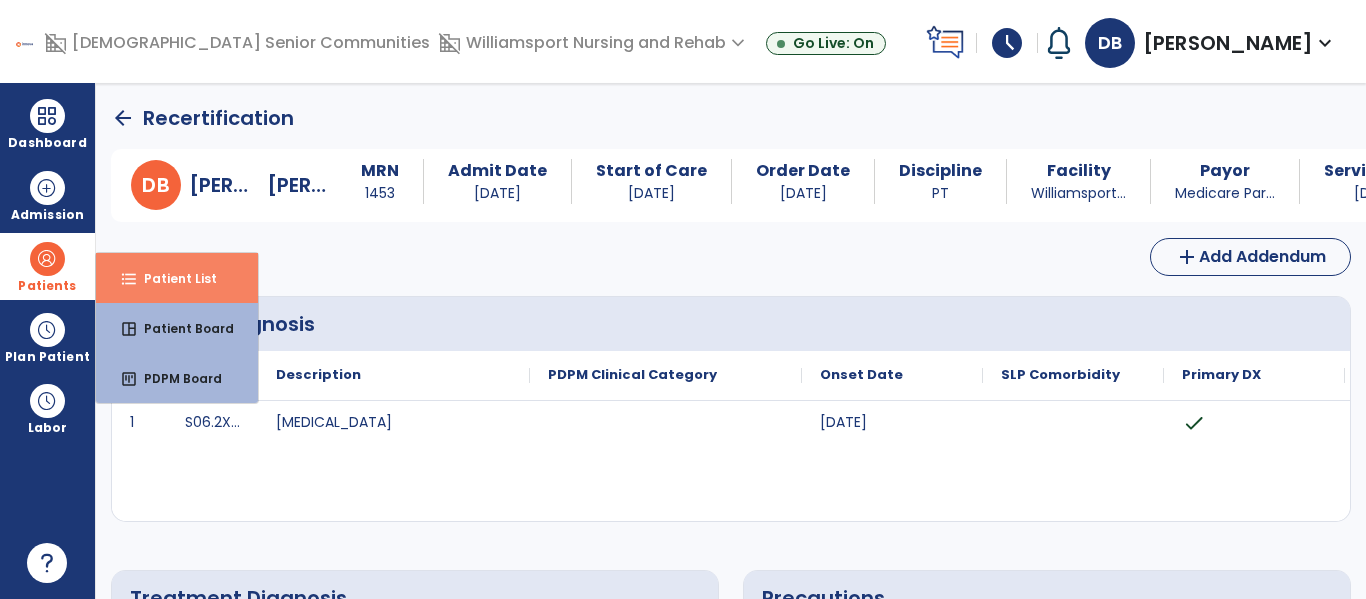 click on "Patient List" at bounding box center [172, 278] 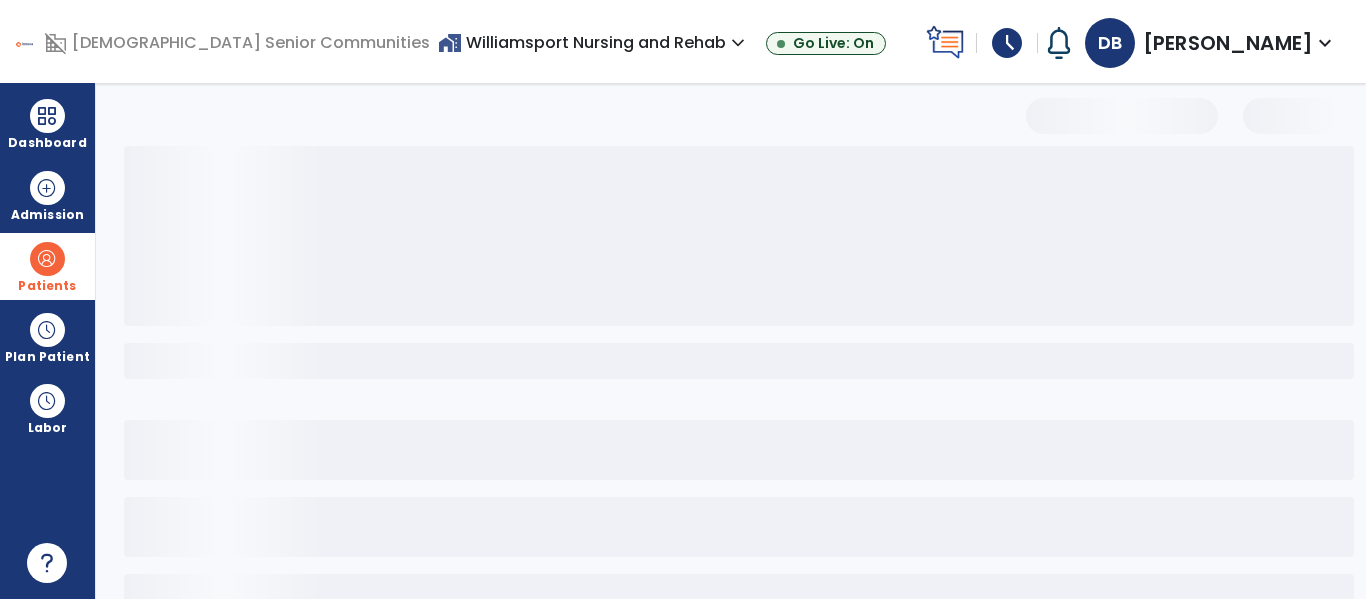 select on "***" 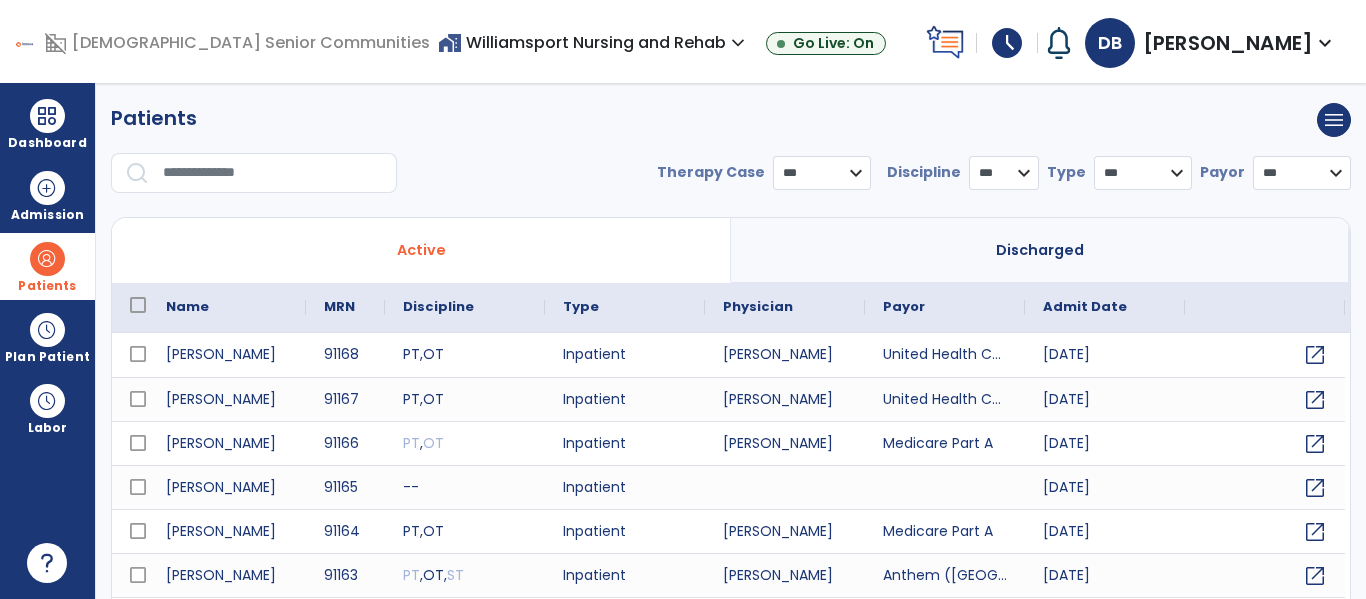 click at bounding box center [273, 173] 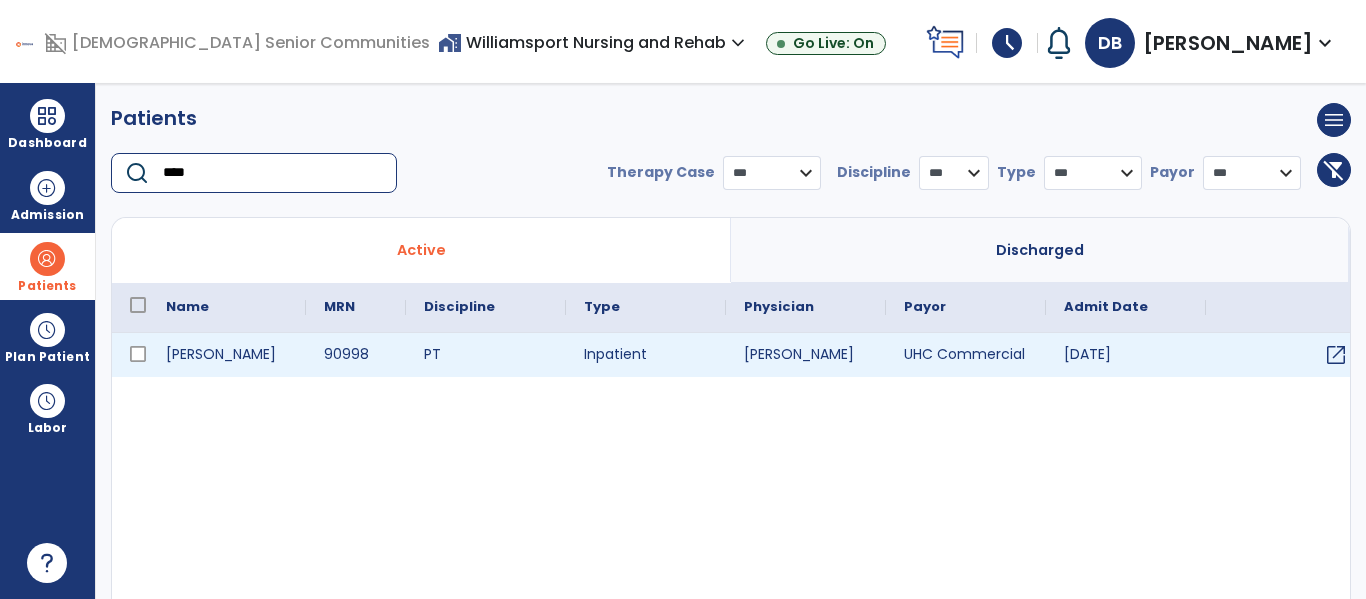 type on "****" 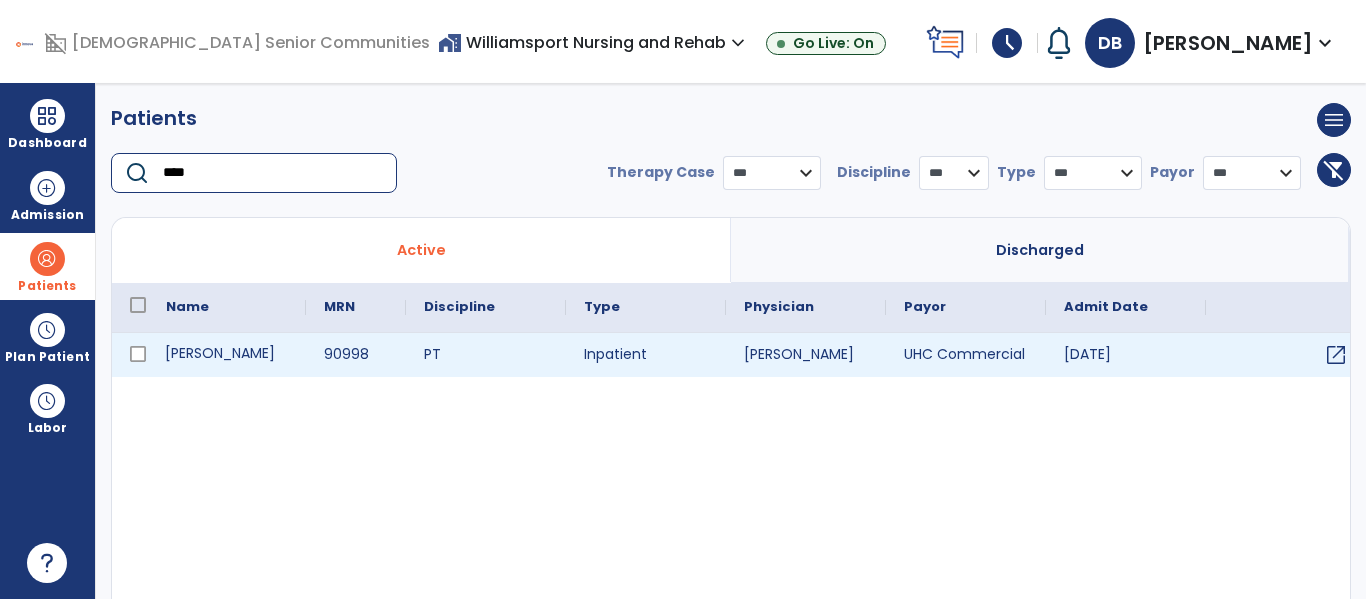 click on "[PERSON_NAME]" at bounding box center (227, 355) 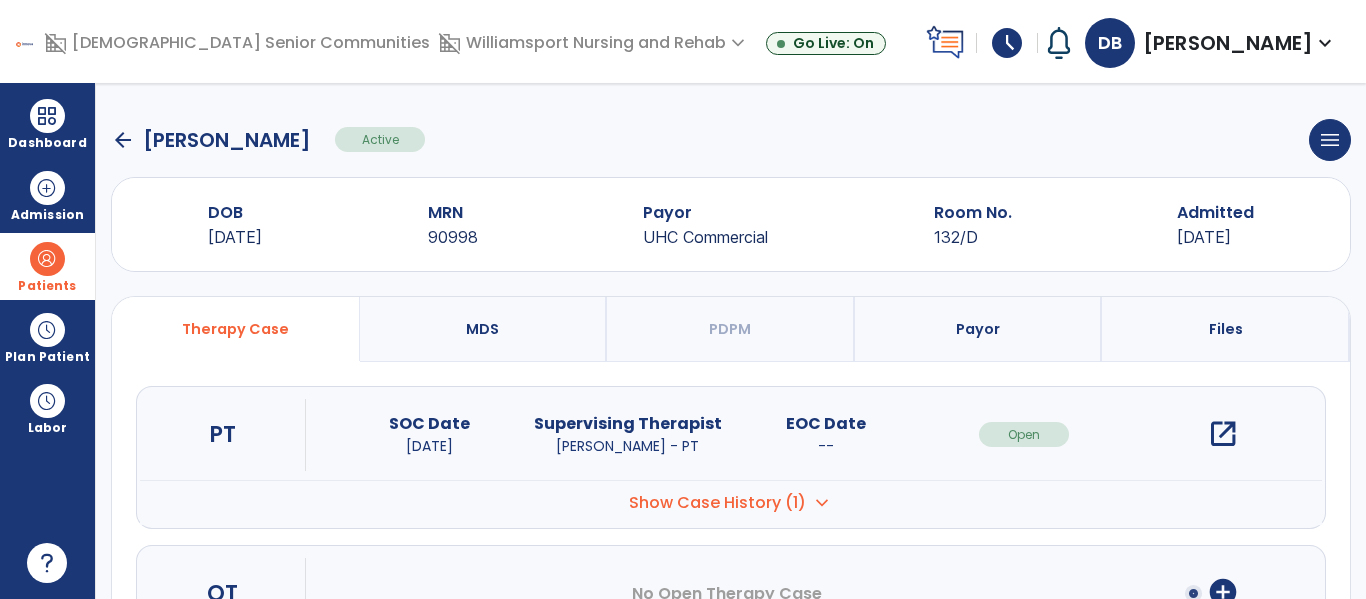 click on "open_in_new" at bounding box center [1223, 434] 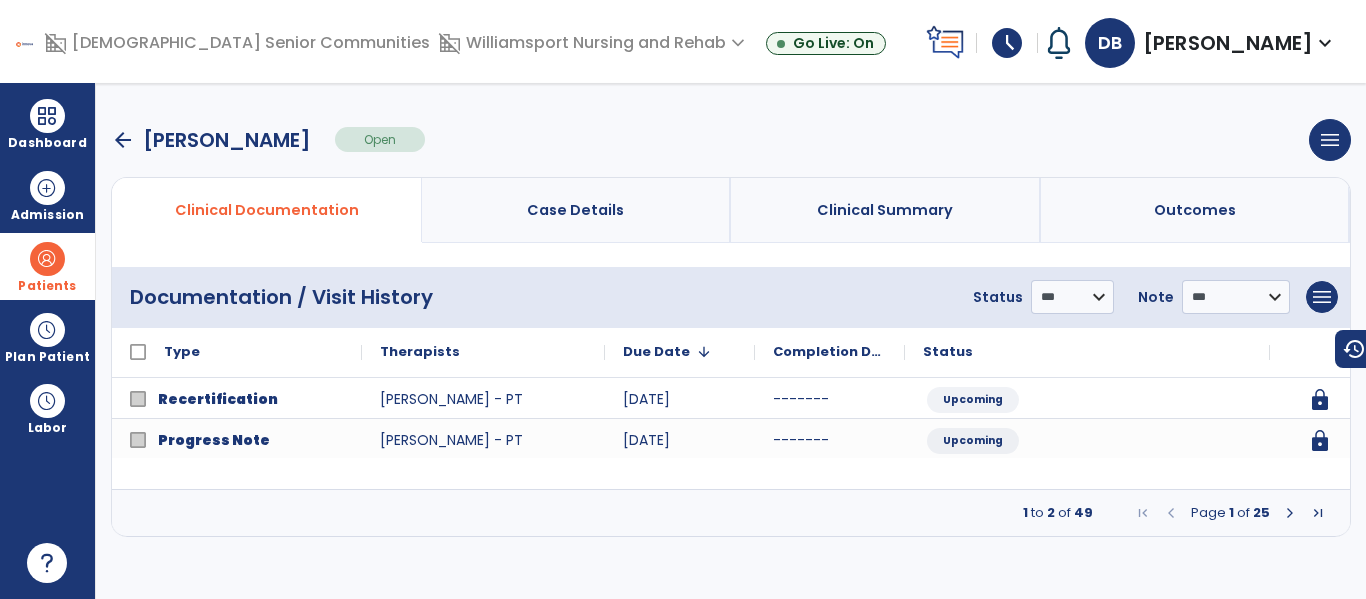 click at bounding box center [1290, 513] 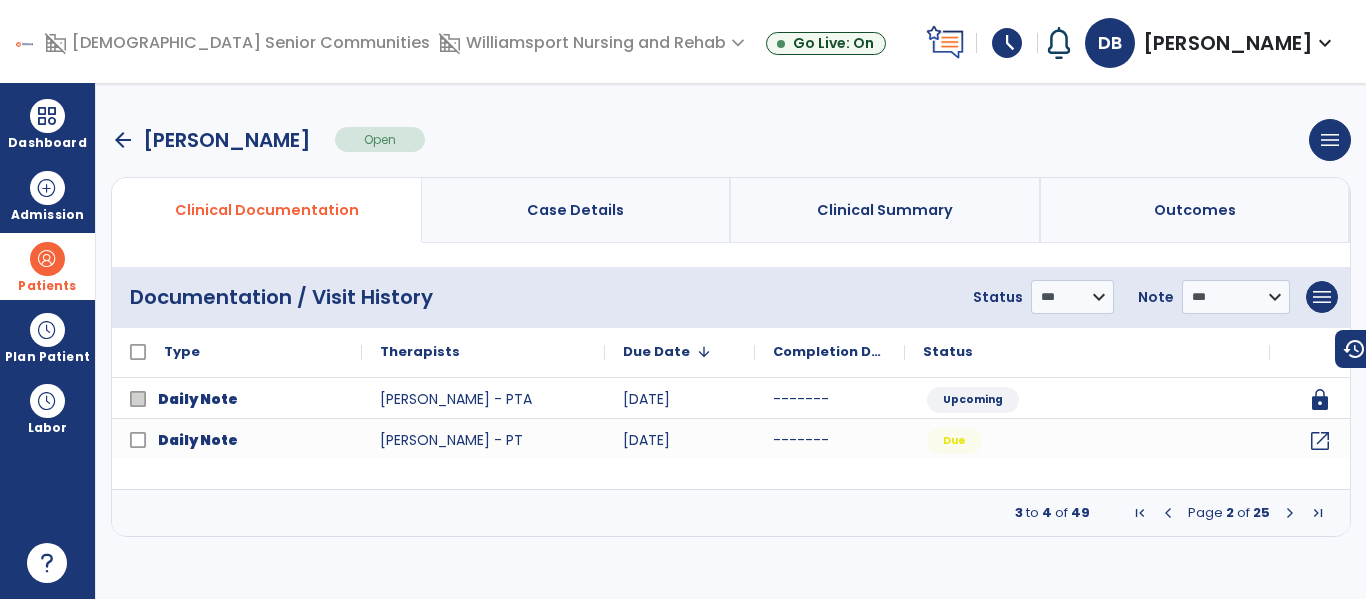 click at bounding box center (1290, 513) 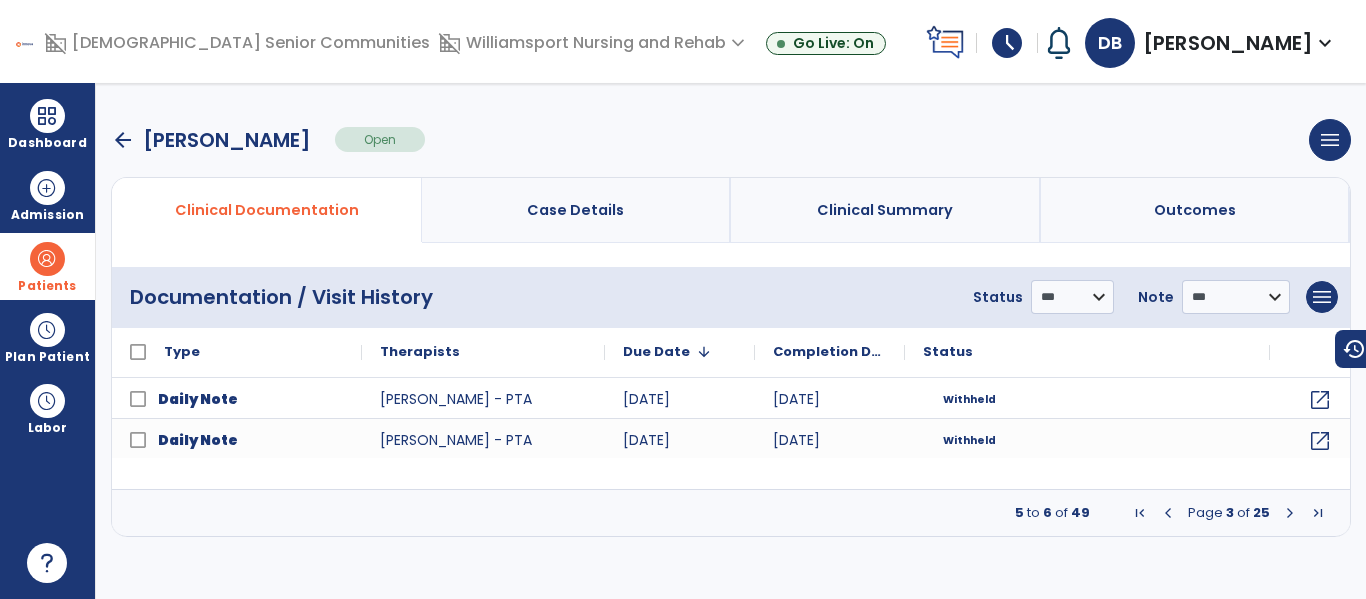 click at bounding box center [1168, 513] 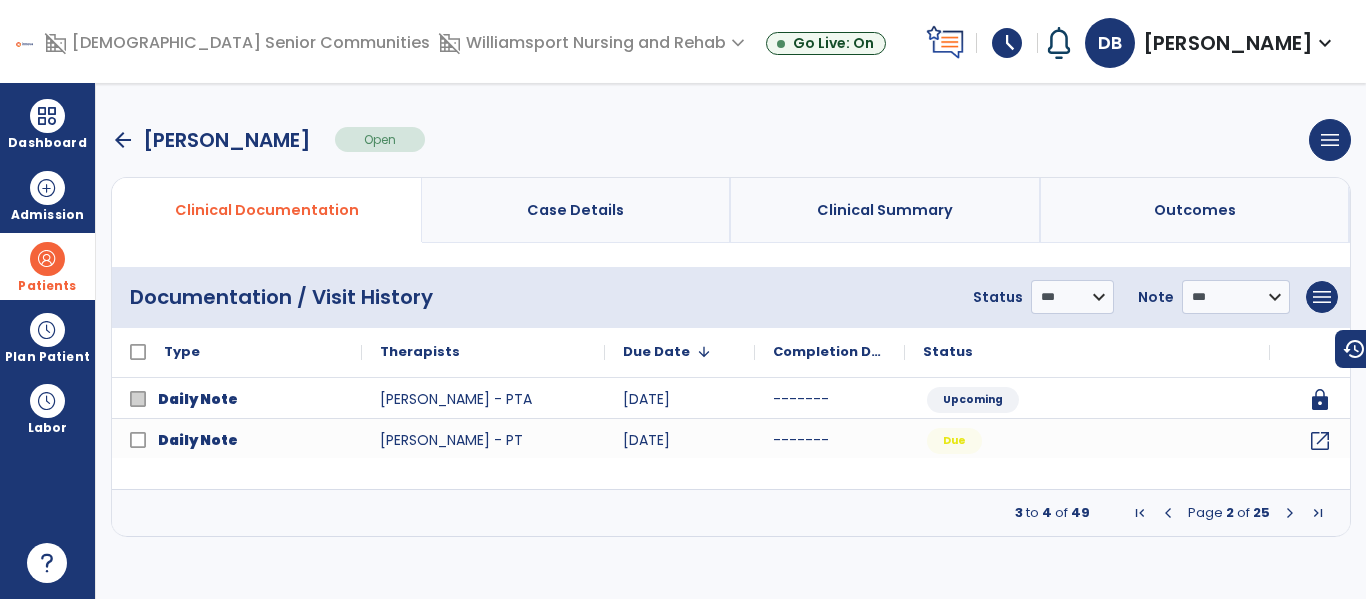 click at bounding box center (1168, 513) 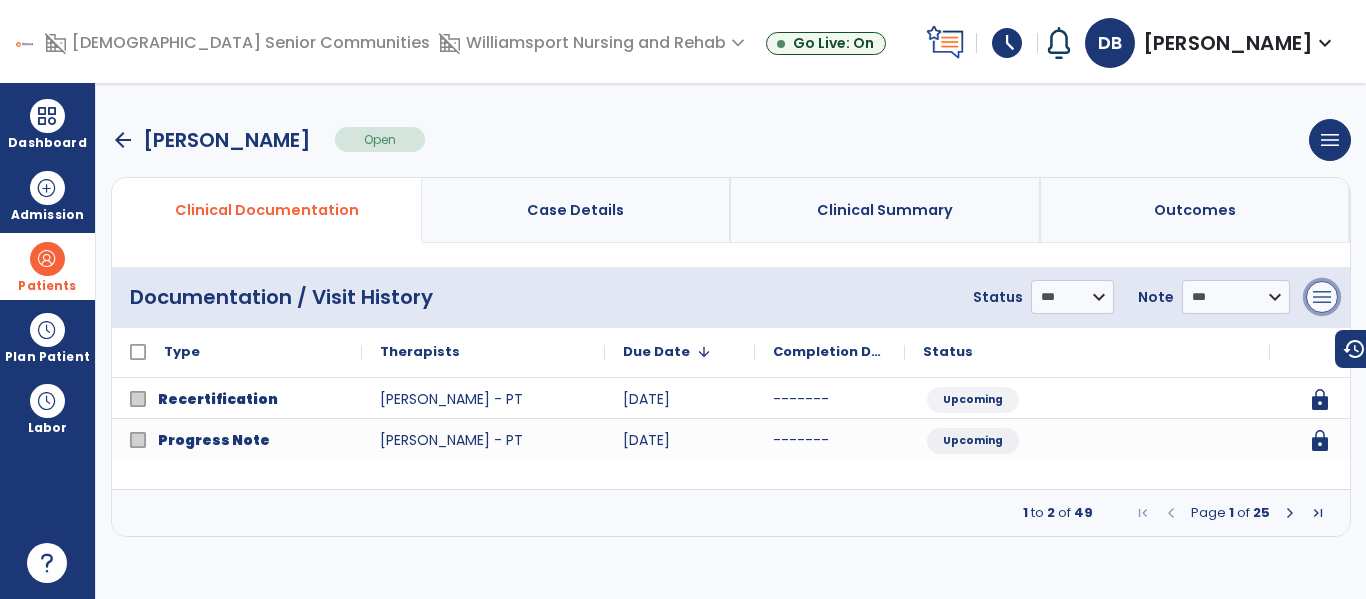 click on "menu" at bounding box center [1322, 297] 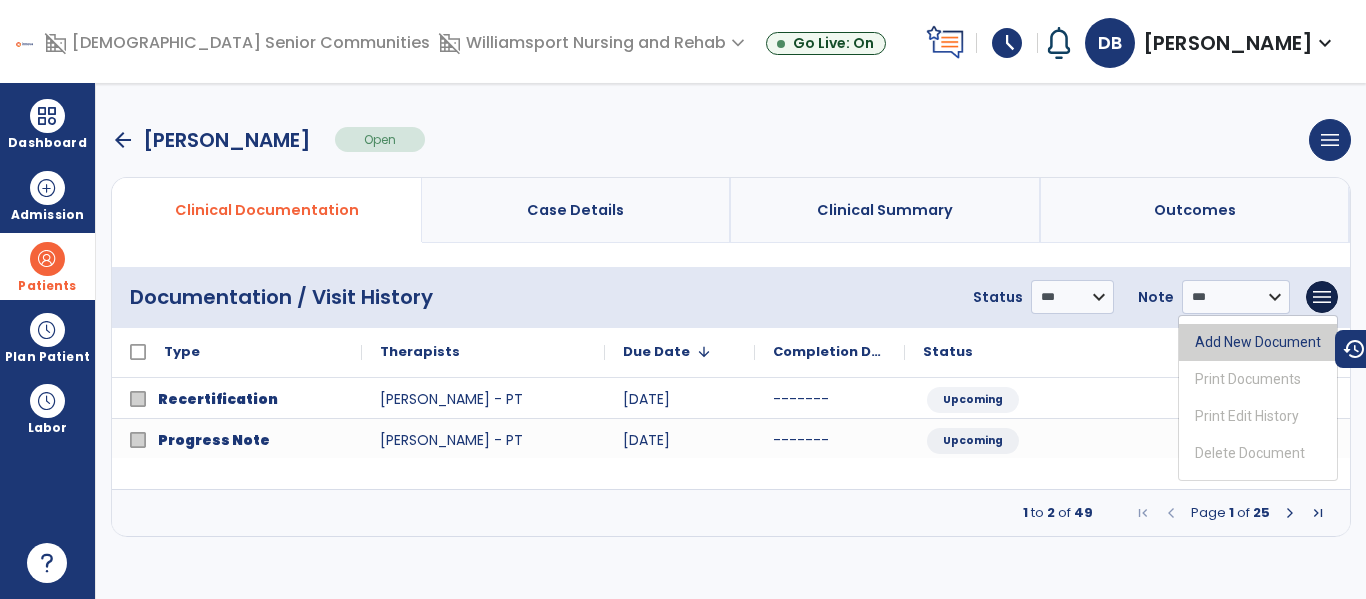 click on "Add New Document" at bounding box center (1258, 342) 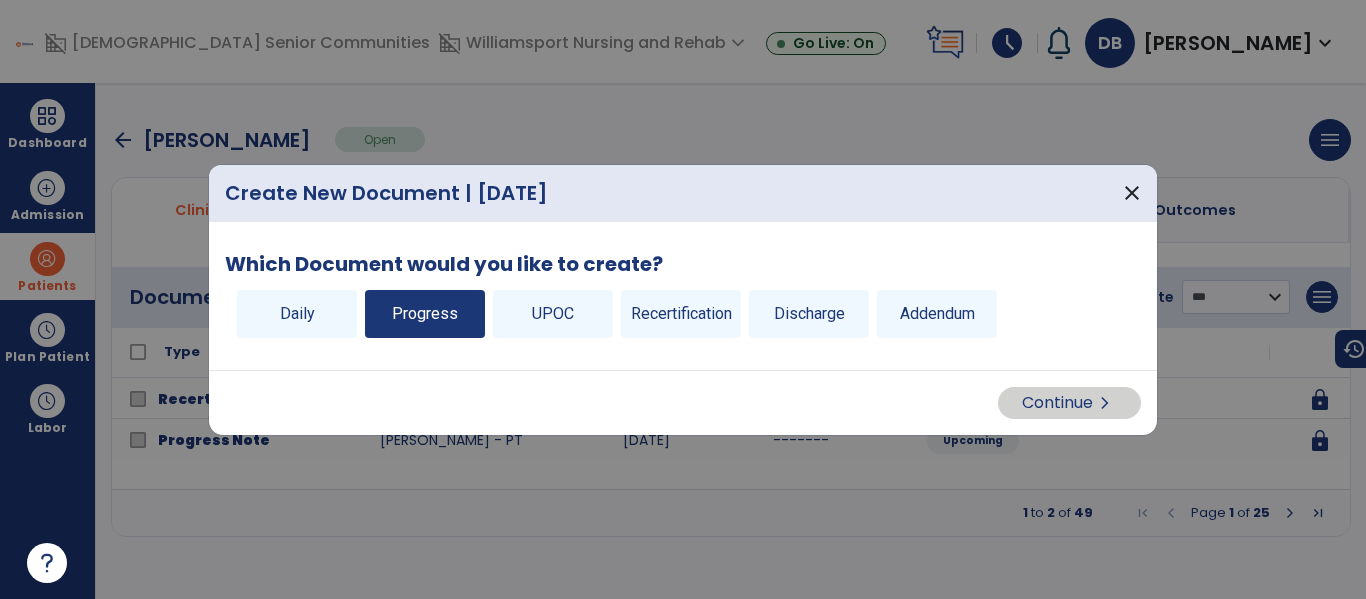click on "Progress" at bounding box center [425, 314] 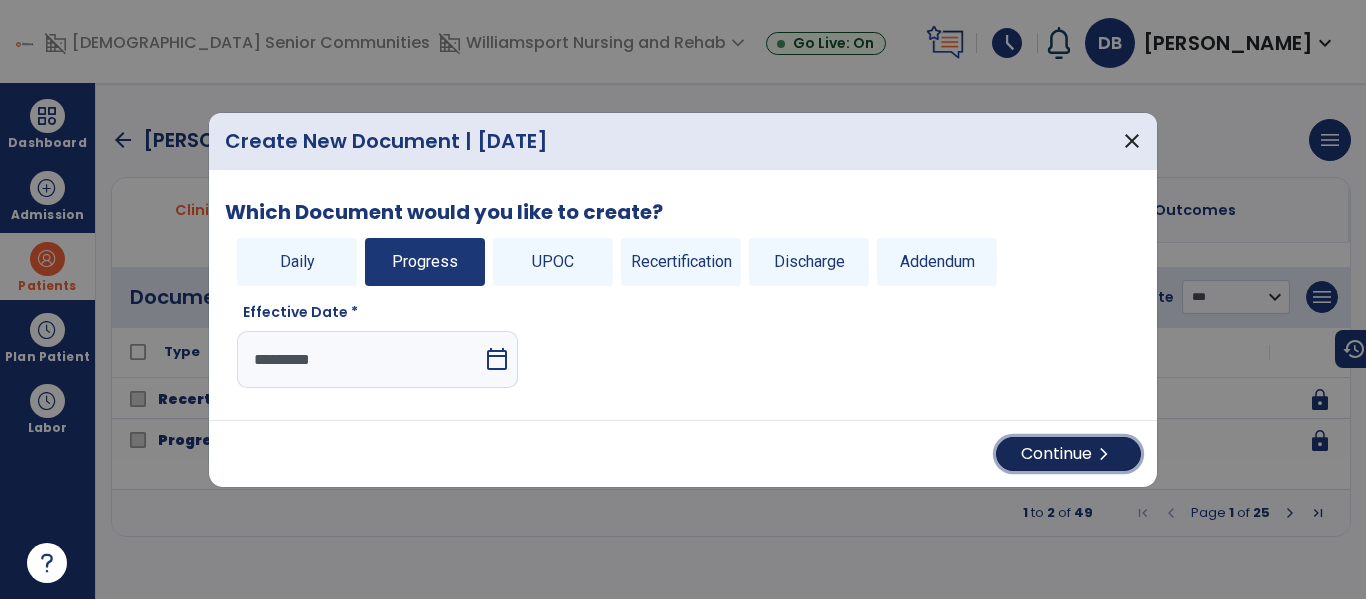 click on "Continue   chevron_right" at bounding box center (1068, 454) 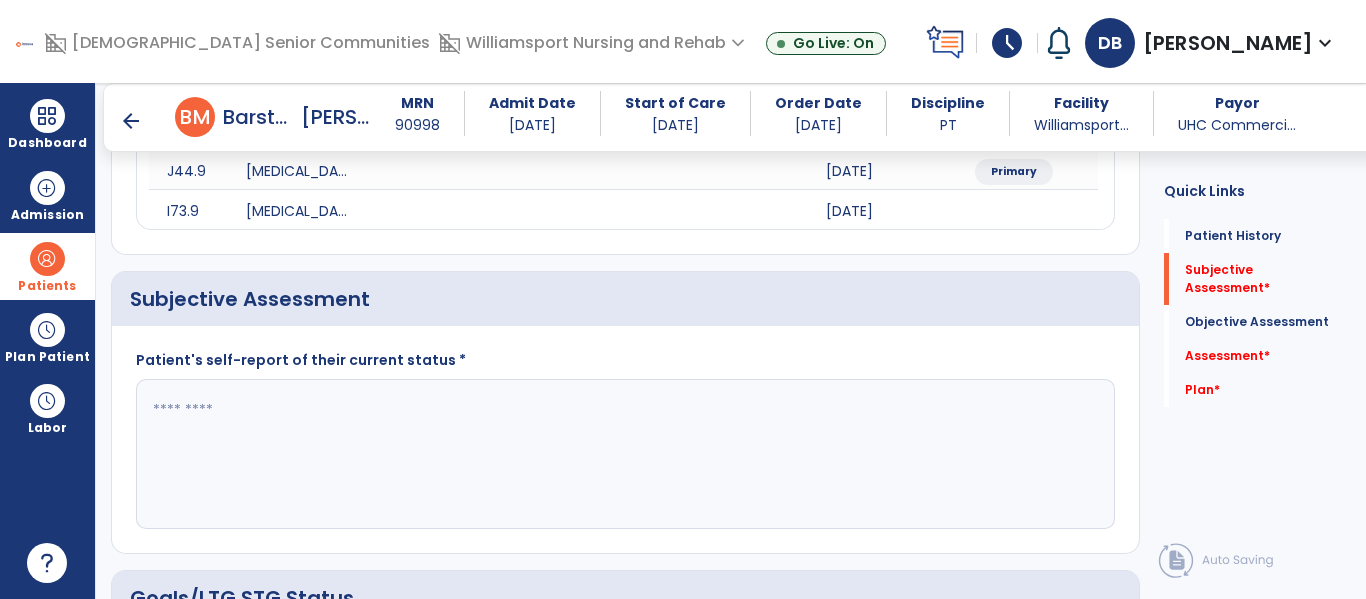 scroll, scrollTop: 340, scrollLeft: 0, axis: vertical 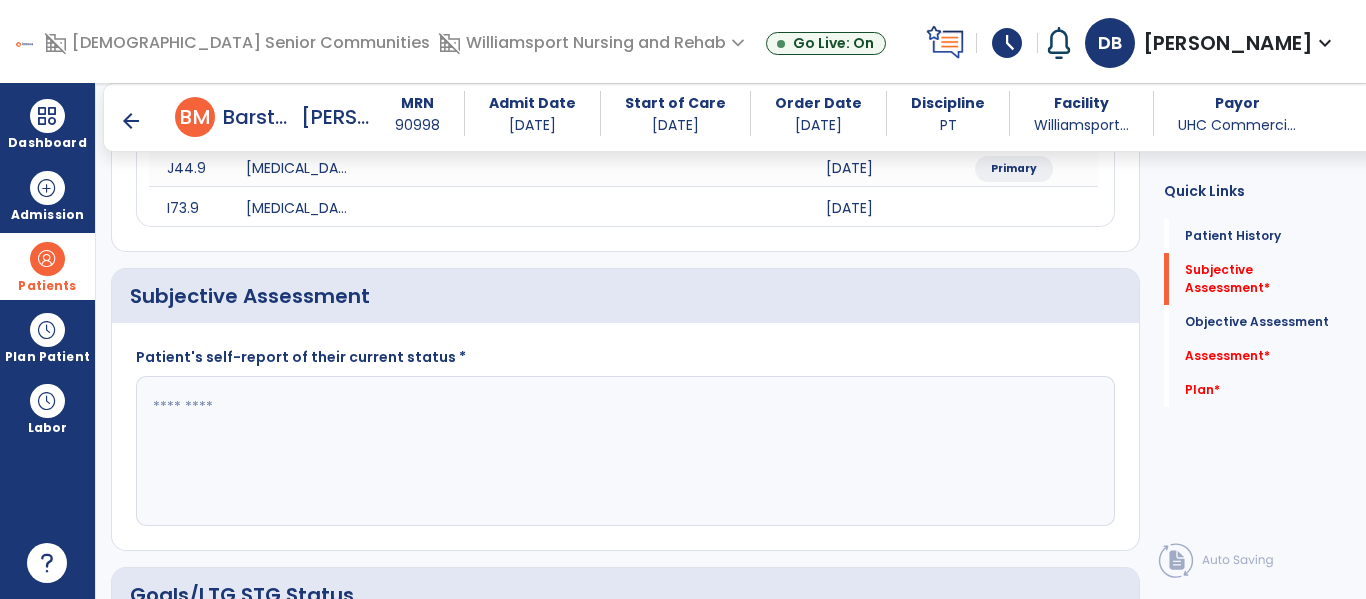 click 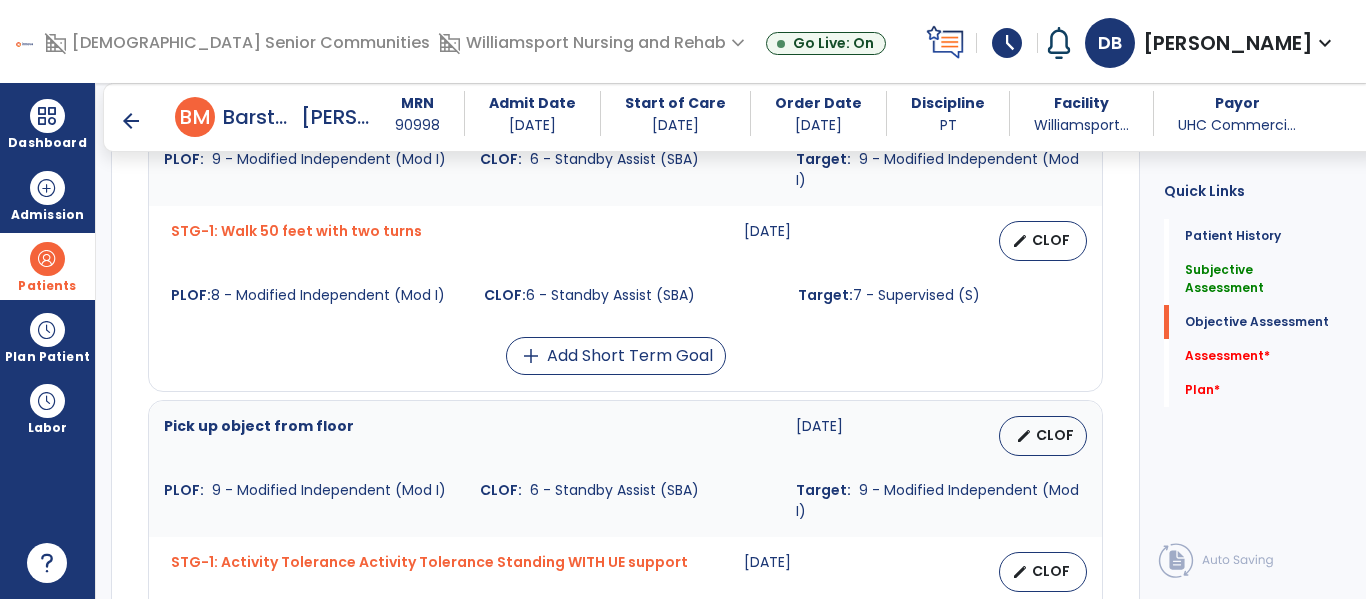 scroll, scrollTop: 1228, scrollLeft: 0, axis: vertical 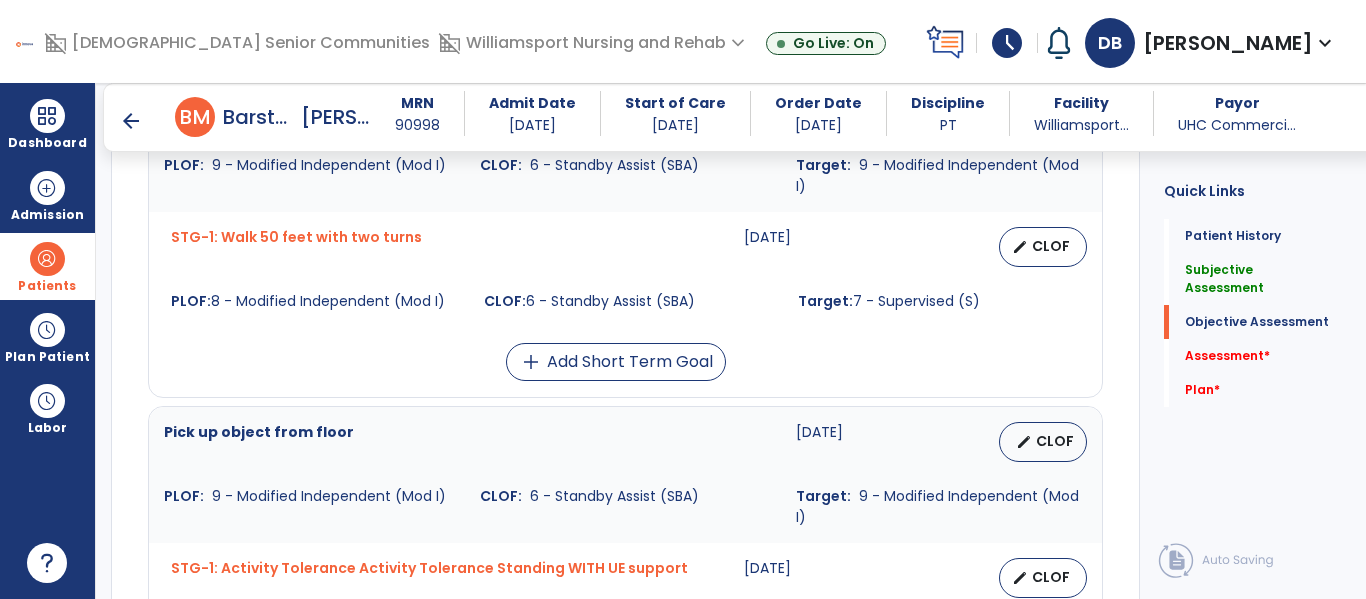type on "**********" 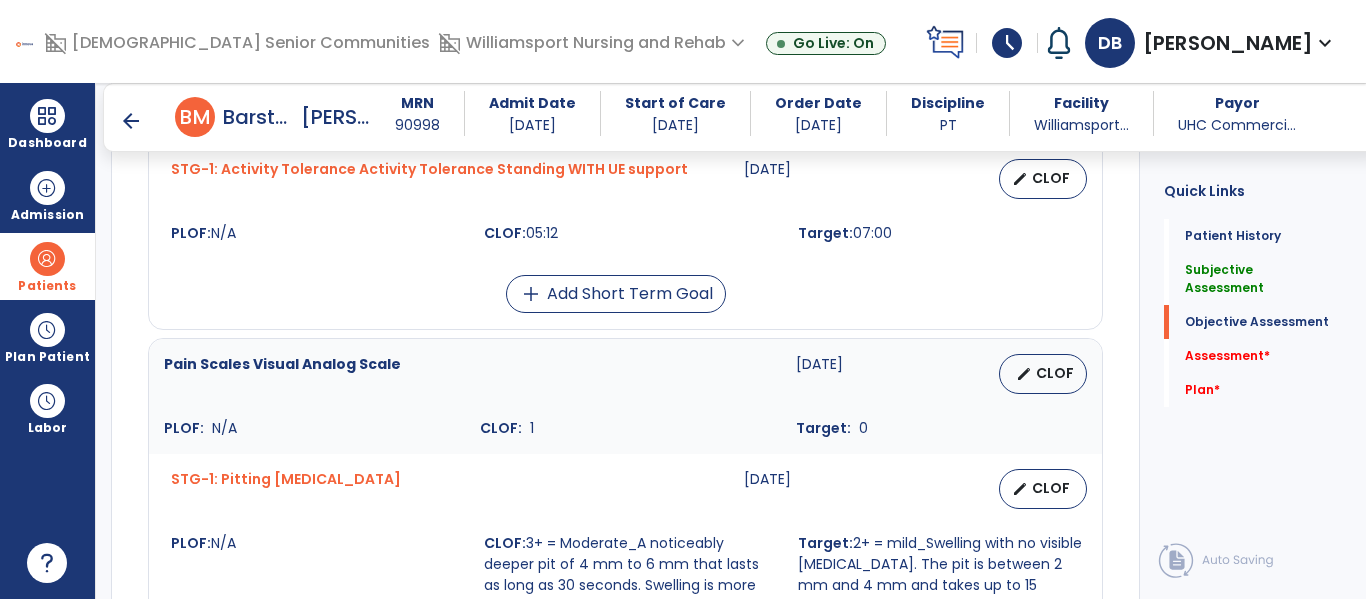 scroll, scrollTop: 1644, scrollLeft: 0, axis: vertical 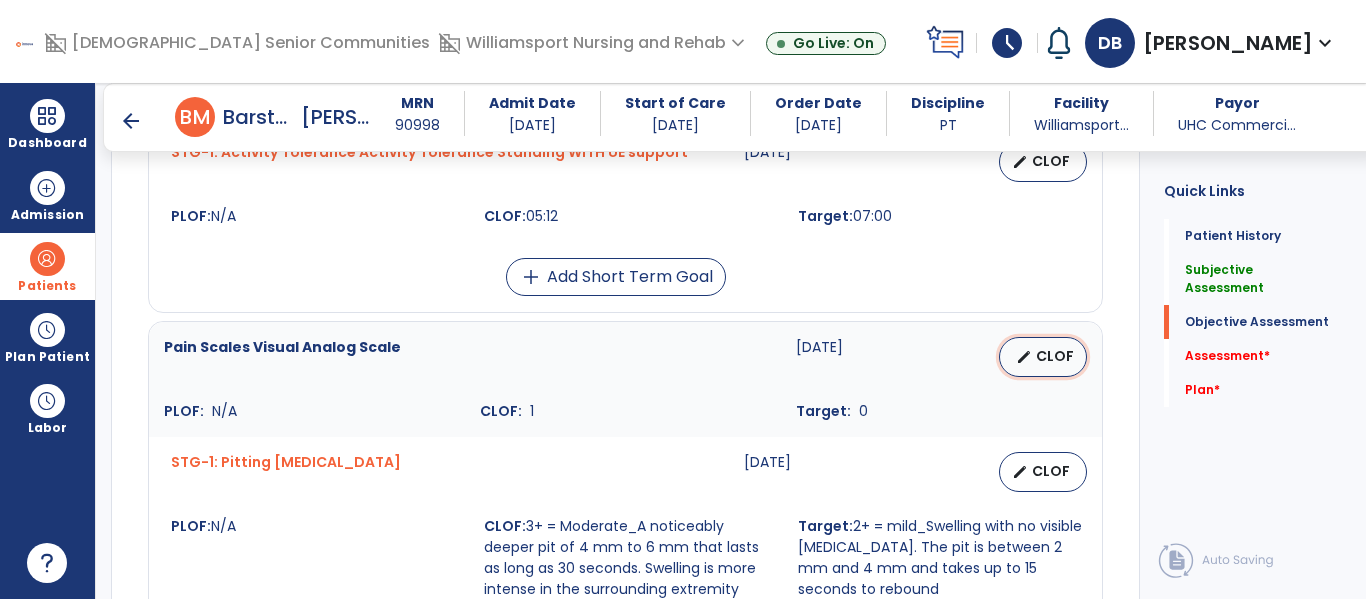 click on "CLOF" at bounding box center [1055, 356] 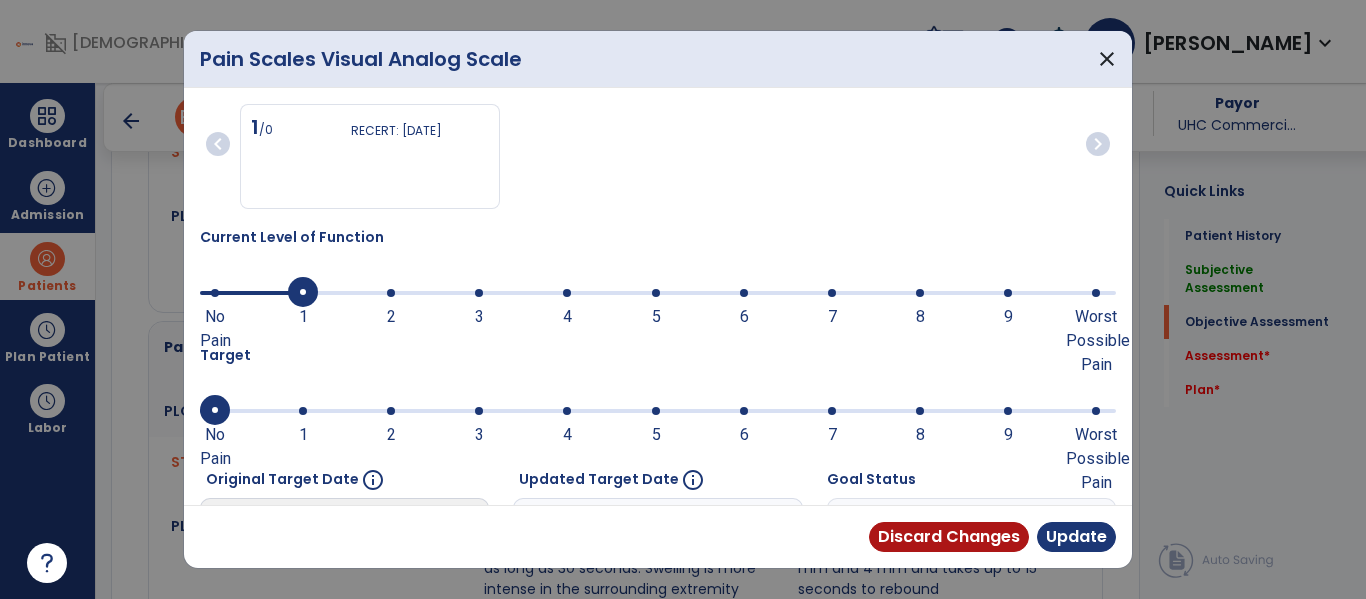 click at bounding box center (658, 291) 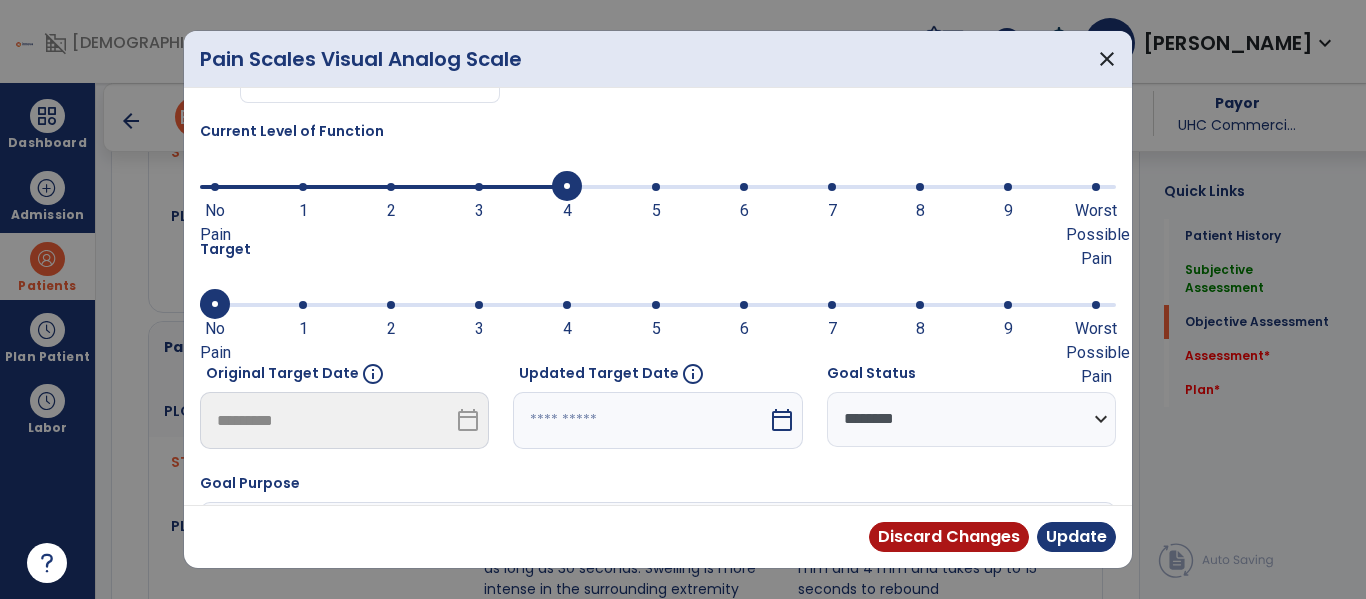 scroll, scrollTop: 125, scrollLeft: 0, axis: vertical 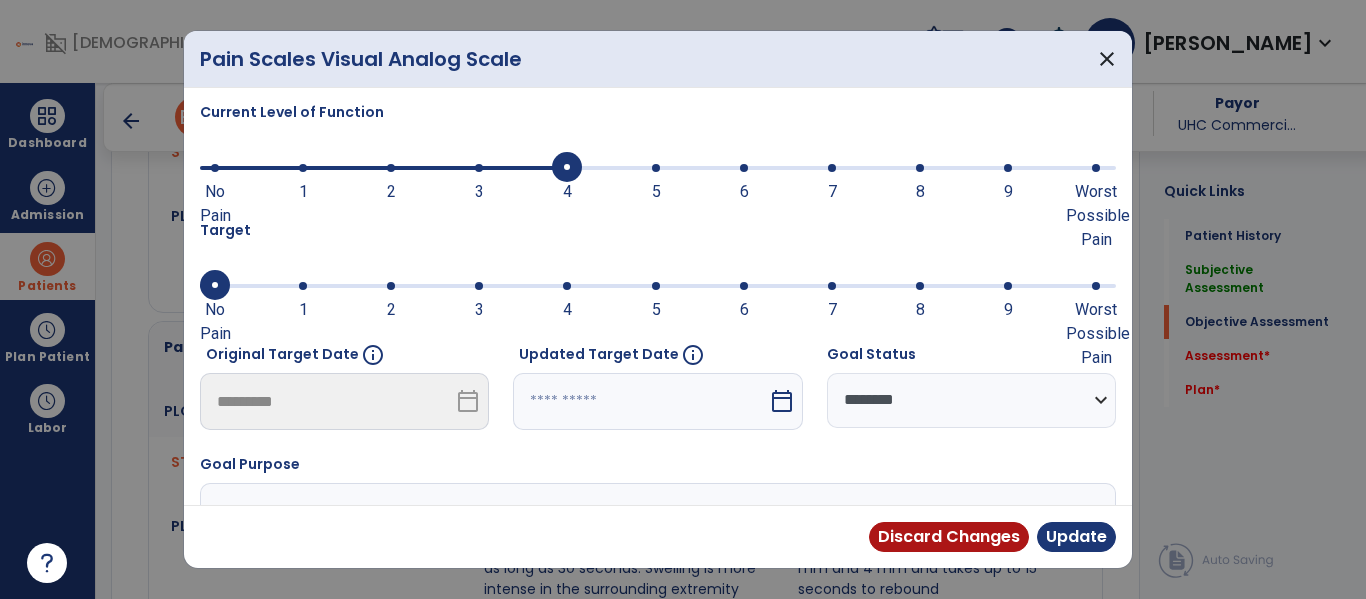 click on "calendar_today" at bounding box center (782, 401) 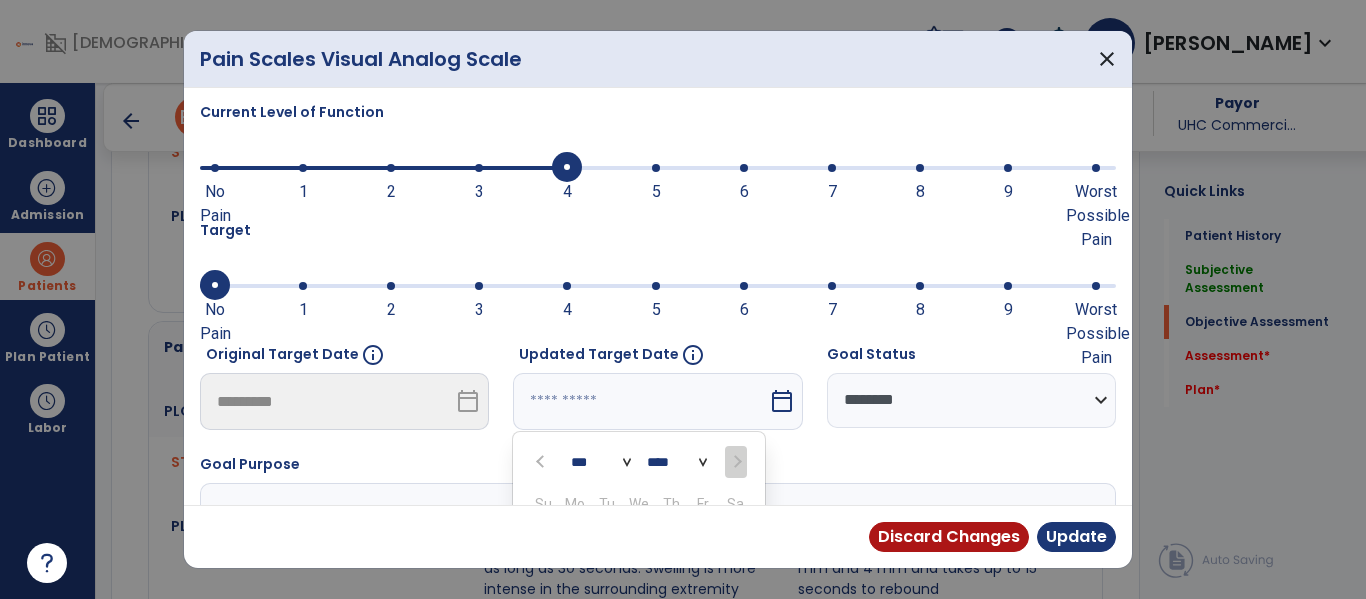 scroll, scrollTop: 347, scrollLeft: 0, axis: vertical 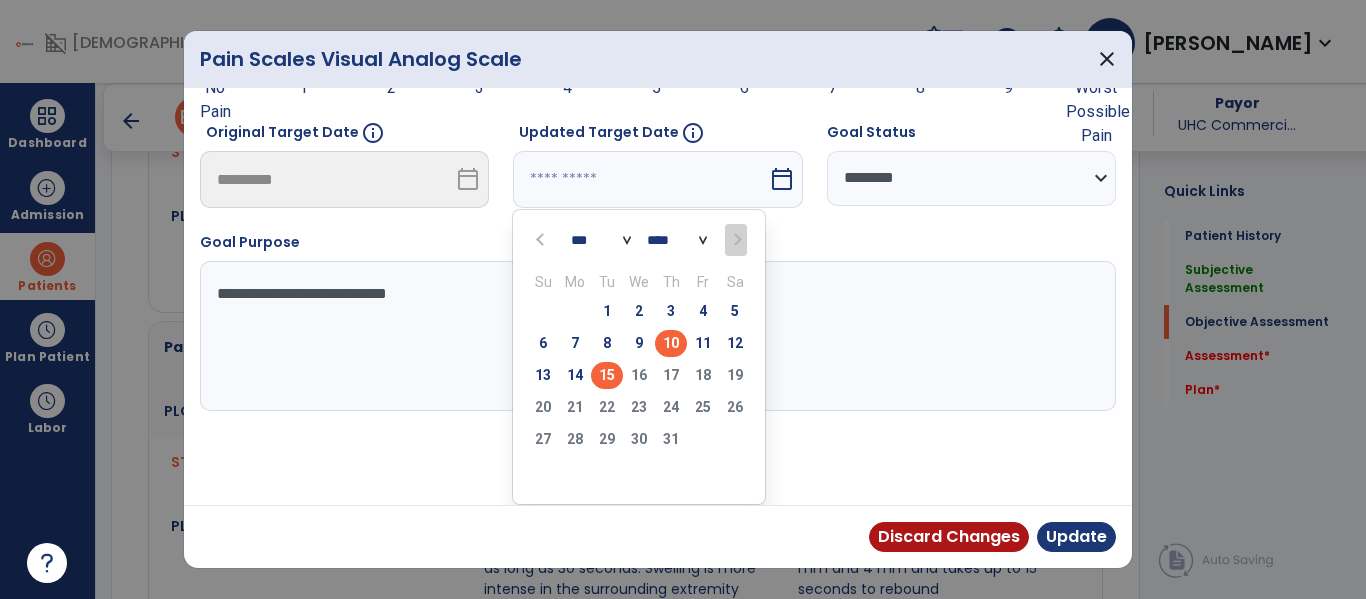 click on "15" at bounding box center [607, 375] 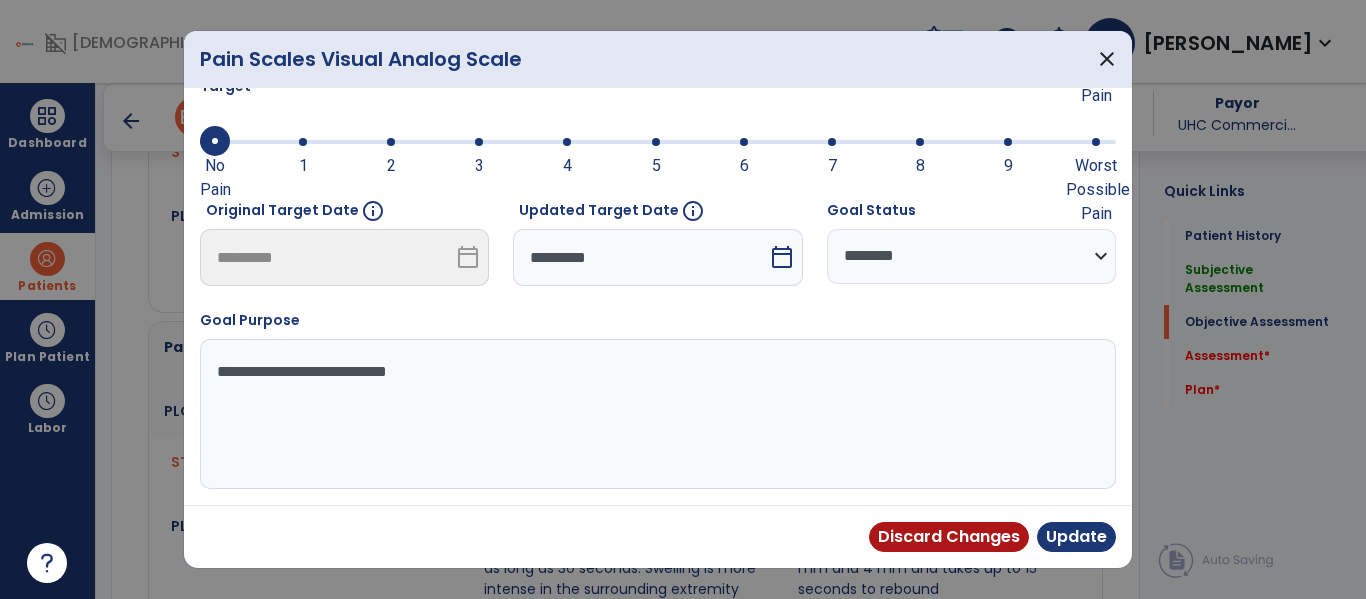scroll, scrollTop: 269, scrollLeft: 0, axis: vertical 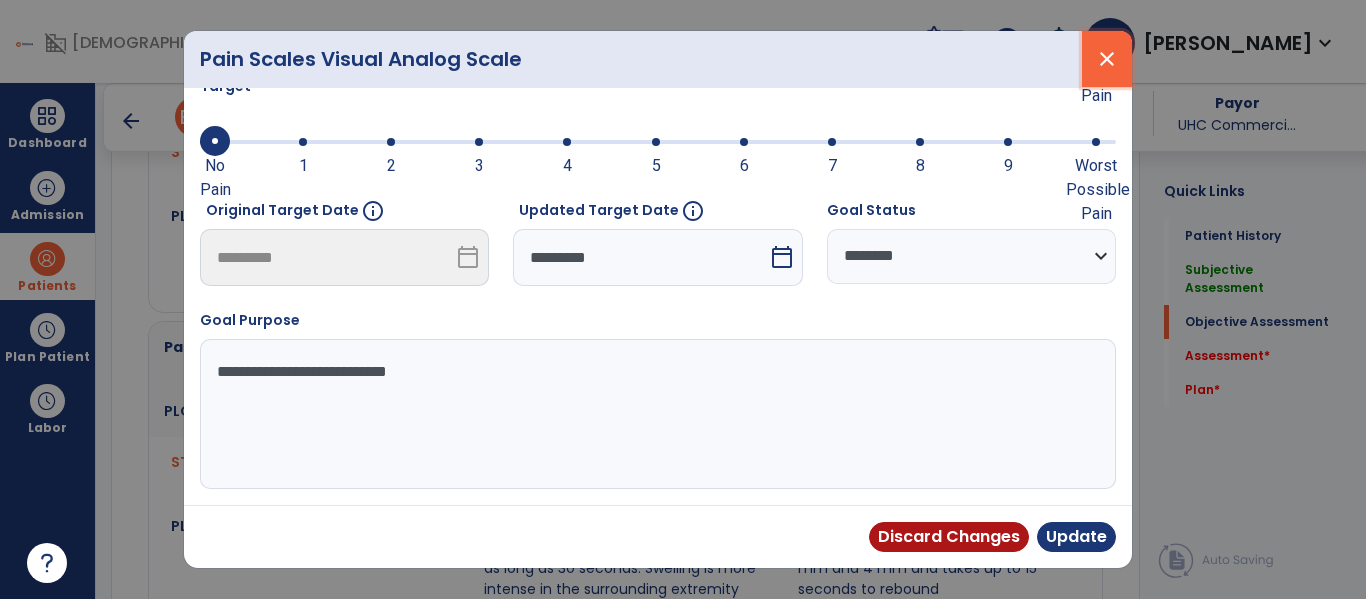 click on "close" at bounding box center [1107, 59] 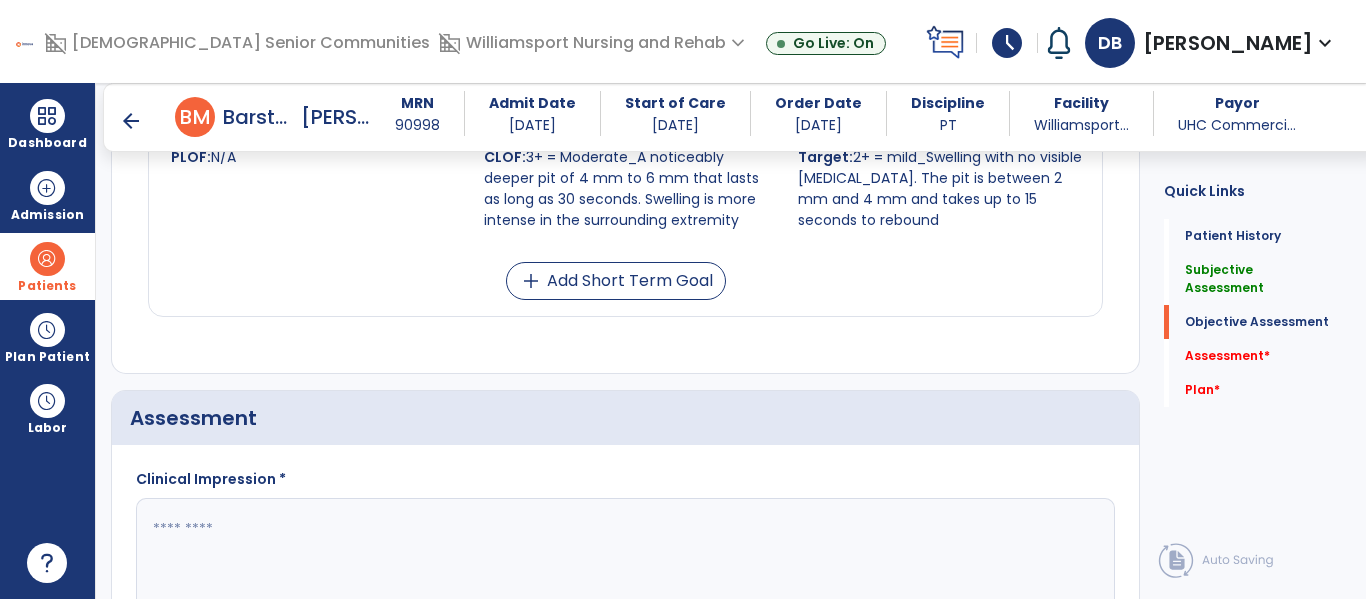 scroll, scrollTop: 2068, scrollLeft: 0, axis: vertical 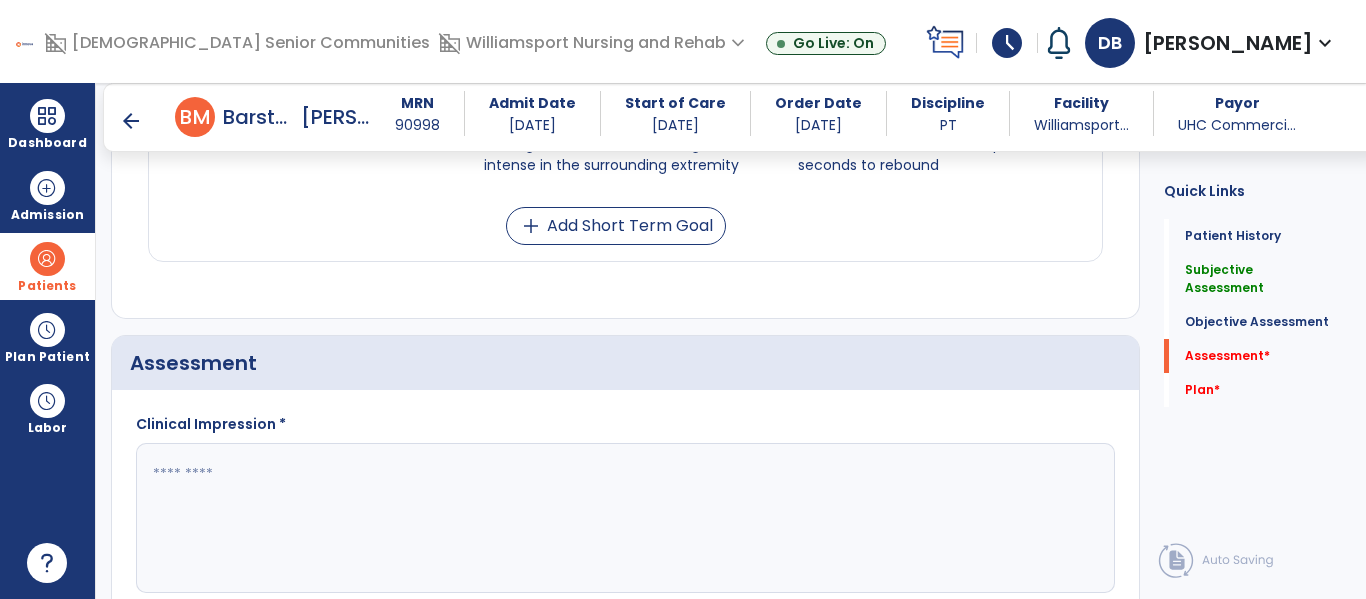 click 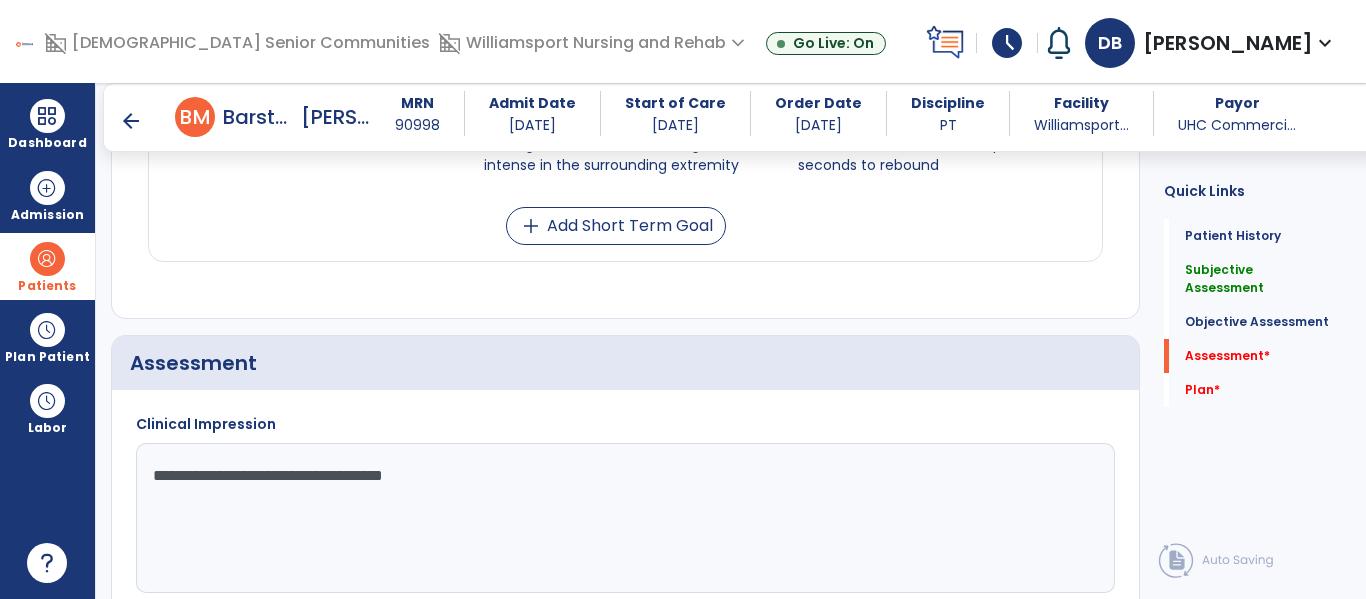type on "**********" 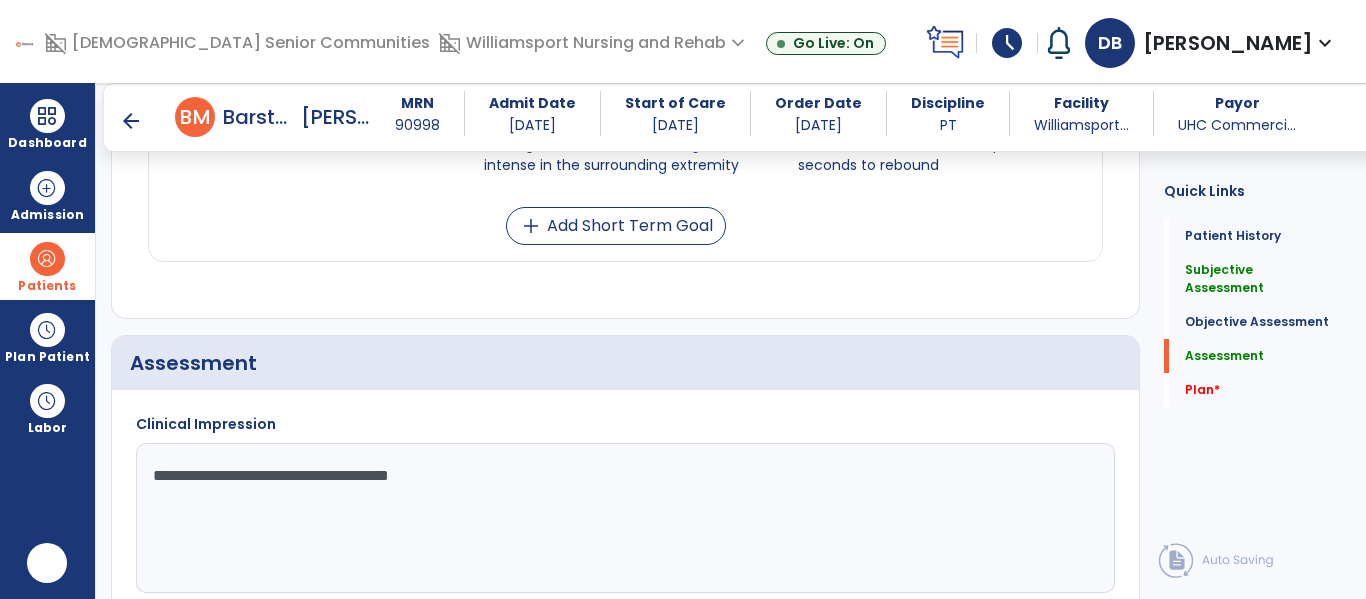 scroll, scrollTop: 0, scrollLeft: 0, axis: both 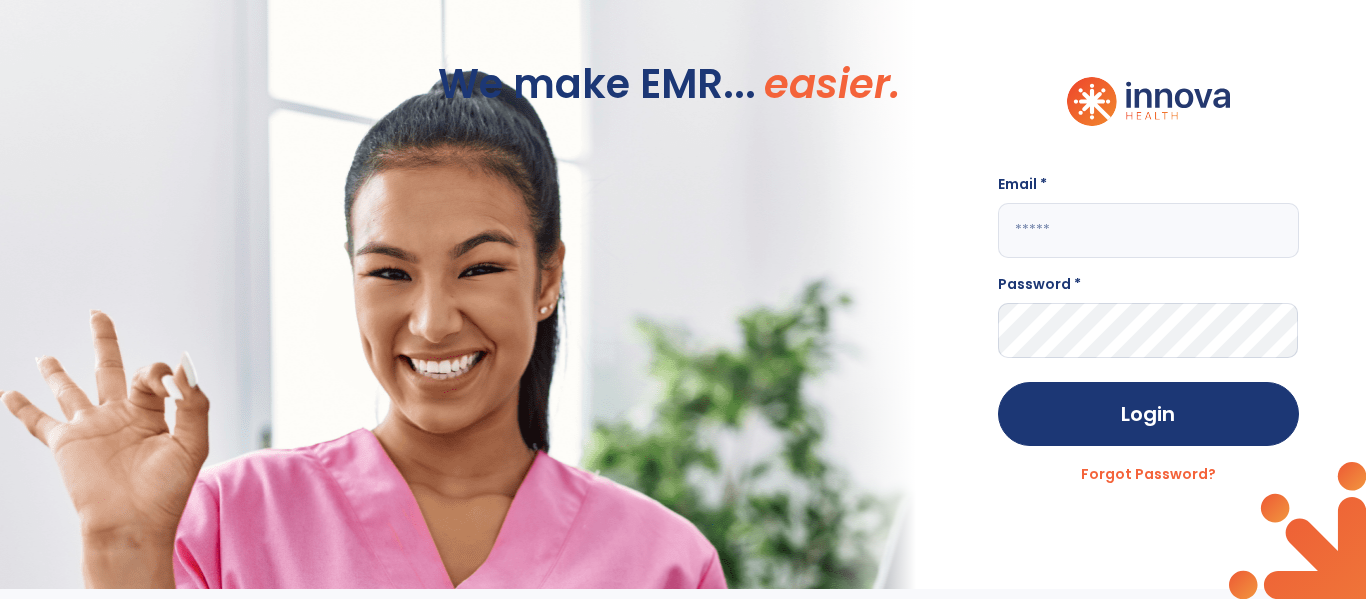 click 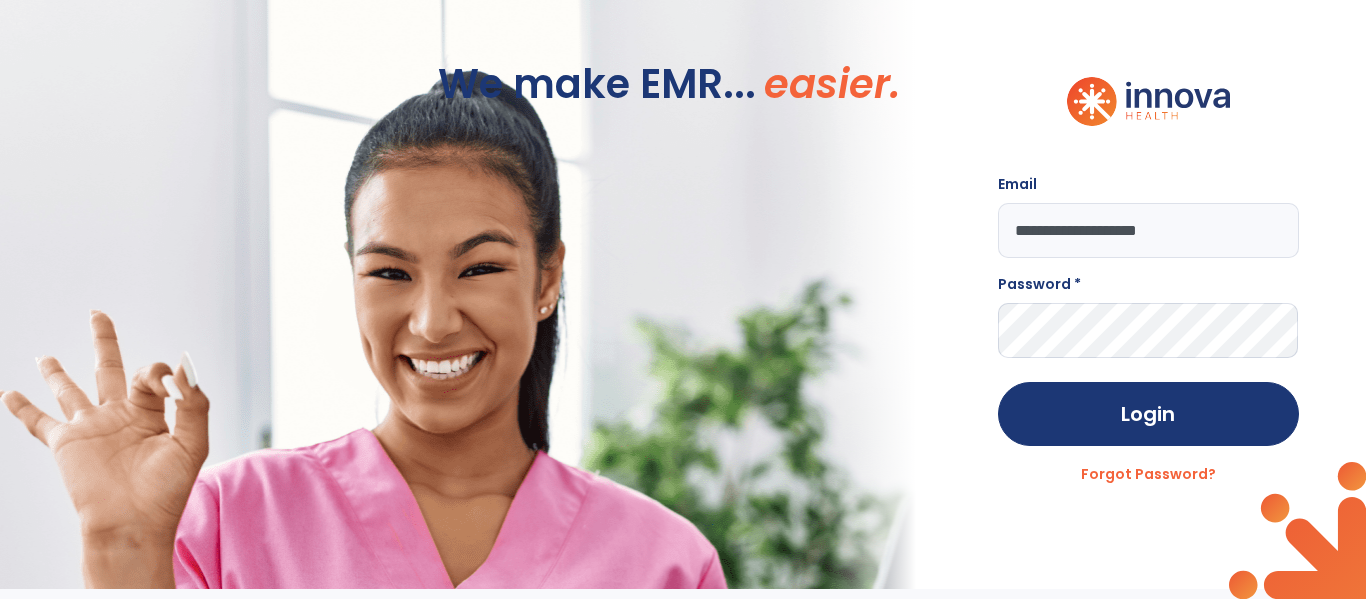 type on "**********" 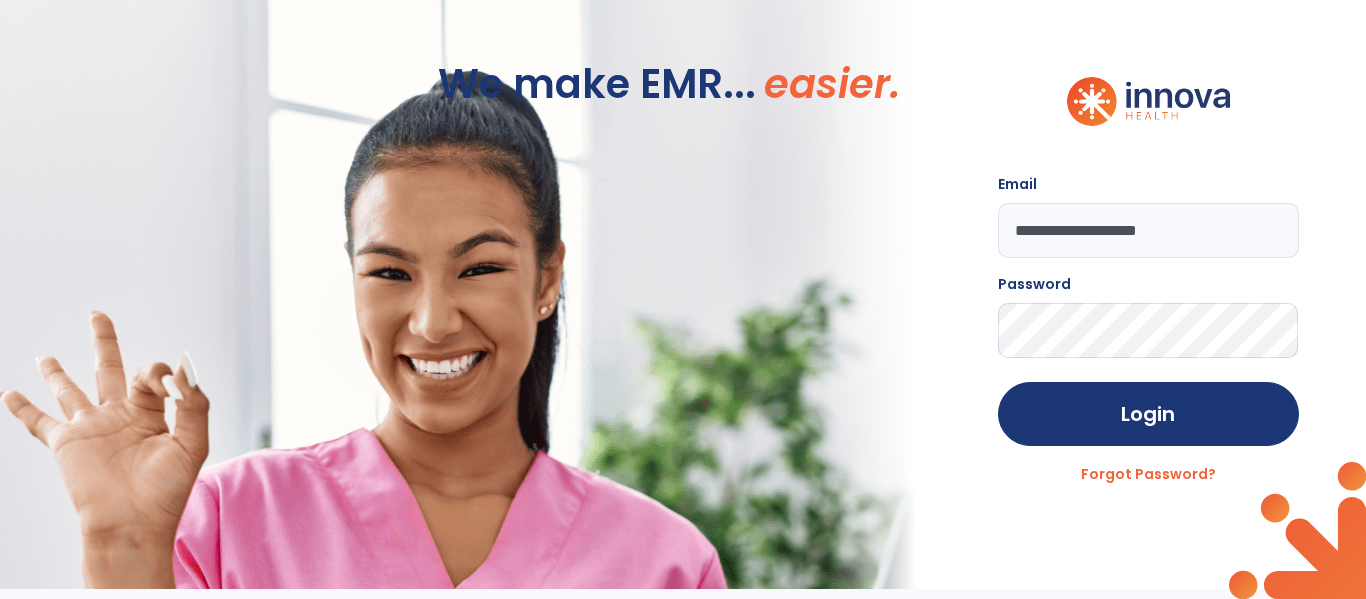 click on "Login" 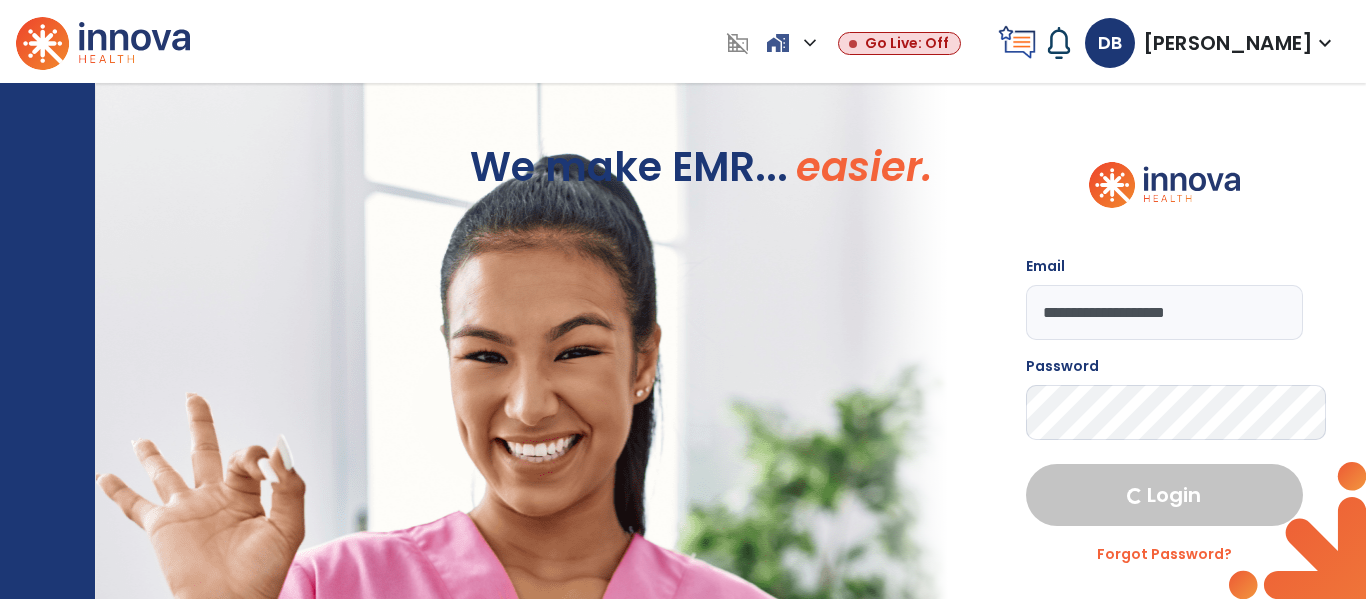 select on "****" 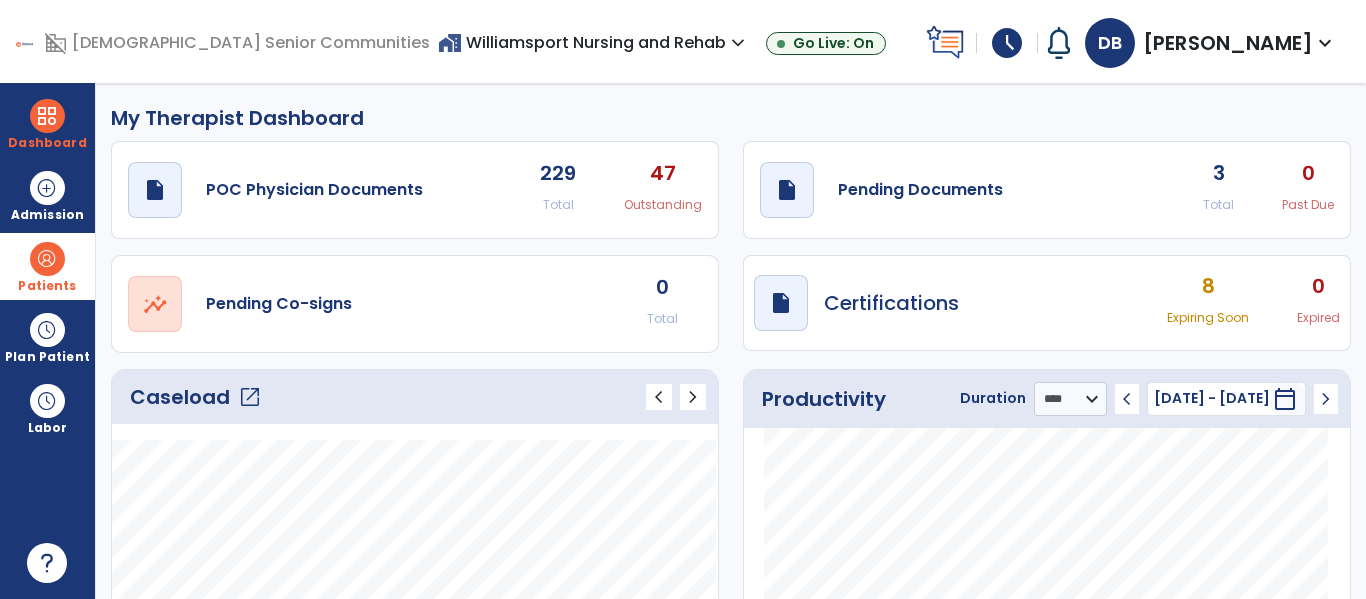 click on "Patients" at bounding box center [47, 266] 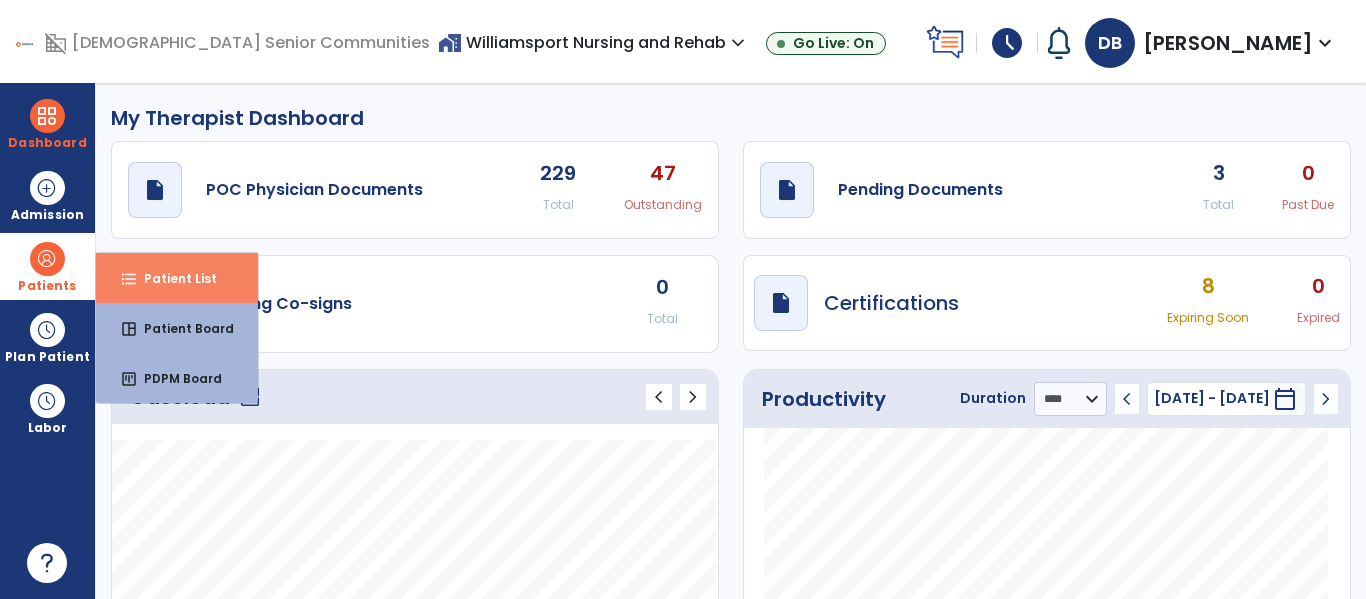 click on "format_list_bulleted  Patient List" at bounding box center [177, 278] 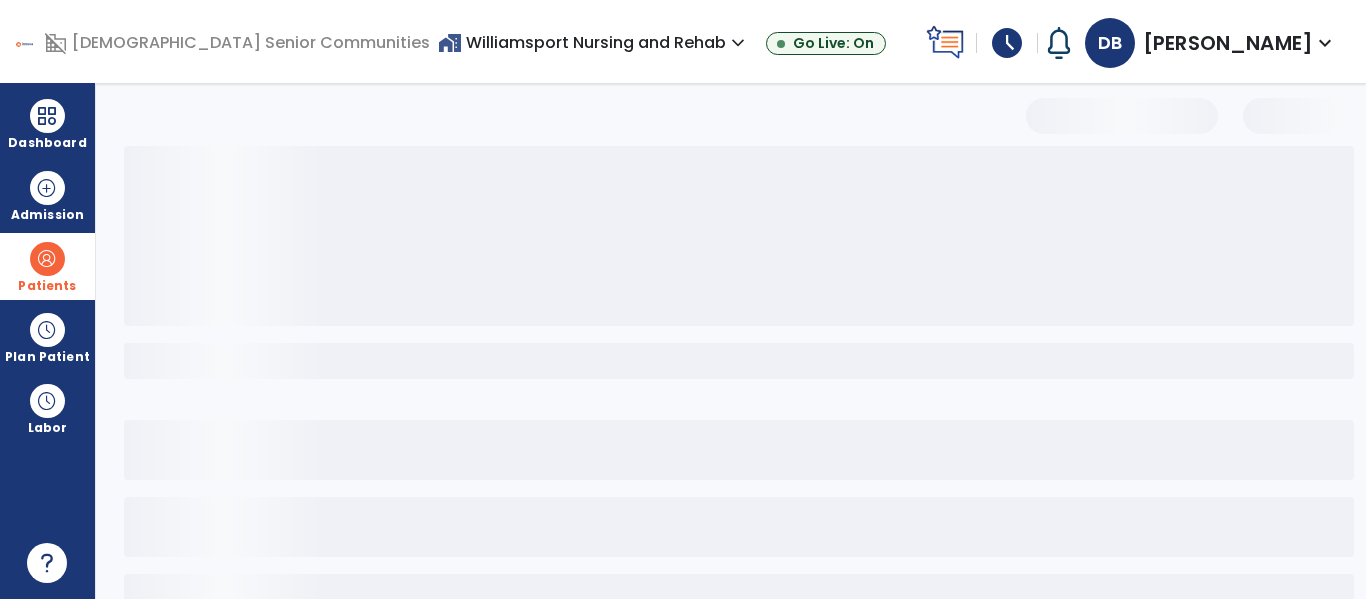 select on "***" 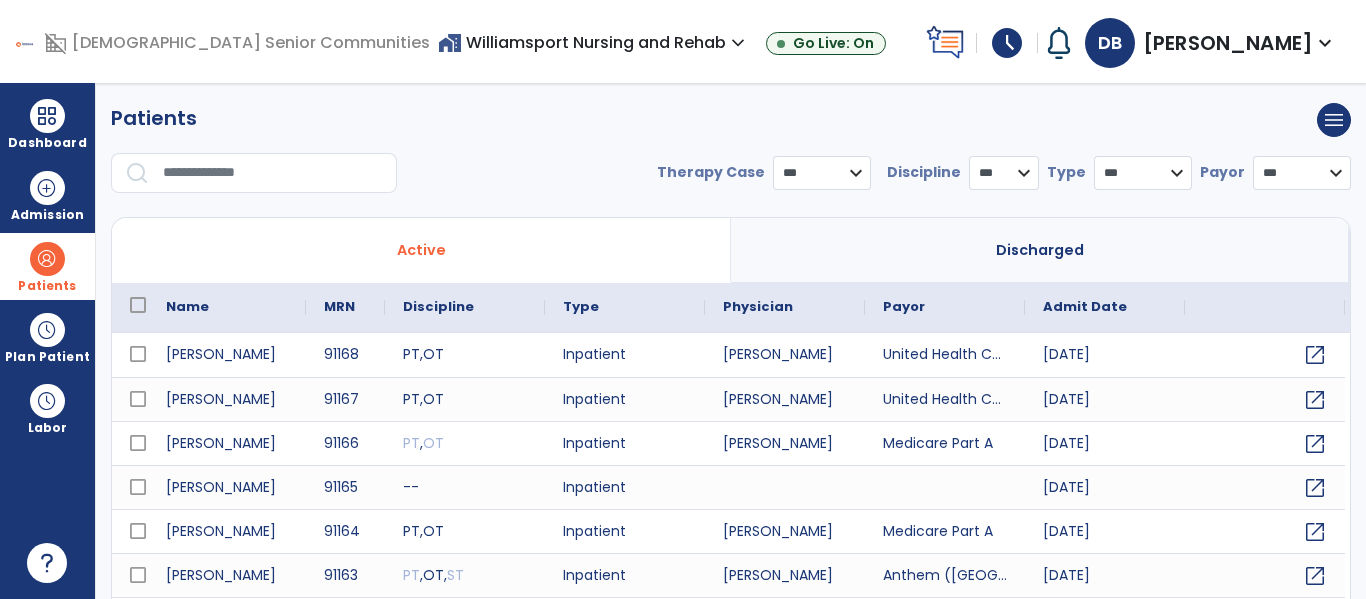 click at bounding box center [273, 173] 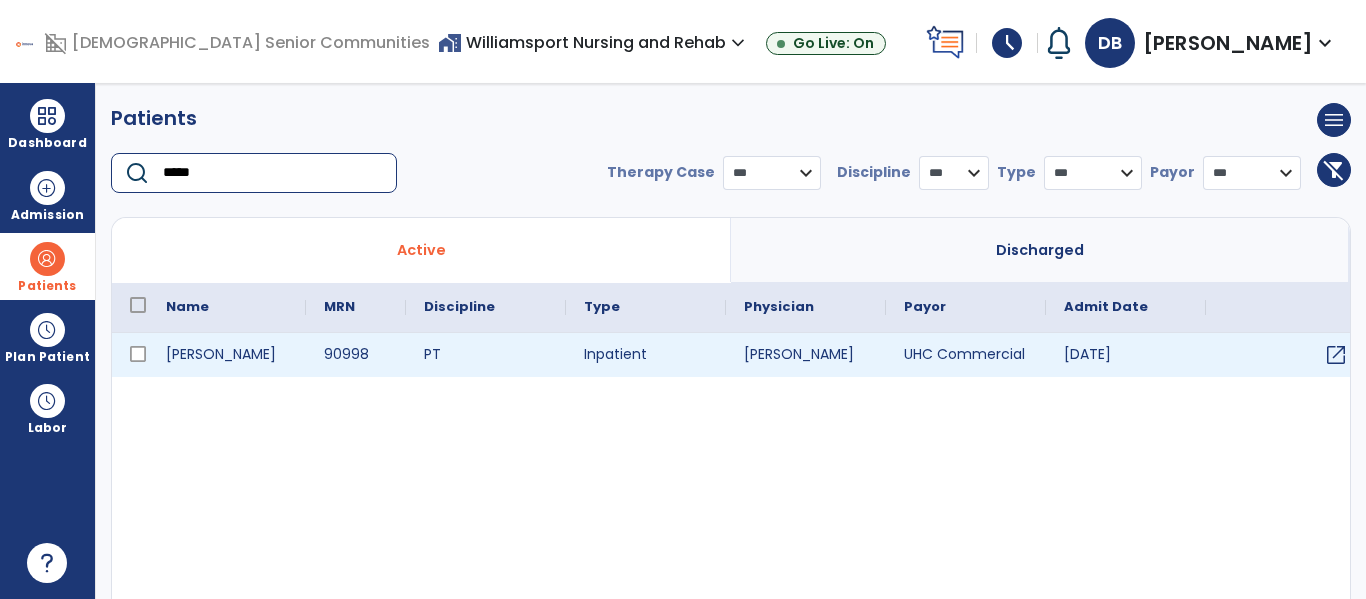 type on "*****" 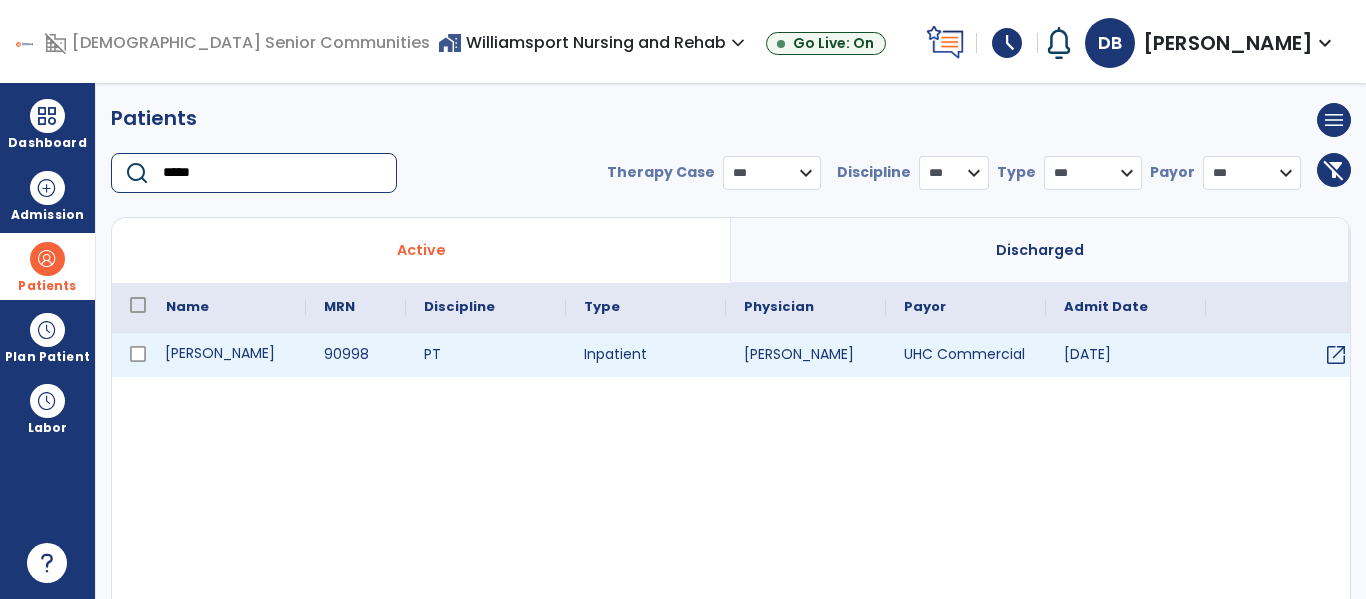 click on "[PERSON_NAME]" at bounding box center [227, 355] 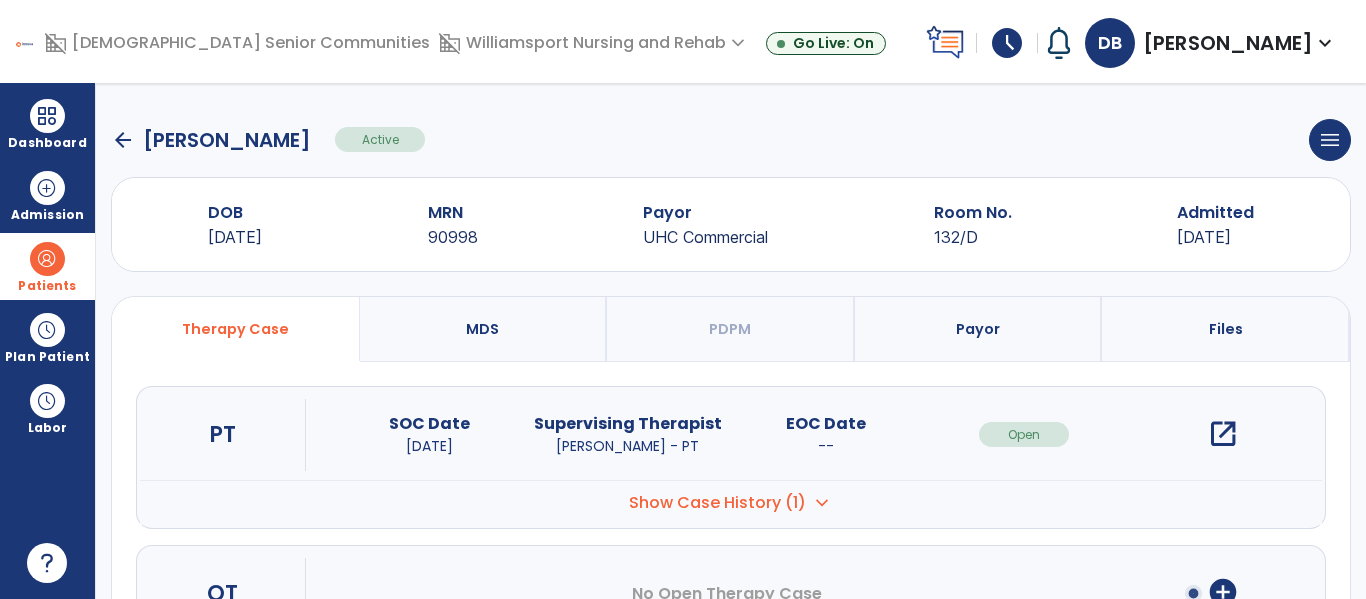 click on "open_in_new" at bounding box center (1223, 434) 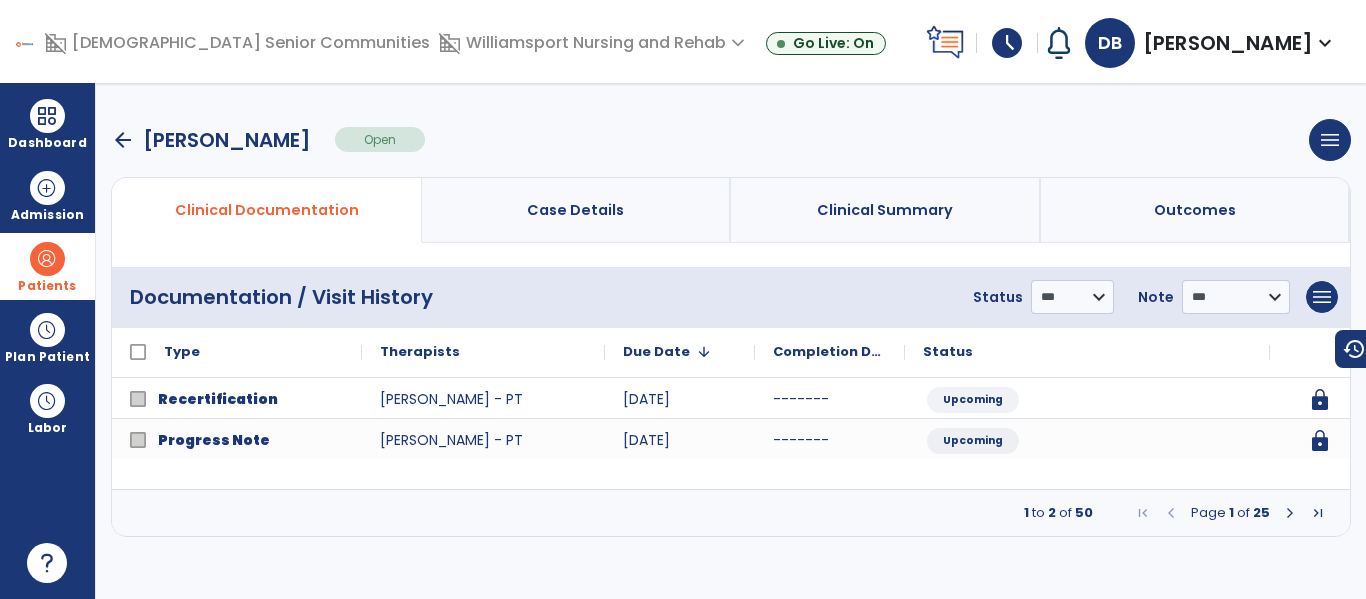 click at bounding box center (1290, 513) 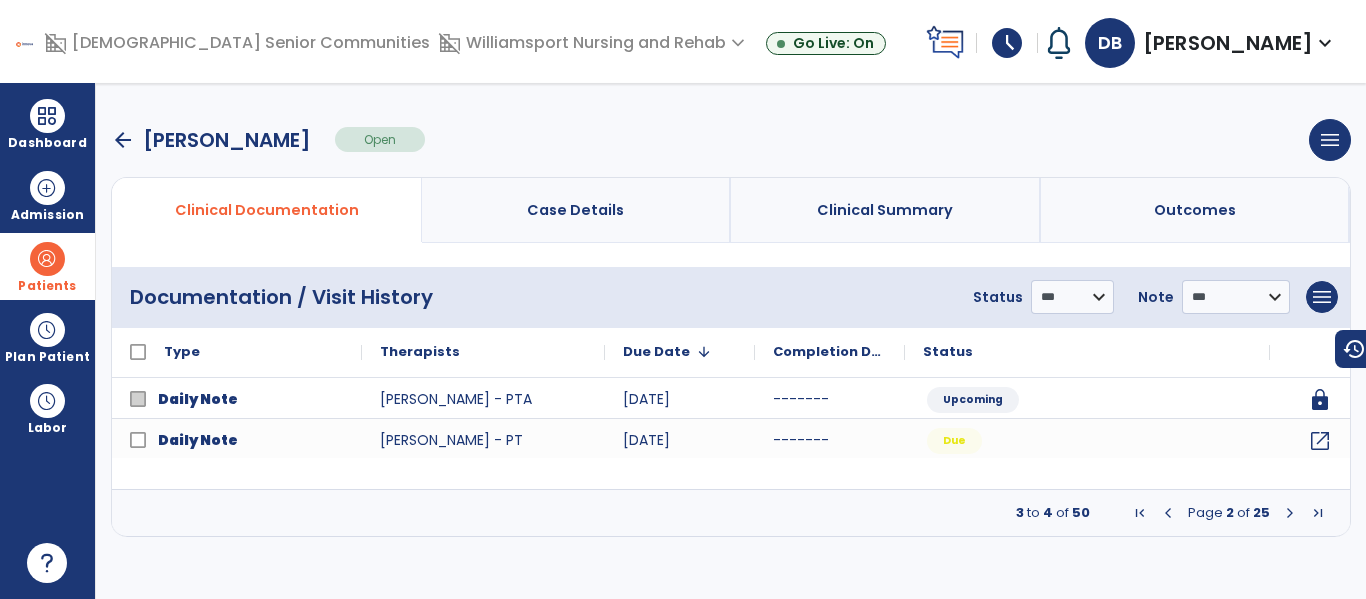 click at bounding box center [1290, 513] 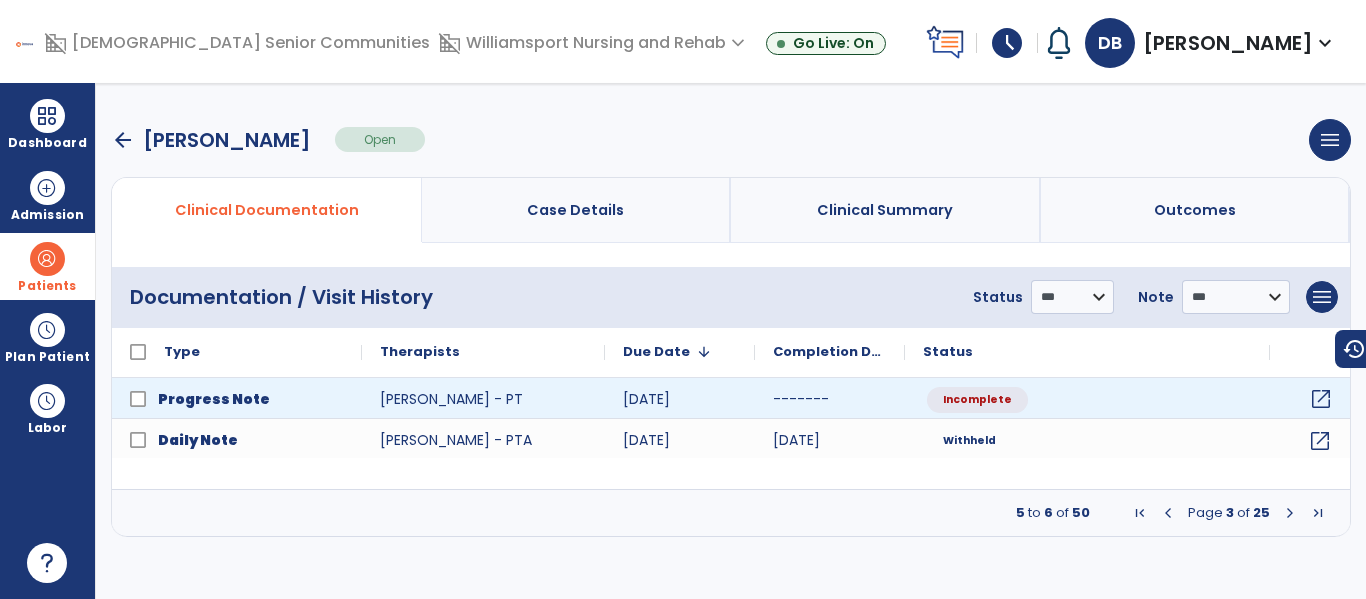 click on "open_in_new" 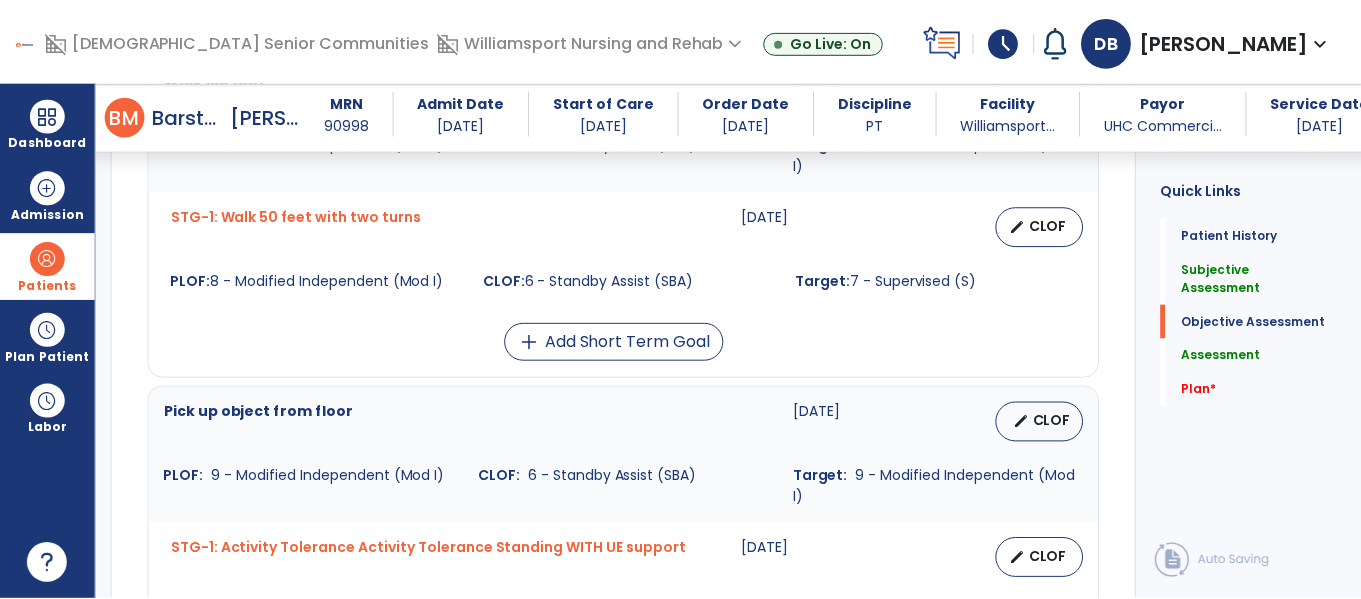 scroll, scrollTop: 1246, scrollLeft: 0, axis: vertical 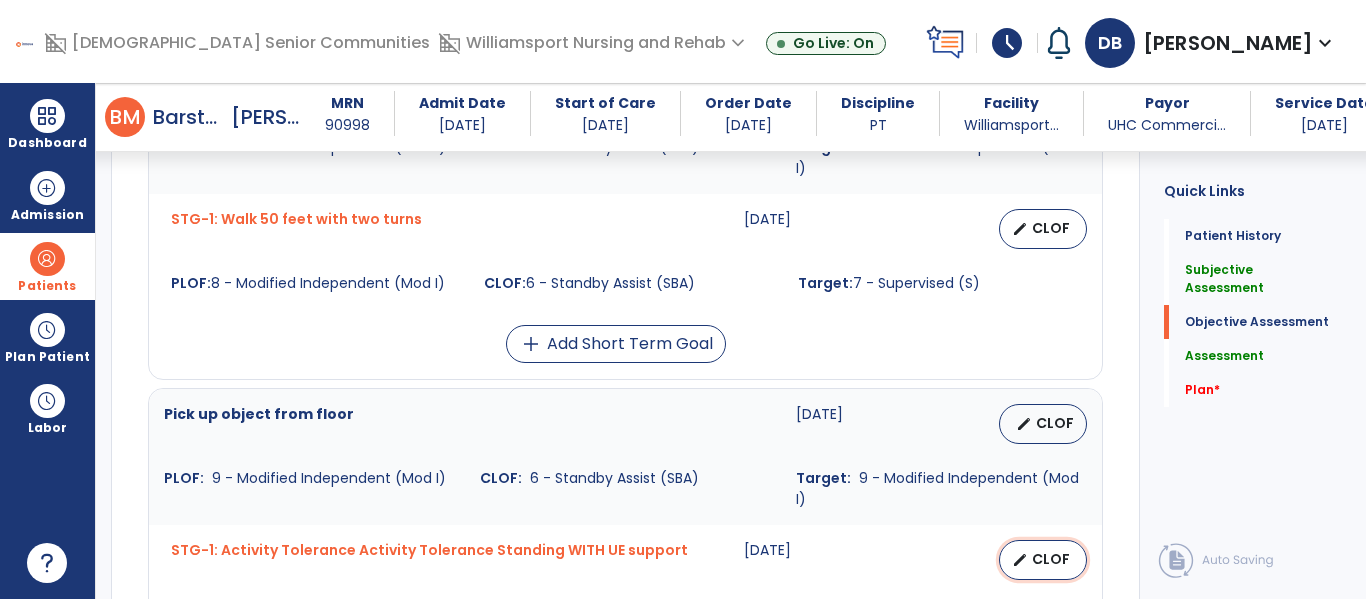 click on "edit   CLOF" at bounding box center [1043, 560] 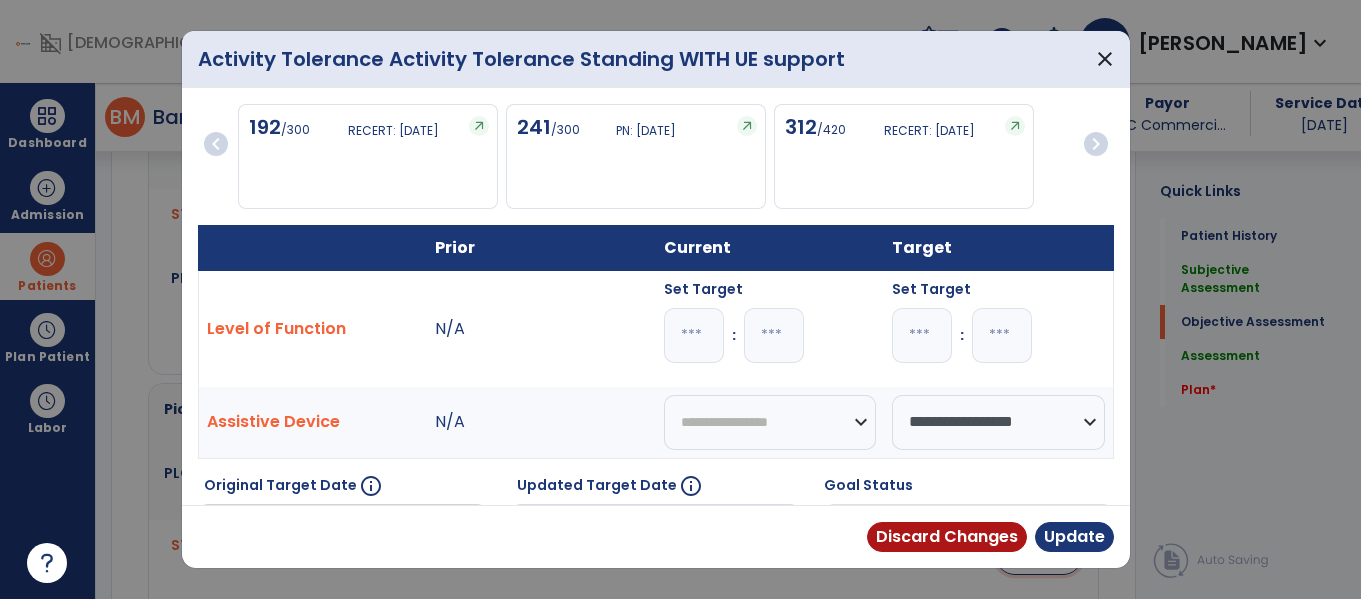 scroll, scrollTop: 1267, scrollLeft: 0, axis: vertical 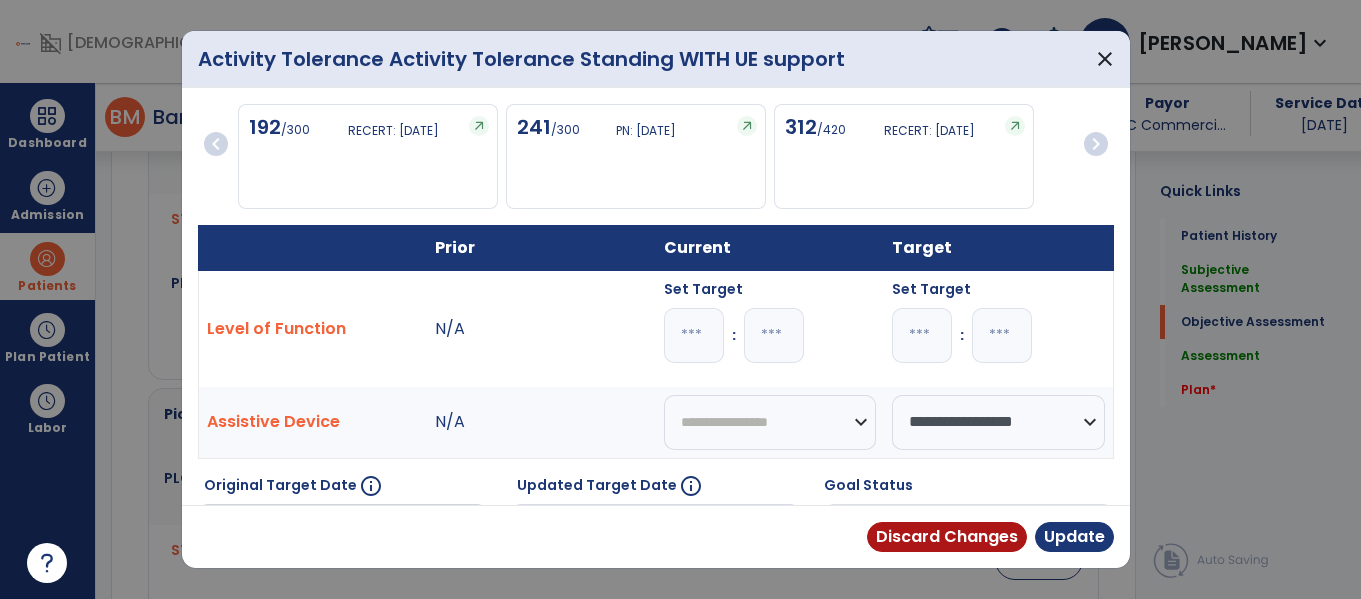 click on "*" at bounding box center [694, 335] 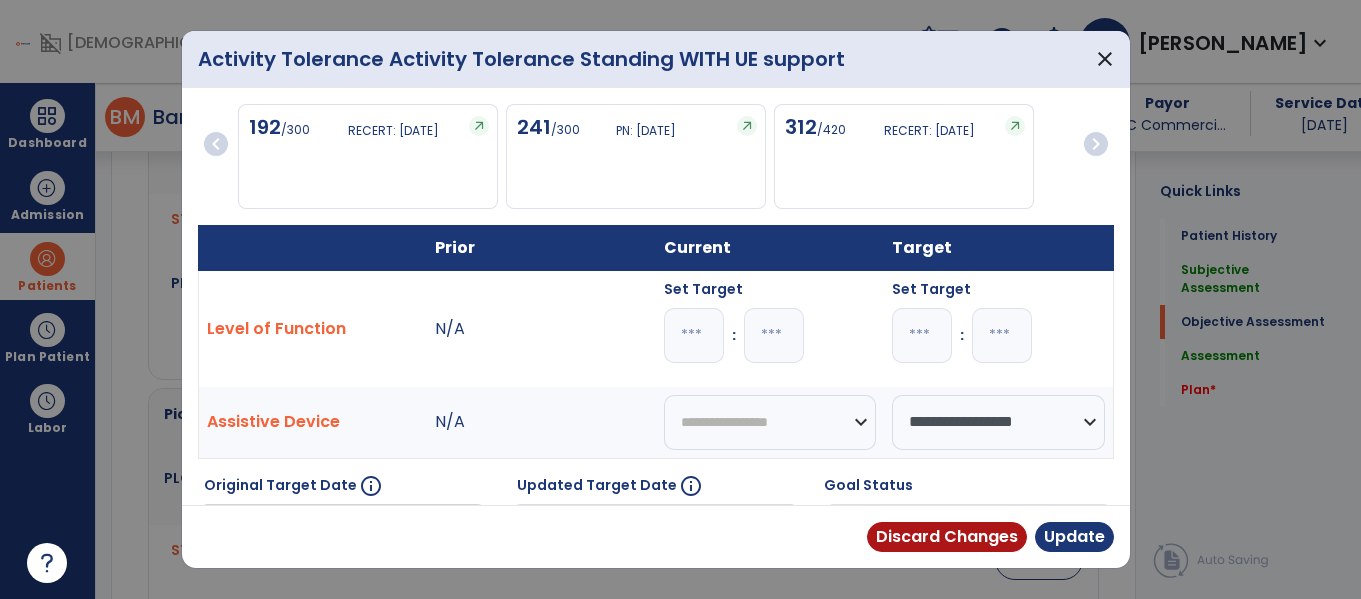 type on "**" 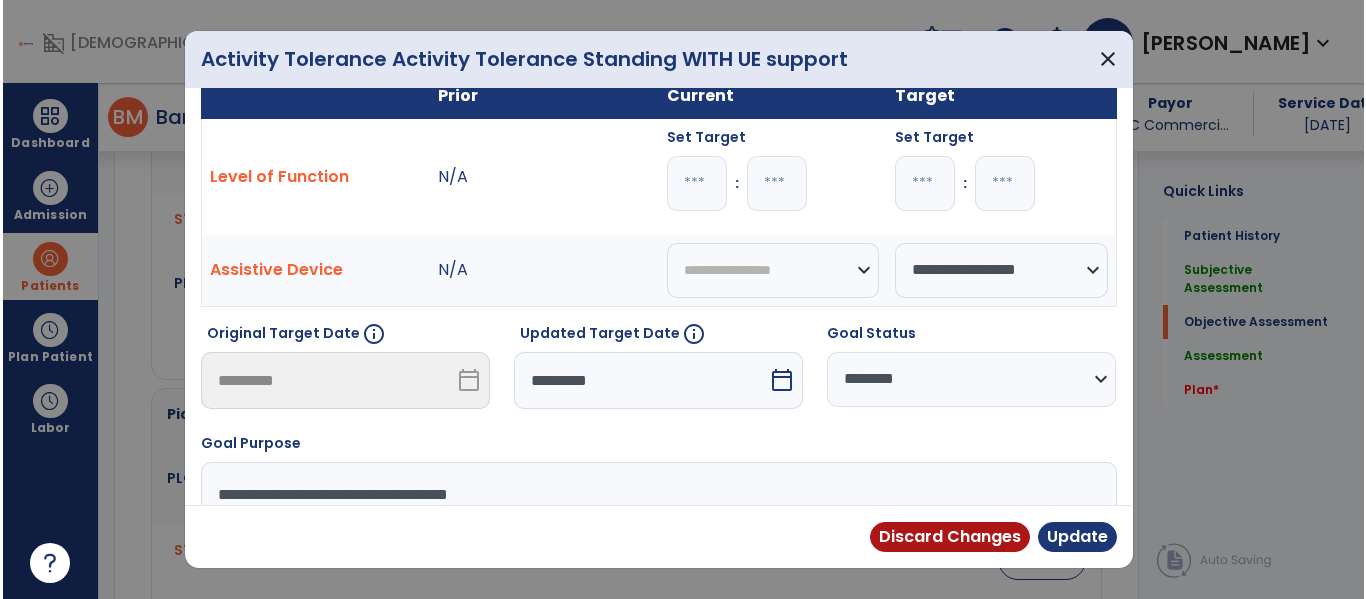 scroll, scrollTop: 179, scrollLeft: 0, axis: vertical 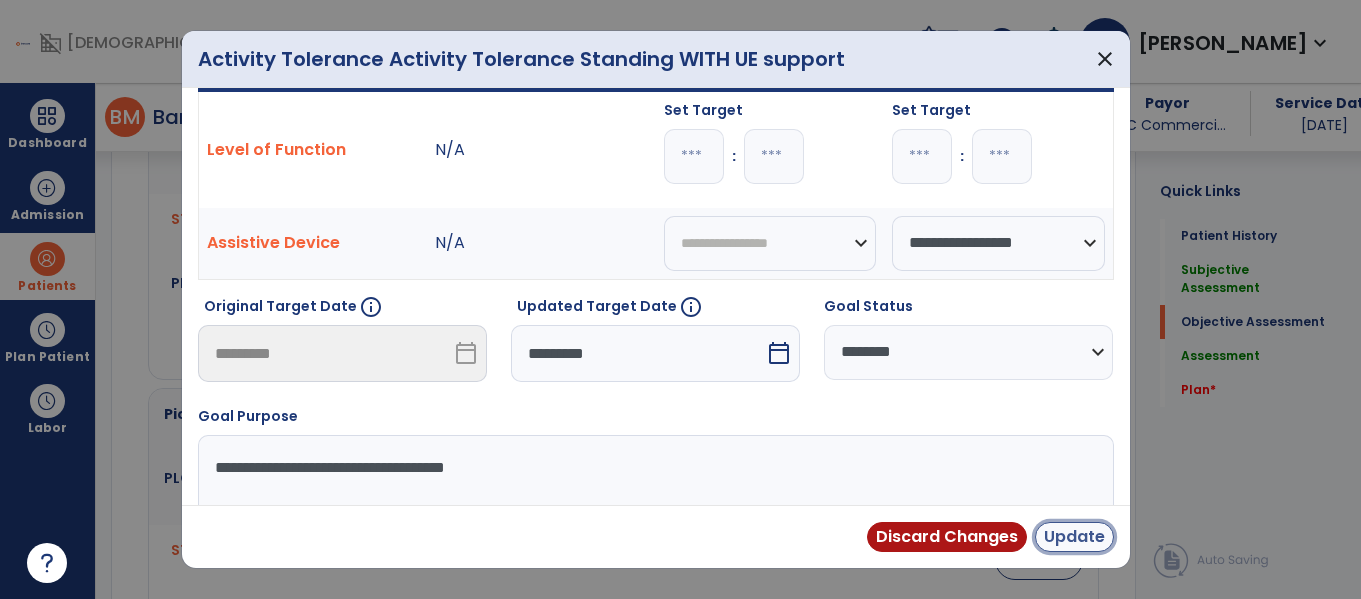 click on "Update" at bounding box center [1074, 537] 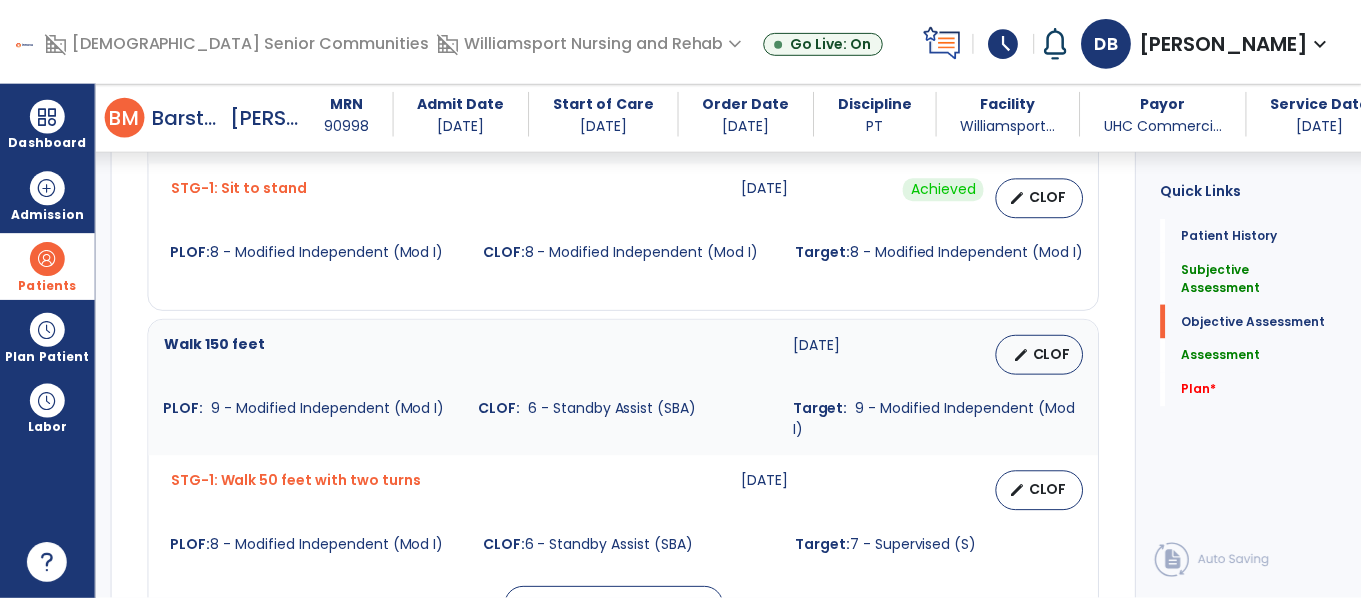 scroll, scrollTop: 977, scrollLeft: 0, axis: vertical 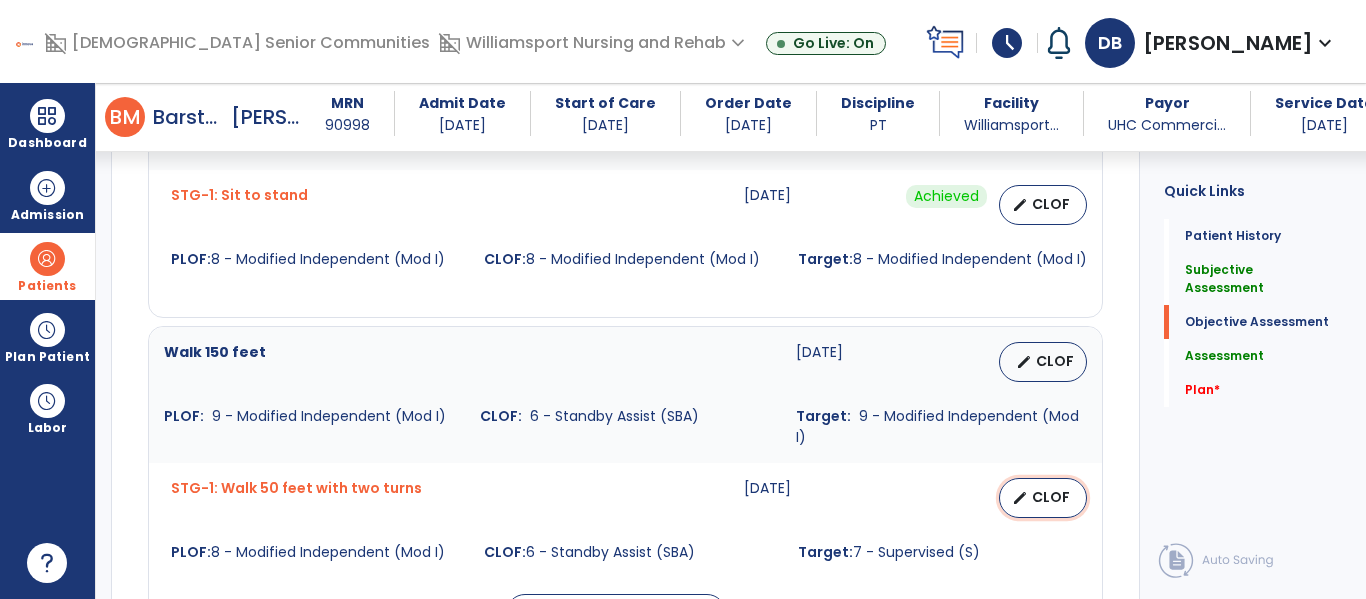 click on "CLOF" at bounding box center [1051, 497] 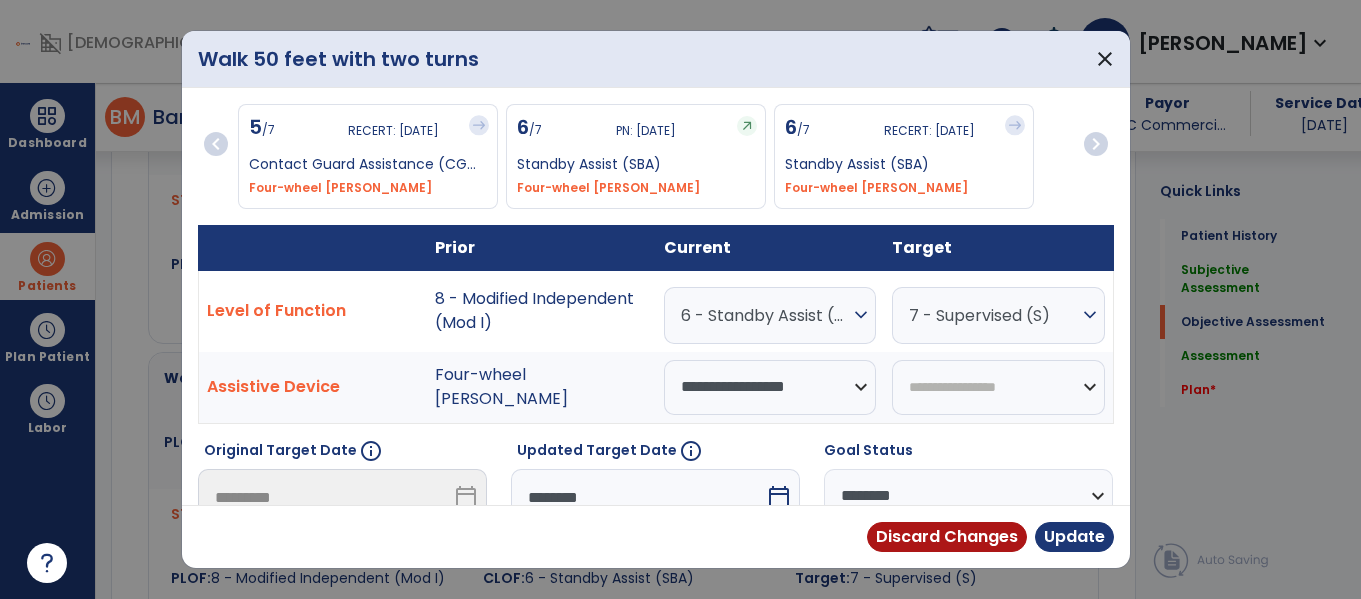 scroll, scrollTop: 977, scrollLeft: 0, axis: vertical 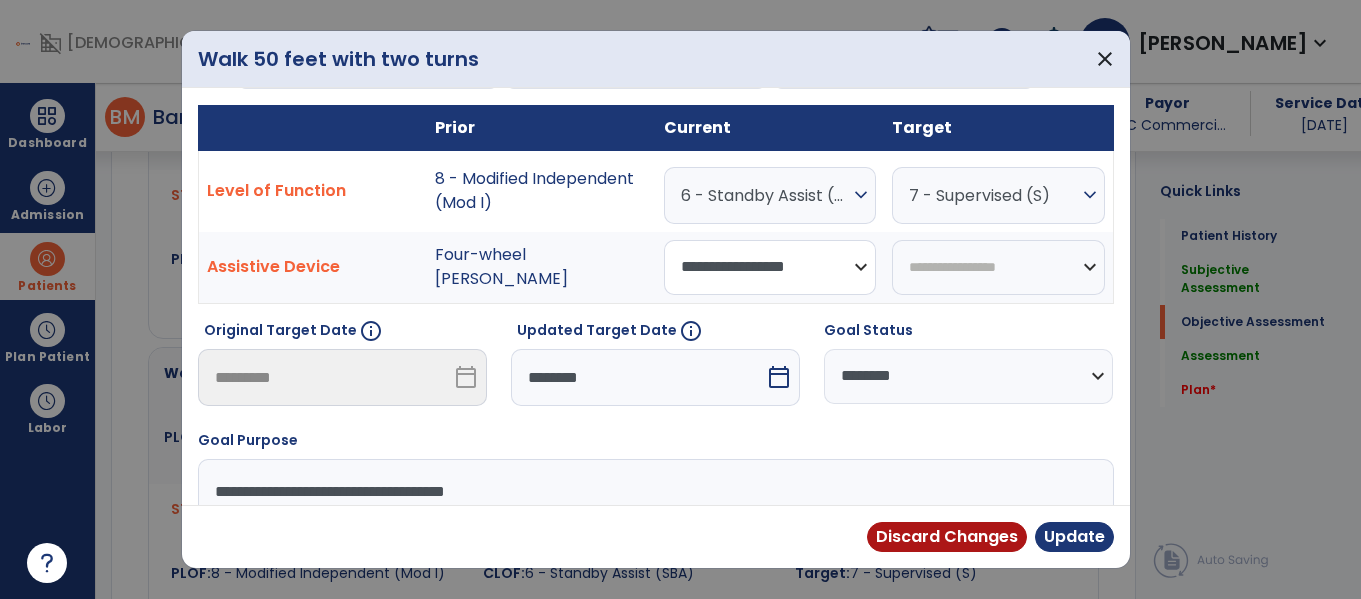 click on "**********" at bounding box center [770, 267] 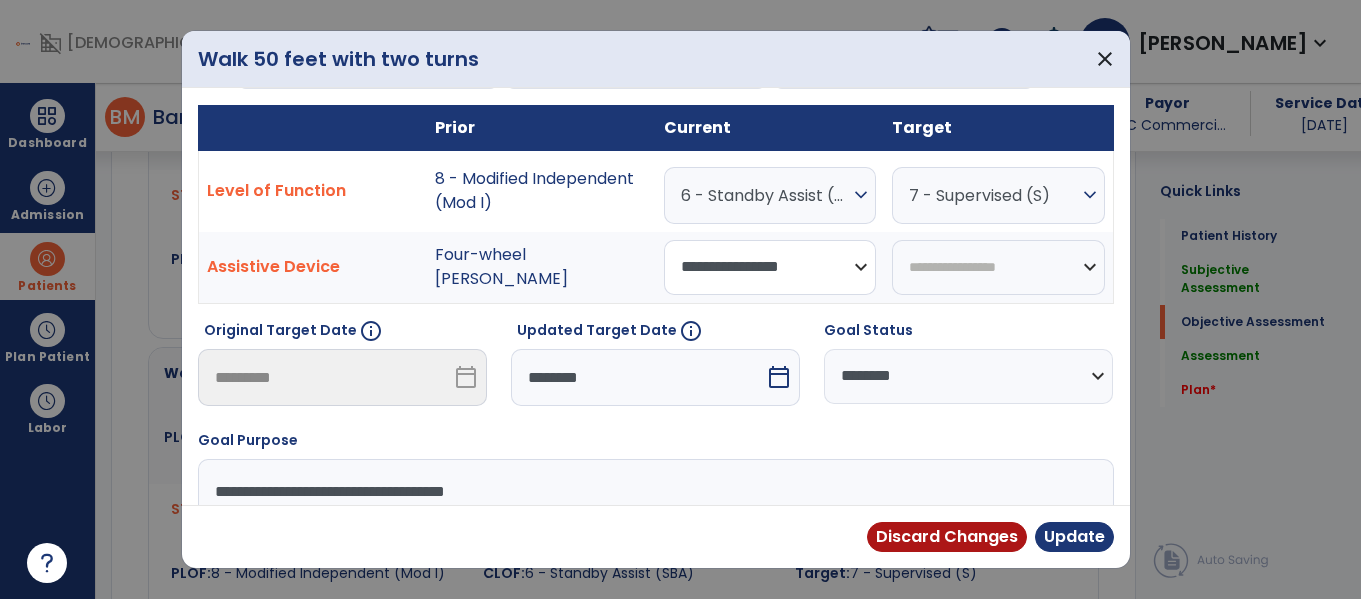 click on "**********" at bounding box center [770, 267] 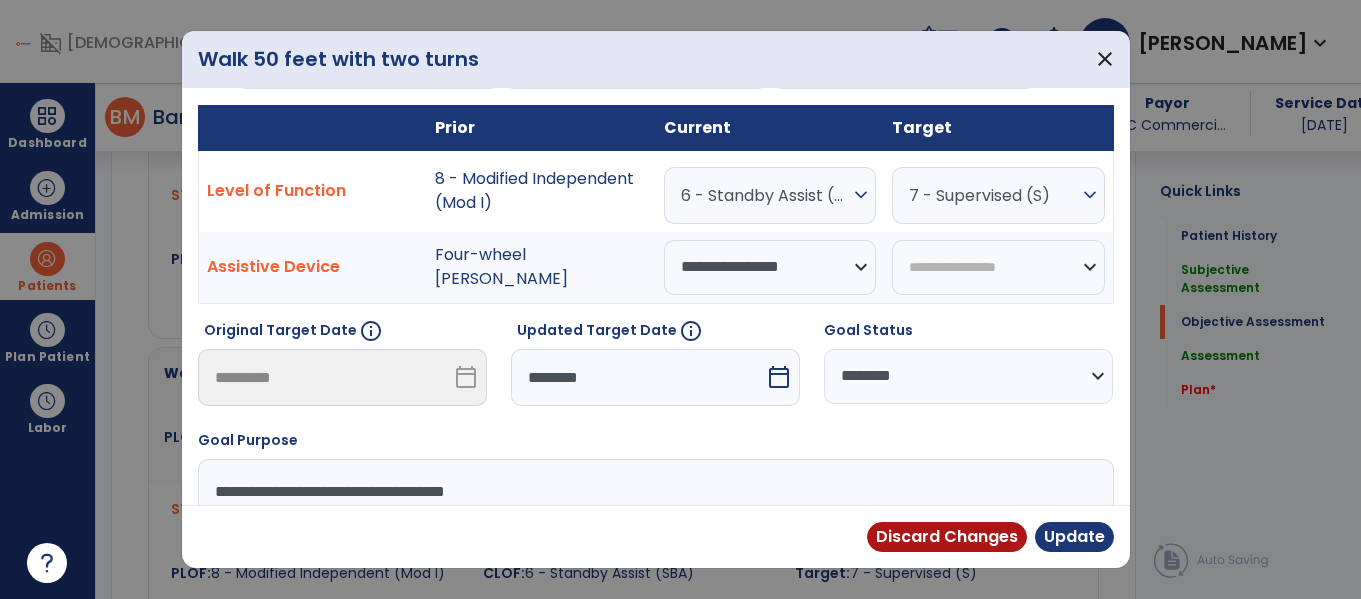 click on "calendar_today" at bounding box center (779, 377) 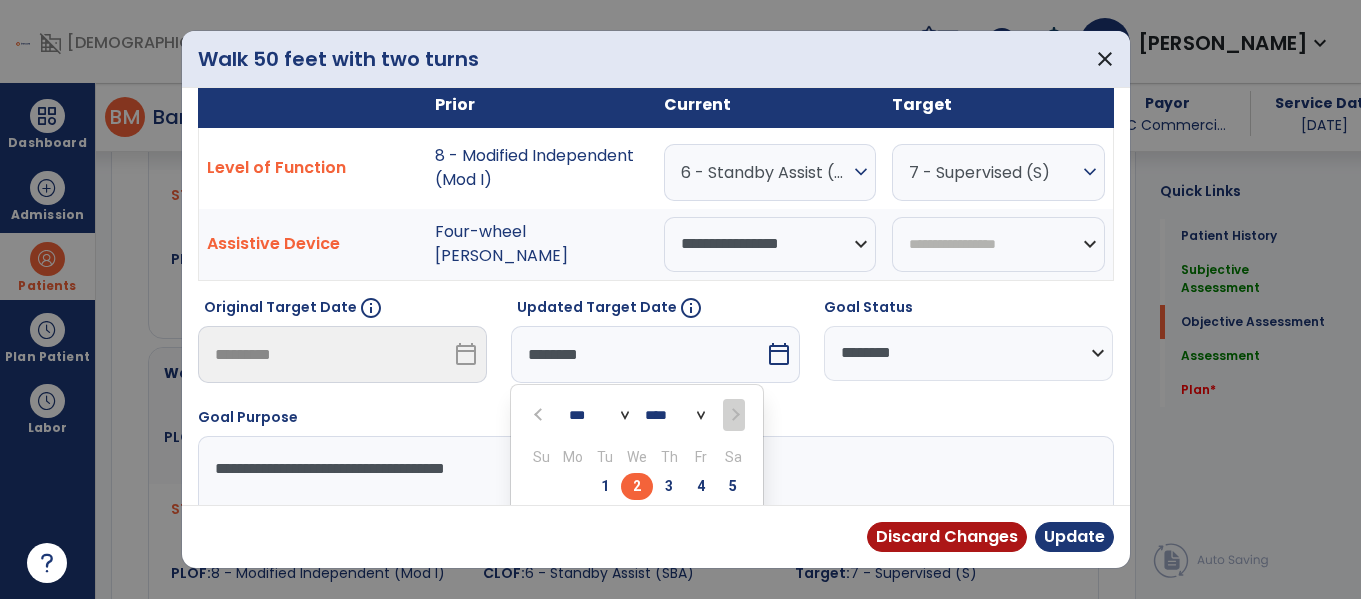 scroll, scrollTop: 318, scrollLeft: 0, axis: vertical 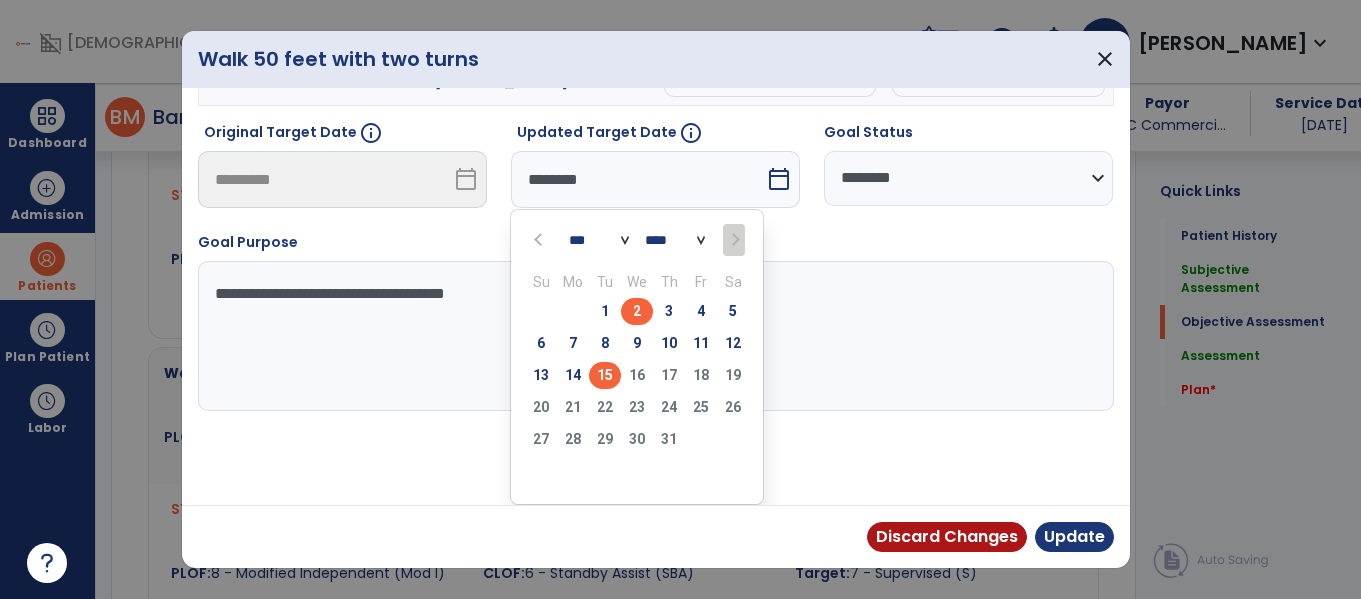 click on "15" at bounding box center [605, 375] 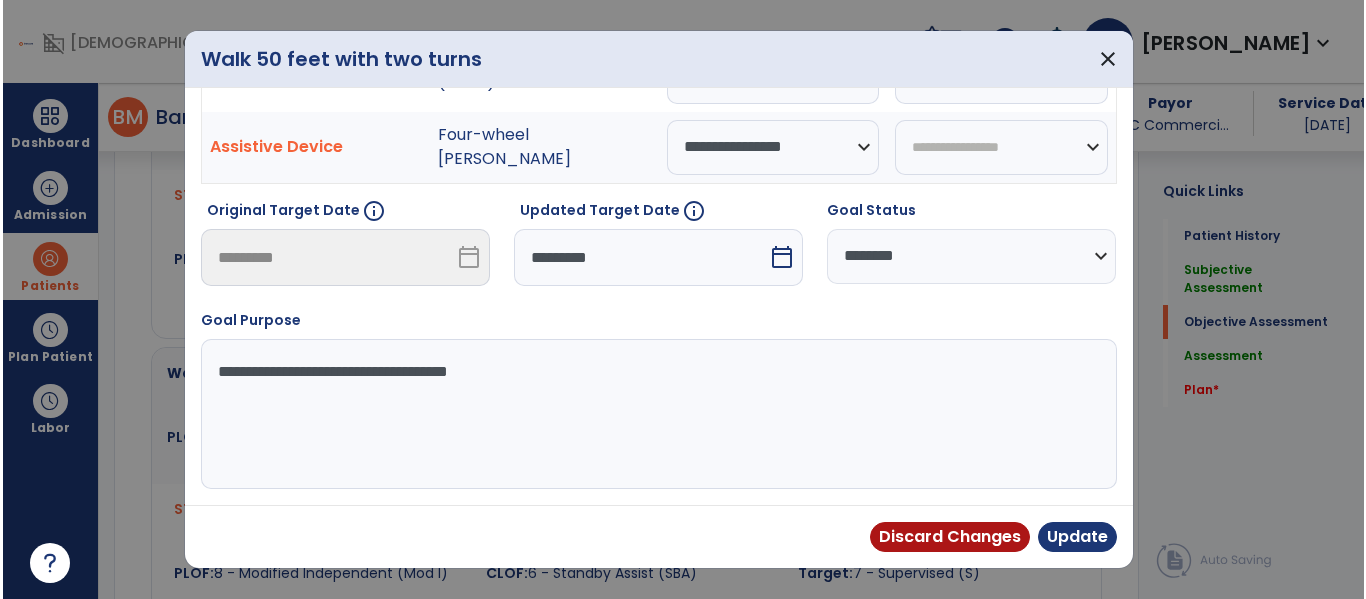scroll, scrollTop: 240, scrollLeft: 0, axis: vertical 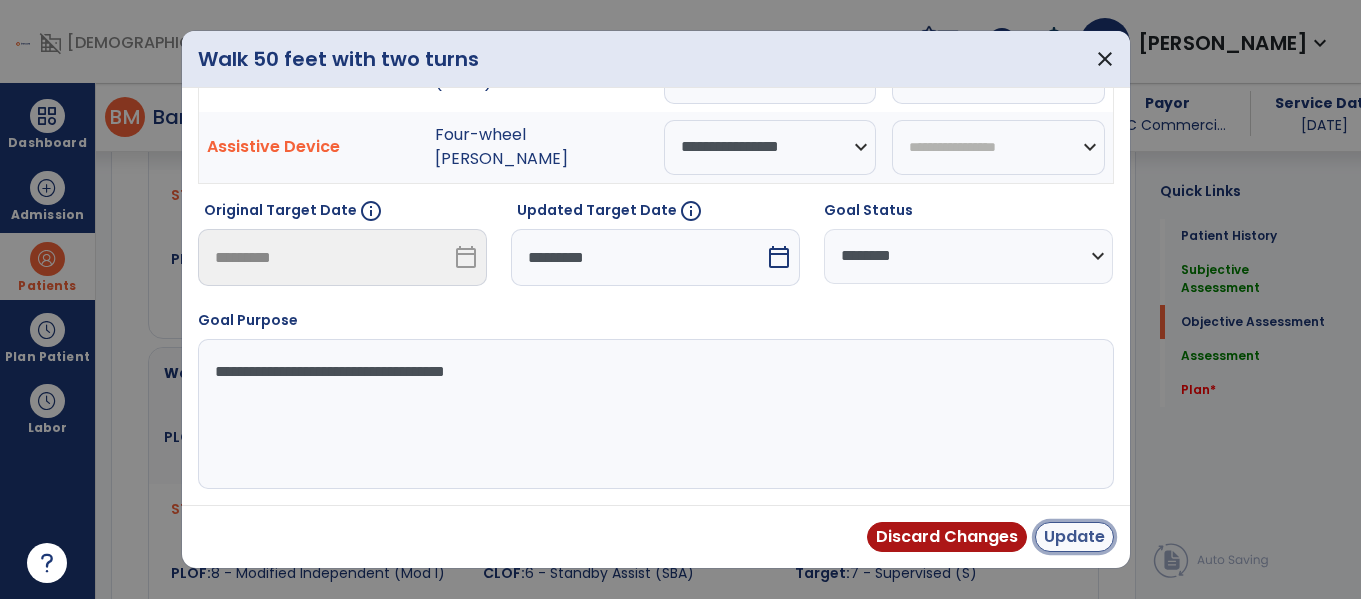 click on "Update" at bounding box center (1074, 537) 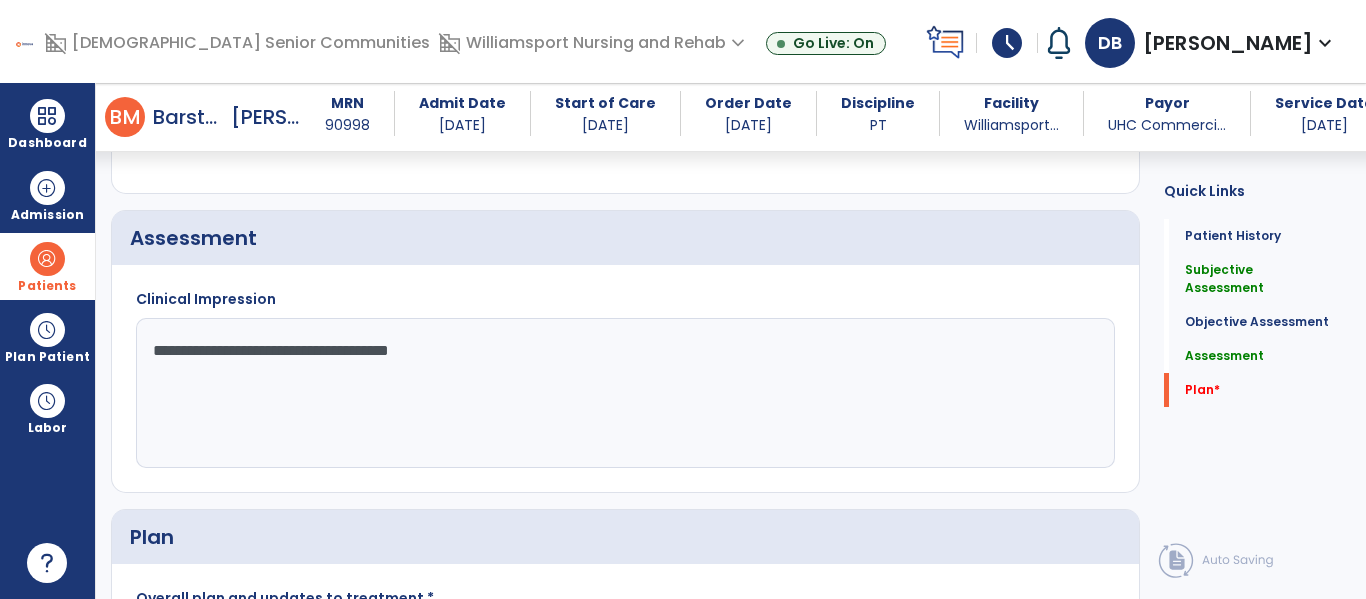 scroll, scrollTop: 2218, scrollLeft: 0, axis: vertical 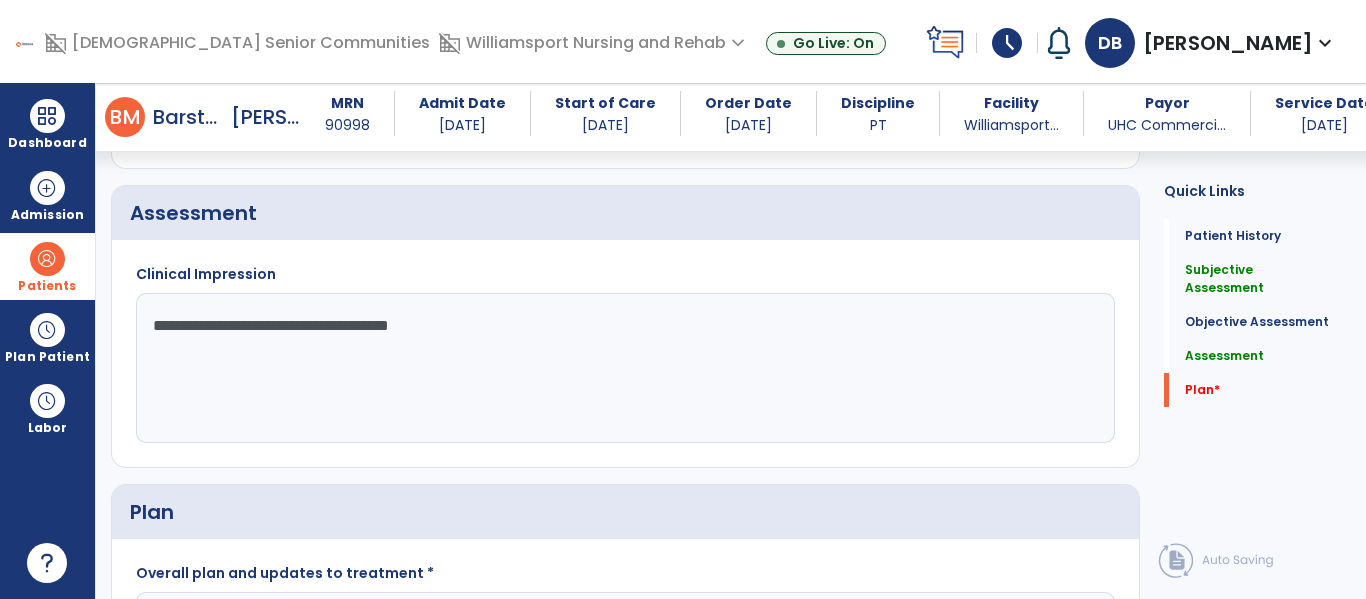 click on "**********" 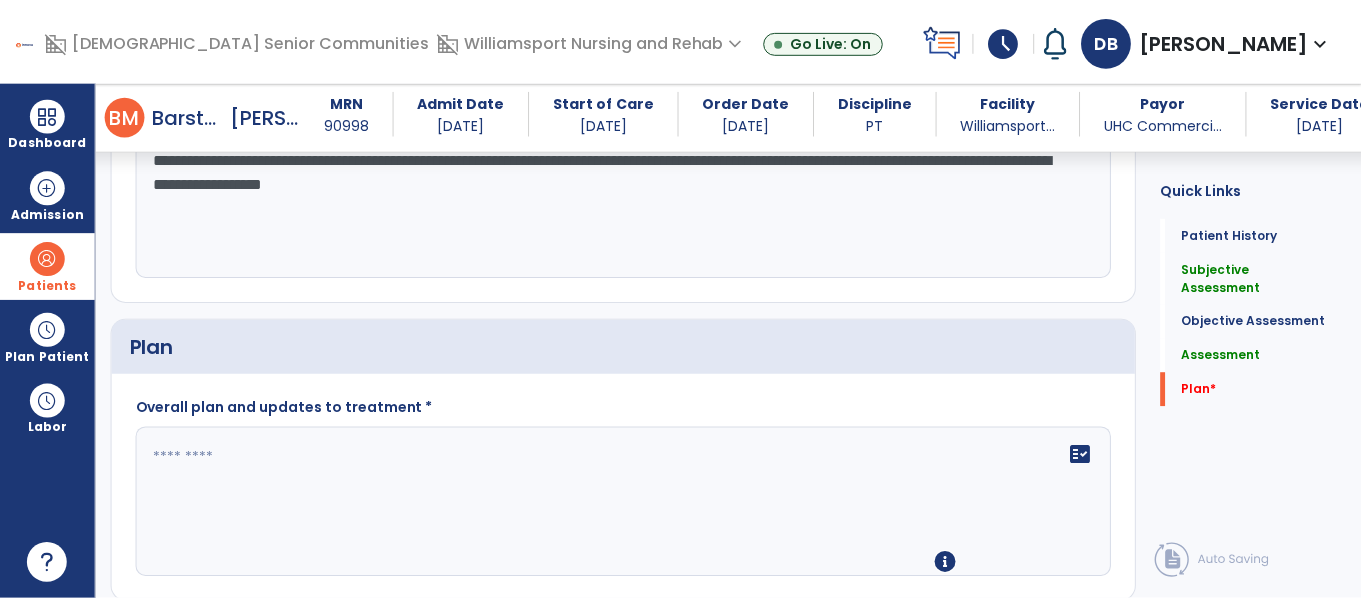 scroll, scrollTop: 2395, scrollLeft: 0, axis: vertical 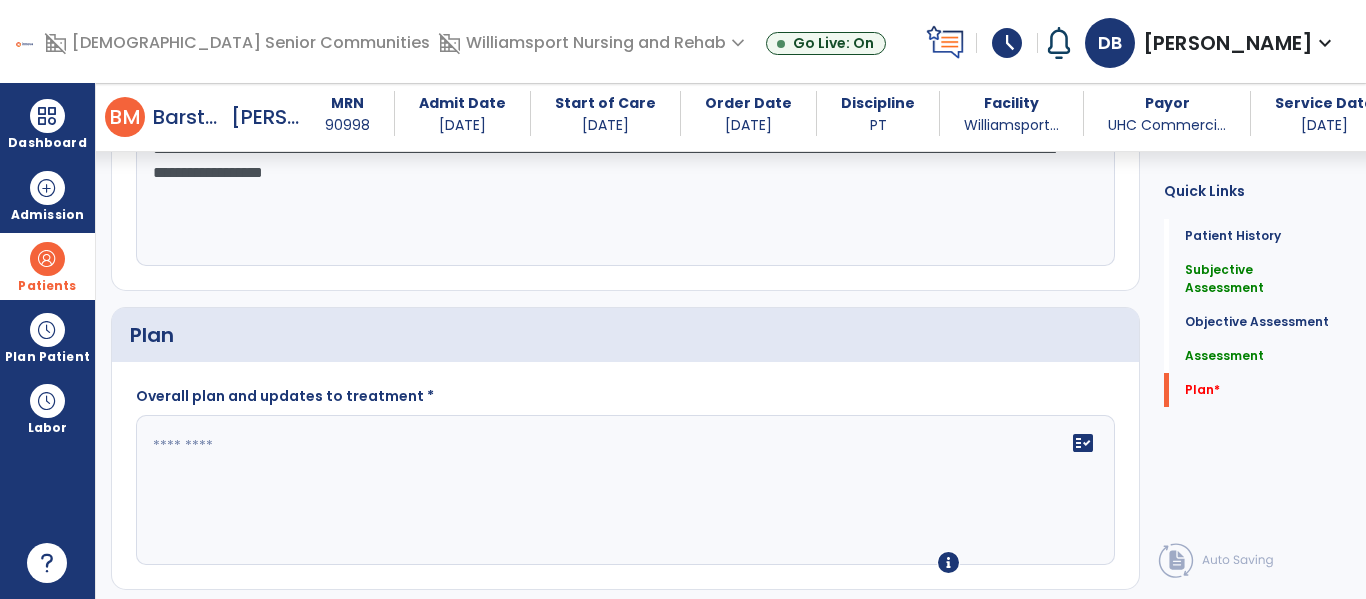 type on "**********" 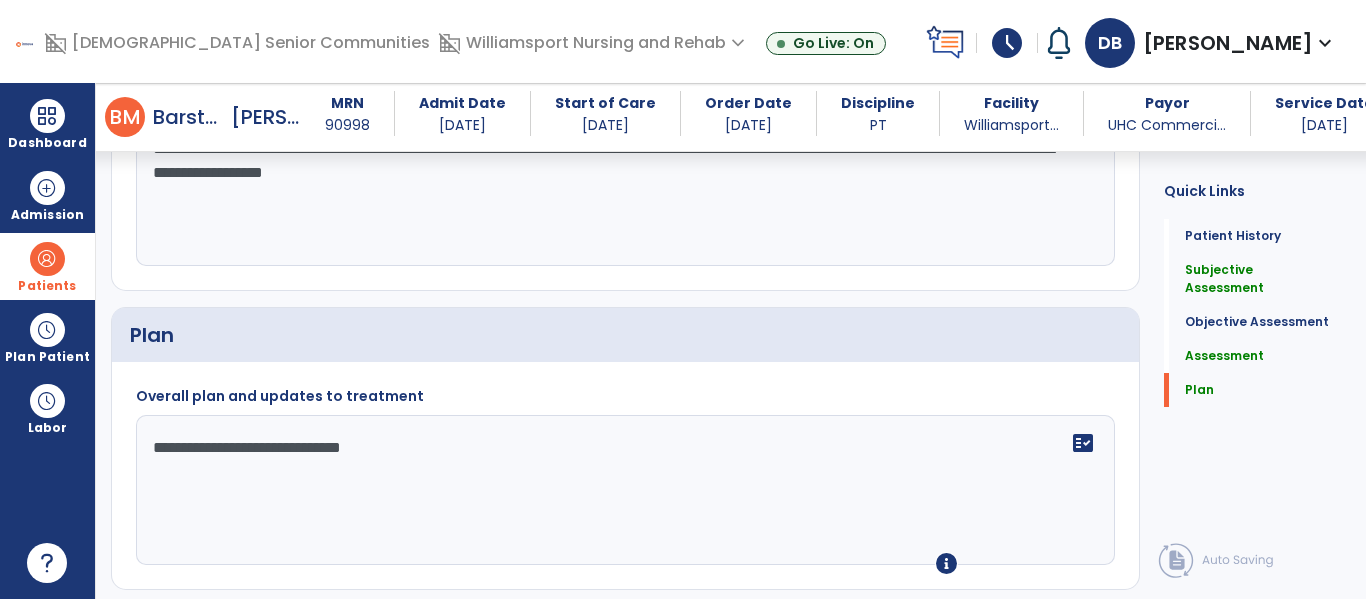 type on "**********" 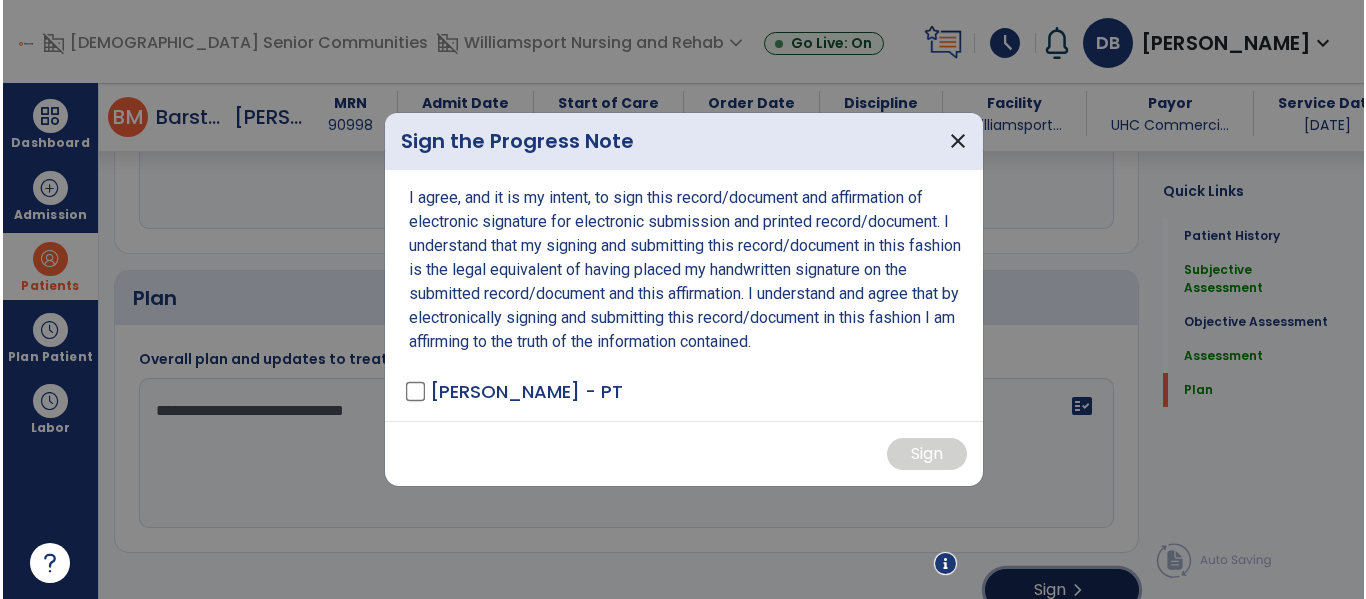 scroll, scrollTop: 2458, scrollLeft: 0, axis: vertical 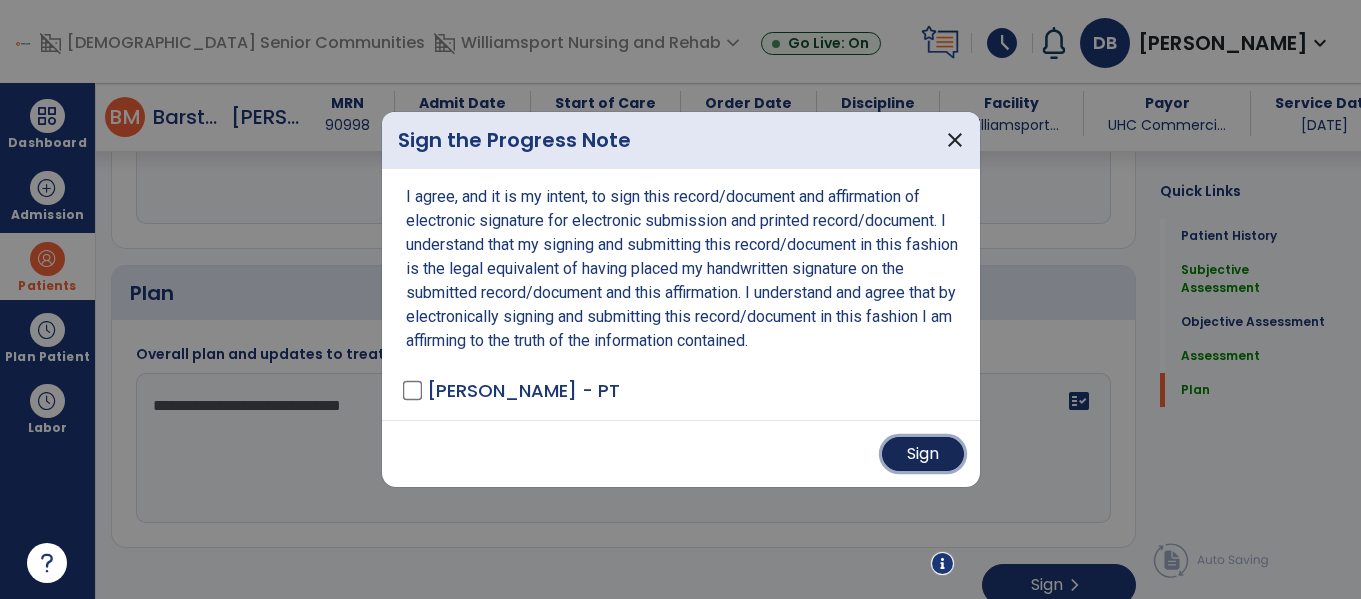 click on "Sign" at bounding box center [923, 454] 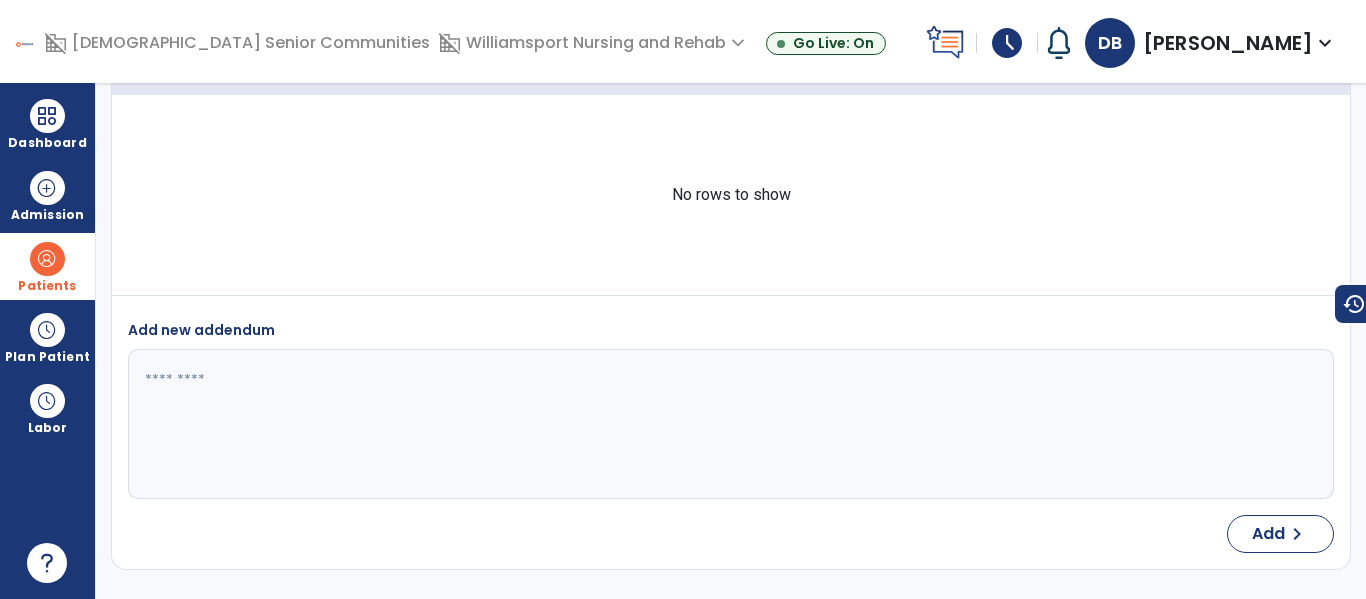 scroll, scrollTop: 0, scrollLeft: 0, axis: both 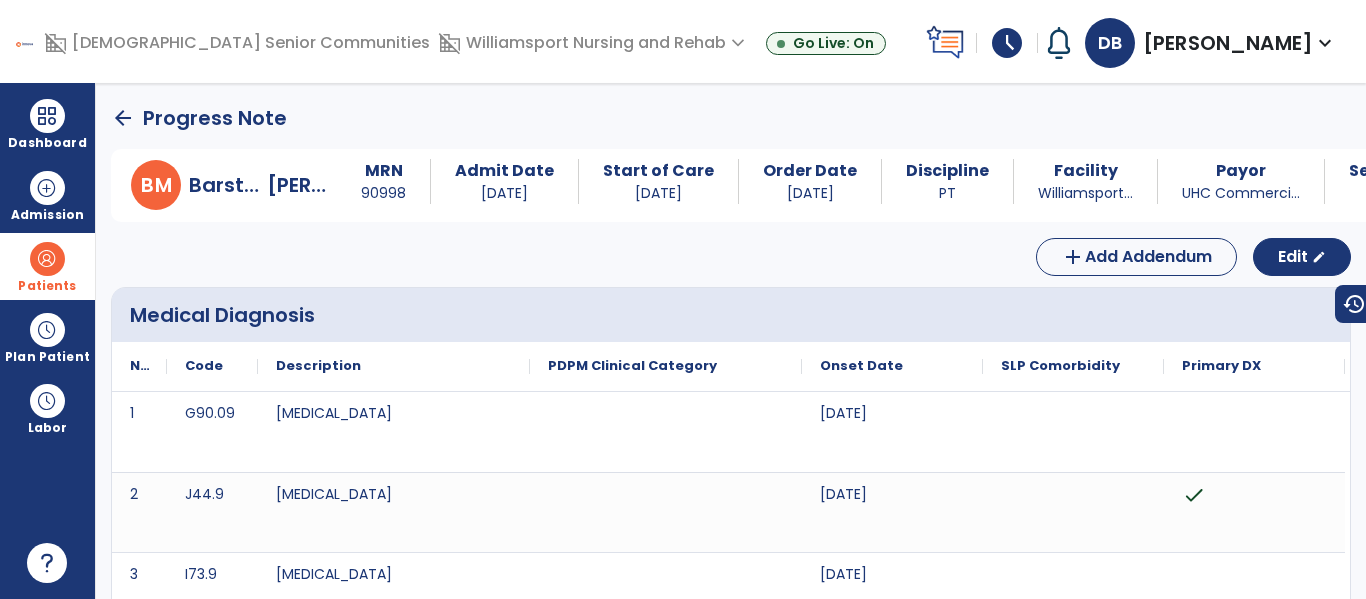 click on "arrow_back" 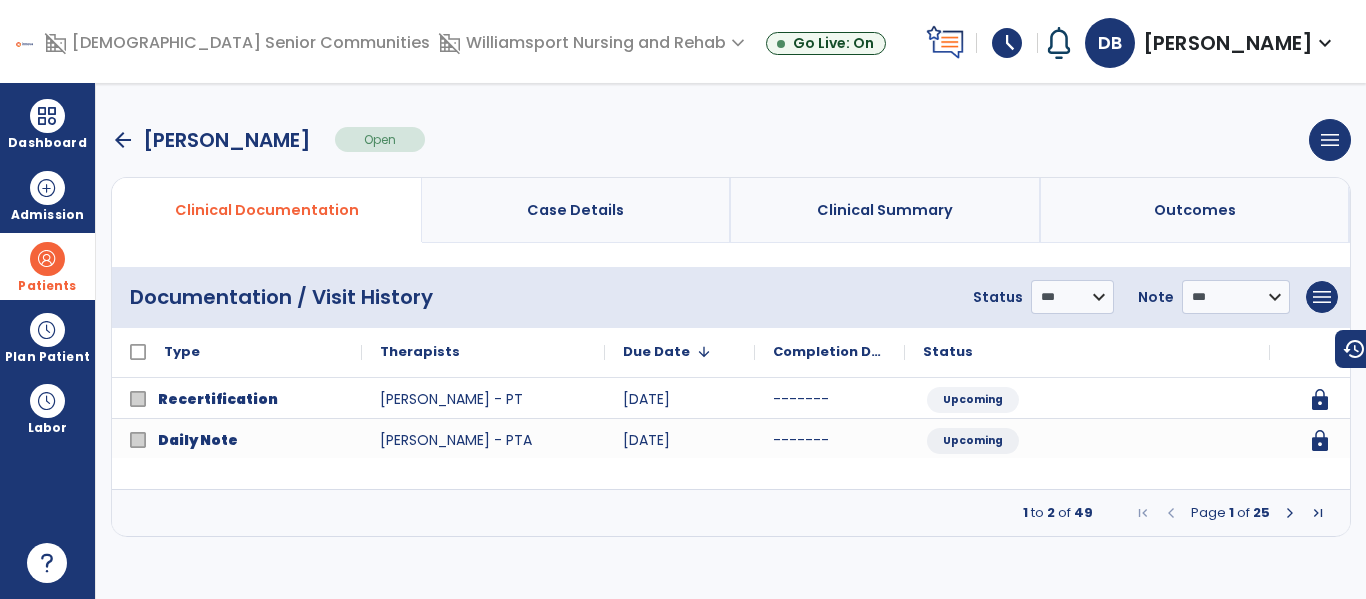 click at bounding box center [1290, 513] 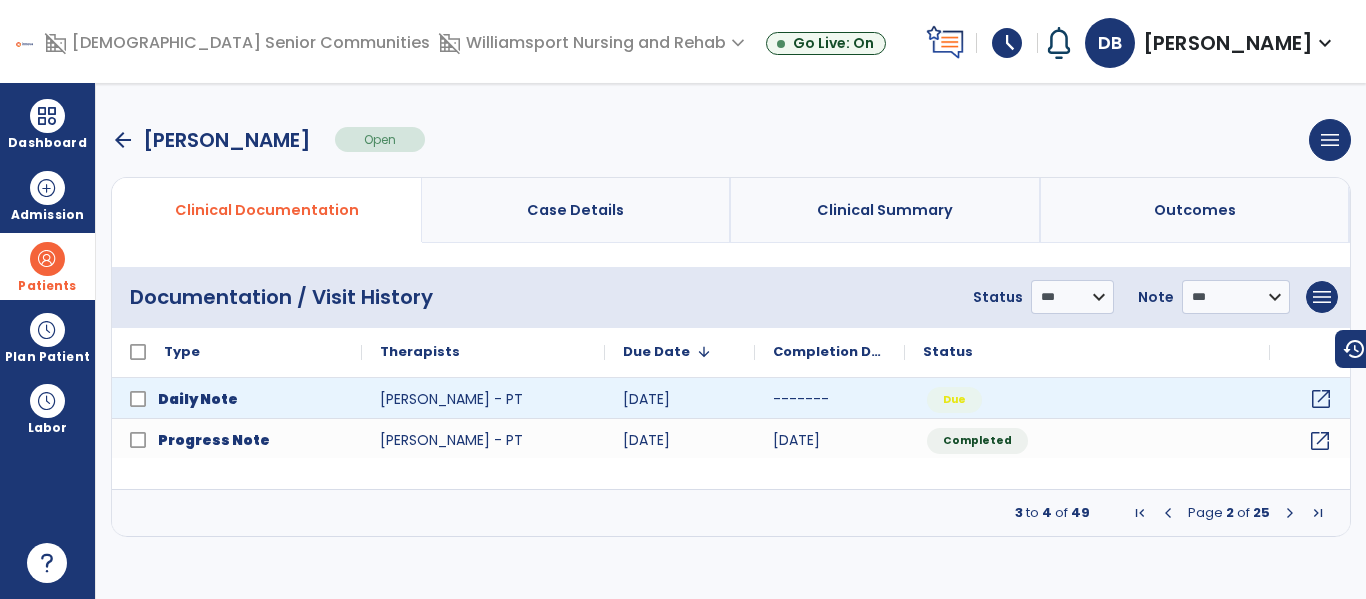 click on "open_in_new" 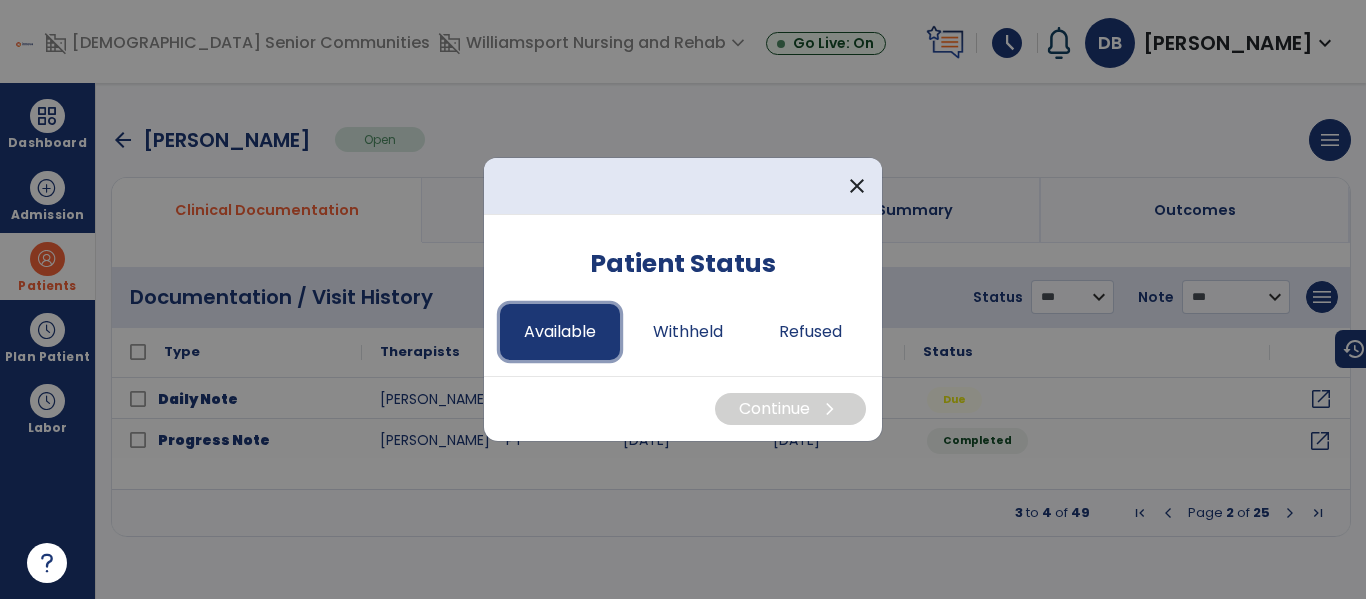 click on "Available" at bounding box center [560, 332] 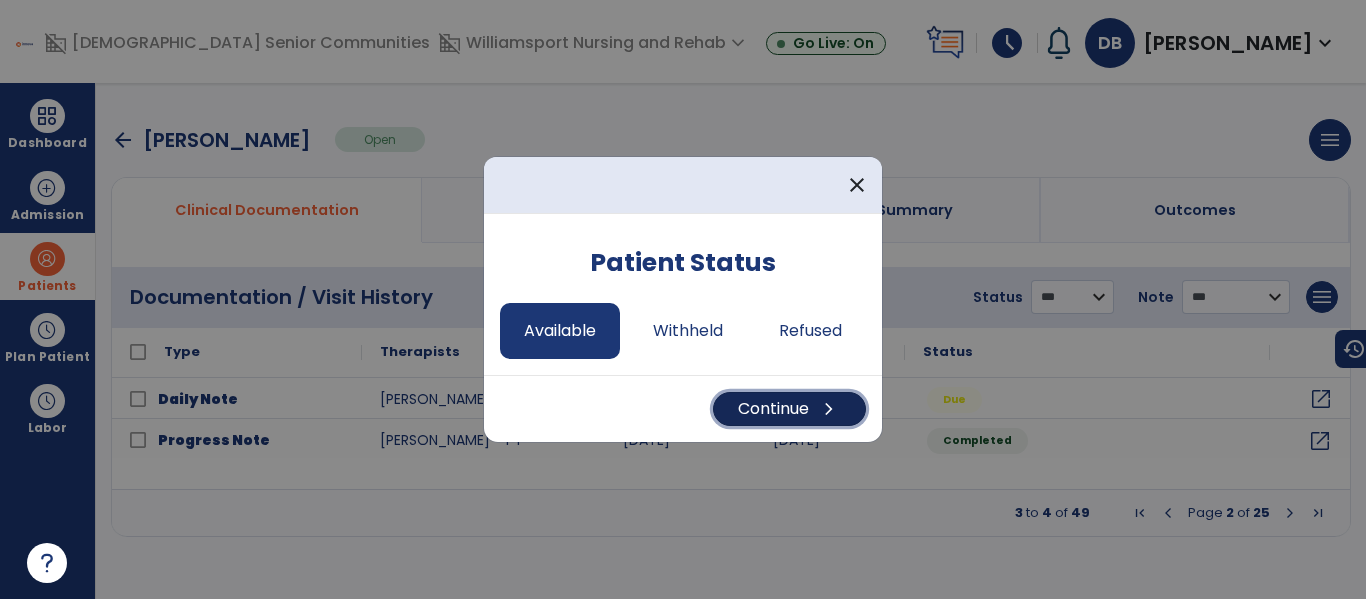 click on "Continue   chevron_right" at bounding box center (789, 409) 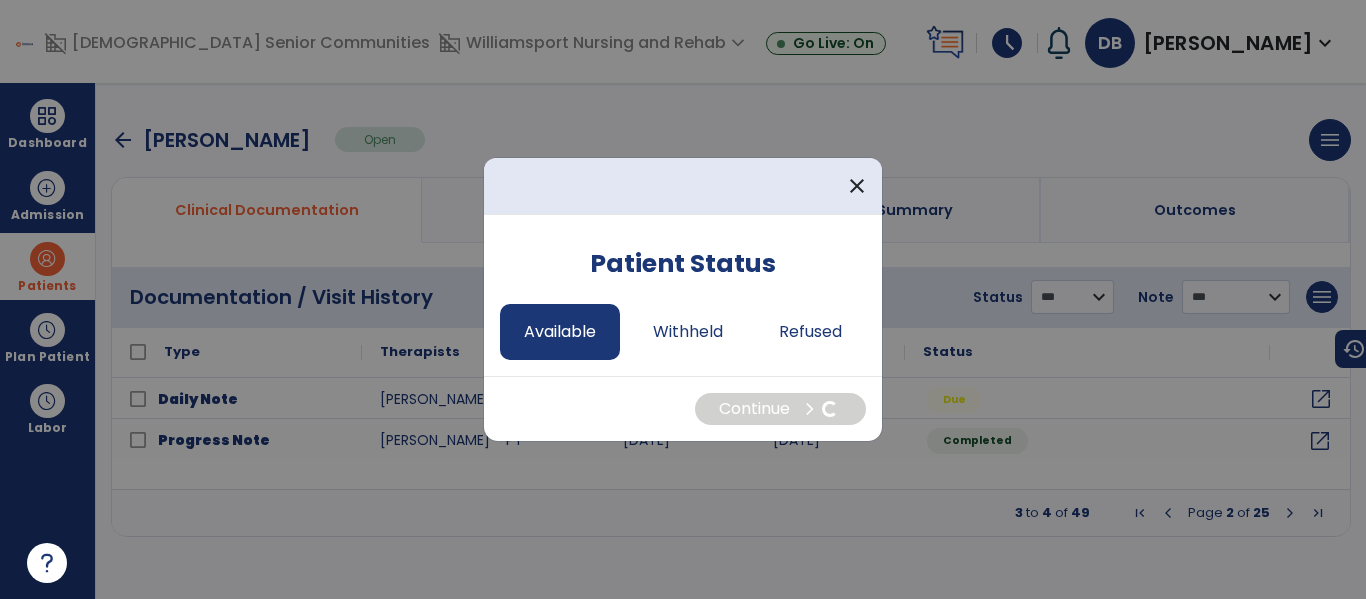 select on "*" 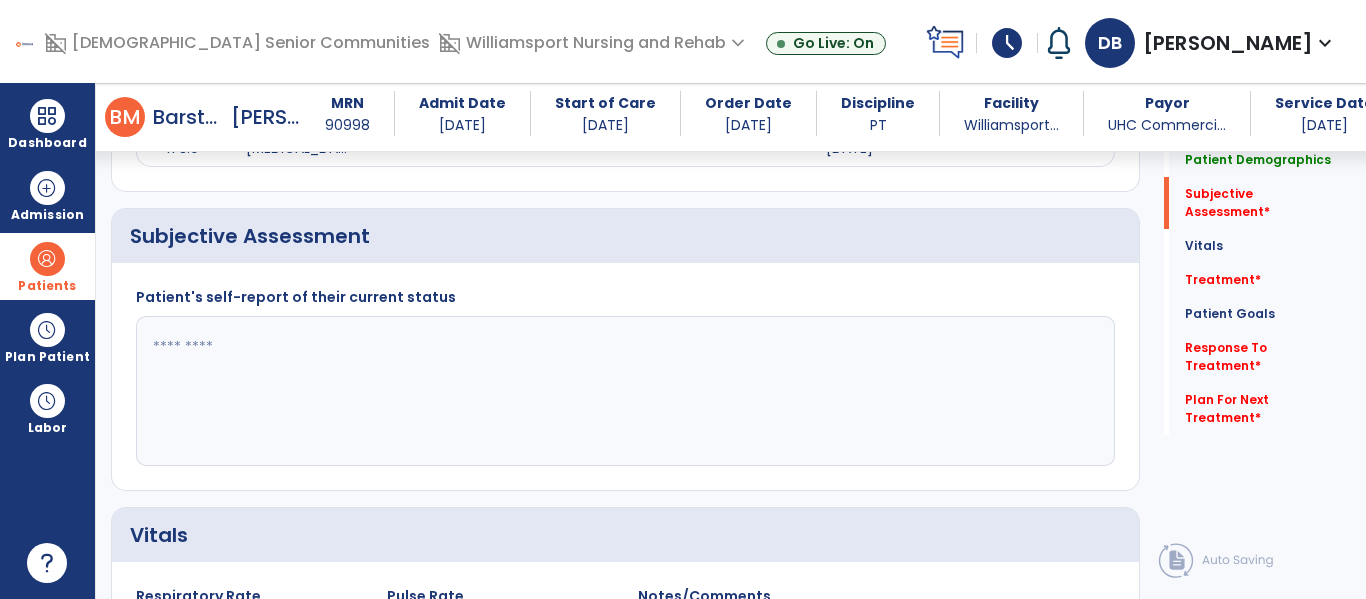 scroll, scrollTop: 413, scrollLeft: 0, axis: vertical 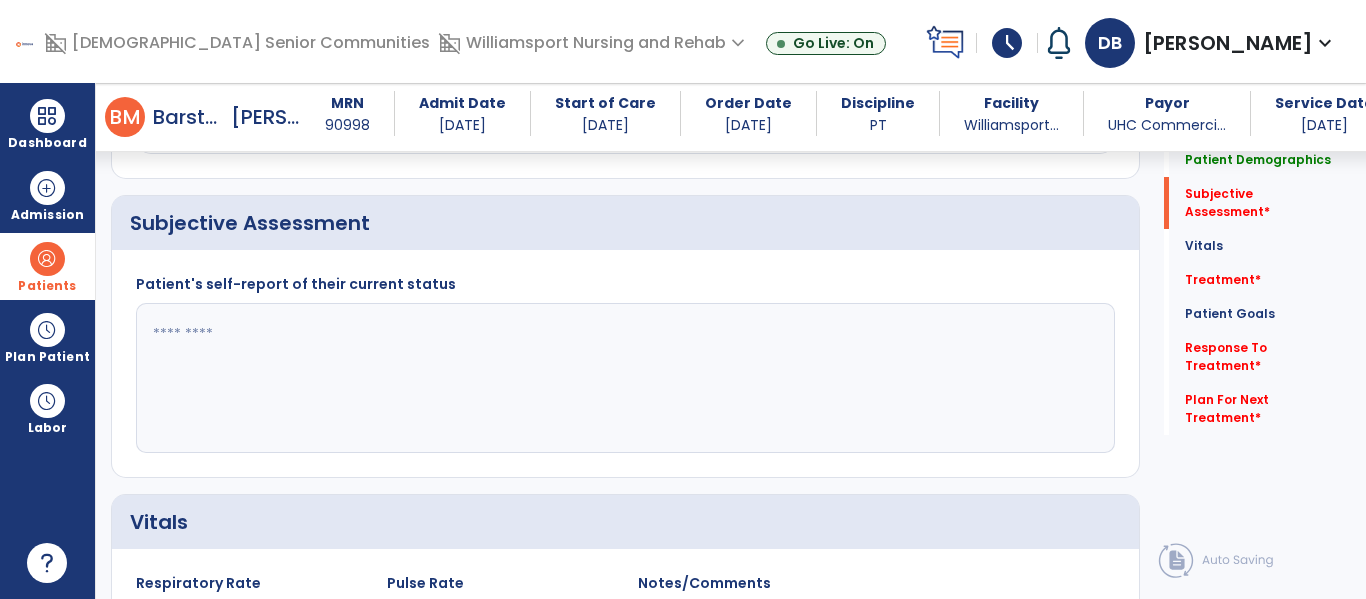 click 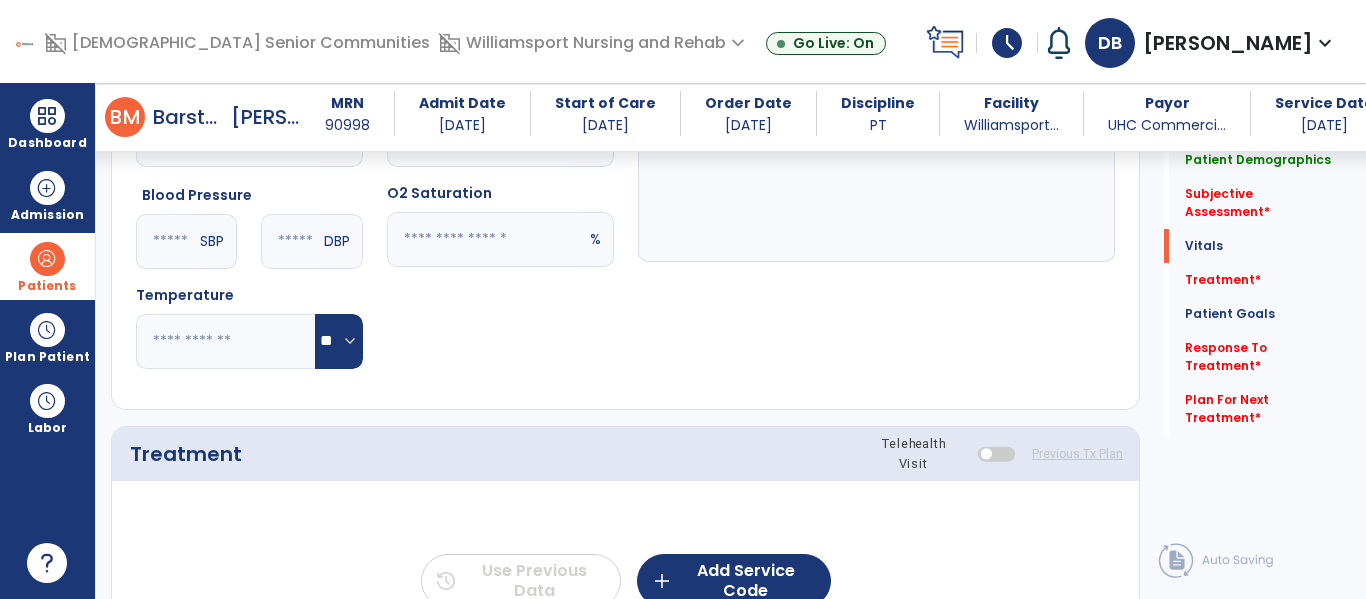 scroll, scrollTop: 905, scrollLeft: 0, axis: vertical 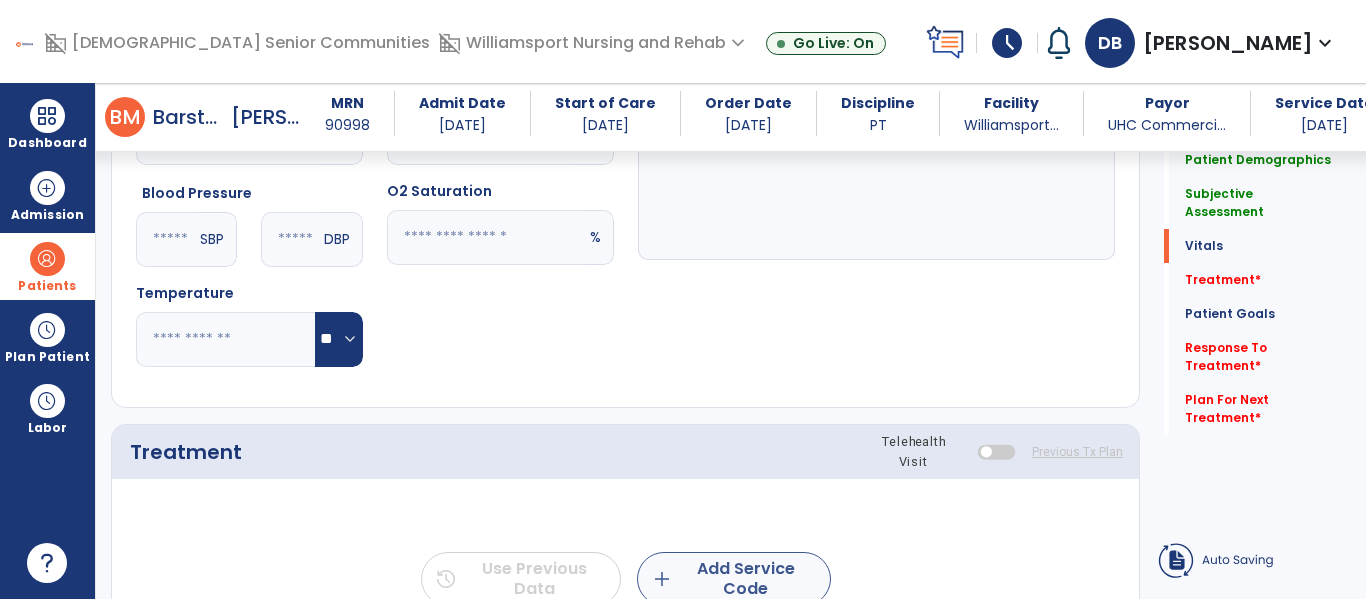 type on "**********" 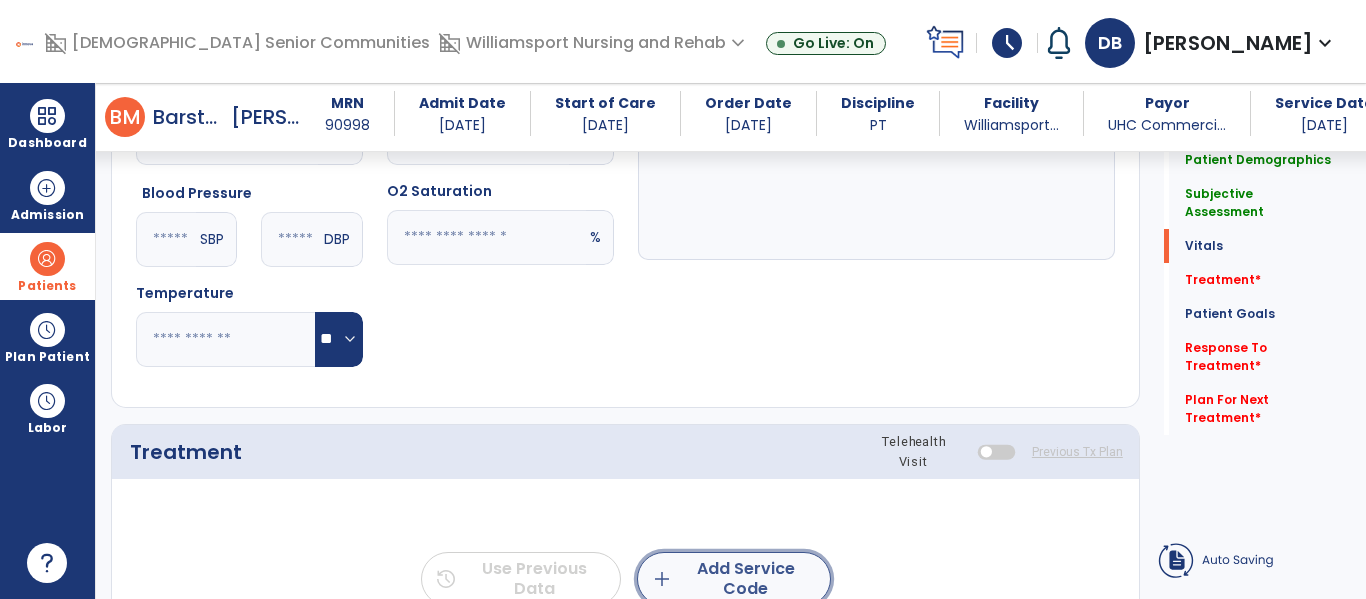 click on "add  Add Service Code" 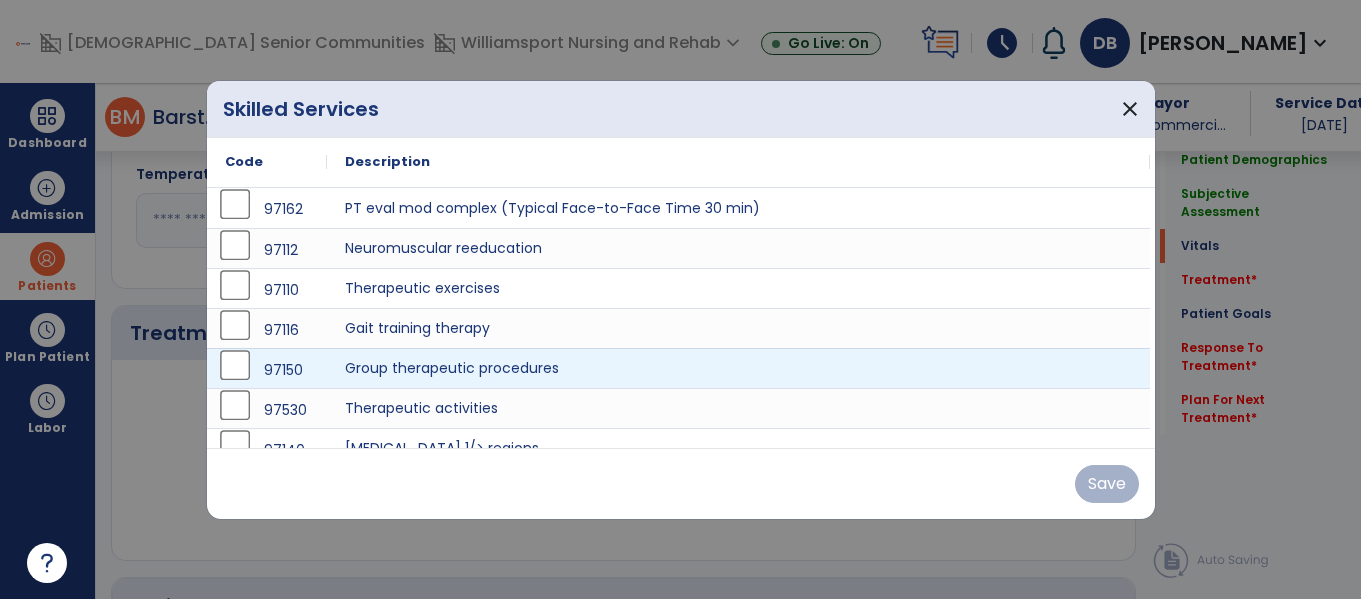 scroll, scrollTop: 1019, scrollLeft: 0, axis: vertical 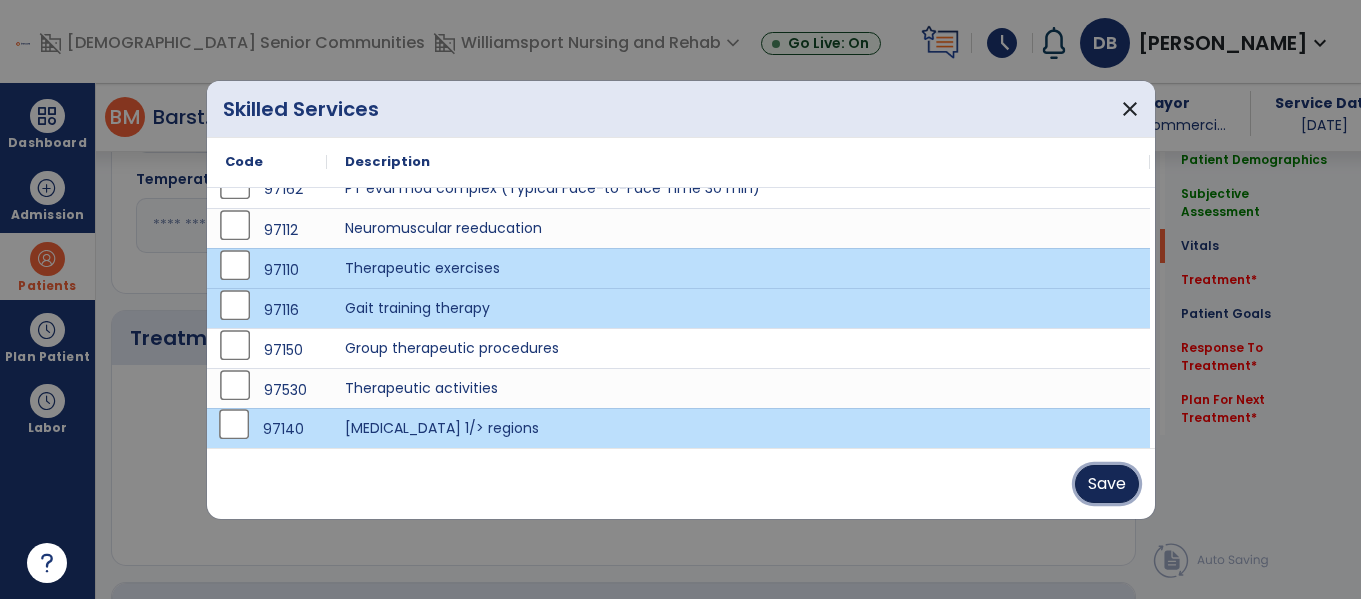 click on "Save" at bounding box center [1107, 484] 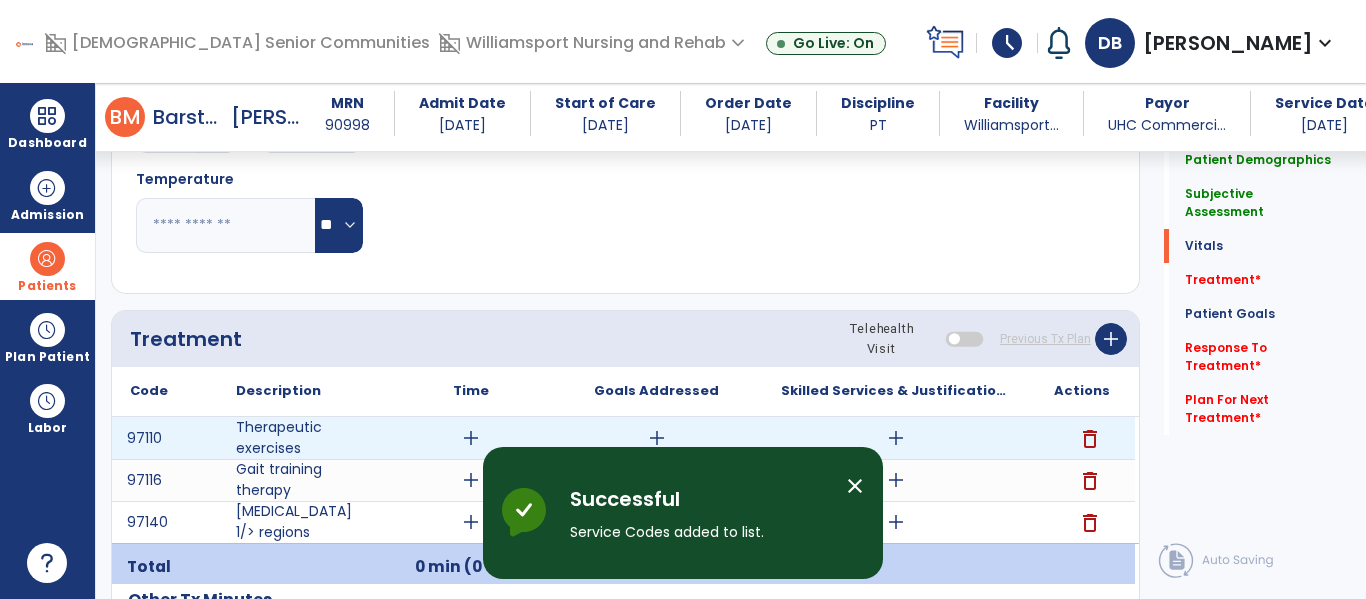 click on "add" at bounding box center (471, 438) 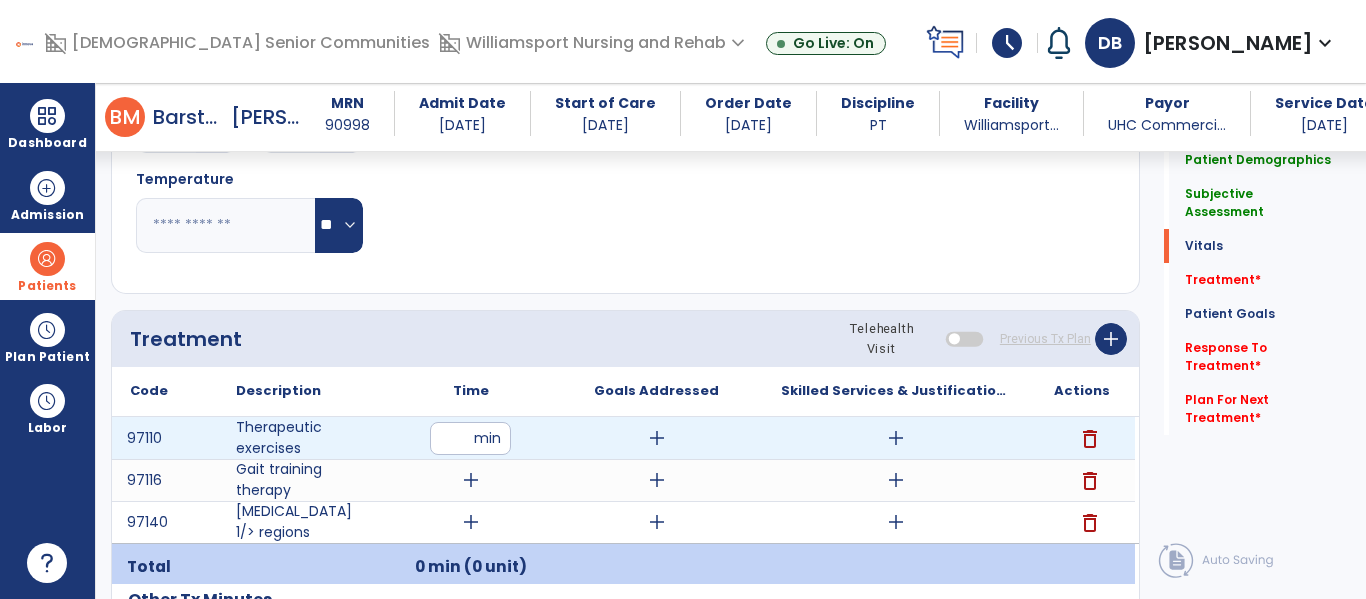type on "**" 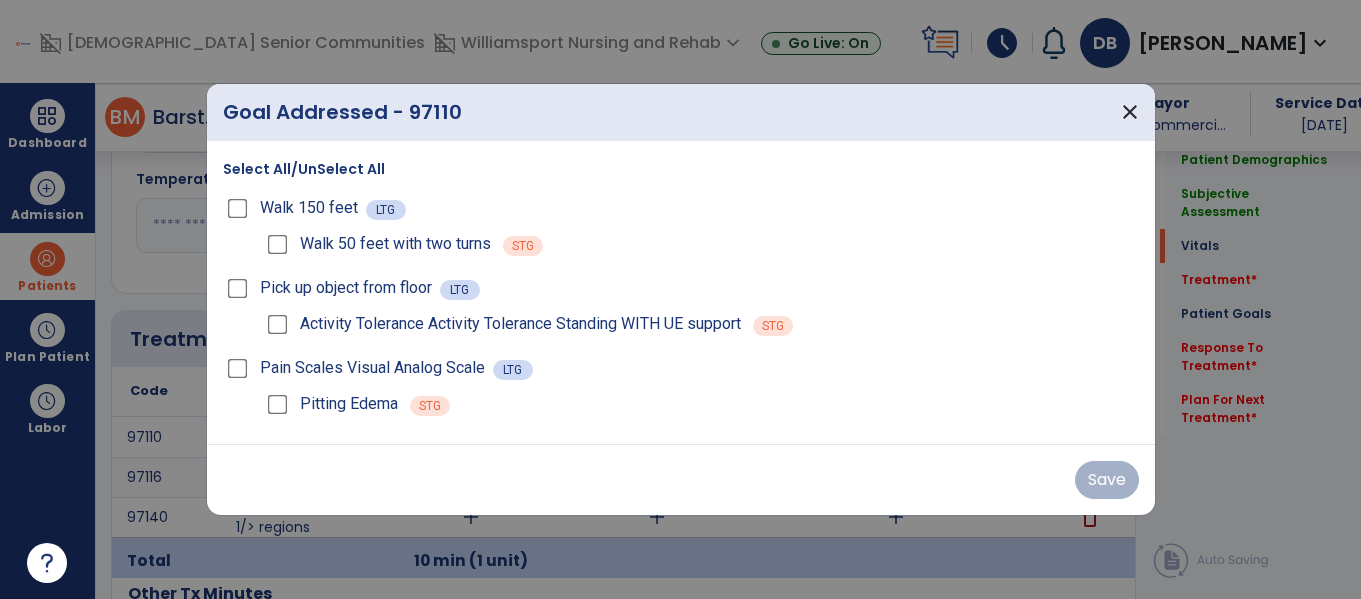 click on "Select All/UnSelect All Walk 150 feet  LTG  Walk 50 feet with two turns  STG  Pick up object from floor  LTG  Activity Tolerance  Activity Tolerance Standing WITH UE support  STG  Pain Scales  Visual Analog Scale  LTG  Pitting [MEDICAL_DATA]  STG" at bounding box center [681, 292] 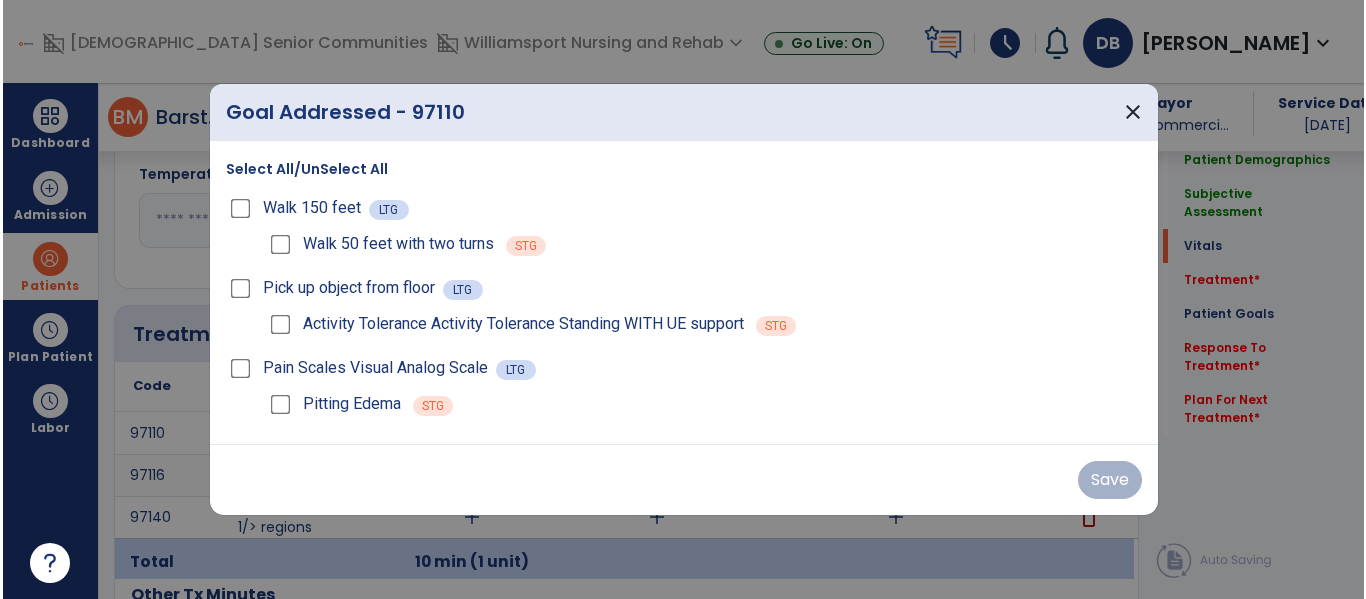scroll, scrollTop: 1019, scrollLeft: 0, axis: vertical 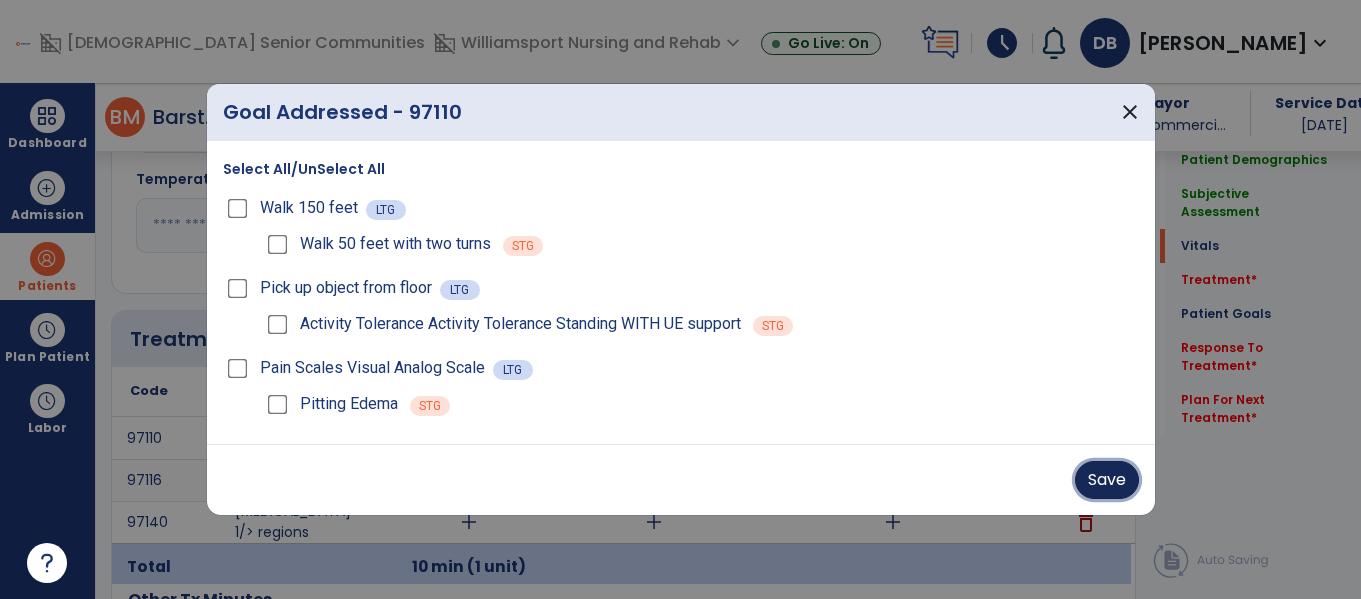 click on "Save" at bounding box center (1107, 480) 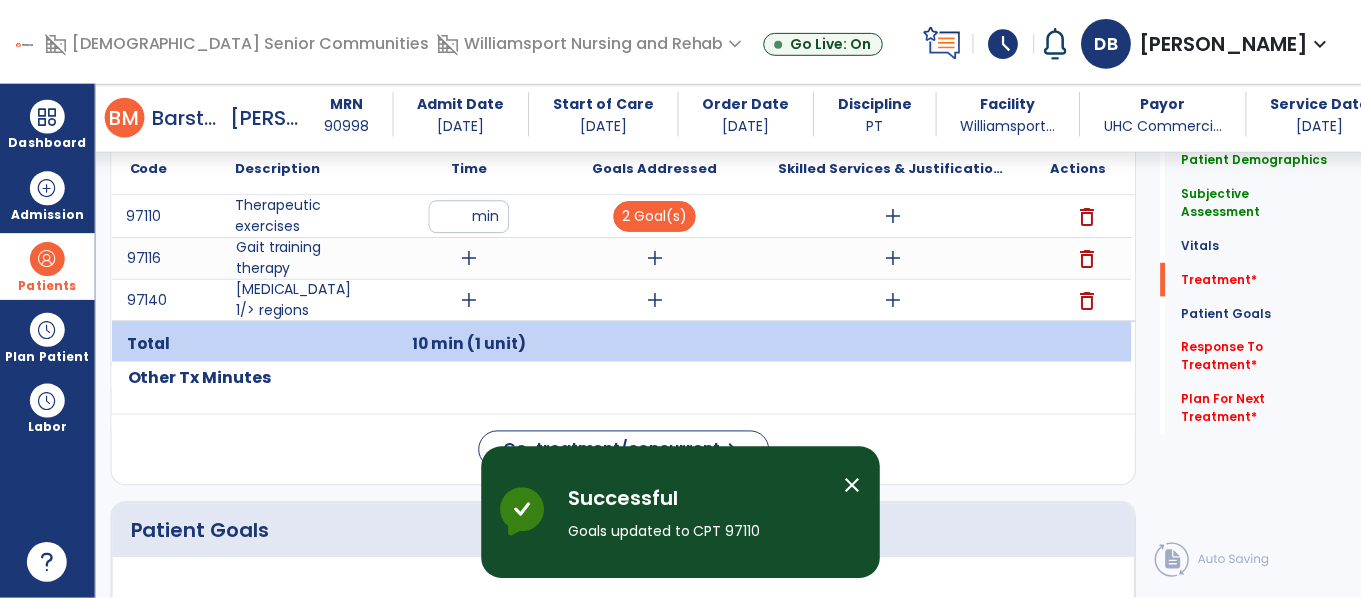 scroll, scrollTop: 1242, scrollLeft: 0, axis: vertical 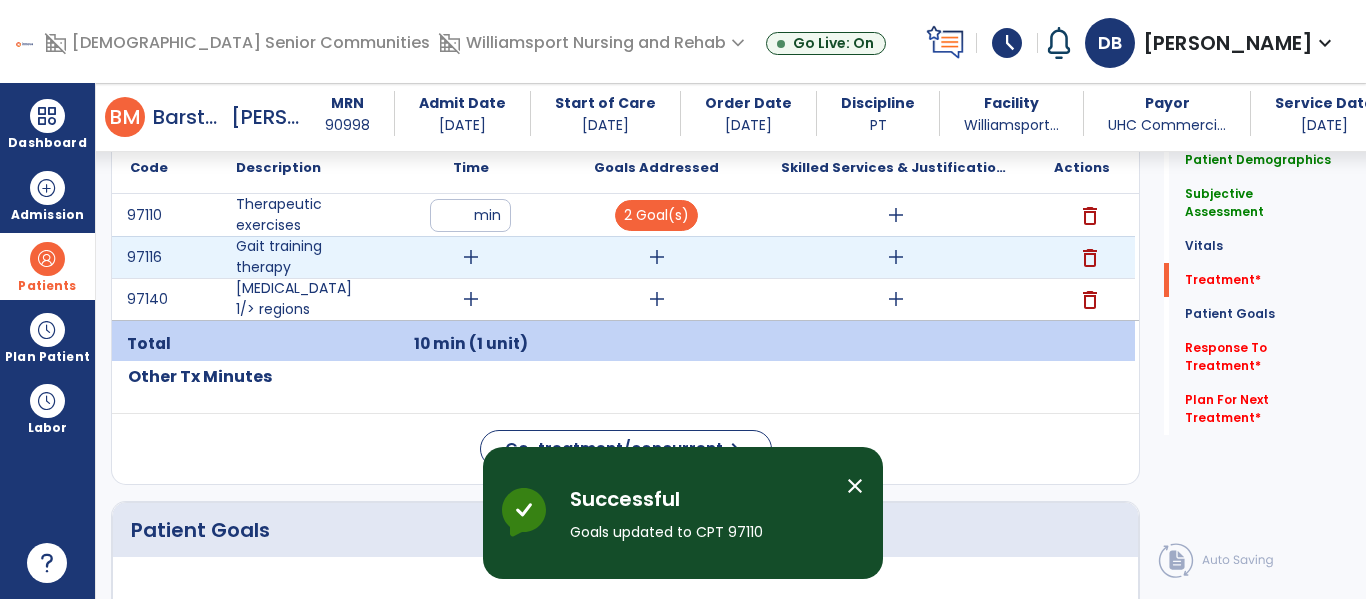 click on "add" at bounding box center [471, 257] 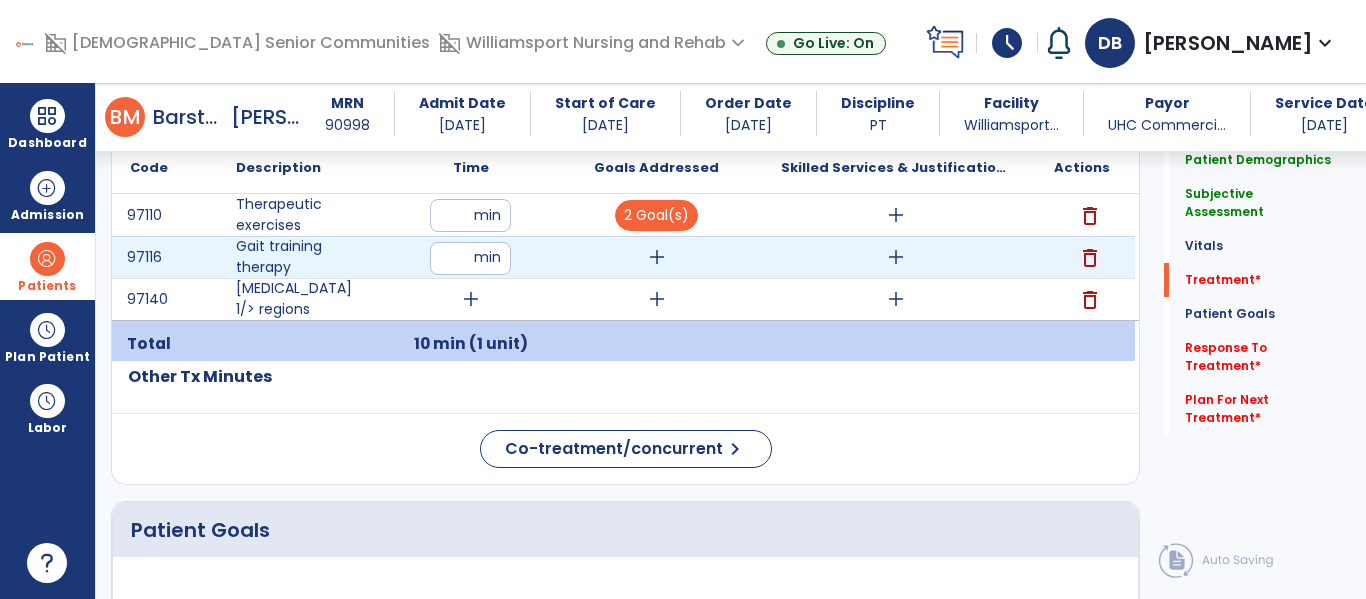 type on "**" 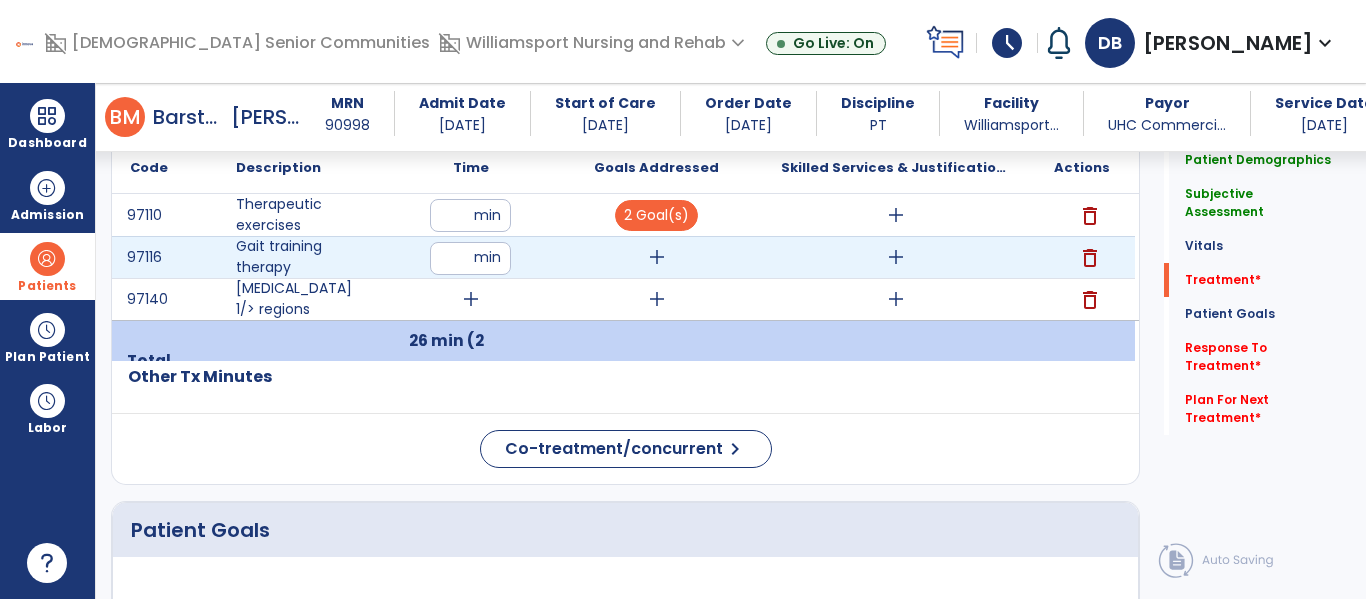 click on "**" at bounding box center [470, 258] 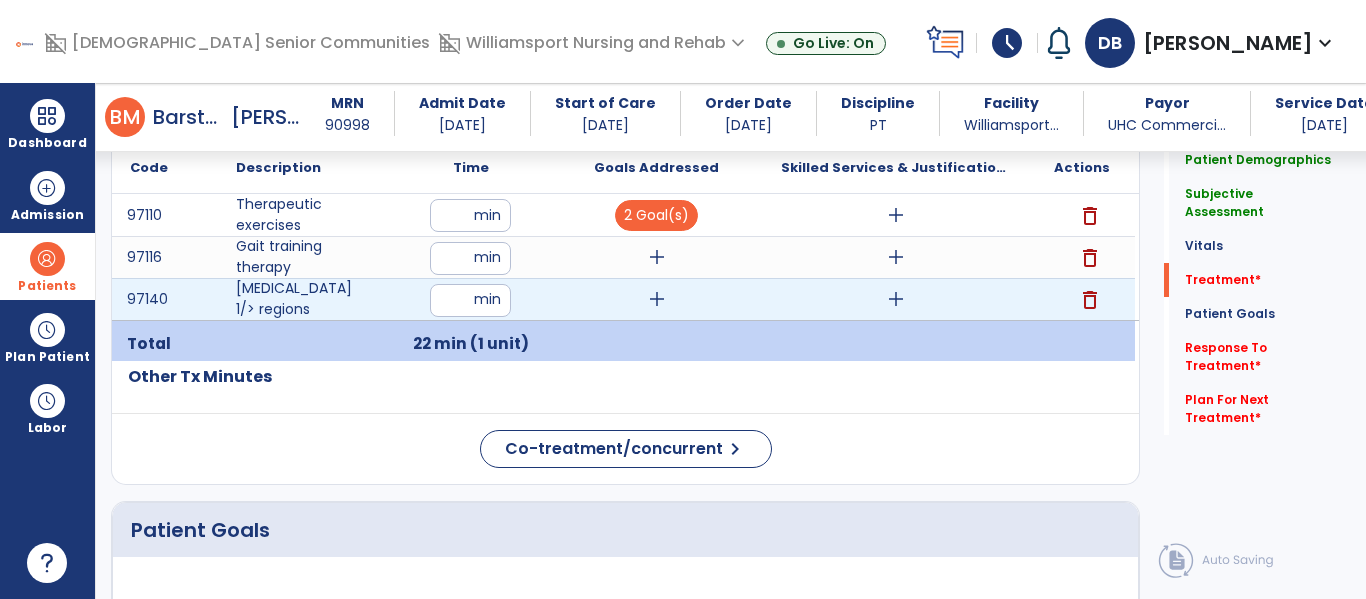 type on "**" 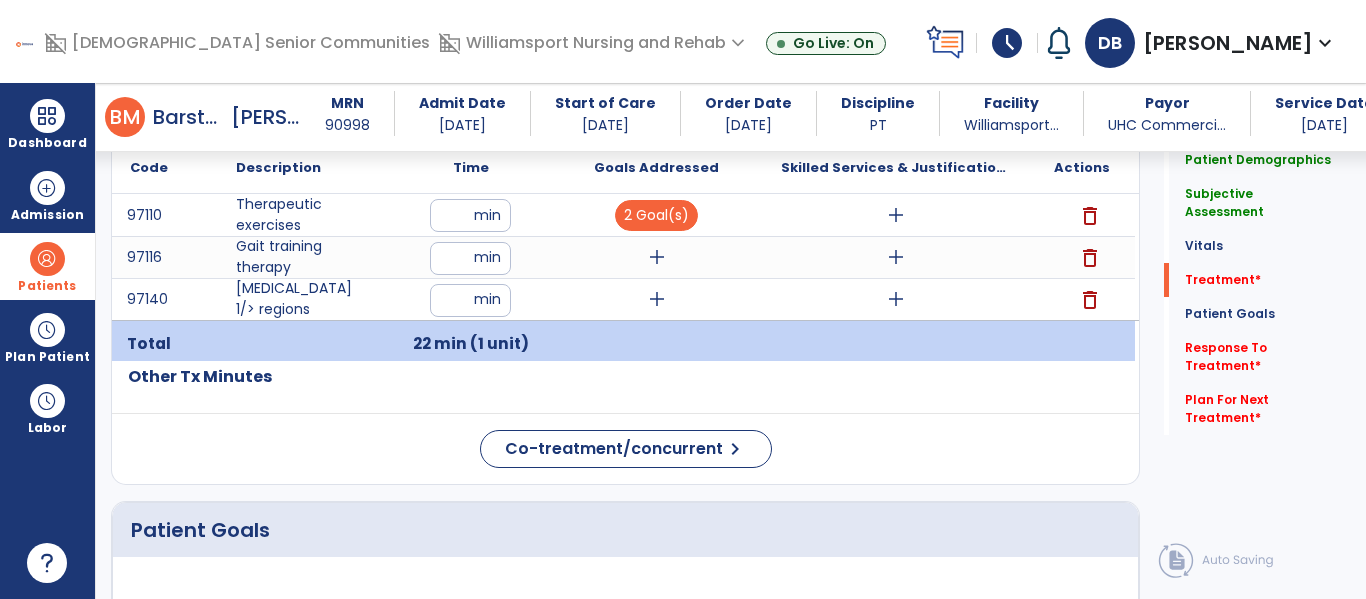 click on "Other Tx Minutes" 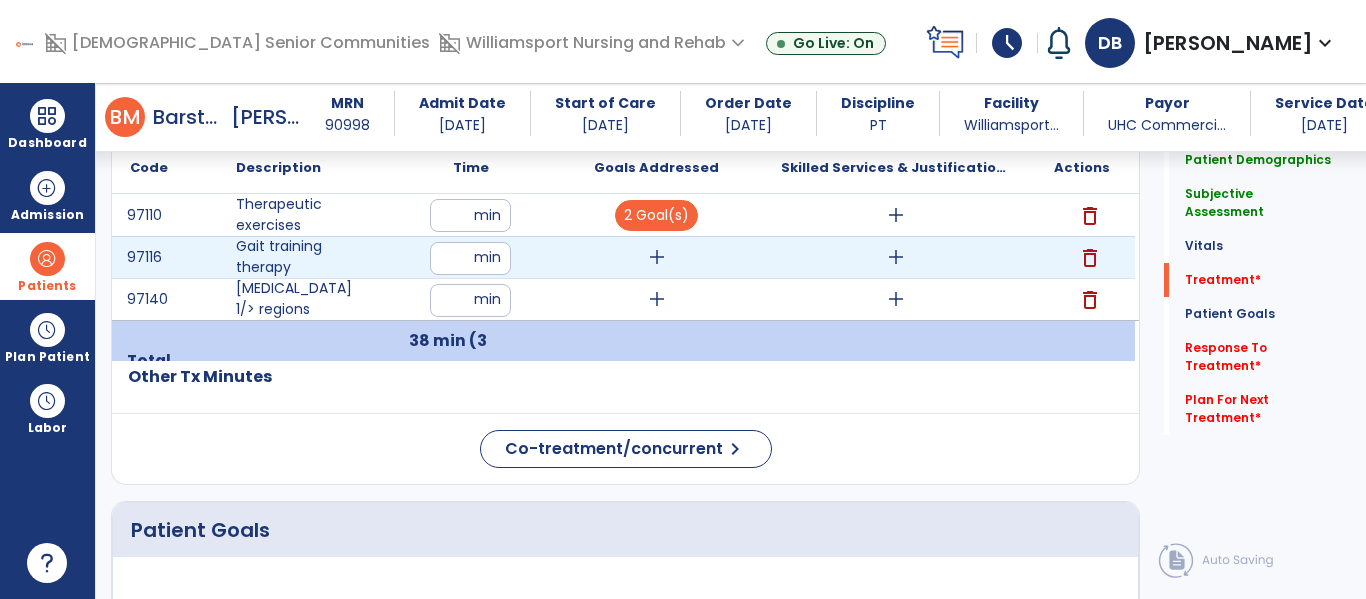 click on "add" at bounding box center (657, 257) 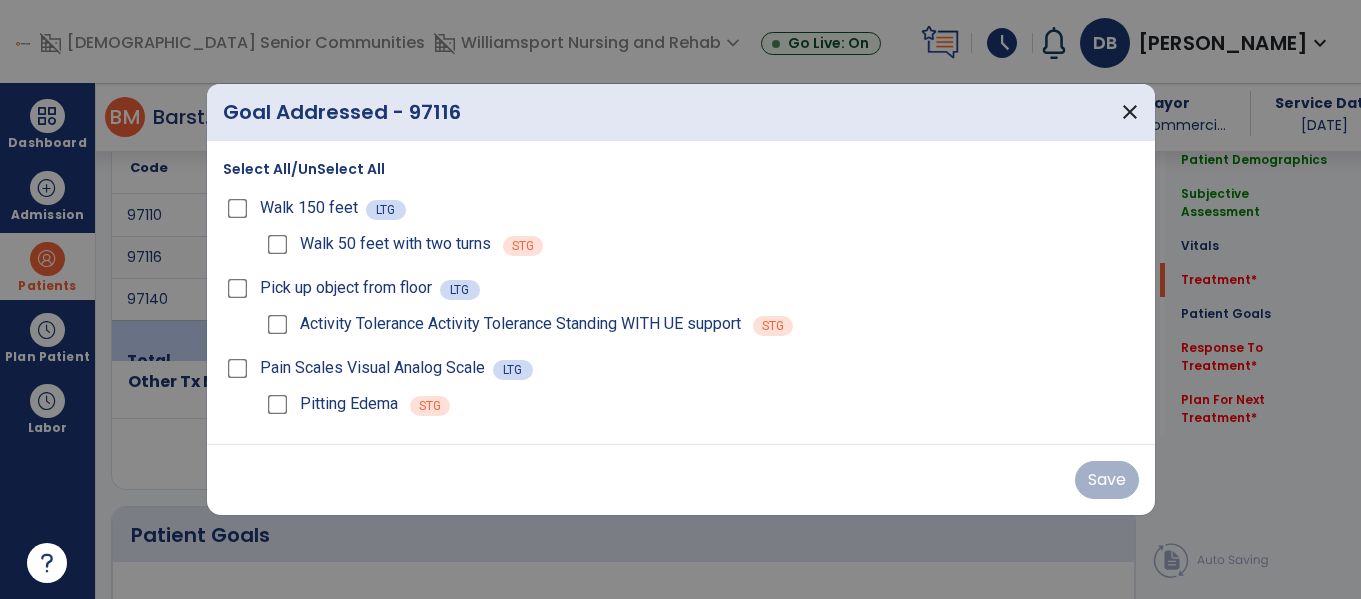 scroll, scrollTop: 1242, scrollLeft: 0, axis: vertical 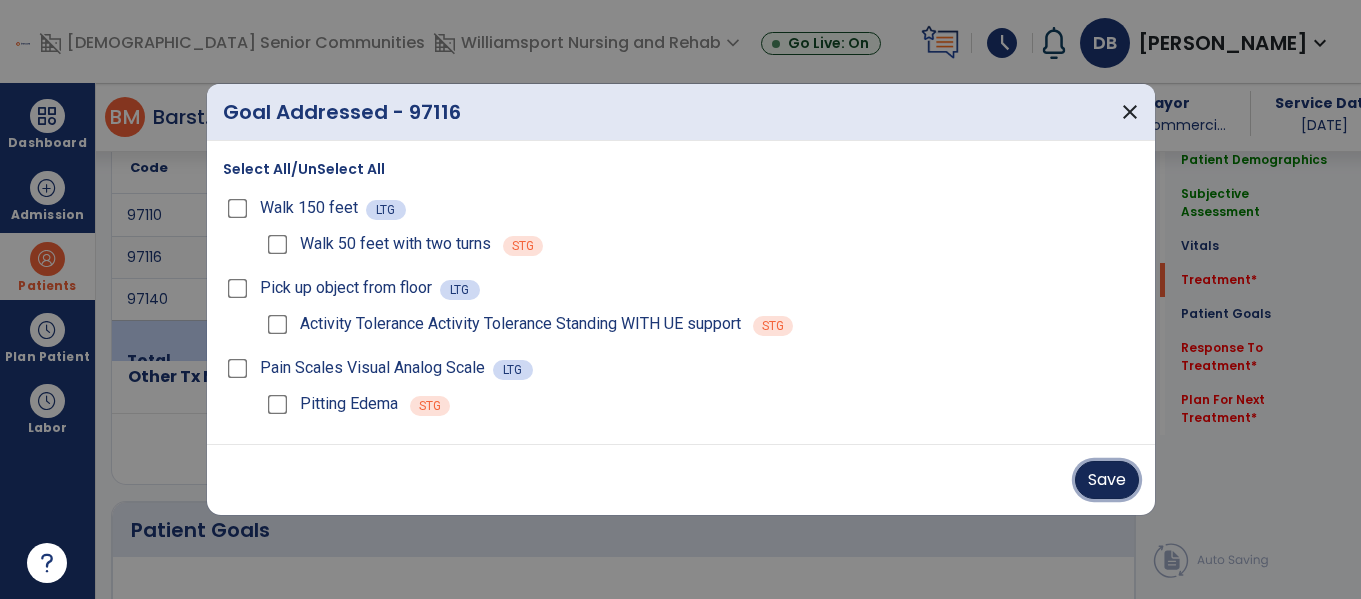 click on "Save" at bounding box center (1107, 480) 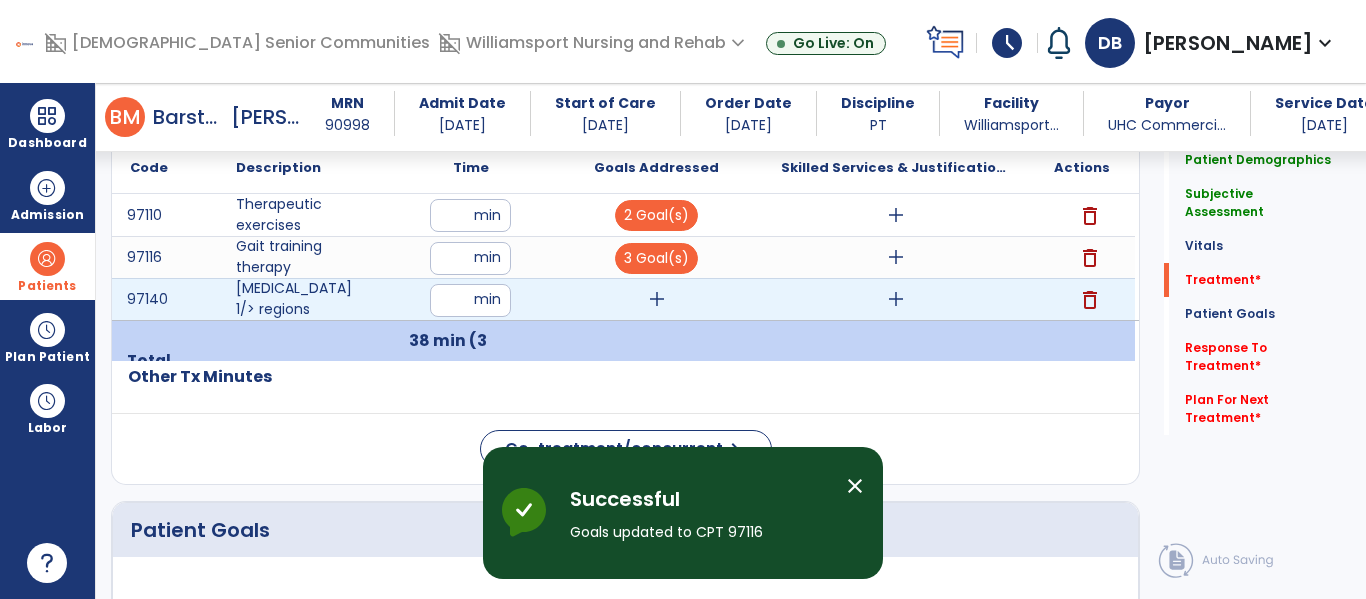 click on "add" at bounding box center (656, 299) 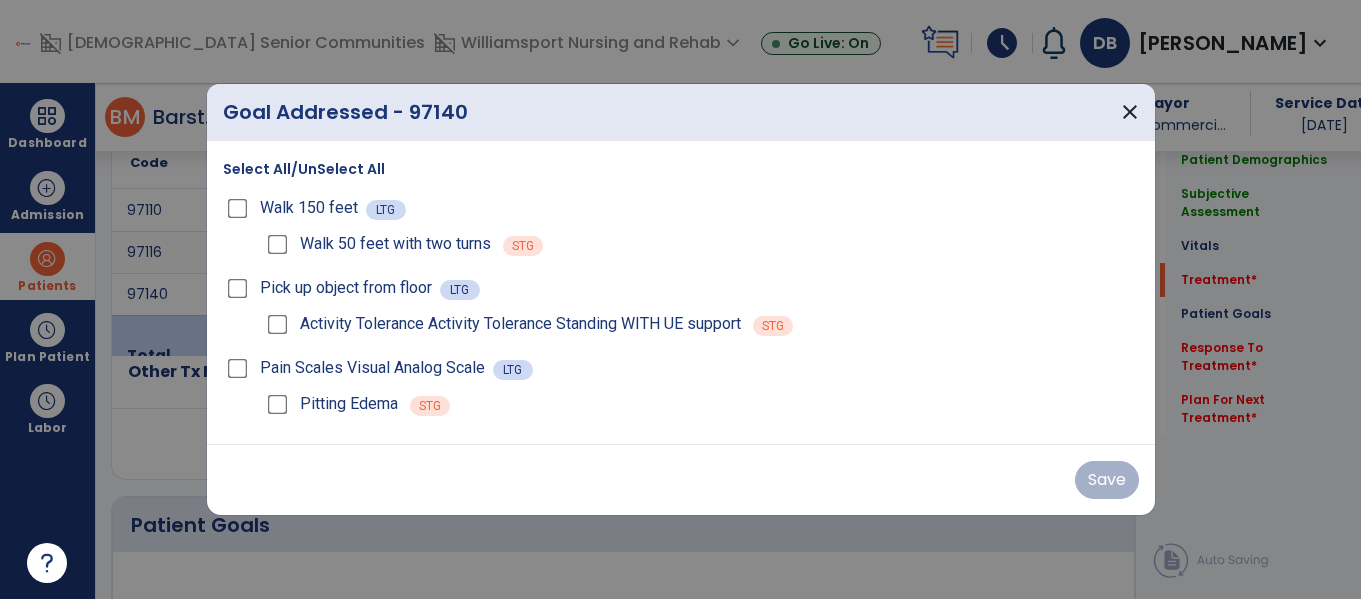 scroll, scrollTop: 1242, scrollLeft: 0, axis: vertical 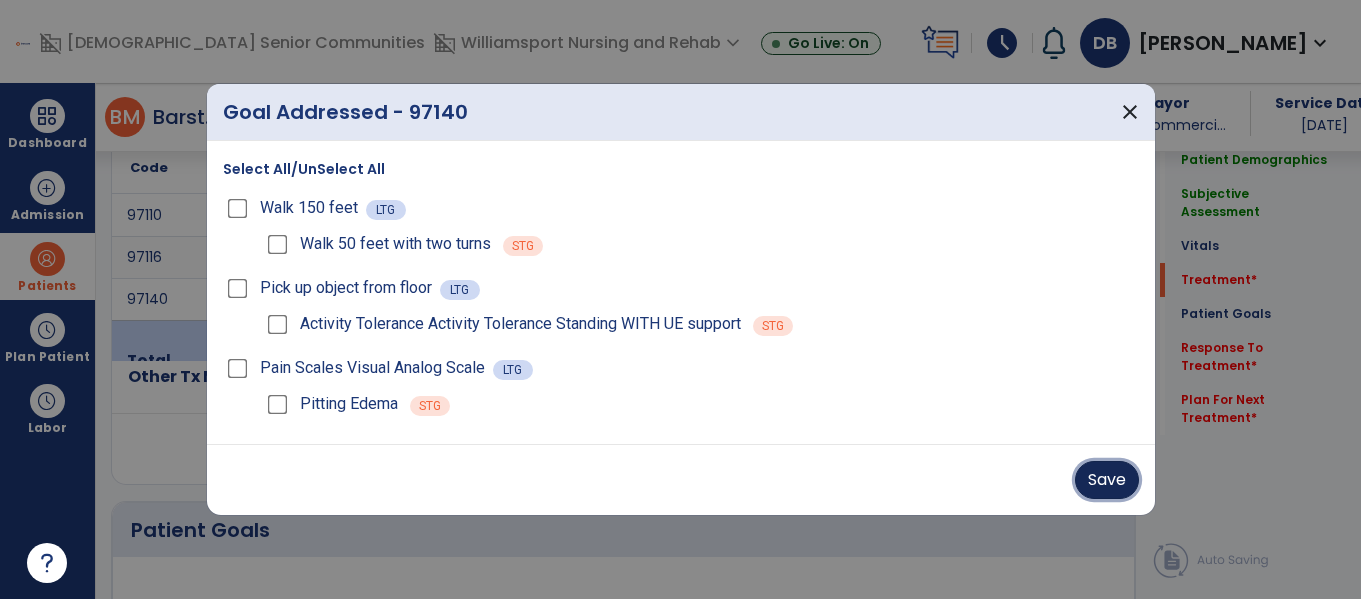 click on "Save" at bounding box center [1107, 480] 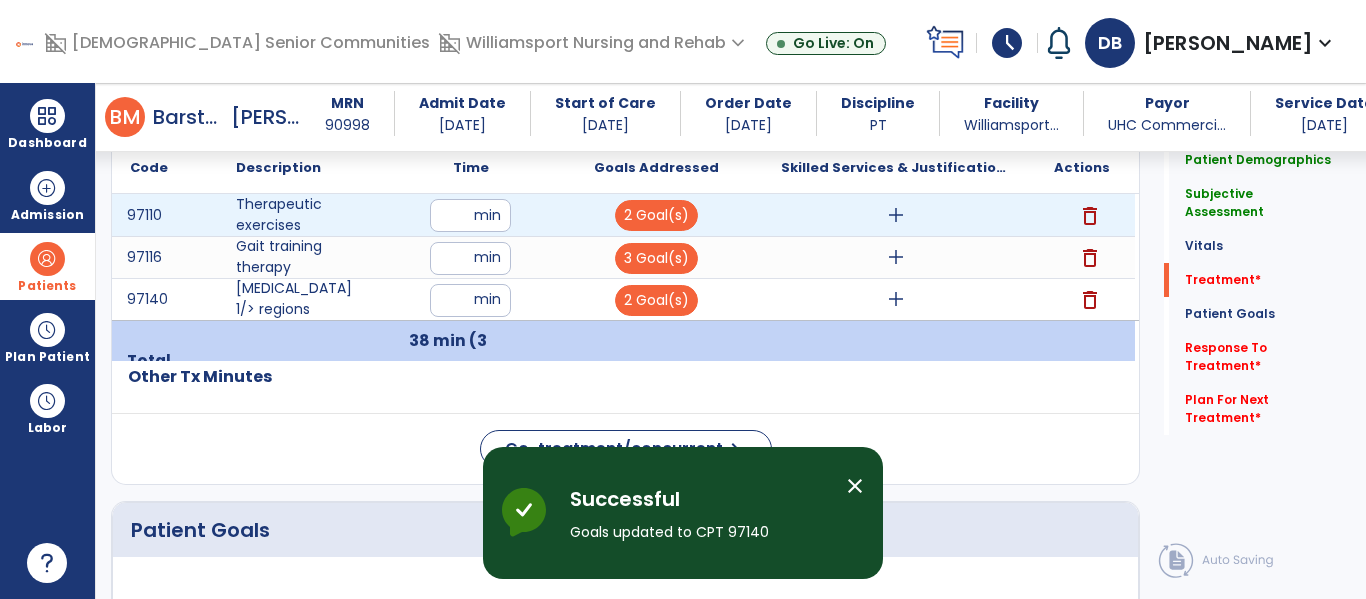 click on "add" at bounding box center (896, 215) 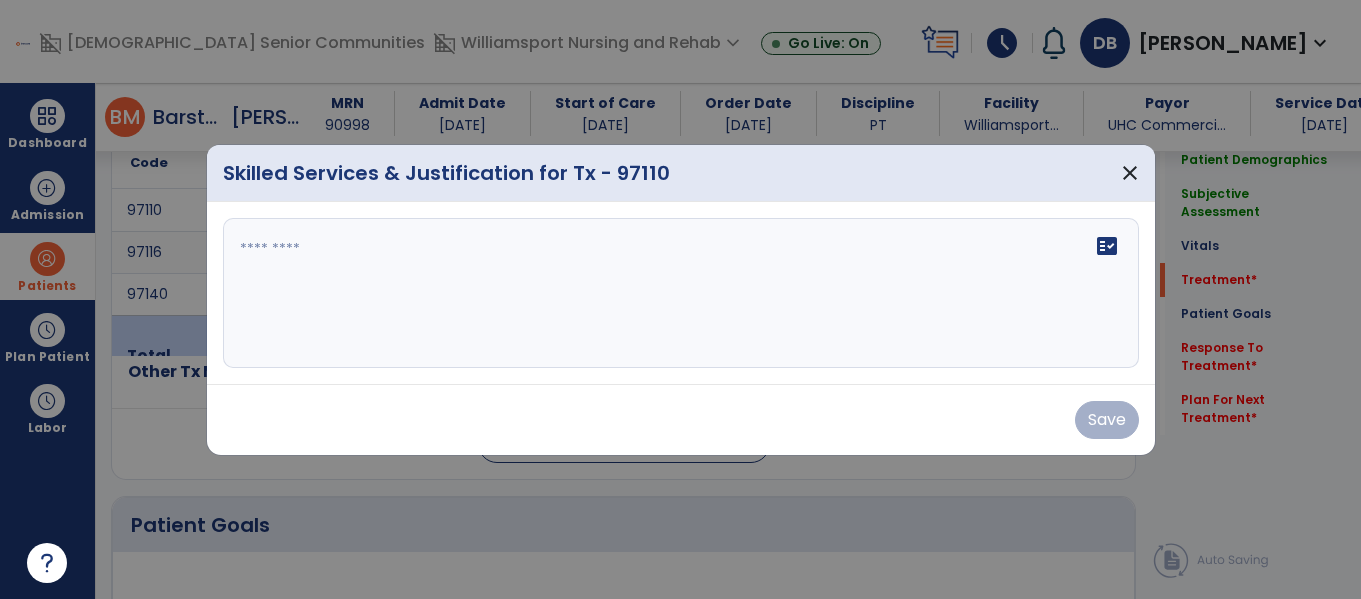 scroll, scrollTop: 1242, scrollLeft: 0, axis: vertical 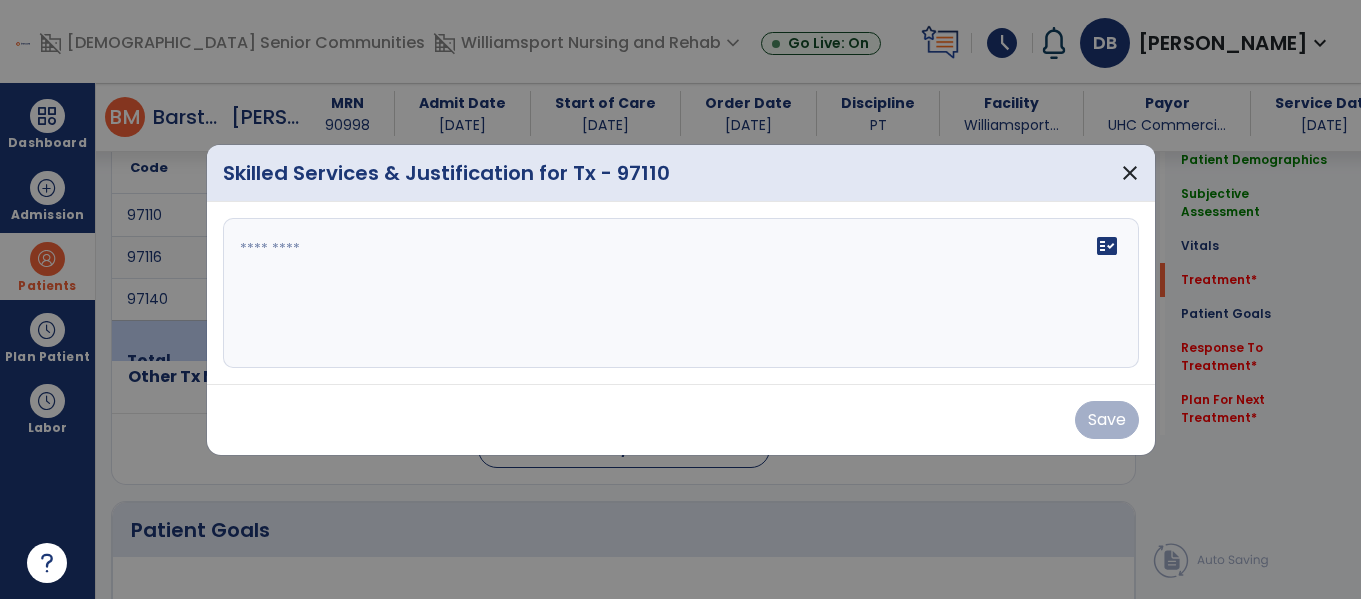 click at bounding box center (681, 293) 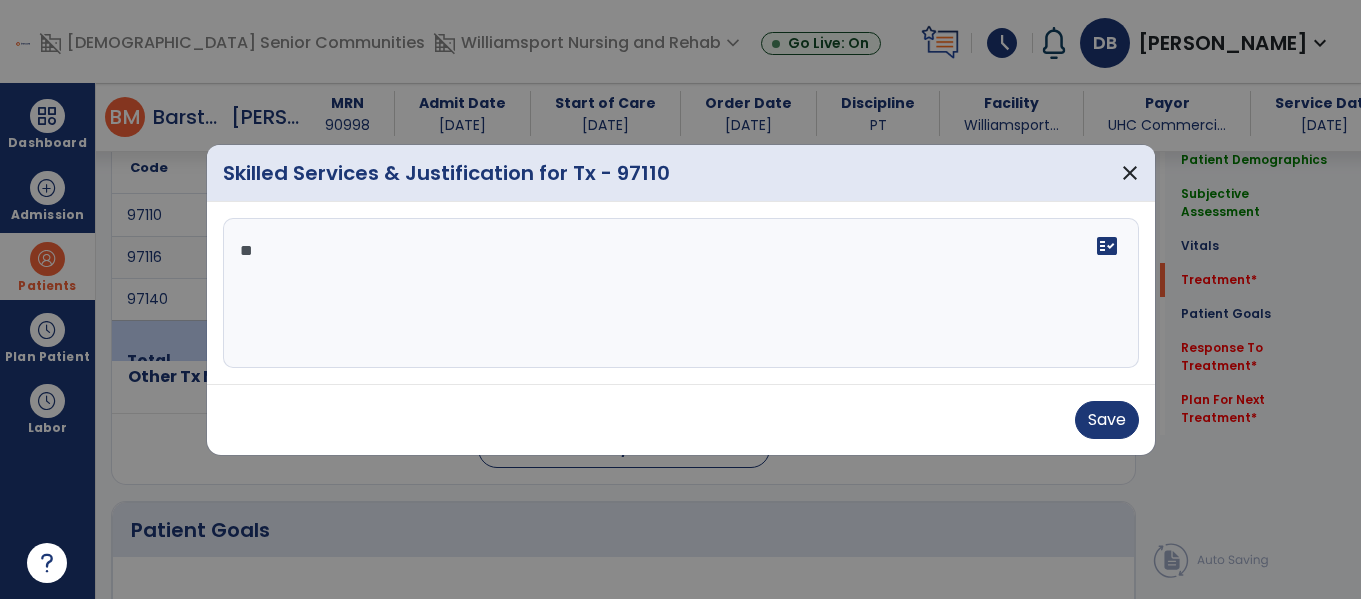 type on "*" 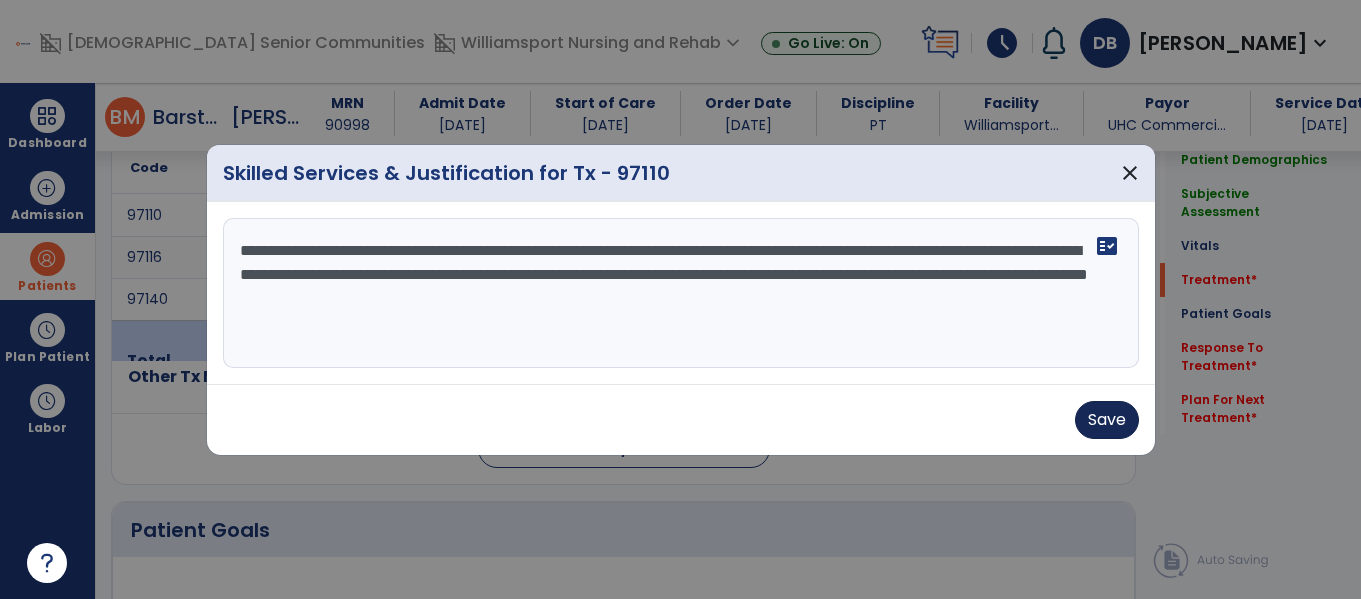 type on "**********" 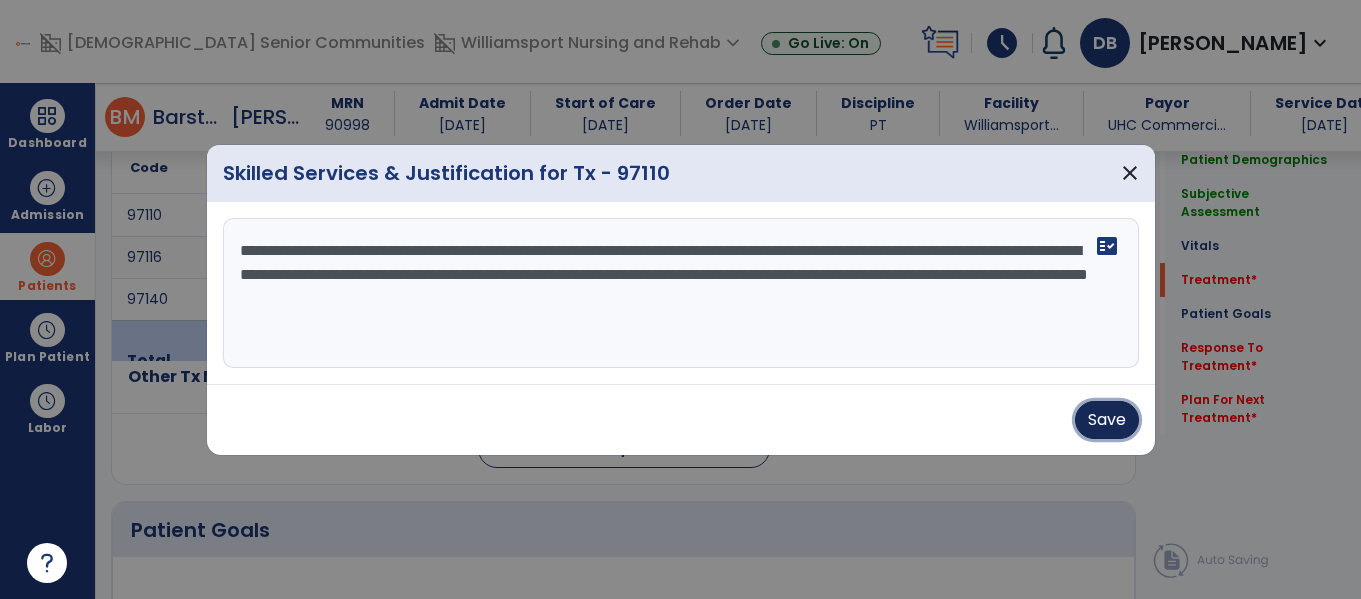 click on "Save" at bounding box center [1107, 420] 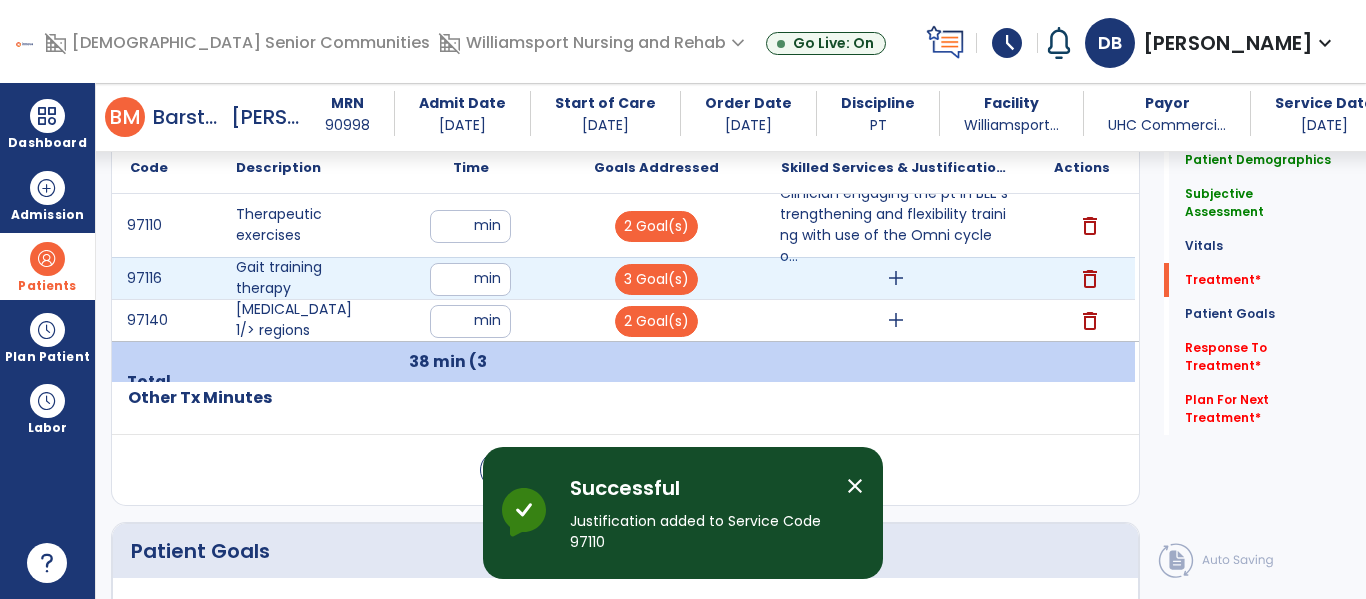 click on "add" at bounding box center (896, 278) 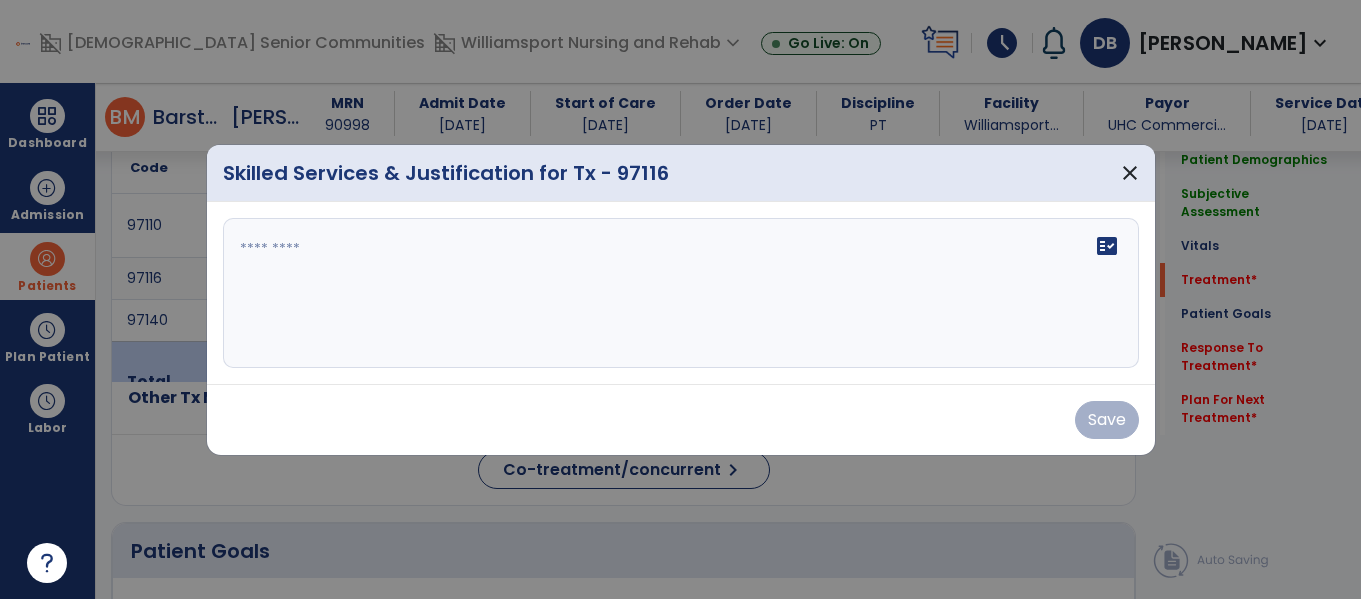 scroll, scrollTop: 1242, scrollLeft: 0, axis: vertical 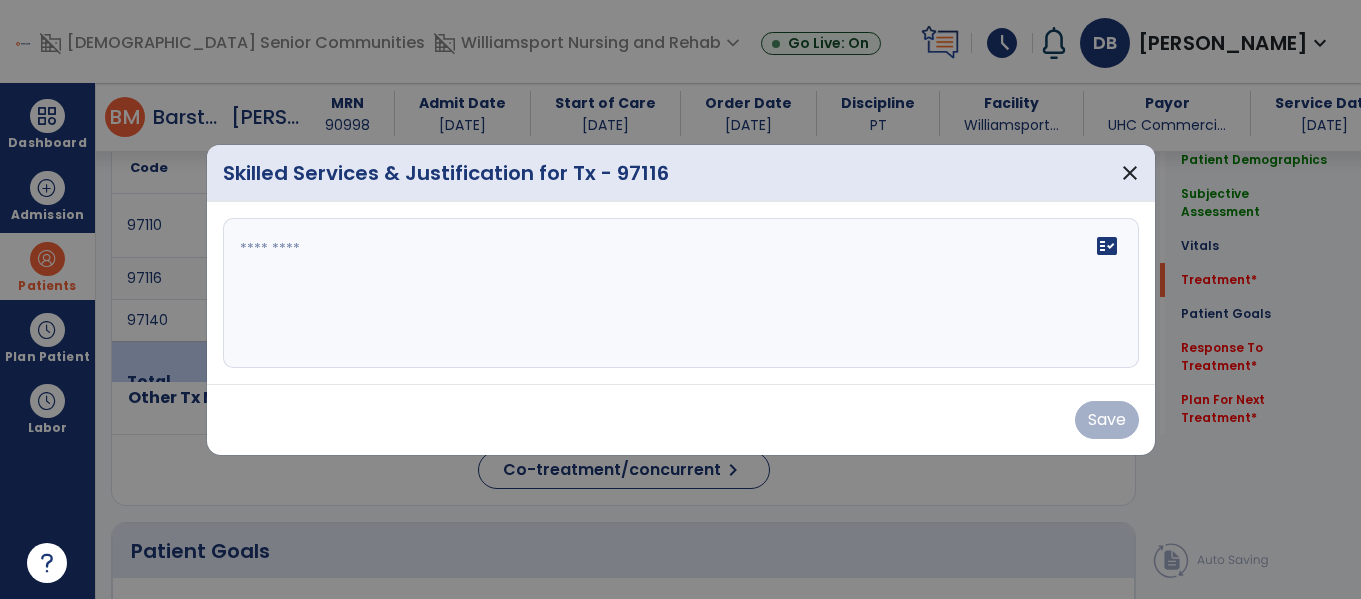 click on "fact_check" at bounding box center [681, 293] 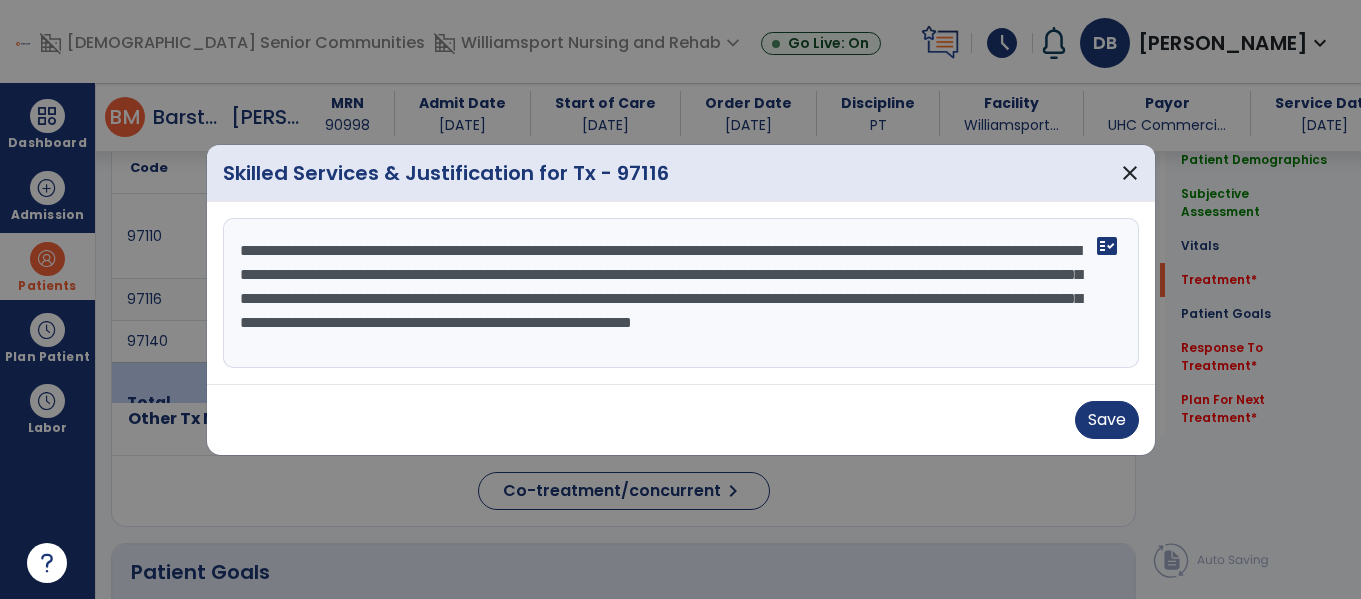 type on "**********" 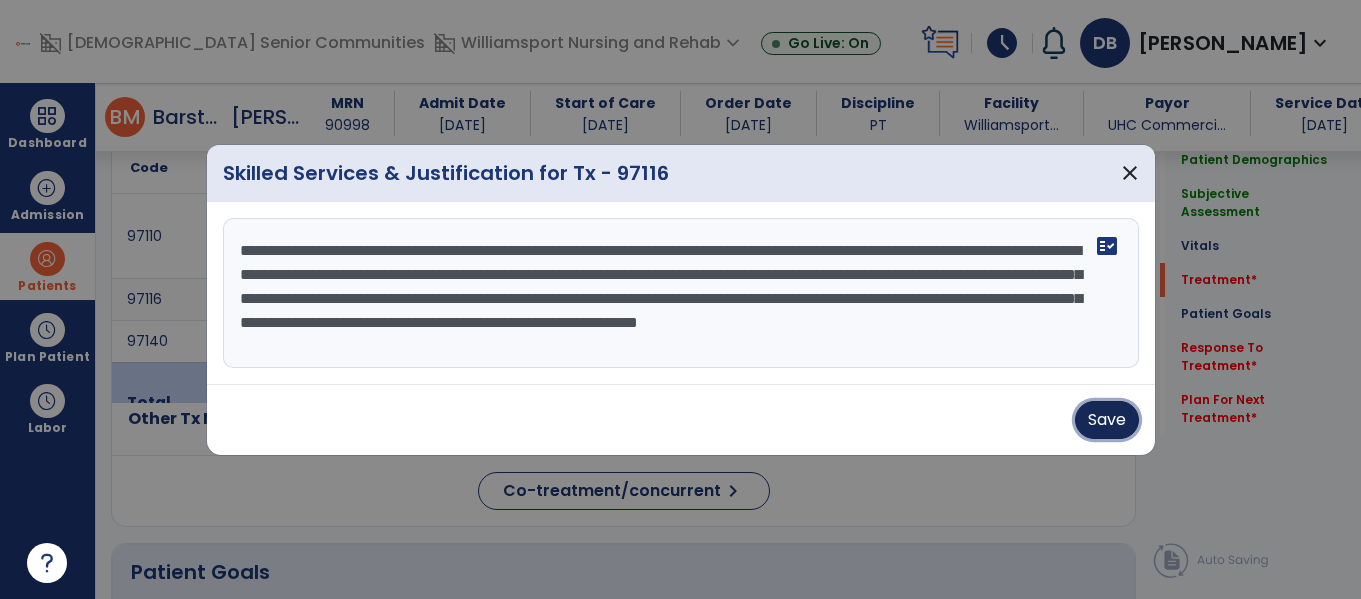click on "Save" at bounding box center [1107, 420] 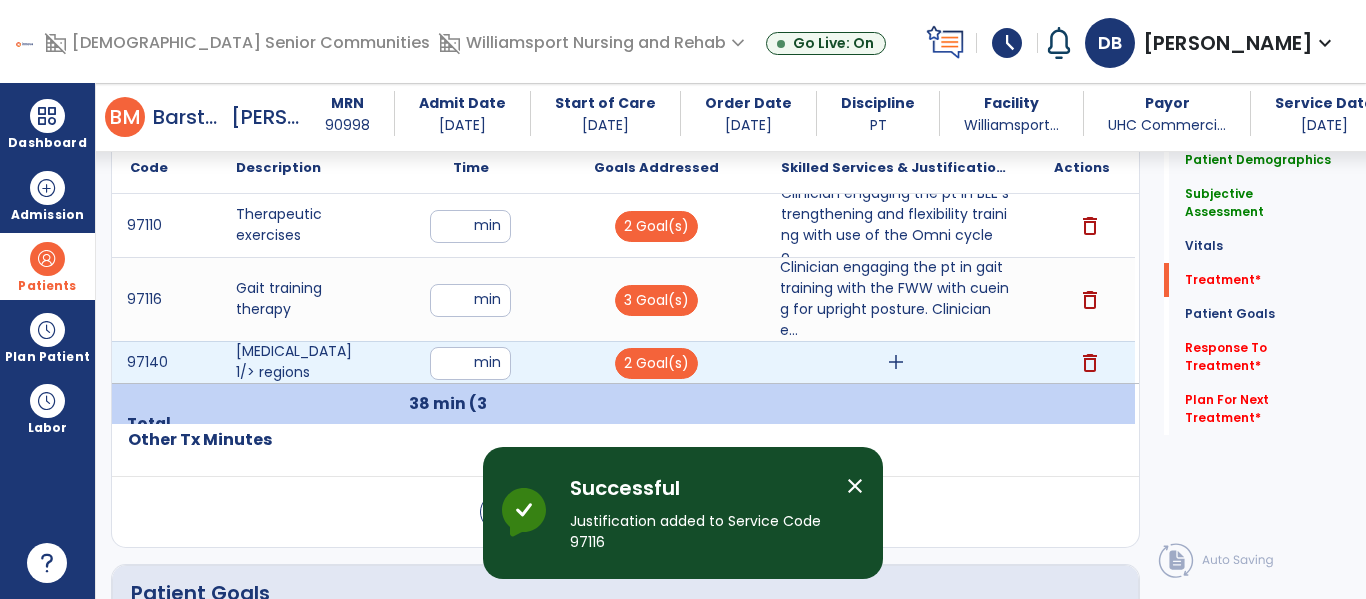 click on "add" at bounding box center (896, 362) 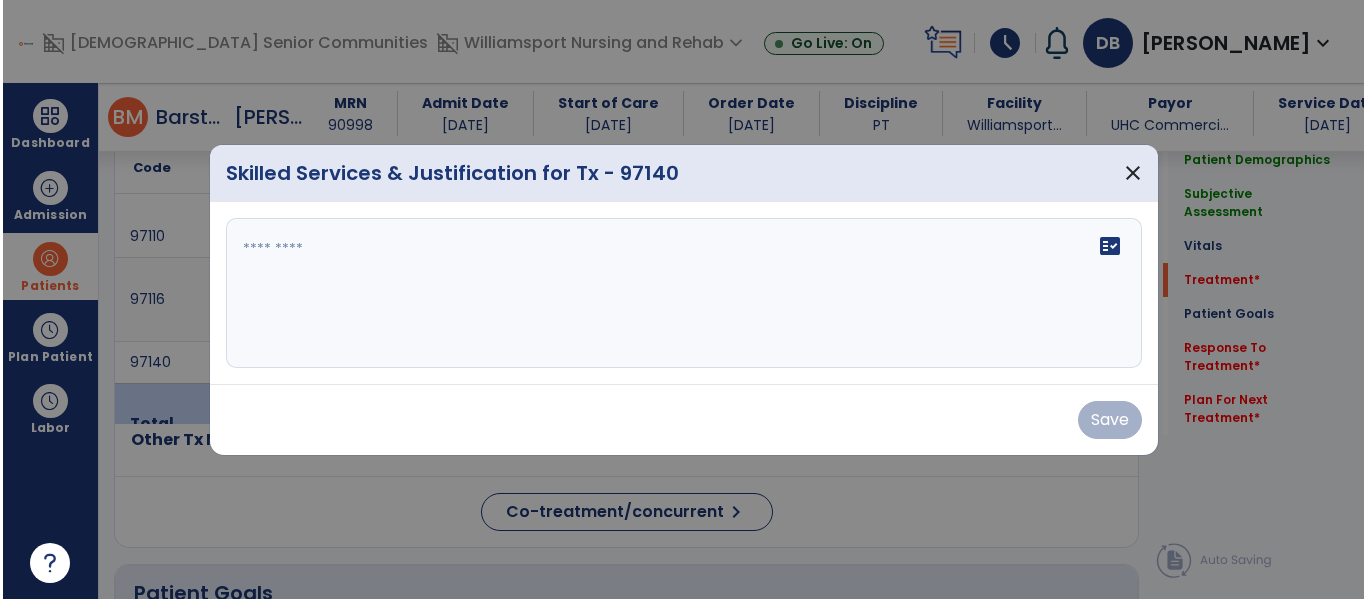 scroll, scrollTop: 1242, scrollLeft: 0, axis: vertical 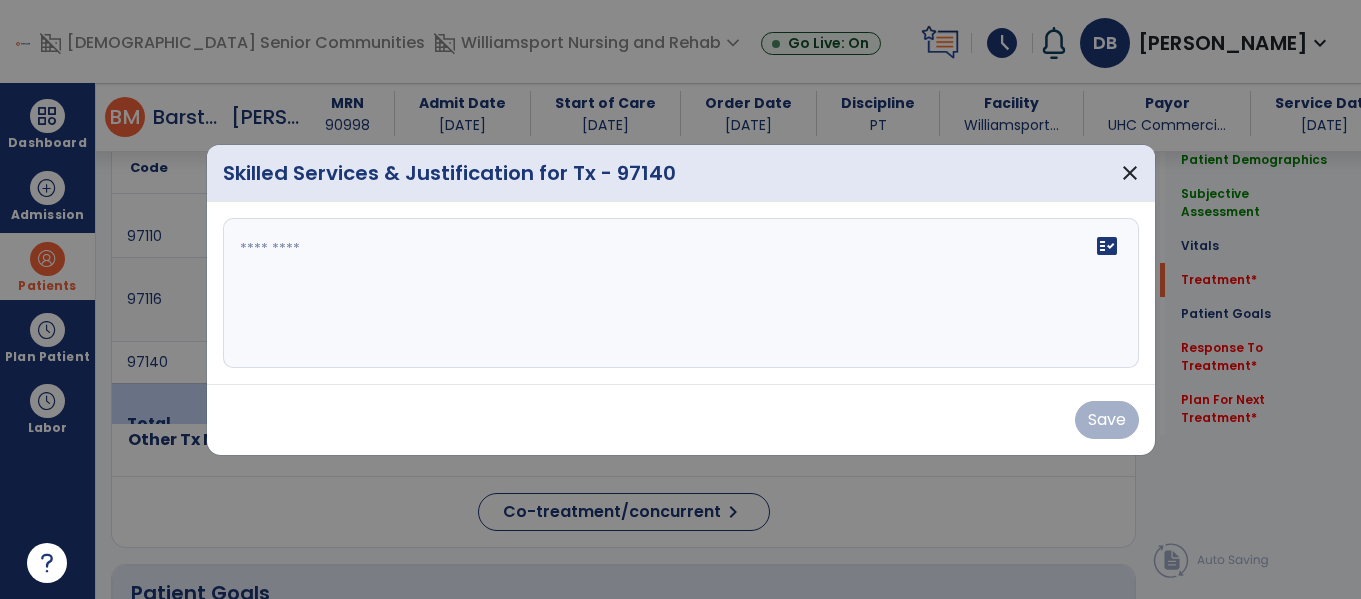 click on "fact_check" at bounding box center (681, 293) 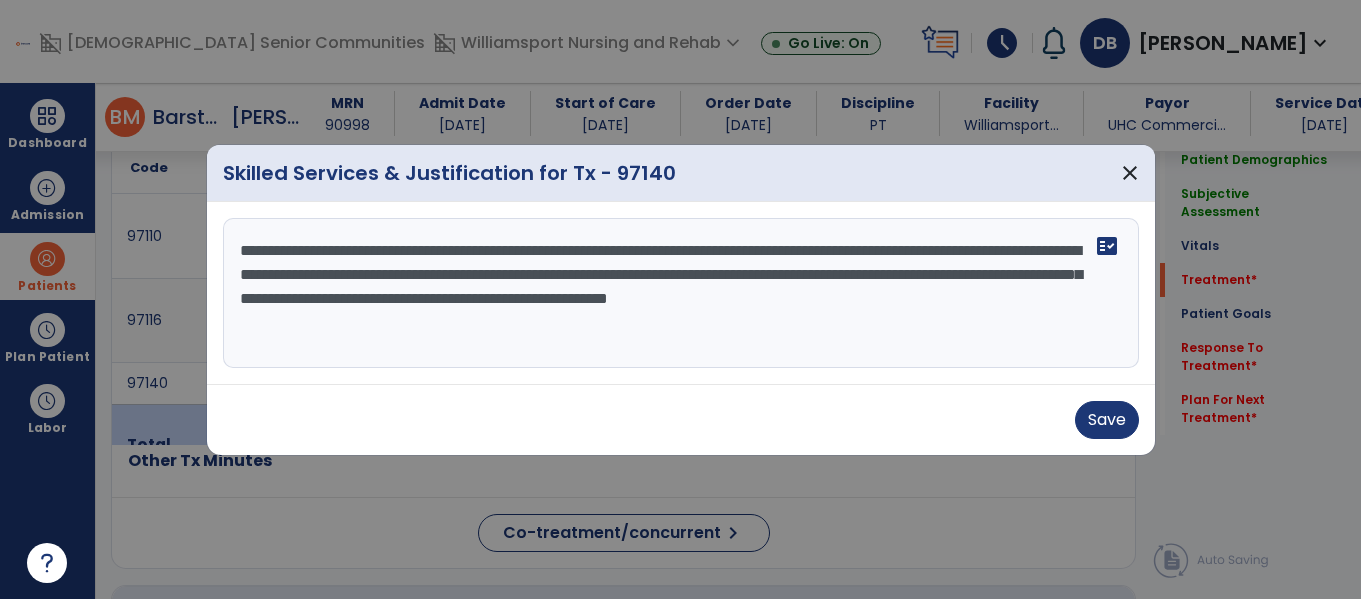type on "**********" 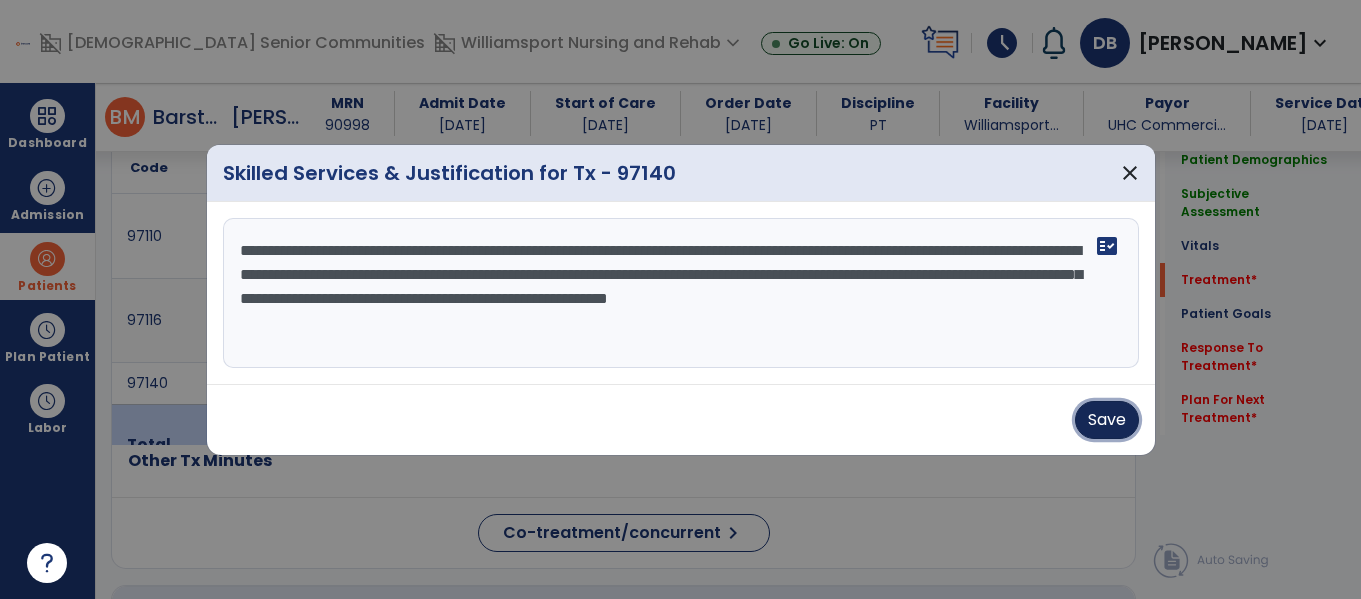 click on "Save" at bounding box center [1107, 420] 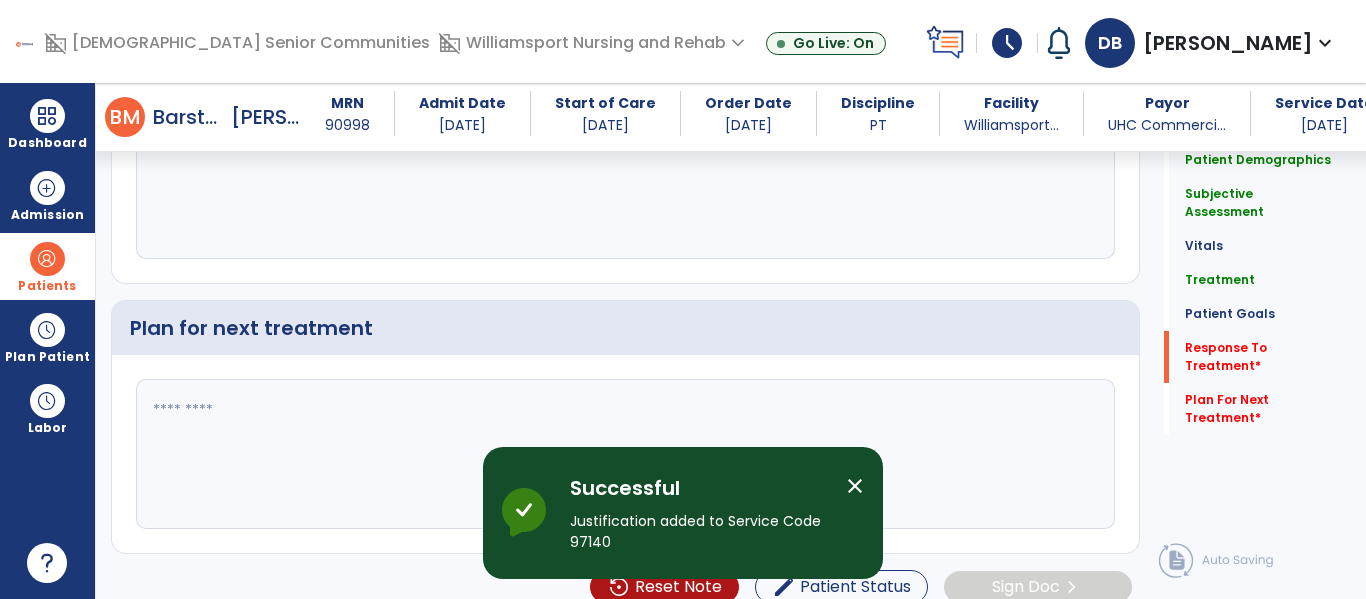 scroll, scrollTop: 3110, scrollLeft: 0, axis: vertical 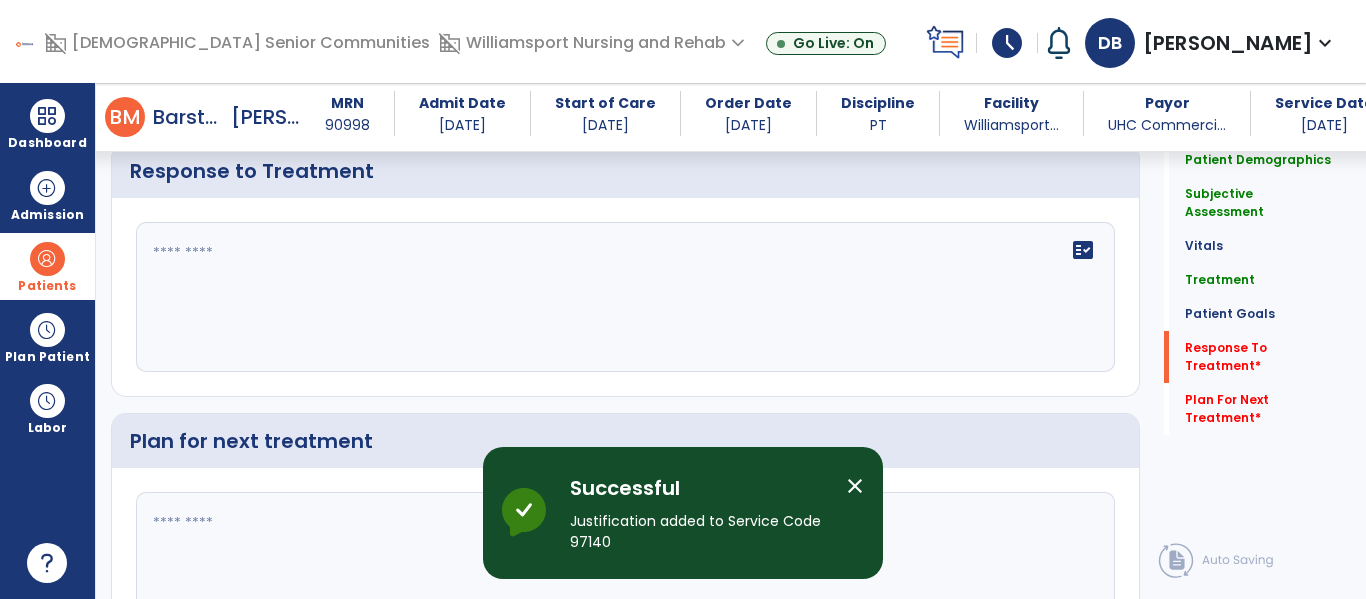click on "fact_check" 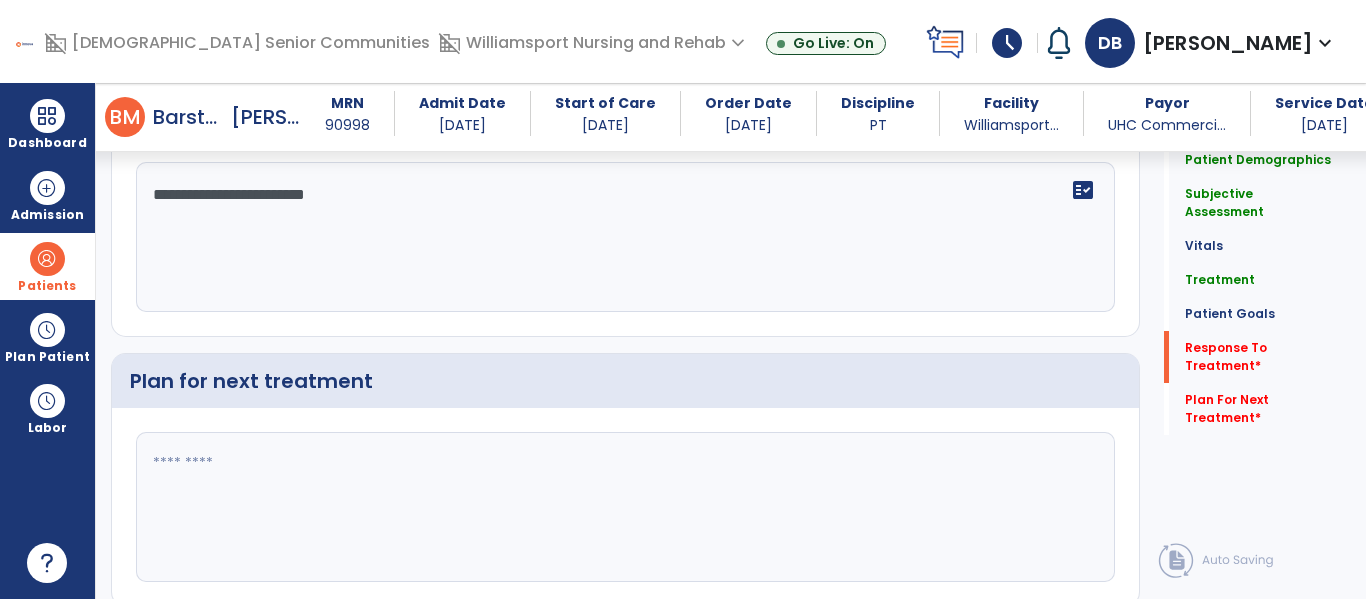 scroll, scrollTop: 3222, scrollLeft: 0, axis: vertical 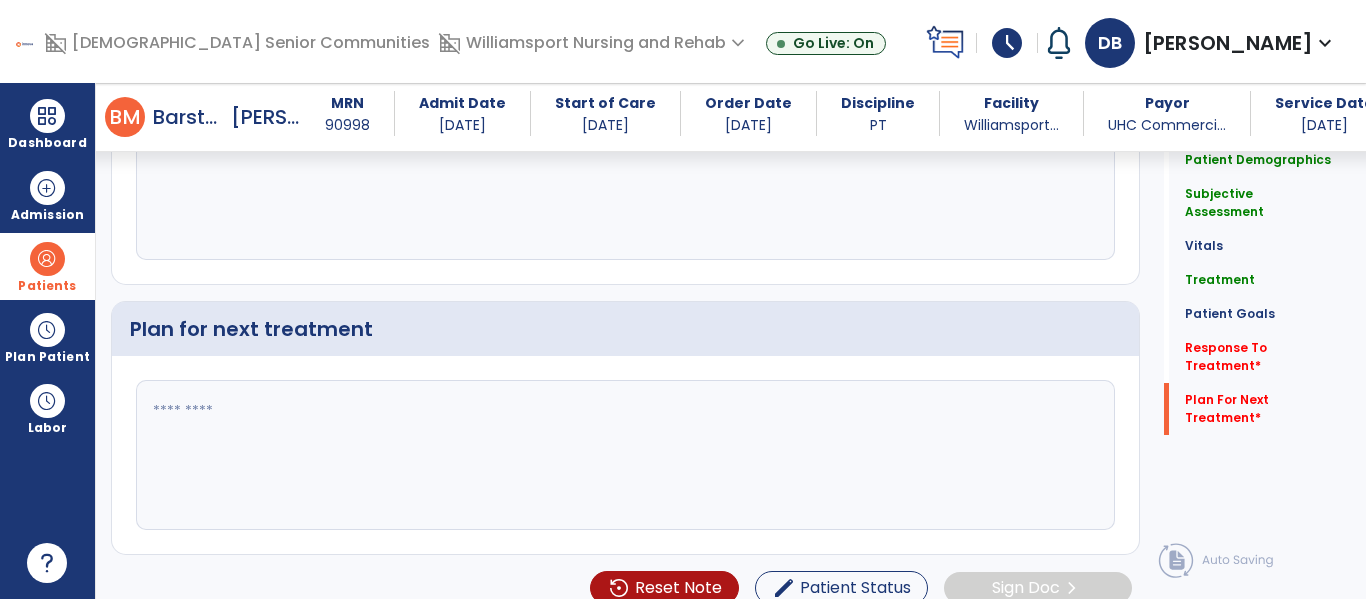 type on "**********" 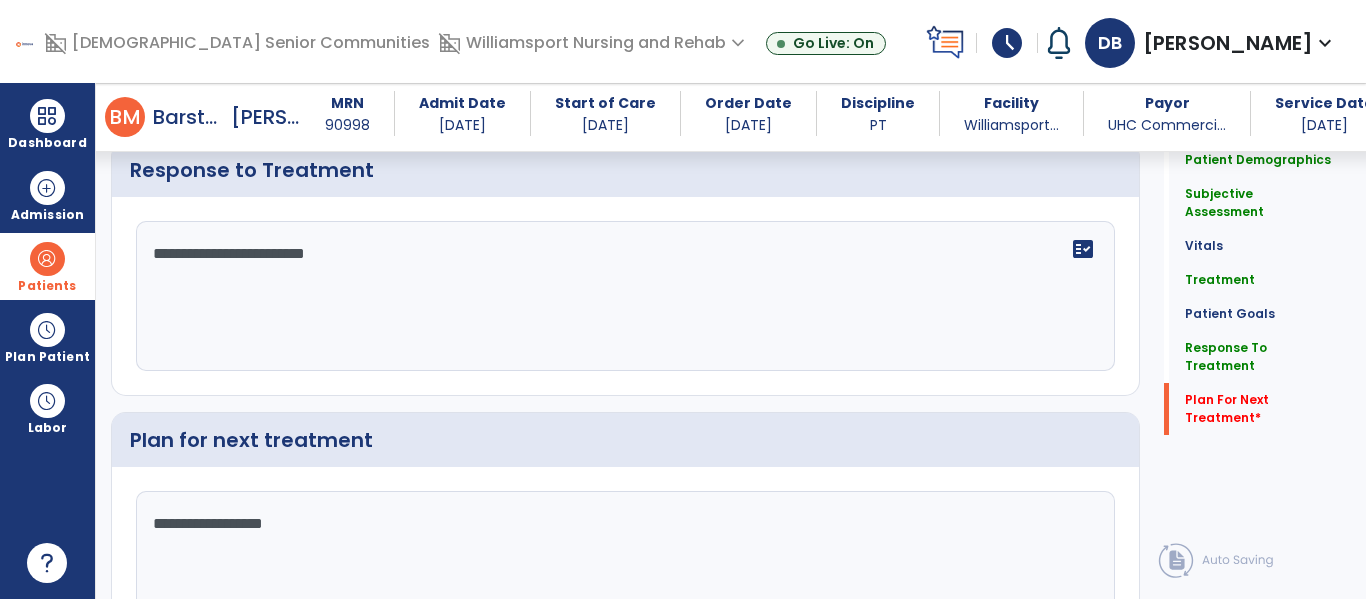 scroll, scrollTop: 3222, scrollLeft: 0, axis: vertical 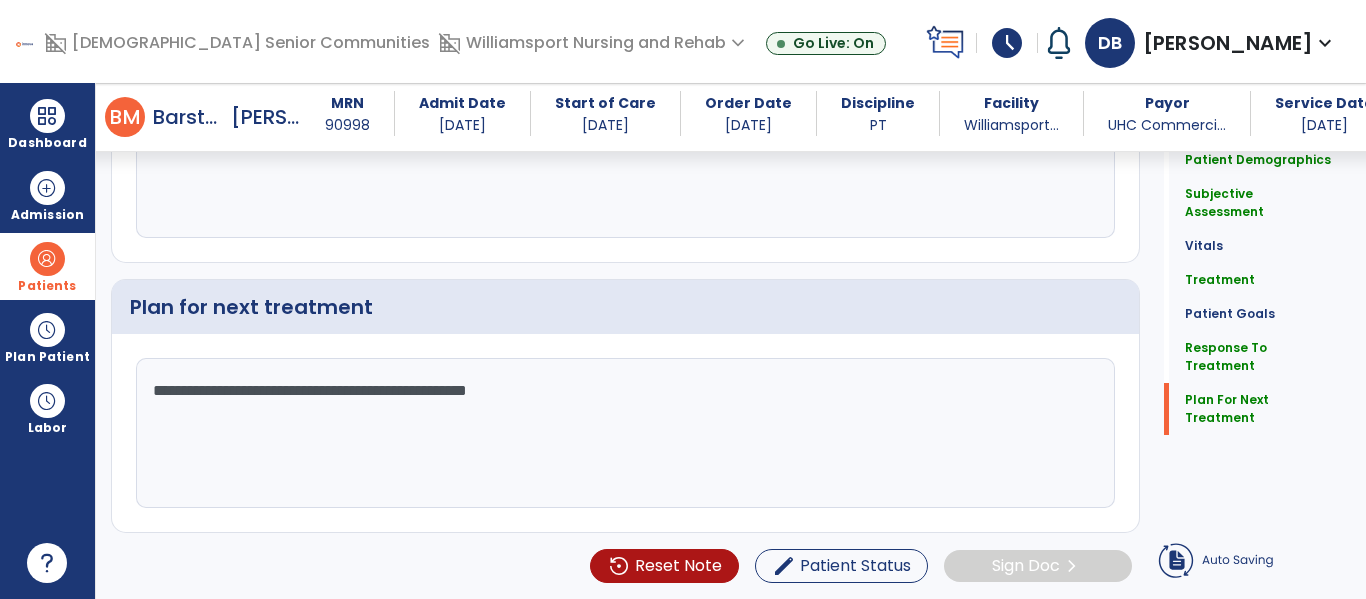 type on "**********" 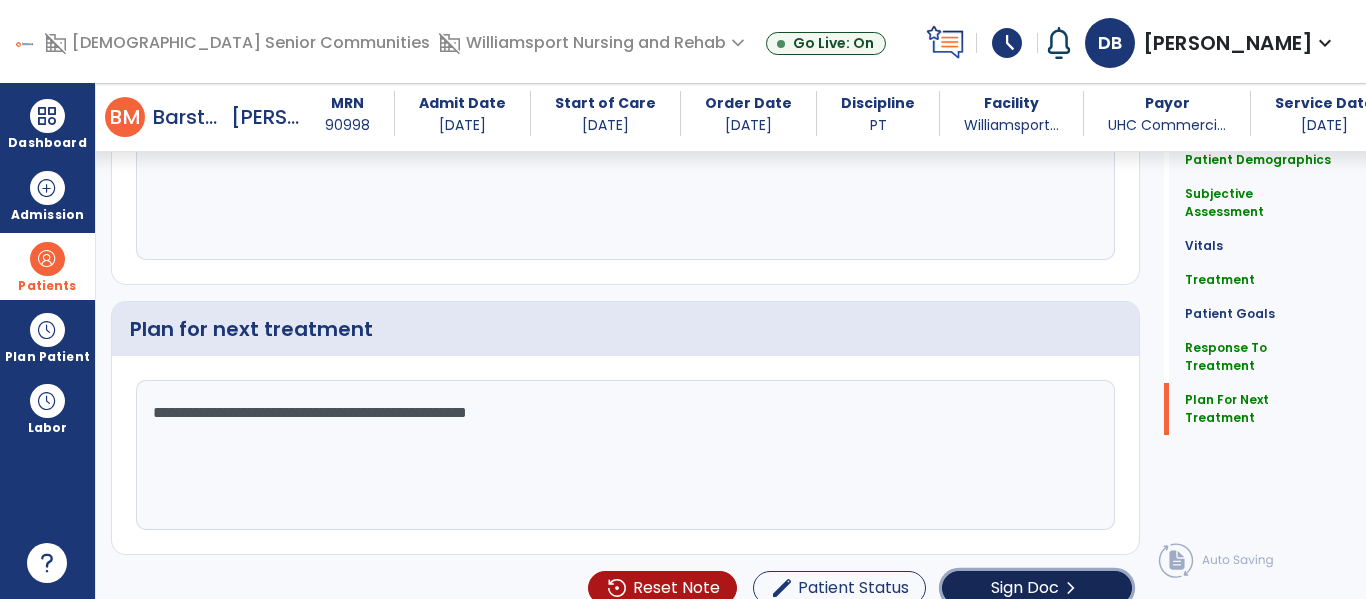 click on "Sign Doc" 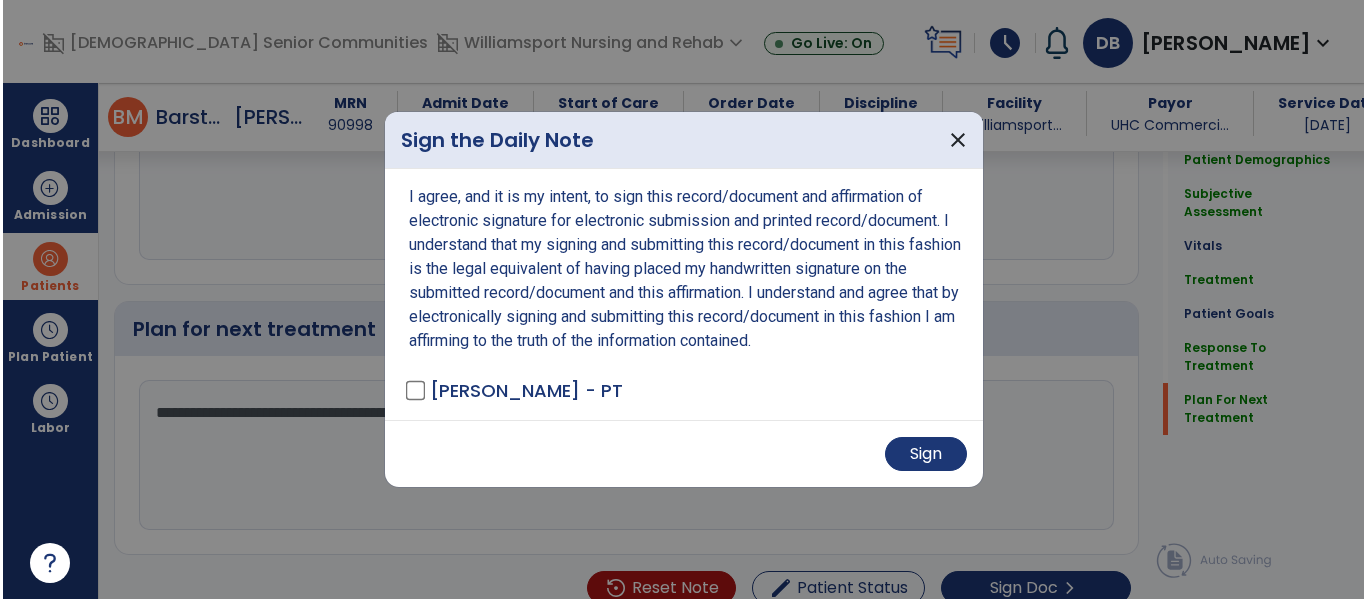scroll, scrollTop: 3264, scrollLeft: 0, axis: vertical 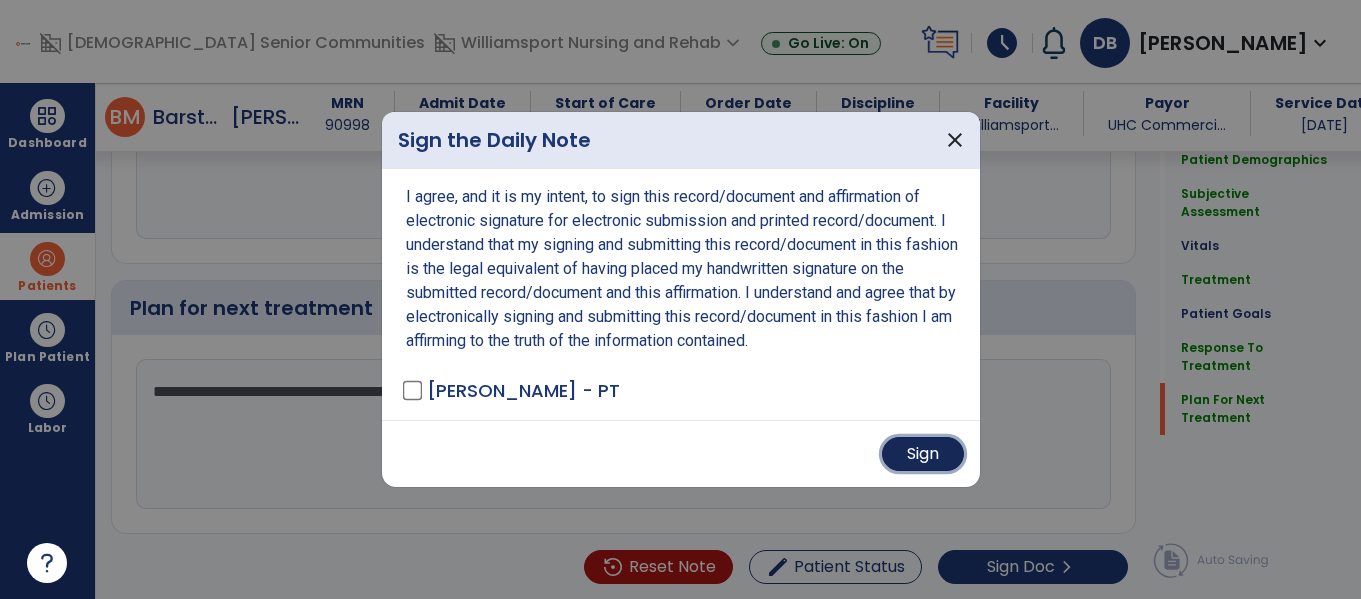 click on "Sign" at bounding box center (923, 454) 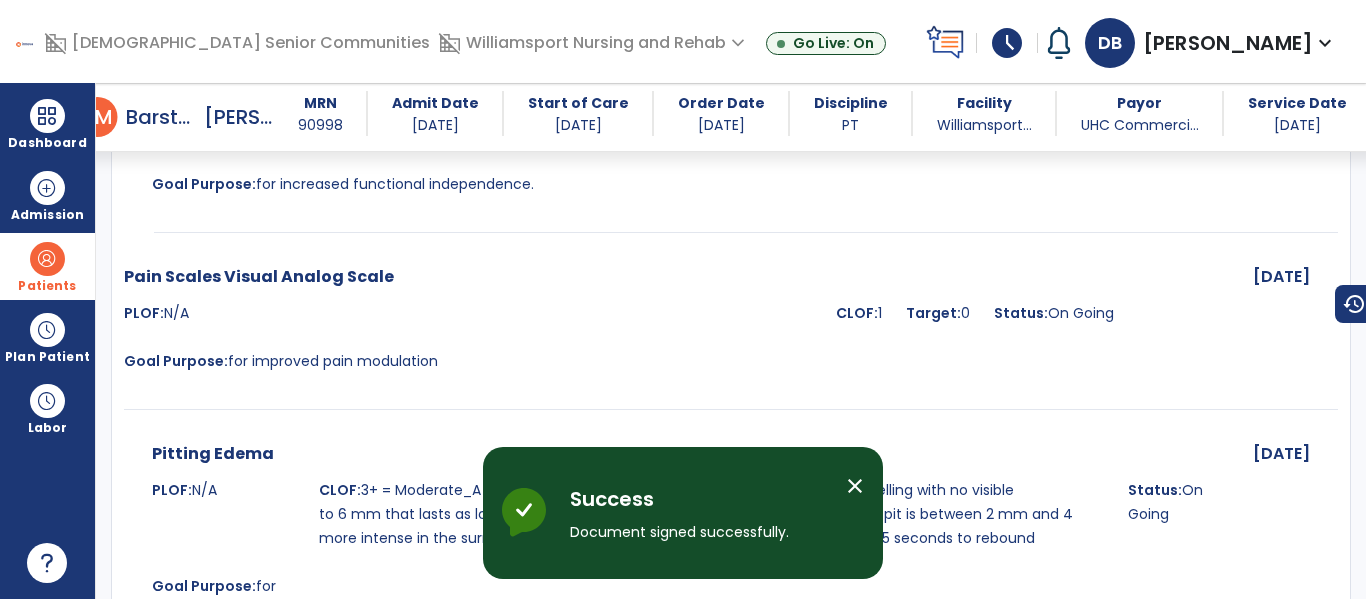 scroll, scrollTop: 4892, scrollLeft: 0, axis: vertical 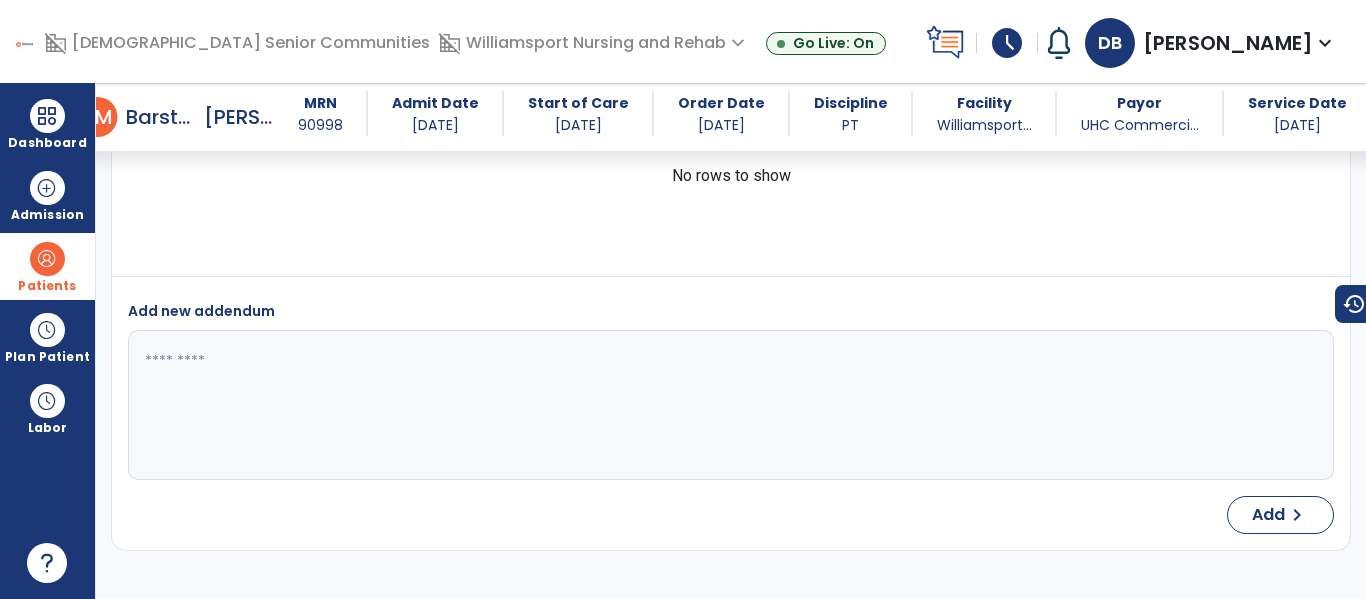 click at bounding box center [47, 259] 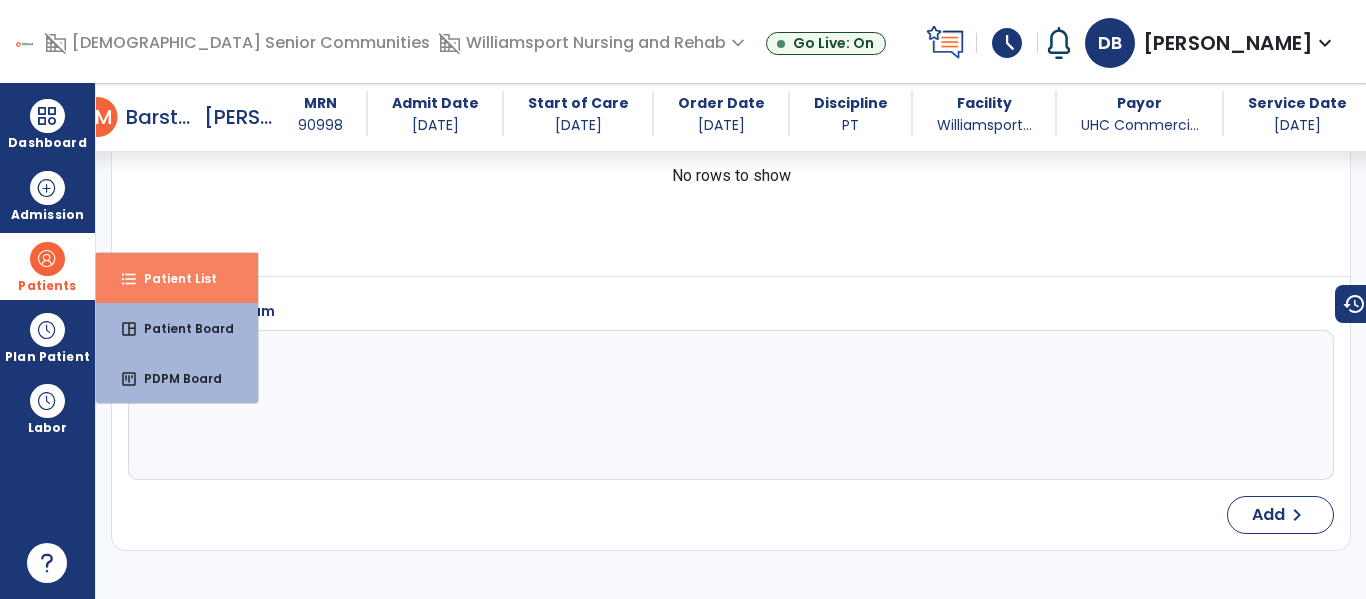 click on "format_list_bulleted  Patient List" at bounding box center (177, 278) 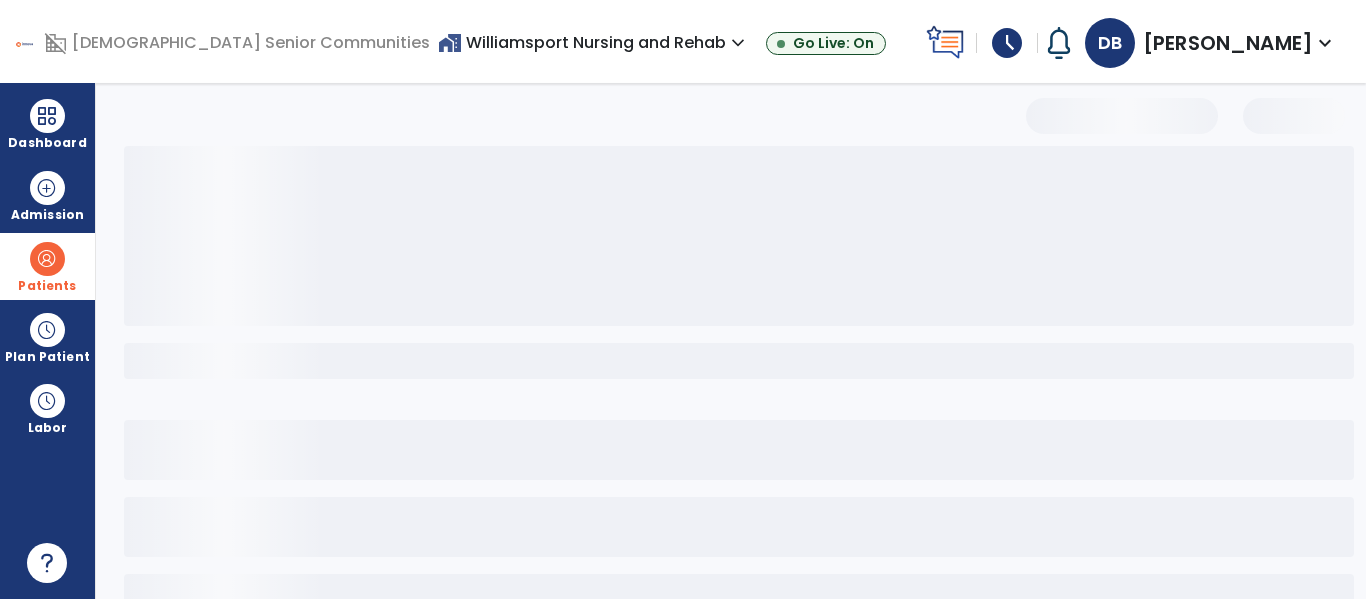 select on "***" 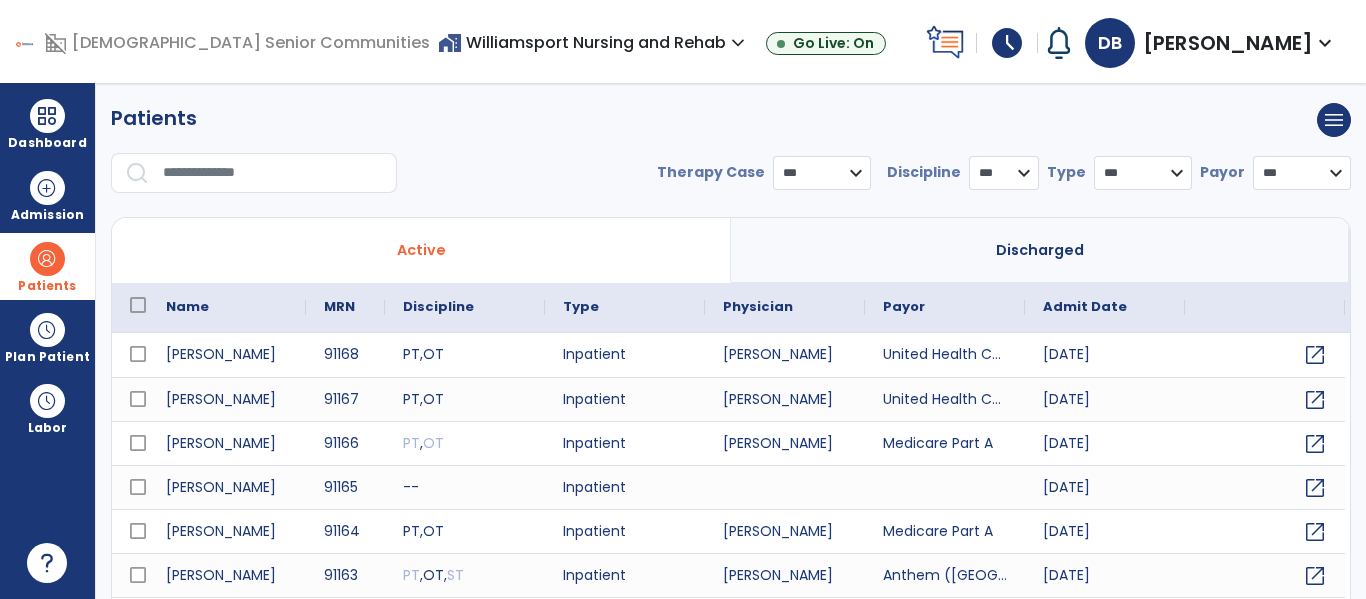click at bounding box center [273, 173] 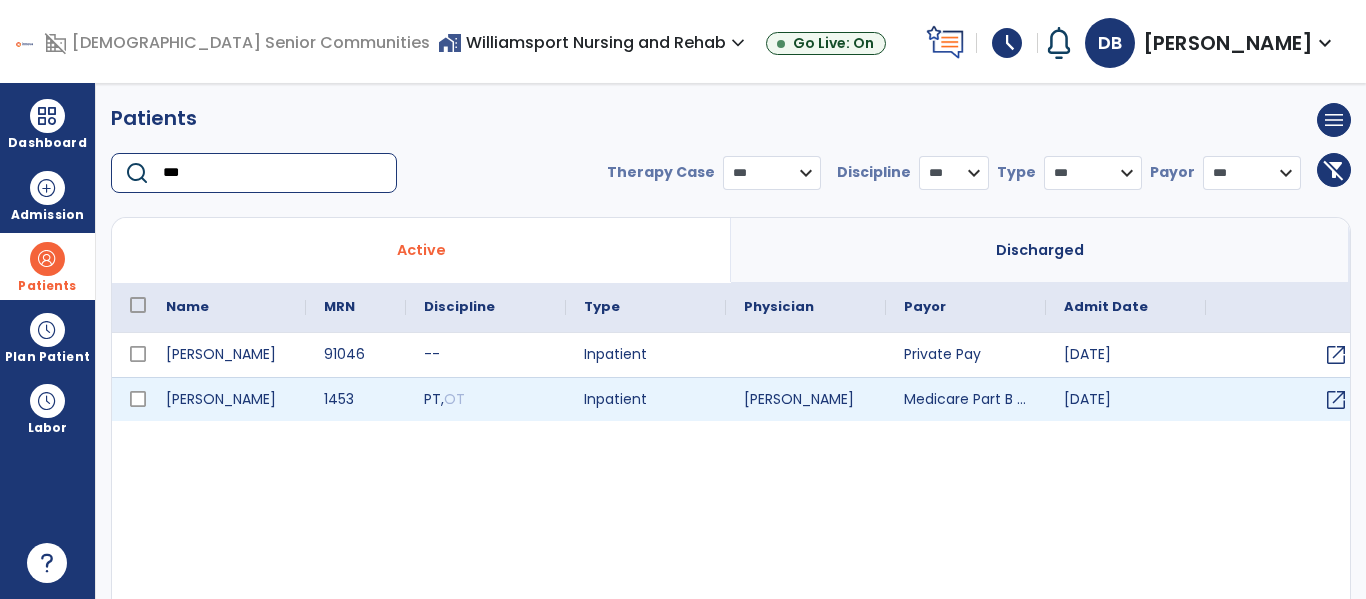 type on "***" 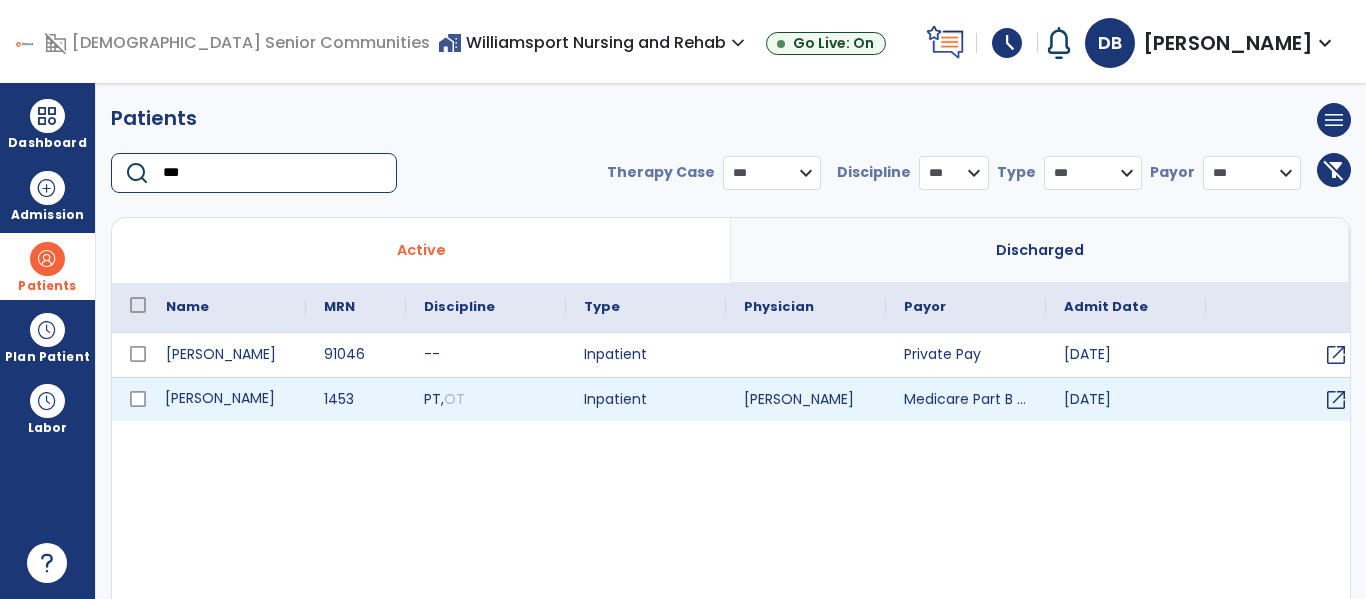 click on "[PERSON_NAME]" at bounding box center [227, 399] 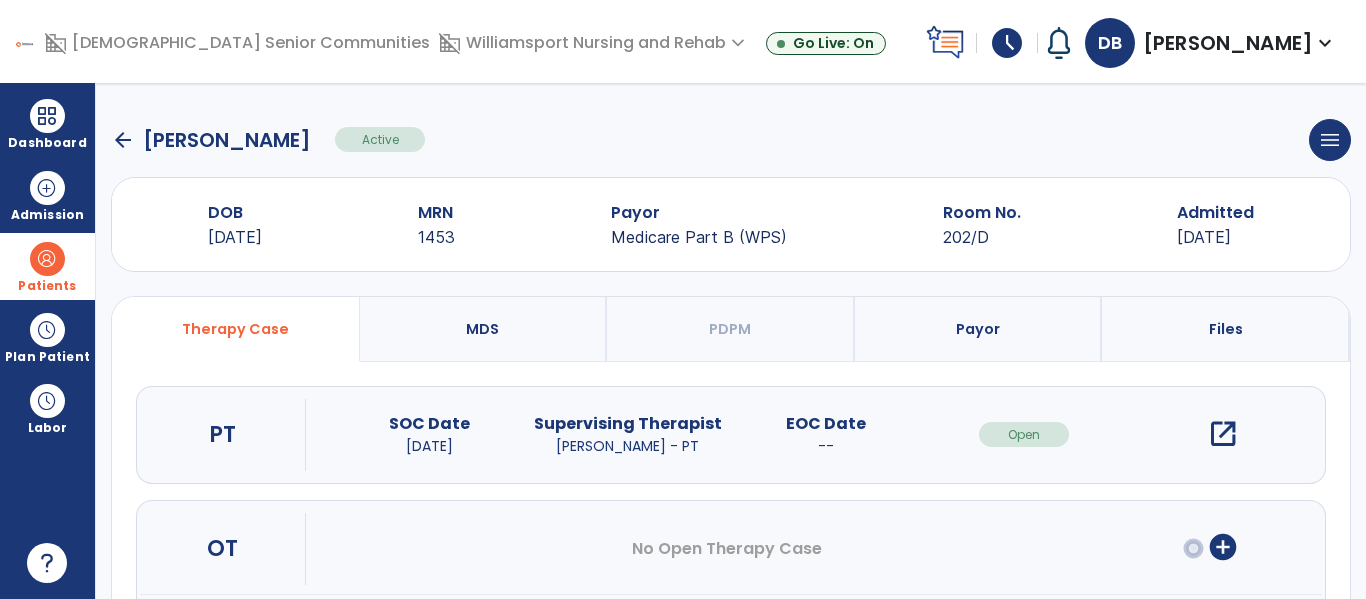 click on "open_in_new" at bounding box center [1223, 434] 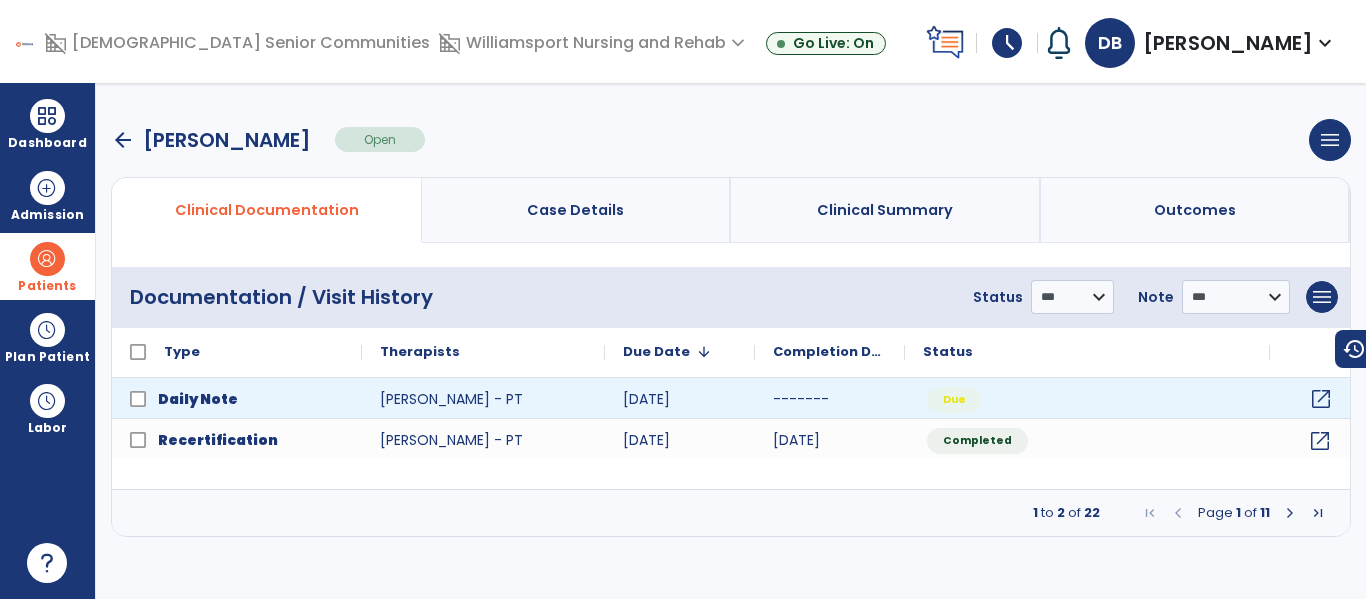 click on "open_in_new" 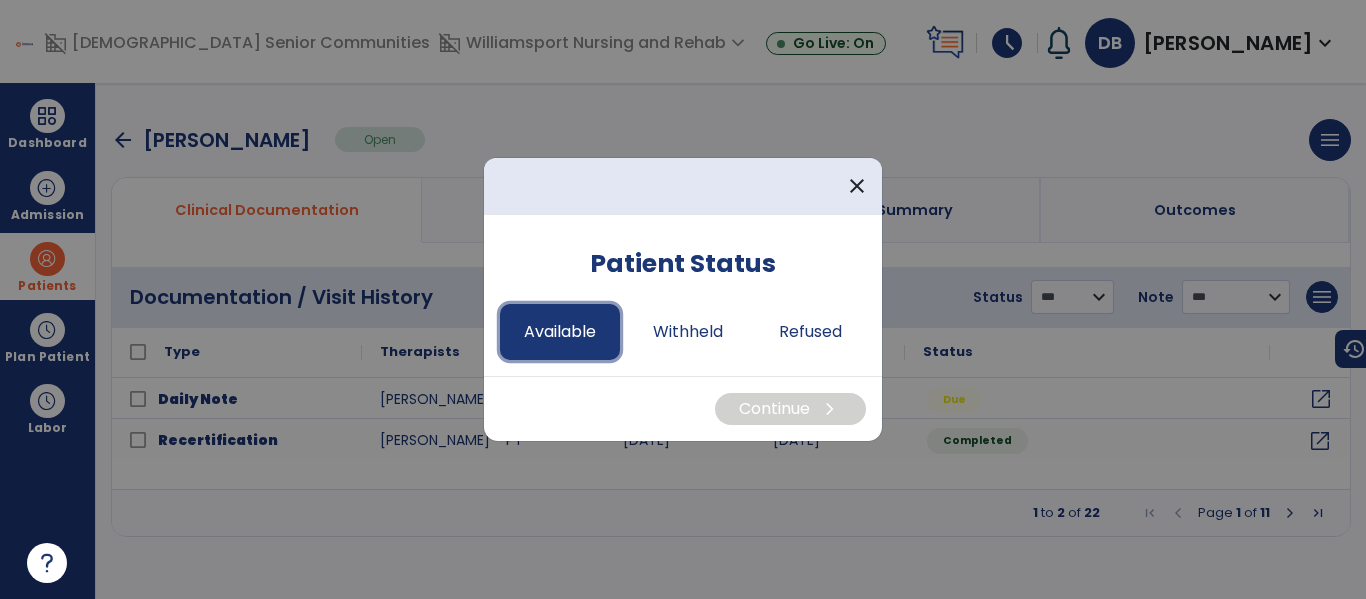 click on "Available" at bounding box center (560, 332) 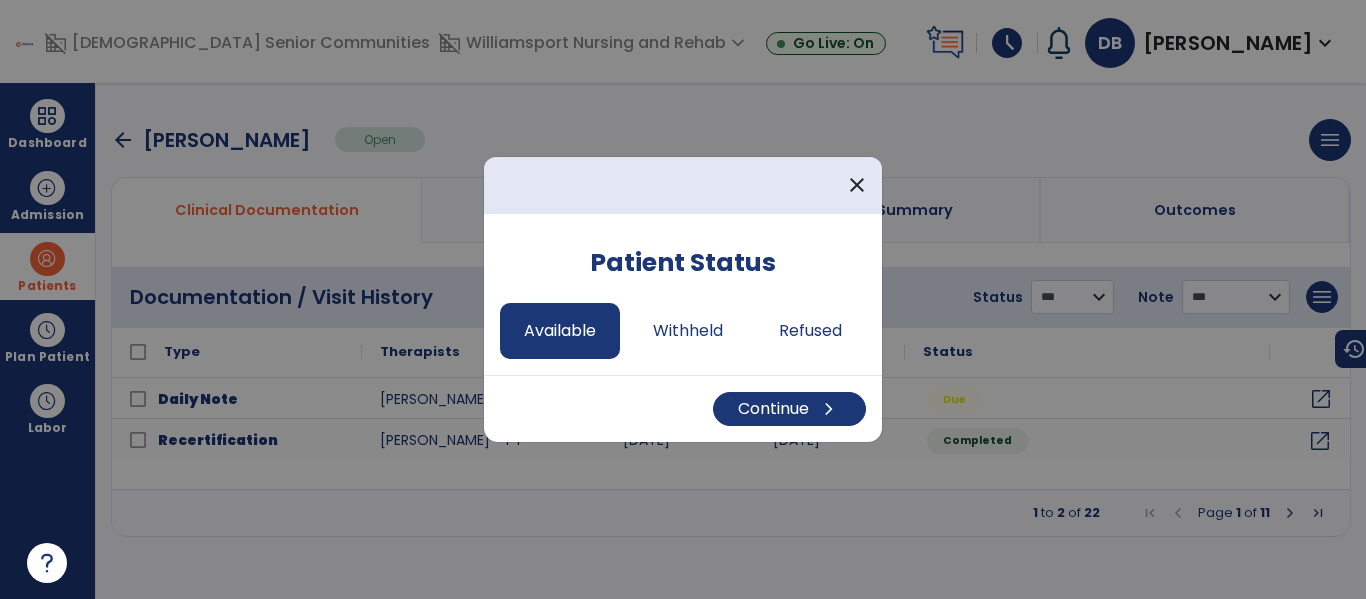 click on "Continue   chevron_right" at bounding box center (683, 408) 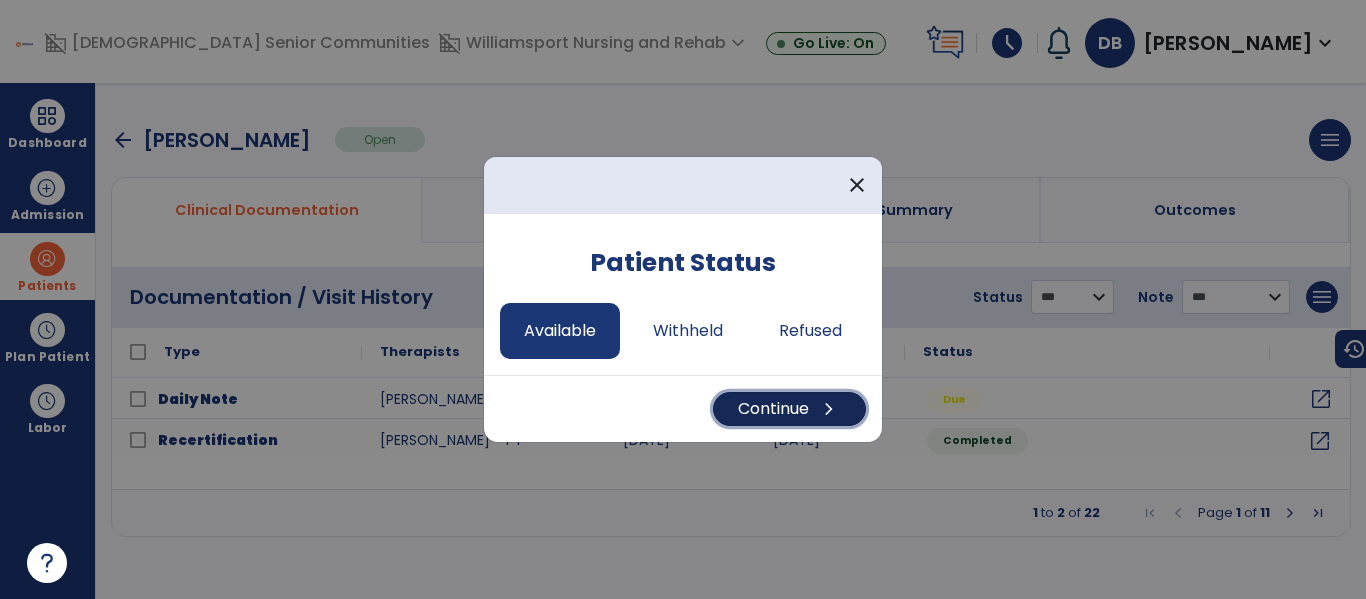 click on "Continue   chevron_right" at bounding box center [789, 409] 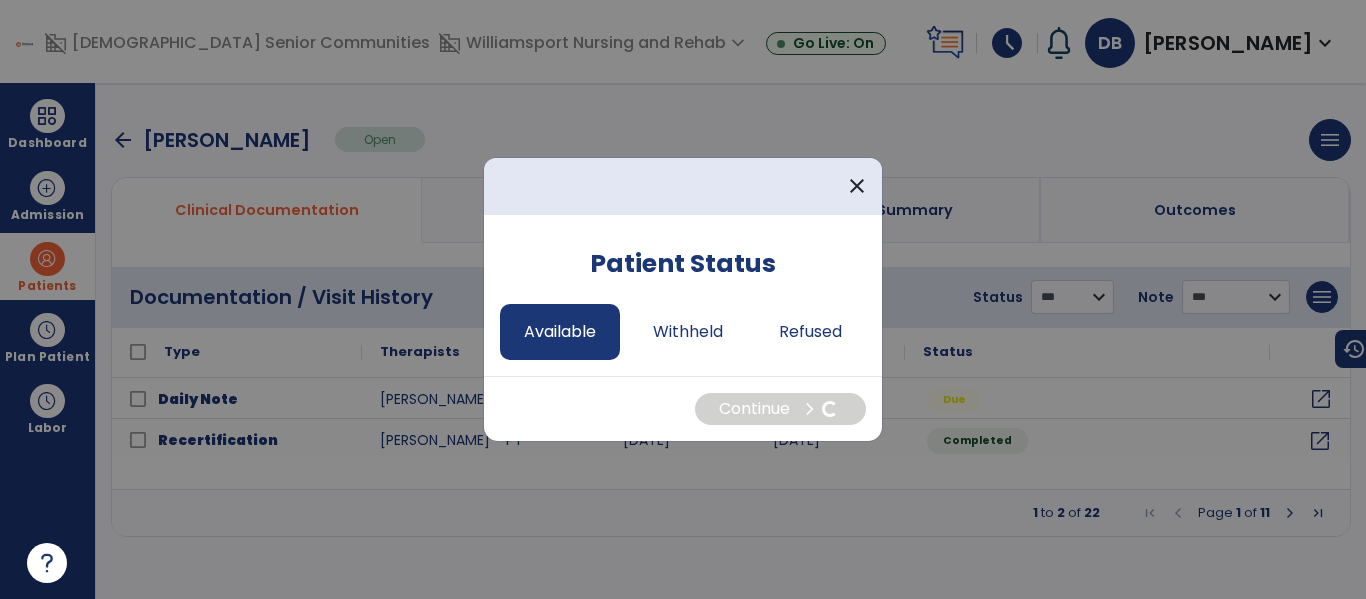 select on "*" 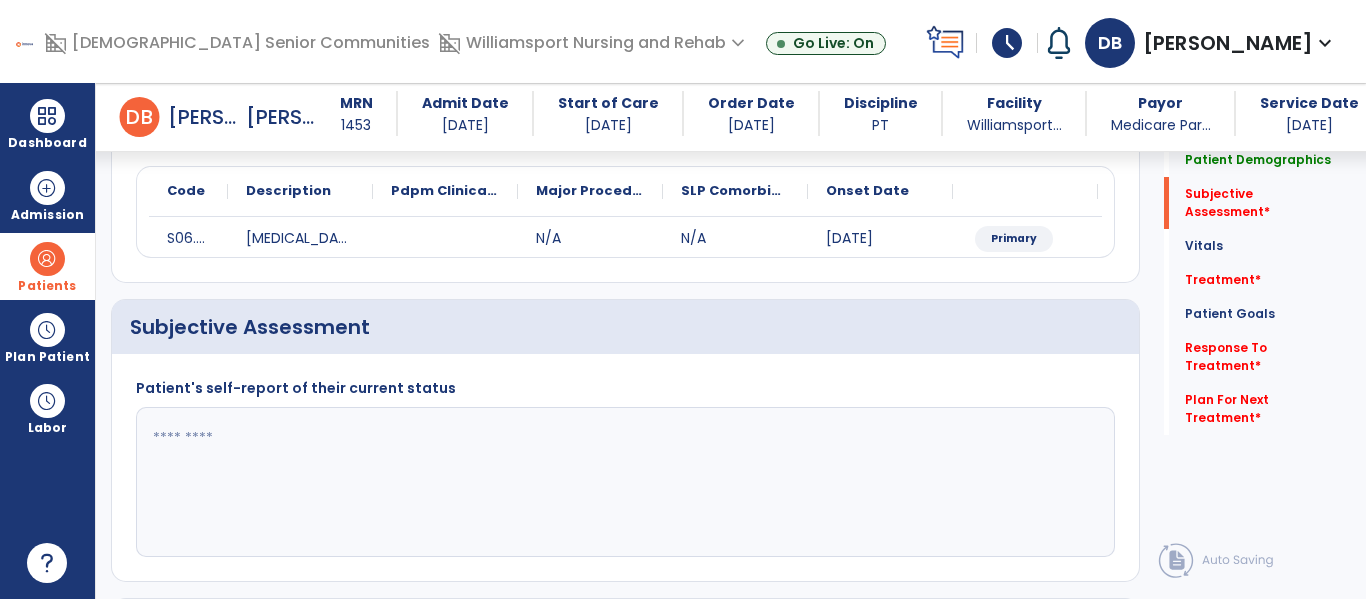 scroll, scrollTop: 236, scrollLeft: 0, axis: vertical 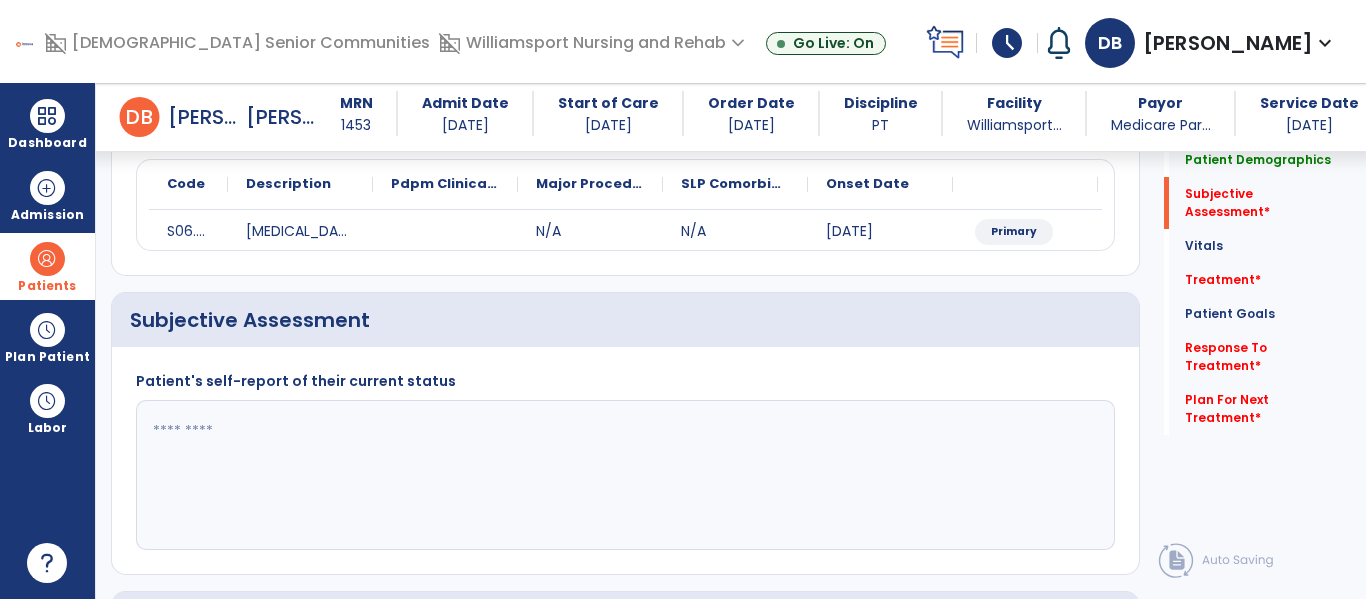 click 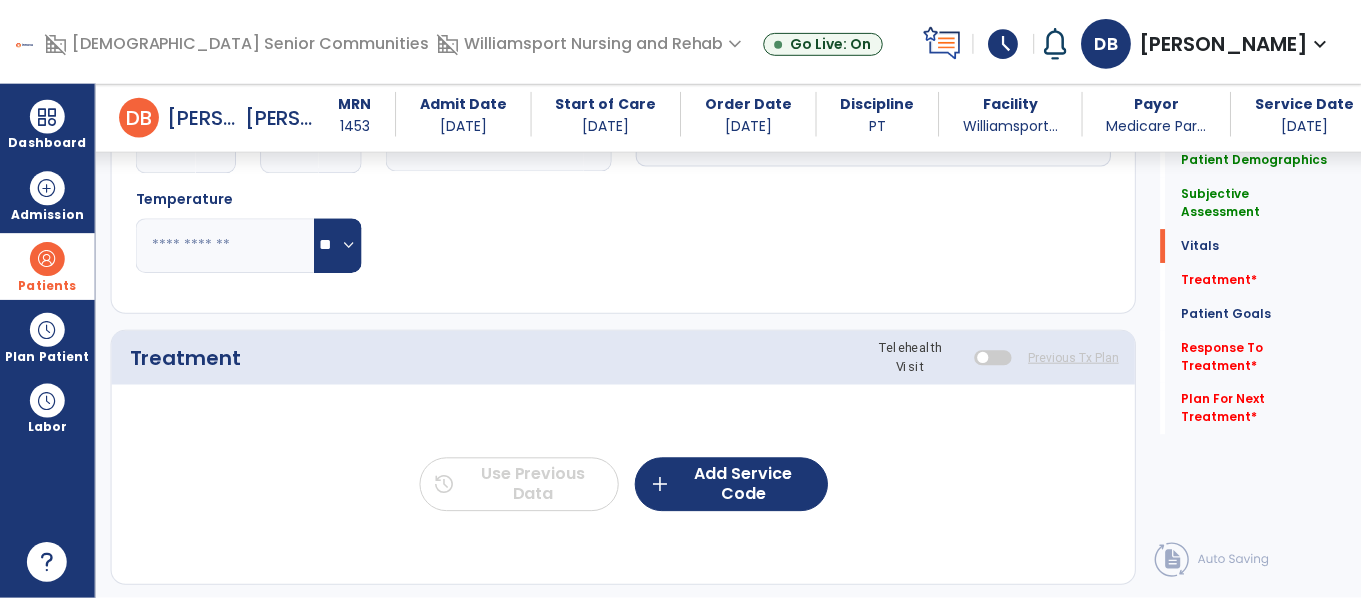 scroll, scrollTop: 933, scrollLeft: 0, axis: vertical 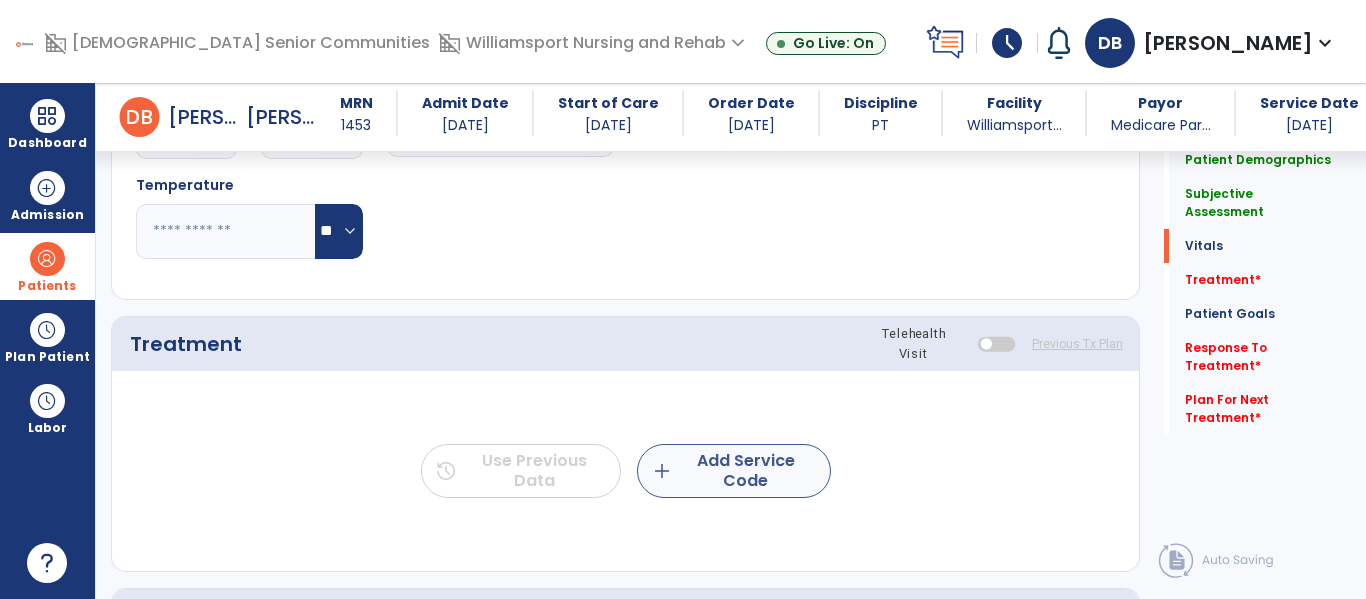 type on "**********" 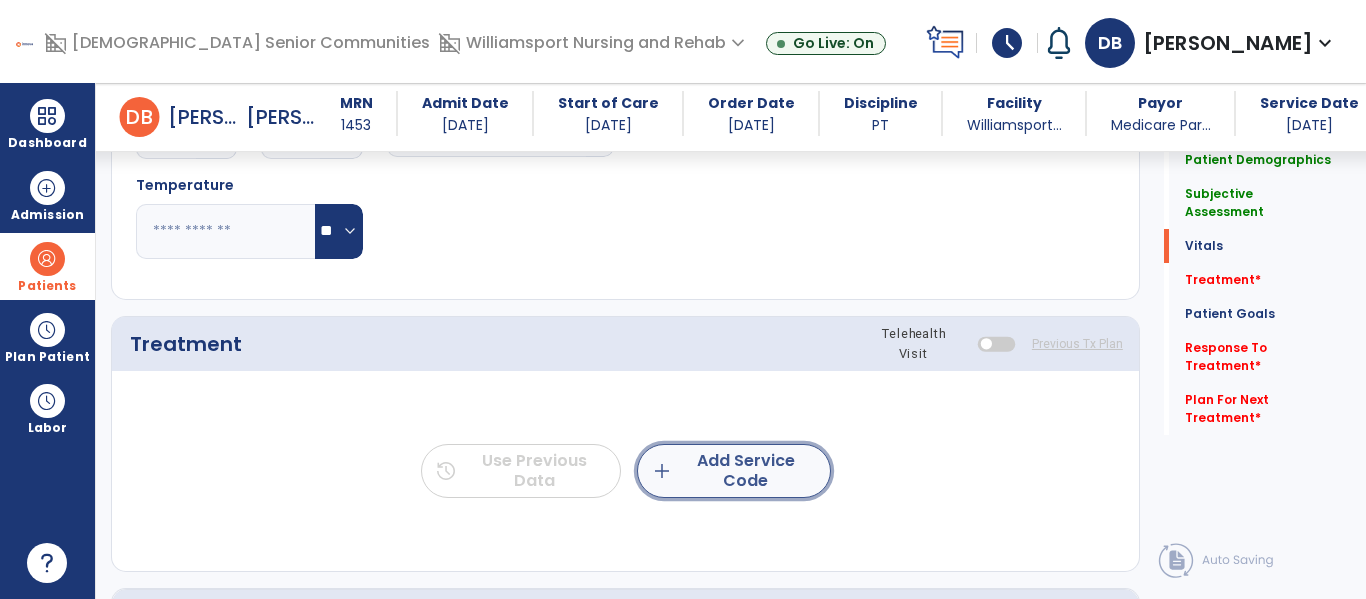 click on "add  Add Service Code" 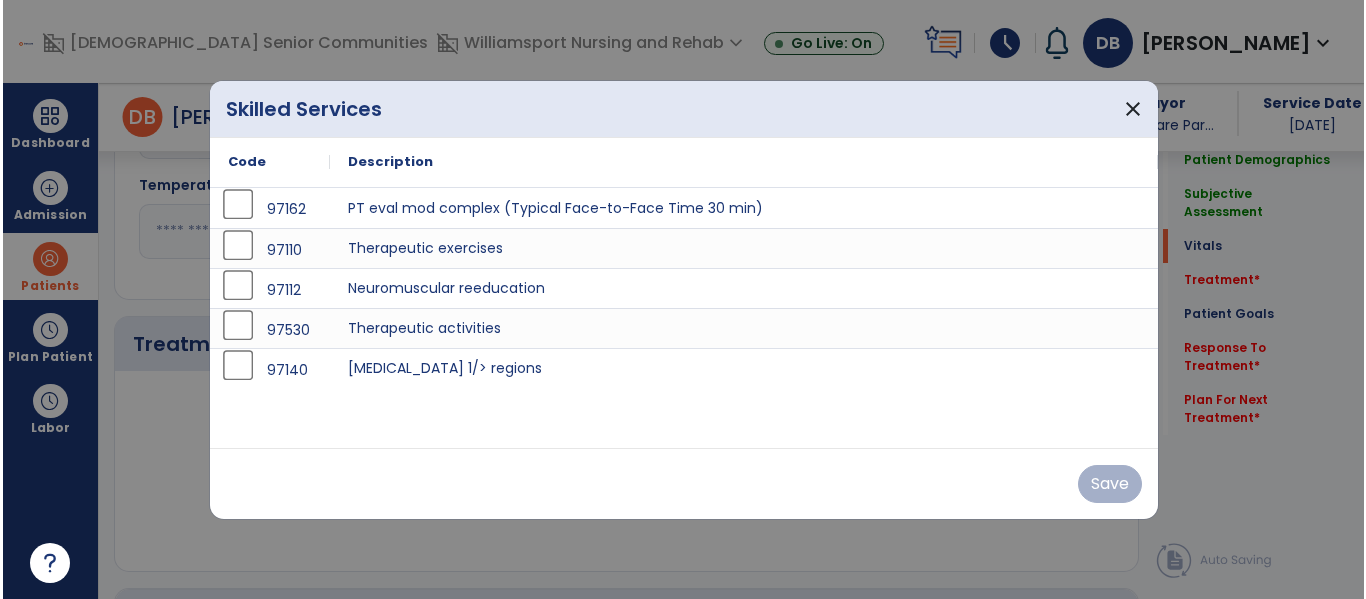 scroll, scrollTop: 933, scrollLeft: 0, axis: vertical 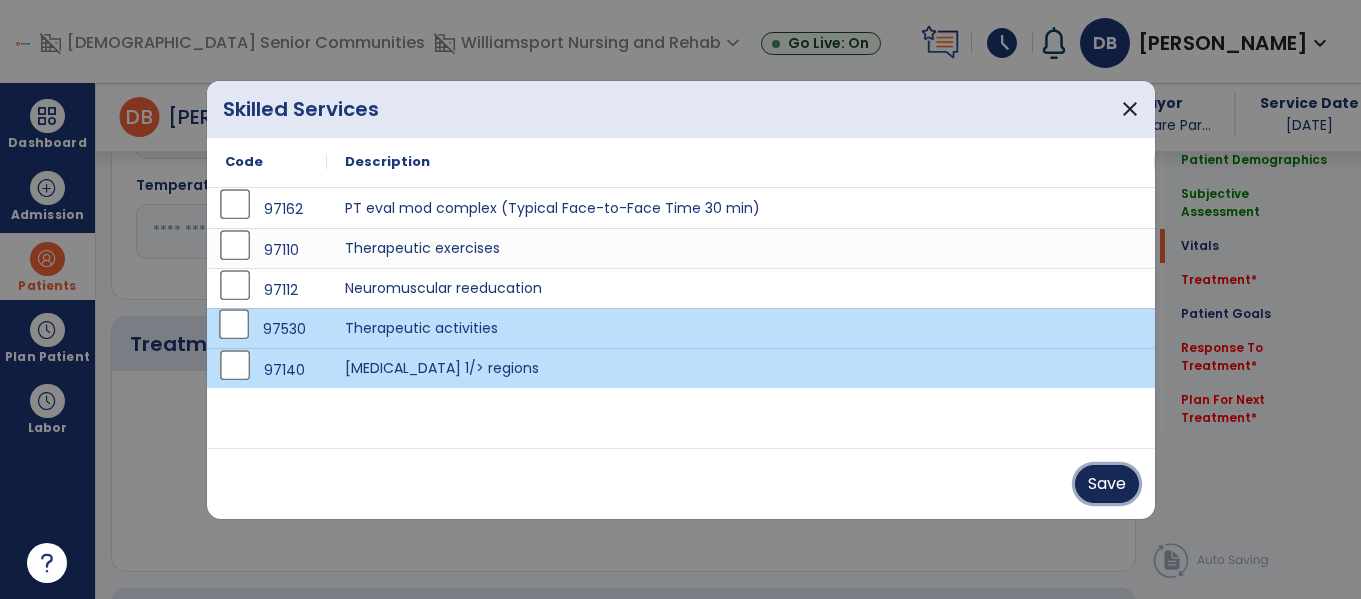 click on "Save" at bounding box center (1107, 484) 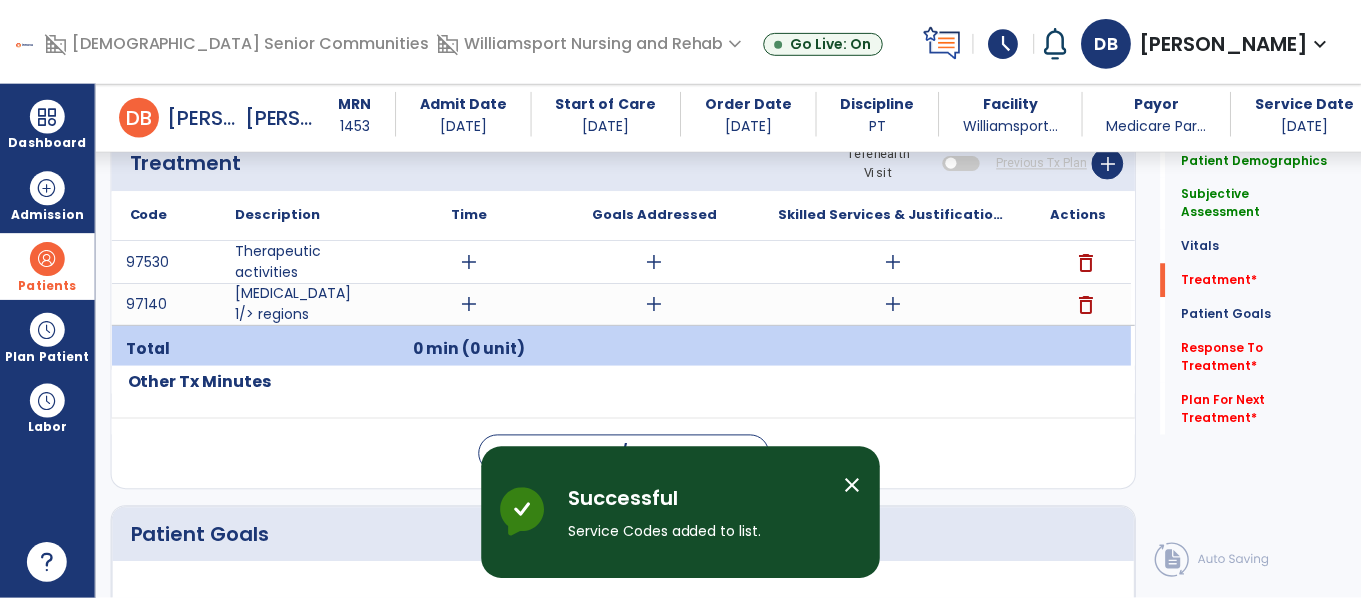 scroll, scrollTop: 1123, scrollLeft: 0, axis: vertical 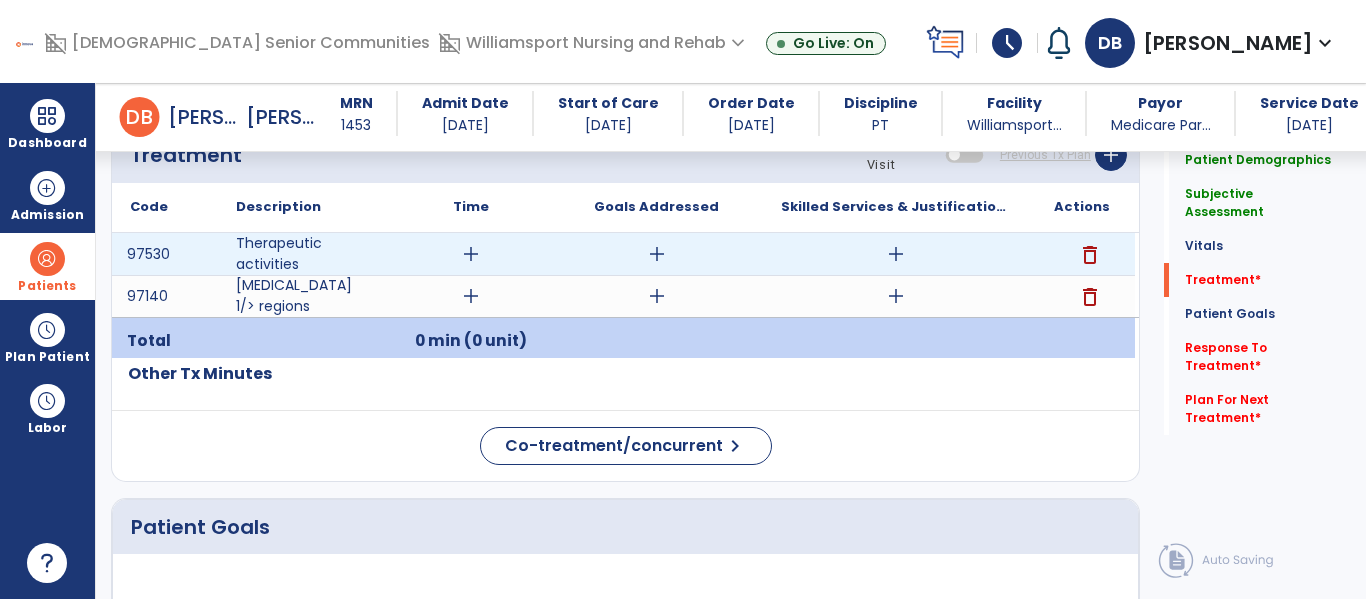 click on "add" at bounding box center [471, 254] 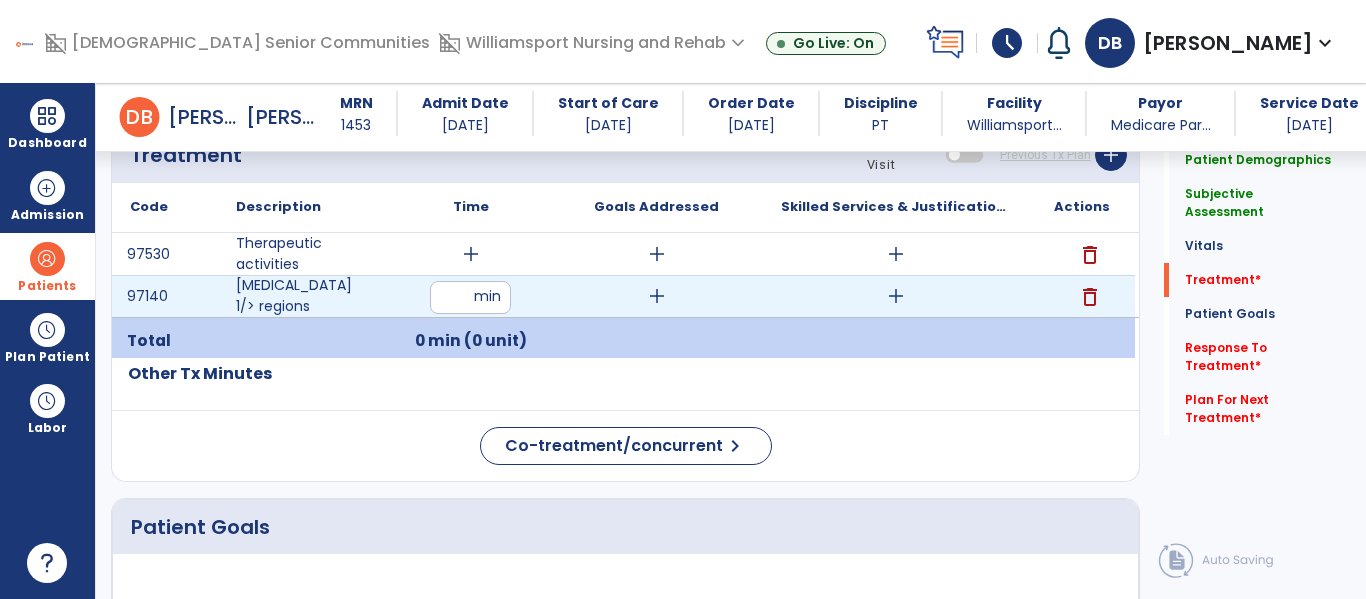 type on "**" 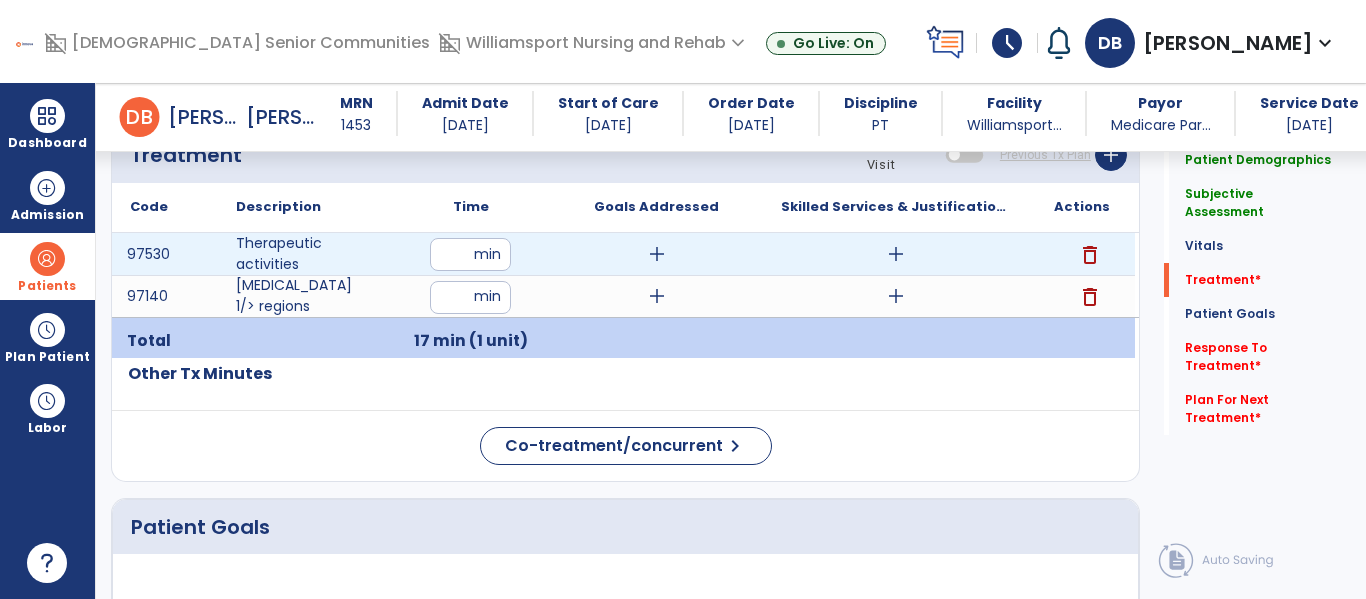 type on "**" 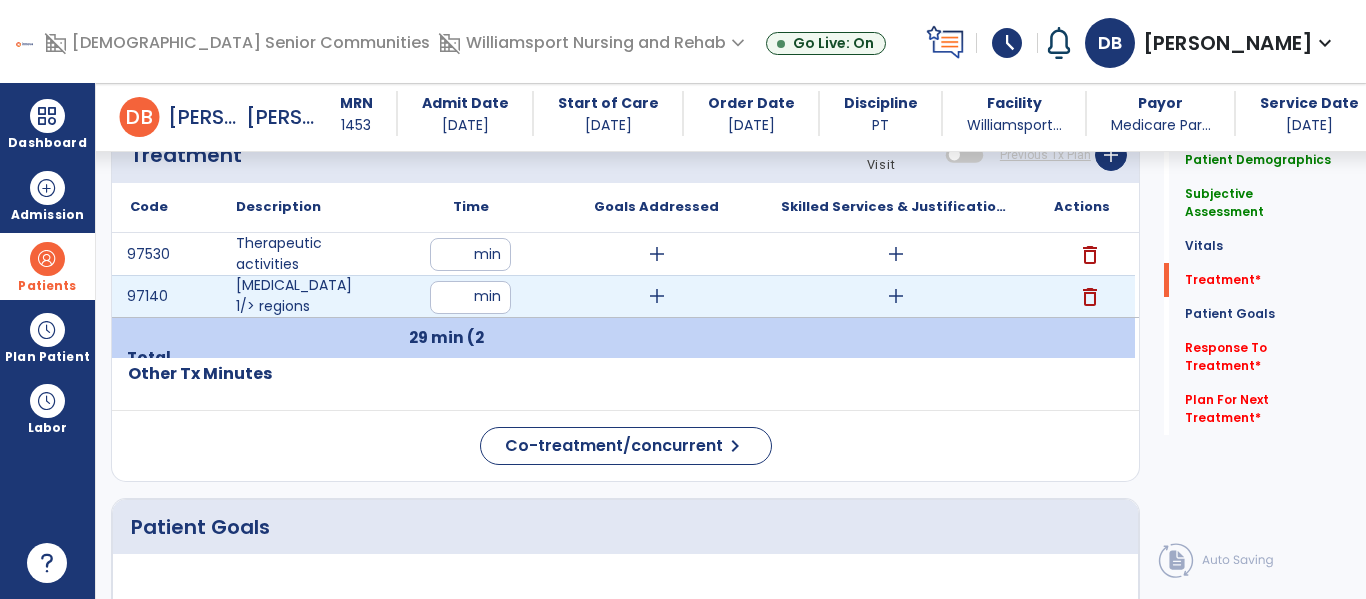 click on "**" at bounding box center (470, 297) 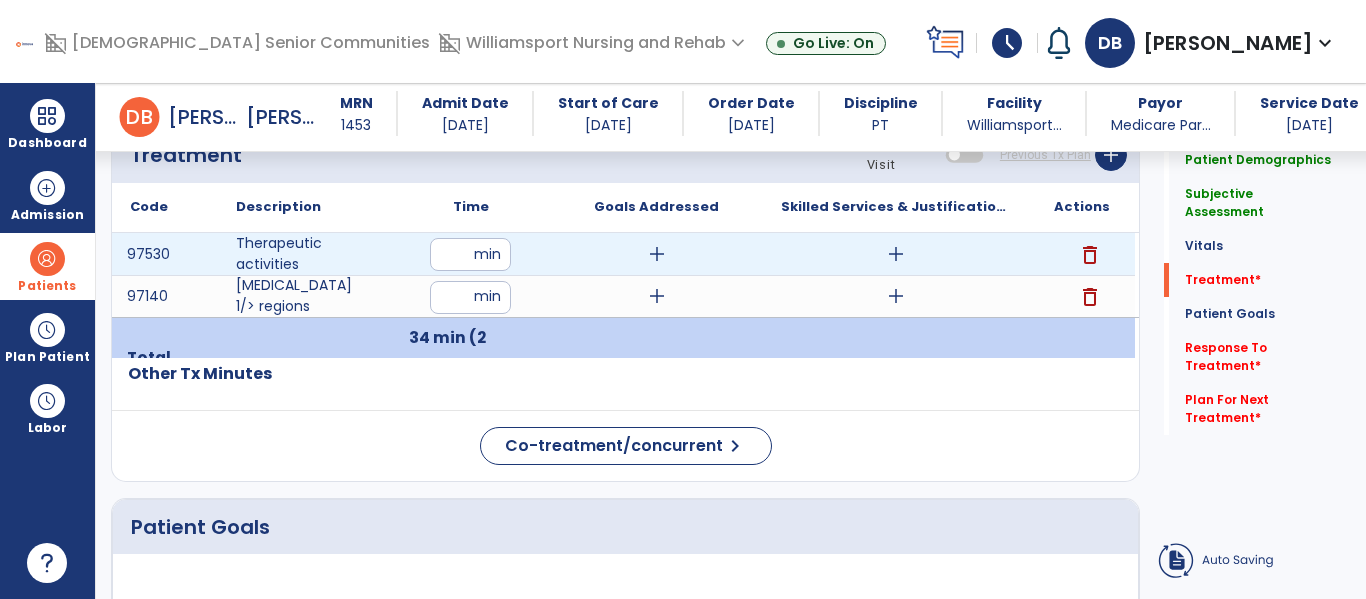 click on "**" at bounding box center (470, 254) 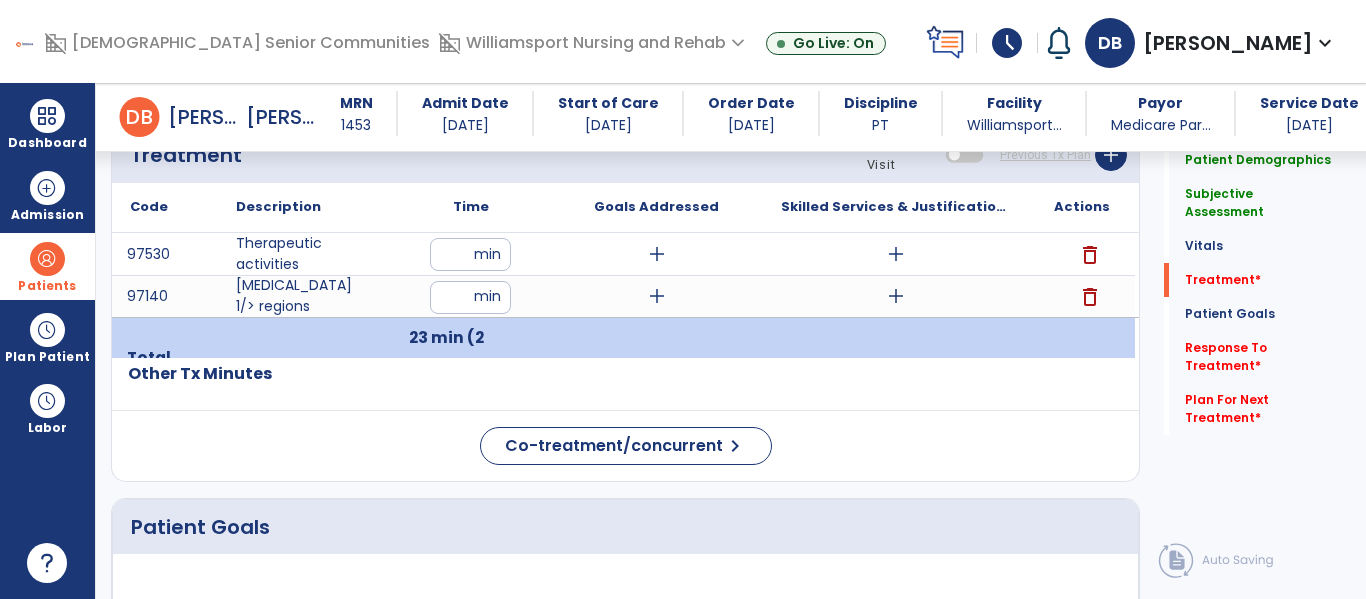 click at bounding box center [656, 358] 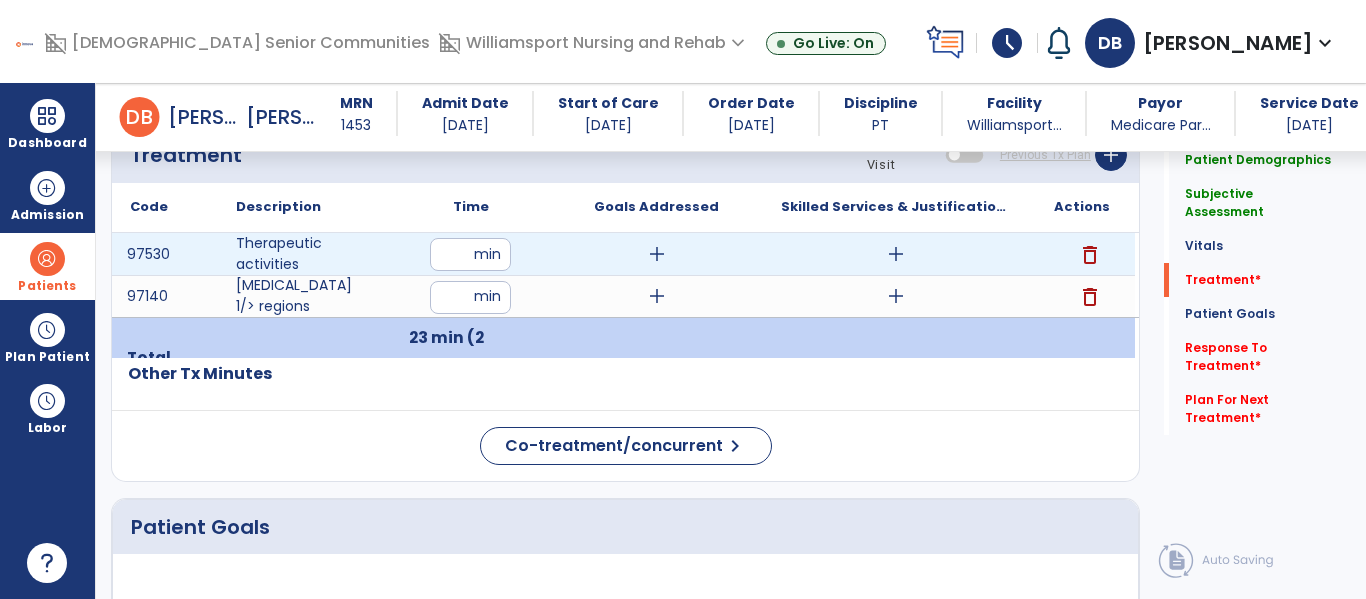 click on "*" at bounding box center (470, 254) 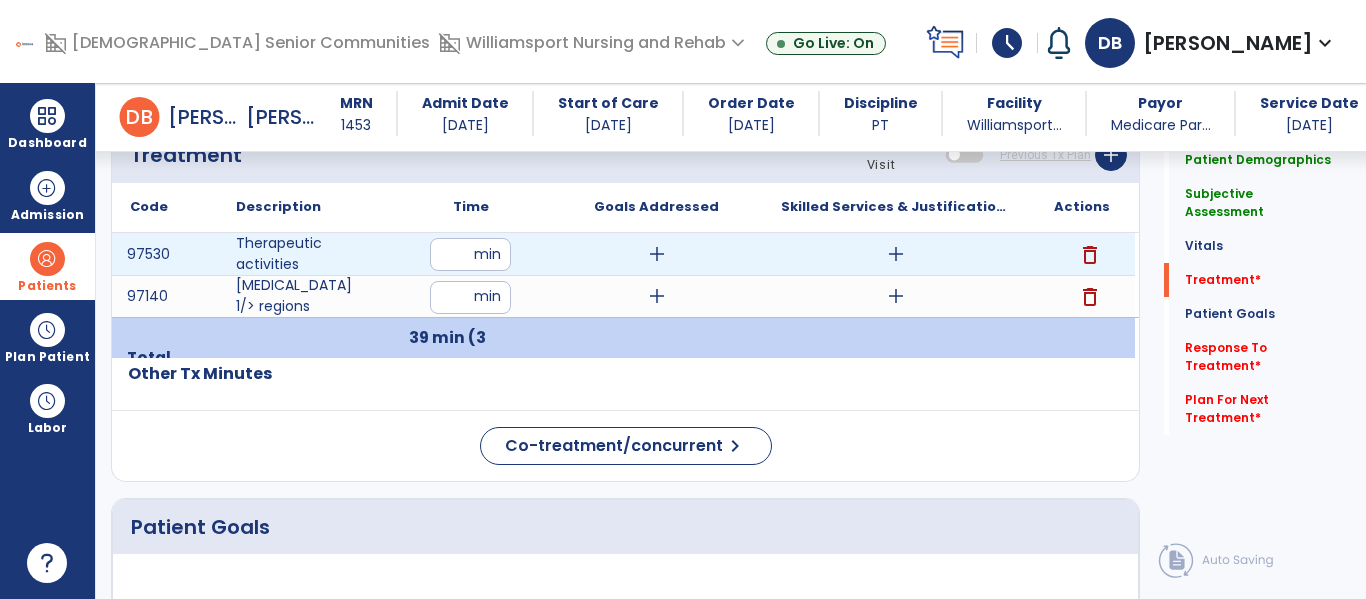 click on "add" at bounding box center [657, 254] 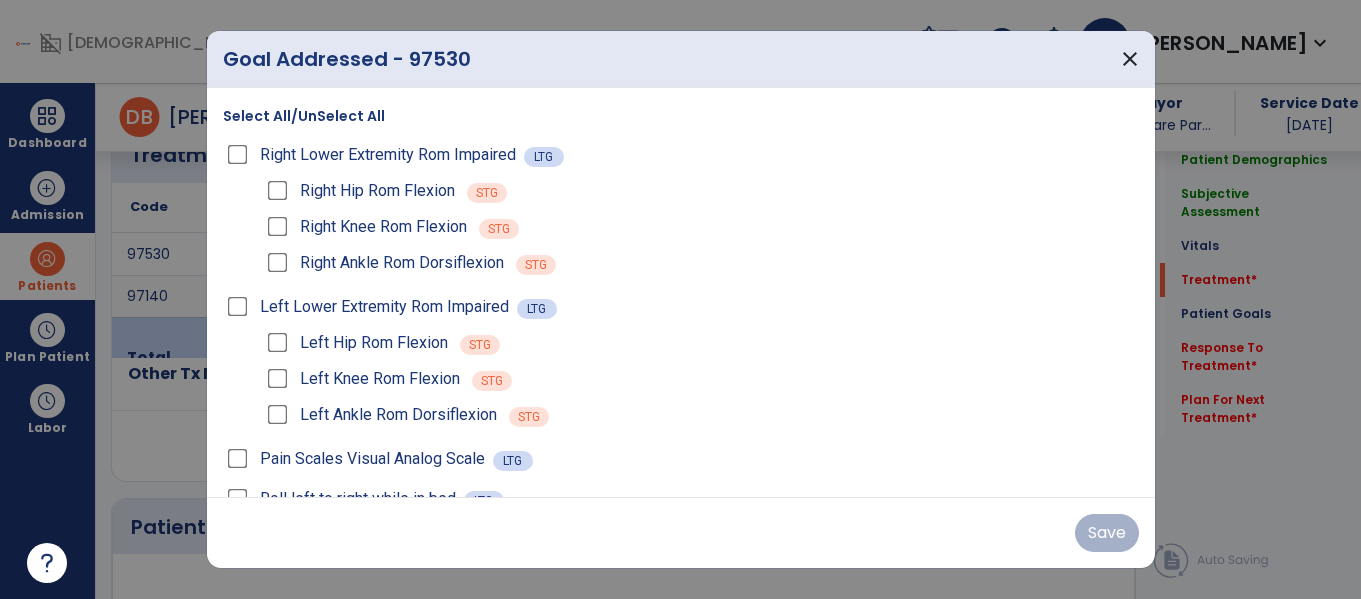 scroll, scrollTop: 1123, scrollLeft: 0, axis: vertical 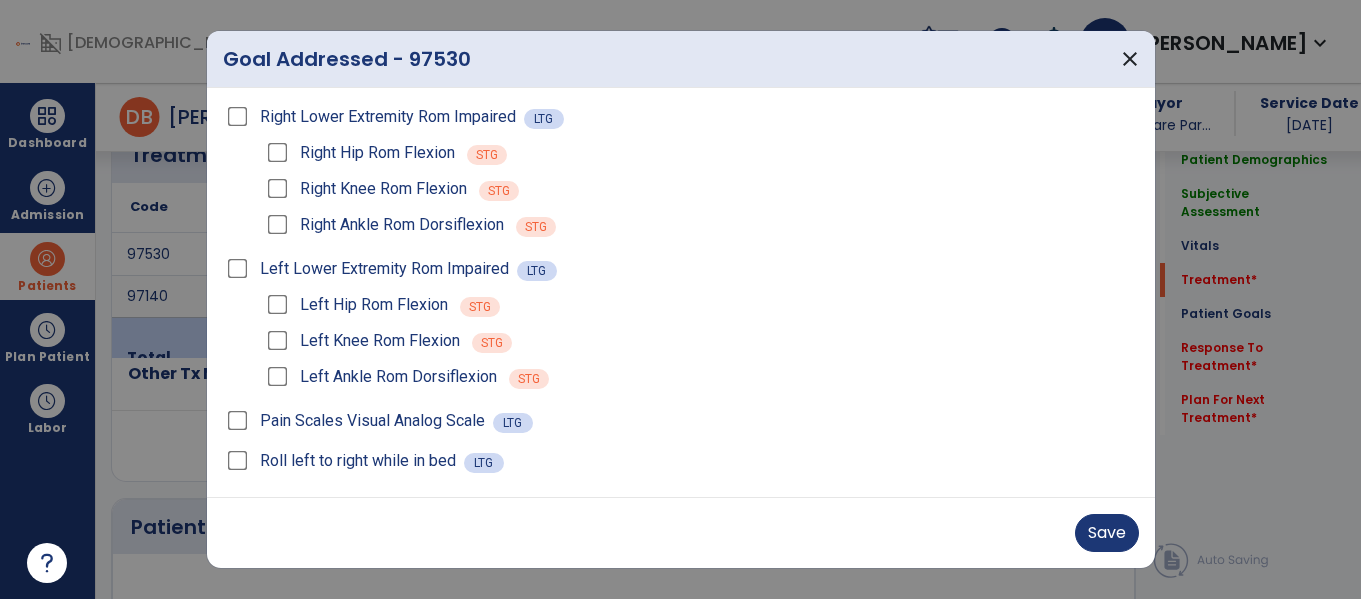 click on "Roll left to right while in bed" at bounding box center (343, 461) 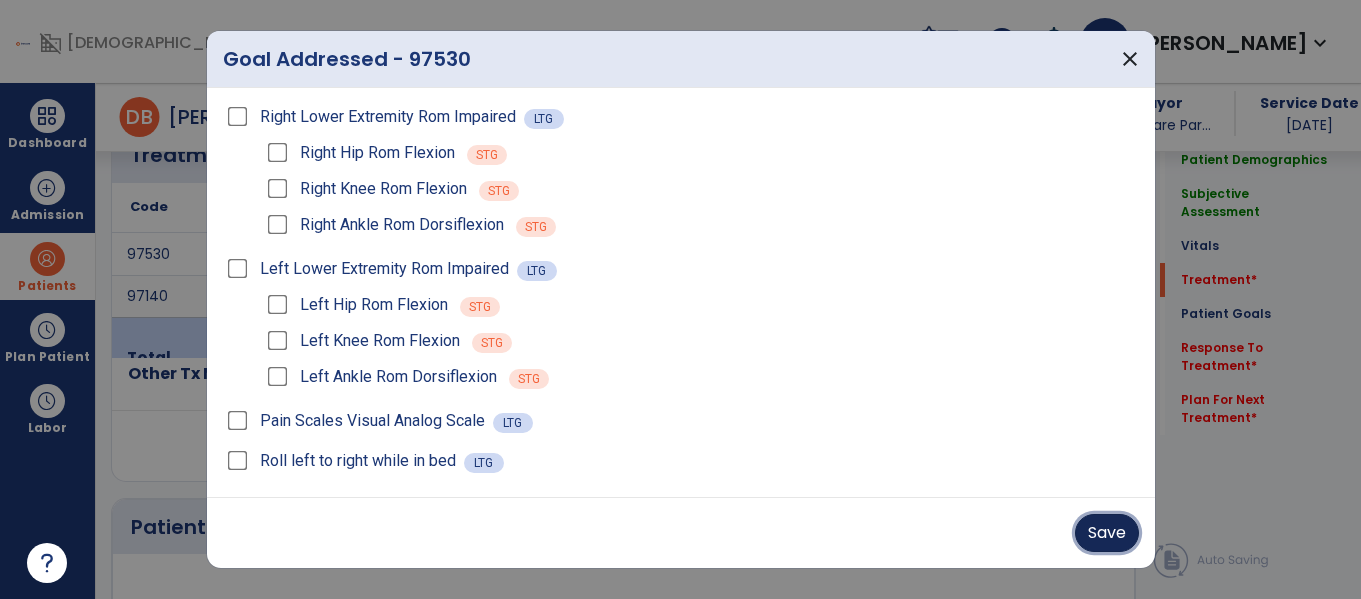 click on "Save" at bounding box center [1107, 533] 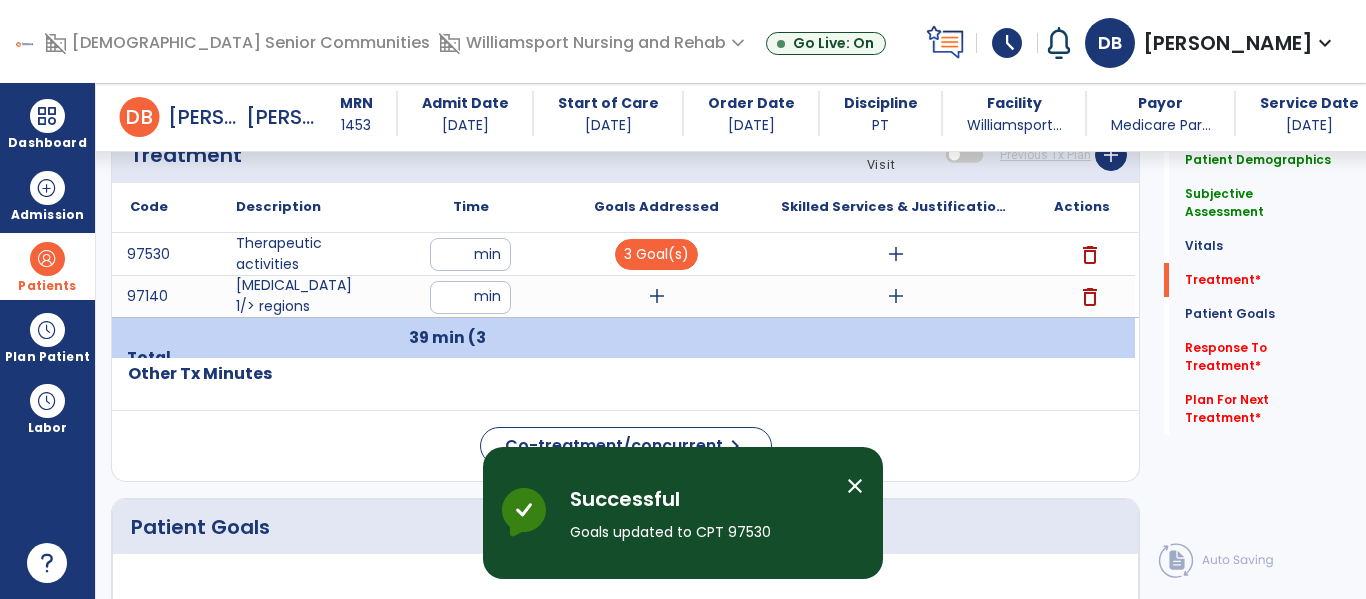 click on "add" at bounding box center (657, 296) 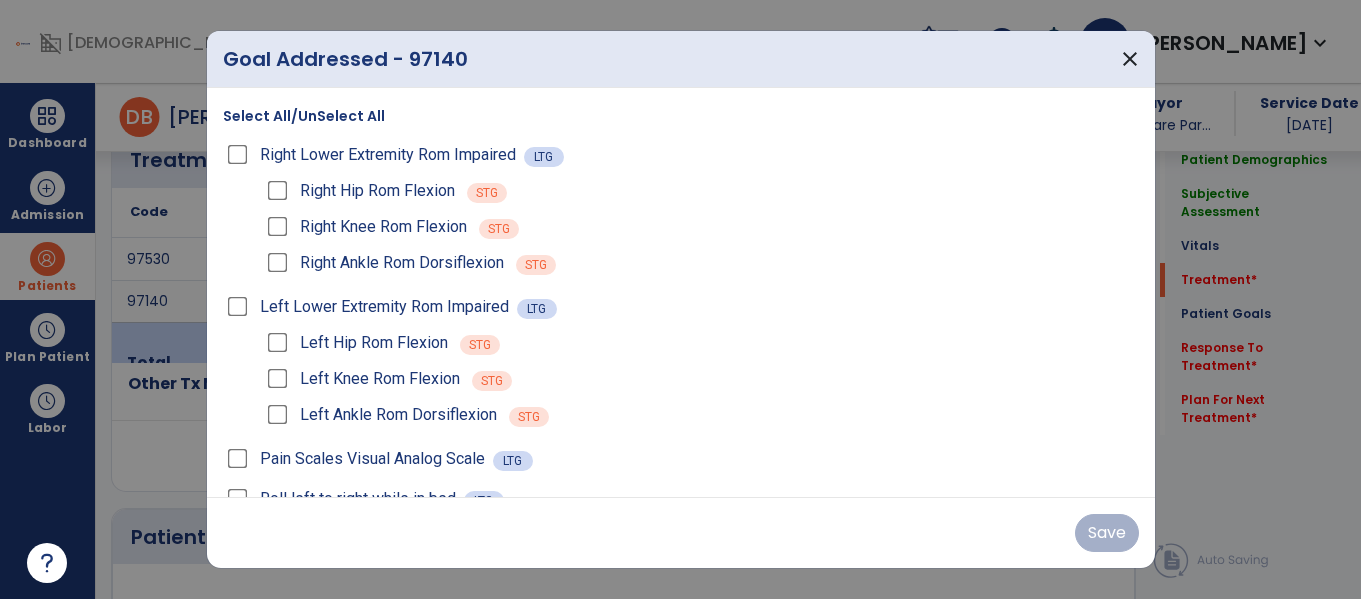 scroll, scrollTop: 1123, scrollLeft: 0, axis: vertical 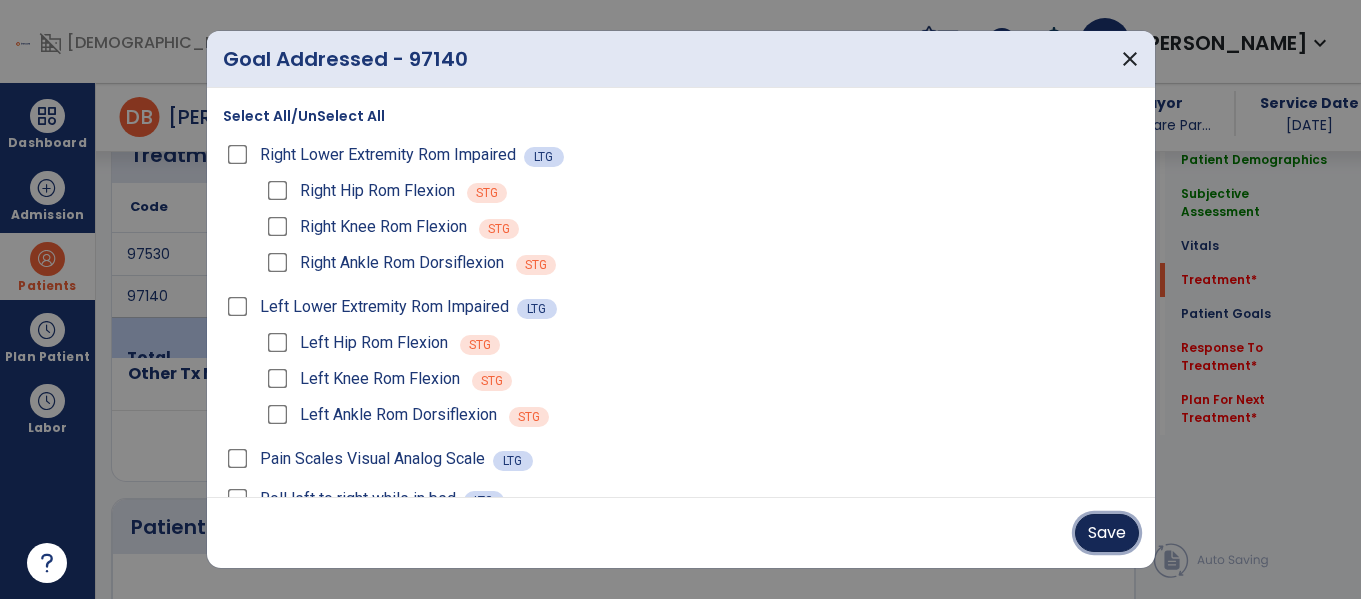 click on "Save" at bounding box center [1107, 533] 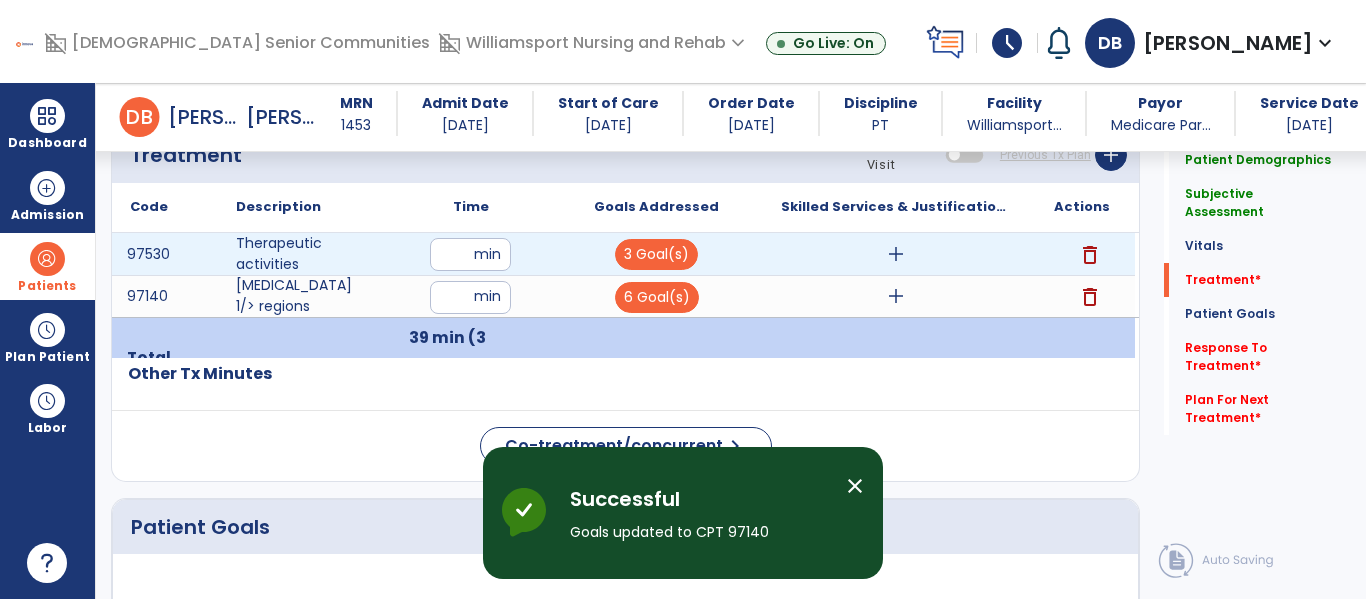 click on "add" at bounding box center (896, 254) 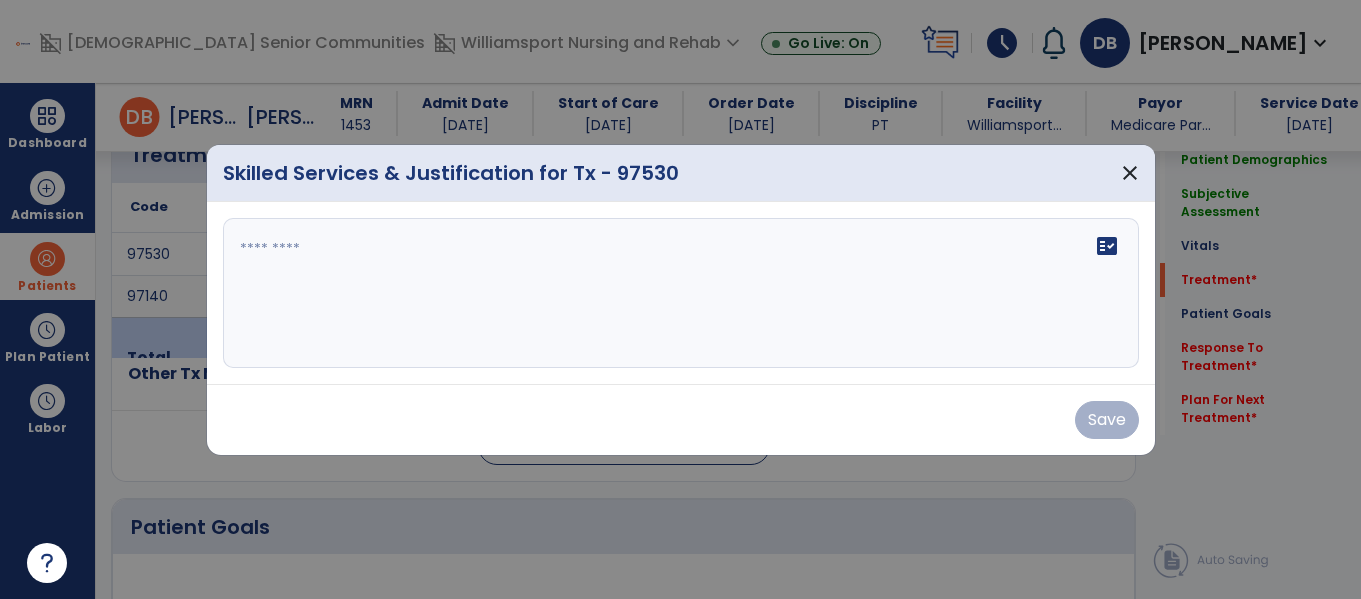 scroll, scrollTop: 1123, scrollLeft: 0, axis: vertical 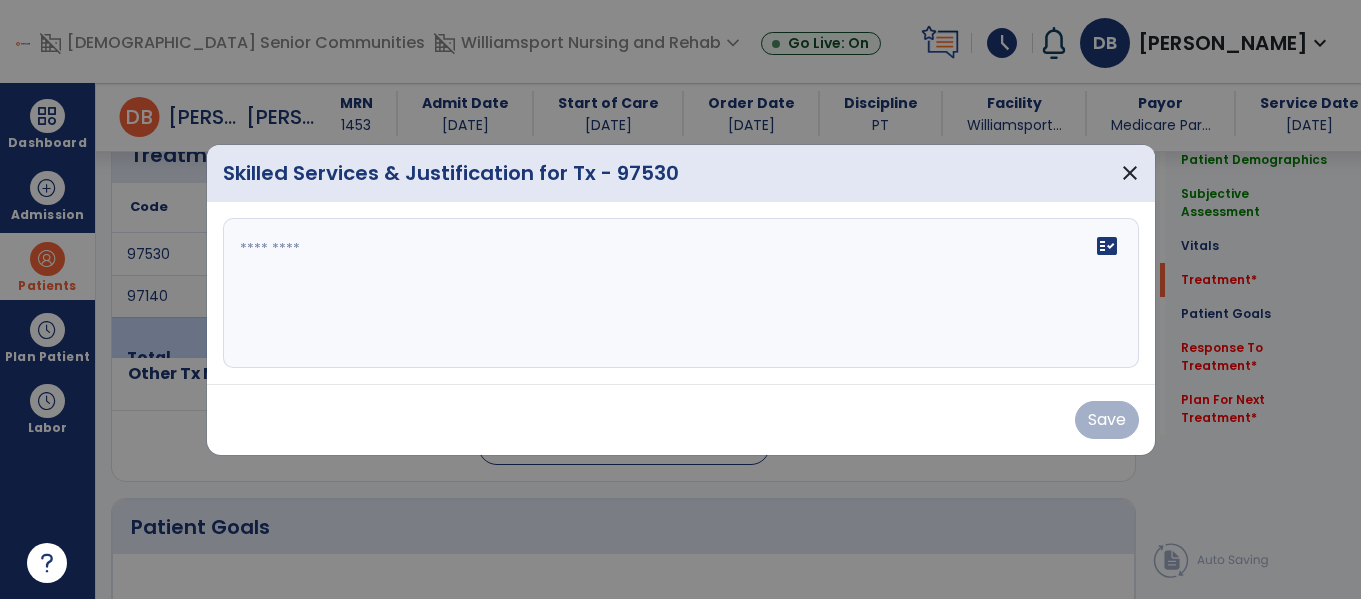 click at bounding box center [681, 293] 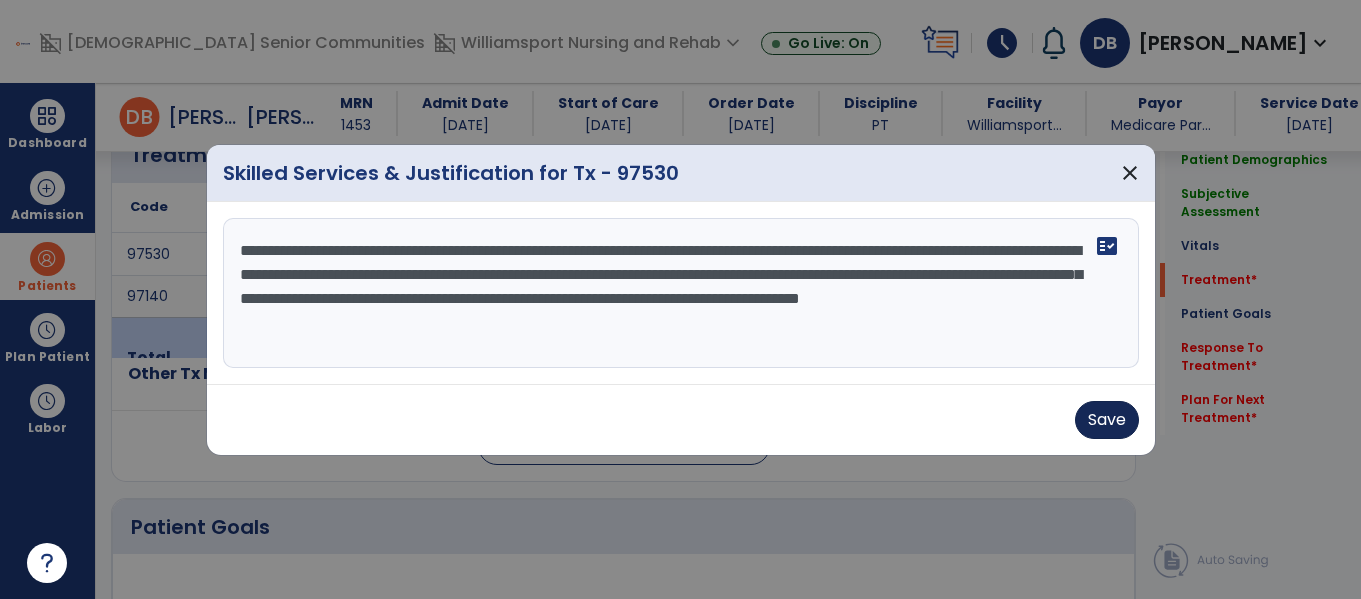 type on "**********" 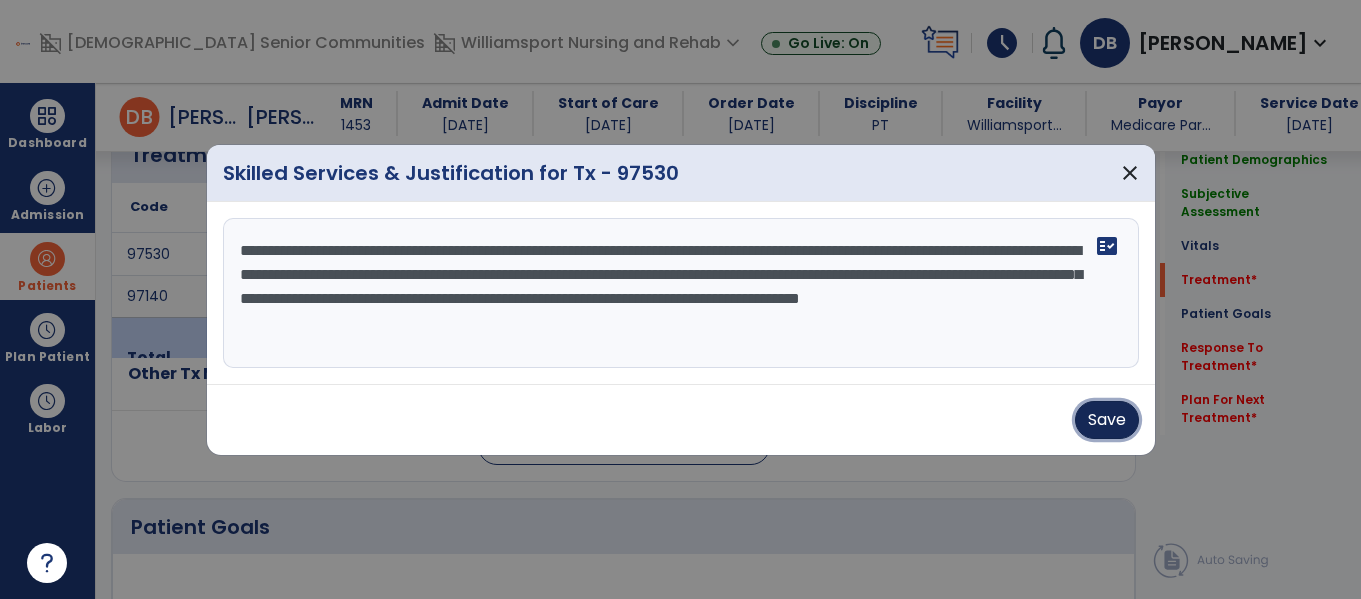 click on "Save" at bounding box center [1107, 420] 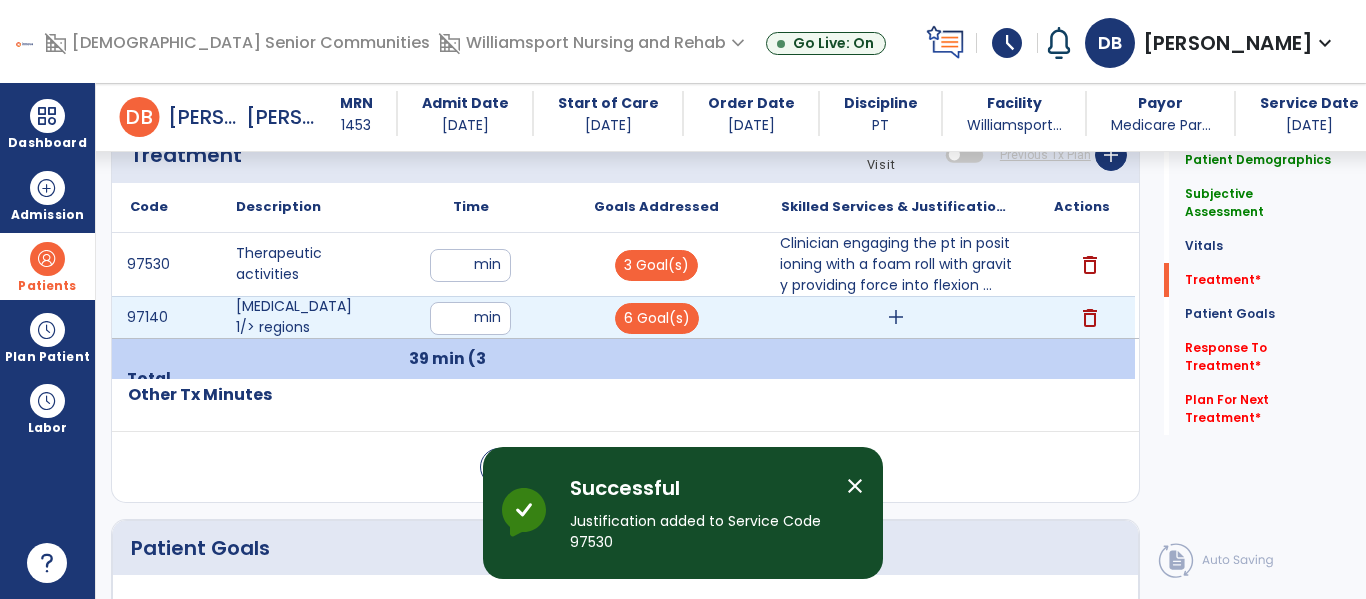 click on "add" at bounding box center [896, 317] 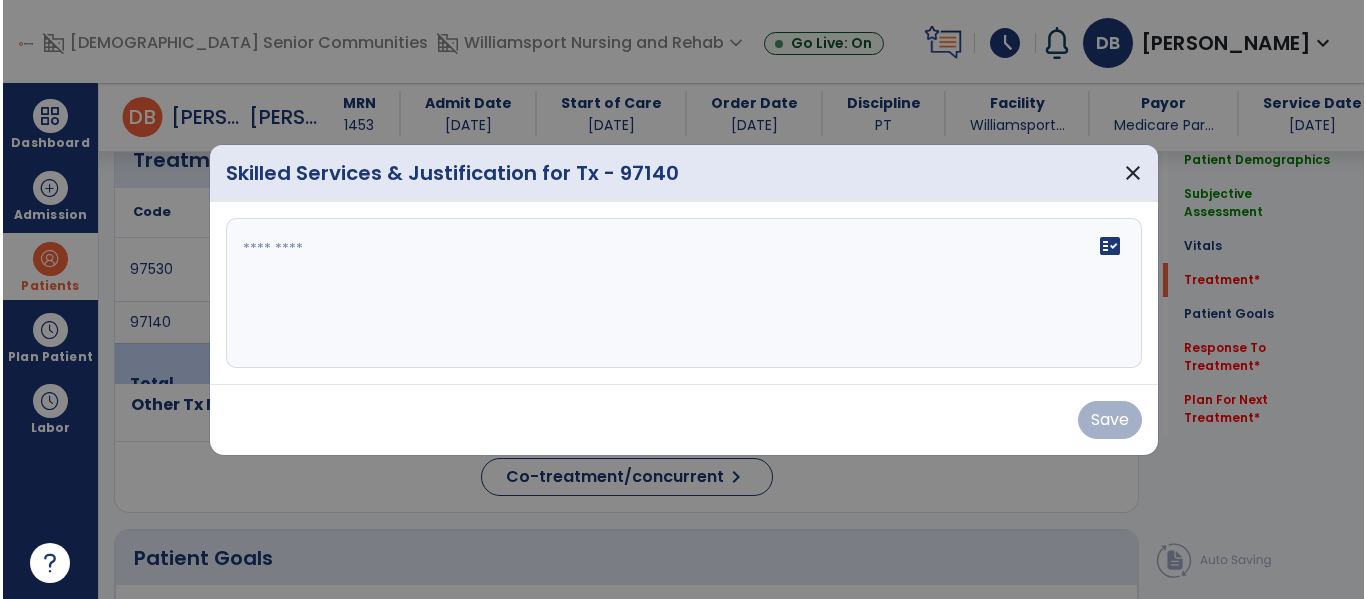 scroll, scrollTop: 1123, scrollLeft: 0, axis: vertical 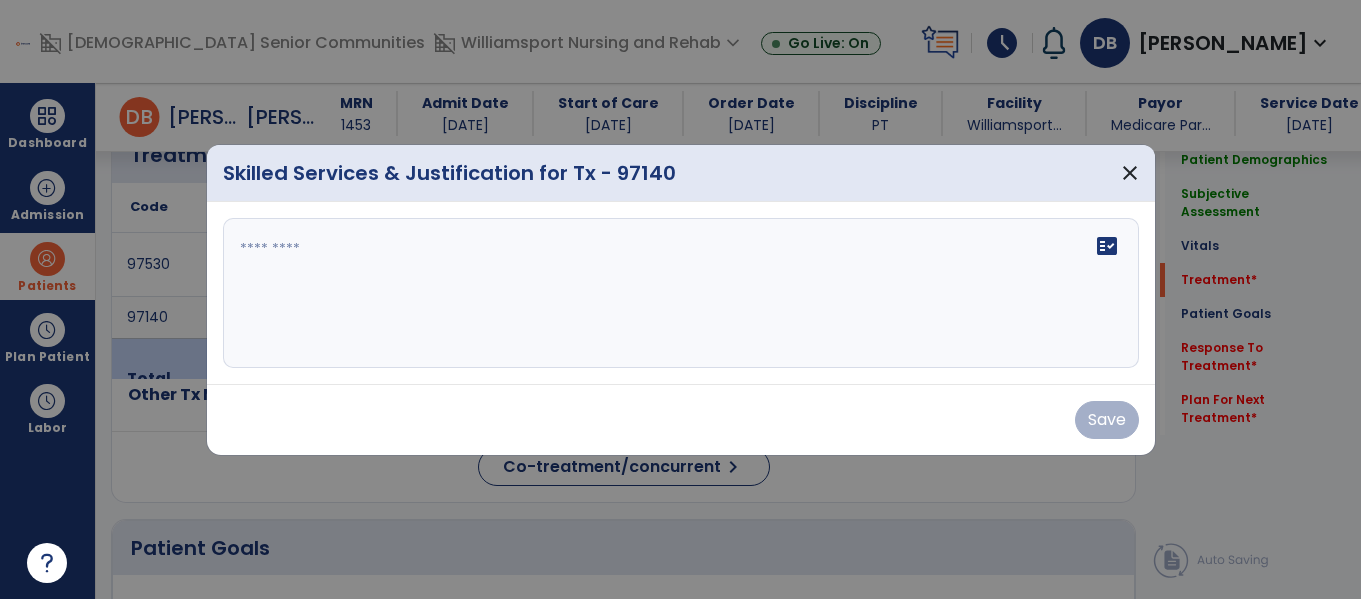click on "fact_check" at bounding box center (681, 293) 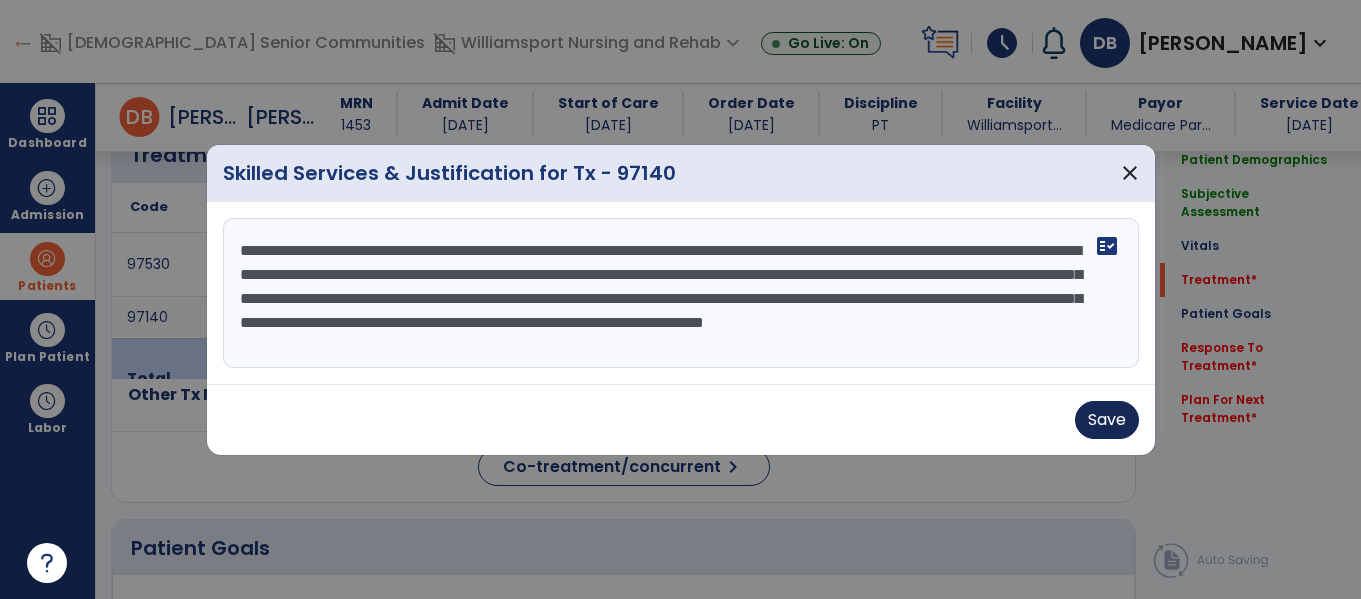 type on "**********" 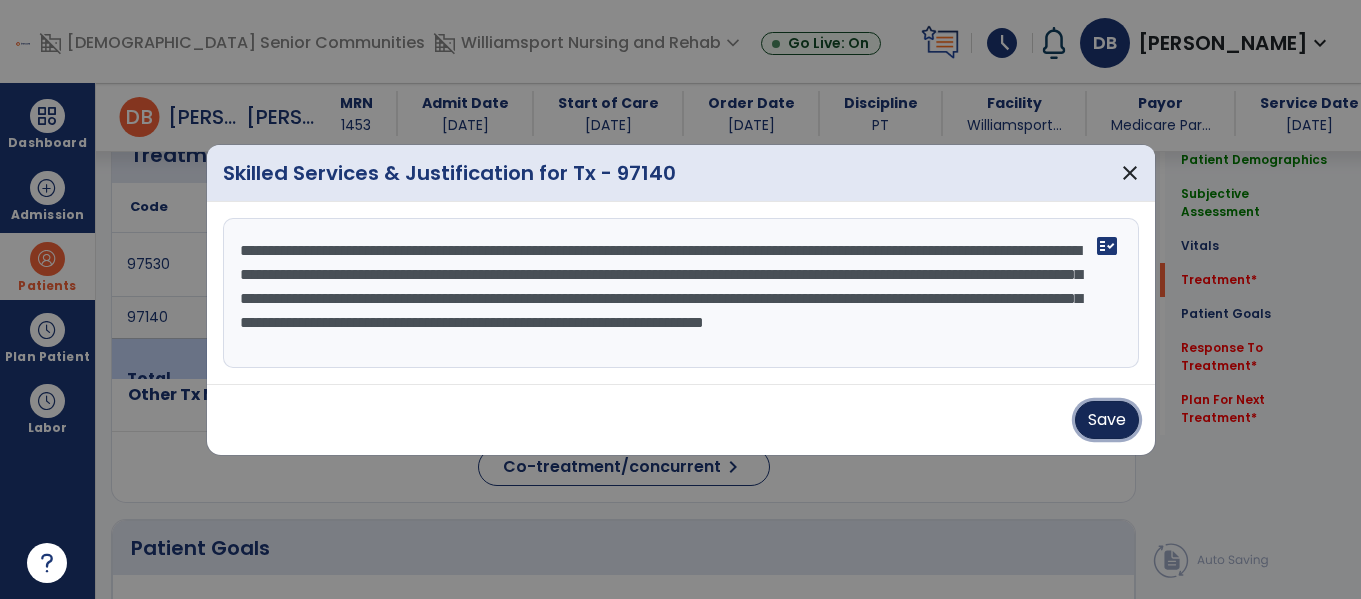 click on "Save" at bounding box center [1107, 420] 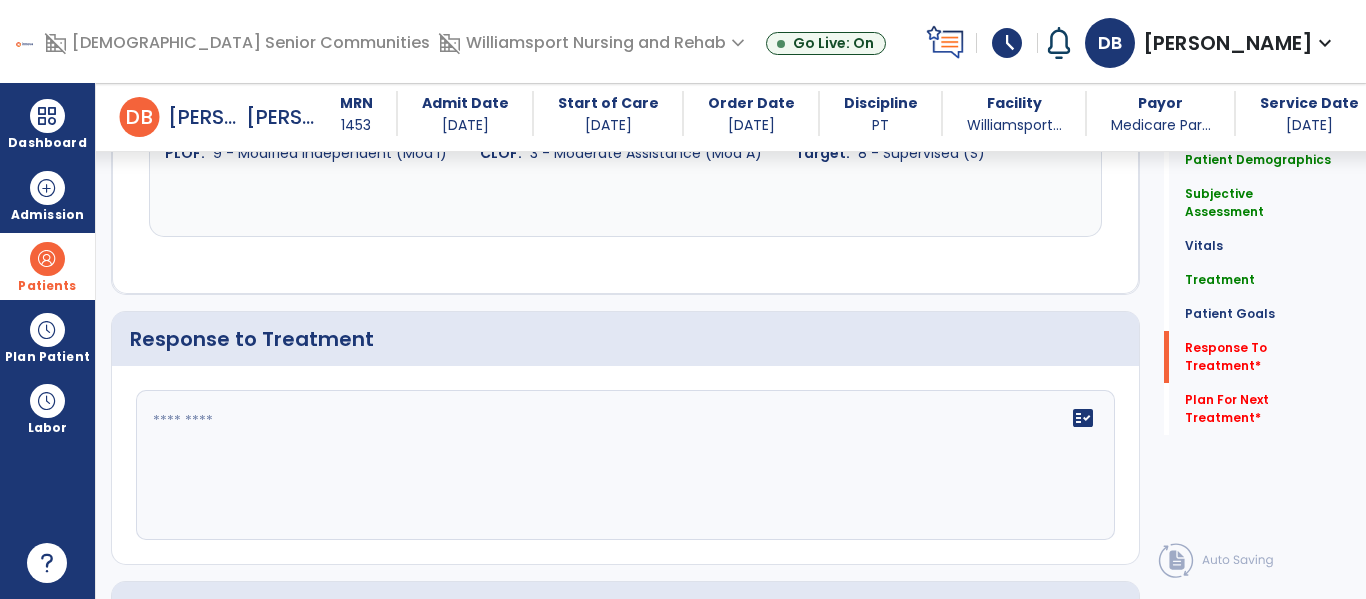 scroll, scrollTop: 2964, scrollLeft: 0, axis: vertical 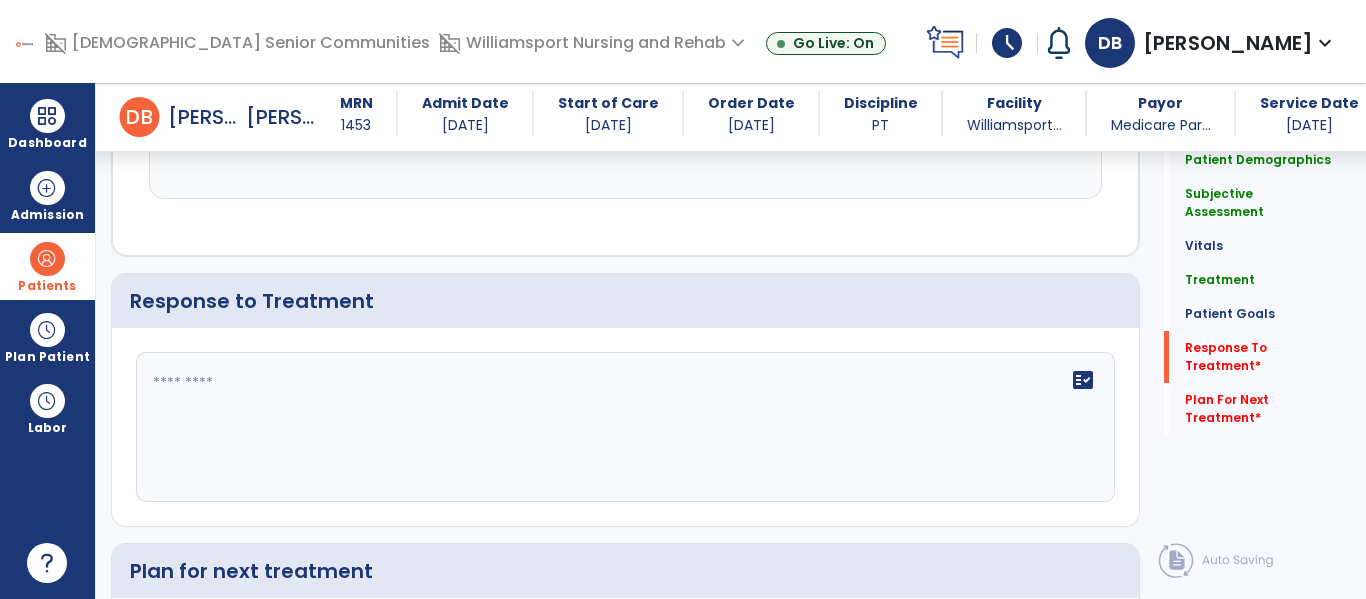 click on "fact_check" 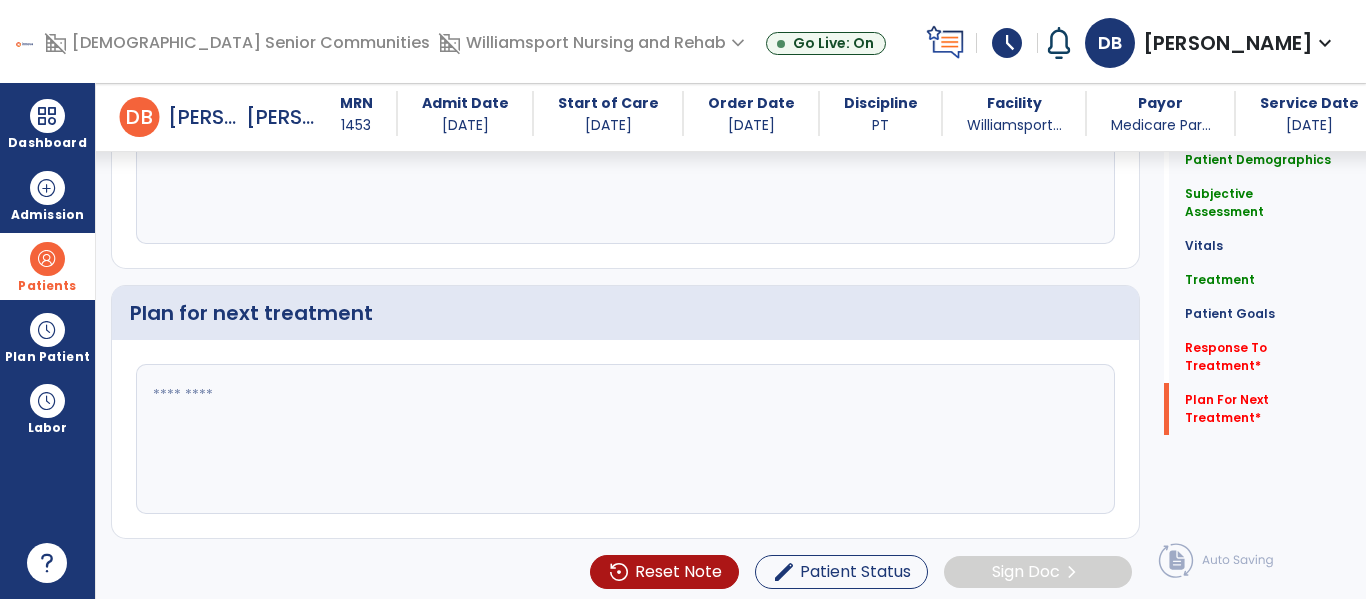 scroll, scrollTop: 3228, scrollLeft: 0, axis: vertical 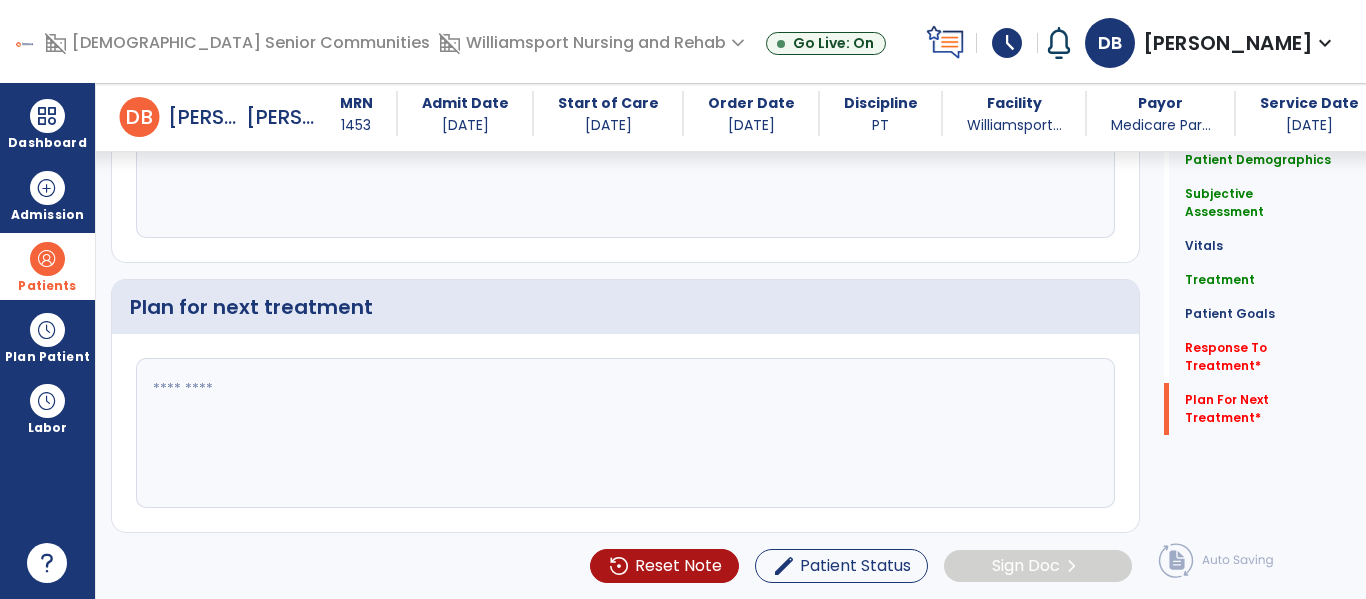 type on "**********" 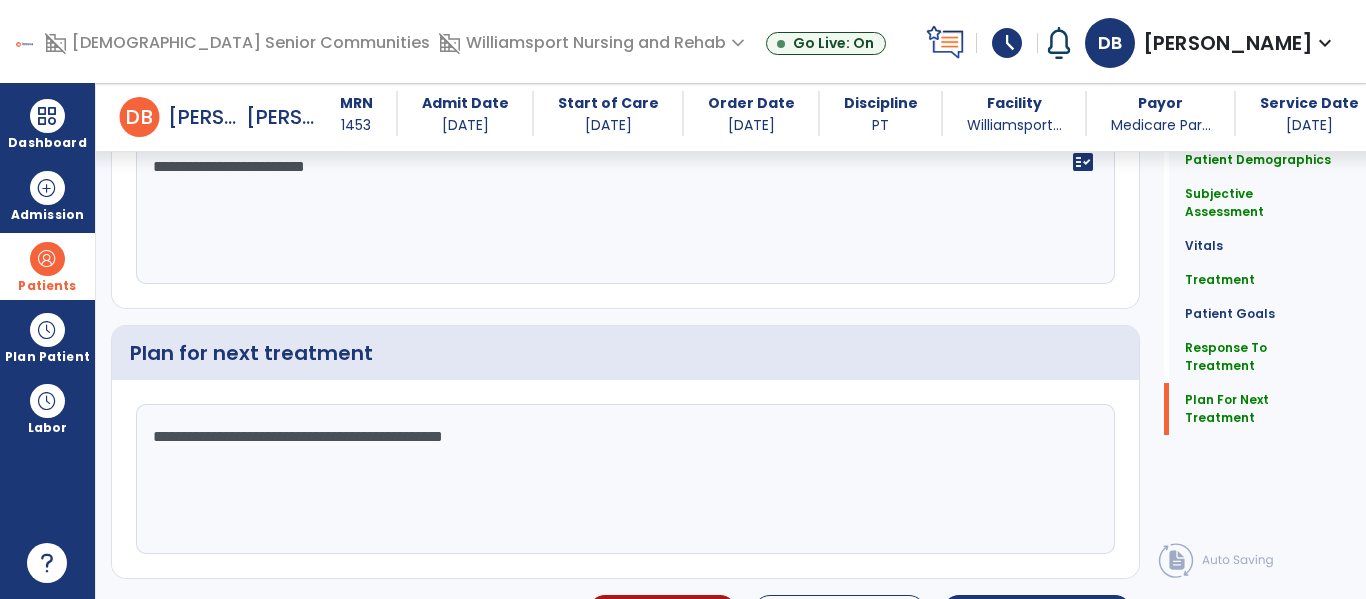 scroll, scrollTop: 3228, scrollLeft: 0, axis: vertical 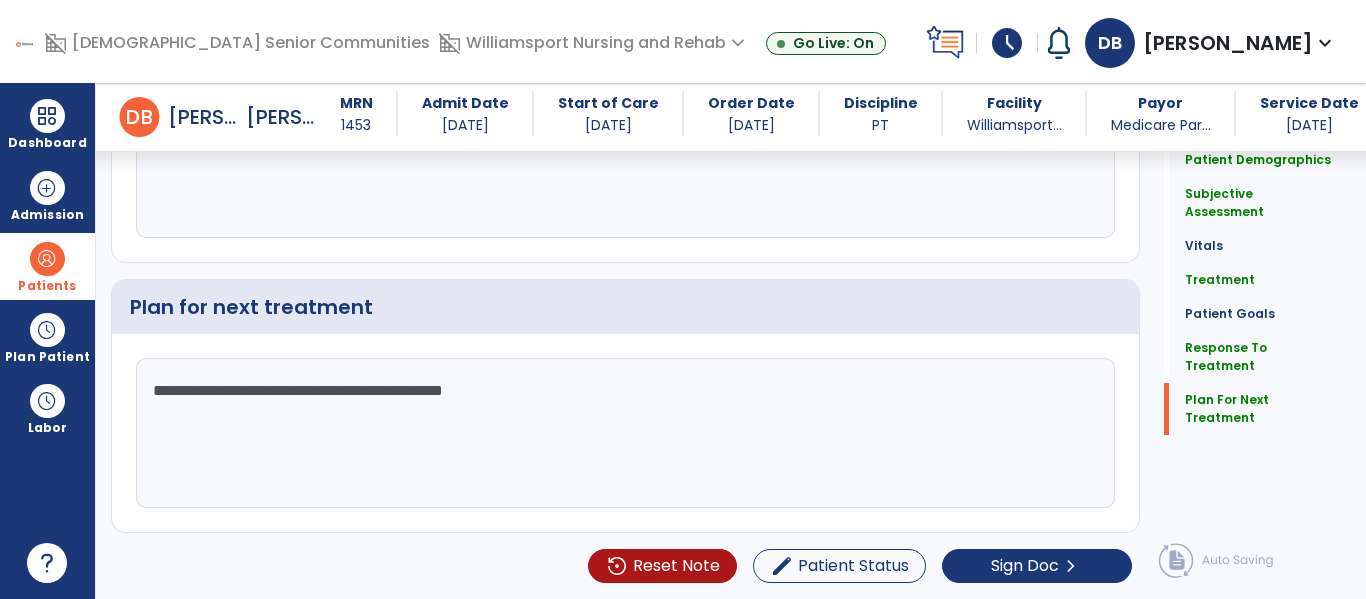 click on "**********" 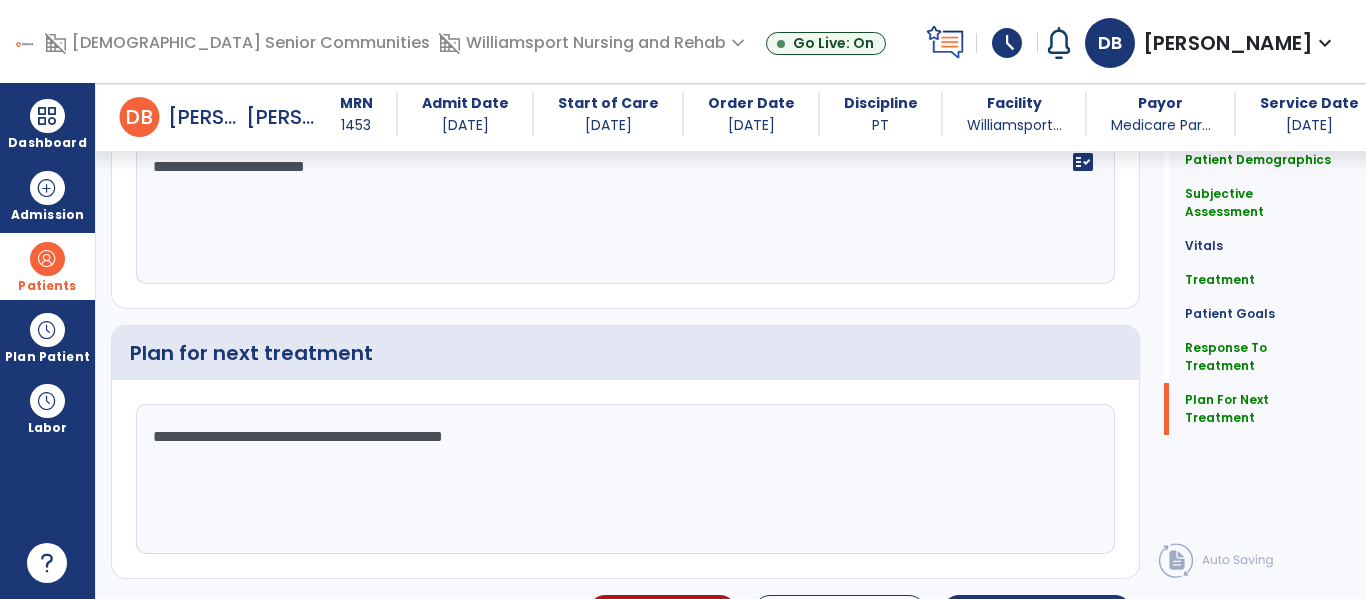 scroll, scrollTop: 3228, scrollLeft: 0, axis: vertical 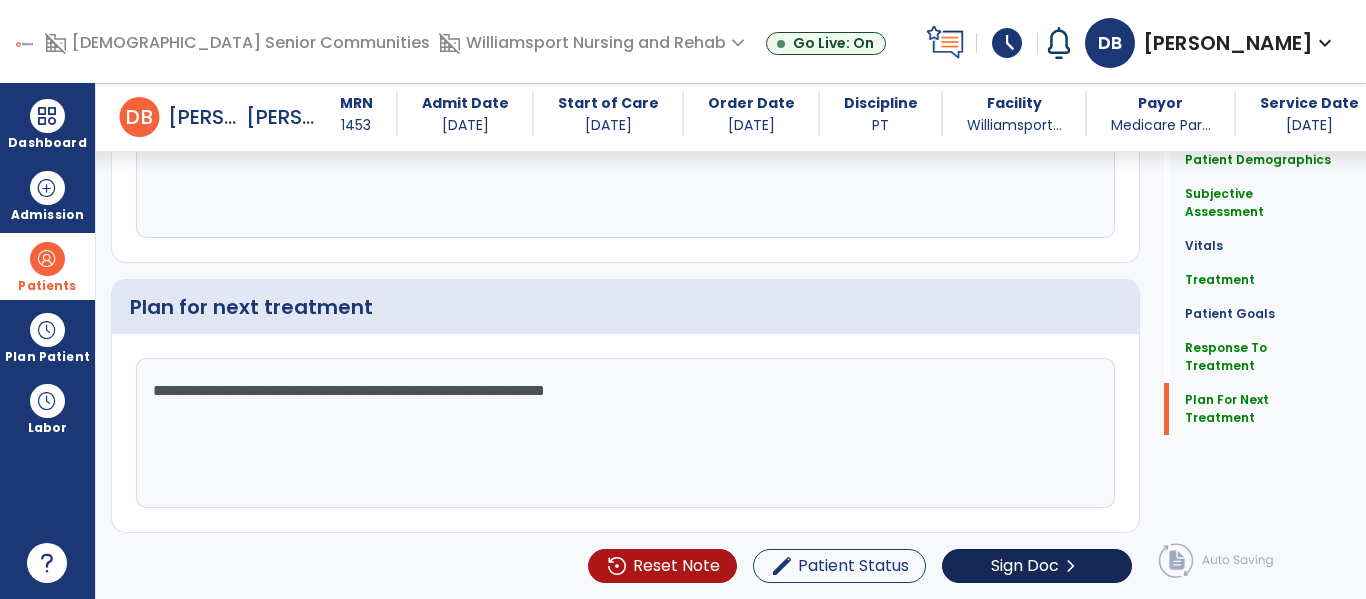 type on "**********" 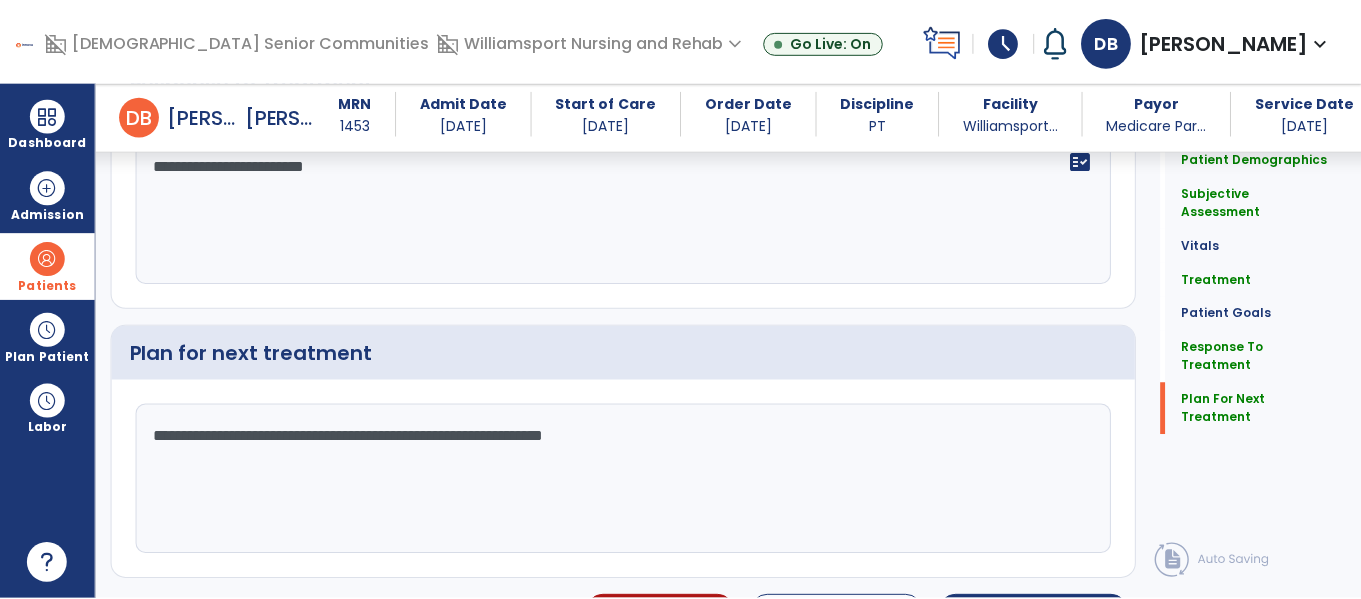 scroll, scrollTop: 3228, scrollLeft: 0, axis: vertical 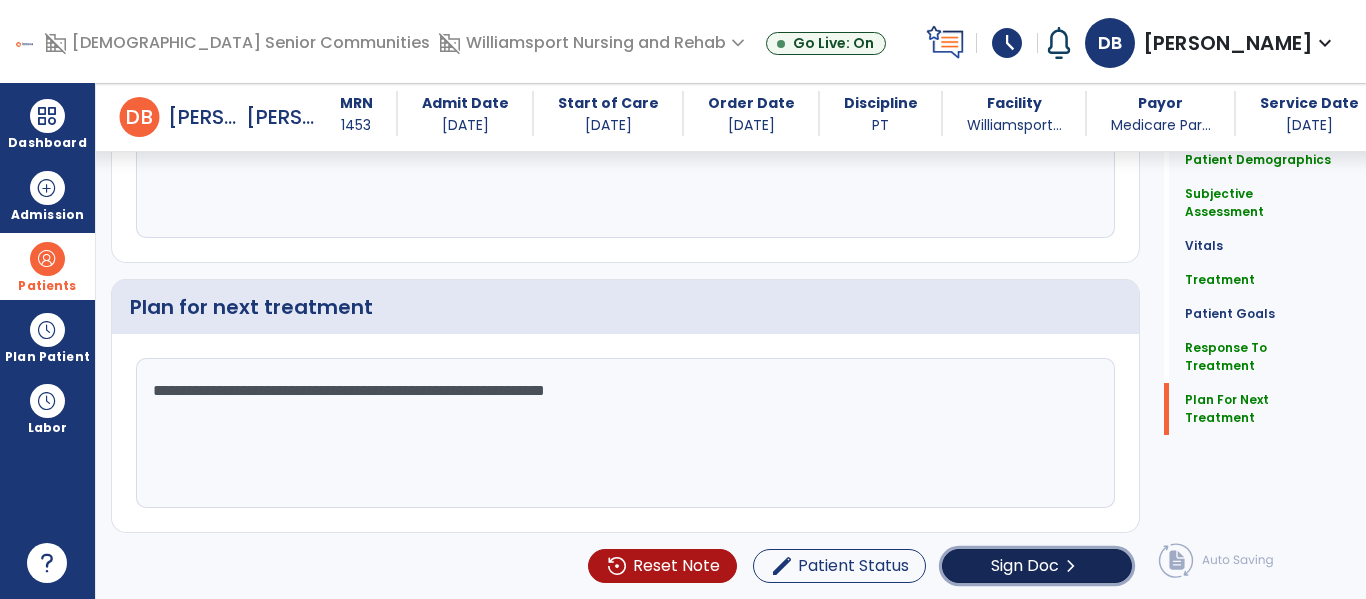 click on "Sign Doc" 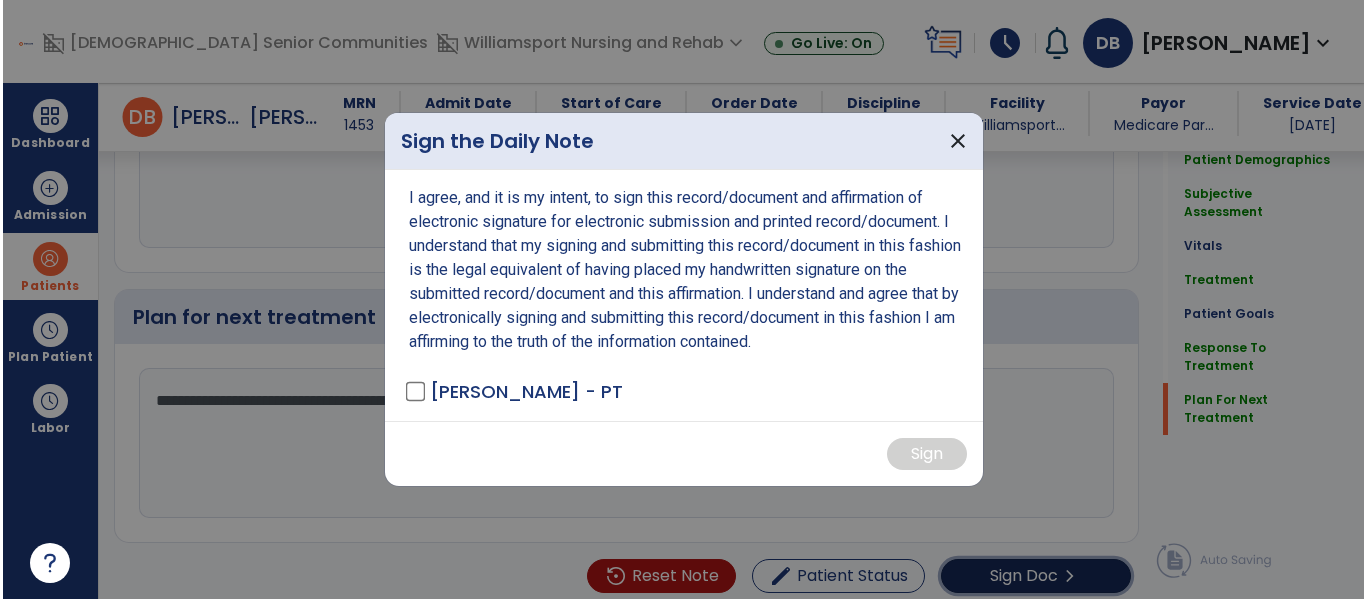 scroll, scrollTop: 3228, scrollLeft: 0, axis: vertical 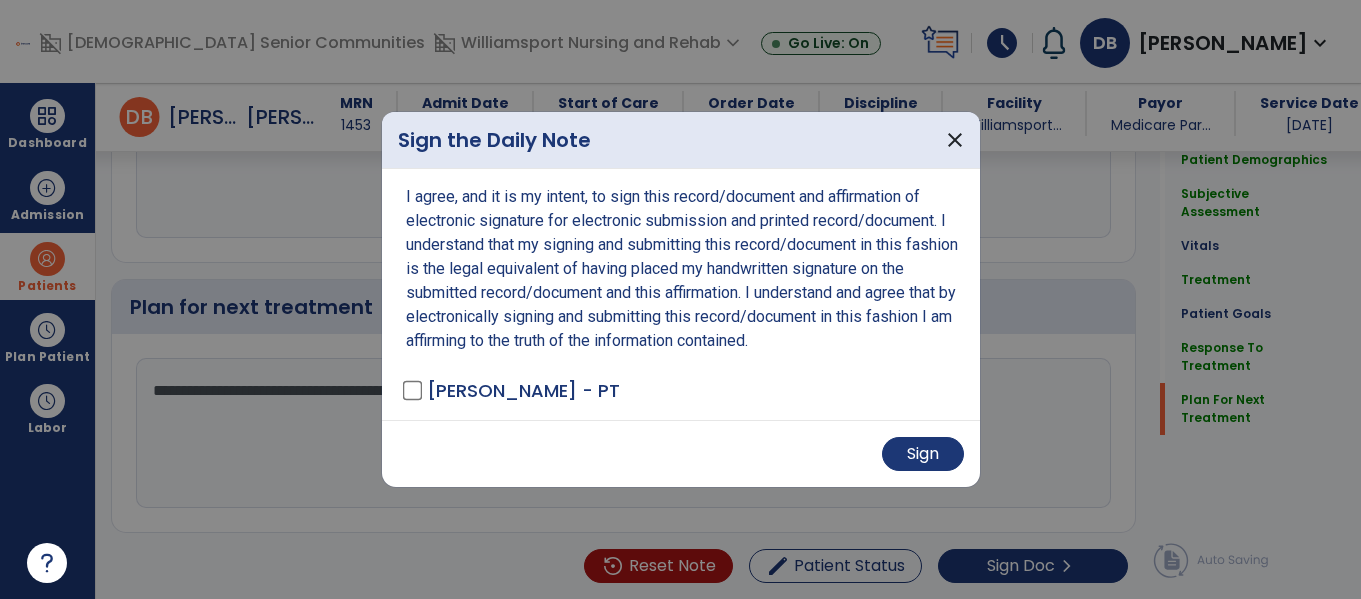 click on "Sign" at bounding box center [681, 453] 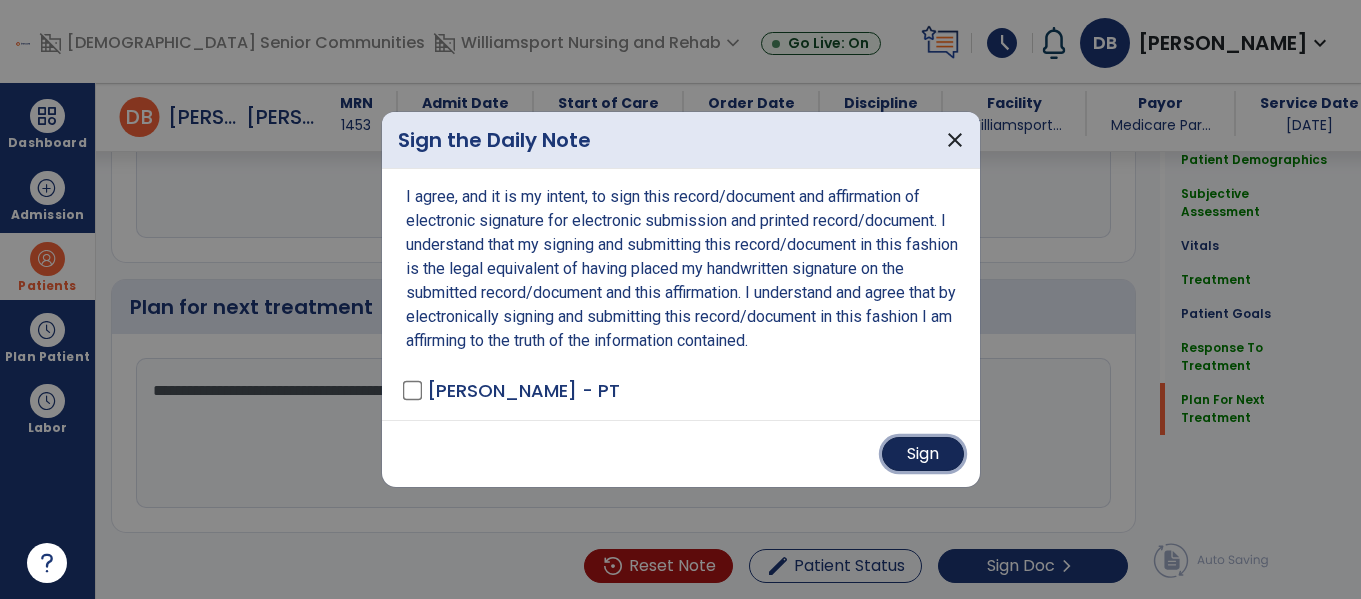 click on "Sign" at bounding box center [923, 454] 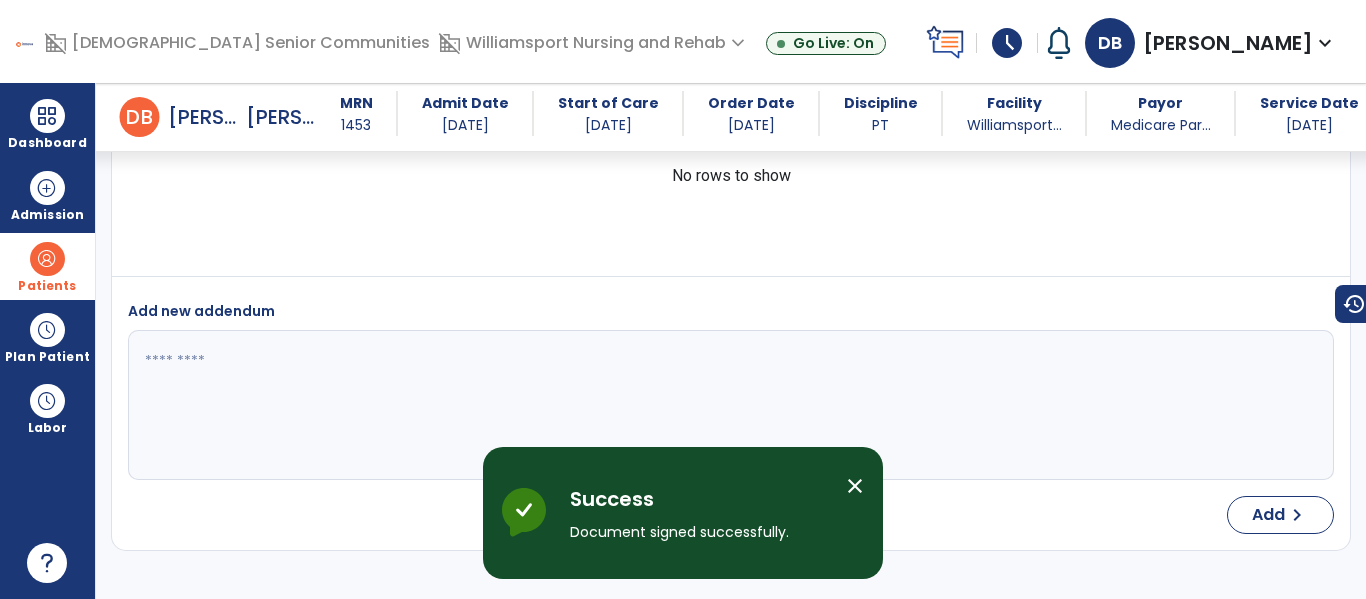 scroll, scrollTop: 4676, scrollLeft: 0, axis: vertical 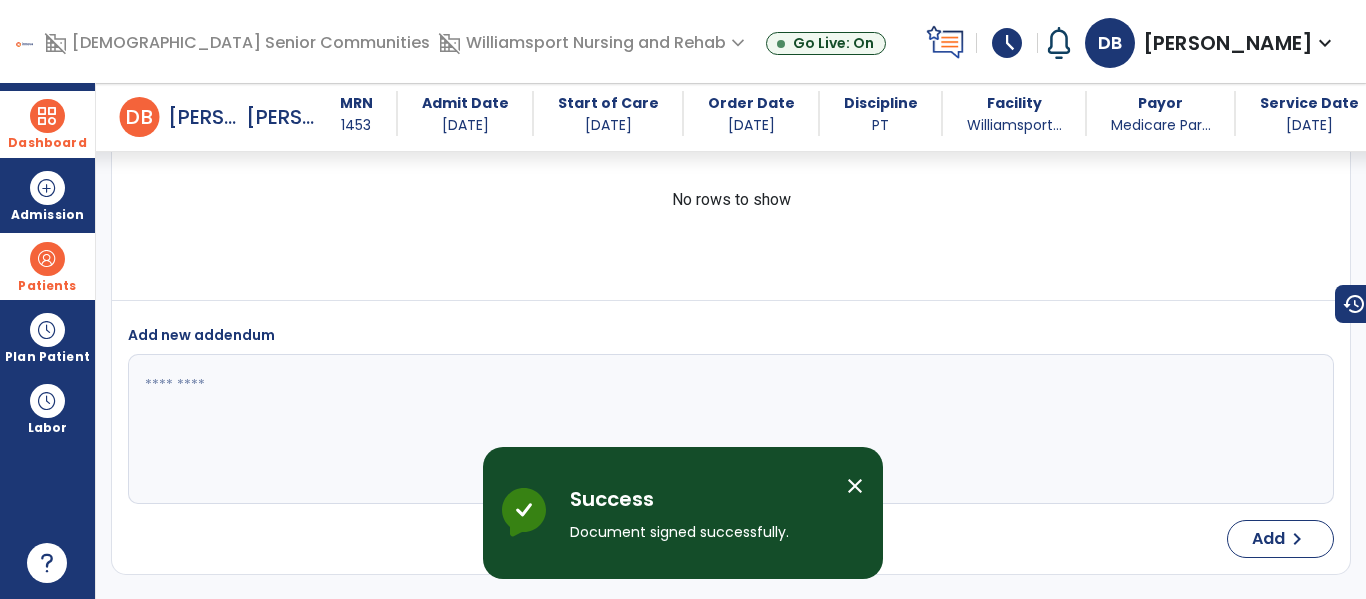 click on "Dashboard" at bounding box center (47, 143) 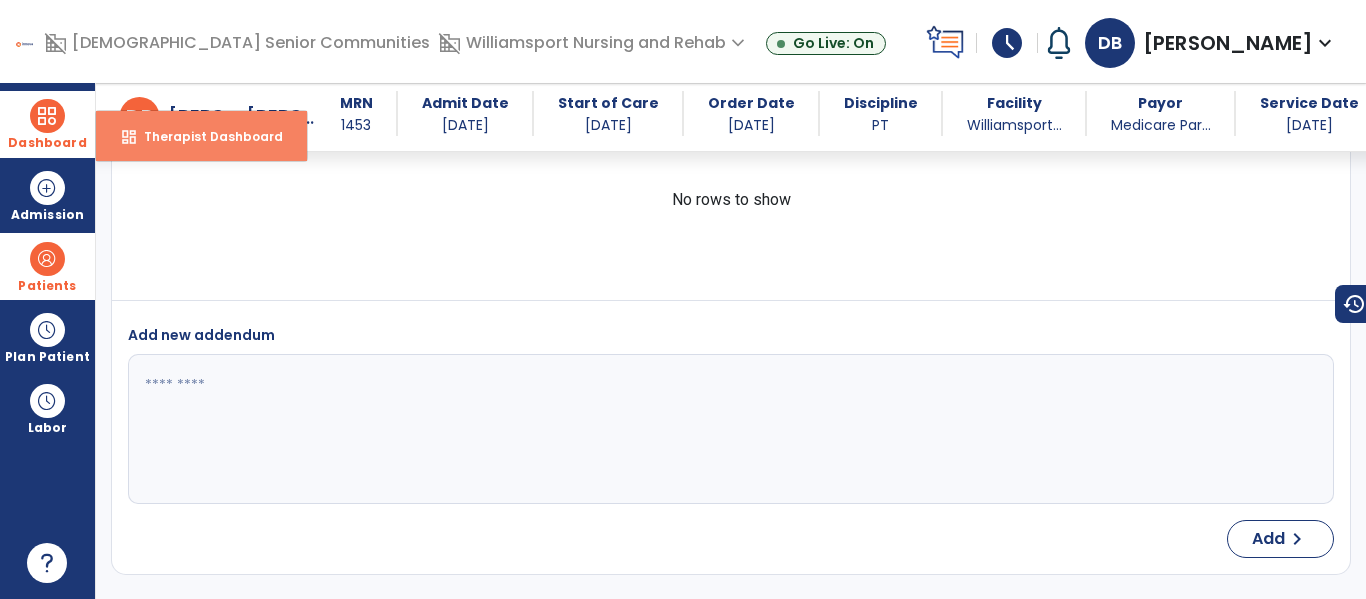 click on "dashboard  Therapist Dashboard" at bounding box center [201, 136] 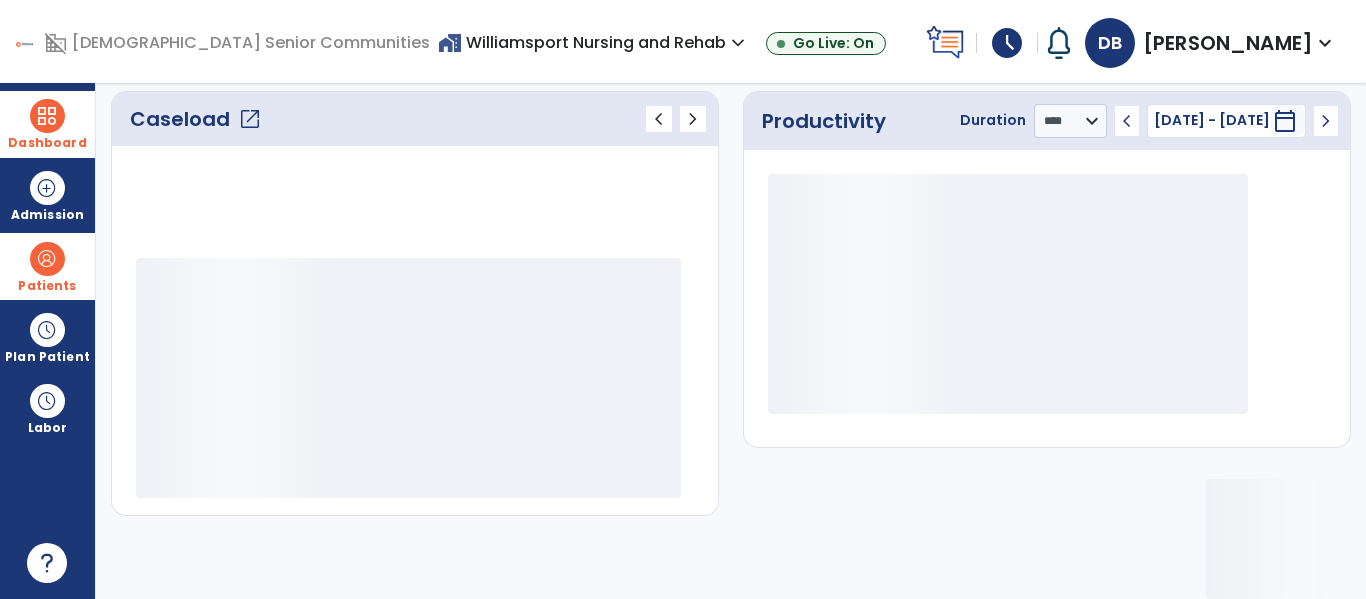 scroll, scrollTop: 278, scrollLeft: 0, axis: vertical 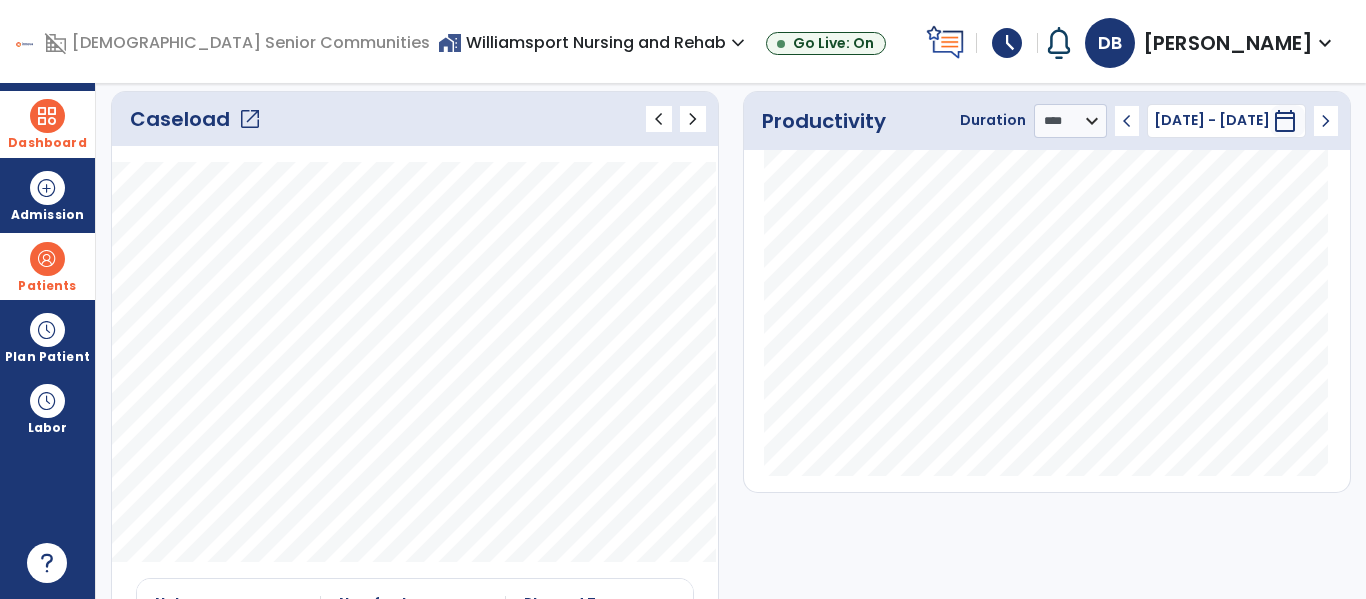 click on "open_in_new" 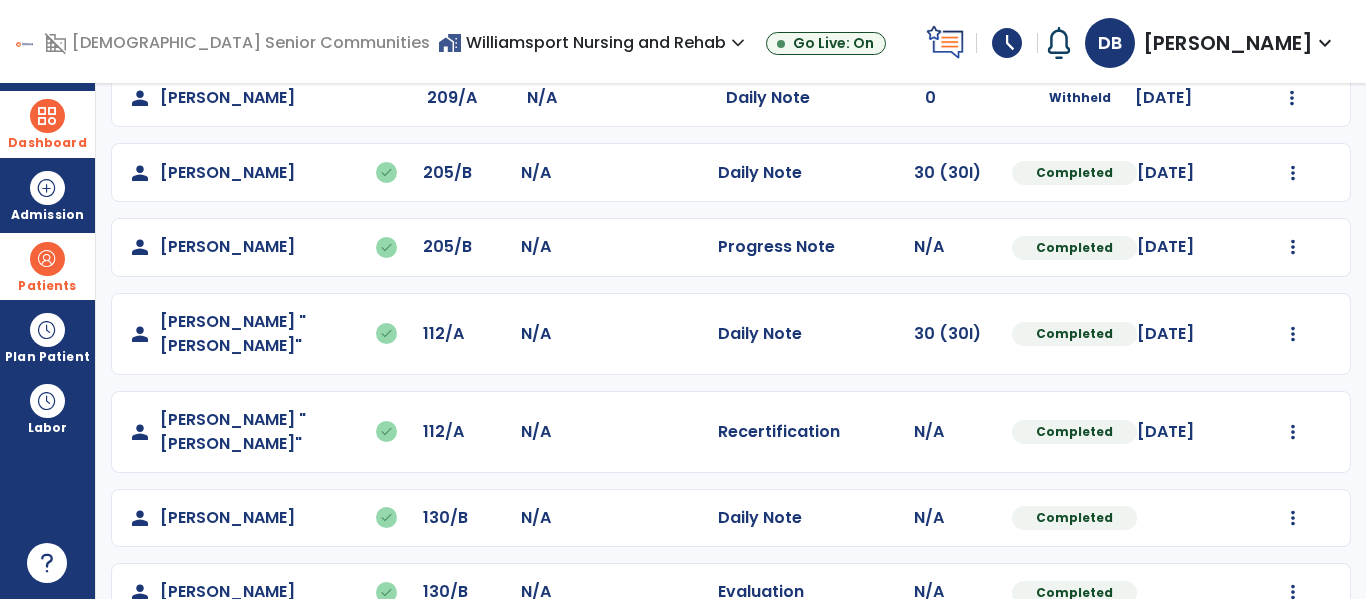 scroll, scrollTop: 0, scrollLeft: 0, axis: both 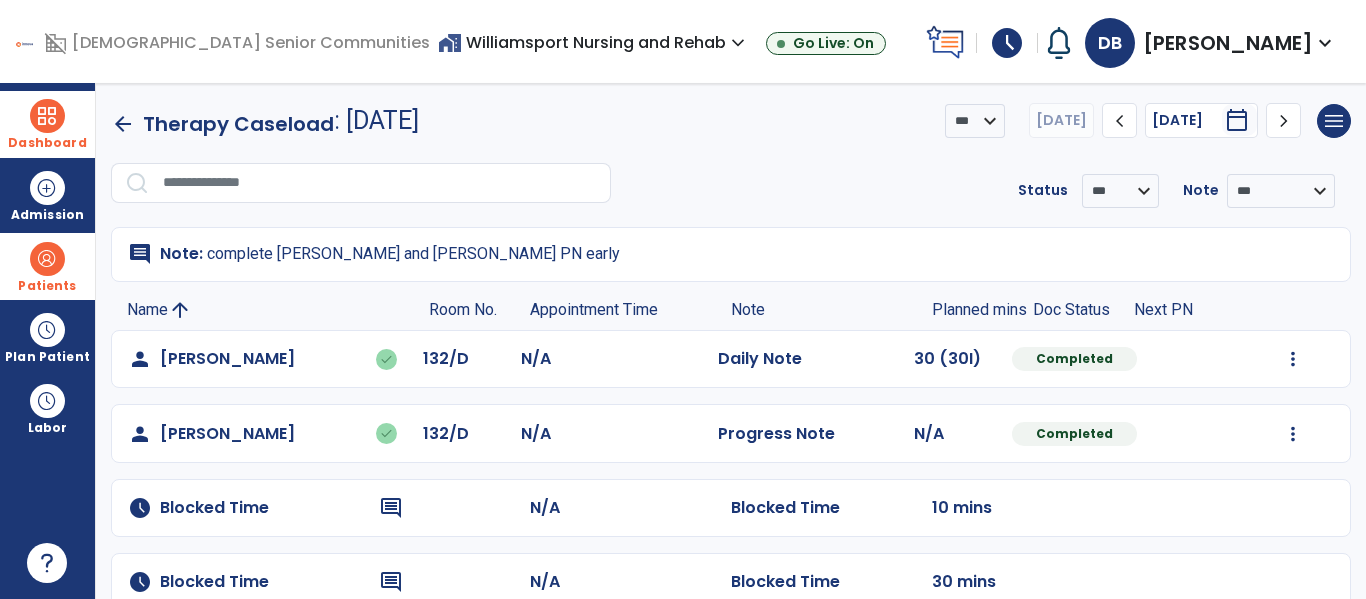 click on "[PERSON_NAME]" at bounding box center [1228, 43] 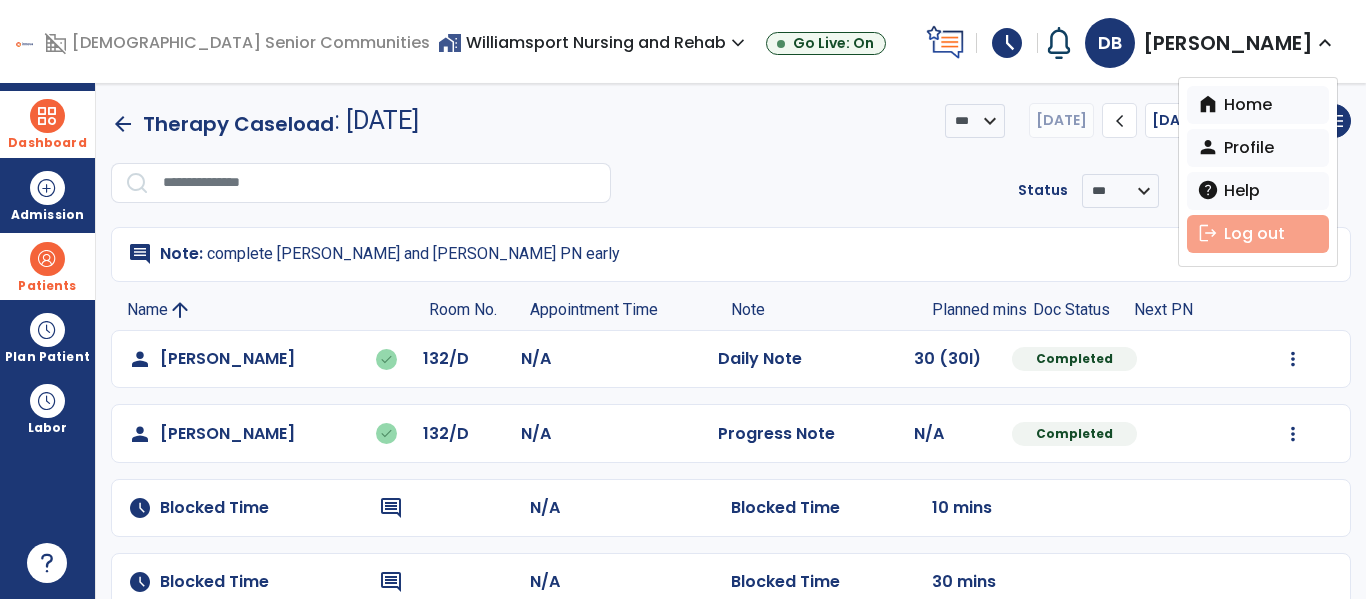 click on "logout   Log out" at bounding box center [1258, 234] 